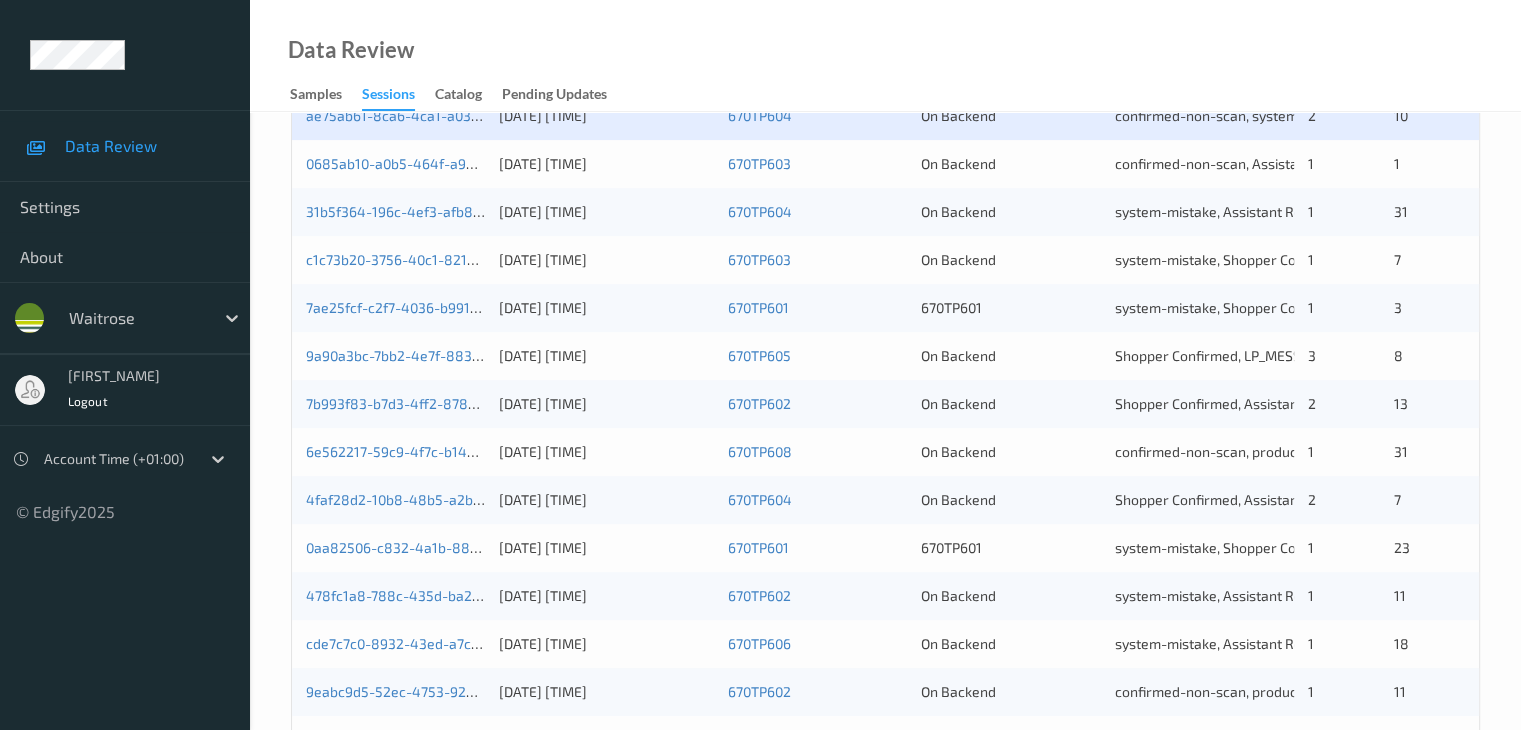 scroll, scrollTop: 632, scrollLeft: 0, axis: vertical 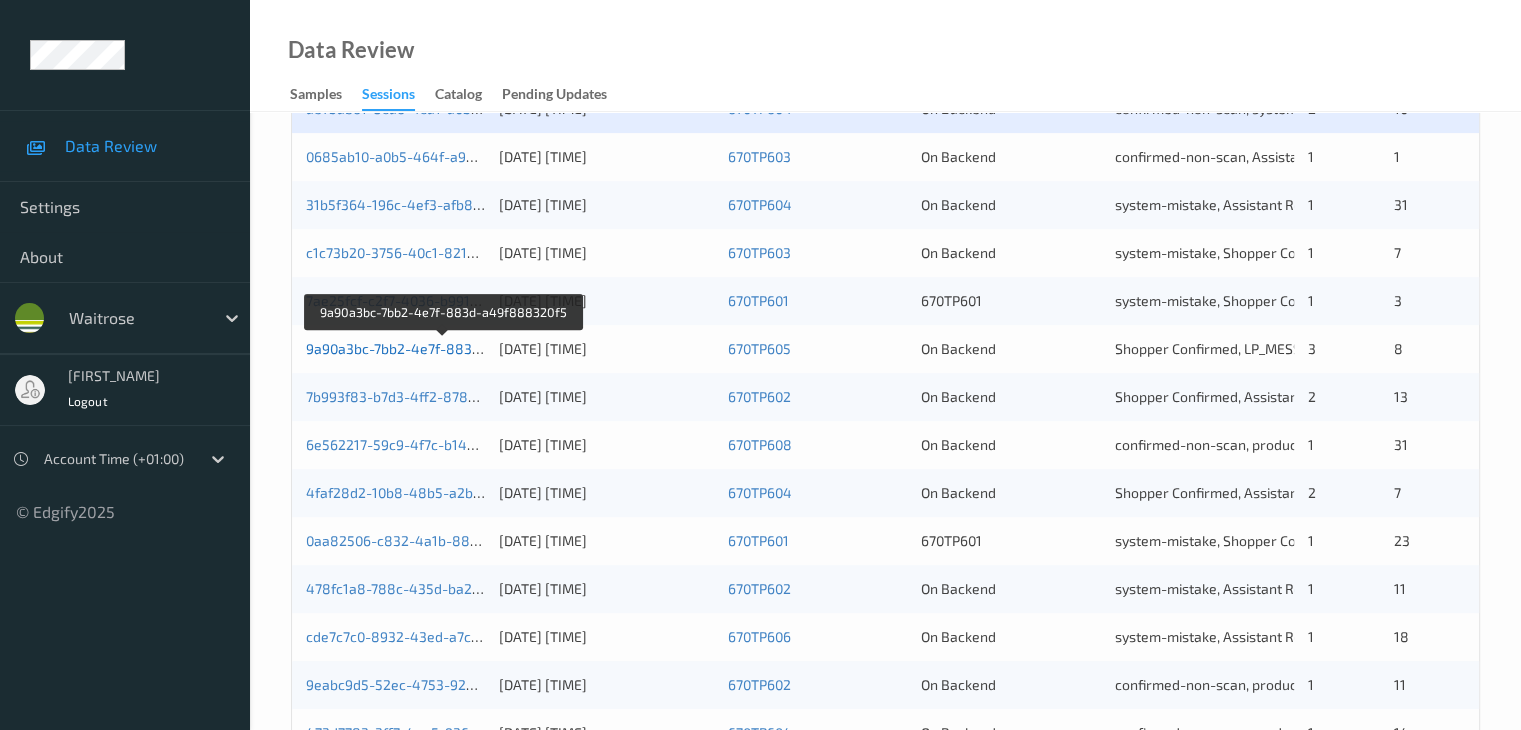 click on "9a90a3bc-7bb2-4e7f-883d-a49f888320f5" at bounding box center (443, 348) 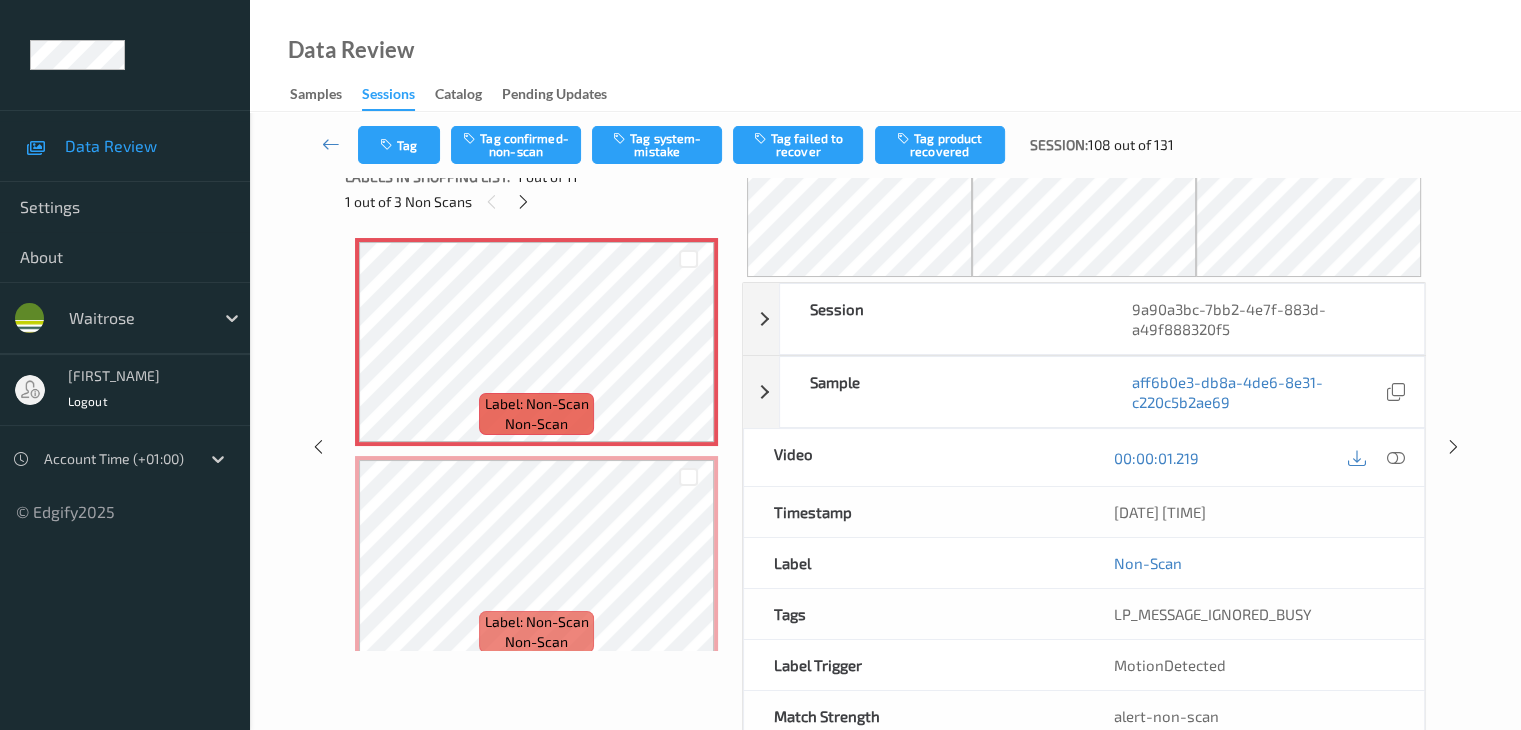 scroll, scrollTop: 0, scrollLeft: 0, axis: both 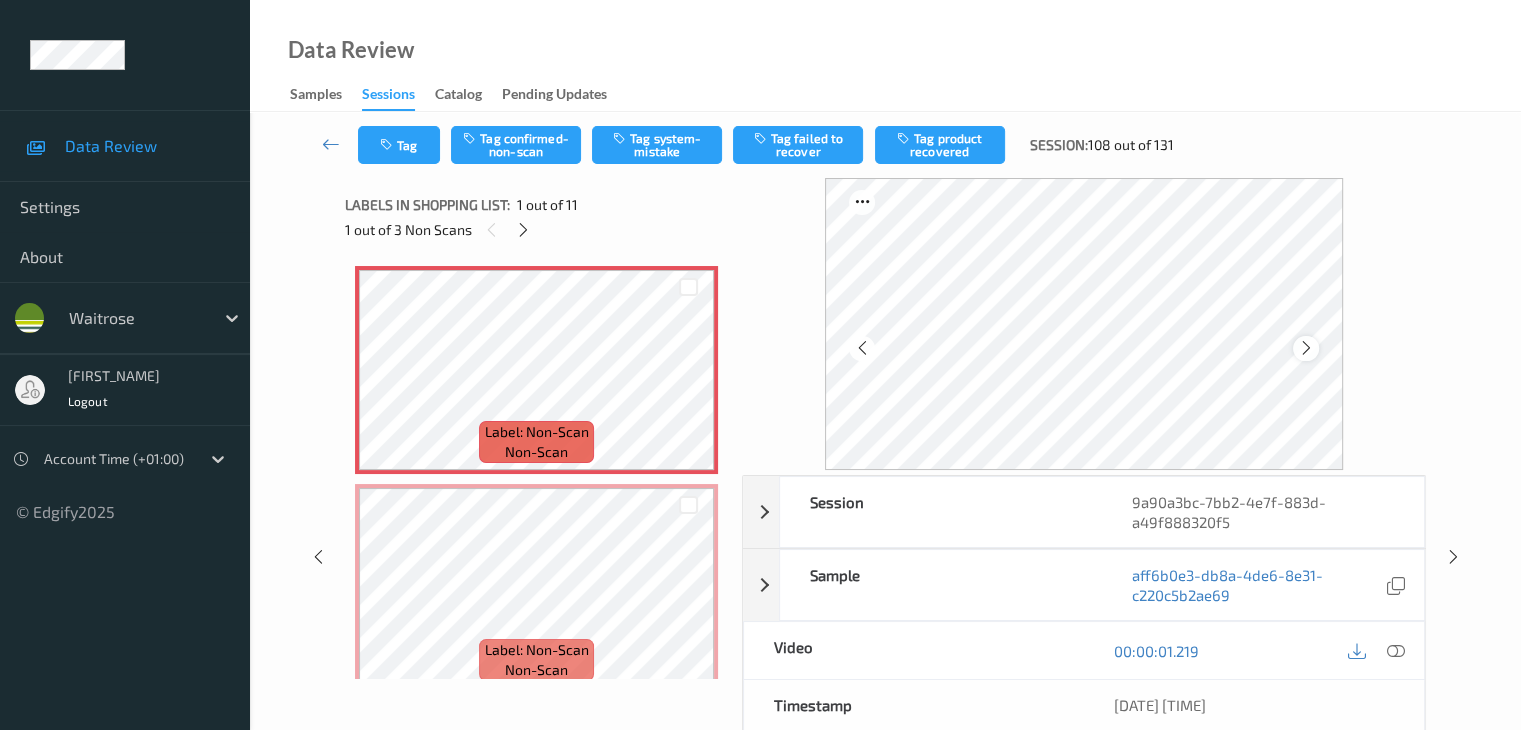 click at bounding box center (1306, 348) 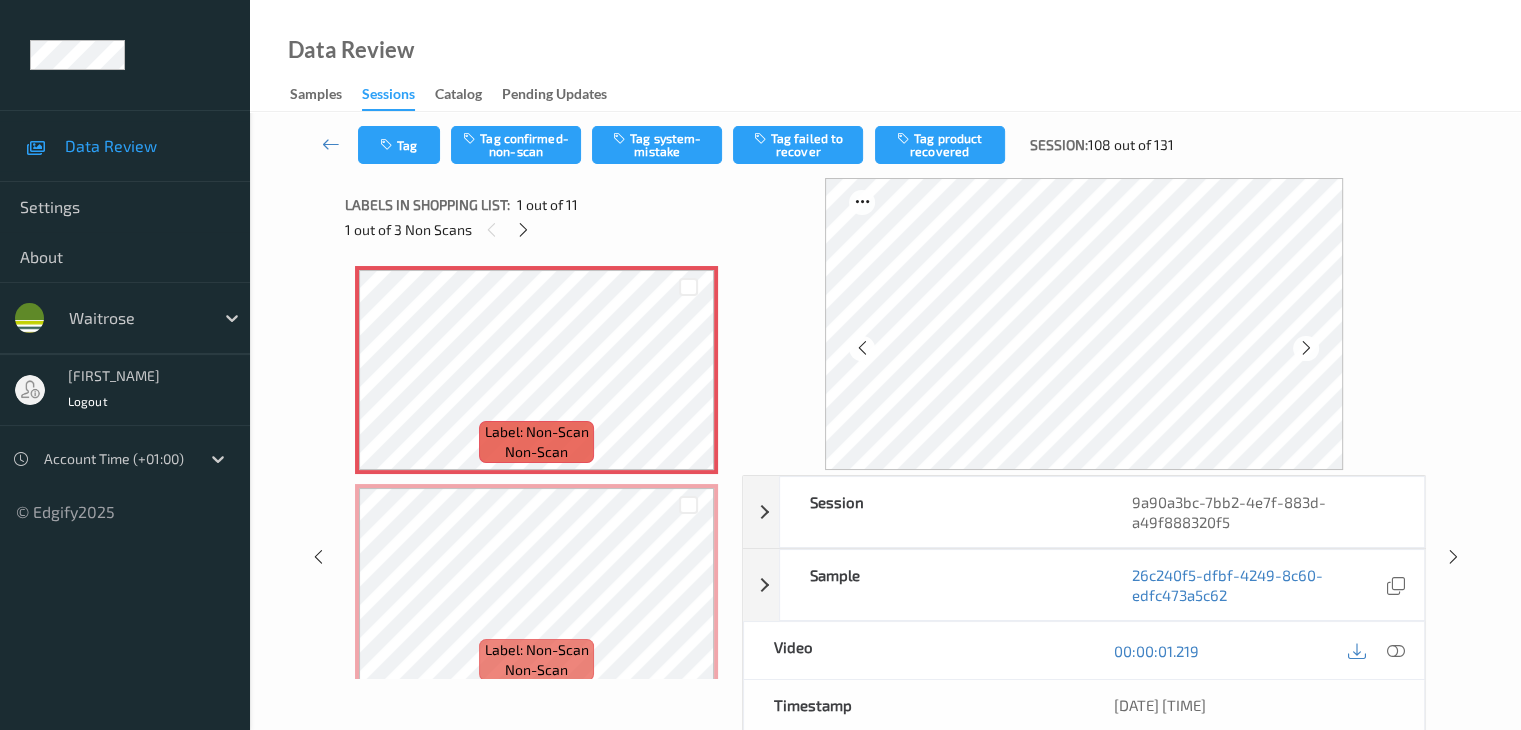 click at bounding box center (1306, 348) 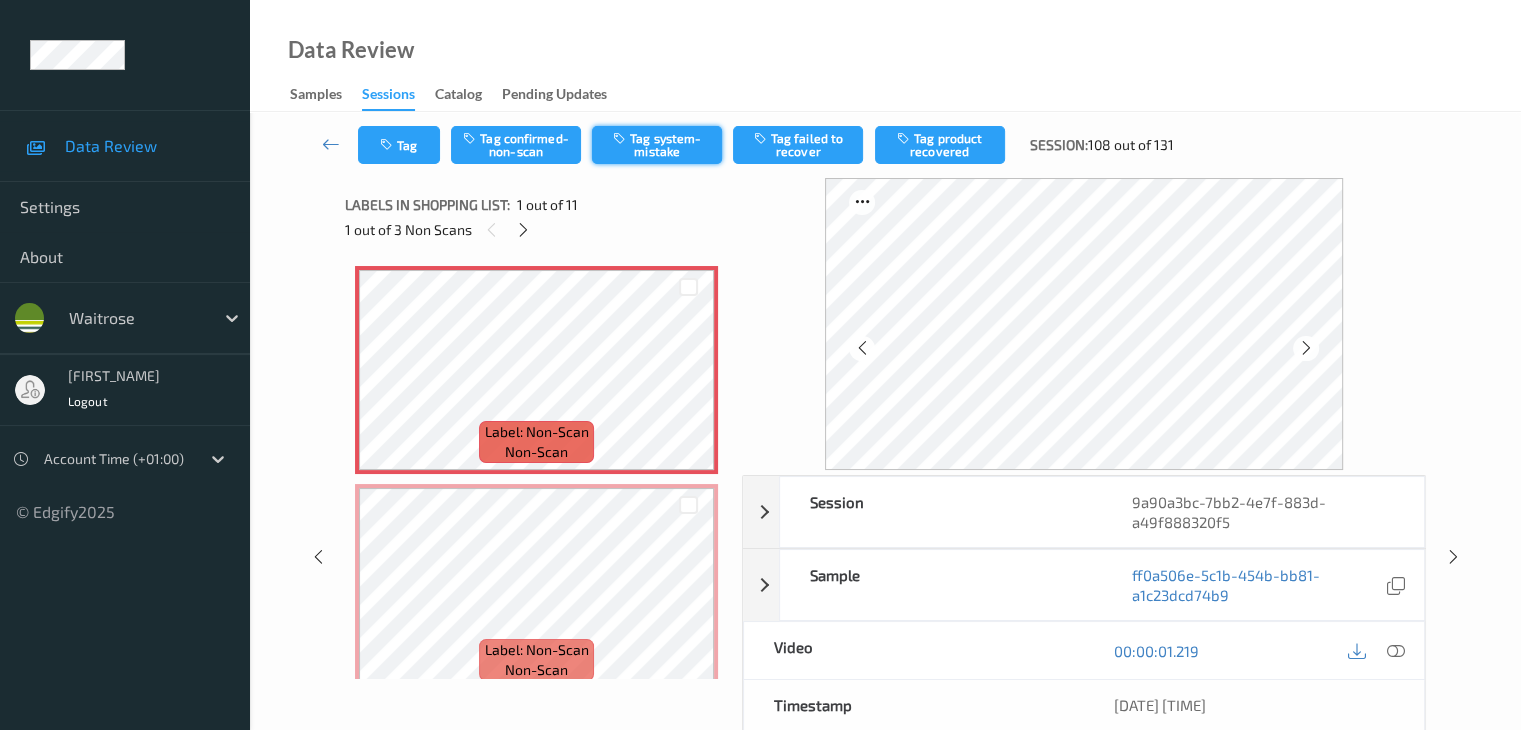 click on "Tag   system-mistake" at bounding box center (657, 145) 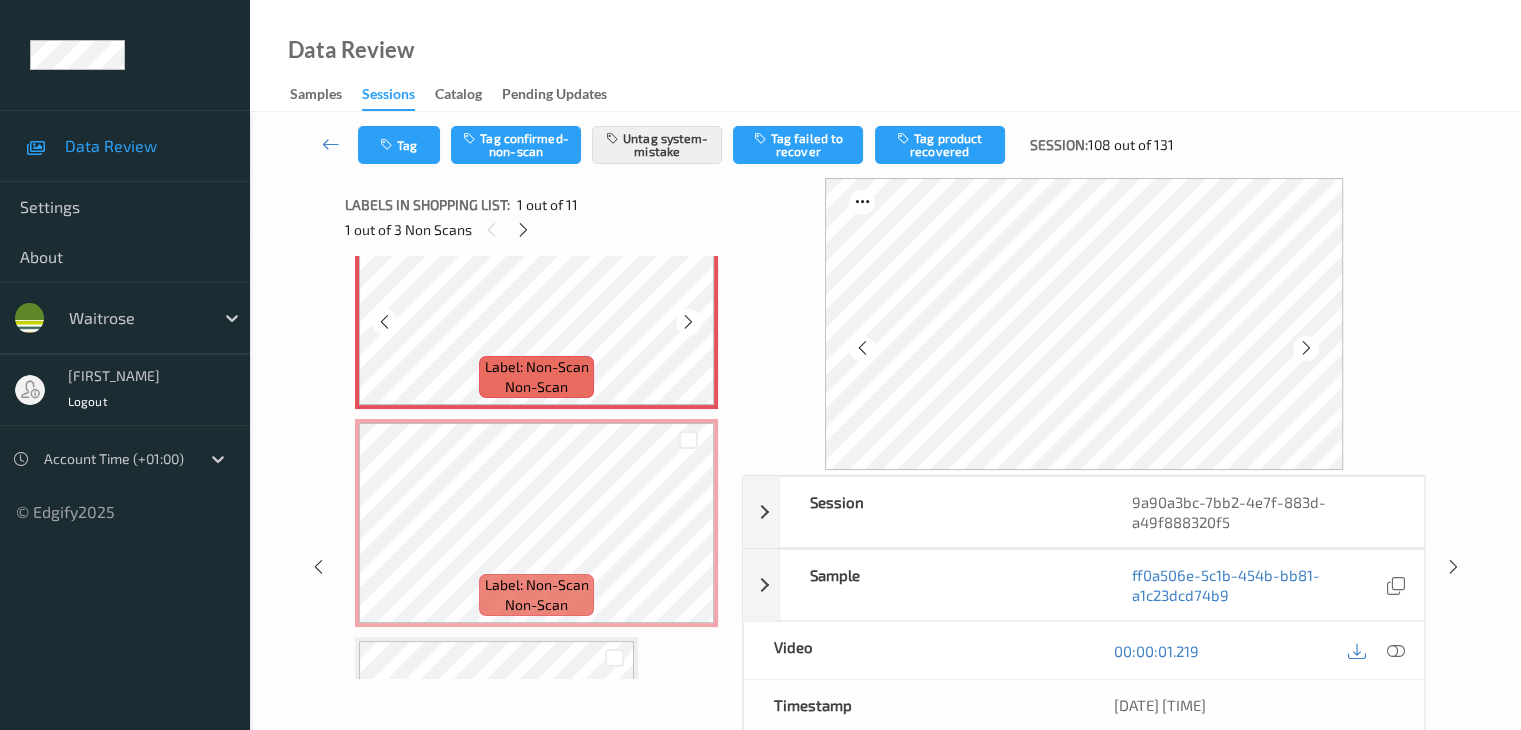 scroll, scrollTop: 100, scrollLeft: 0, axis: vertical 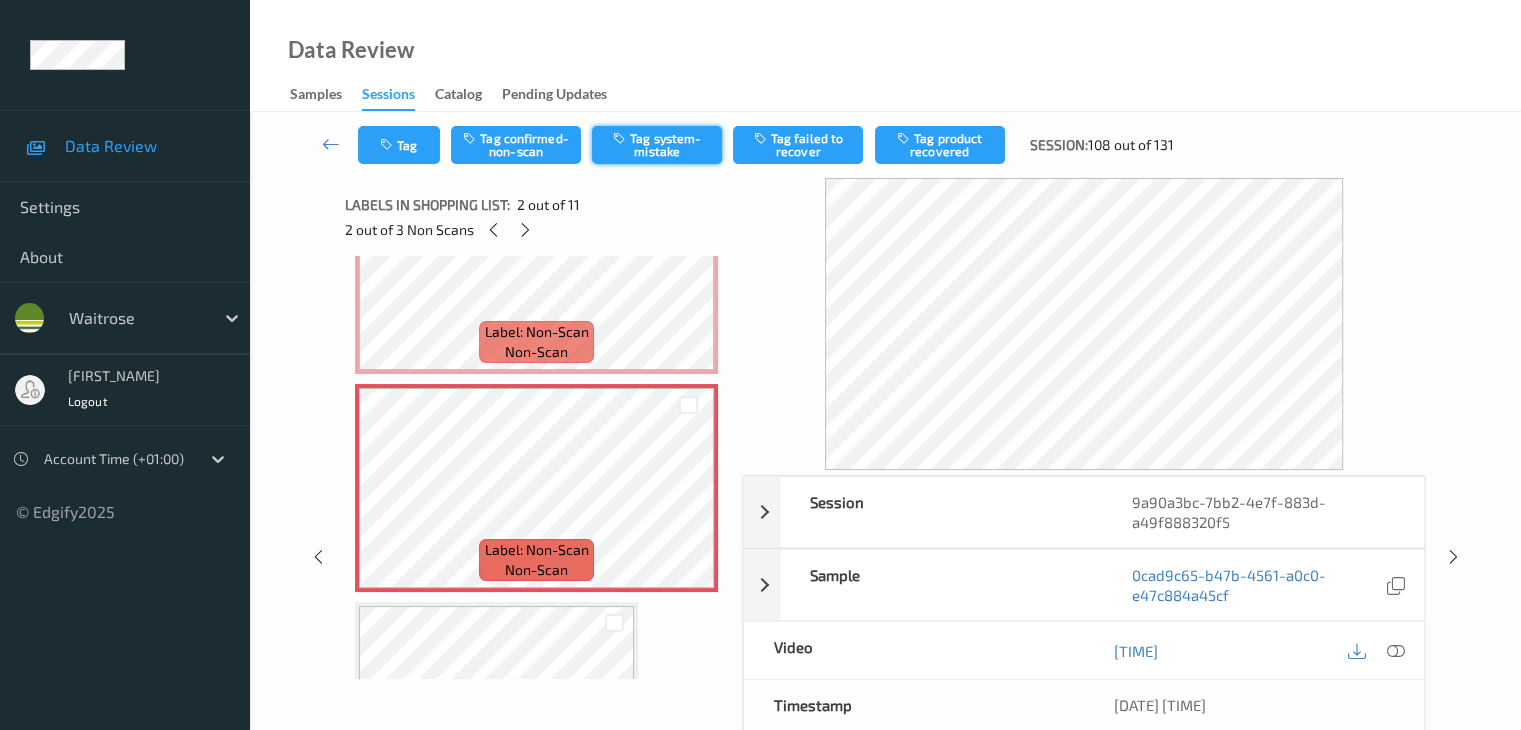 click on "Tag   system-mistake" at bounding box center (657, 145) 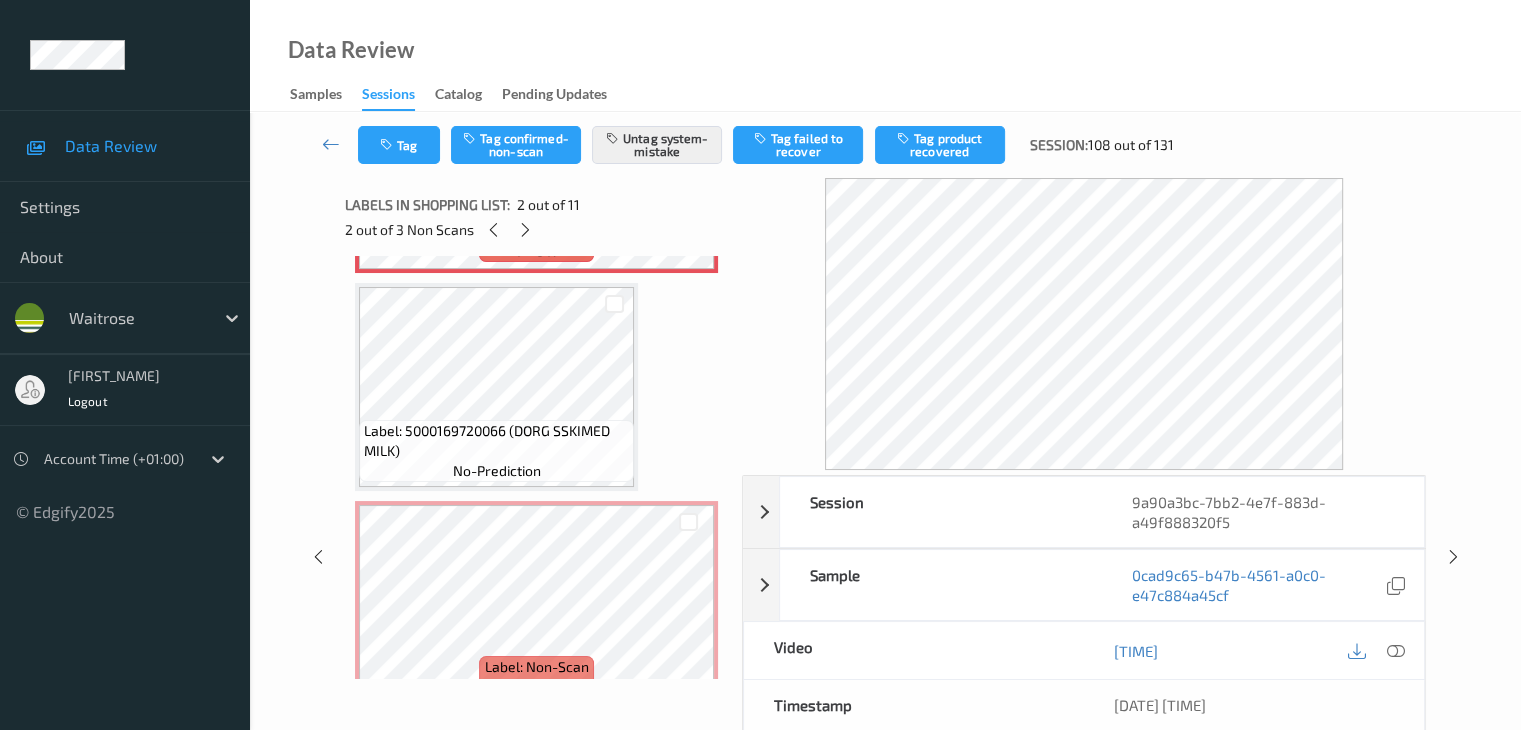 scroll, scrollTop: 600, scrollLeft: 0, axis: vertical 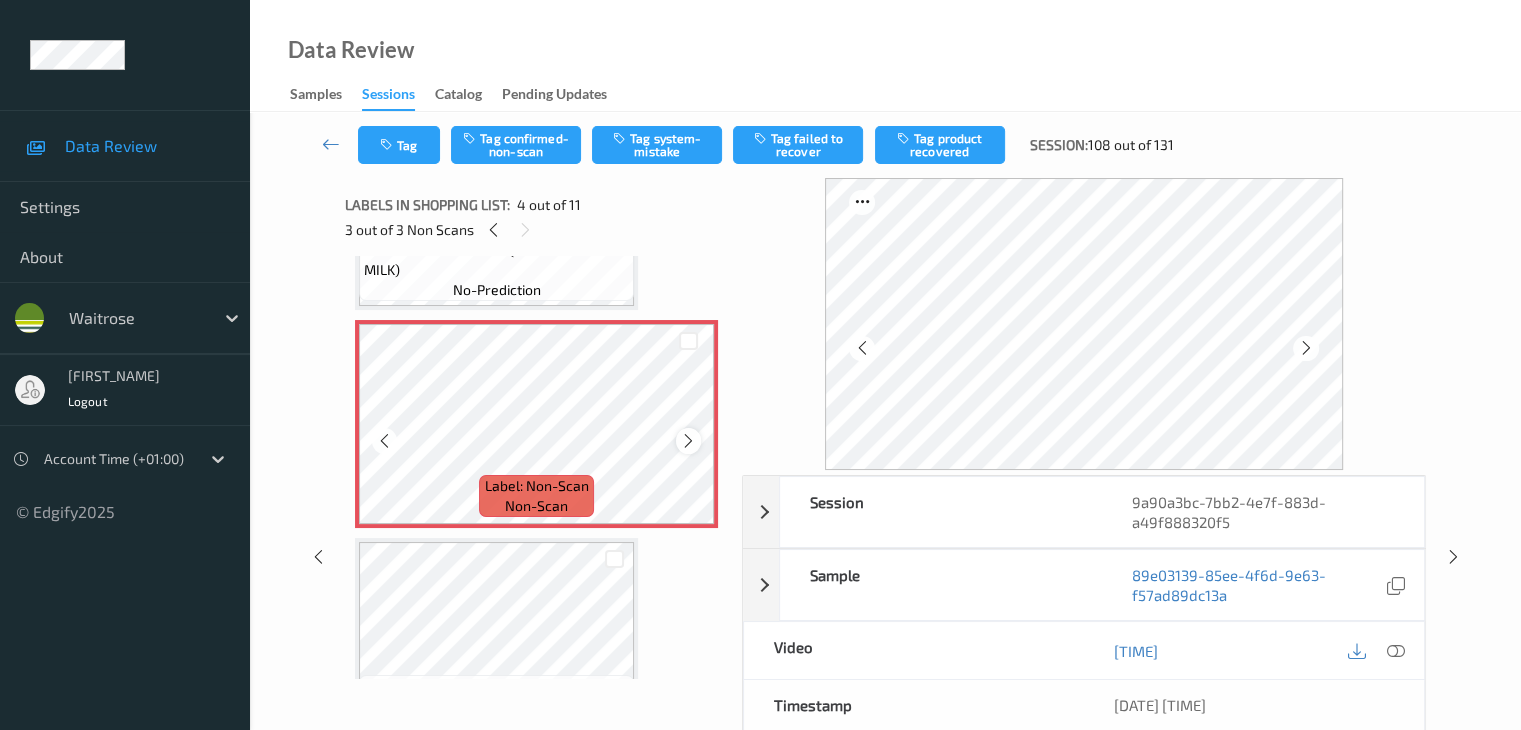 click at bounding box center [688, 441] 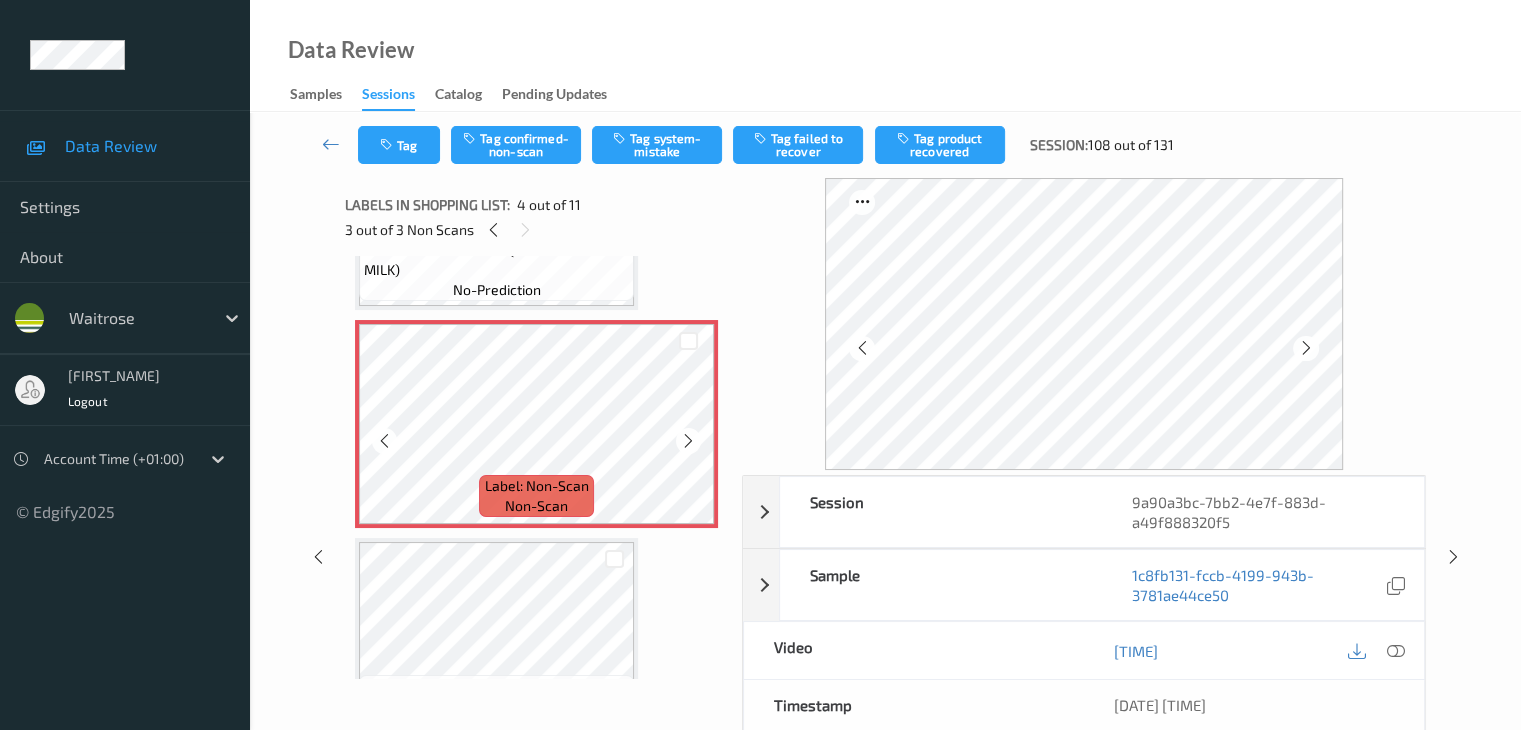 click at bounding box center [688, 441] 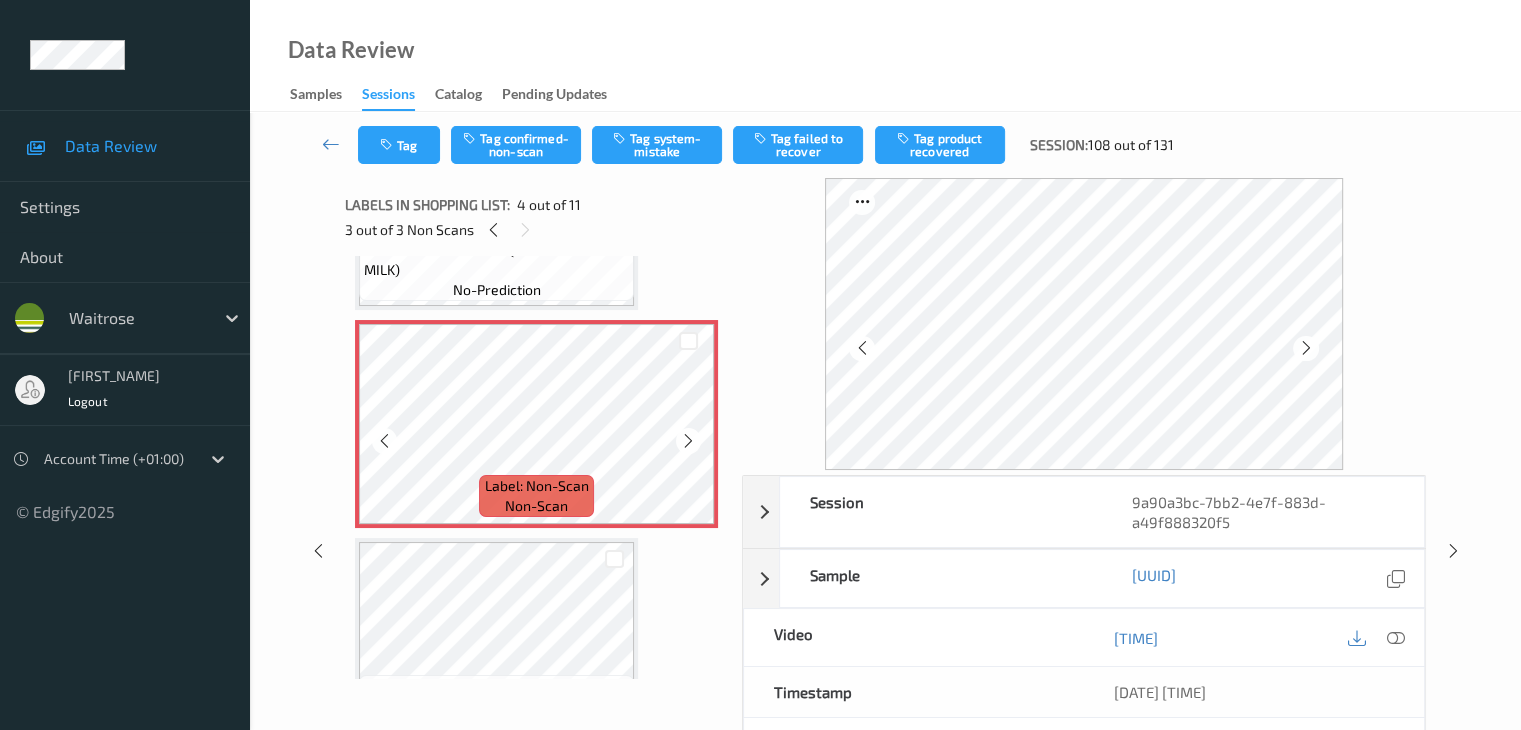 scroll, scrollTop: 500, scrollLeft: 0, axis: vertical 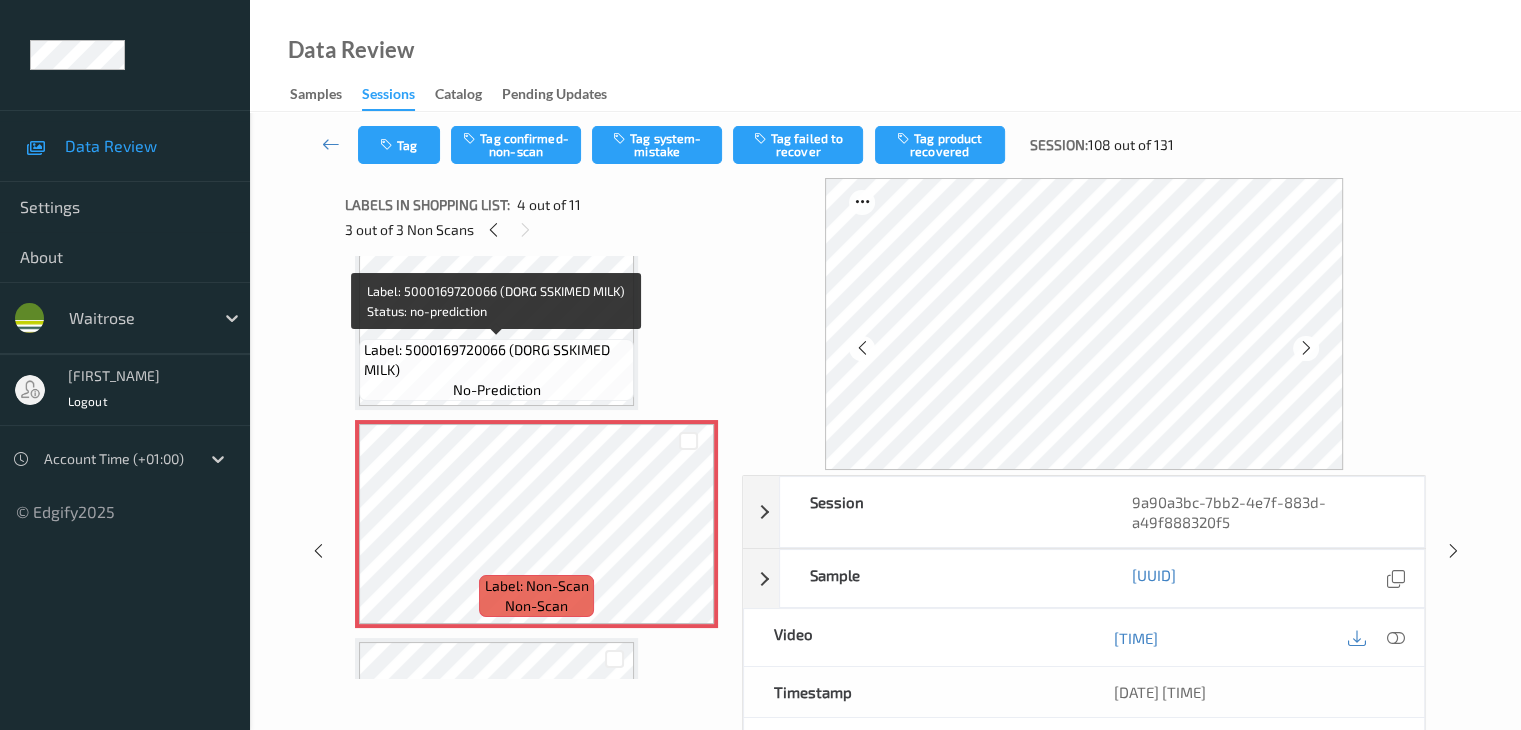 click on "Label: 5000169720066 (DORG SSKIMED MILK)" at bounding box center (496, 360) 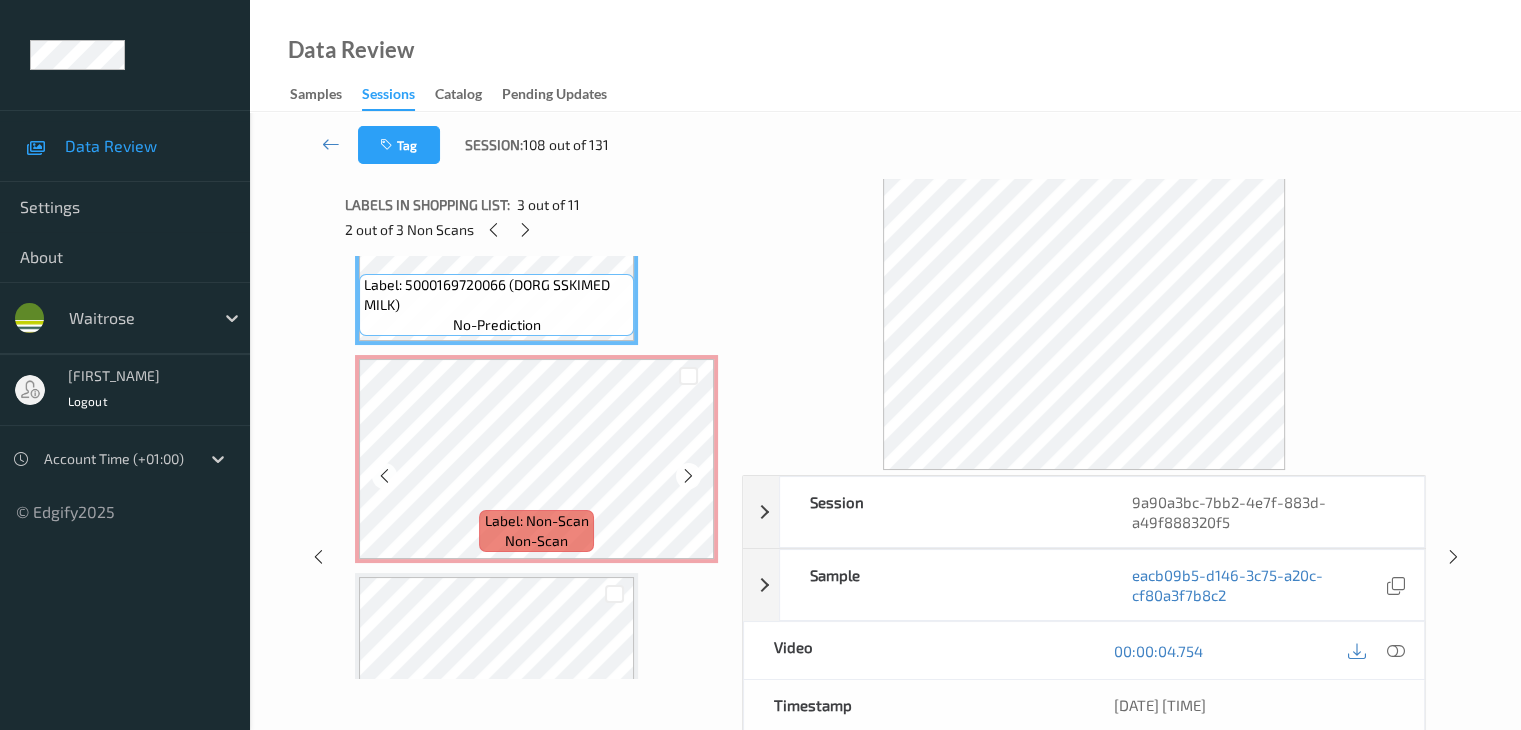 scroll, scrollTop: 600, scrollLeft: 0, axis: vertical 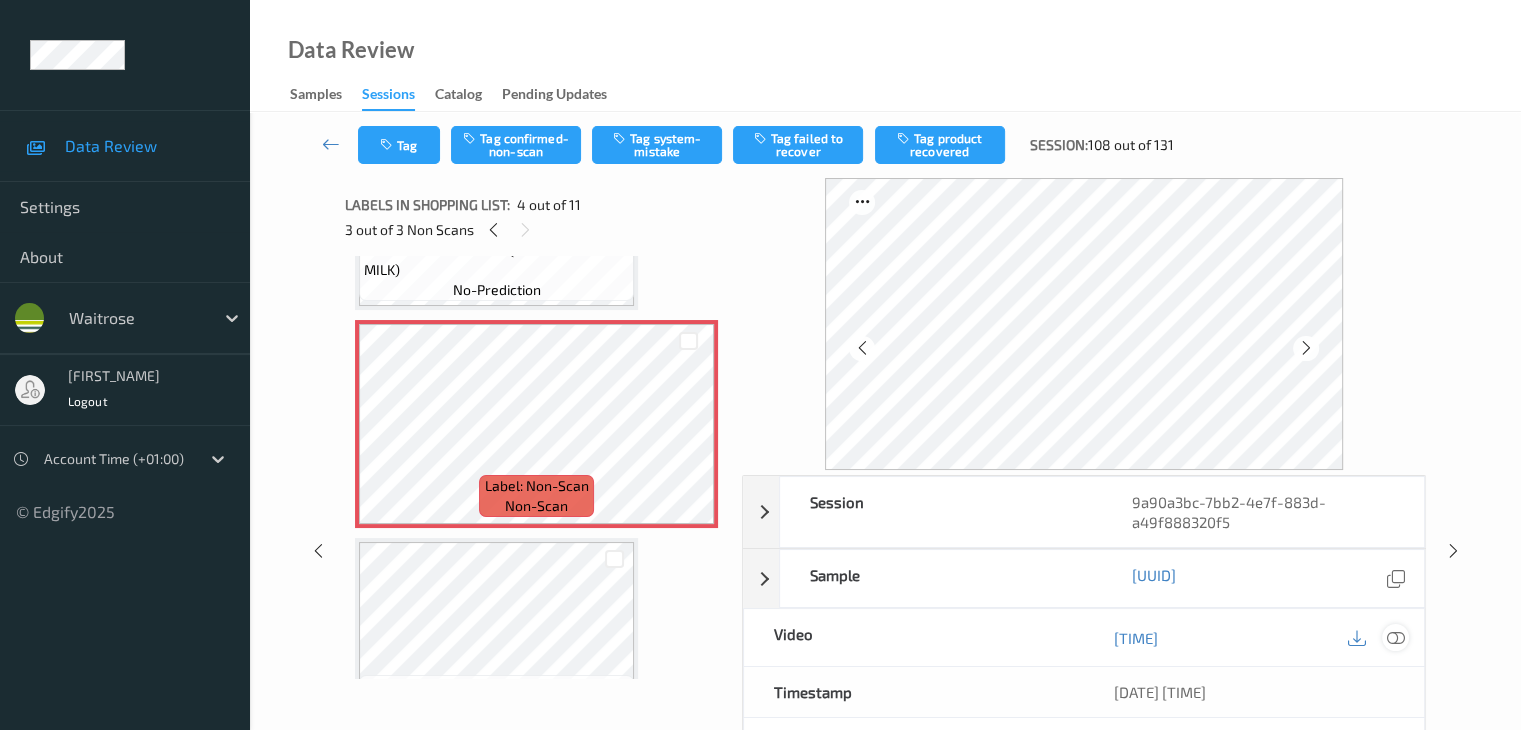 click at bounding box center (1395, 638) 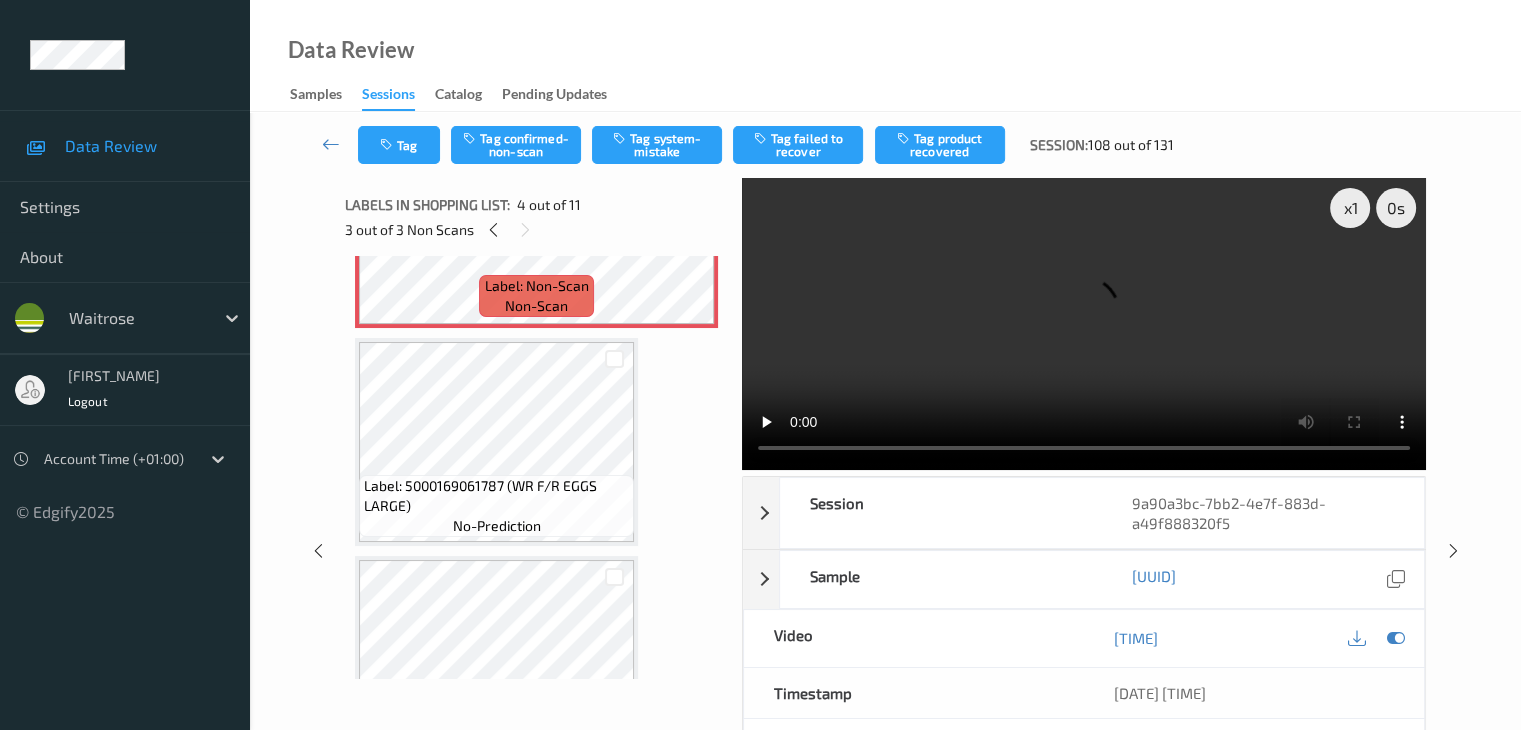 scroll, scrollTop: 600, scrollLeft: 0, axis: vertical 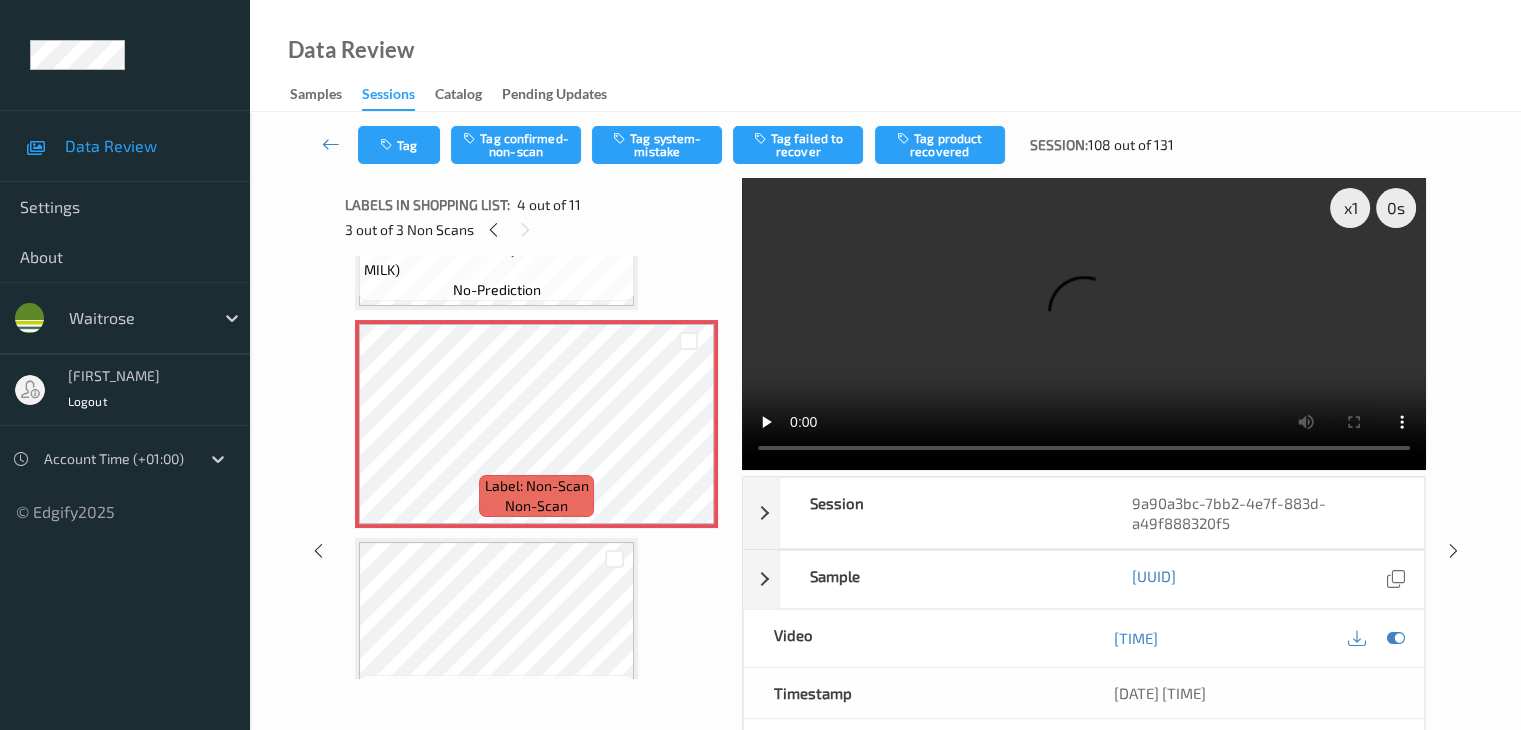 click on "Label: [NUMBER] (DORG SSKIMED MILK) no-prediction" at bounding box center (496, 270) 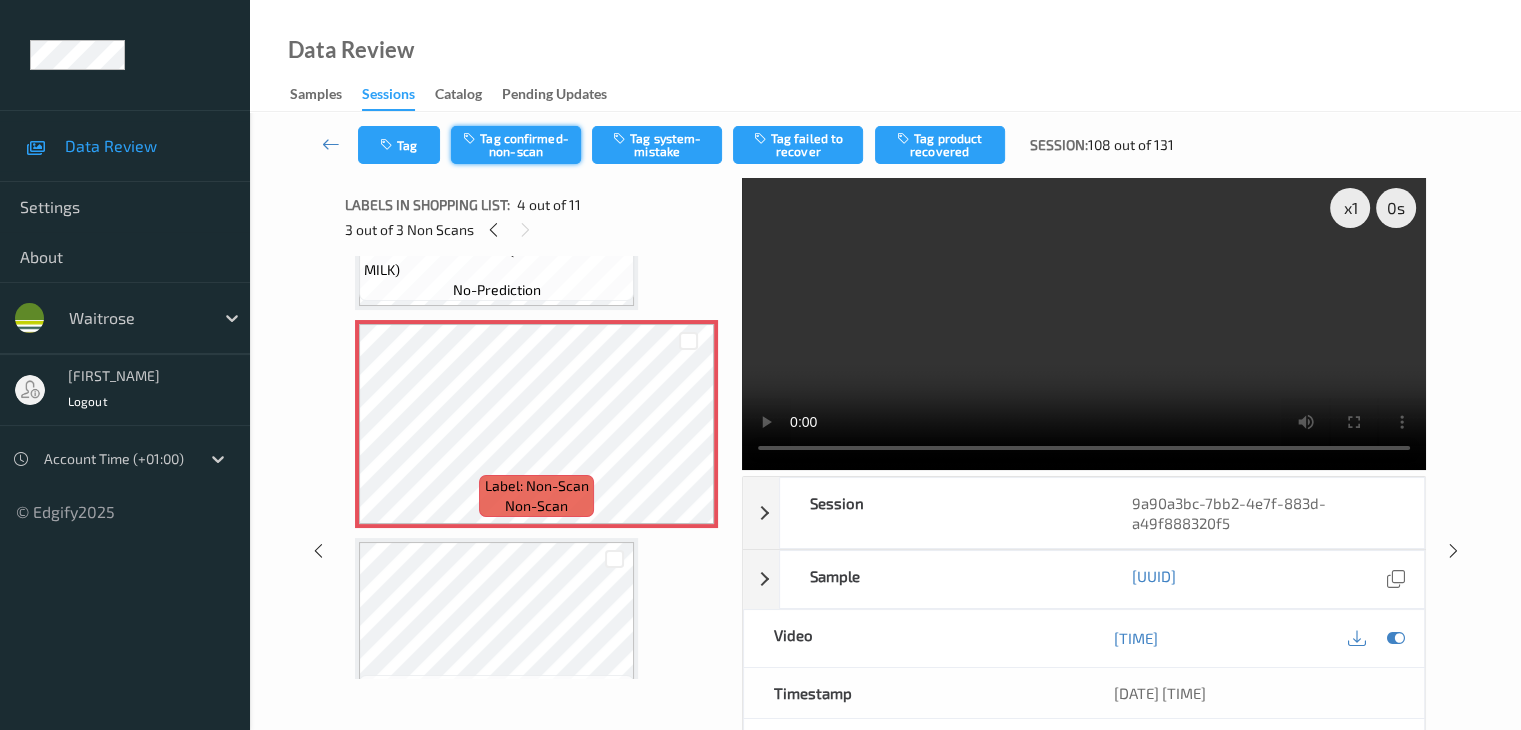 click on "Tag   confirmed-non-scan" at bounding box center (516, 145) 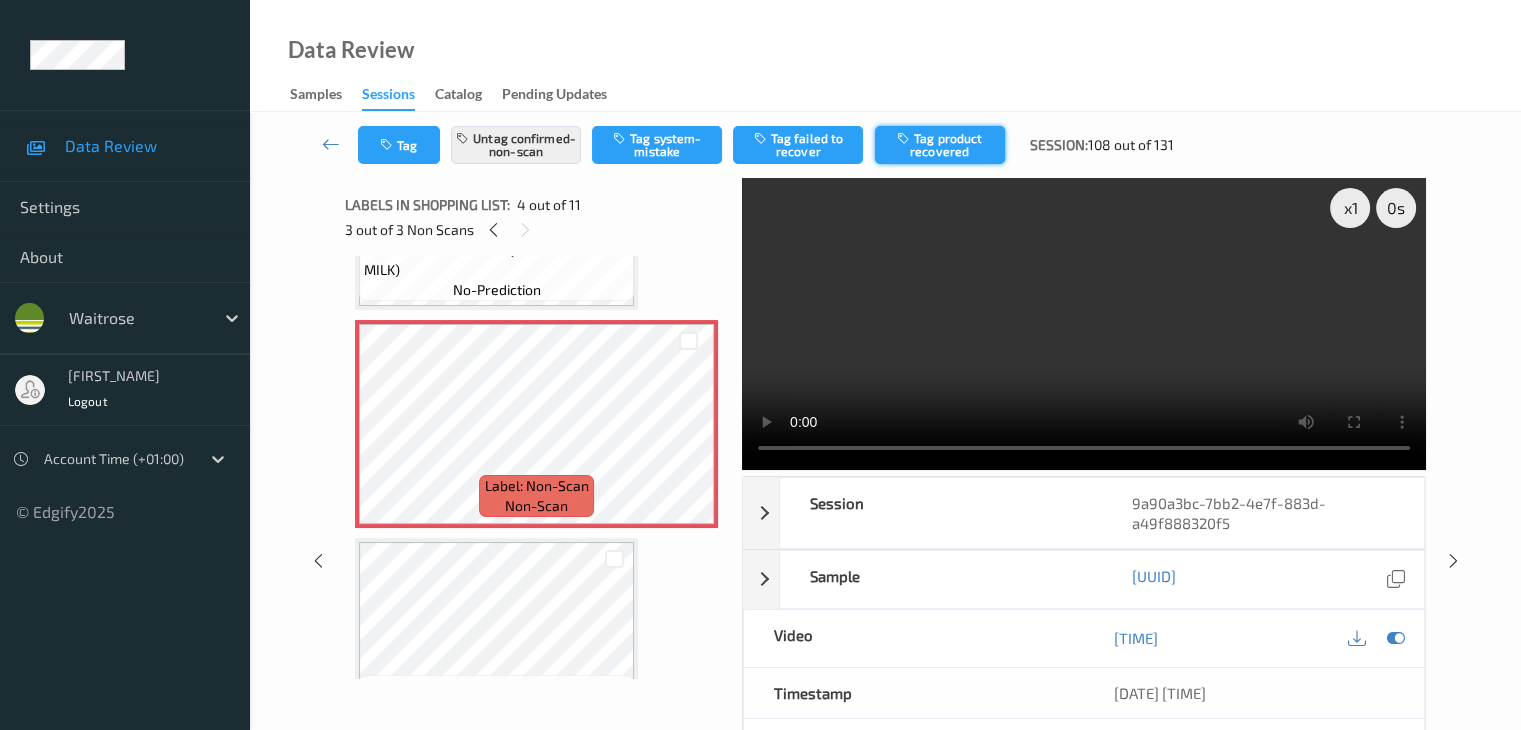 click at bounding box center [905, 138] 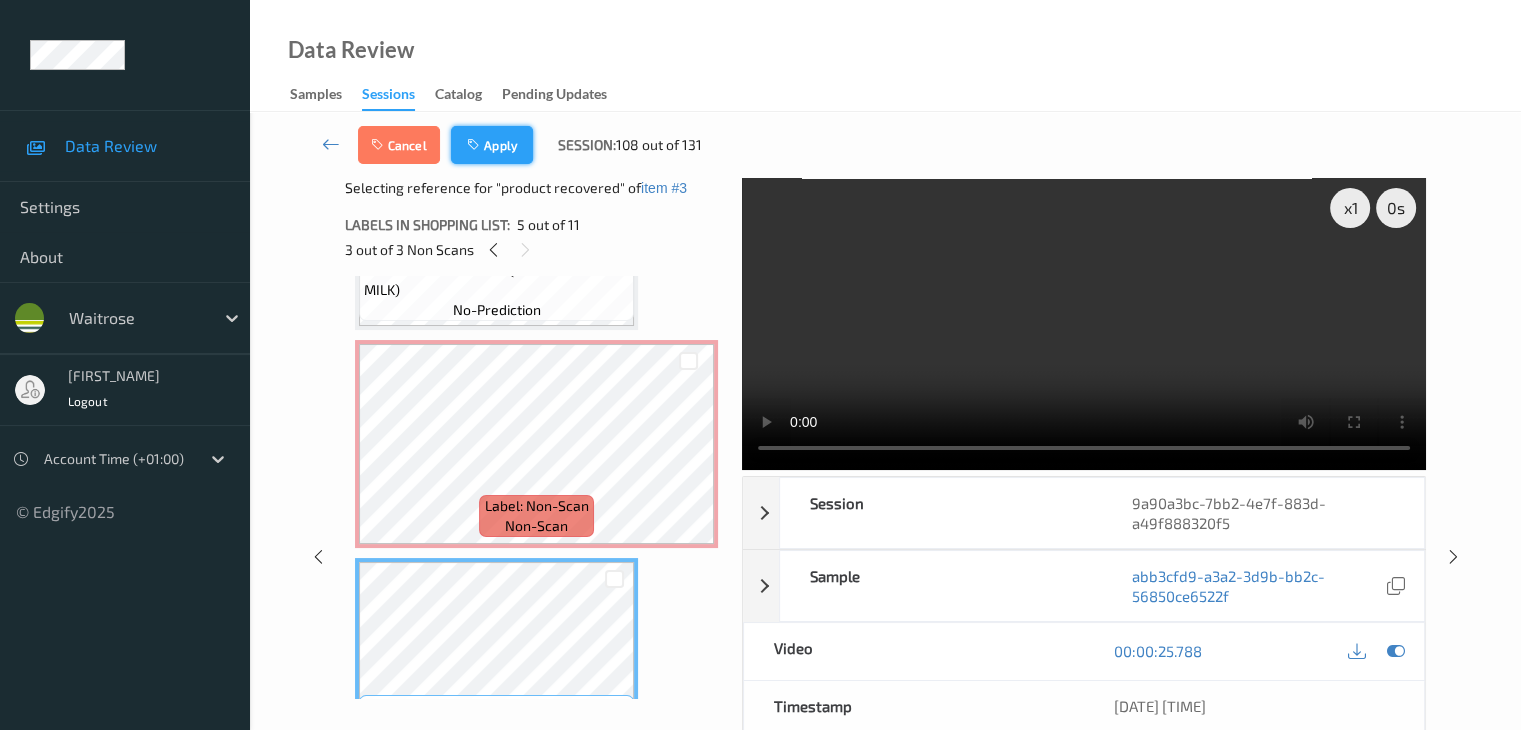 click on "Apply" at bounding box center [492, 145] 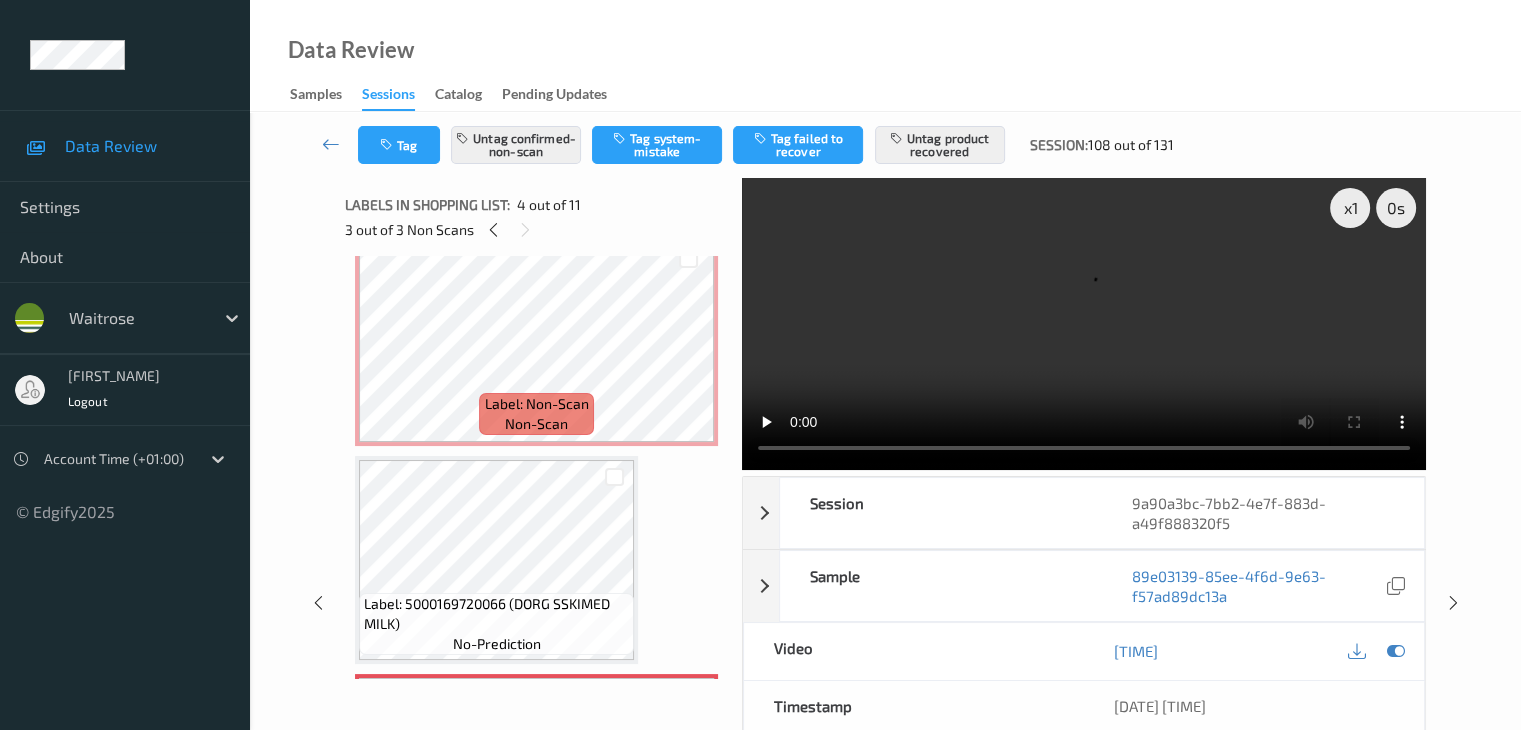 scroll, scrollTop: 46, scrollLeft: 0, axis: vertical 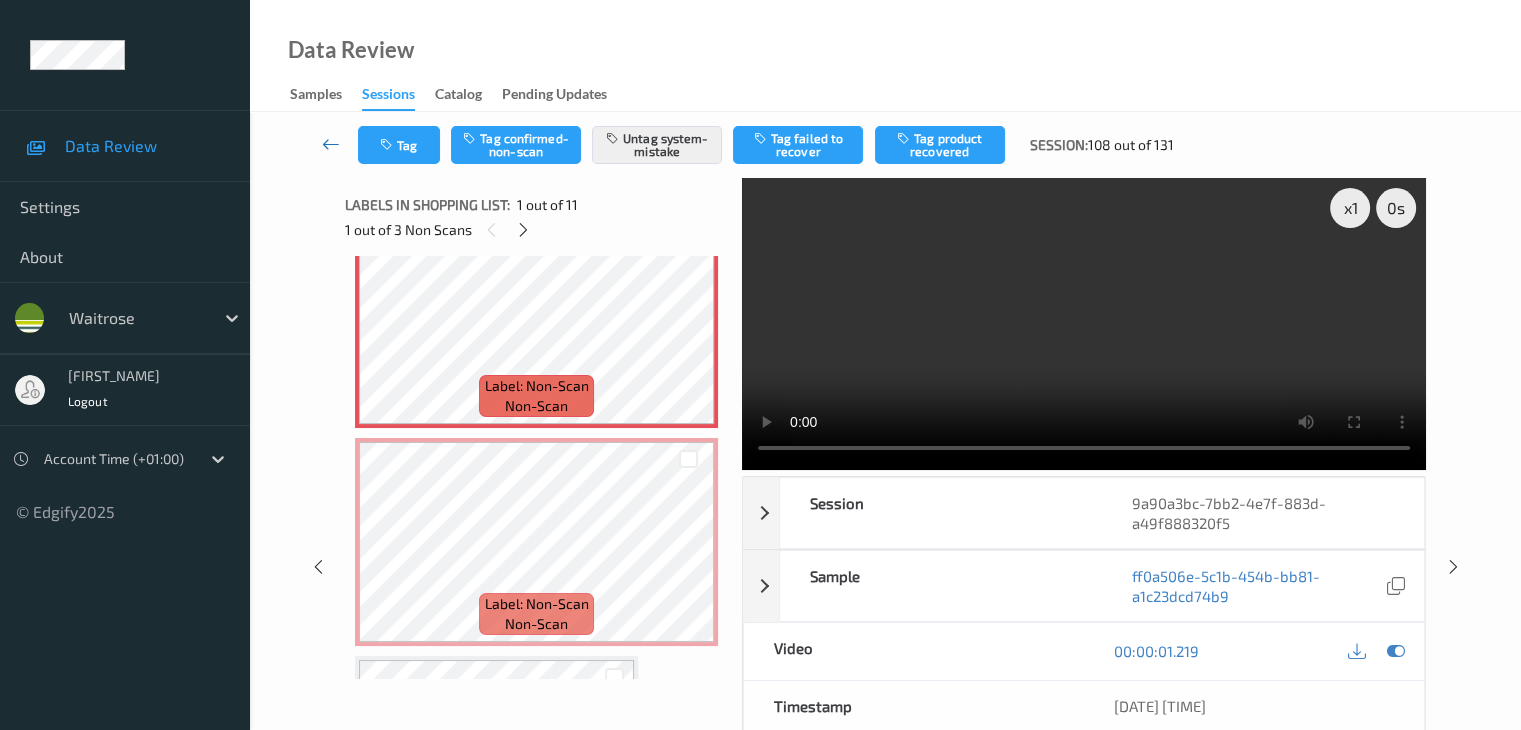 click at bounding box center (331, 144) 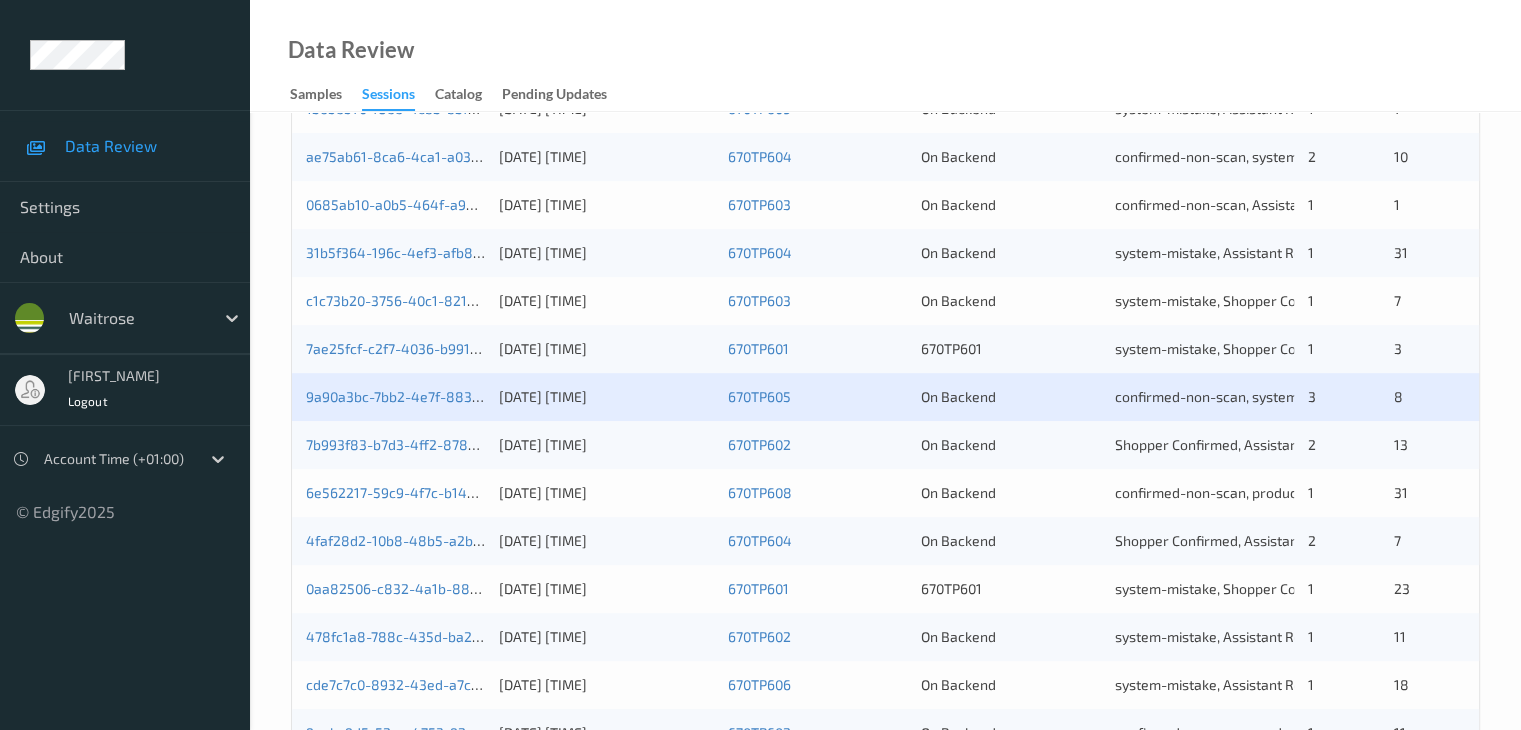 scroll, scrollTop: 700, scrollLeft: 0, axis: vertical 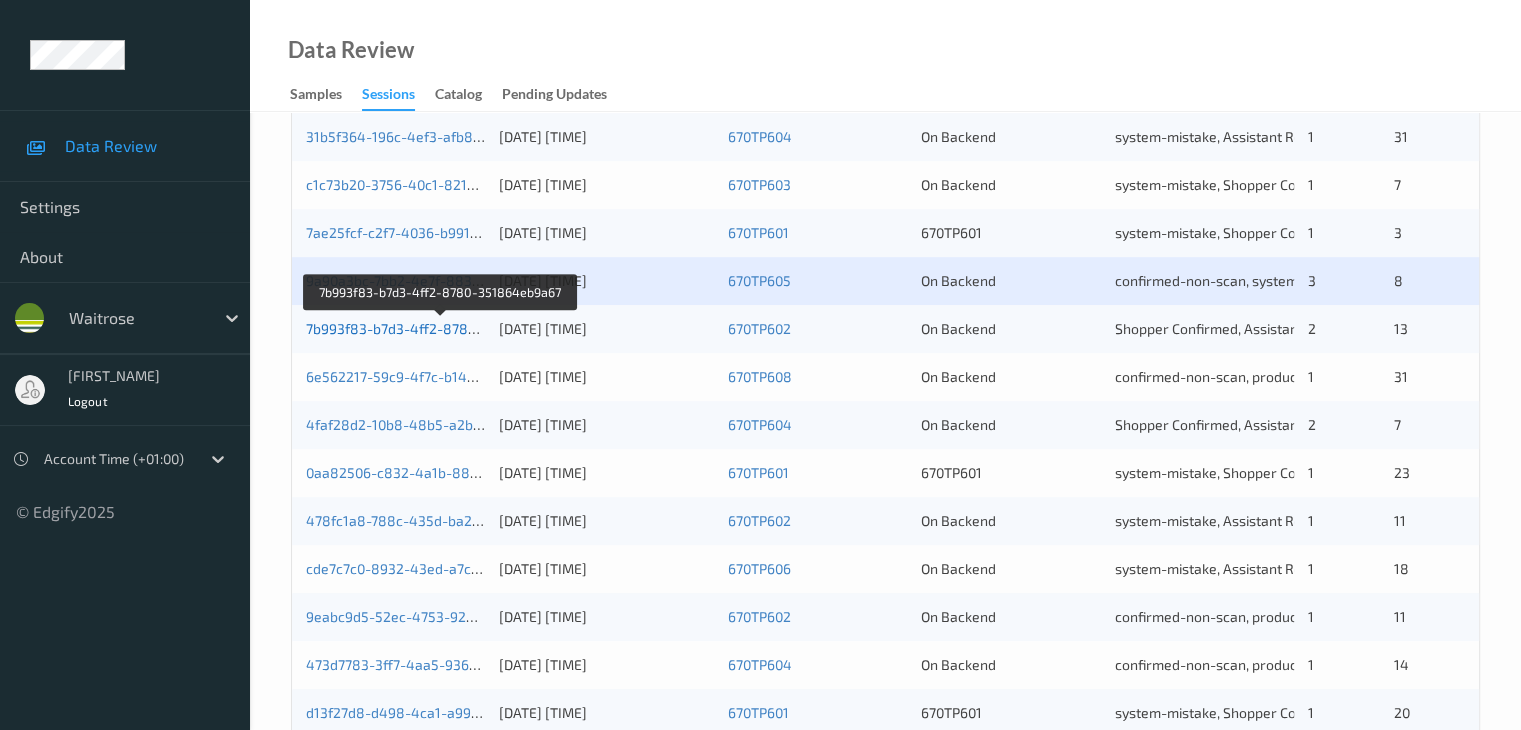 click on "7b993f83-b7d3-4ff2-8780-351864eb9a67" at bounding box center [441, 328] 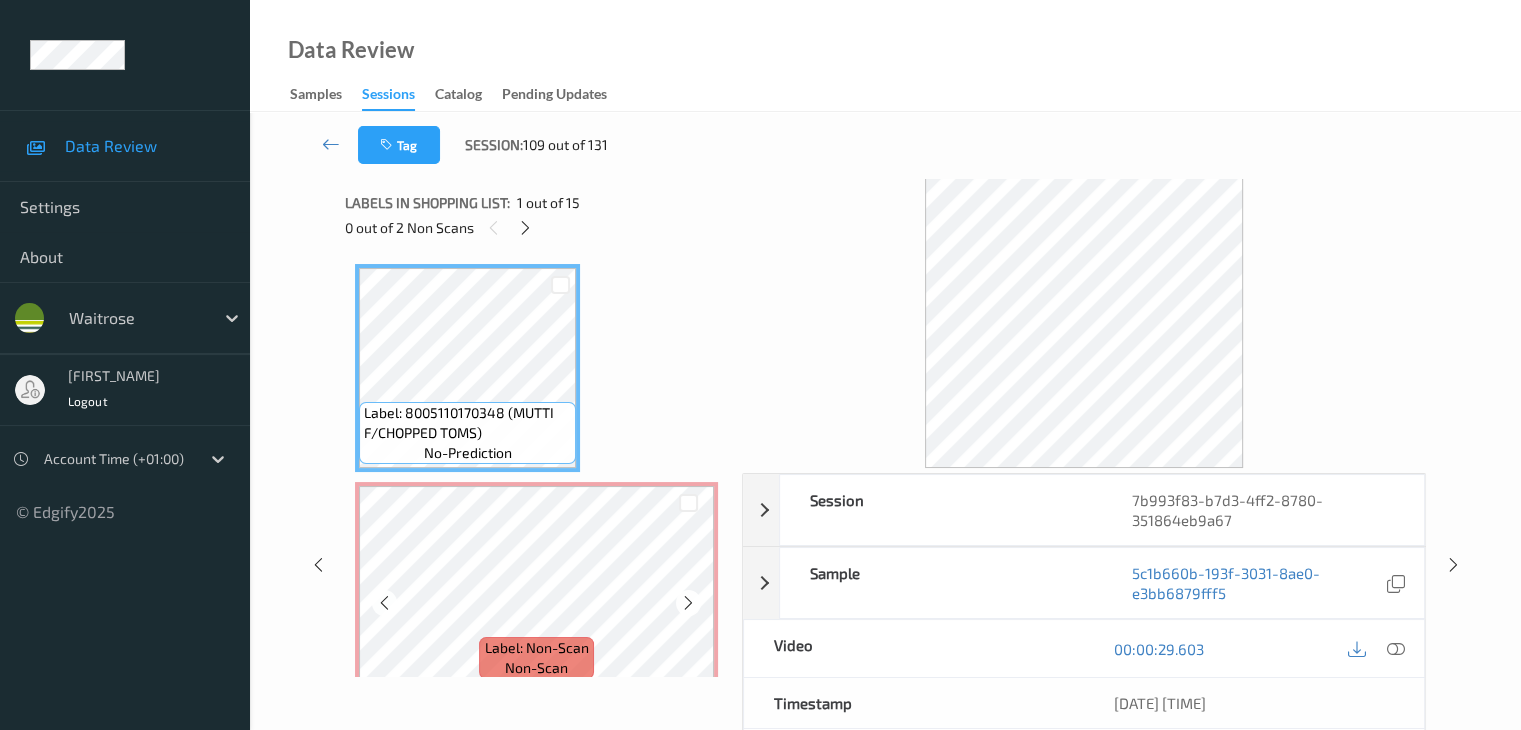 scroll, scrollTop: 0, scrollLeft: 0, axis: both 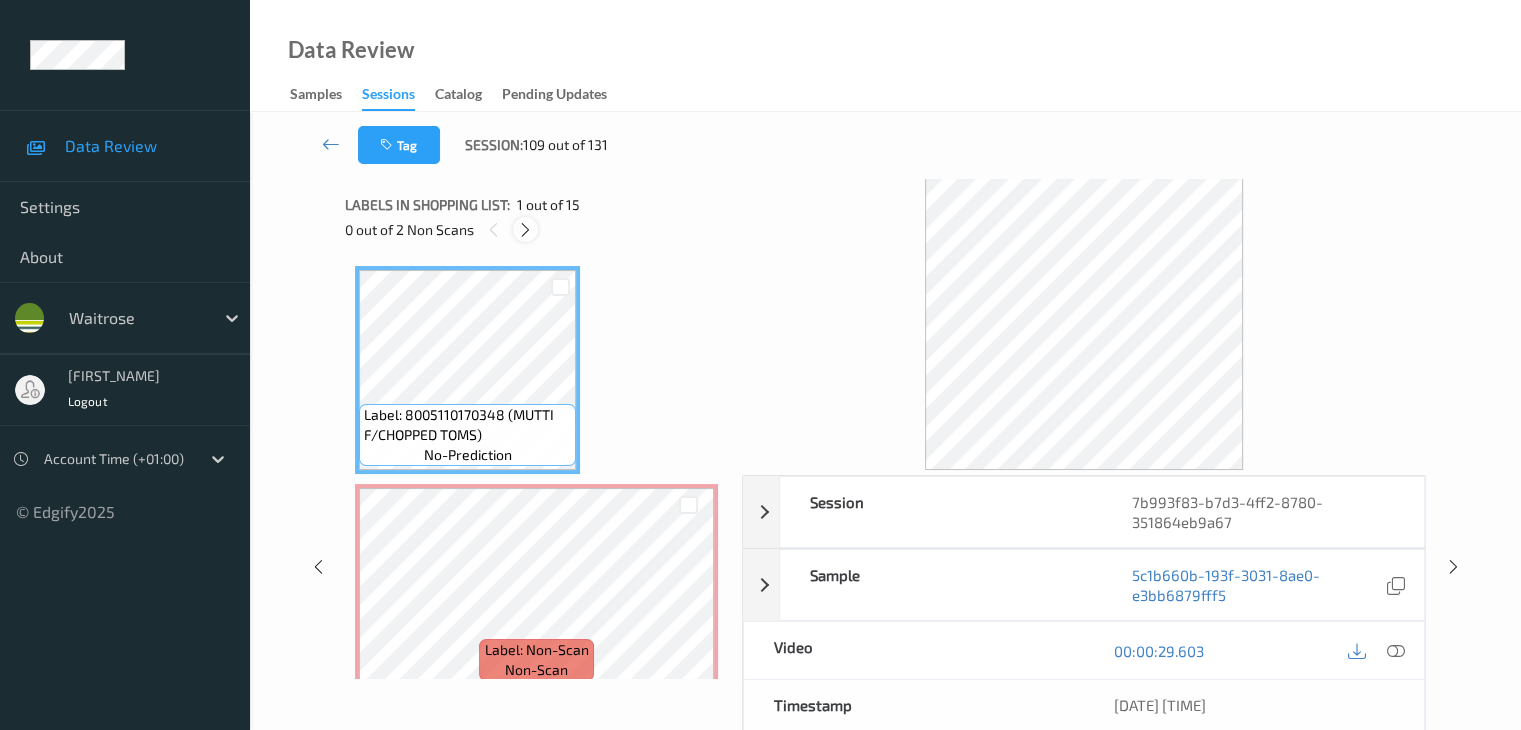 click at bounding box center [525, 230] 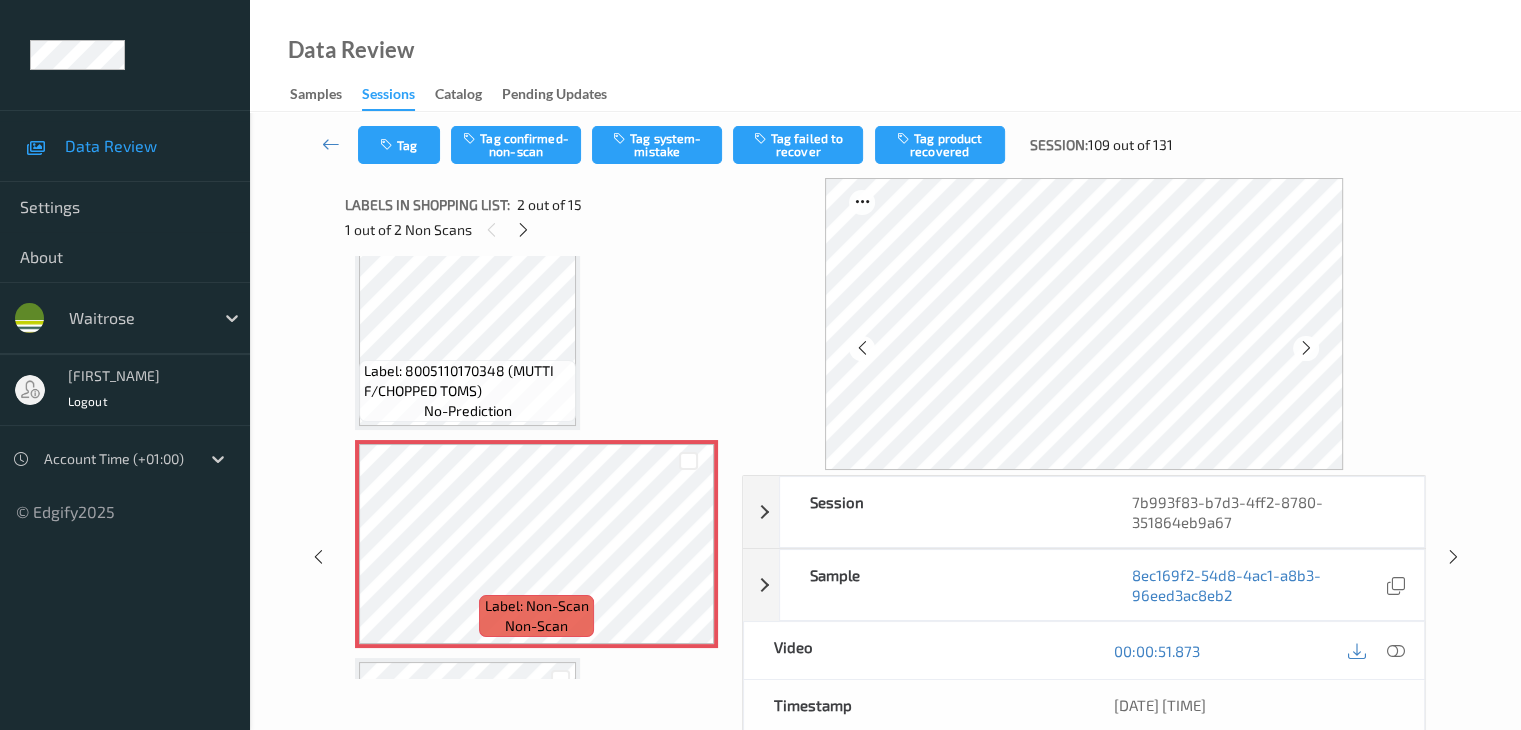 scroll, scrollTop: 10, scrollLeft: 0, axis: vertical 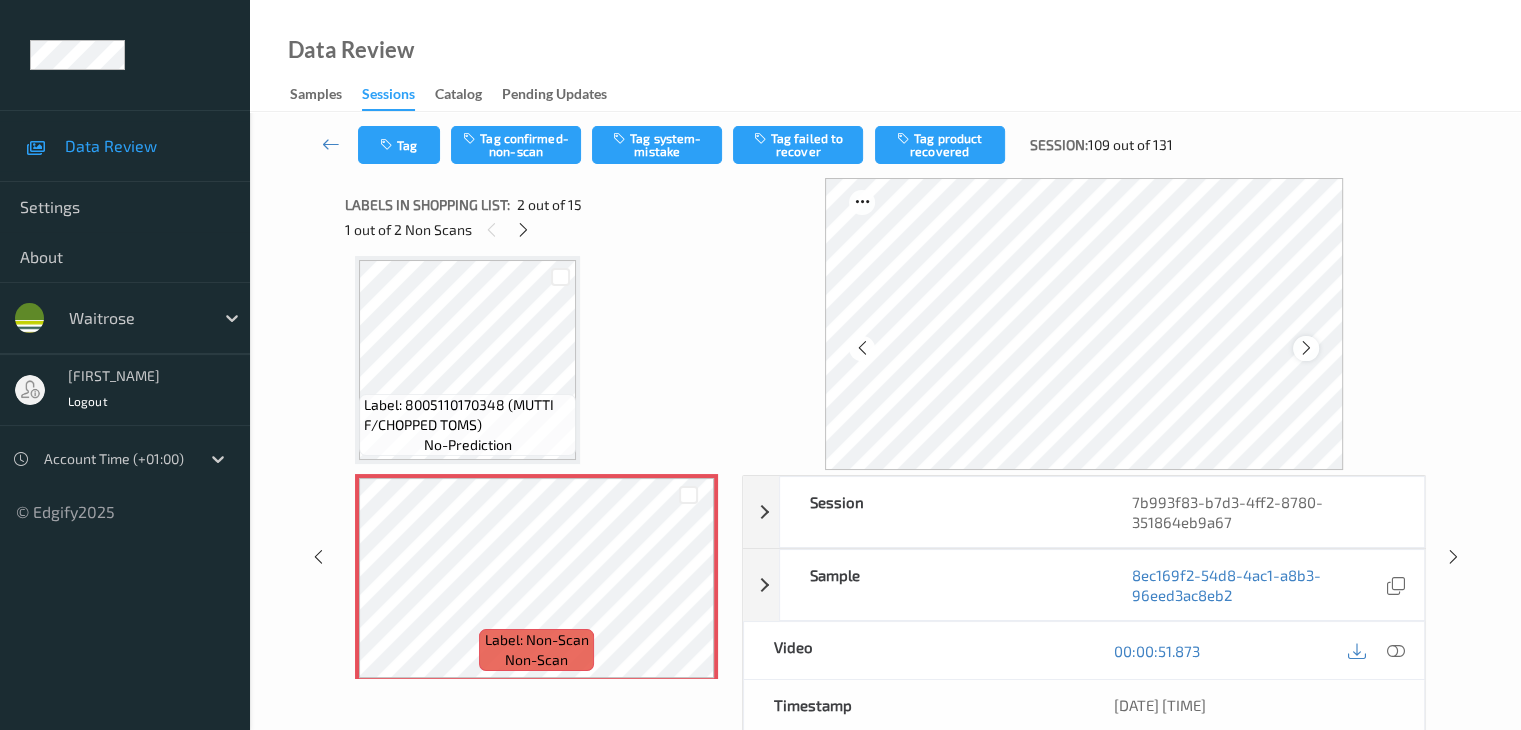 click at bounding box center (1306, 348) 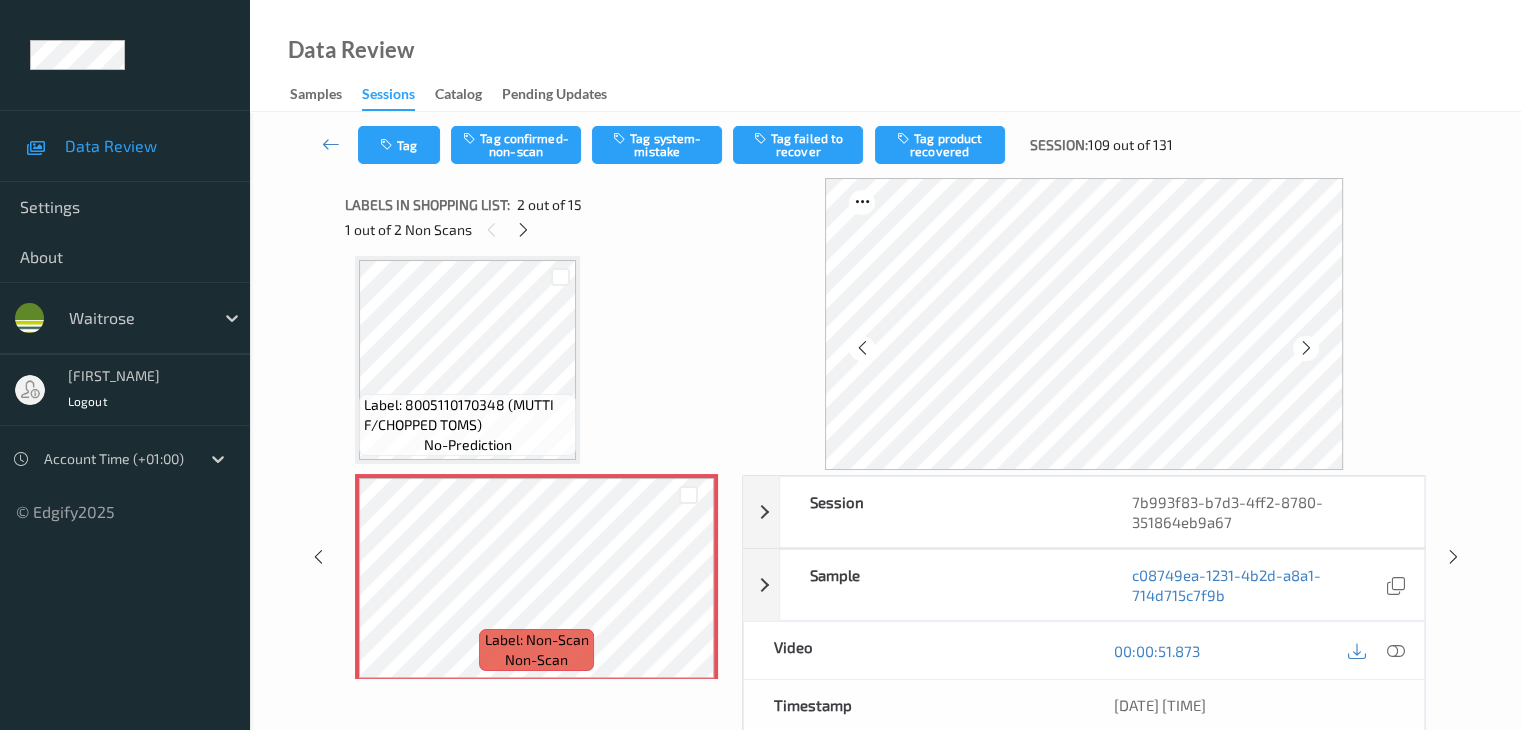 click at bounding box center [1306, 348] 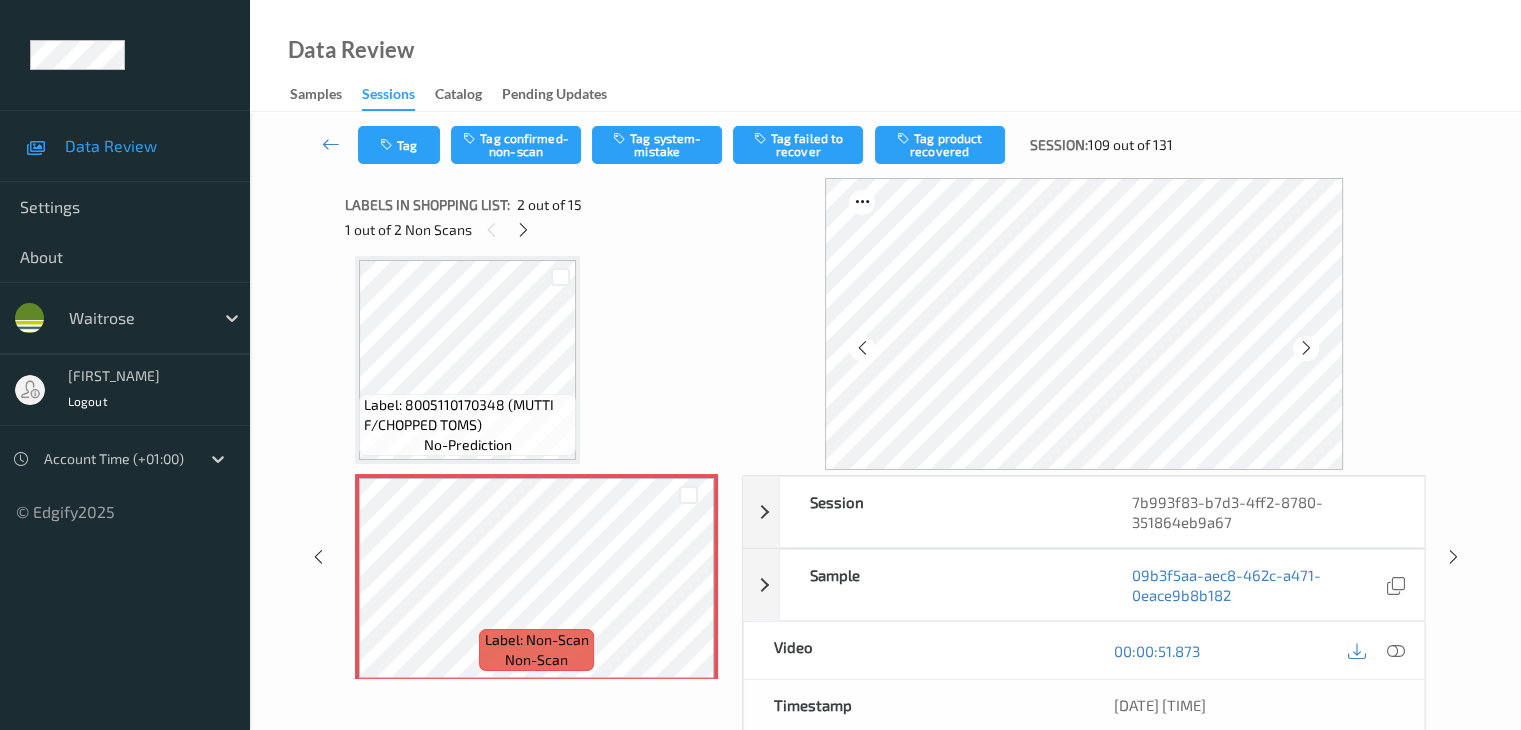 click at bounding box center [1306, 348] 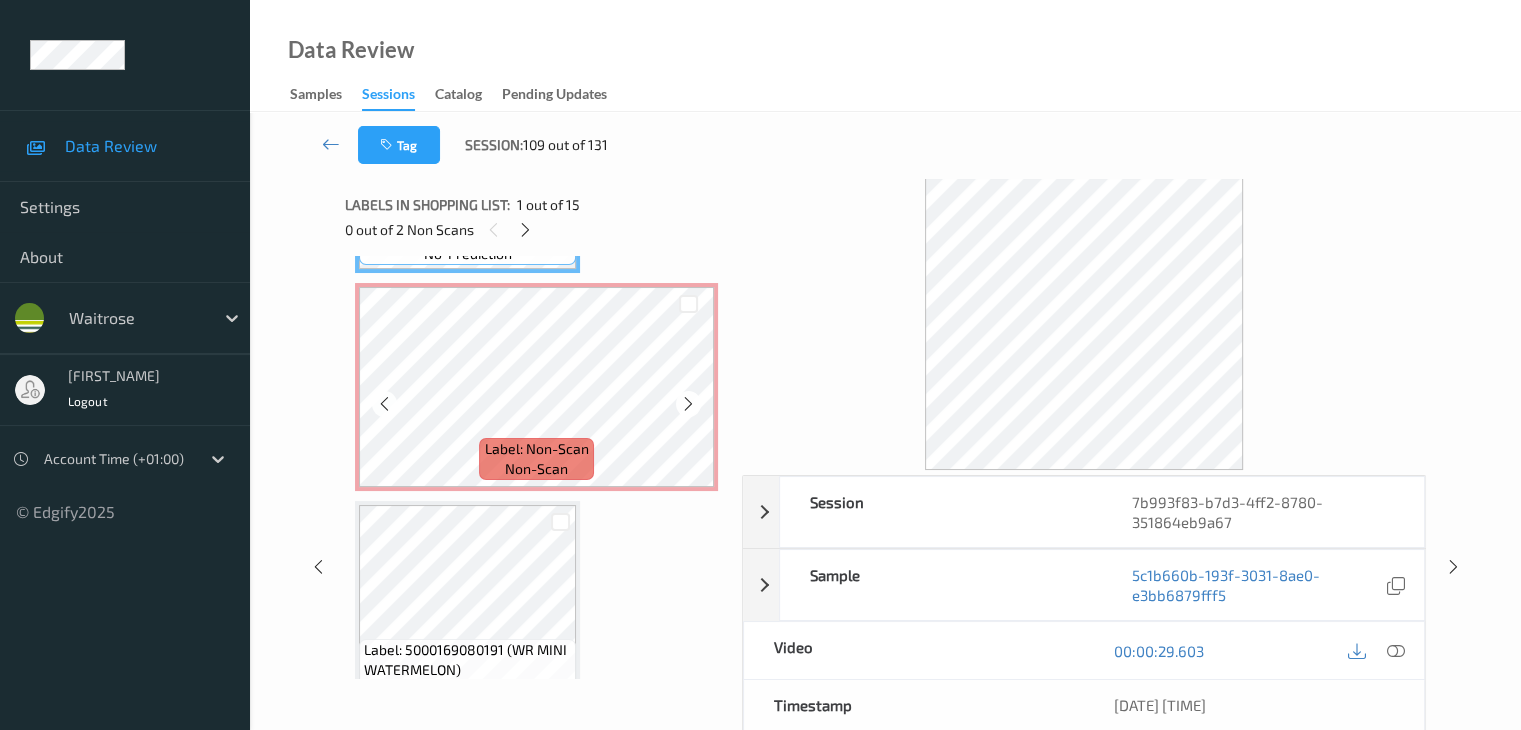 scroll, scrollTop: 210, scrollLeft: 0, axis: vertical 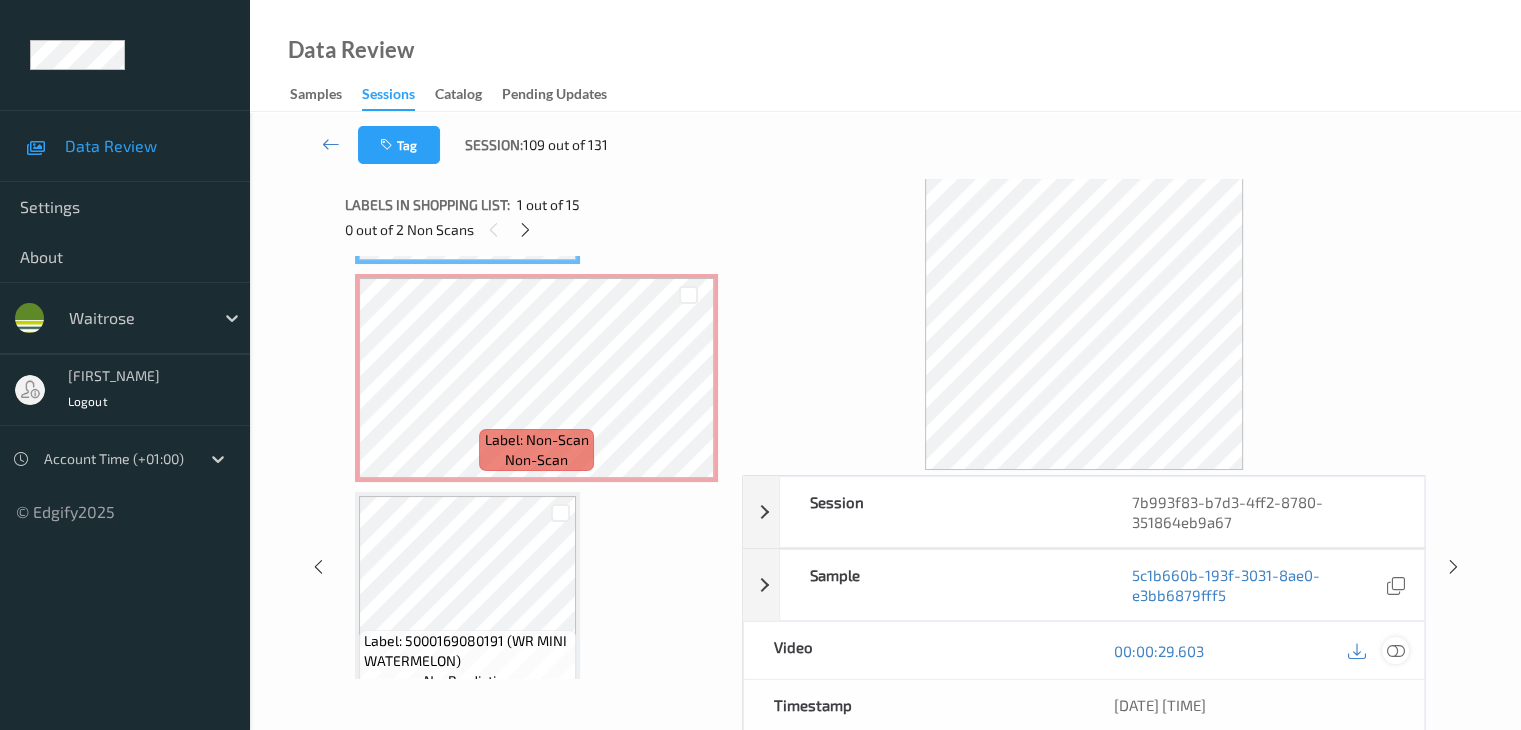 click at bounding box center [1395, 651] 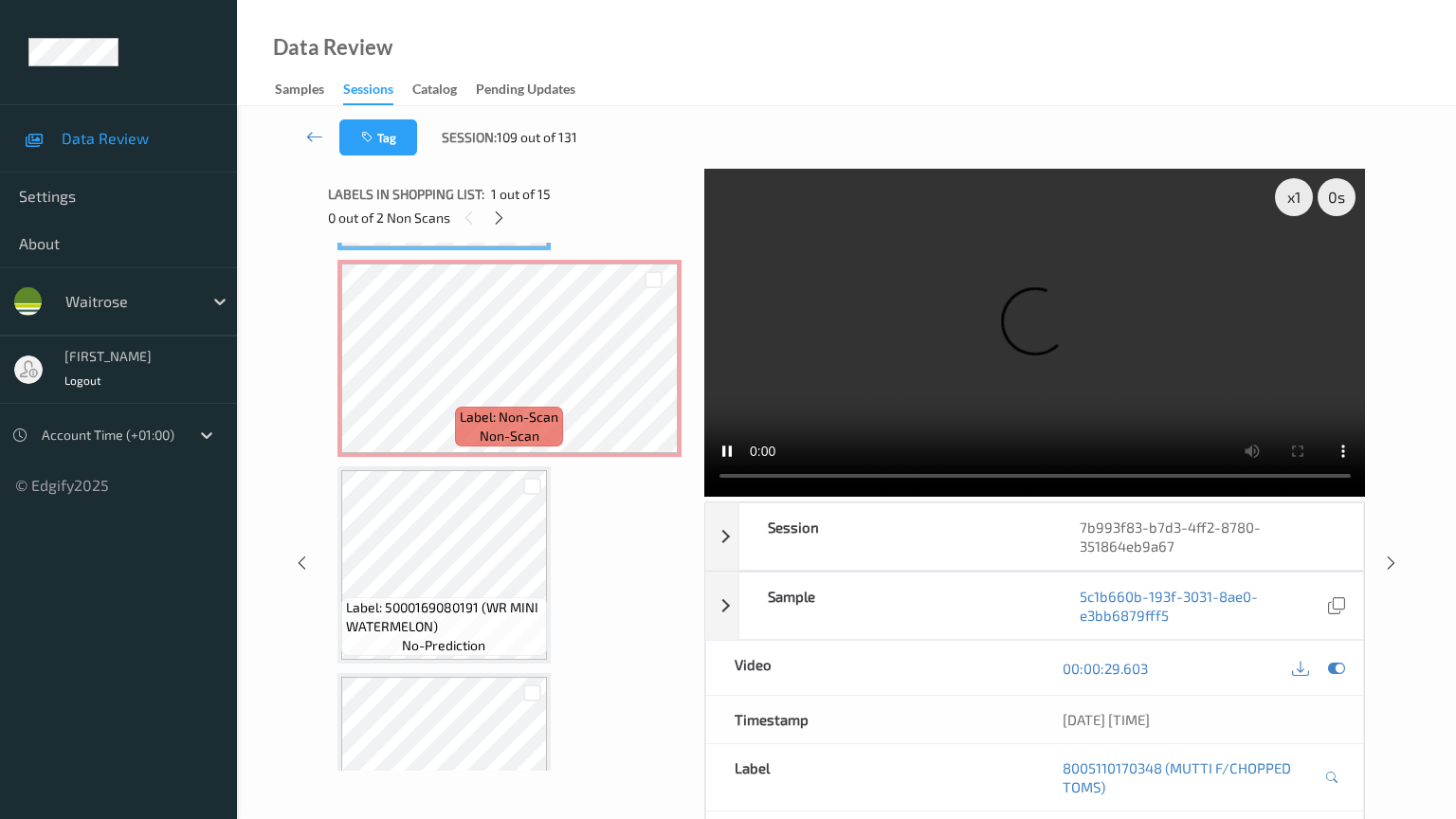 type 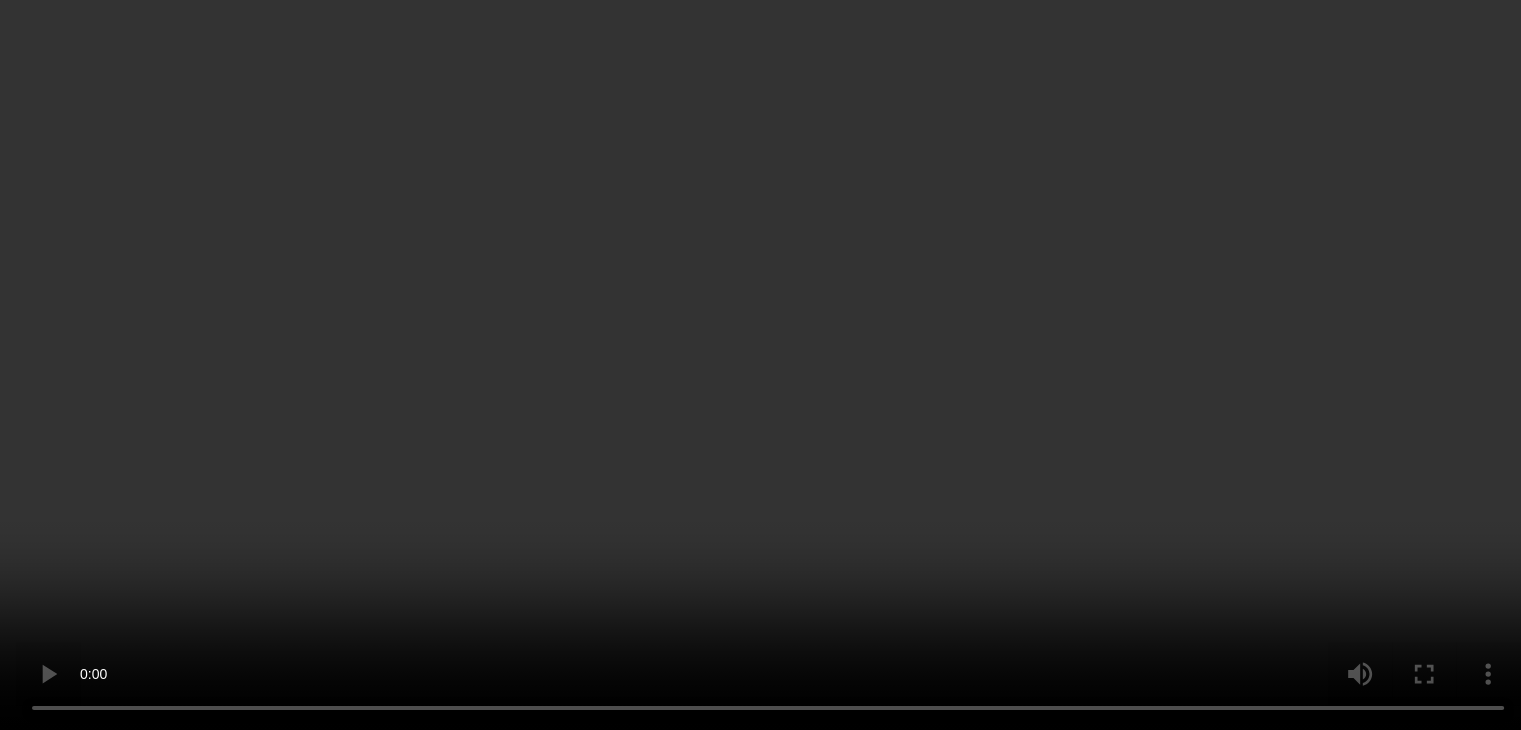 scroll, scrollTop: 110, scrollLeft: 0, axis: vertical 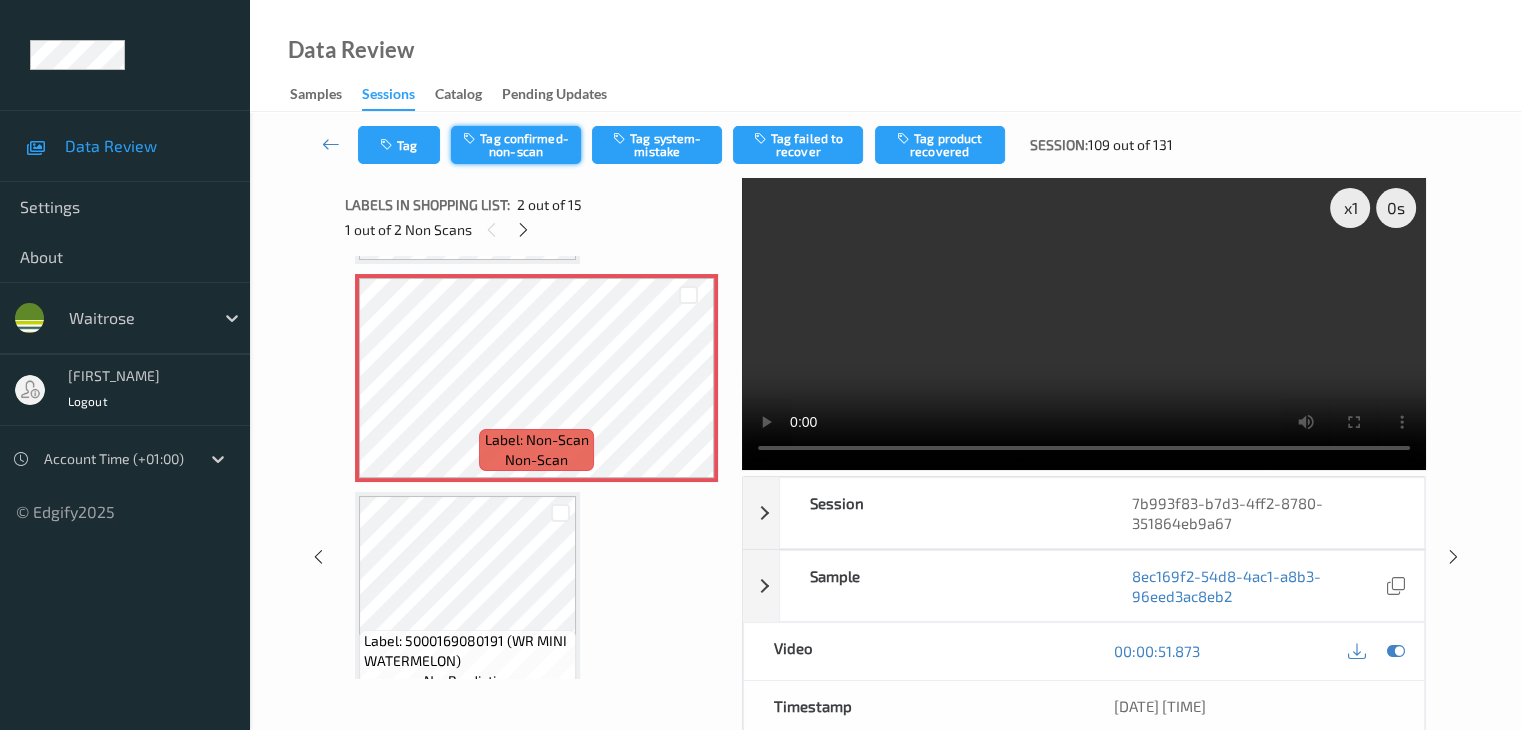 click on "Tag   confirmed-non-scan" at bounding box center (516, 145) 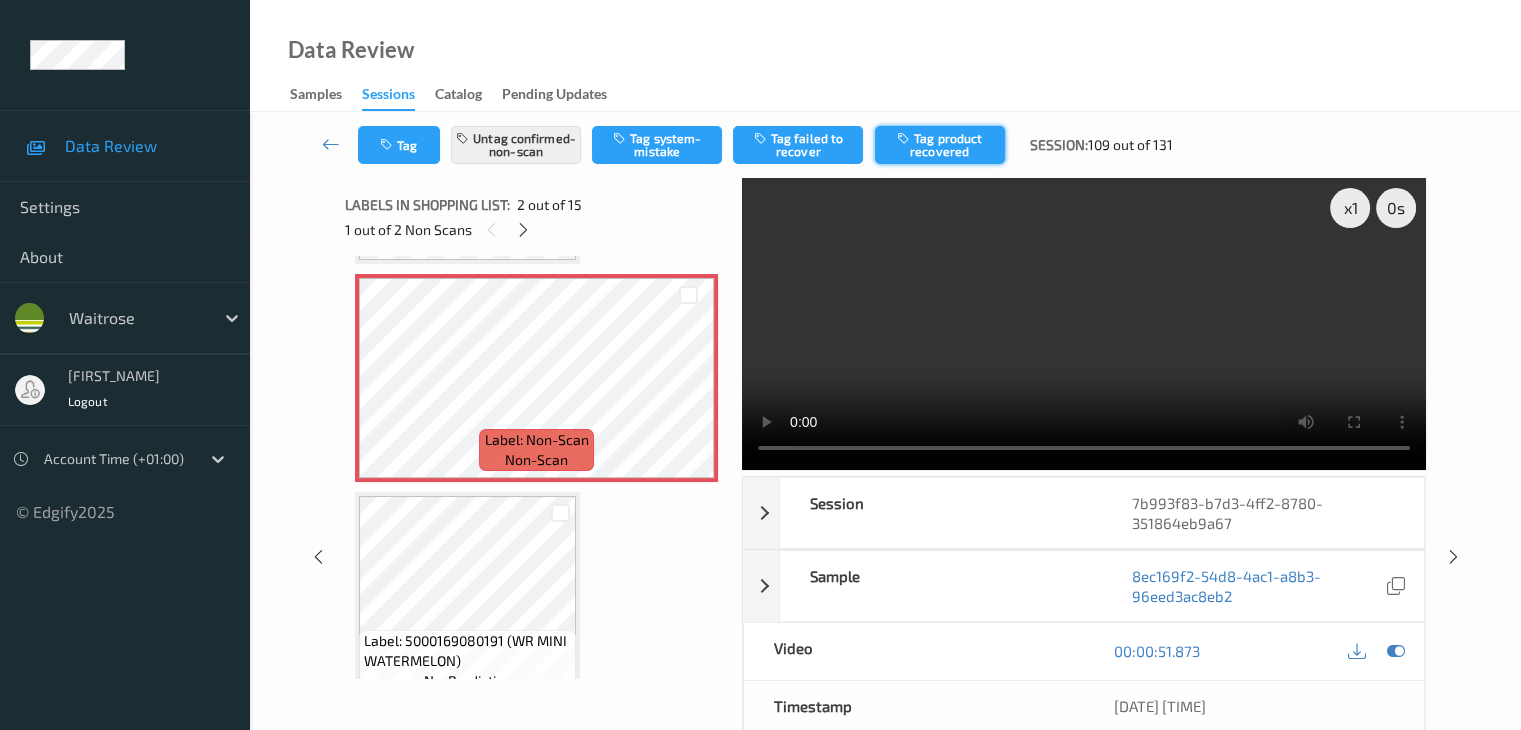 click on "Tag   product recovered" at bounding box center (940, 145) 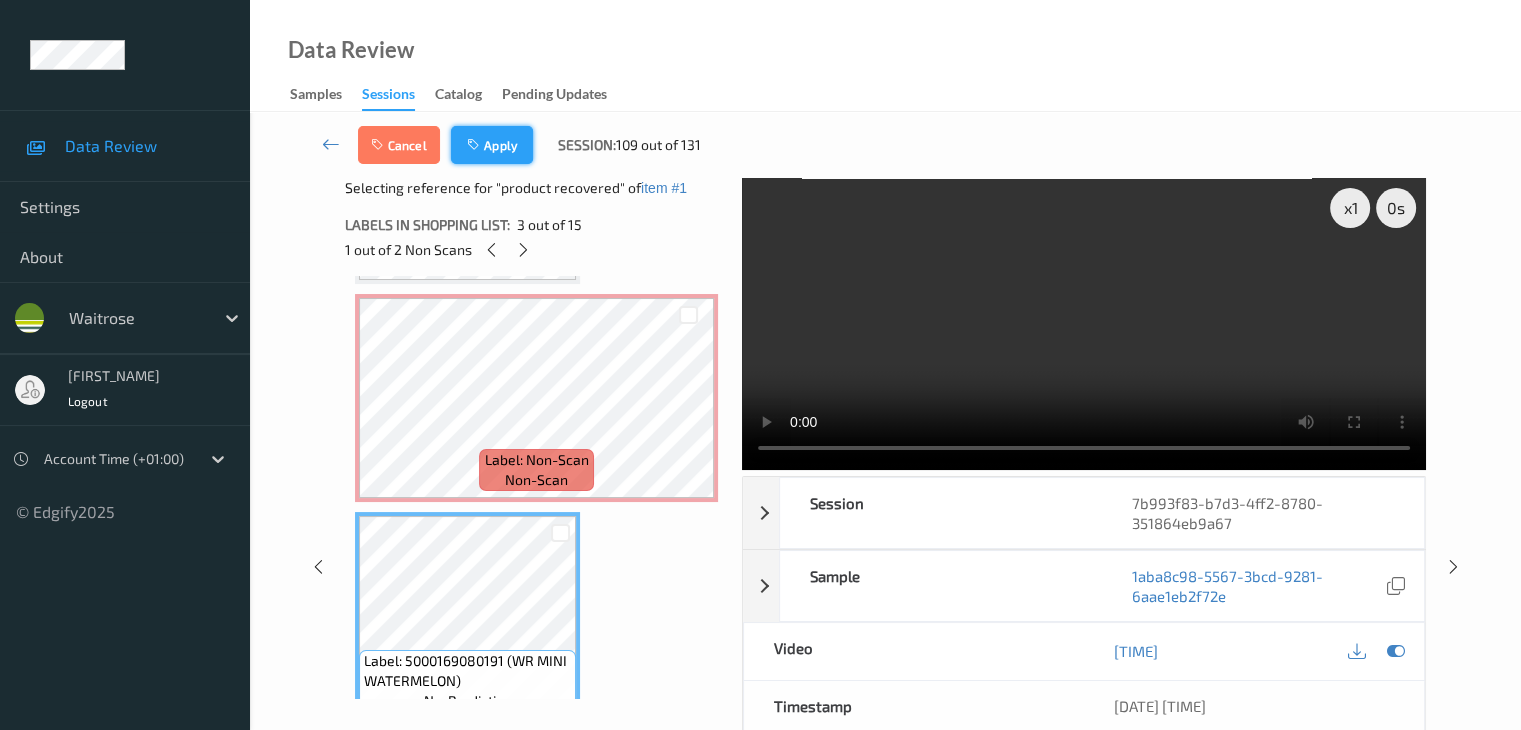 click on "Apply" at bounding box center (492, 145) 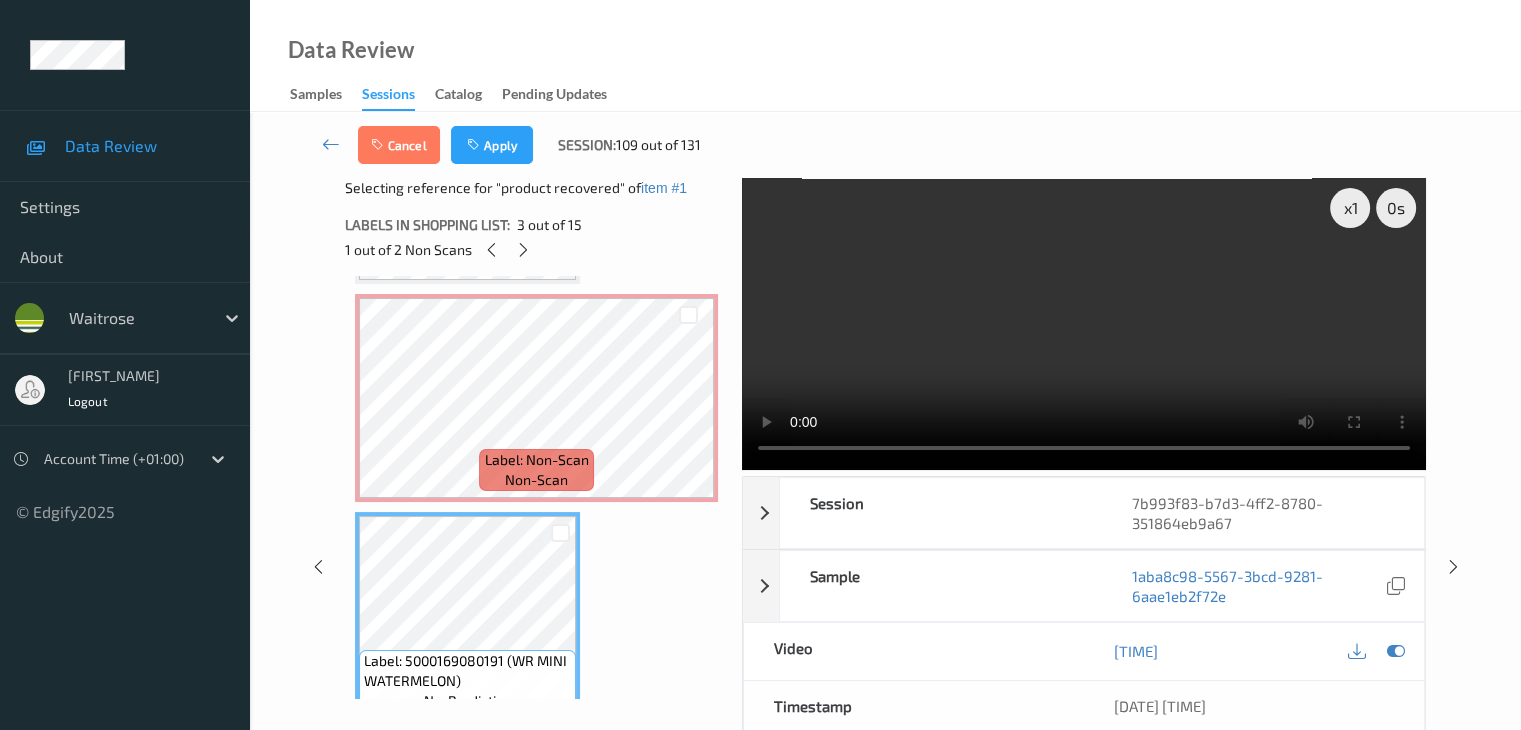 scroll, scrollTop: 10, scrollLeft: 0, axis: vertical 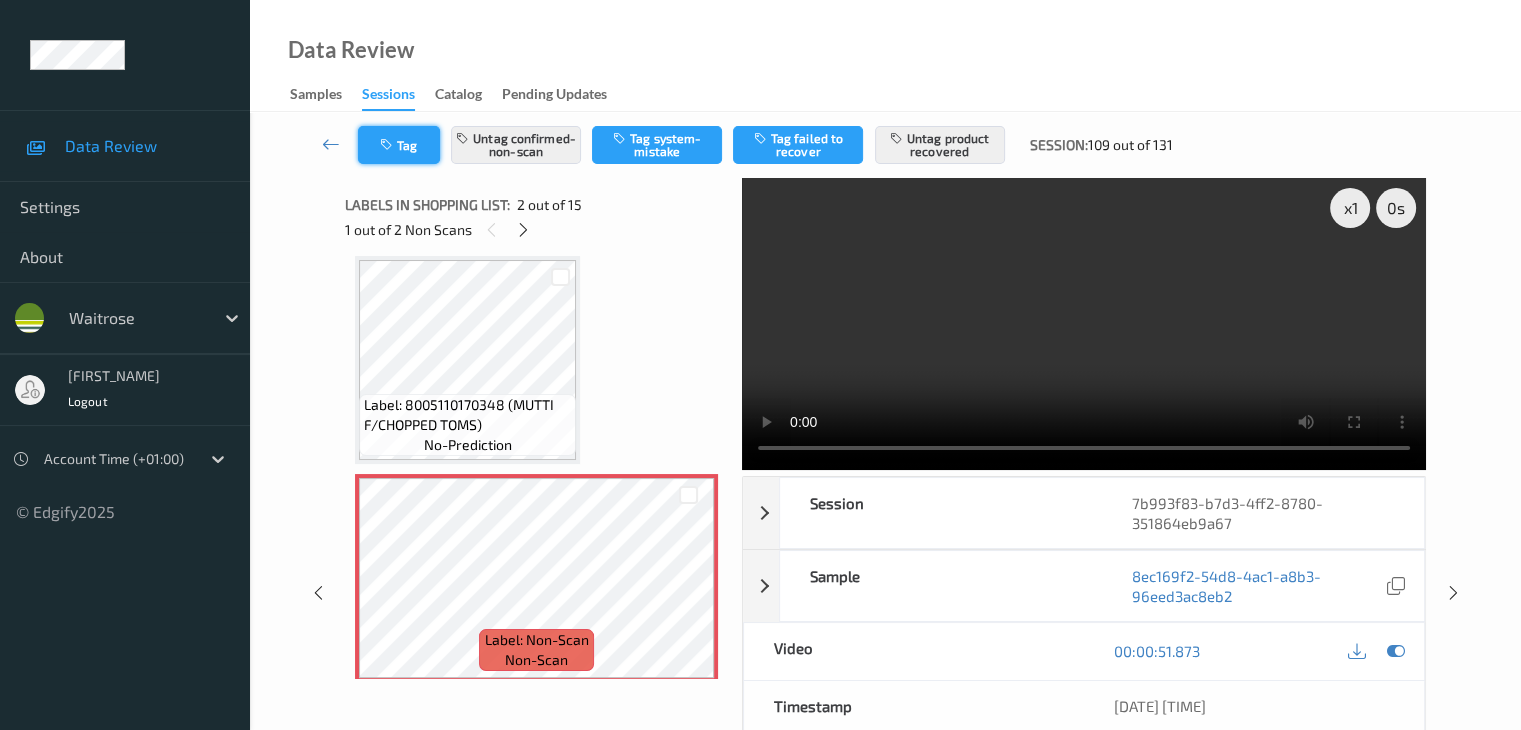 click on "Tag" at bounding box center [399, 145] 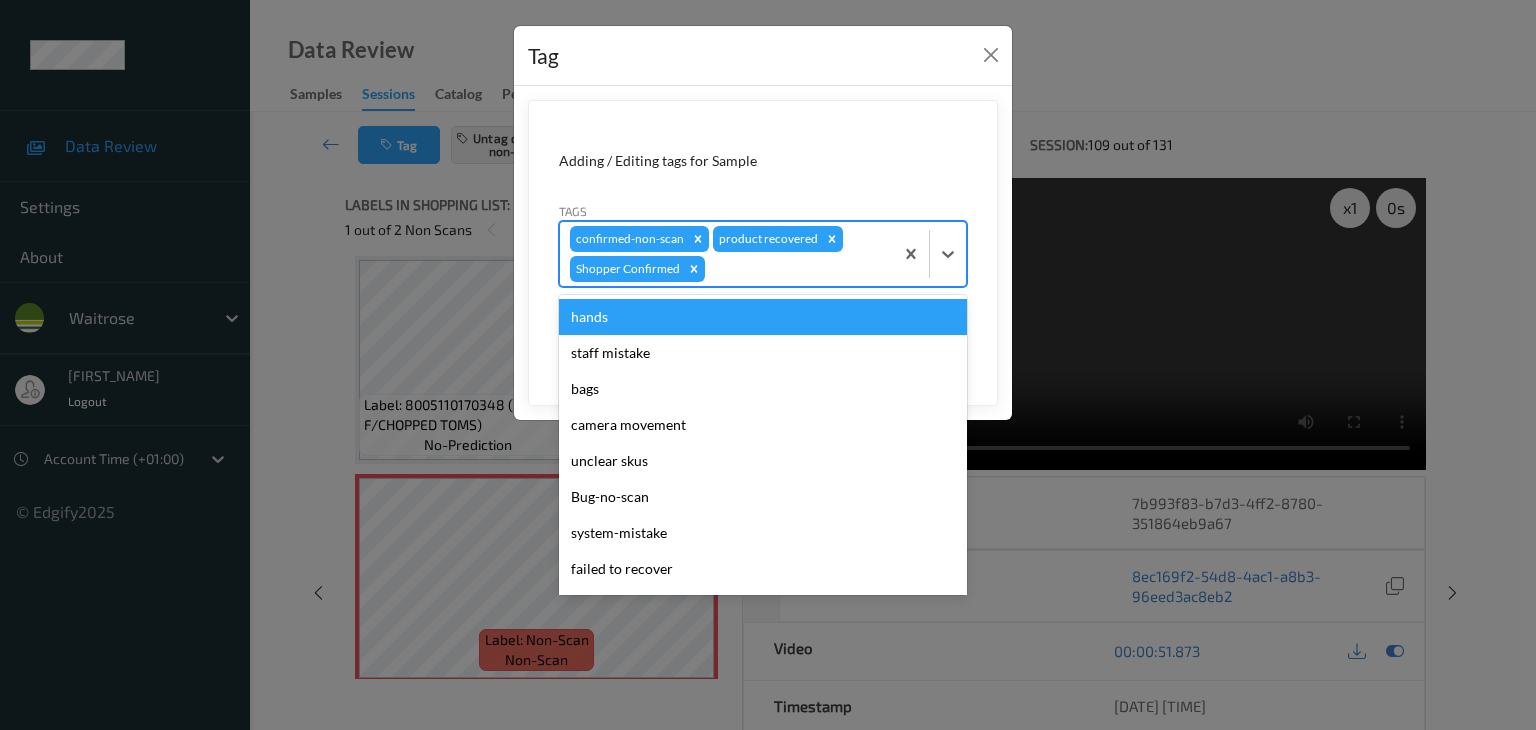 click at bounding box center [796, 269] 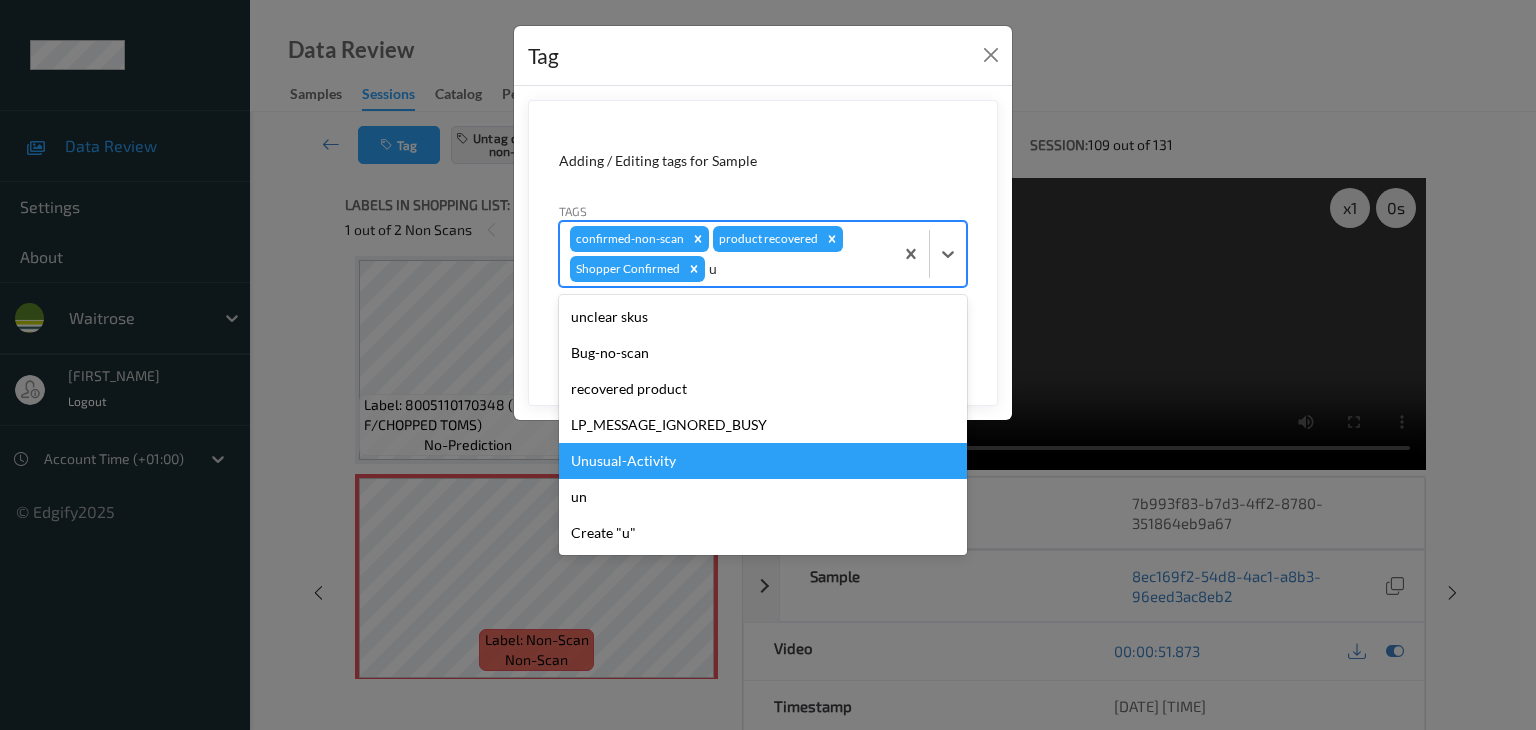 type 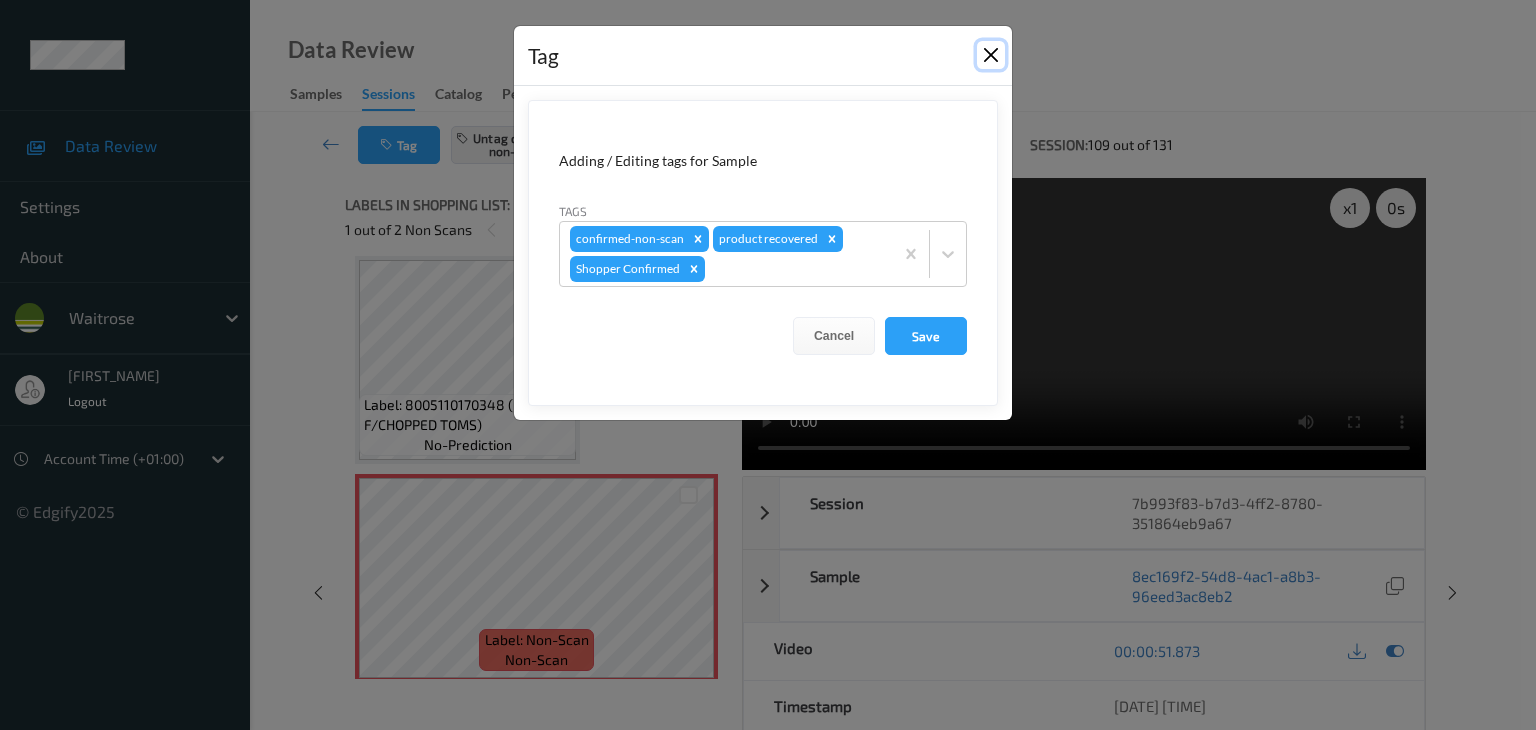 click at bounding box center (991, 55) 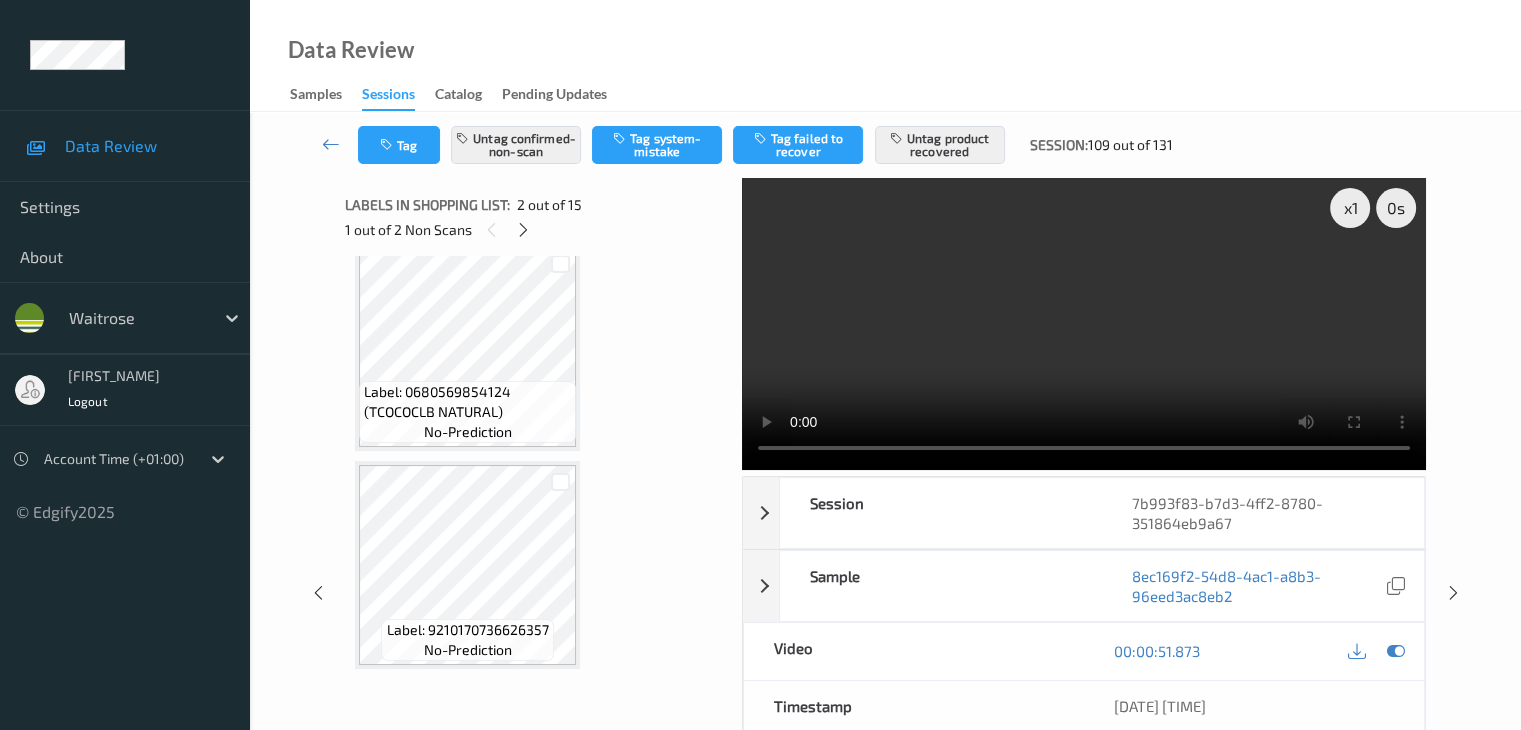 scroll, scrollTop: 2657, scrollLeft: 0, axis: vertical 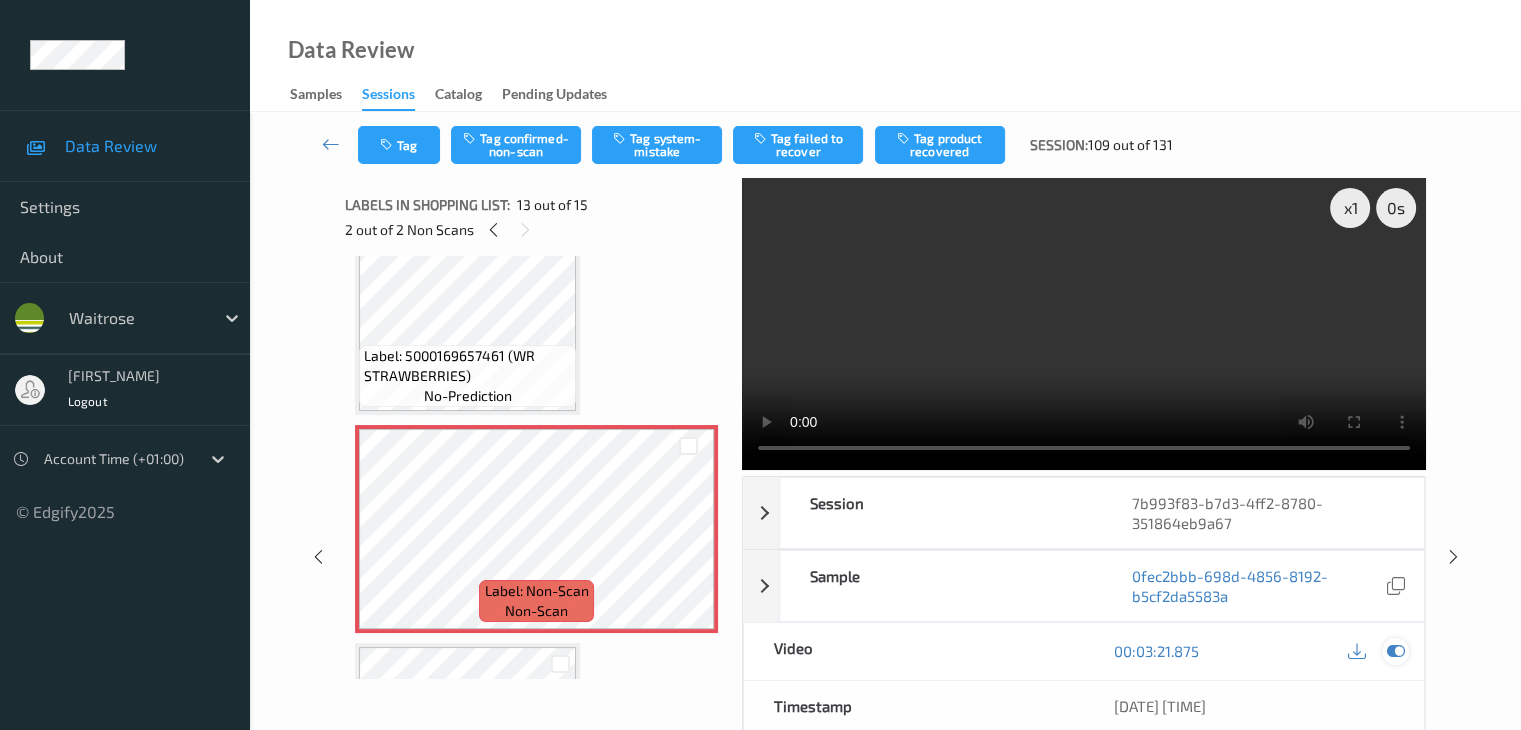 click at bounding box center (1395, 651) 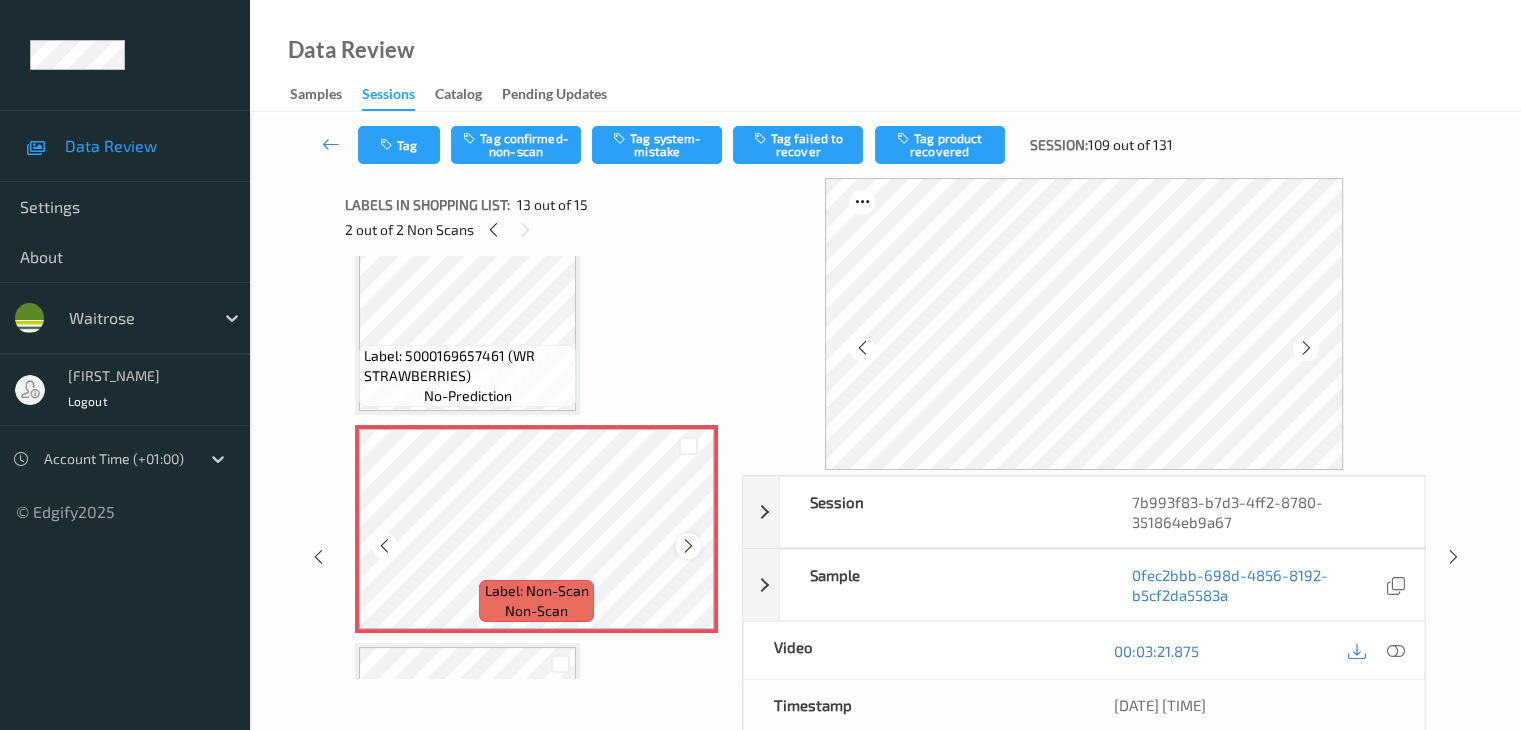 click at bounding box center (688, 546) 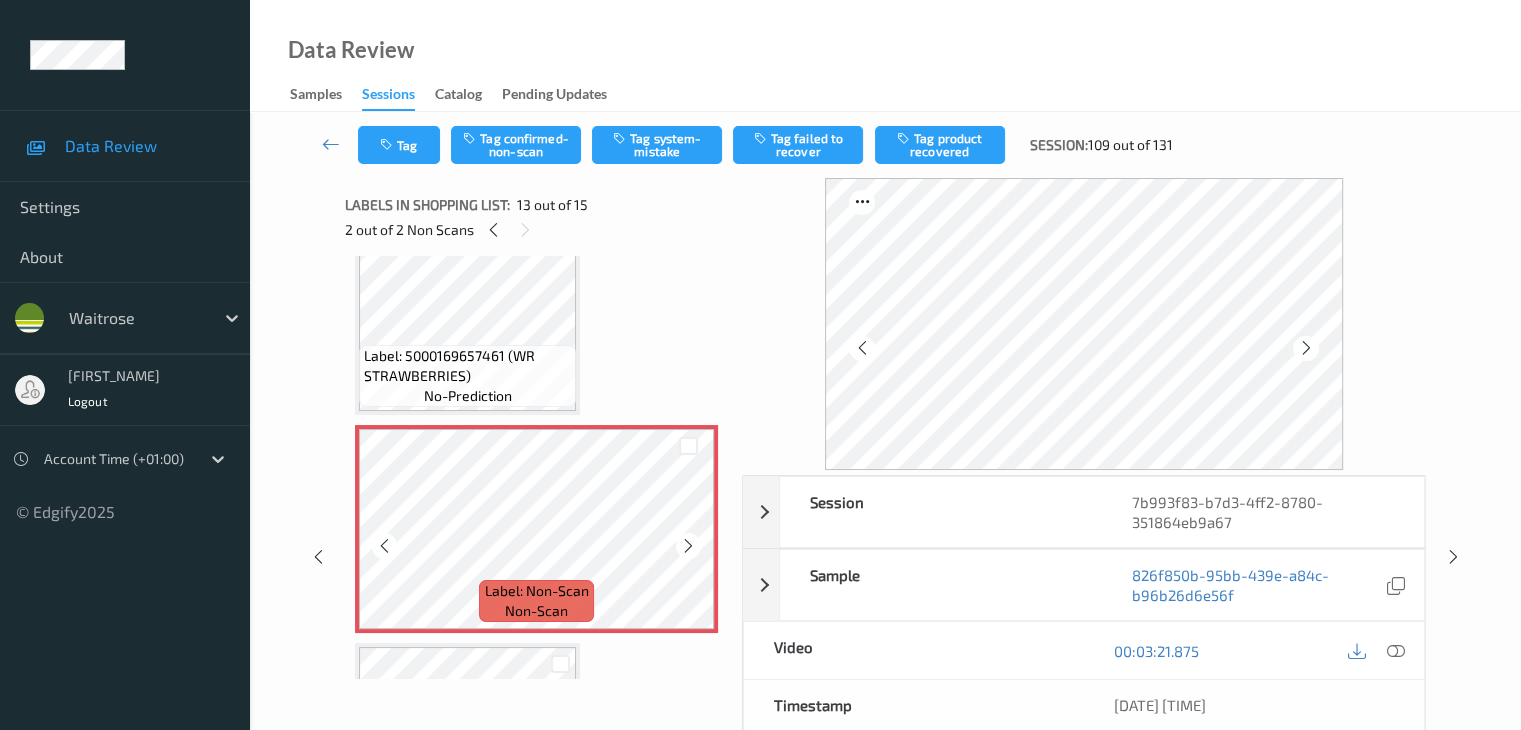 click at bounding box center [688, 546] 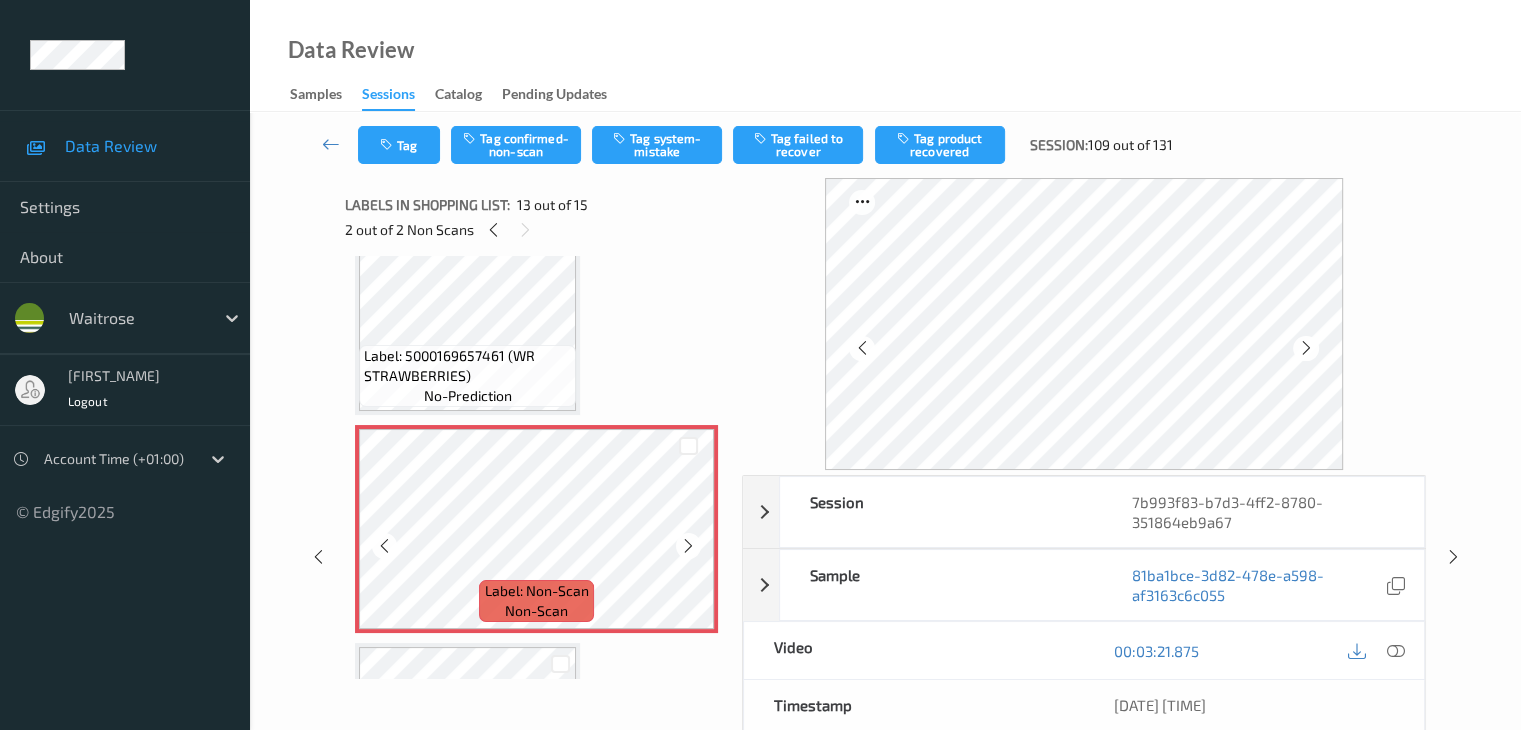 click at bounding box center [688, 546] 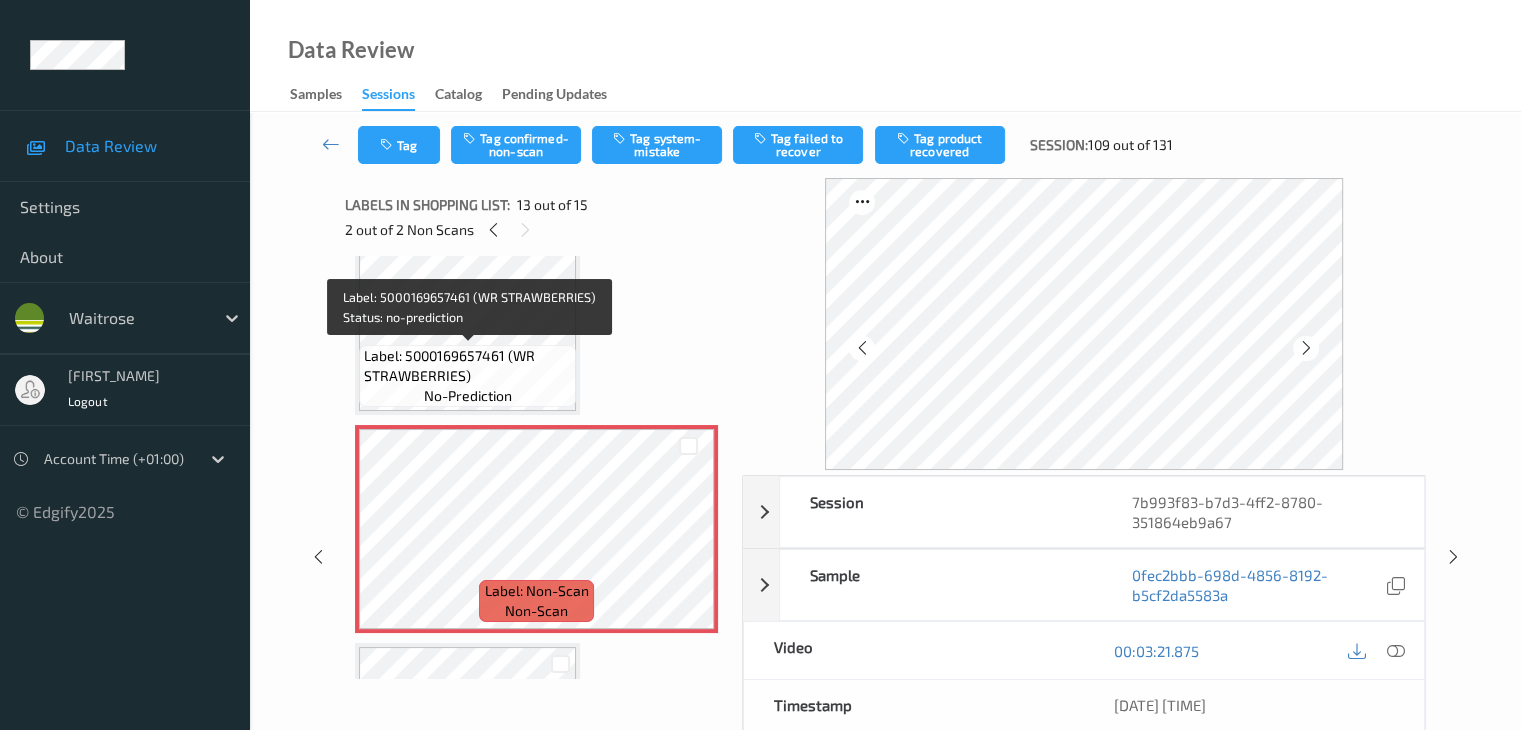 click on "Label: 5000169657461 (WR STRAWBERRIES)" at bounding box center (467, 366) 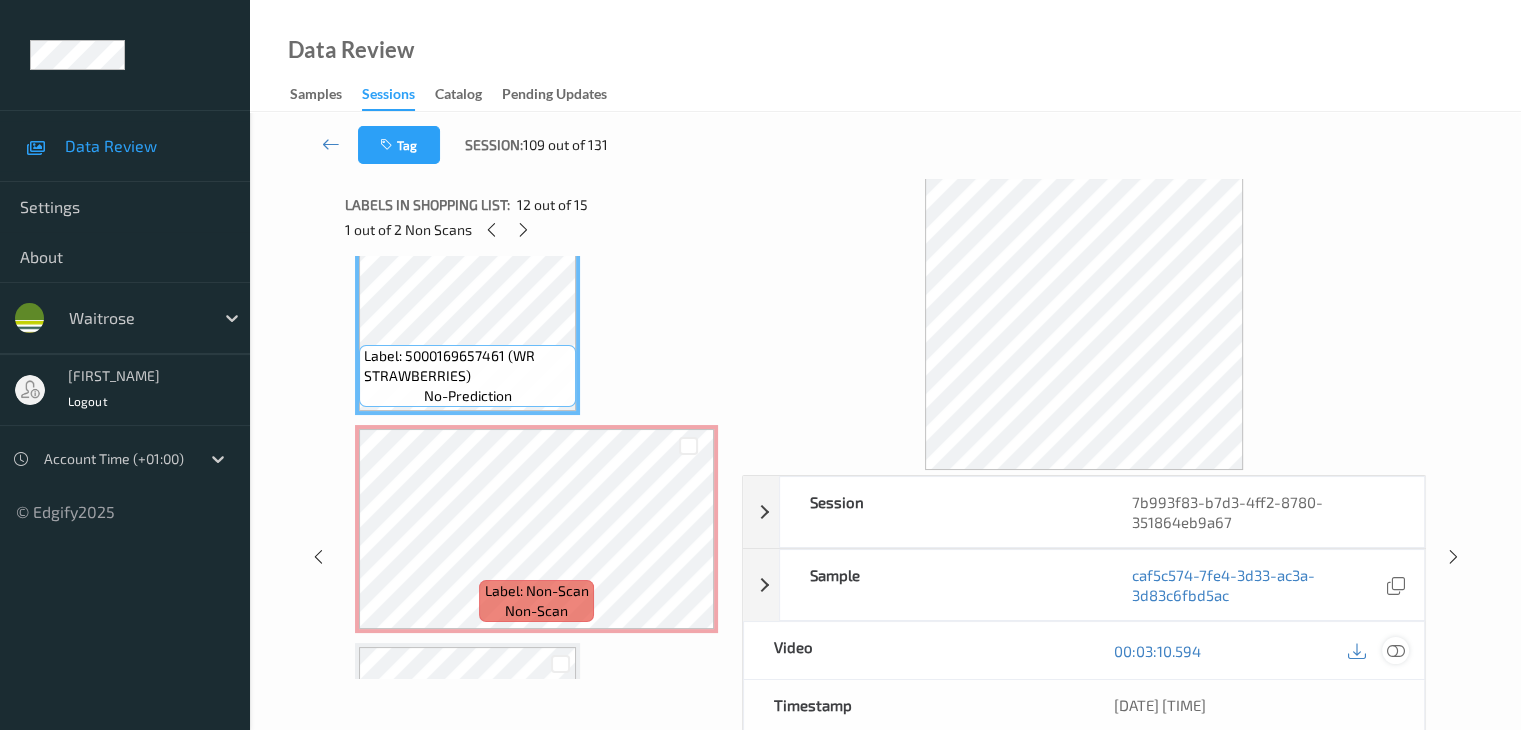click at bounding box center [1395, 651] 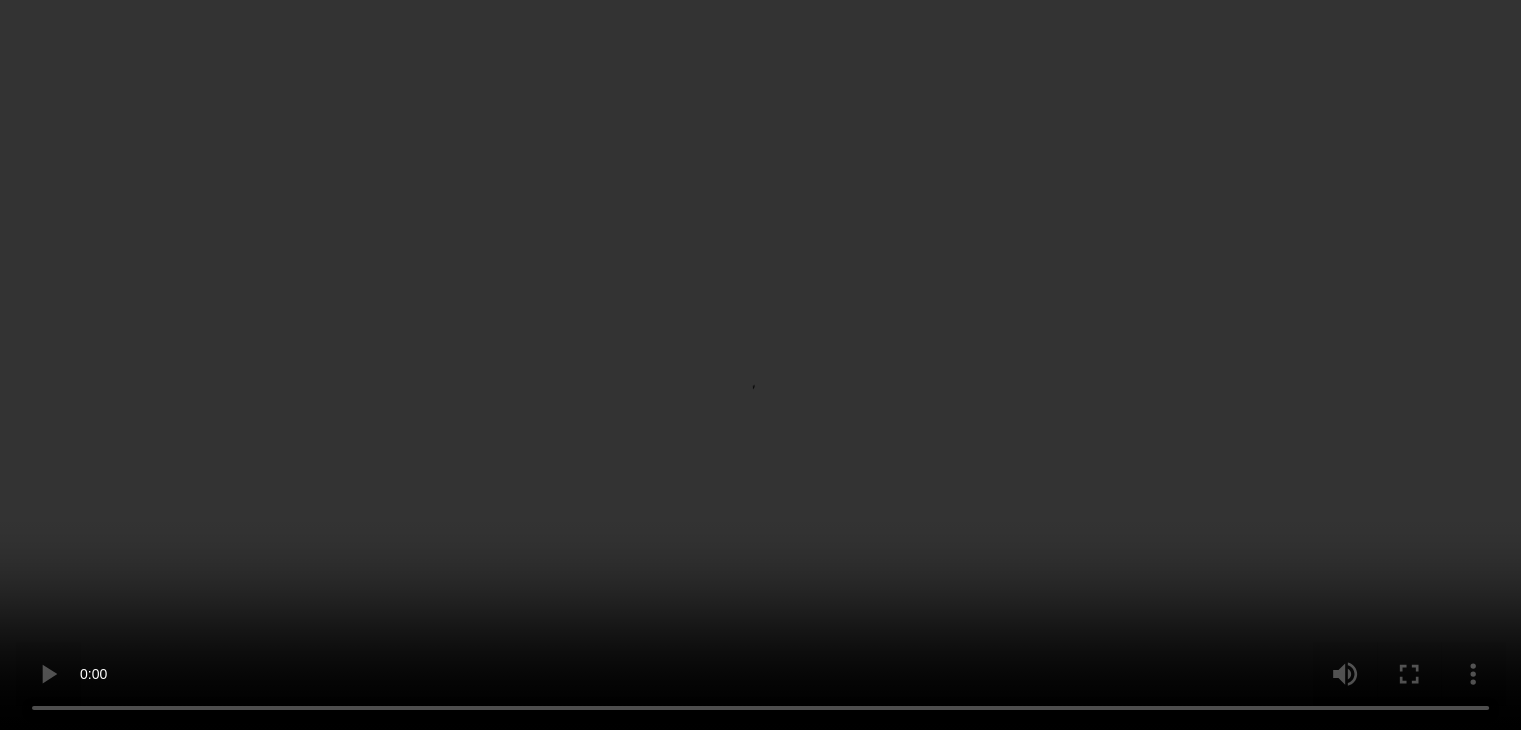 scroll, scrollTop: 2557, scrollLeft: 0, axis: vertical 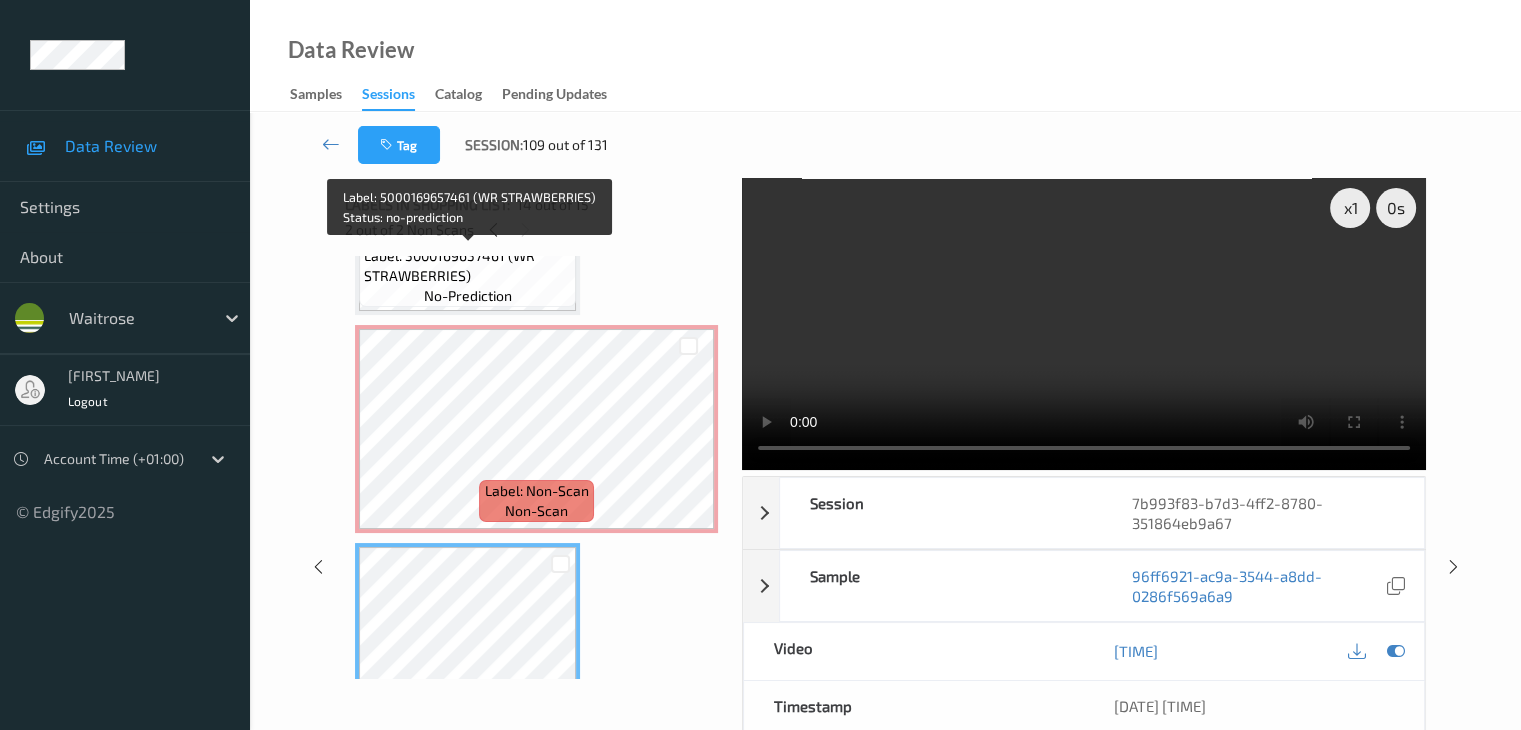click on "Label: 5000169657461 (WR STRAWBERRIES) no-prediction" at bounding box center [467, 276] 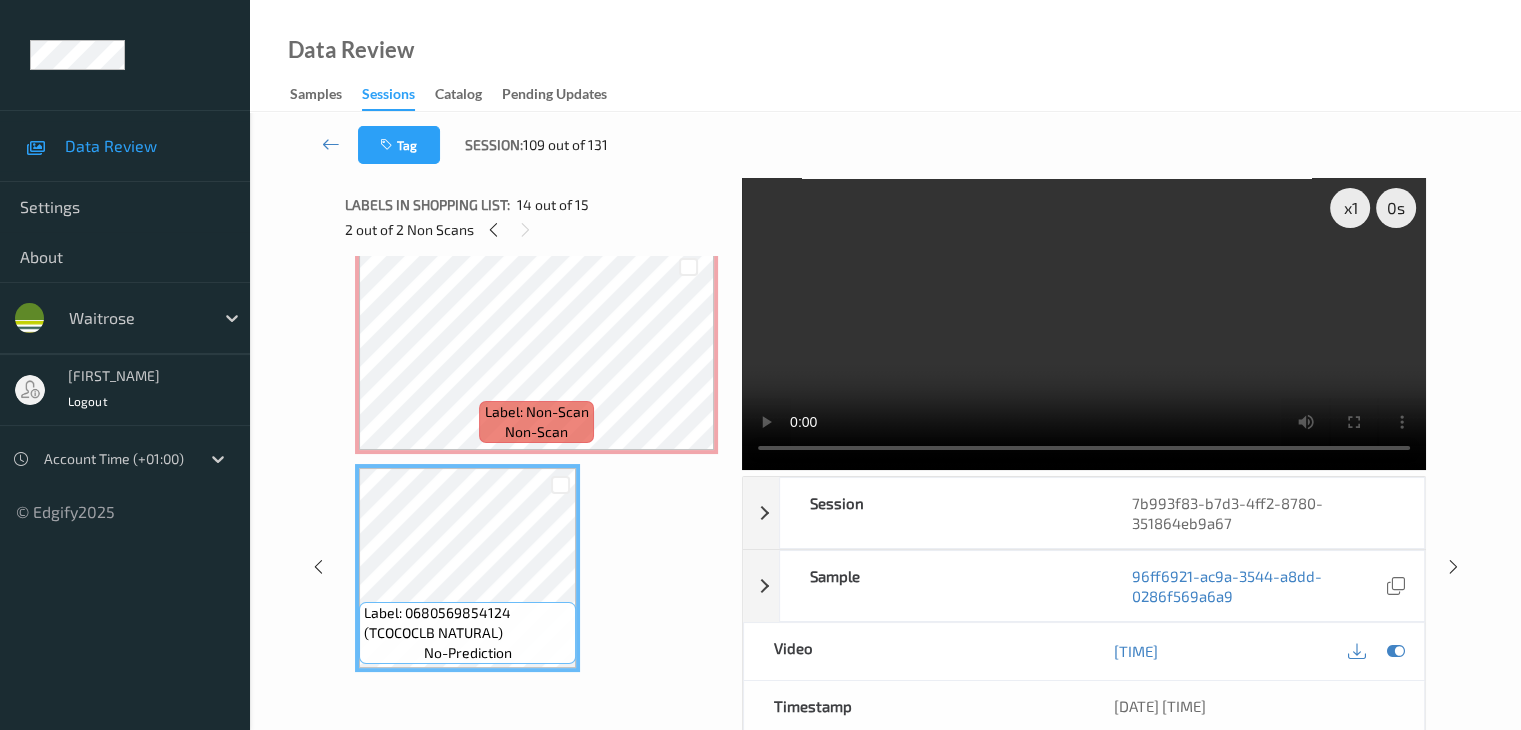 scroll, scrollTop: 2757, scrollLeft: 0, axis: vertical 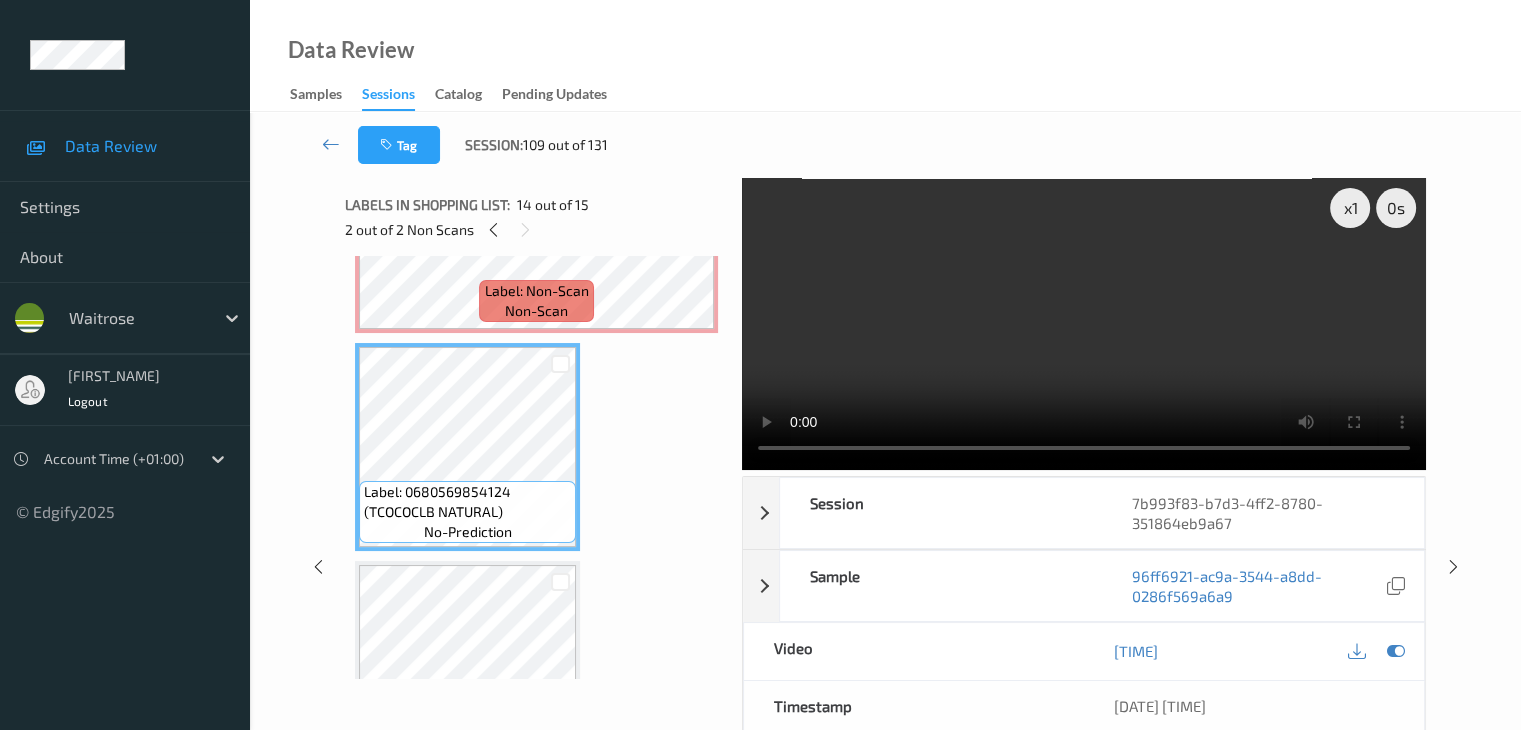 click on "Label: [NUMBER] (MUTTI F/CHOPPED TOMS) no-prediction Label: Non-Scan non-scan Label: Non-Scan non-scan Label: Non-Scan non-scan Label: [NUMBER] (WR MINI WATERMELON) no-prediction Label: [NUMBER] (WR ESS RICE POPS) no-prediction Label: [NUMBER] (WEETABIX) no-prediction Label: [NUMBER] (WR PENNONI RIGATI) no-prediction Label: [NUMBER] (WR FARFALLE) no-prediction Label: [NUMBER] (YOPLAIT PF STRAW CAP) no-prediction Label: [NUMBER] (PETITS FILOUS POTS) no-prediction Label: [NUMBER] (WR ROMANO PEPPERS) no-prediction Label: [NUMBER] (WR BLACKBS) no-prediction Label: [NUMBER] (WR STRAWBERRIES) no-prediction Label: Non-Scan non-scan Label: Non-Scan non-scan Label: Non-Scan non-scan Label: [NUMBER] (TCOCOCLB NATURAL) no-prediction Label: [NUMBER] no-prediction" at bounding box center (536, -861) 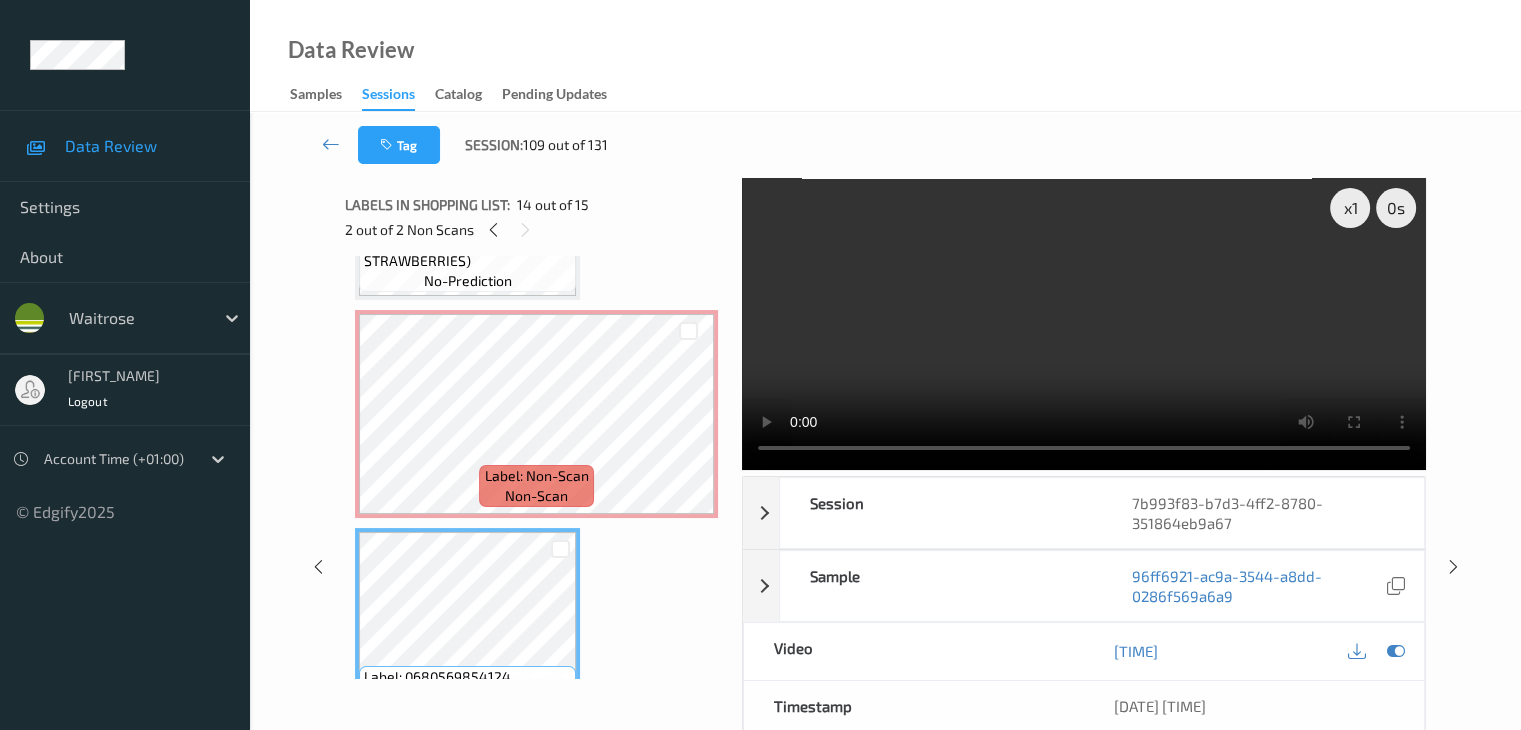 scroll, scrollTop: 2557, scrollLeft: 0, axis: vertical 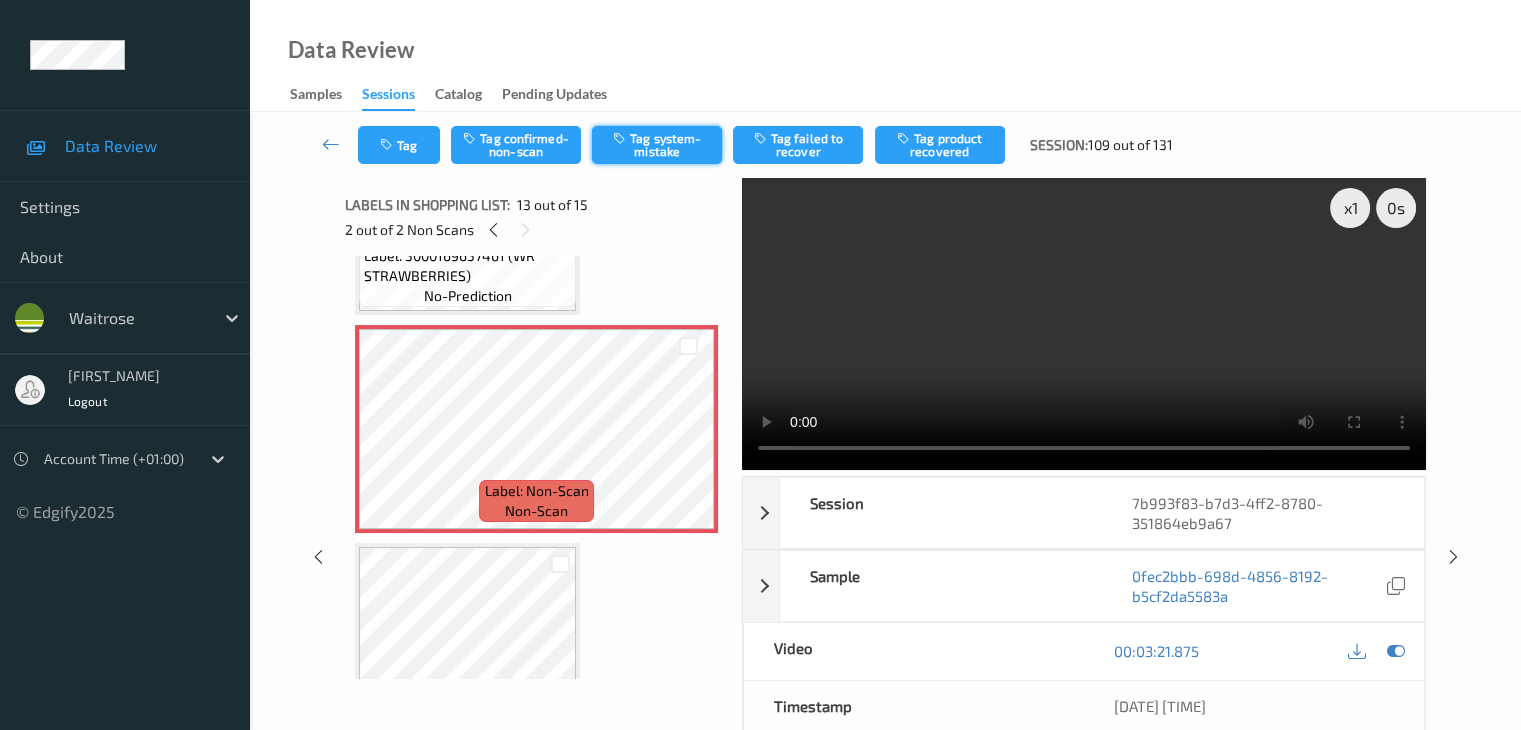 click on "Tag   system-mistake" at bounding box center [657, 145] 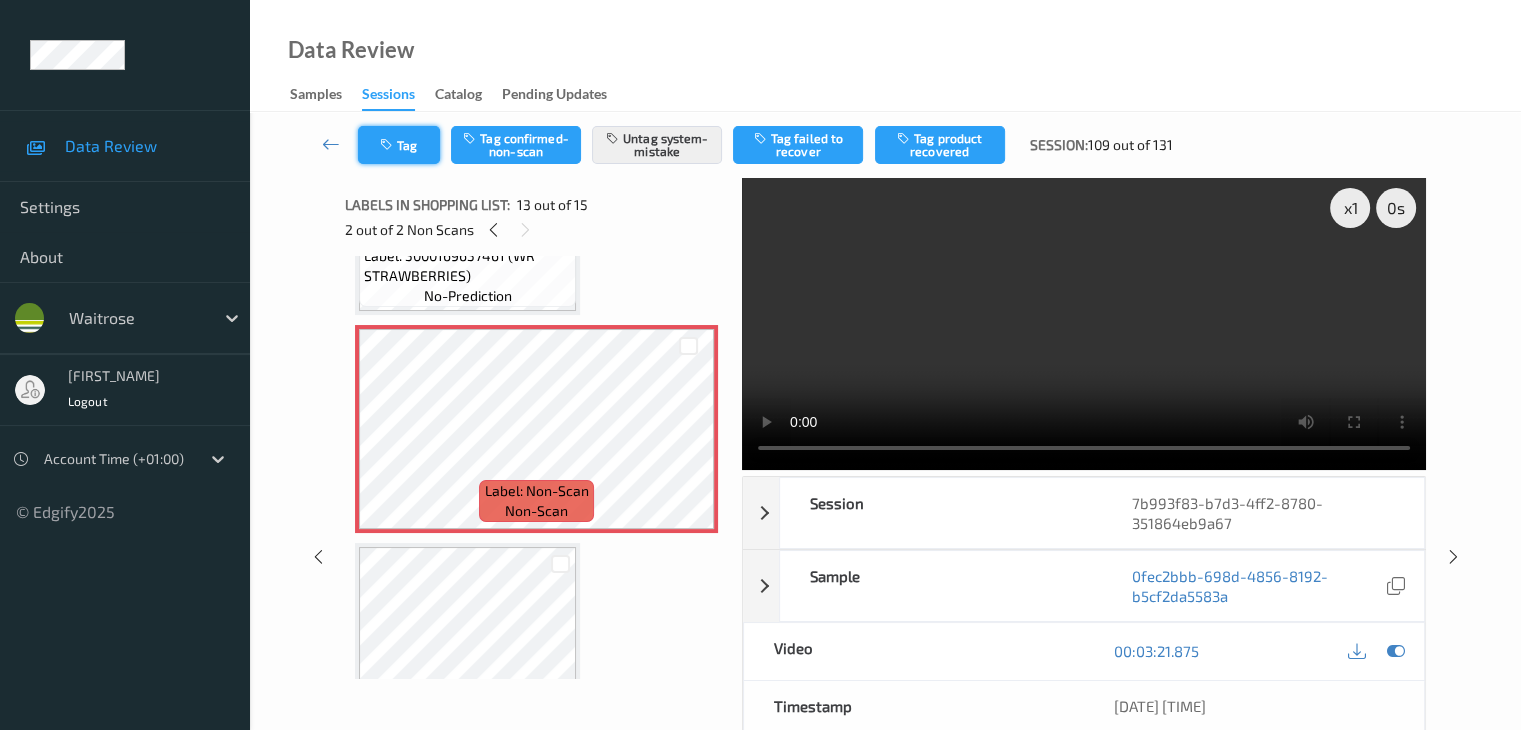 click on "Tag" at bounding box center (399, 145) 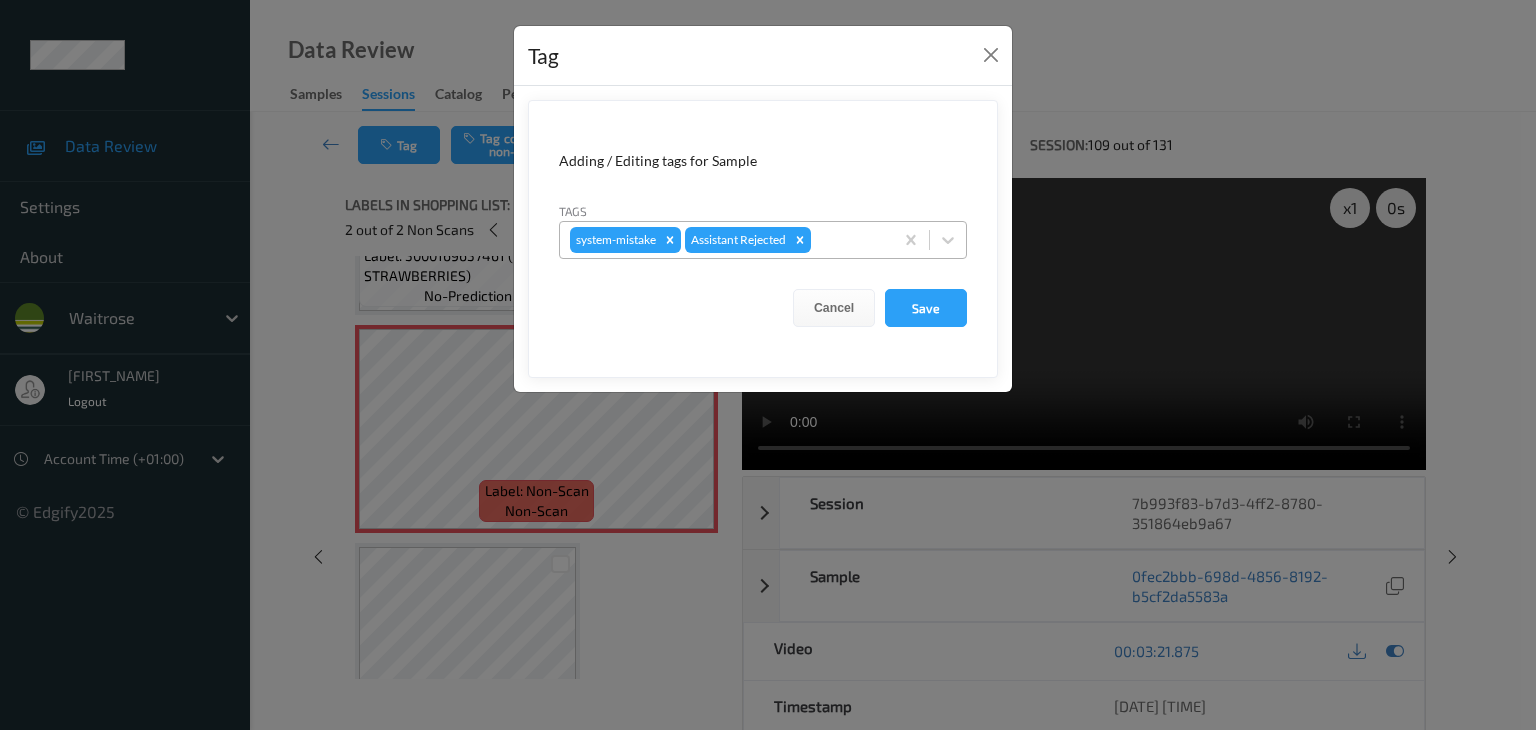 click at bounding box center (849, 240) 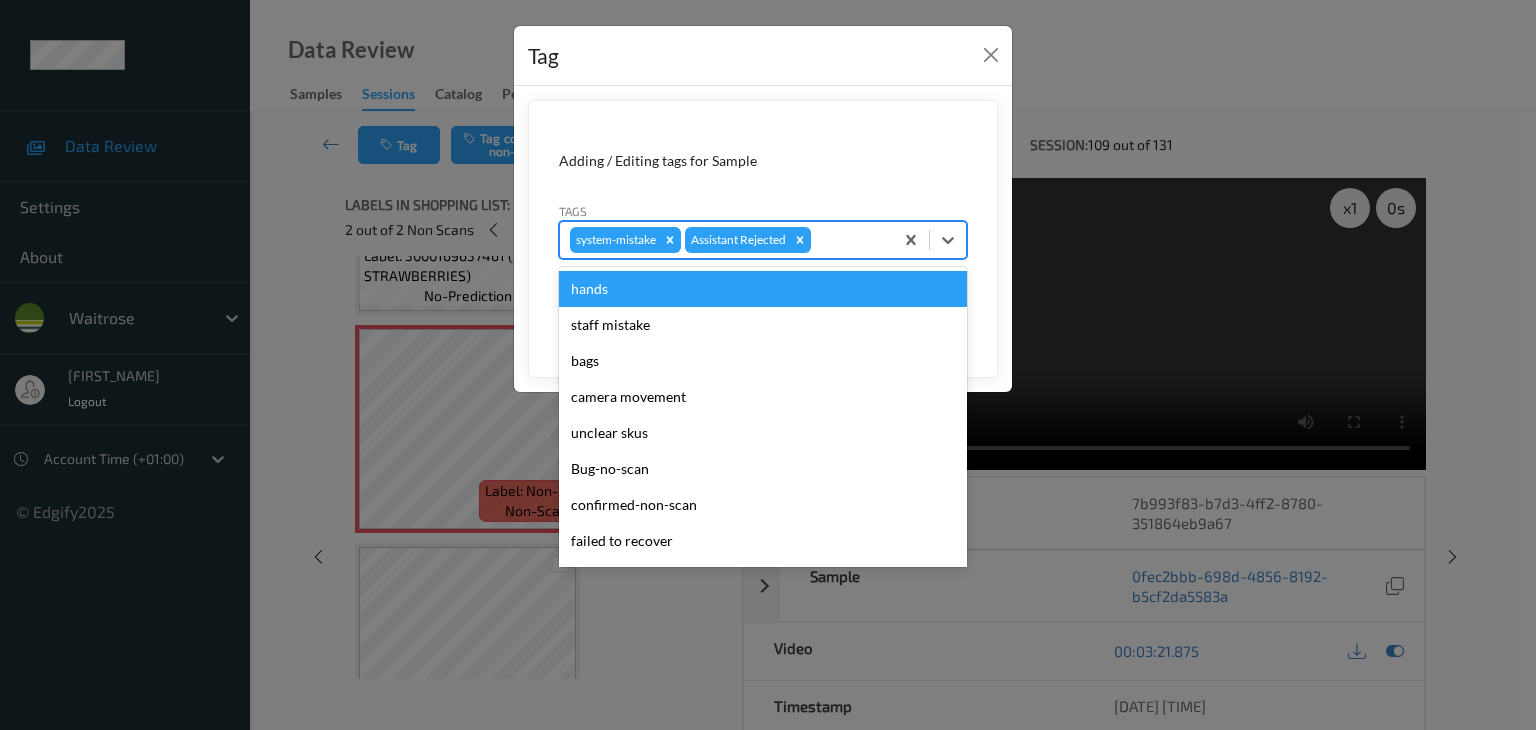 type on "u" 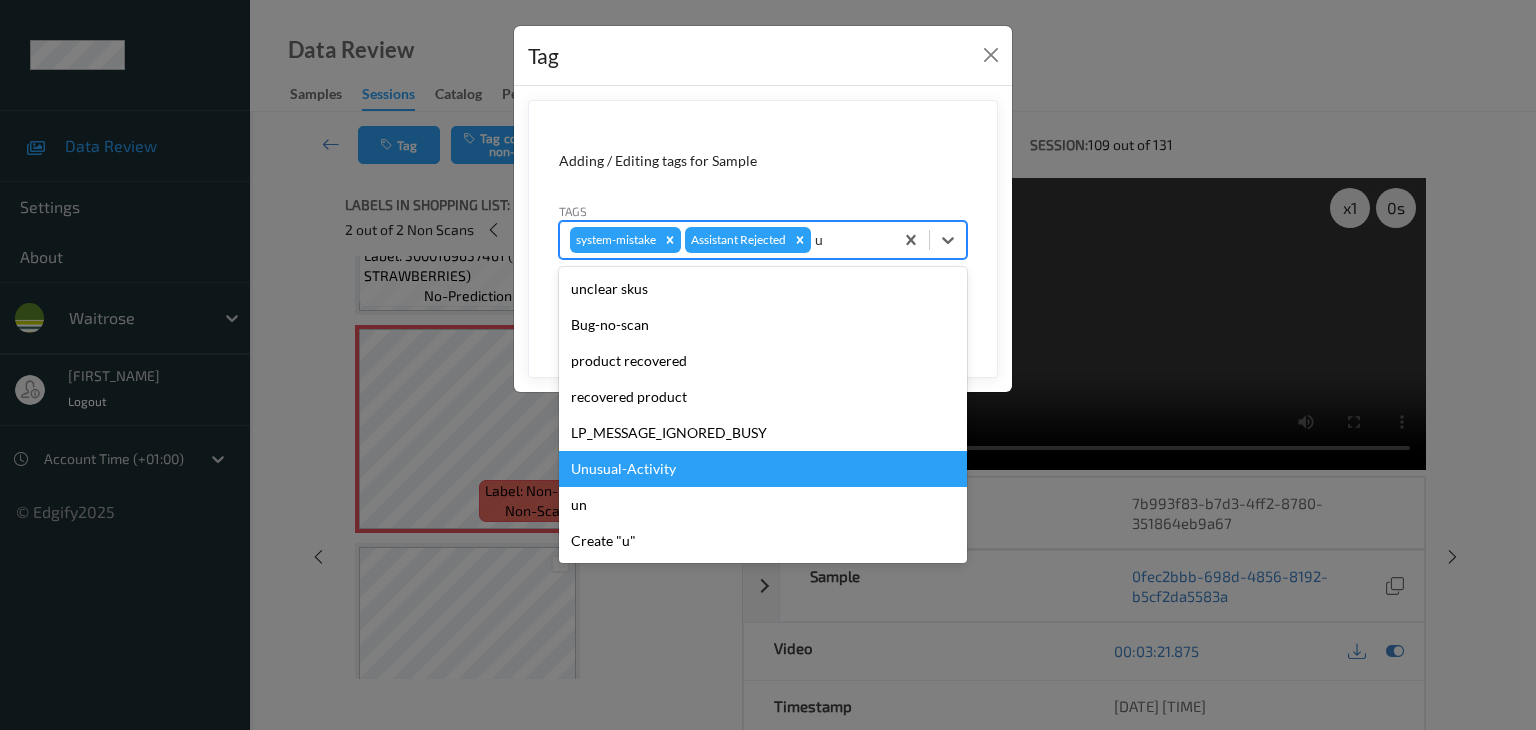 click on "Unusual-Activity" at bounding box center [763, 469] 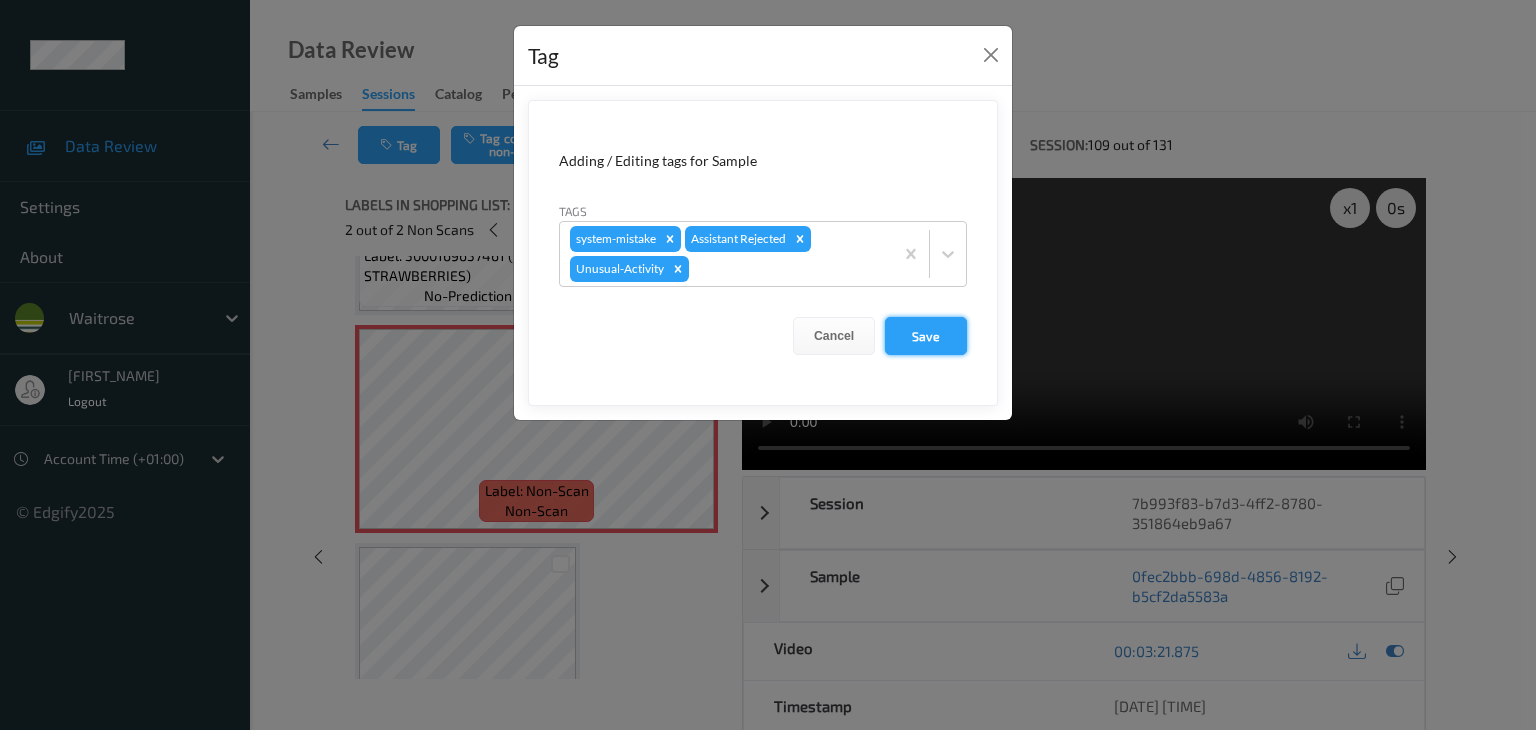 click on "Save" at bounding box center [926, 336] 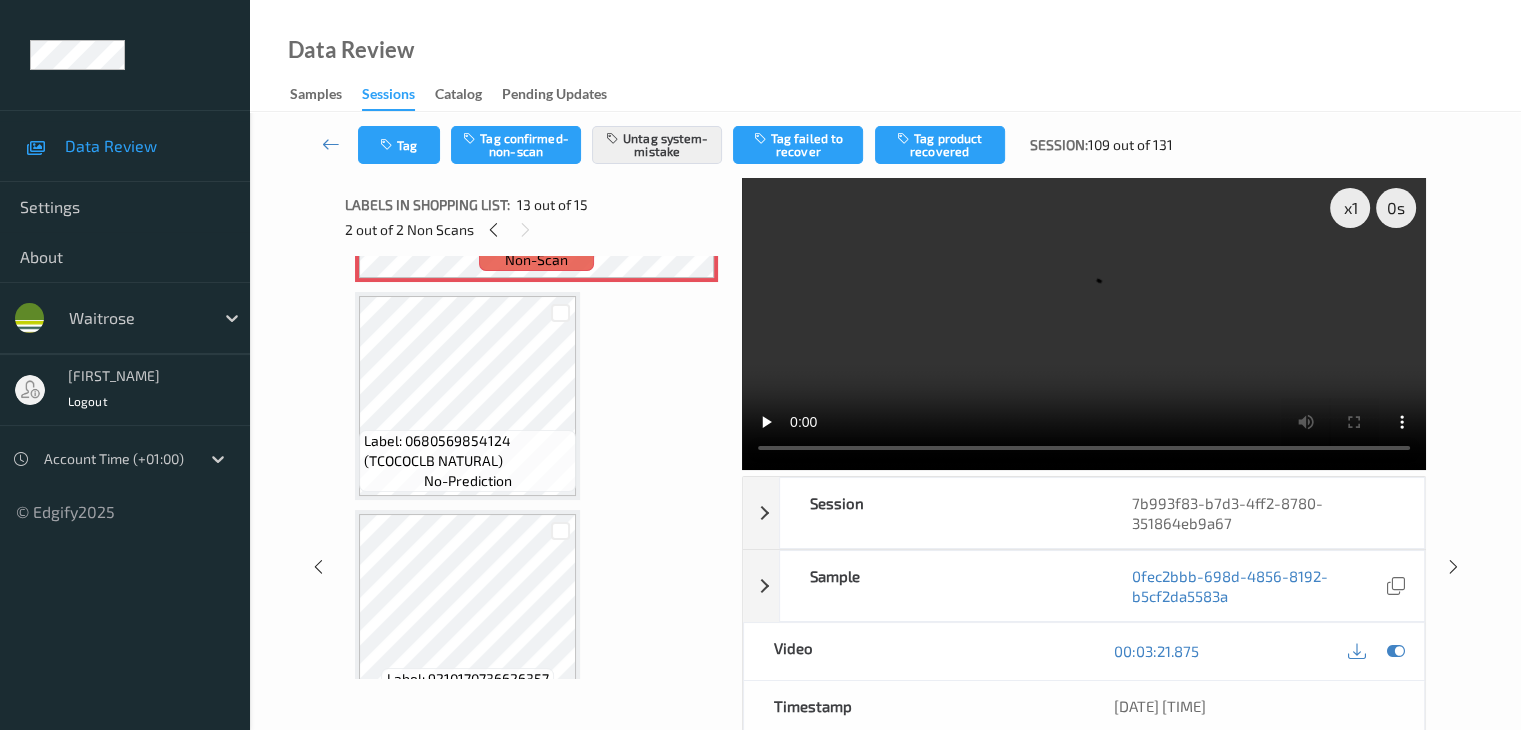 scroll, scrollTop: 2857, scrollLeft: 0, axis: vertical 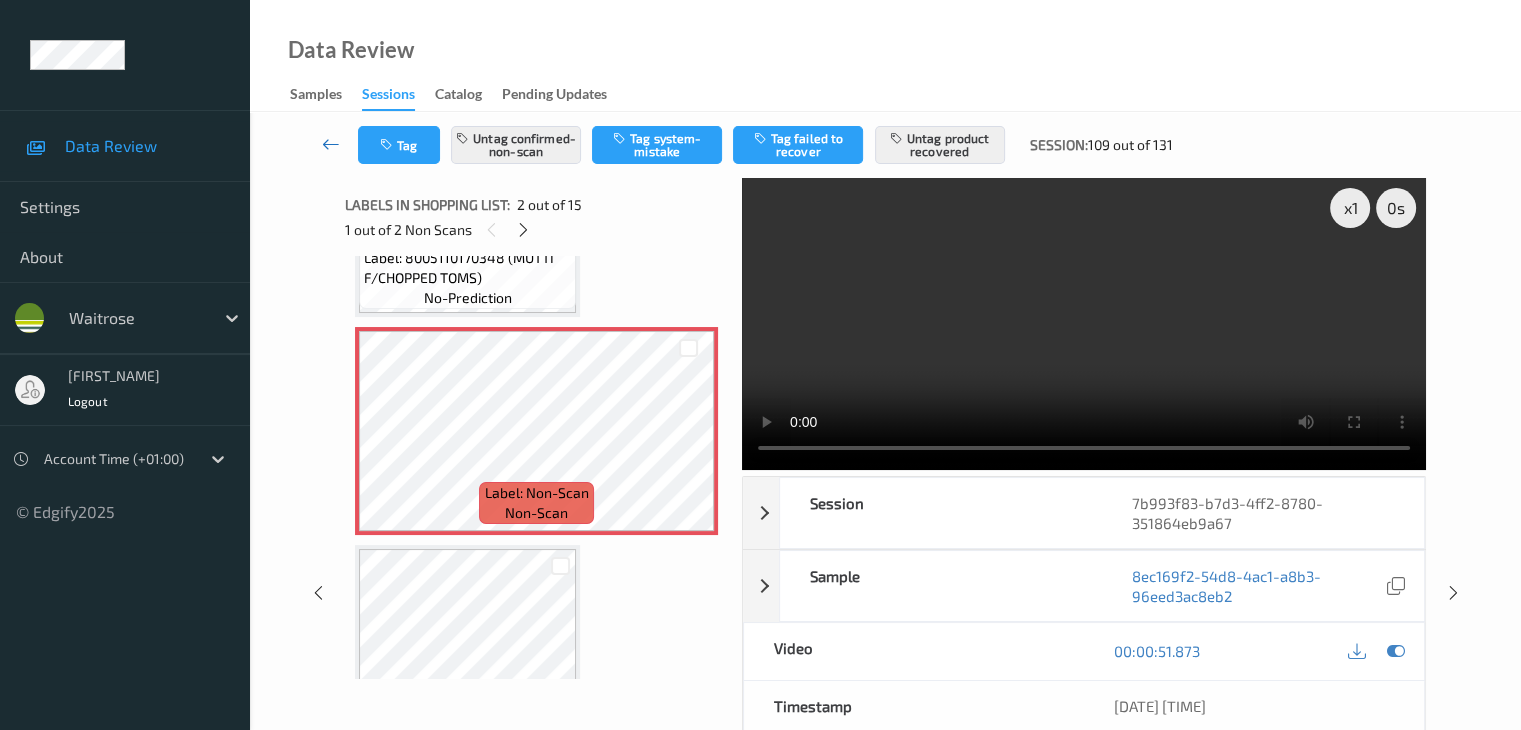 click at bounding box center [331, 144] 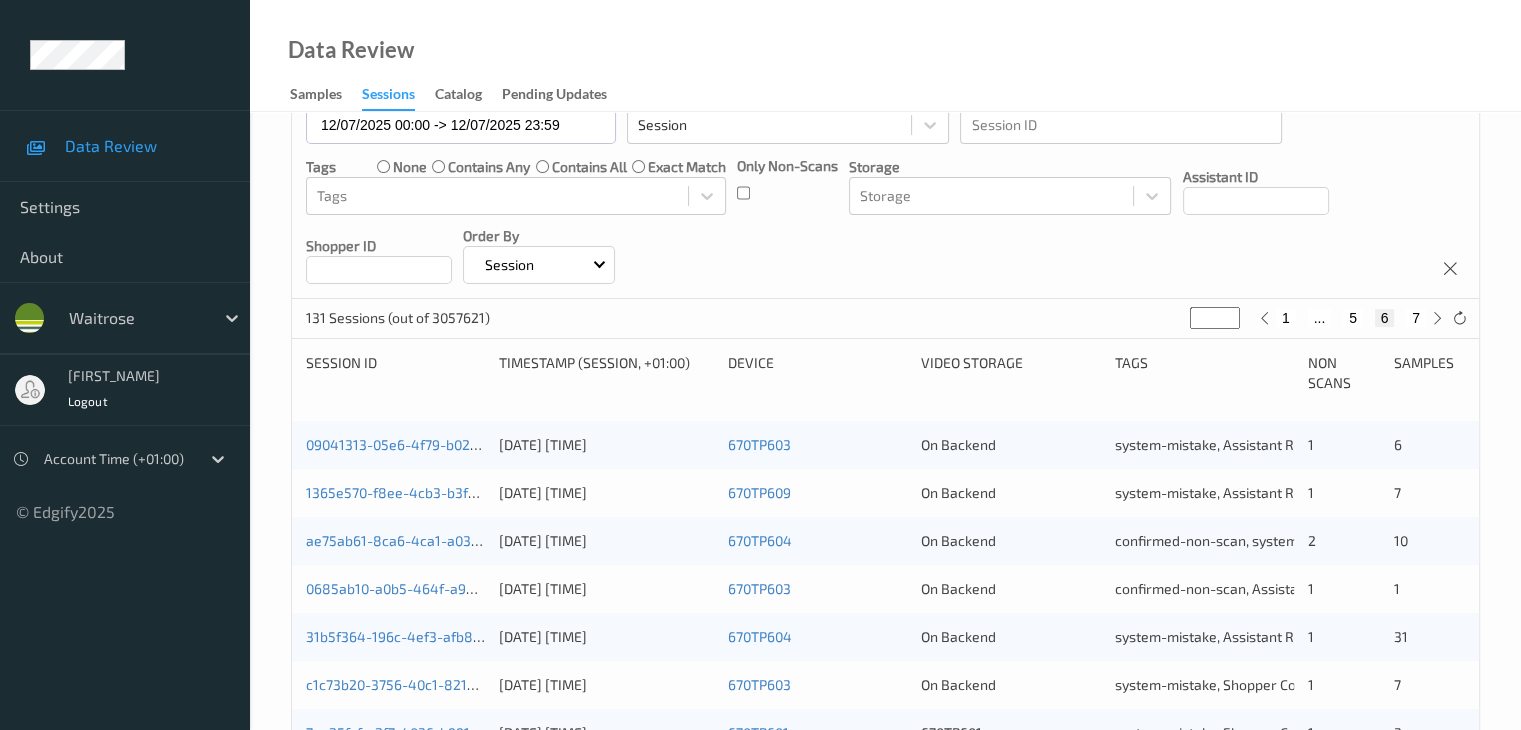 scroll, scrollTop: 700, scrollLeft: 0, axis: vertical 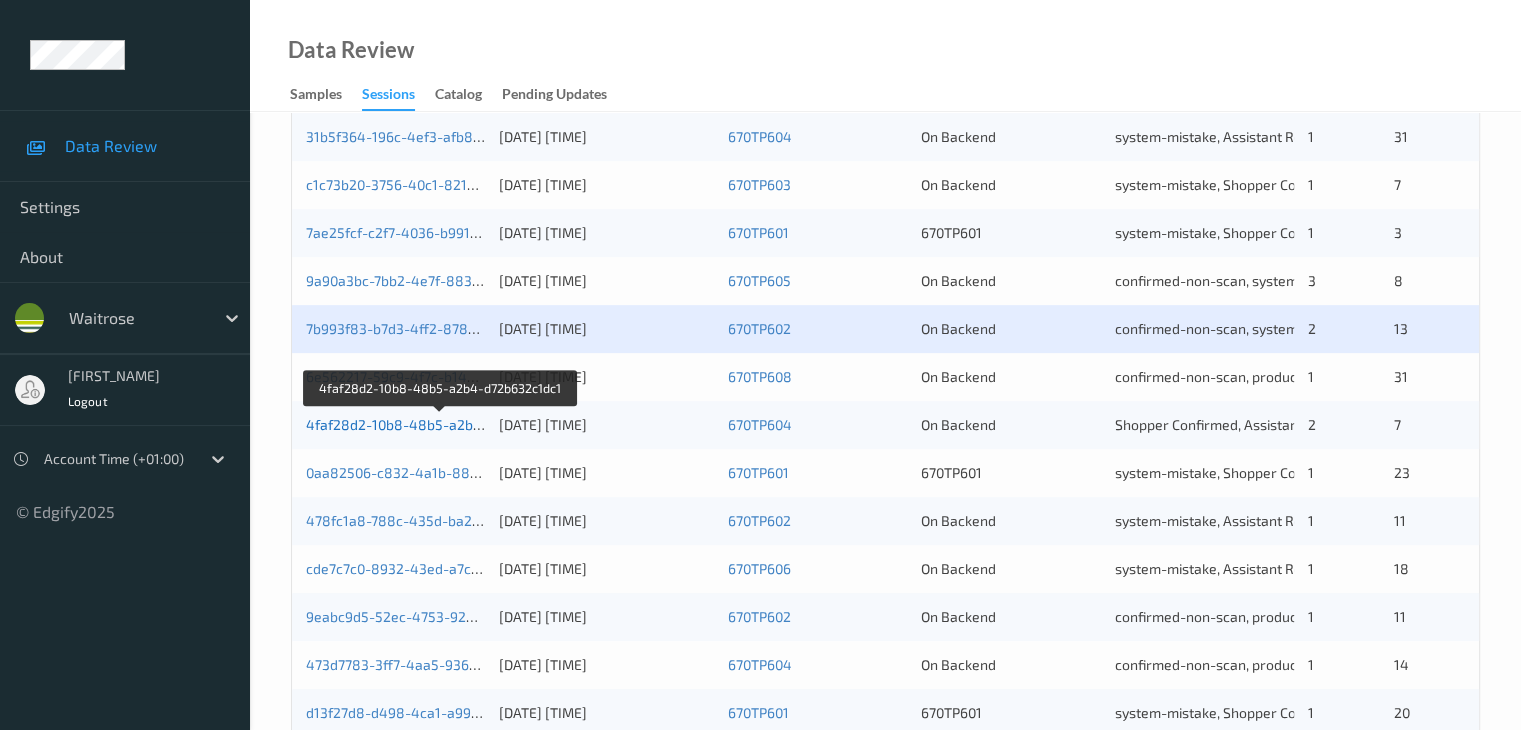 click on "4faf28d2-10b8-48b5-a2b4-d72b632c1dc1" at bounding box center [441, 424] 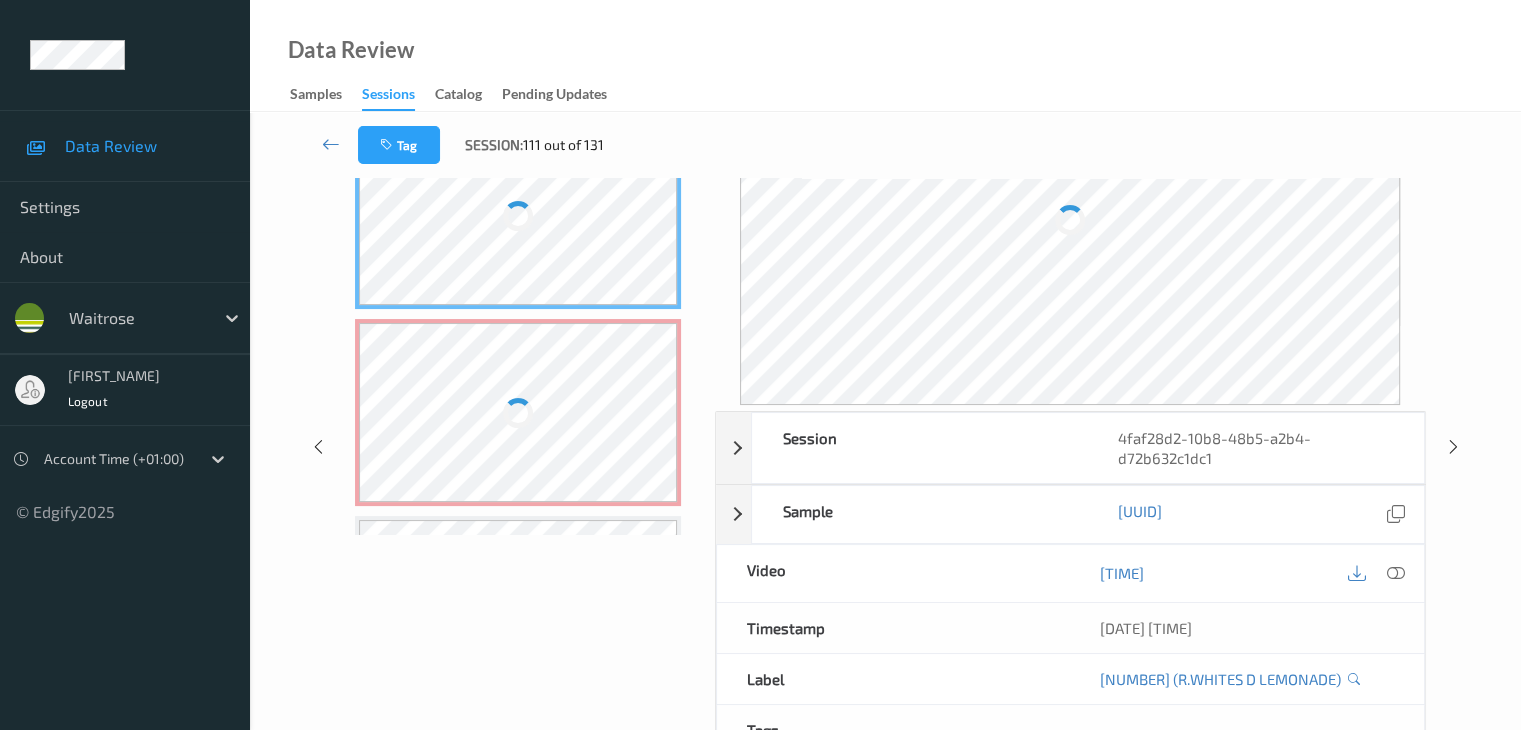 scroll, scrollTop: 44, scrollLeft: 0, axis: vertical 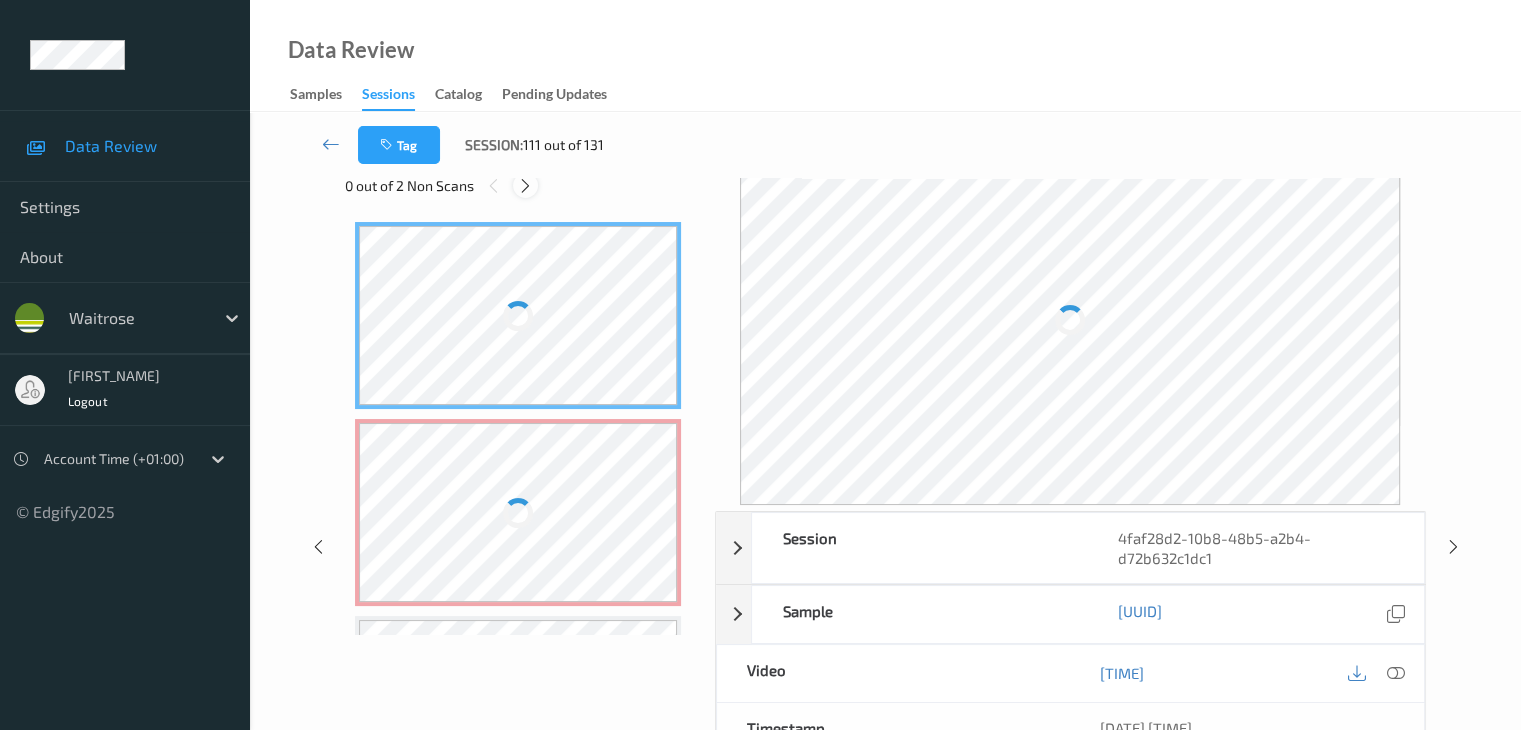 click at bounding box center [525, 186] 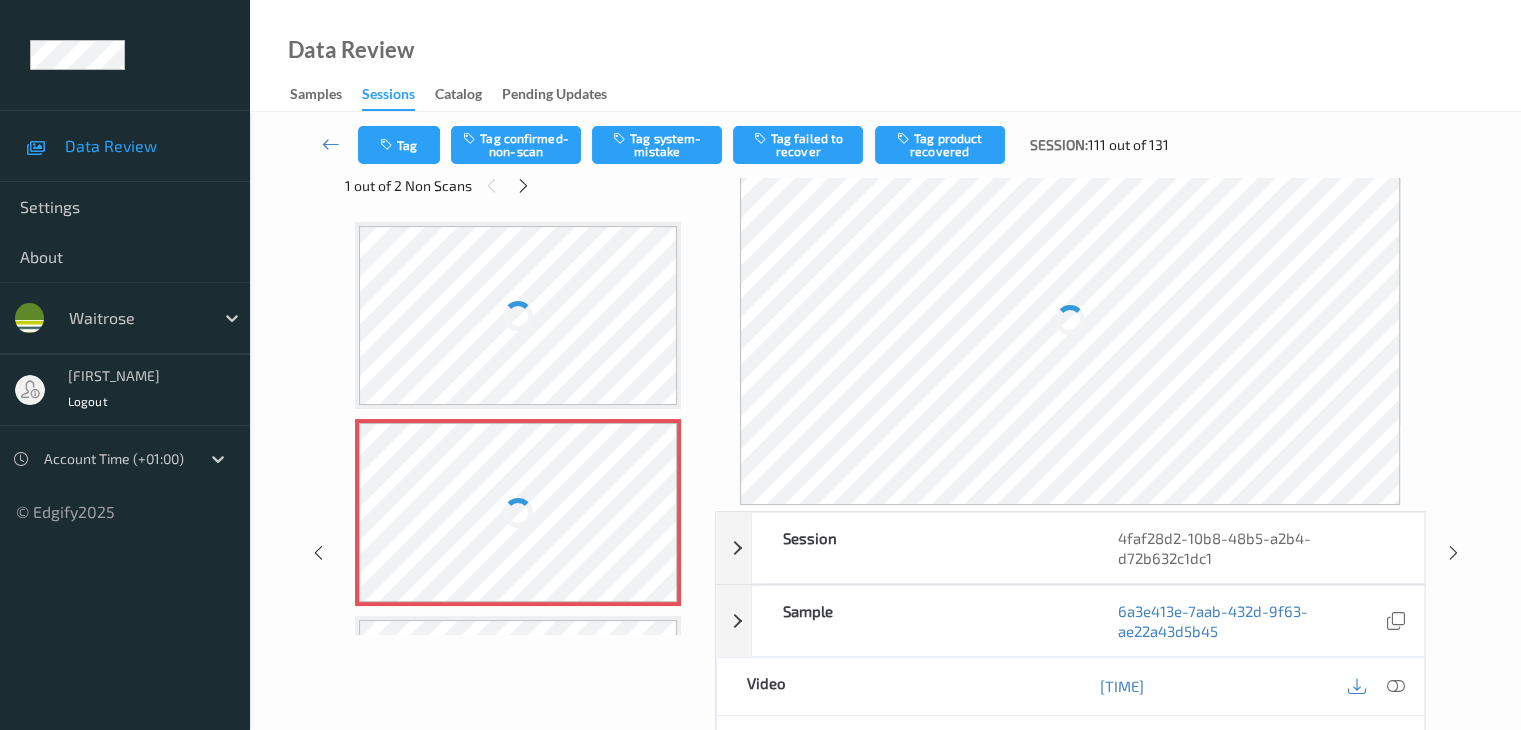 scroll, scrollTop: 10, scrollLeft: 0, axis: vertical 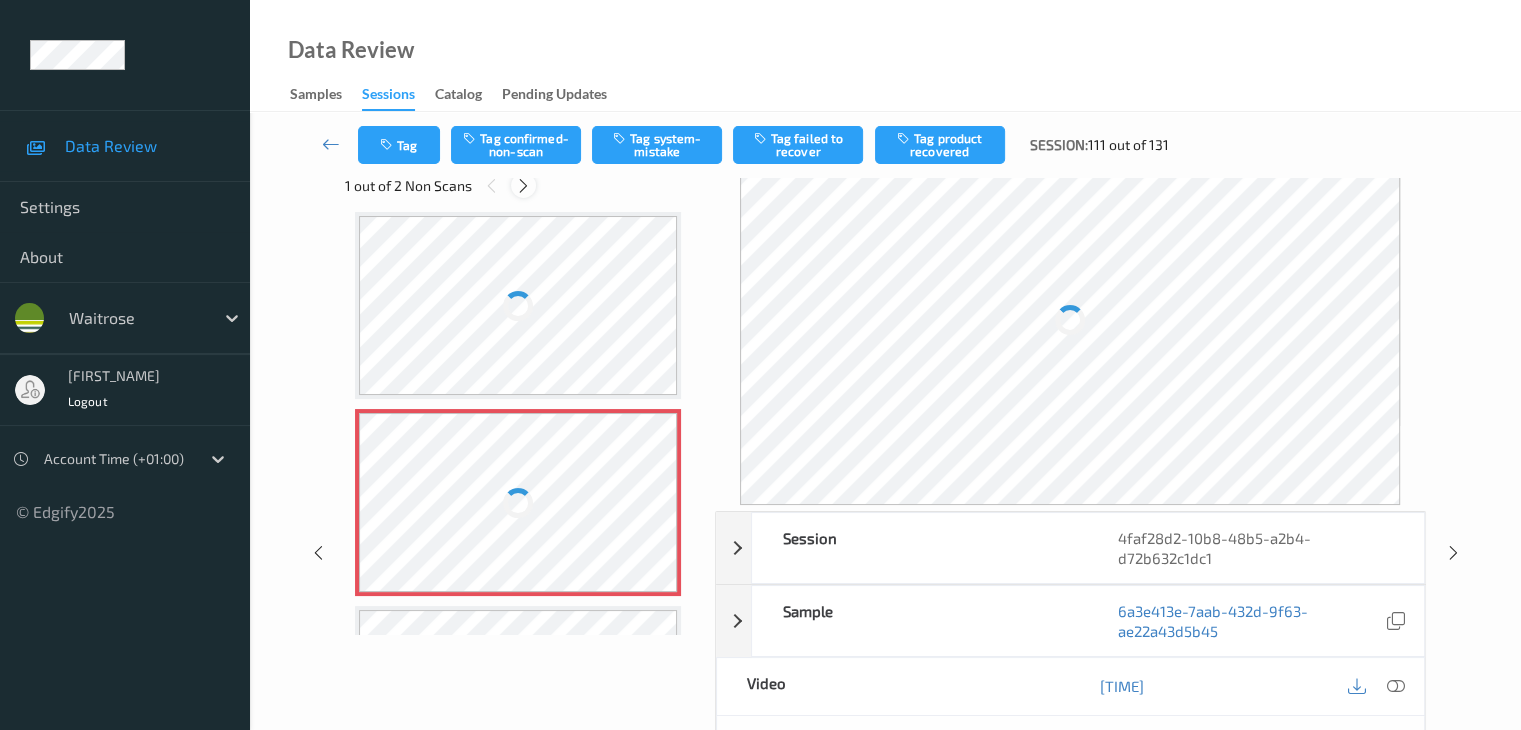 click at bounding box center [523, 186] 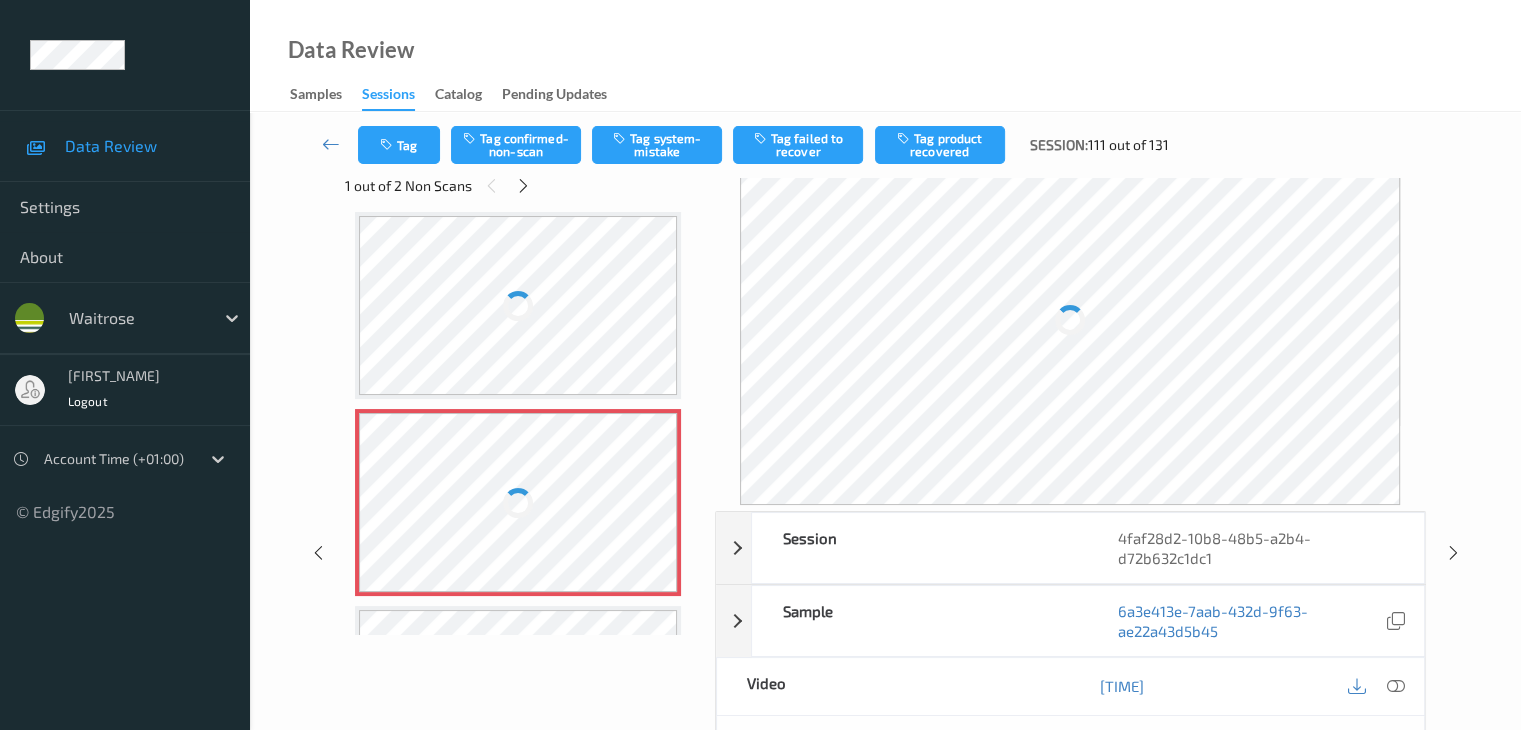 scroll, scrollTop: 404, scrollLeft: 0, axis: vertical 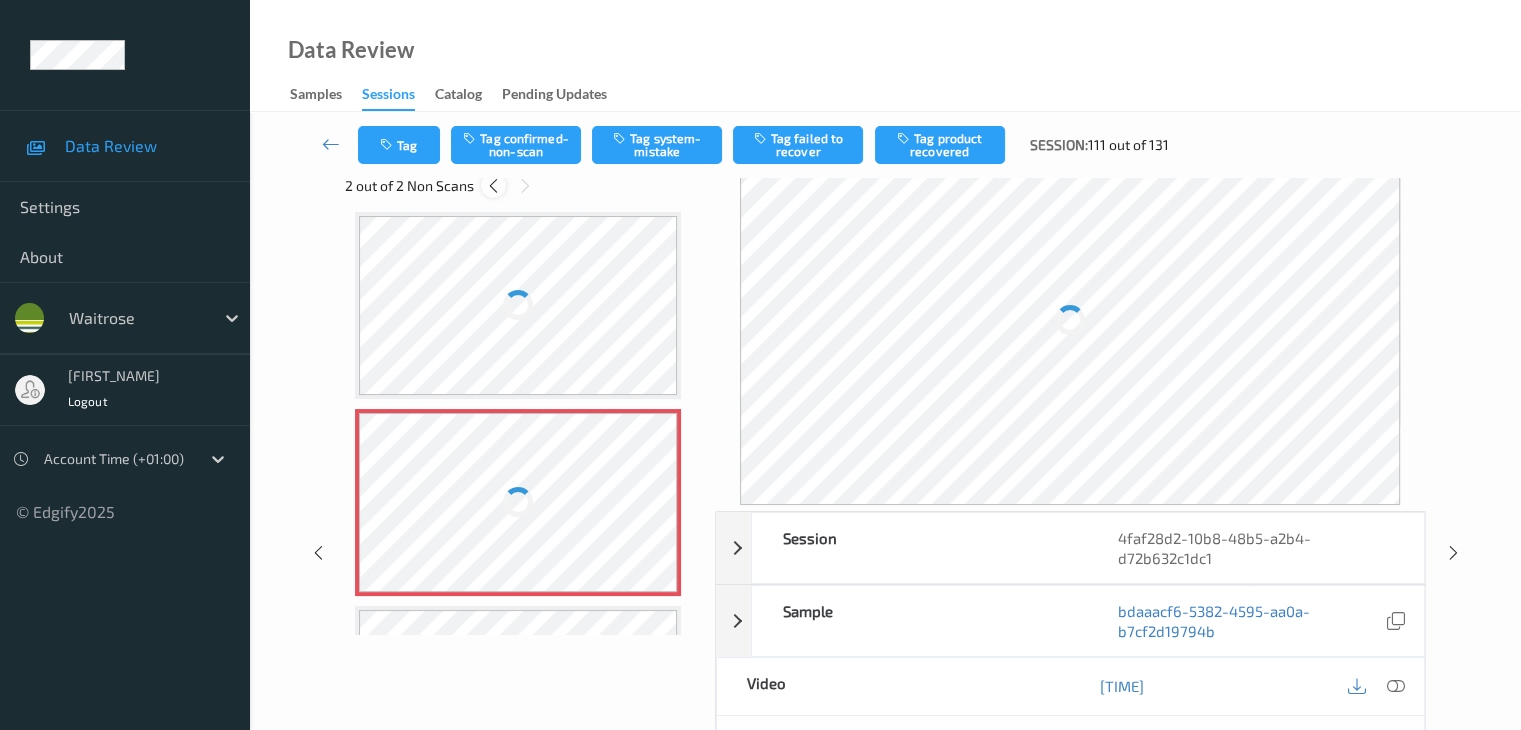 click at bounding box center [493, 186] 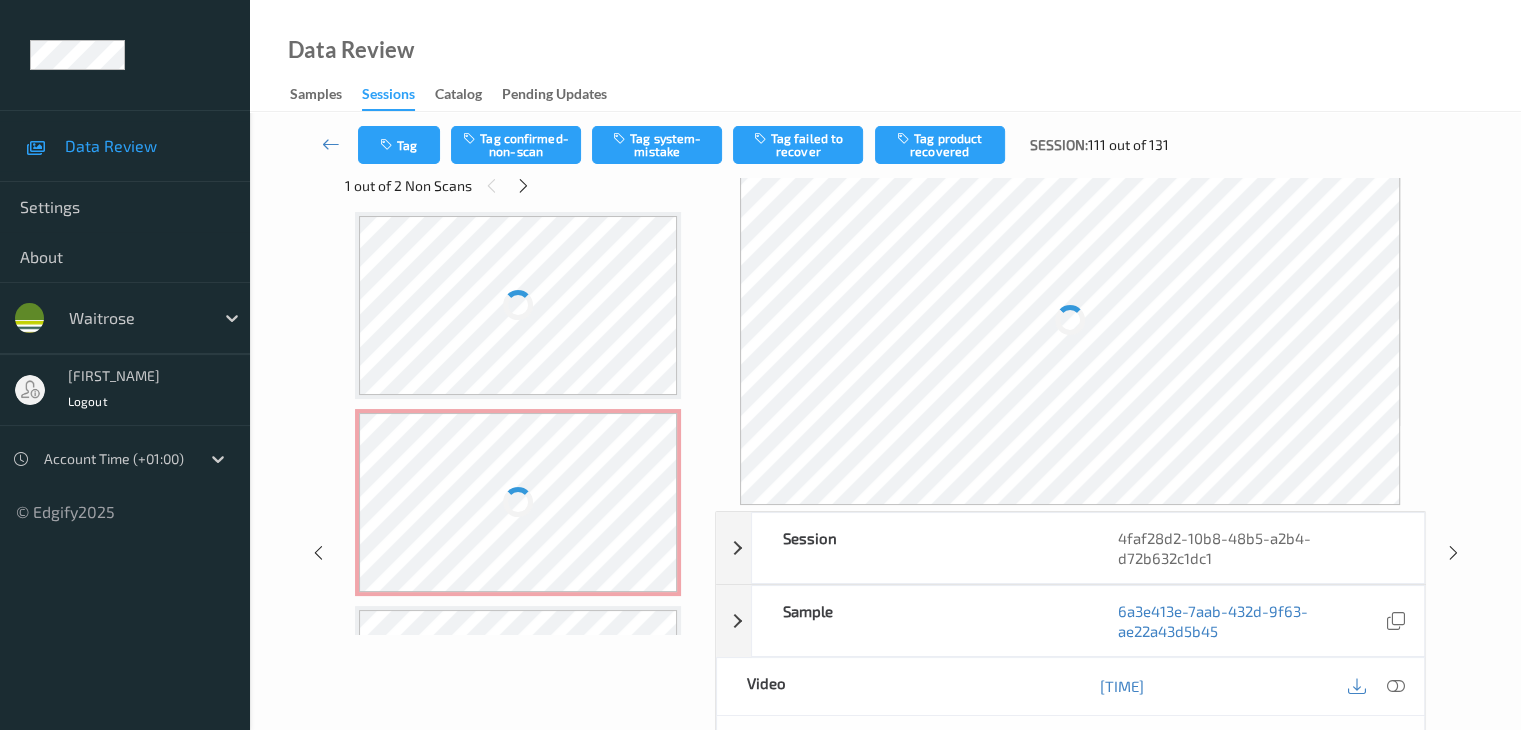 scroll, scrollTop: 10, scrollLeft: 0, axis: vertical 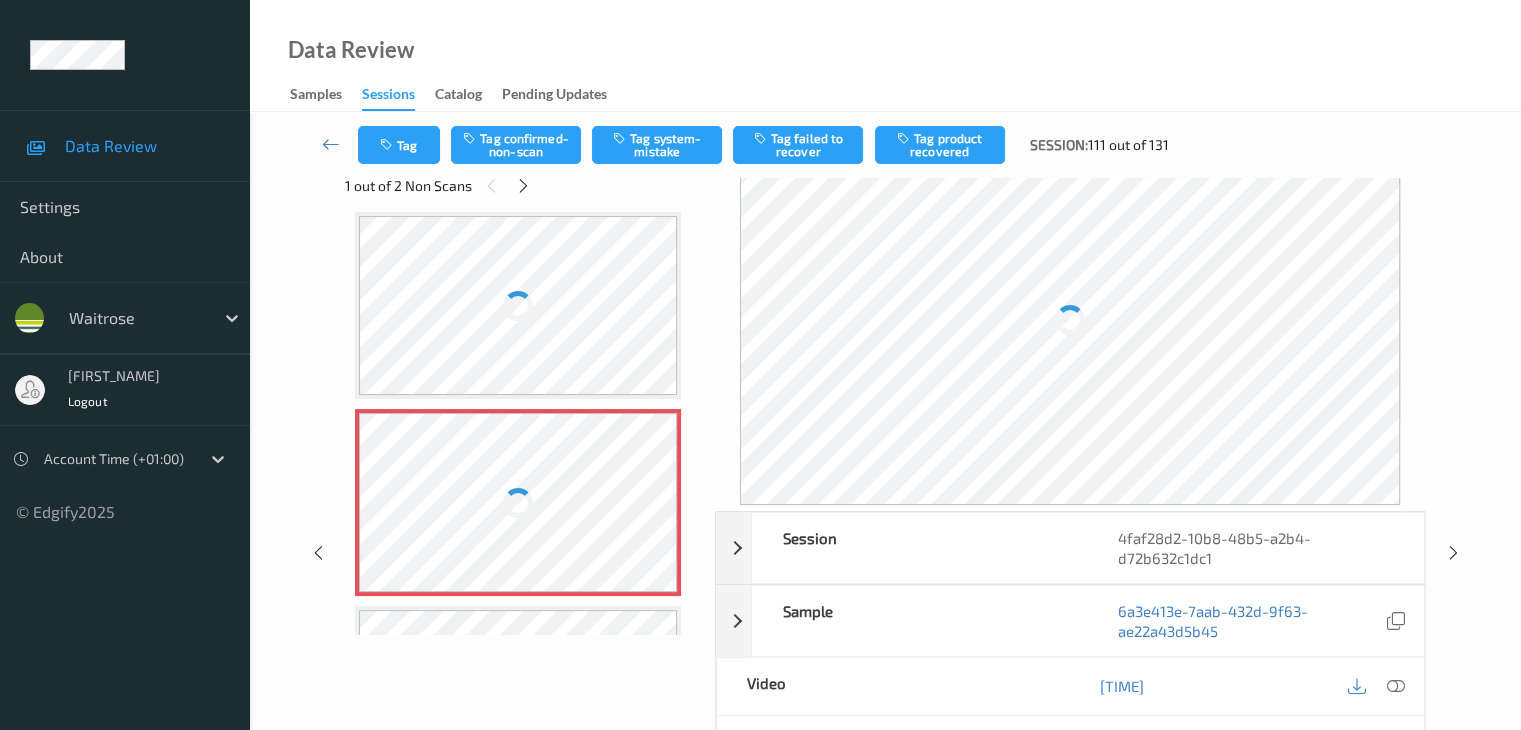 click at bounding box center [518, 502] 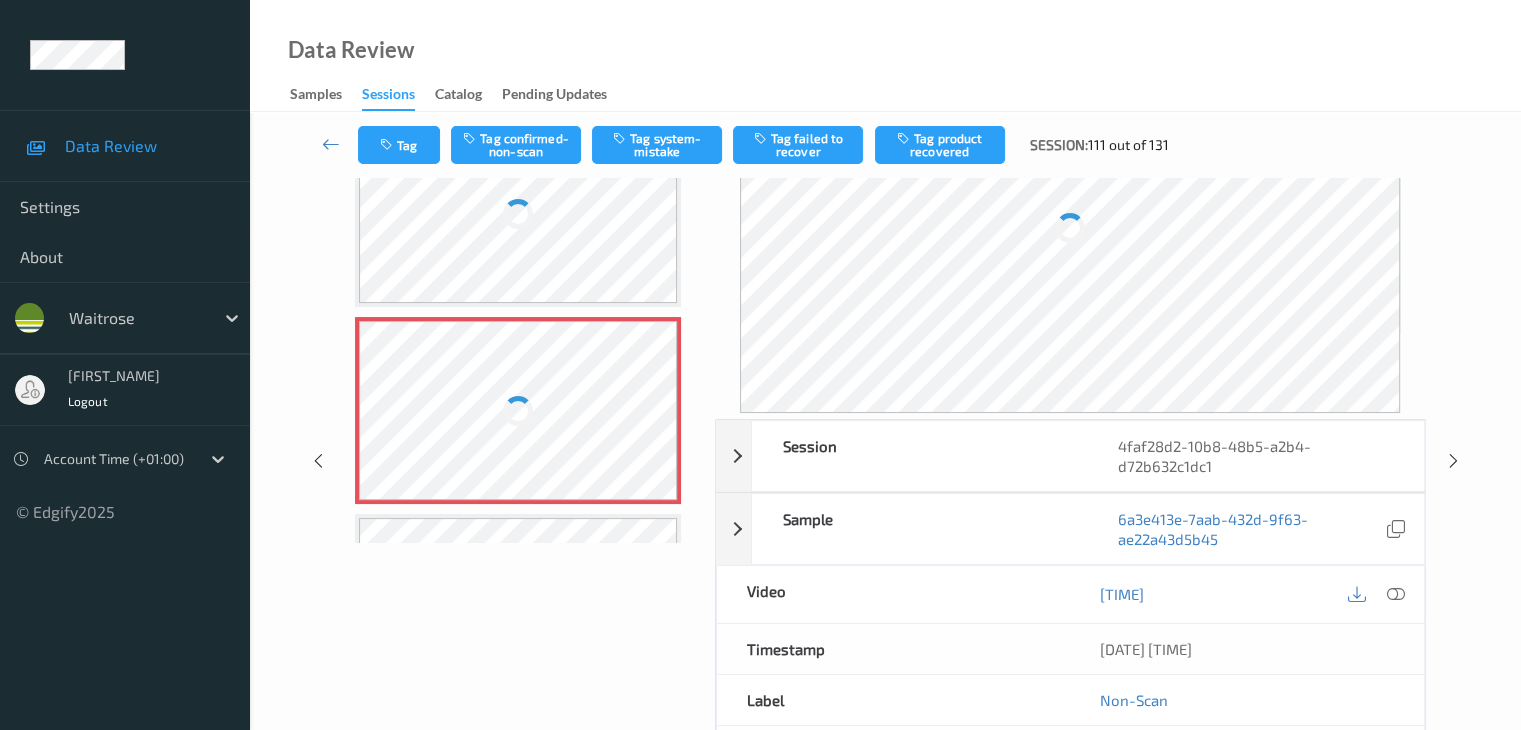 scroll, scrollTop: 244, scrollLeft: 0, axis: vertical 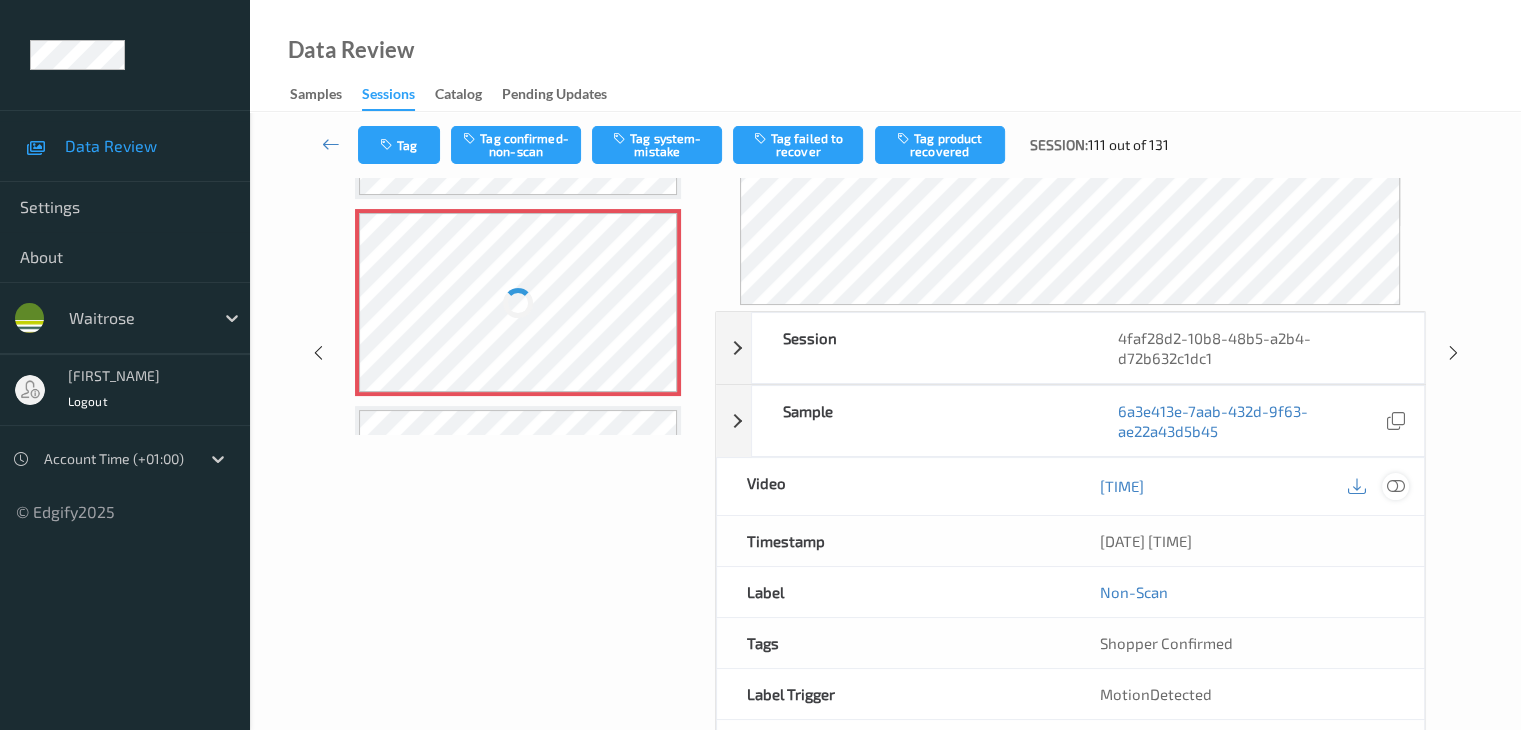 click at bounding box center [1395, 486] 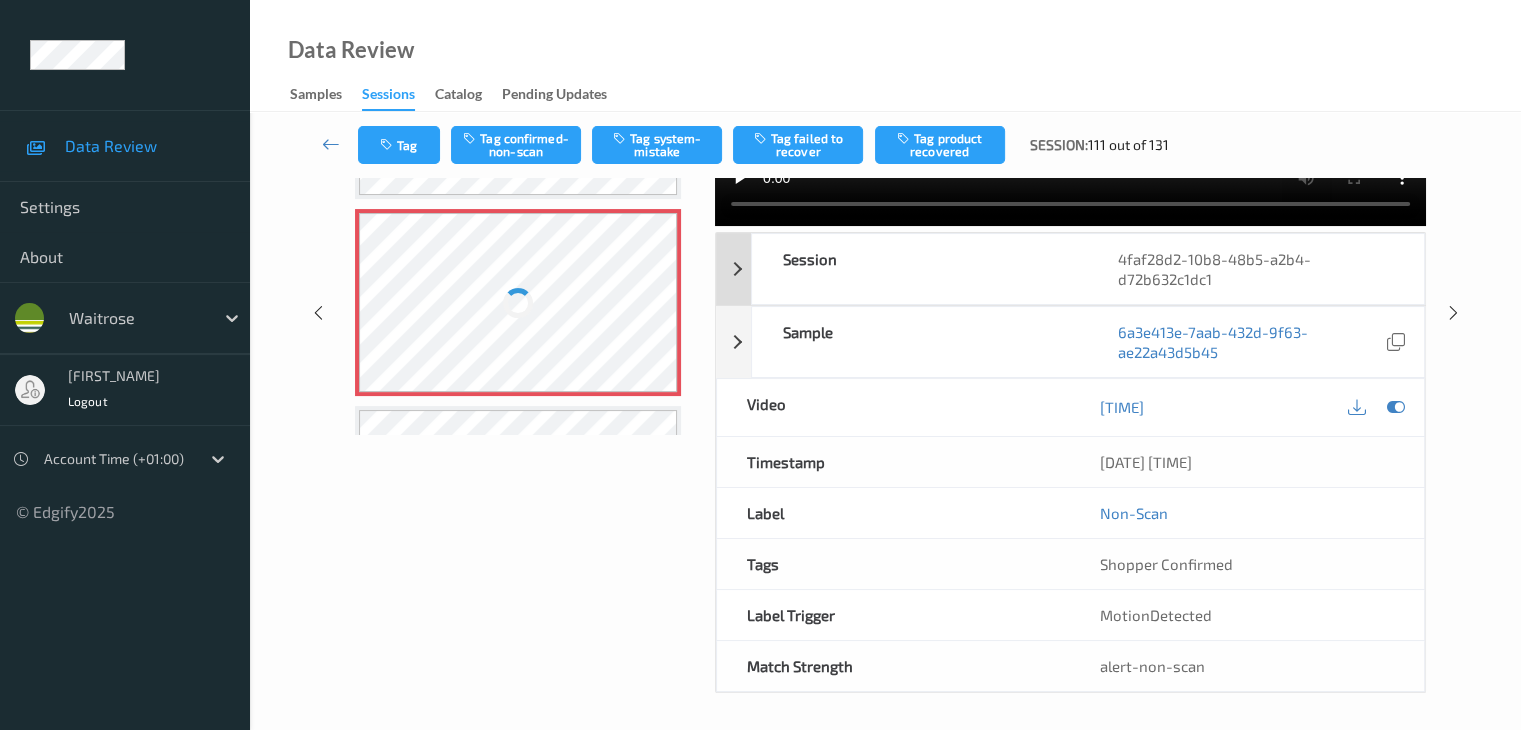 scroll, scrollTop: 0, scrollLeft: 0, axis: both 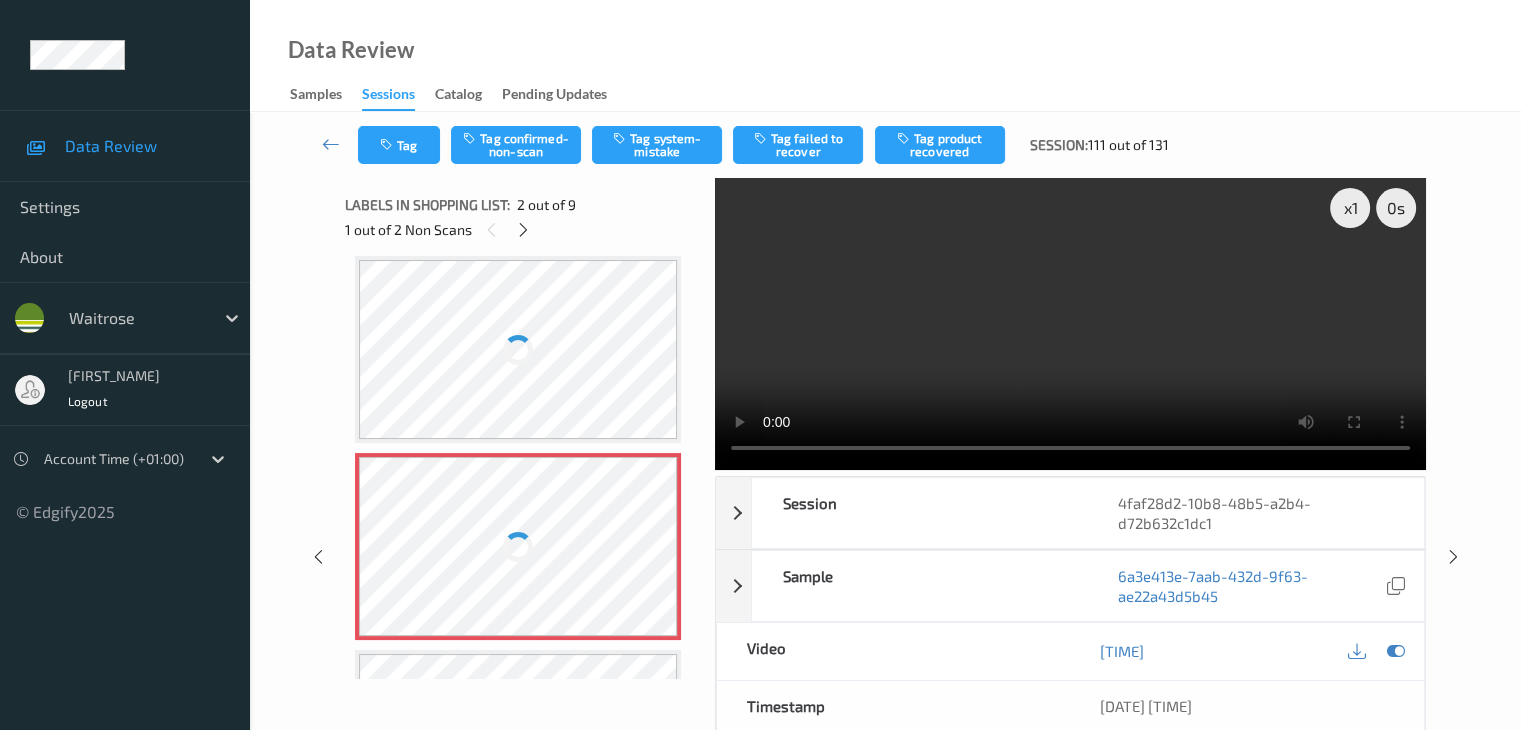 click at bounding box center (518, 349) 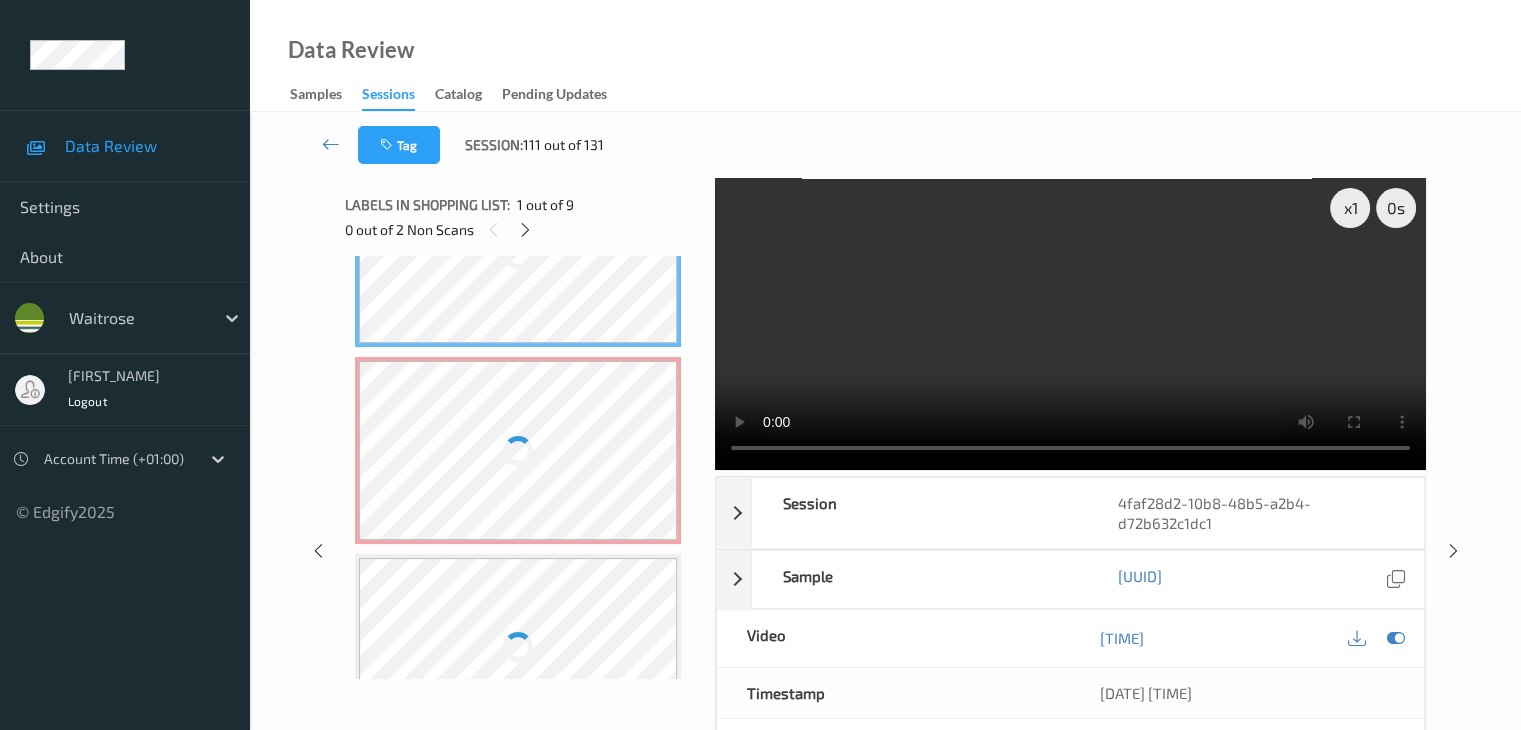 scroll, scrollTop: 10, scrollLeft: 0, axis: vertical 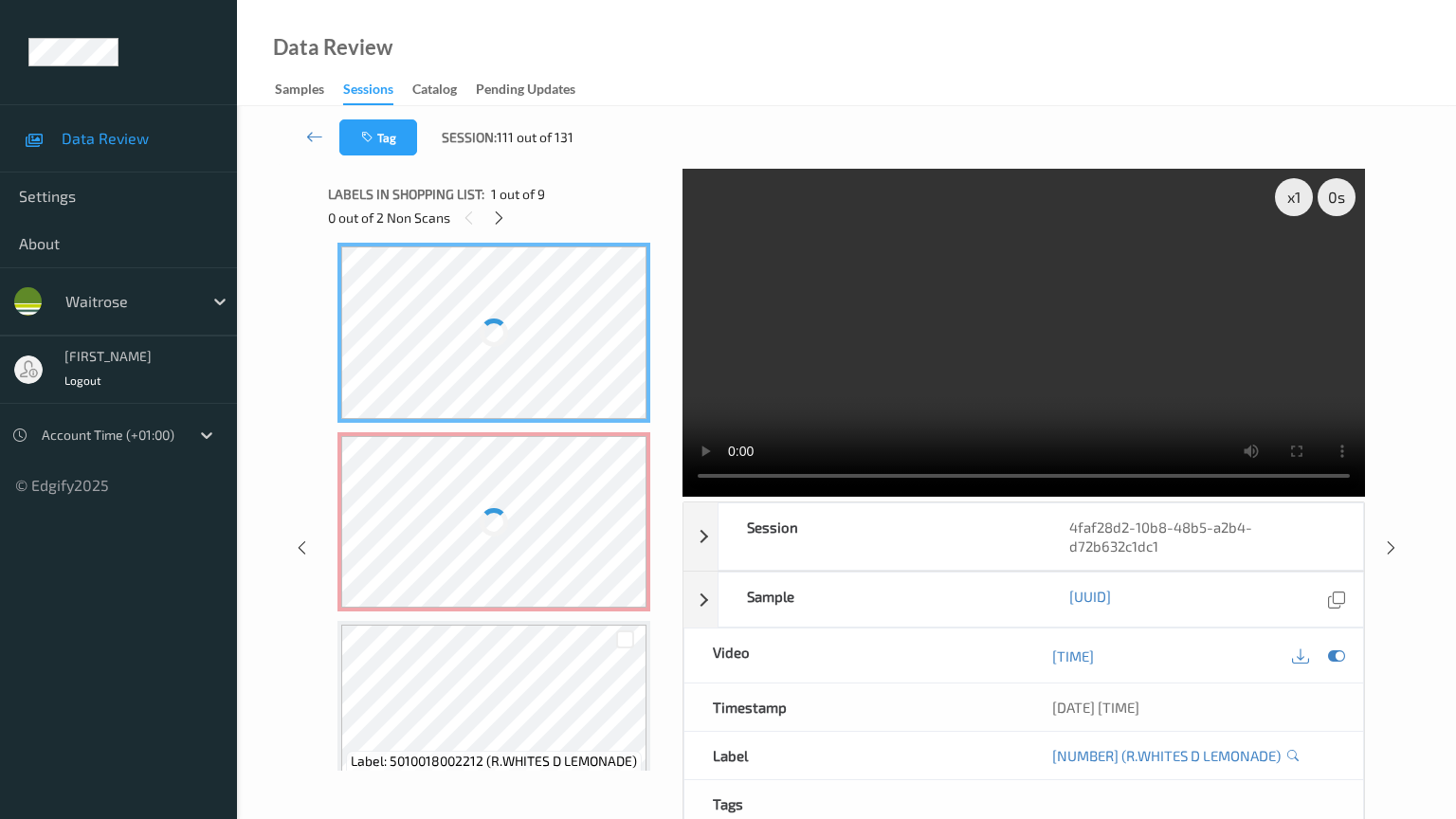 type 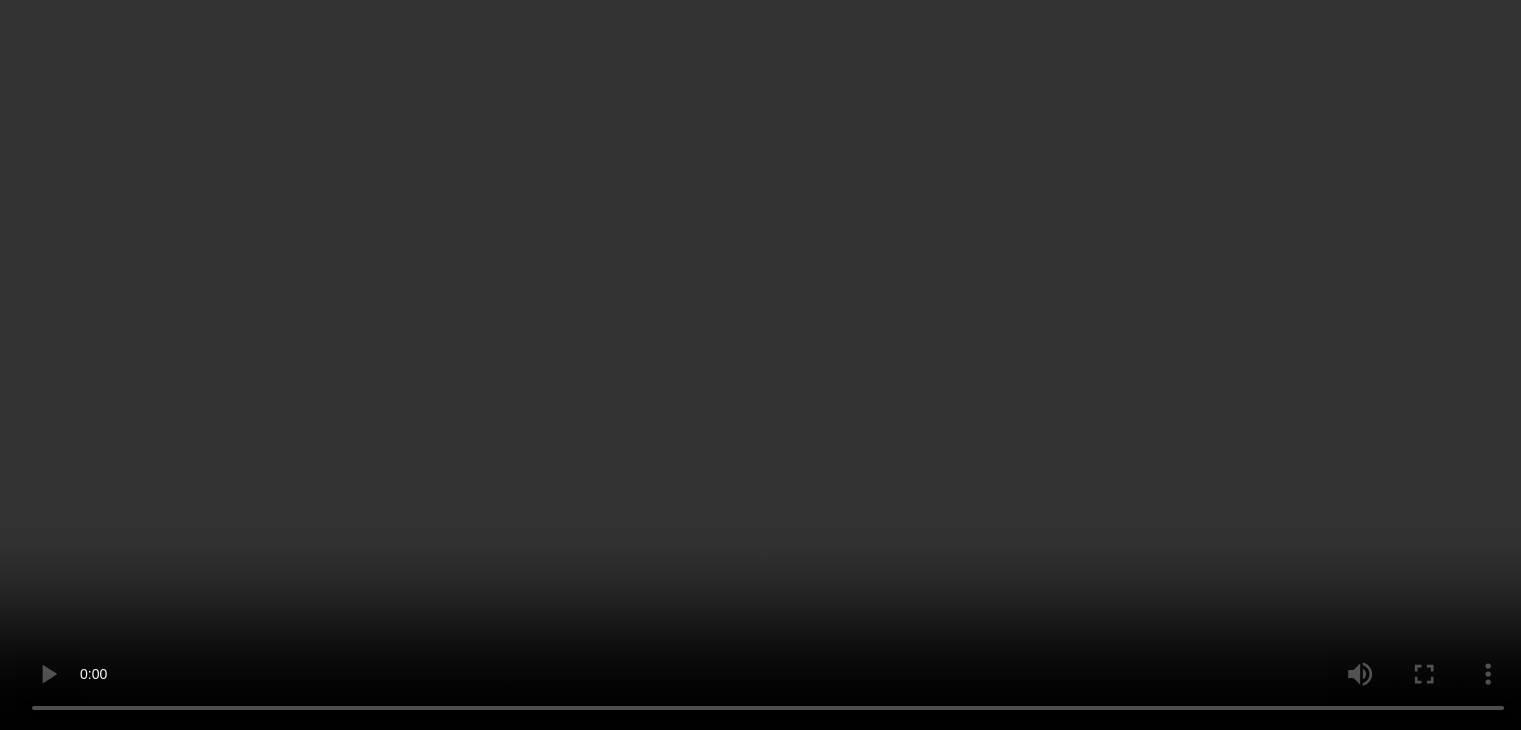 scroll, scrollTop: 210, scrollLeft: 0, axis: vertical 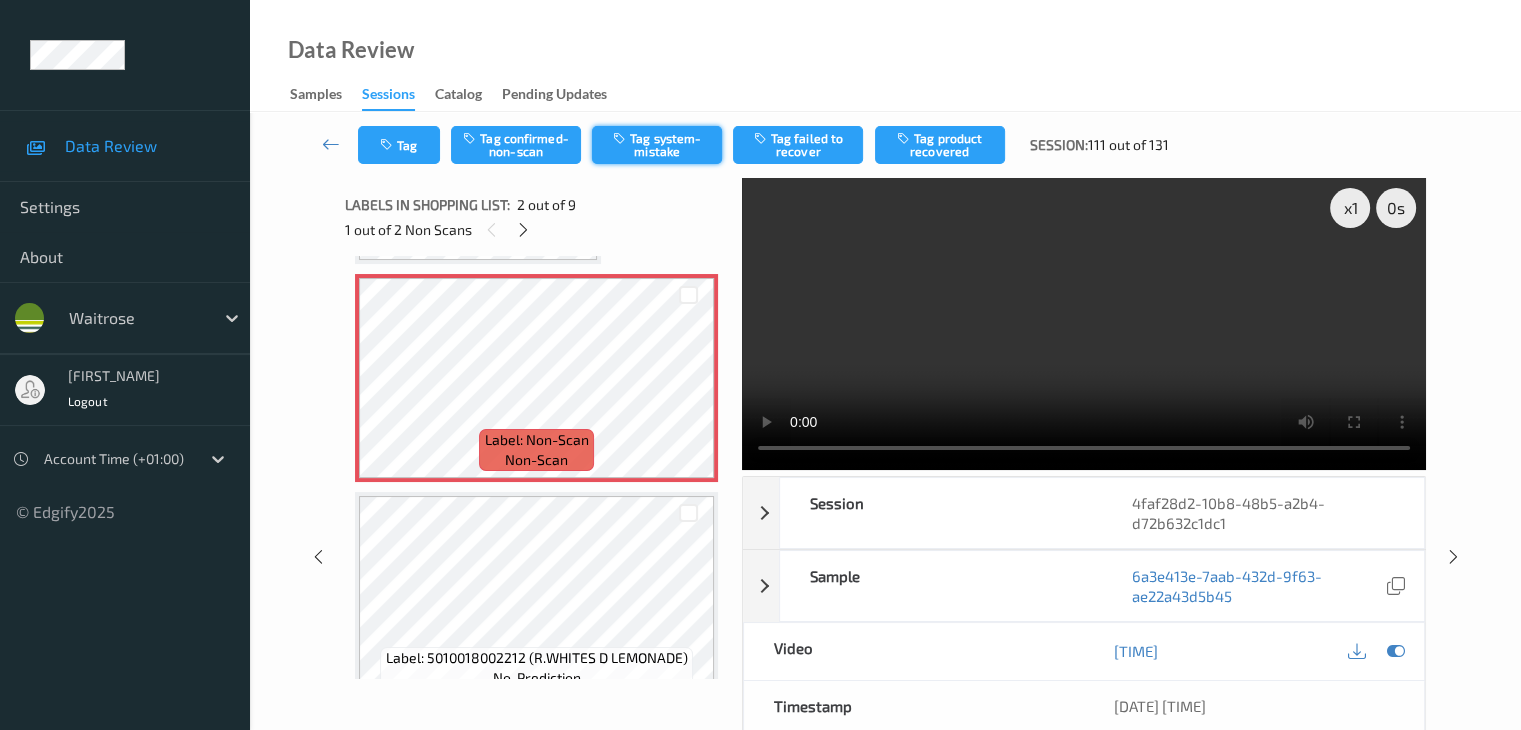click on "Tag   system-mistake" at bounding box center (657, 145) 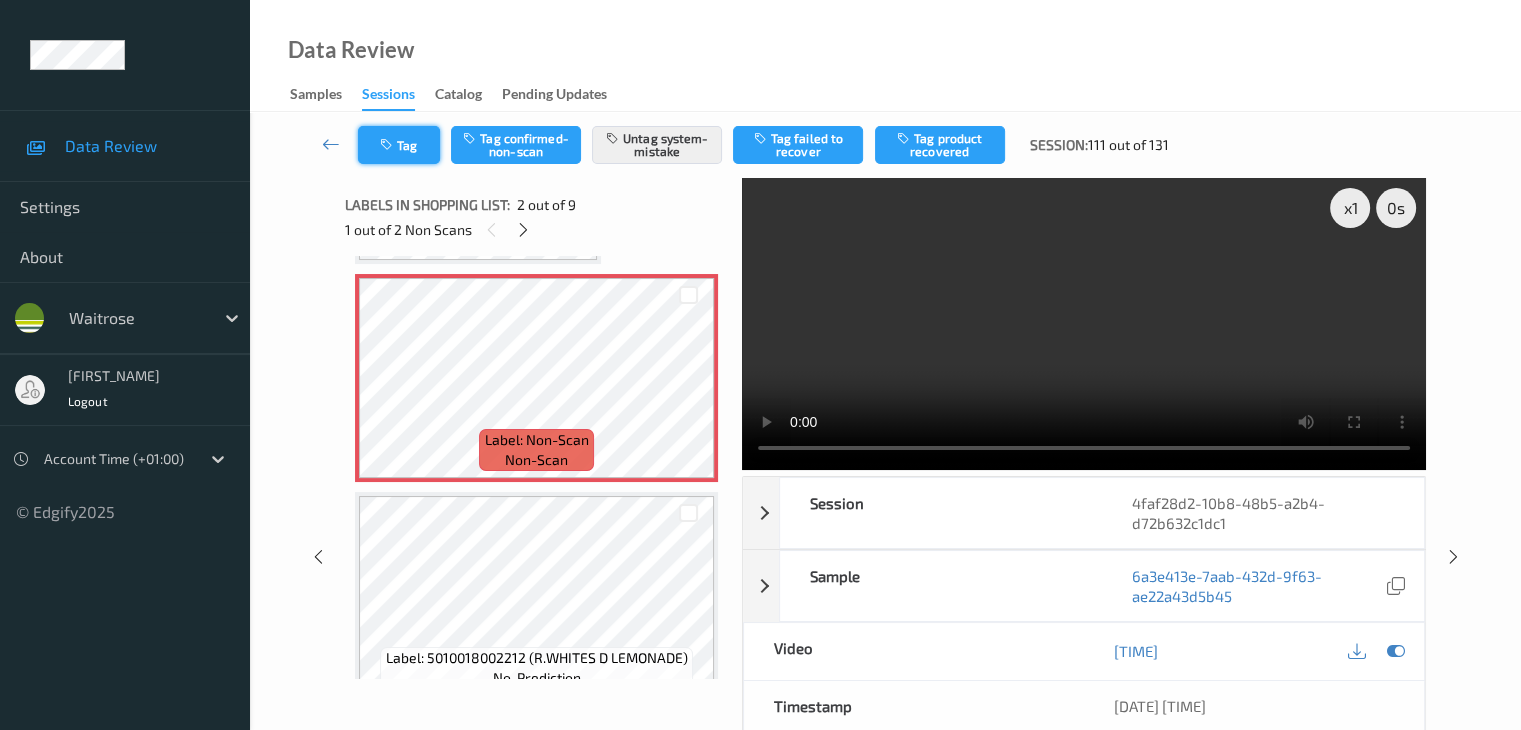 click on "Tag" at bounding box center (399, 145) 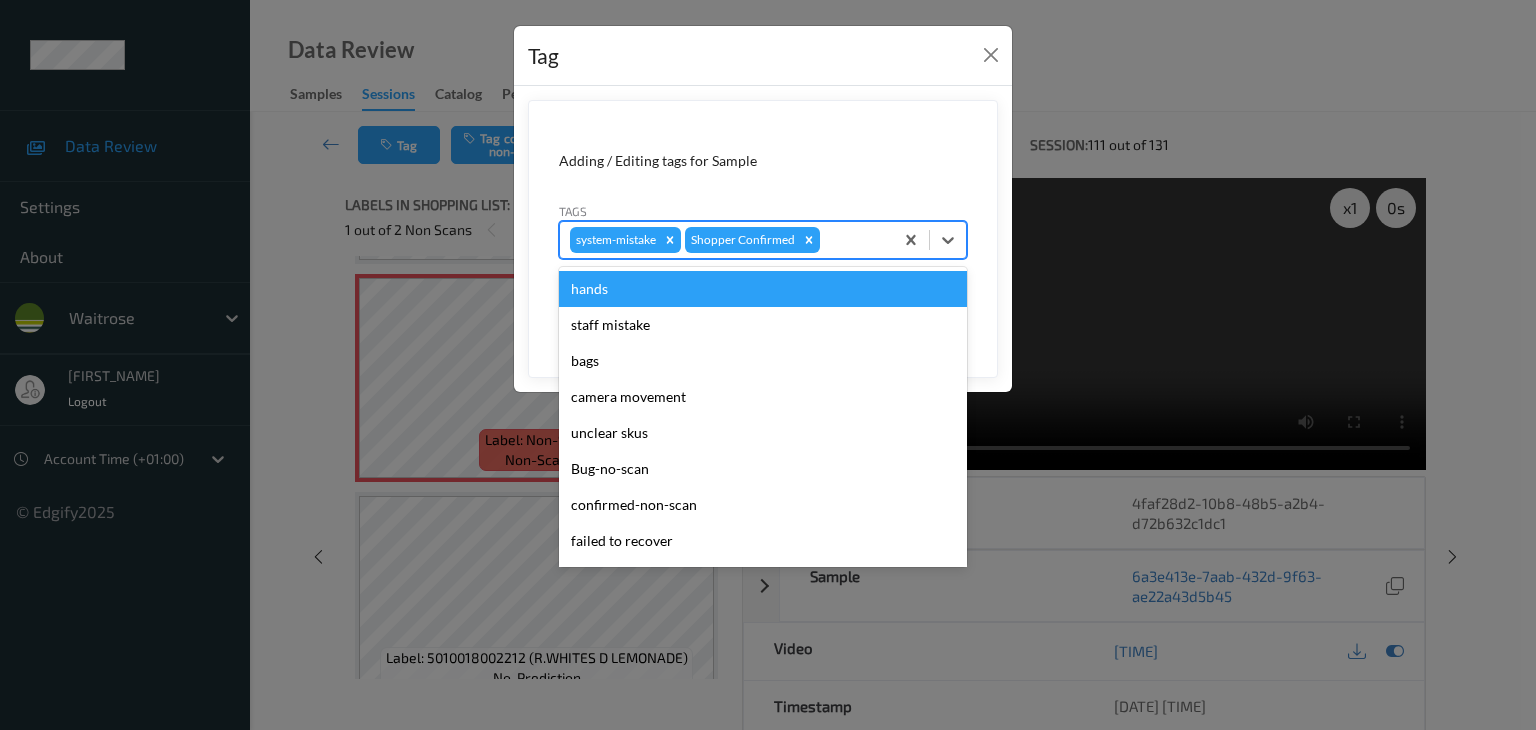 click at bounding box center [853, 240] 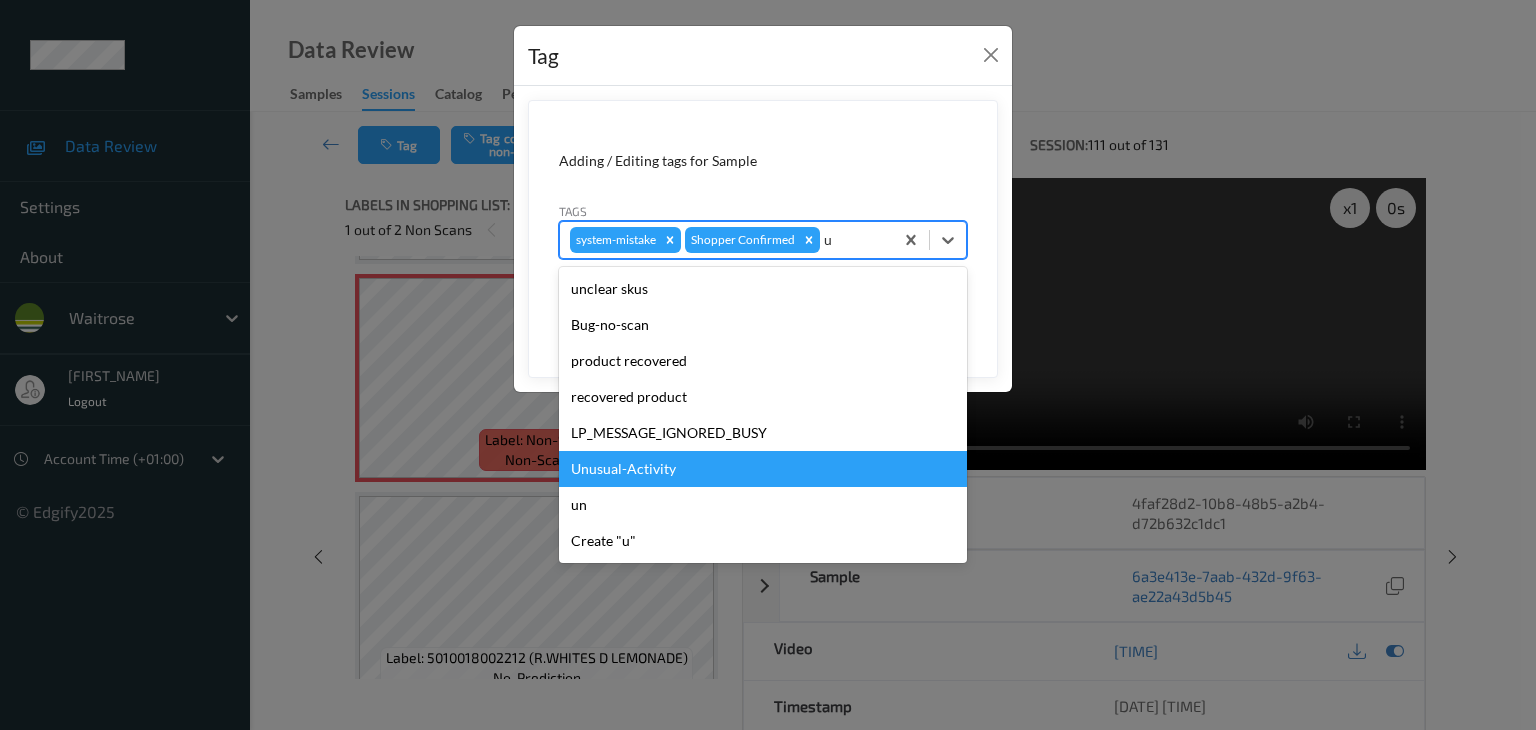 click on "Unusual-Activity" at bounding box center [763, 469] 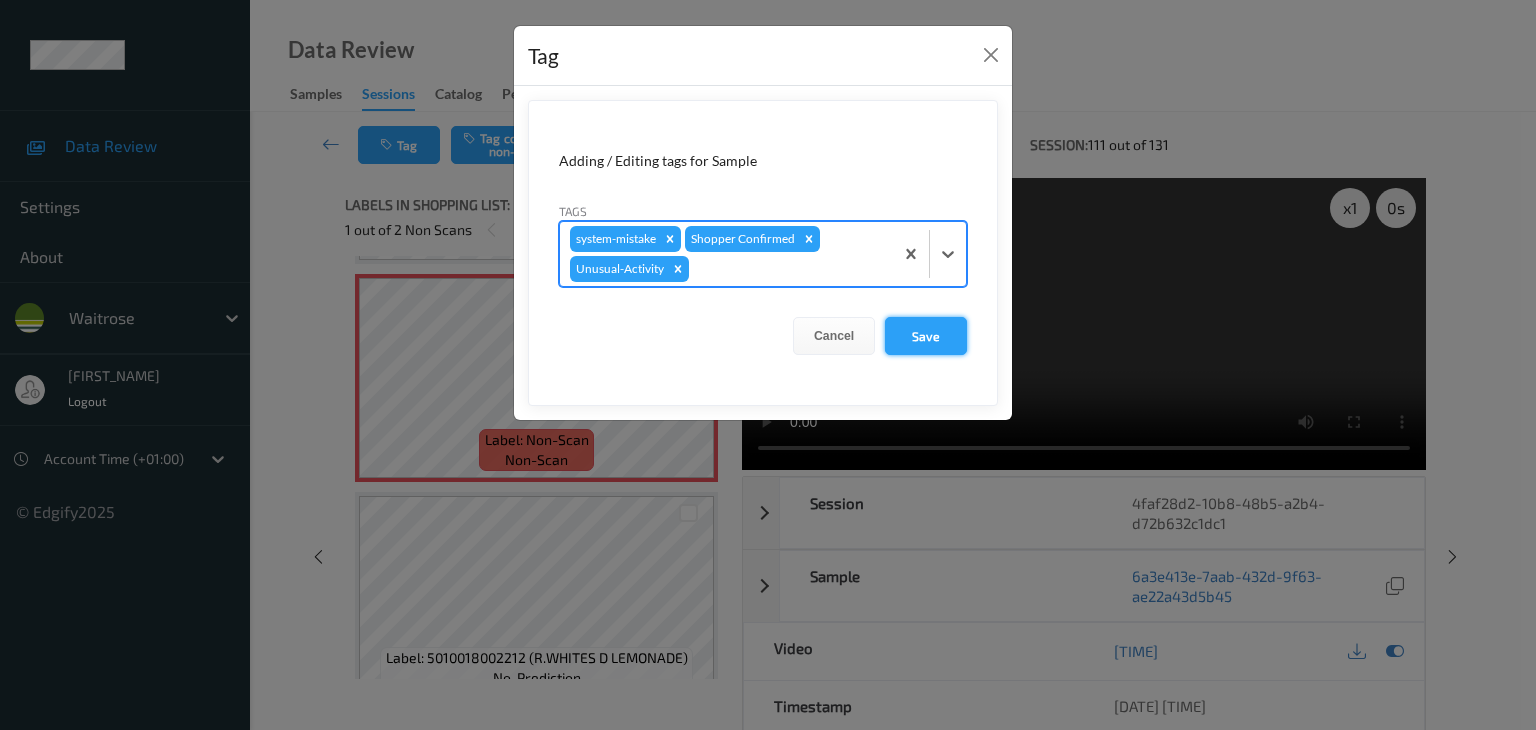 click on "Save" at bounding box center (926, 336) 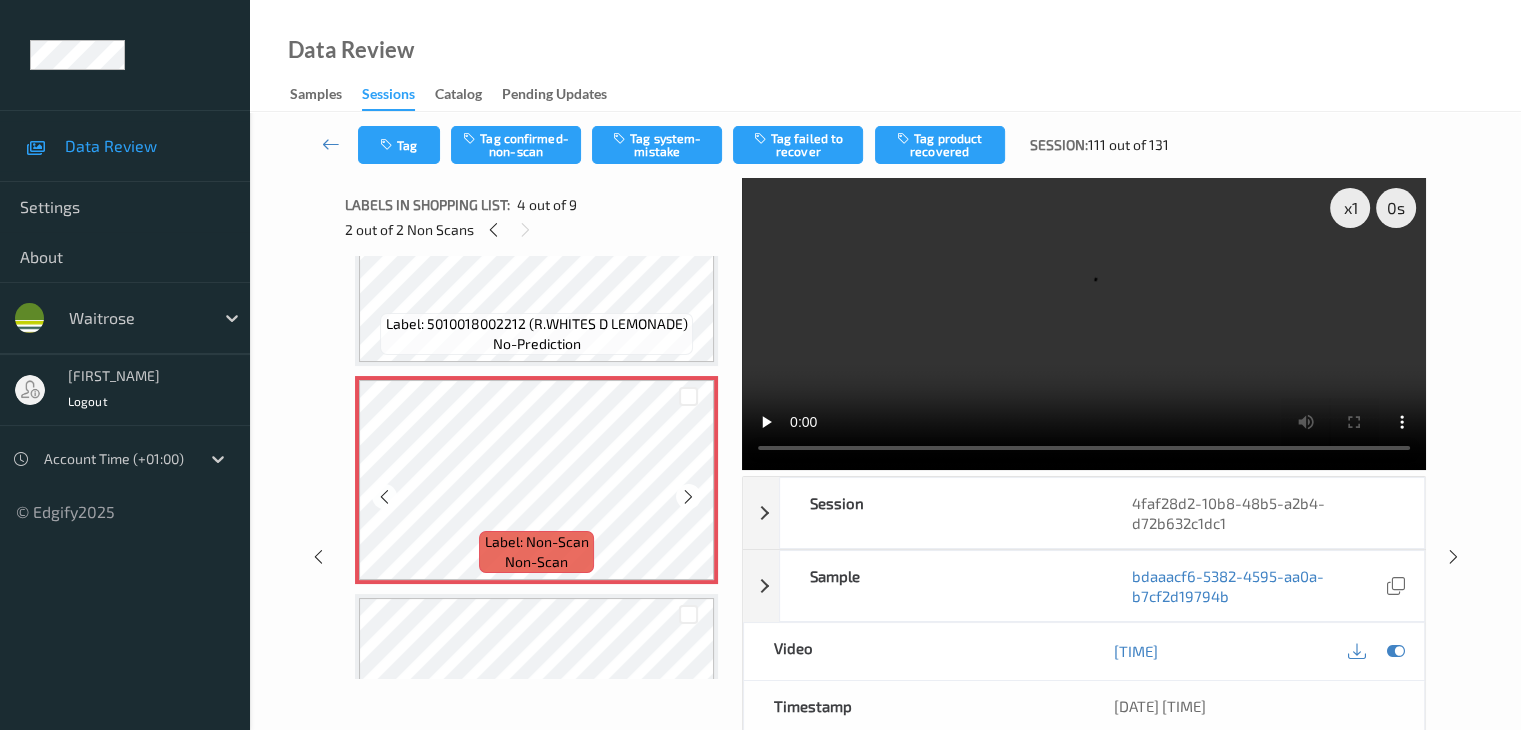 scroll, scrollTop: 510, scrollLeft: 0, axis: vertical 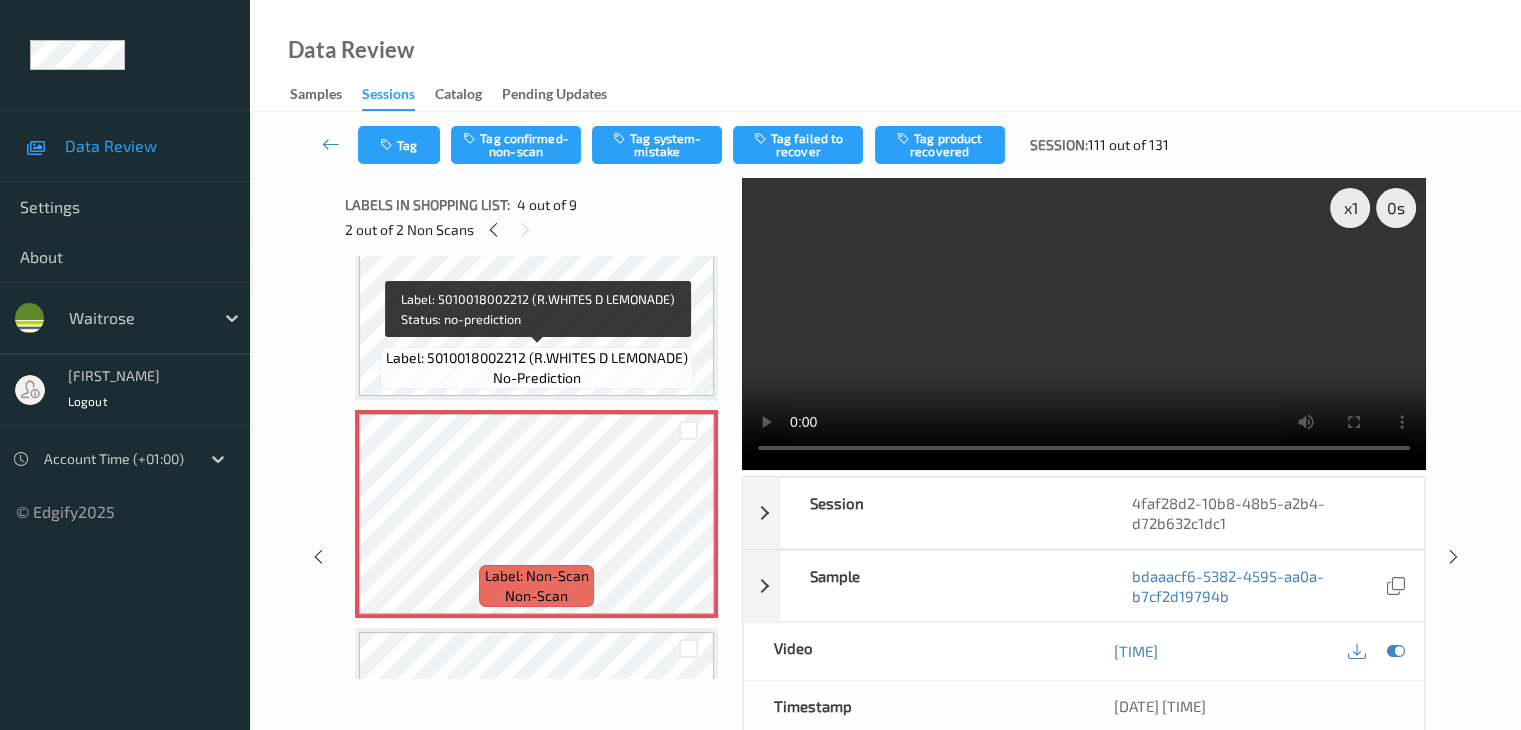 click on "Label: 5010018002212 (R.WHITES D LEMONADE)" at bounding box center (537, 358) 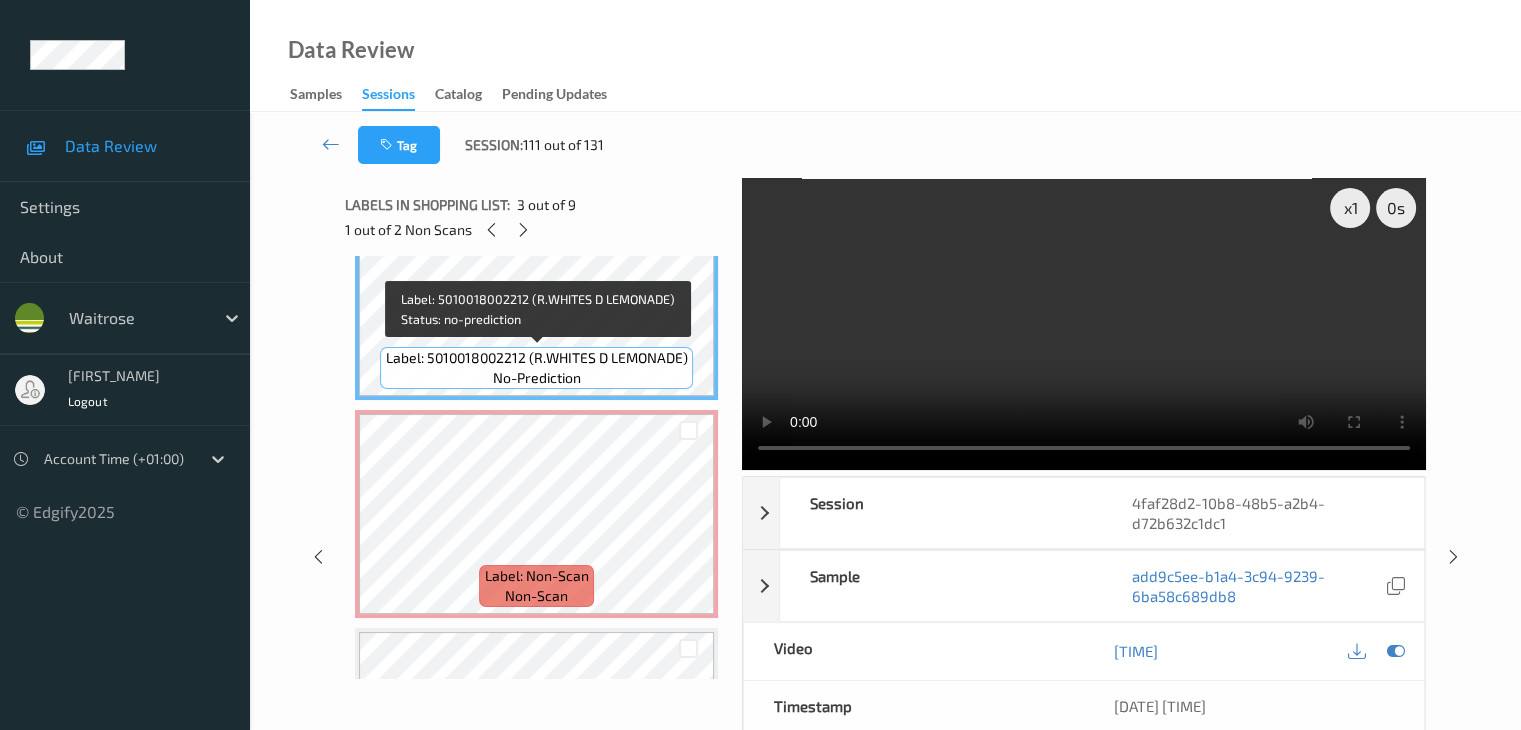 click on "Label: 5010018002212 (R.WHITES D LEMONADE)" at bounding box center (537, 358) 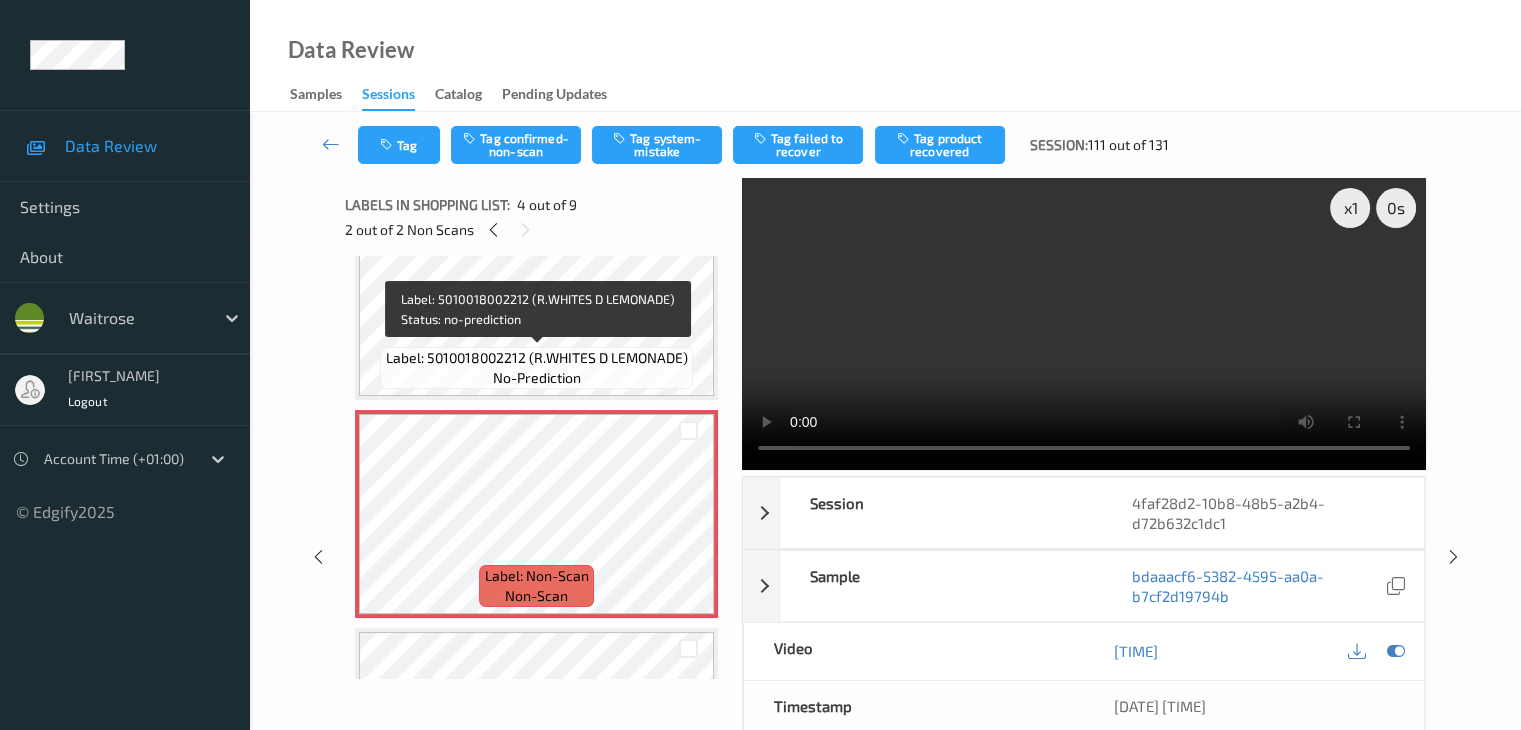 click on "Label: 5010018002212 (R.WHITES D LEMONADE) no-prediction" at bounding box center [536, 368] 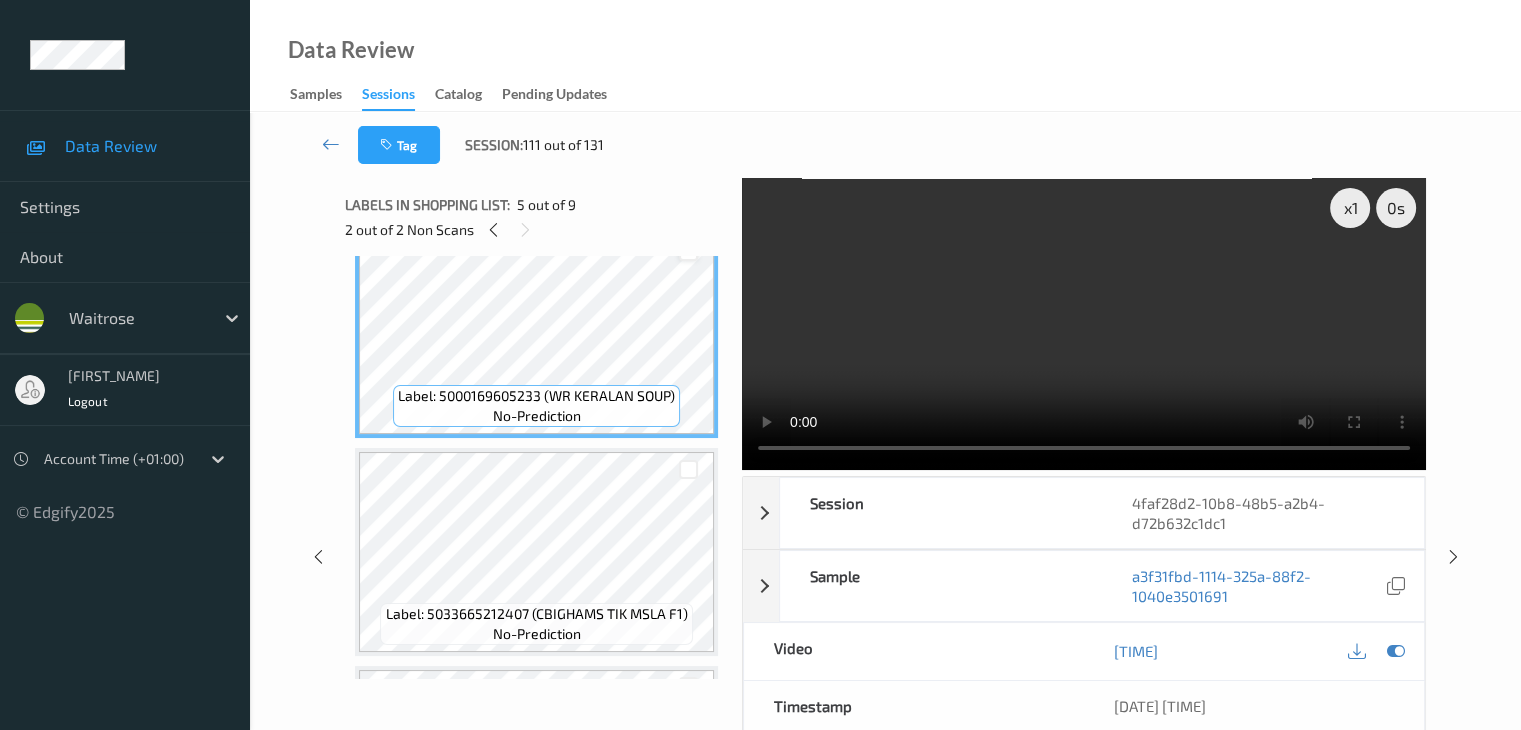 scroll, scrollTop: 910, scrollLeft: 0, axis: vertical 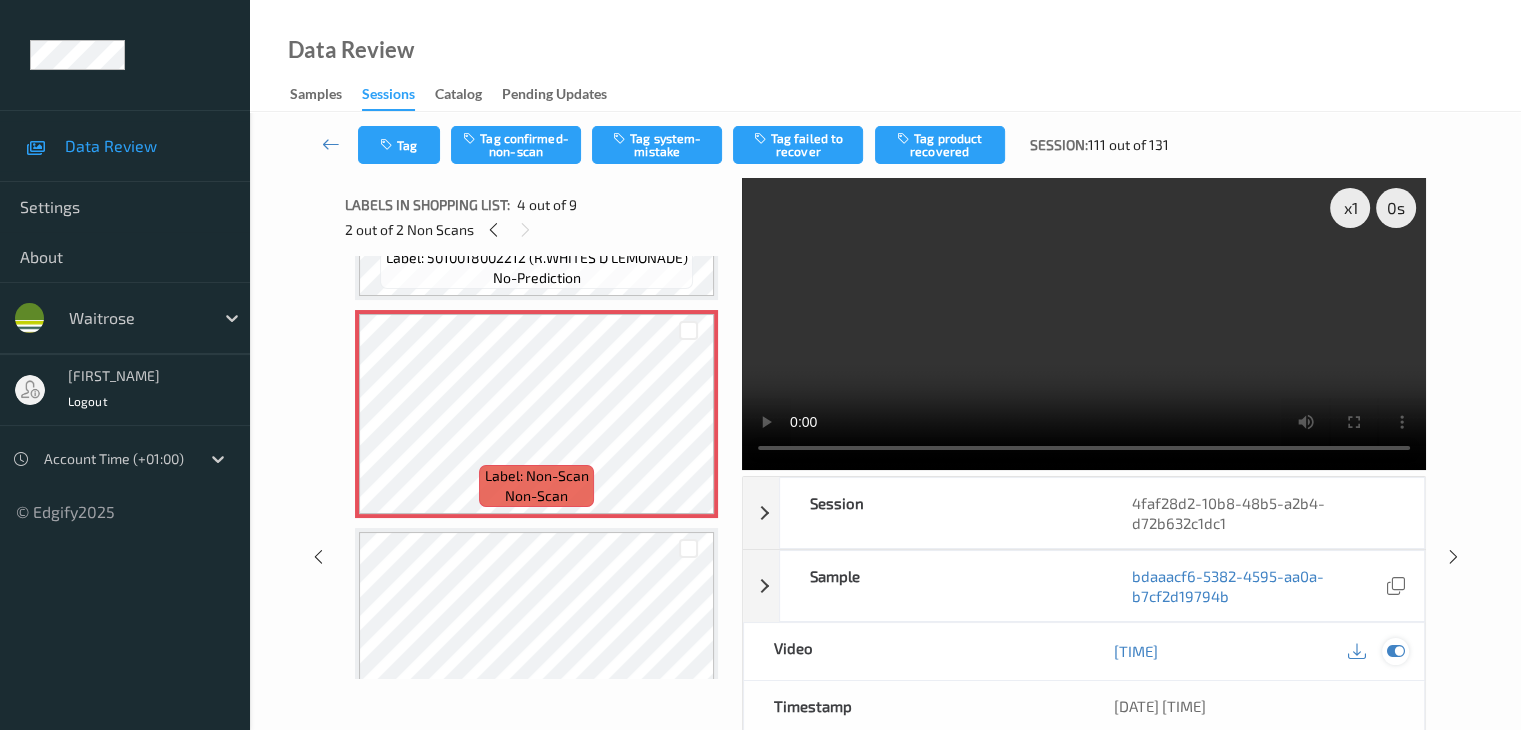 click at bounding box center [1395, 651] 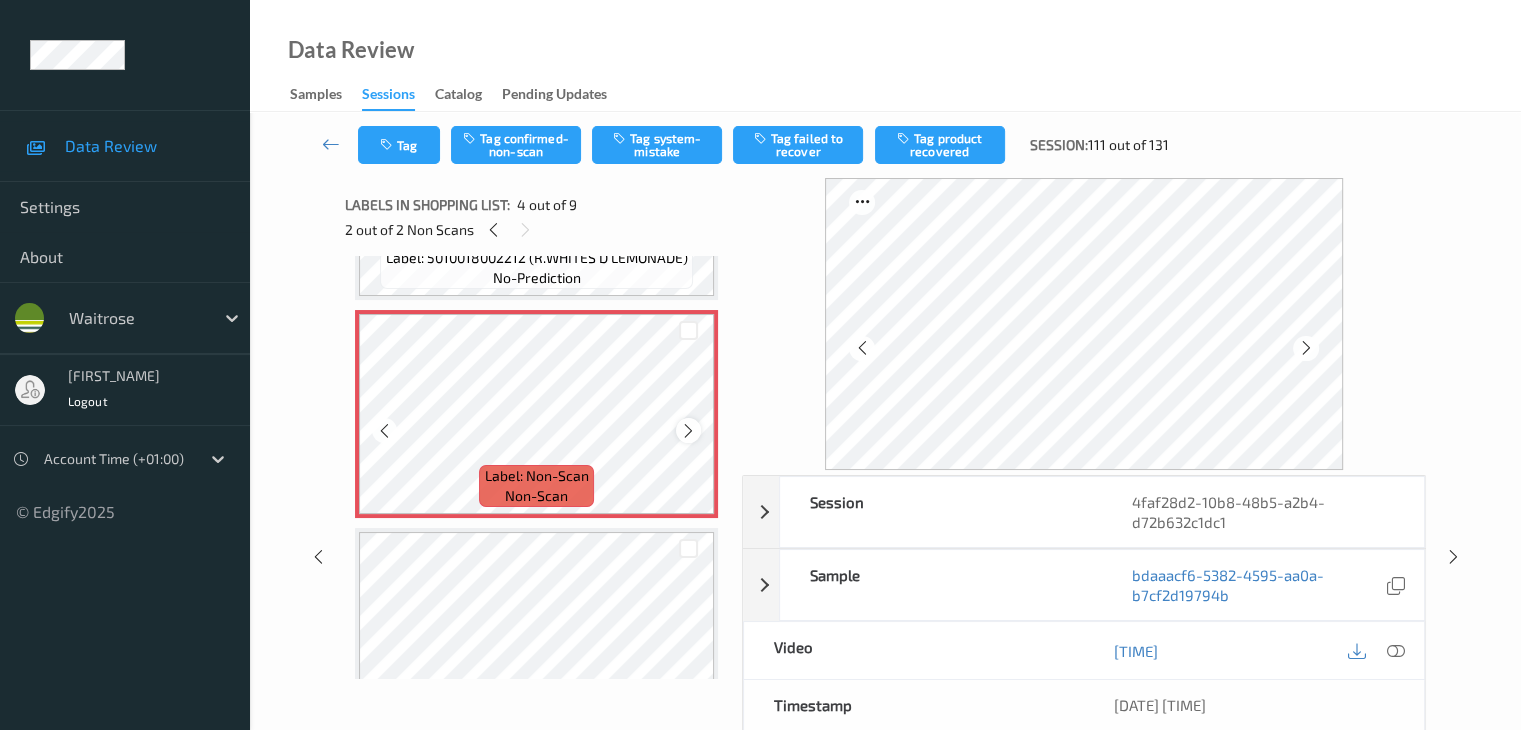 click at bounding box center (688, 431) 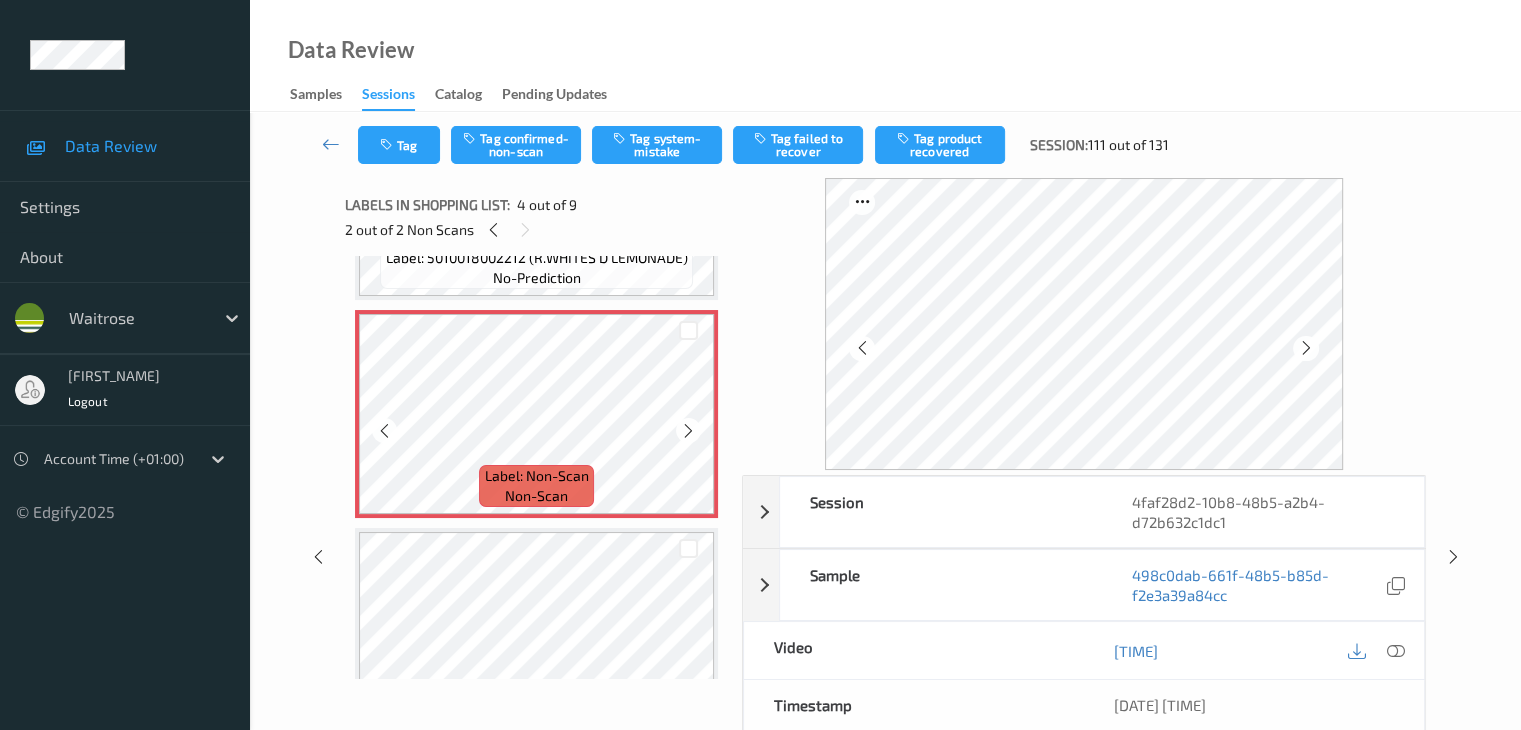 click at bounding box center (688, 431) 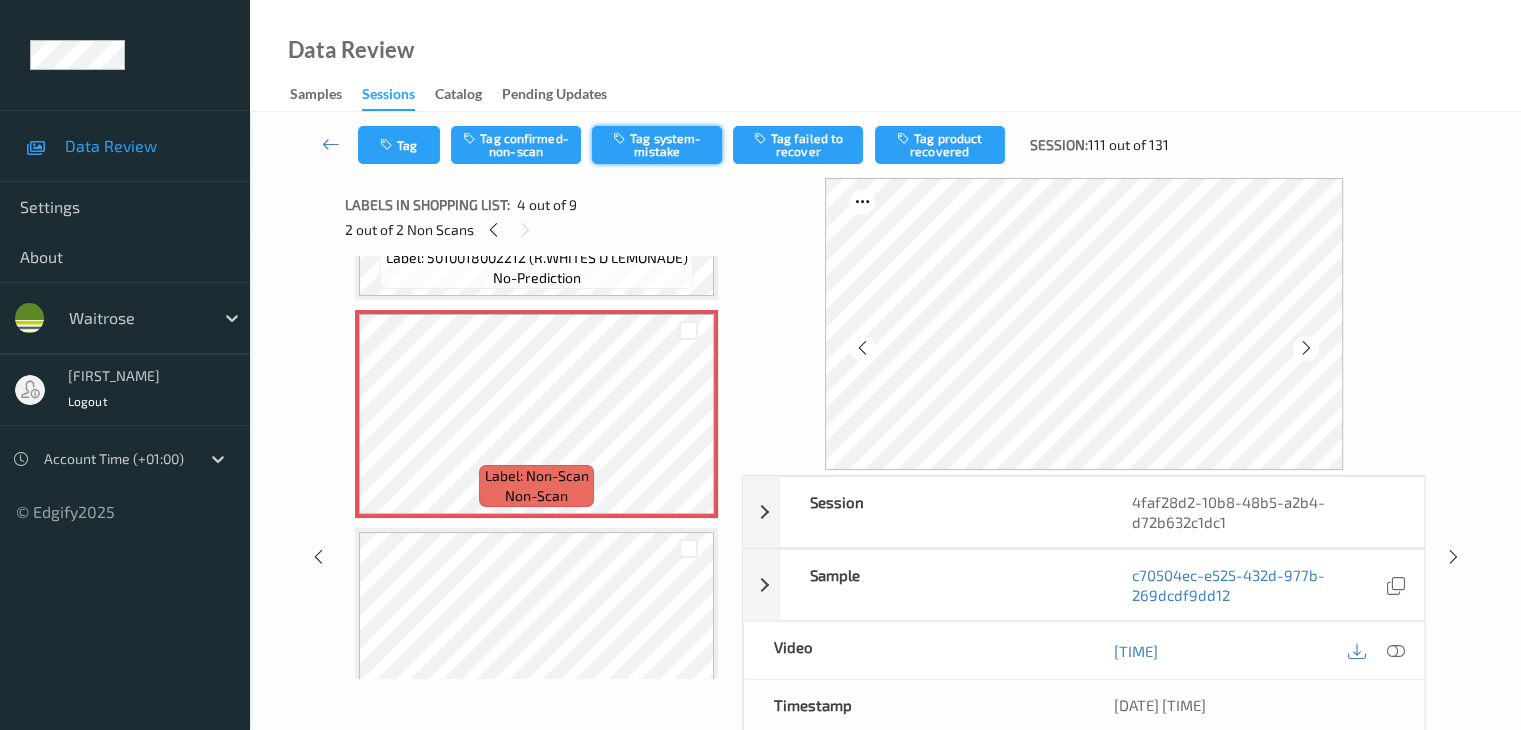 click on "Tag   system-mistake" at bounding box center [657, 145] 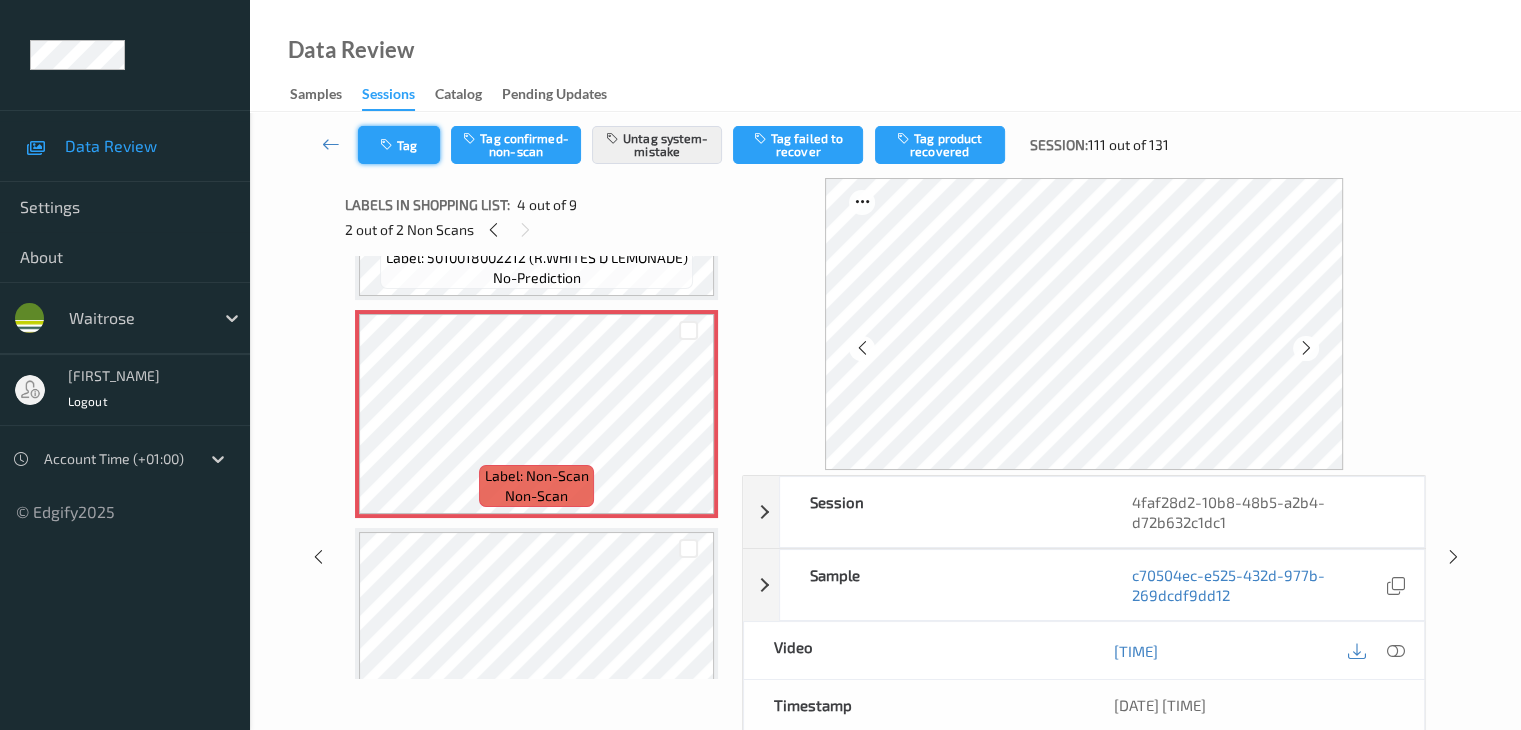 click on "Tag" at bounding box center (399, 145) 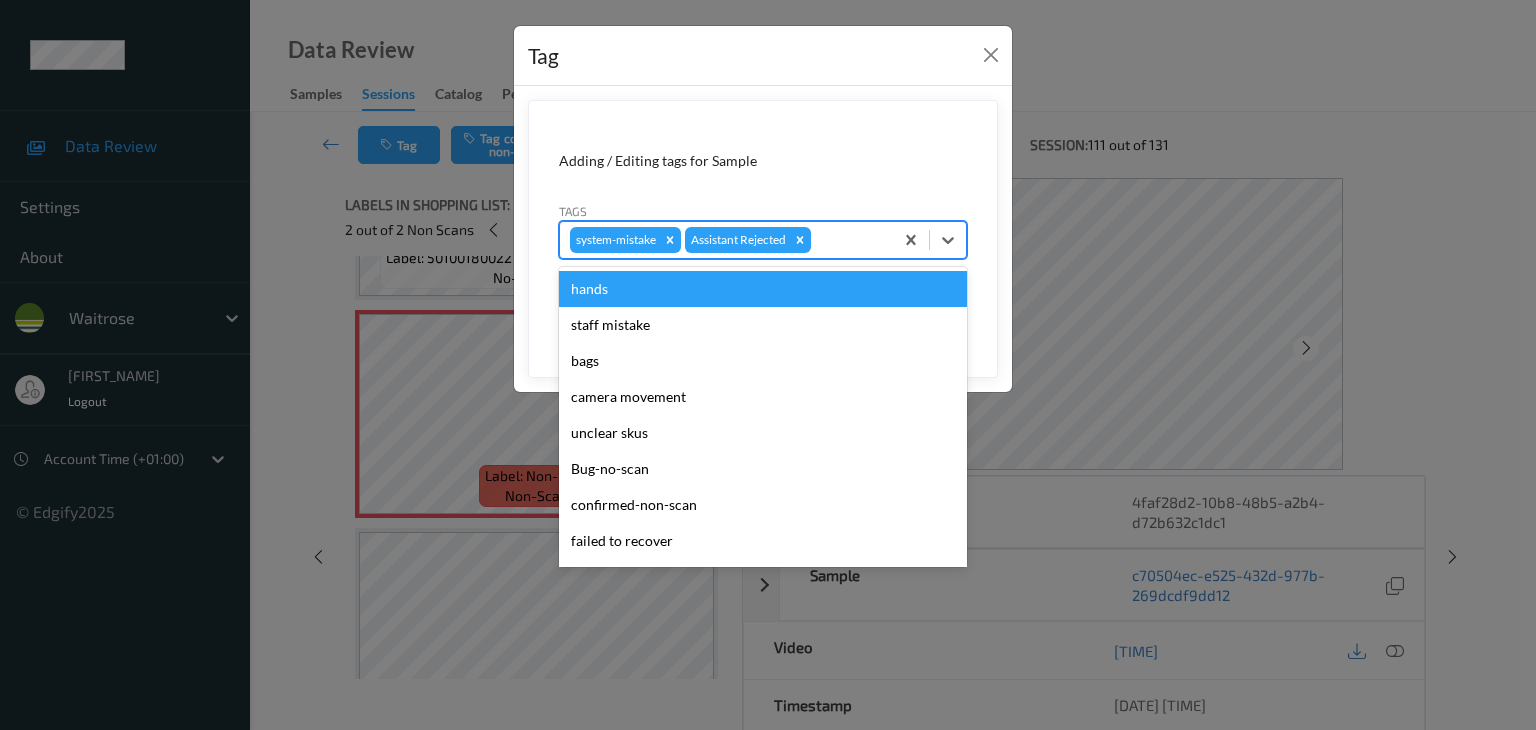 click at bounding box center [849, 240] 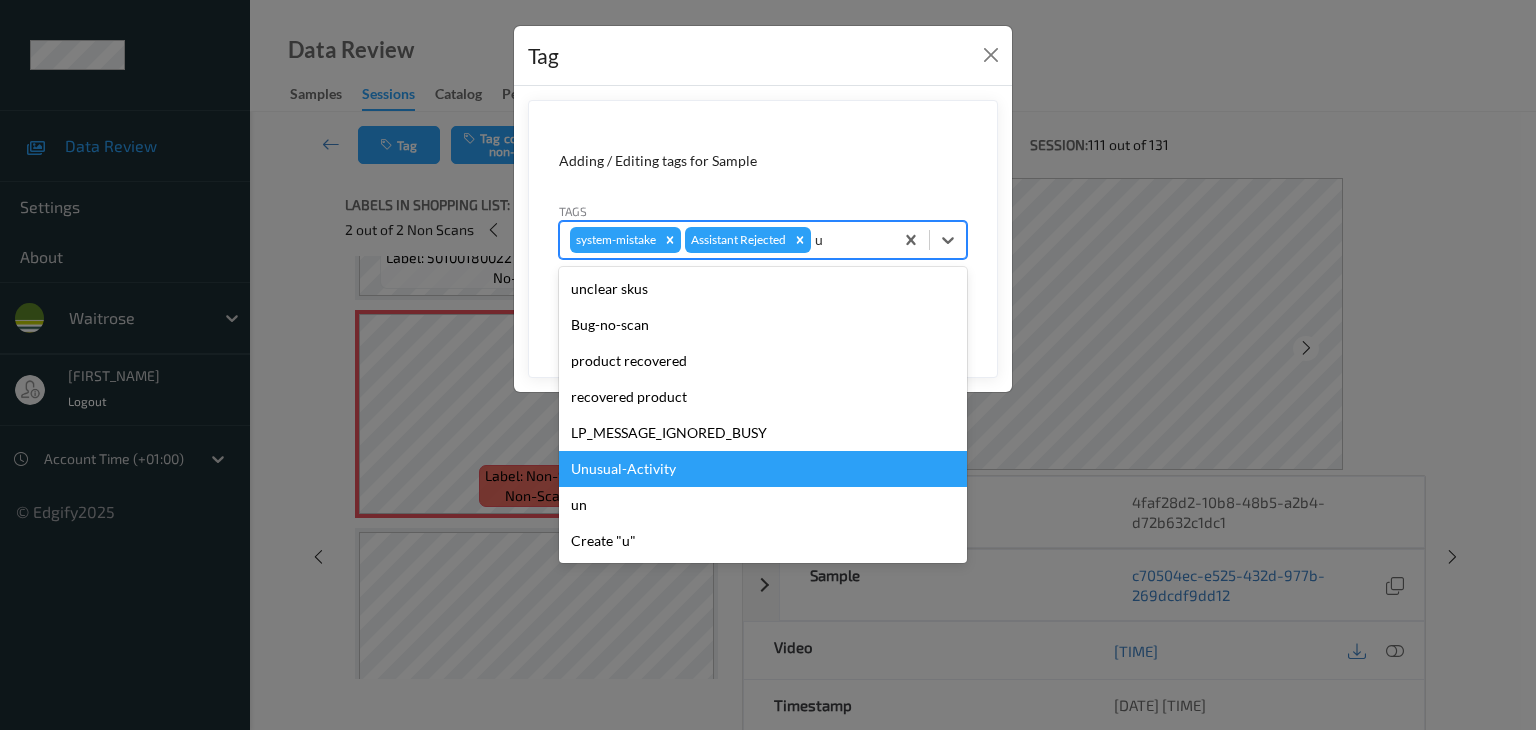click on "Unusual-Activity" at bounding box center [763, 469] 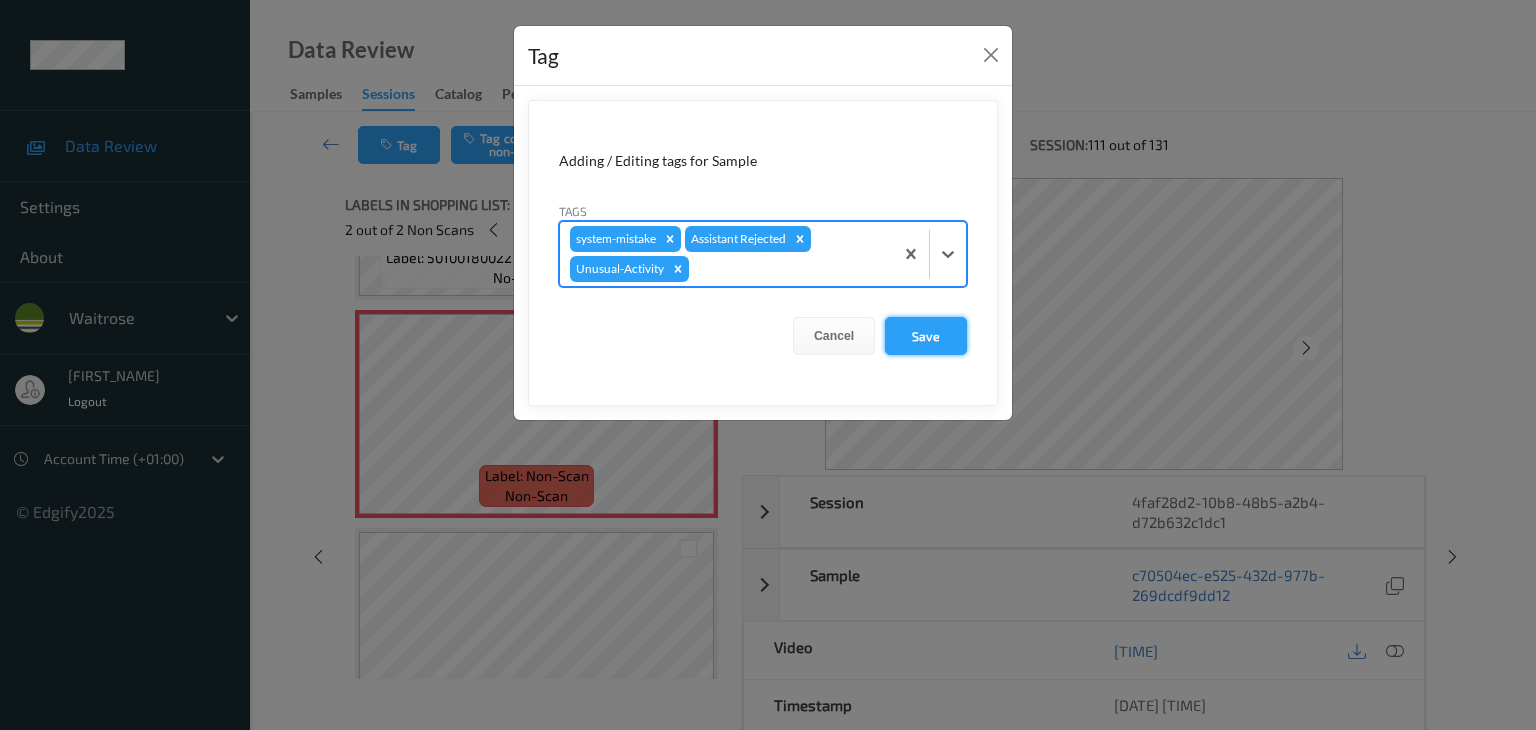 click on "Save" at bounding box center [926, 336] 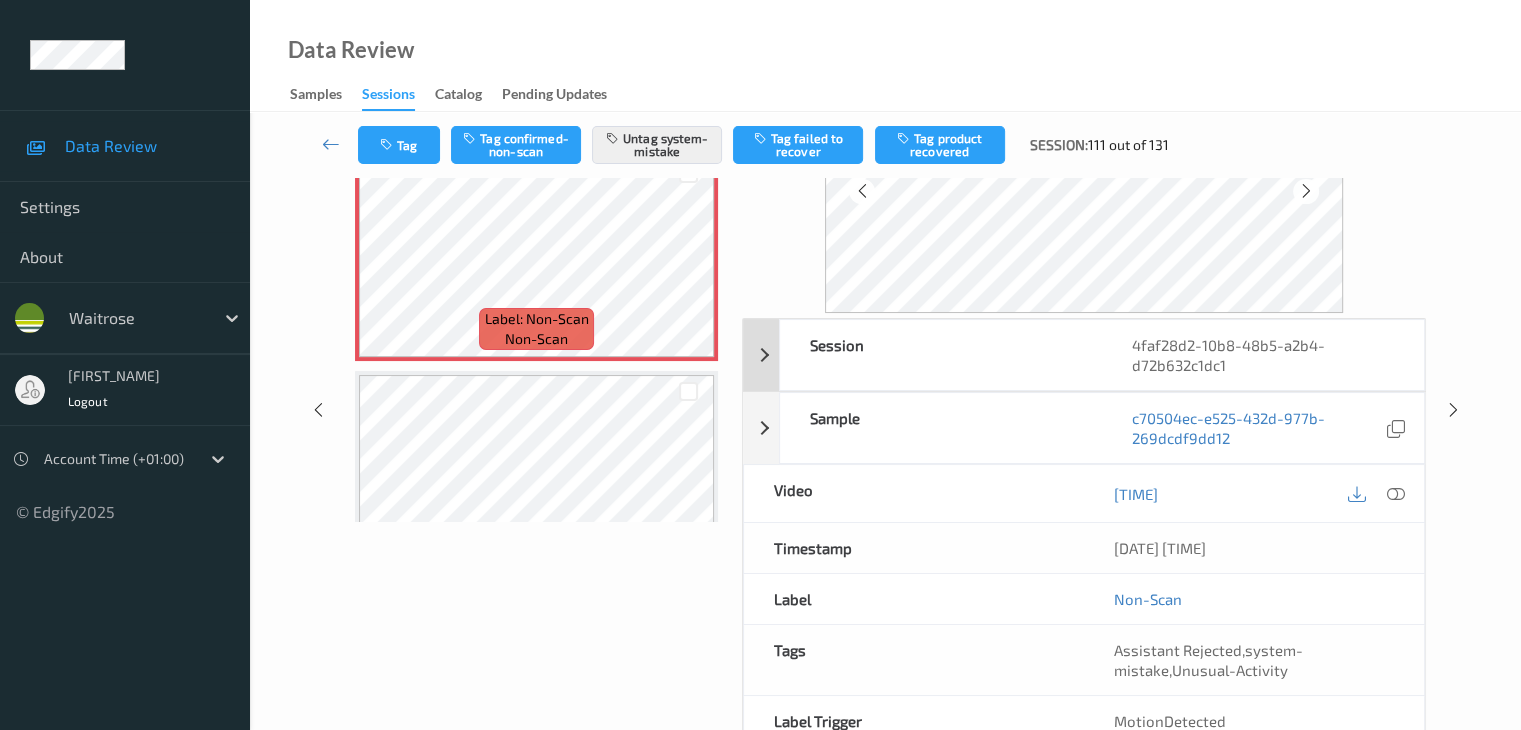 scroll, scrollTop: 264, scrollLeft: 0, axis: vertical 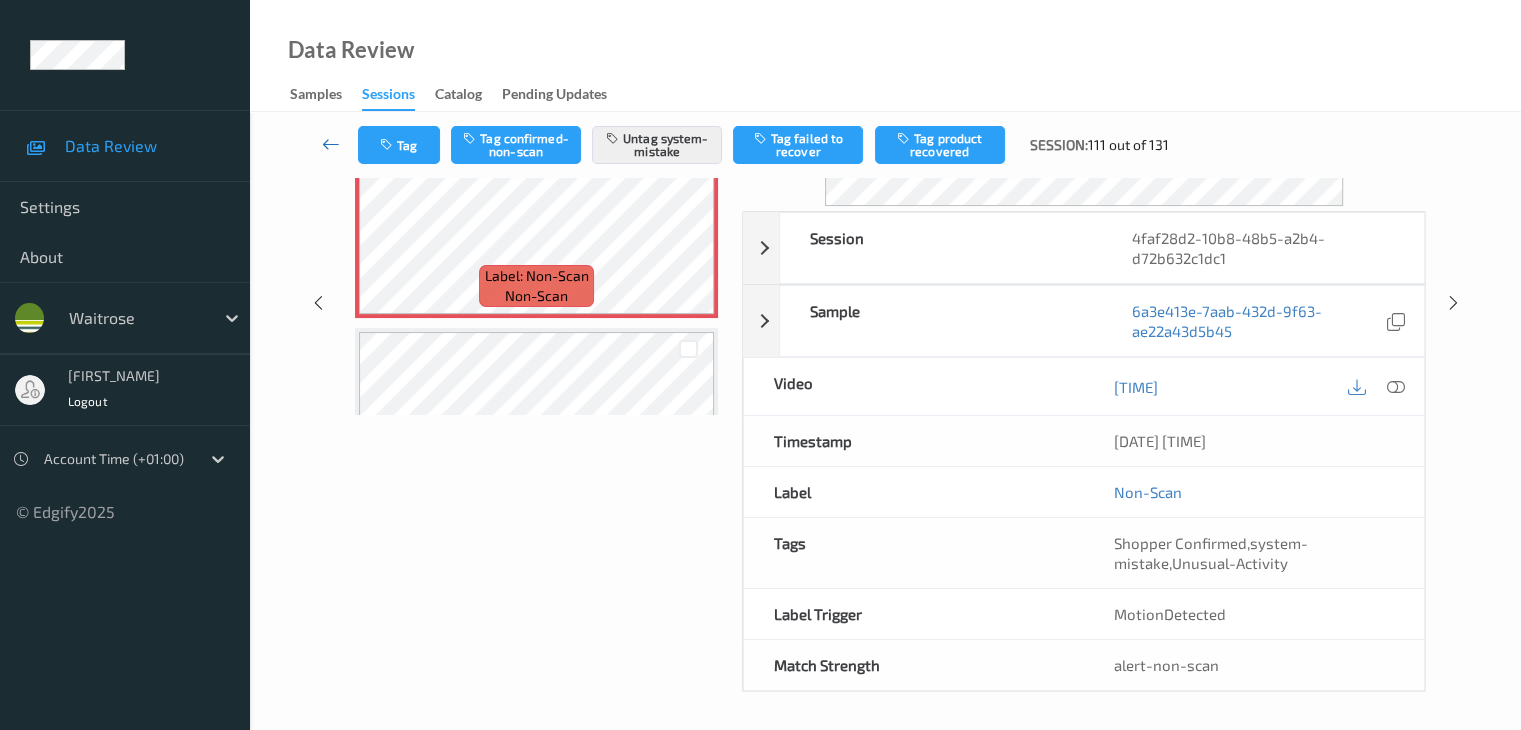 click at bounding box center [331, 144] 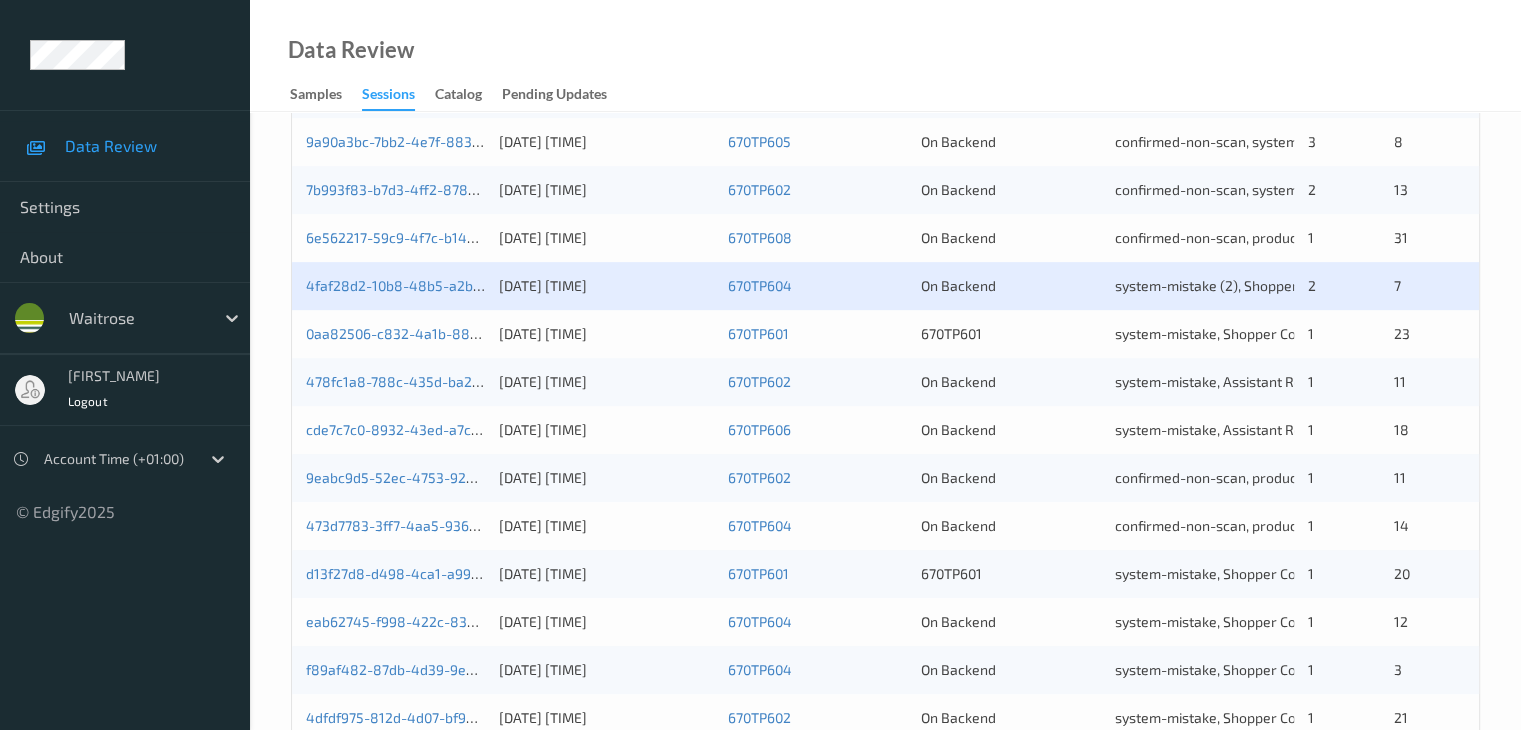 scroll, scrollTop: 932, scrollLeft: 0, axis: vertical 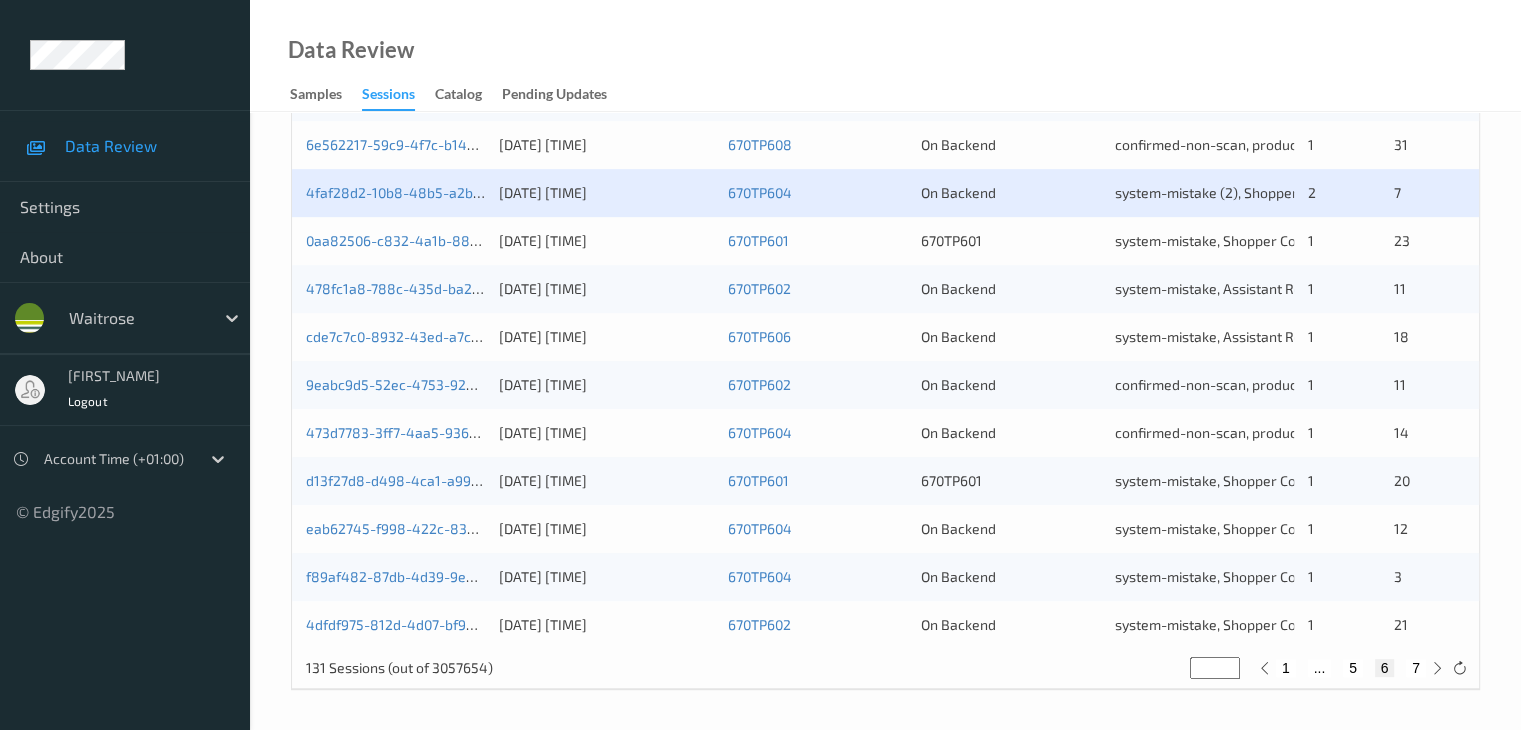 click on "5" at bounding box center (1353, 668) 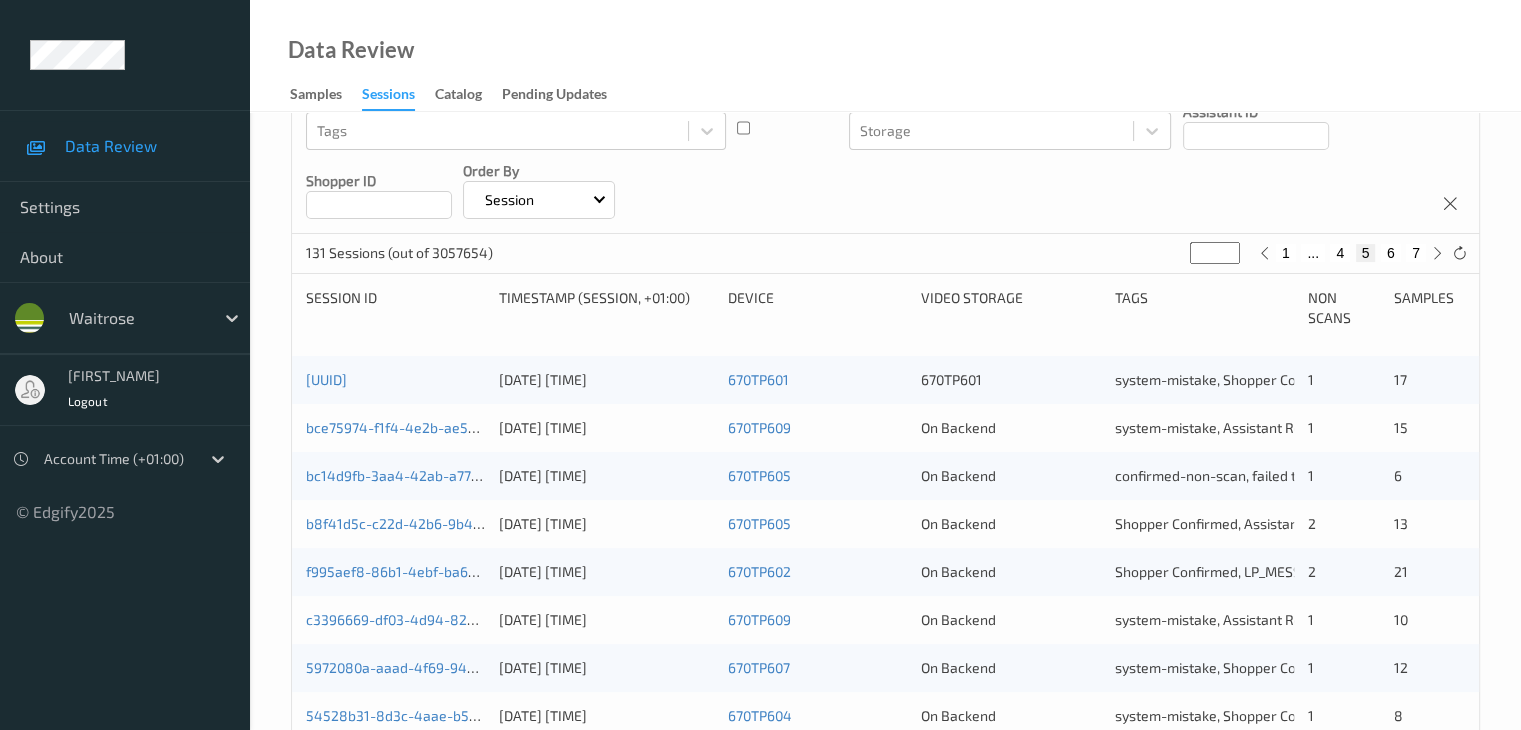 scroll, scrollTop: 300, scrollLeft: 0, axis: vertical 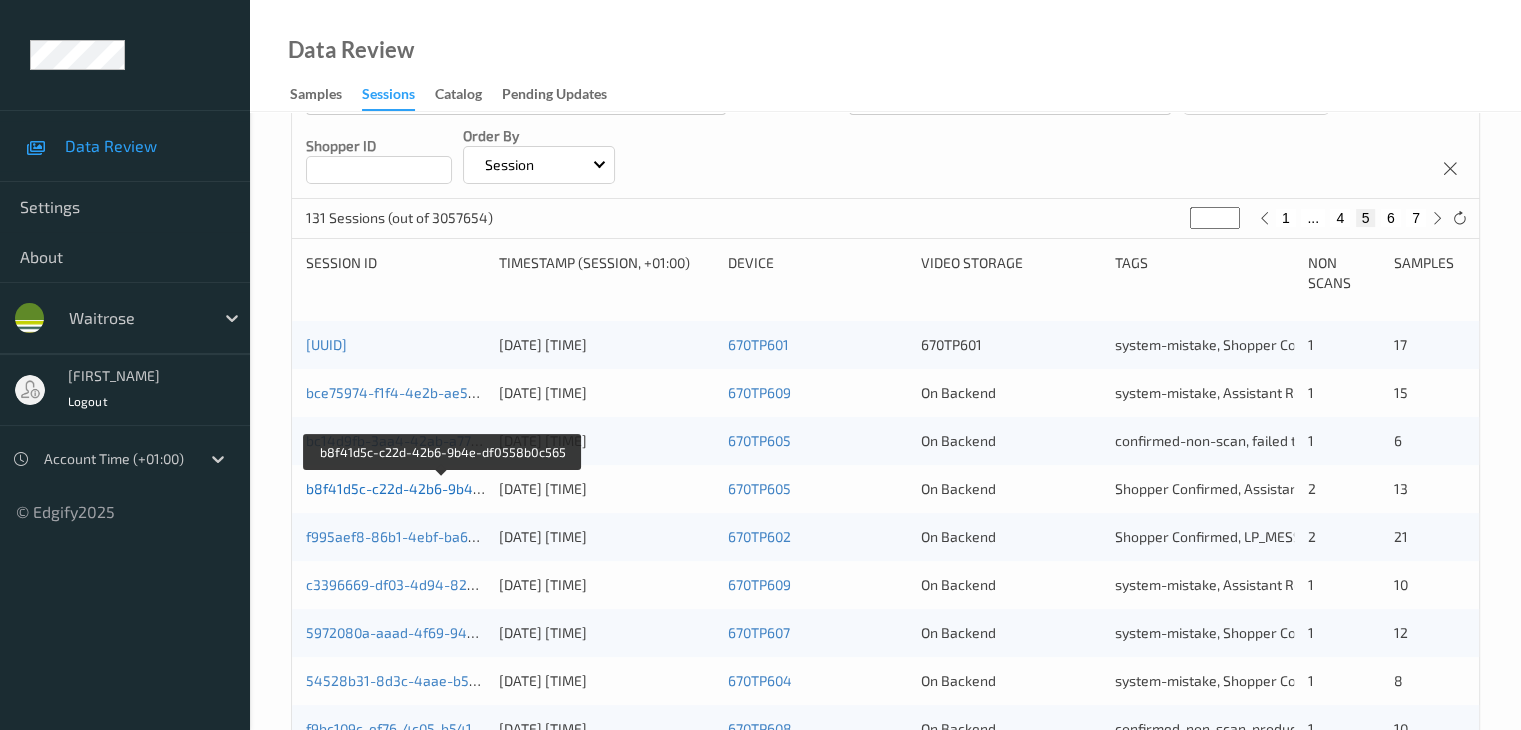 click on "b8f41d5c-c22d-42b6-9b4e-df0558b0c565" at bounding box center [443, 488] 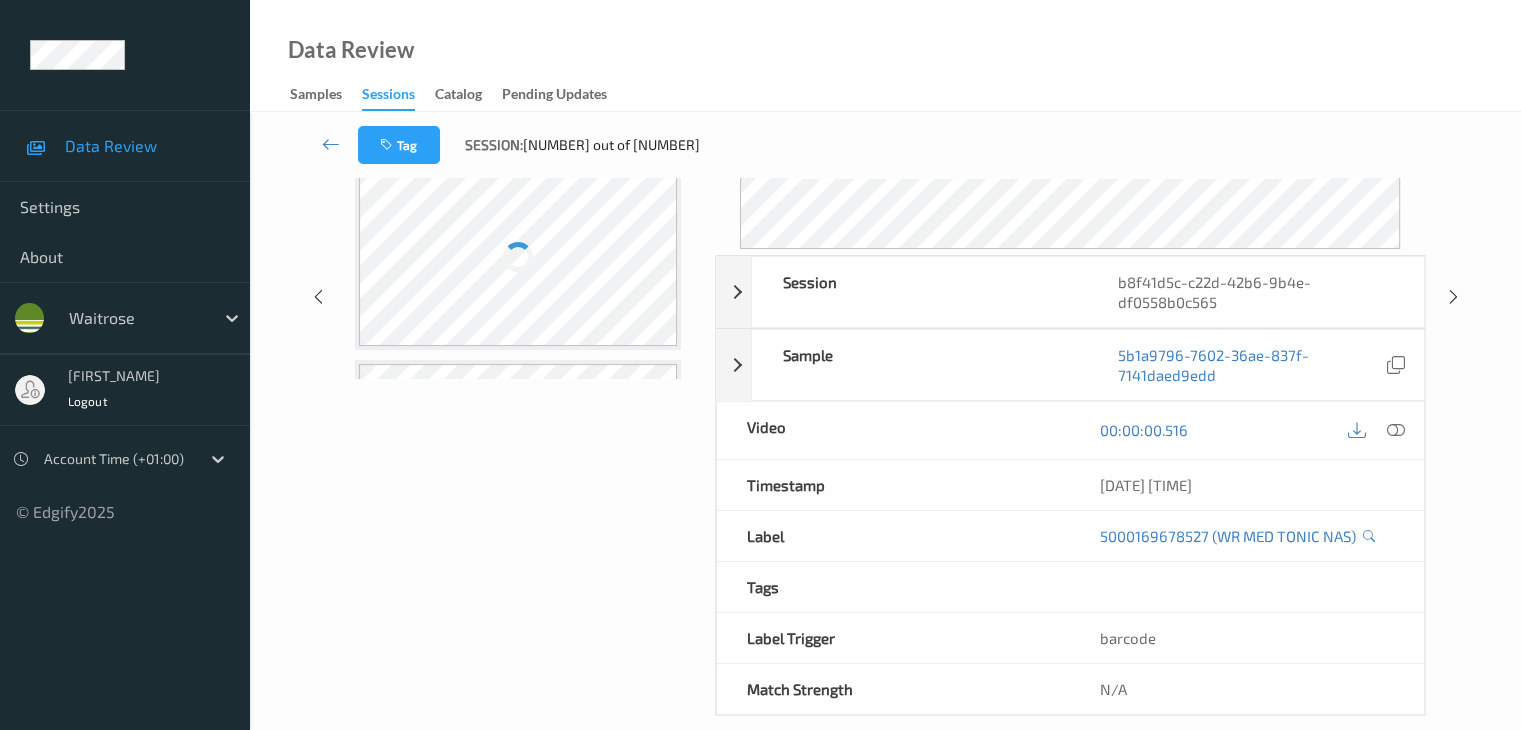 scroll, scrollTop: 0, scrollLeft: 0, axis: both 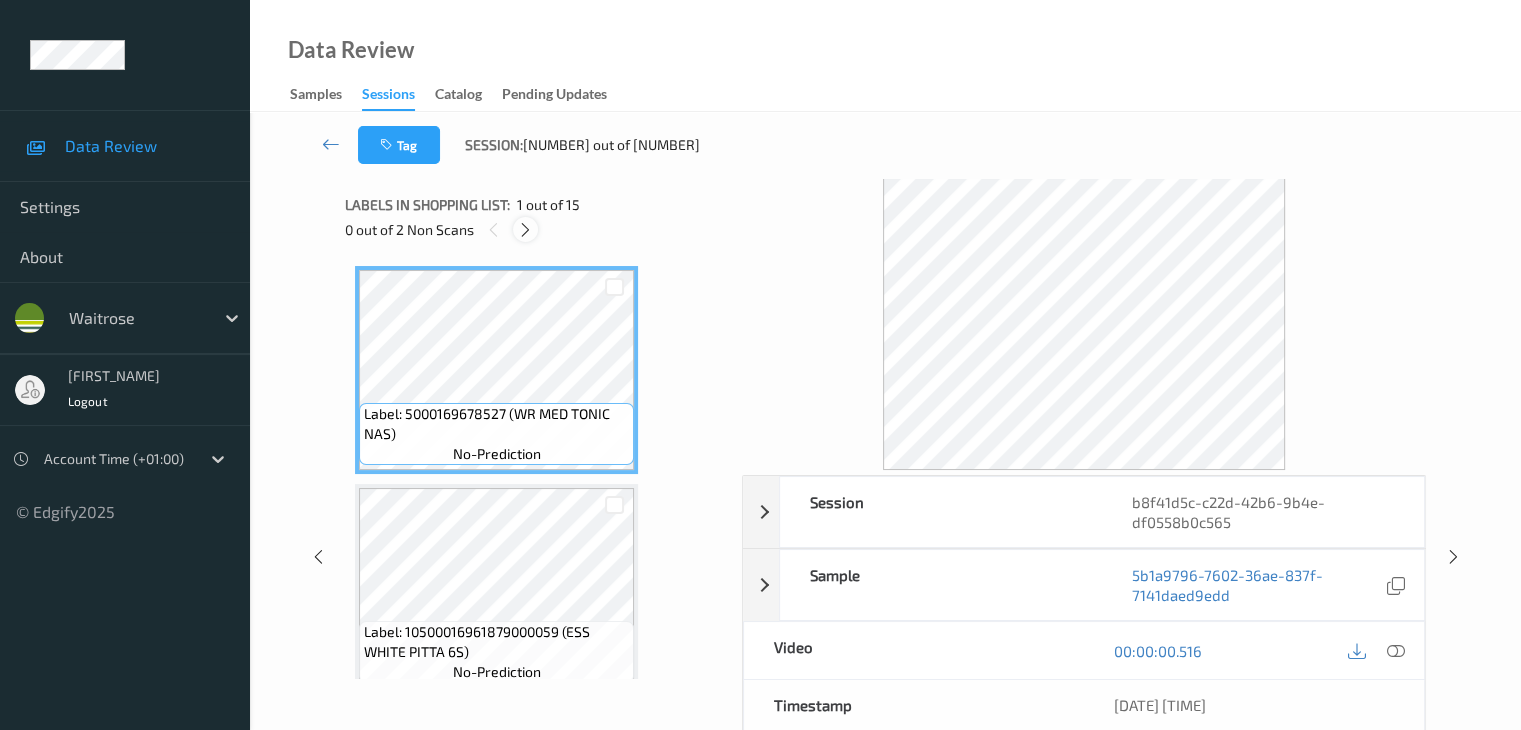 click at bounding box center (525, 230) 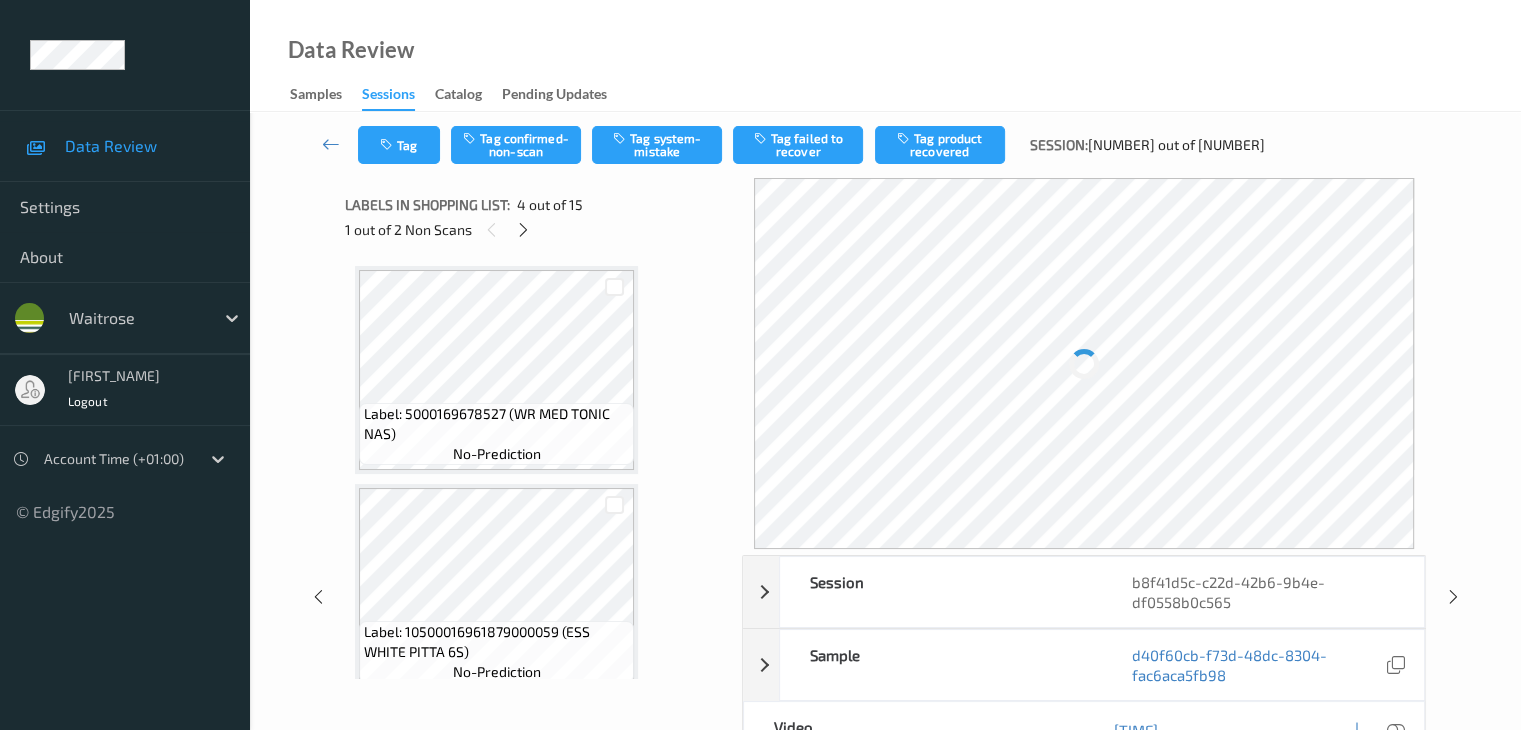 scroll, scrollTop: 446, scrollLeft: 0, axis: vertical 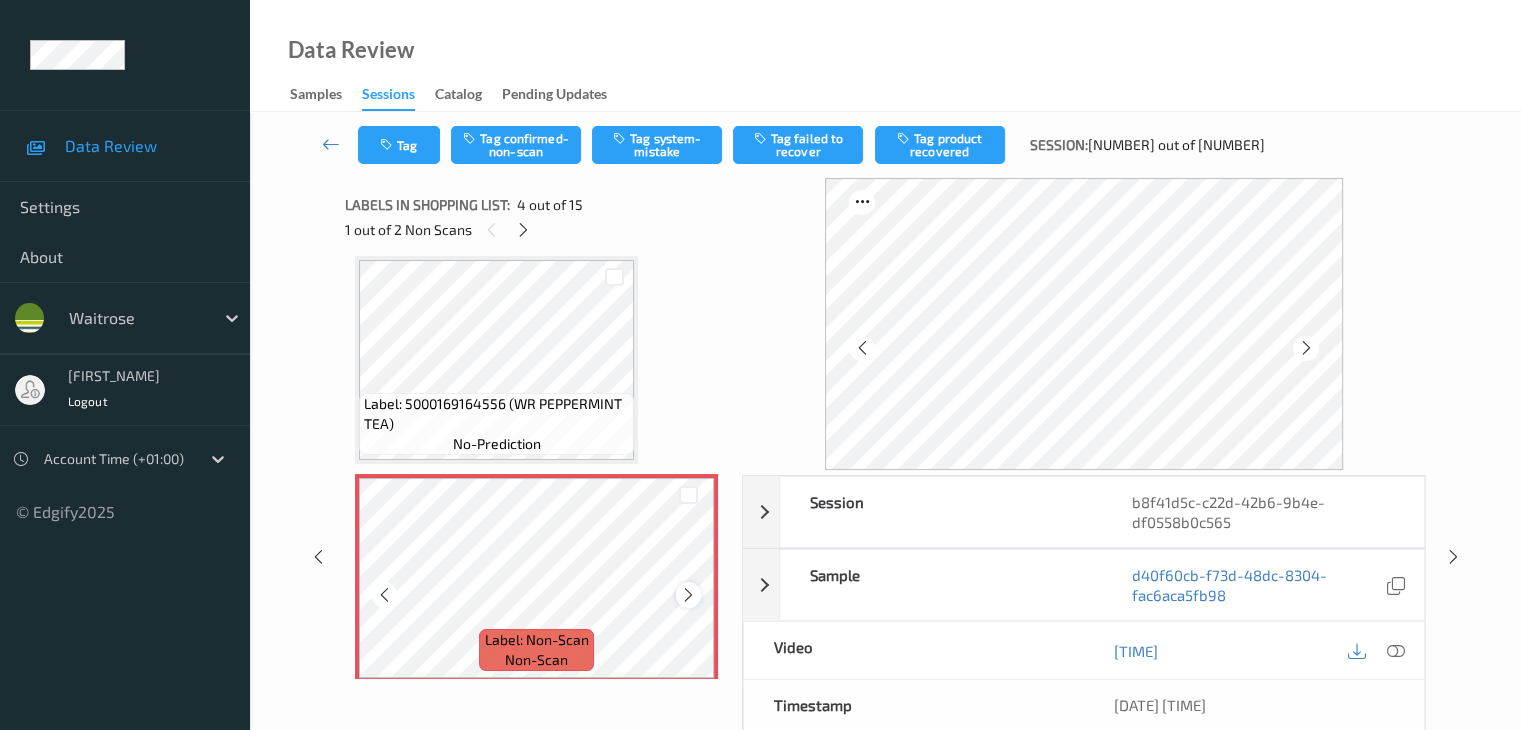 click at bounding box center (688, 594) 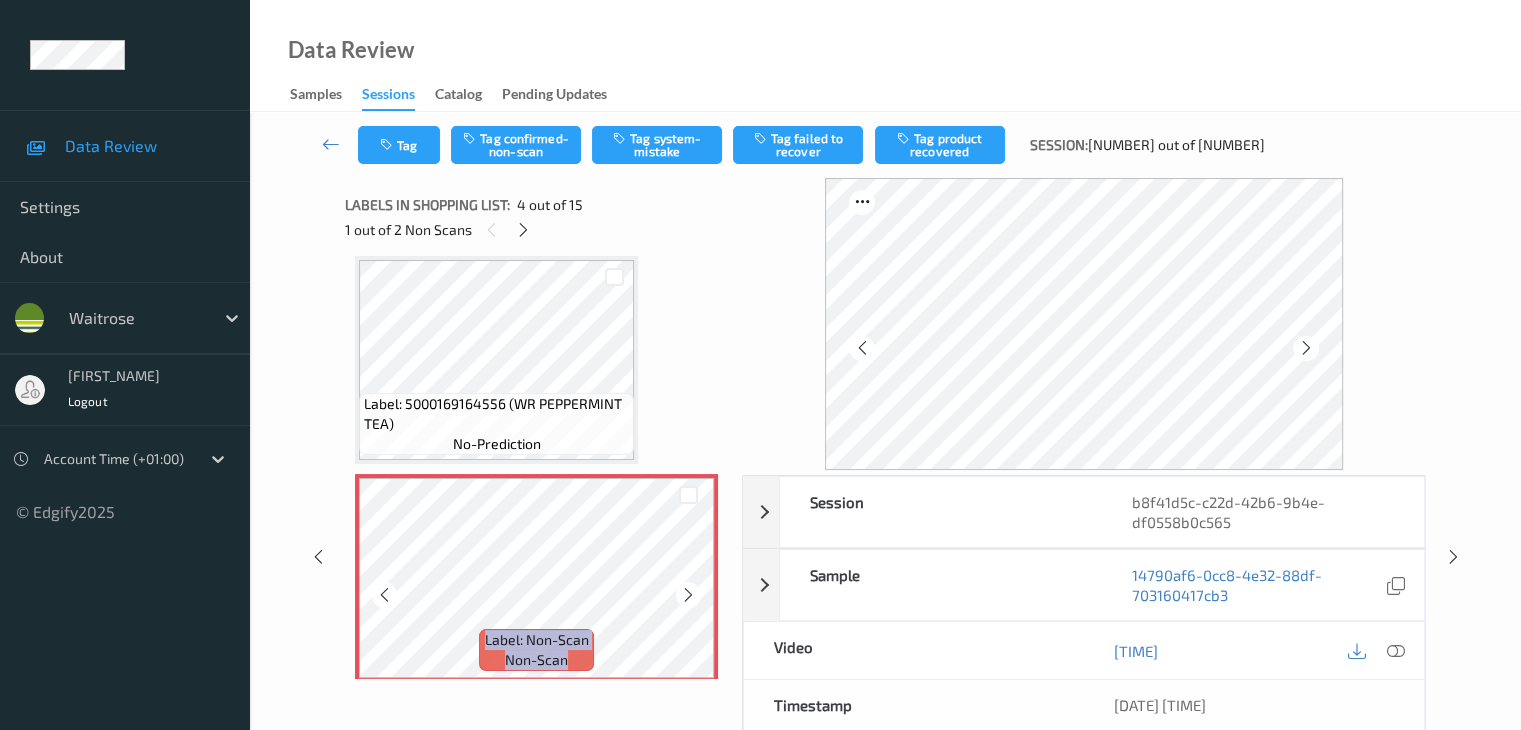 click at bounding box center [688, 594] 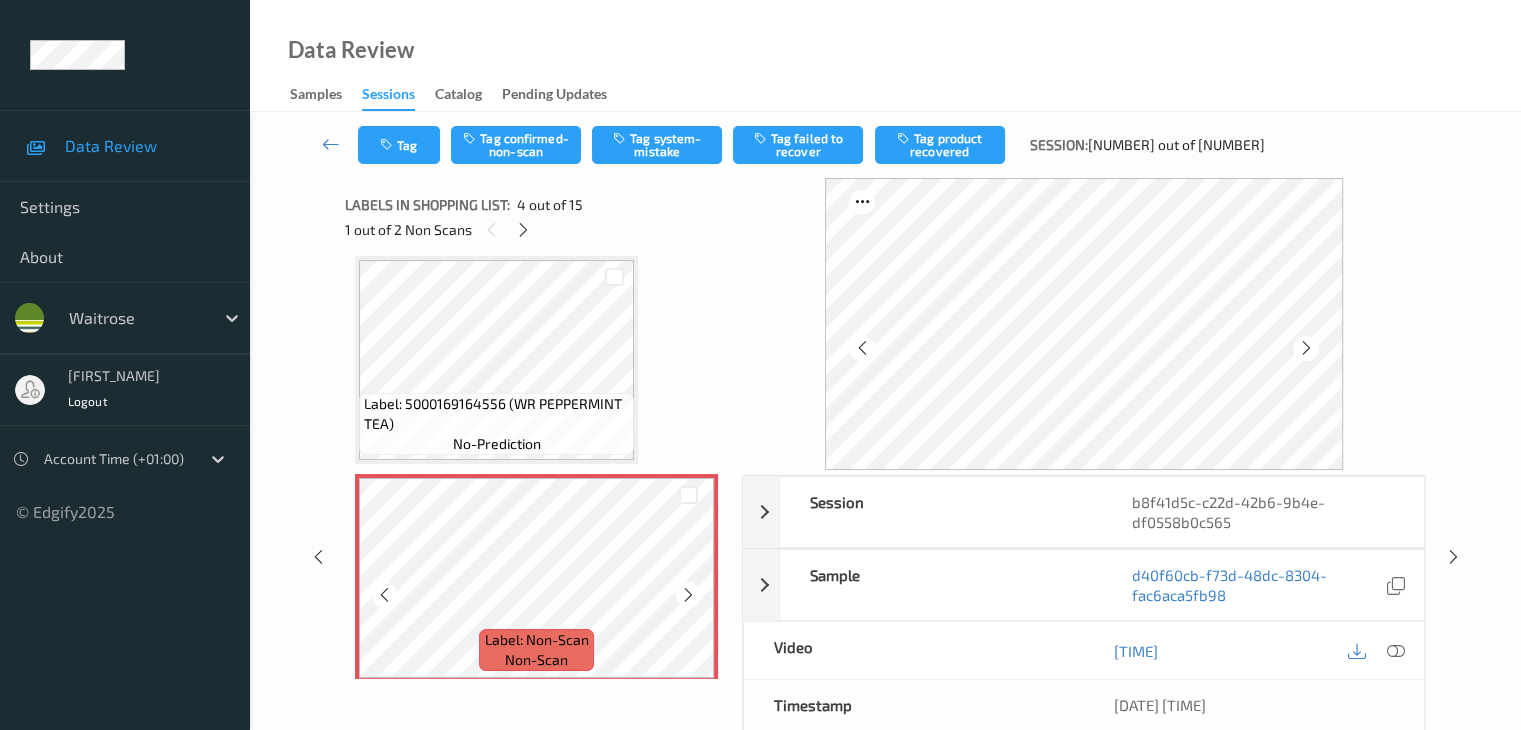 click at bounding box center (688, 594) 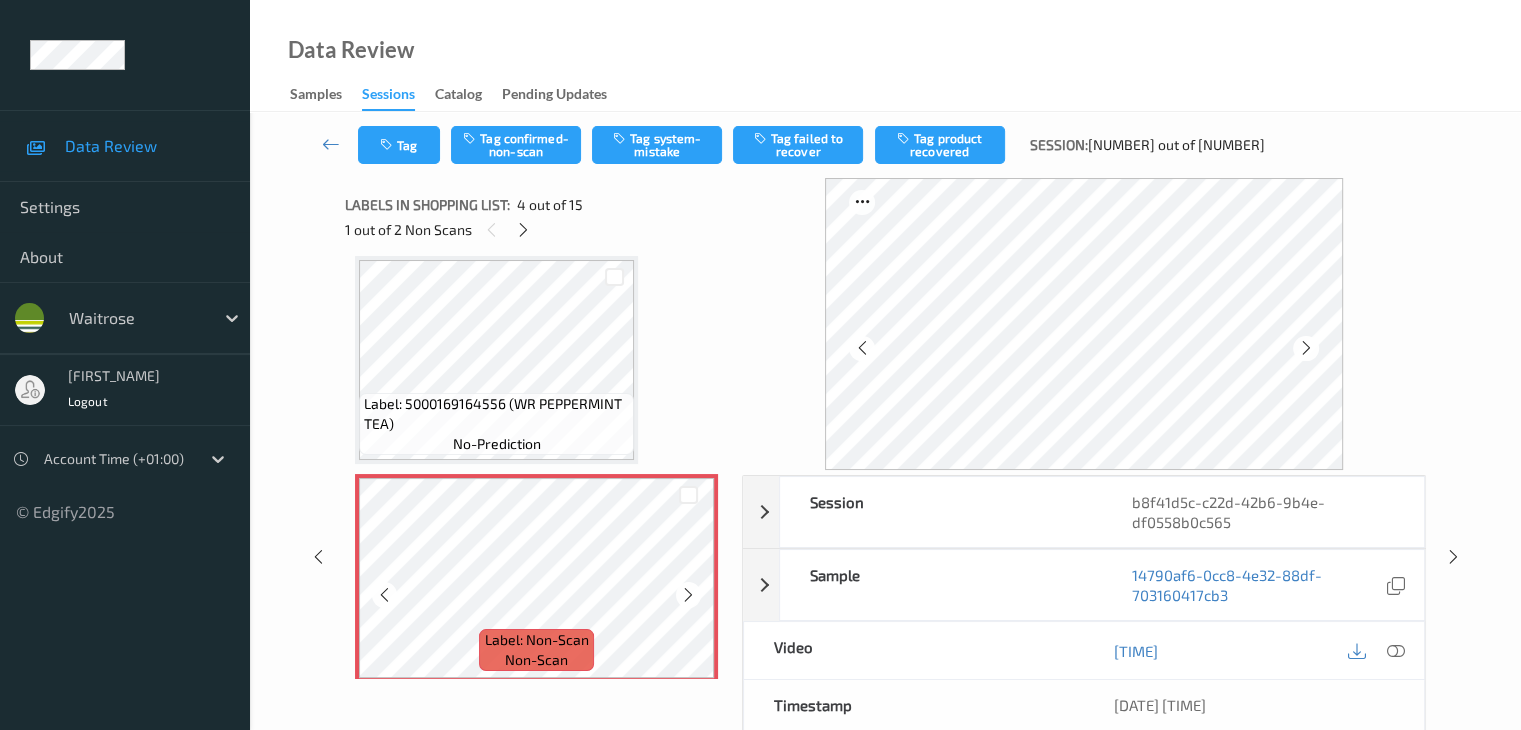 click at bounding box center (688, 594) 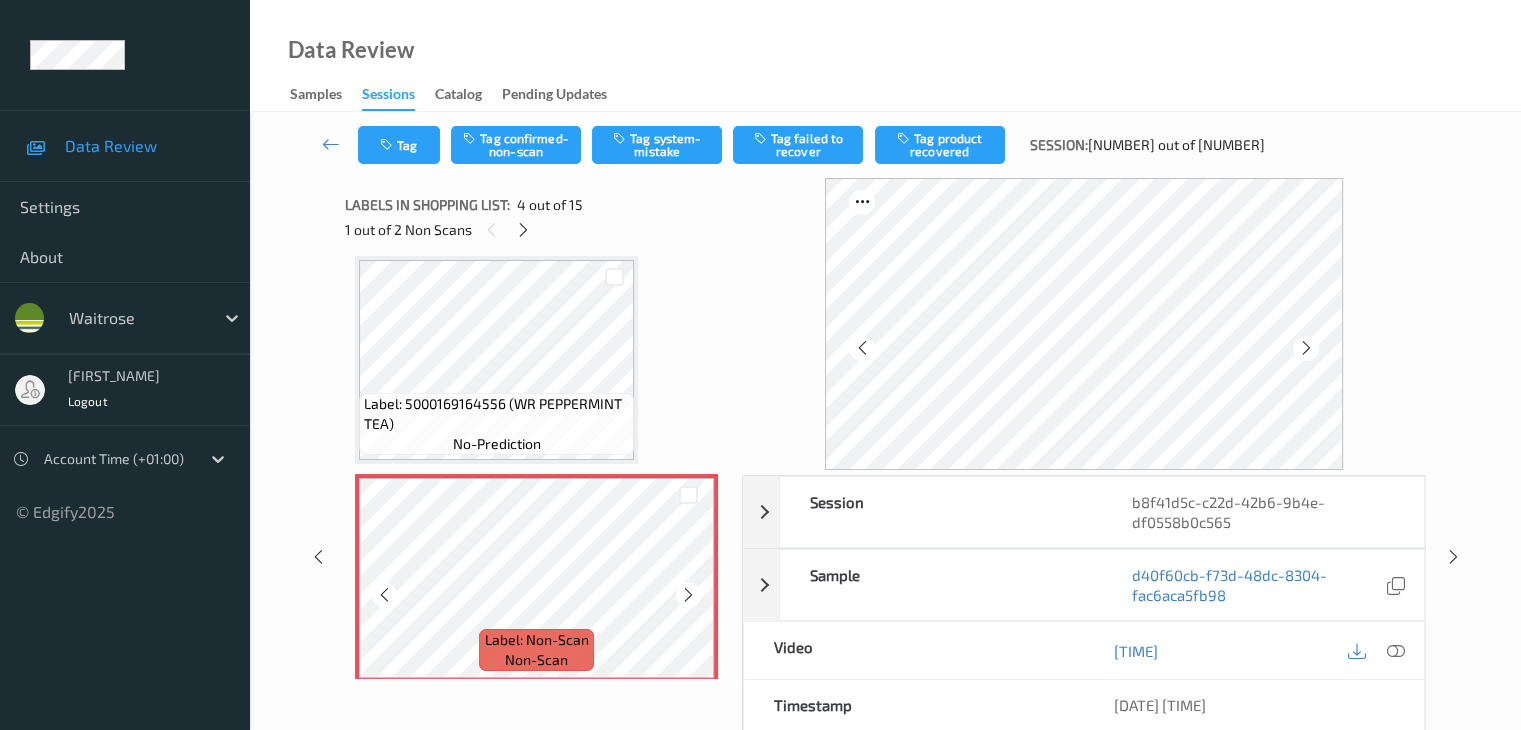 click at bounding box center (688, 594) 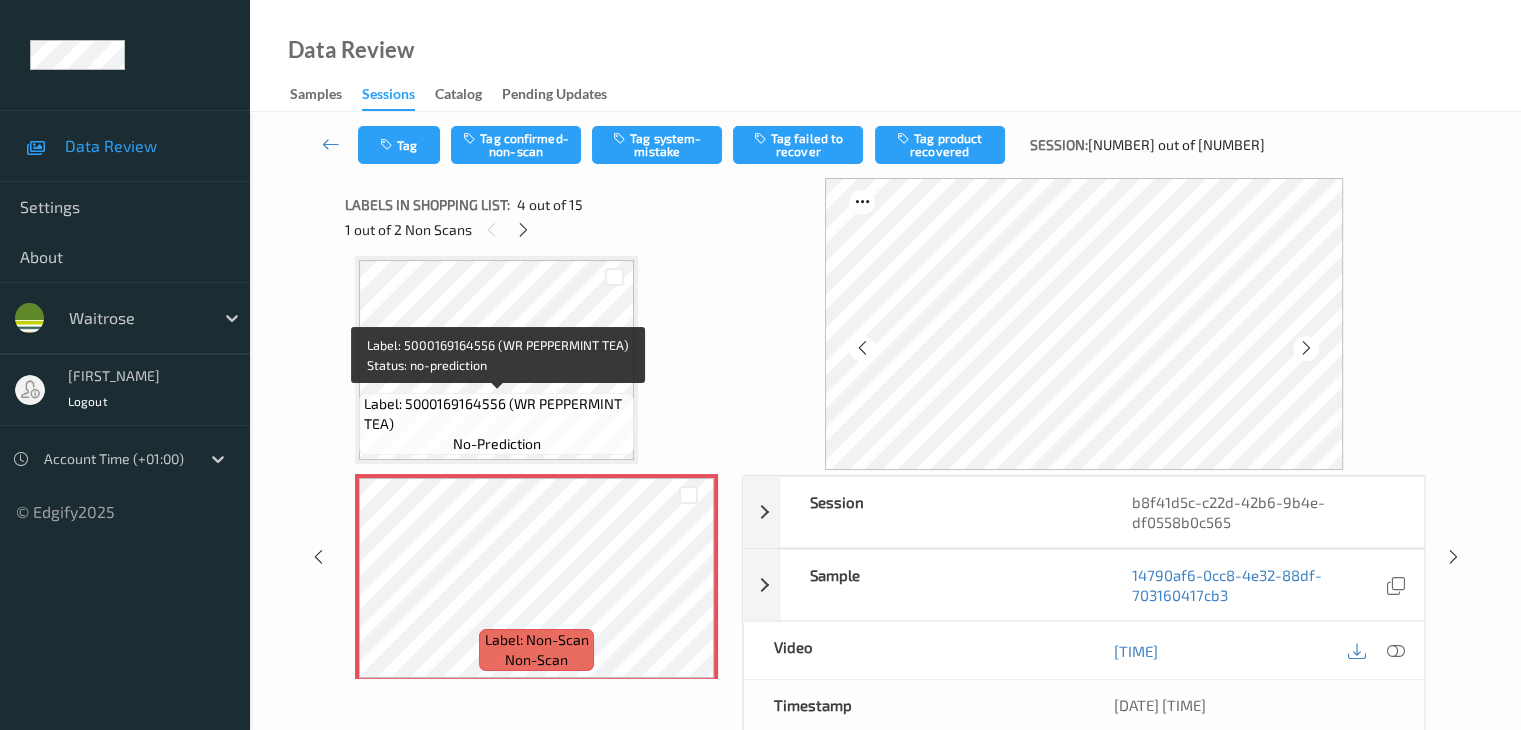 click on "Label: 5000169164556 (WR PEPPERMINT TEA)" at bounding box center [496, 414] 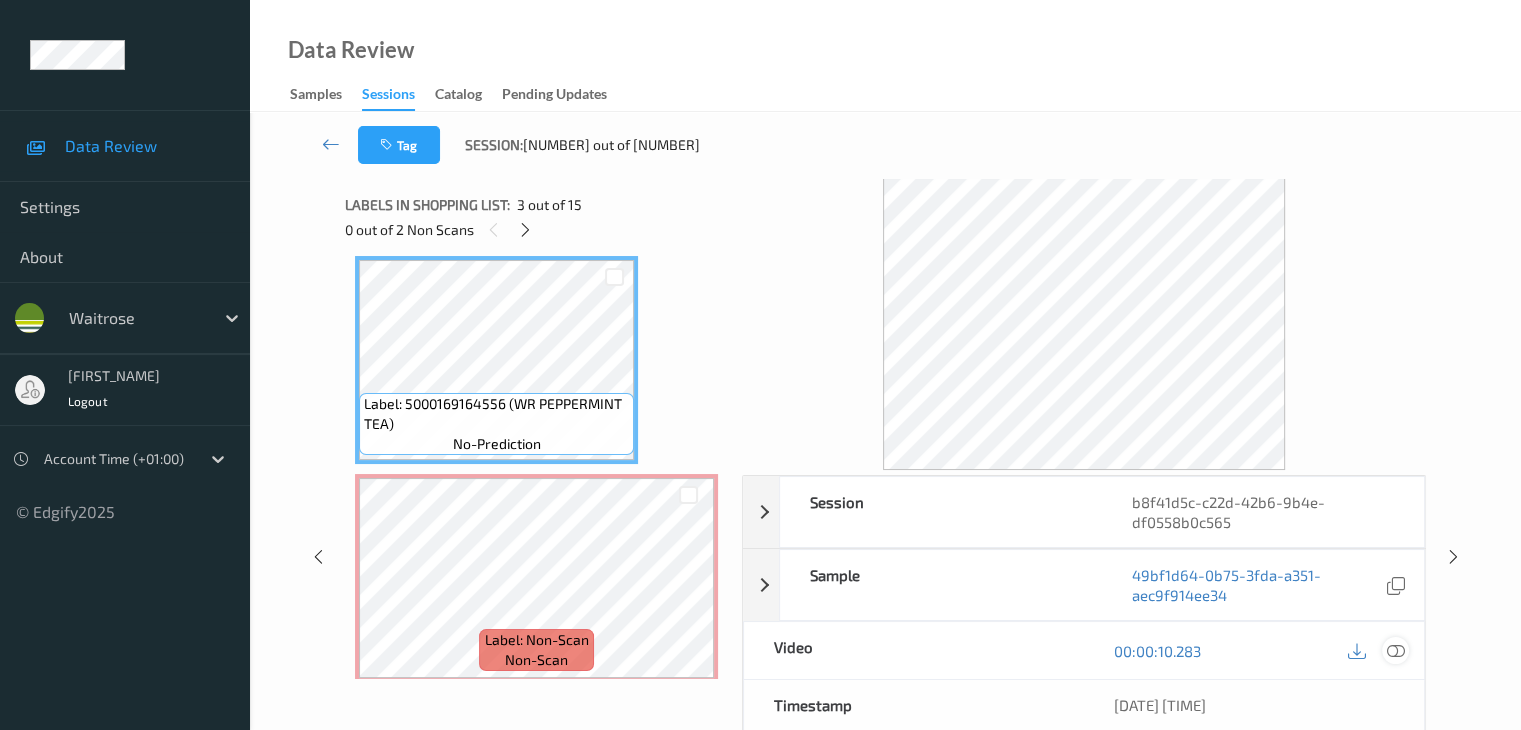click at bounding box center (1395, 651) 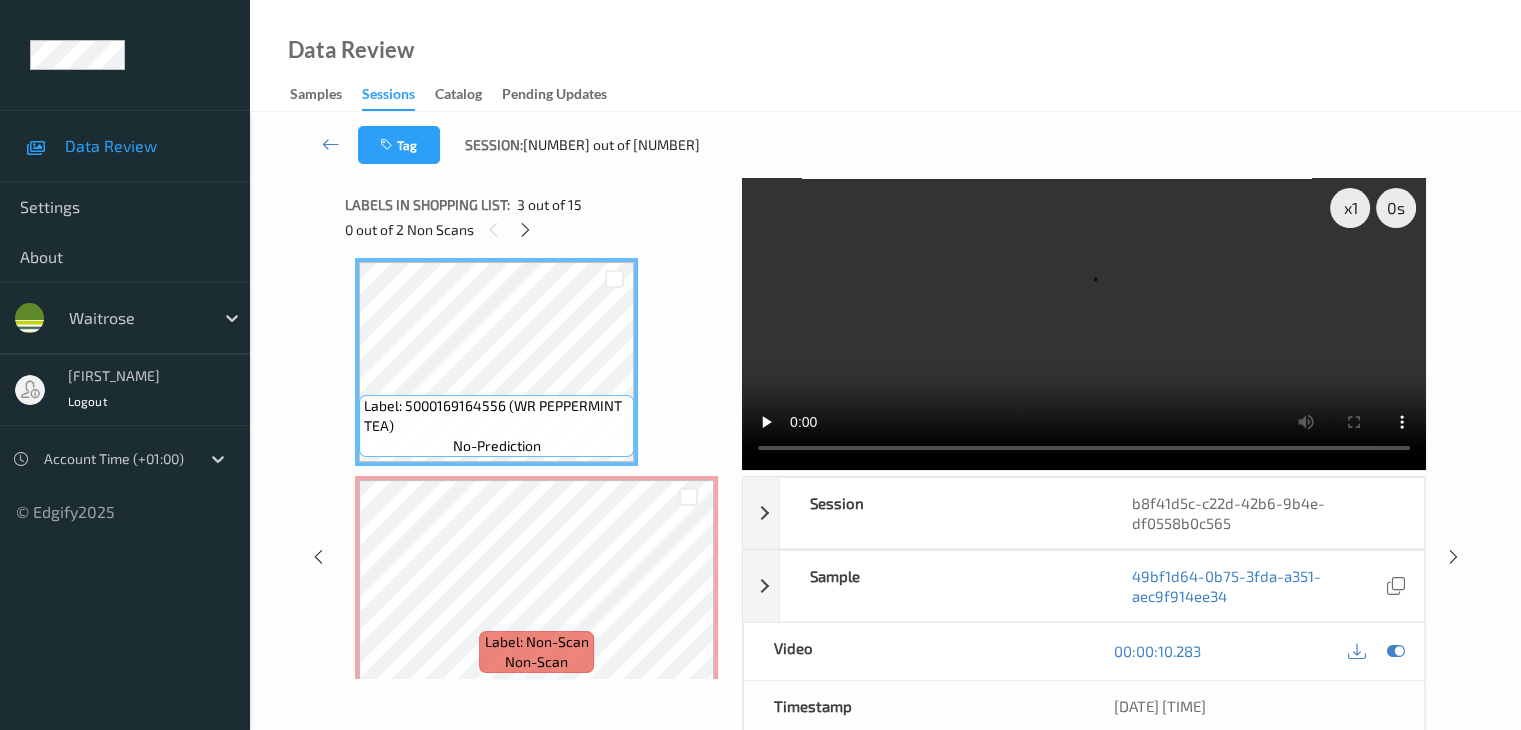 scroll, scrollTop: 646, scrollLeft: 0, axis: vertical 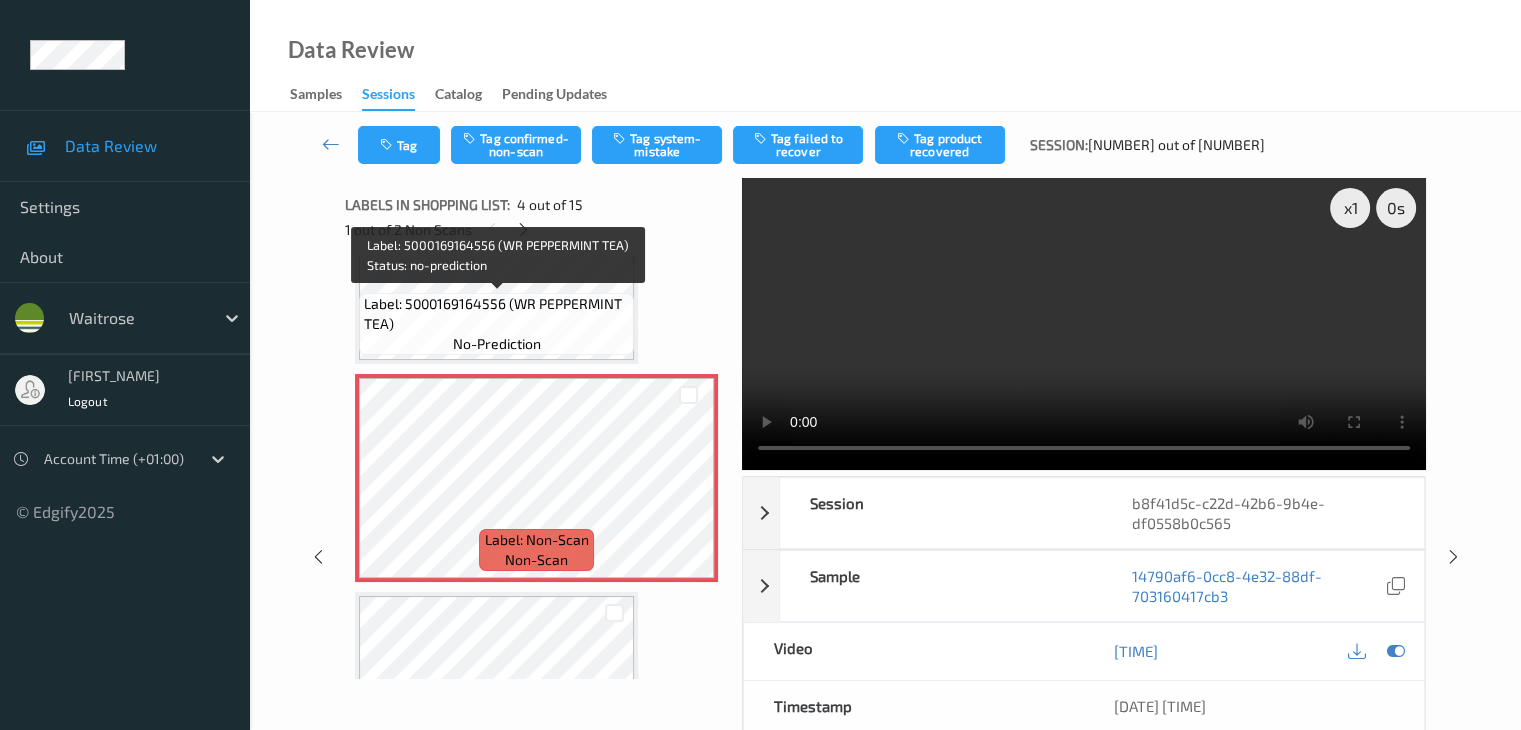 click on "Label: 5000169164556 (WR PEPPERMINT TEA)" at bounding box center [496, 314] 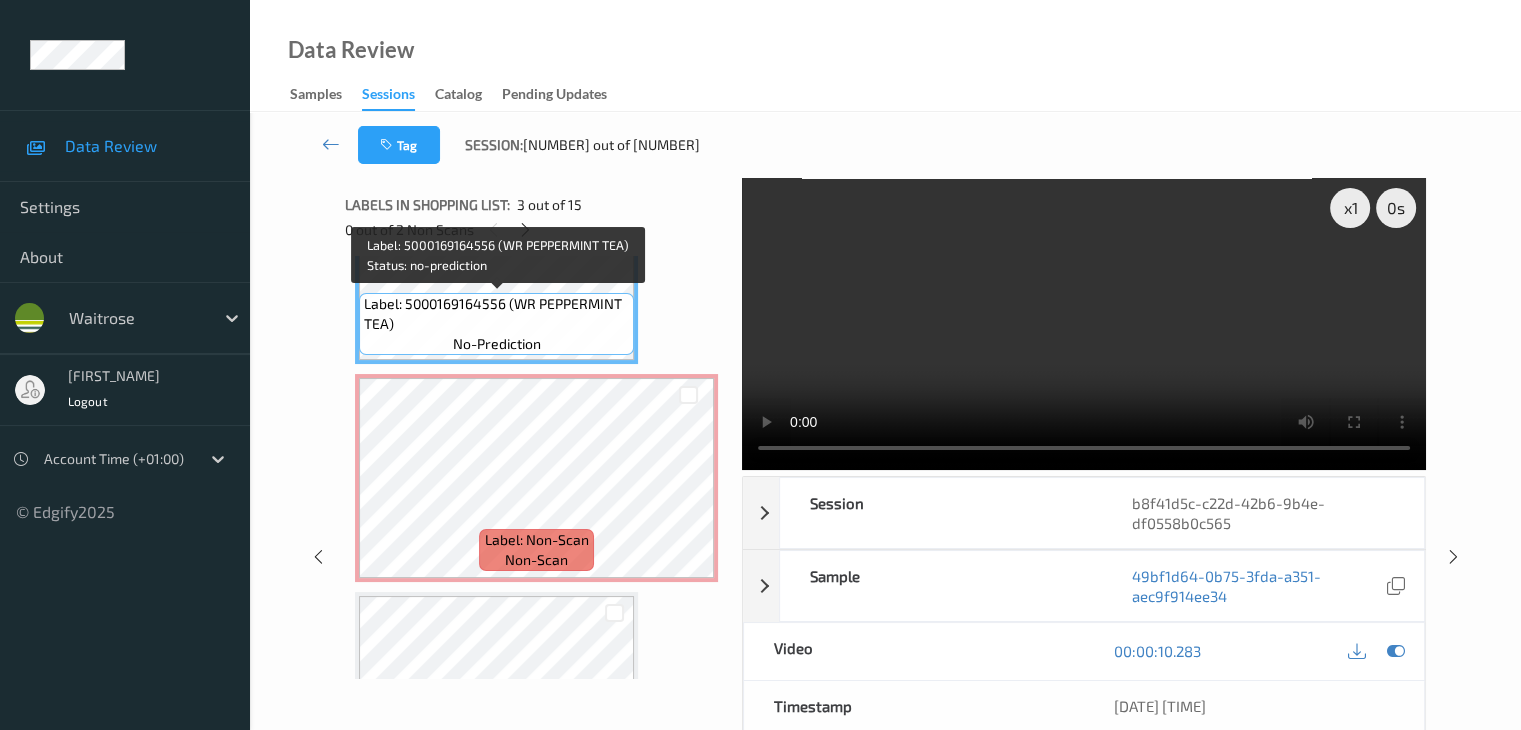 click on "Label: 5000169164556 (WR PEPPERMINT TEA)" at bounding box center (496, 314) 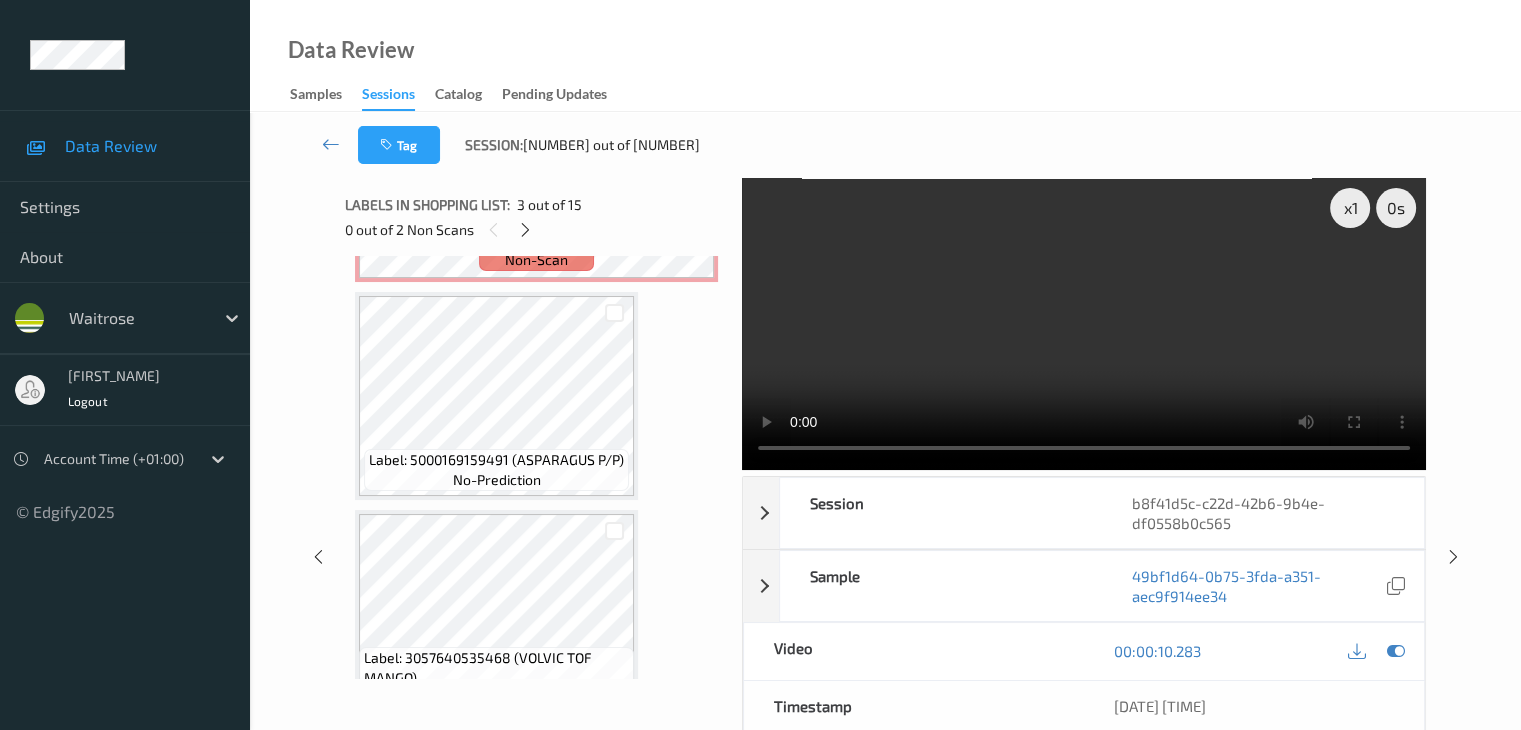 scroll, scrollTop: 946, scrollLeft: 0, axis: vertical 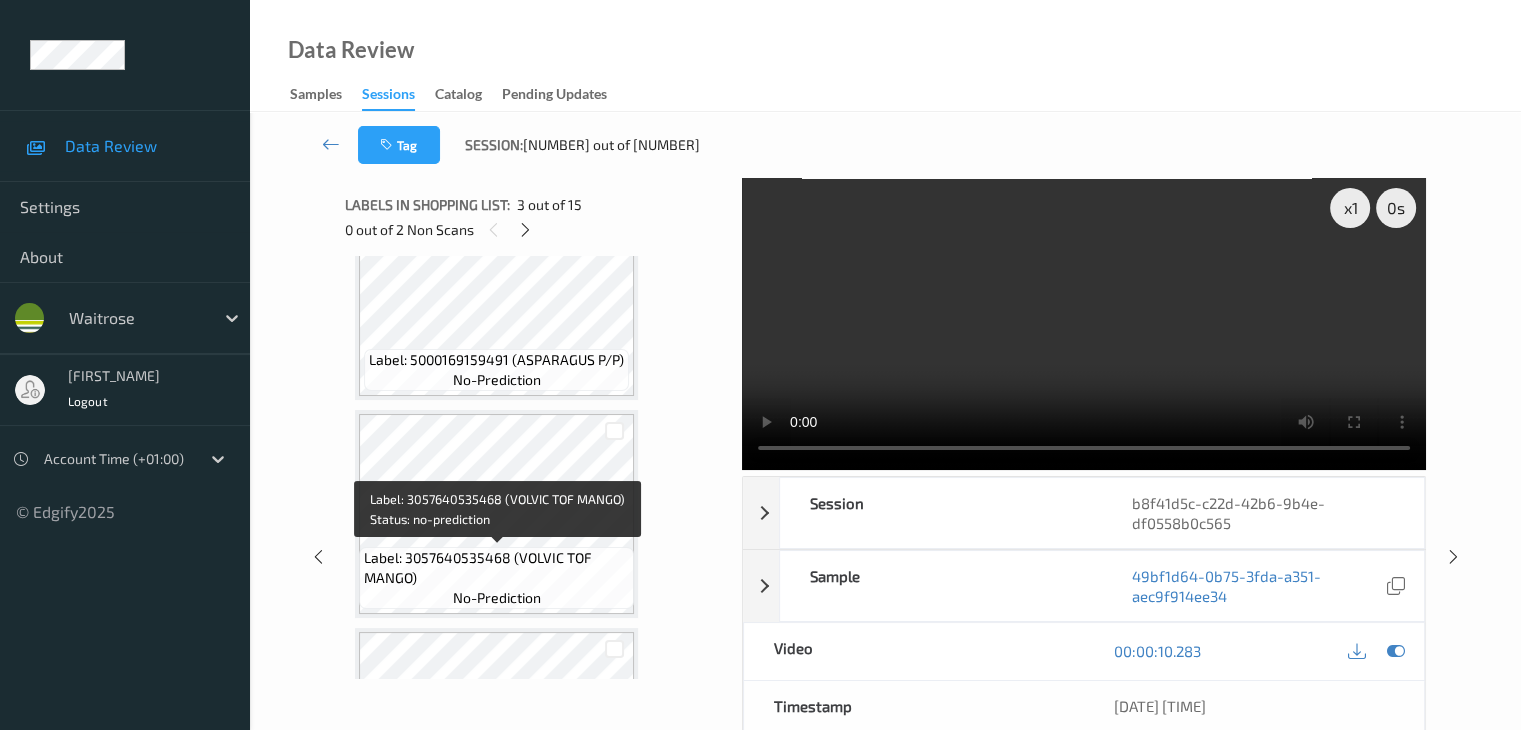 click on "Label: 3057640535468 (VOLVIC TOF MANGO)" at bounding box center (496, 568) 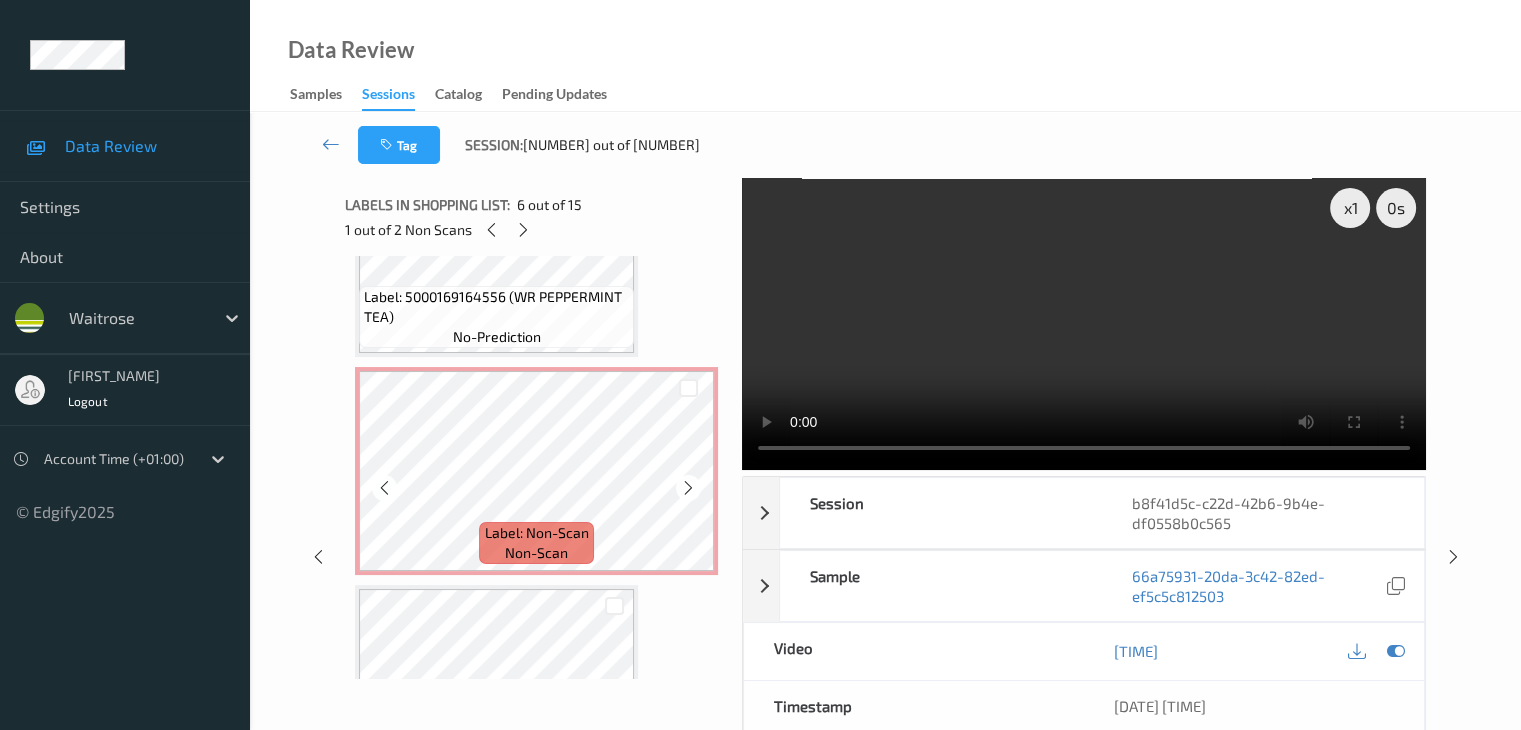 scroll, scrollTop: 546, scrollLeft: 0, axis: vertical 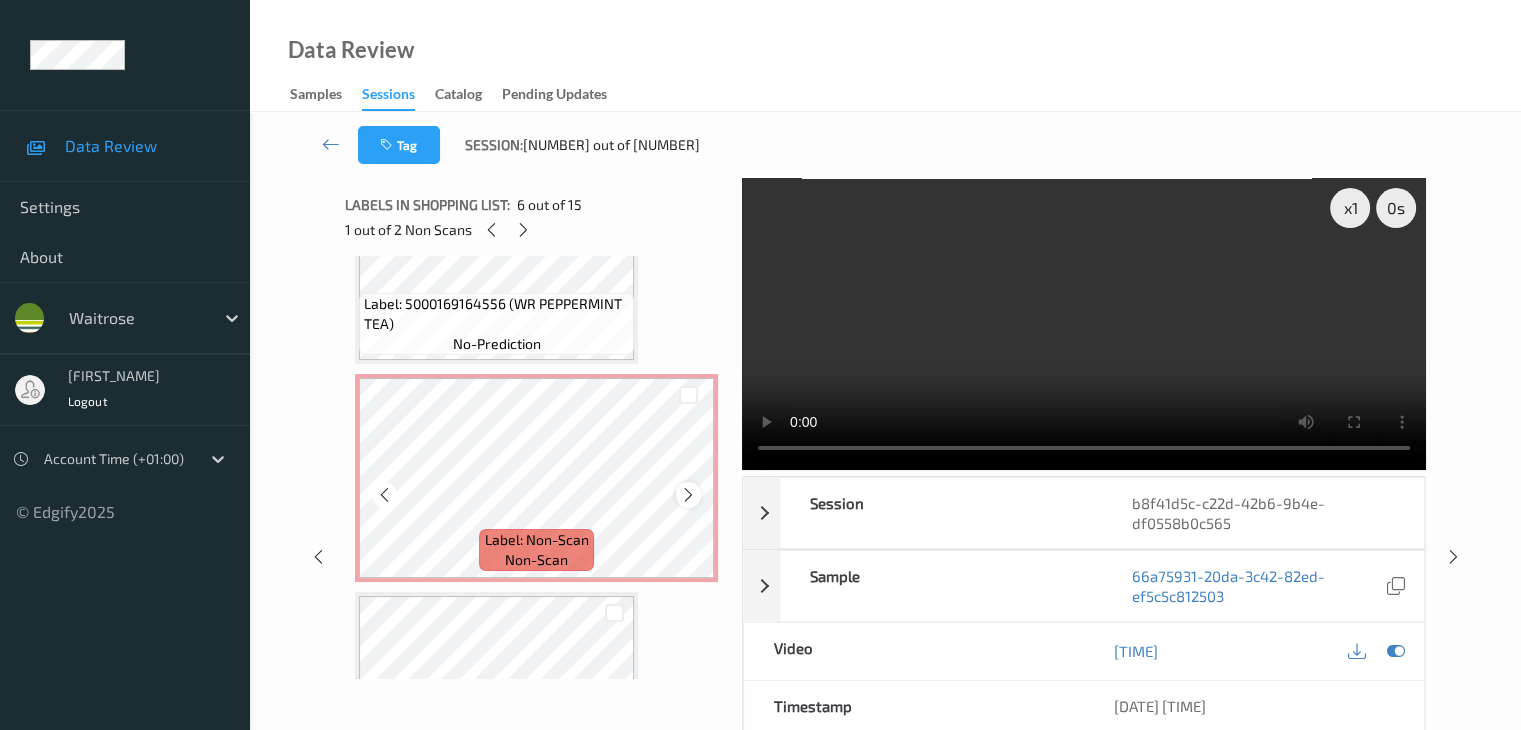 click at bounding box center (688, 495) 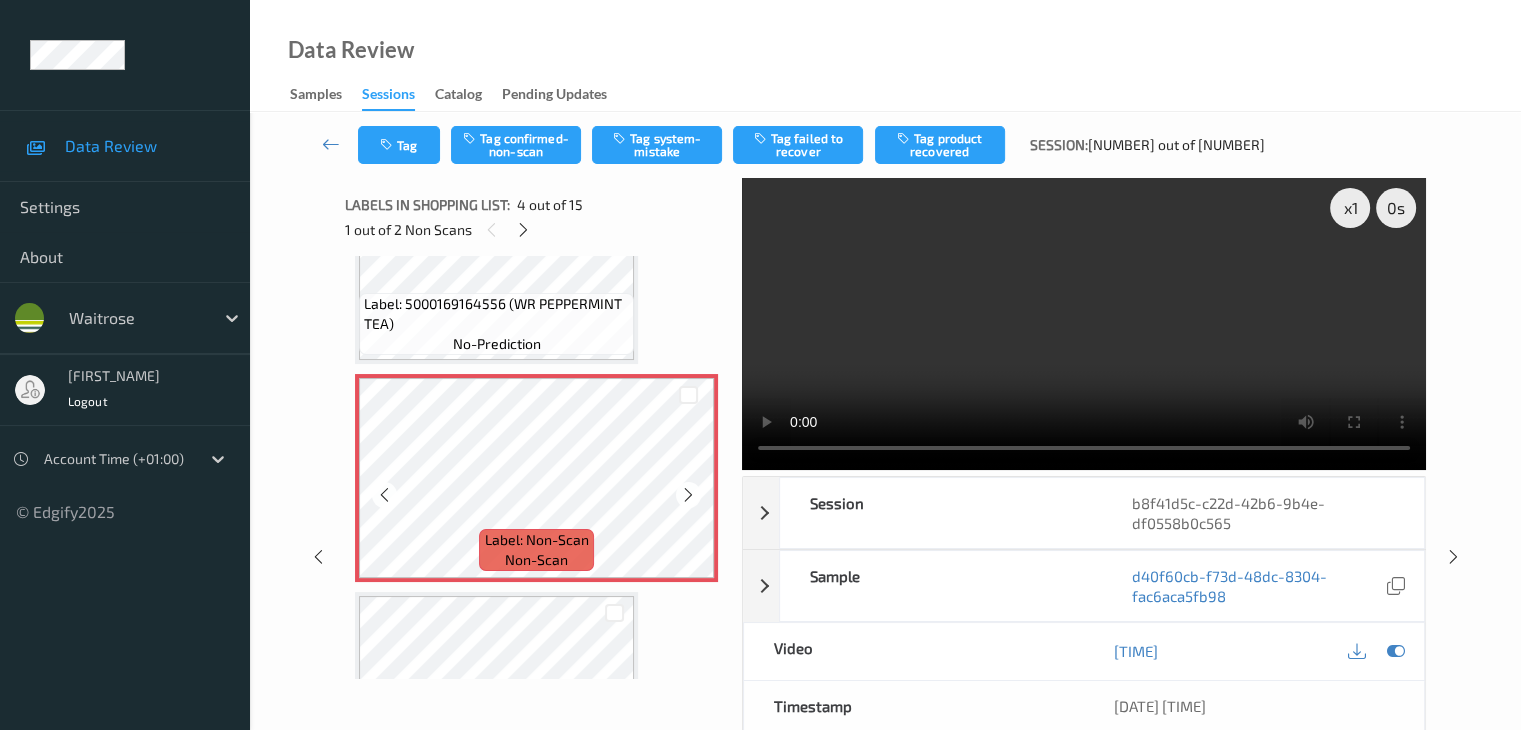 click at bounding box center [688, 495] 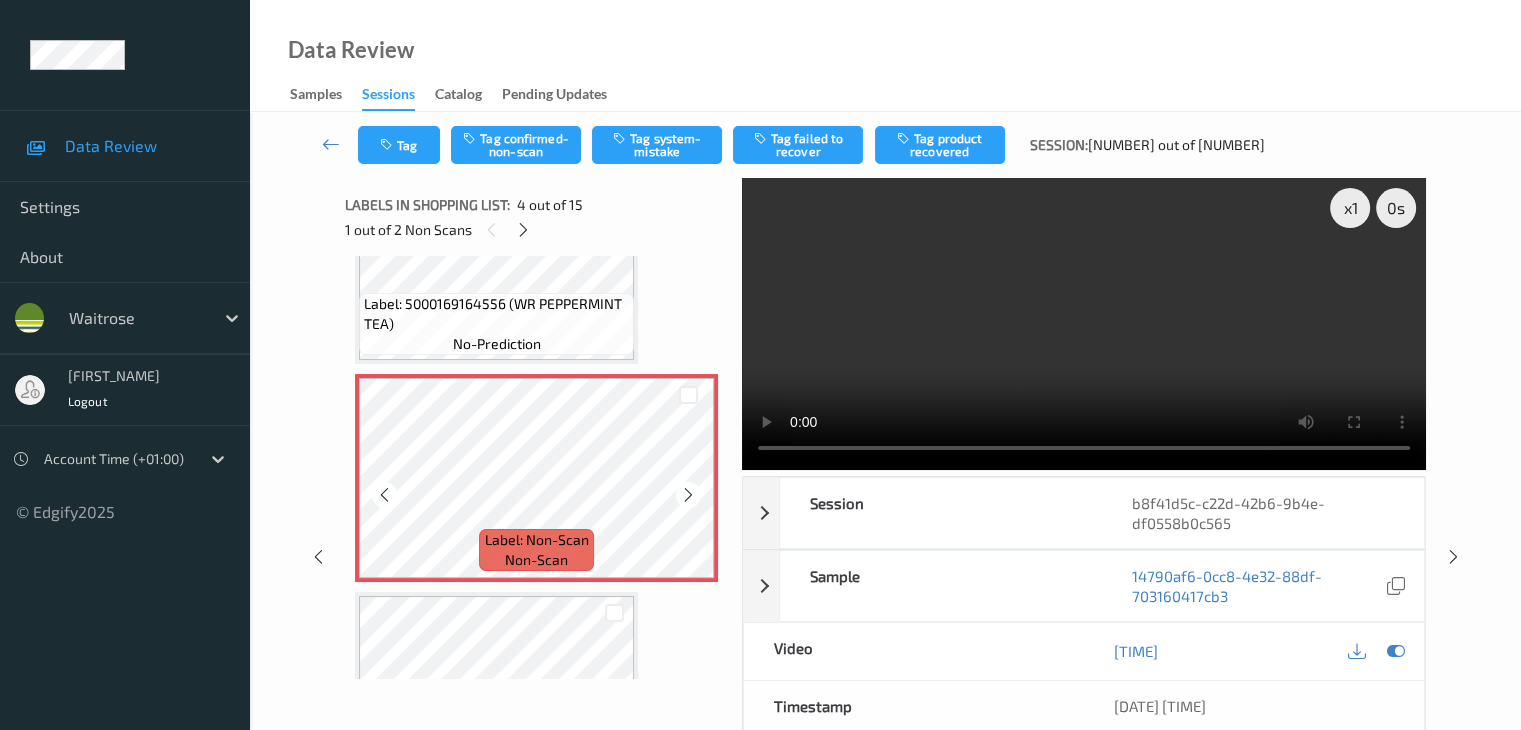 click at bounding box center [688, 495] 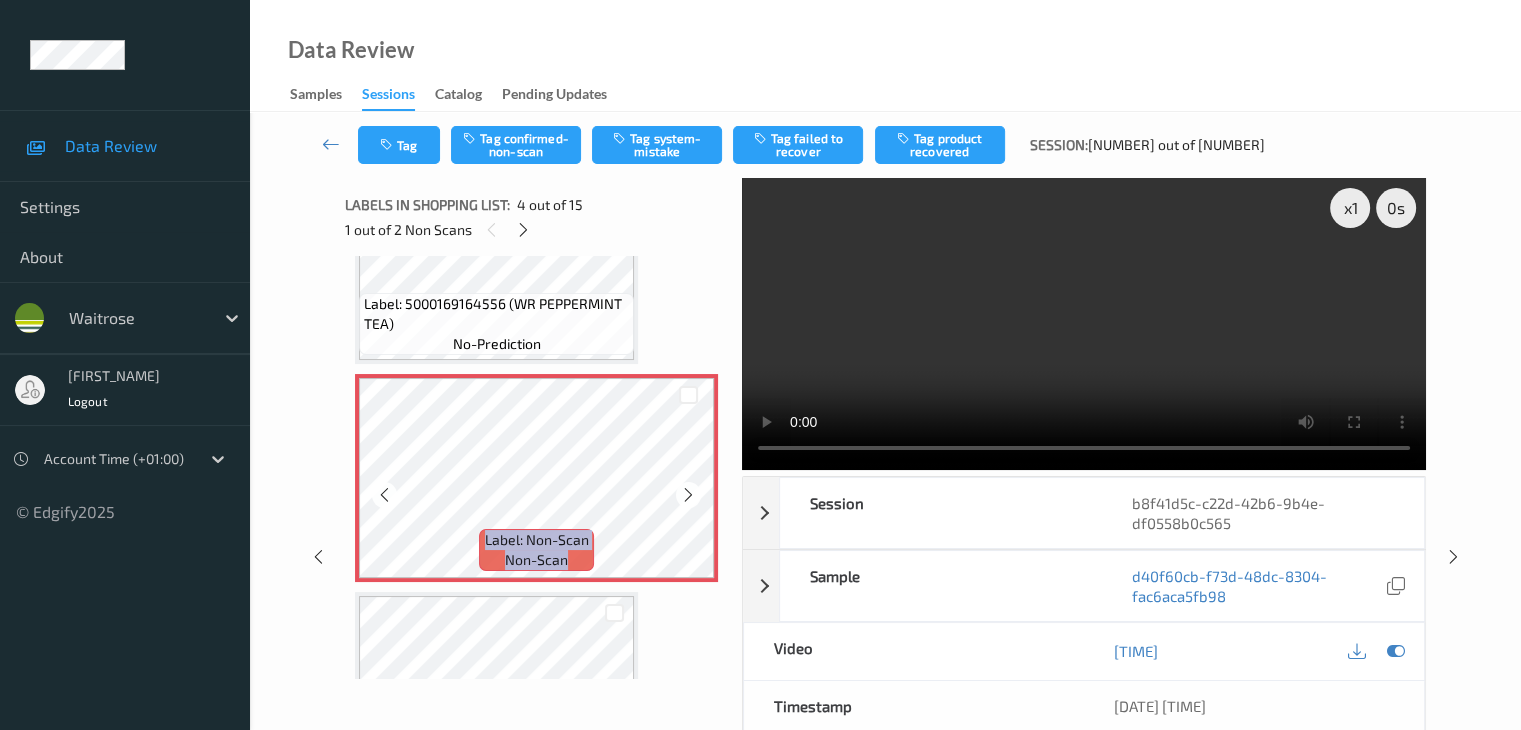 click at bounding box center [688, 495] 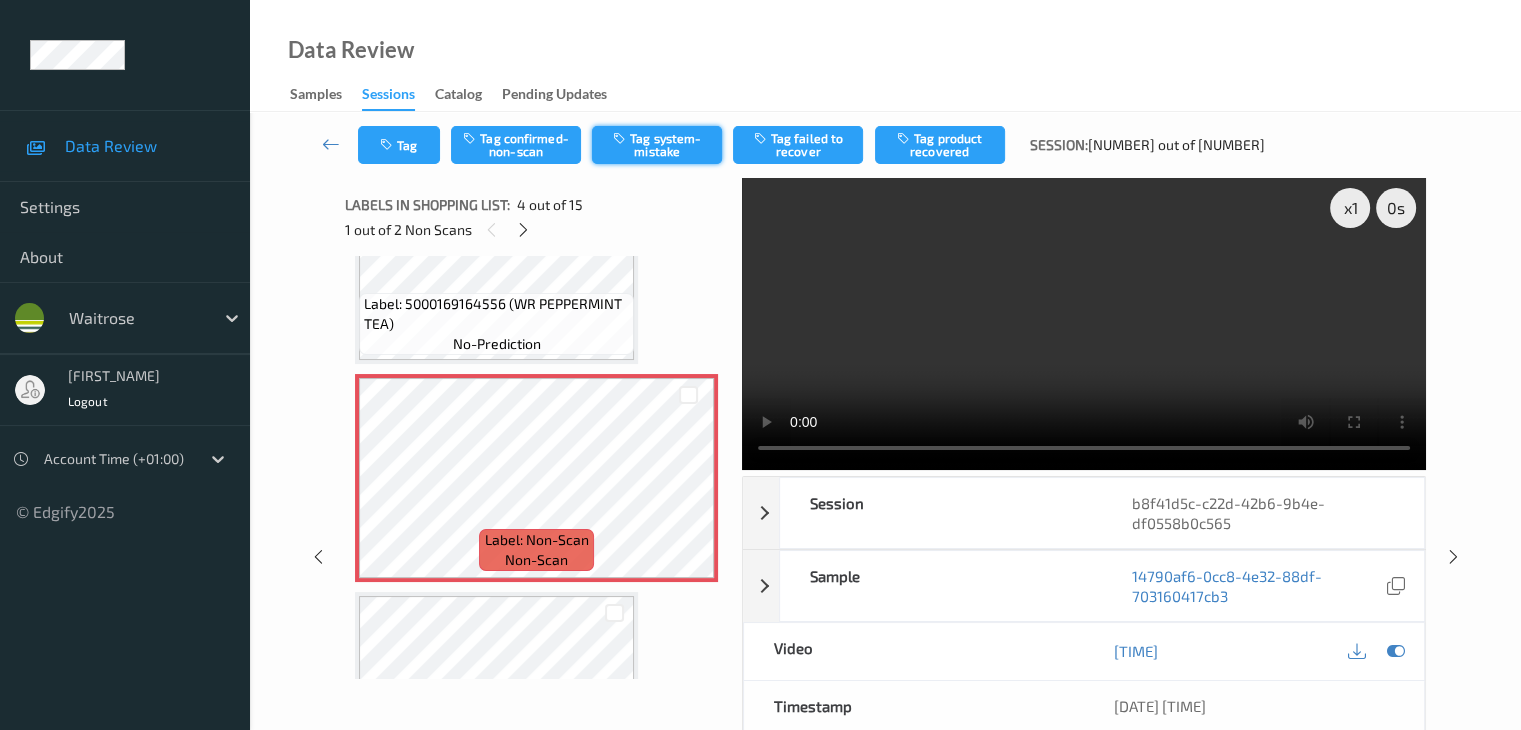click on "Tag   system-mistake" at bounding box center (657, 145) 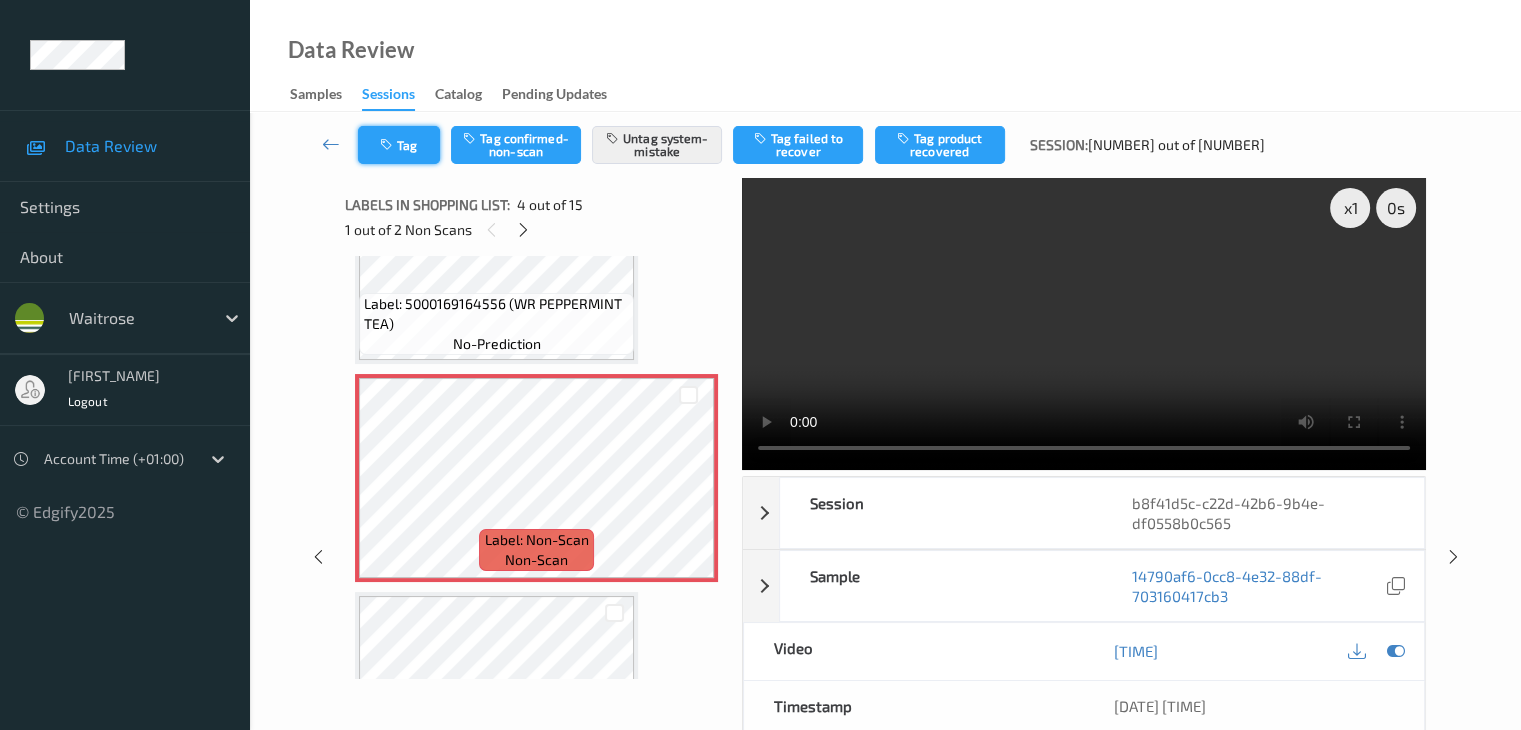 click on "Tag" at bounding box center [399, 145] 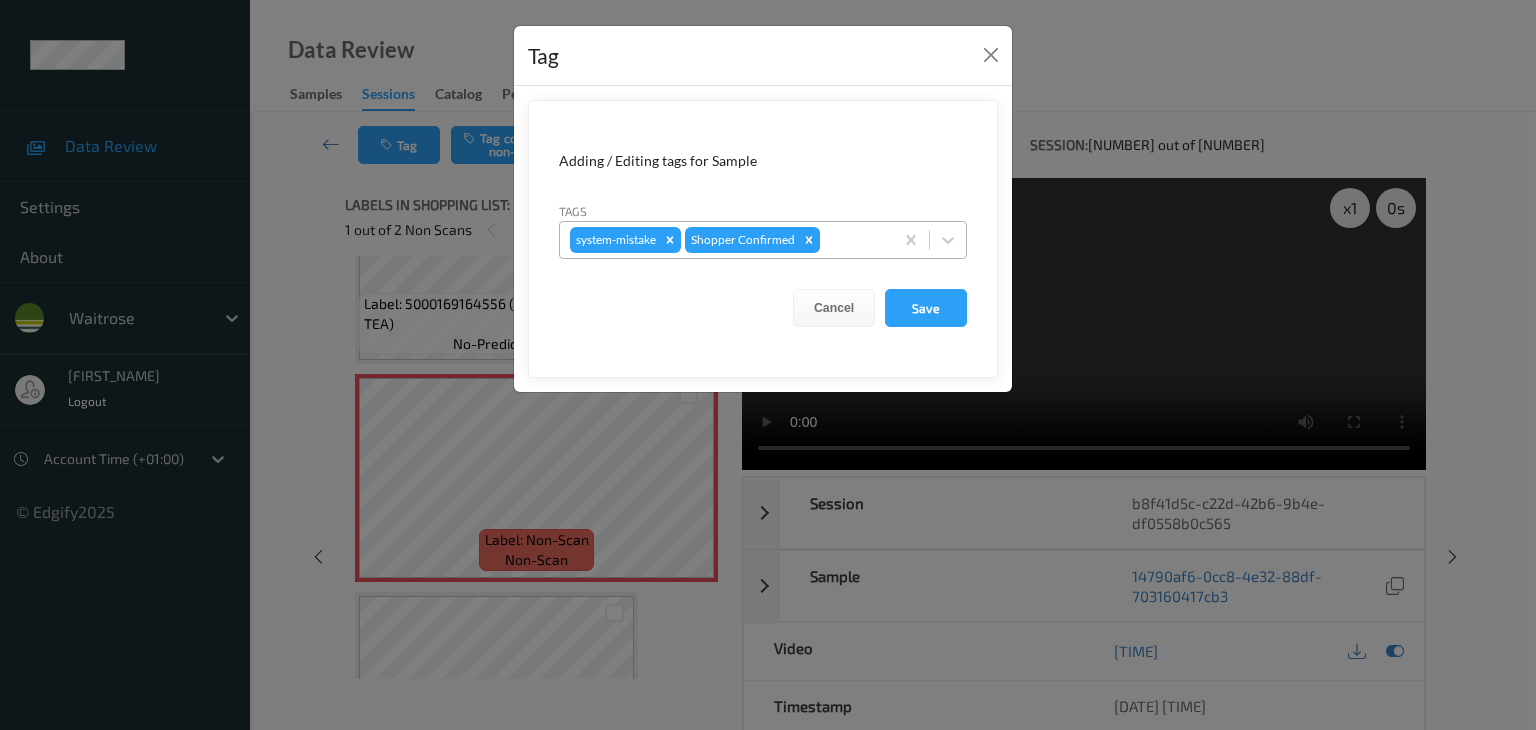 click at bounding box center [853, 240] 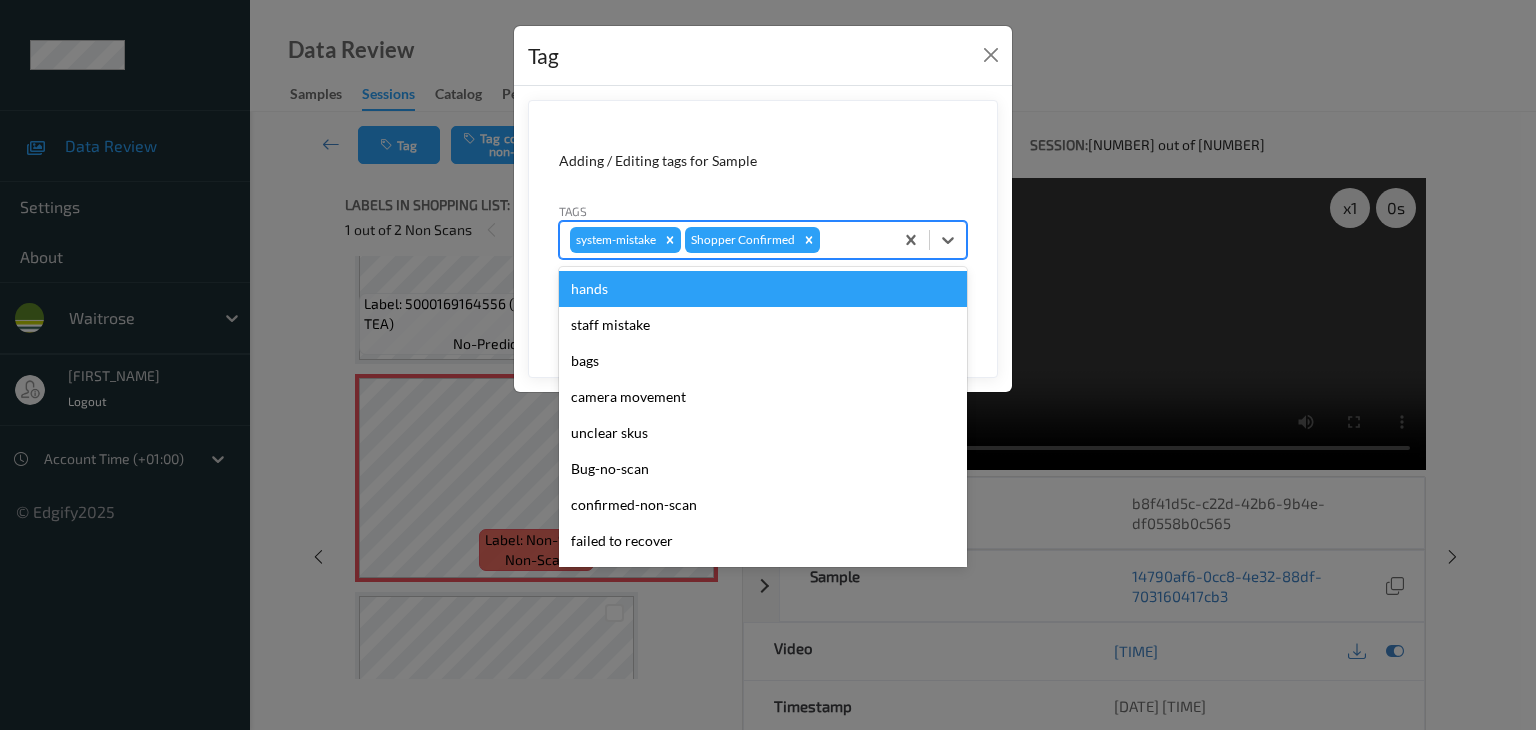 type on "u" 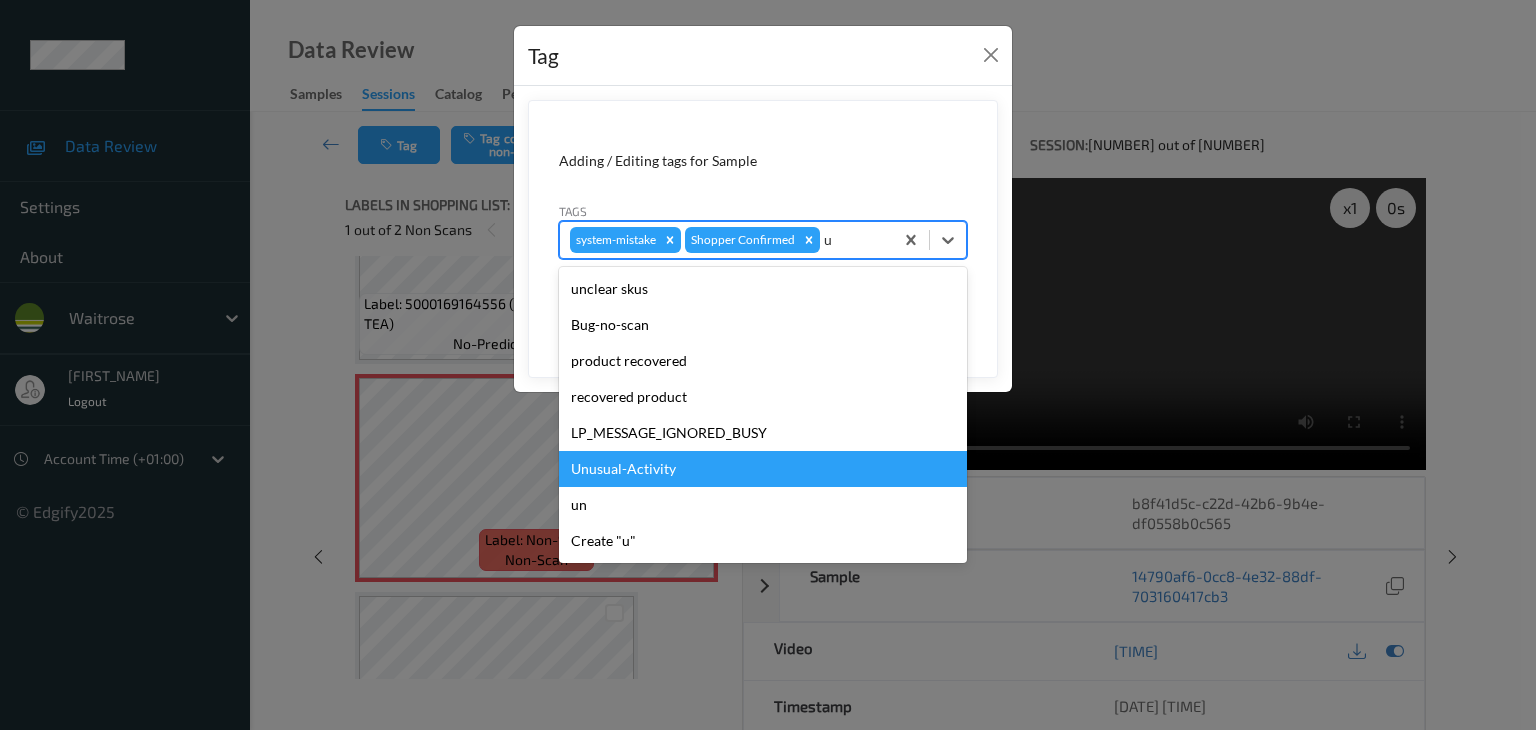 click on "Unusual-Activity" at bounding box center (763, 469) 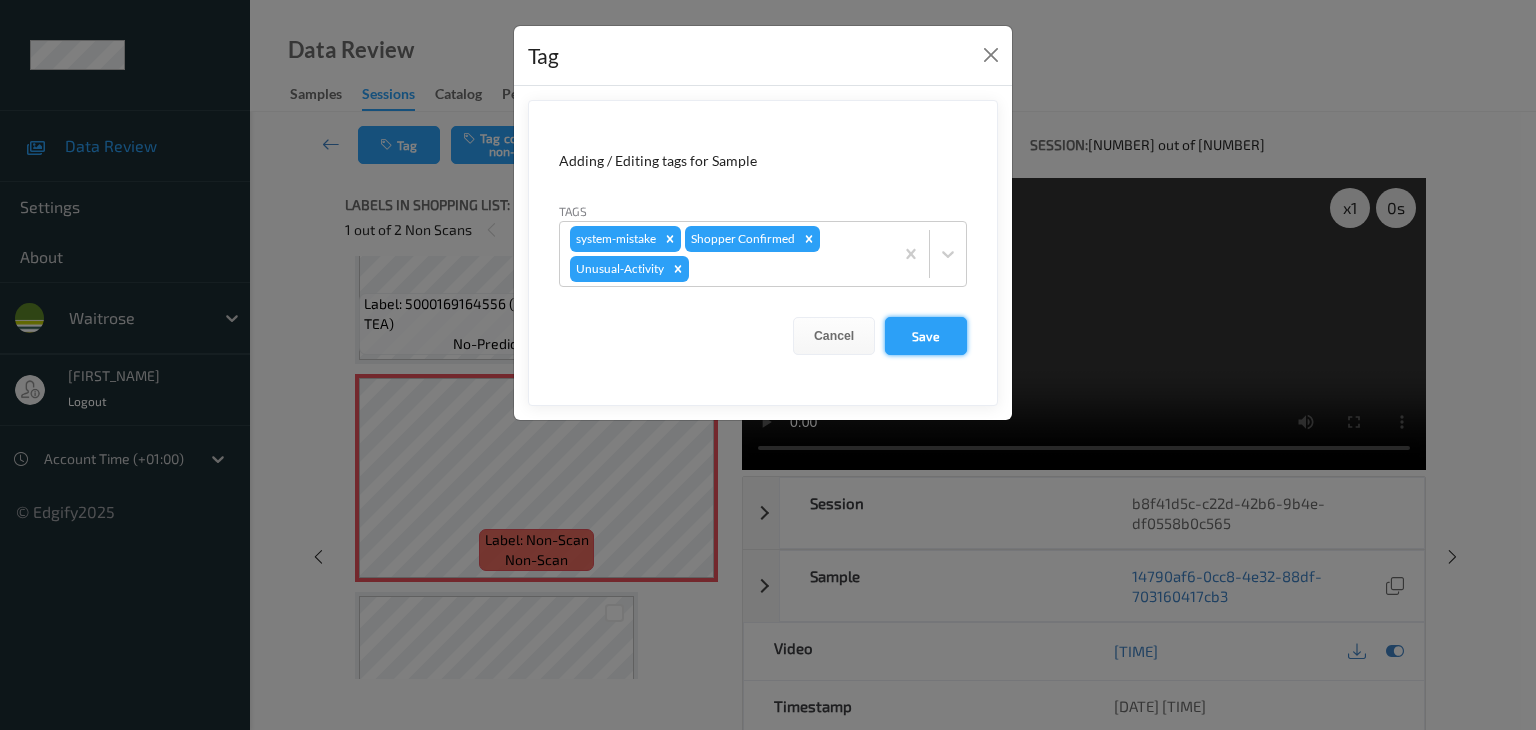 click on "Save" at bounding box center (926, 336) 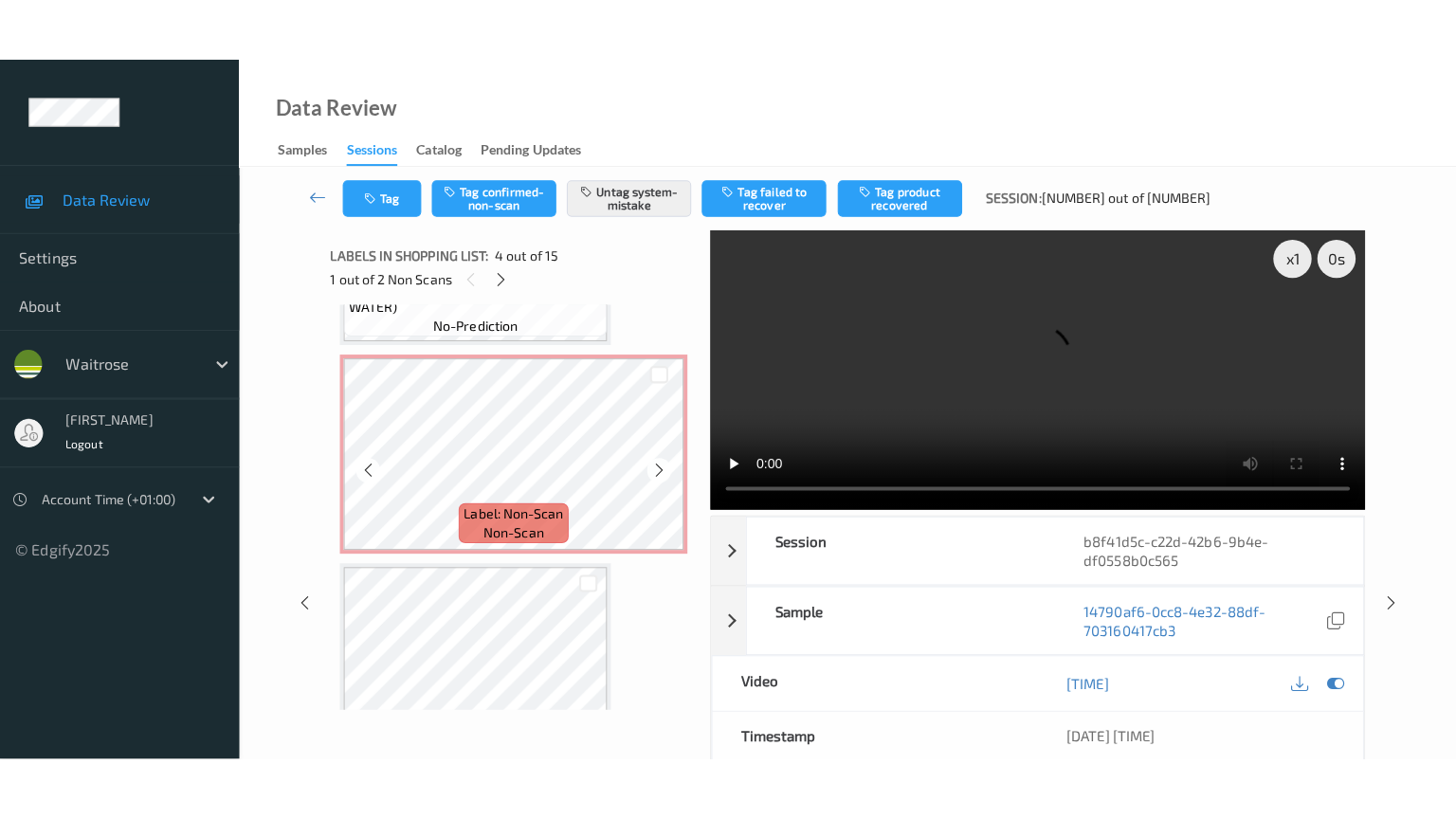 scroll, scrollTop: 2613, scrollLeft: 0, axis: vertical 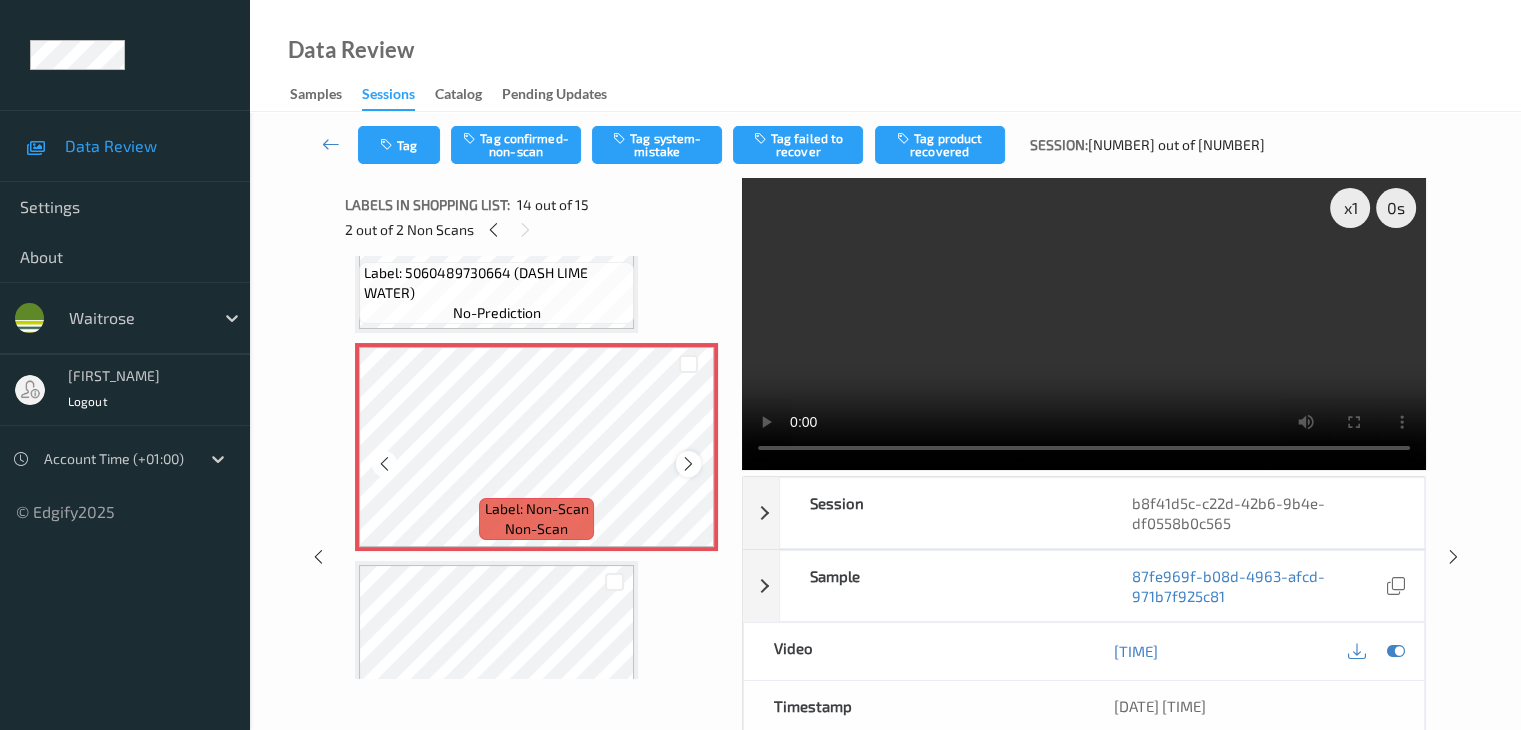 click at bounding box center [688, 463] 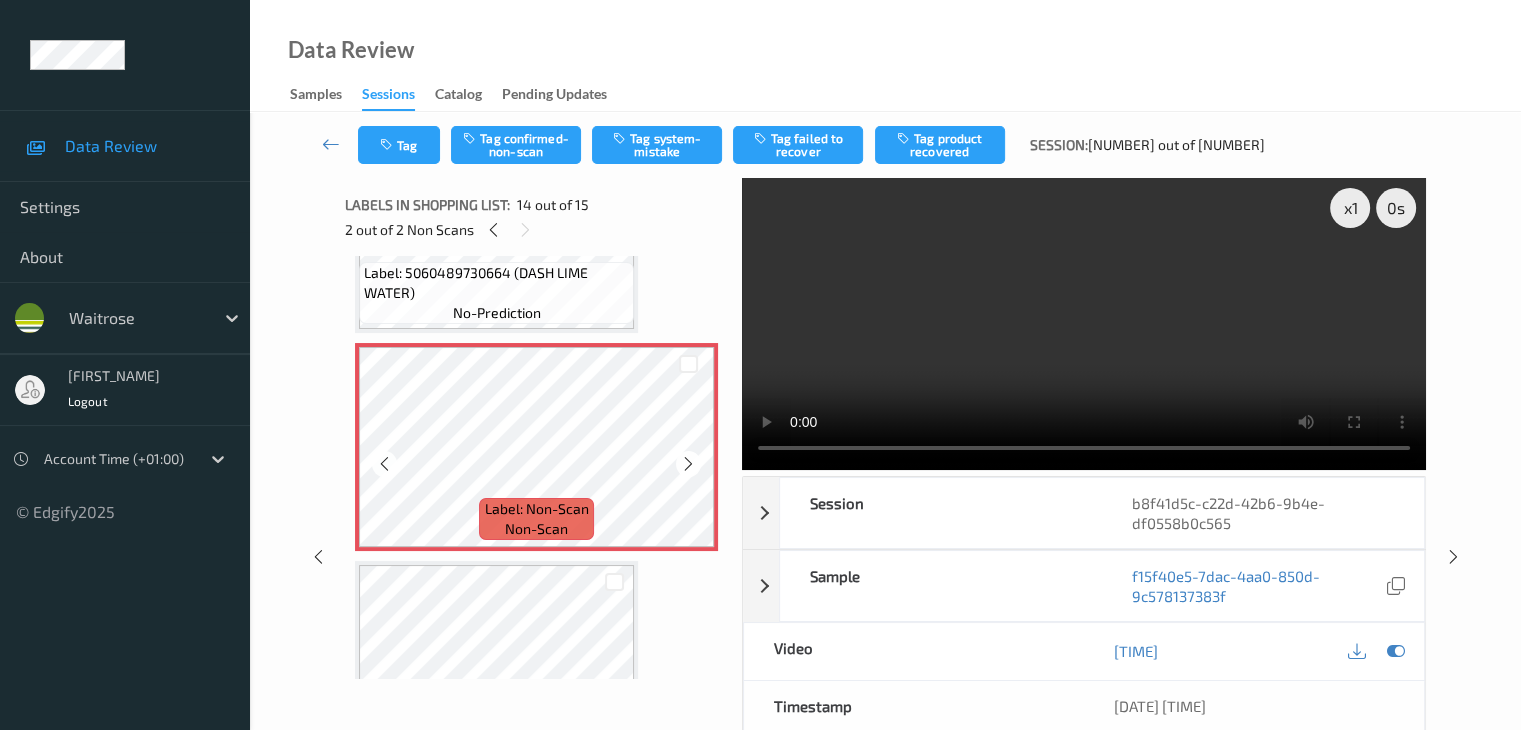 click at bounding box center (688, 463) 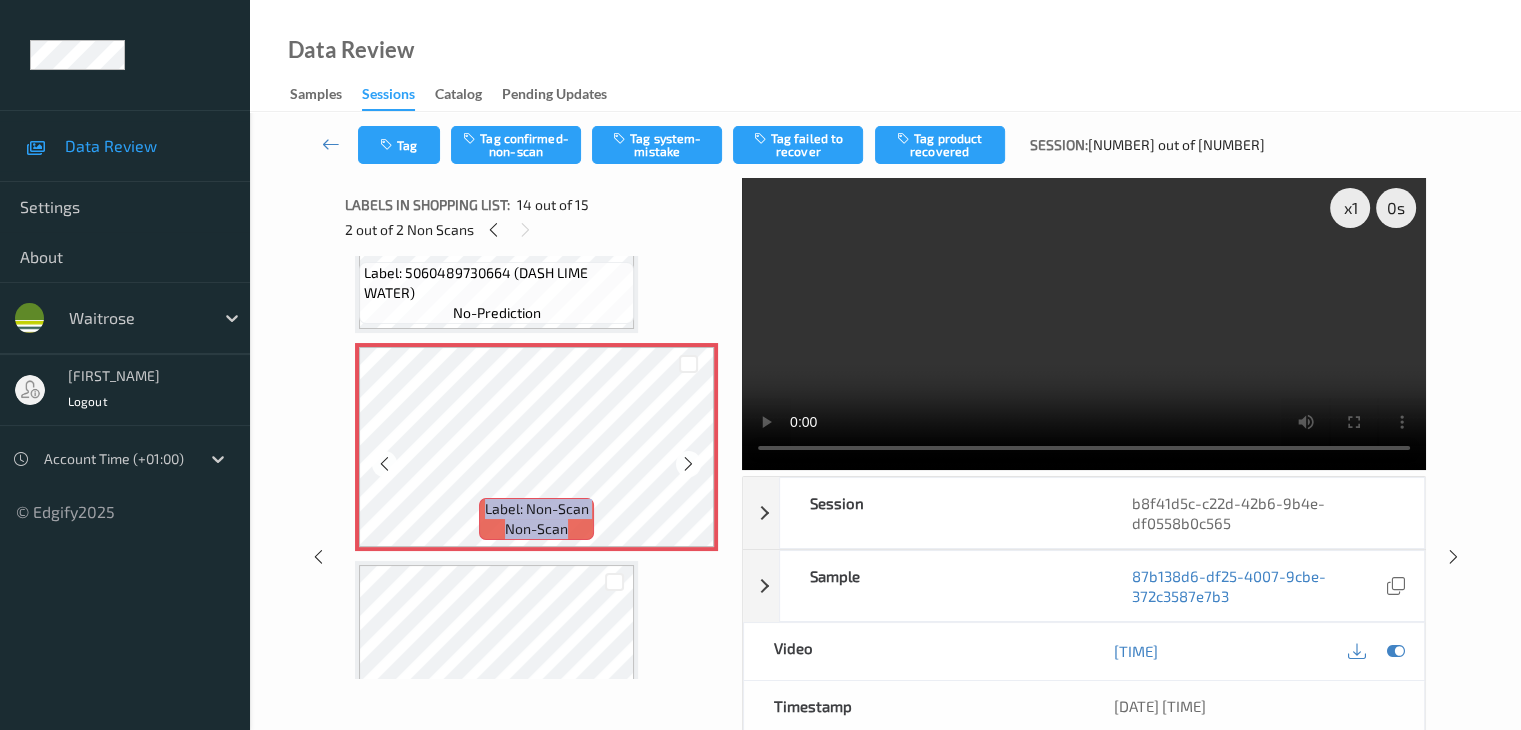 click at bounding box center (688, 463) 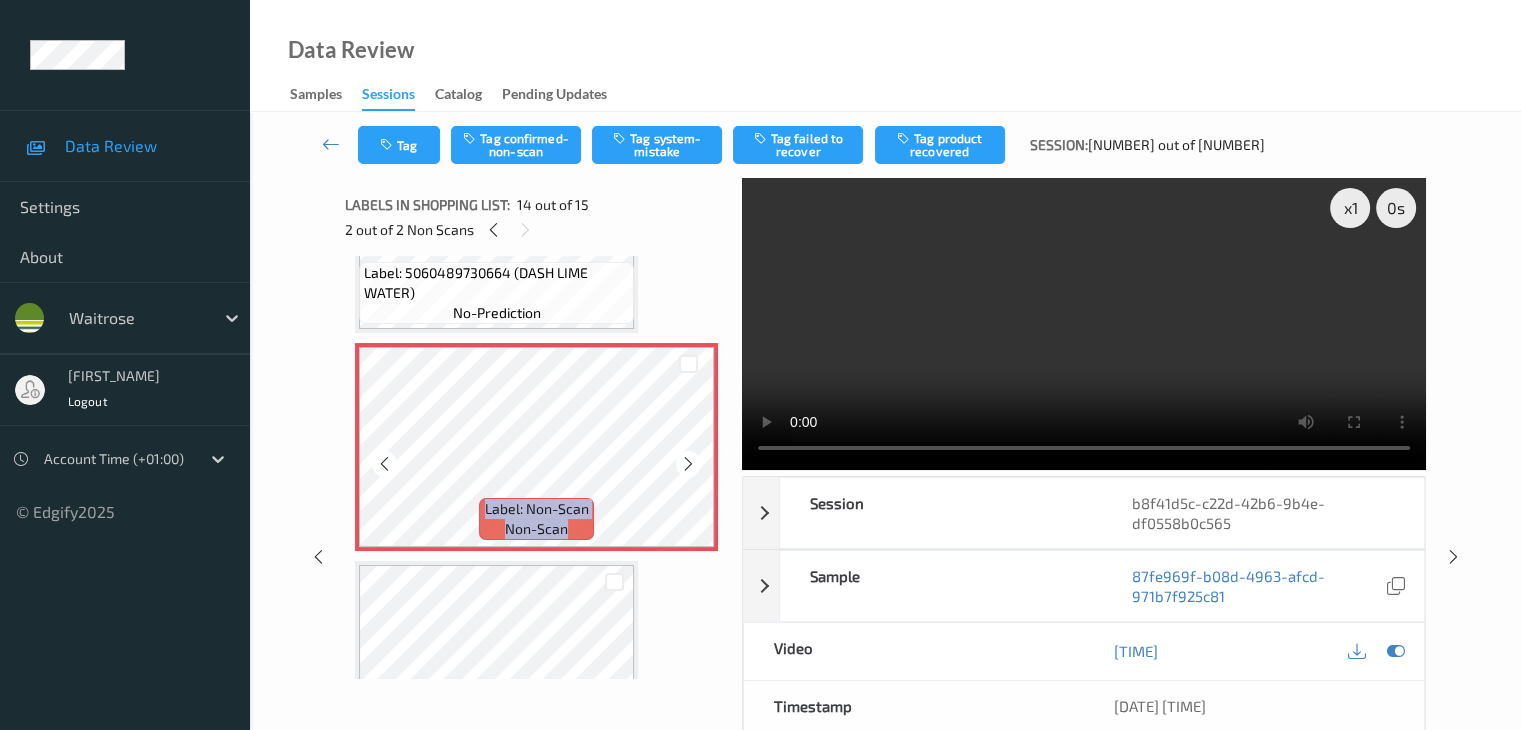 click at bounding box center (688, 463) 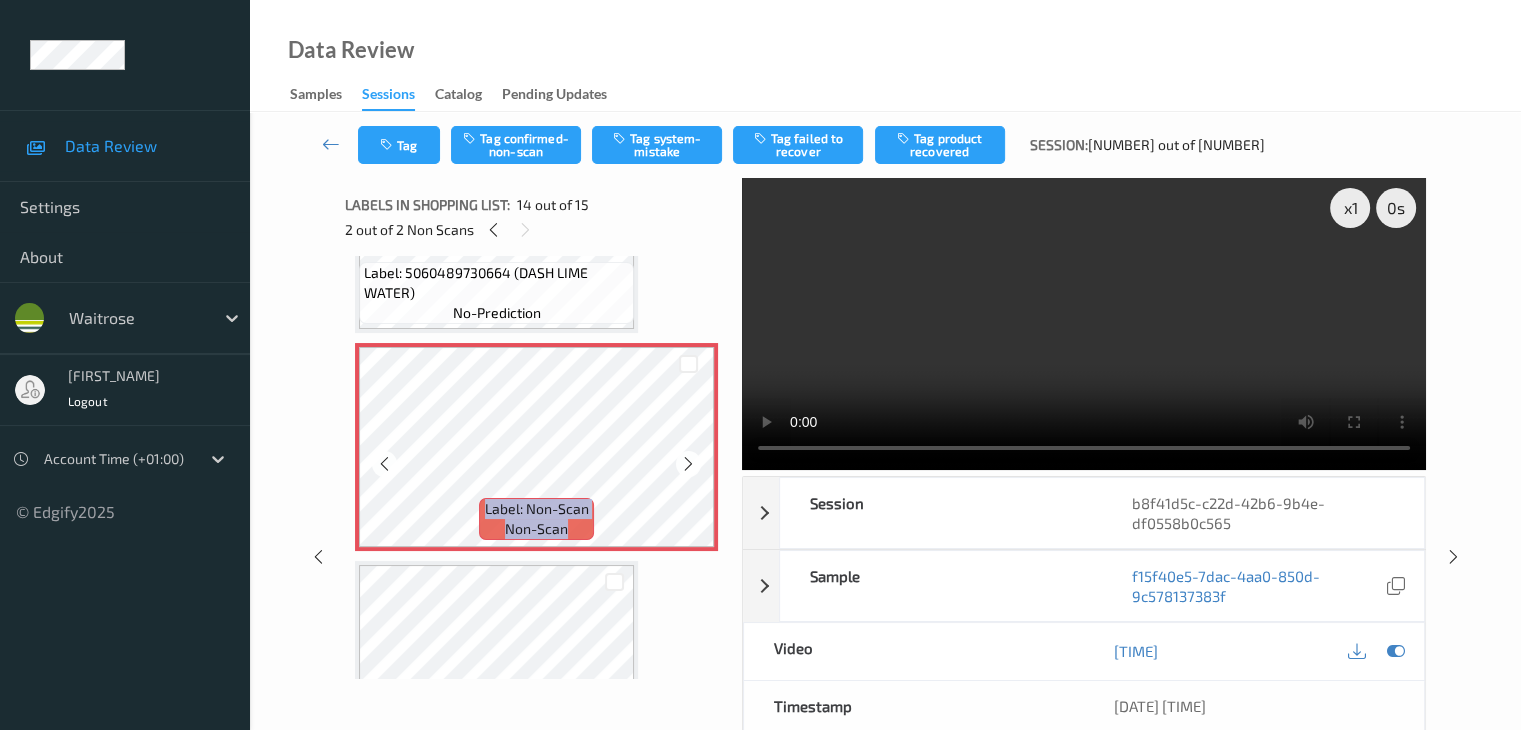 click at bounding box center [688, 463] 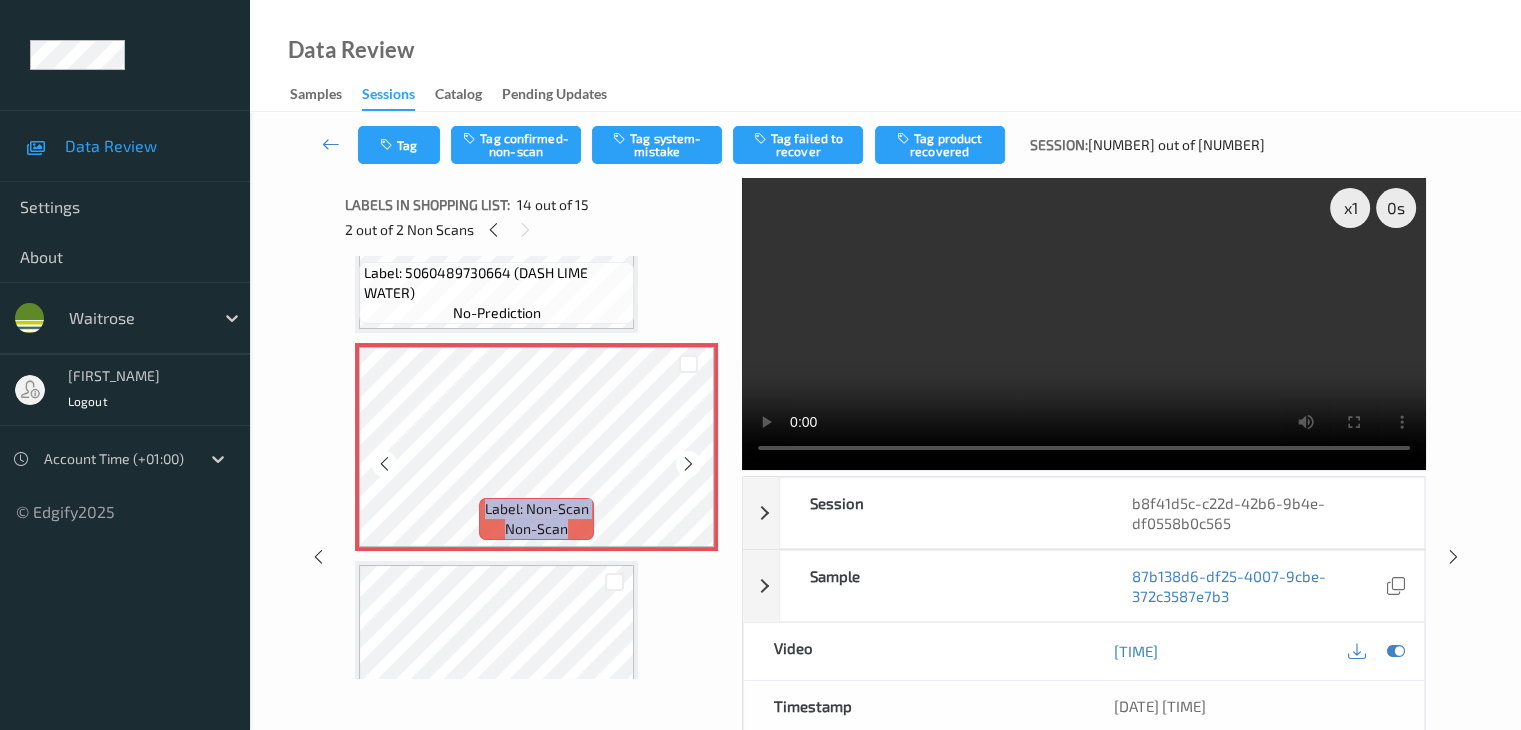 click at bounding box center (688, 463) 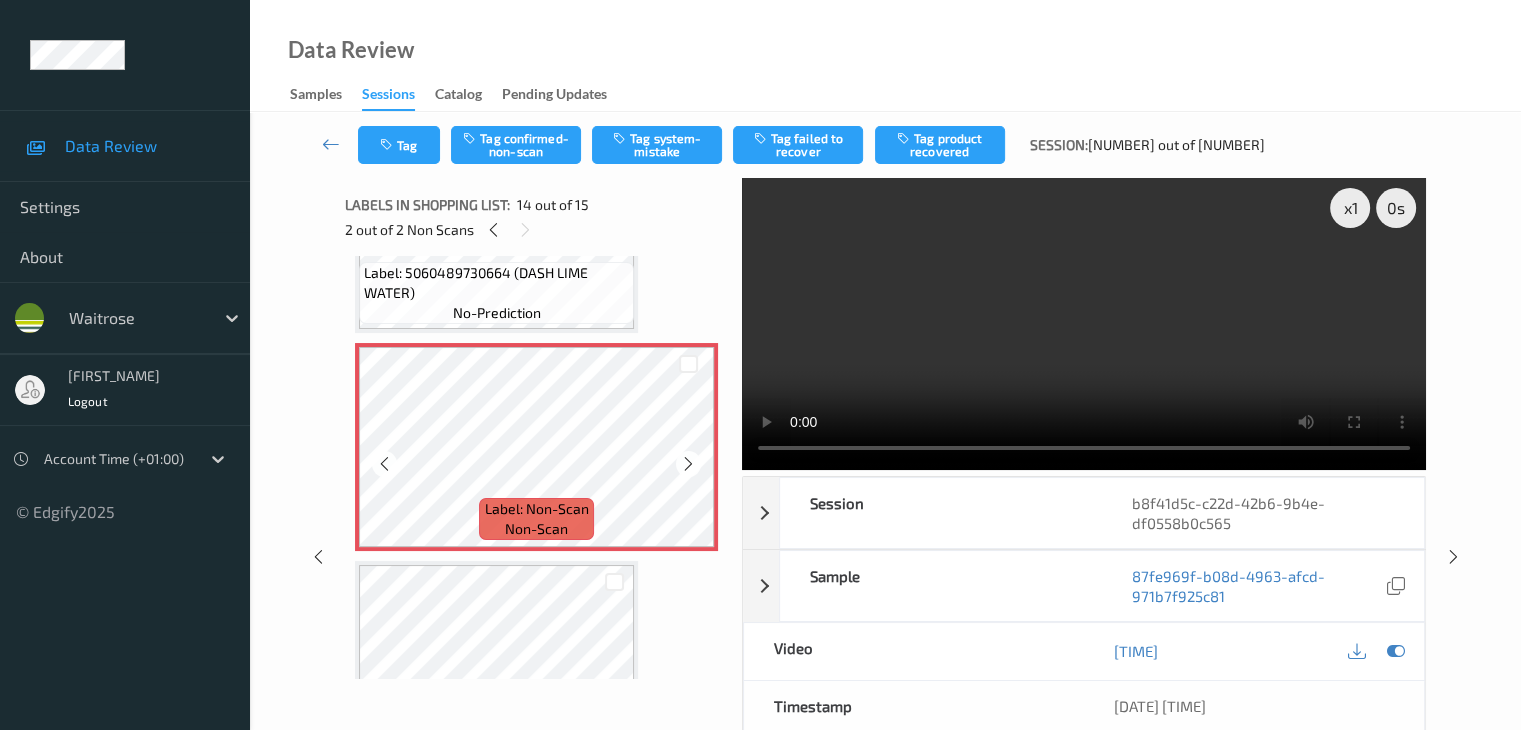 click at bounding box center (688, 463) 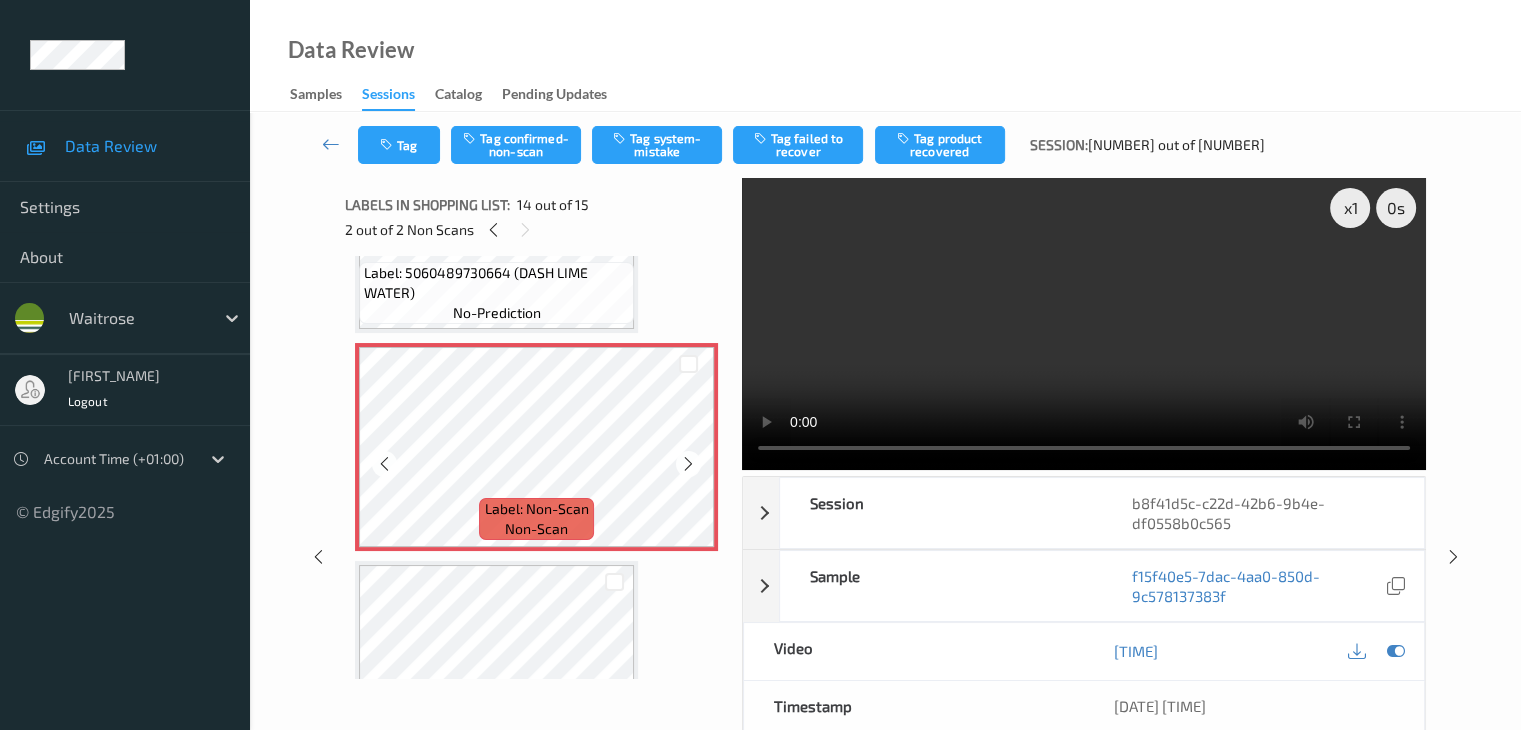 click at bounding box center [688, 463] 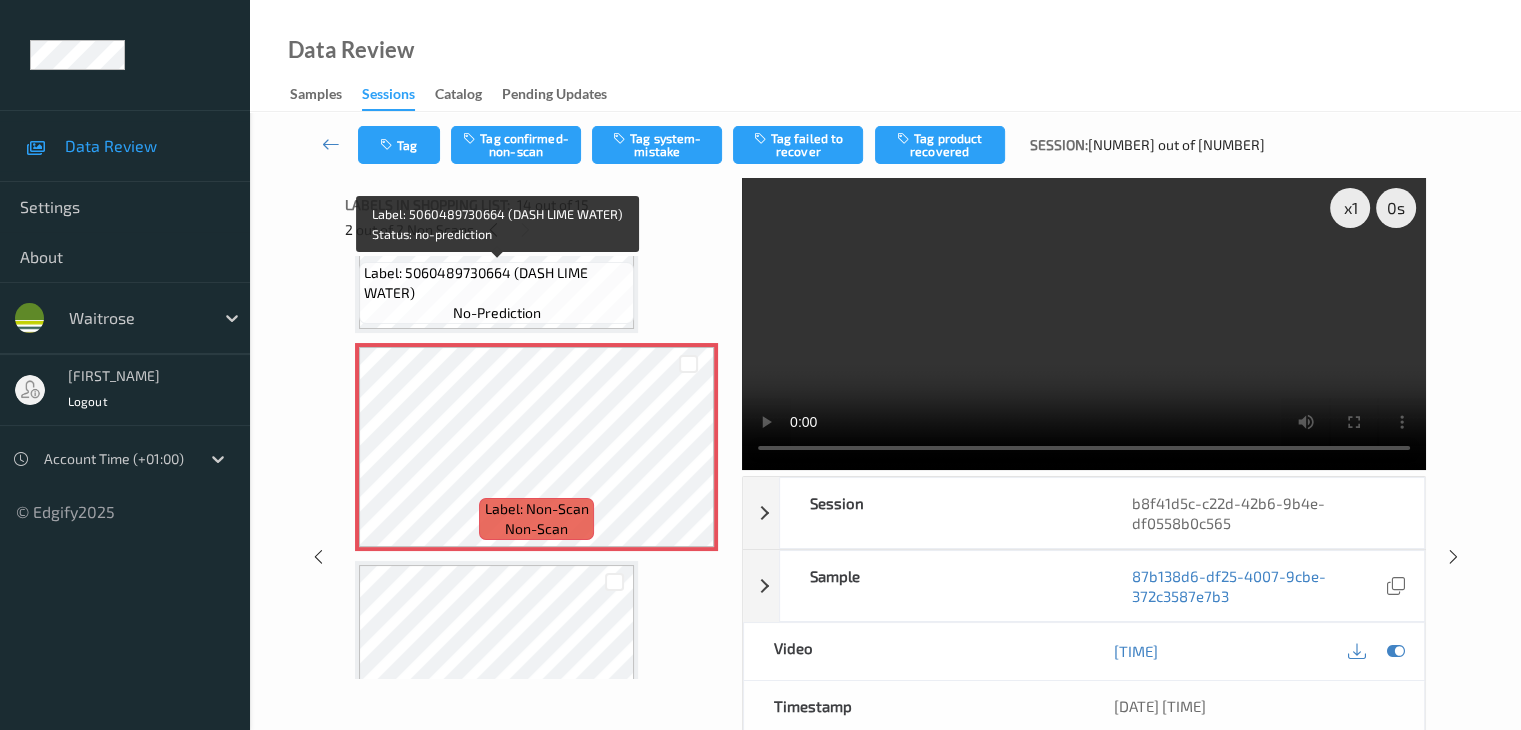 click on "Label: [NUMBER] (DASH LIME WATER) no-prediction" at bounding box center [496, 293] 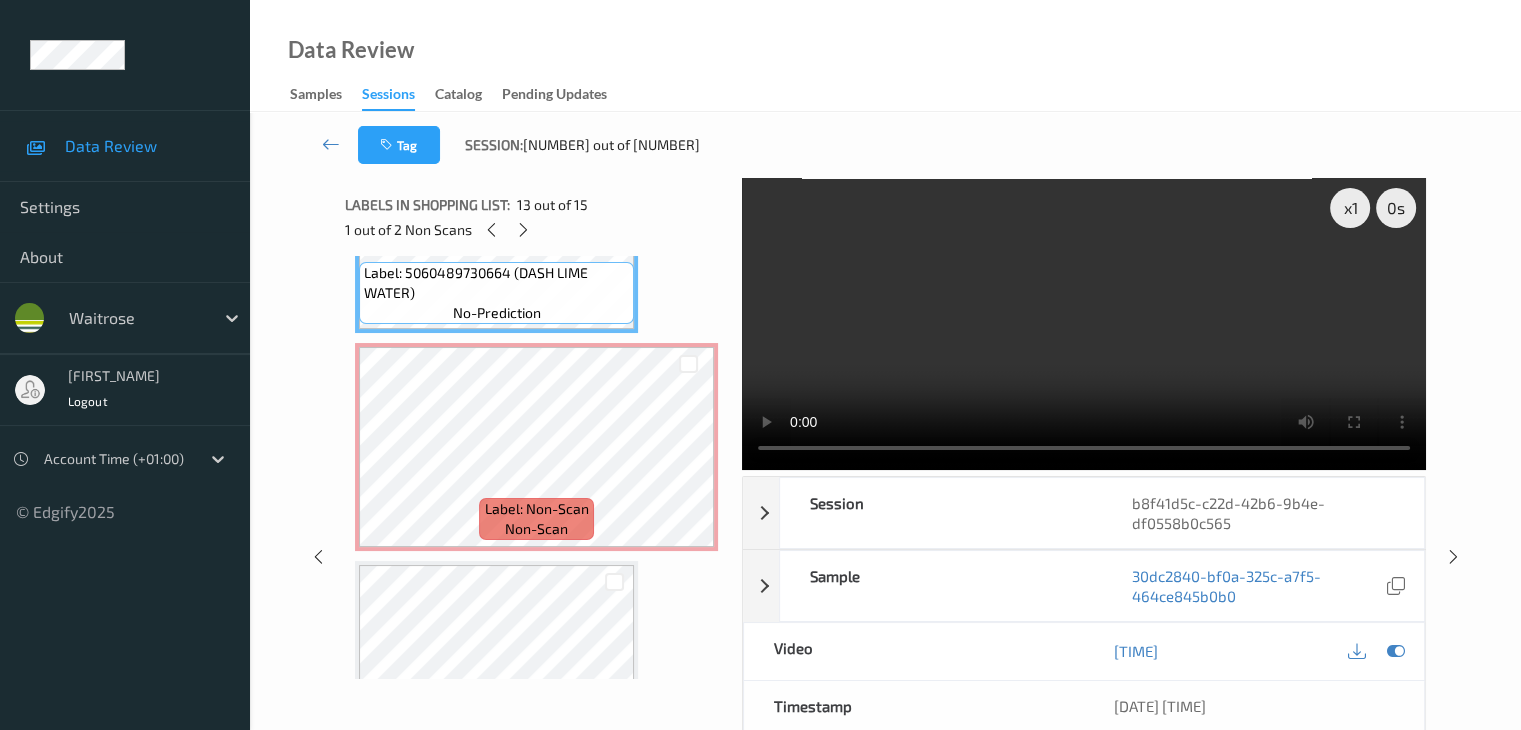 scroll, scrollTop: 2723, scrollLeft: 0, axis: vertical 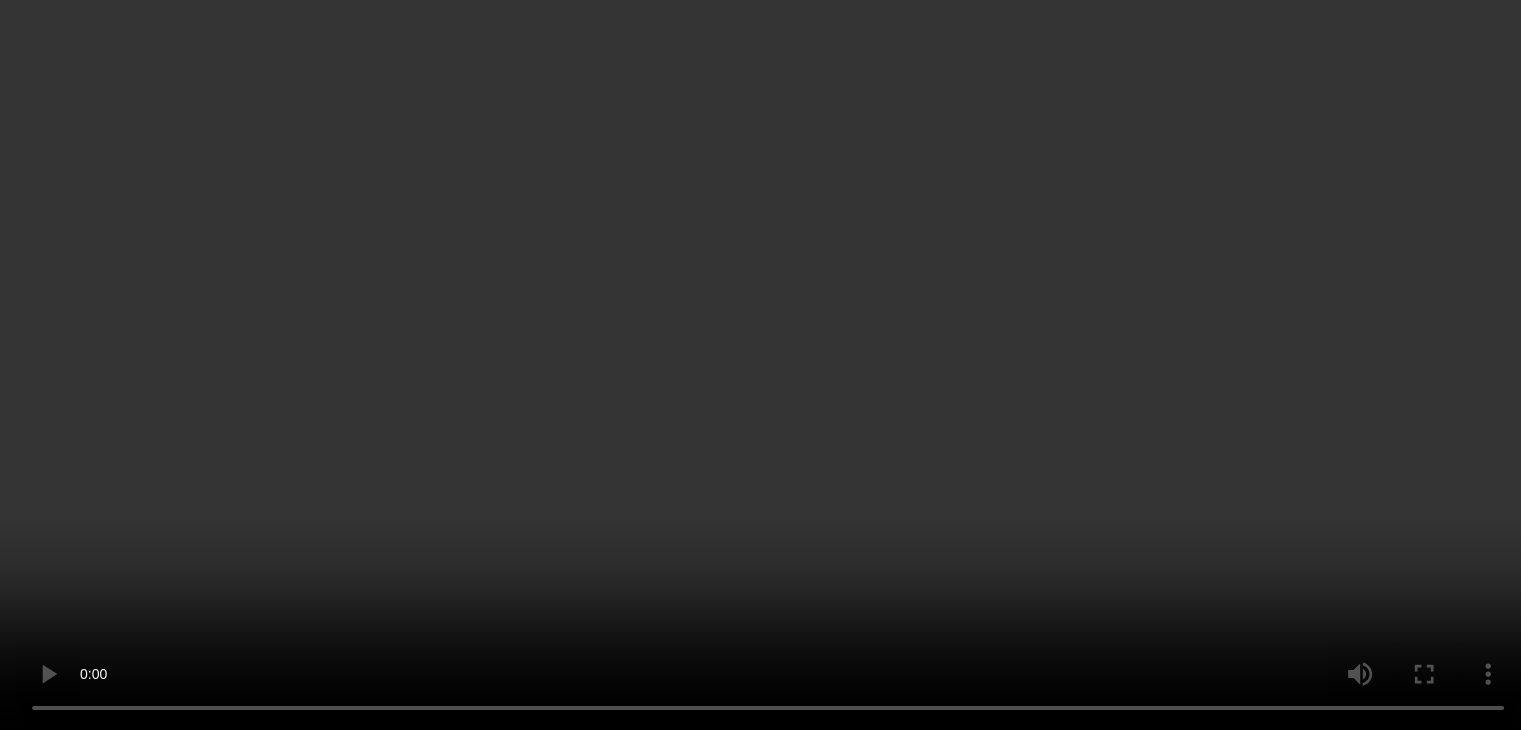 click at bounding box center [688, 498] 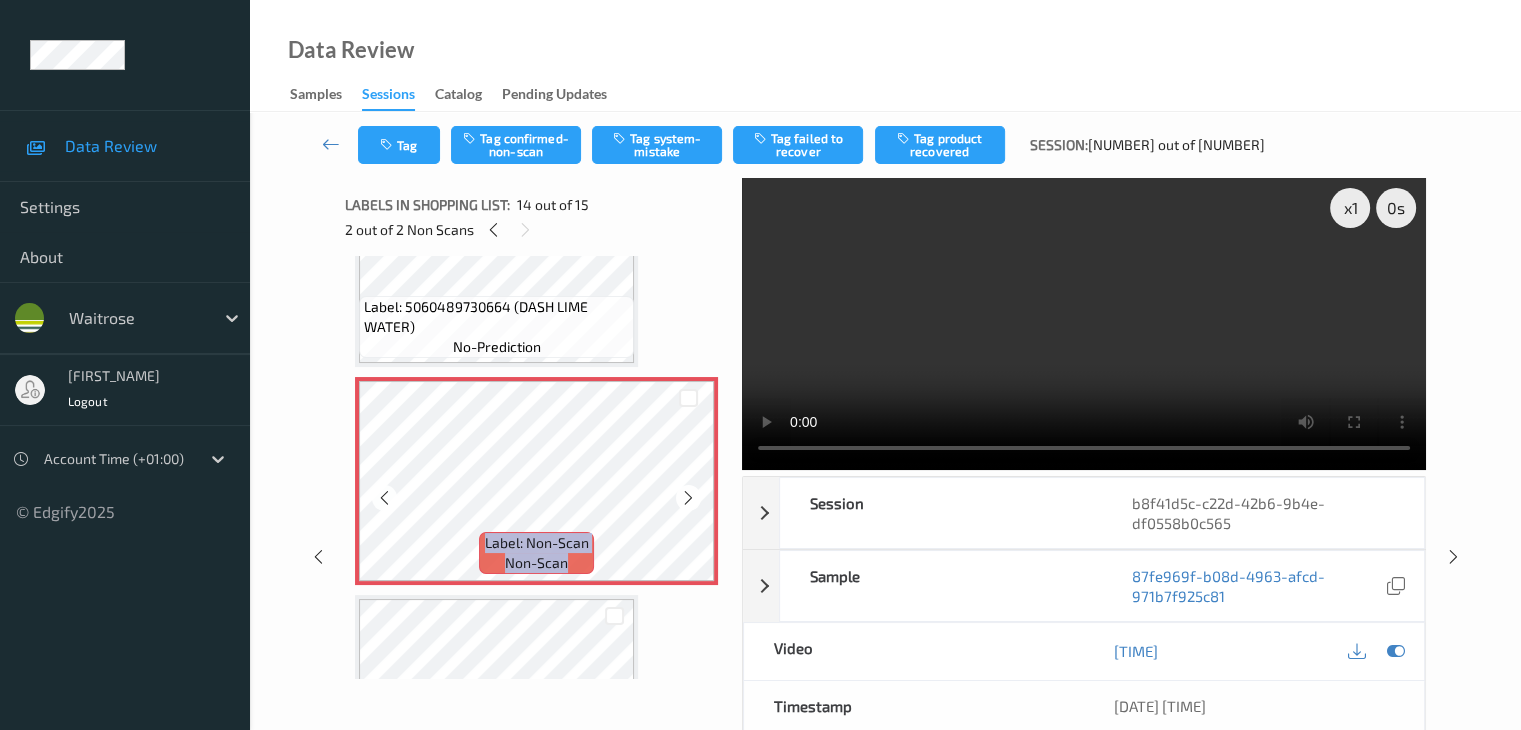 click at bounding box center [688, 498] 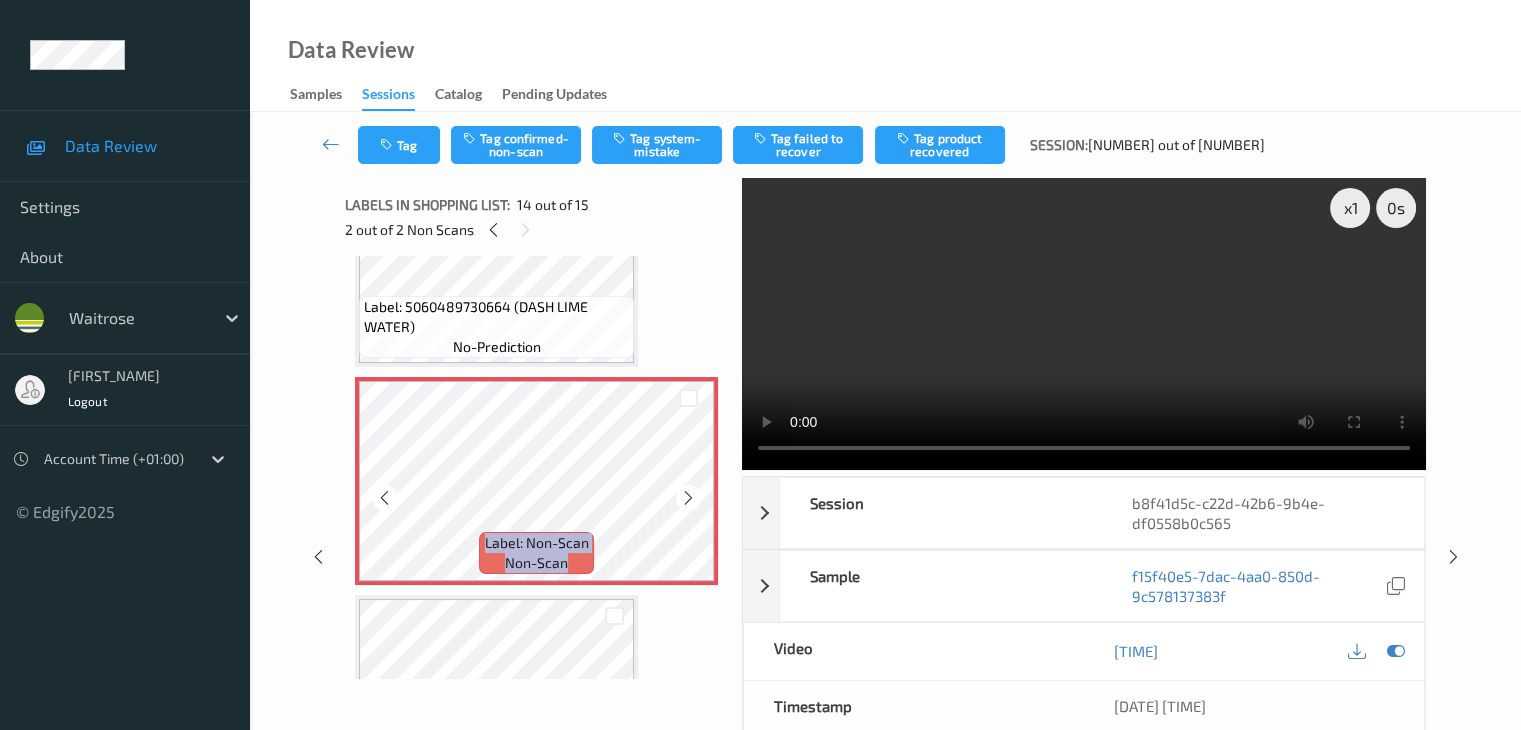 click at bounding box center (688, 498) 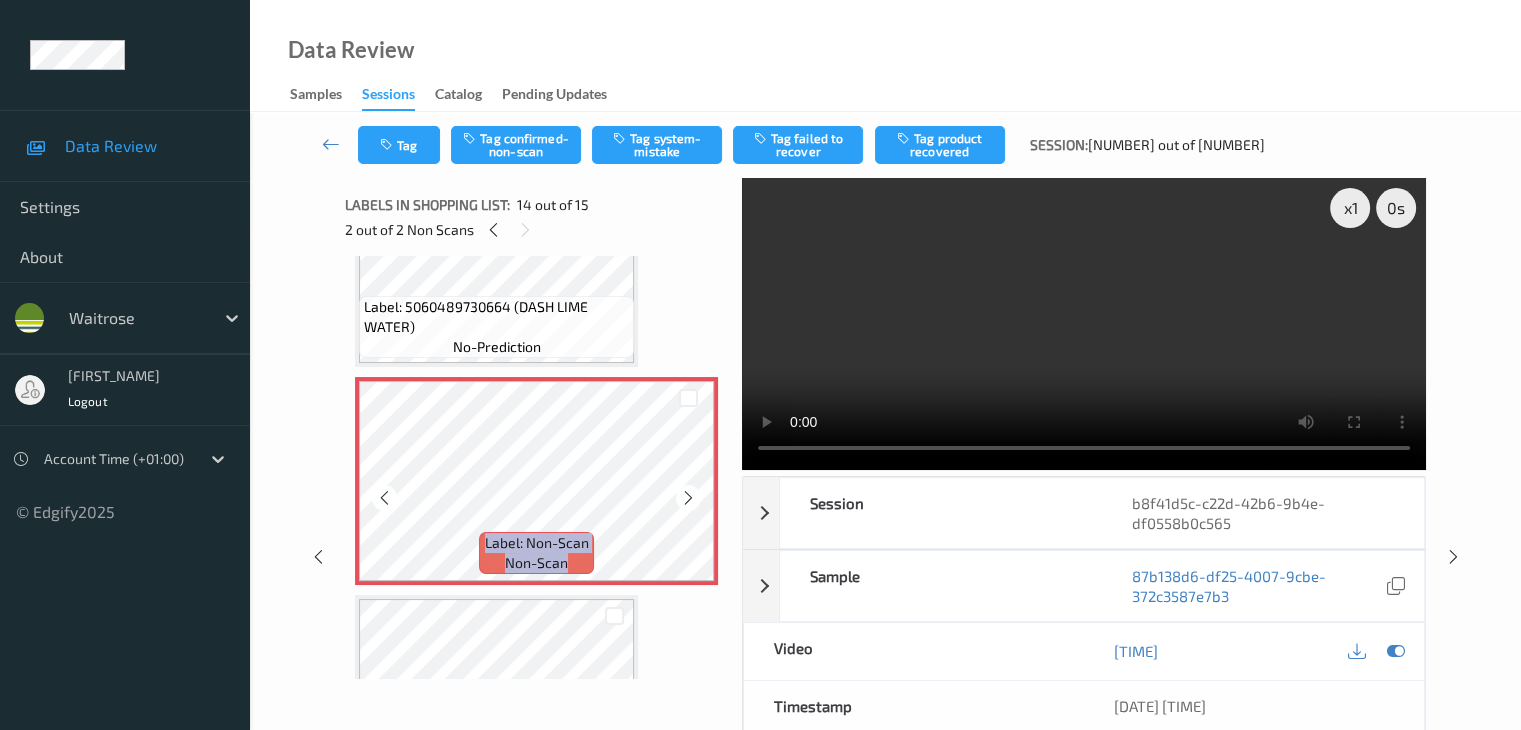 click at bounding box center (688, 498) 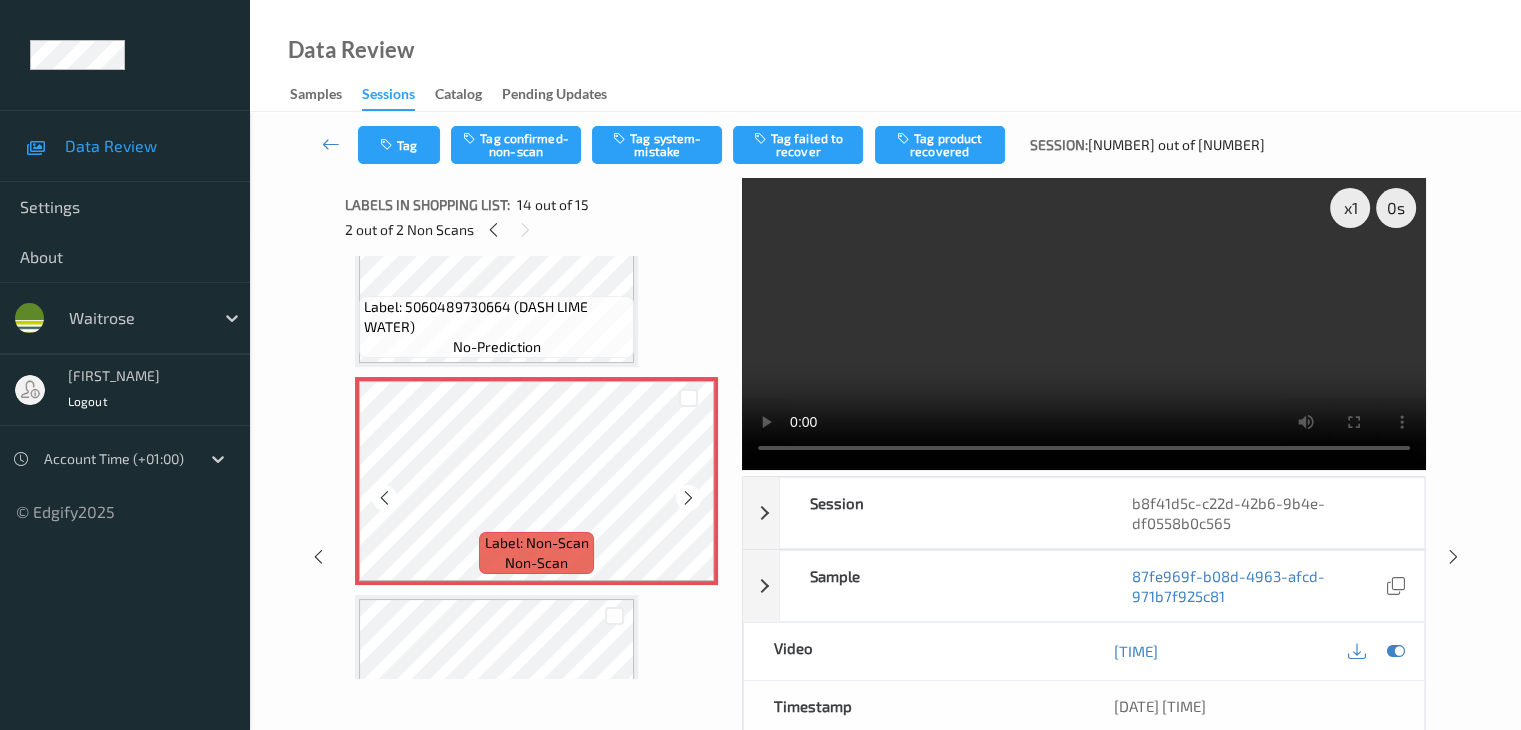 click at bounding box center [688, 498] 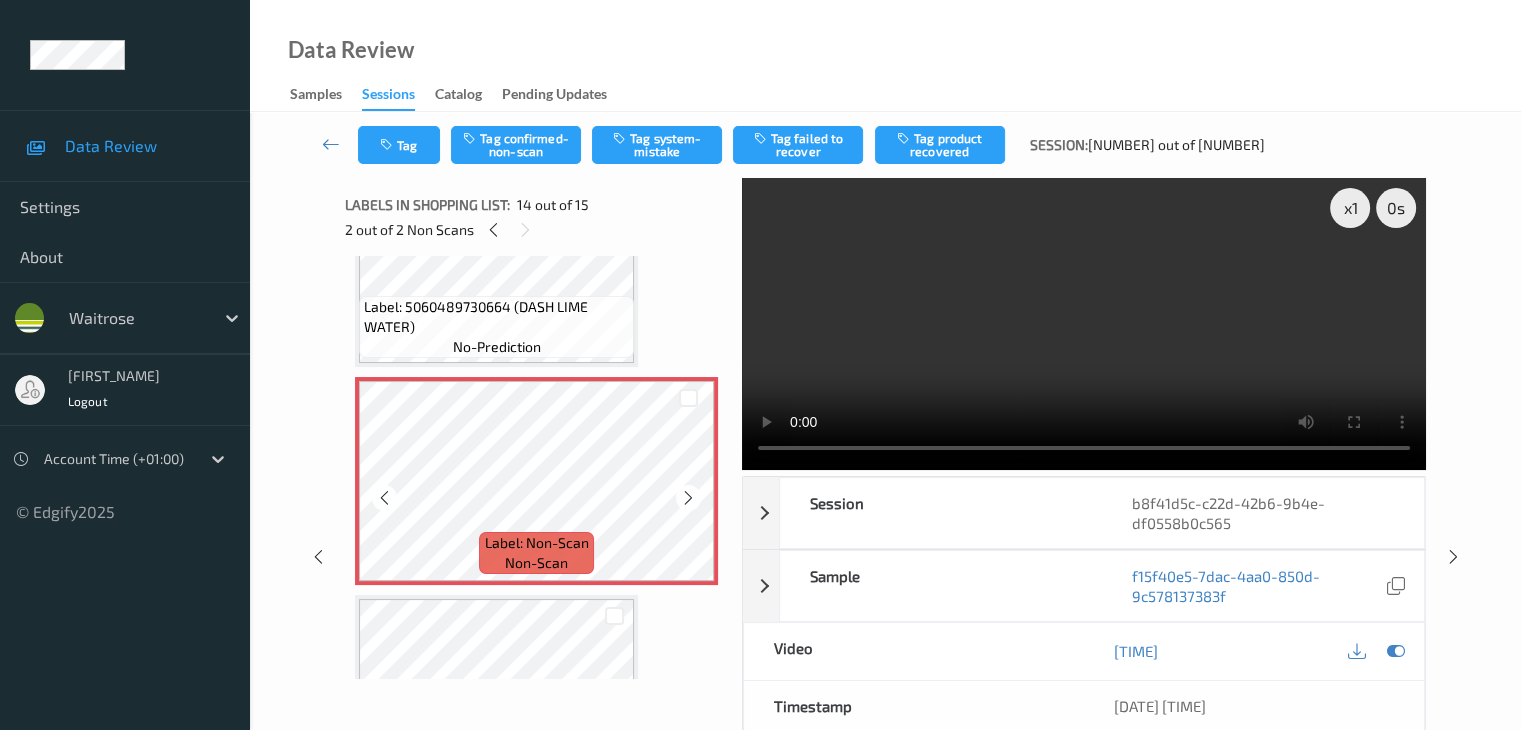 click at bounding box center (688, 498) 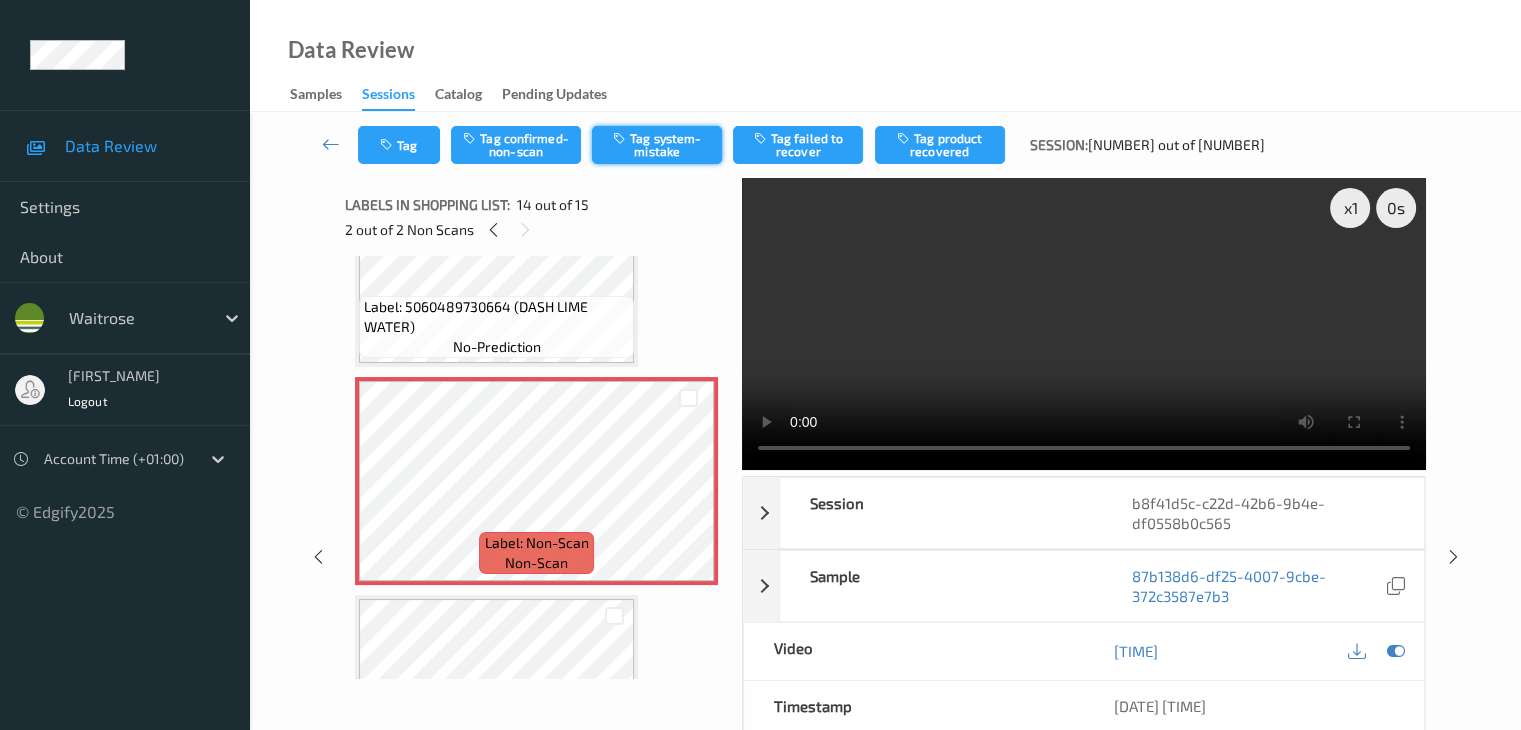 click on "Tag   system-mistake" at bounding box center (657, 145) 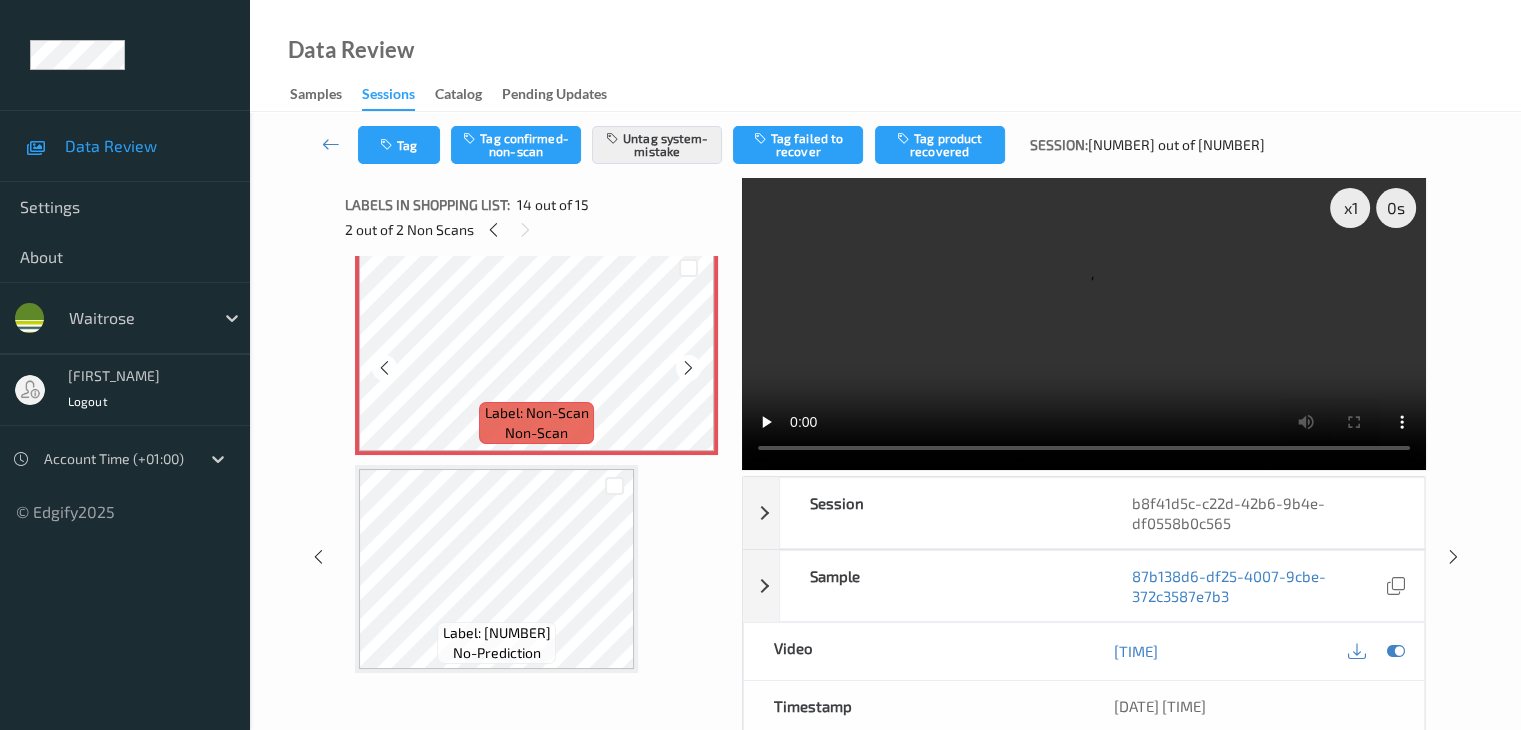 scroll, scrollTop: 2857, scrollLeft: 0, axis: vertical 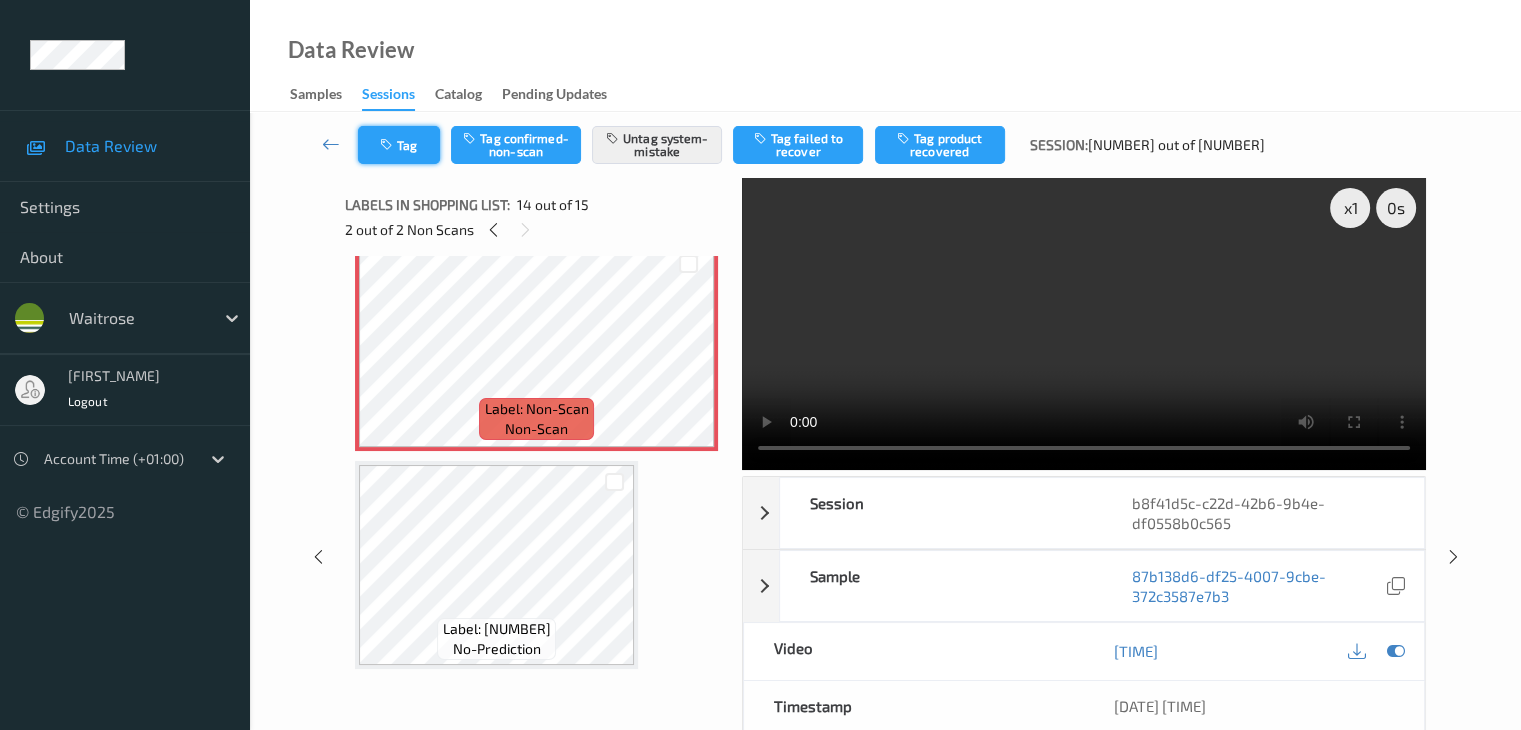click on "Tag" at bounding box center [399, 145] 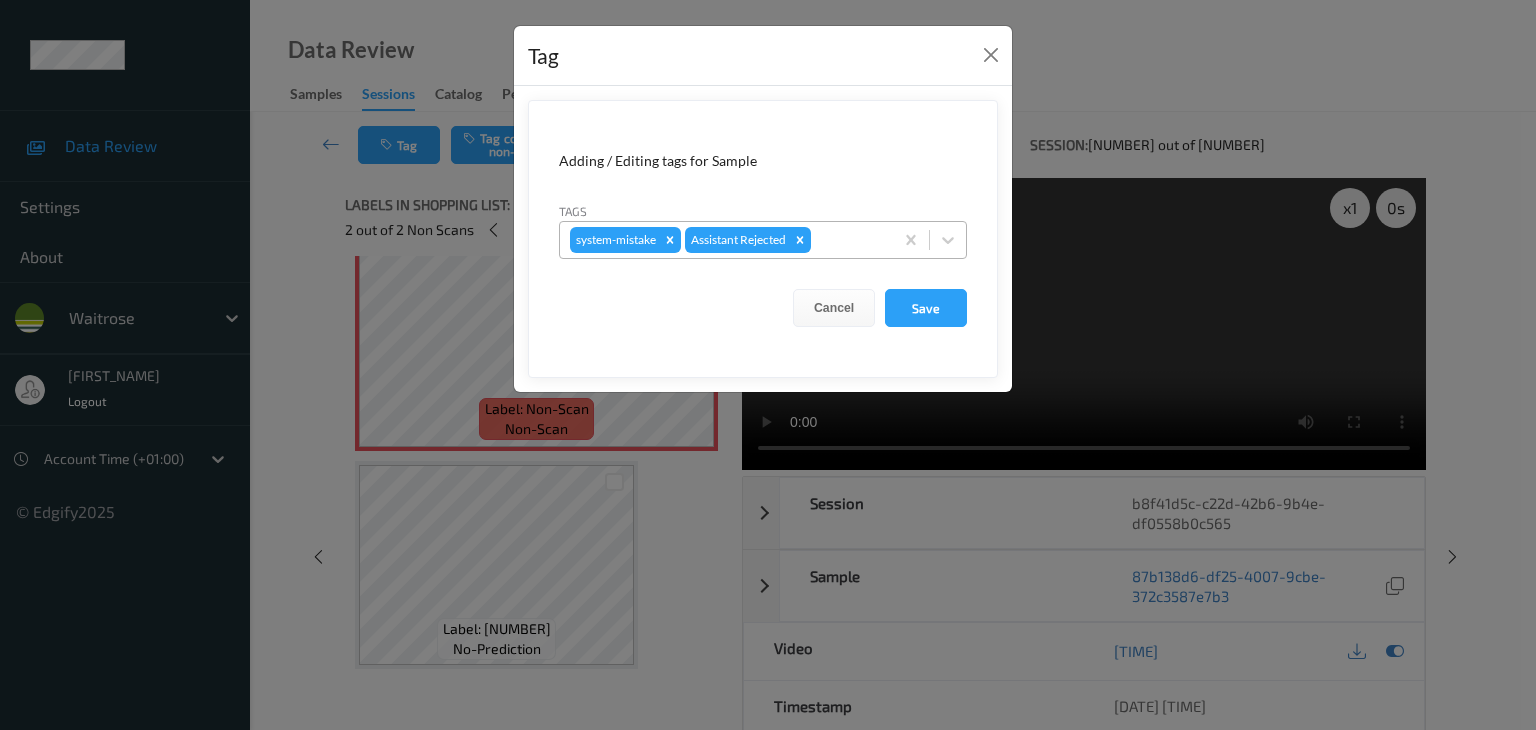click at bounding box center [849, 240] 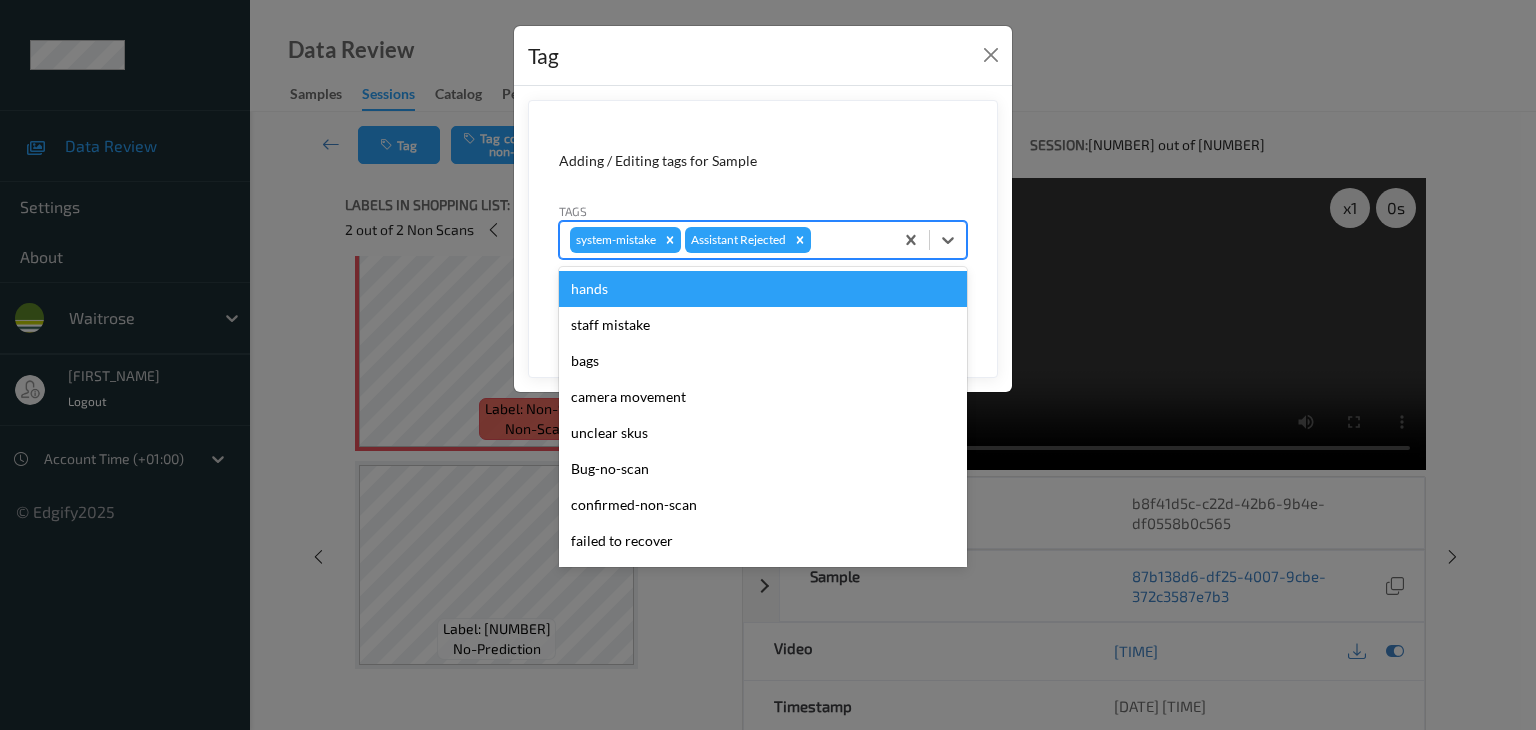type on "u" 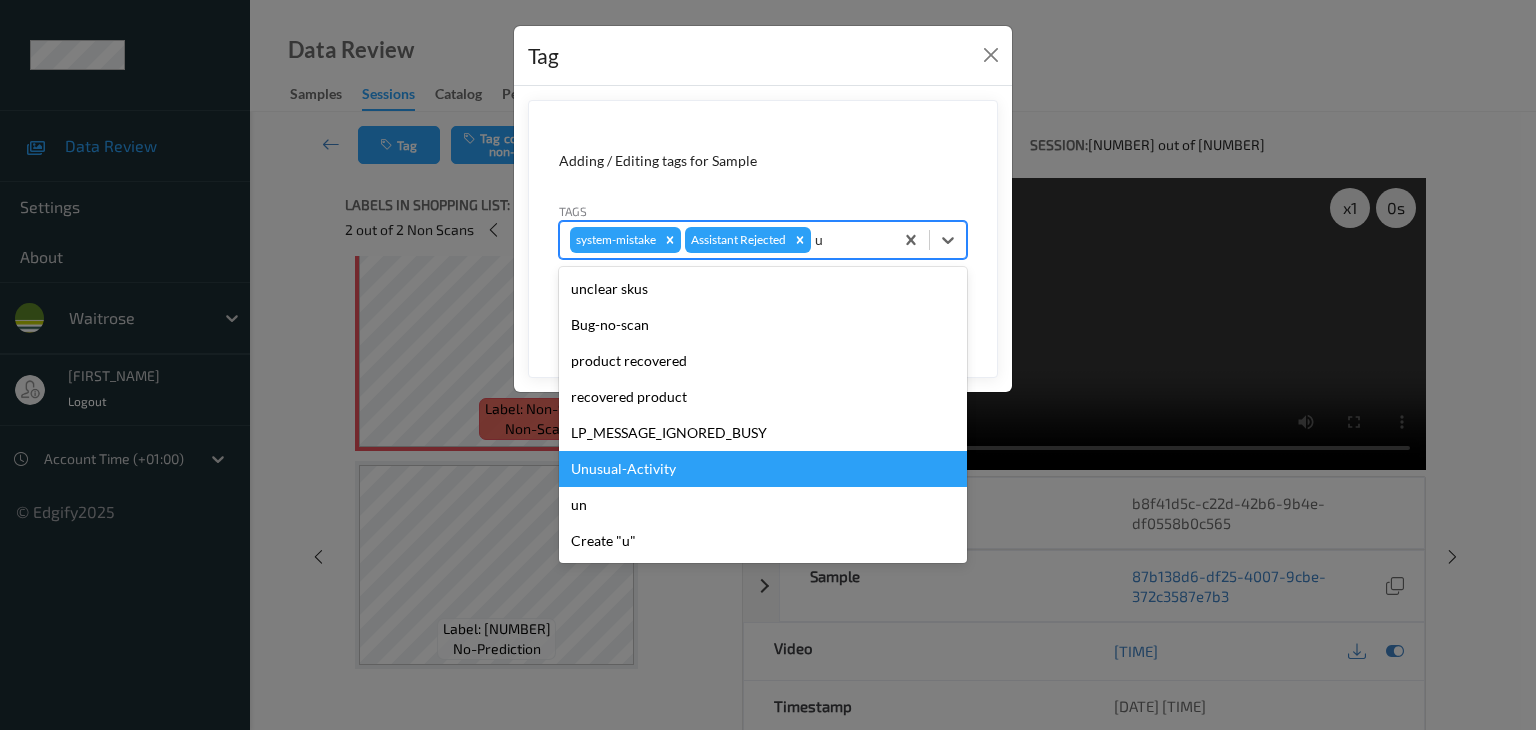 click on "Unusual-Activity" at bounding box center [763, 469] 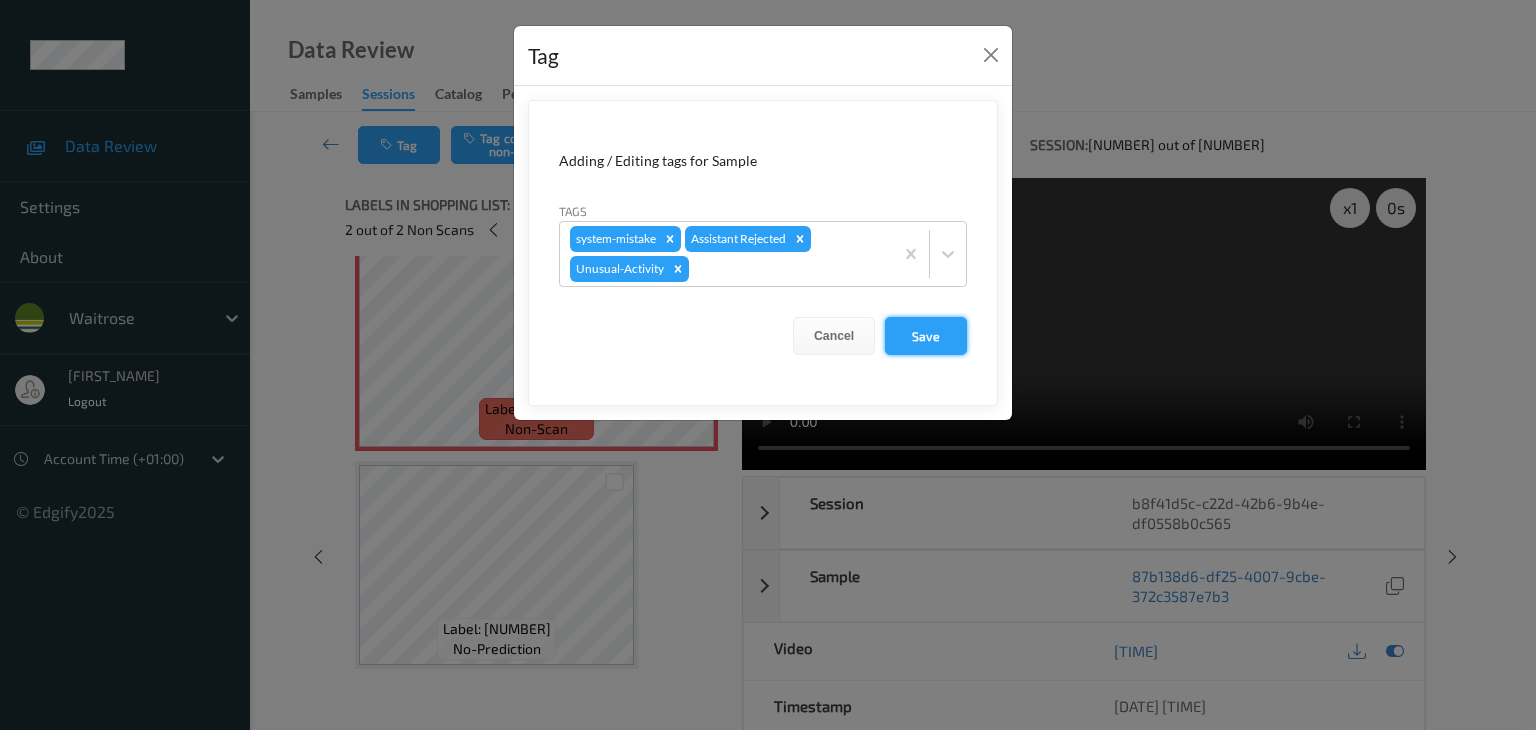 click on "Save" at bounding box center (926, 336) 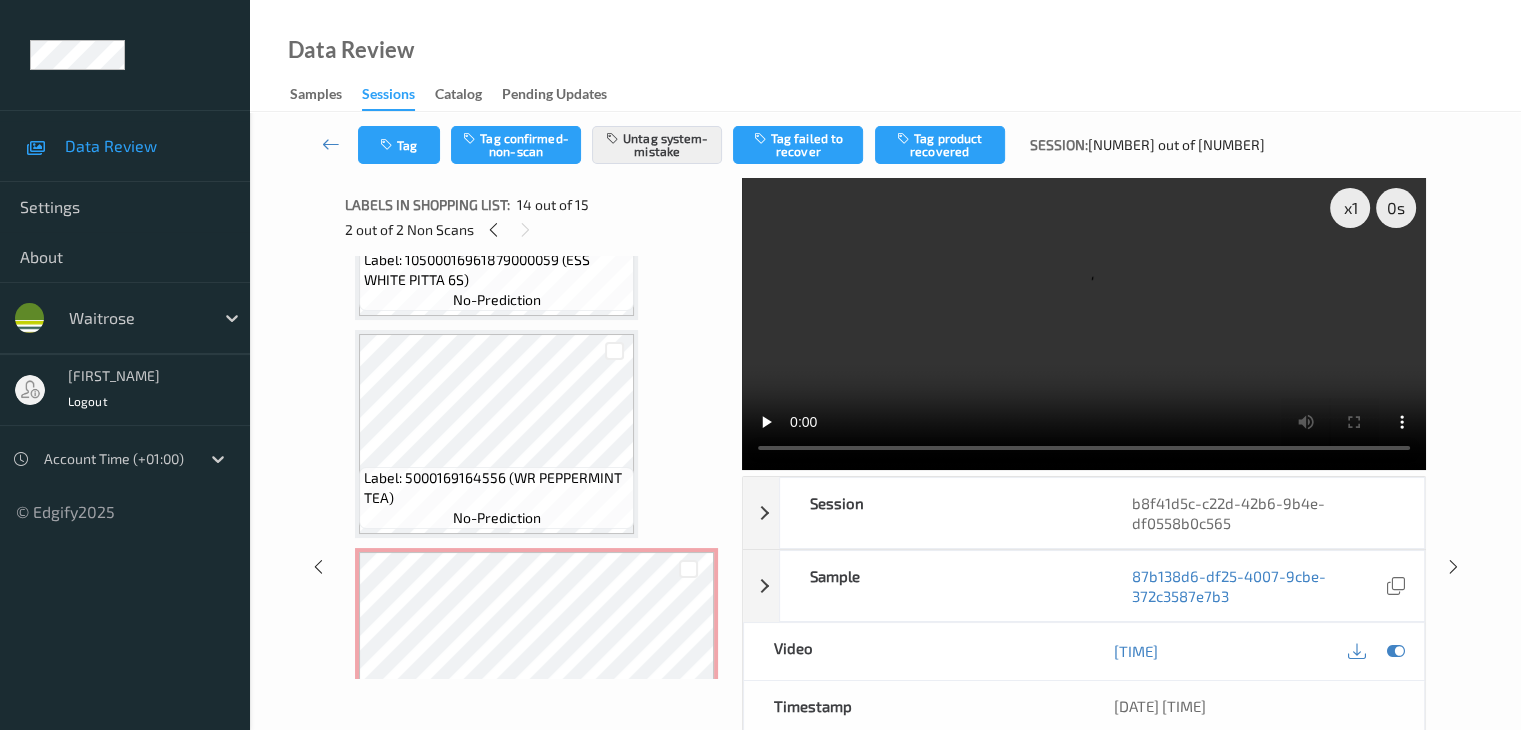 scroll, scrollTop: 457, scrollLeft: 0, axis: vertical 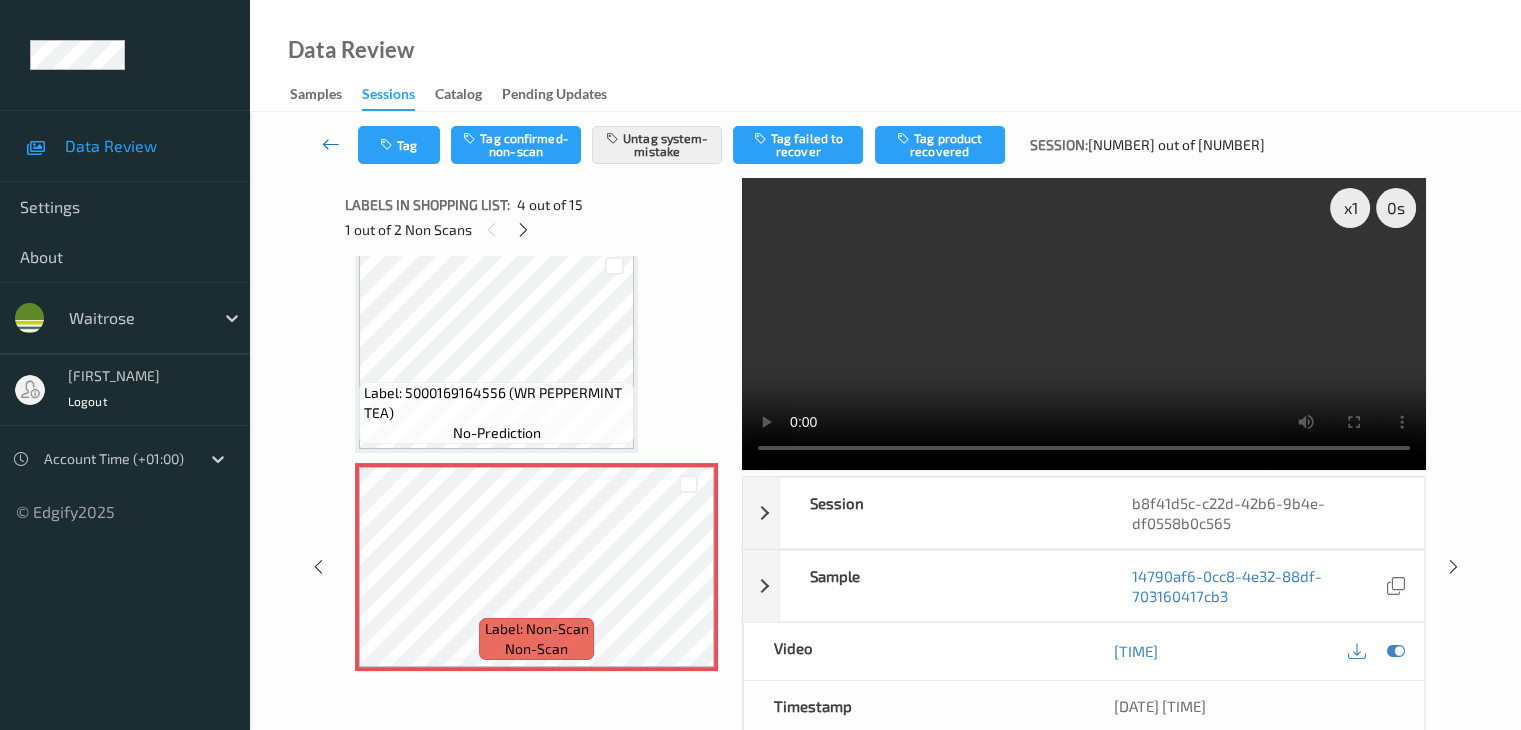 click at bounding box center [331, 144] 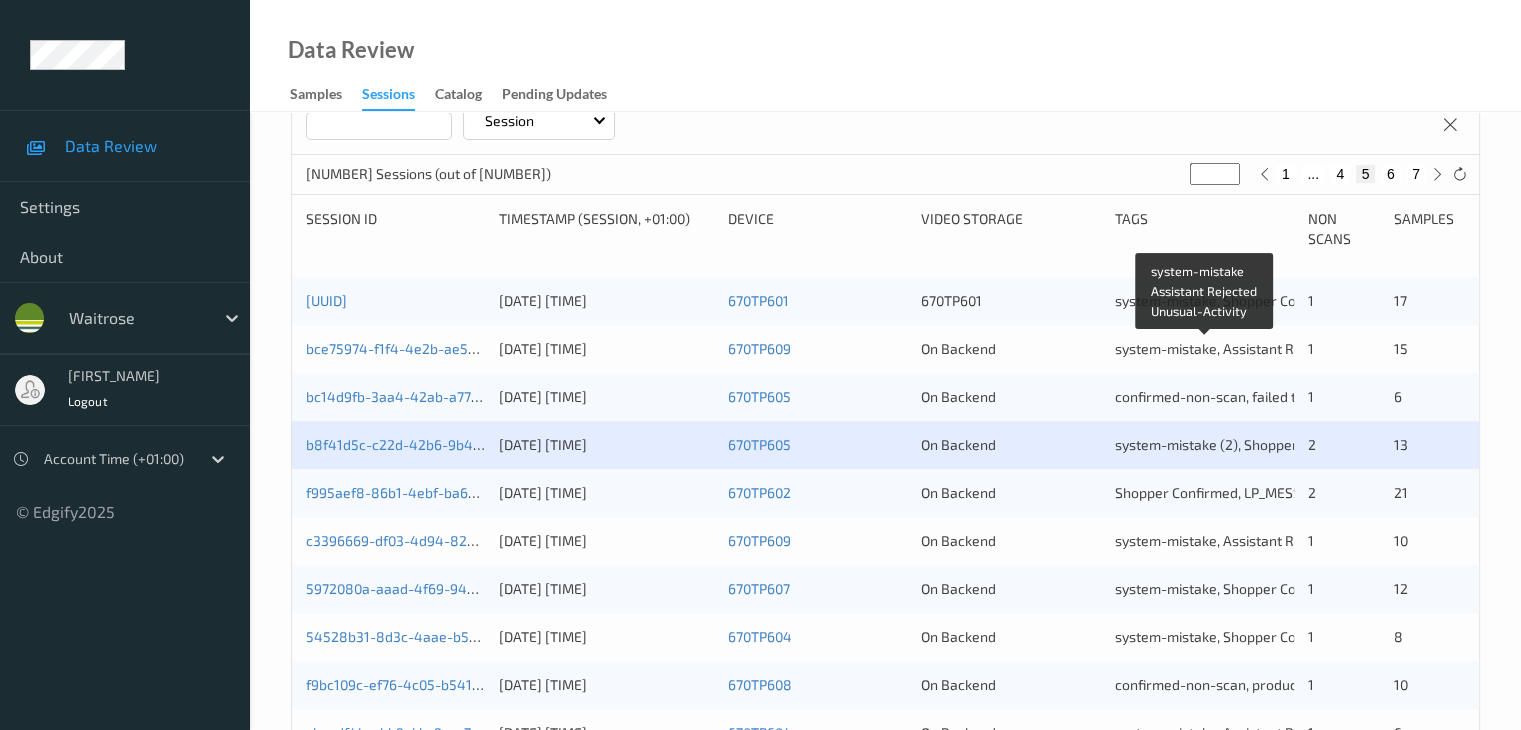 scroll, scrollTop: 400, scrollLeft: 0, axis: vertical 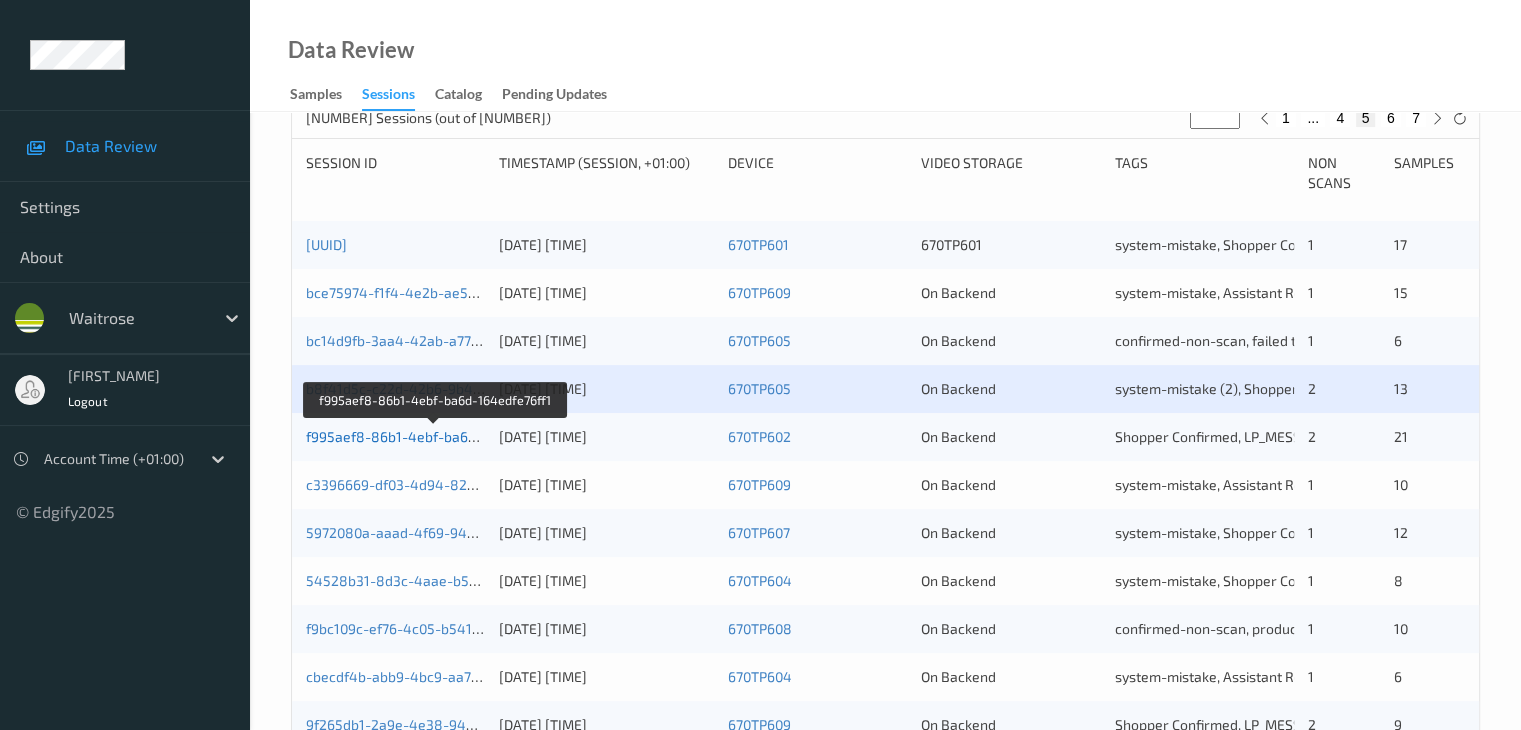 click on "f995aef8-86b1-4ebf-ba6d-164edfe76ff1" at bounding box center (435, 436) 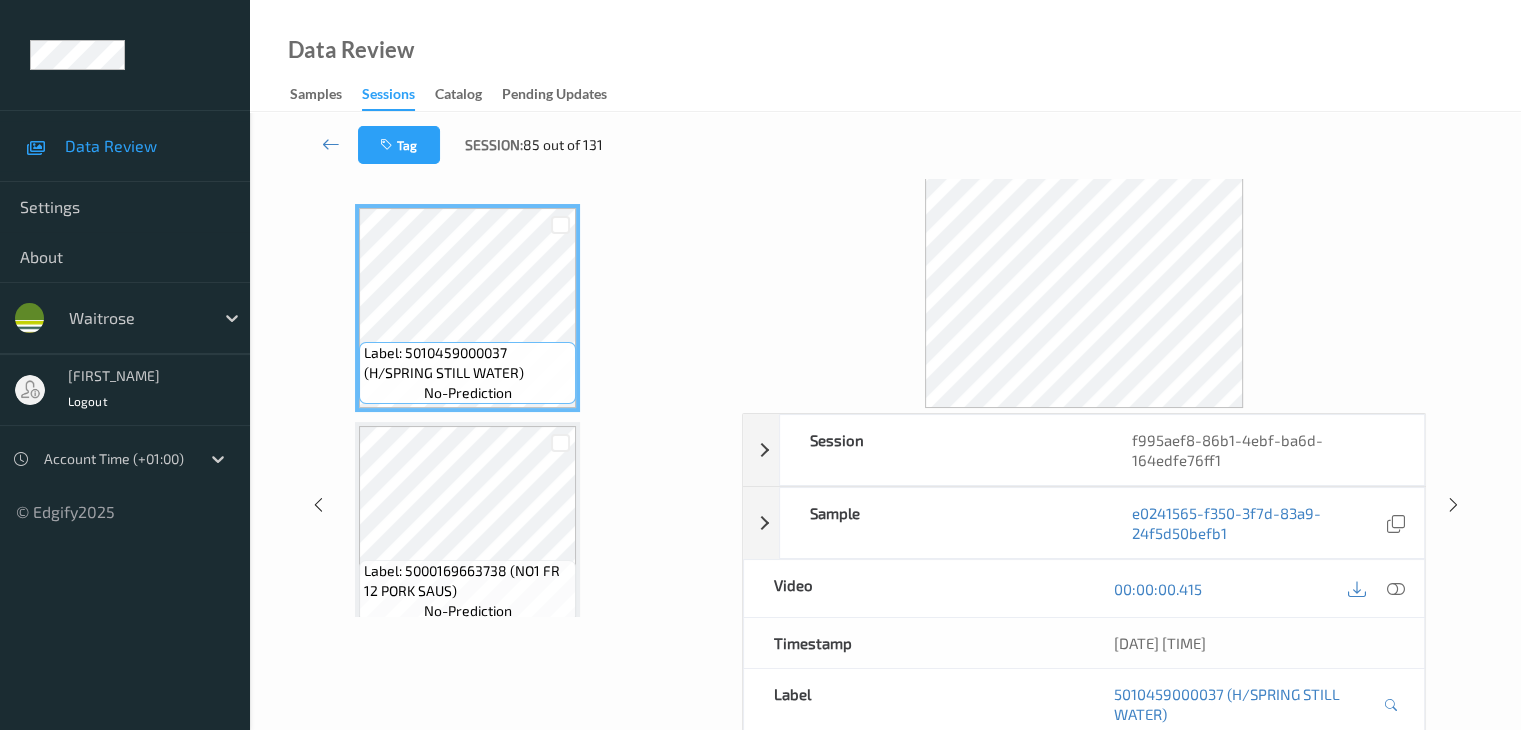scroll, scrollTop: 0, scrollLeft: 0, axis: both 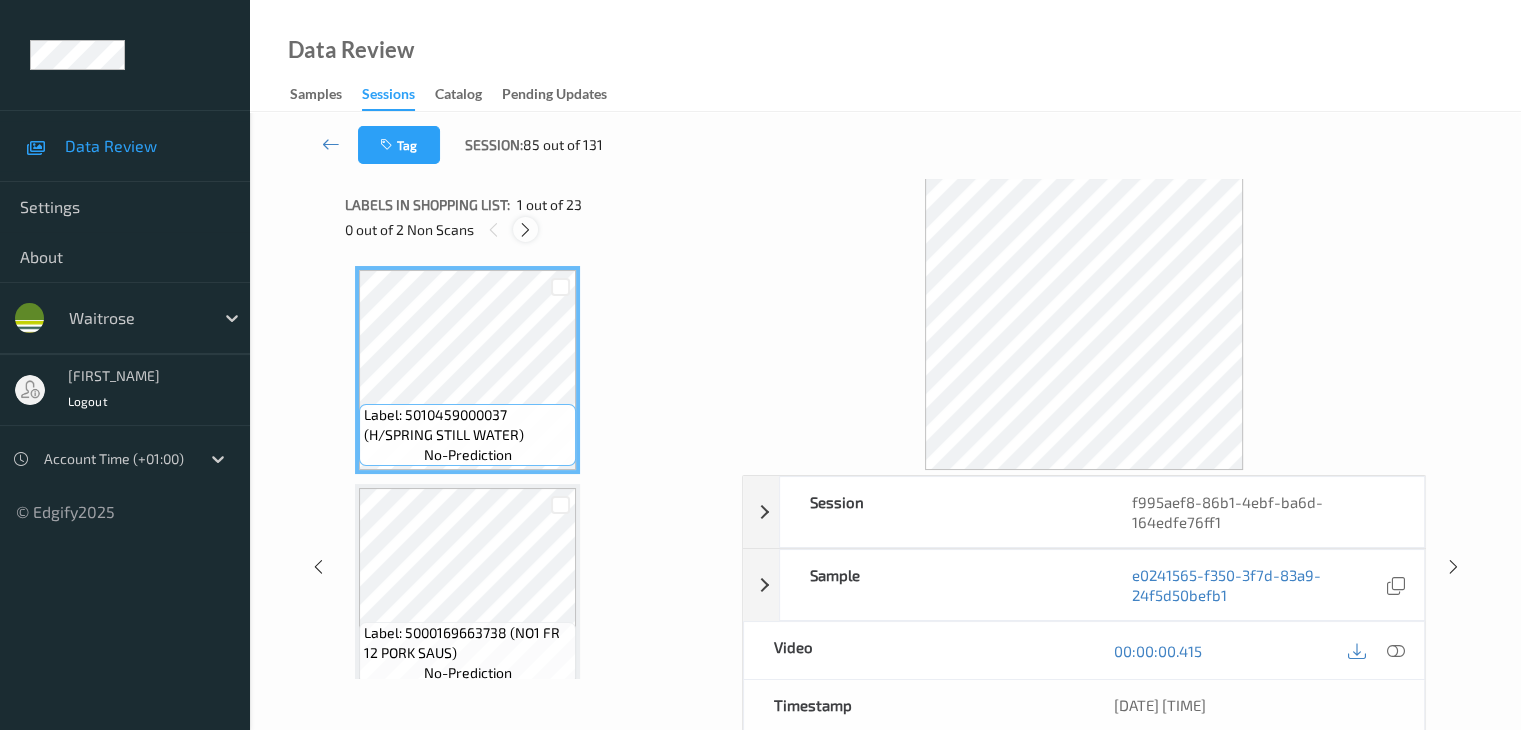 click at bounding box center [525, 230] 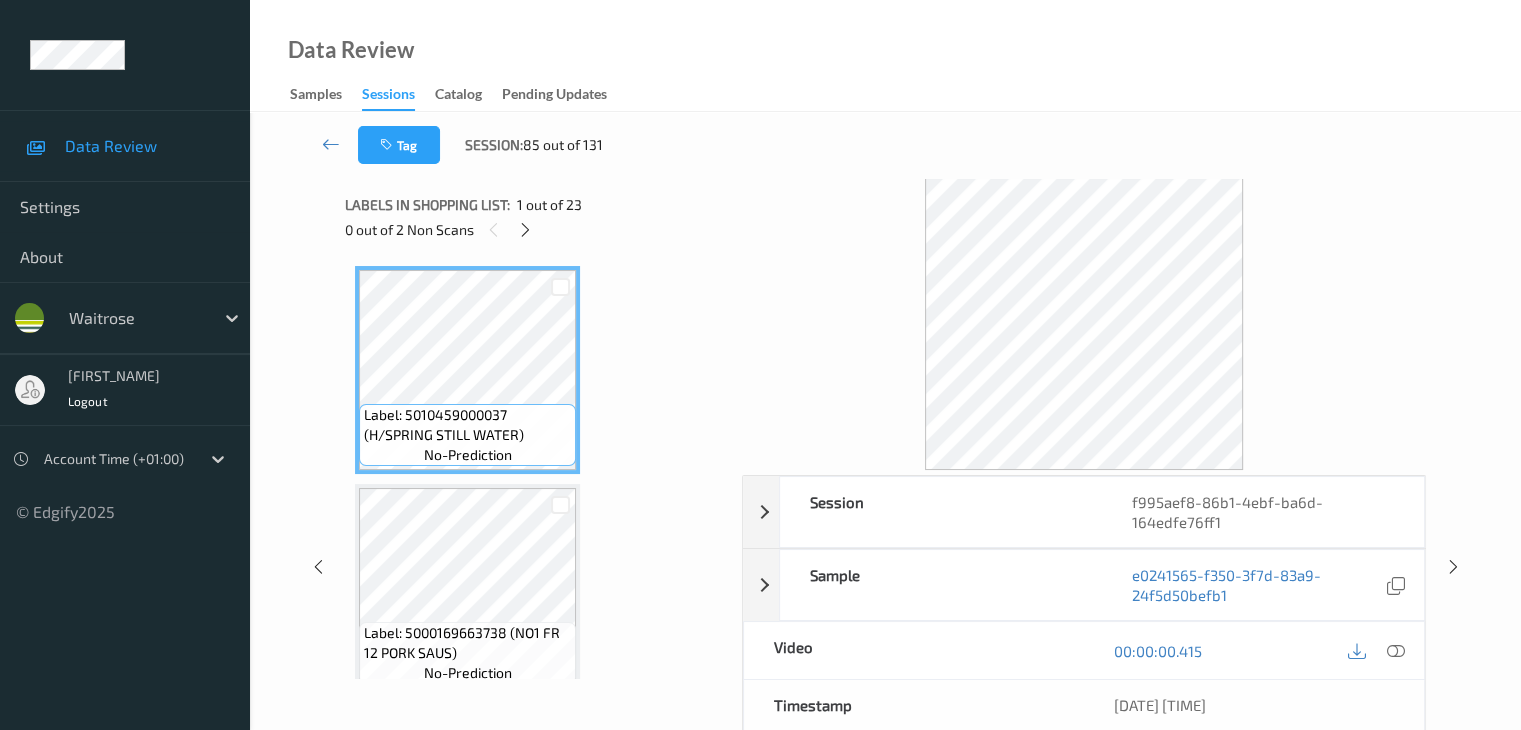 scroll, scrollTop: 2188, scrollLeft: 0, axis: vertical 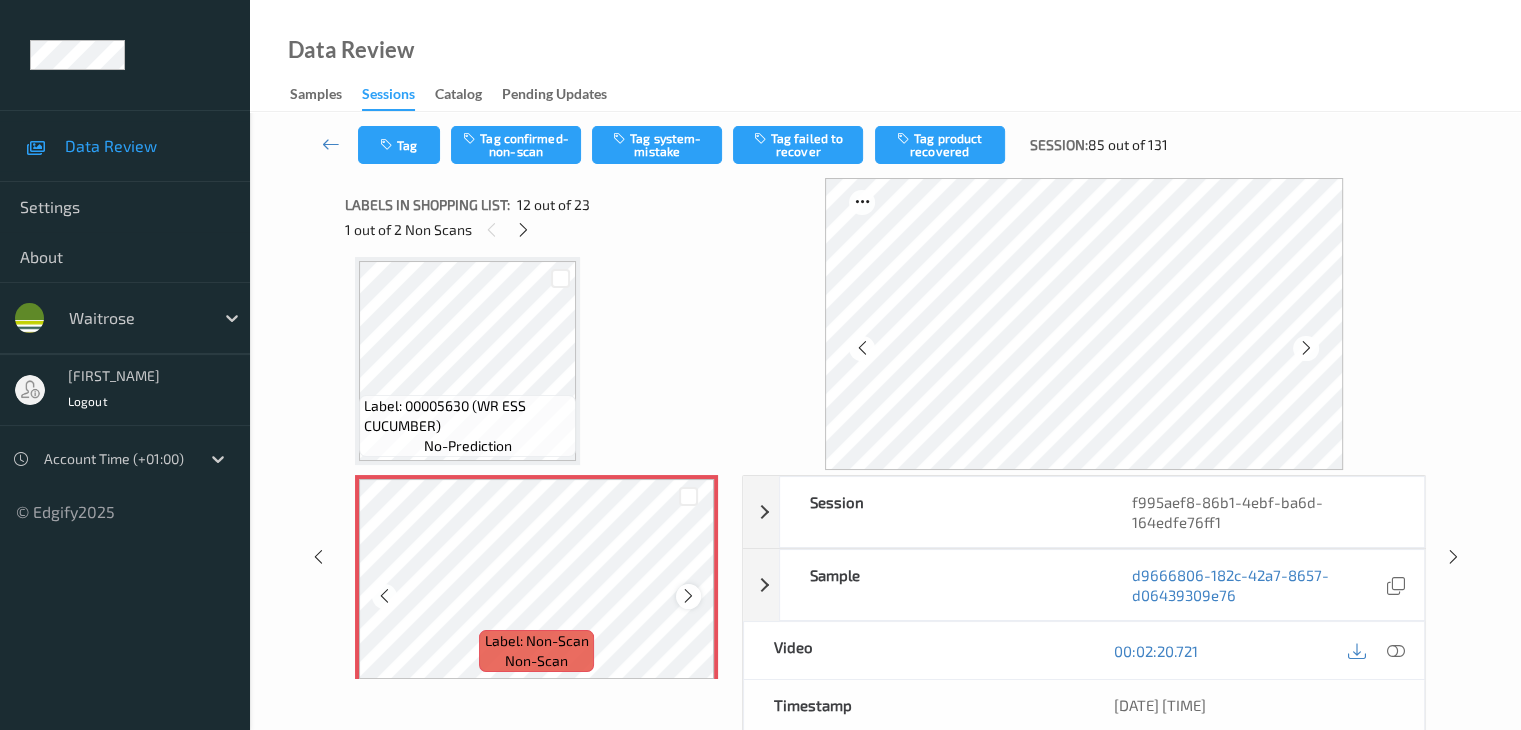 click at bounding box center [688, 596] 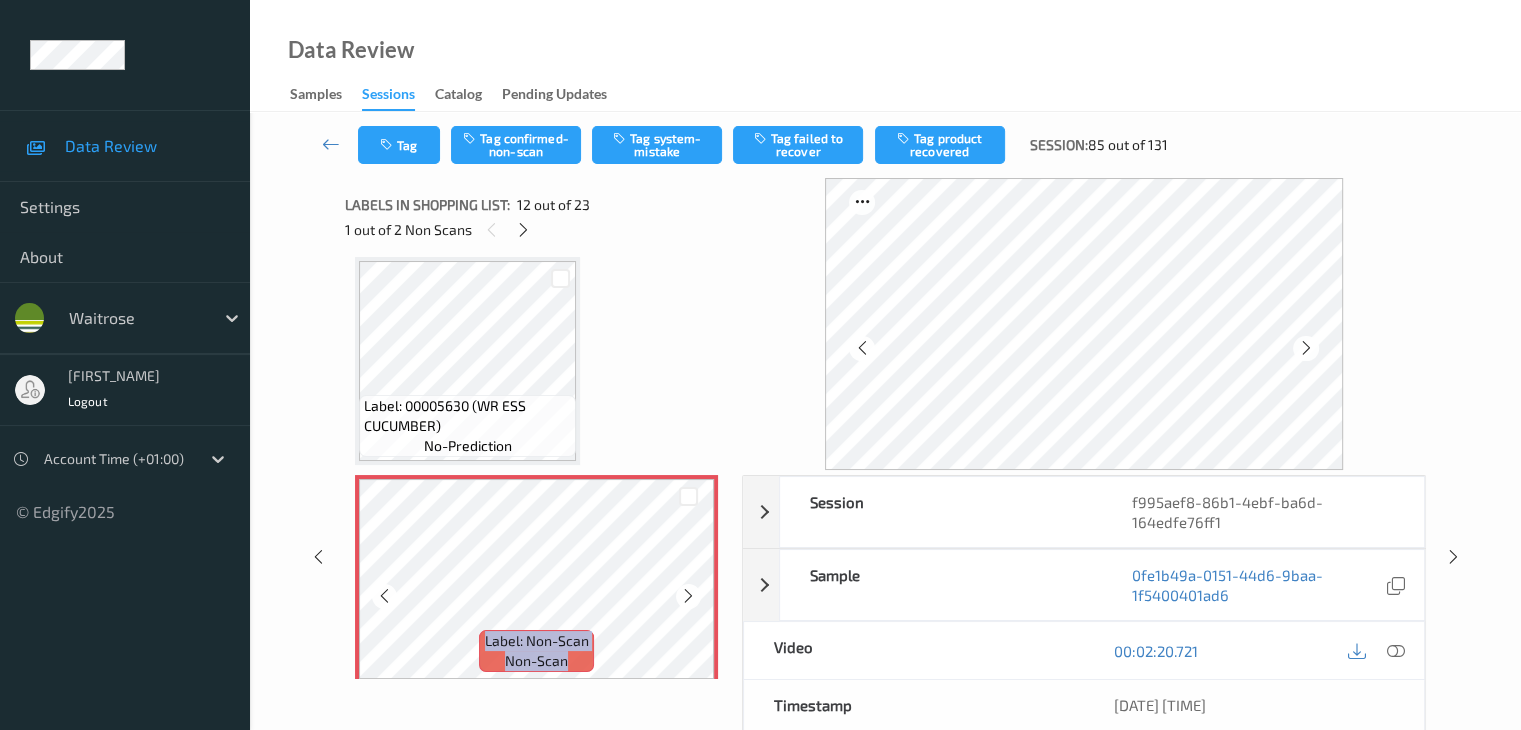 click at bounding box center [688, 596] 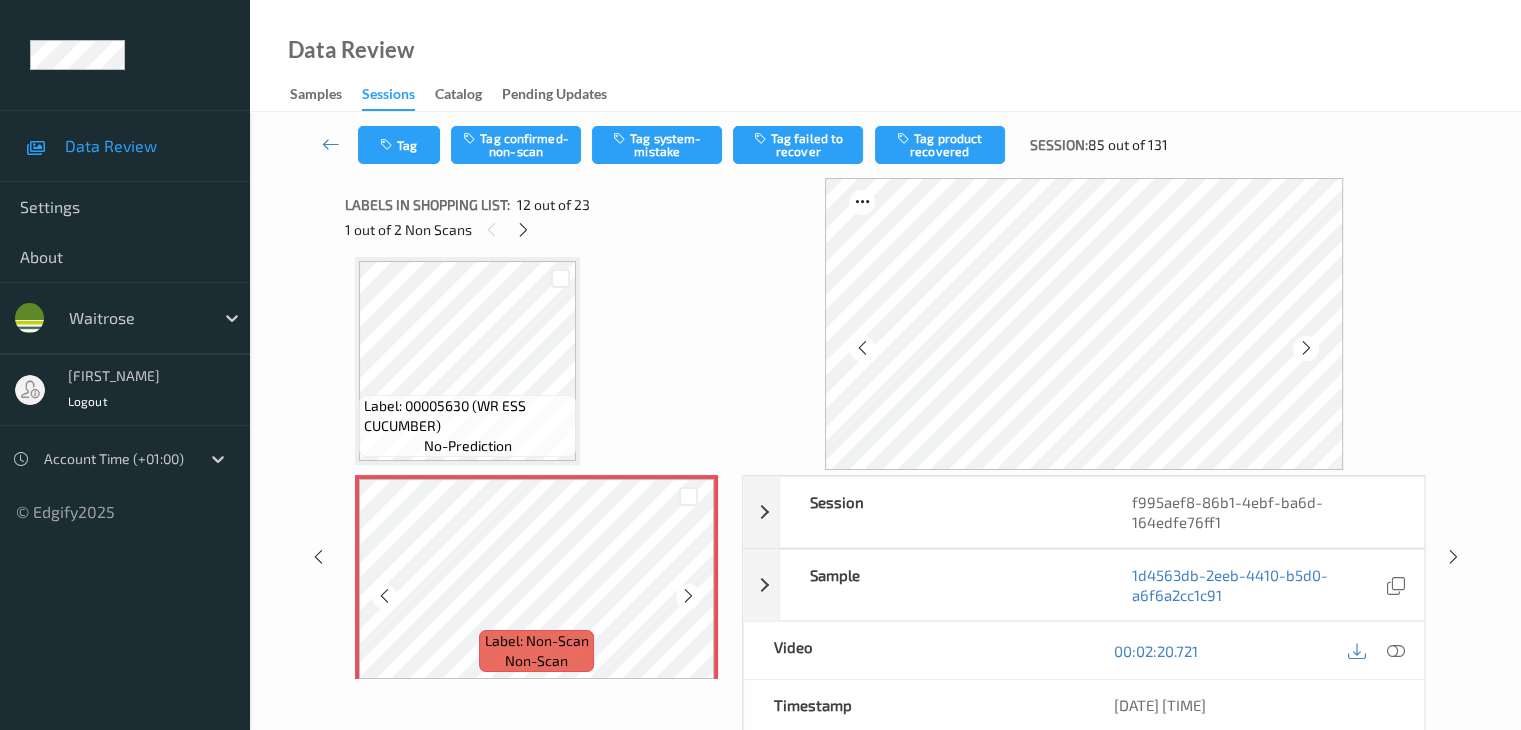 click at bounding box center (688, 596) 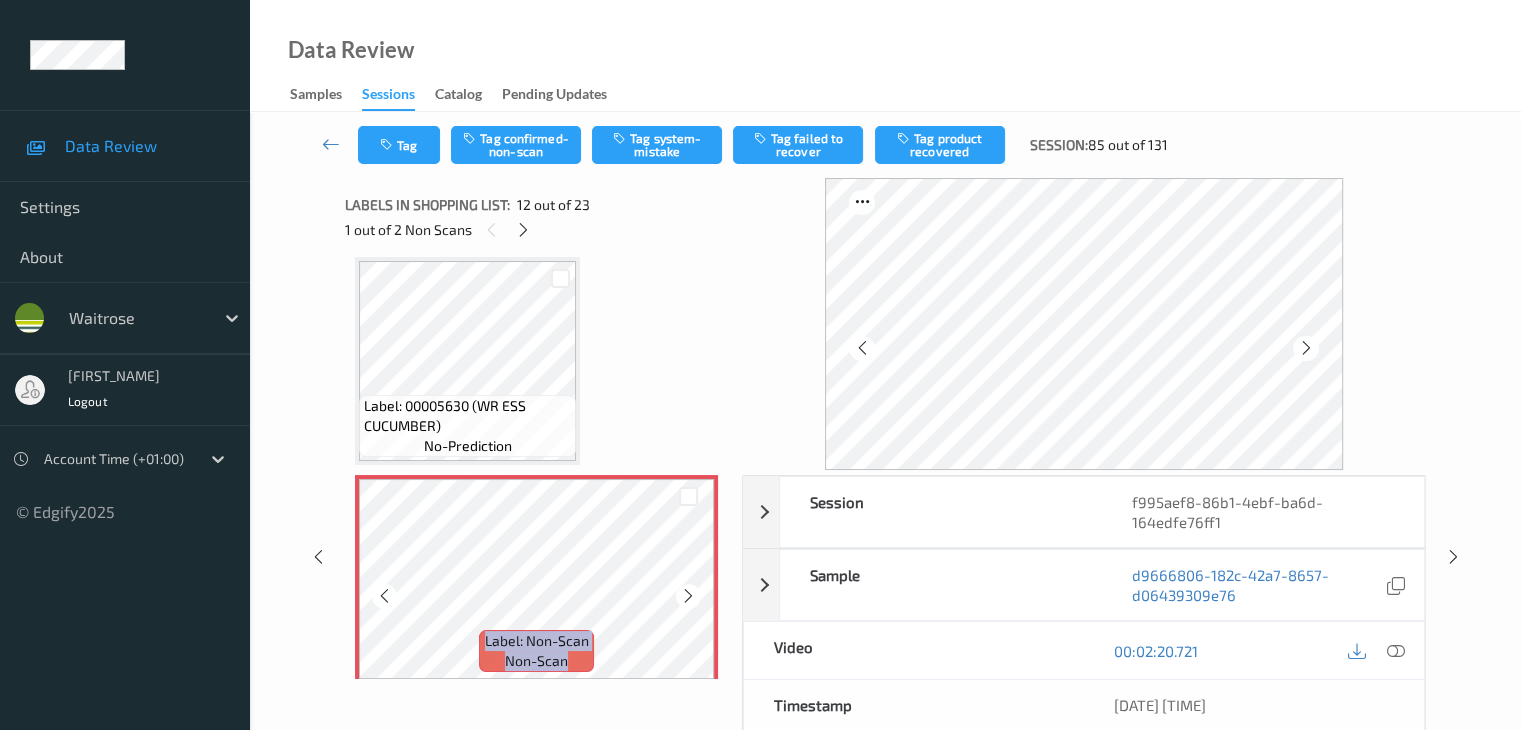 click at bounding box center (688, 596) 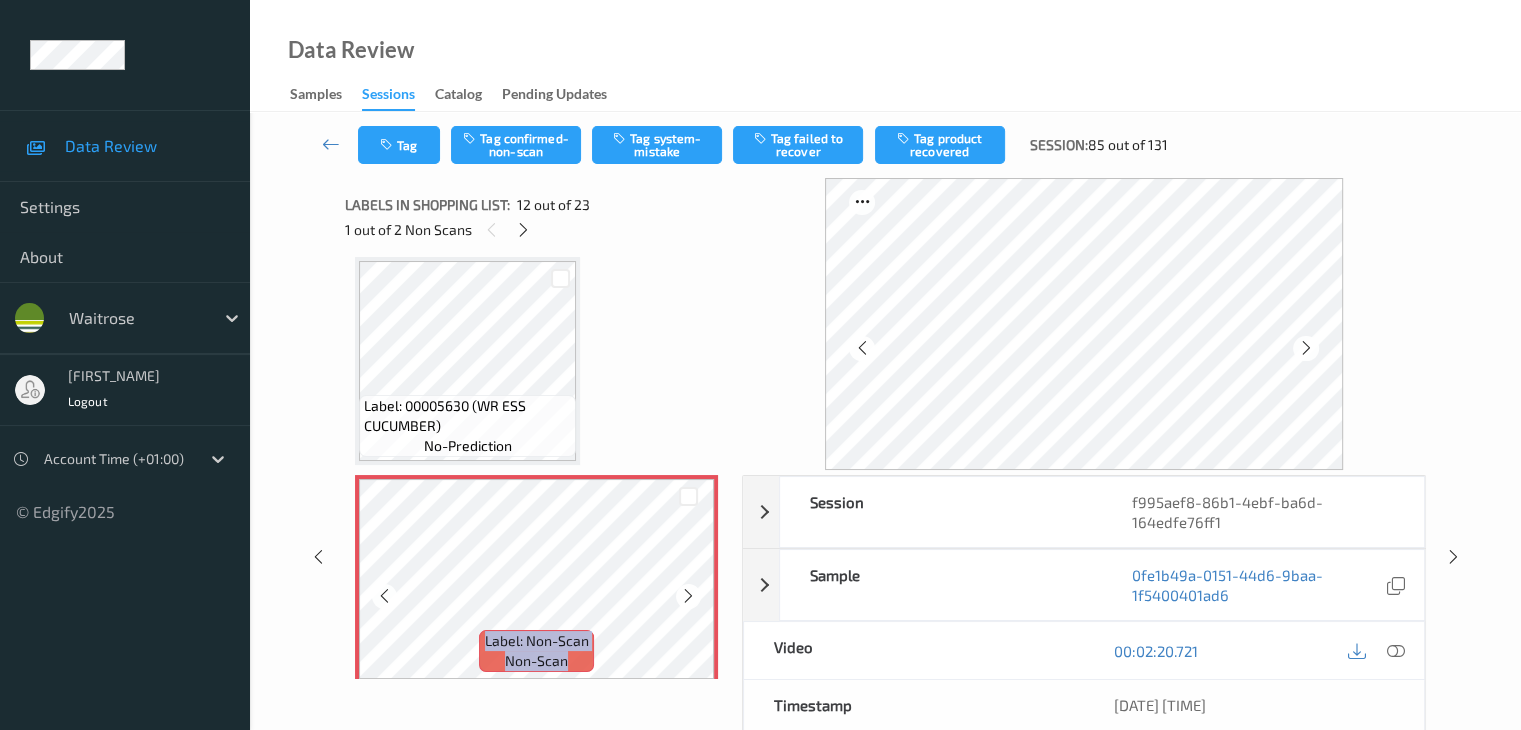 click at bounding box center [688, 596] 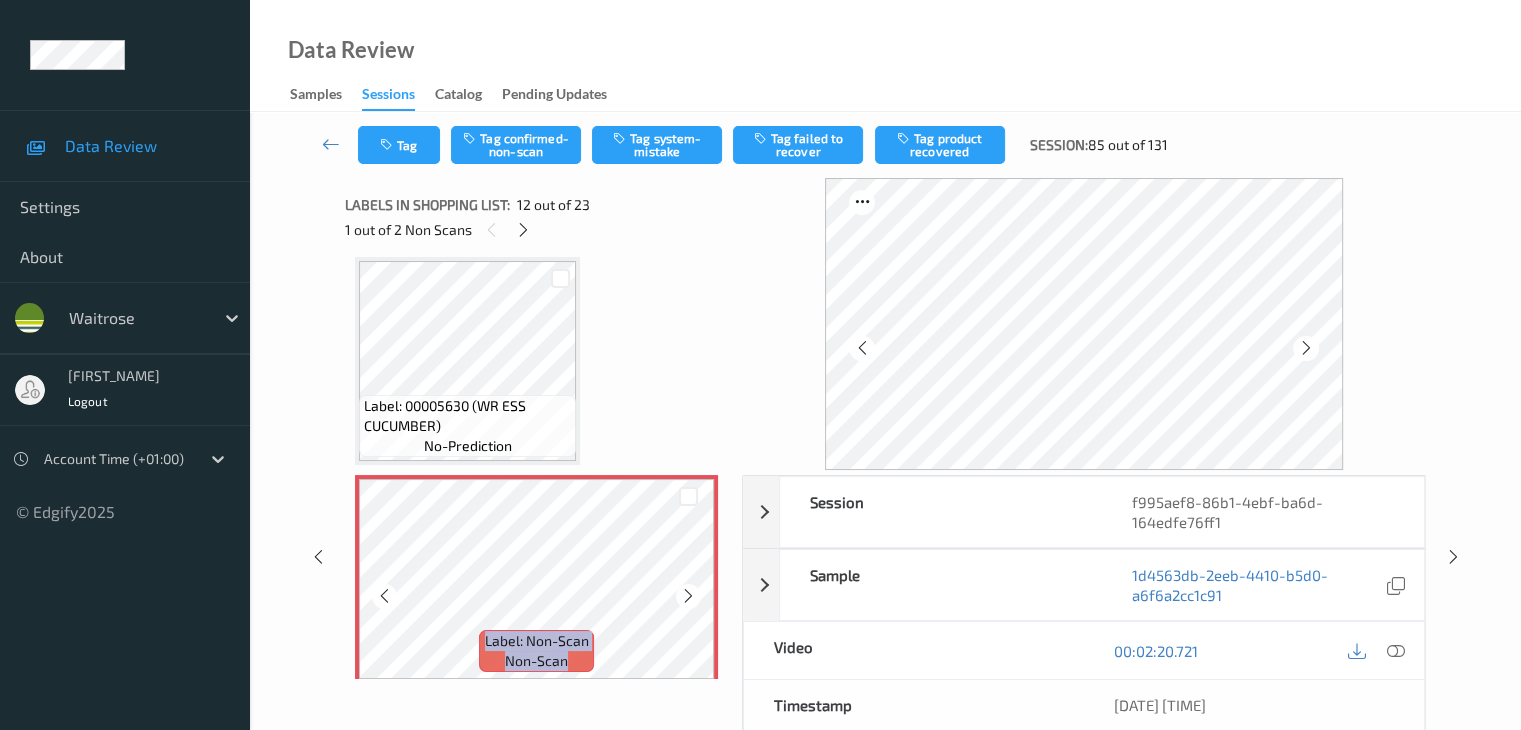 click at bounding box center (688, 596) 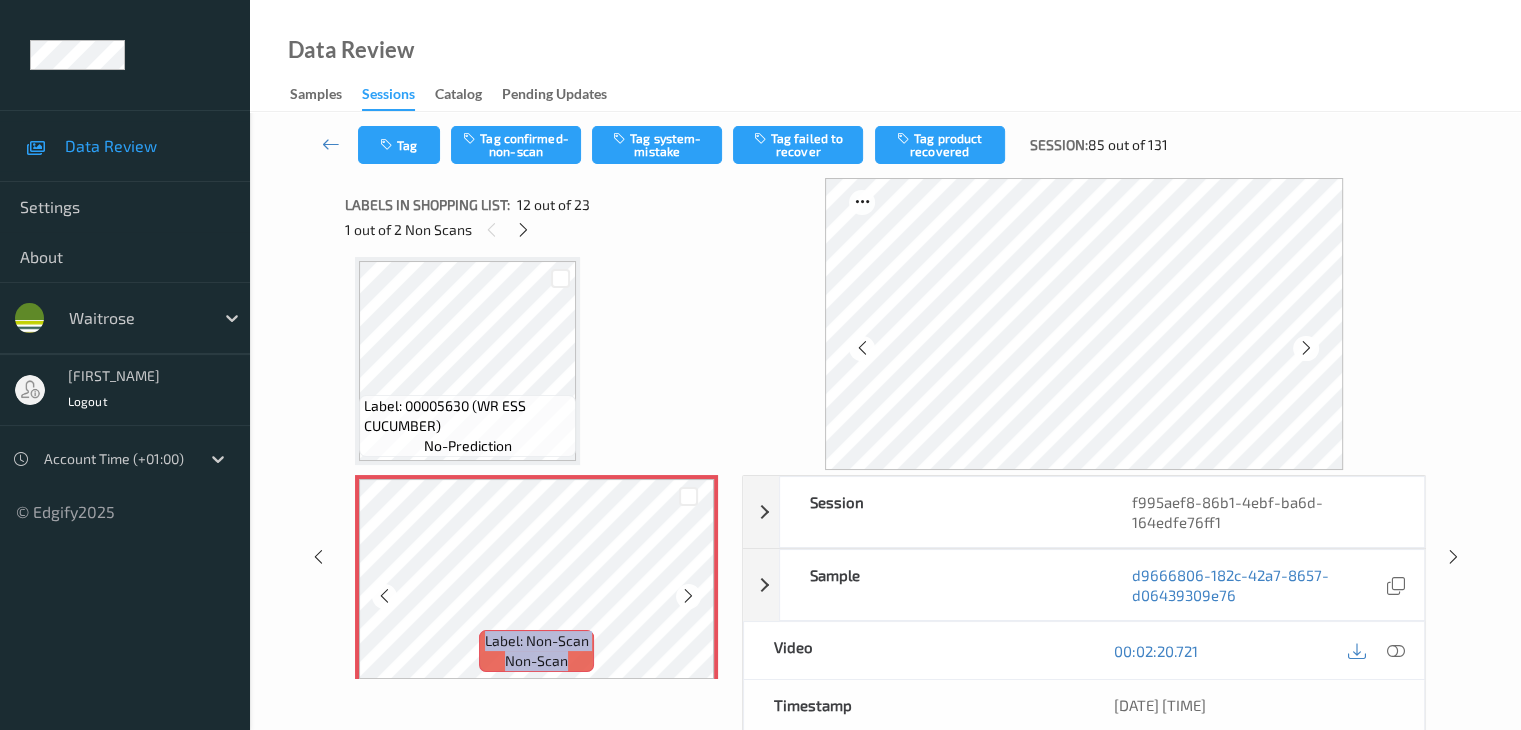 click at bounding box center (688, 596) 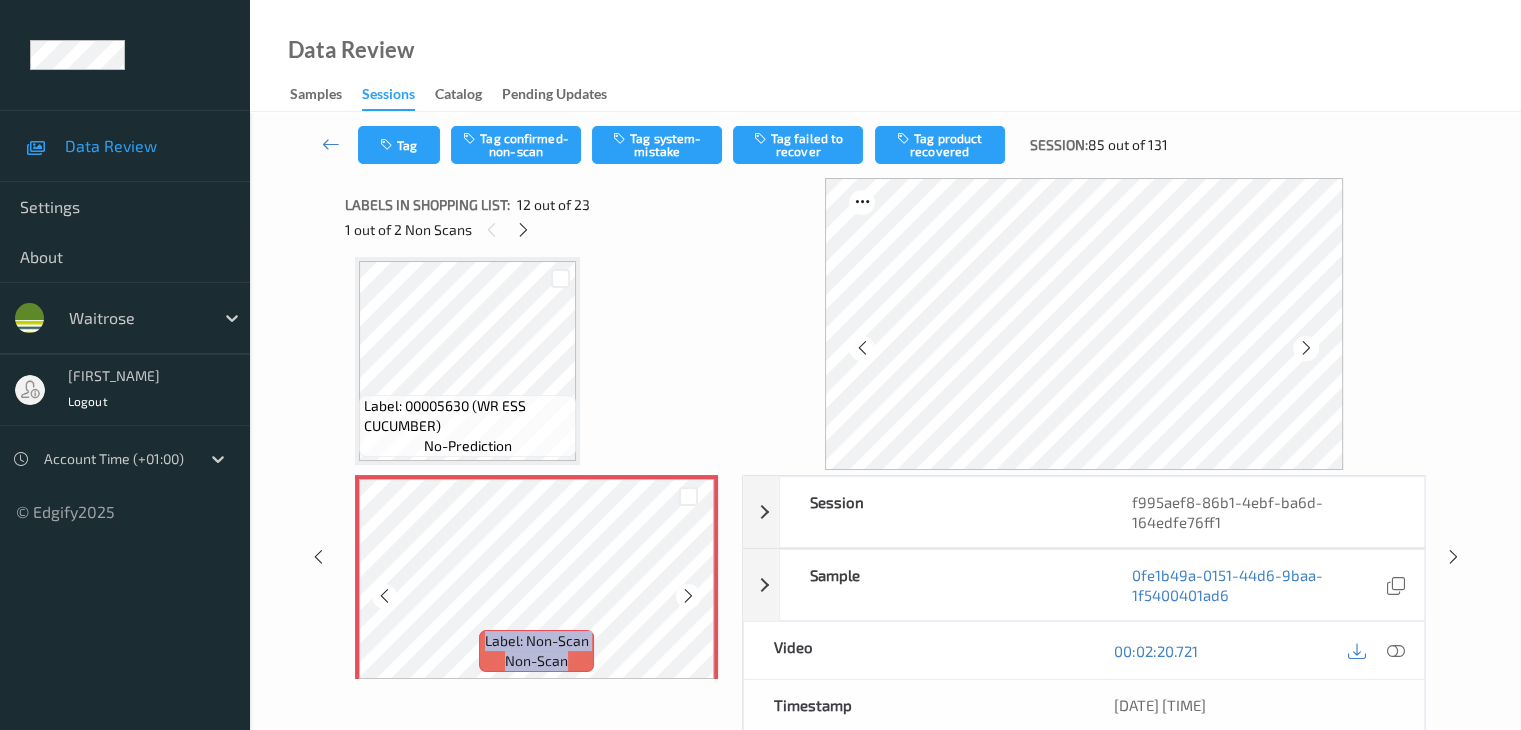 click at bounding box center (688, 596) 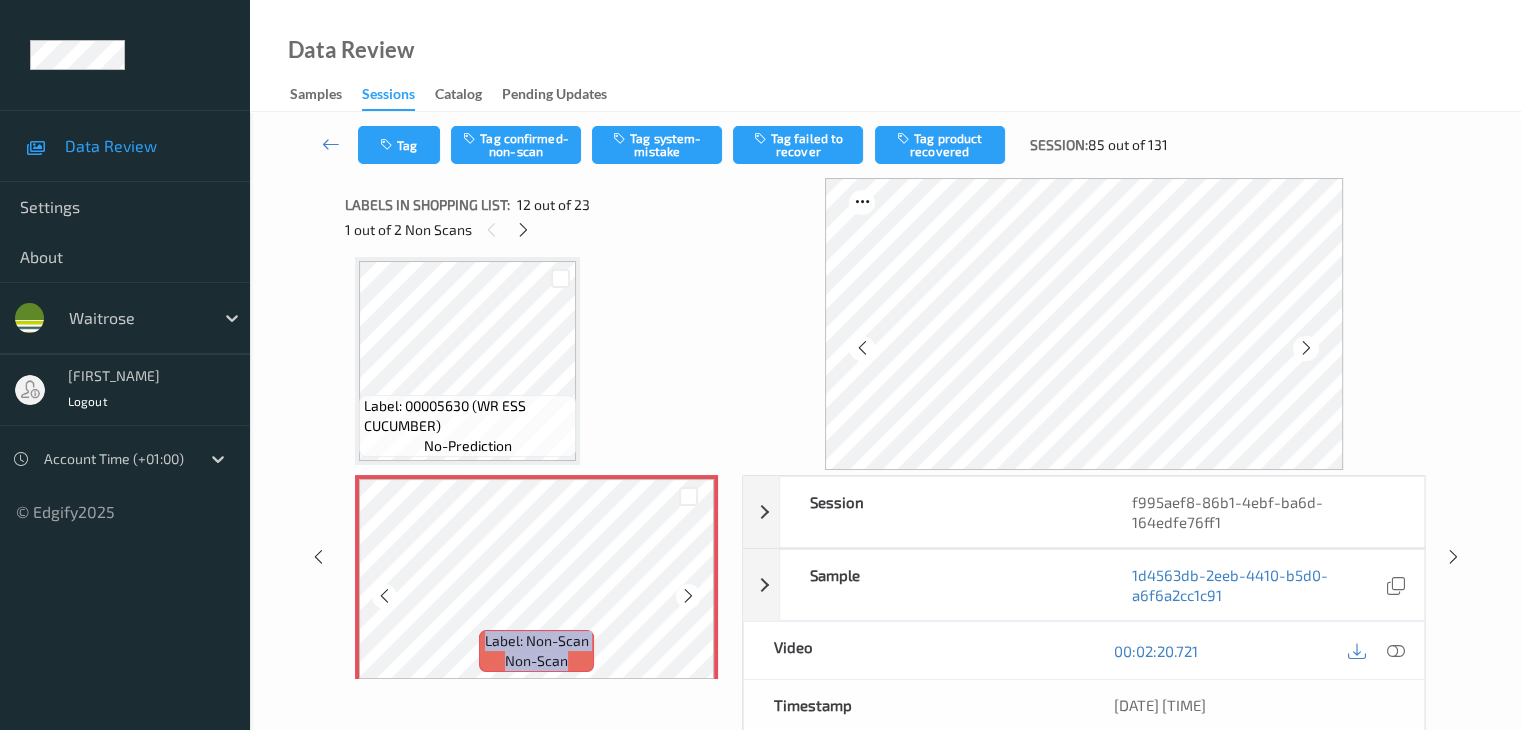 click at bounding box center (688, 596) 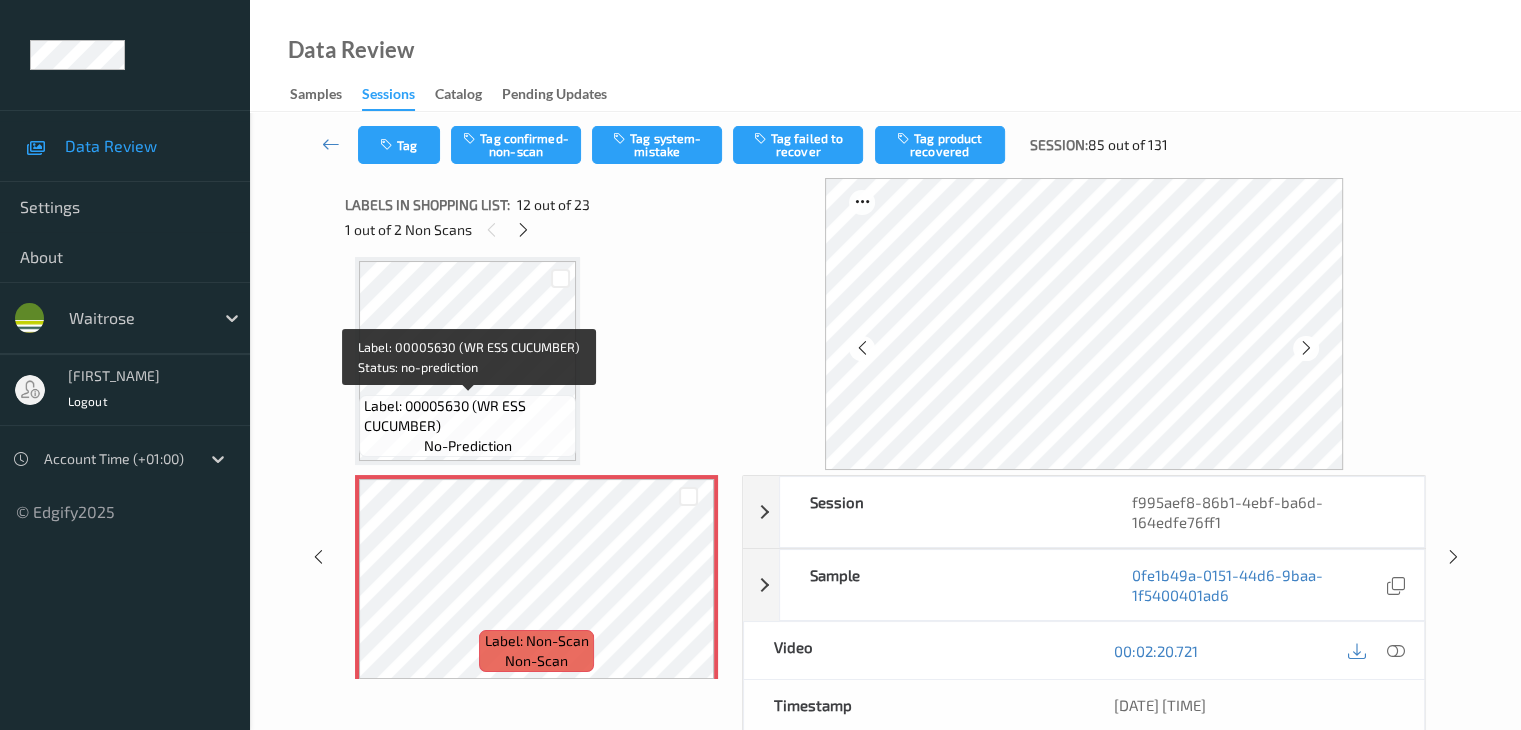 click on "Label: 00005630 (WR ESS CUCUMBER)" at bounding box center [467, 416] 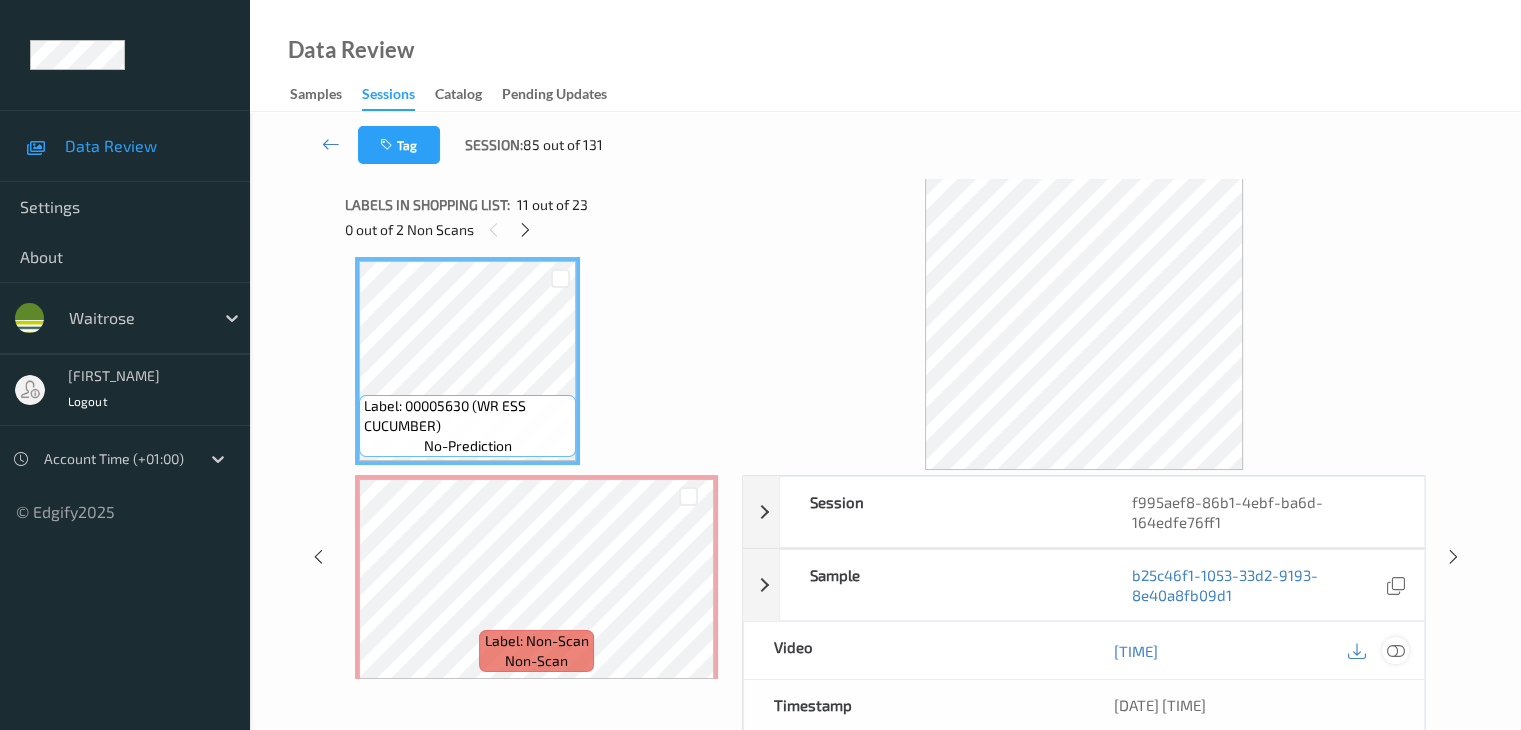click at bounding box center (1395, 651) 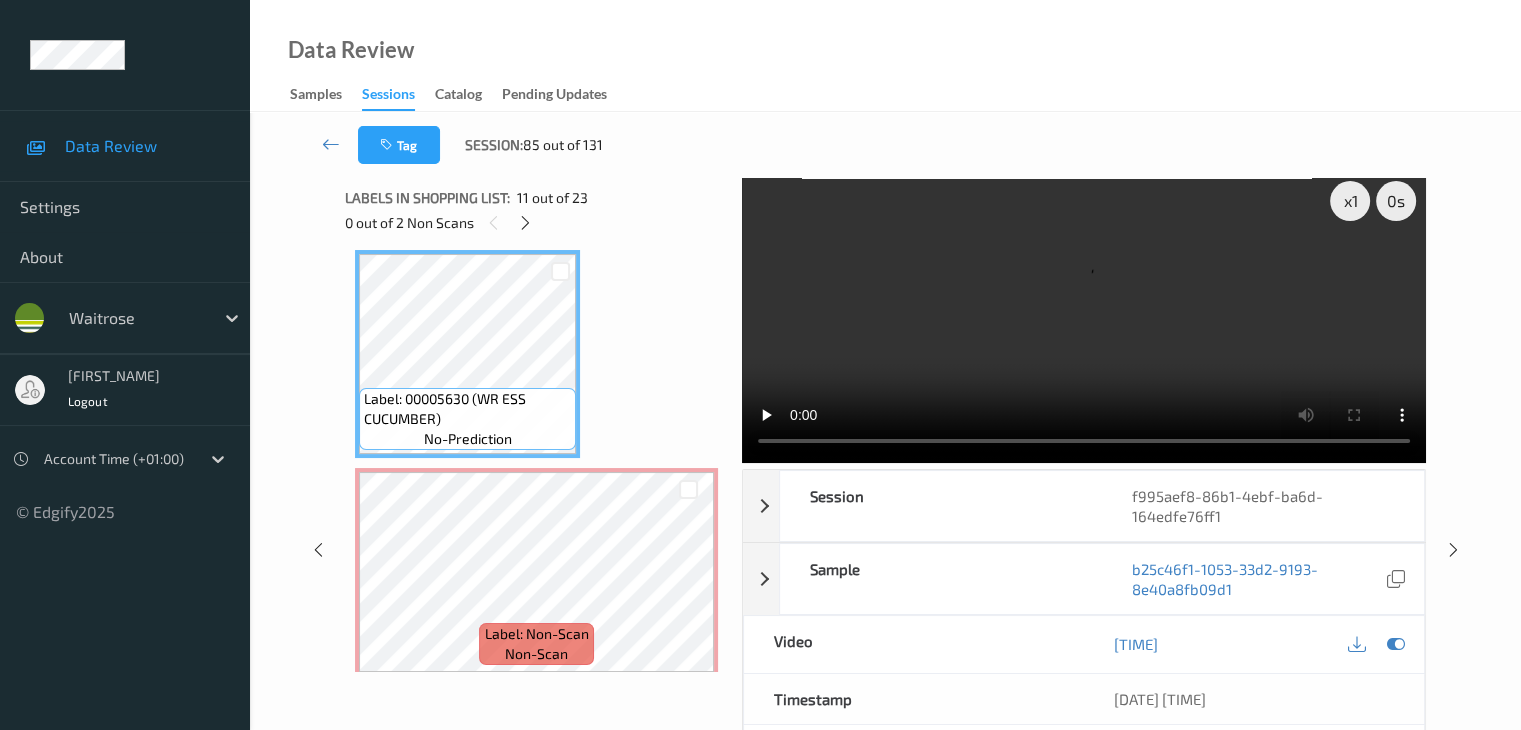 scroll, scrollTop: 0, scrollLeft: 0, axis: both 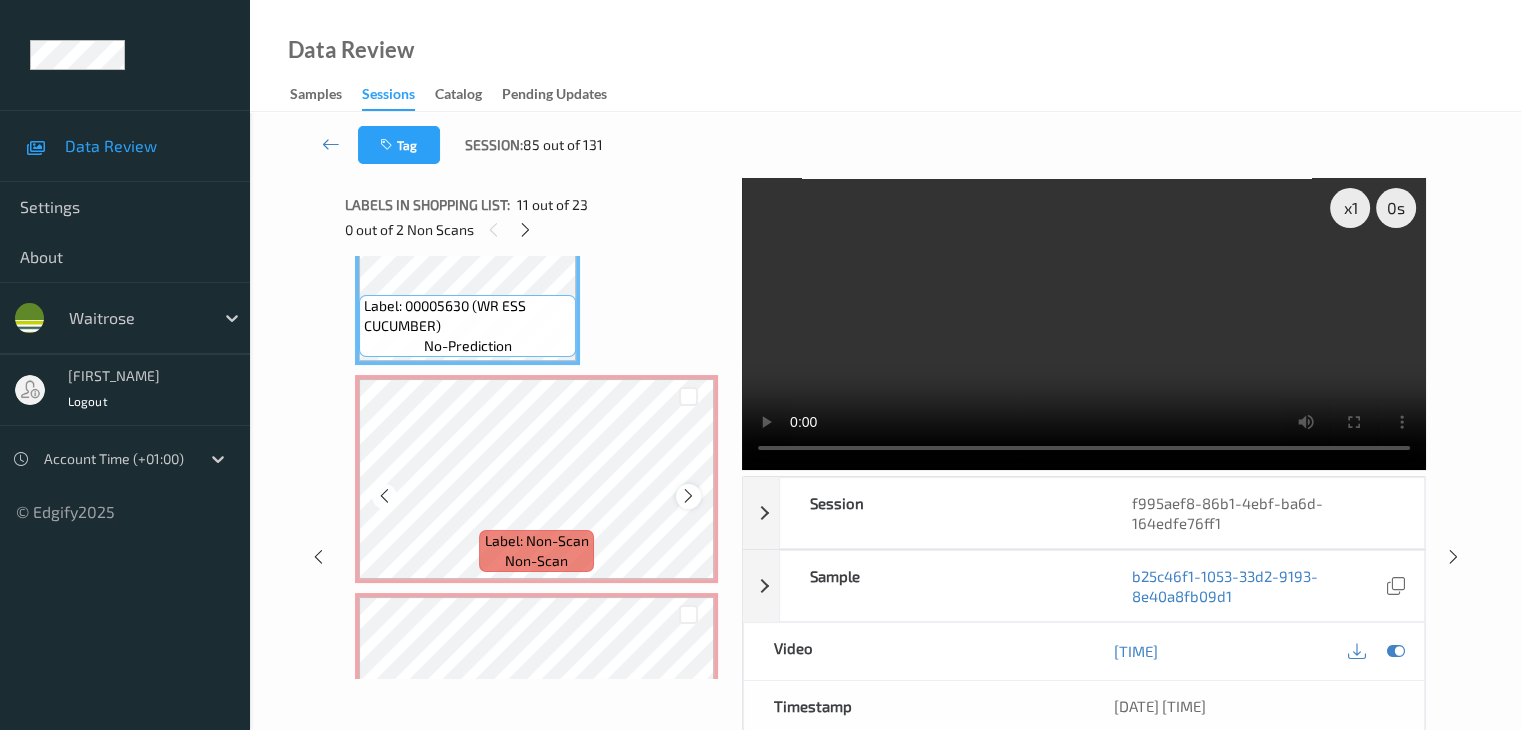 click at bounding box center (688, 496) 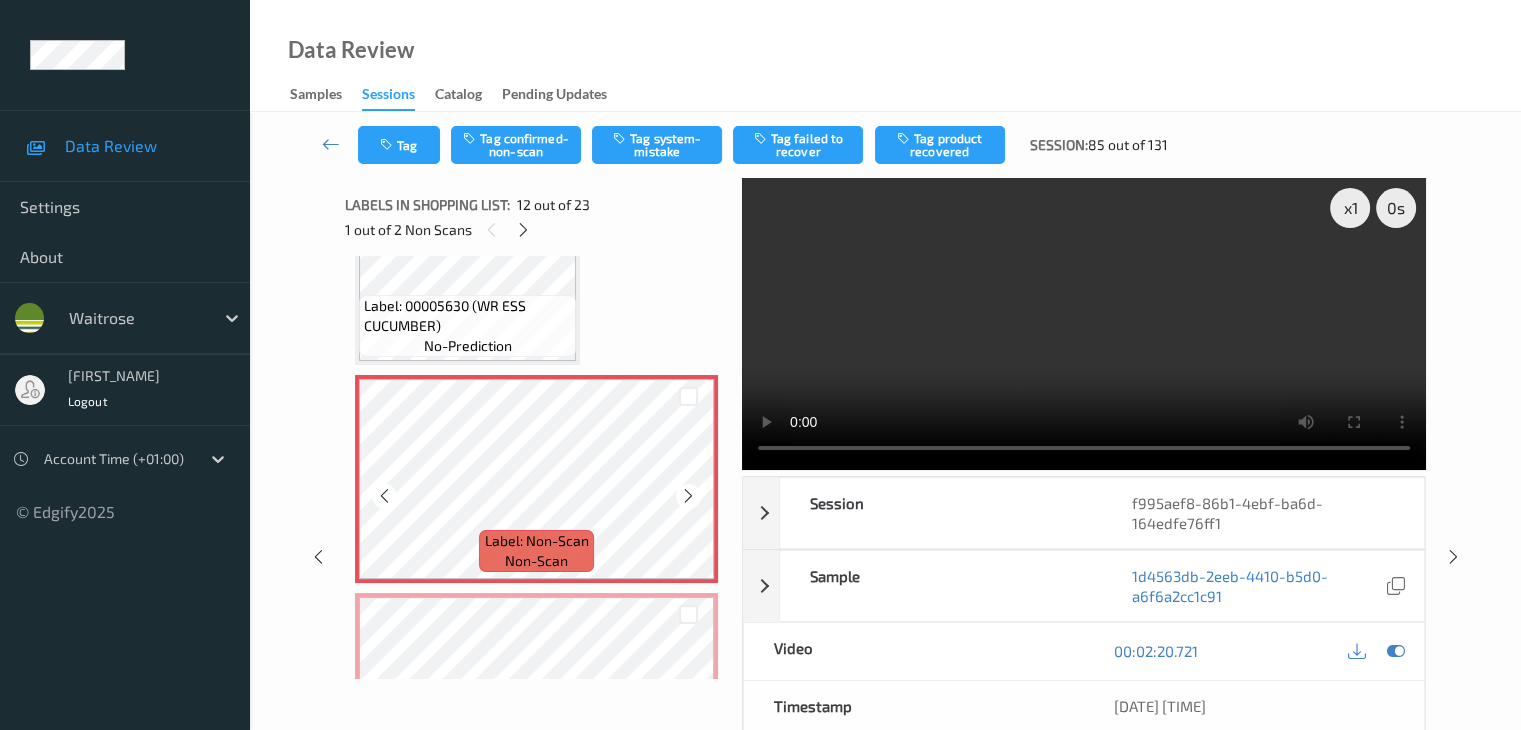 click at bounding box center [688, 496] 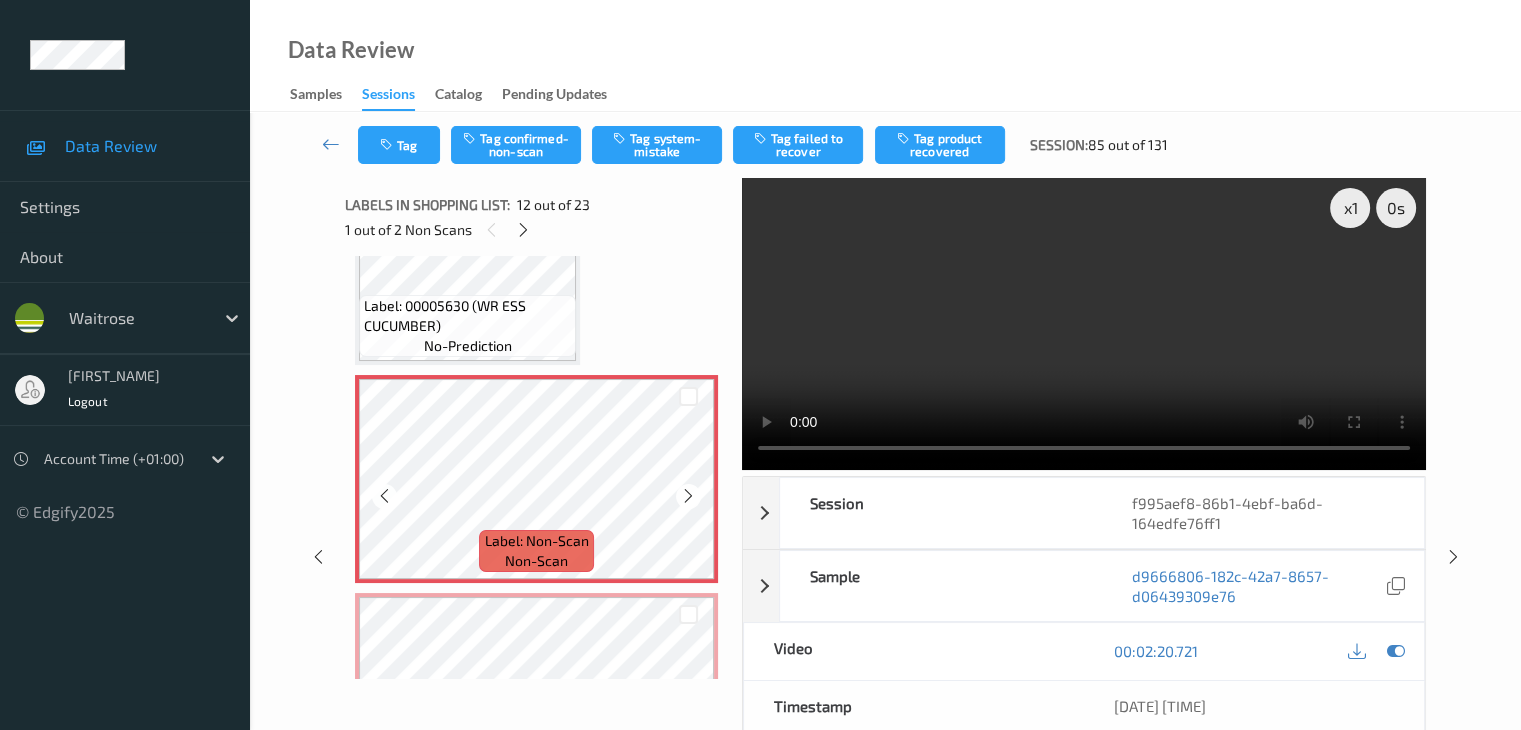 click at bounding box center [688, 496] 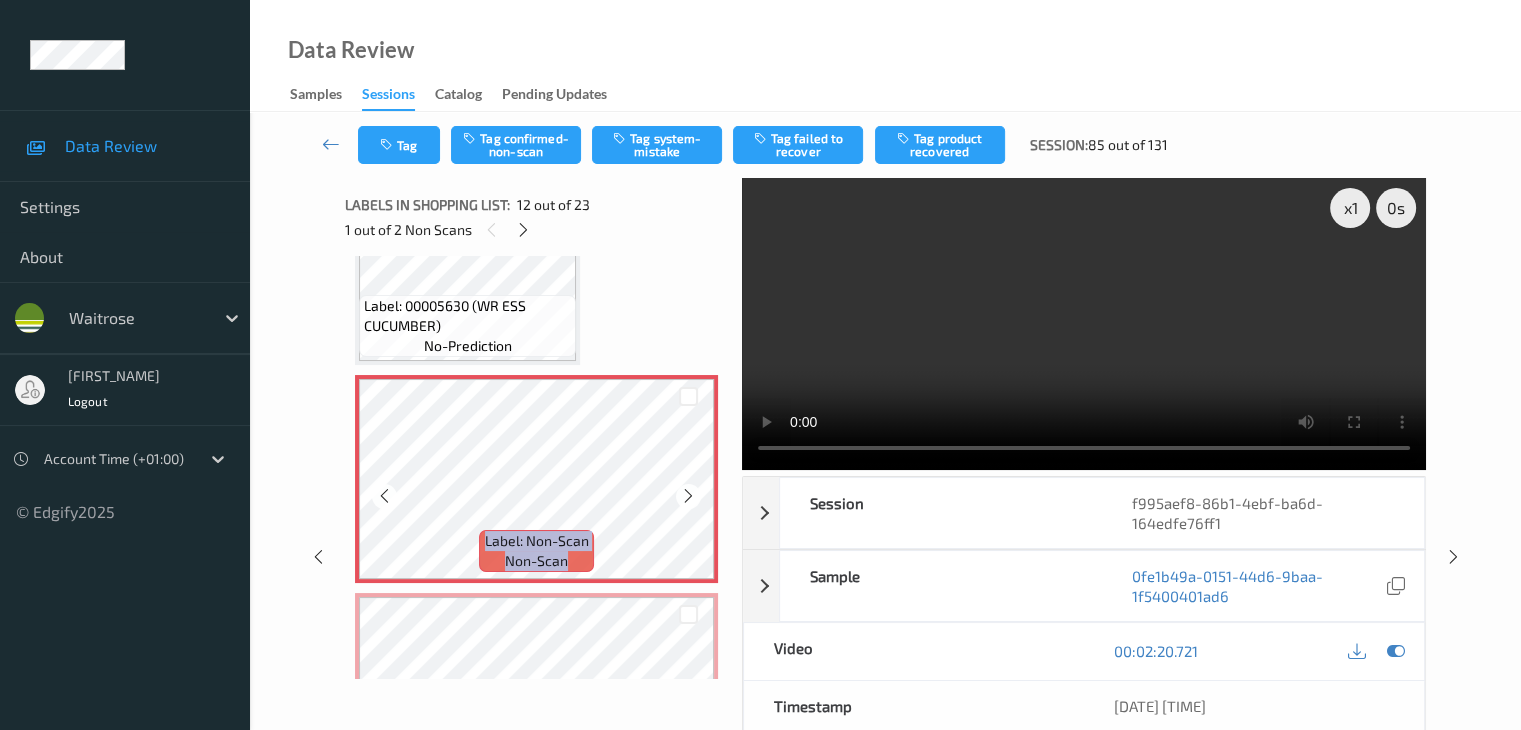 click at bounding box center [688, 496] 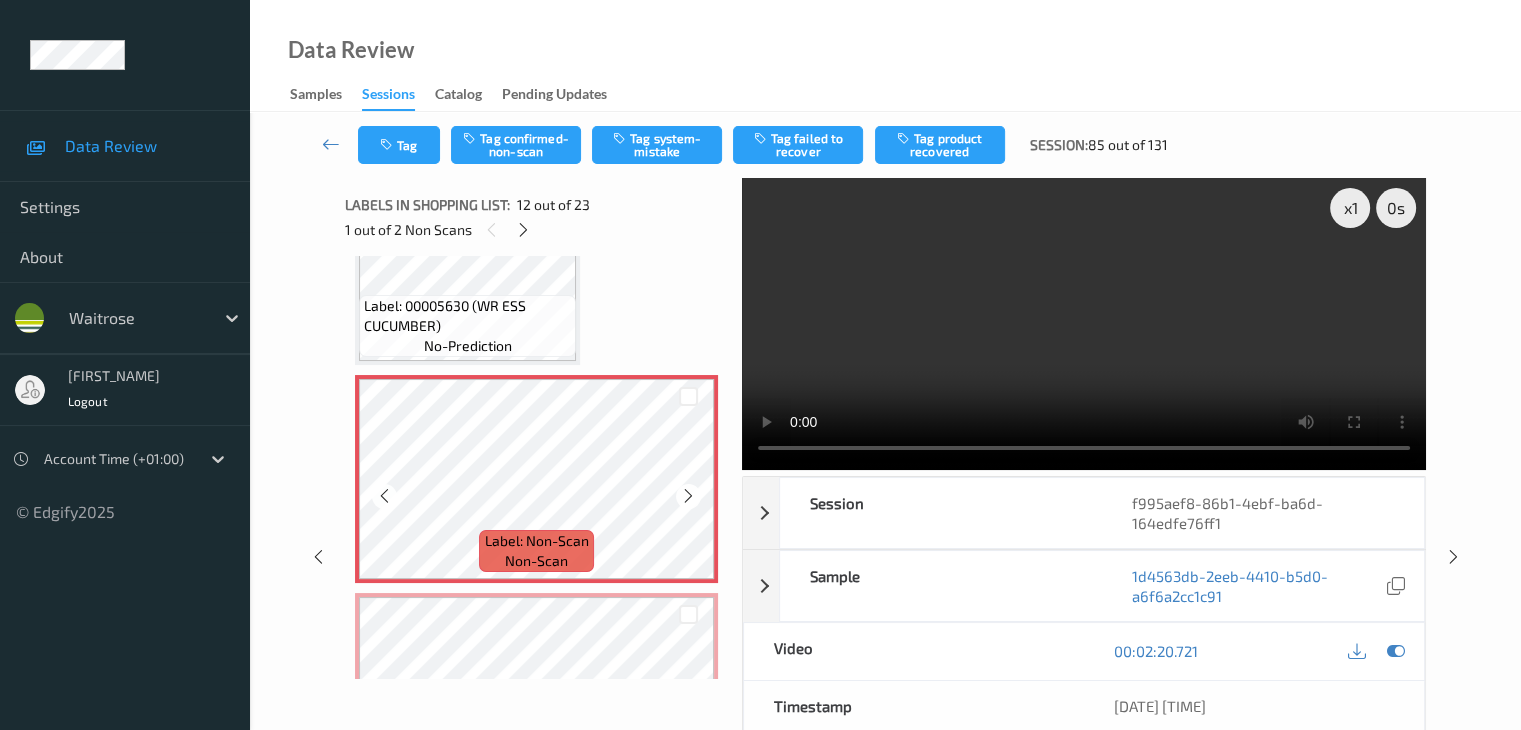 click at bounding box center (688, 496) 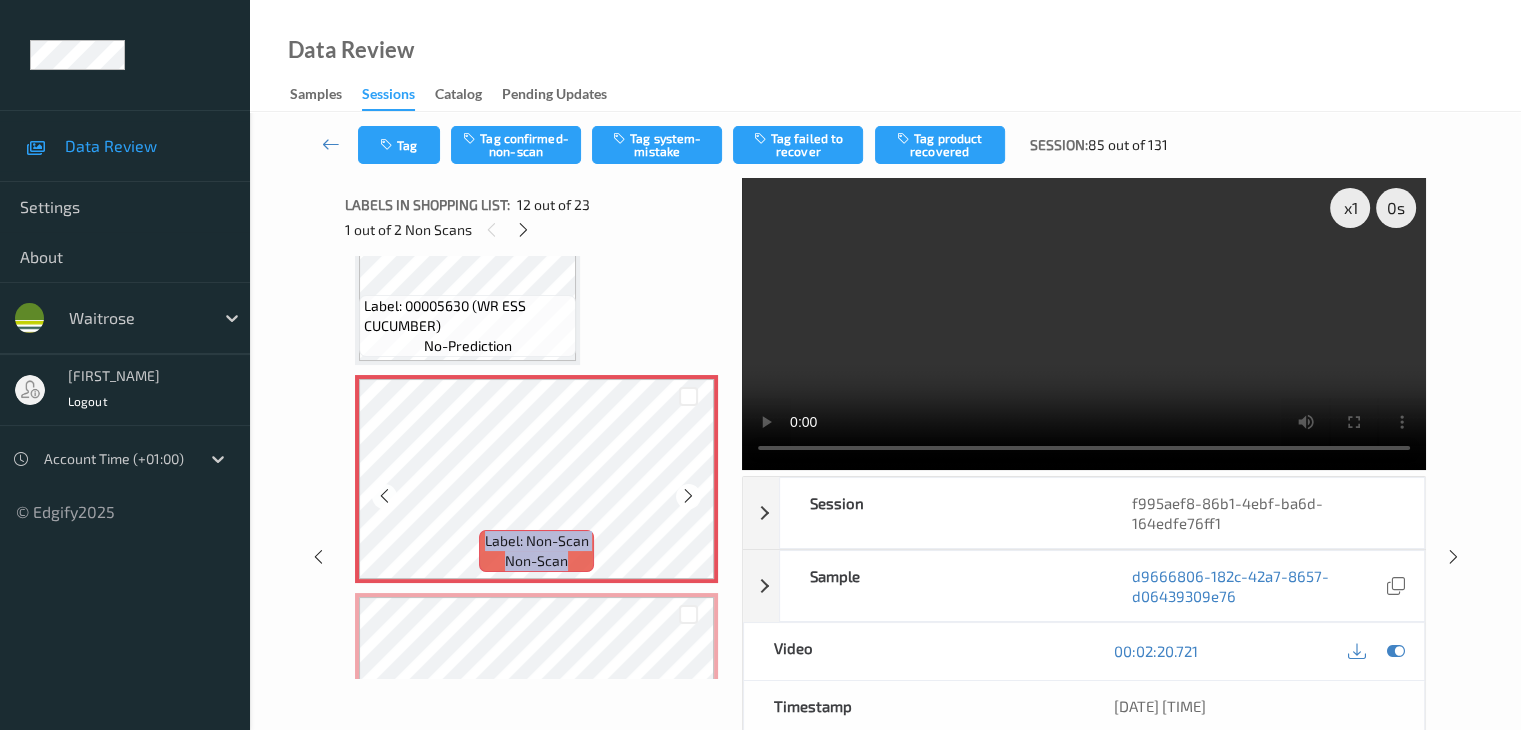 click at bounding box center (688, 496) 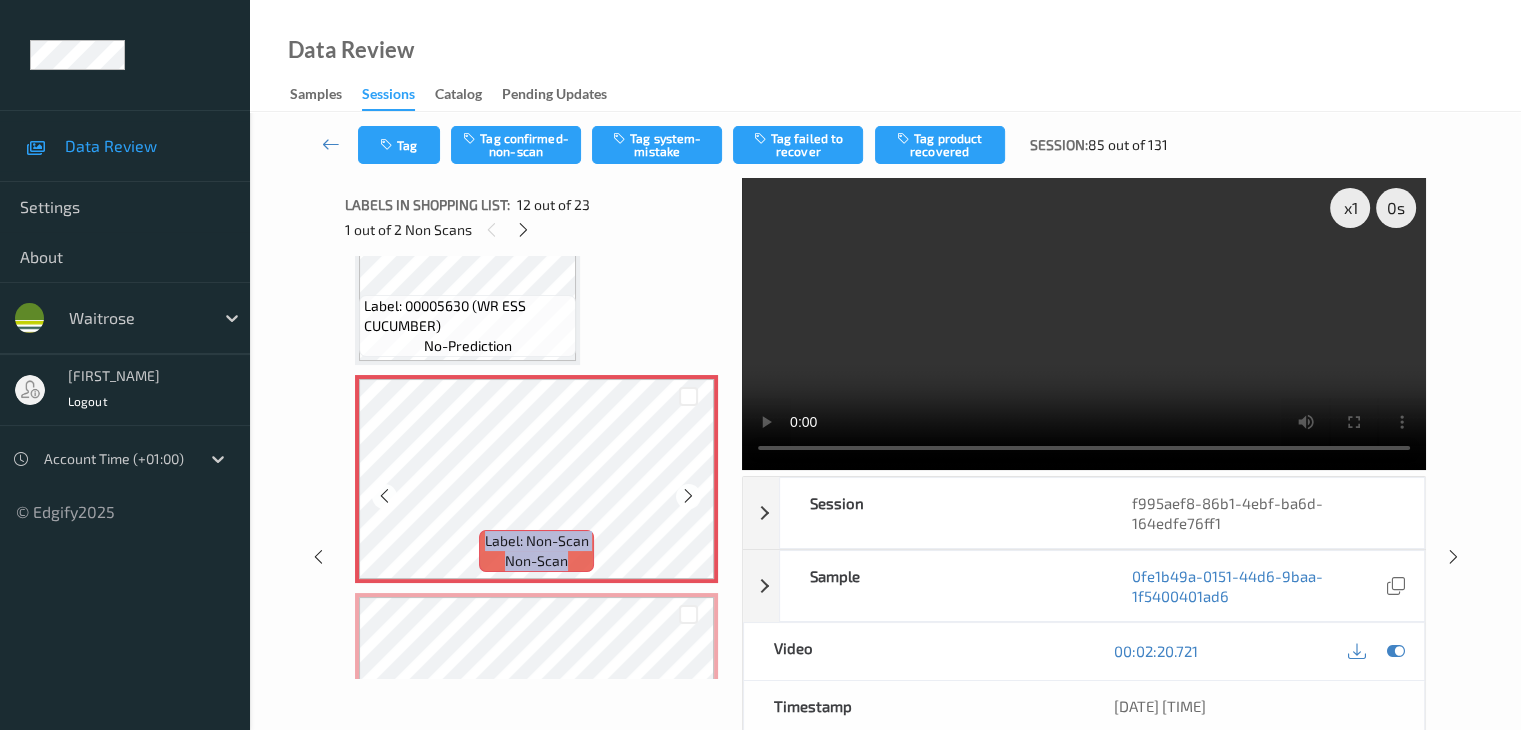 click at bounding box center (688, 496) 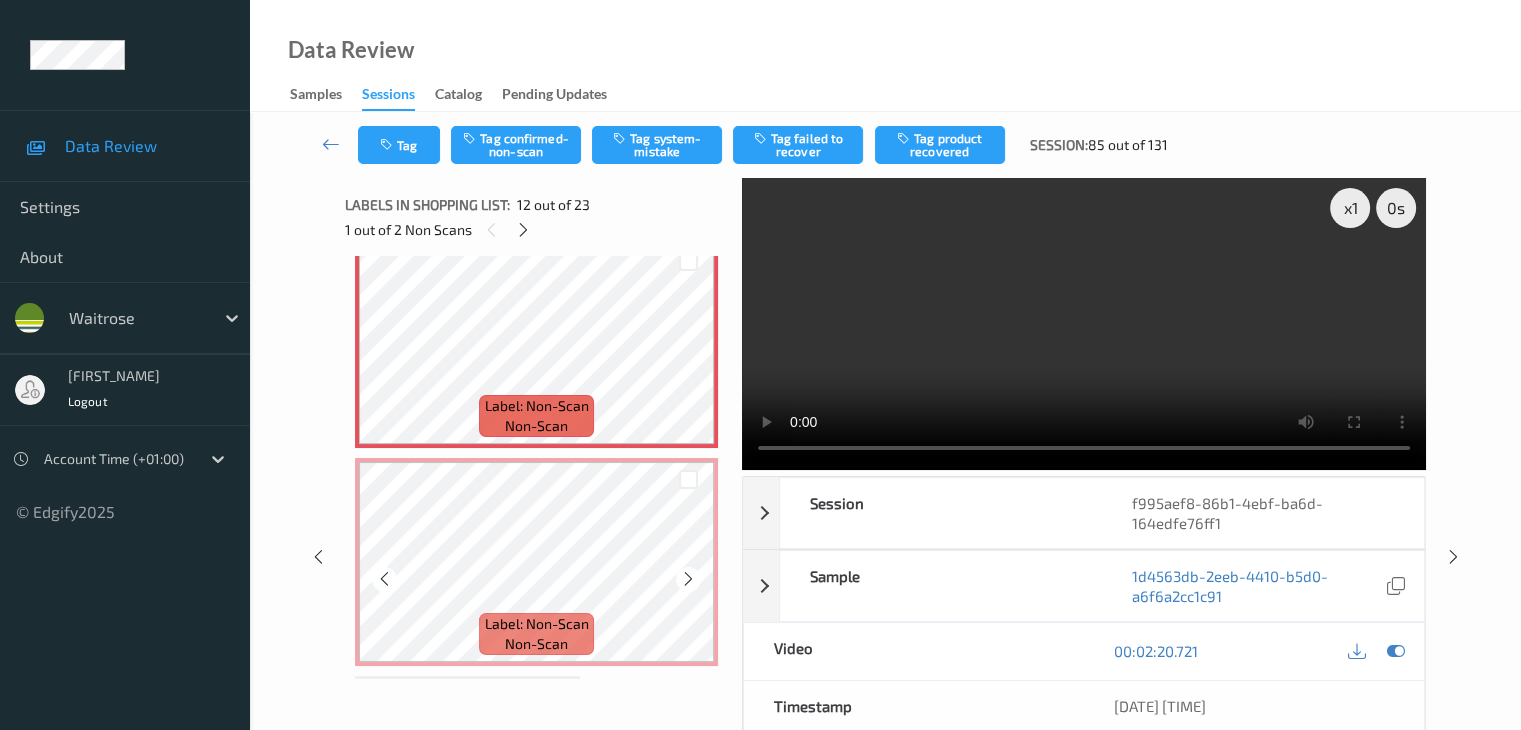 scroll, scrollTop: 2388, scrollLeft: 0, axis: vertical 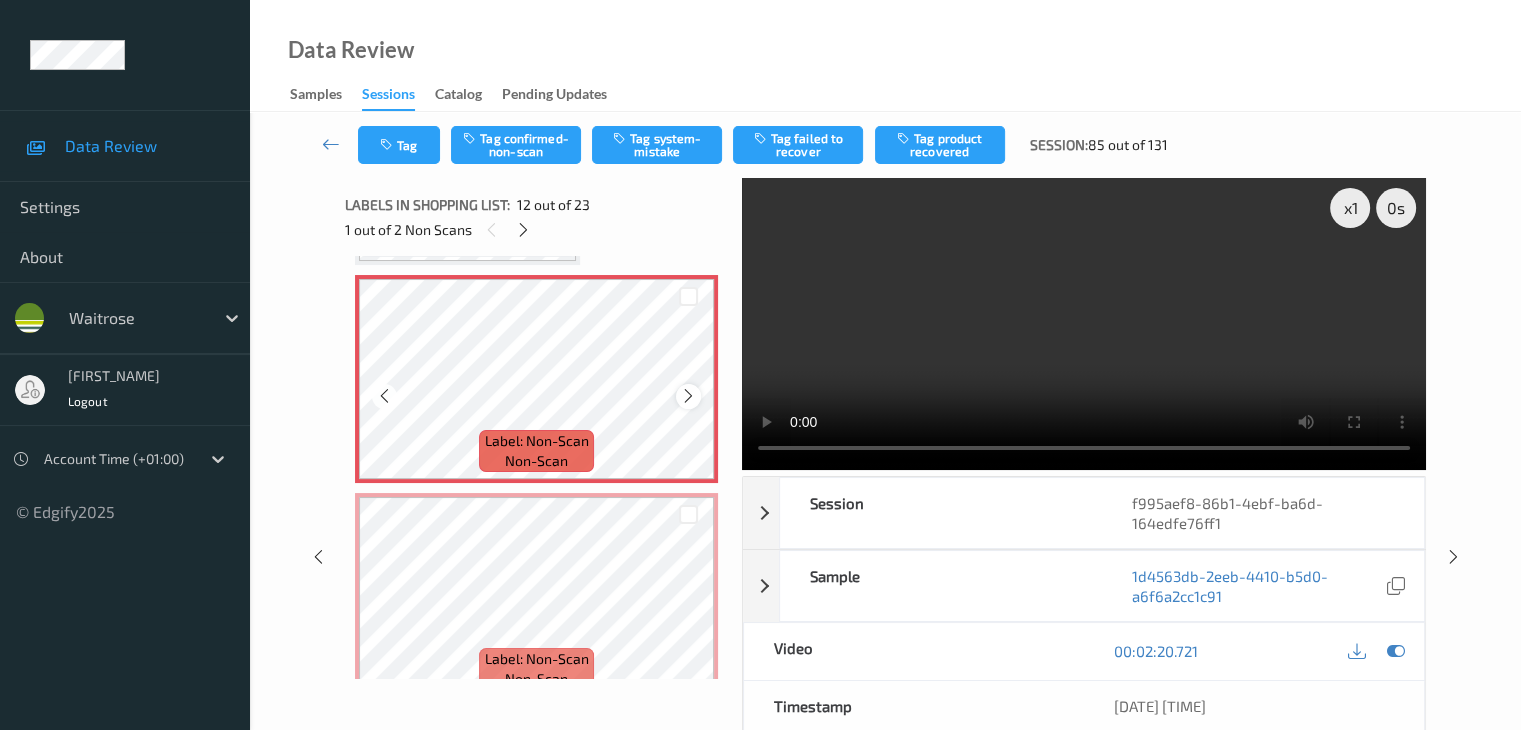 click at bounding box center [688, 396] 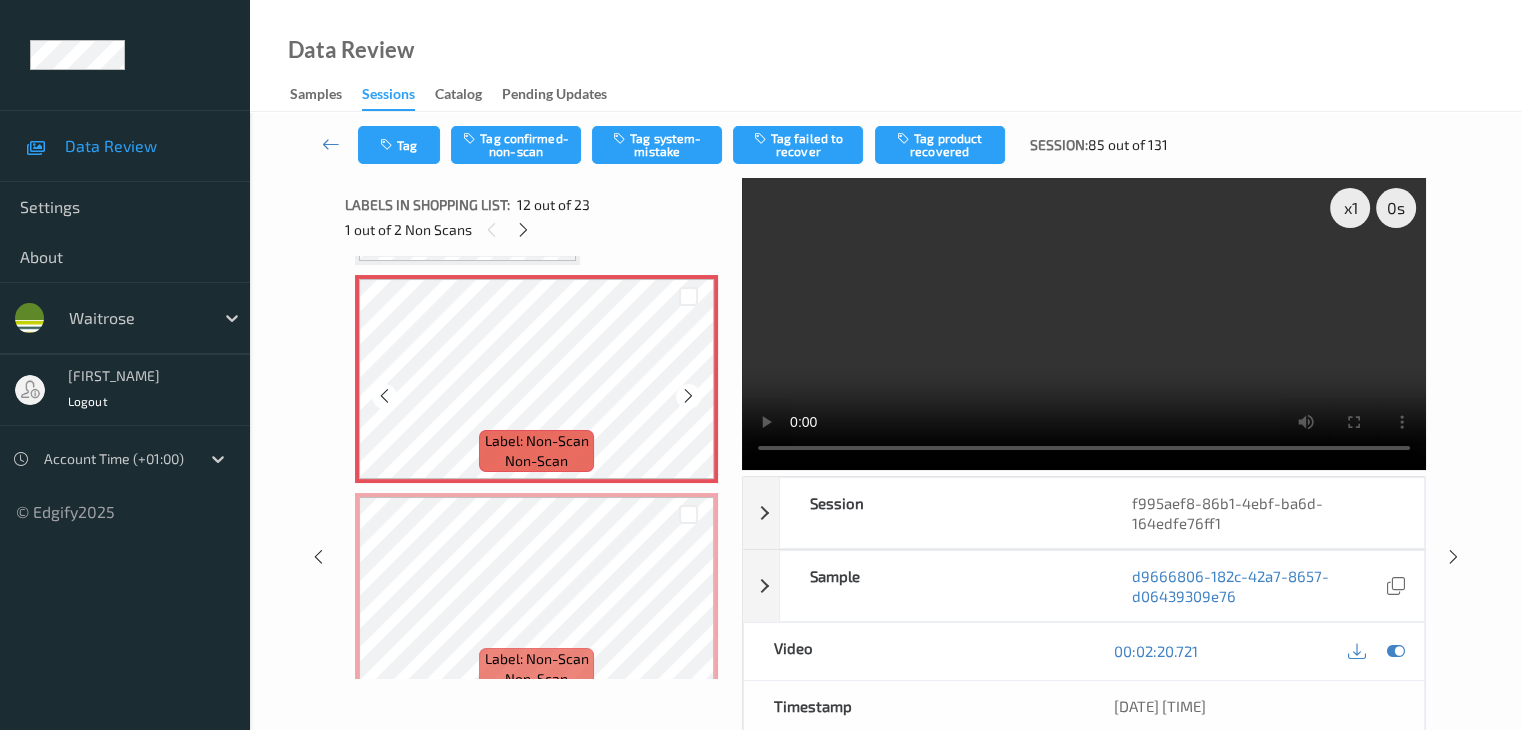 click at bounding box center (688, 396) 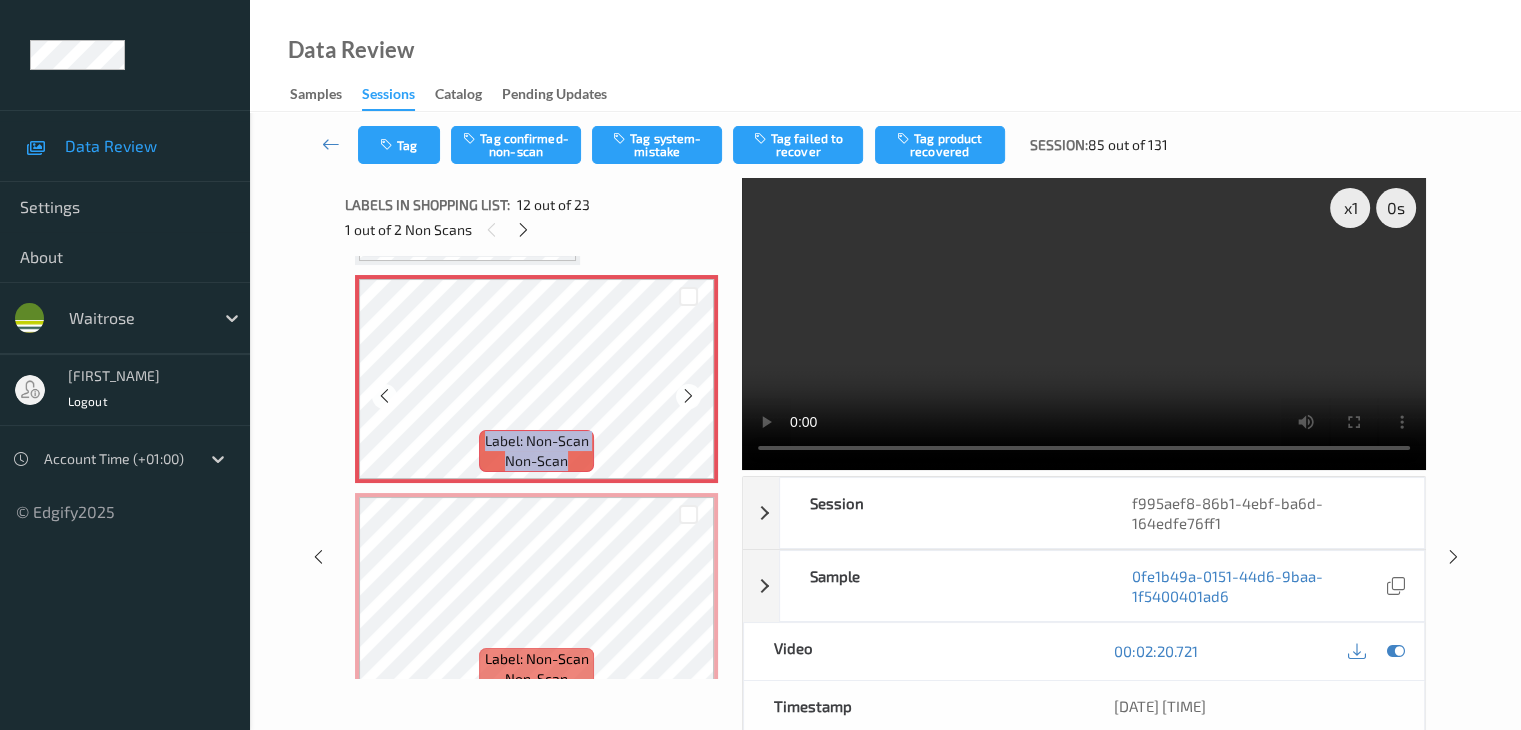 click at bounding box center (688, 396) 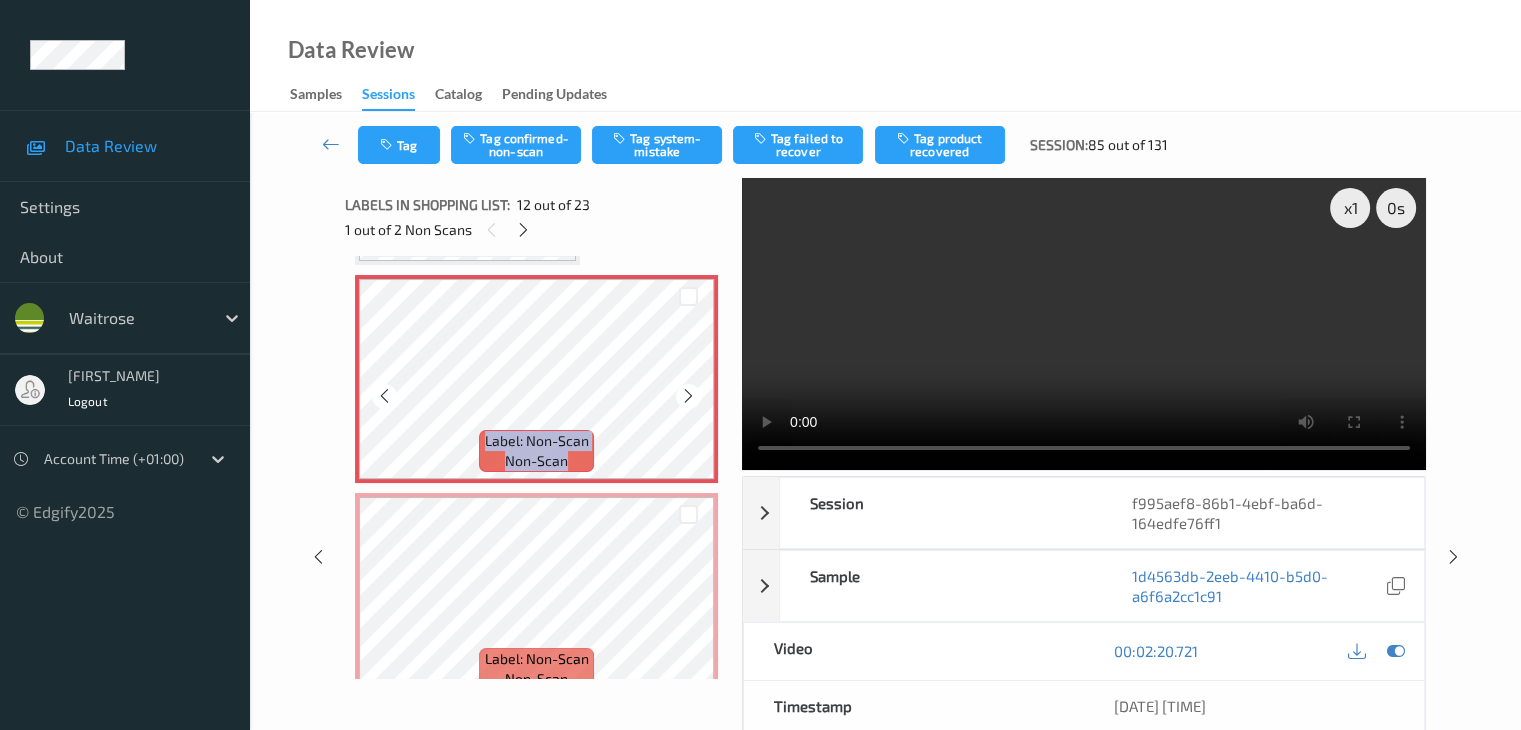 click at bounding box center [688, 396] 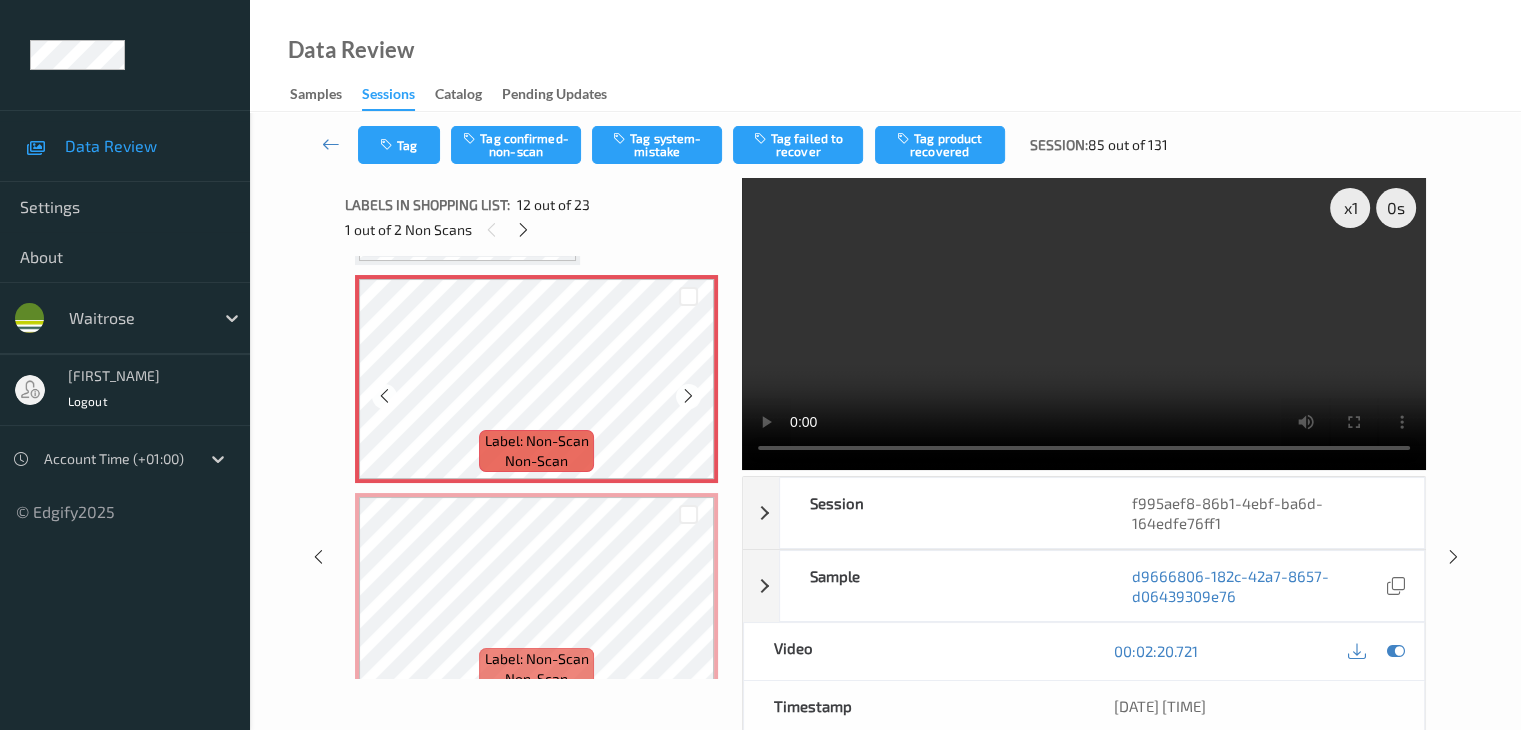click at bounding box center [688, 396] 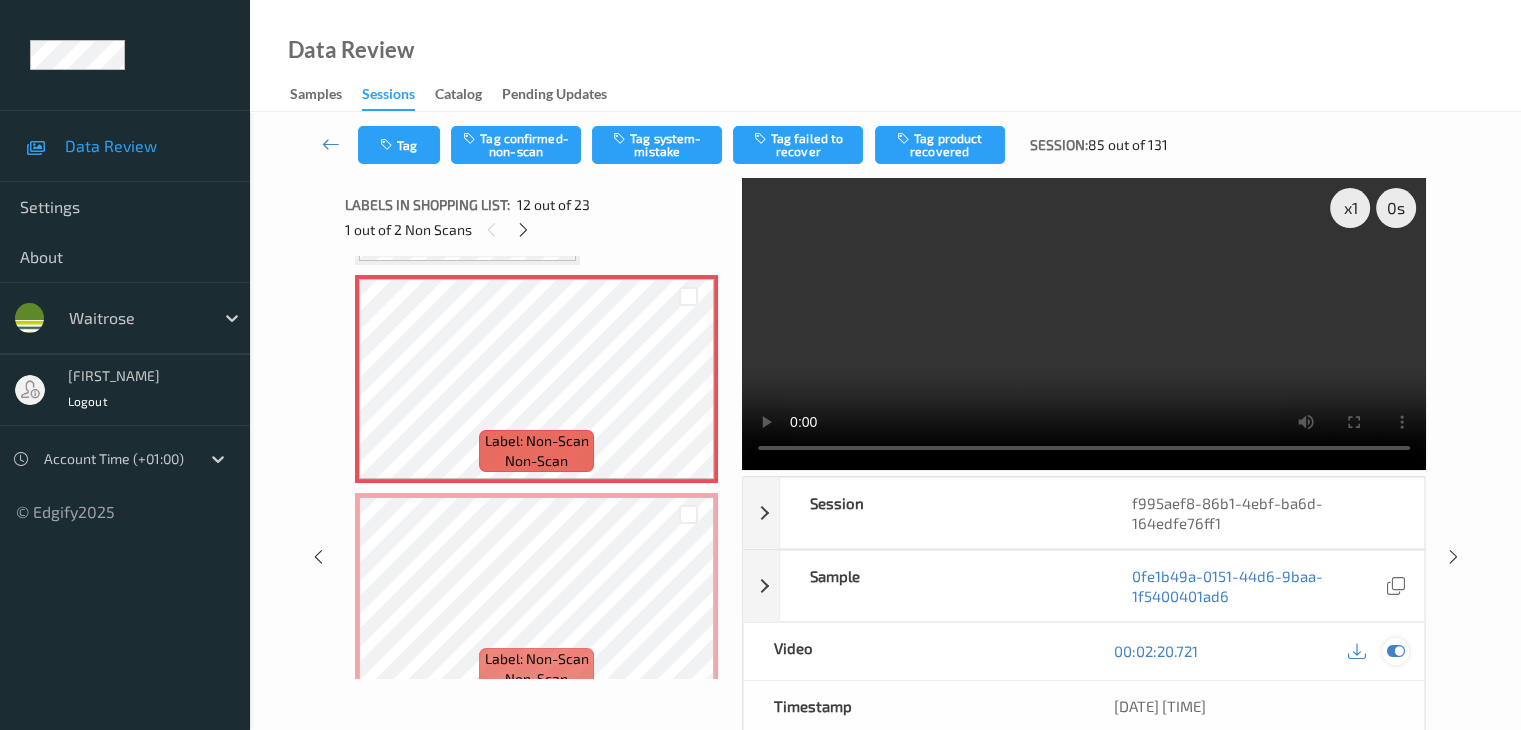 click at bounding box center (1395, 651) 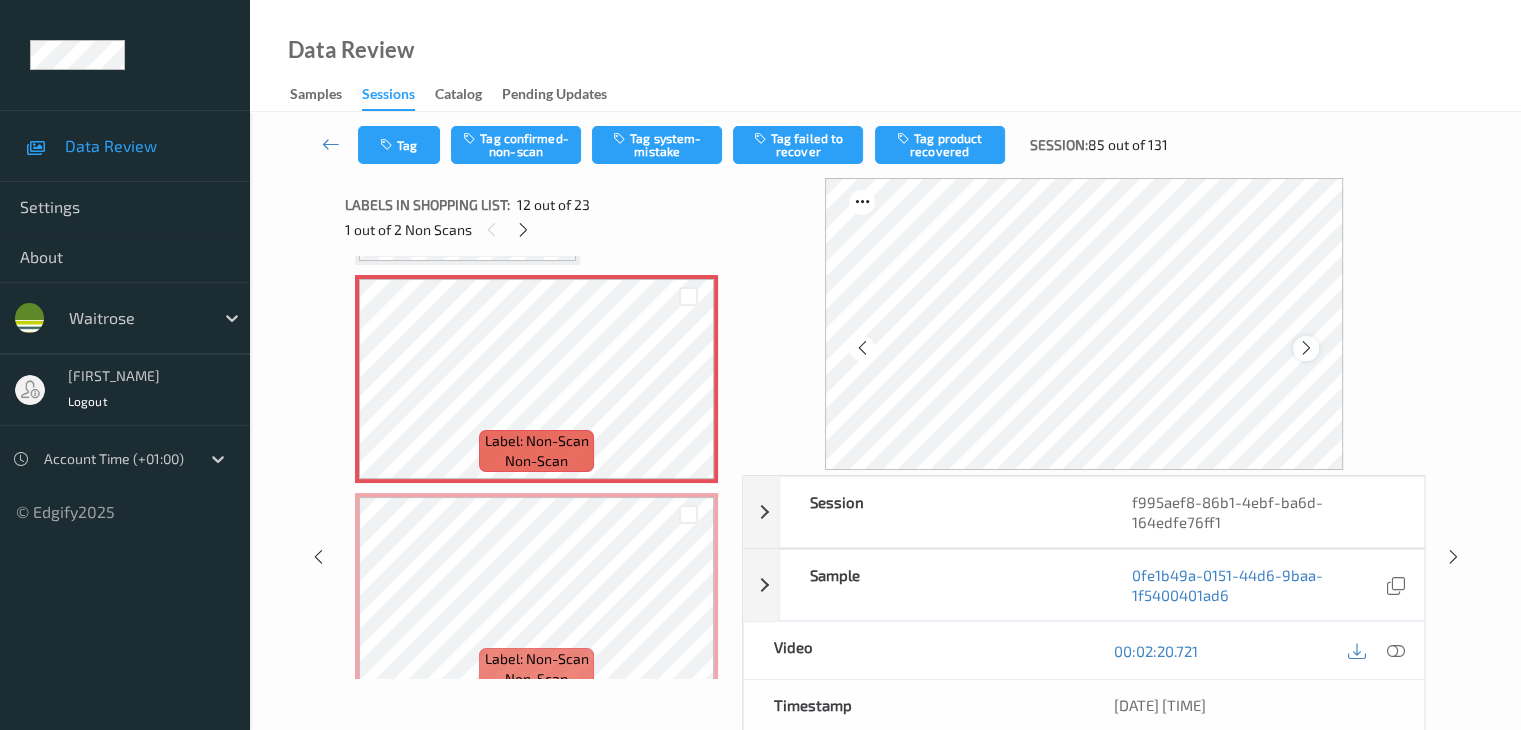 click at bounding box center (1306, 348) 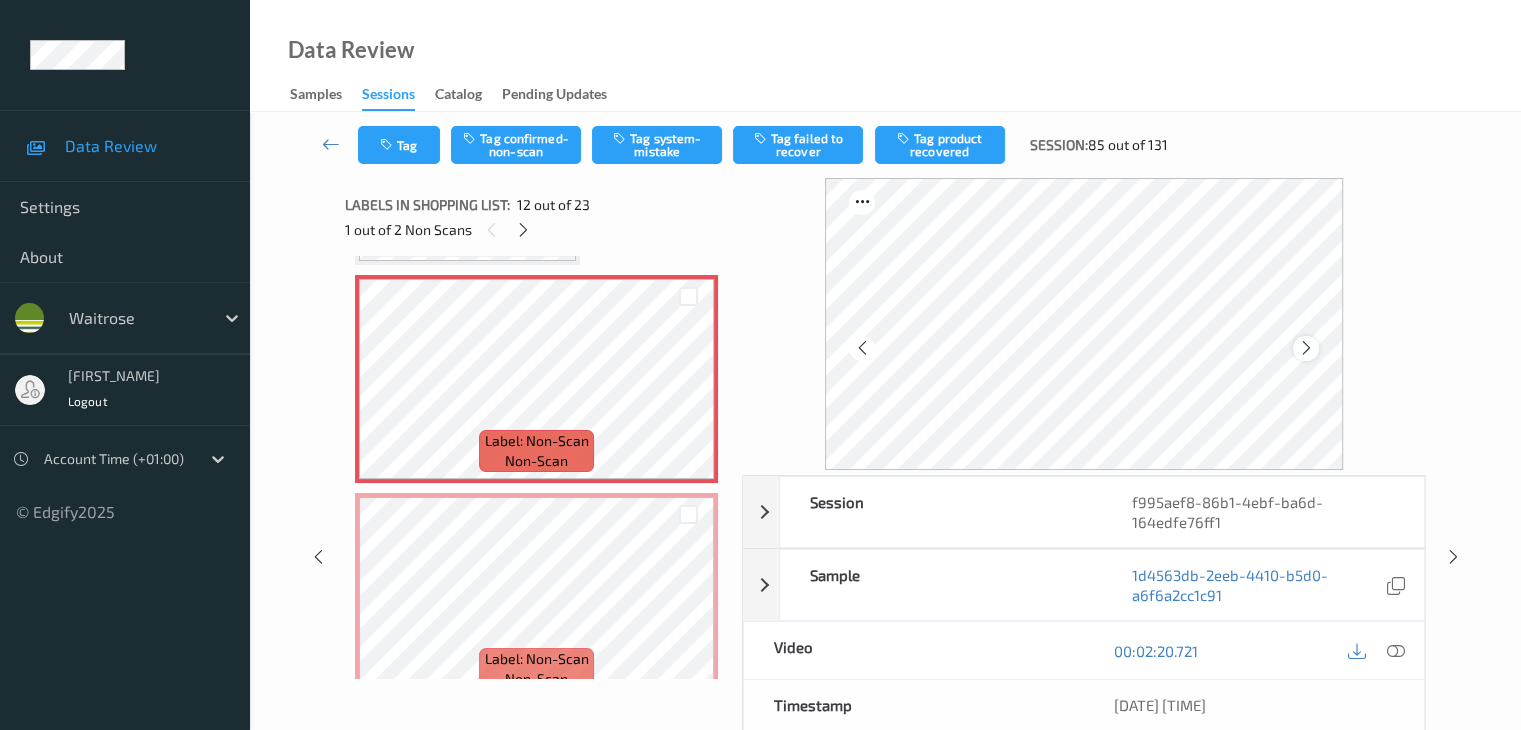 click at bounding box center (1306, 348) 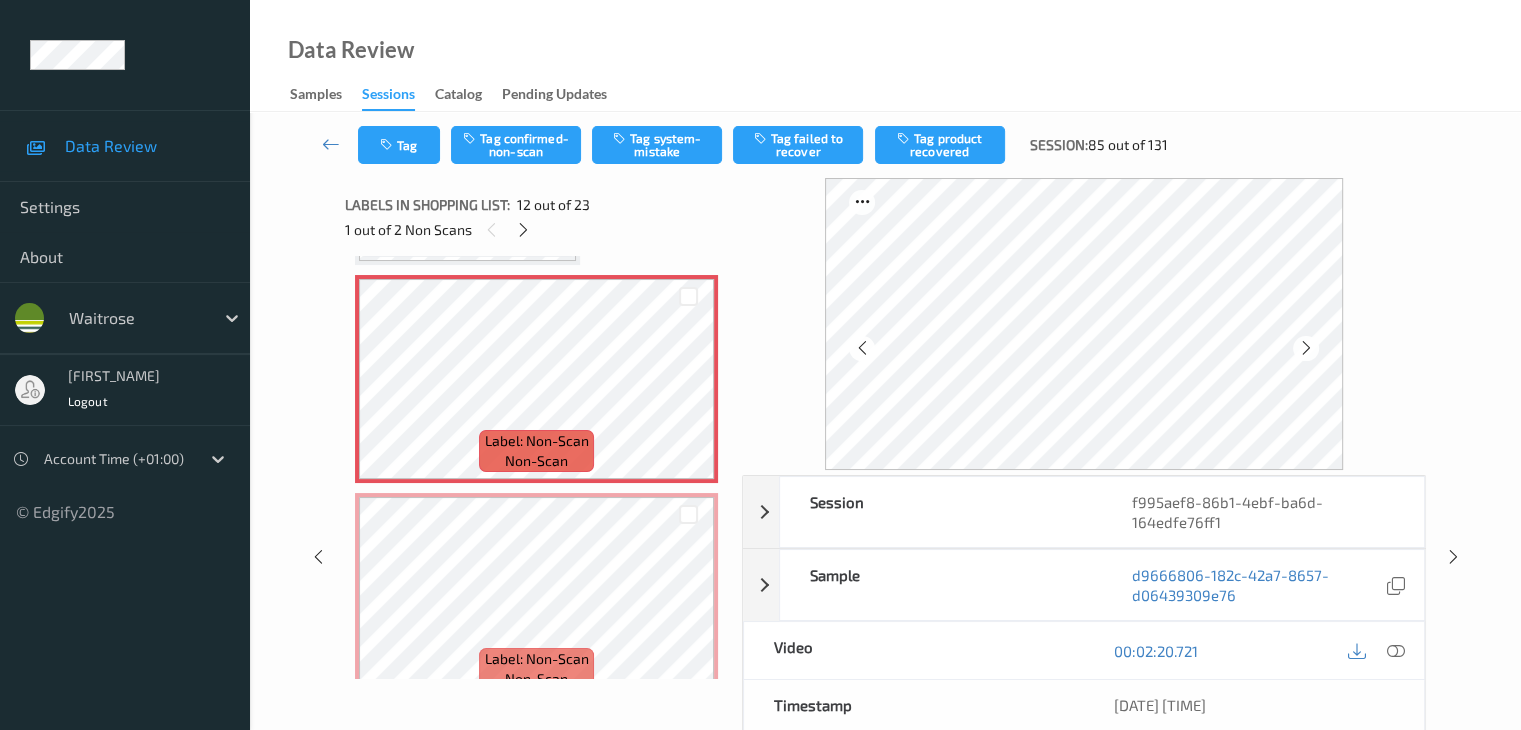 click at bounding box center (1306, 348) 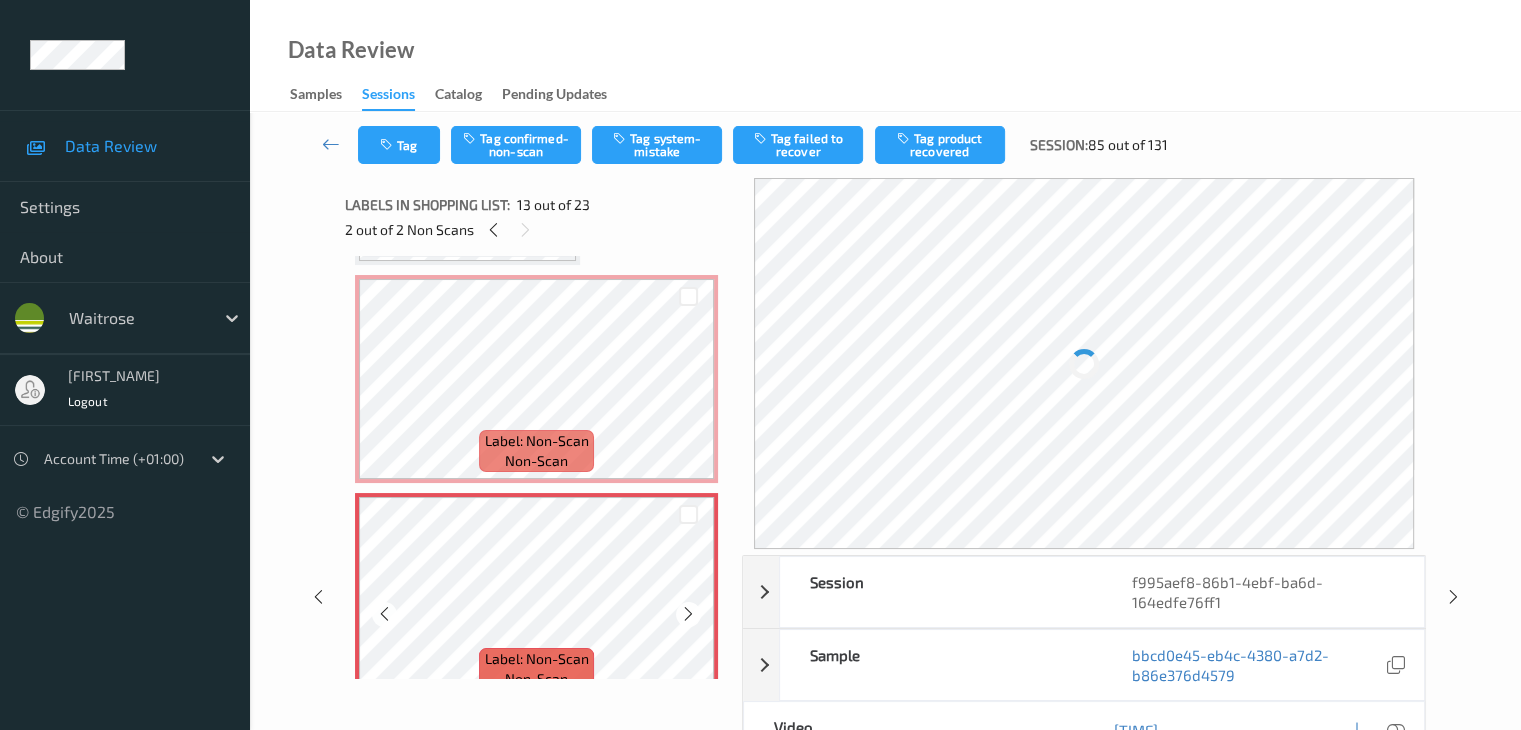 scroll, scrollTop: 2488, scrollLeft: 0, axis: vertical 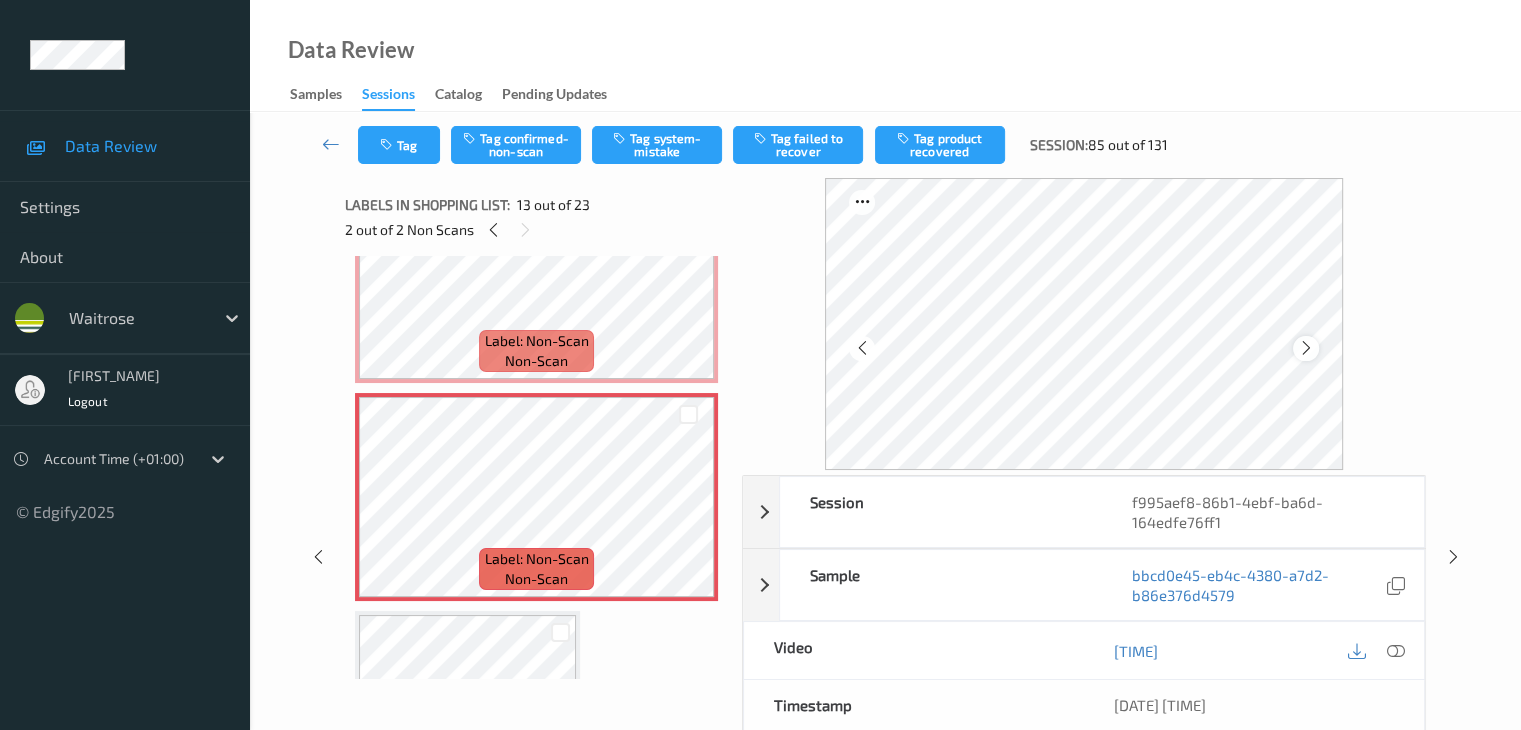 click at bounding box center [1306, 348] 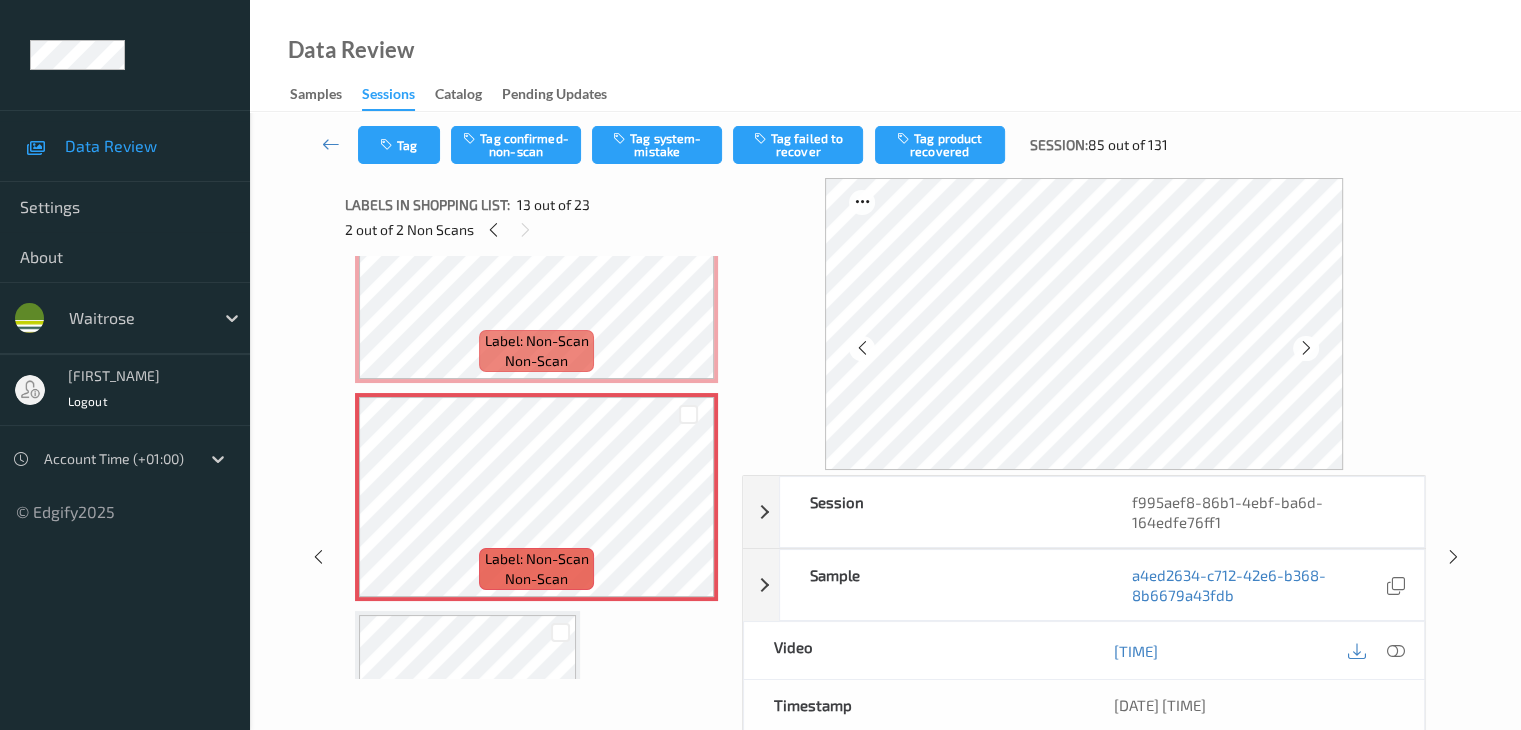 click at bounding box center [1306, 348] 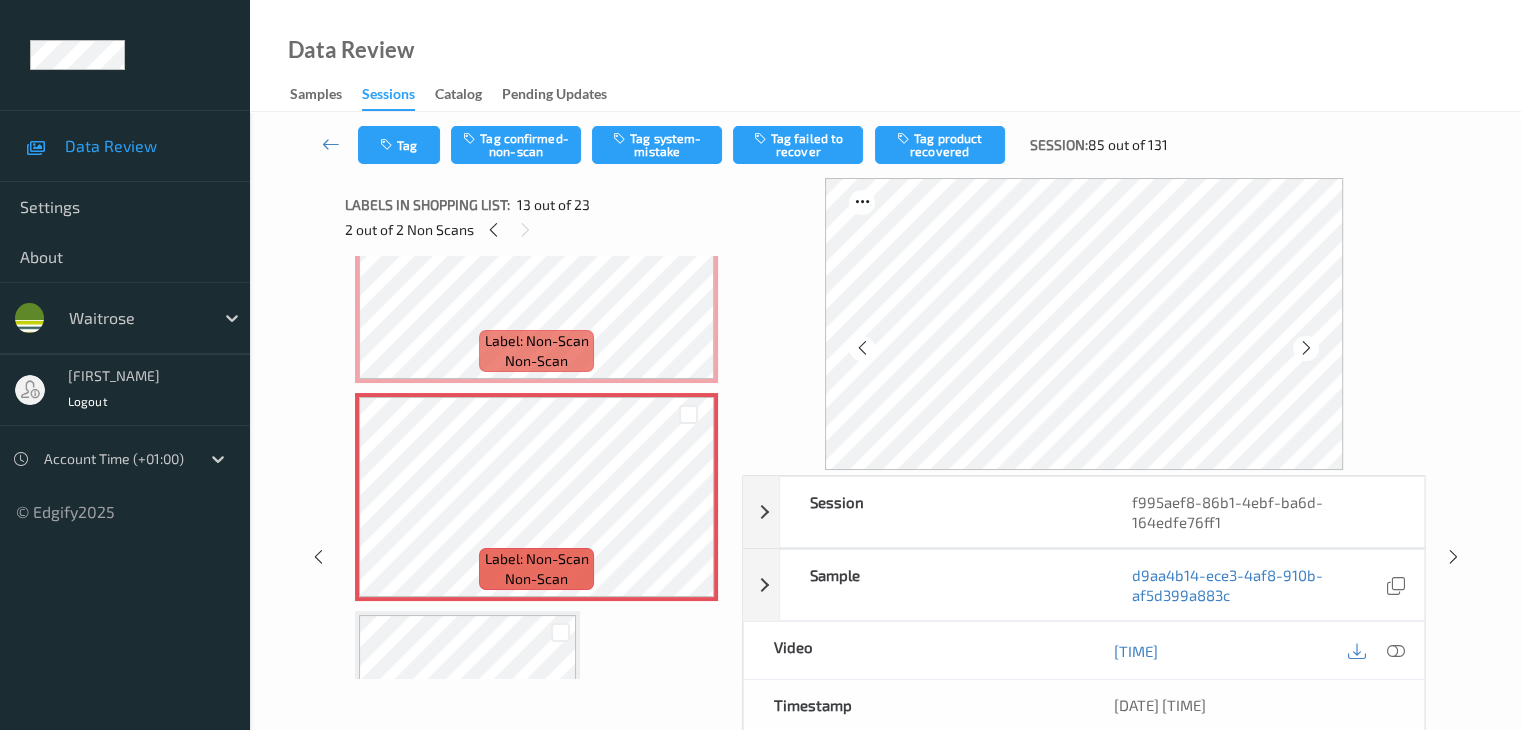 click at bounding box center [1306, 348] 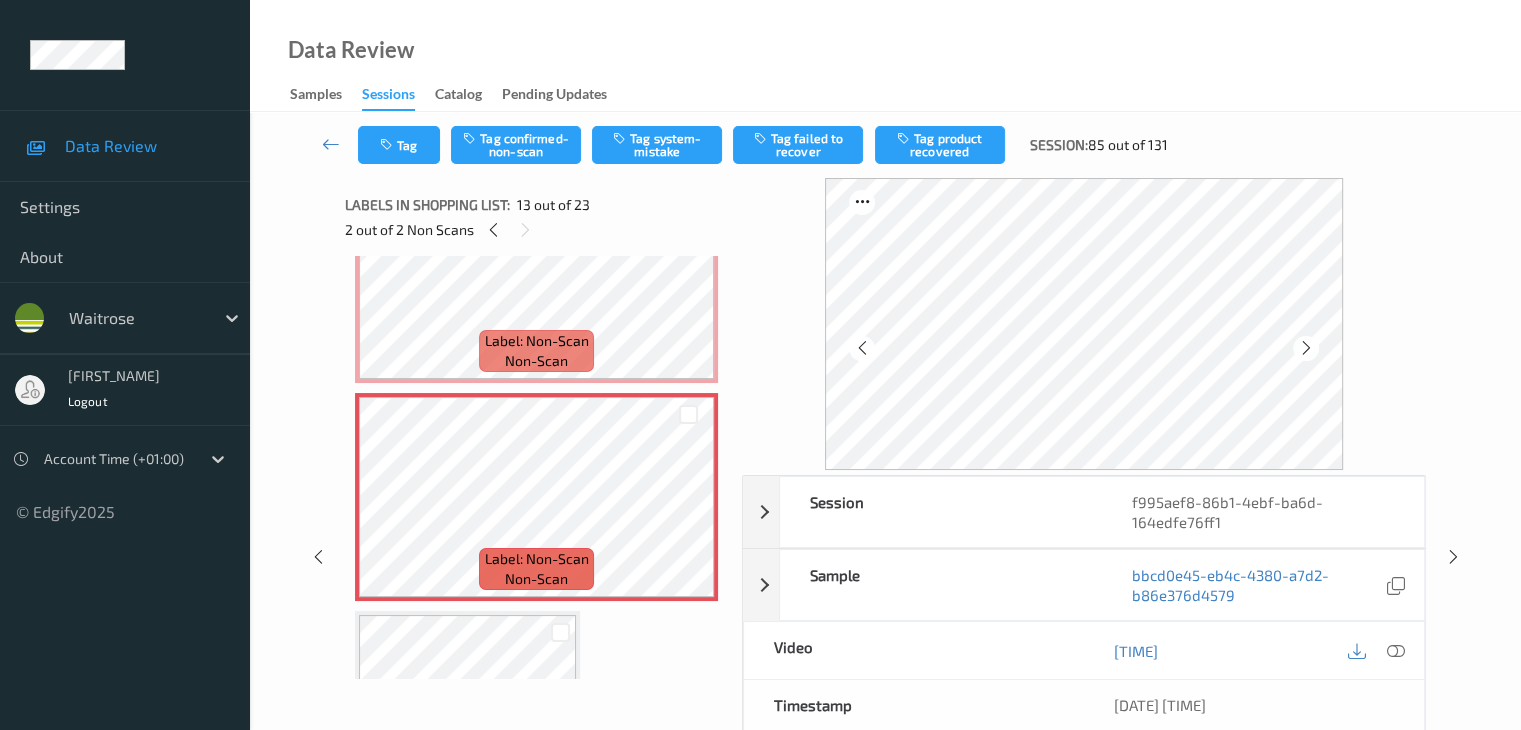 click at bounding box center (1306, 348) 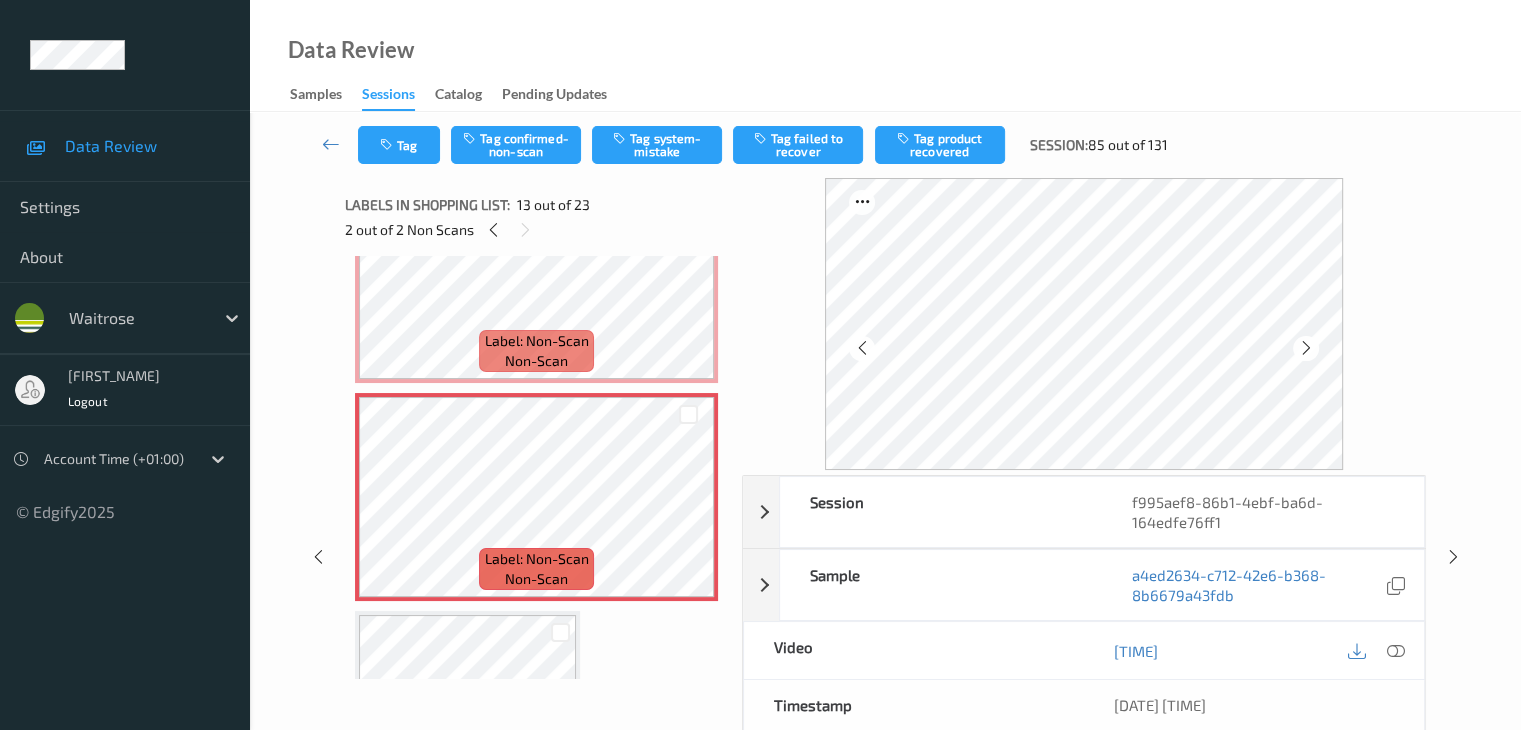 click at bounding box center (1306, 348) 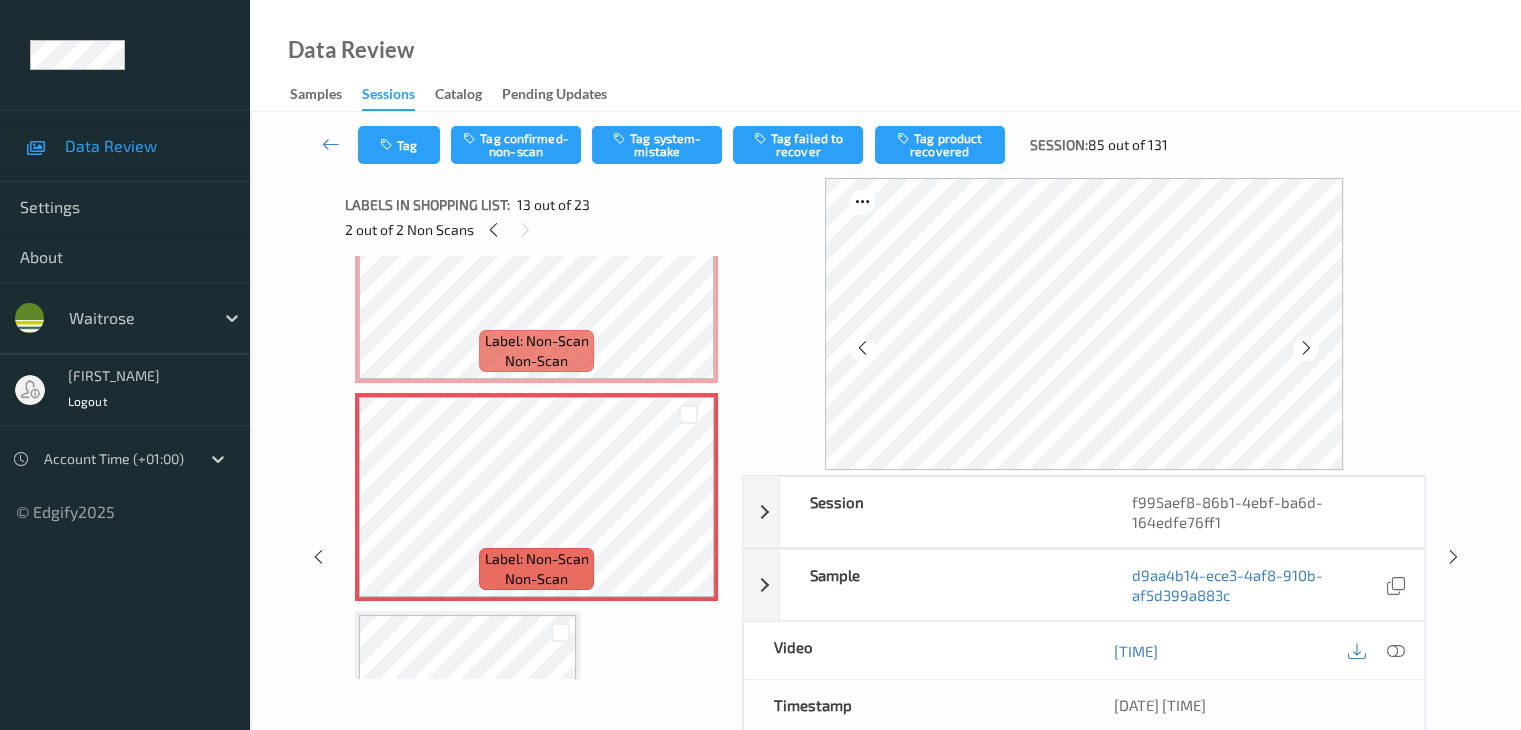 click at bounding box center [1306, 348] 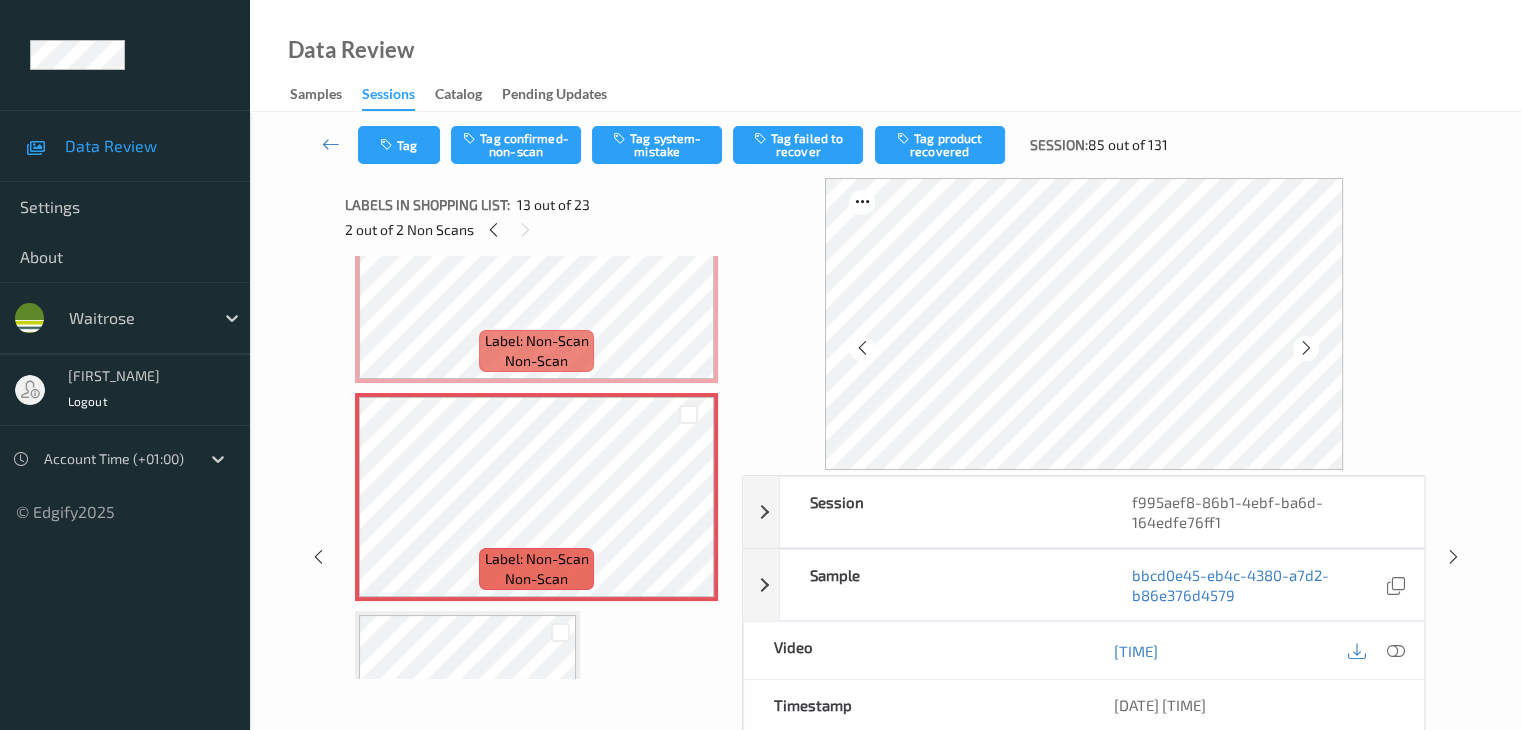 click at bounding box center (1306, 348) 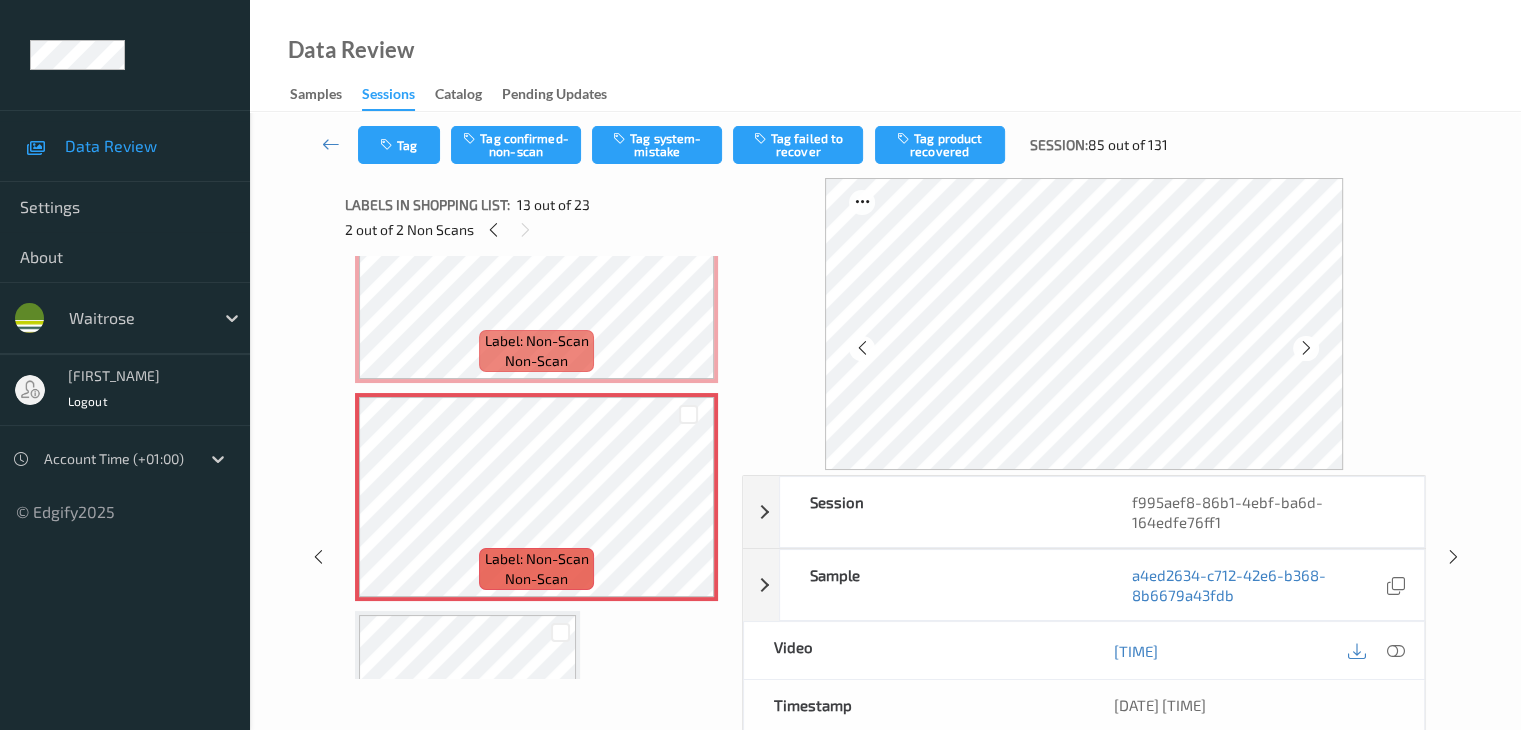 click at bounding box center [1306, 348] 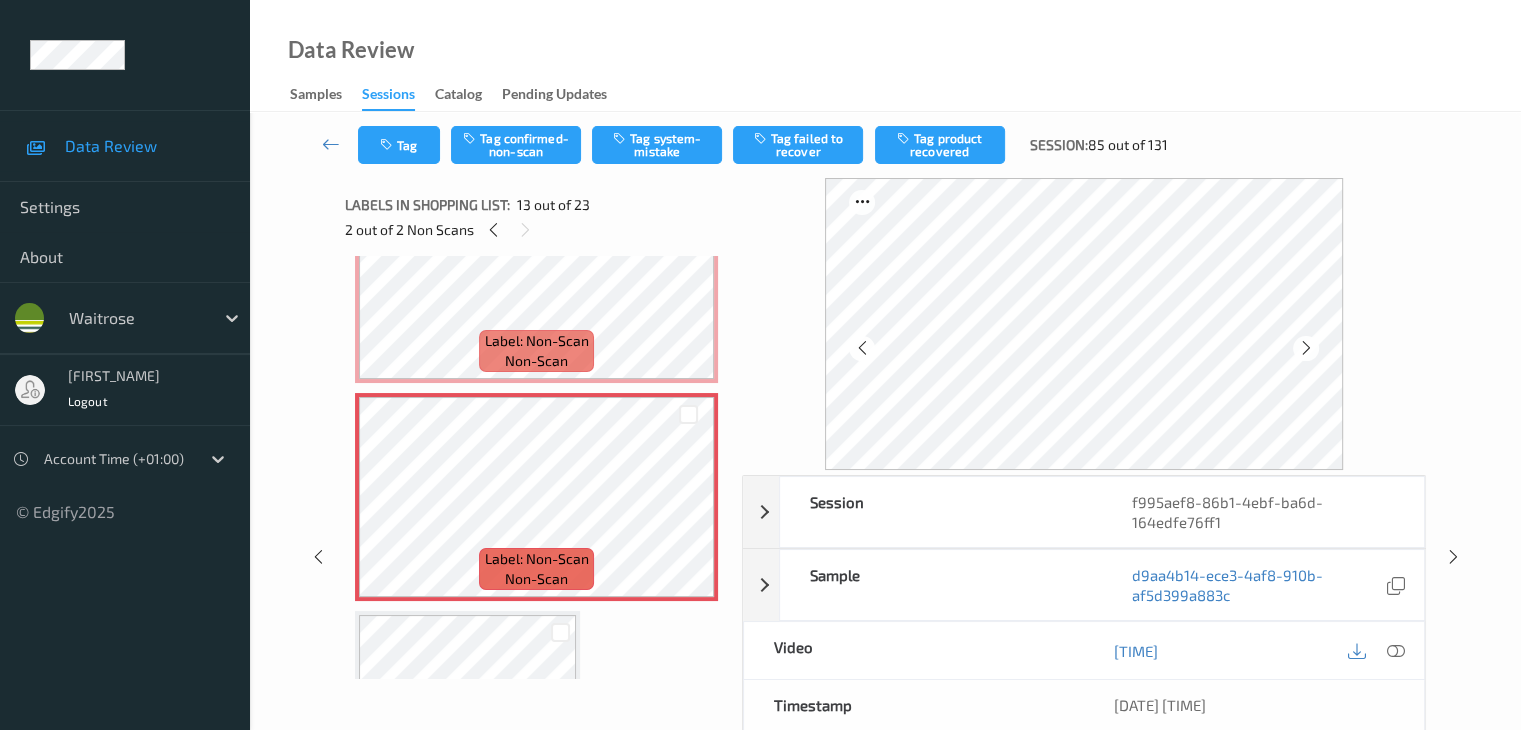 click at bounding box center (1306, 348) 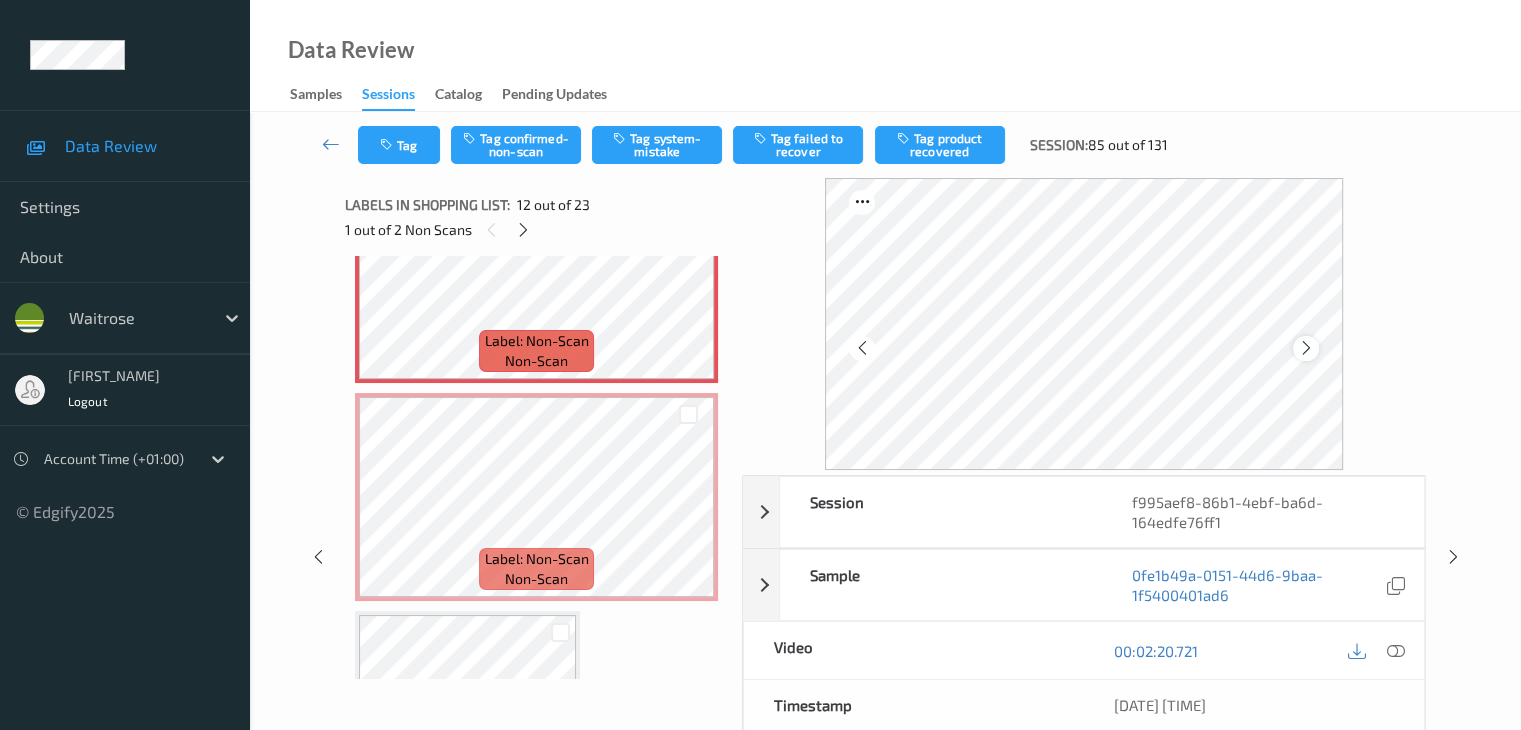 click at bounding box center (1306, 348) 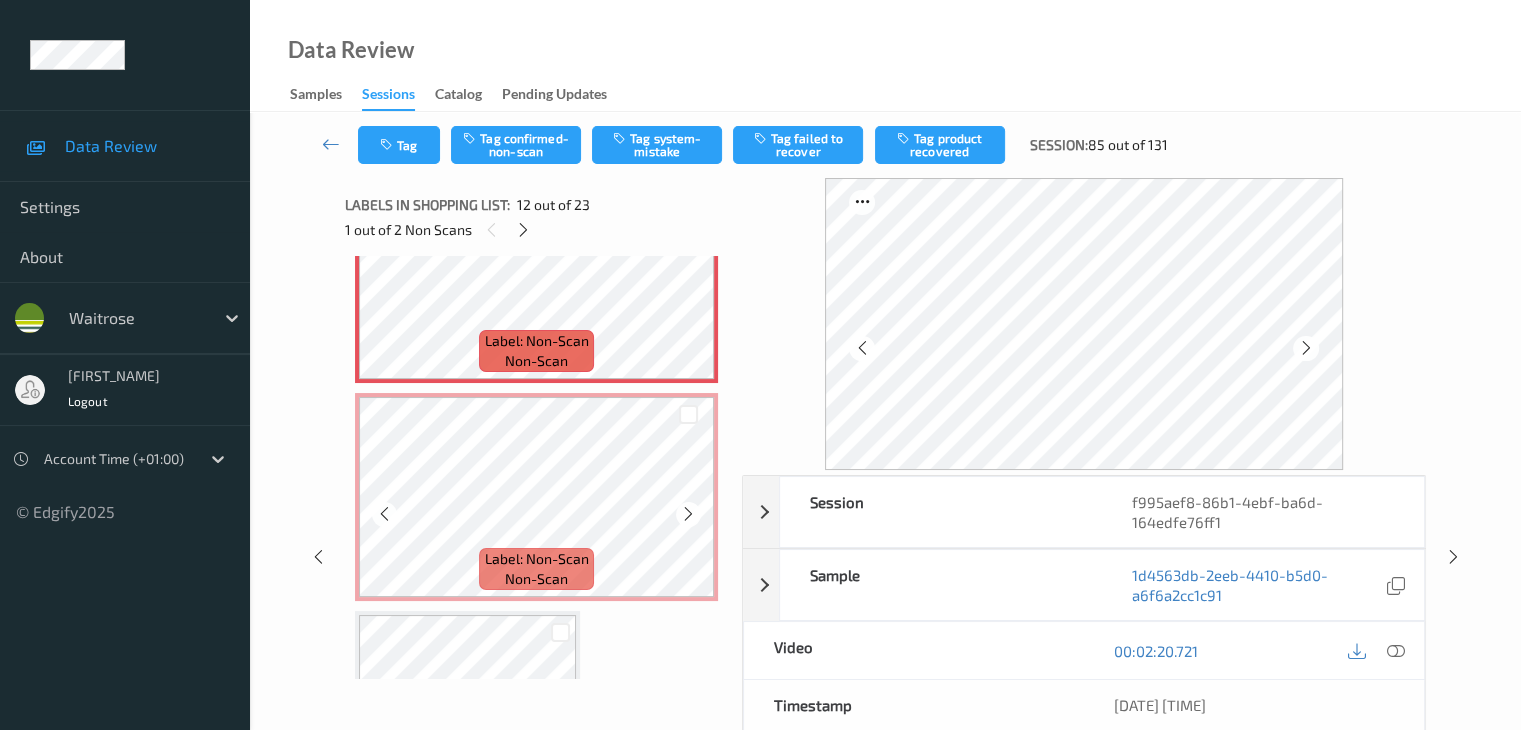 scroll, scrollTop: 2388, scrollLeft: 0, axis: vertical 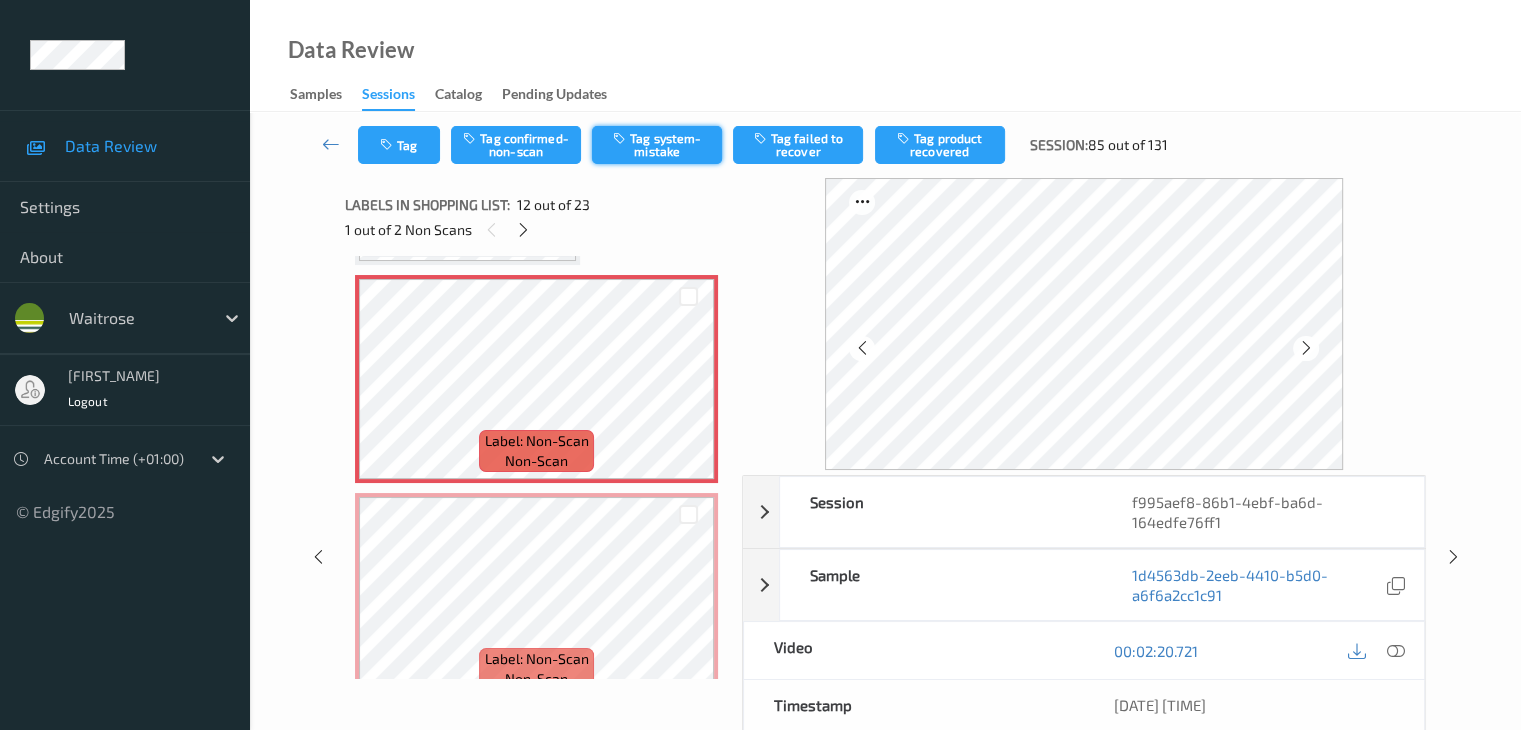click on "Tag   system-mistake" at bounding box center (657, 145) 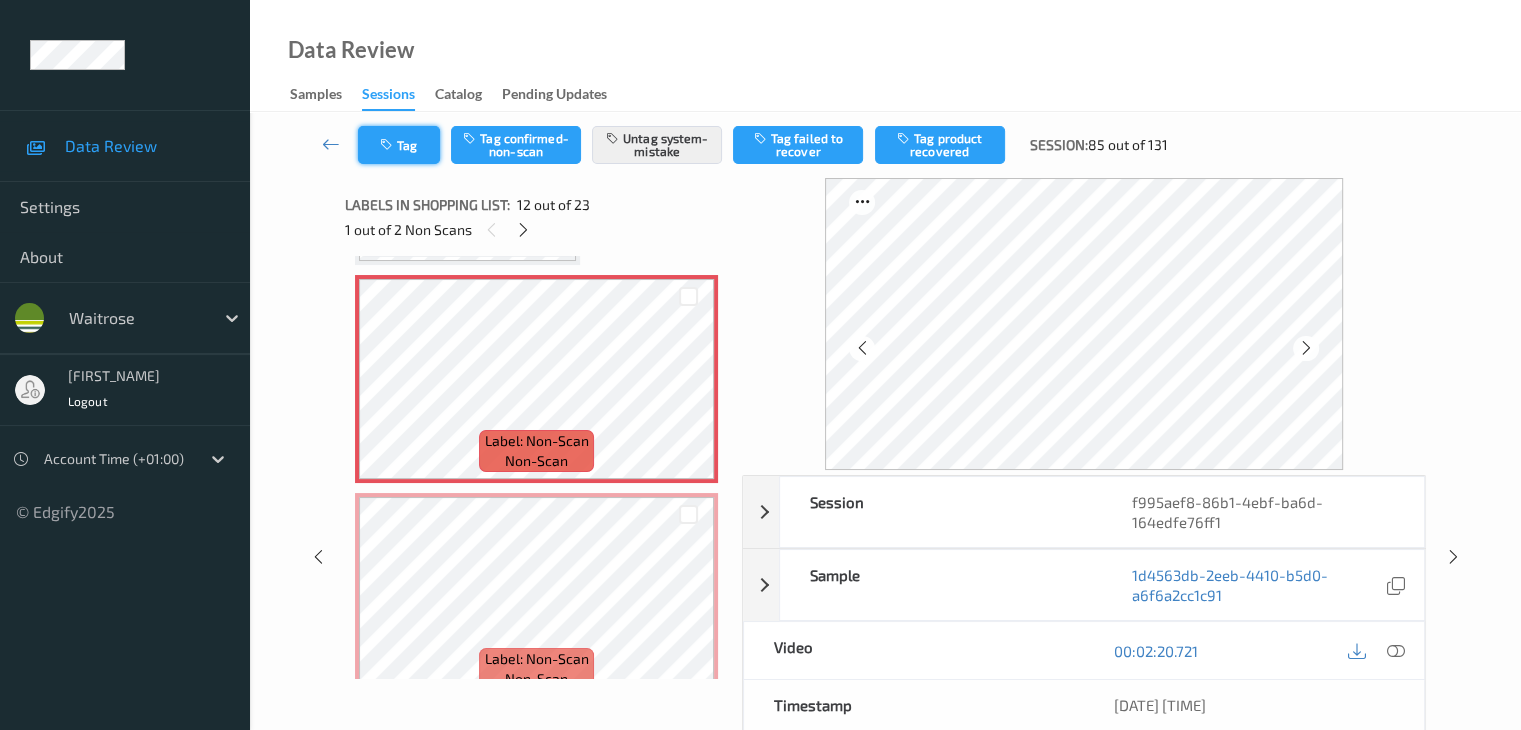 click on "Tag" at bounding box center [399, 145] 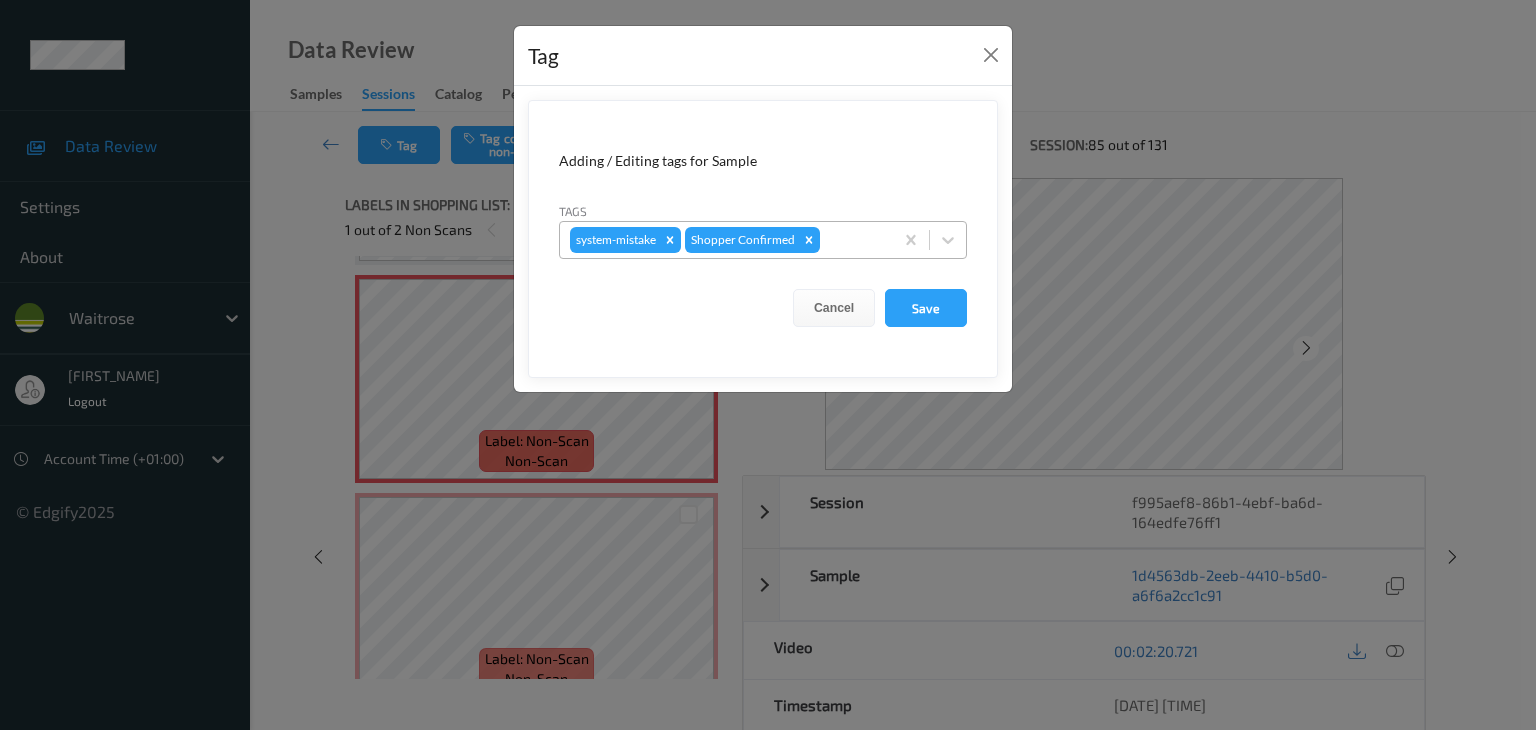 click at bounding box center (853, 240) 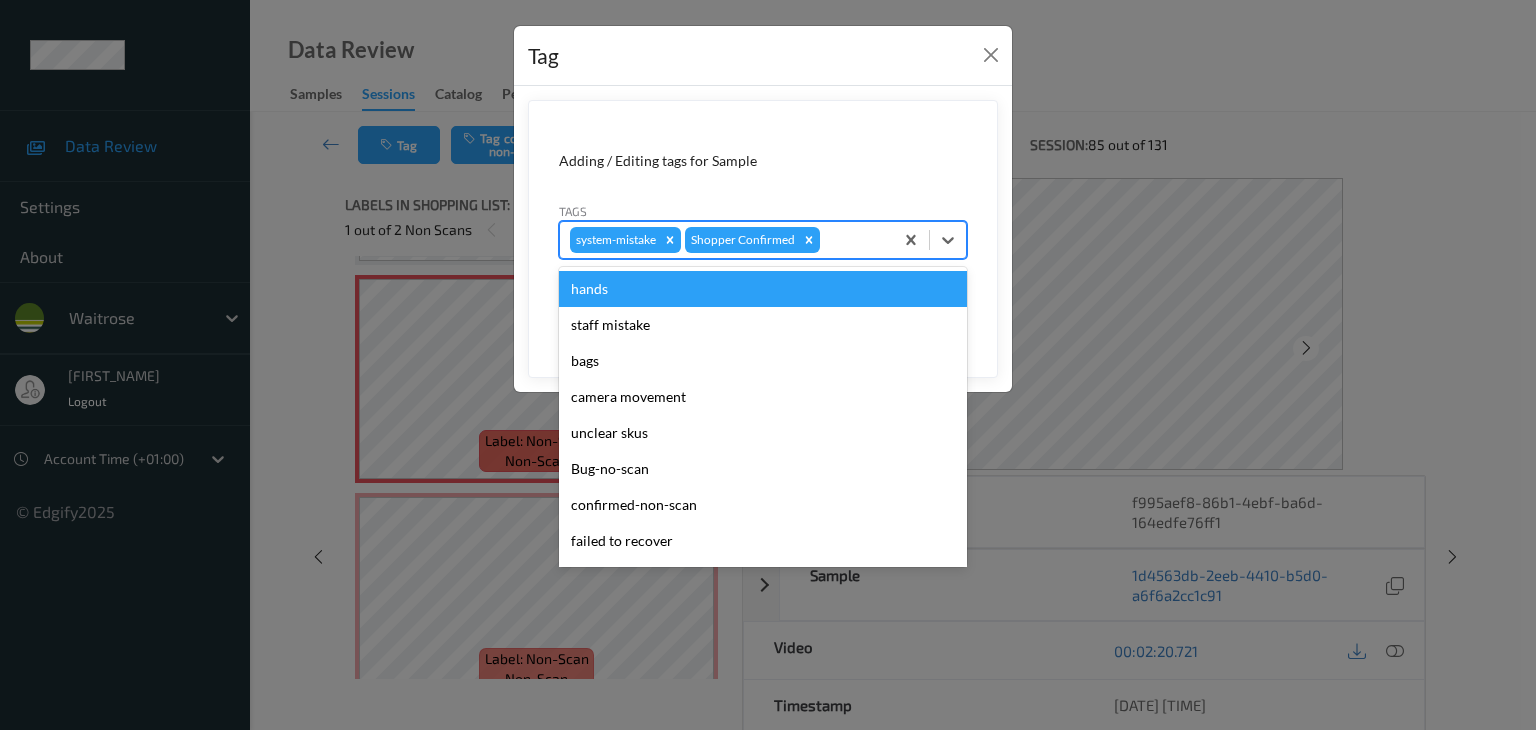 type on "u" 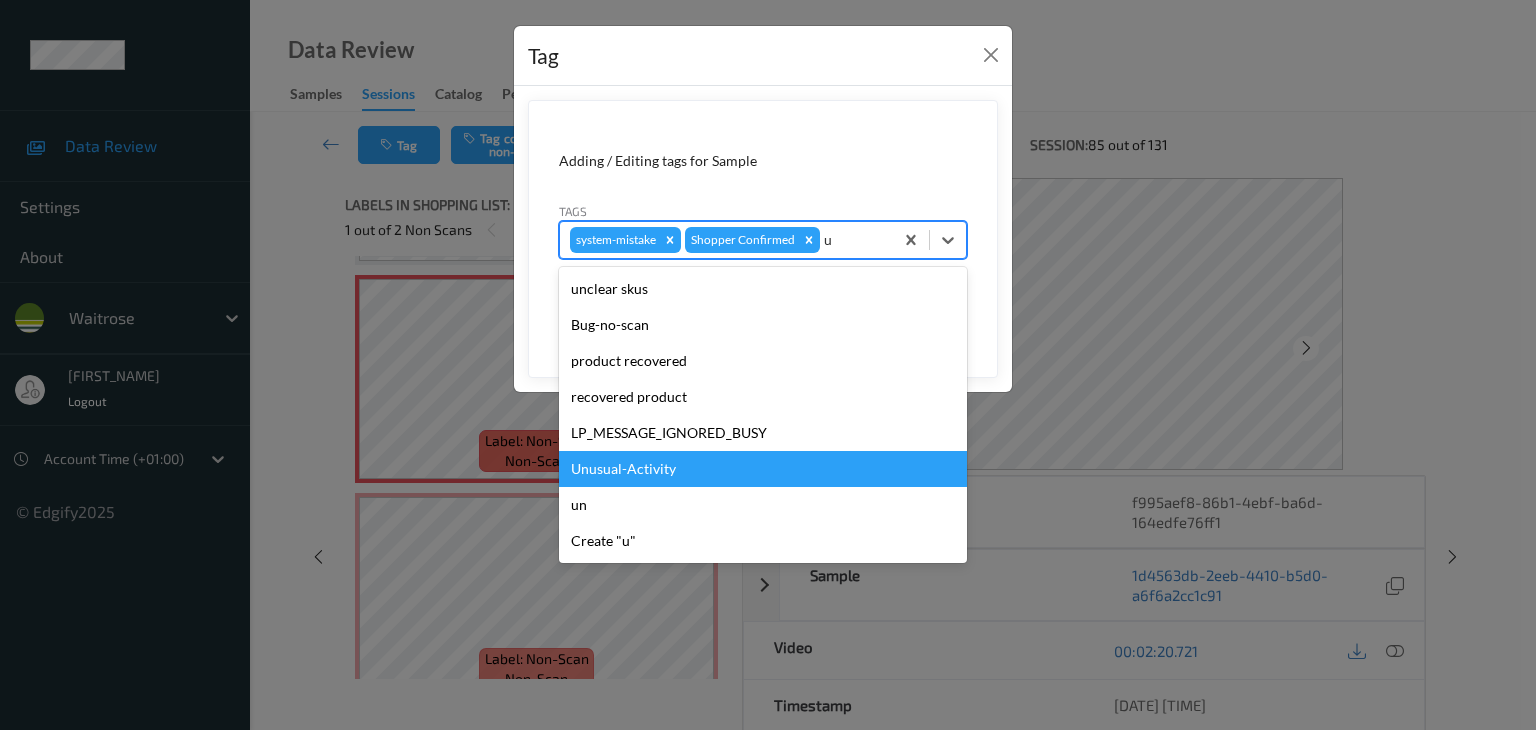 click on "Unusual-Activity" at bounding box center [763, 469] 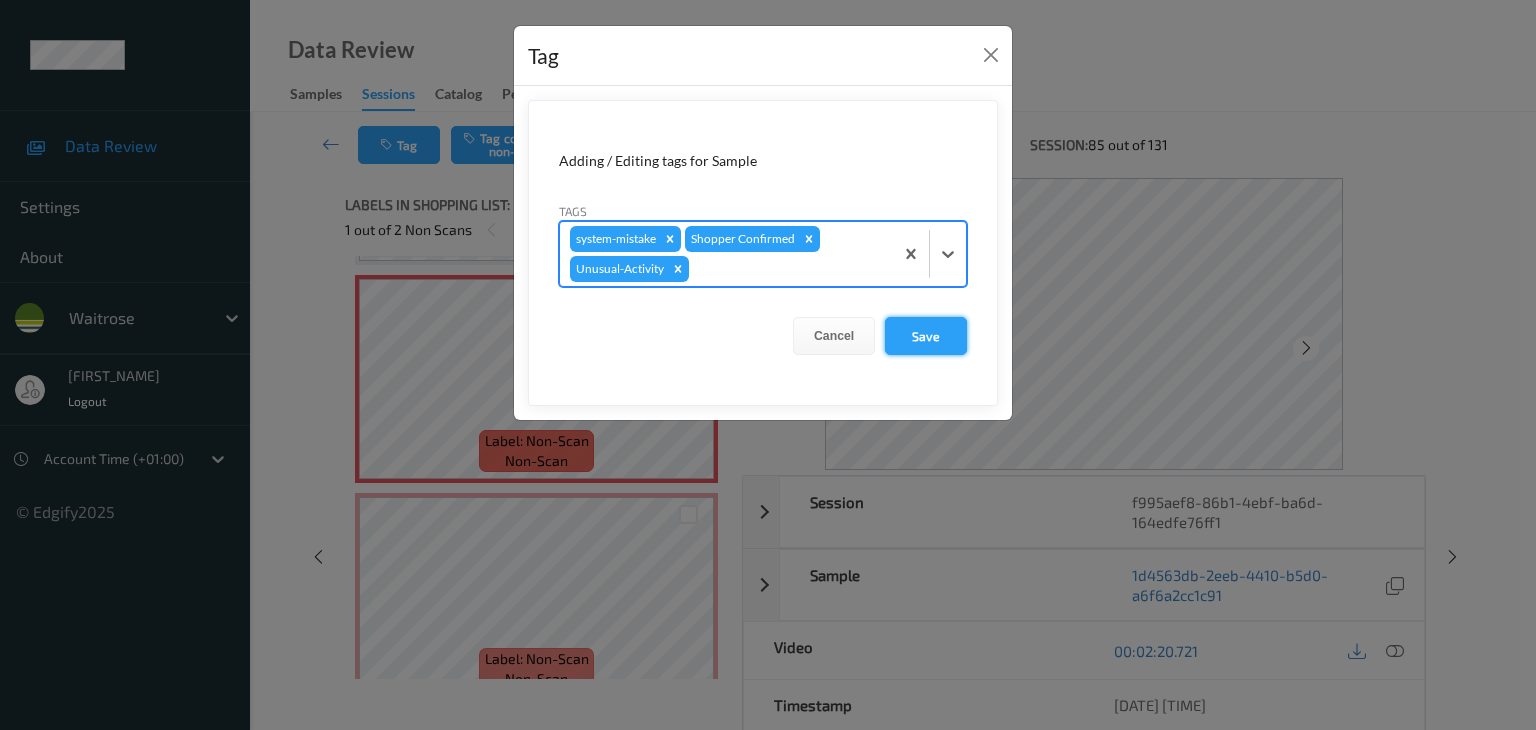 click on "Save" at bounding box center [926, 336] 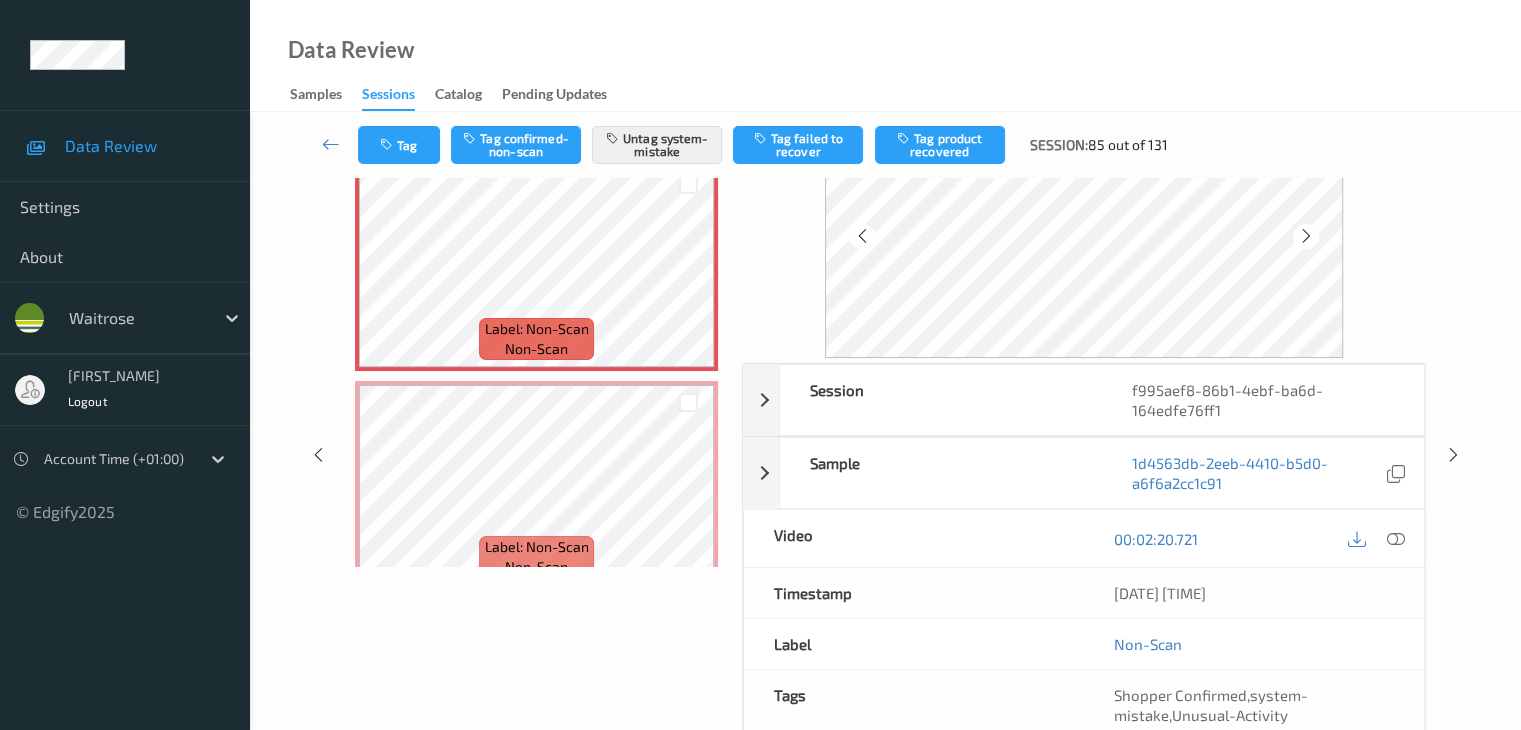 scroll, scrollTop: 0, scrollLeft: 0, axis: both 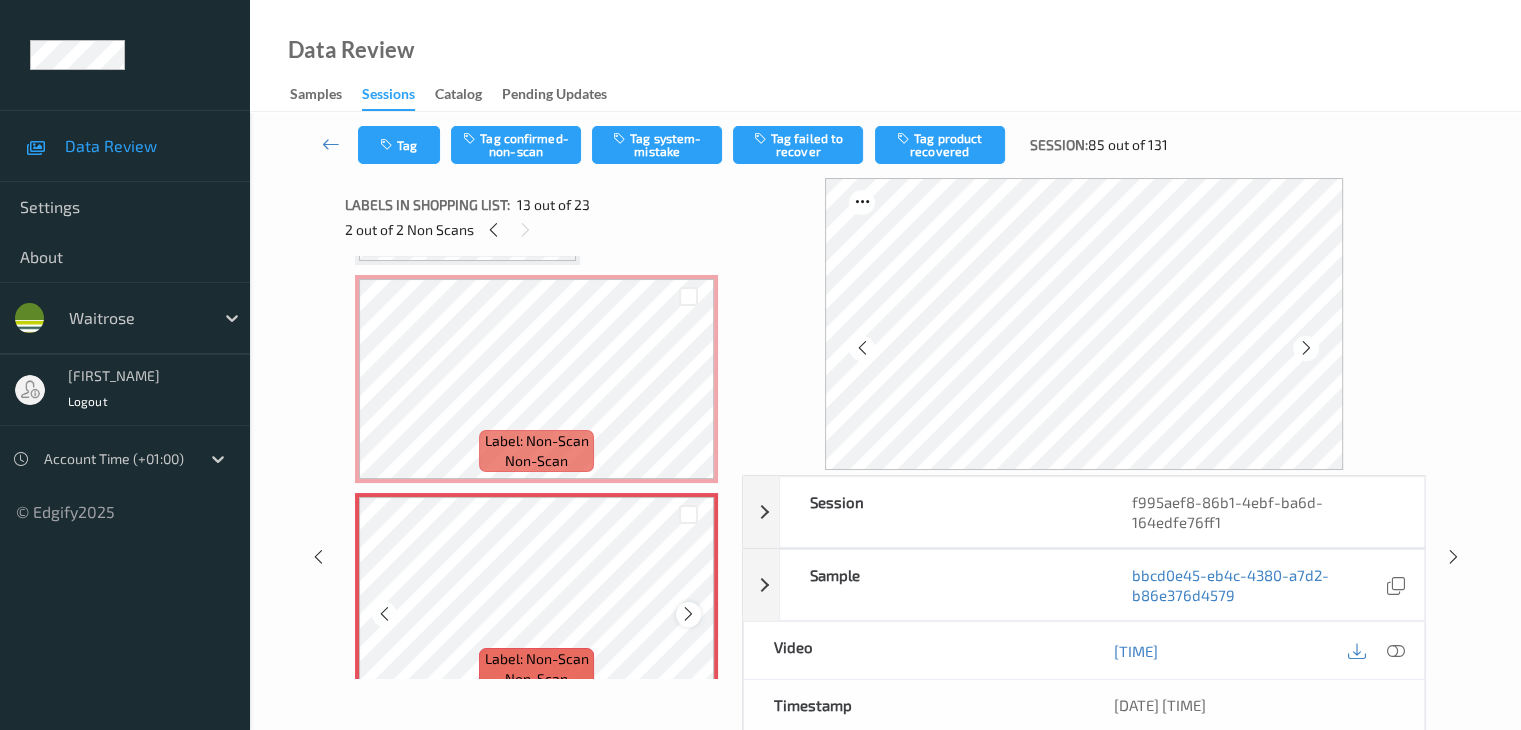 click at bounding box center (688, 614) 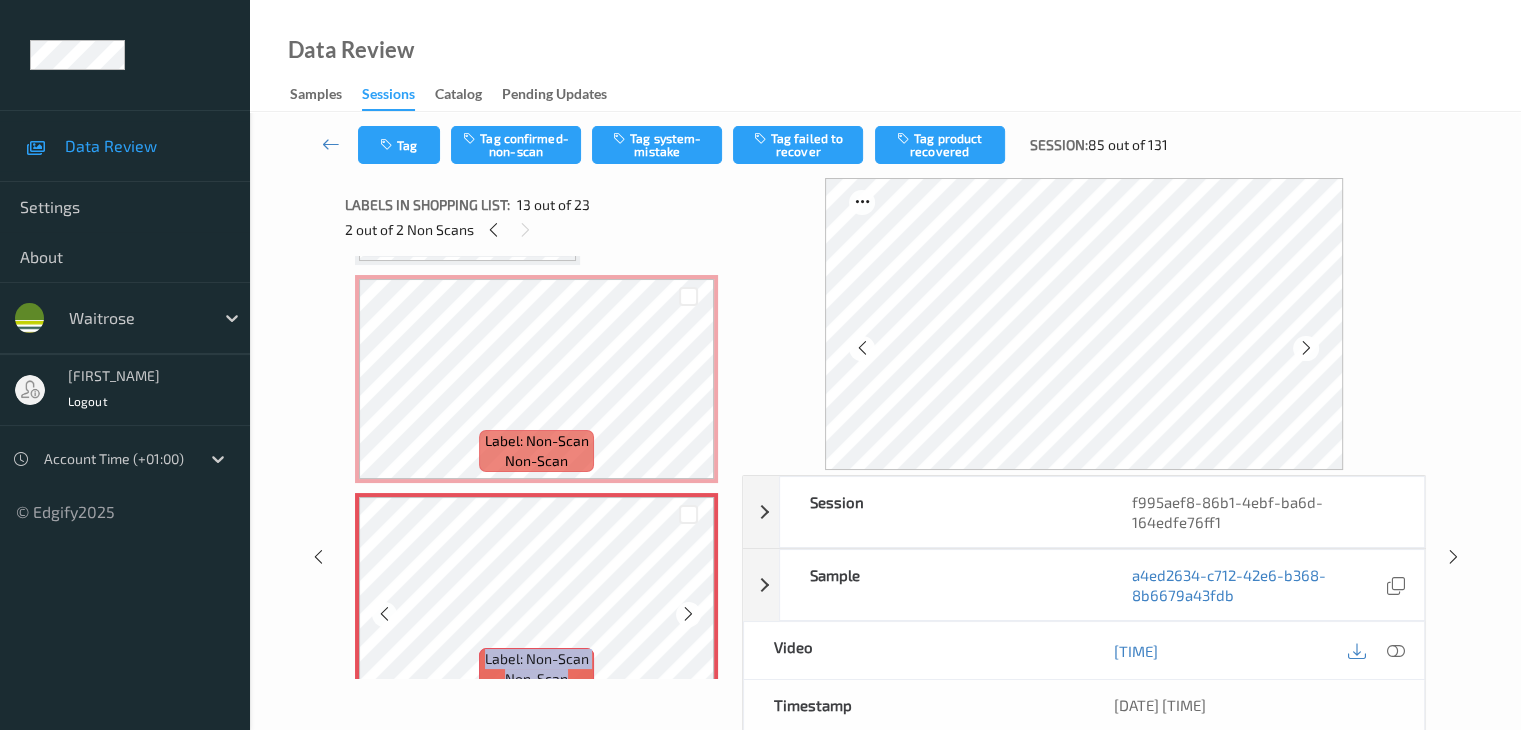 click at bounding box center [688, 614] 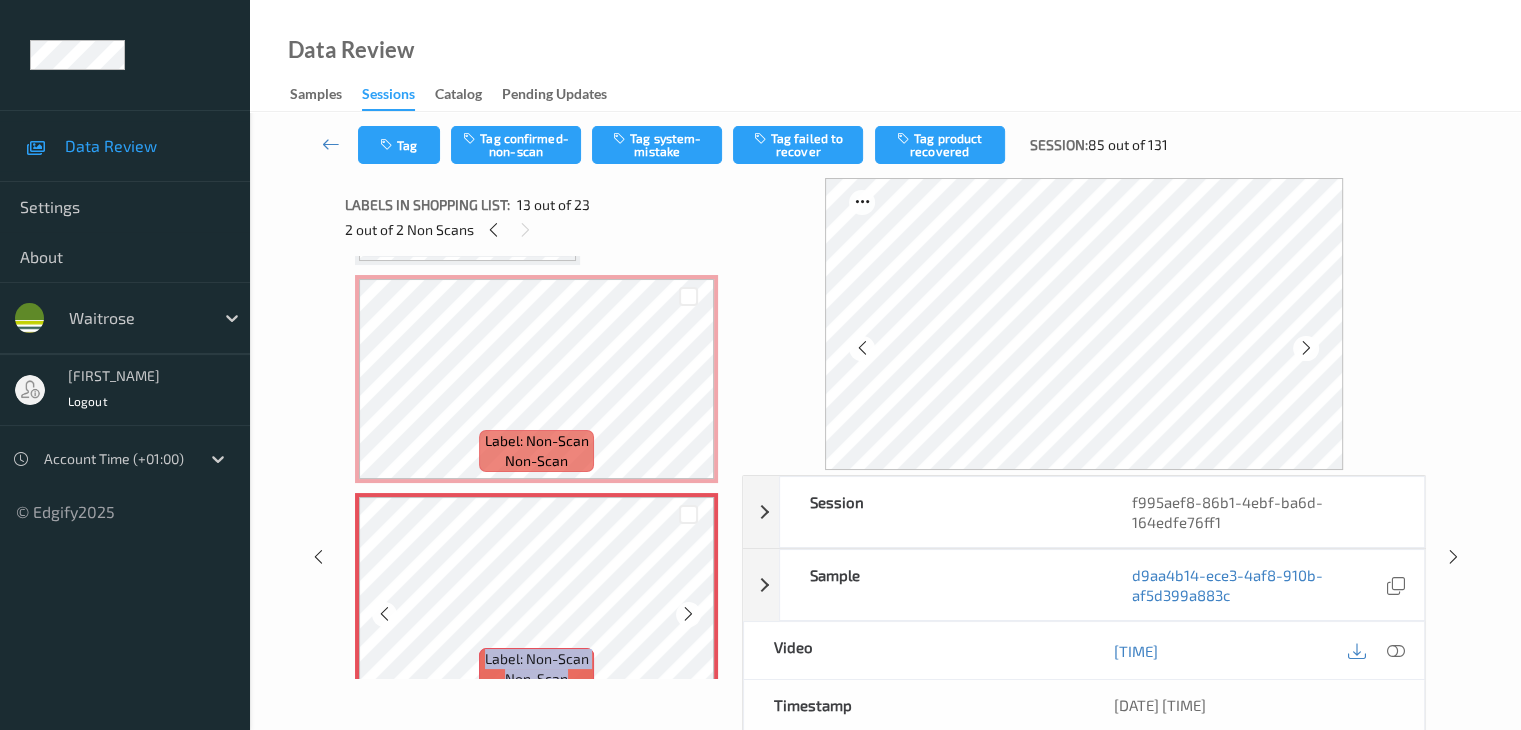 click at bounding box center [688, 614] 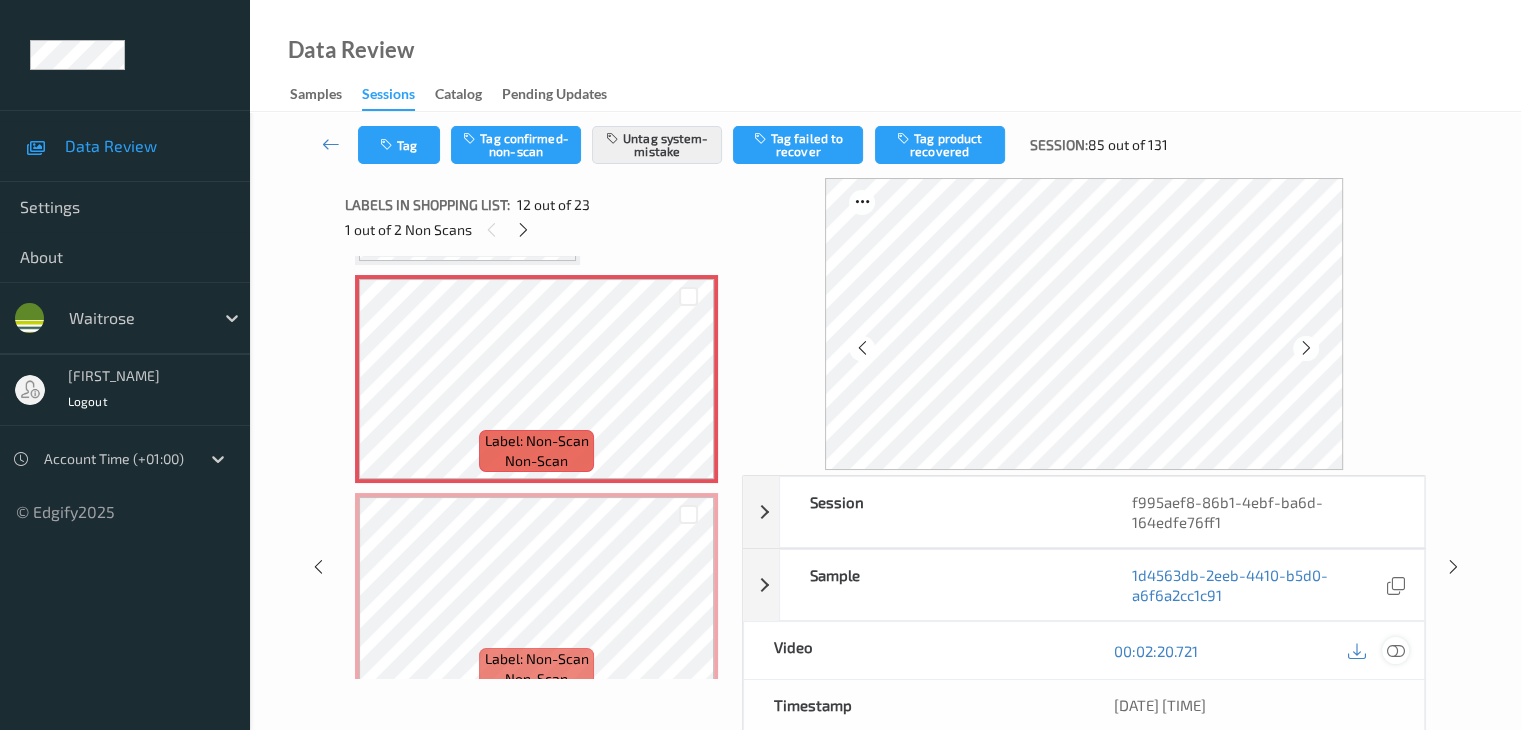 click at bounding box center [1395, 651] 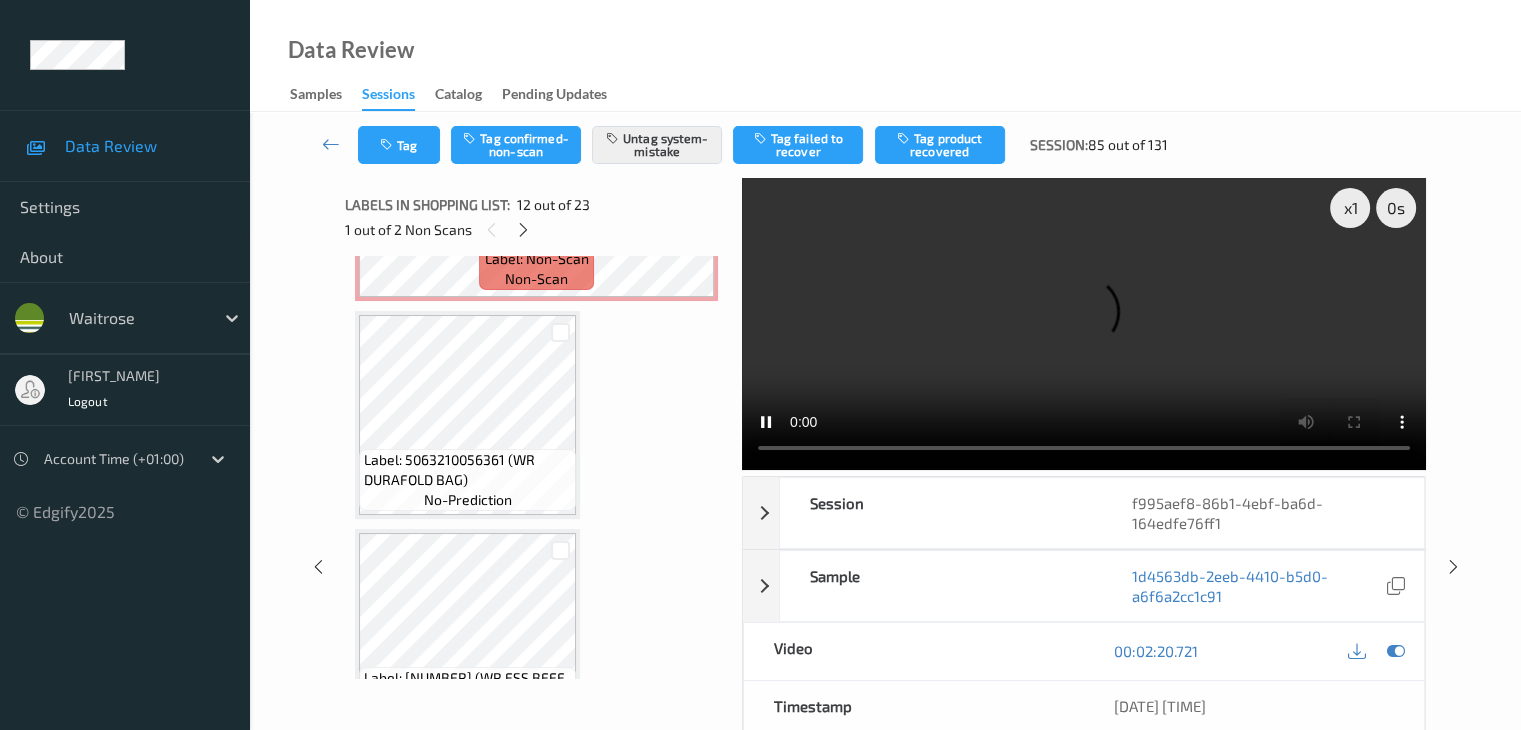scroll, scrollTop: 2888, scrollLeft: 0, axis: vertical 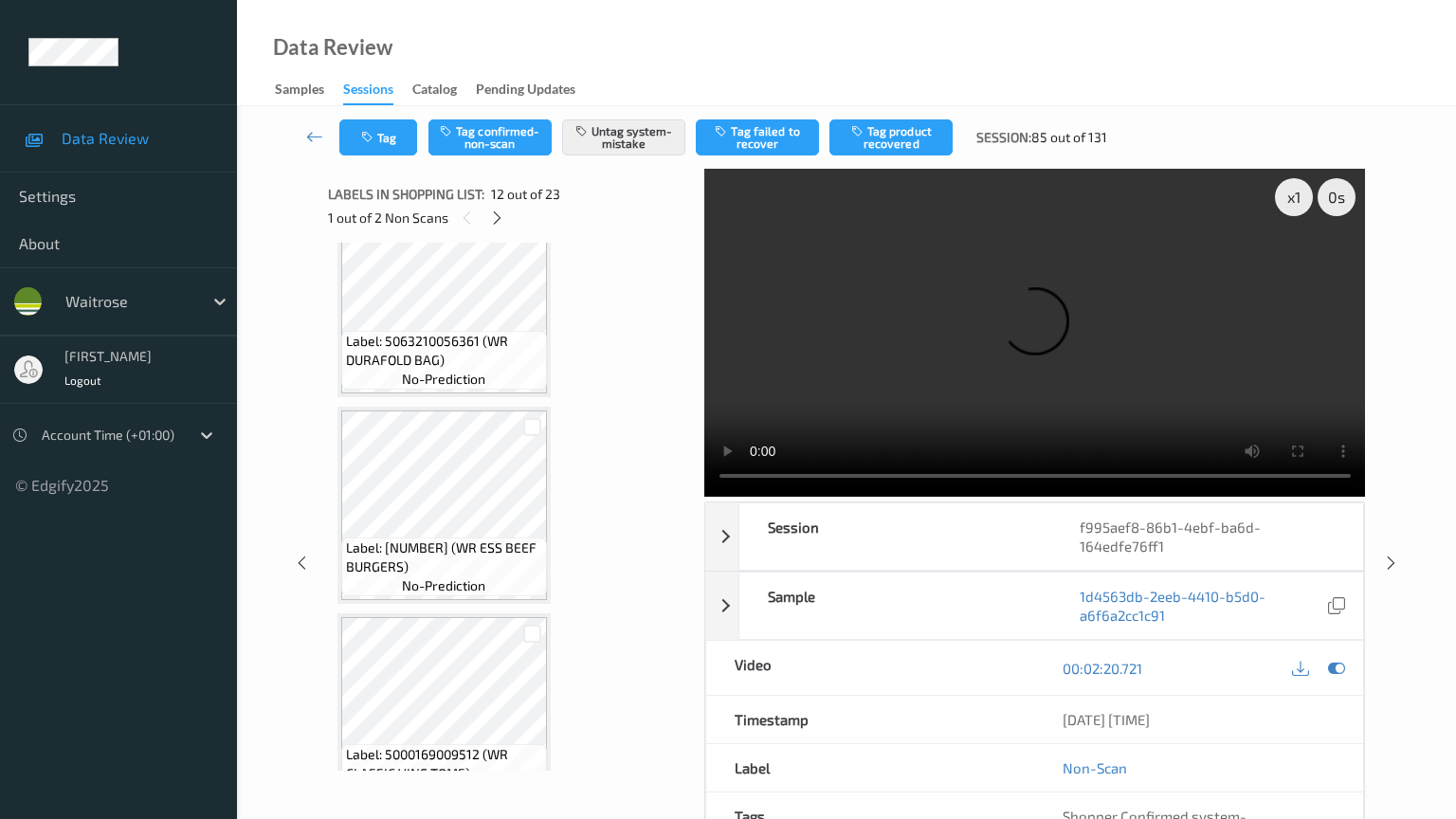 type 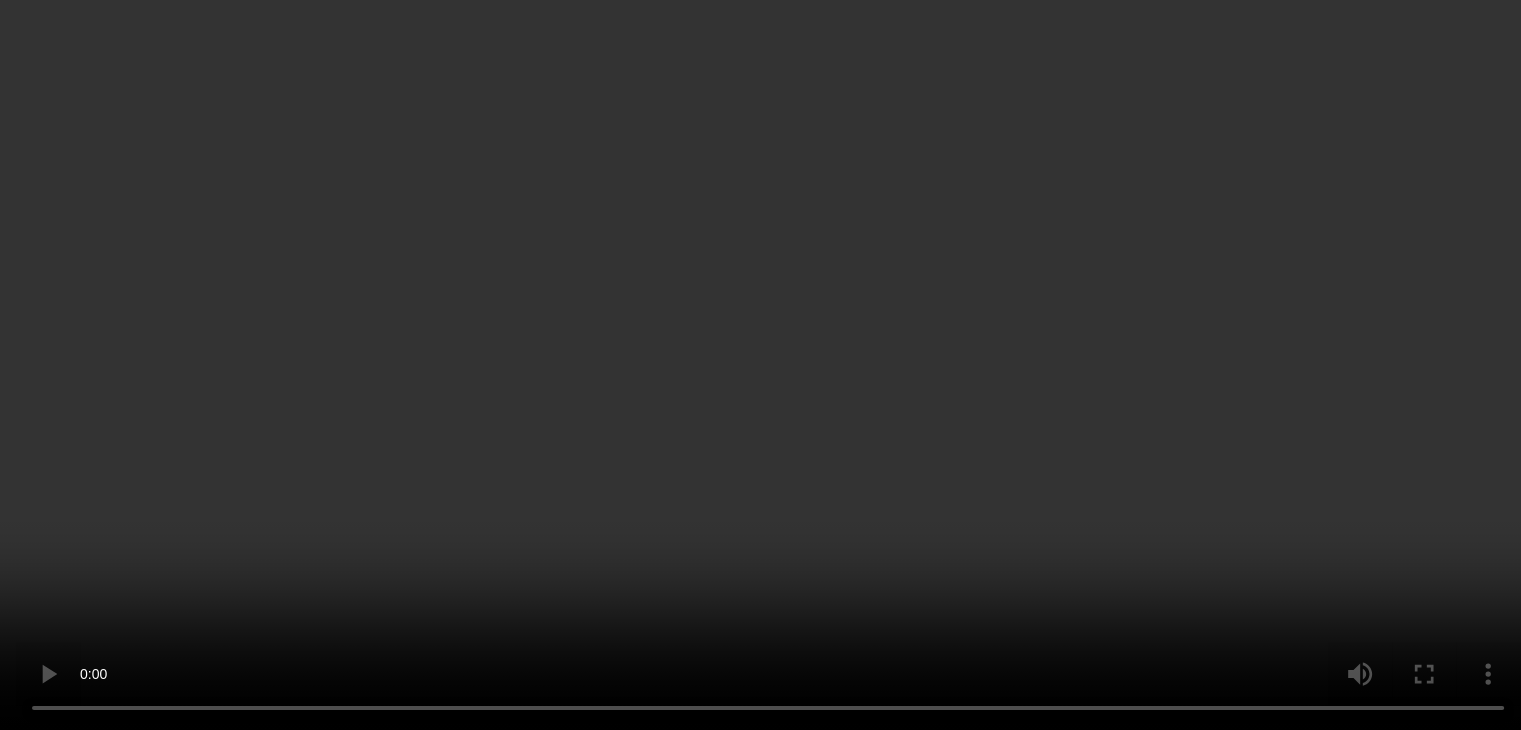 scroll, scrollTop: 2288, scrollLeft: 0, axis: vertical 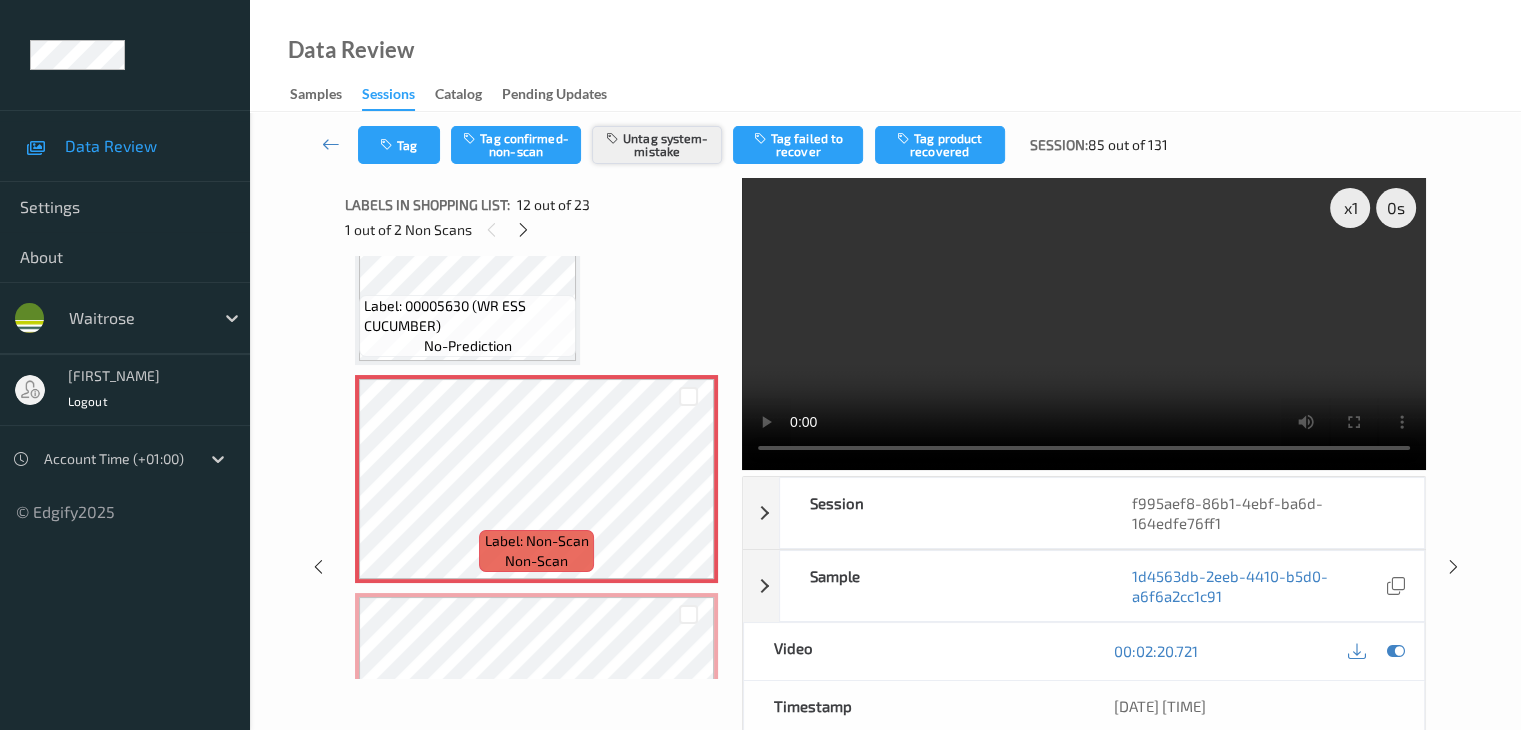 click on "Untag   system-mistake" at bounding box center (657, 145) 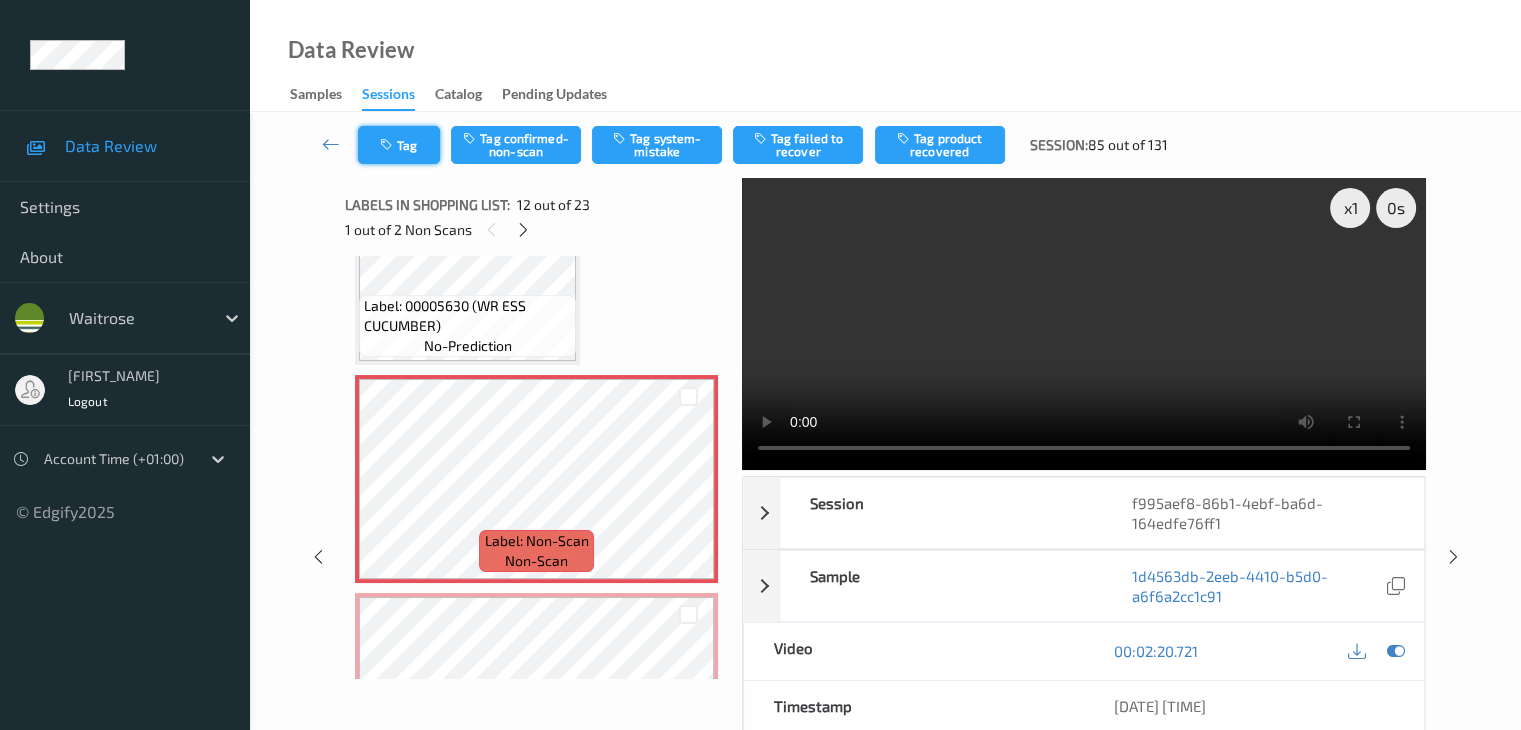 click on "Tag" at bounding box center (399, 145) 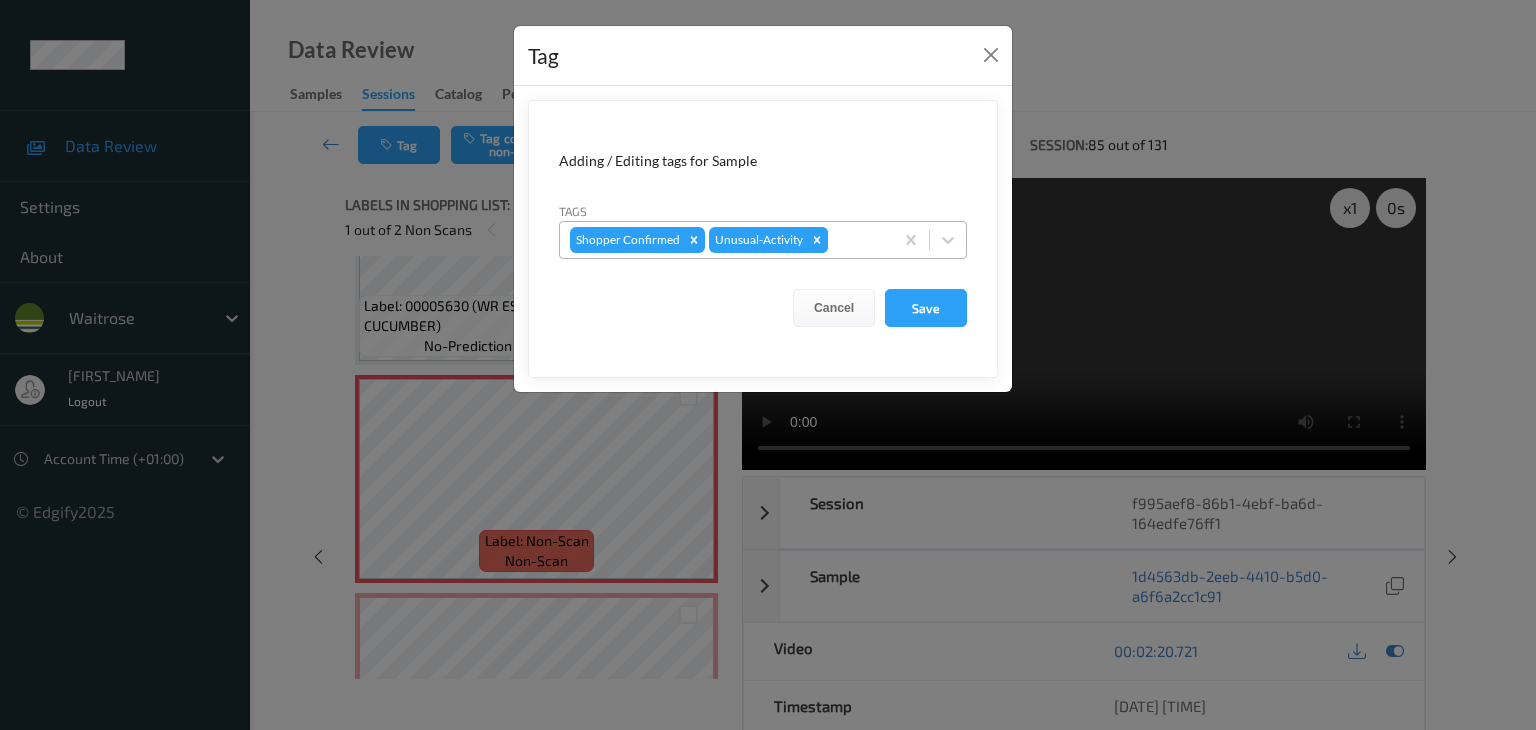 click 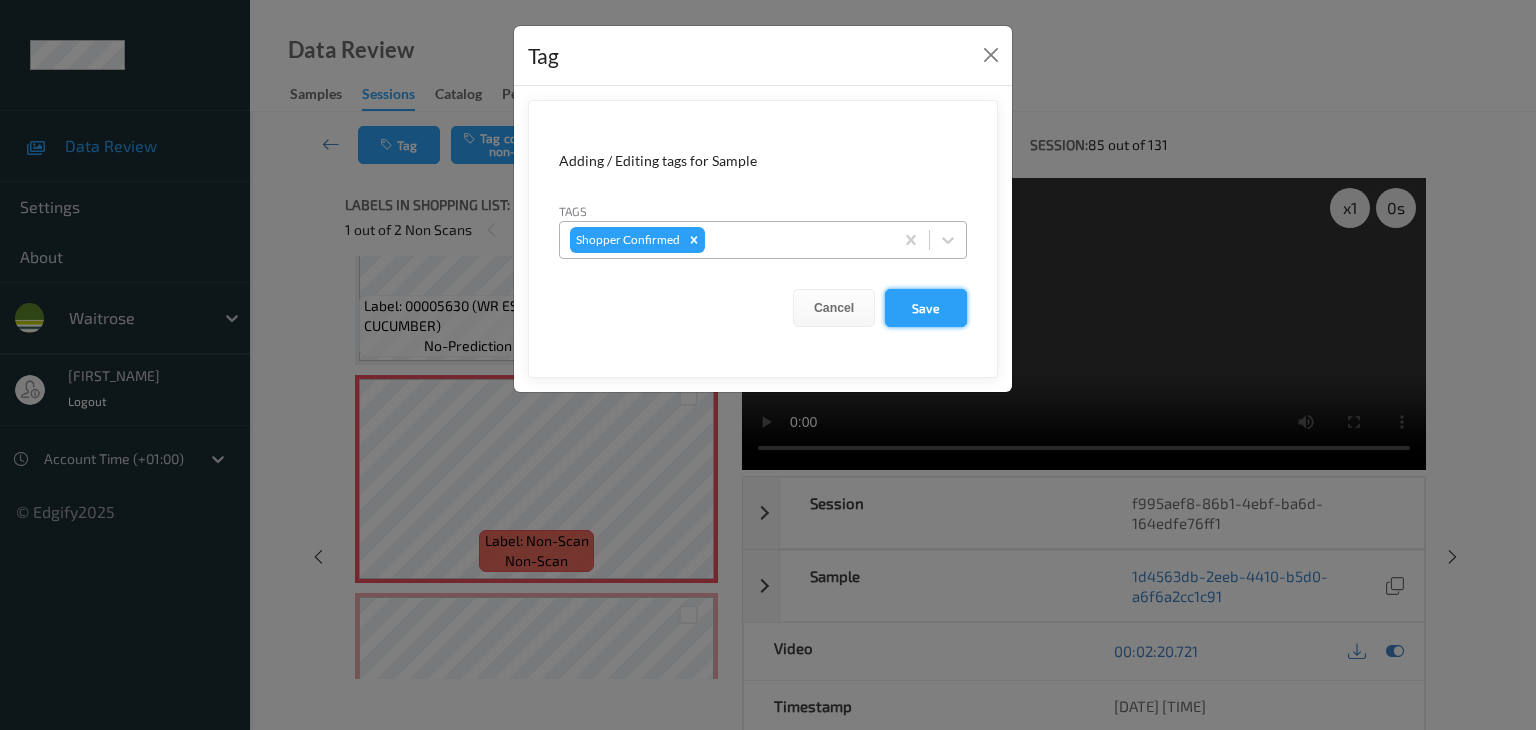 click on "Save" at bounding box center (926, 308) 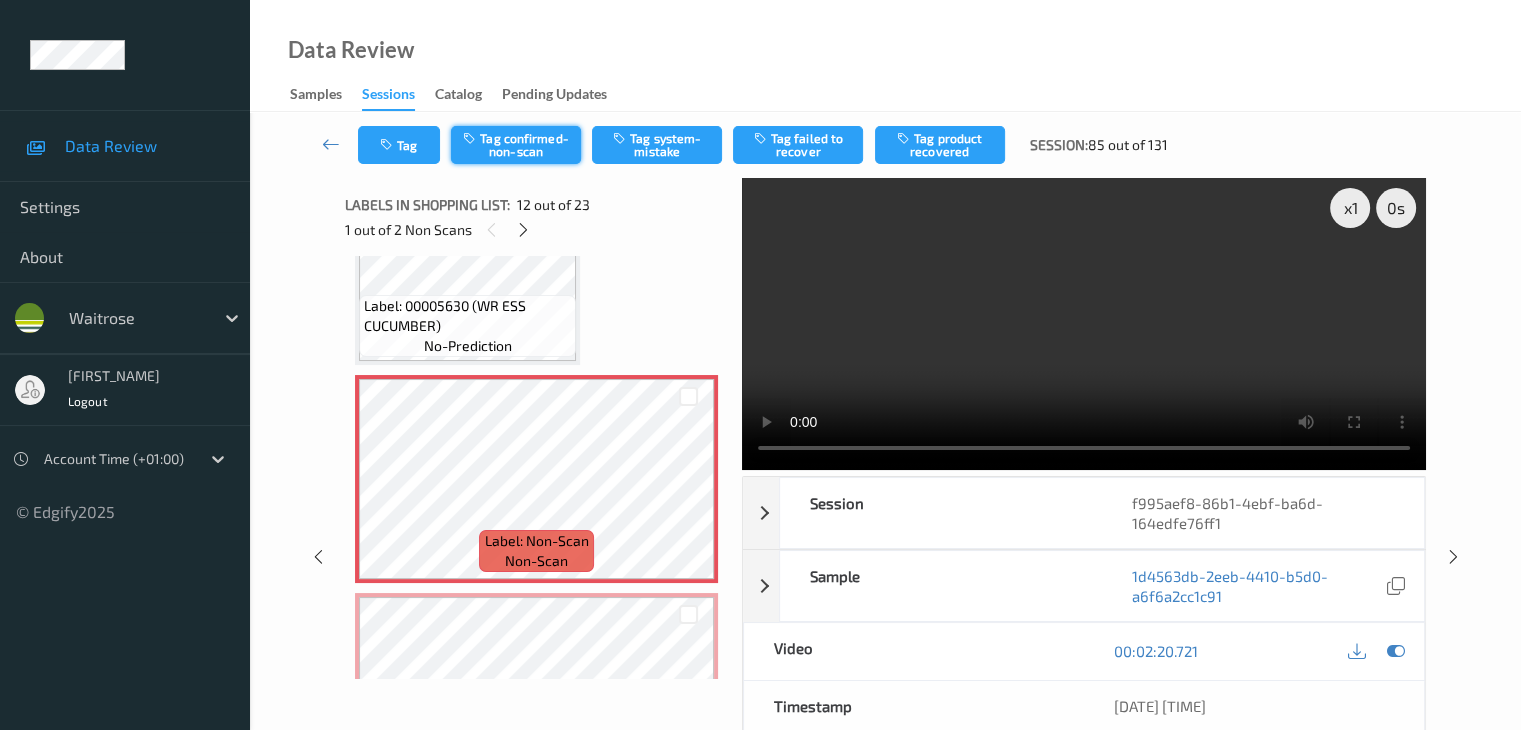click on "Tag   confirmed-non-scan" at bounding box center (516, 145) 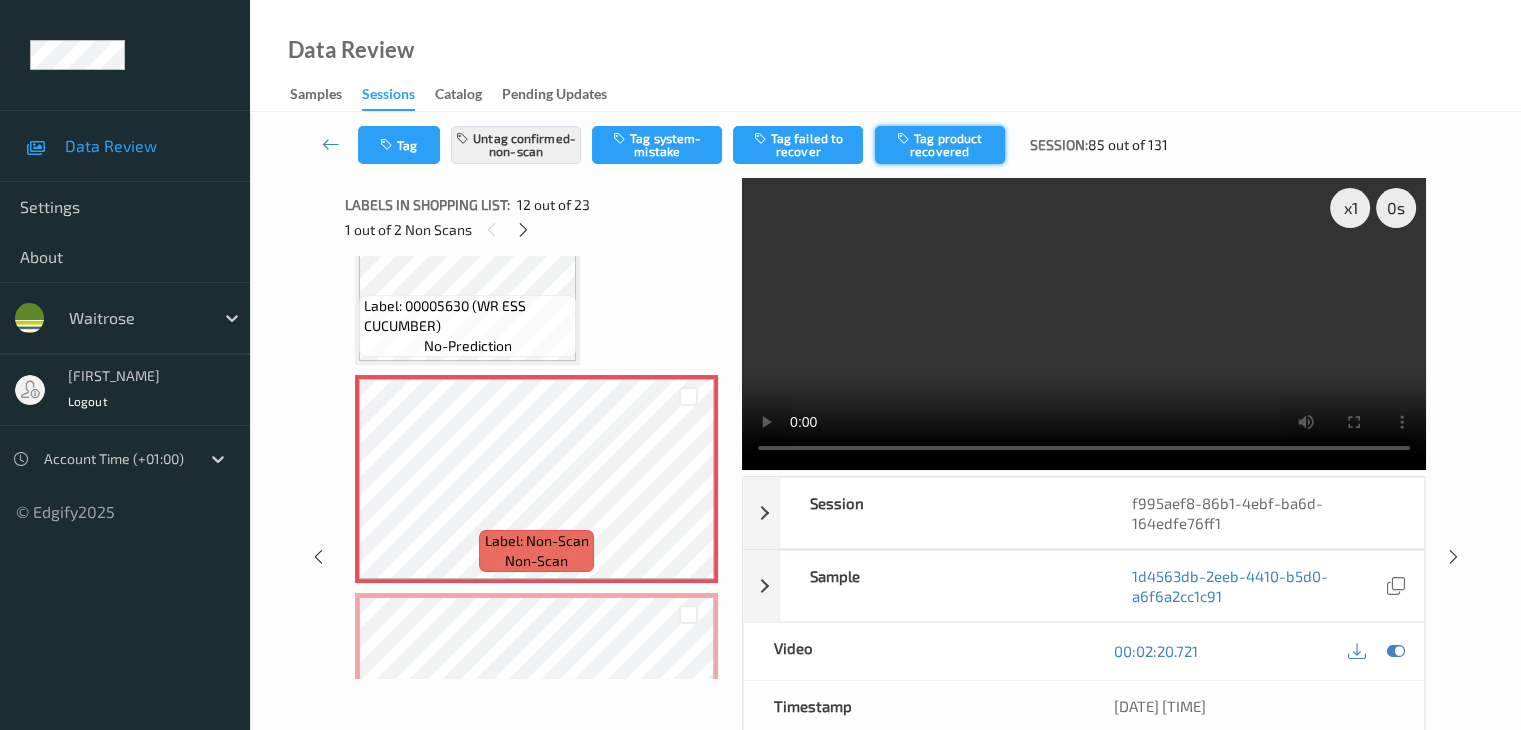 click on "Tag   product recovered" at bounding box center [940, 145] 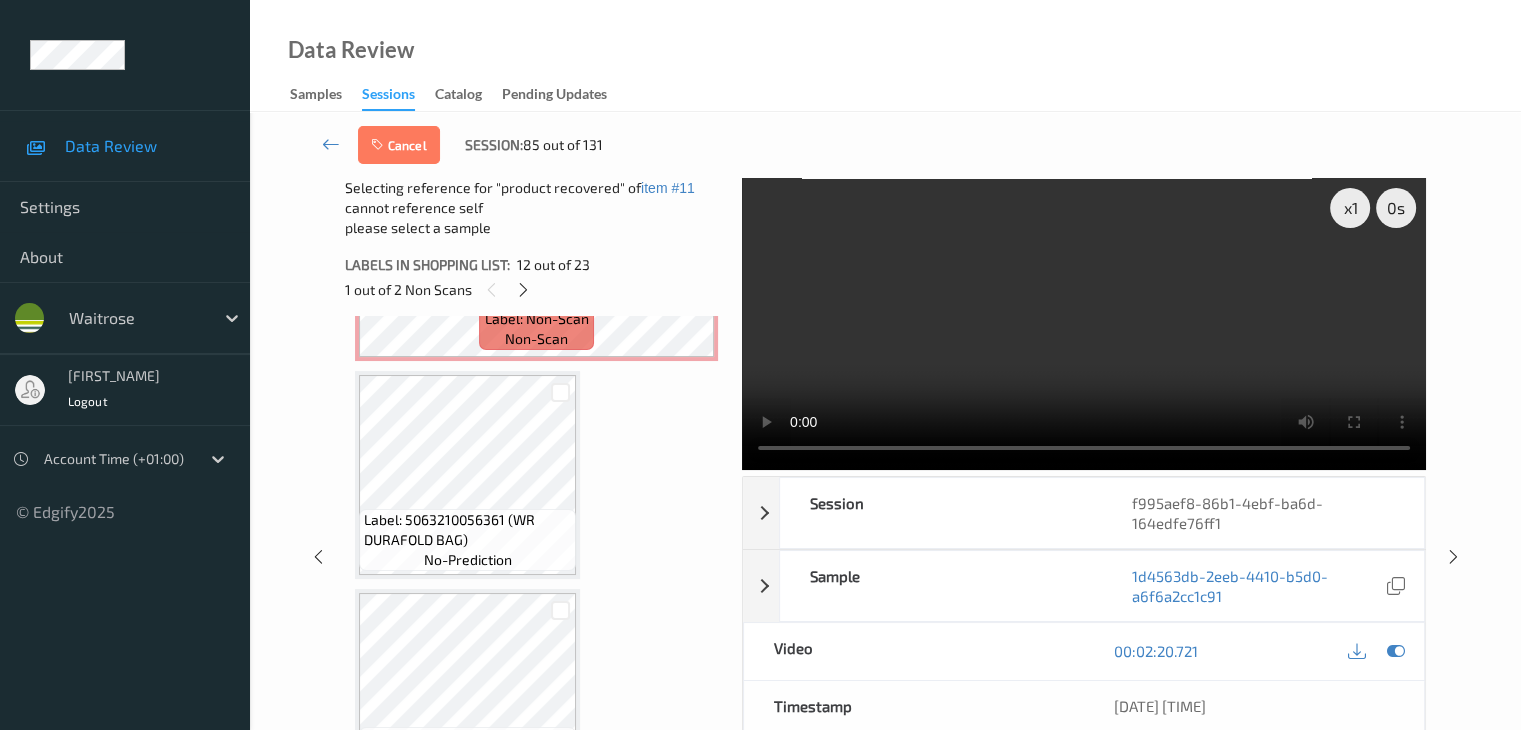 scroll, scrollTop: 2788, scrollLeft: 0, axis: vertical 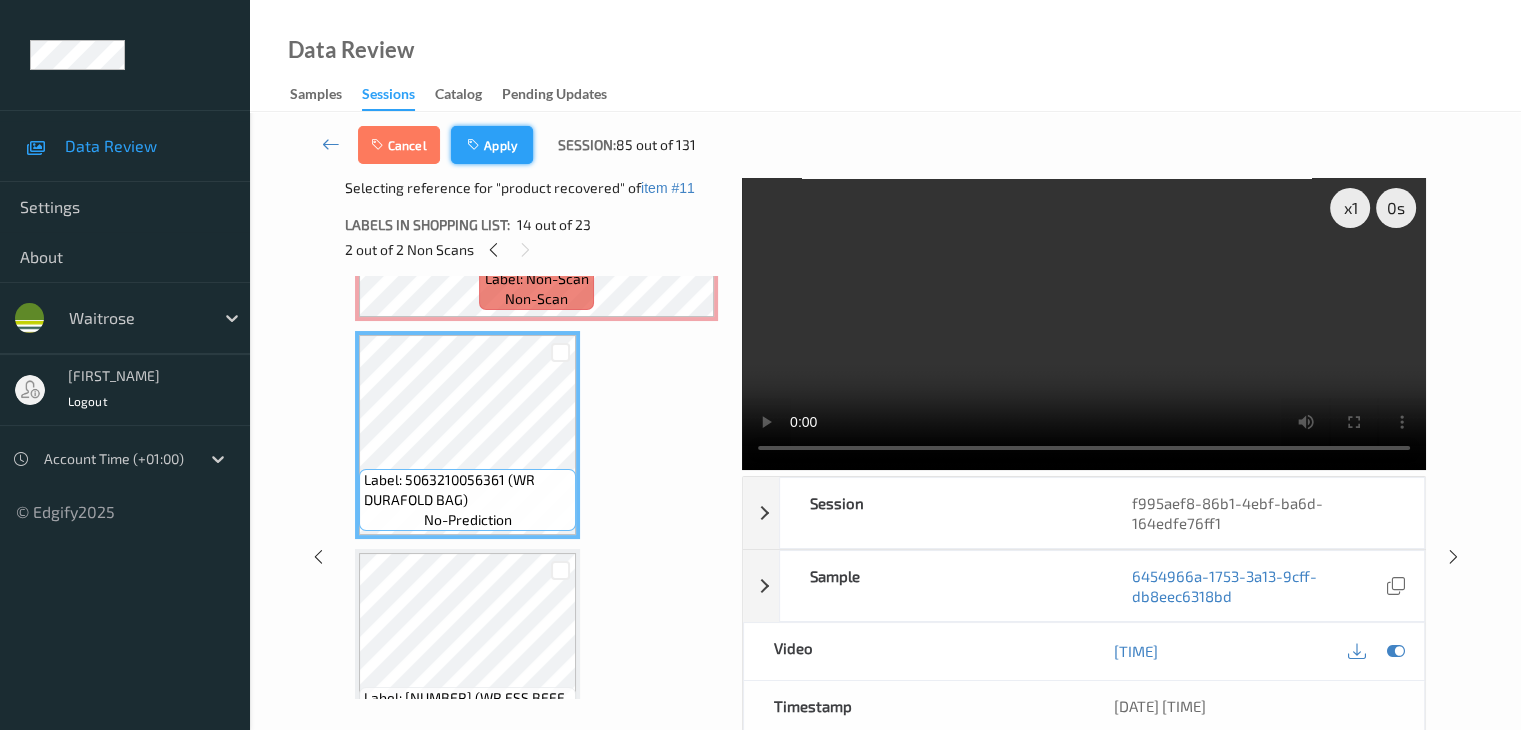 click on "Apply" at bounding box center (492, 145) 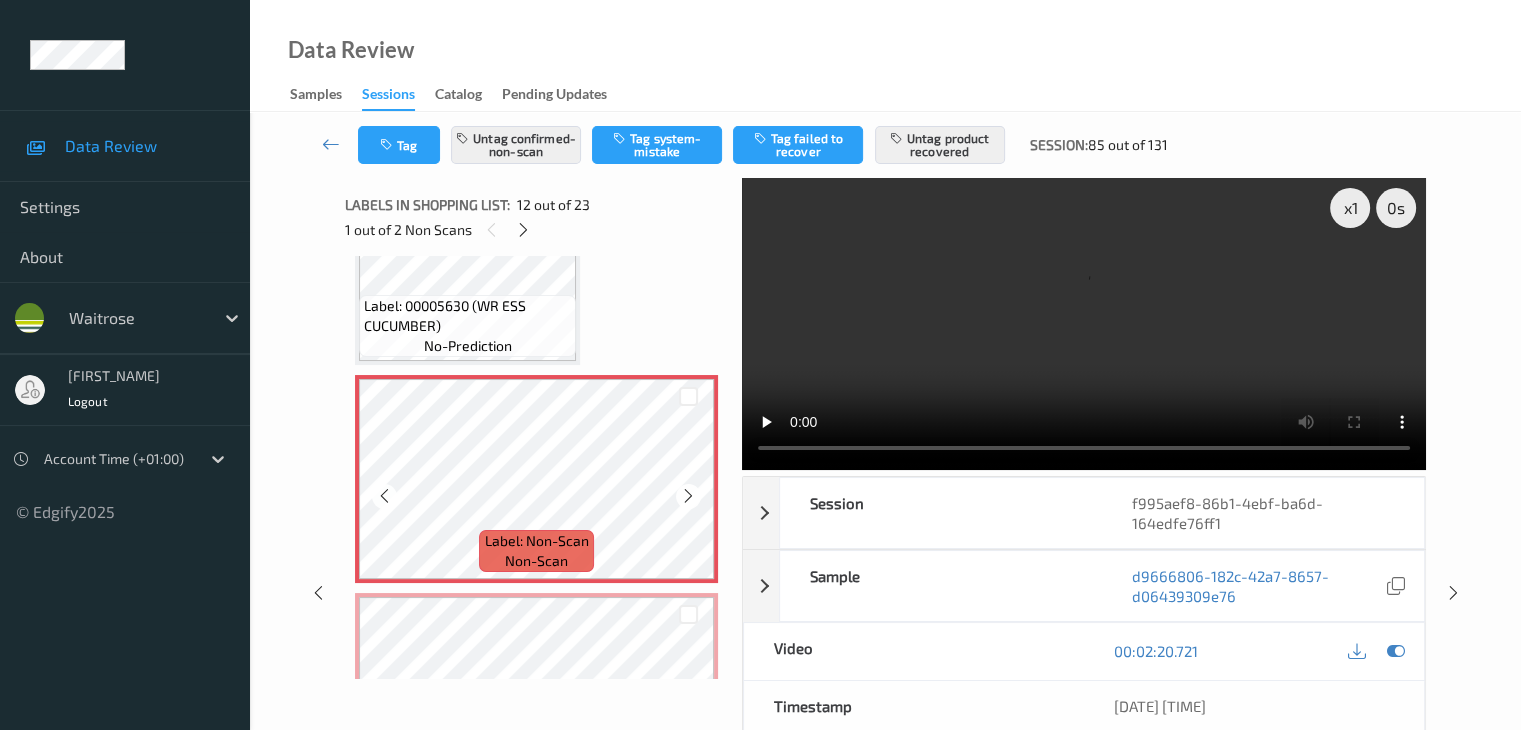 scroll, scrollTop: 2488, scrollLeft: 0, axis: vertical 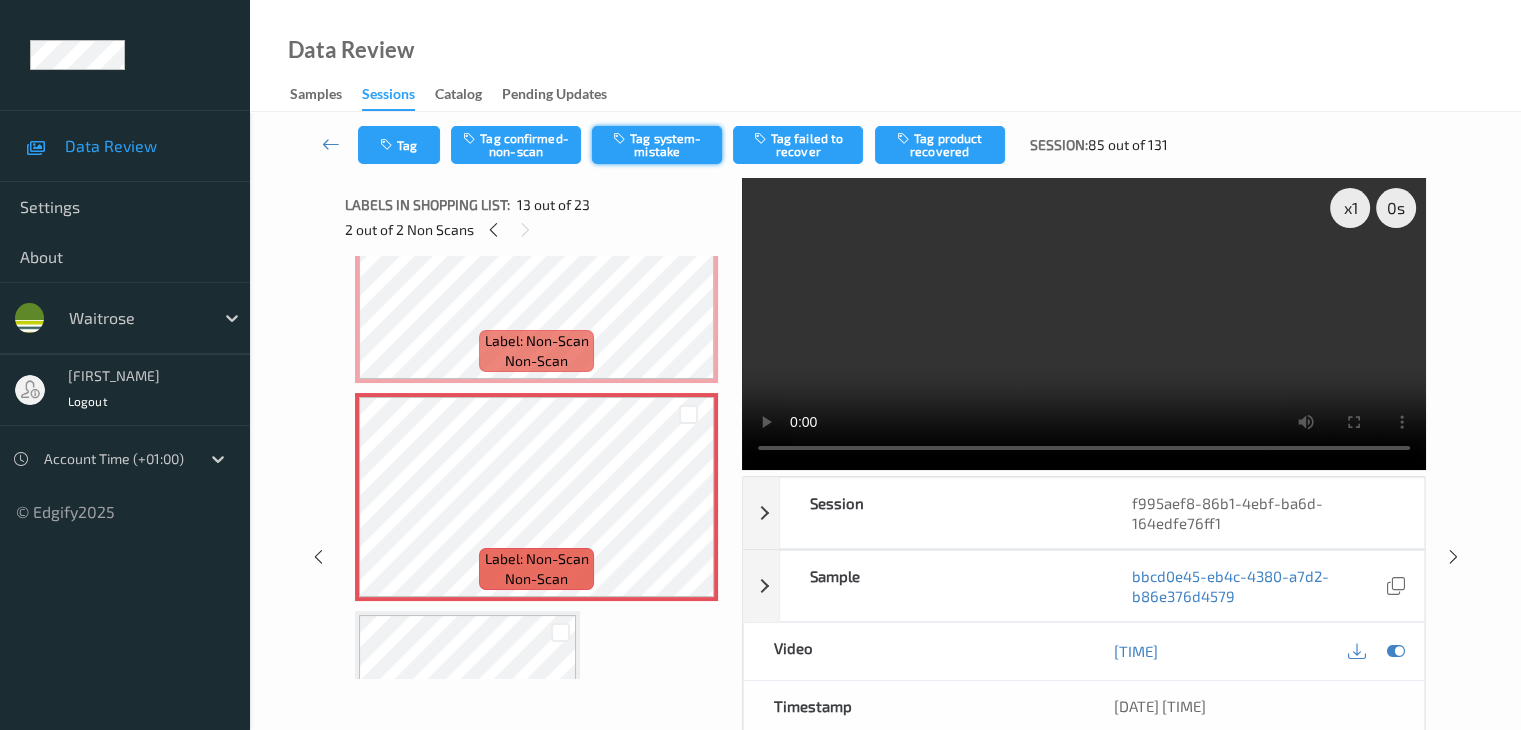 click on "Tag   system-mistake" at bounding box center [657, 145] 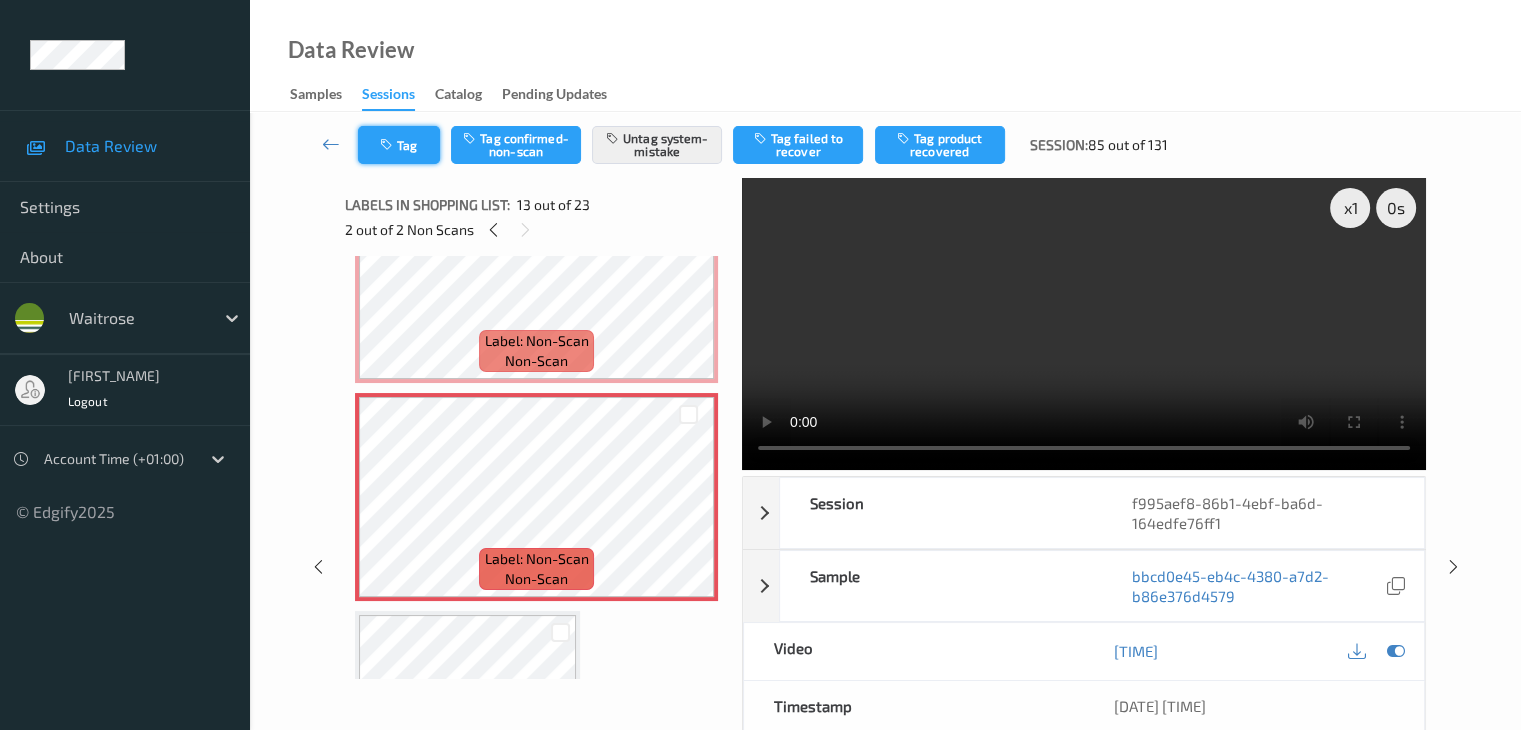 click on "Tag" at bounding box center [399, 145] 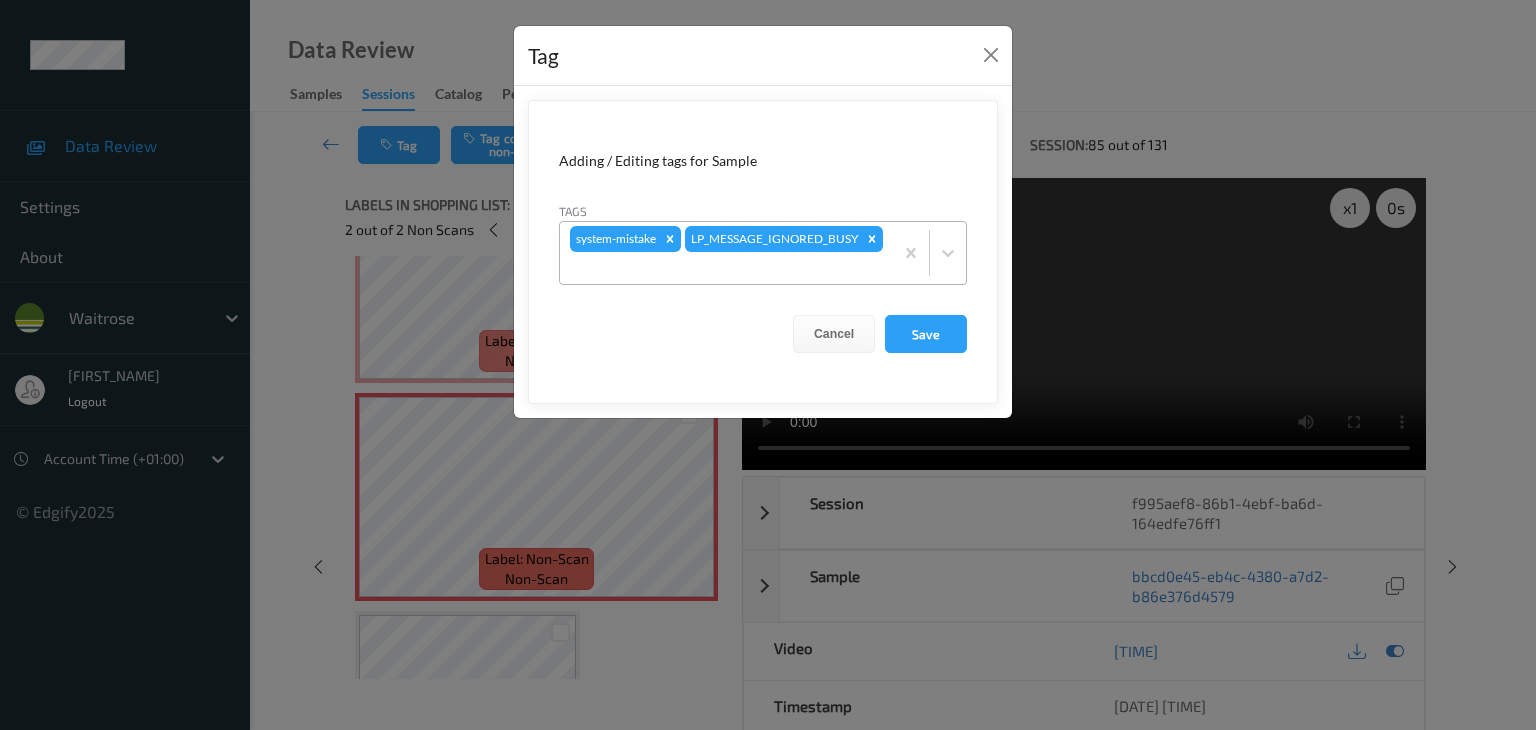 click at bounding box center (726, 268) 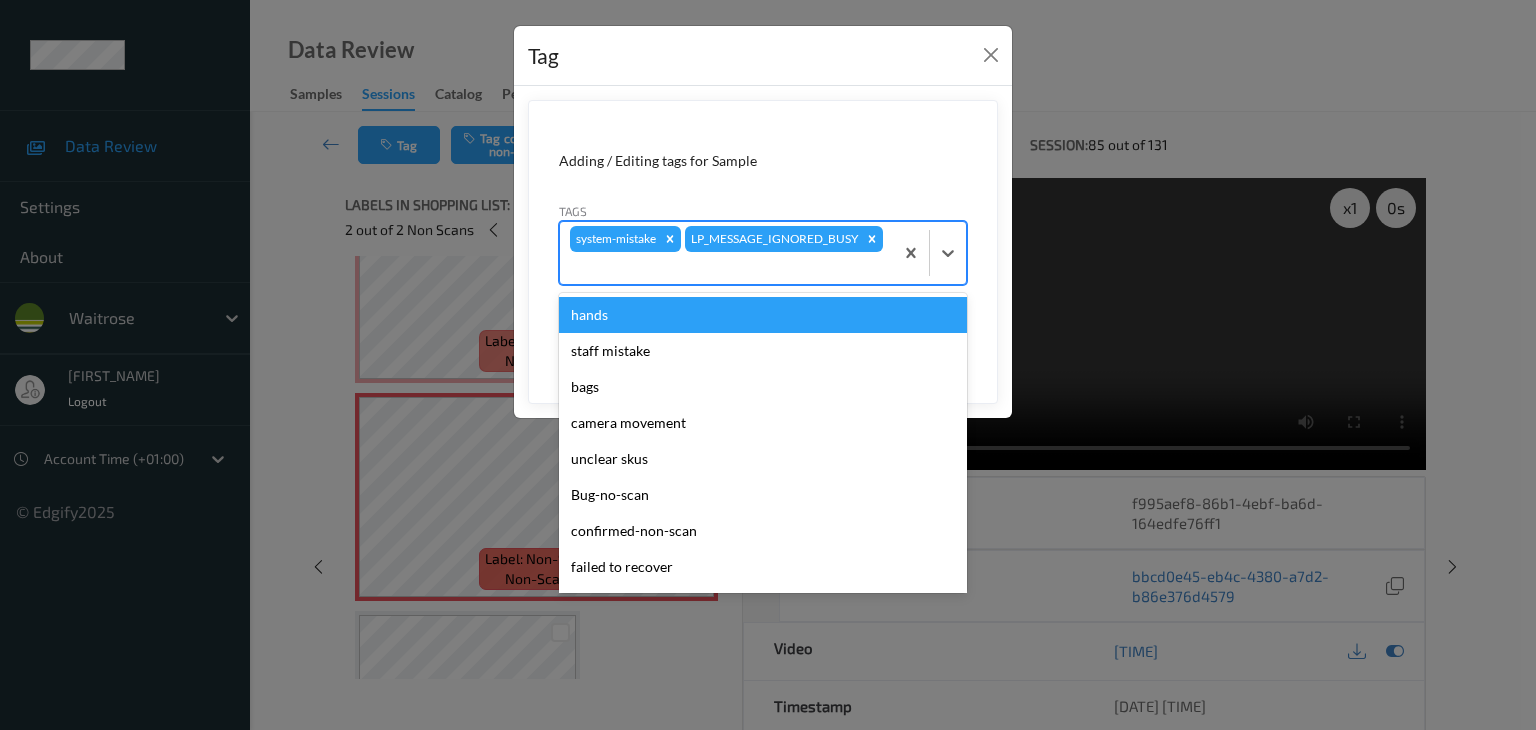 type on "u" 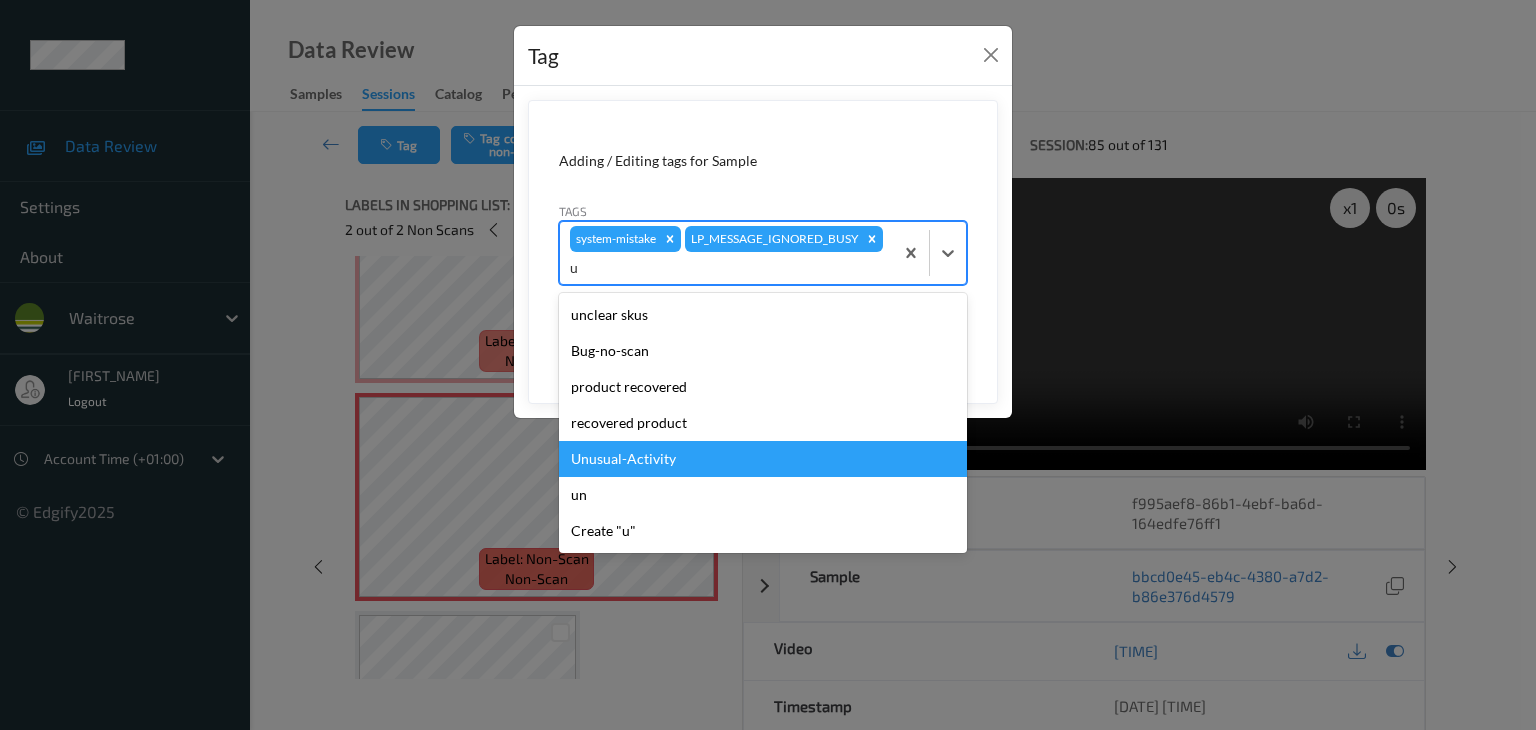 click on "Unusual-Activity" at bounding box center (763, 459) 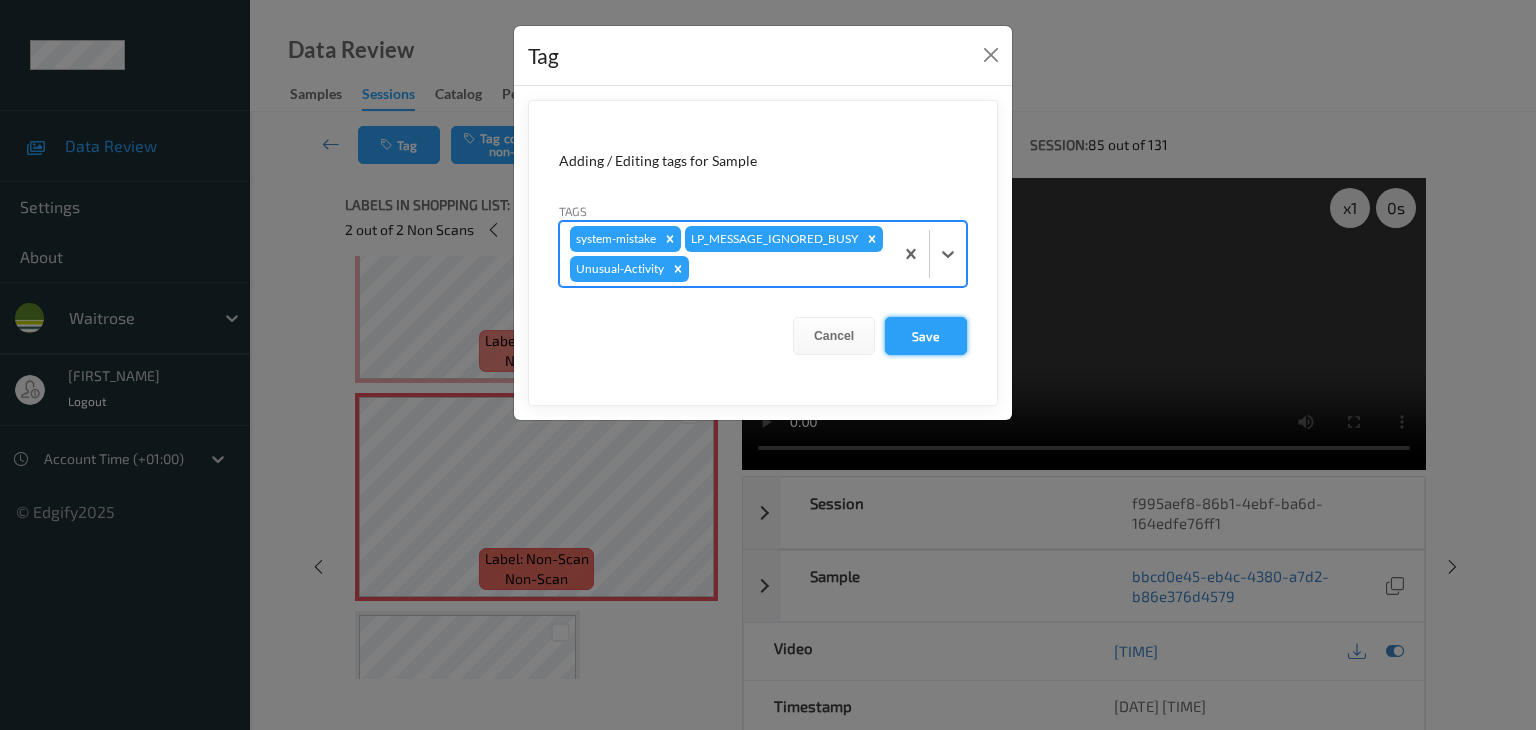 click on "Save" at bounding box center [926, 336] 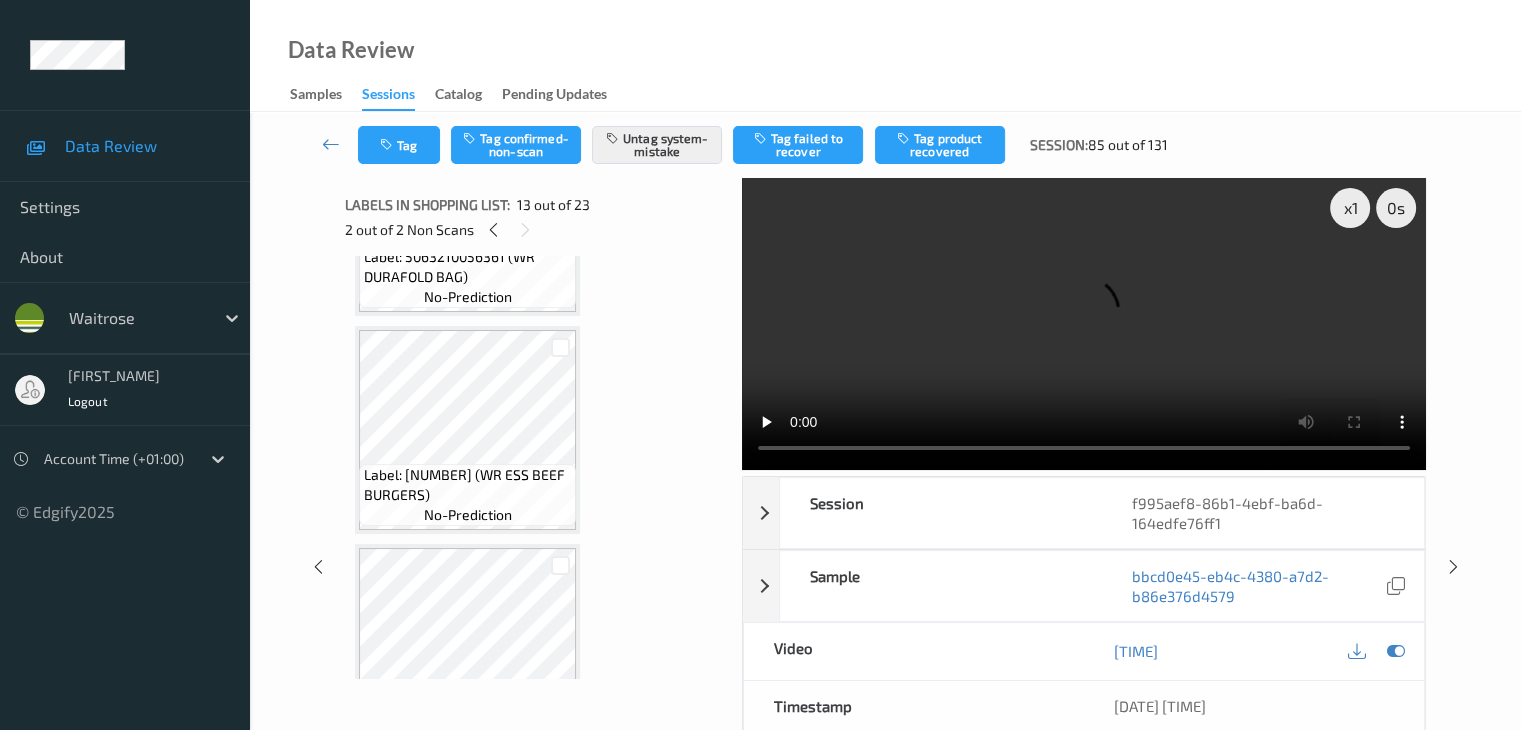 scroll, scrollTop: 3088, scrollLeft: 0, axis: vertical 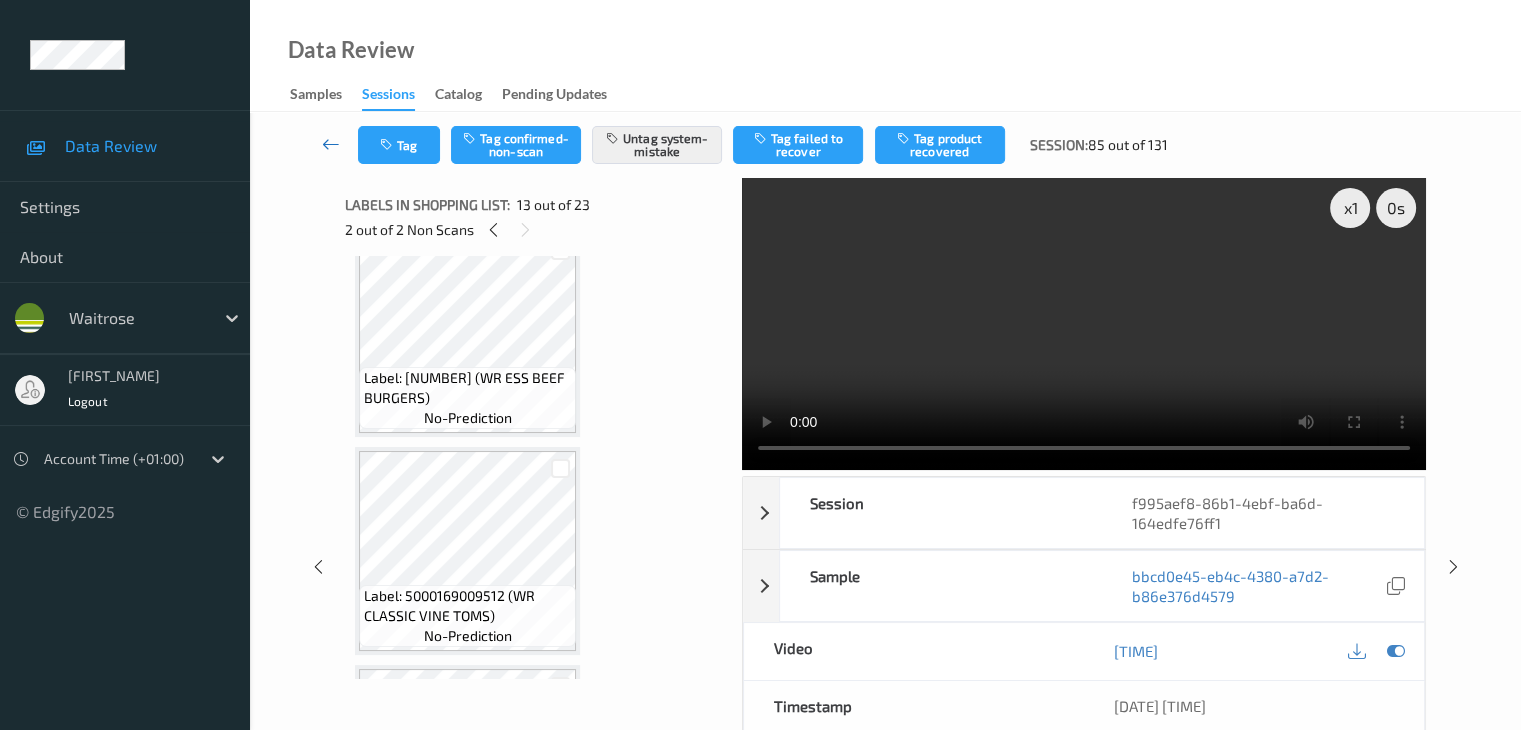 click at bounding box center [331, 144] 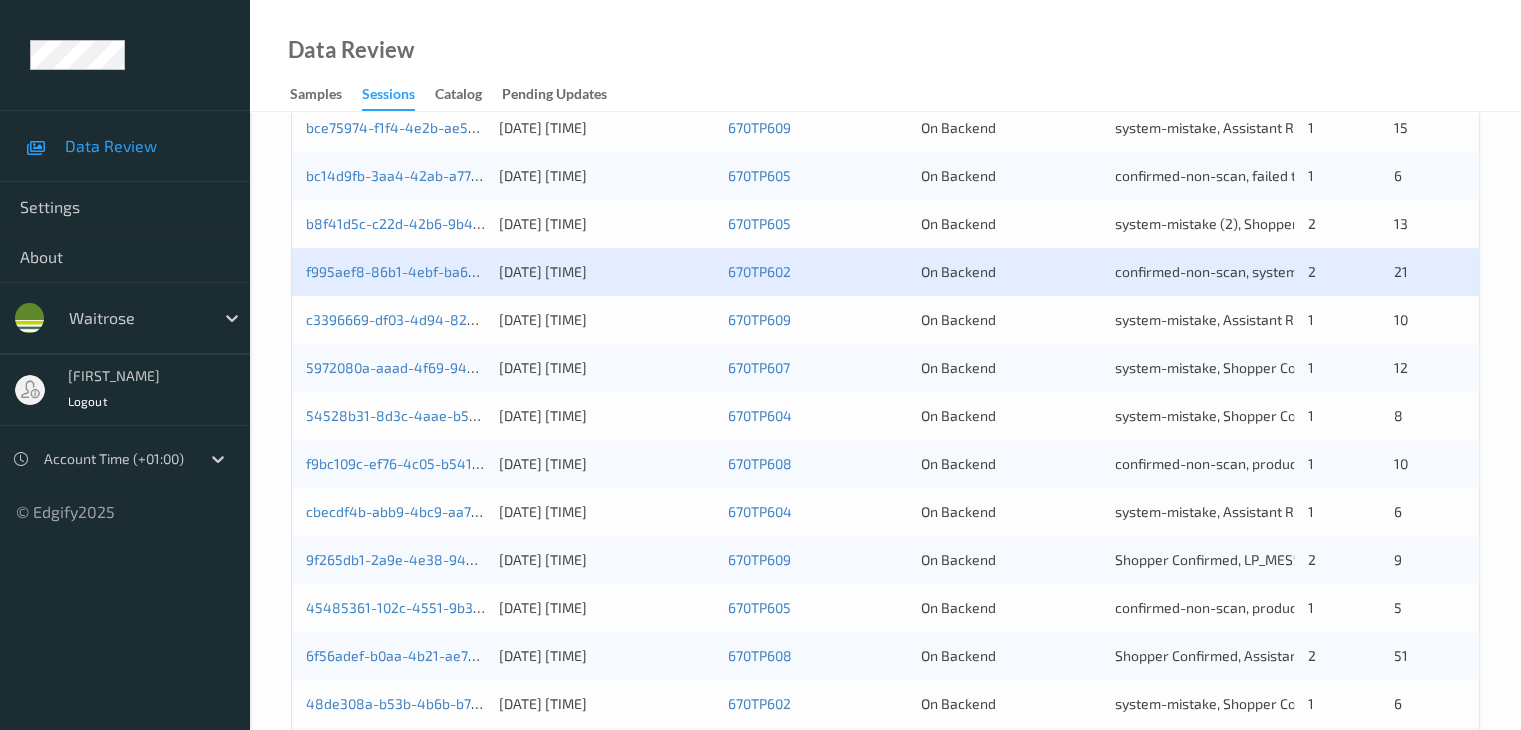 scroll, scrollTop: 600, scrollLeft: 0, axis: vertical 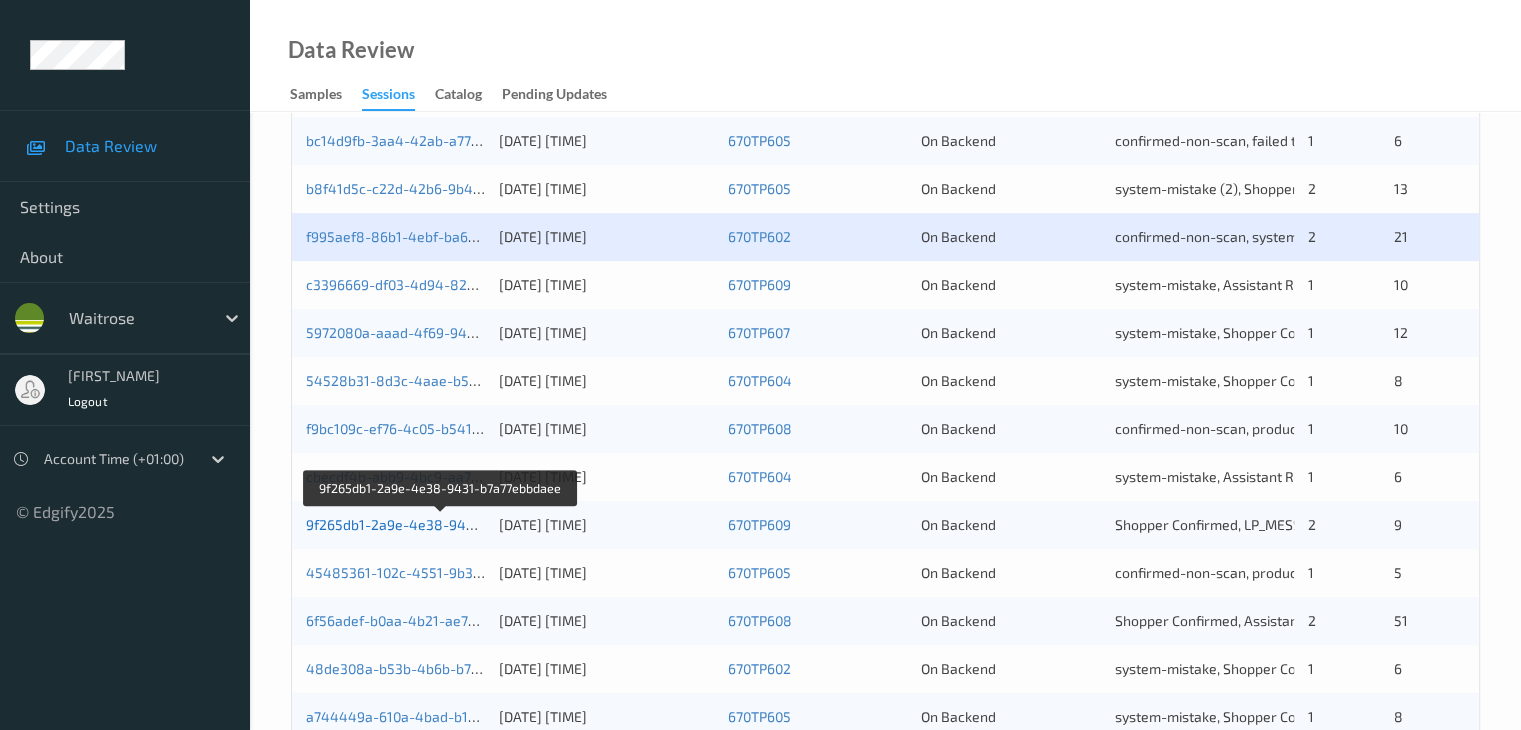 click on "9f265db1-2a9e-4e38-9431-b7a77ebbdaee" at bounding box center [442, 524] 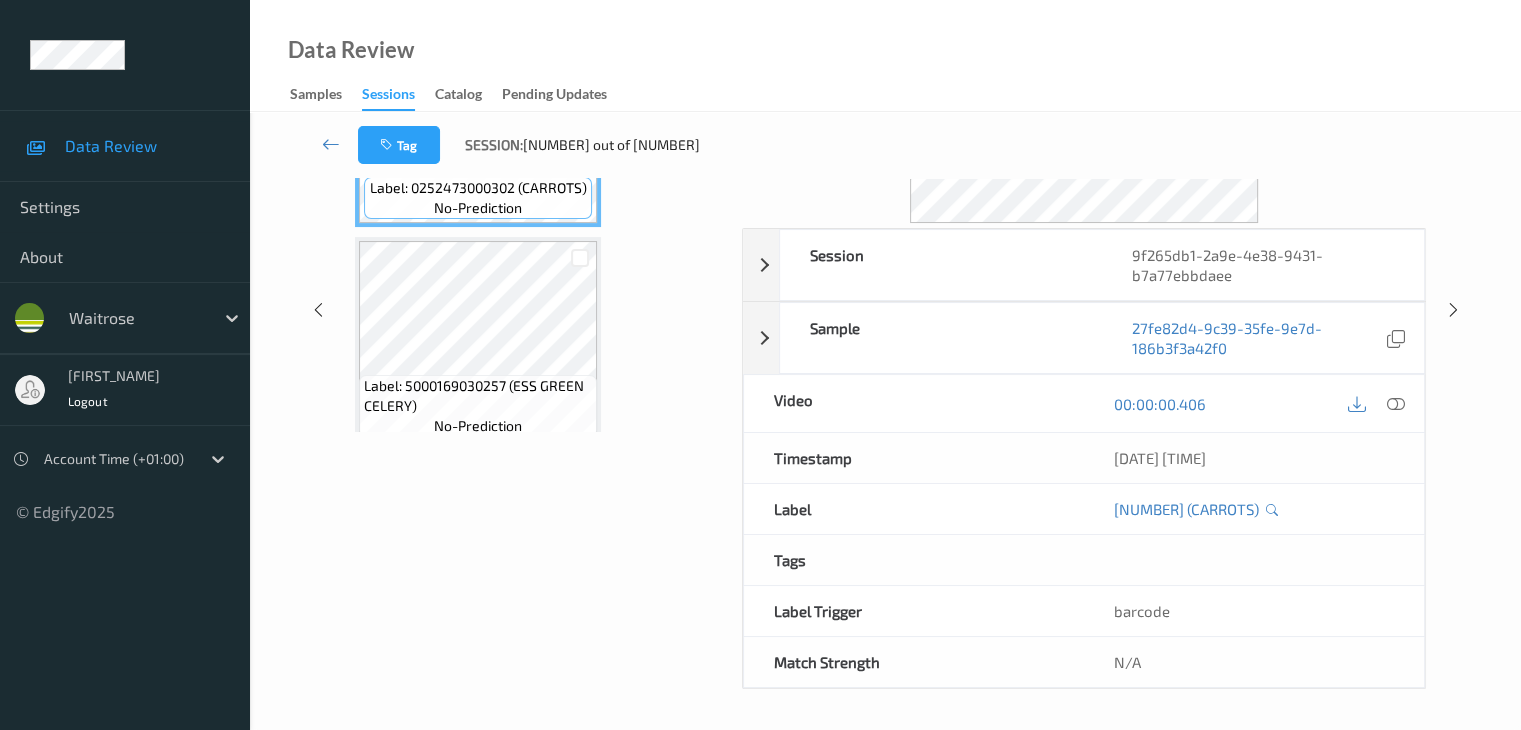 scroll, scrollTop: 244, scrollLeft: 0, axis: vertical 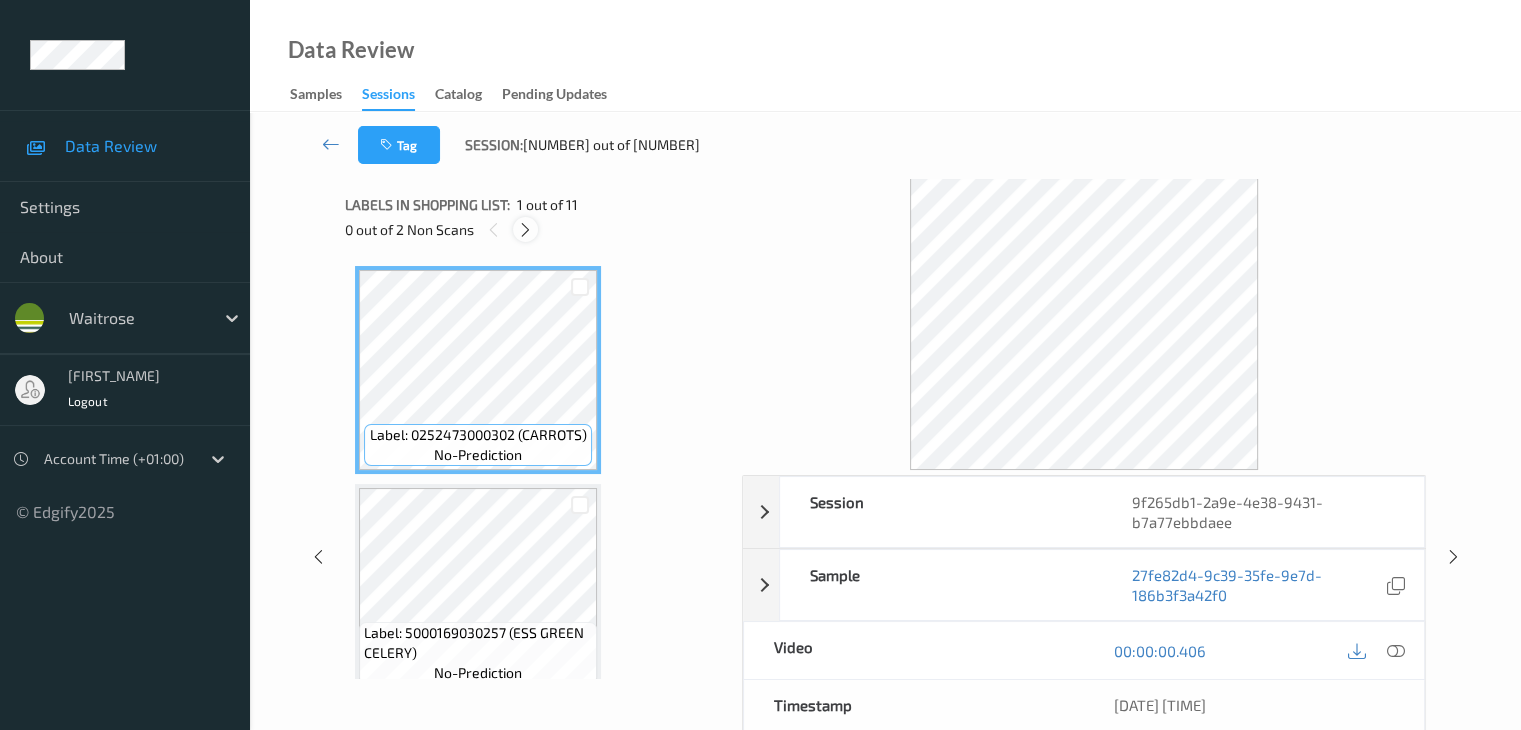 click at bounding box center [525, 230] 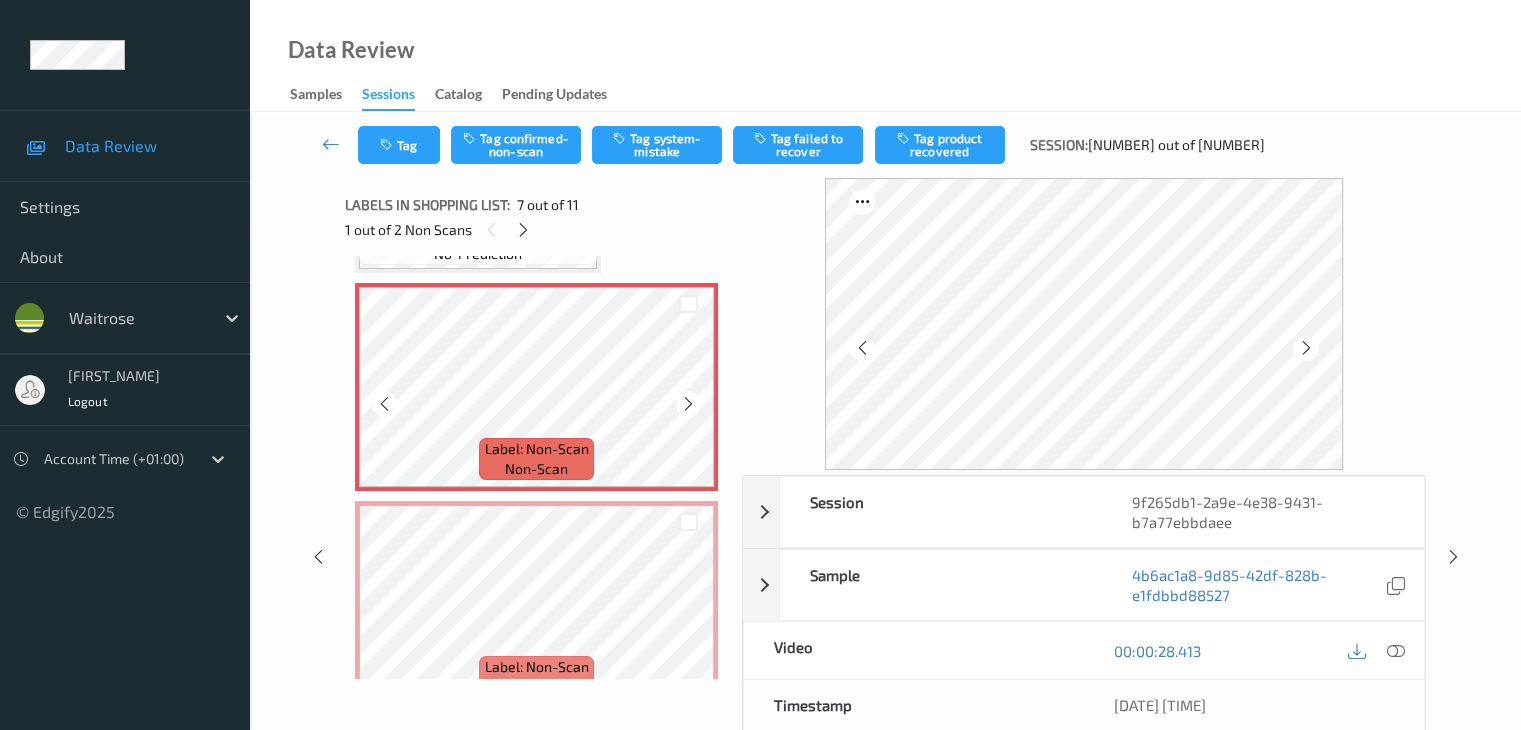 scroll, scrollTop: 1300, scrollLeft: 0, axis: vertical 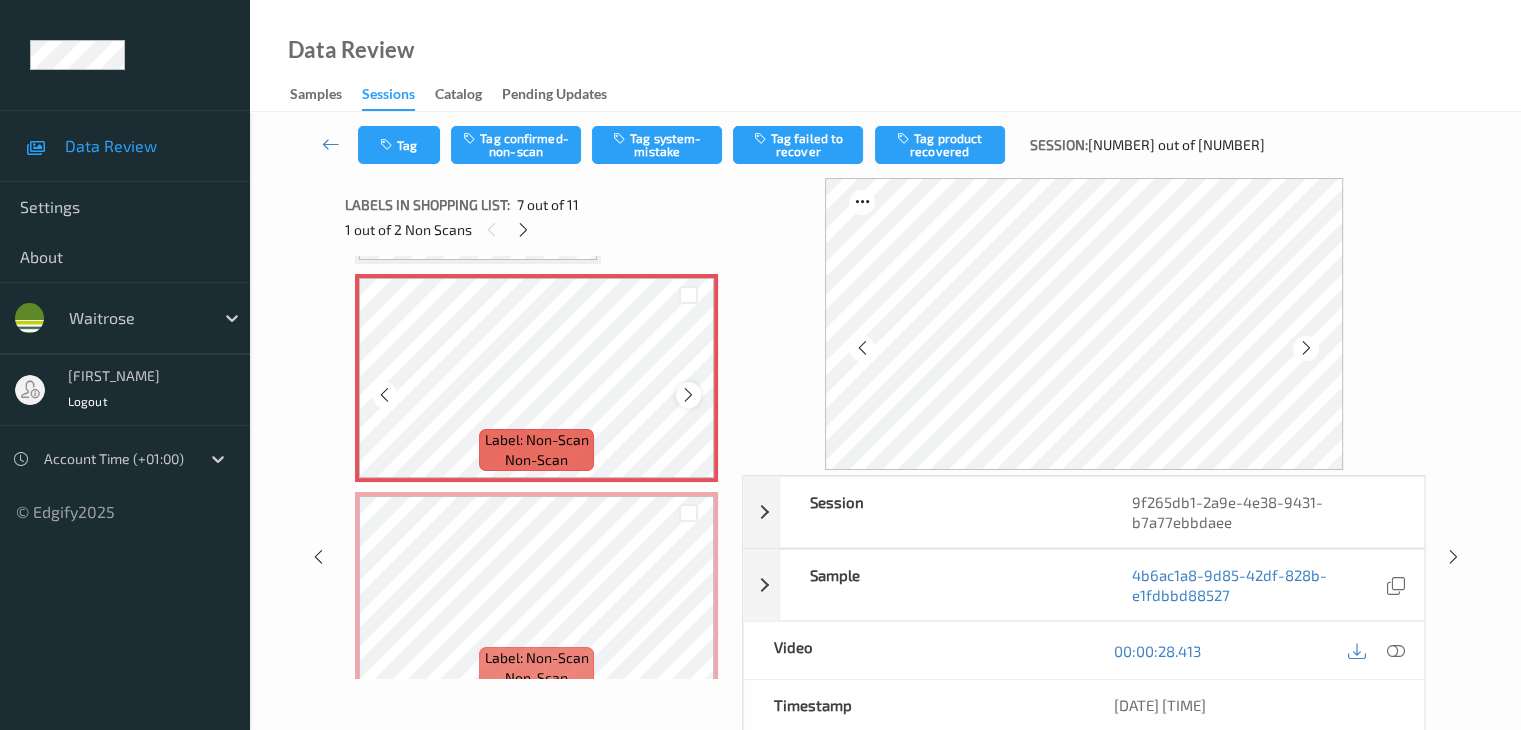 click at bounding box center (688, 395) 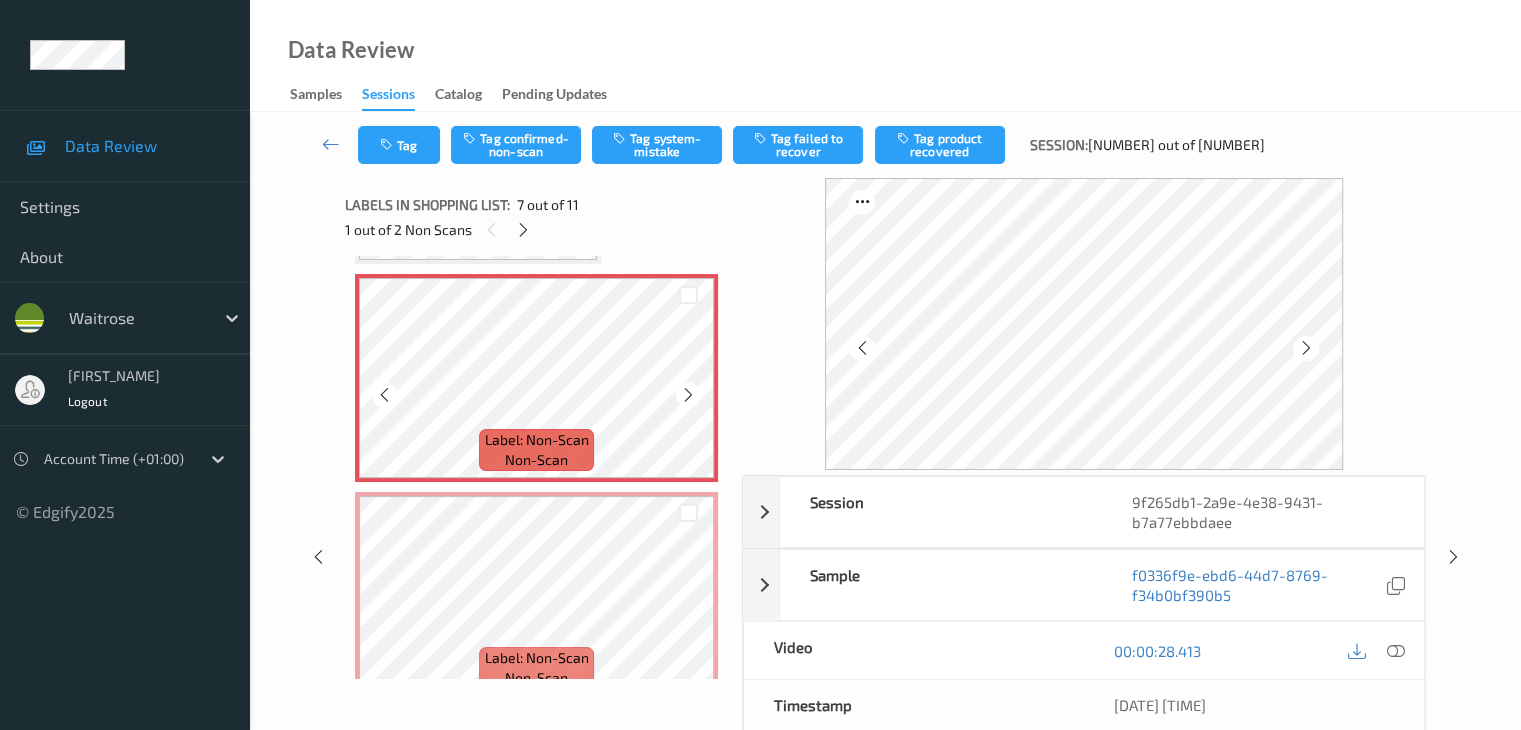 click at bounding box center (688, 395) 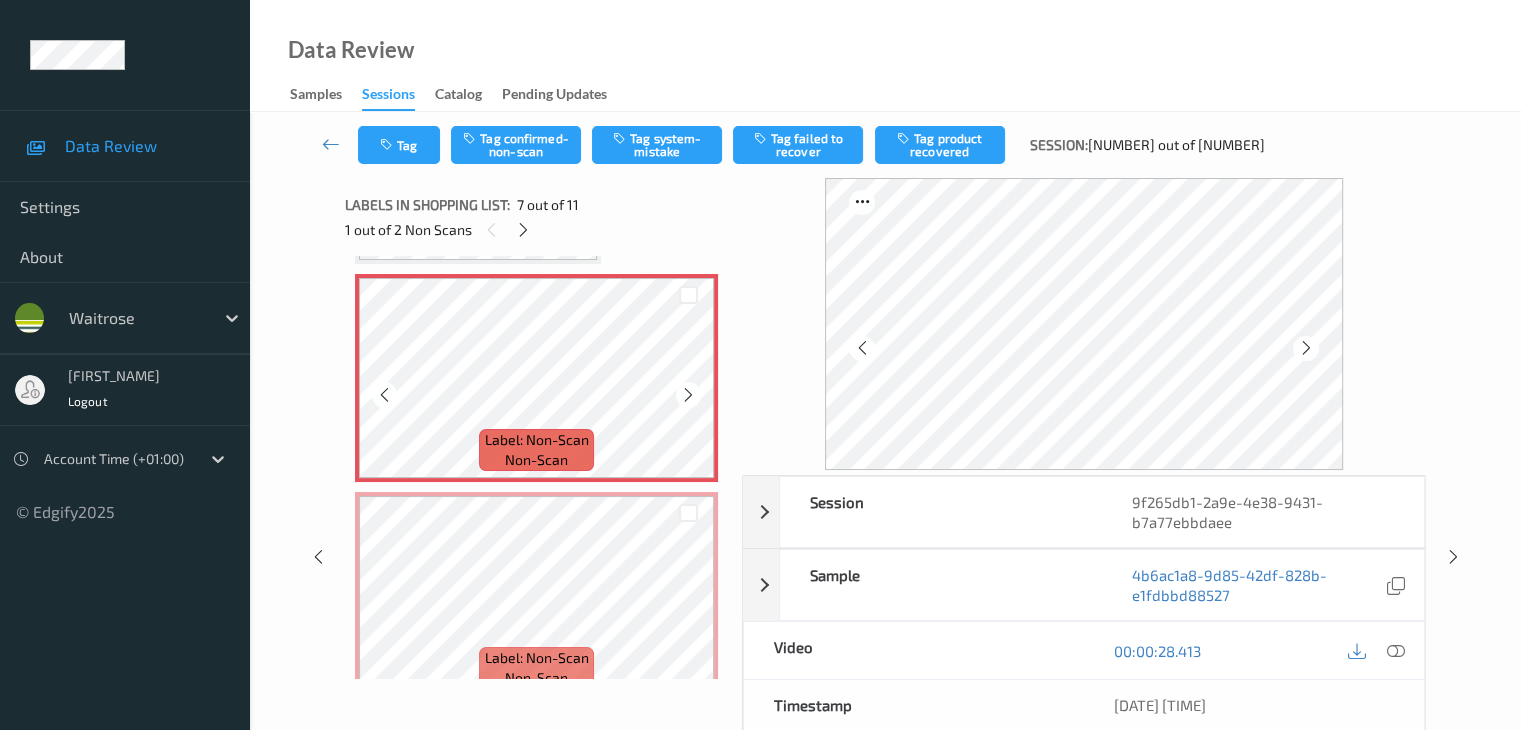 click at bounding box center [688, 395] 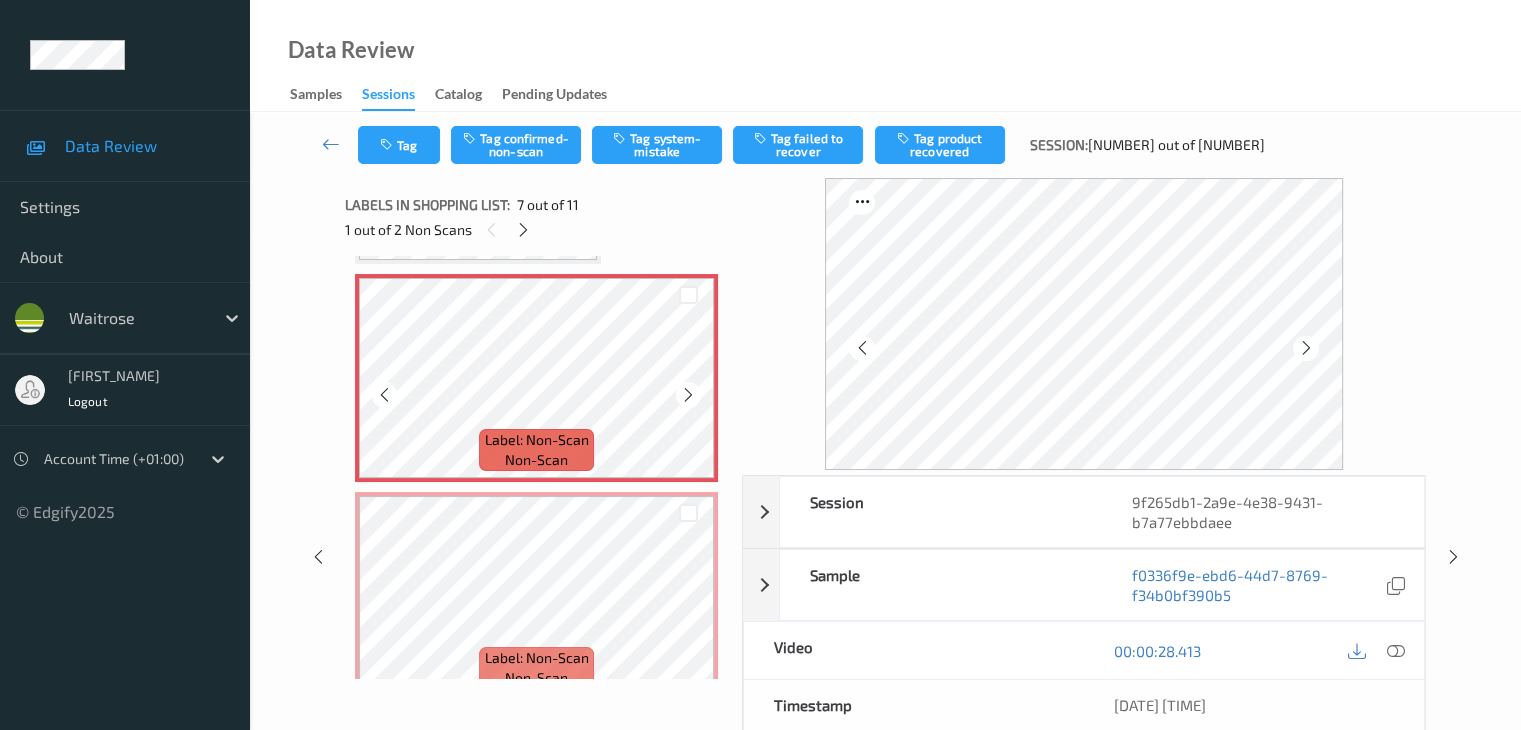 click at bounding box center (688, 395) 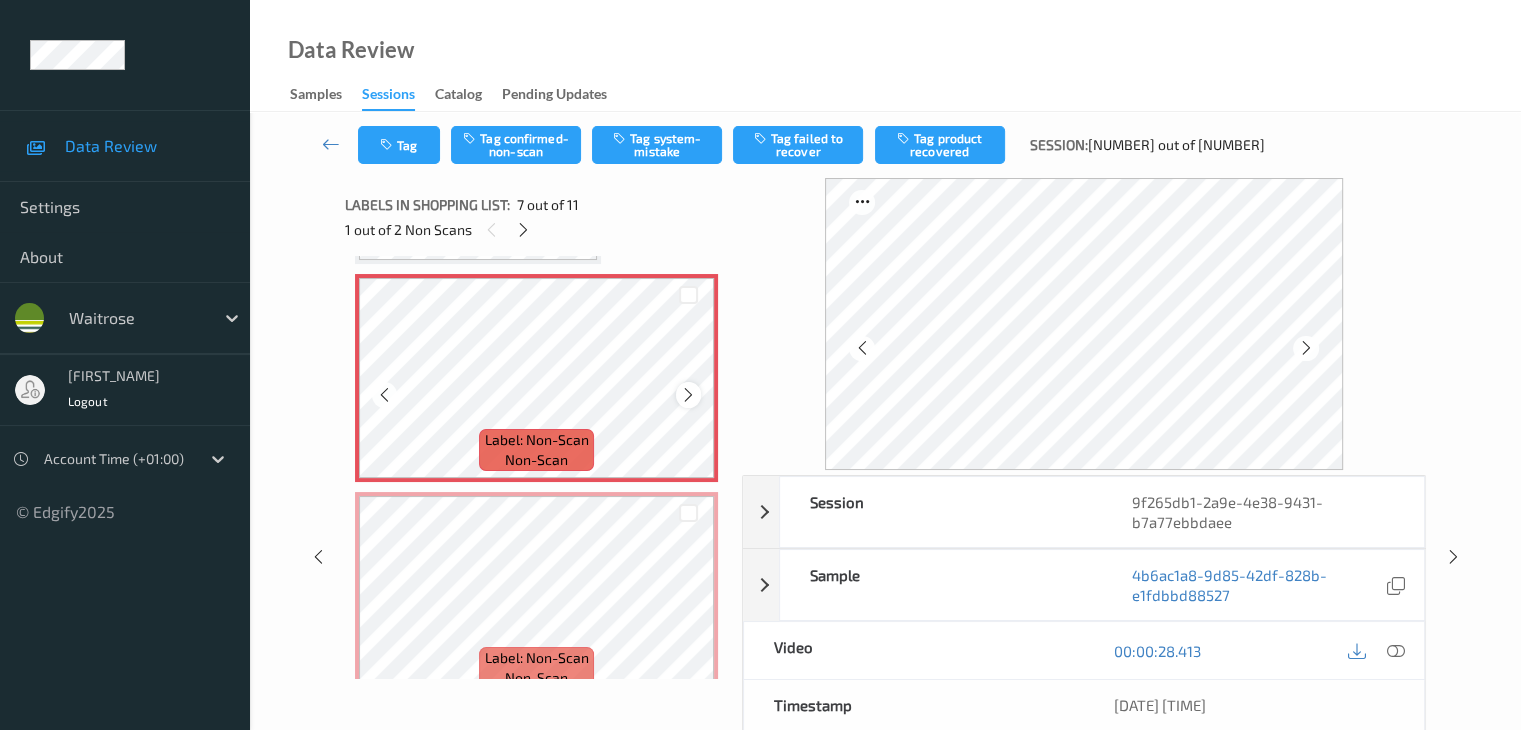 scroll, scrollTop: 1100, scrollLeft: 0, axis: vertical 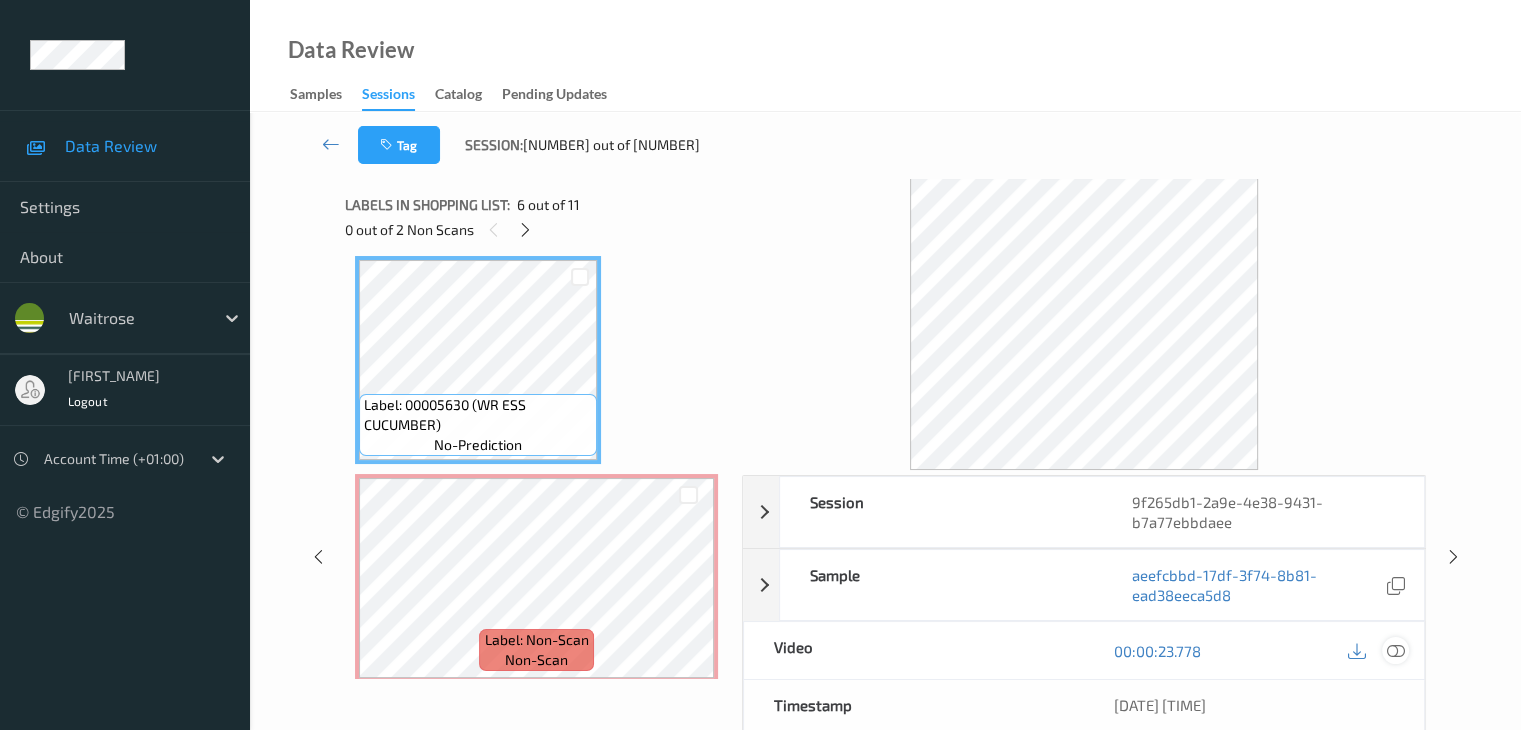 click at bounding box center [1395, 651] 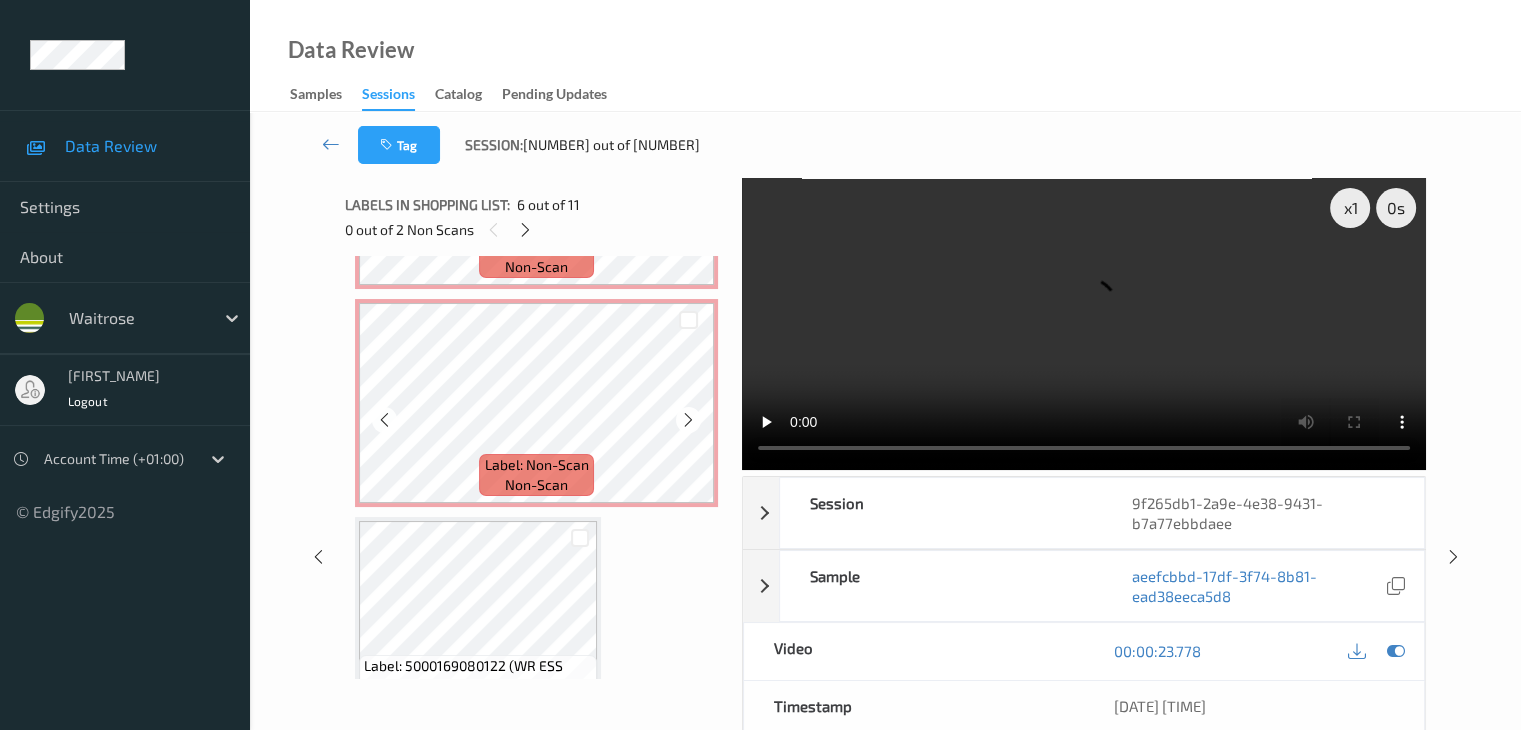 scroll, scrollTop: 1500, scrollLeft: 0, axis: vertical 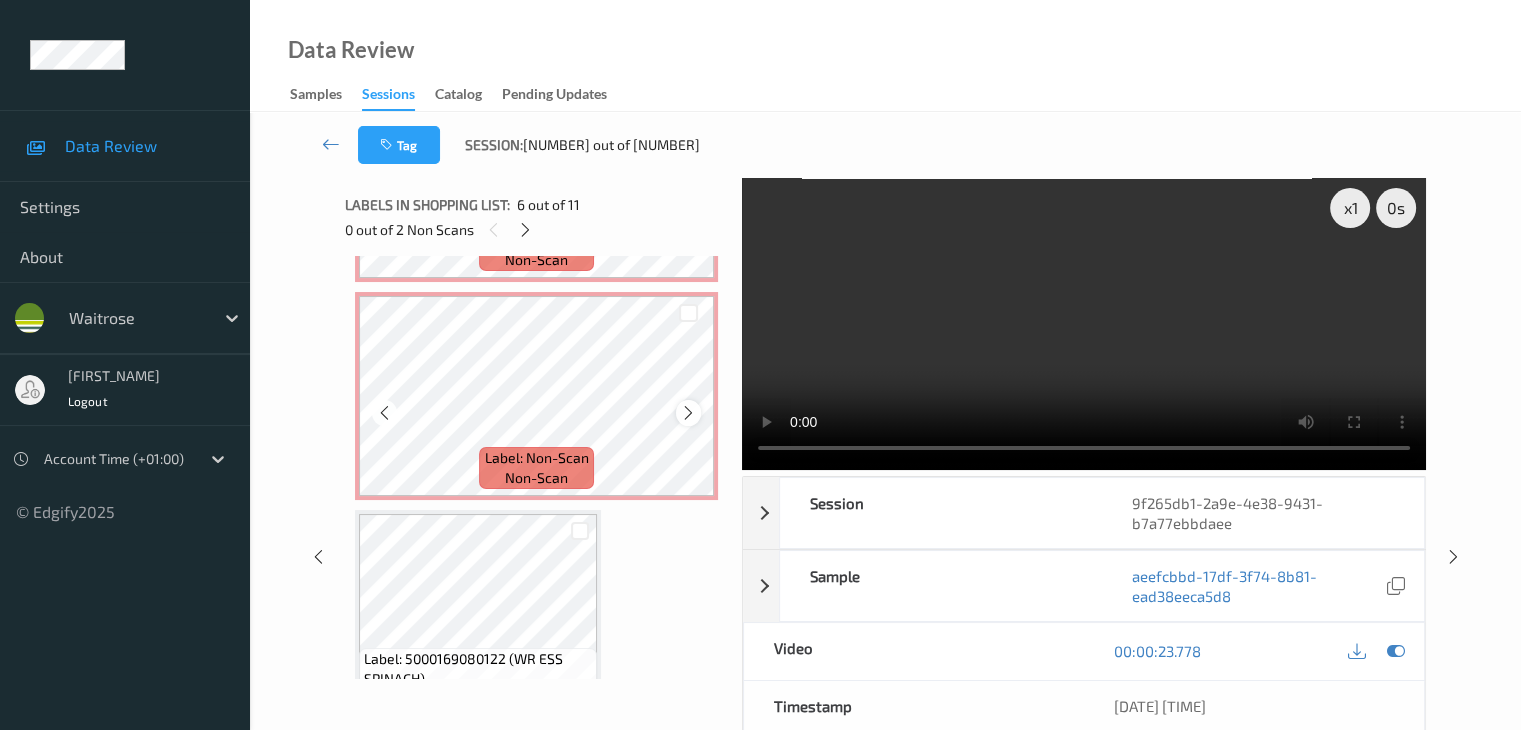 click at bounding box center (688, 413) 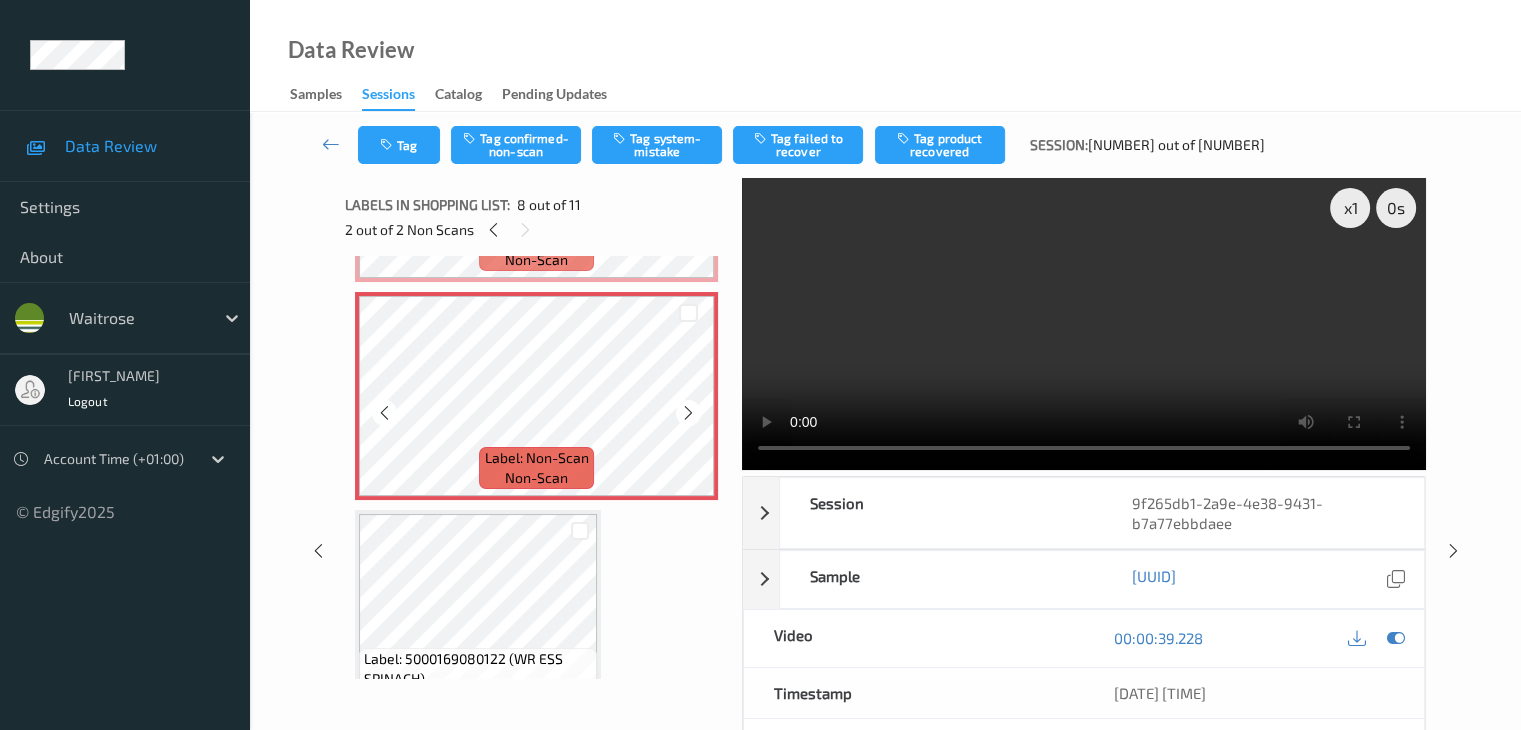 click at bounding box center [688, 413] 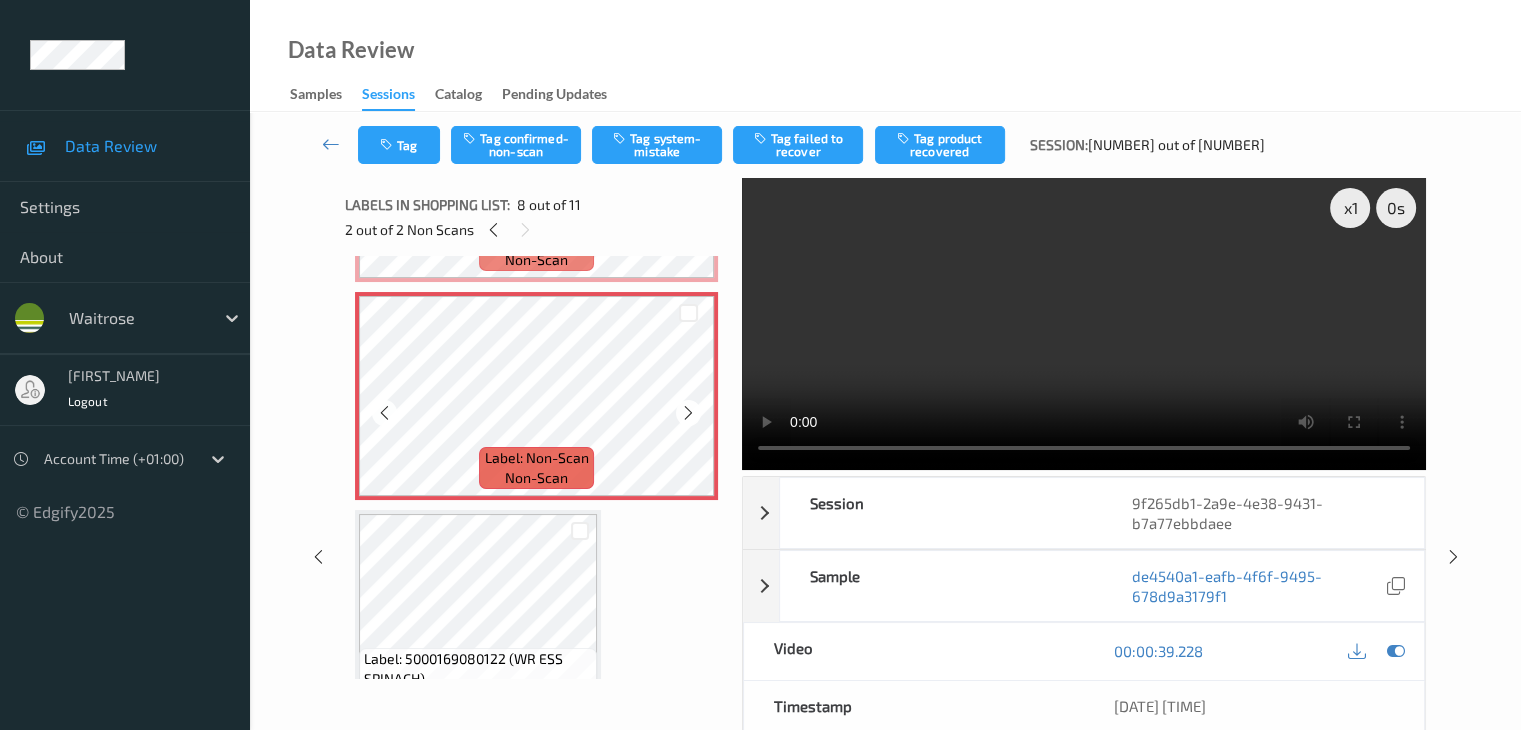 click at bounding box center (688, 413) 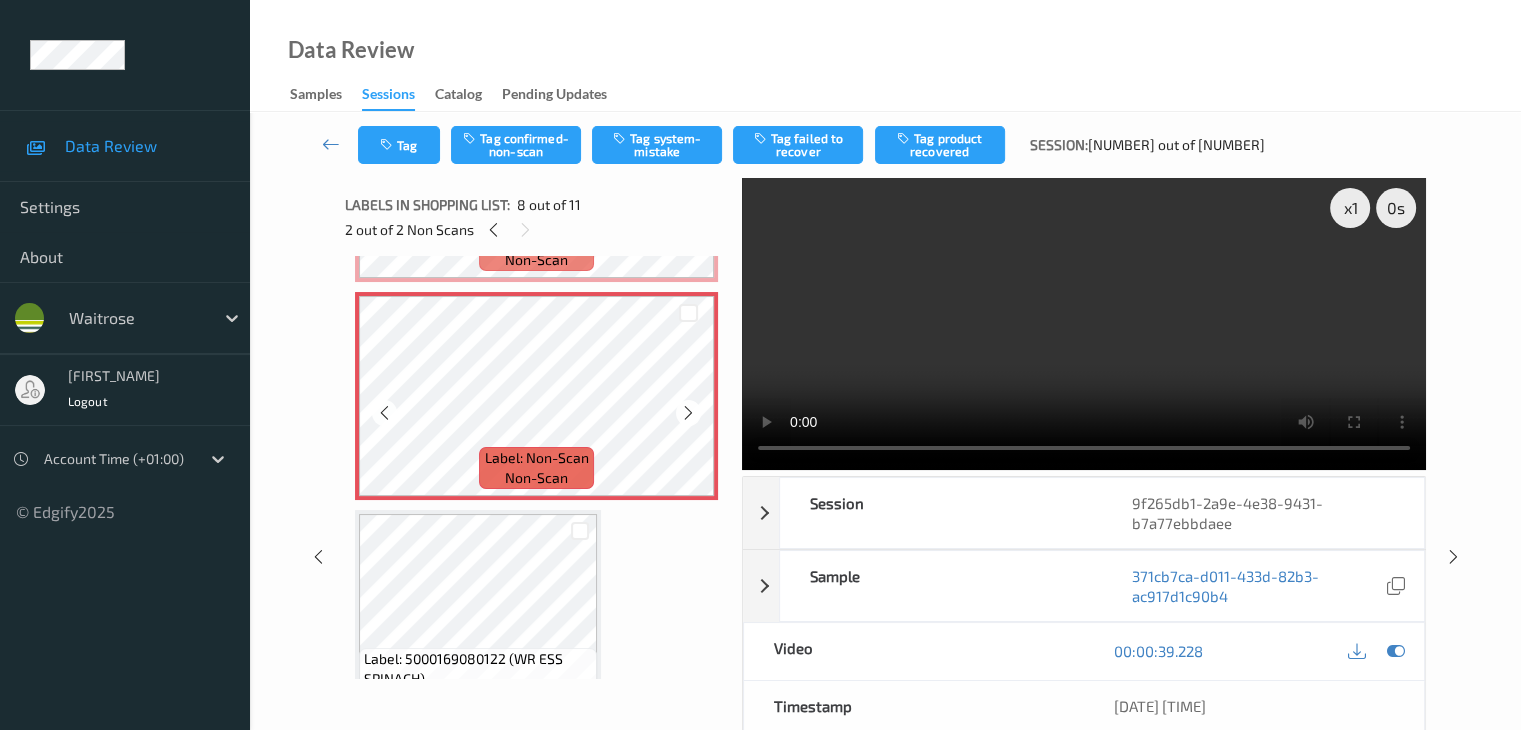 click at bounding box center [688, 413] 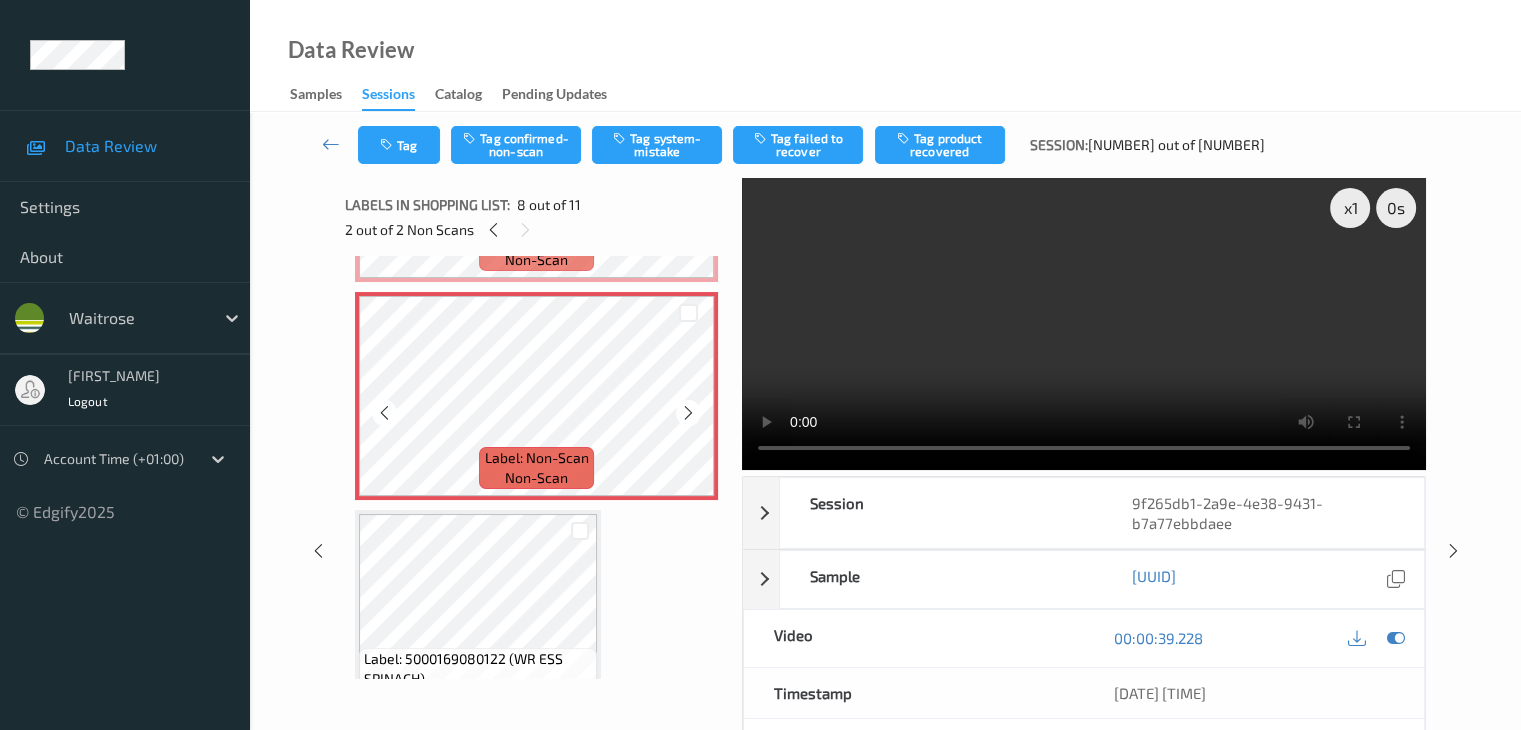 click at bounding box center (688, 413) 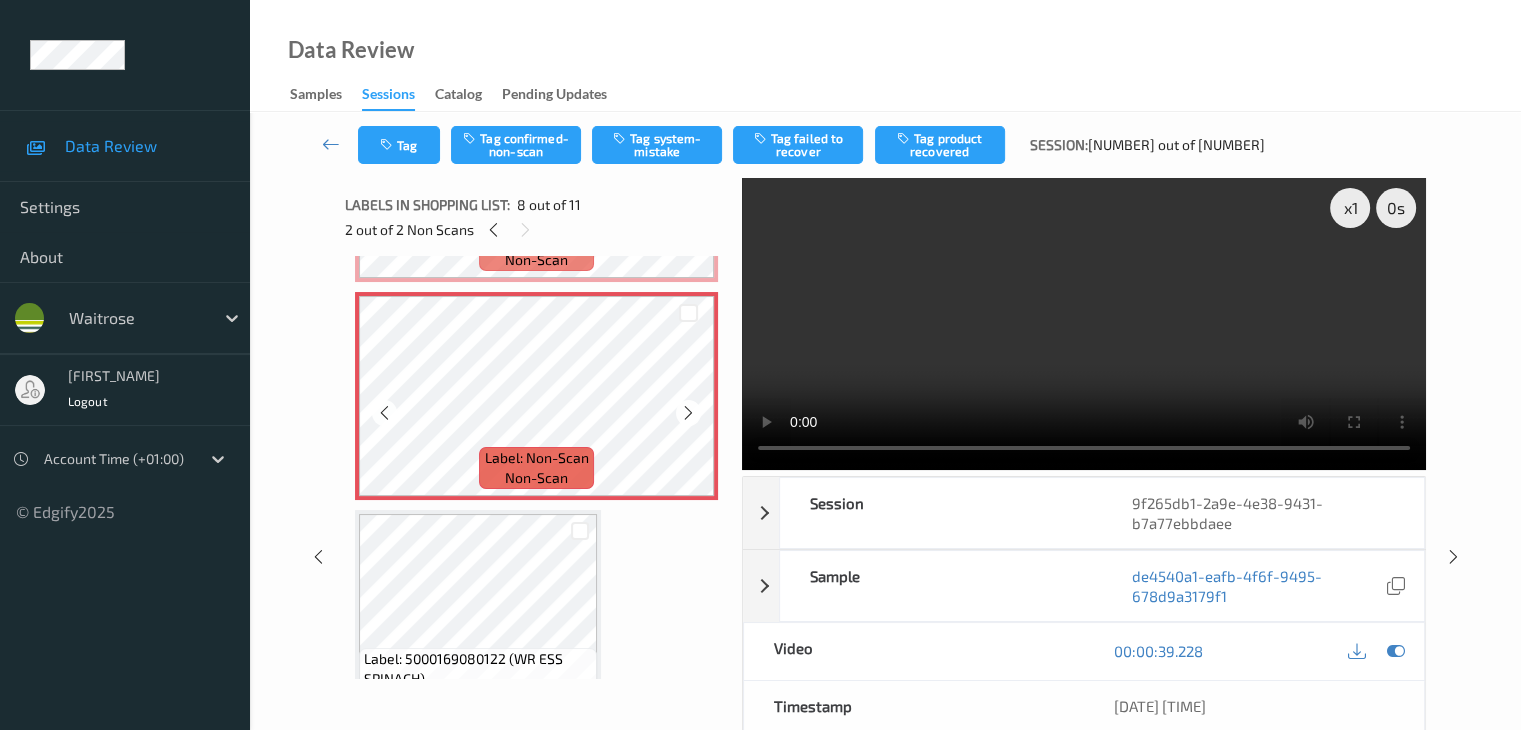 click at bounding box center (688, 413) 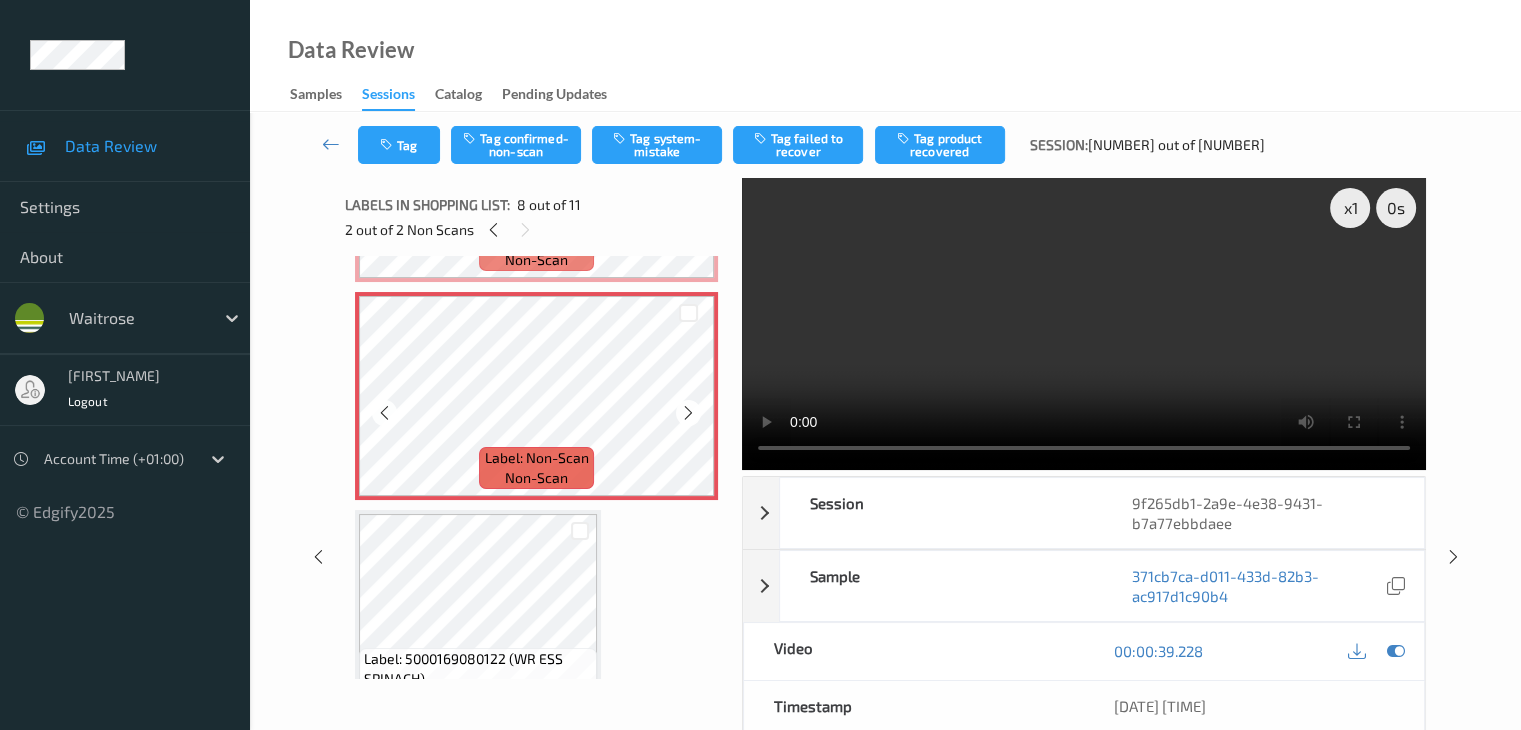 click at bounding box center (688, 413) 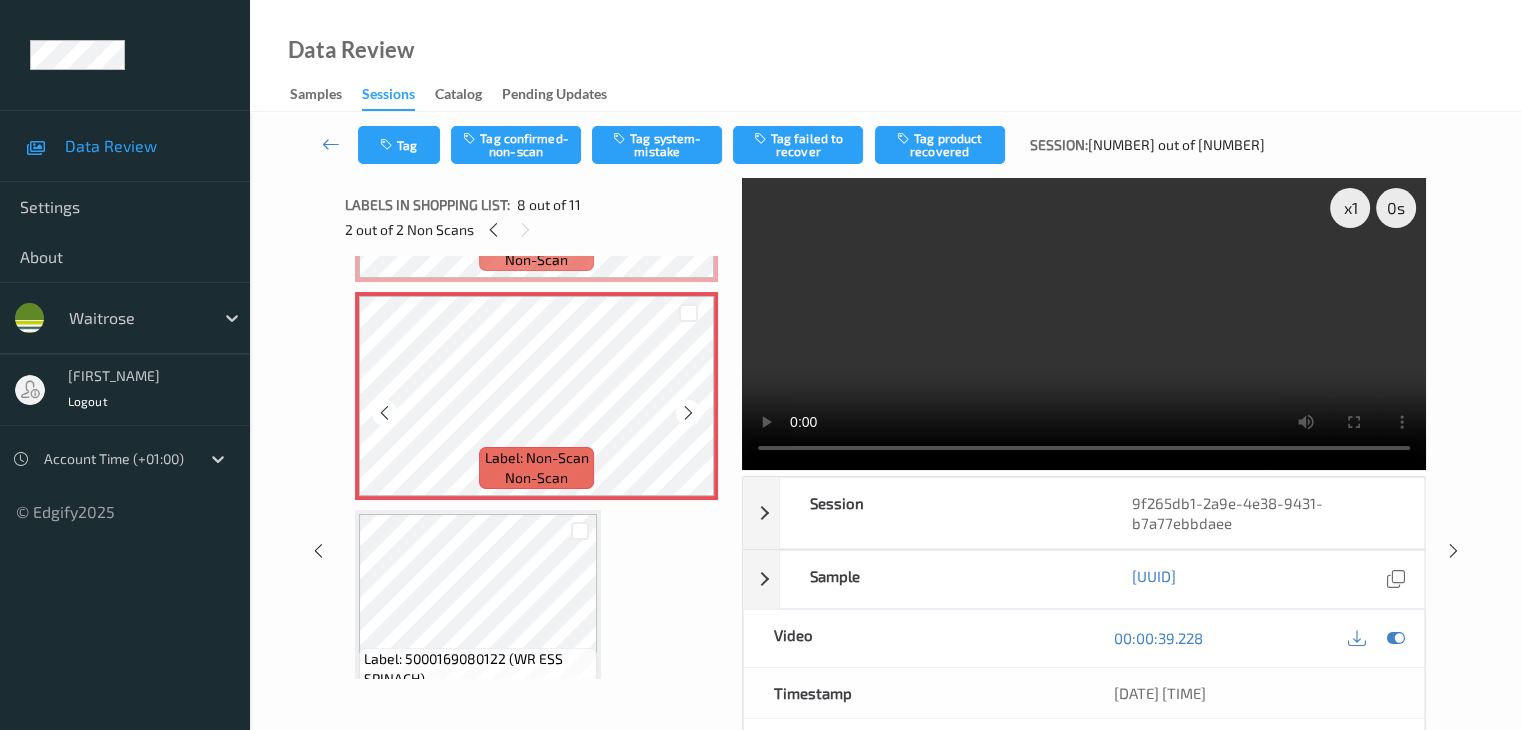 click at bounding box center (688, 413) 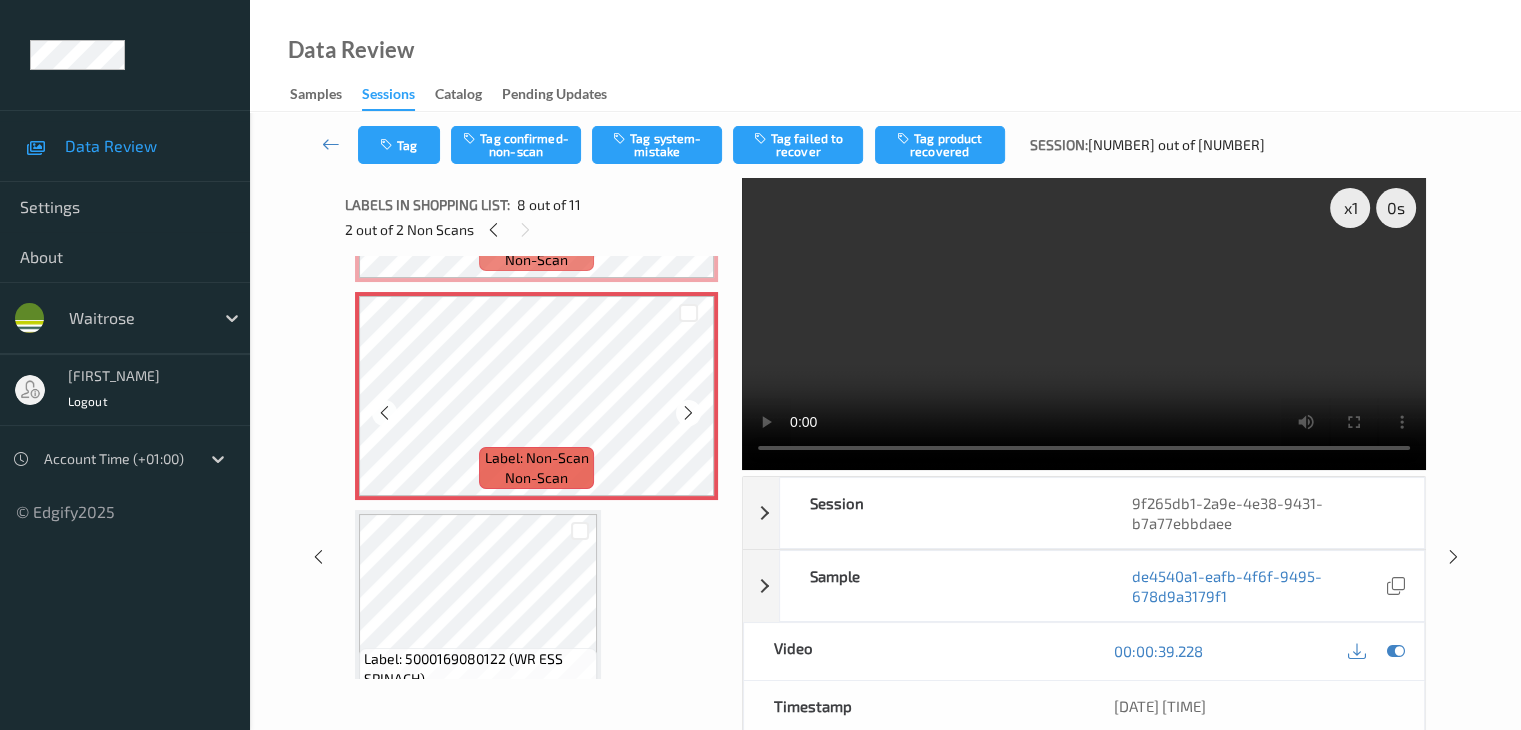 click at bounding box center (688, 413) 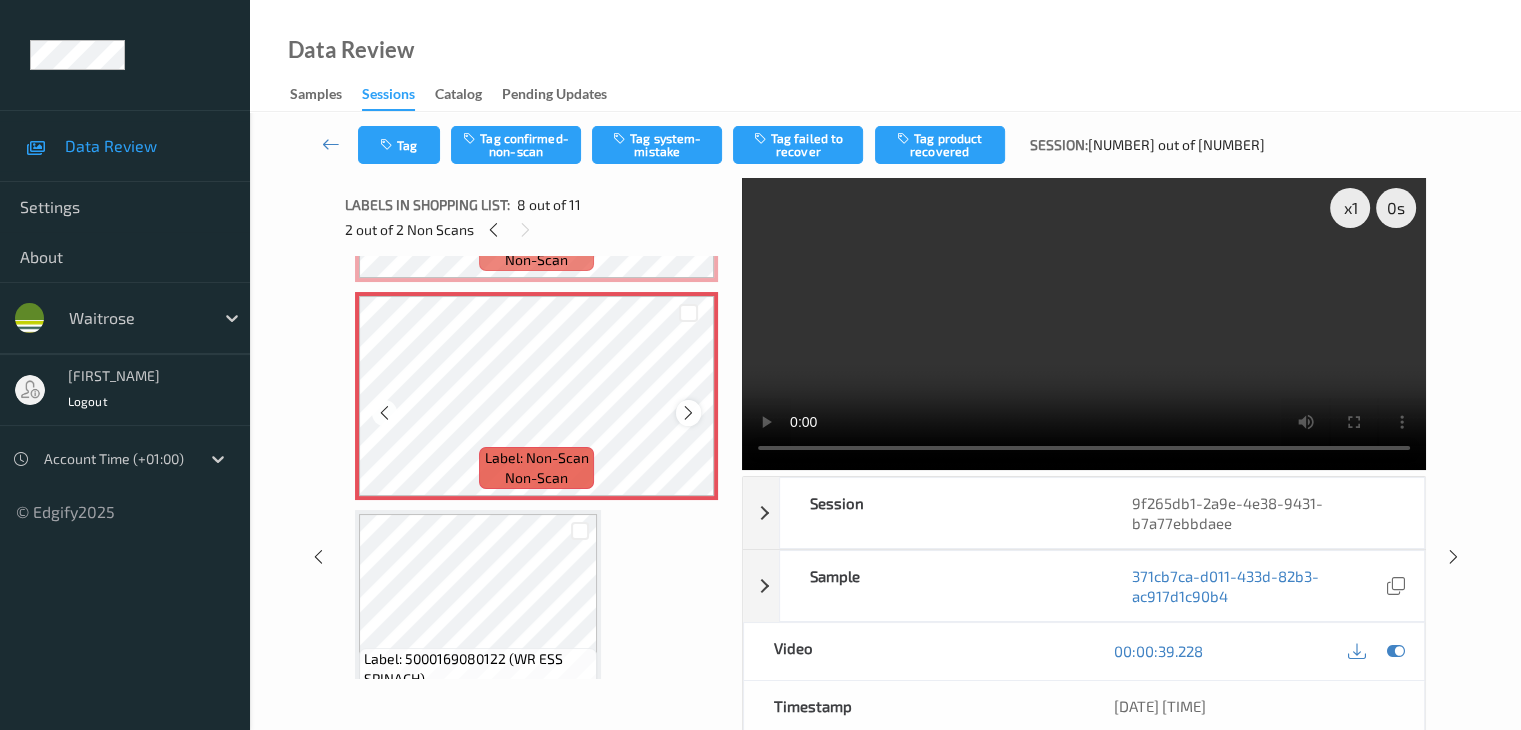 click at bounding box center [688, 413] 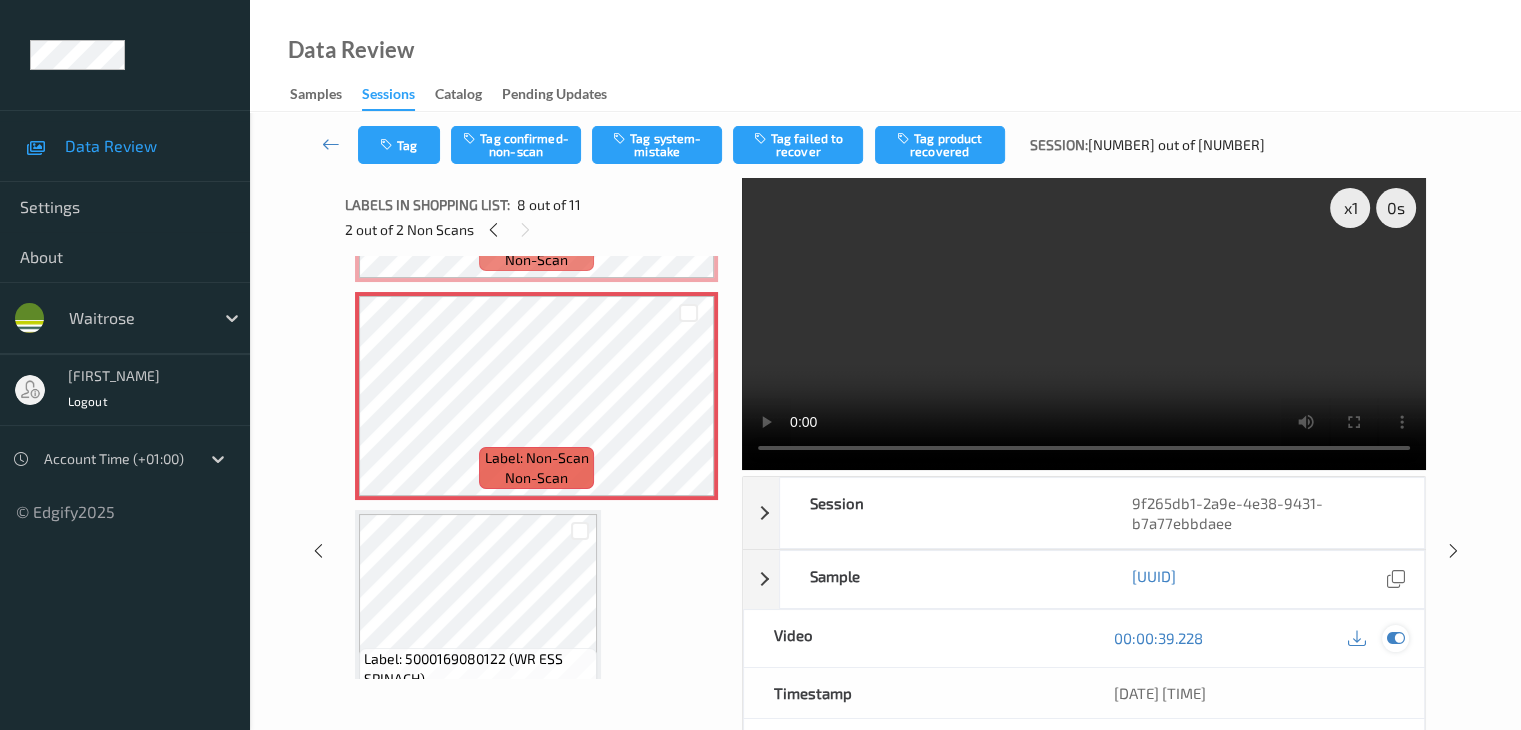 click at bounding box center (1395, 638) 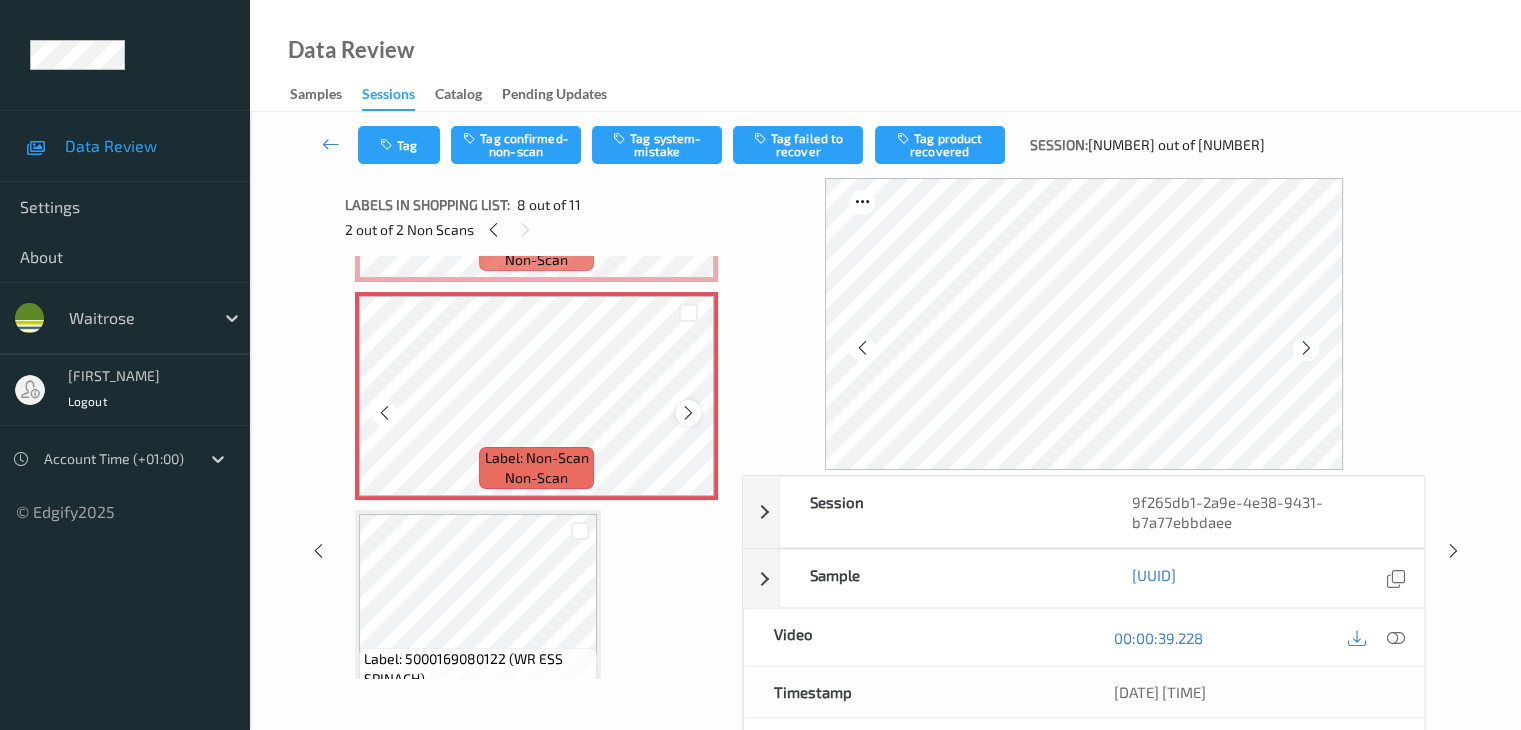 click at bounding box center (688, 413) 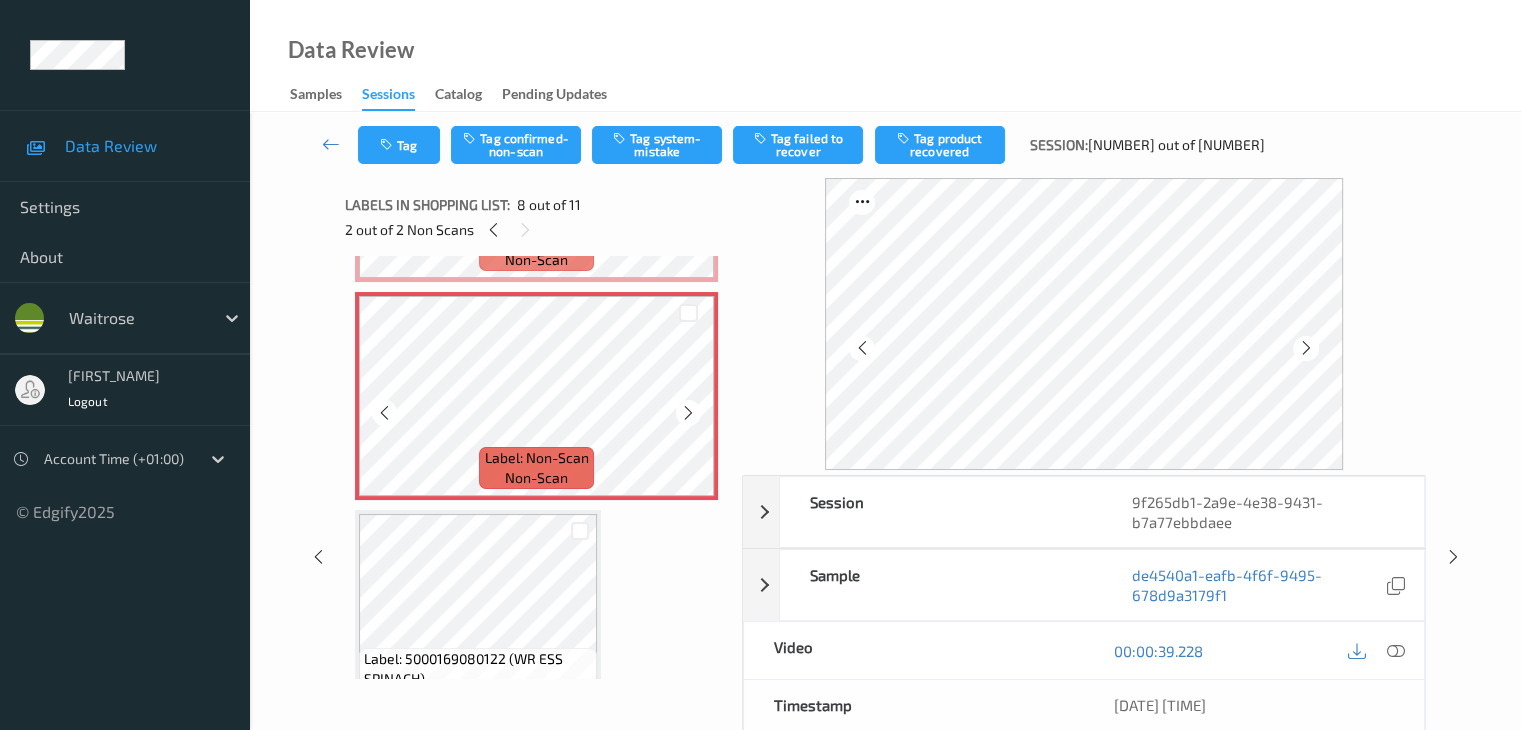 click at bounding box center (688, 413) 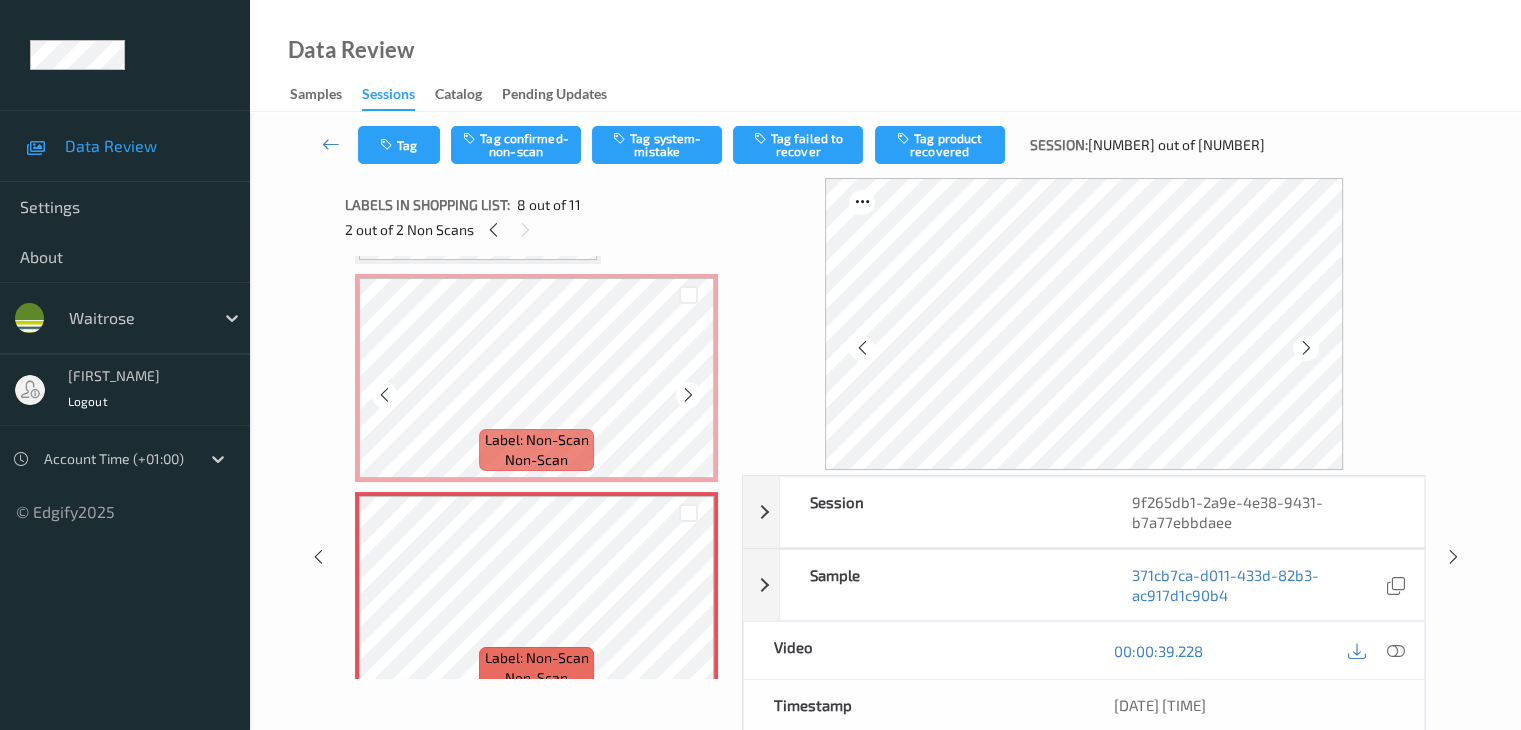 scroll, scrollTop: 1300, scrollLeft: 0, axis: vertical 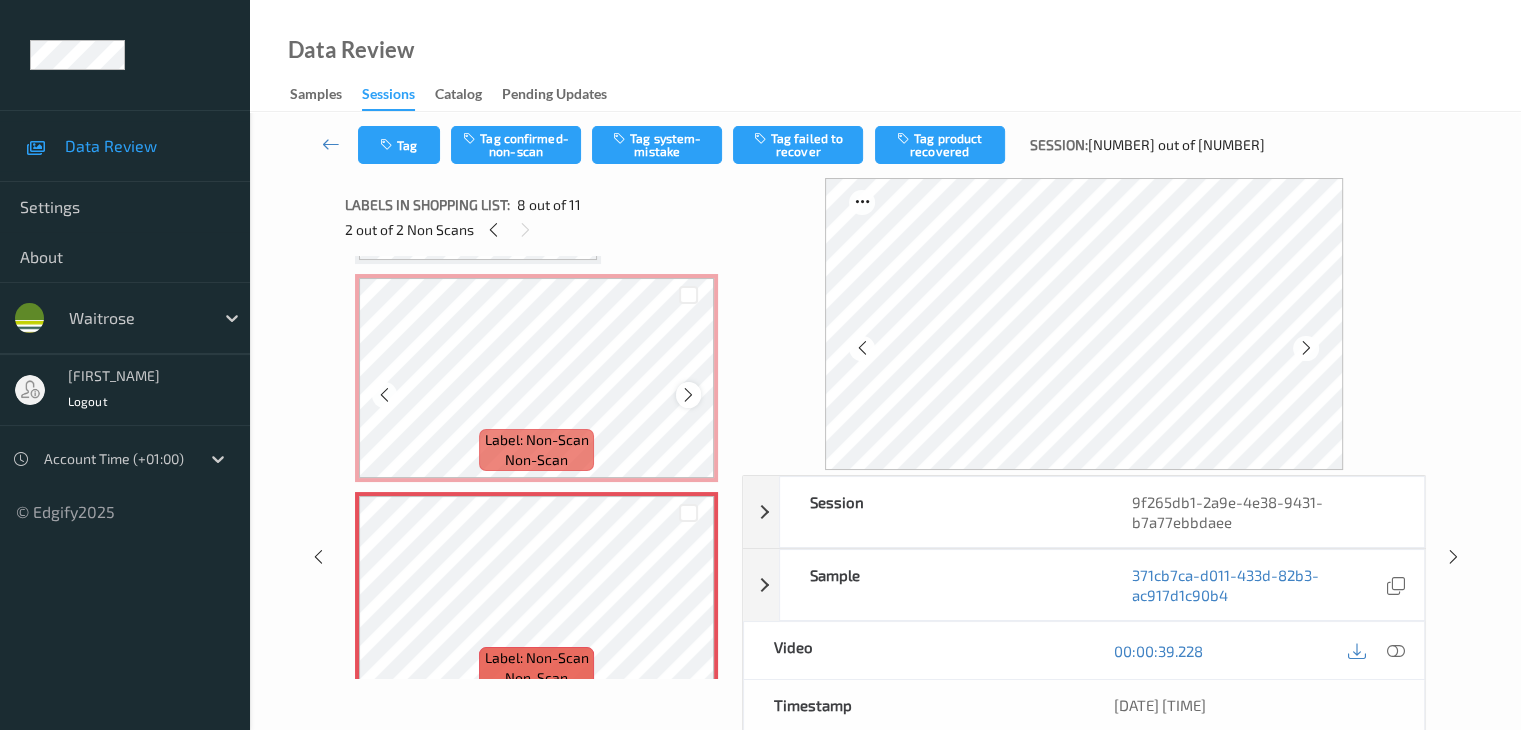 click at bounding box center [688, 395] 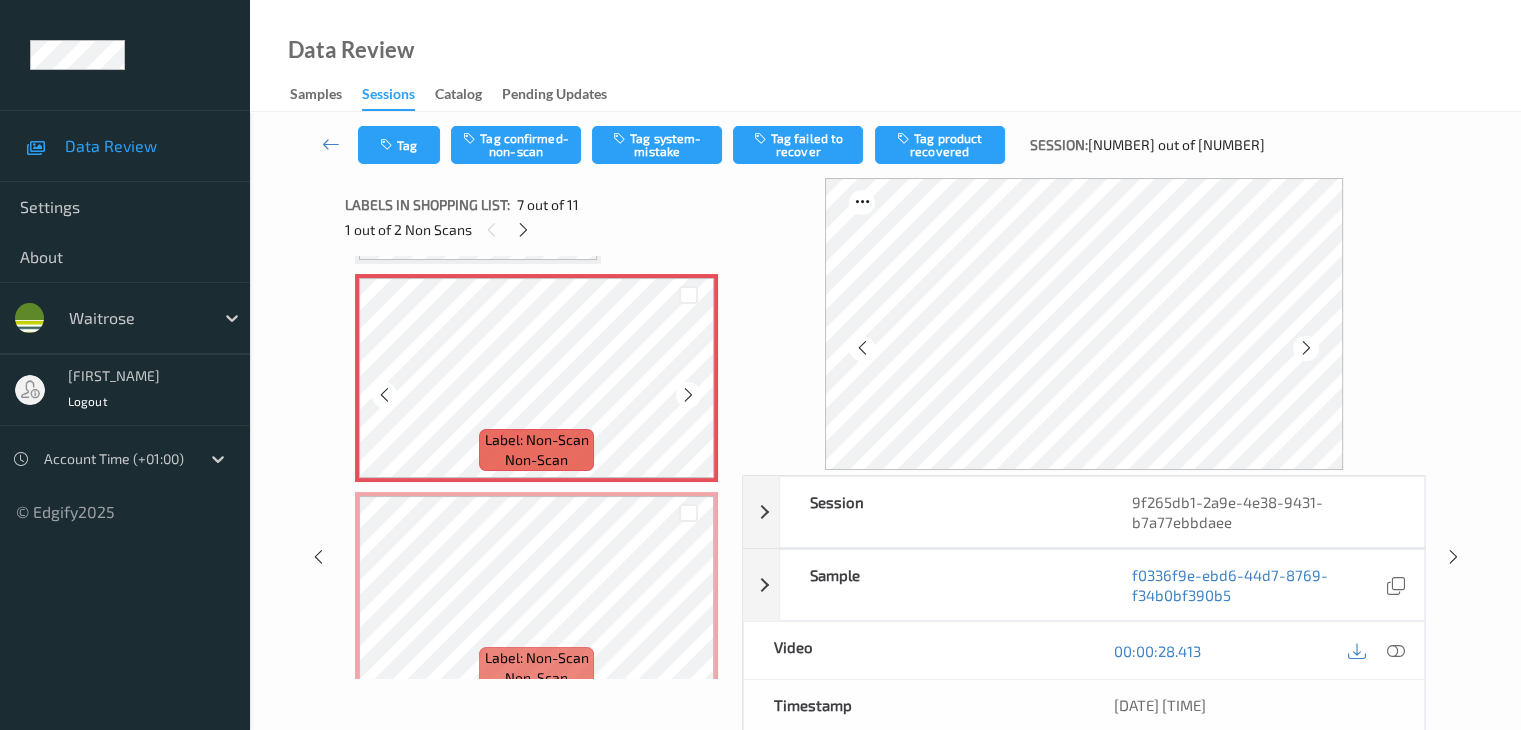 click at bounding box center (688, 395) 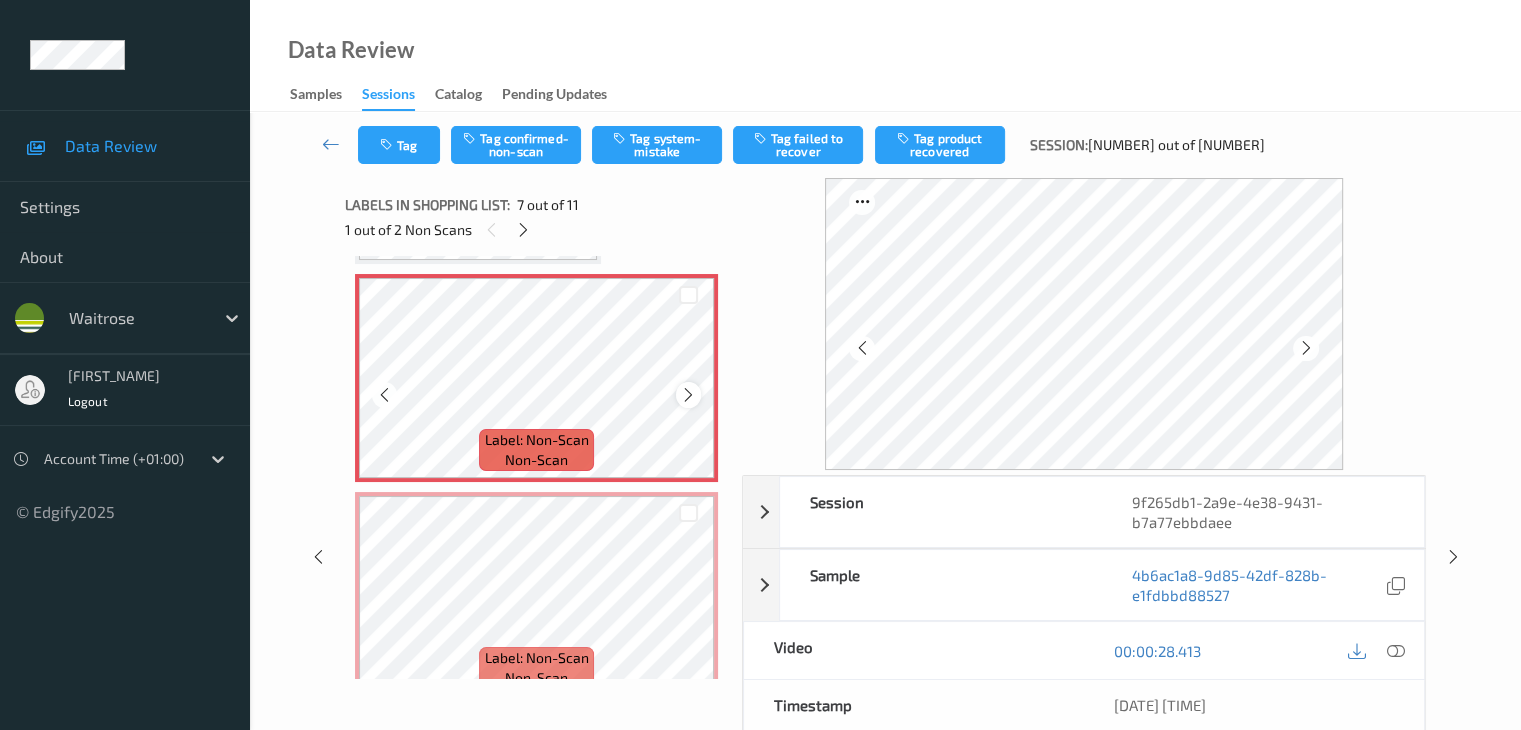 click at bounding box center (688, 395) 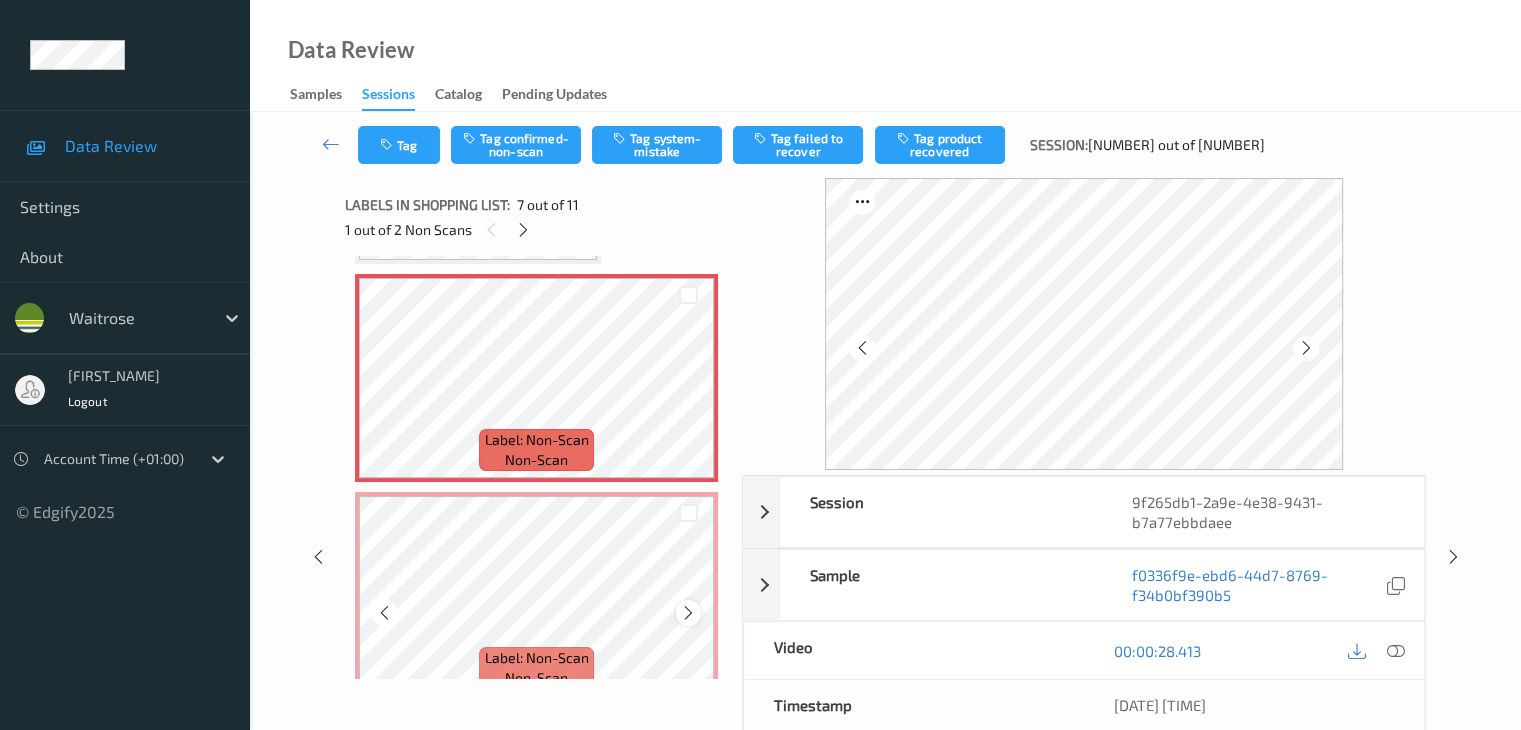 click at bounding box center (688, 613) 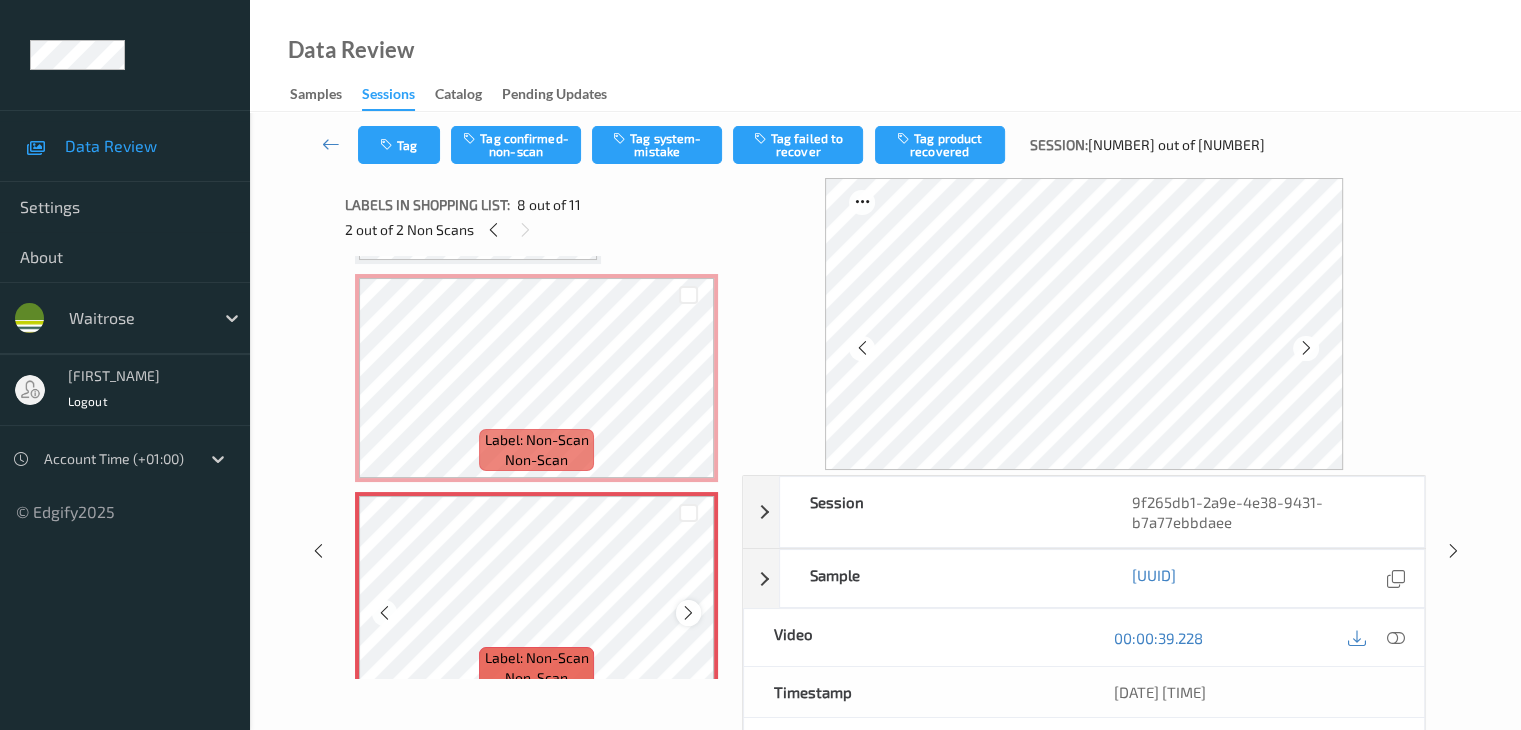 click at bounding box center (688, 613) 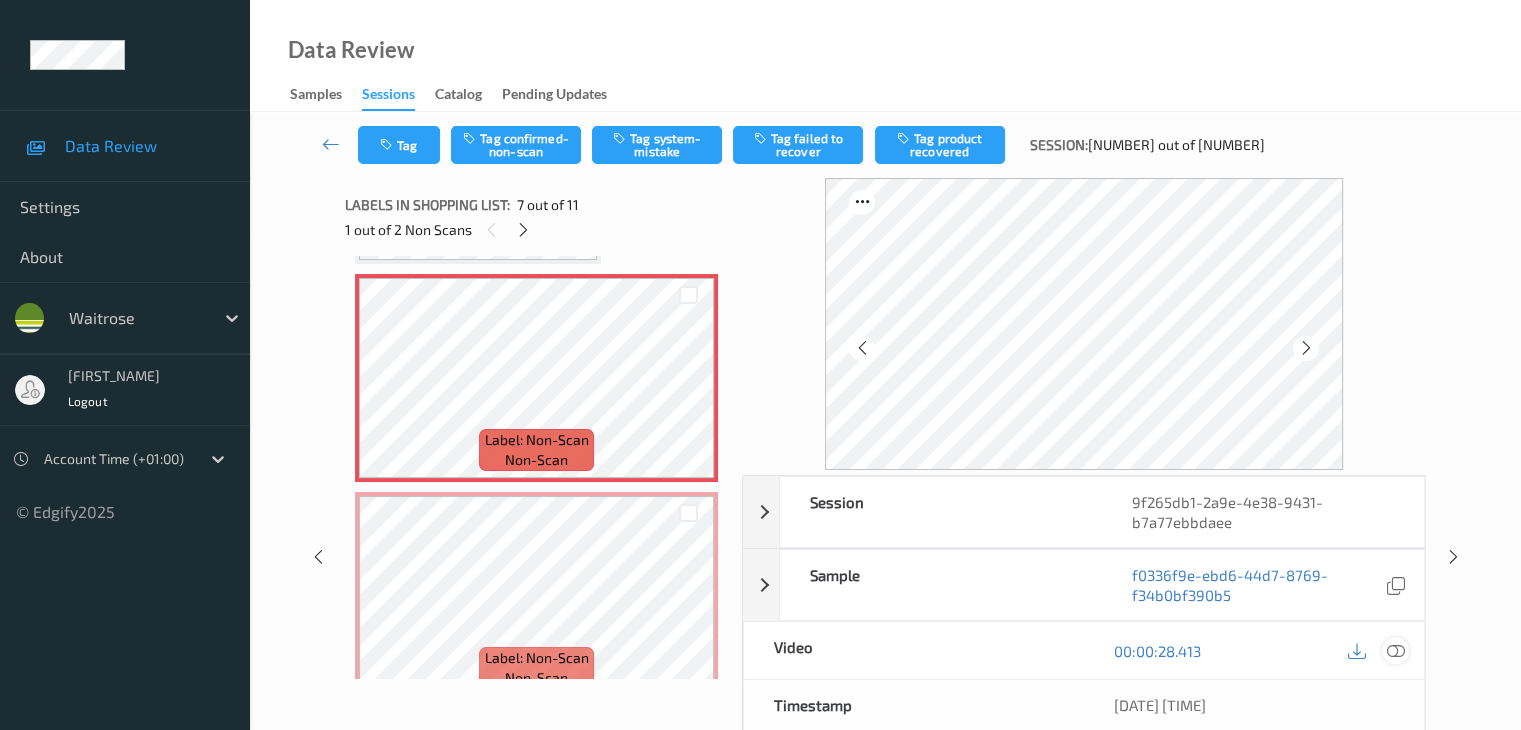 click at bounding box center [1395, 651] 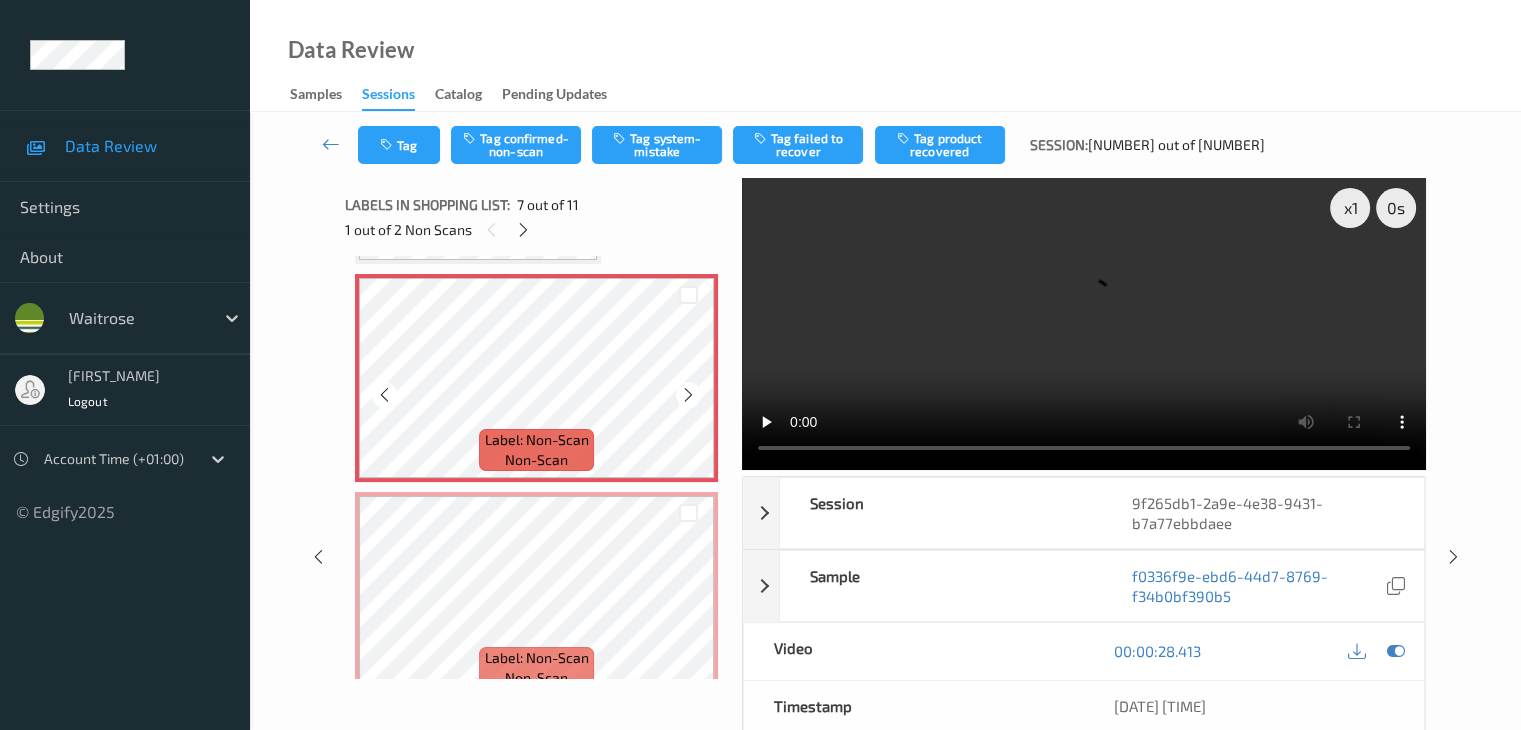scroll, scrollTop: 1000, scrollLeft: 0, axis: vertical 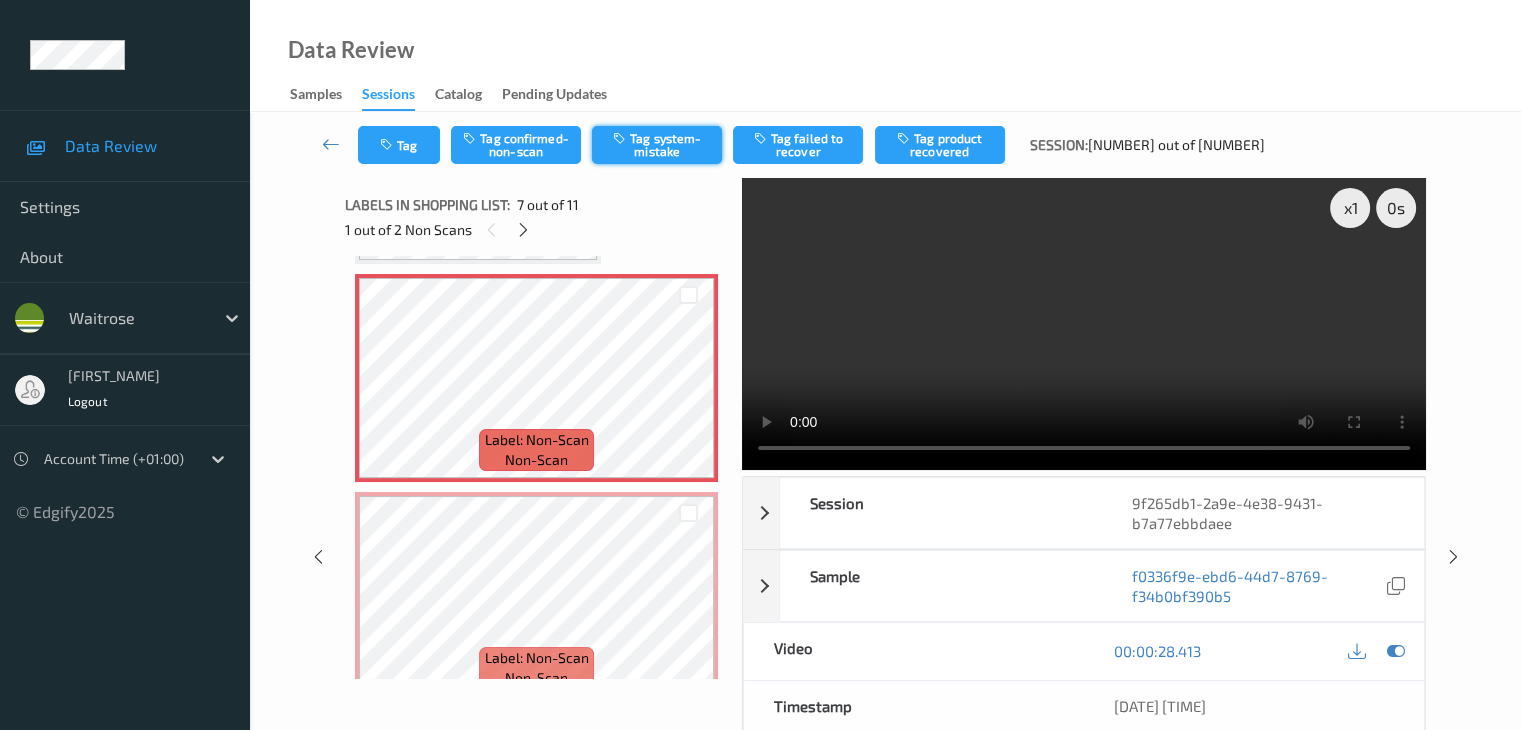 click on "Tag   system-mistake" at bounding box center [657, 145] 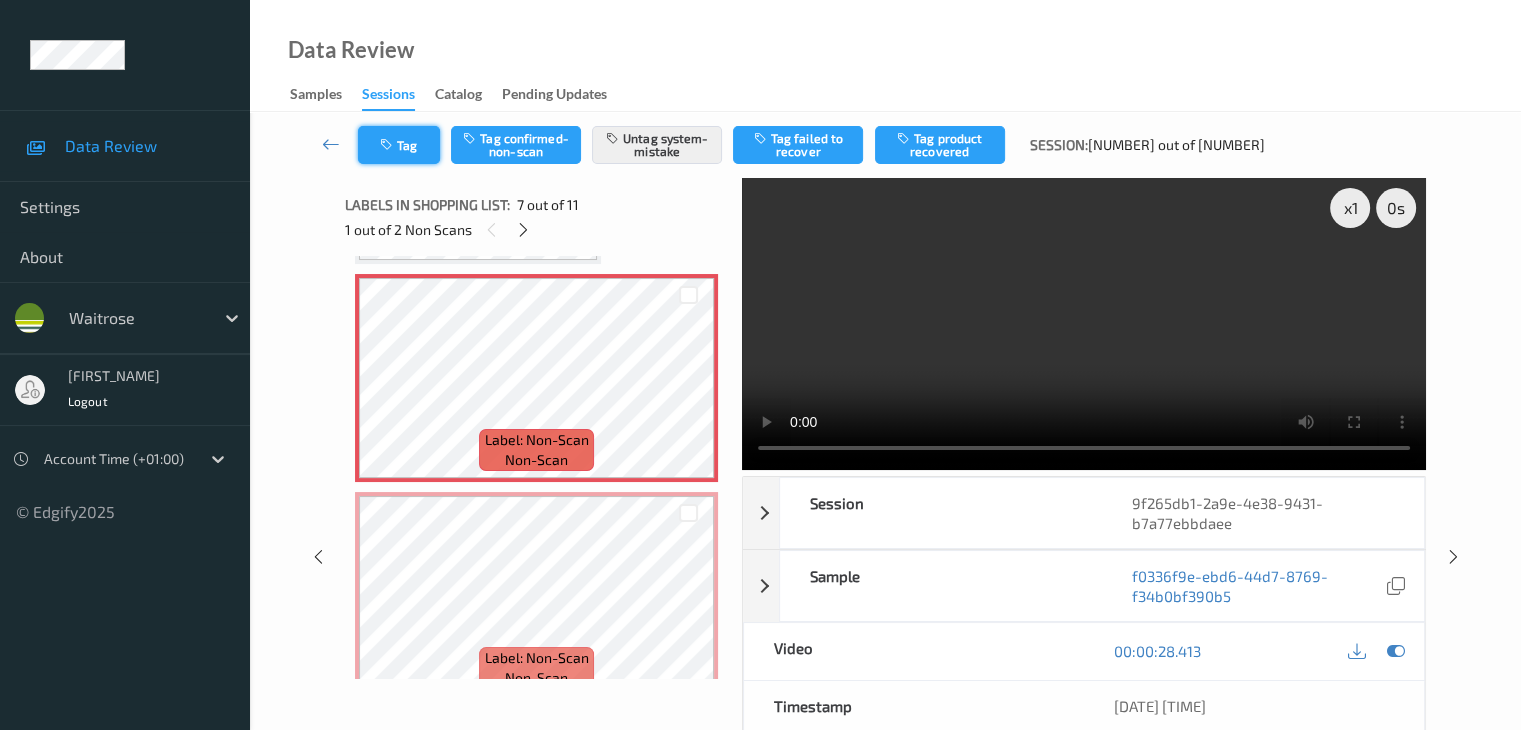 click on "Tag" at bounding box center [399, 145] 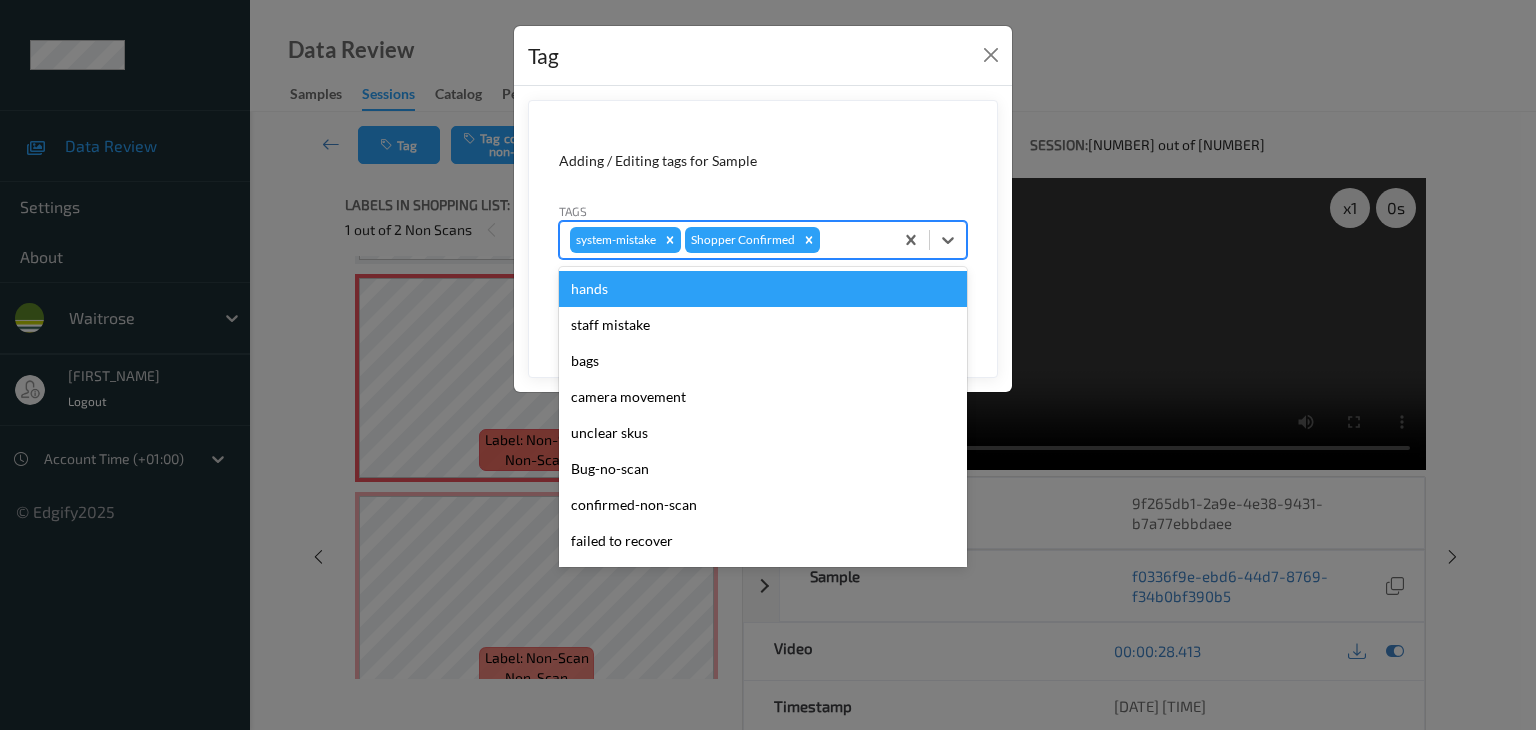 click at bounding box center (853, 240) 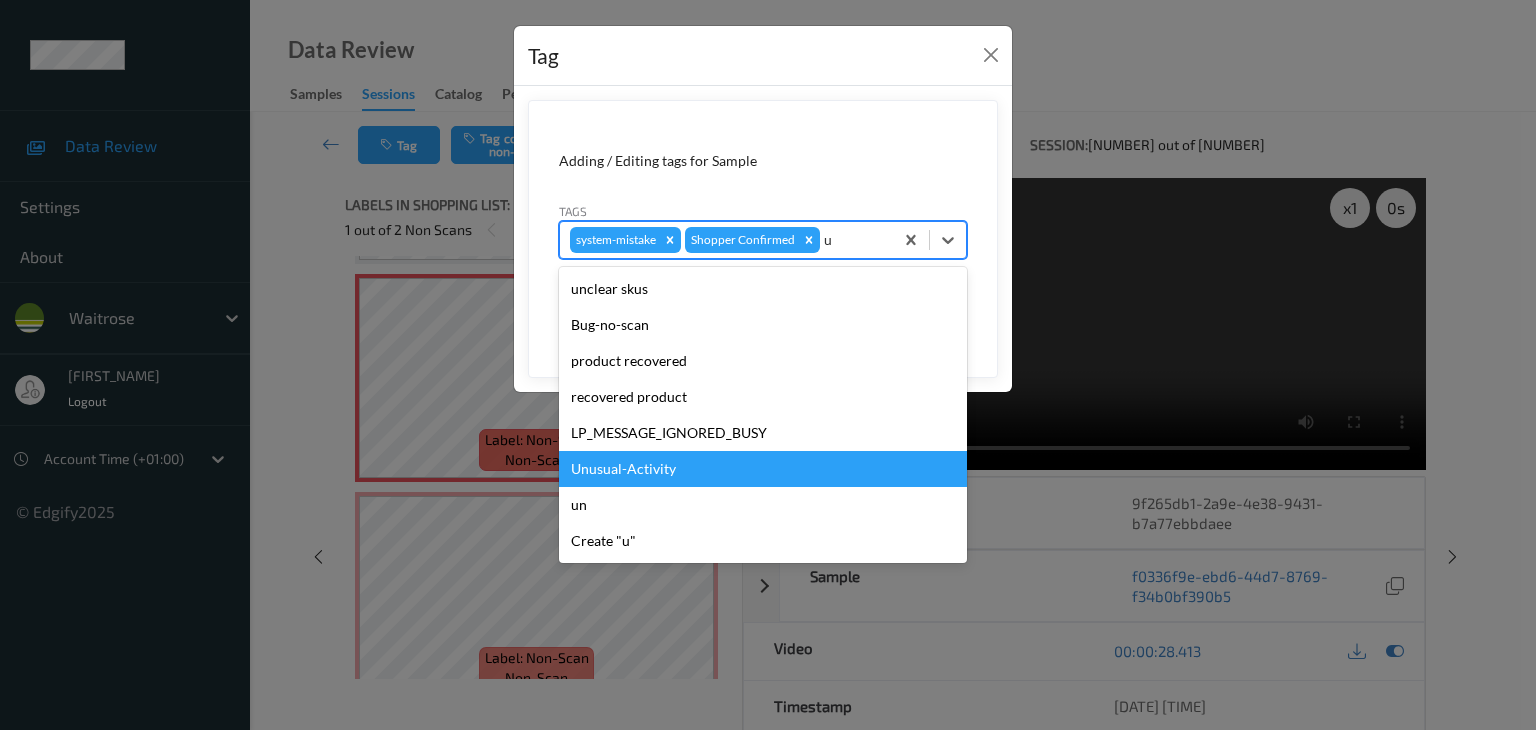click on "Unusual-Activity" at bounding box center [763, 469] 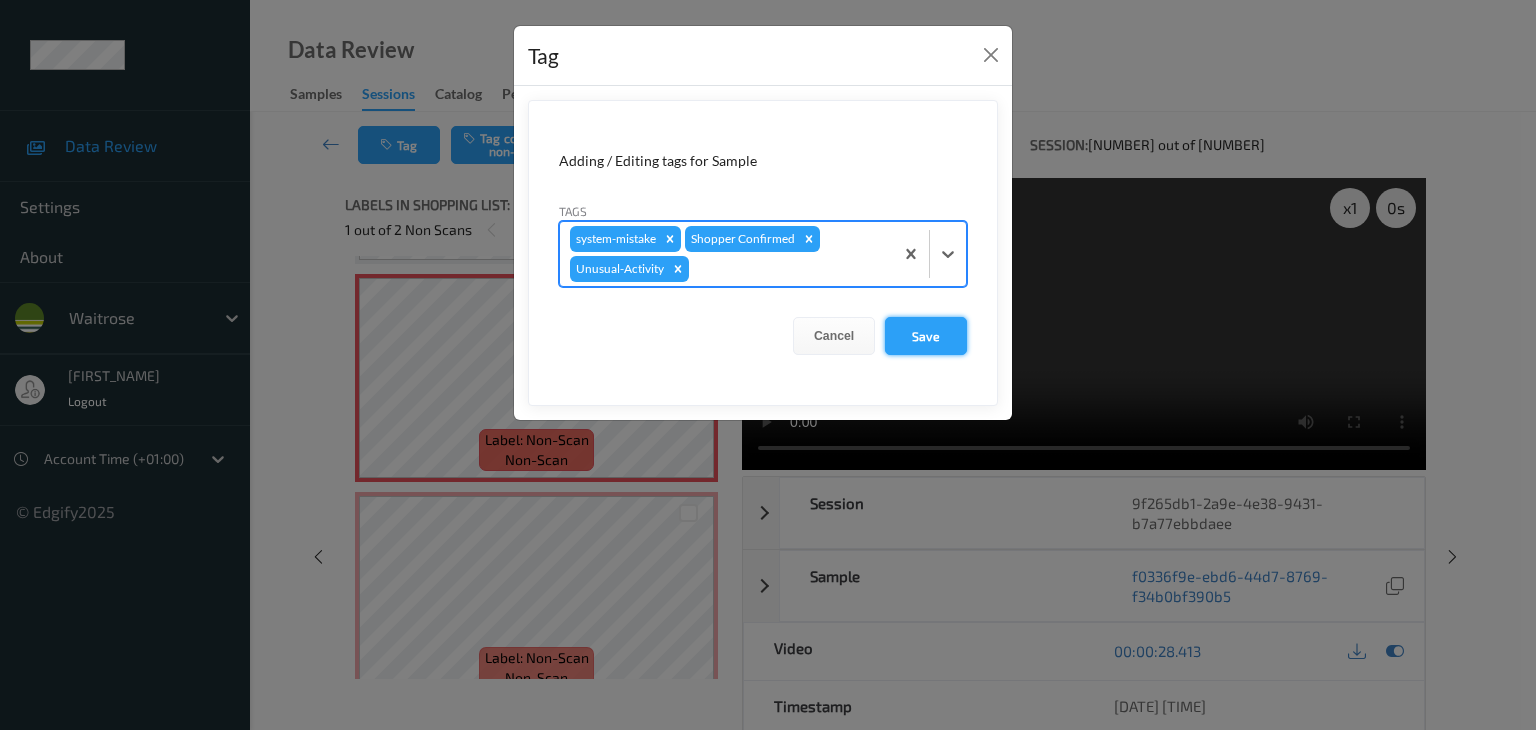 click on "Save" at bounding box center [926, 336] 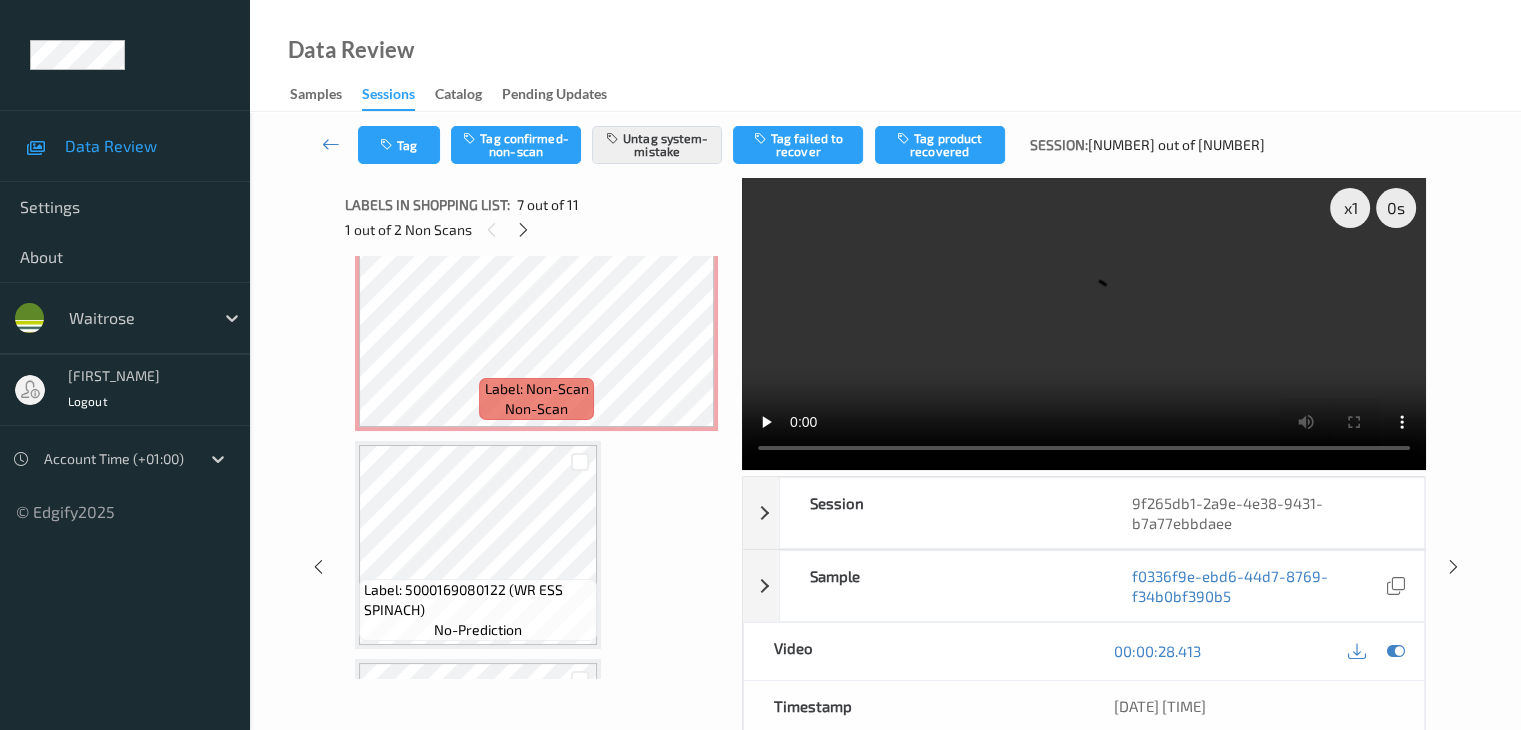 scroll, scrollTop: 1600, scrollLeft: 0, axis: vertical 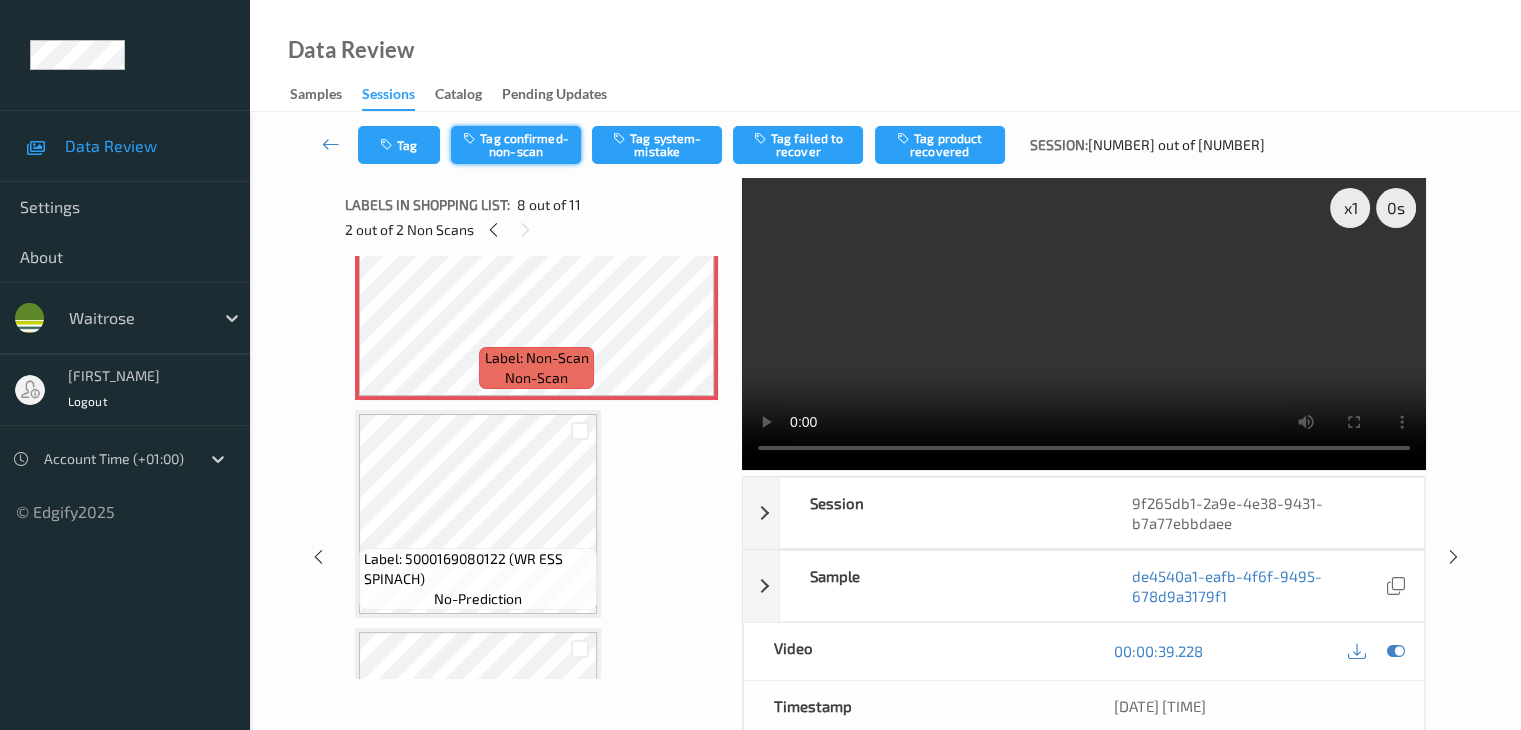click on "Tag   confirmed-non-scan" at bounding box center [516, 145] 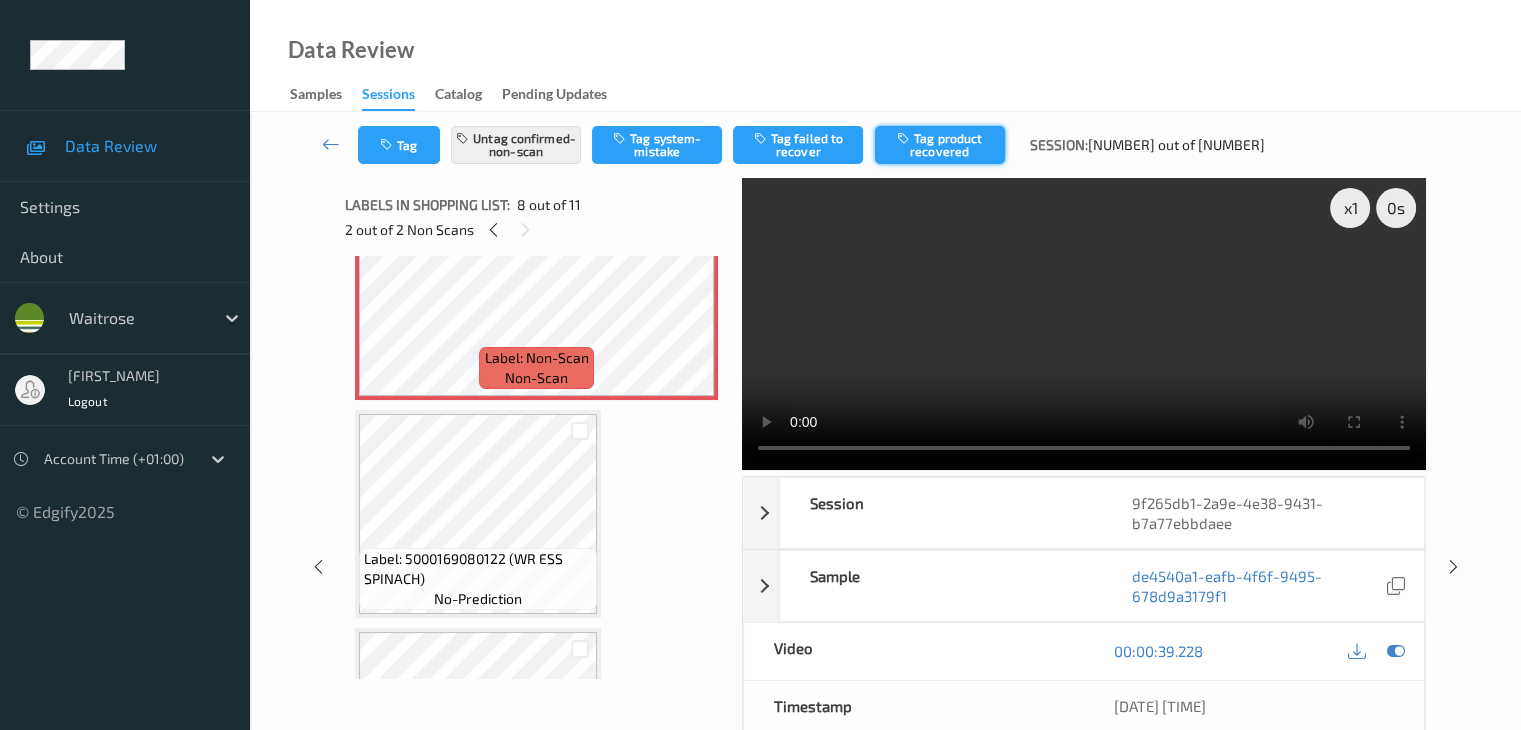 click on "Tag   product recovered" at bounding box center [940, 145] 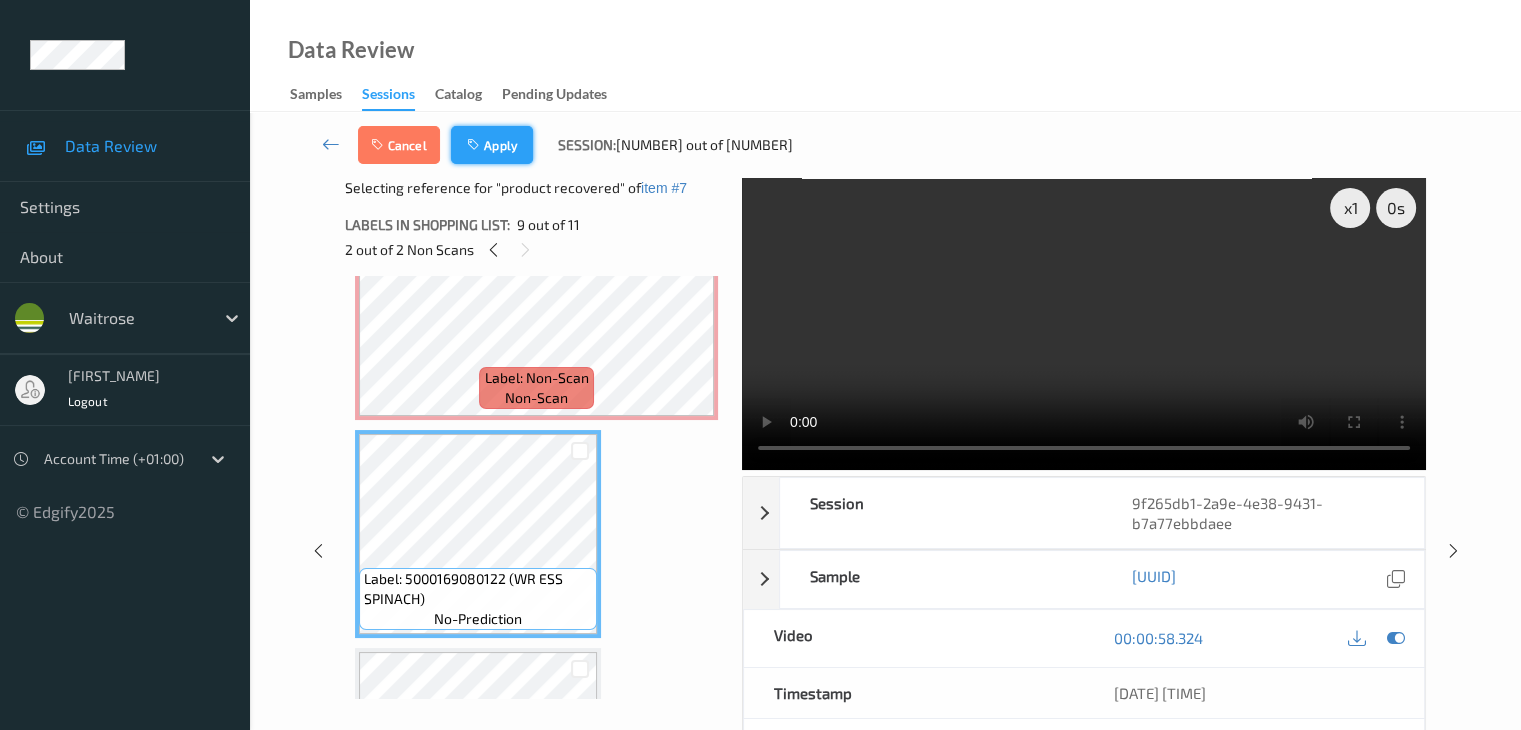 click on "Apply" at bounding box center (492, 145) 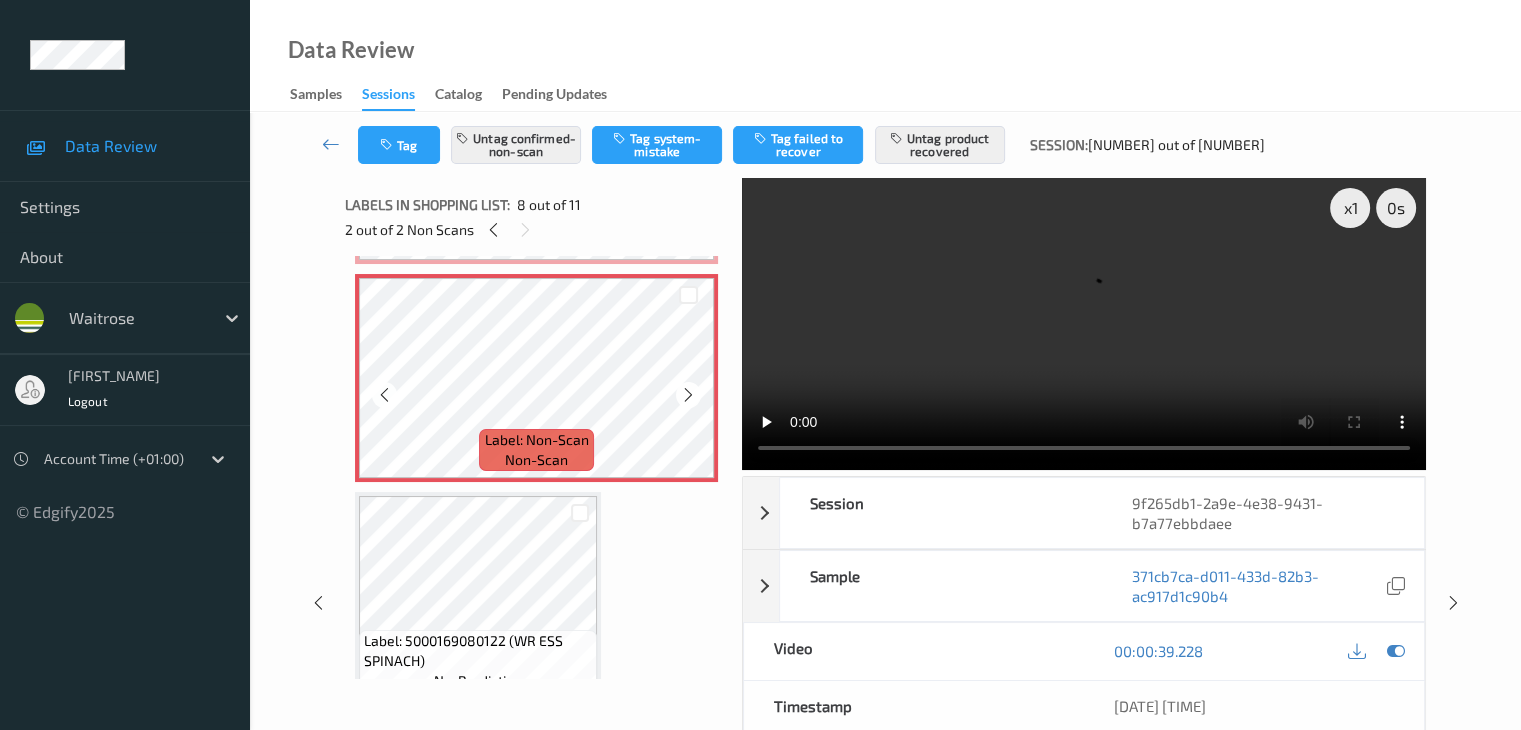 scroll, scrollTop: 1218, scrollLeft: 0, axis: vertical 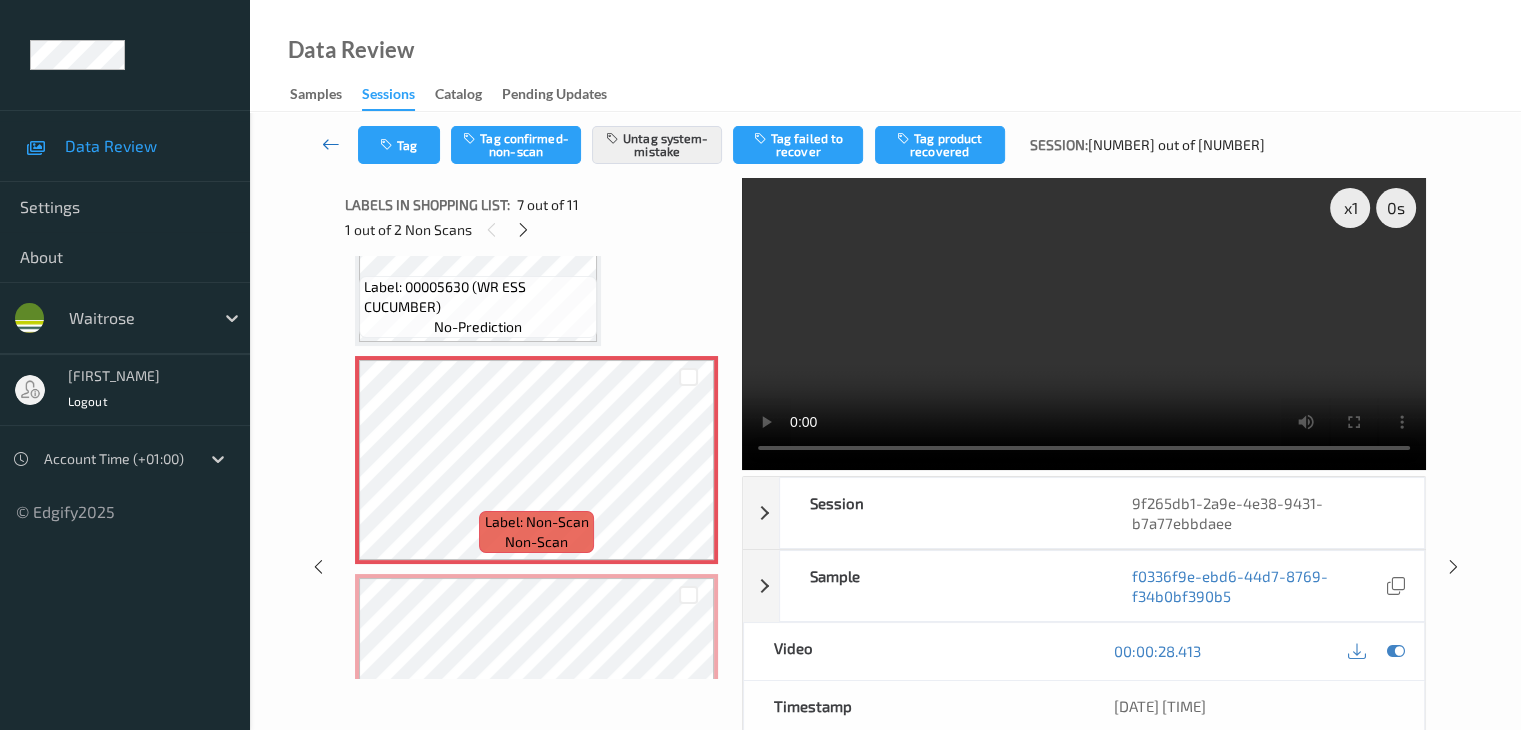 click at bounding box center [331, 144] 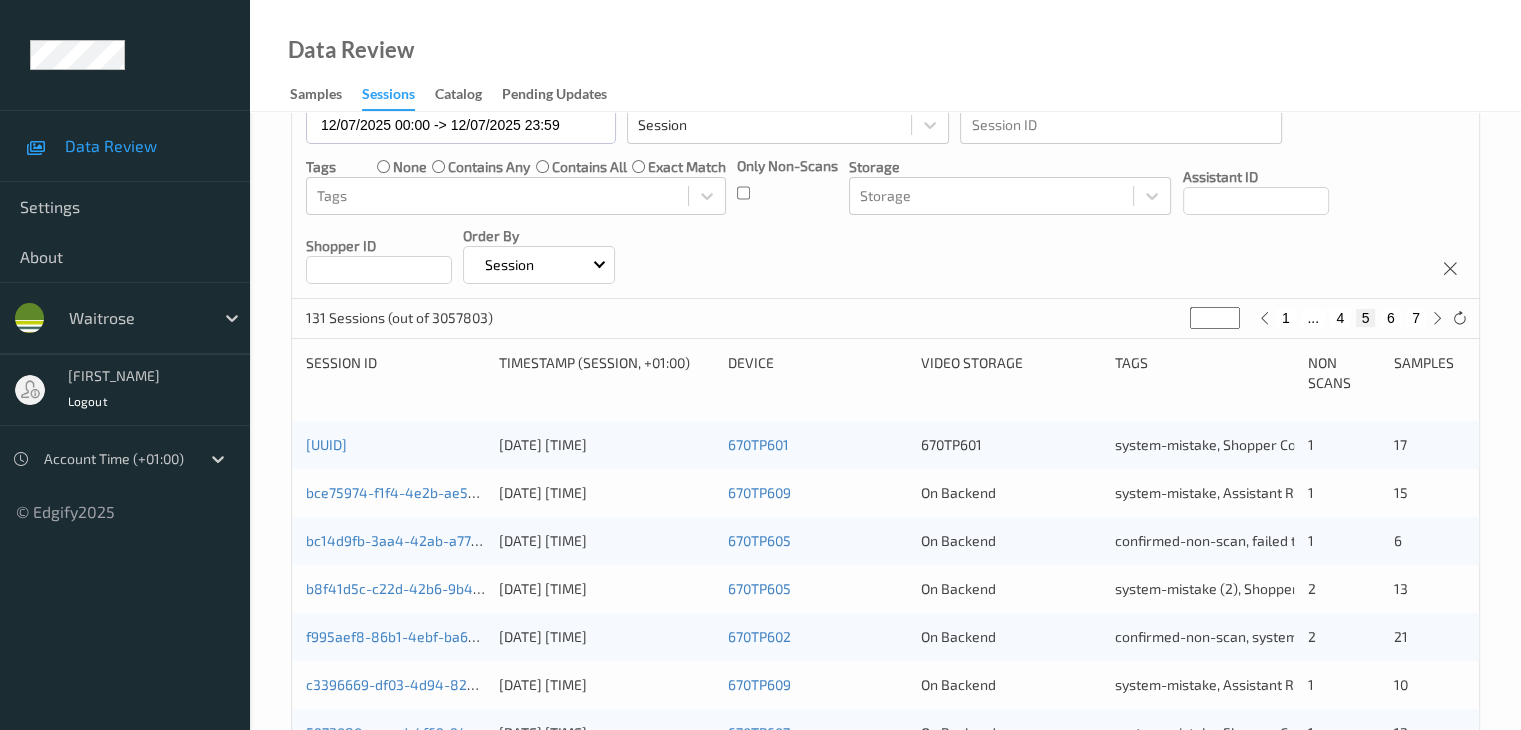 scroll, scrollTop: 600, scrollLeft: 0, axis: vertical 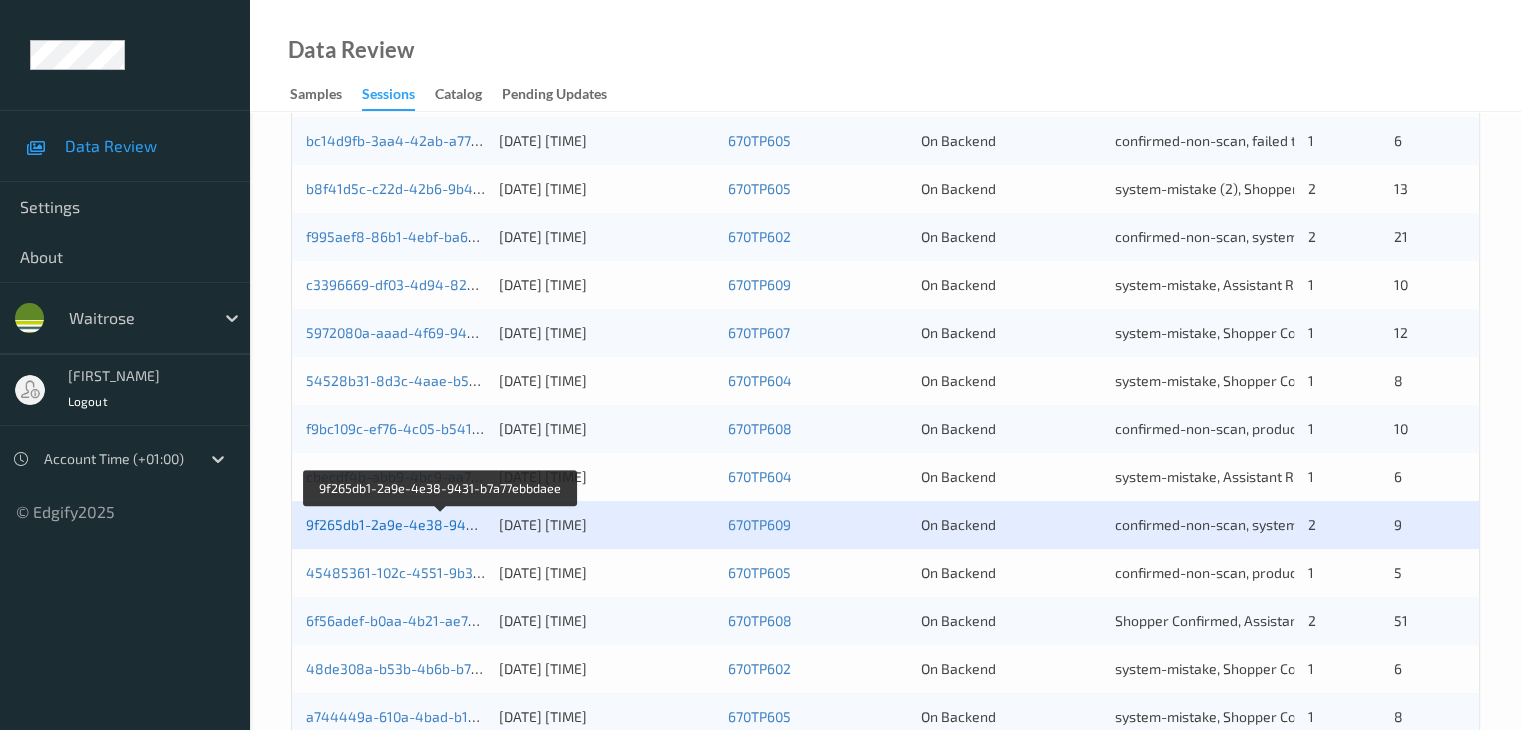 click on "9f265db1-2a9e-4e38-9431-b7a77ebbdaee" at bounding box center (442, 524) 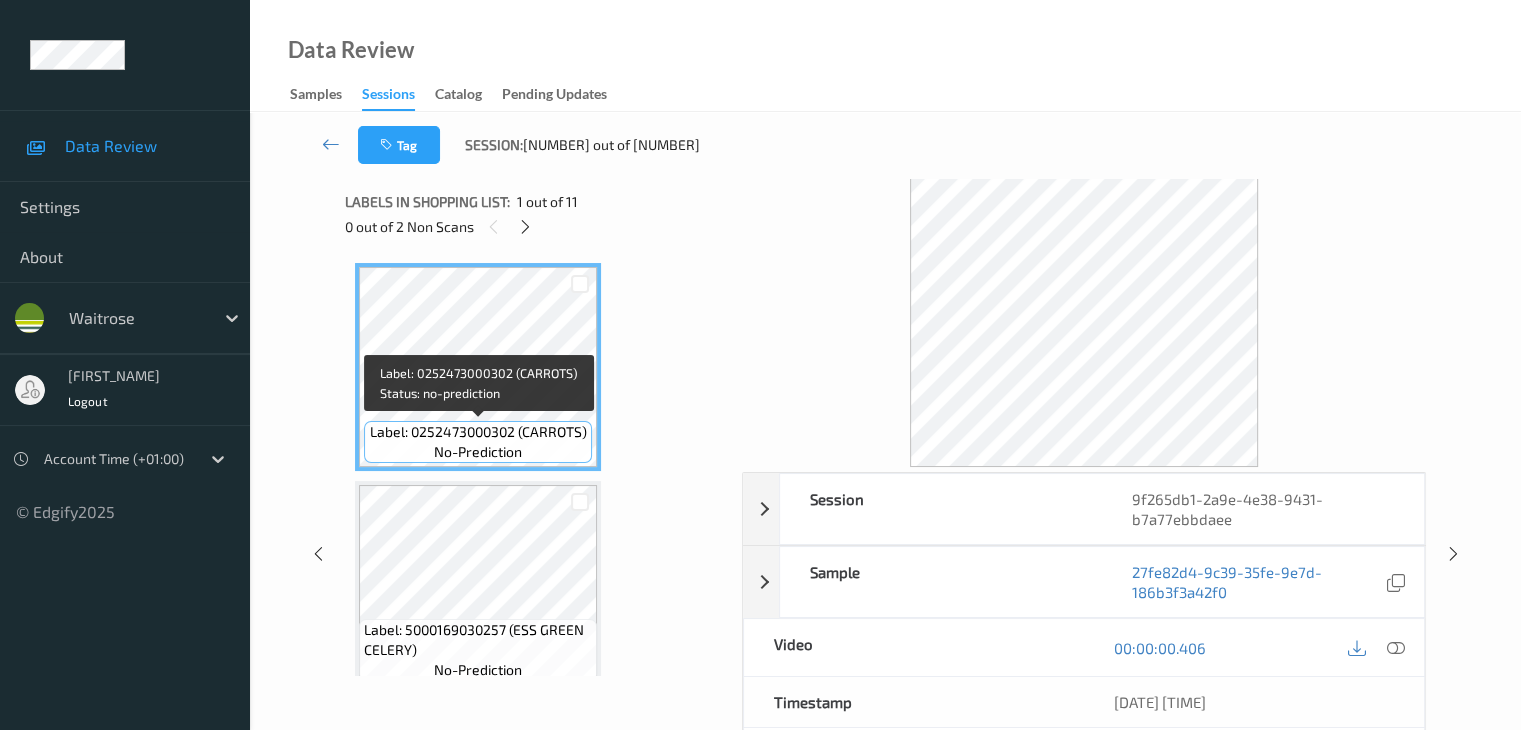 scroll, scrollTop: 0, scrollLeft: 0, axis: both 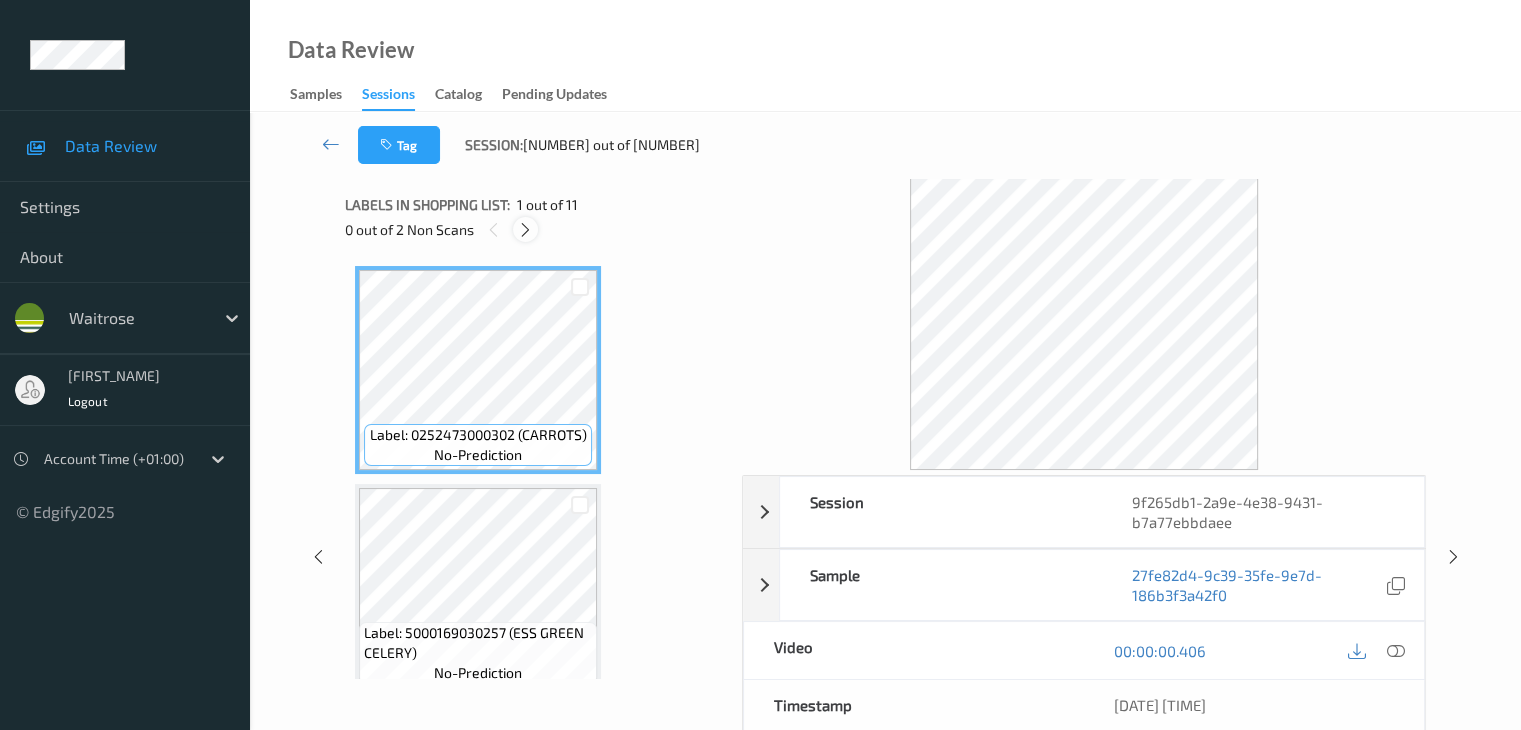 click at bounding box center (525, 230) 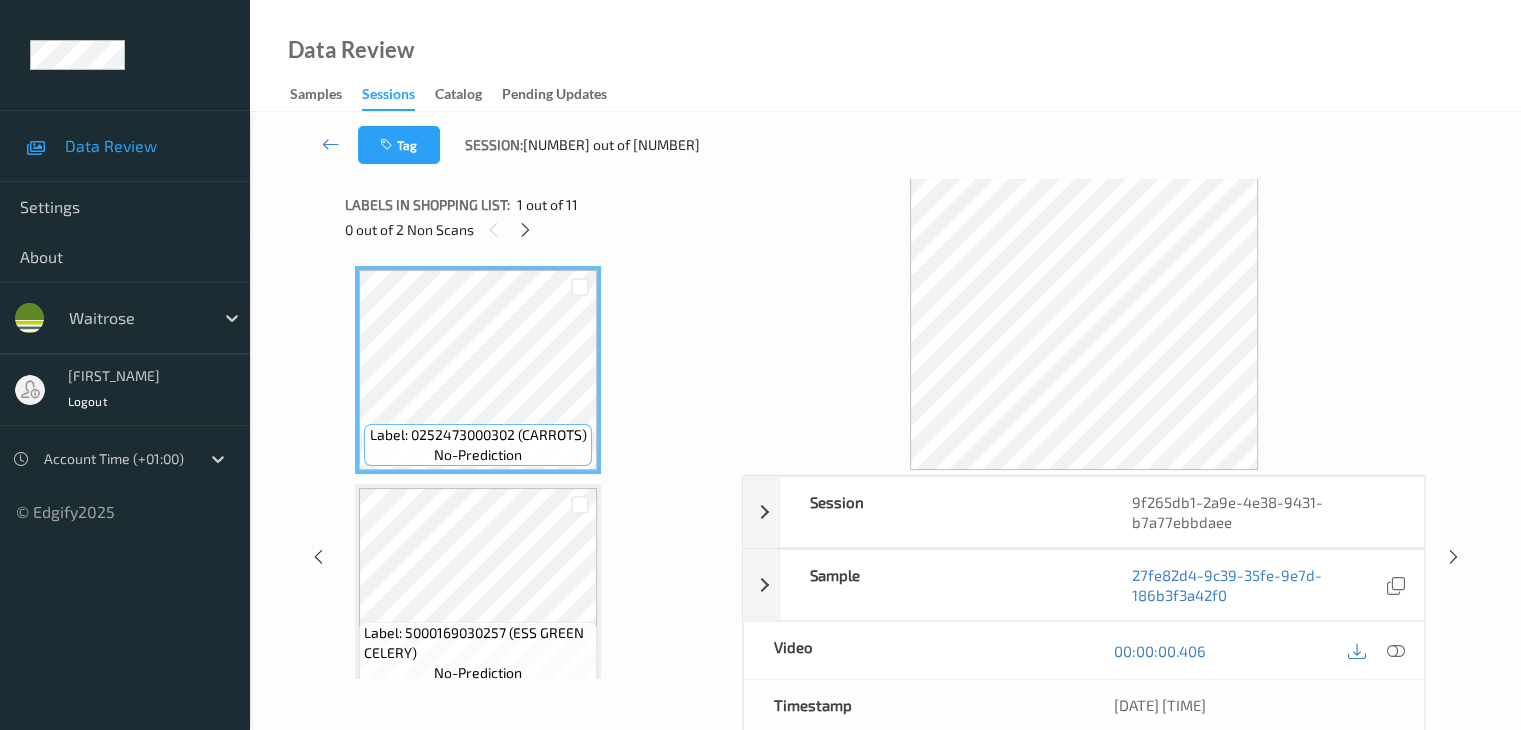 scroll, scrollTop: 1100, scrollLeft: 0, axis: vertical 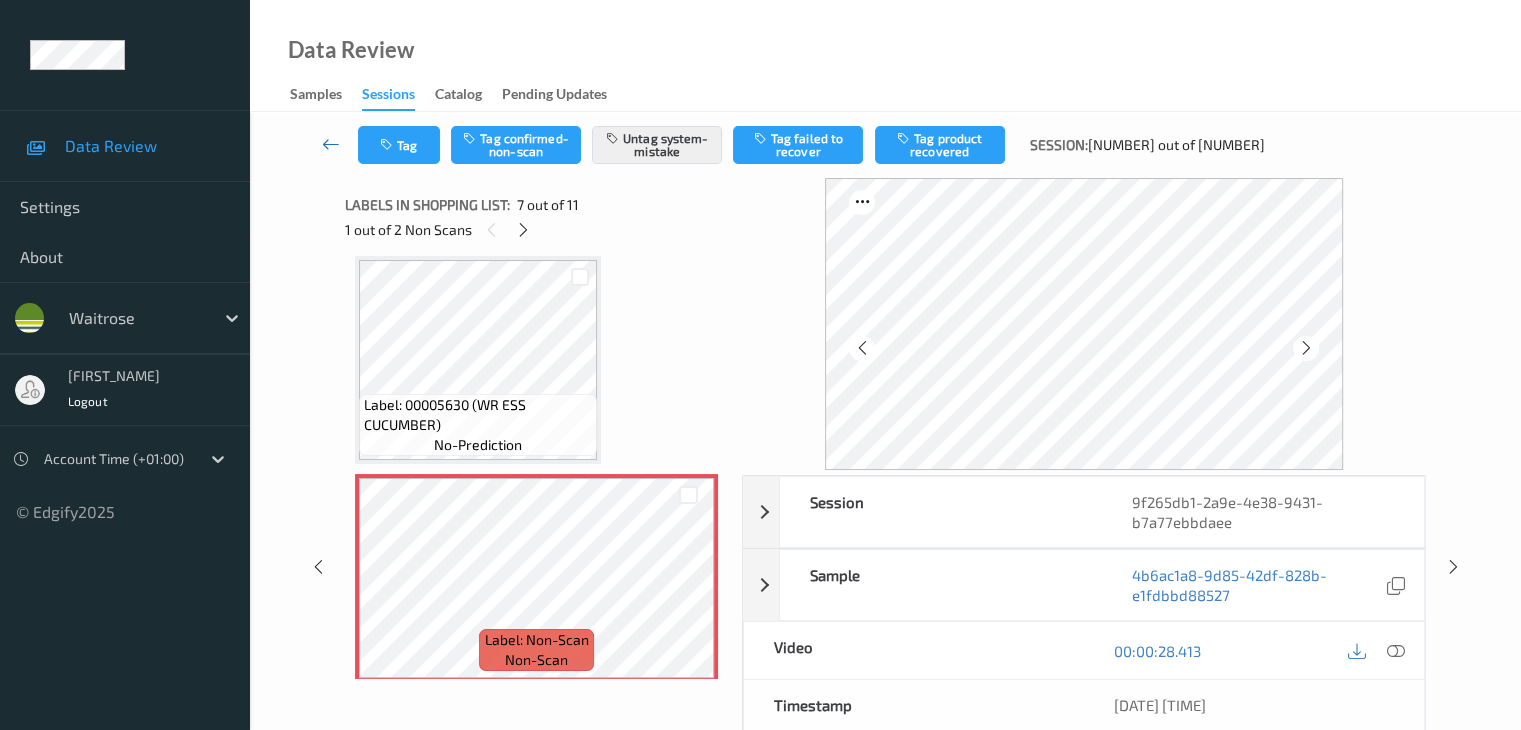 click at bounding box center (331, 144) 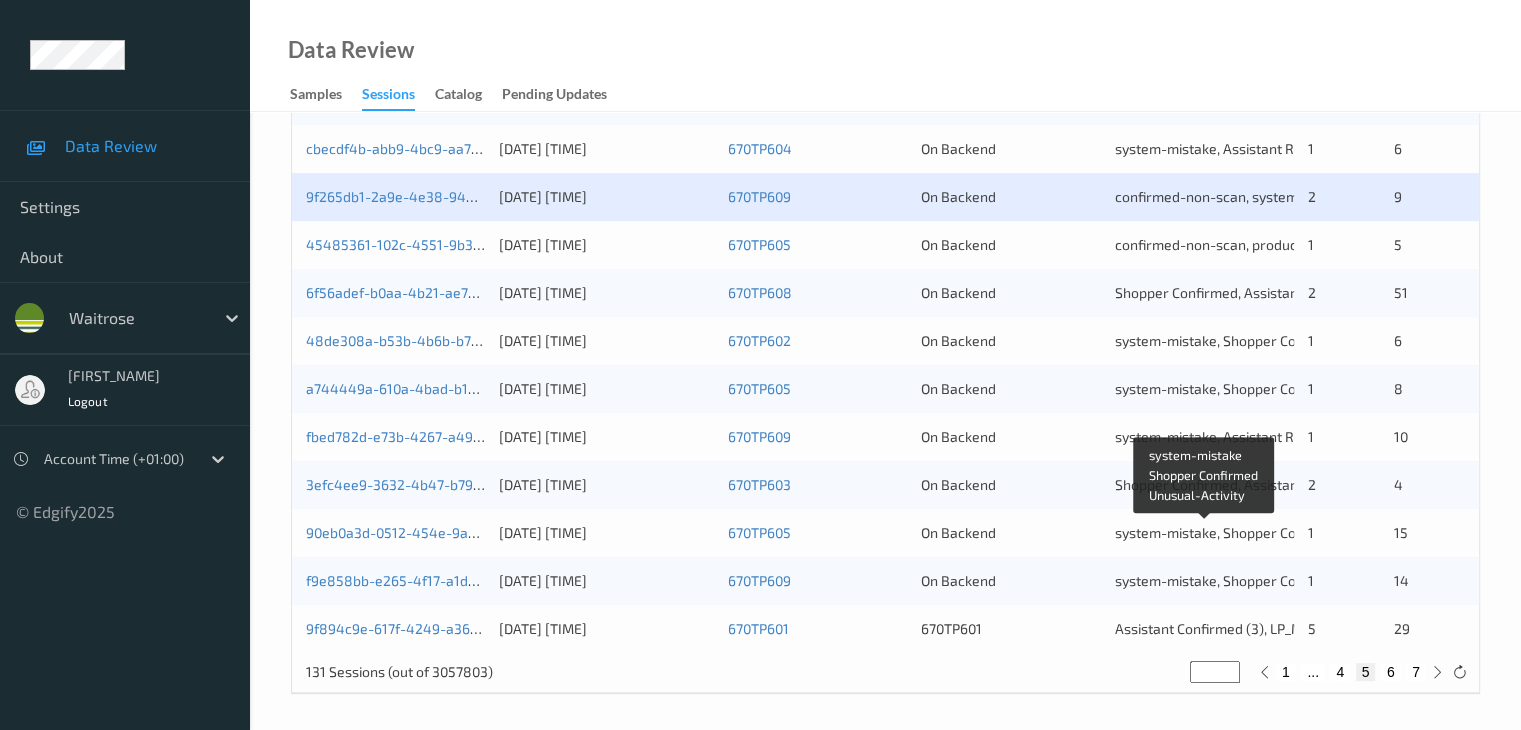 scroll, scrollTop: 932, scrollLeft: 0, axis: vertical 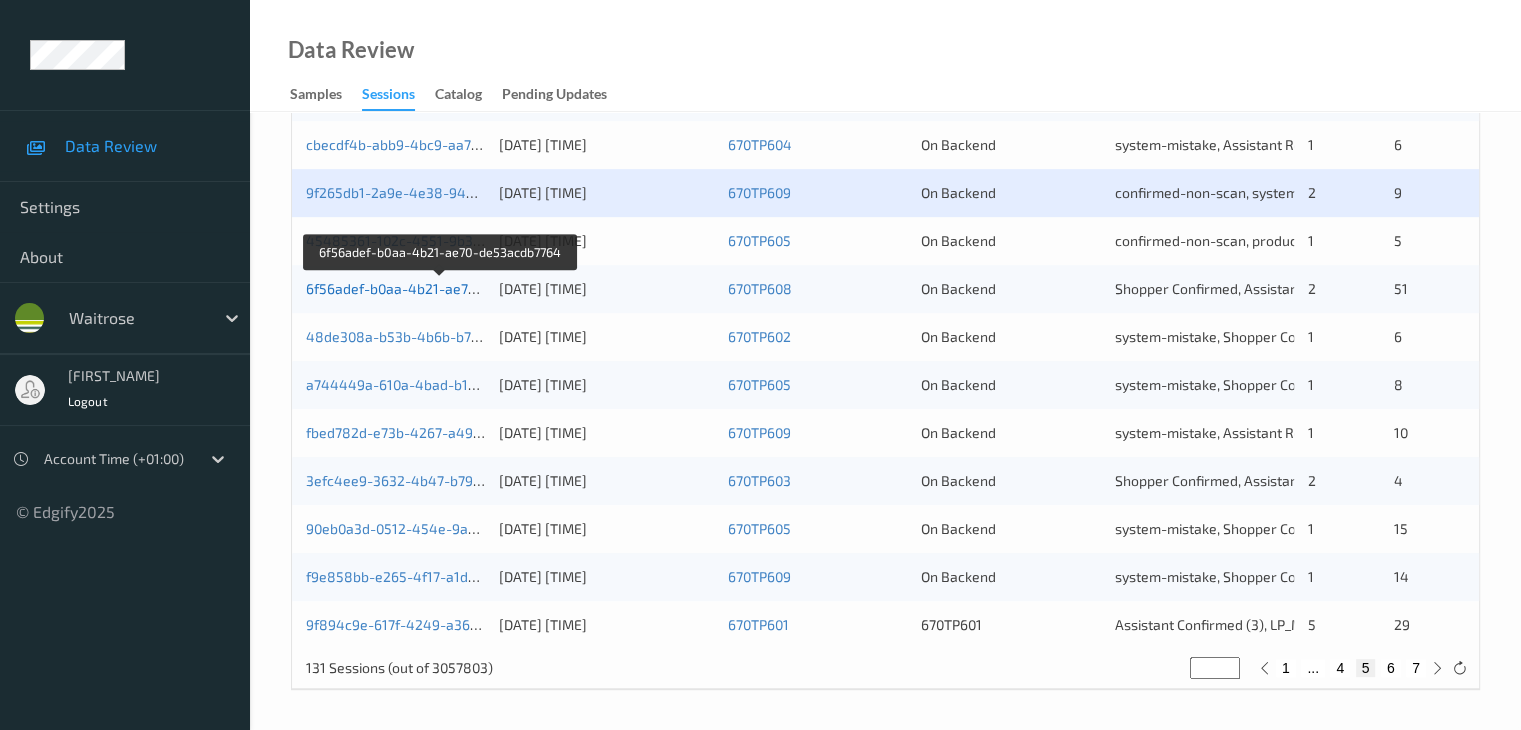 click on "6f56adef-b0aa-4b21-ae70-de53acdb7764" at bounding box center [441, 288] 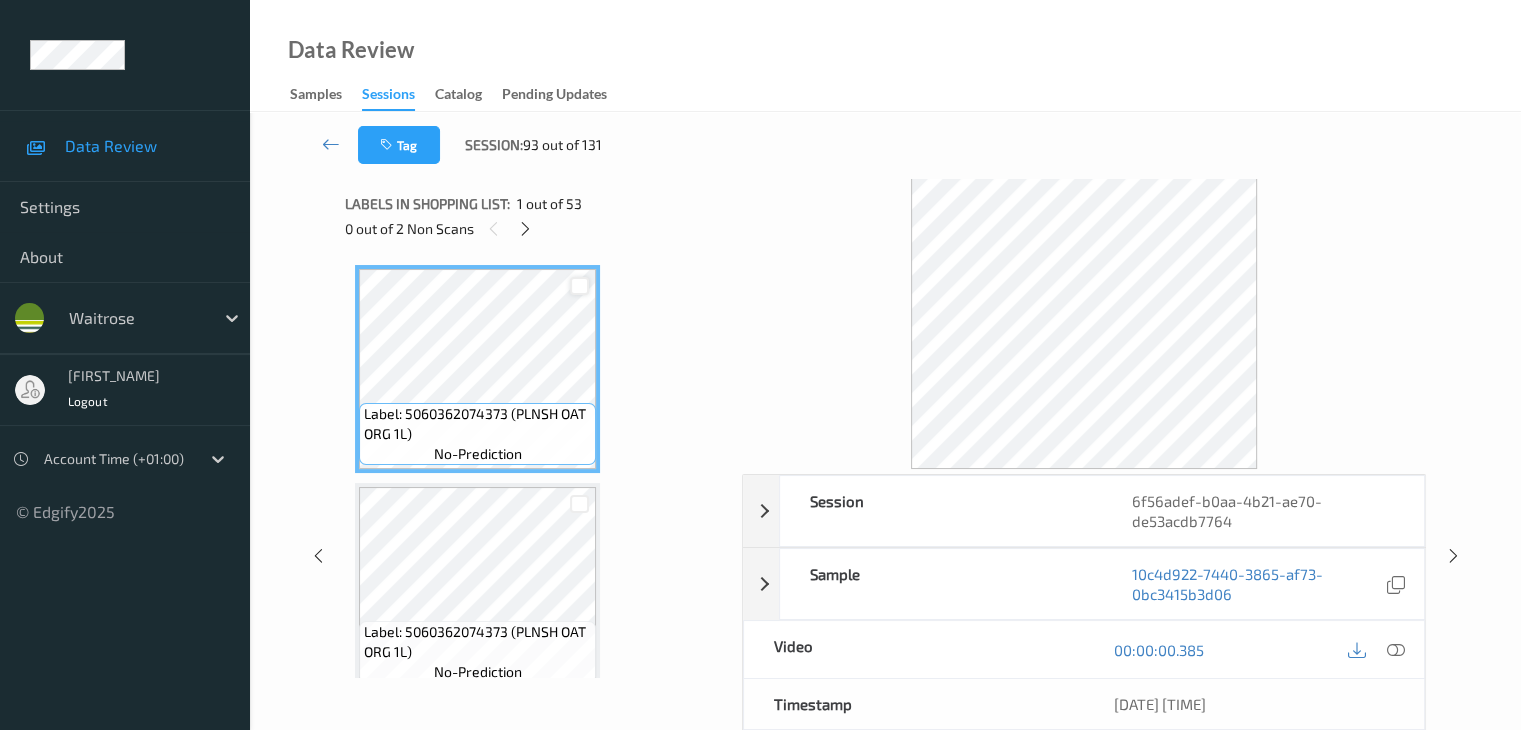 scroll, scrollTop: 0, scrollLeft: 0, axis: both 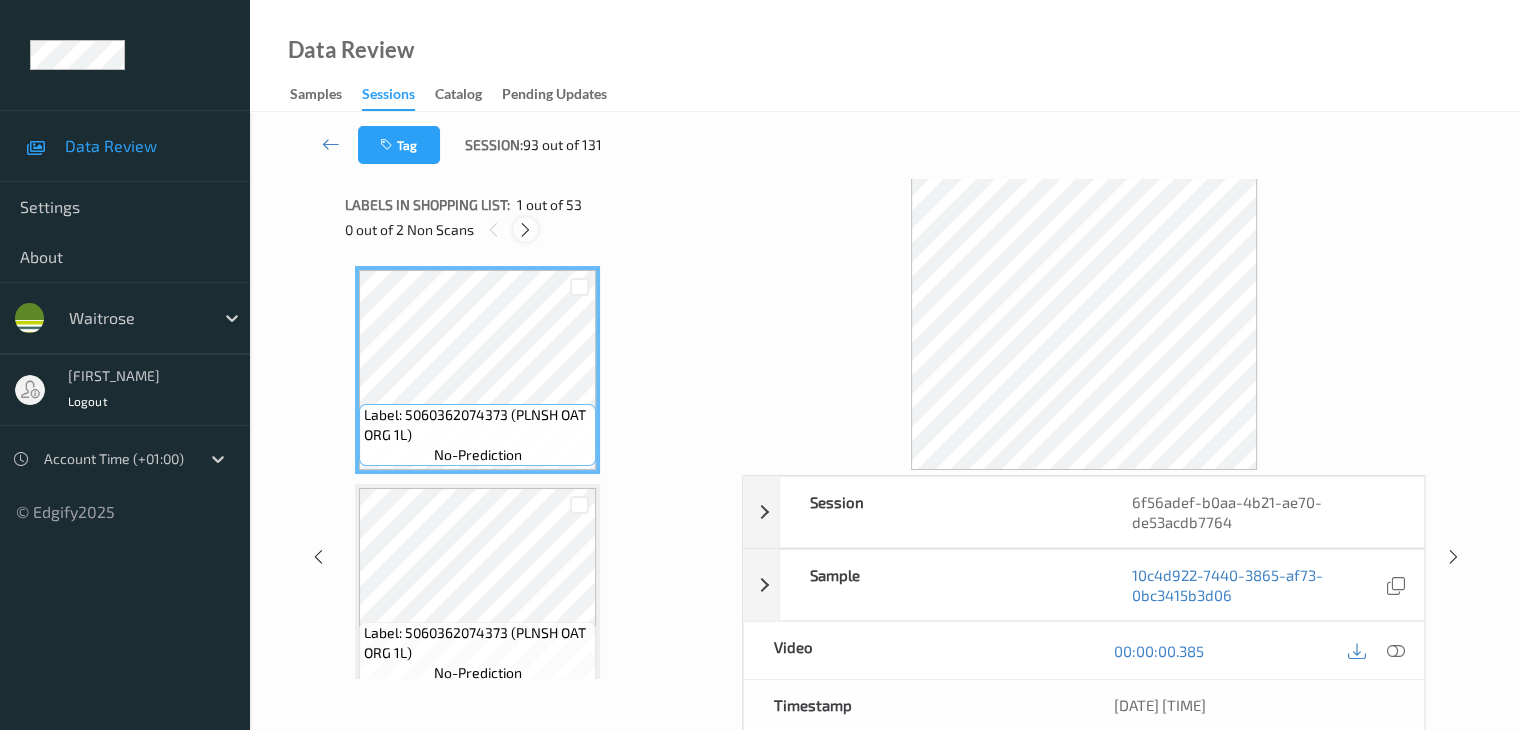 click at bounding box center [525, 230] 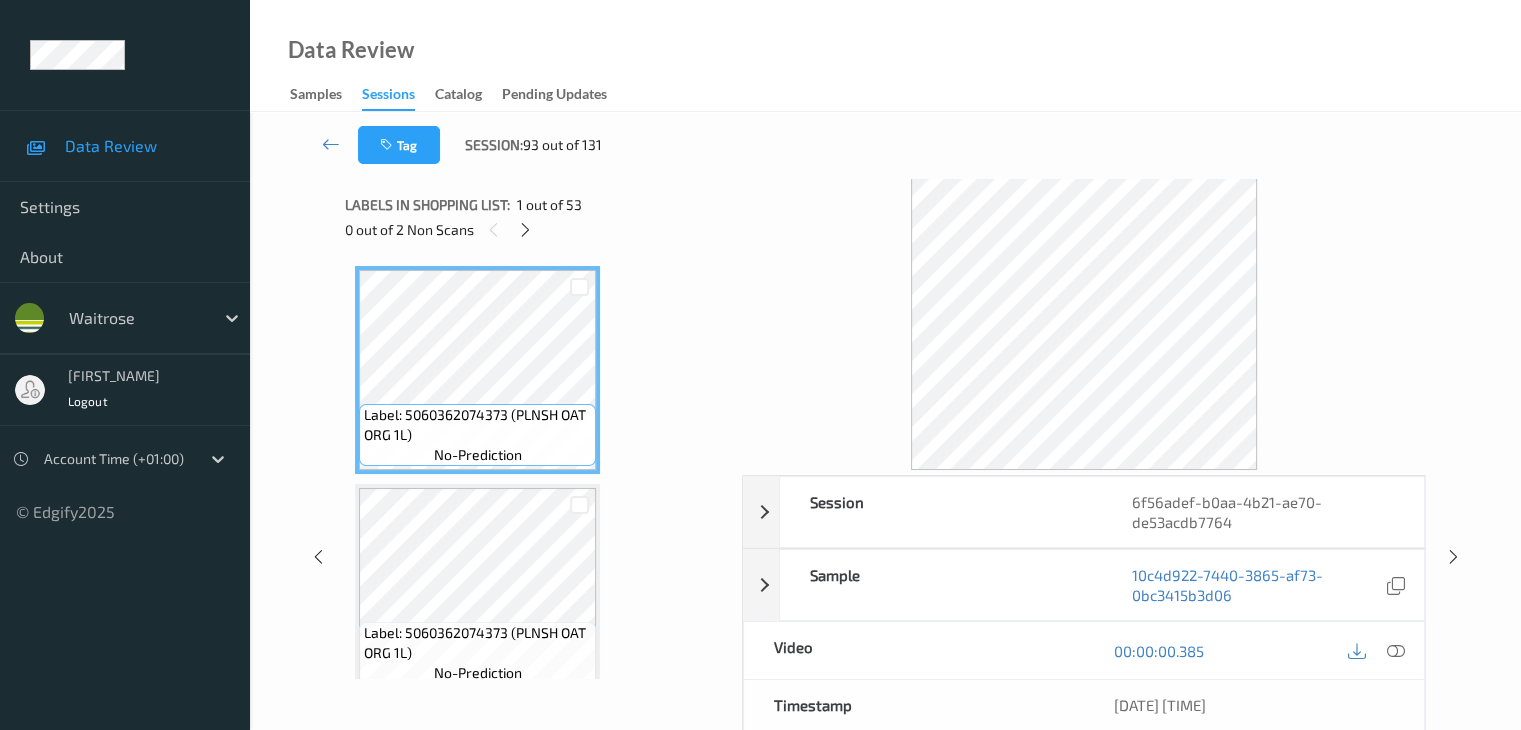 scroll, scrollTop: 6332, scrollLeft: 0, axis: vertical 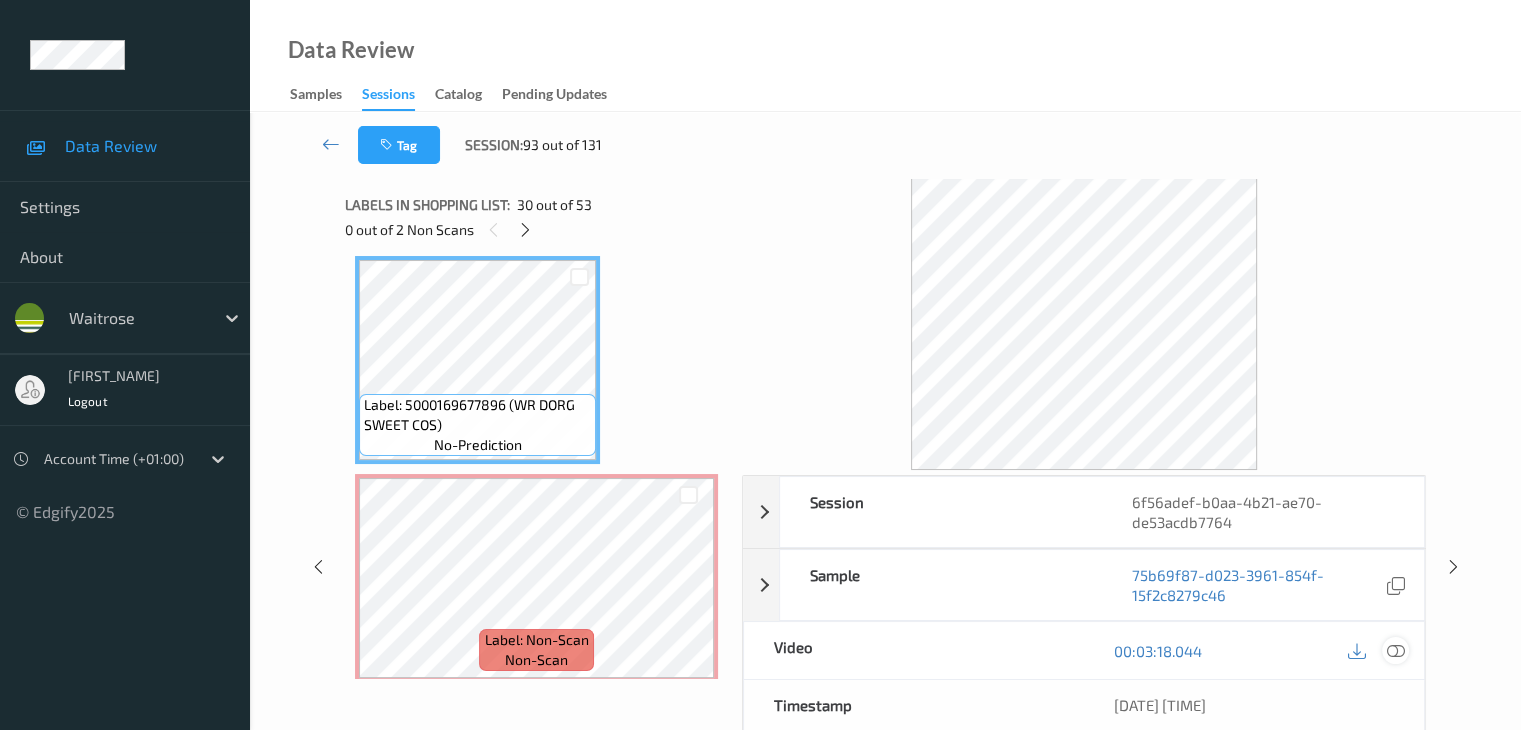 click at bounding box center [1395, 651] 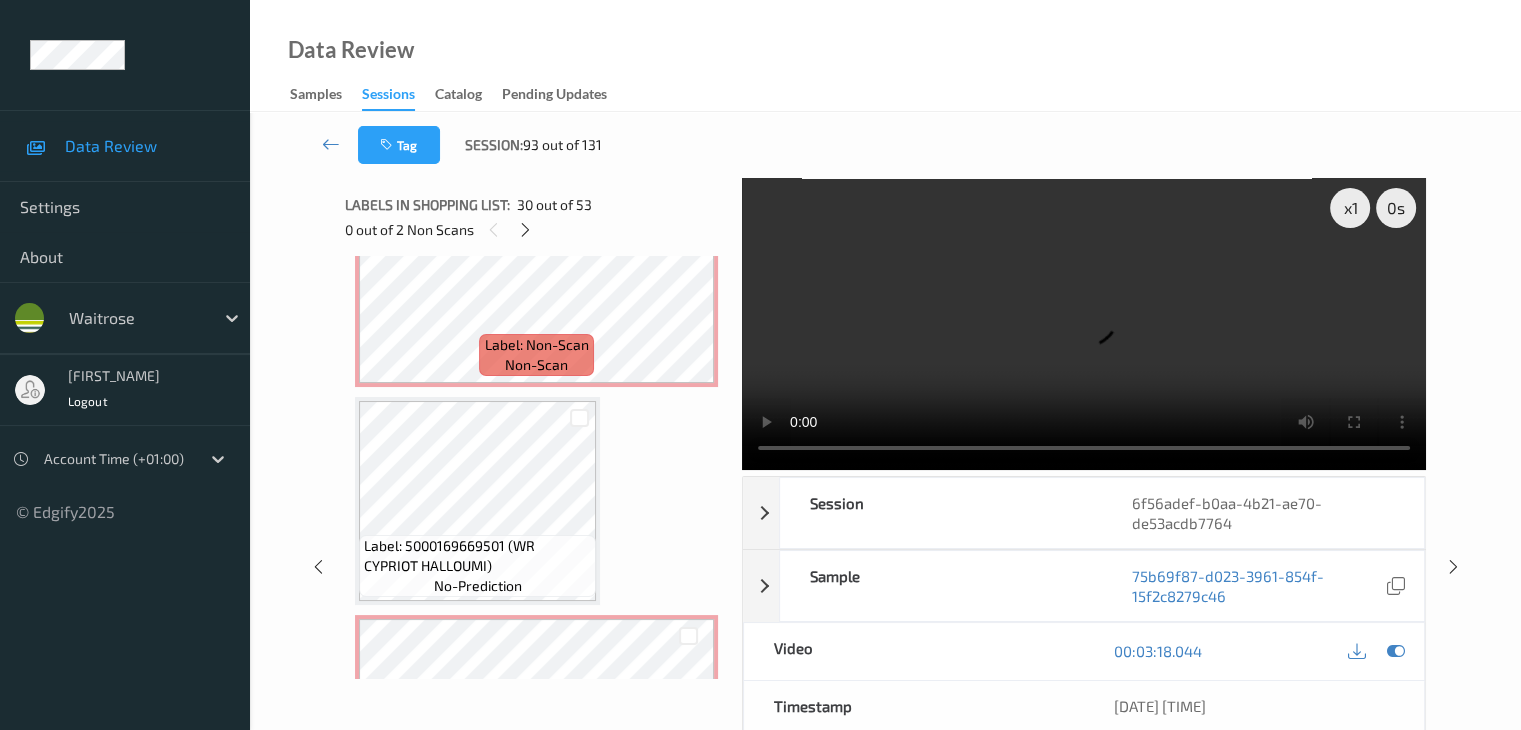 scroll, scrollTop: 6632, scrollLeft: 0, axis: vertical 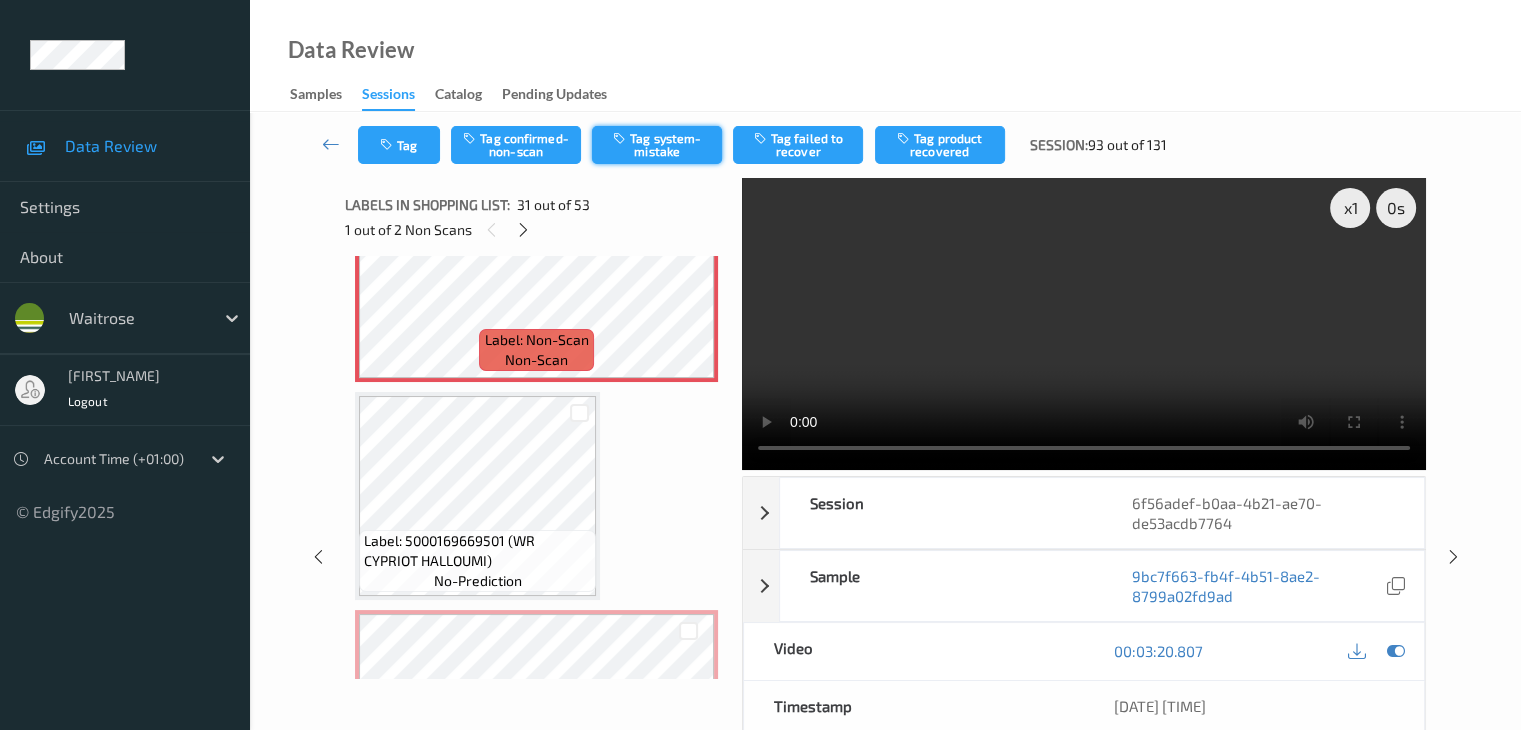 click on "Tag   system-mistake" at bounding box center (657, 145) 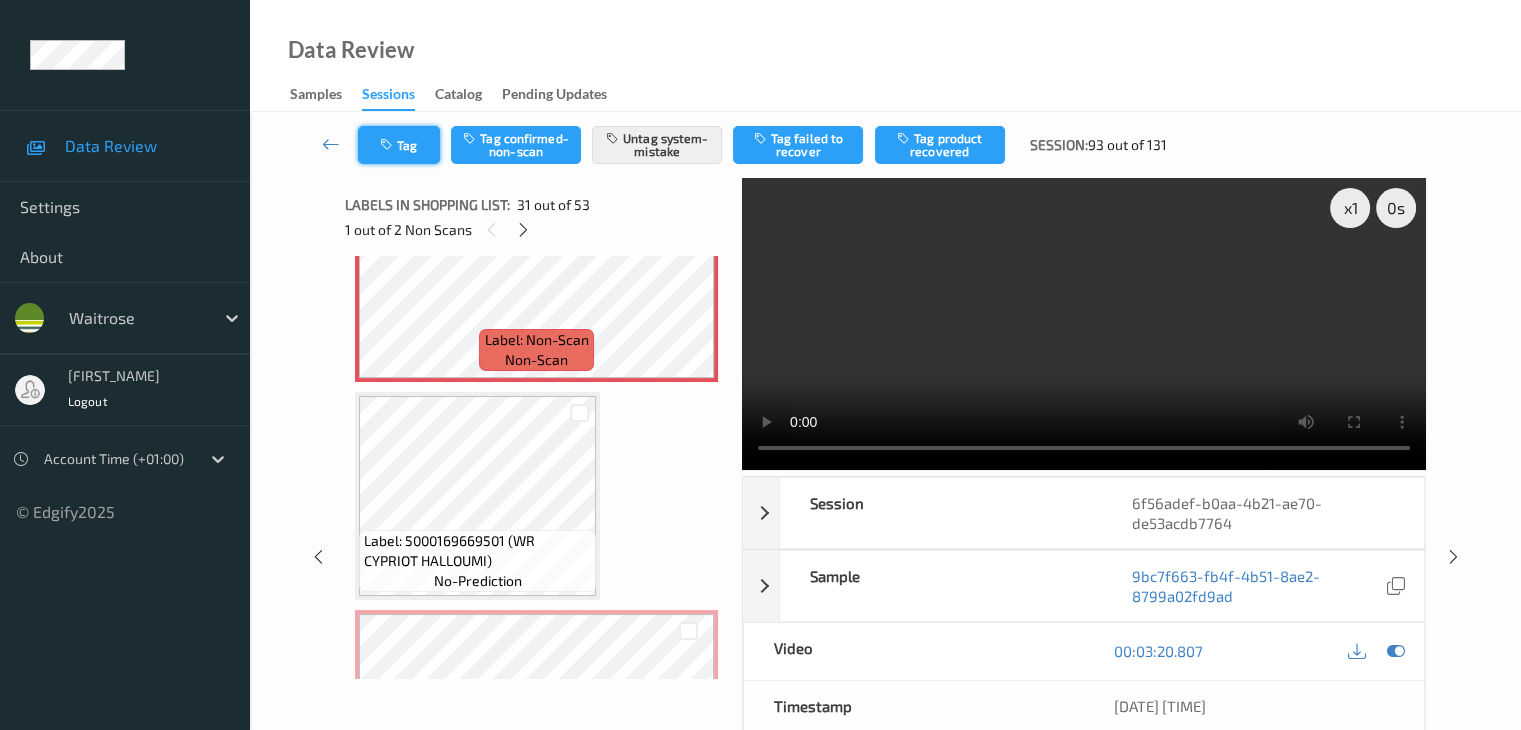 click on "Tag" at bounding box center (399, 145) 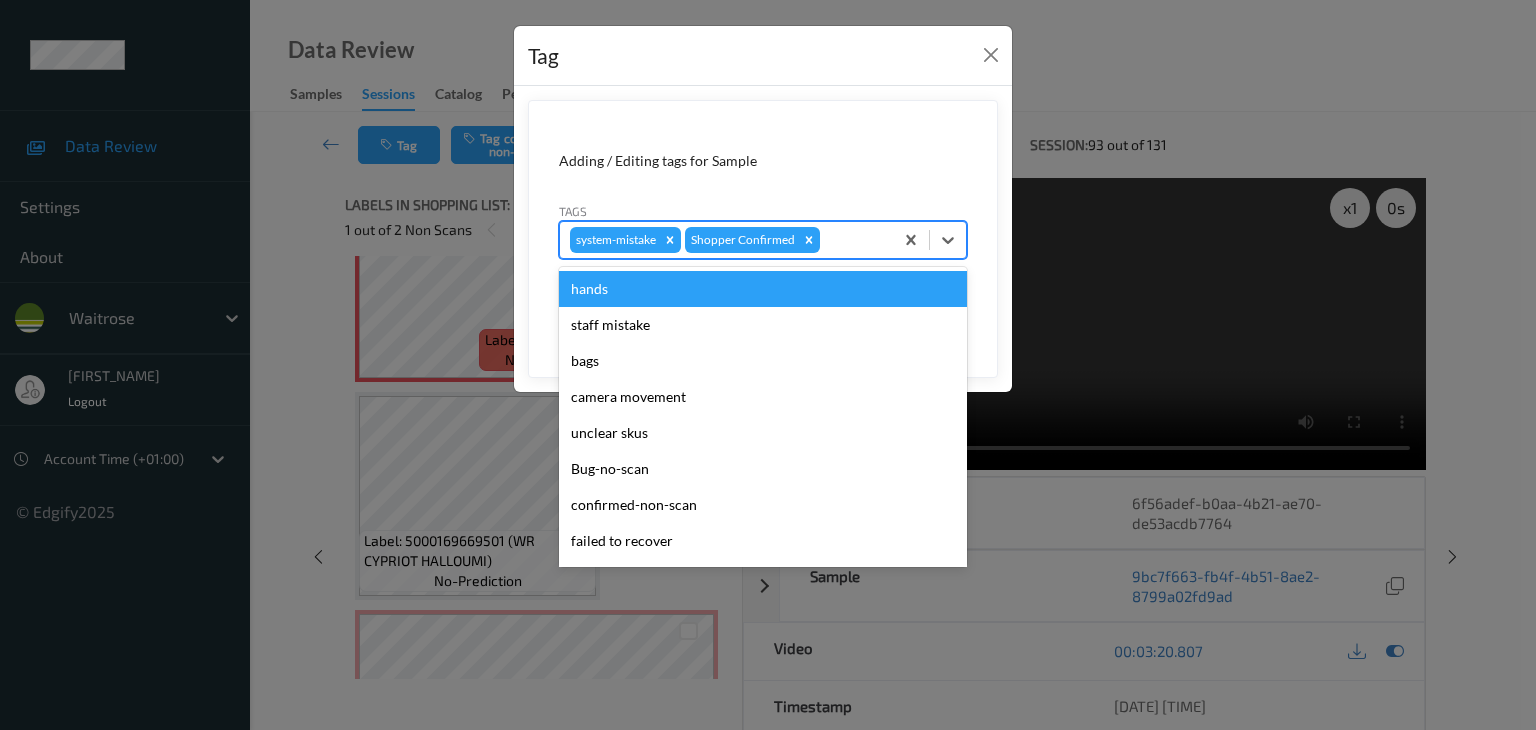 click at bounding box center [853, 240] 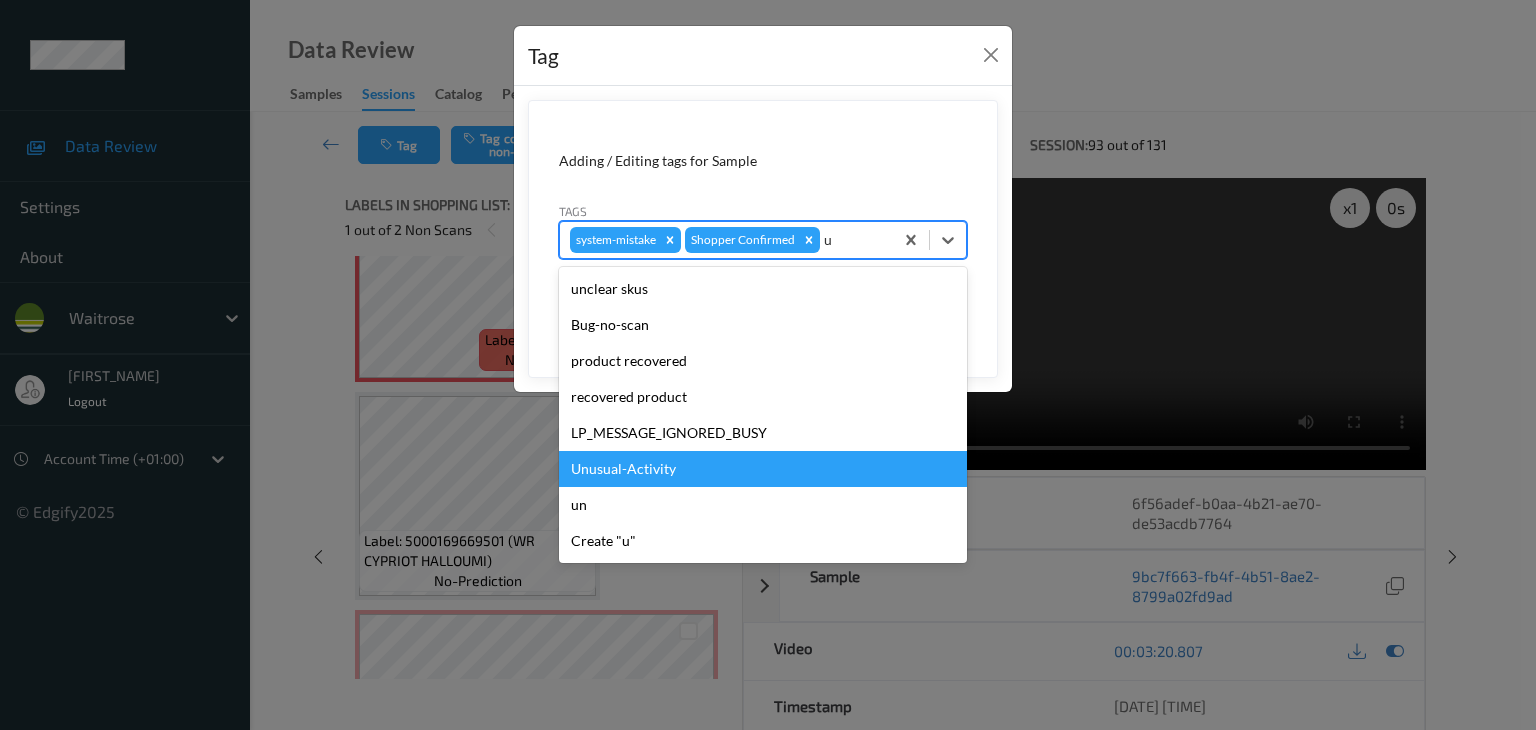 click on "Unusual-Activity" at bounding box center (763, 469) 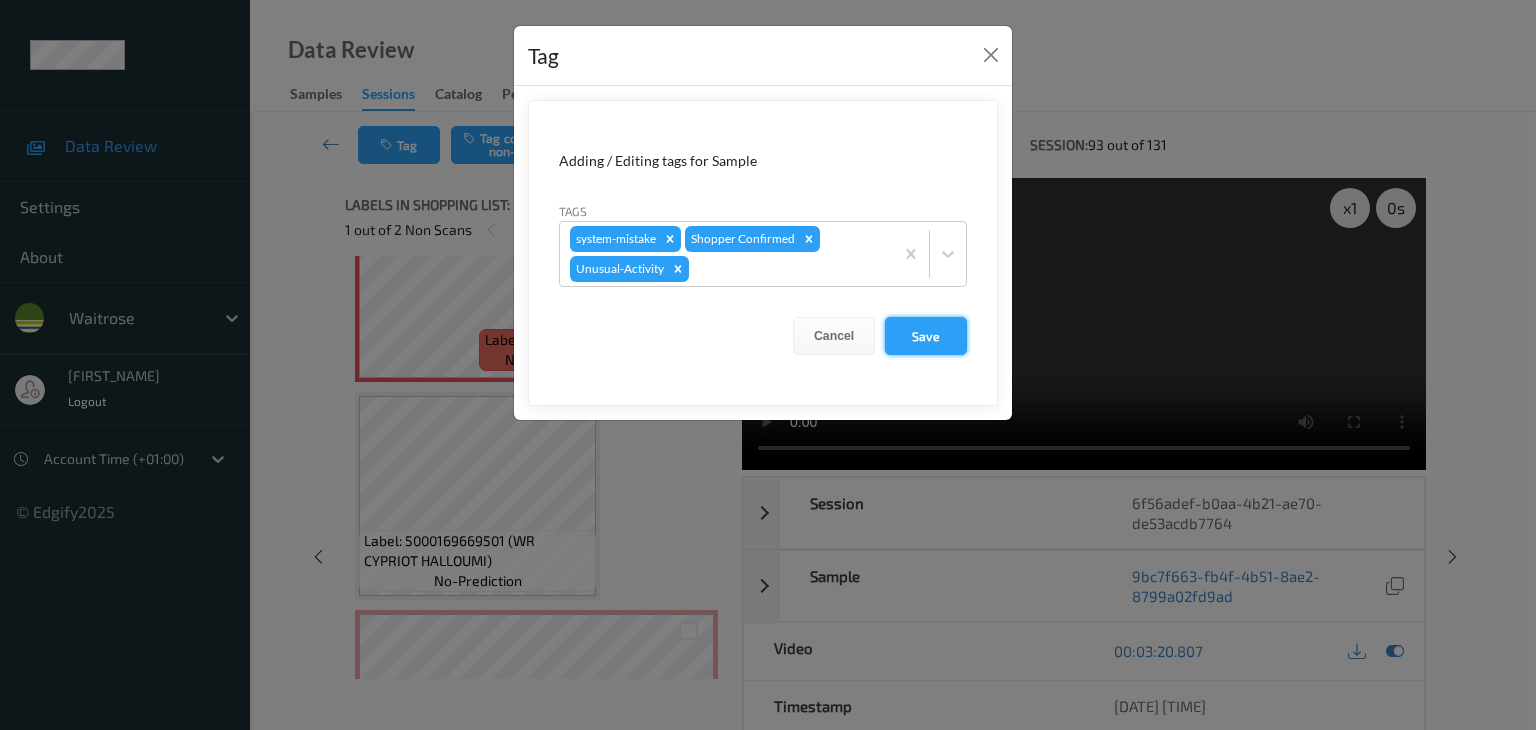 click on "Save" at bounding box center (926, 336) 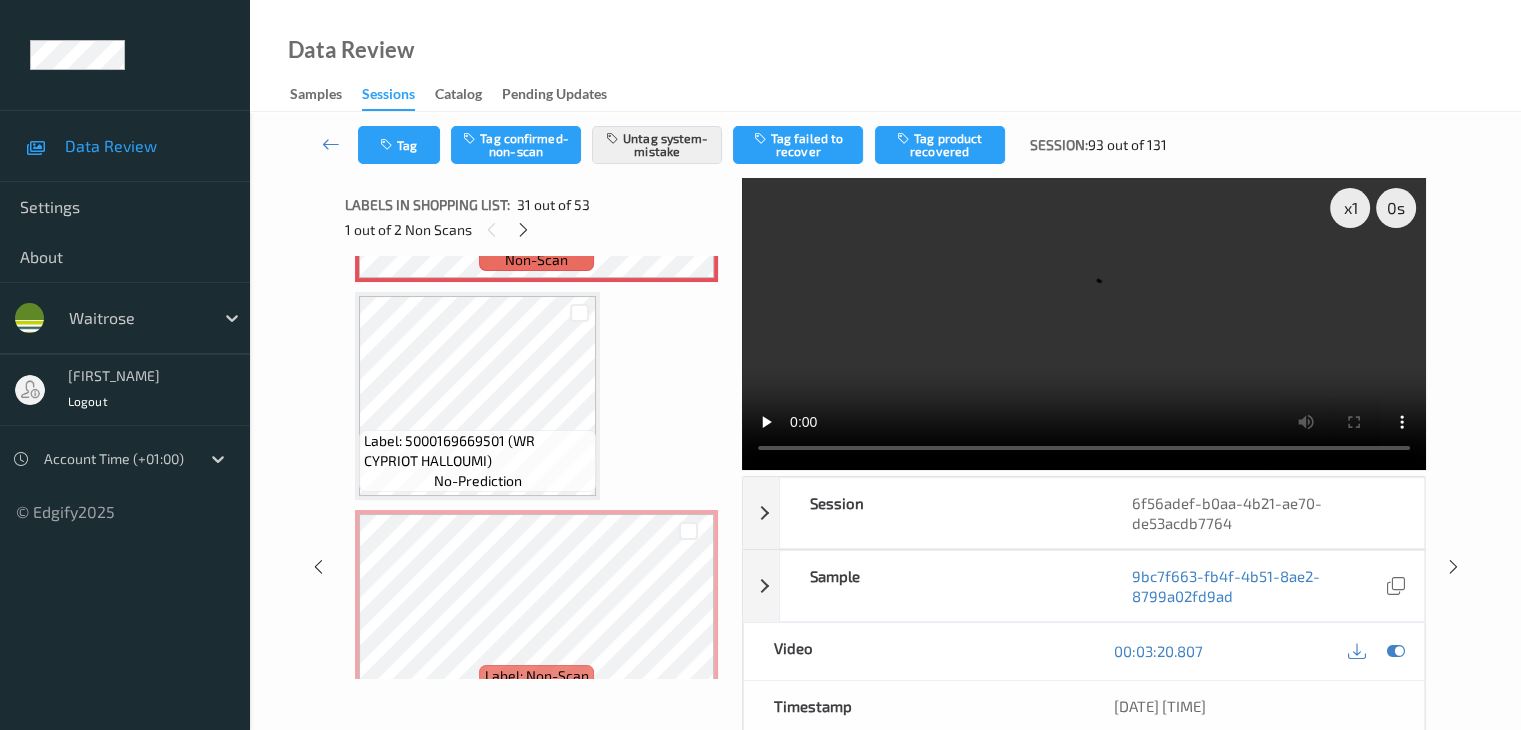 scroll, scrollTop: 6832, scrollLeft: 0, axis: vertical 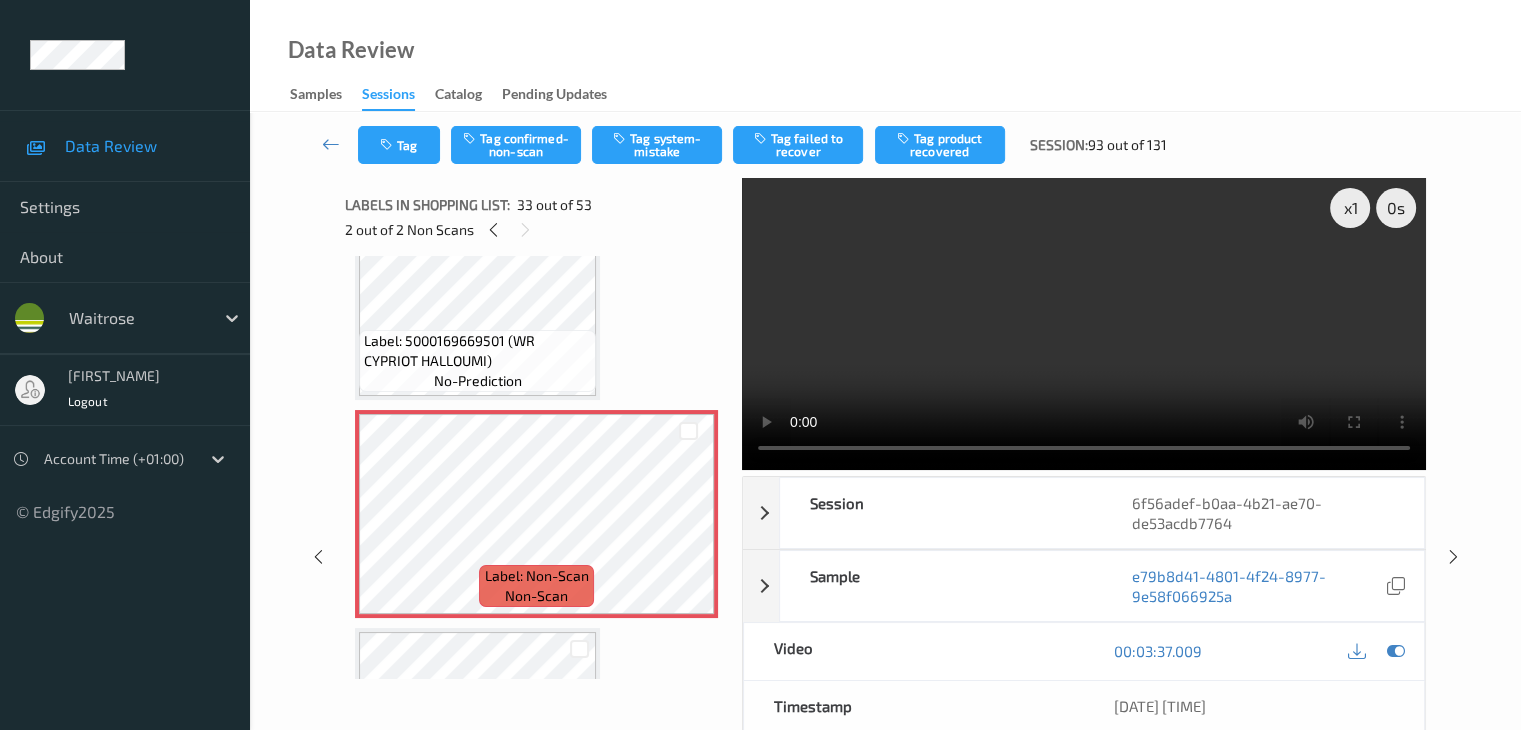 click on "Label: 5060362074373 (PLNSH OAT ORG 1L) no-prediction Label: 5060362074373 (PLNSH OAT ORG 1L) no-prediction Label: 5060362074373 (PLNSH OAT ORG 1L) no-prediction Label: 5011273014903 (BUCKWUD MAPLE SYRUP) no-prediction Label: 5000169600719 (WR DORG SET HONEY) no-prediction Label: 5000169516102 (WR DORG SSKIMED MILK) no-prediction Label: 5000169666098 (WR PINA COL MOCKTAIL) no-prediction Label: 5060490010694 (MOJU GINGER SHOTS) no-prediction Label: 5060490010502 (MOJU TURMERIC SHOTS) no-prediction Label: 5000169639818 (WR 30 TH PEDAL BINLI) no-prediction Label: 5000169639818 (WR 30 TH PEDAL BINLI) no-prediction Label: 5021185700665 (GEETAS M&amp;C CHUTNEY) no-prediction Label: 5025125000150 (JASONS WHITE ROLLS) no-prediction Label: 5000169014721 (ESS WHT FLOUR BPS) no-prediction Label: 5000169029770 (WR CI CORIANDER) no-prediction Label: 5000169029770 (WR CI CORIANDER) no-prediction Label: 5000169001844 (CI MINT) no-prediction Label: 5000101168079 (CAREX ORIGINL REFILL) no-prediction no-prediction non-scan" at bounding box center [536, -794] 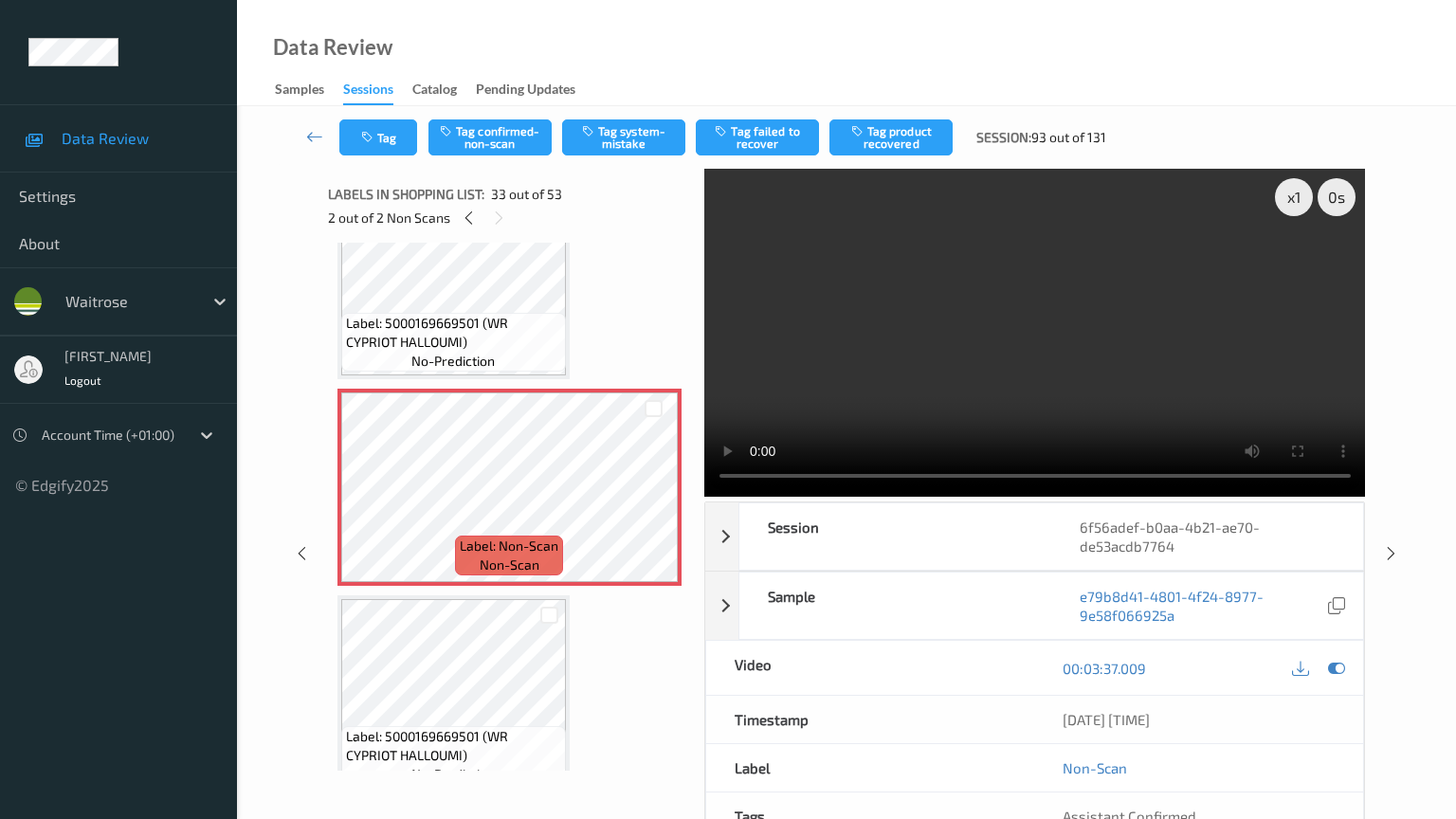 type 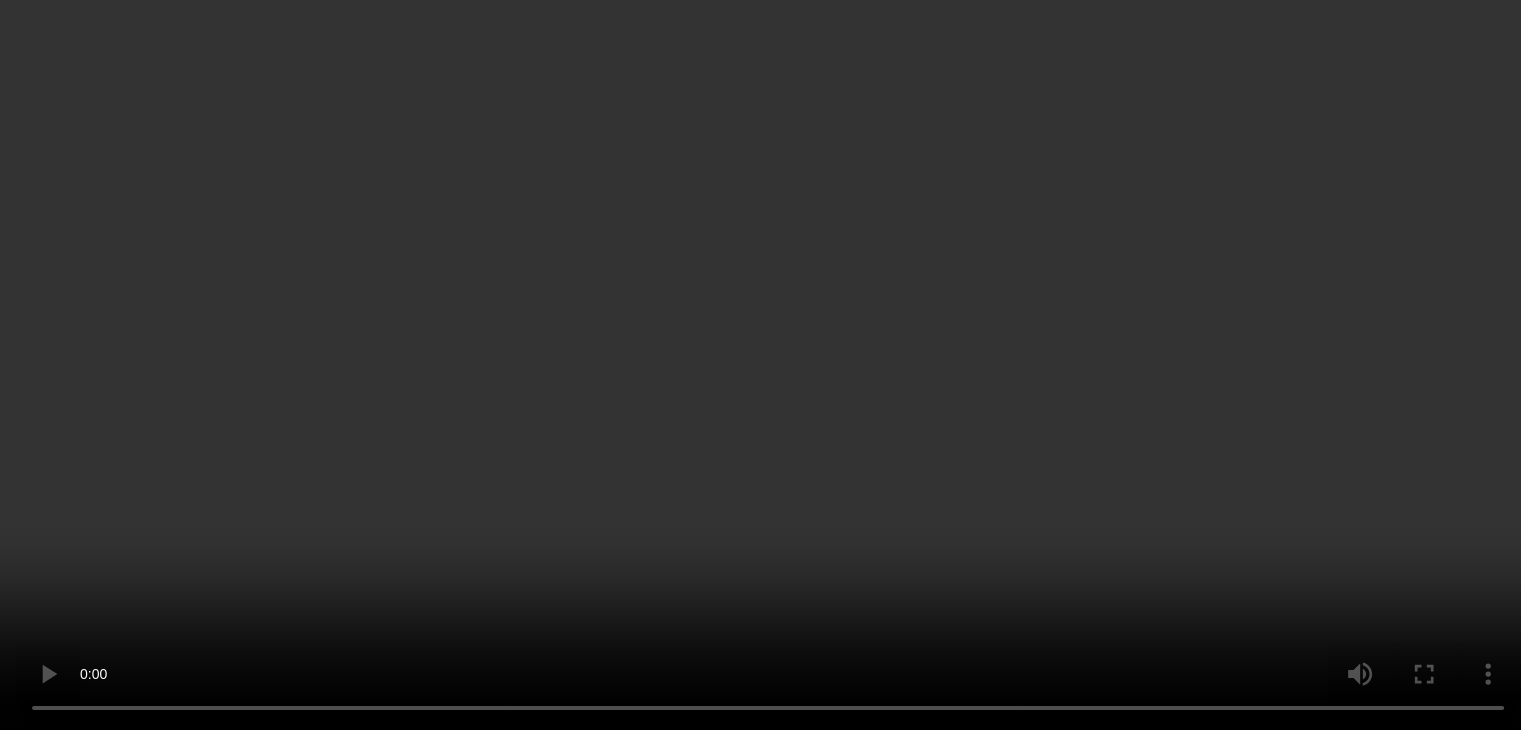 scroll, scrollTop: 6932, scrollLeft: 0, axis: vertical 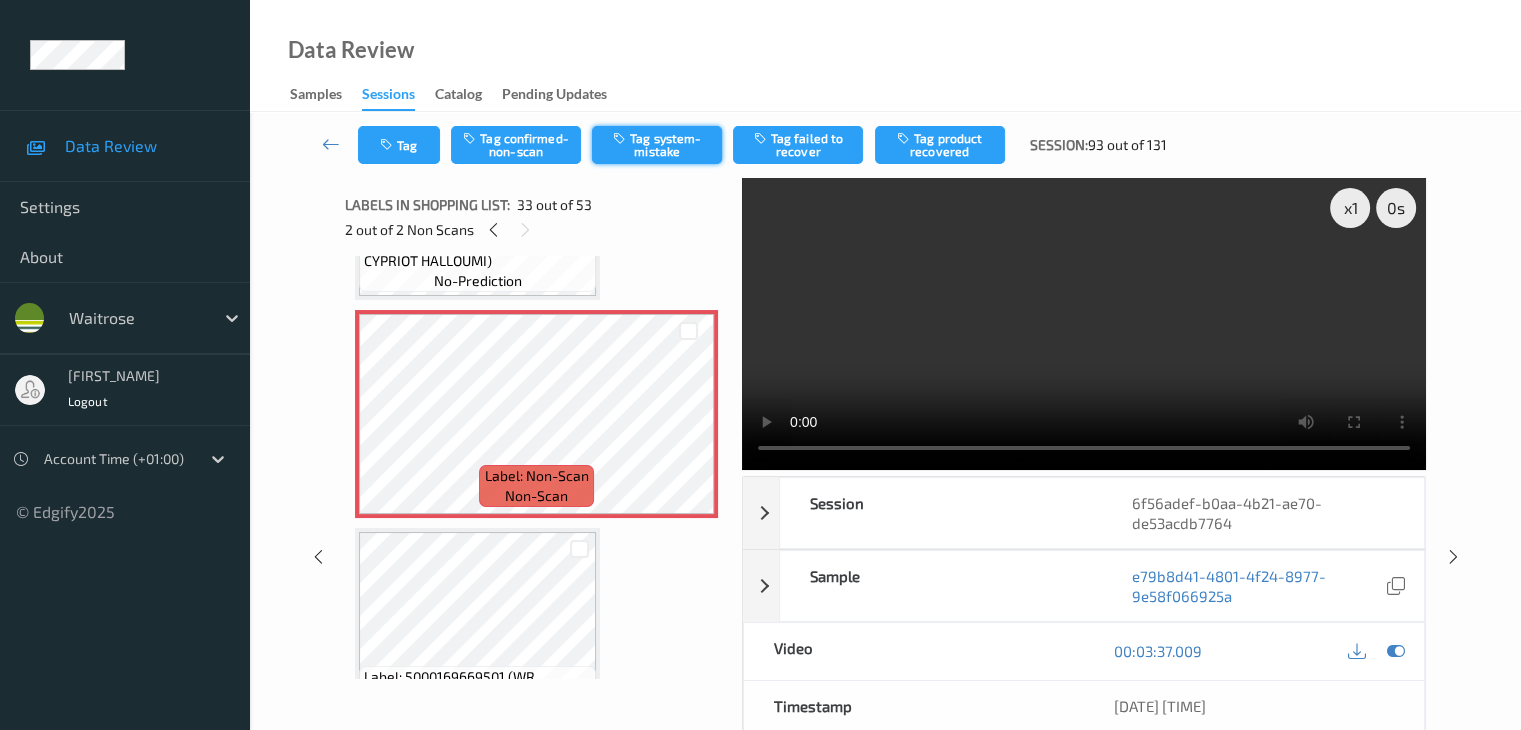 click on "Tag   system-mistake" at bounding box center (657, 145) 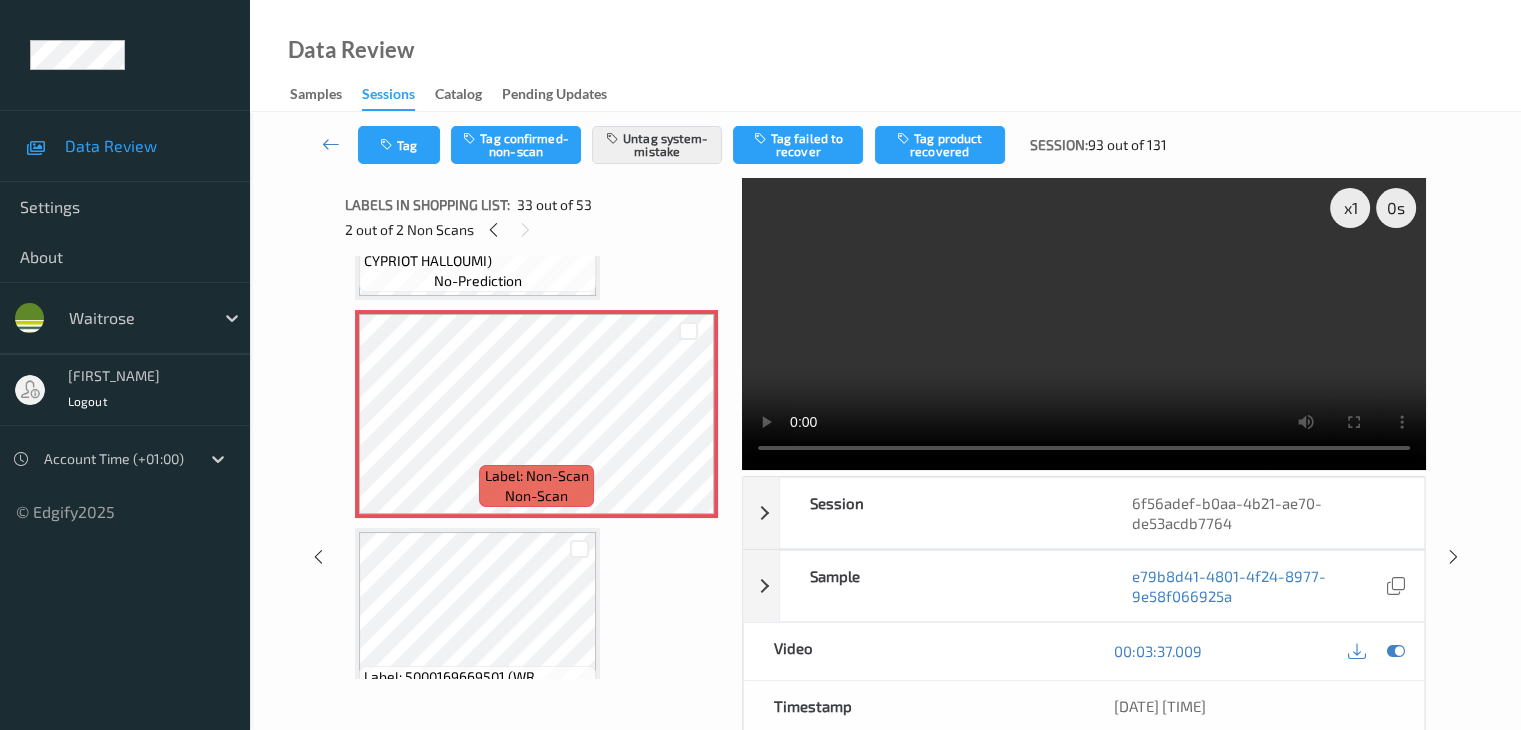 click on "Tag Tag   confirmed-non-scan Untag   system-mistake Tag   failed to recover Tag   product recovered Session: [NUMBER] out of [NUMBER]" at bounding box center [885, 145] 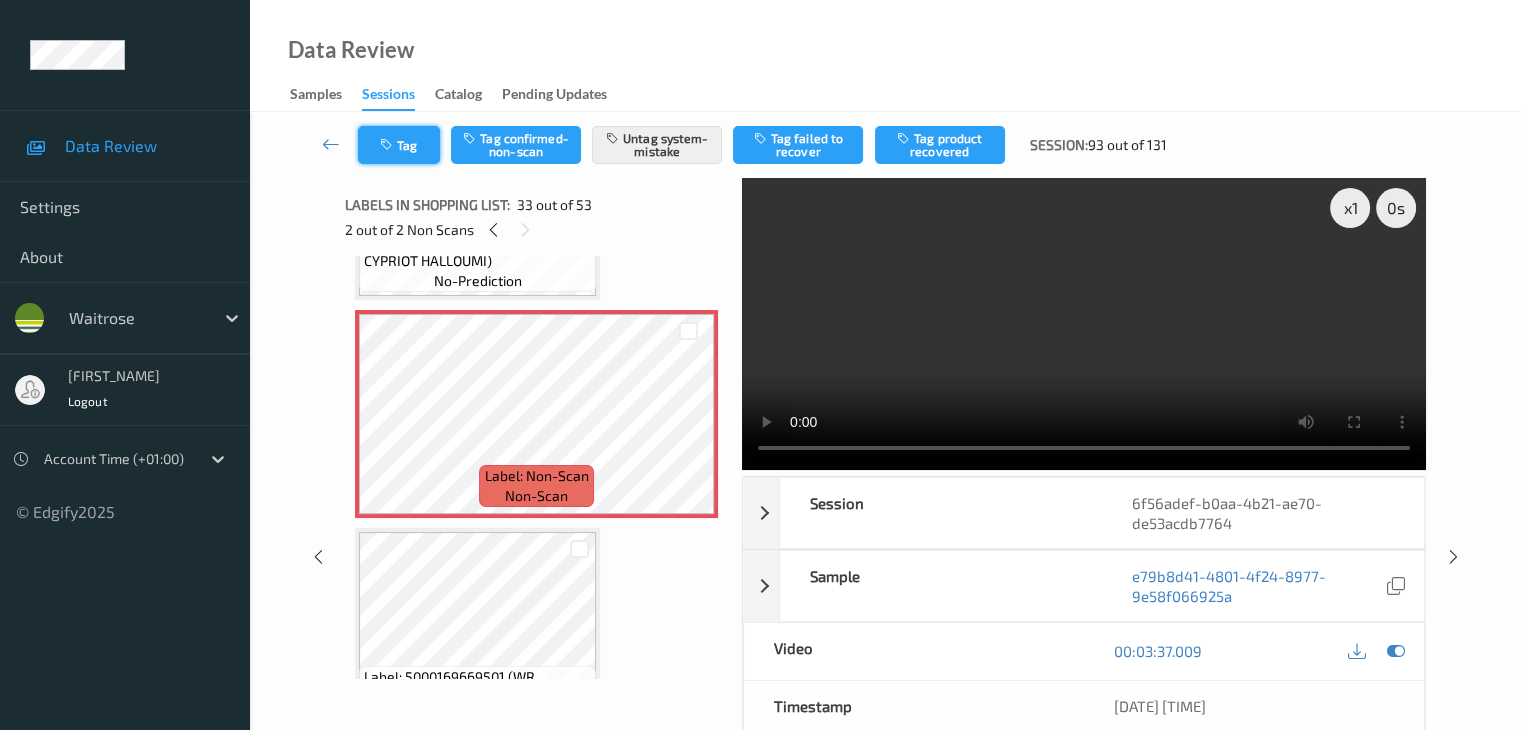 click on "Tag" at bounding box center [399, 145] 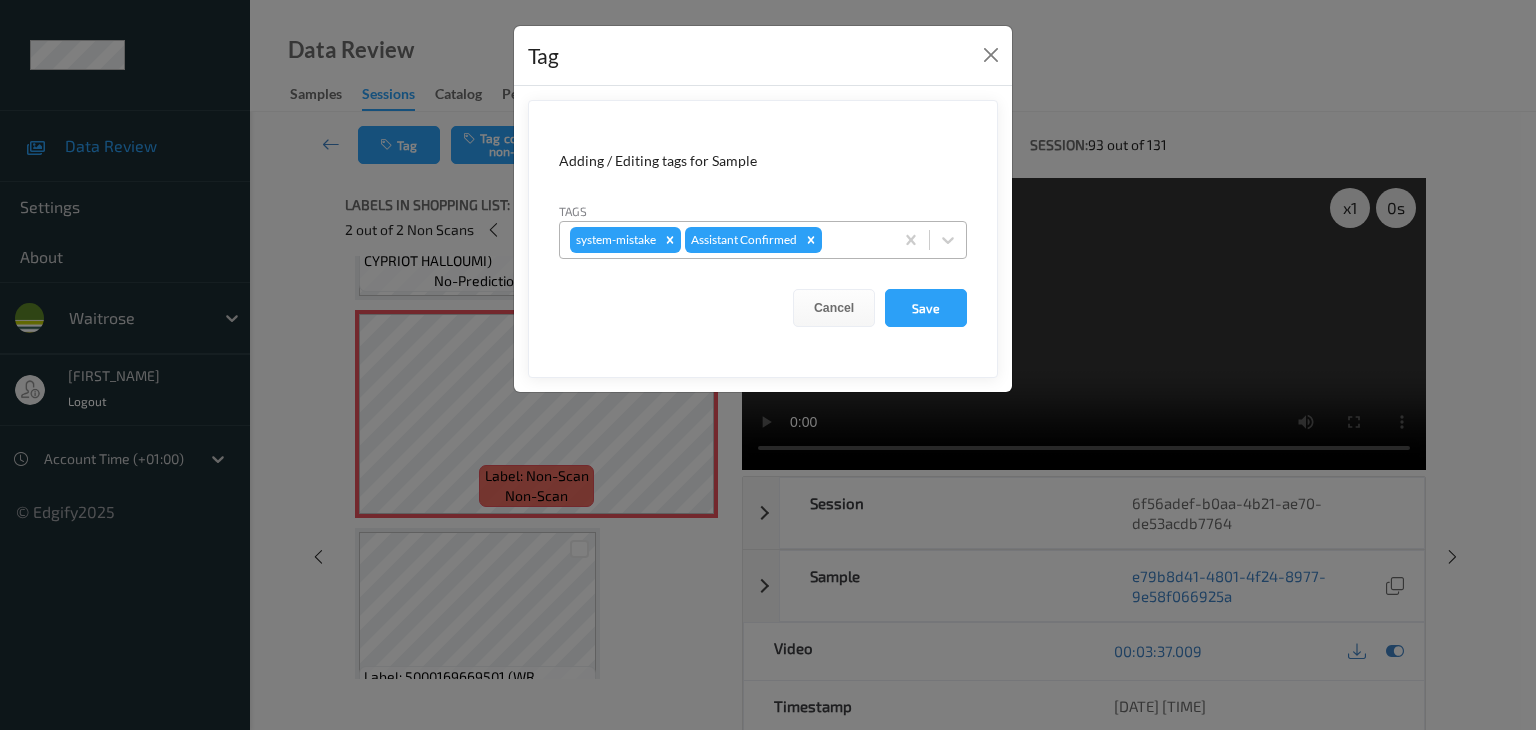click at bounding box center (854, 240) 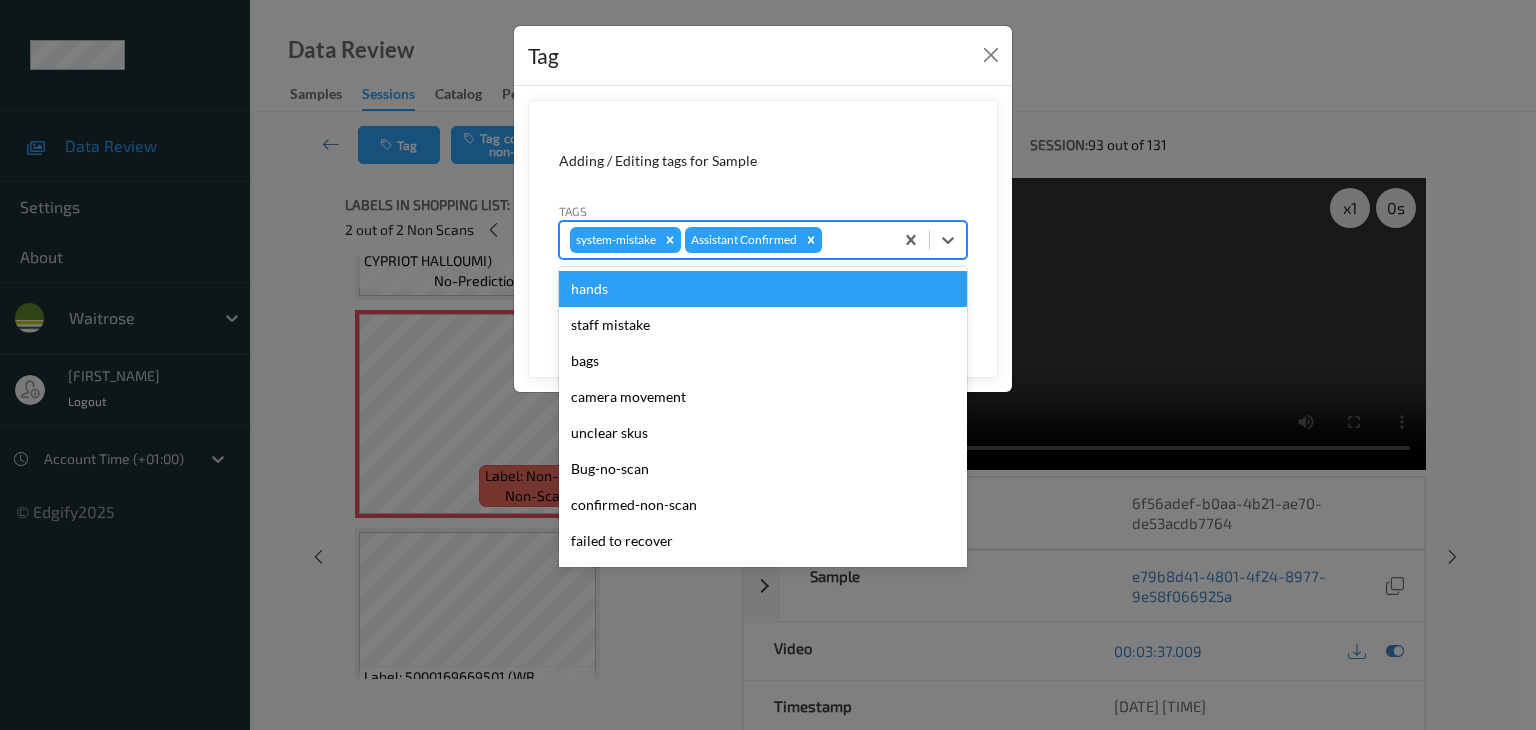 type on "i" 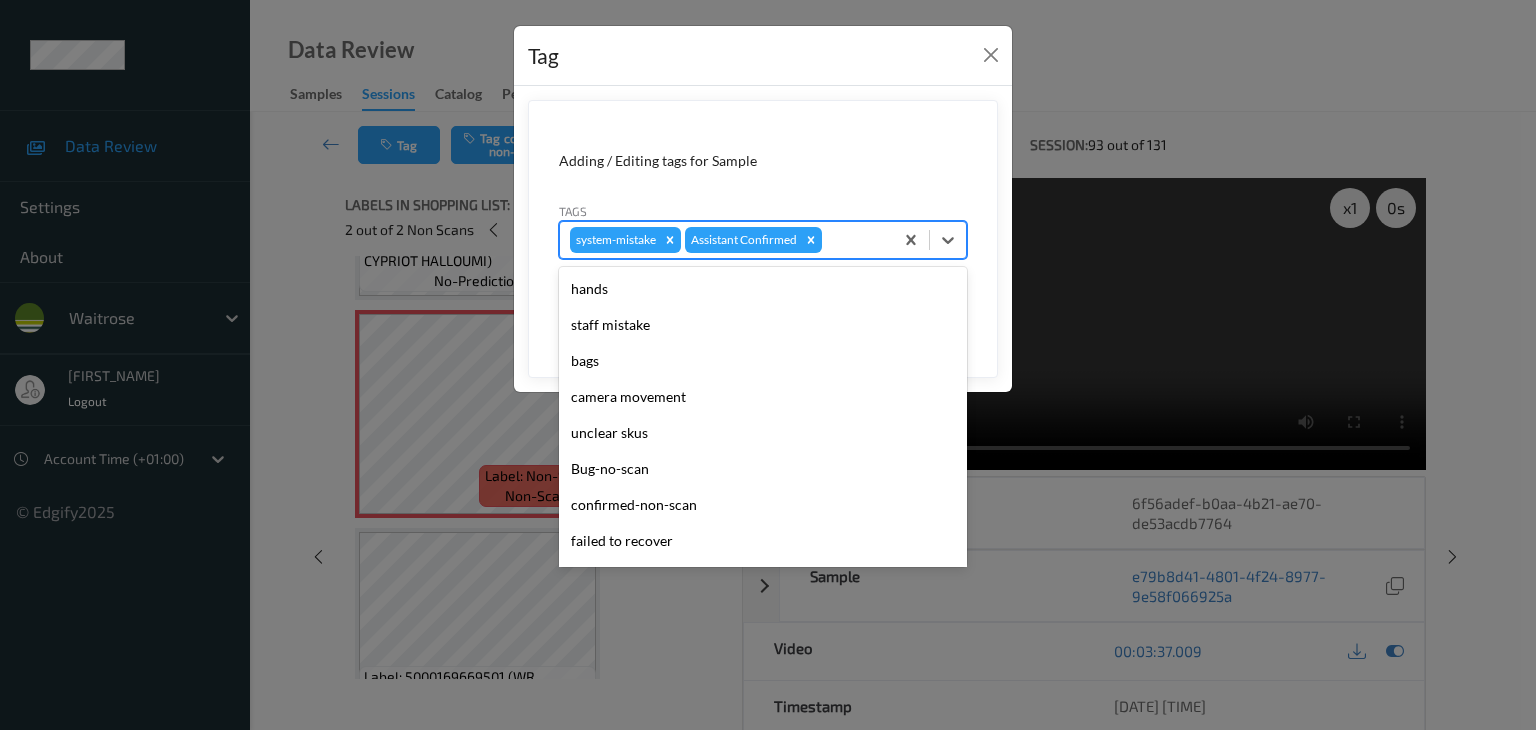 type on "u" 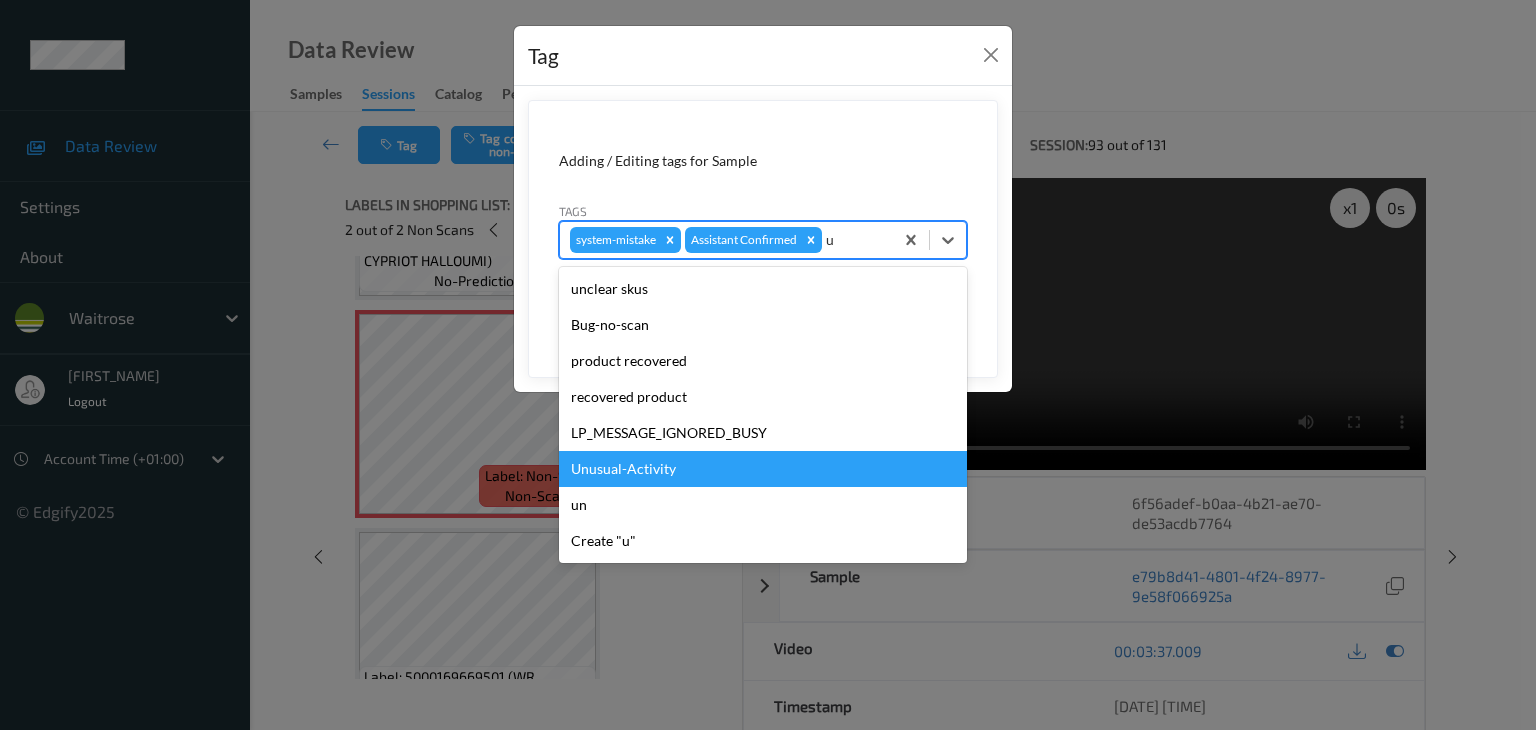 click on "Unusual-Activity" at bounding box center [763, 469] 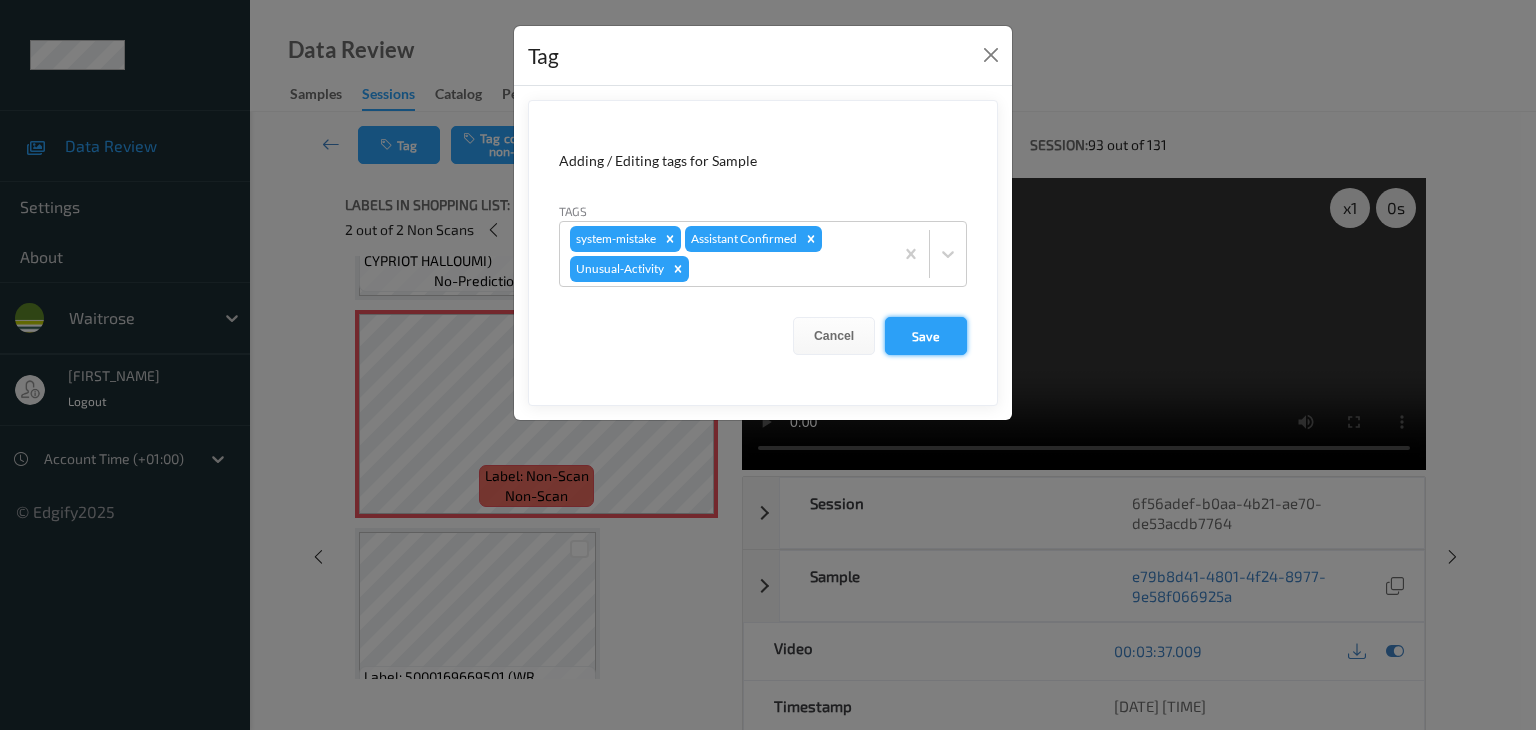 click on "Save" at bounding box center [926, 336] 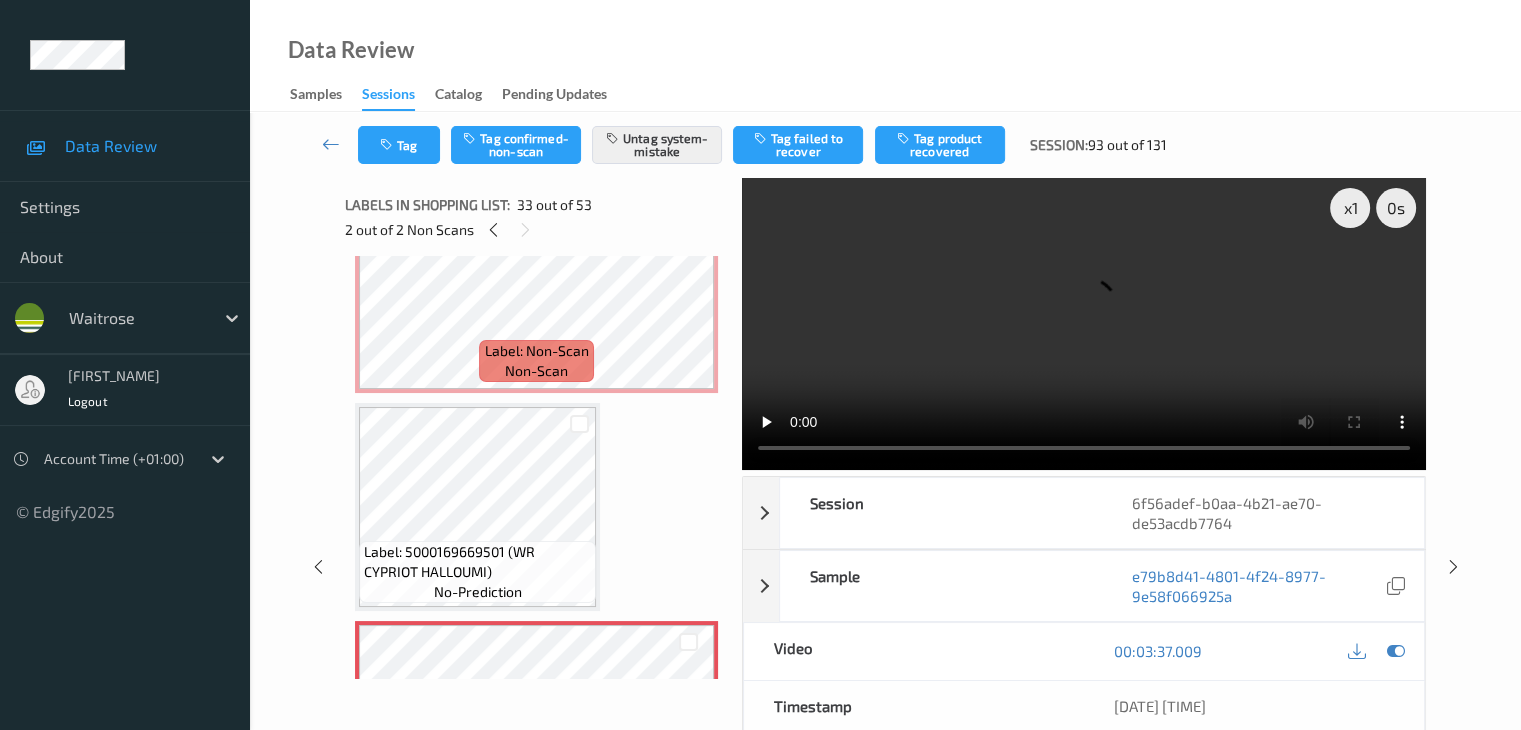 scroll, scrollTop: 6532, scrollLeft: 0, axis: vertical 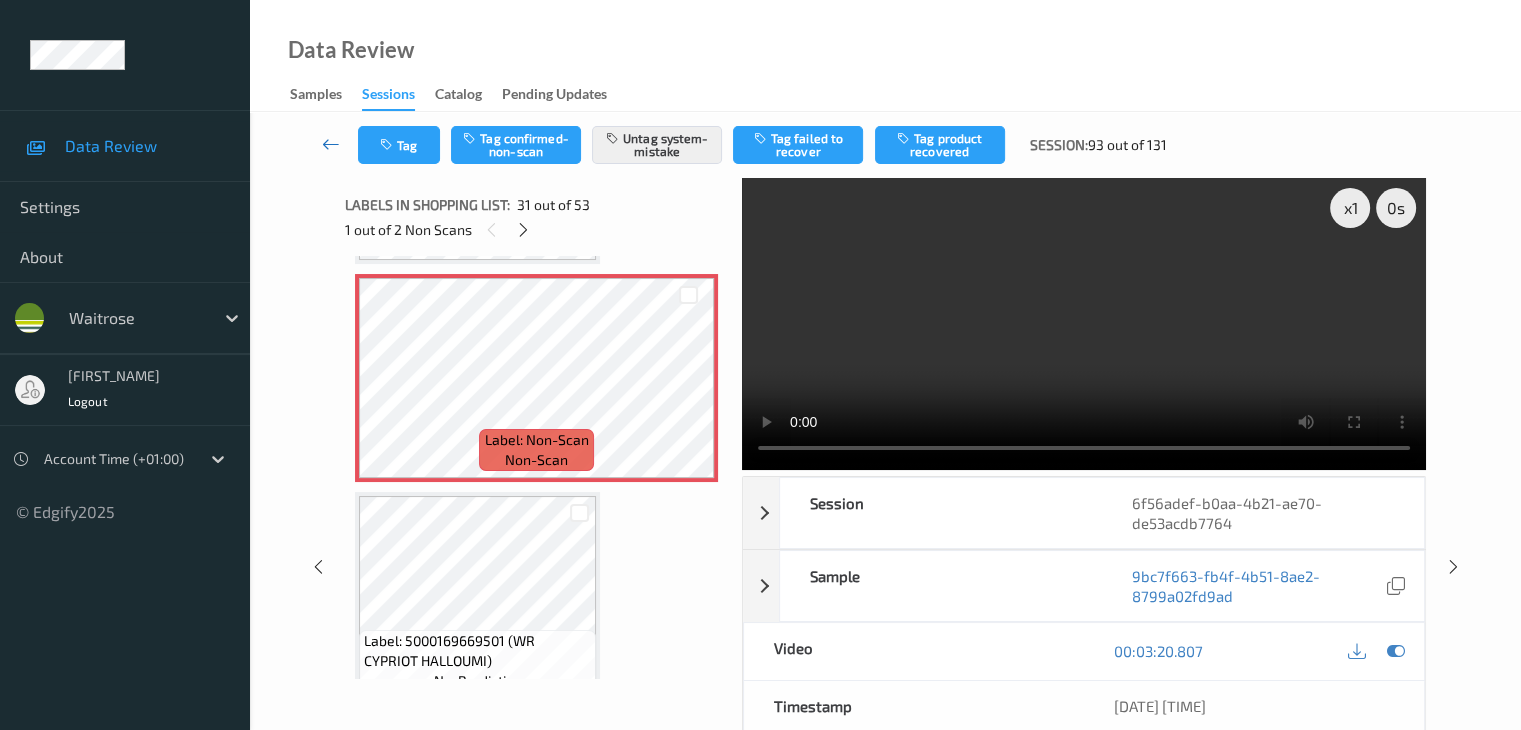 click at bounding box center (331, 144) 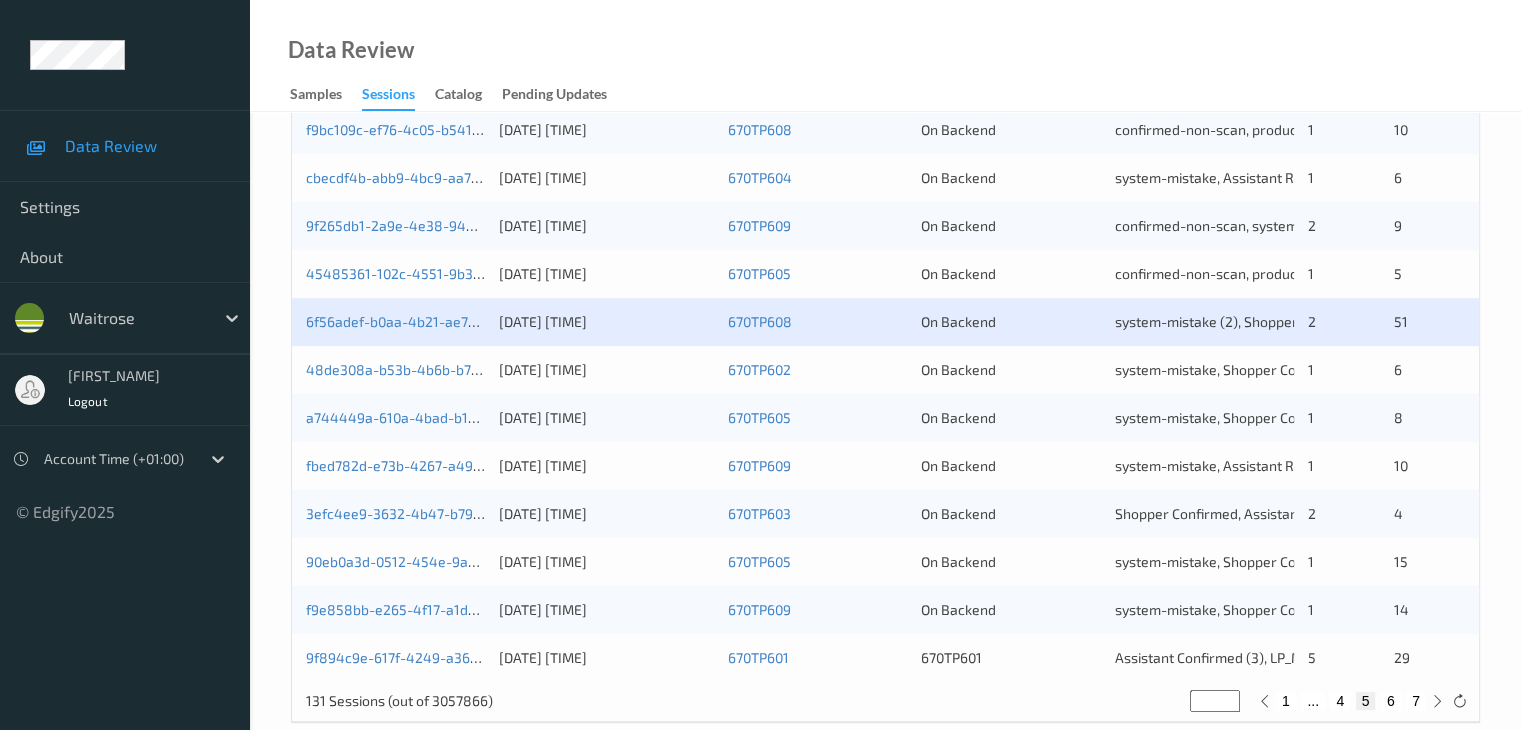 scroll, scrollTop: 900, scrollLeft: 0, axis: vertical 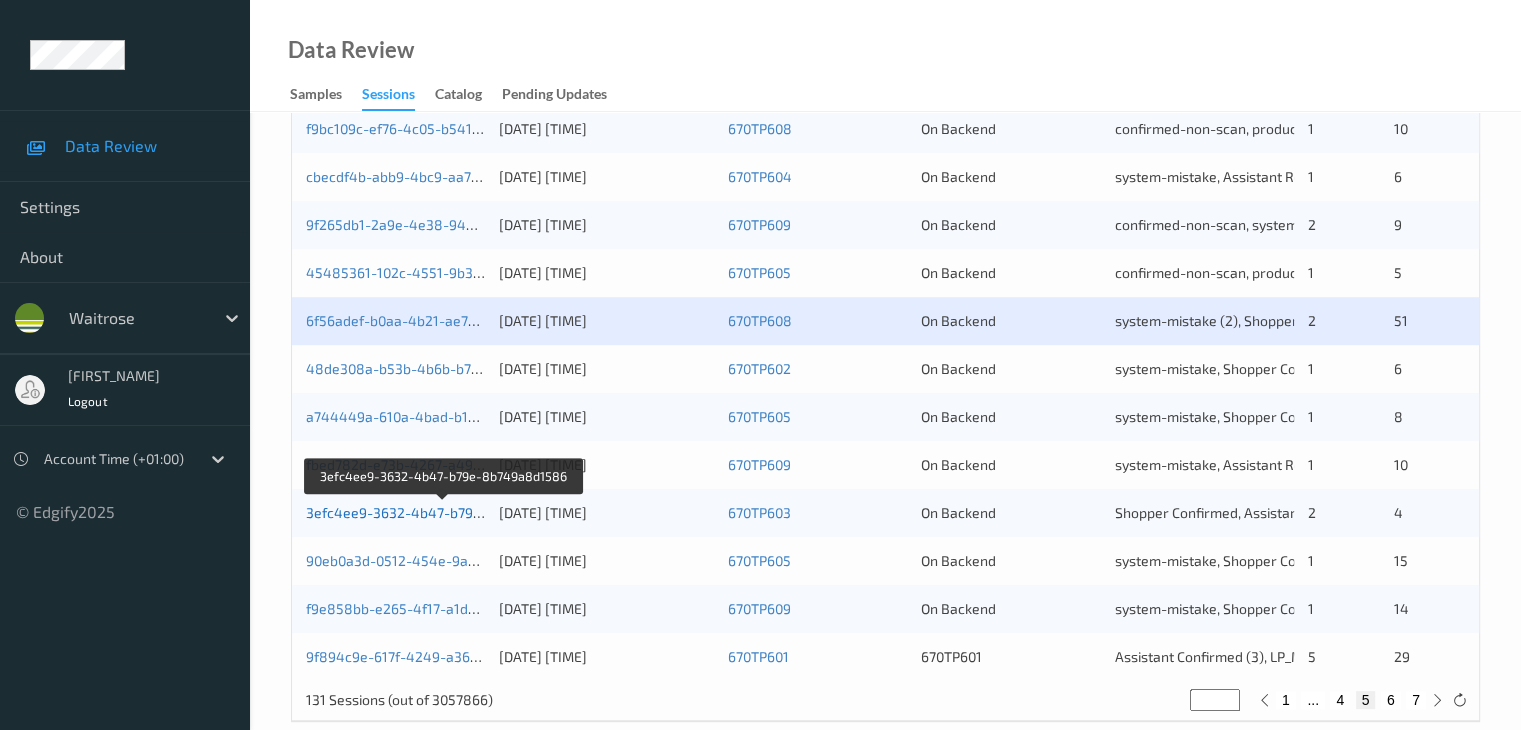 click on "3efc4ee9-3632-4b47-b79e-8b749a8d1586" at bounding box center [445, 512] 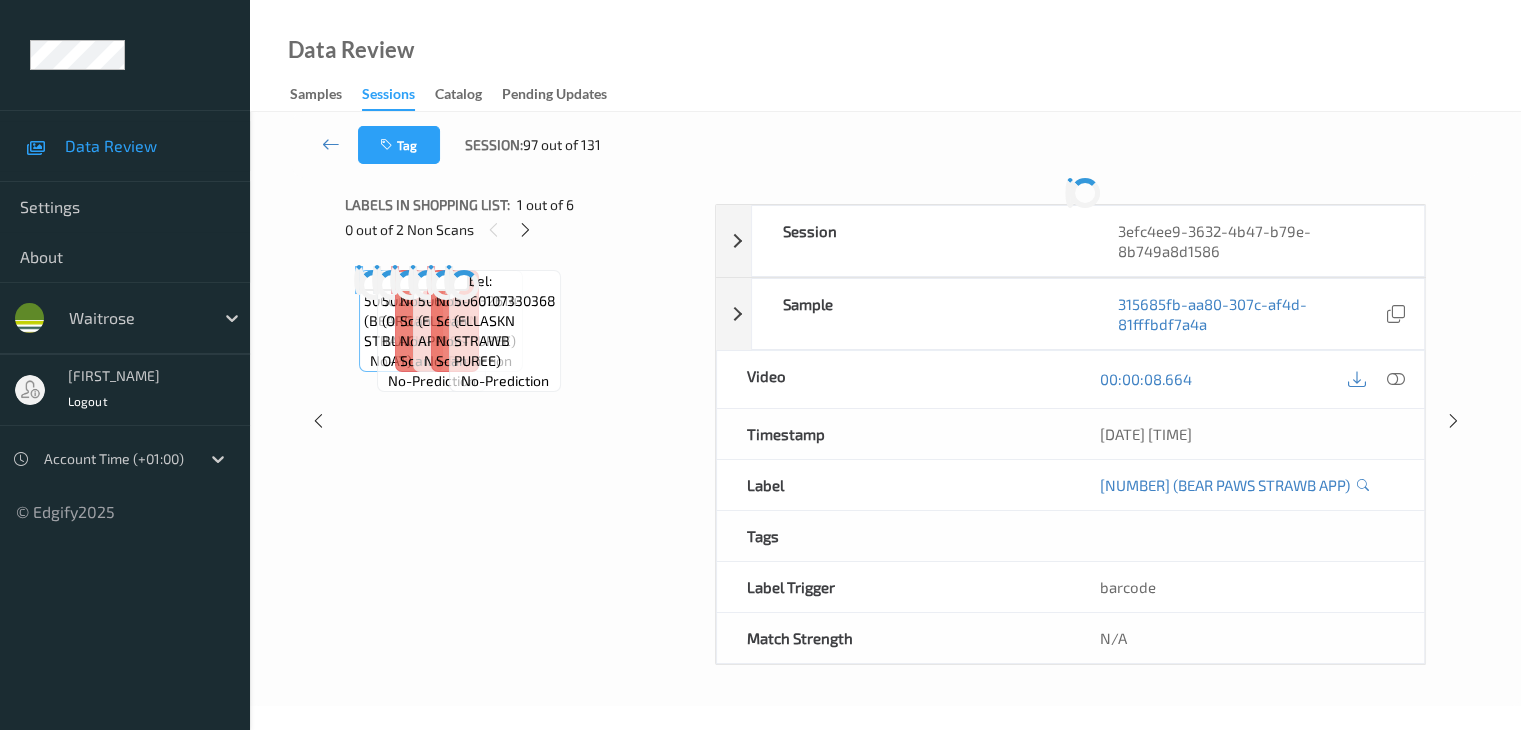 scroll, scrollTop: 0, scrollLeft: 0, axis: both 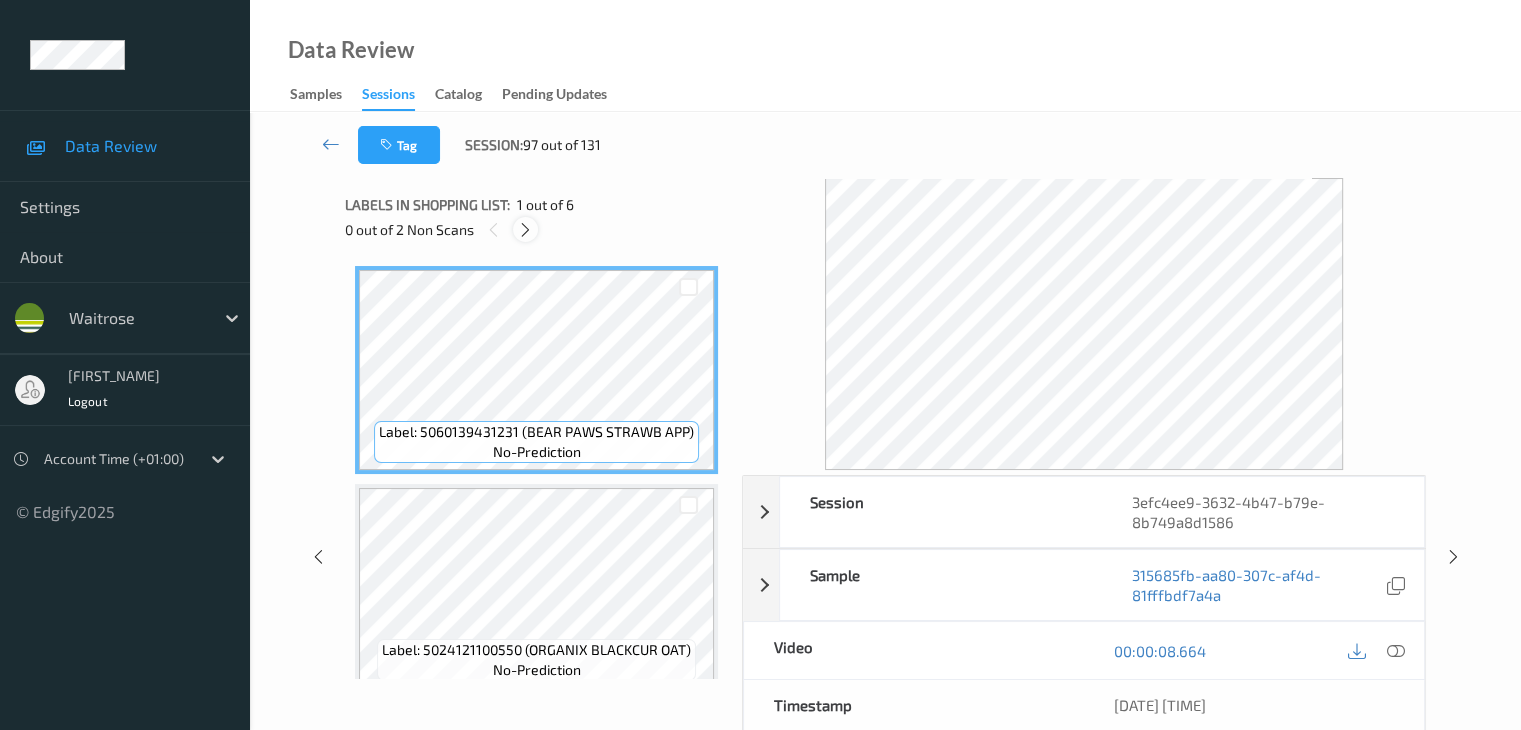 click at bounding box center (525, 230) 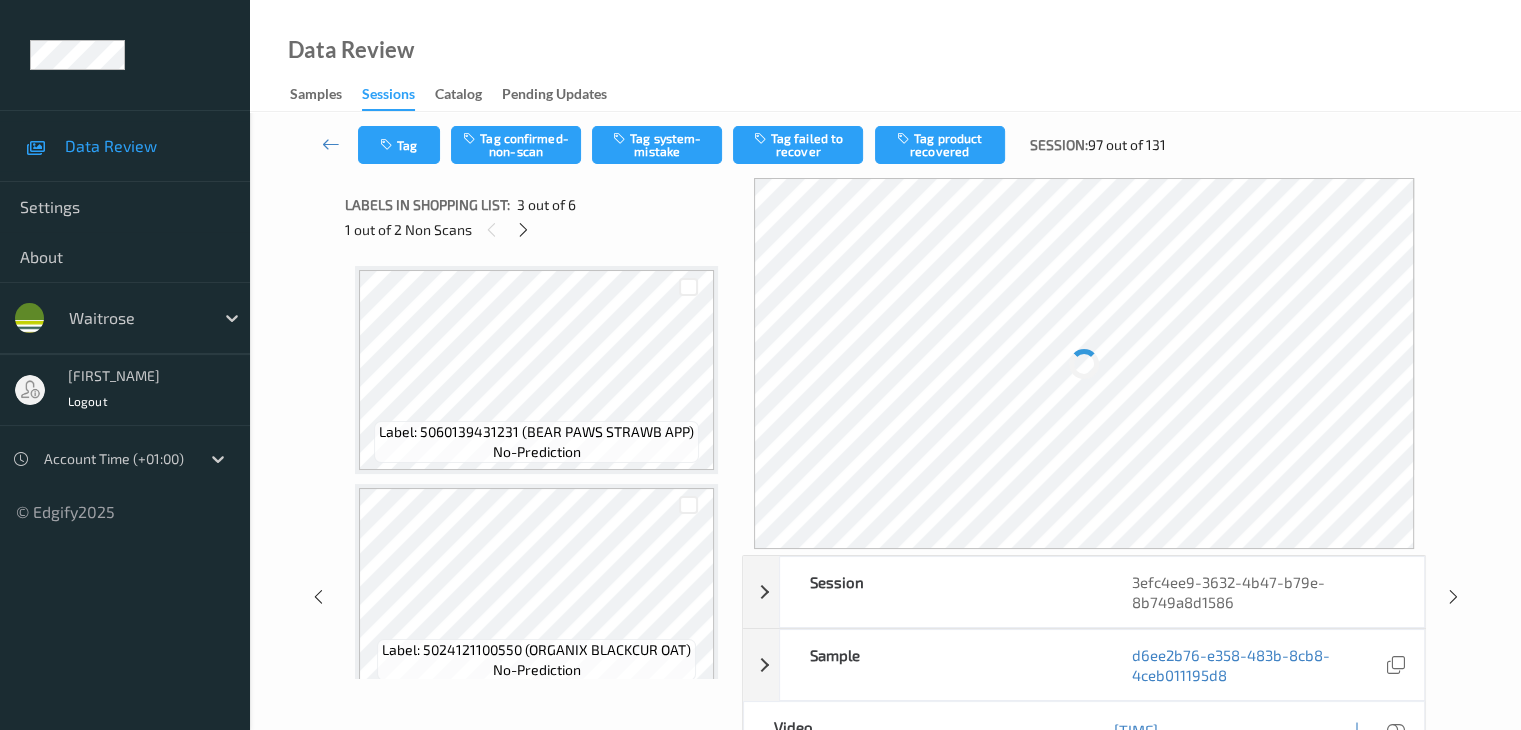 scroll, scrollTop: 228, scrollLeft: 0, axis: vertical 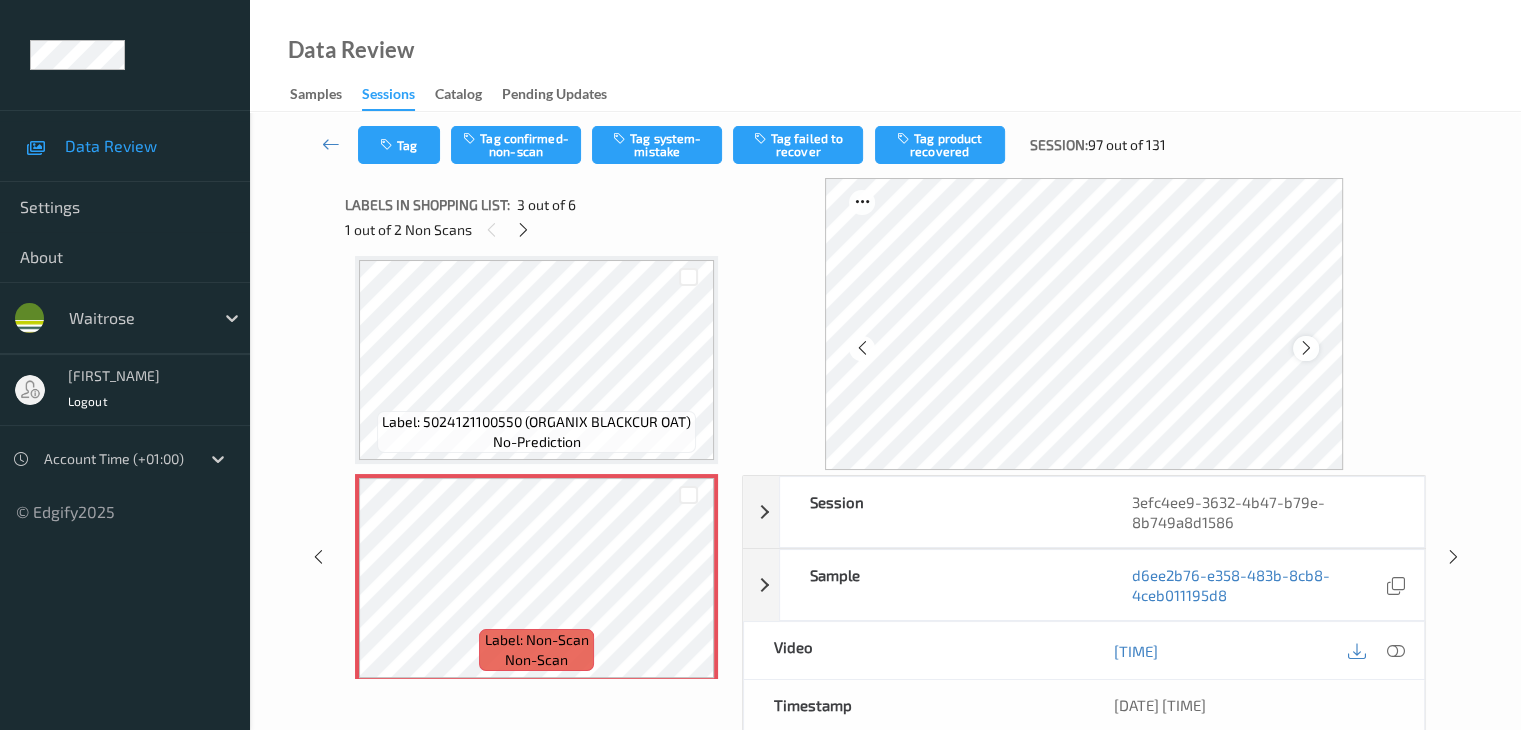 click at bounding box center [1306, 348] 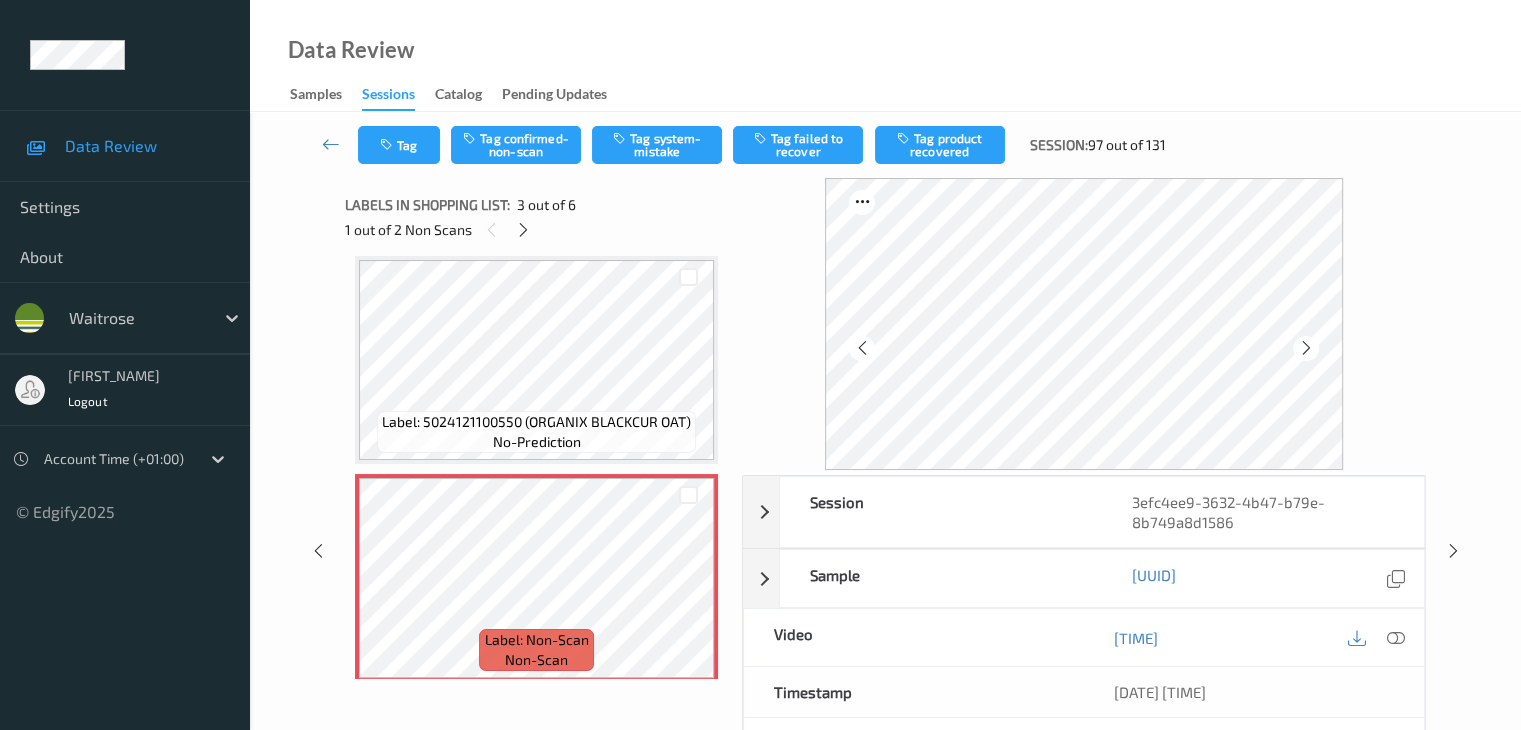 click at bounding box center (1306, 348) 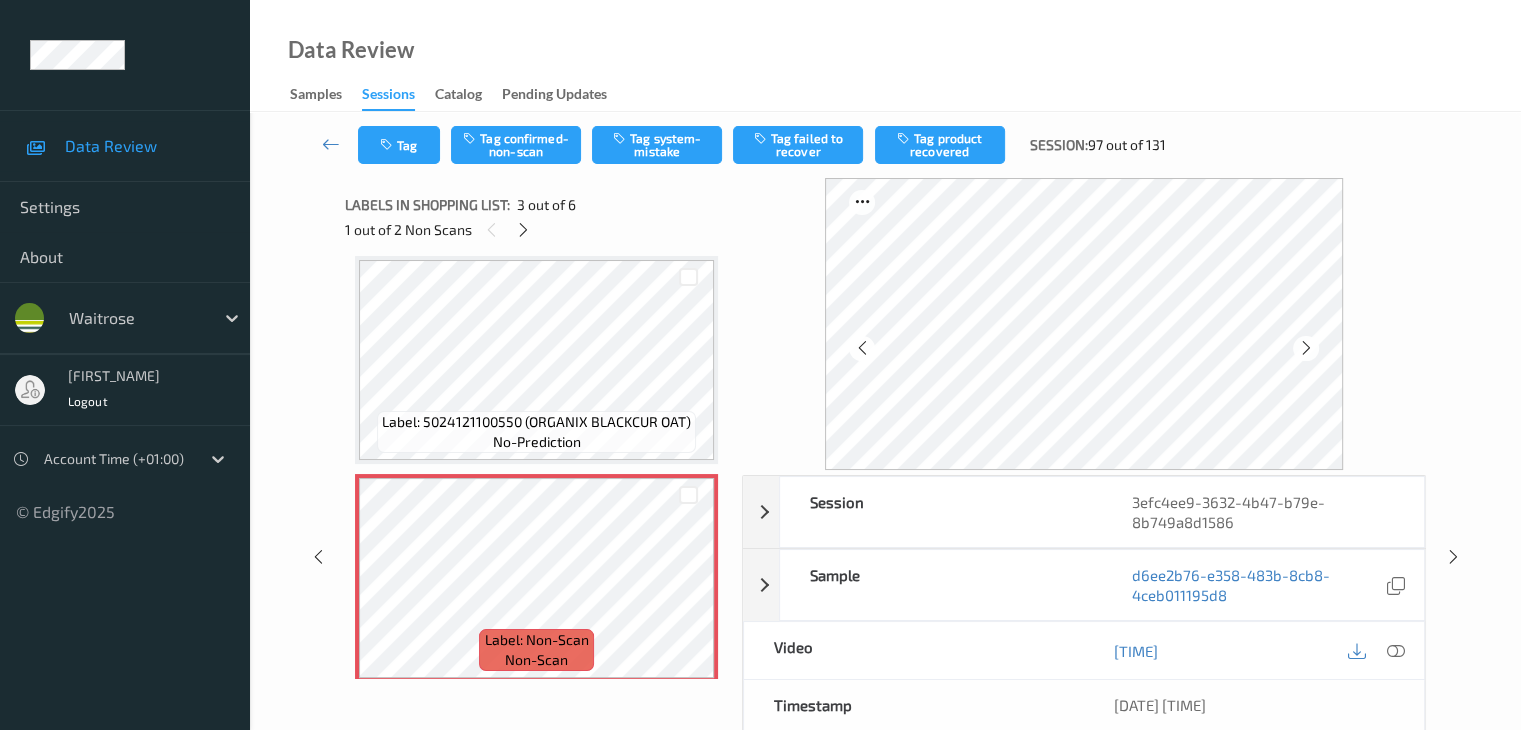 click at bounding box center (1306, 348) 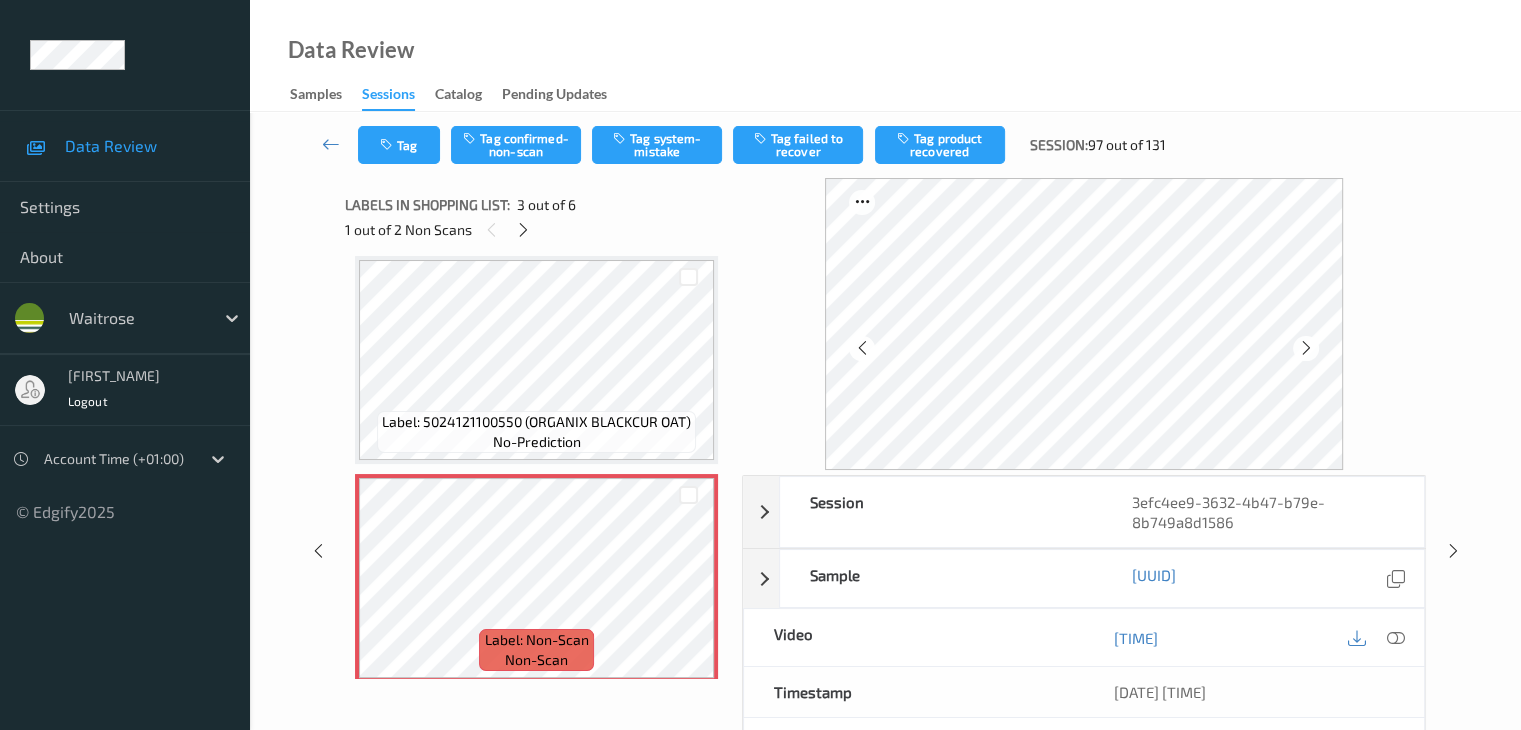 click at bounding box center [1306, 348] 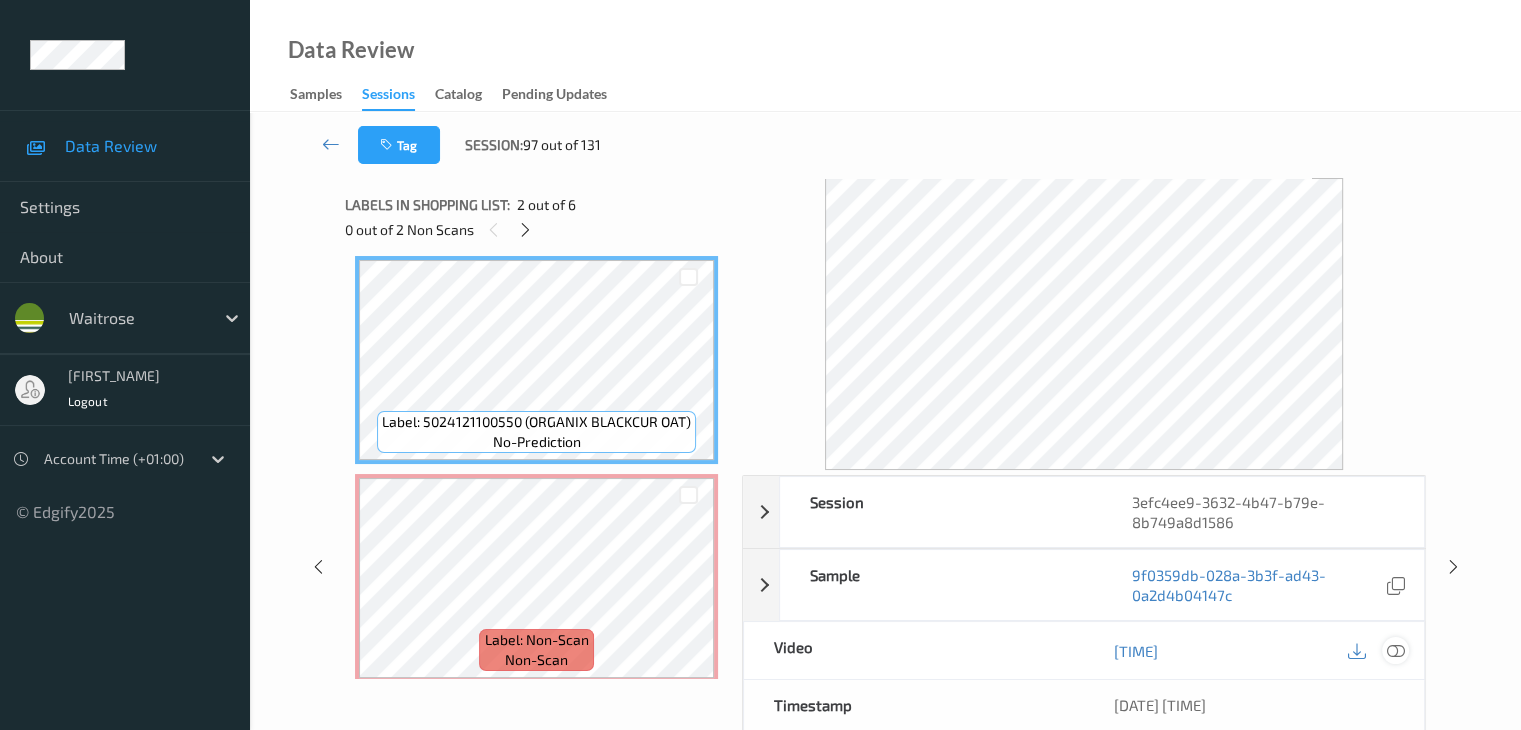 click at bounding box center (1395, 651) 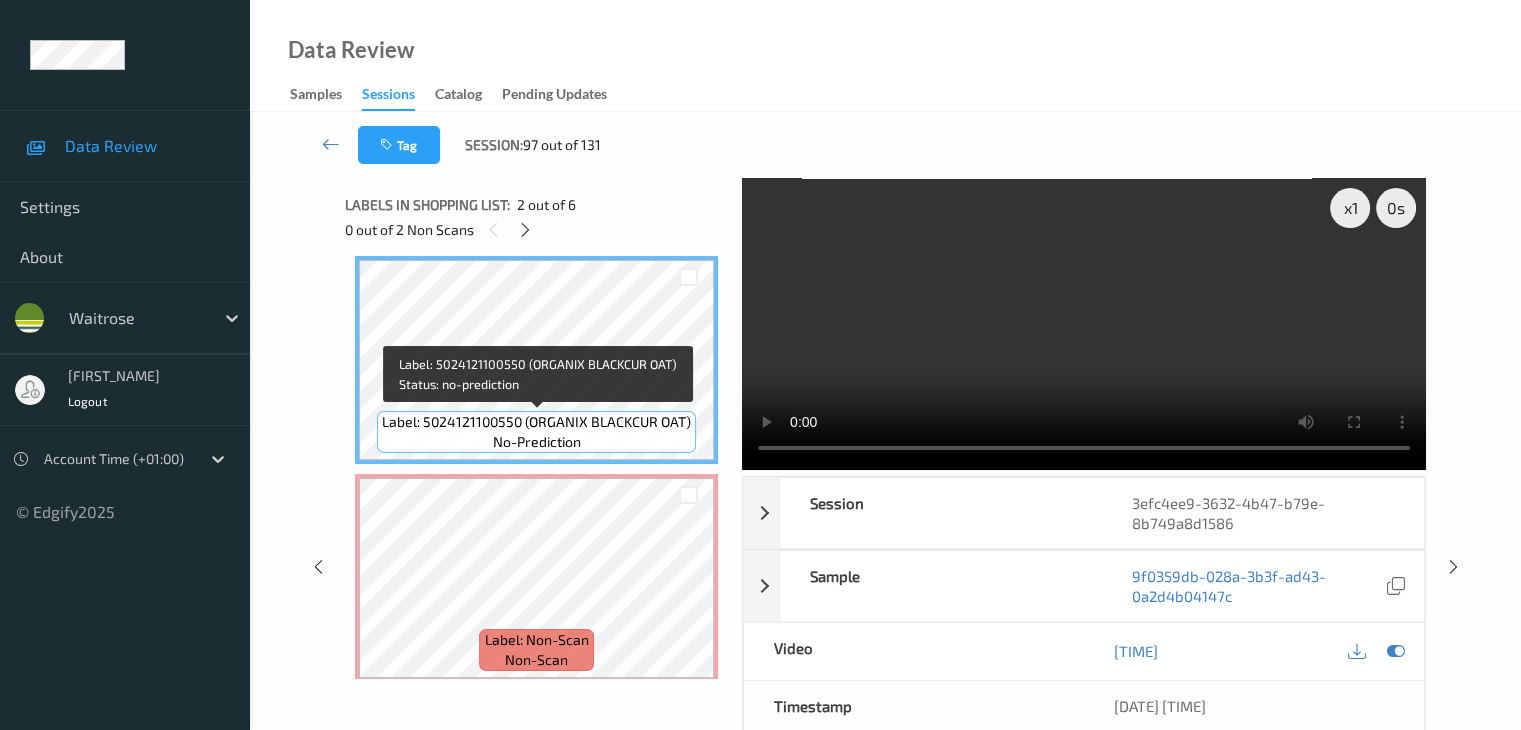 click on "Label: 5024121100550 (ORGANIX BLACKCUR OAT)" at bounding box center (536, 422) 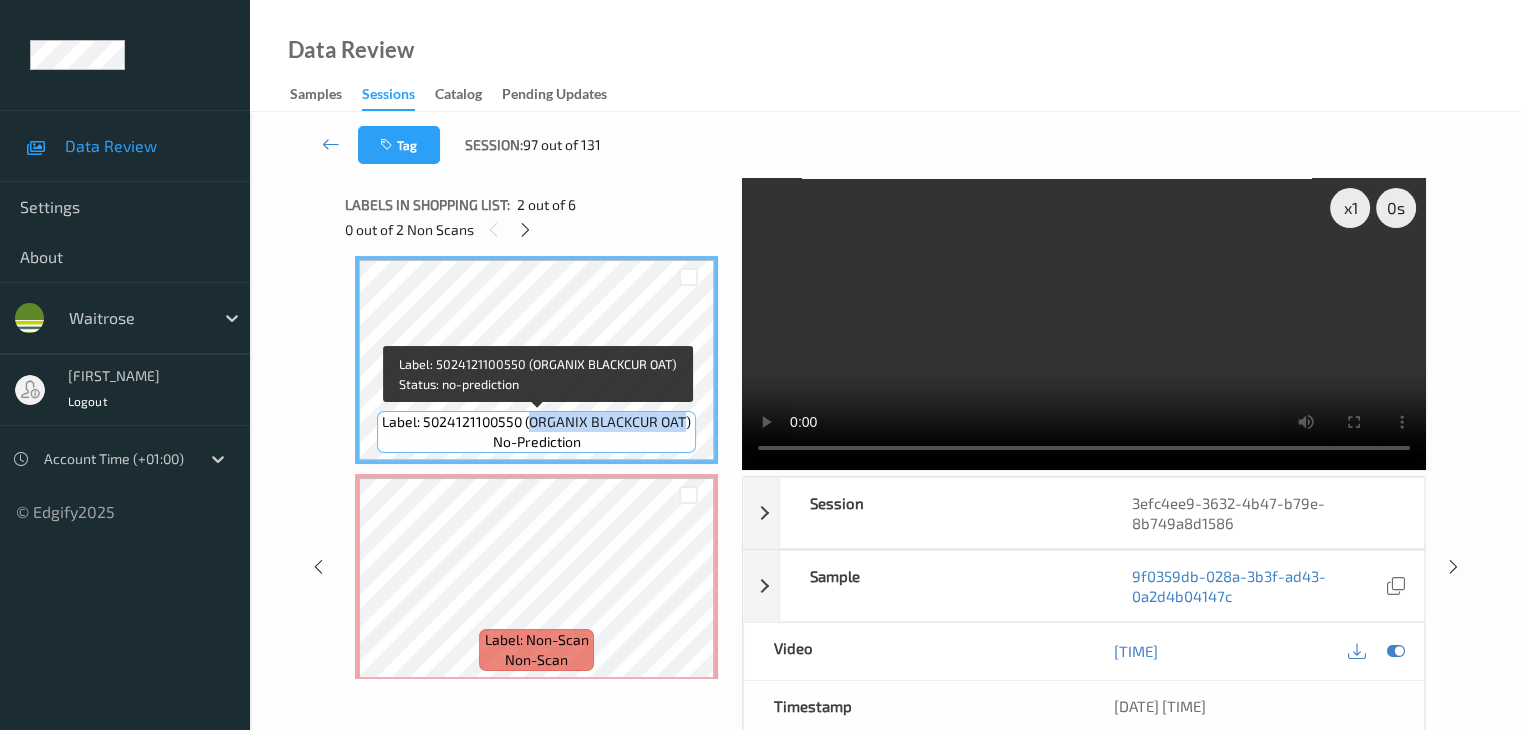 drag, startPoint x: 532, startPoint y: 424, endPoint x: 683, endPoint y: 421, distance: 151.0298 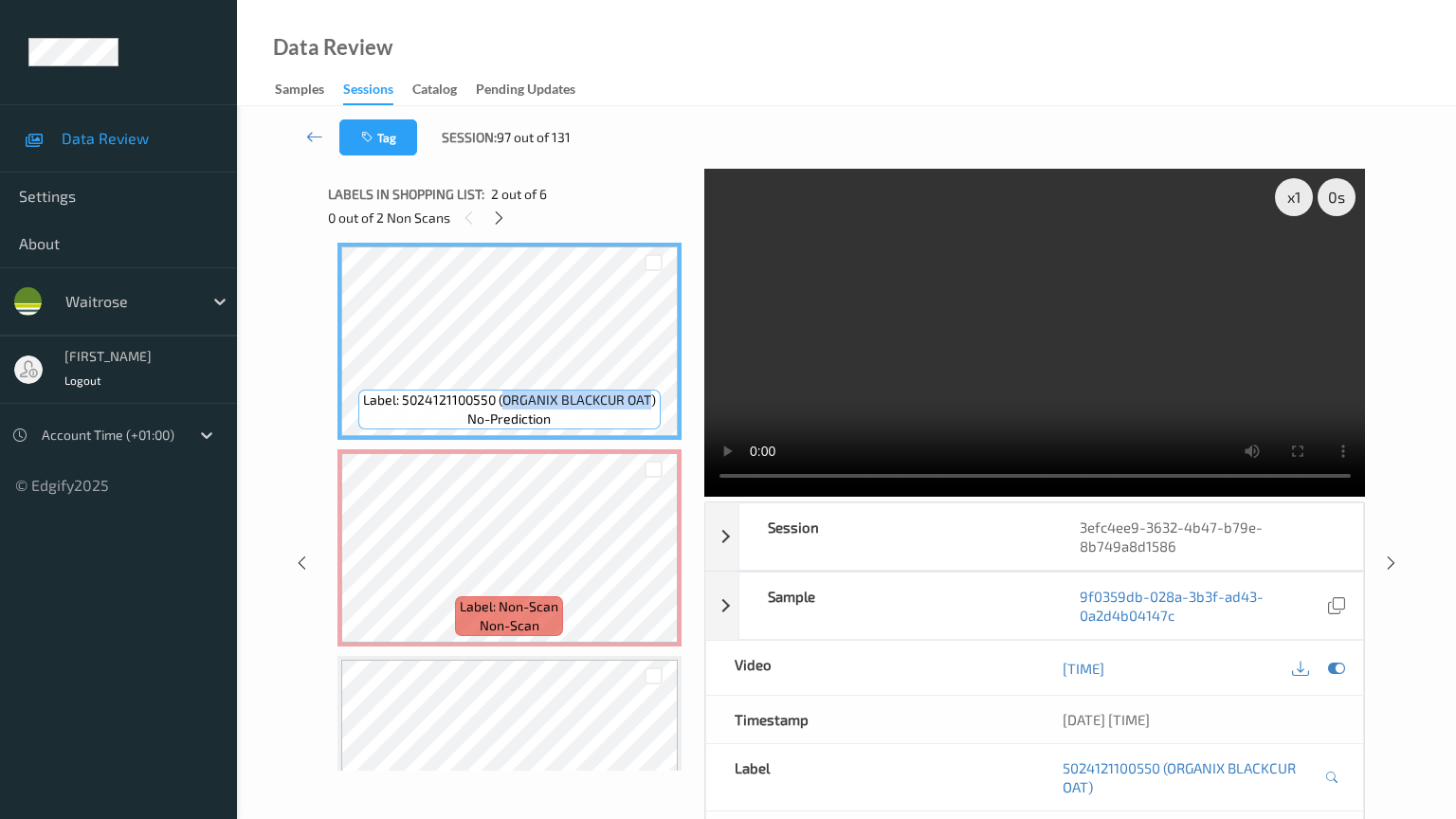 type 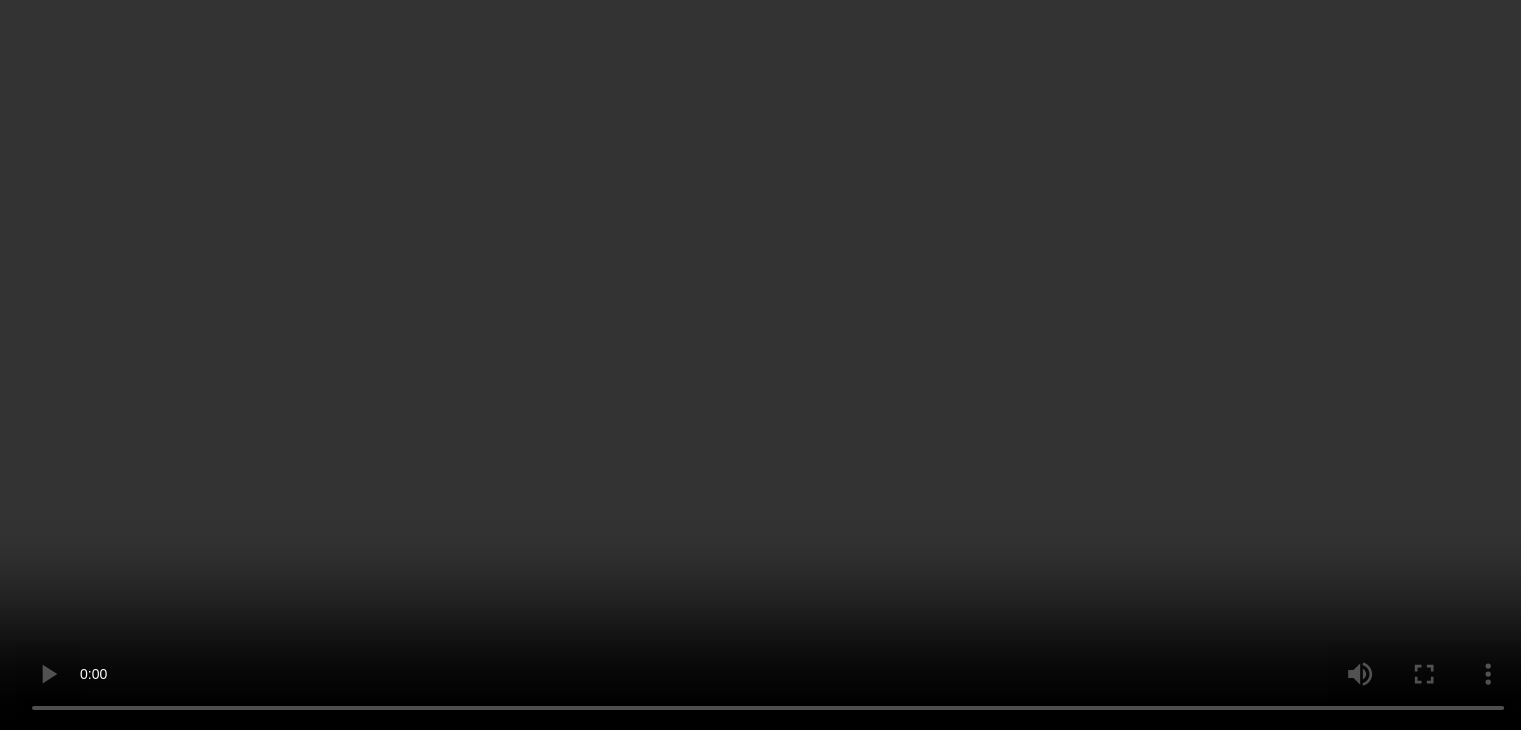 scroll, scrollTop: 628, scrollLeft: 0, axis: vertical 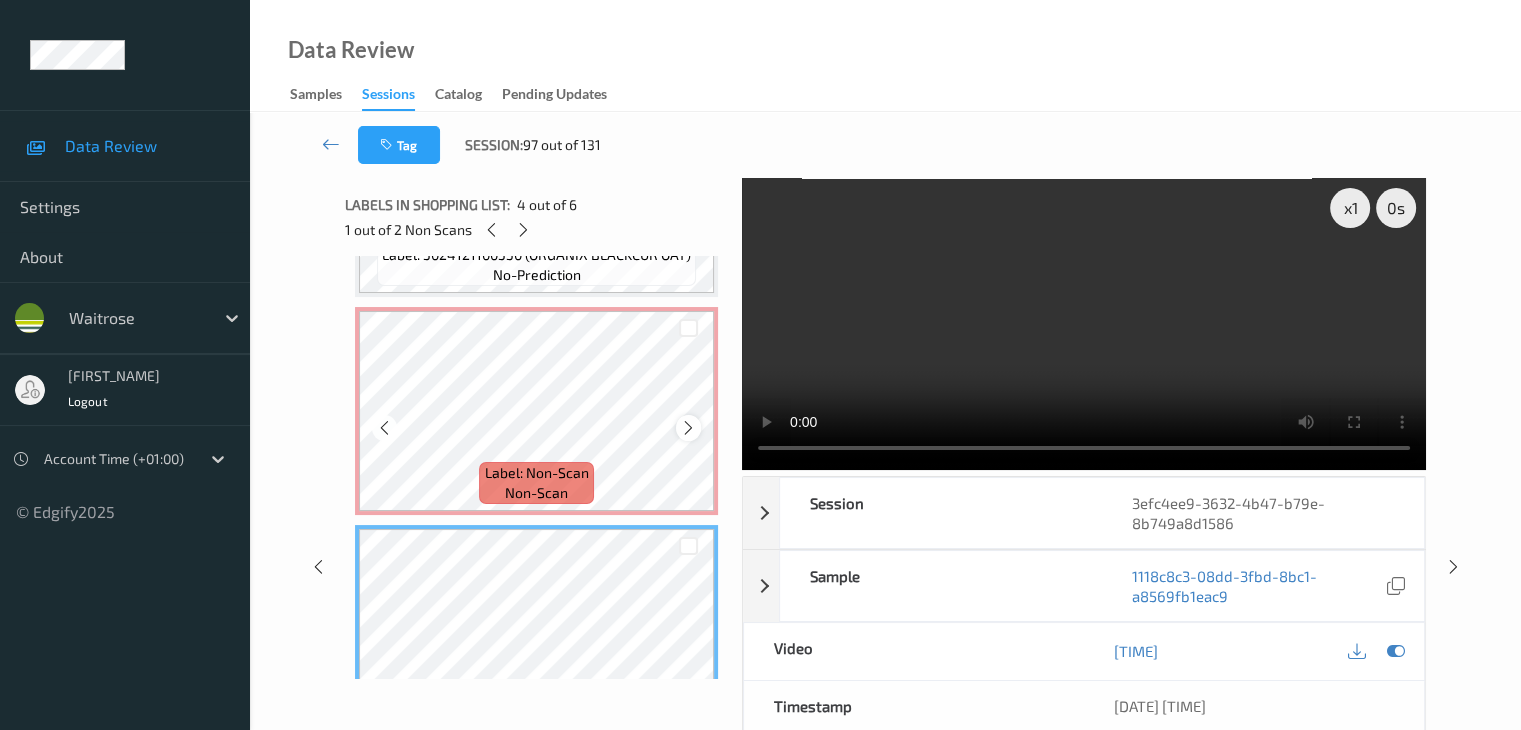 click at bounding box center [688, 428] 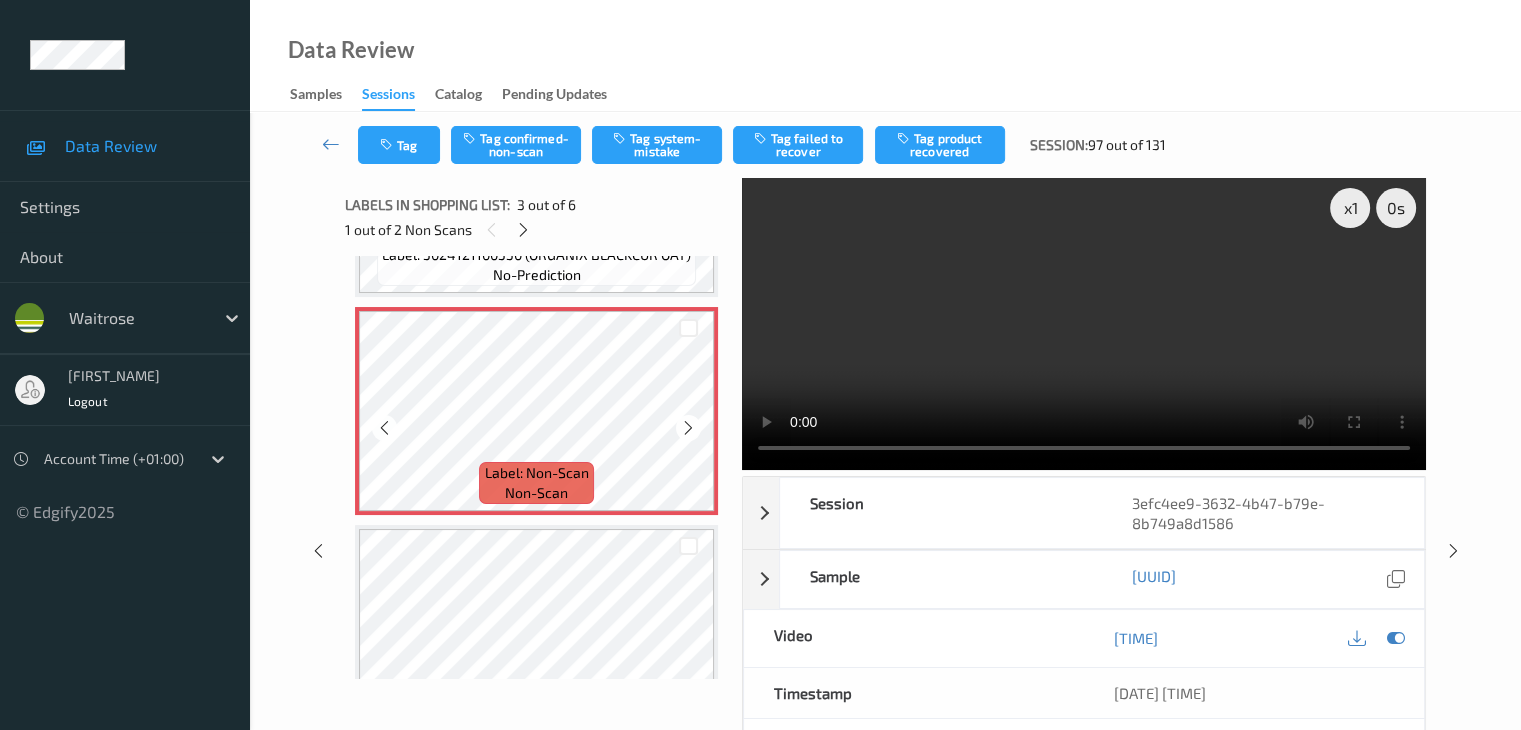 click at bounding box center (688, 428) 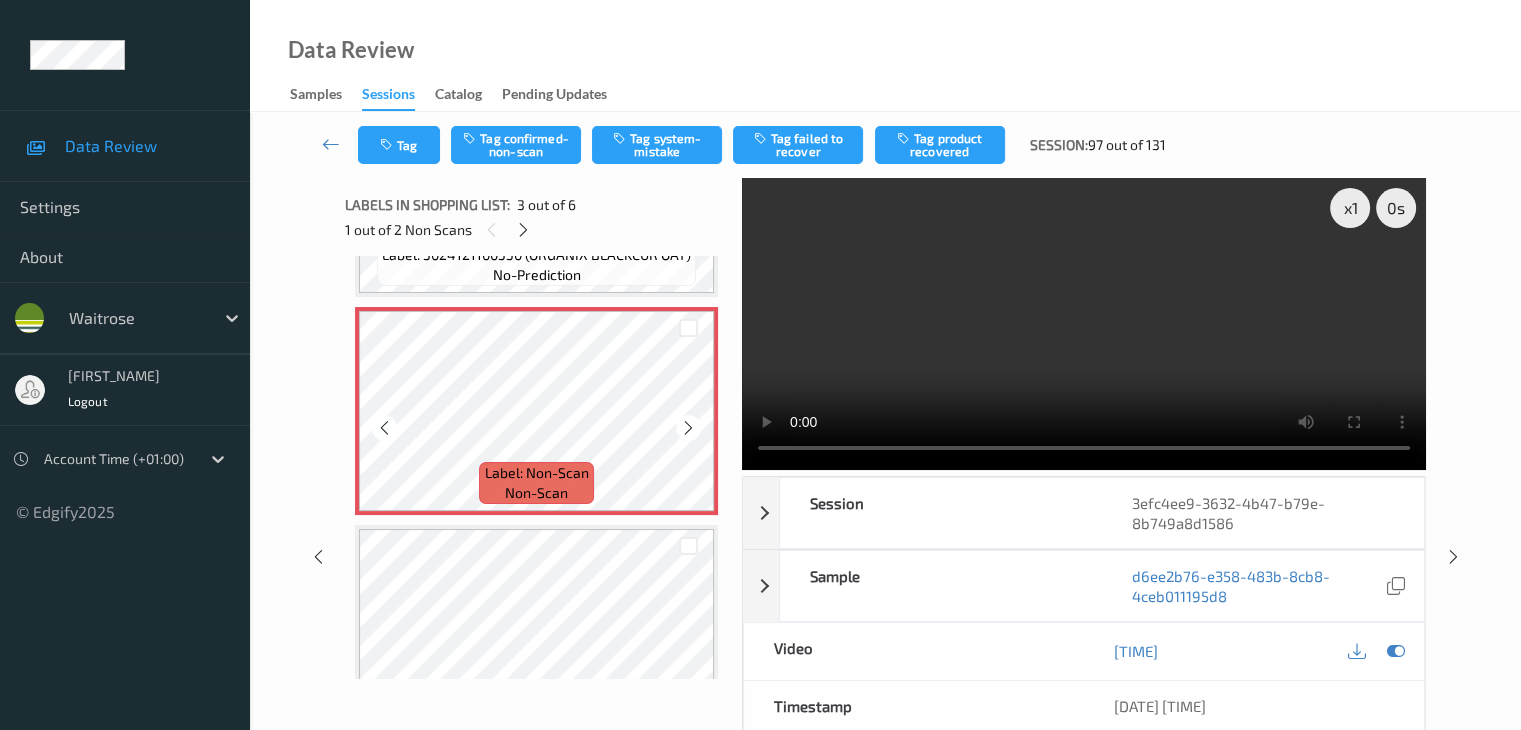 click at bounding box center (688, 428) 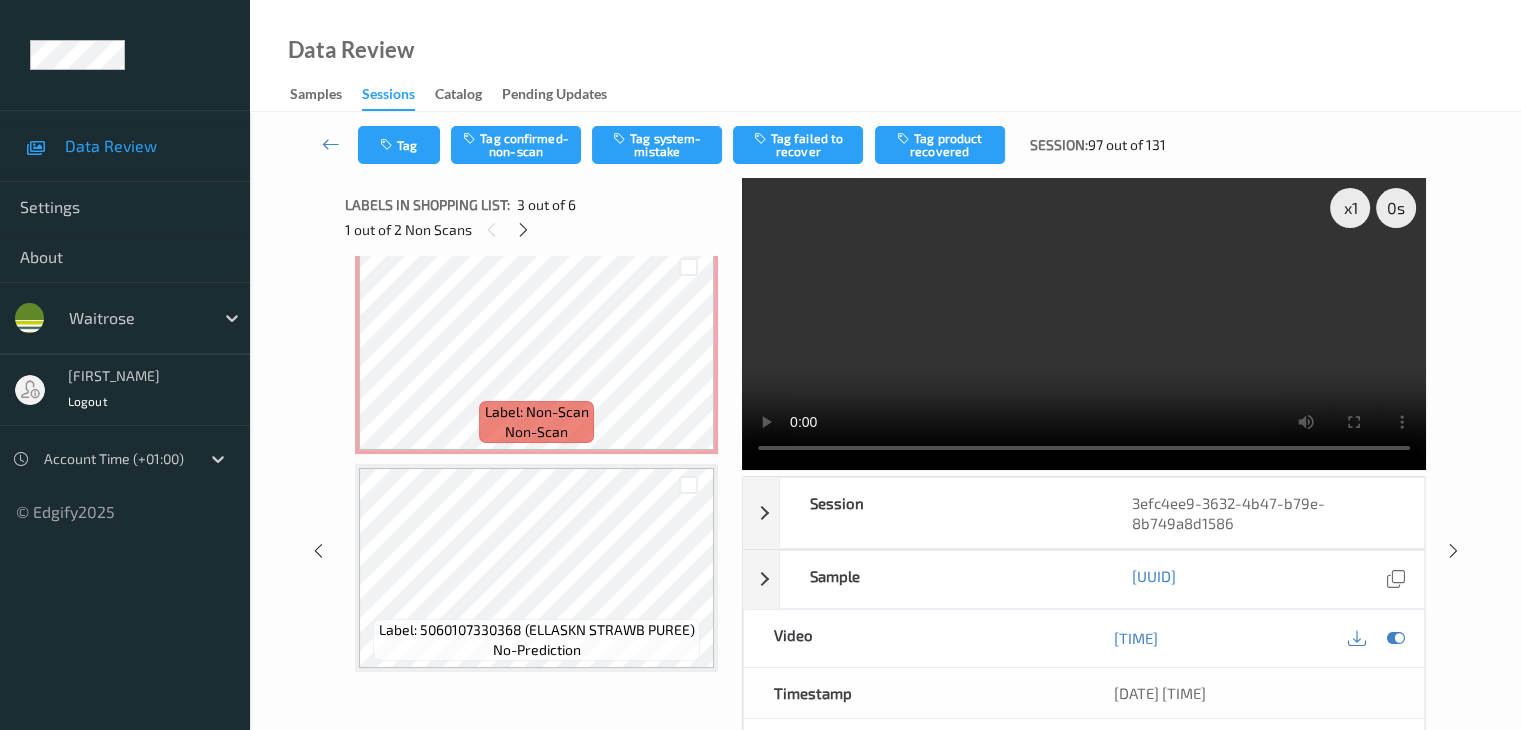 scroll, scrollTop: 895, scrollLeft: 0, axis: vertical 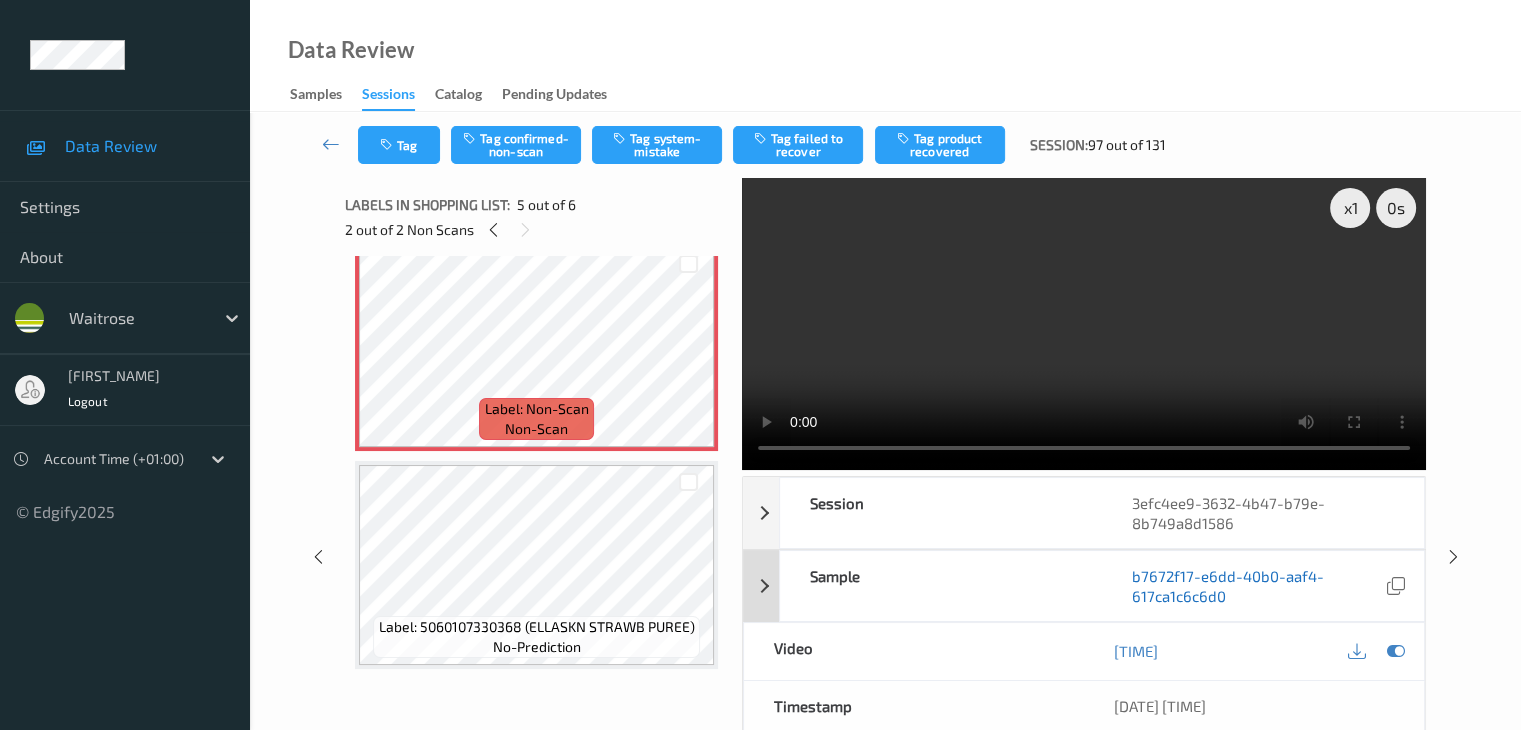 drag, startPoint x: 1400, startPoint y: 648, endPoint x: 1376, endPoint y: 648, distance: 24 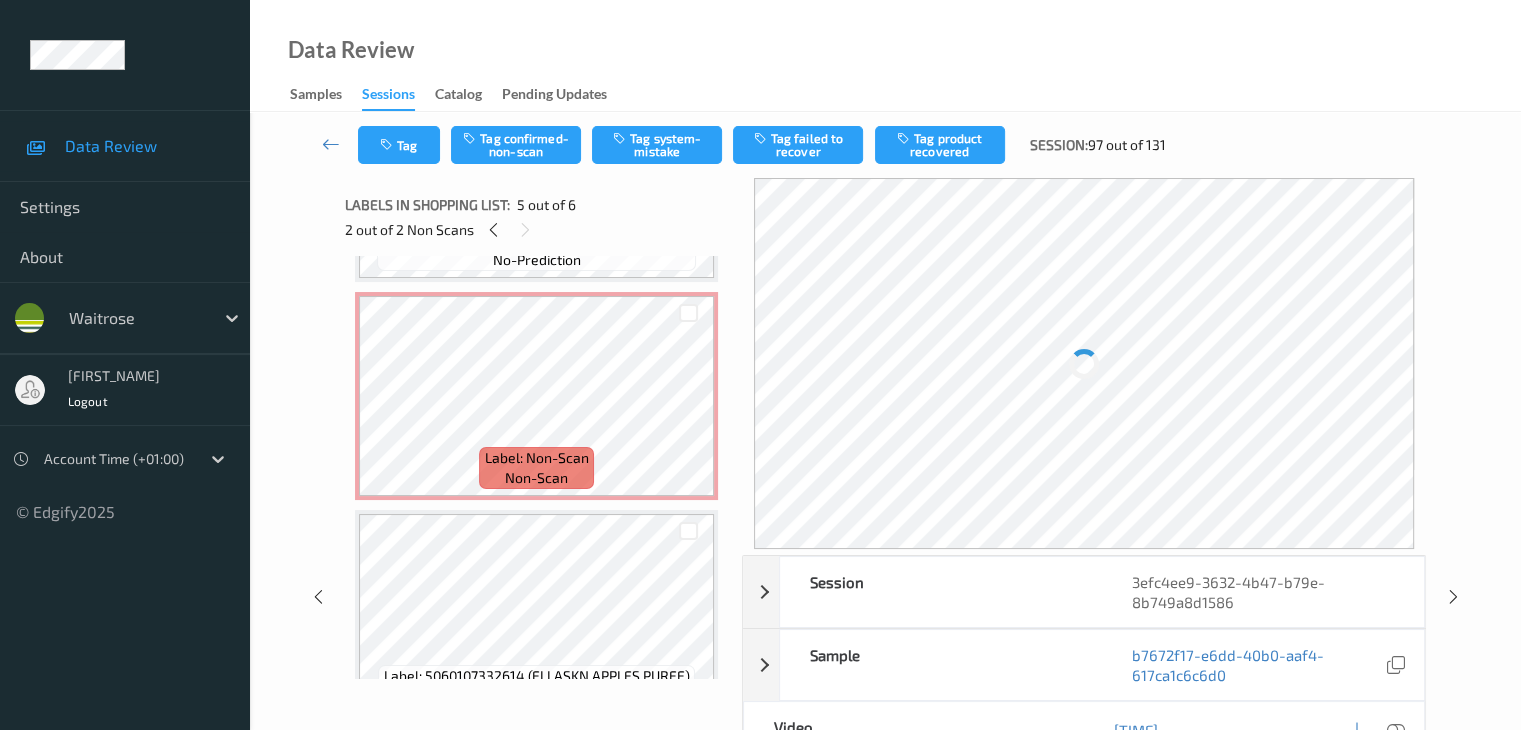 scroll, scrollTop: 395, scrollLeft: 0, axis: vertical 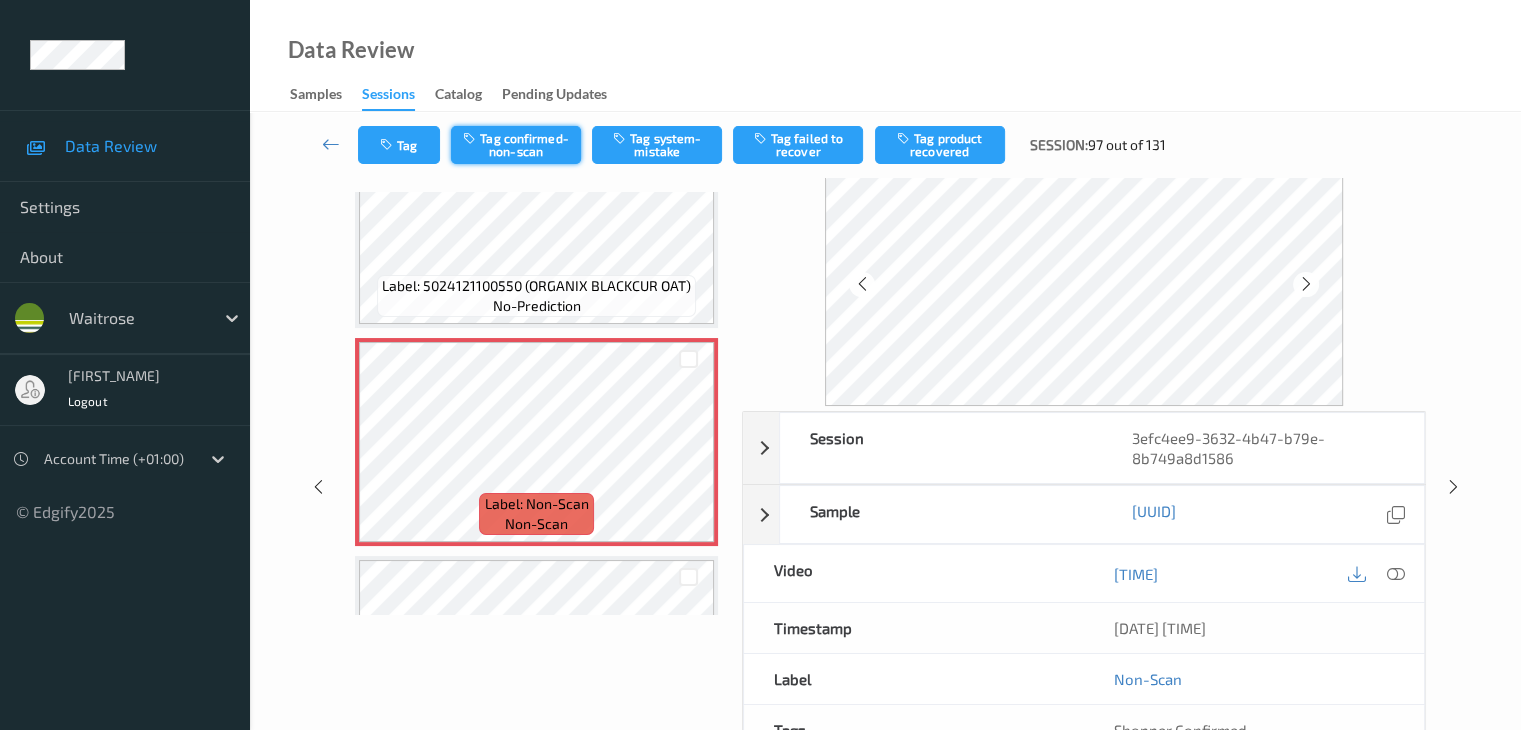 click on "Tag   confirmed-non-scan" at bounding box center [516, 145] 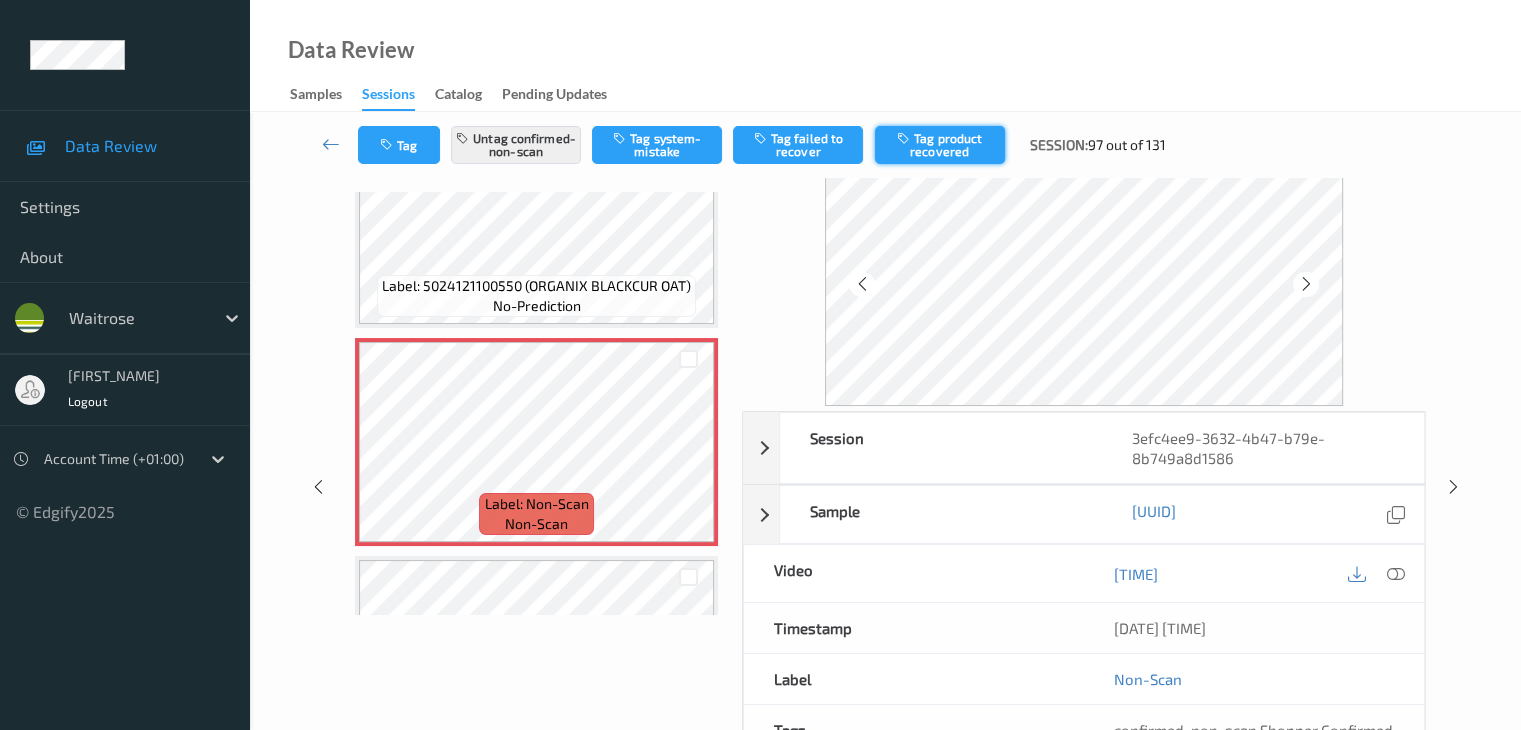 click on "Tag   product recovered" at bounding box center (940, 145) 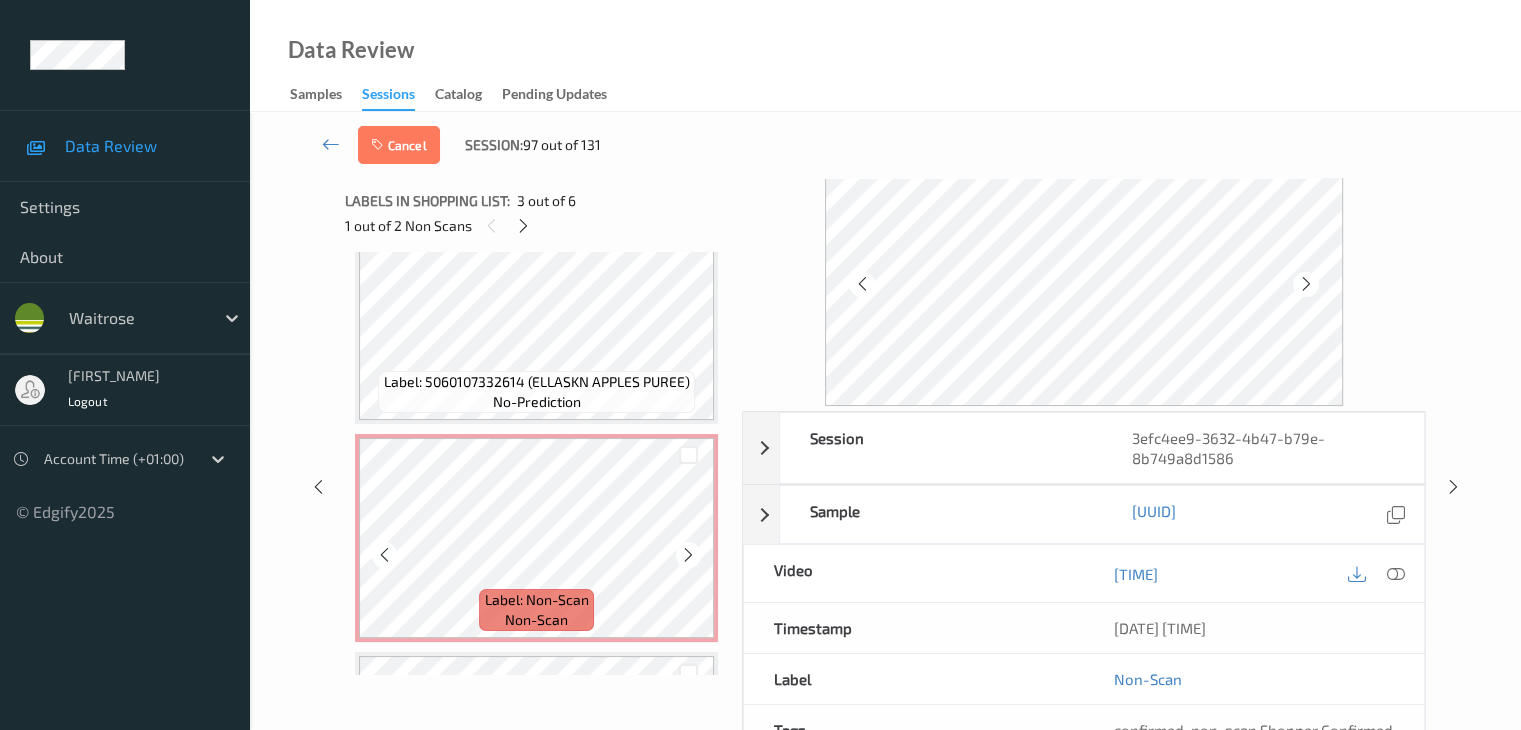 scroll, scrollTop: 895, scrollLeft: 0, axis: vertical 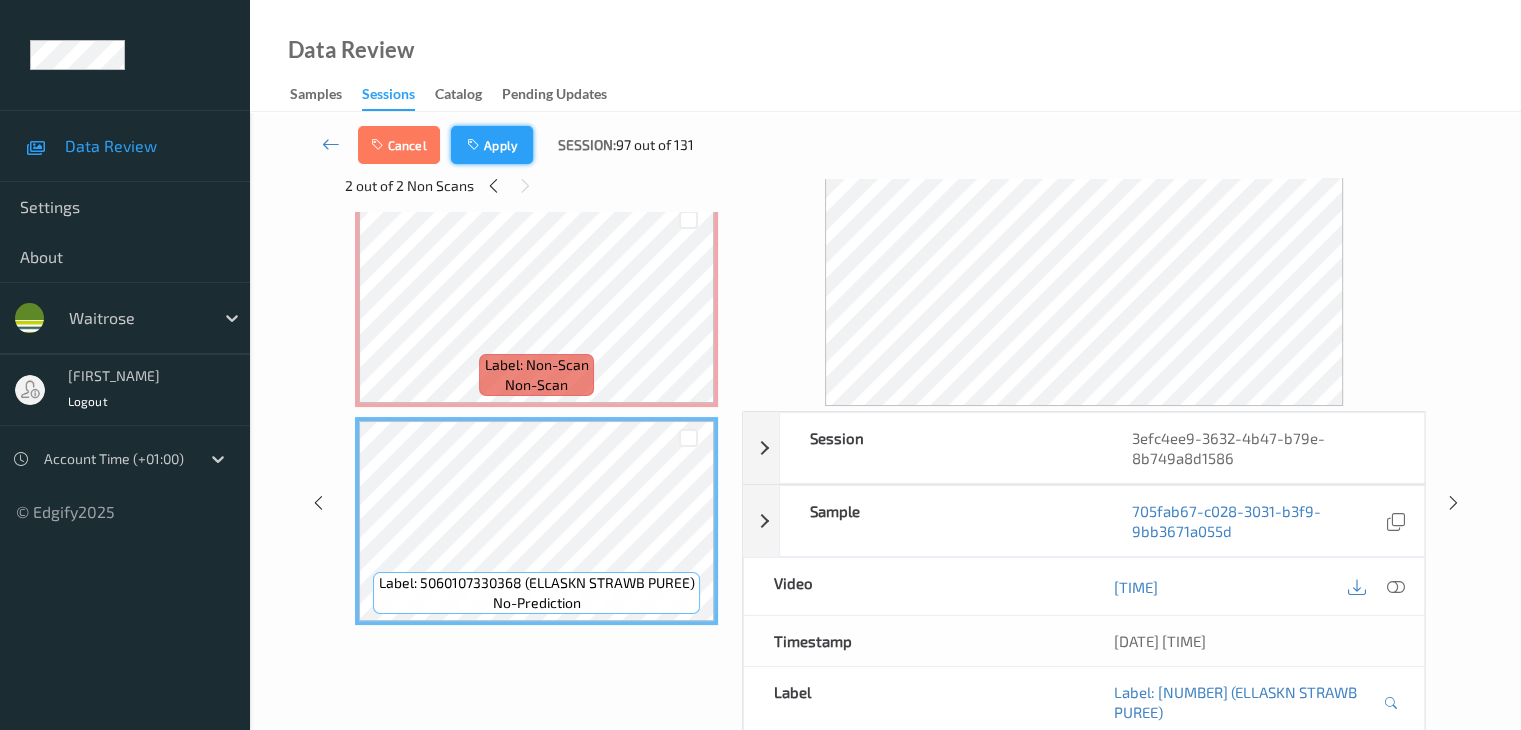click on "Apply" at bounding box center [492, 145] 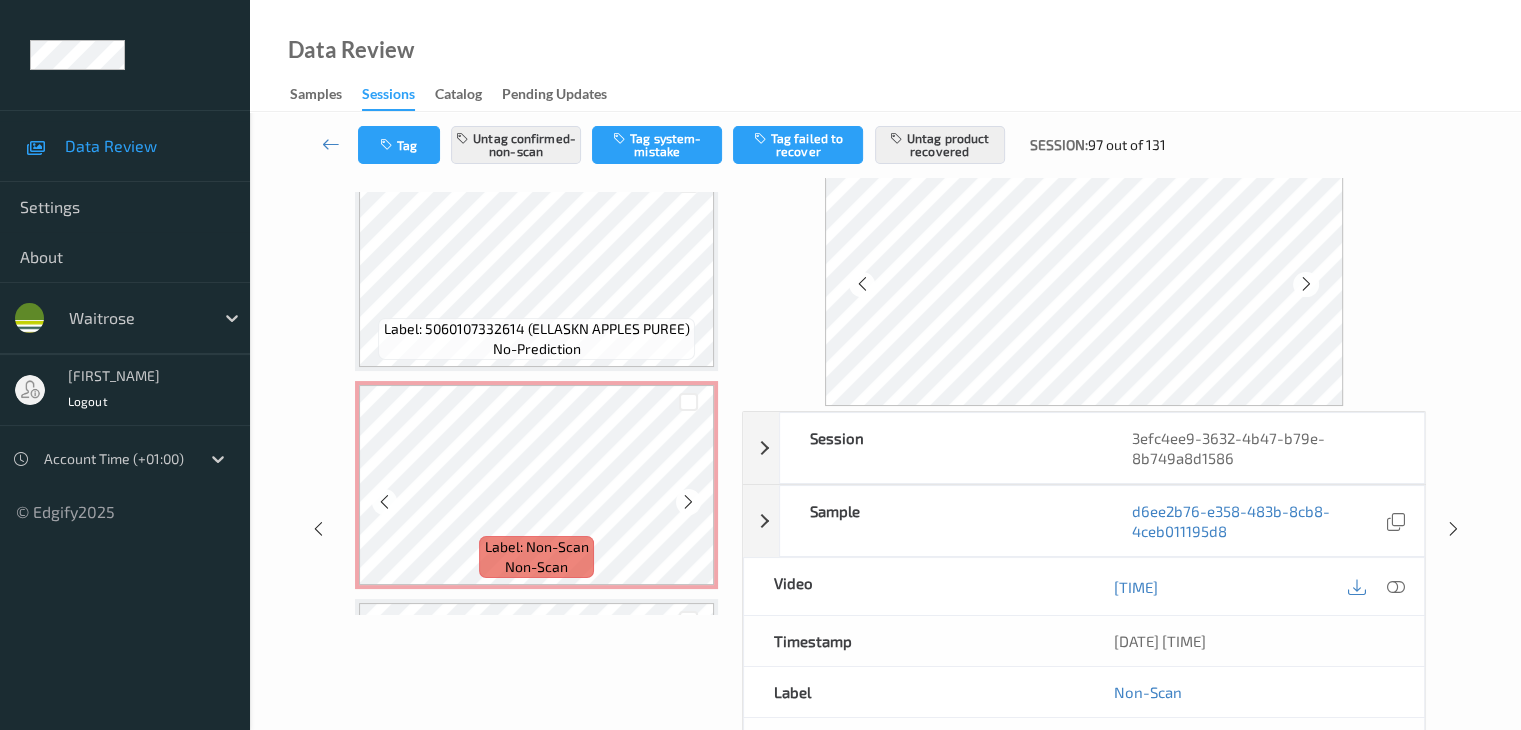 scroll, scrollTop: 728, scrollLeft: 0, axis: vertical 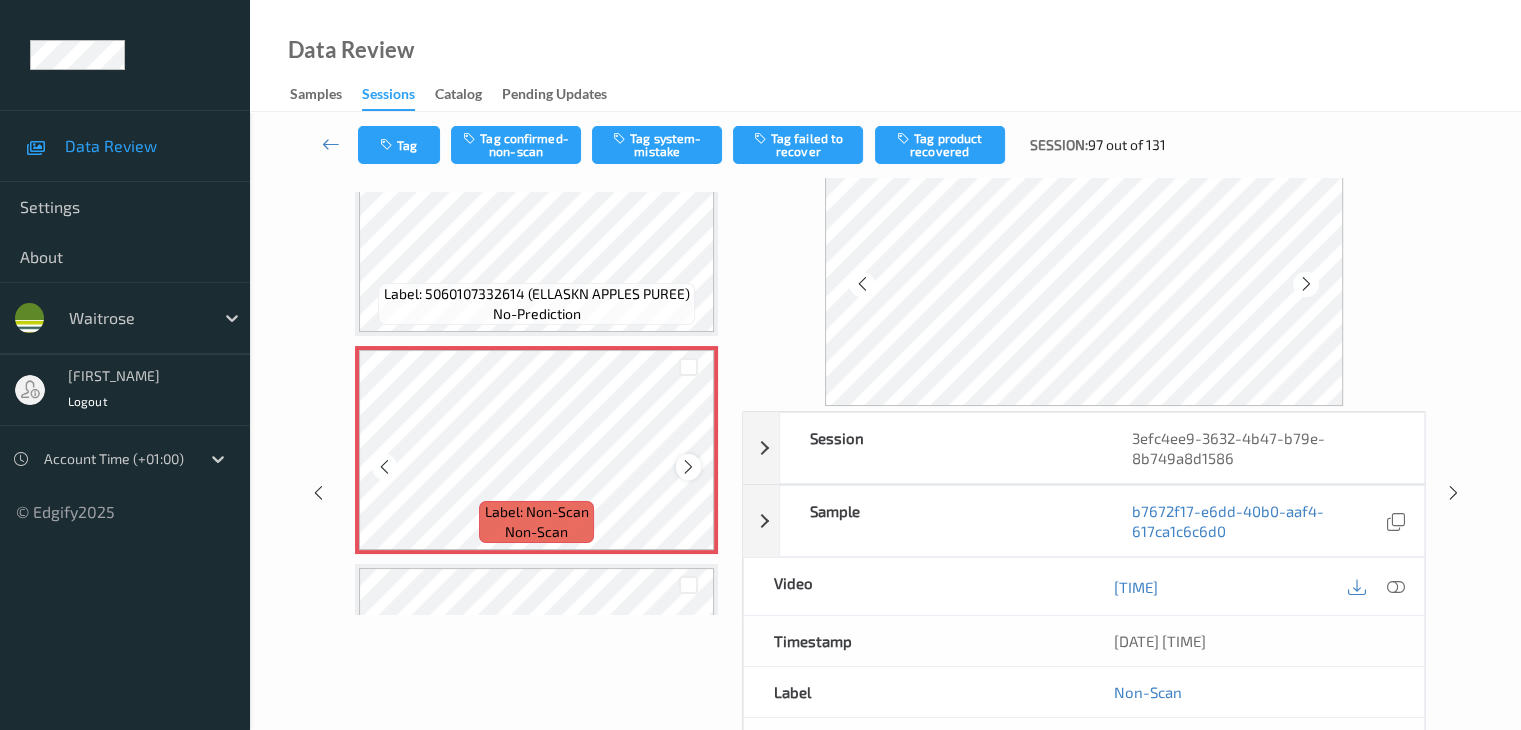 click at bounding box center [688, 467] 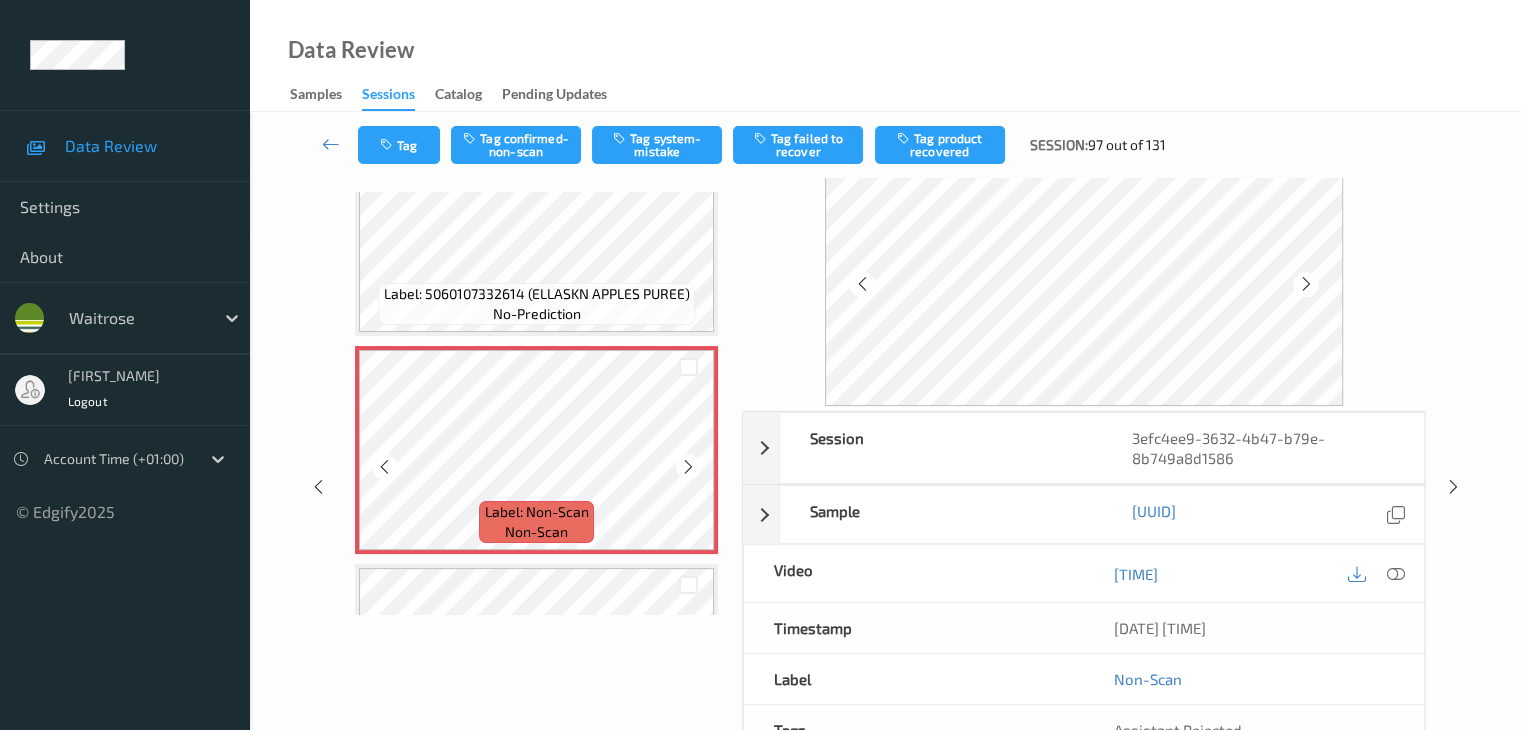 click at bounding box center [688, 467] 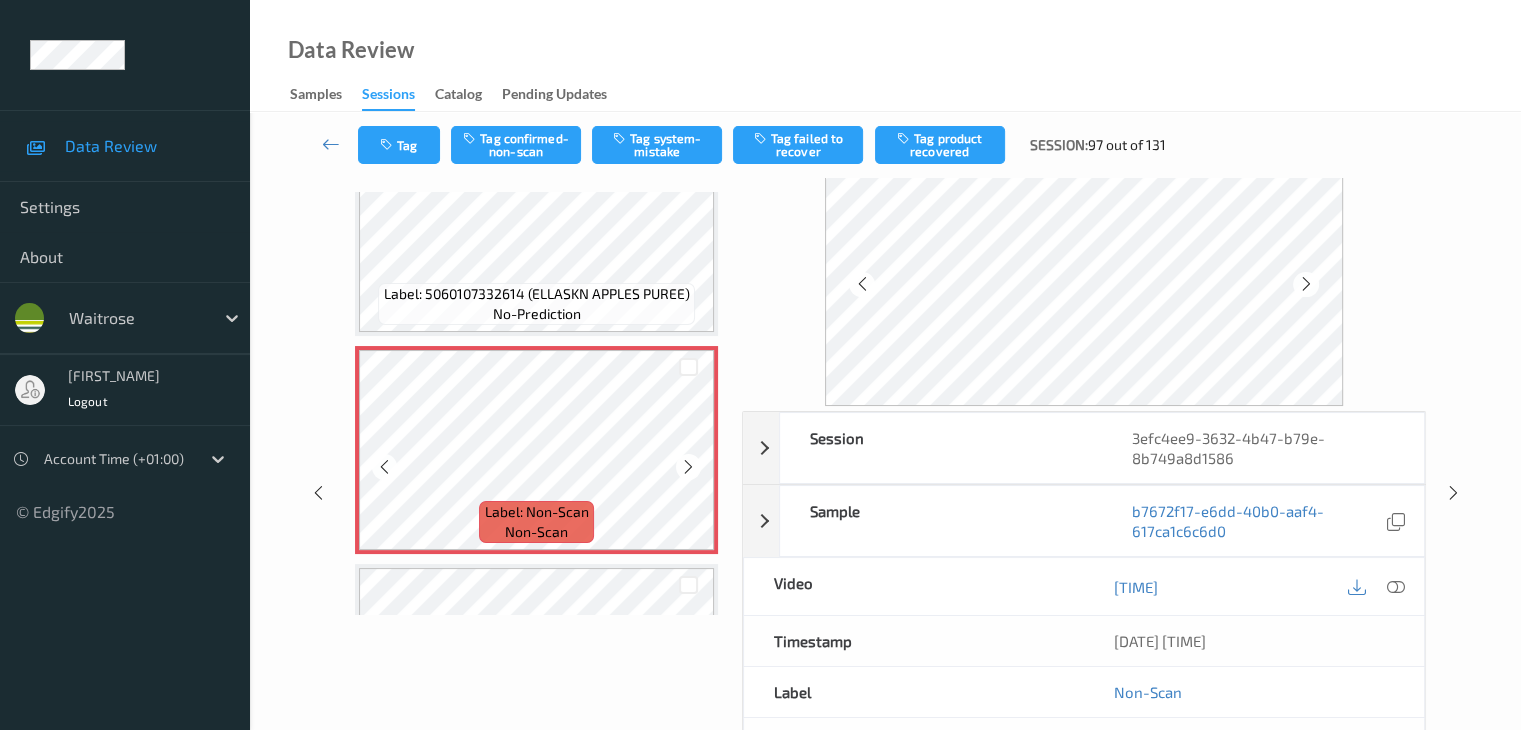 click at bounding box center [688, 467] 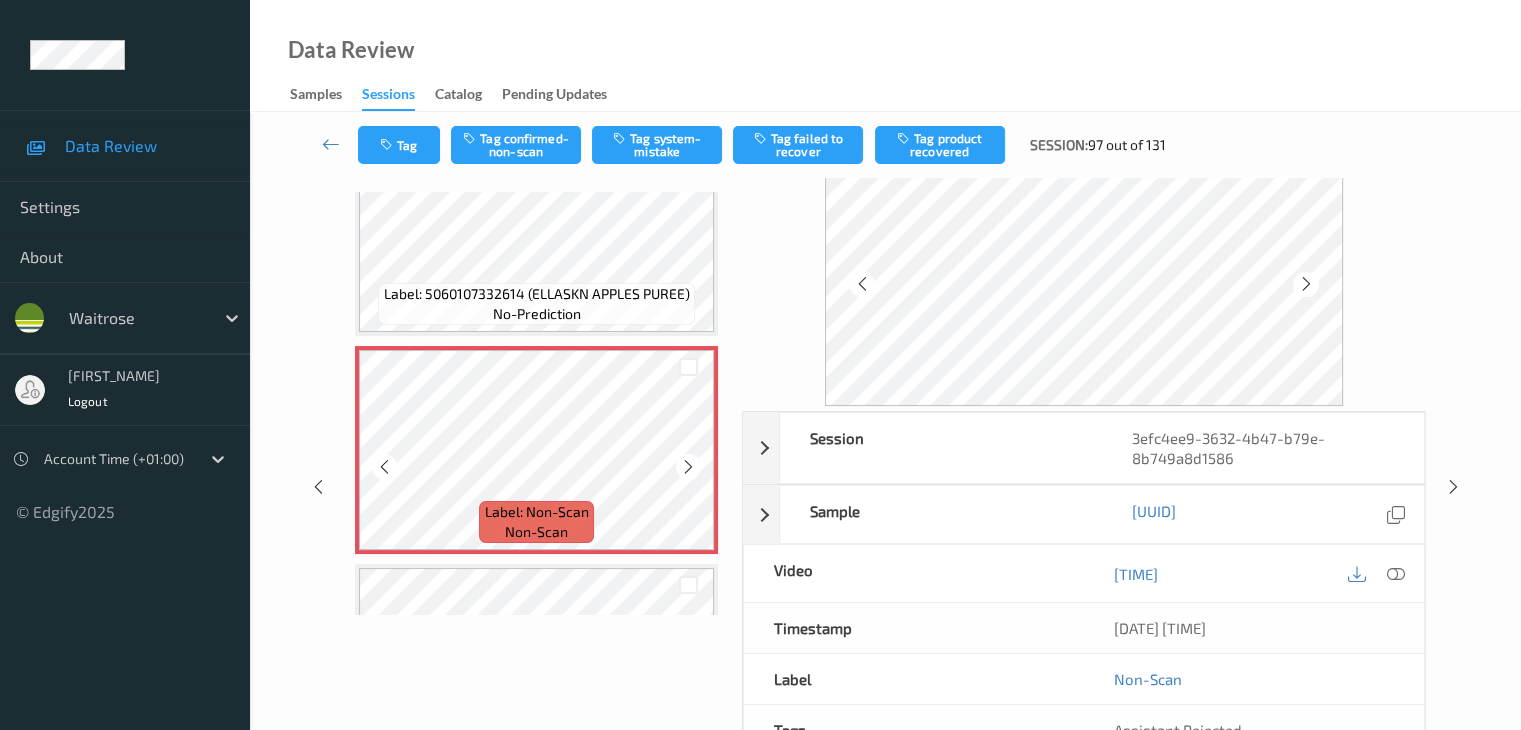 click at bounding box center (688, 467) 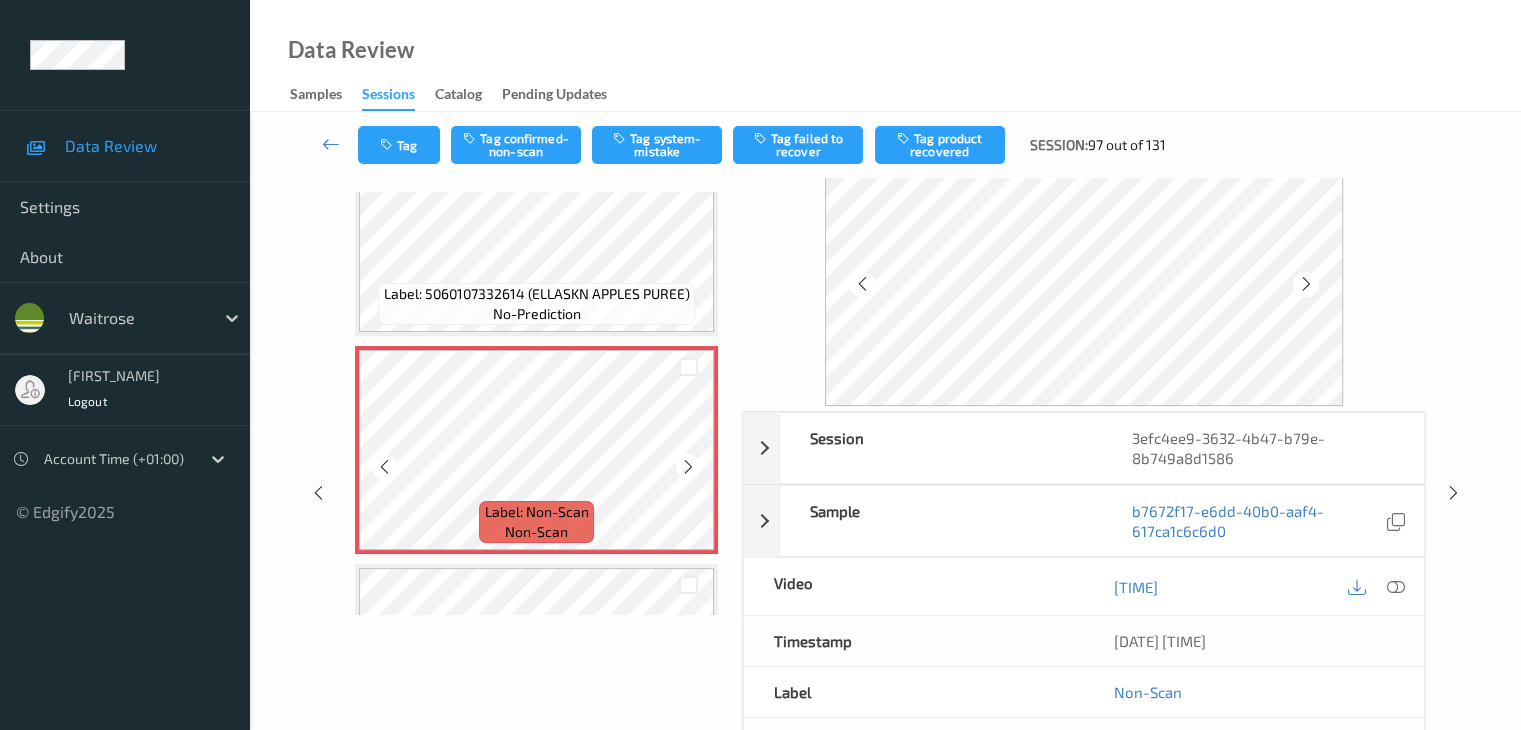 click at bounding box center [688, 467] 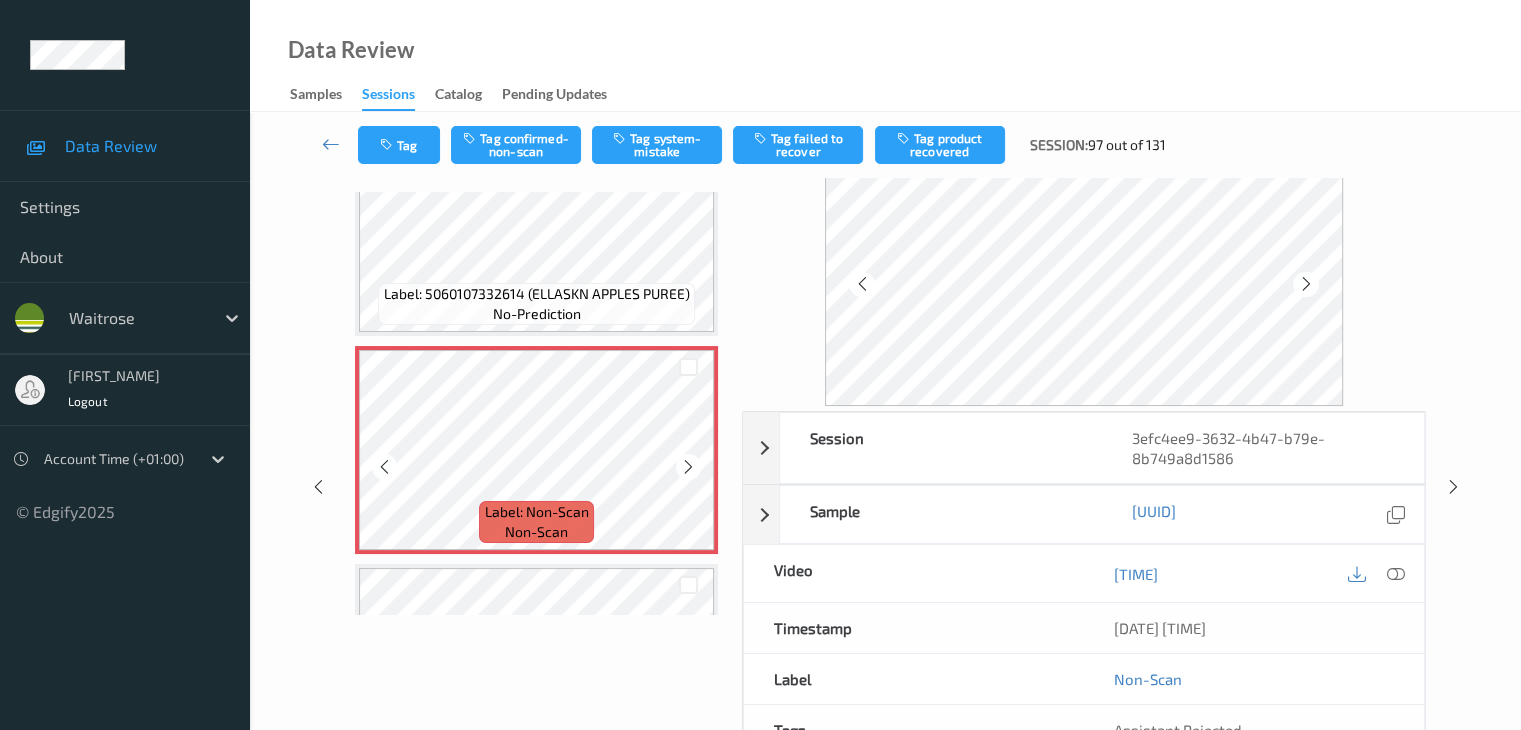 click at bounding box center [688, 467] 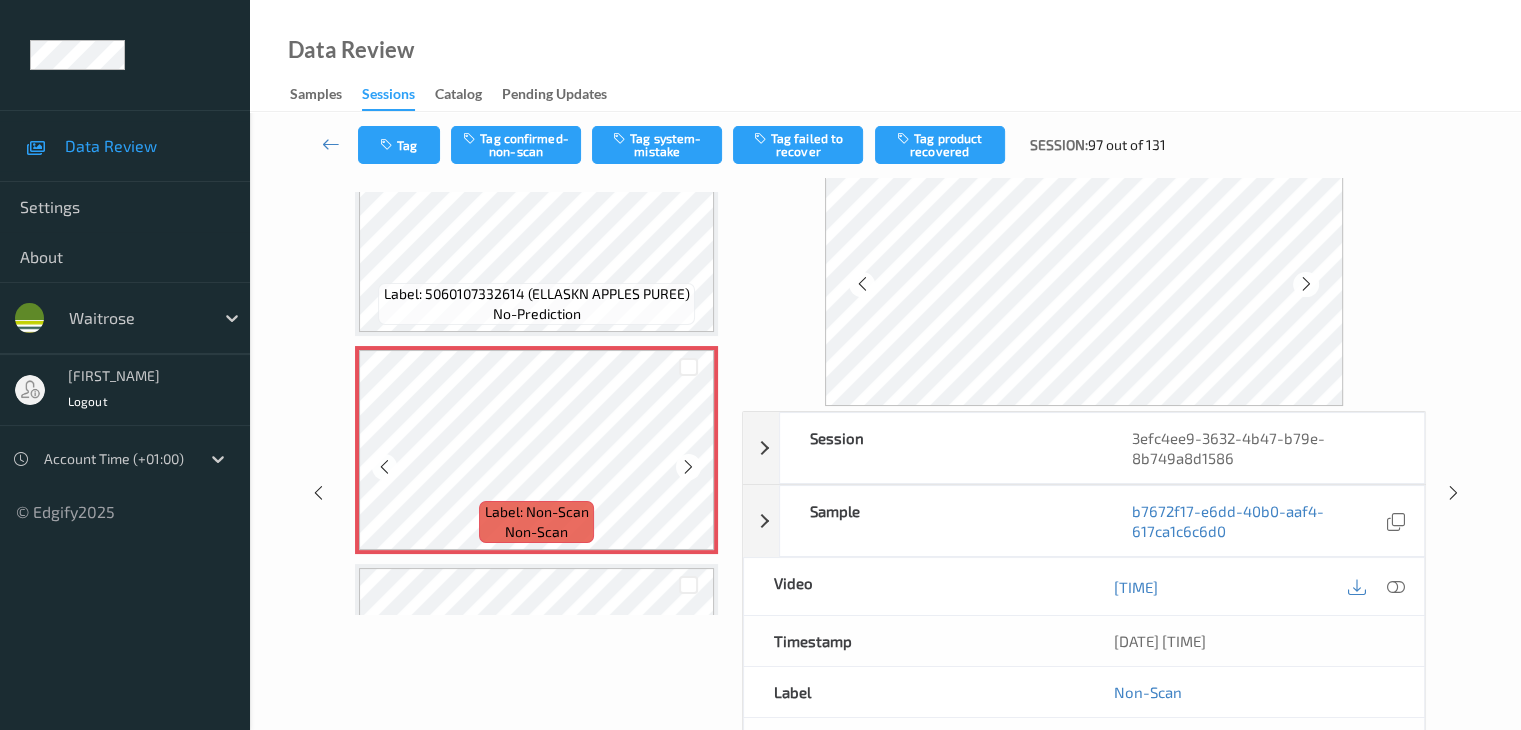 click at bounding box center (688, 467) 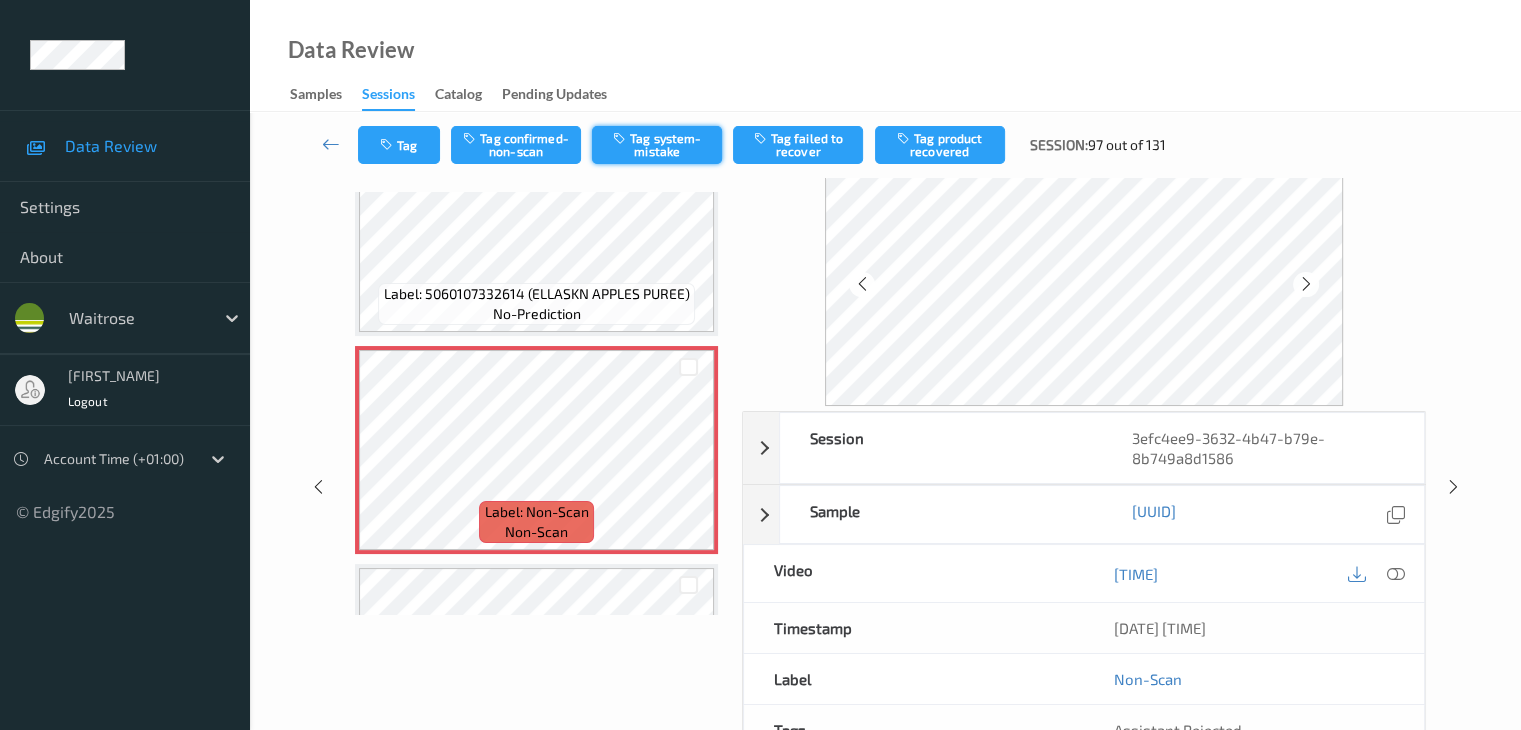 click on "Tag   system-mistake" at bounding box center [657, 145] 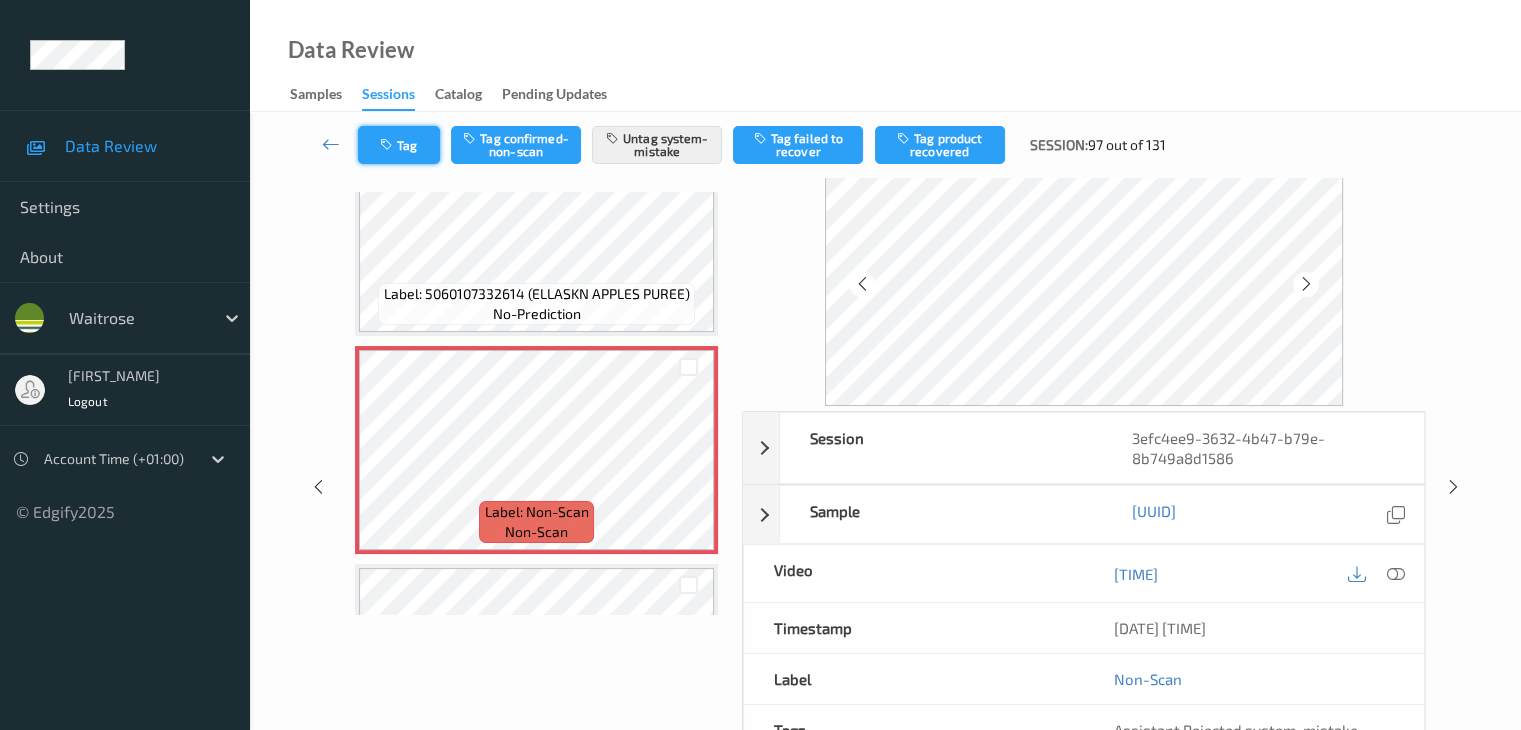 click on "Tag" at bounding box center (399, 145) 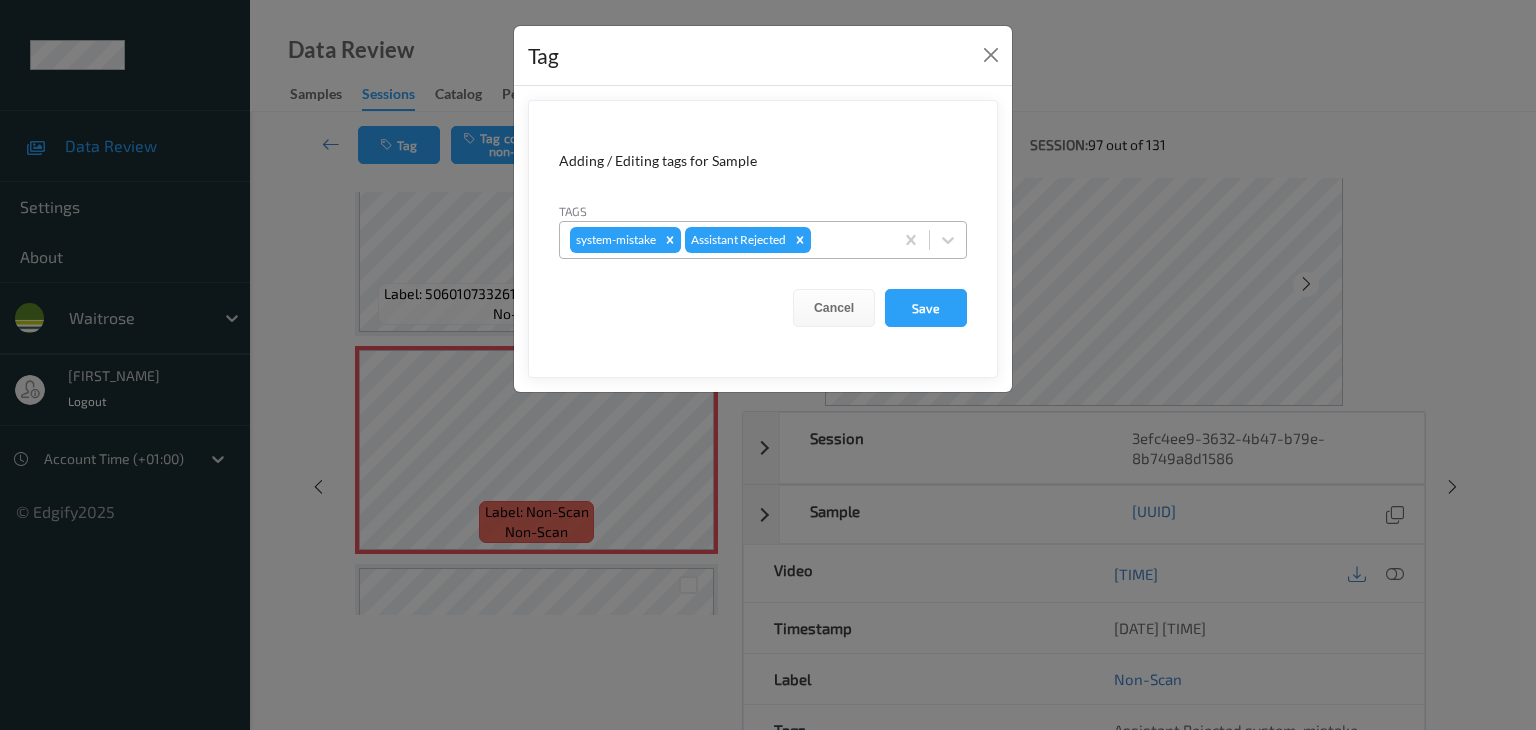 click at bounding box center (849, 240) 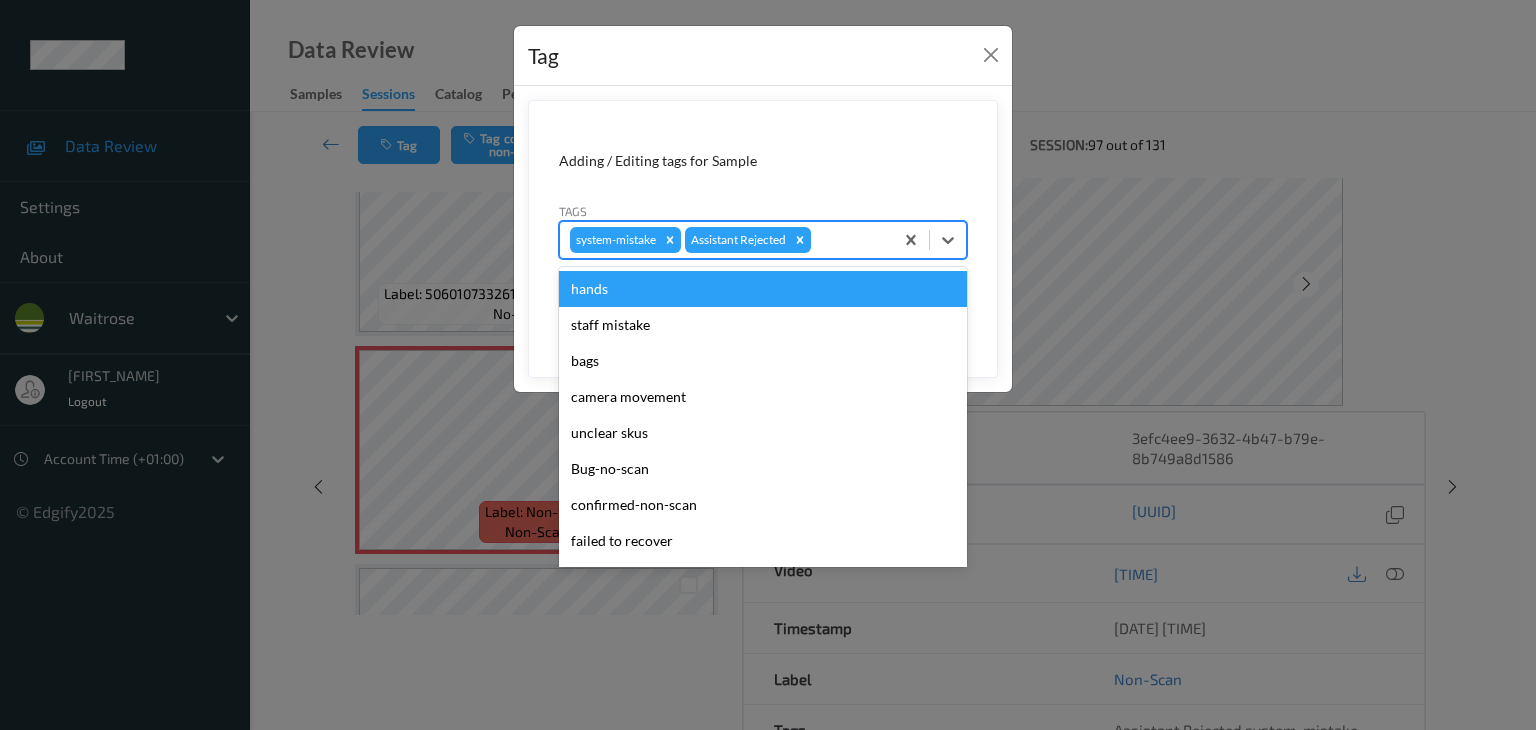 type on "u" 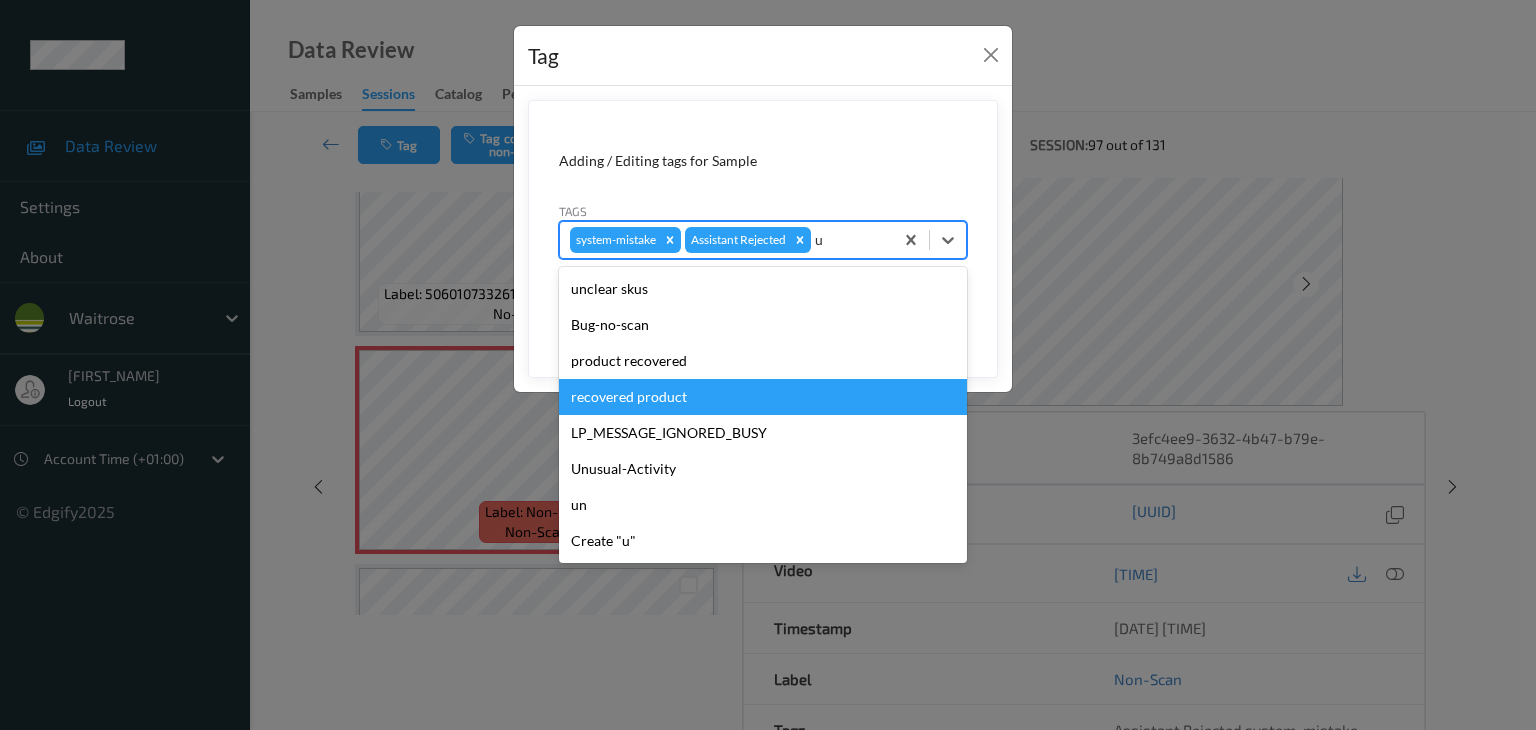 type 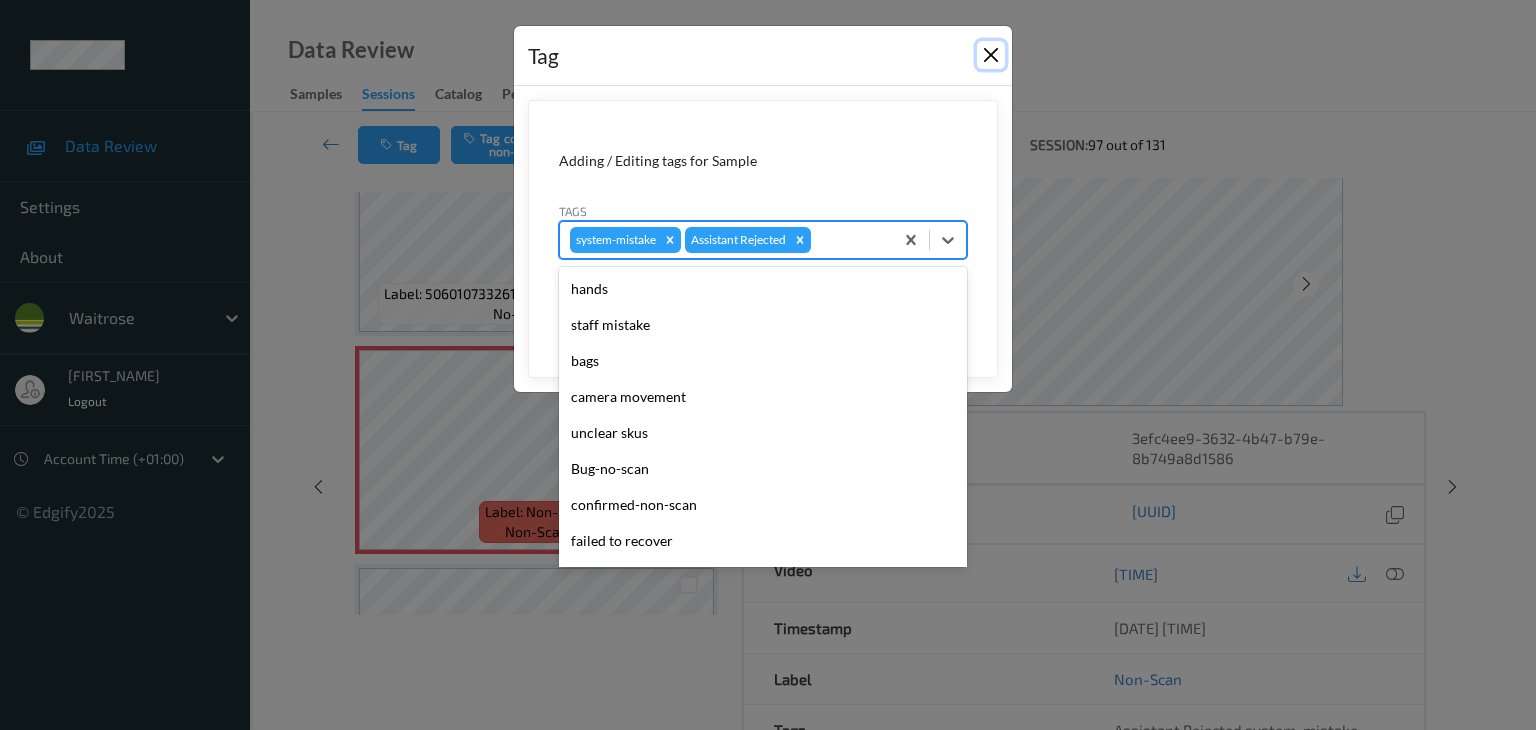 click at bounding box center [991, 55] 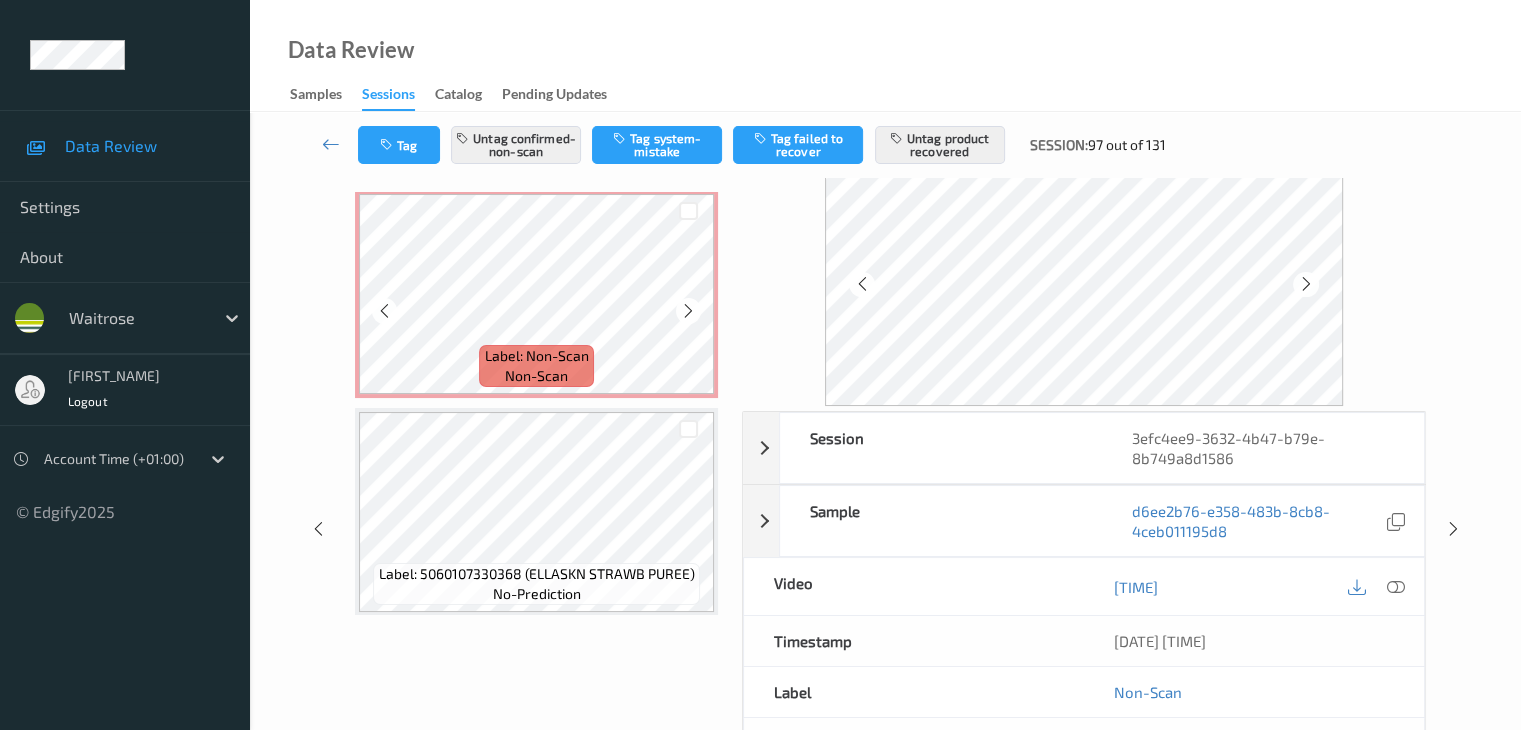 scroll, scrollTop: 895, scrollLeft: 0, axis: vertical 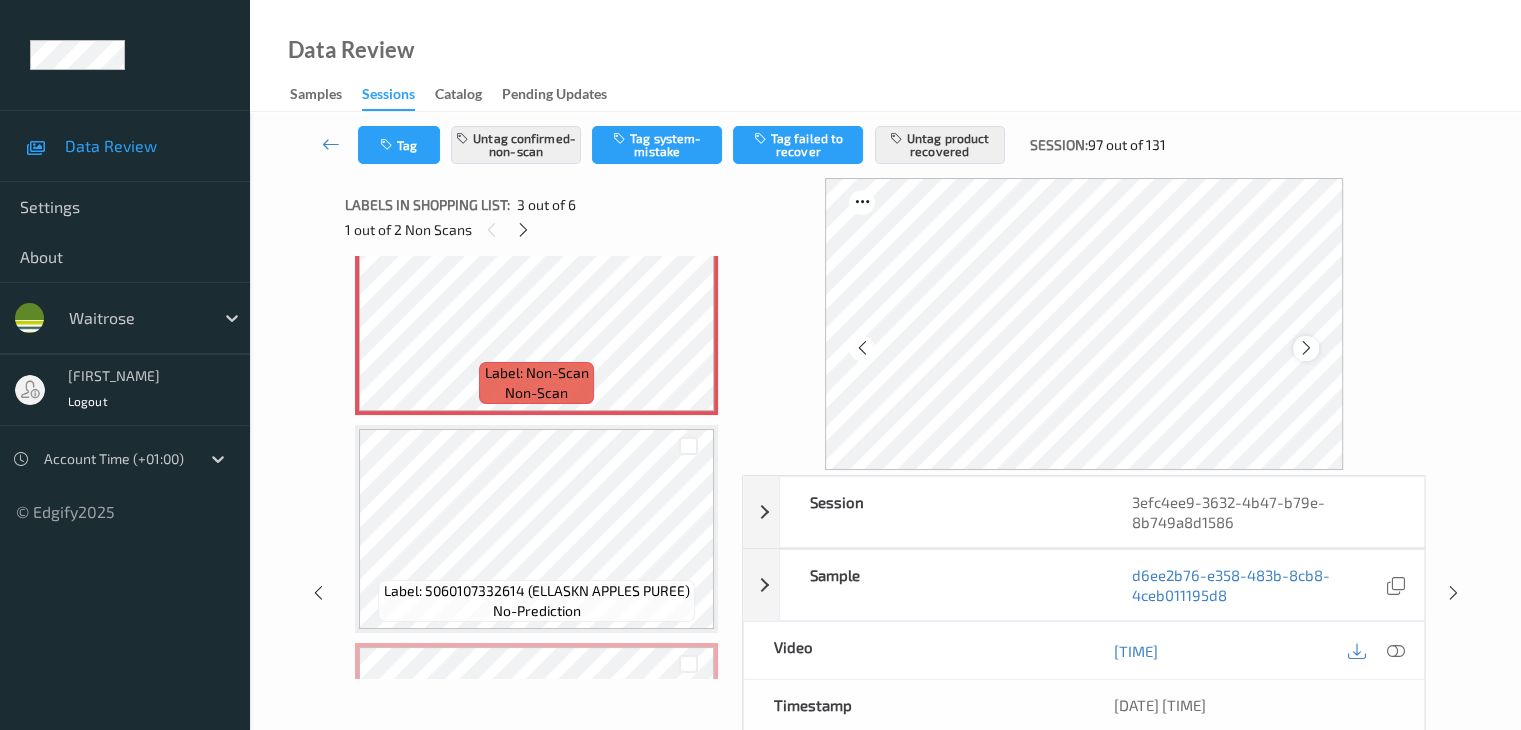 click at bounding box center (1306, 348) 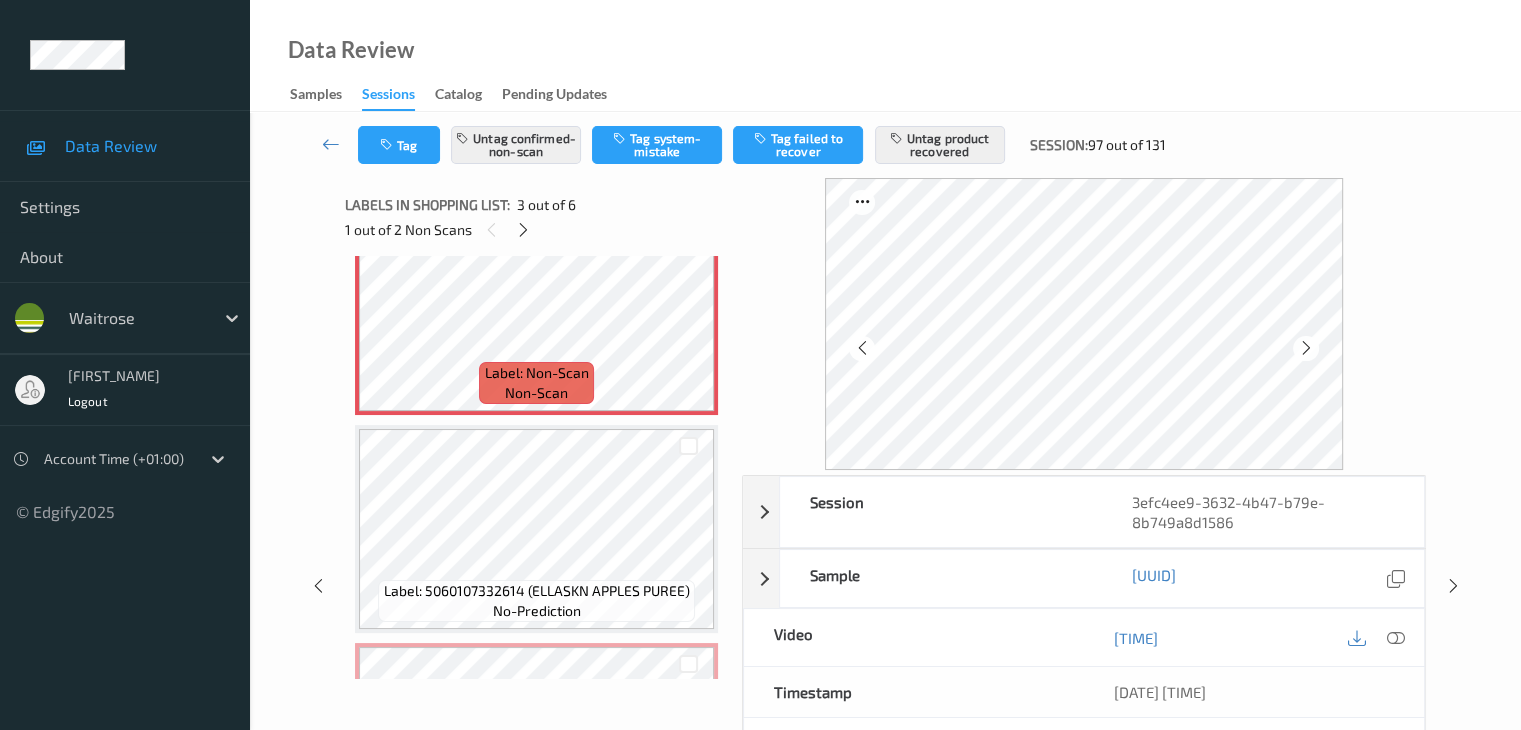click at bounding box center [1306, 348] 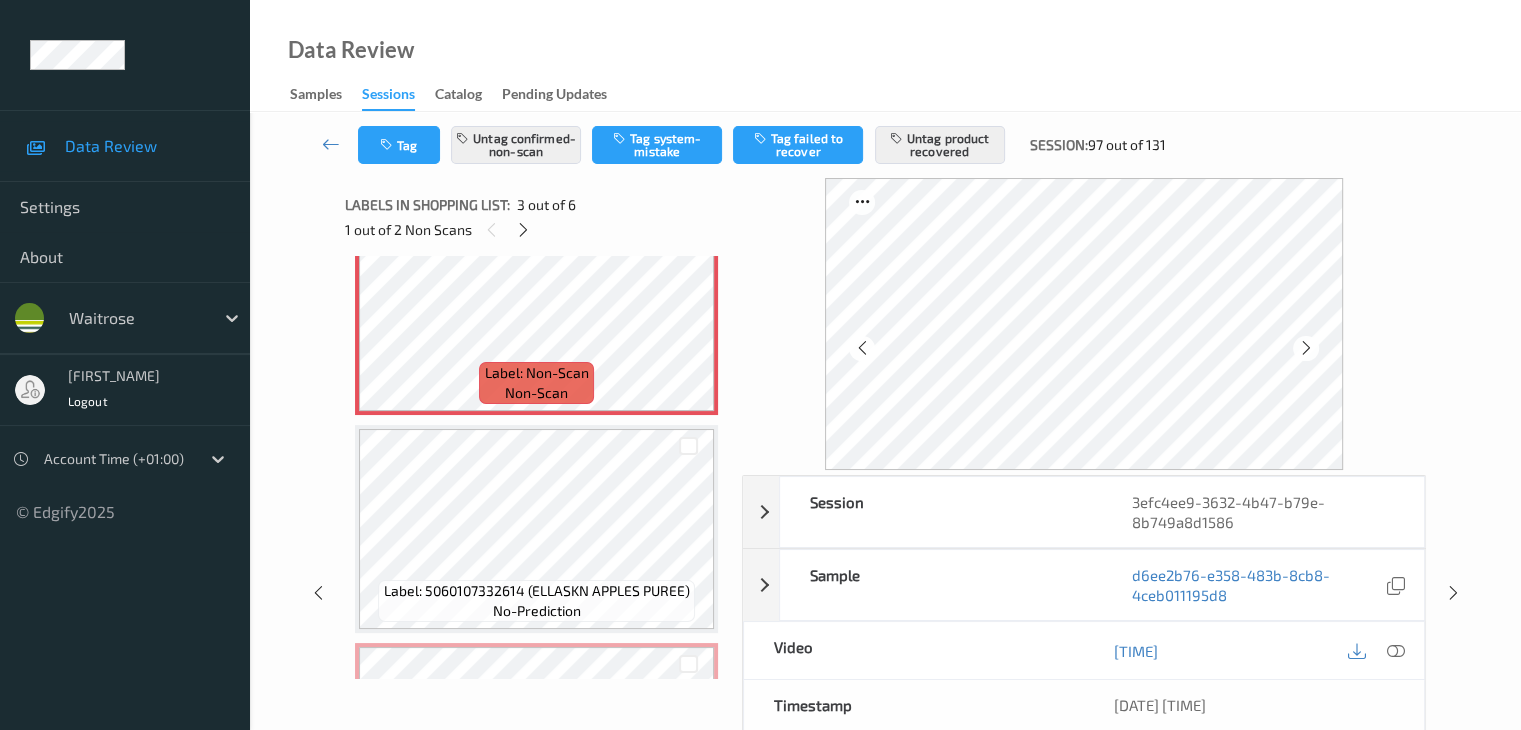 click at bounding box center [1306, 348] 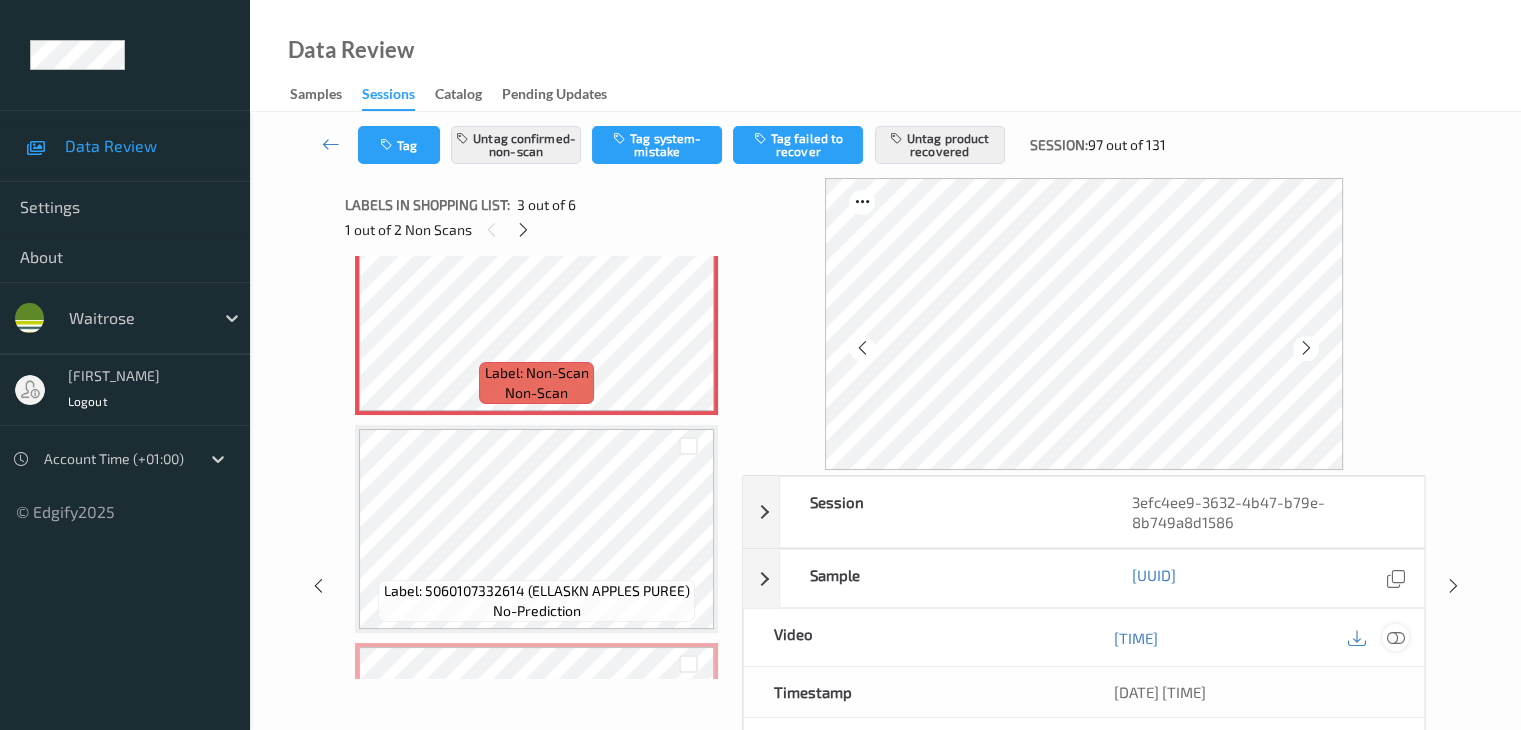 click at bounding box center (1395, 638) 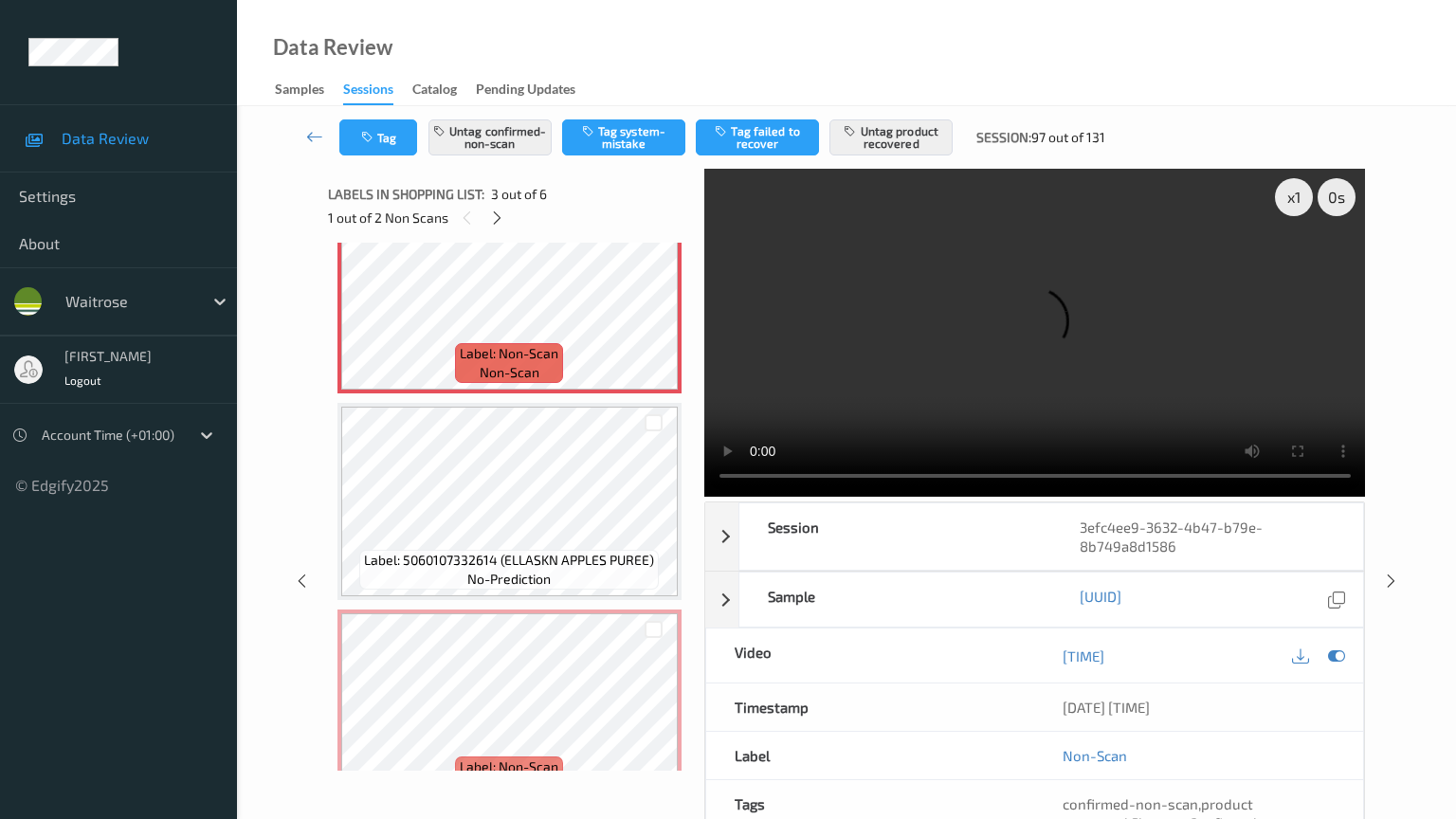 type 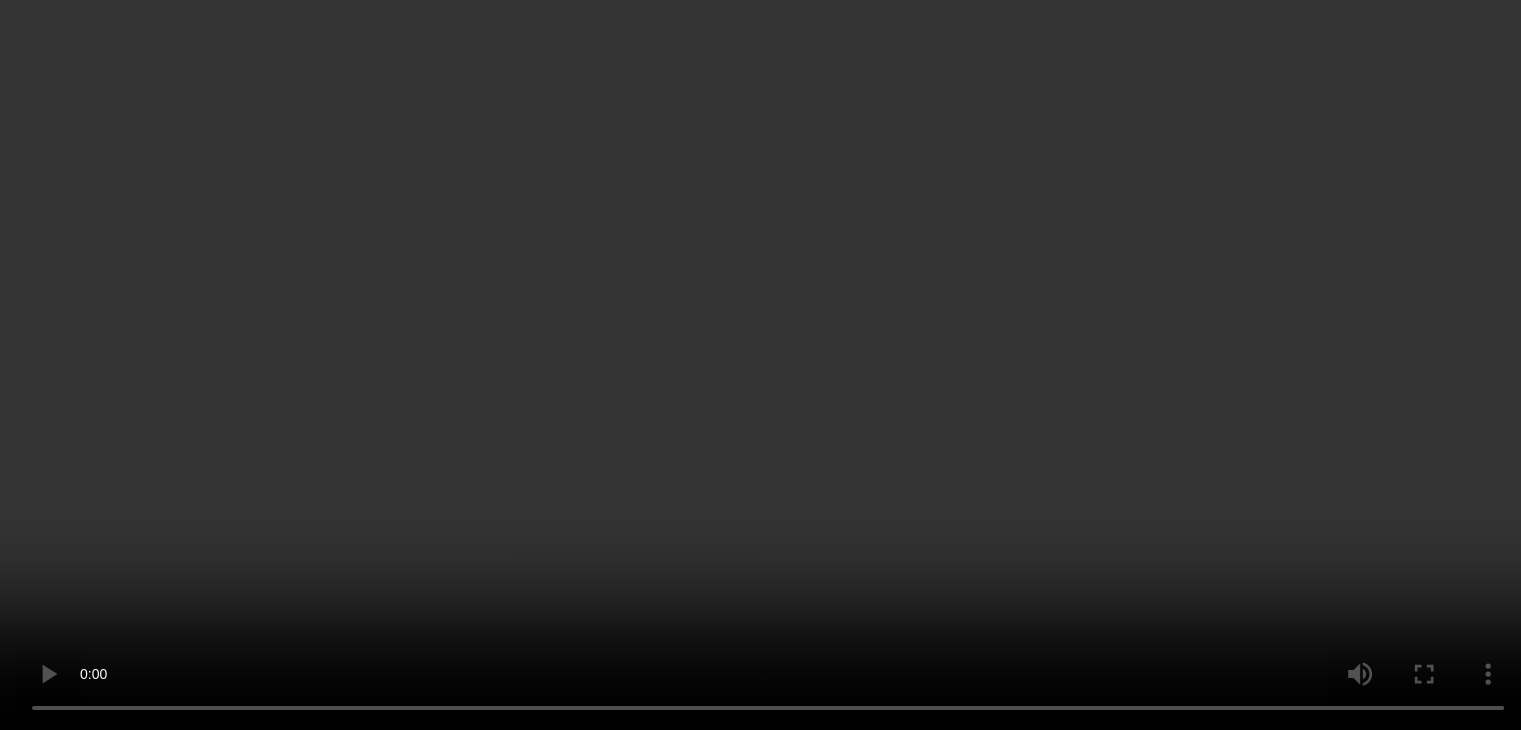 scroll, scrollTop: 895, scrollLeft: 0, axis: vertical 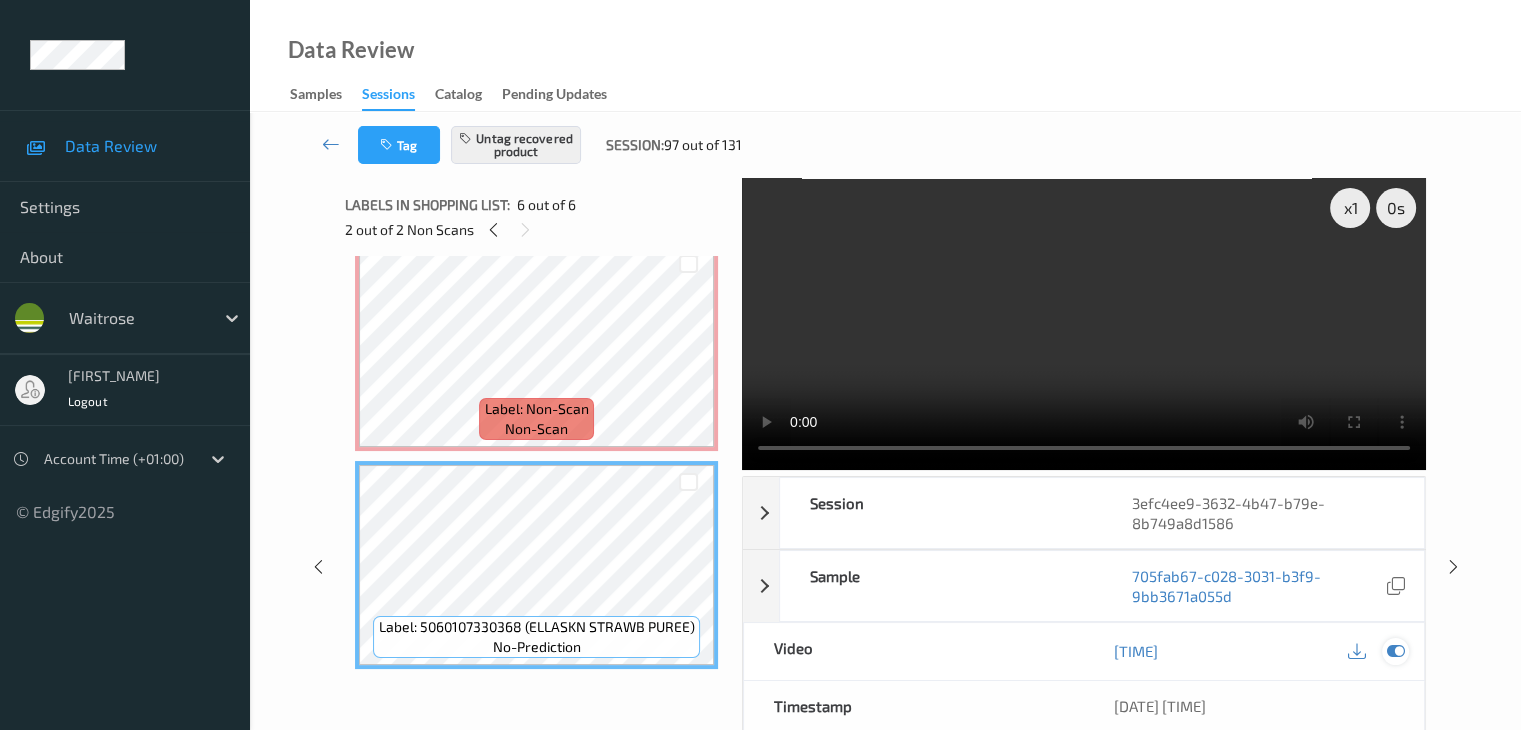 click at bounding box center [1395, 651] 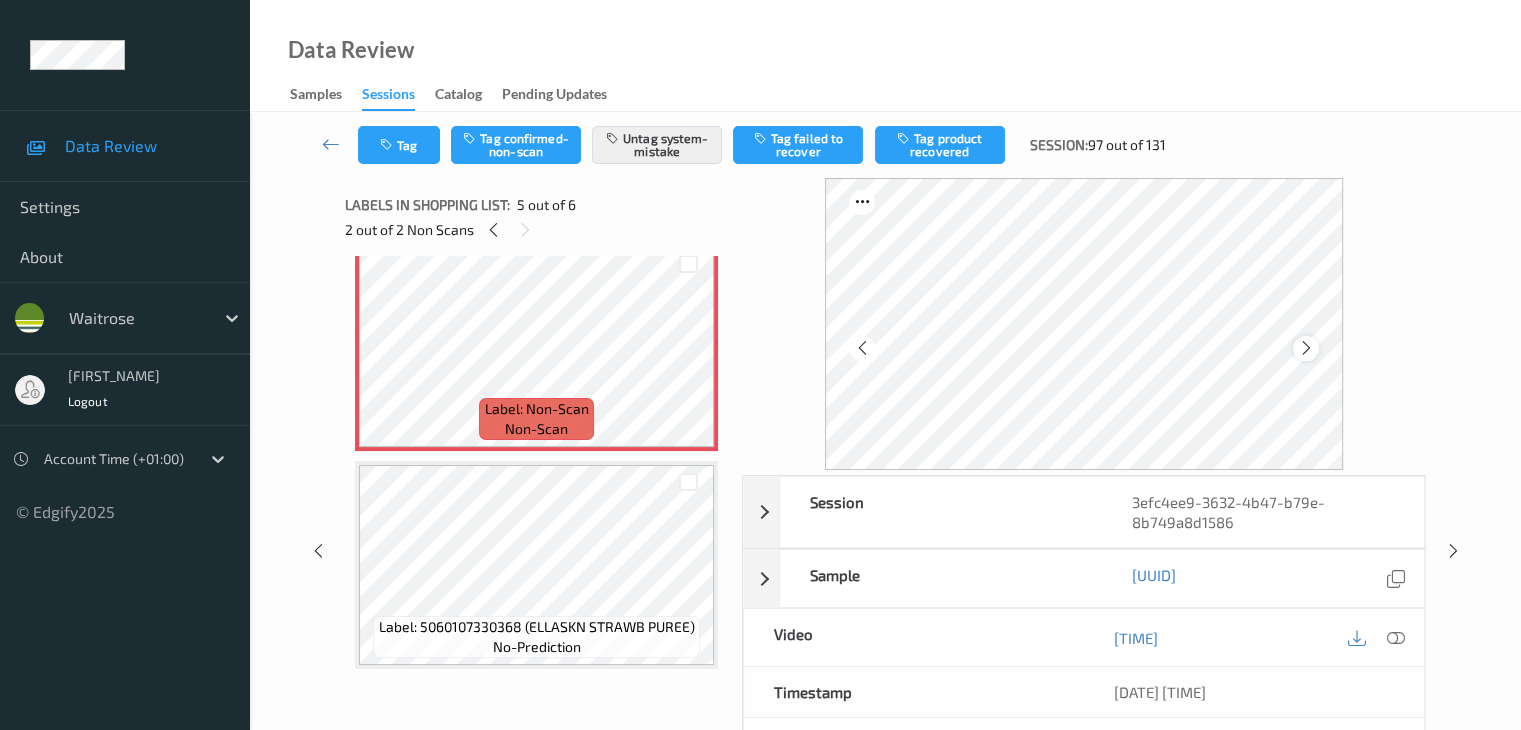 click at bounding box center [1306, 348] 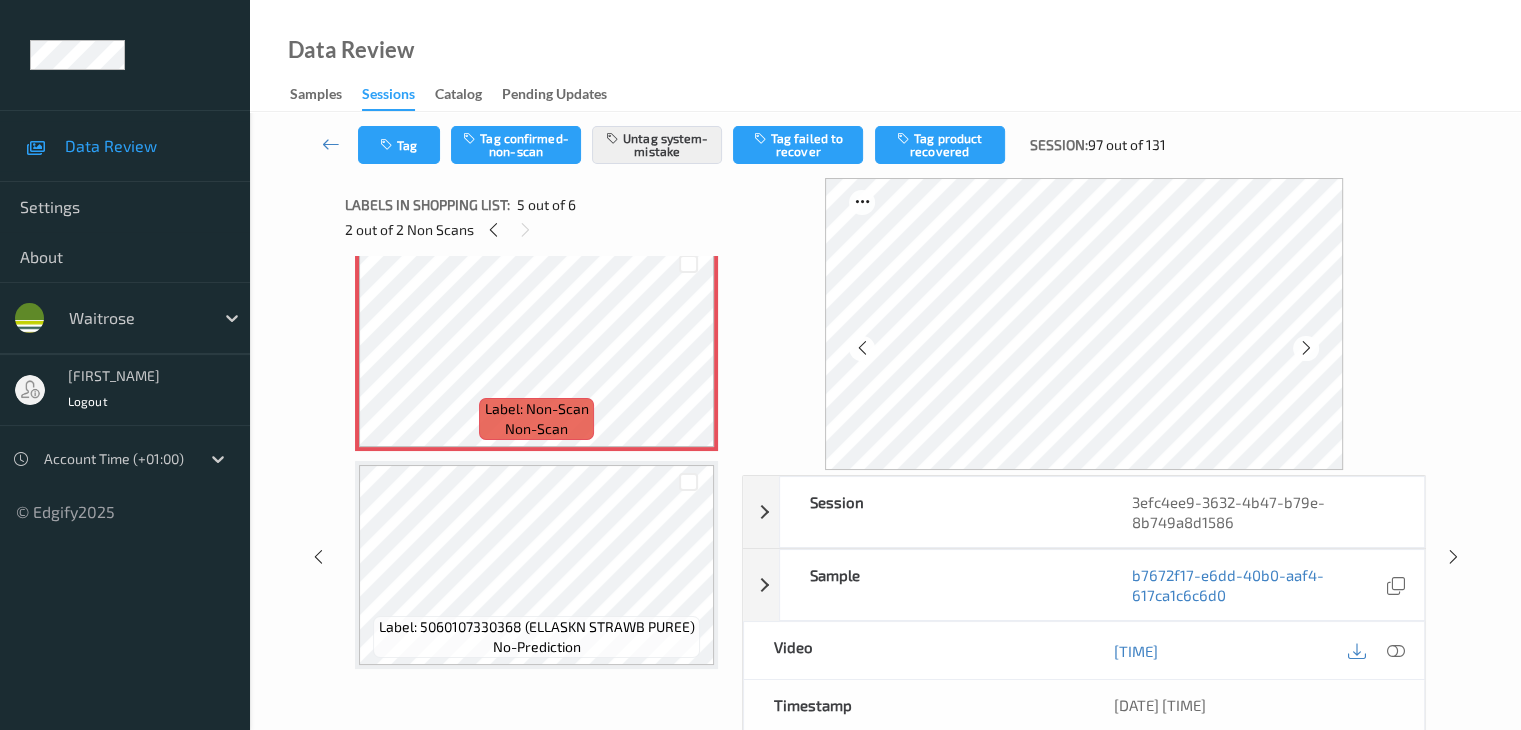 click at bounding box center [1306, 348] 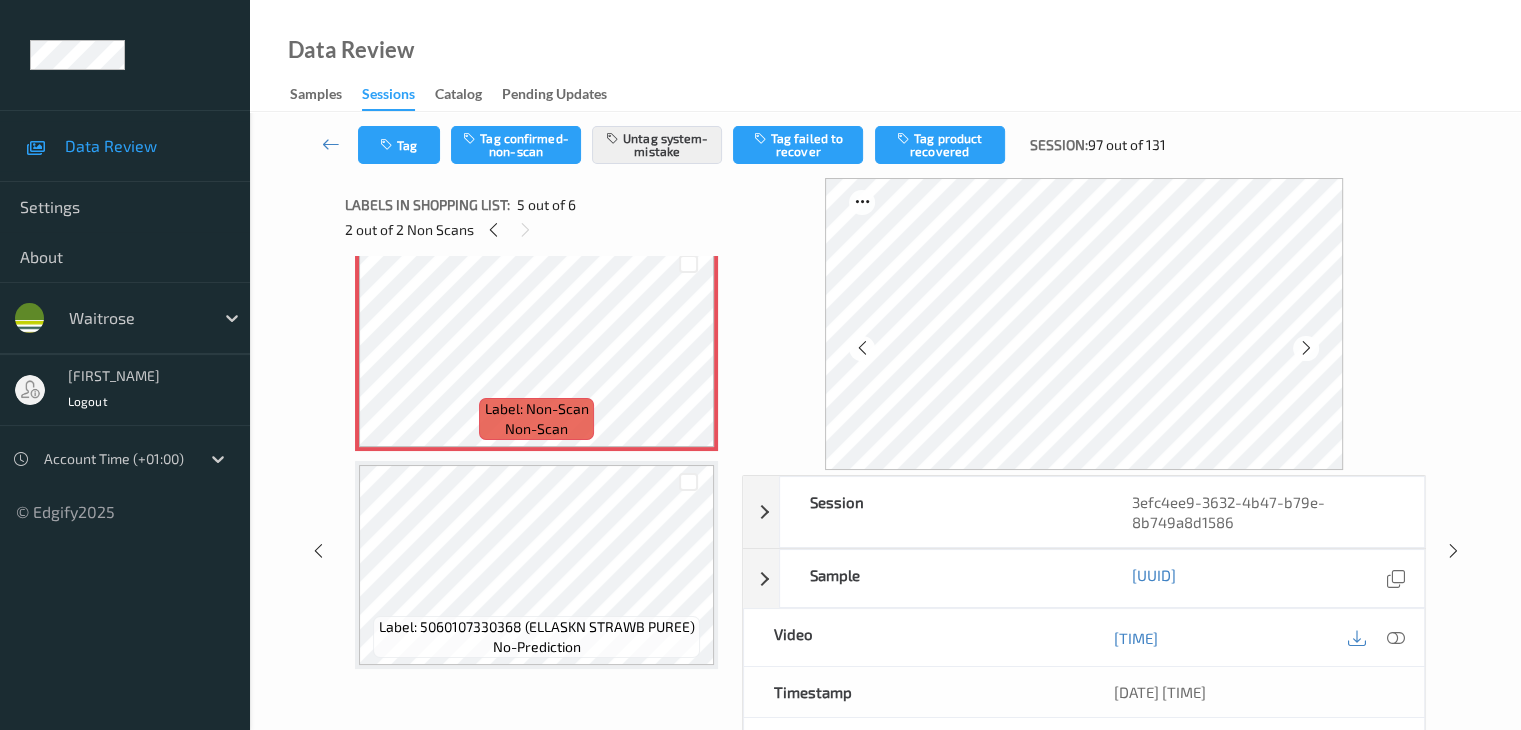 click at bounding box center (1306, 348) 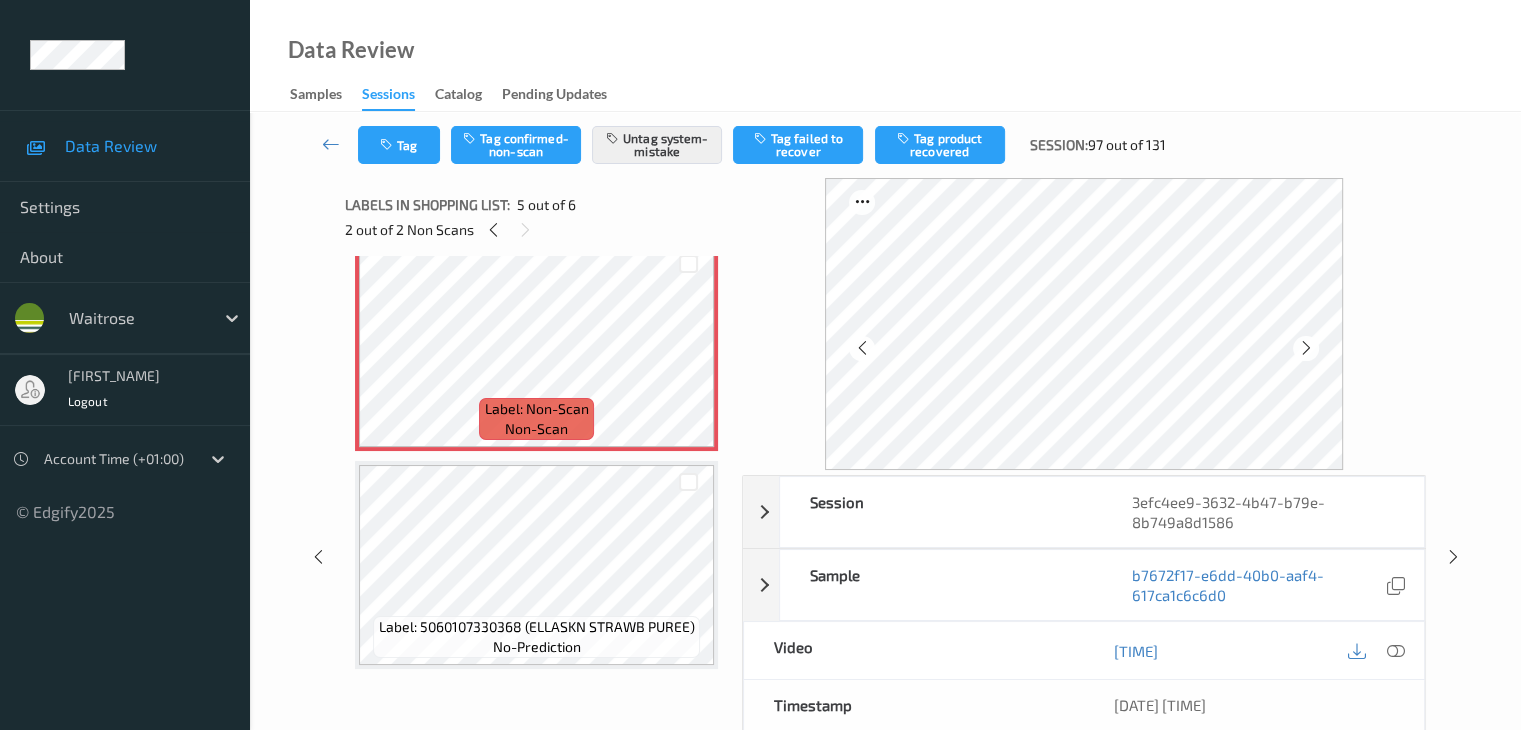 click at bounding box center (1306, 348) 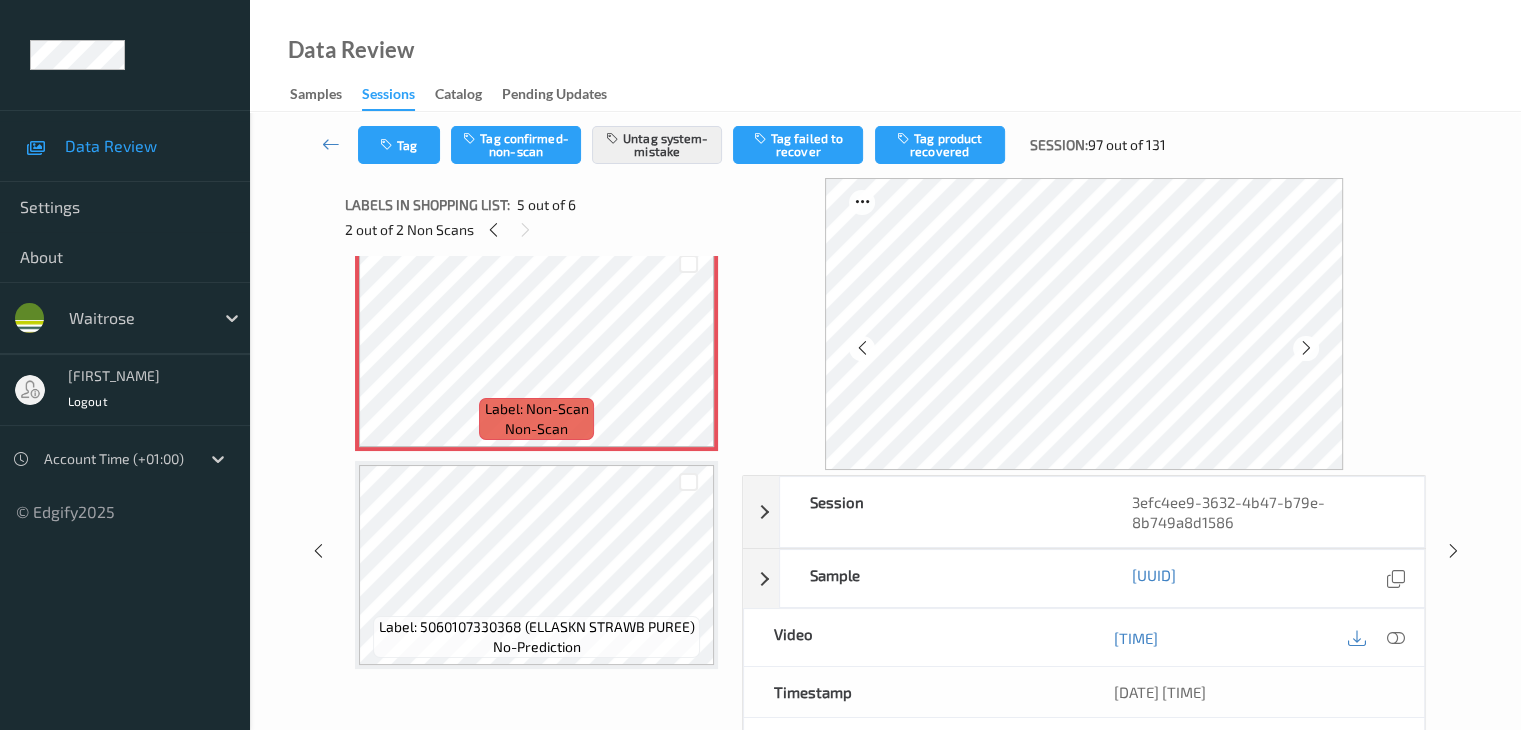 click at bounding box center [1306, 348] 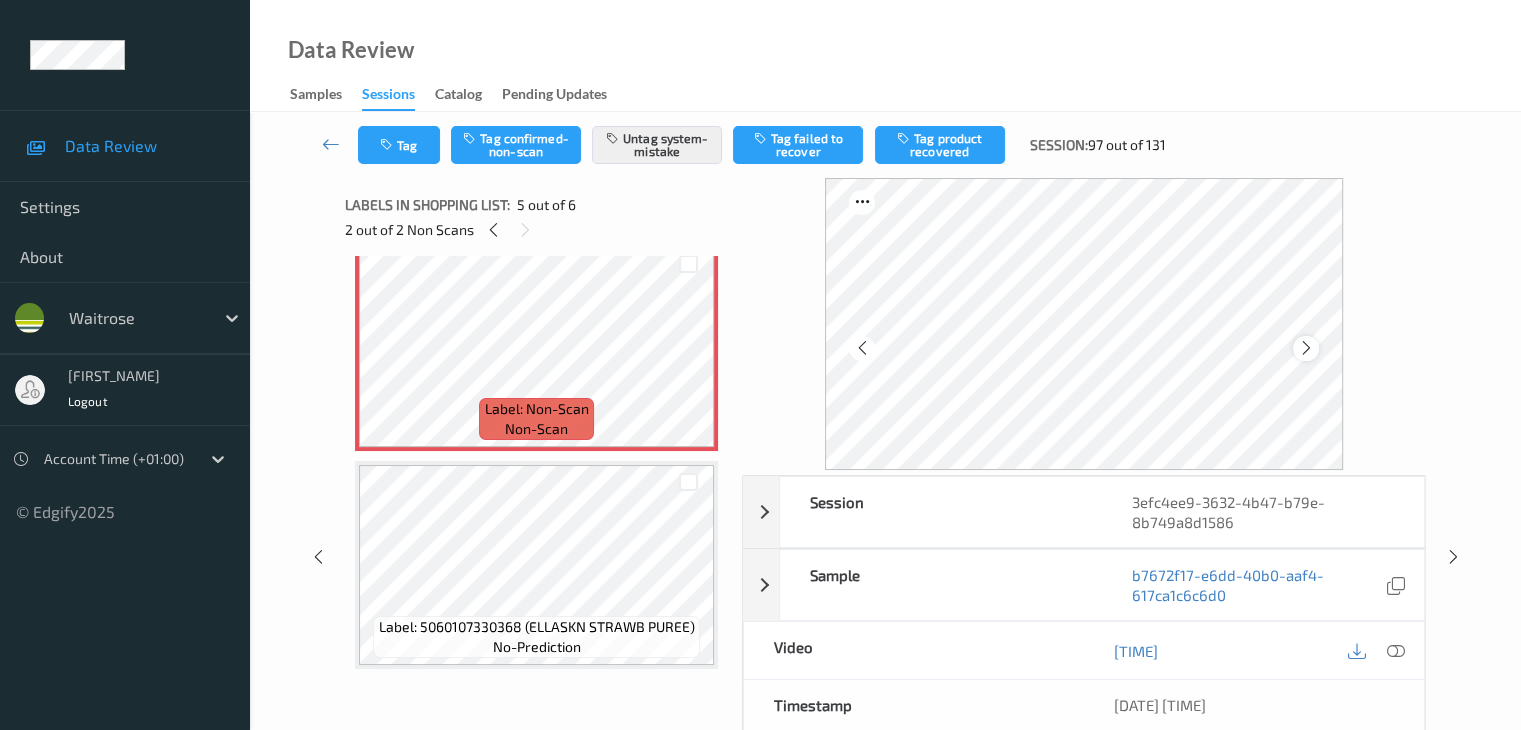 click at bounding box center (1306, 348) 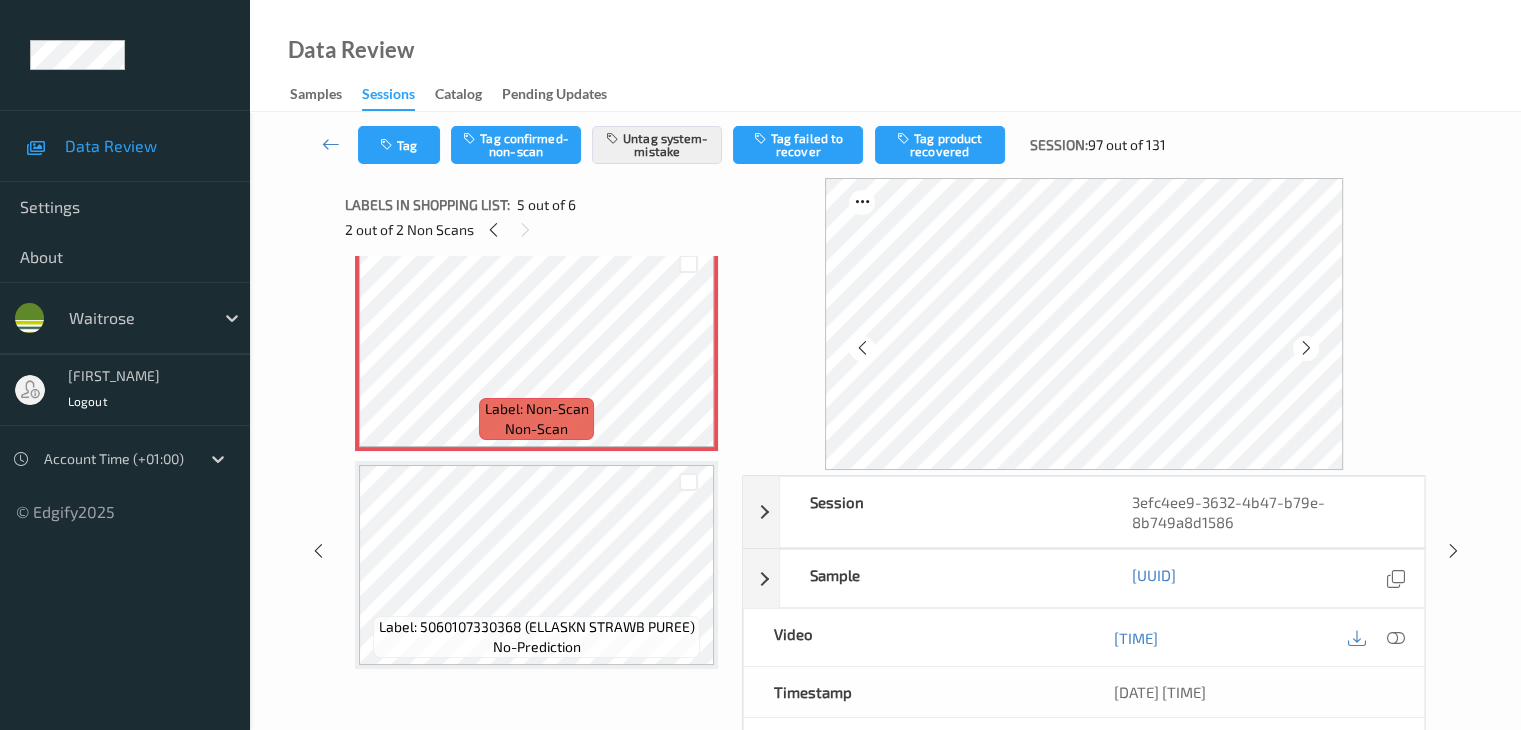 click at bounding box center (1306, 348) 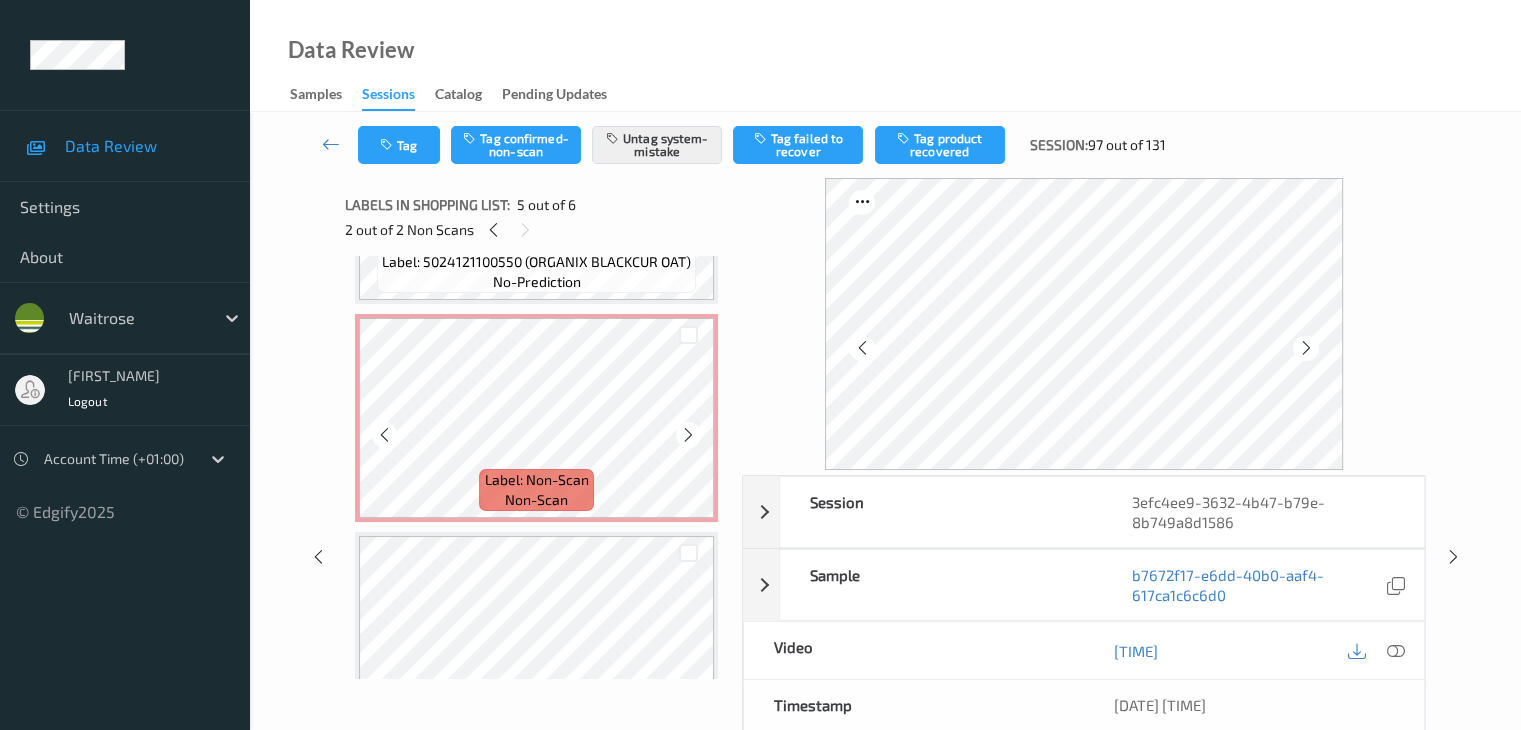 scroll, scrollTop: 295, scrollLeft: 0, axis: vertical 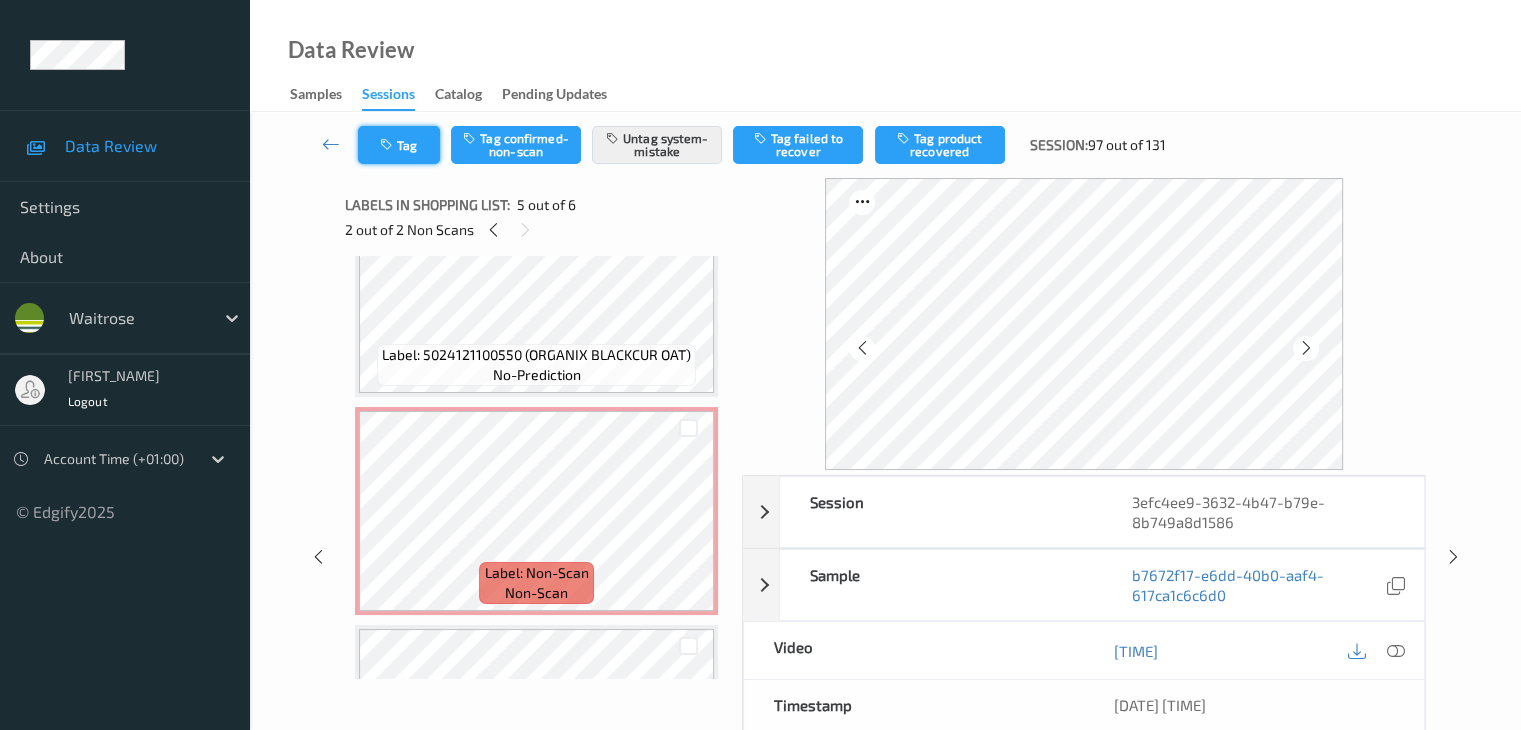 click on "Tag" at bounding box center (399, 145) 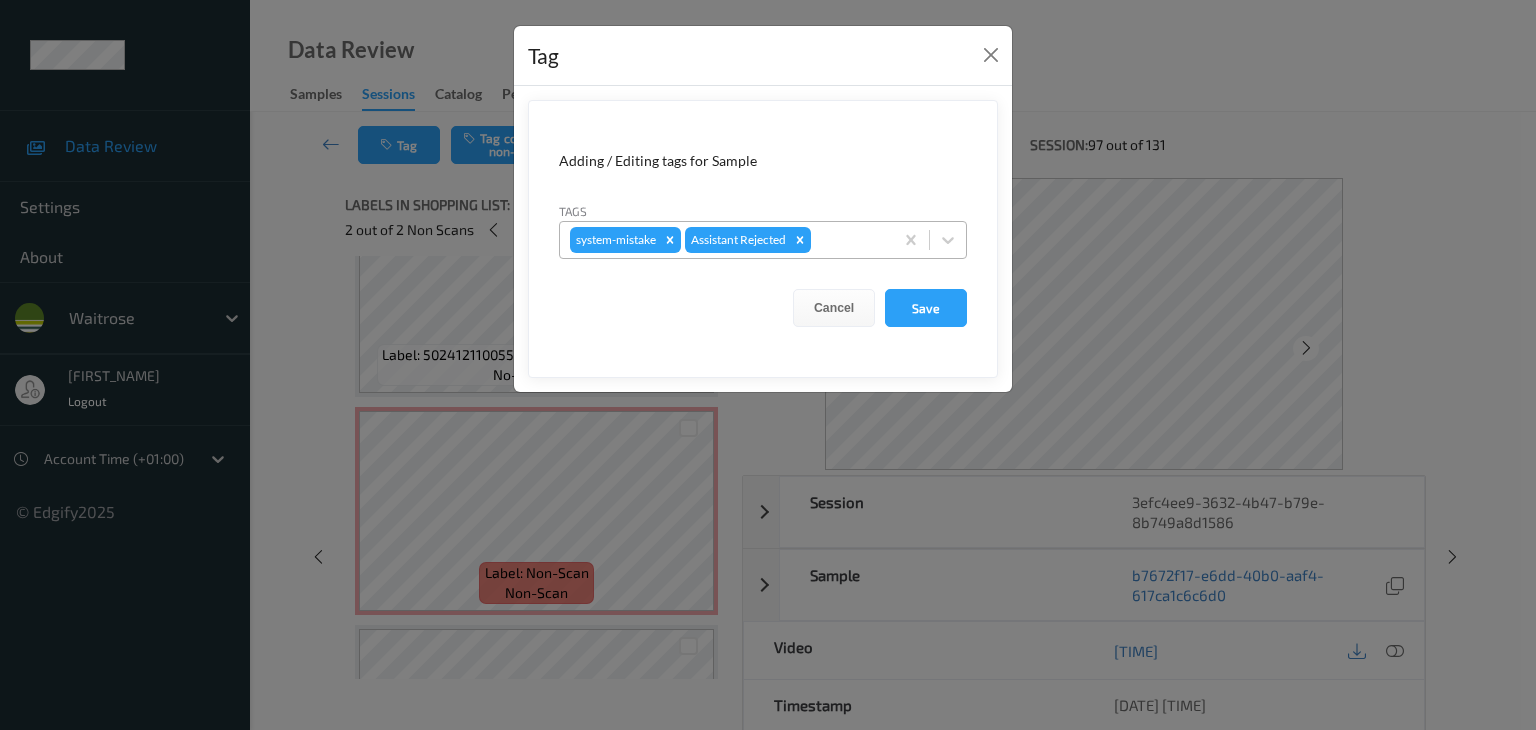 click on "system-mistake Assistant Rejected" at bounding box center (726, 240) 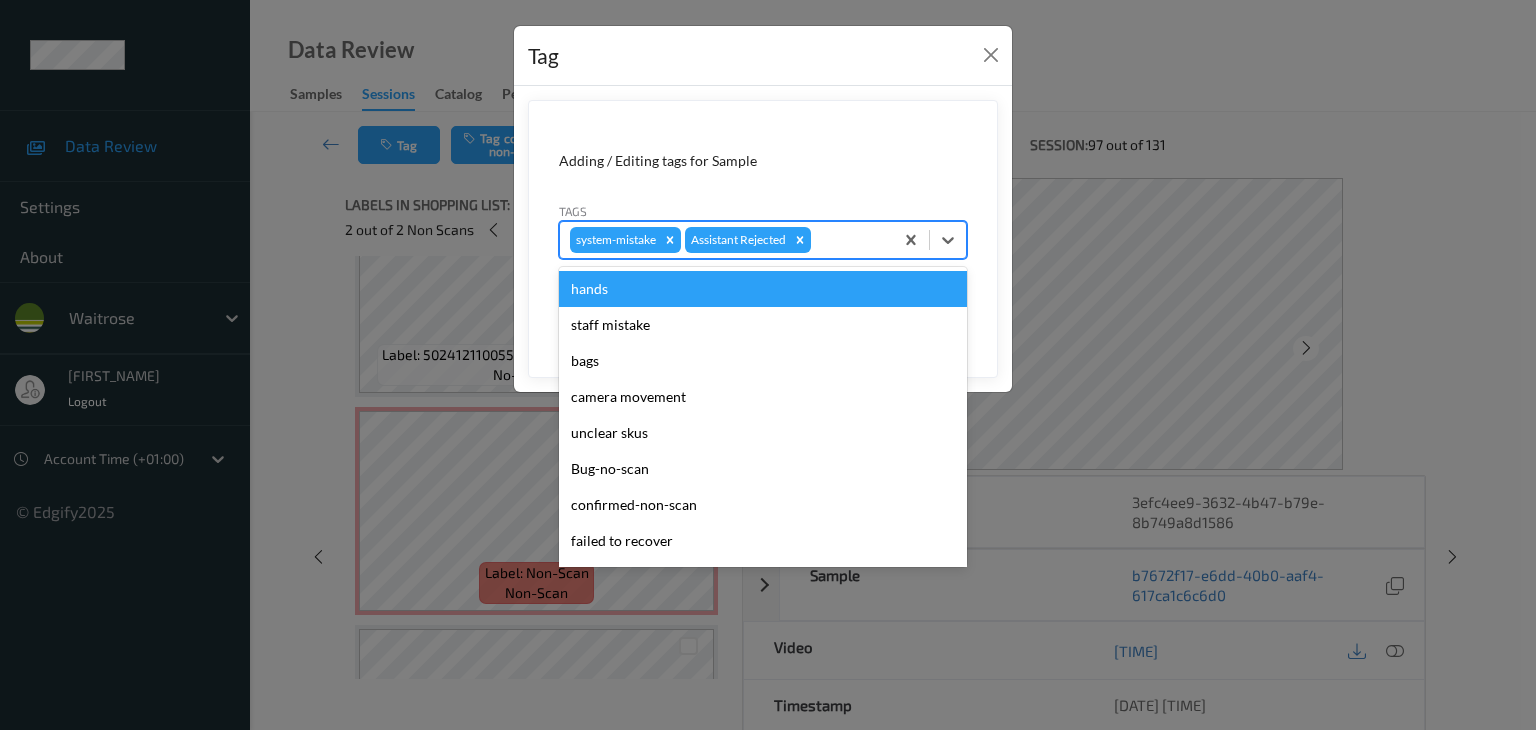 type on "u" 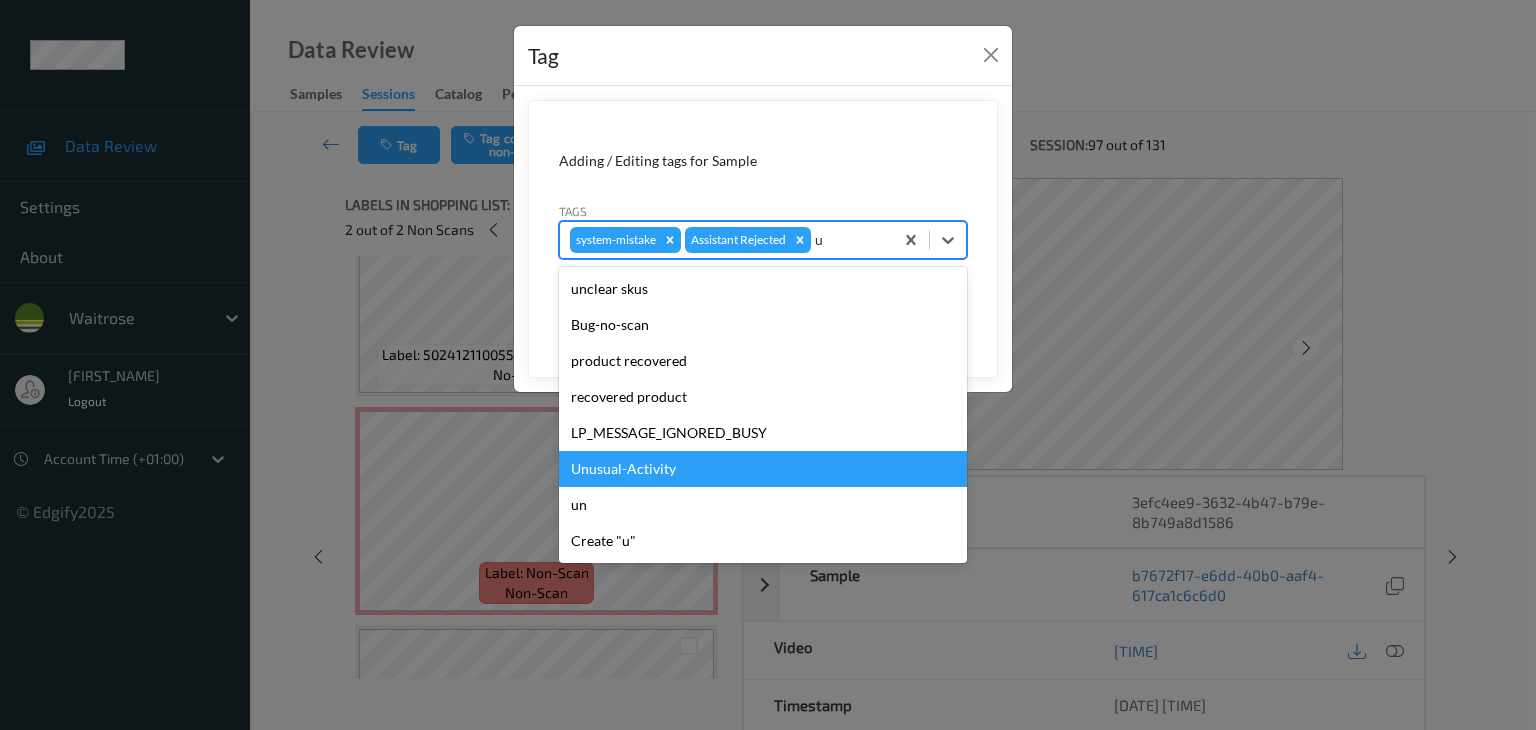 click on "Unusual-Activity" at bounding box center (763, 469) 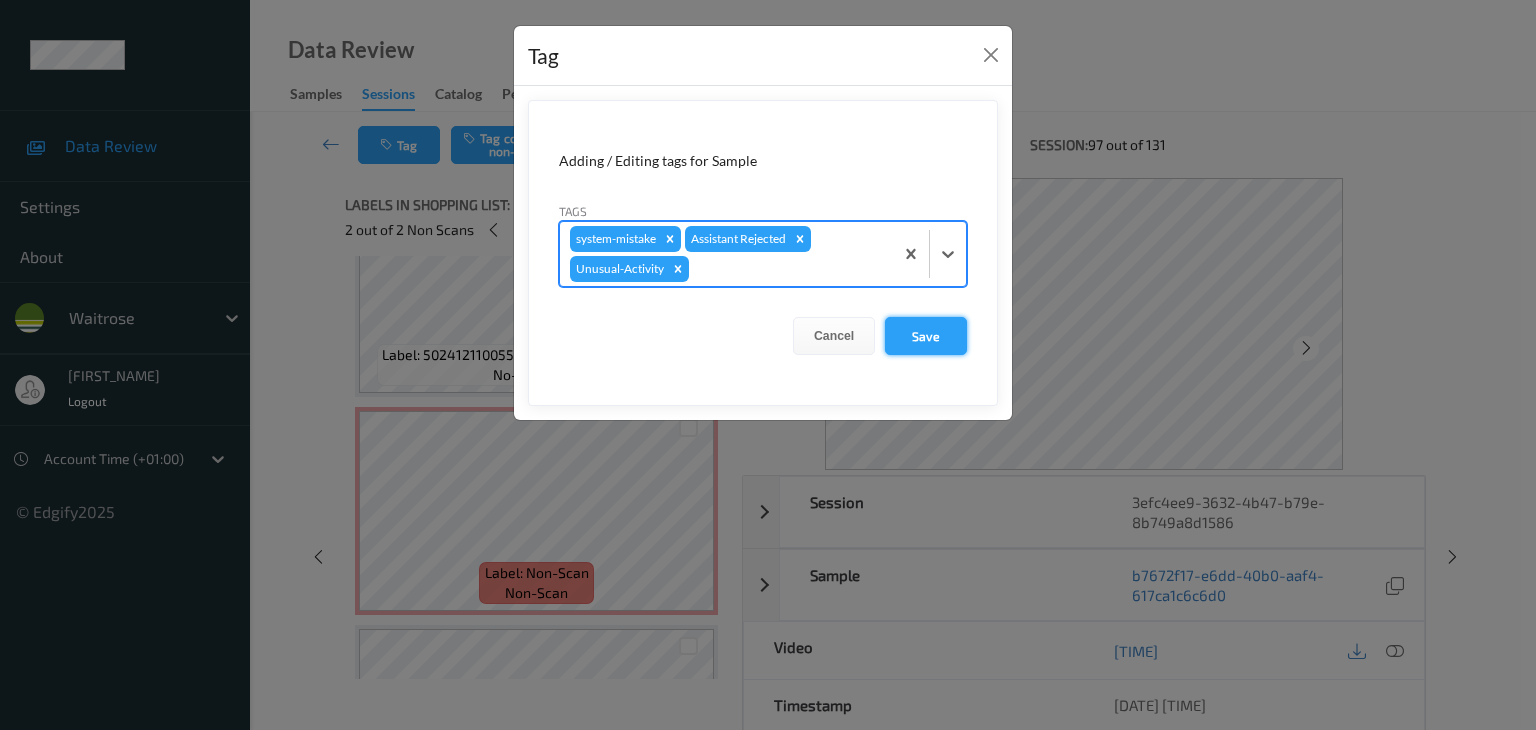 click on "Save" at bounding box center [926, 336] 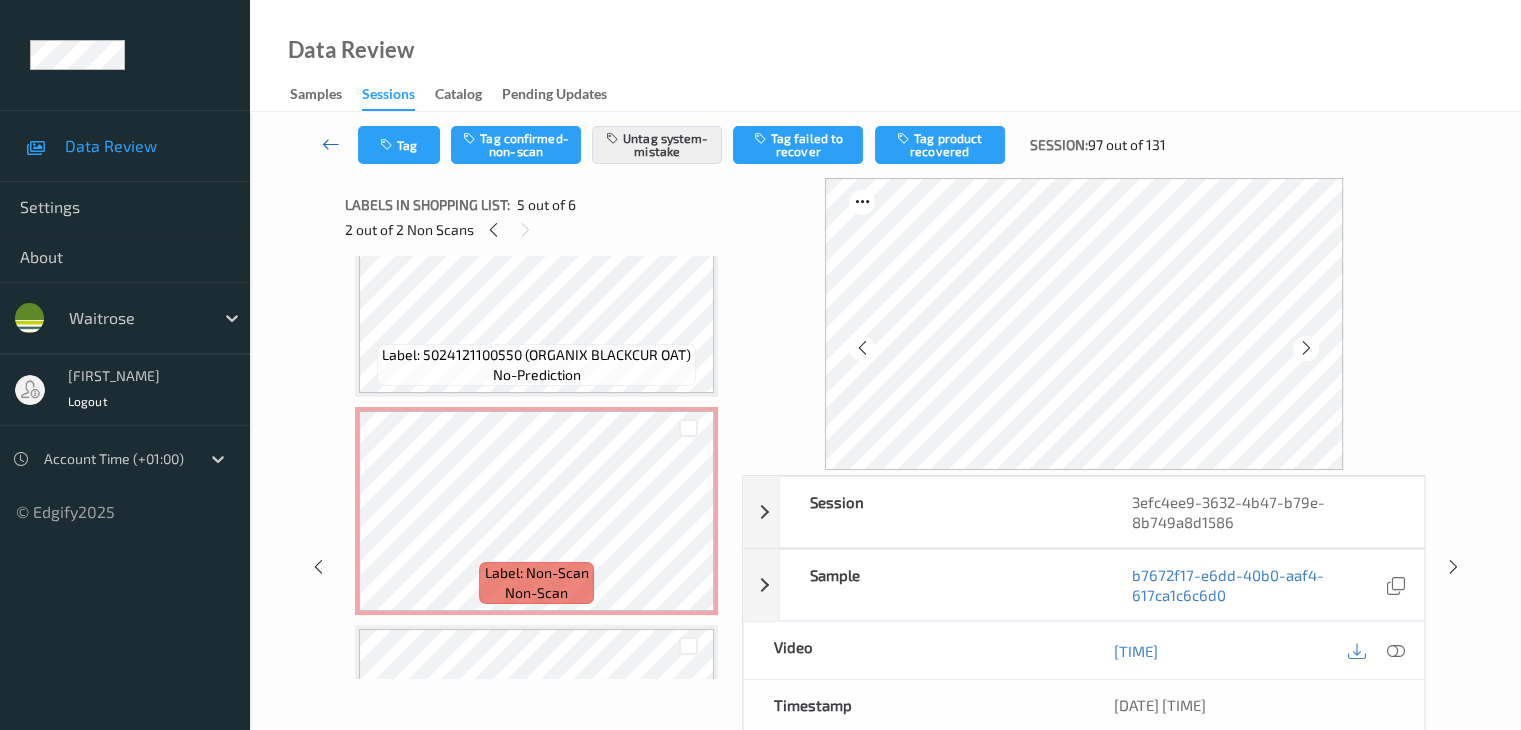 click at bounding box center [331, 144] 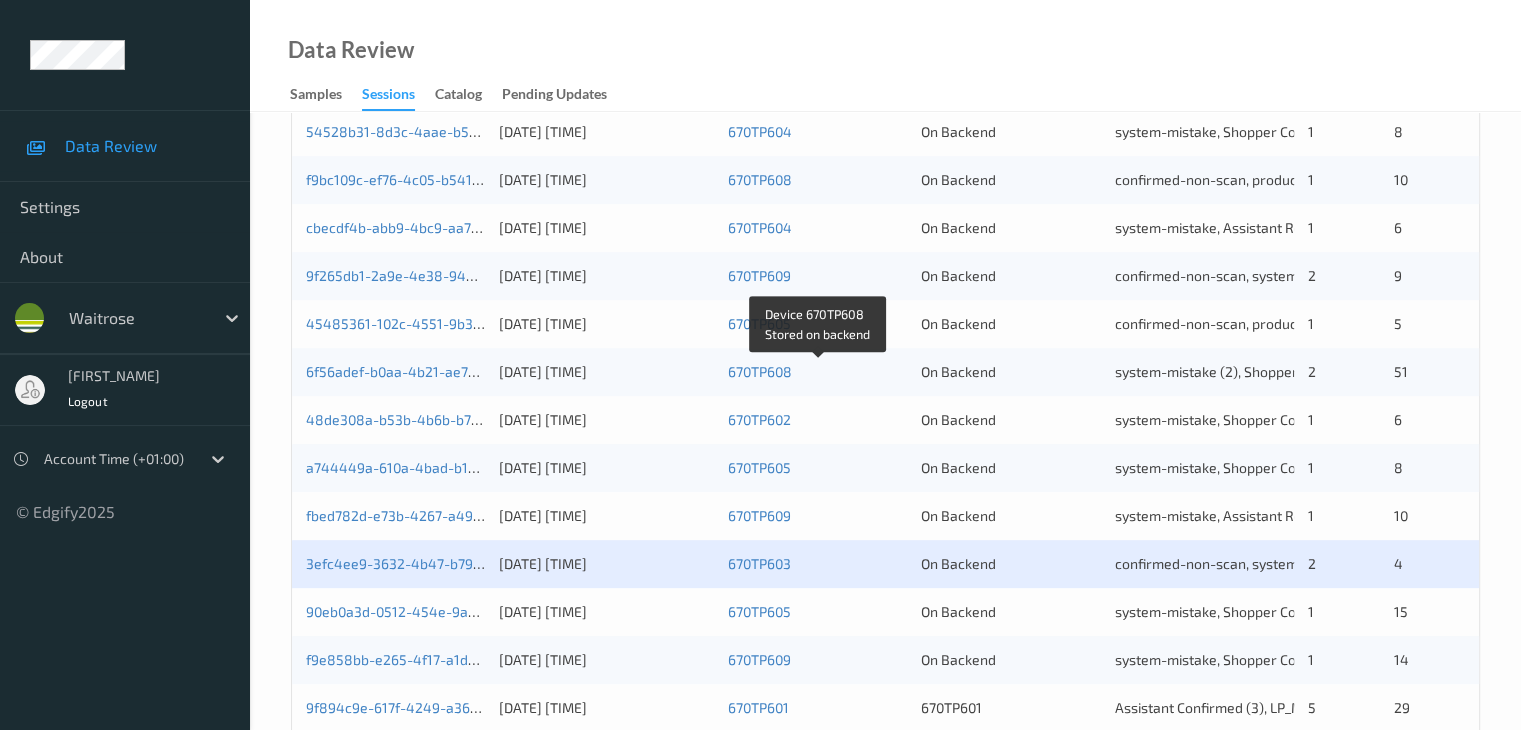scroll, scrollTop: 932, scrollLeft: 0, axis: vertical 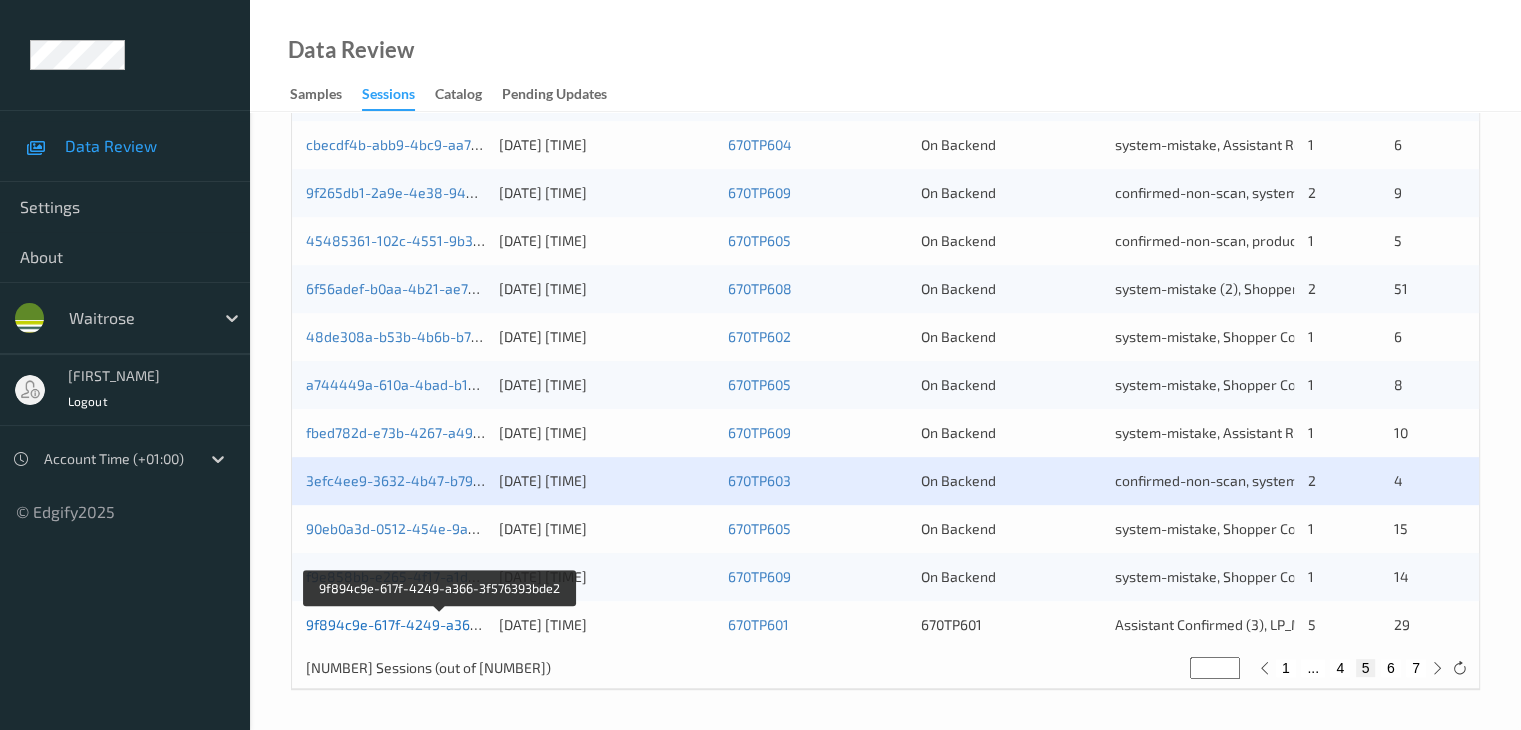 click on "9f894c9e-617f-4249-a366-3f576393bde2" at bounding box center [441, 624] 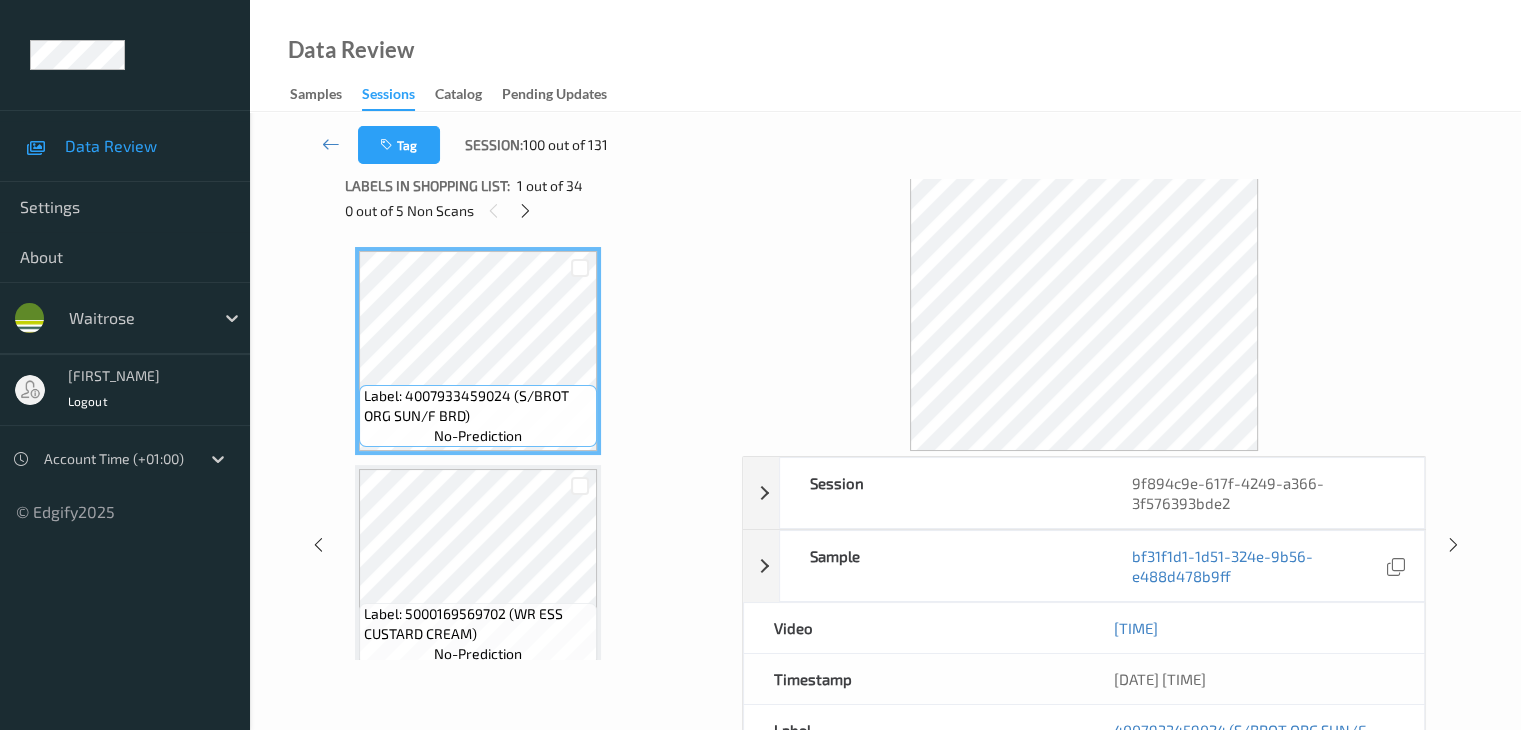 scroll, scrollTop: 0, scrollLeft: 0, axis: both 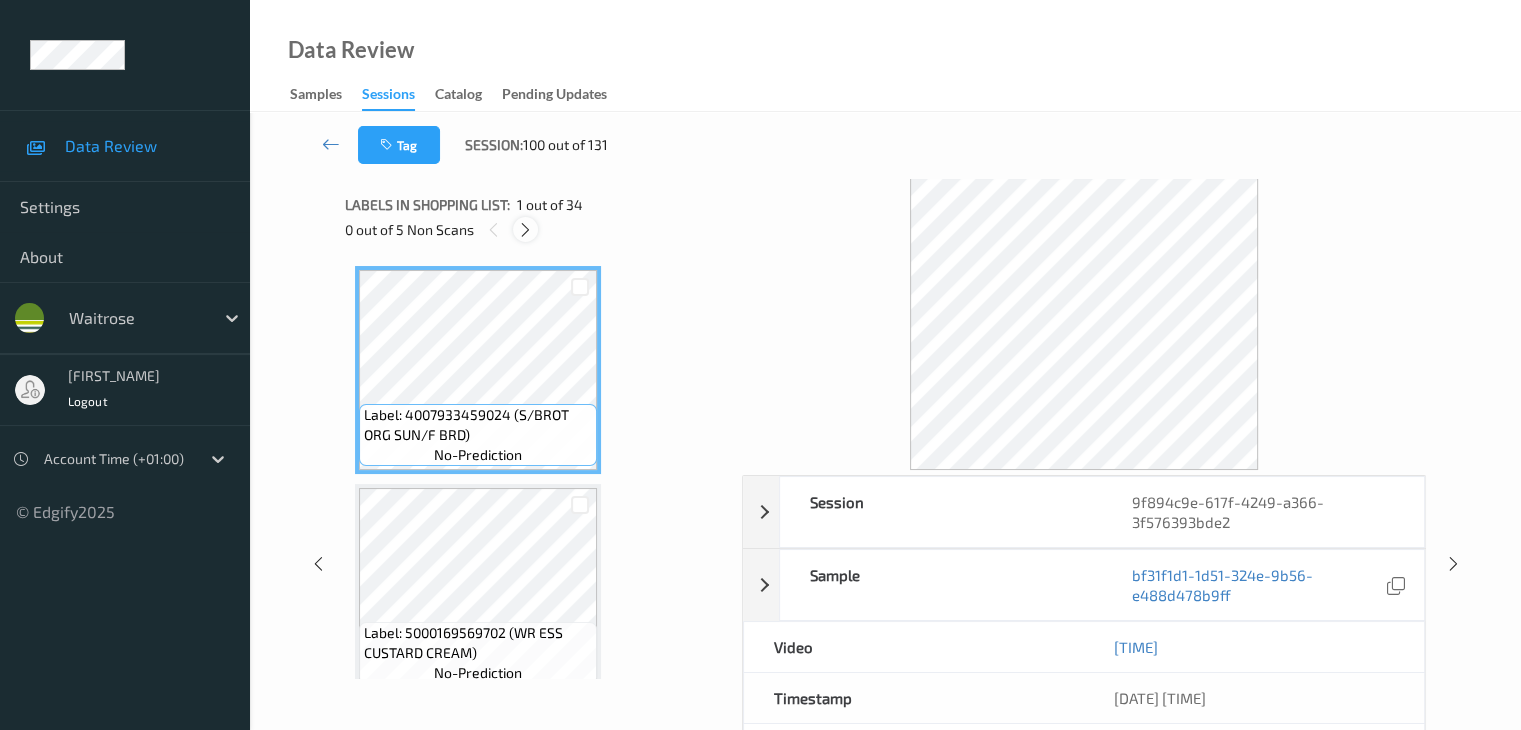 click at bounding box center (525, 230) 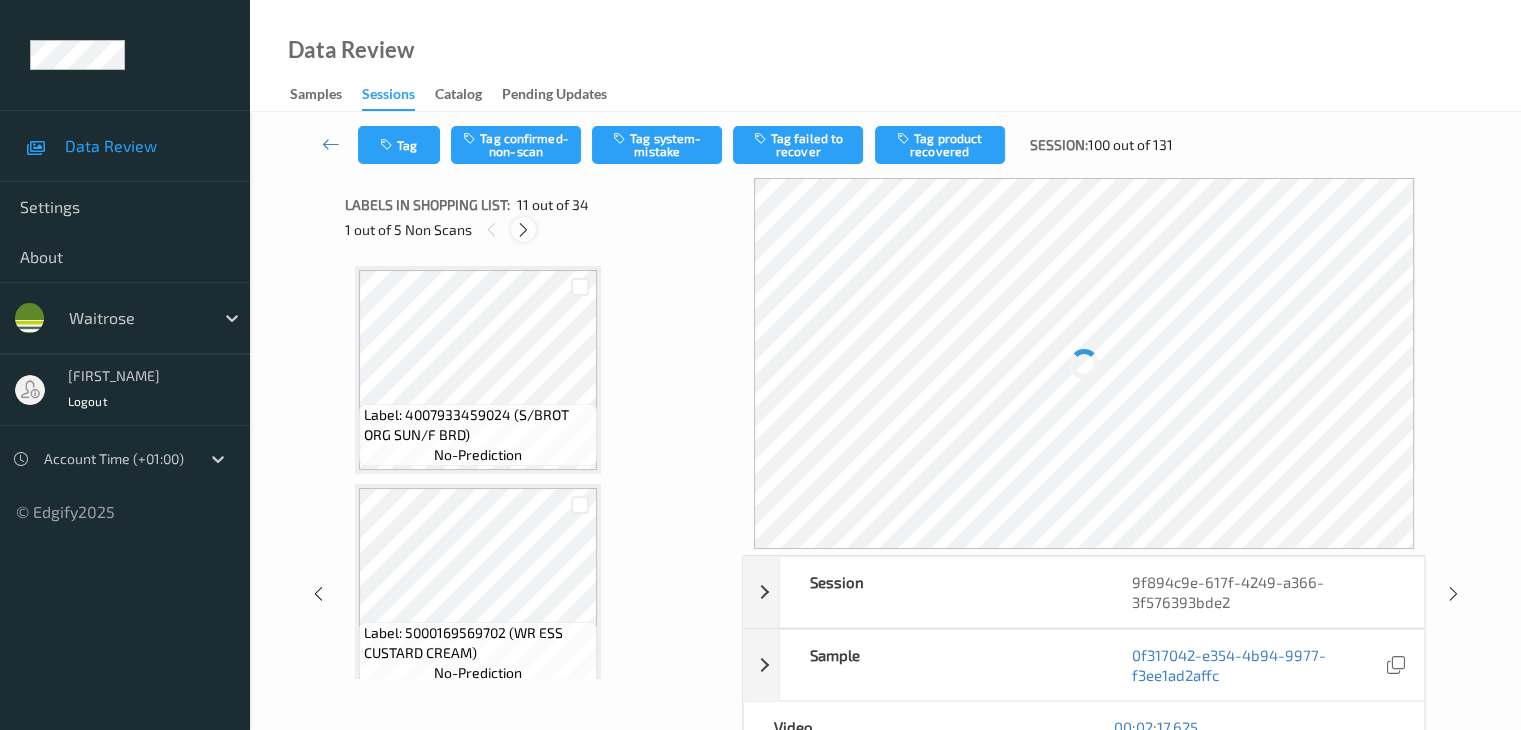 scroll, scrollTop: 1972, scrollLeft: 0, axis: vertical 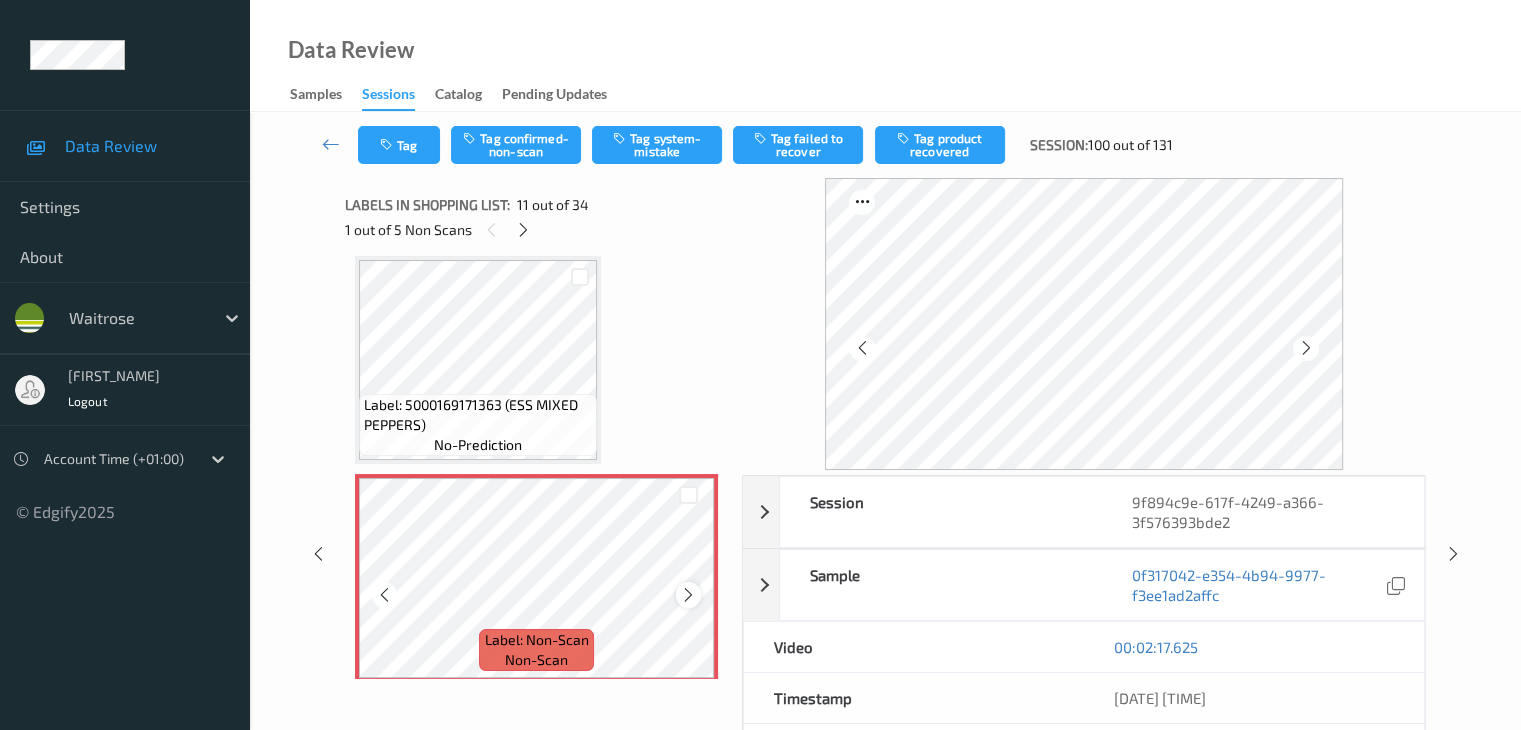 click at bounding box center [688, 595] 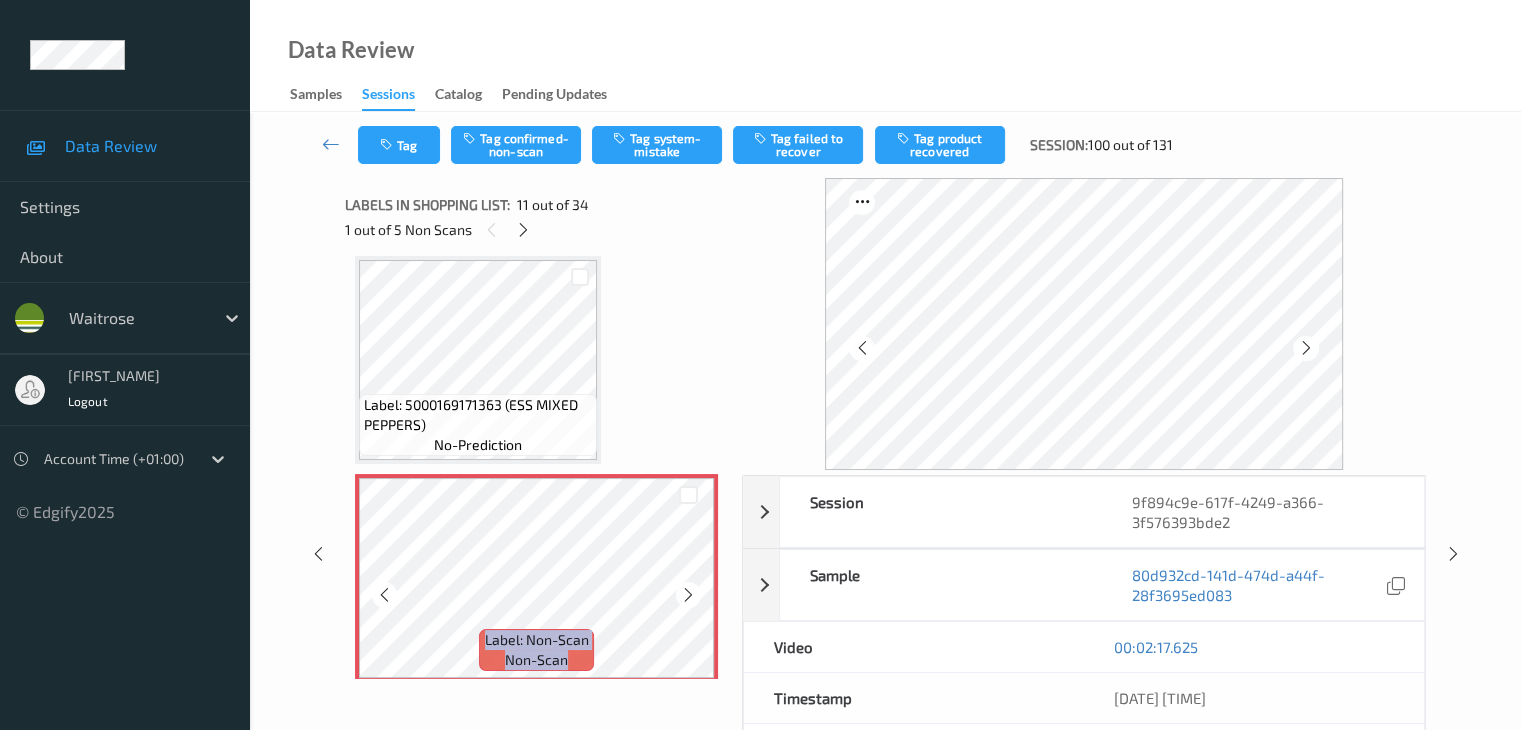 click at bounding box center (688, 595) 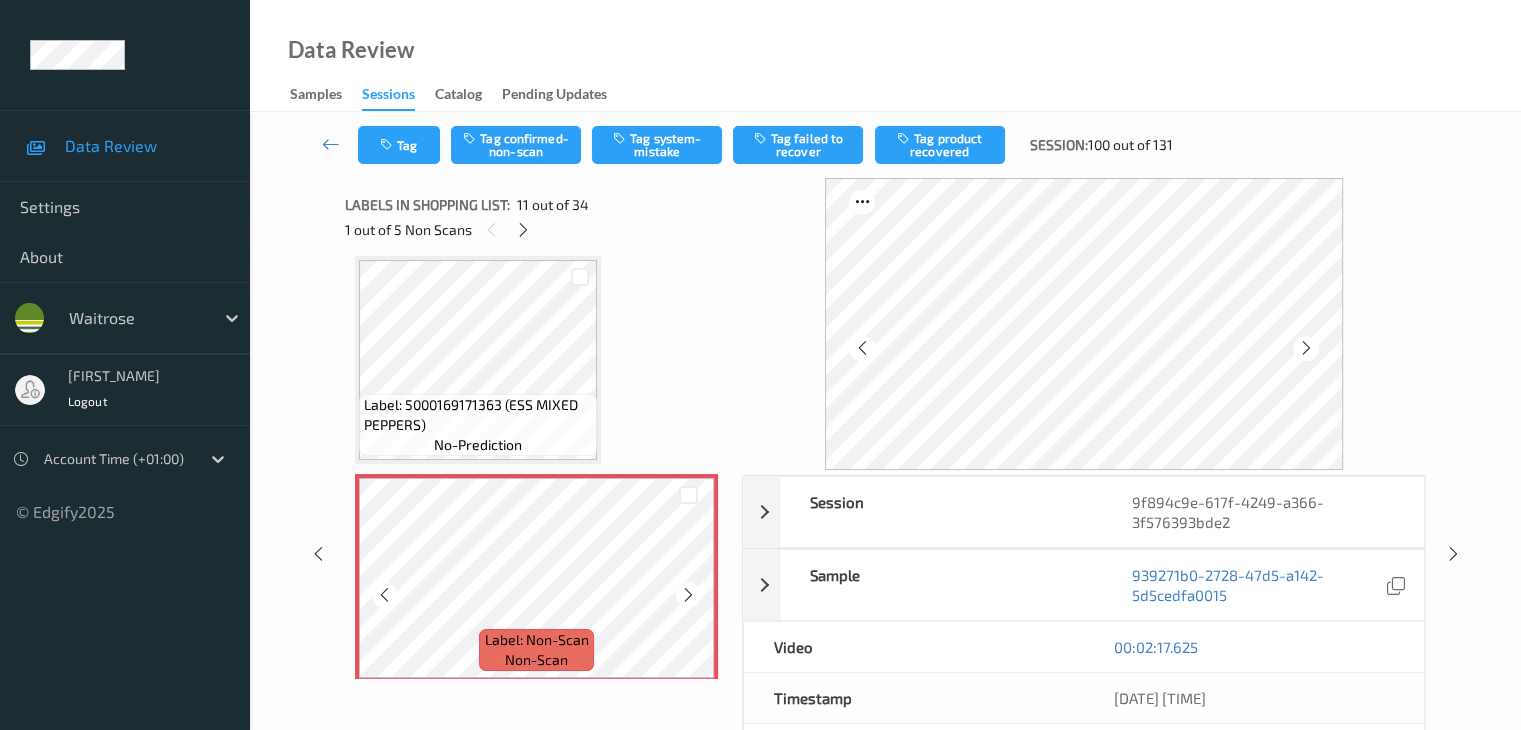 click at bounding box center (688, 595) 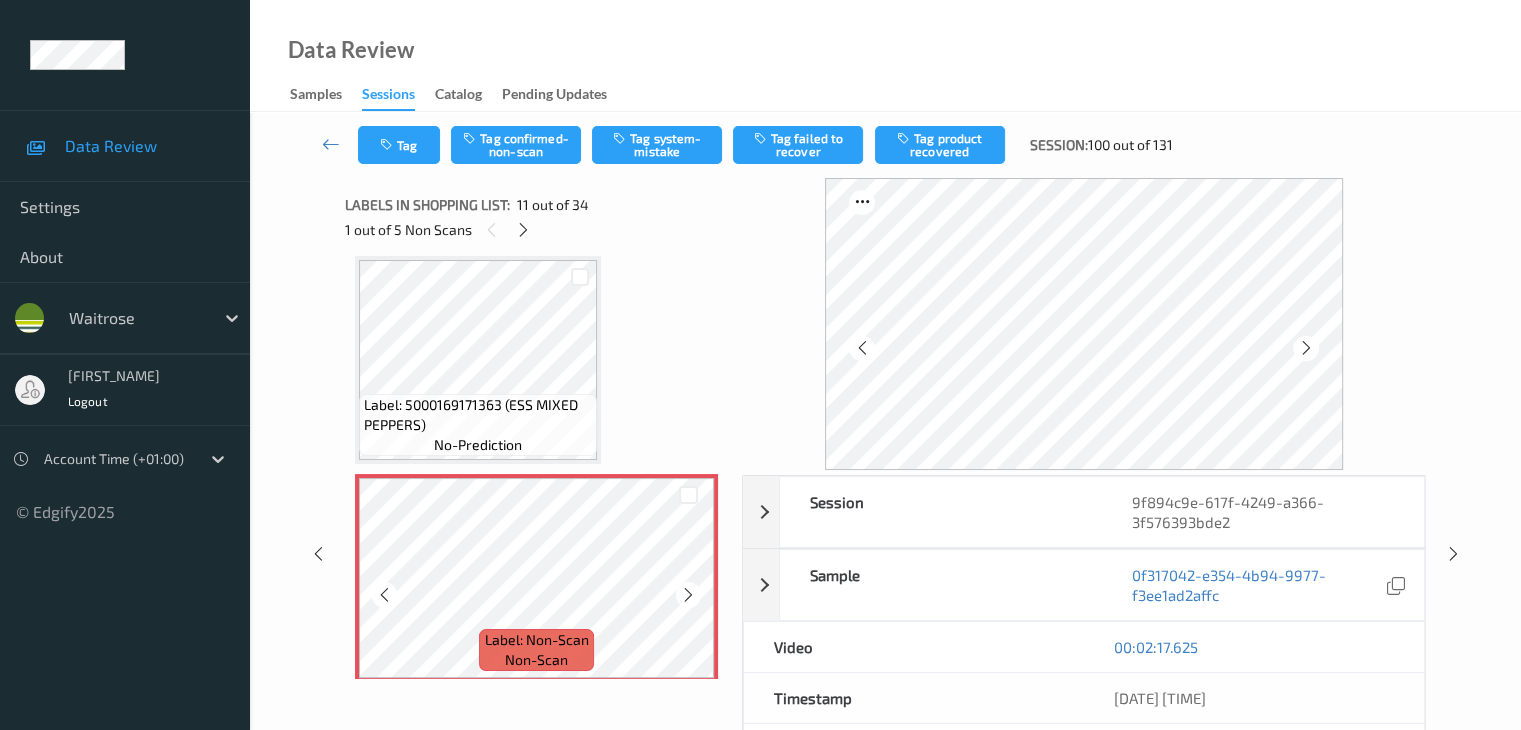 click at bounding box center (688, 595) 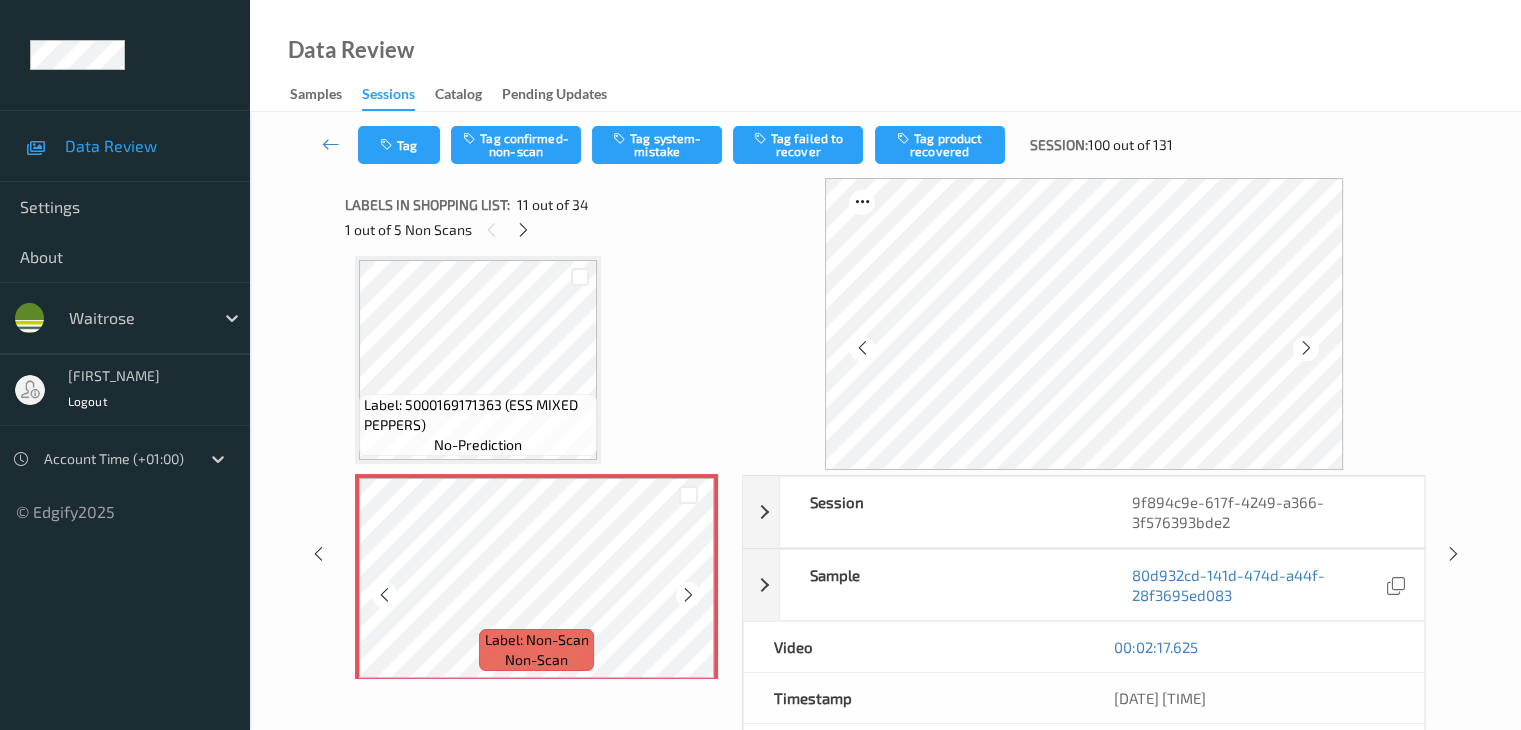 click at bounding box center [688, 595] 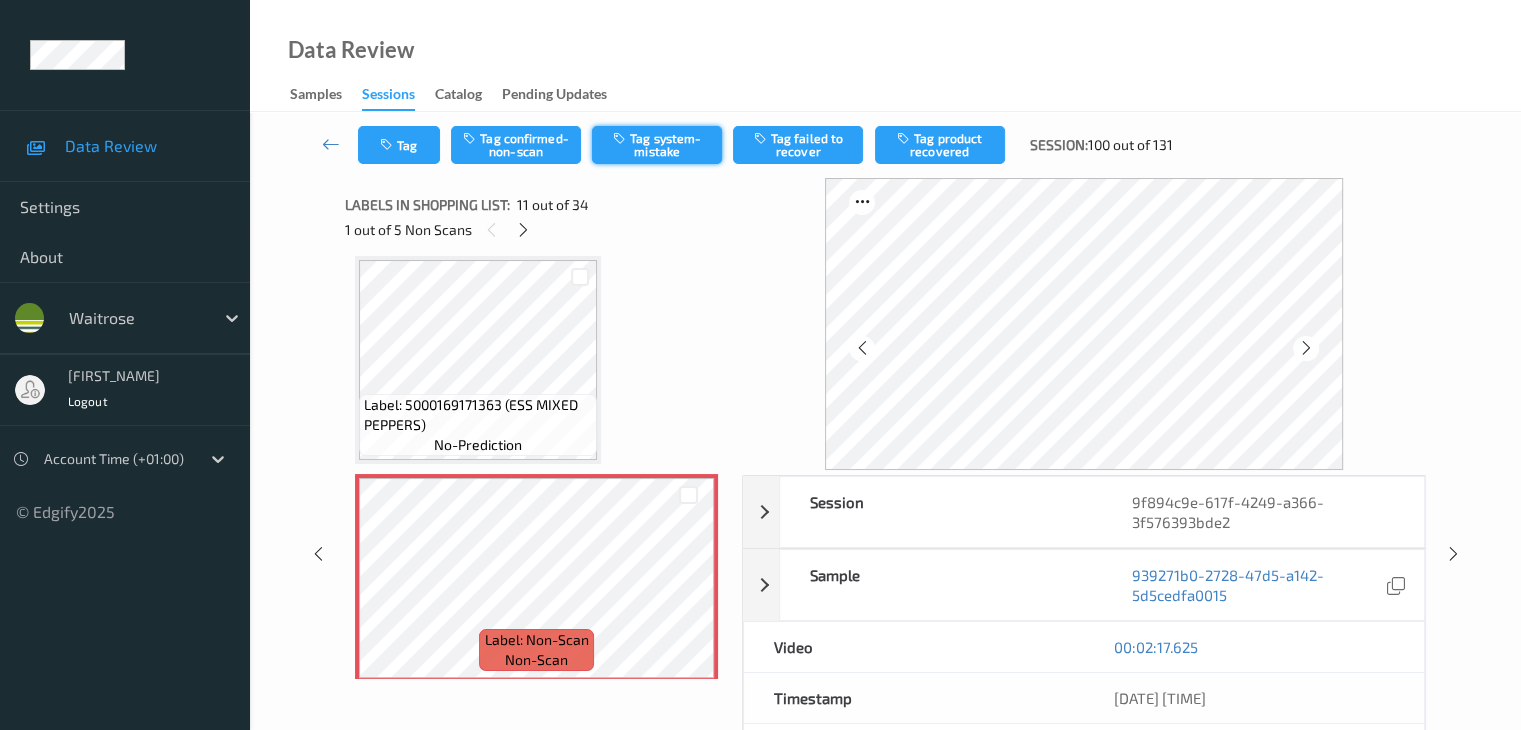 click on "Tag   system-mistake" at bounding box center [657, 145] 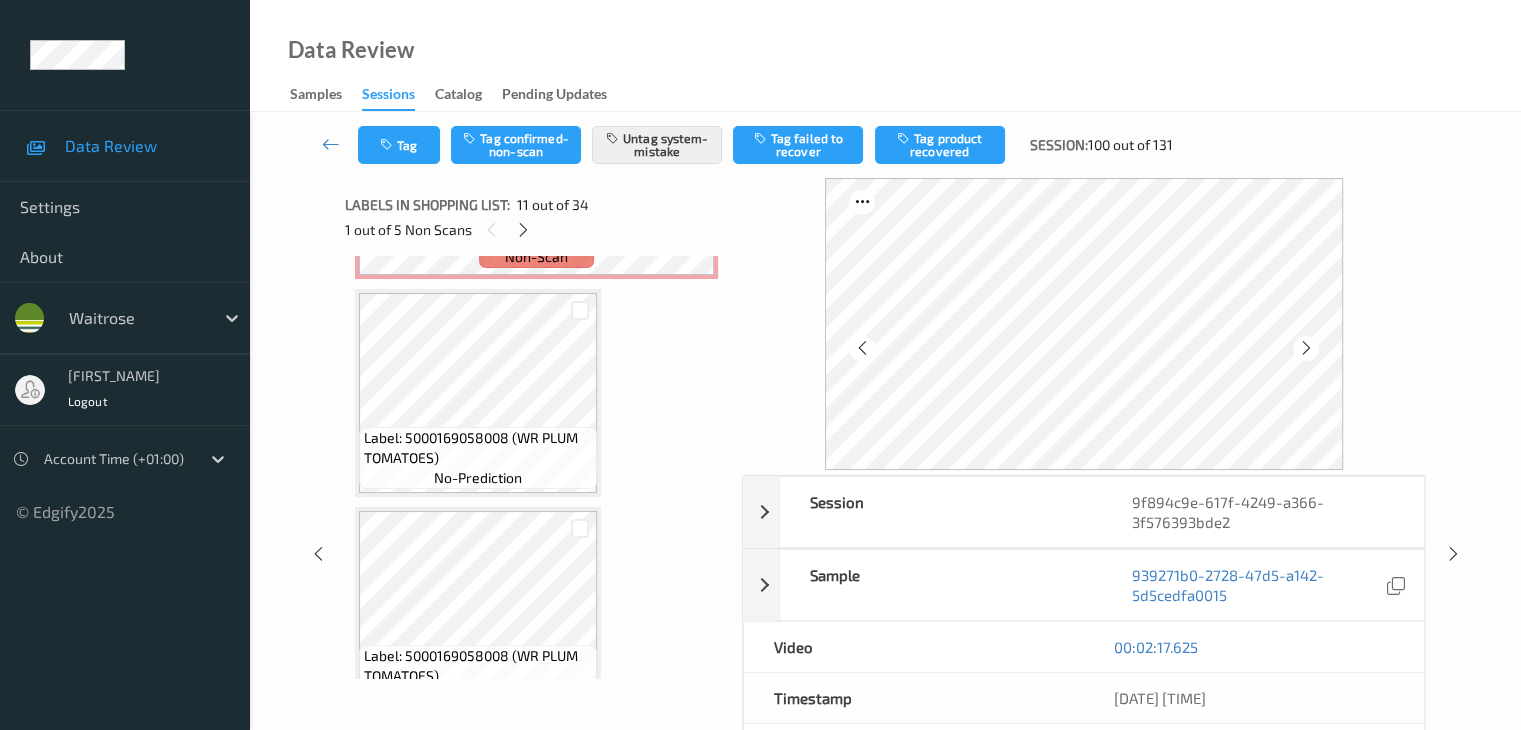 scroll, scrollTop: 4572, scrollLeft: 0, axis: vertical 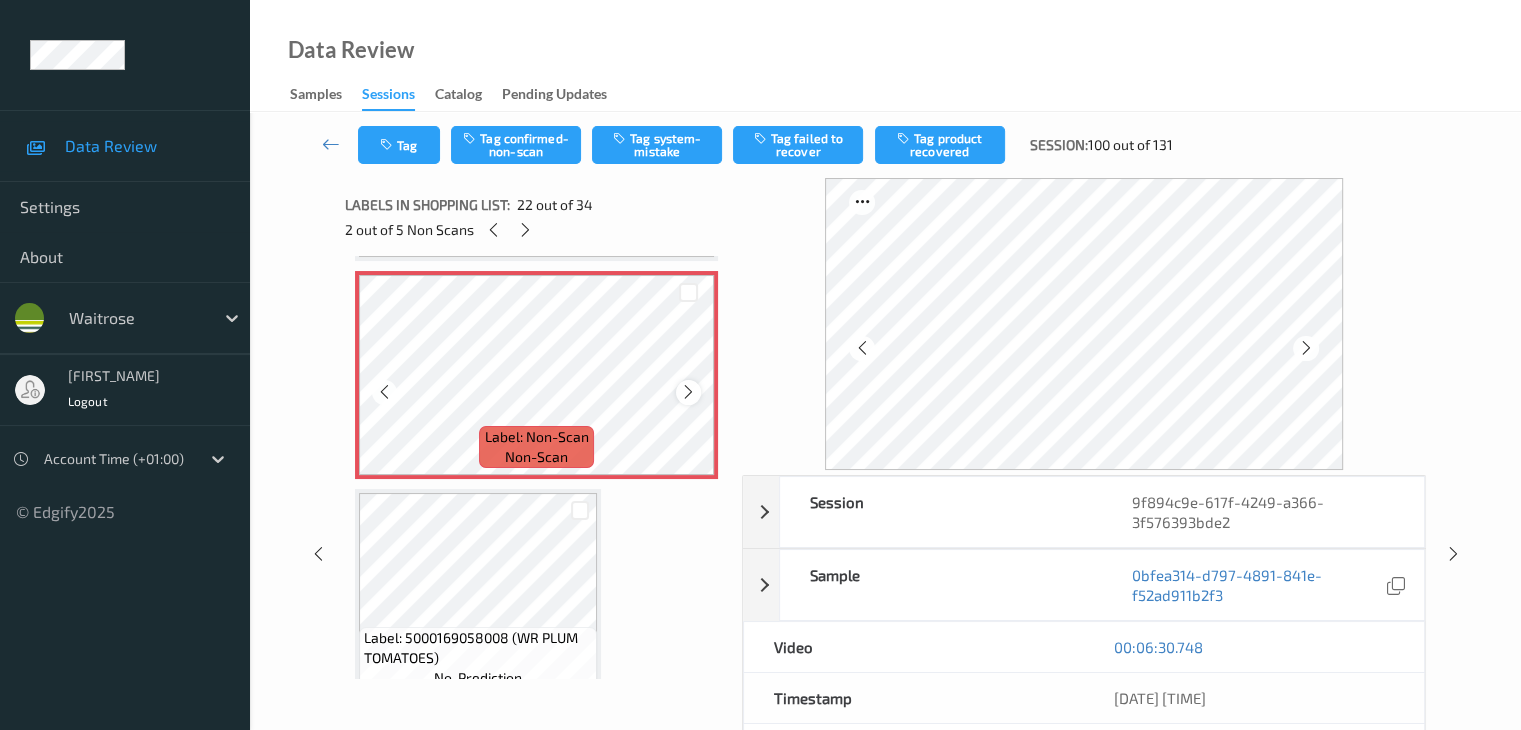 click at bounding box center (688, 392) 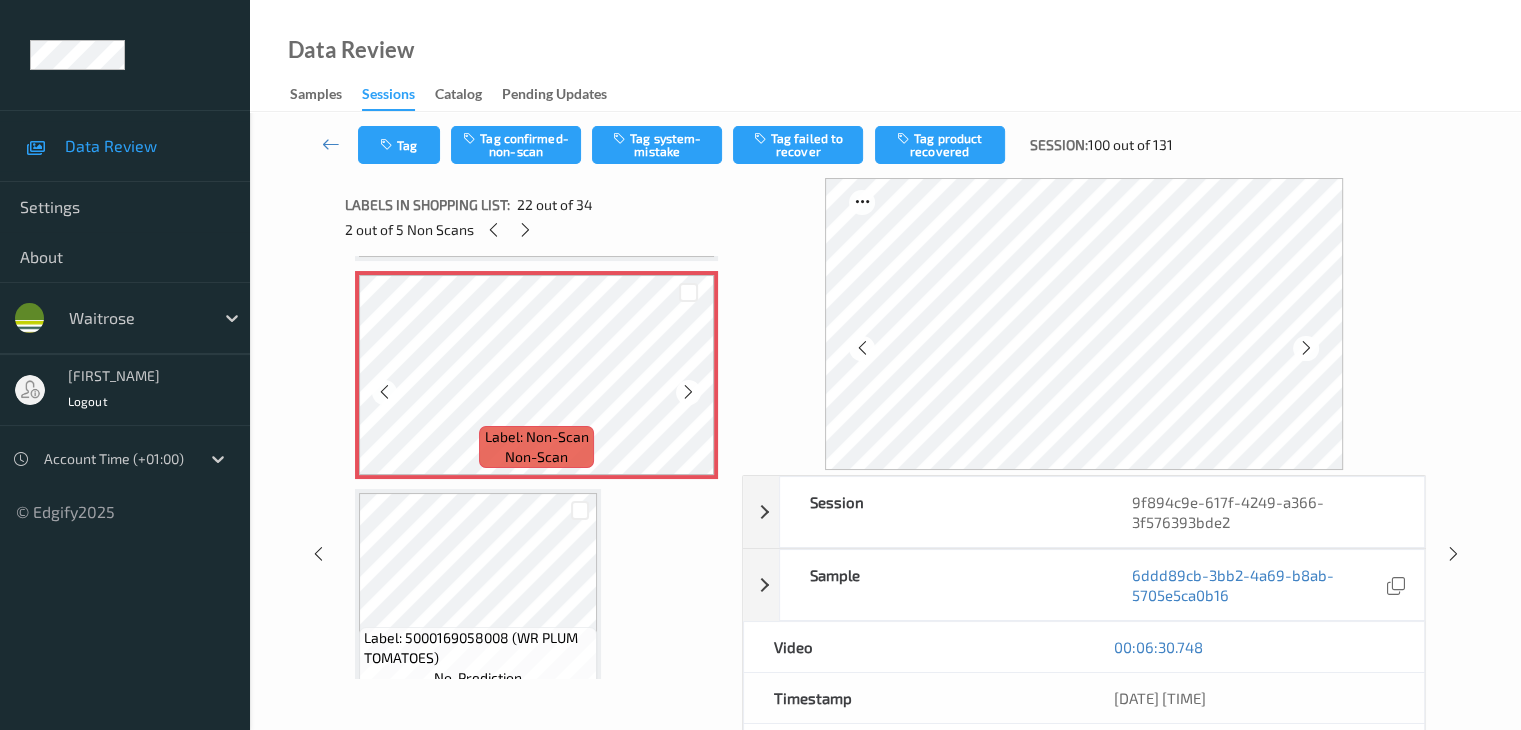 click at bounding box center (688, 392) 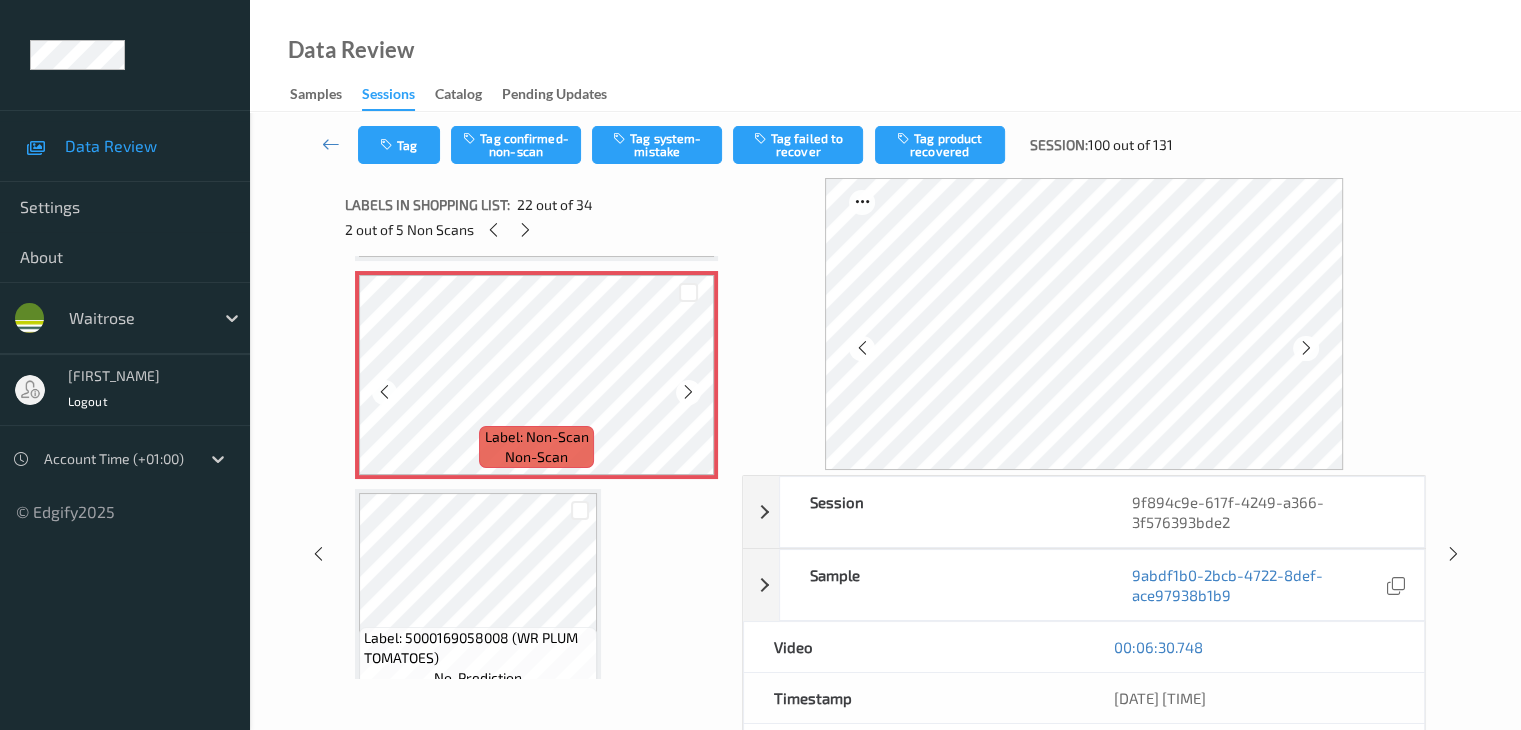 click at bounding box center (688, 392) 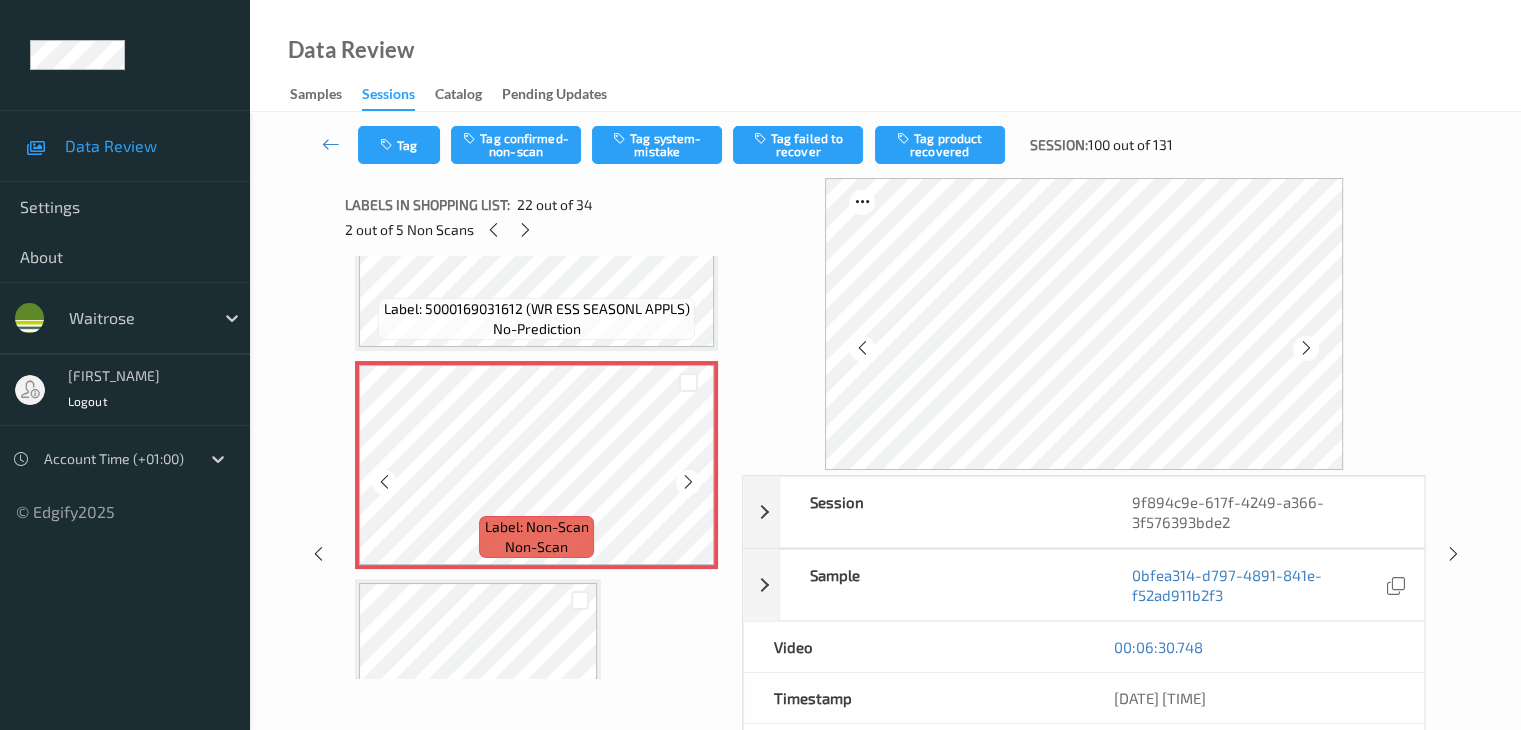 scroll, scrollTop: 4372, scrollLeft: 0, axis: vertical 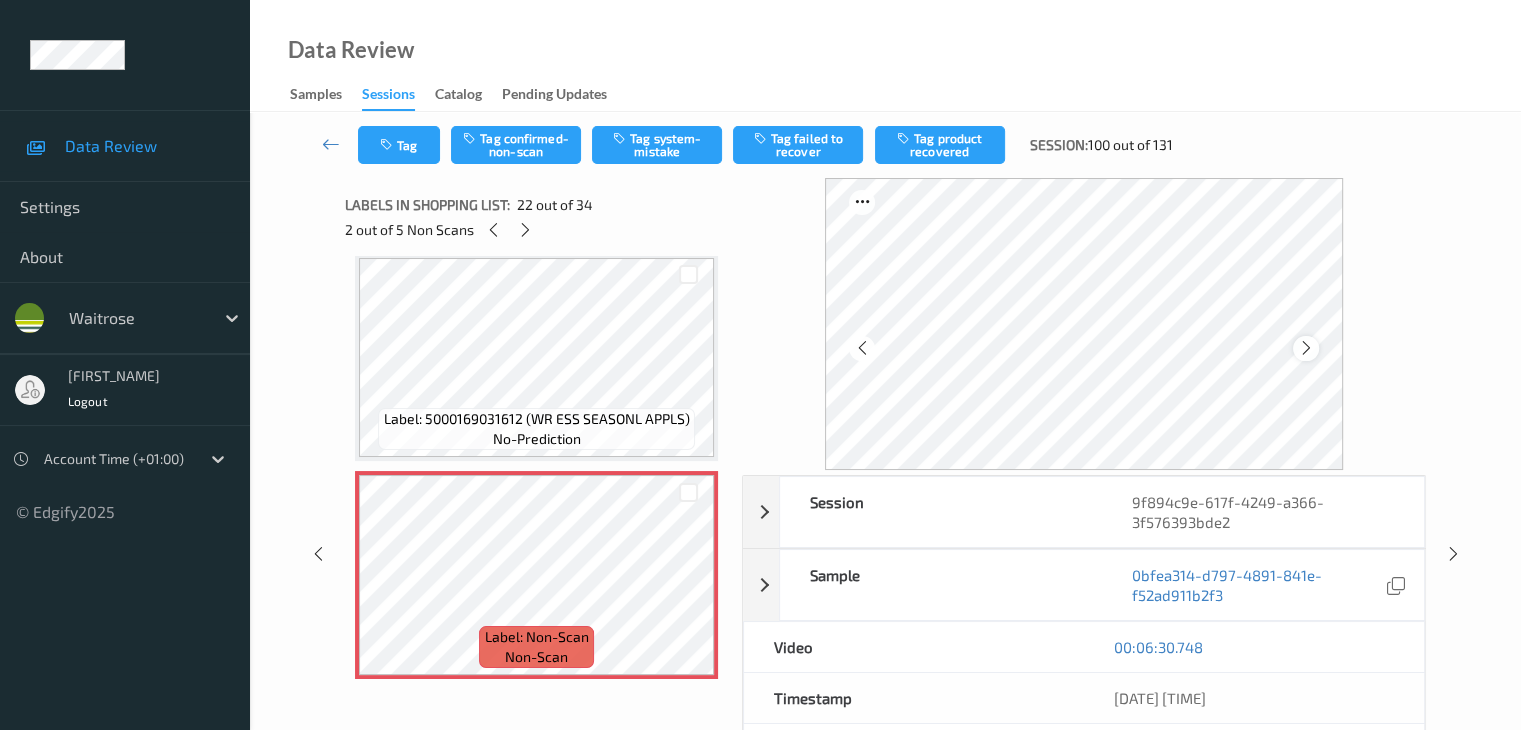 click at bounding box center [1306, 348] 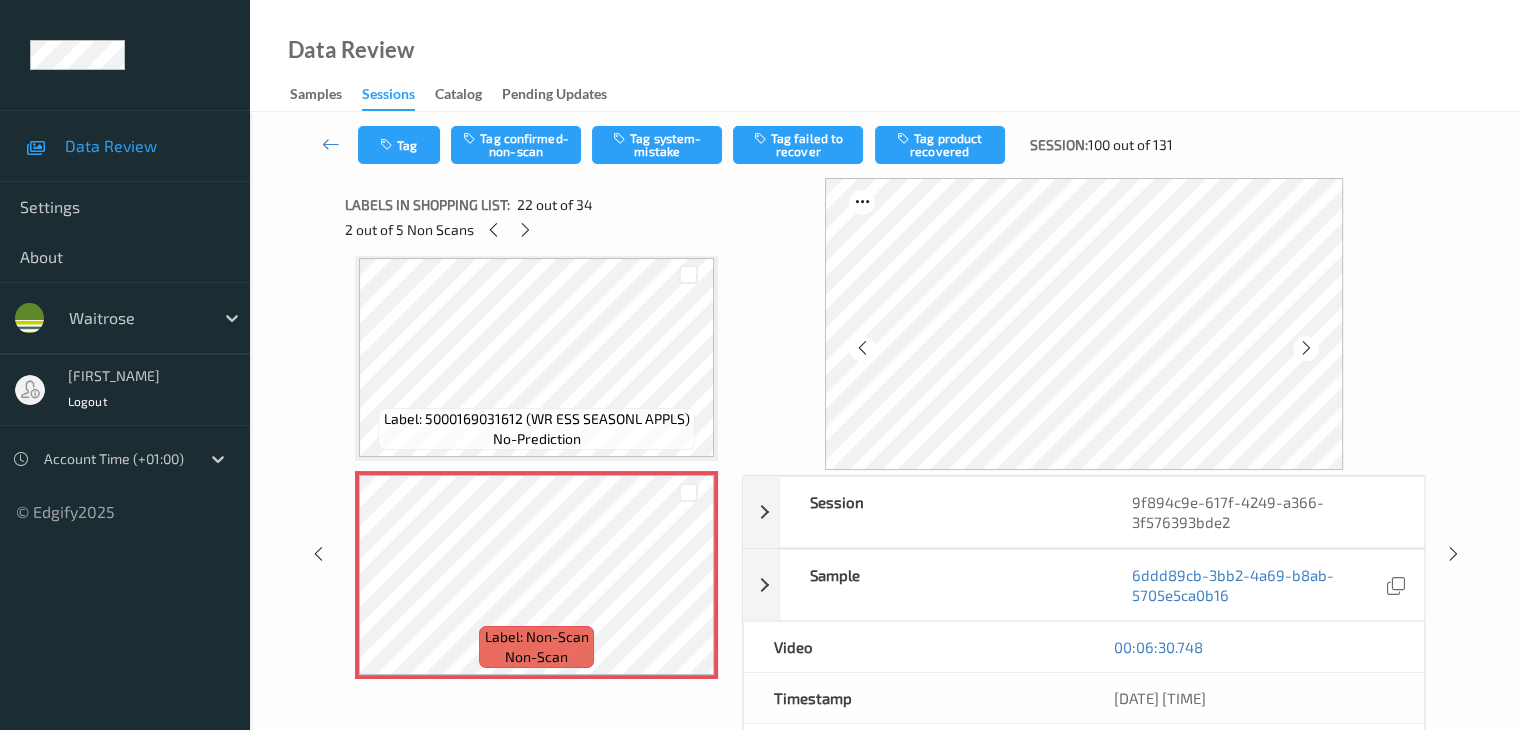 click at bounding box center [1306, 348] 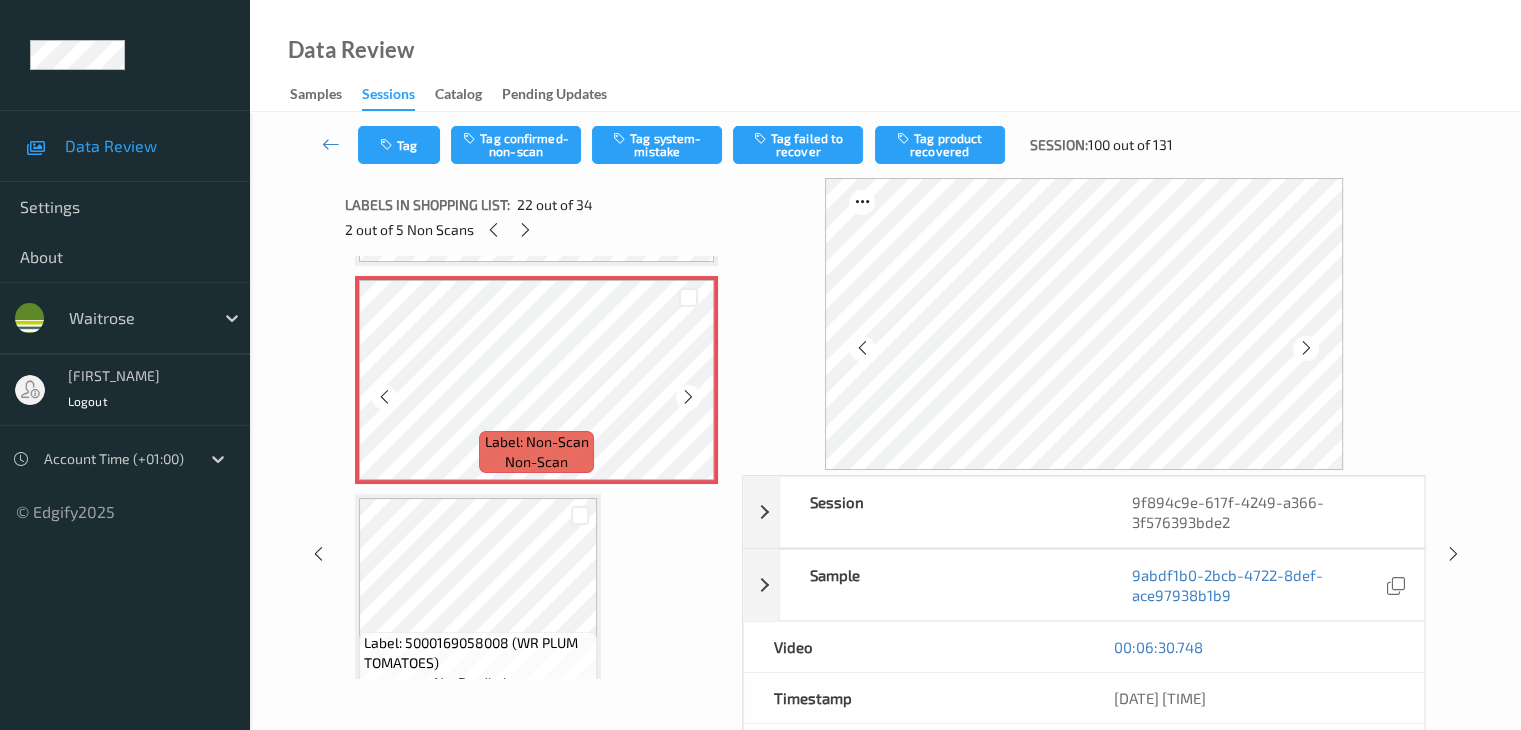 scroll, scrollTop: 4572, scrollLeft: 0, axis: vertical 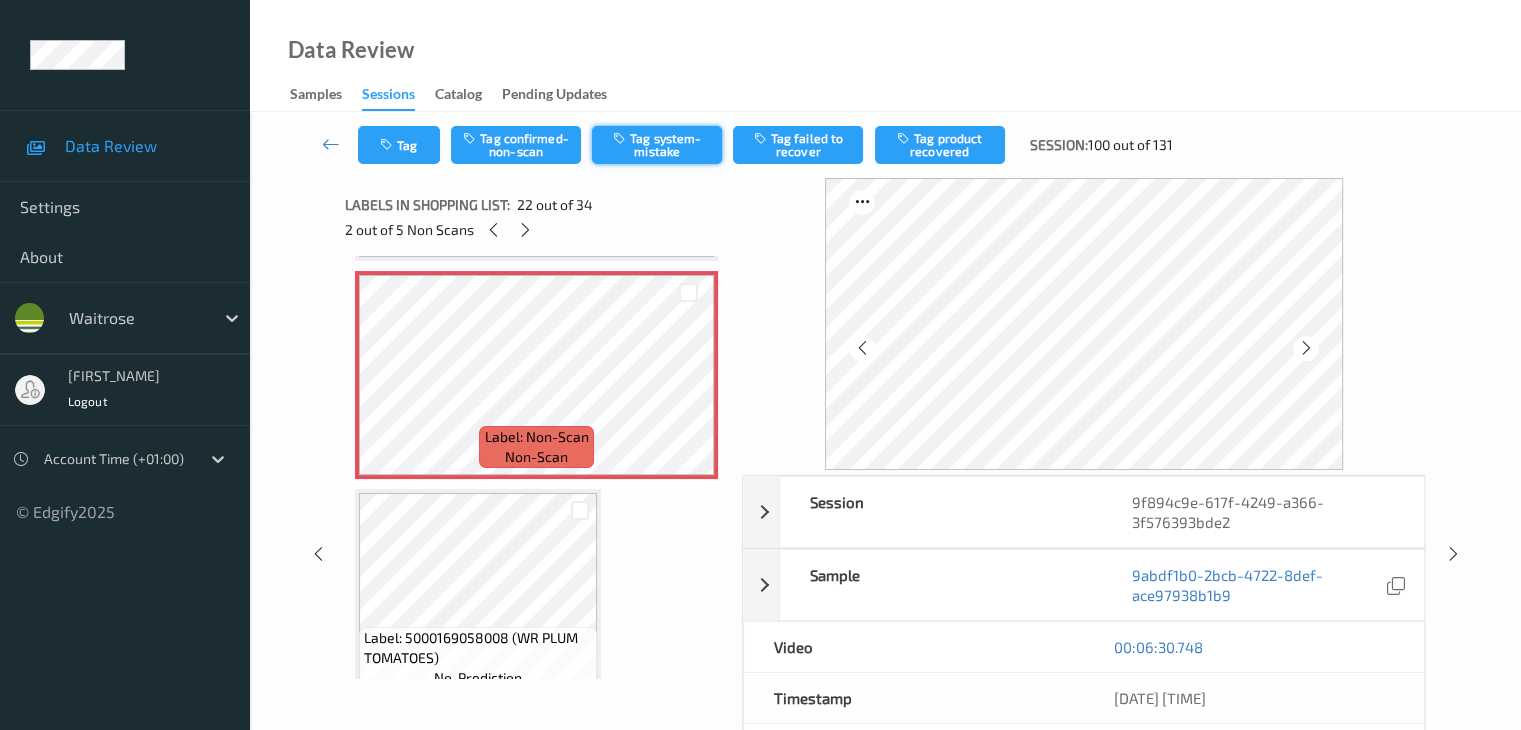 click on "Tag   system-mistake" at bounding box center [657, 145] 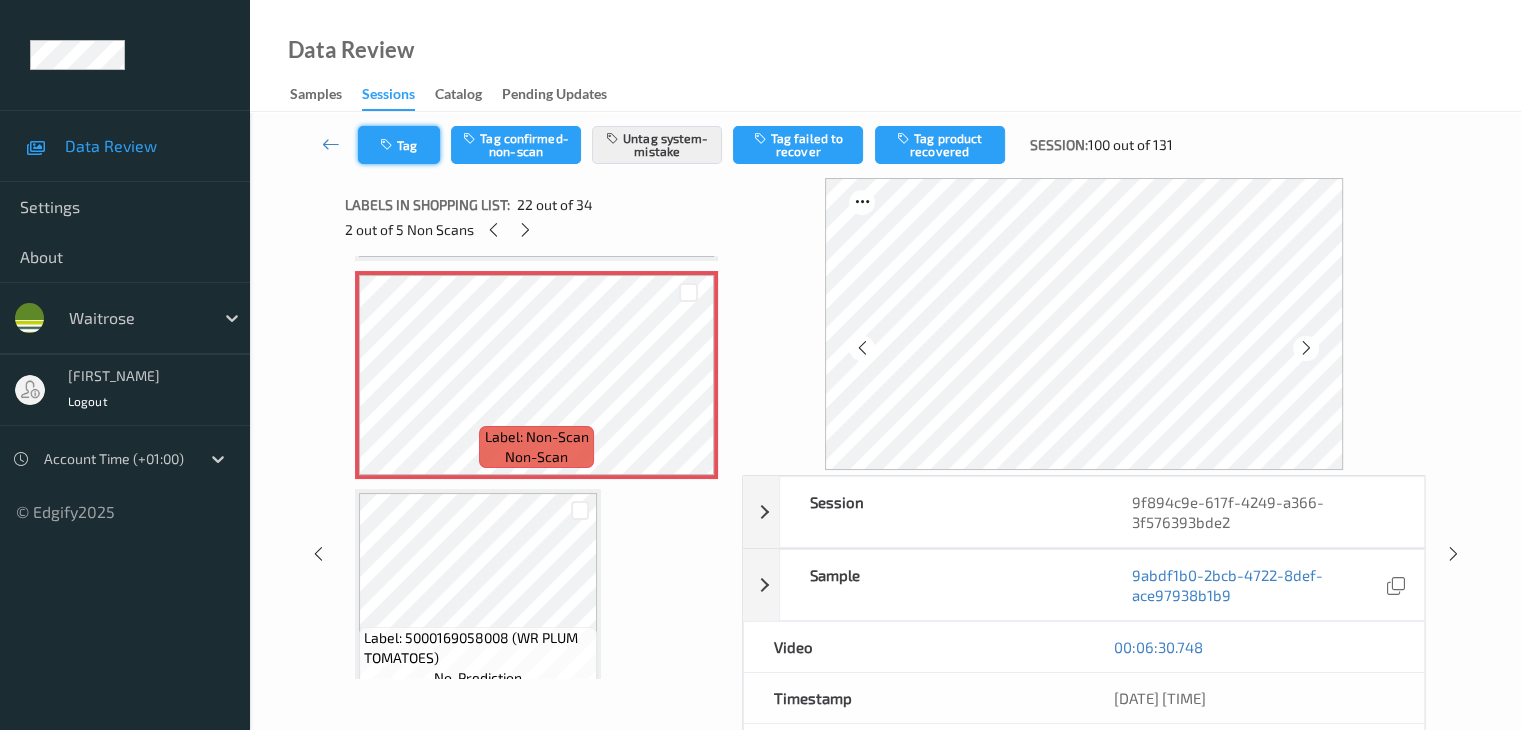 click on "Tag" at bounding box center (399, 145) 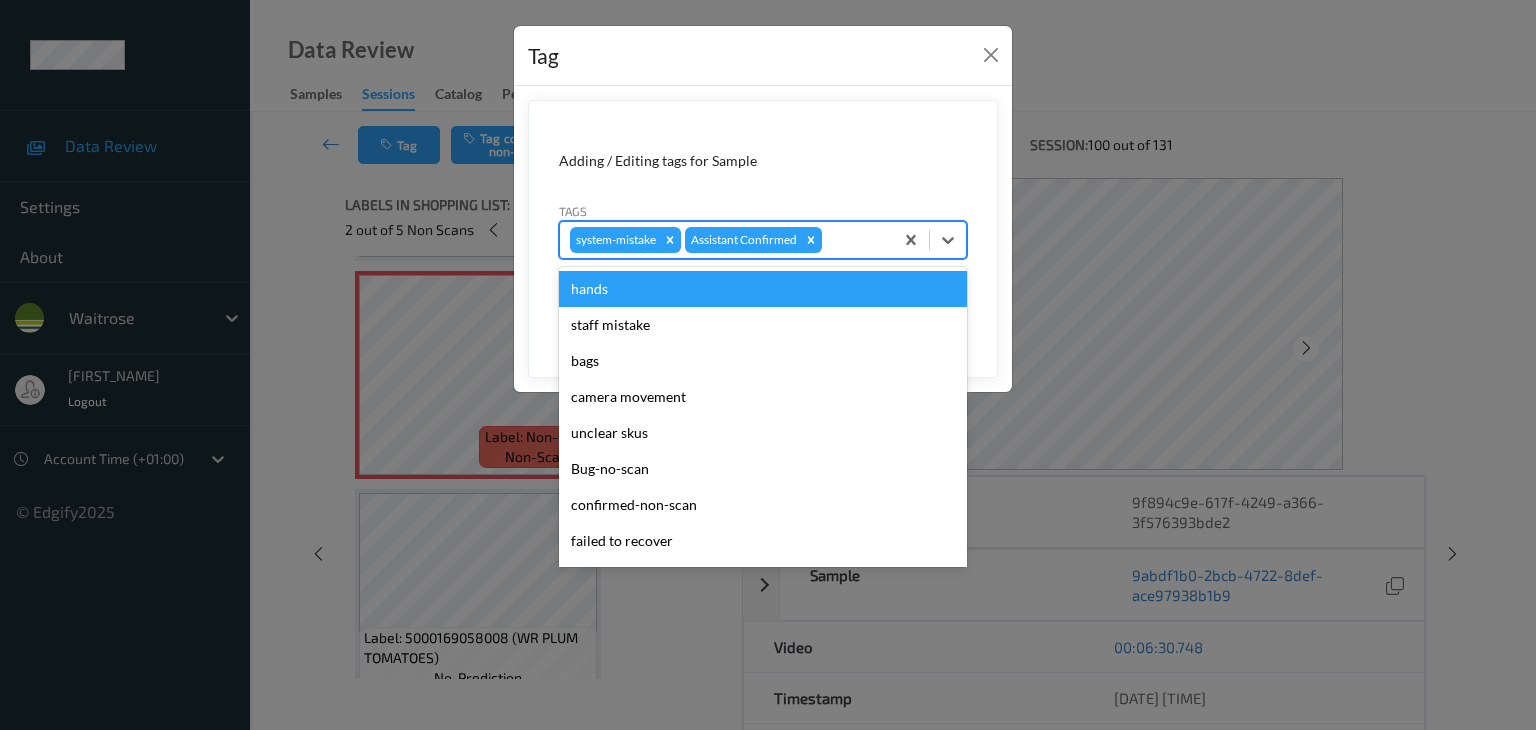 click at bounding box center (854, 240) 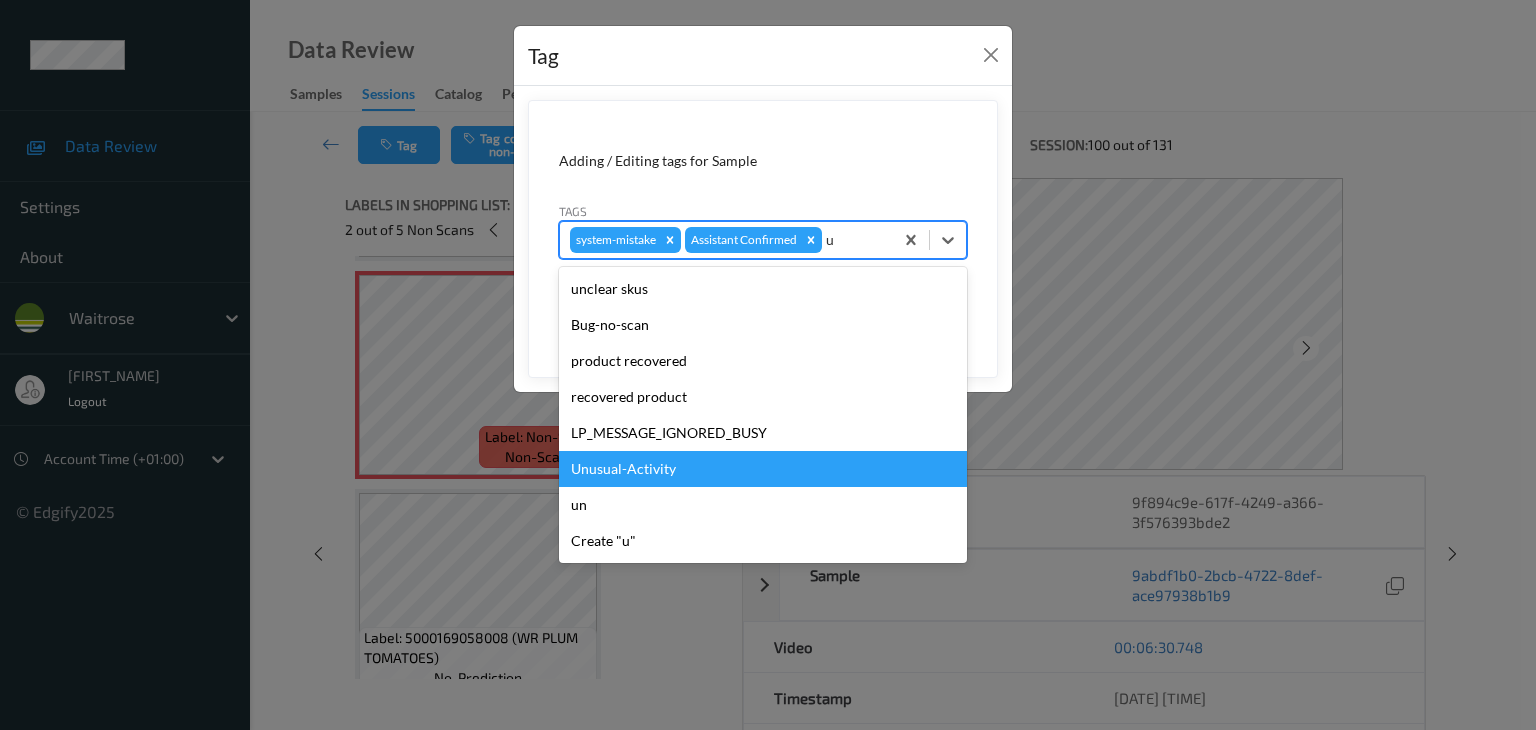 click on "Unusual-Activity" at bounding box center [763, 469] 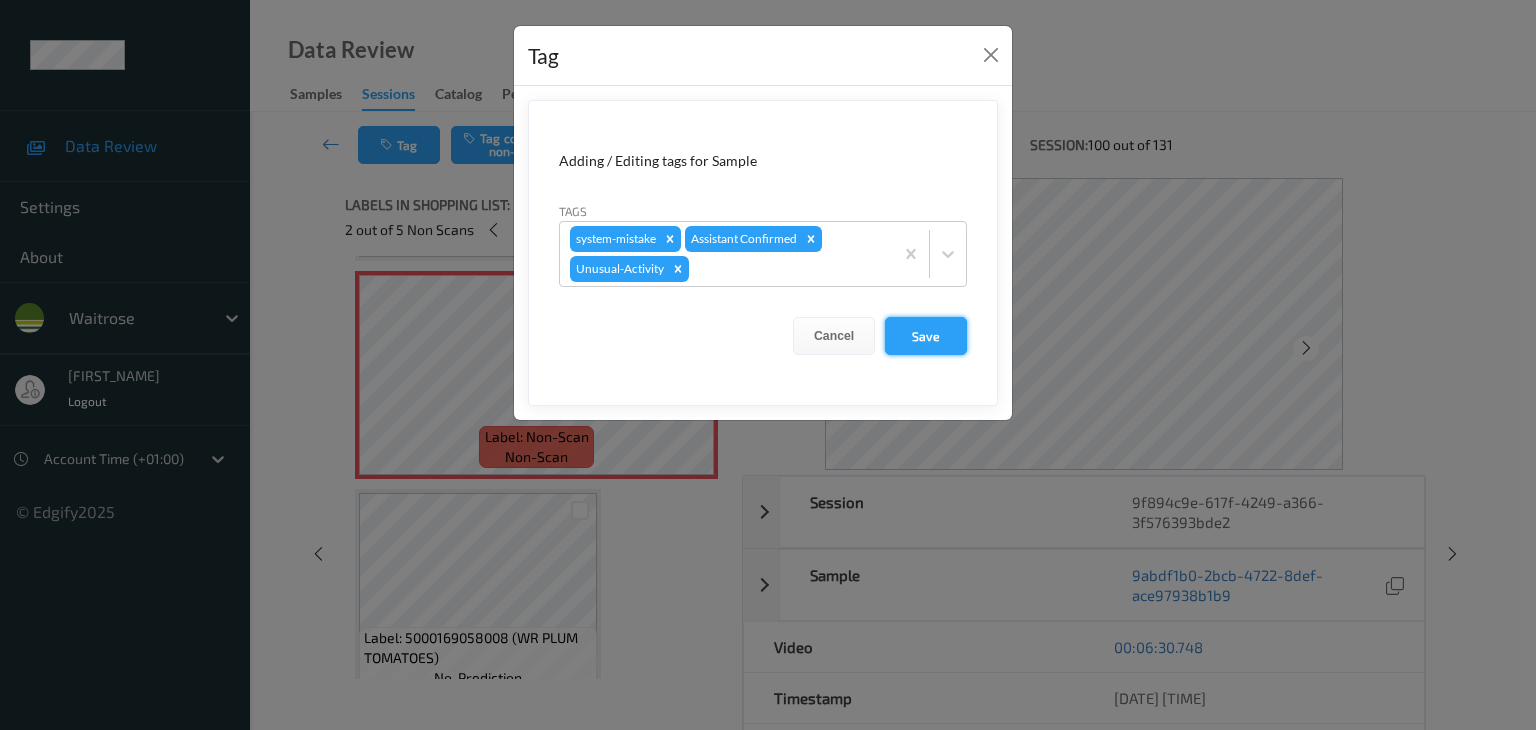 click on "Save" at bounding box center (926, 336) 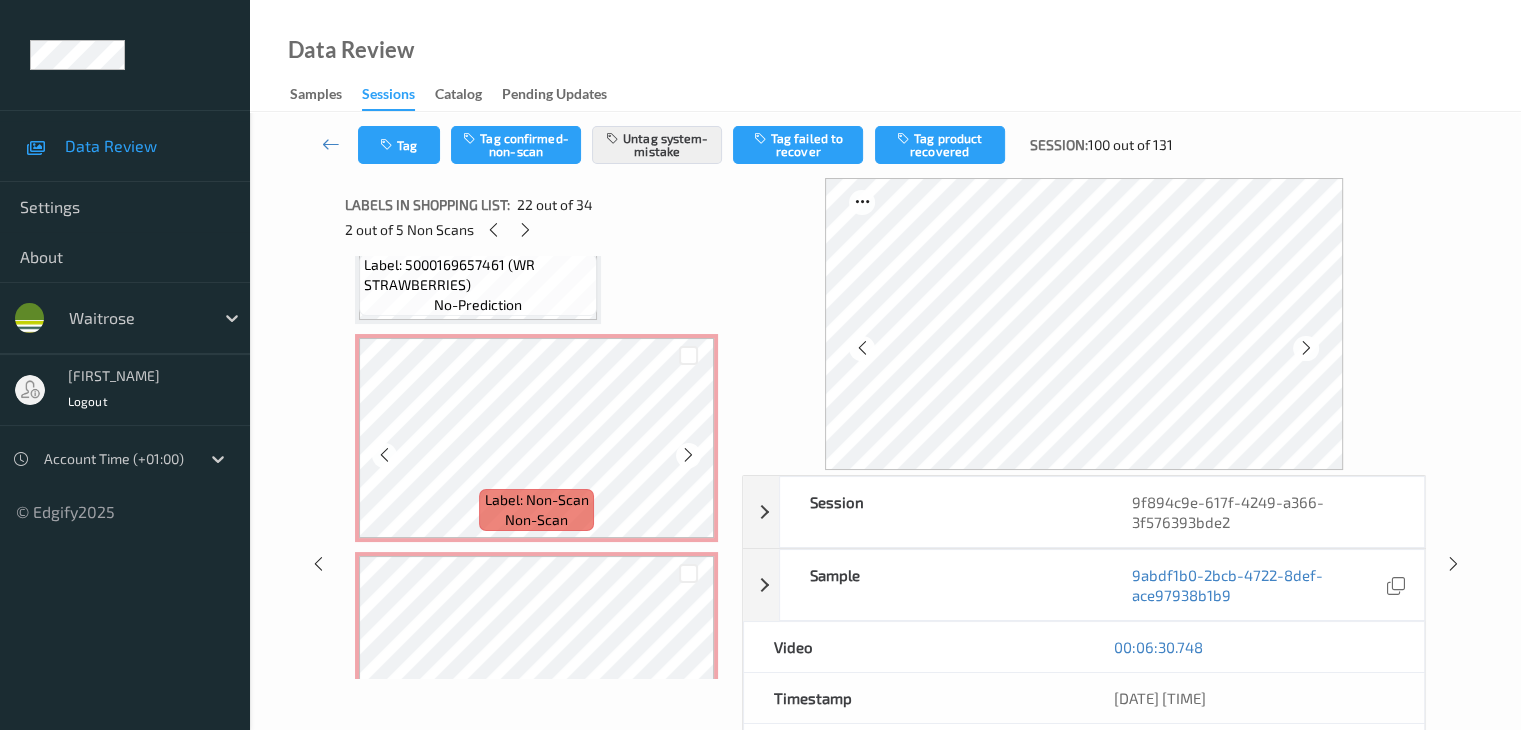 scroll, scrollTop: 6472, scrollLeft: 0, axis: vertical 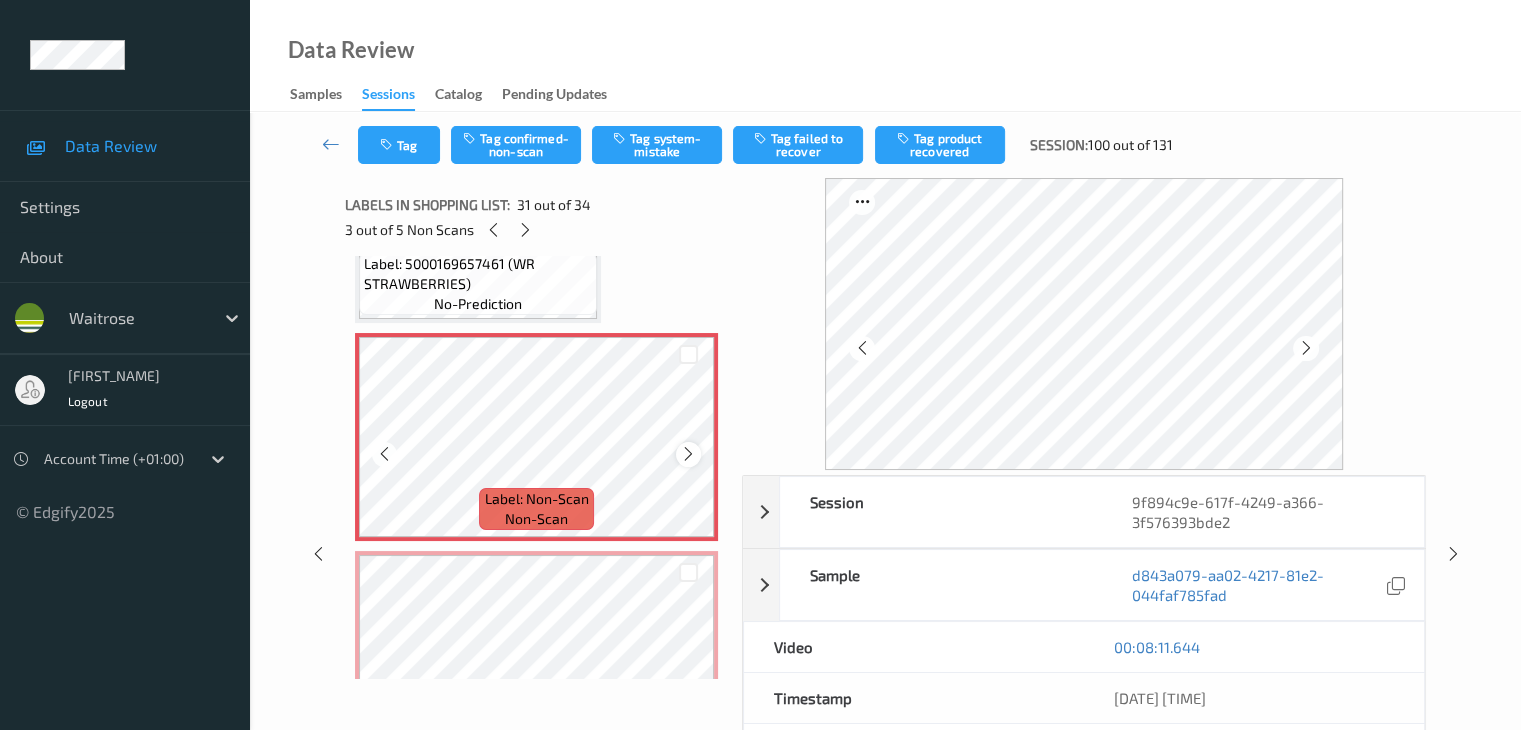 click at bounding box center (688, 454) 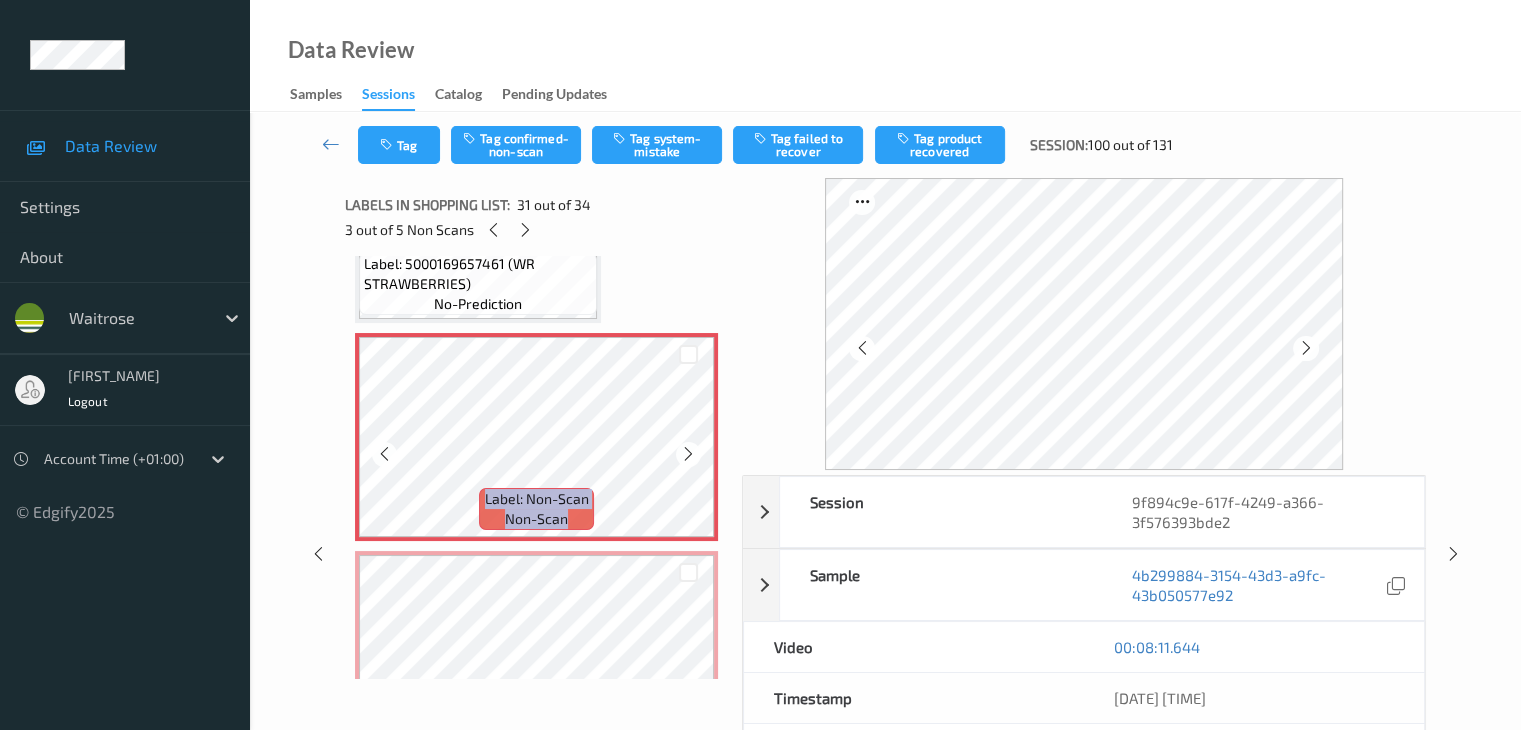 click at bounding box center [688, 454] 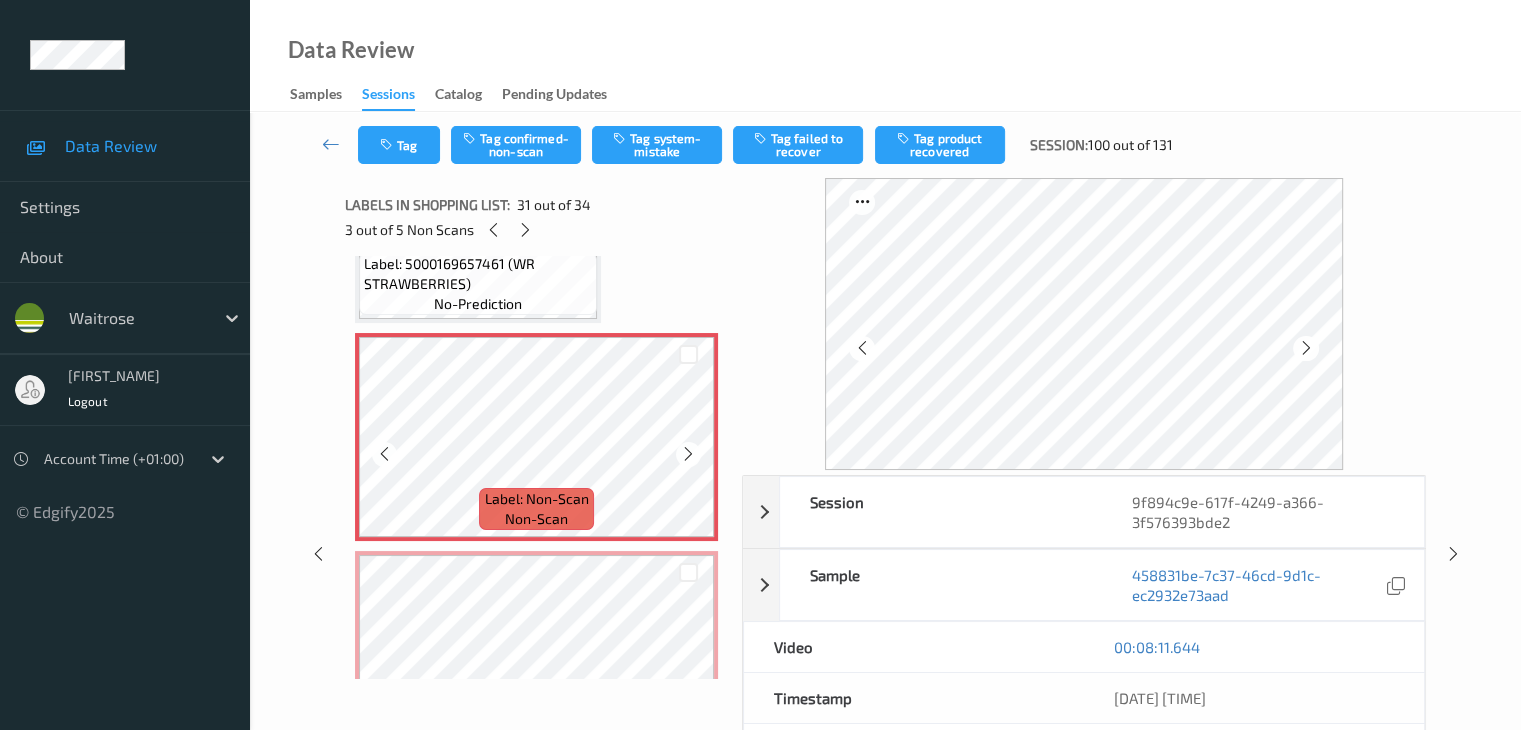 click at bounding box center (688, 454) 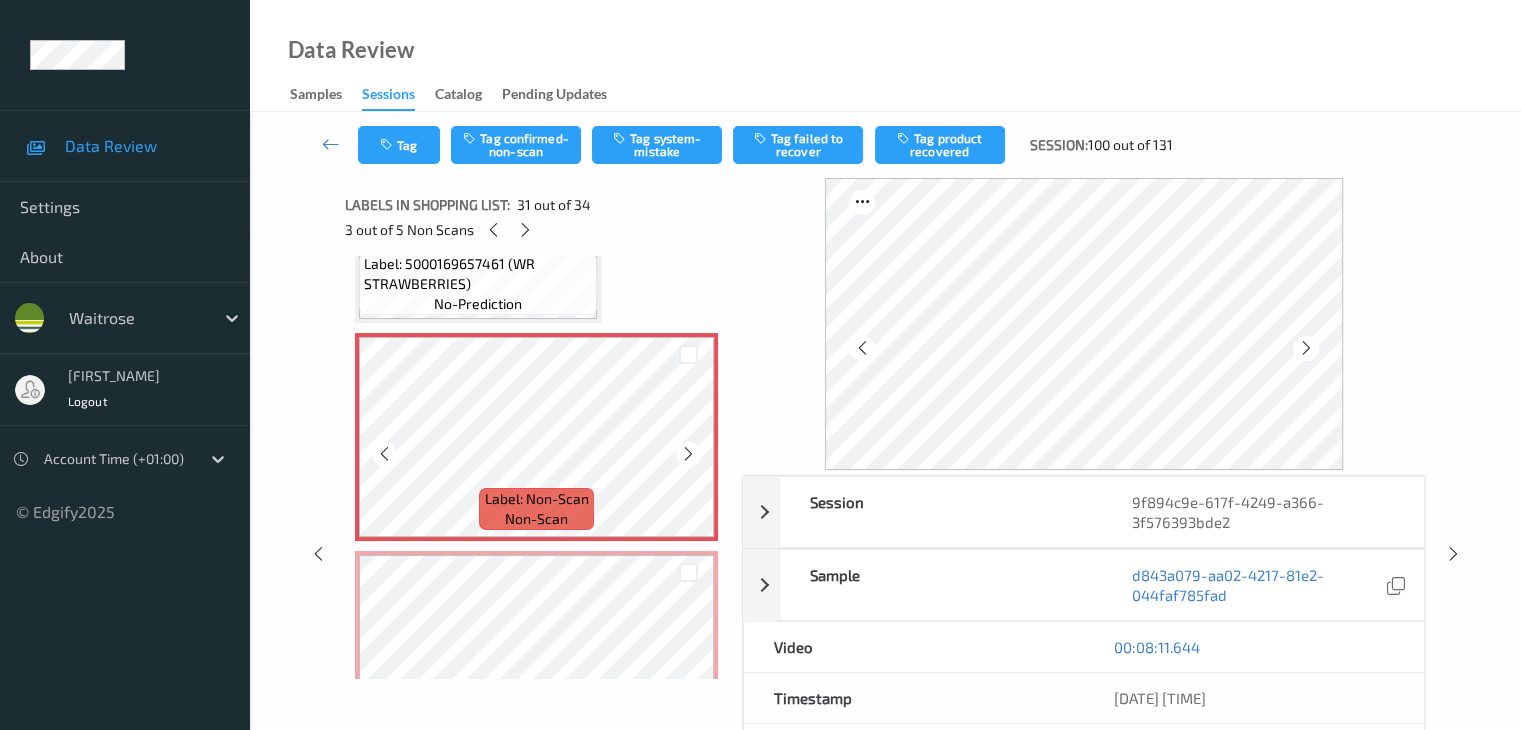 click at bounding box center [688, 454] 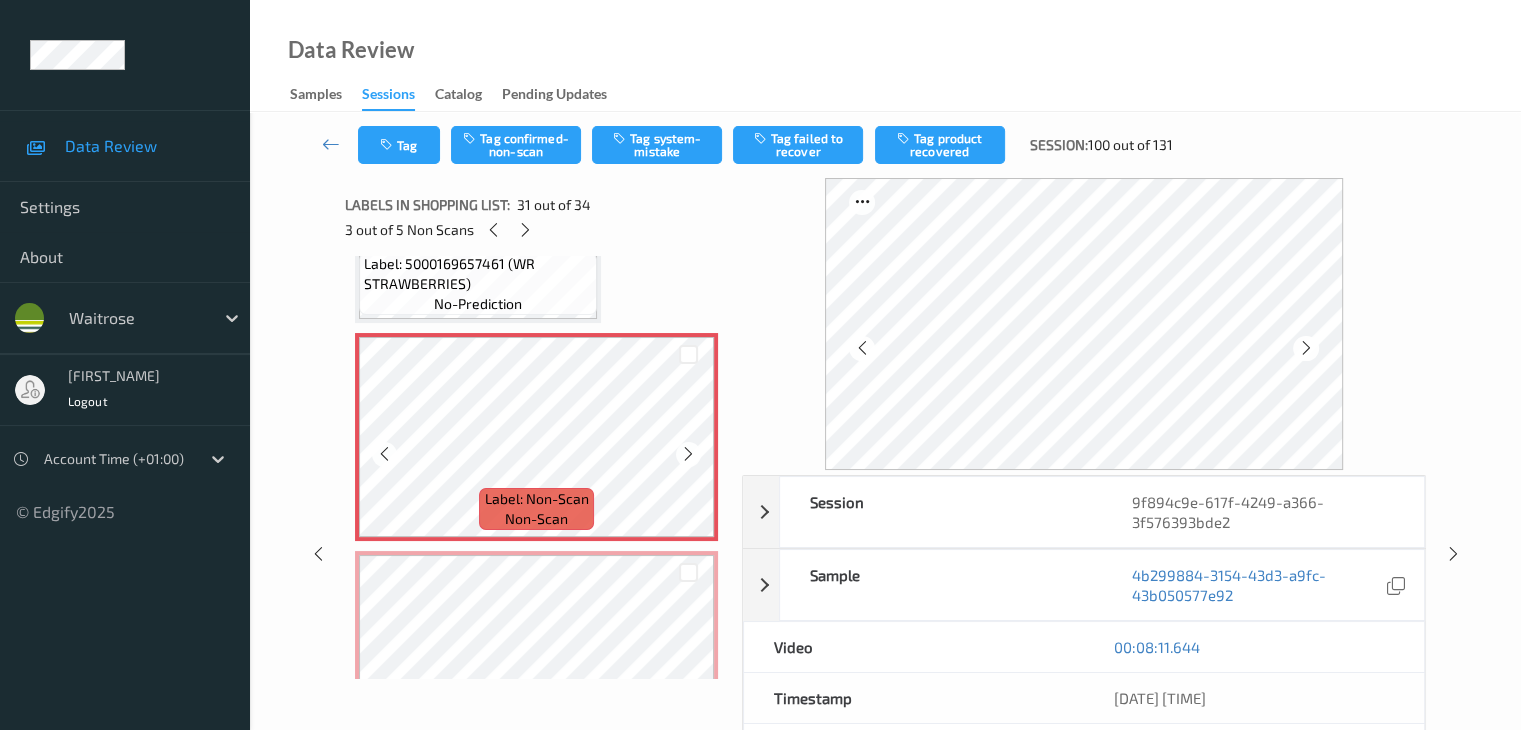 click at bounding box center (688, 454) 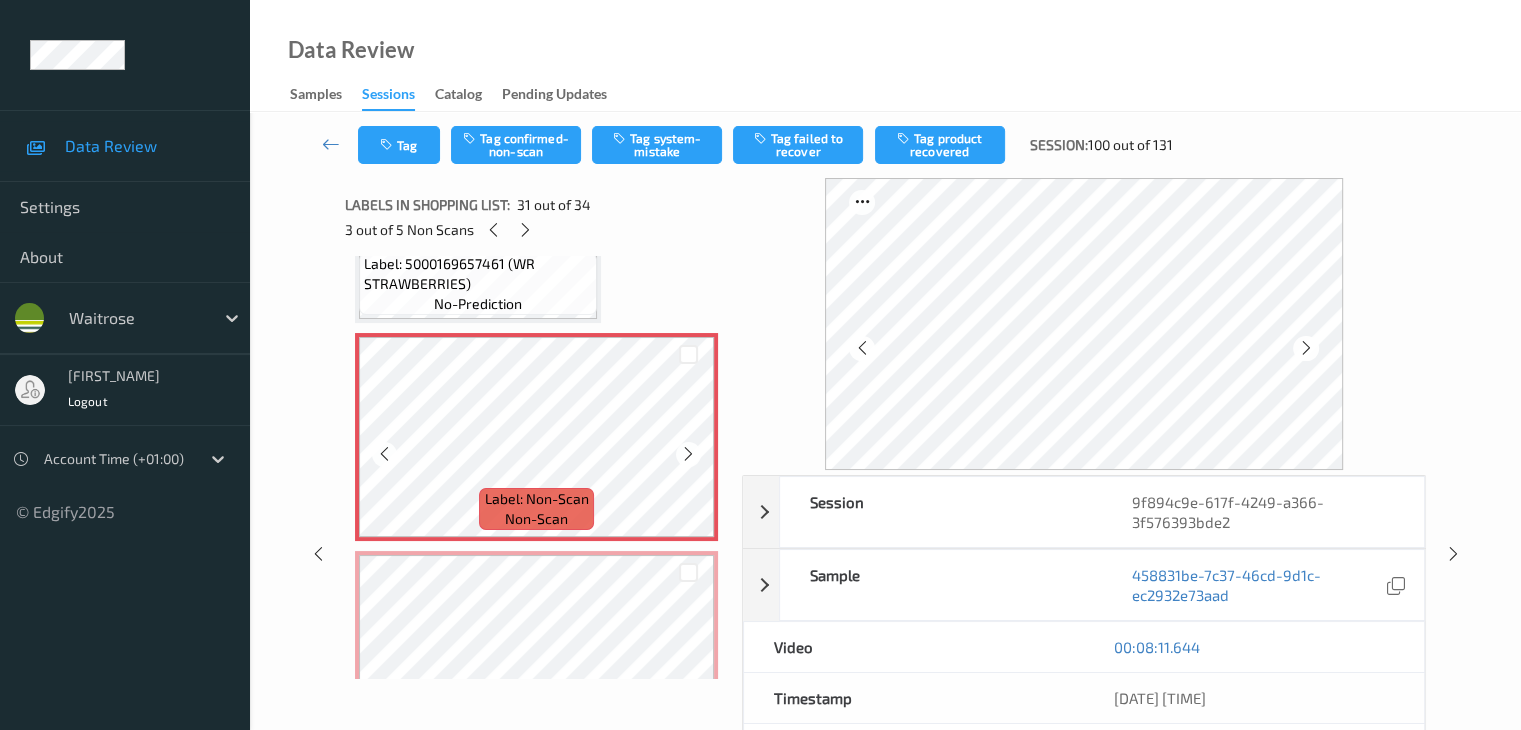 click at bounding box center [688, 454] 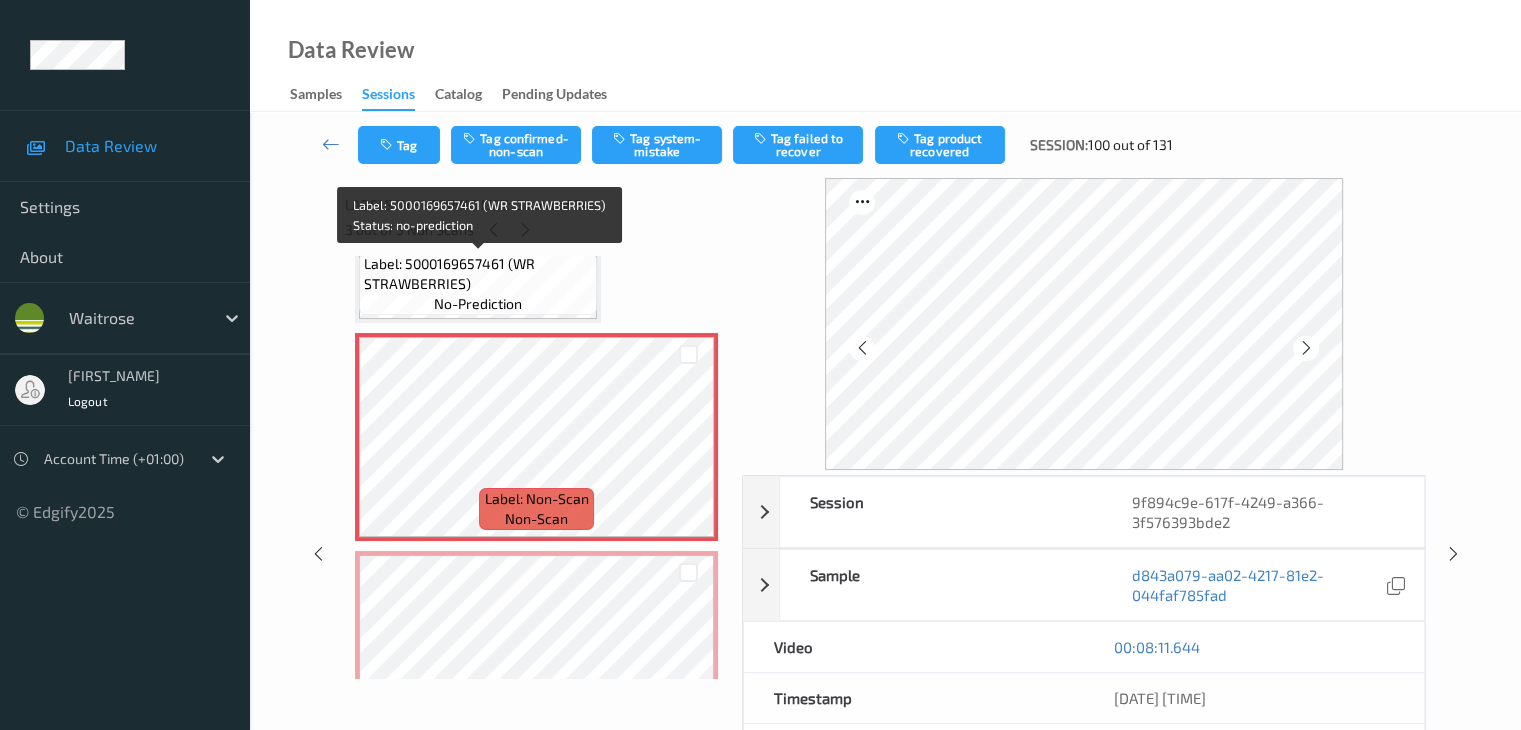 click on "Label: 5000169657461 (WR STRAWBERRIES) no-prediction" at bounding box center (478, 284) 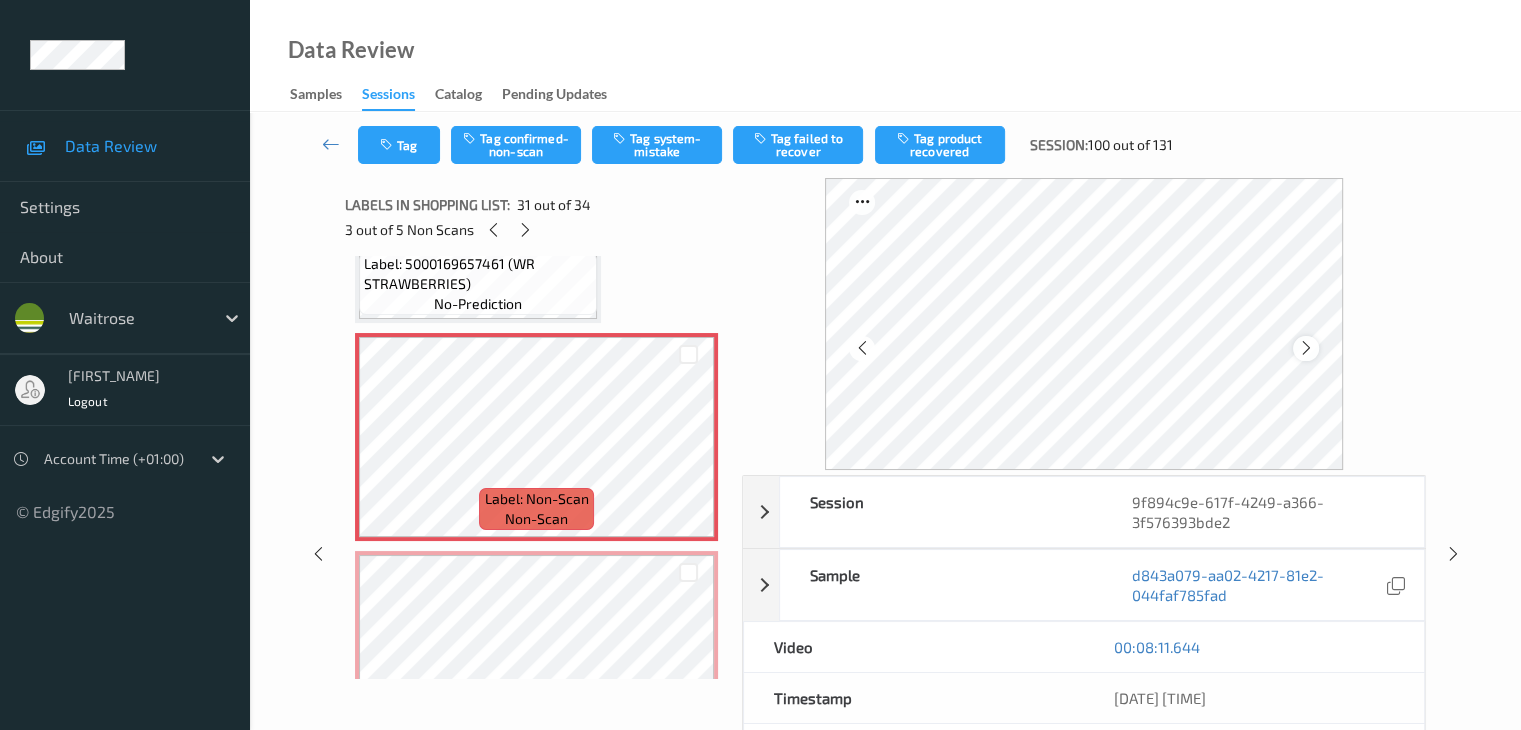 click at bounding box center [1305, 348] 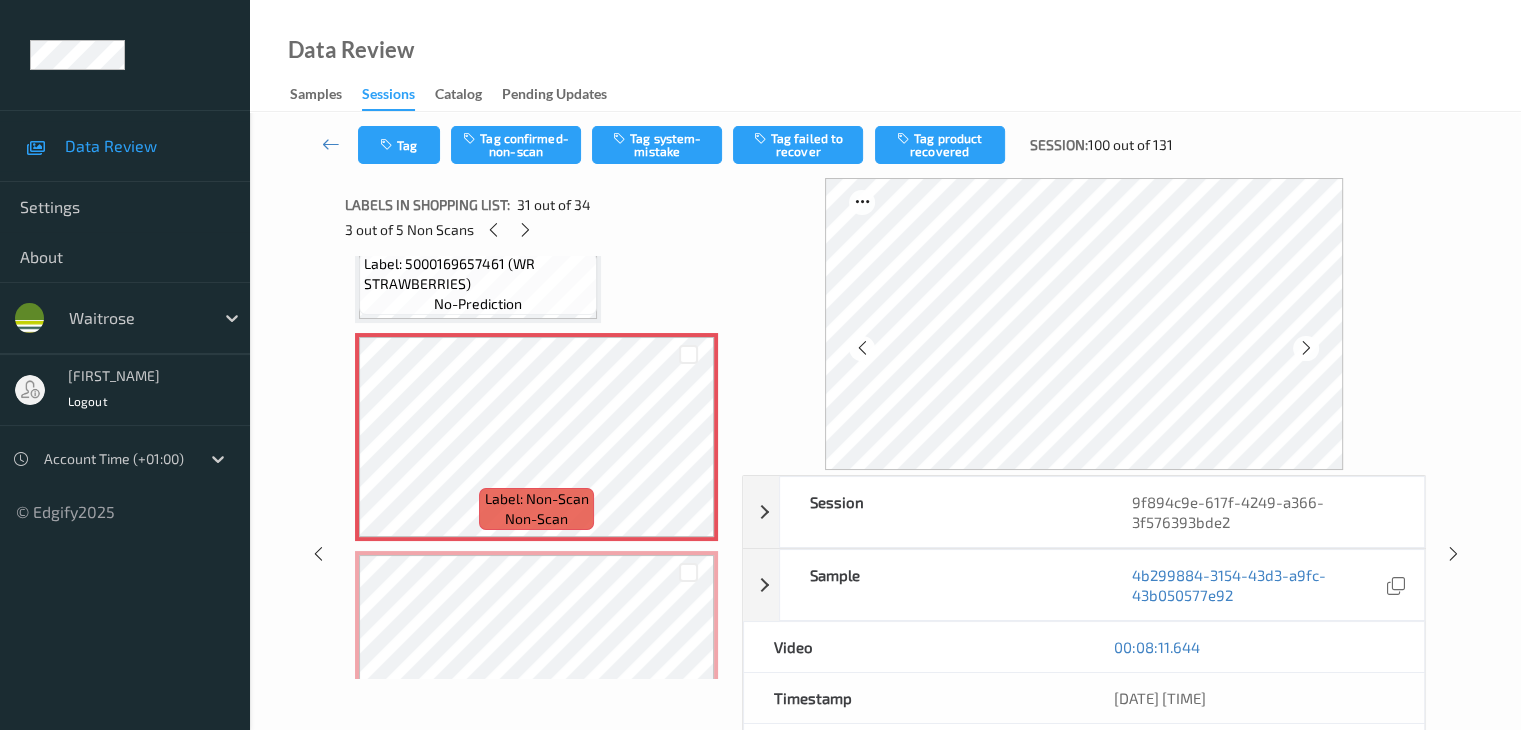 click at bounding box center [1305, 348] 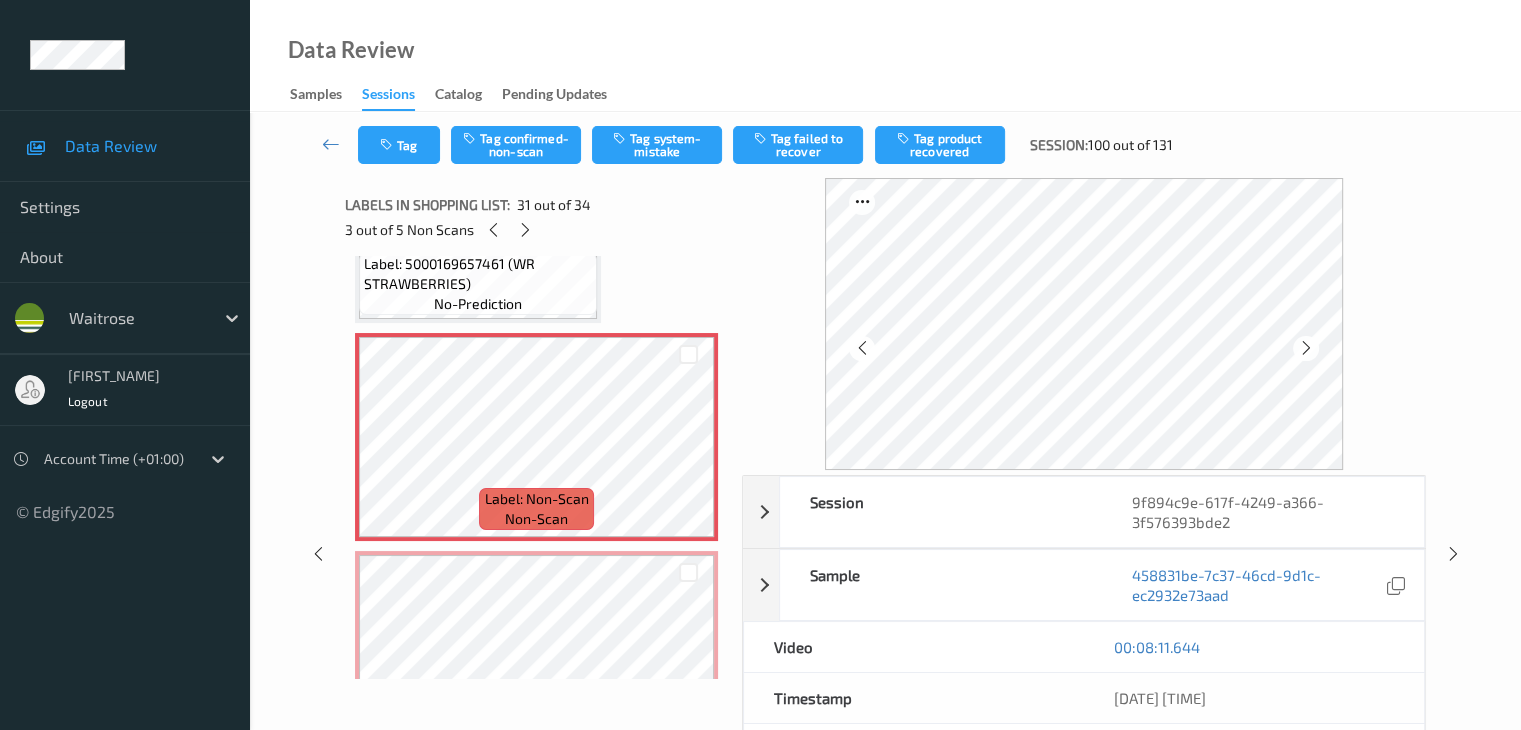 click at bounding box center (1305, 348) 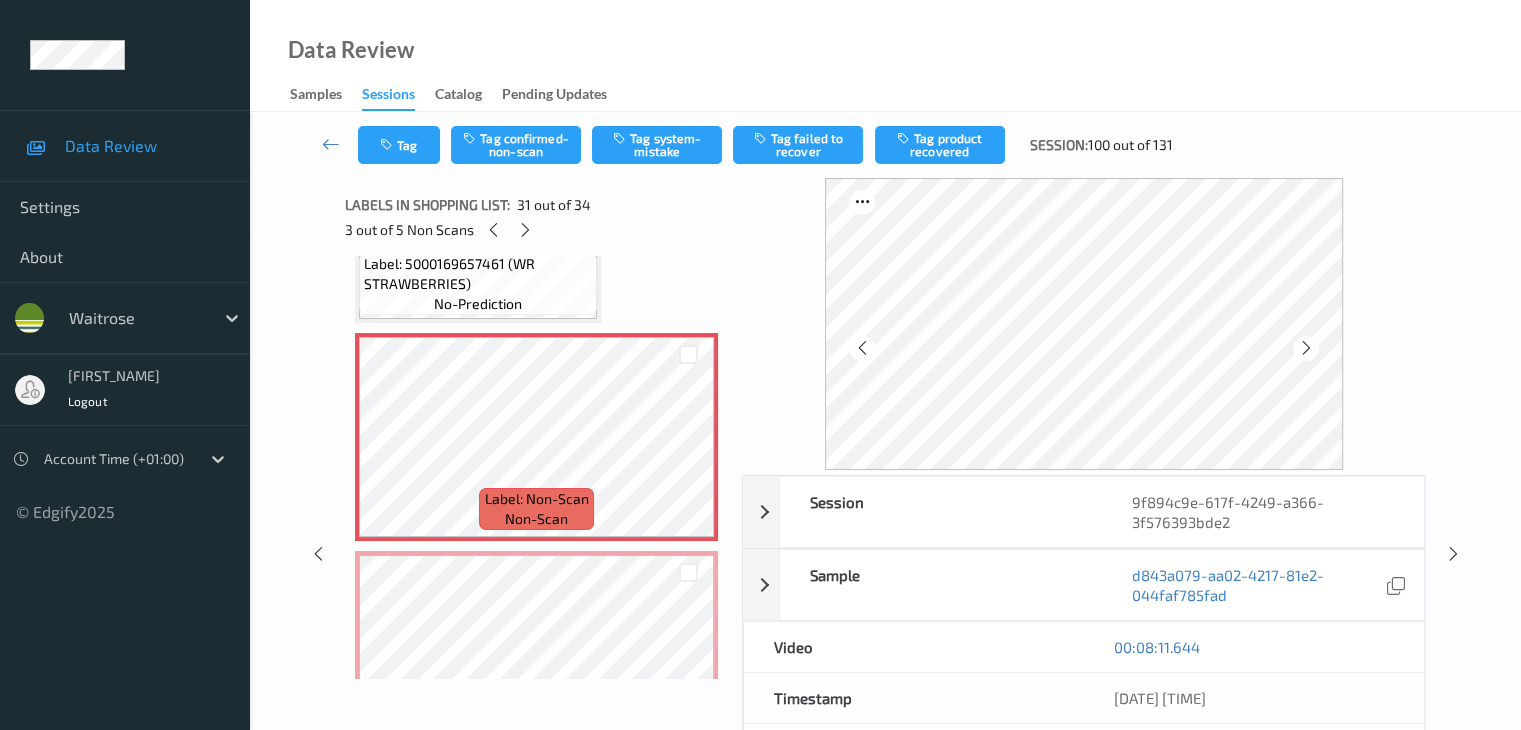 click at bounding box center [1305, 348] 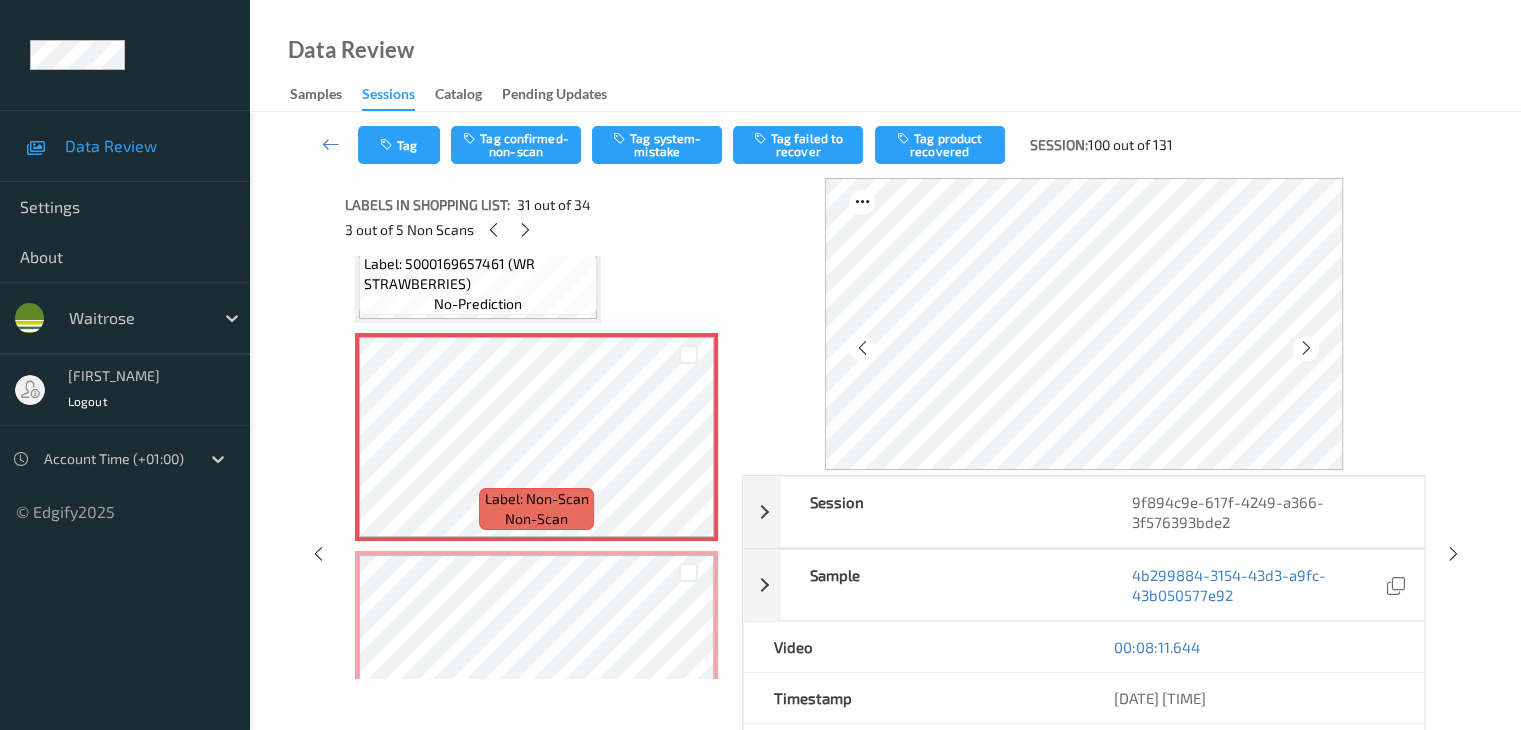 click at bounding box center [1305, 348] 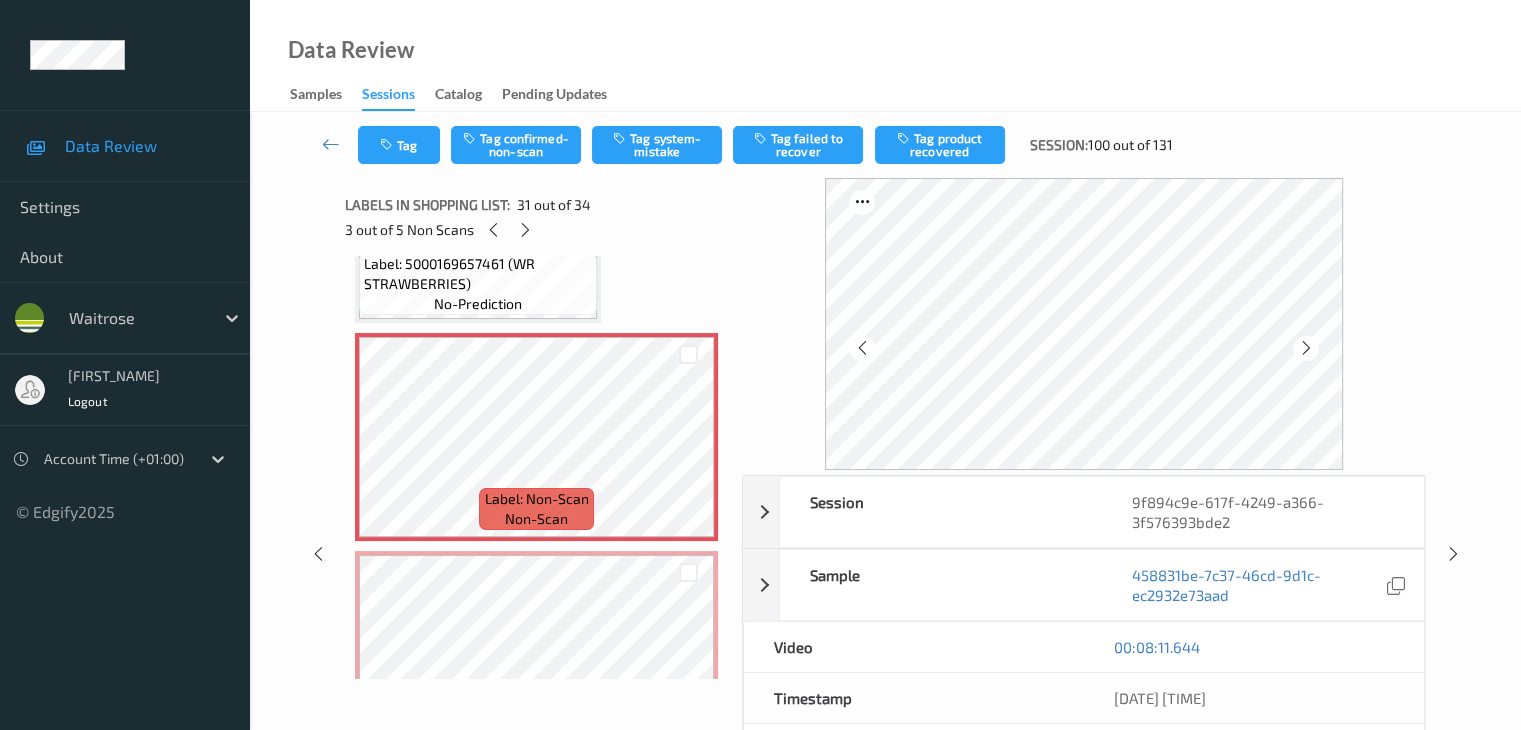 click at bounding box center [1305, 348] 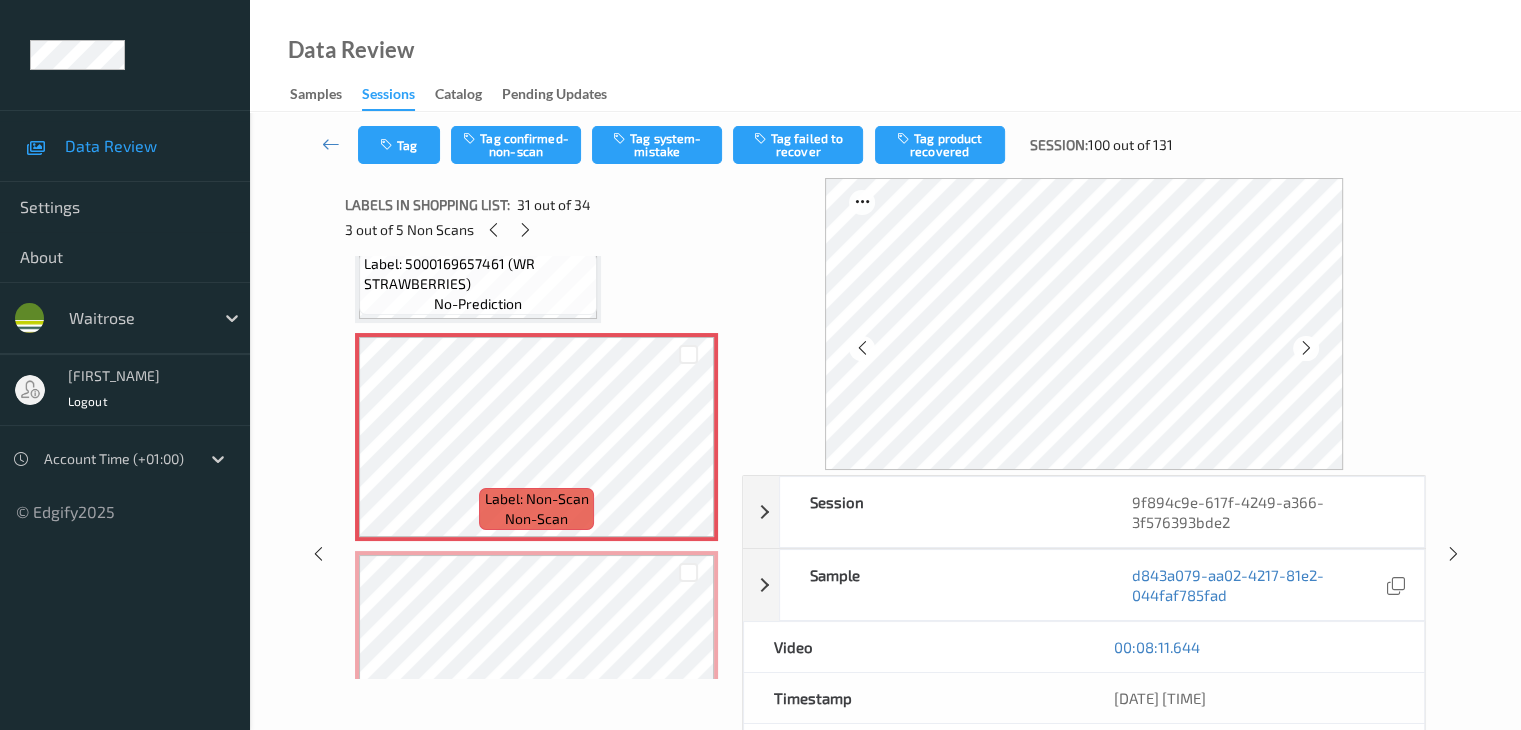 click at bounding box center (1305, 348) 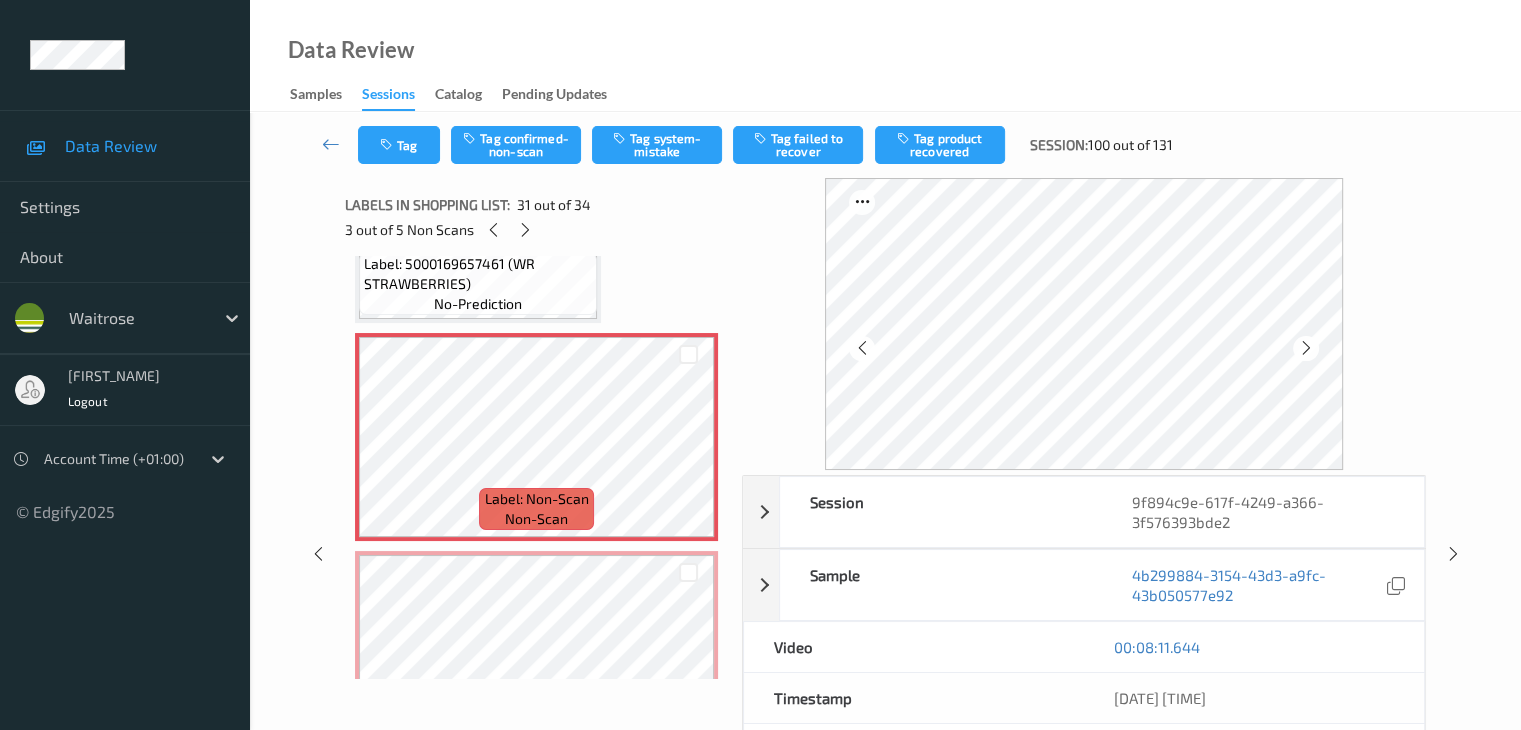 click at bounding box center [1305, 348] 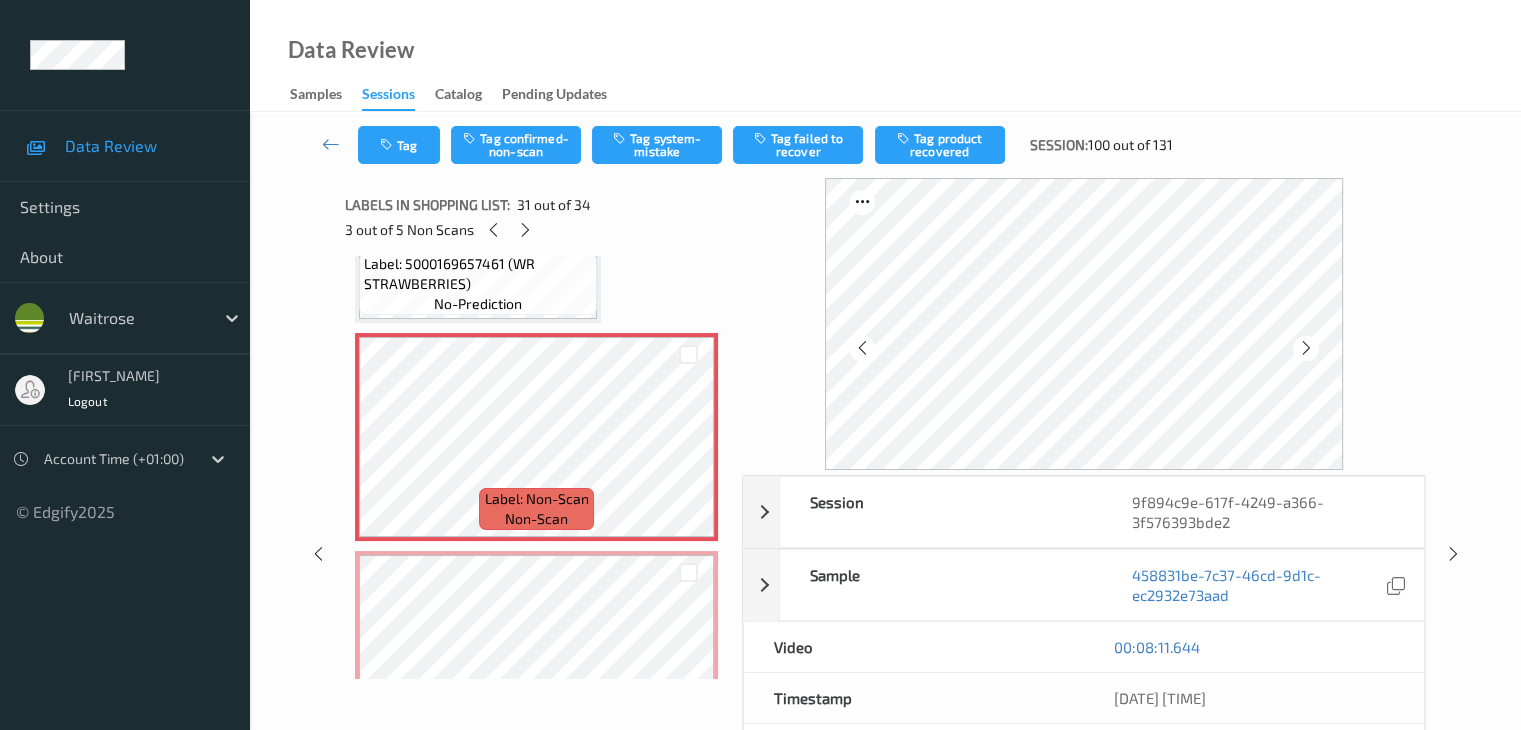 click at bounding box center (1305, 348) 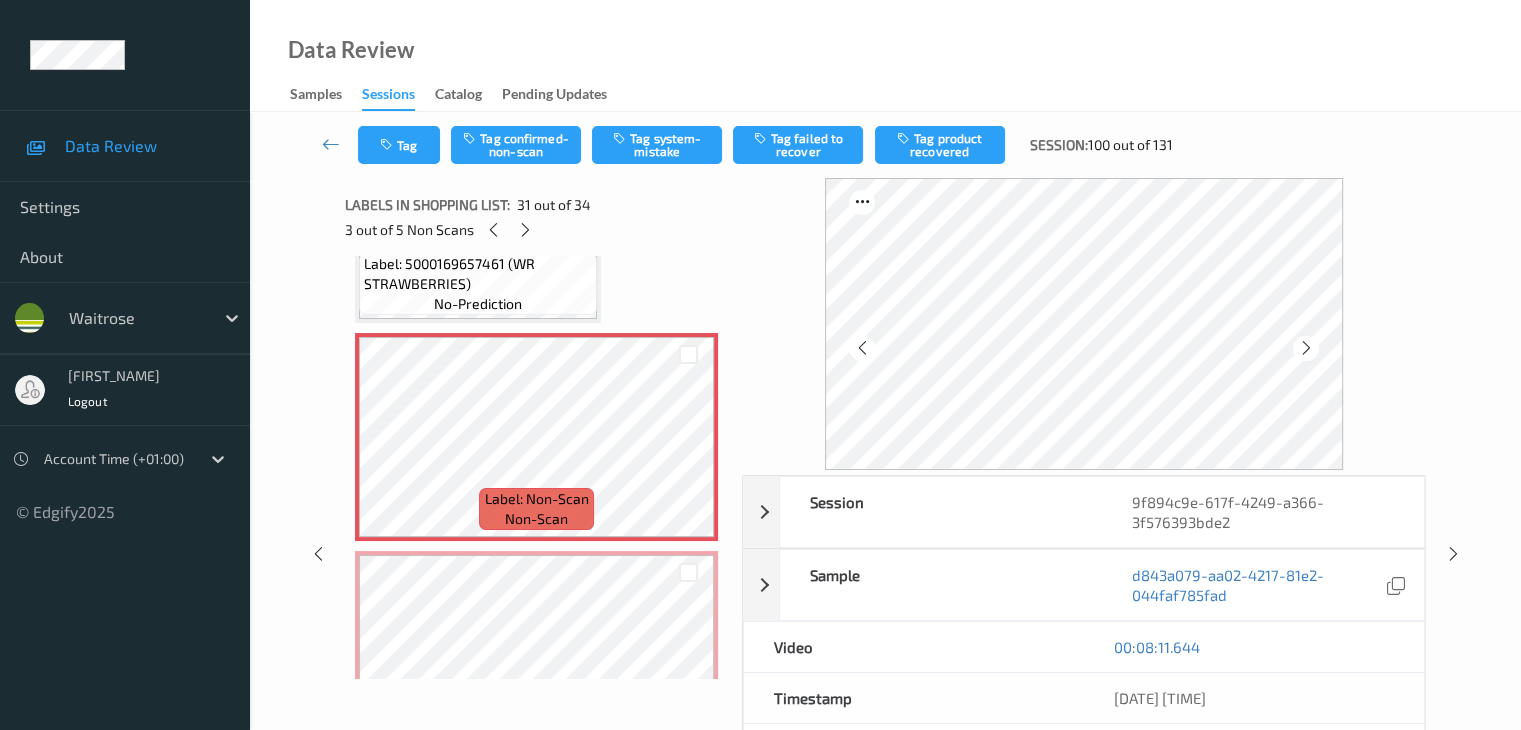 click at bounding box center [1305, 348] 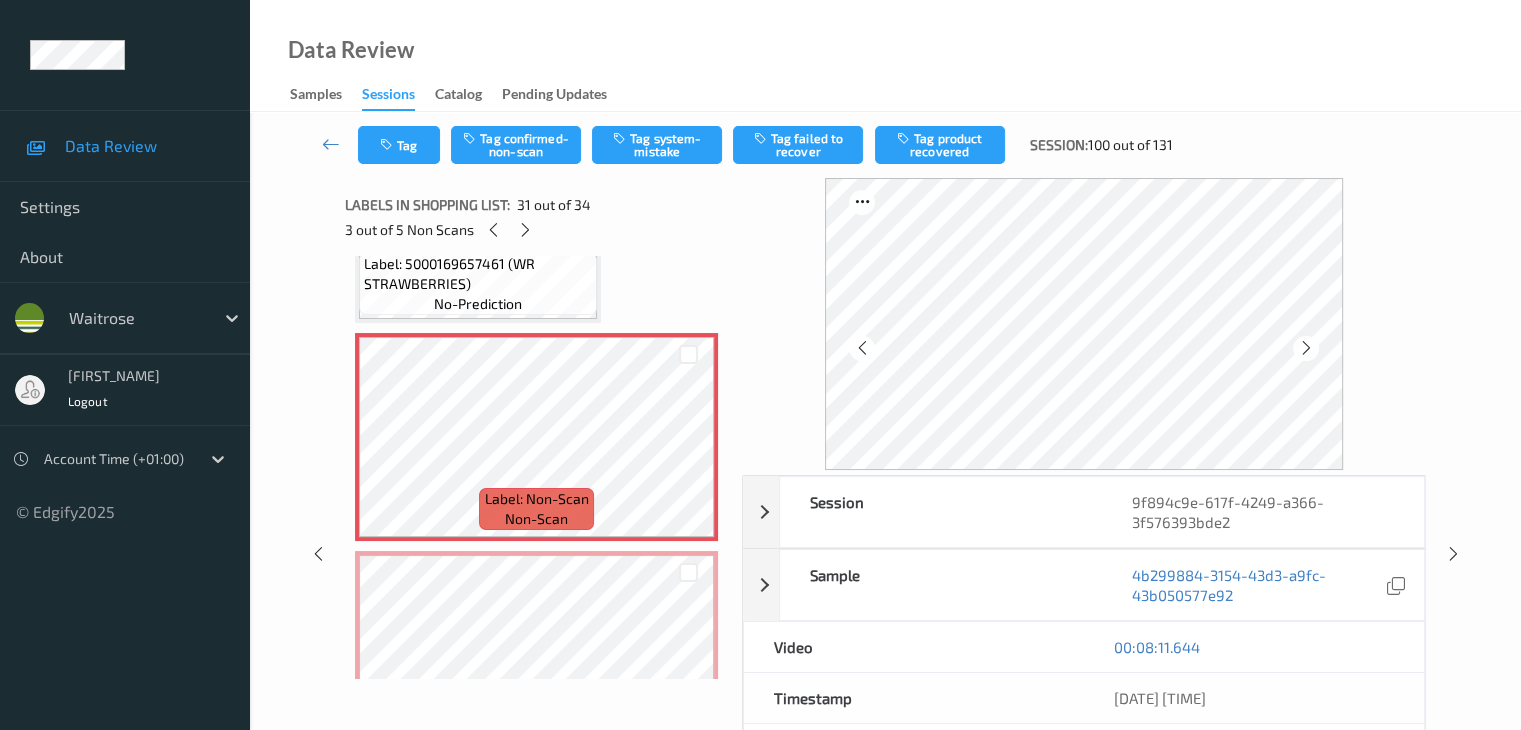 click at bounding box center [1305, 348] 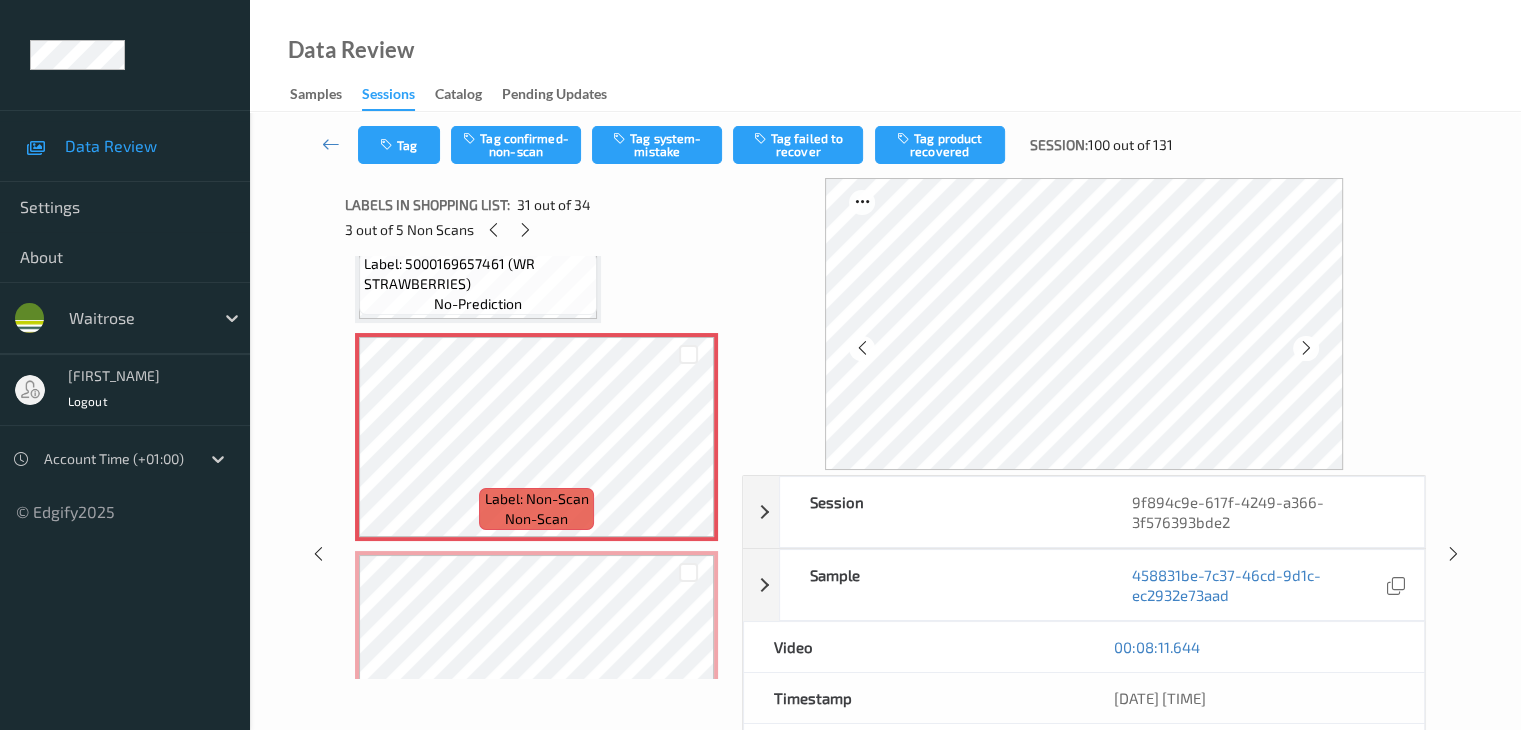 click at bounding box center [1305, 348] 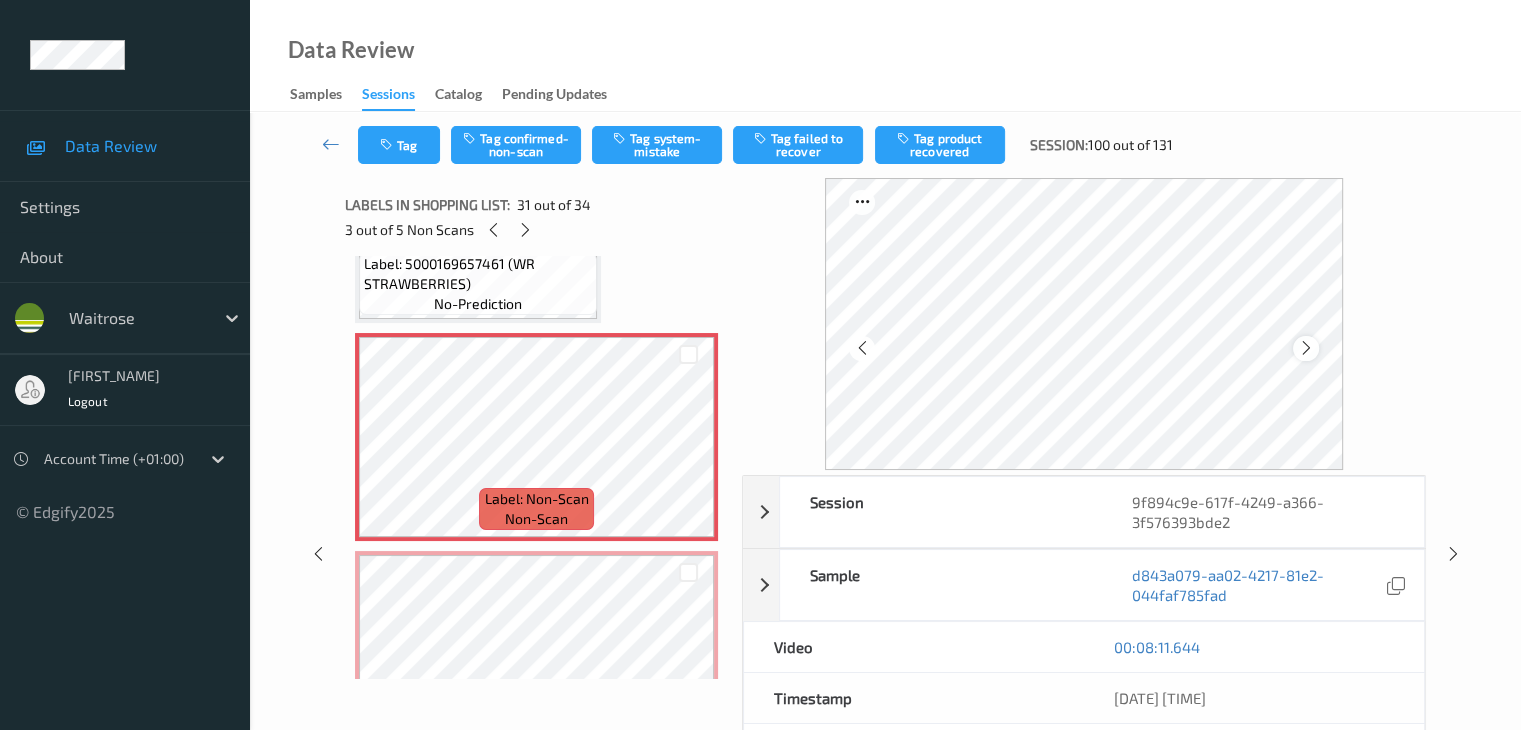 click at bounding box center [1305, 348] 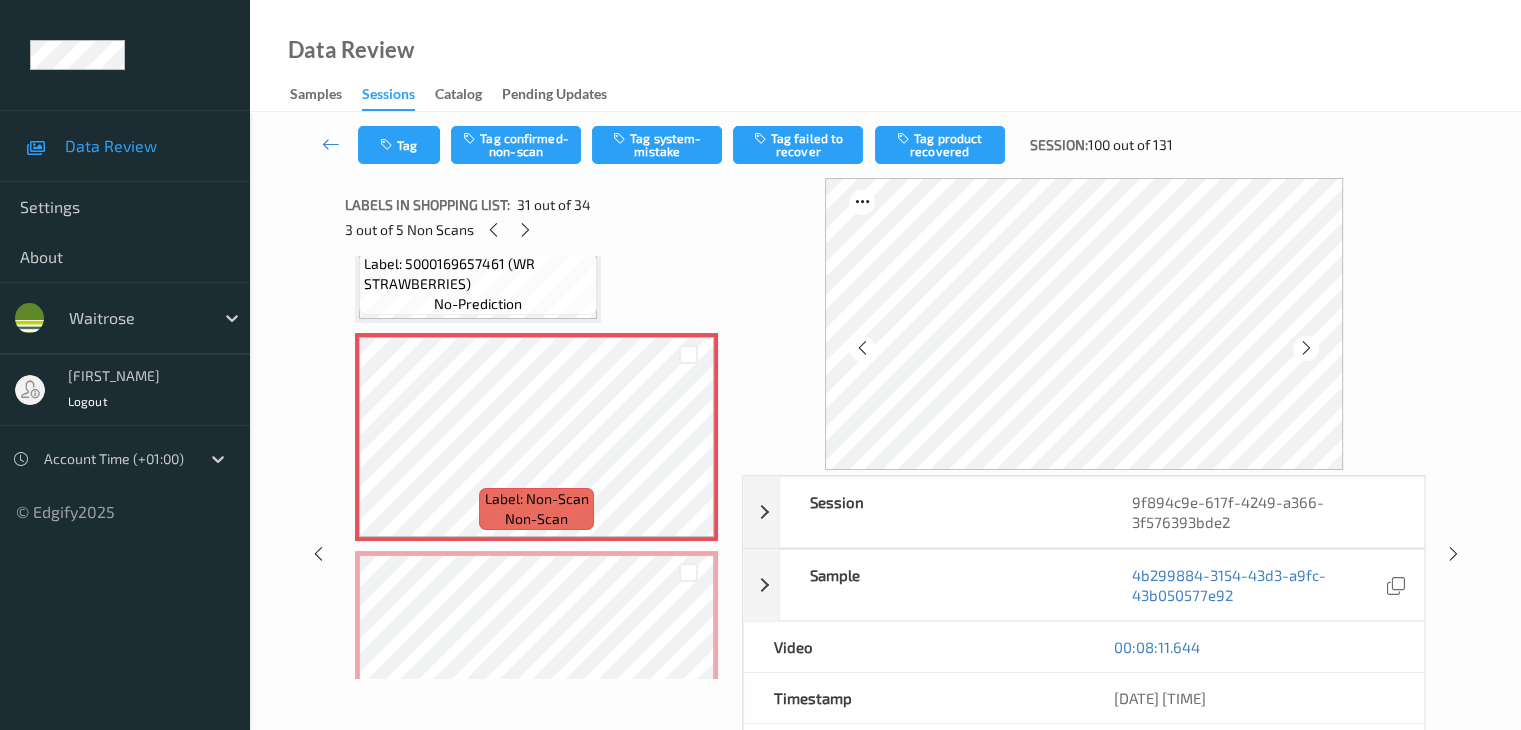 click at bounding box center [1305, 348] 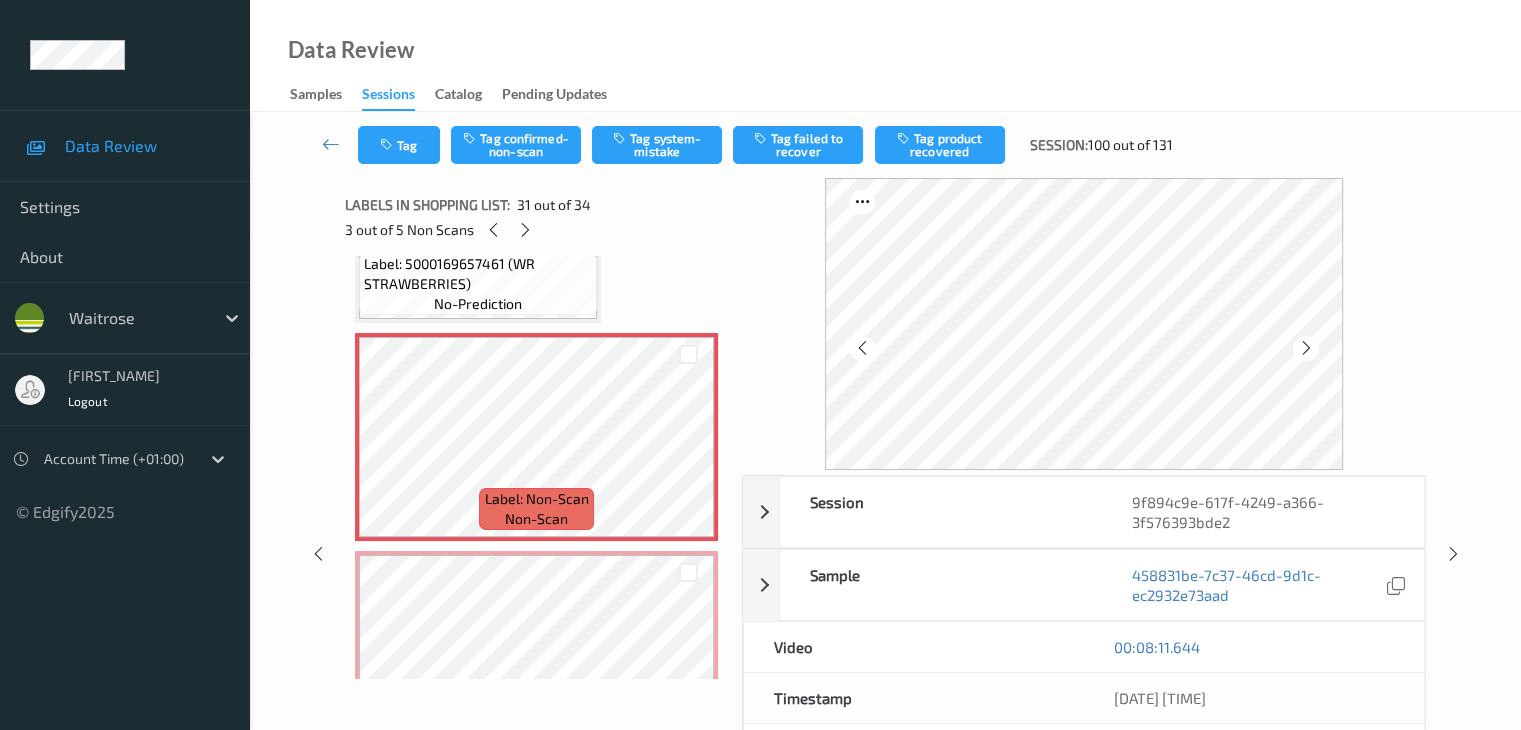 click at bounding box center [1305, 348] 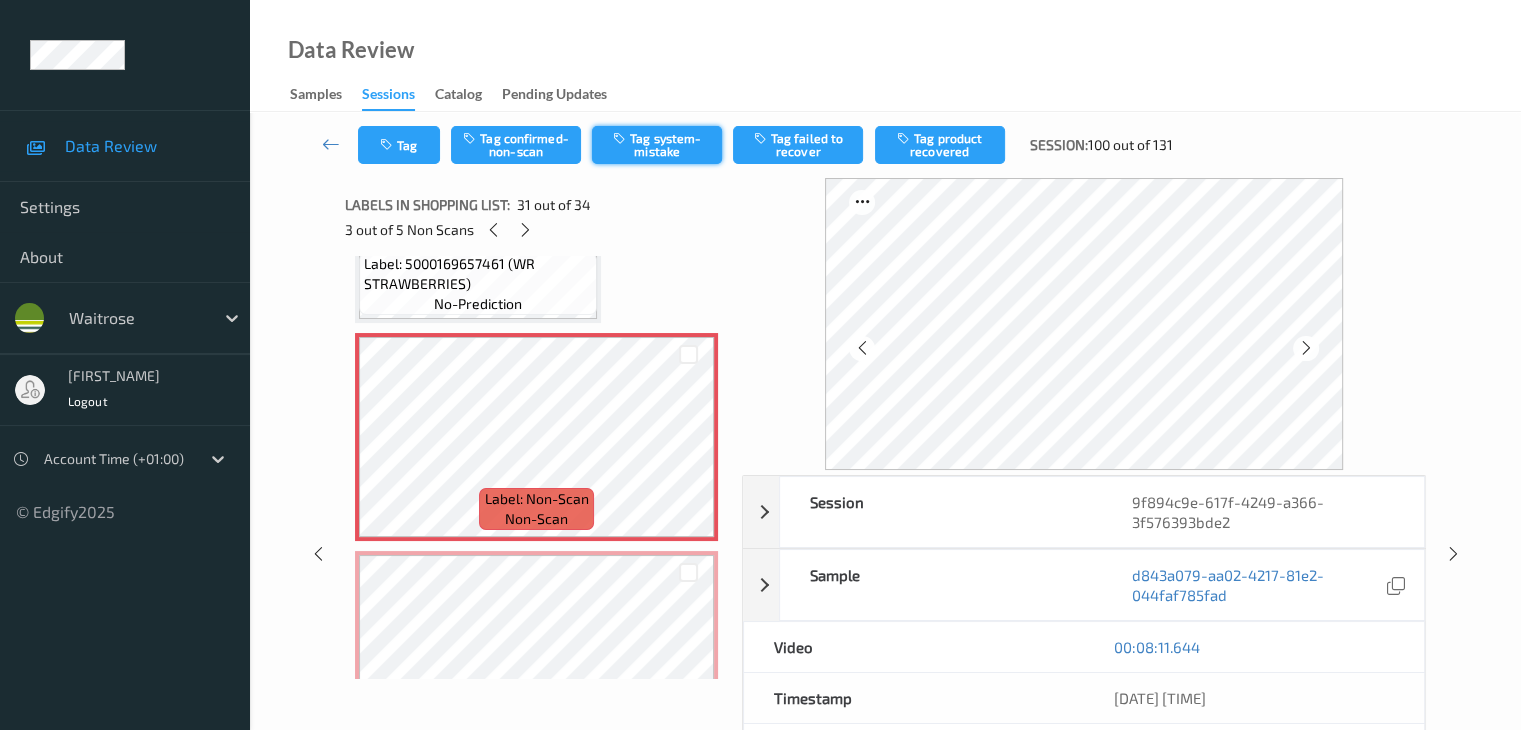 click on "Tag   system-mistake" at bounding box center [657, 145] 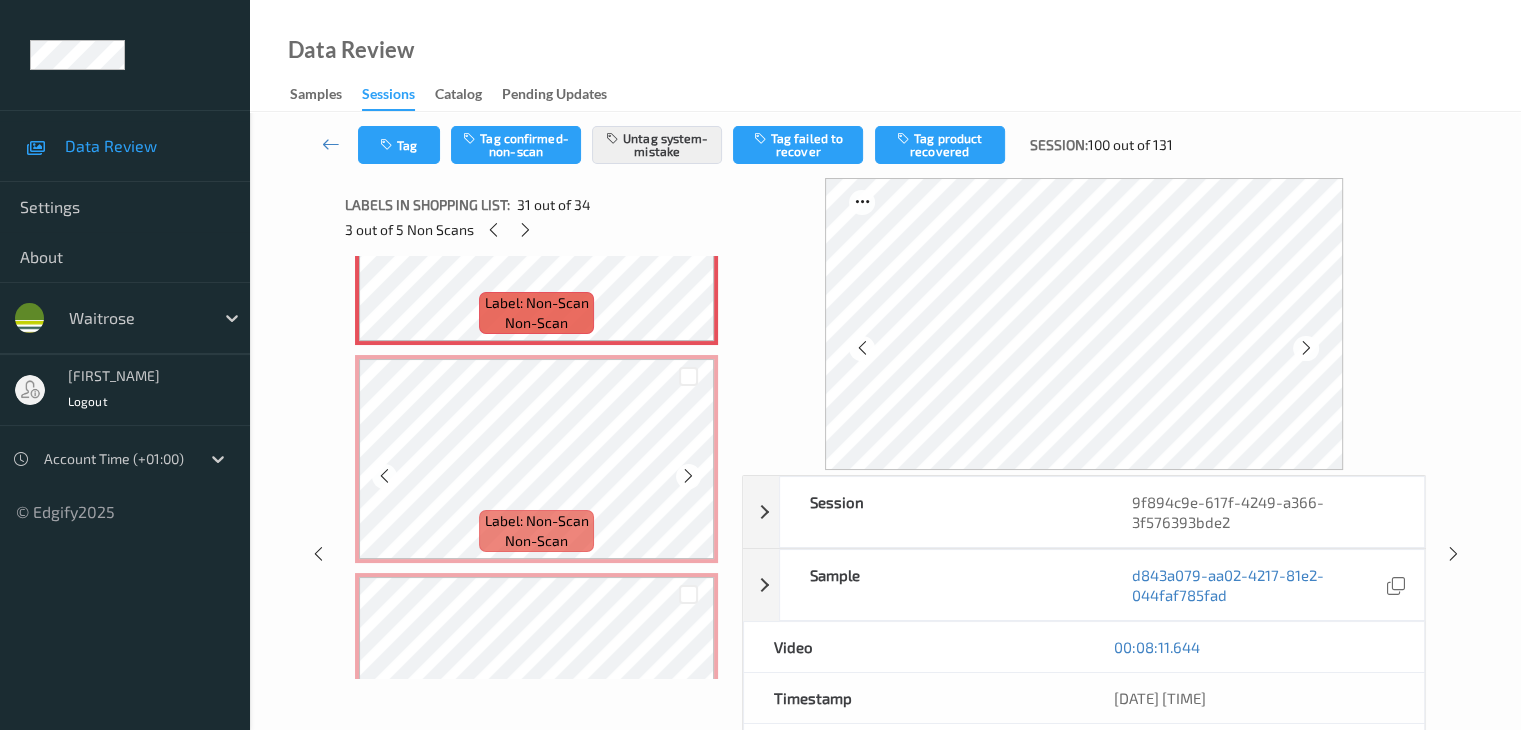 scroll, scrollTop: 6672, scrollLeft: 0, axis: vertical 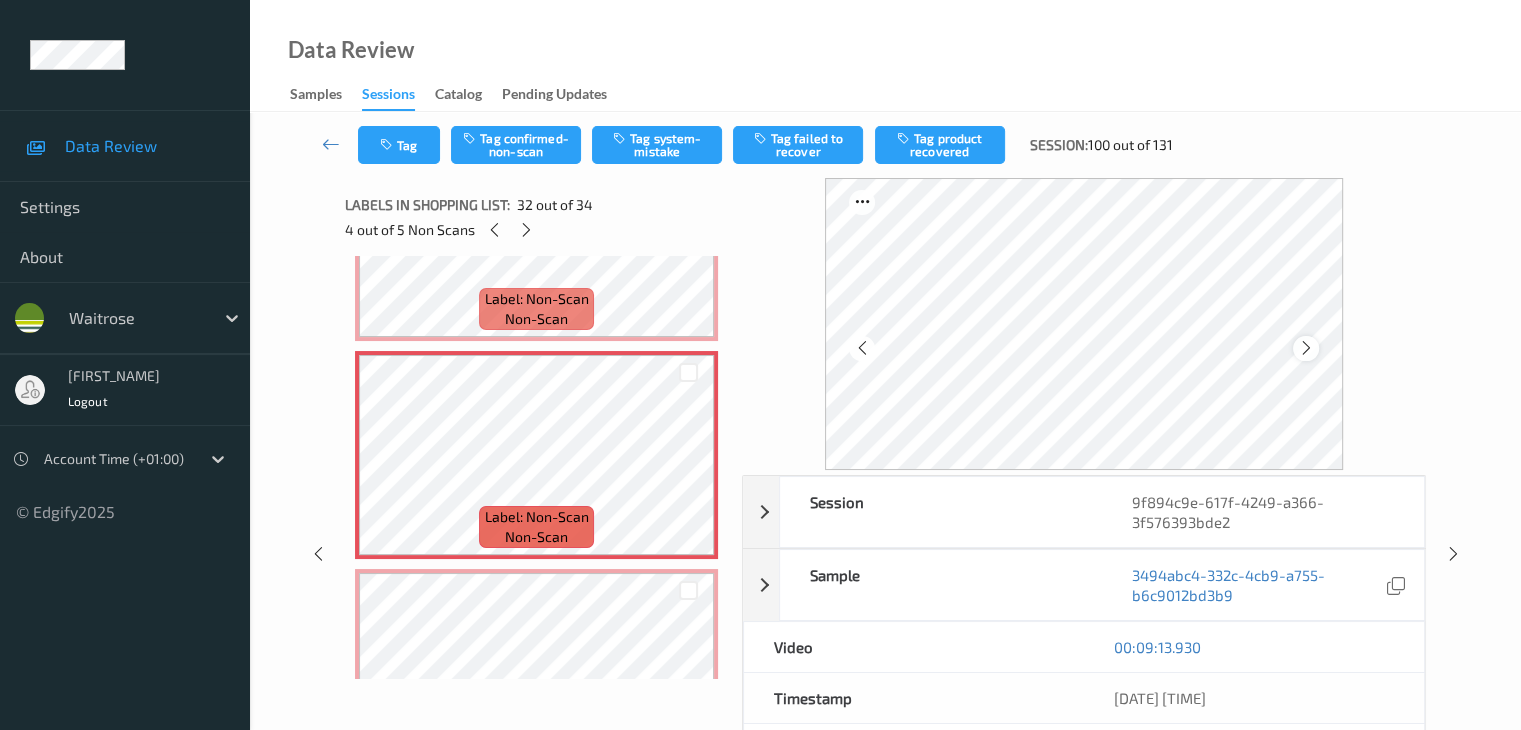 click at bounding box center (1306, 348) 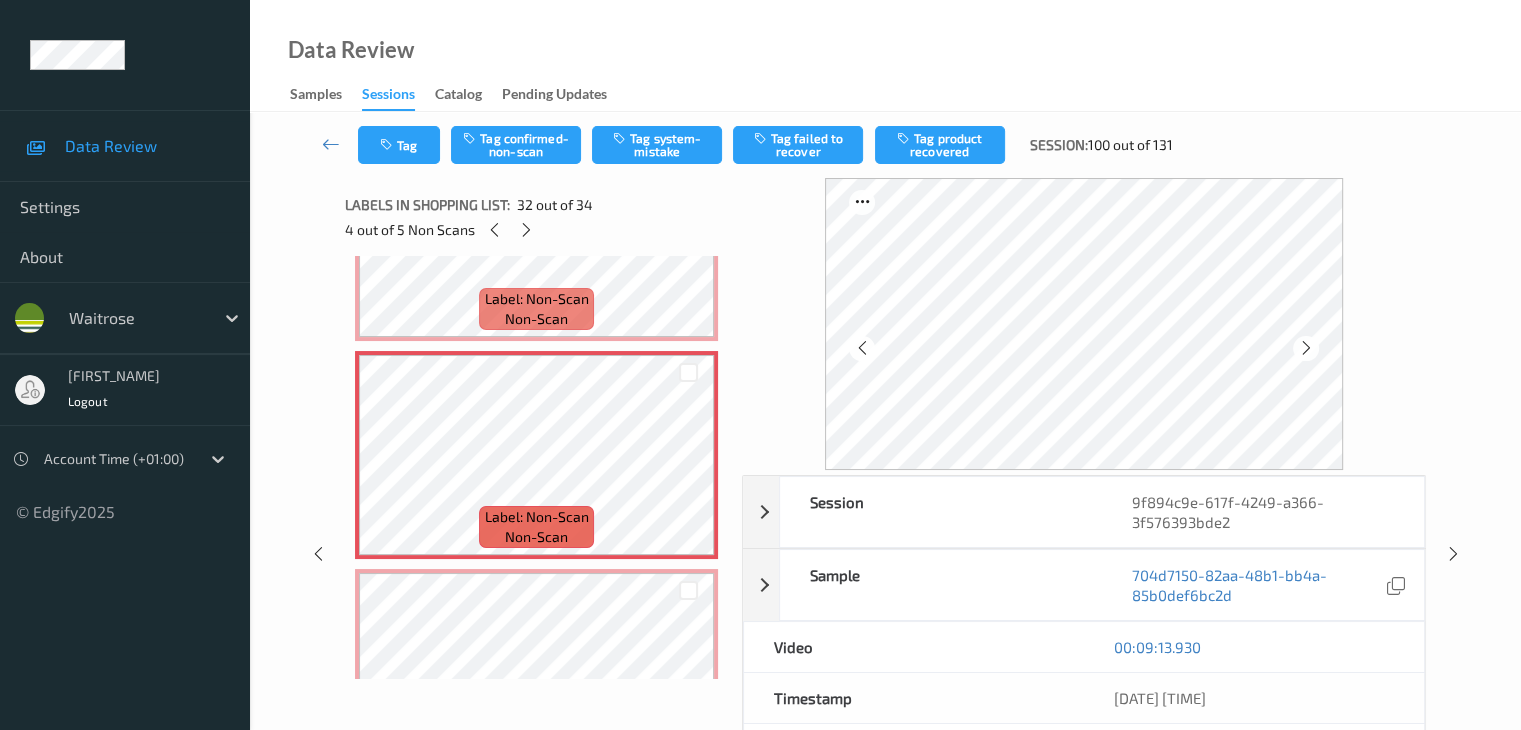 click at bounding box center (1306, 348) 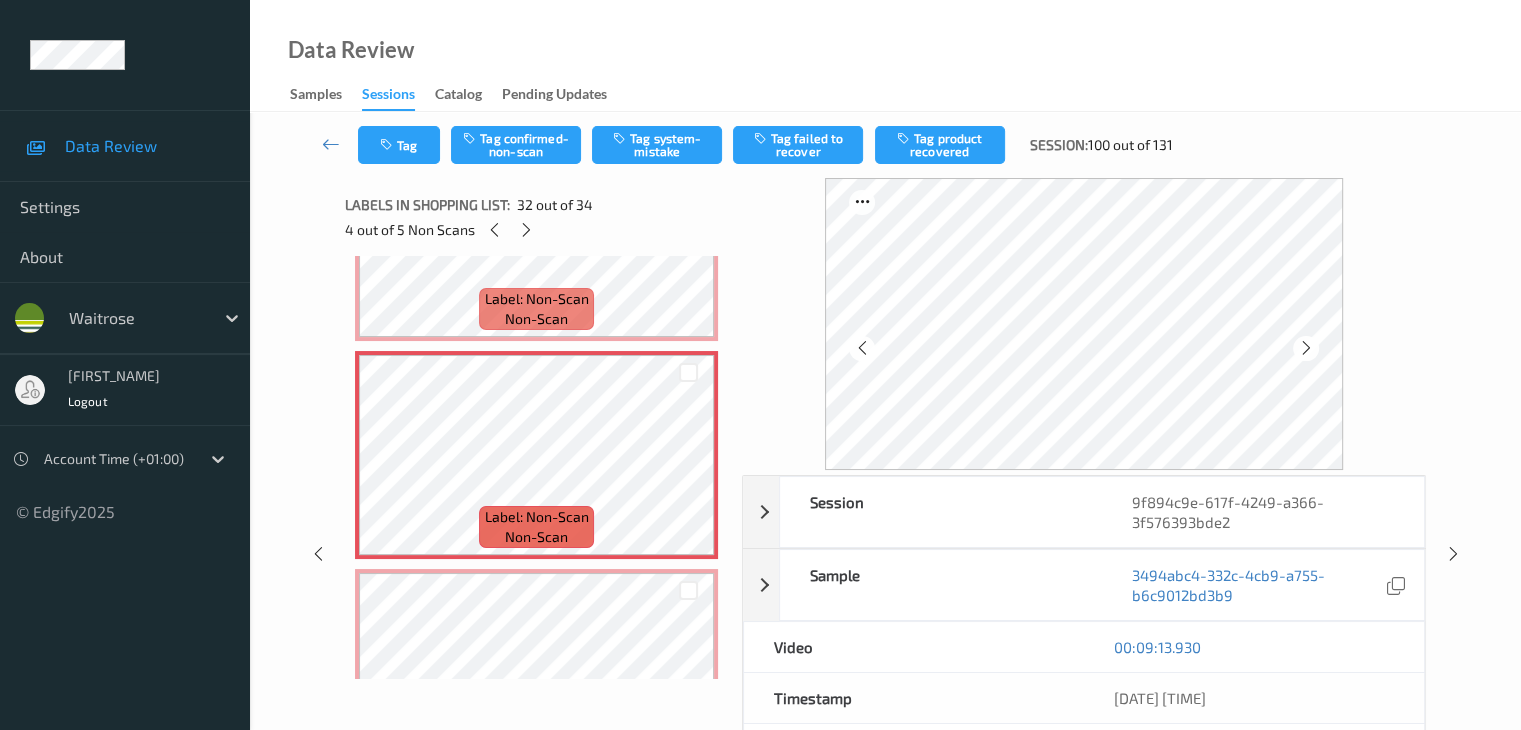 click at bounding box center [1306, 348] 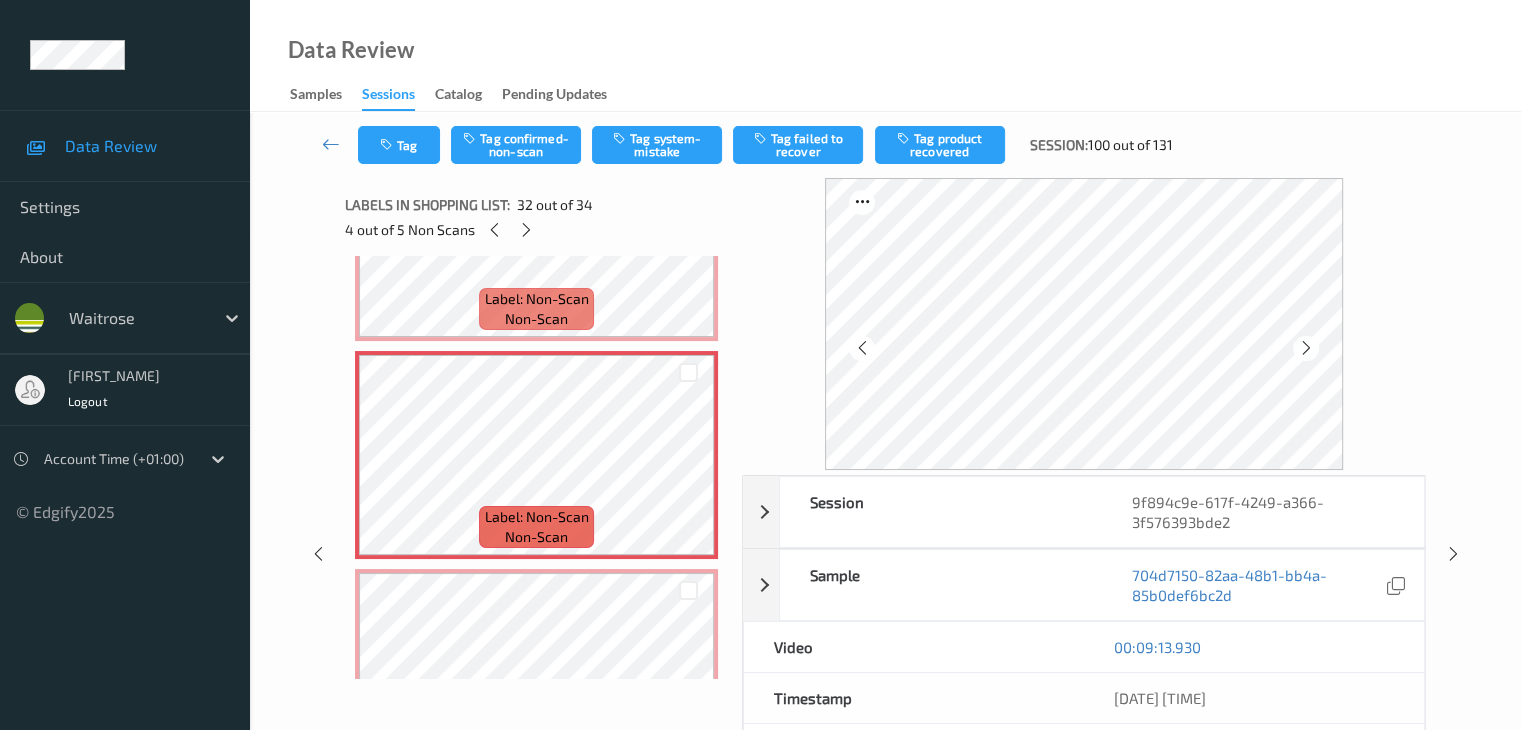 click at bounding box center [1306, 348] 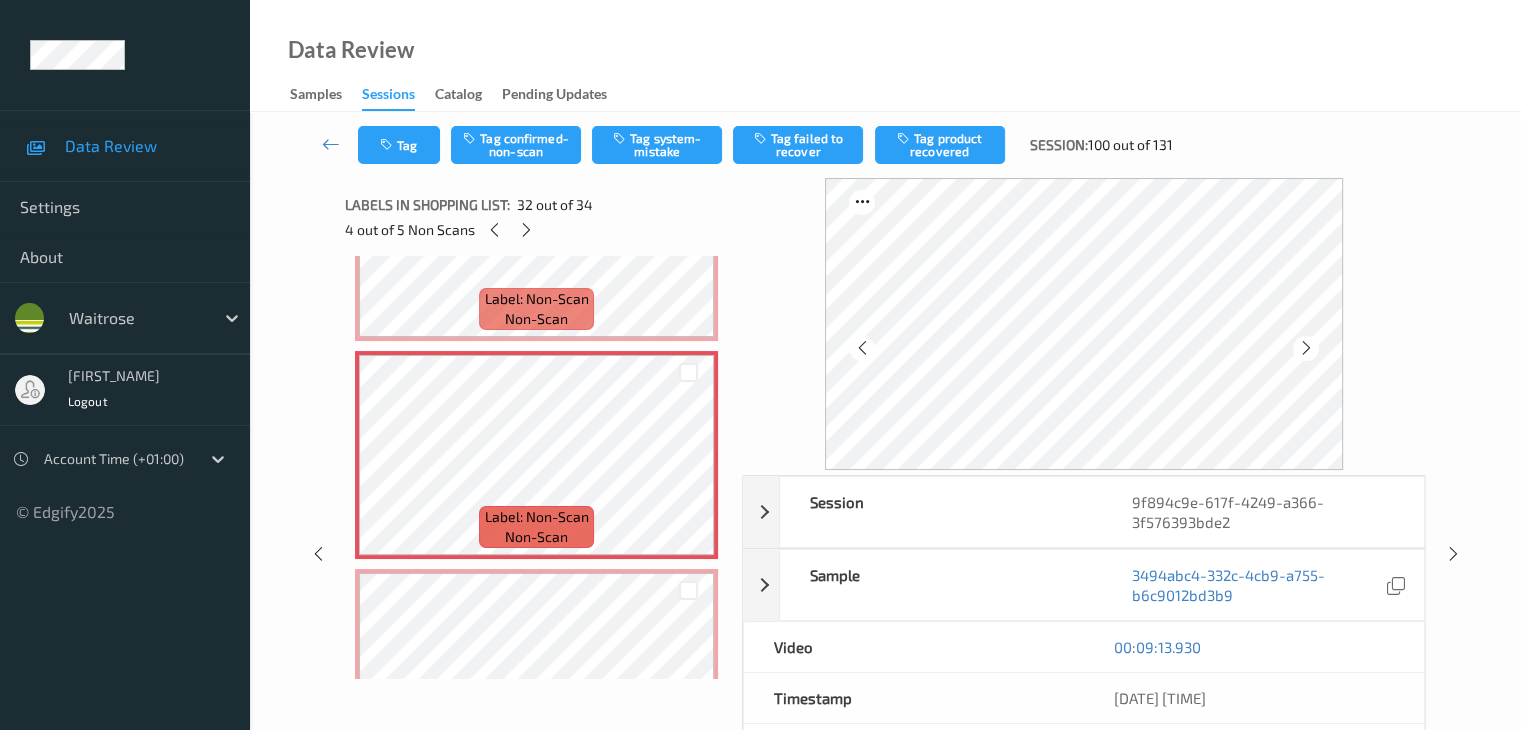 click at bounding box center [1306, 348] 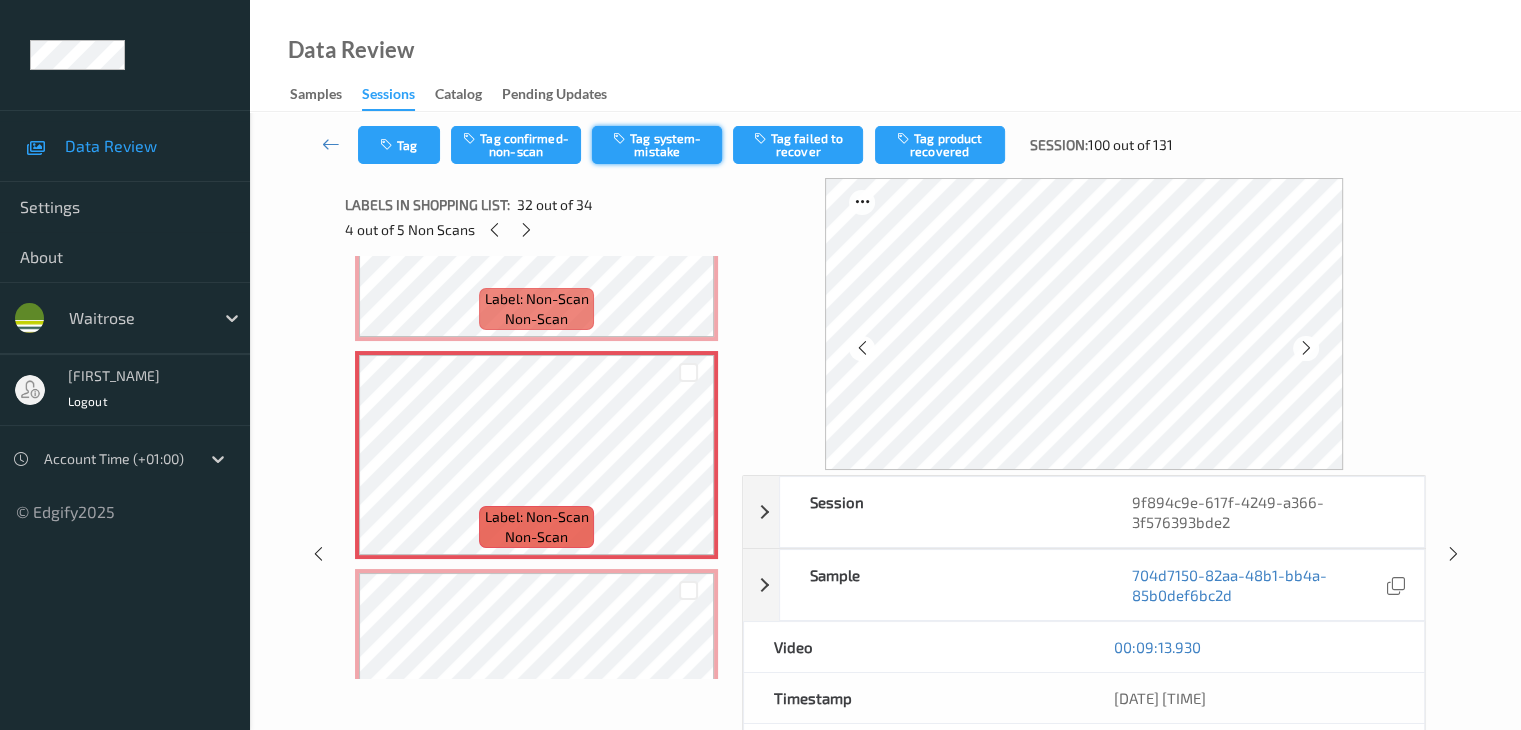 click on "Tag   system-mistake" at bounding box center [657, 145] 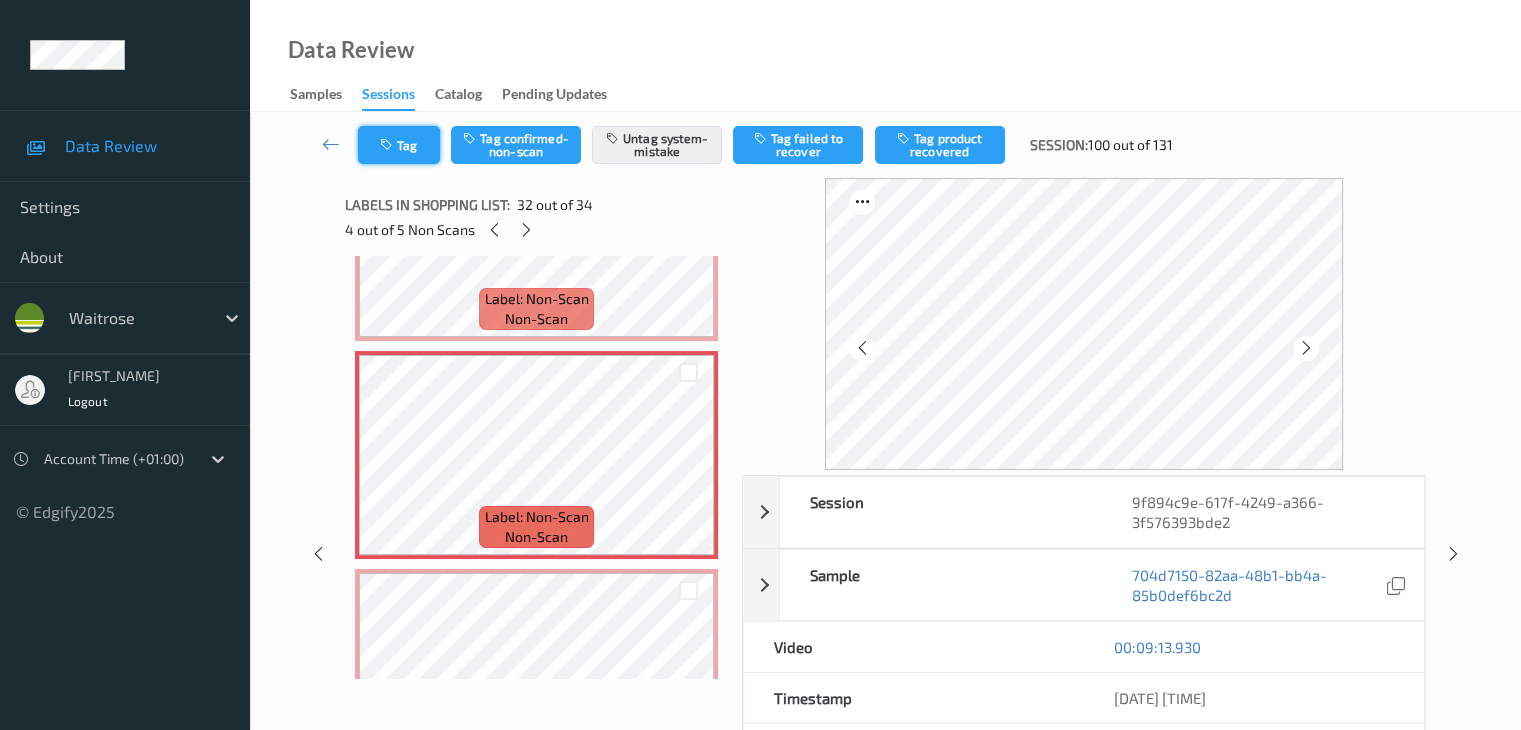 click on "Tag" at bounding box center (399, 145) 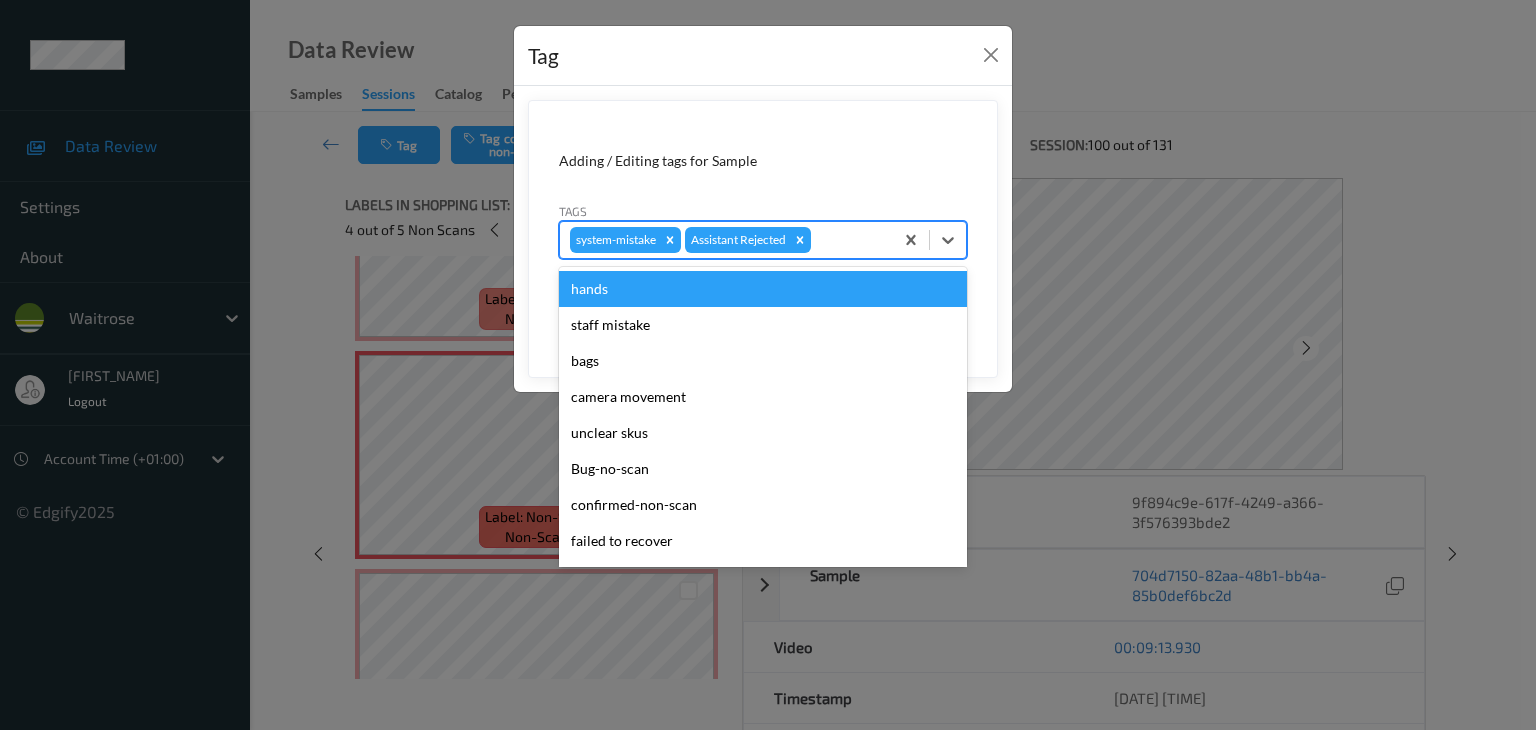 click at bounding box center (849, 240) 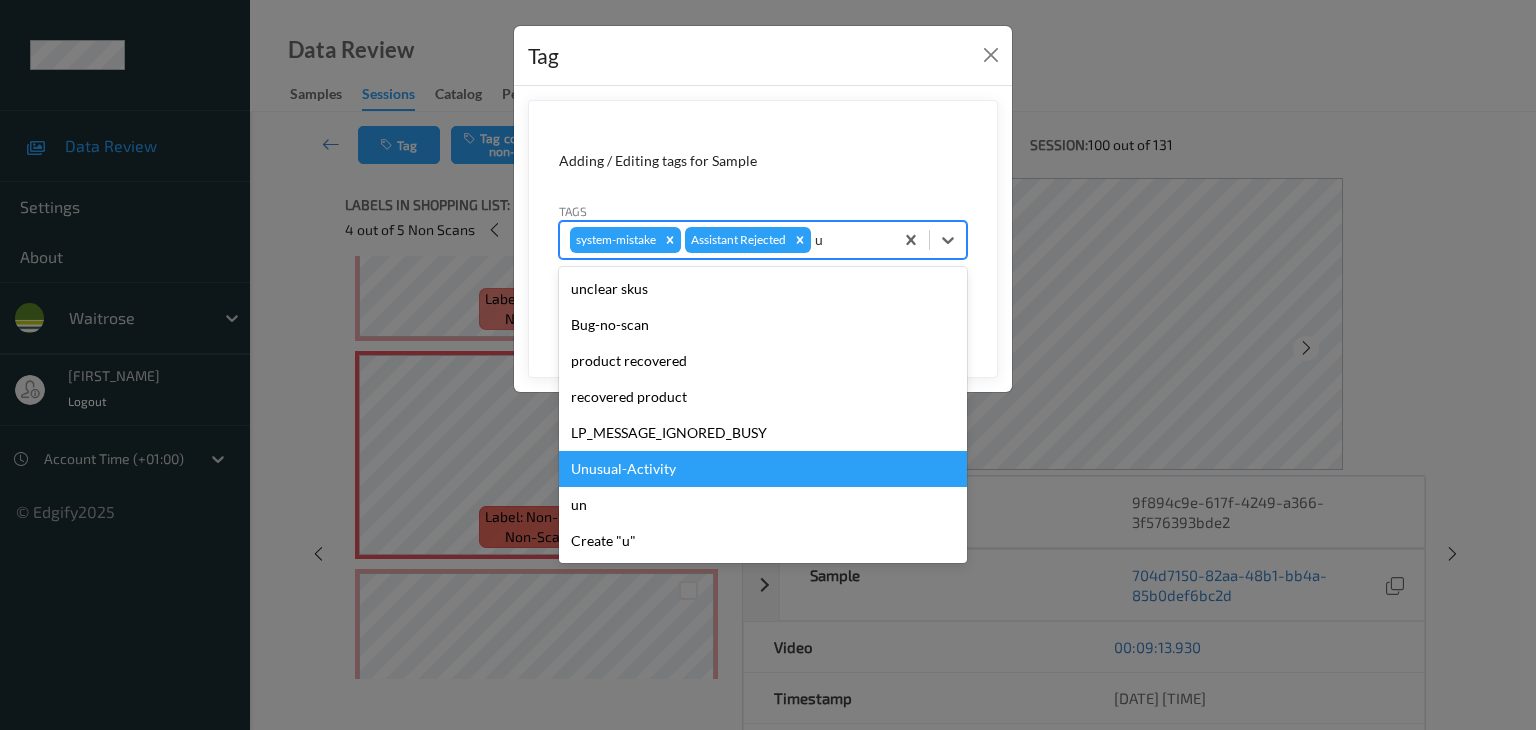 click on "Unusual-Activity" at bounding box center [763, 469] 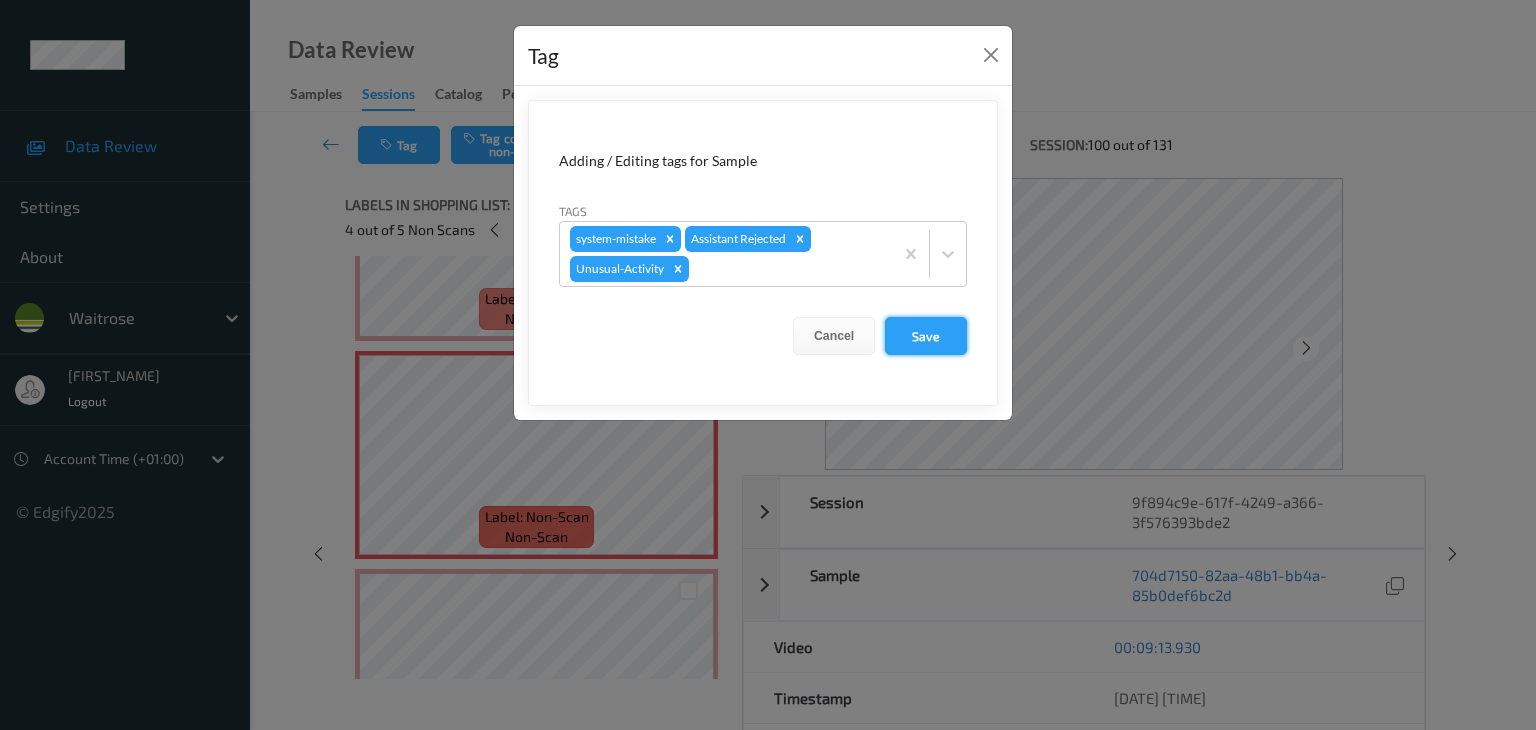 click on "Save" at bounding box center [926, 336] 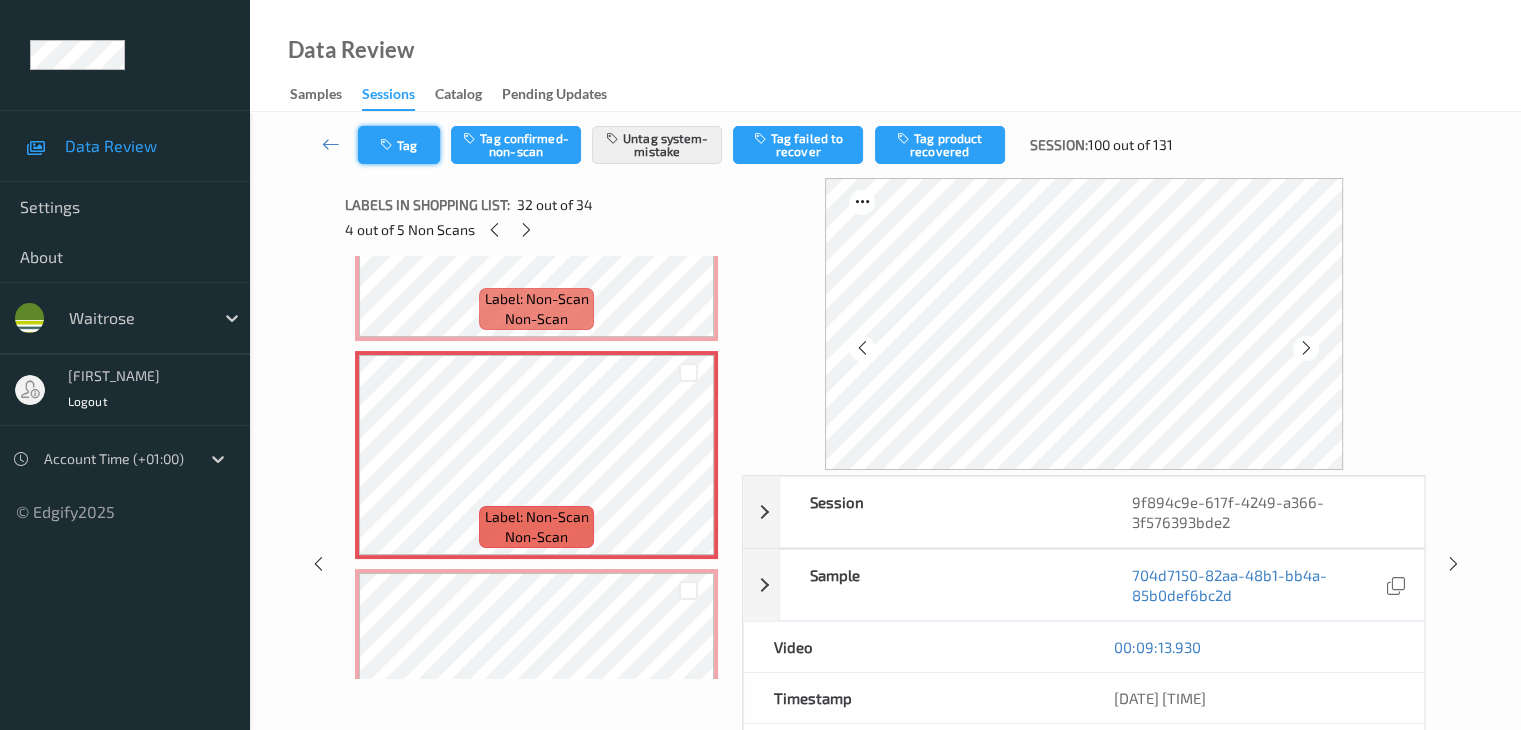 click on "Tag" at bounding box center [399, 145] 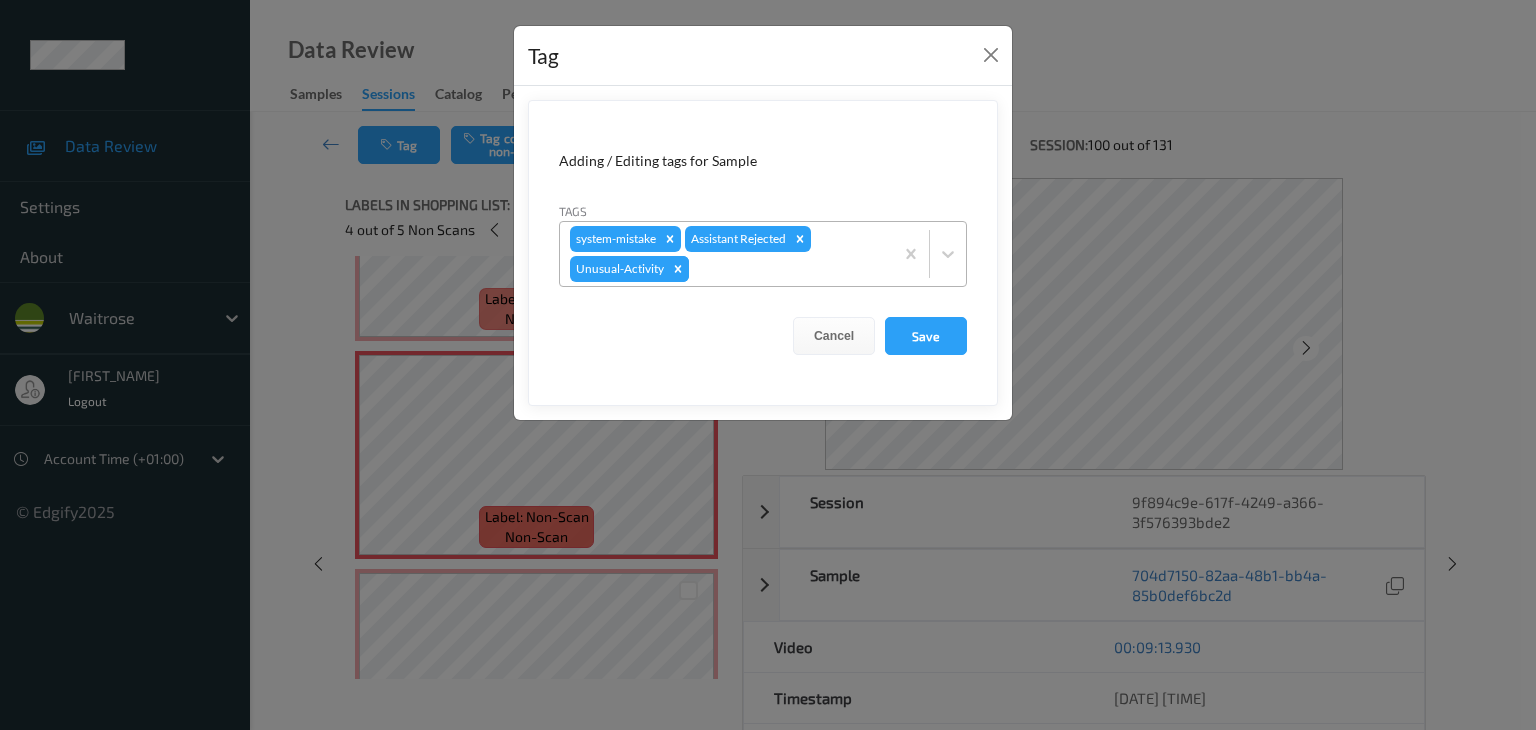 click 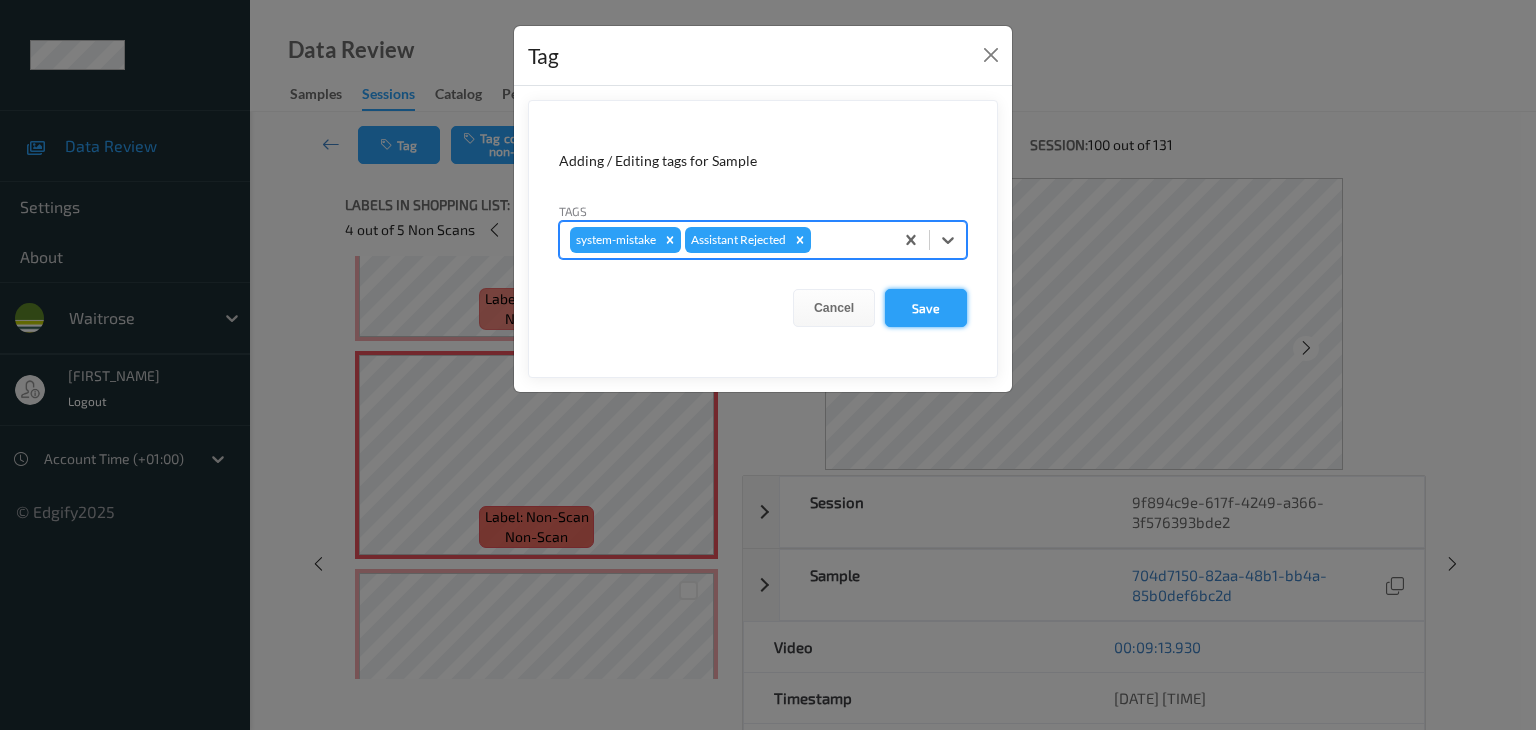 click on "Save" at bounding box center (926, 308) 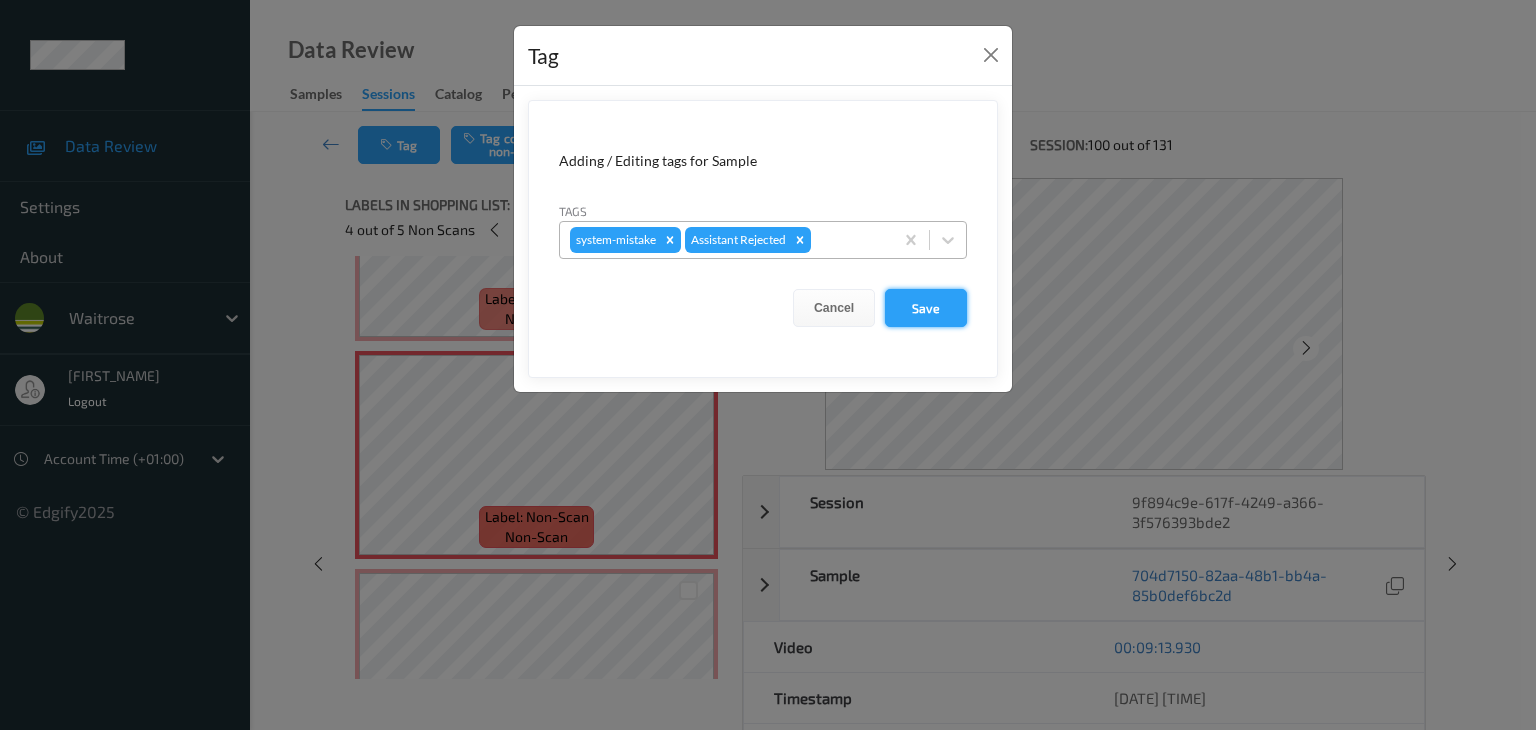 click on "Save" at bounding box center [926, 308] 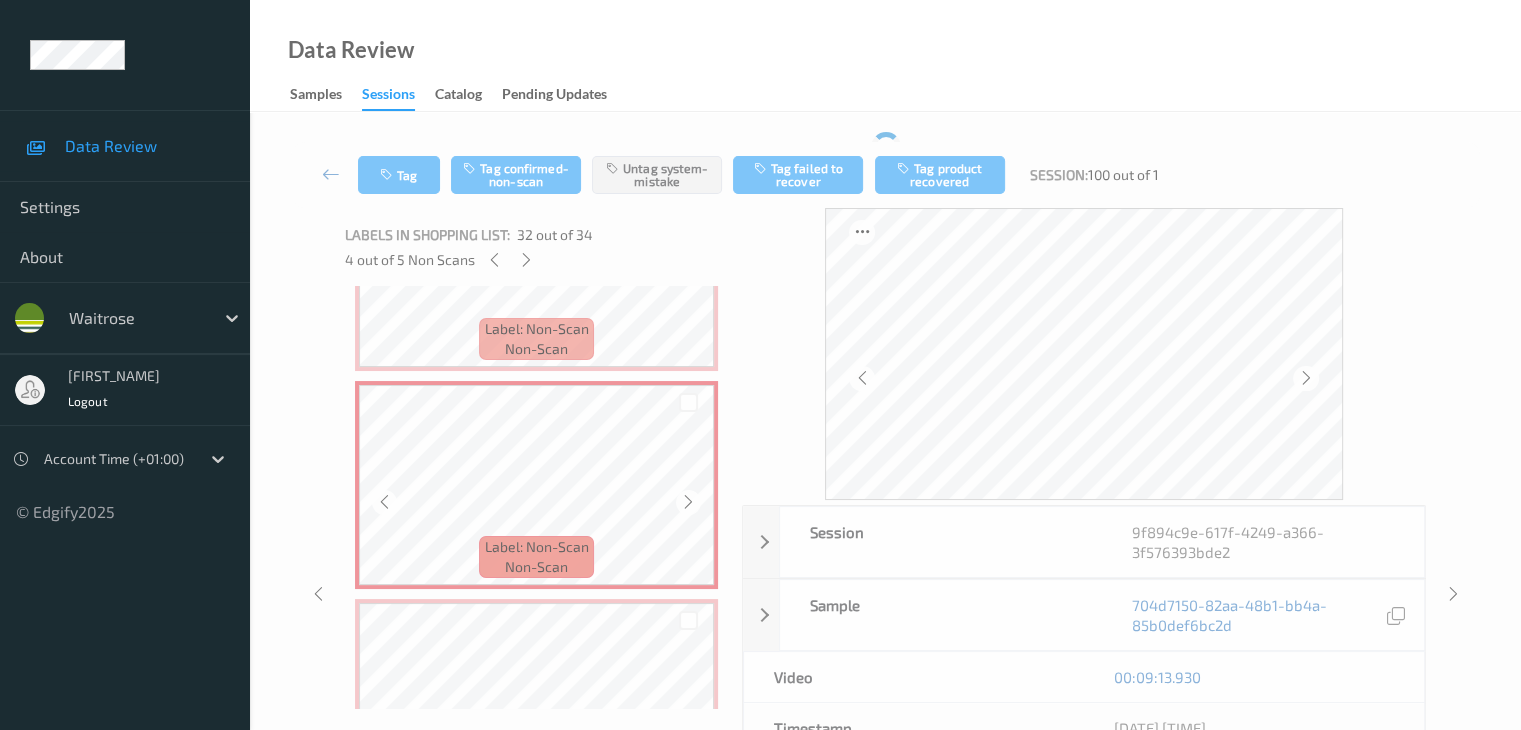scroll, scrollTop: 6772, scrollLeft: 0, axis: vertical 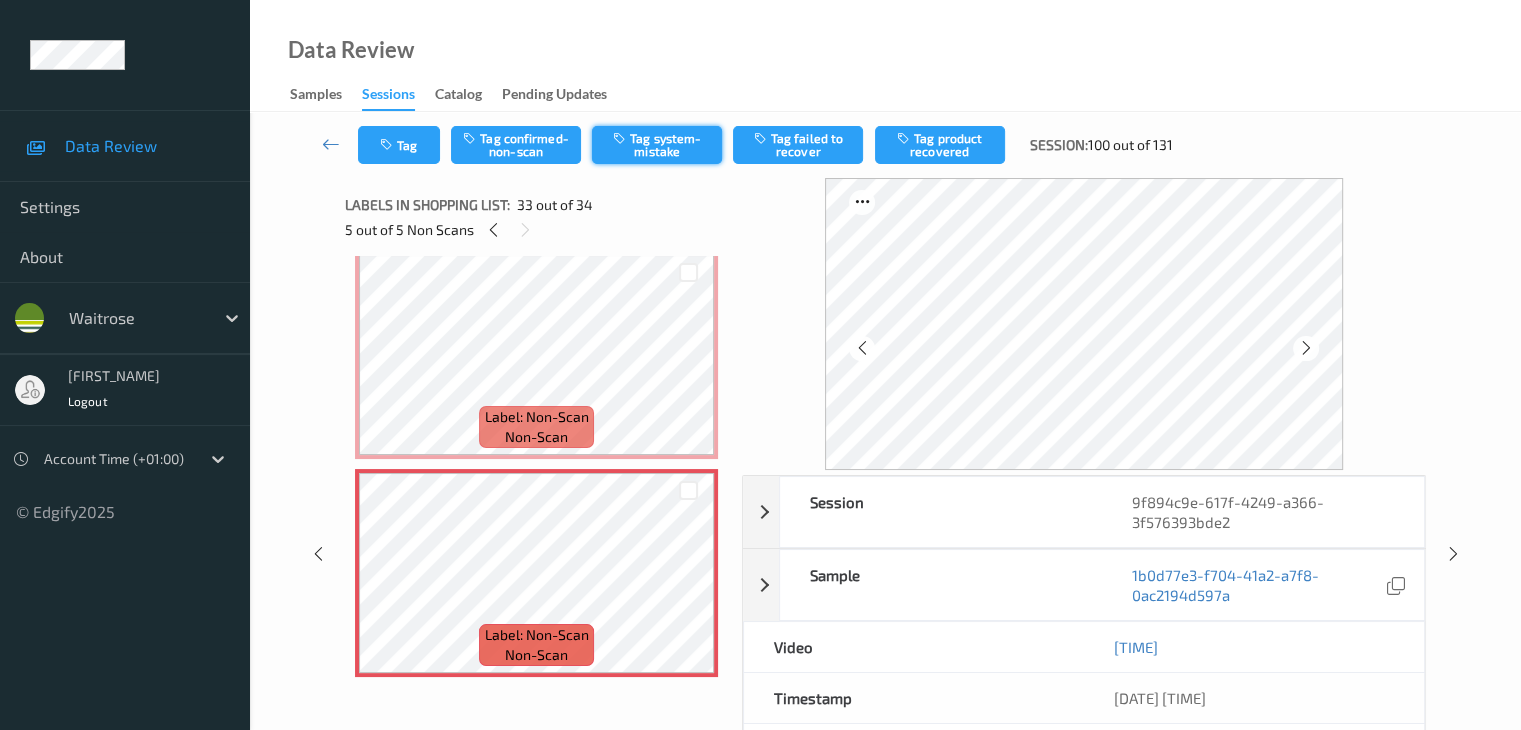 click on "Tag   system-mistake" at bounding box center [657, 145] 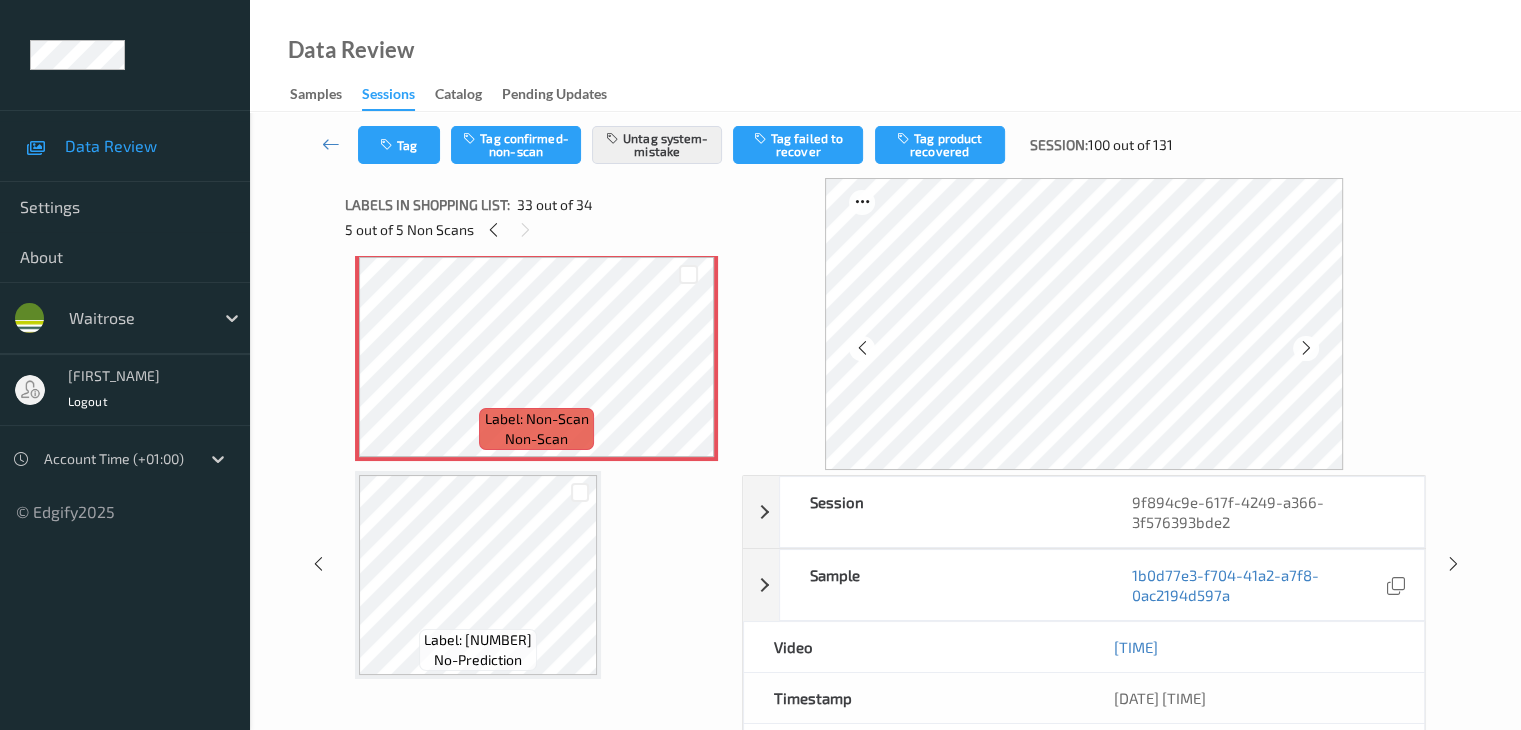scroll, scrollTop: 6998, scrollLeft: 0, axis: vertical 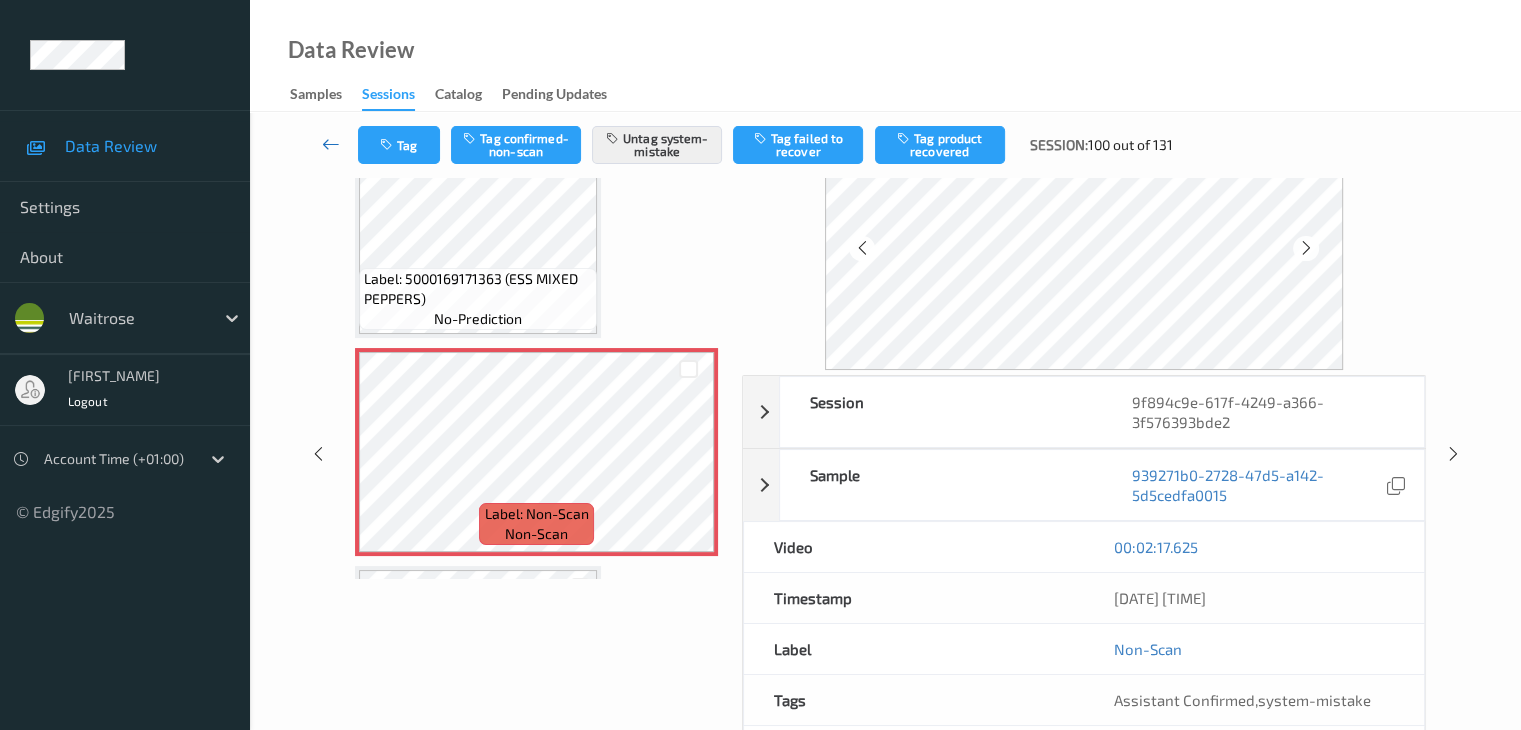click at bounding box center (331, 145) 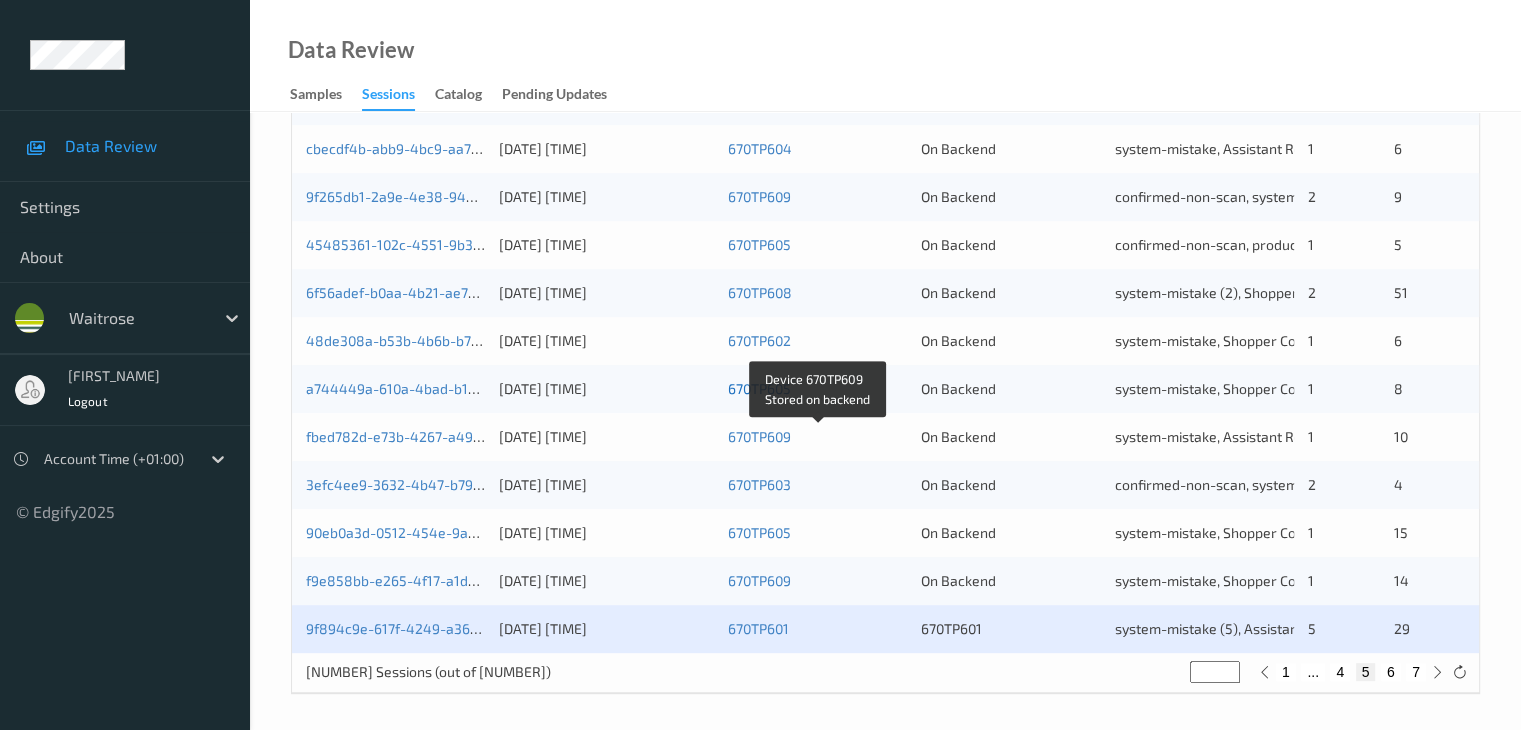 scroll, scrollTop: 932, scrollLeft: 0, axis: vertical 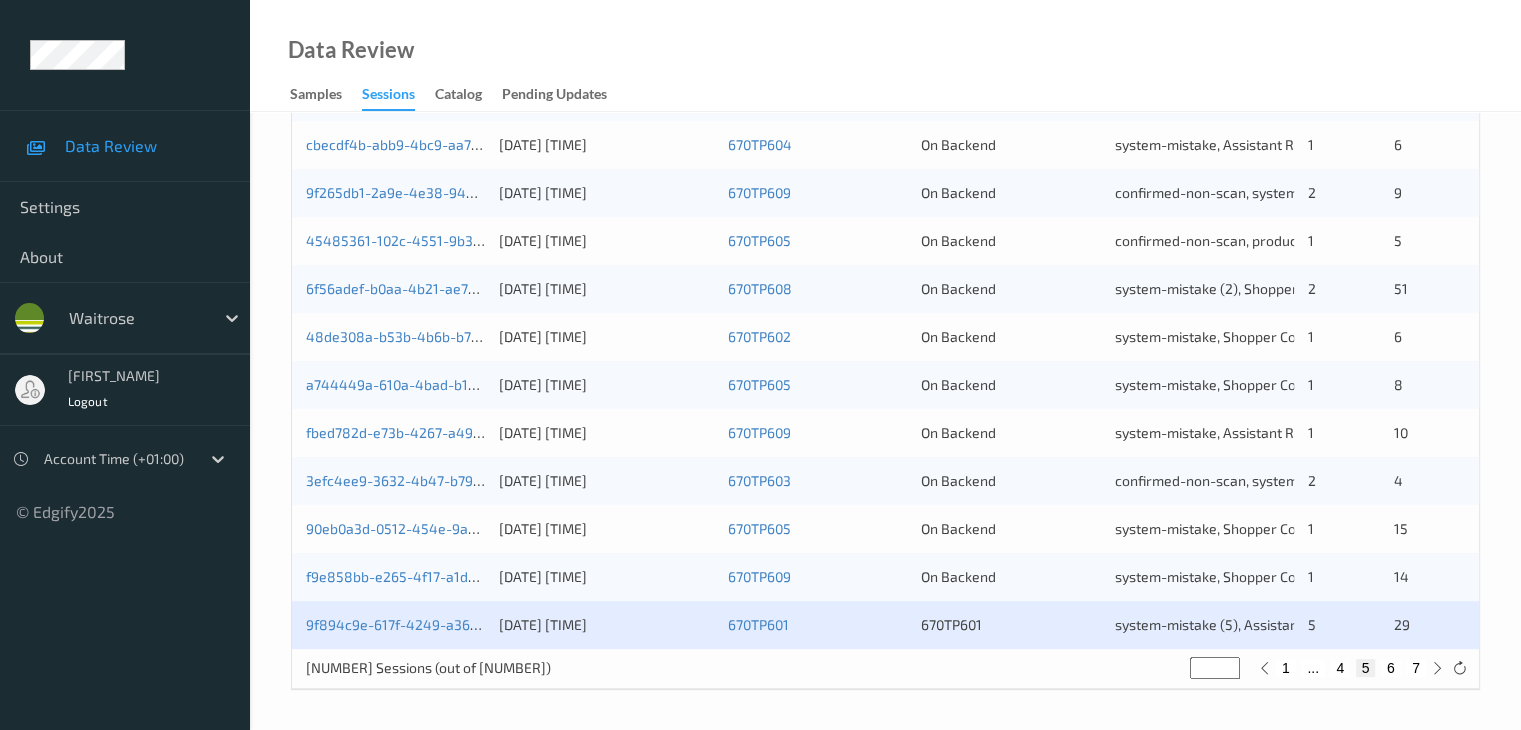 click on "4" at bounding box center [1340, 668] 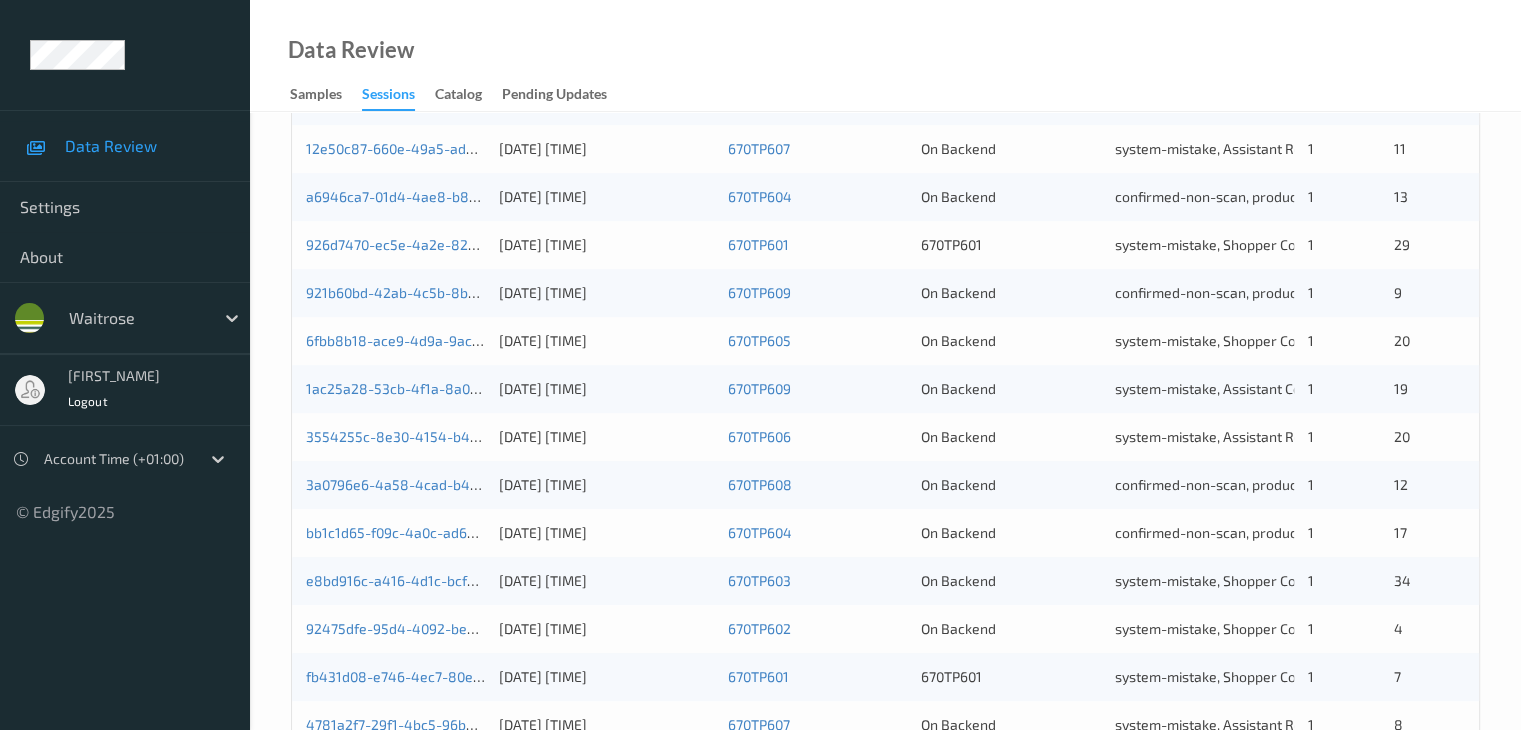 scroll, scrollTop: 932, scrollLeft: 0, axis: vertical 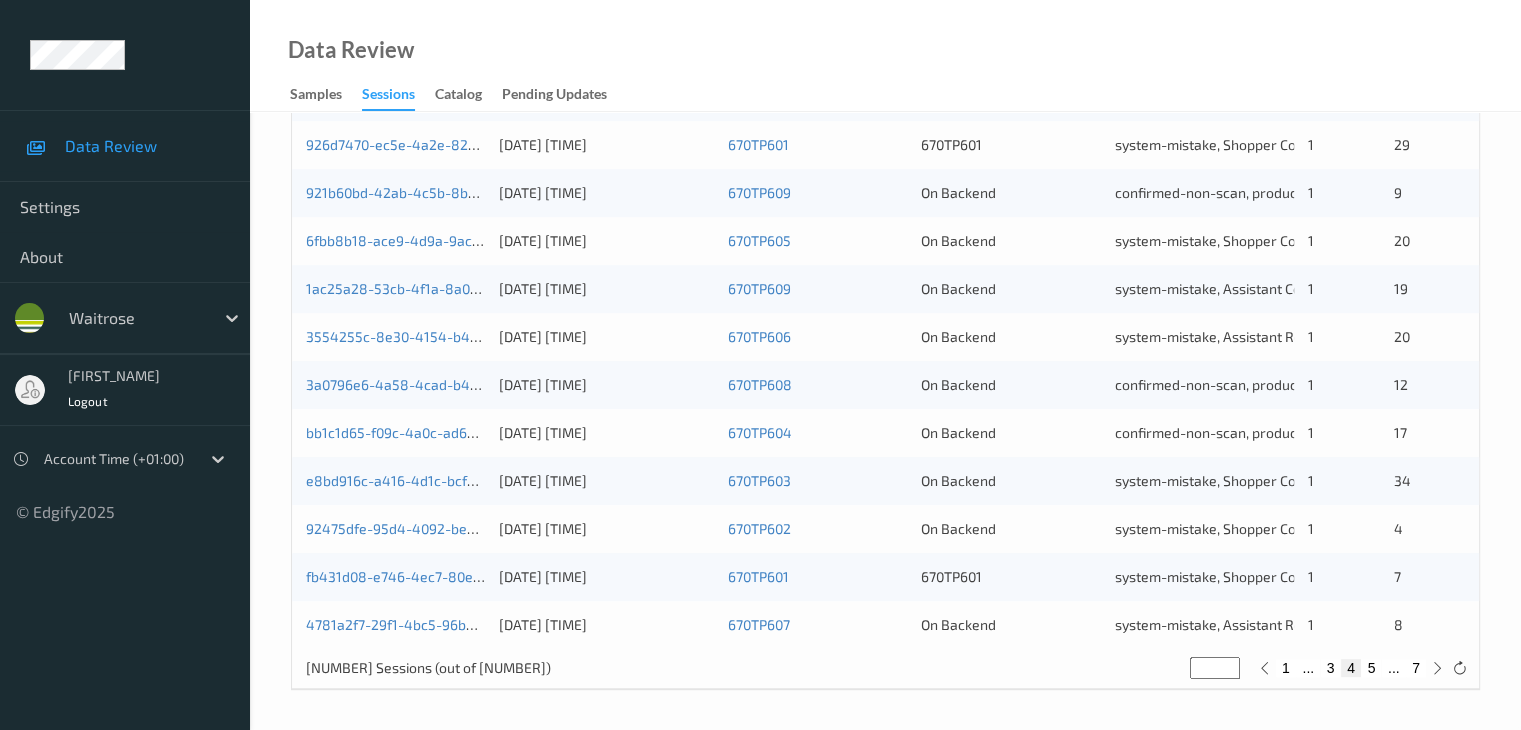 click on "3" at bounding box center [1331, 668] 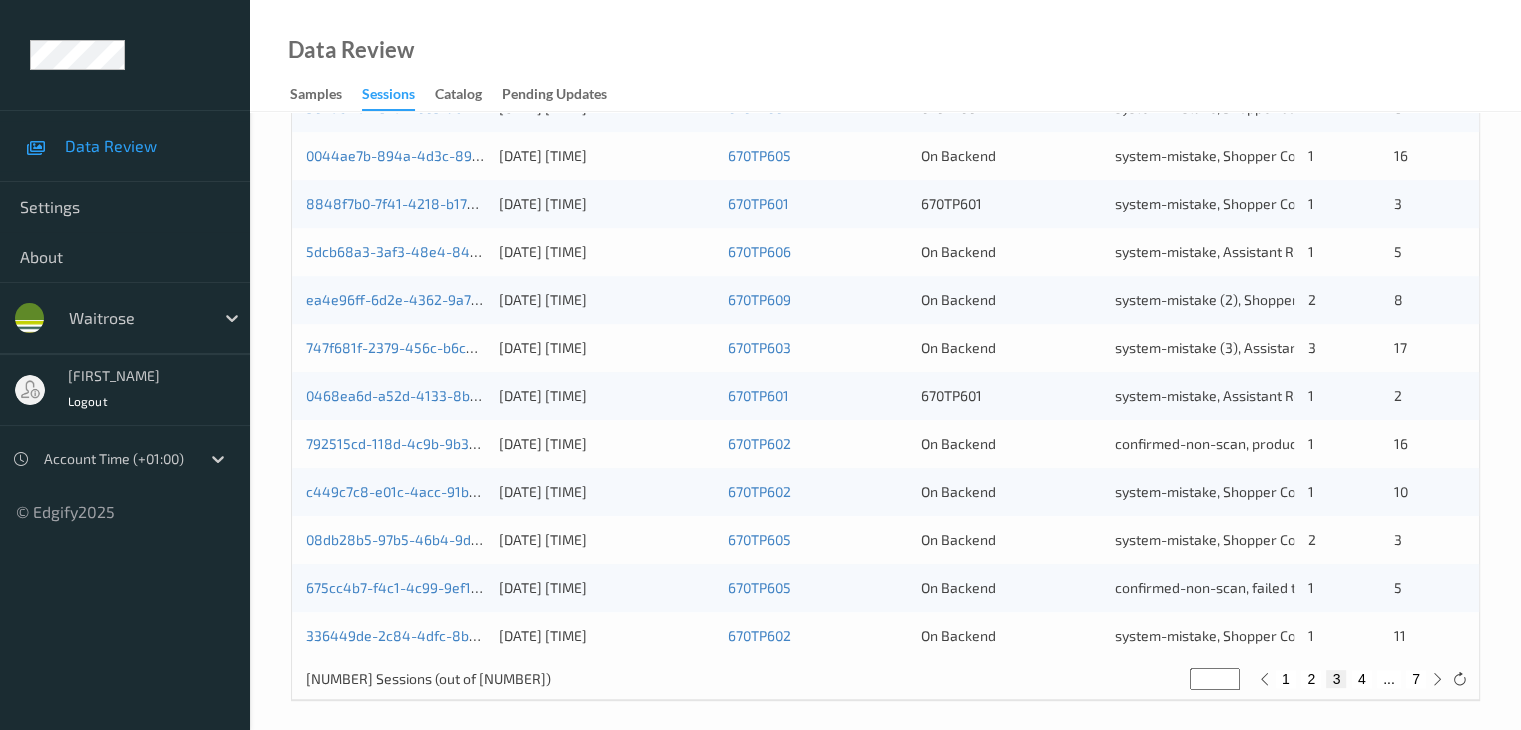 scroll, scrollTop: 932, scrollLeft: 0, axis: vertical 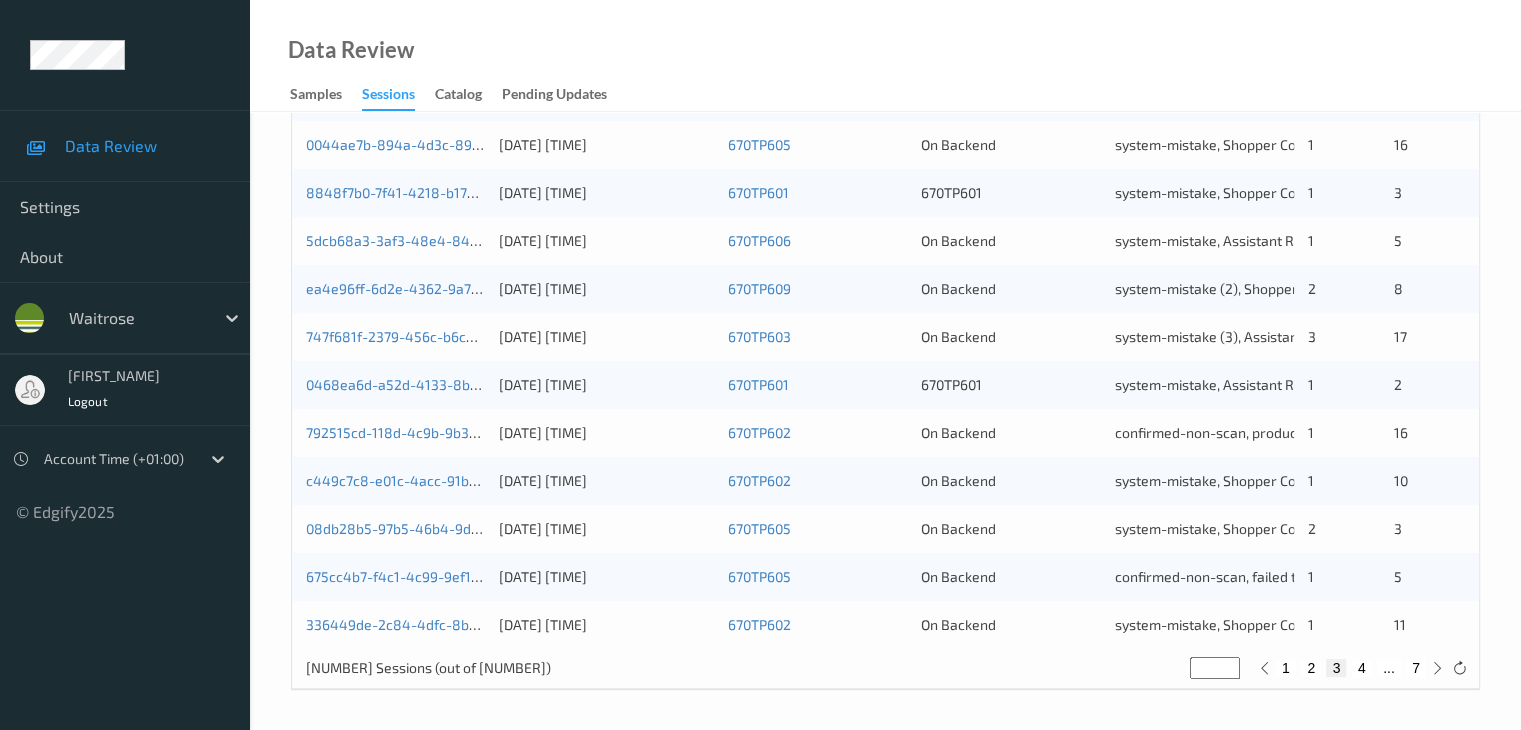 click on "2" at bounding box center (1311, 668) 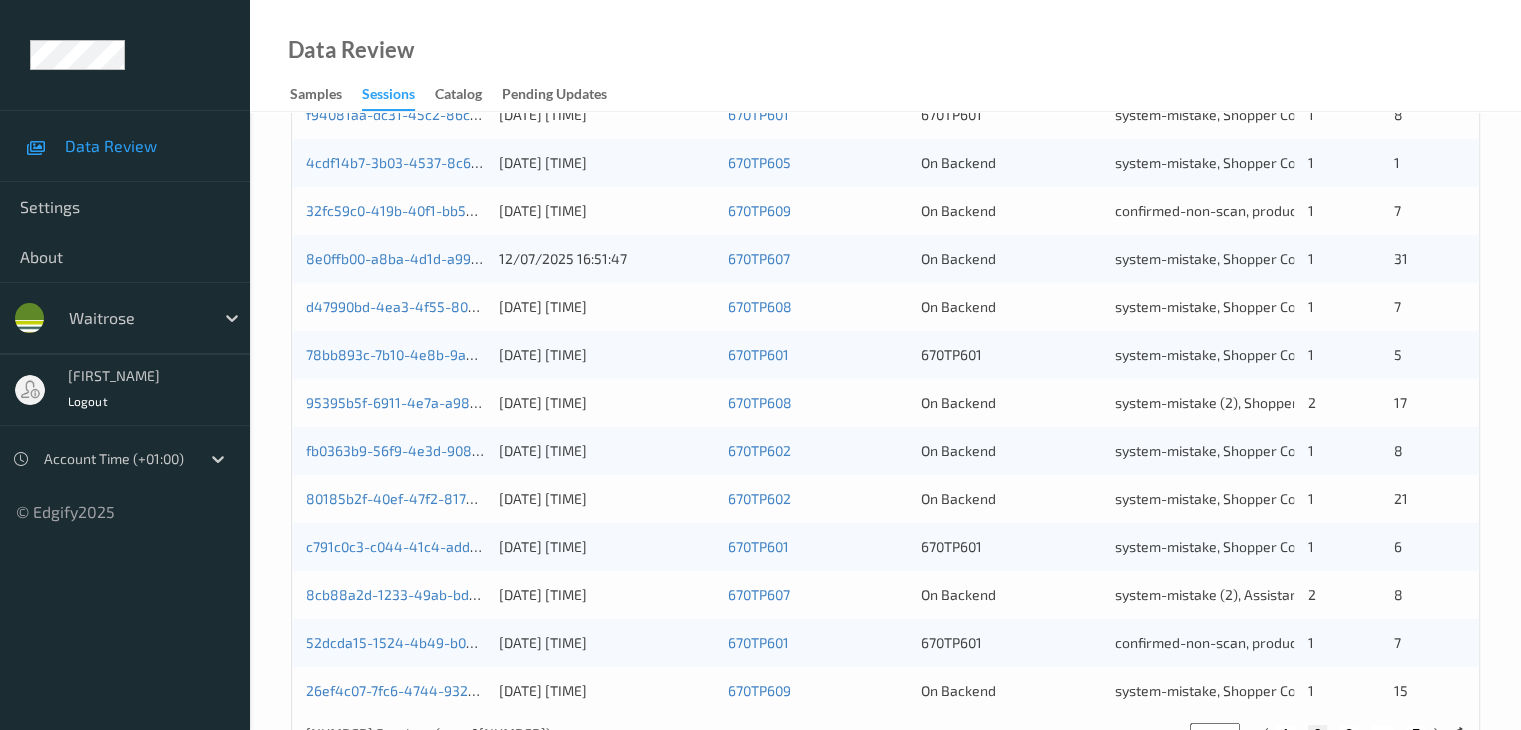 scroll, scrollTop: 932, scrollLeft: 0, axis: vertical 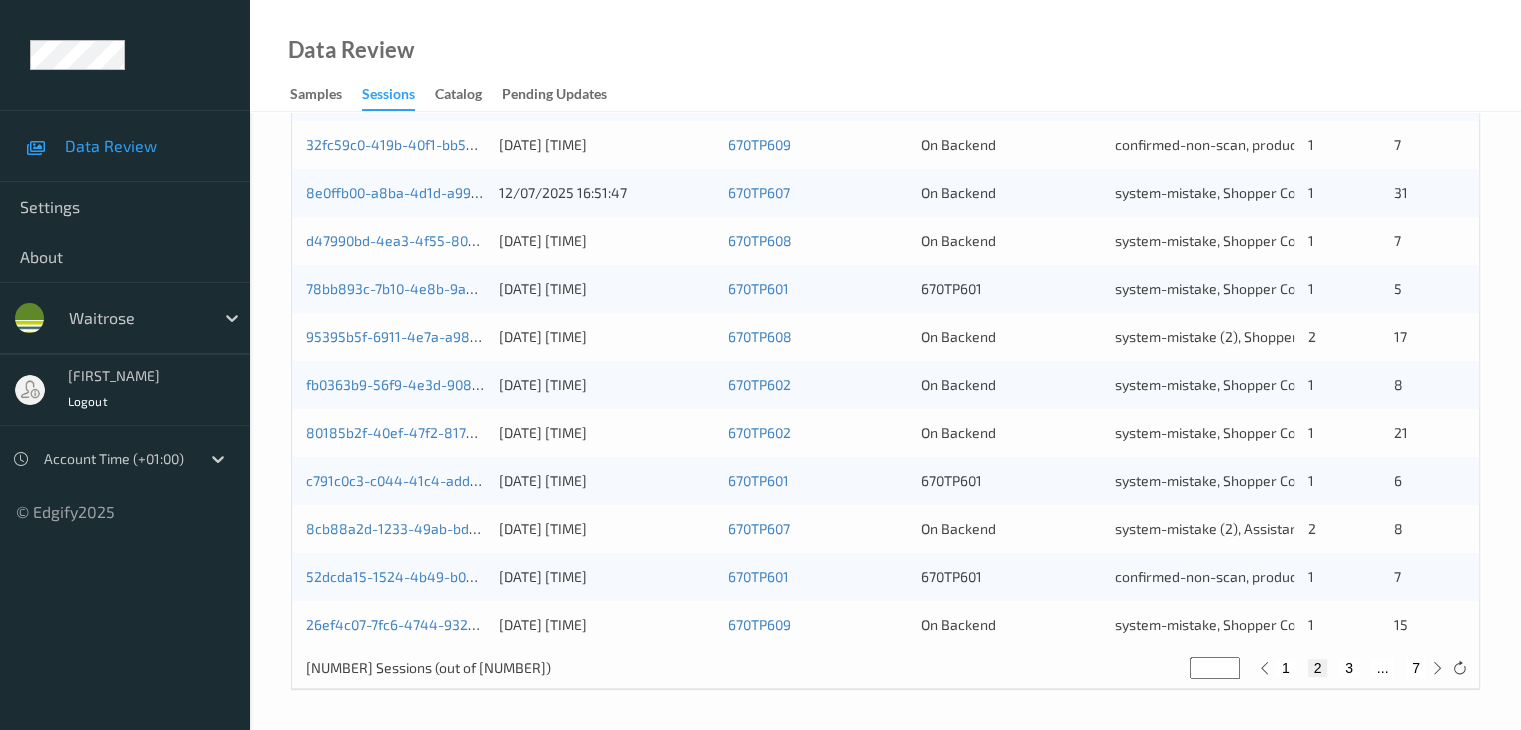 click on "1" at bounding box center (1286, 668) 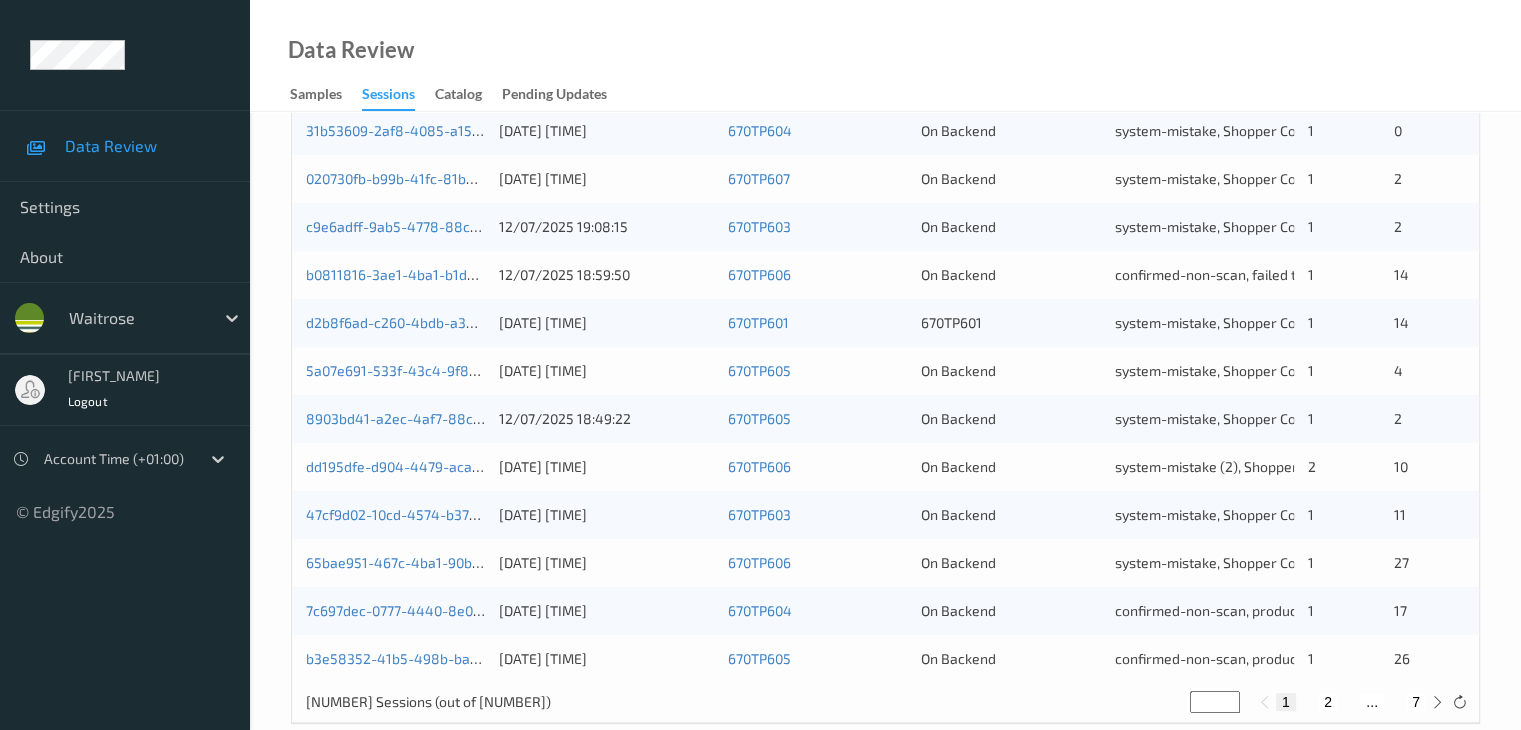 scroll, scrollTop: 932, scrollLeft: 0, axis: vertical 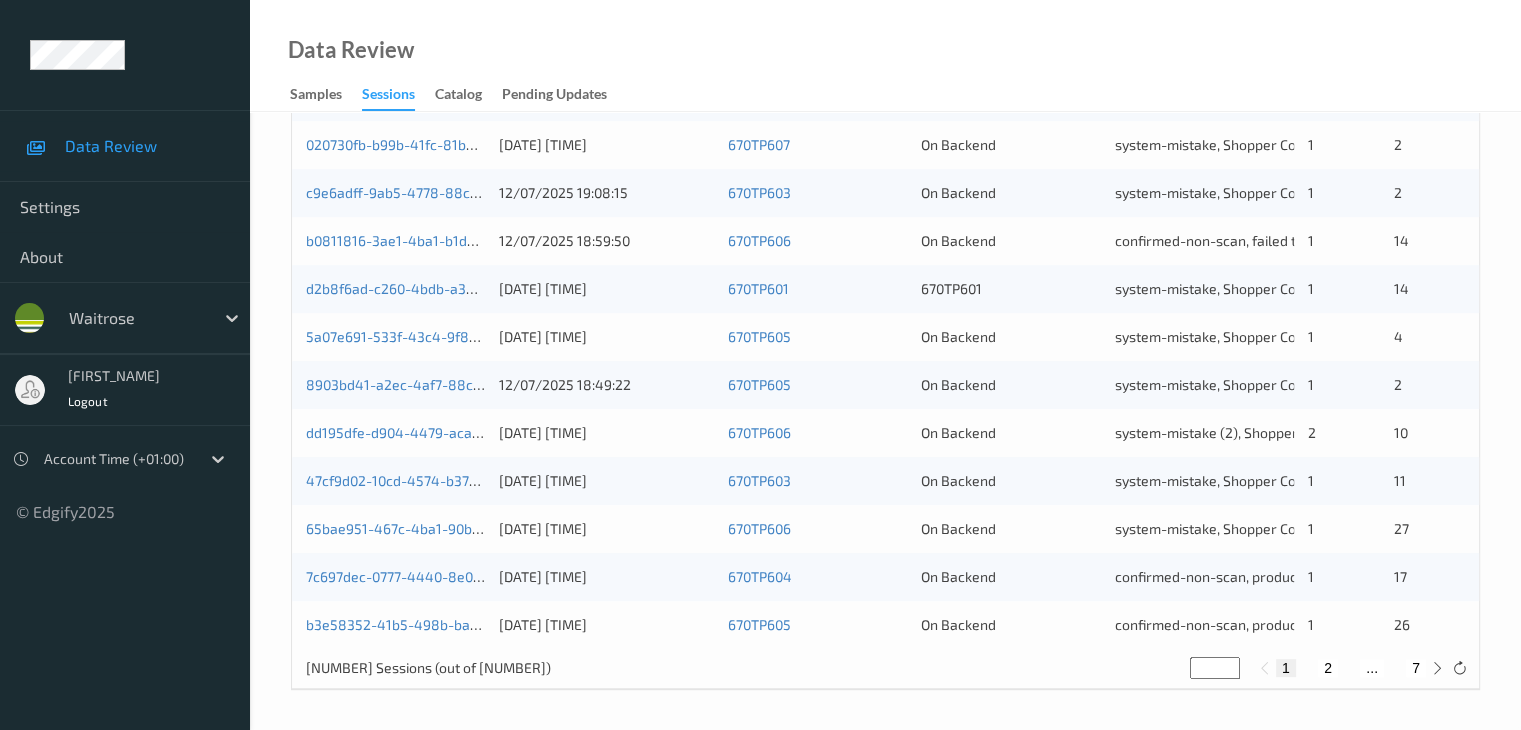 type 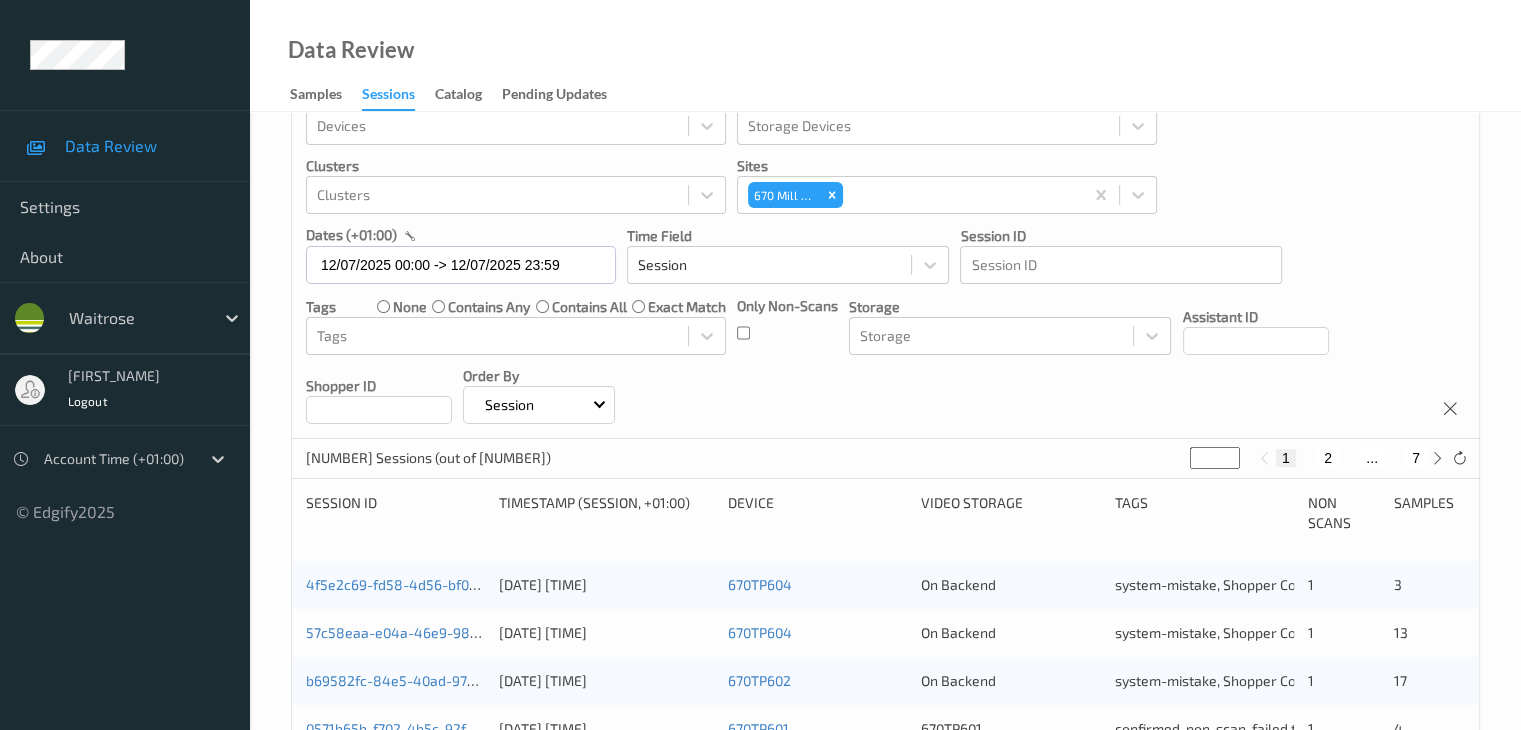 scroll, scrollTop: 32, scrollLeft: 0, axis: vertical 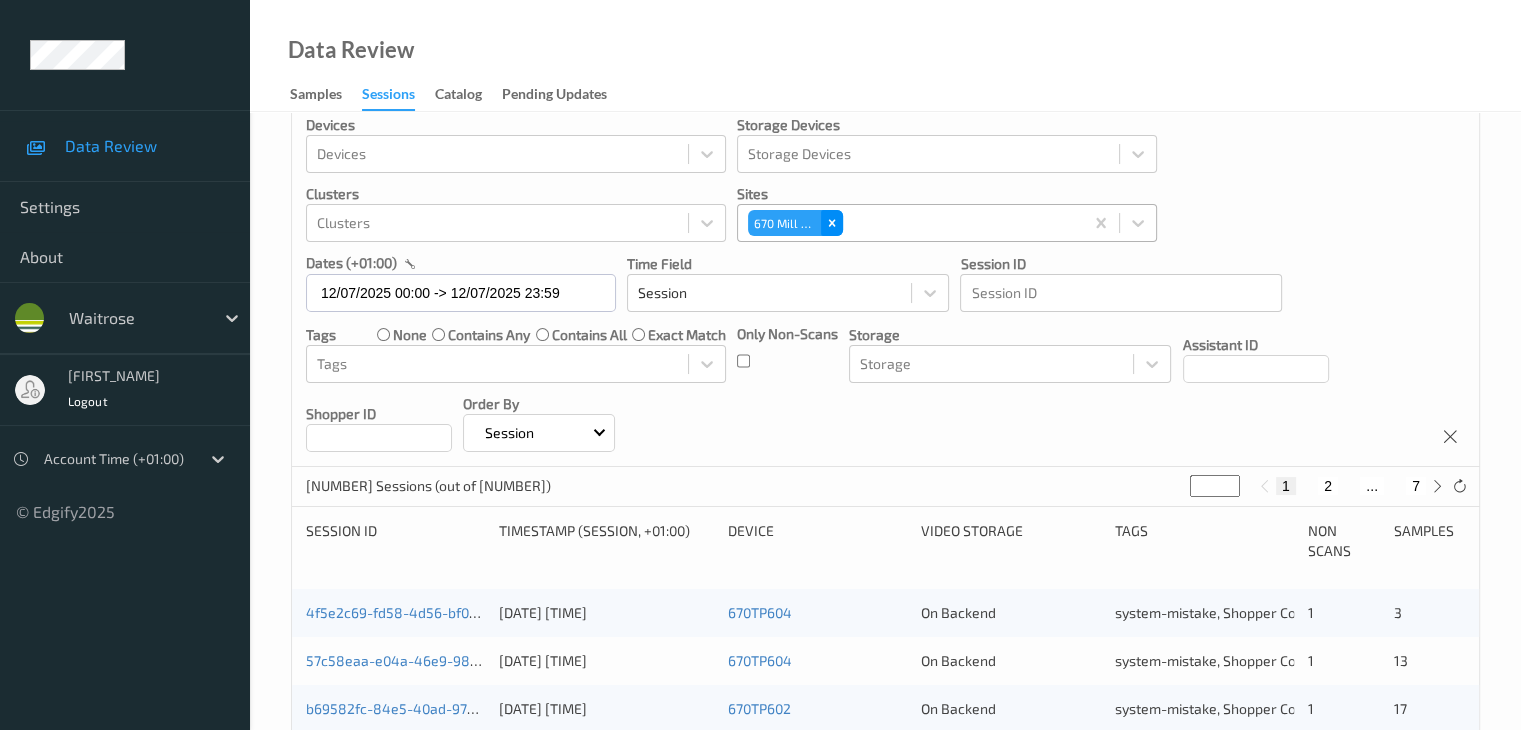 click 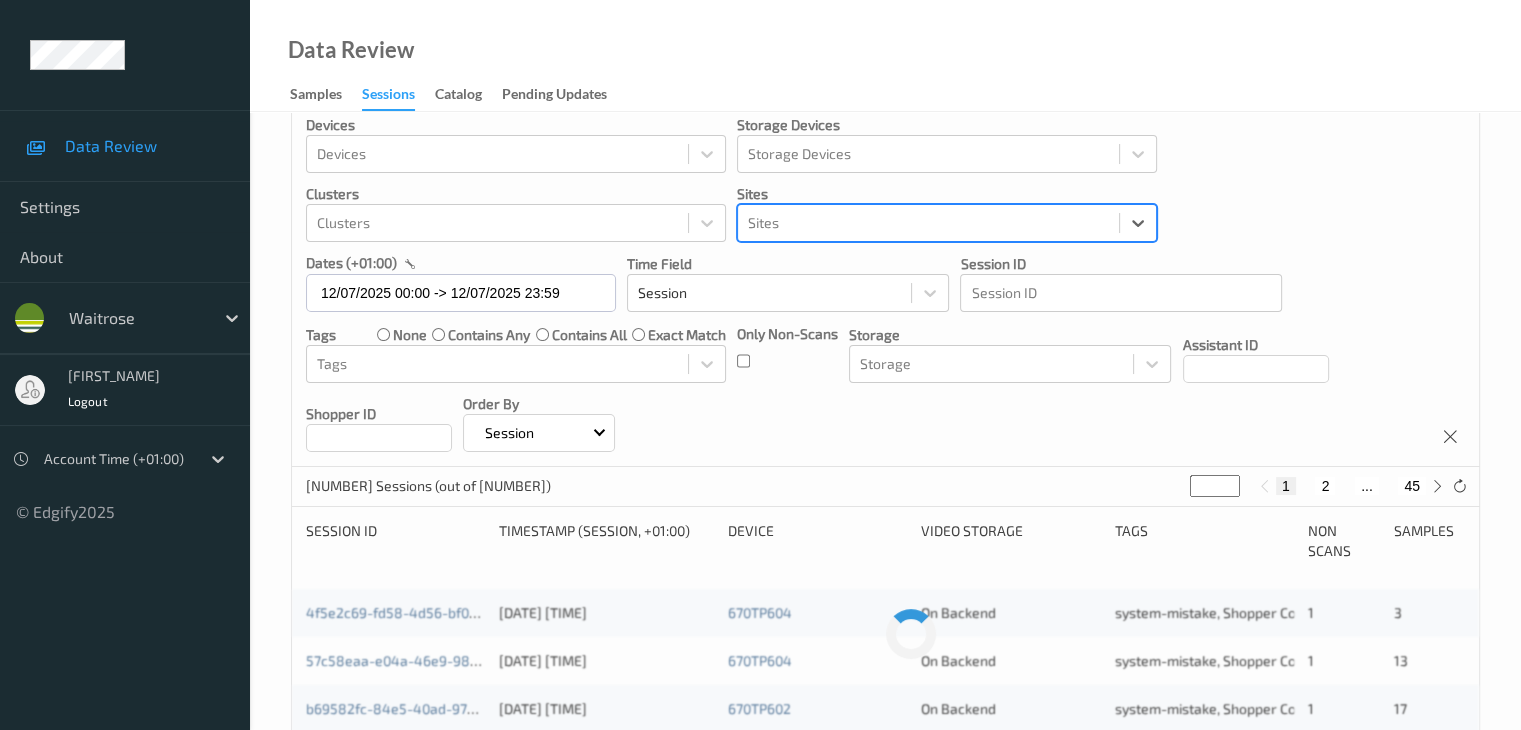 paste on "729 Wells" 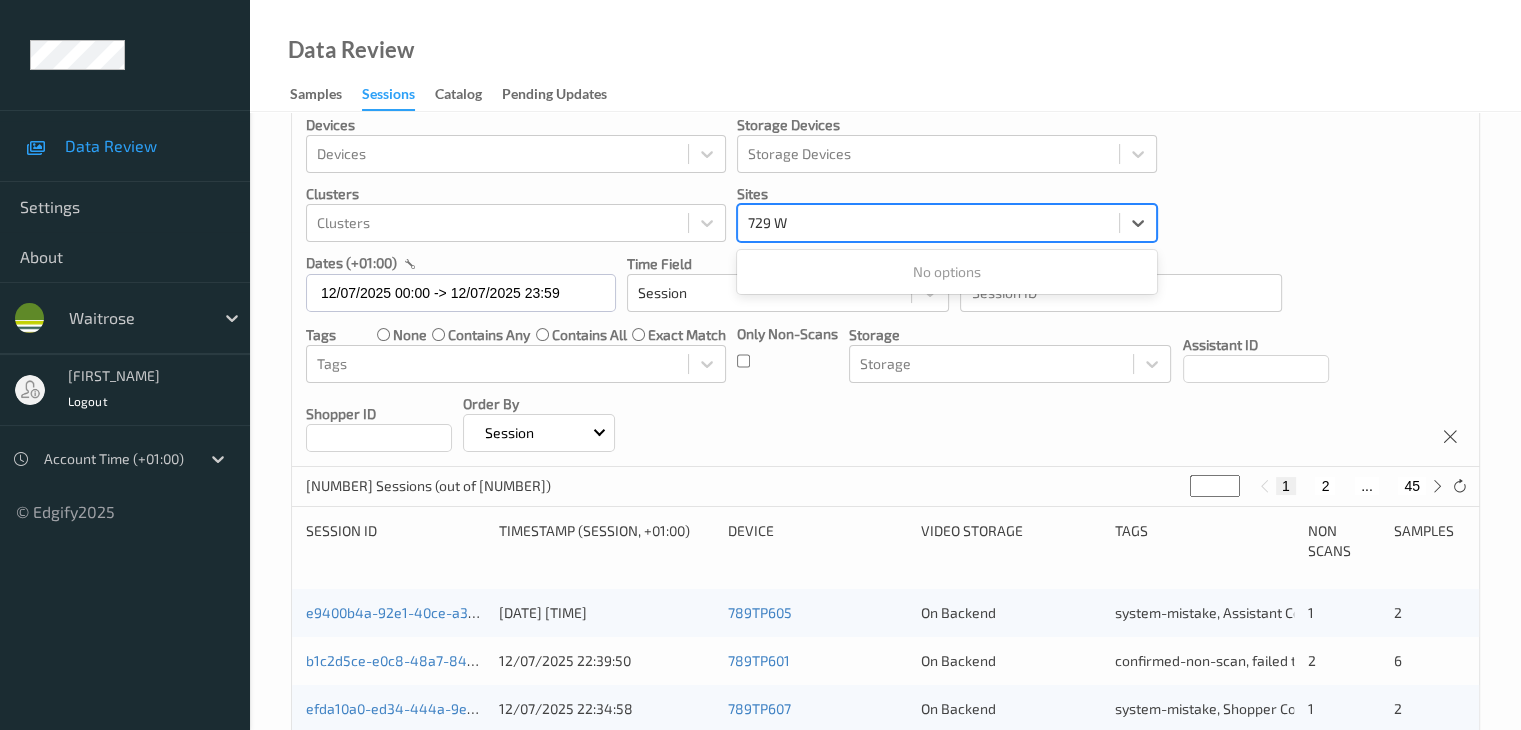 type on "729" 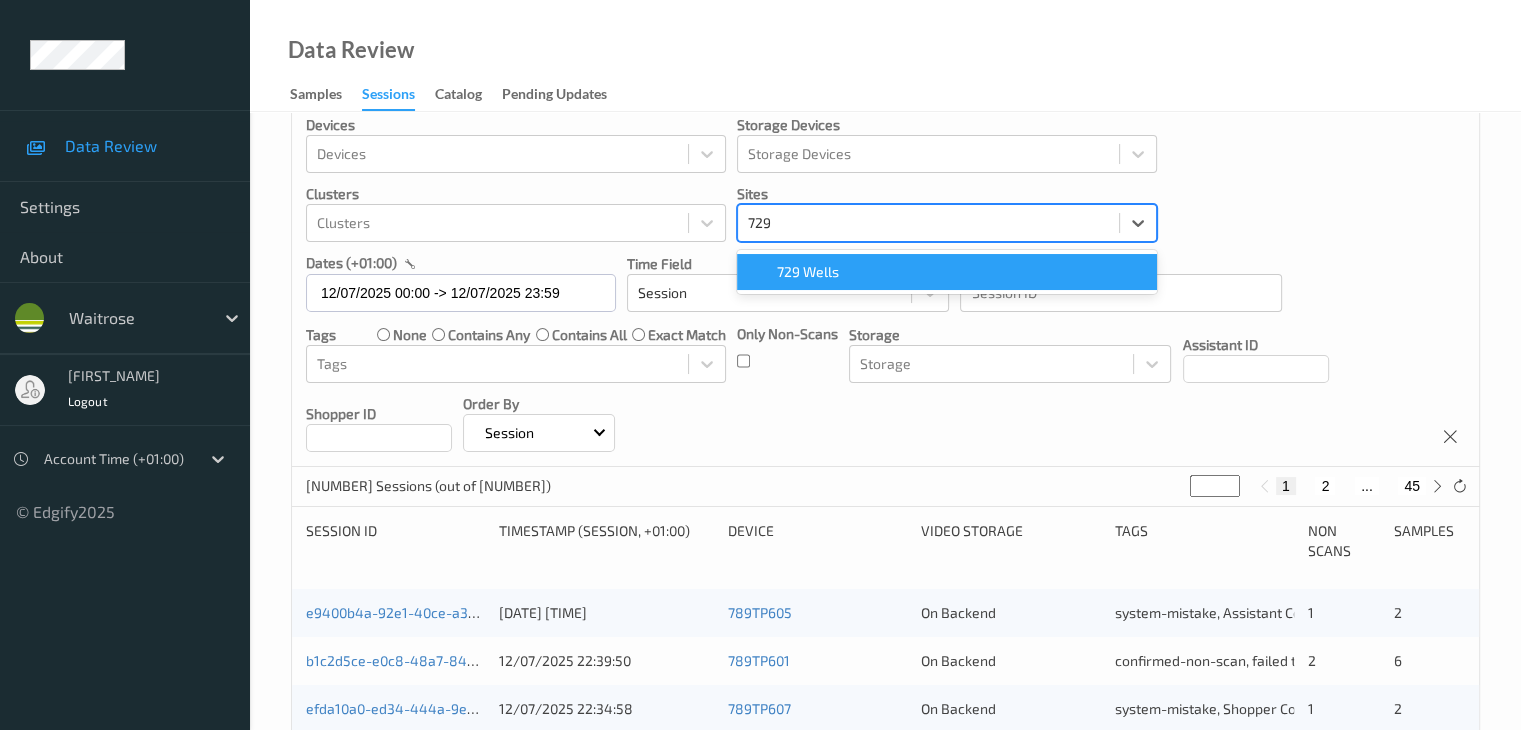 click on "729	Wells" at bounding box center (808, 272) 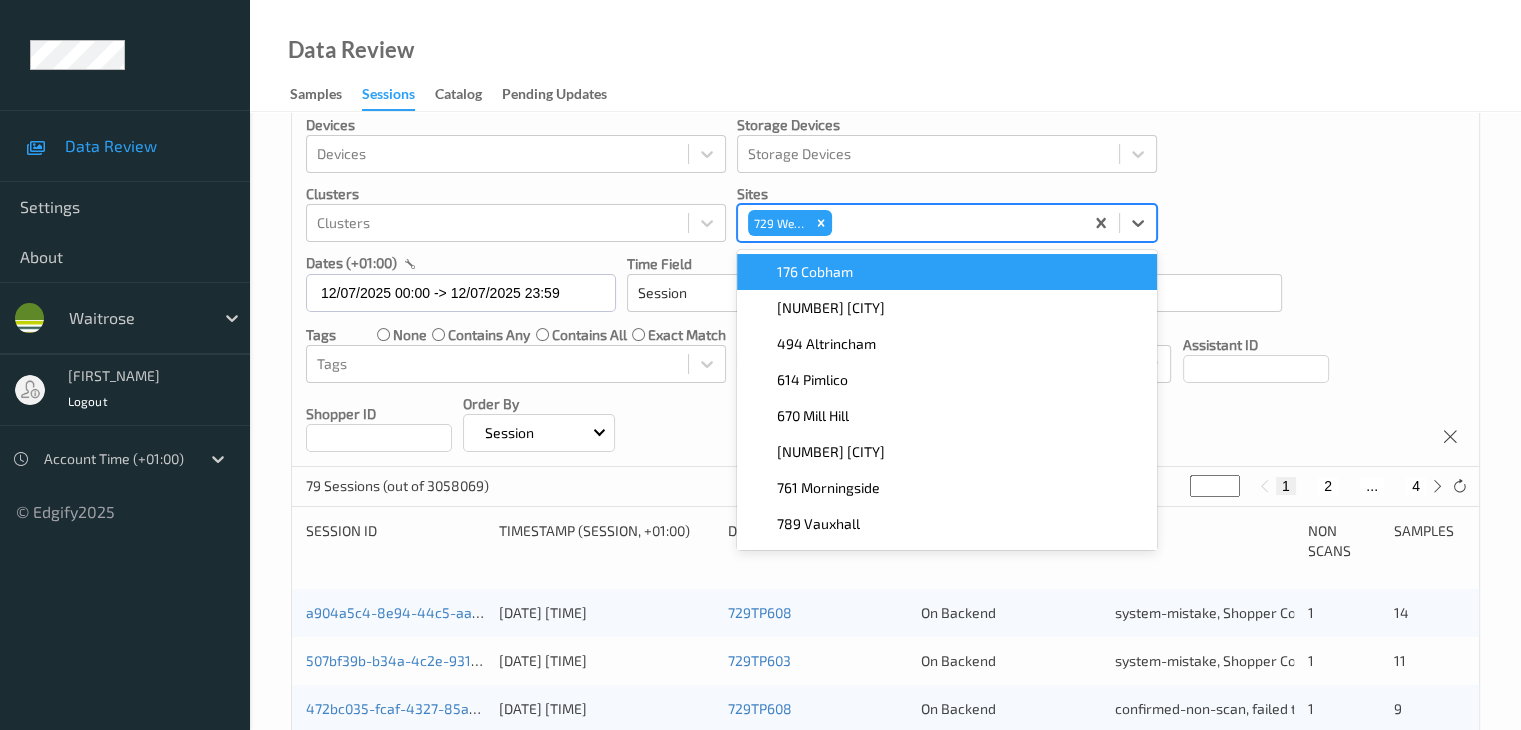 click on "Devices Devices Storage Devices Storage Devices Clusters Clusters Sites option [NUMBER]	[CITY], selected. option [NUMBER] [CITY] focused, [NUMBER] of [NUMBER]. [NUMBER] results available. Use Up and Down to choose options, press Enter to select the currently focused option, press Escape to exit the menu, press Tab to select the option and exit the menu. [NUMBER]	[CITY]    [NUMBER] [CITY]    [NUMBER]	[CITY]    [NUMBER] [CITY]    [NUMBER] [CITY]    [NUMBER] [CITY]    [NUMBER]	[CITY]    [NUMBER]	[CITY]    [NUMBER] [CITY] dates (+[NUMBER]:[NUMBER]) [DATE] [TIME] - [DATE] [TIME] Time Field Session Session ID Session ID Tags none contains any contains all exact match Tags Only Non-Scans Storage Storage Assistant ID Shopper ID Order By Session" at bounding box center (885, 284) 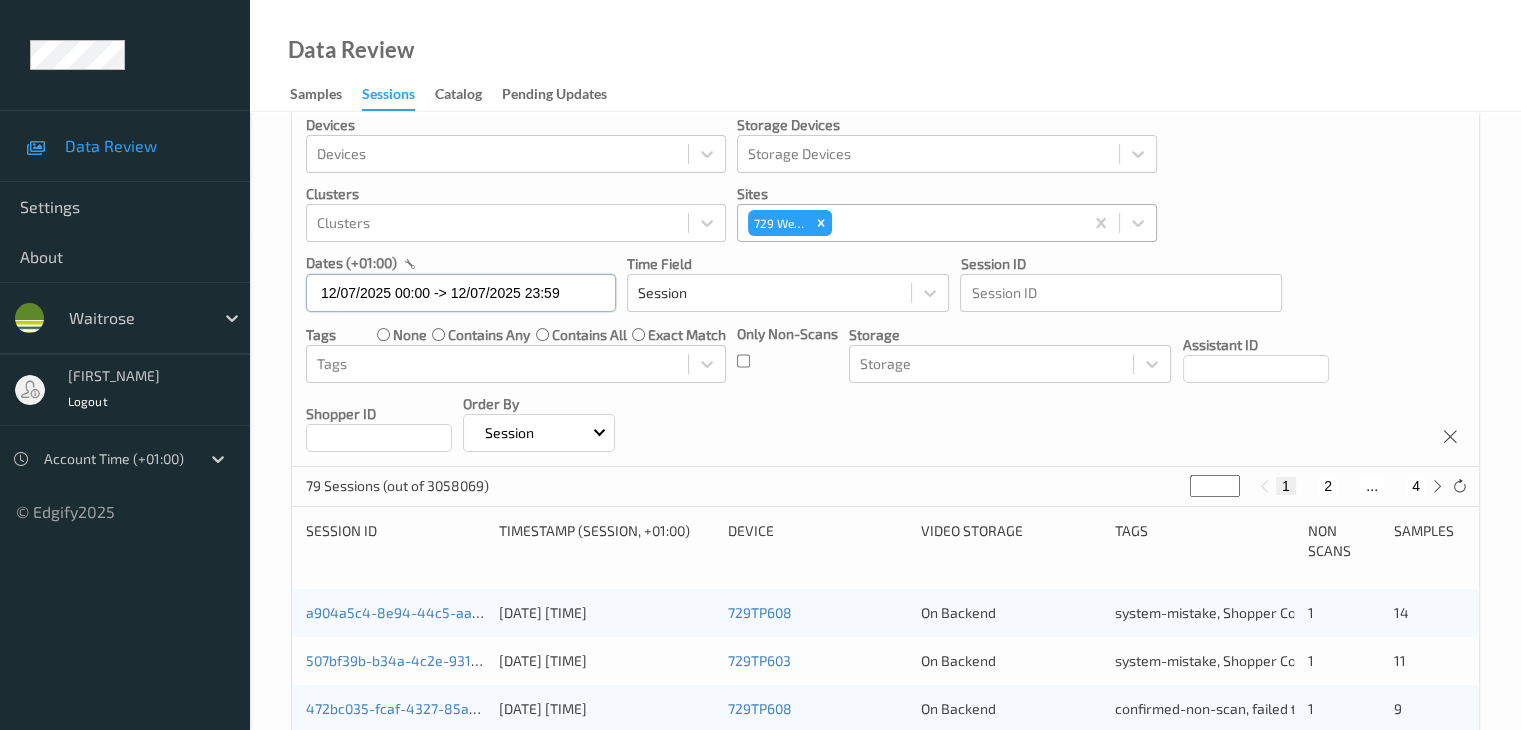 click on "12/07/2025 00:00 -> 12/07/2025 23:59" at bounding box center [461, 293] 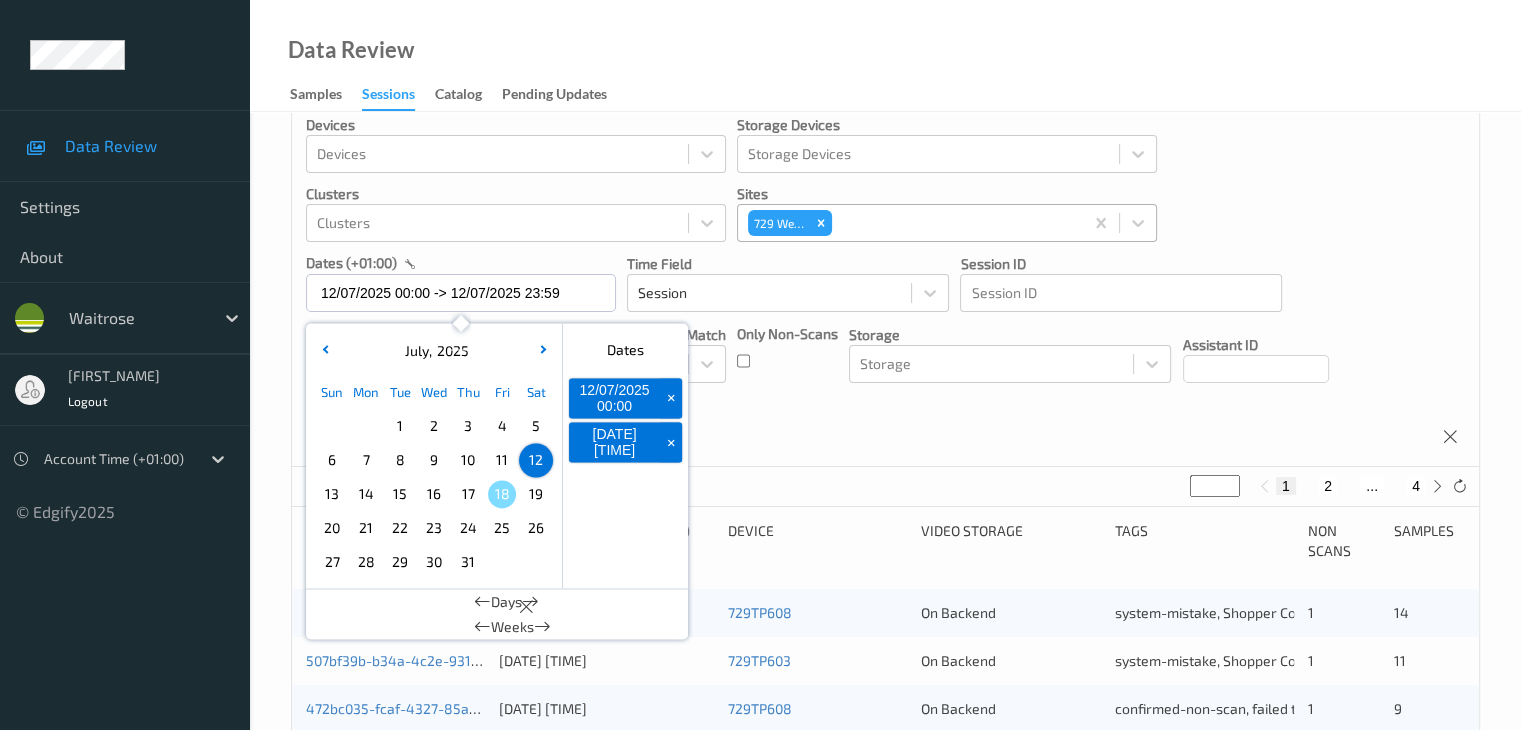 click on "+" at bounding box center (671, 398) 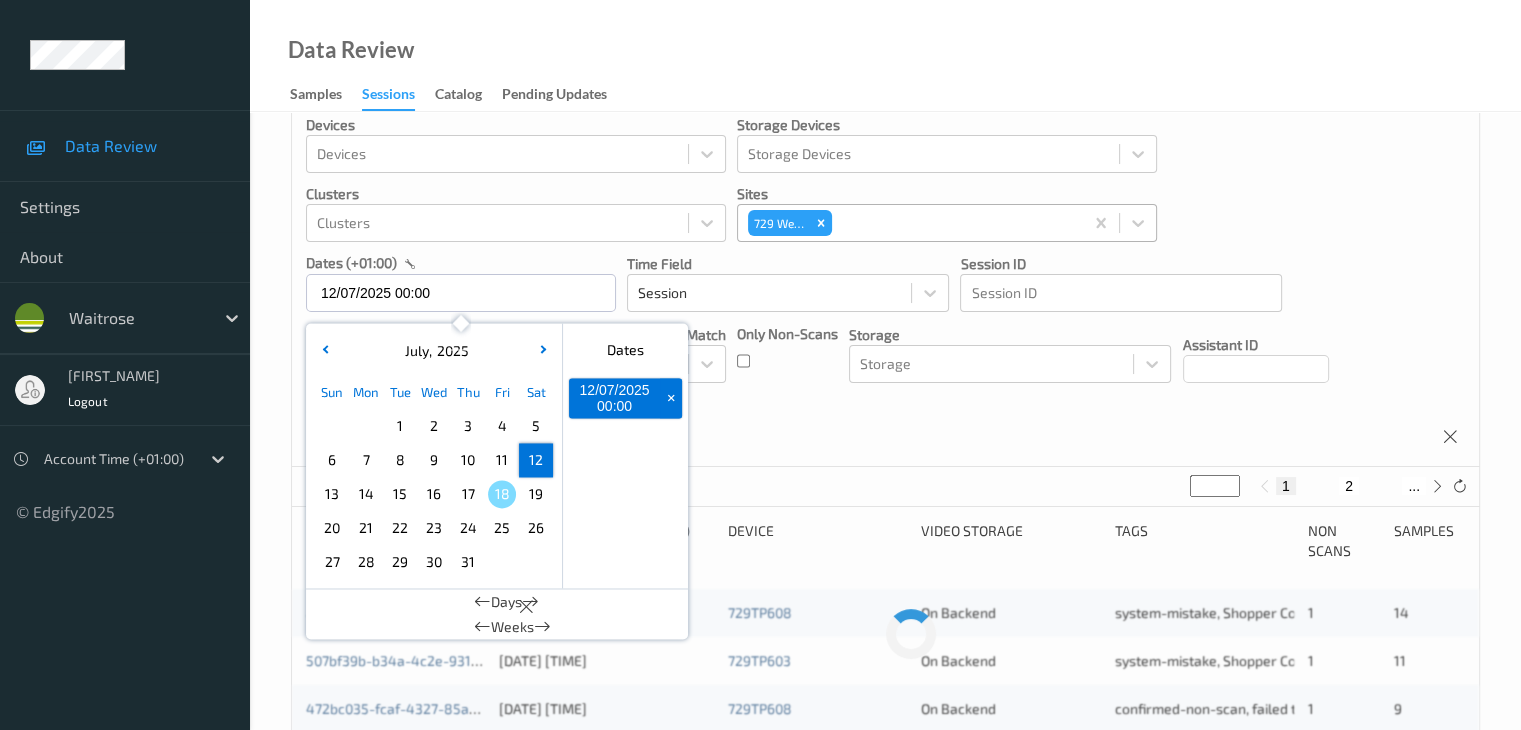 click on "+" at bounding box center [671, 398] 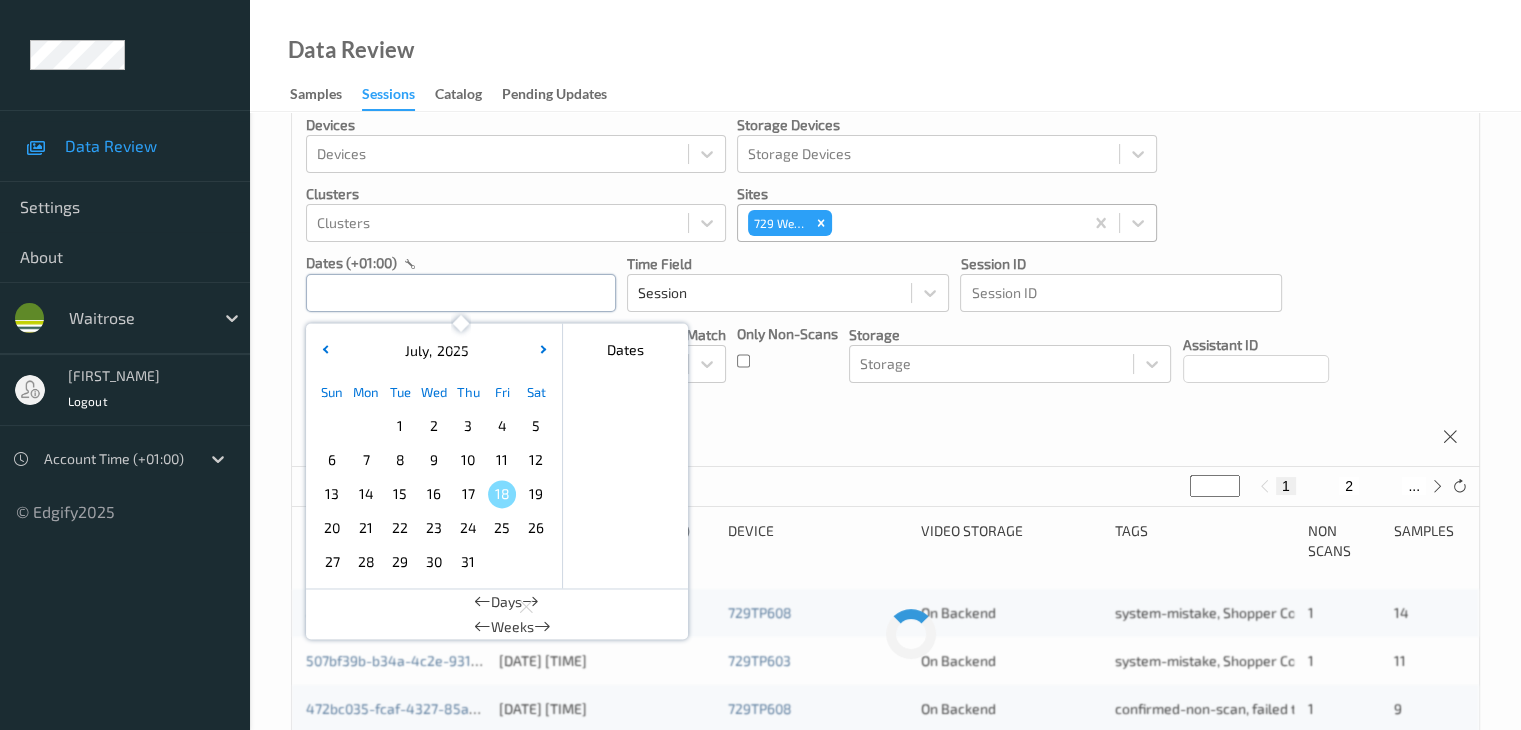 click at bounding box center (461, 293) 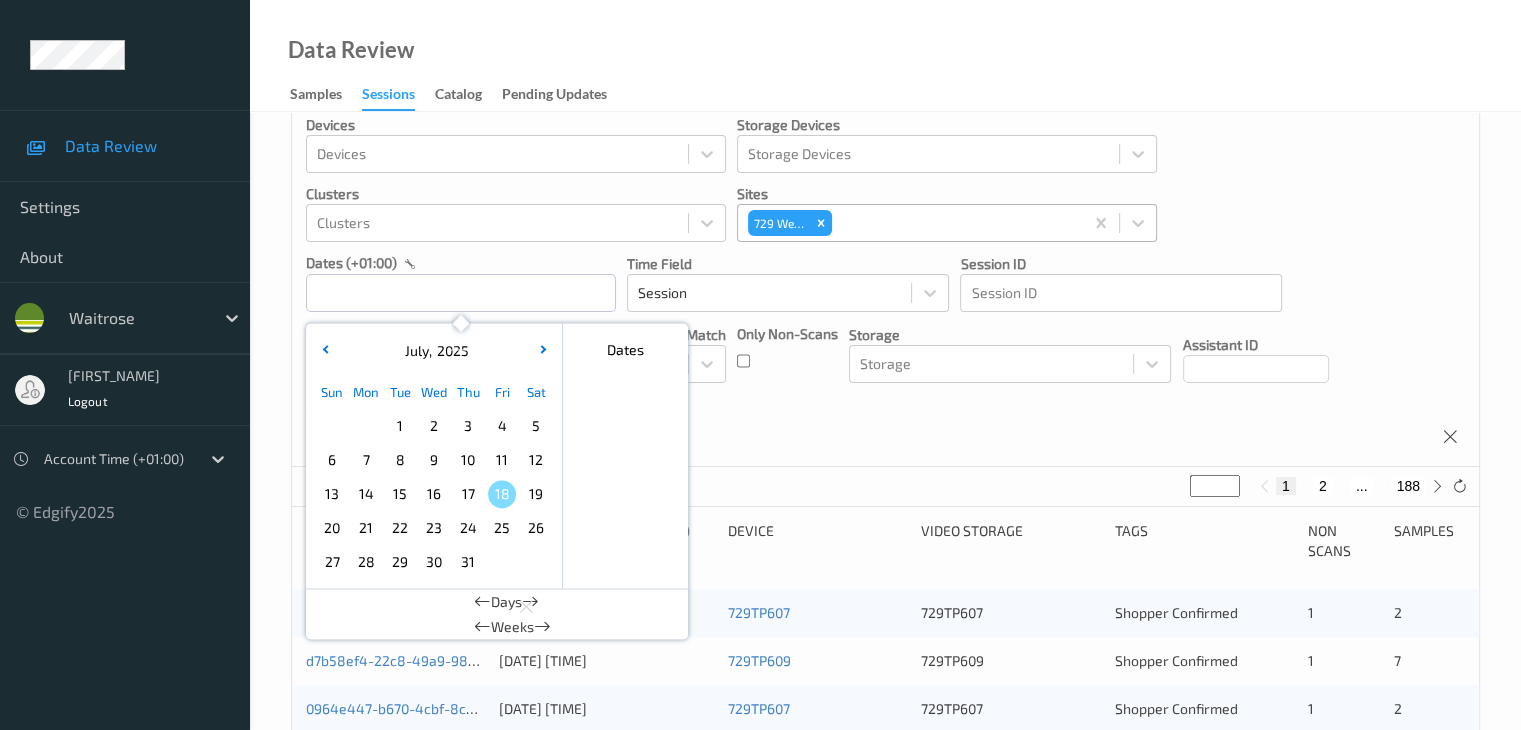 click on "14" at bounding box center [366, 494] 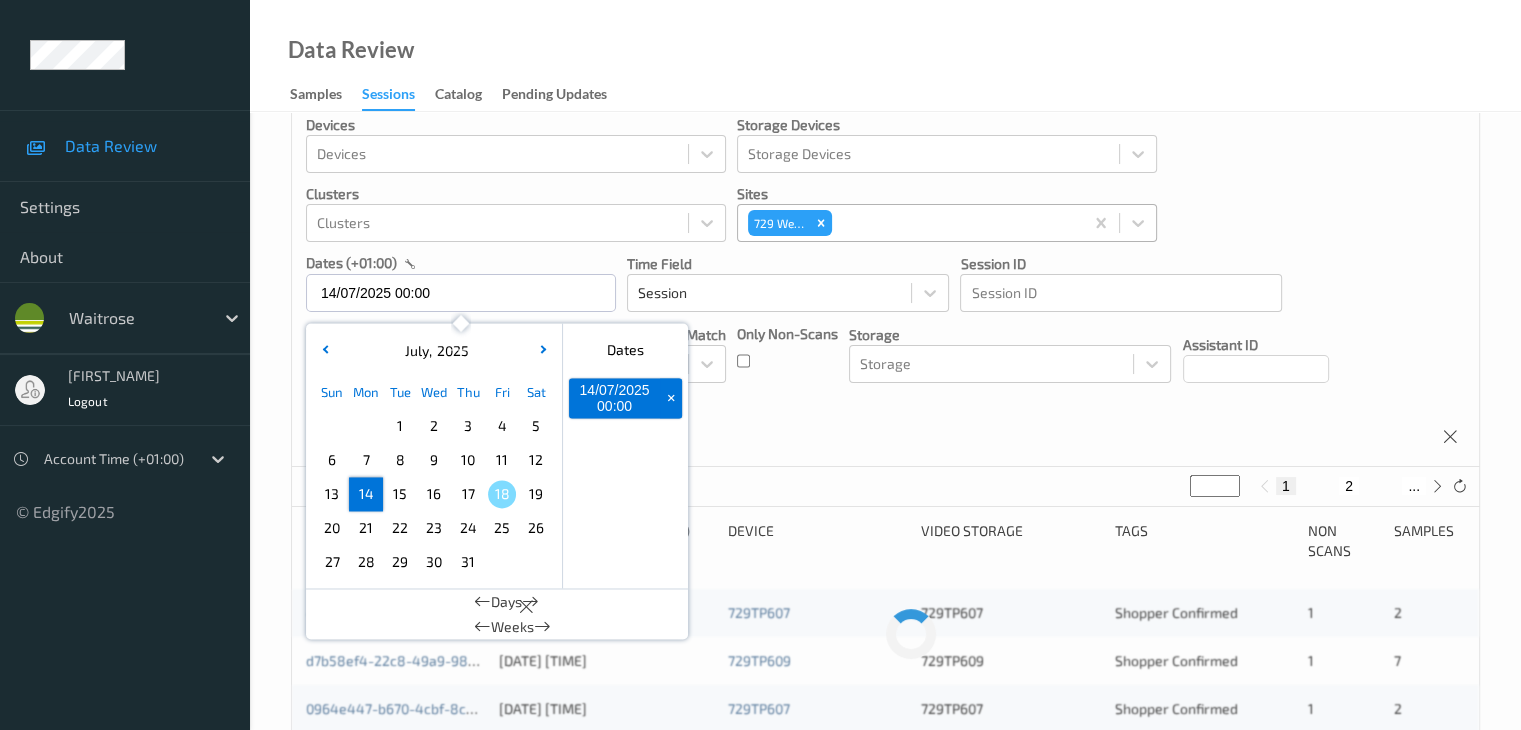 click on "14" at bounding box center (366, 494) 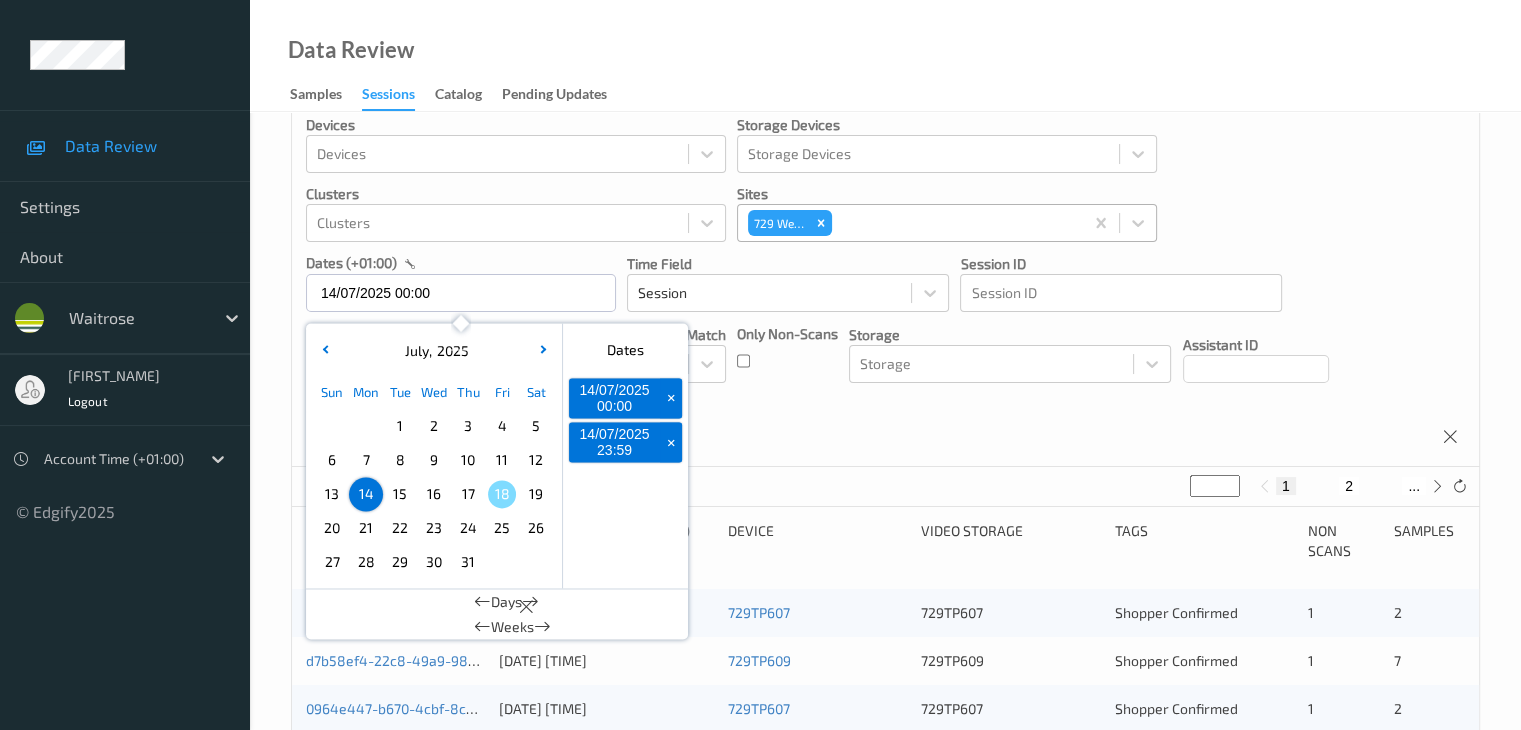 type on "[DATE] [TIME] - [DATE] [TIME]" 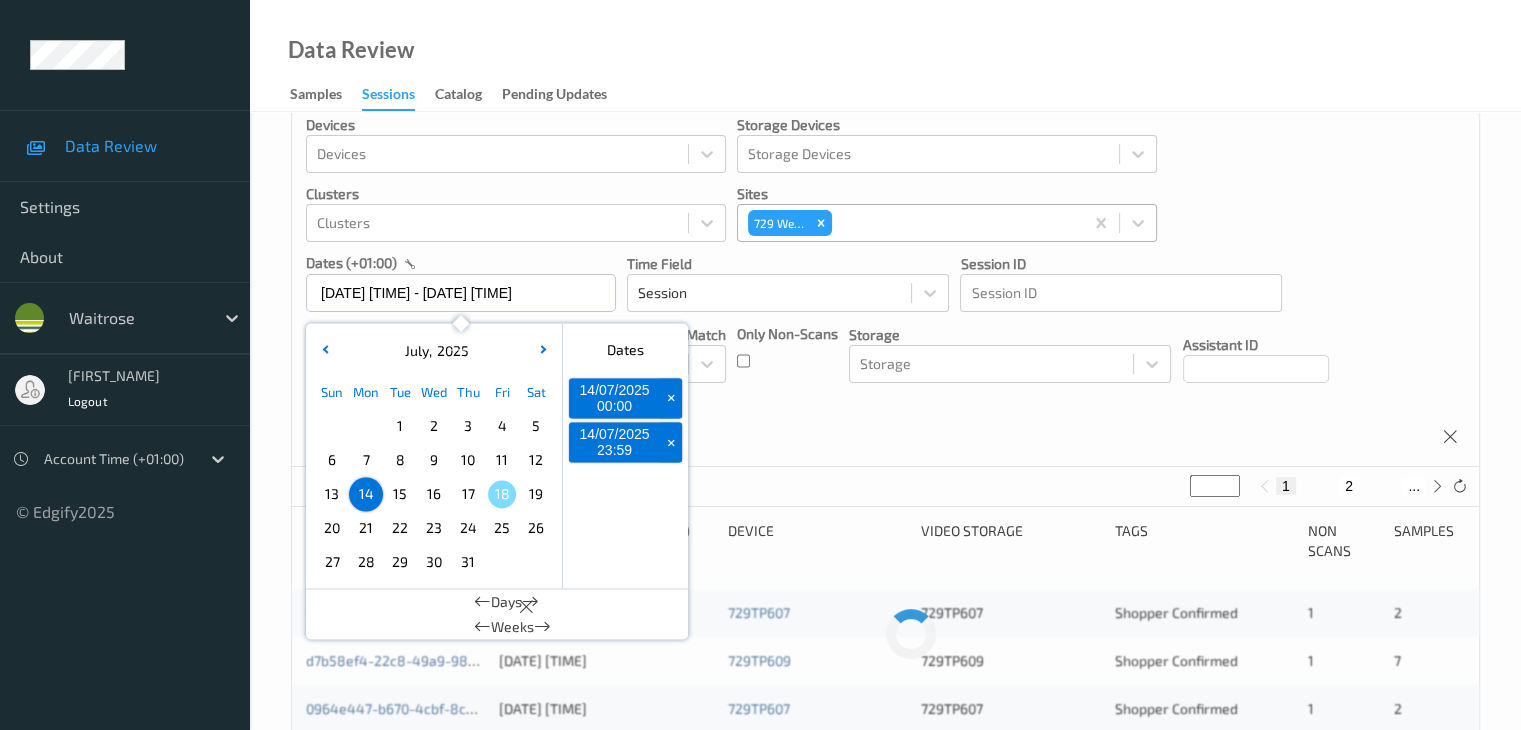 click on "Devices Devices Storage Devices Storage Devices Clusters Clusters Sites 729 [STREET_NAME] dates (+01:00) [DATE] [TIME] -> [DATE] [TIME] July , 2025 Sun Mon Tue Wed Thu Fri Sat 1 2 3 4 5 6 7 8 9 10 11 12 13 14 15 16 17 18 19 20 21 22 23 24 25 26 27 28 29 30 31 January February March April May June July August September October November December 2021 2022 2023 2024 2025 2026 2027 2028 2029 2030 2031 2032 Dates [DATE] [TIME] + [DATE] [TIME] + Days Weeks Time Field Session Session ID Session ID Tags none contains any contains all exact match Tags Only Non-Scans Storage Storage Assistant ID Shopper ID Order By Session" at bounding box center (885, 284) 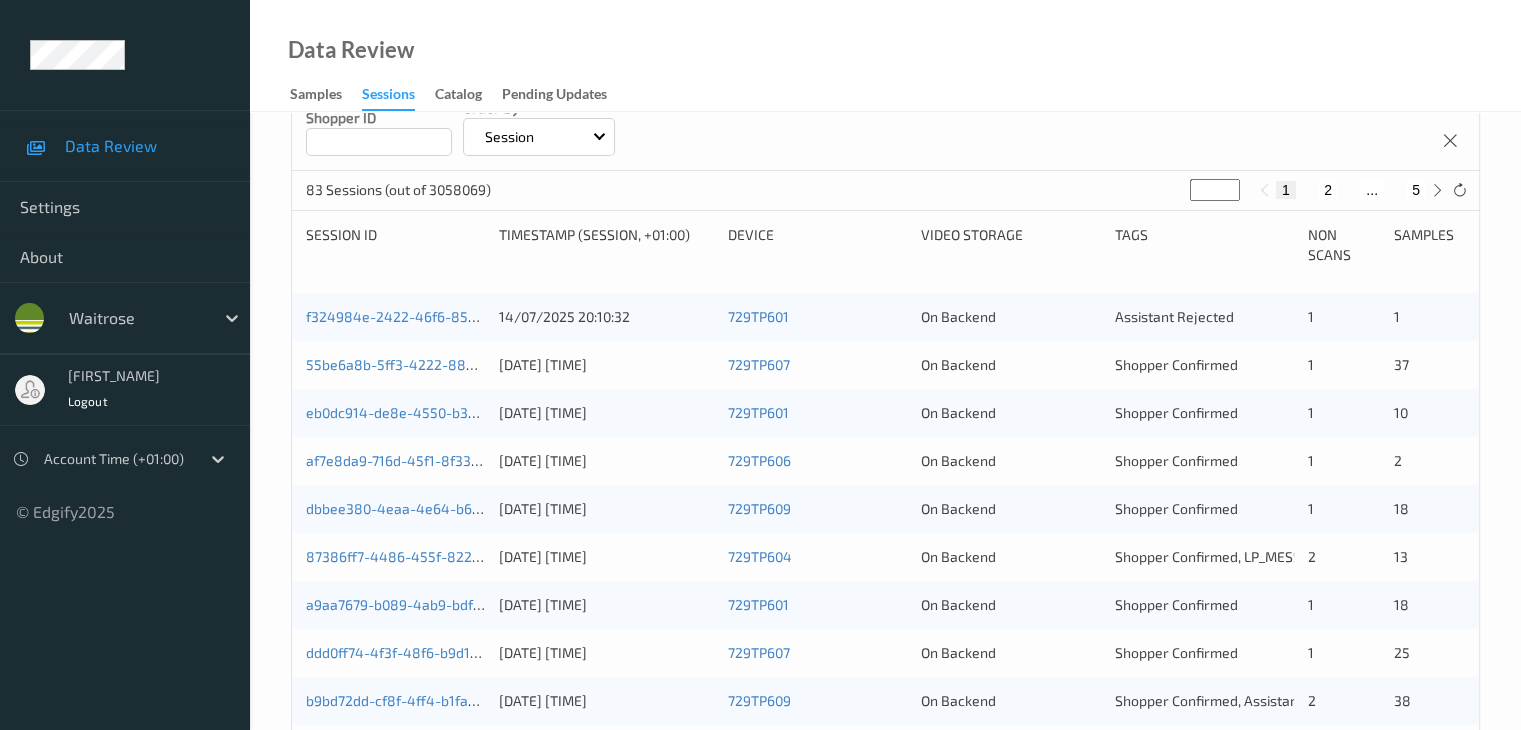 scroll, scrollTop: 332, scrollLeft: 0, axis: vertical 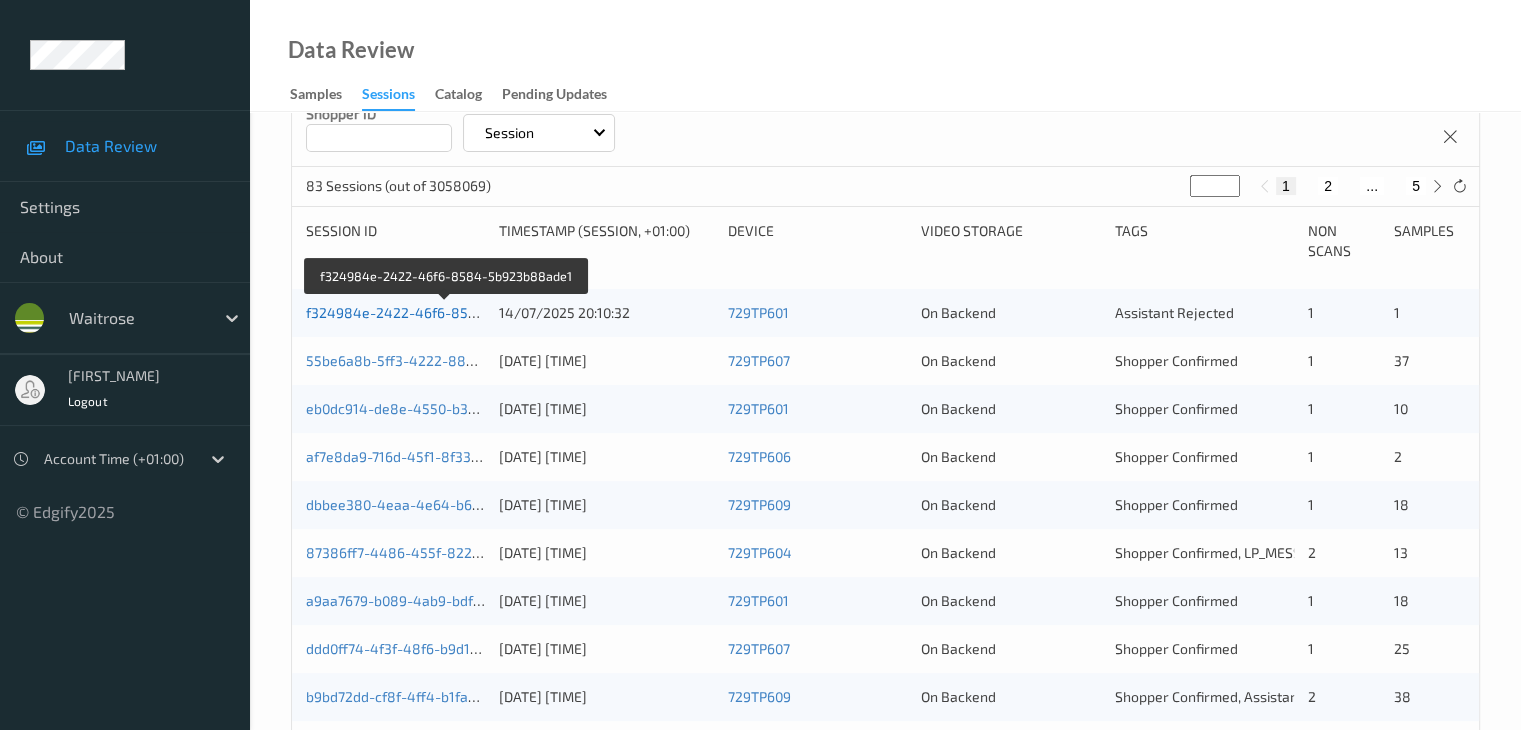 click on "f324984e-2422-46f6-8584-5b923b88ade1" at bounding box center [447, 312] 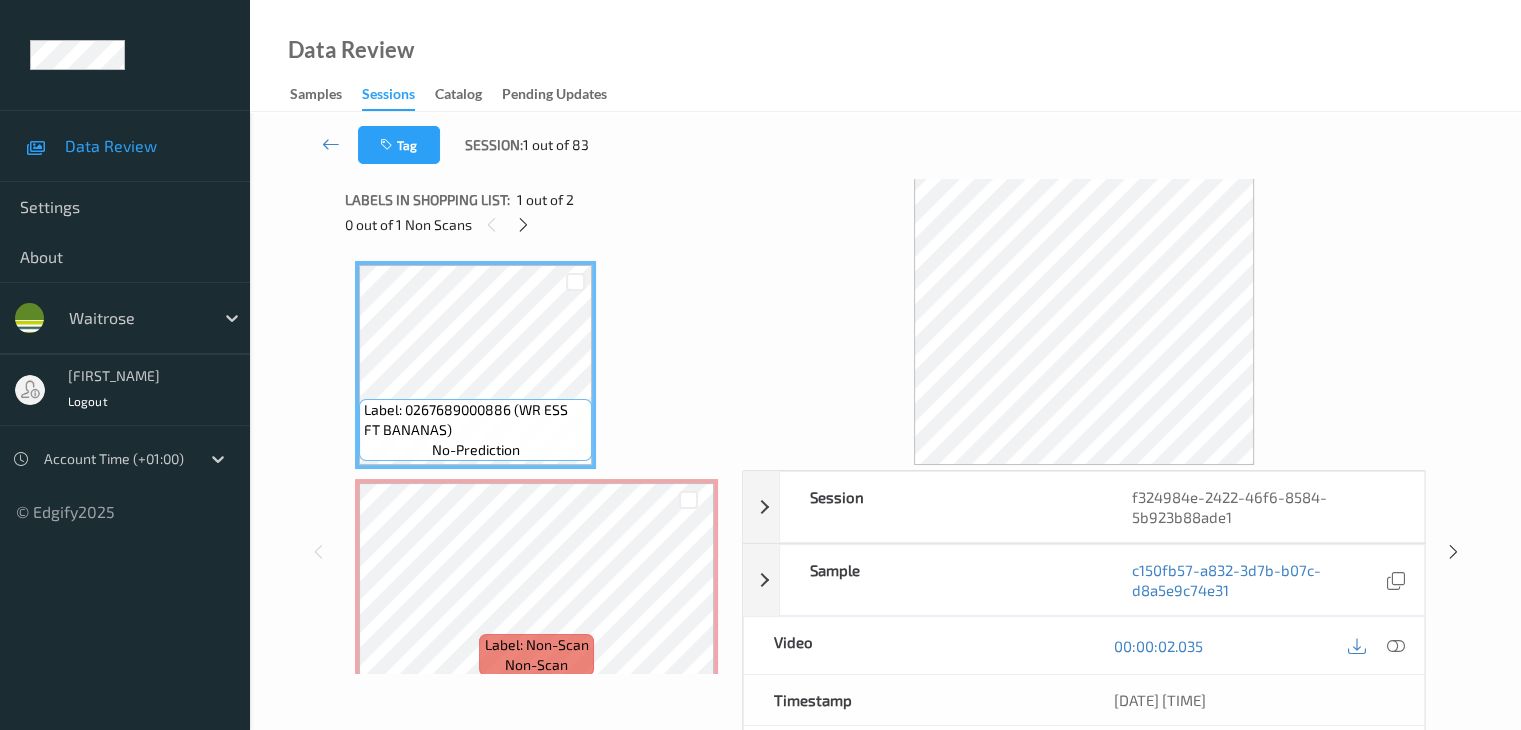 scroll, scrollTop: 0, scrollLeft: 0, axis: both 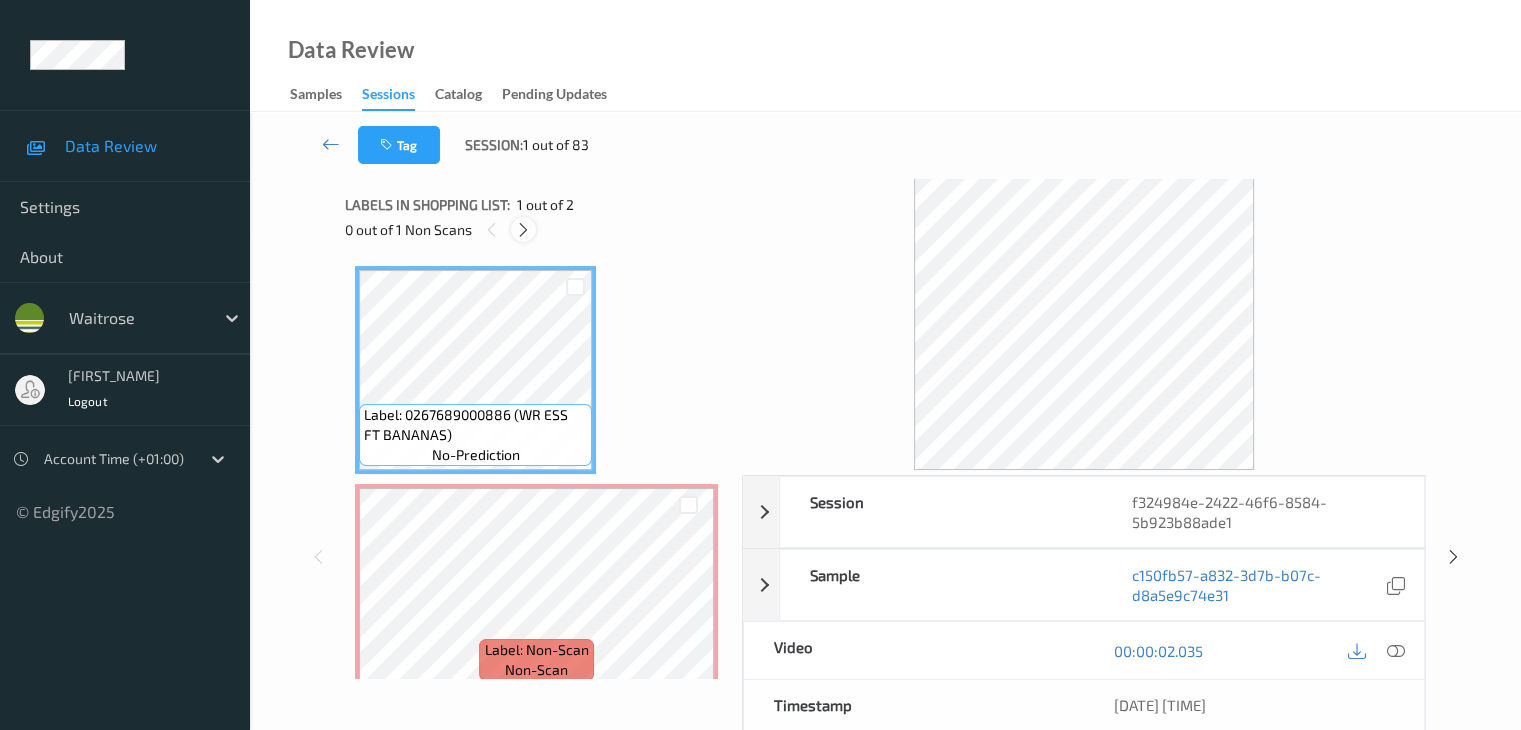 click at bounding box center (523, 230) 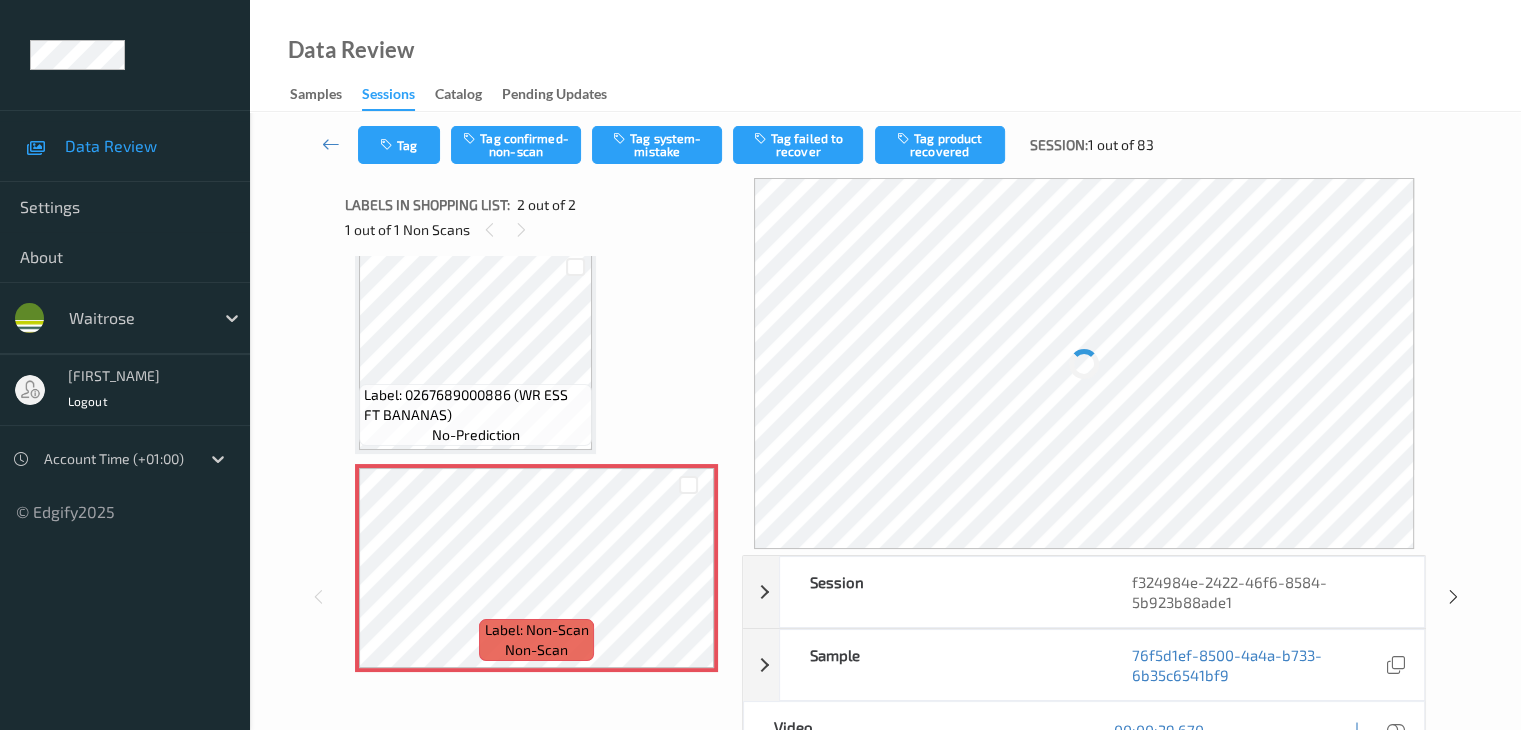 scroll, scrollTop: 23, scrollLeft: 0, axis: vertical 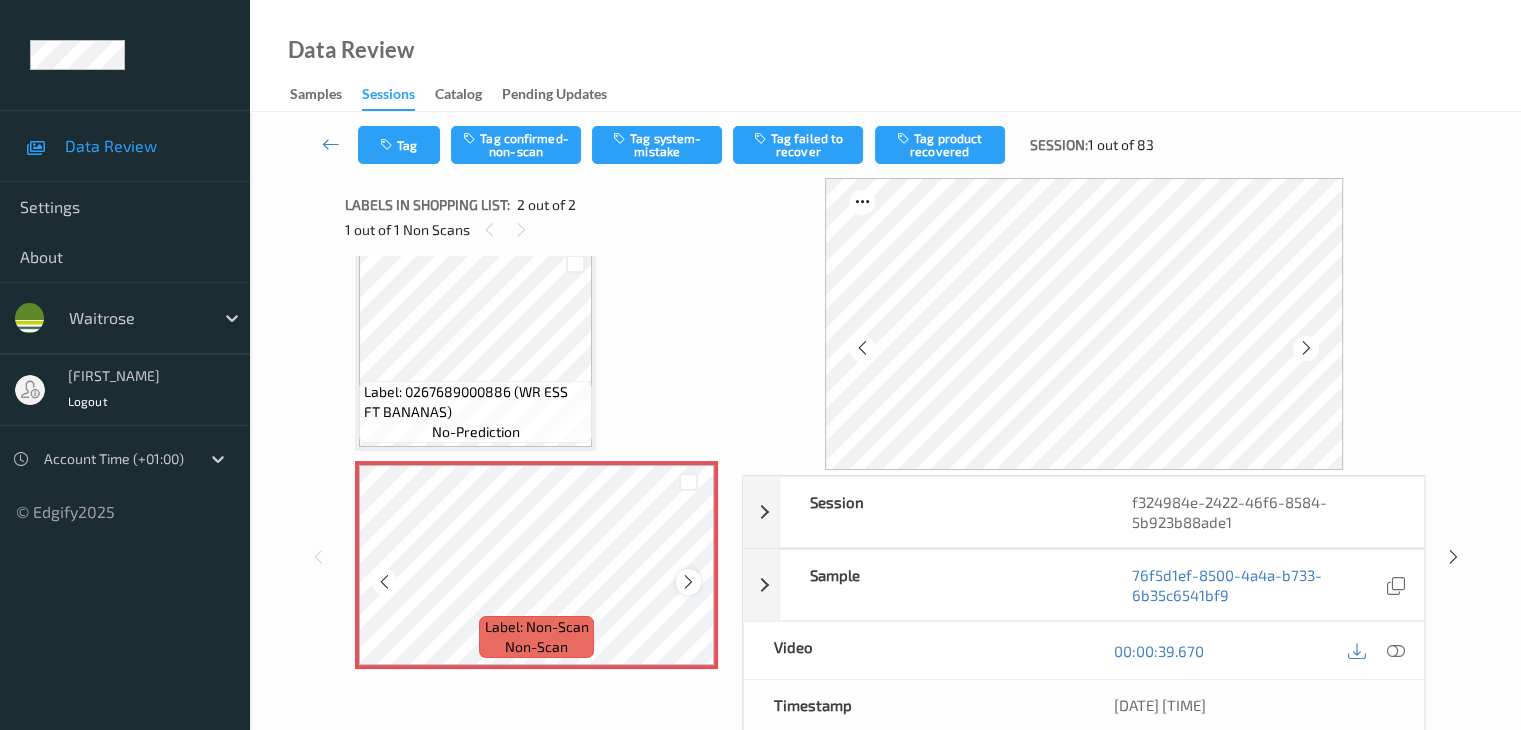 click at bounding box center [688, 582] 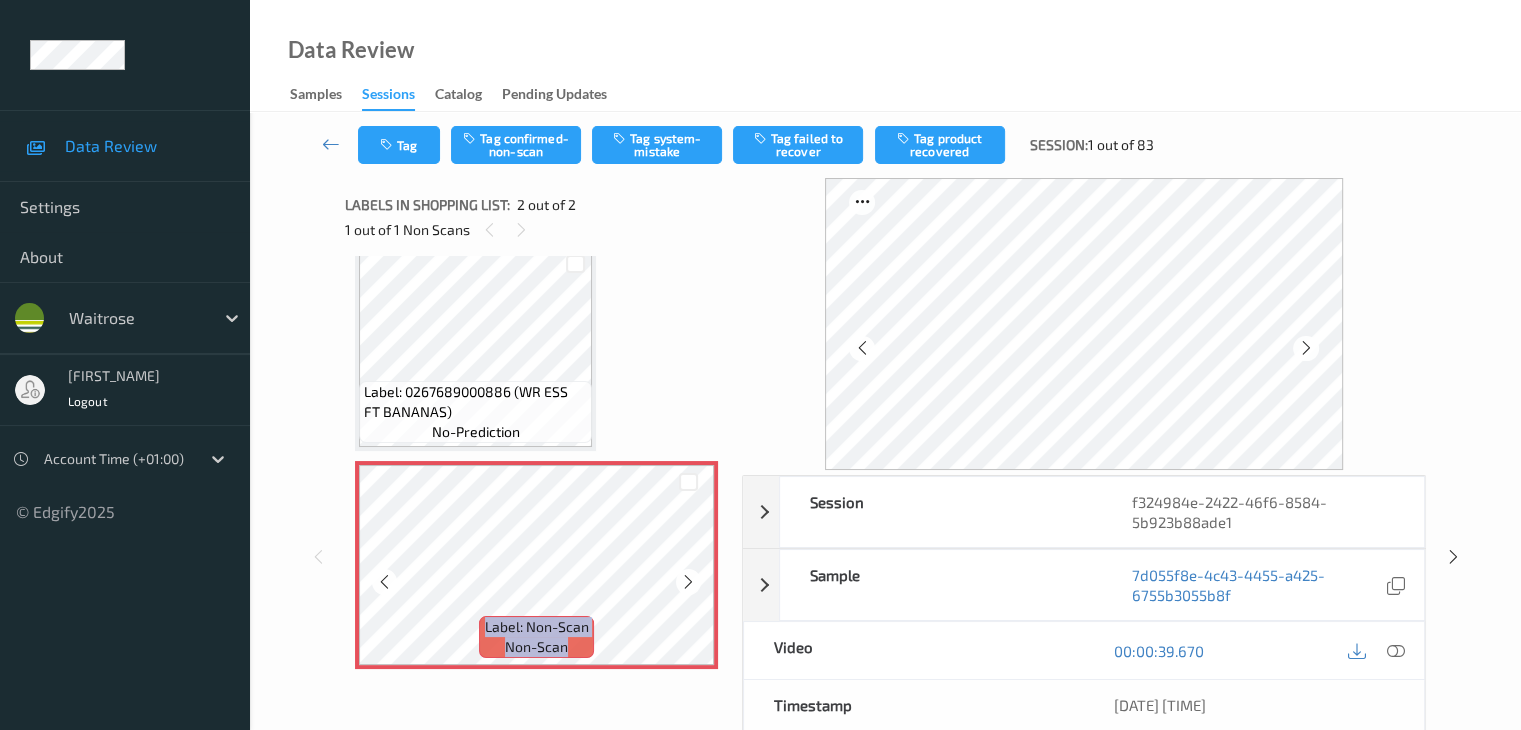 click at bounding box center [688, 582] 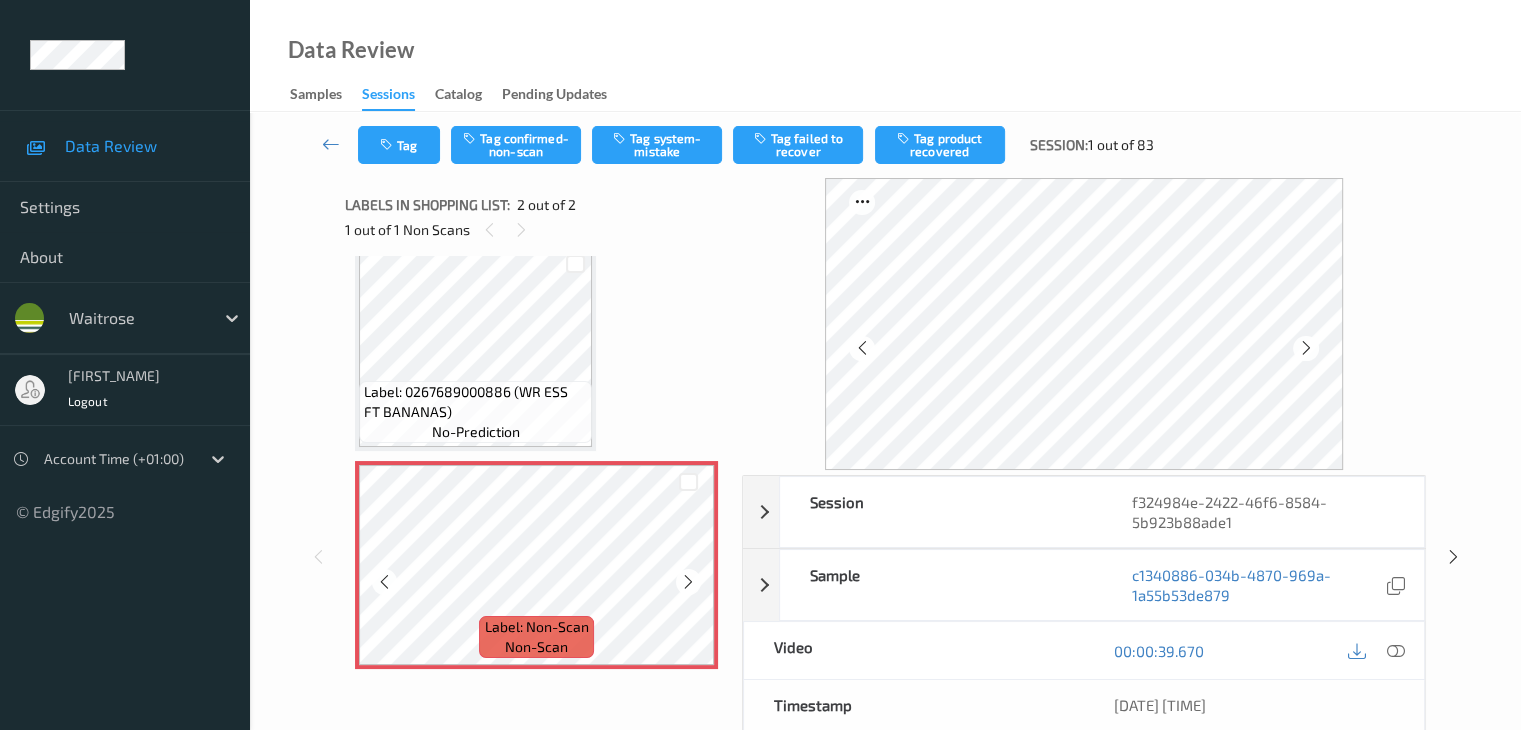 click at bounding box center [688, 582] 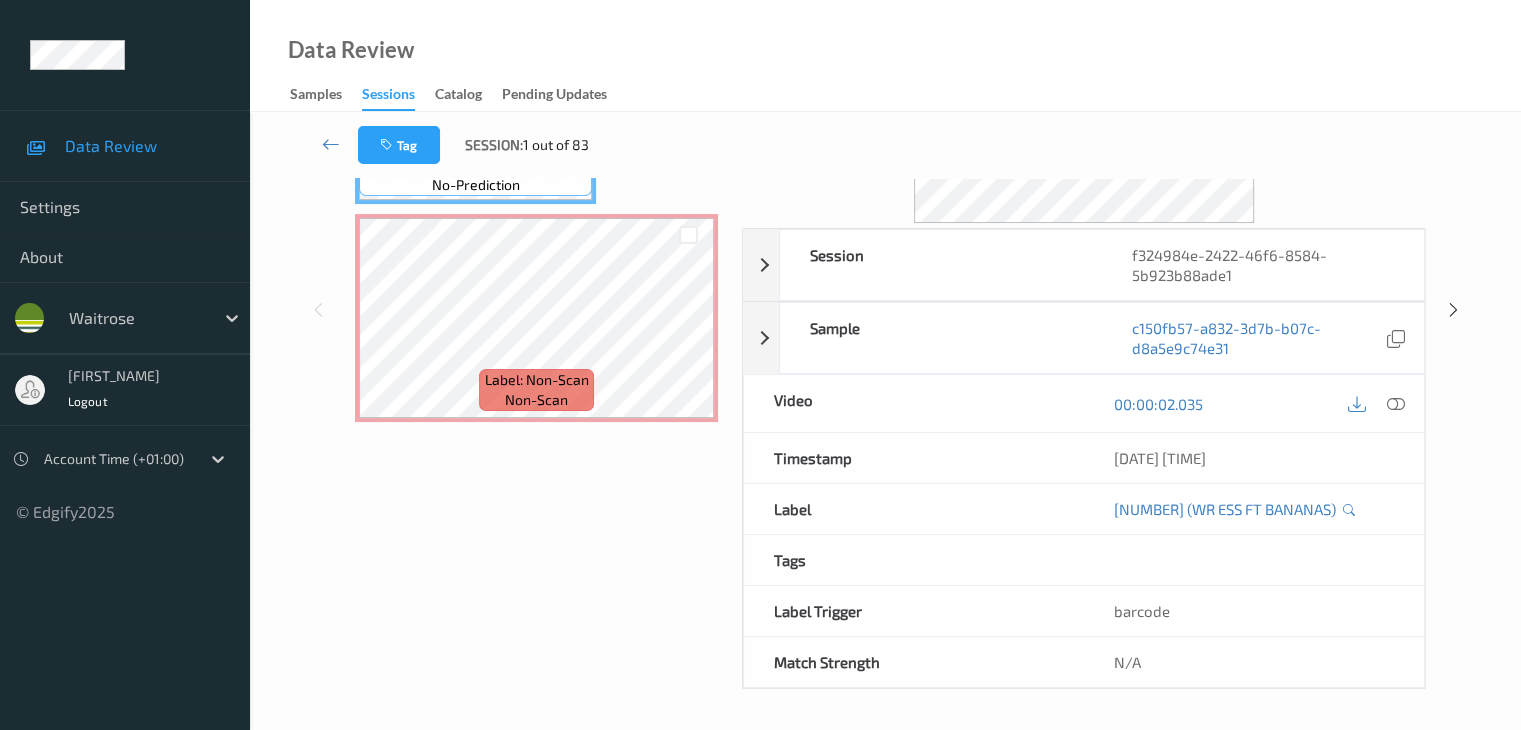 scroll, scrollTop: 64, scrollLeft: 0, axis: vertical 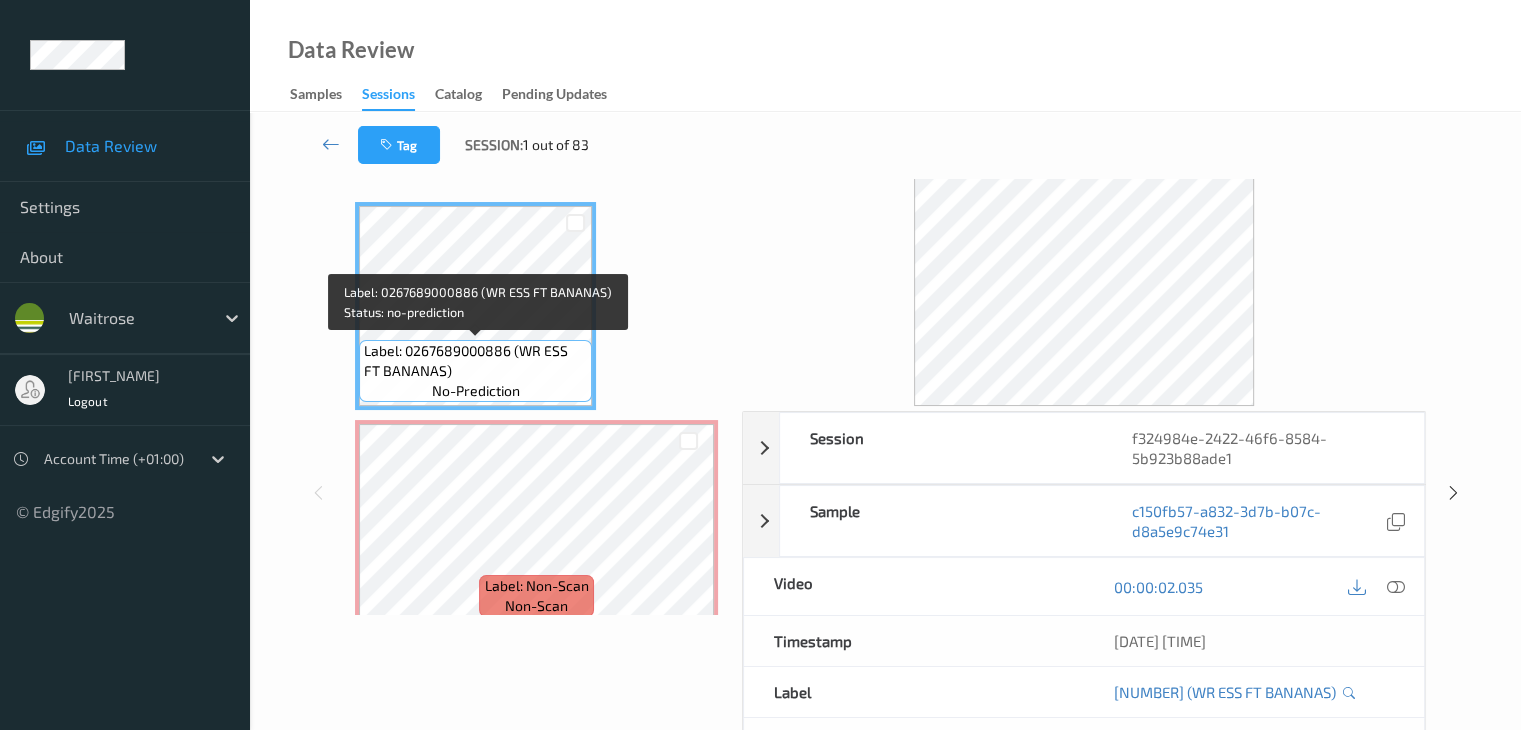 click on "Label: 0267689000886 (WR ESS FT BANANAS)" at bounding box center (475, 361) 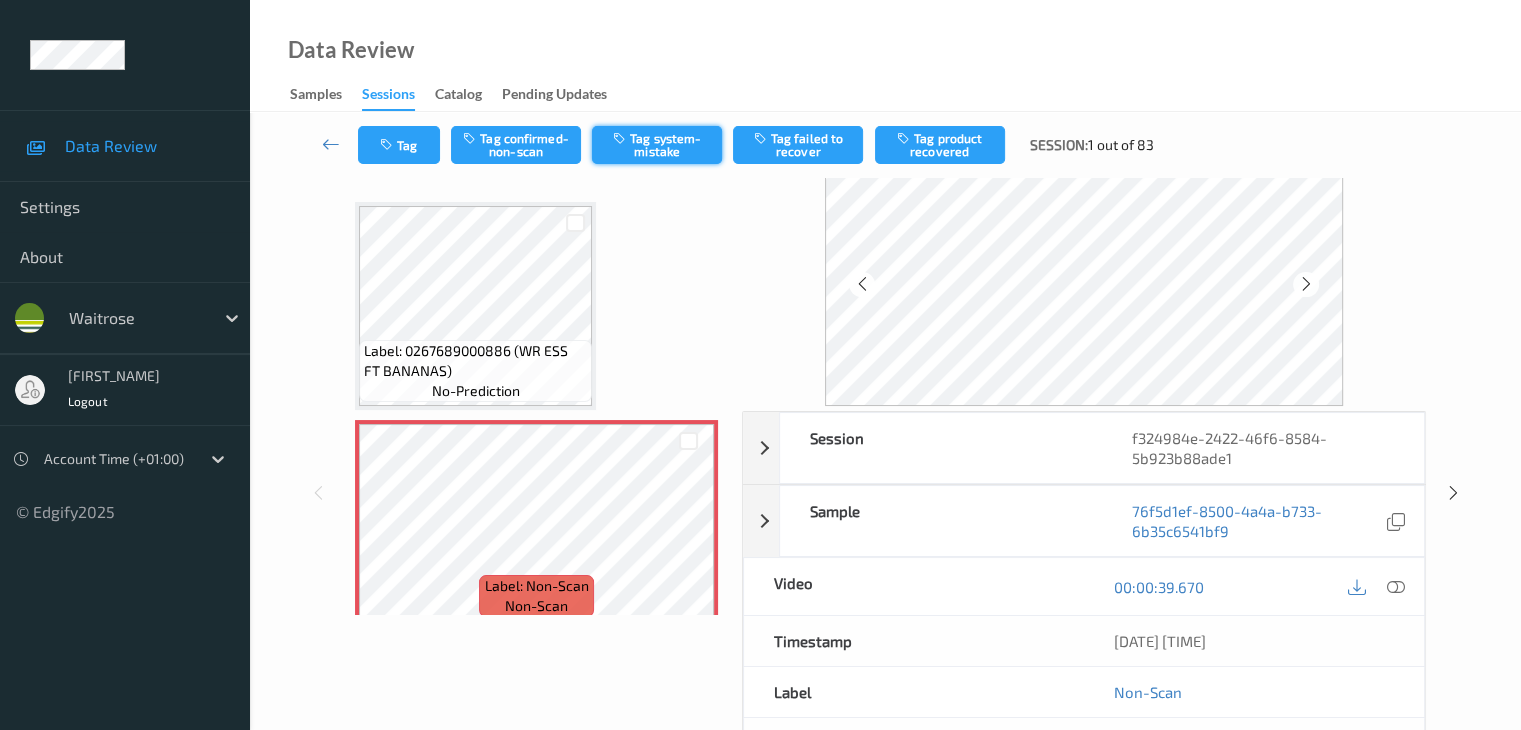 click on "Tag   system-mistake" at bounding box center (657, 145) 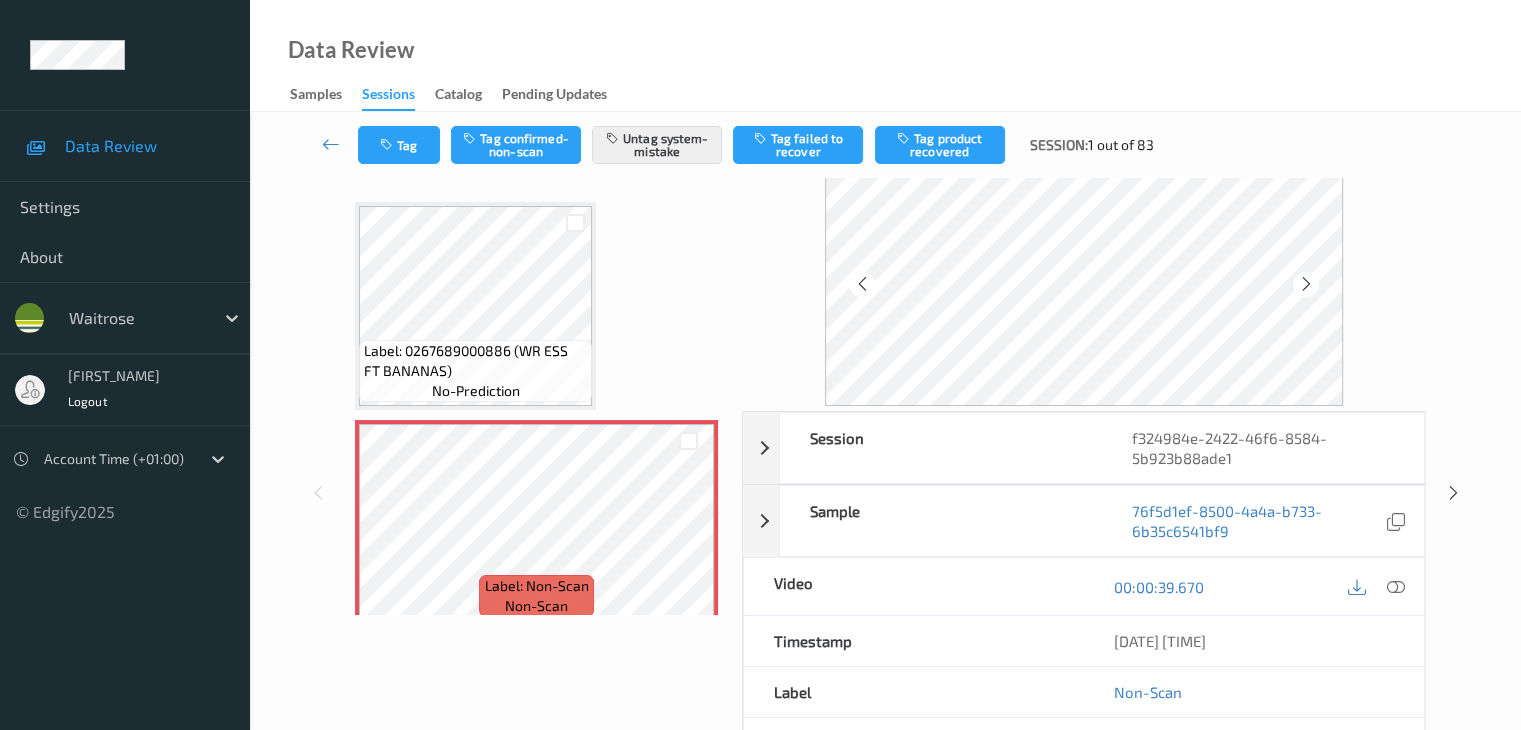 click on "Tag Tag   confirmed-non-scan Untag   system-mistake Tag   failed to recover Tag   product recovered Session: [NUMBER] out of [NUMBER]" at bounding box center [763, 145] 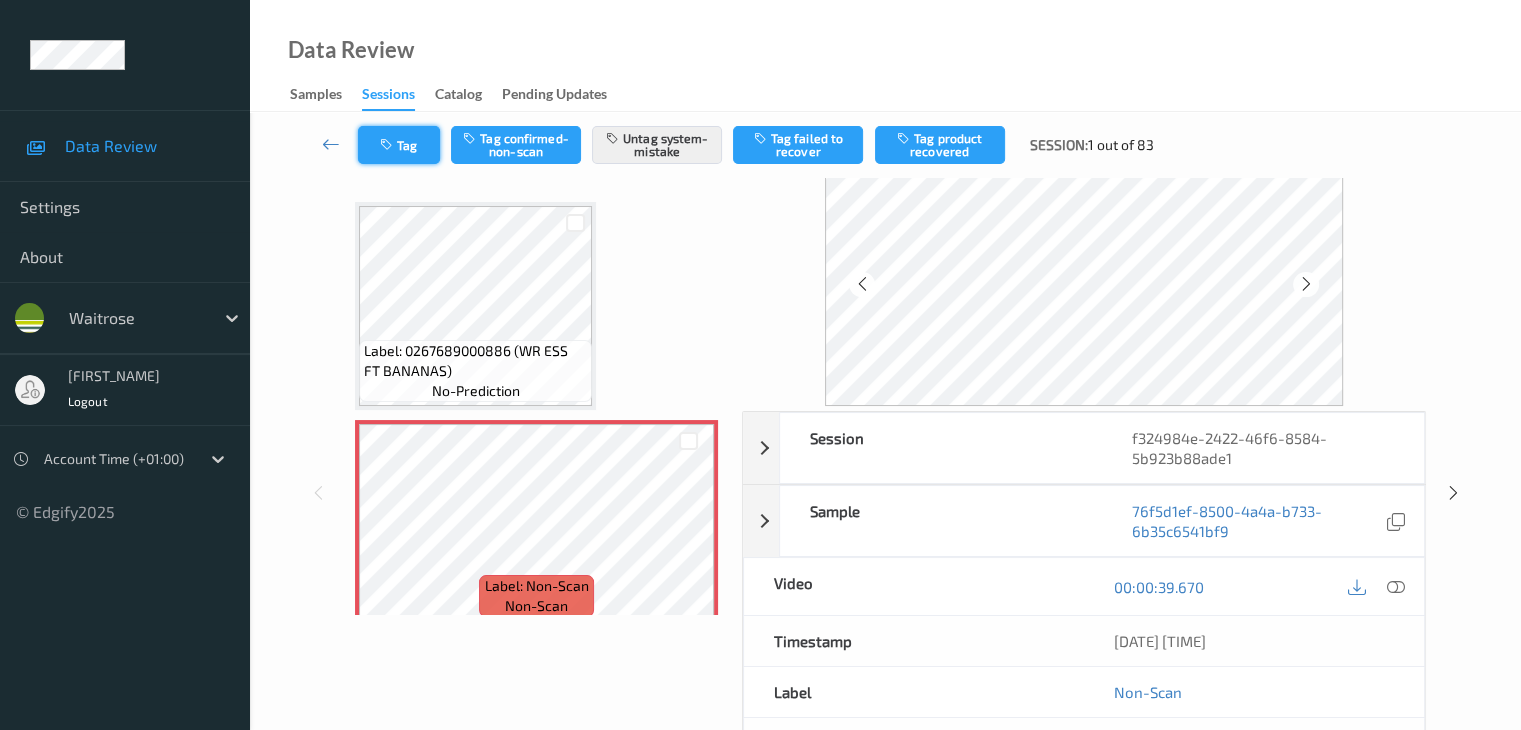click on "Tag" at bounding box center [399, 145] 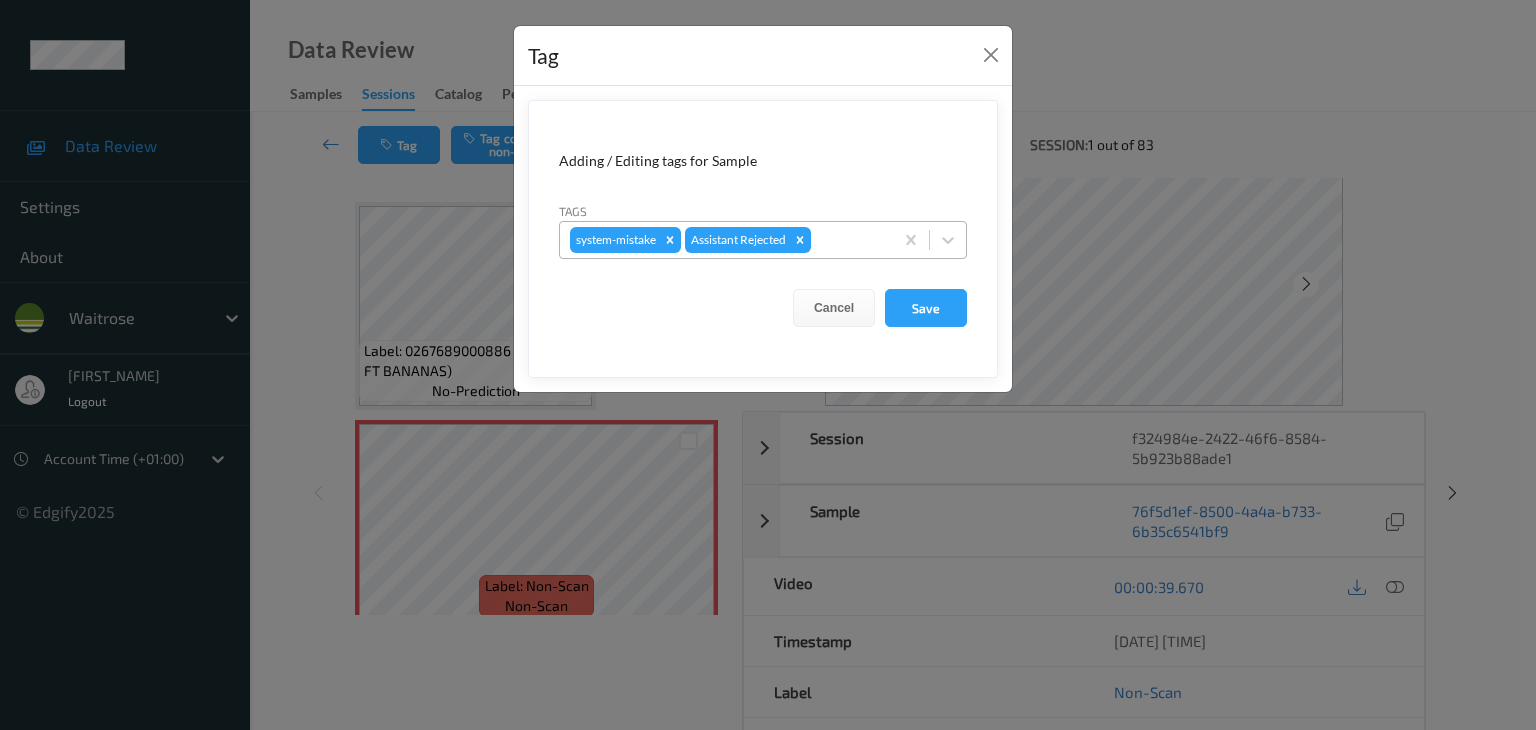 click at bounding box center (849, 240) 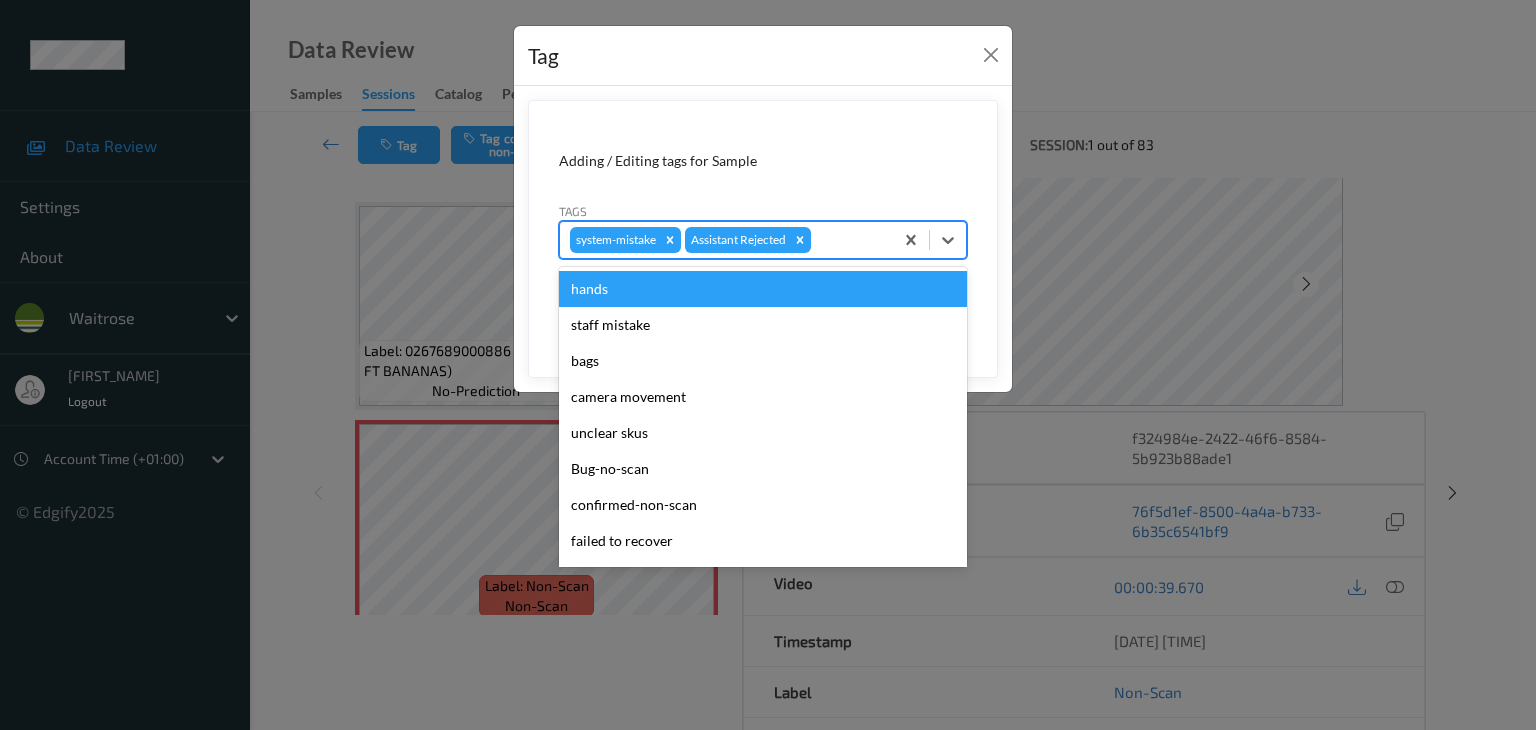 type on "u" 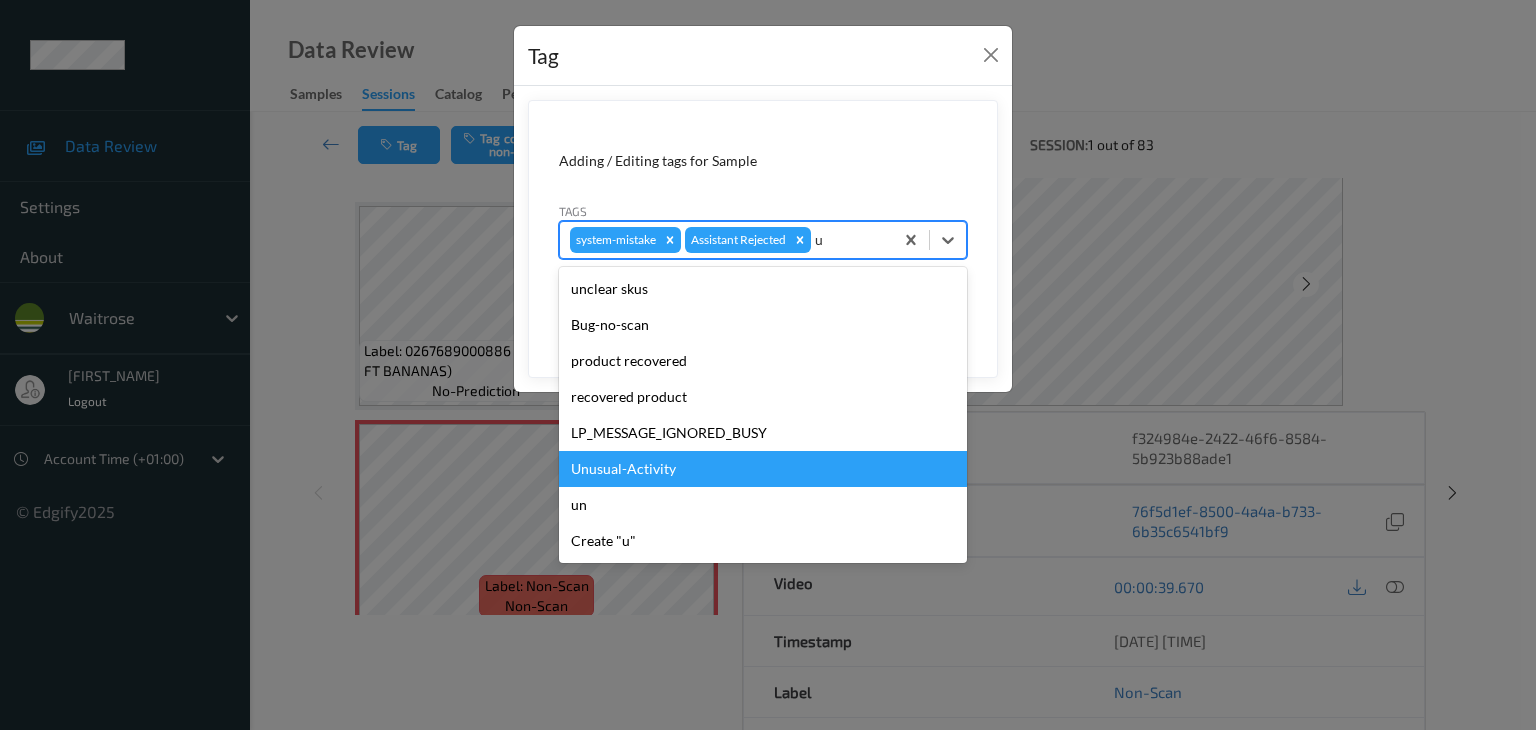 click on "Unusual-Activity" at bounding box center [763, 469] 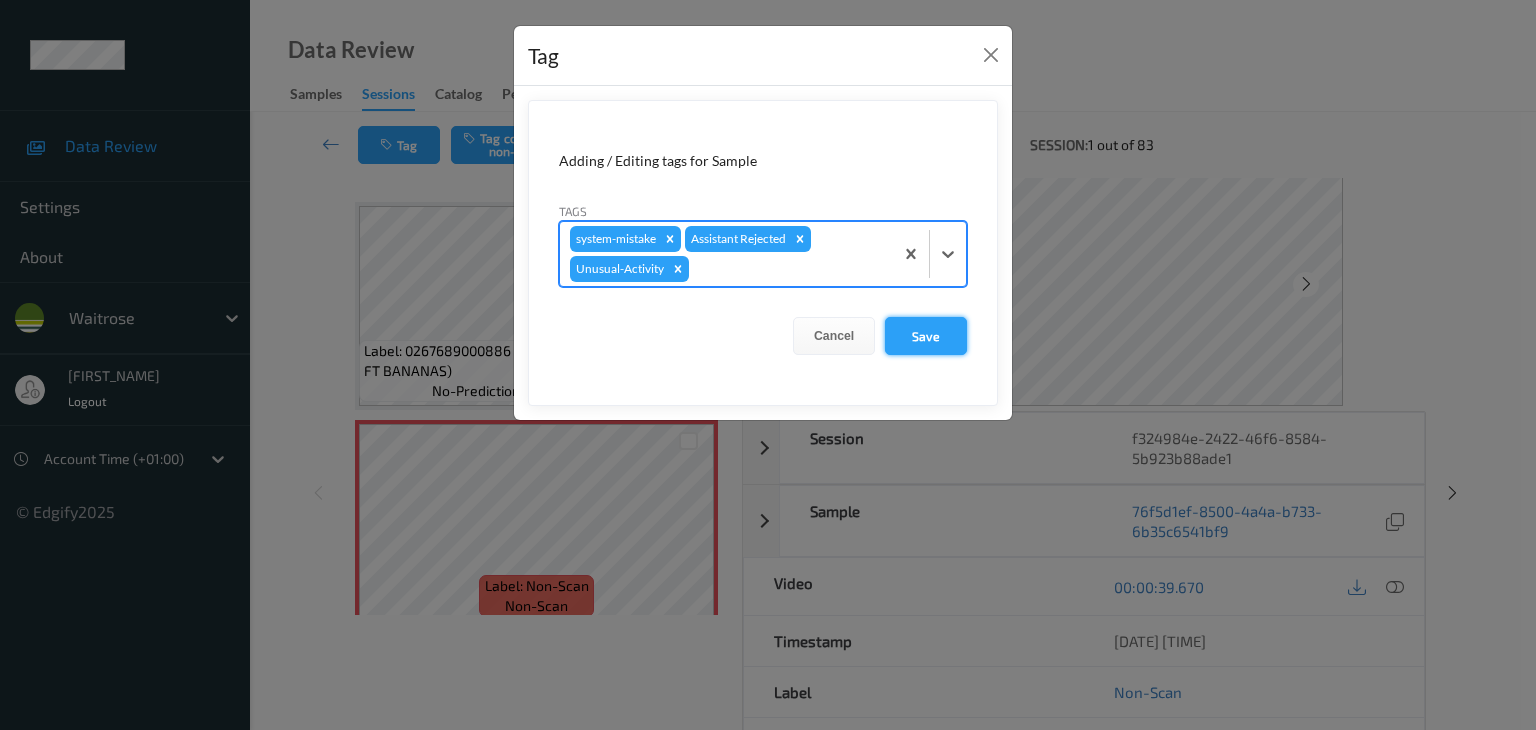 click on "Save" at bounding box center [926, 336] 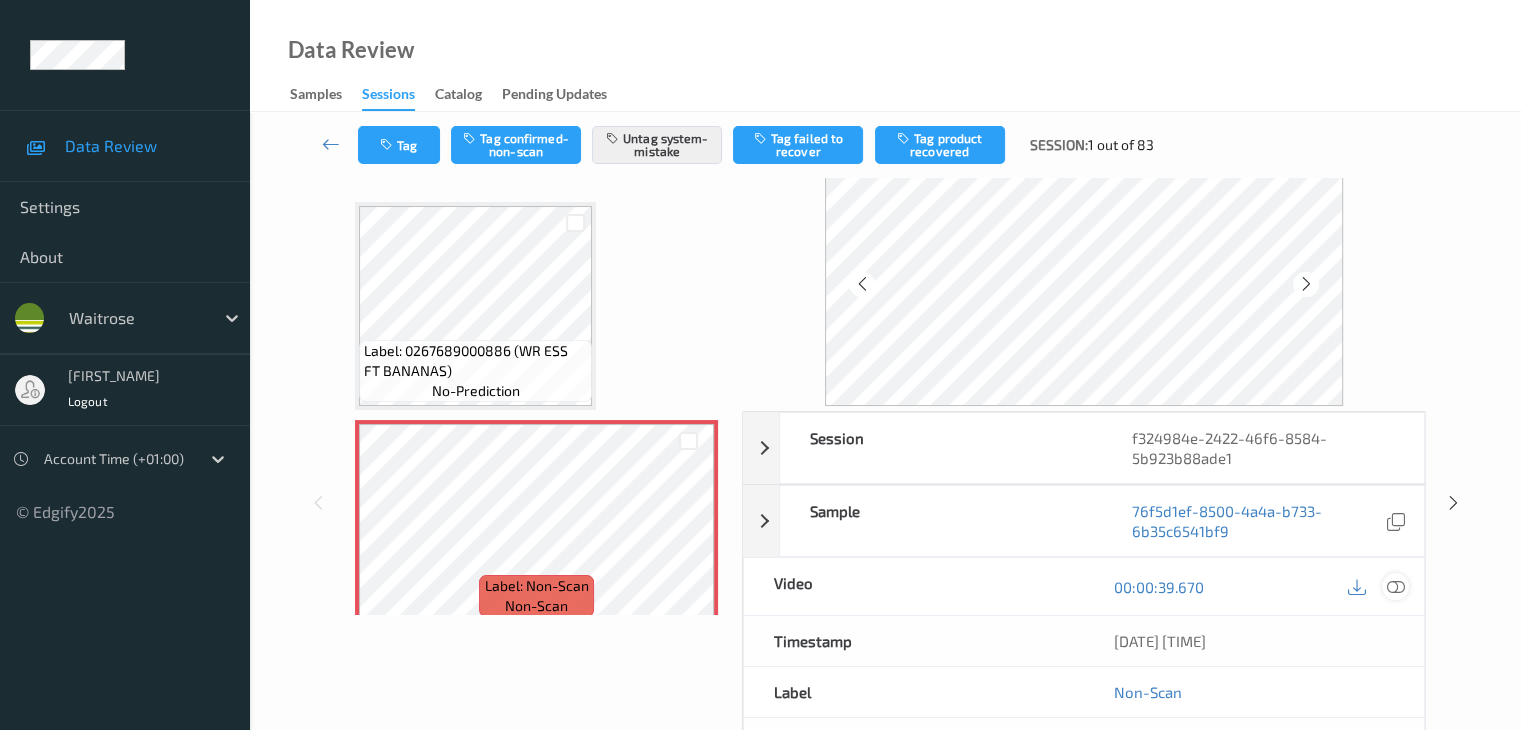 click at bounding box center (1395, 587) 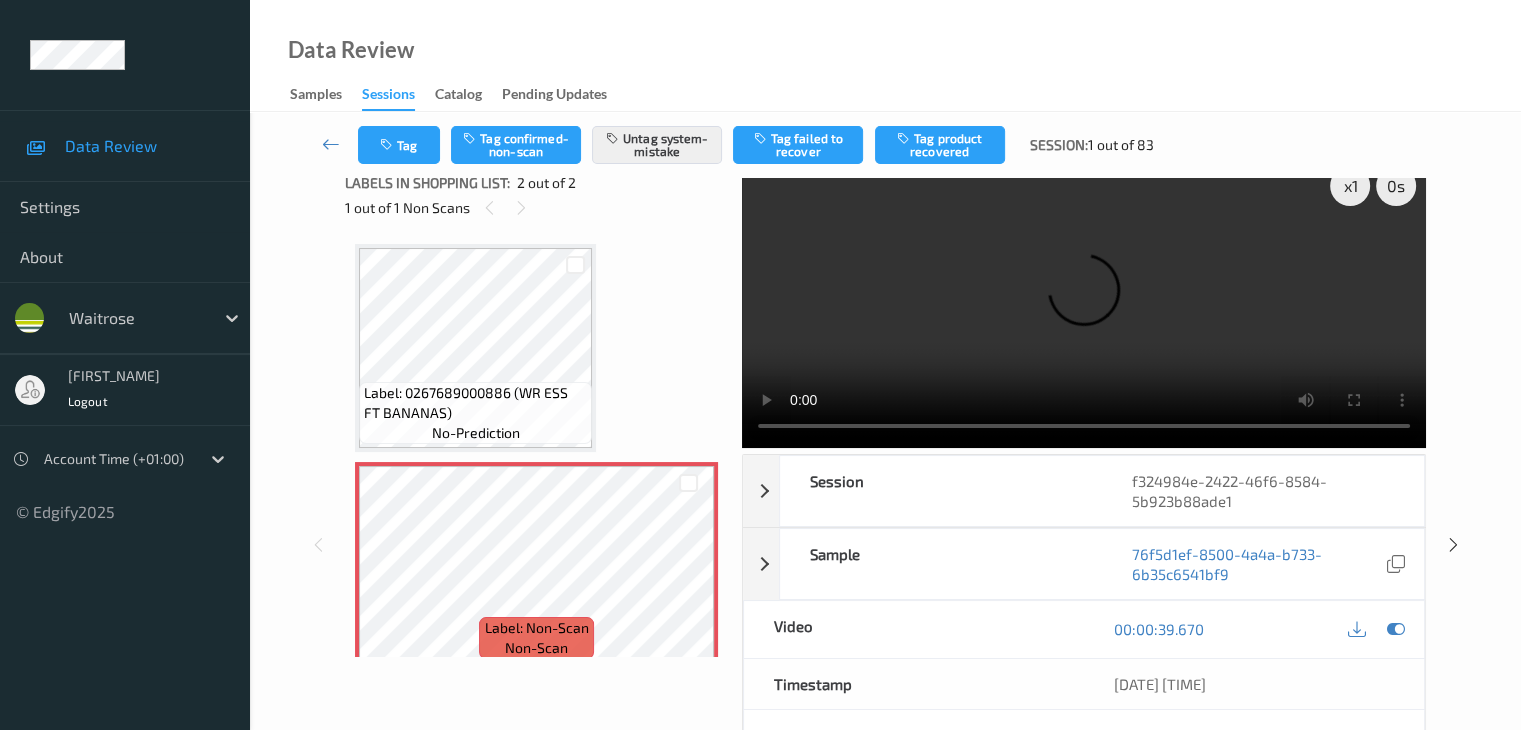 scroll, scrollTop: 0, scrollLeft: 0, axis: both 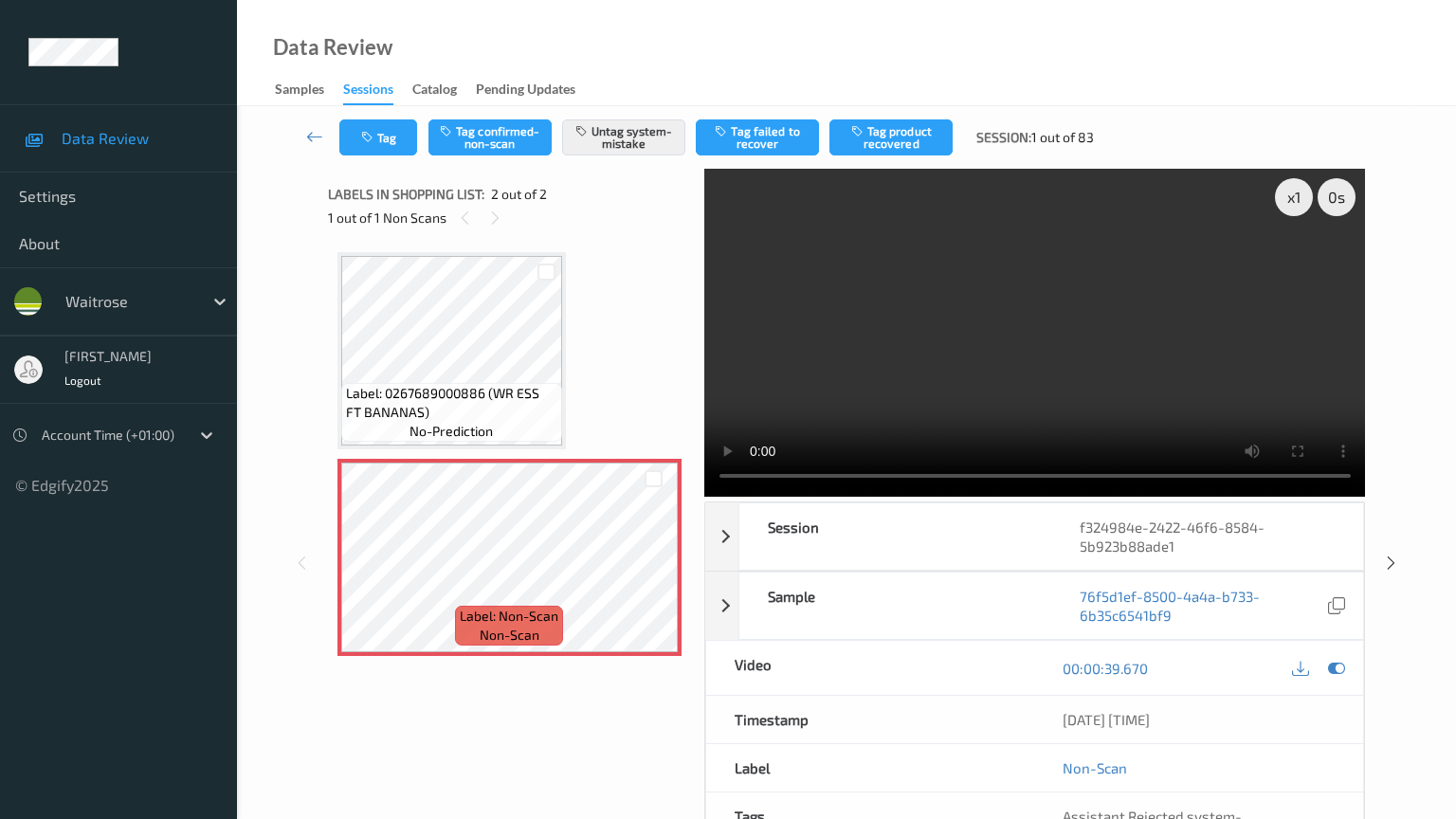 type 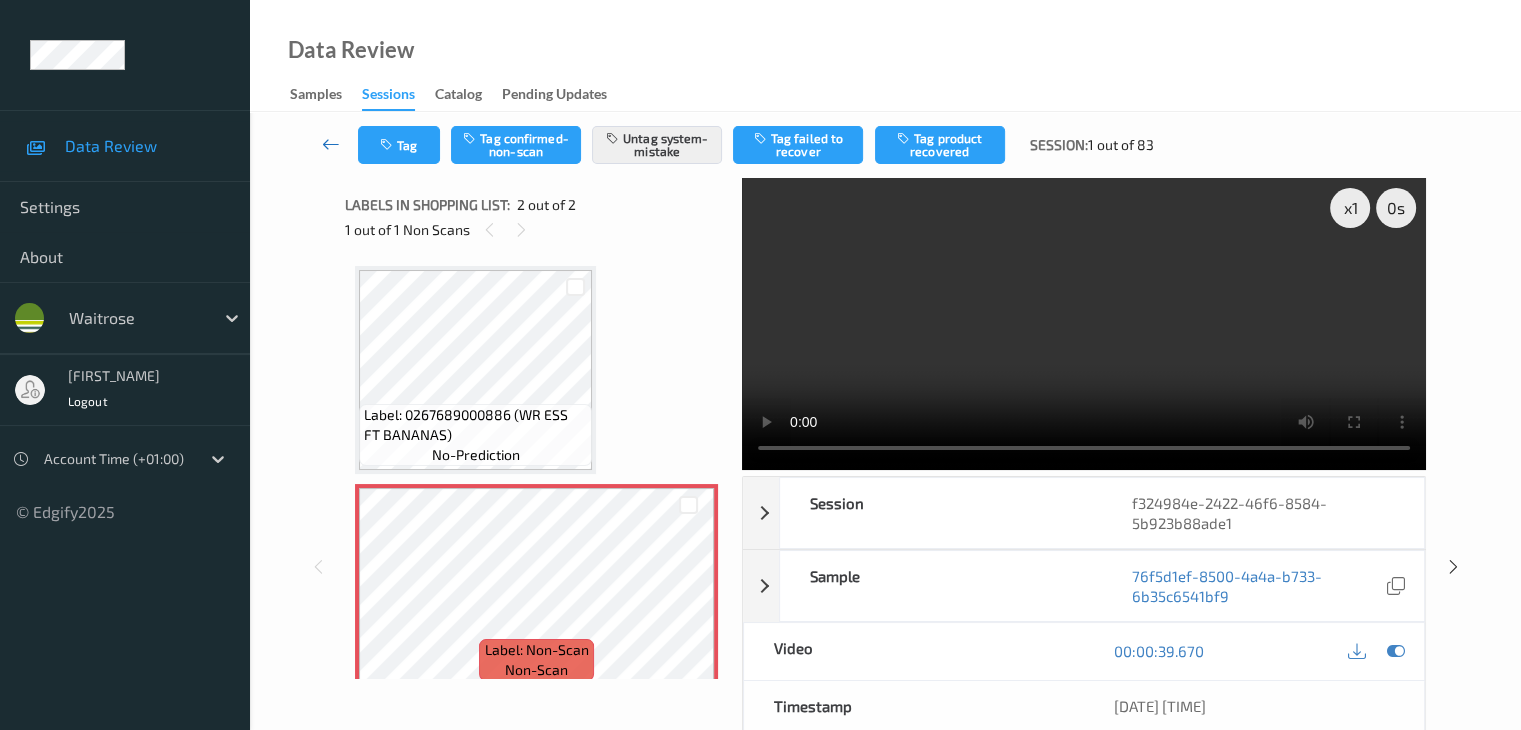 click at bounding box center [331, 144] 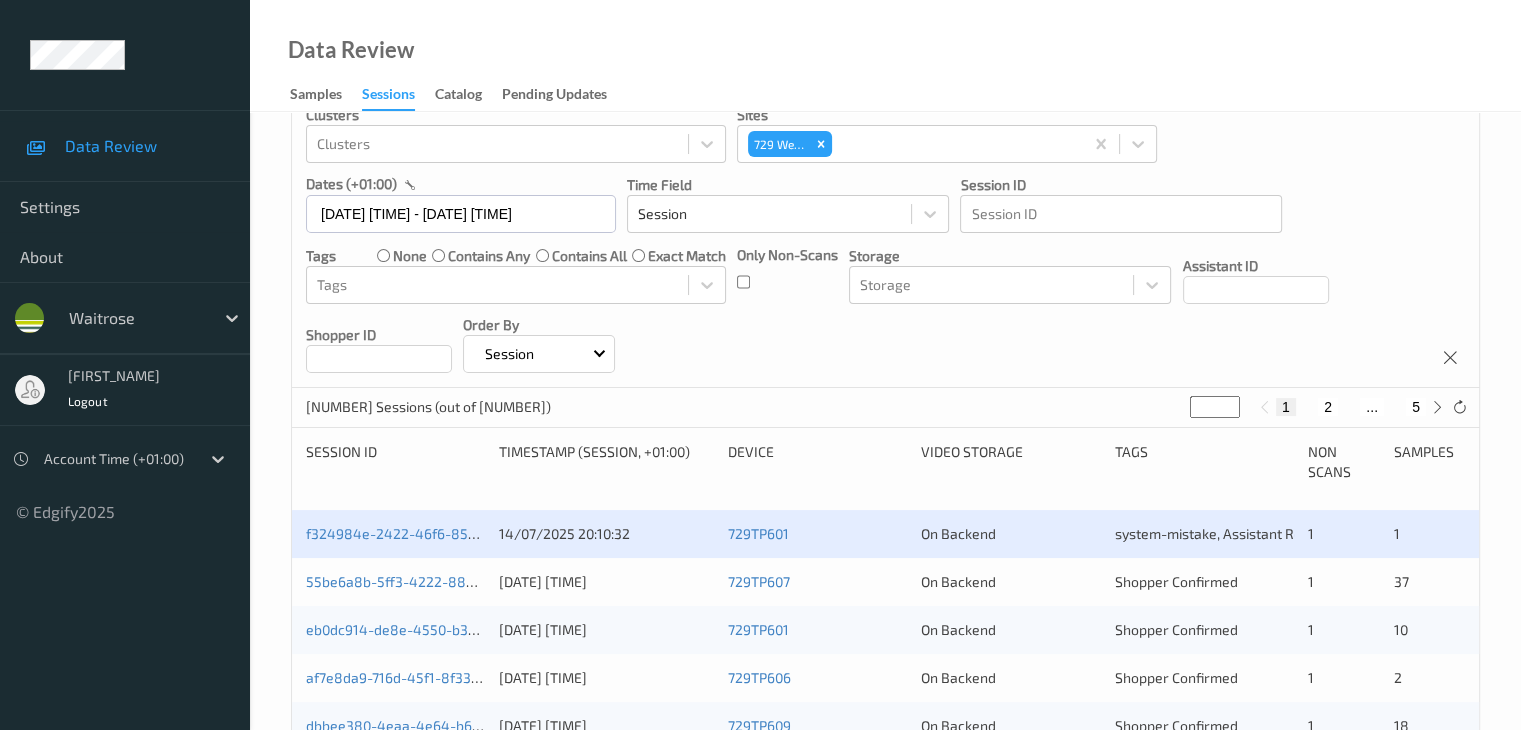 scroll, scrollTop: 300, scrollLeft: 0, axis: vertical 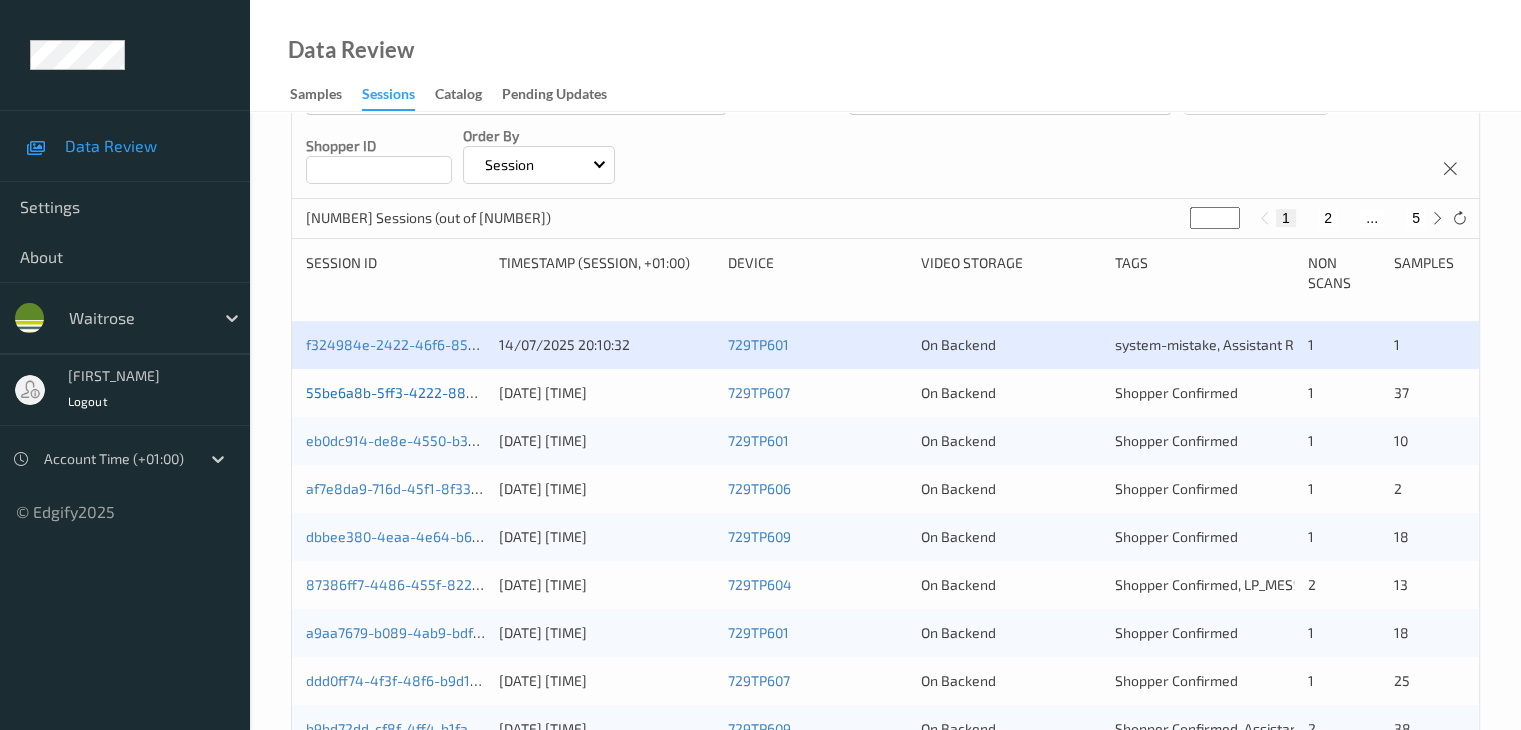 click on "55be6a8b-5ff3-4222-88d3-3cd77fb2d3da" at bounding box center (442, 392) 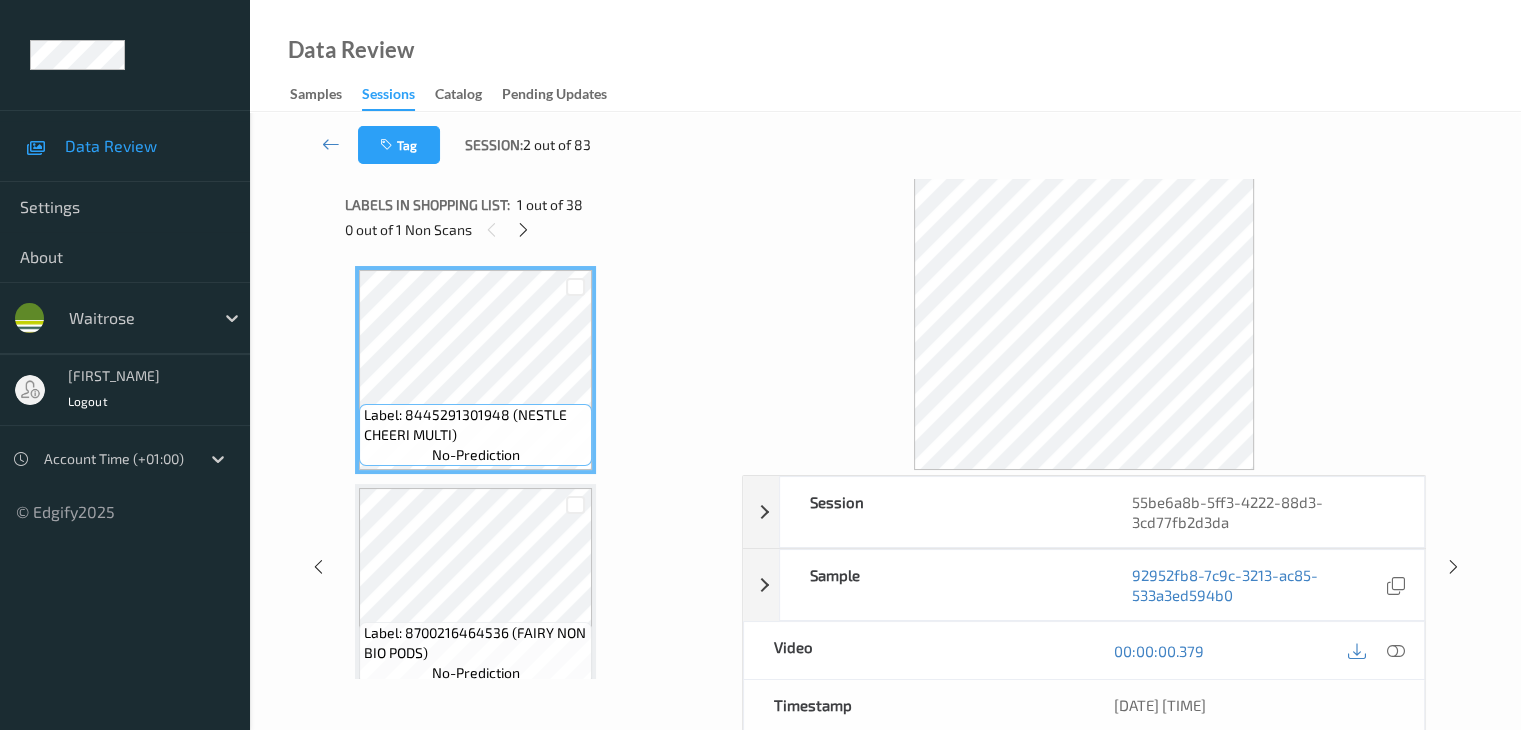 scroll, scrollTop: 0, scrollLeft: 0, axis: both 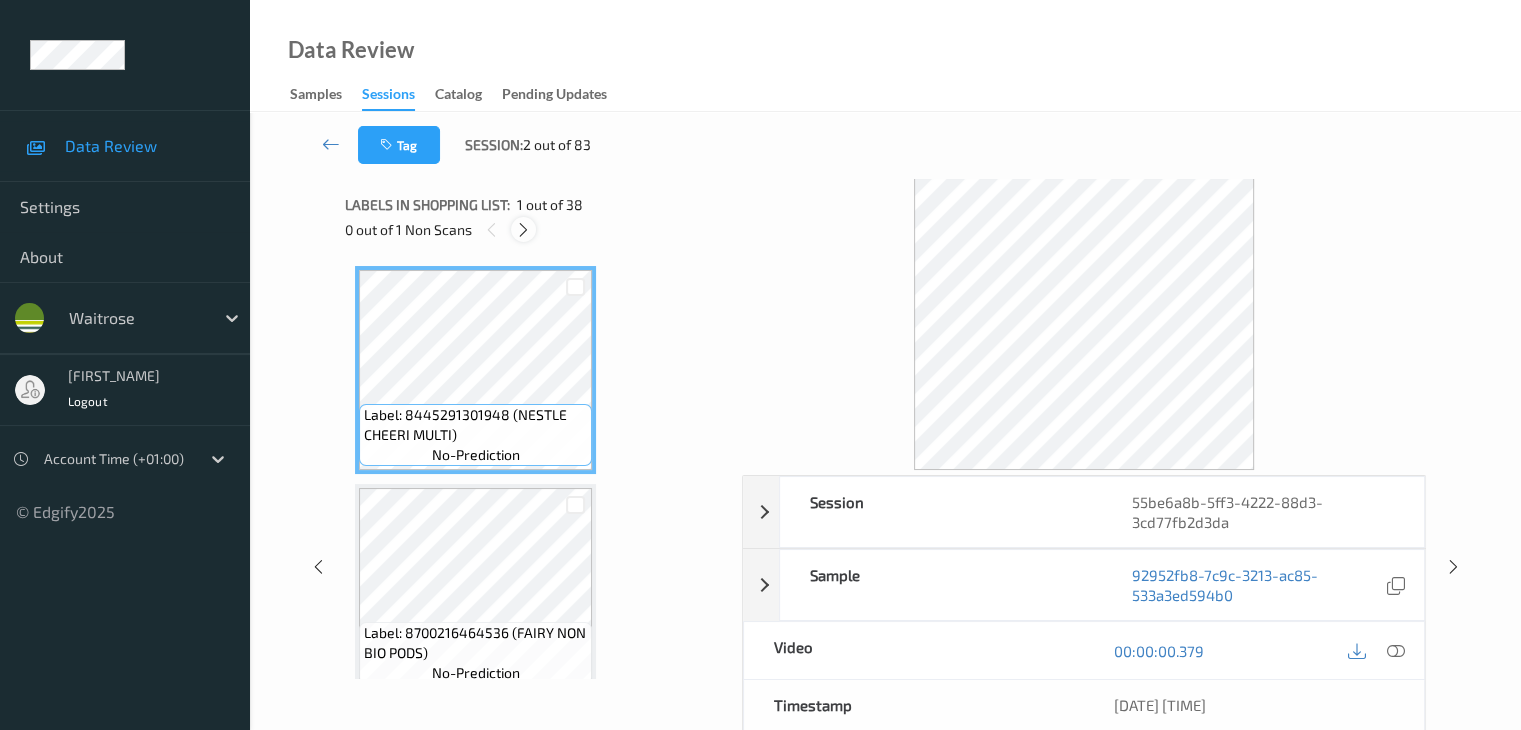 click at bounding box center [523, 230] 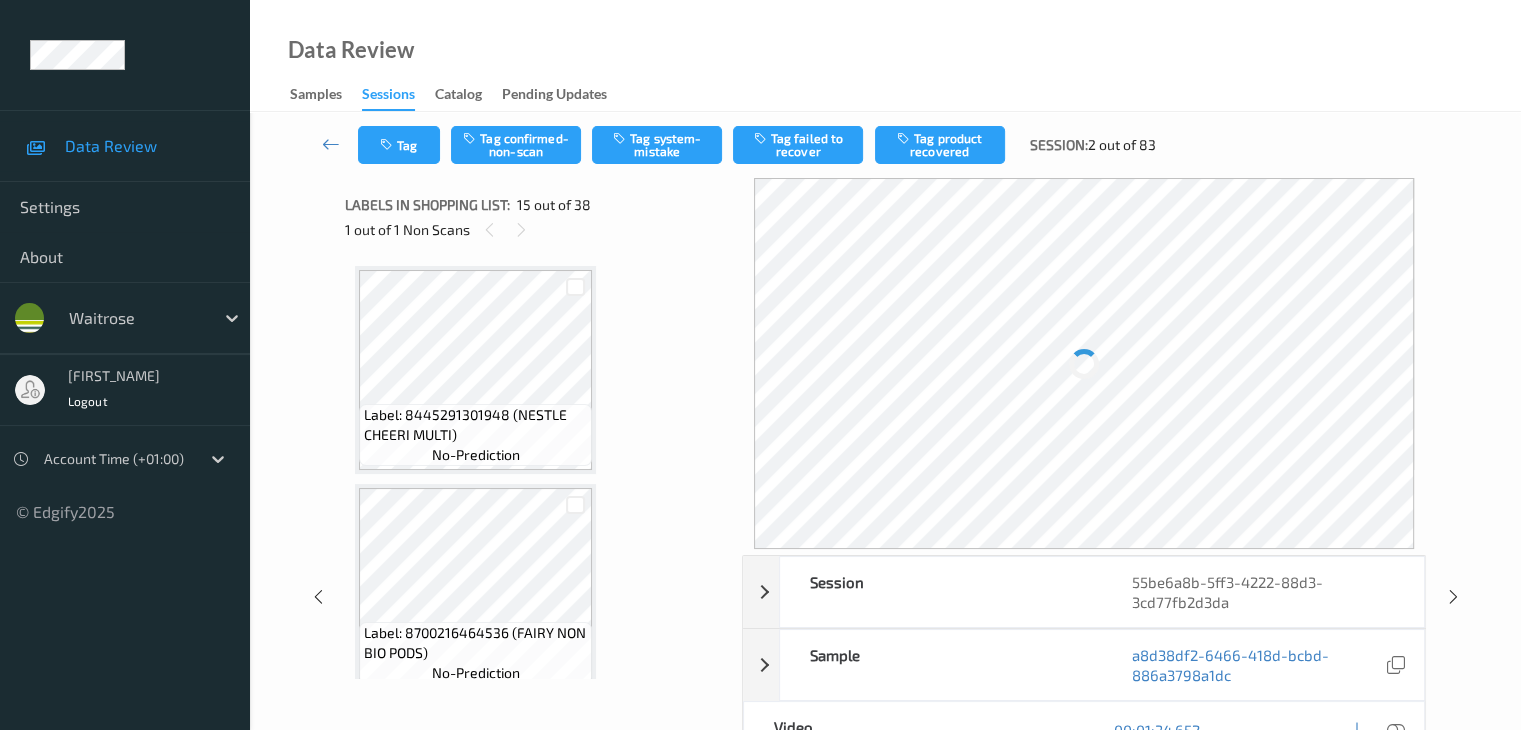 scroll, scrollTop: 2844, scrollLeft: 0, axis: vertical 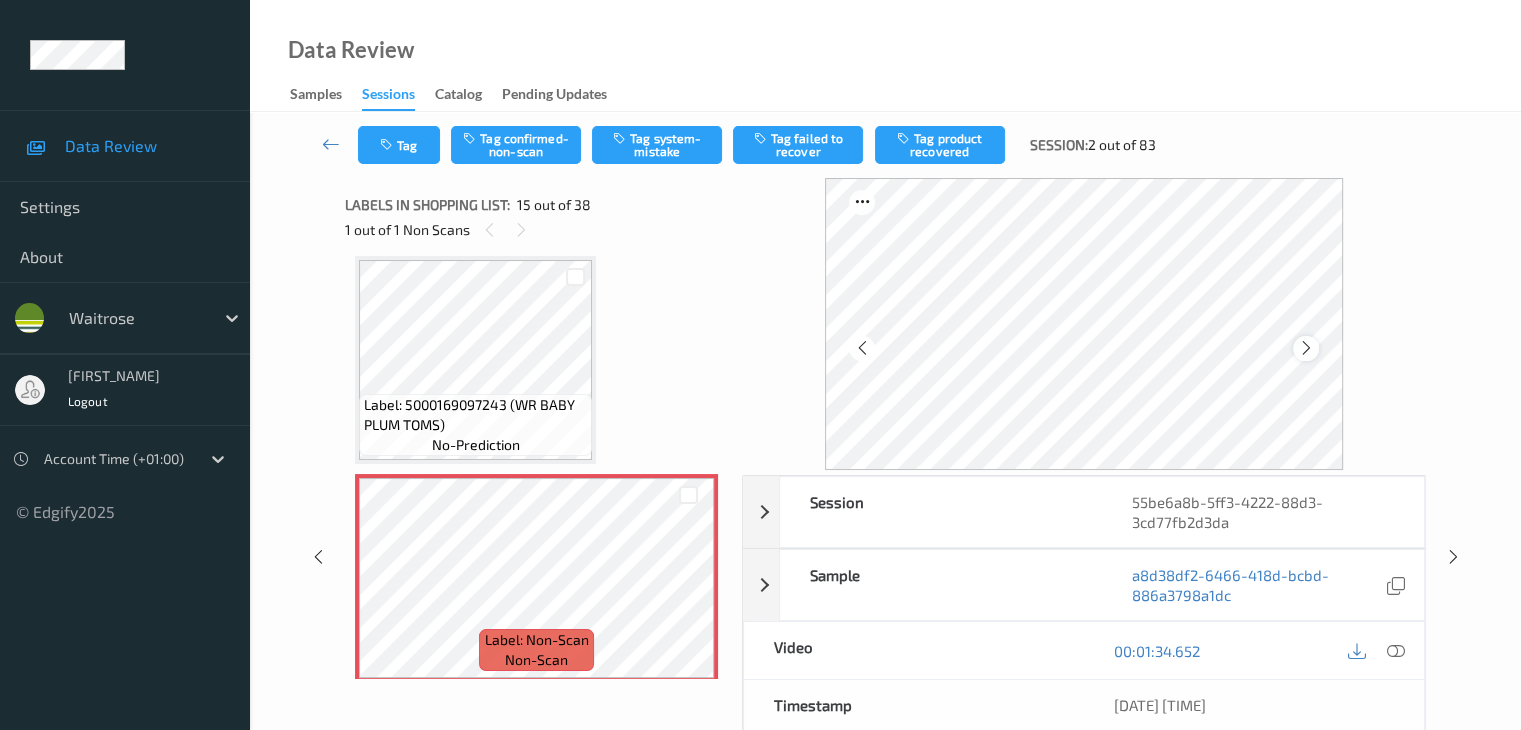 click at bounding box center [1306, 348] 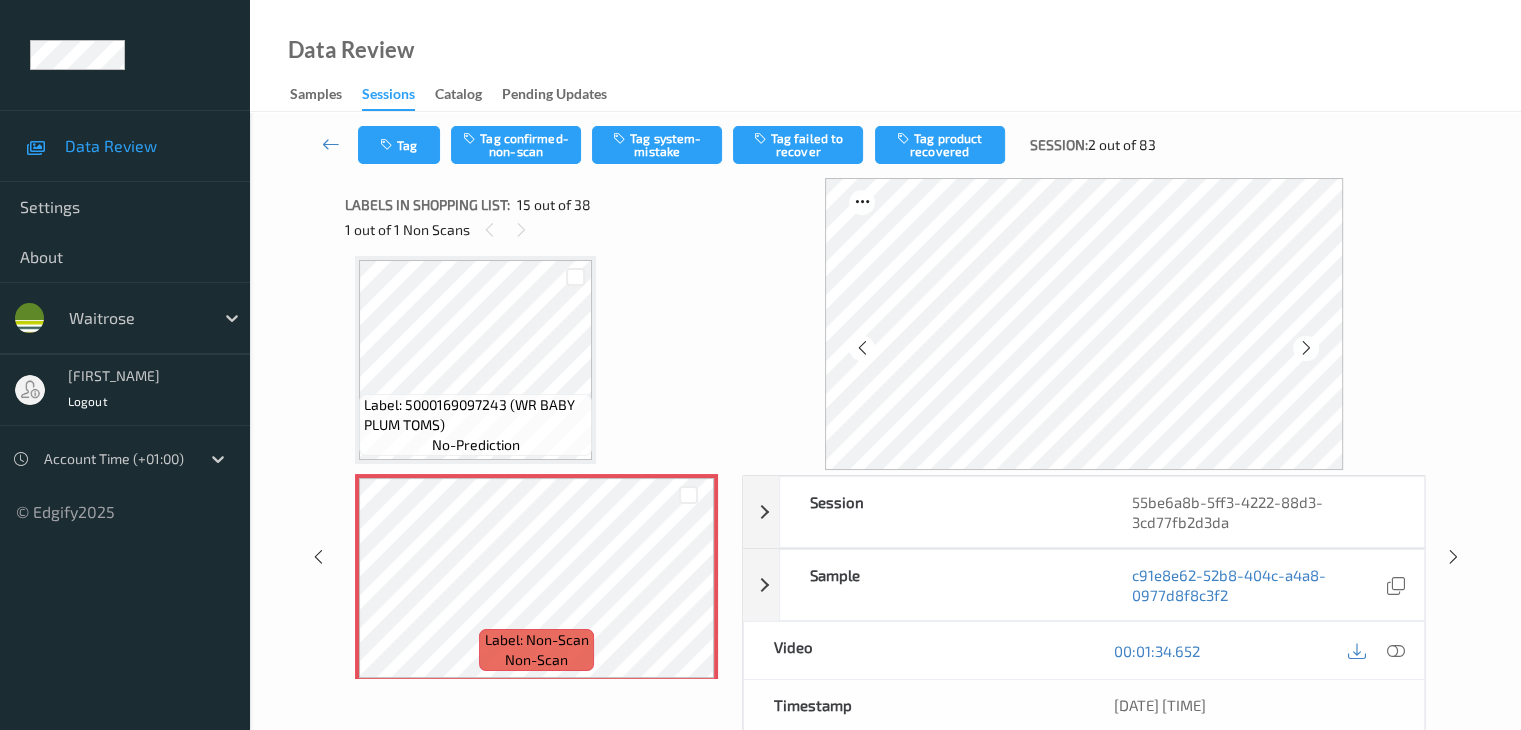 click at bounding box center (1306, 348) 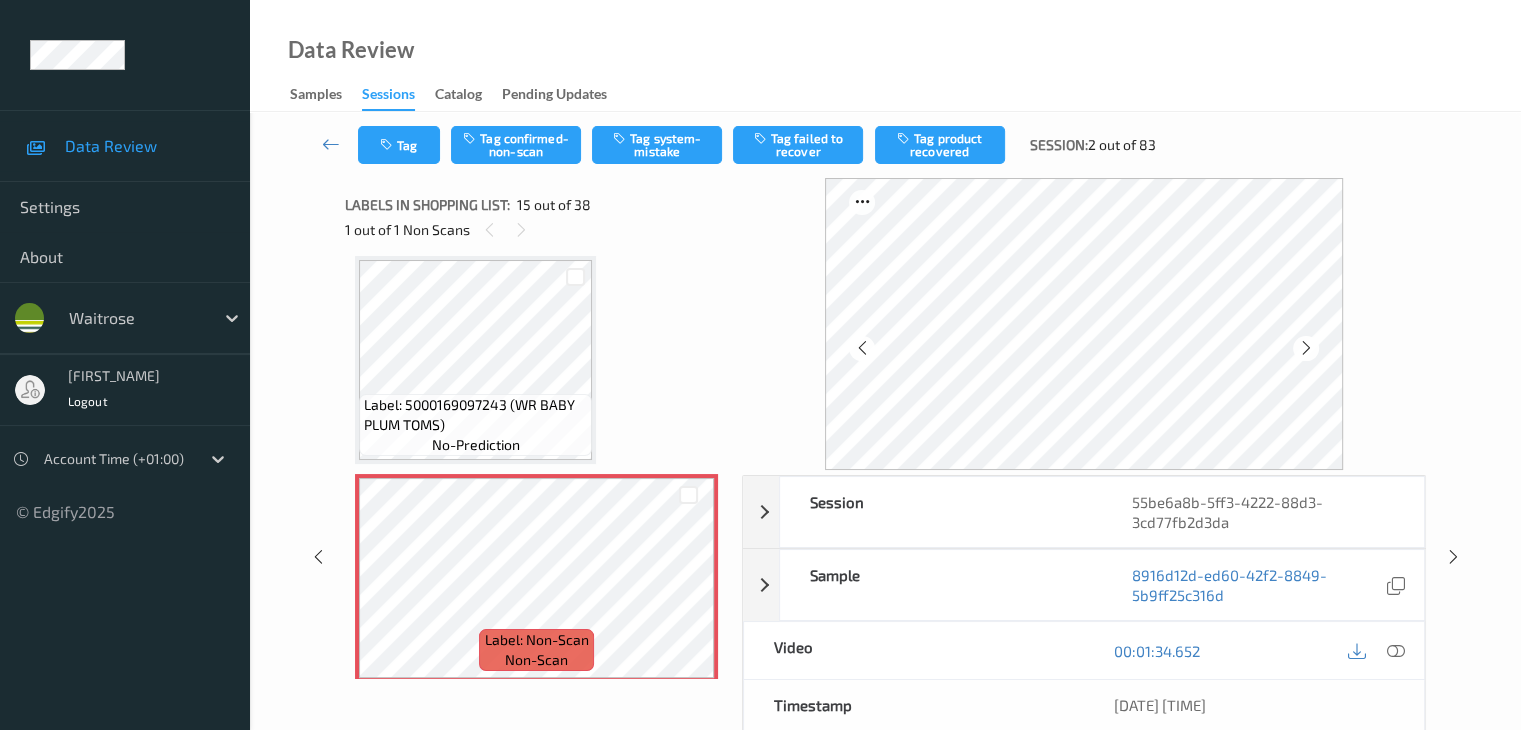click at bounding box center (1306, 348) 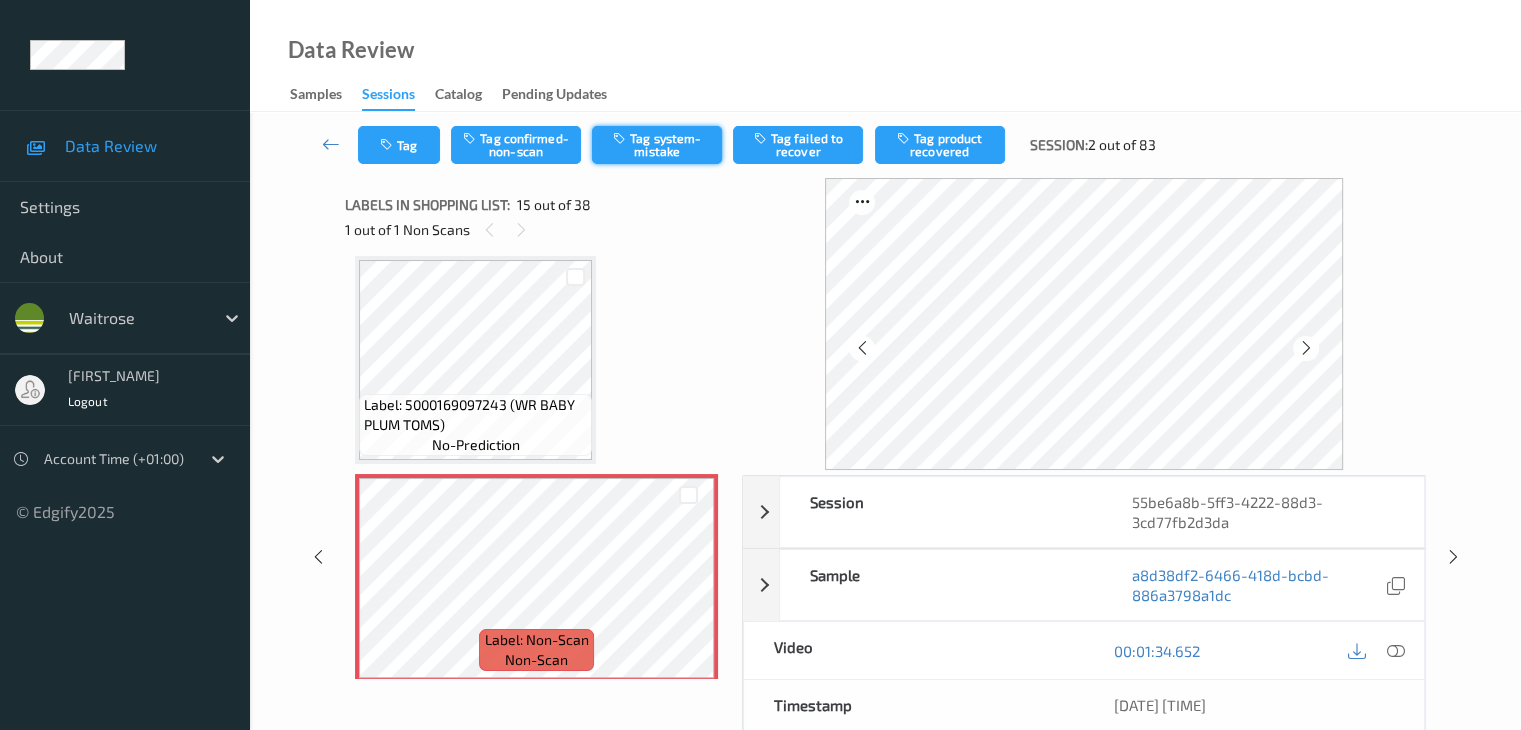 click on "Tag   system-mistake" at bounding box center [657, 145] 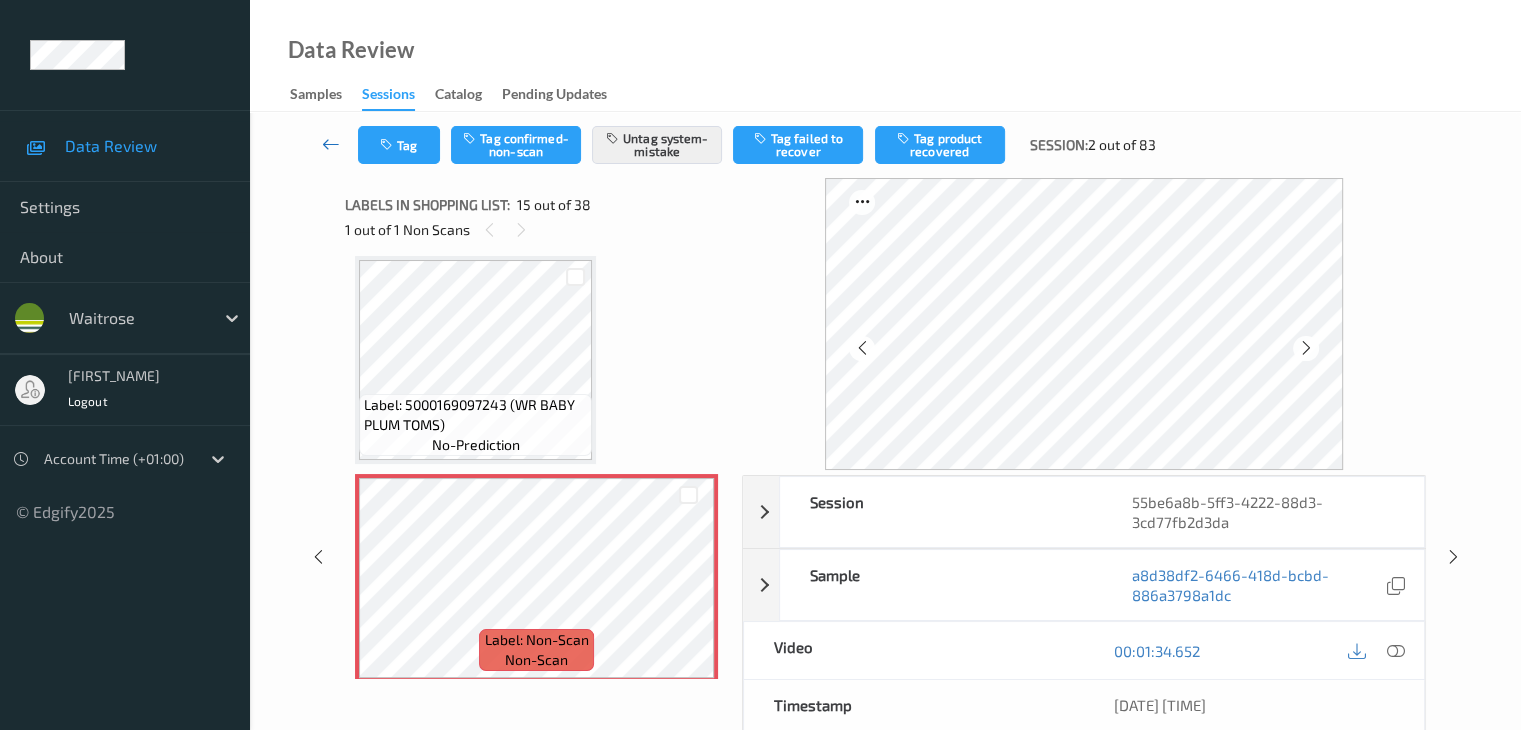 click at bounding box center (331, 144) 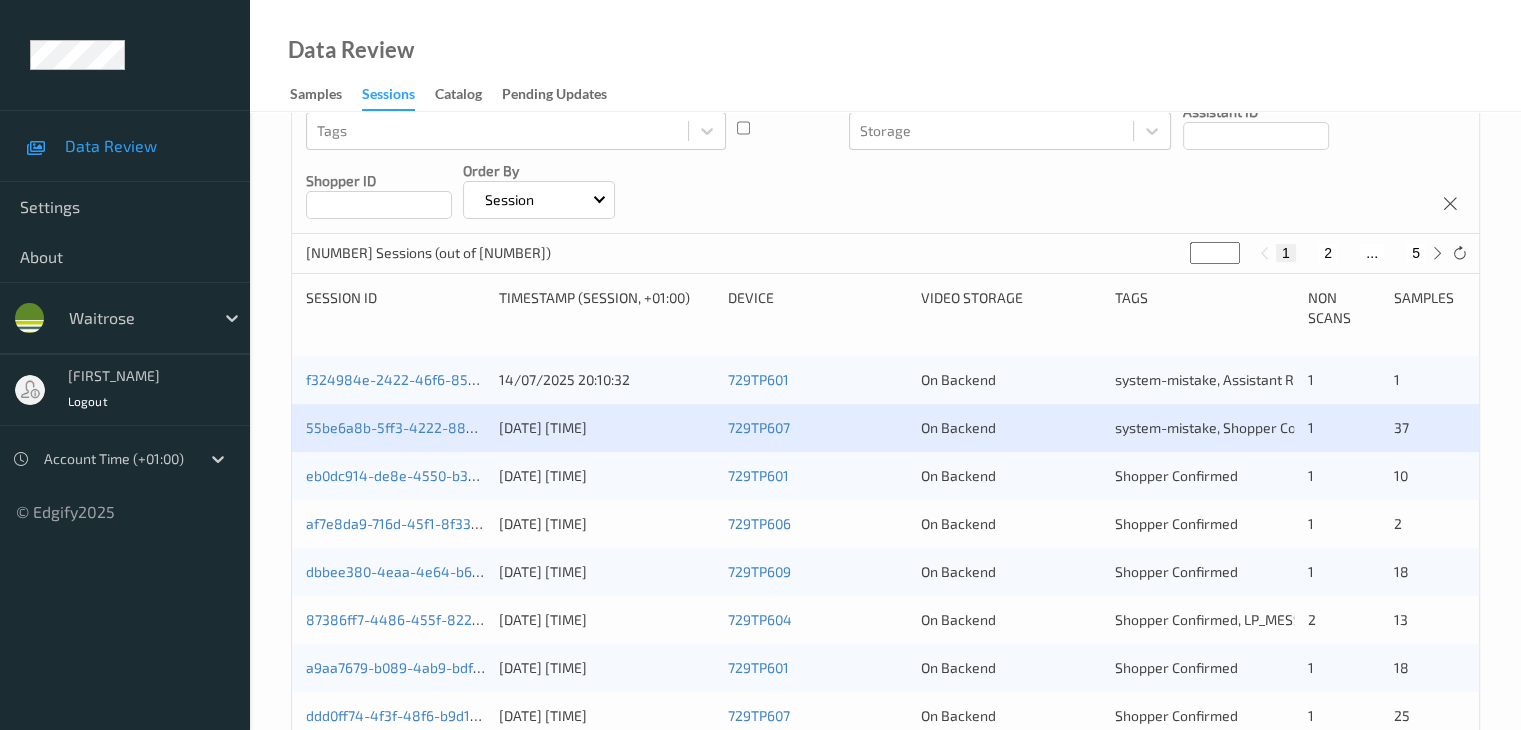 scroll, scrollTop: 300, scrollLeft: 0, axis: vertical 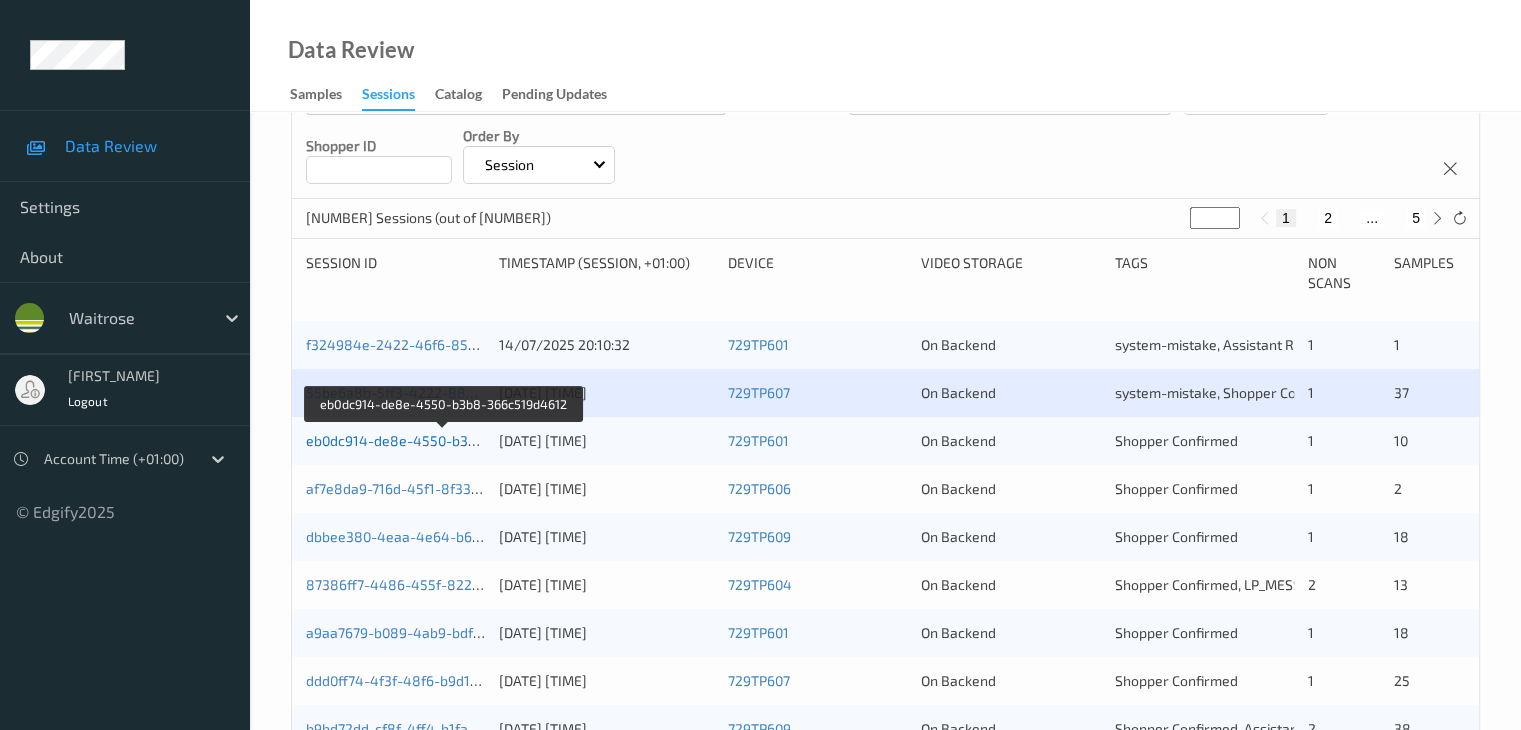 click on "eb0dc914-de8e-4550-b3b8-366c519d4612" at bounding box center [444, 440] 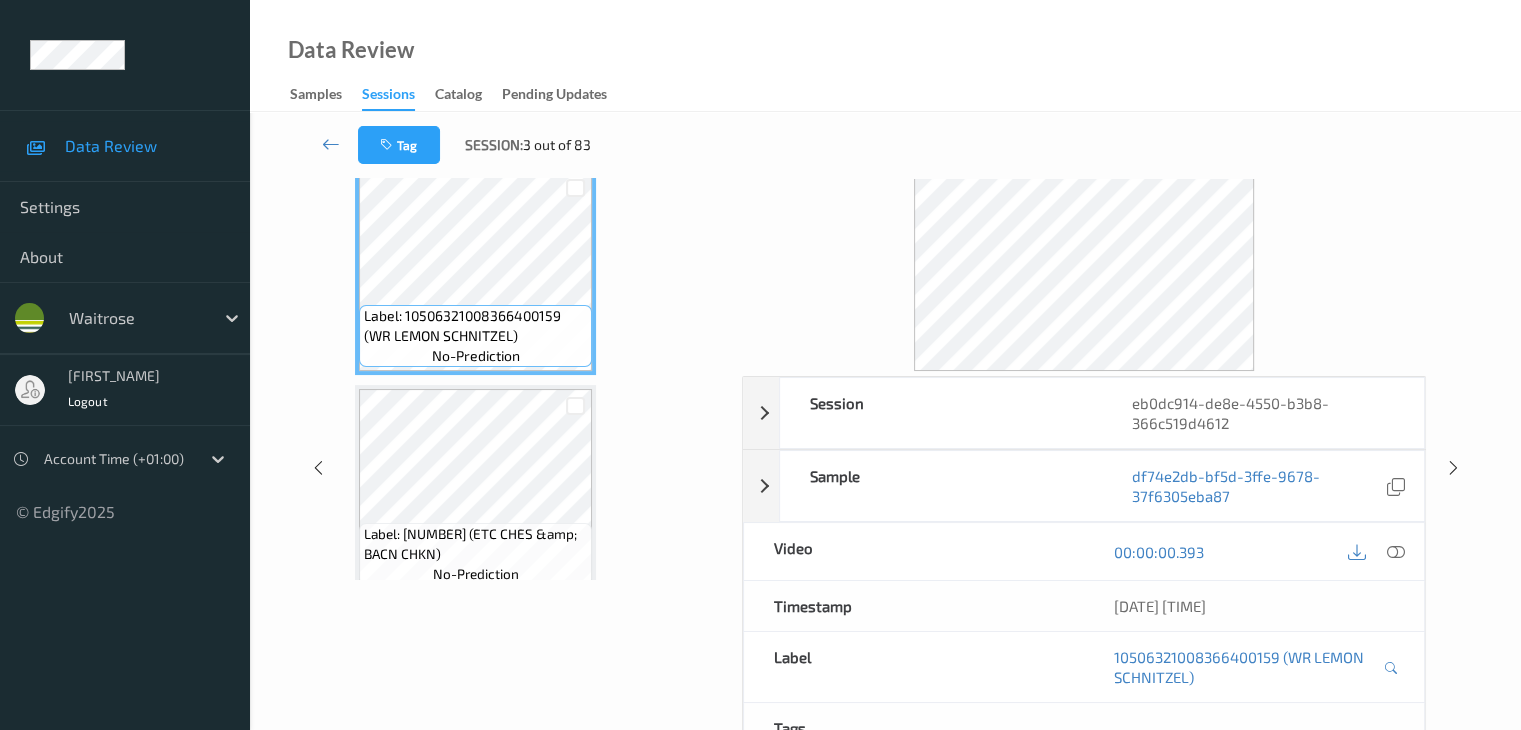 scroll, scrollTop: 64, scrollLeft: 0, axis: vertical 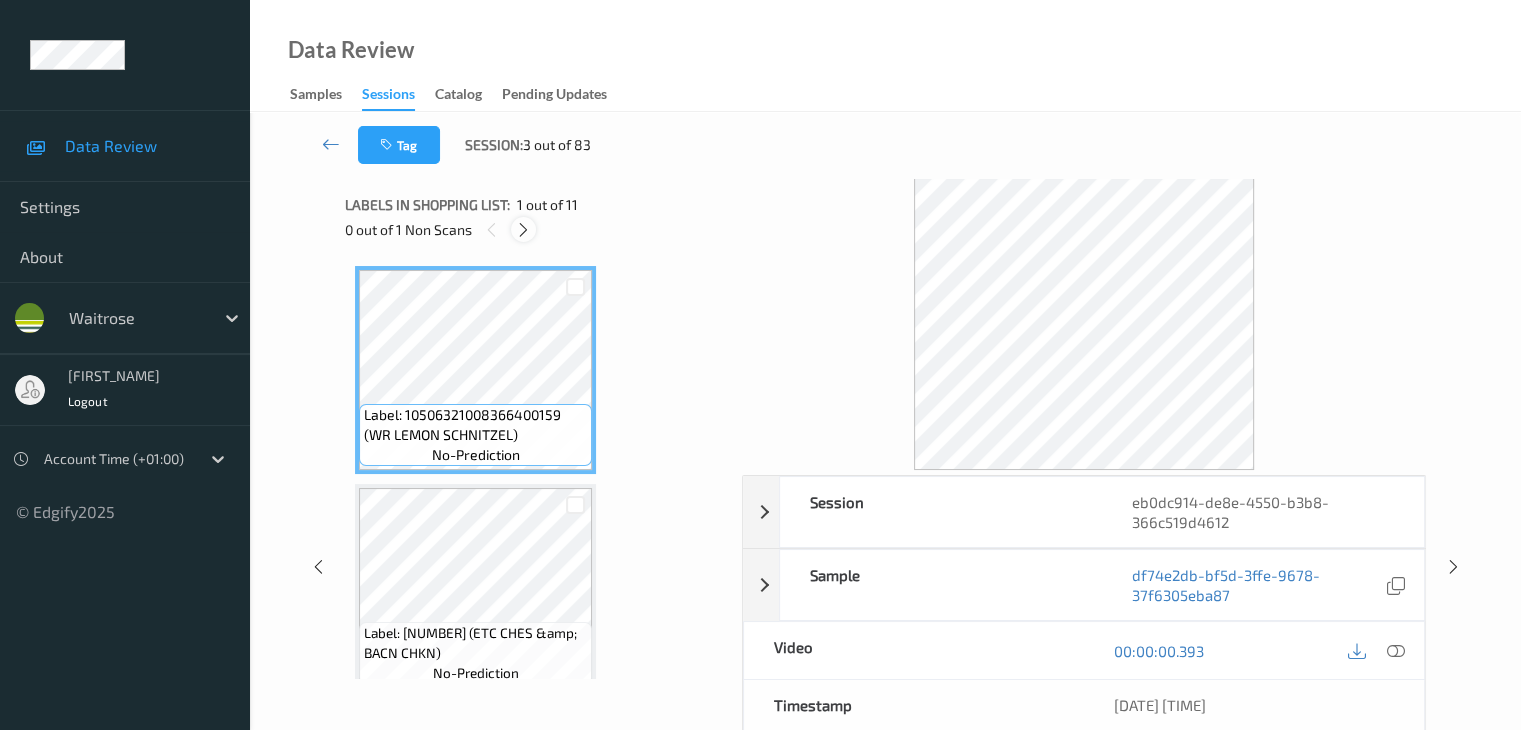 click at bounding box center (523, 230) 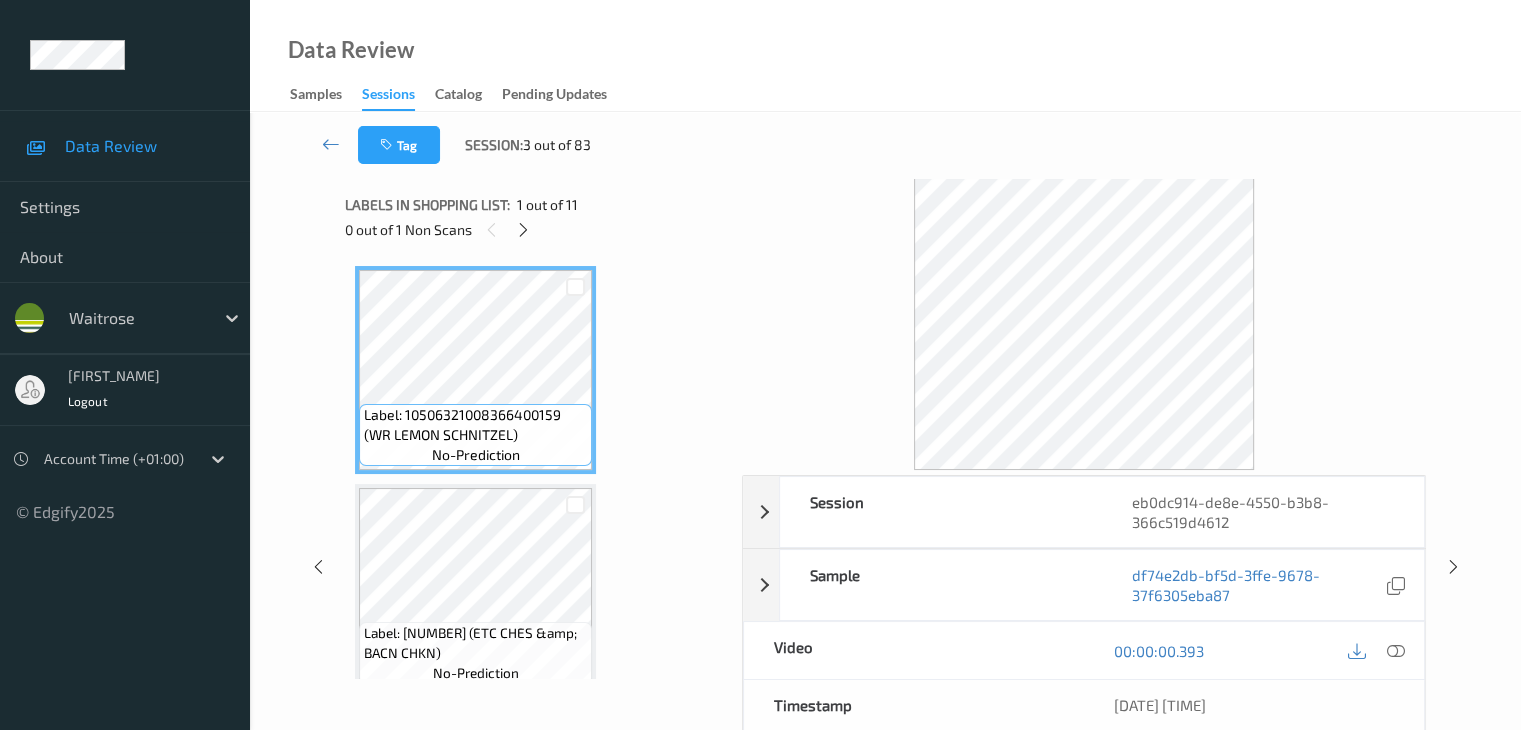 scroll, scrollTop: 228, scrollLeft: 0, axis: vertical 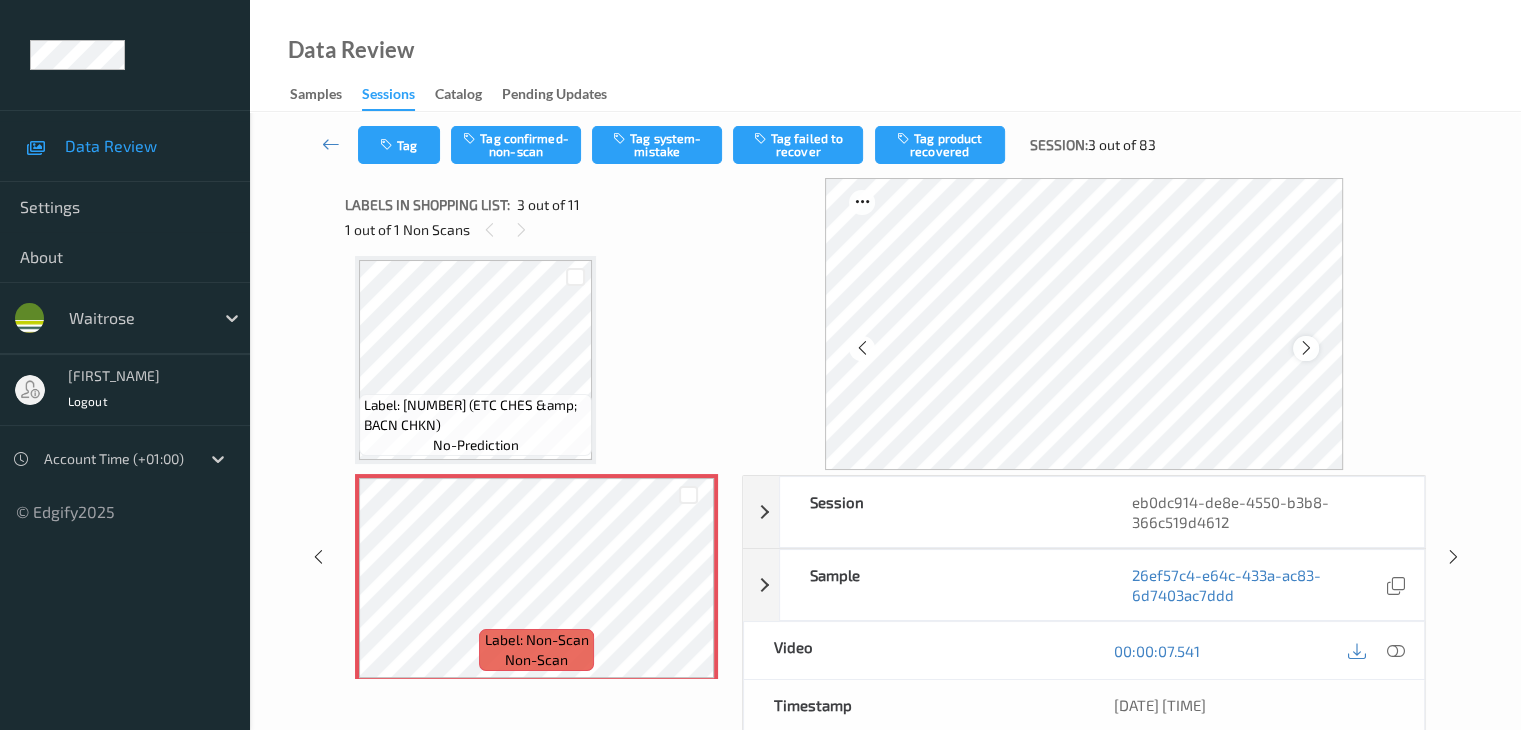click at bounding box center (1306, 348) 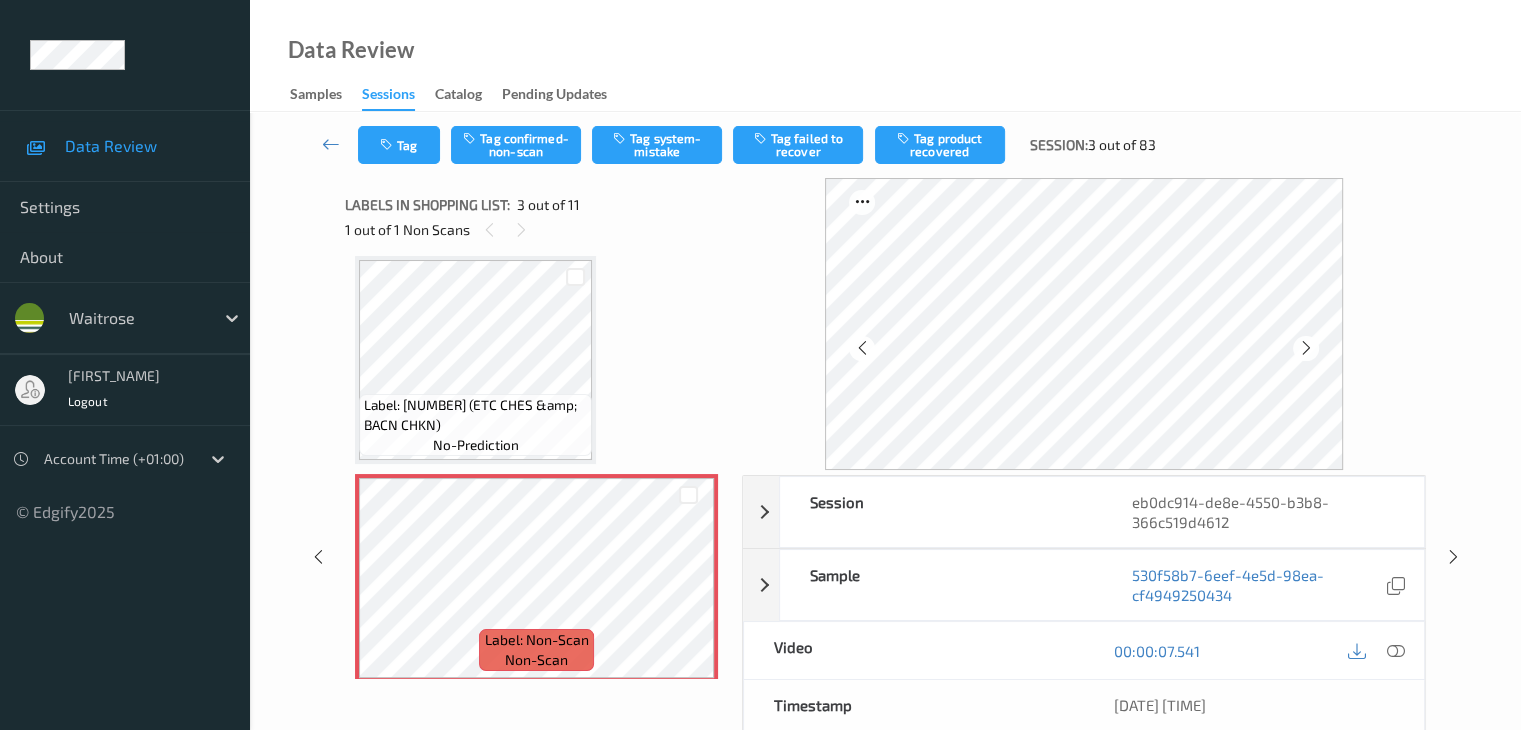 click at bounding box center [1306, 348] 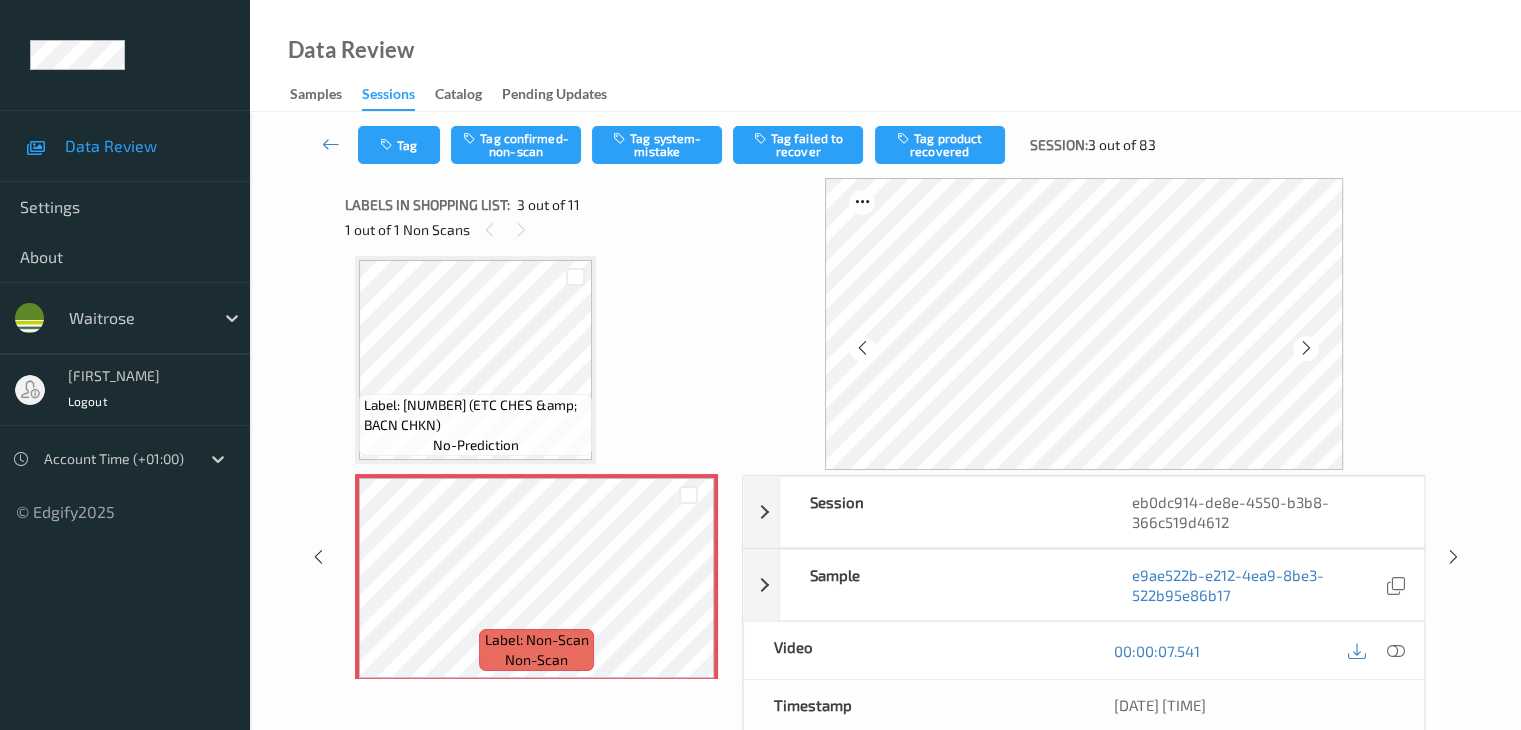 click at bounding box center (1306, 348) 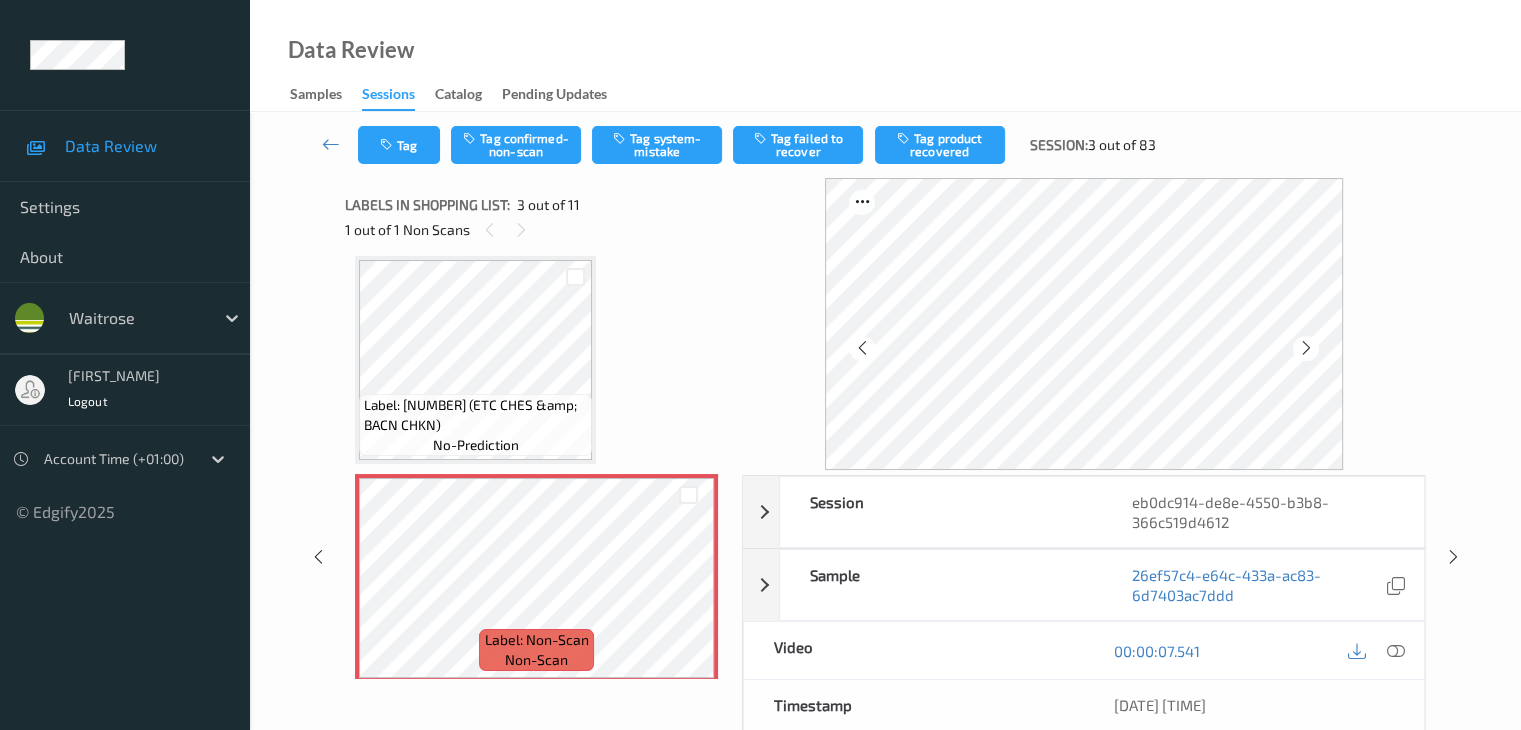 click at bounding box center [1306, 348] 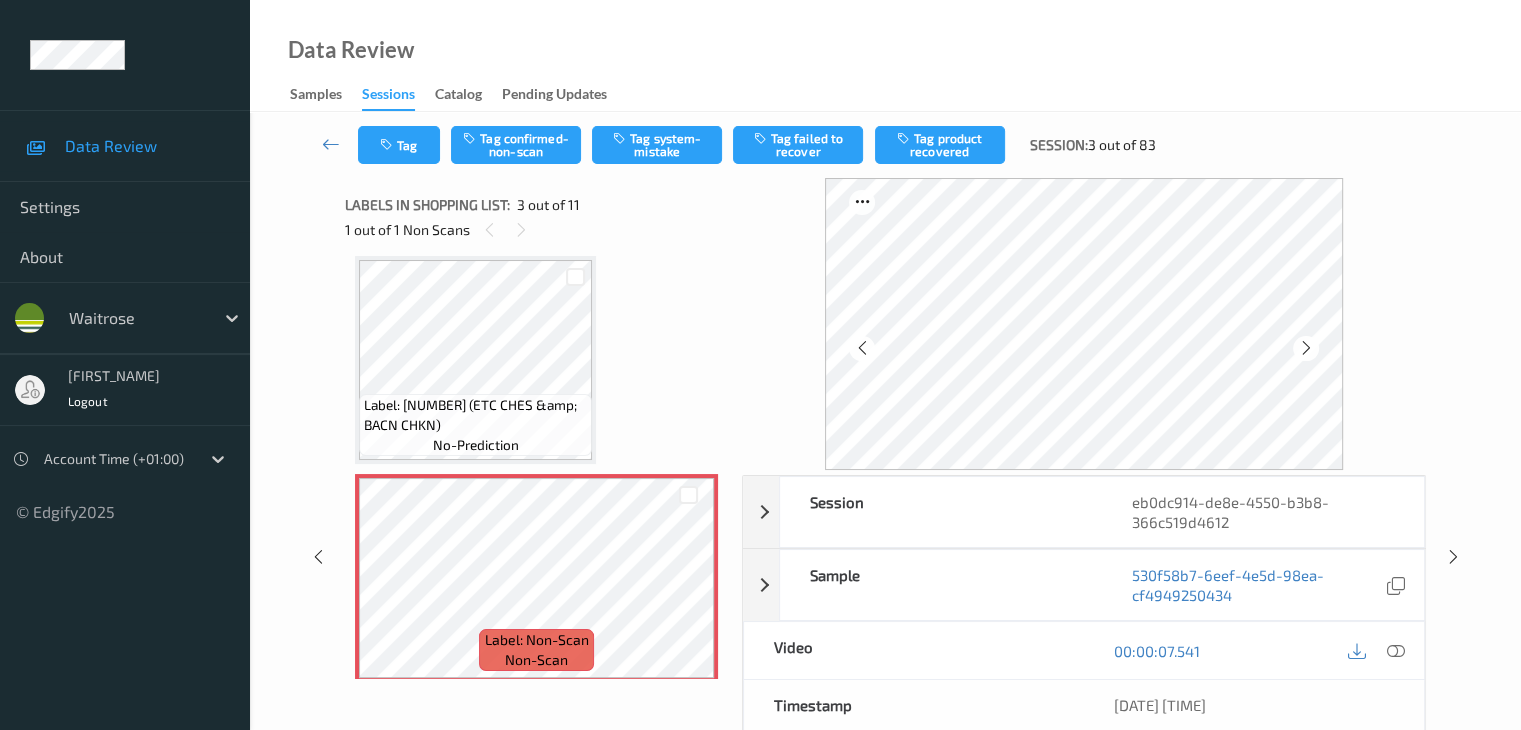 click at bounding box center (1306, 348) 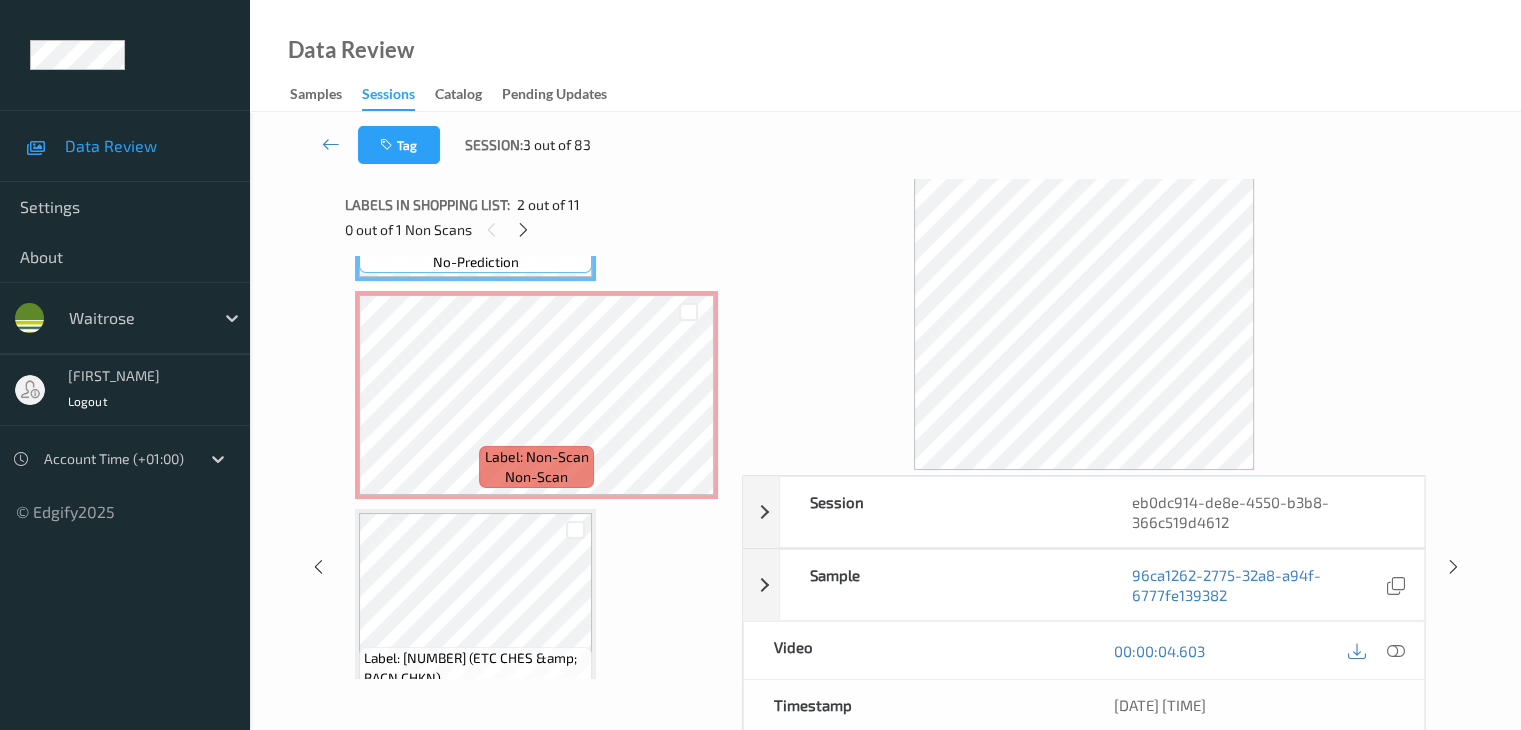 scroll, scrollTop: 328, scrollLeft: 0, axis: vertical 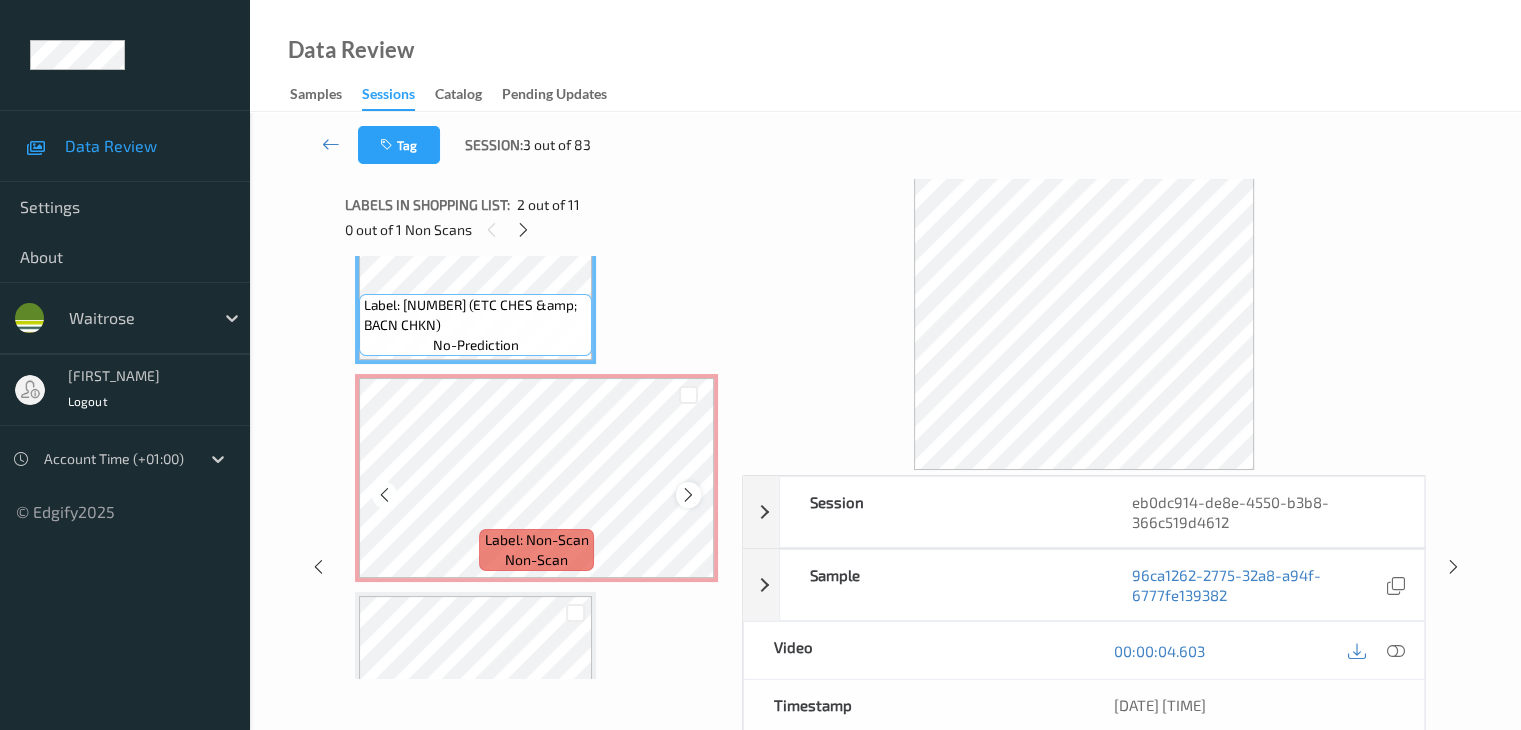 click at bounding box center (688, 495) 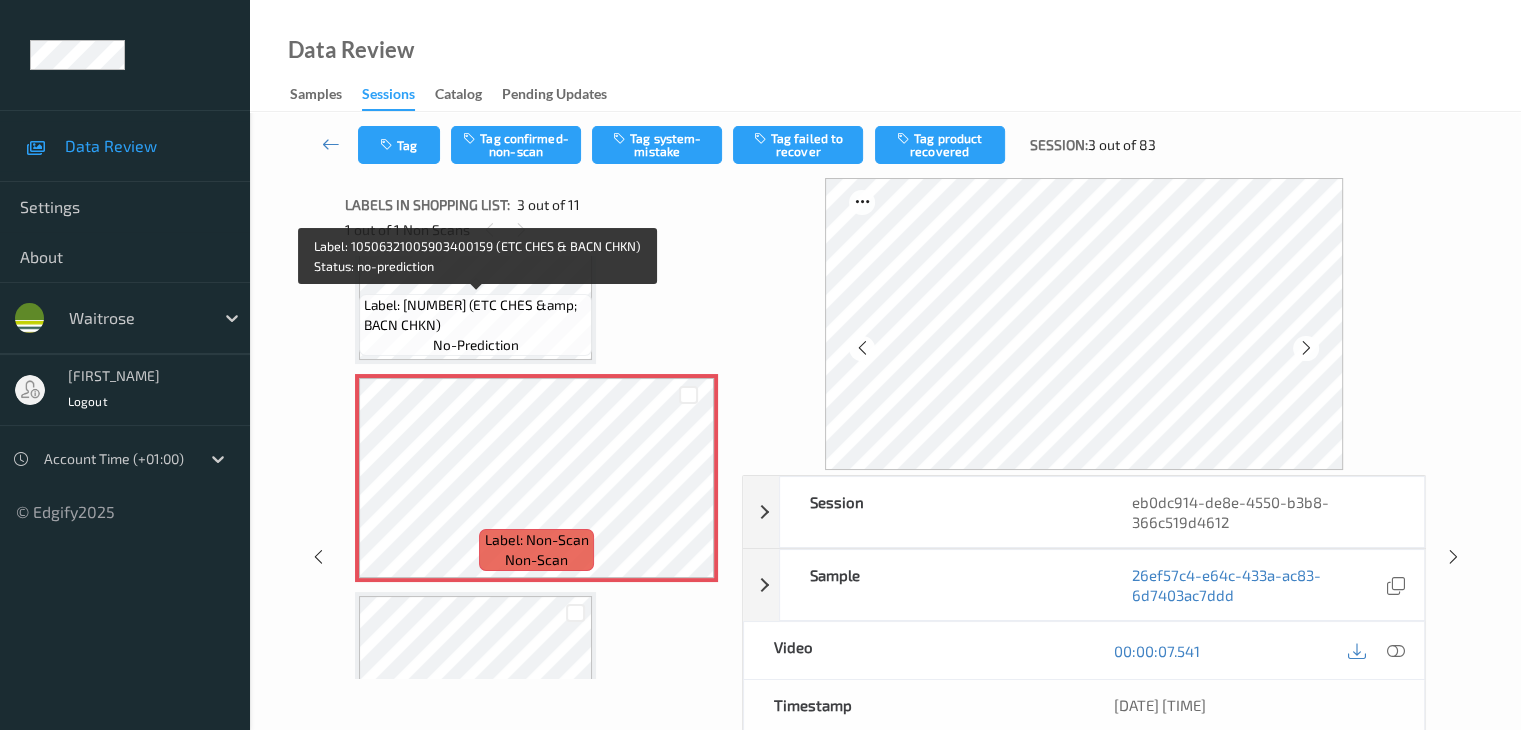 click on "Label: [NUMBER] (ETC CHES &amp; BACN CHKN)" at bounding box center [475, 315] 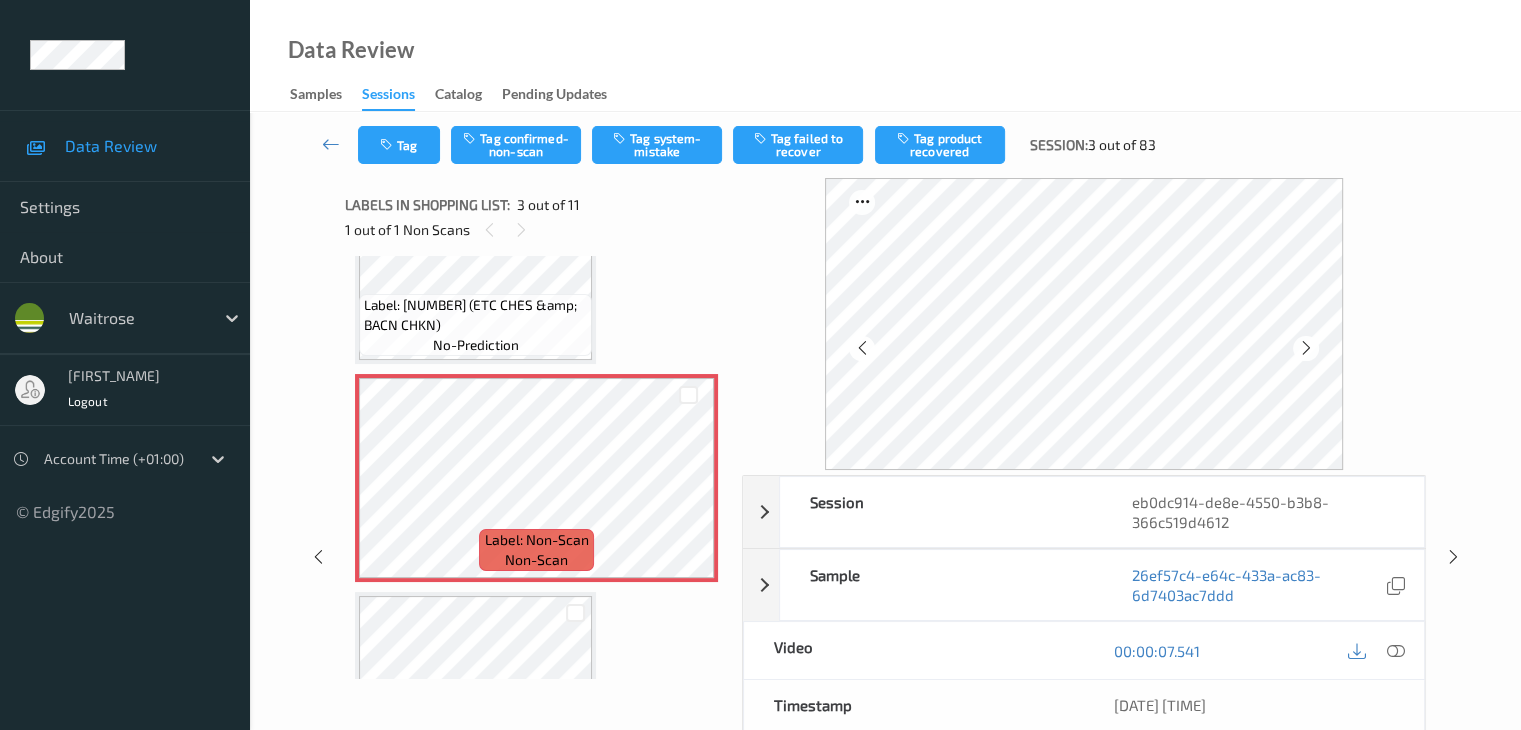 click on "Label: [NUMBER] (ETC CHES &amp; BACN CHKN) no-prediction" at bounding box center (475, 325) 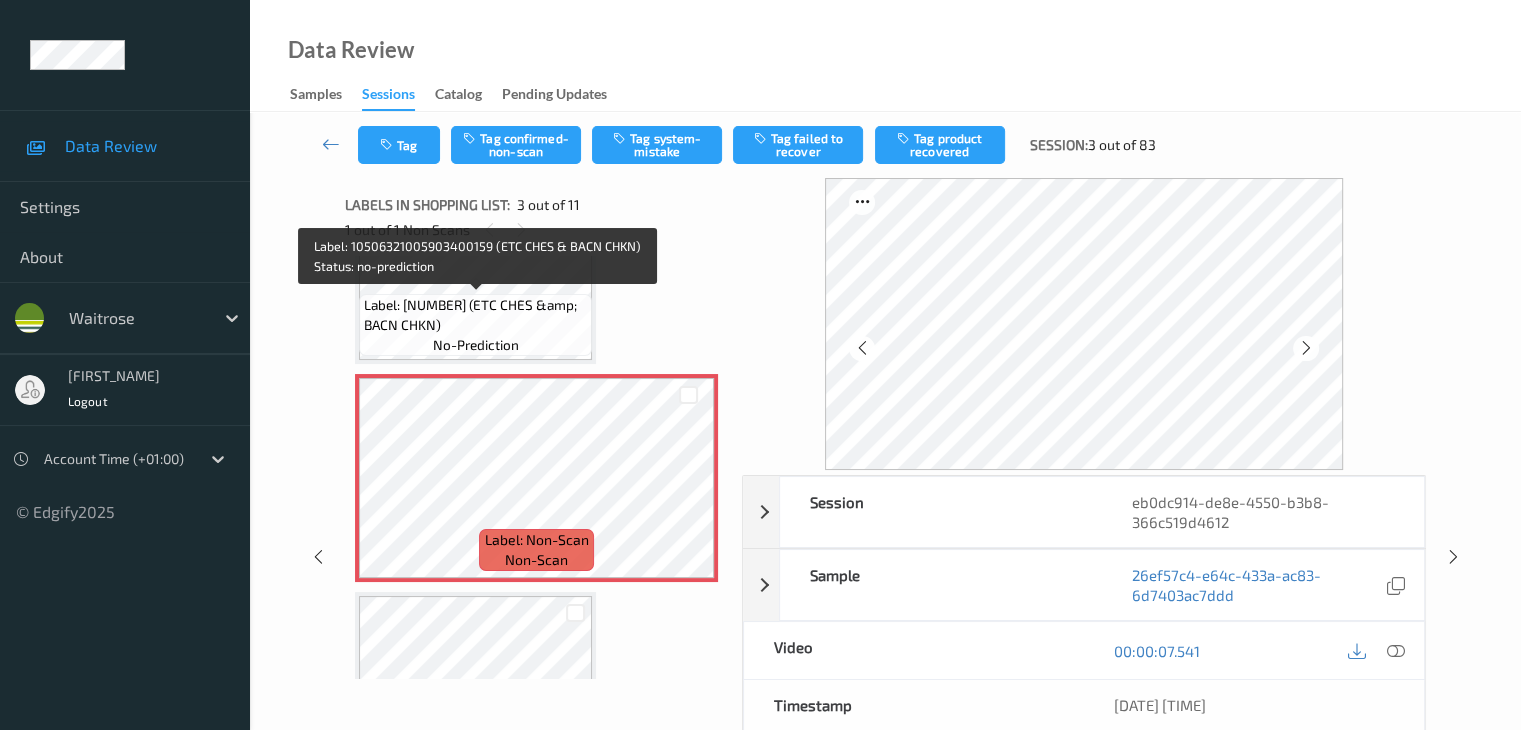 click on "Label: [NUMBER] (ETC CHES &amp; BACN CHKN)" at bounding box center (475, 315) 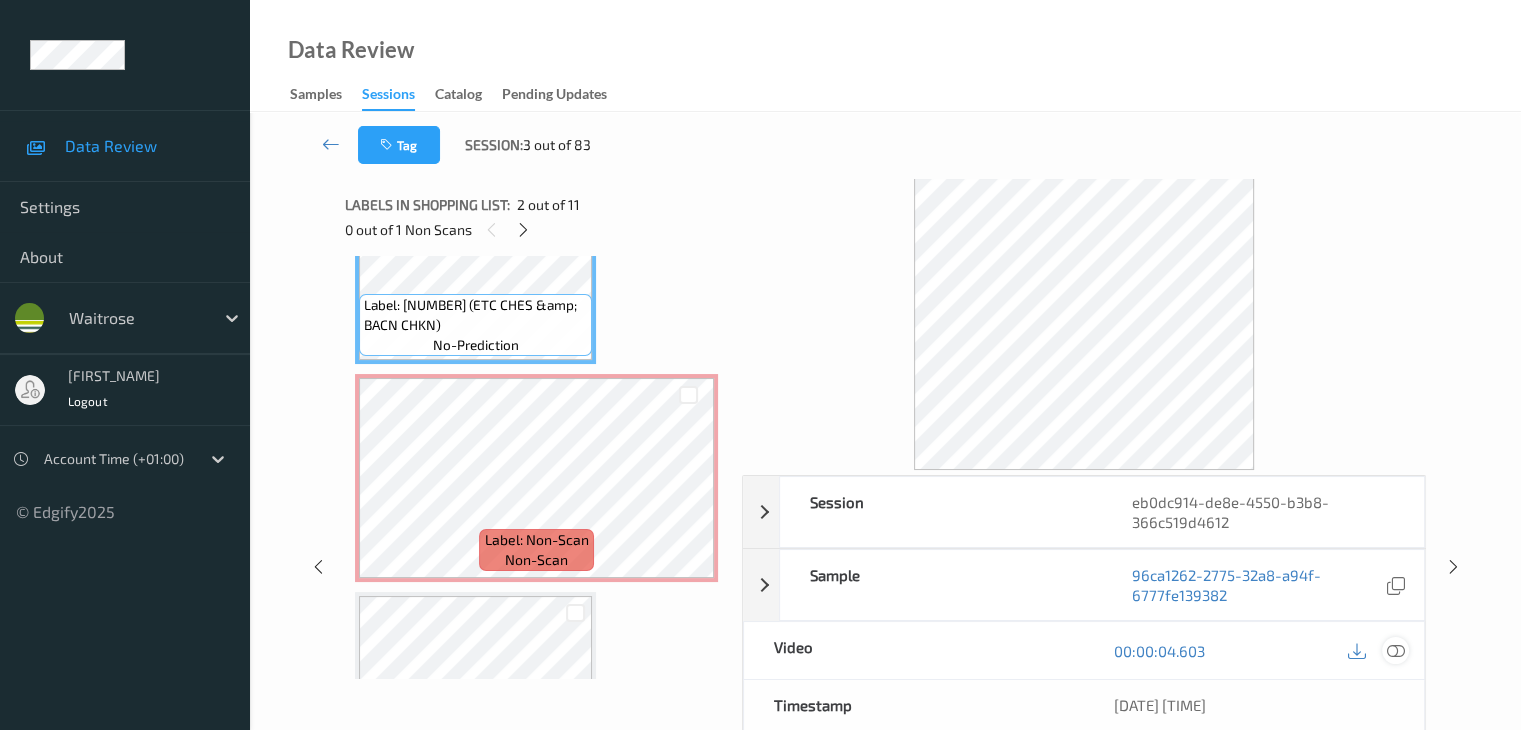 click at bounding box center [1395, 651] 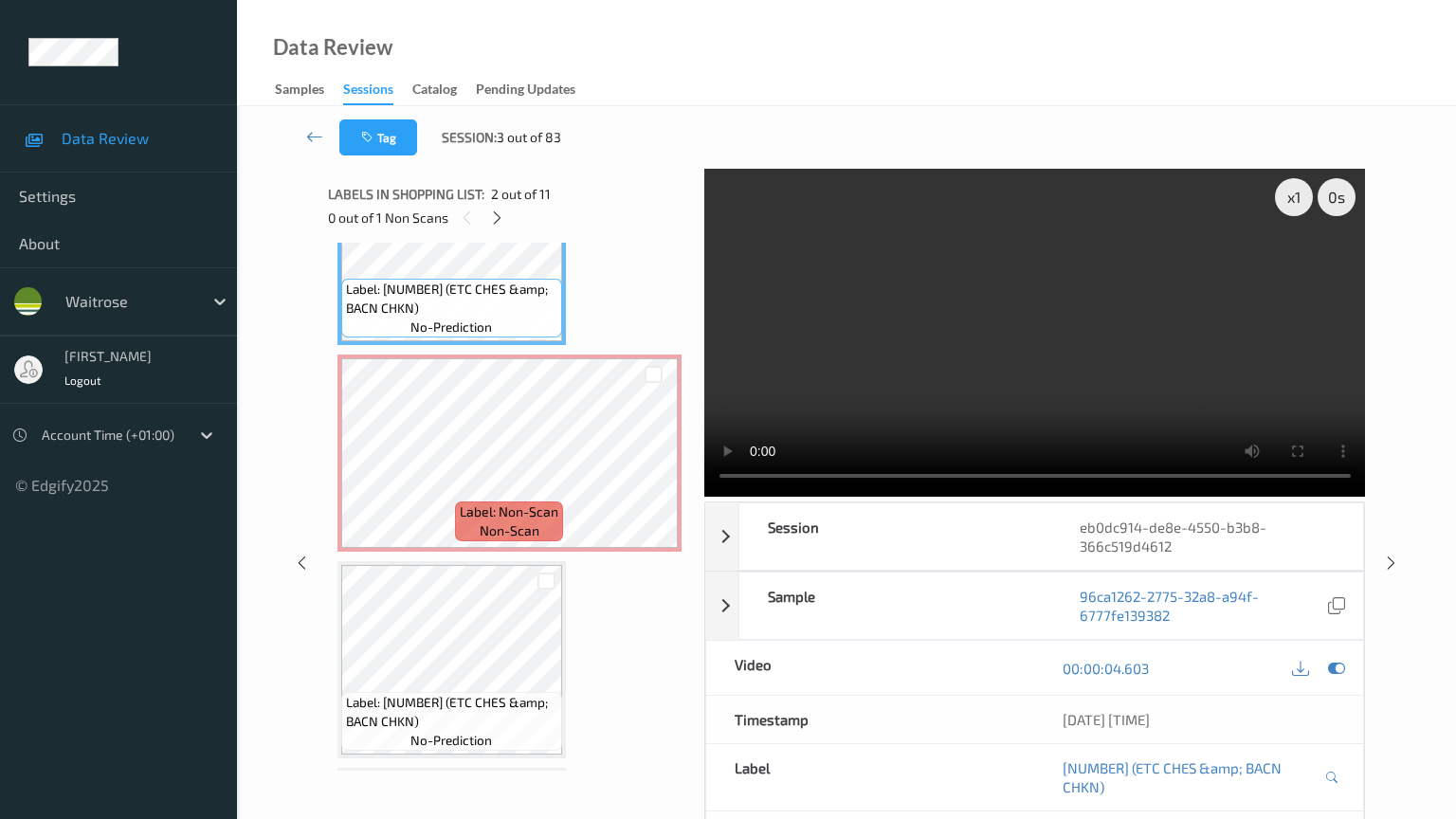 type 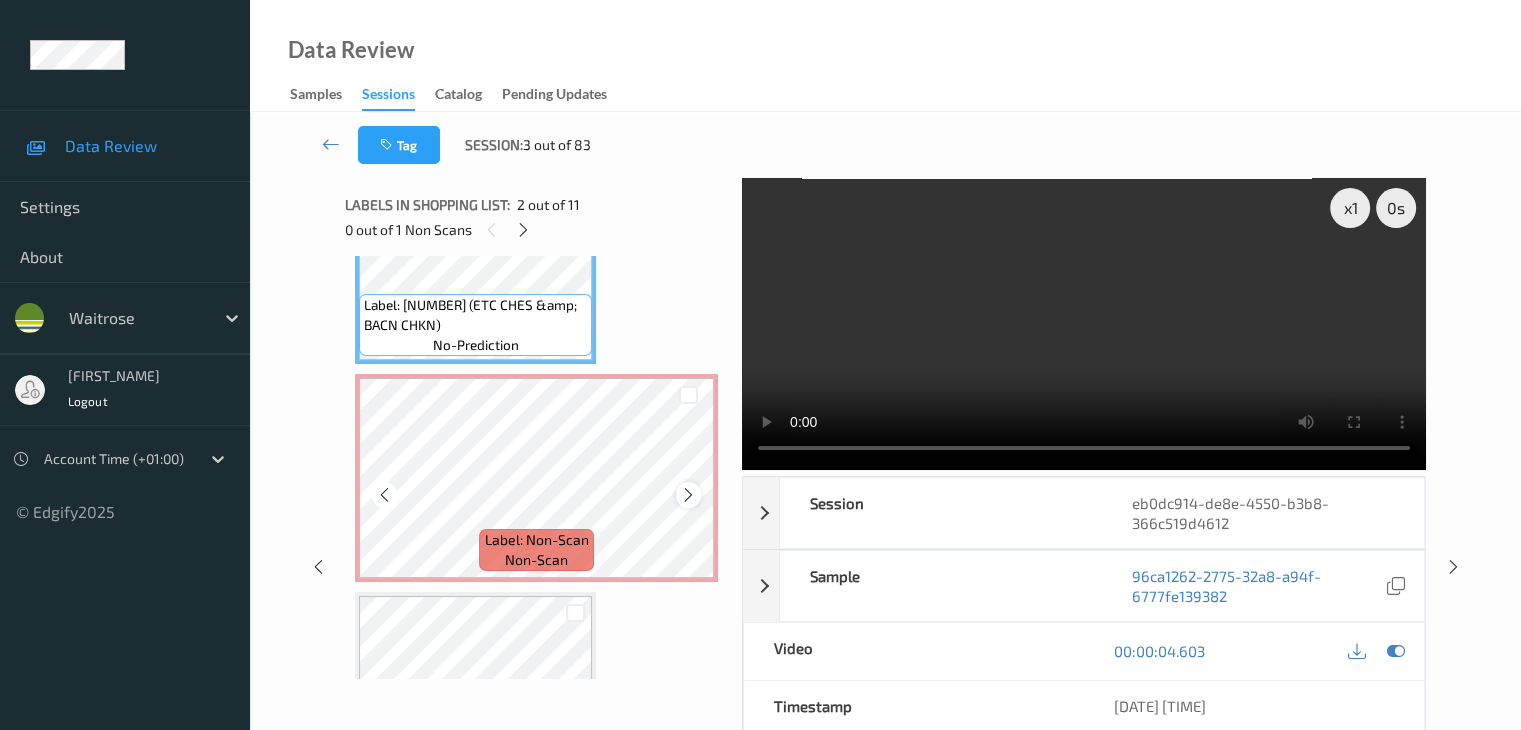 click at bounding box center [688, 495] 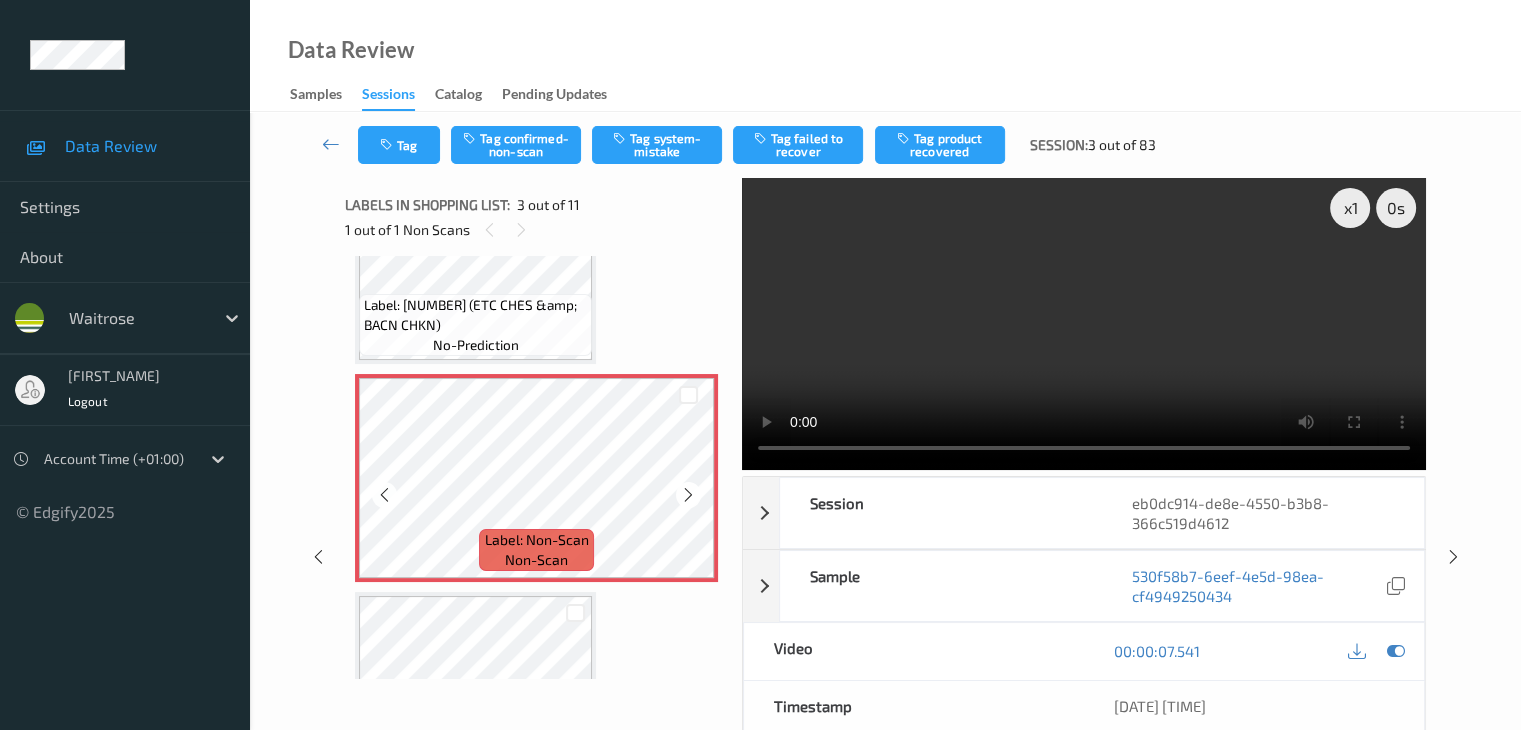 click at bounding box center [688, 495] 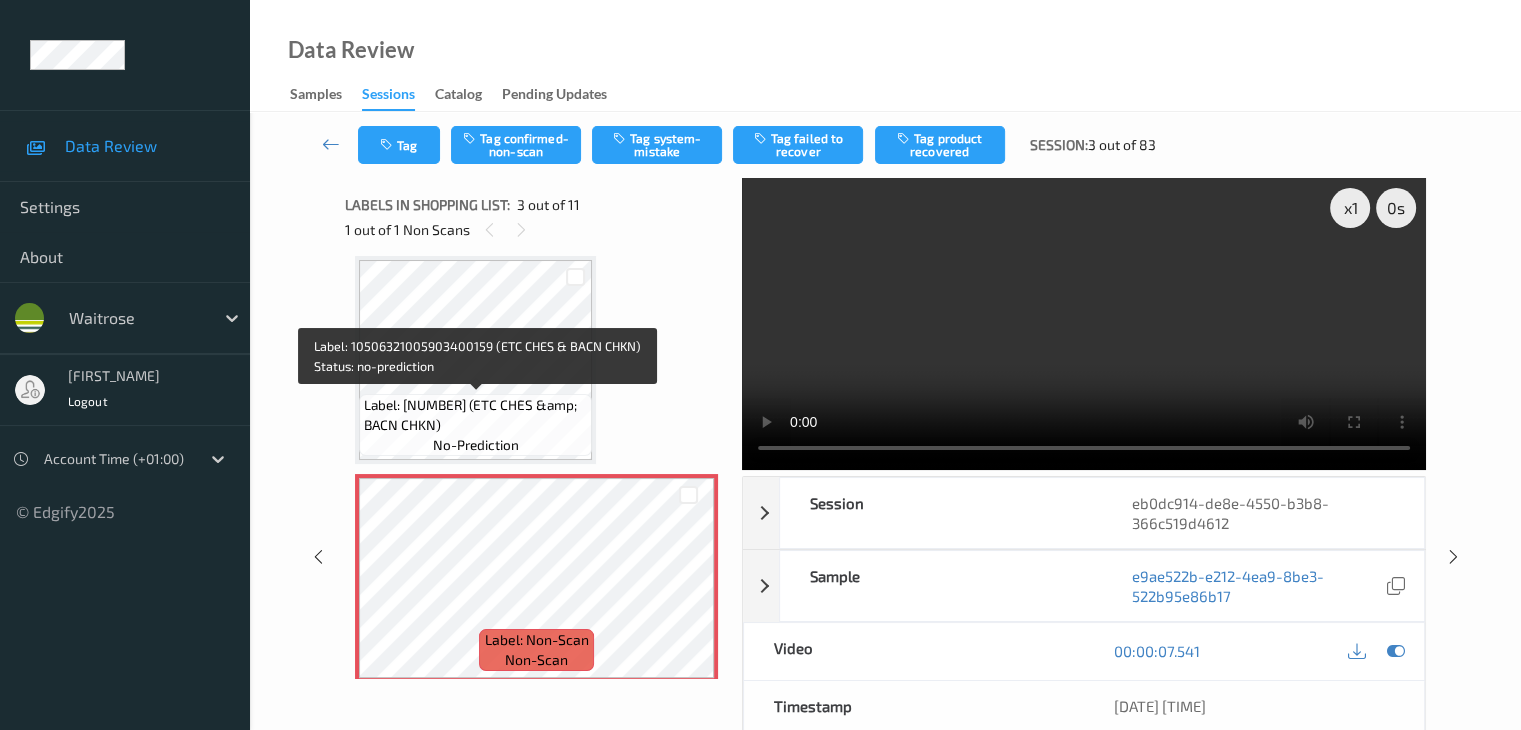scroll, scrollTop: 28, scrollLeft: 0, axis: vertical 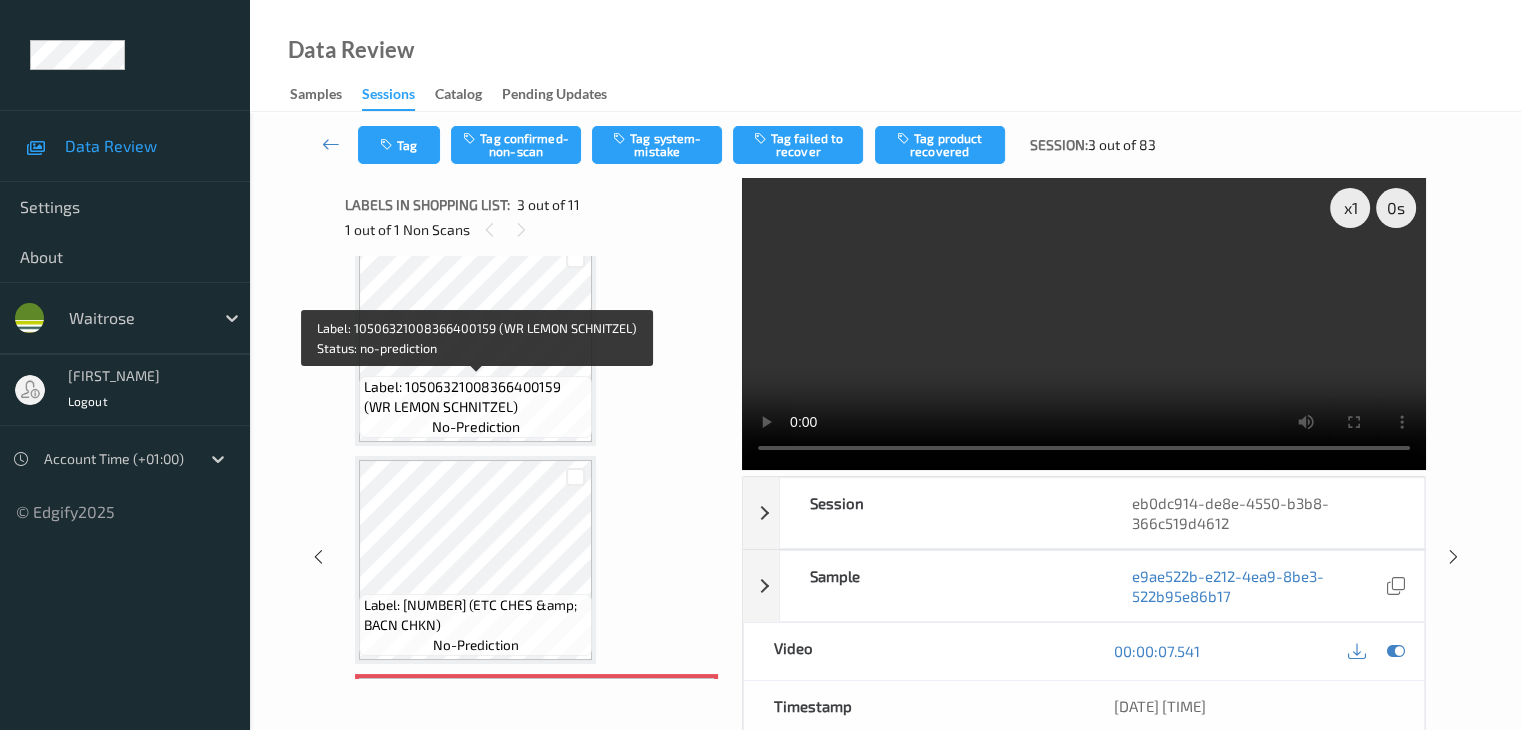 click on "Label: 10506321008366400159 (WR LEMON SCHNITZEL) no-prediction" at bounding box center [475, 407] 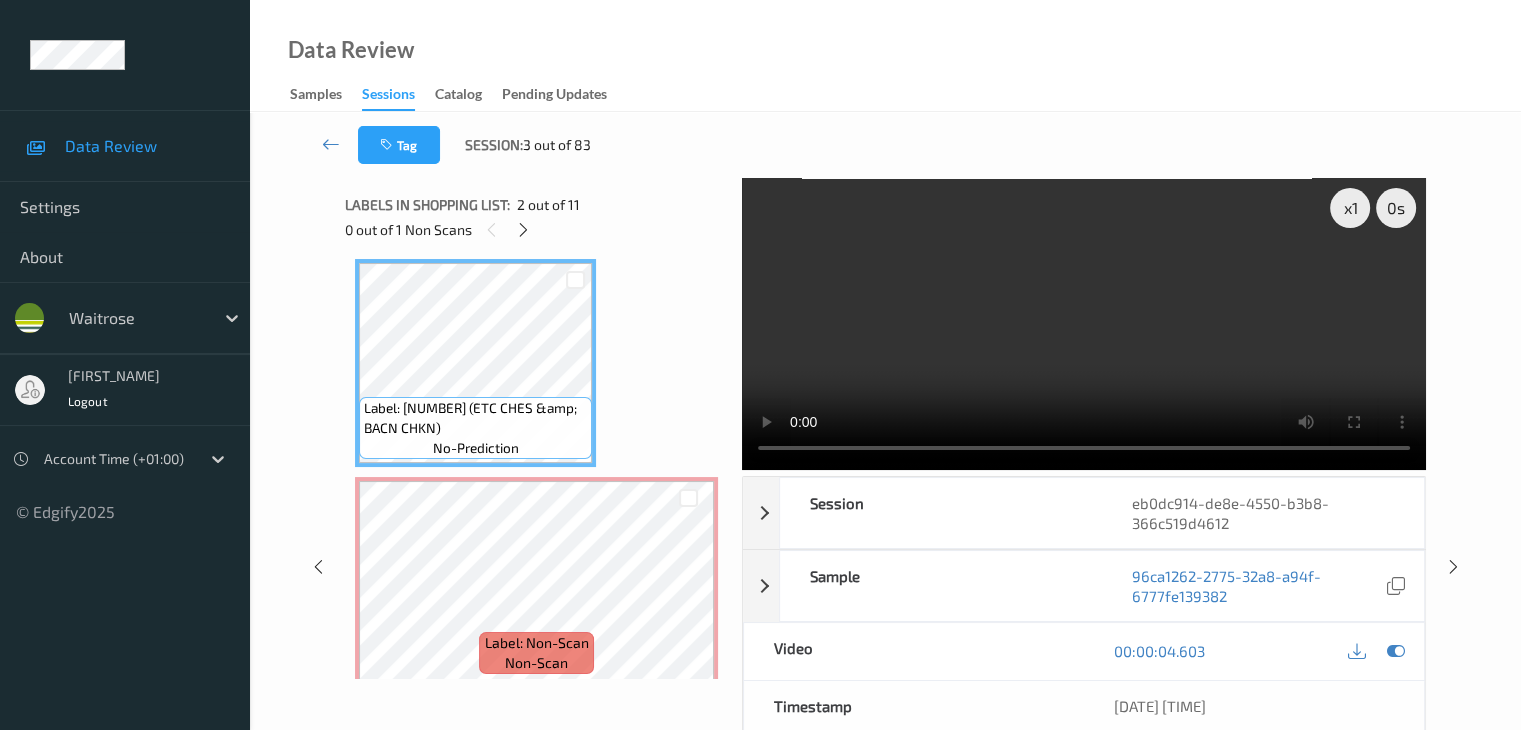 scroll, scrollTop: 228, scrollLeft: 0, axis: vertical 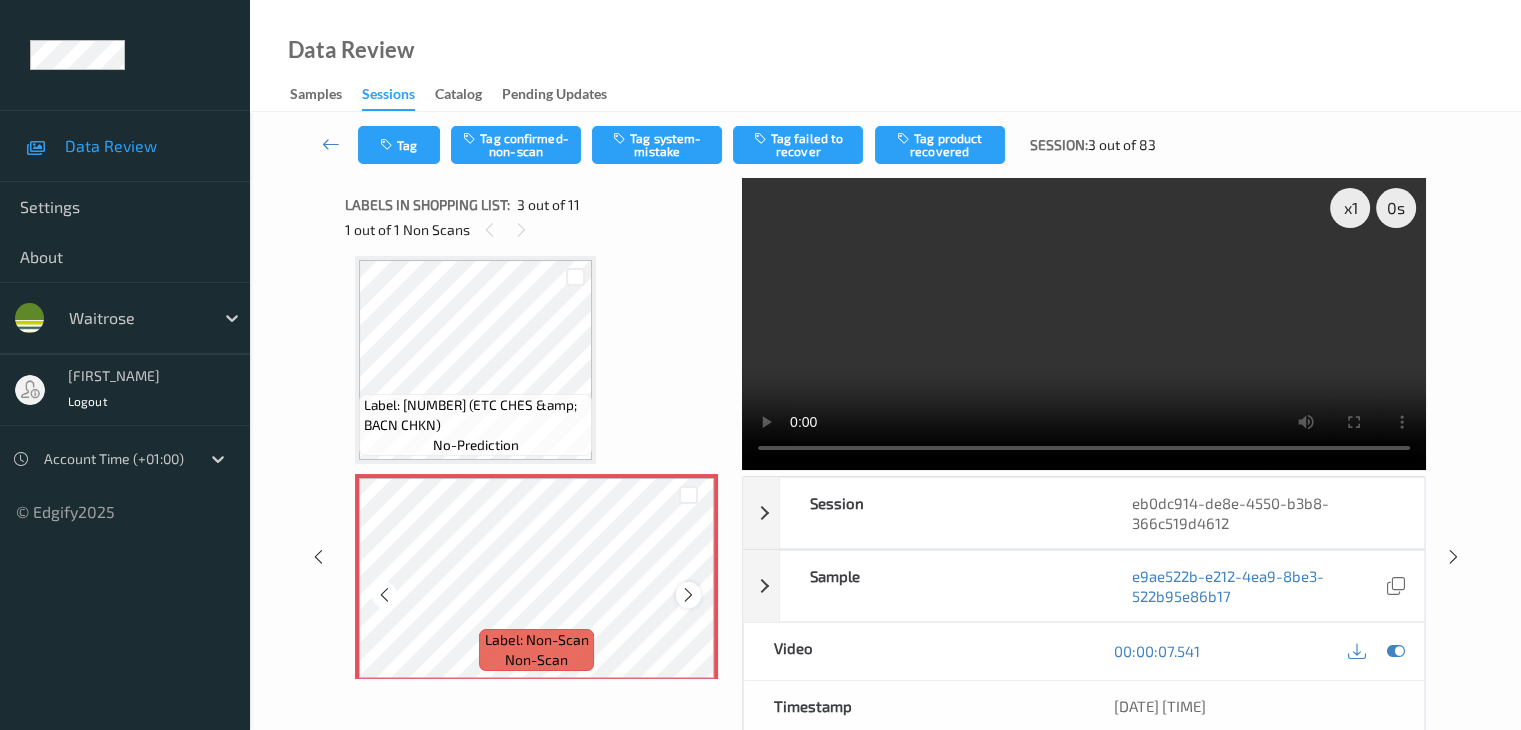 click at bounding box center [688, 595] 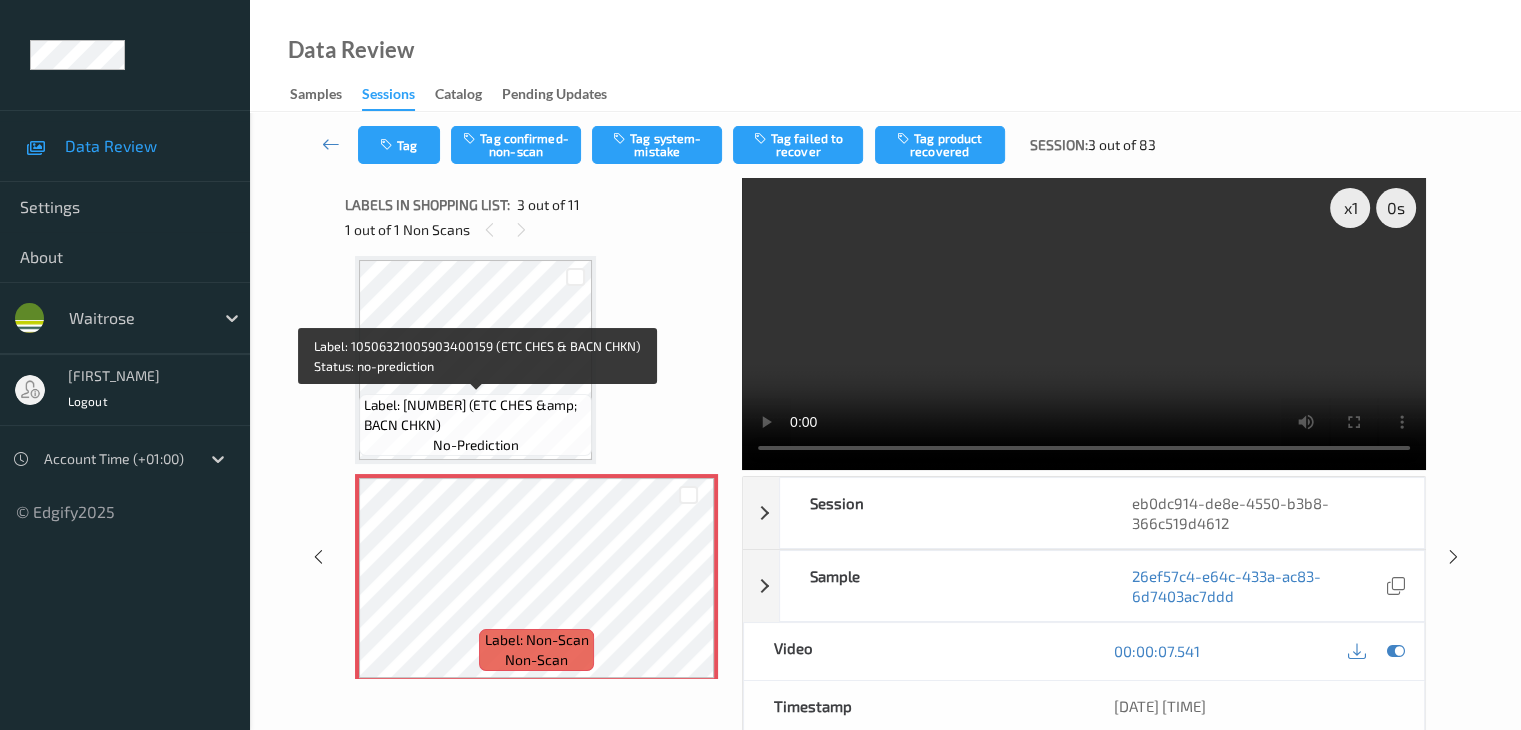 click on "Label: [NUMBER] (ETC CHES &amp; BACN CHKN)" at bounding box center [475, 415] 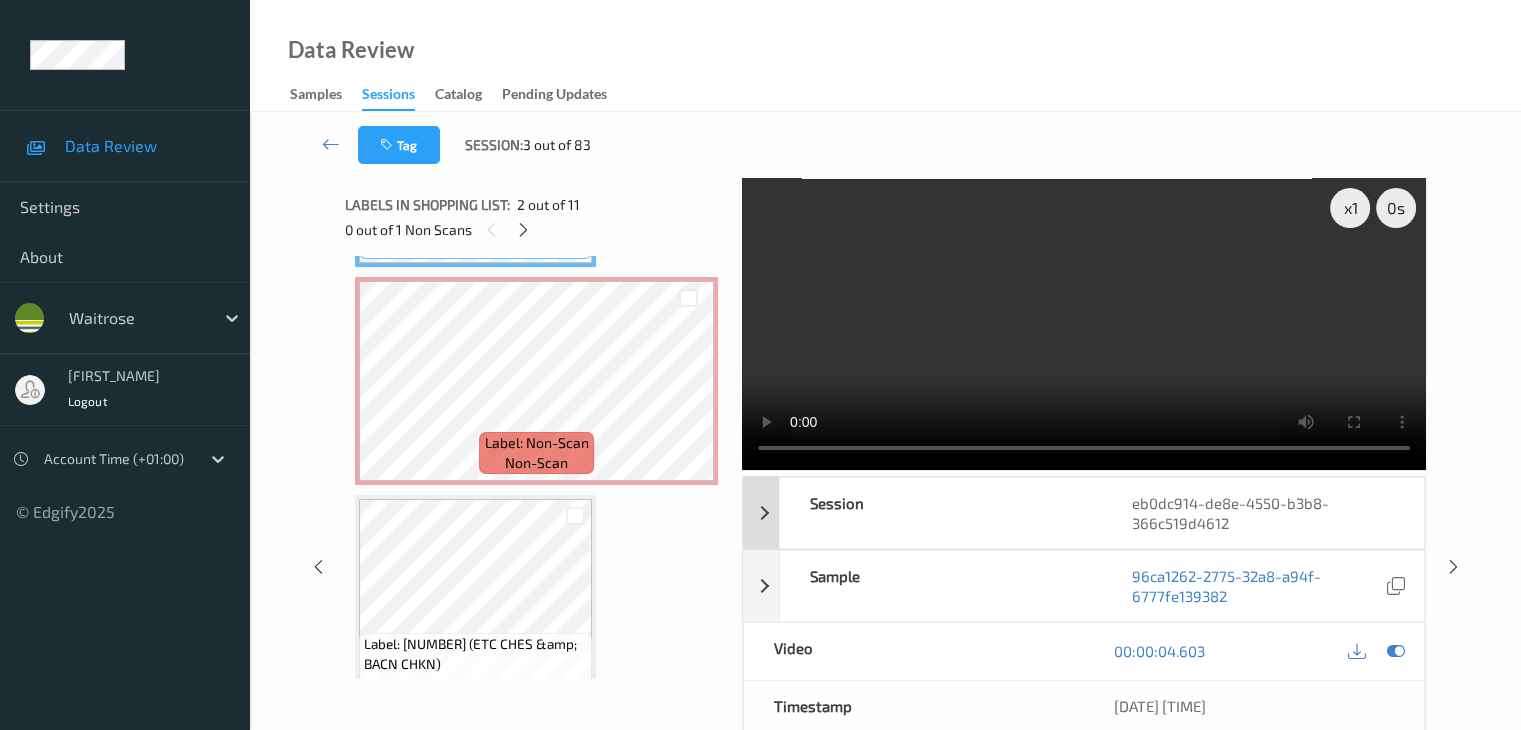 scroll, scrollTop: 428, scrollLeft: 0, axis: vertical 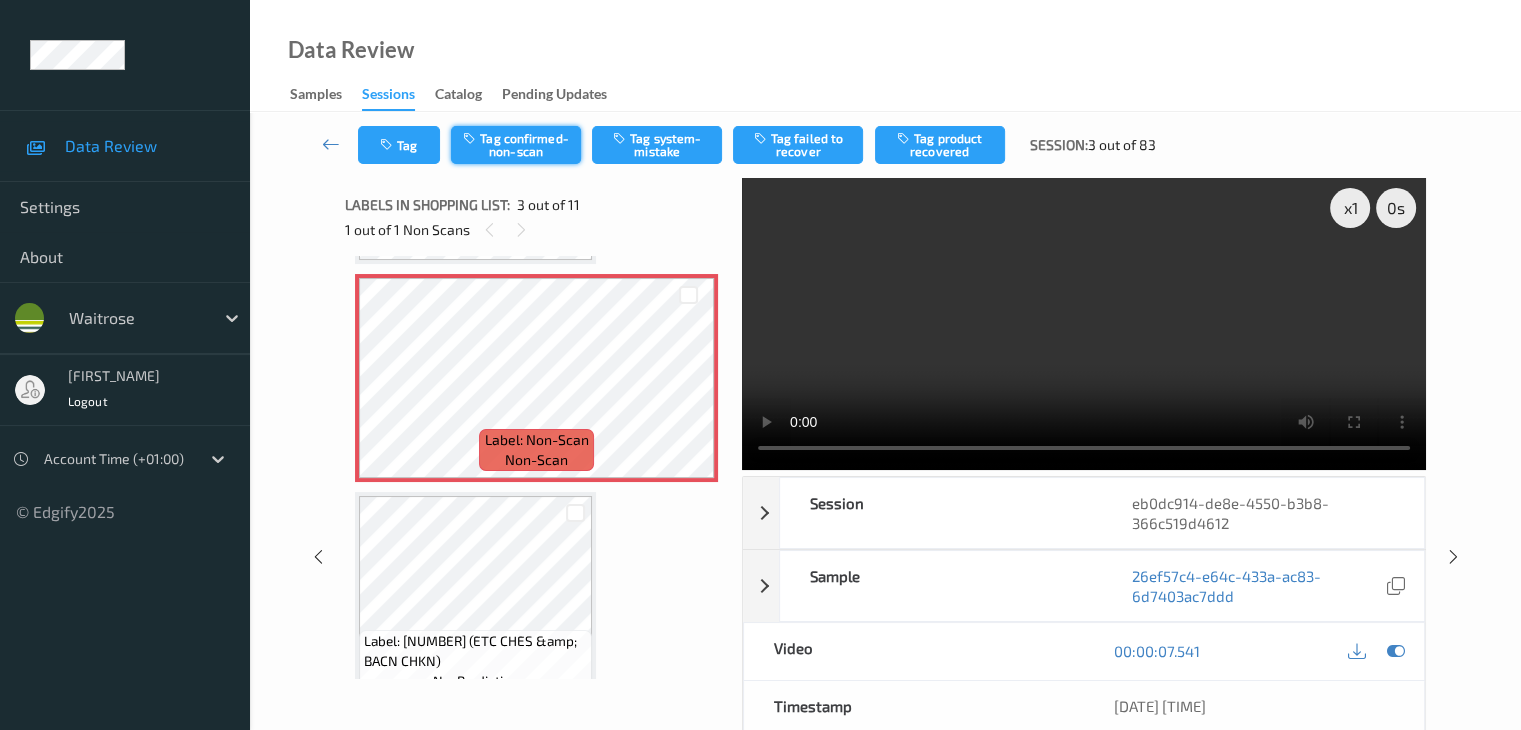 click on "Tag   confirmed-non-scan" at bounding box center (516, 145) 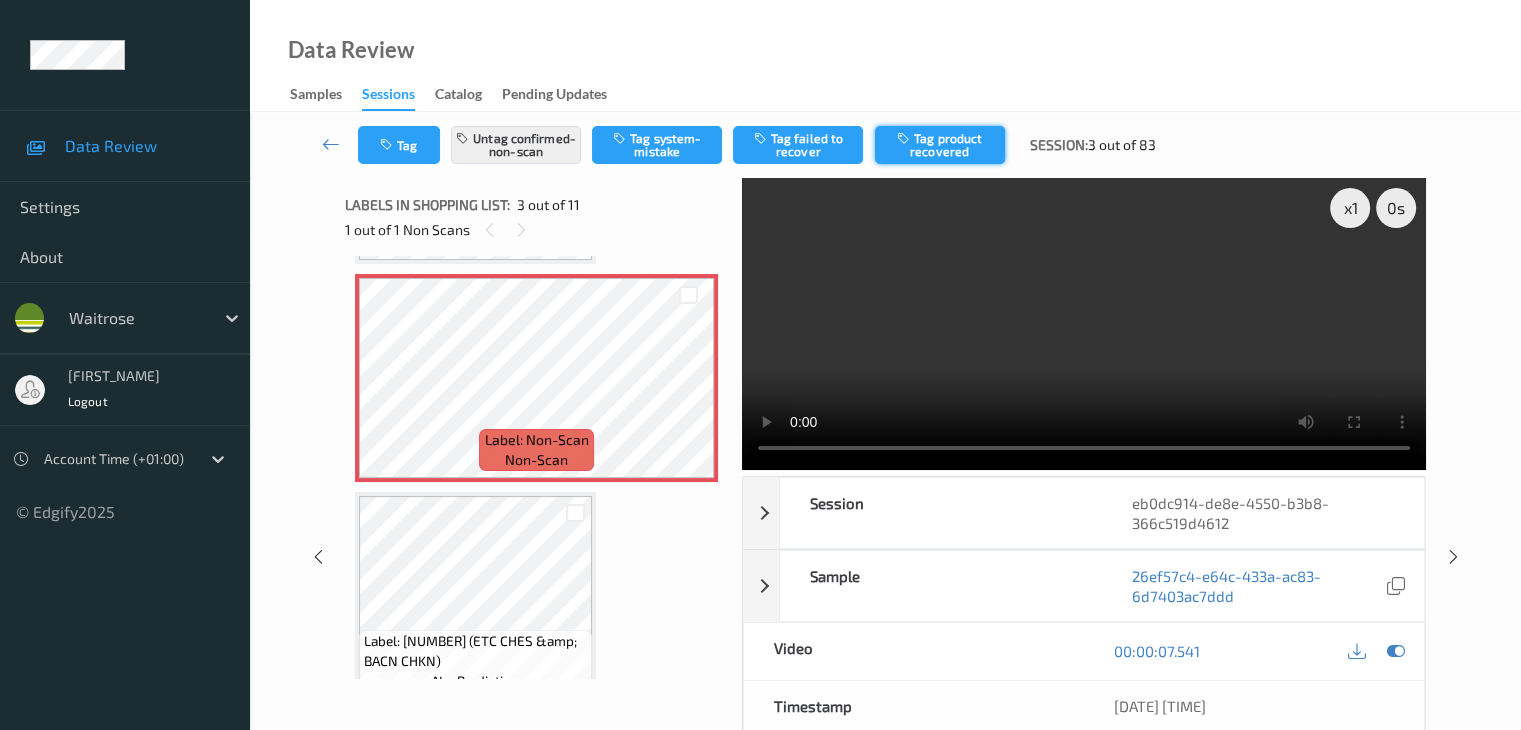 click on "Tag   product recovered" at bounding box center [940, 145] 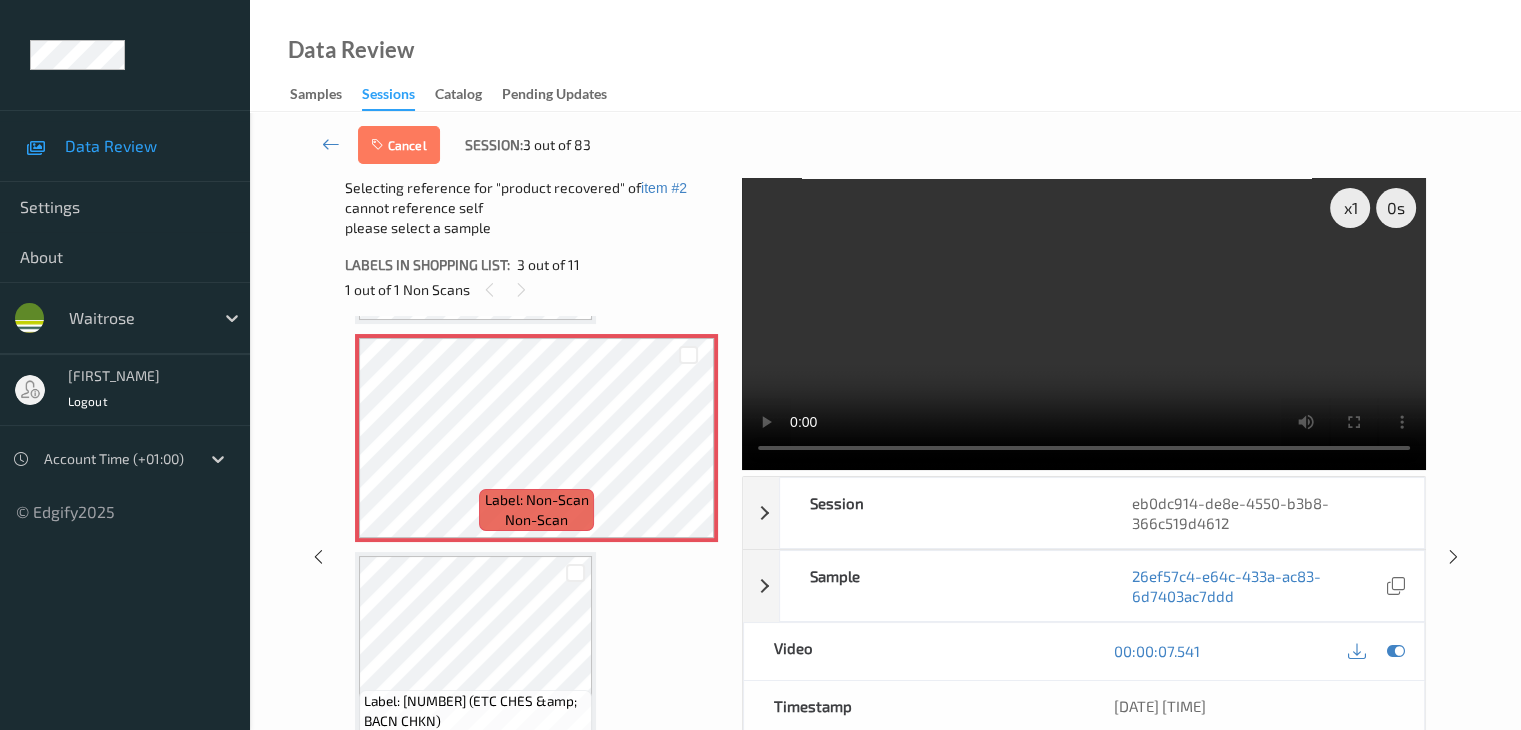 scroll, scrollTop: 628, scrollLeft: 0, axis: vertical 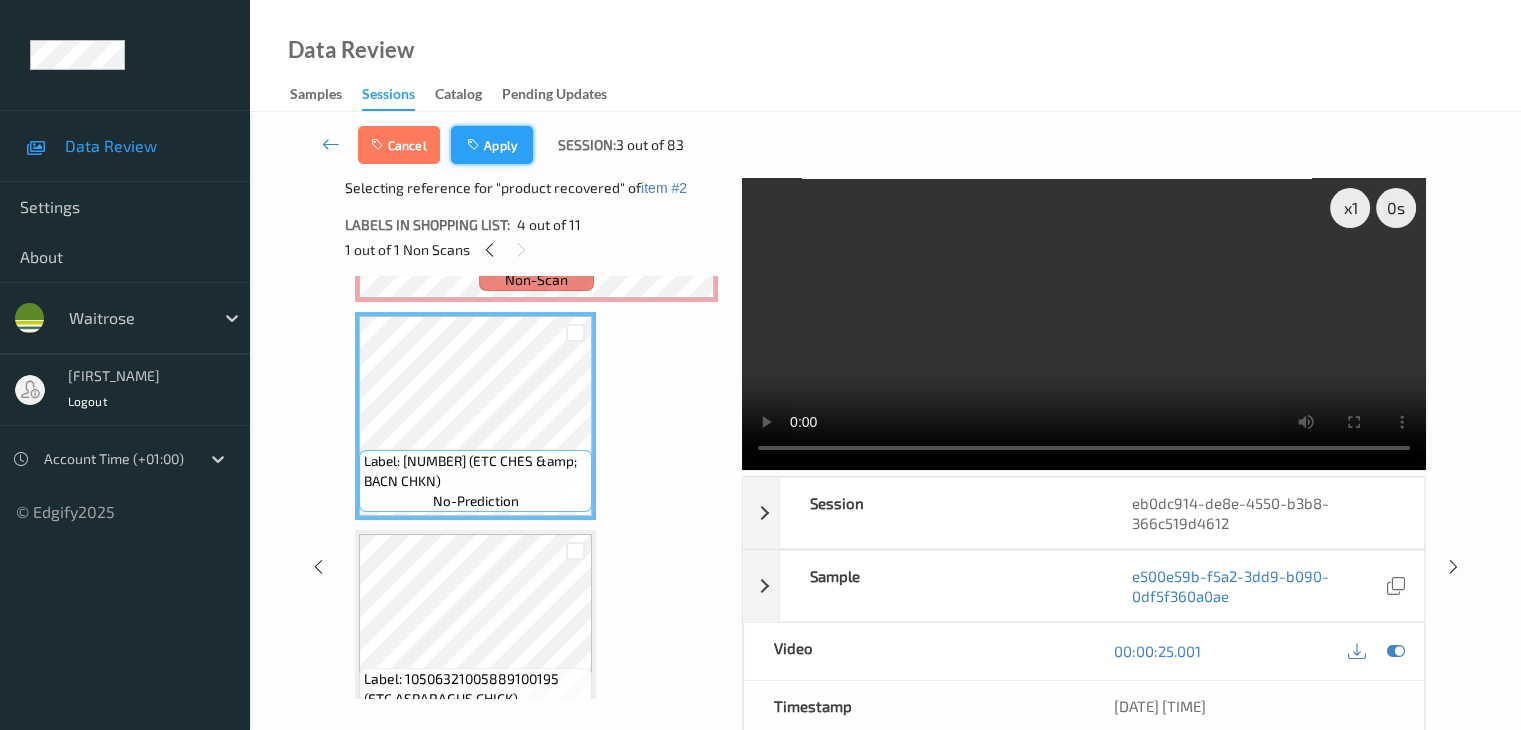 click on "Apply" at bounding box center (492, 145) 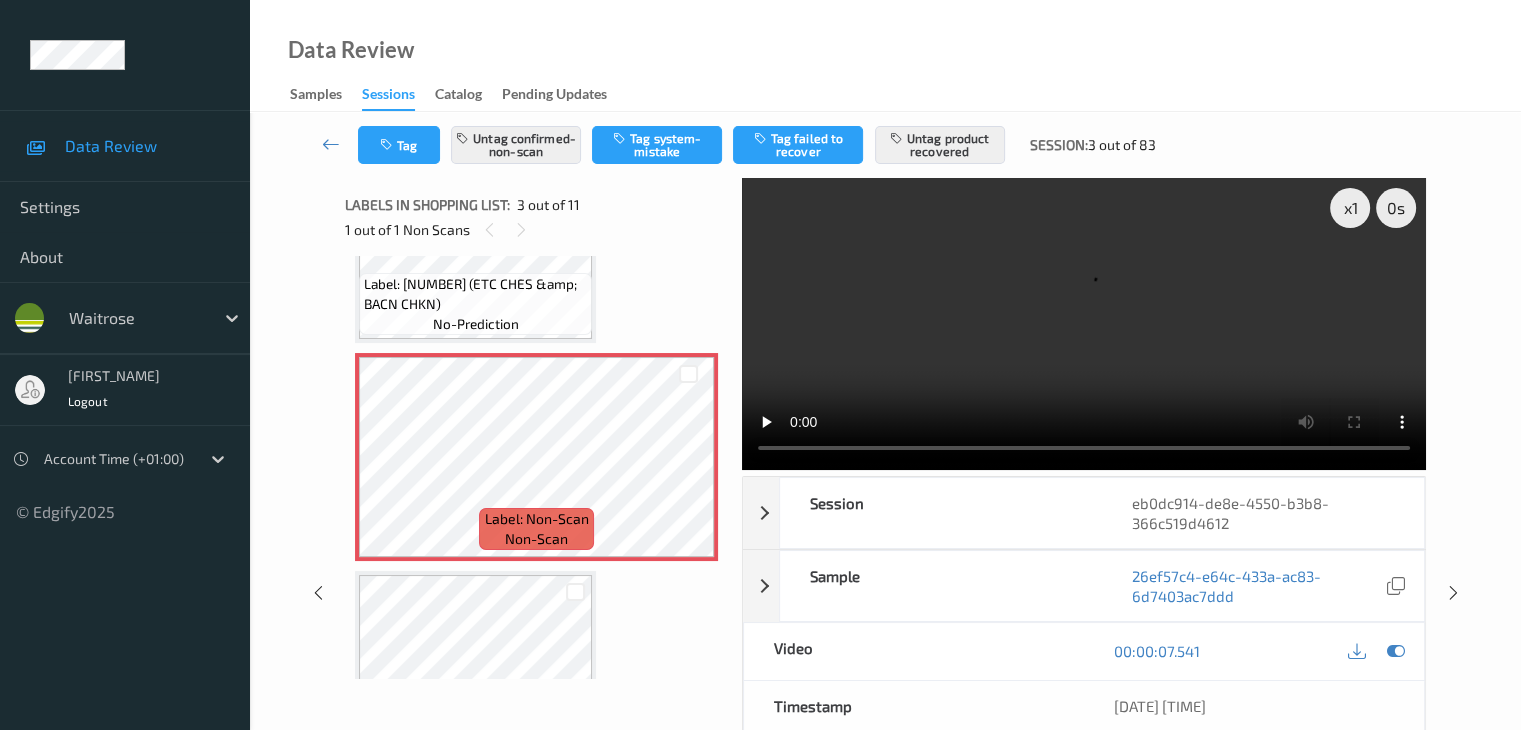 scroll, scrollTop: 400, scrollLeft: 0, axis: vertical 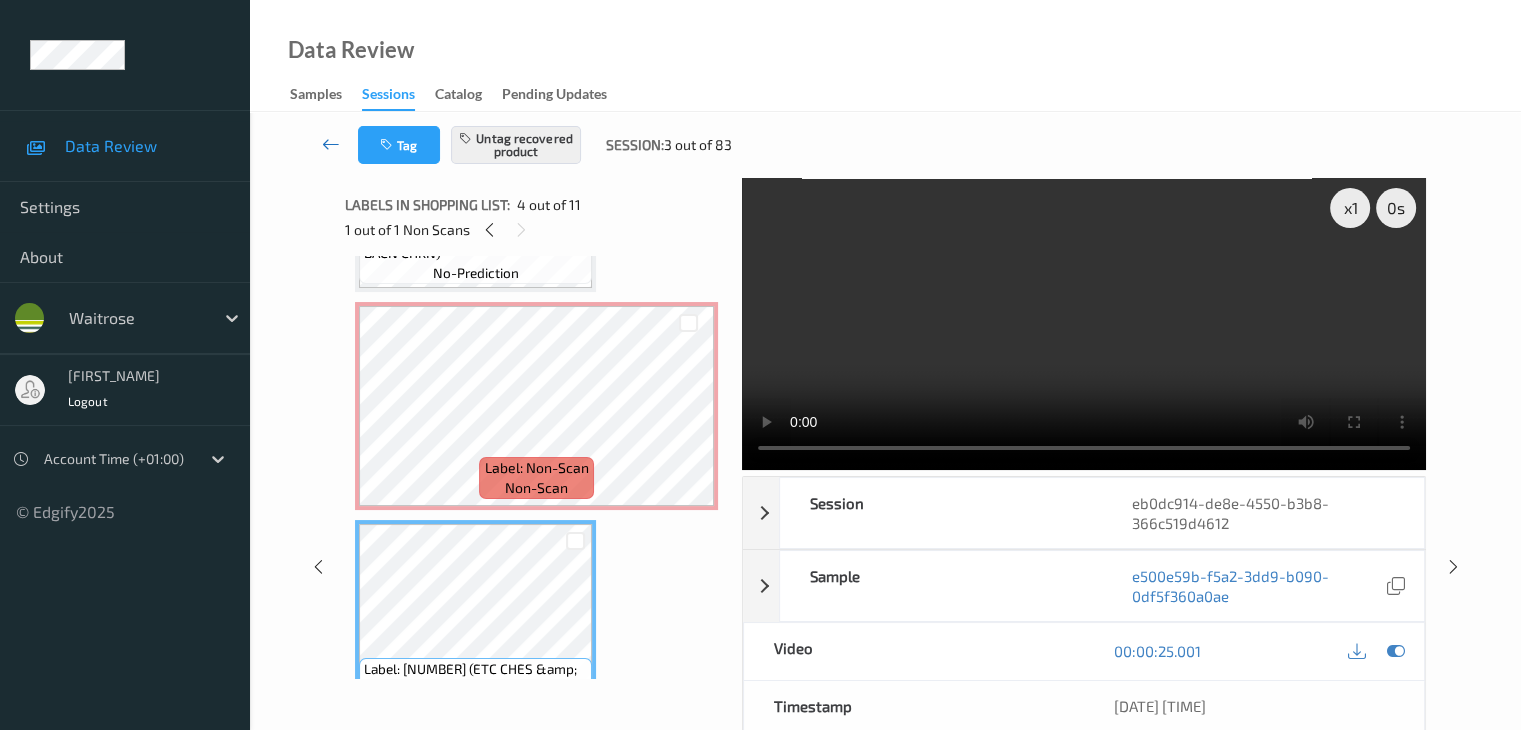 click at bounding box center (331, 144) 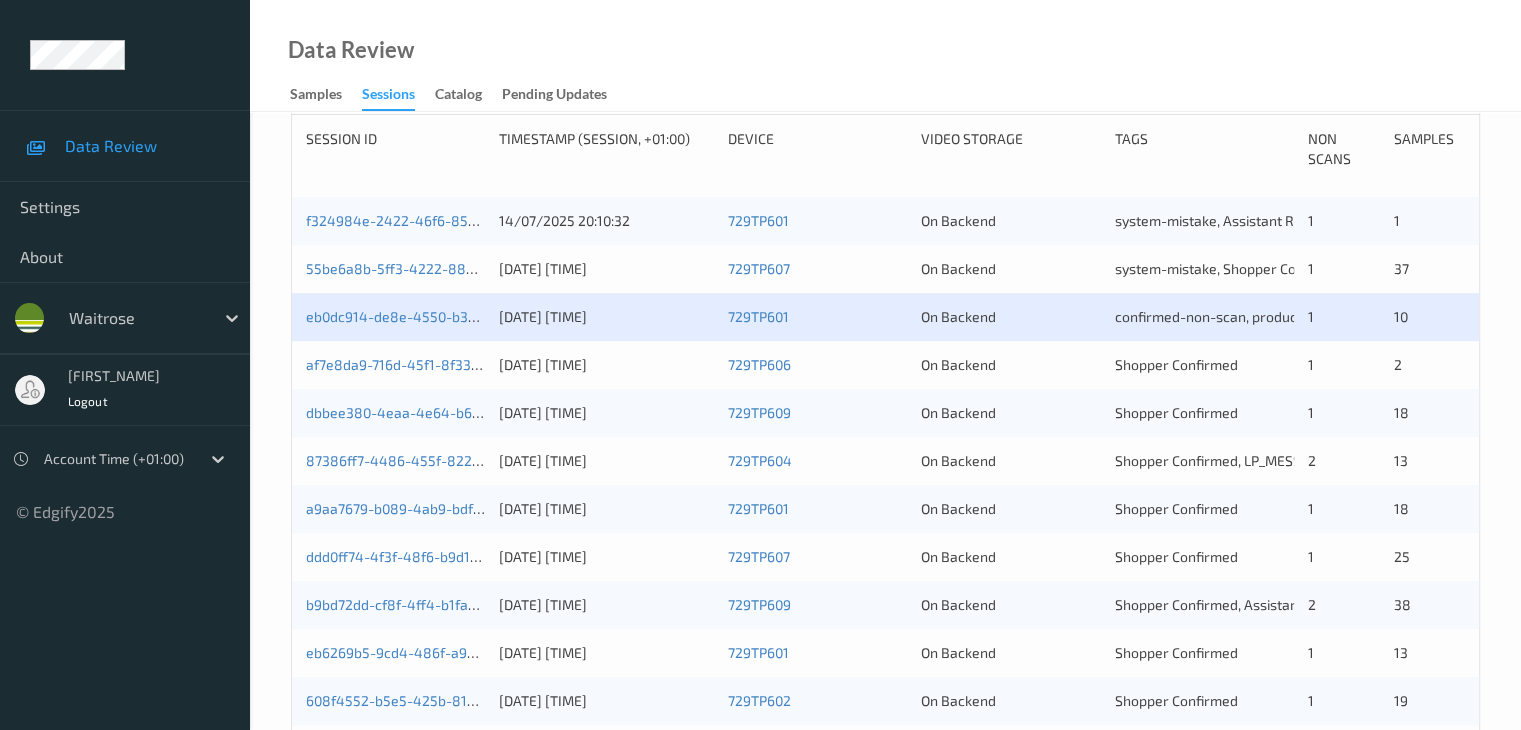 scroll, scrollTop: 600, scrollLeft: 0, axis: vertical 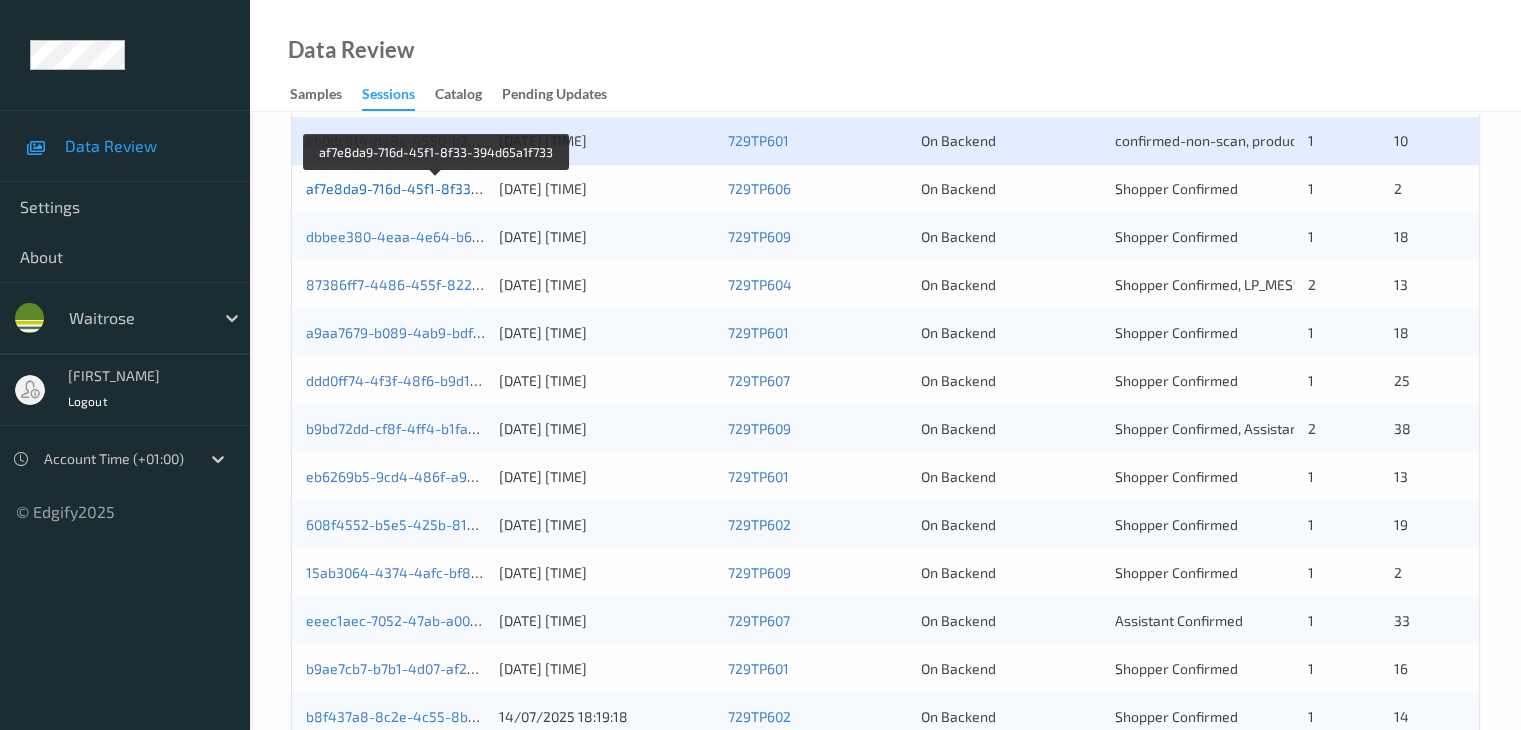 click on "af7e8da9-716d-45f1-8f33-394d65a1f733" at bounding box center [437, 188] 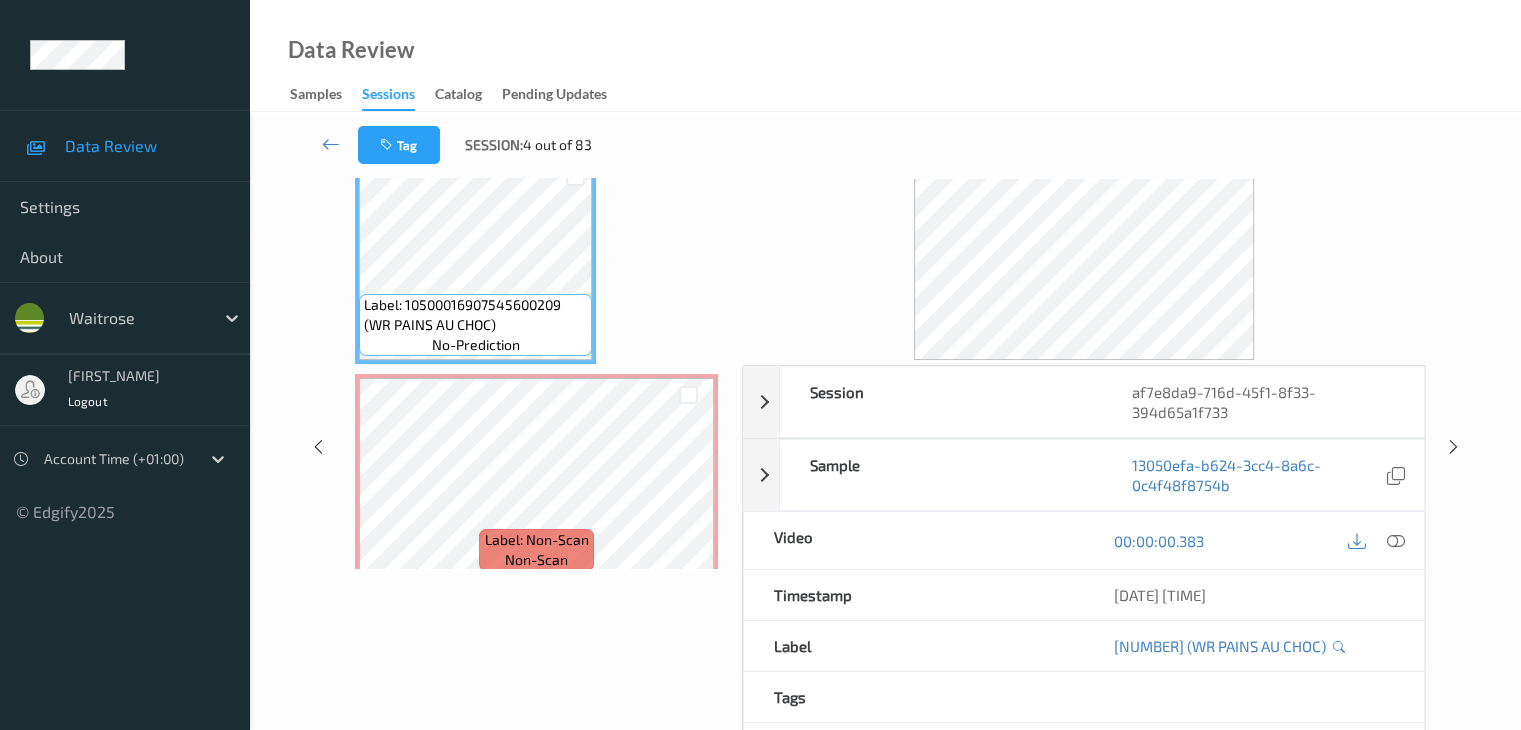 scroll, scrollTop: 0, scrollLeft: 0, axis: both 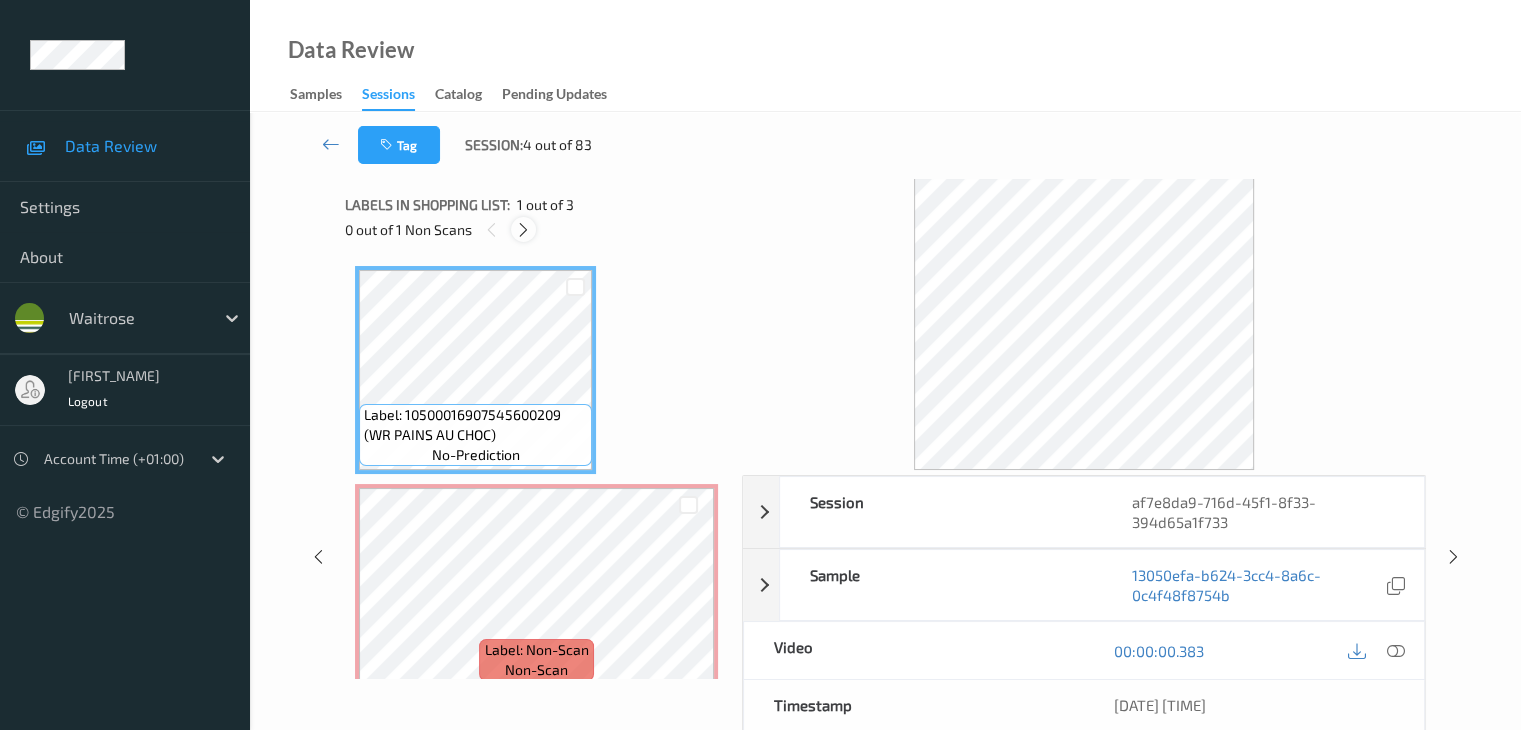 click at bounding box center (523, 230) 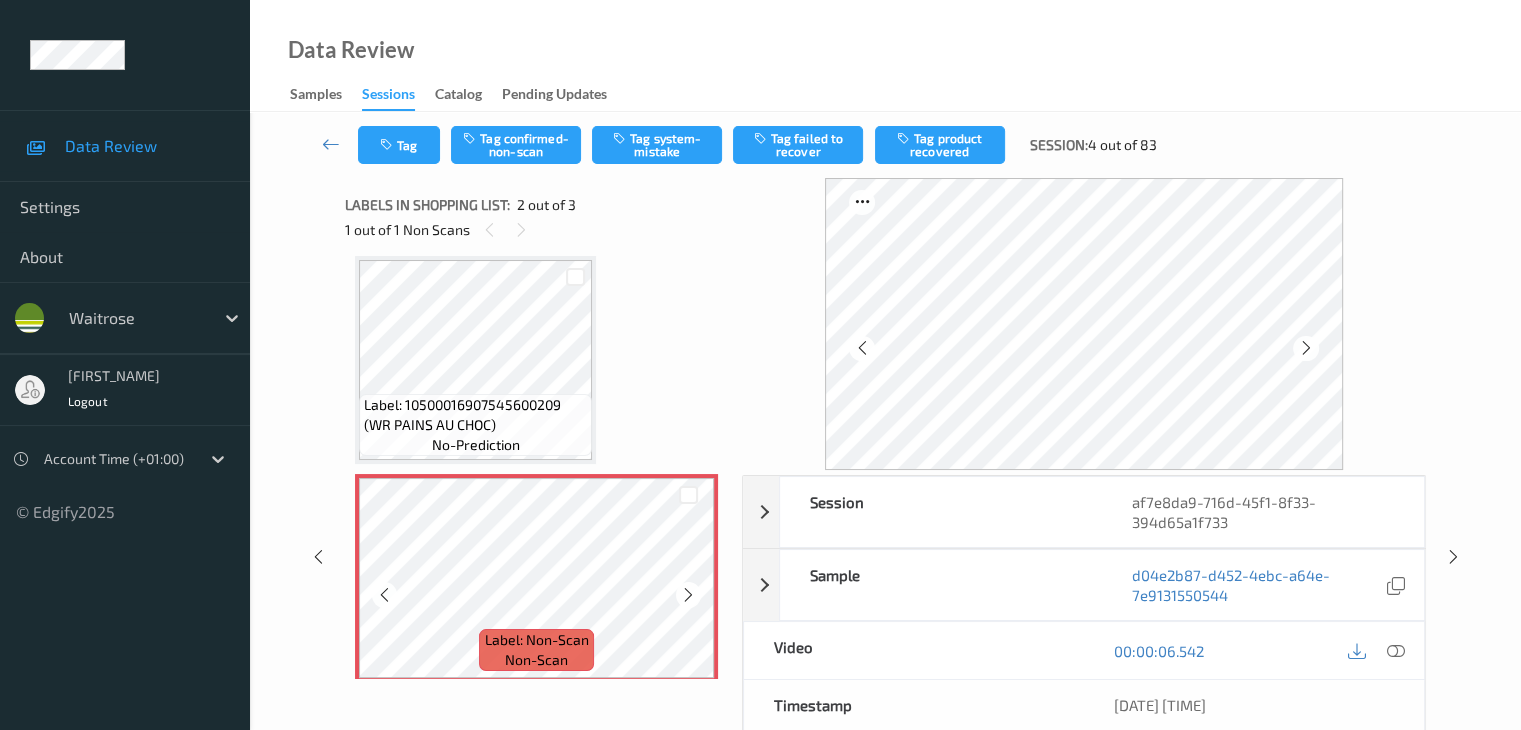 scroll, scrollTop: 110, scrollLeft: 0, axis: vertical 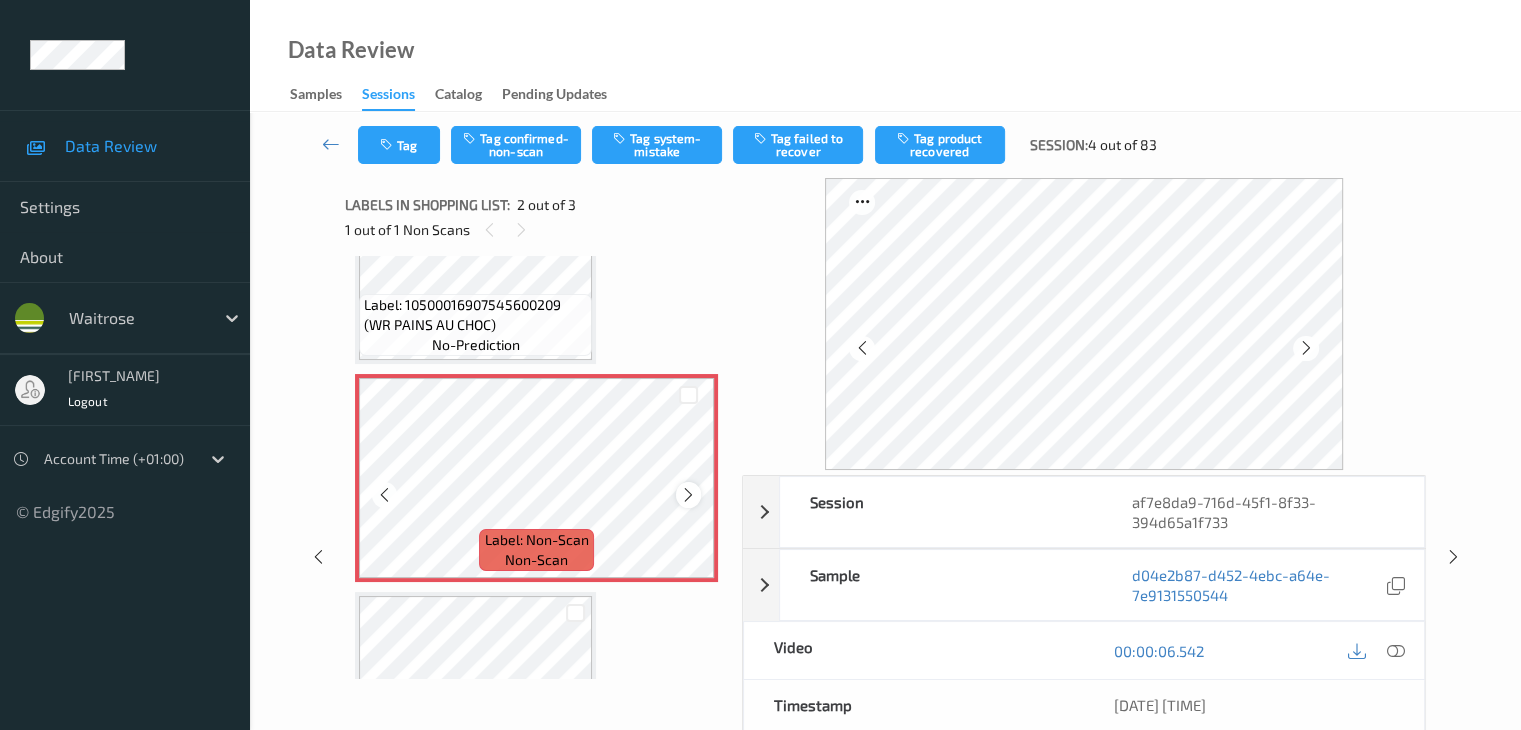 click at bounding box center [688, 495] 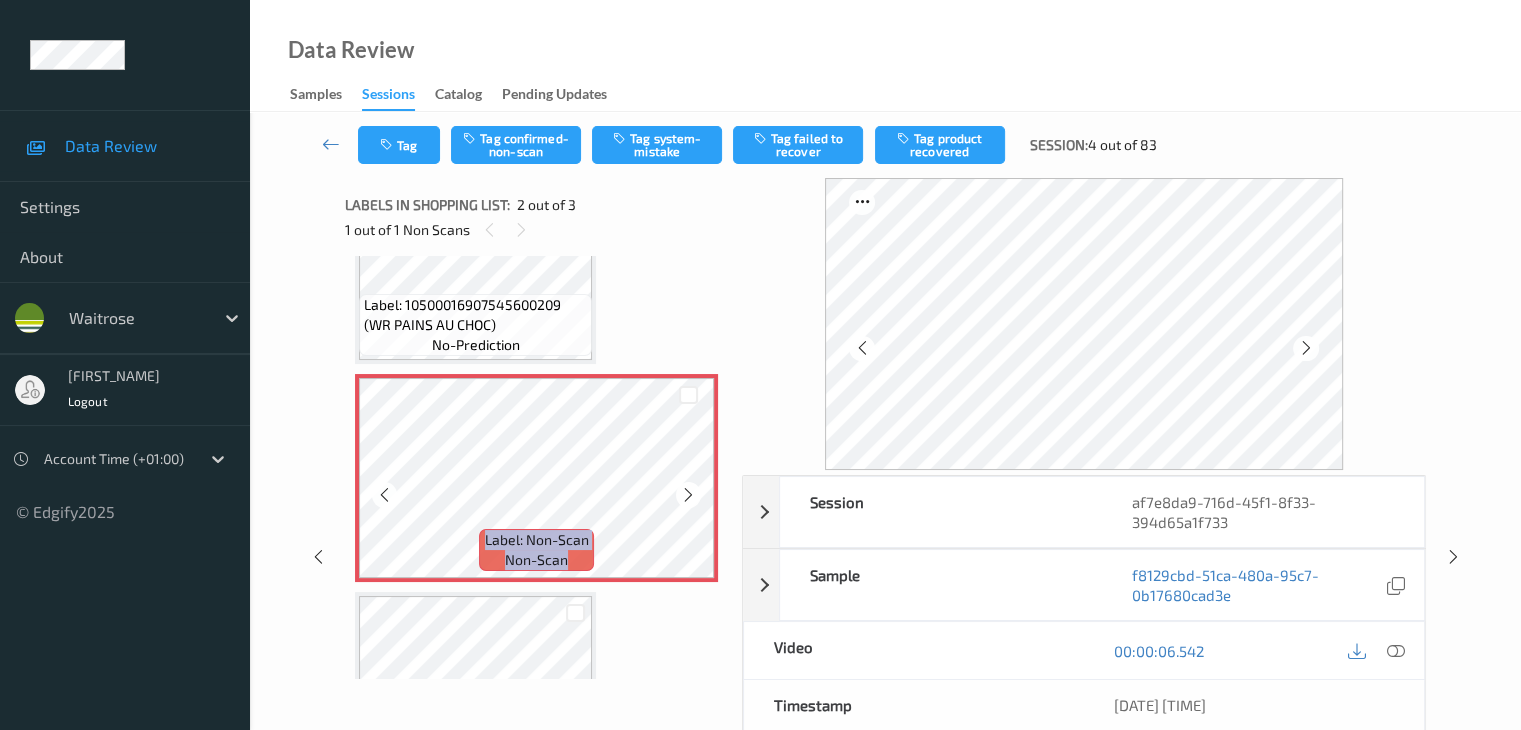 click at bounding box center [688, 495] 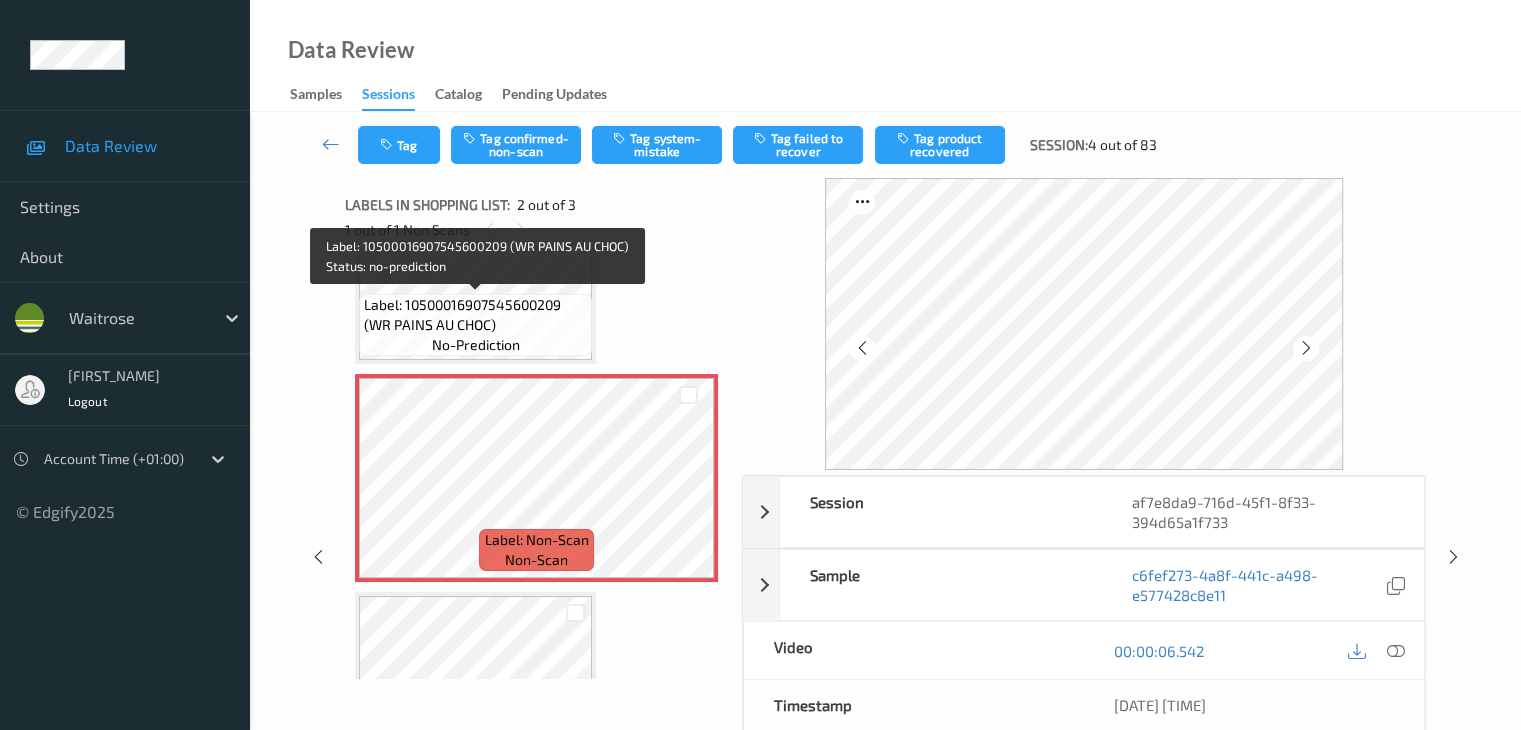click on "Label: 10500016907545600209 (WR PAINS AU CHOC)" at bounding box center (475, 315) 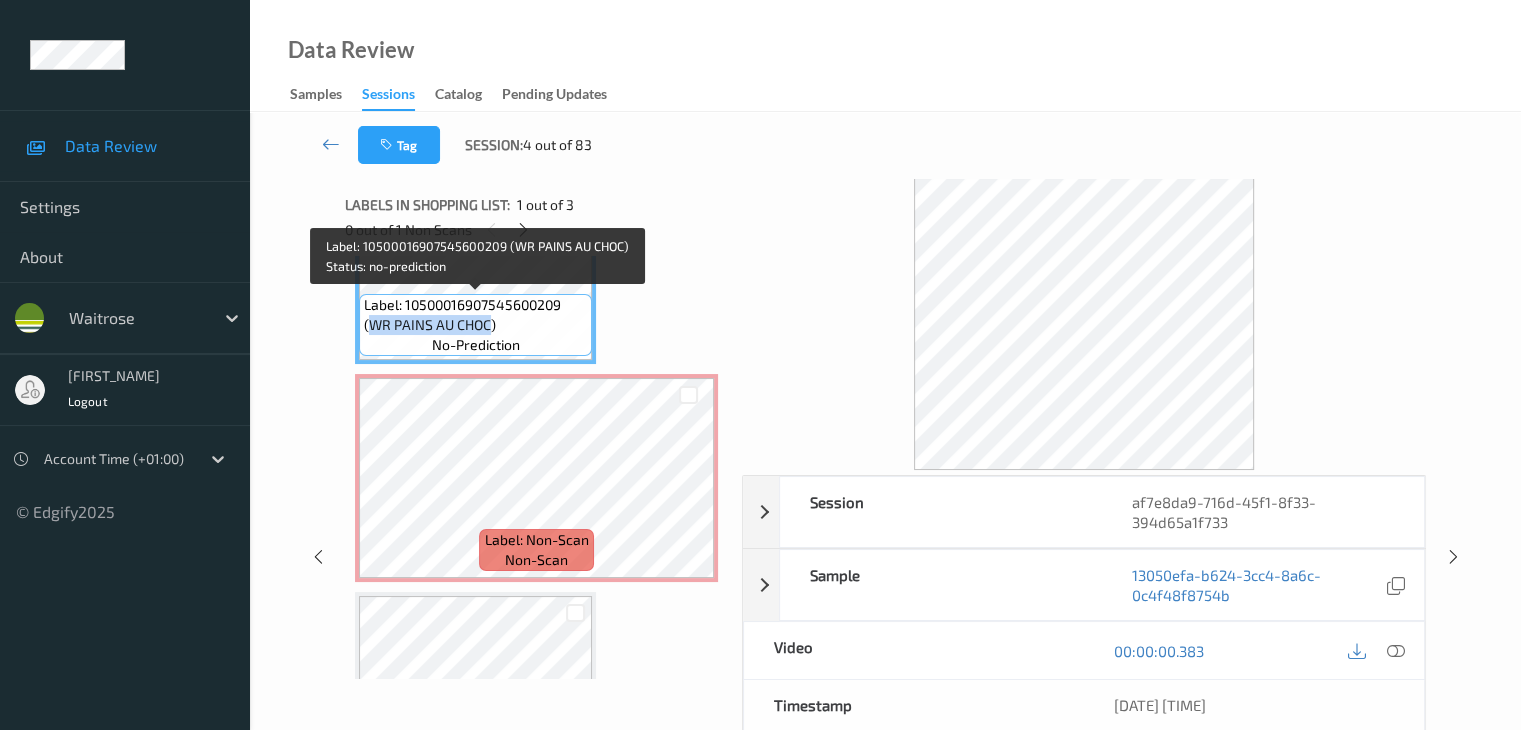 drag, startPoint x: 370, startPoint y: 327, endPoint x: 489, endPoint y: 326, distance: 119.0042 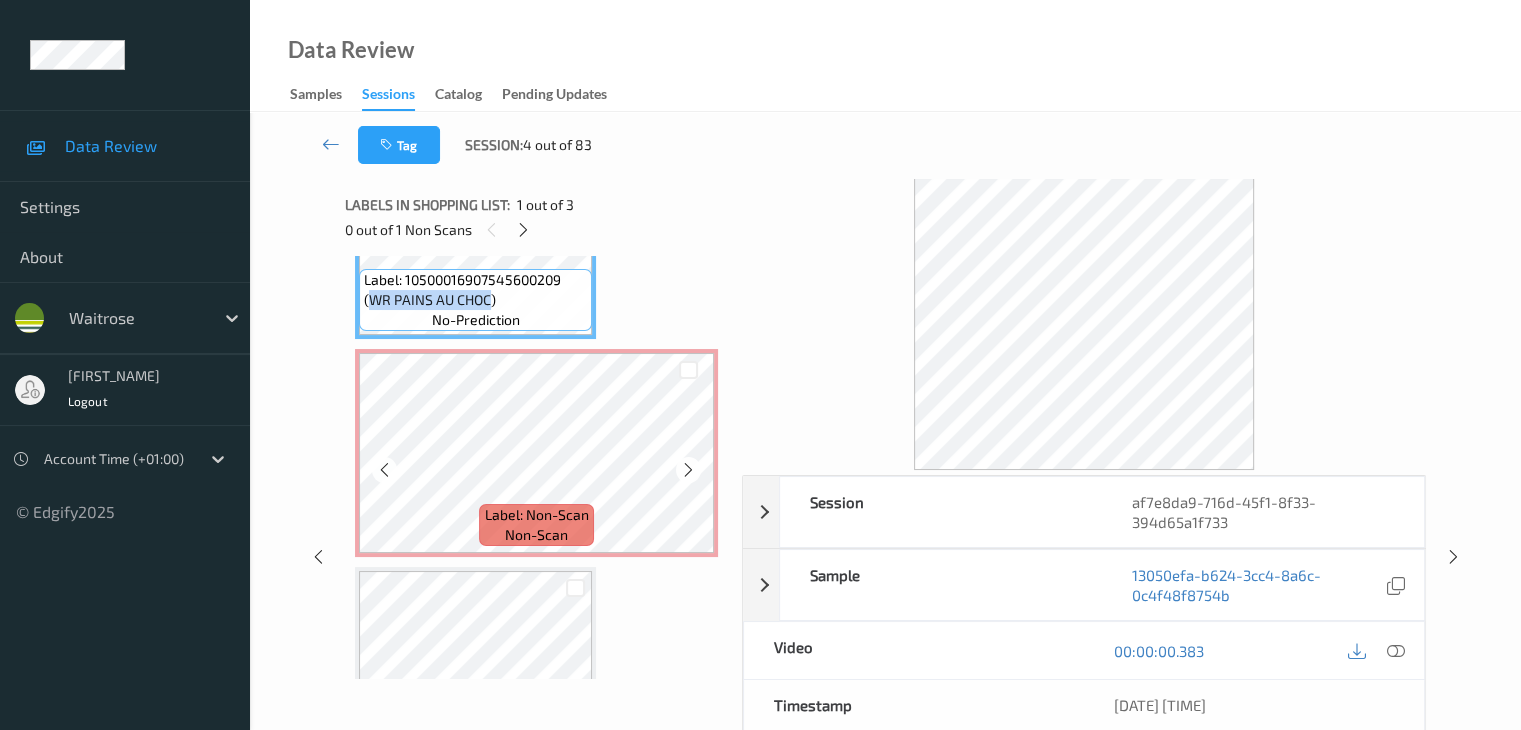 scroll, scrollTop: 41, scrollLeft: 0, axis: vertical 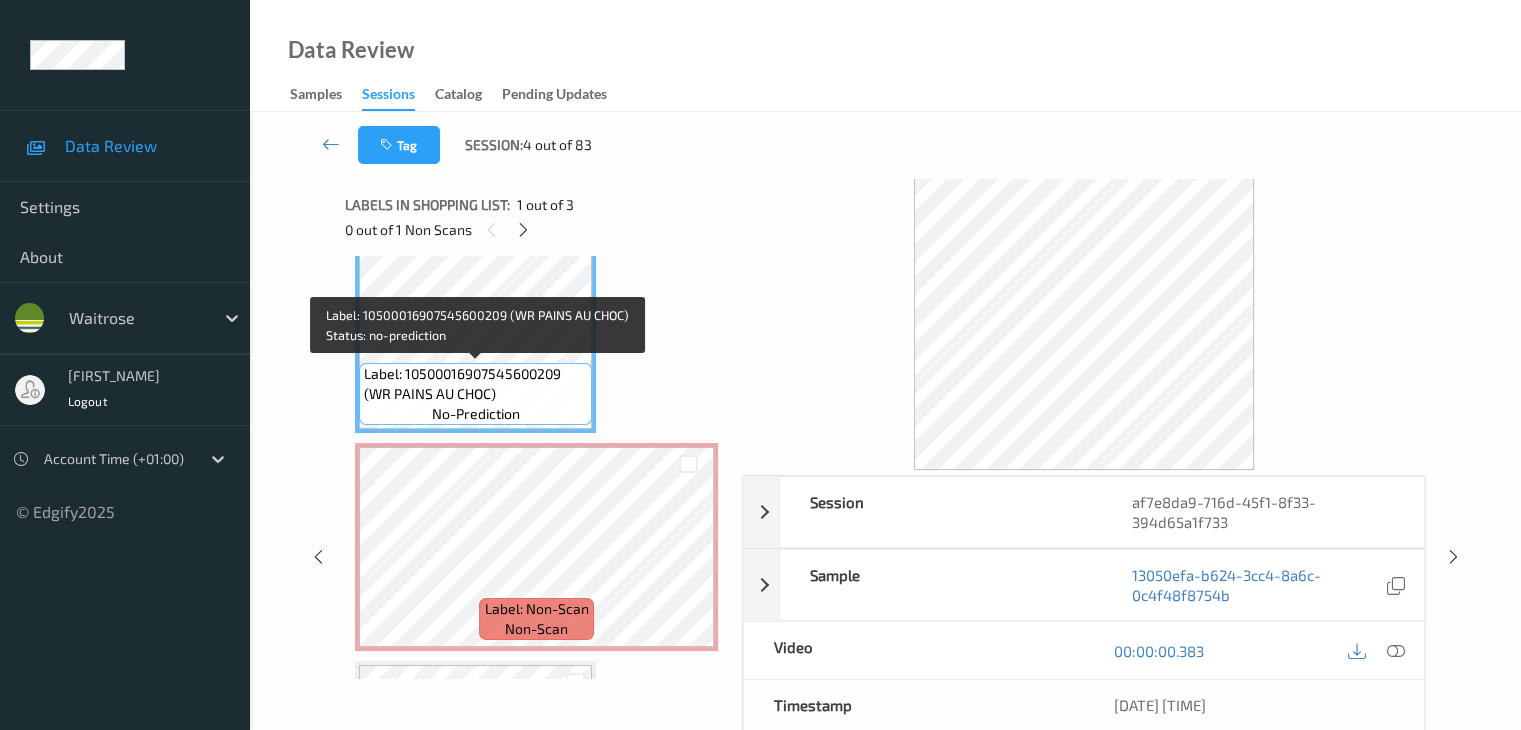 click on "Label: 10500016907545600209 (WR PAINS AU CHOC) no-prediction" at bounding box center (475, 394) 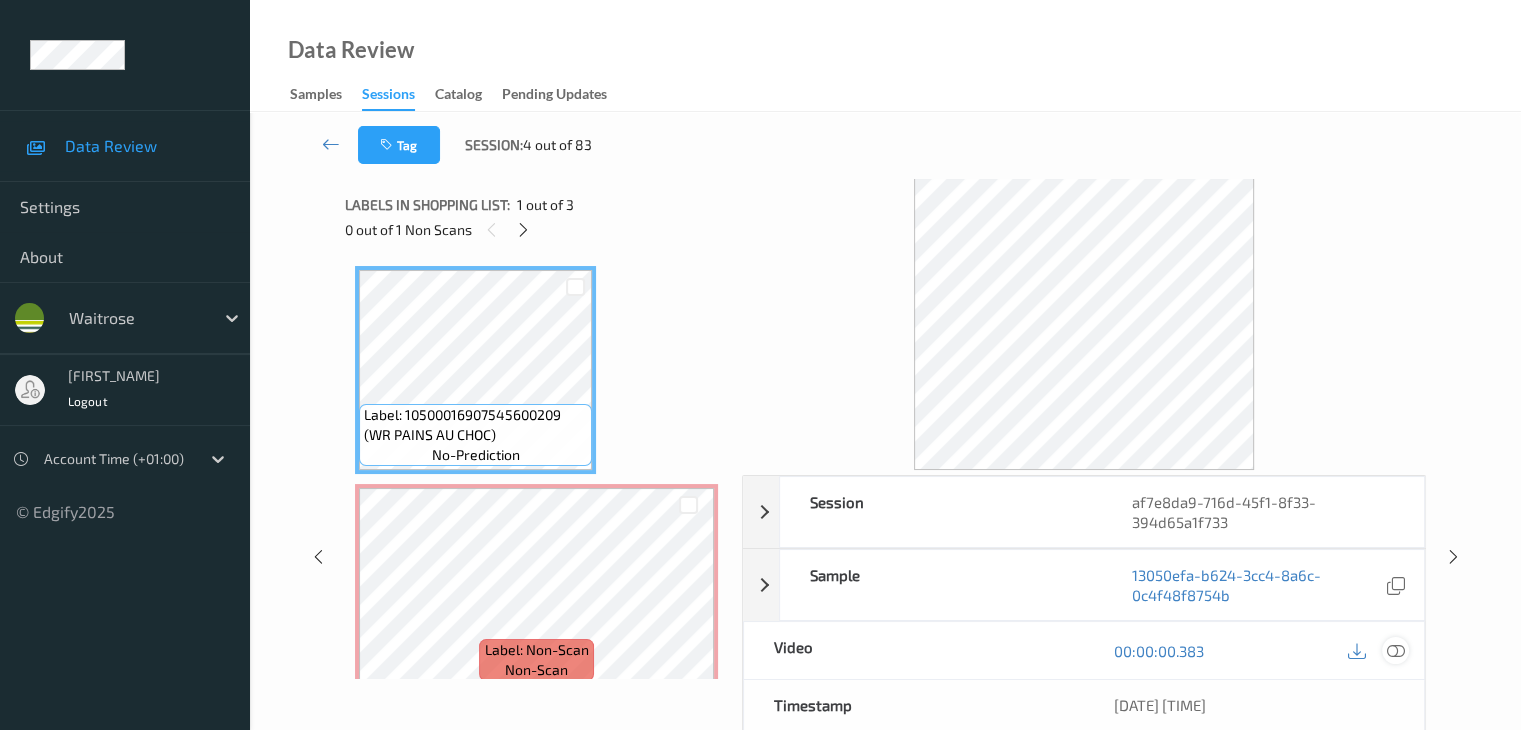 click at bounding box center [1395, 651] 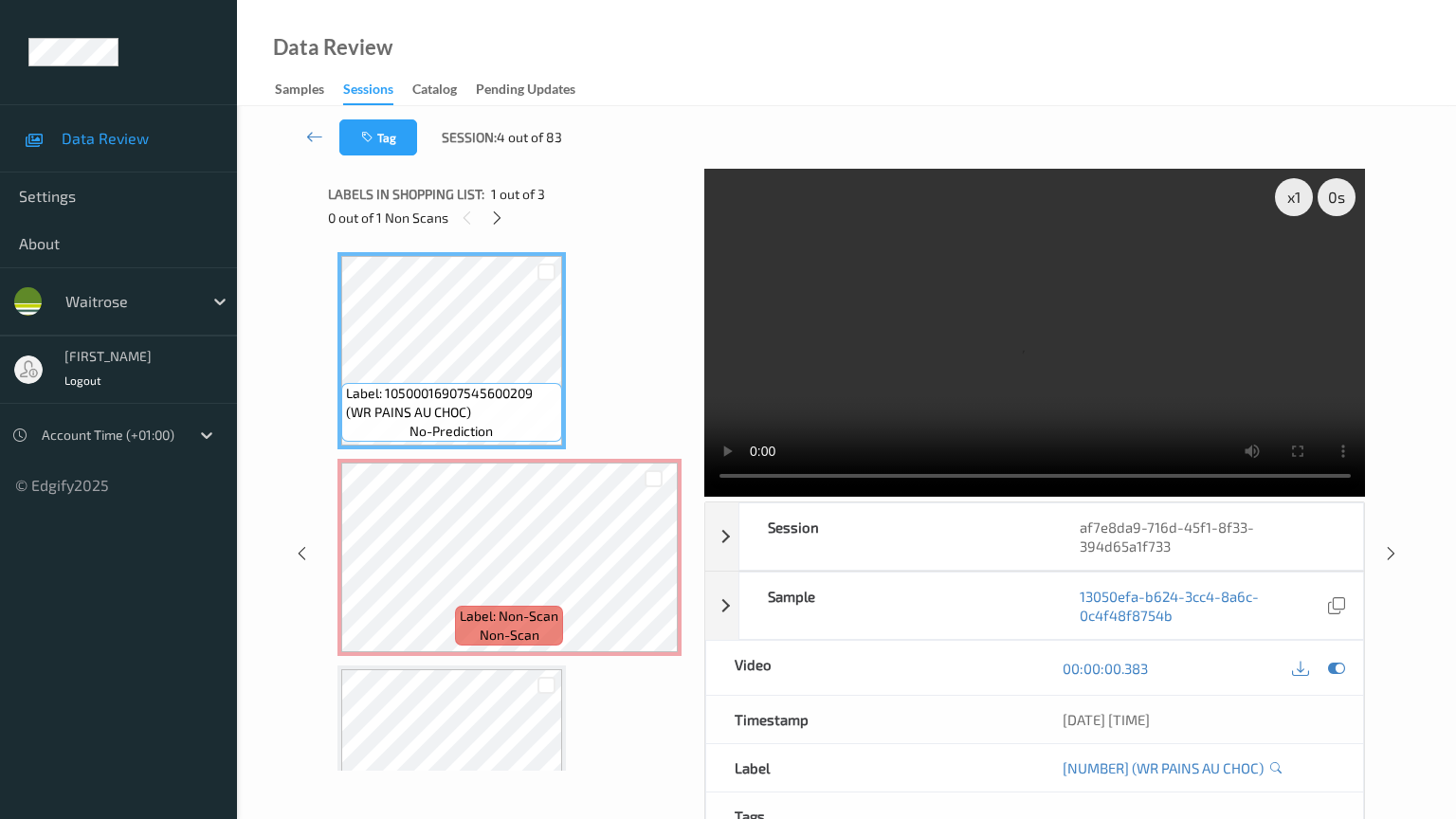 type 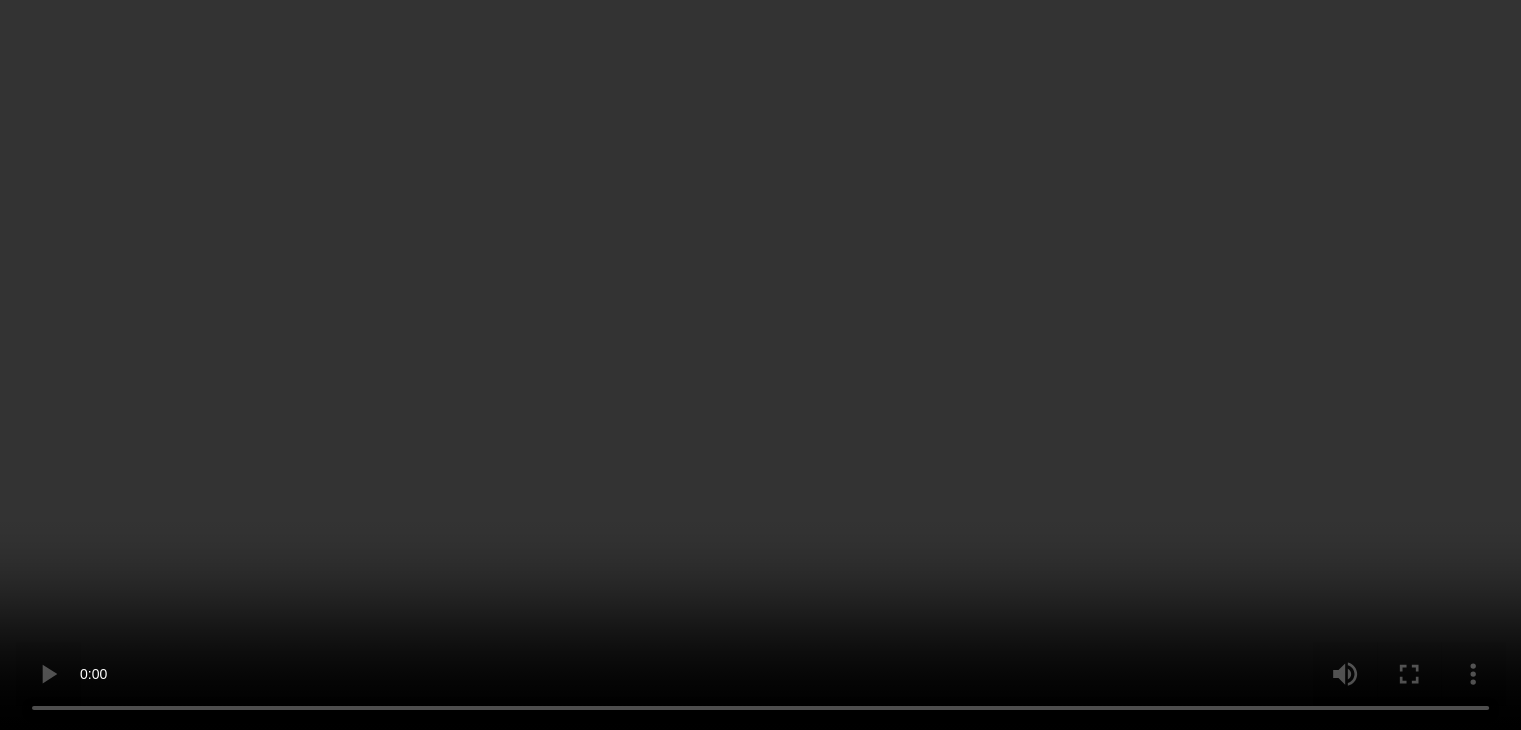 scroll, scrollTop: 241, scrollLeft: 0, axis: vertical 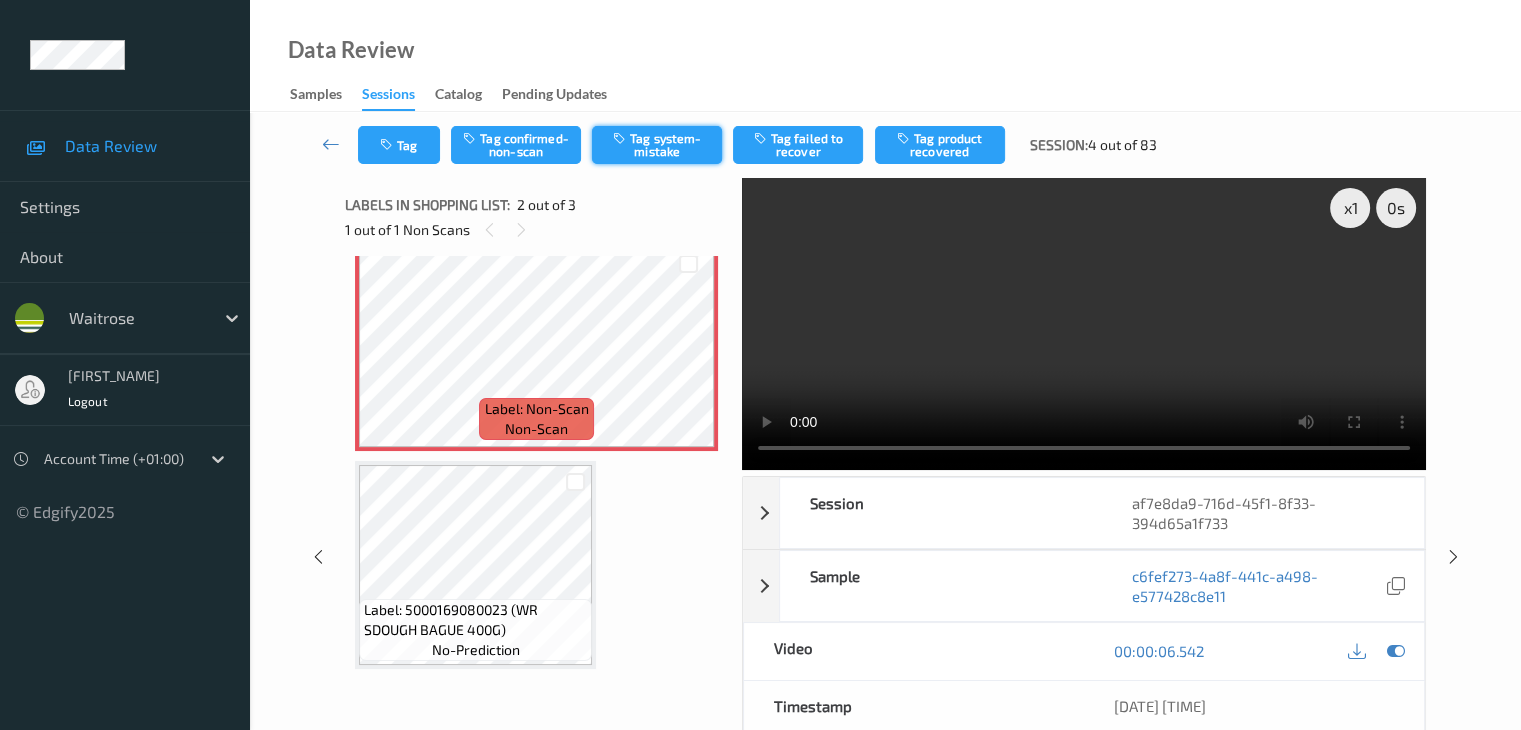 click on "Tag   system-mistake" at bounding box center [657, 145] 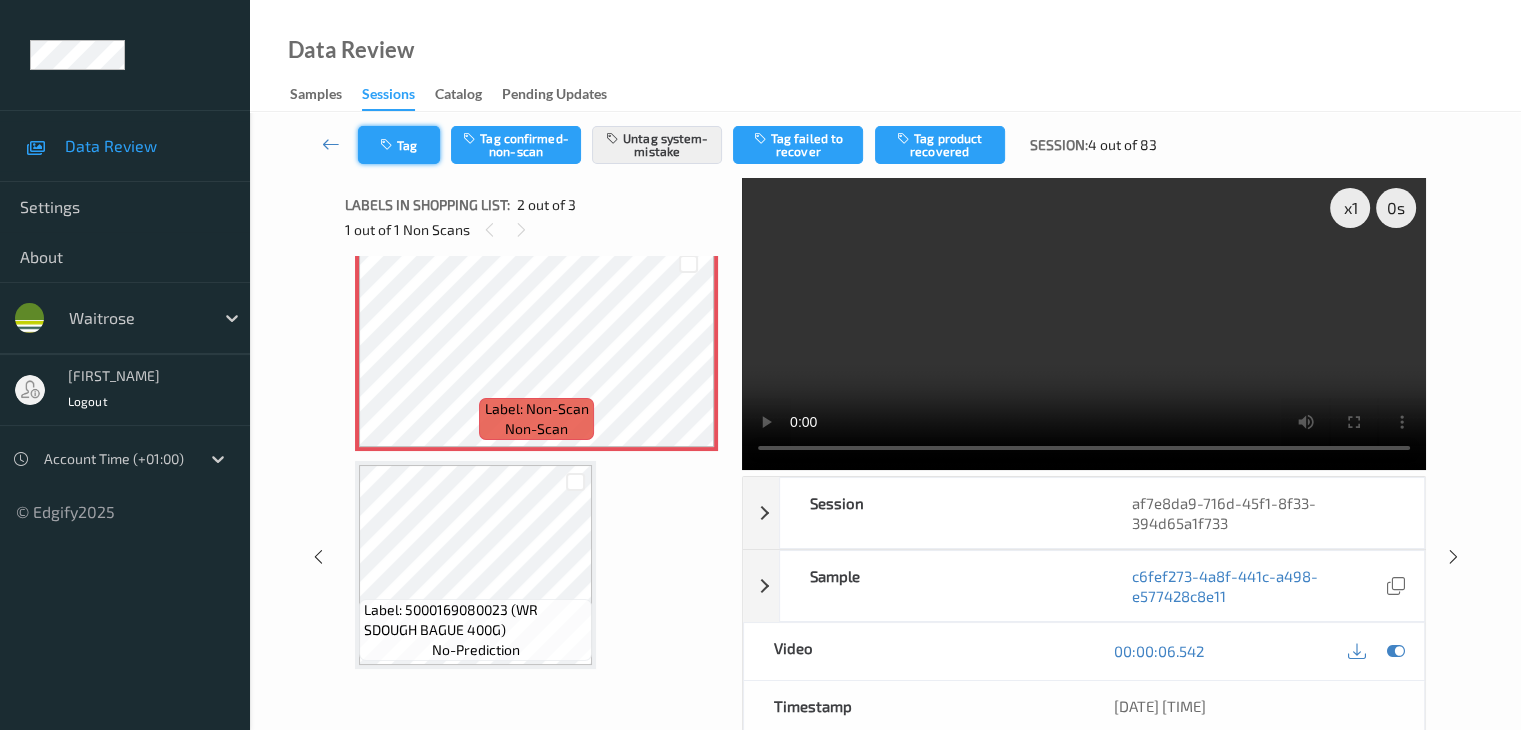 click on "Tag" at bounding box center [399, 145] 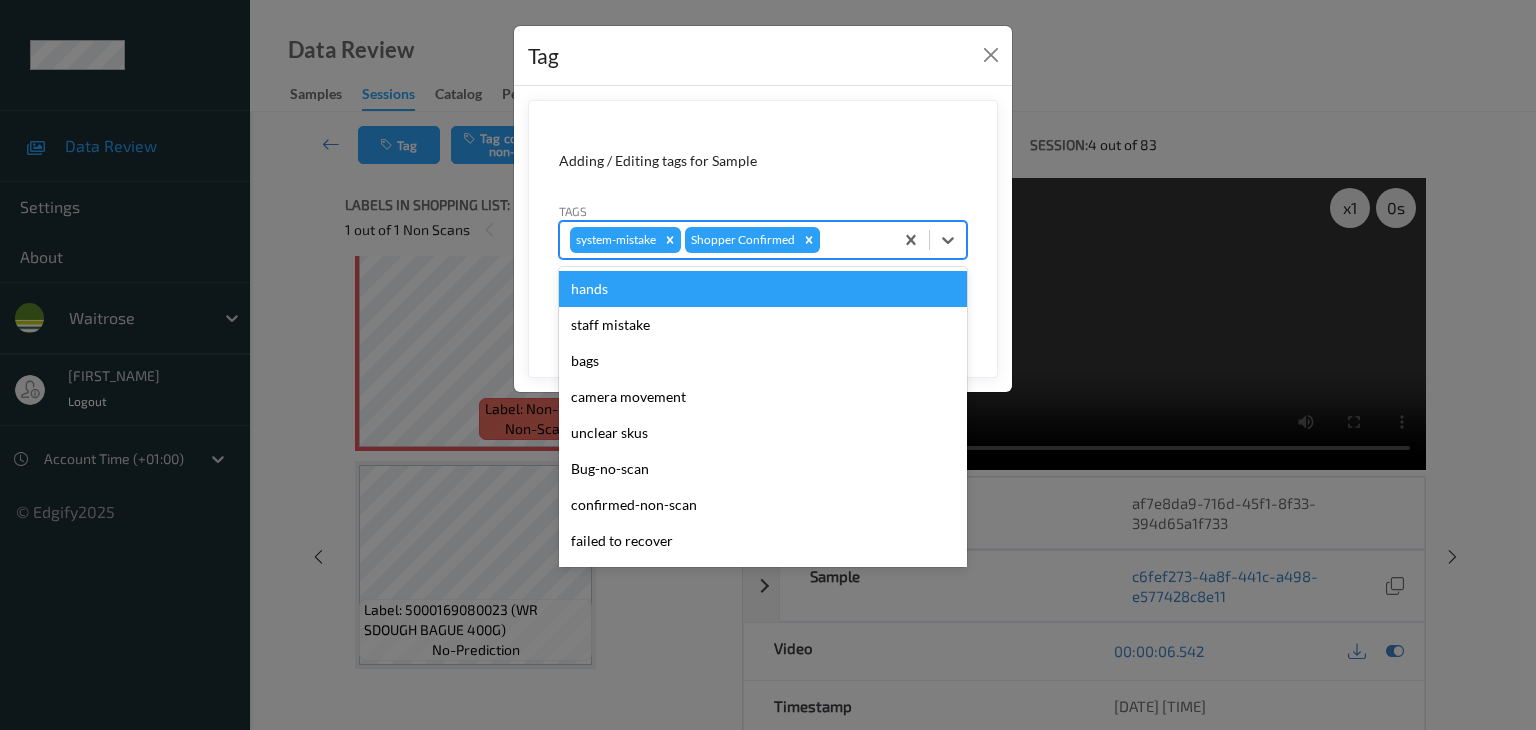 click at bounding box center [853, 240] 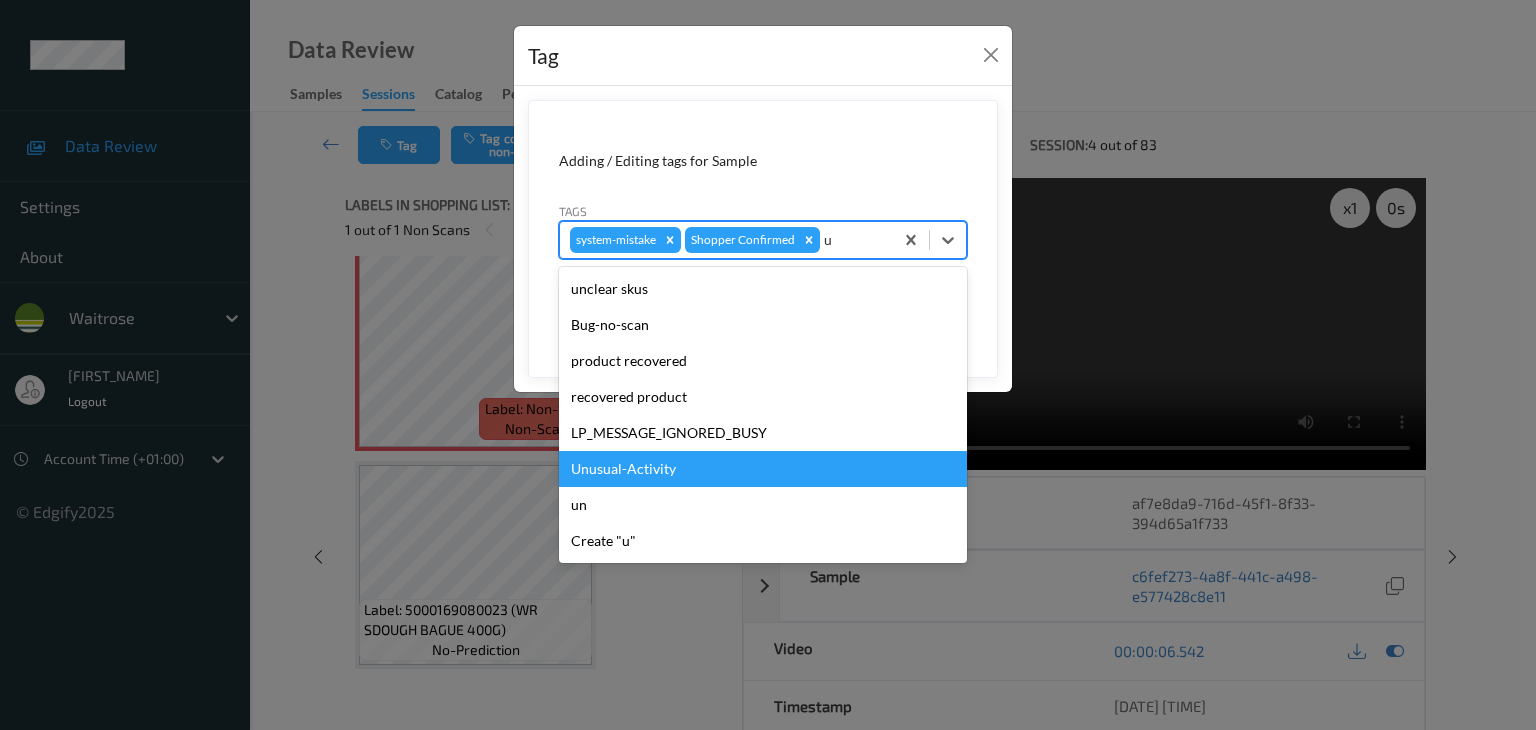 click on "Unusual-Activity" at bounding box center (763, 469) 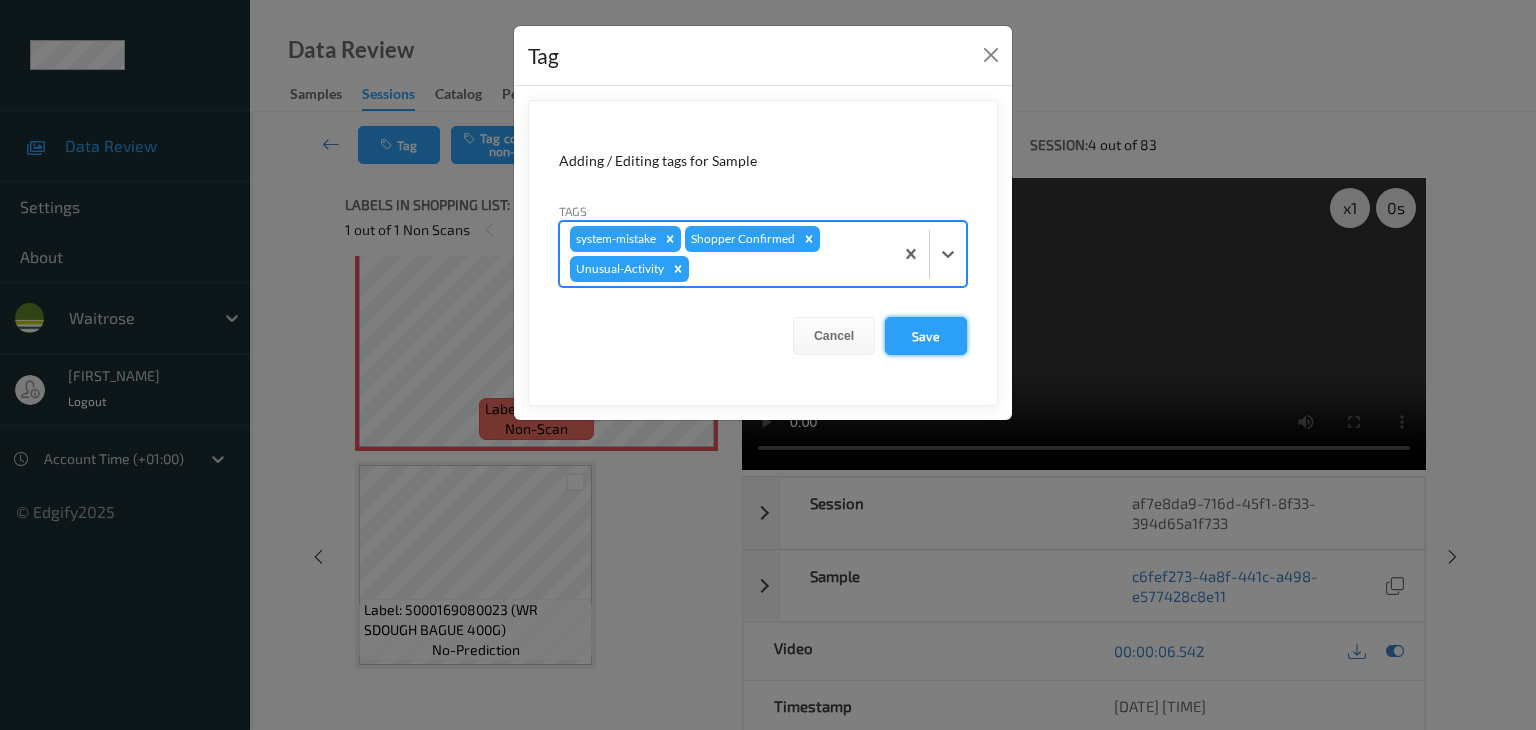click on "Save" at bounding box center [926, 336] 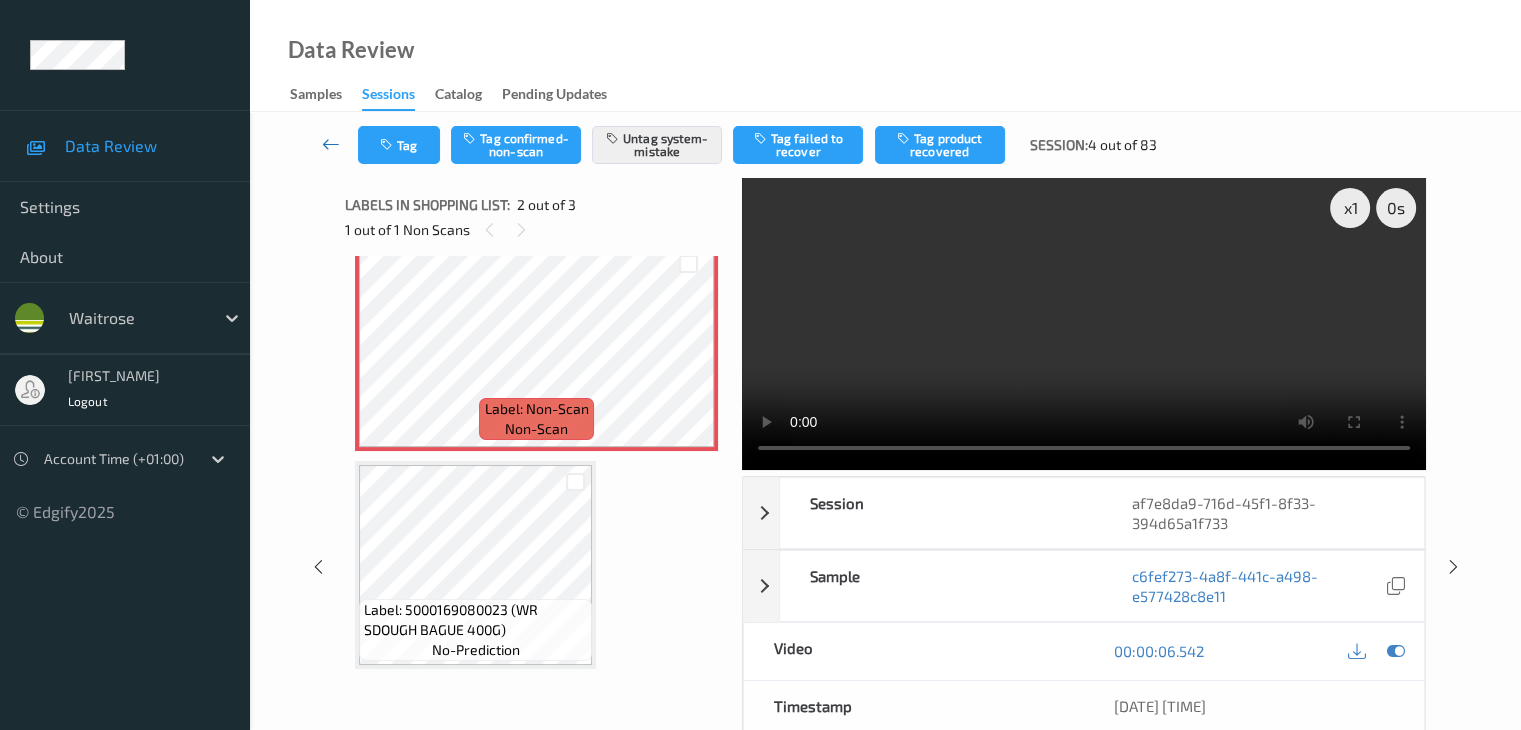 click at bounding box center (331, 144) 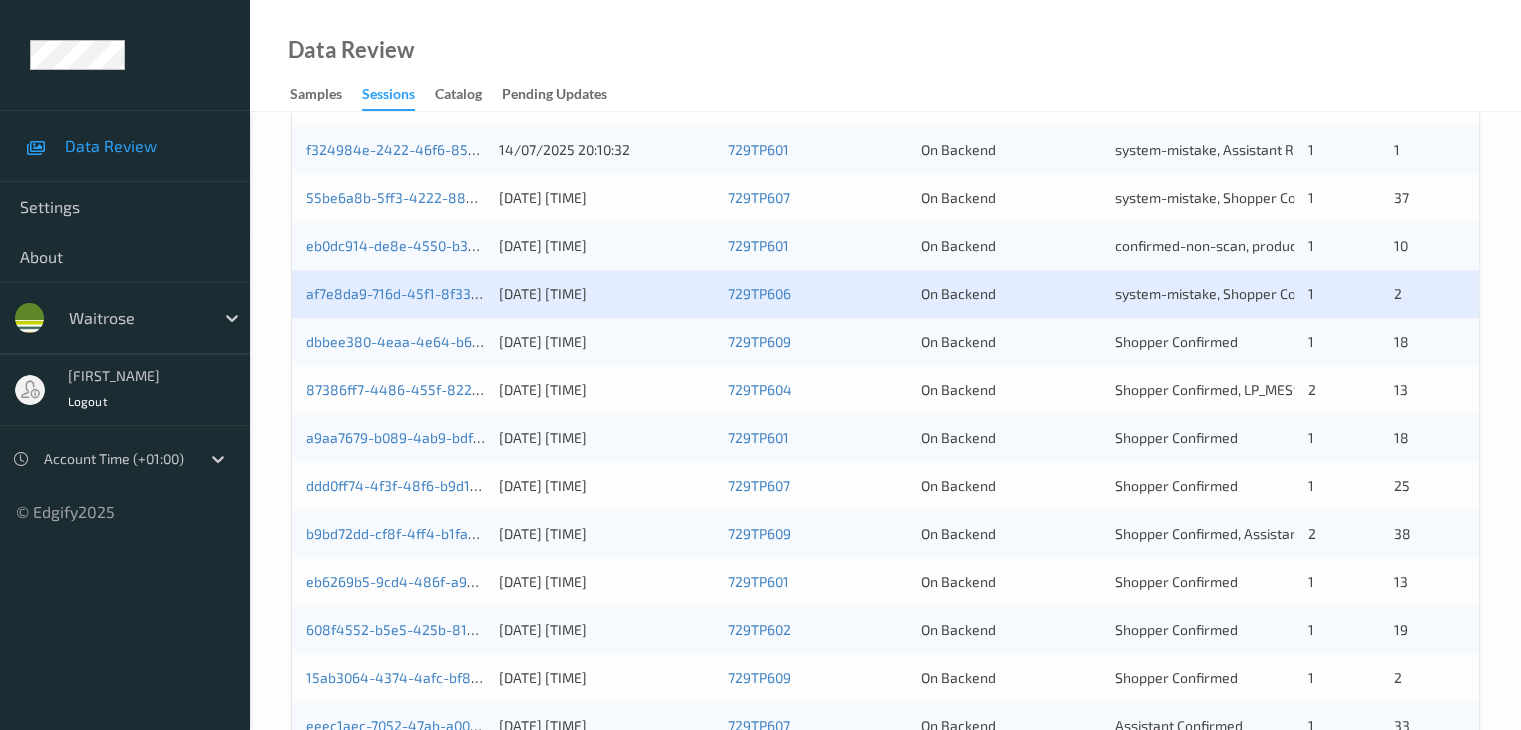 scroll, scrollTop: 600, scrollLeft: 0, axis: vertical 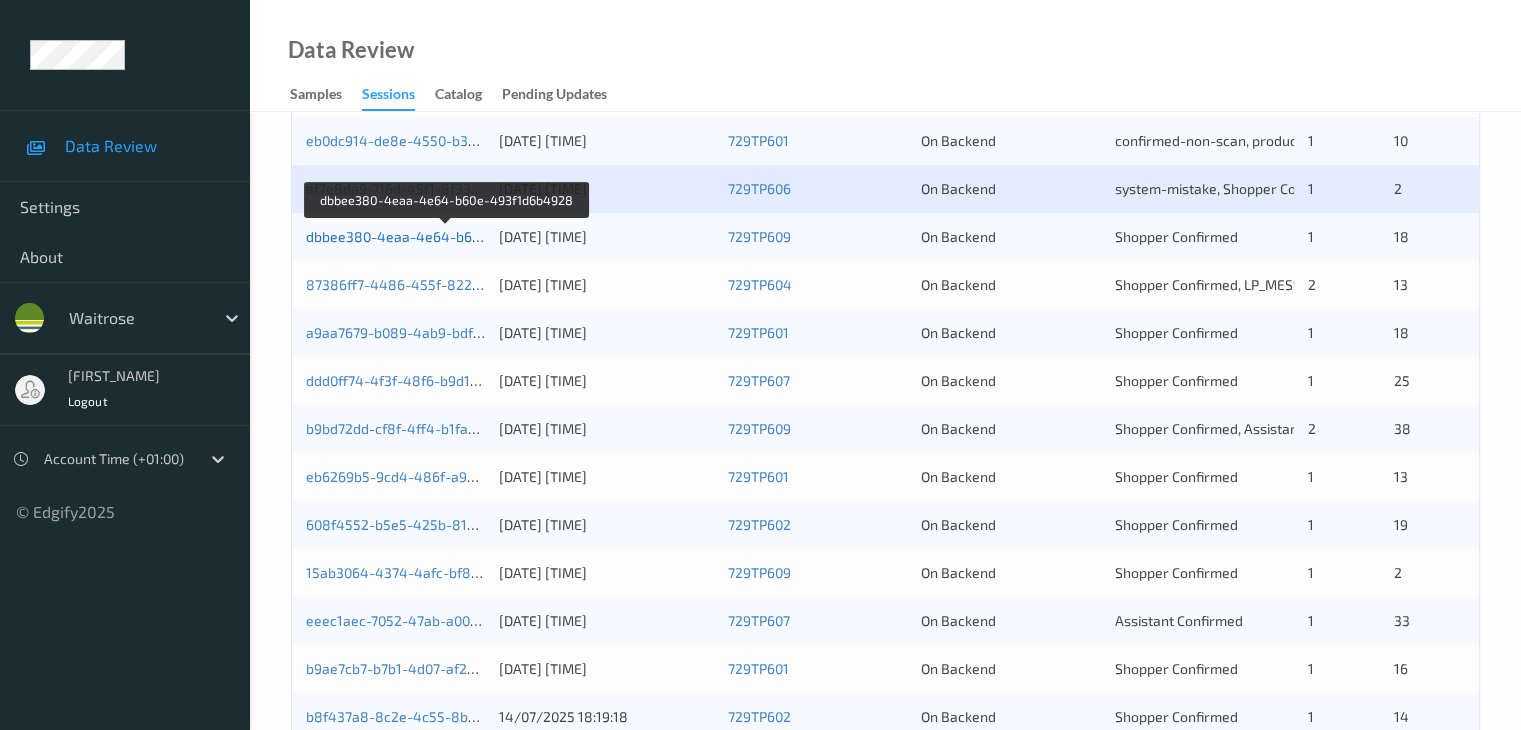 click on "dbbee380-4eaa-4e64-b60e-493f1d6b4928" at bounding box center (447, 236) 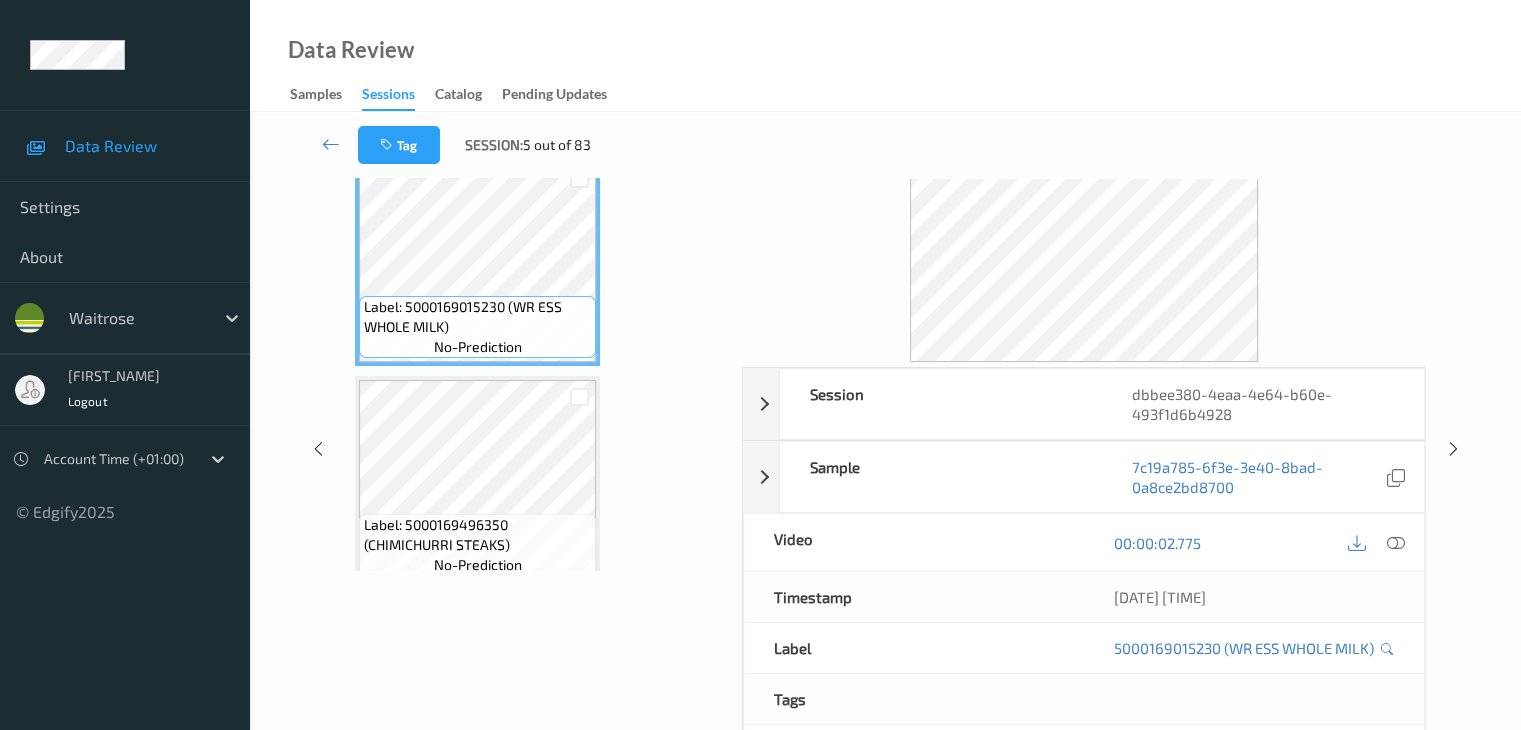 scroll, scrollTop: 0, scrollLeft: 0, axis: both 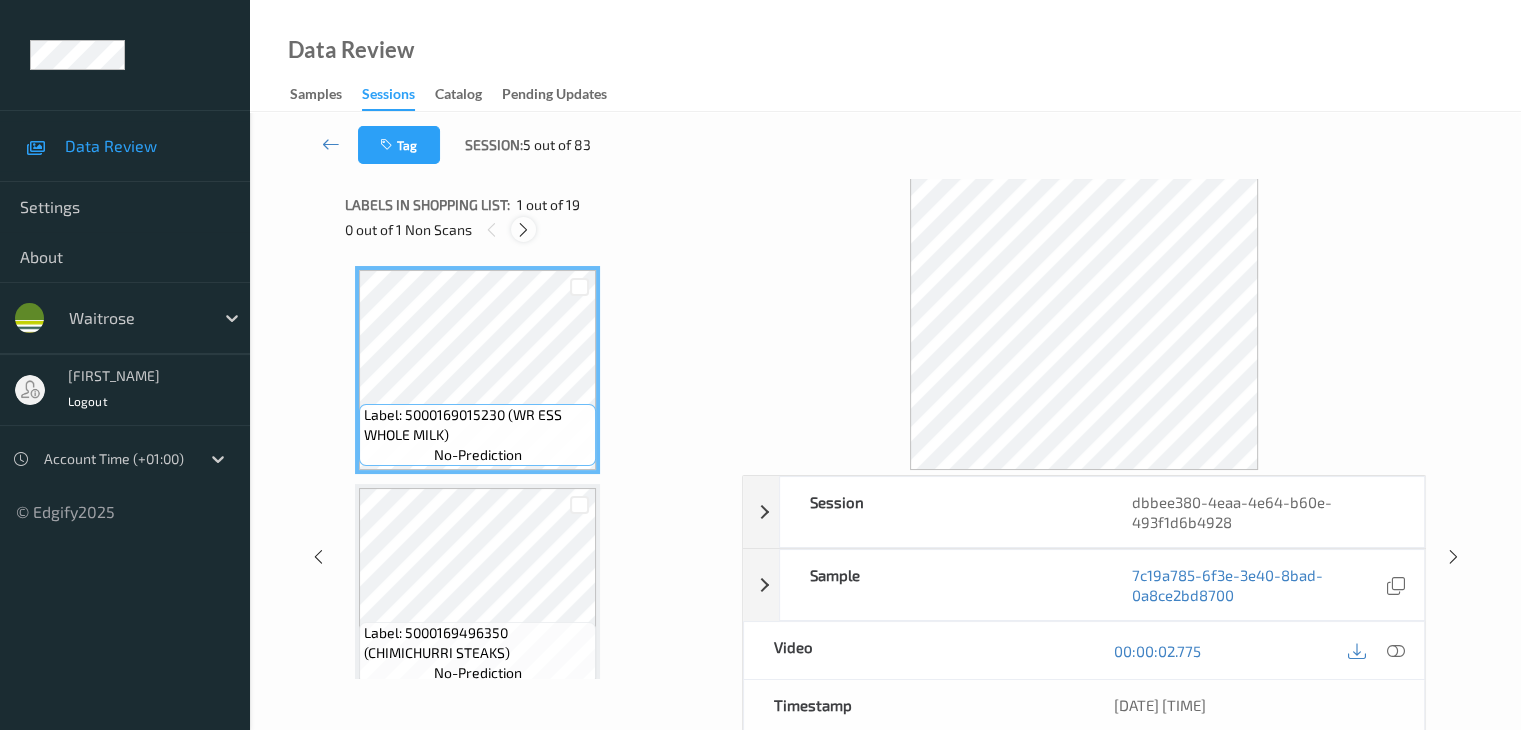 click at bounding box center [523, 230] 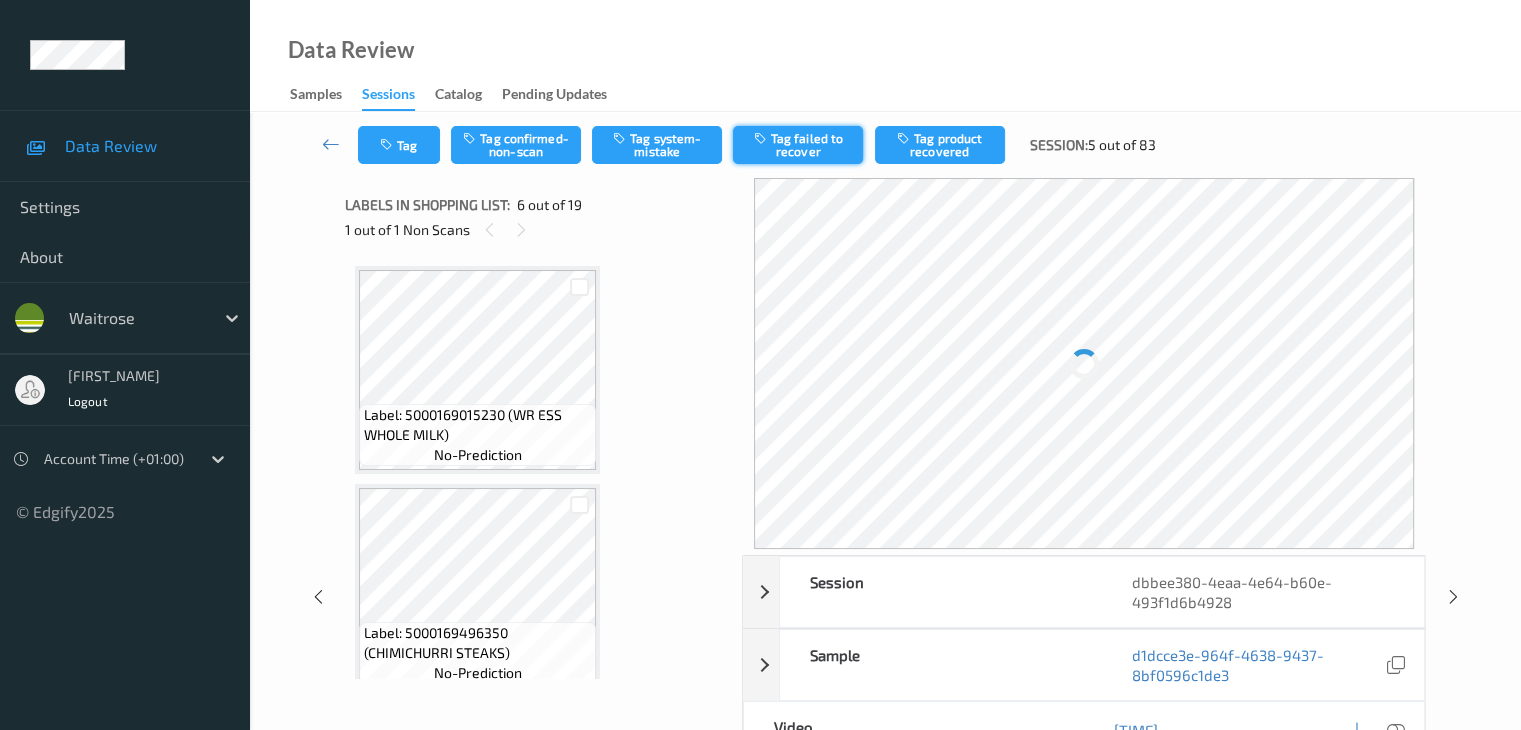 scroll, scrollTop: 882, scrollLeft: 0, axis: vertical 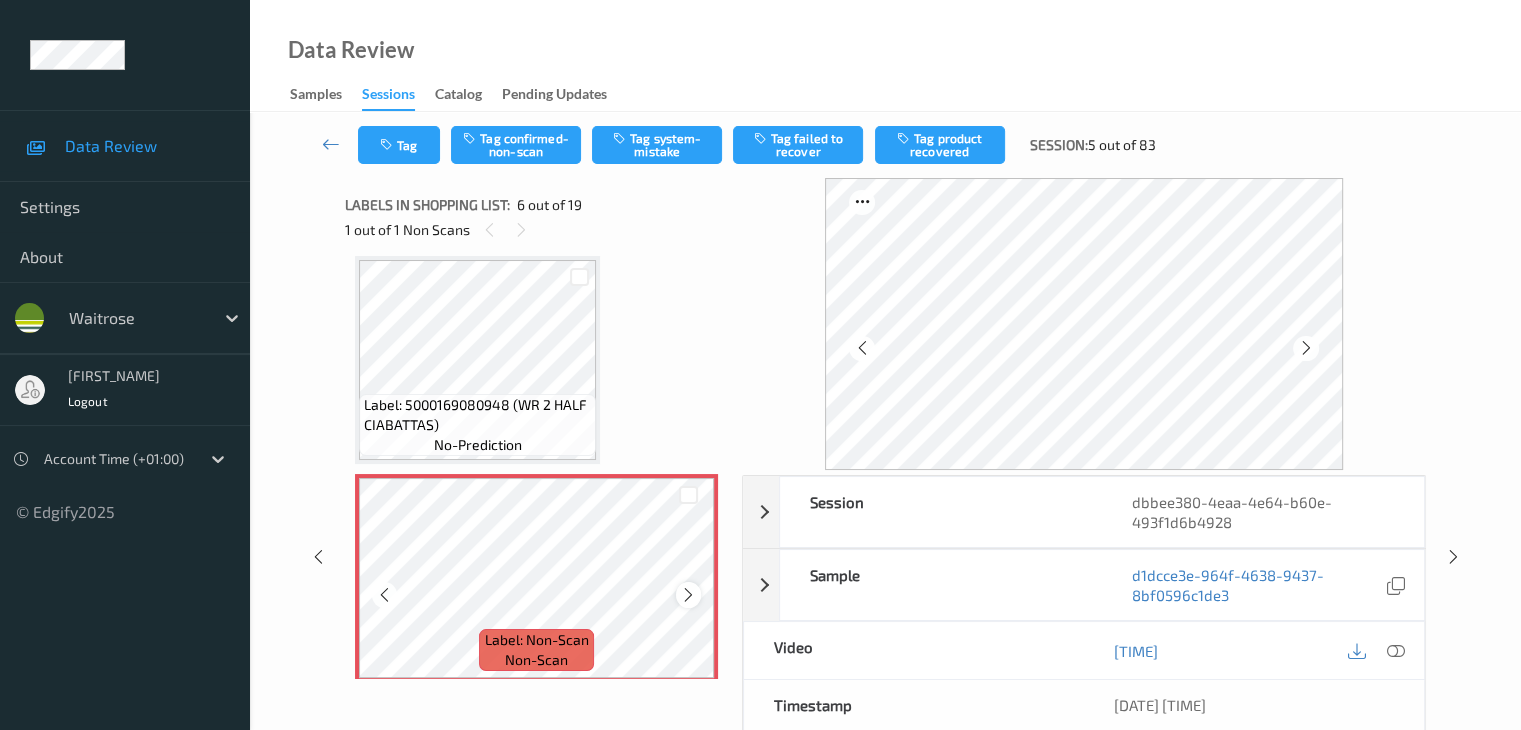 click at bounding box center (688, 595) 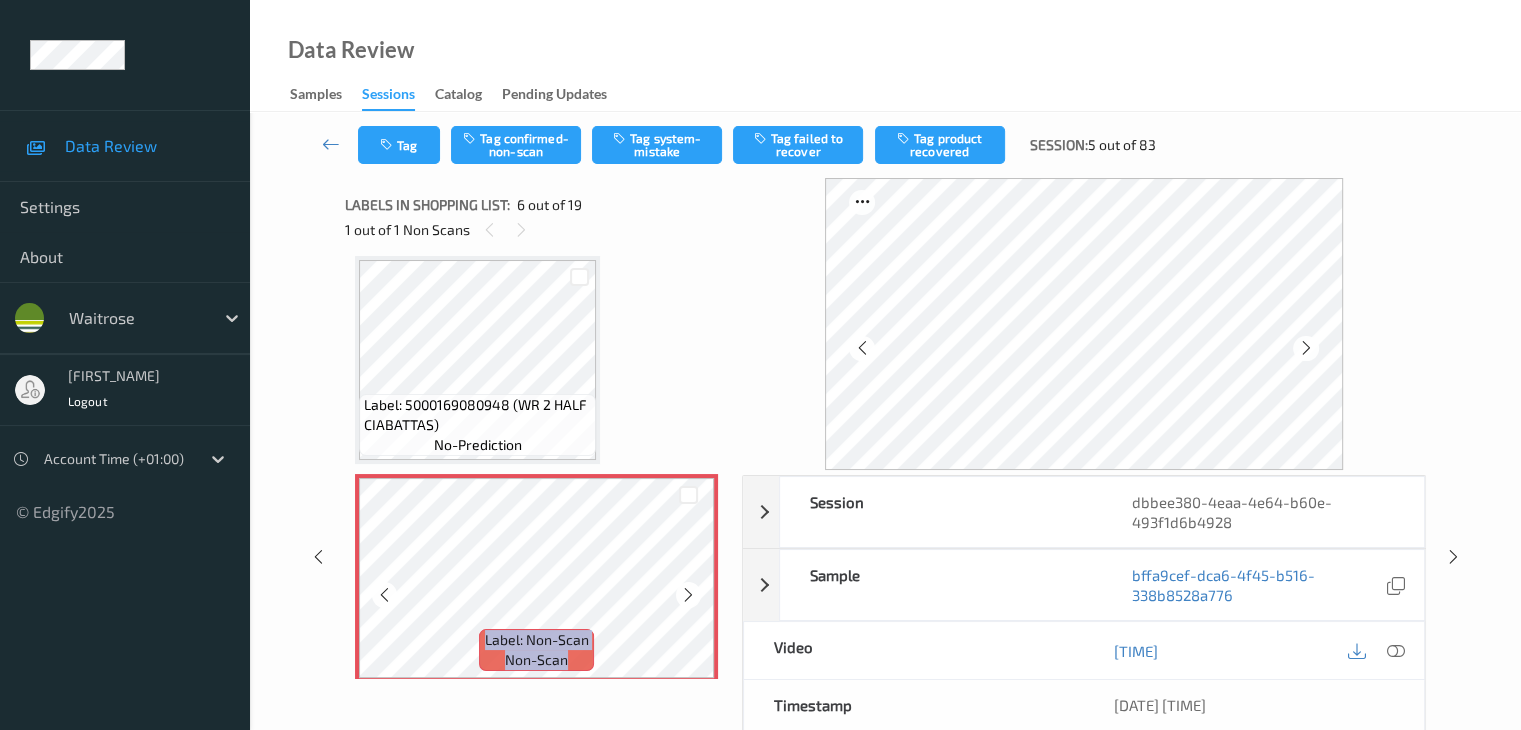click at bounding box center (688, 595) 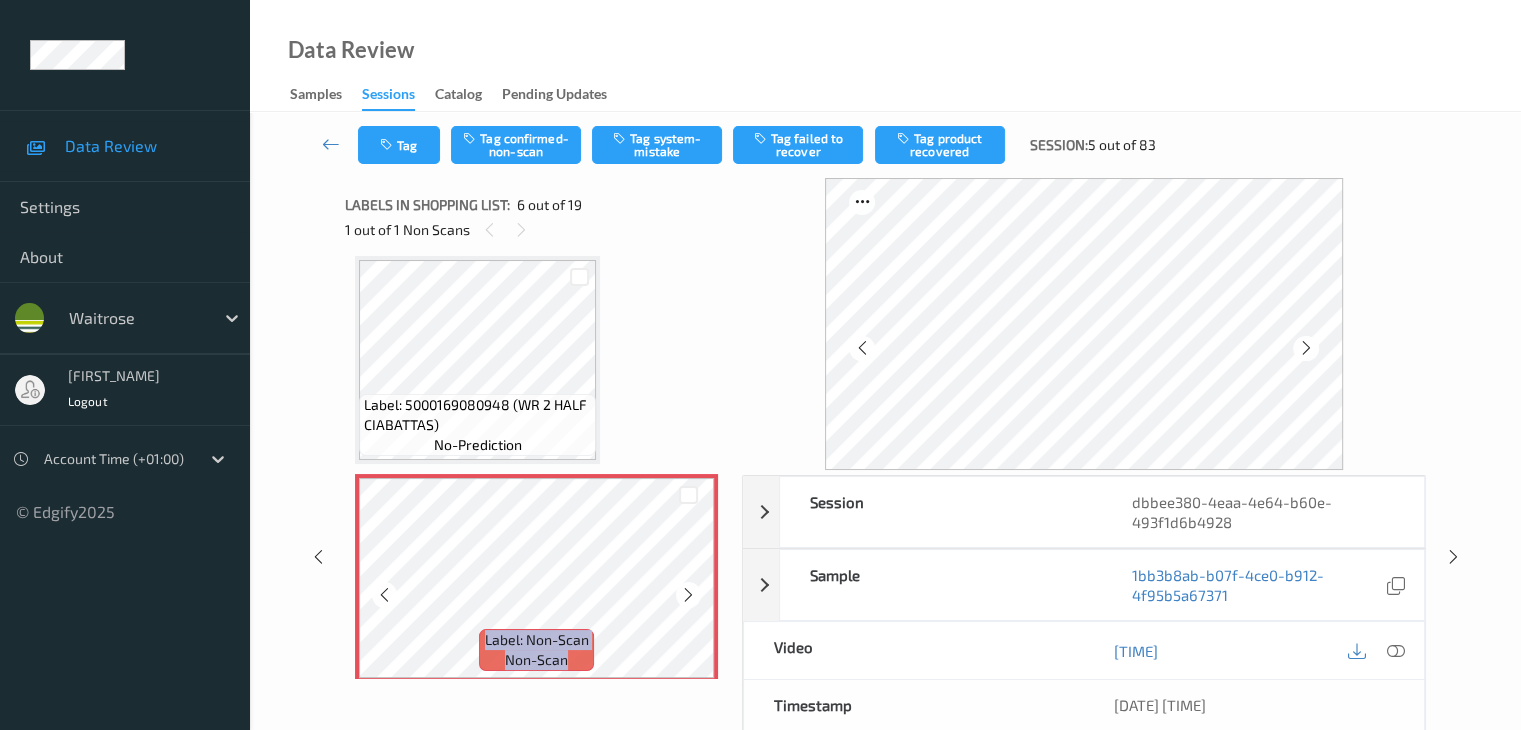 click at bounding box center [688, 595] 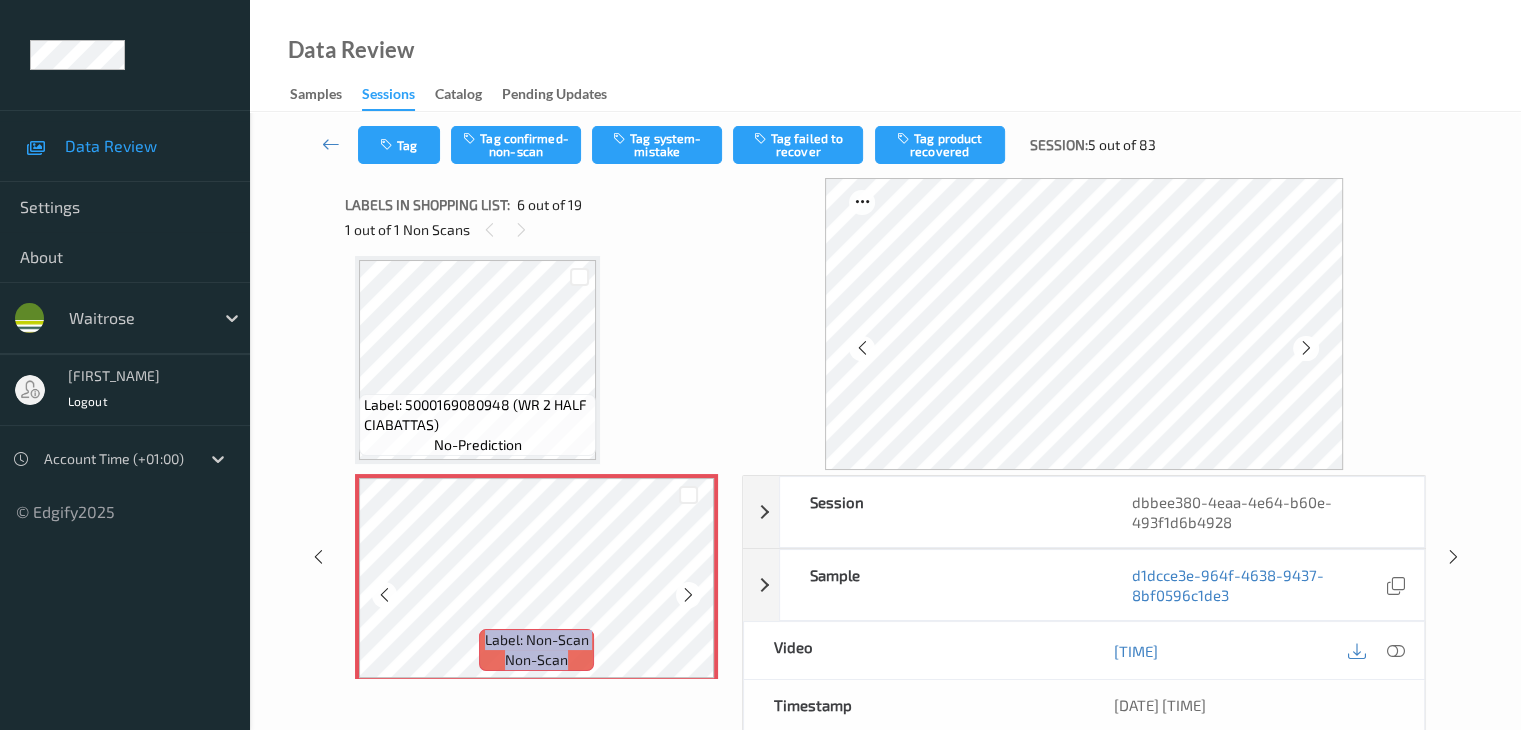 click at bounding box center (688, 595) 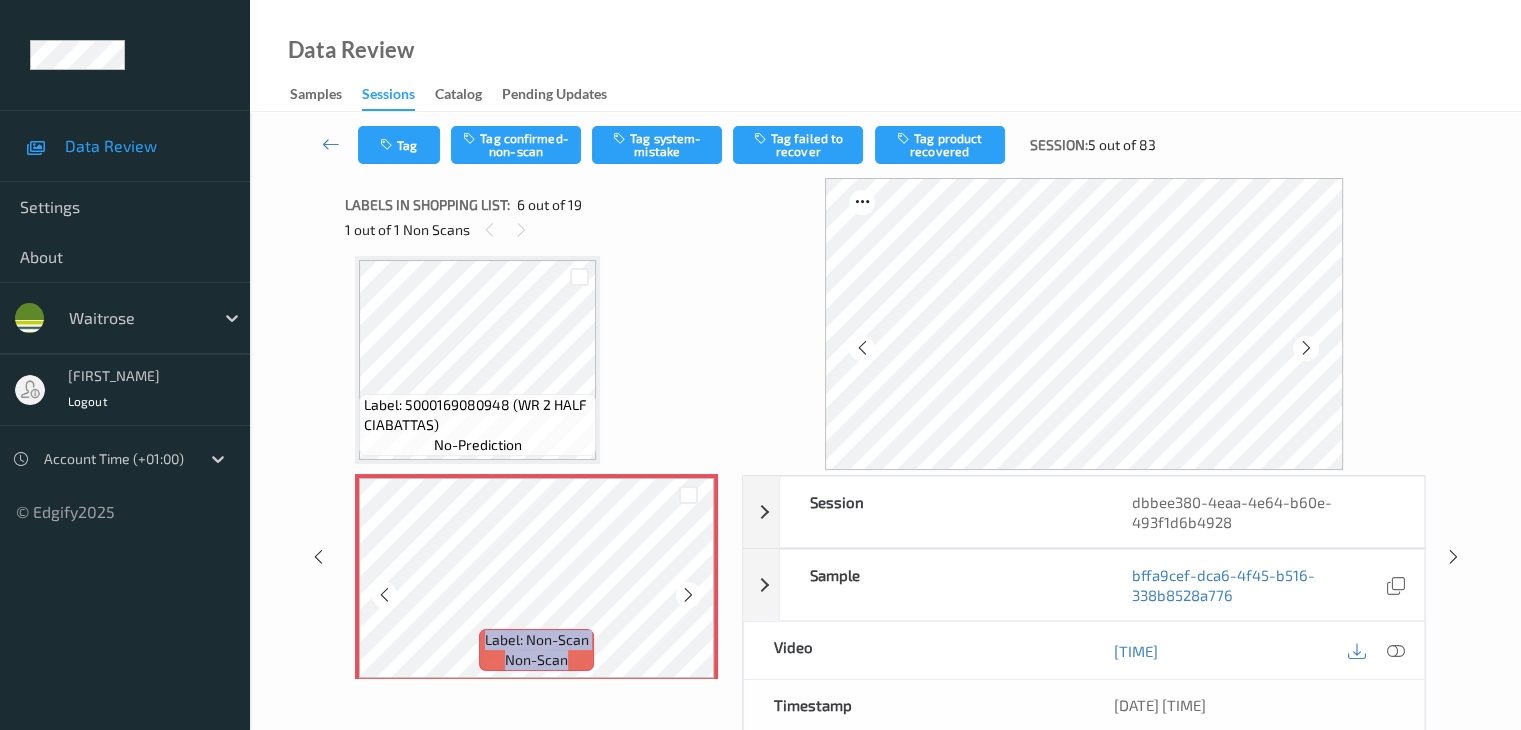 click at bounding box center [688, 595] 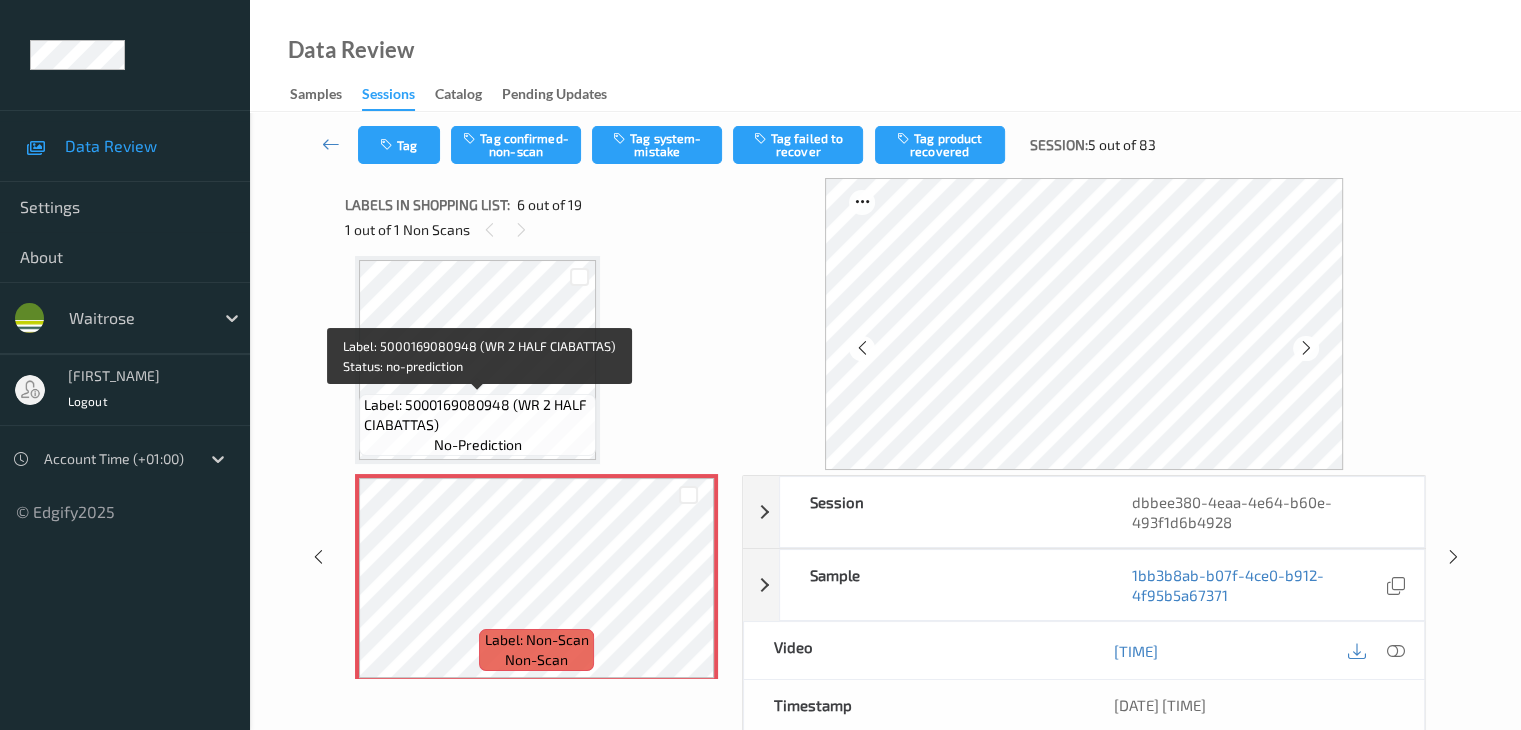 click on "Label: 5000169080948 (WR 2 HALF CIABATTAS)" at bounding box center [477, 415] 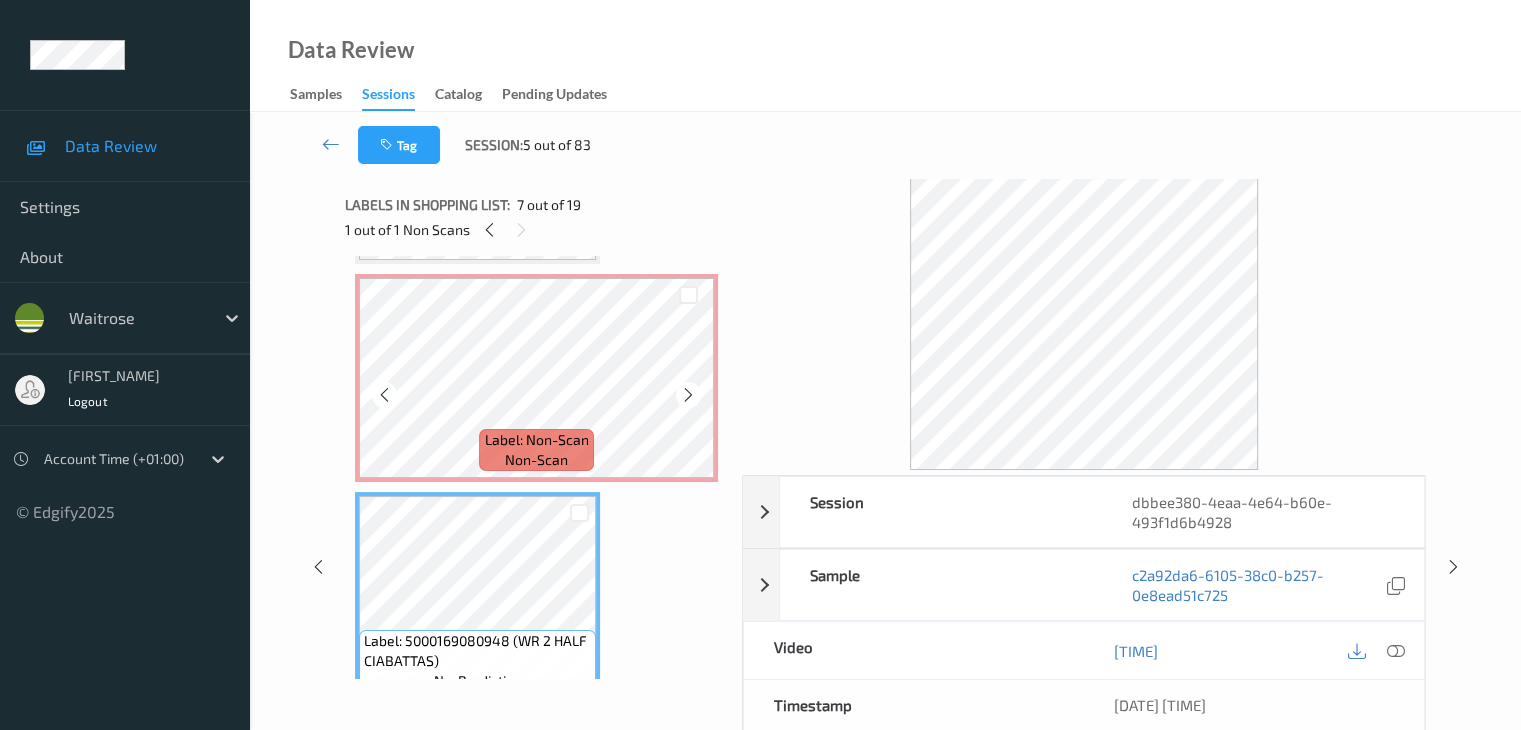 scroll, scrollTop: 882, scrollLeft: 0, axis: vertical 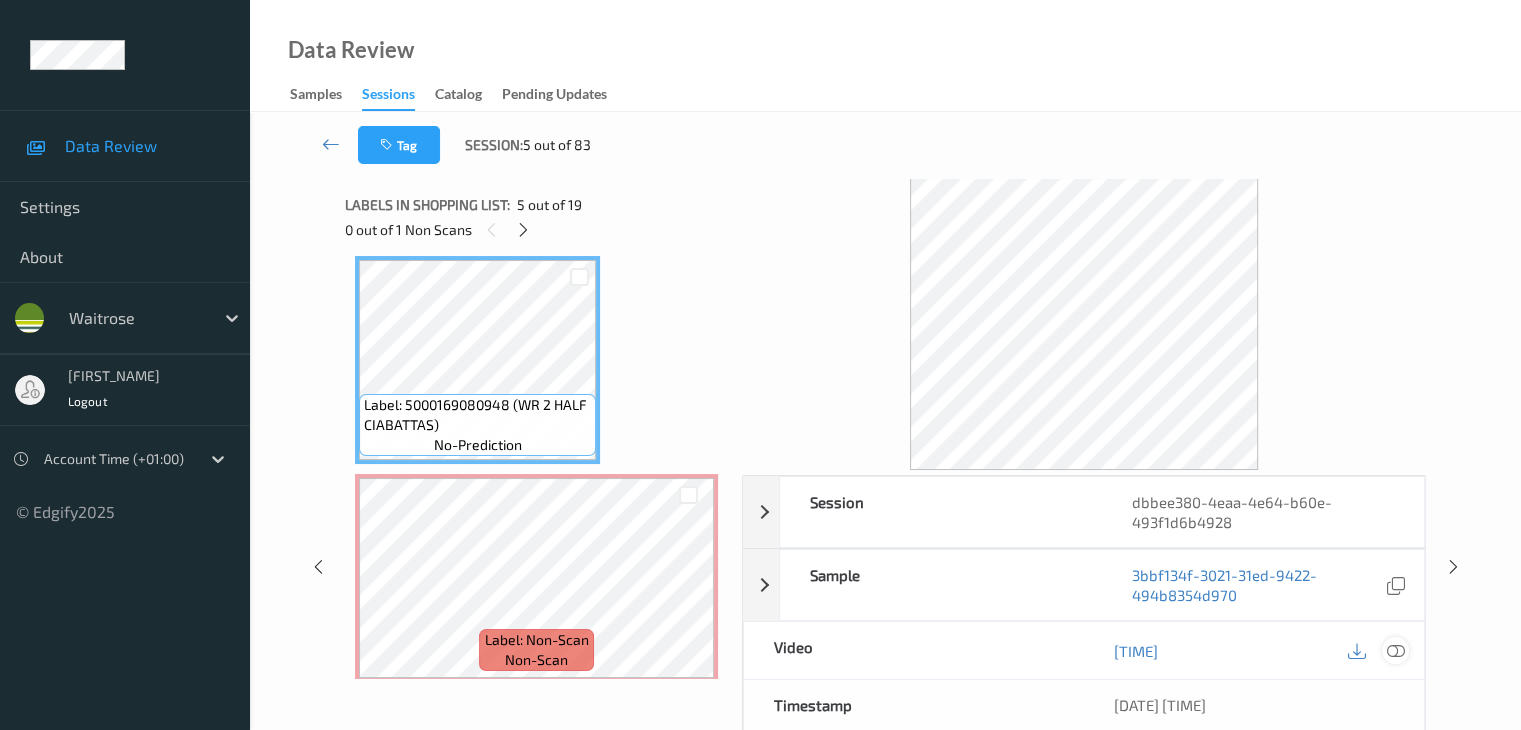 click at bounding box center (1395, 651) 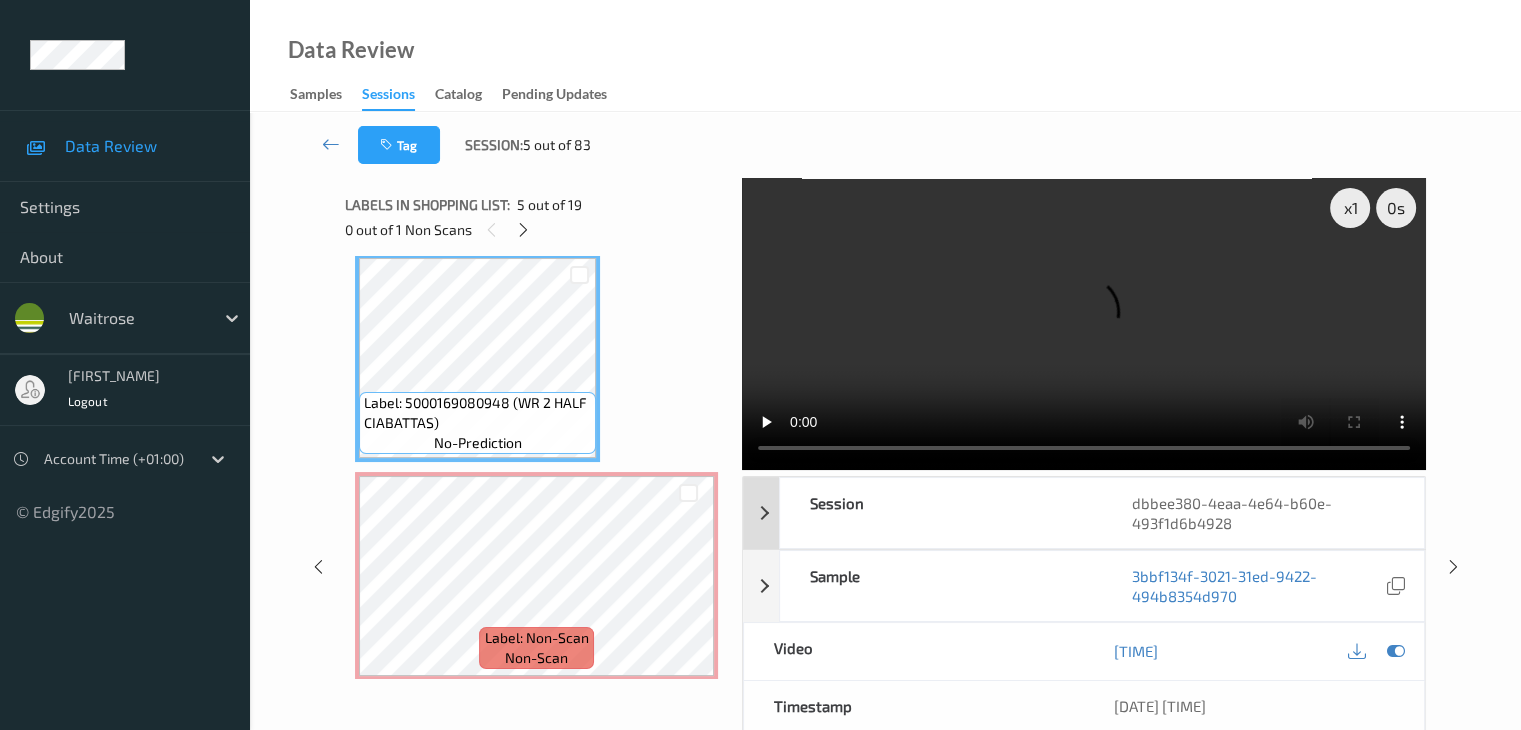 scroll, scrollTop: 882, scrollLeft: 0, axis: vertical 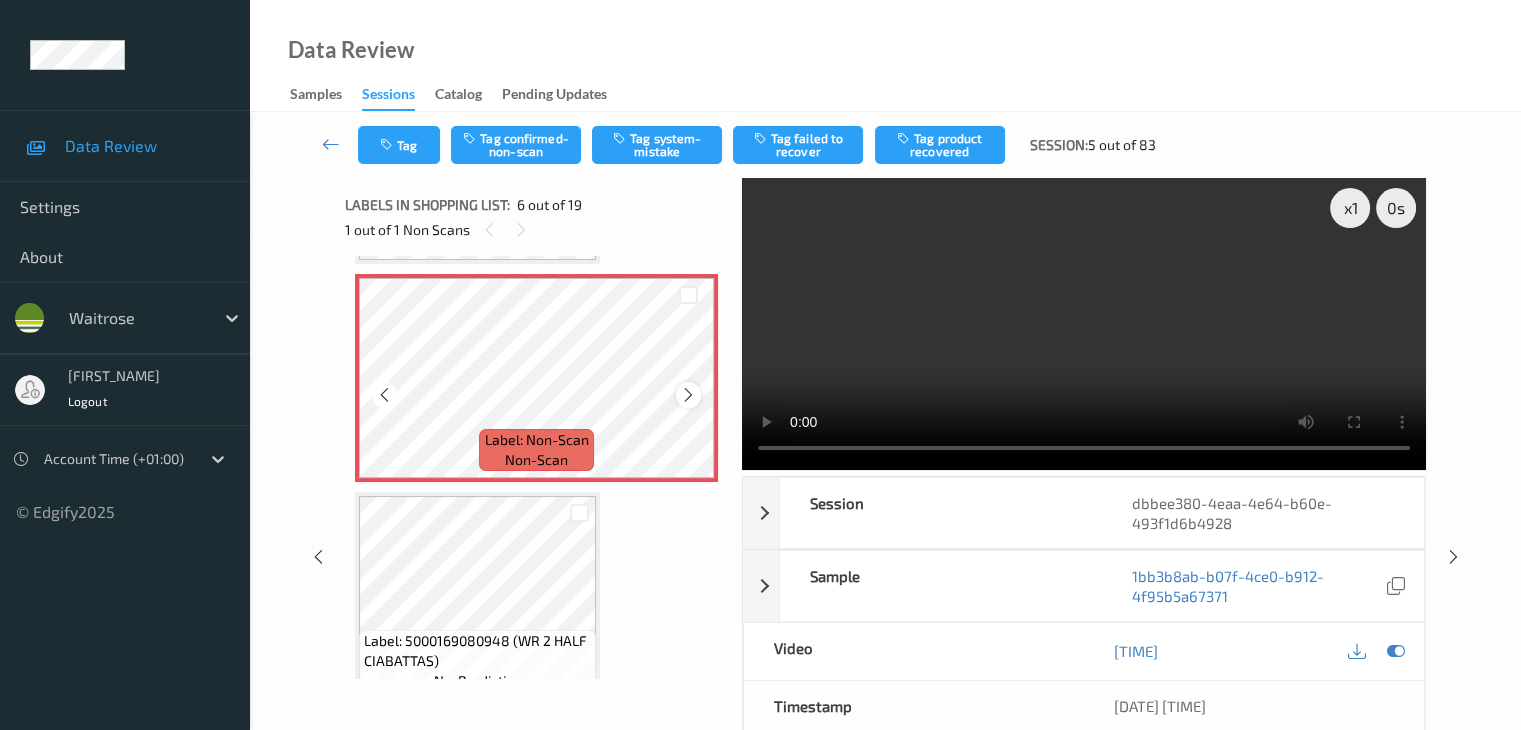 click at bounding box center (688, 394) 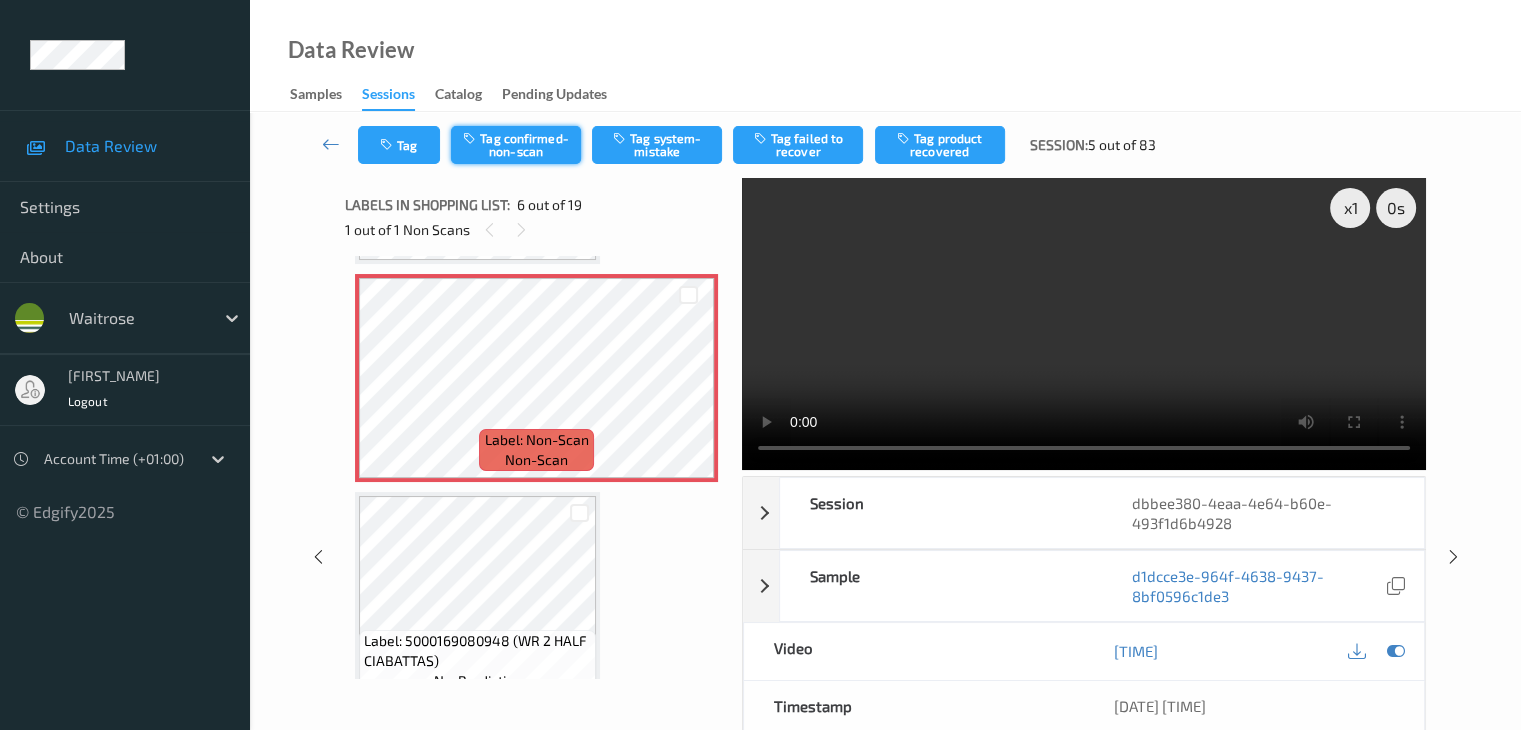 click on "Tag   confirmed-non-scan" at bounding box center [516, 145] 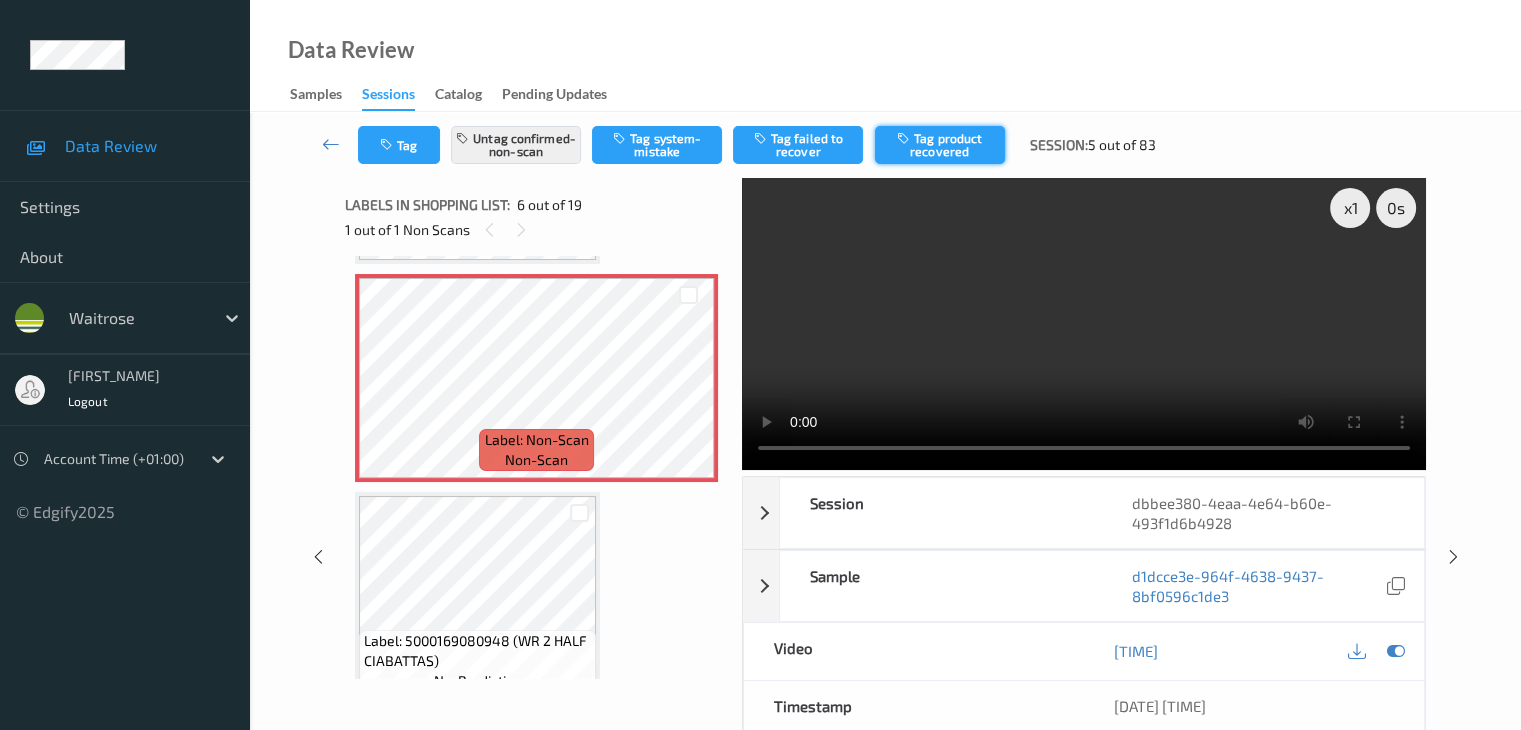 click on "Tag   product recovered" at bounding box center [940, 145] 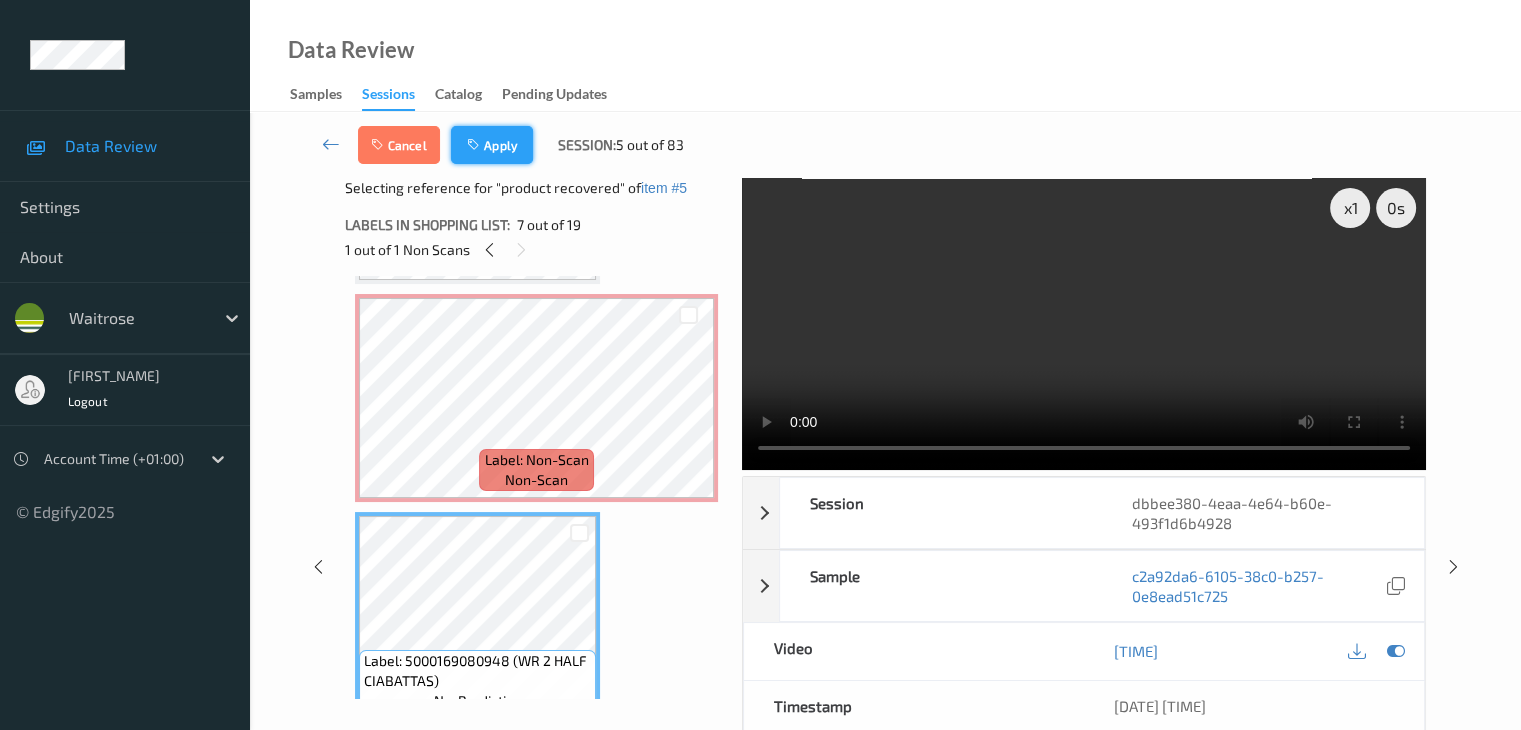 click on "Apply" at bounding box center (492, 145) 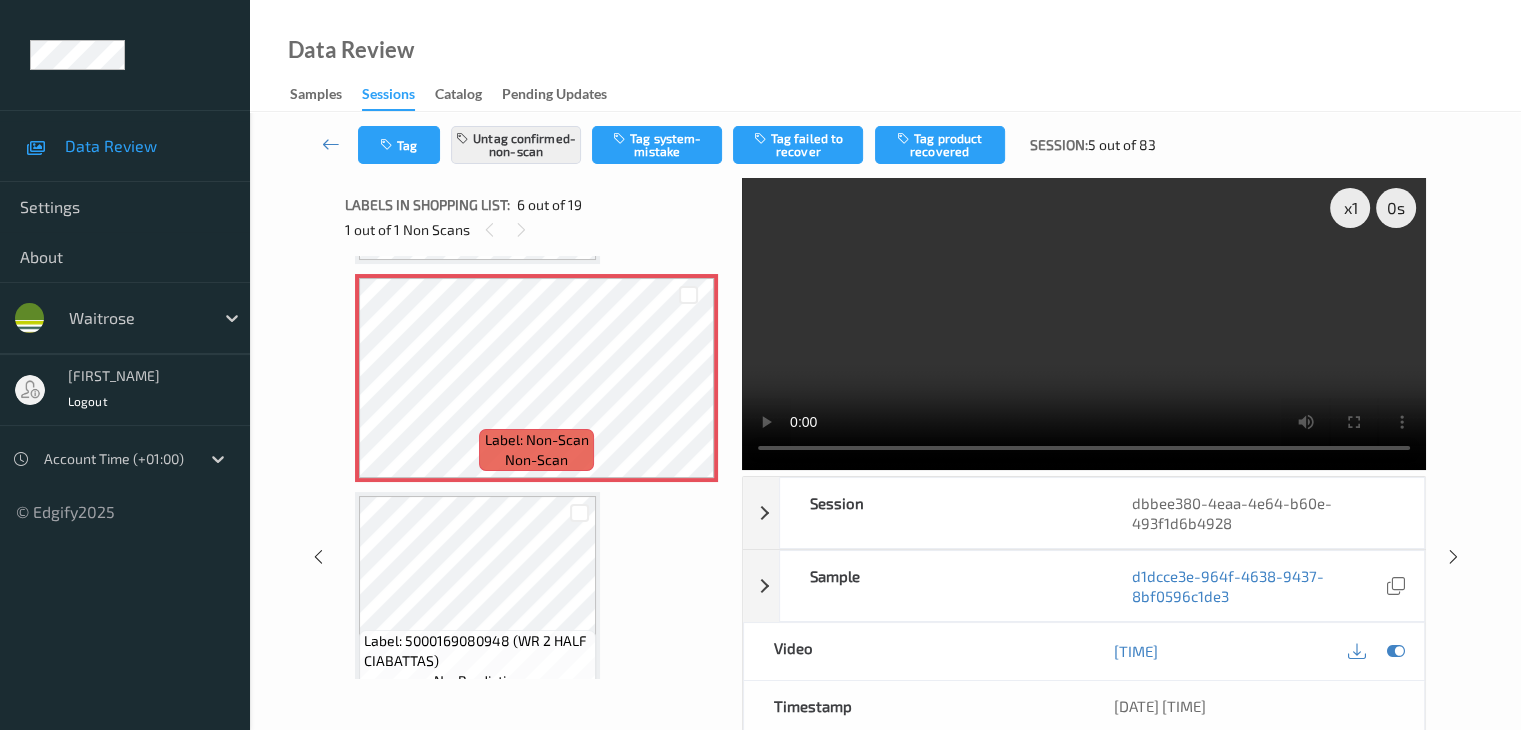 scroll, scrollTop: 882, scrollLeft: 0, axis: vertical 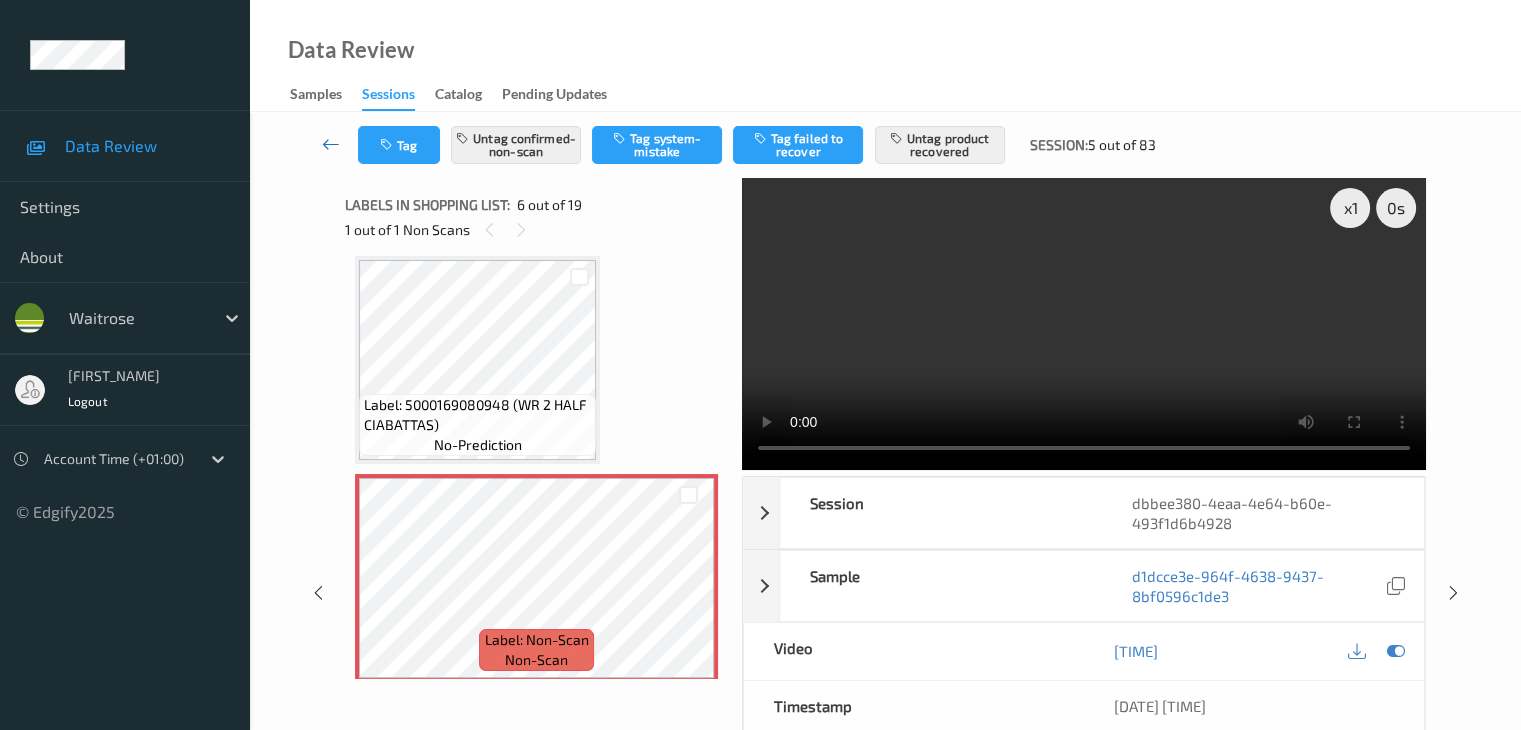 click at bounding box center [331, 144] 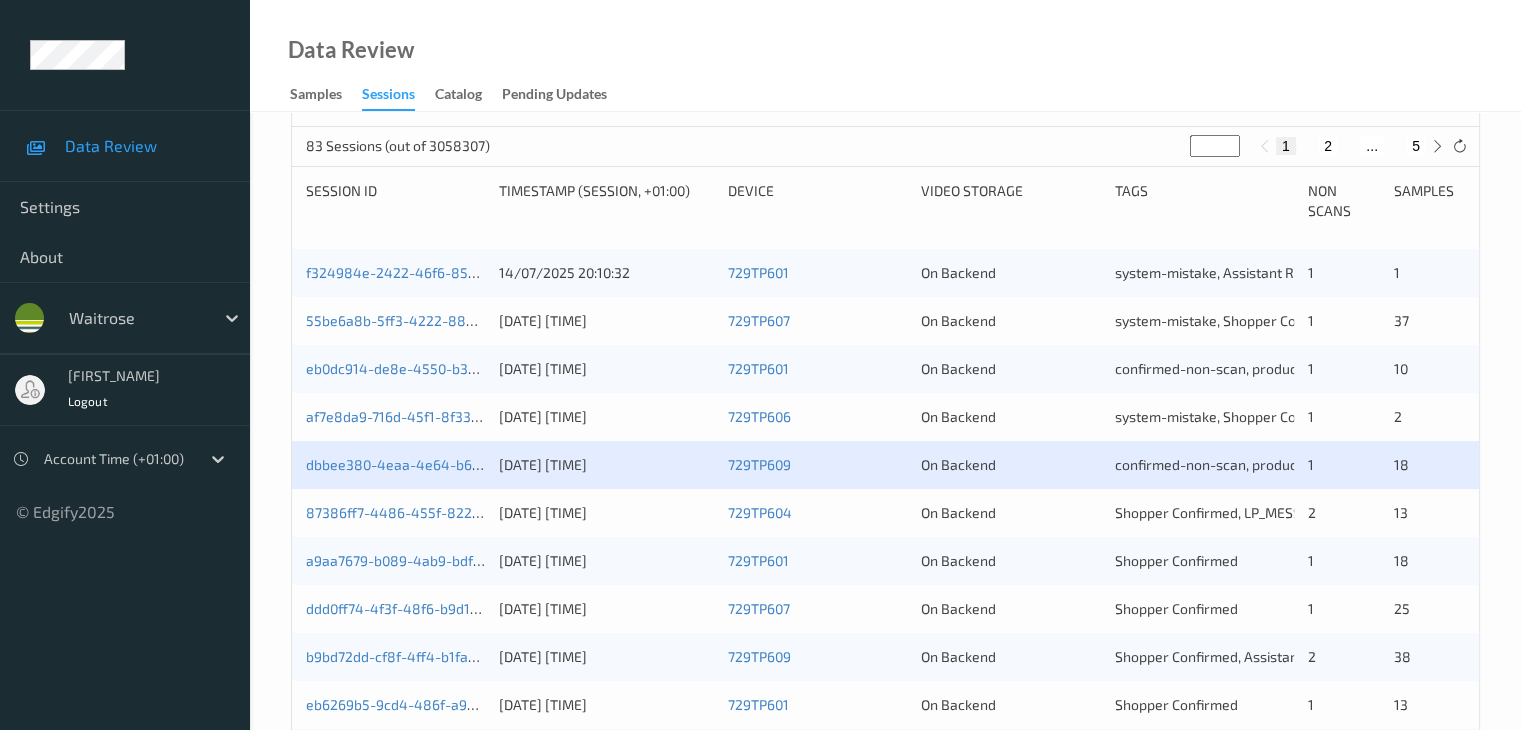 scroll, scrollTop: 400, scrollLeft: 0, axis: vertical 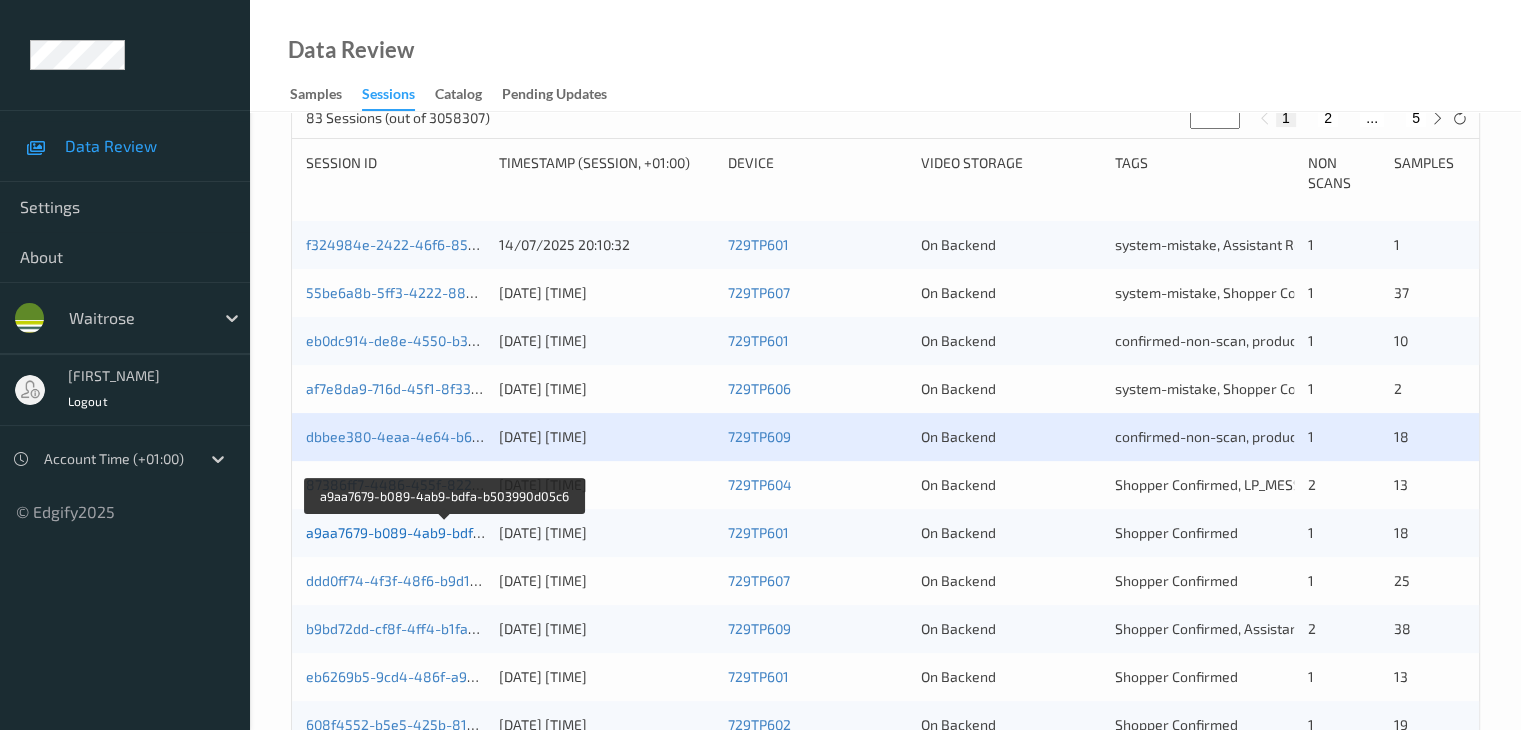 click on "a9aa7679-b089-4ab9-bdfa-b503990d05c6" at bounding box center (444, 532) 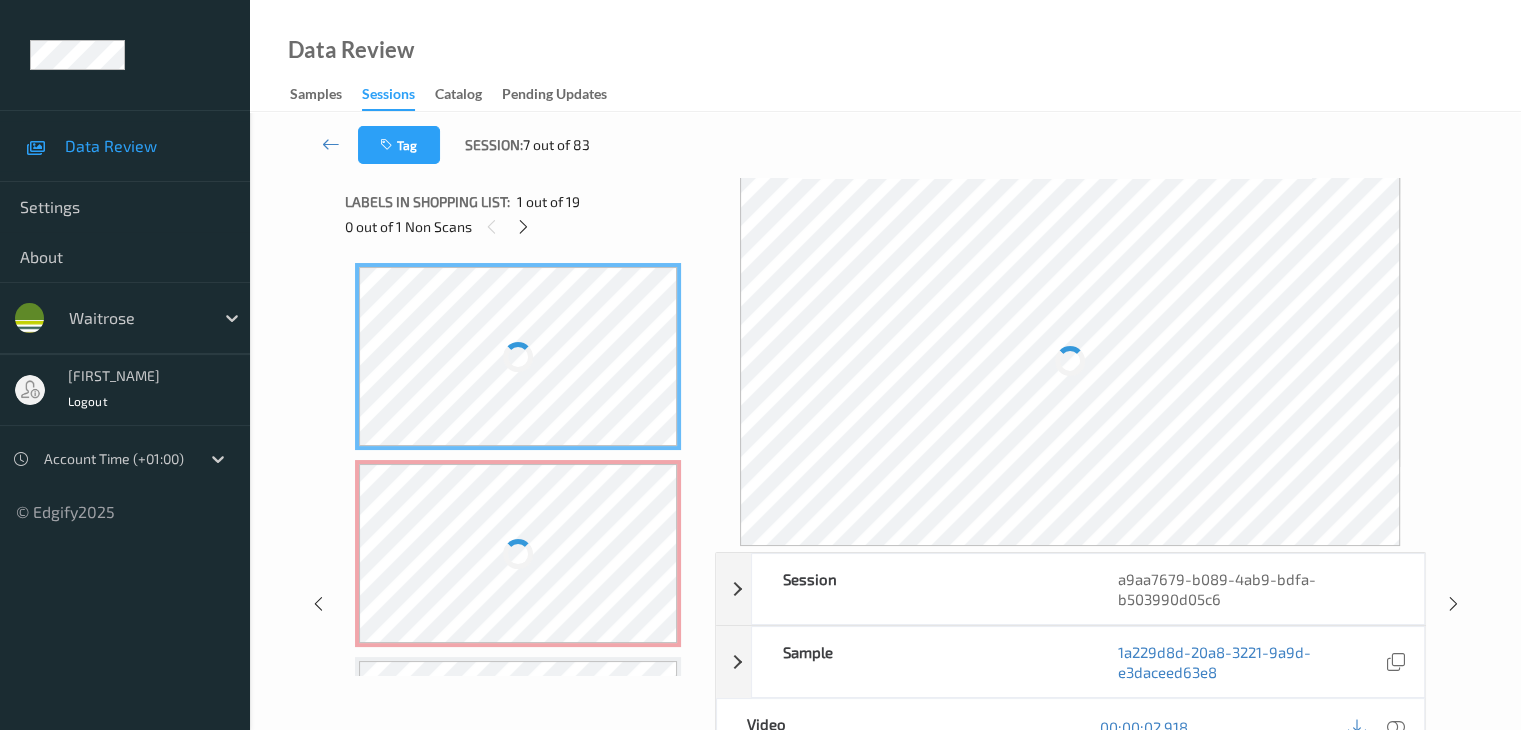 scroll, scrollTop: 0, scrollLeft: 0, axis: both 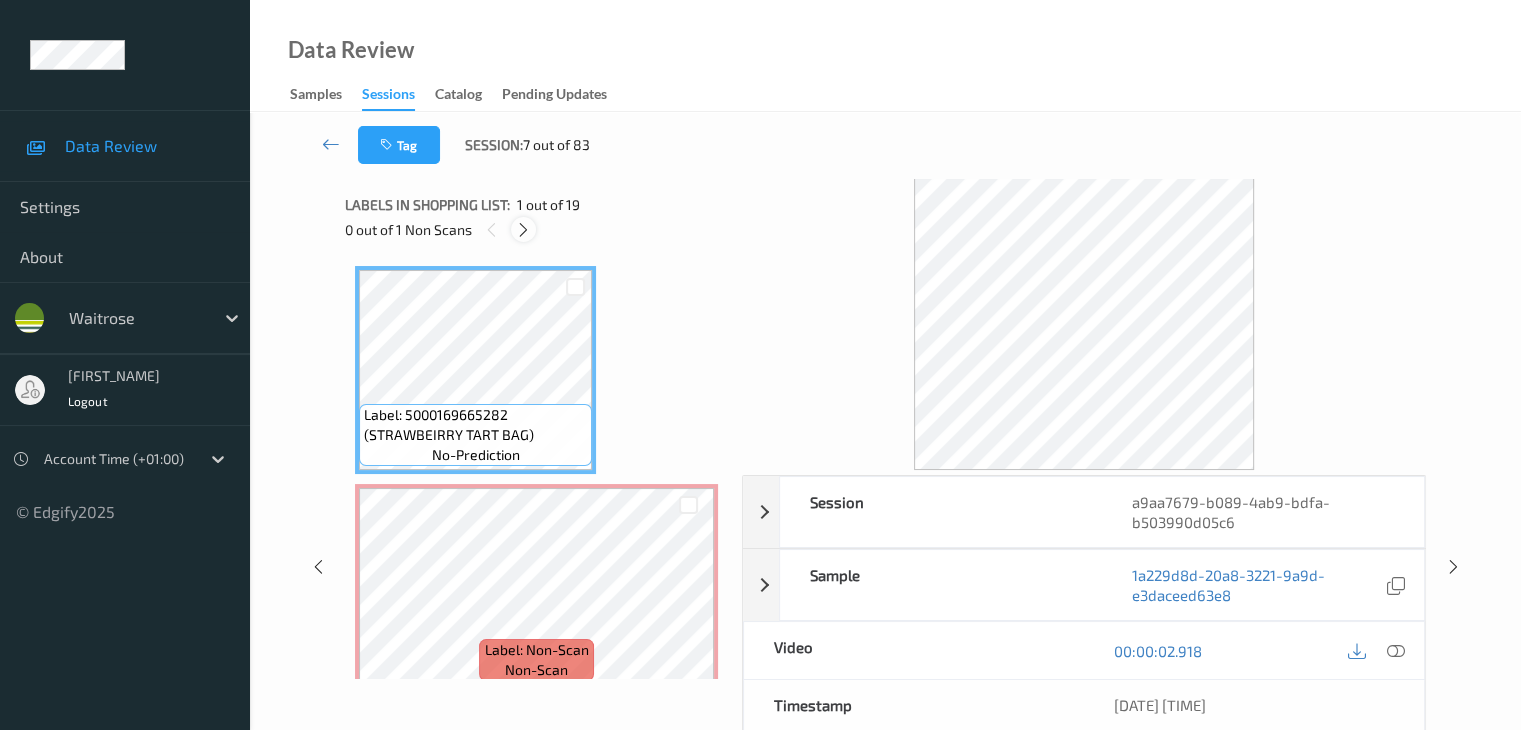 click at bounding box center (523, 230) 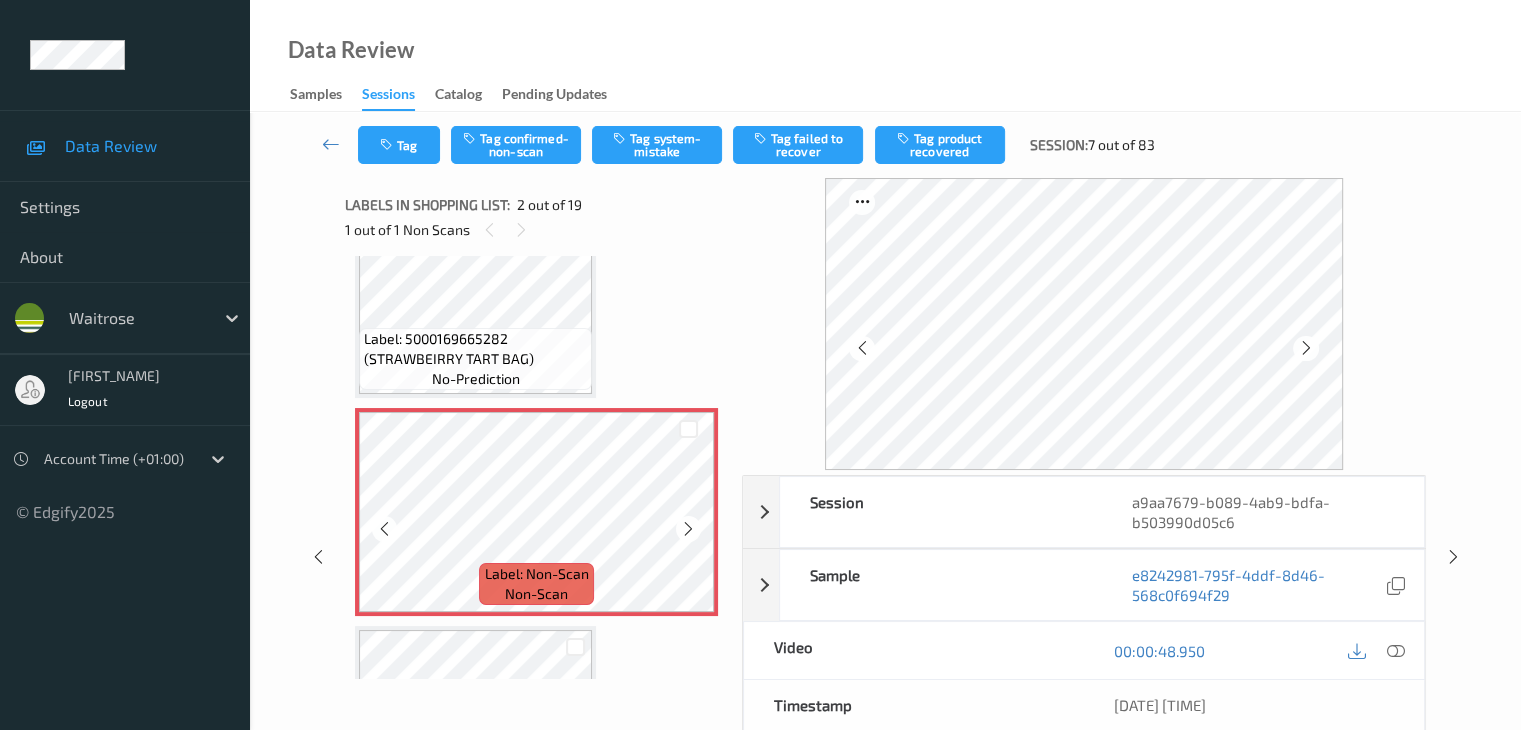 scroll, scrollTop: 110, scrollLeft: 0, axis: vertical 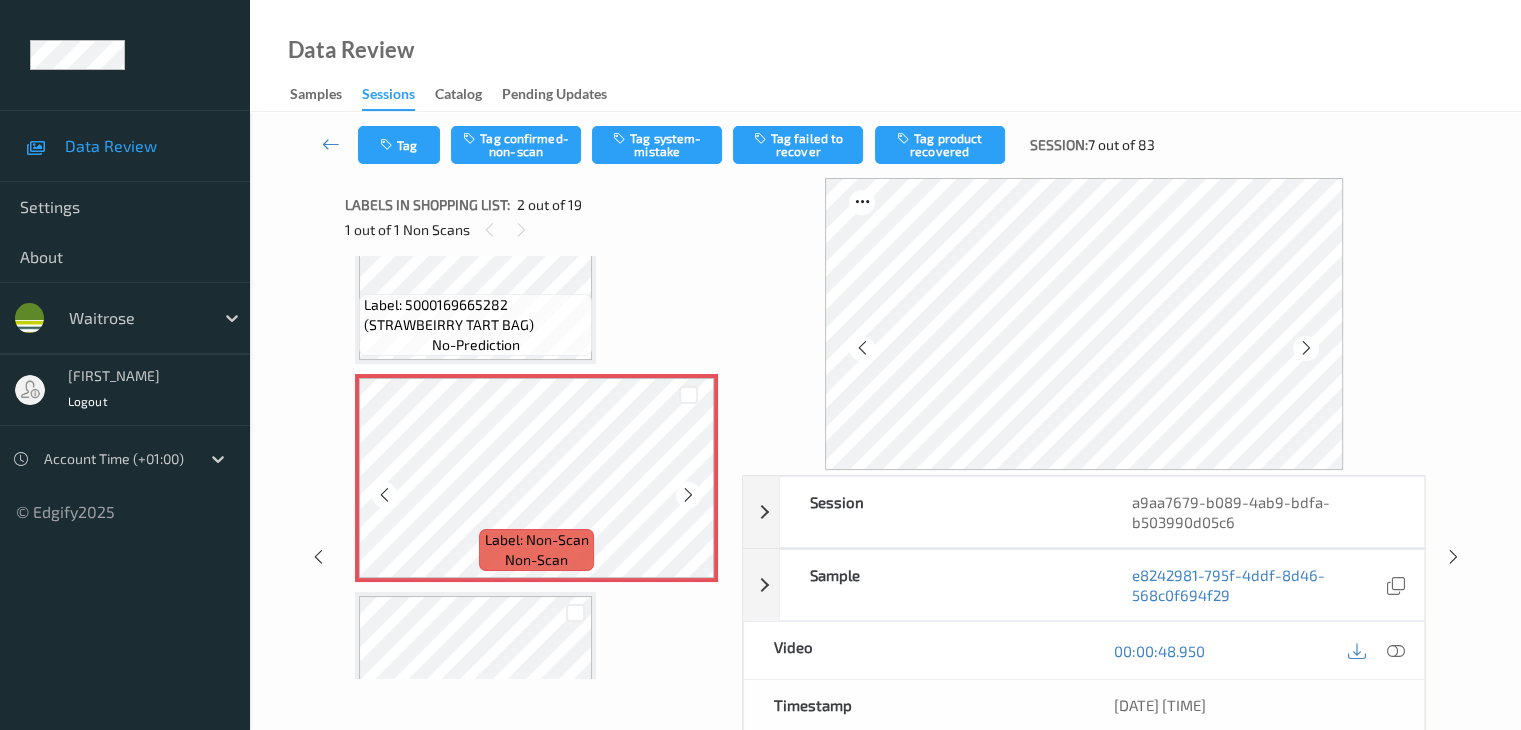 click at bounding box center (688, 495) 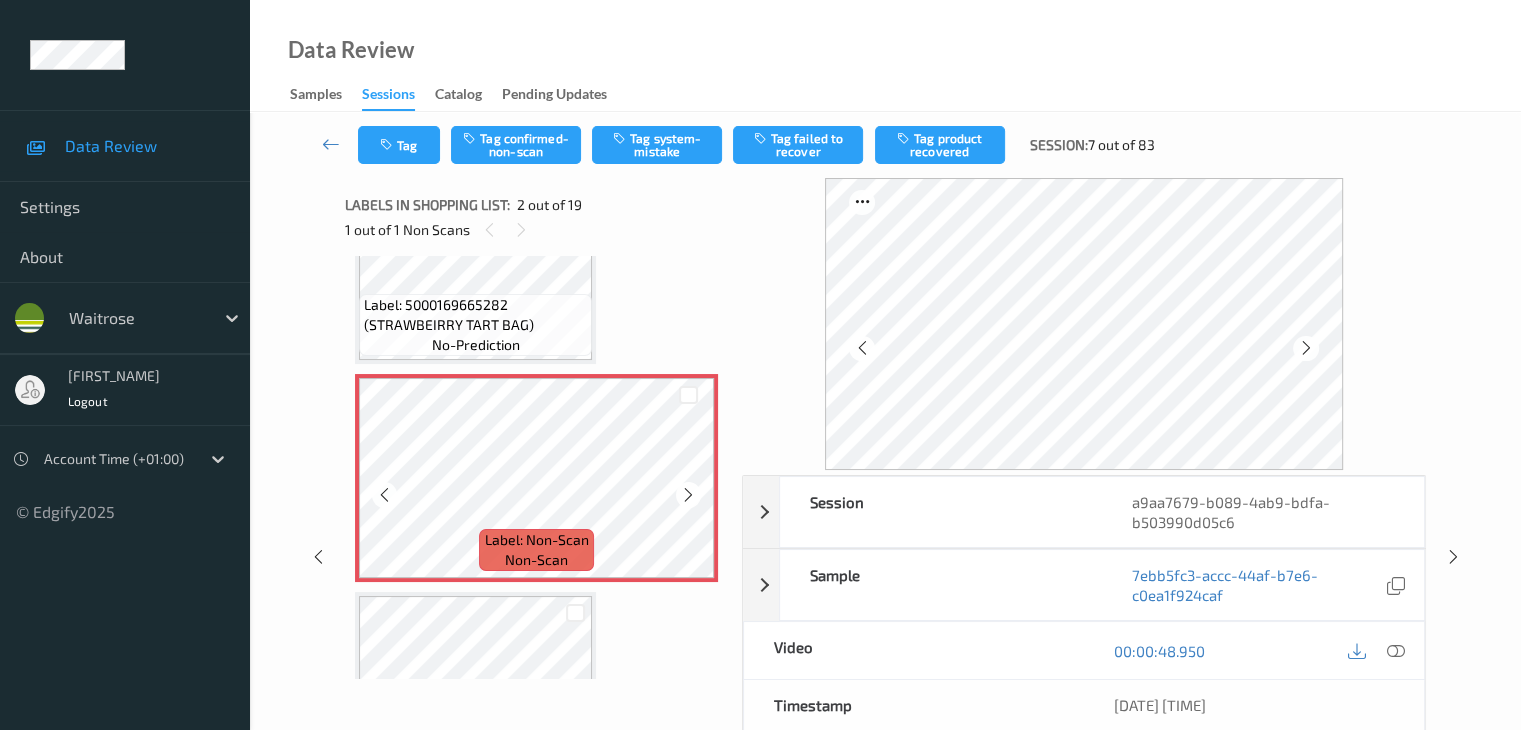 click at bounding box center [688, 495] 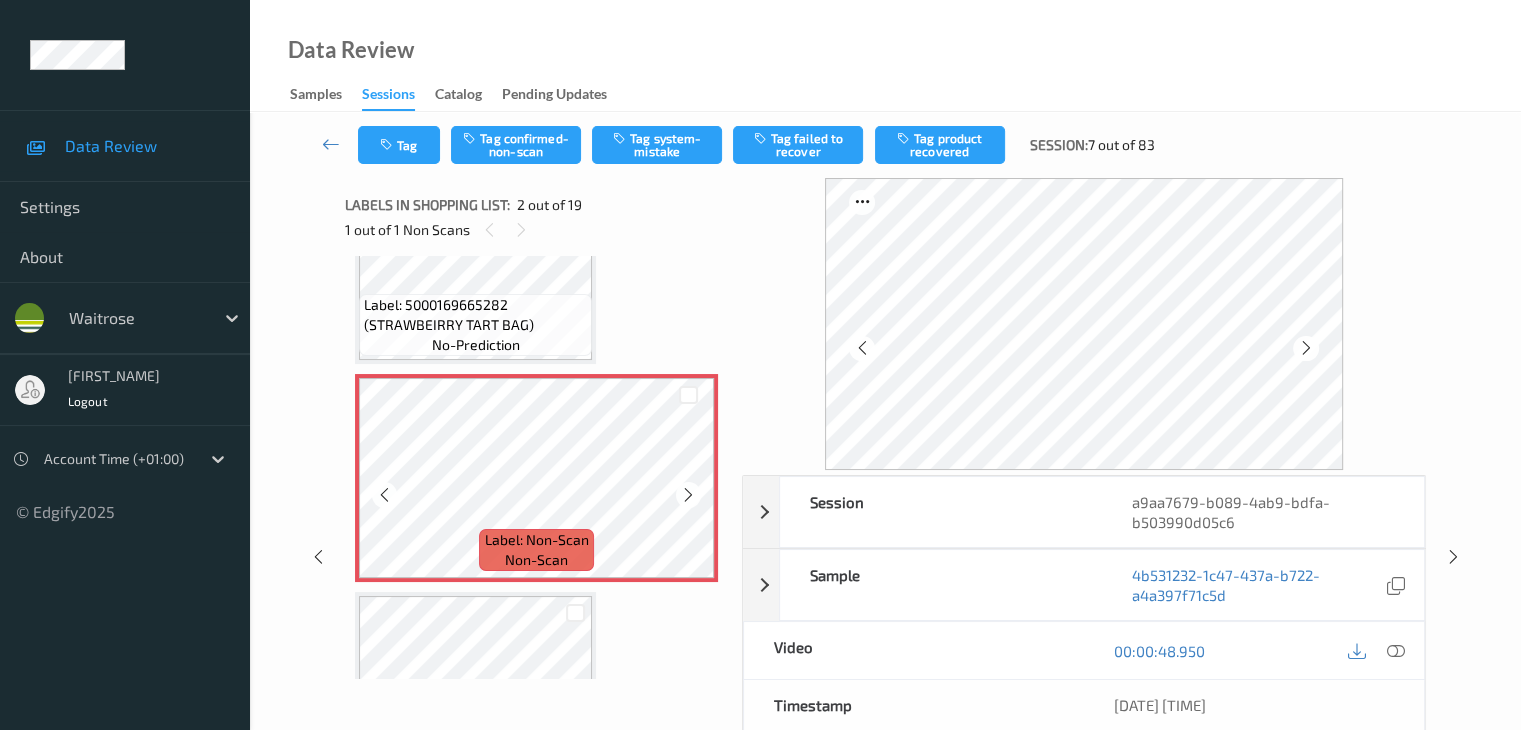 click at bounding box center [688, 495] 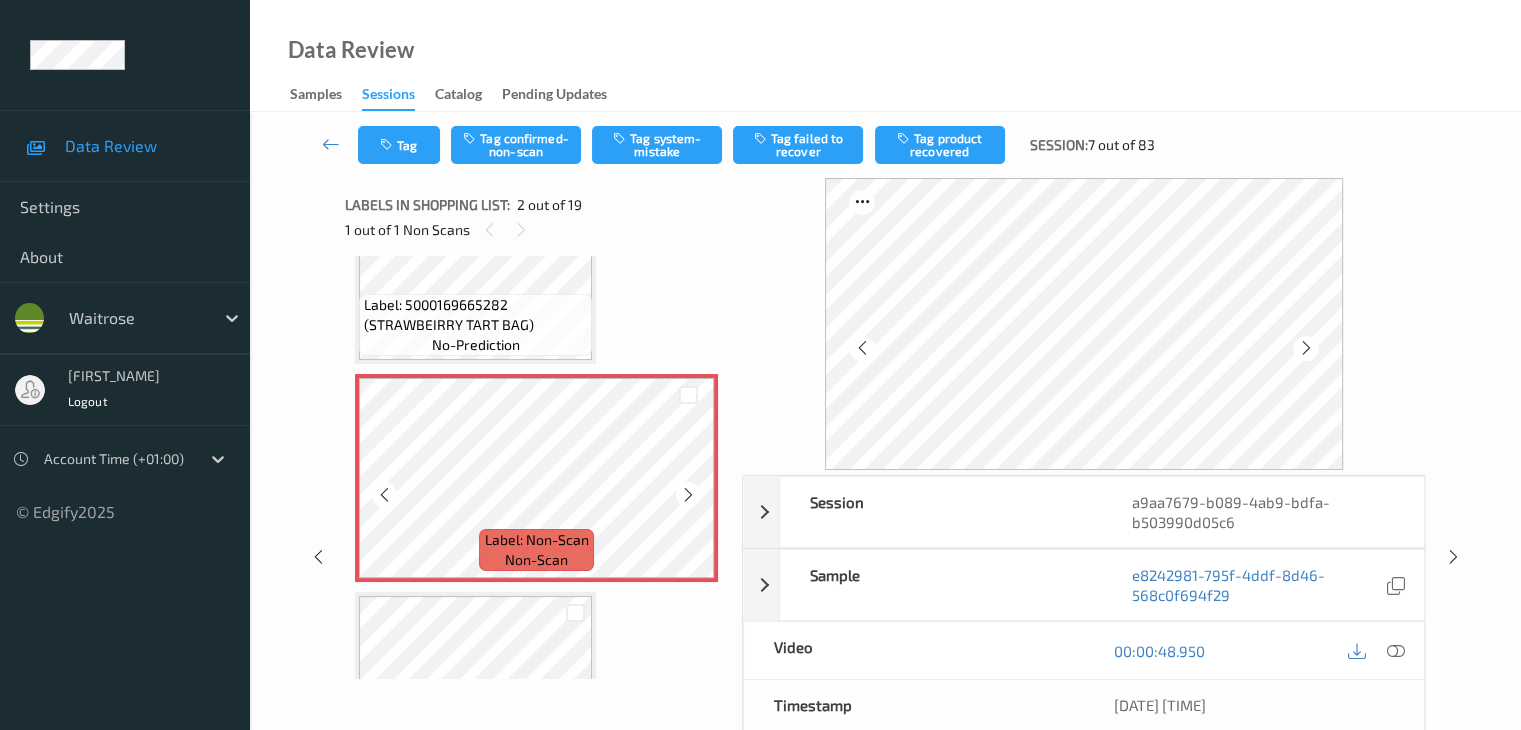 click at bounding box center [688, 495] 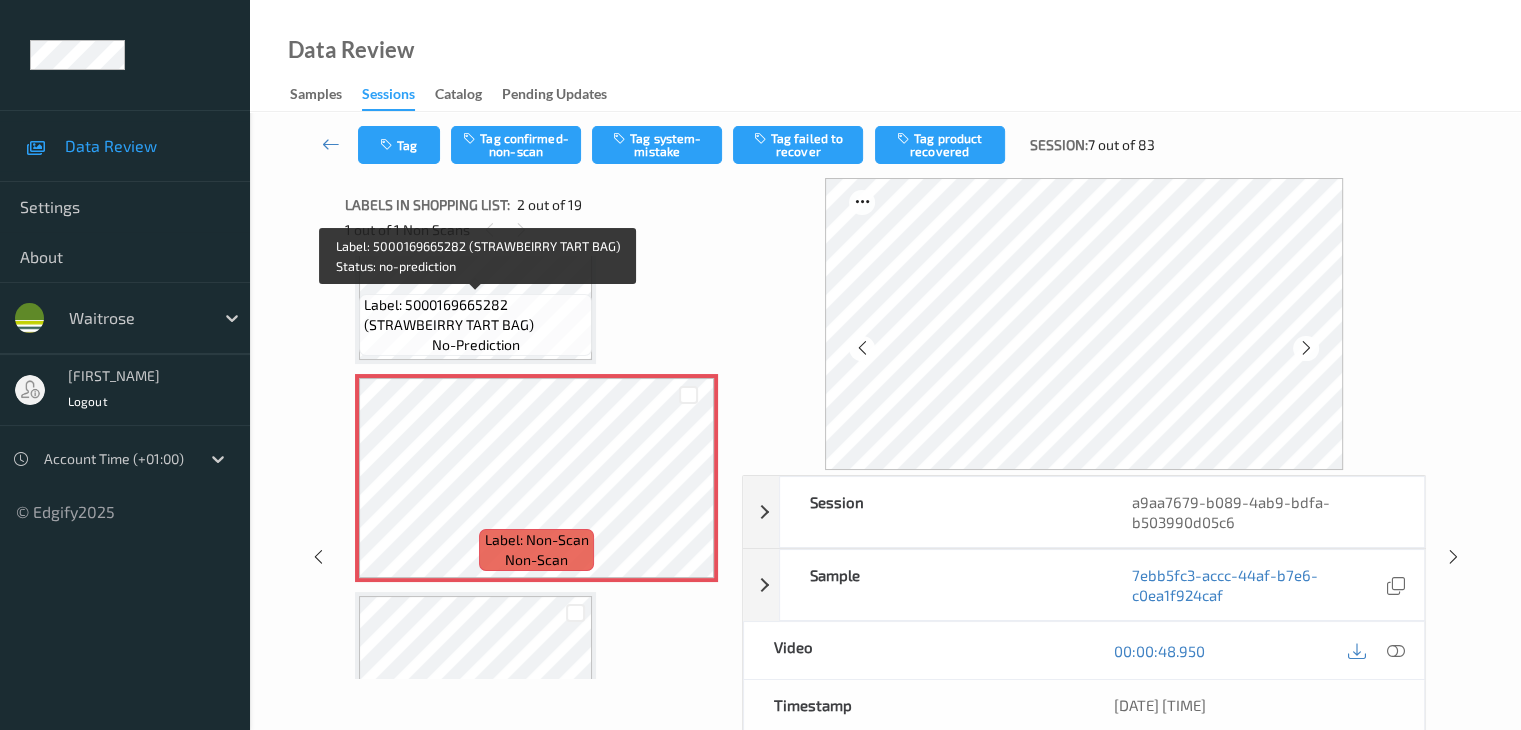 click on "Label: 5000169665282 (STRAWBEIRRY TART BAG)" at bounding box center [475, 315] 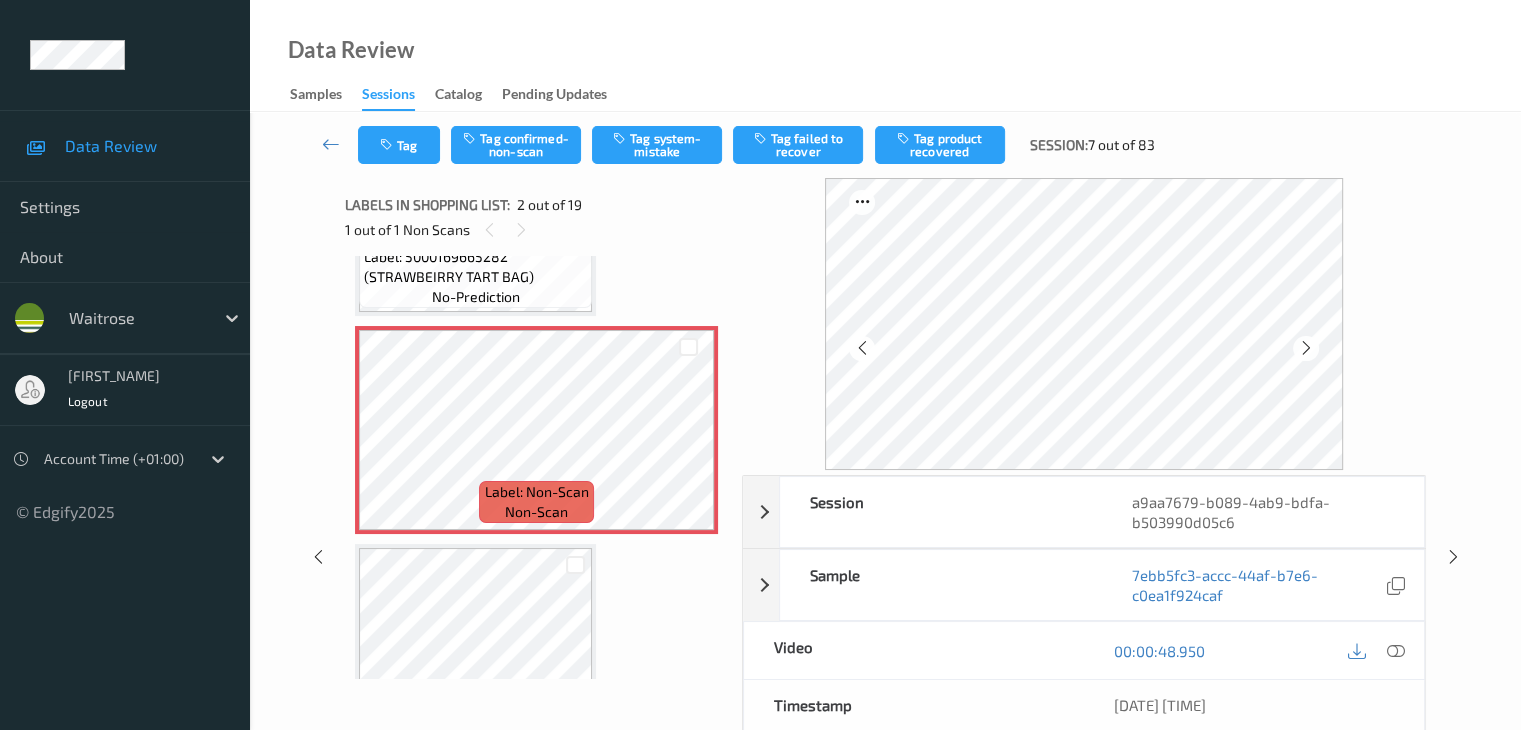 scroll, scrollTop: 10, scrollLeft: 0, axis: vertical 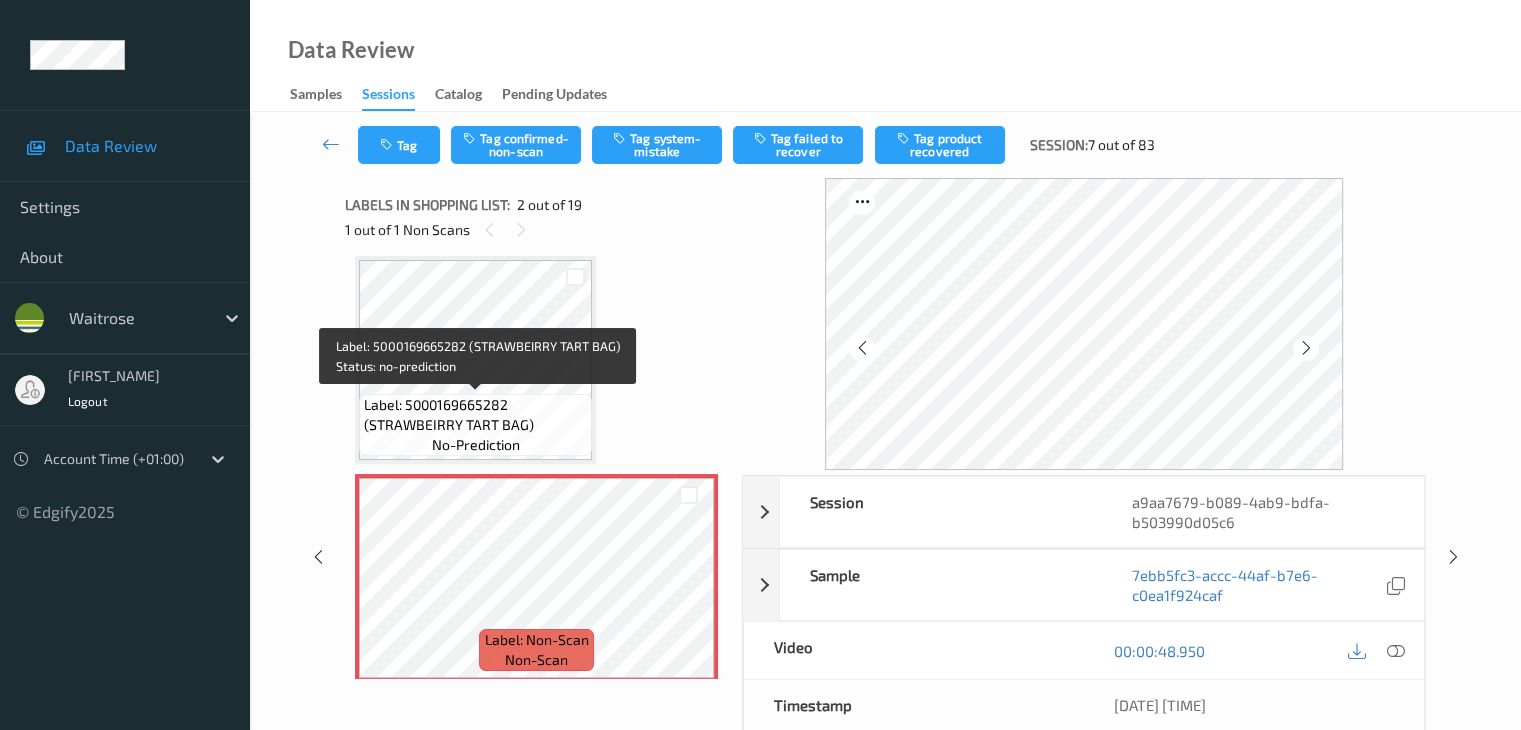 click on "Label: 5000169665282 (STRAWBEIRRY TART BAG)" at bounding box center [475, 415] 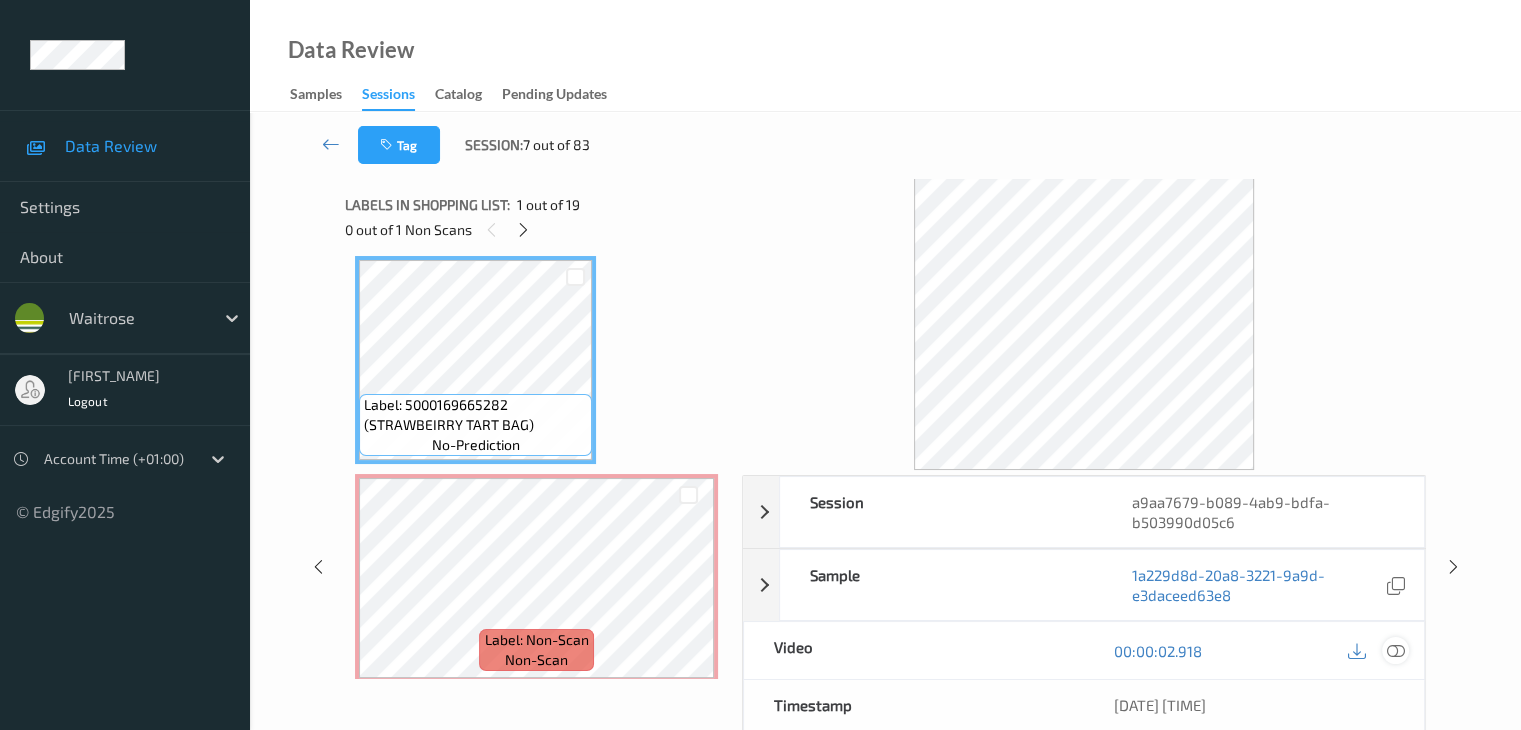 click at bounding box center [1395, 651] 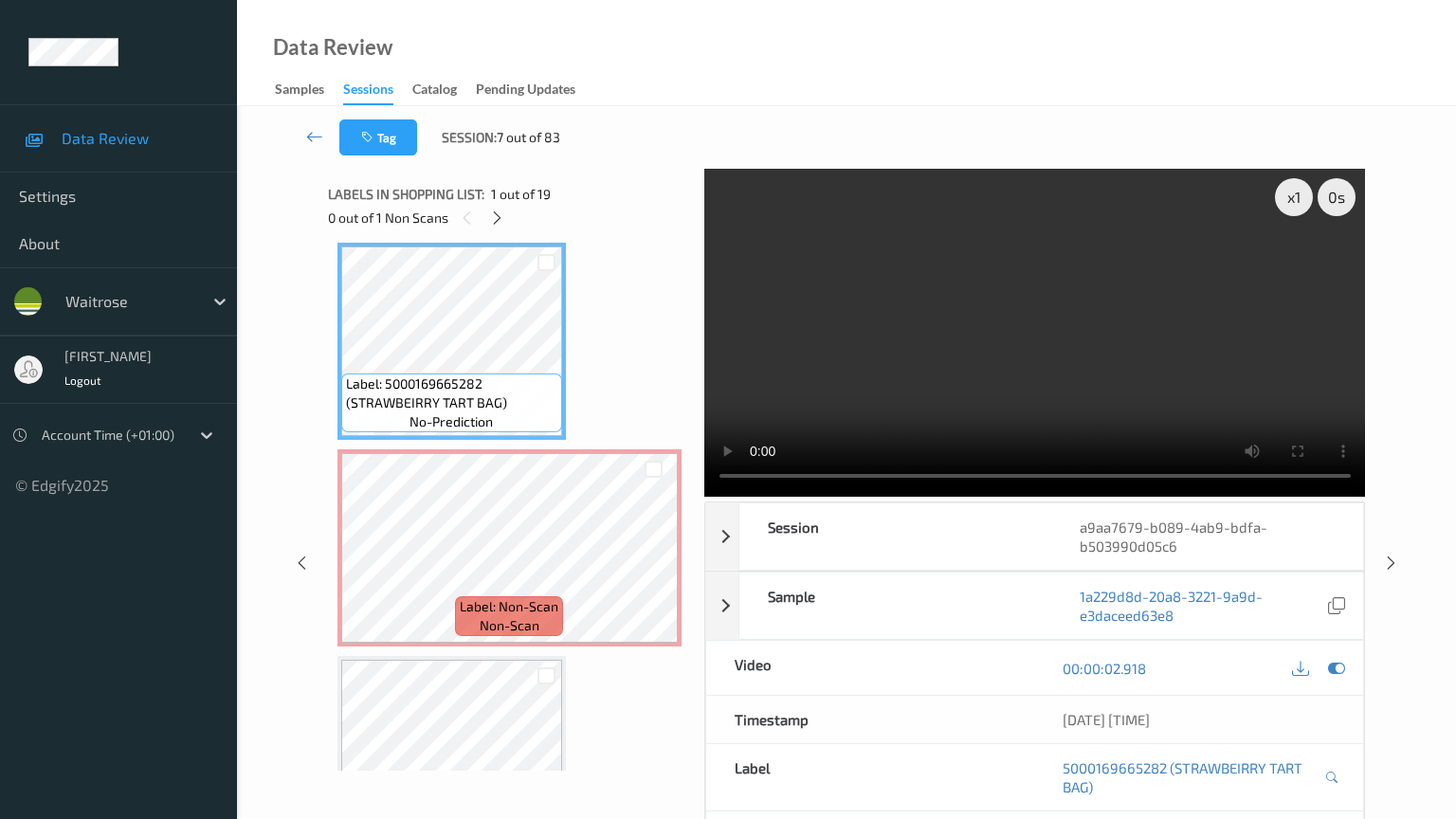 type 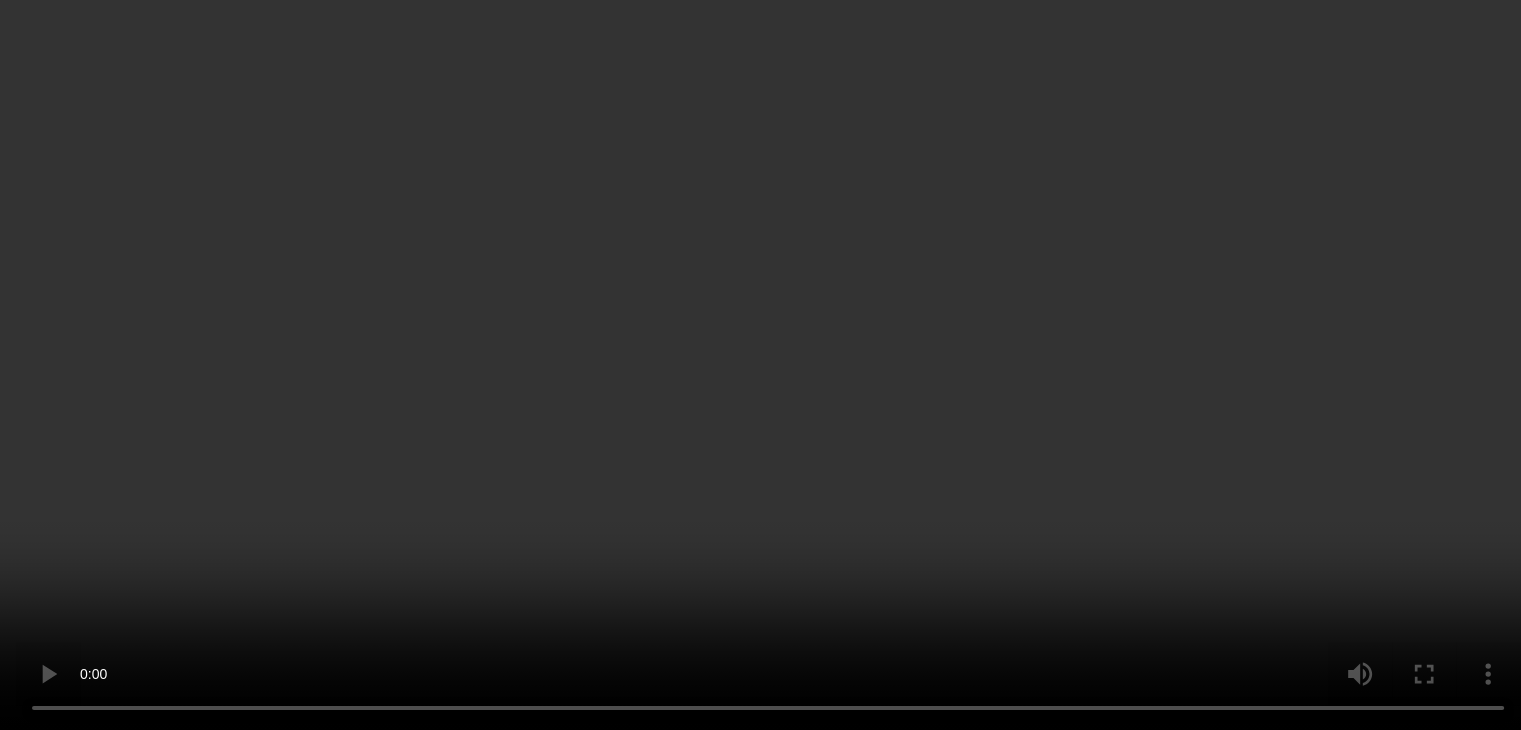 scroll, scrollTop: 0, scrollLeft: 0, axis: both 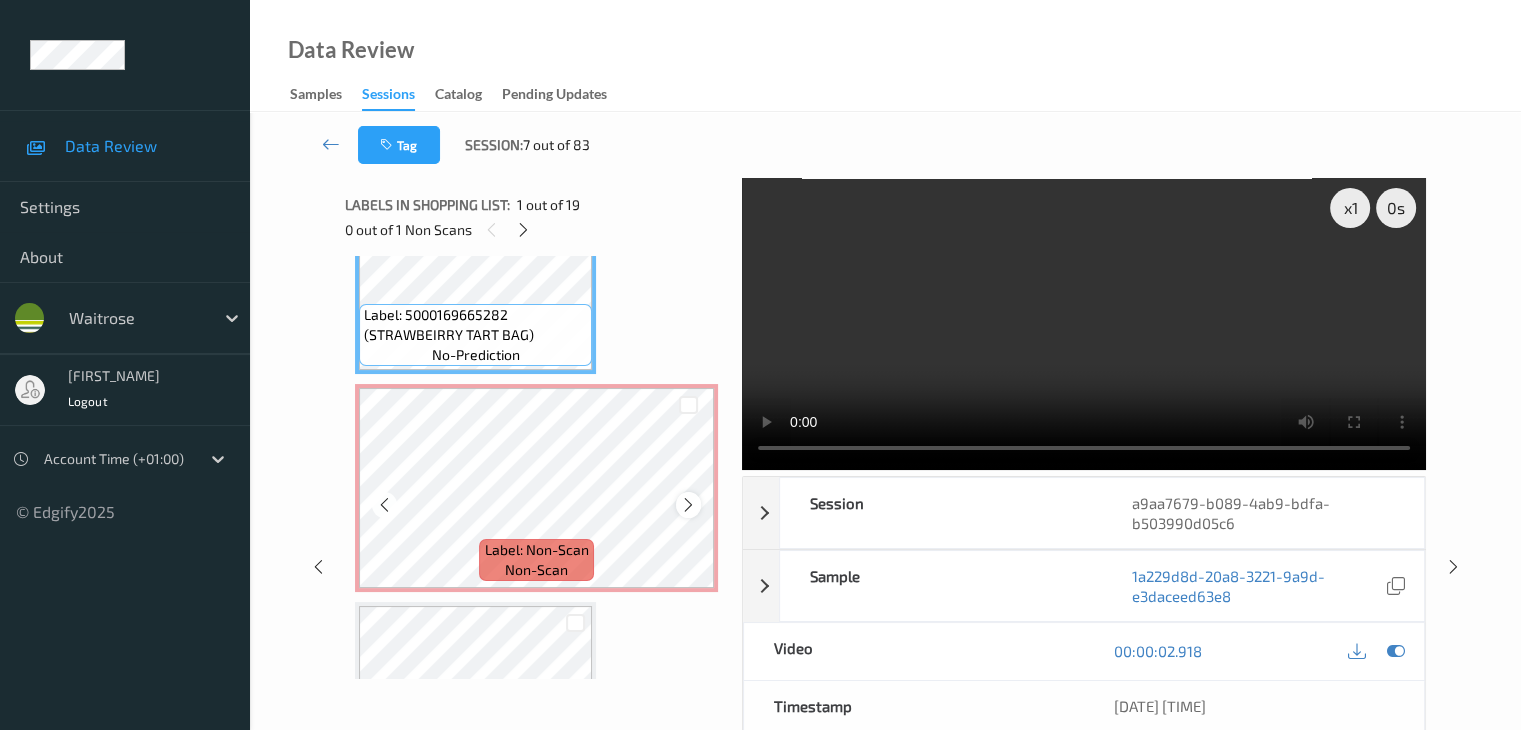 click at bounding box center (688, 505) 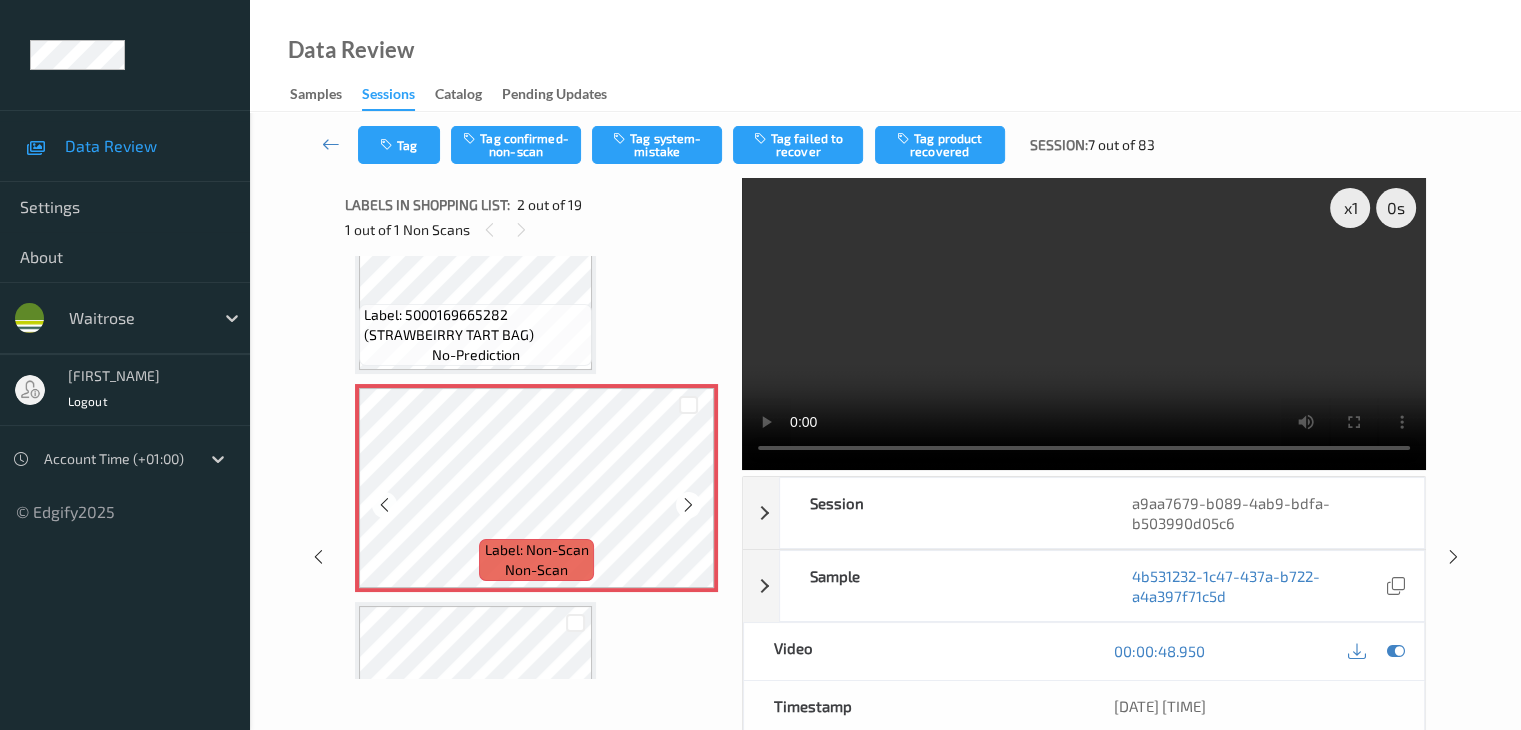 click at bounding box center [688, 505] 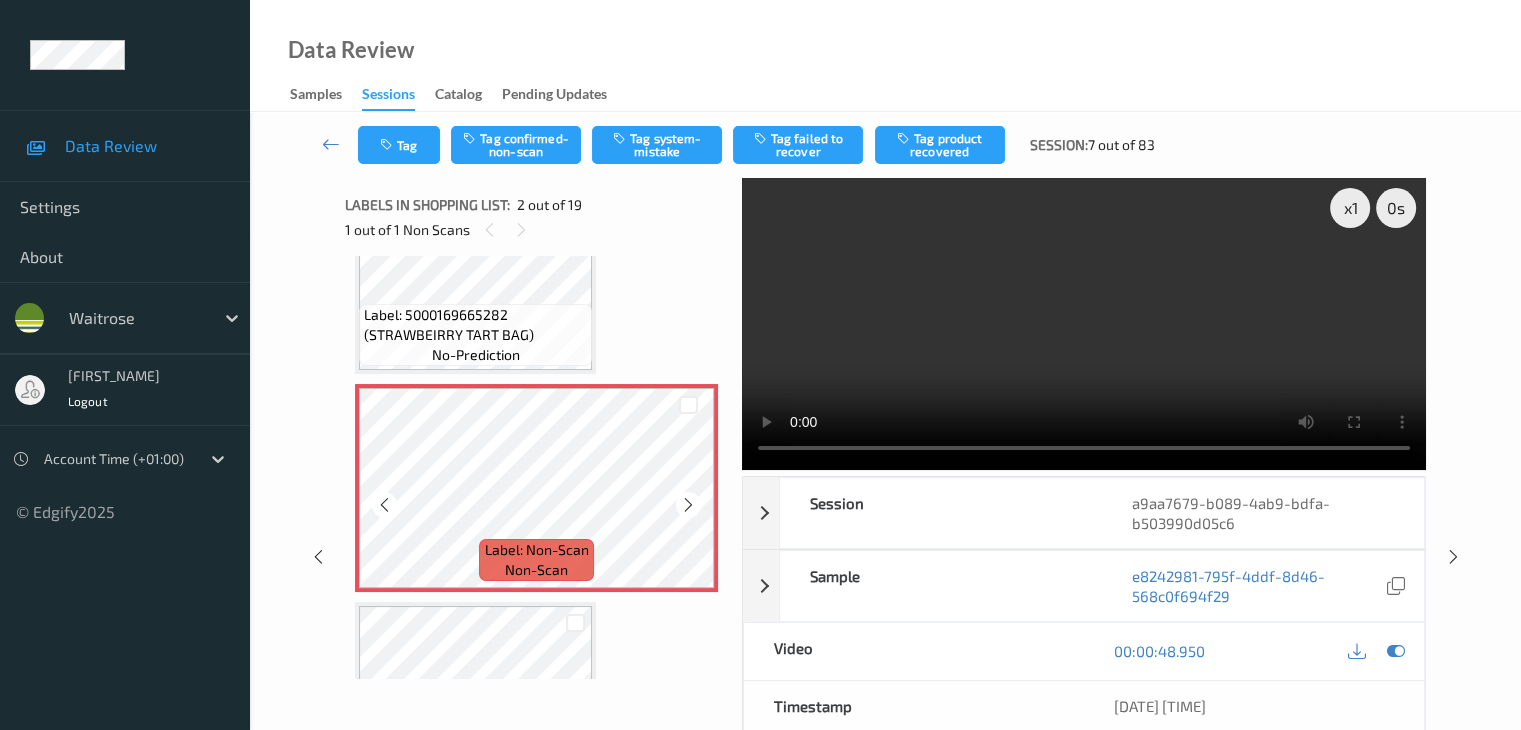 click at bounding box center (688, 505) 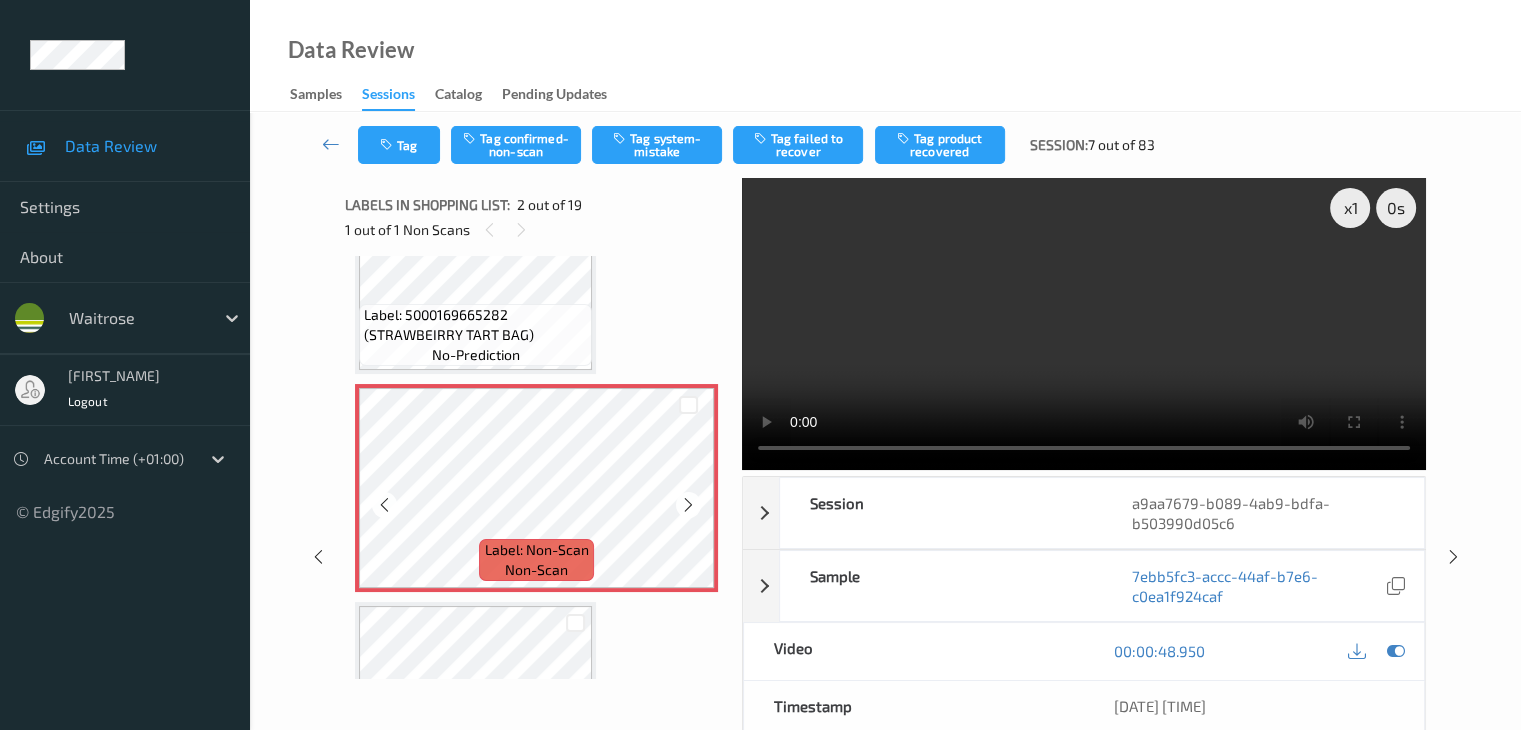 click at bounding box center (688, 505) 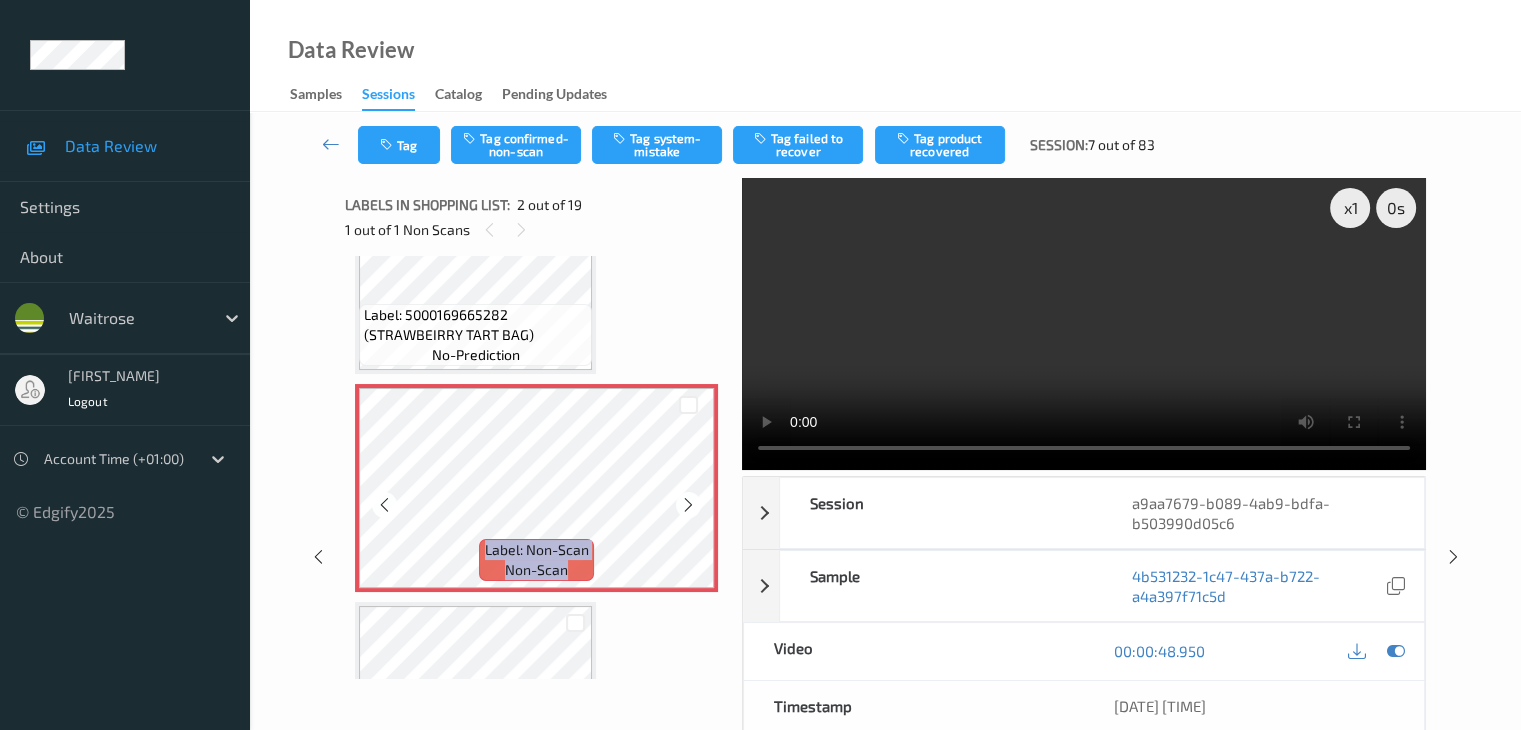 click at bounding box center [688, 505] 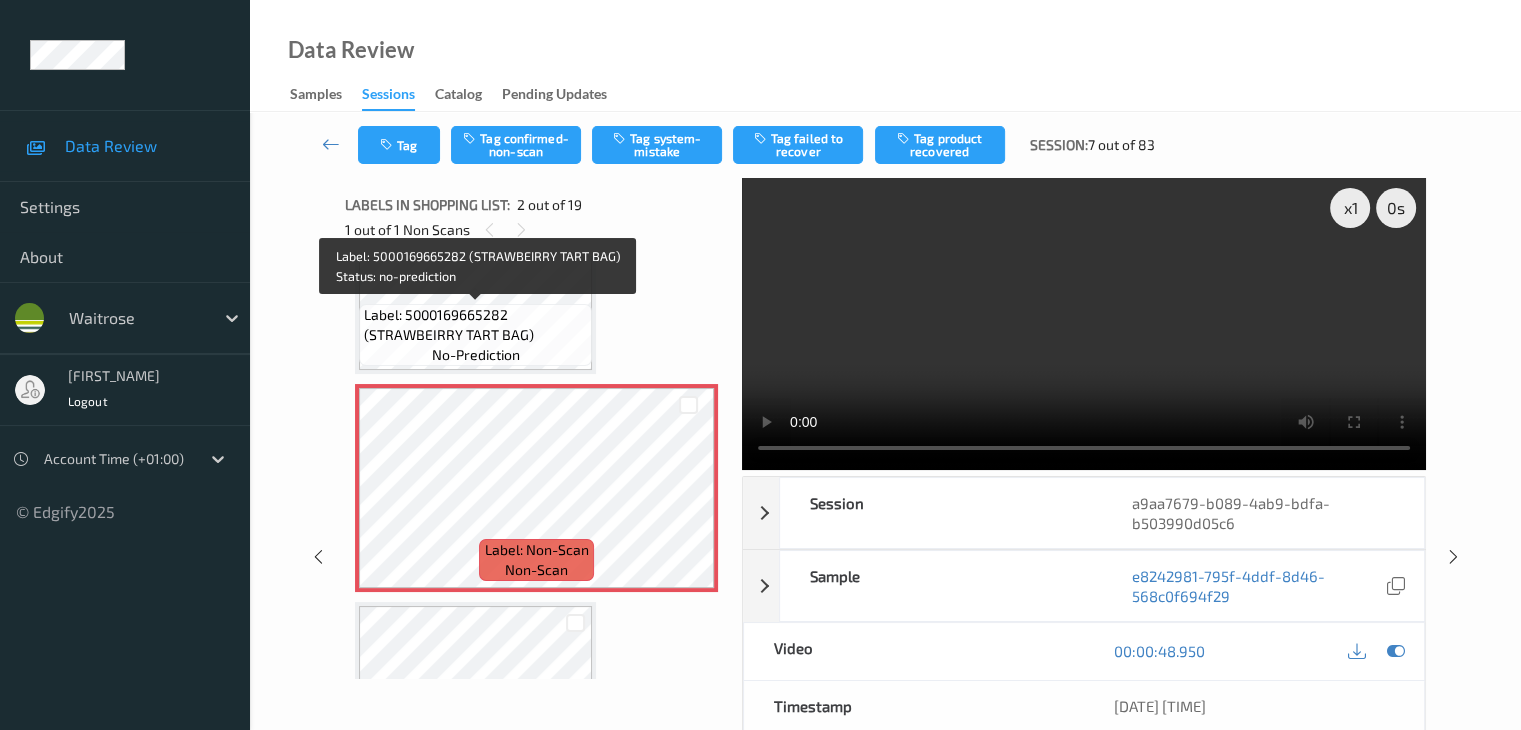 click on "Label: 5000169665282 (STRAWBEIRRY TART BAG)" at bounding box center (475, 325) 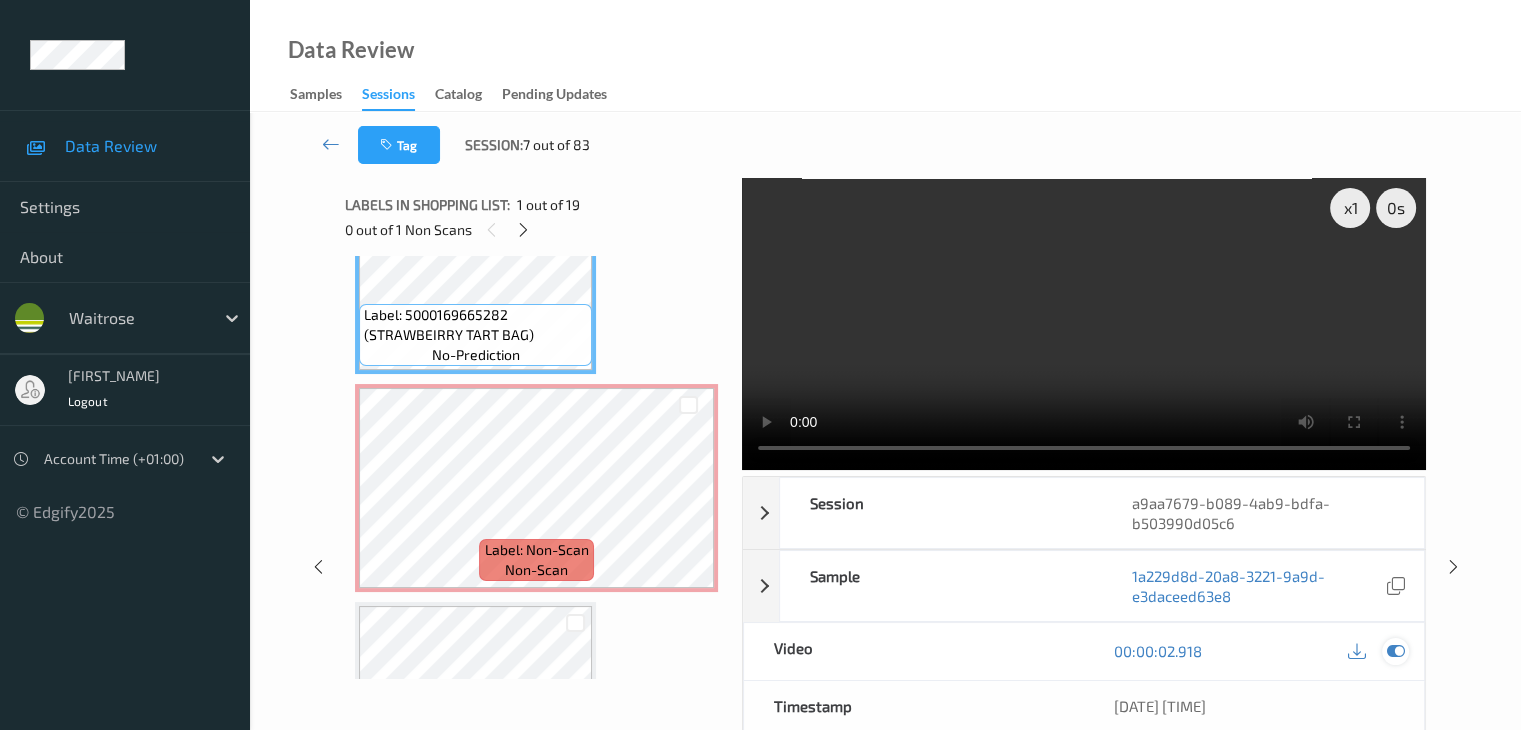 click at bounding box center [1395, 651] 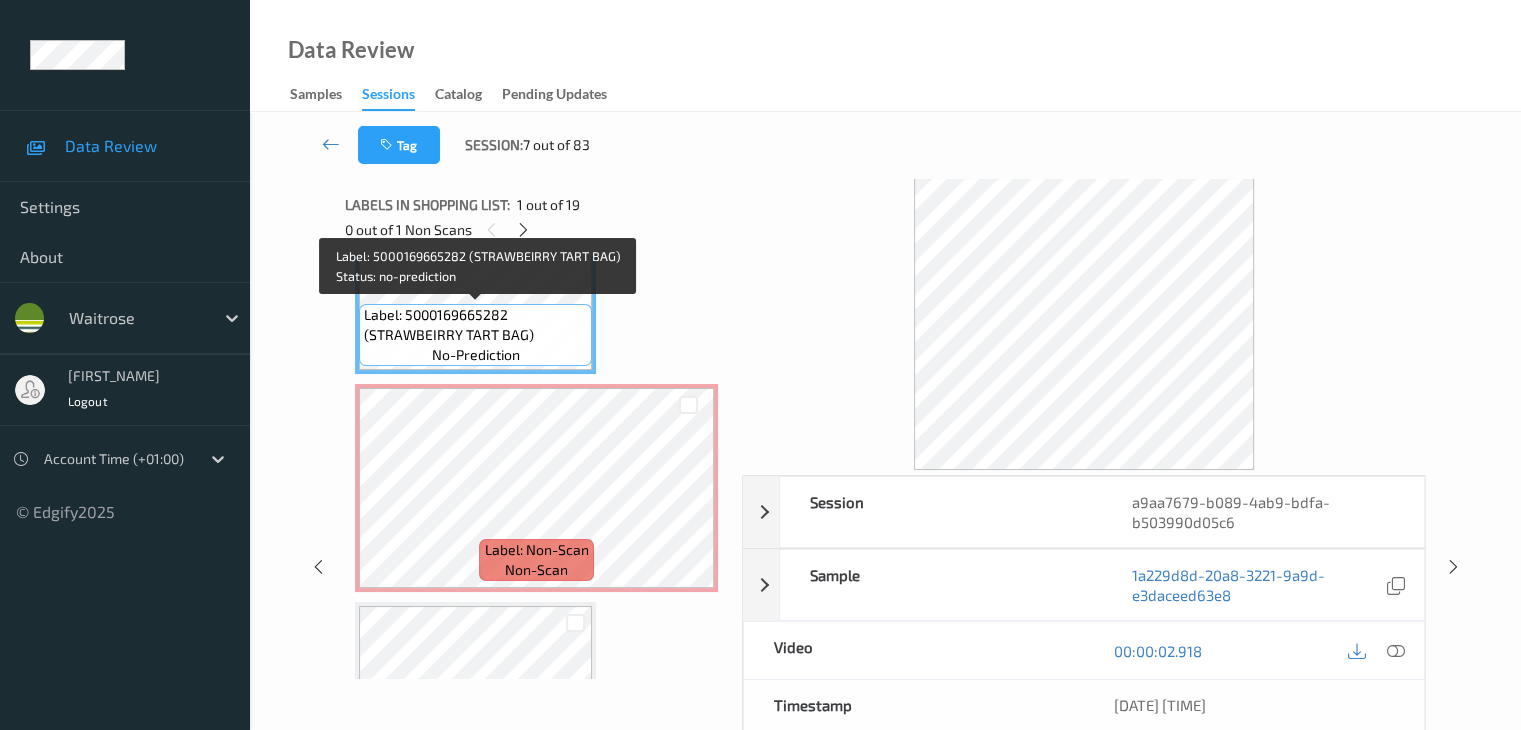 click on "Label: 5000169665282 (STRAWBEIRRY TART BAG)" at bounding box center (475, 325) 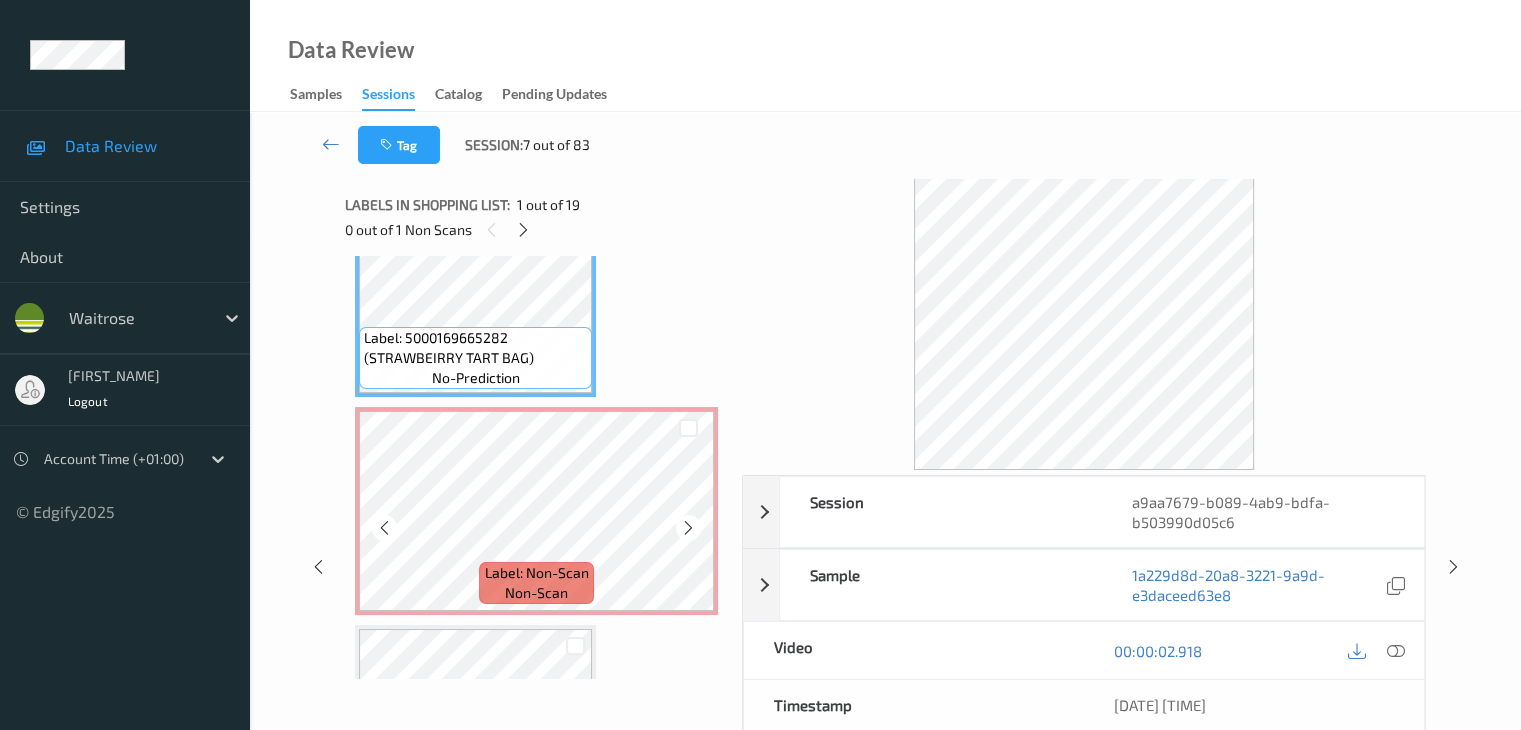 scroll, scrollTop: 200, scrollLeft: 0, axis: vertical 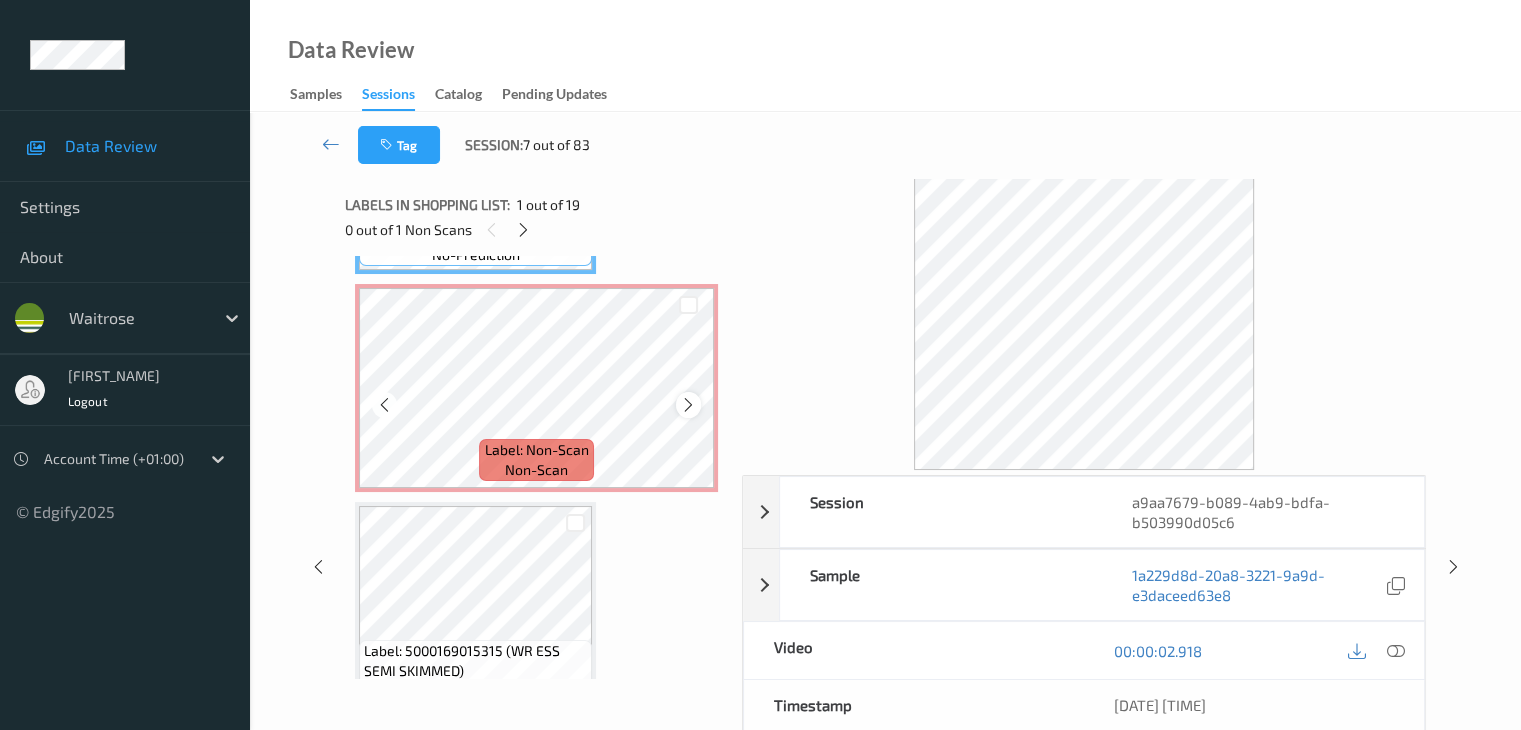 click at bounding box center (688, 405) 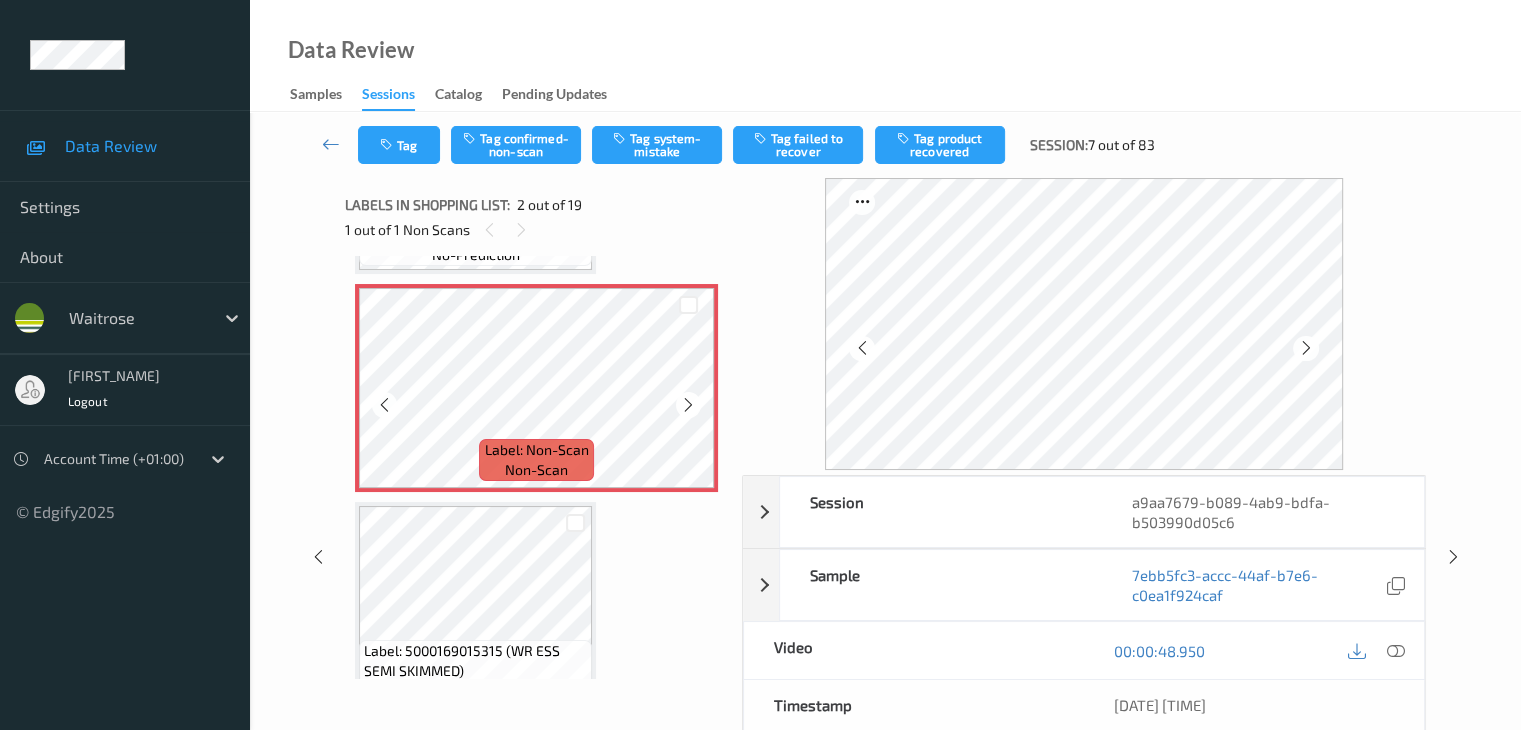 click at bounding box center [688, 405] 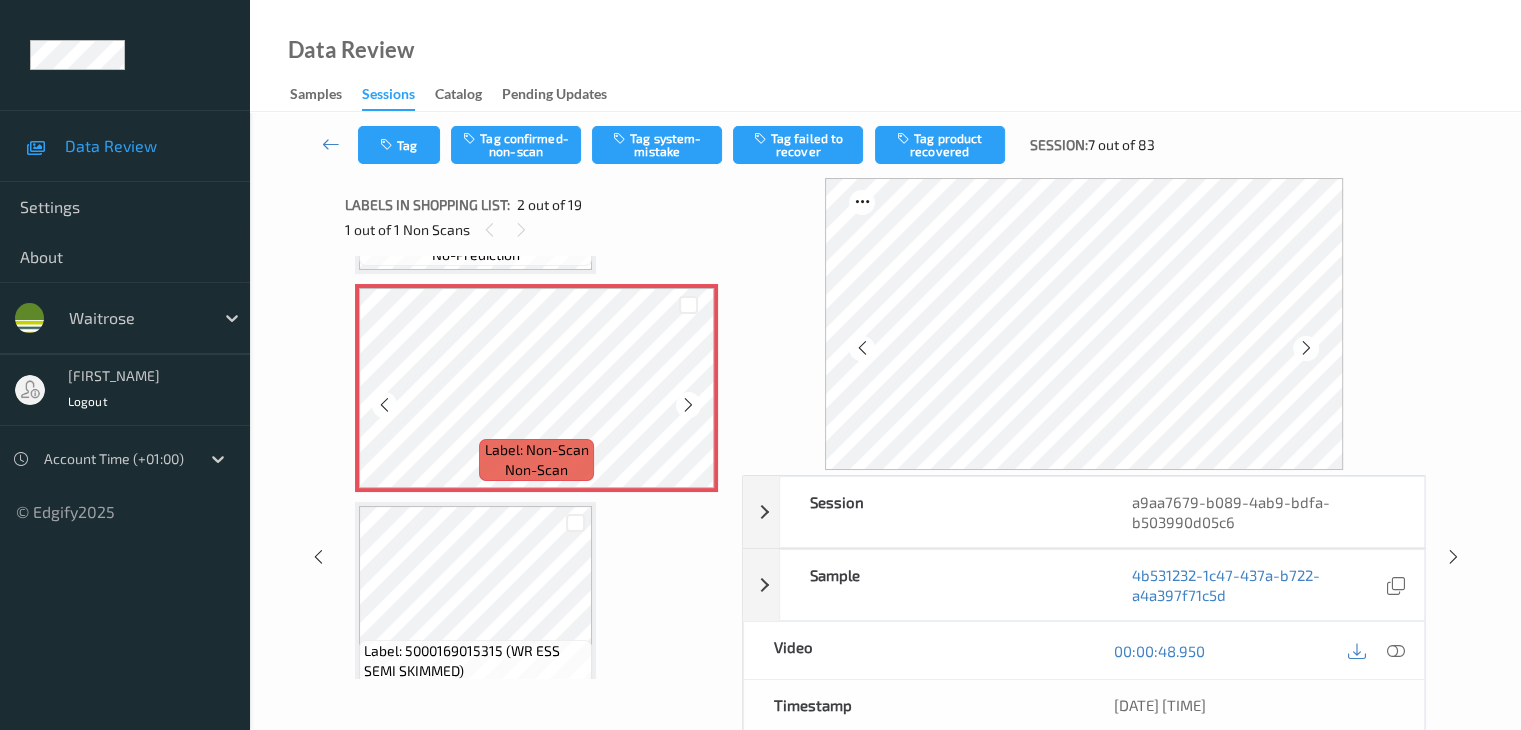click at bounding box center (688, 405) 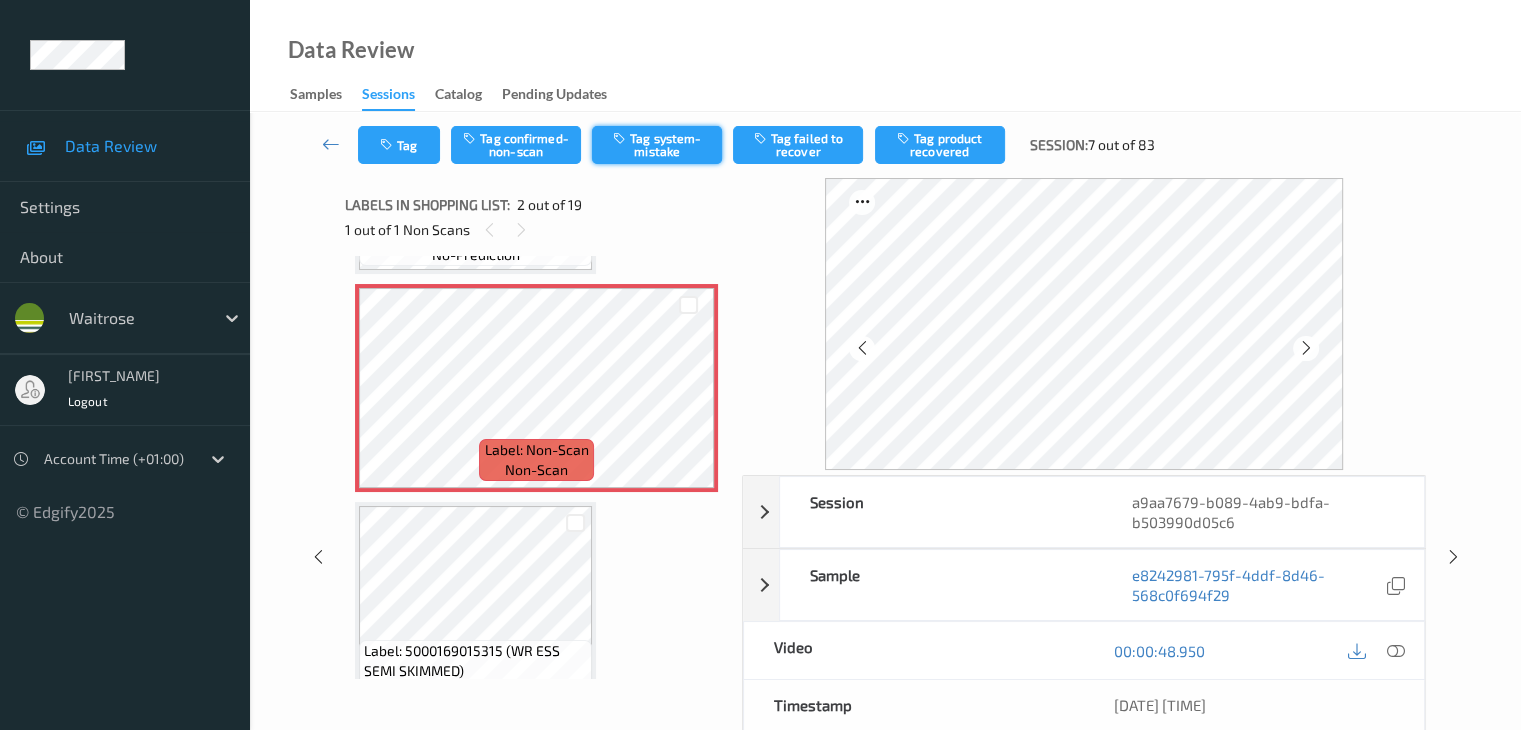 click on "Tag   system-mistake" at bounding box center (657, 145) 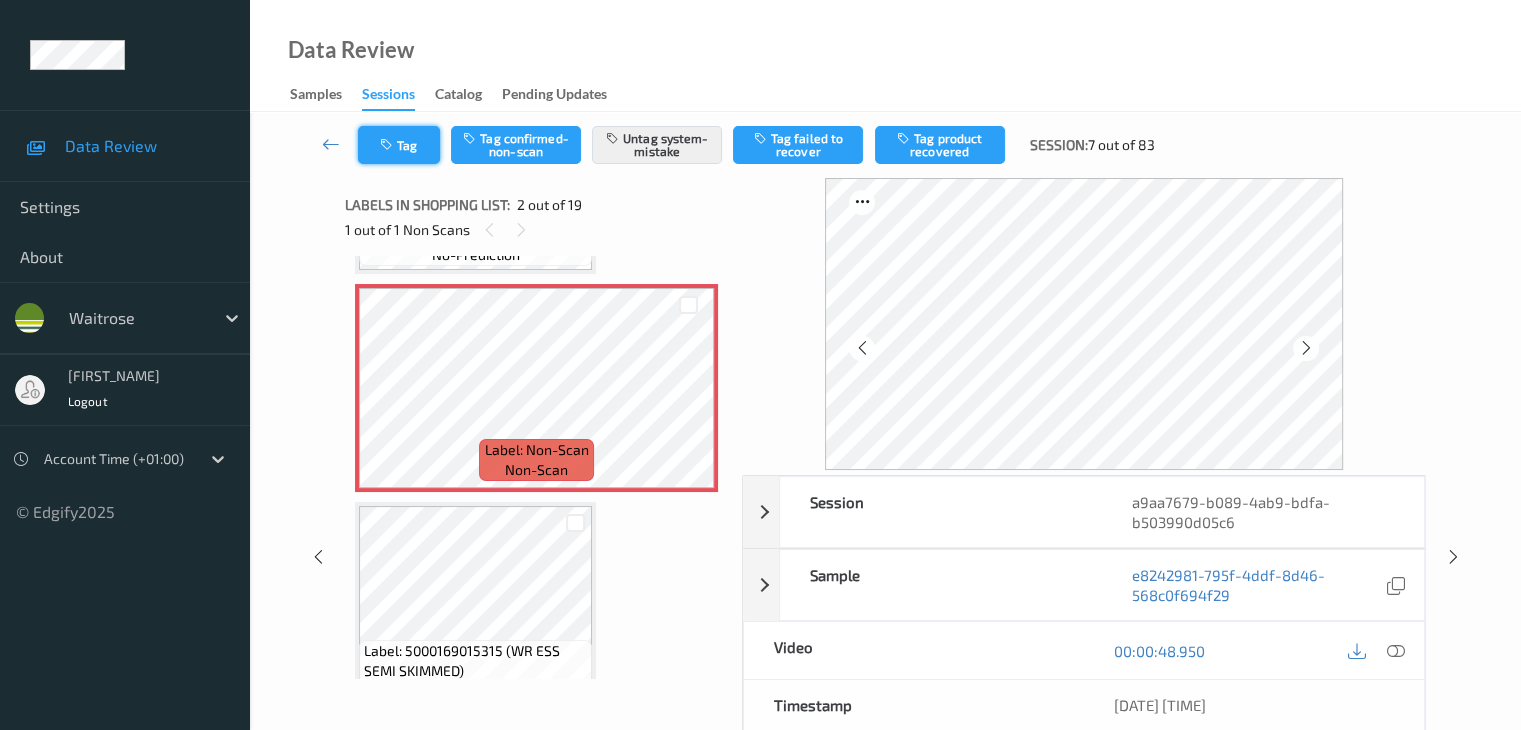 click on "Tag" at bounding box center (399, 145) 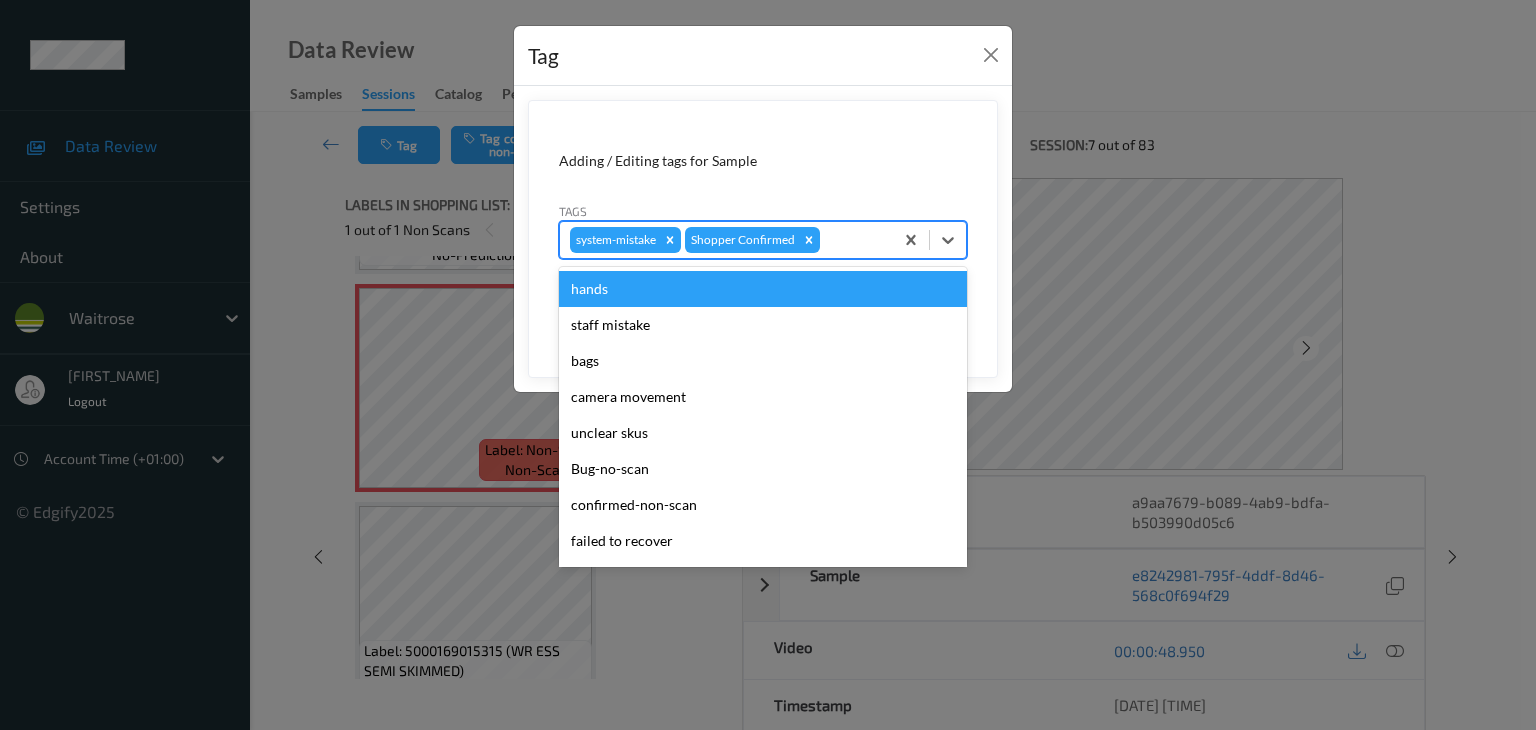 click at bounding box center [853, 240] 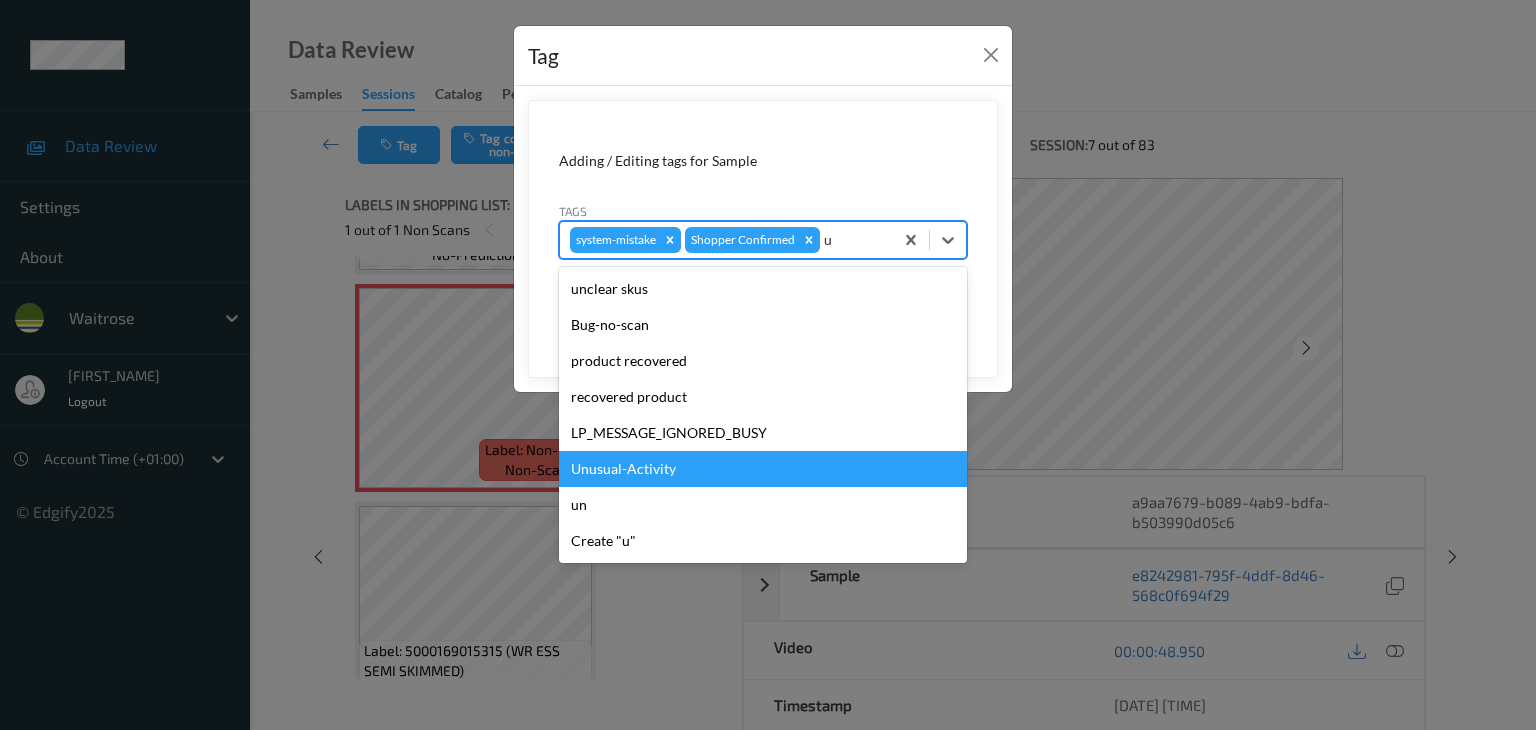click on "Unusual-Activity" at bounding box center (763, 469) 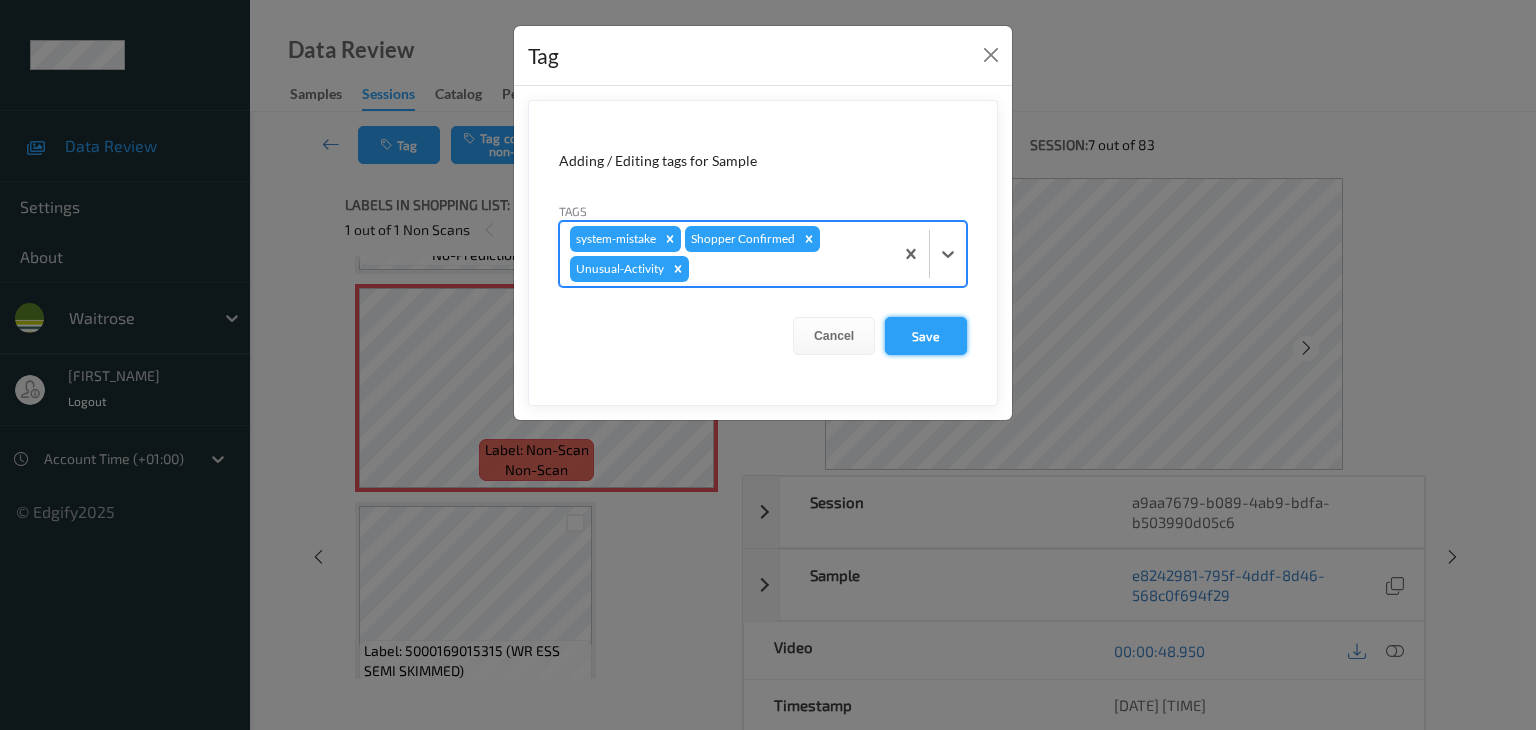 click on "Save" at bounding box center (926, 336) 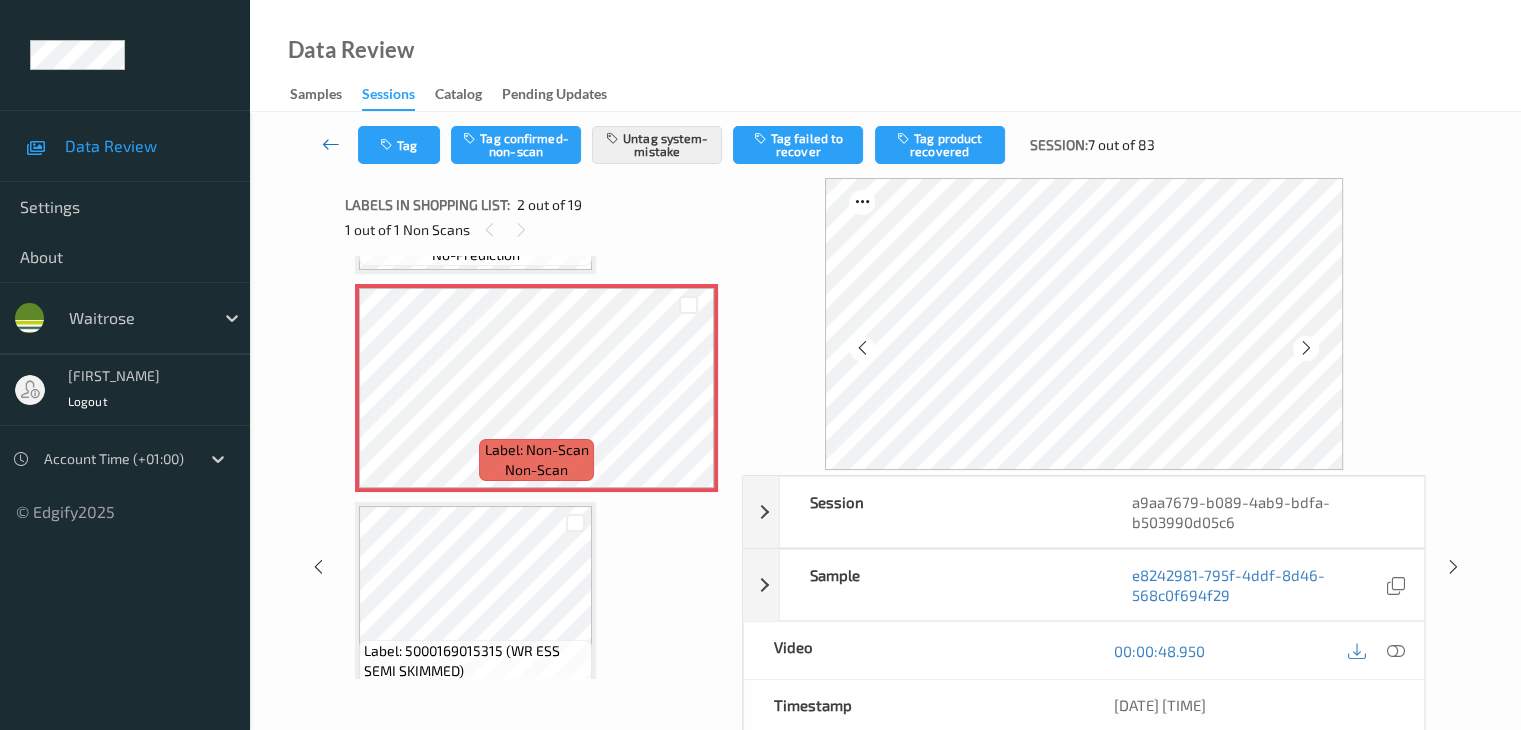 click at bounding box center (331, 144) 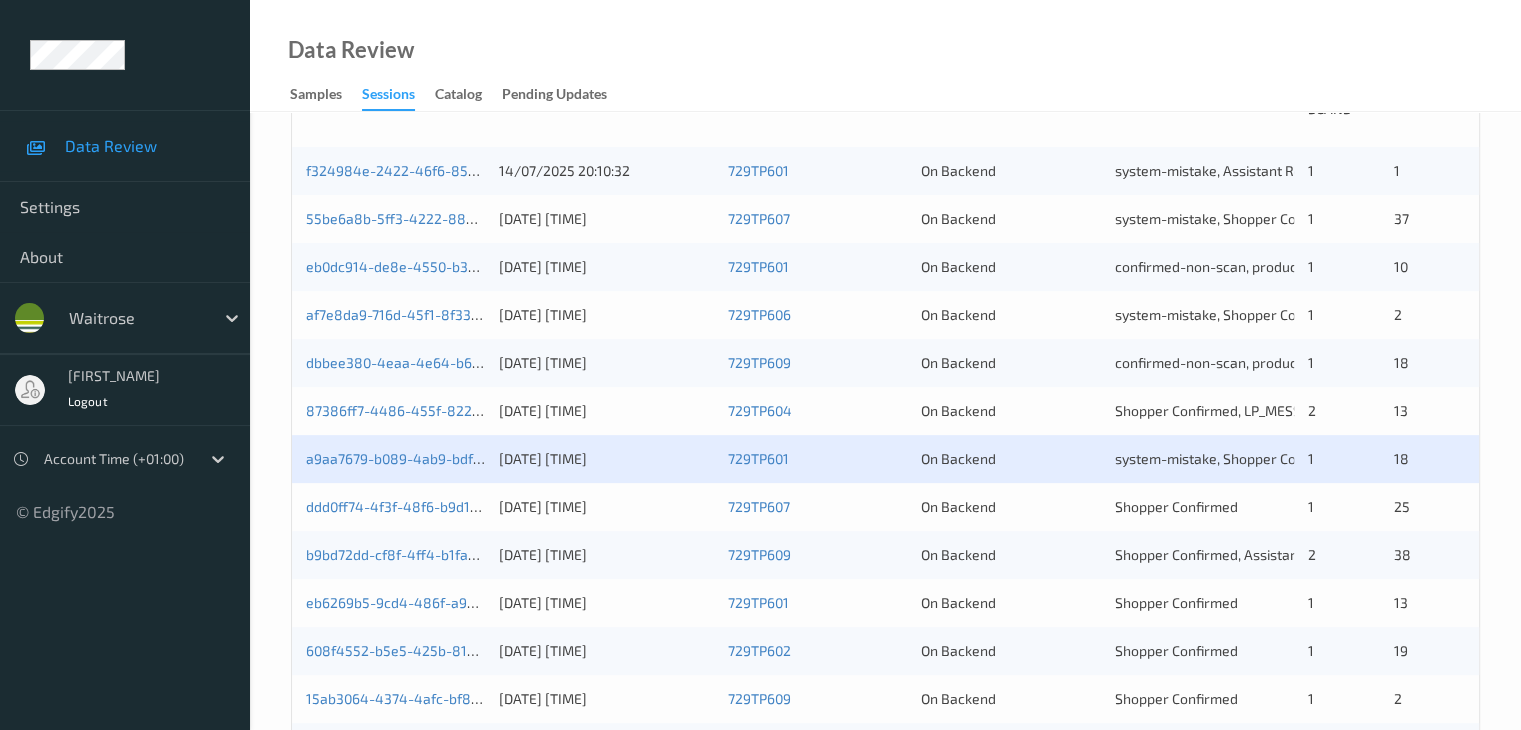 scroll, scrollTop: 500, scrollLeft: 0, axis: vertical 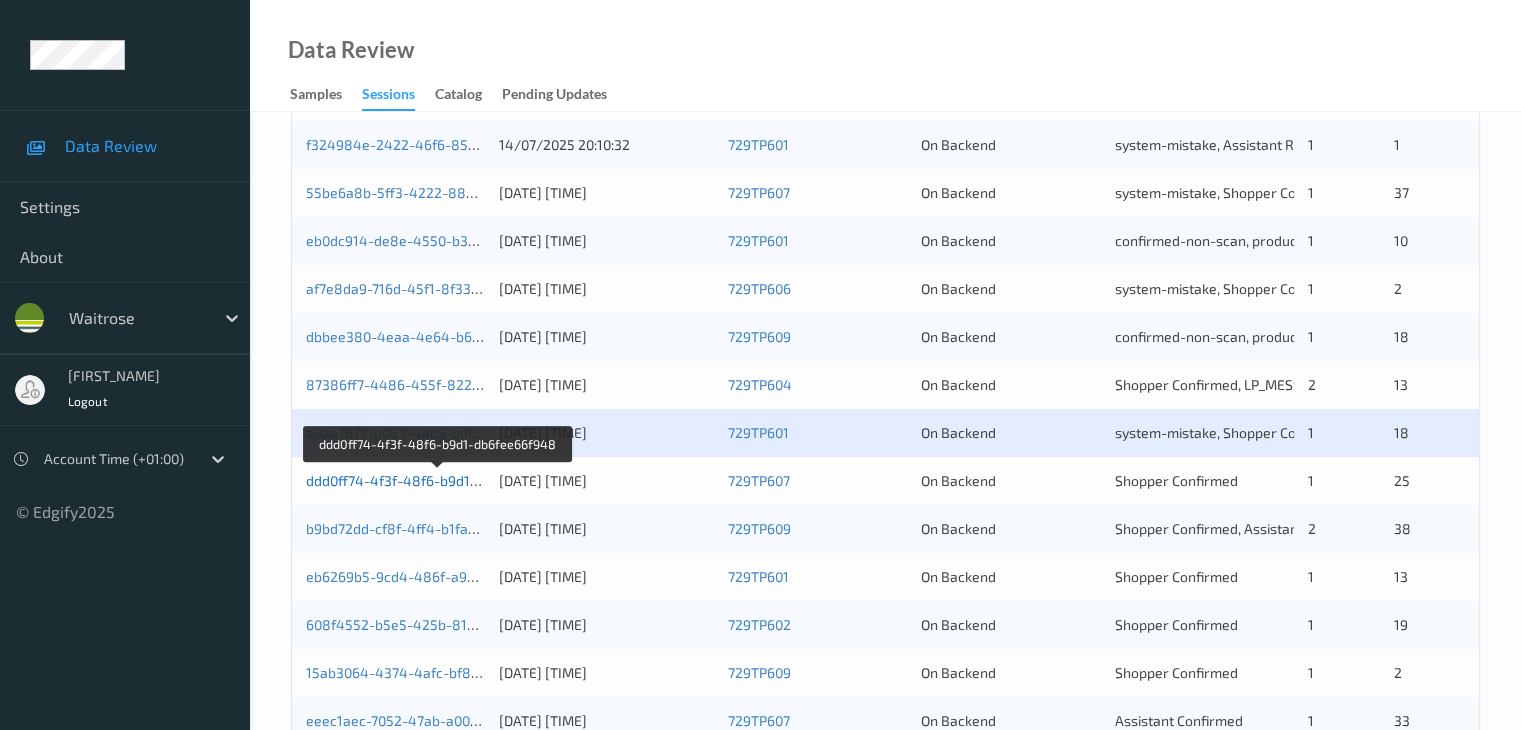 click on "ddd0ff74-4f3f-48f6-b9d1-db6fee66f948" at bounding box center [437, 480] 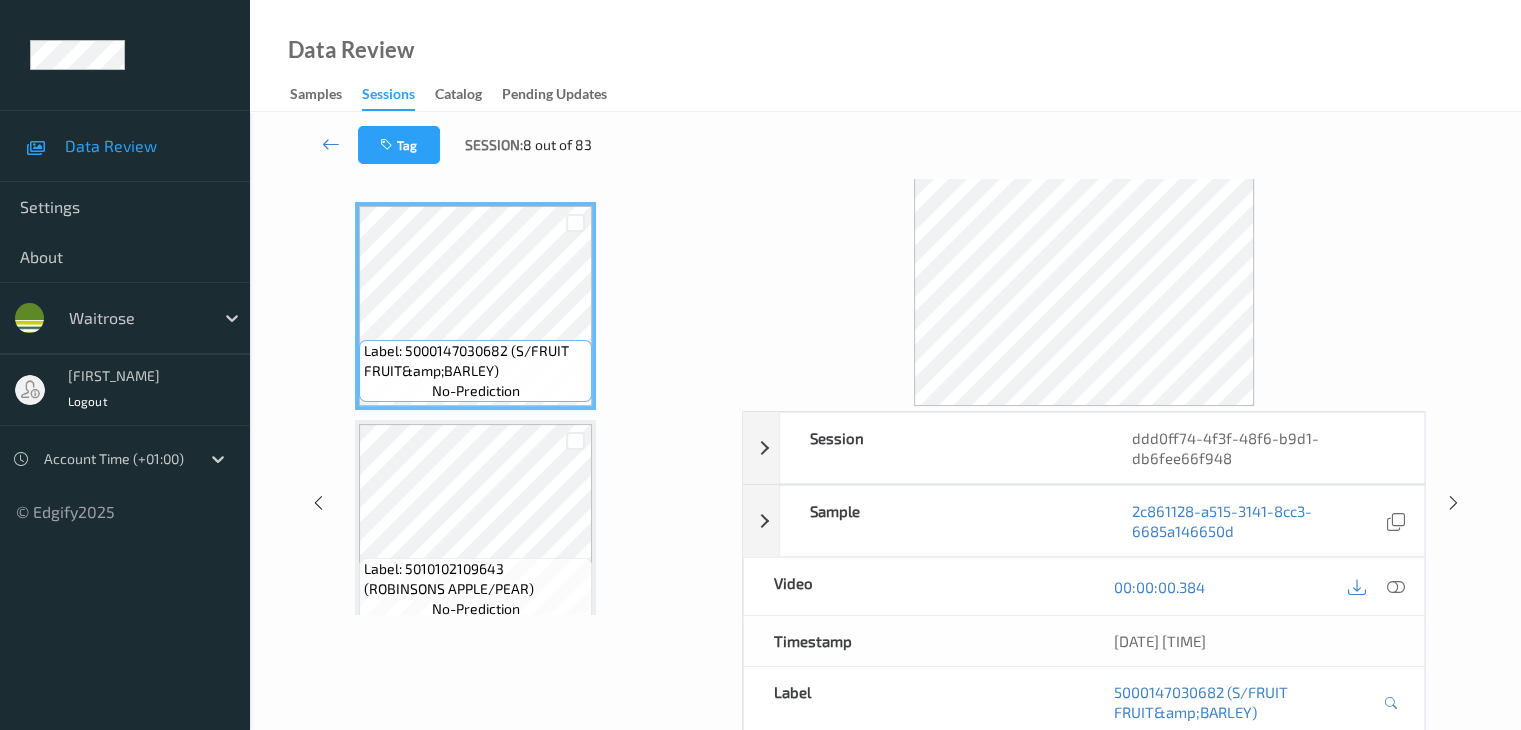 scroll, scrollTop: 0, scrollLeft: 0, axis: both 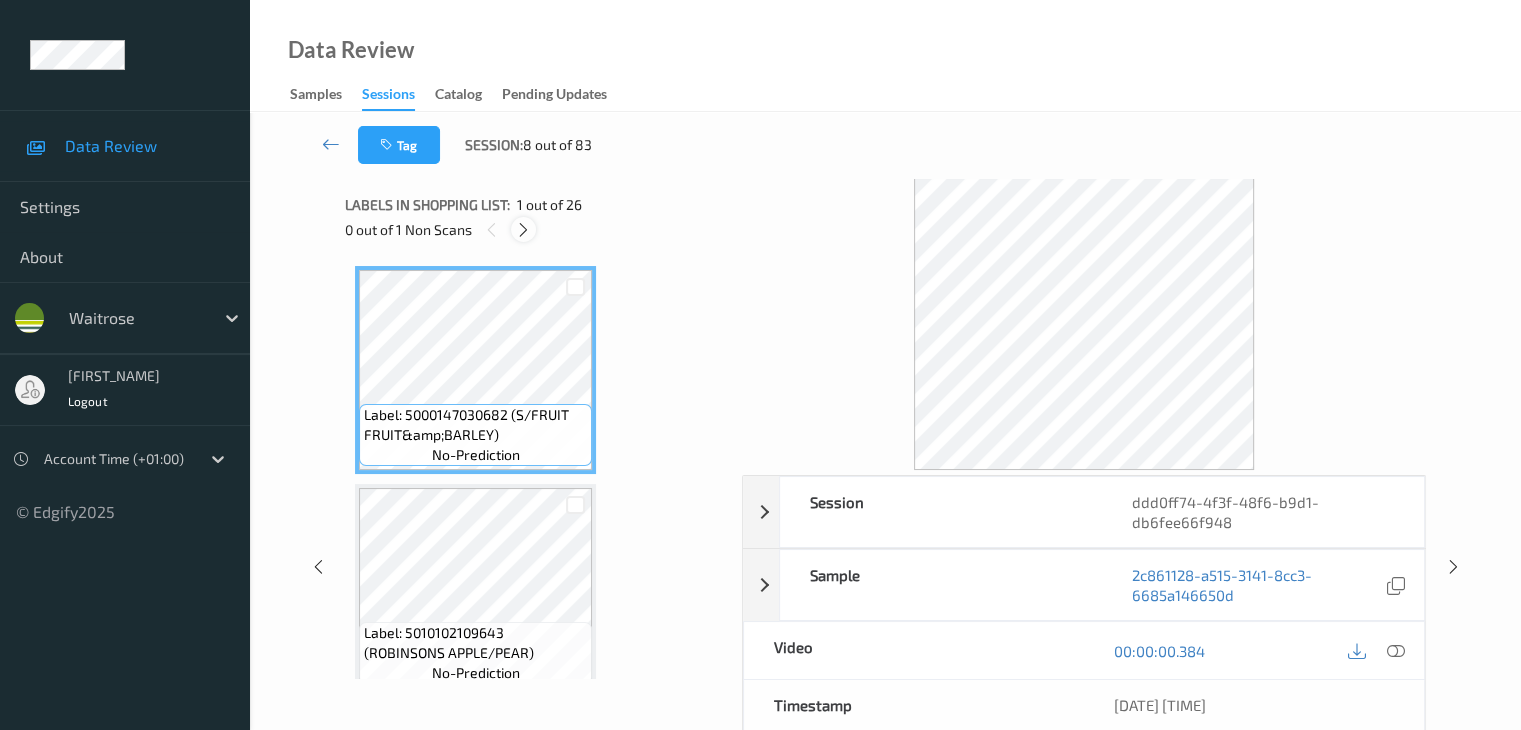 click at bounding box center (523, 230) 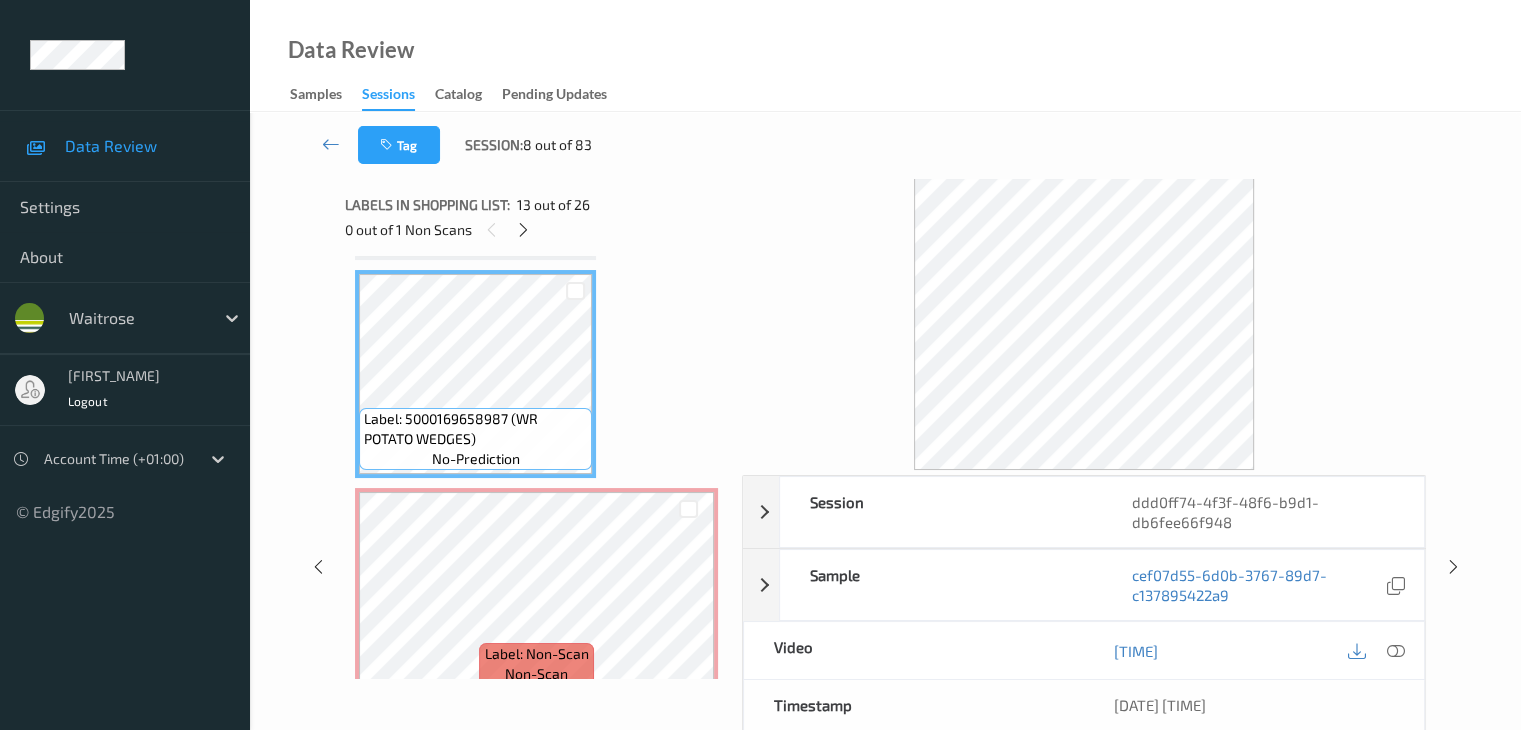 scroll, scrollTop: 2726, scrollLeft: 0, axis: vertical 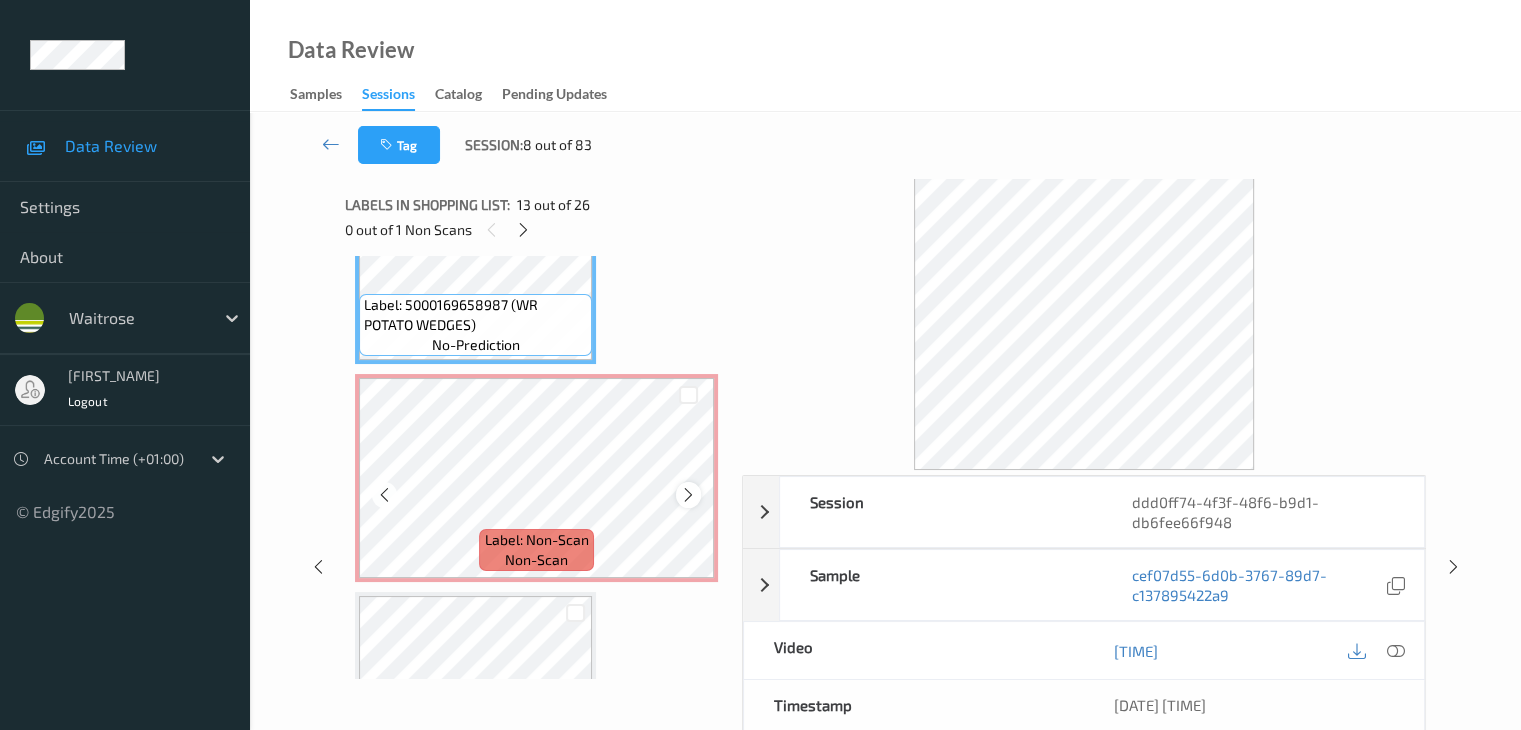 click at bounding box center [688, 495] 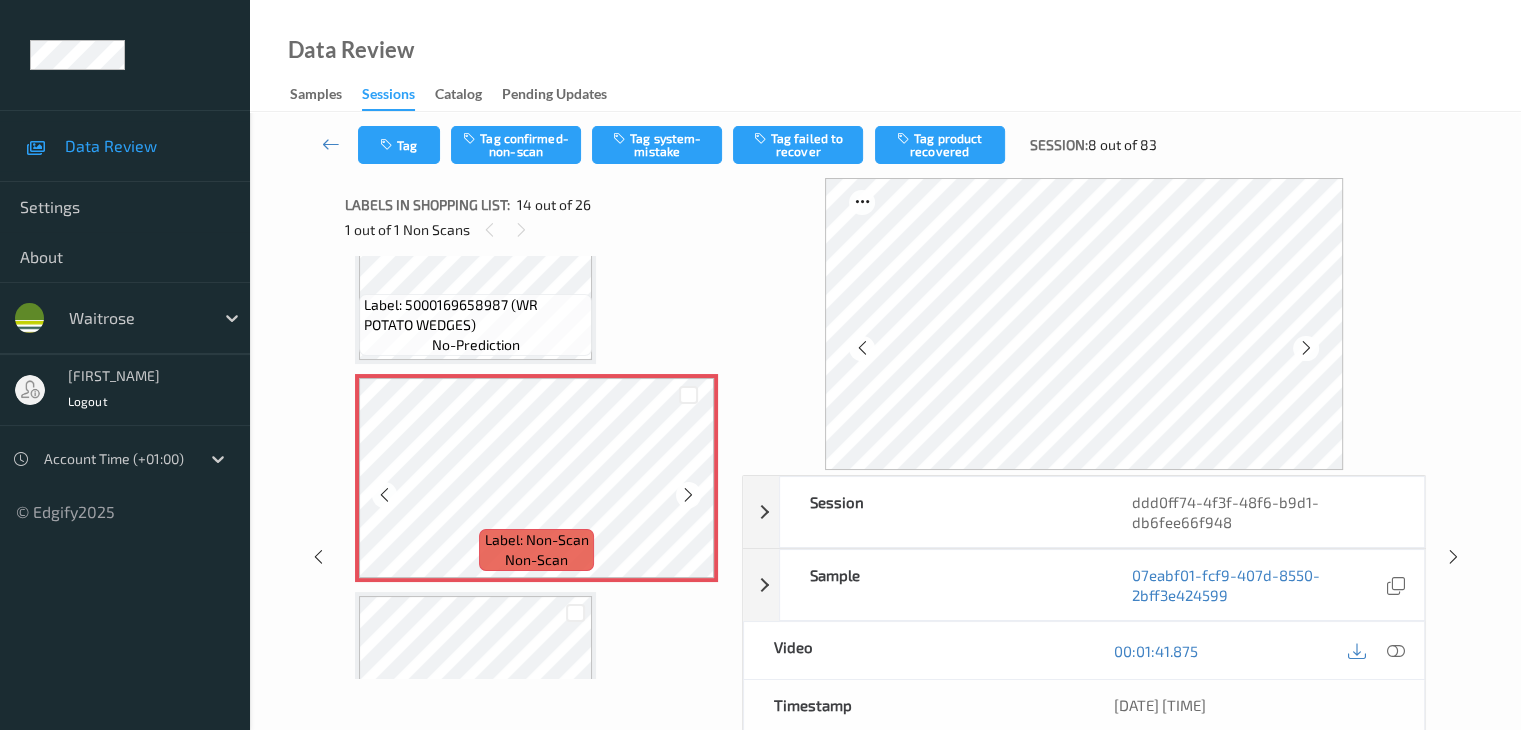 click at bounding box center (688, 495) 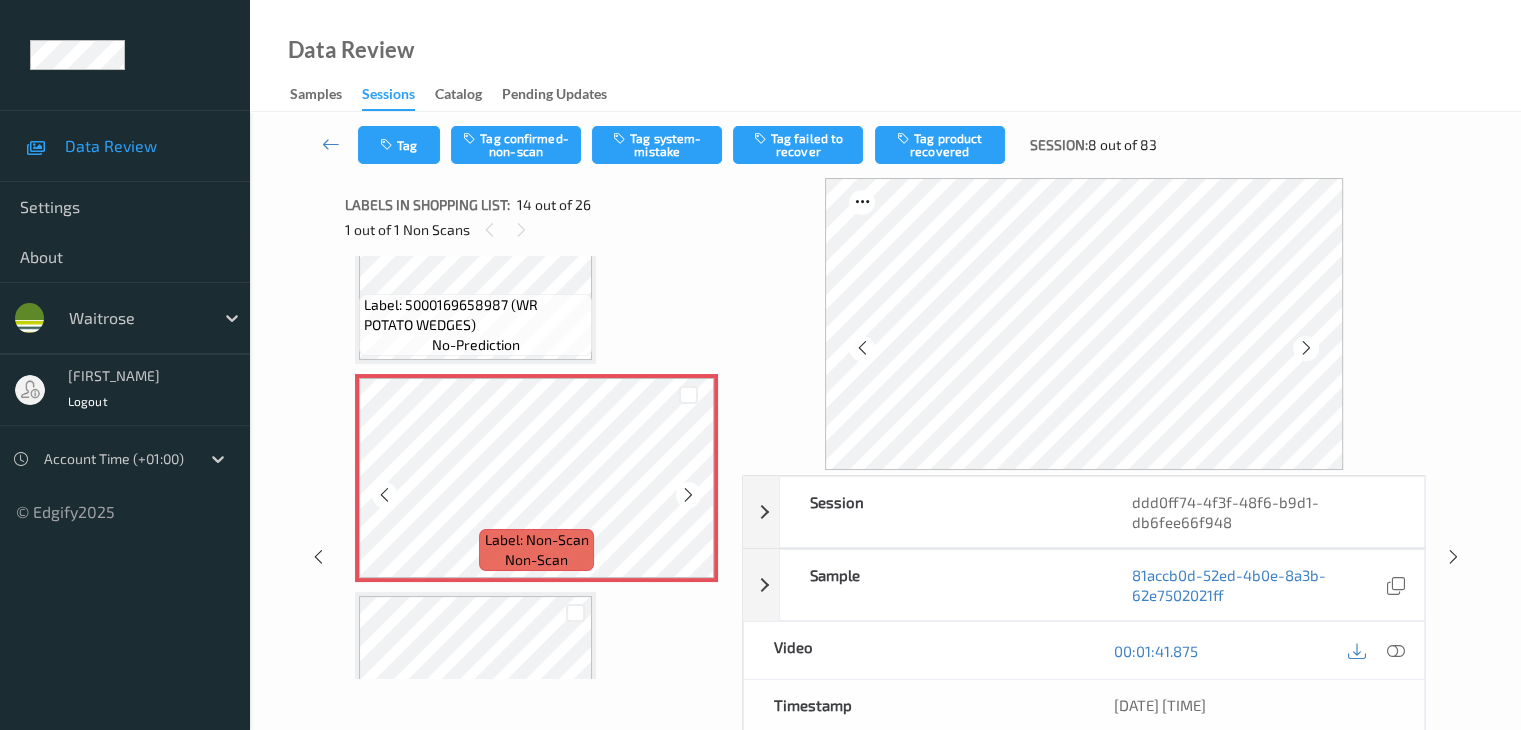 click at bounding box center (688, 495) 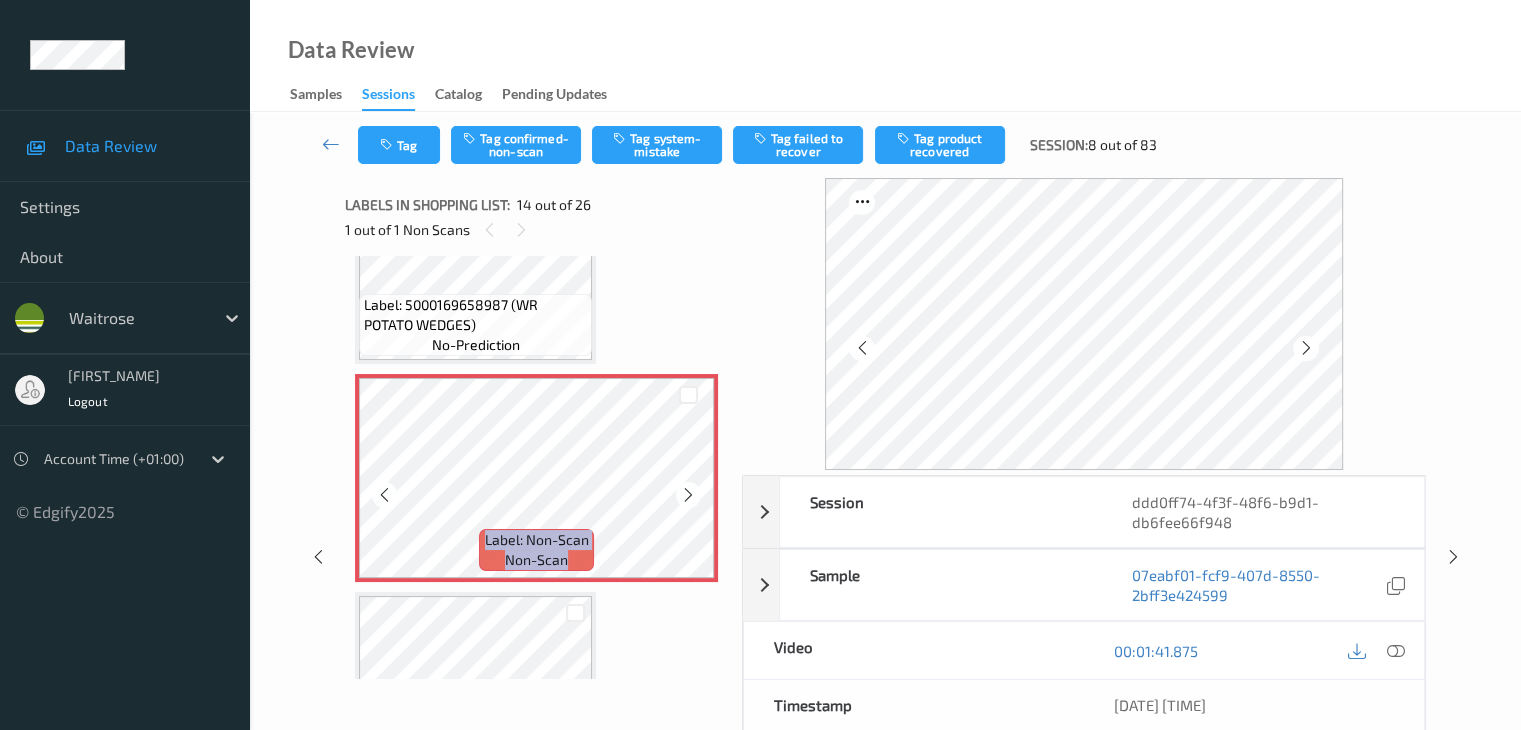 click at bounding box center [688, 495] 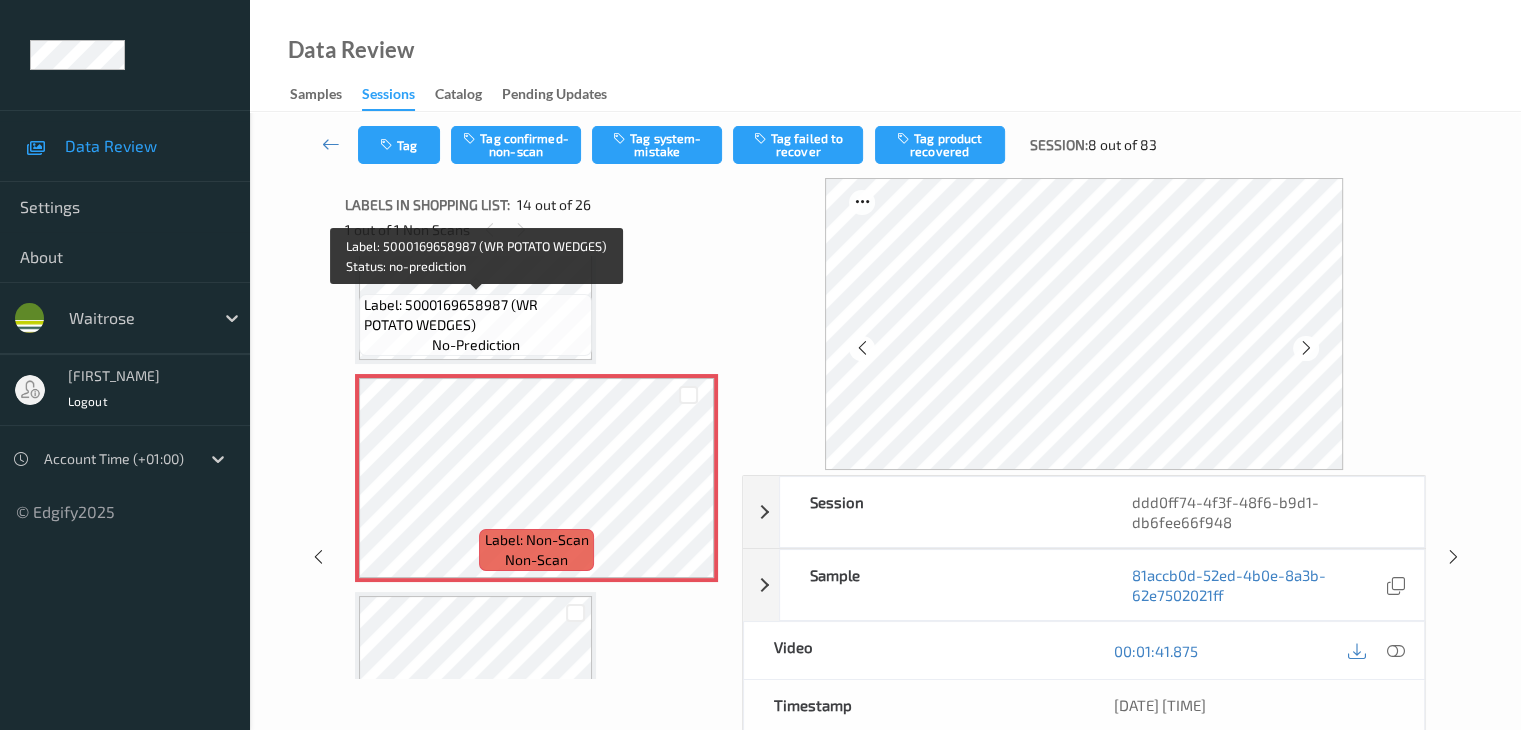 click on "Label: 5000169658987 (WR POTATO WEDGES)" at bounding box center [475, 315] 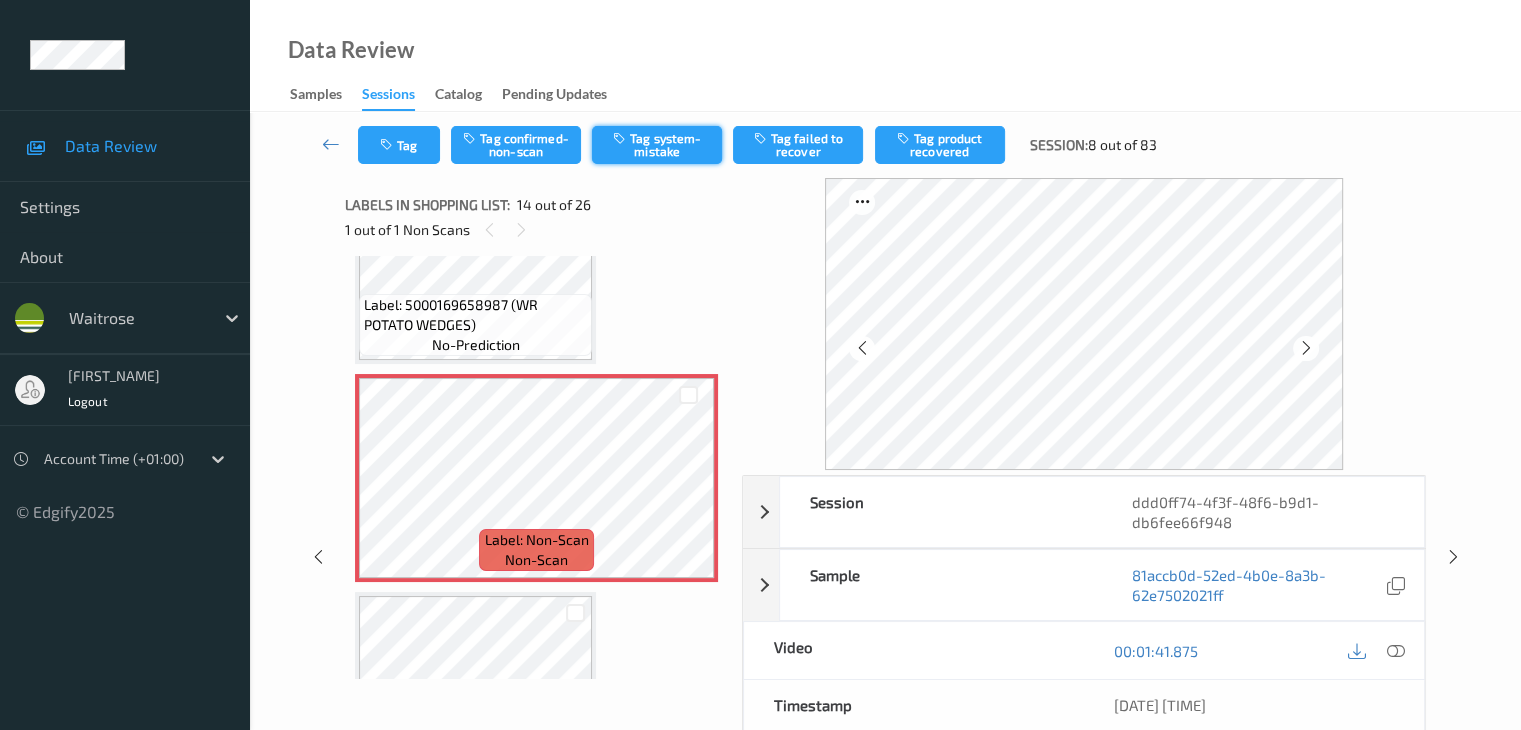 click on "Tag   system-mistake" at bounding box center (657, 145) 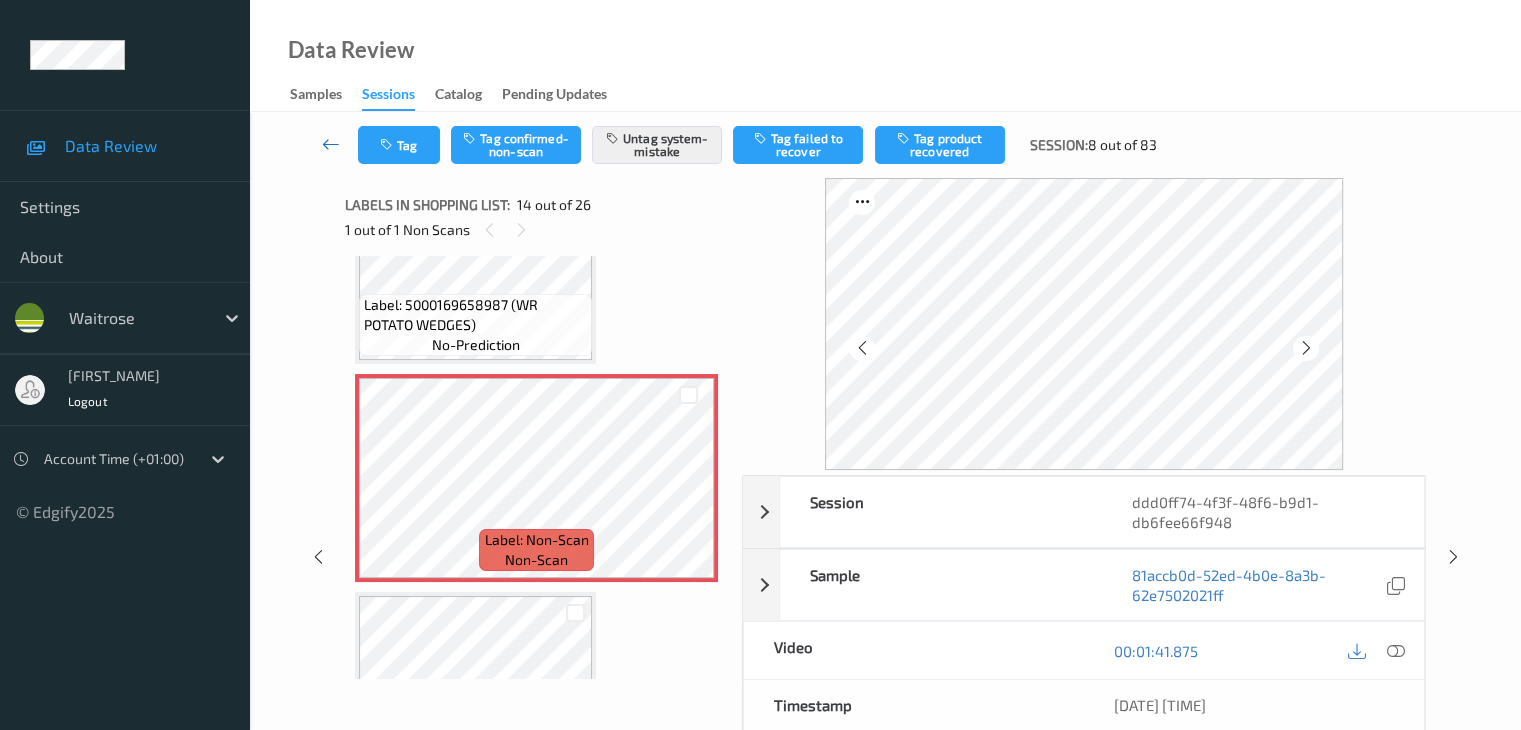 click at bounding box center (331, 144) 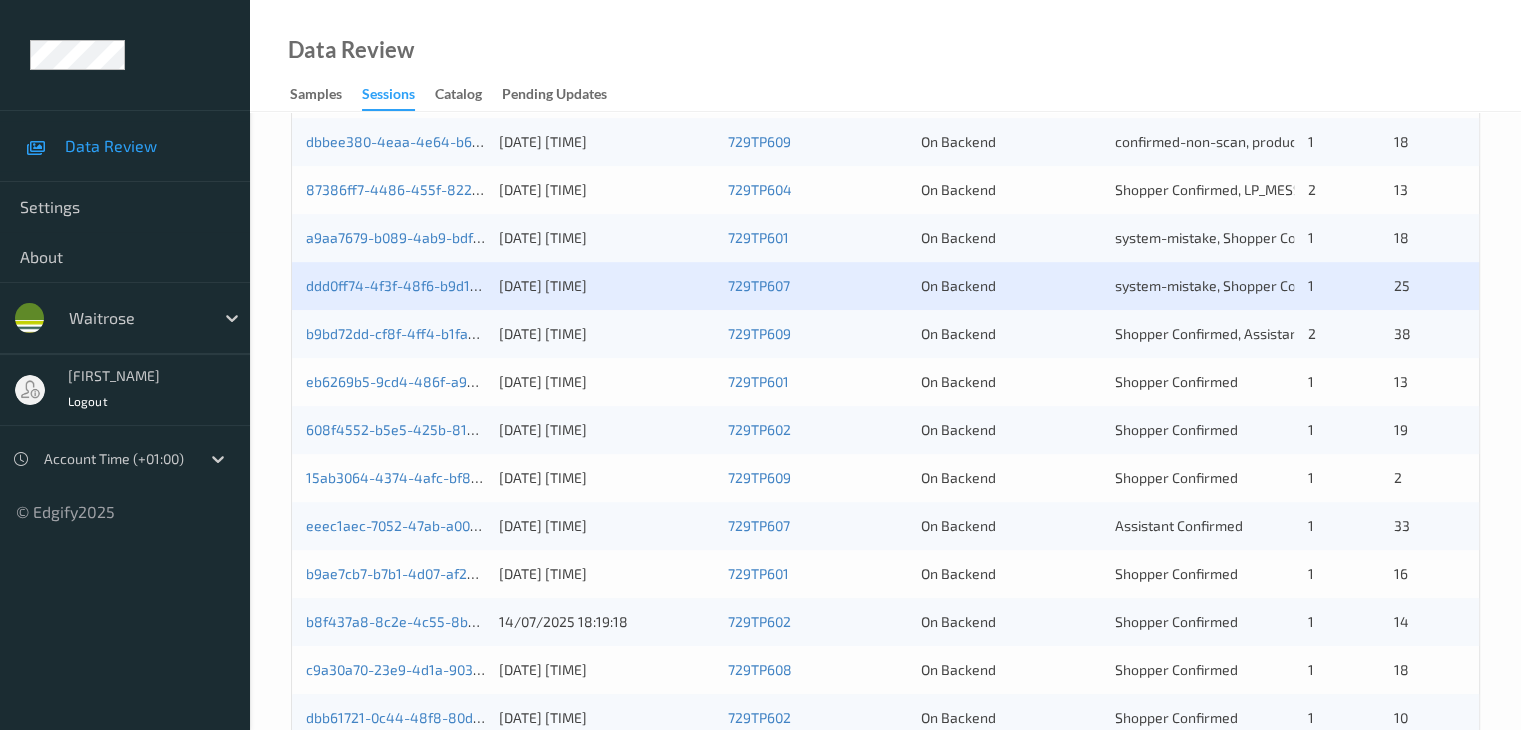 scroll, scrollTop: 700, scrollLeft: 0, axis: vertical 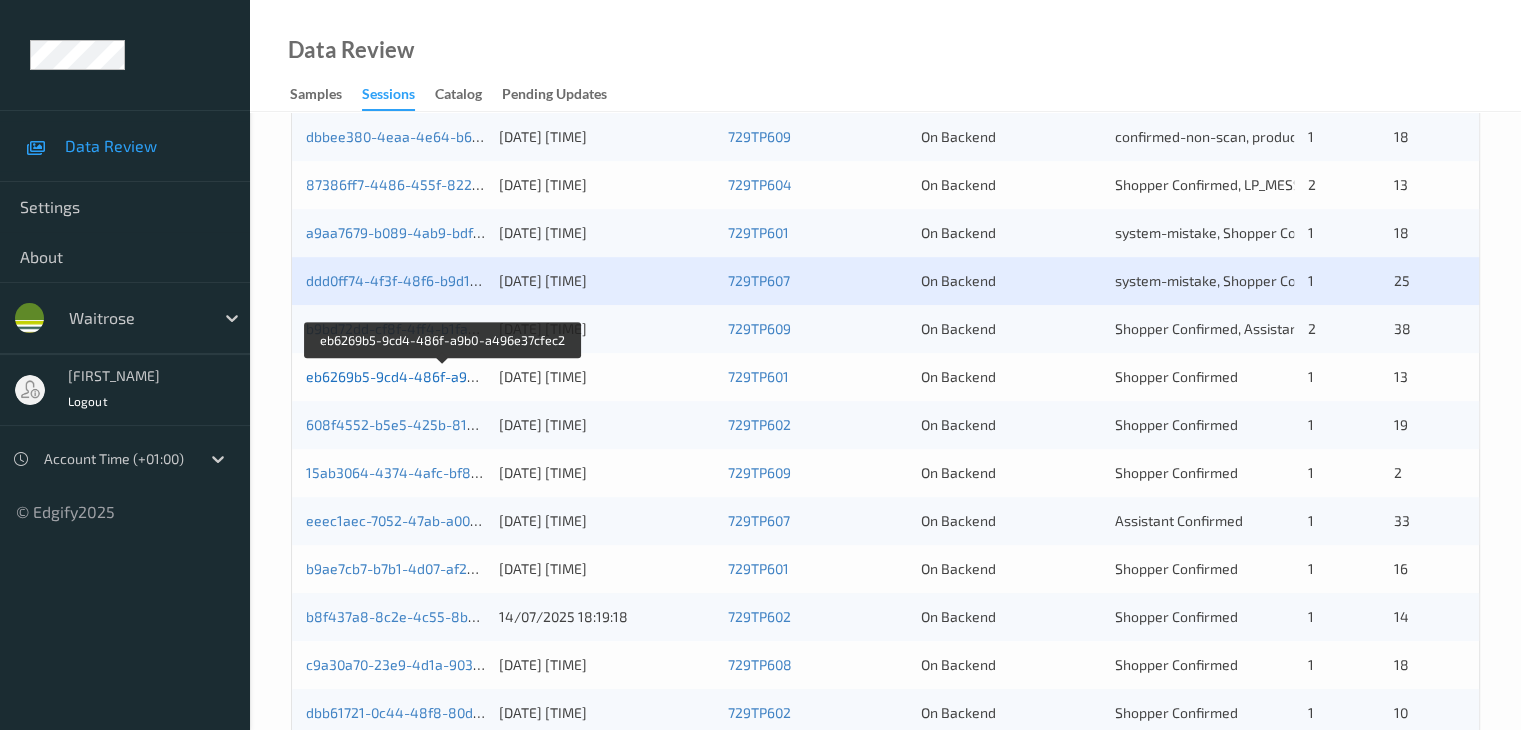 click on "eb6269b5-9cd4-486f-a9b0-a496e37cfec2" at bounding box center (443, 376) 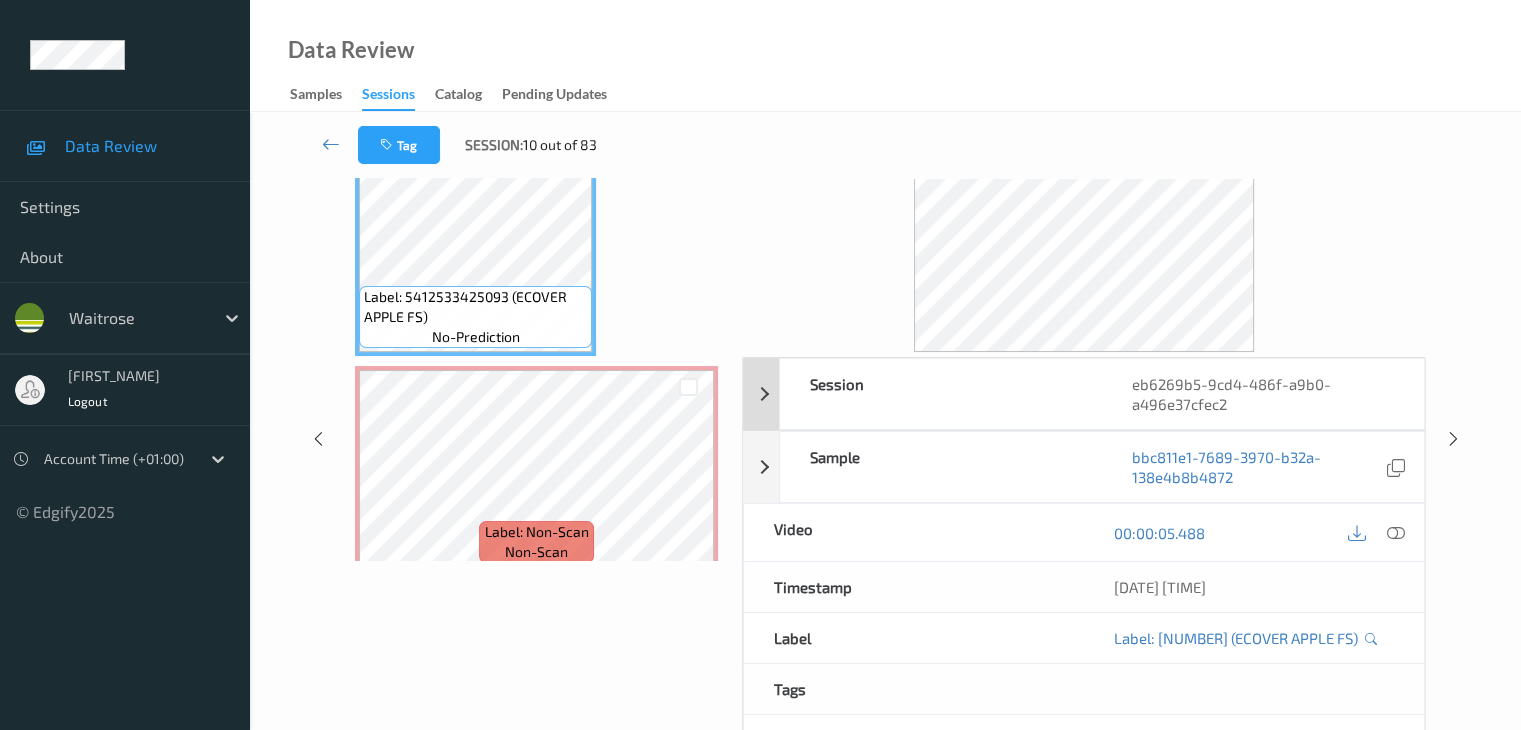 scroll, scrollTop: 0, scrollLeft: 0, axis: both 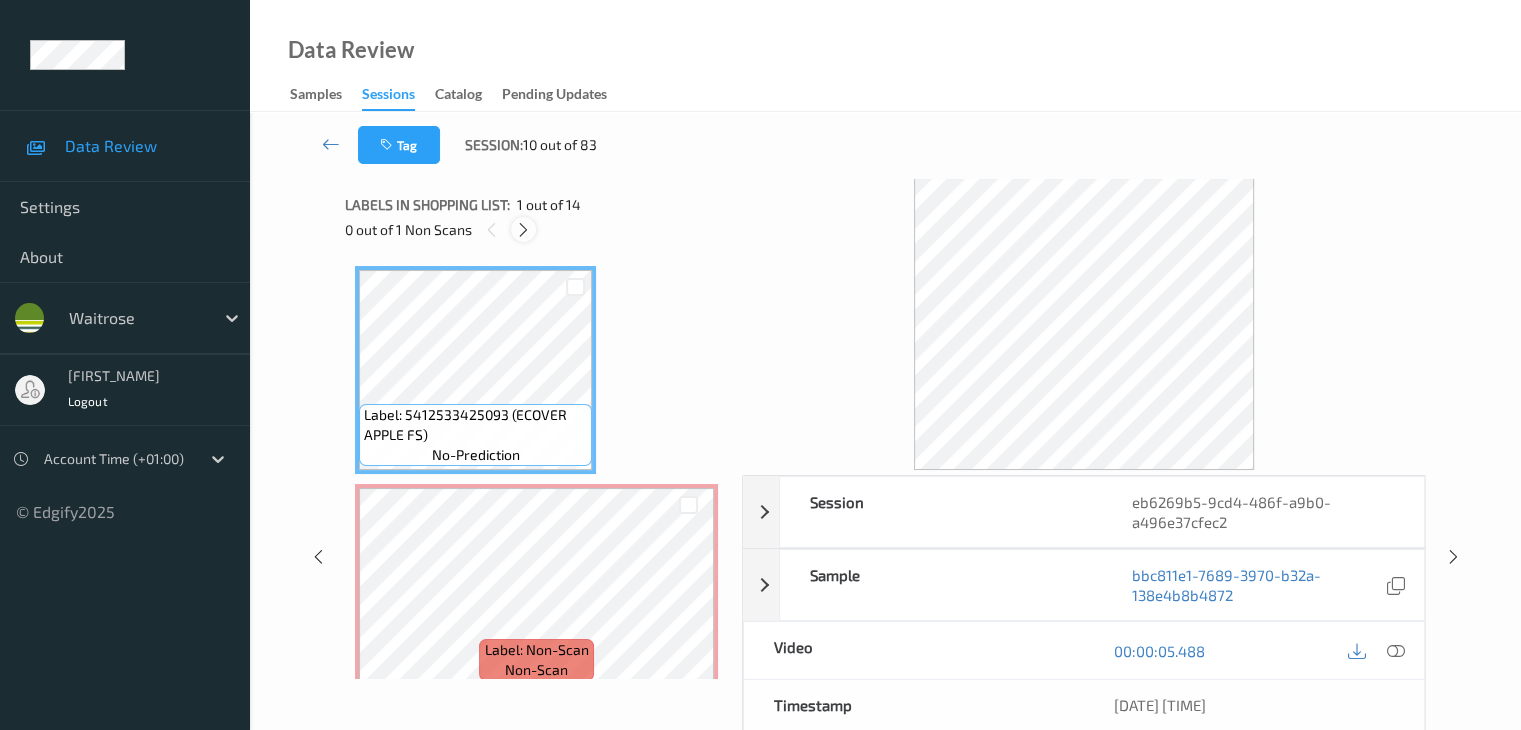 click at bounding box center [523, 230] 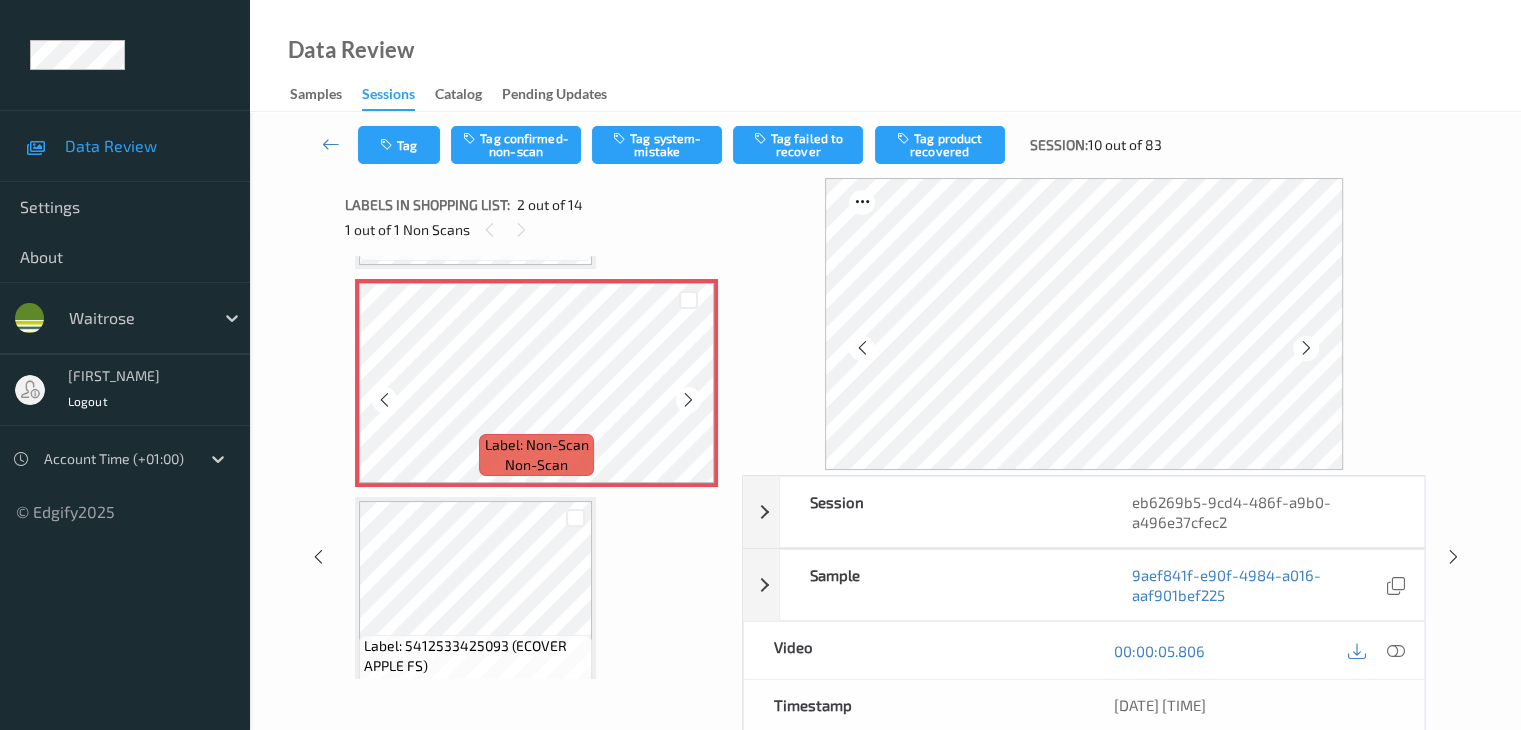 scroll, scrollTop: 210, scrollLeft: 0, axis: vertical 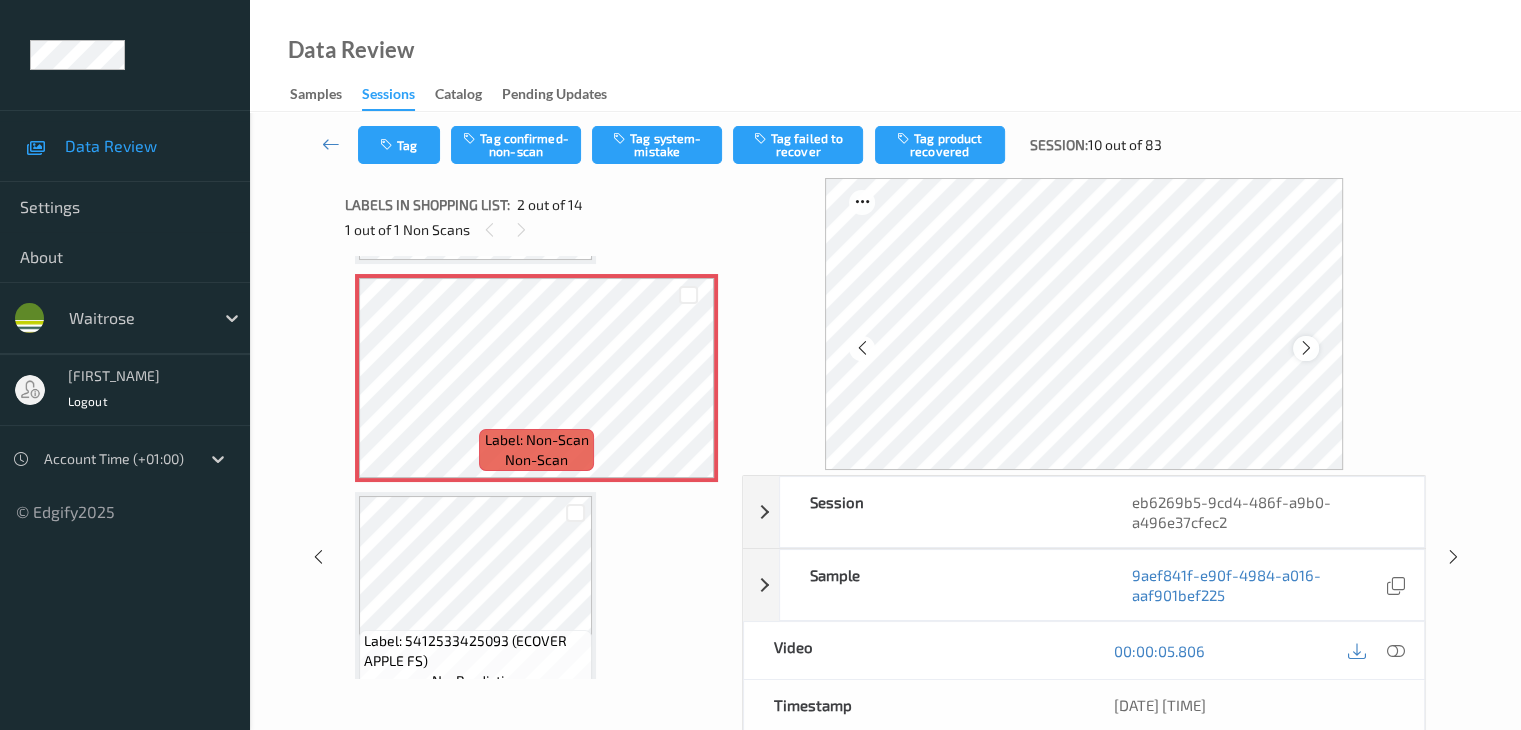 click at bounding box center (1306, 348) 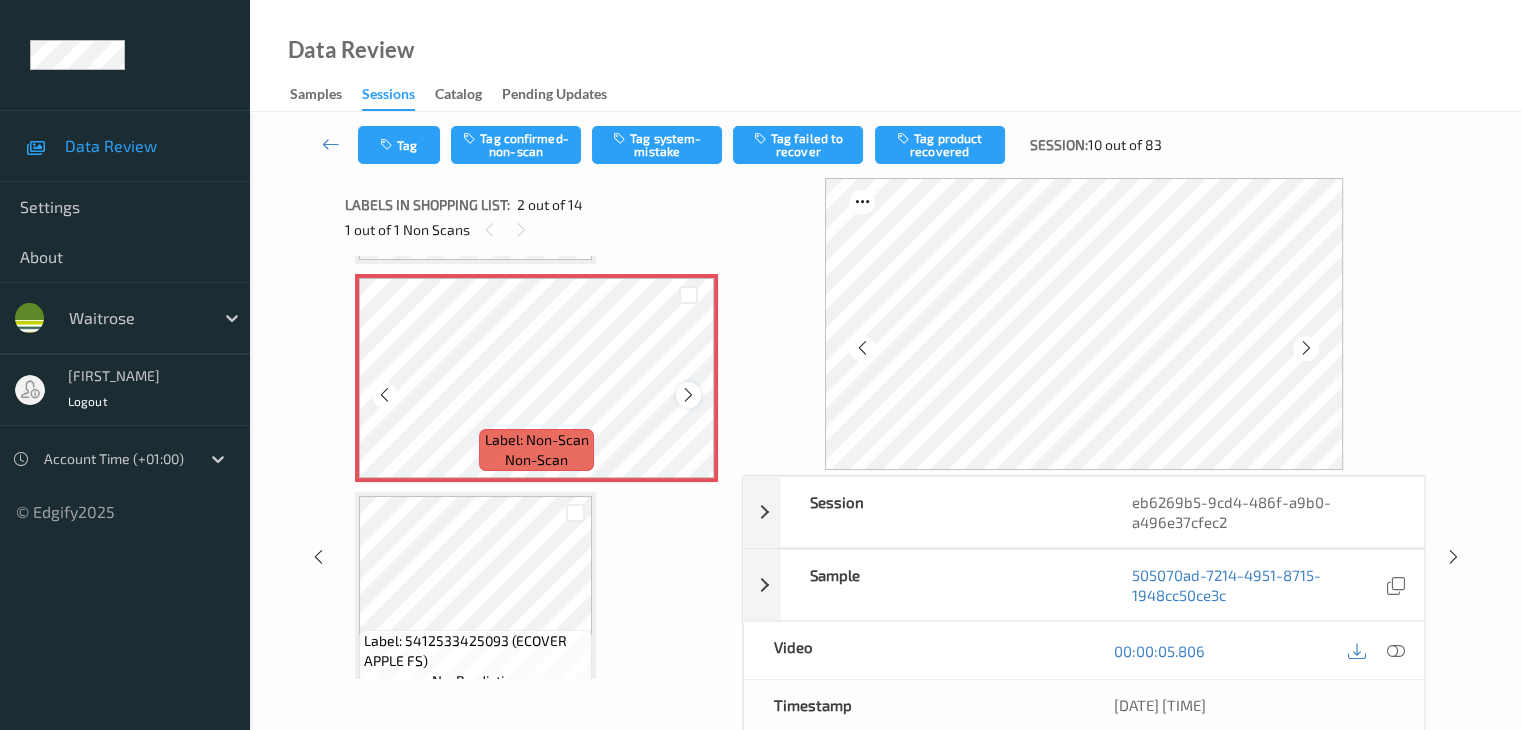 click at bounding box center [688, 395] 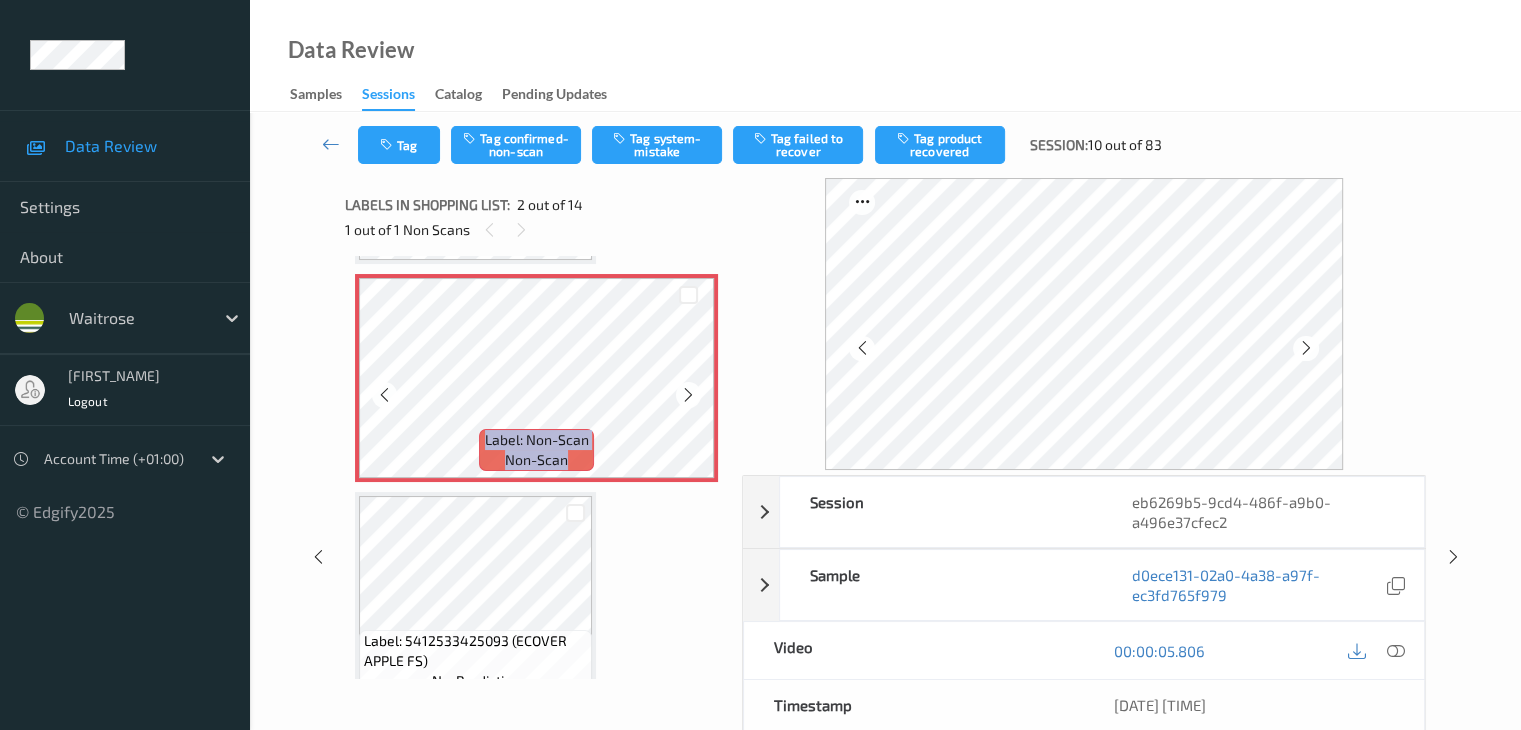 click at bounding box center (688, 395) 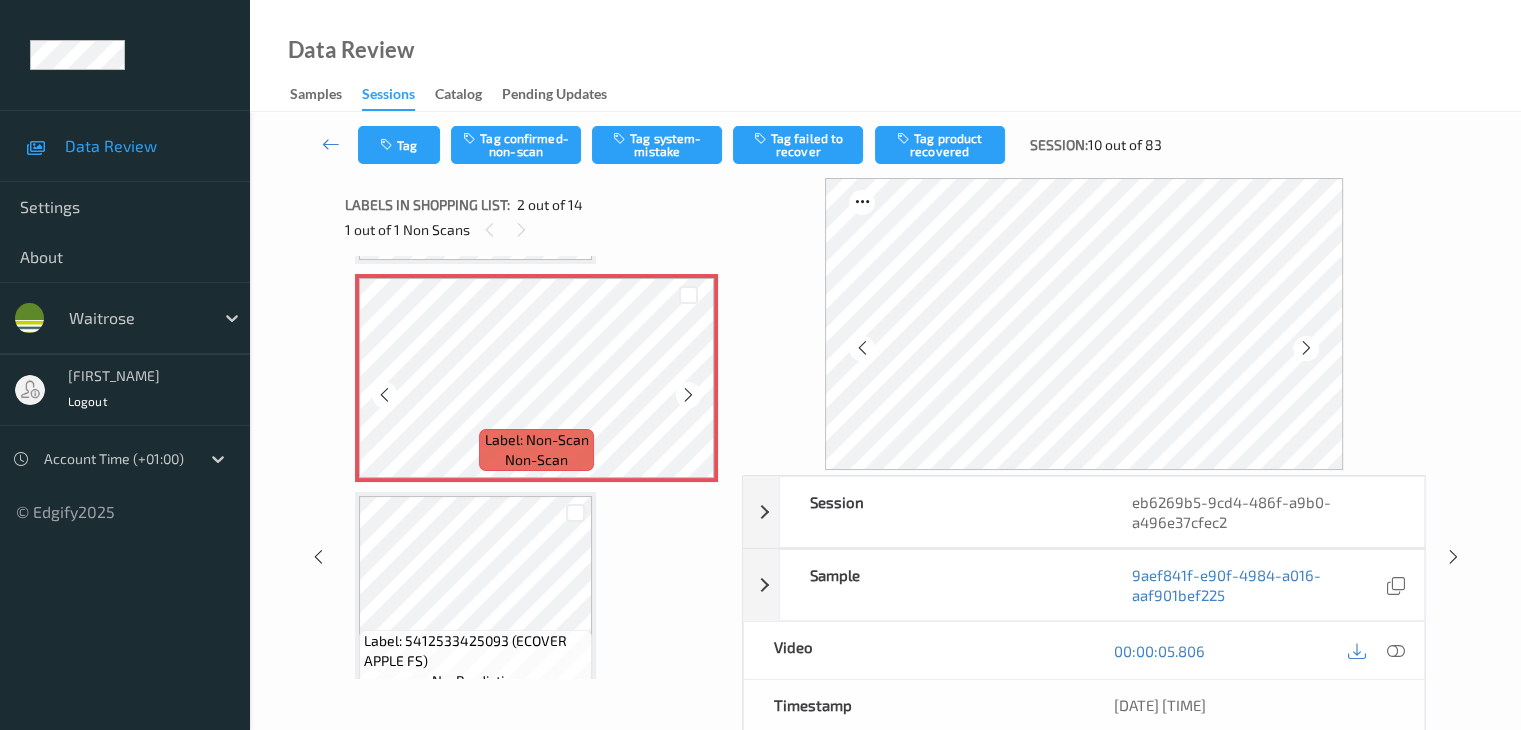 click at bounding box center (688, 395) 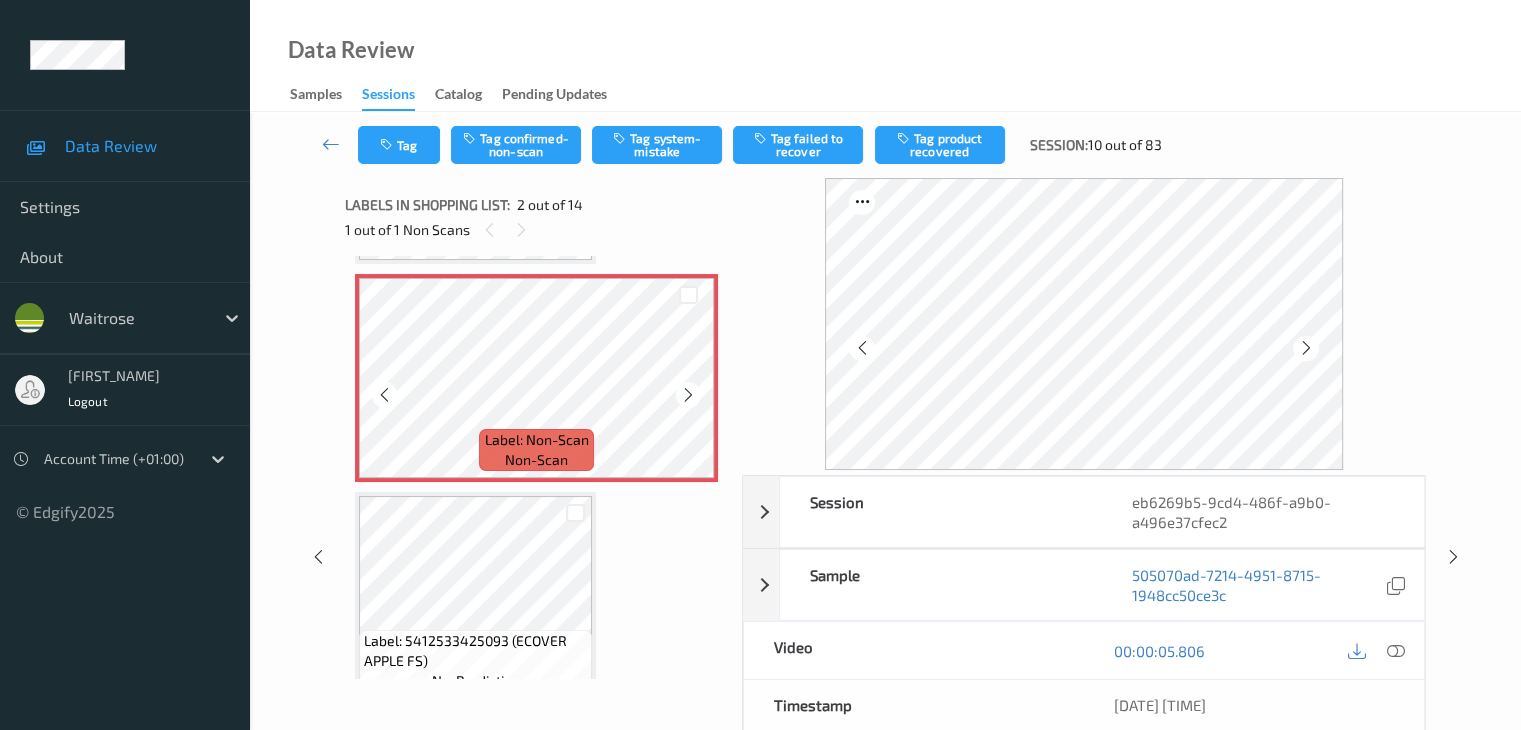 click at bounding box center (688, 395) 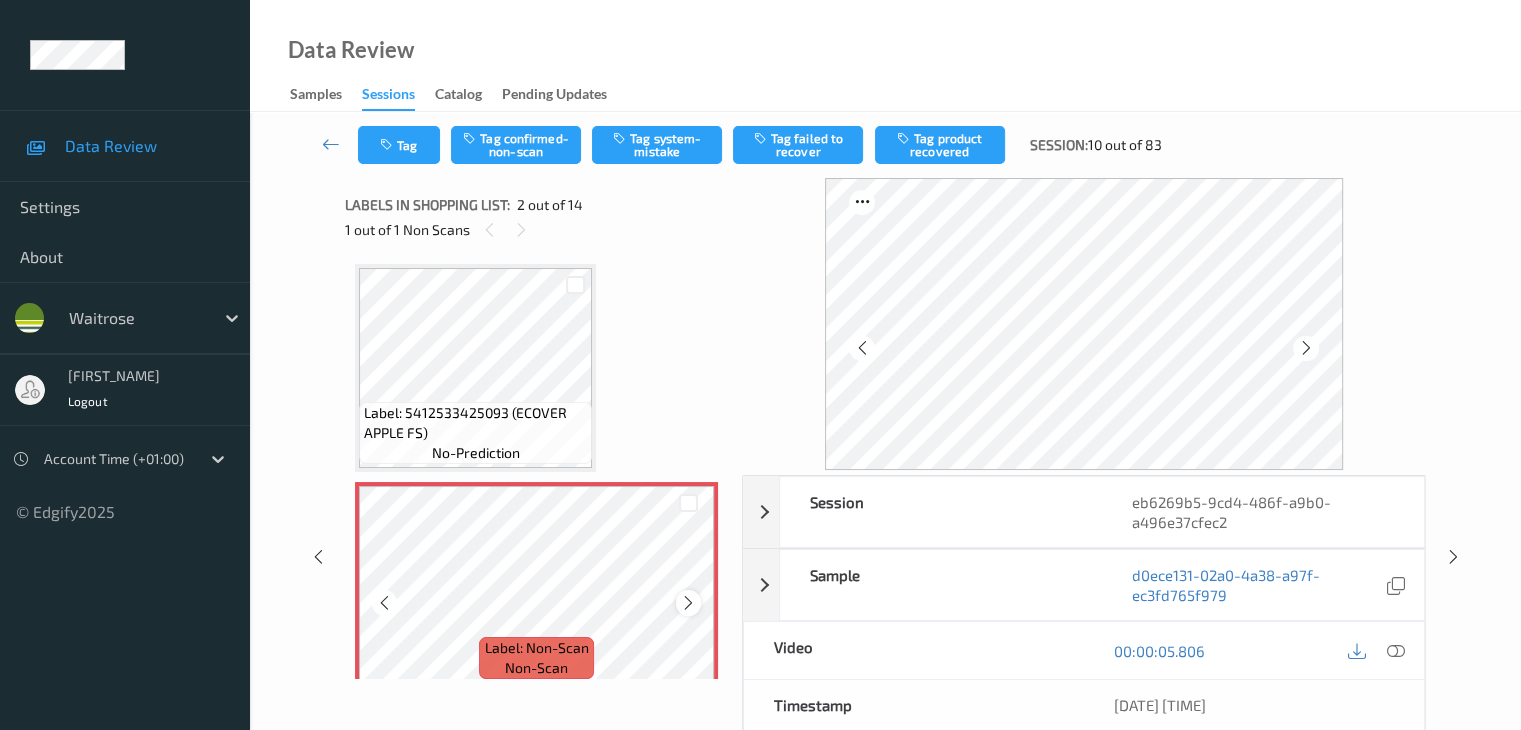 scroll, scrollTop: 0, scrollLeft: 0, axis: both 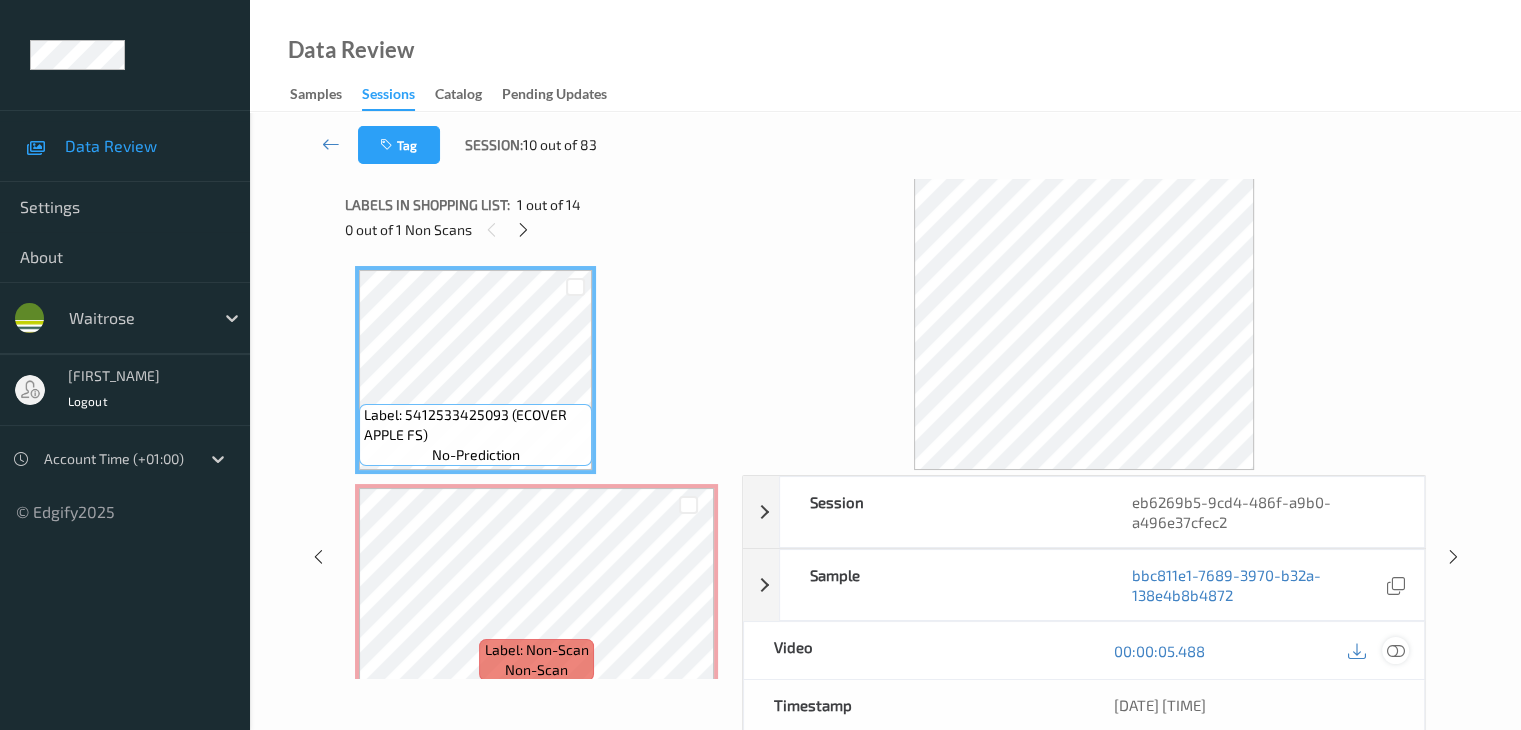 click at bounding box center [1395, 651] 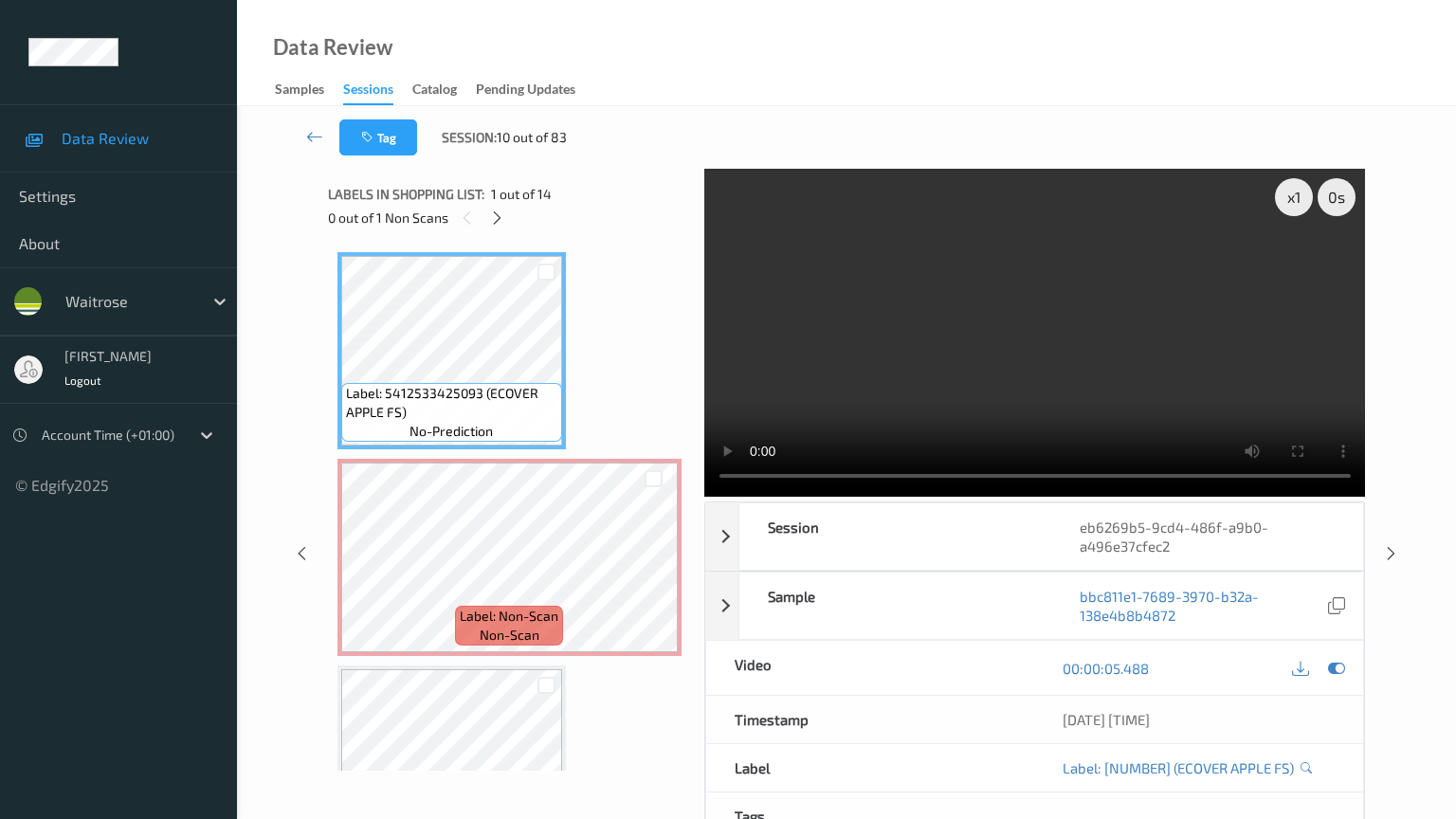 type 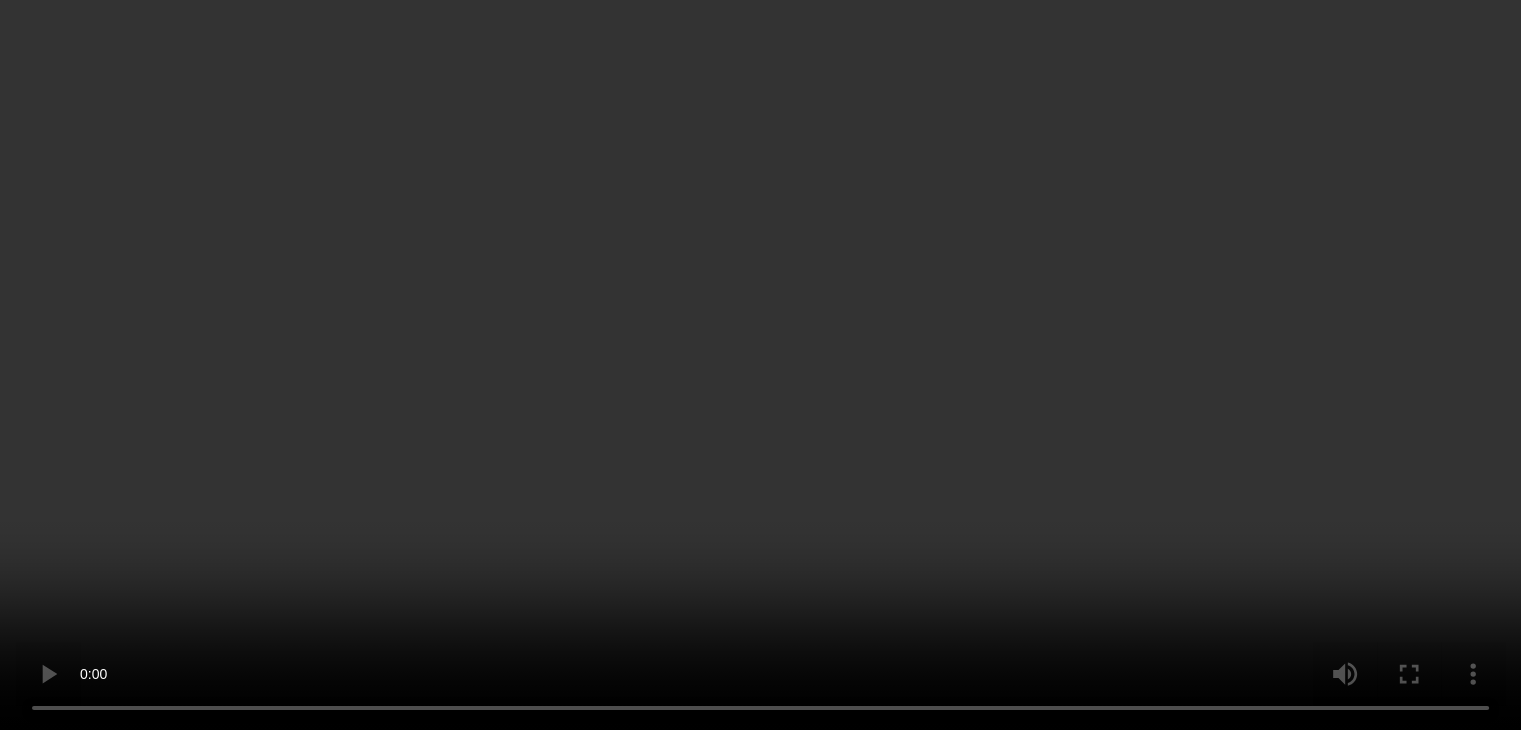 scroll, scrollTop: 200, scrollLeft: 0, axis: vertical 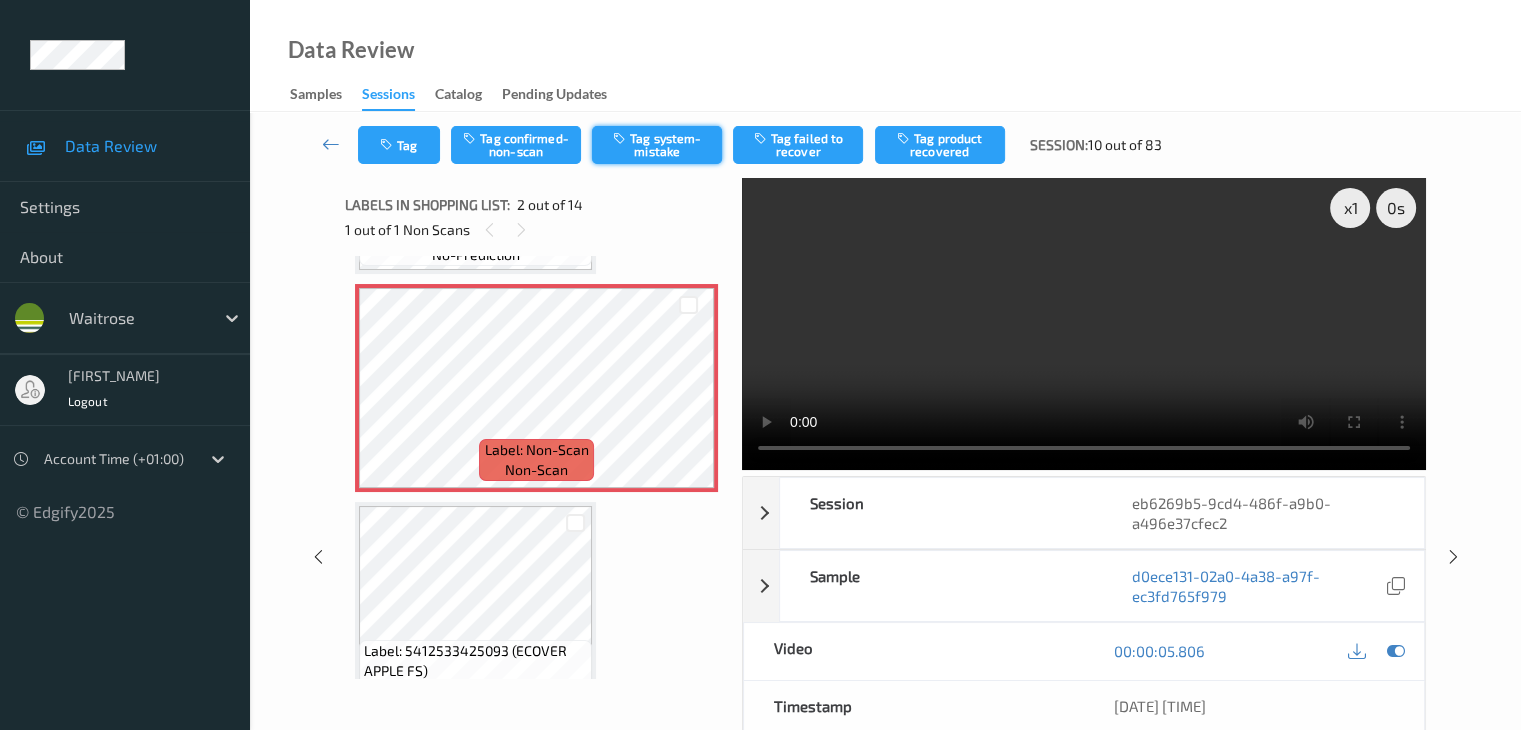 click on "Tag   system-mistake" at bounding box center [657, 145] 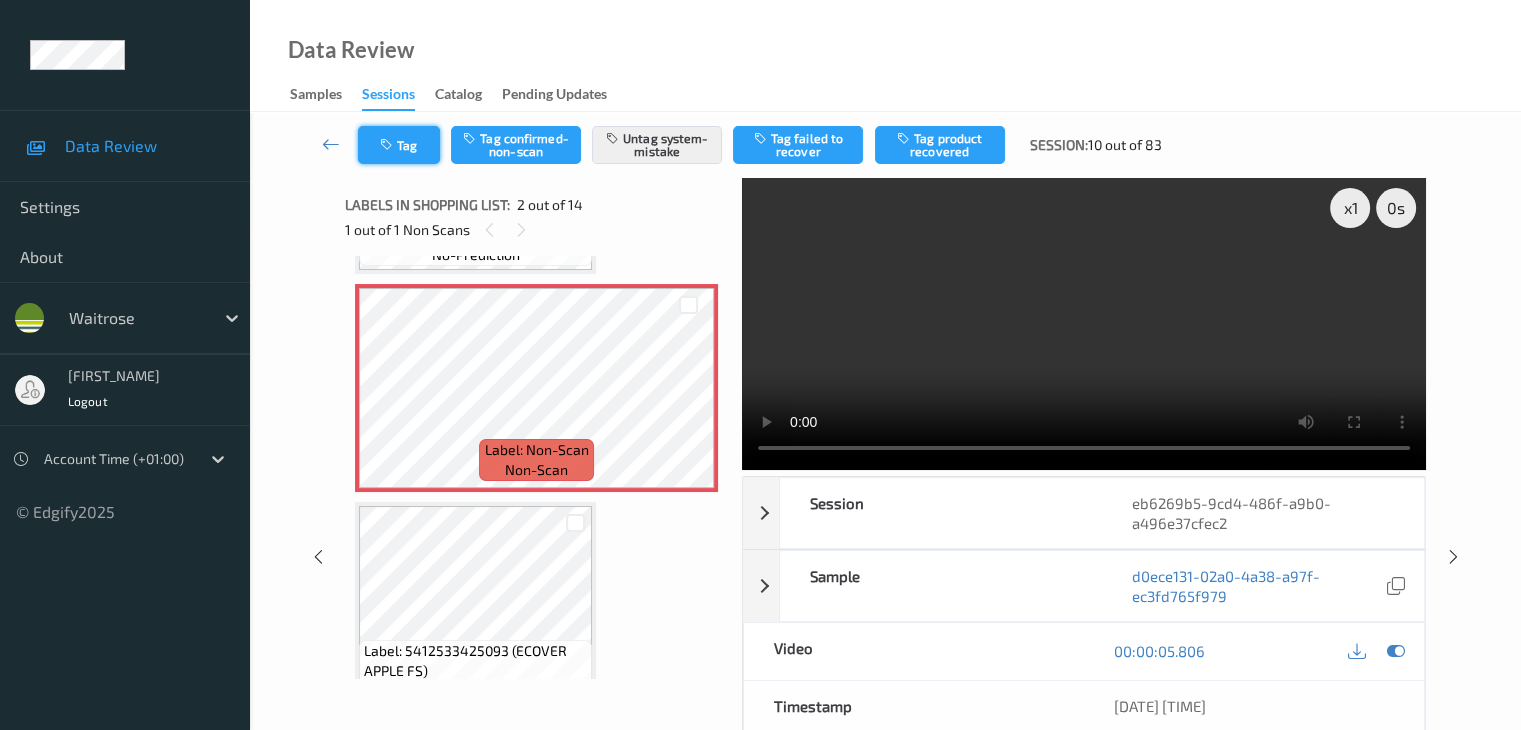 click at bounding box center (388, 145) 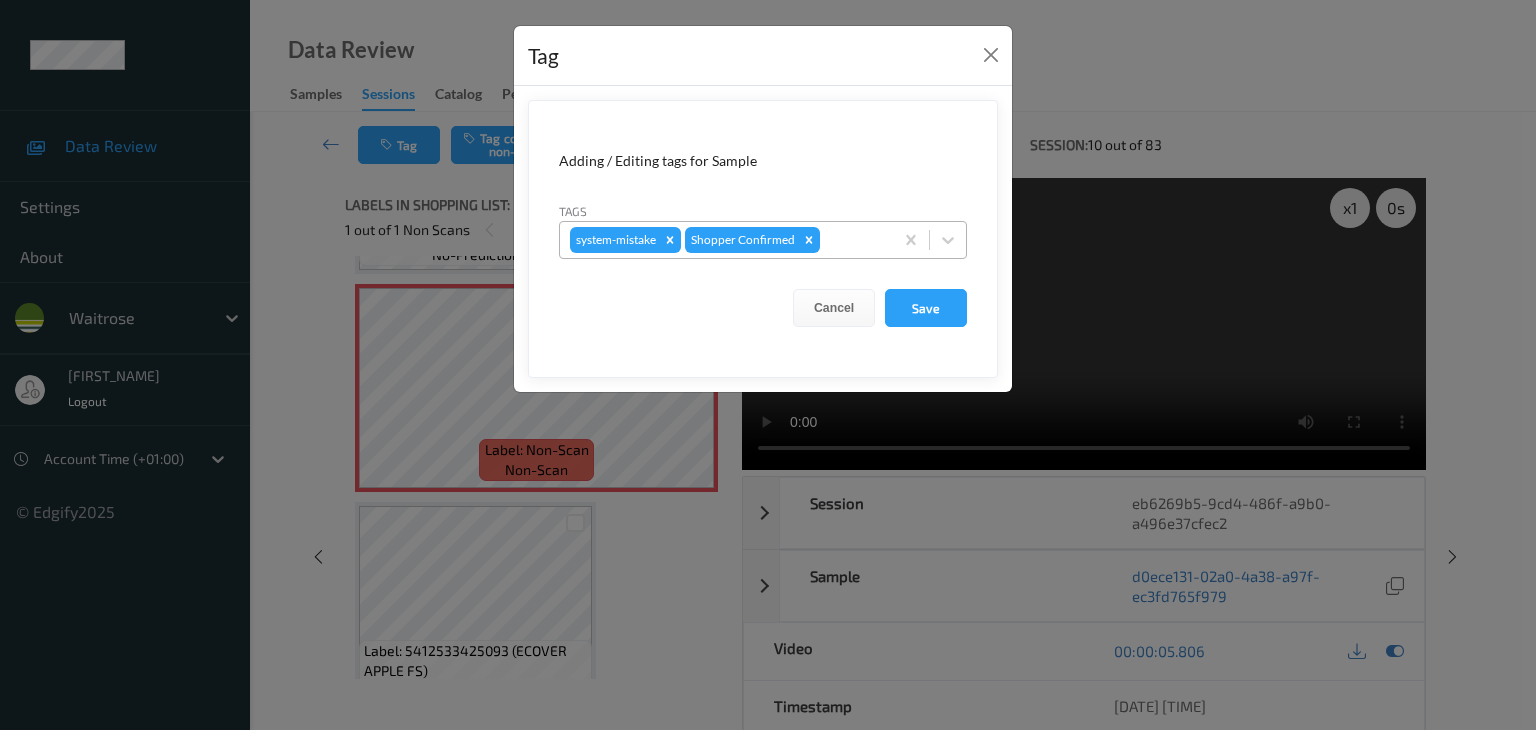 click at bounding box center (853, 240) 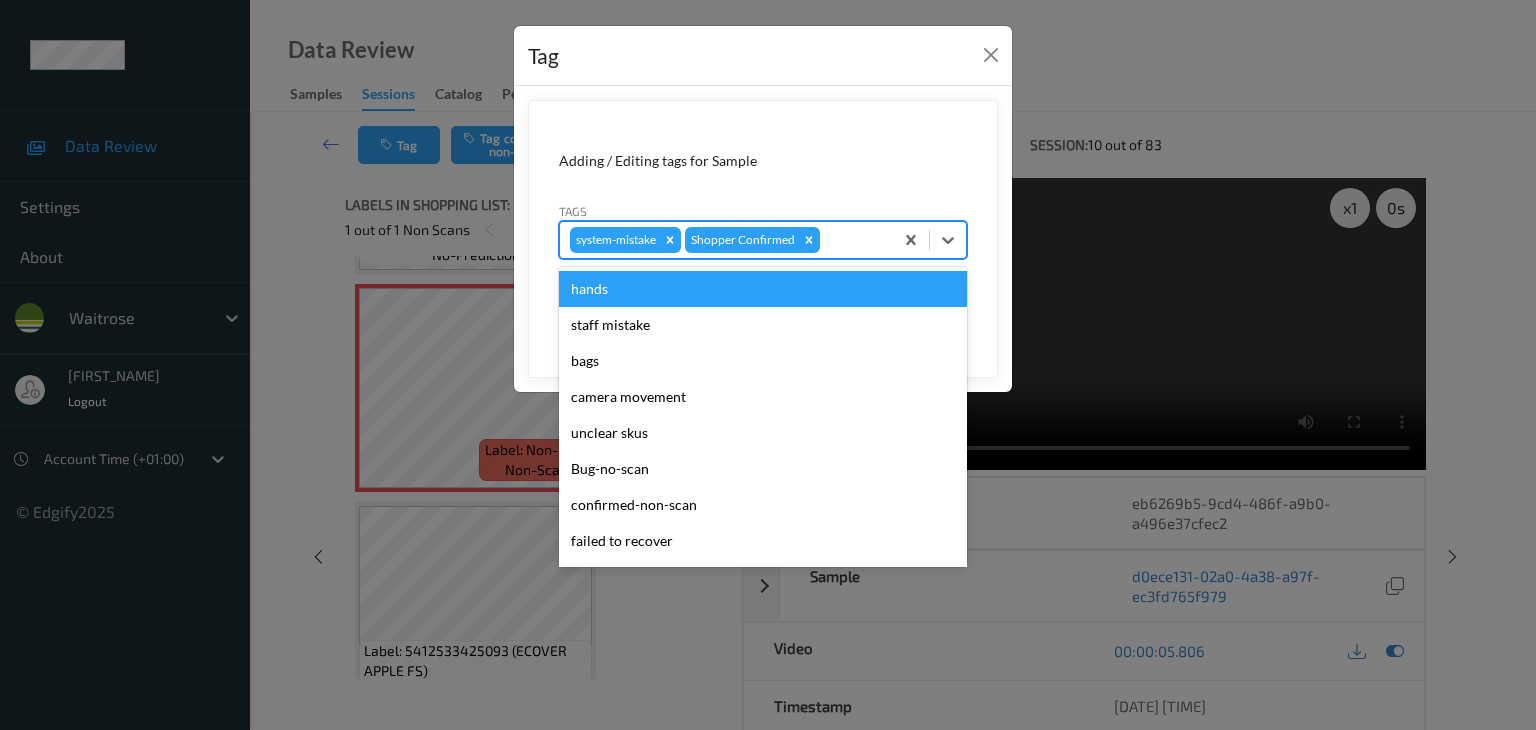 type on "u" 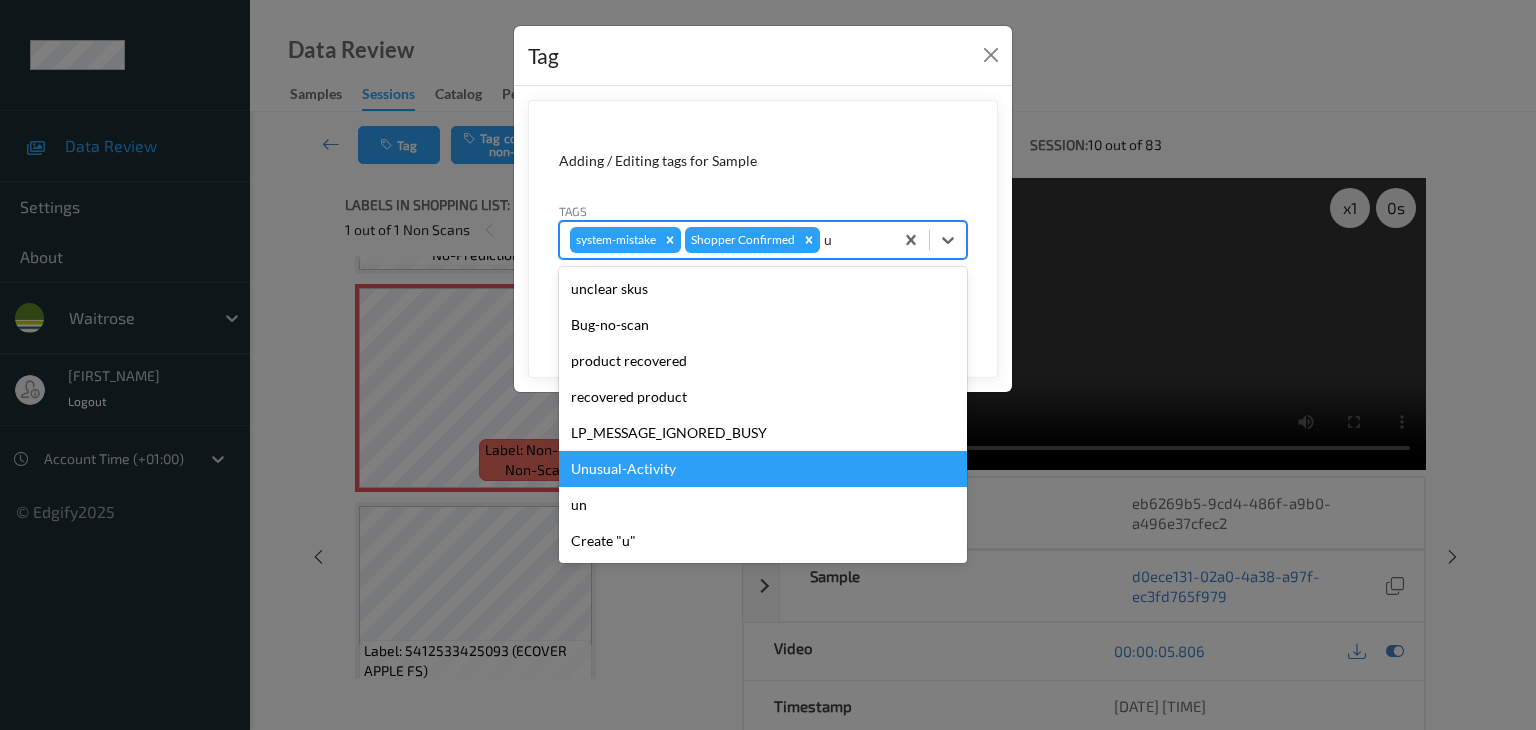 click on "Unusual-Activity" at bounding box center [763, 469] 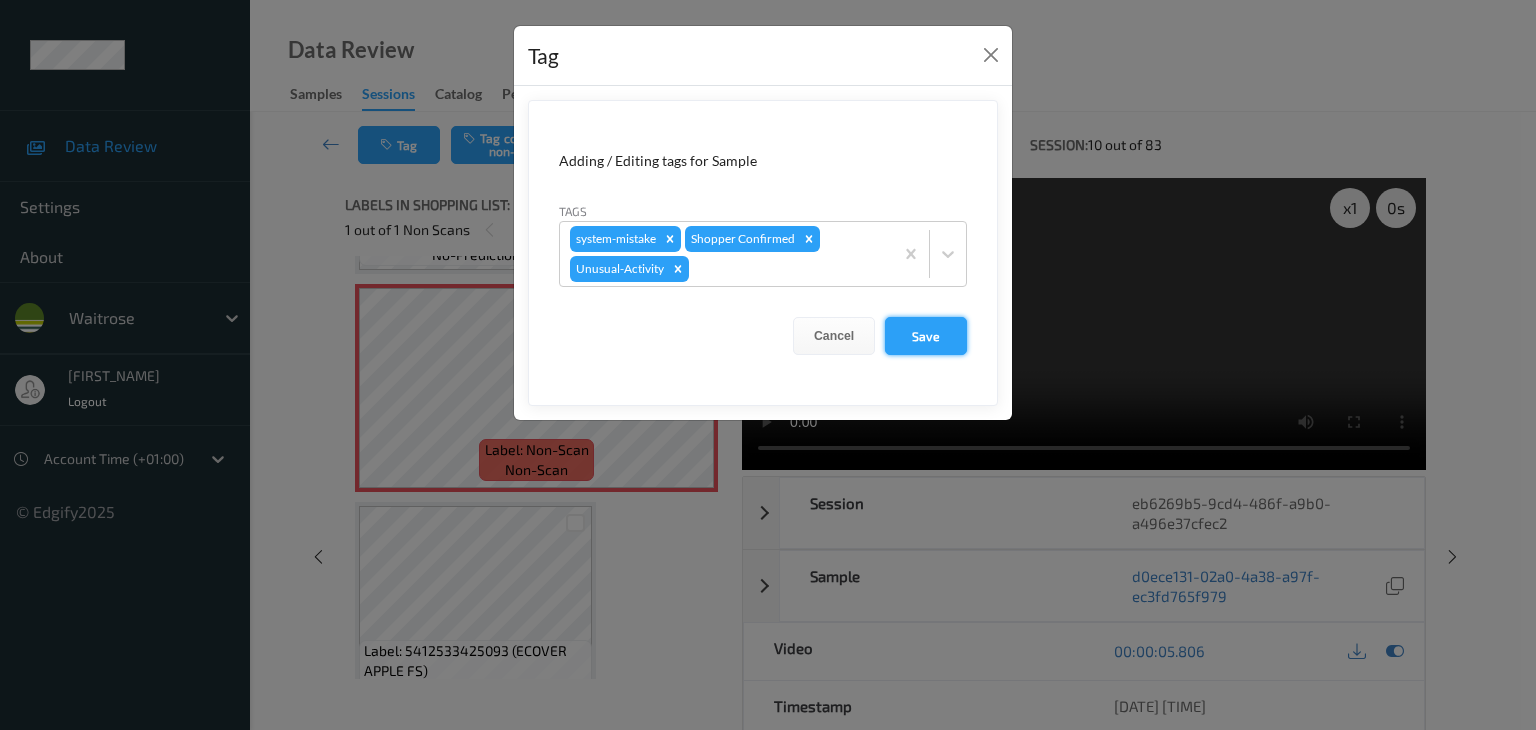 click on "Save" at bounding box center (926, 336) 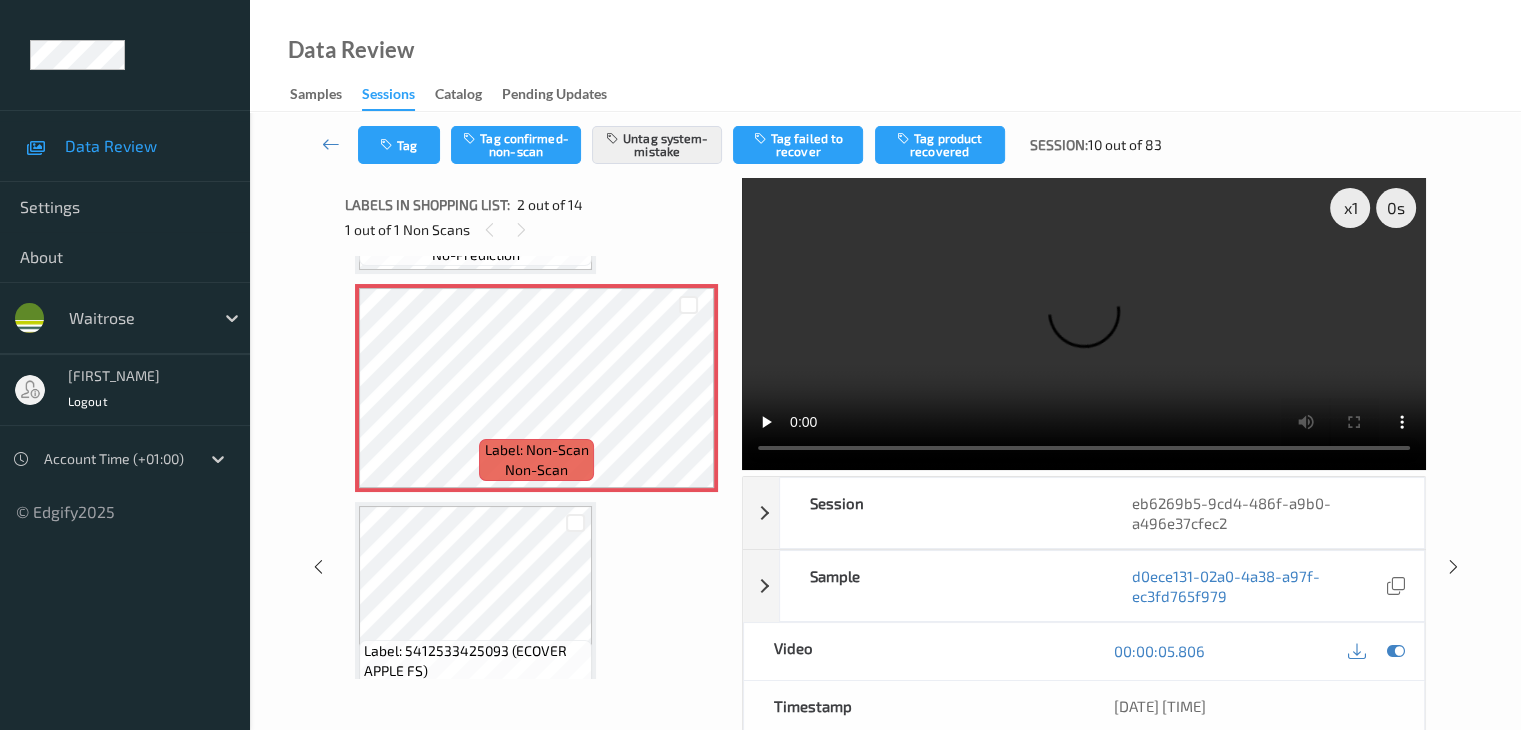 type 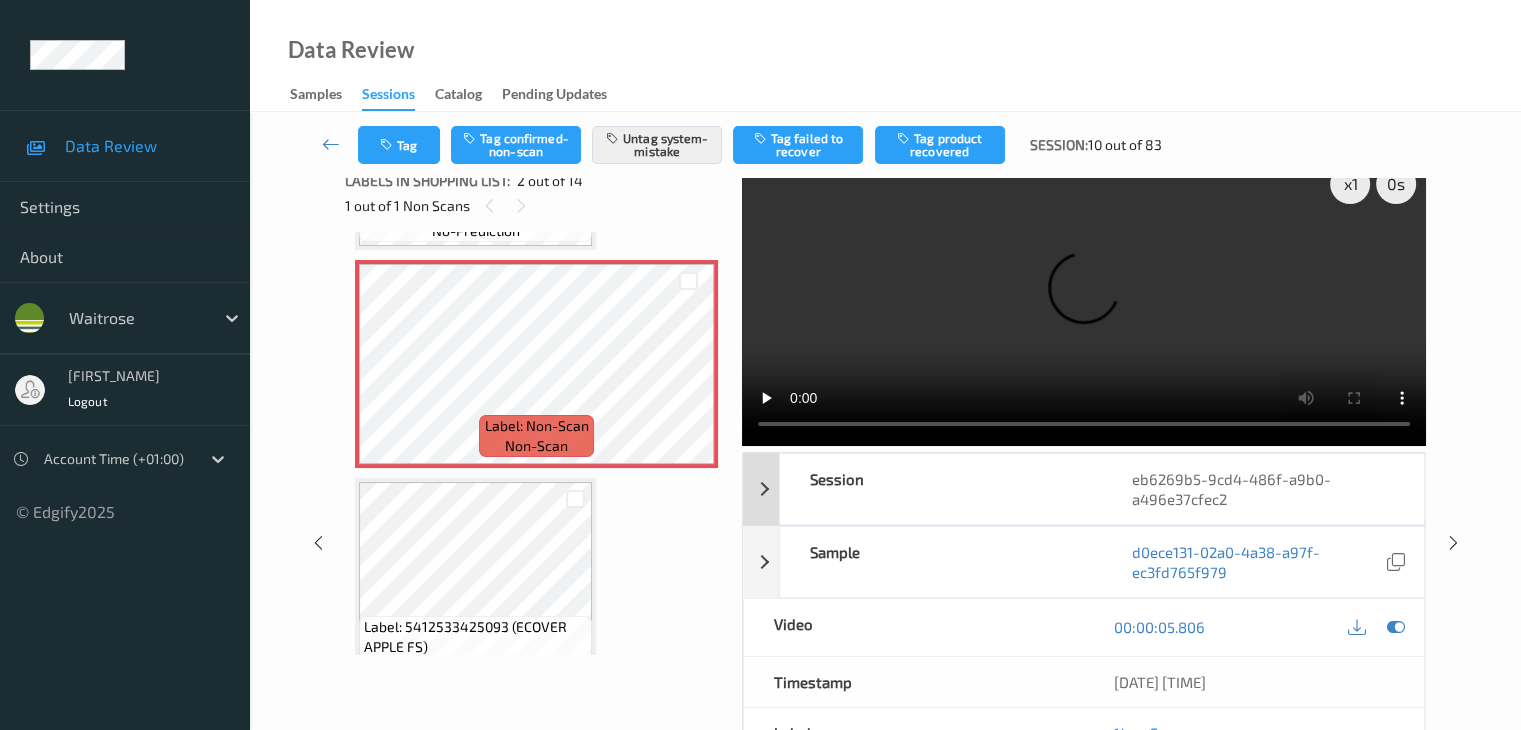 scroll, scrollTop: 200, scrollLeft: 0, axis: vertical 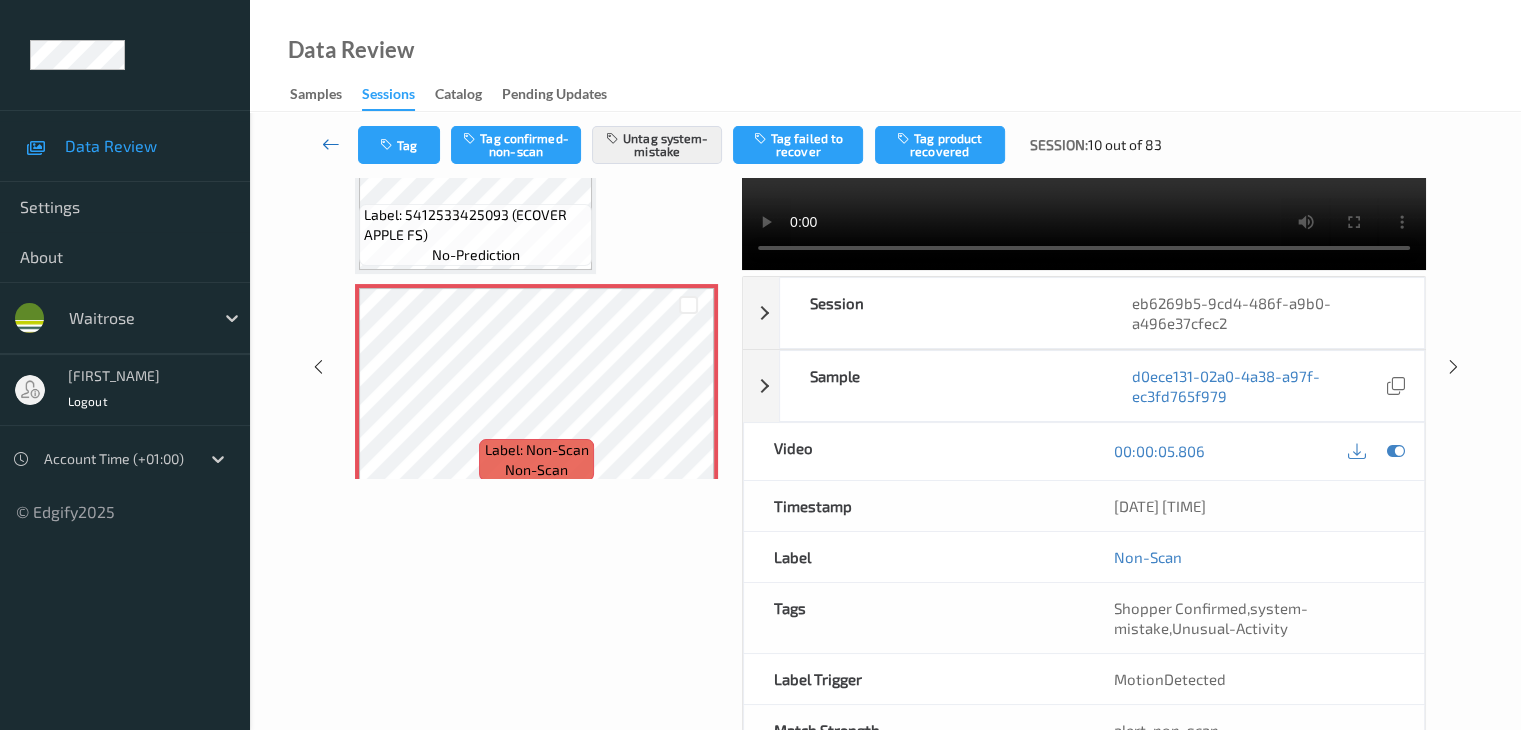 click at bounding box center (331, 144) 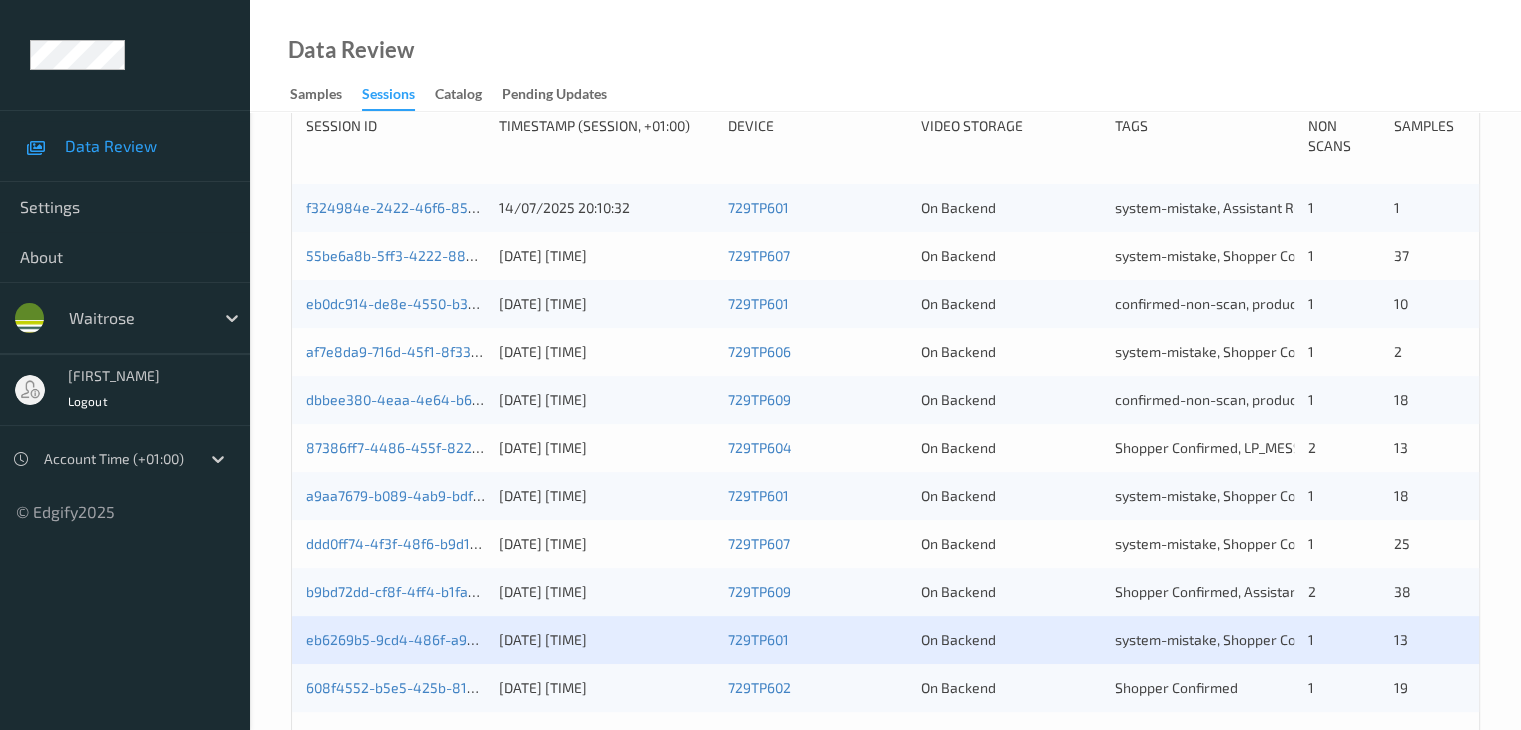 scroll, scrollTop: 600, scrollLeft: 0, axis: vertical 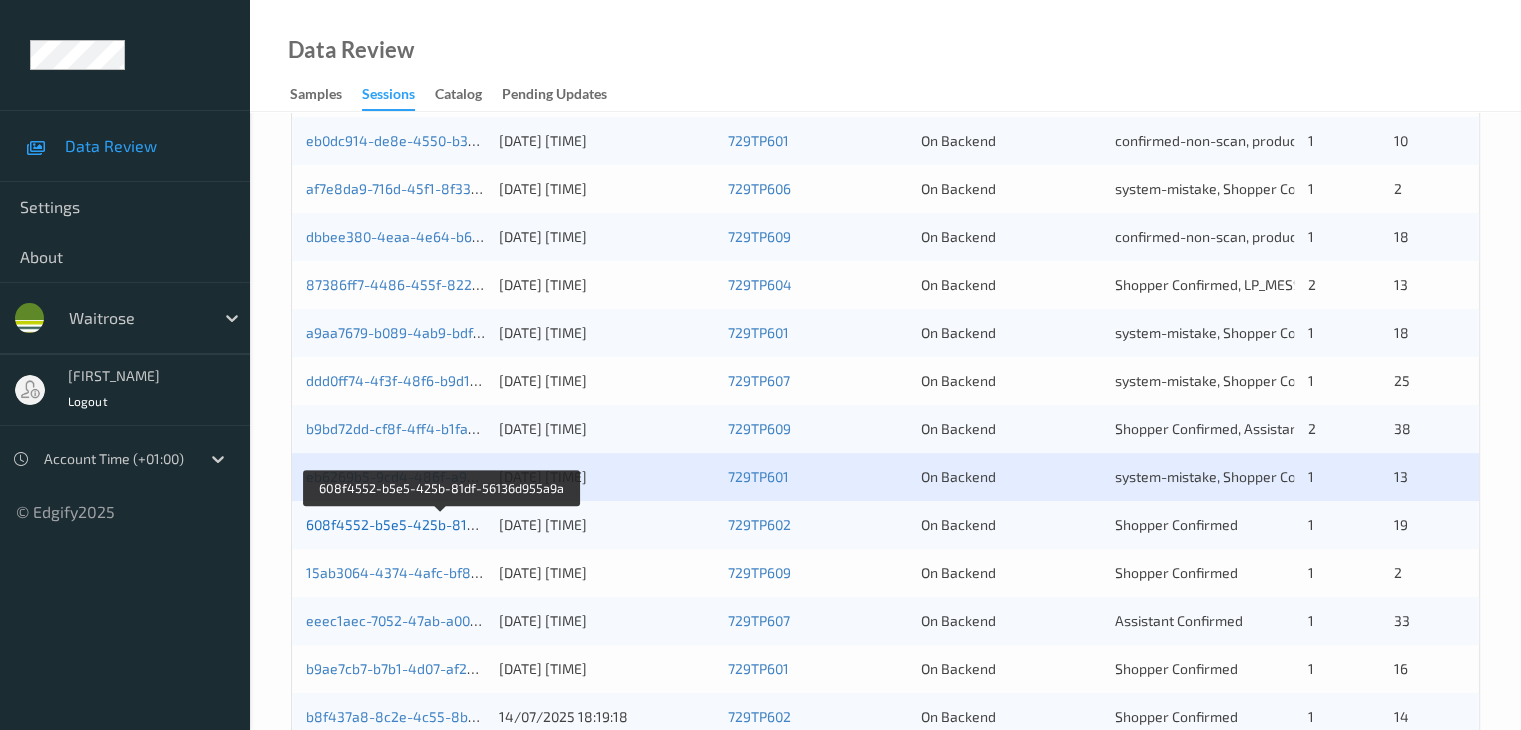 click on "608f4552-b5e5-425b-81df-56136d955a9a" at bounding box center (443, 524) 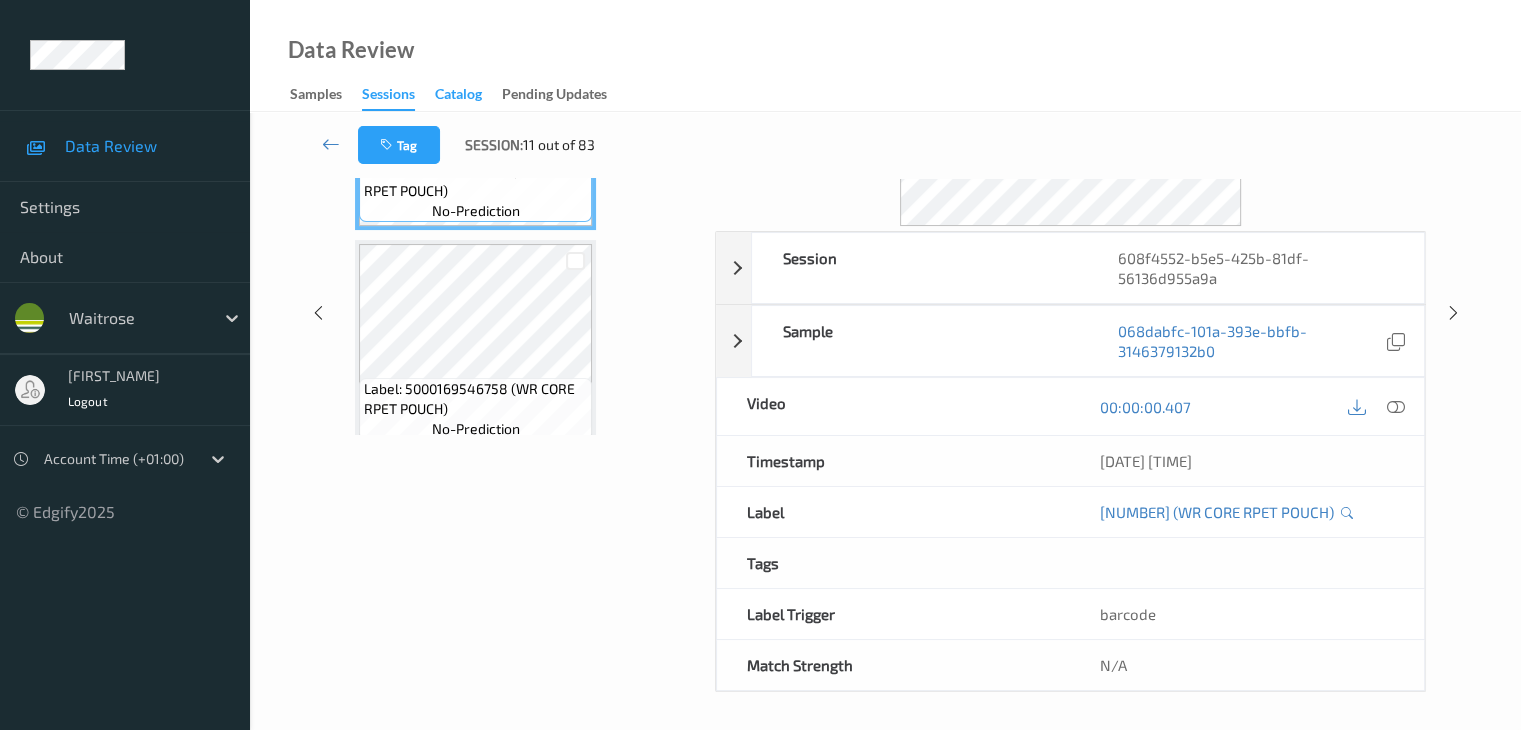 scroll, scrollTop: 264, scrollLeft: 0, axis: vertical 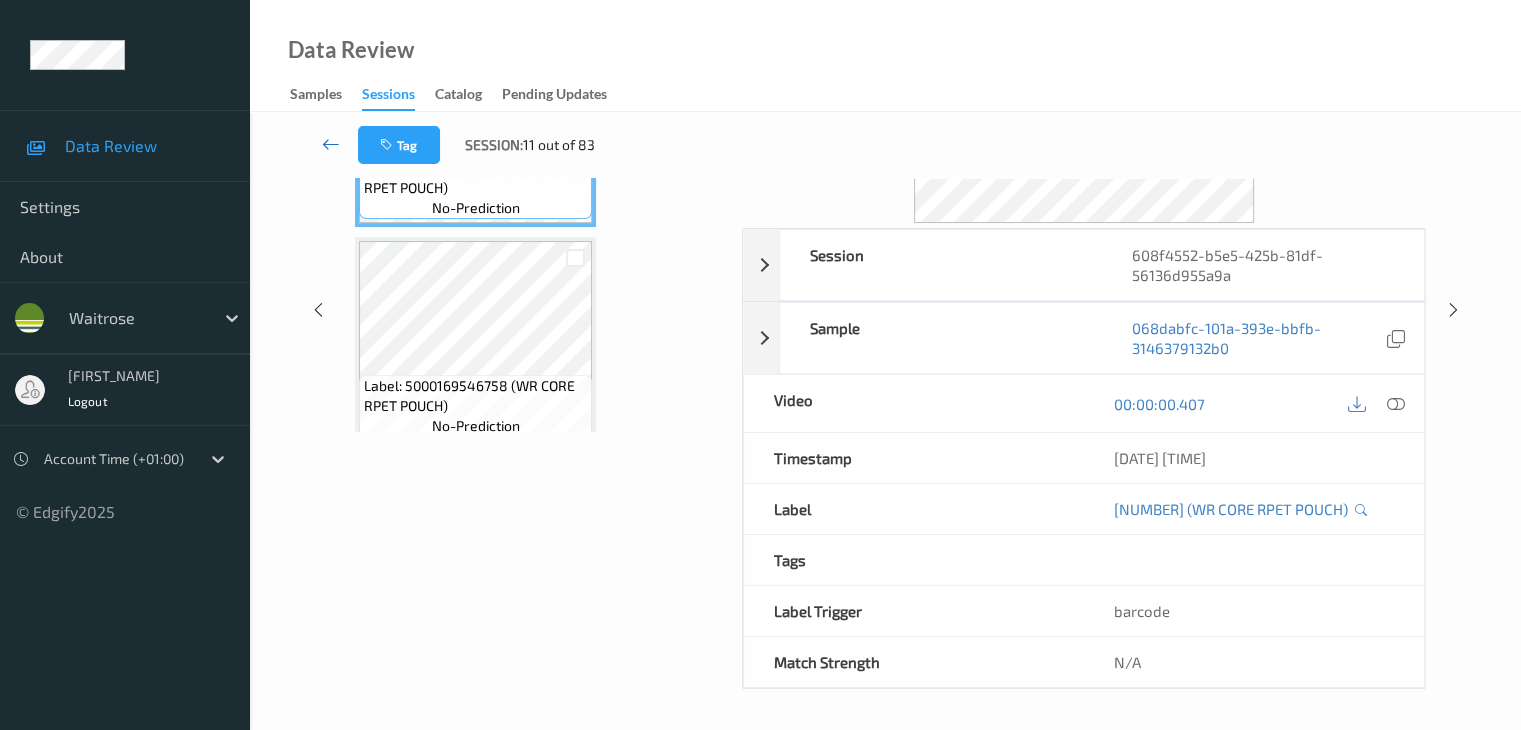 click at bounding box center [331, 144] 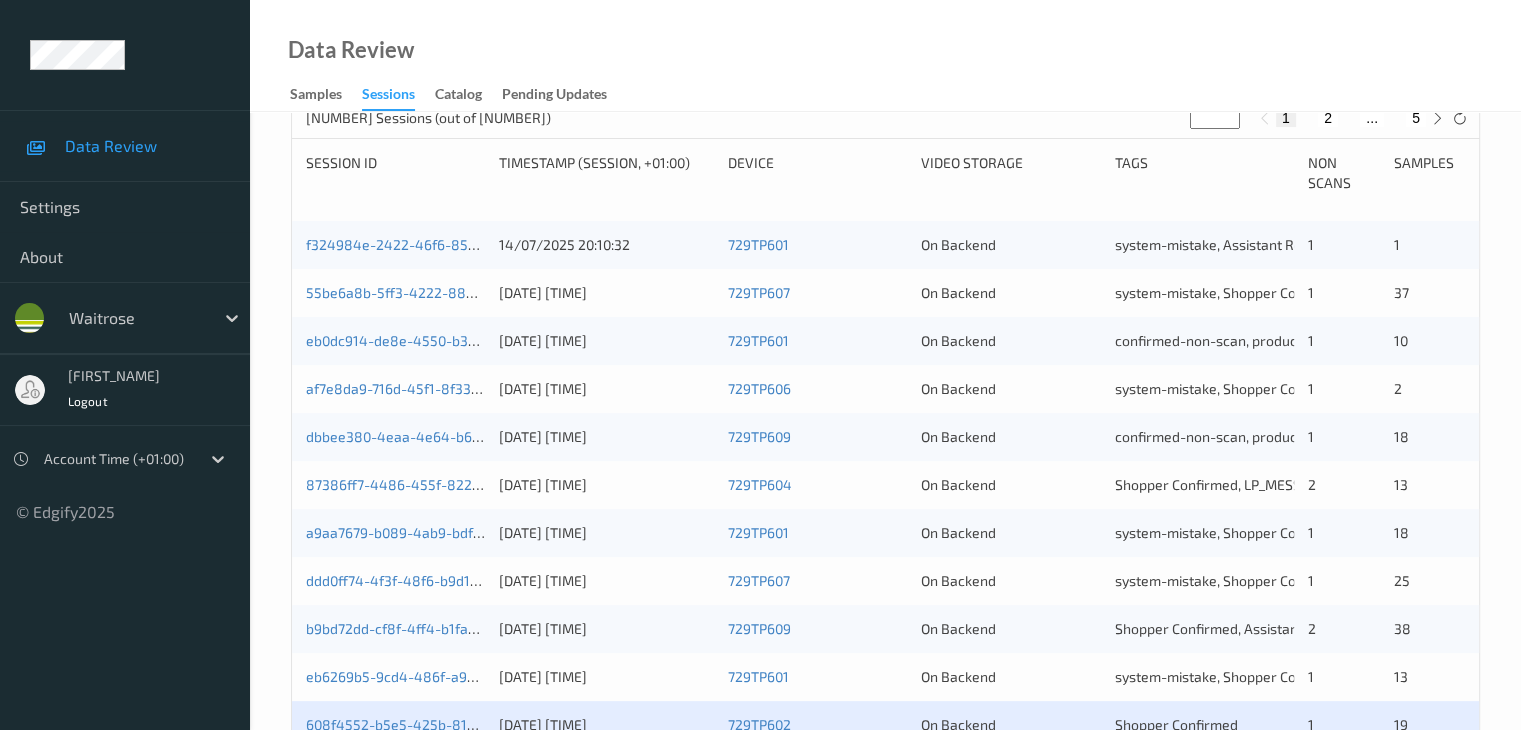 scroll, scrollTop: 700, scrollLeft: 0, axis: vertical 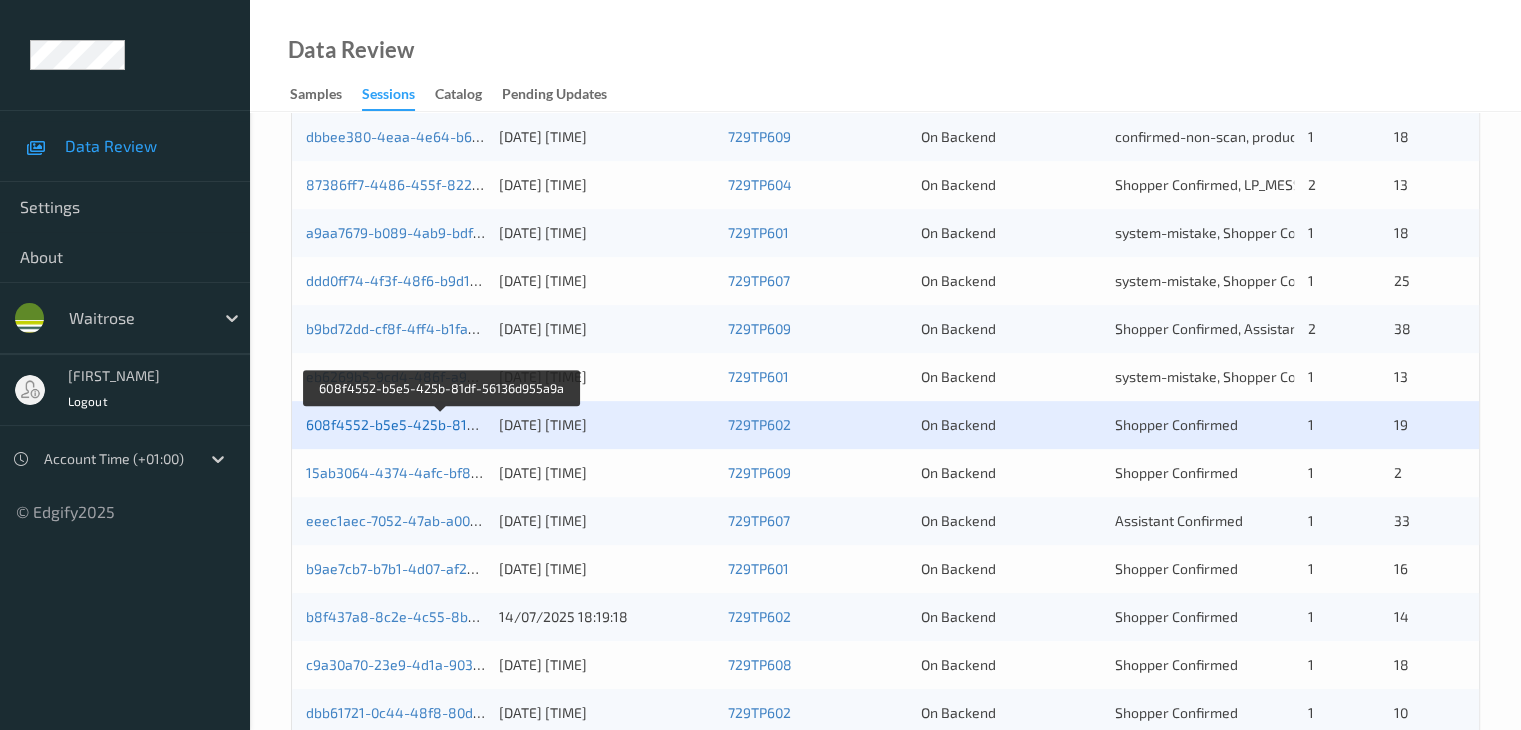 click on "608f4552-b5e5-425b-81df-56136d955a9a" at bounding box center [443, 424] 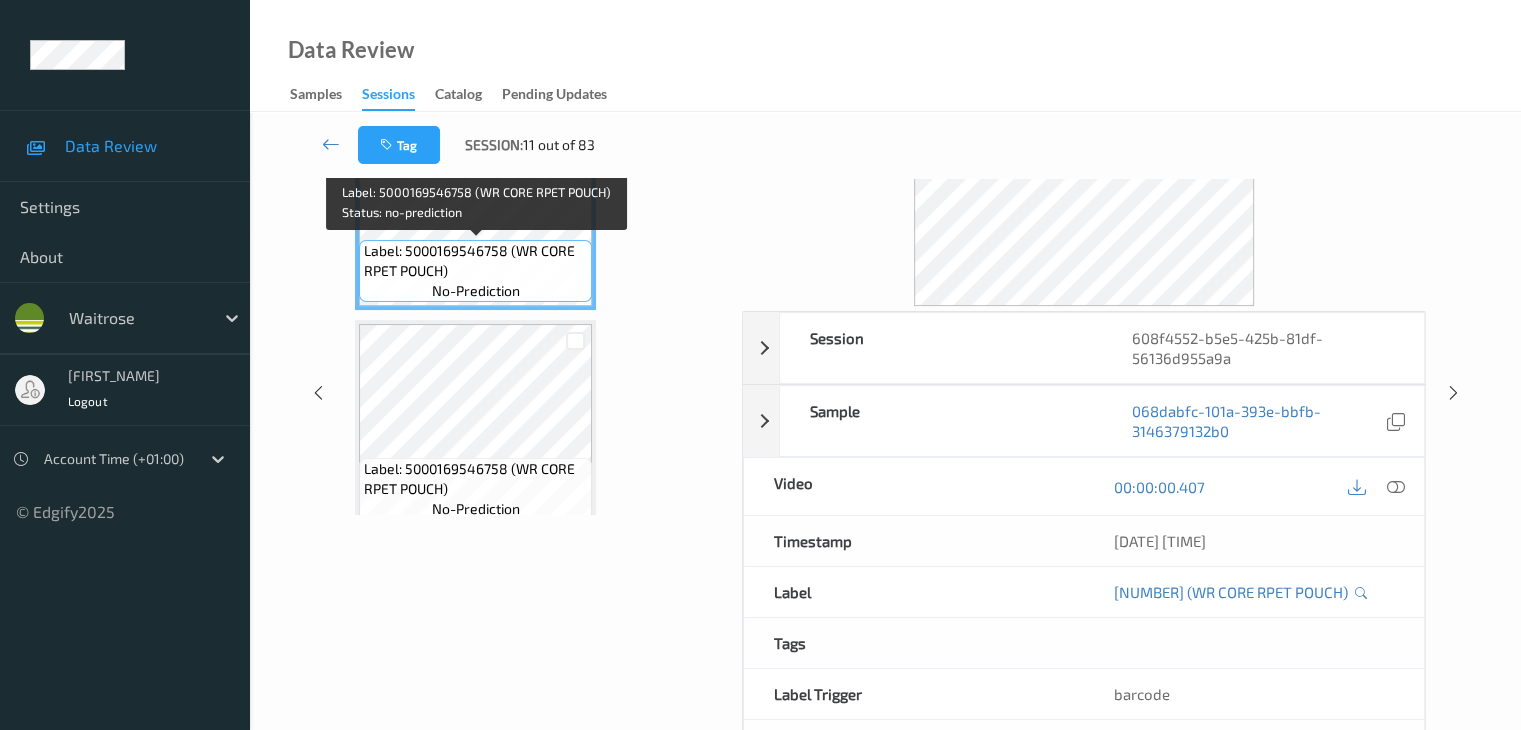 scroll, scrollTop: 0, scrollLeft: 0, axis: both 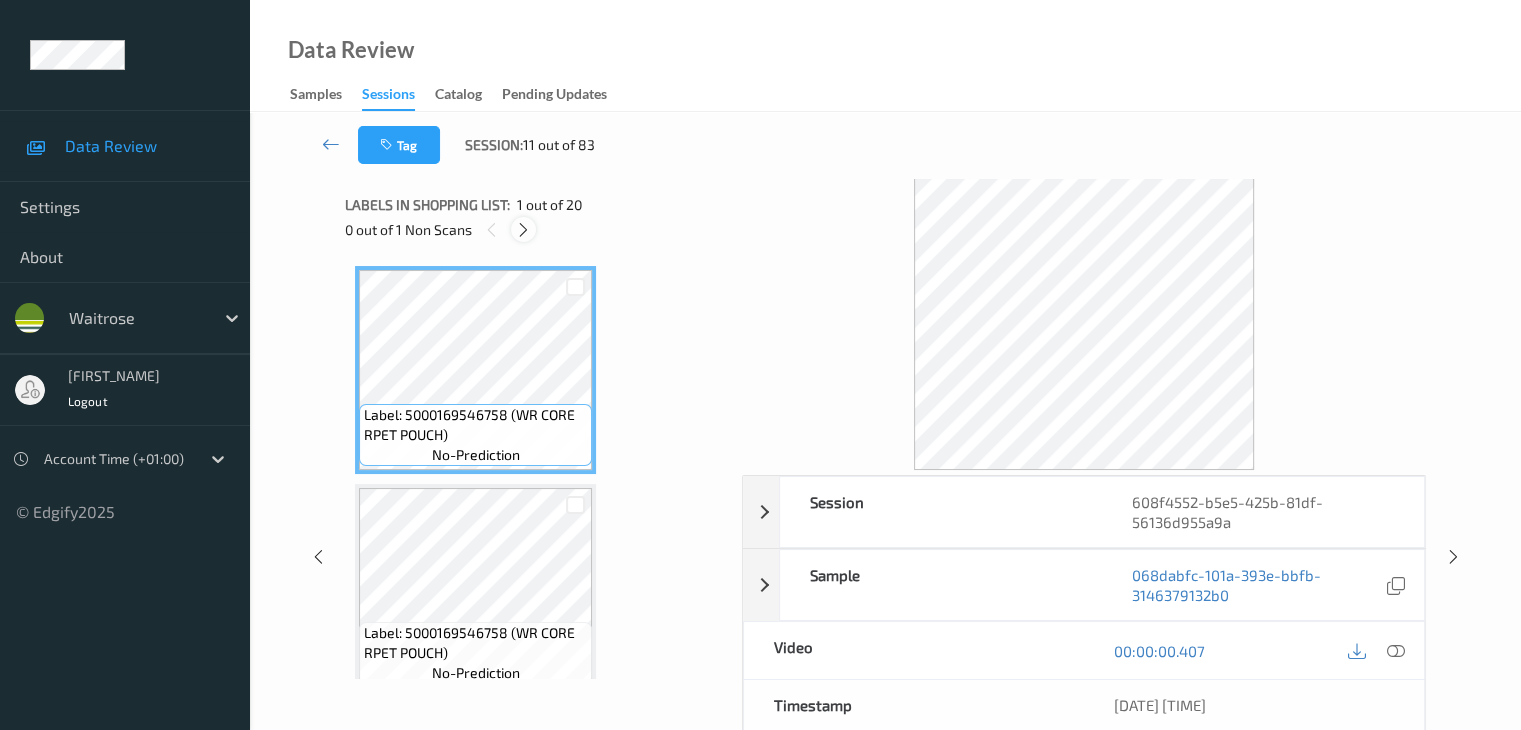 click at bounding box center (523, 230) 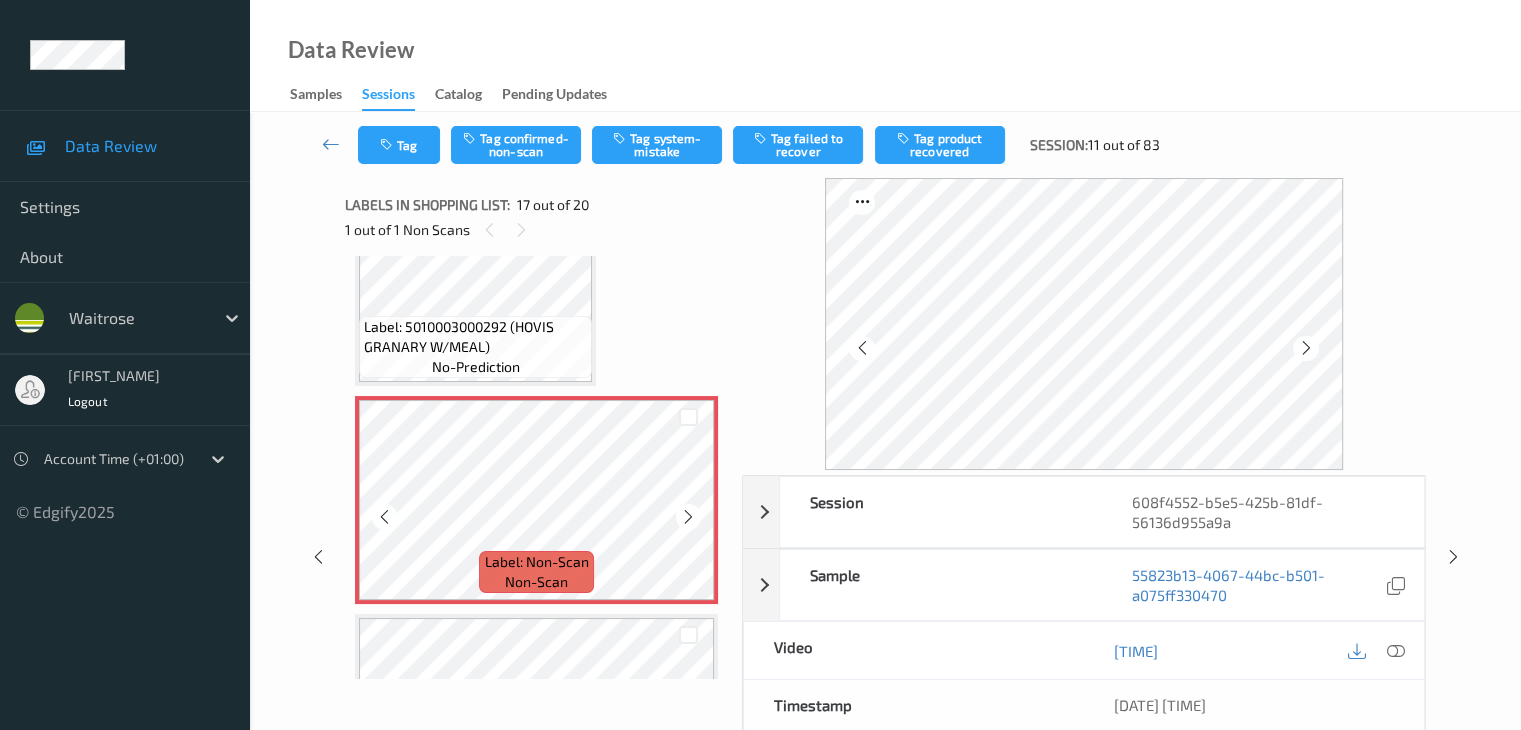 scroll, scrollTop: 3480, scrollLeft: 0, axis: vertical 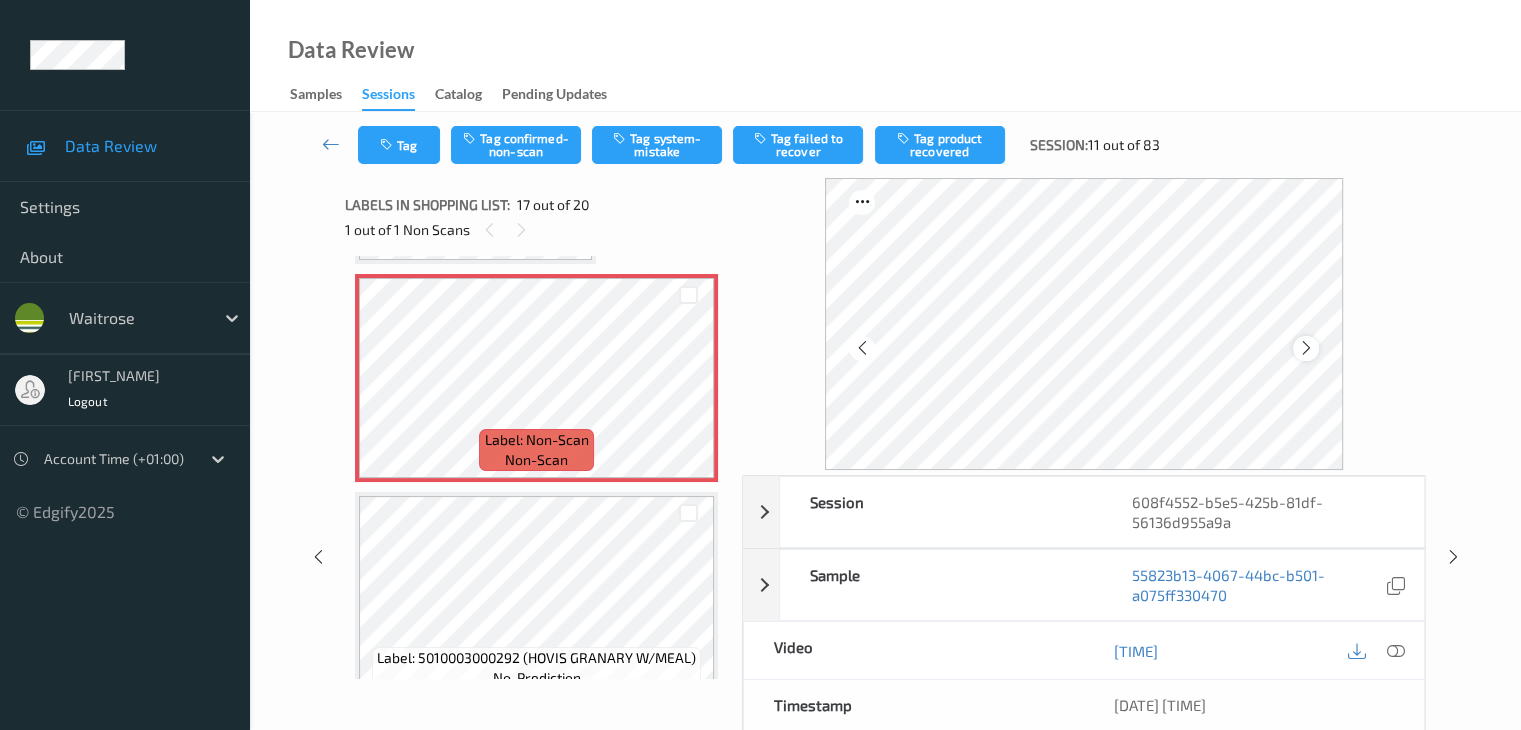 click at bounding box center (1306, 348) 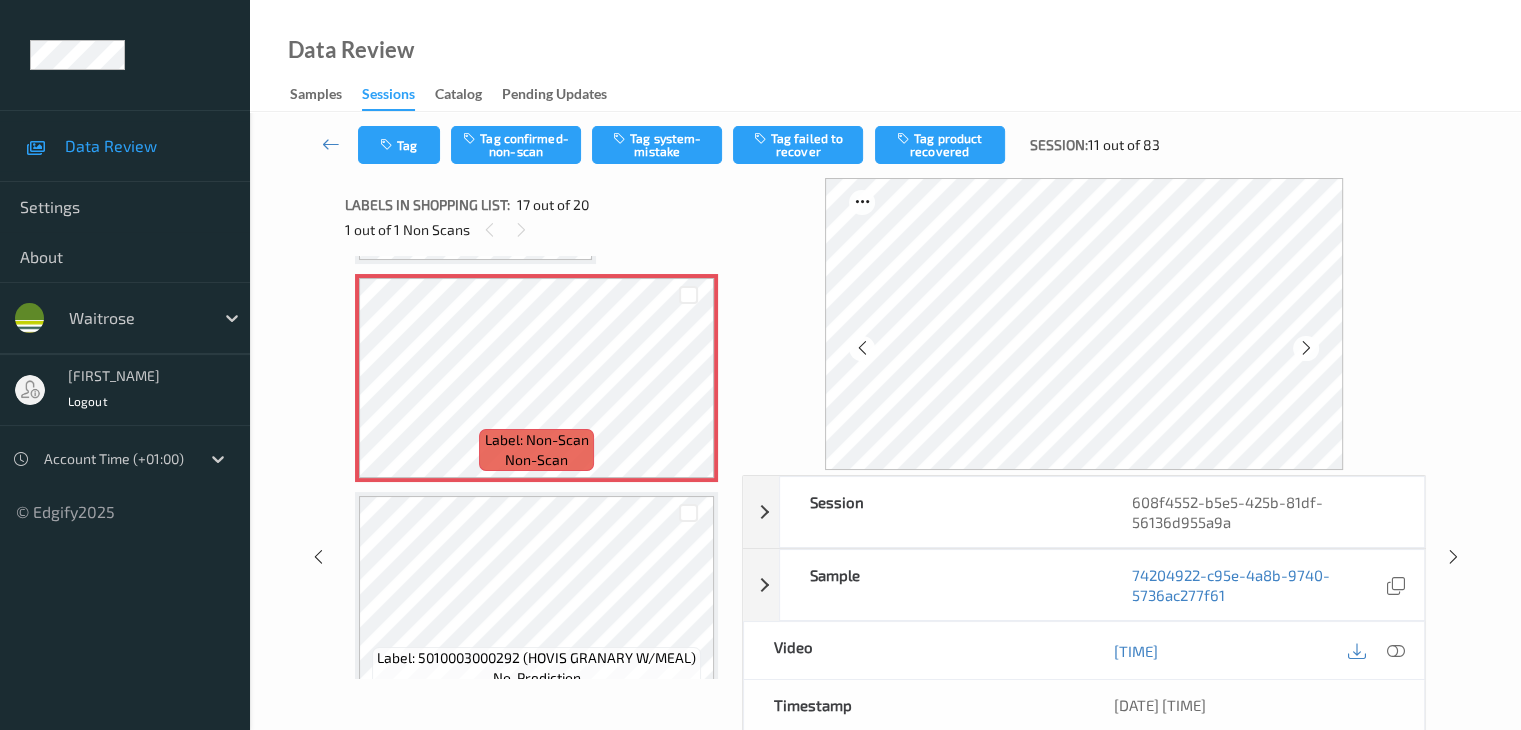 click at bounding box center (1306, 348) 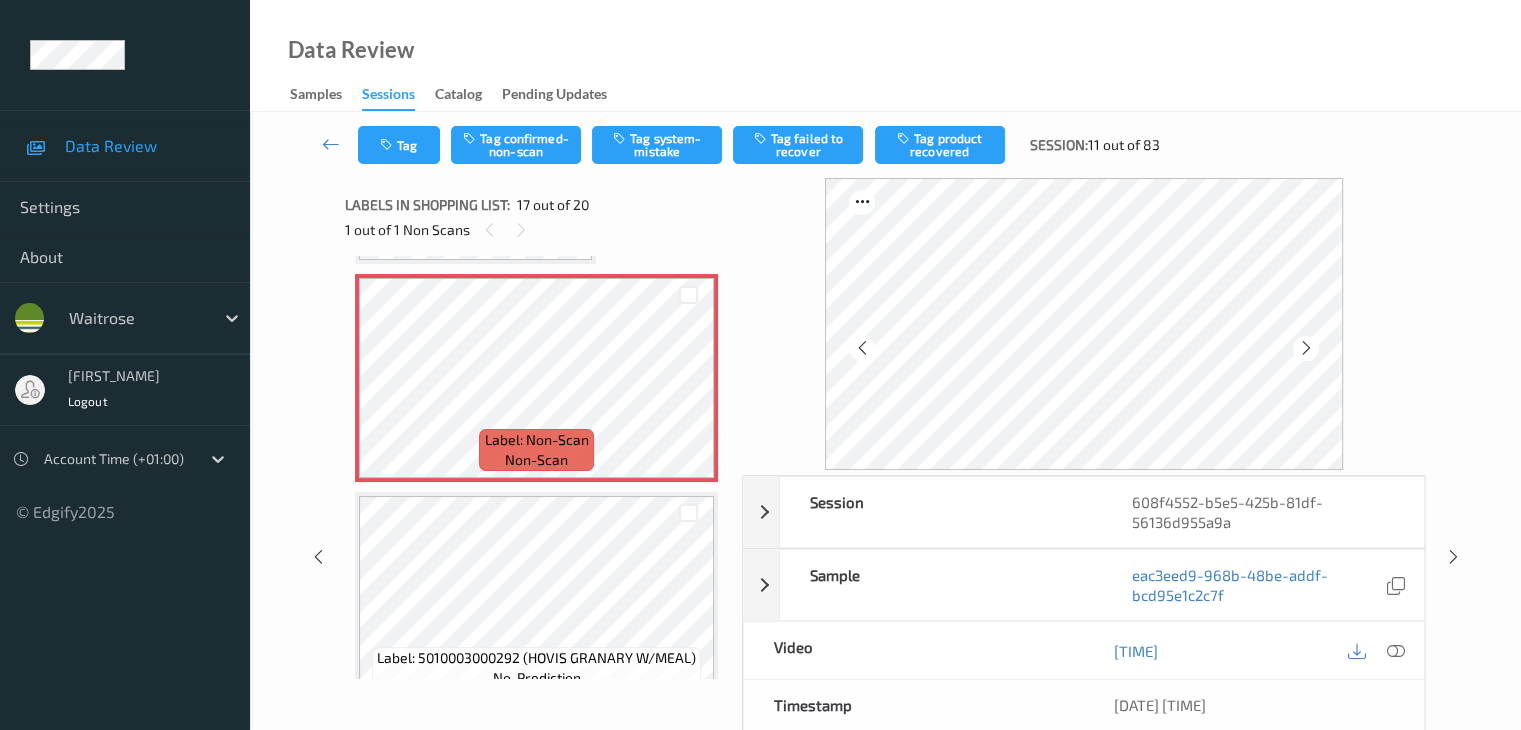 click at bounding box center (1306, 348) 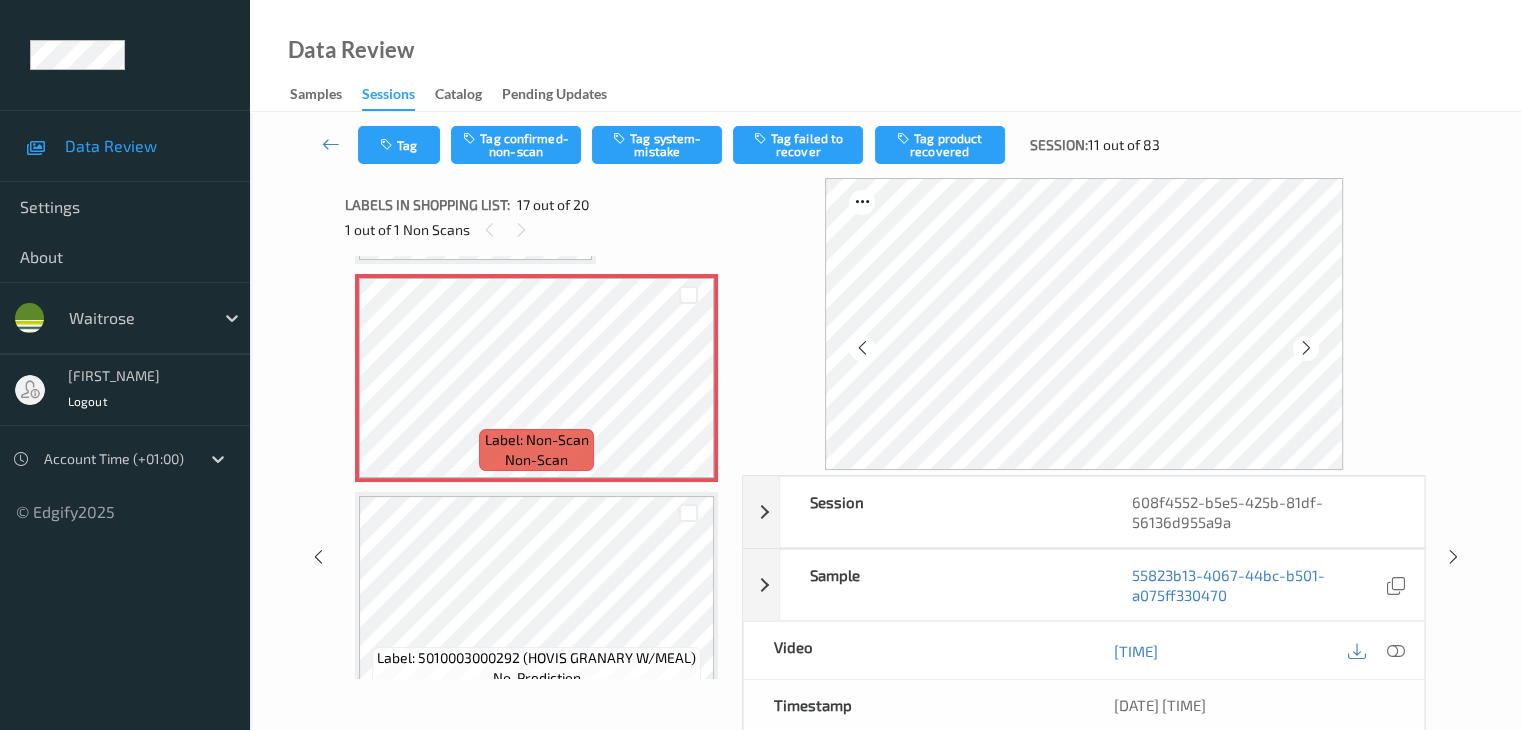 click at bounding box center (1306, 348) 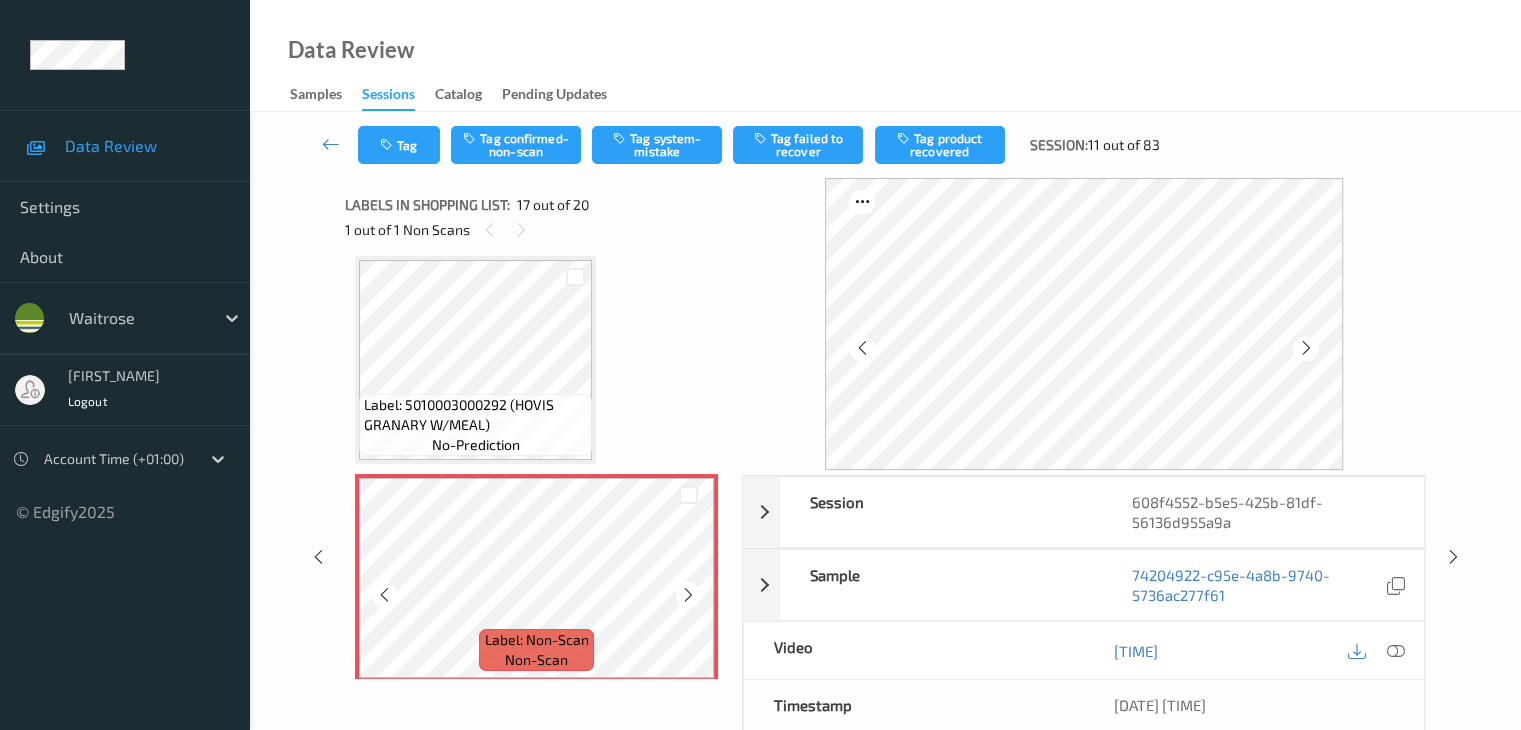 scroll, scrollTop: 3280, scrollLeft: 0, axis: vertical 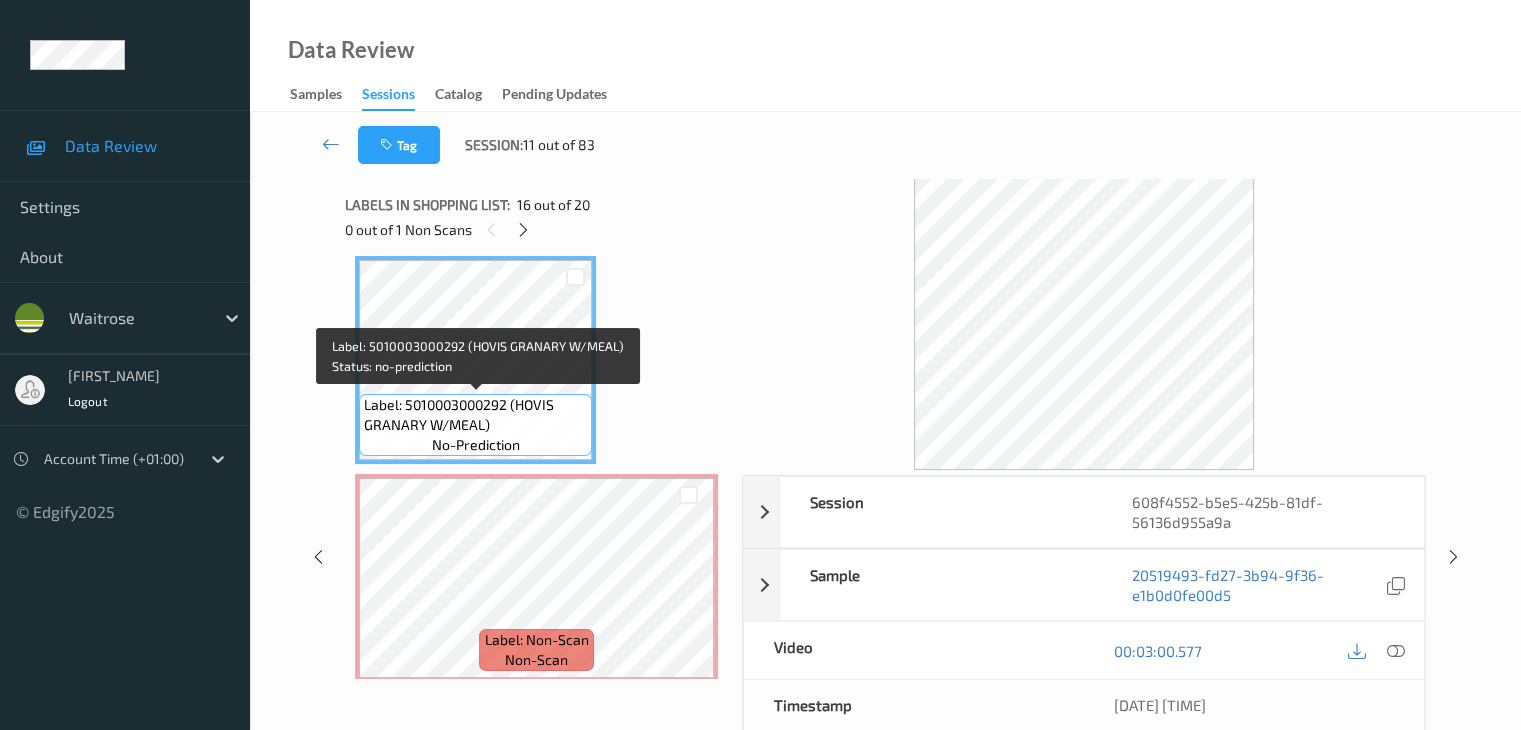 click on "Label: 5010003000292 (HOVIS GRANARY W/MEAL)" at bounding box center (475, 415) 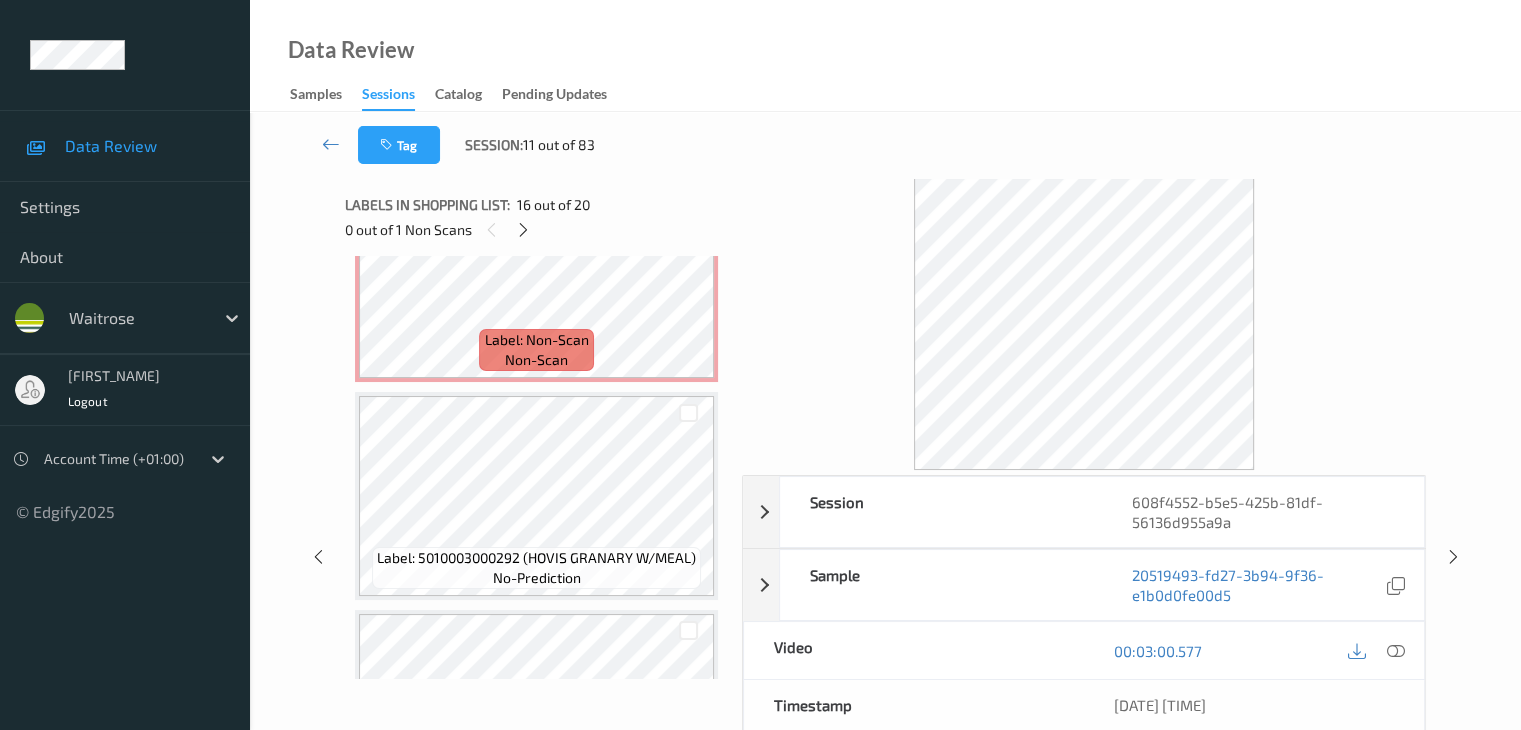 scroll, scrollTop: 3380, scrollLeft: 0, axis: vertical 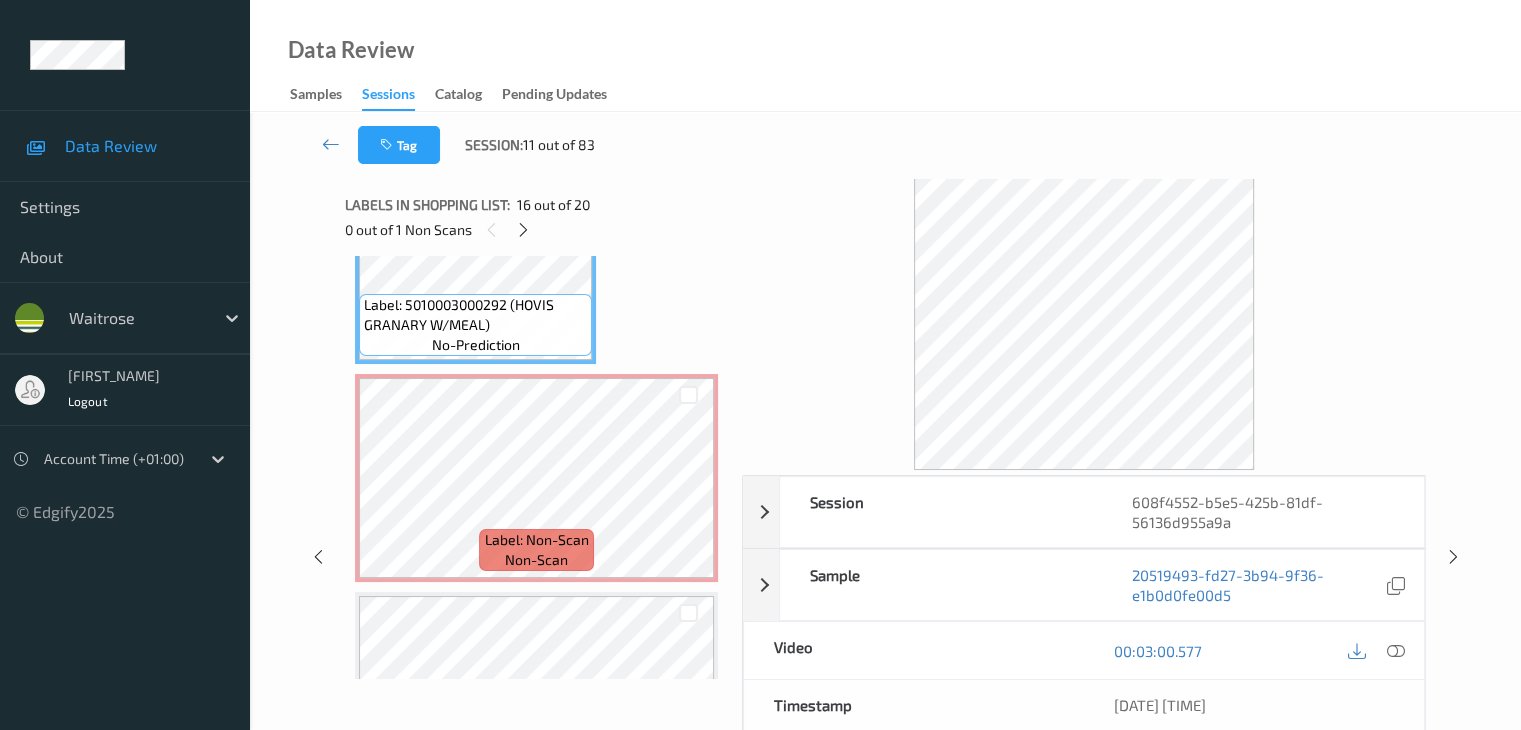 click on "Label: 5010003000292 (HOVIS GRANARY W/MEAL)" at bounding box center (475, 315) 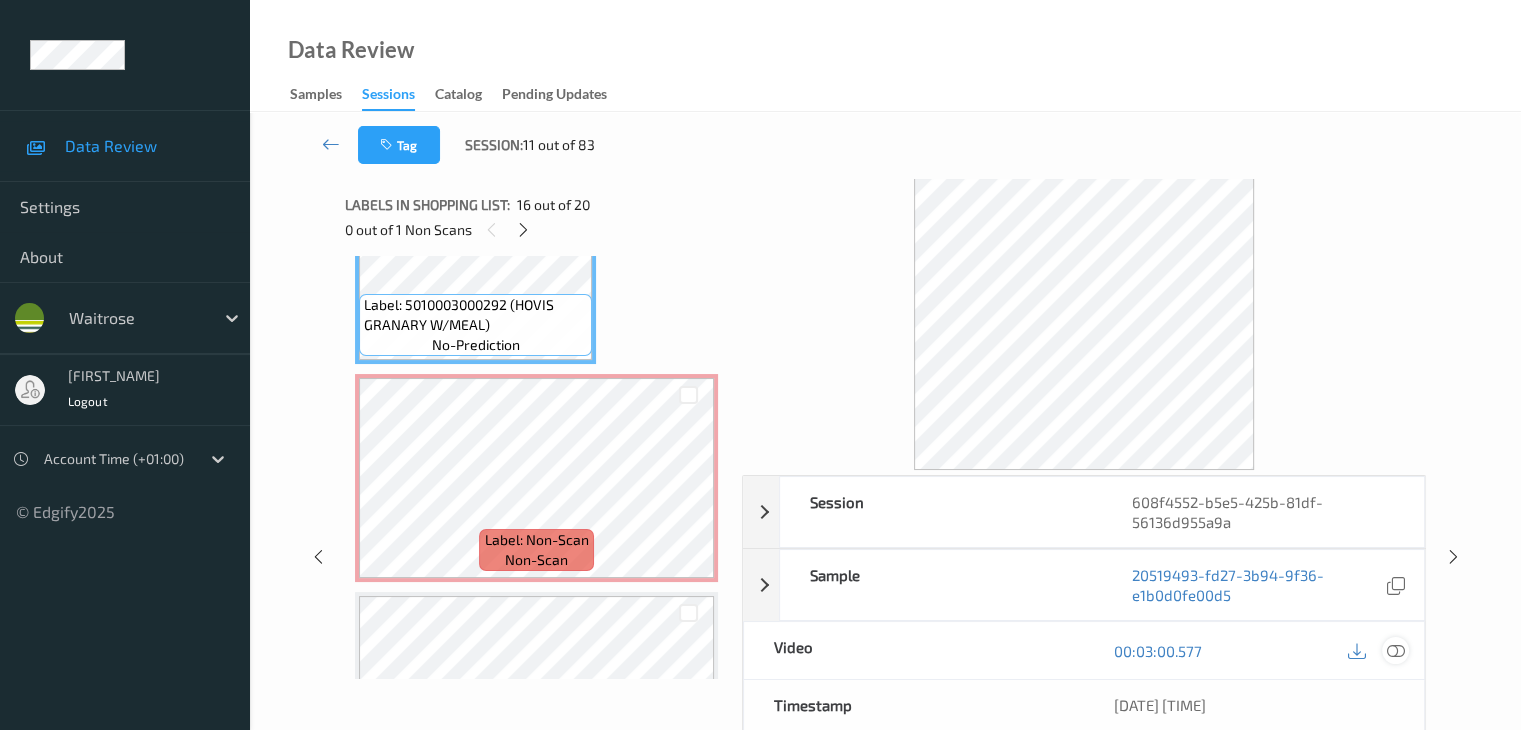 click at bounding box center [1395, 651] 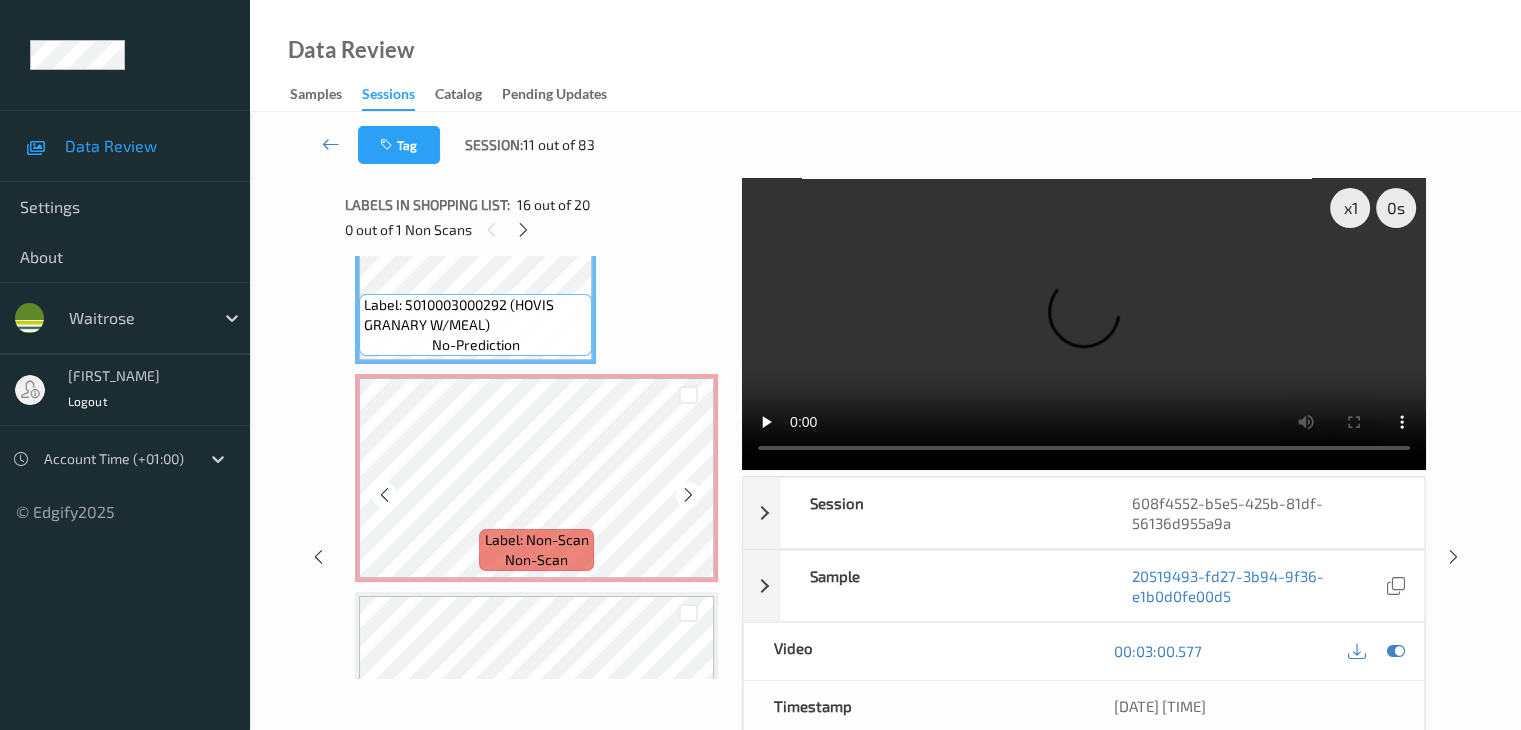 scroll, scrollTop: 3480, scrollLeft: 0, axis: vertical 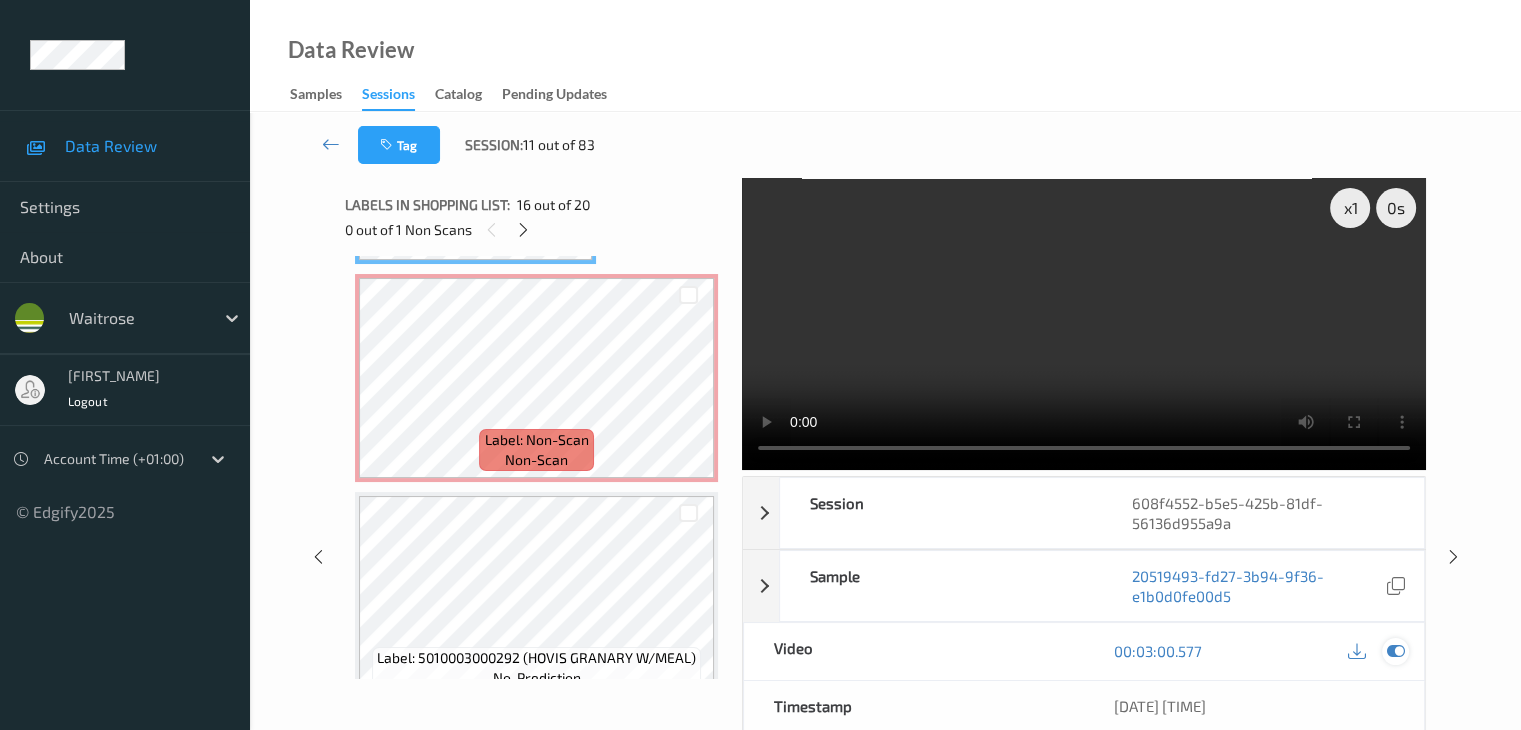 click at bounding box center (1395, 651) 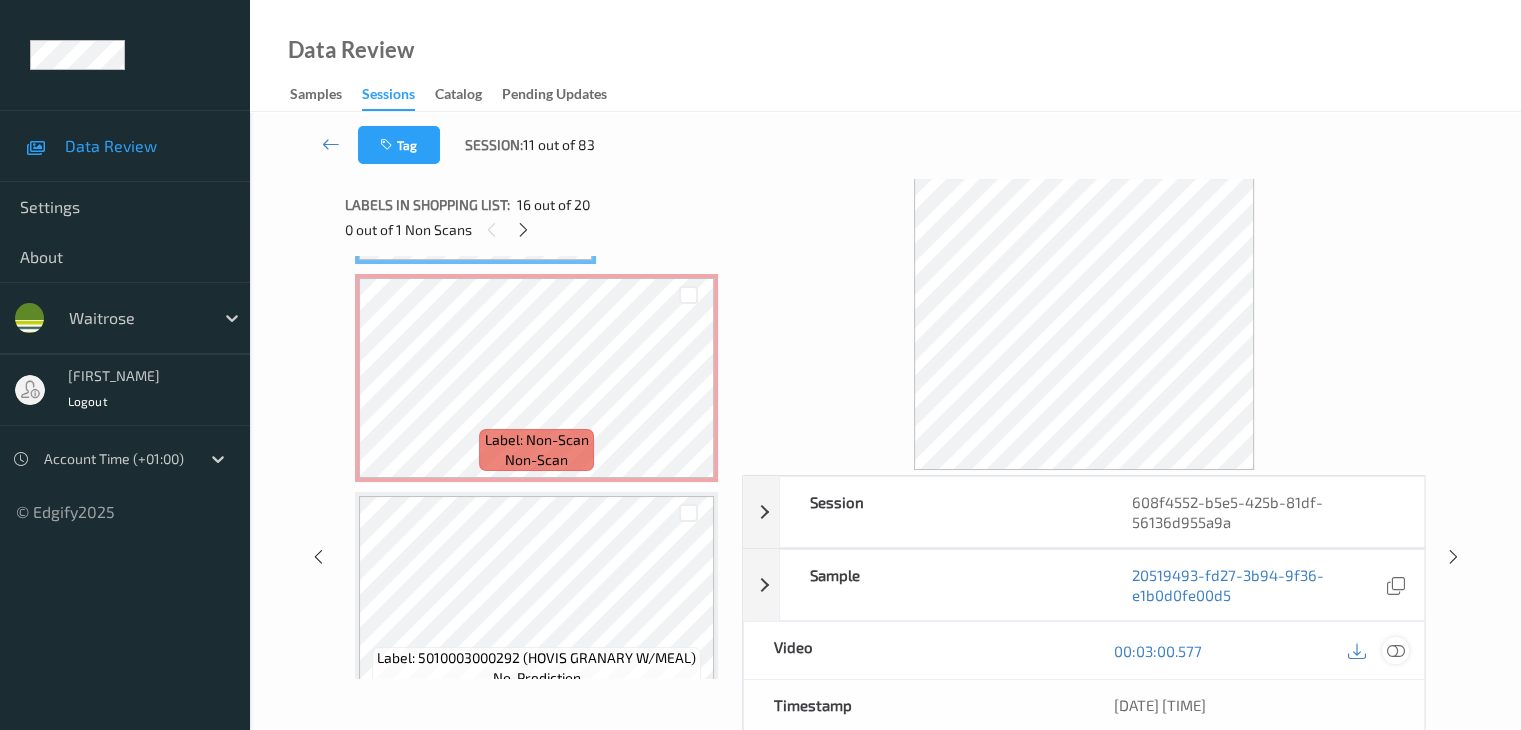 click at bounding box center [1395, 651] 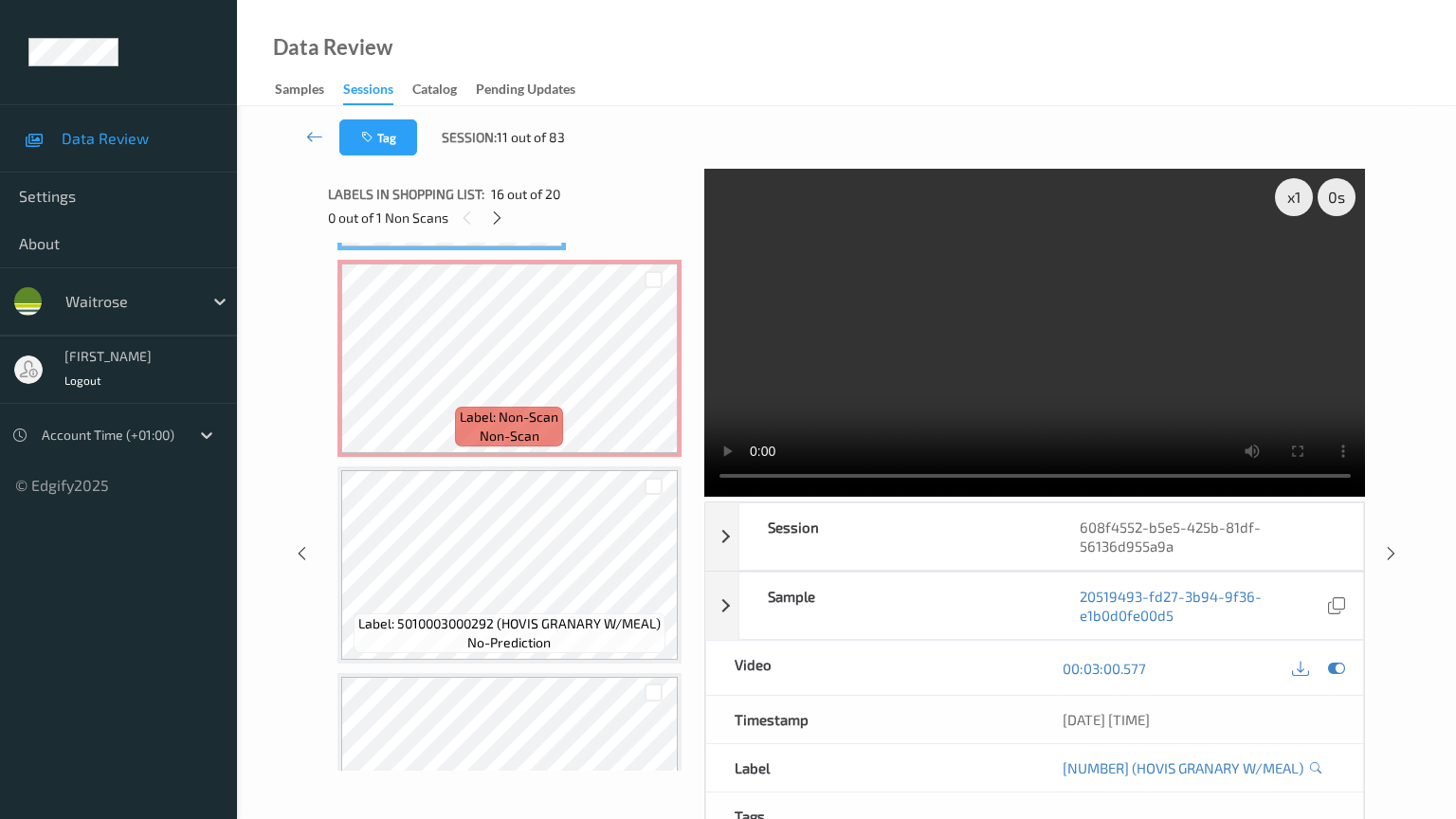 type 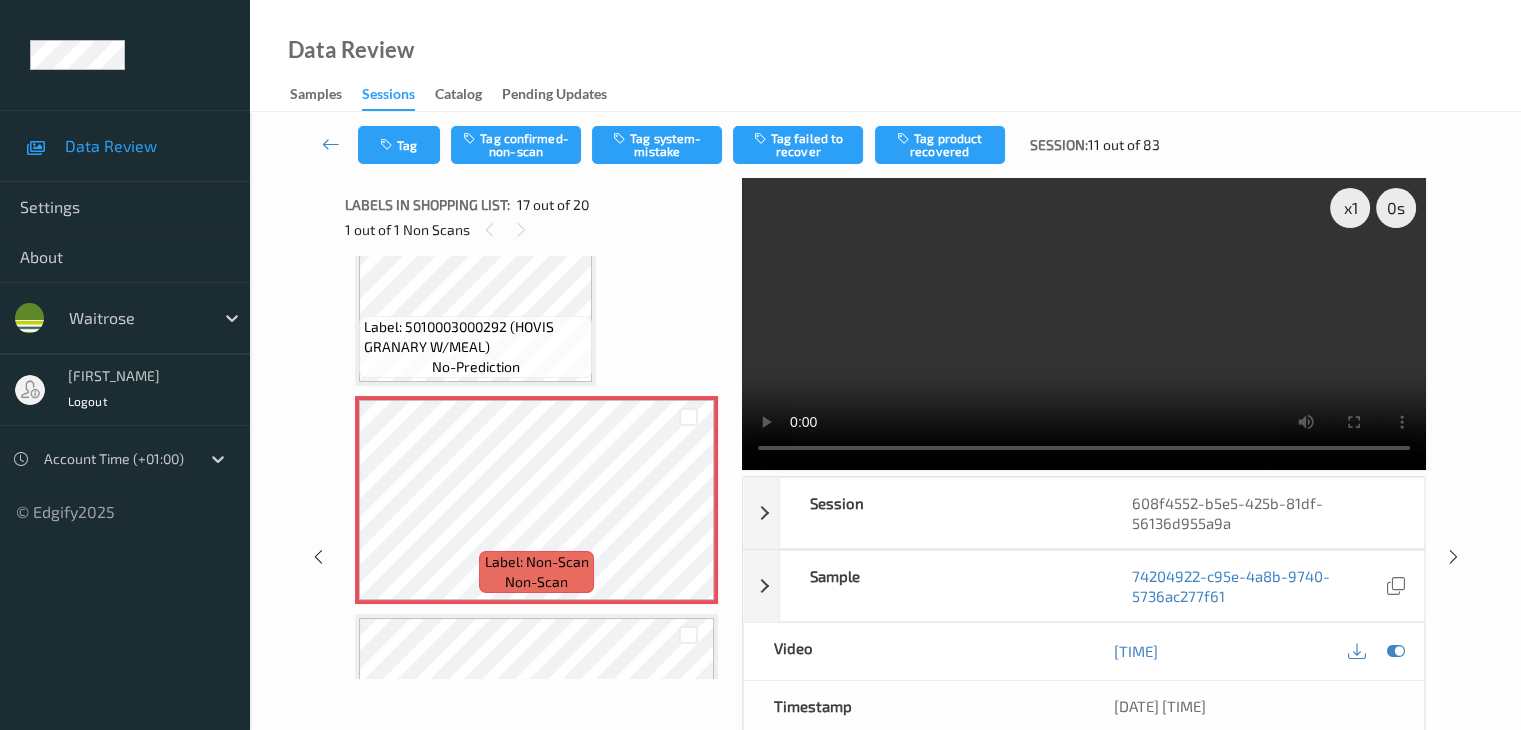 scroll, scrollTop: 3480, scrollLeft: 0, axis: vertical 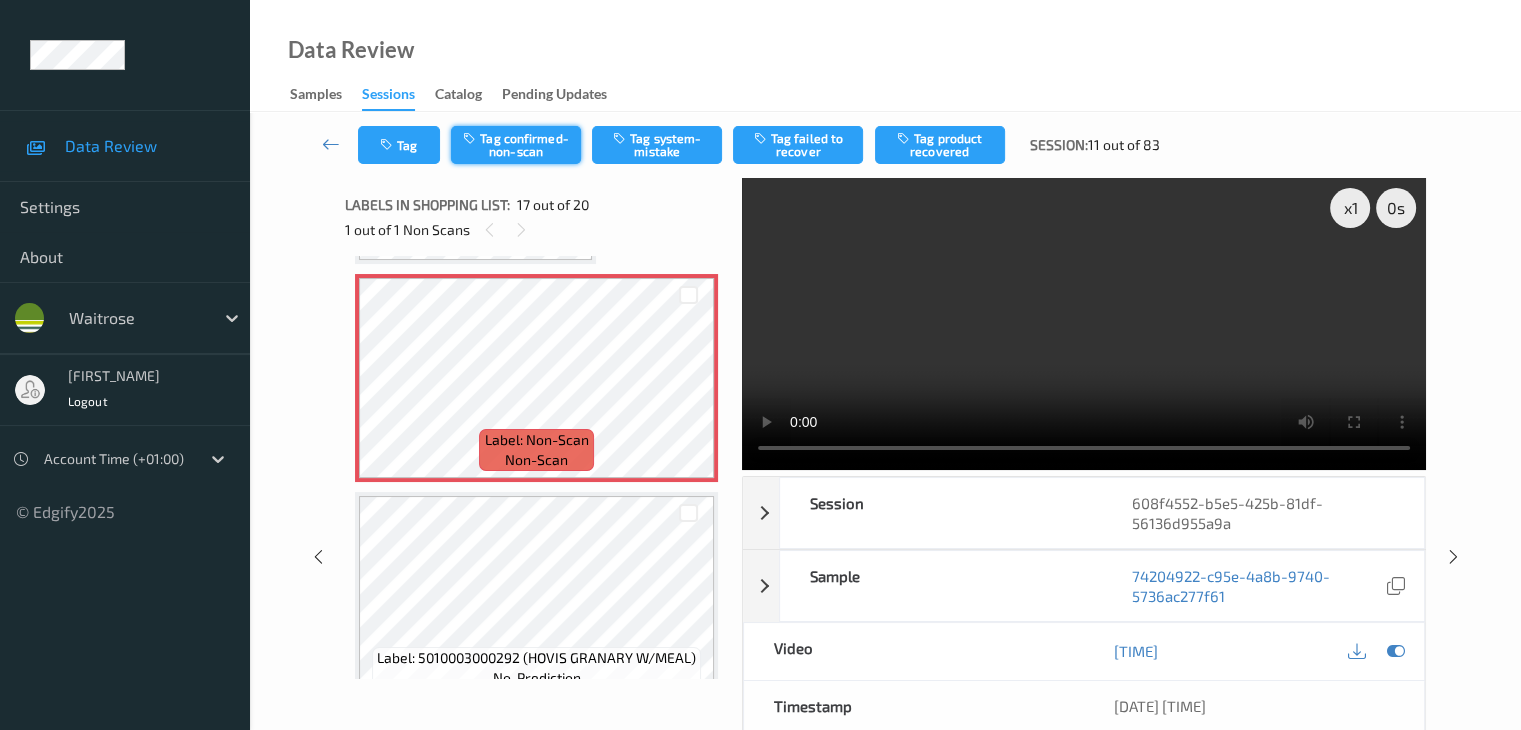 click on "Tag   confirmed-non-scan" at bounding box center [516, 145] 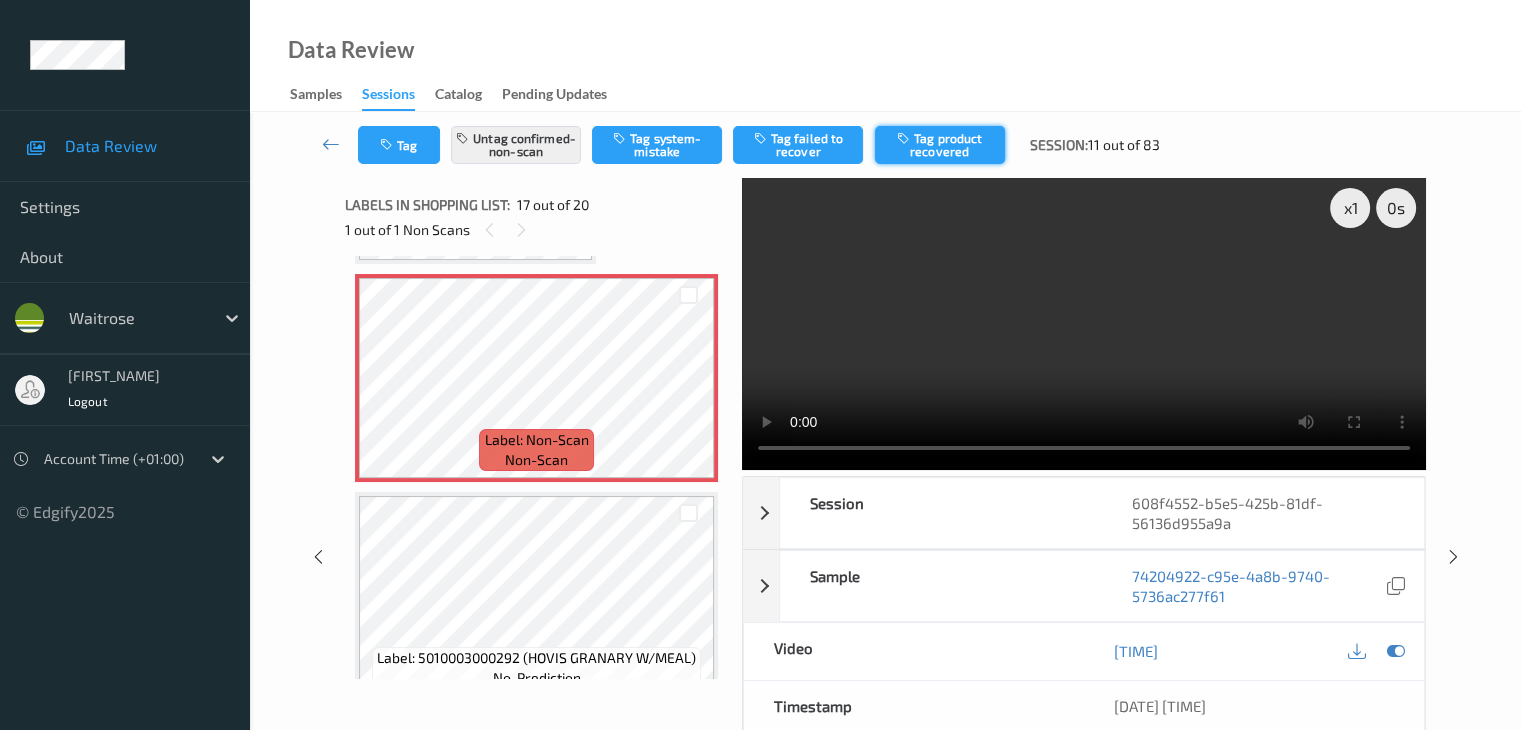 click on "Tag   product recovered" at bounding box center (940, 145) 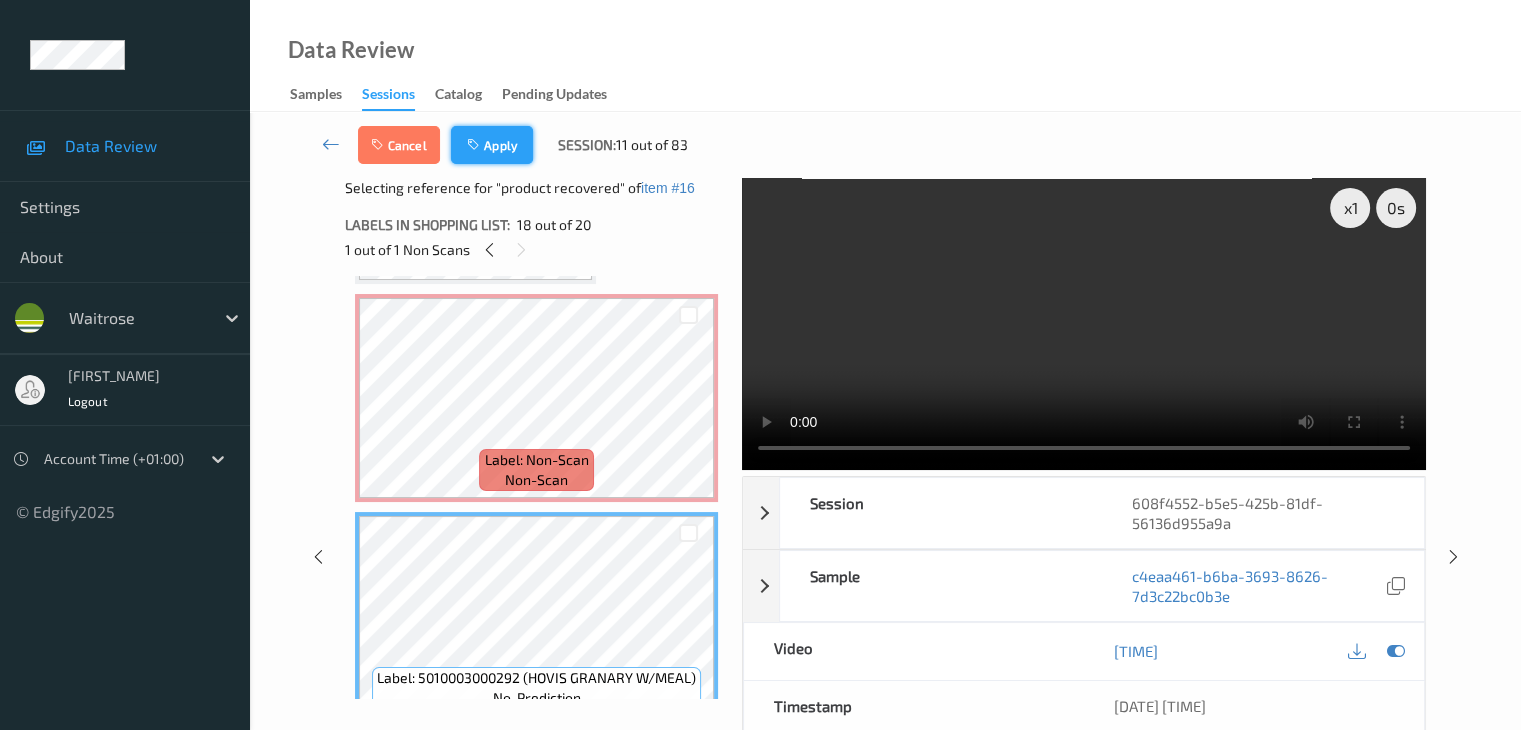 click on "Apply" at bounding box center (492, 145) 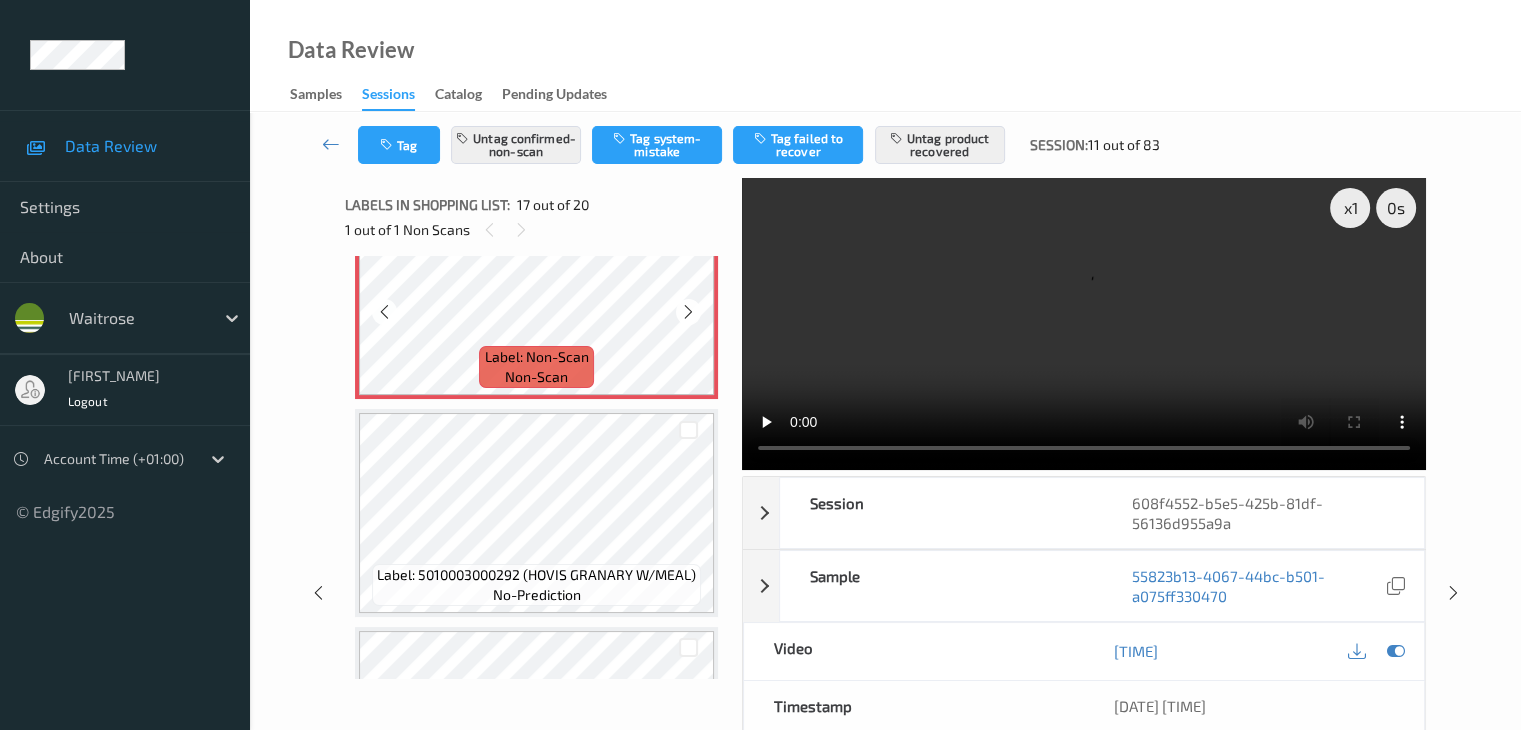 scroll, scrollTop: 3580, scrollLeft: 0, axis: vertical 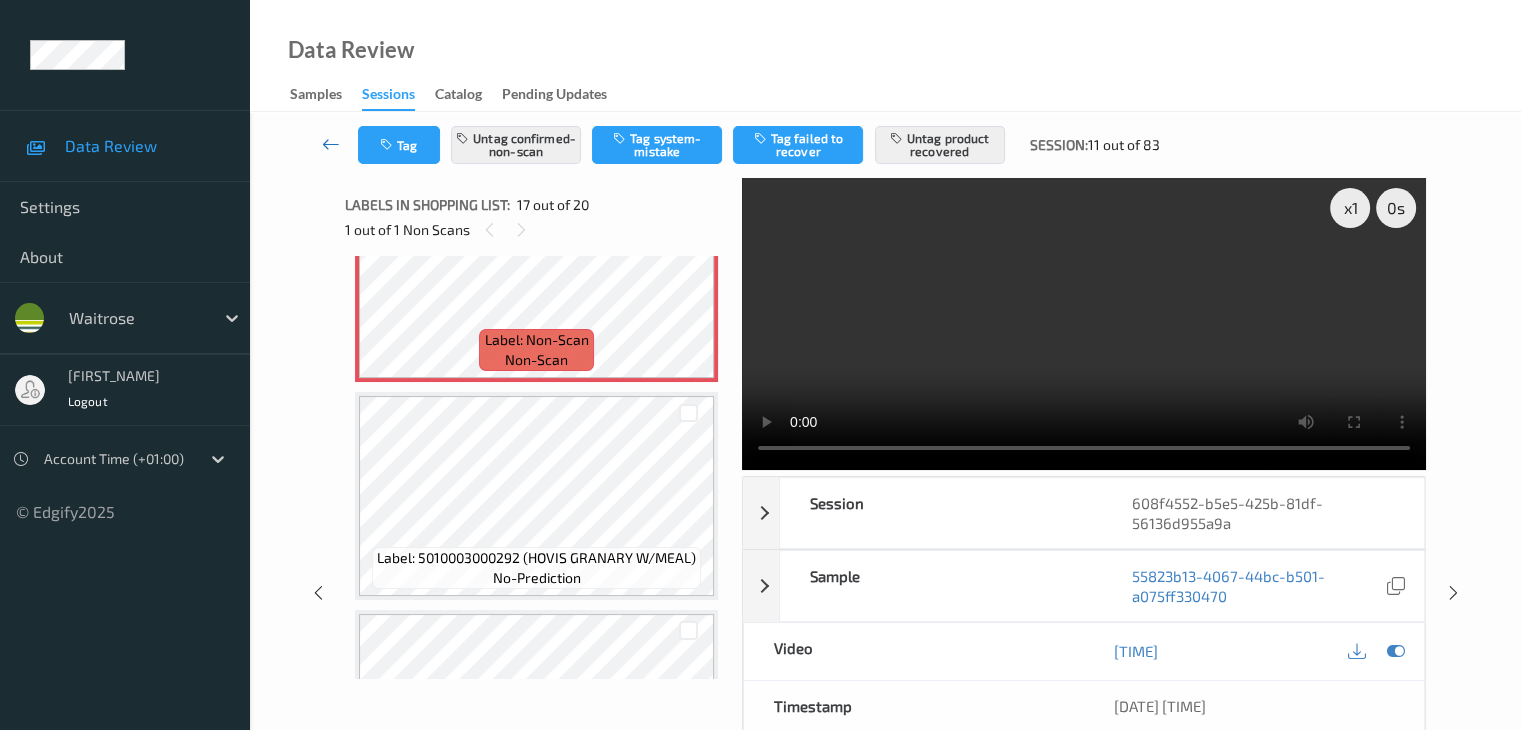 click at bounding box center (331, 144) 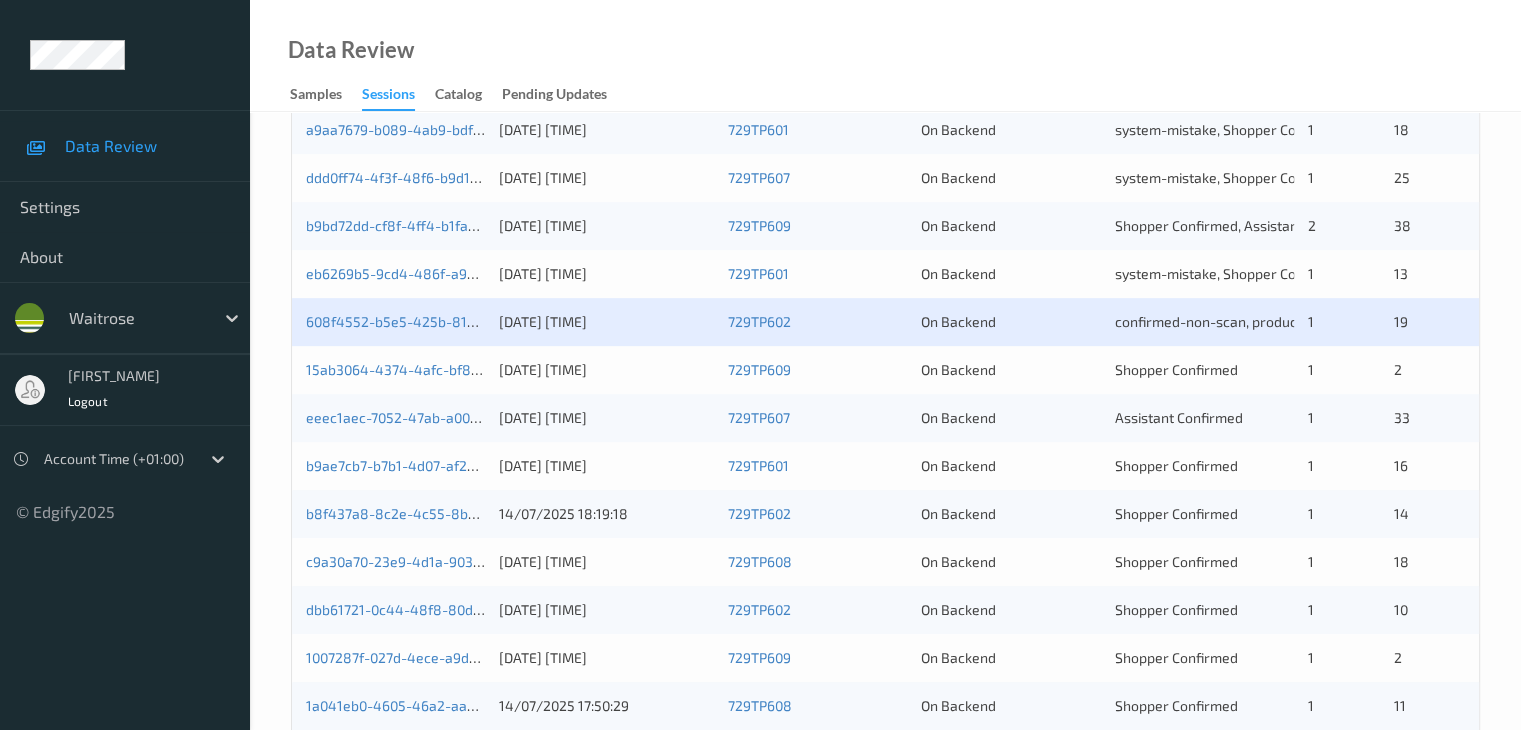 scroll, scrollTop: 932, scrollLeft: 0, axis: vertical 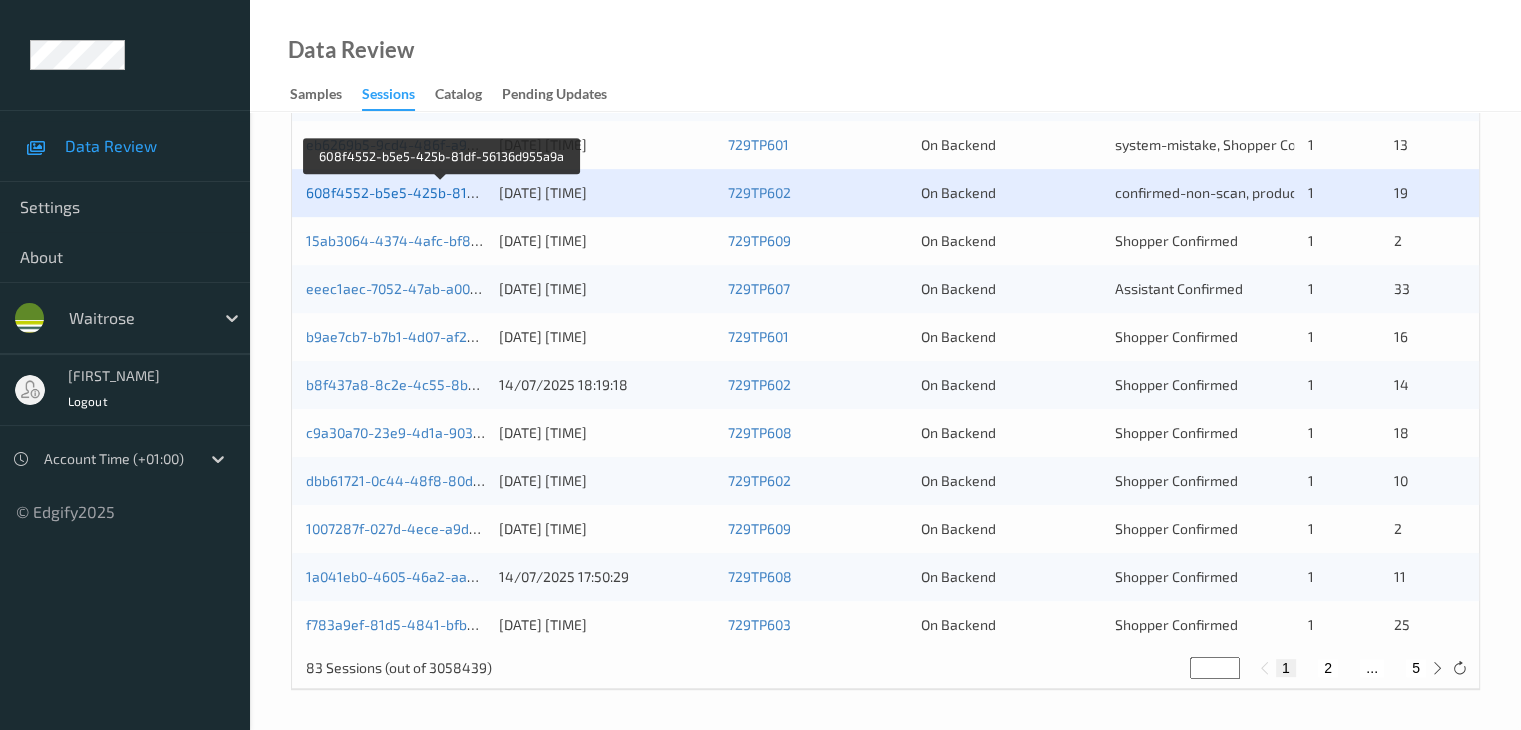 click on "608f4552-b5e5-425b-81df-56136d955a9a" at bounding box center [443, 192] 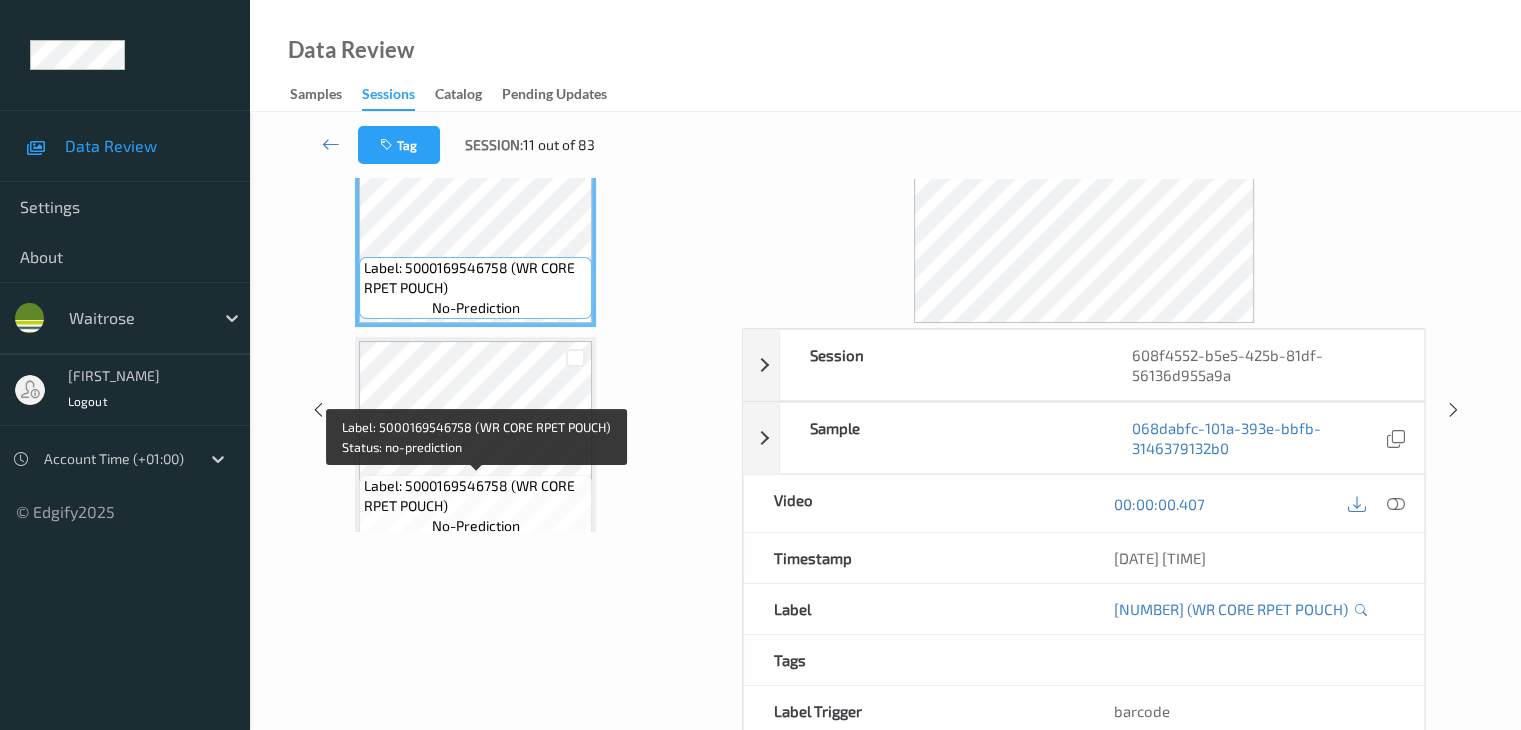 scroll, scrollTop: 0, scrollLeft: 0, axis: both 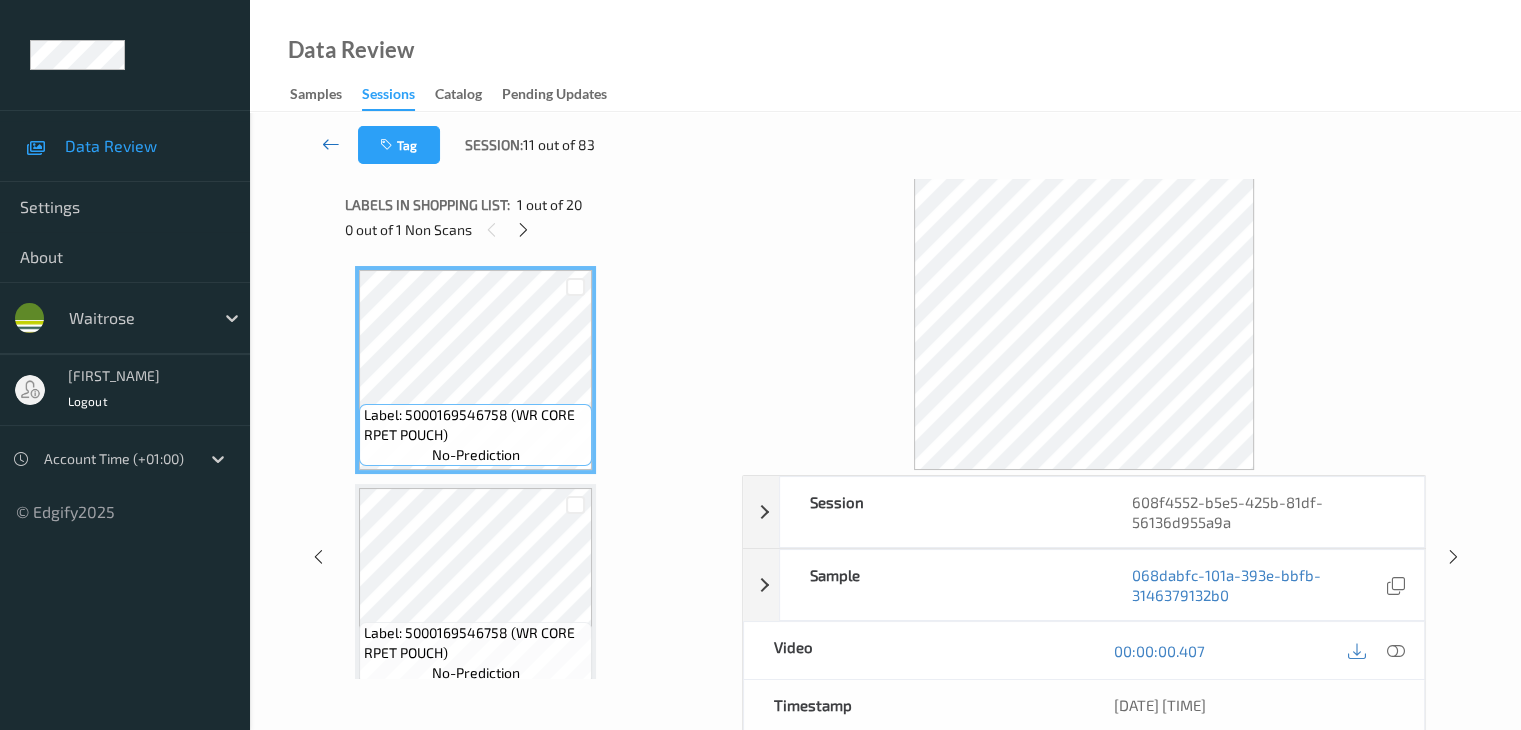 click at bounding box center [331, 144] 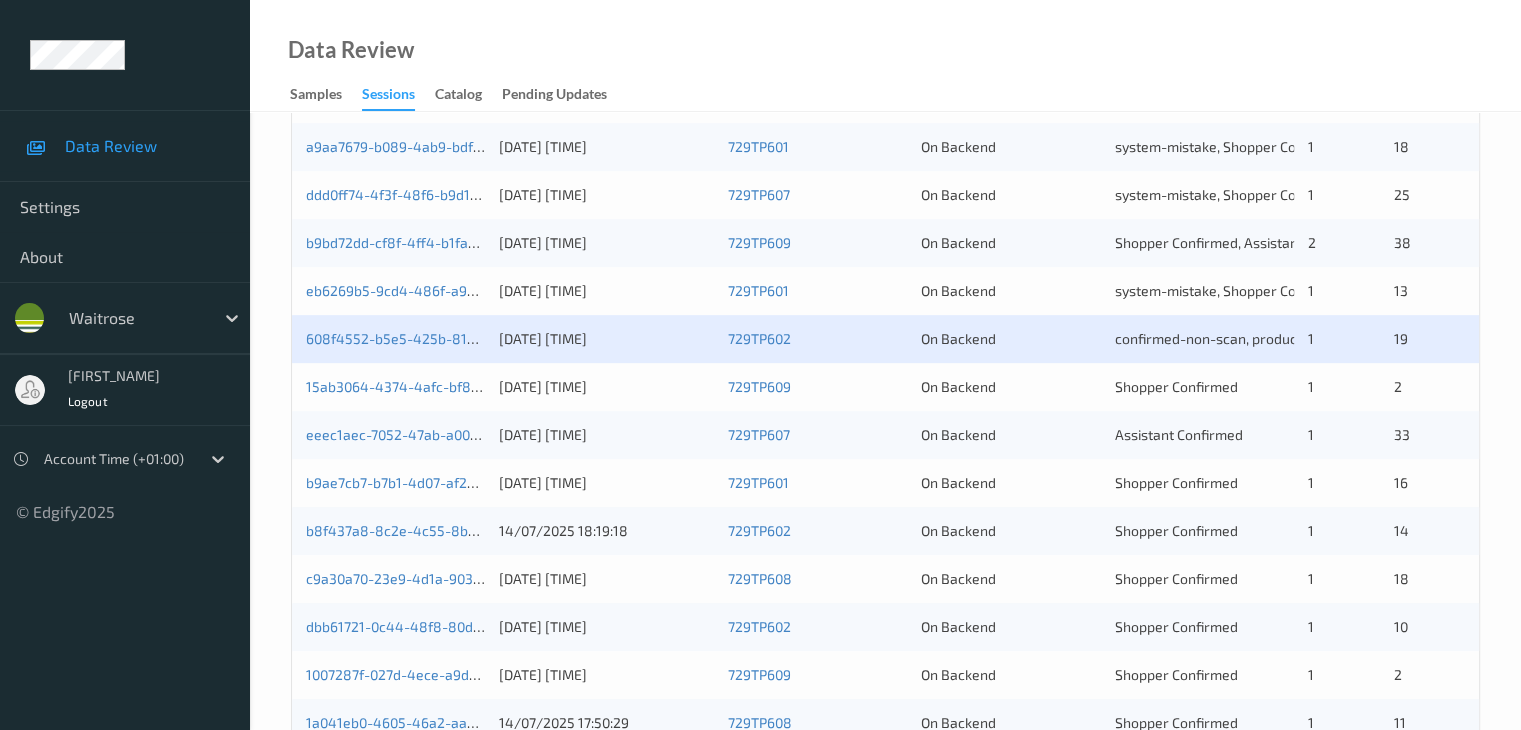 scroll, scrollTop: 800, scrollLeft: 0, axis: vertical 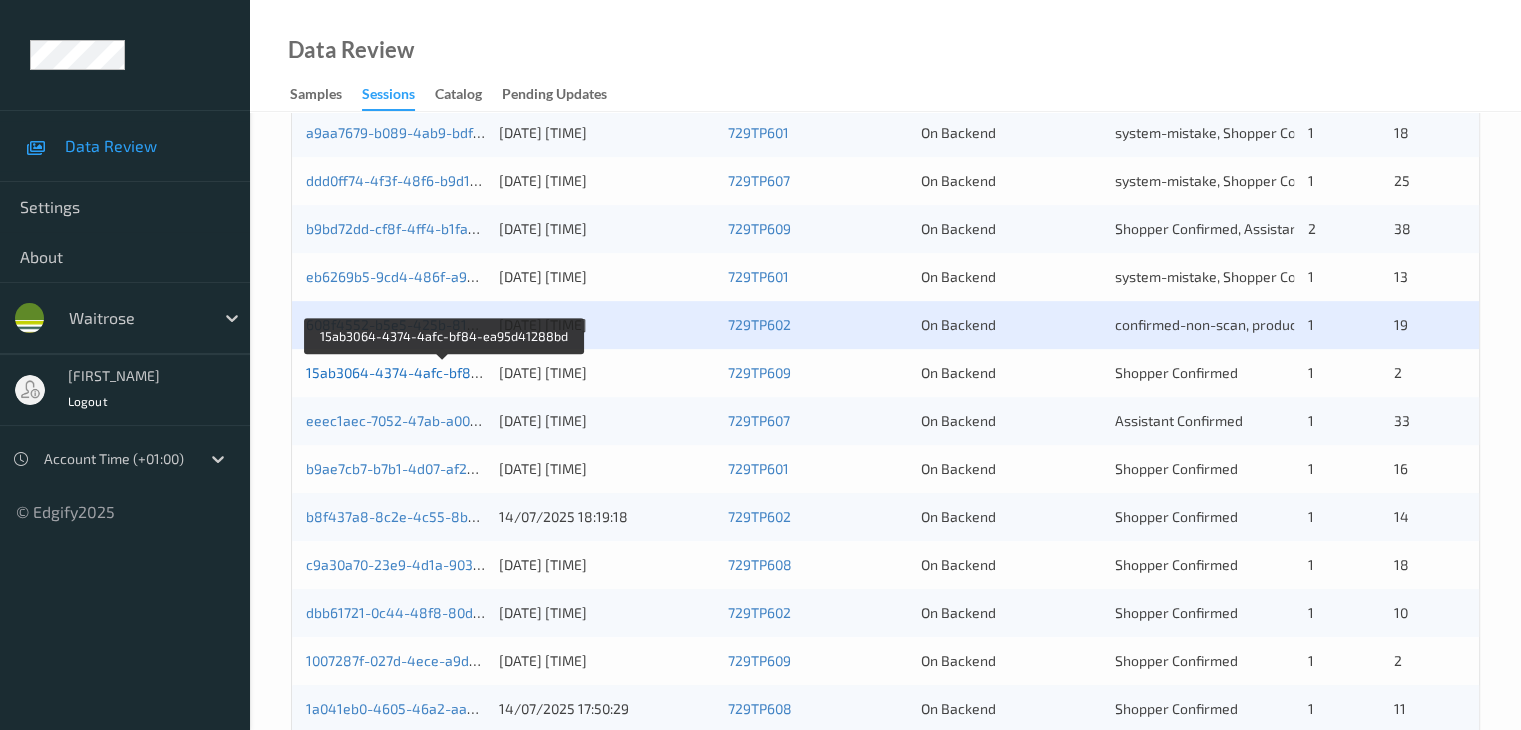 click on "15ab3064-4374-4afc-bf84-ea95d41288bd" at bounding box center [444, 372] 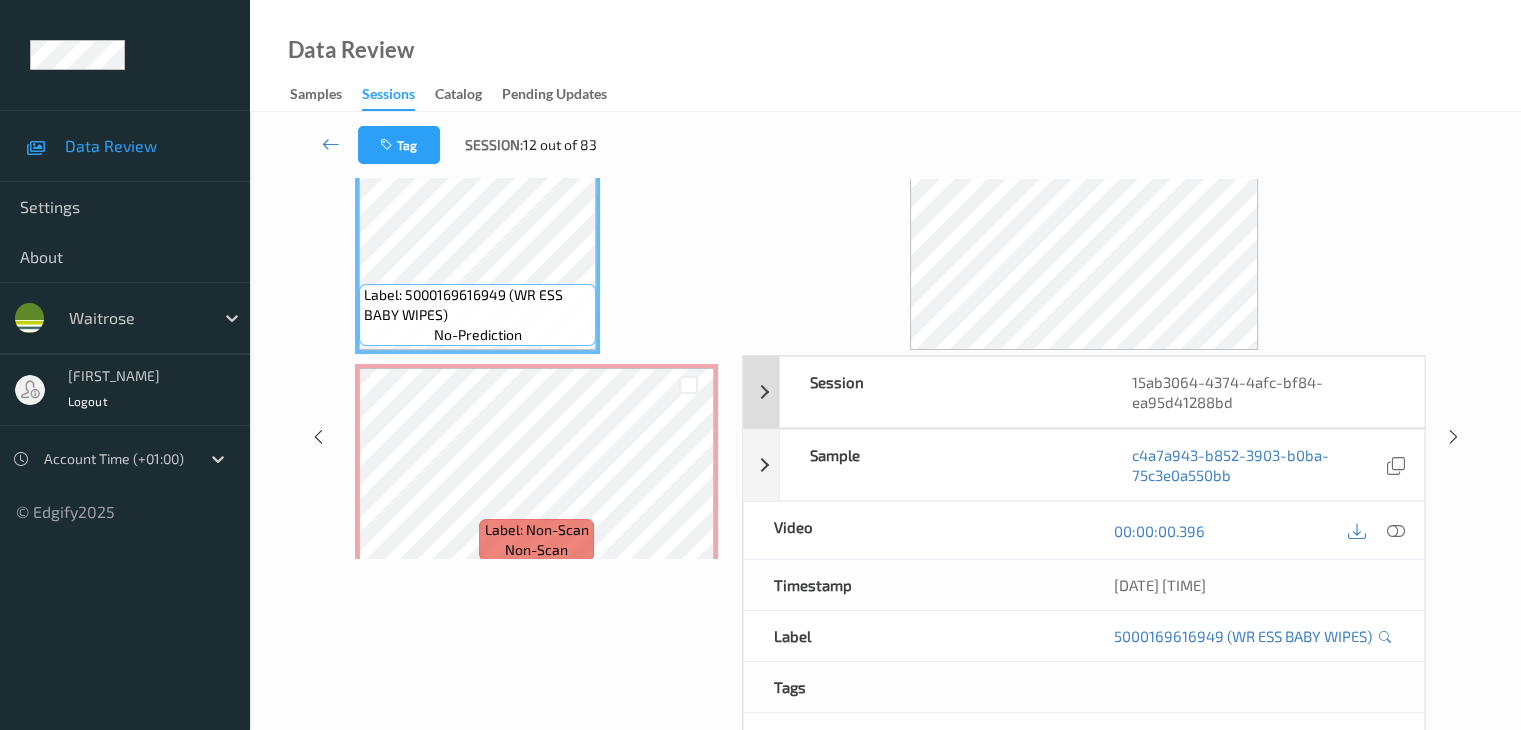 scroll, scrollTop: 0, scrollLeft: 0, axis: both 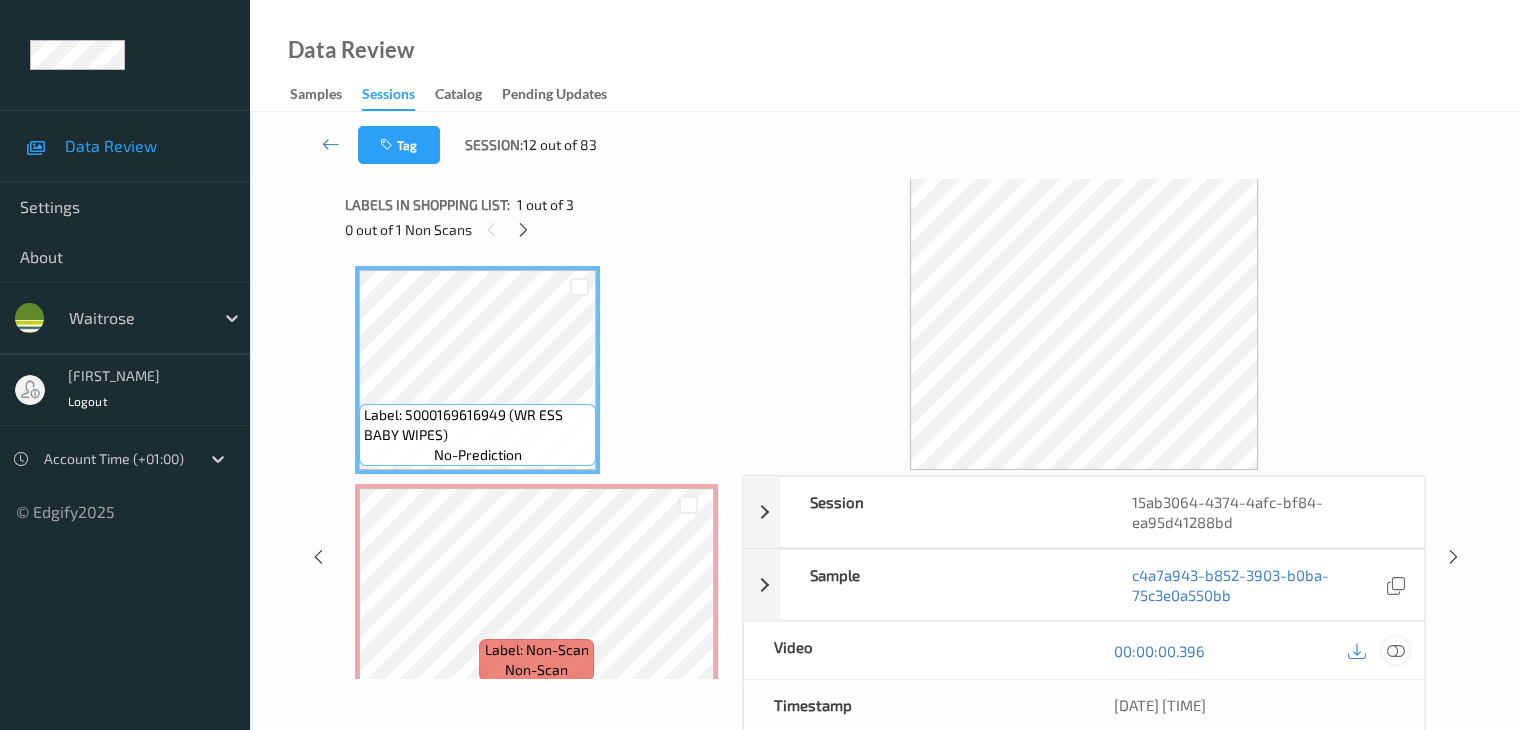click at bounding box center (1395, 651) 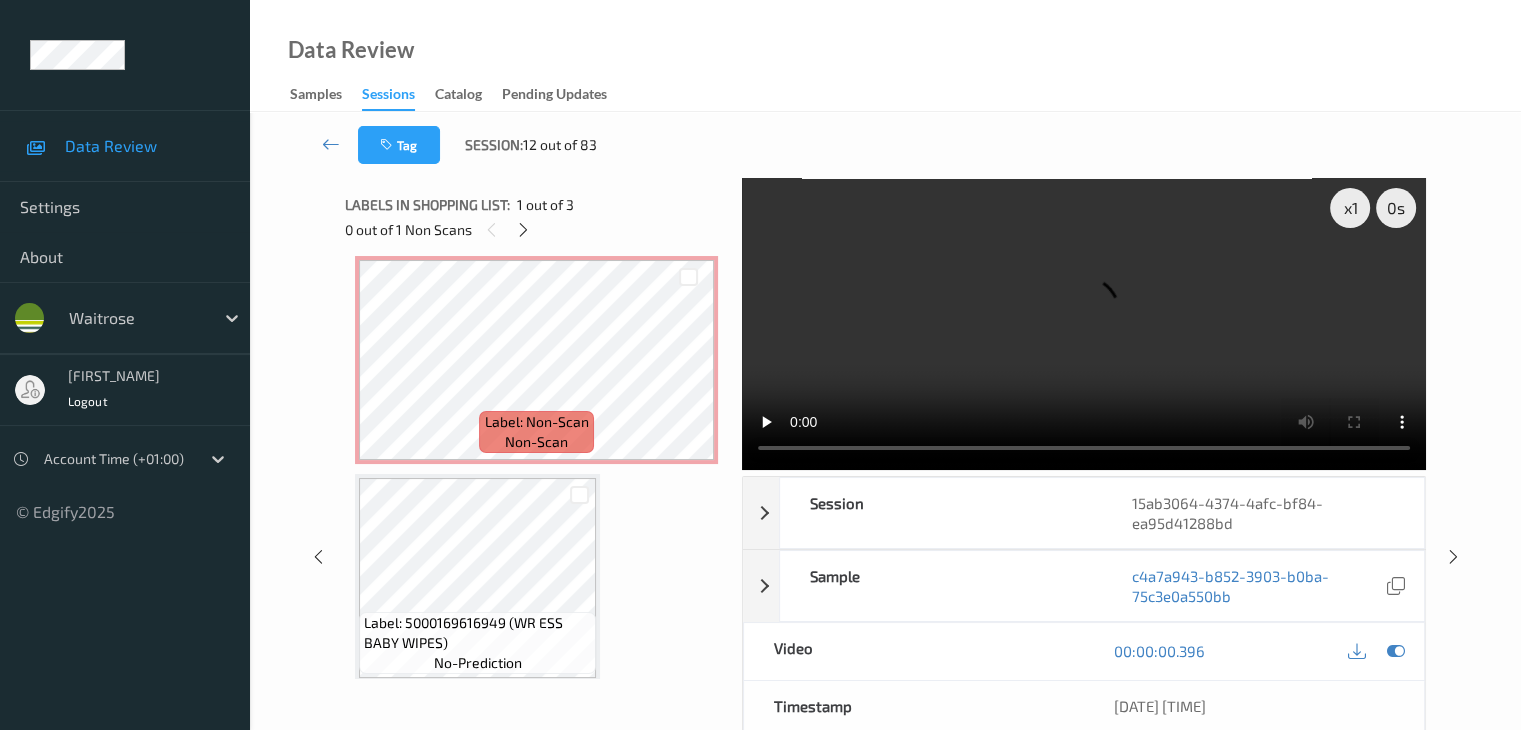 scroll, scrollTop: 241, scrollLeft: 0, axis: vertical 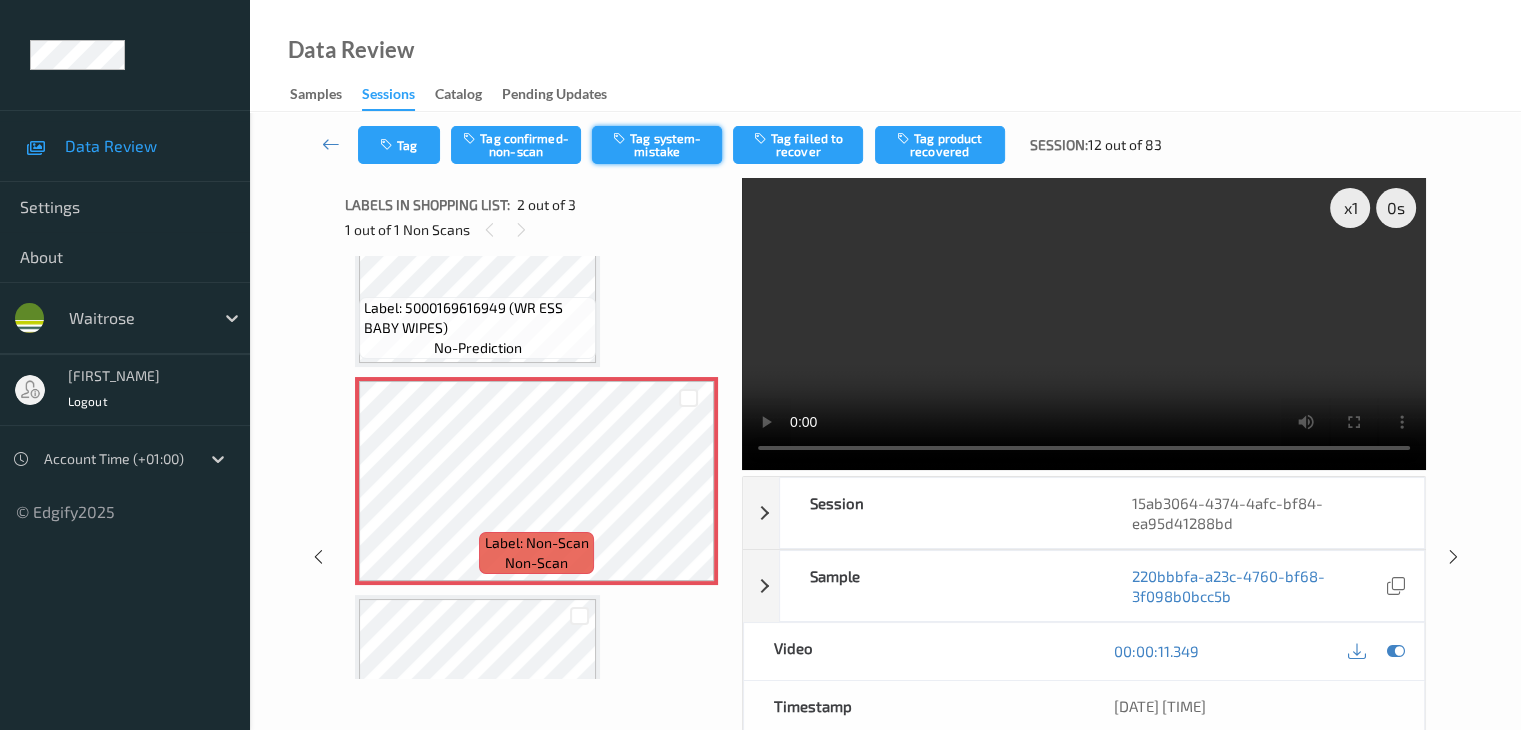 click at bounding box center (621, 138) 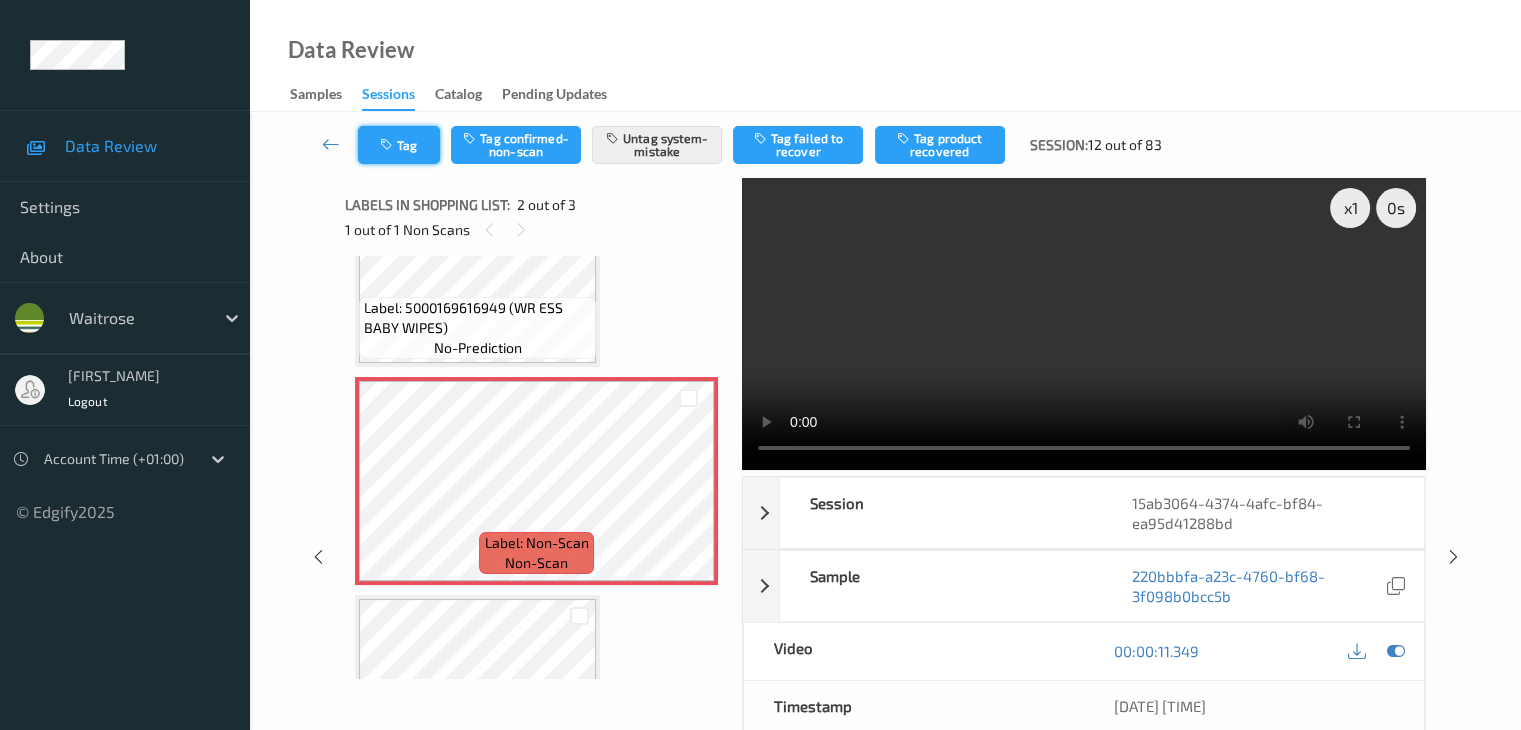 click on "Tag" at bounding box center [399, 145] 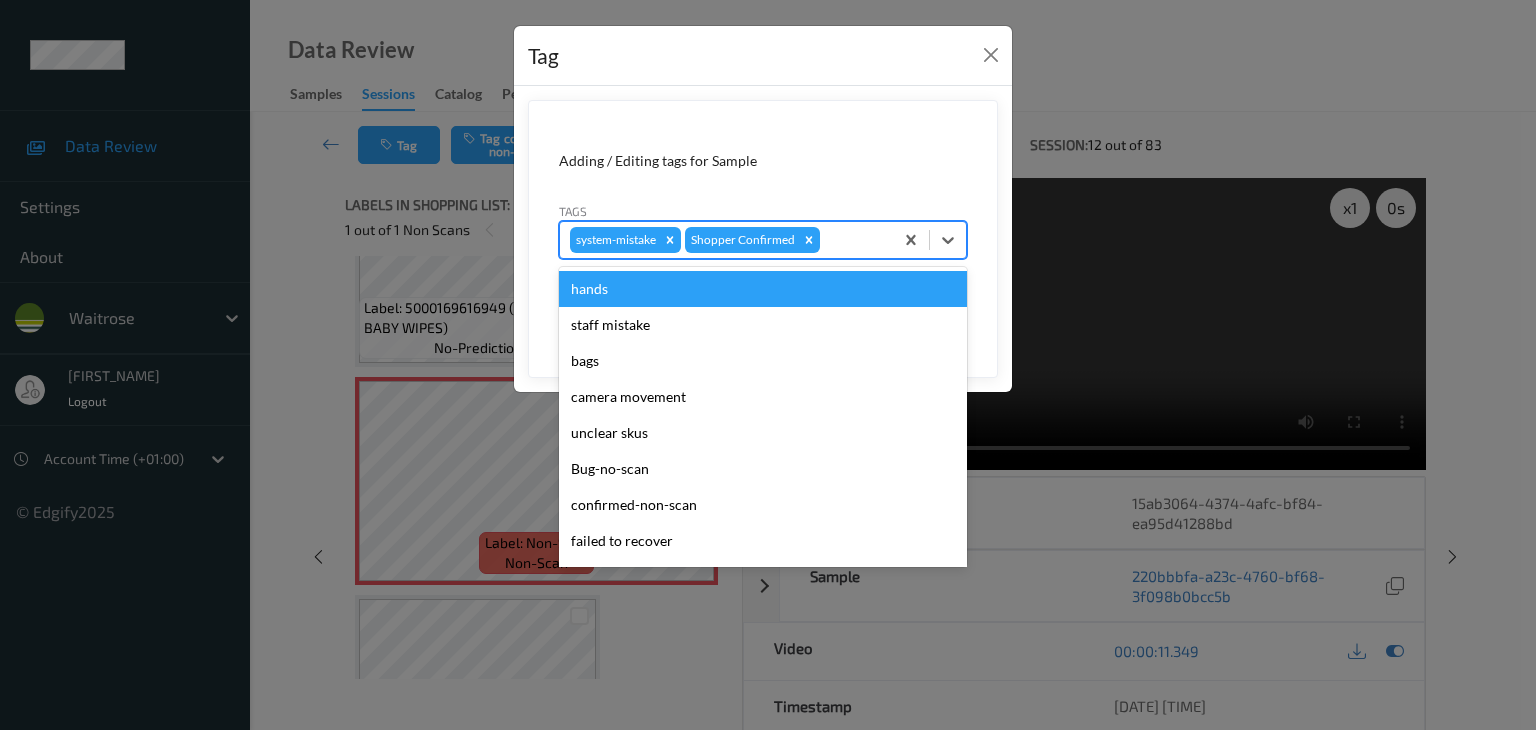 click at bounding box center [853, 240] 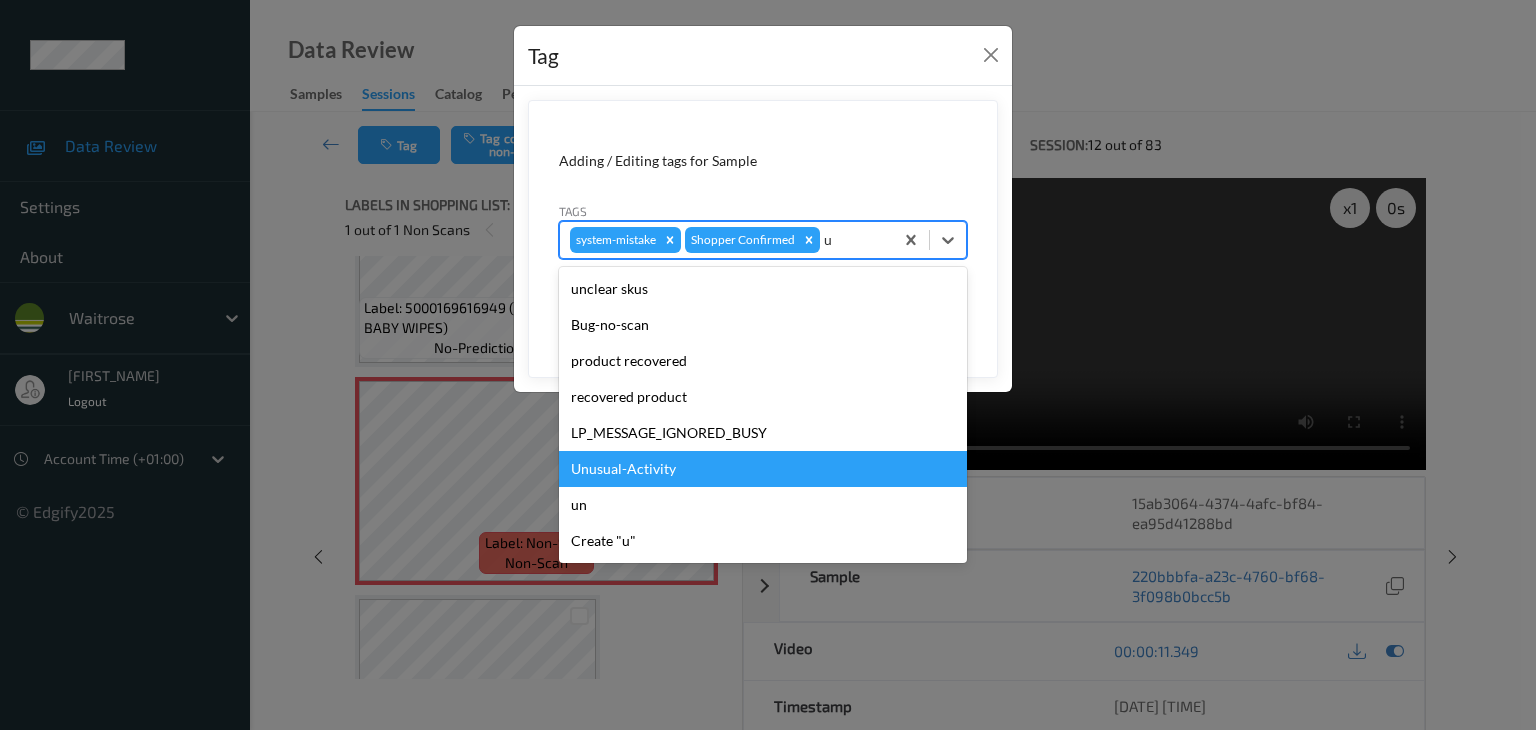 click on "Unusual-Activity" at bounding box center [763, 469] 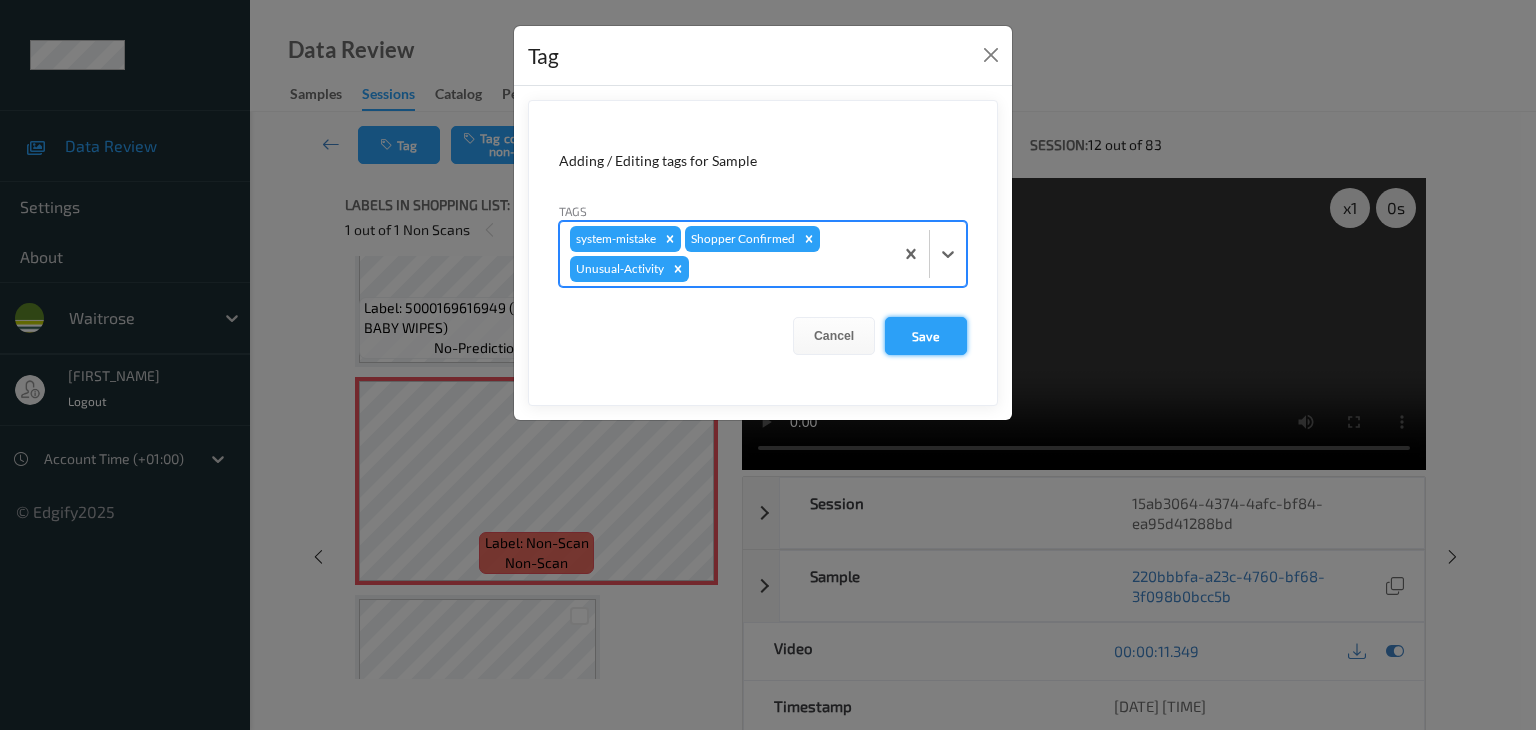 click on "Save" at bounding box center [926, 336] 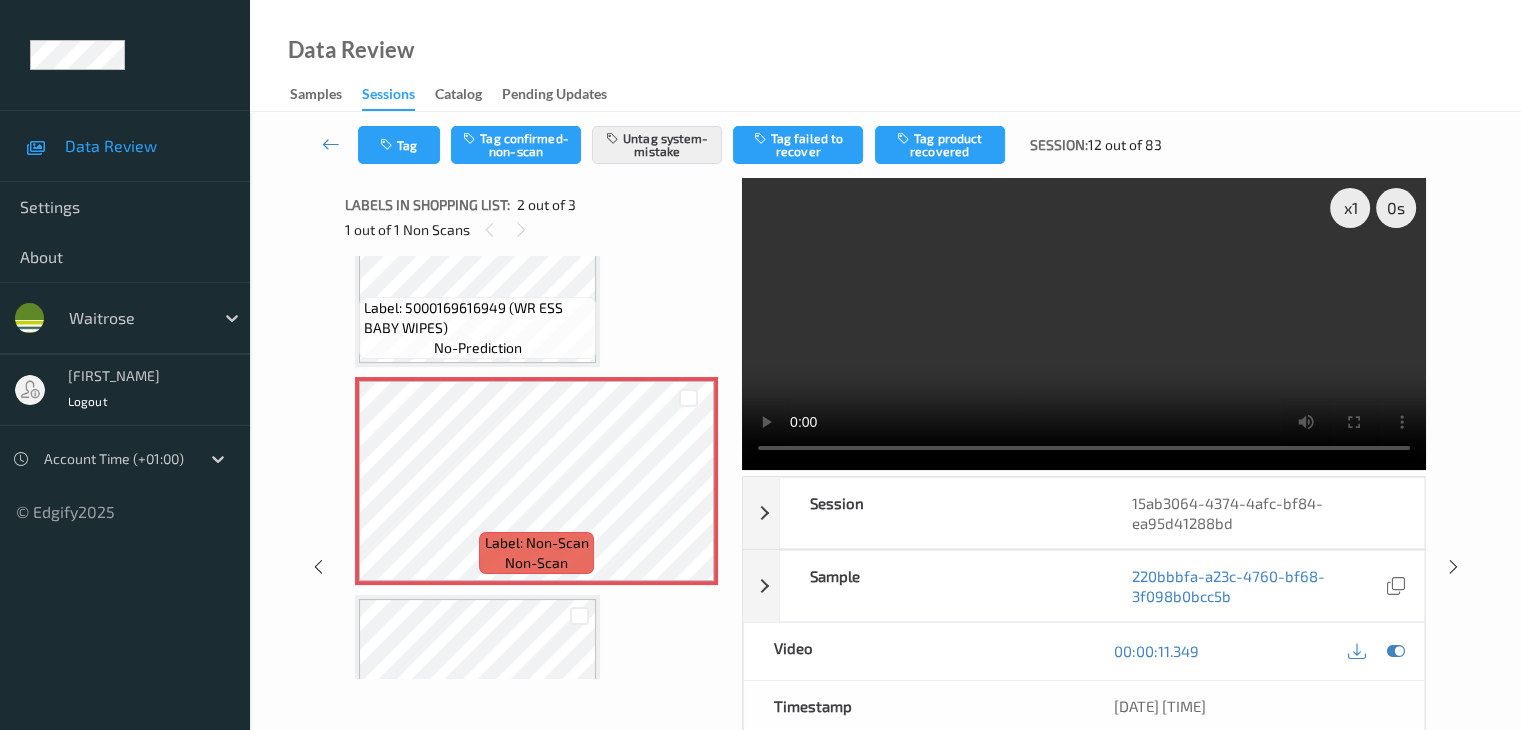type 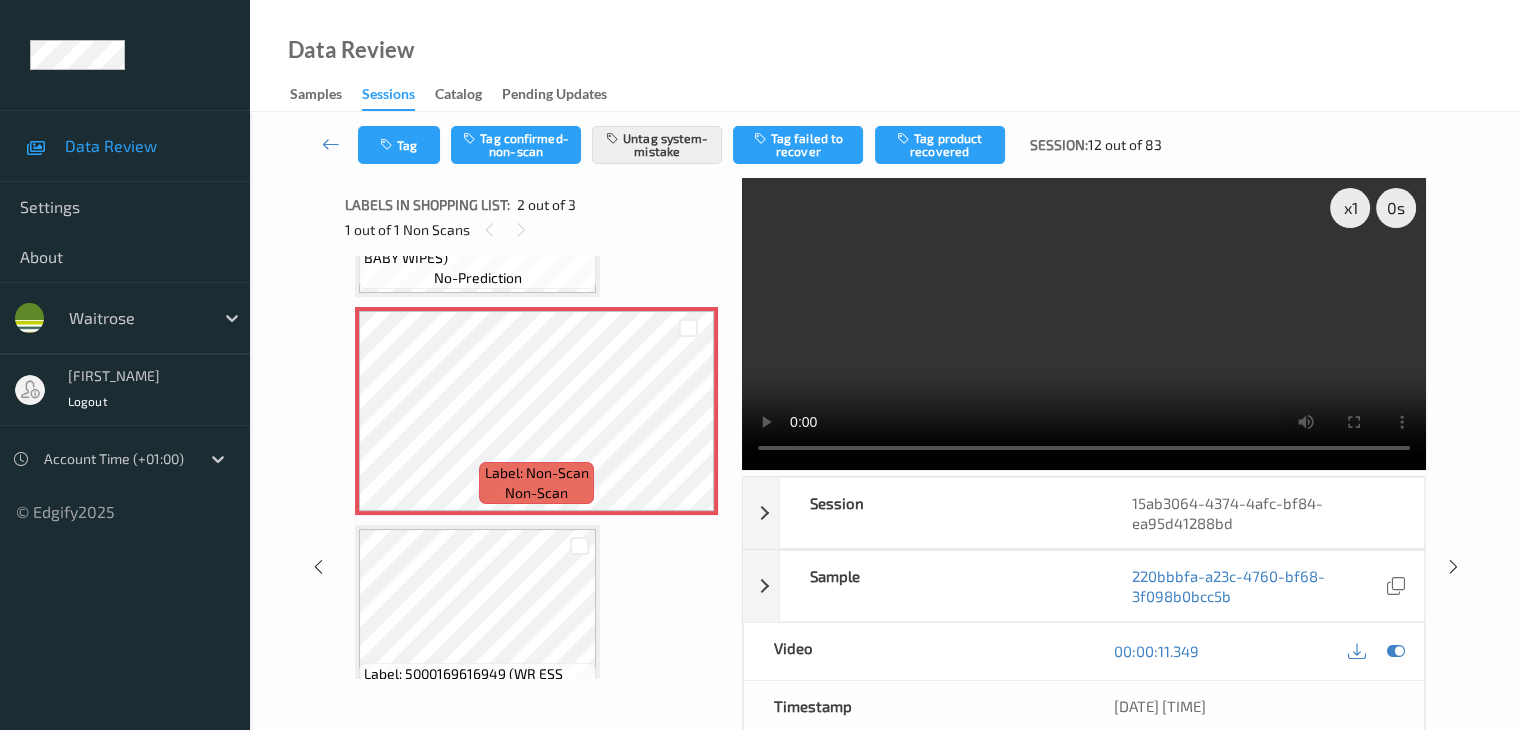 scroll, scrollTop: 241, scrollLeft: 0, axis: vertical 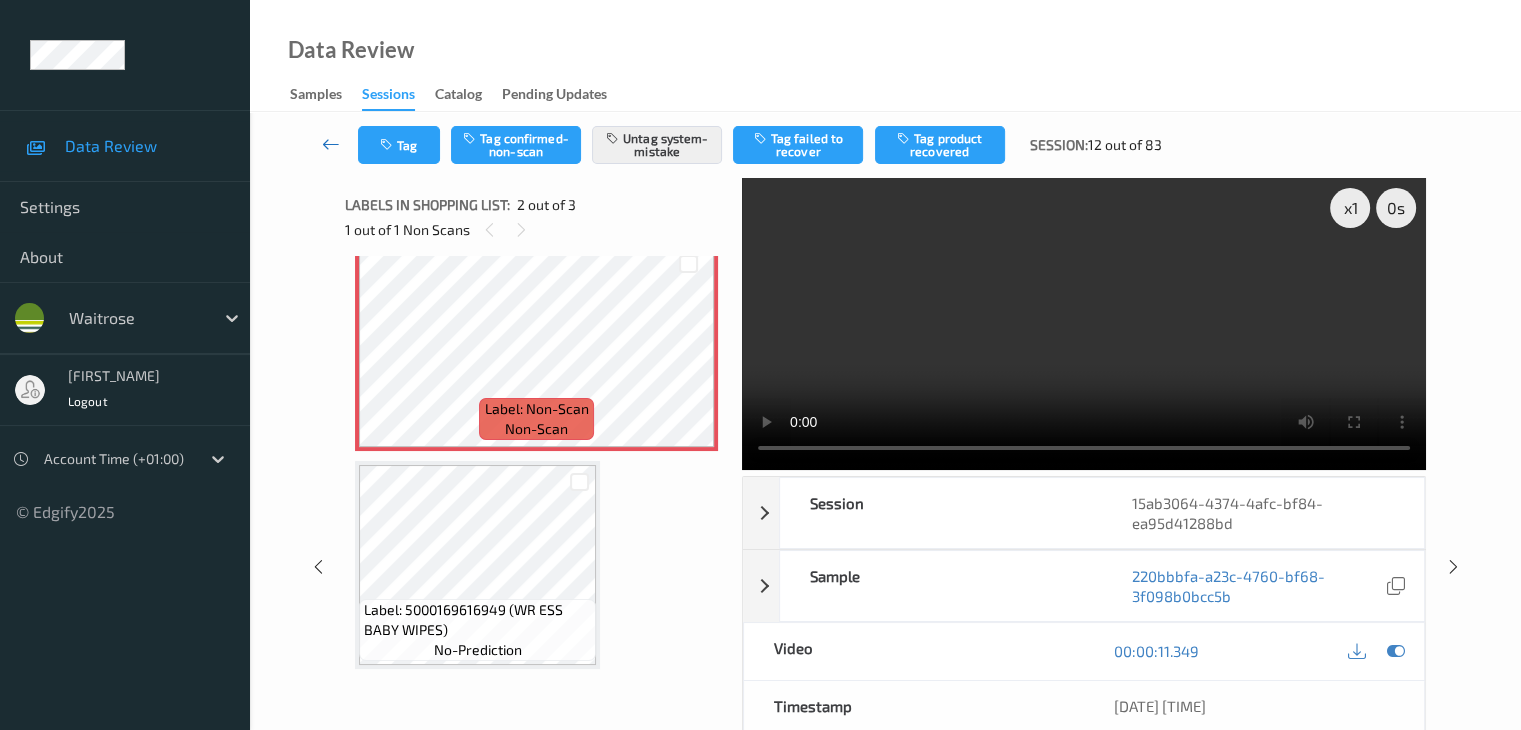 click at bounding box center [331, 144] 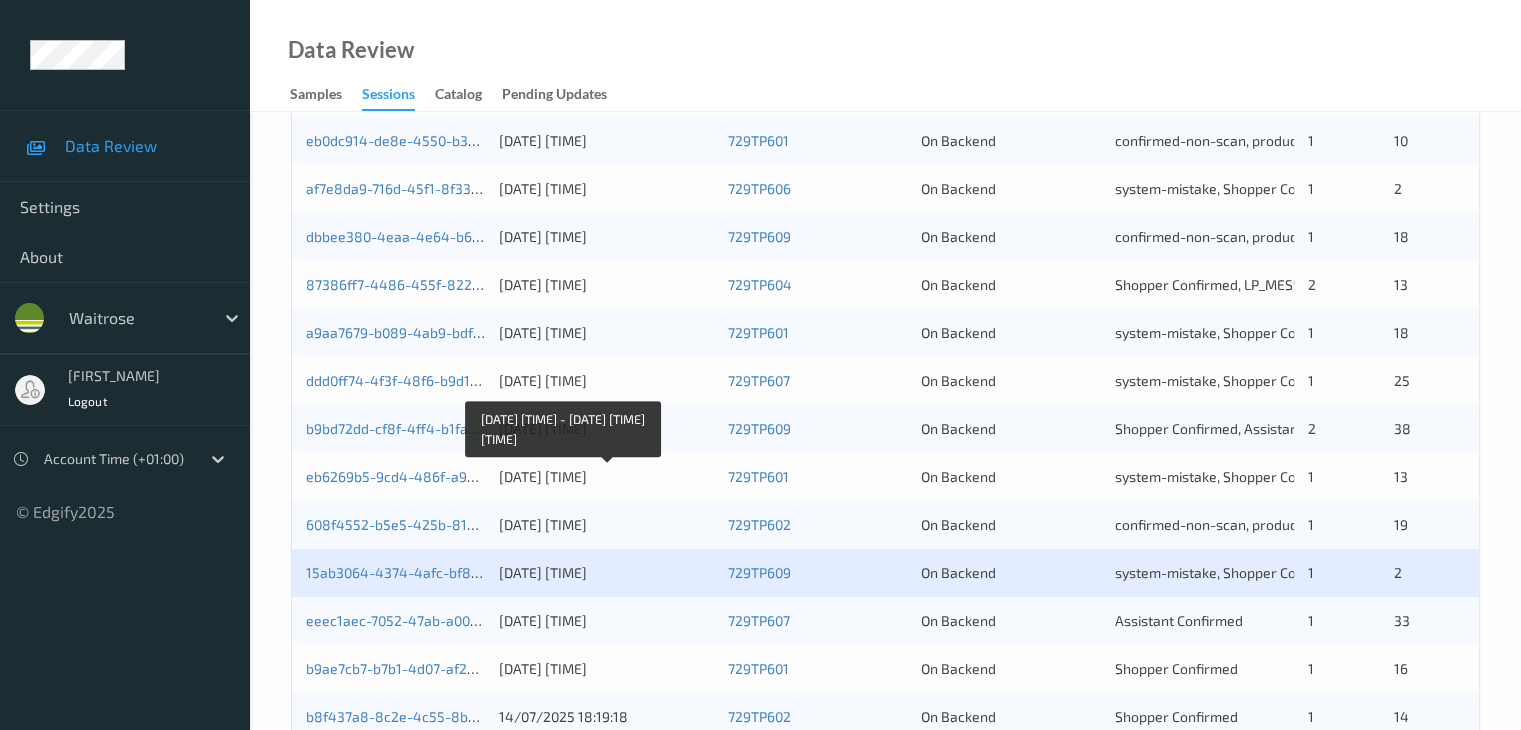 scroll, scrollTop: 700, scrollLeft: 0, axis: vertical 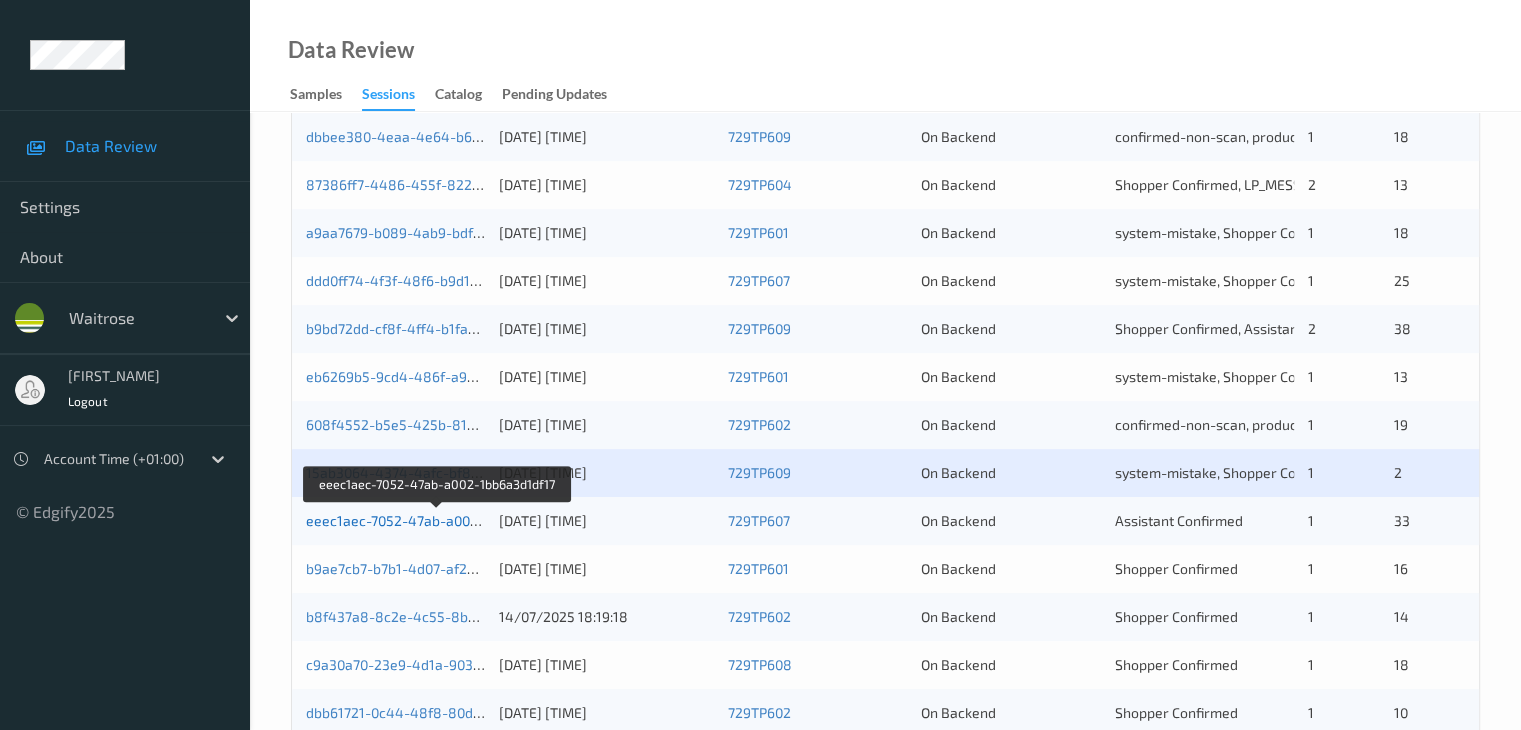 click on "eeec1aec-7052-47ab-a002-1bb6a3d1df17" at bounding box center [438, 520] 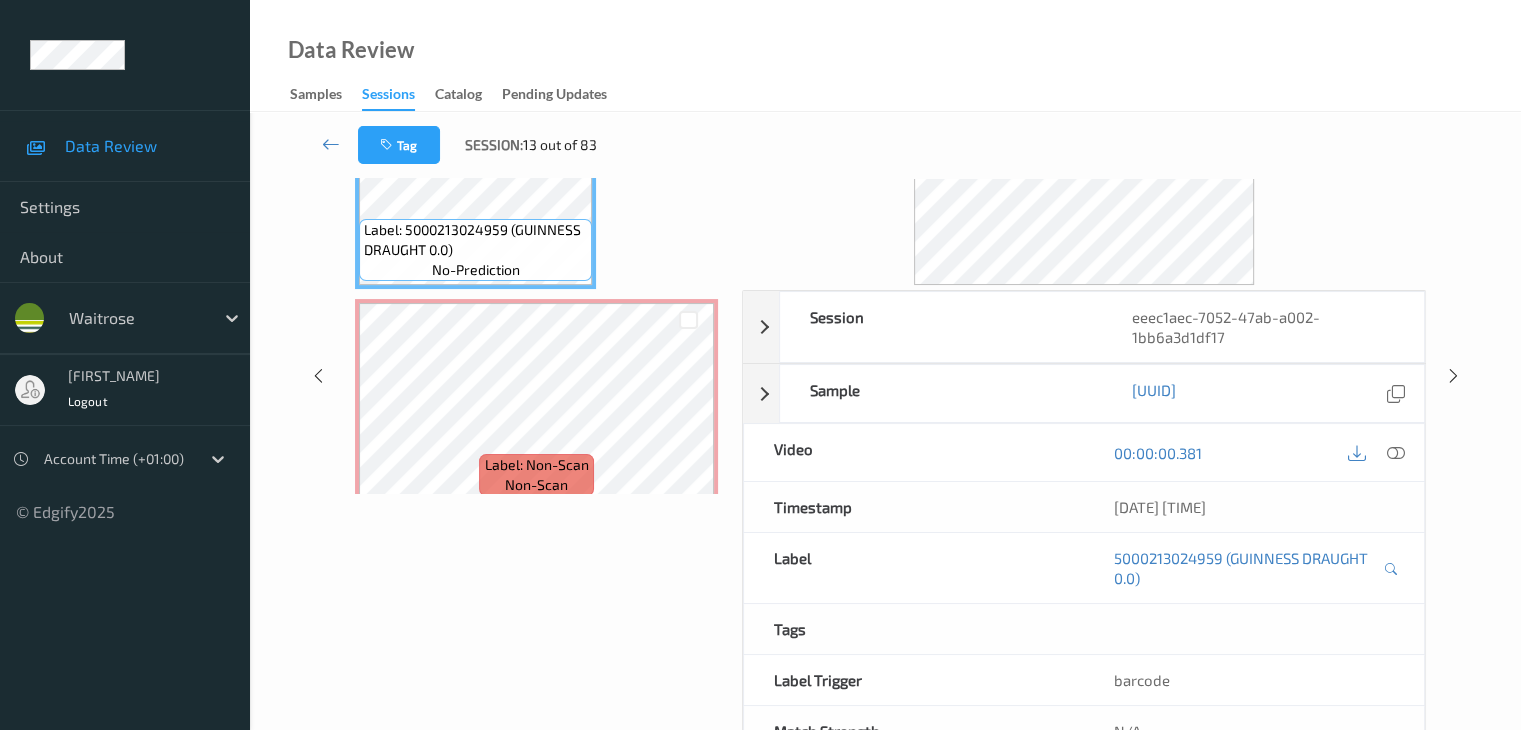 scroll, scrollTop: 164, scrollLeft: 0, axis: vertical 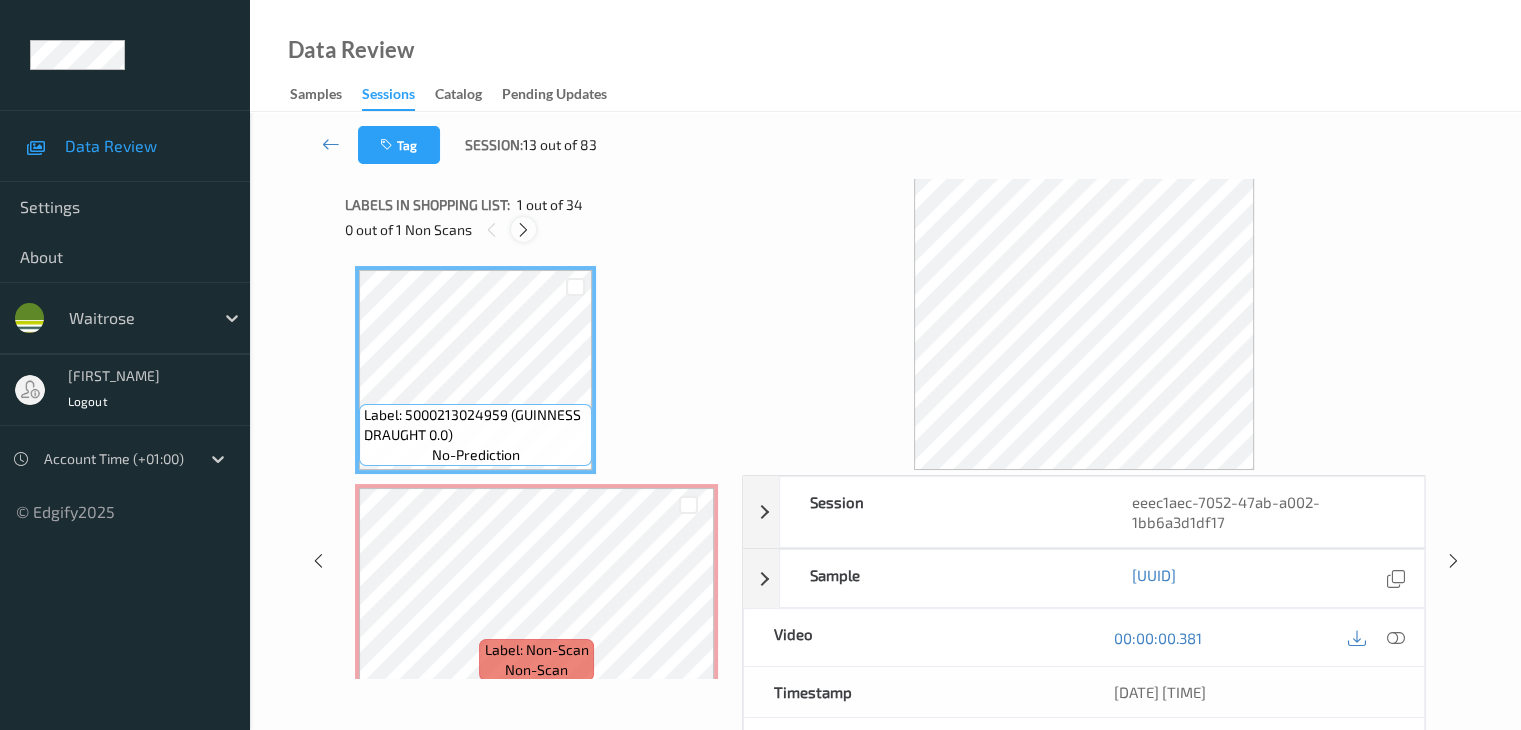 click at bounding box center (523, 230) 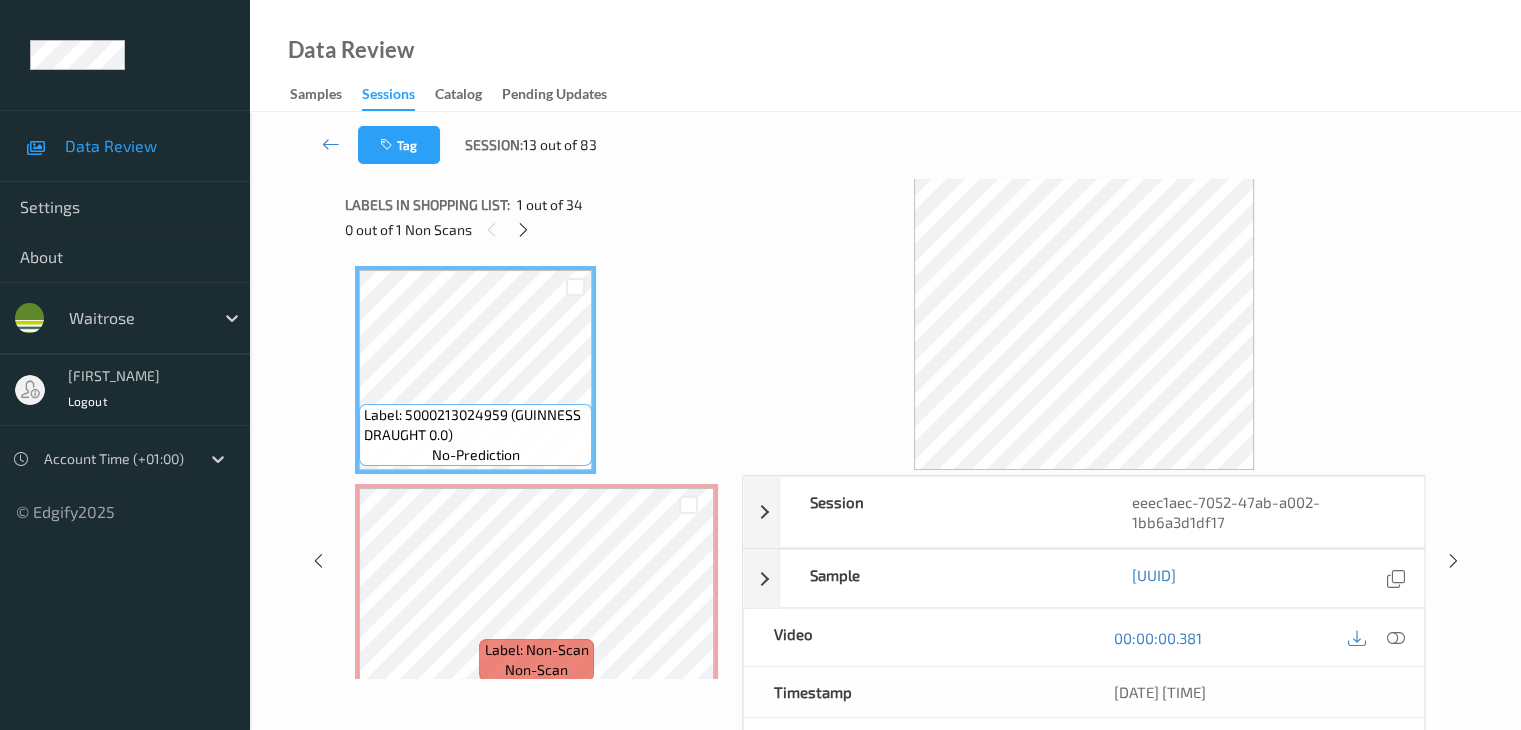 scroll, scrollTop: 10, scrollLeft: 0, axis: vertical 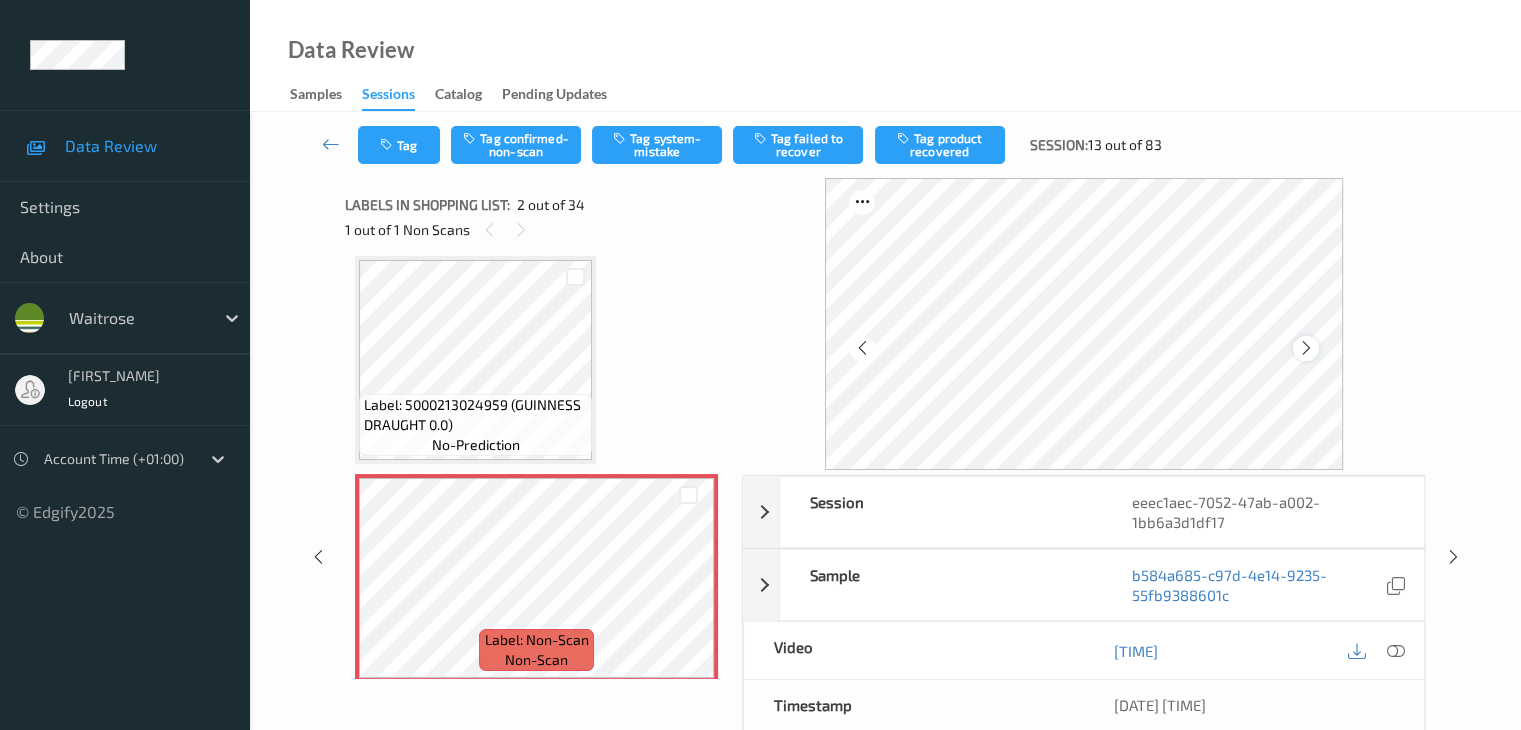 click at bounding box center (1306, 348) 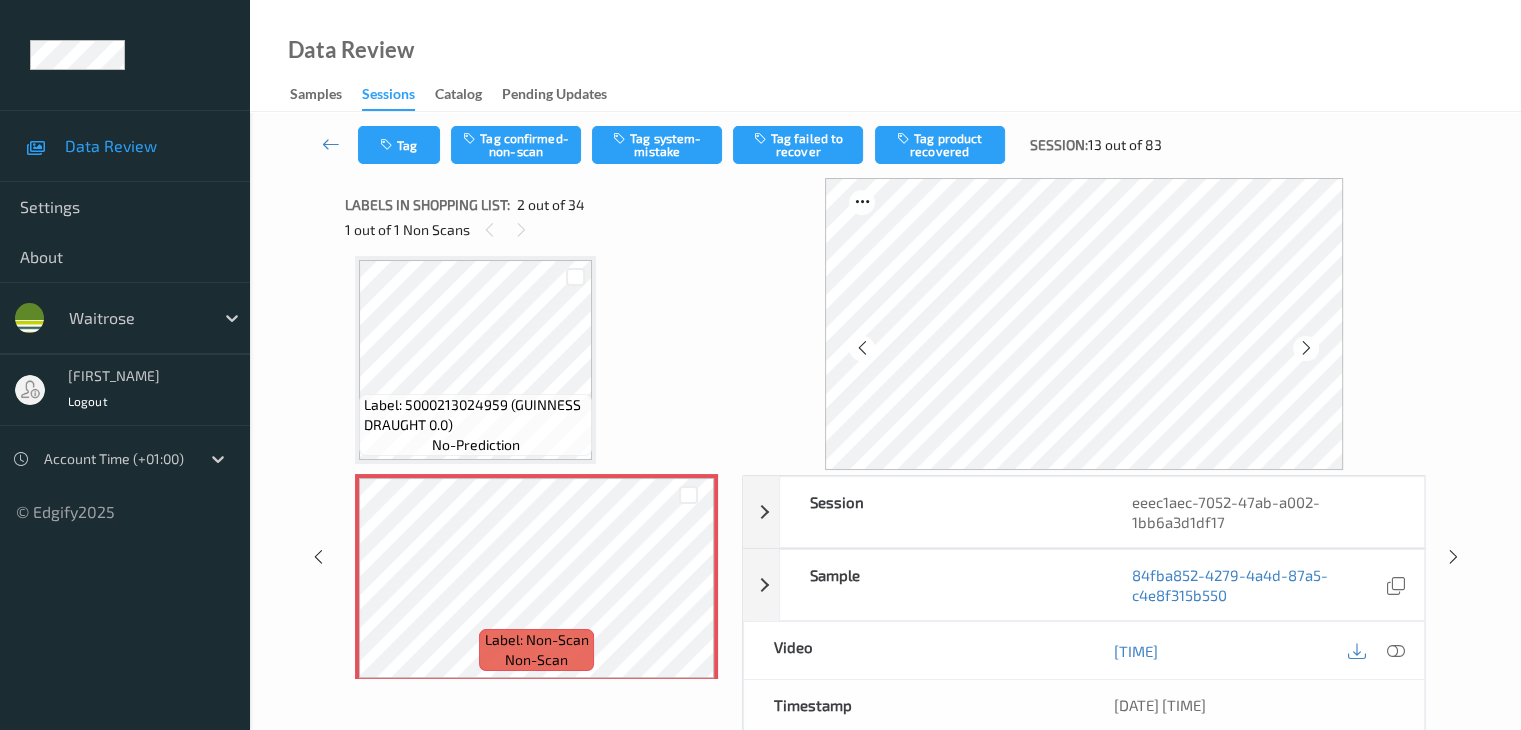 click at bounding box center [1306, 348] 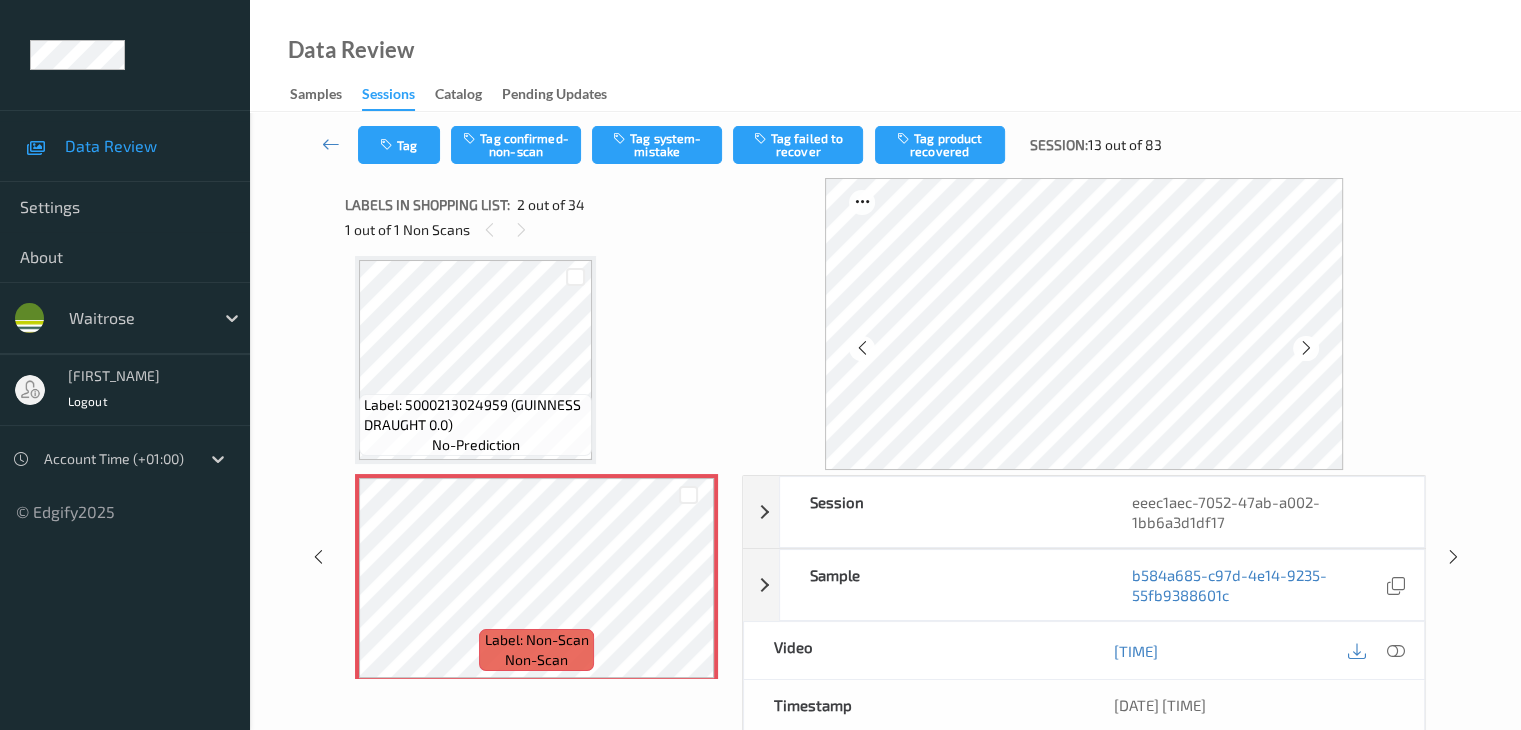 click at bounding box center [1306, 348] 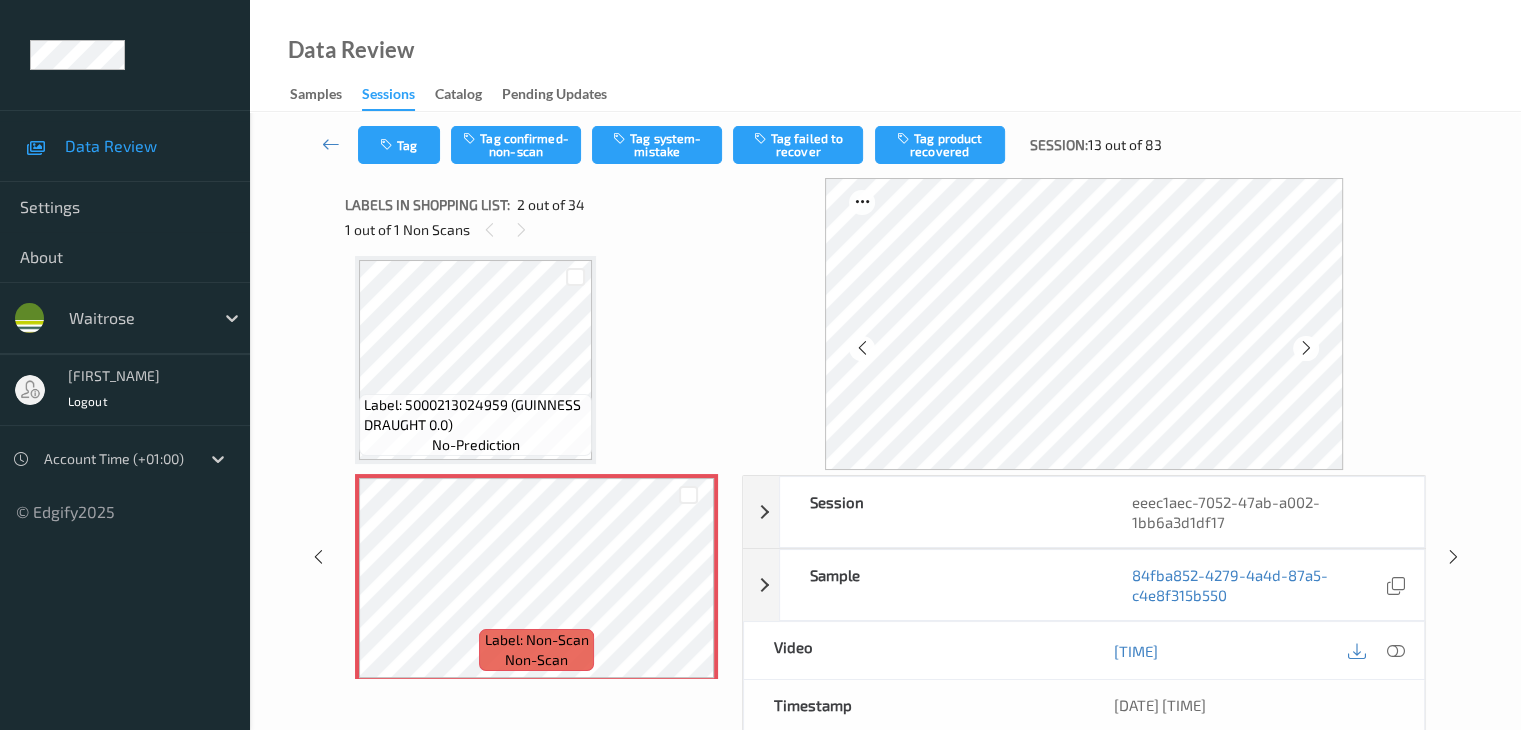 click at bounding box center [1306, 348] 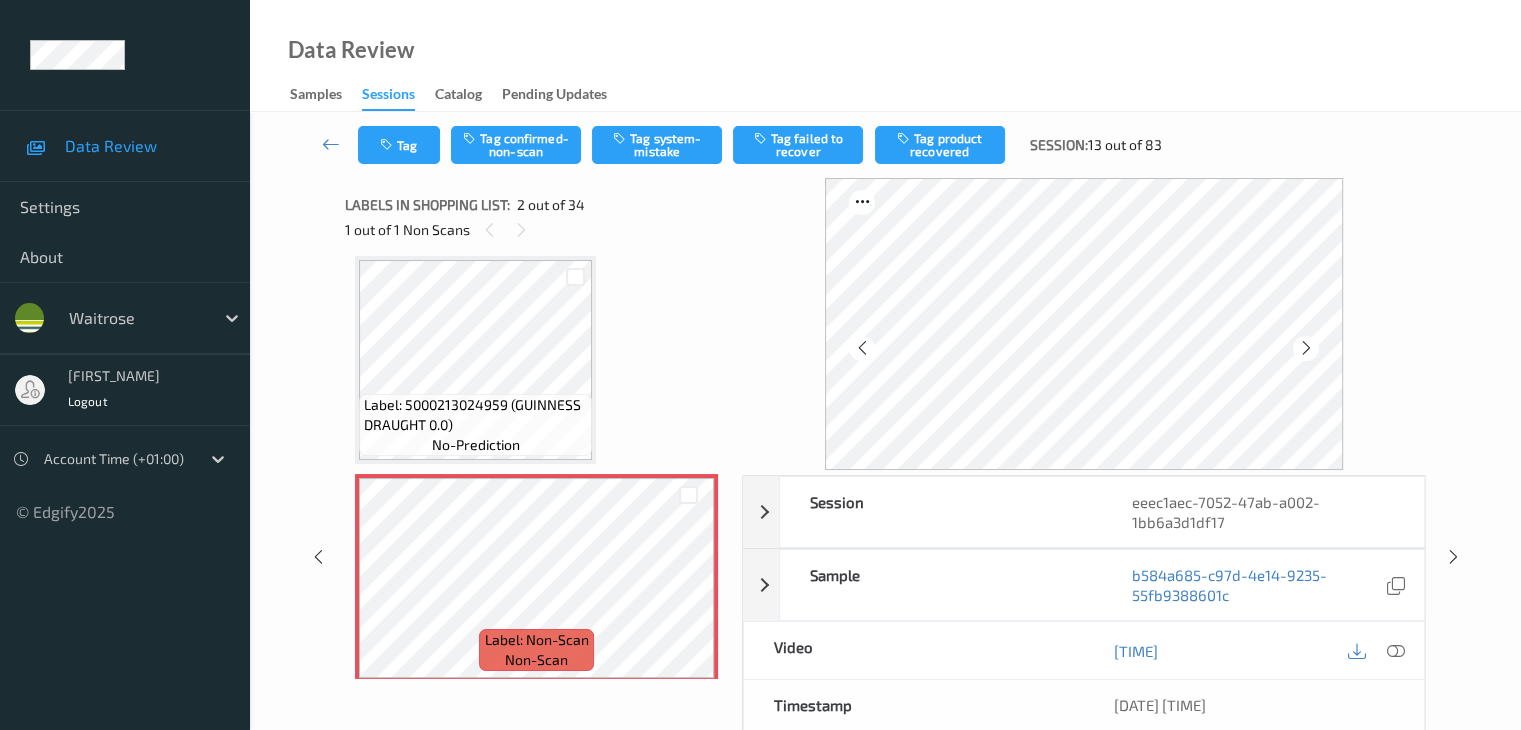 click at bounding box center [1306, 348] 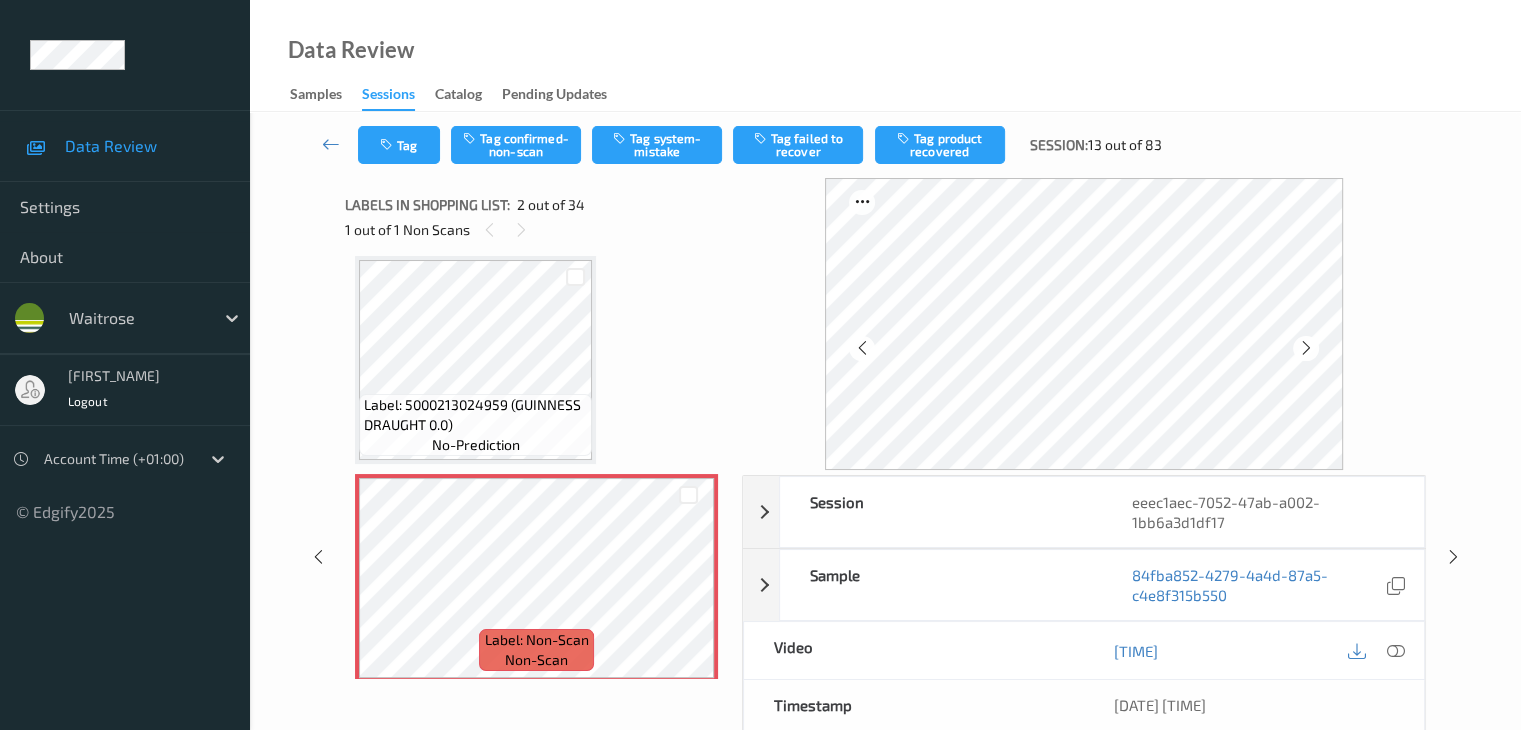 click at bounding box center [1306, 348] 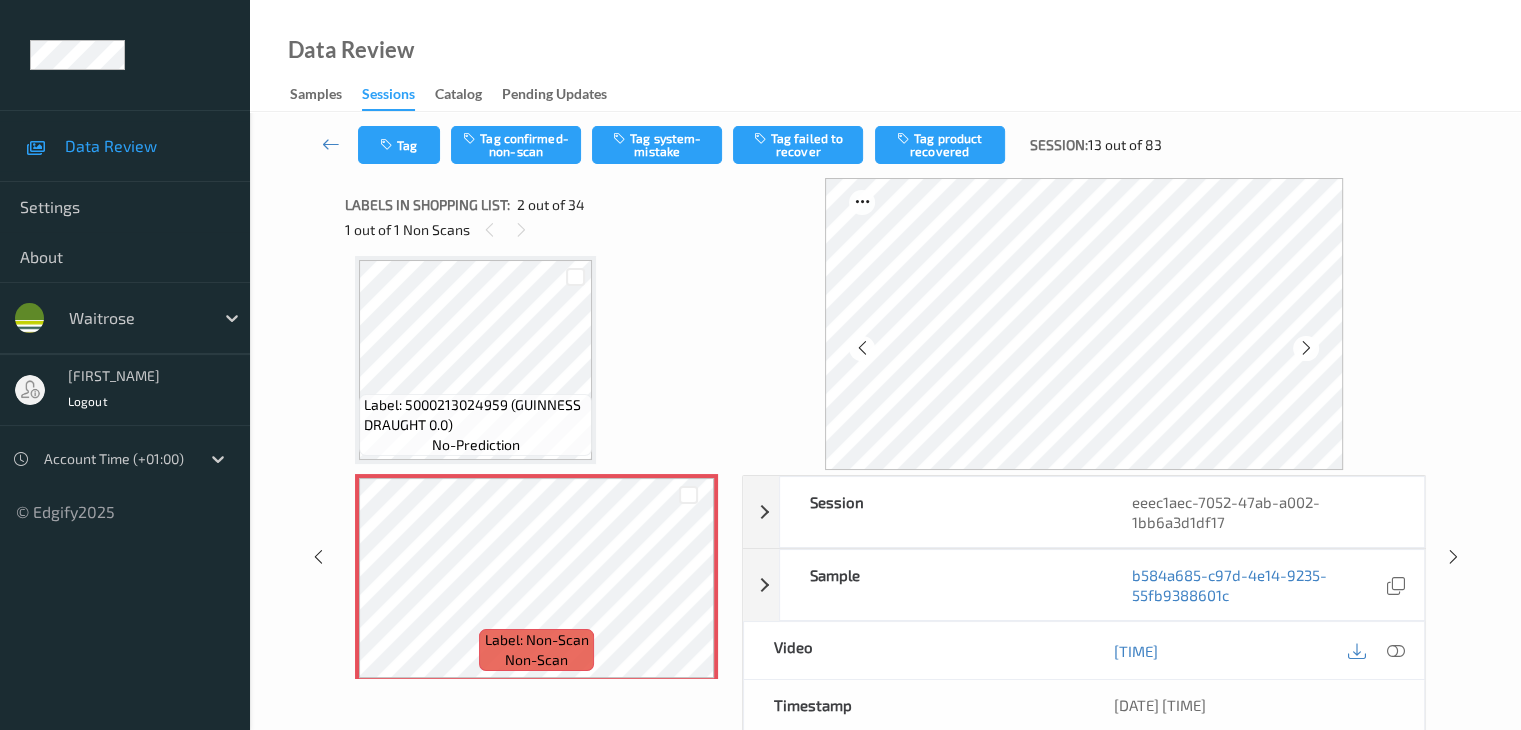 click at bounding box center (1306, 348) 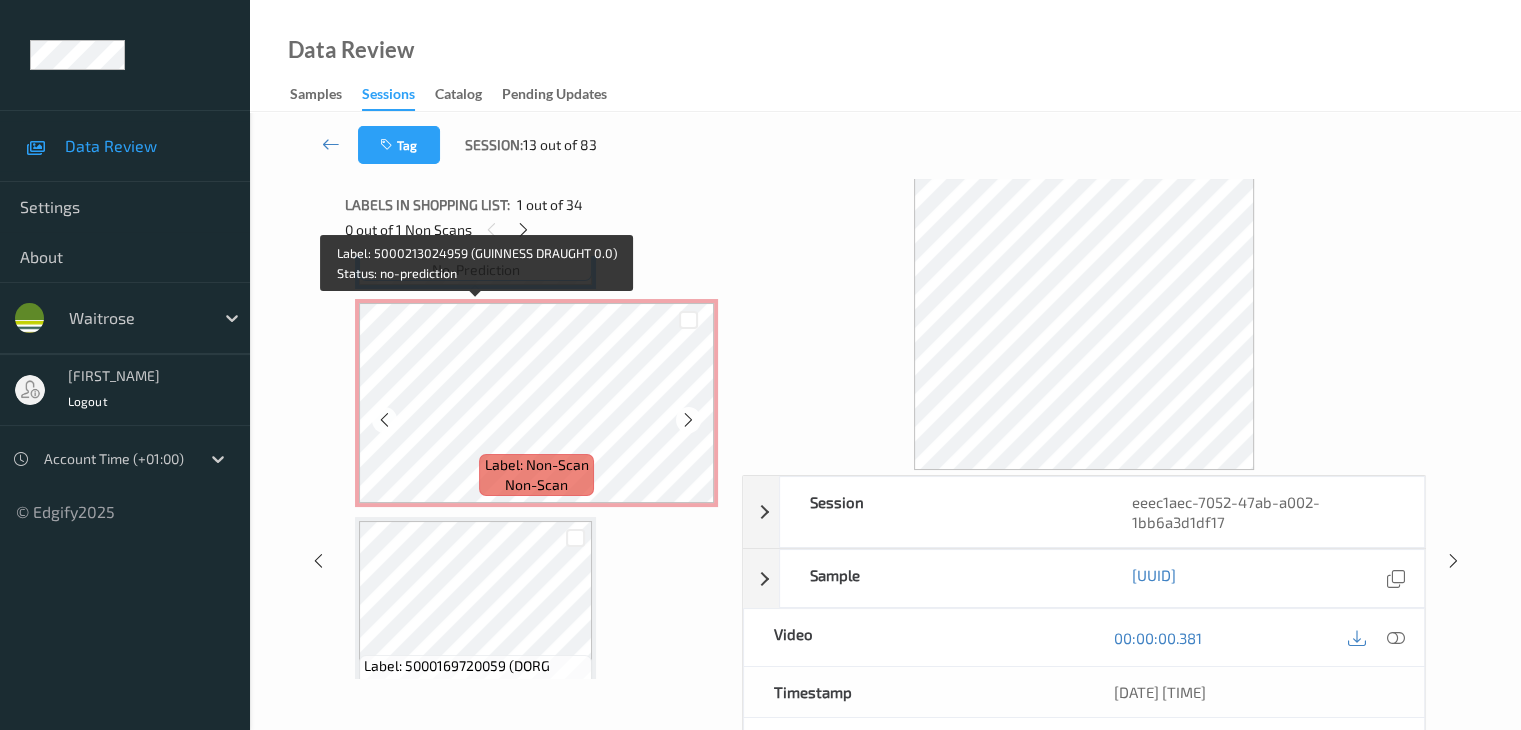 scroll, scrollTop: 210, scrollLeft: 0, axis: vertical 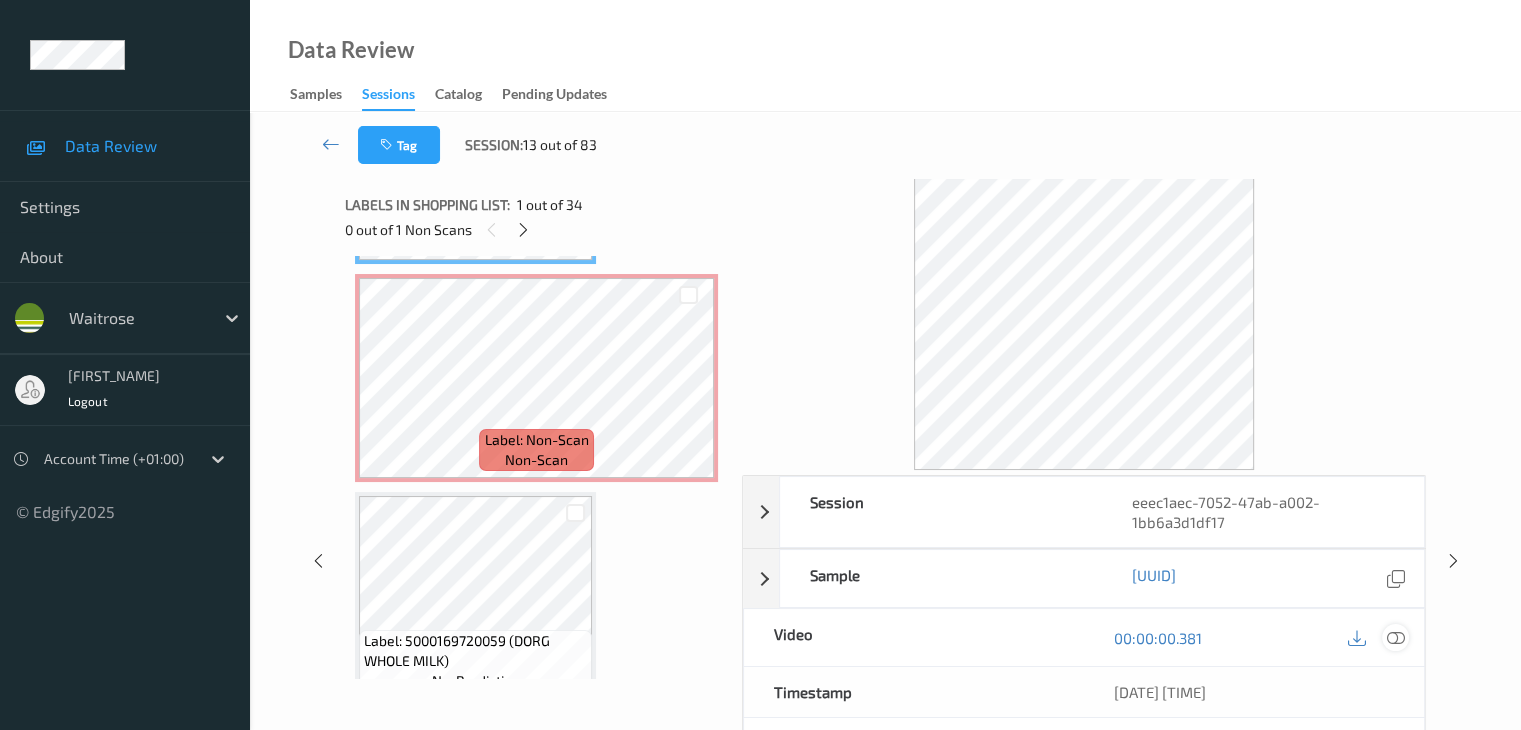 click at bounding box center [1395, 638] 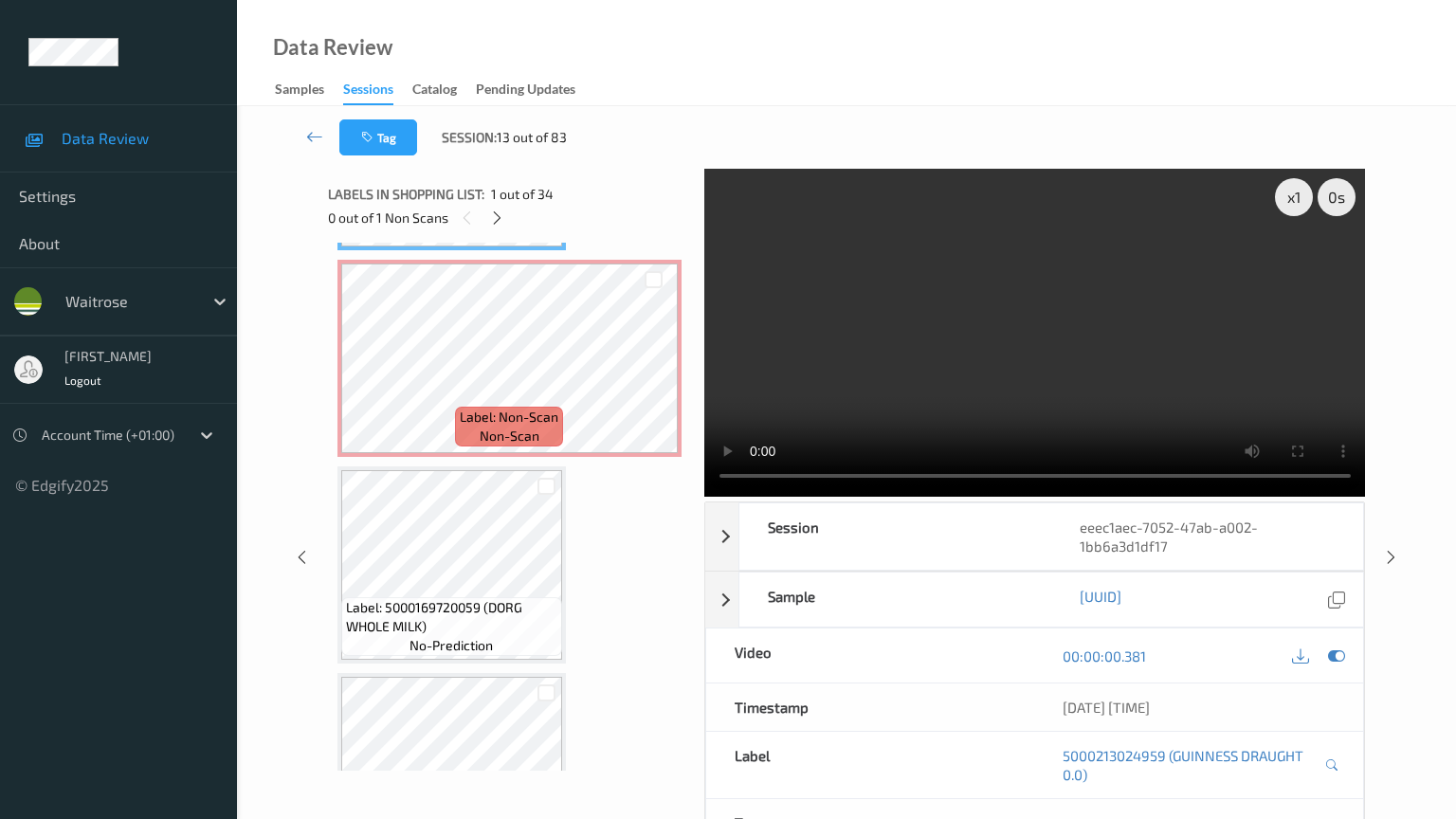 type 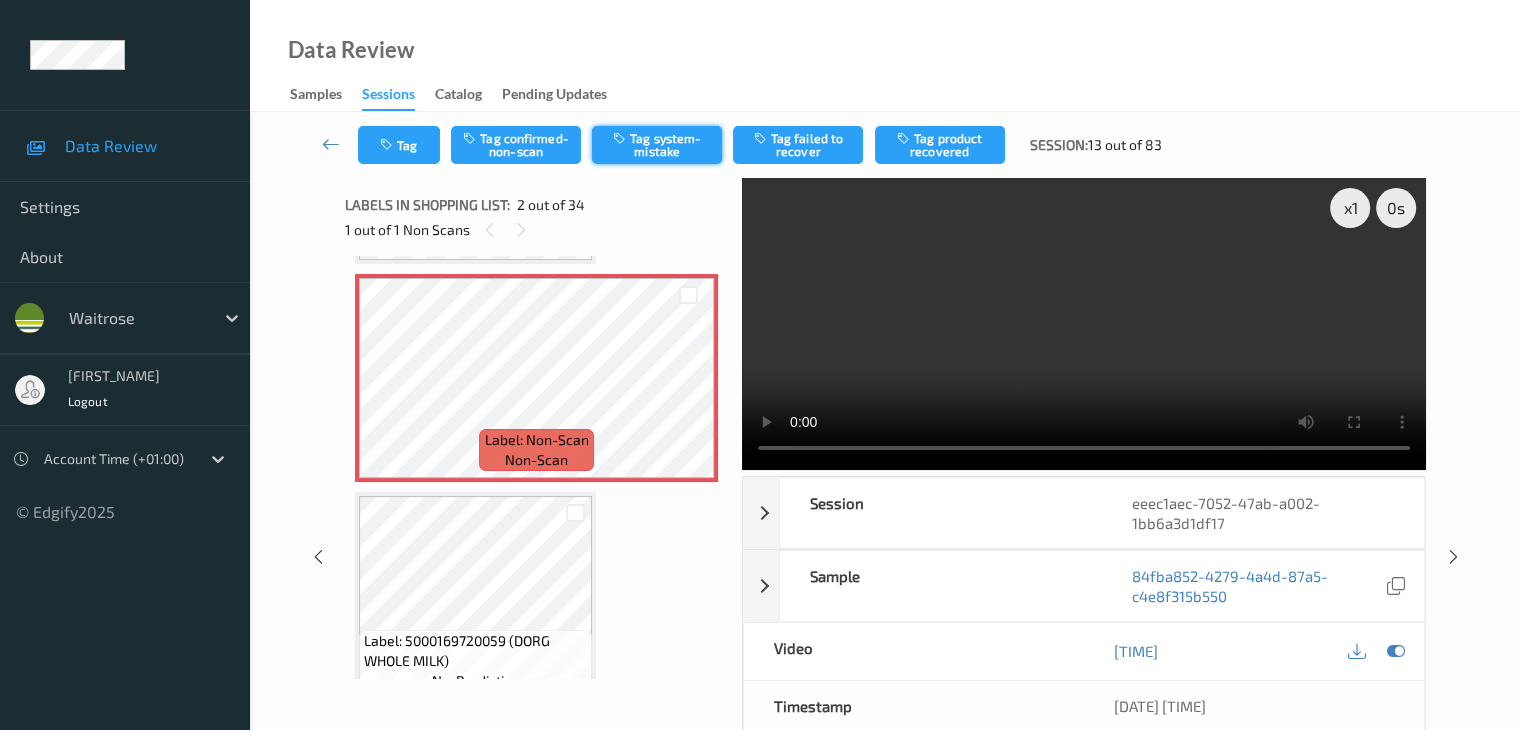 click on "Tag   system-mistake" at bounding box center [657, 145] 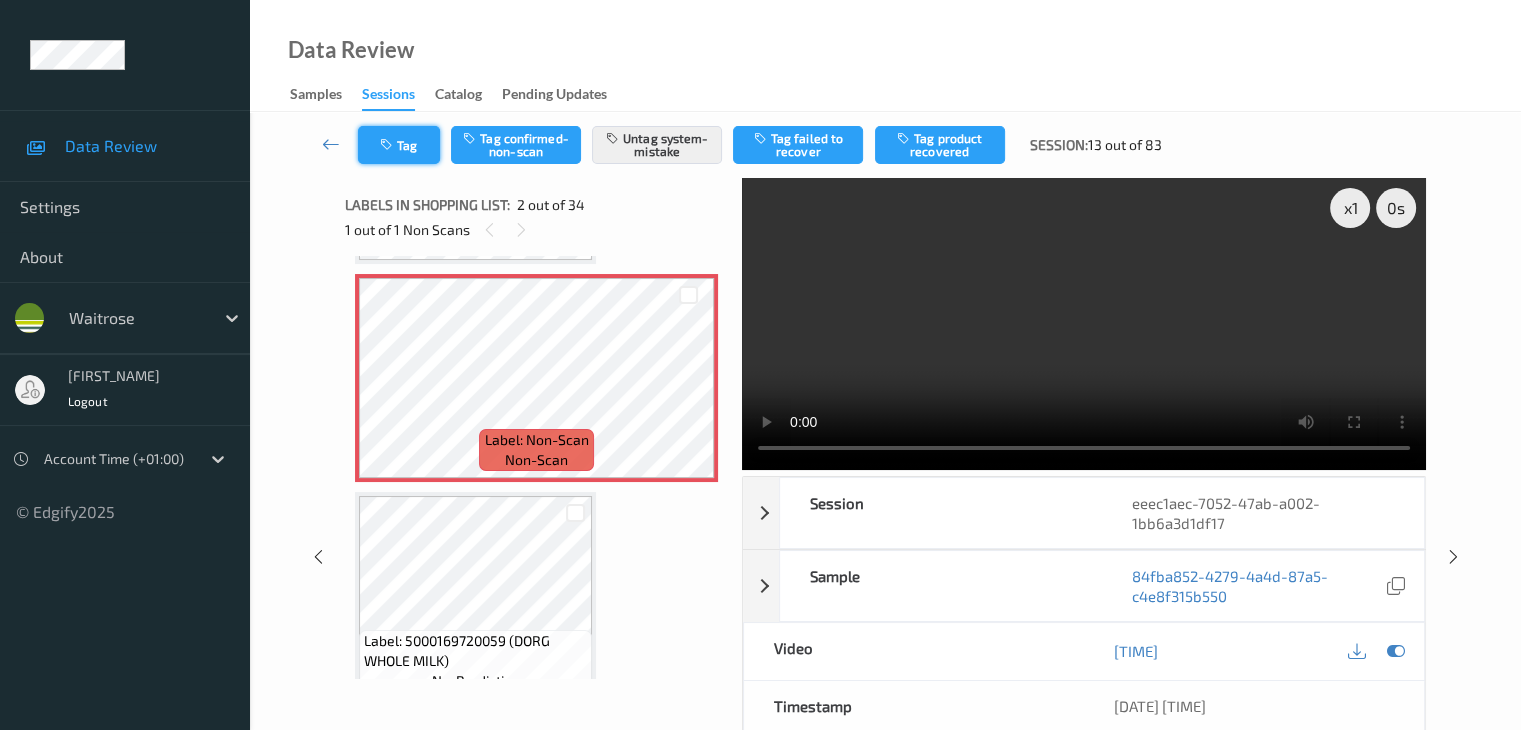 click on "Tag Tag confirmed-non-scan Untag system-mistake Tag failed to recover Tag product recovered Session: 13 out of 83" at bounding box center (885, 145) 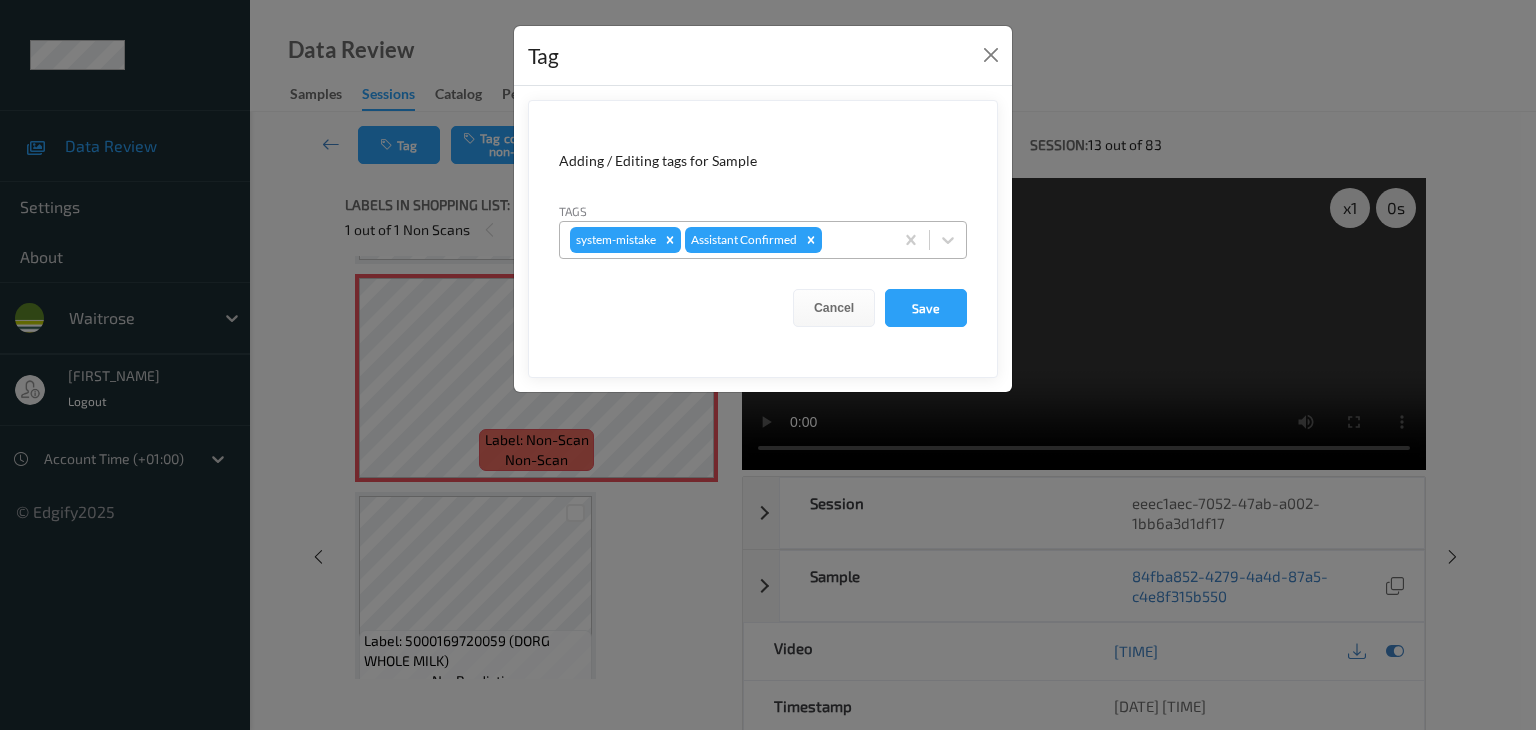 click at bounding box center [854, 240] 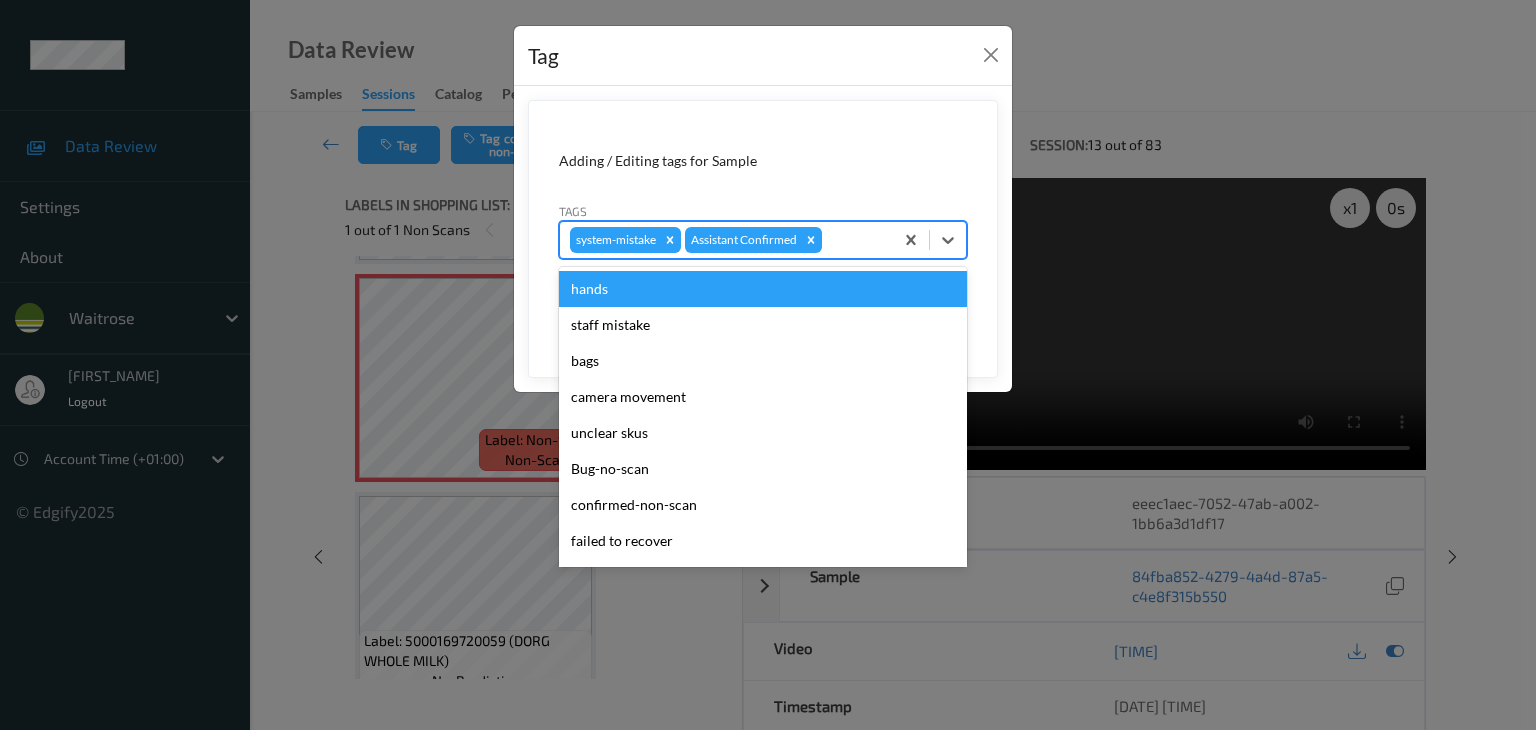 type on "u" 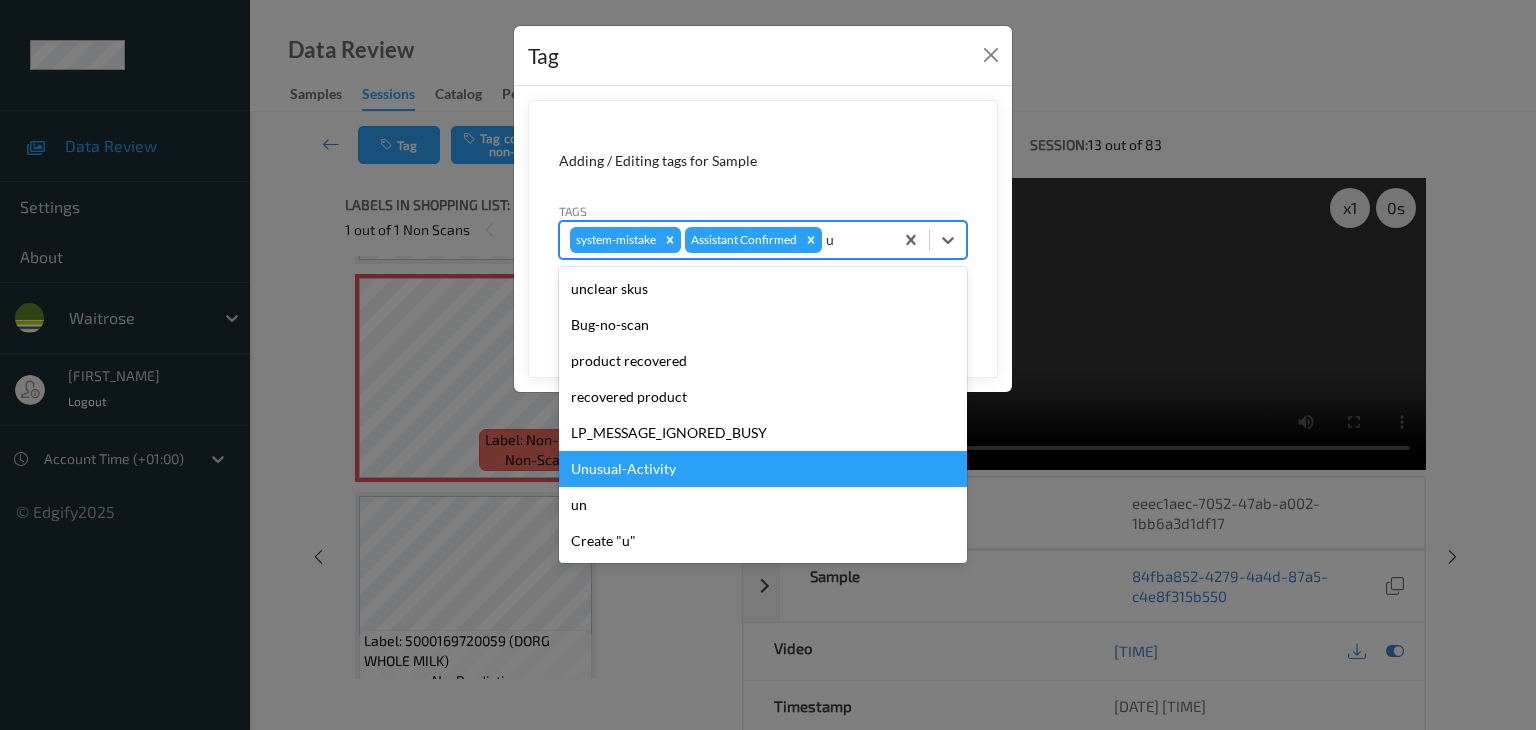 click on "Unusual-Activity" at bounding box center [763, 469] 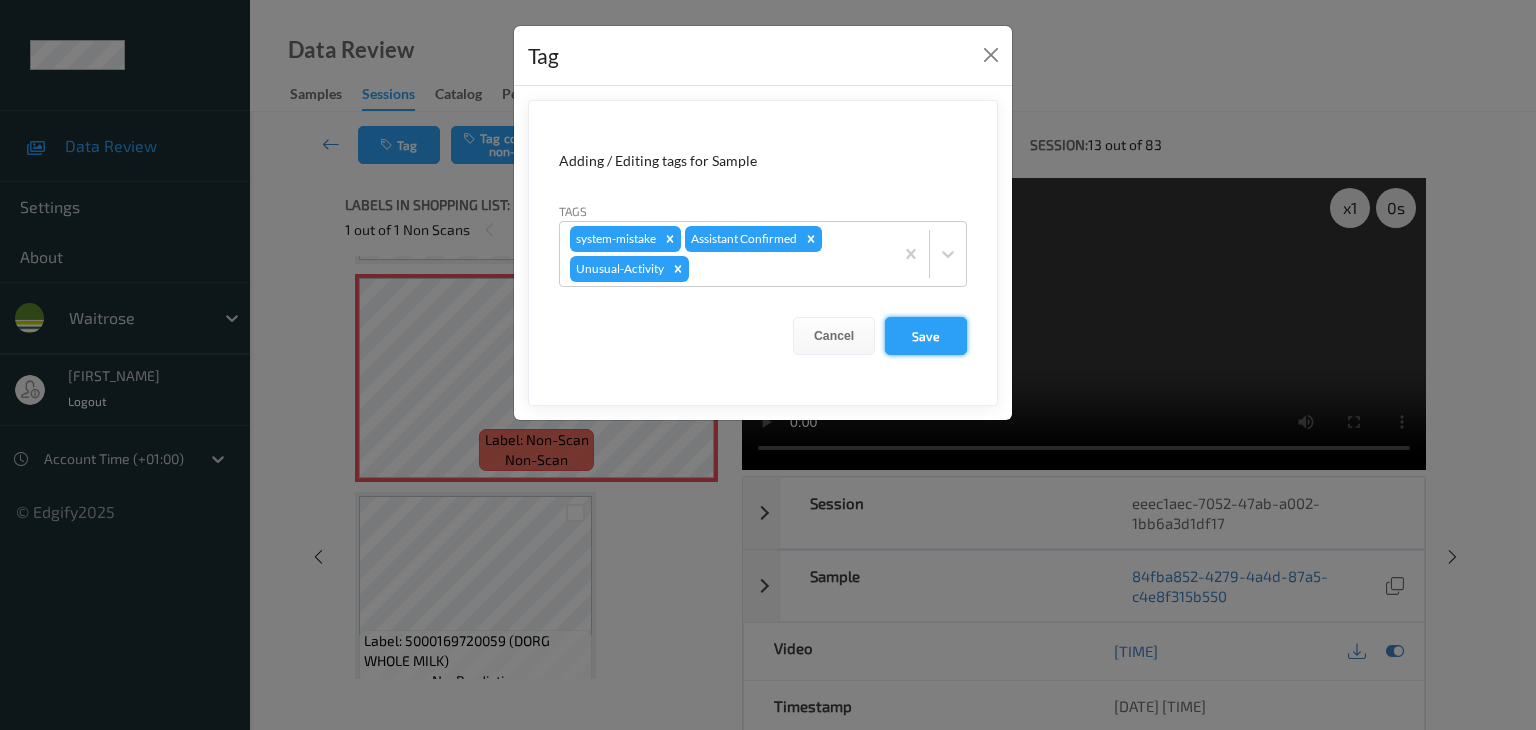 click on "Save" at bounding box center [926, 336] 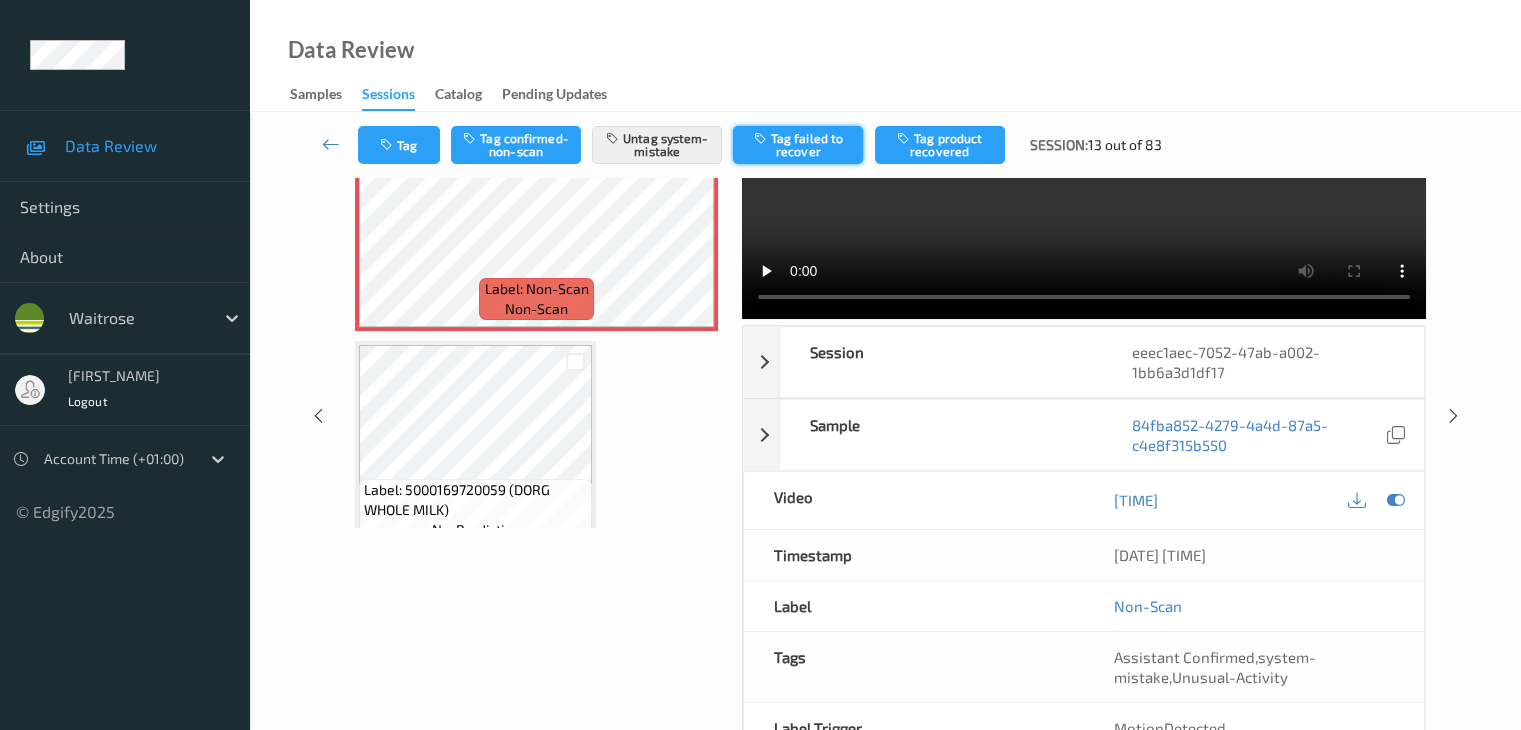 scroll, scrollTop: 64, scrollLeft: 0, axis: vertical 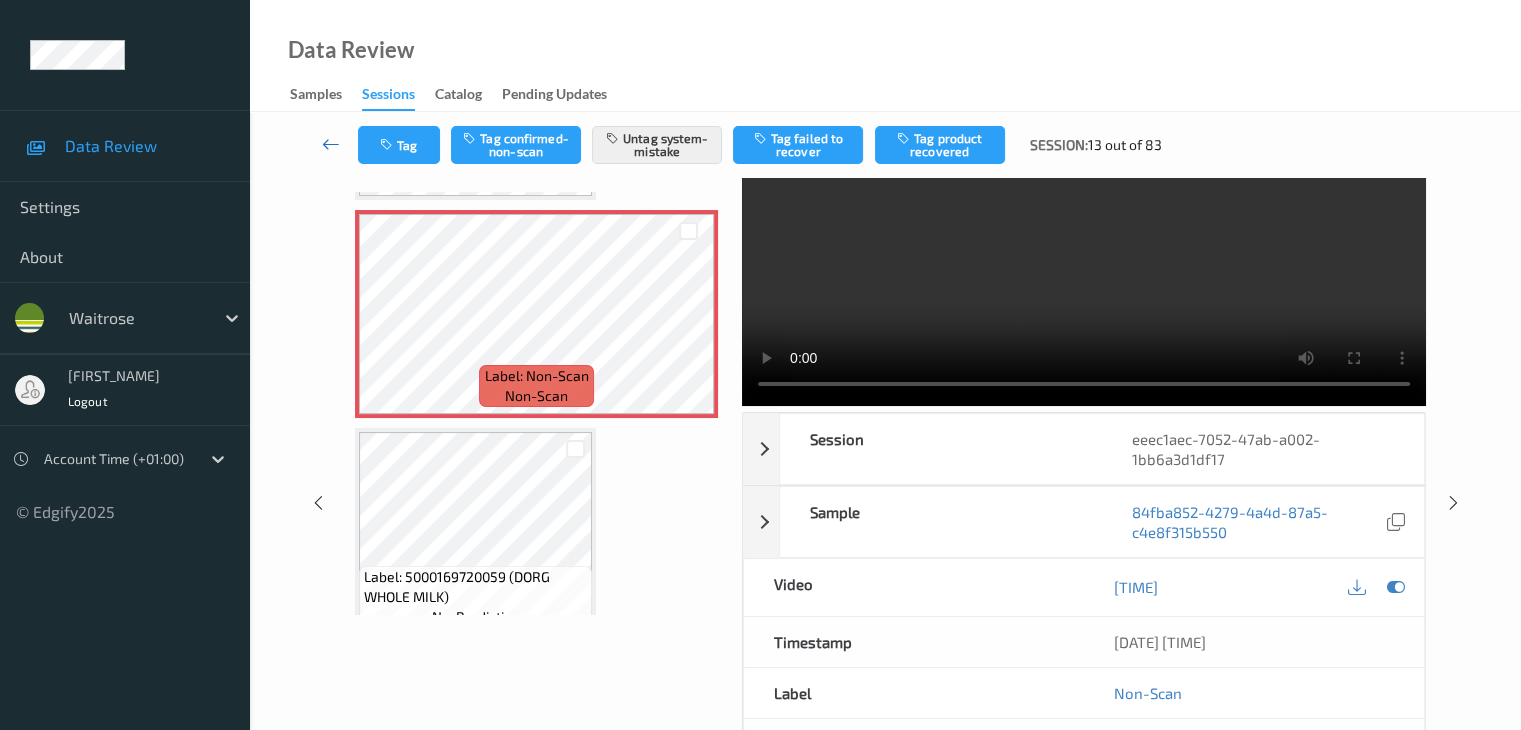 click at bounding box center (331, 144) 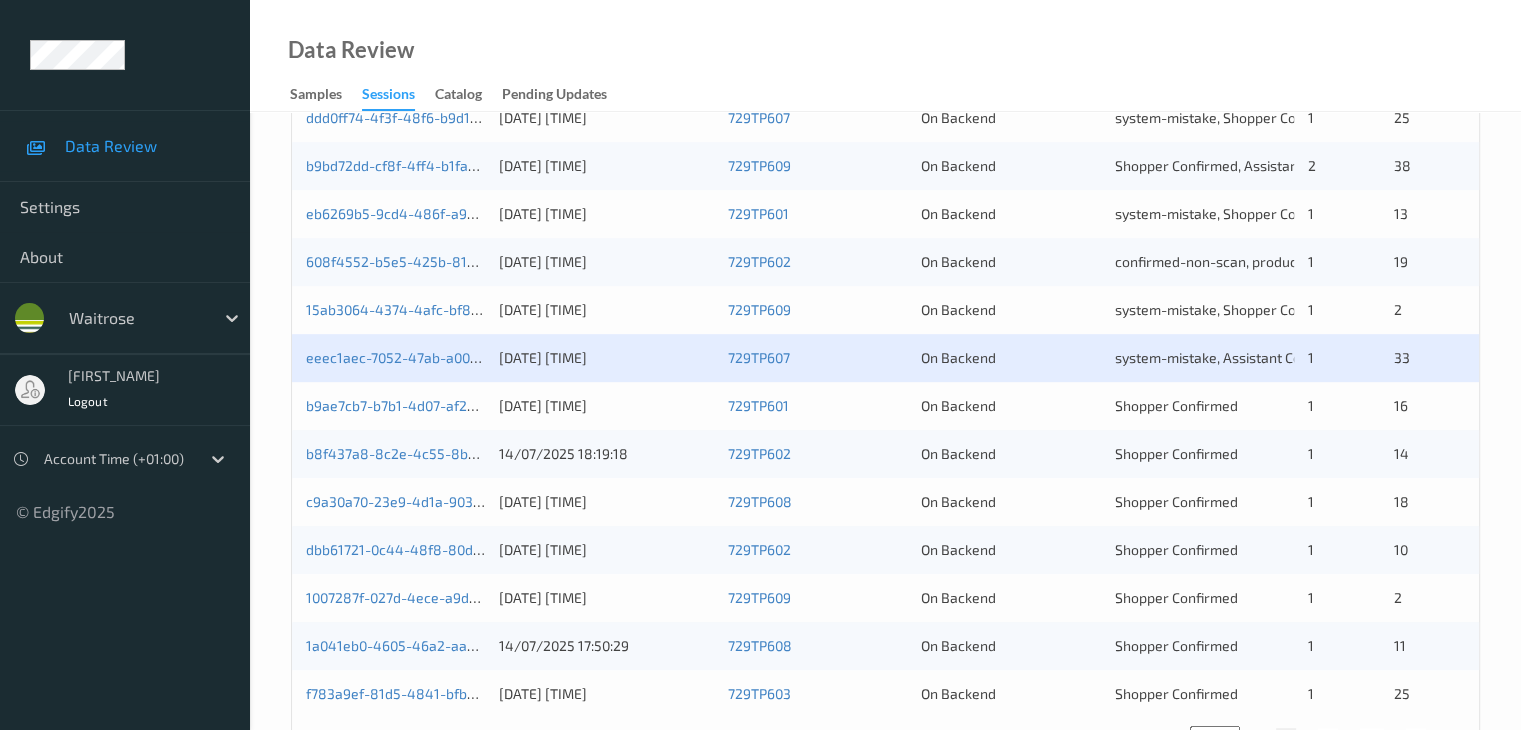 scroll, scrollTop: 932, scrollLeft: 0, axis: vertical 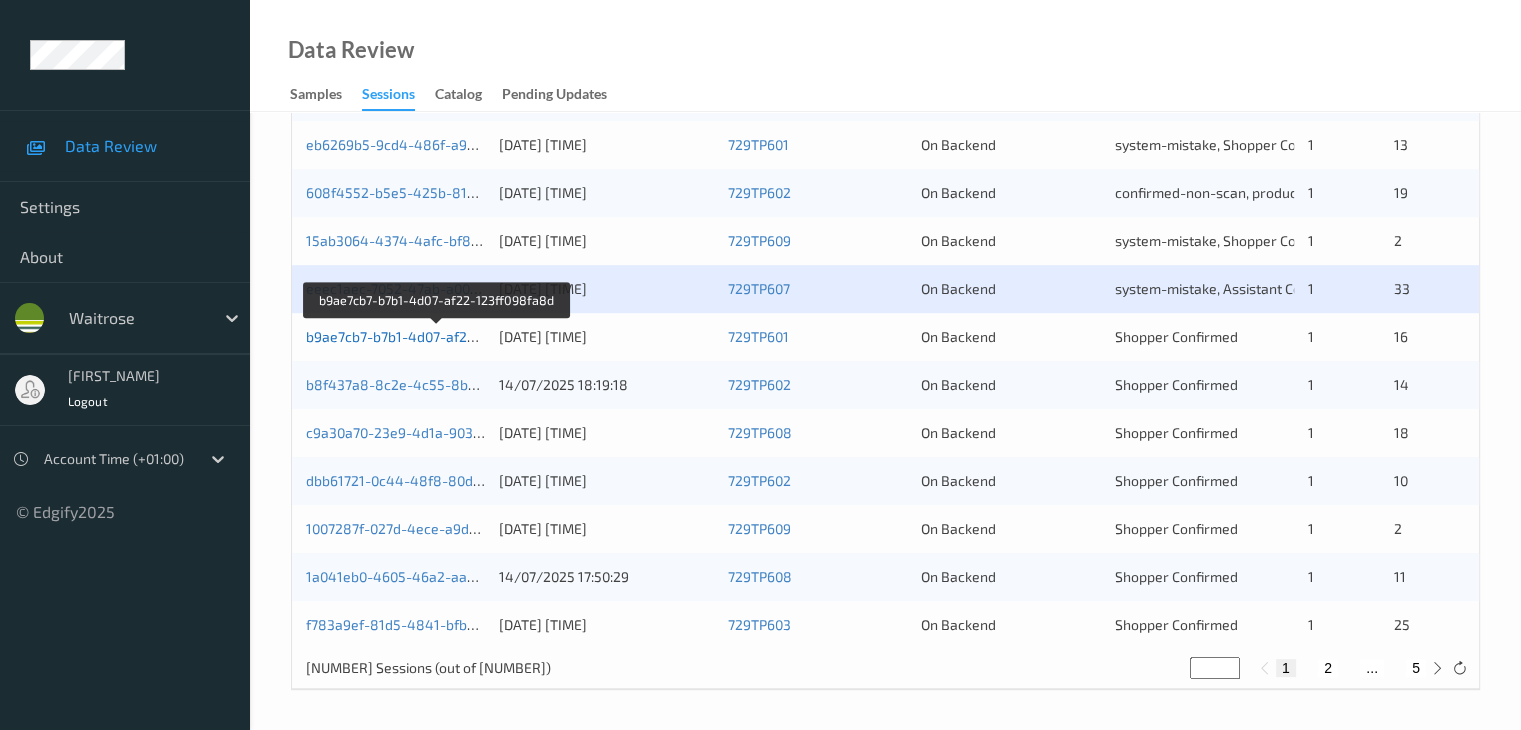 click on "b9ae7cb7-b7b1-4d07-af22-123ff098fa8d" at bounding box center [437, 336] 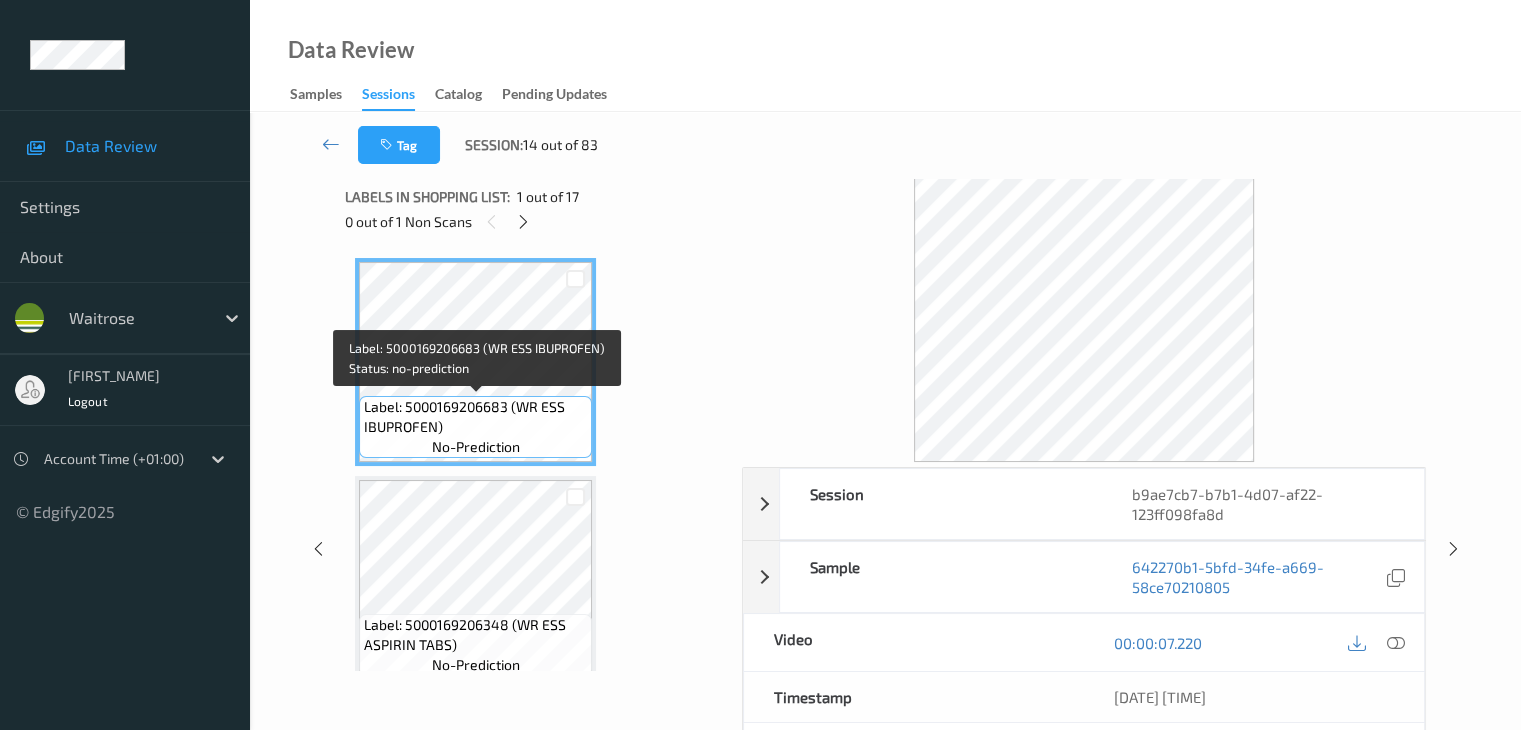 scroll, scrollTop: 0, scrollLeft: 0, axis: both 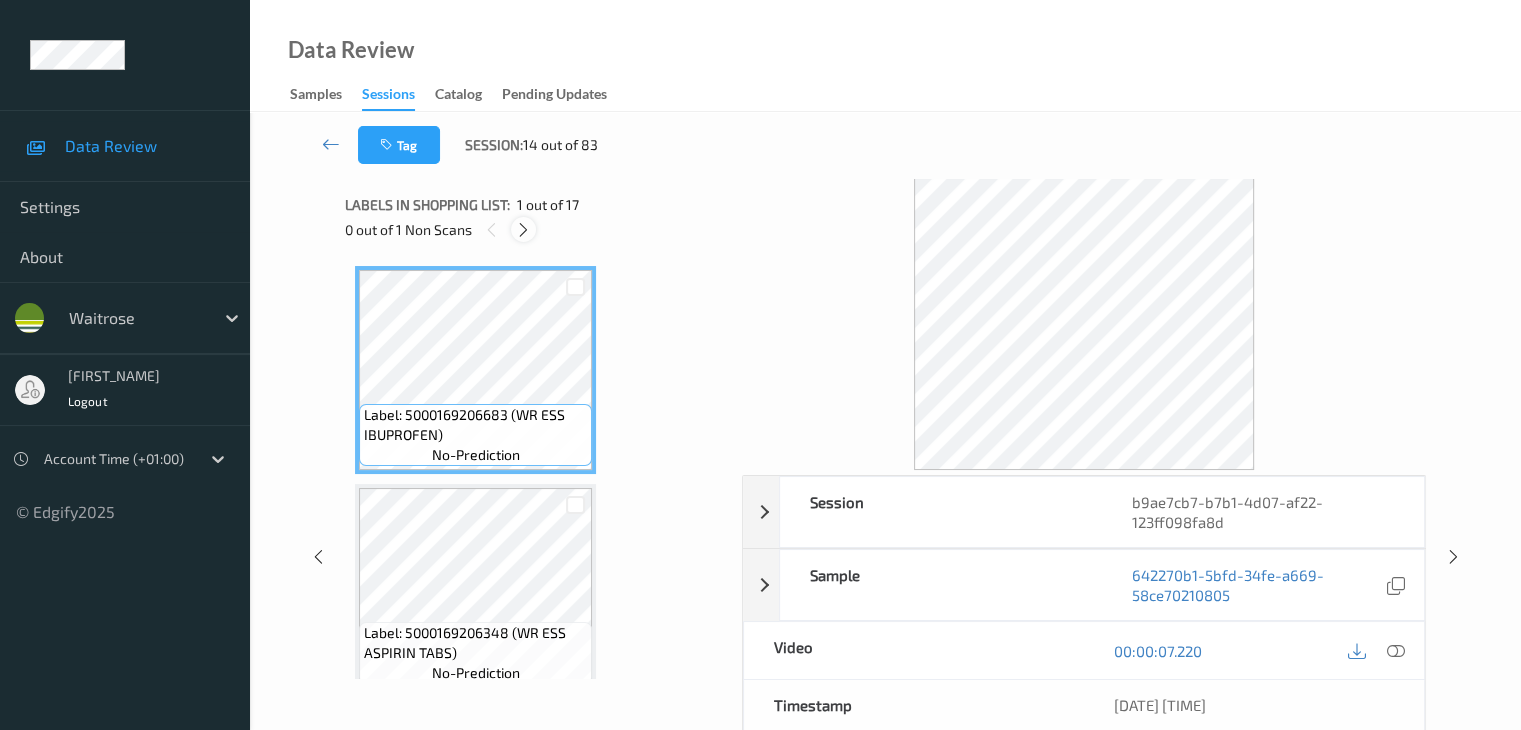 click at bounding box center (523, 230) 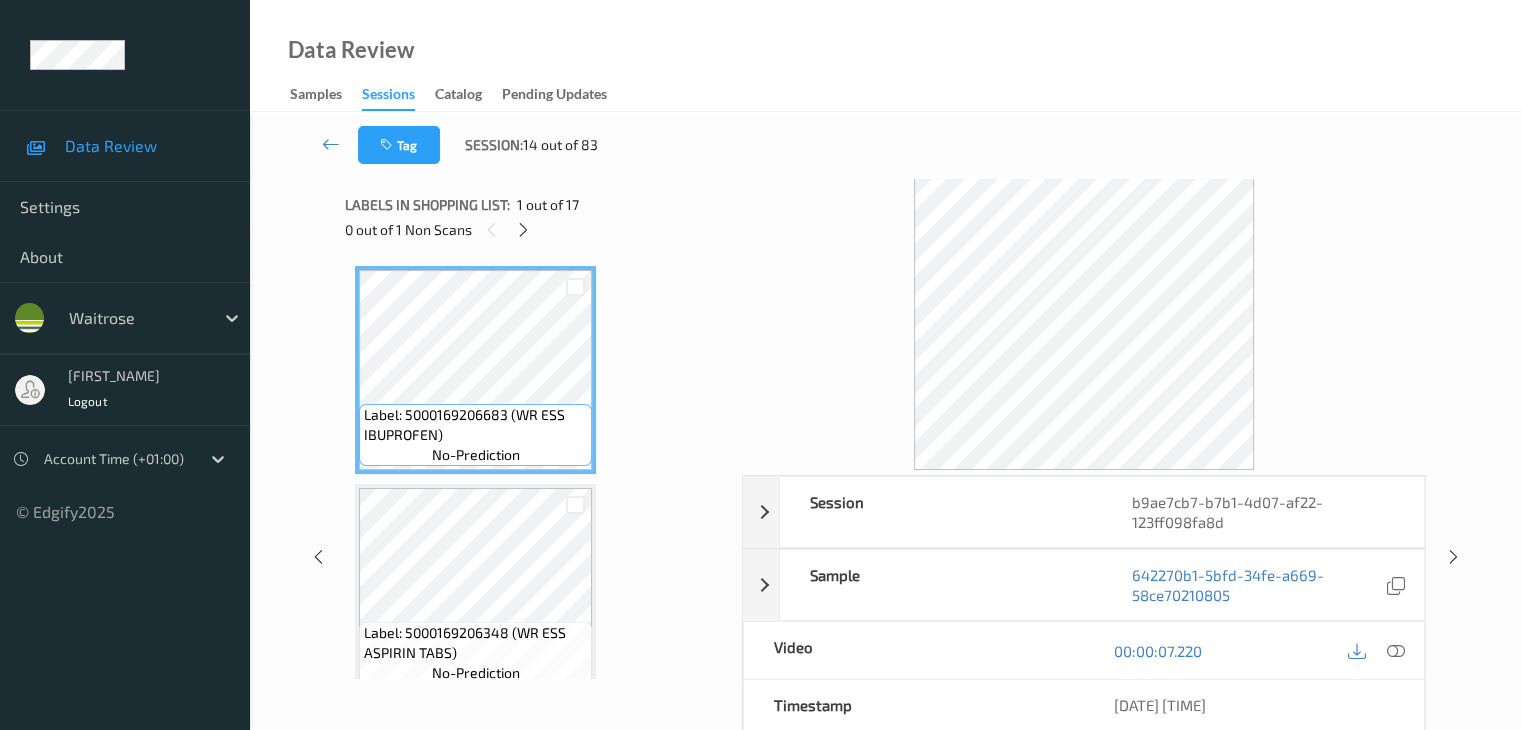 scroll, scrollTop: 446, scrollLeft: 0, axis: vertical 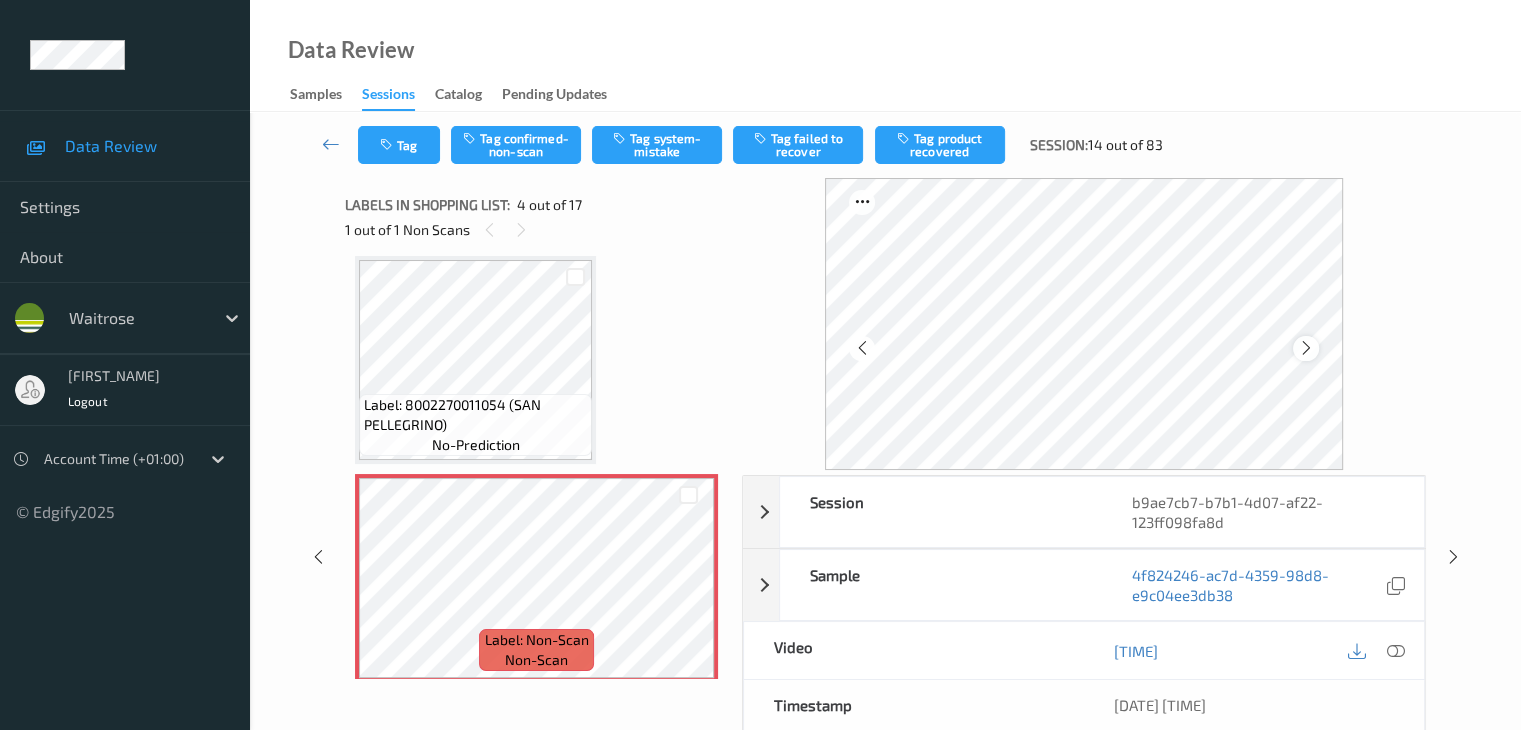 click at bounding box center [1306, 348] 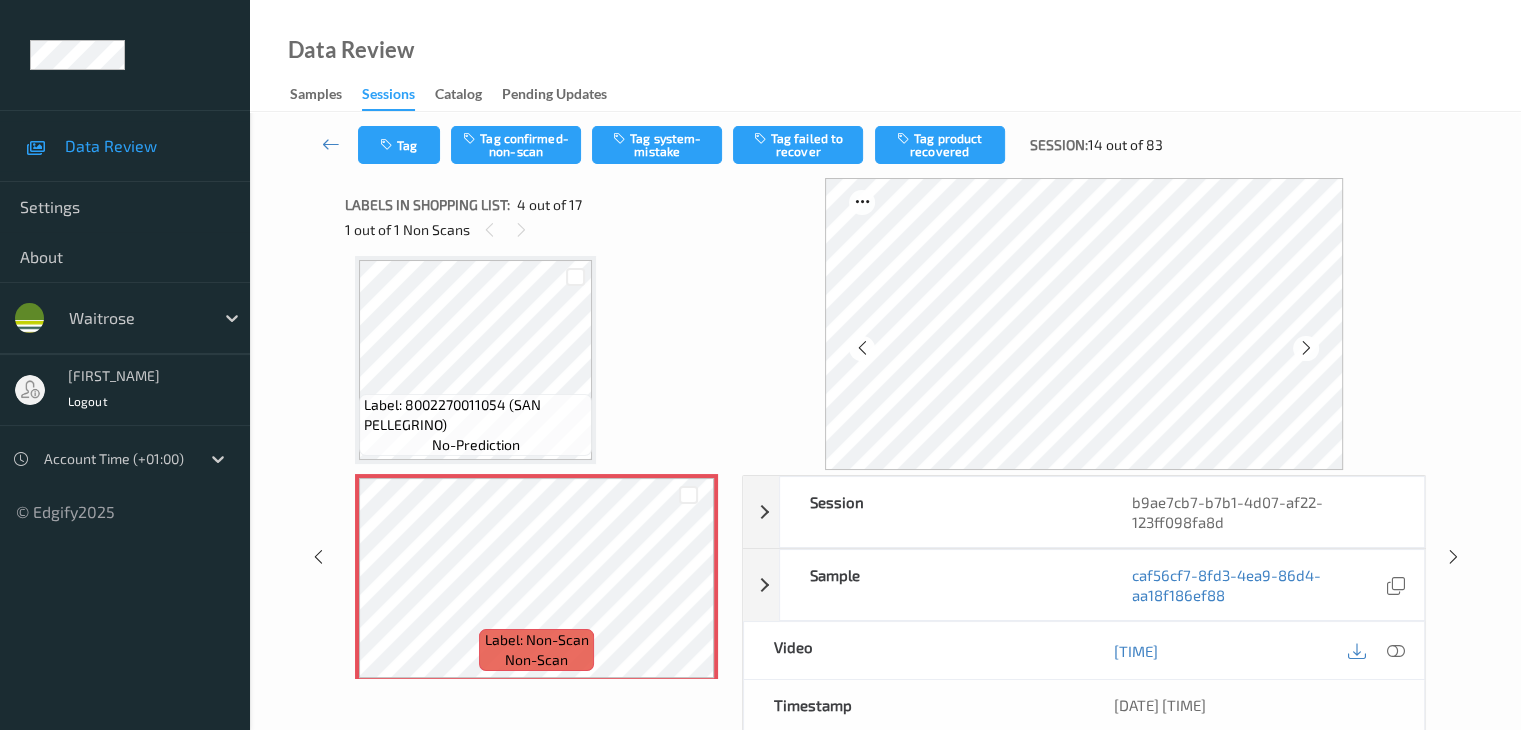 click at bounding box center [1306, 348] 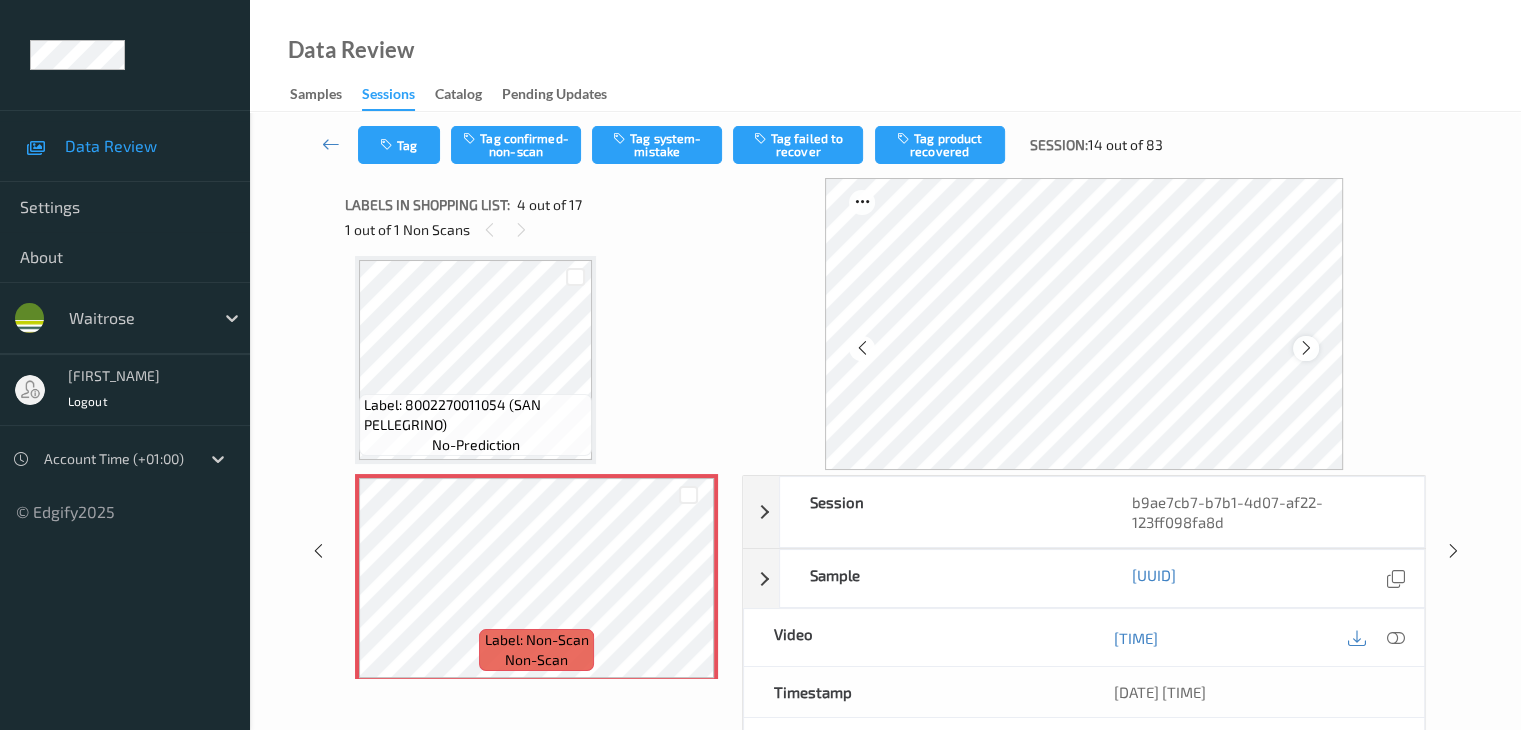click at bounding box center [1306, 348] 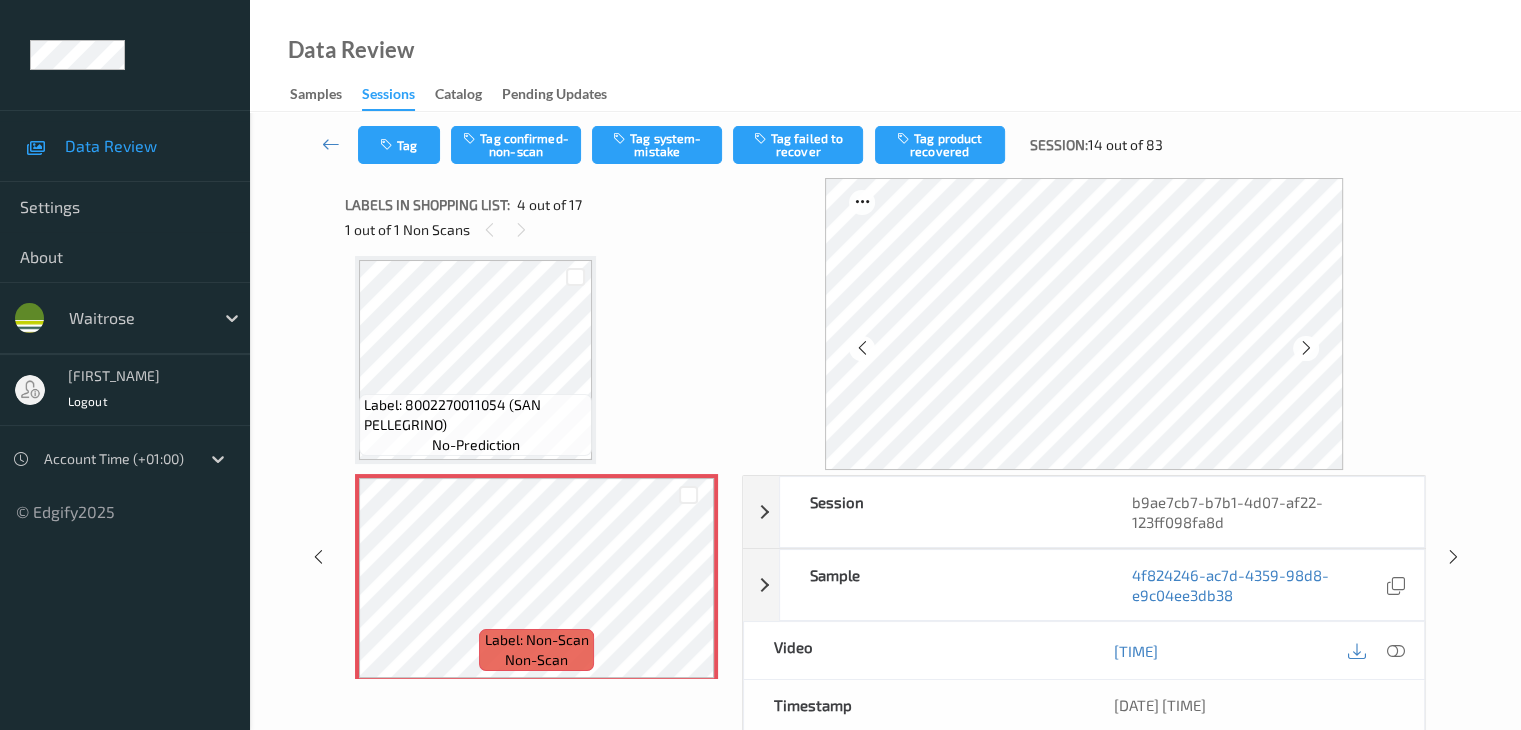 click at bounding box center (1306, 348) 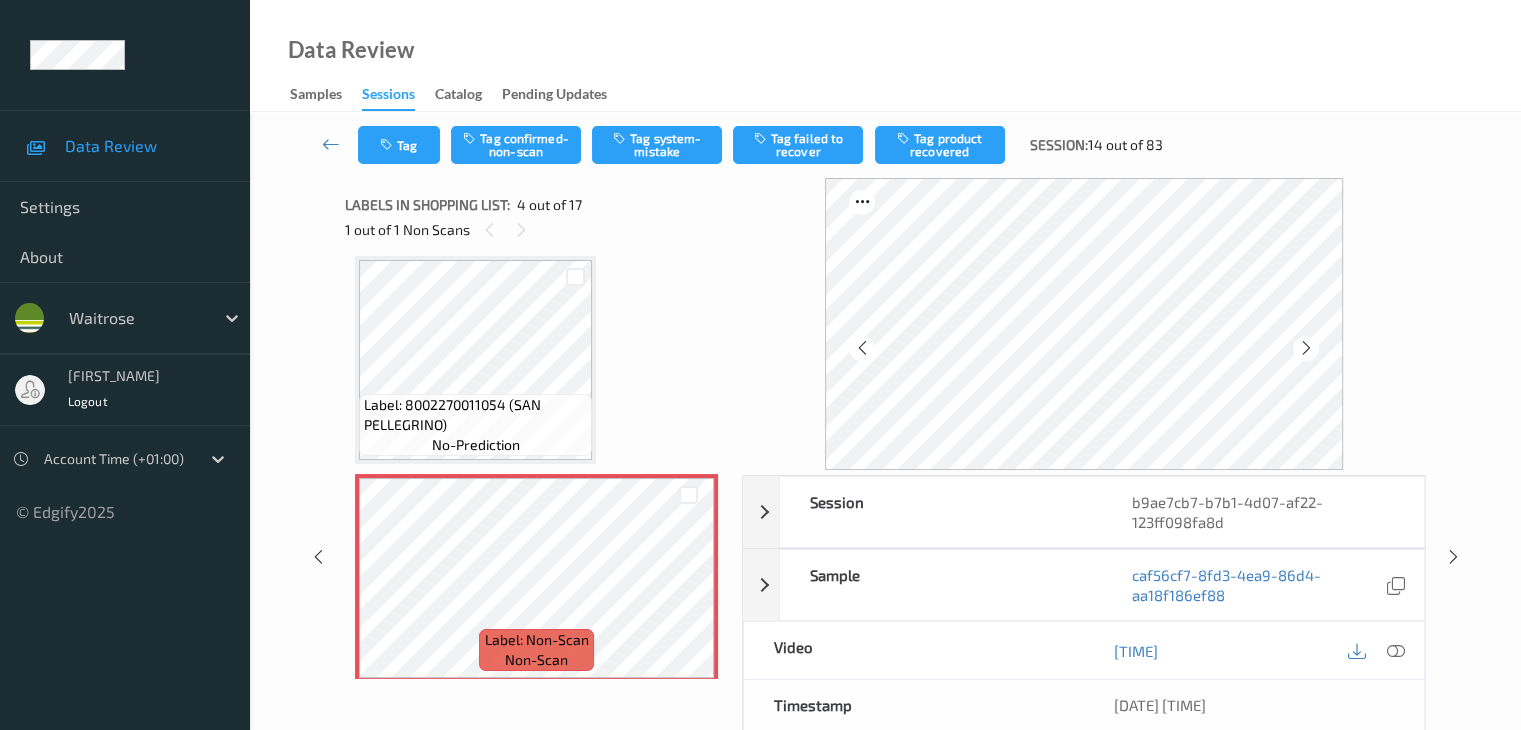 click at bounding box center (1306, 348) 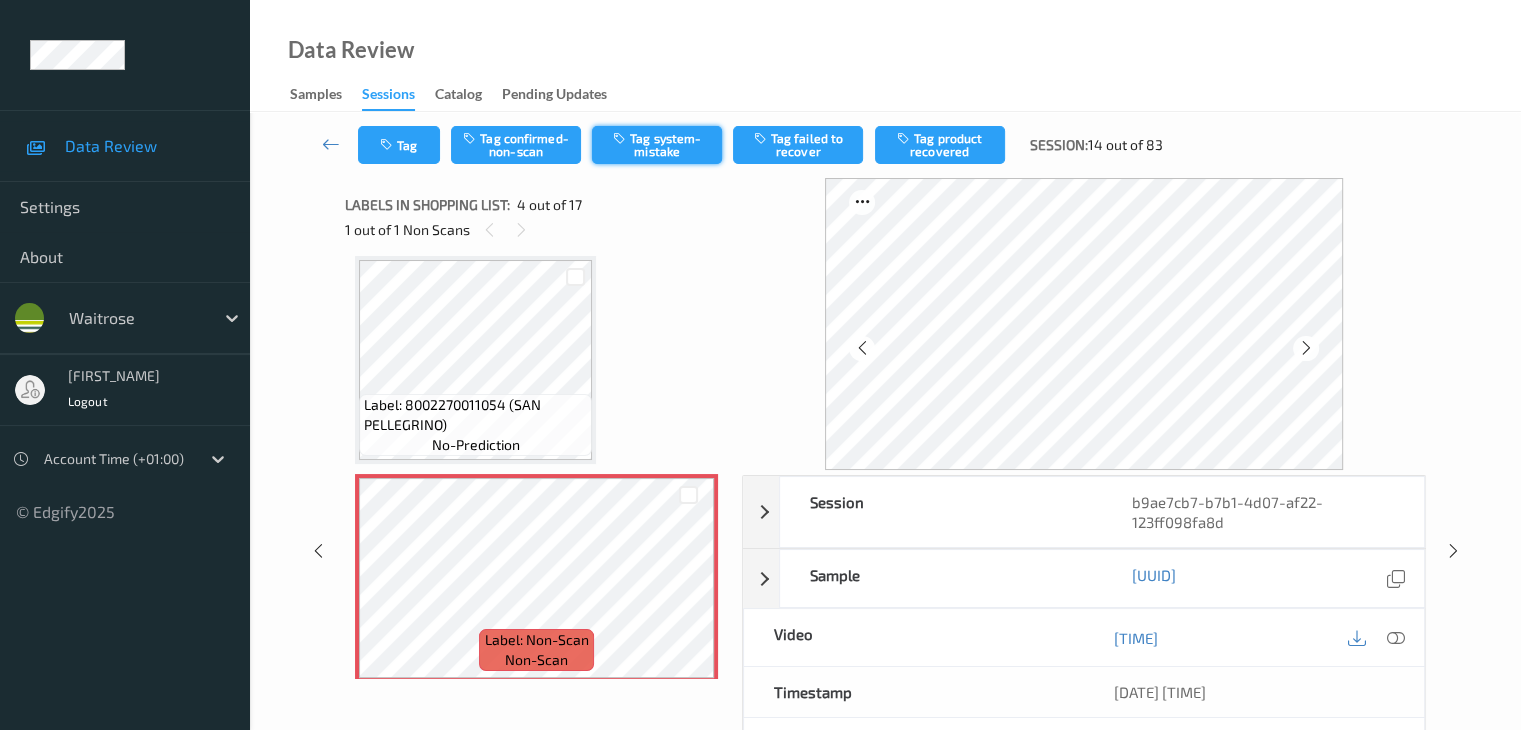 click on "Tag   system-mistake" at bounding box center (657, 145) 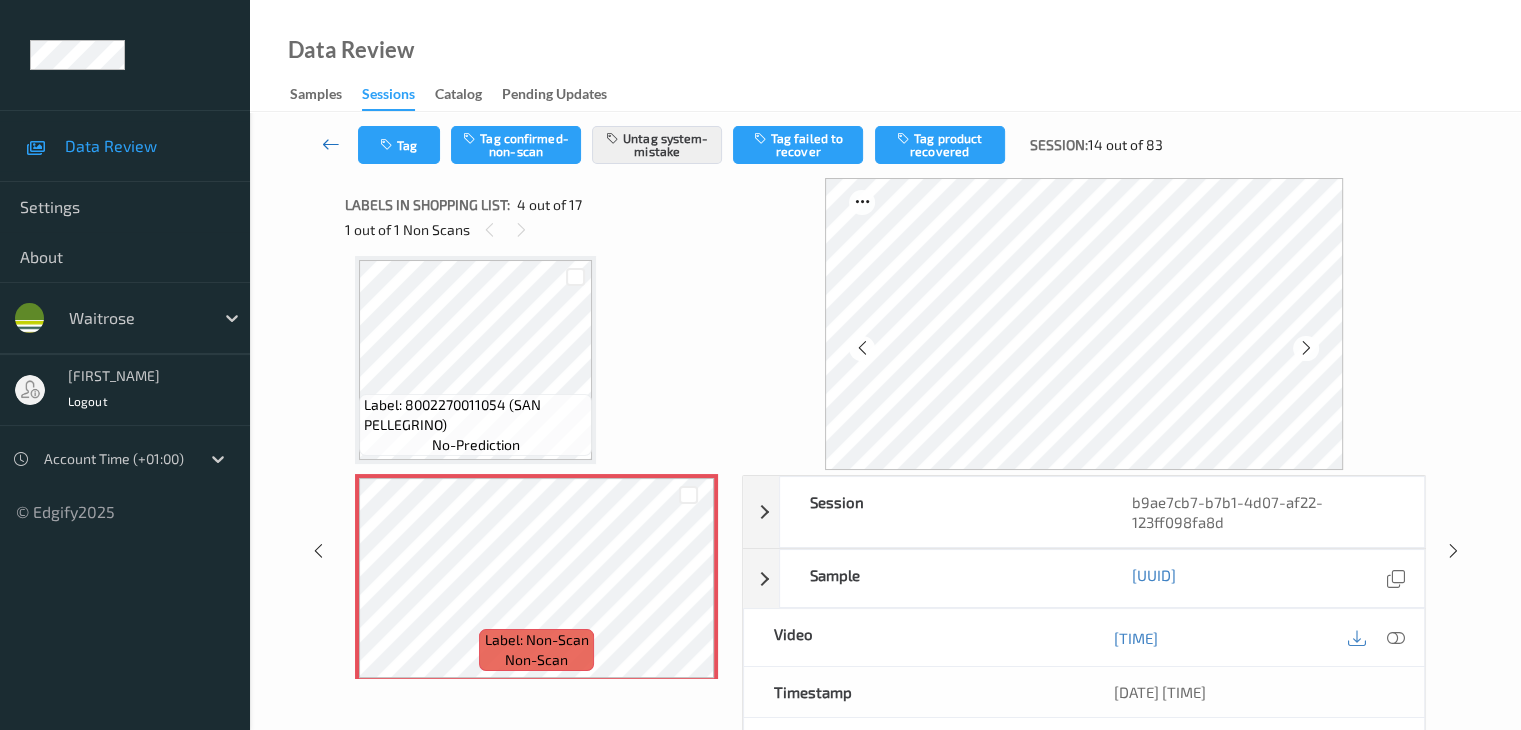 click at bounding box center (331, 144) 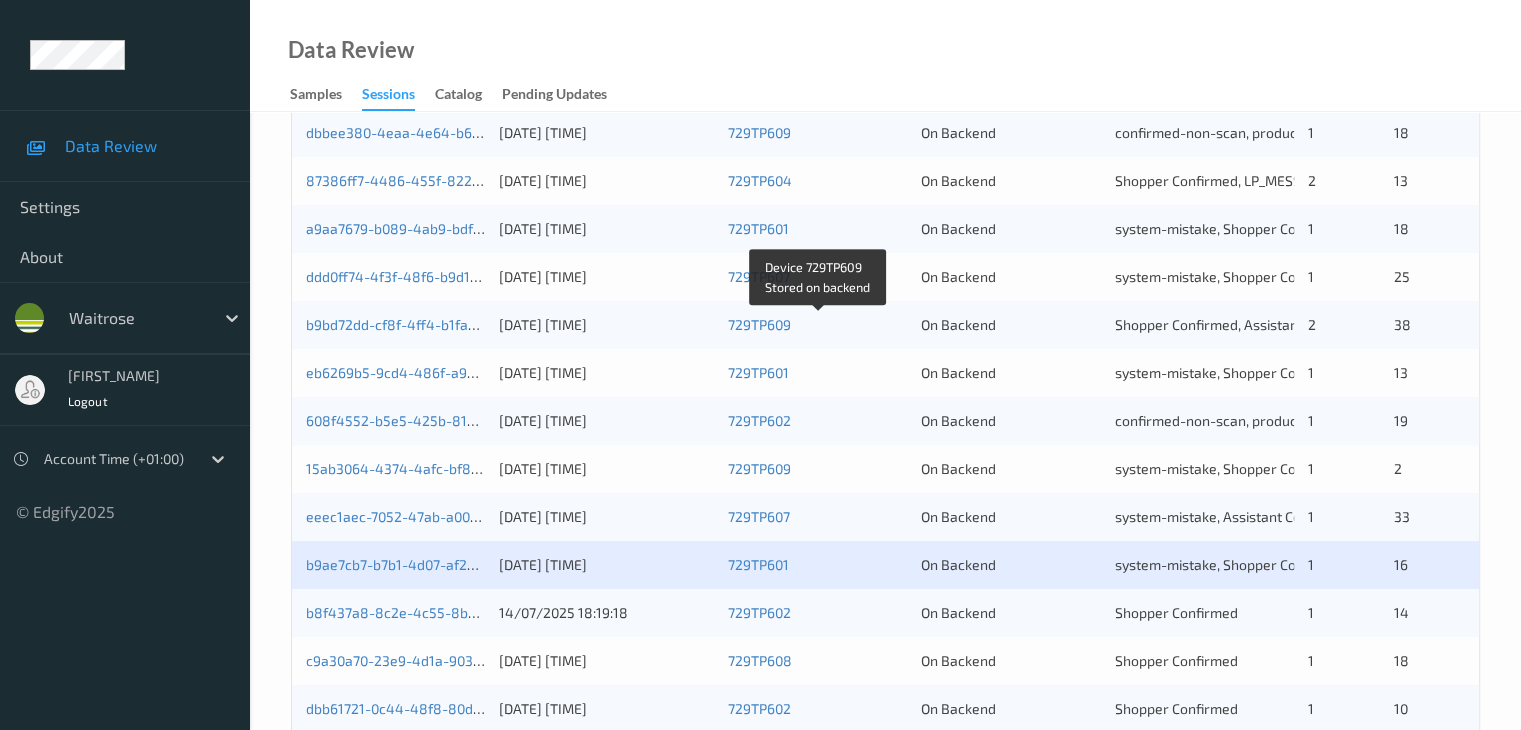 scroll, scrollTop: 932, scrollLeft: 0, axis: vertical 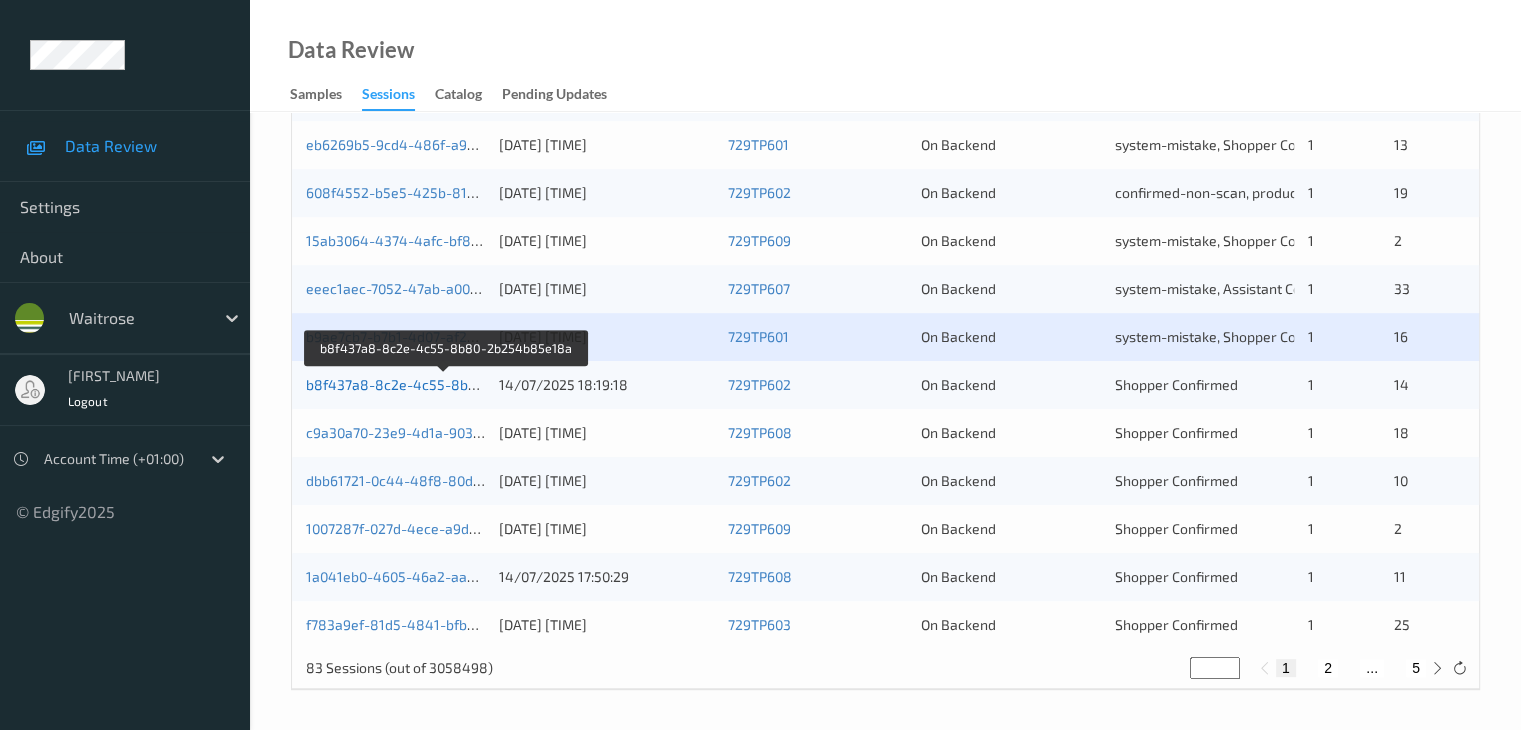 click on "b8f437a8-8c2e-4c55-8b80-2b254b85e18a" at bounding box center [447, 384] 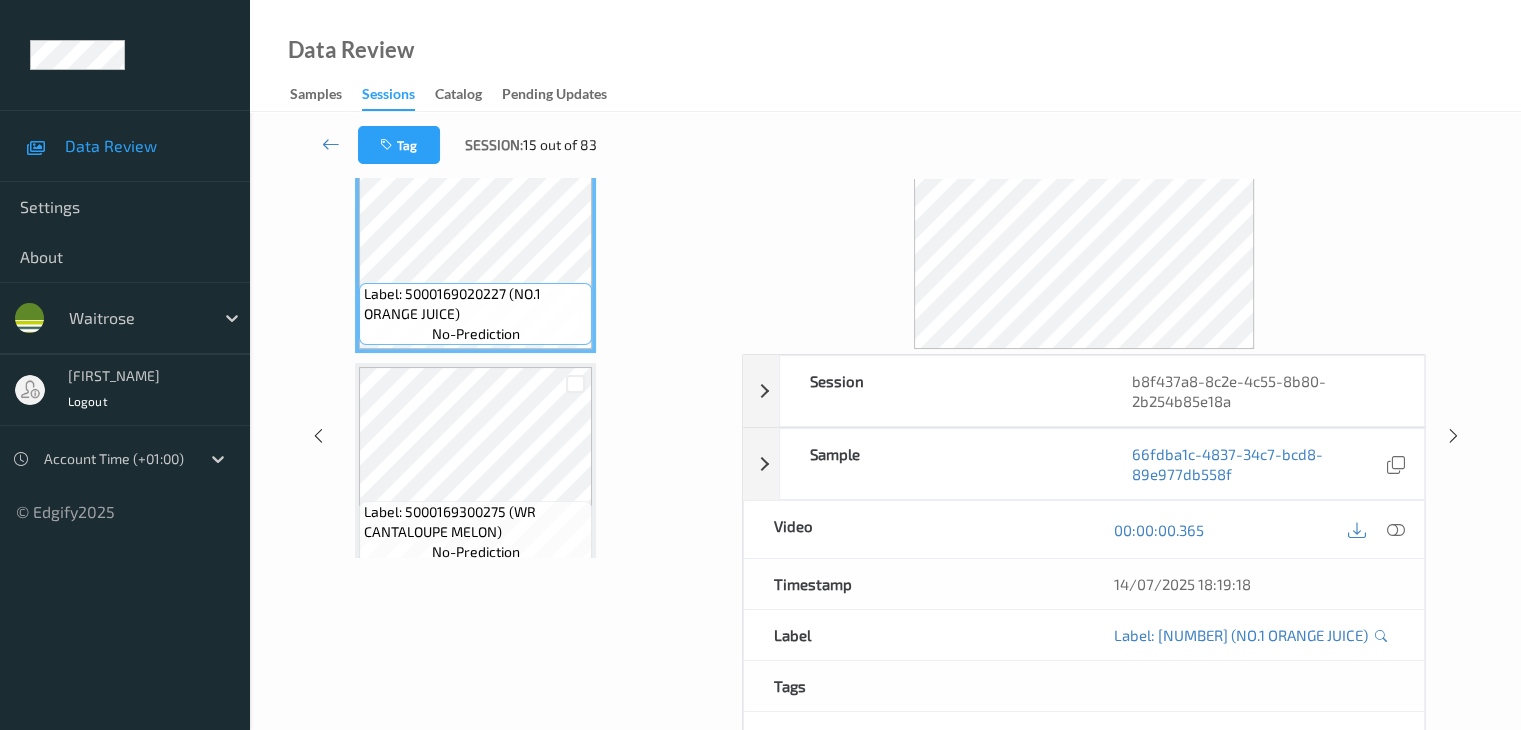 scroll, scrollTop: 44, scrollLeft: 0, axis: vertical 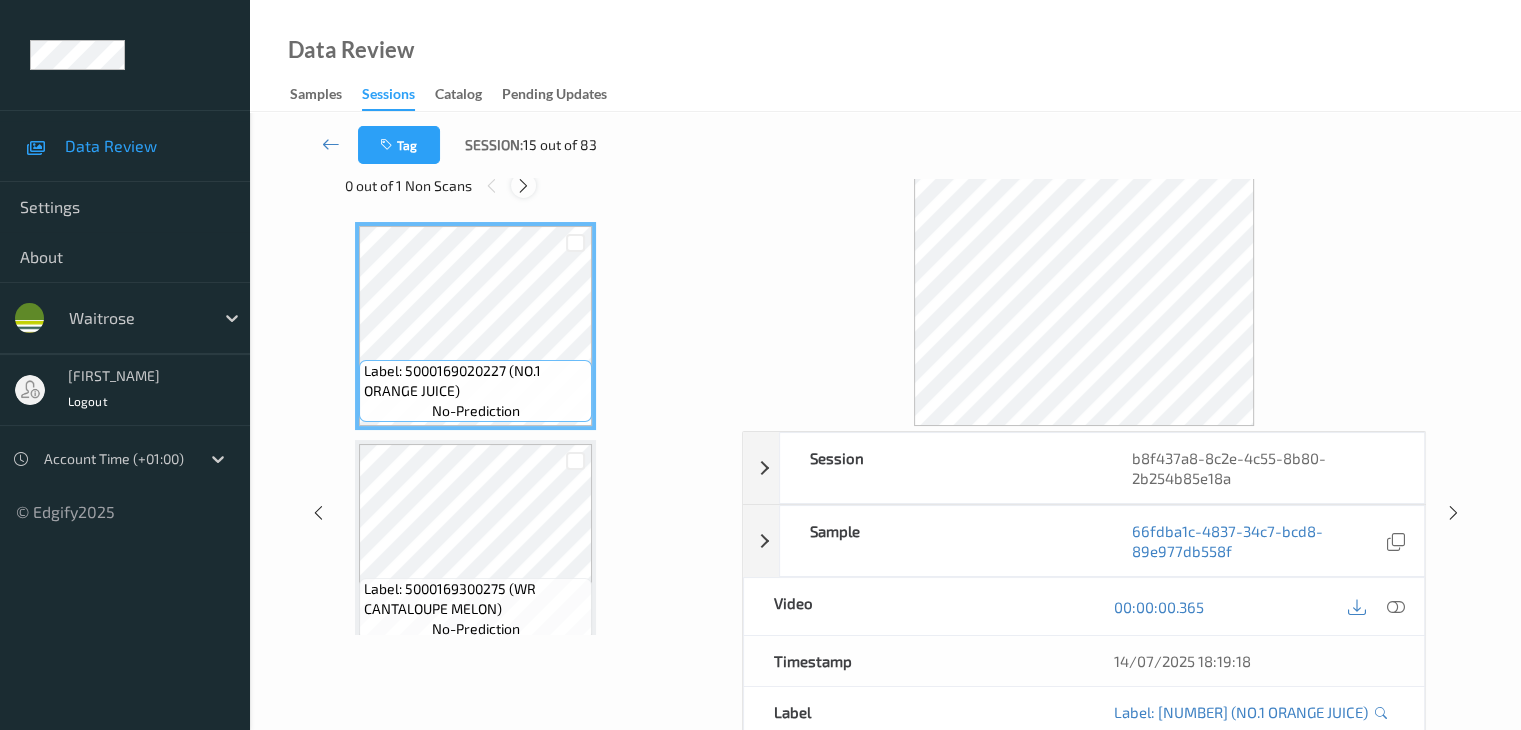 click at bounding box center [523, 186] 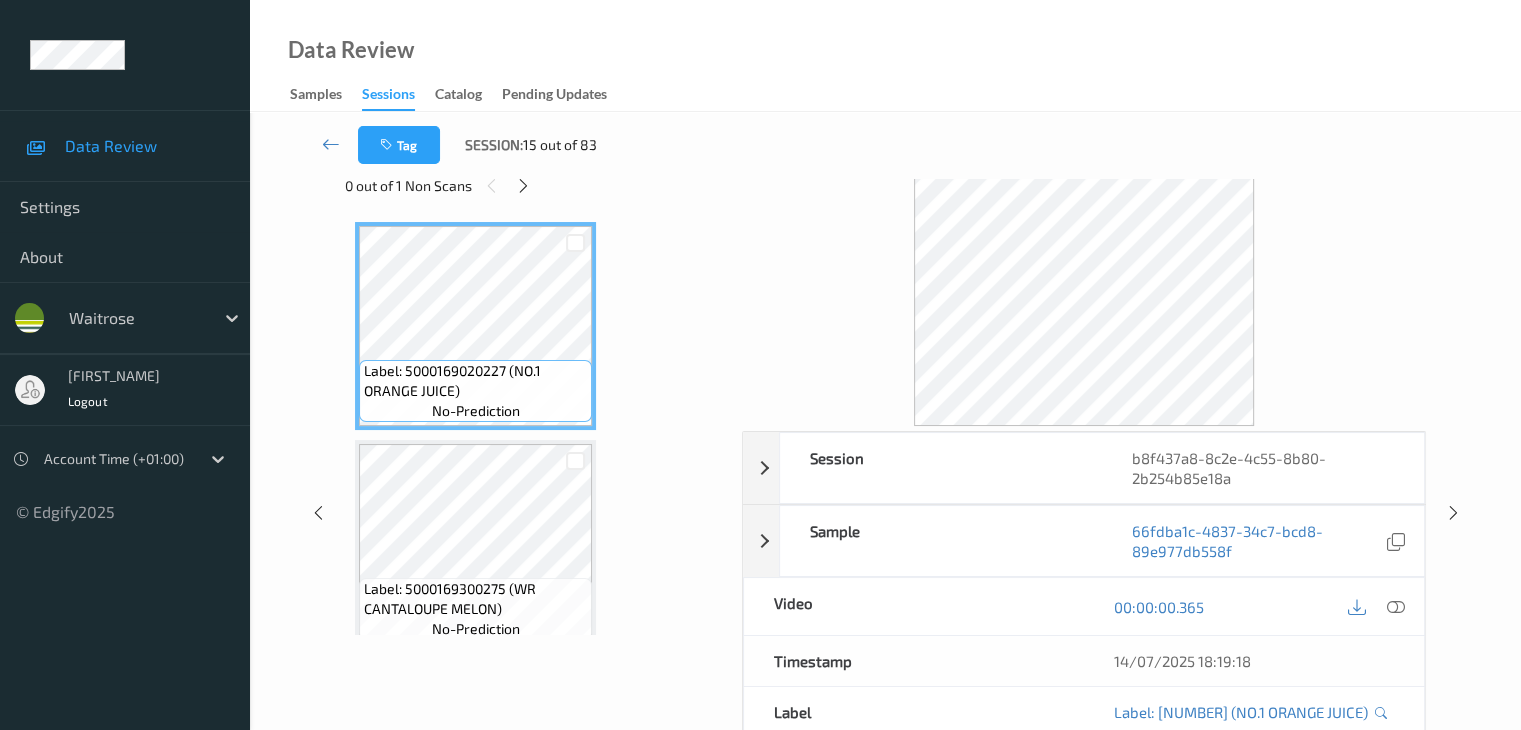 scroll, scrollTop: 228, scrollLeft: 0, axis: vertical 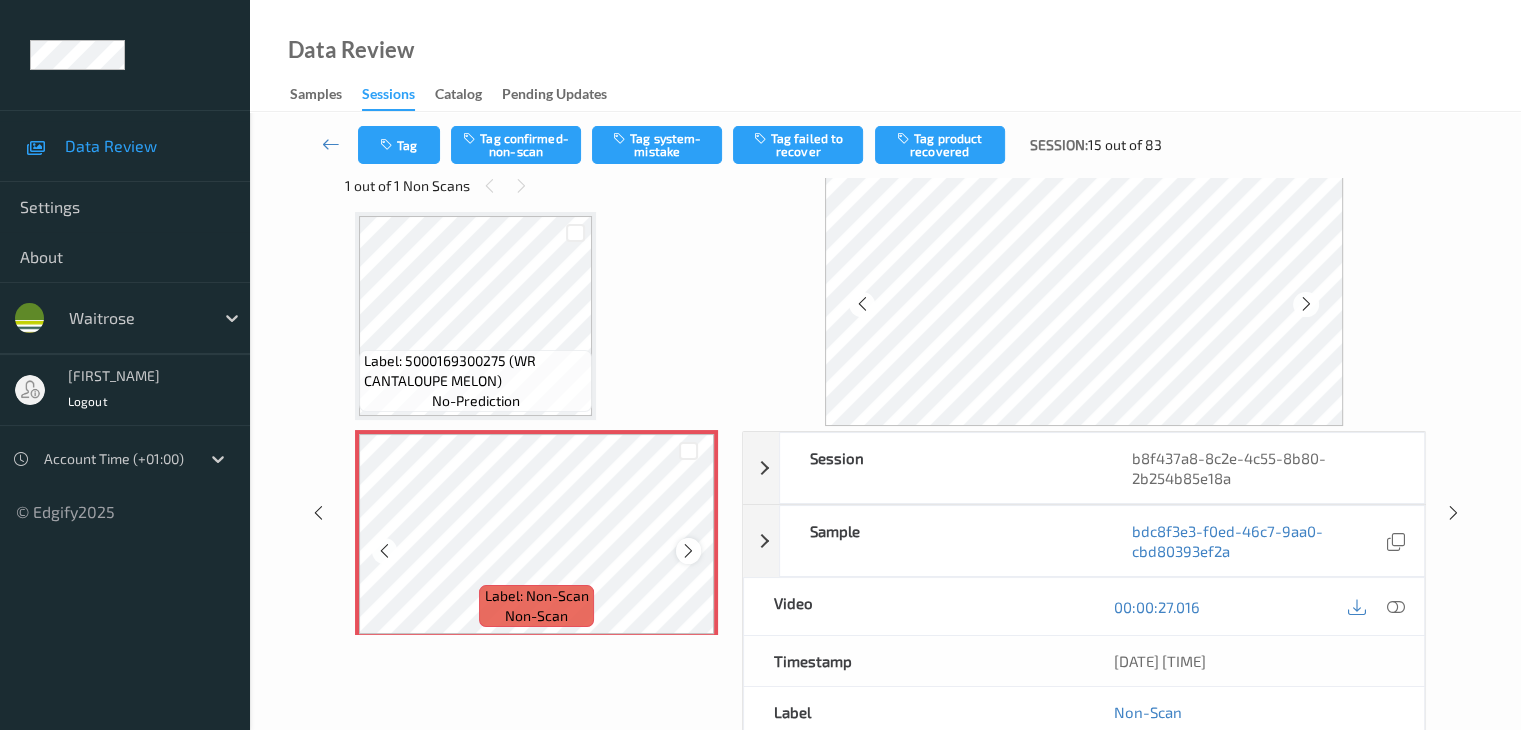 click at bounding box center (688, 551) 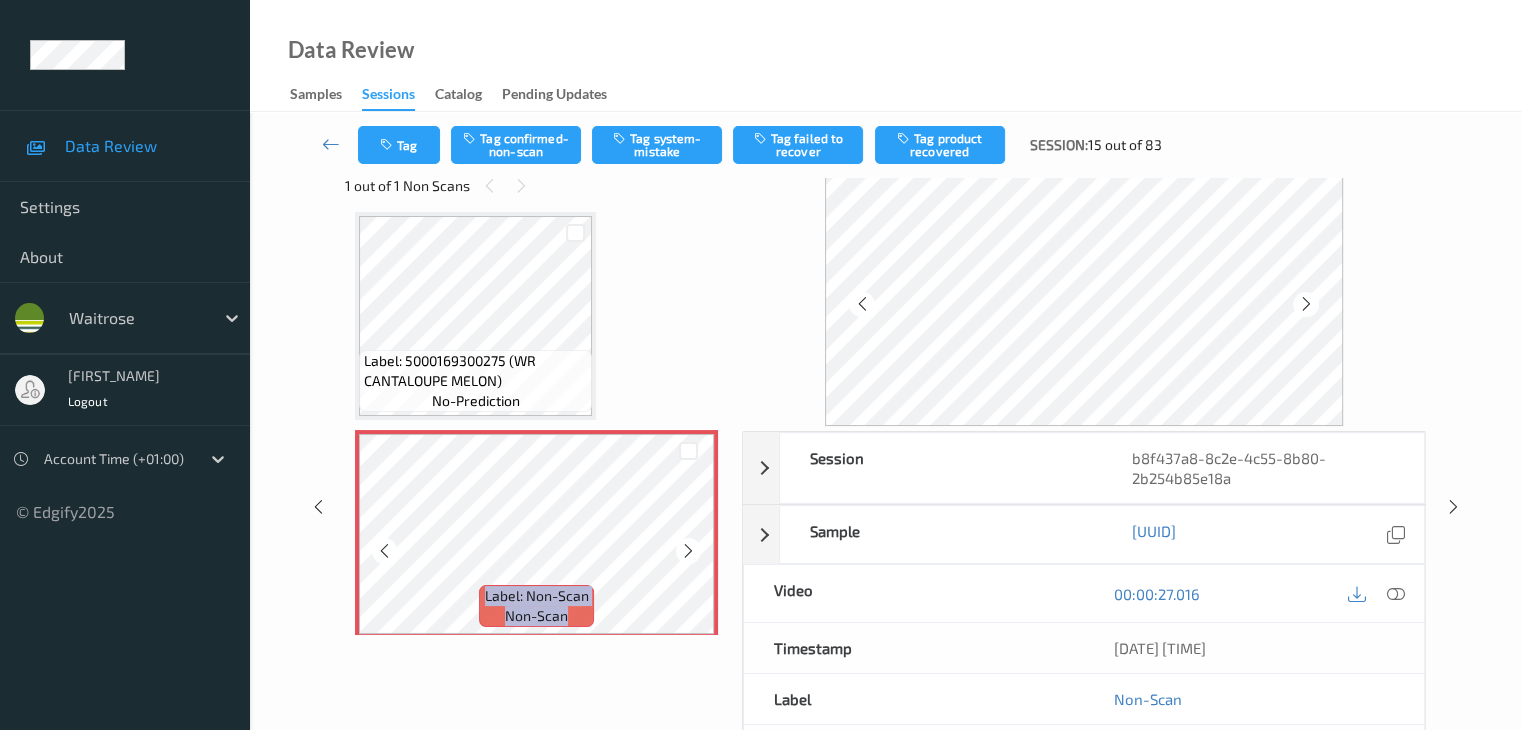 click at bounding box center (688, 551) 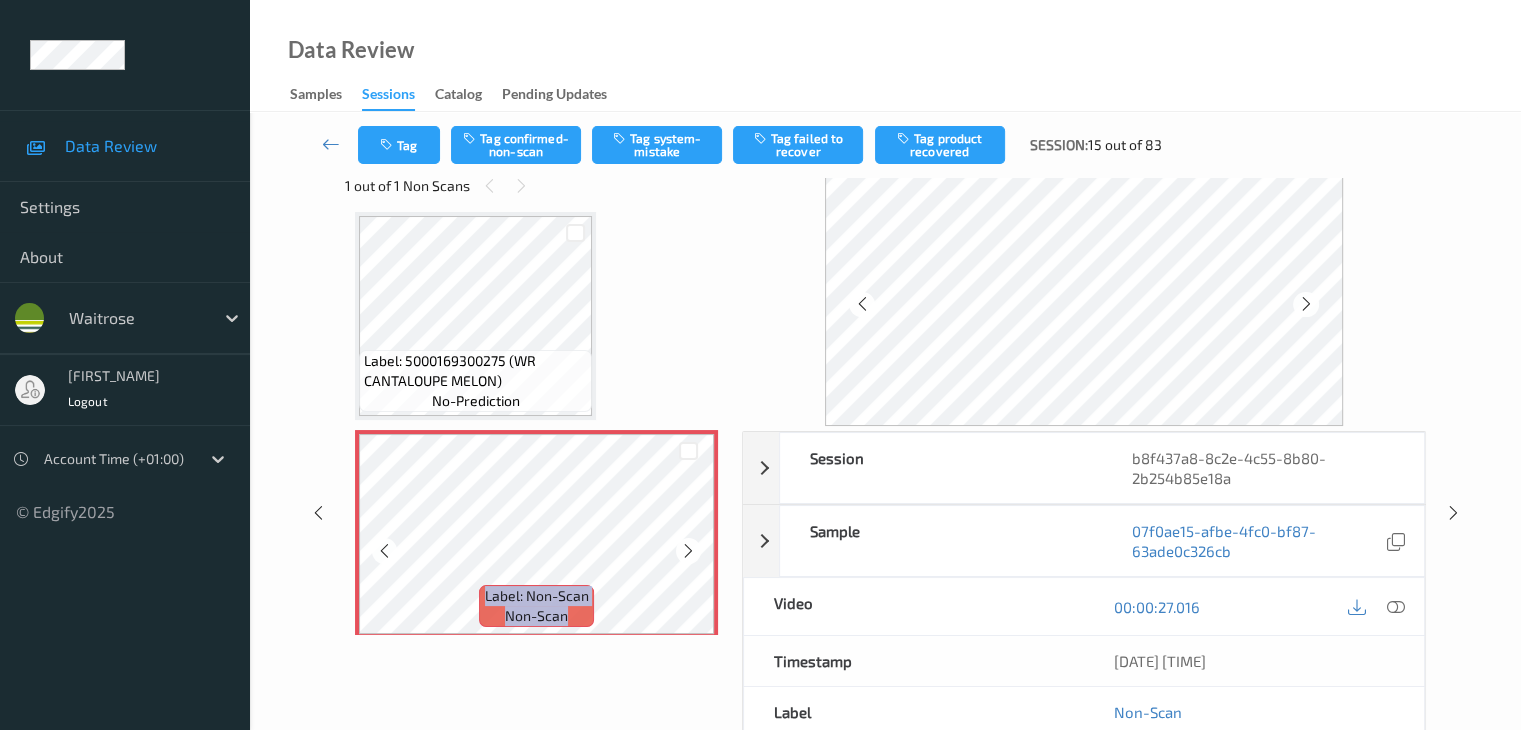 click at bounding box center [688, 551] 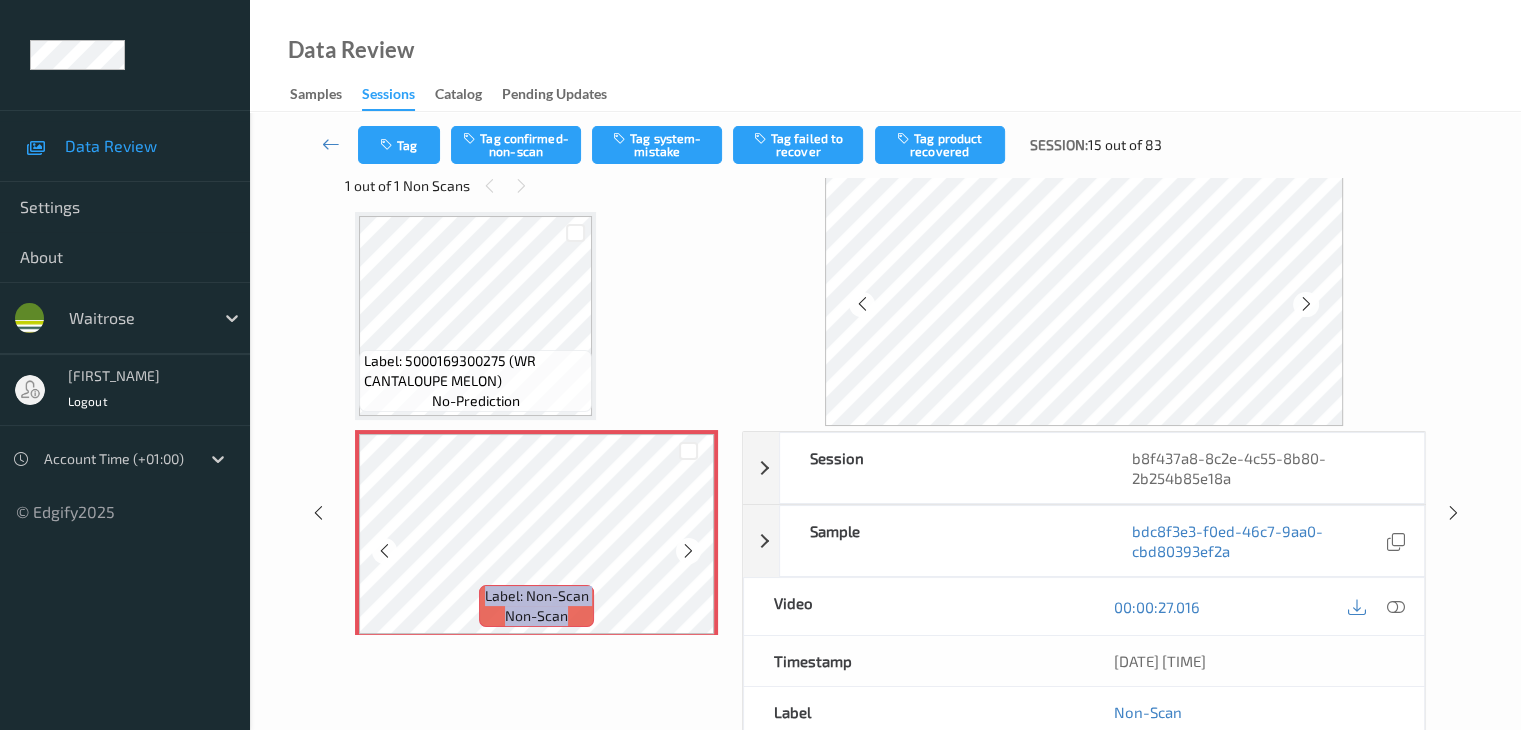click at bounding box center [688, 551] 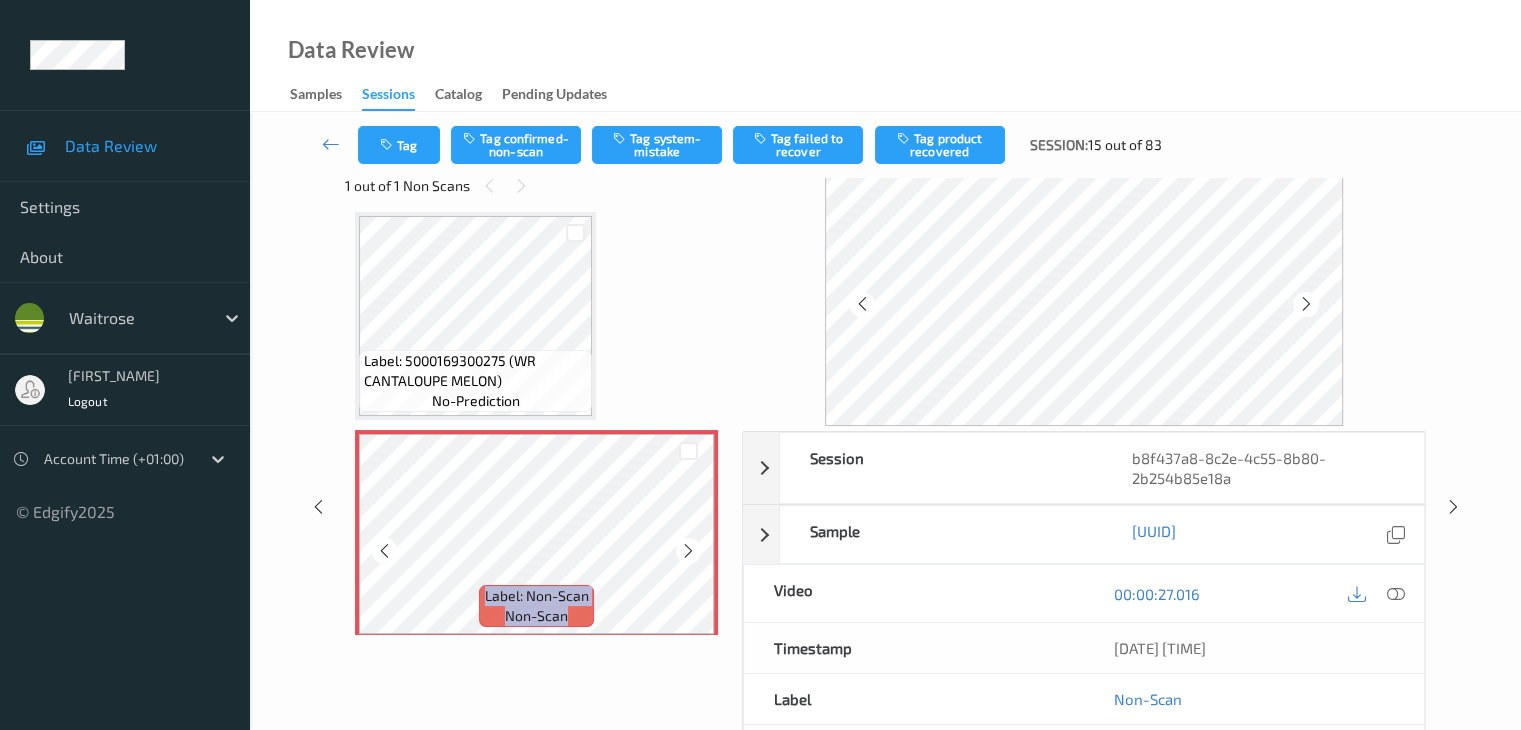 click at bounding box center (688, 551) 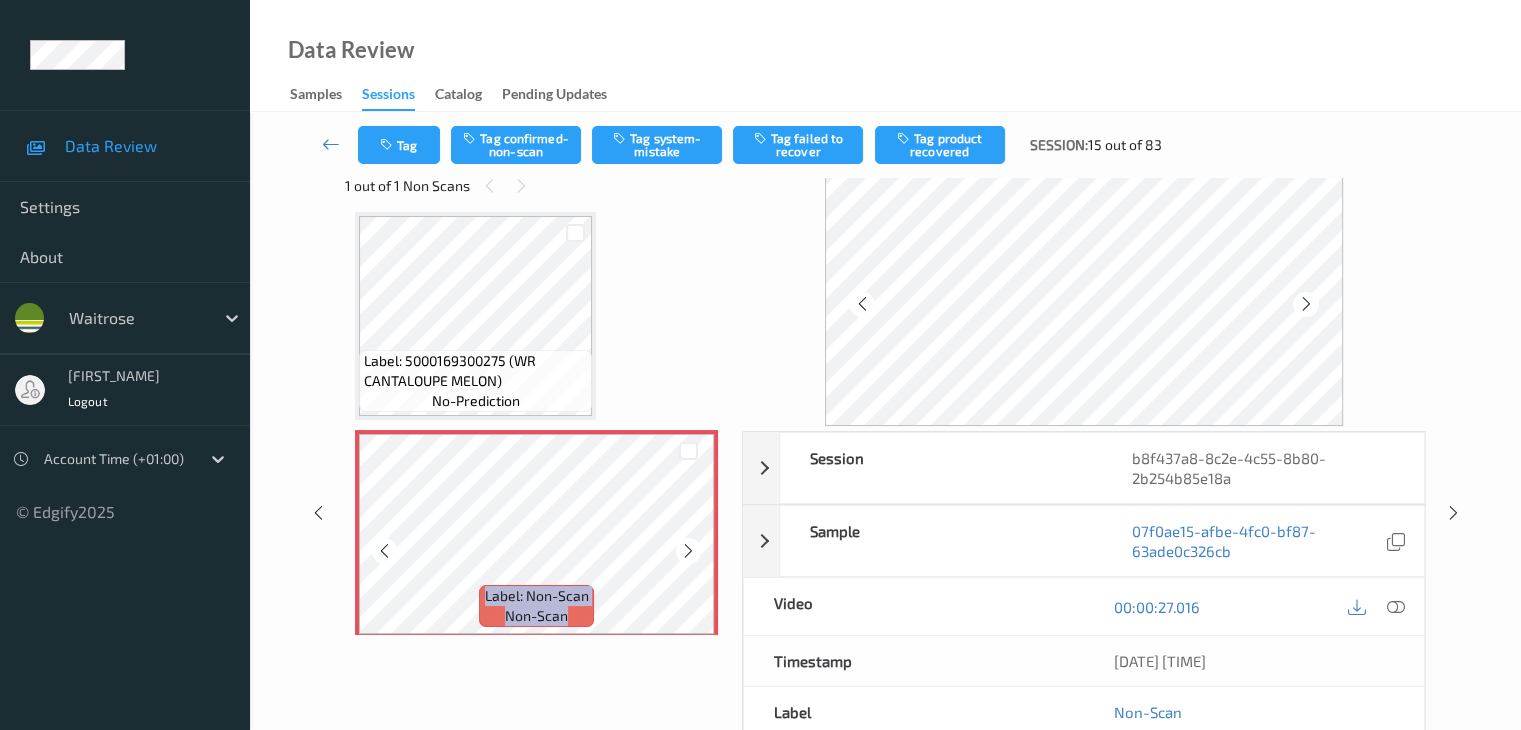 click at bounding box center [688, 551] 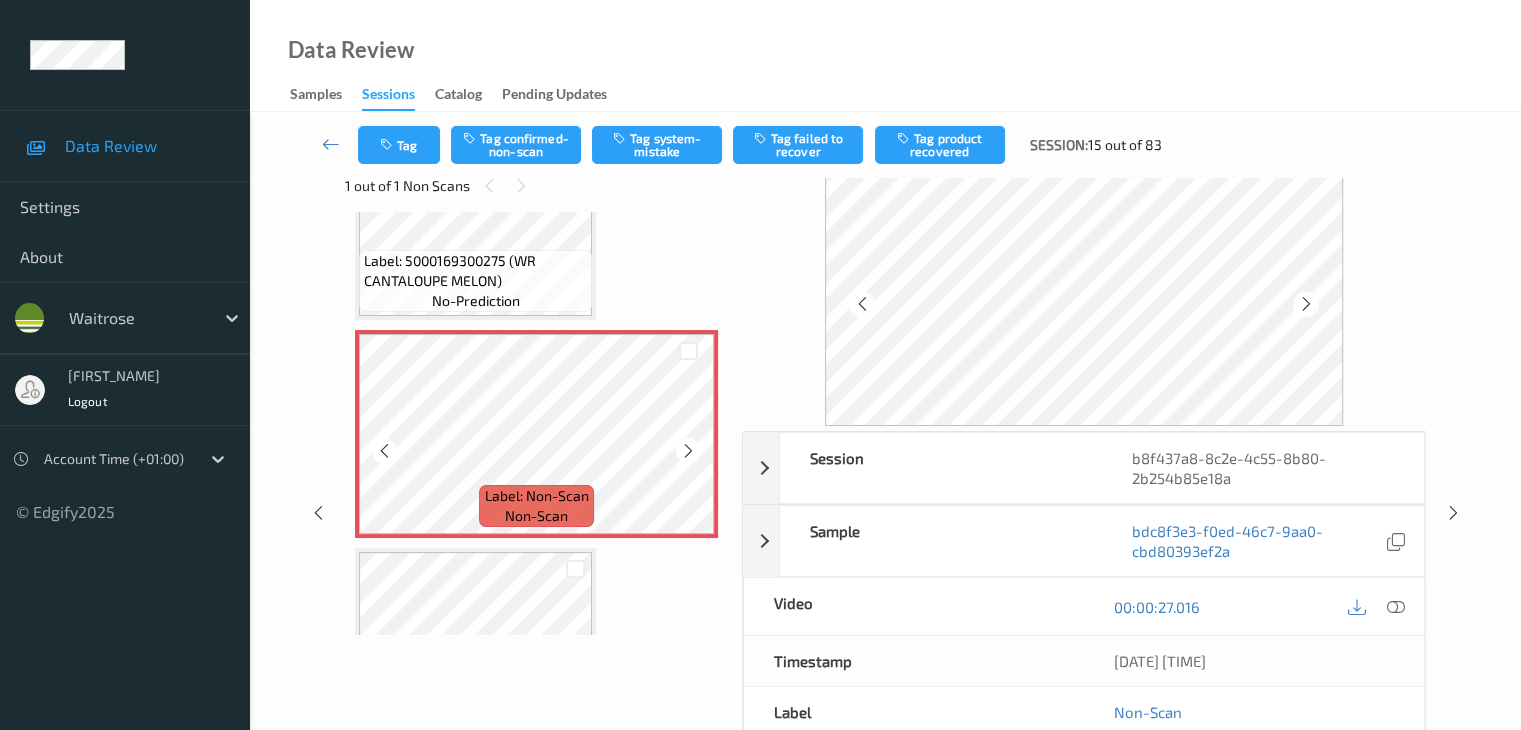 scroll, scrollTop: 28, scrollLeft: 0, axis: vertical 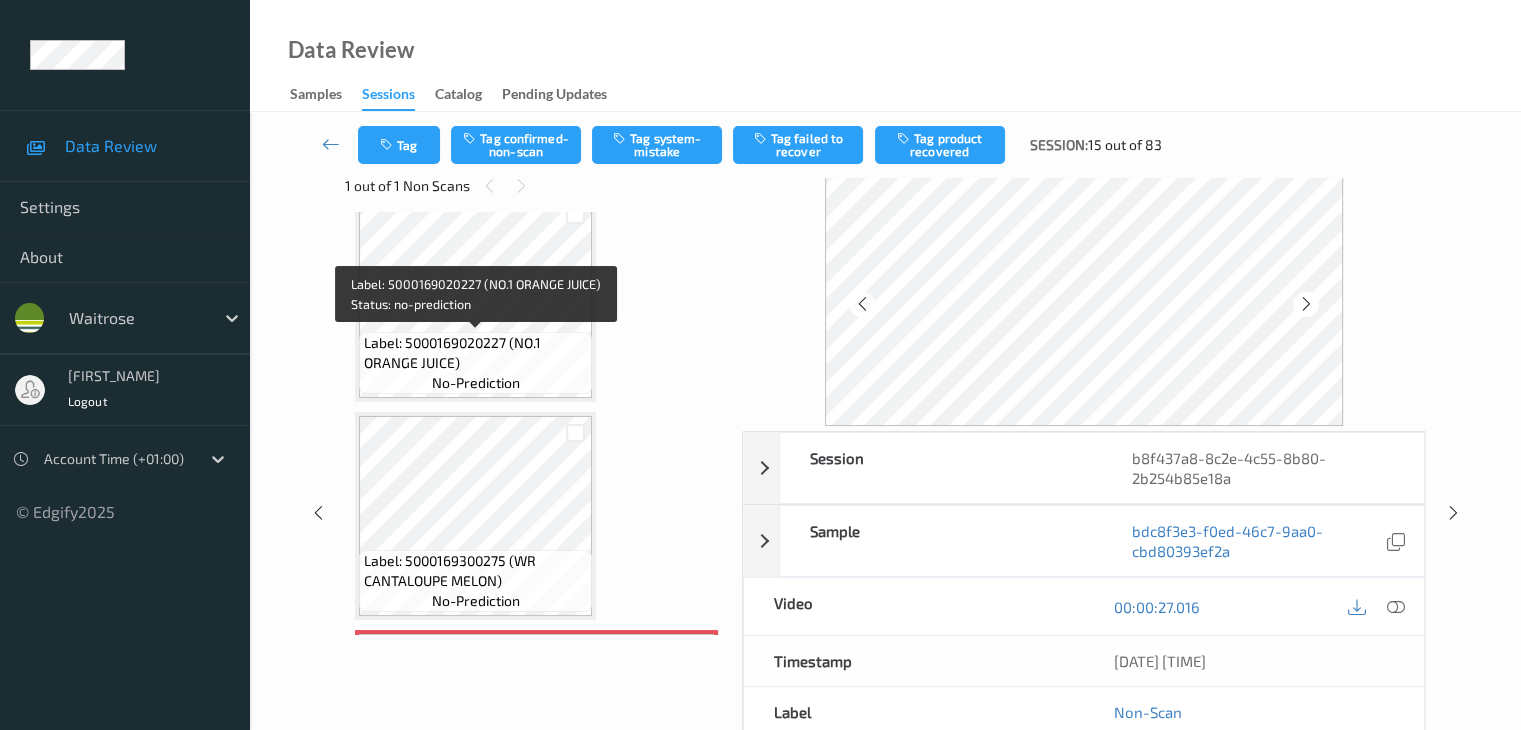 click on "Label: 5000169020227 (NO.1 ORANGE JUICE)" at bounding box center (475, 353) 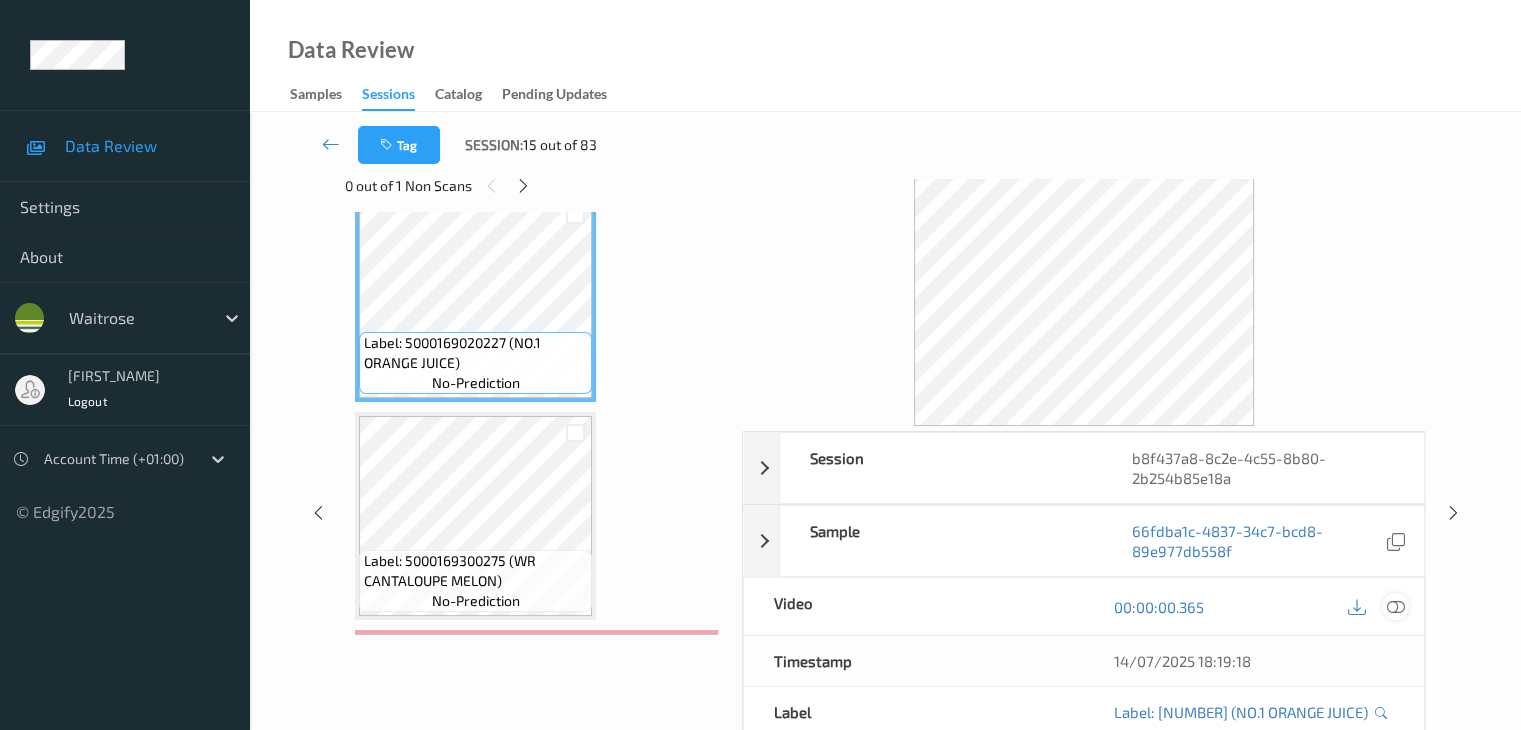 click at bounding box center [1395, 606] 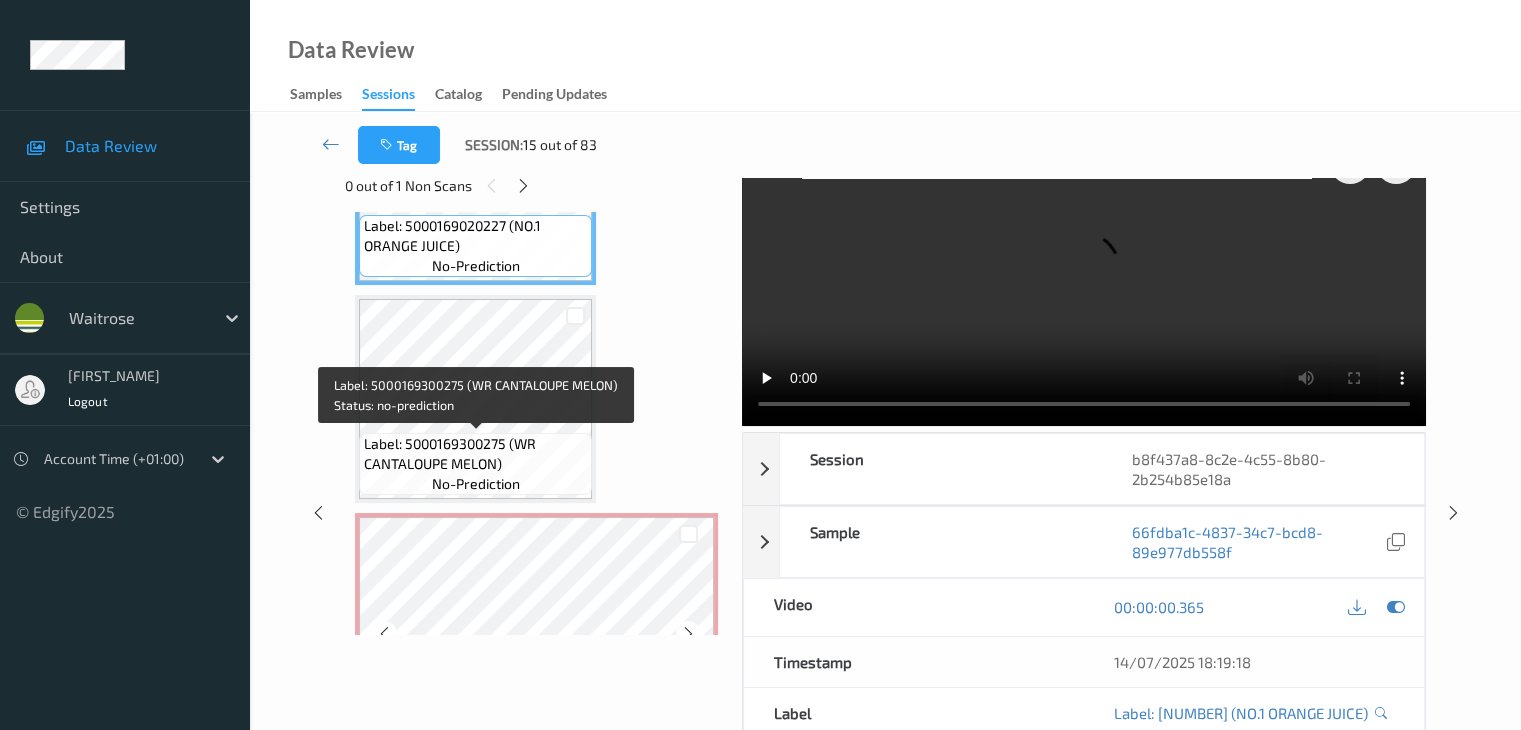 scroll, scrollTop: 428, scrollLeft: 0, axis: vertical 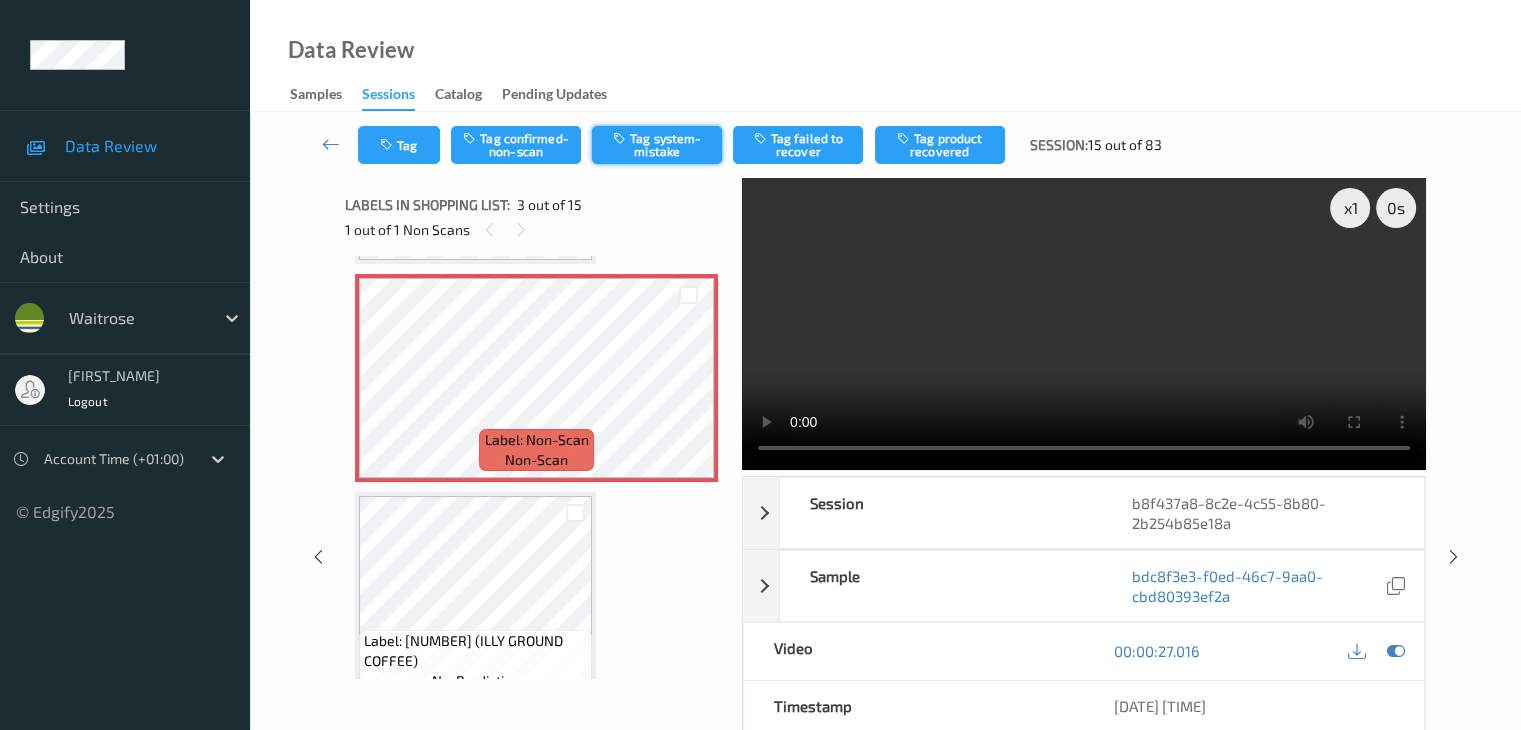 click on "Tag   system-mistake" at bounding box center [657, 145] 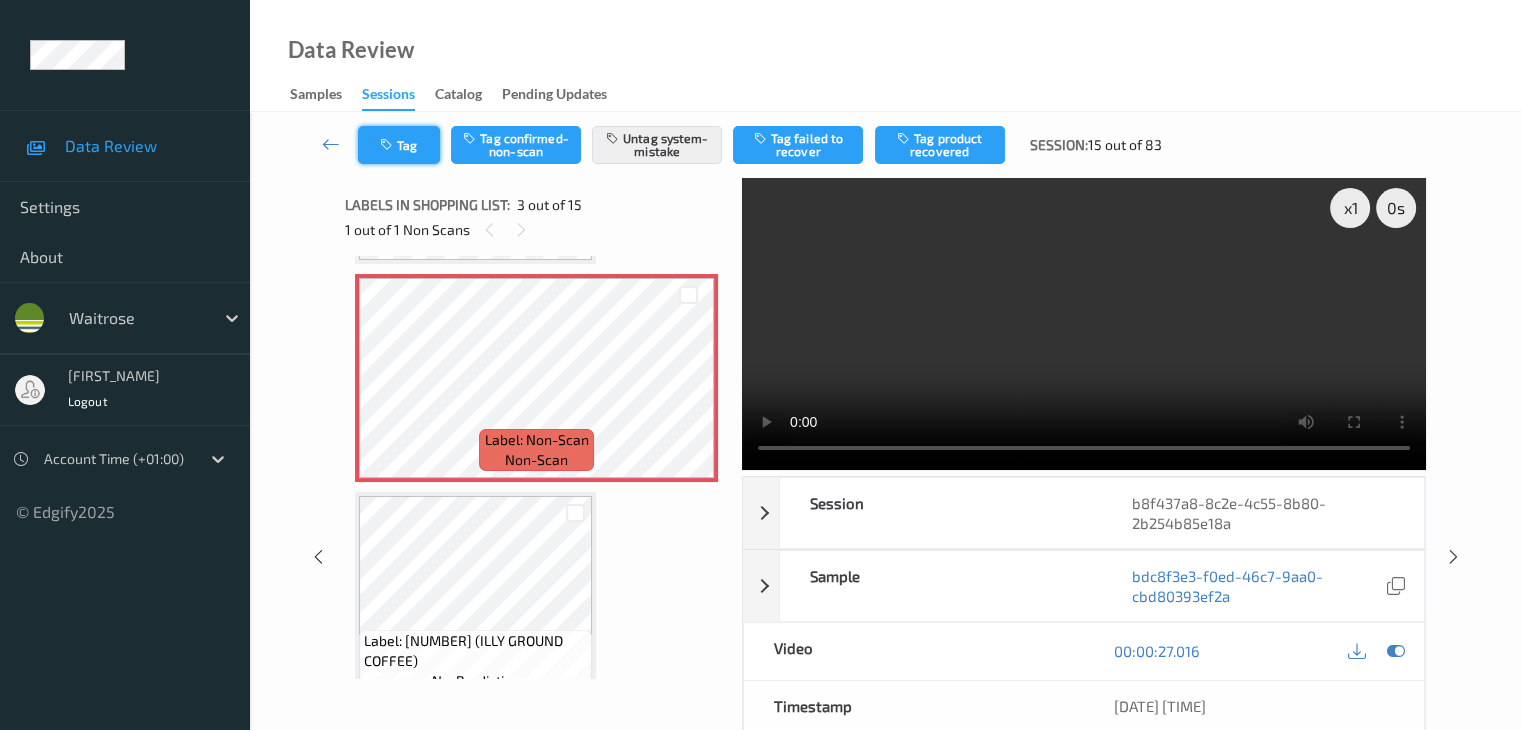 click on "Tag" at bounding box center [399, 145] 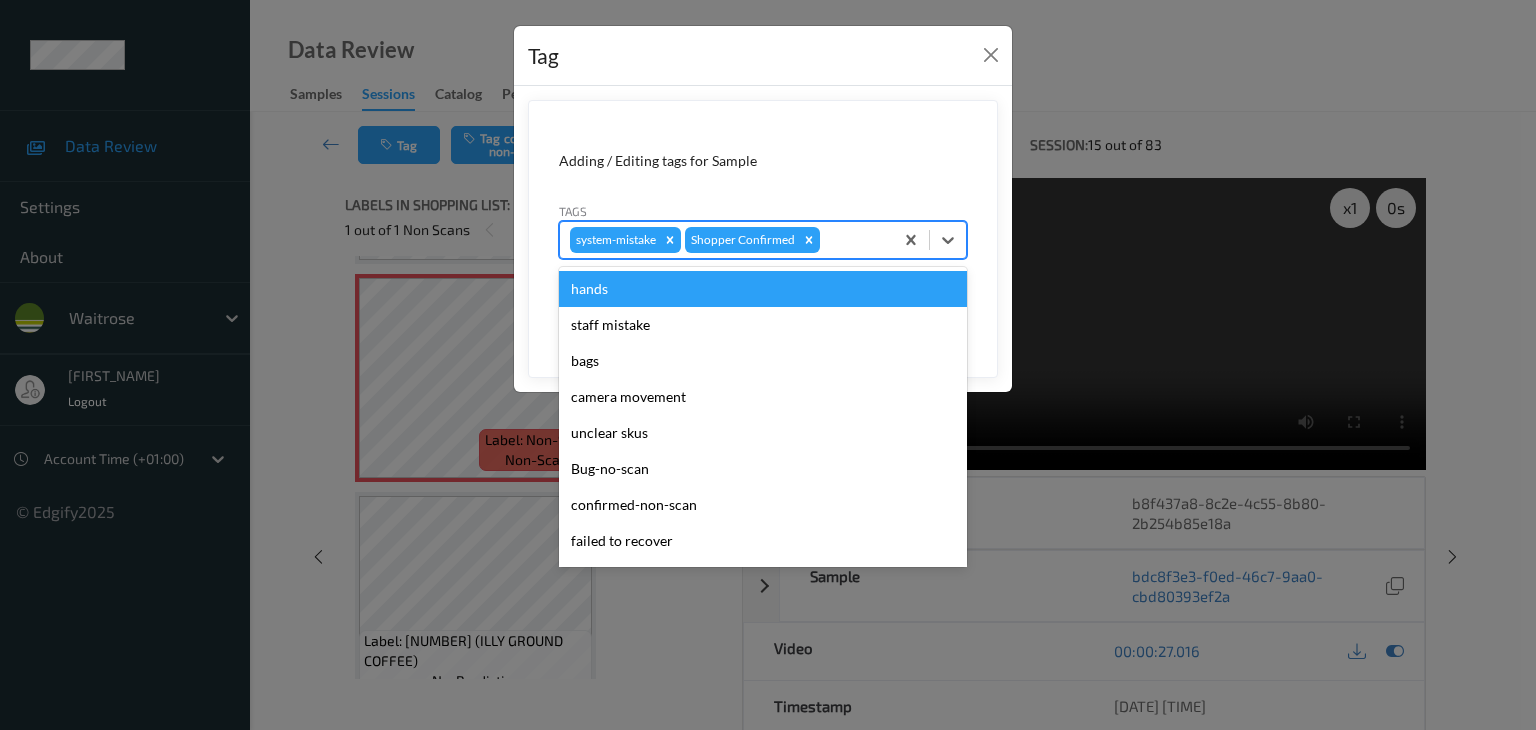 click at bounding box center (825, 240) 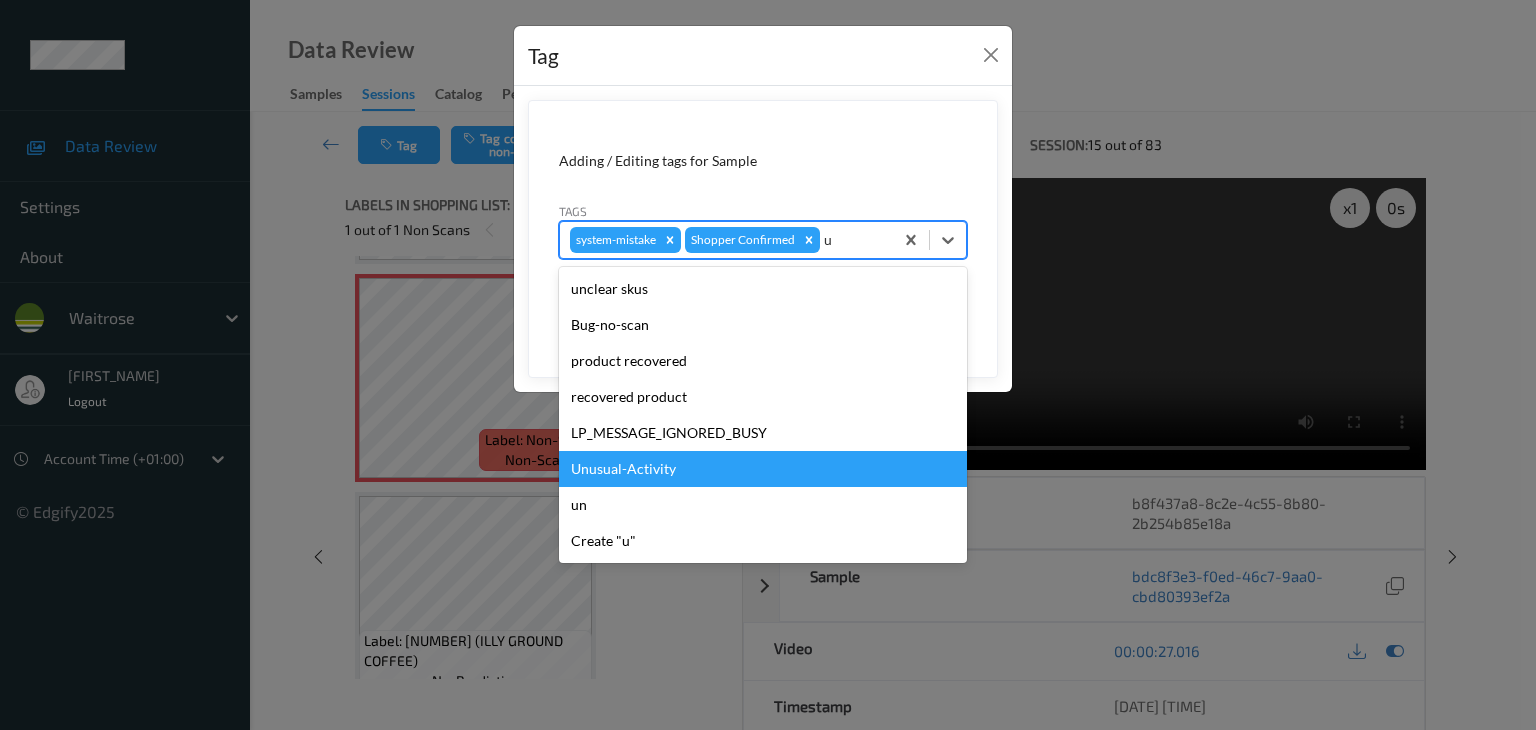 click on "Unusual-Activity" at bounding box center (763, 469) 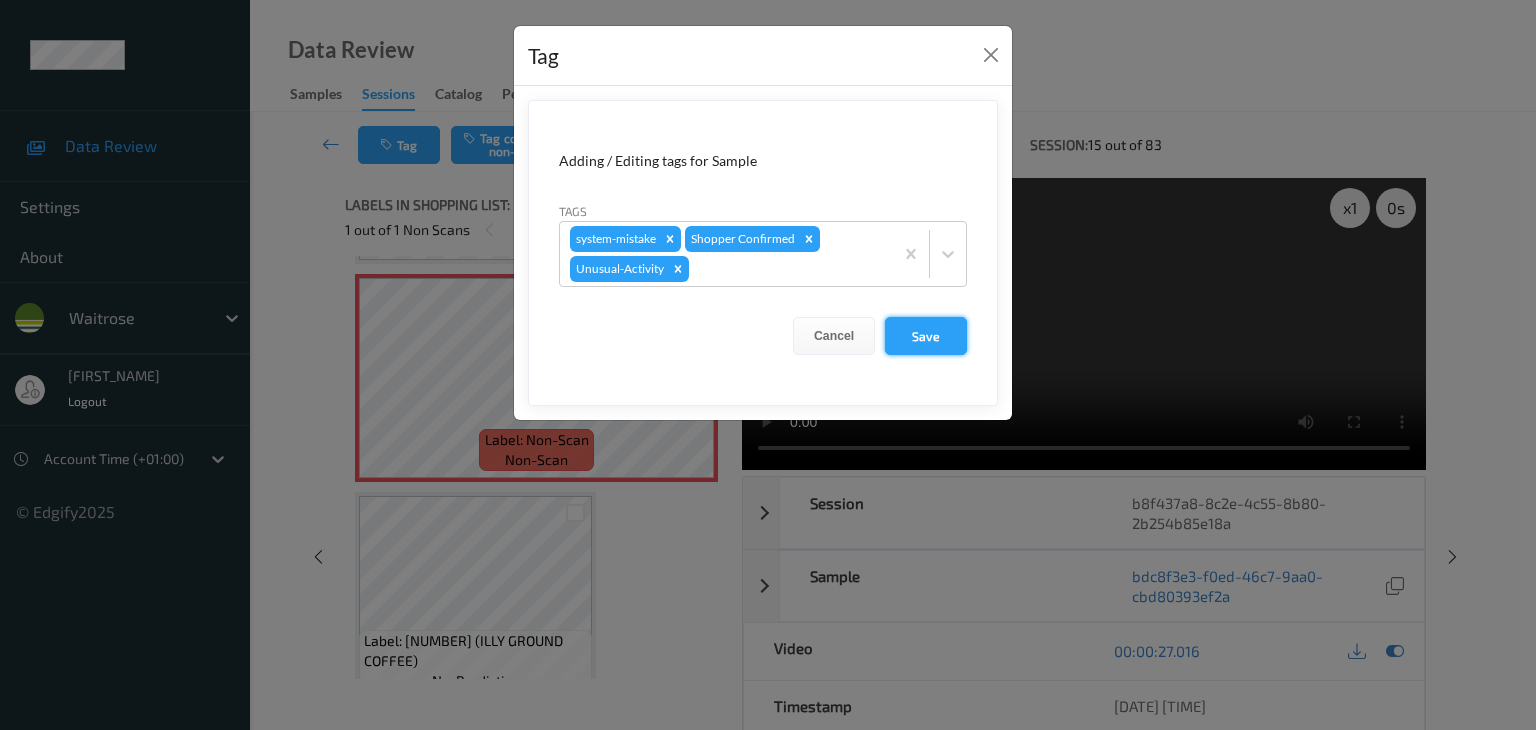 click on "Save" at bounding box center (926, 336) 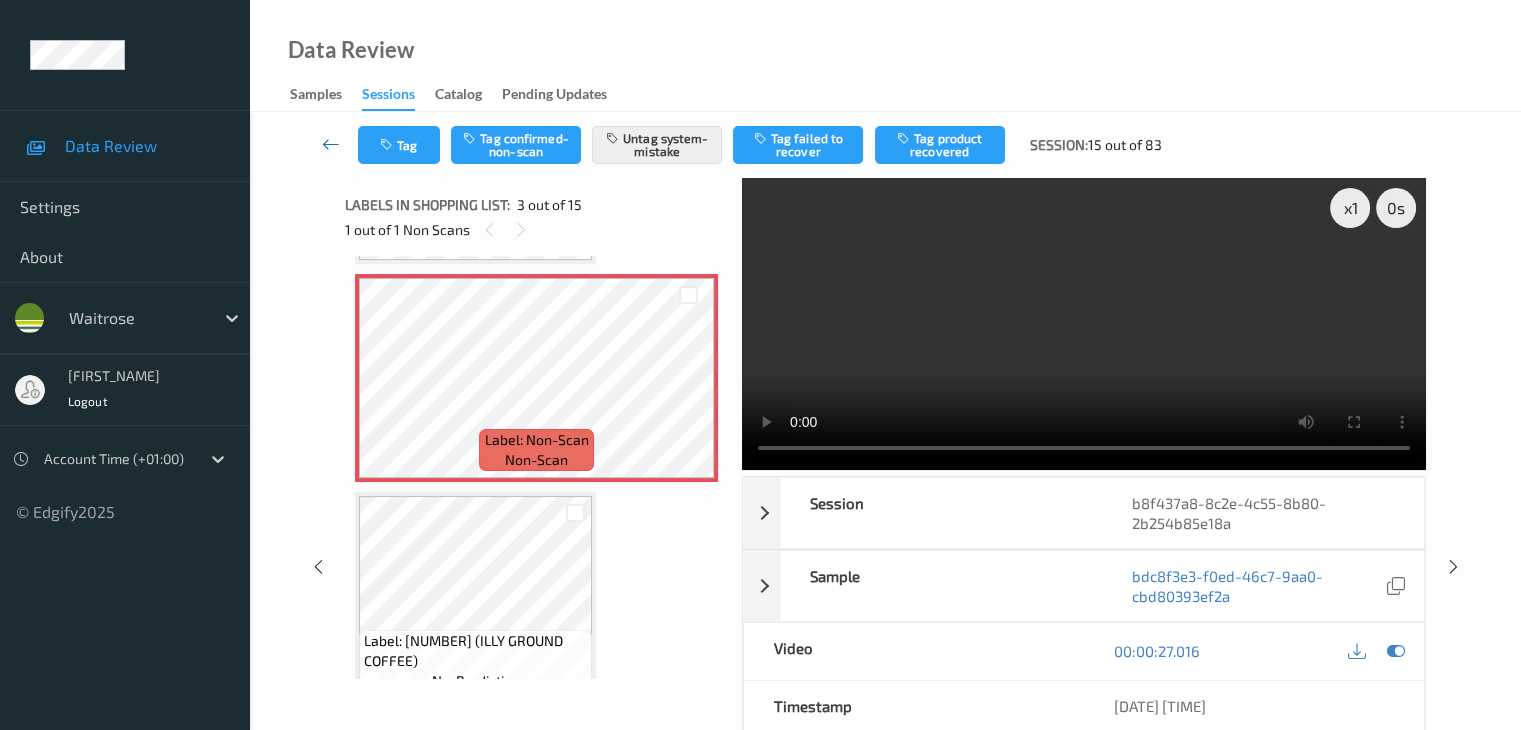 click at bounding box center (331, 144) 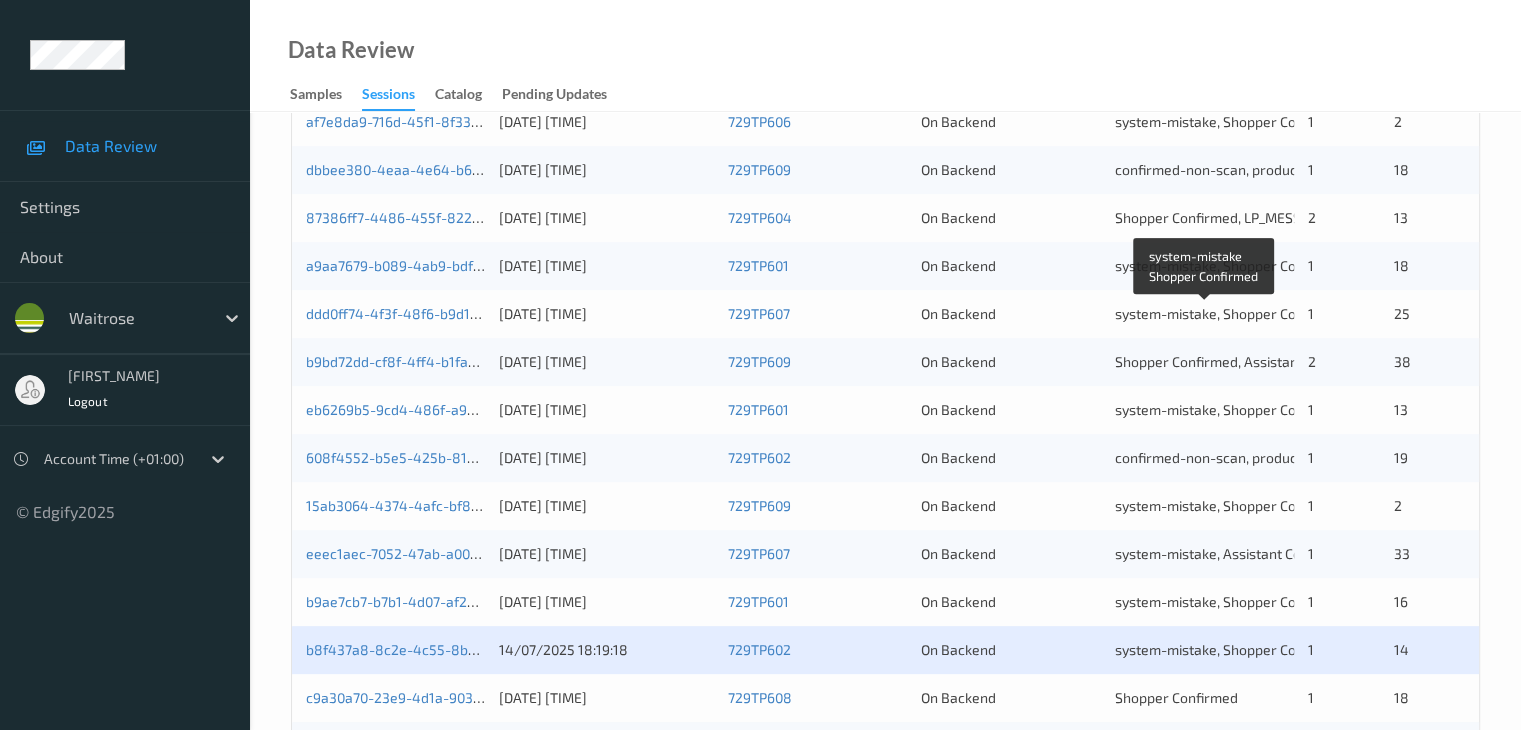 scroll, scrollTop: 900, scrollLeft: 0, axis: vertical 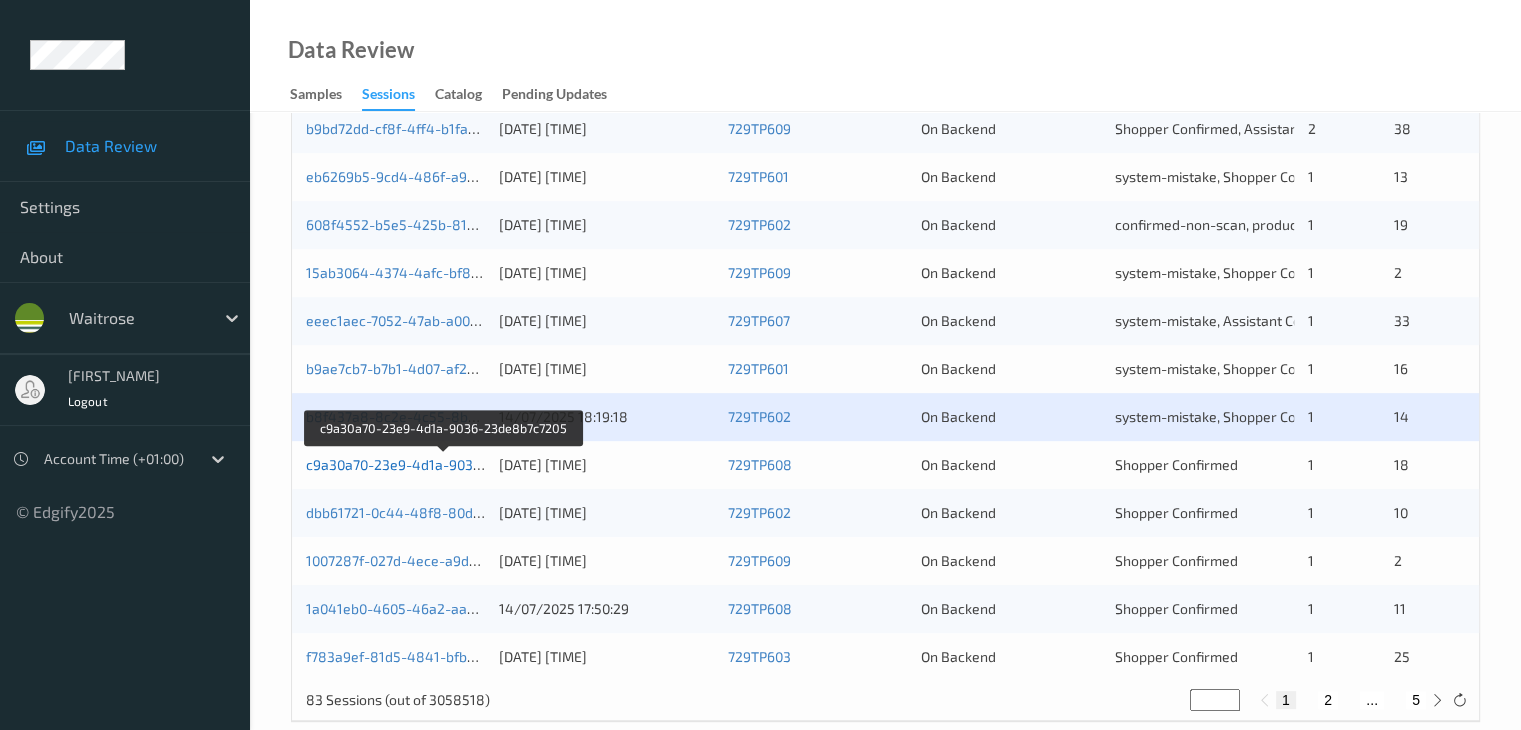 click on "c9a30a70-23e9-4d1a-9036-23de8b7c7205" at bounding box center (443, 464) 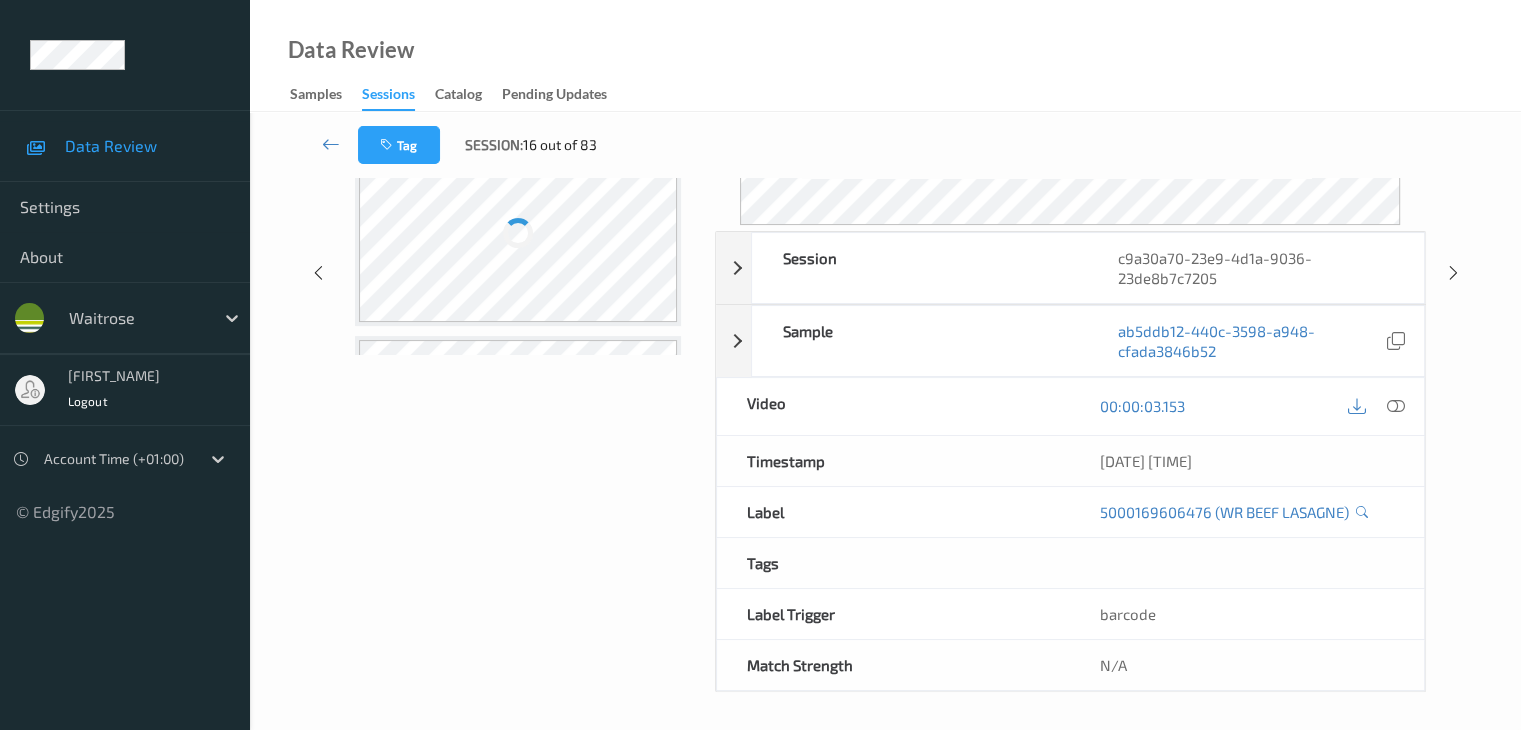 scroll, scrollTop: 24, scrollLeft: 0, axis: vertical 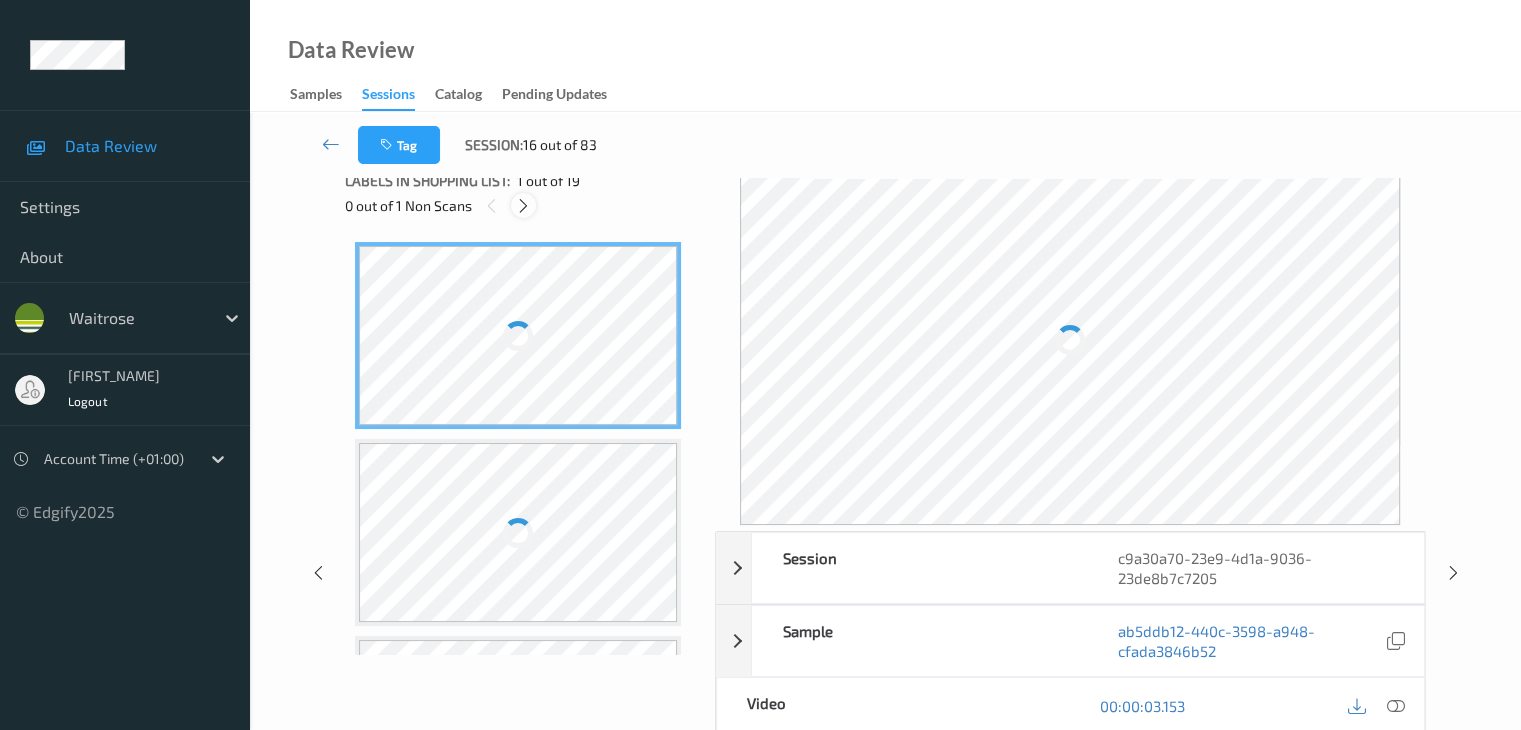 click at bounding box center [523, 206] 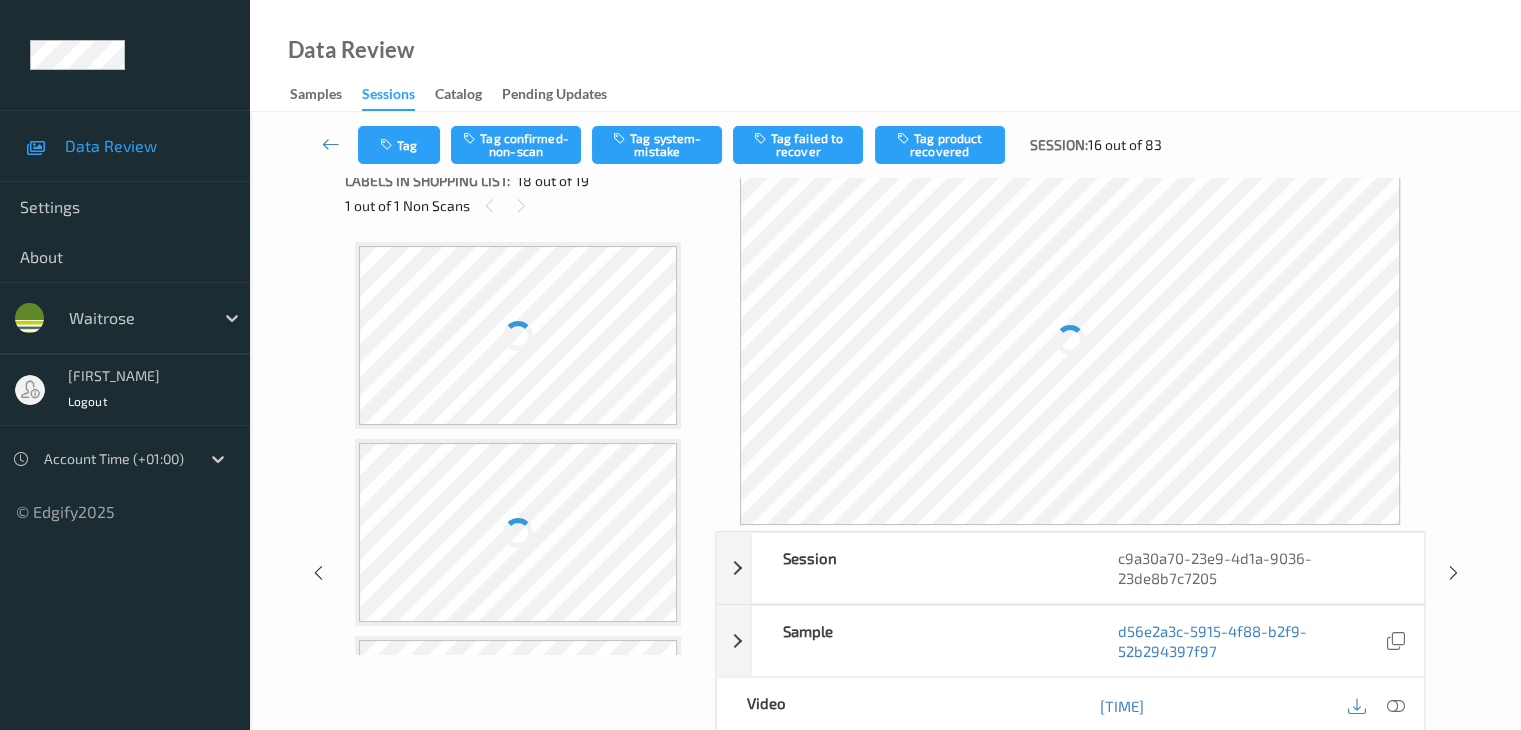 scroll, scrollTop: 3160, scrollLeft: 0, axis: vertical 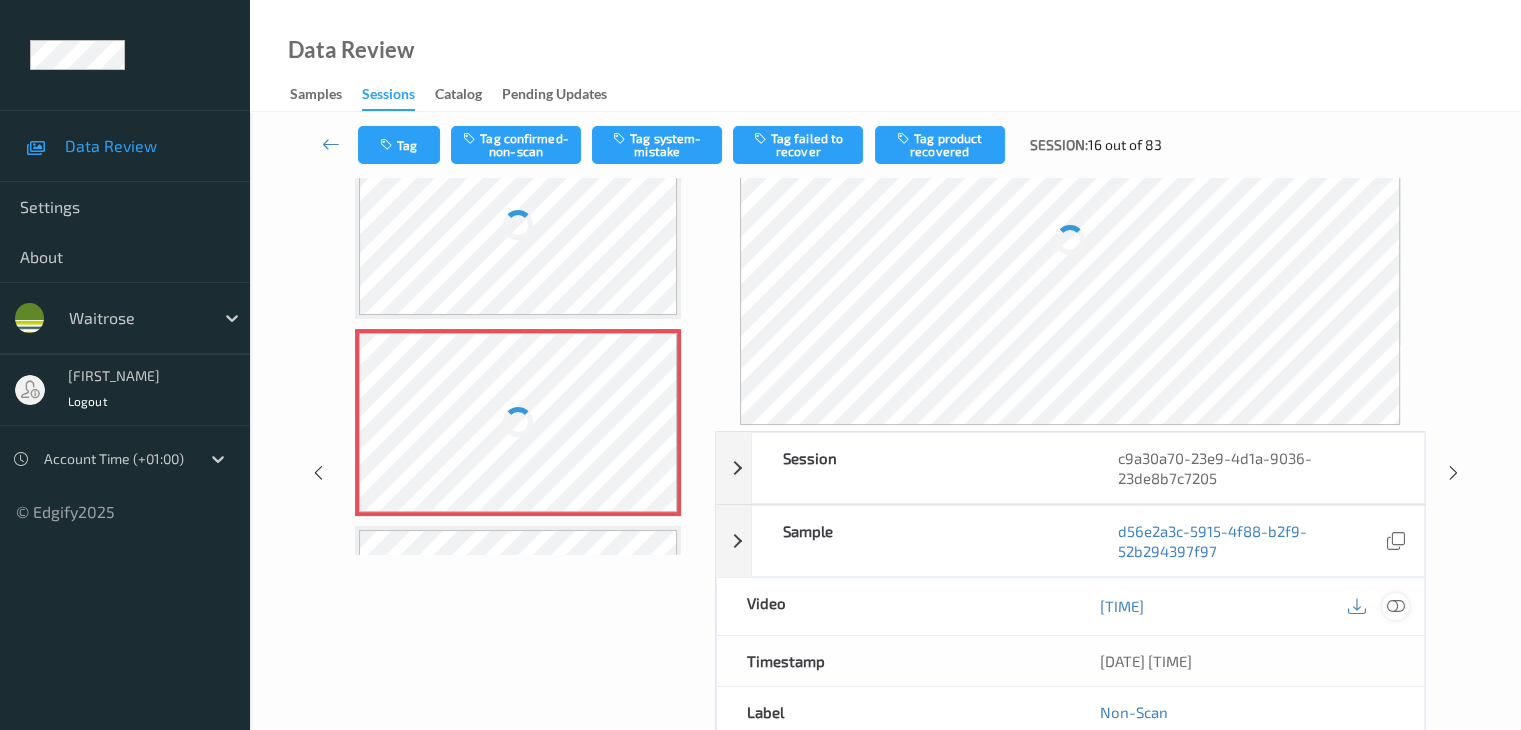 click at bounding box center [1395, 606] 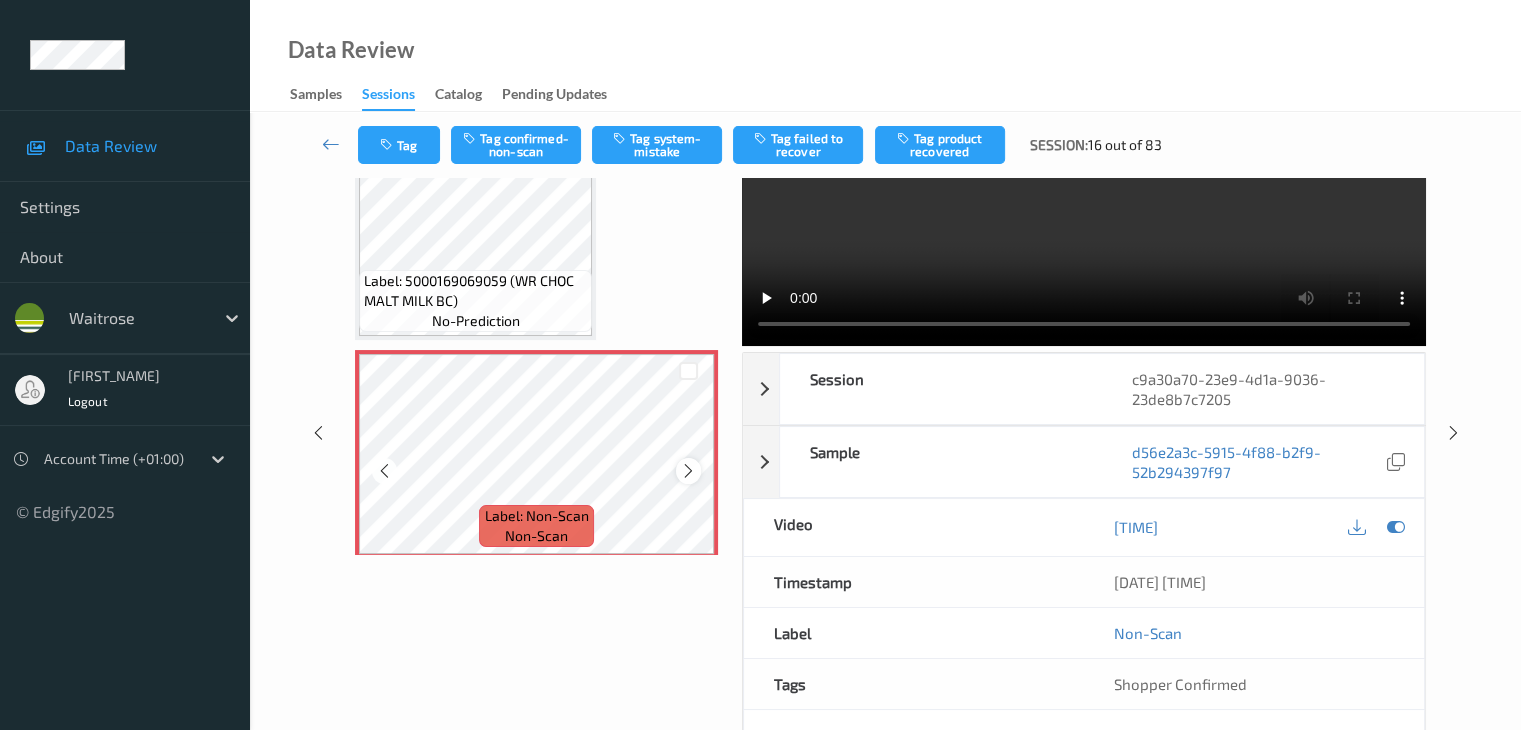 scroll, scrollTop: 3398, scrollLeft: 0, axis: vertical 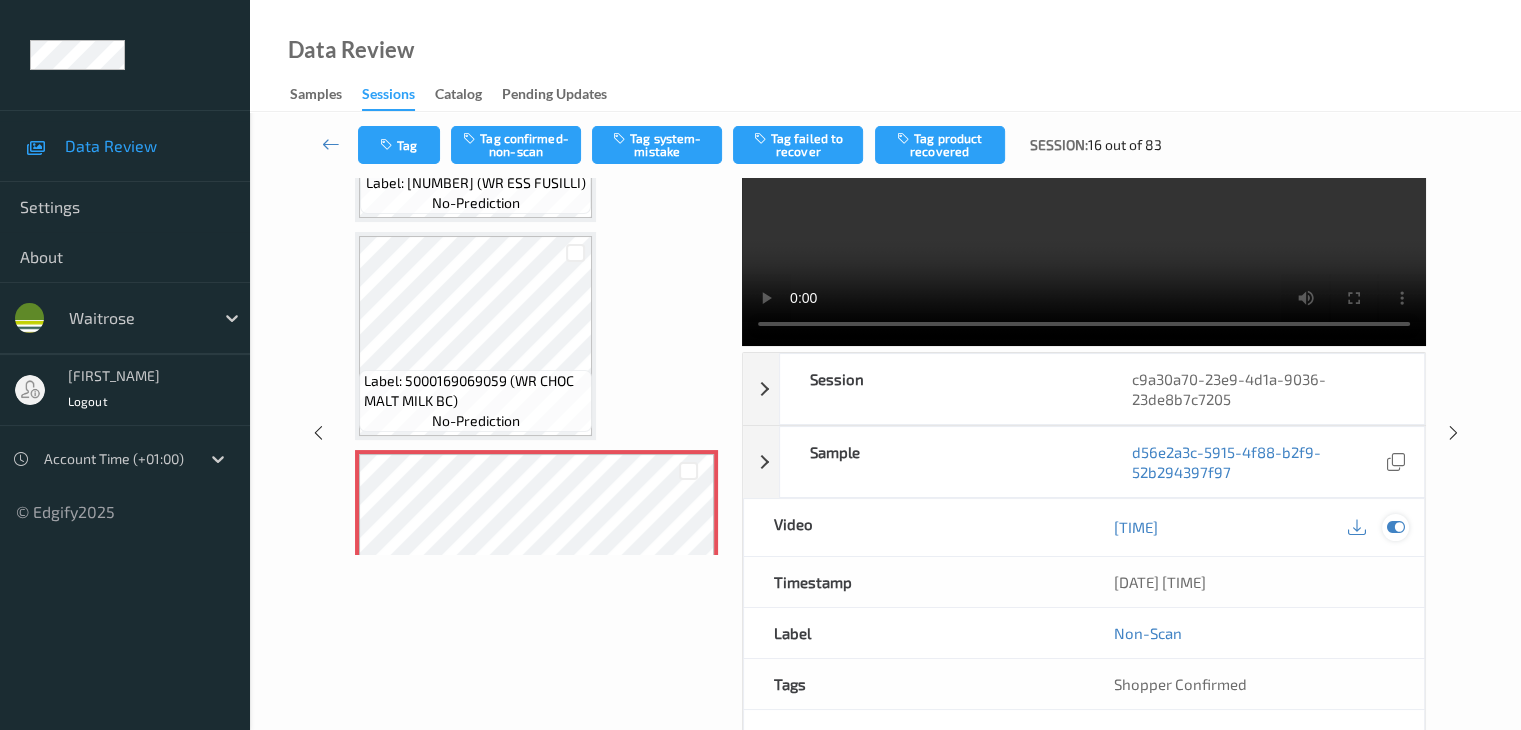 click at bounding box center [1395, 527] 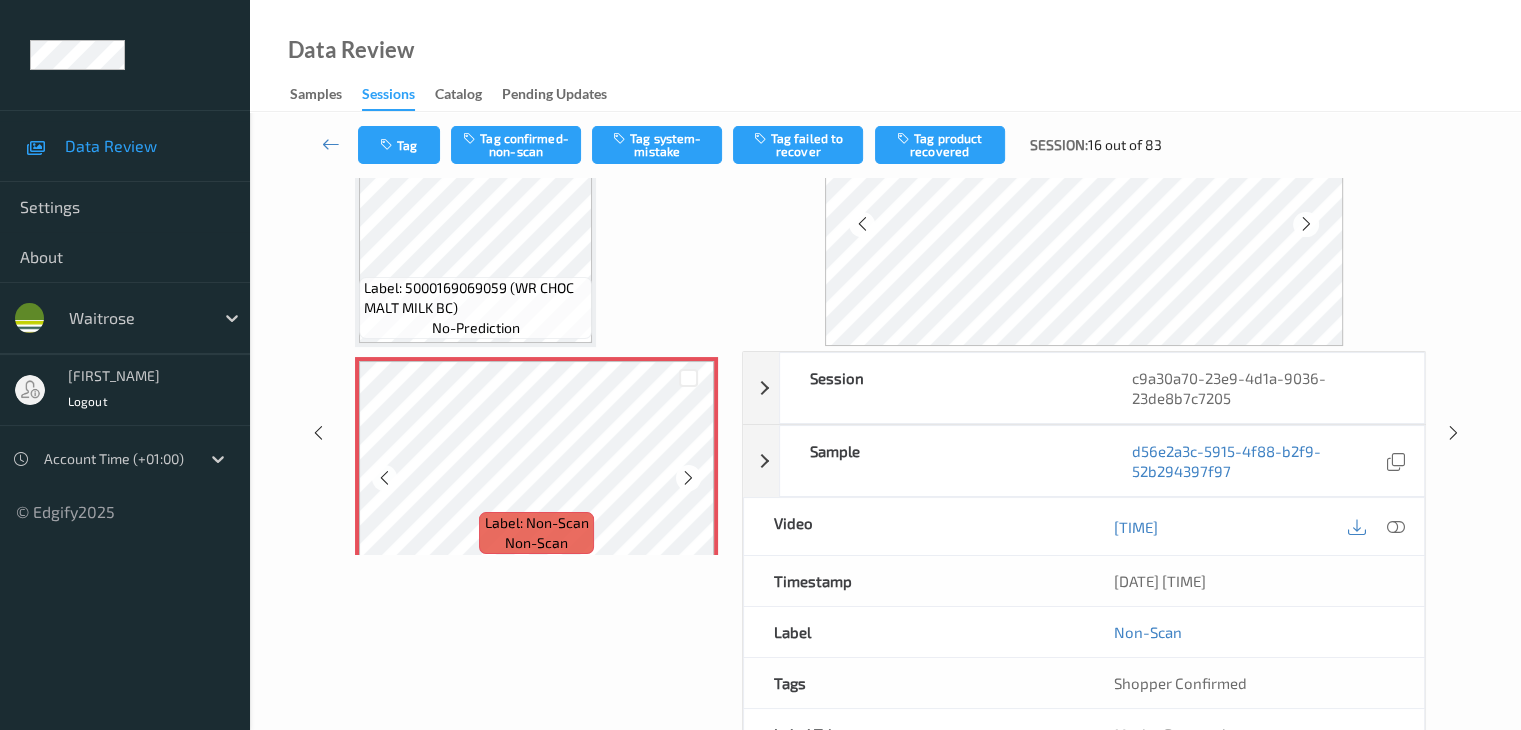 scroll, scrollTop: 3598, scrollLeft: 0, axis: vertical 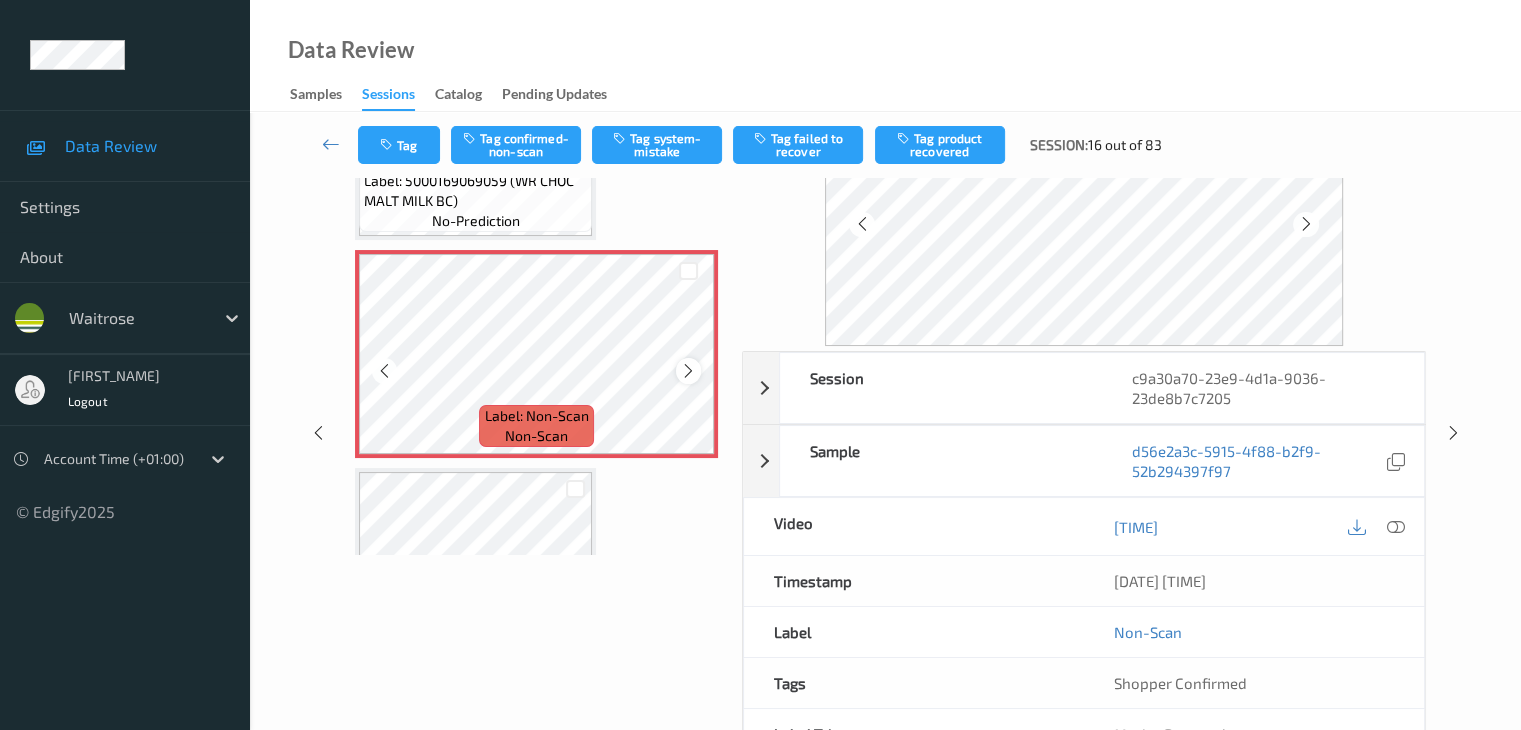 click at bounding box center (688, 371) 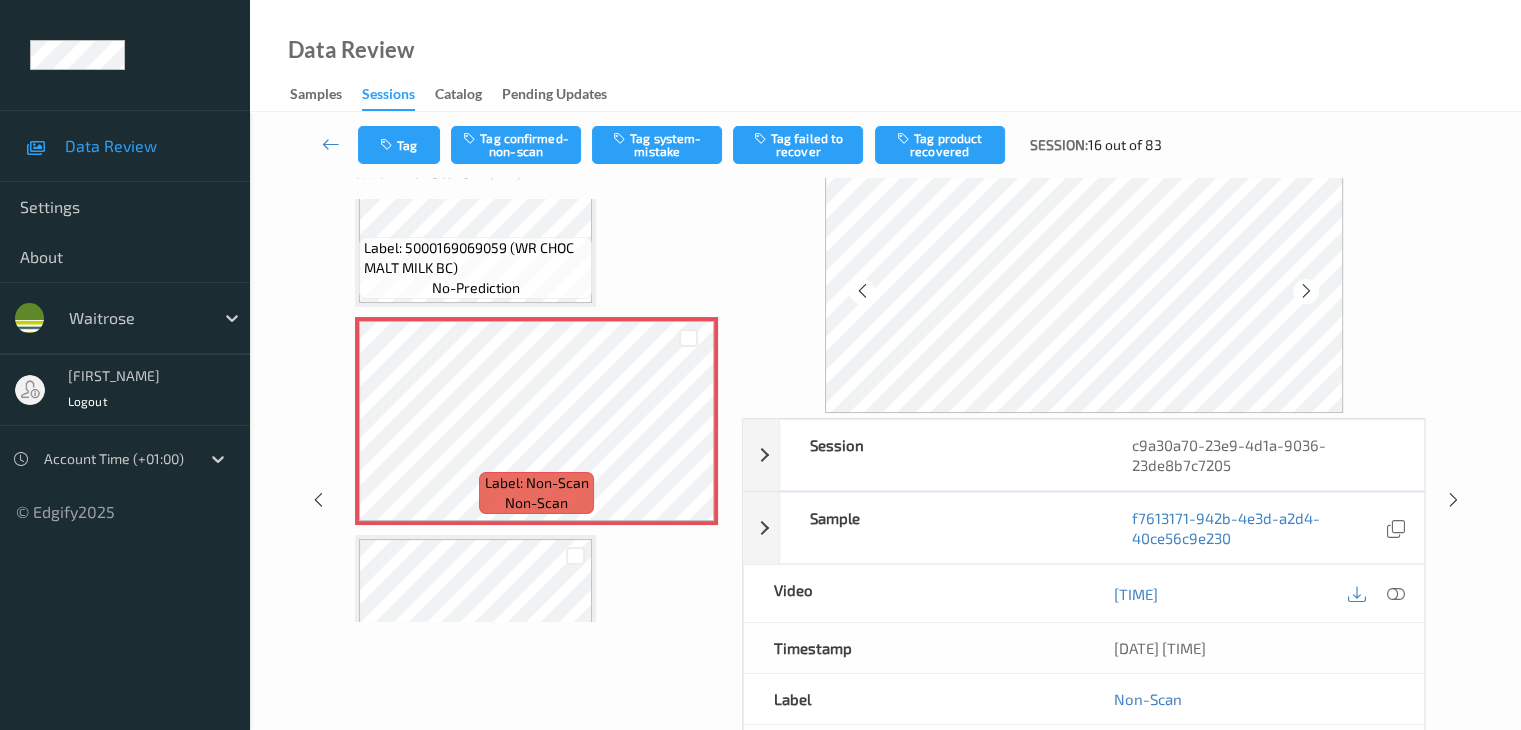 scroll, scrollTop: 0, scrollLeft: 0, axis: both 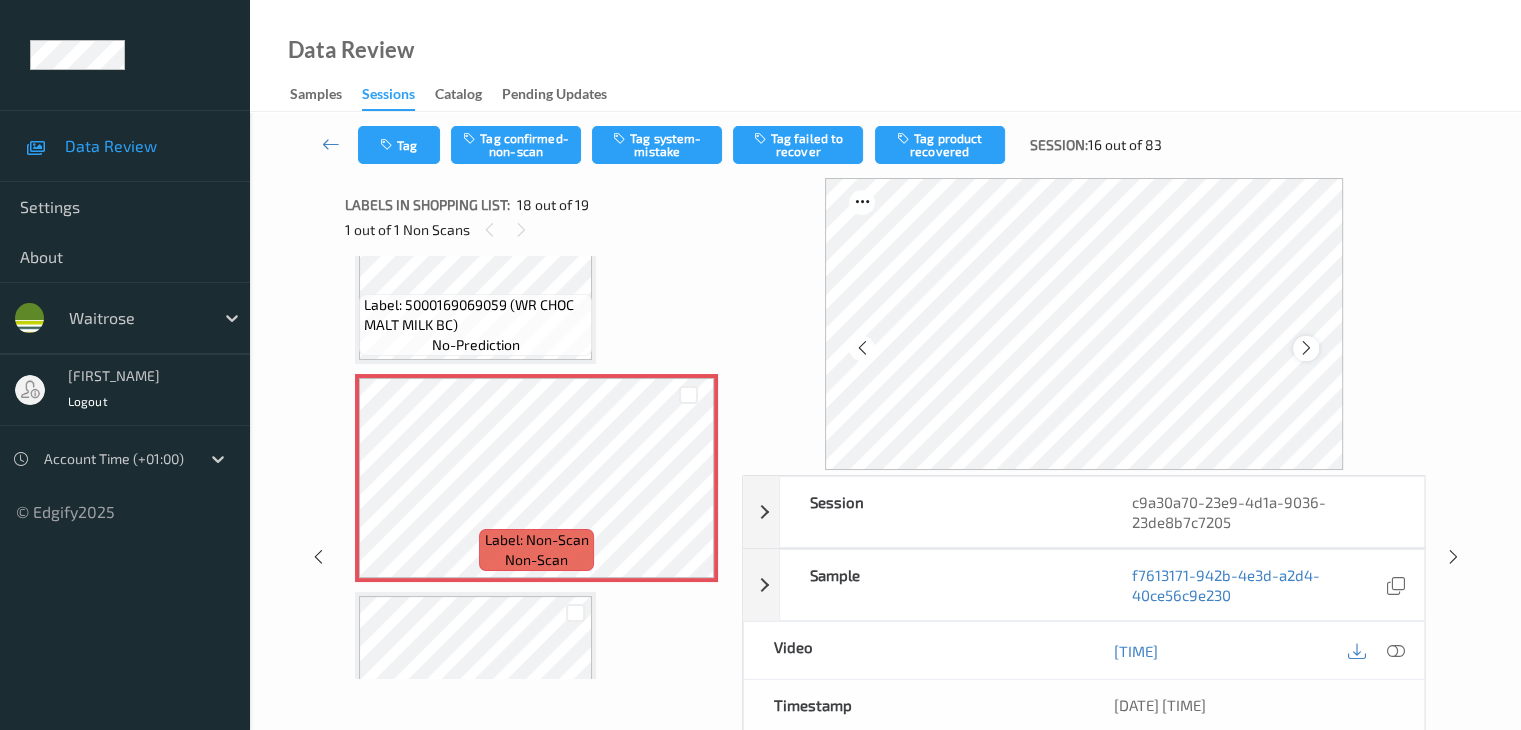 click at bounding box center (1306, 348) 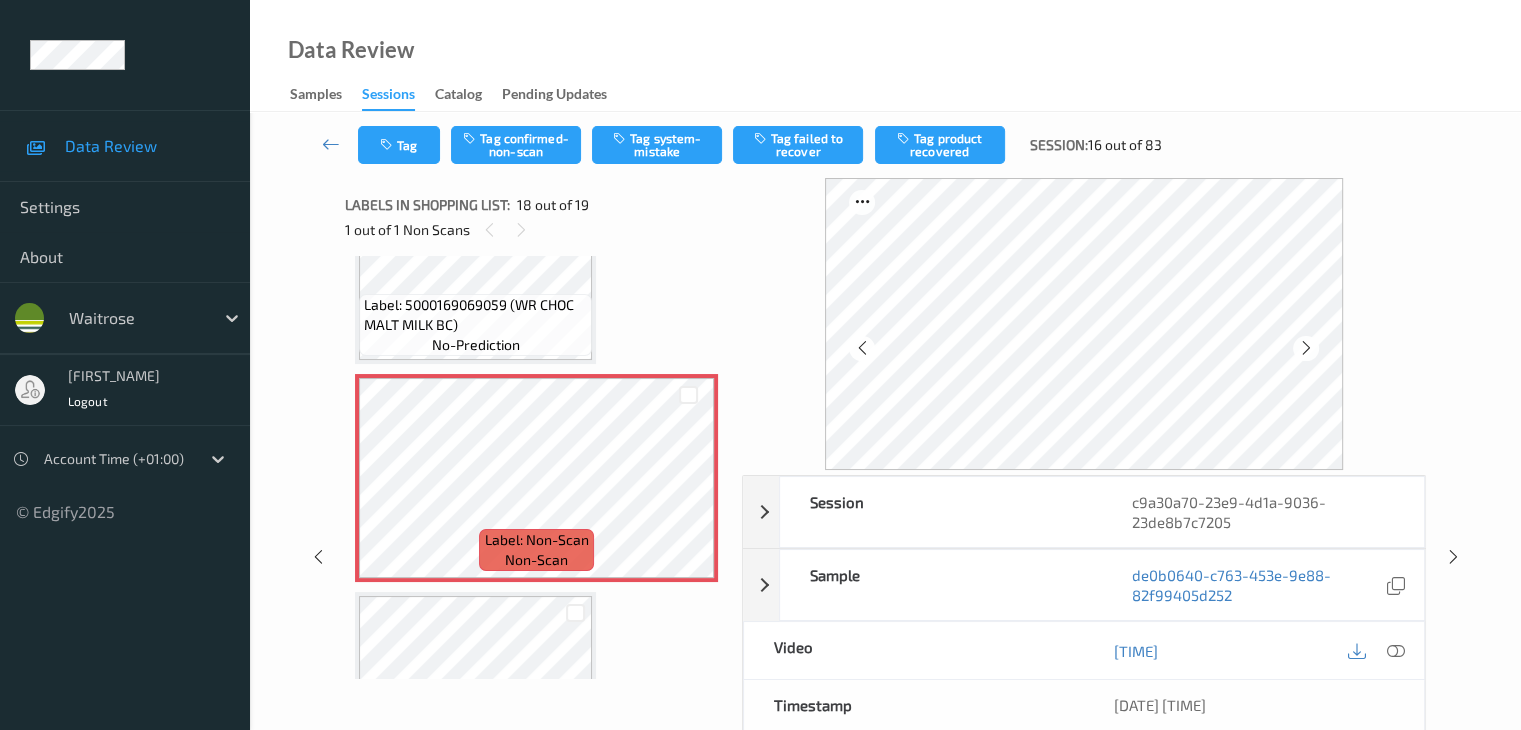 click at bounding box center [1306, 348] 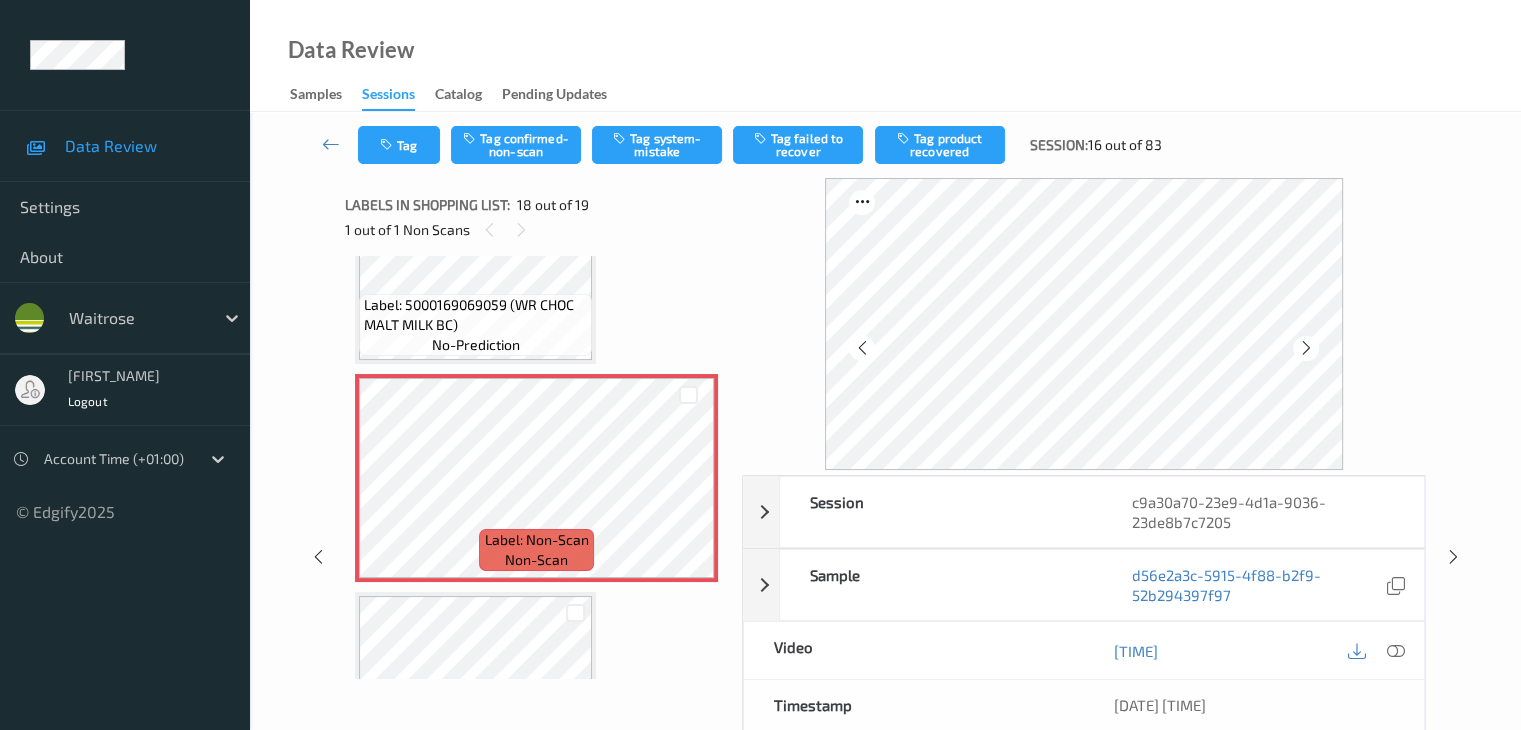 click at bounding box center (1306, 348) 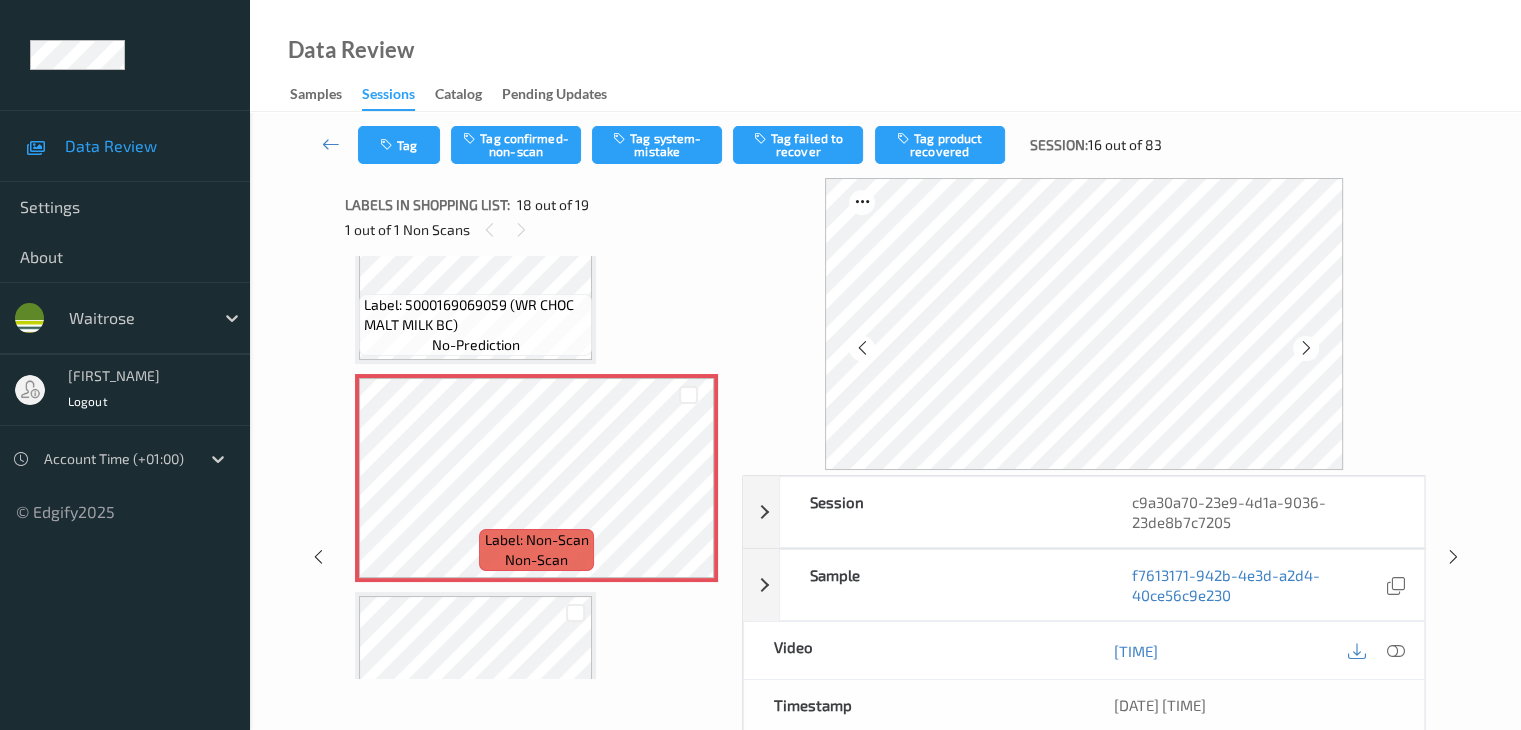 click at bounding box center (1306, 348) 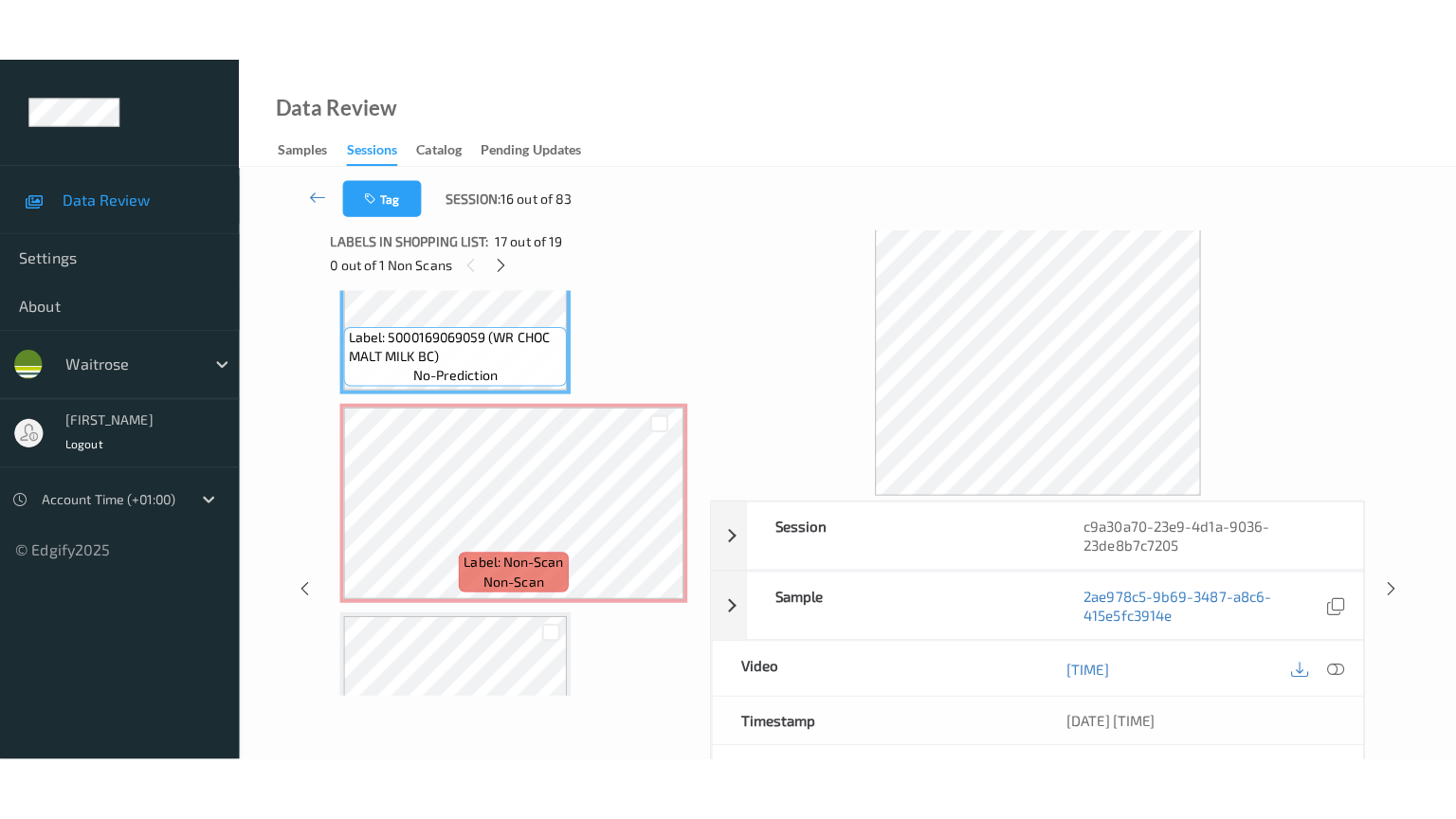 scroll, scrollTop: 0, scrollLeft: 0, axis: both 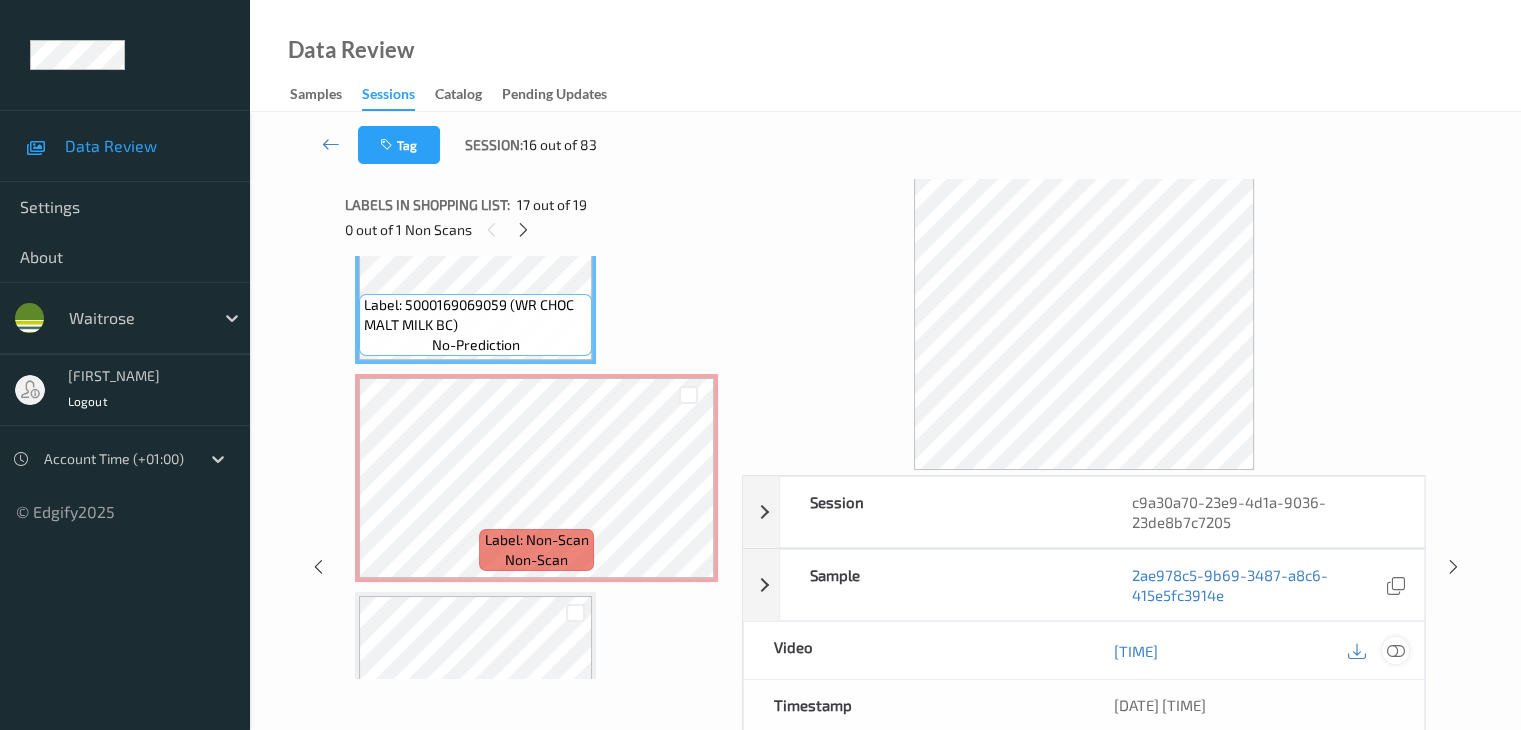 click at bounding box center [1395, 651] 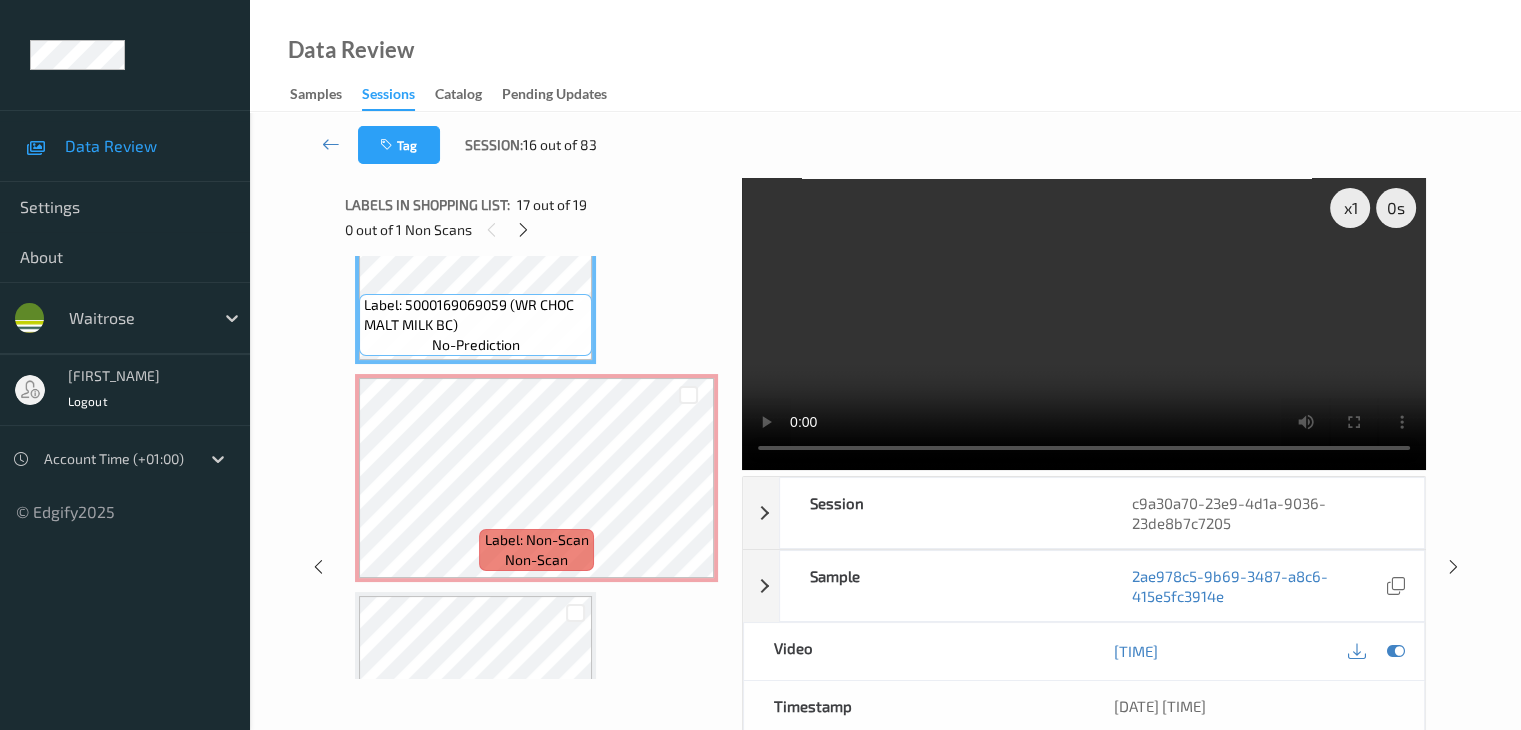scroll, scrollTop: 3595, scrollLeft: 0, axis: vertical 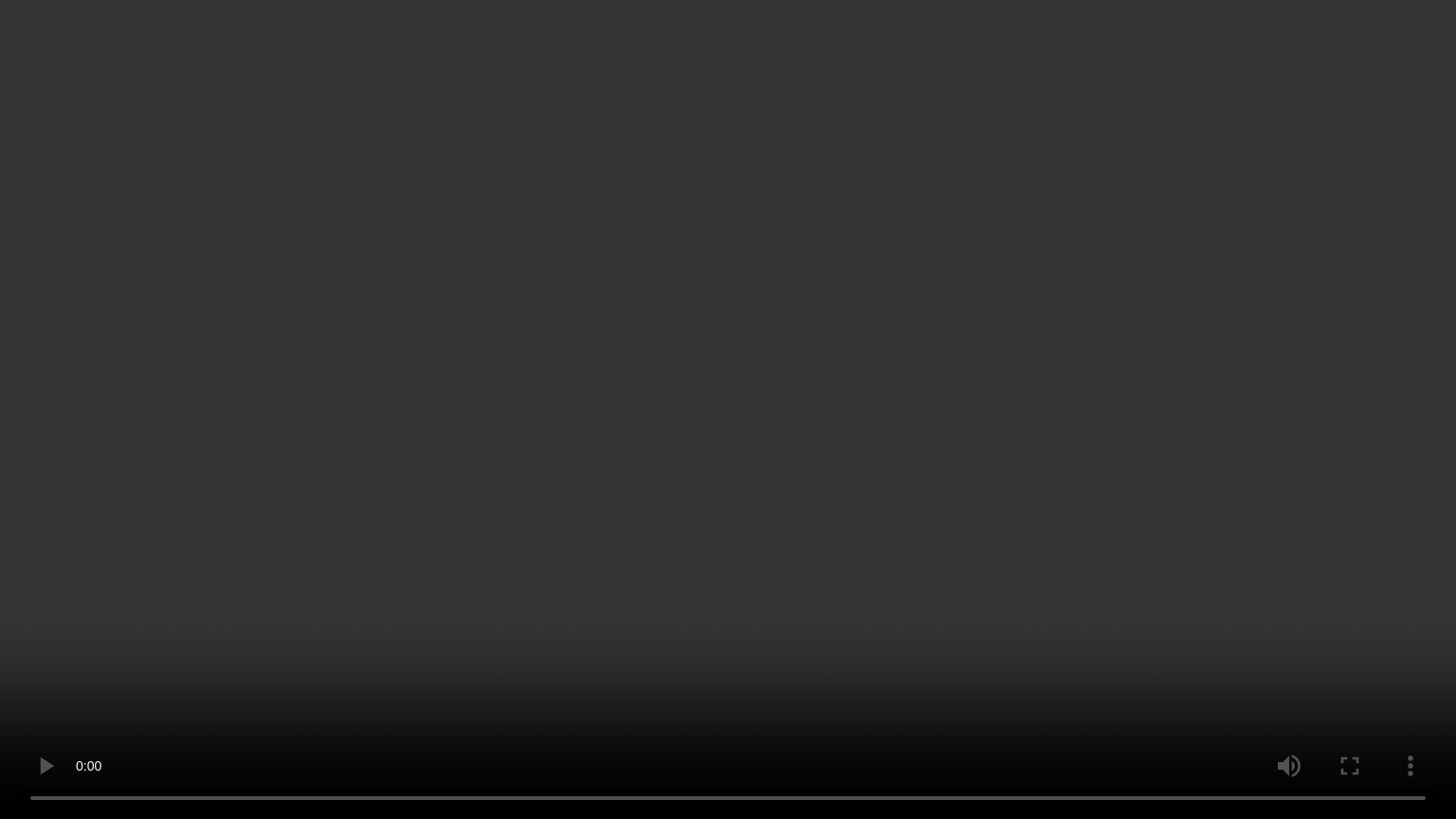 type 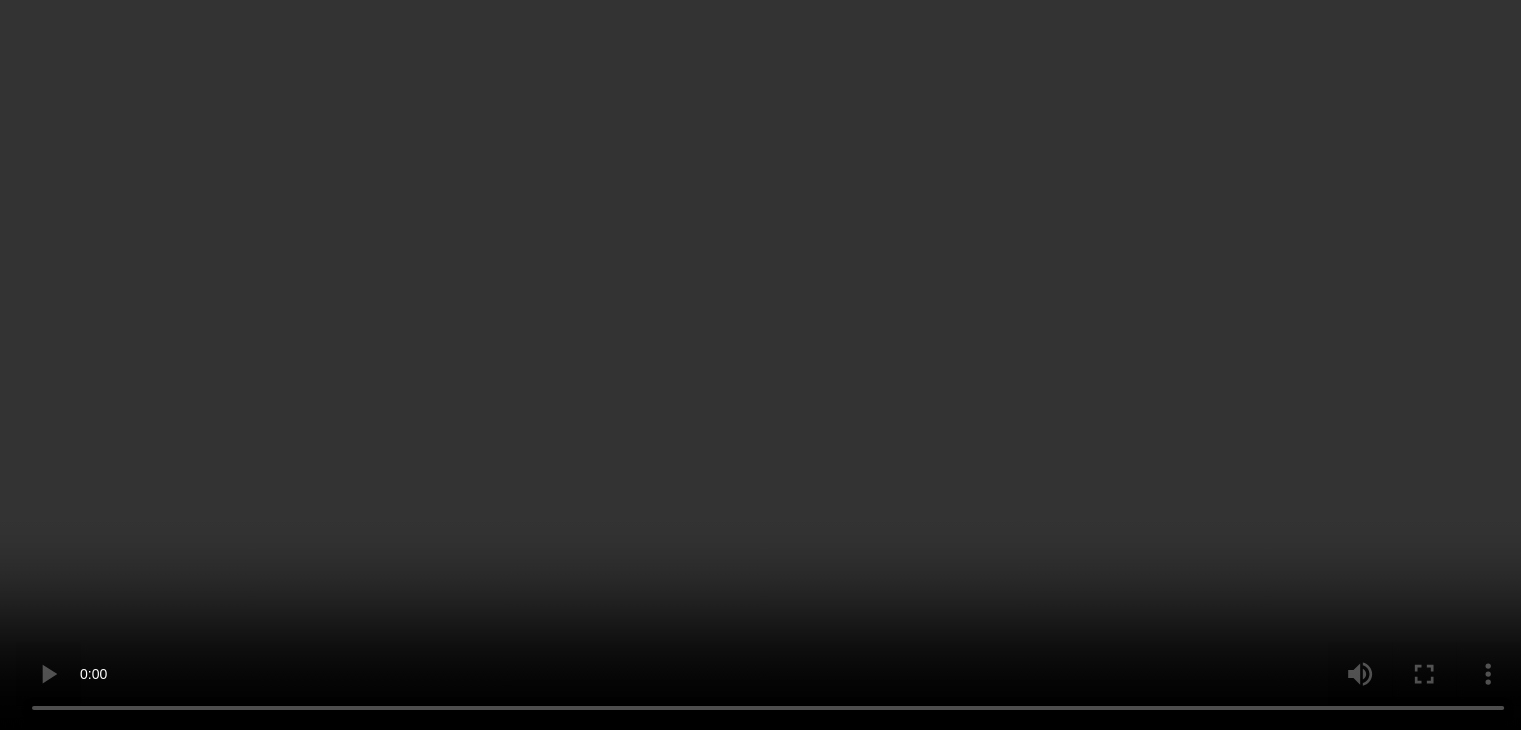 scroll, scrollTop: 3395, scrollLeft: 0, axis: vertical 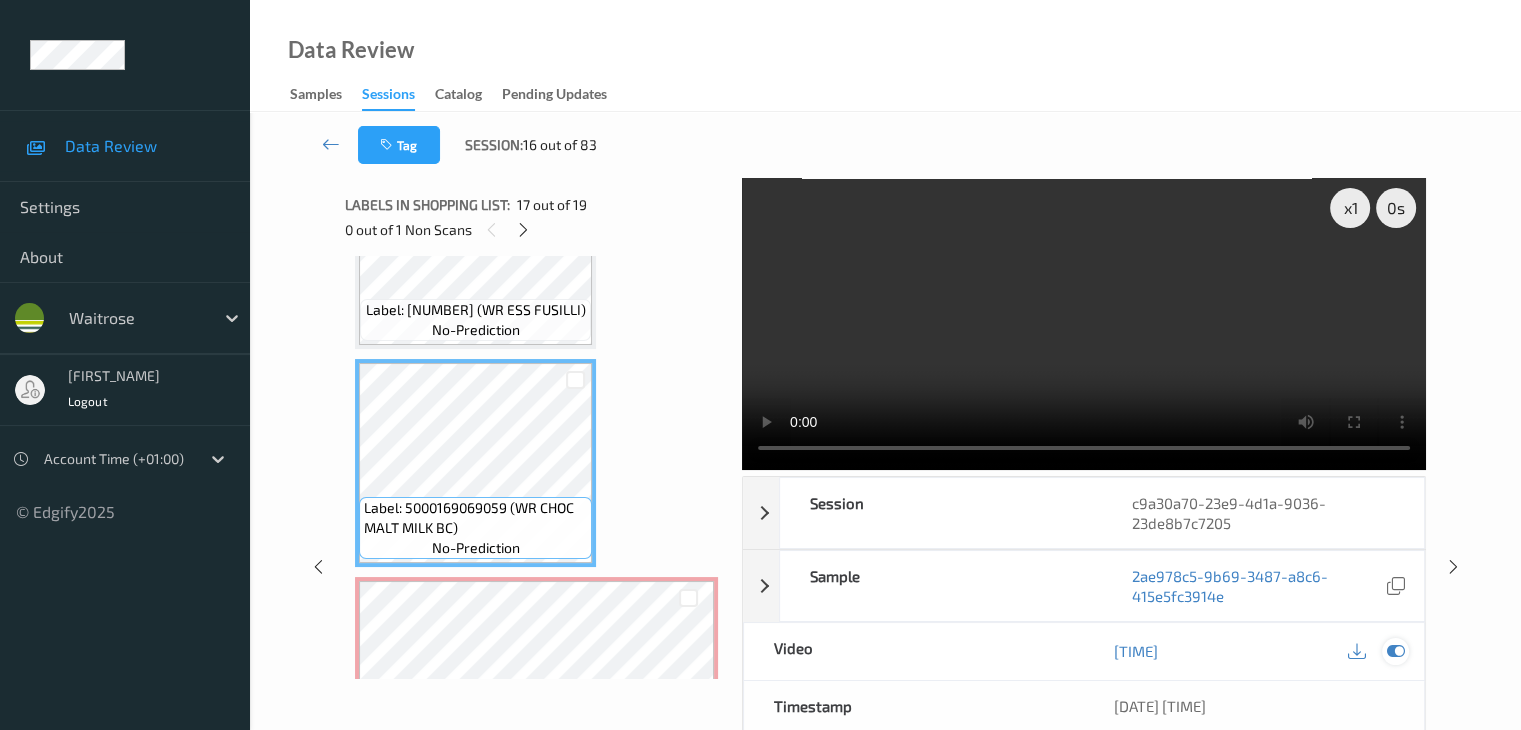click at bounding box center (1395, 651) 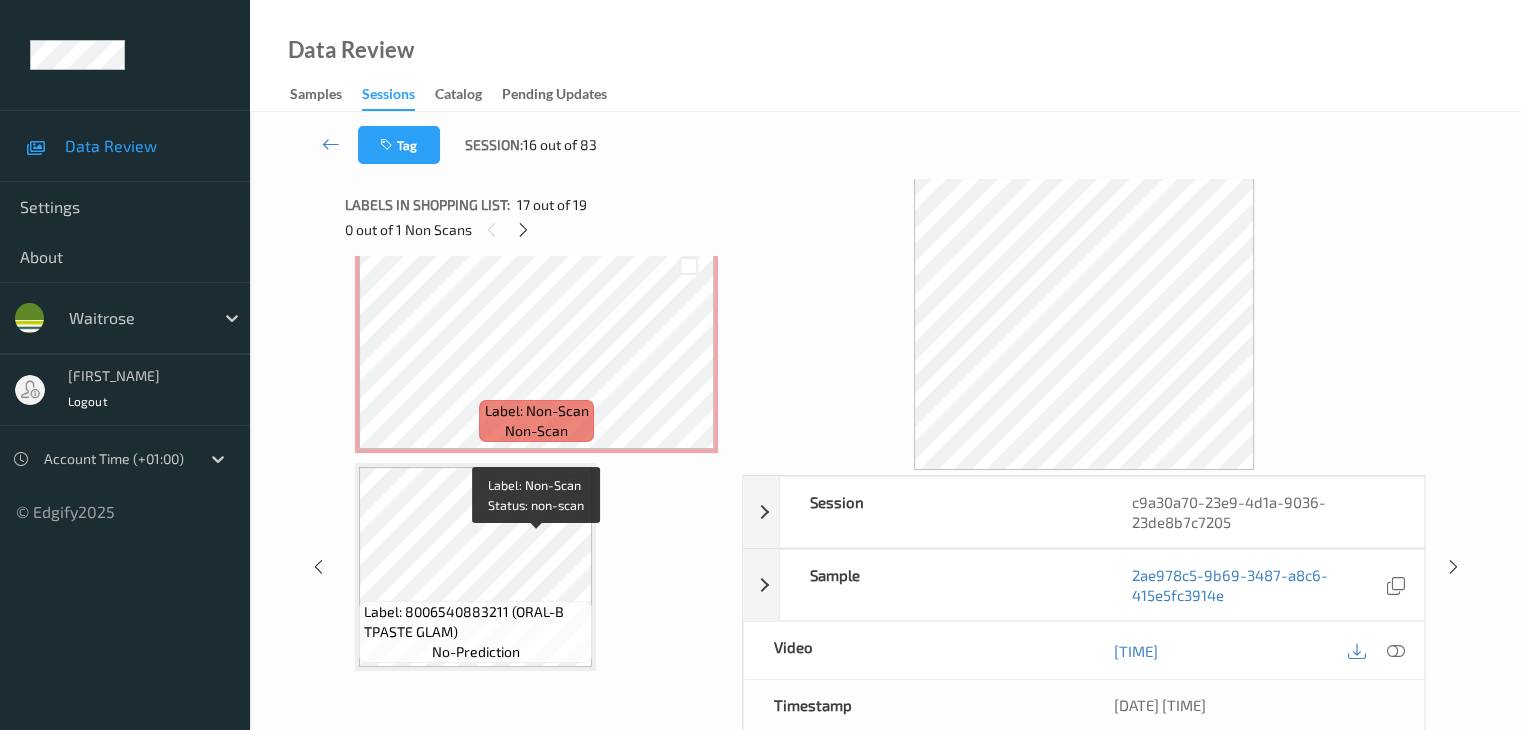 scroll, scrollTop: 3729, scrollLeft: 0, axis: vertical 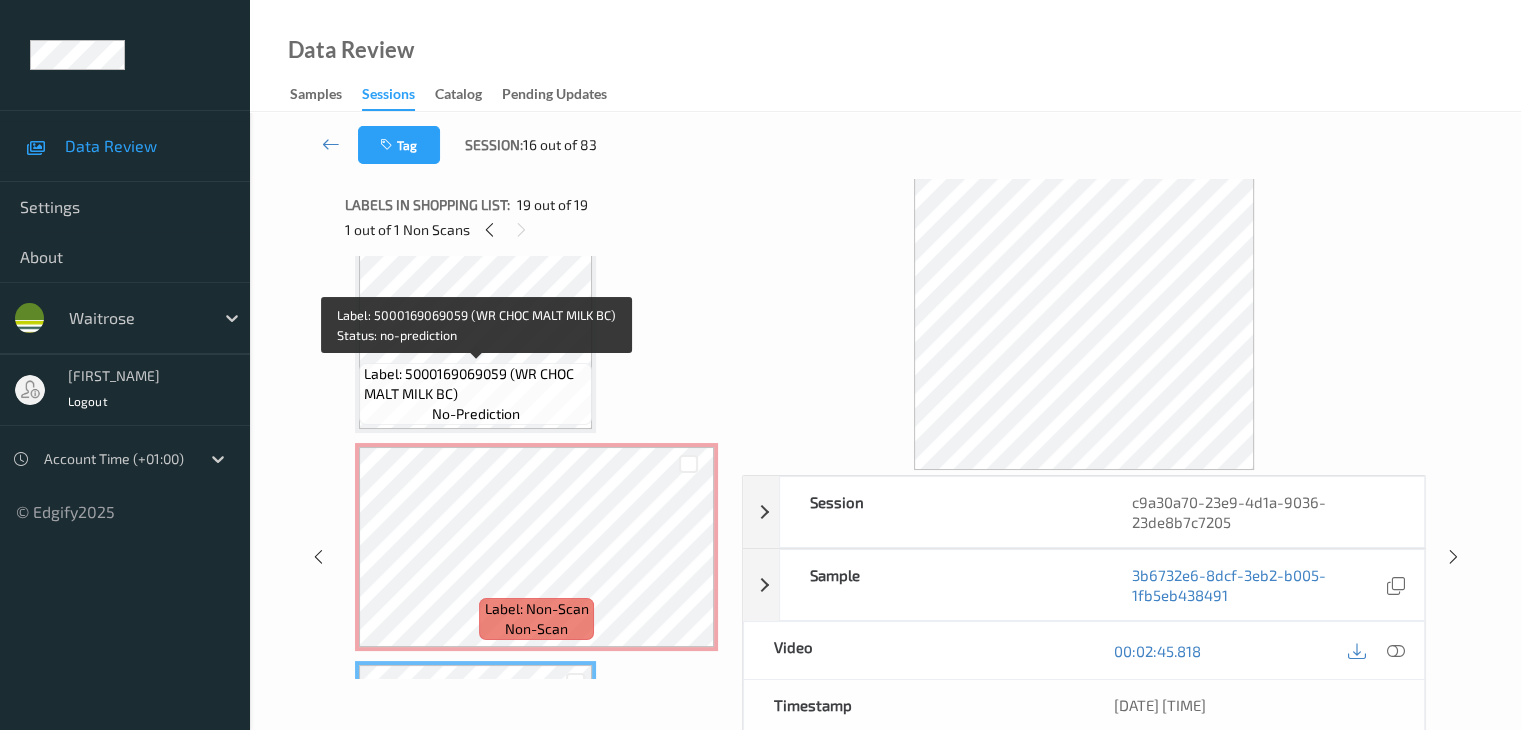 click on "Label: 5000169069059 (WR CHOC MALT MILK BC)" at bounding box center [475, 384] 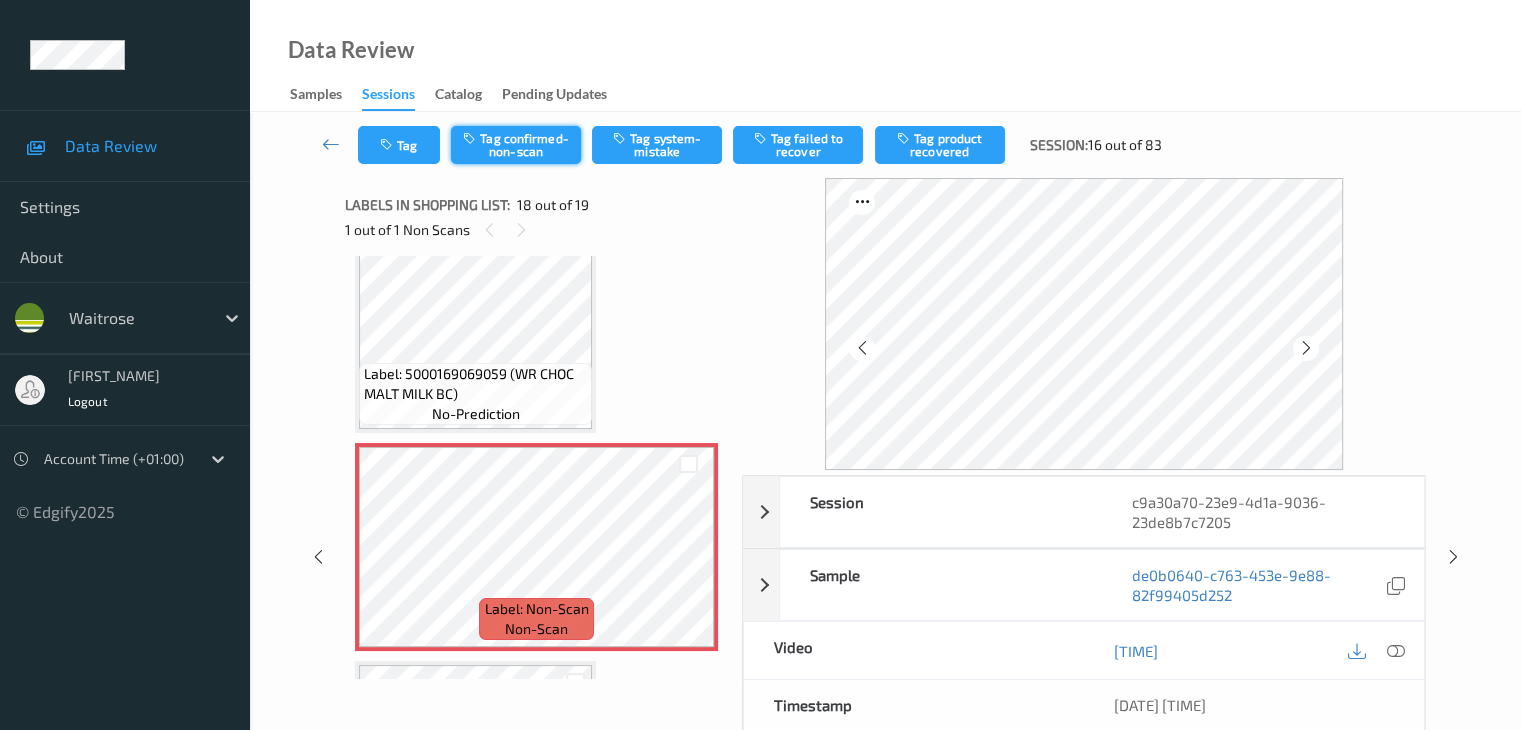 click on "Tag   confirmed-non-scan" at bounding box center (516, 145) 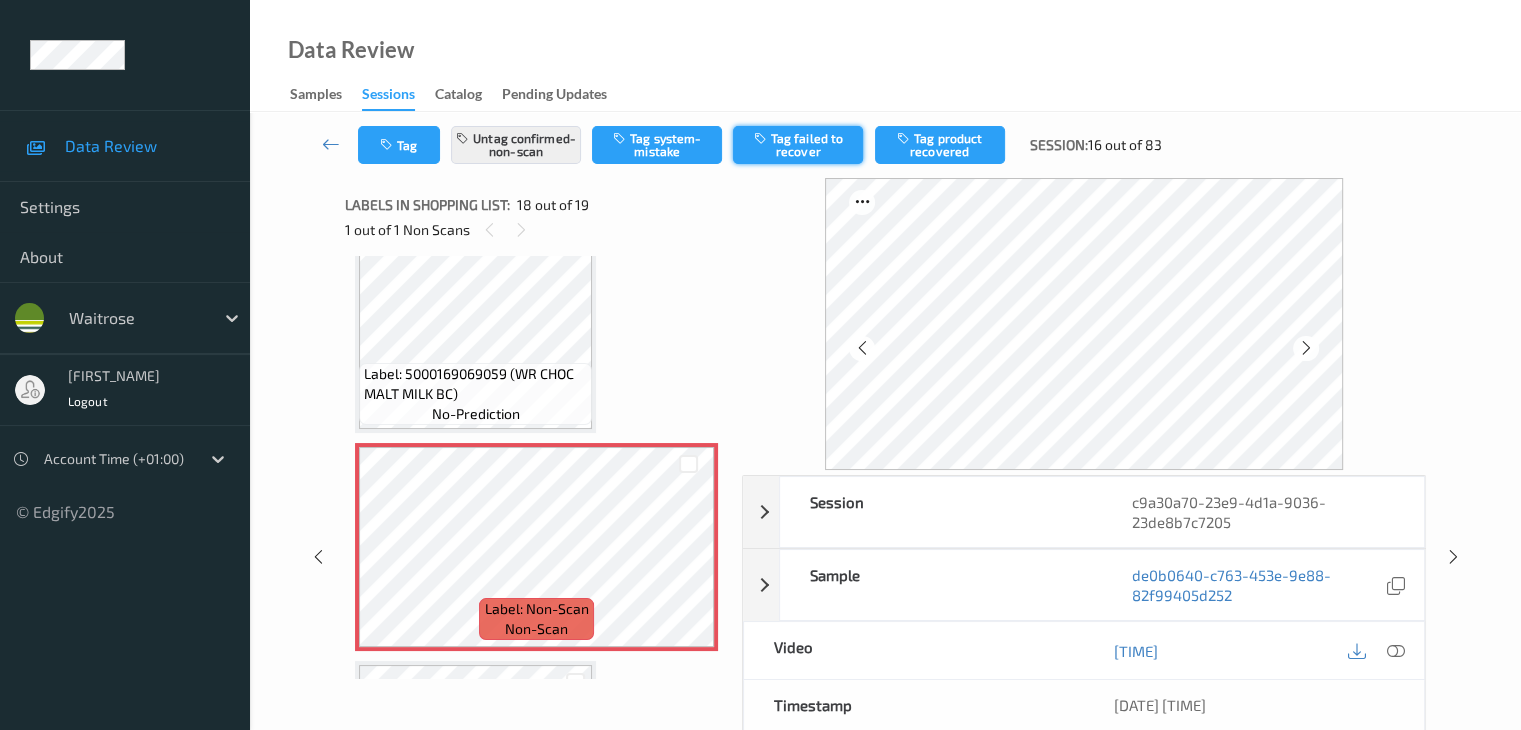 click on "Tag   failed to recover" at bounding box center [798, 145] 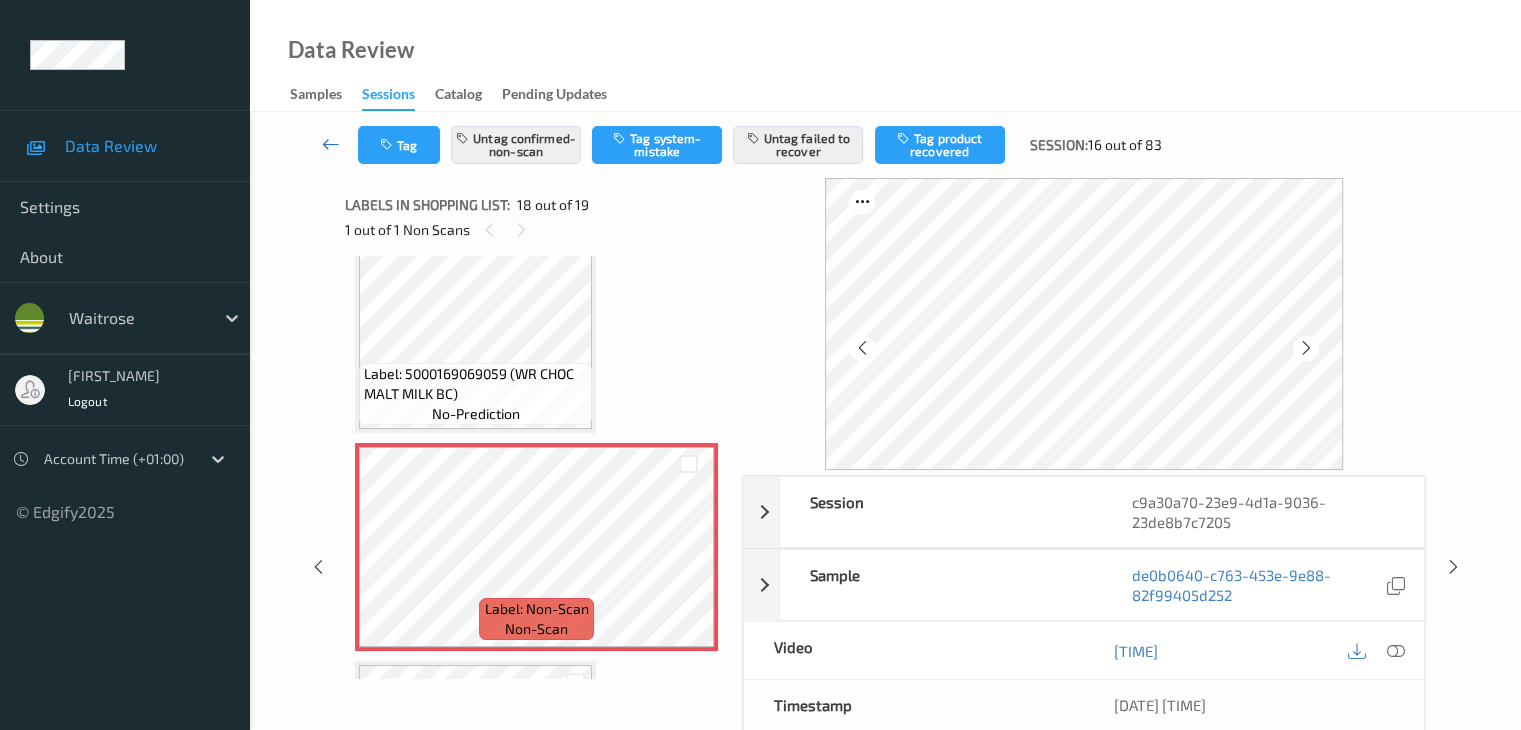 click at bounding box center [331, 144] 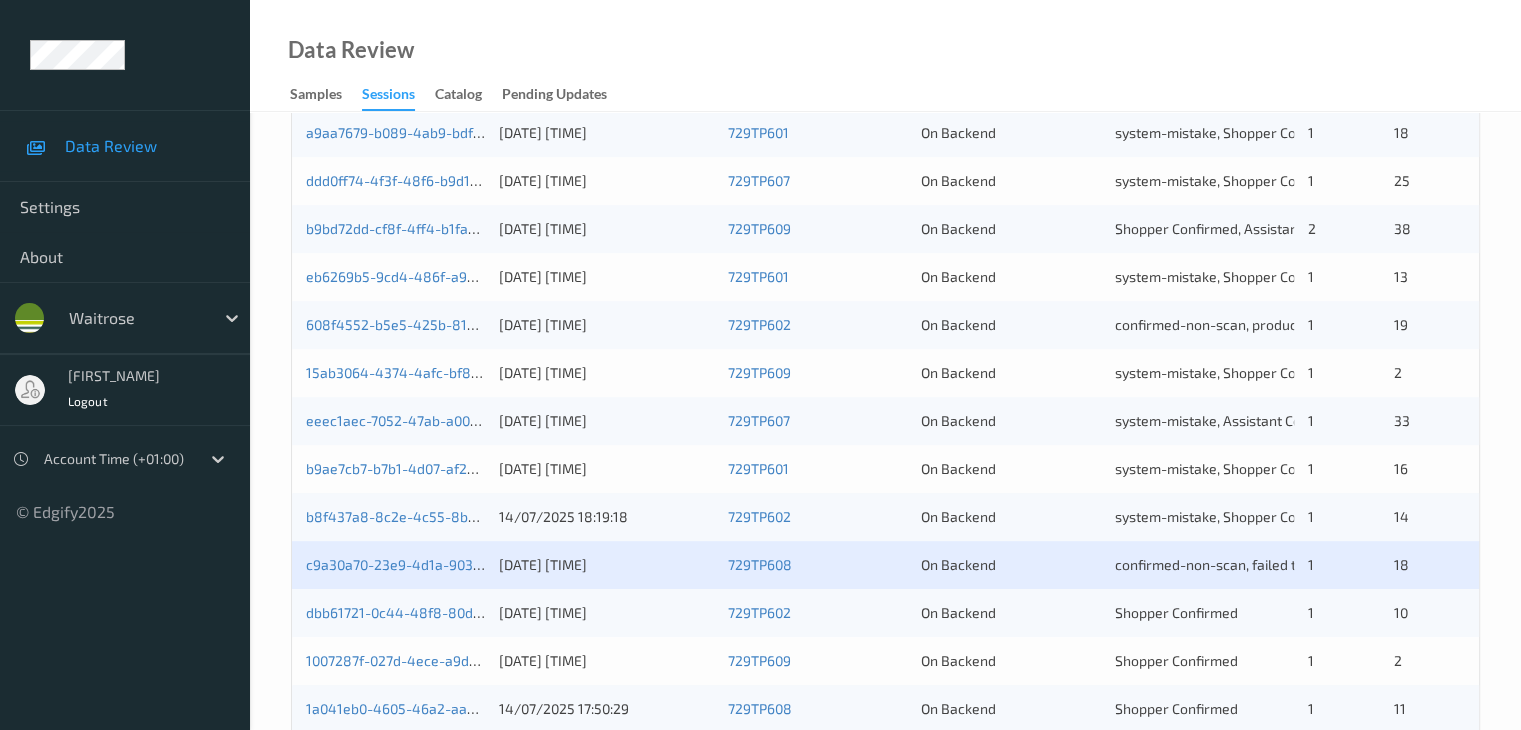 scroll, scrollTop: 932, scrollLeft: 0, axis: vertical 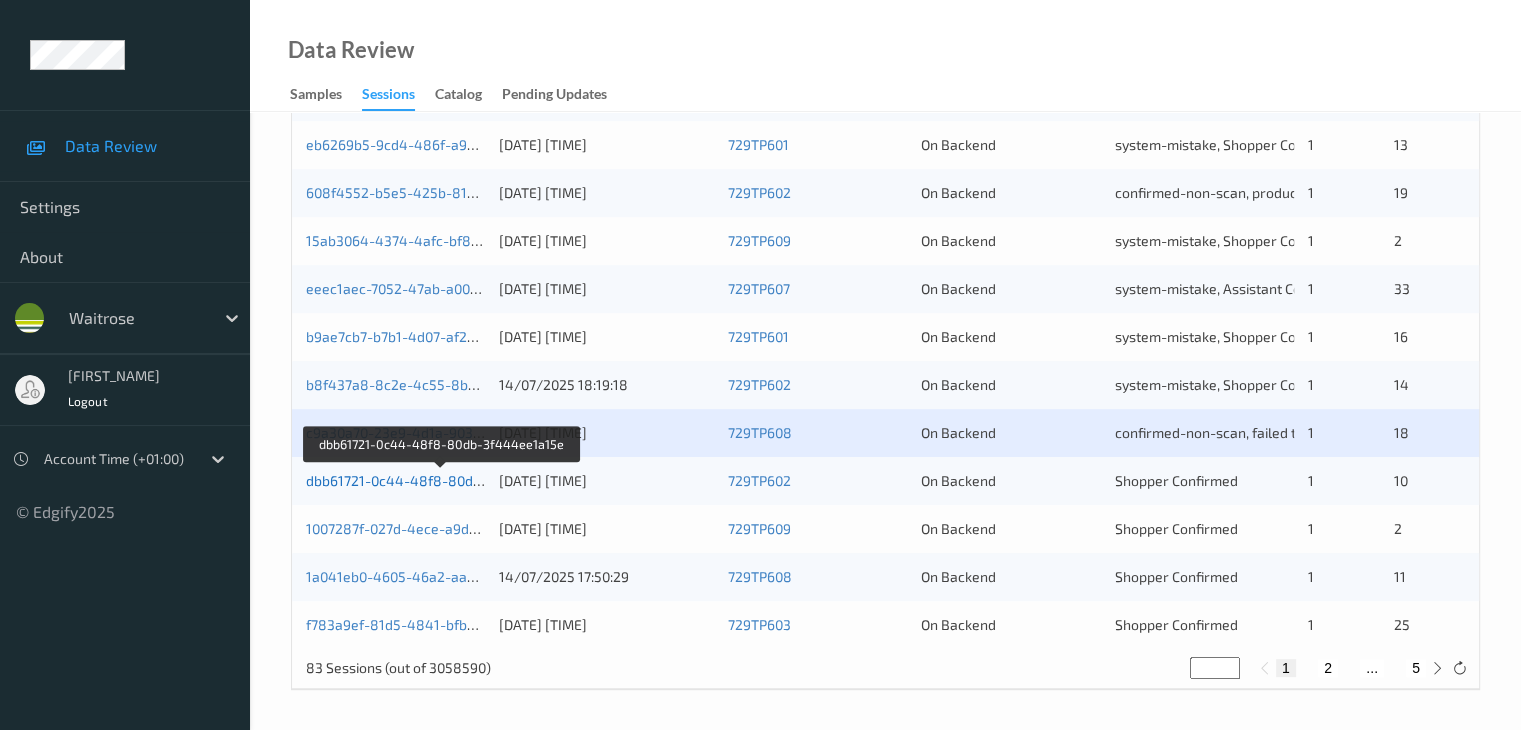 click on "dbb61721-0c44-48f8-80db-3f444ee1a15e" at bounding box center [442, 480] 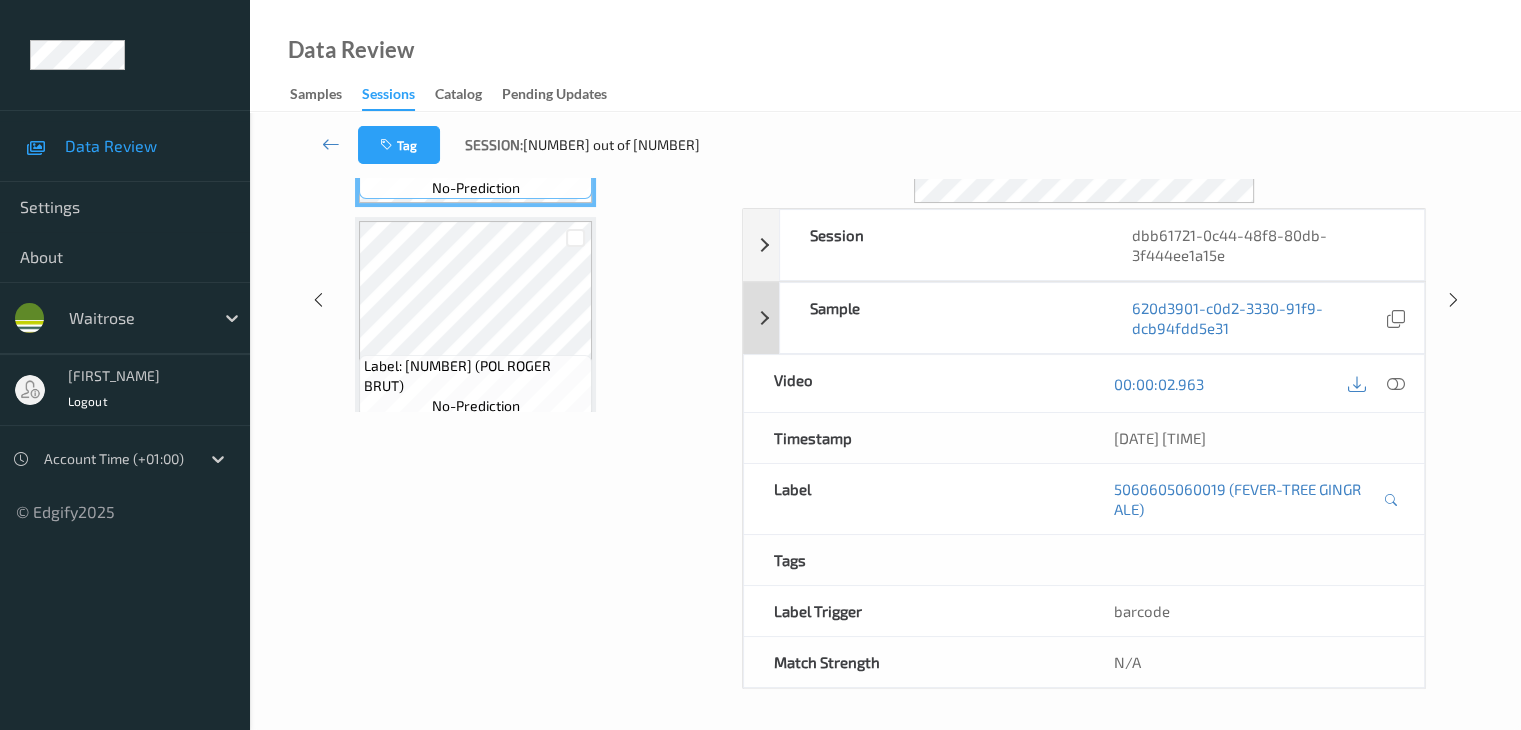 scroll, scrollTop: 264, scrollLeft: 0, axis: vertical 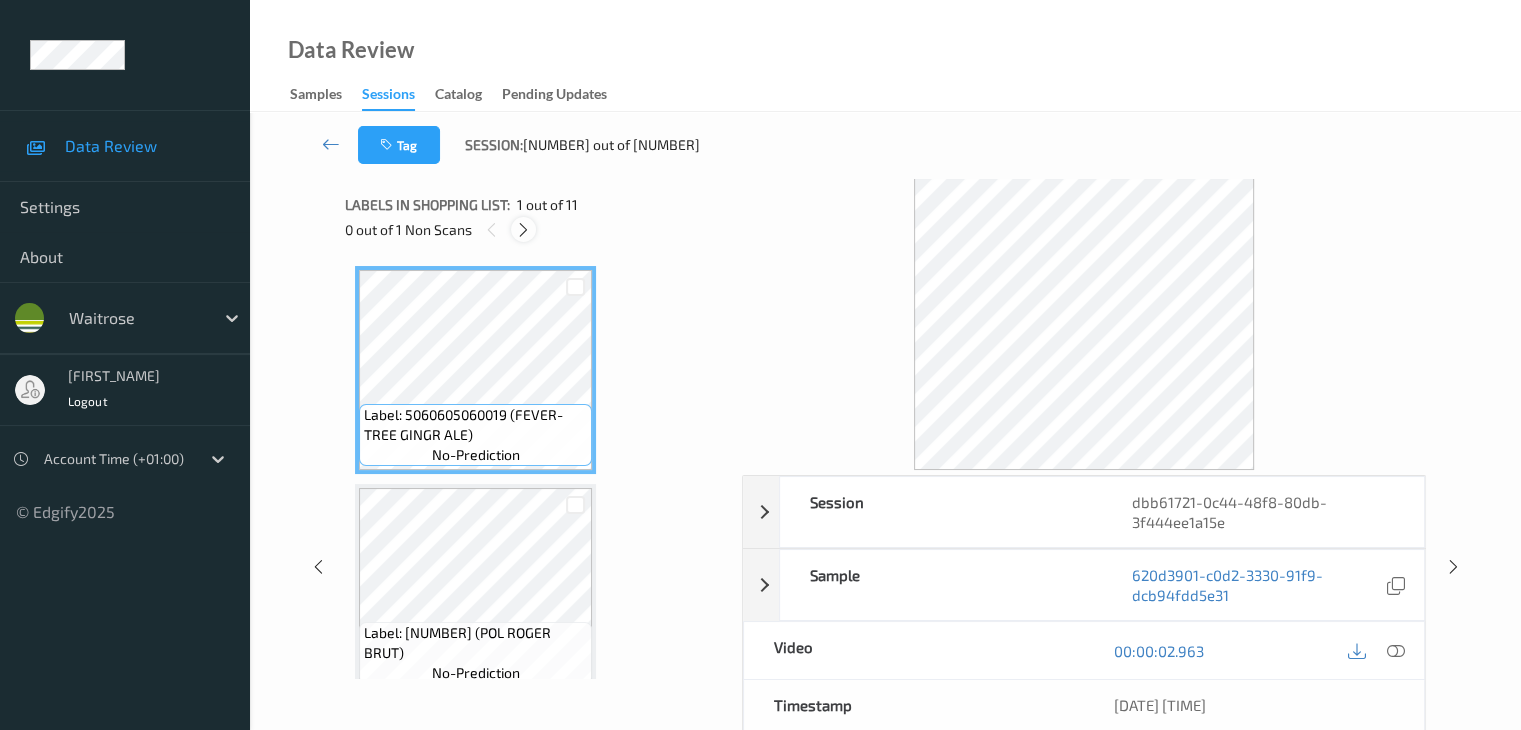 click at bounding box center (523, 230) 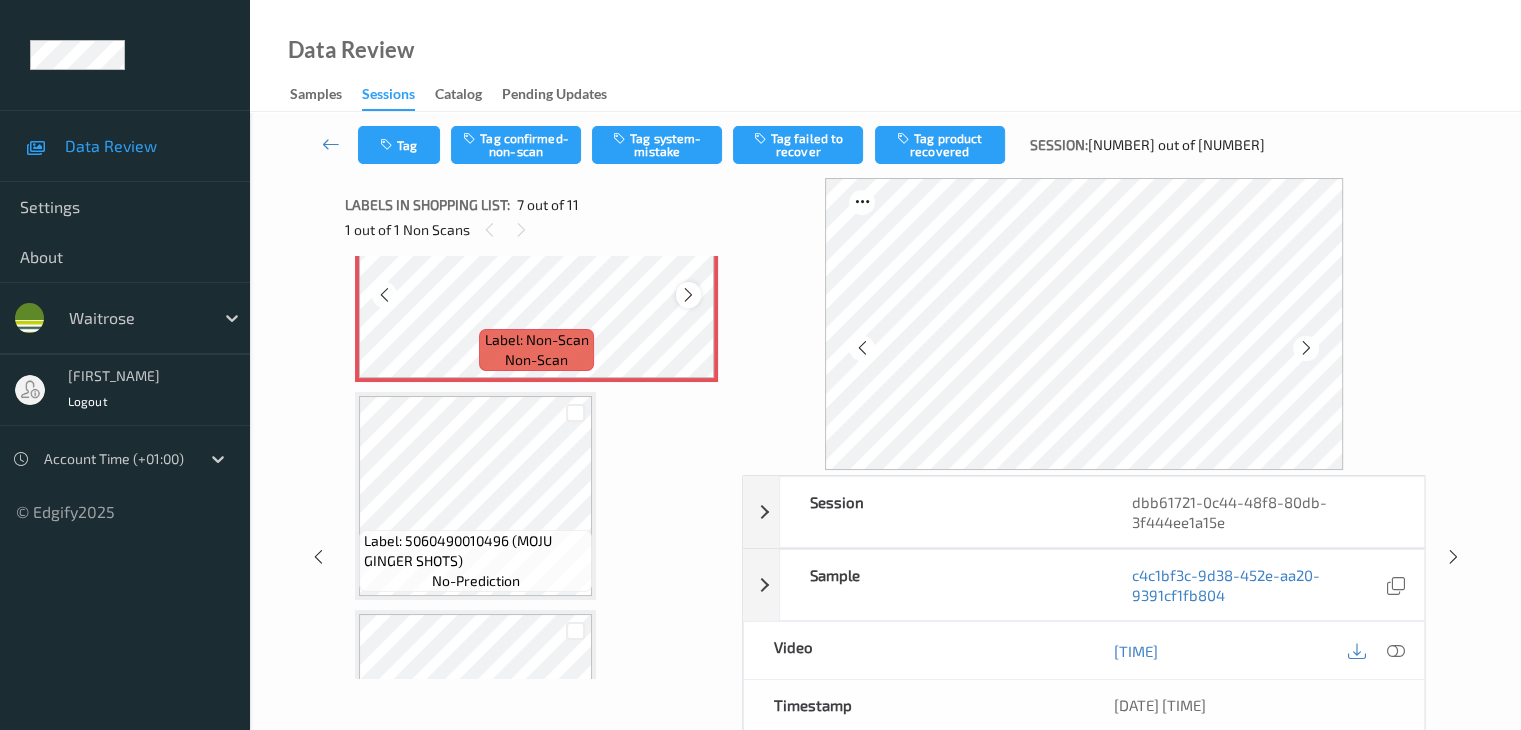 scroll, scrollTop: 1300, scrollLeft: 0, axis: vertical 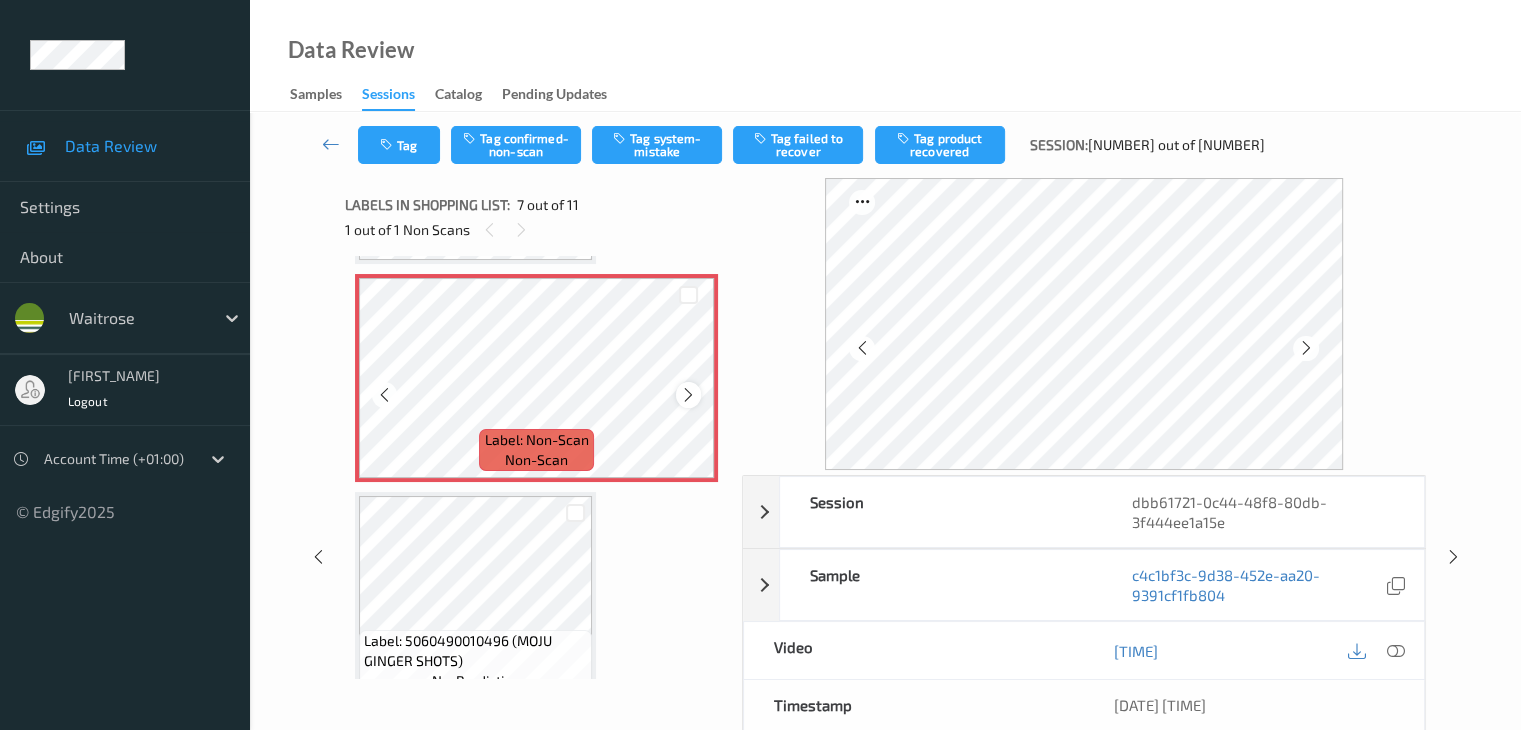 click at bounding box center (688, 395) 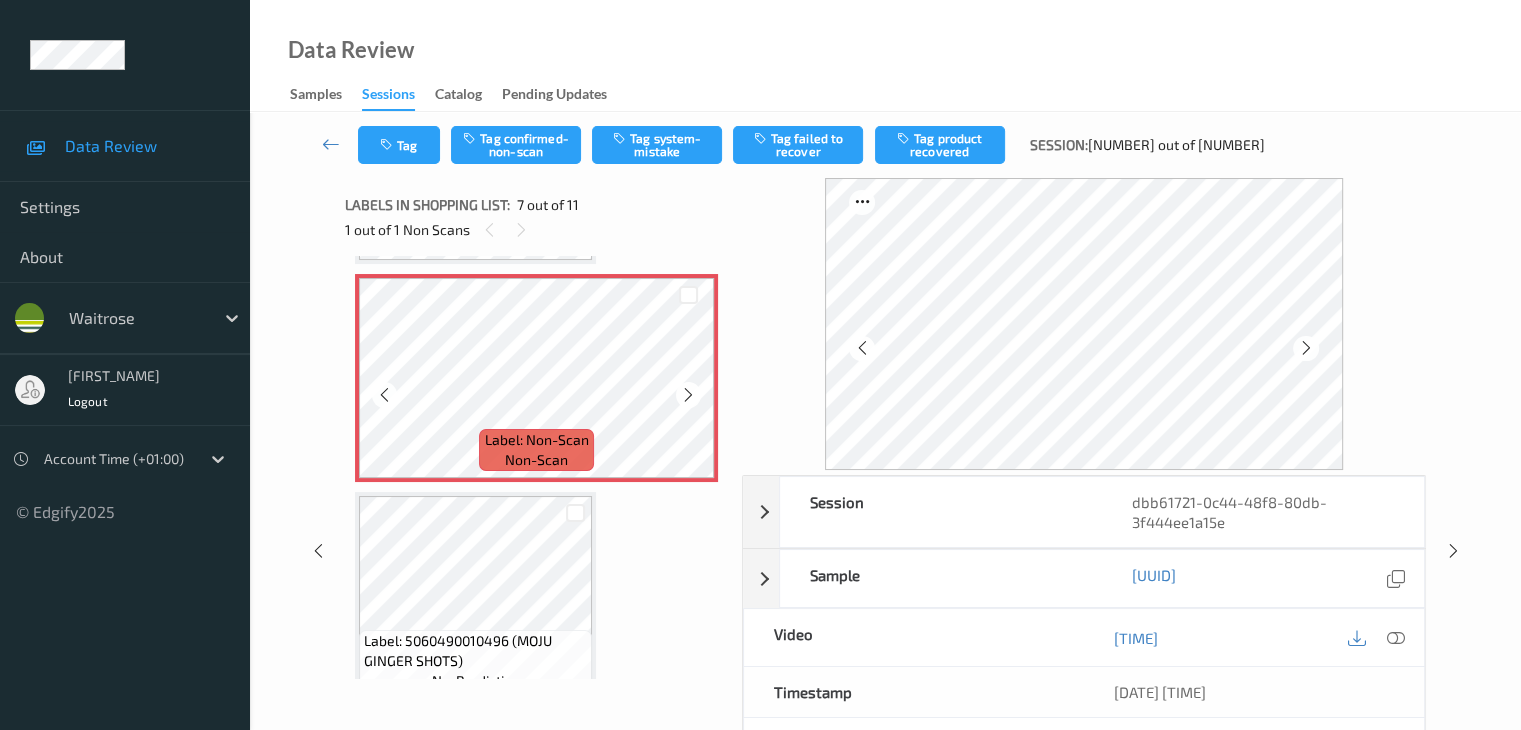 click at bounding box center [688, 395] 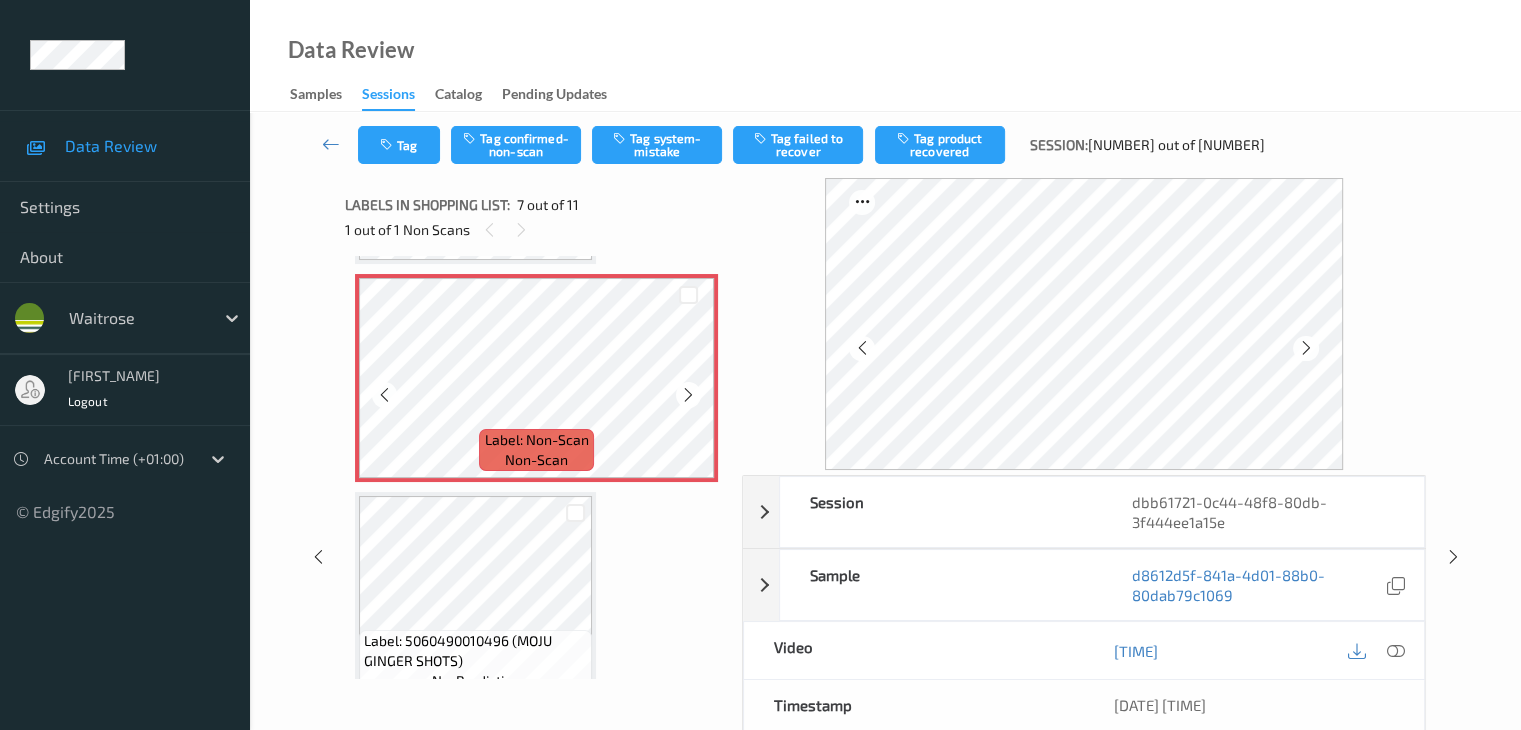 click at bounding box center (688, 395) 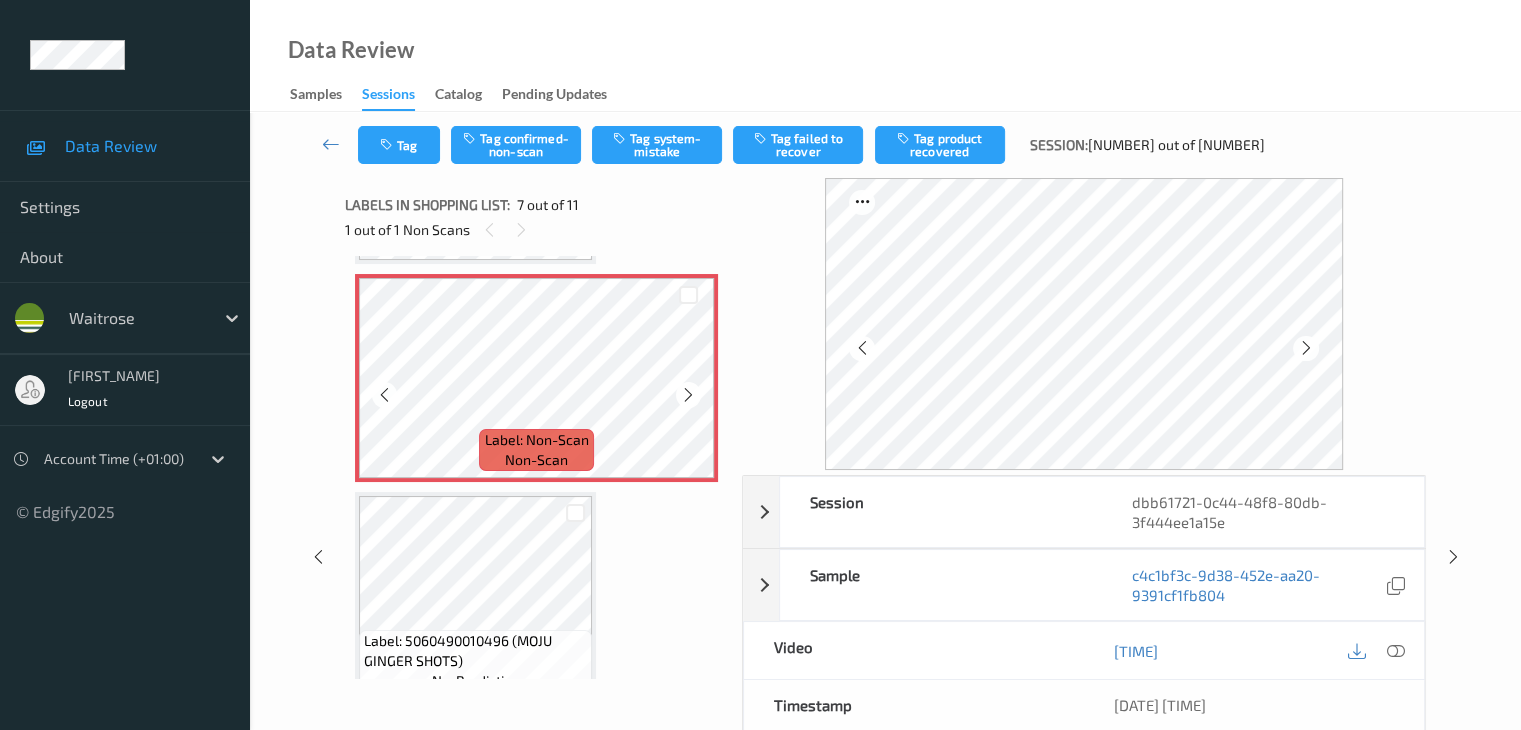 click at bounding box center [688, 395] 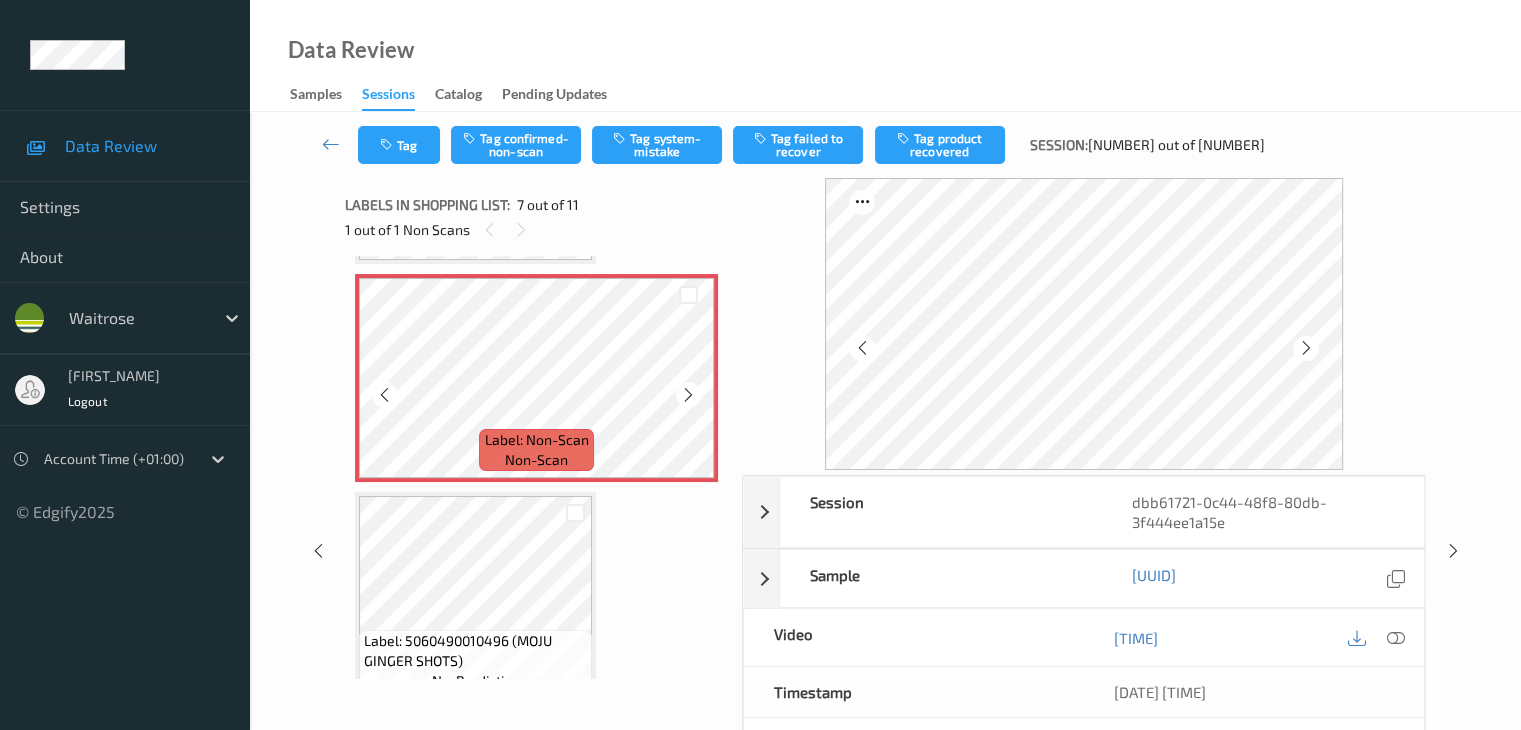 click at bounding box center (688, 395) 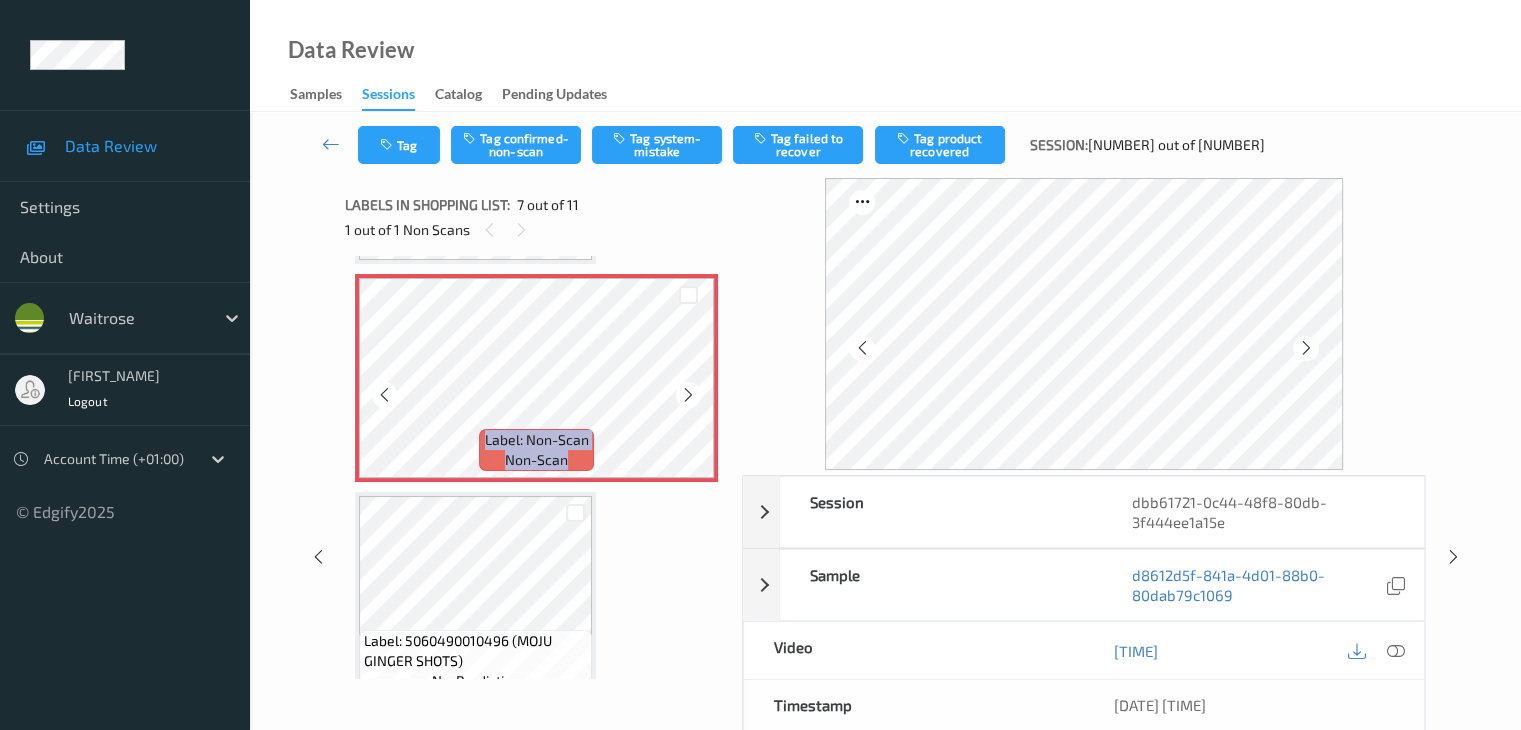 click at bounding box center [688, 395] 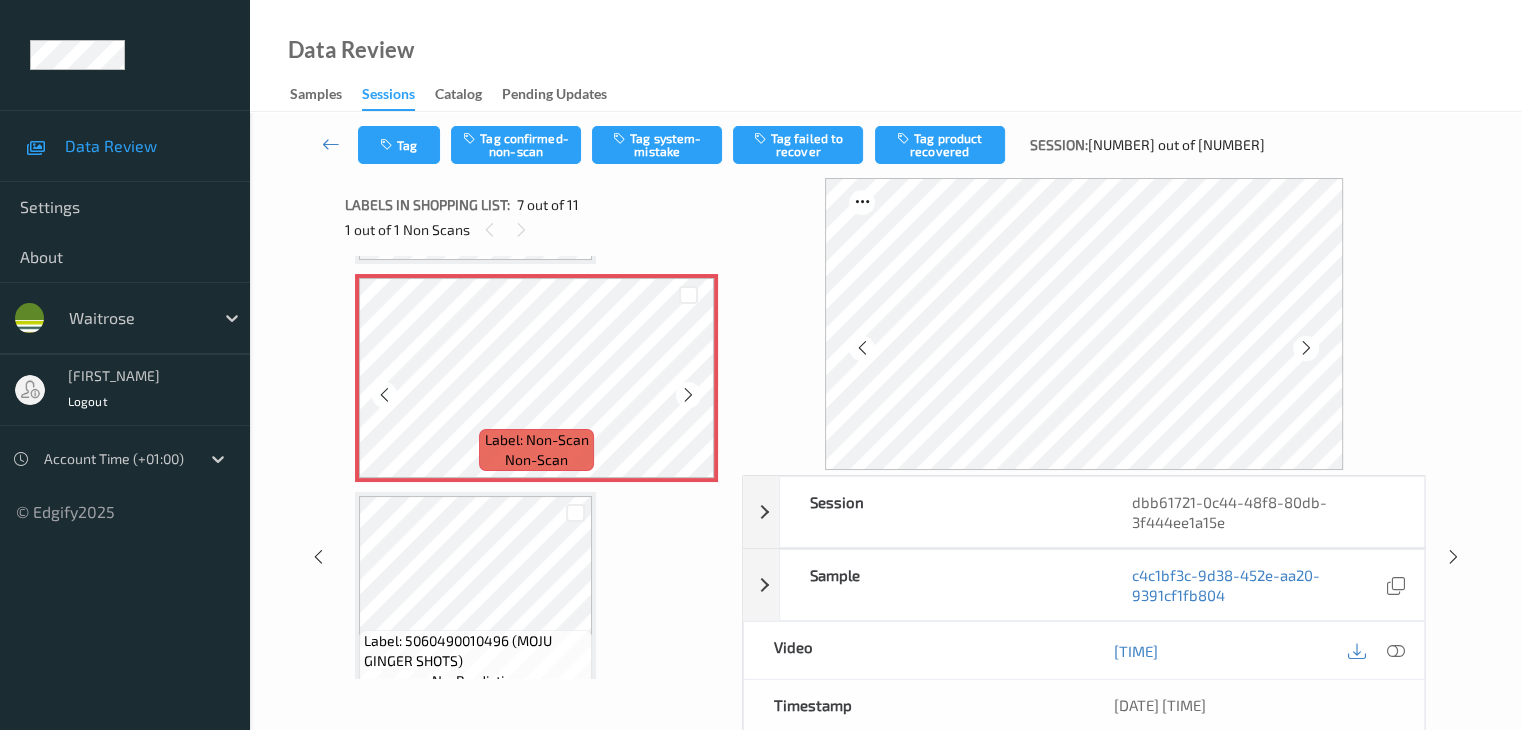 click at bounding box center (688, 395) 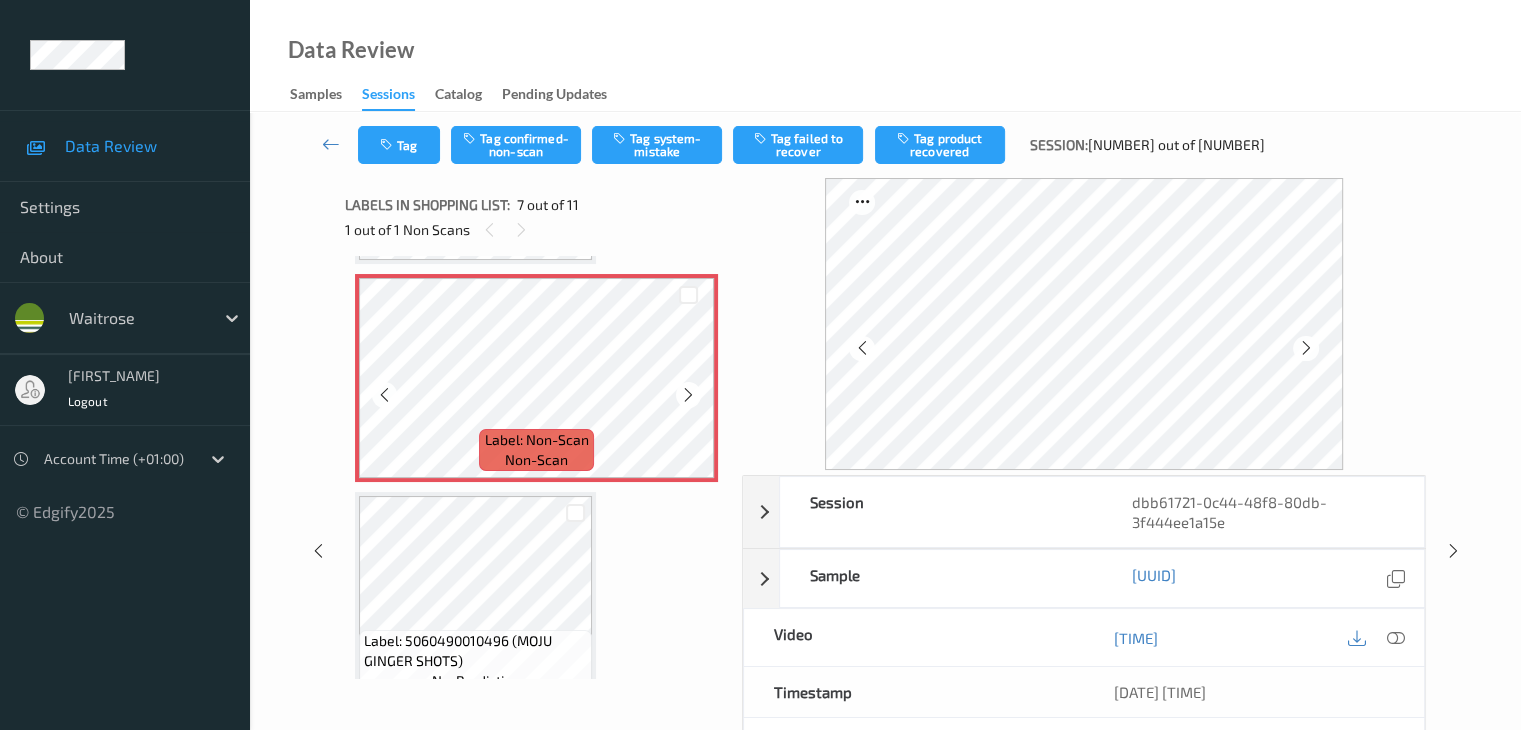 click at bounding box center (688, 395) 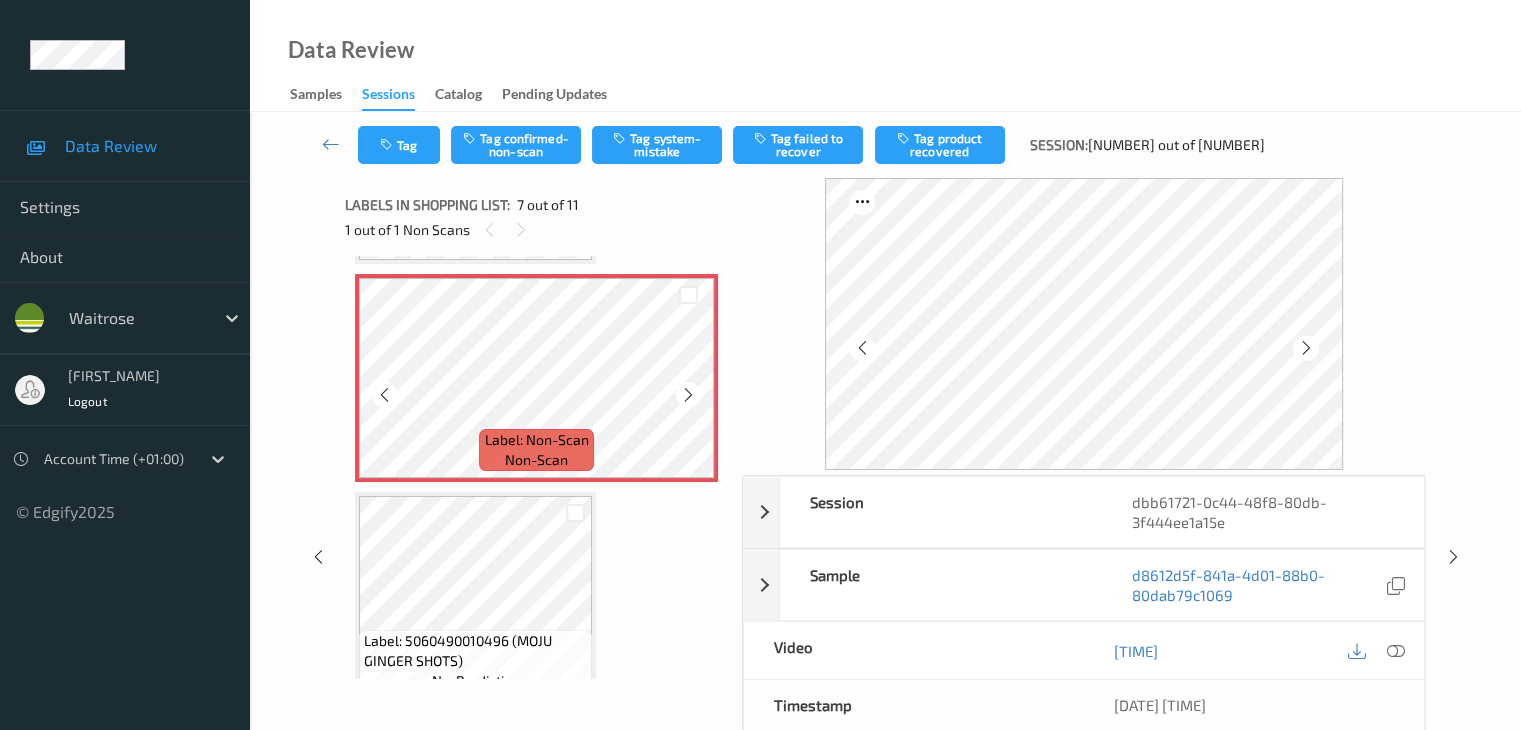 click at bounding box center [688, 395] 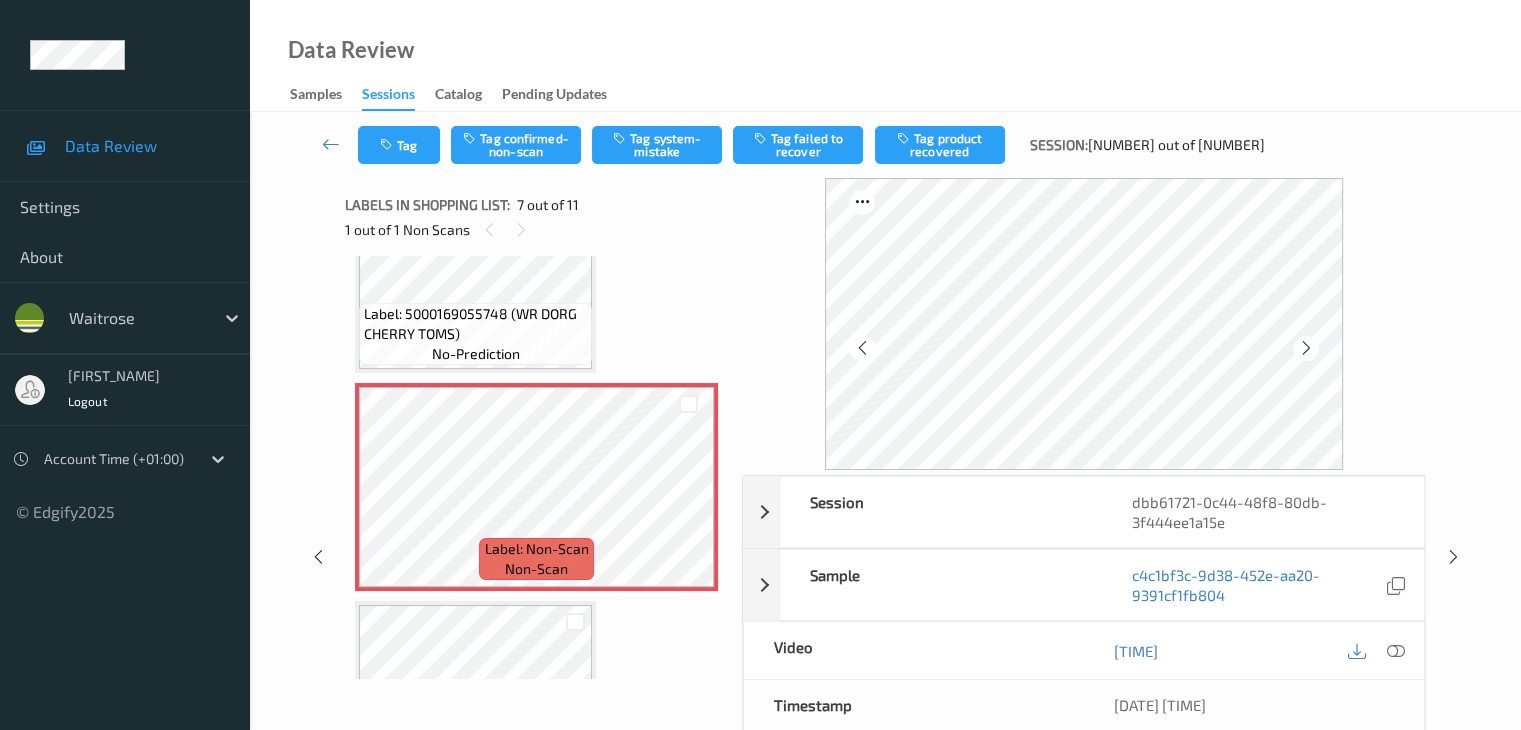 scroll, scrollTop: 1100, scrollLeft: 0, axis: vertical 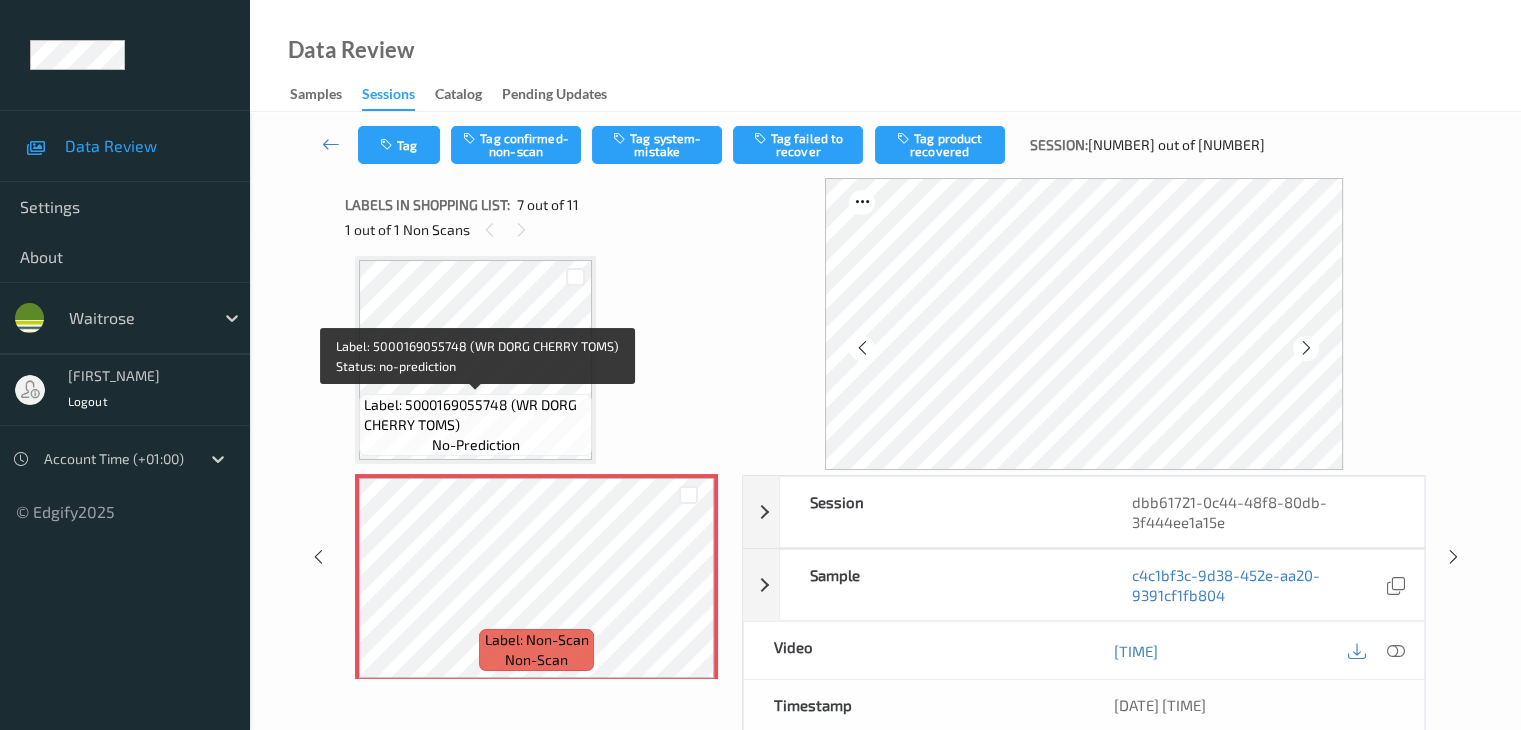 click on "Label: 5000169055748 (WR DORG CHERRY TOMS)" at bounding box center [475, 415] 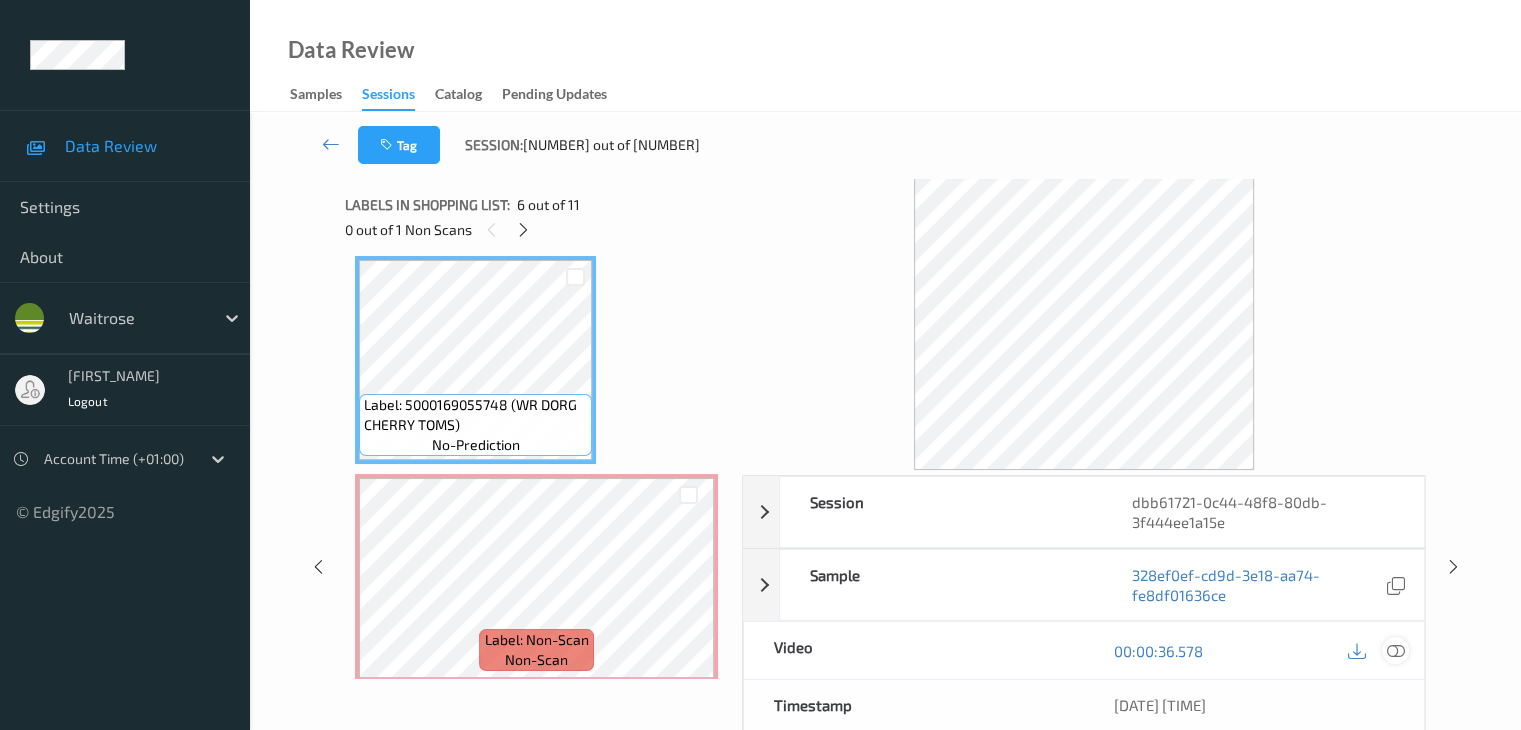 click at bounding box center [1395, 651] 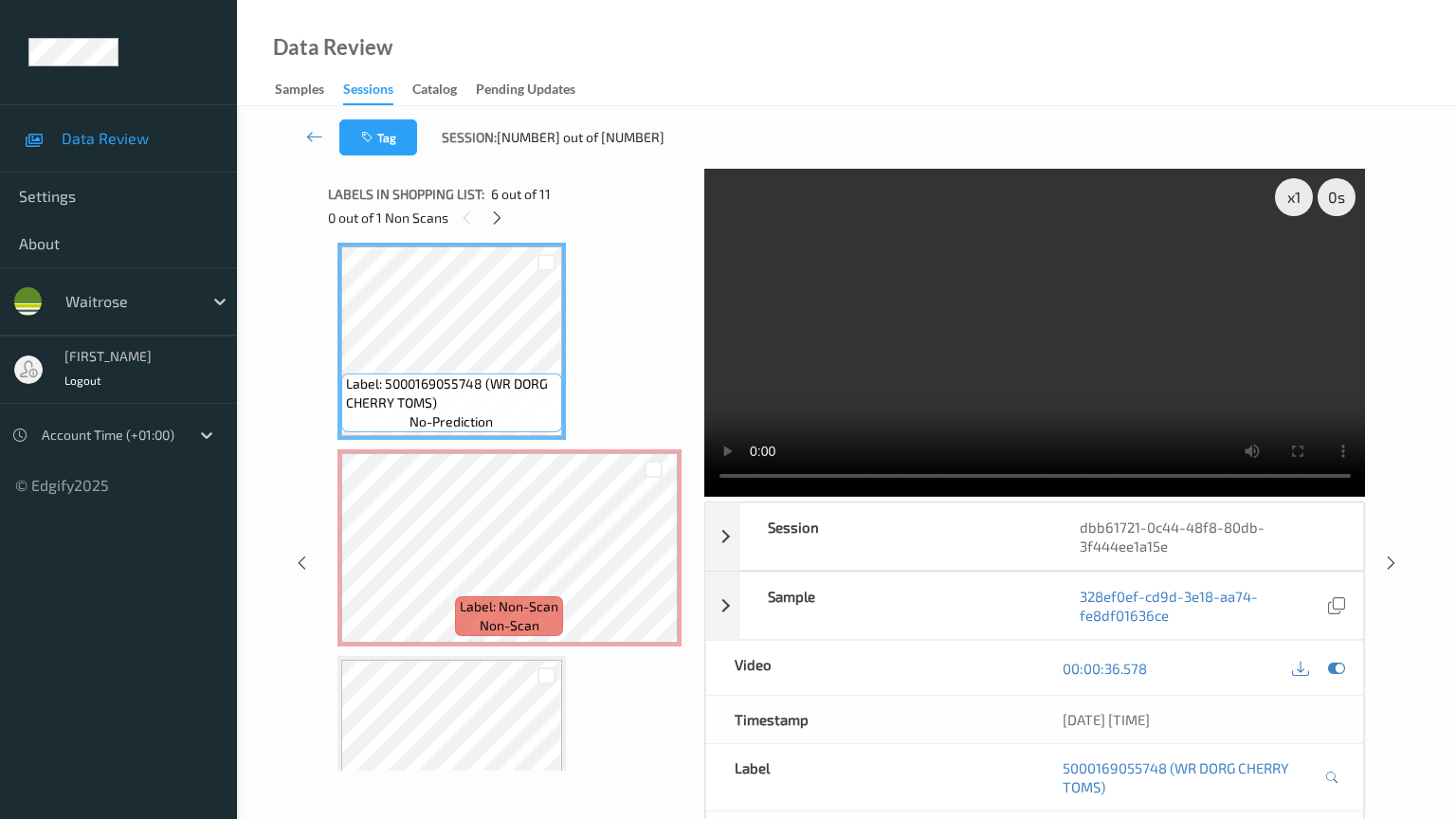 type 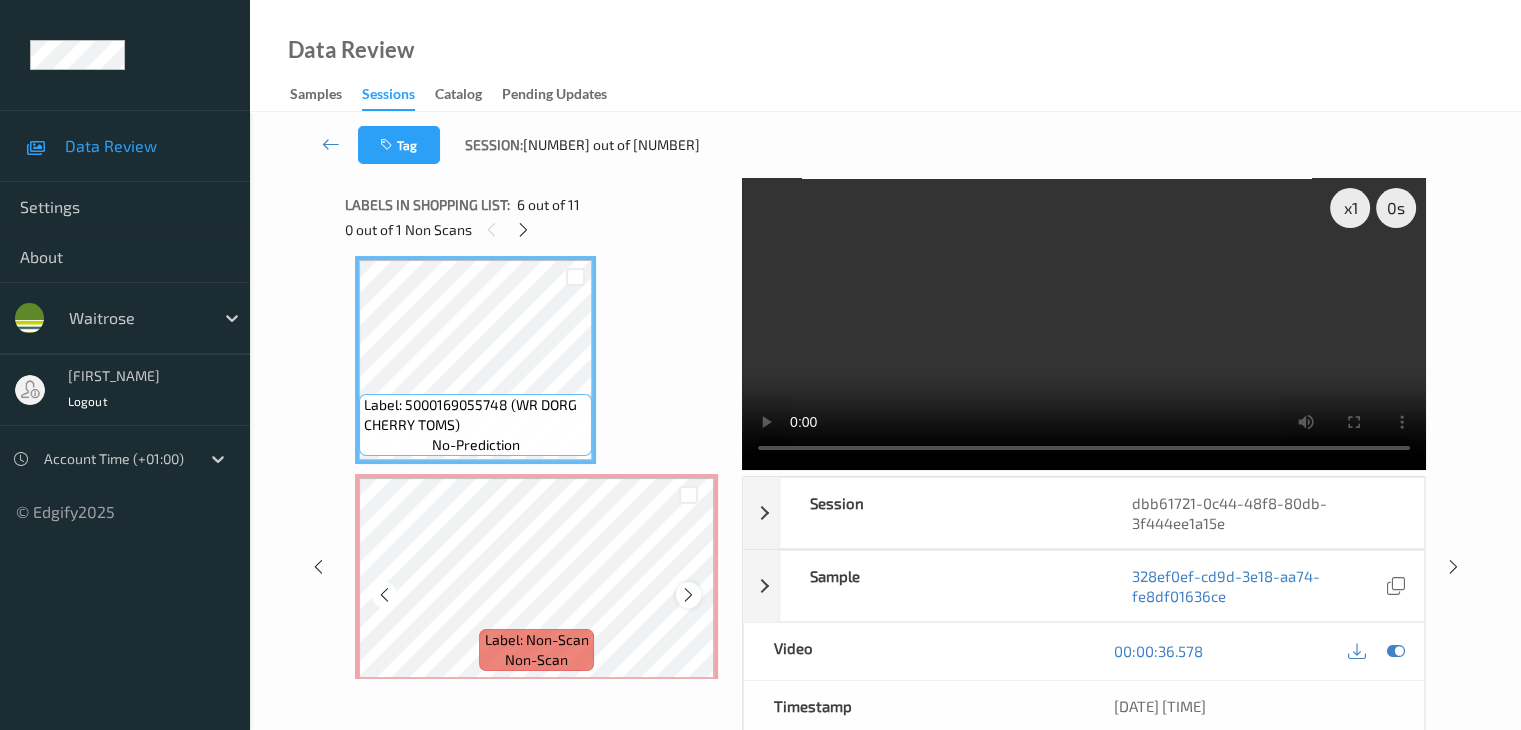 click at bounding box center (688, 595) 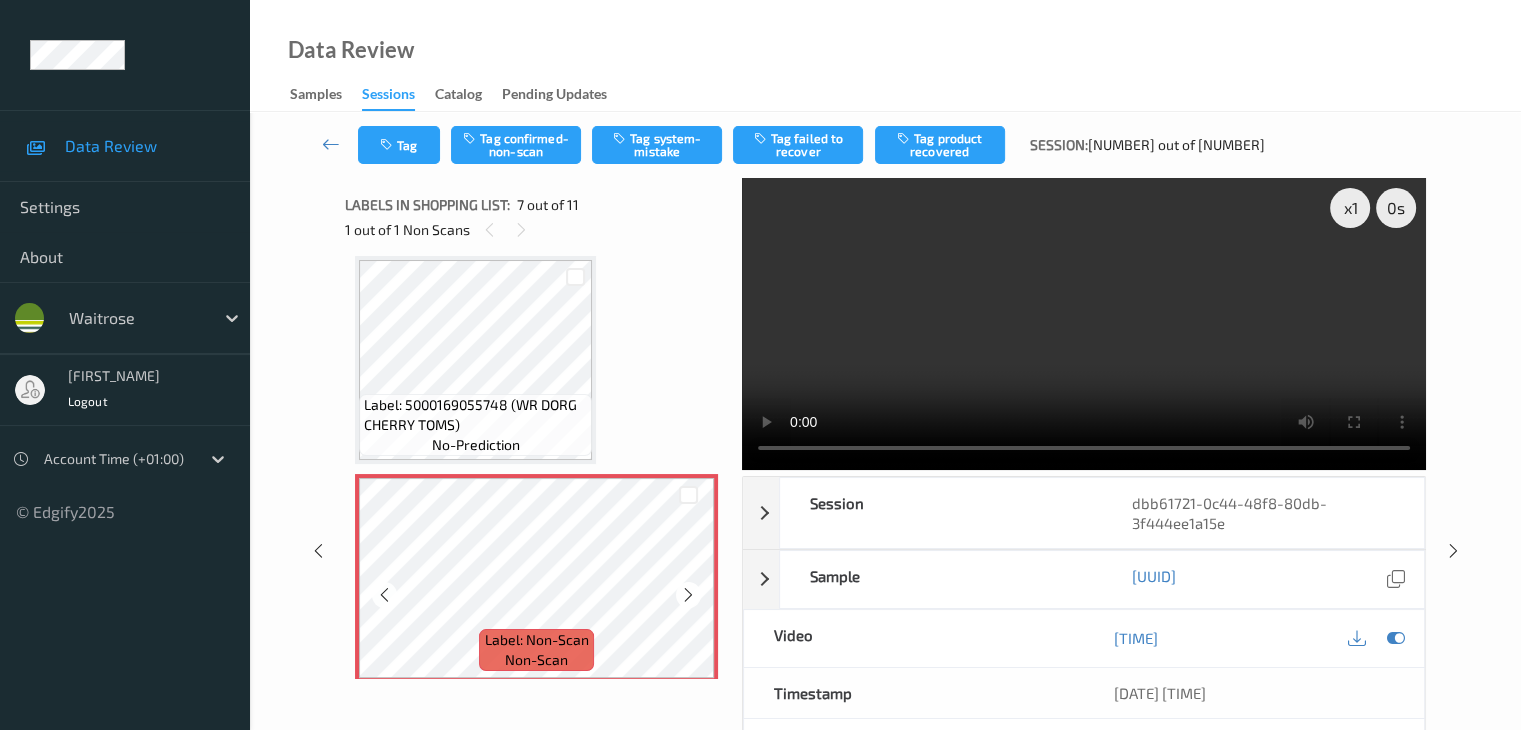 click at bounding box center (688, 595) 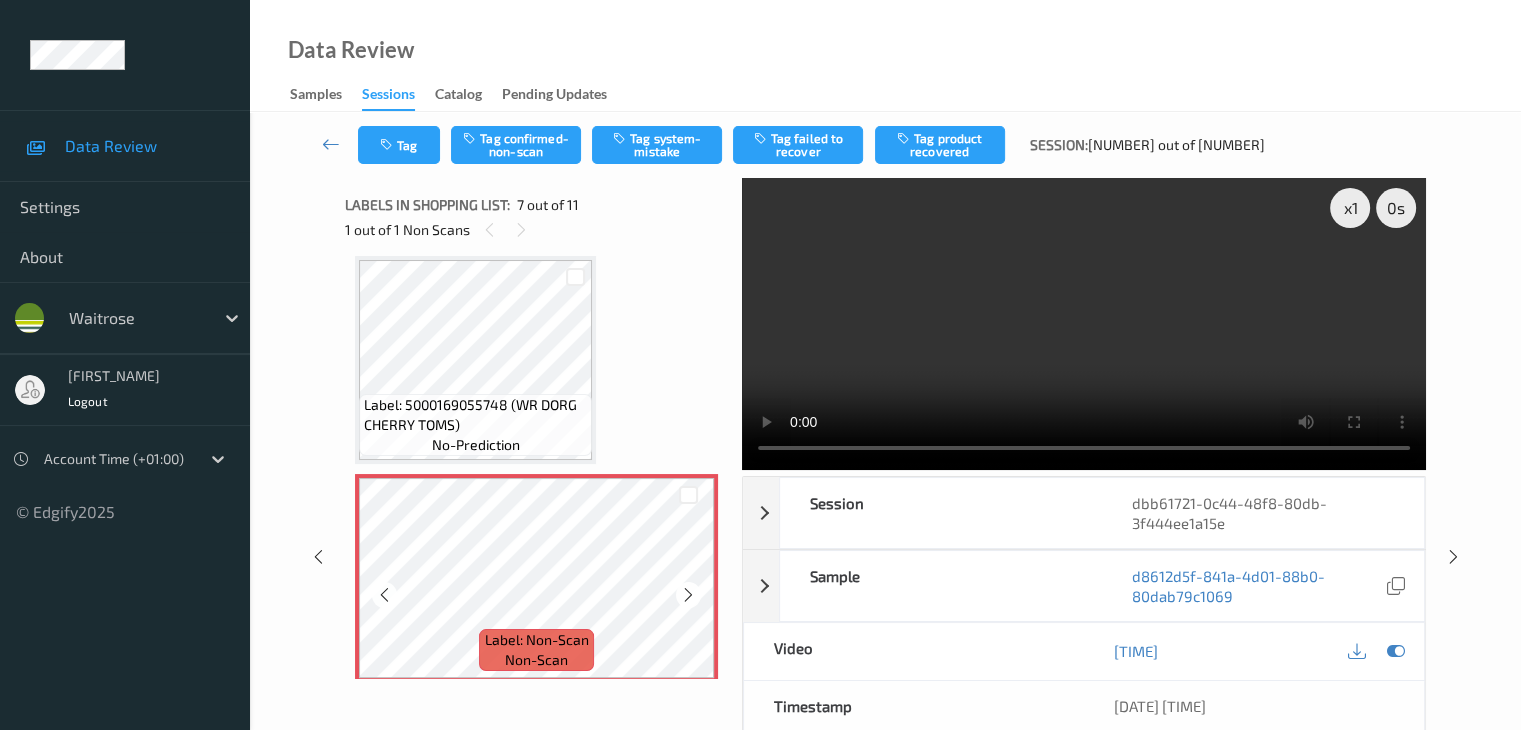 click at bounding box center (688, 595) 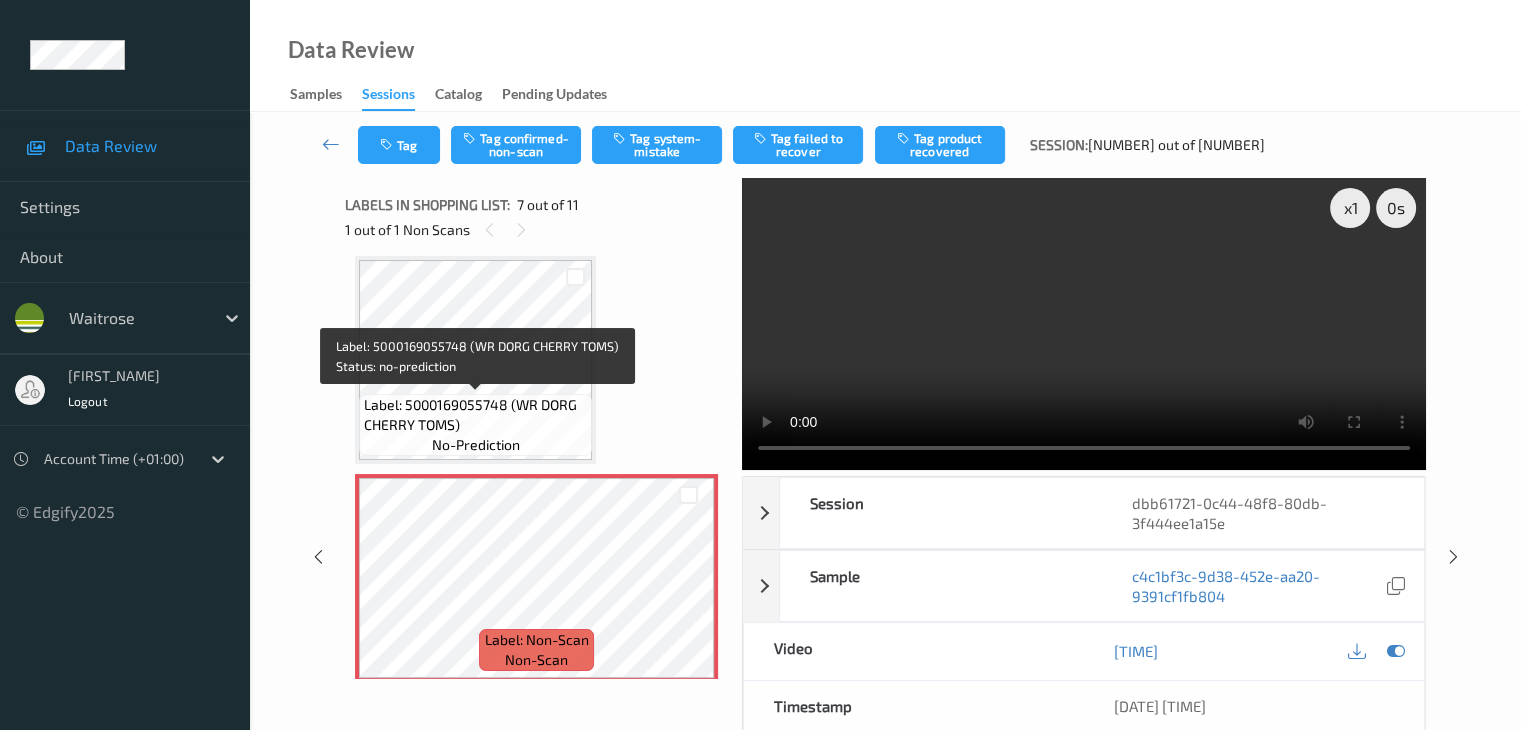 click on "Label: 5000169055748 (WR DORG CHERRY TOMS)" at bounding box center (475, 415) 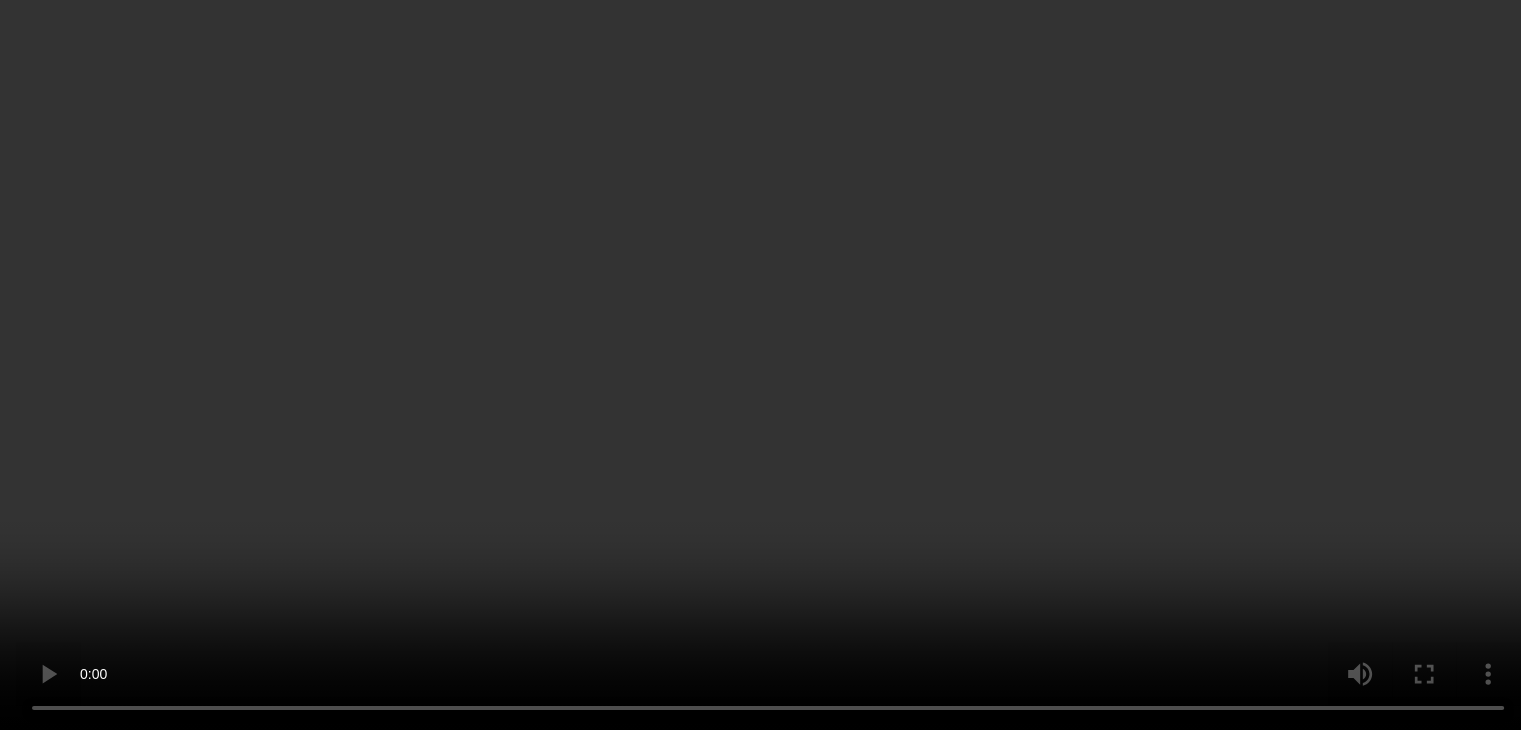scroll, scrollTop: 1300, scrollLeft: 0, axis: vertical 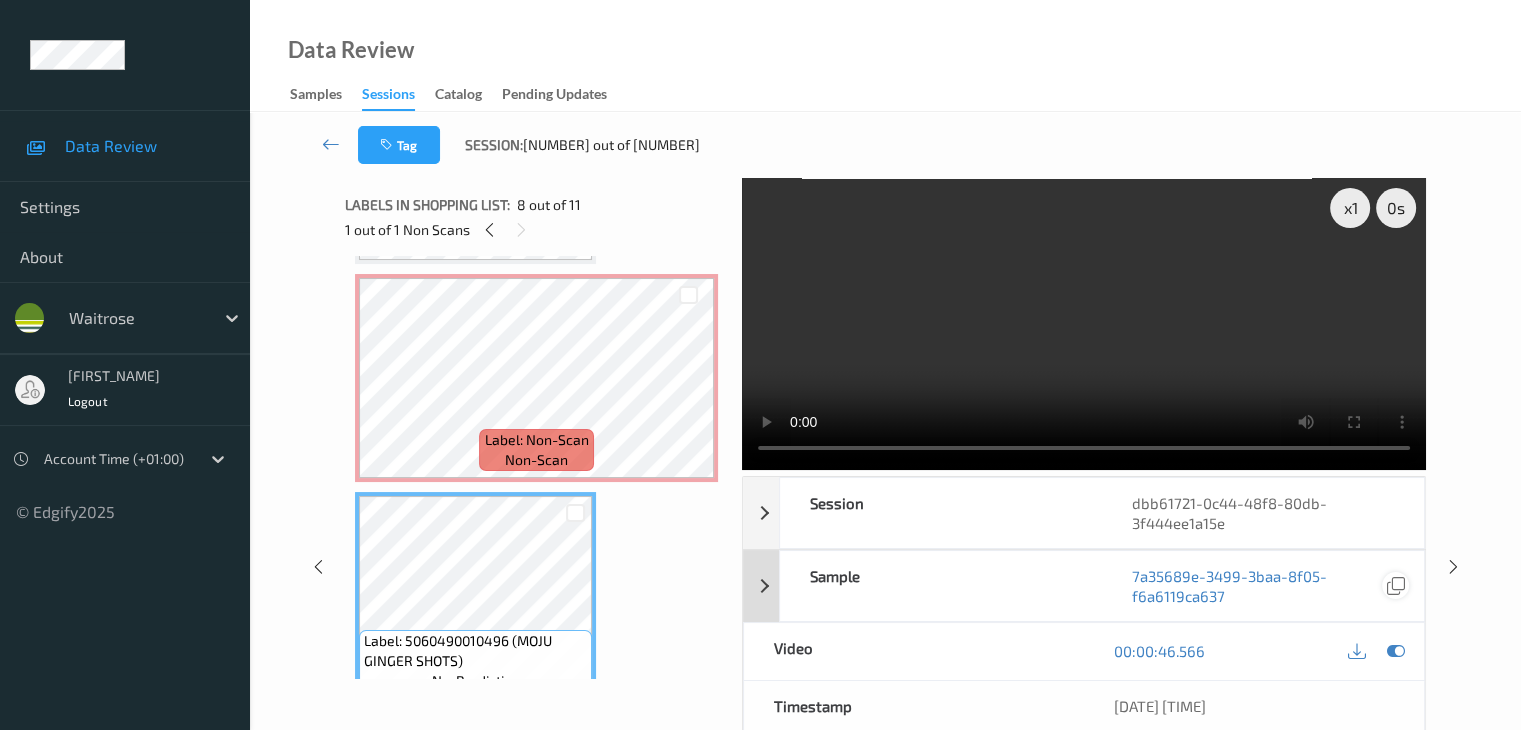 click at bounding box center [1395, 651] 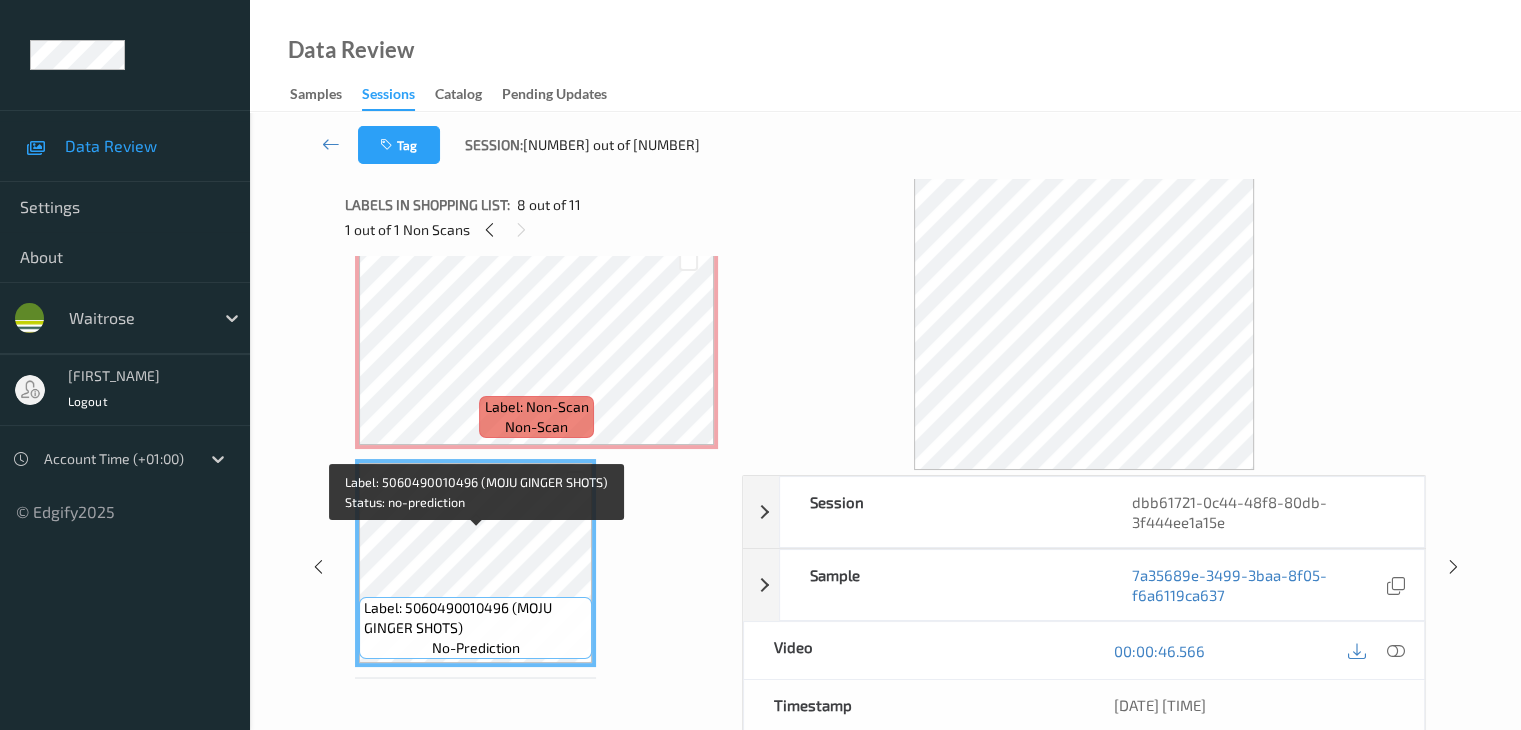 scroll, scrollTop: 1300, scrollLeft: 0, axis: vertical 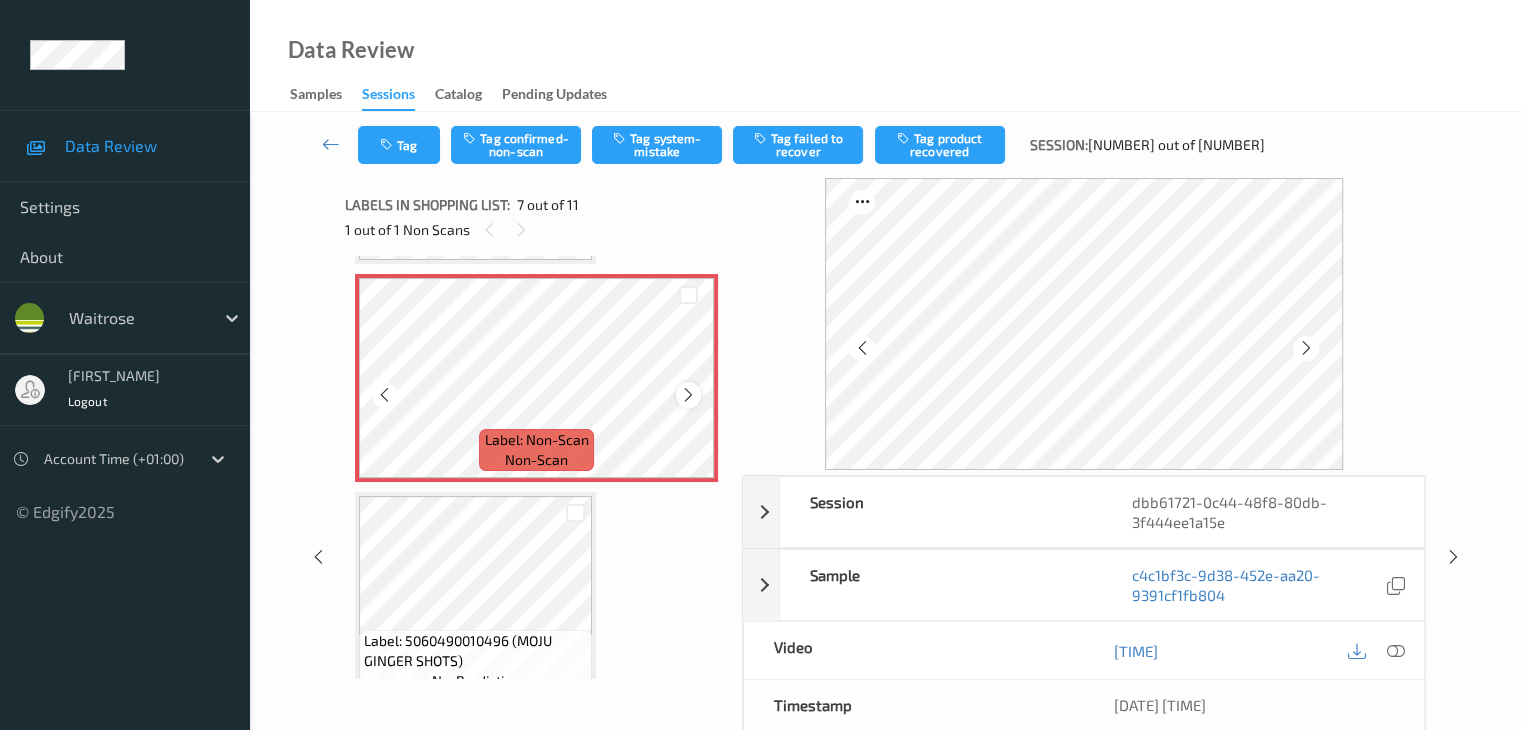 click at bounding box center (688, 395) 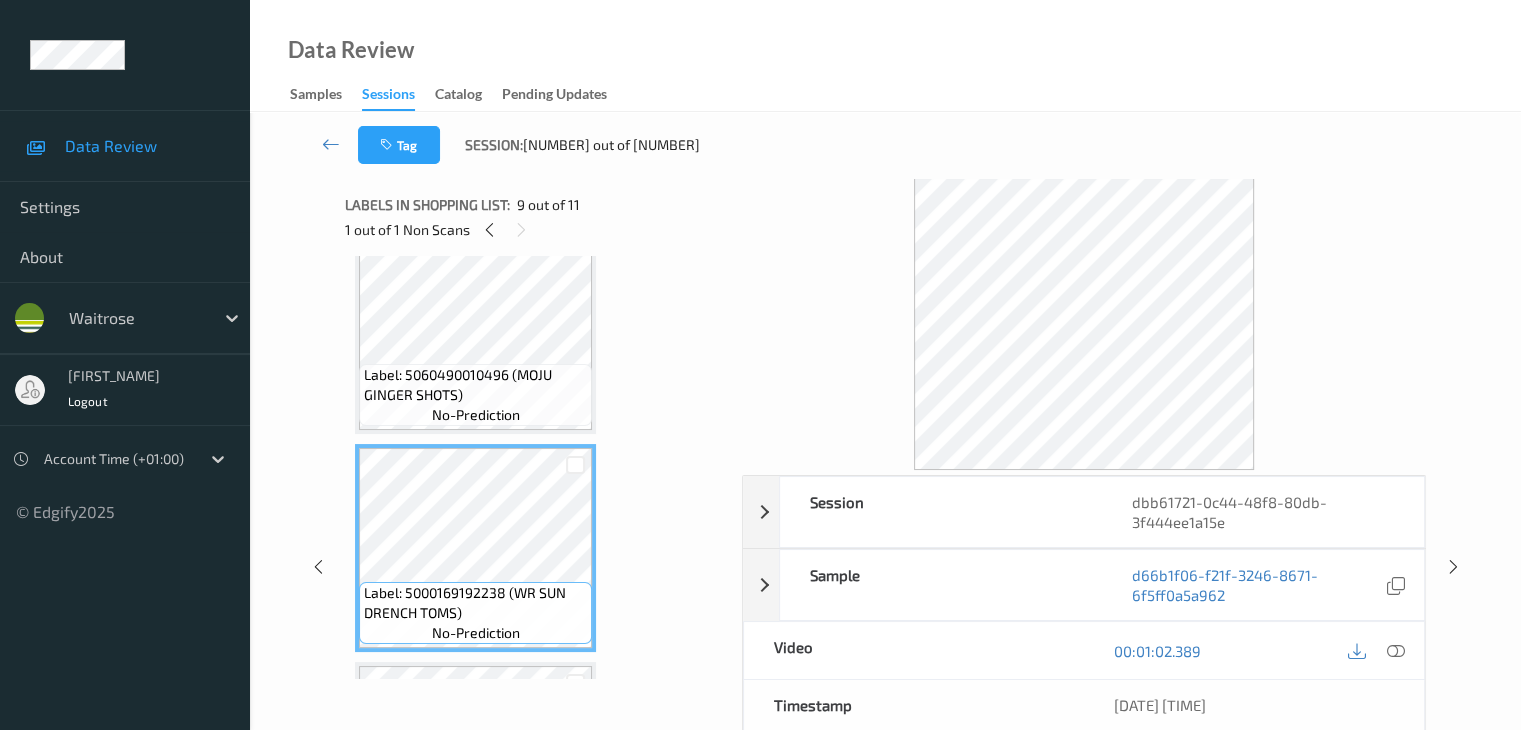 scroll, scrollTop: 1600, scrollLeft: 0, axis: vertical 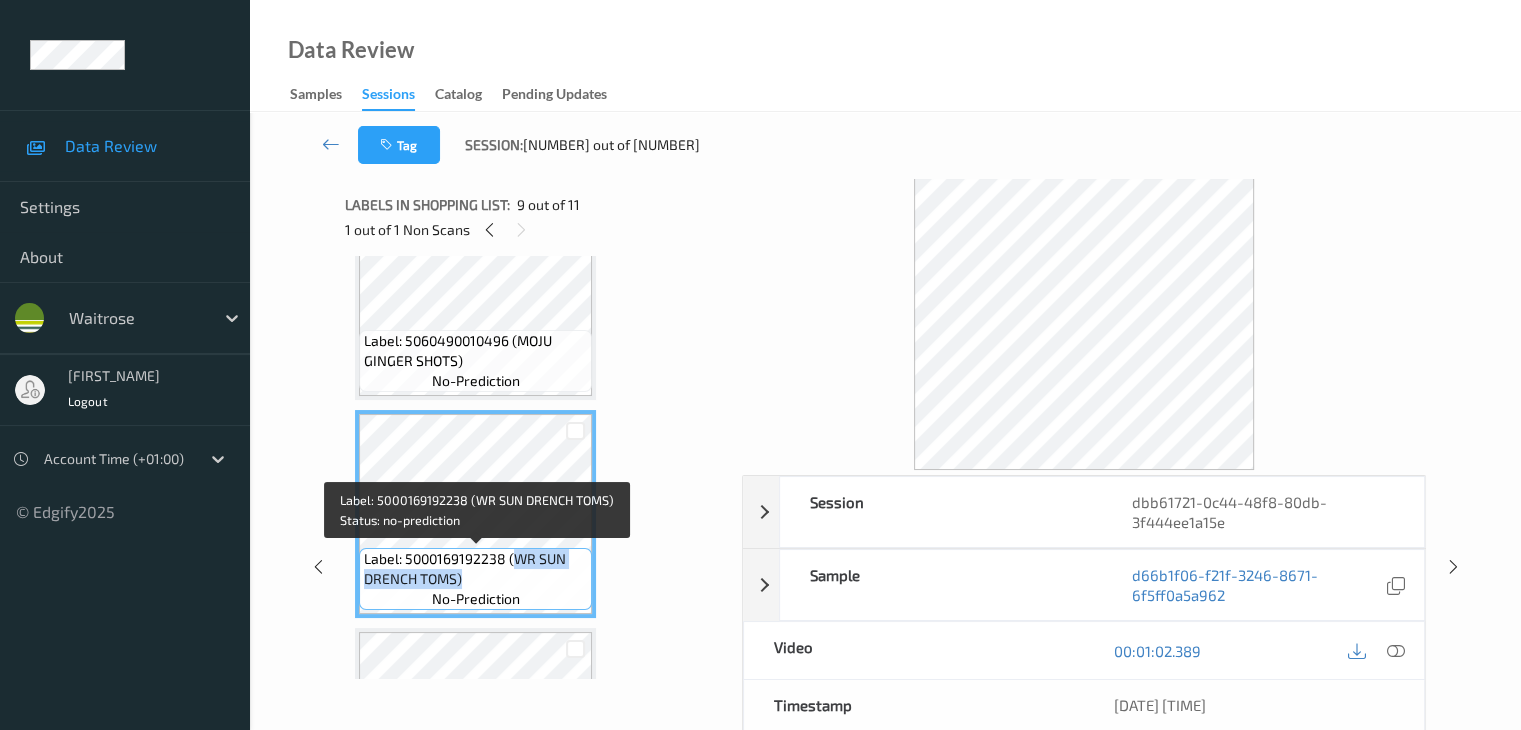 drag, startPoint x: 517, startPoint y: 563, endPoint x: 524, endPoint y: 573, distance: 12.206555 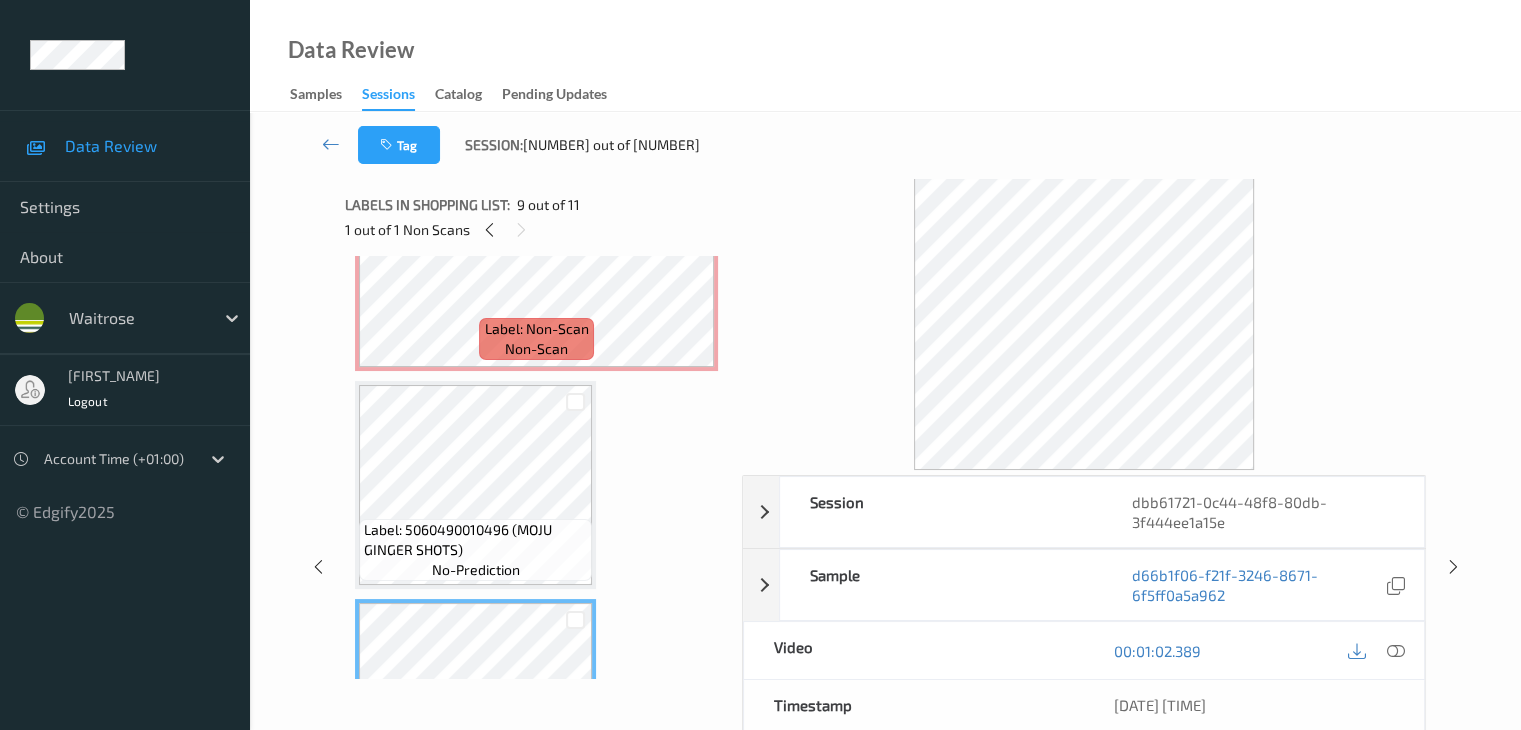 scroll, scrollTop: 1400, scrollLeft: 0, axis: vertical 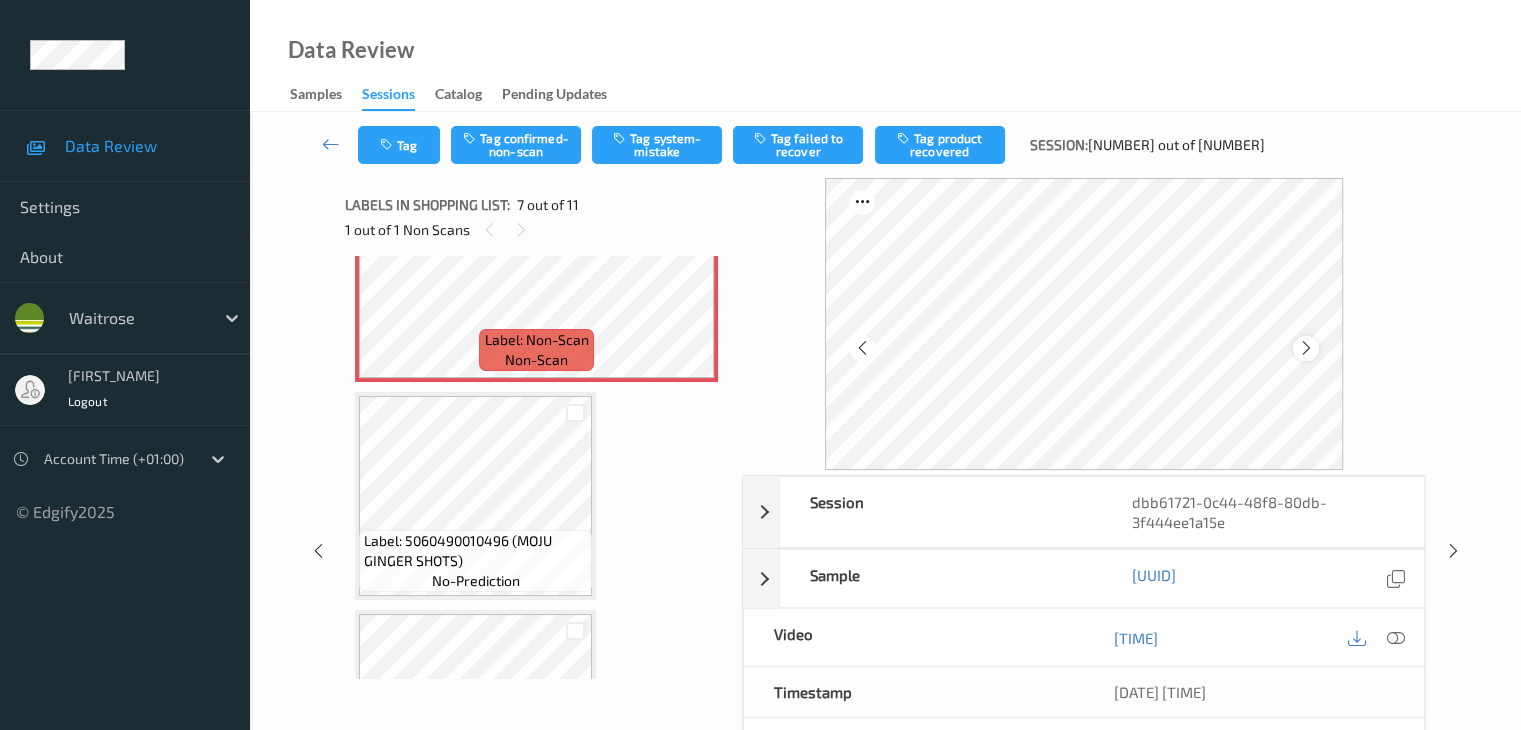 click at bounding box center (1306, 348) 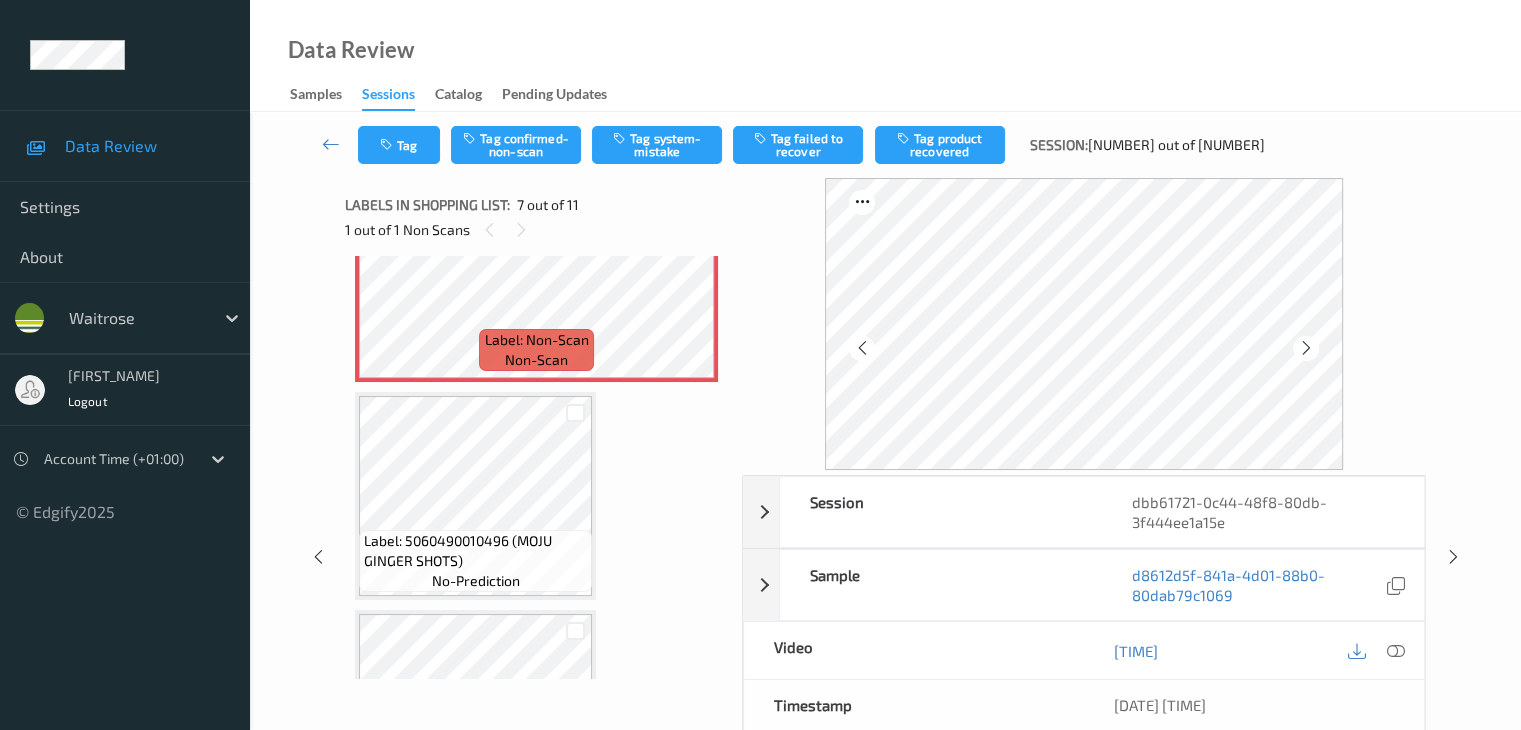 click at bounding box center [1306, 348] 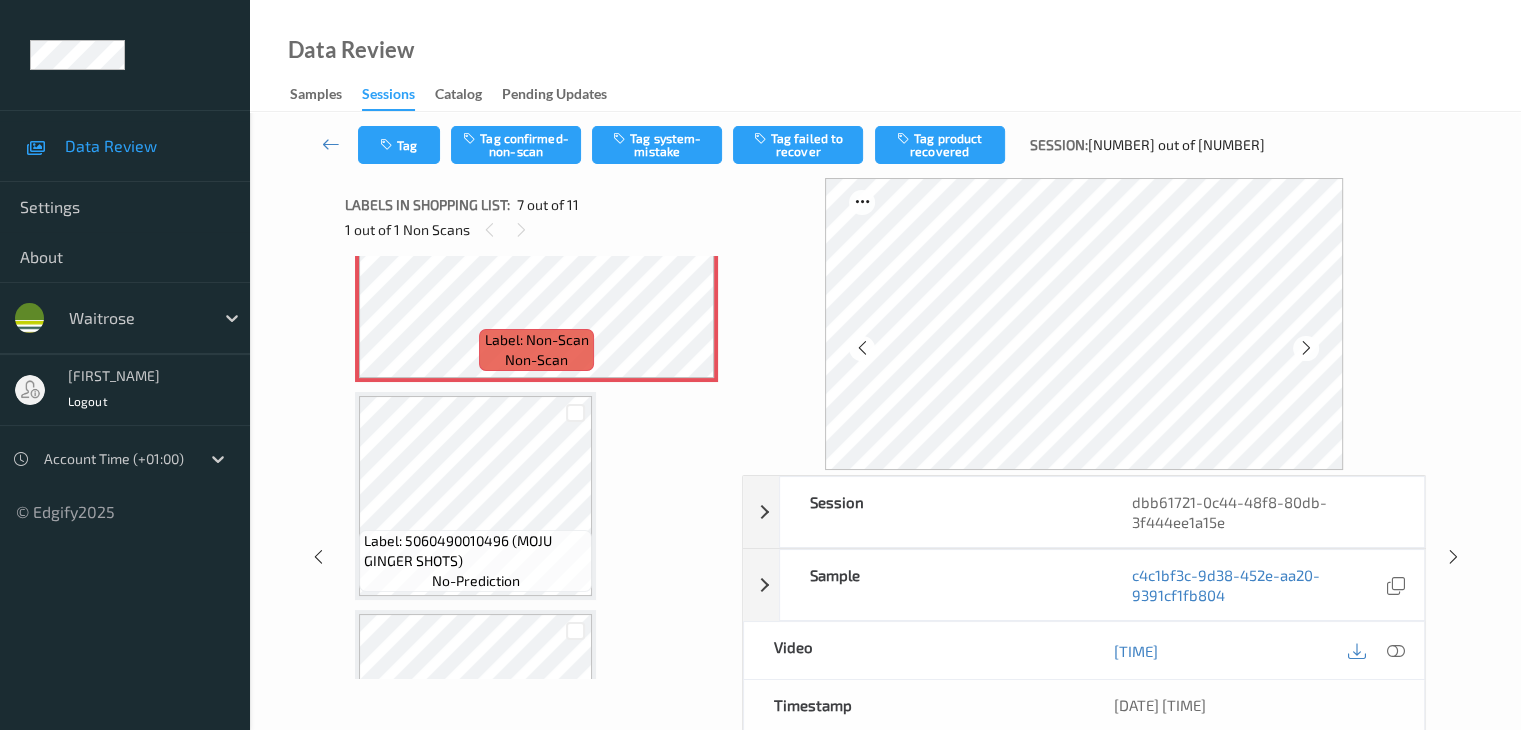 click at bounding box center [1306, 348] 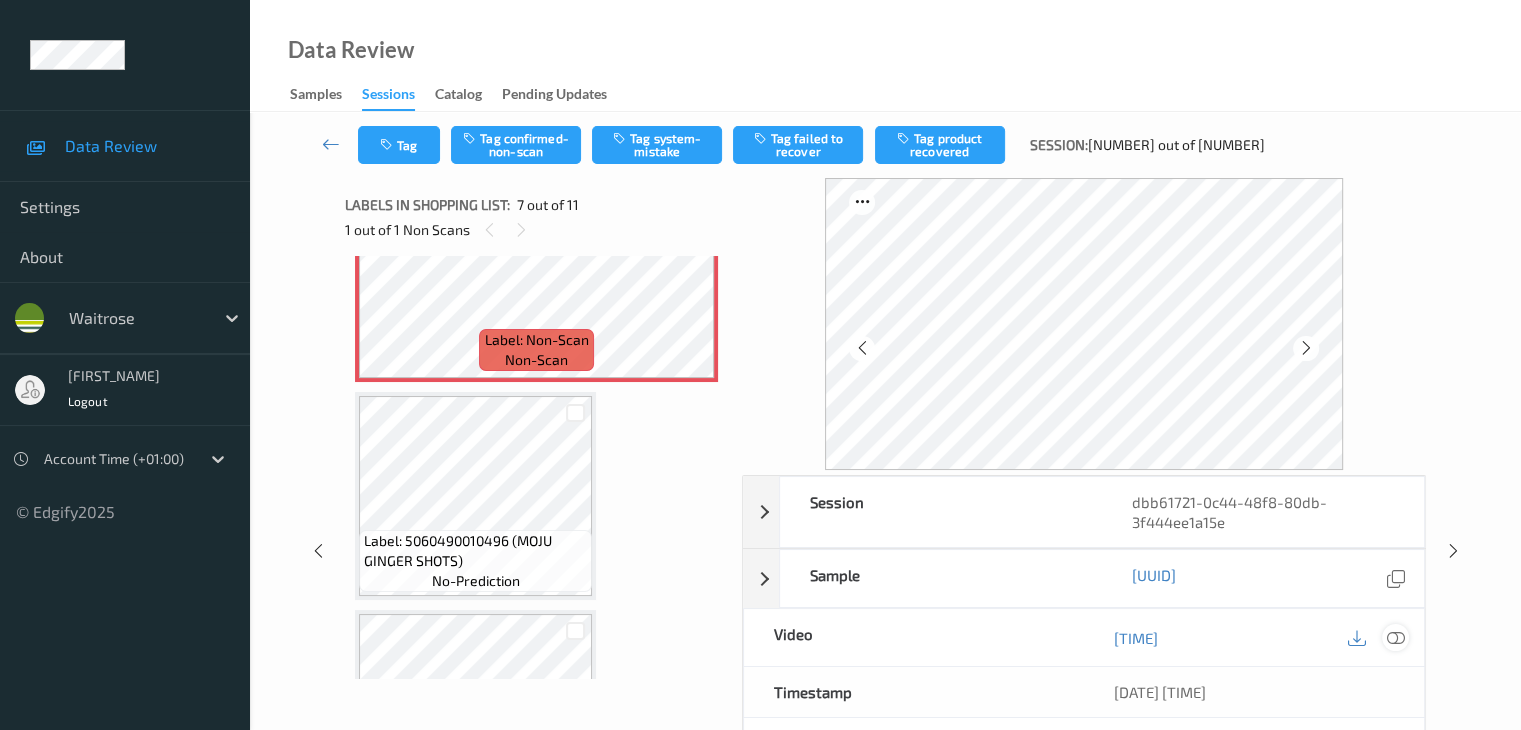 click at bounding box center [1395, 638] 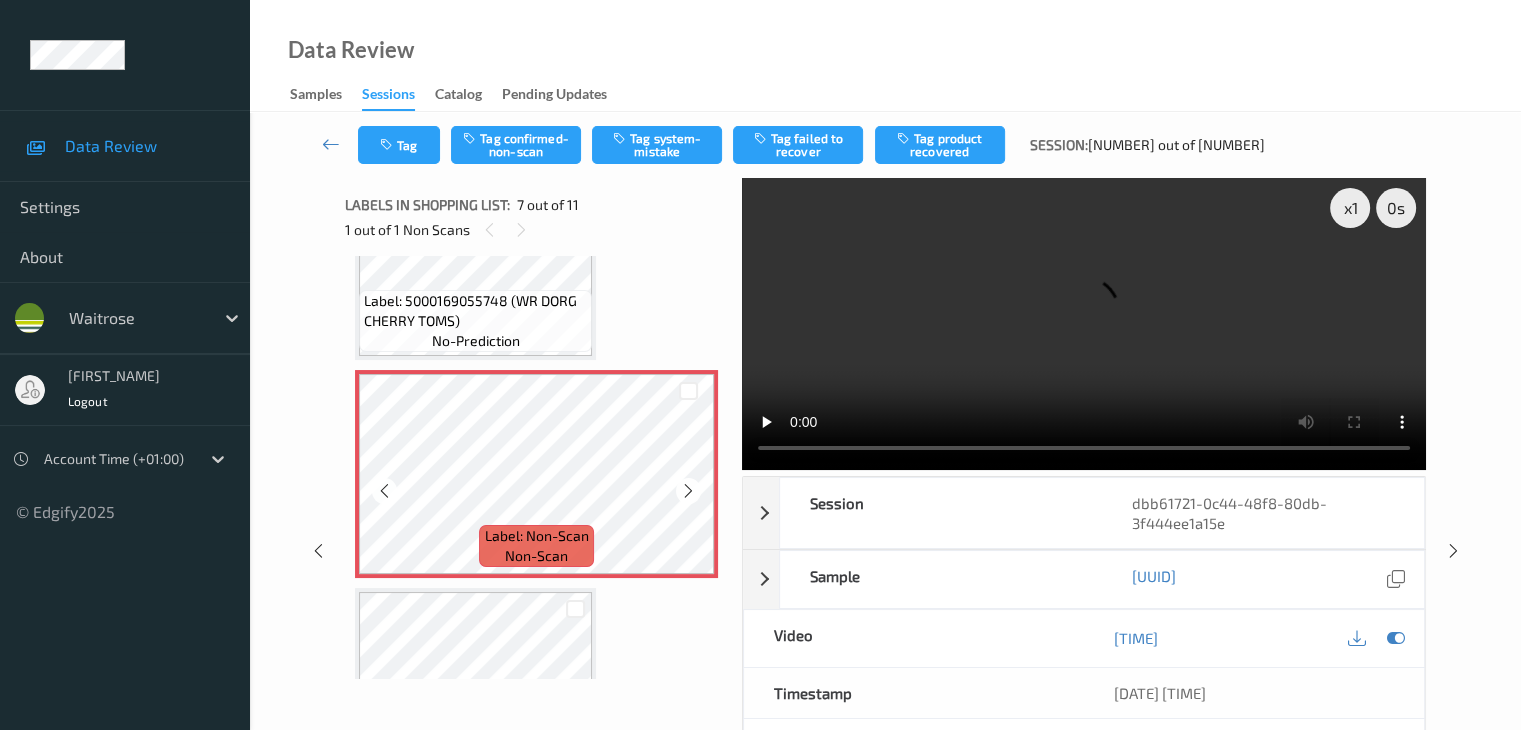 scroll, scrollTop: 1200, scrollLeft: 0, axis: vertical 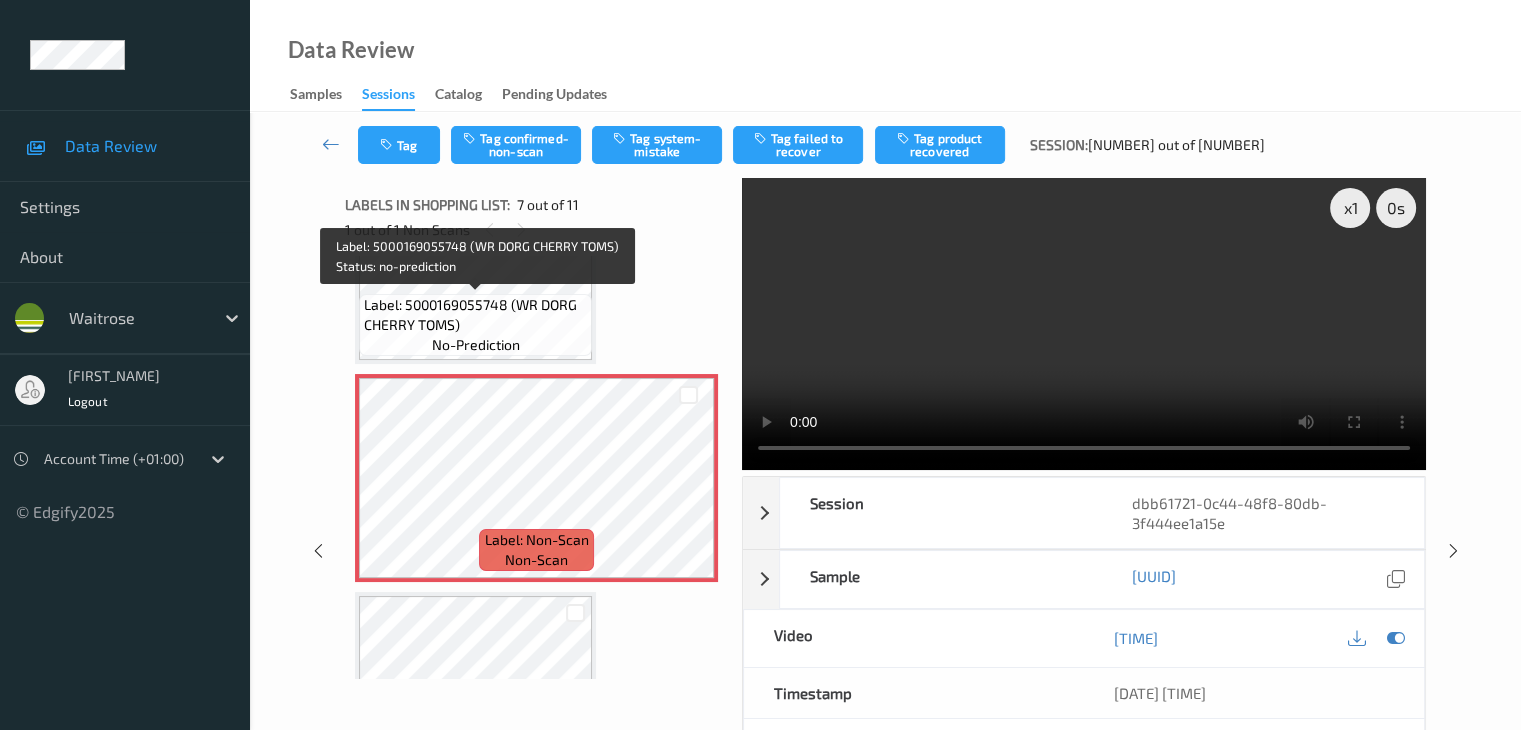click on "Label: [NUMBER] (WR DORG CHERRY TOMS) no-prediction" at bounding box center (475, 325) 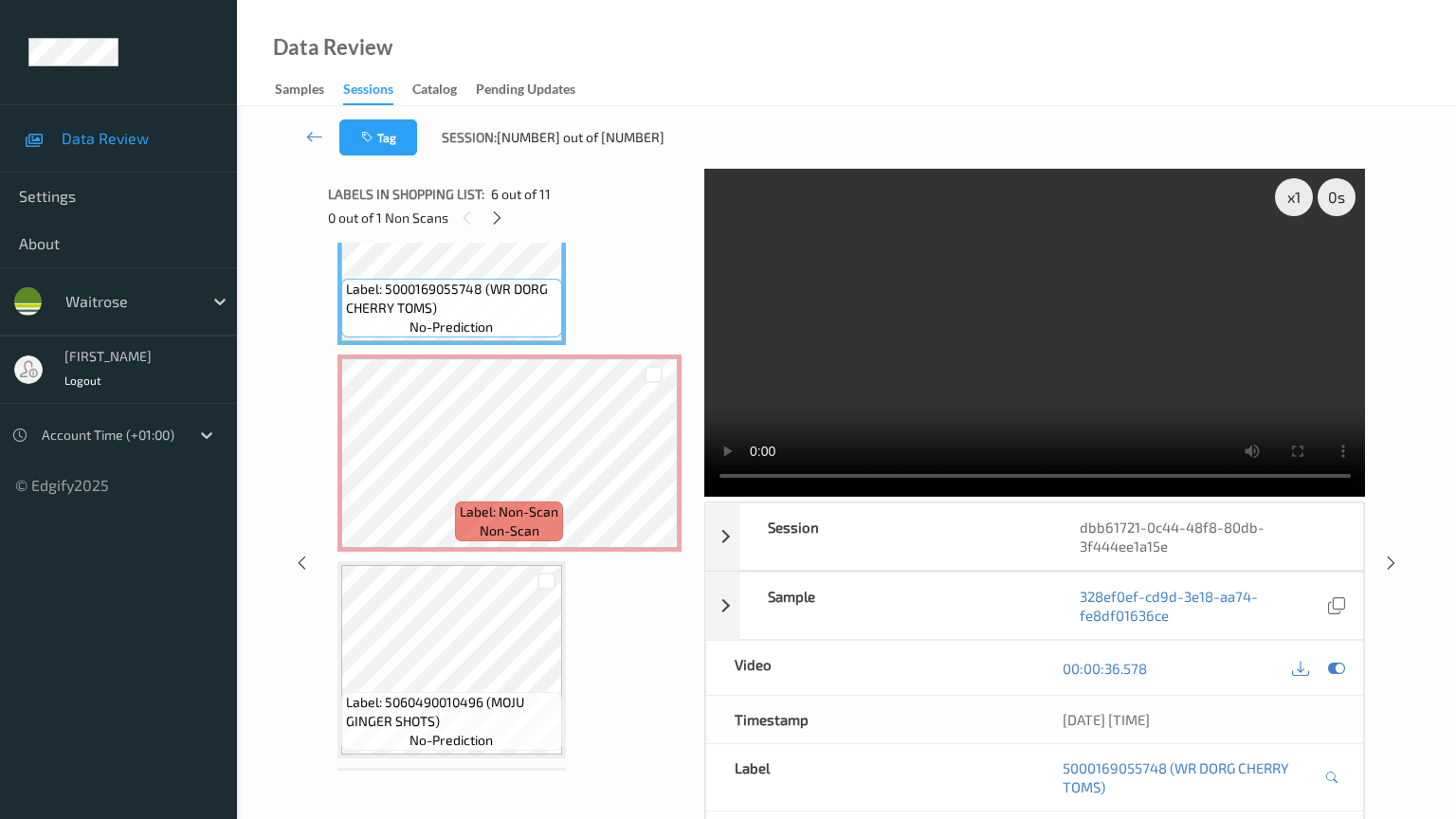type 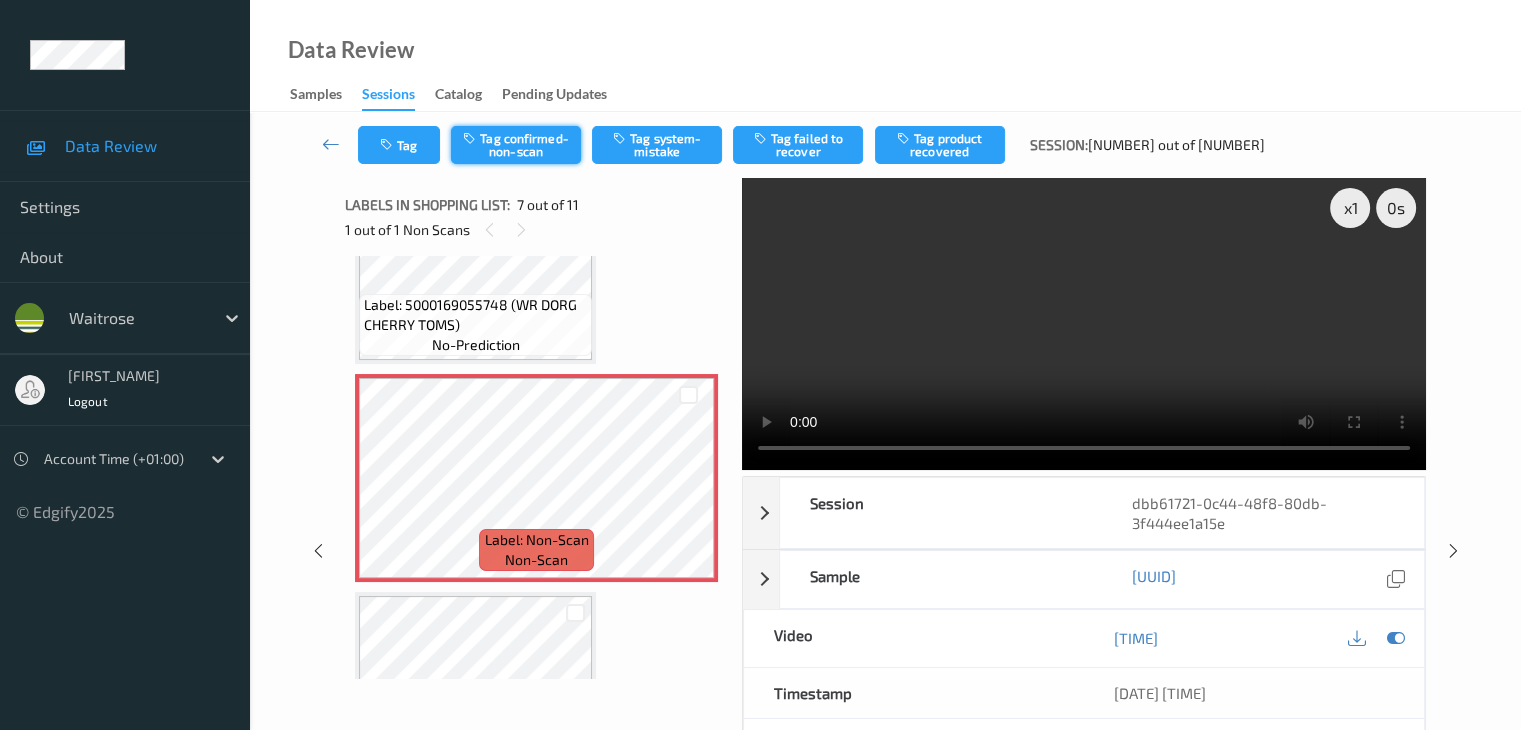 click on "Tag   confirmed-non-scan" at bounding box center [516, 145] 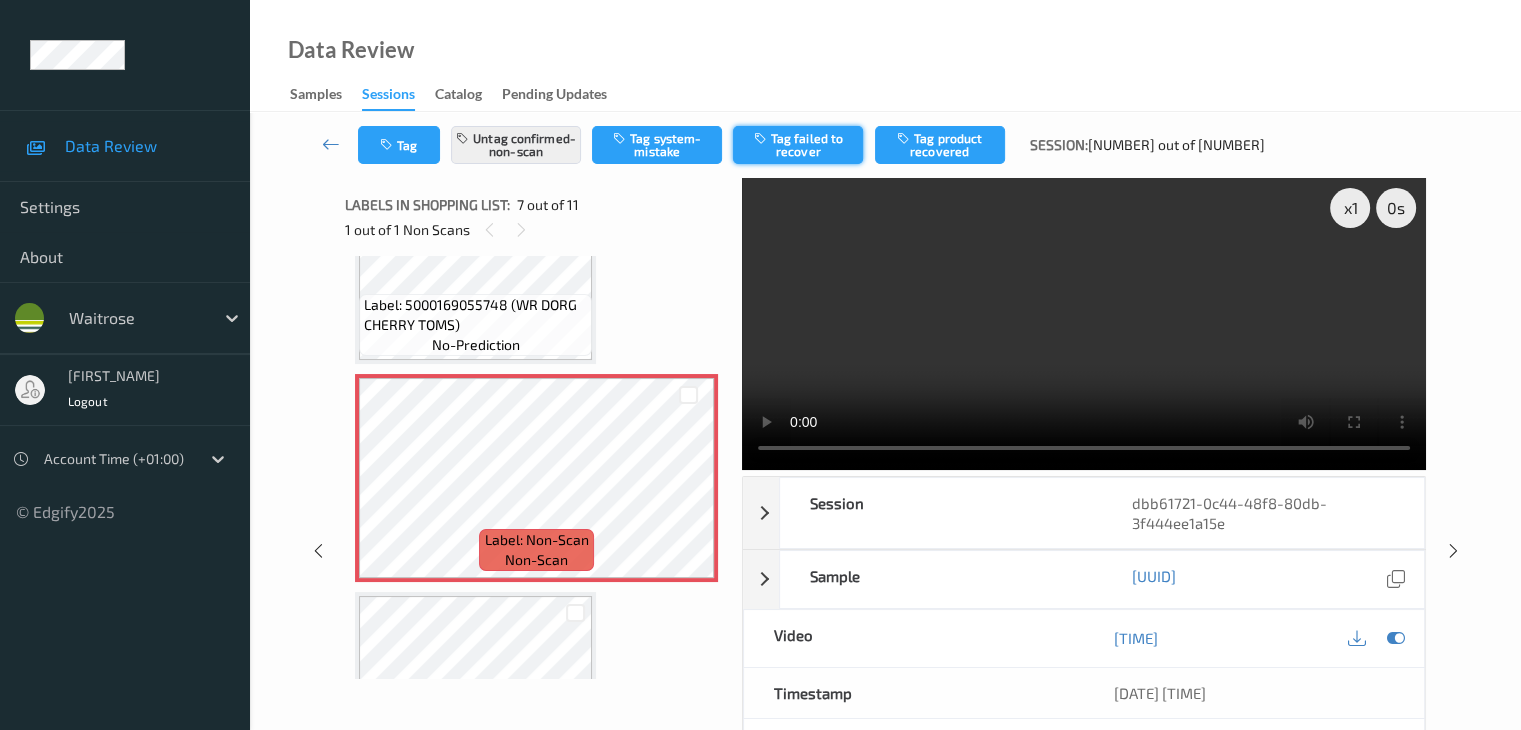 click on "Tag   failed to recover" at bounding box center [798, 145] 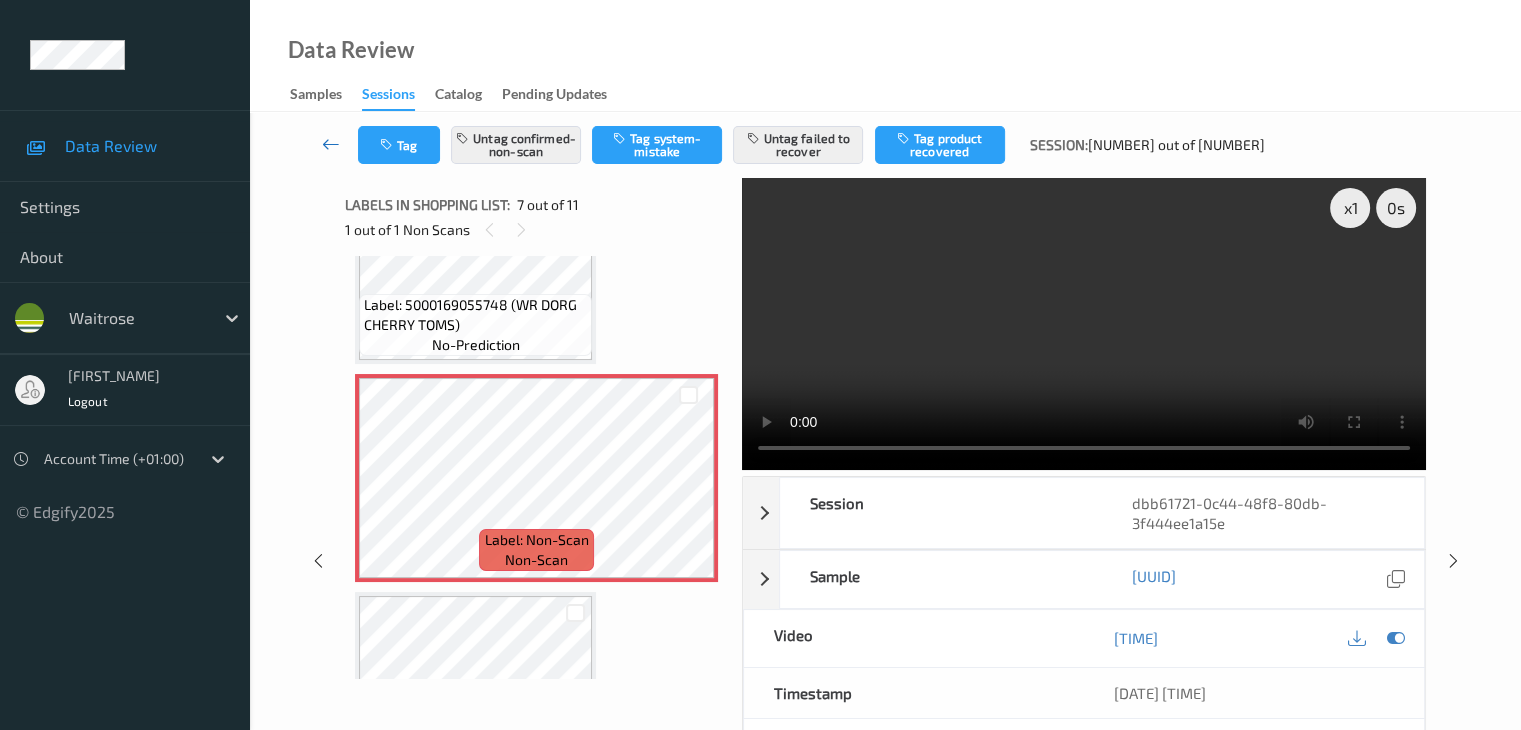 click at bounding box center (331, 144) 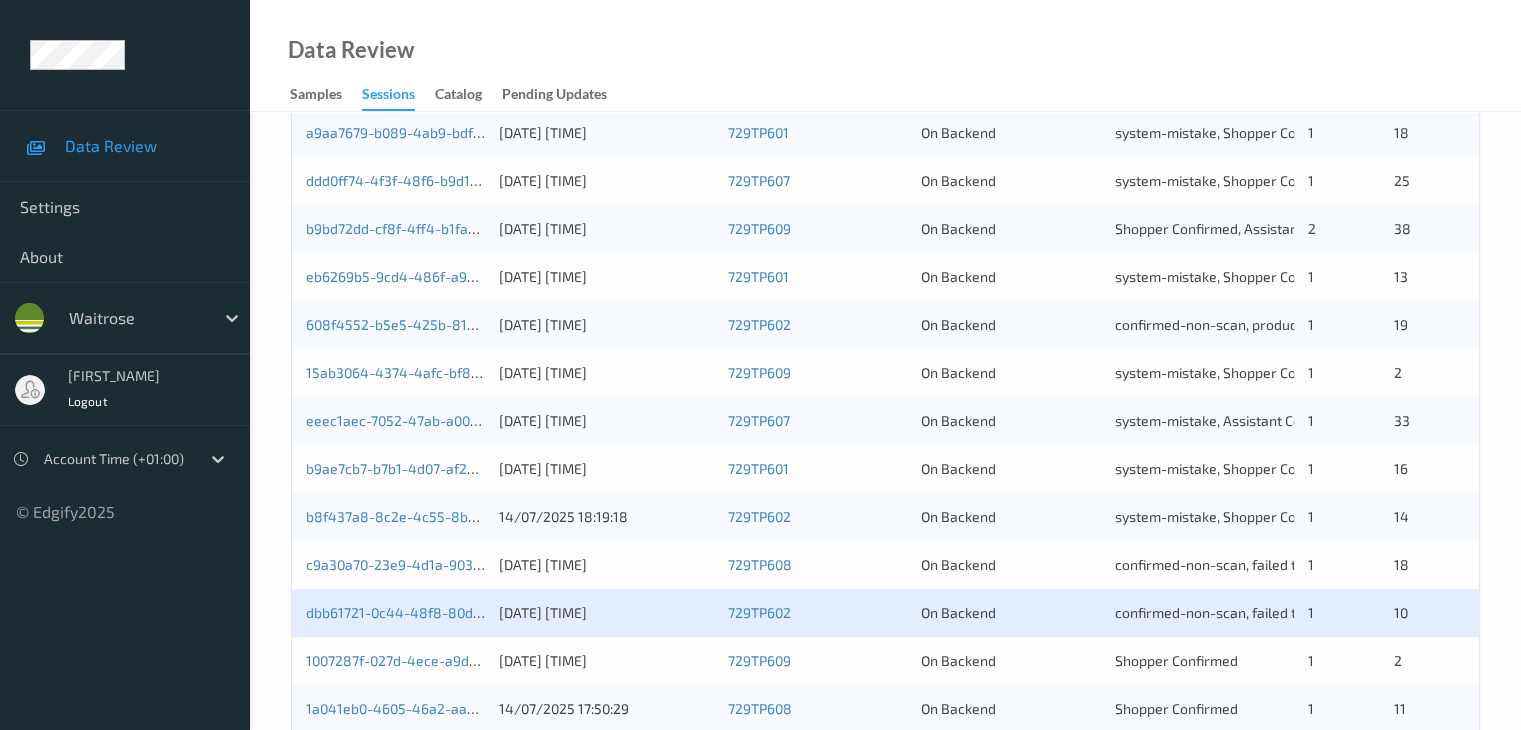scroll, scrollTop: 932, scrollLeft: 0, axis: vertical 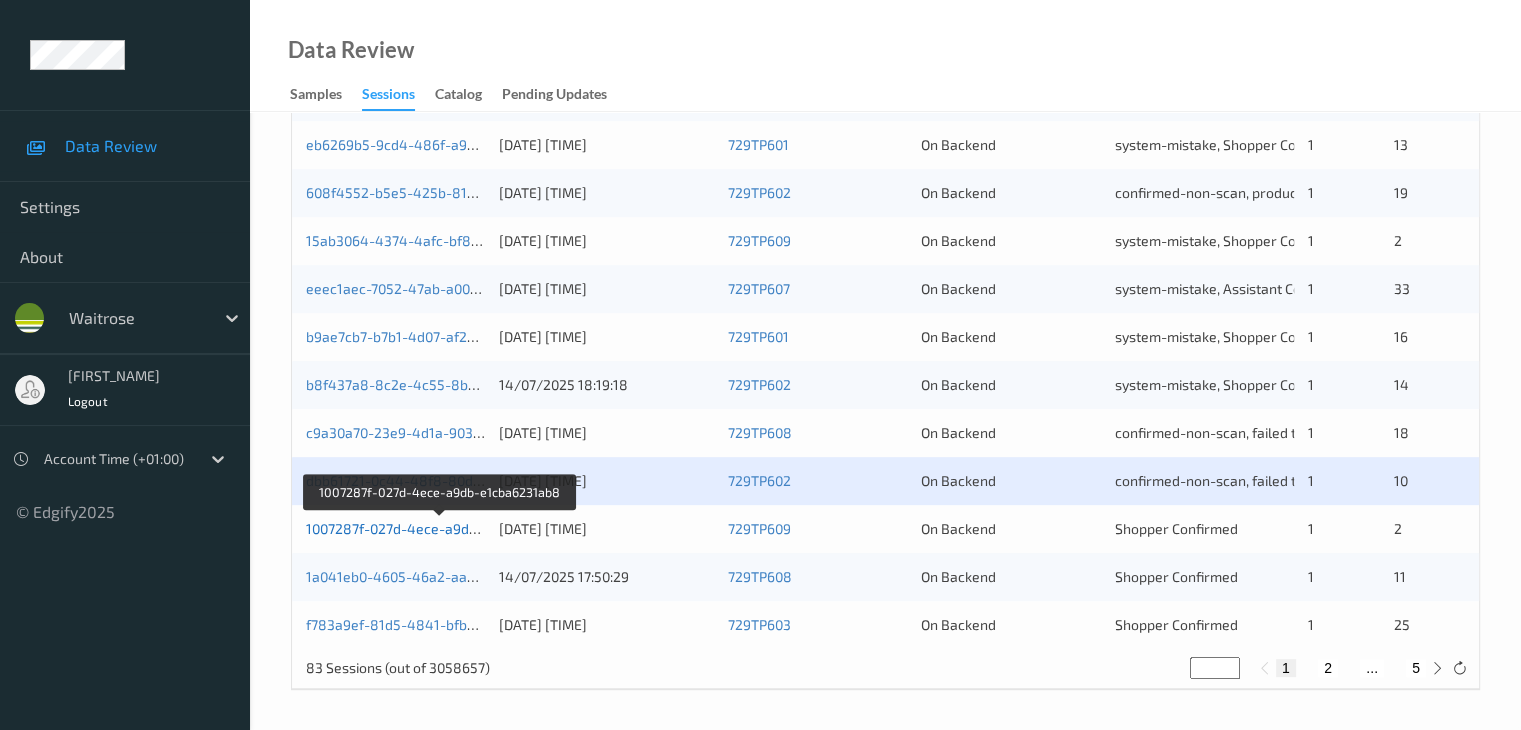 click on "1007287f-027d-4ece-a9db-e1cba6231ab8" at bounding box center [440, 528] 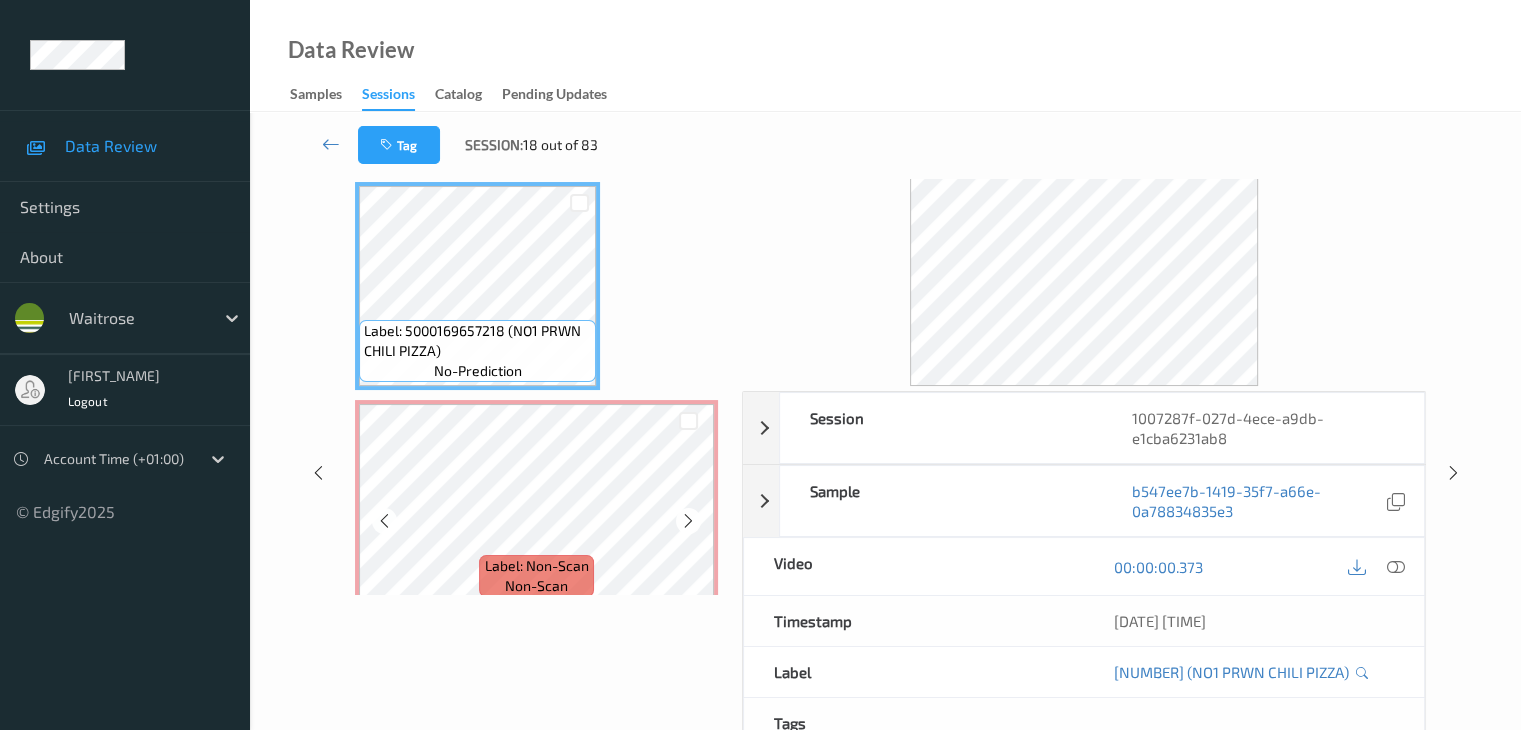 scroll, scrollTop: 0, scrollLeft: 0, axis: both 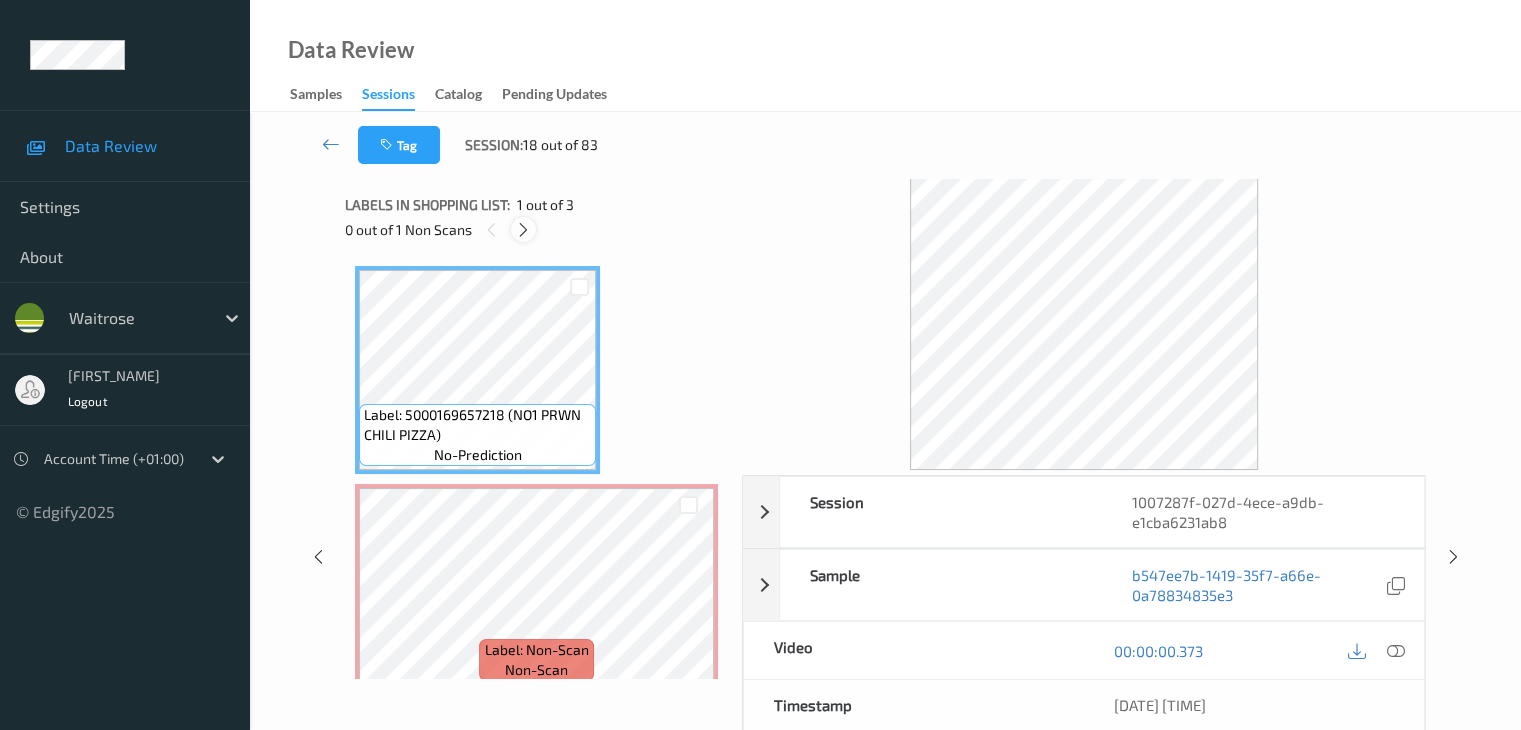 click at bounding box center (523, 230) 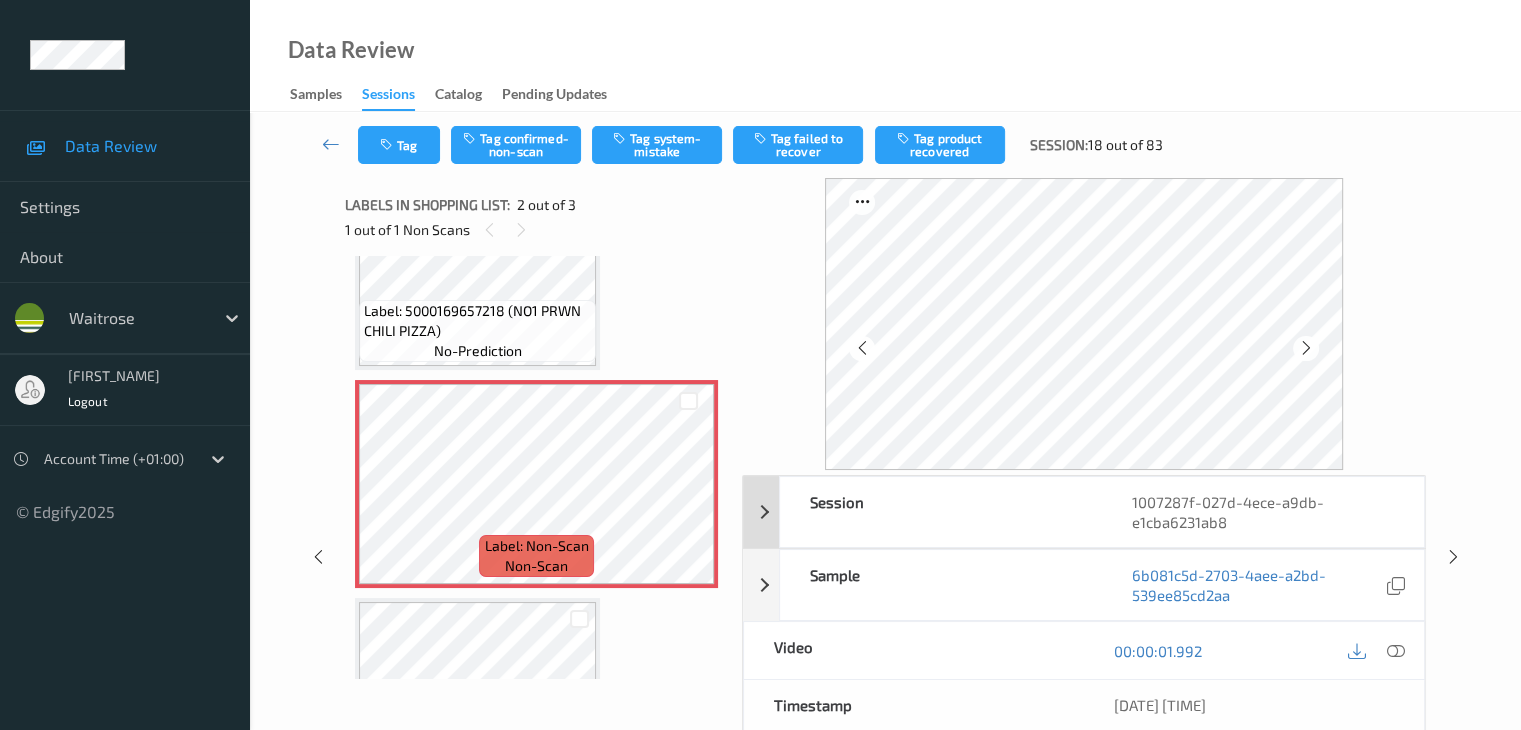 scroll, scrollTop: 210, scrollLeft: 0, axis: vertical 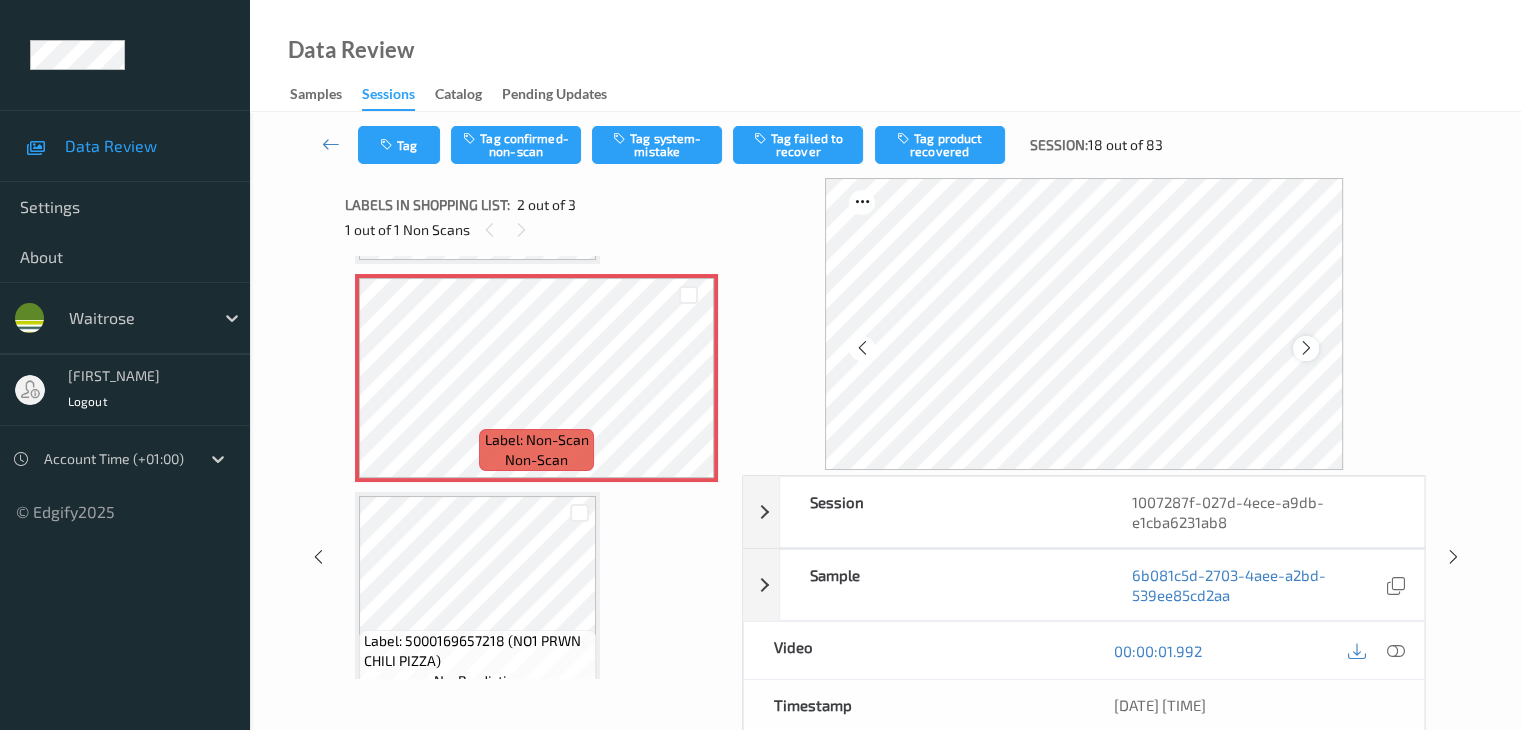 click at bounding box center [1306, 348] 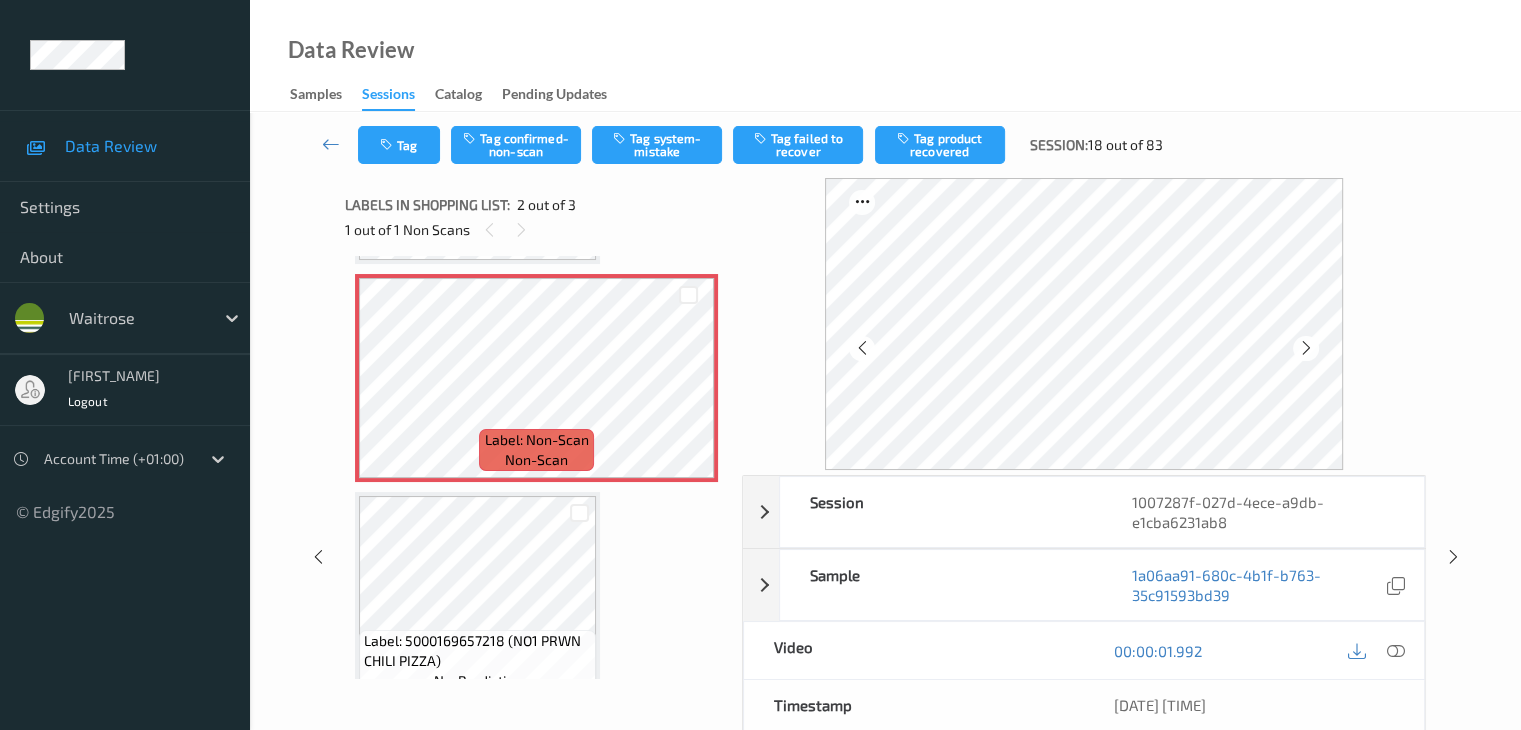 click at bounding box center [1306, 348] 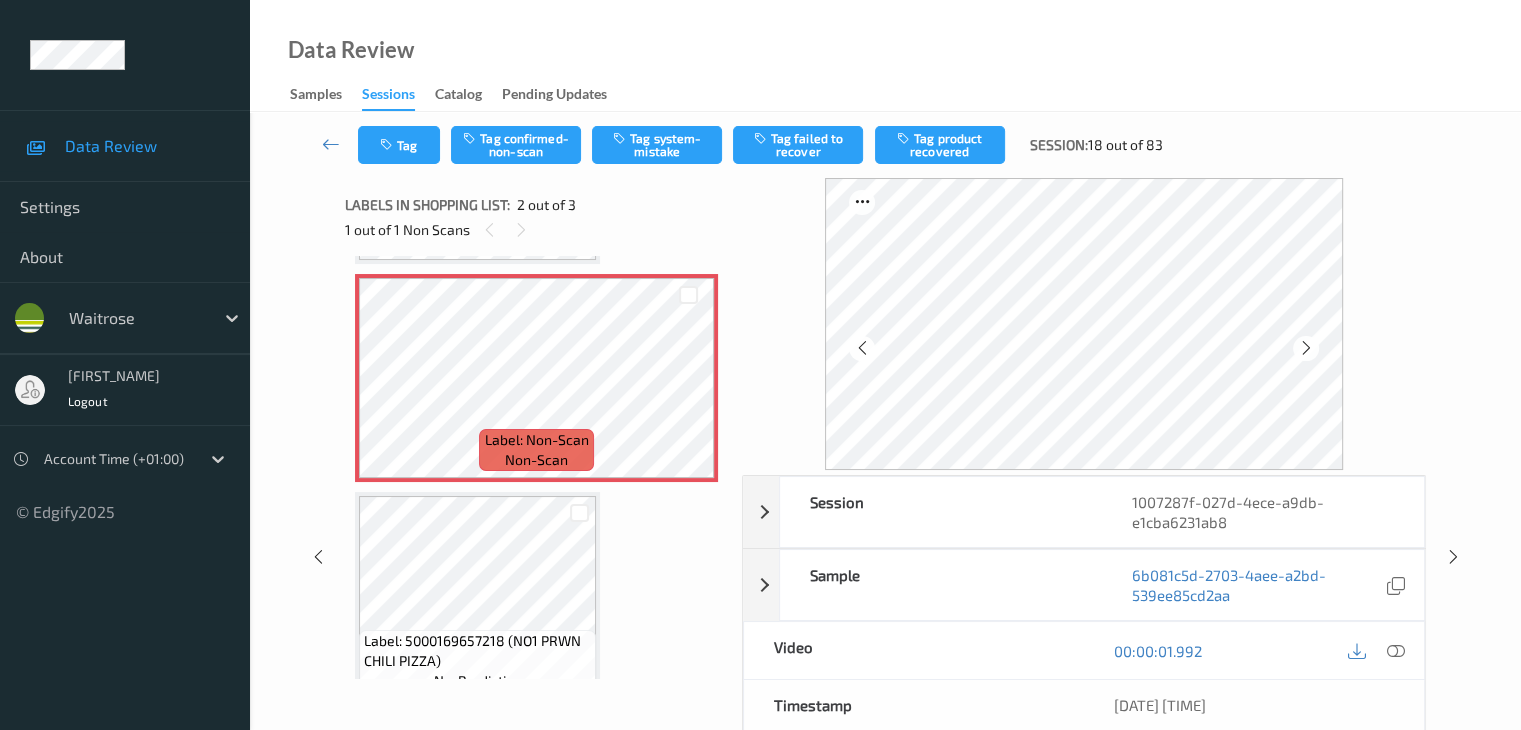 click at bounding box center [1306, 348] 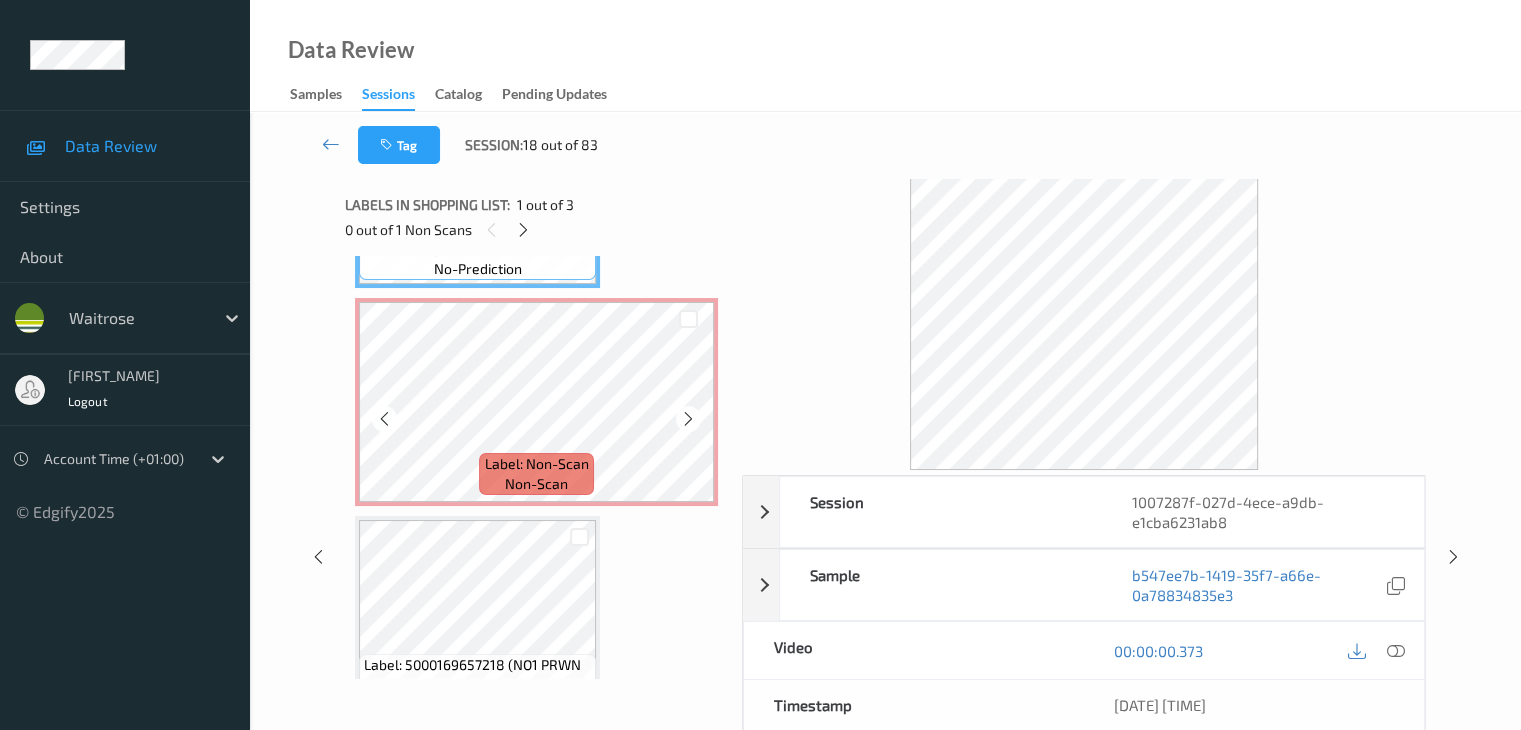 scroll, scrollTop: 210, scrollLeft: 0, axis: vertical 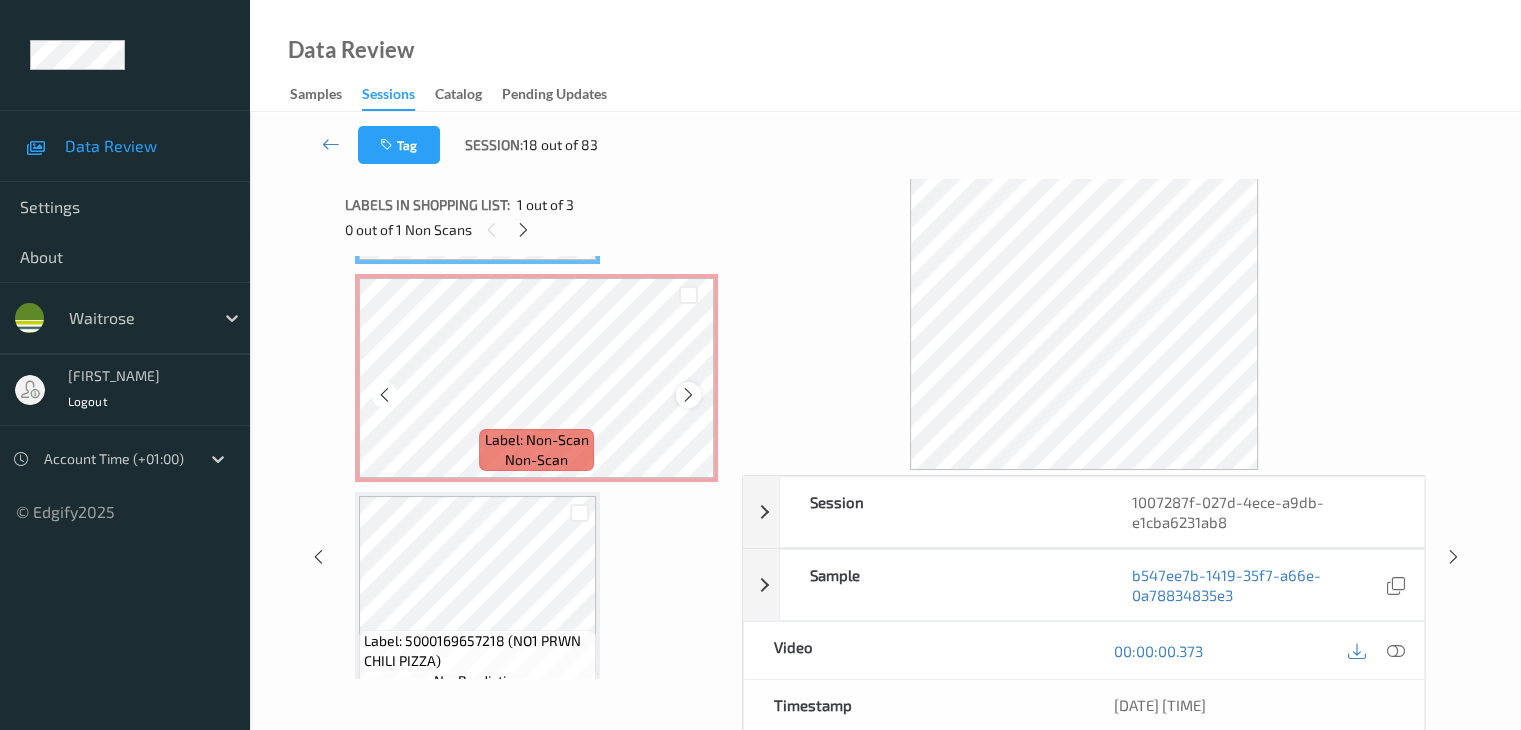 click at bounding box center [688, 395] 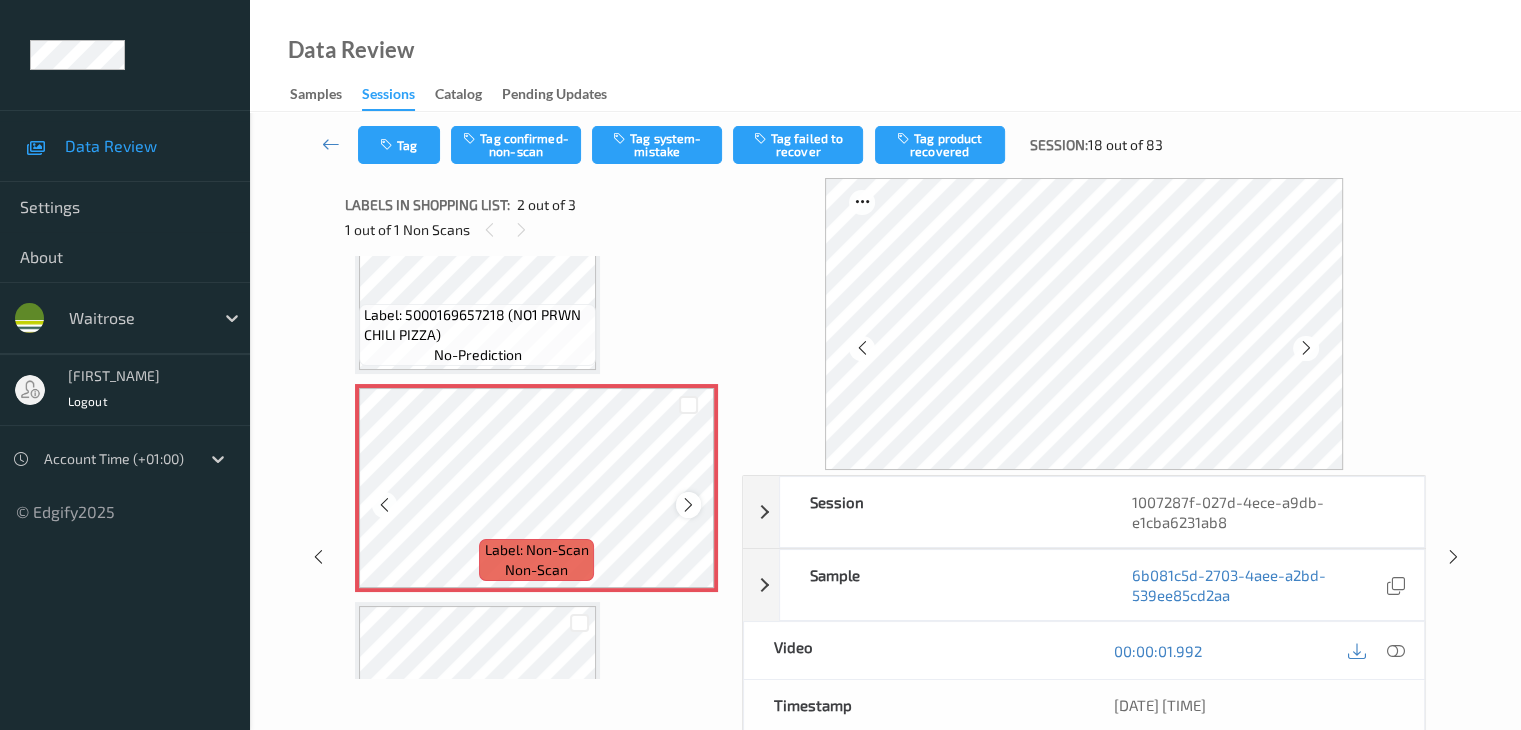 scroll, scrollTop: 0, scrollLeft: 0, axis: both 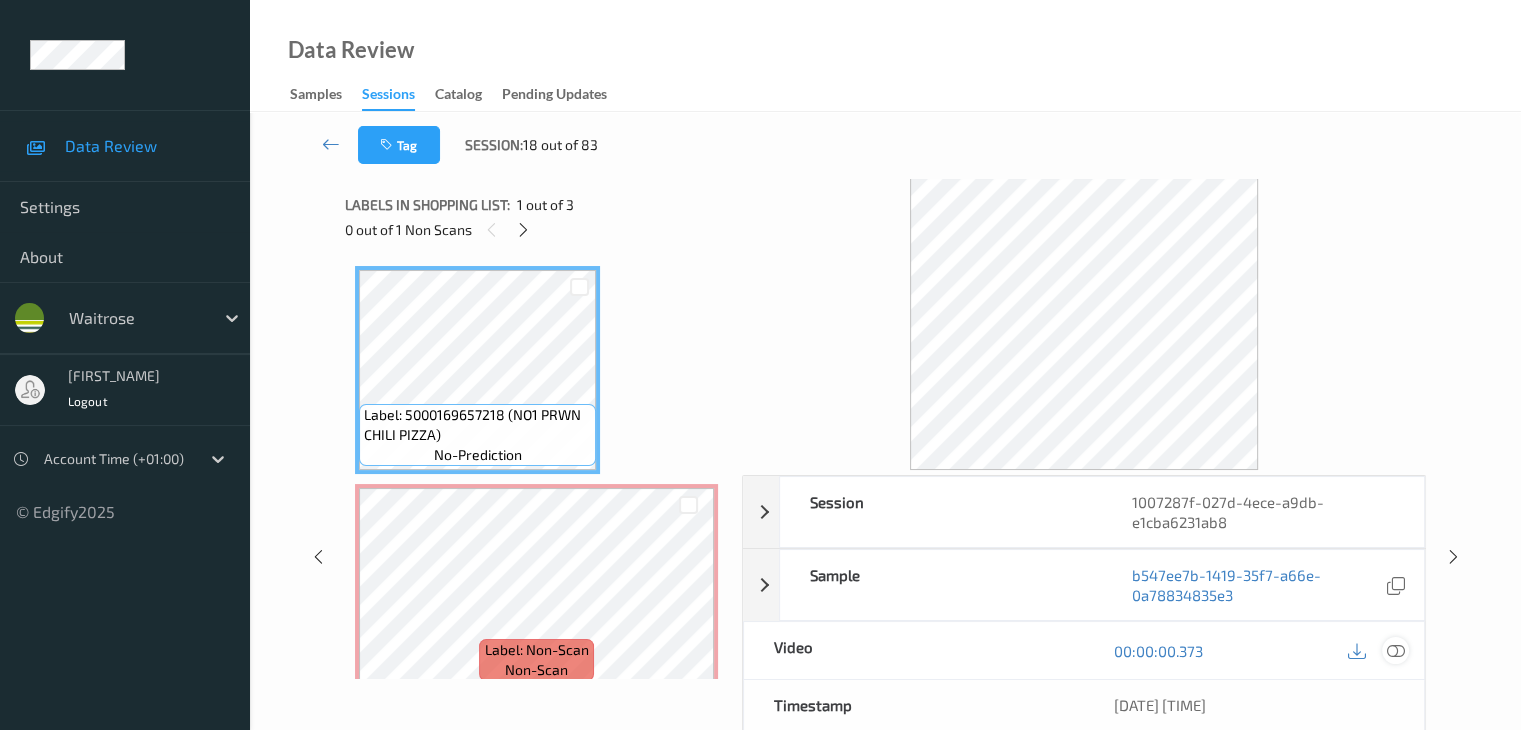 click at bounding box center (1395, 651) 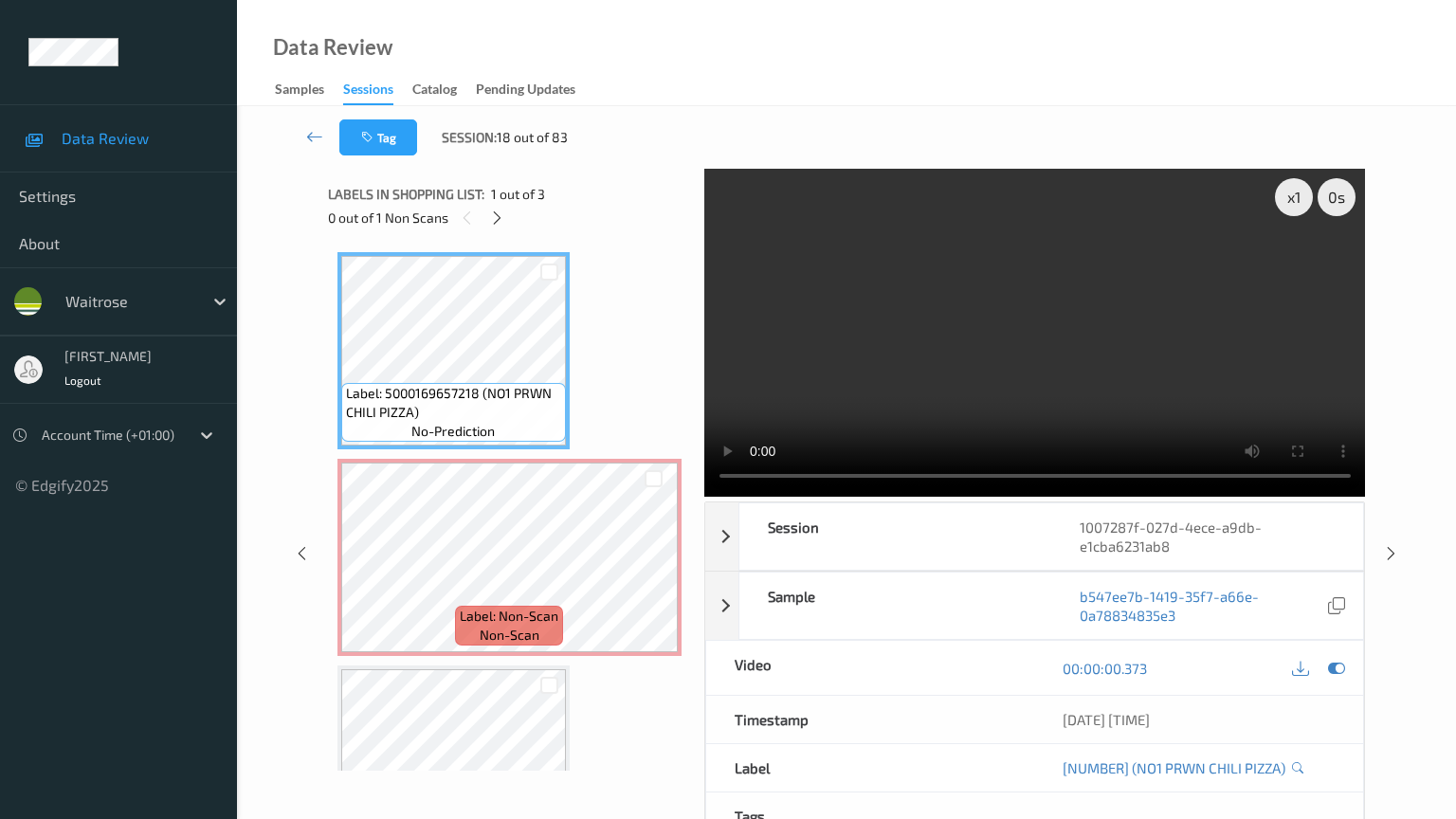 type 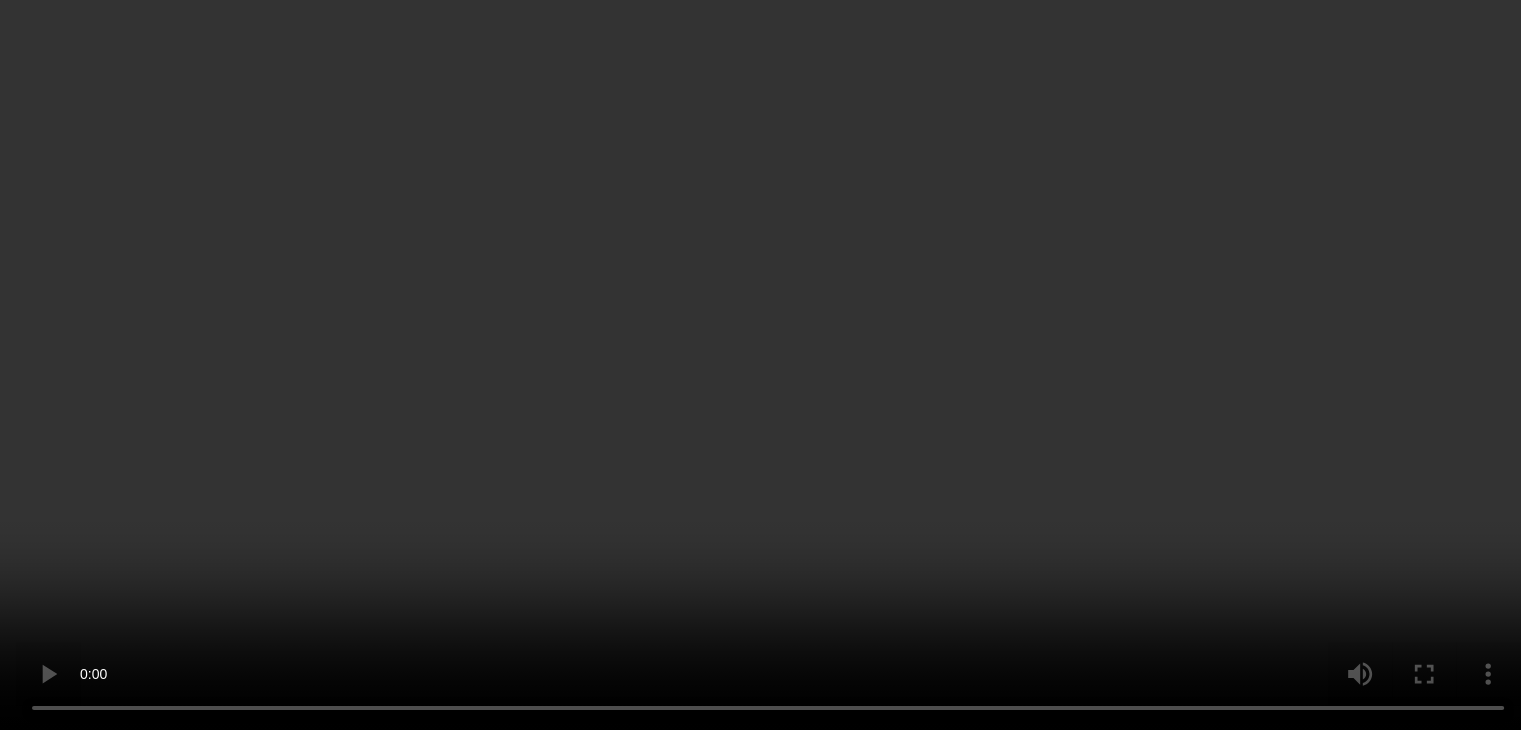 scroll, scrollTop: 241, scrollLeft: 0, axis: vertical 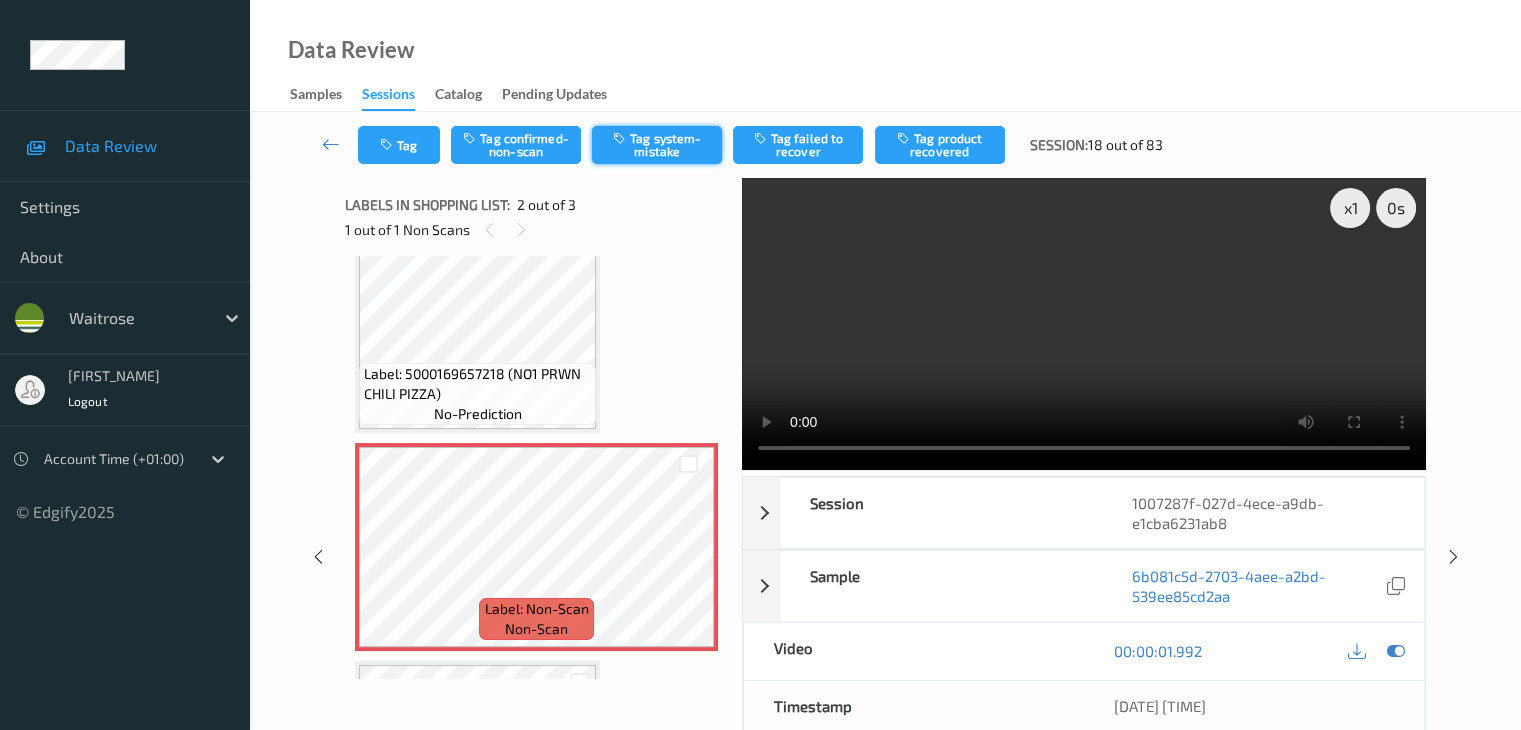 click on "Tag   system-mistake" at bounding box center (657, 145) 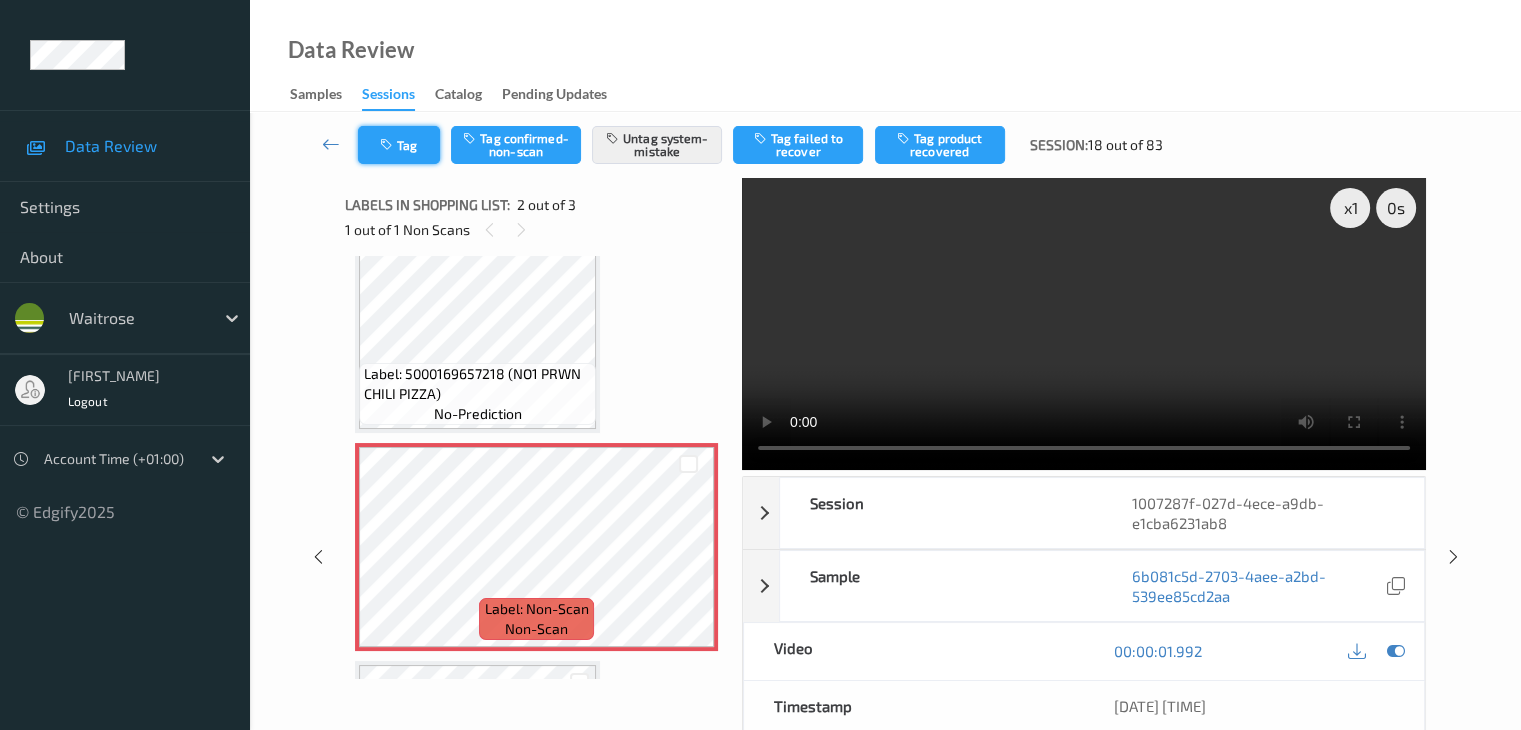 click at bounding box center (388, 145) 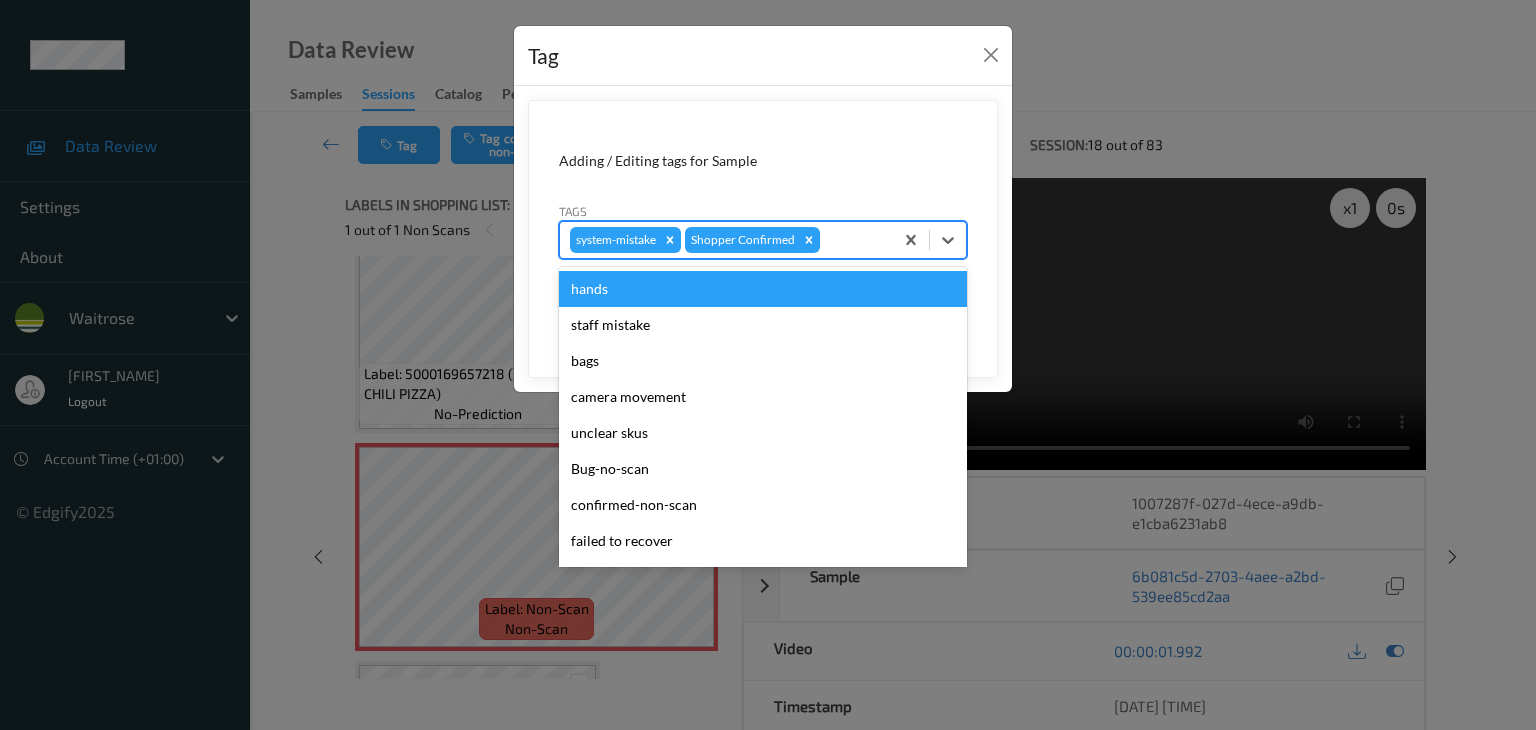 click at bounding box center [853, 240] 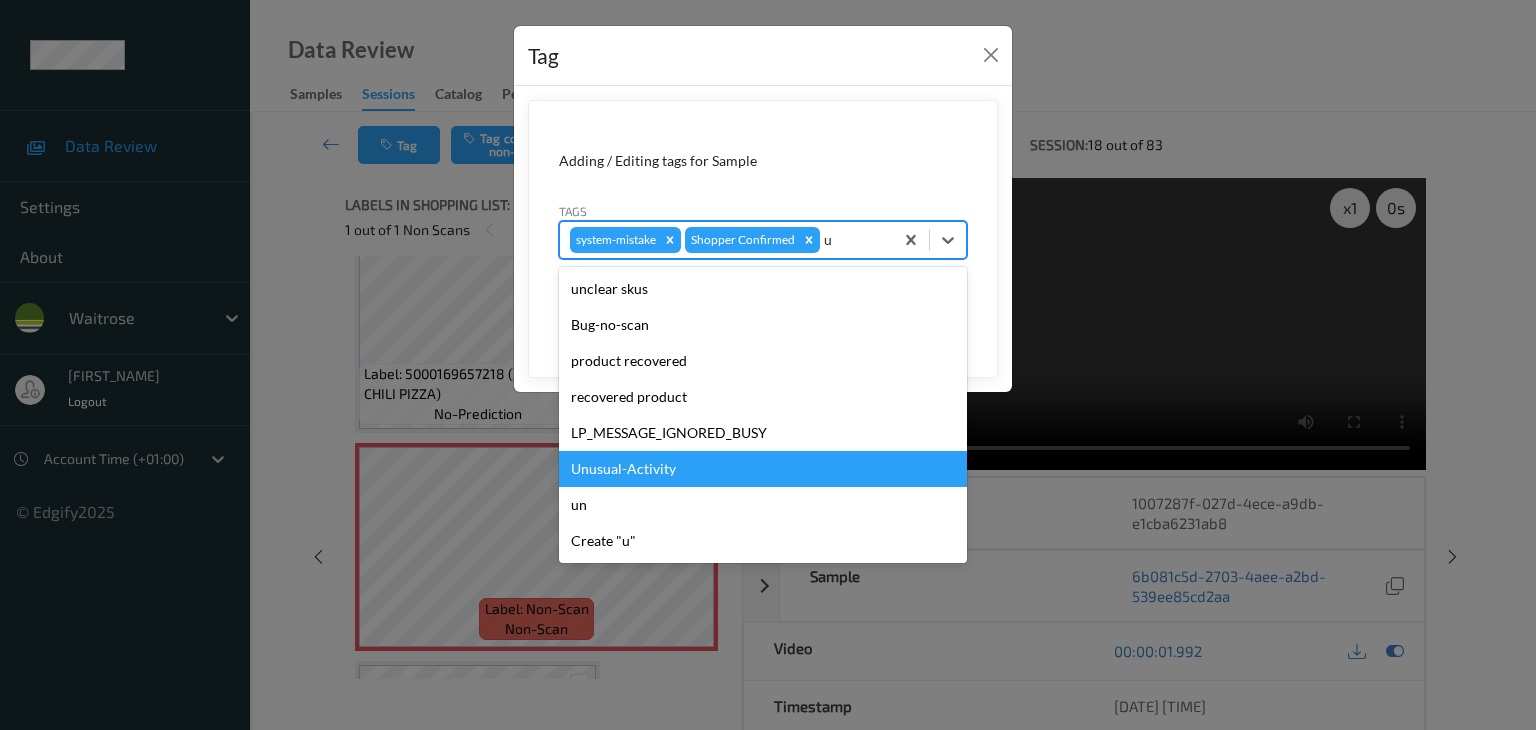 click on "Unusual-Activity" at bounding box center (763, 469) 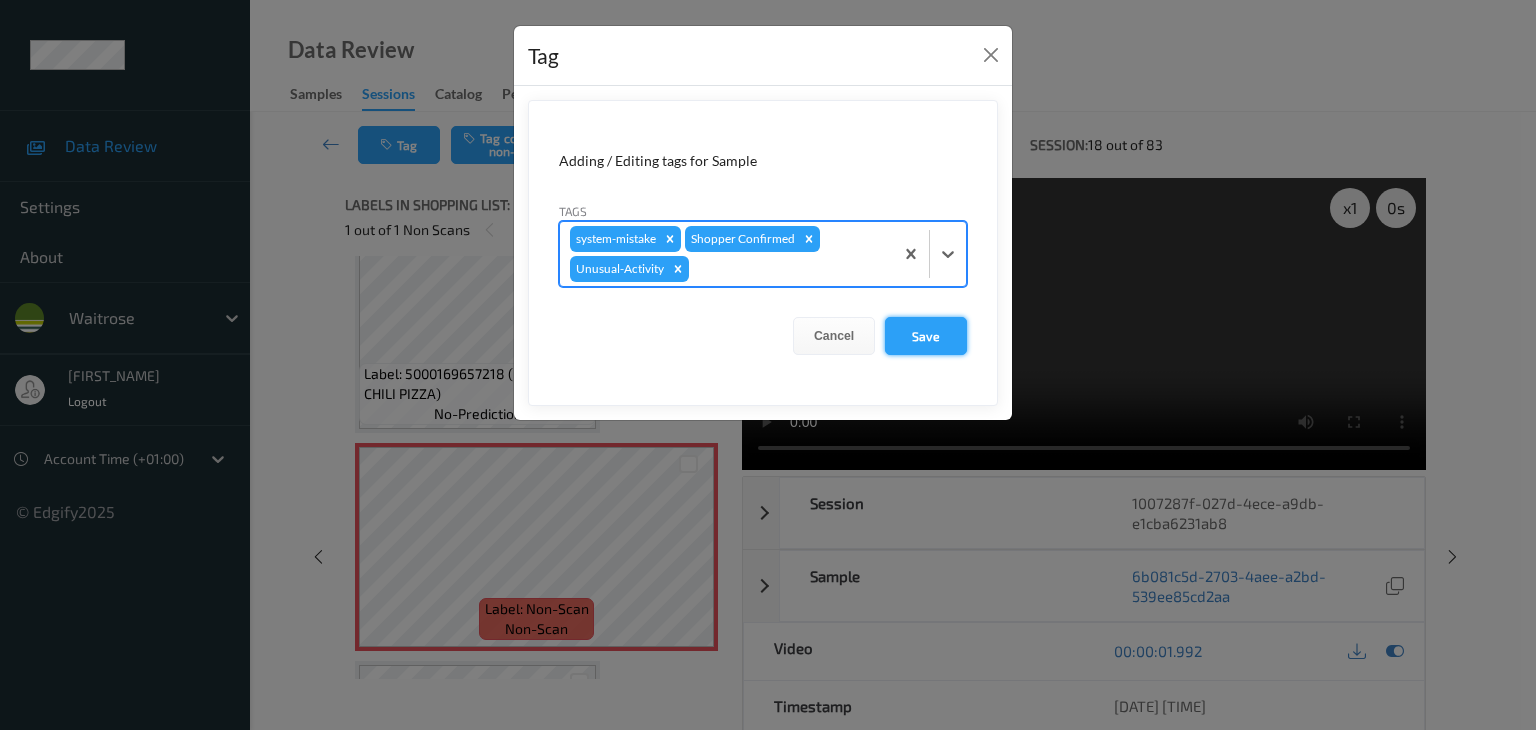 click on "Save" at bounding box center (926, 336) 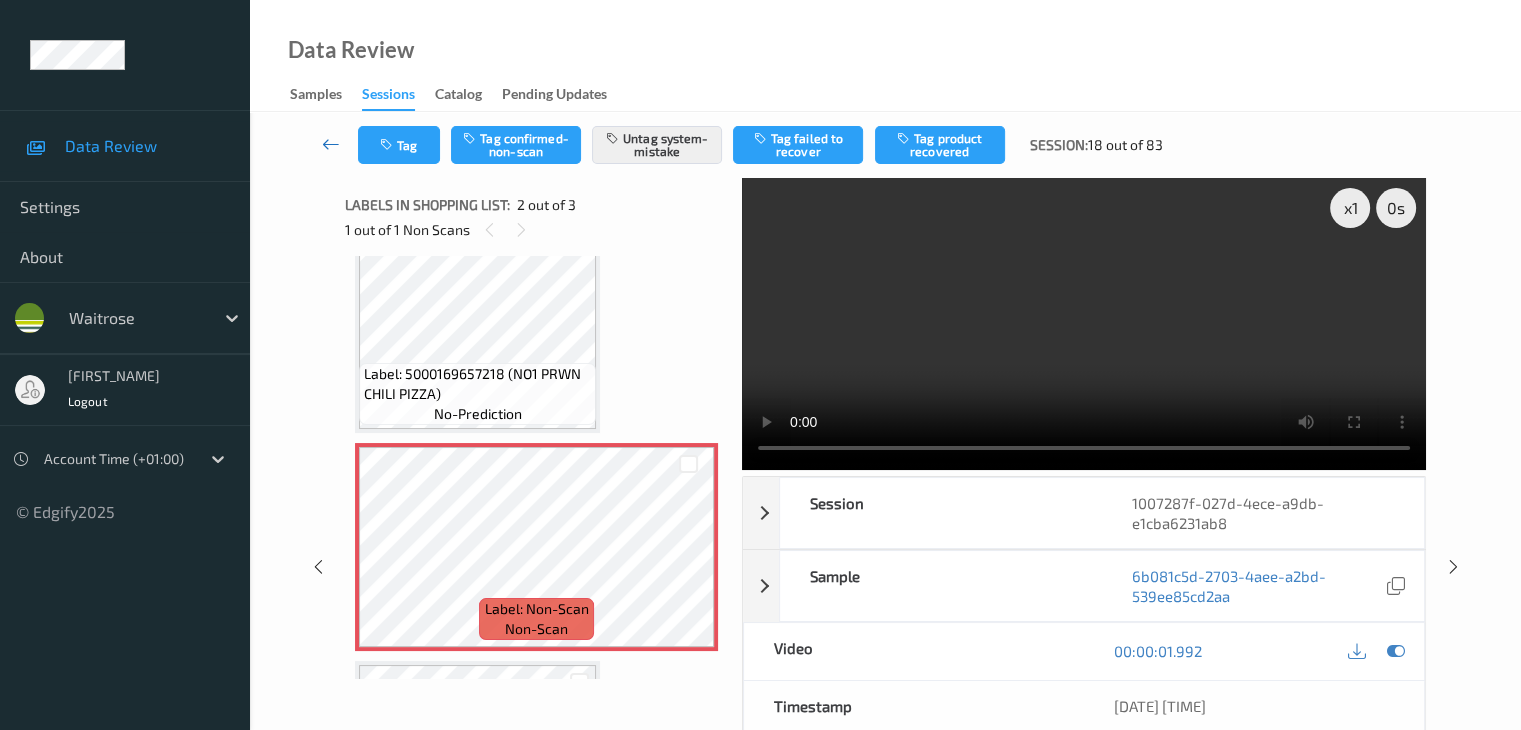 click at bounding box center [331, 144] 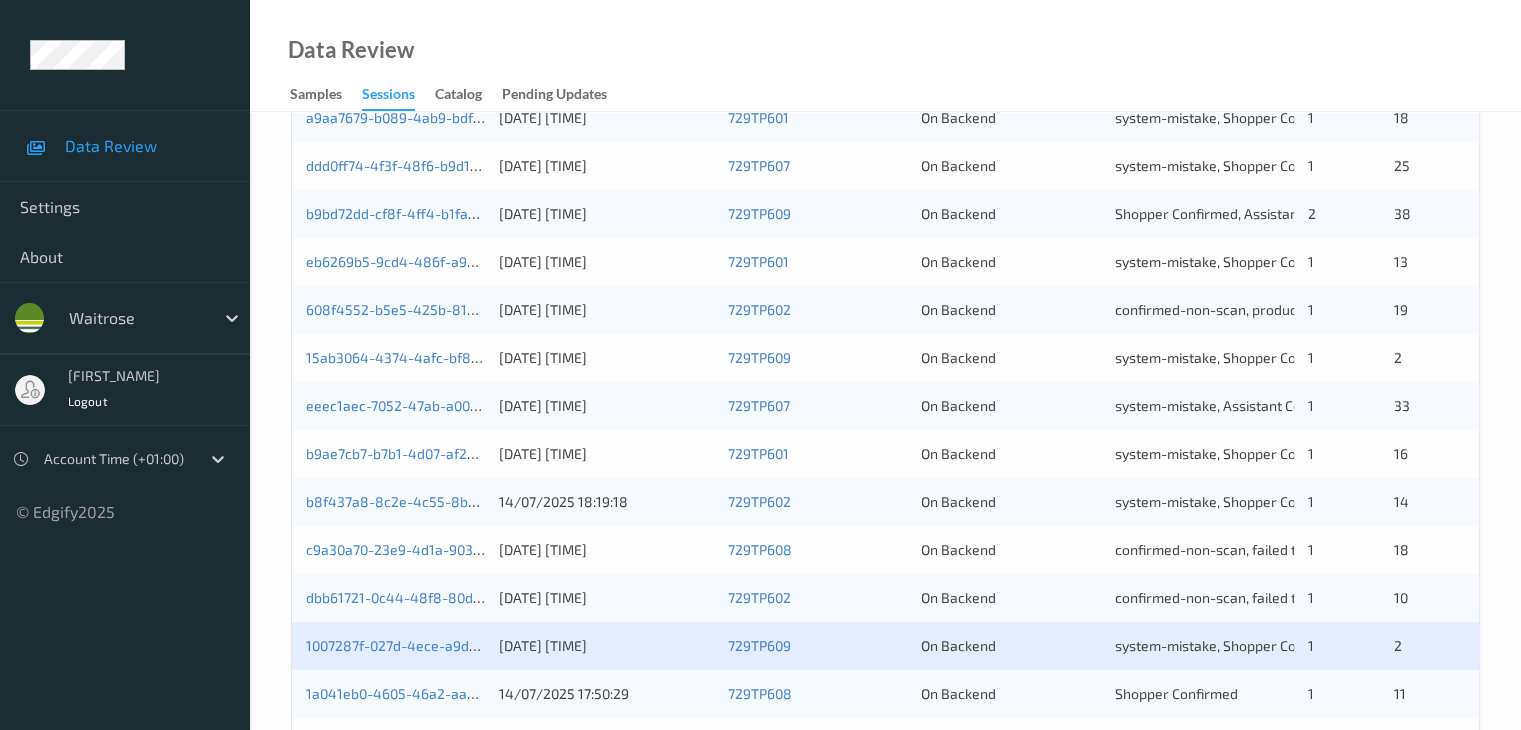 scroll, scrollTop: 932, scrollLeft: 0, axis: vertical 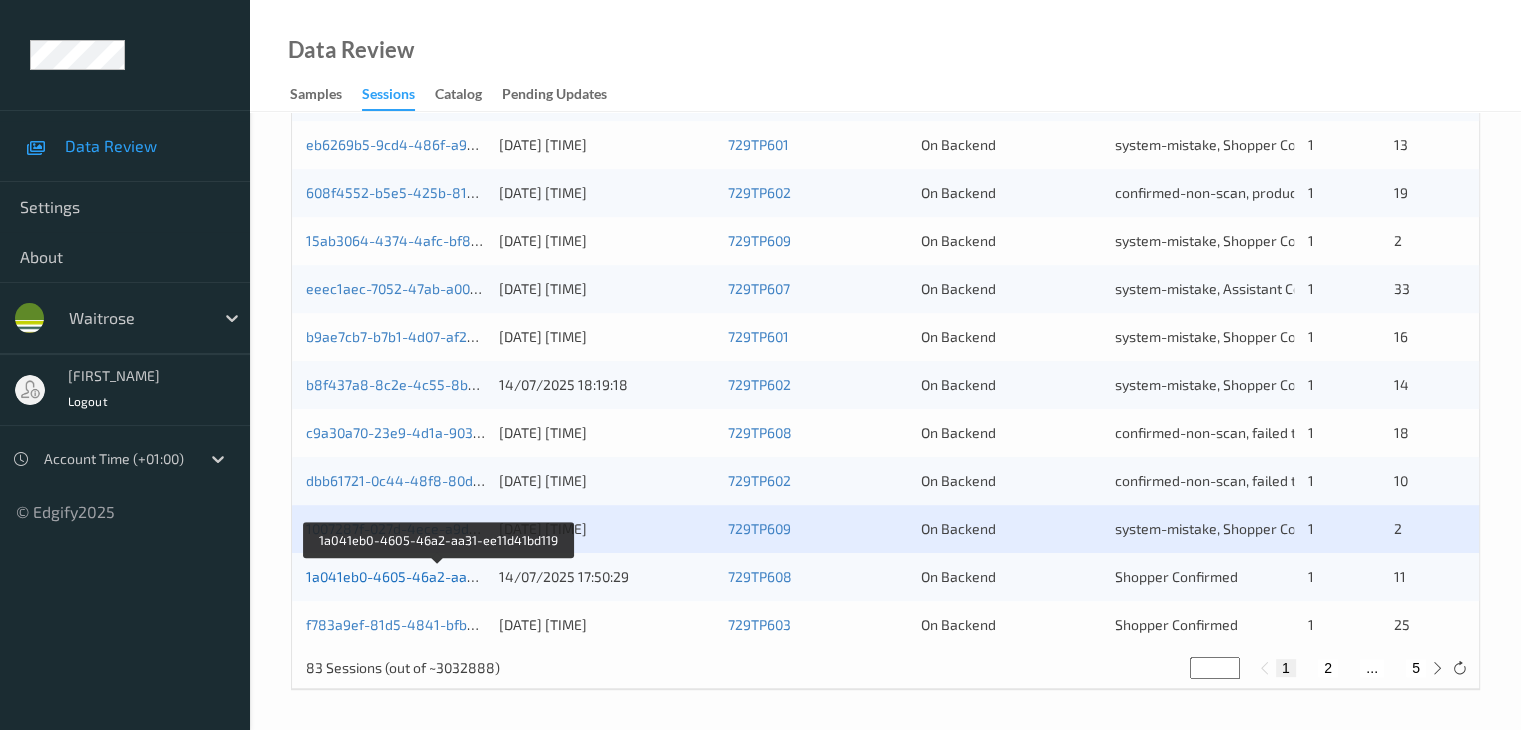 click on "1a041eb0-4605-46a2-aa31-ee11d41bd119" at bounding box center [440, 576] 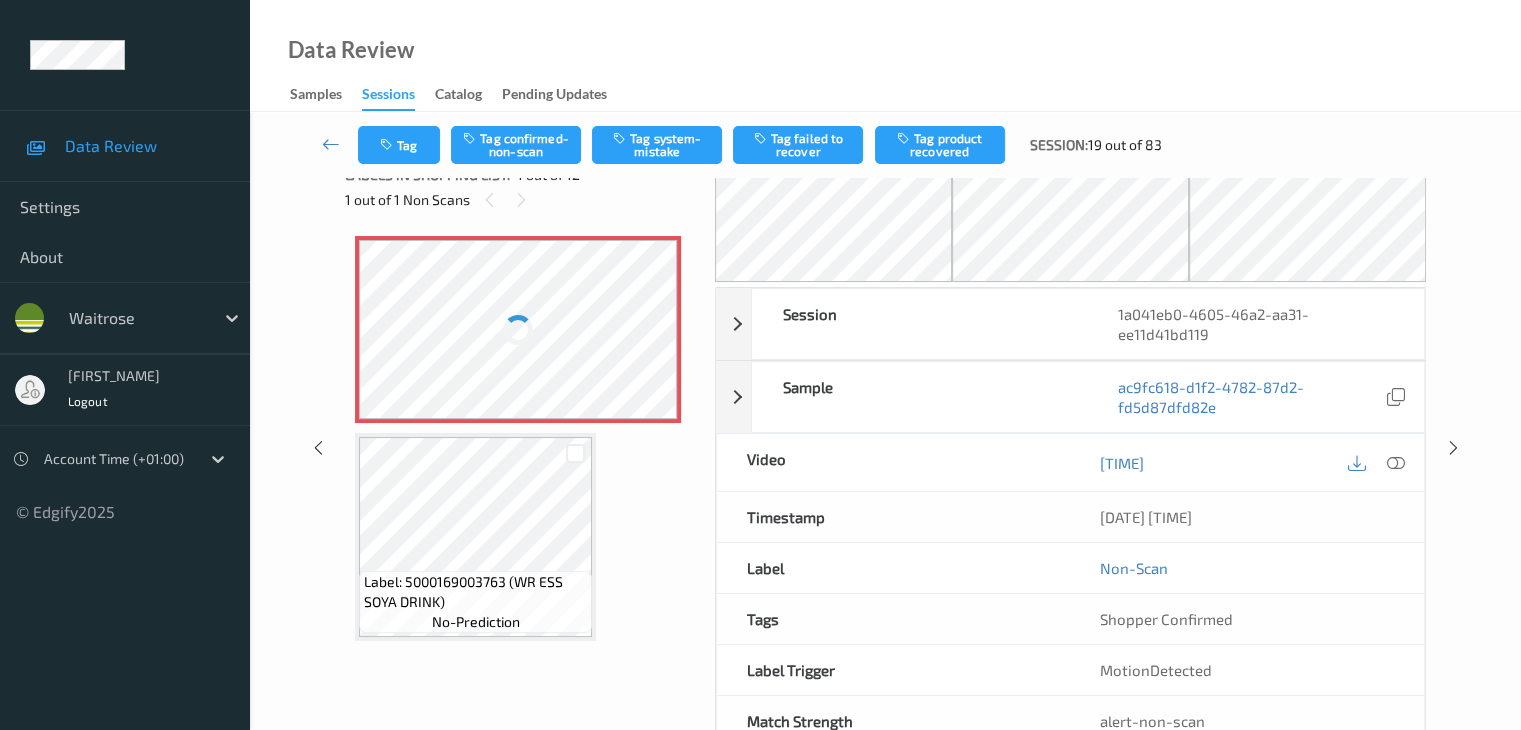 scroll, scrollTop: 0, scrollLeft: 0, axis: both 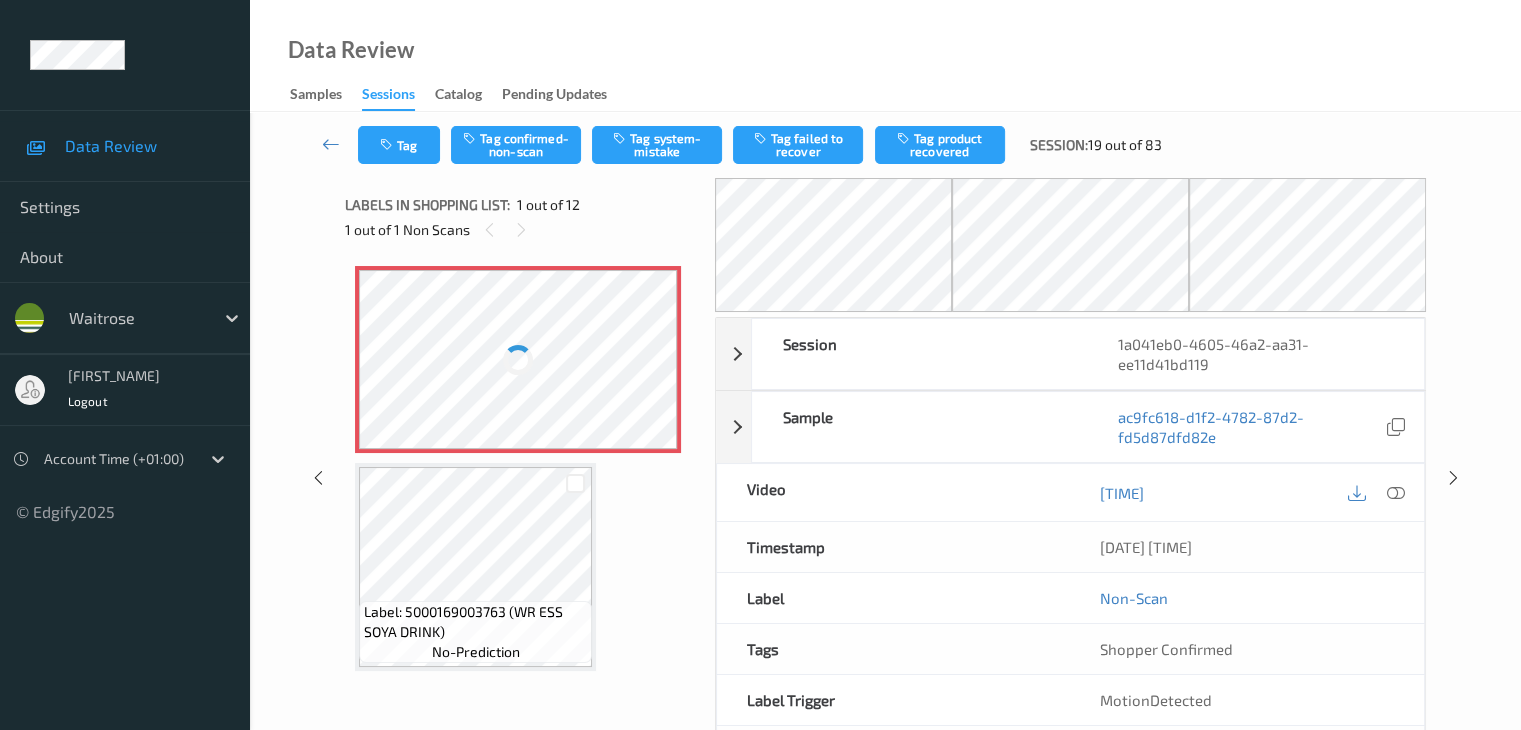 click at bounding box center (518, 359) 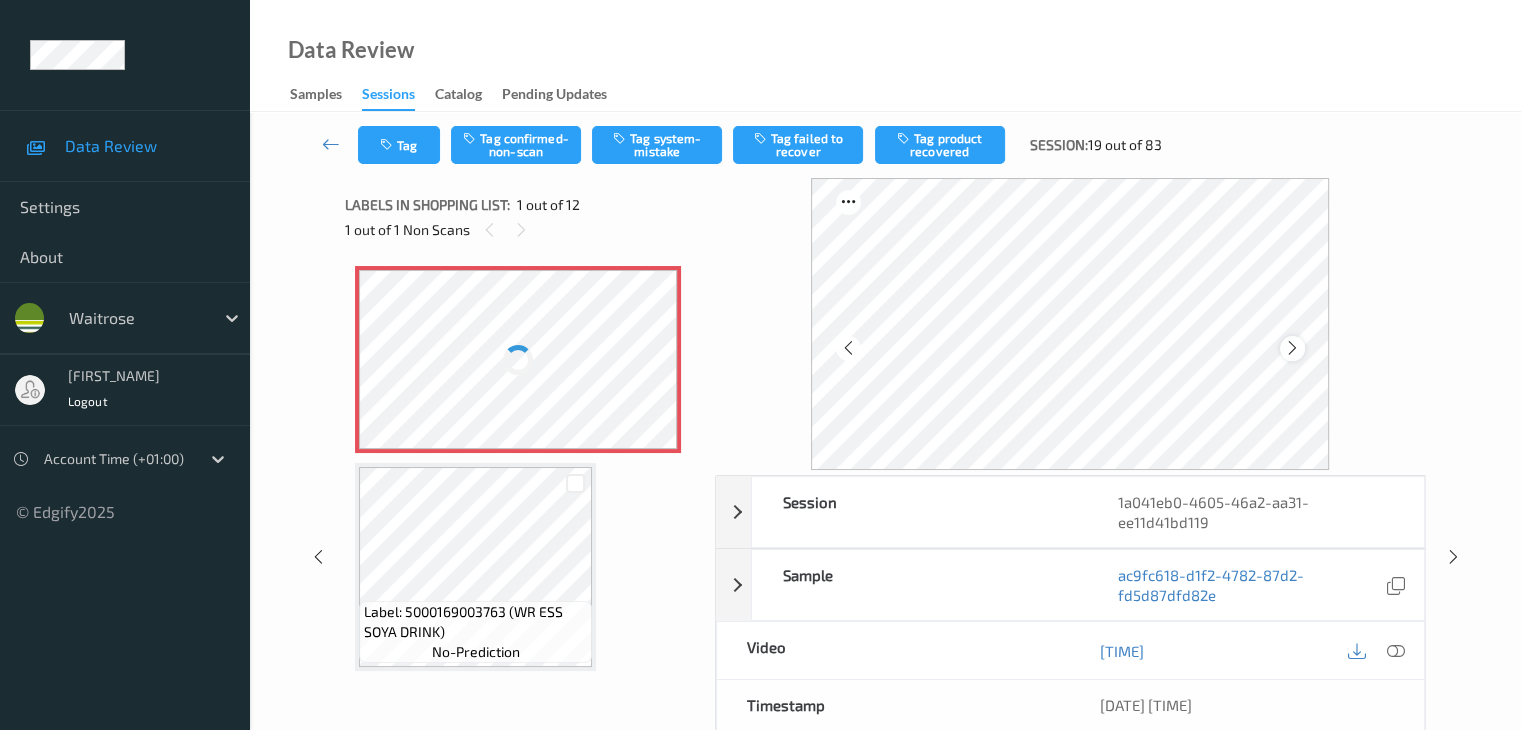 click at bounding box center [1292, 348] 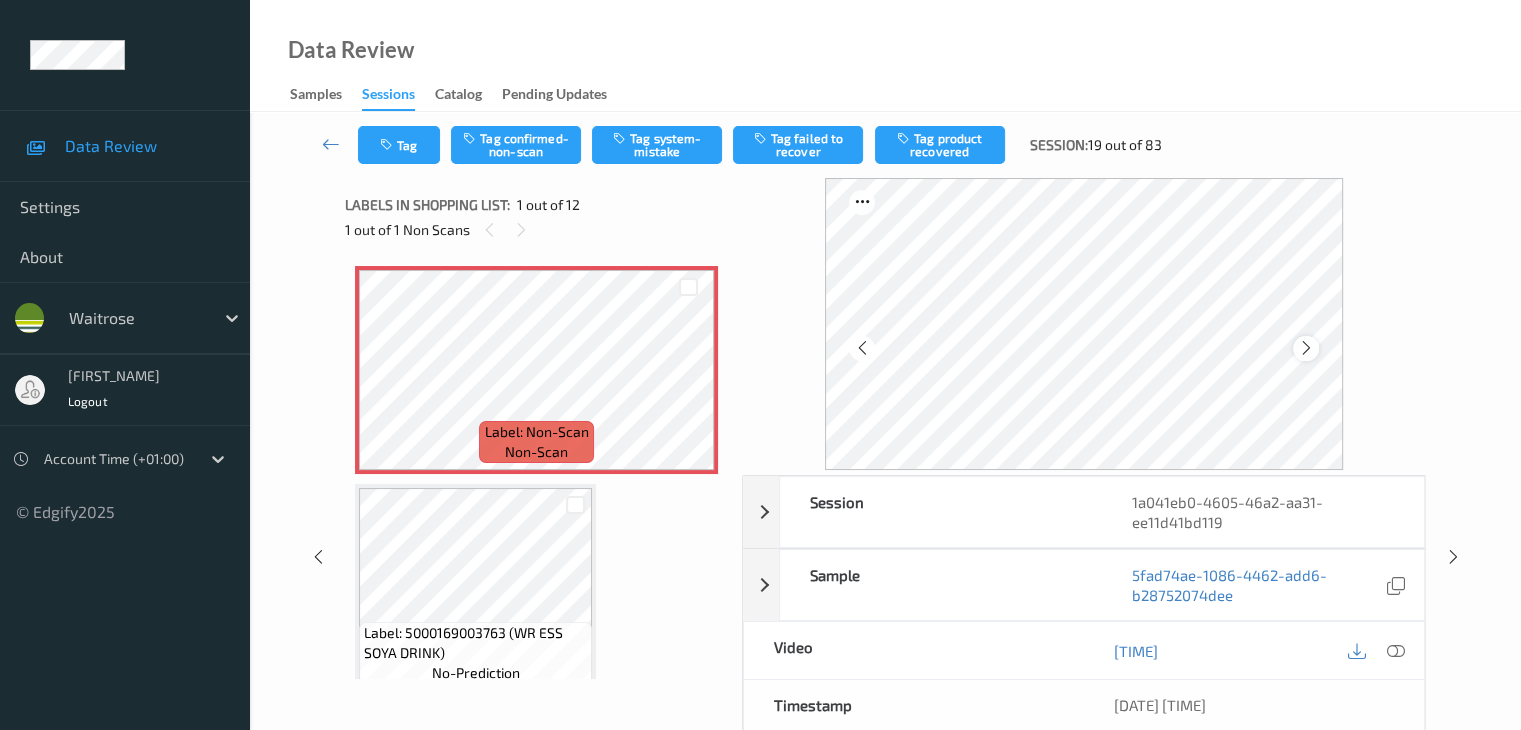 click at bounding box center [1306, 348] 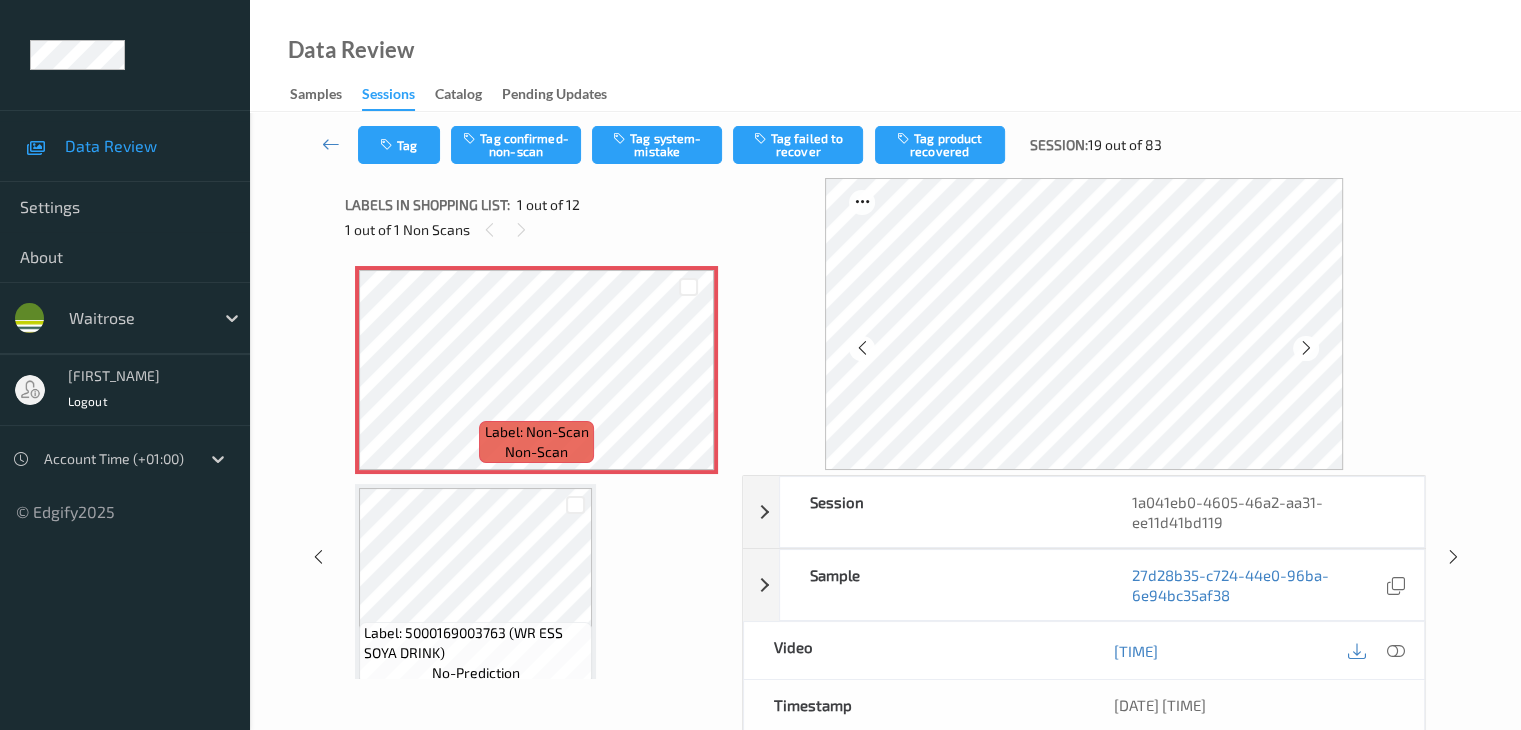 click at bounding box center (1306, 348) 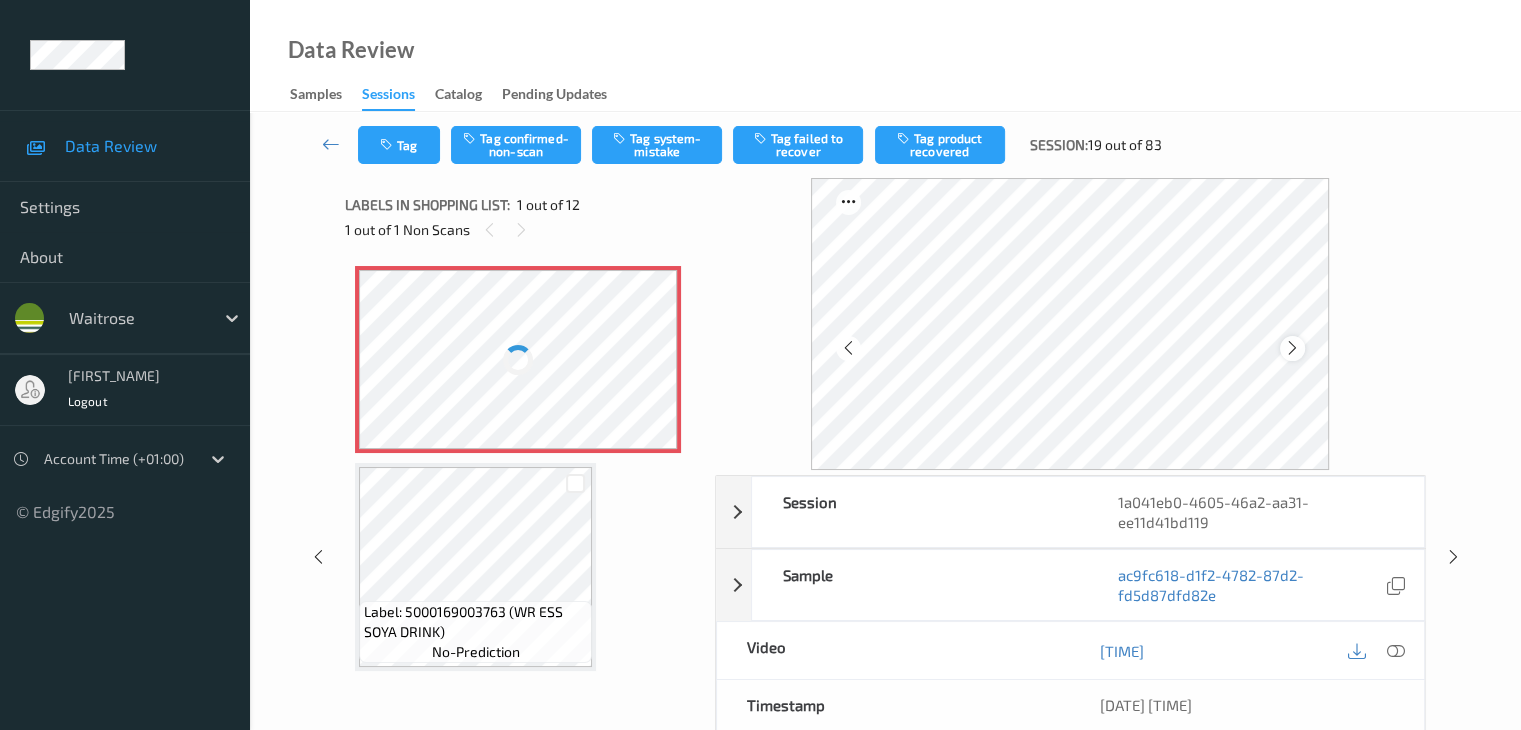 click at bounding box center (1292, 348) 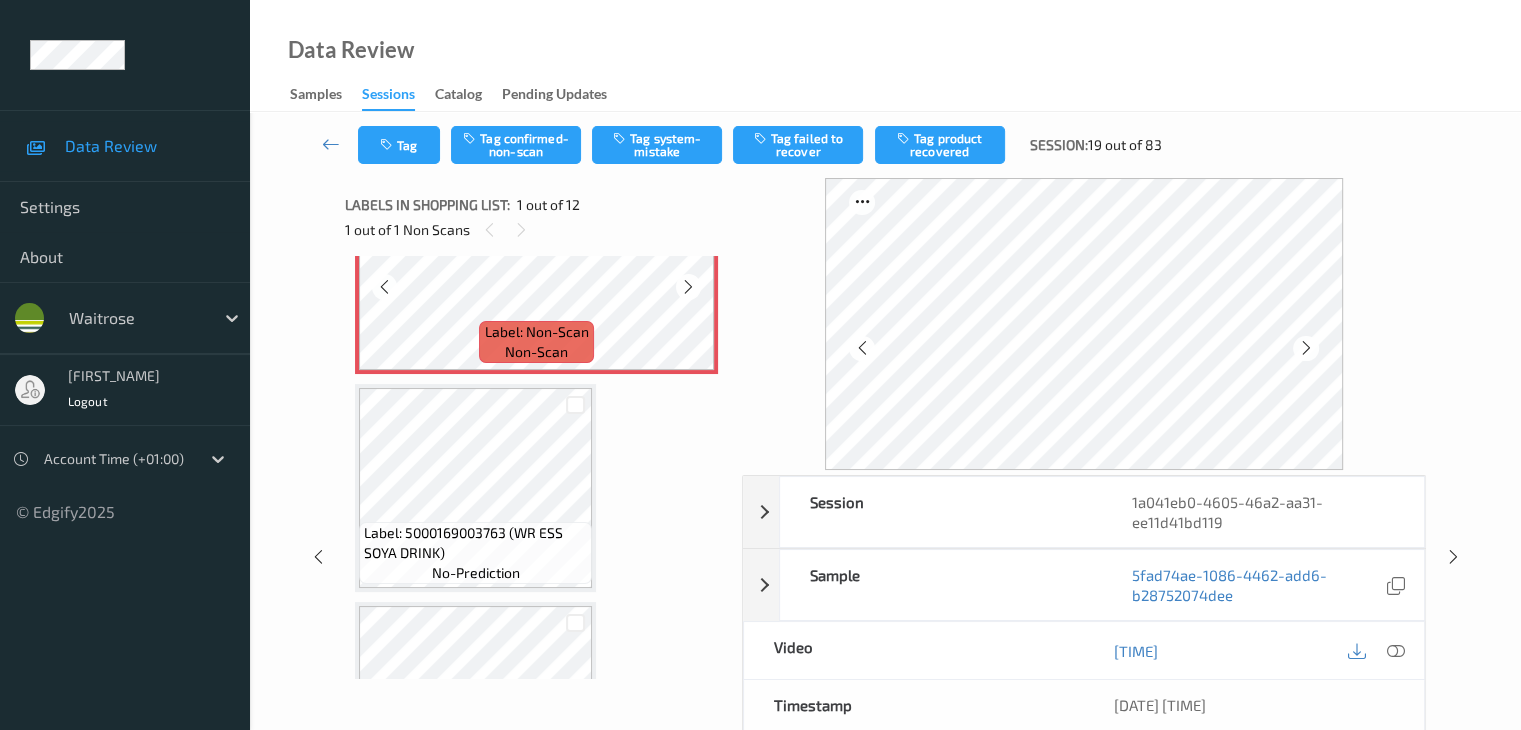 scroll, scrollTop: 0, scrollLeft: 0, axis: both 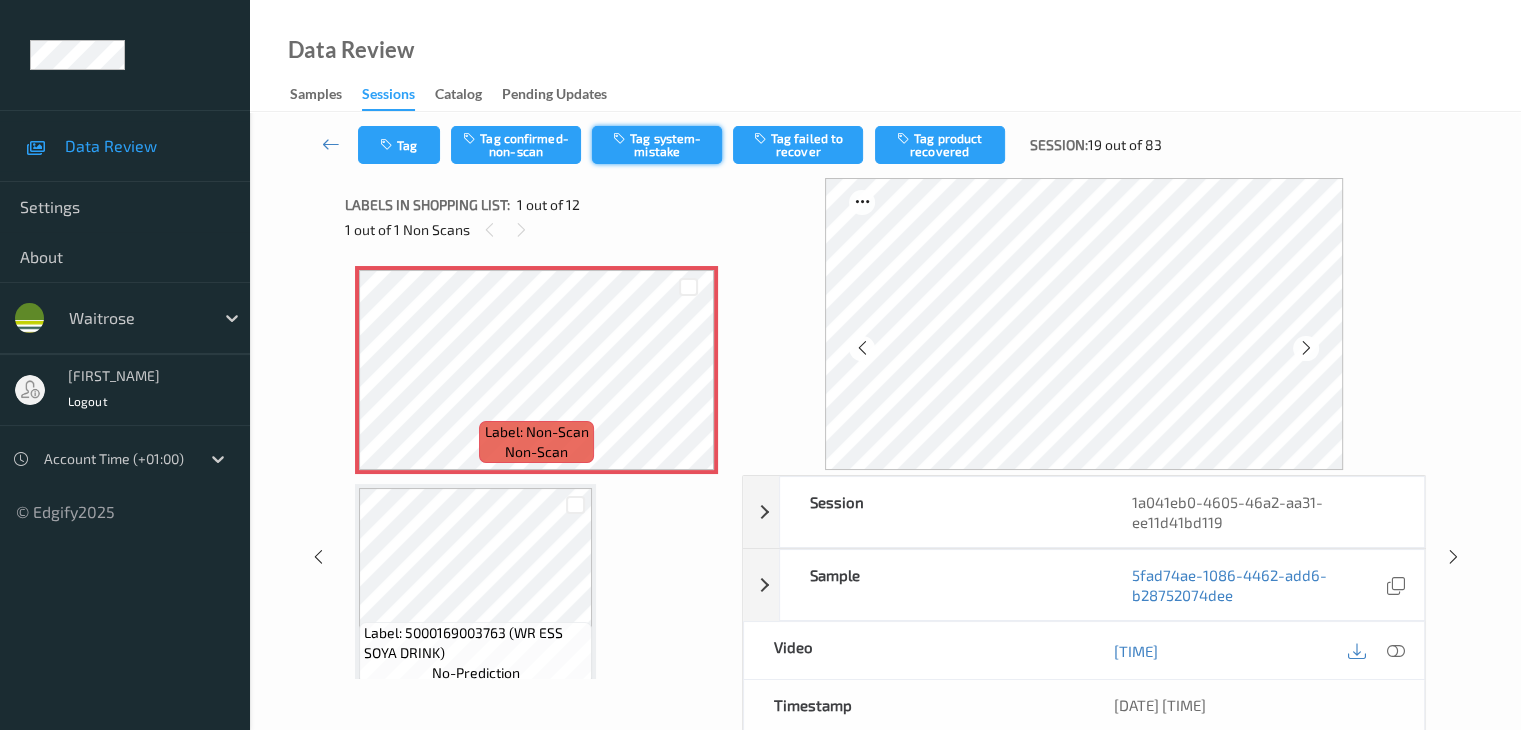 click on "Tag   system-mistake" at bounding box center [657, 145] 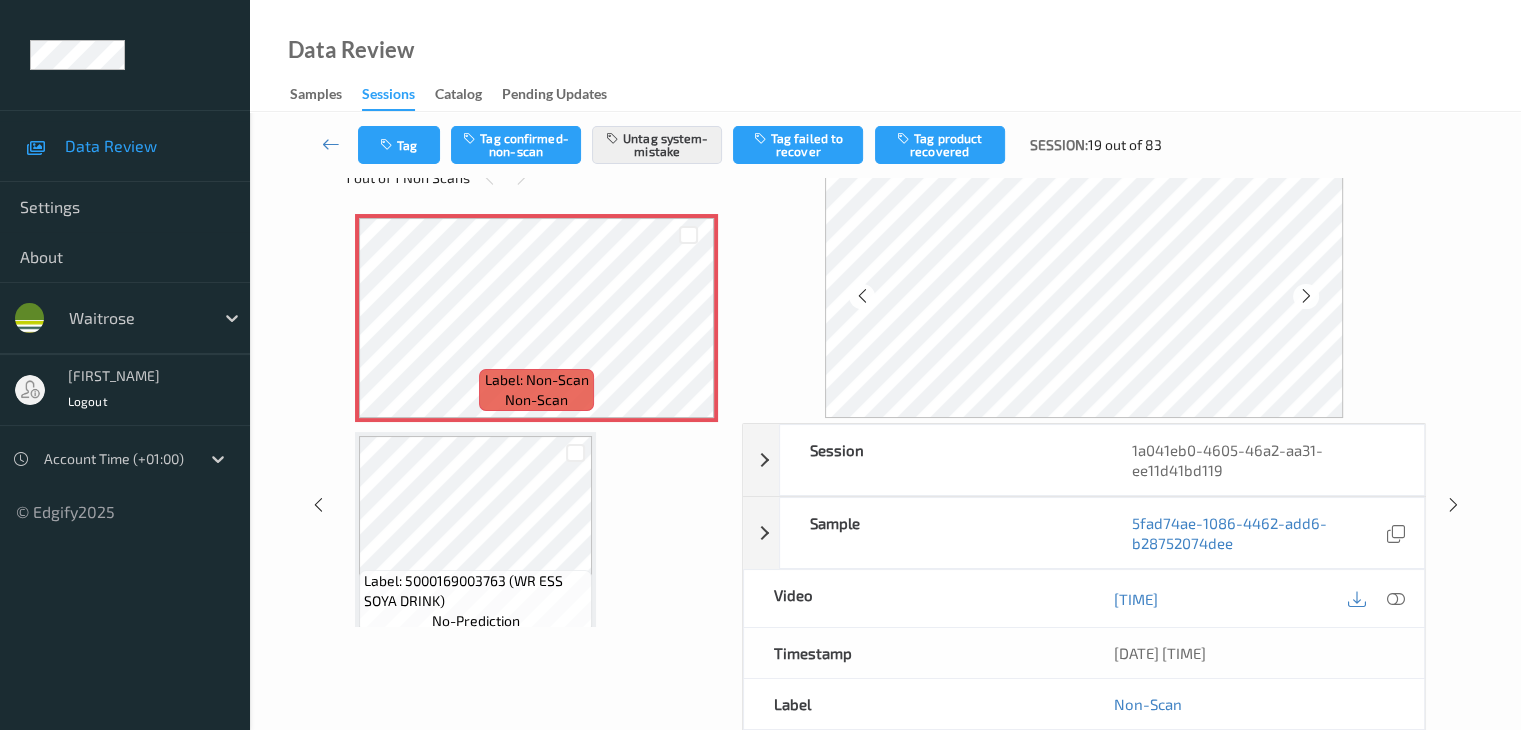 scroll, scrollTop: 100, scrollLeft: 0, axis: vertical 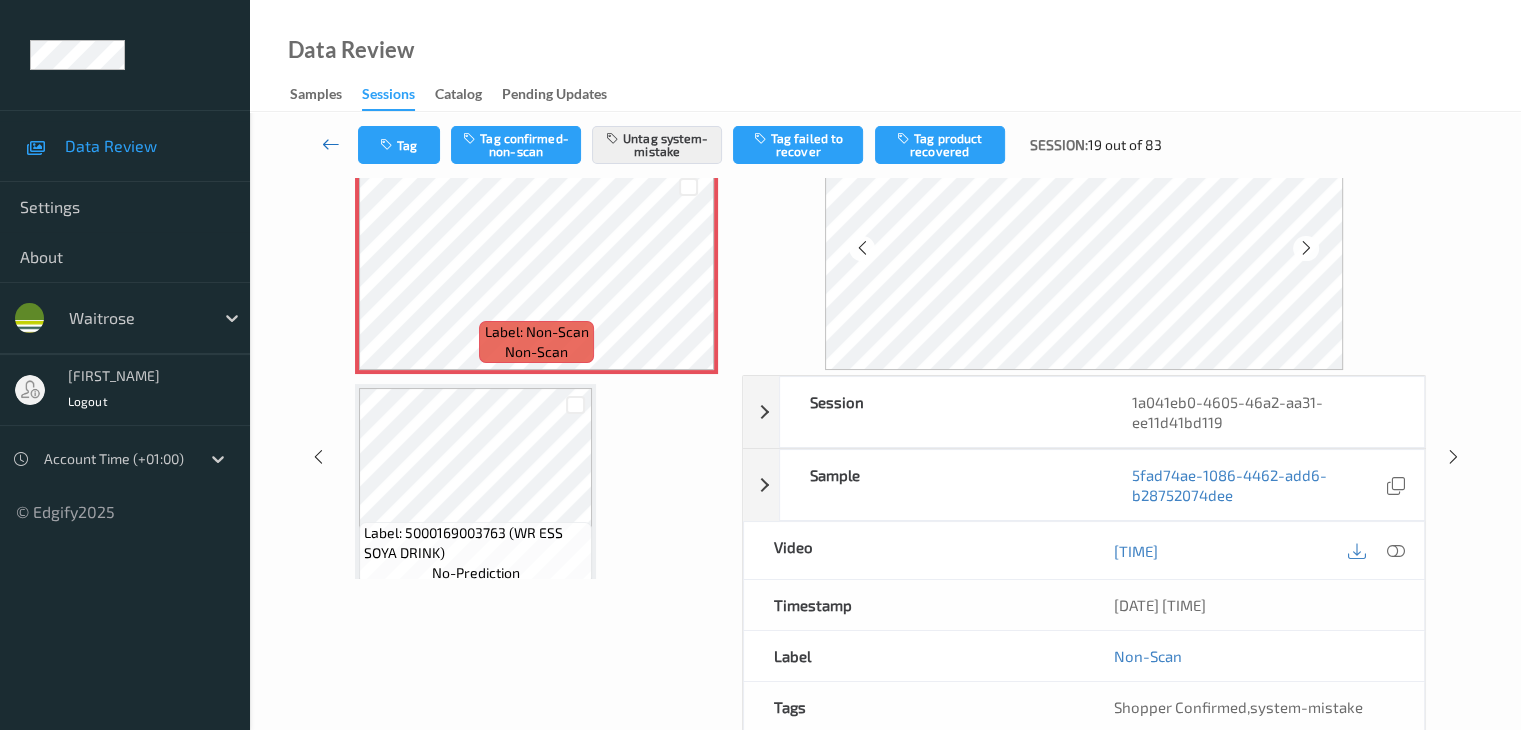 click at bounding box center (331, 144) 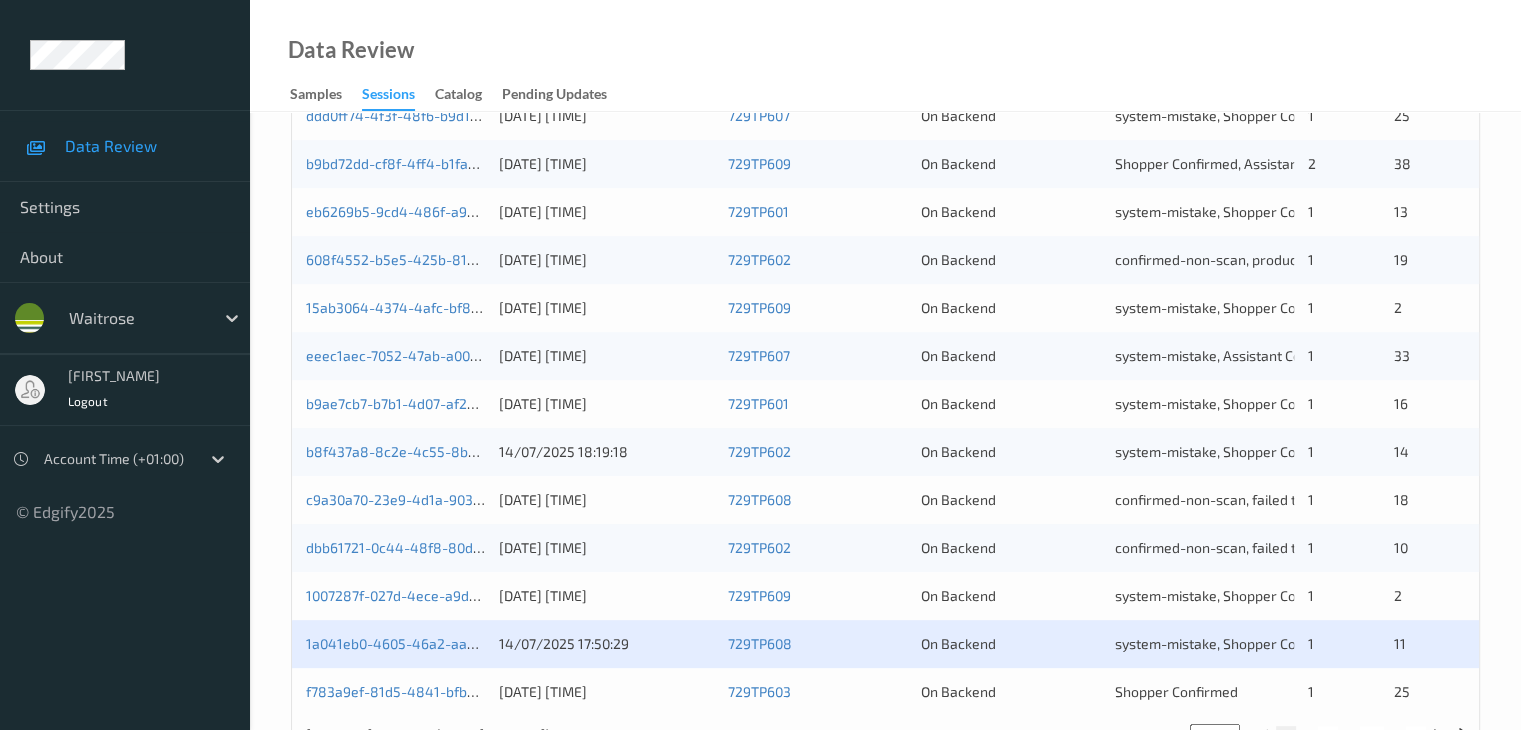 scroll, scrollTop: 932, scrollLeft: 0, axis: vertical 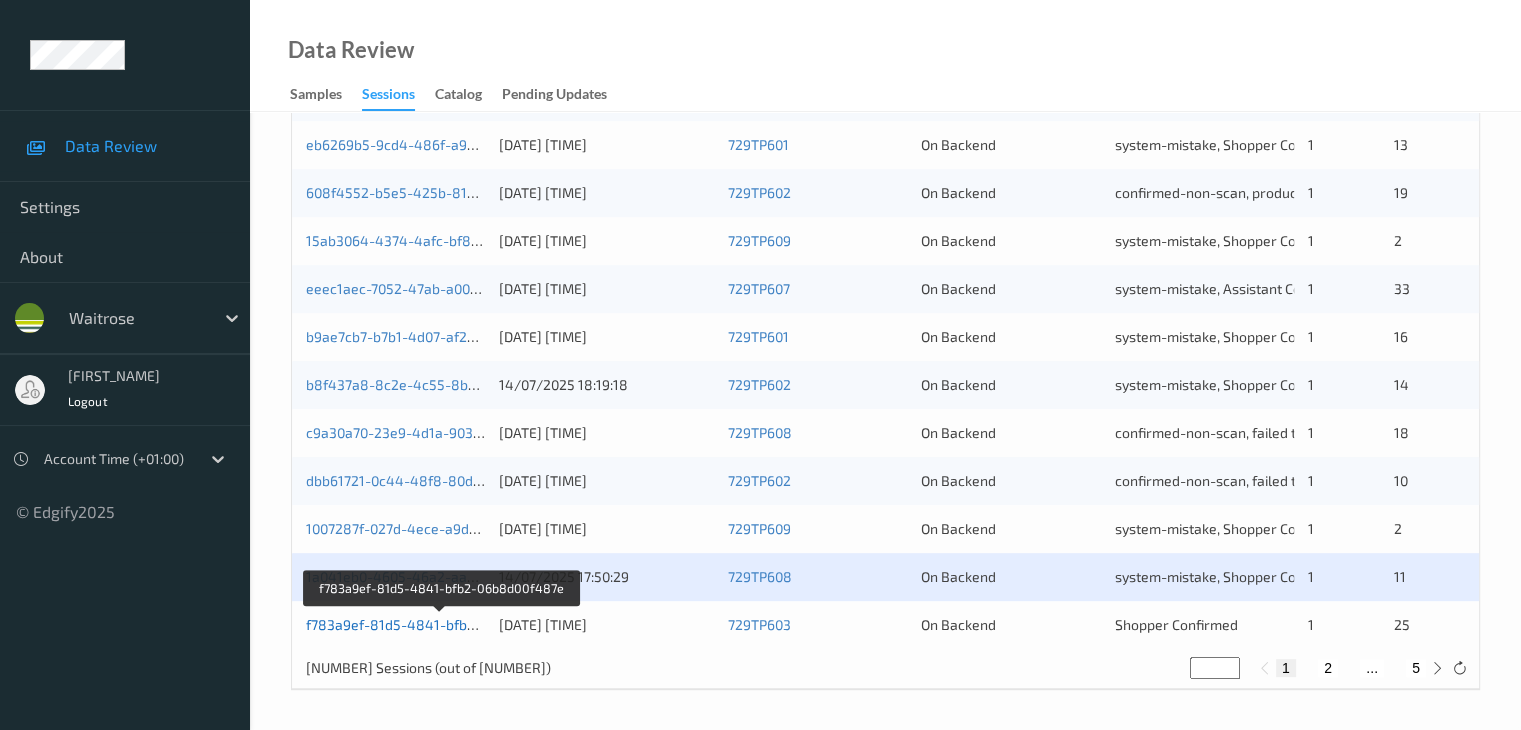 click on "f783a9ef-81d5-4841-bfb2-06b8d00f487e" at bounding box center (441, 624) 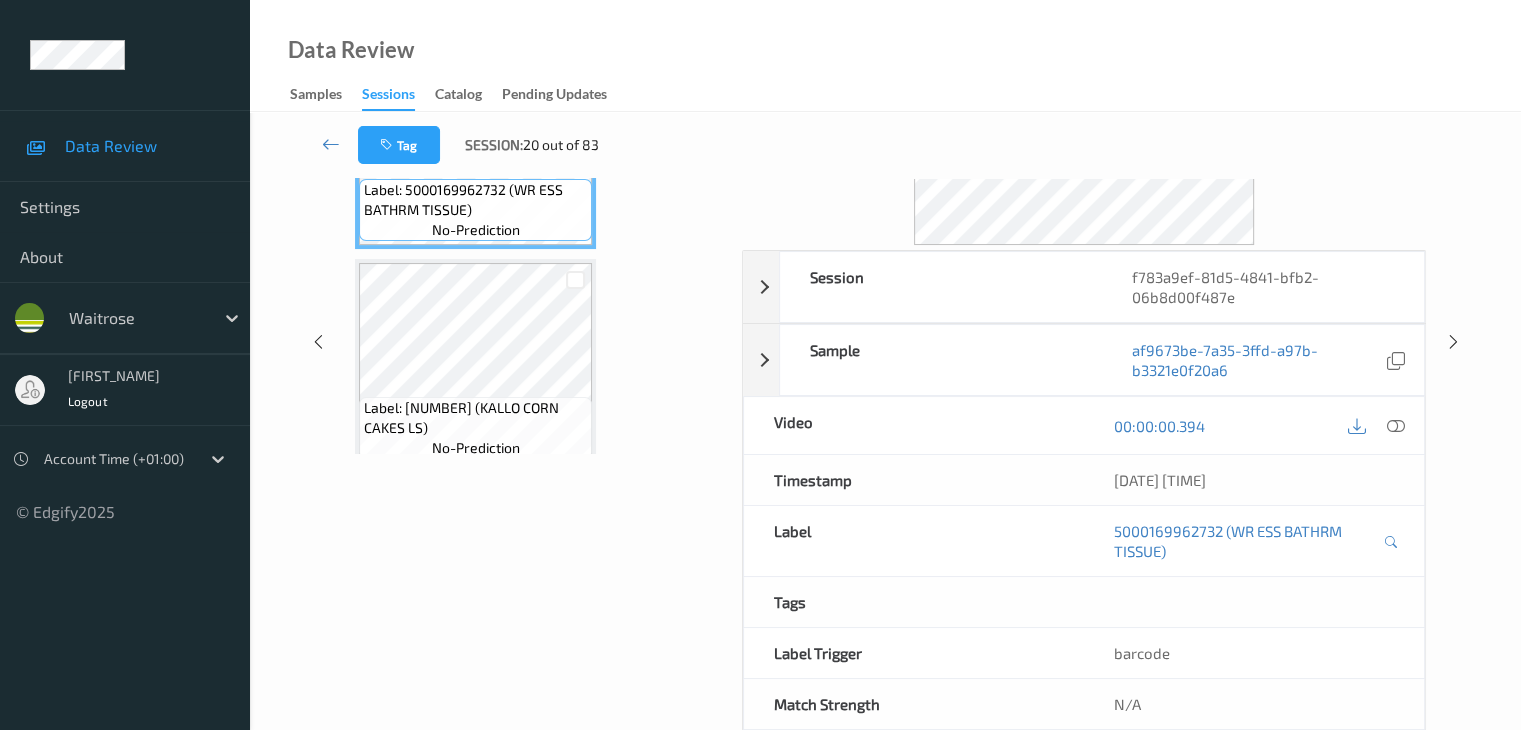 scroll, scrollTop: 0, scrollLeft: 0, axis: both 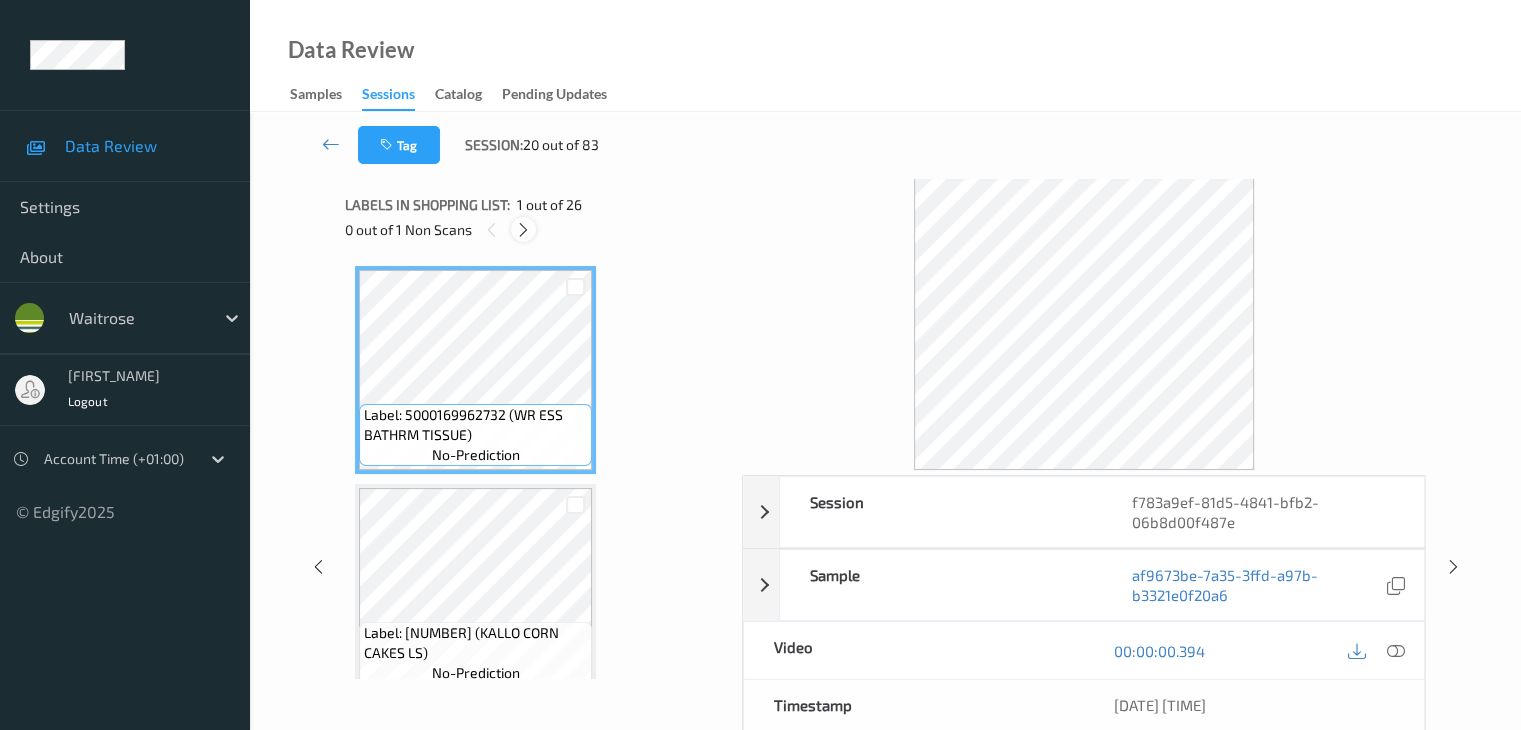 click at bounding box center [523, 230] 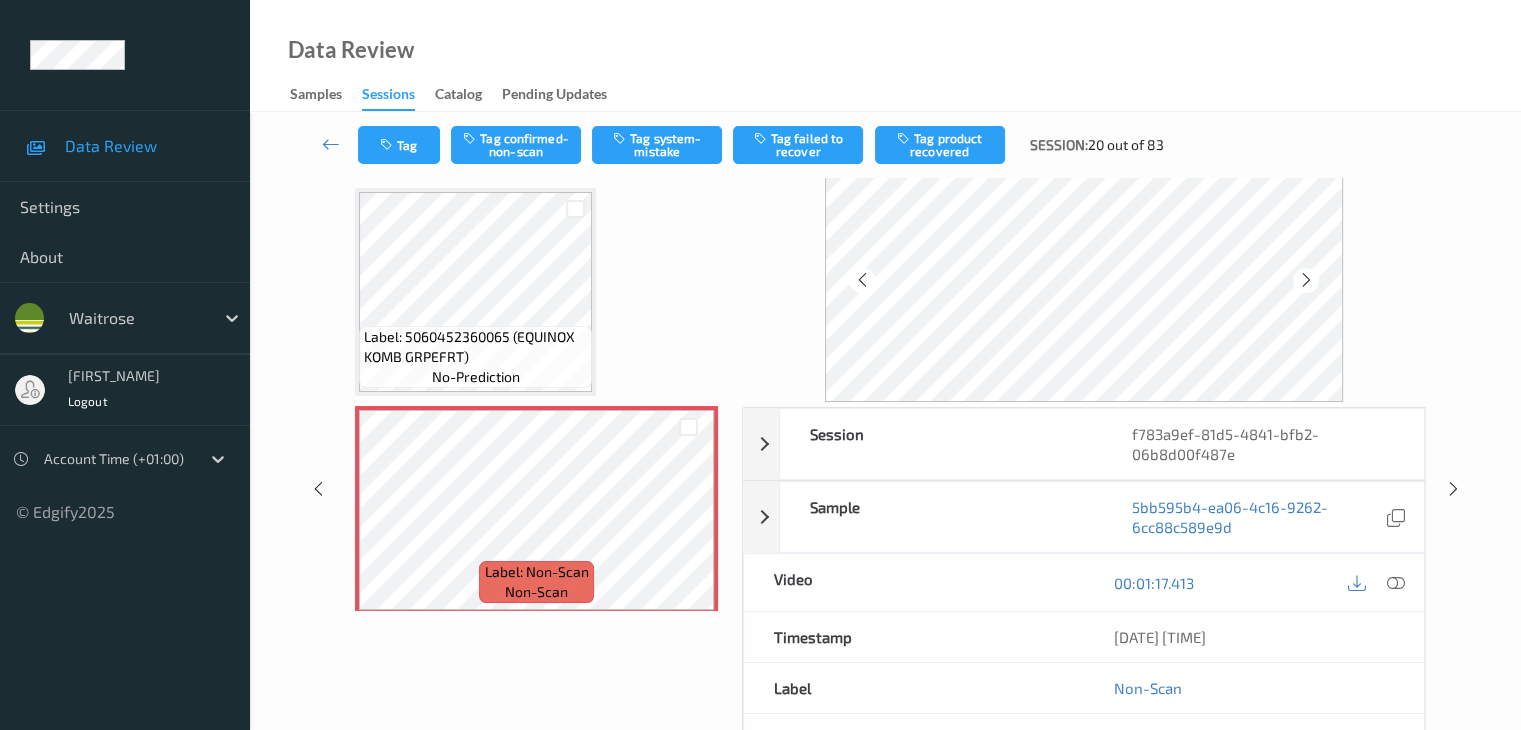 scroll, scrollTop: 0, scrollLeft: 0, axis: both 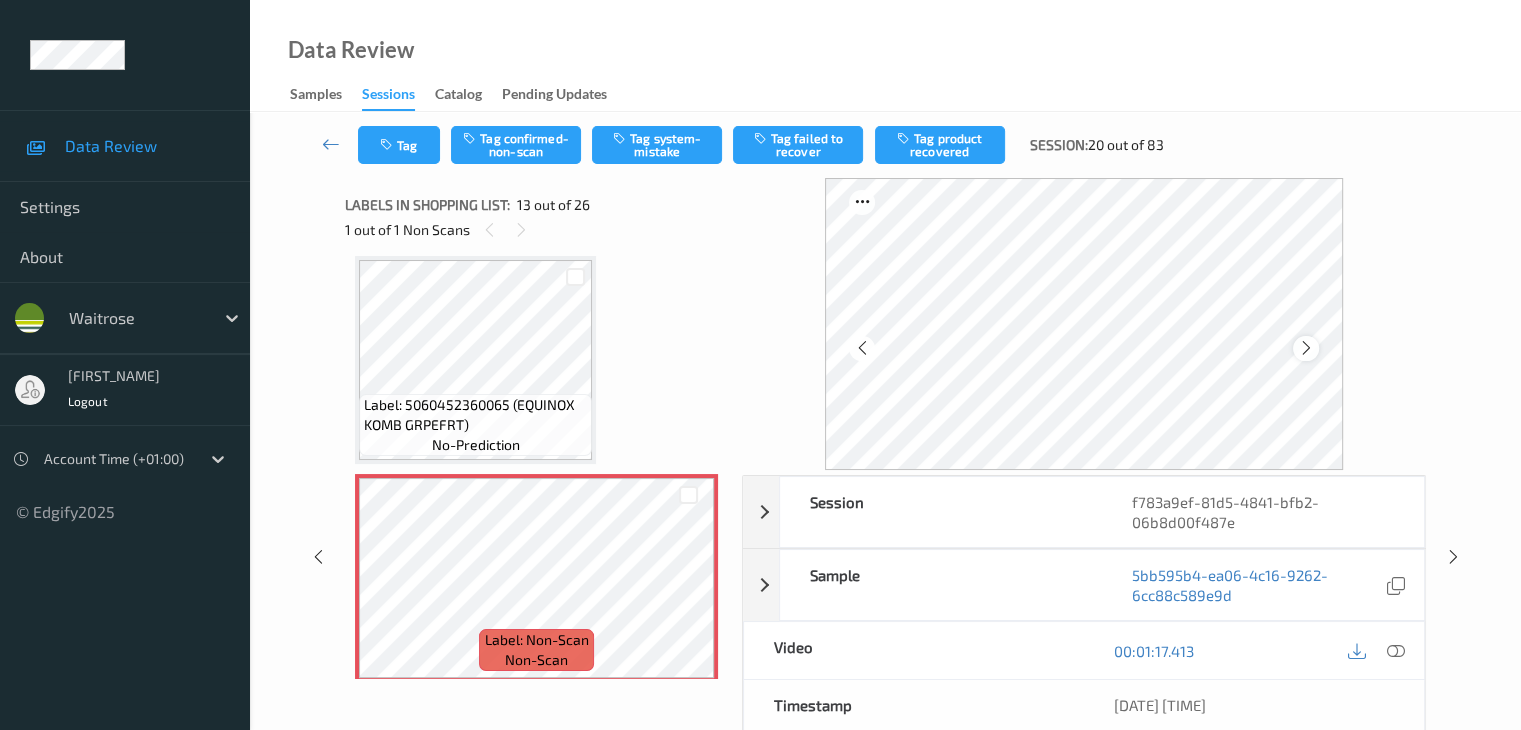click at bounding box center [1306, 348] 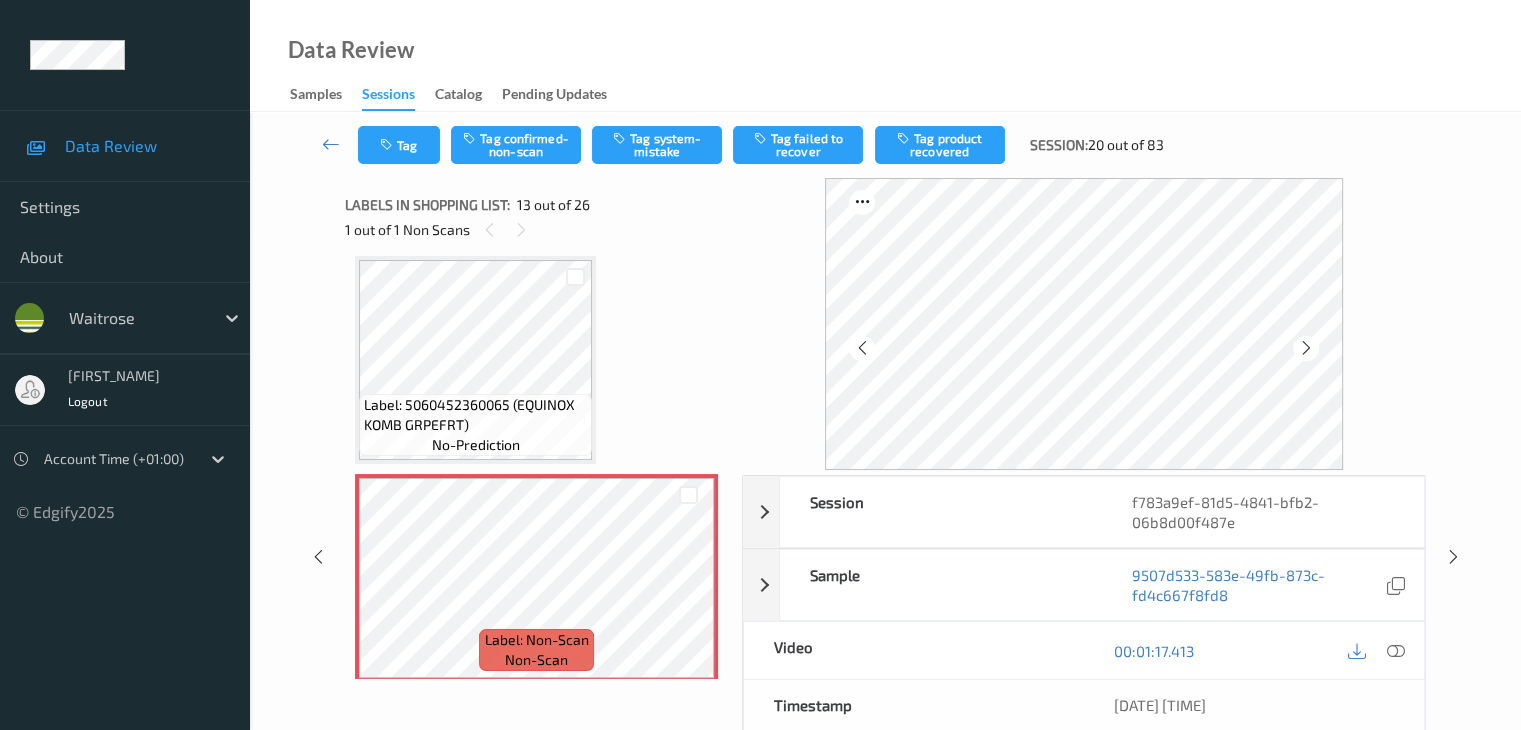 click at bounding box center (1306, 348) 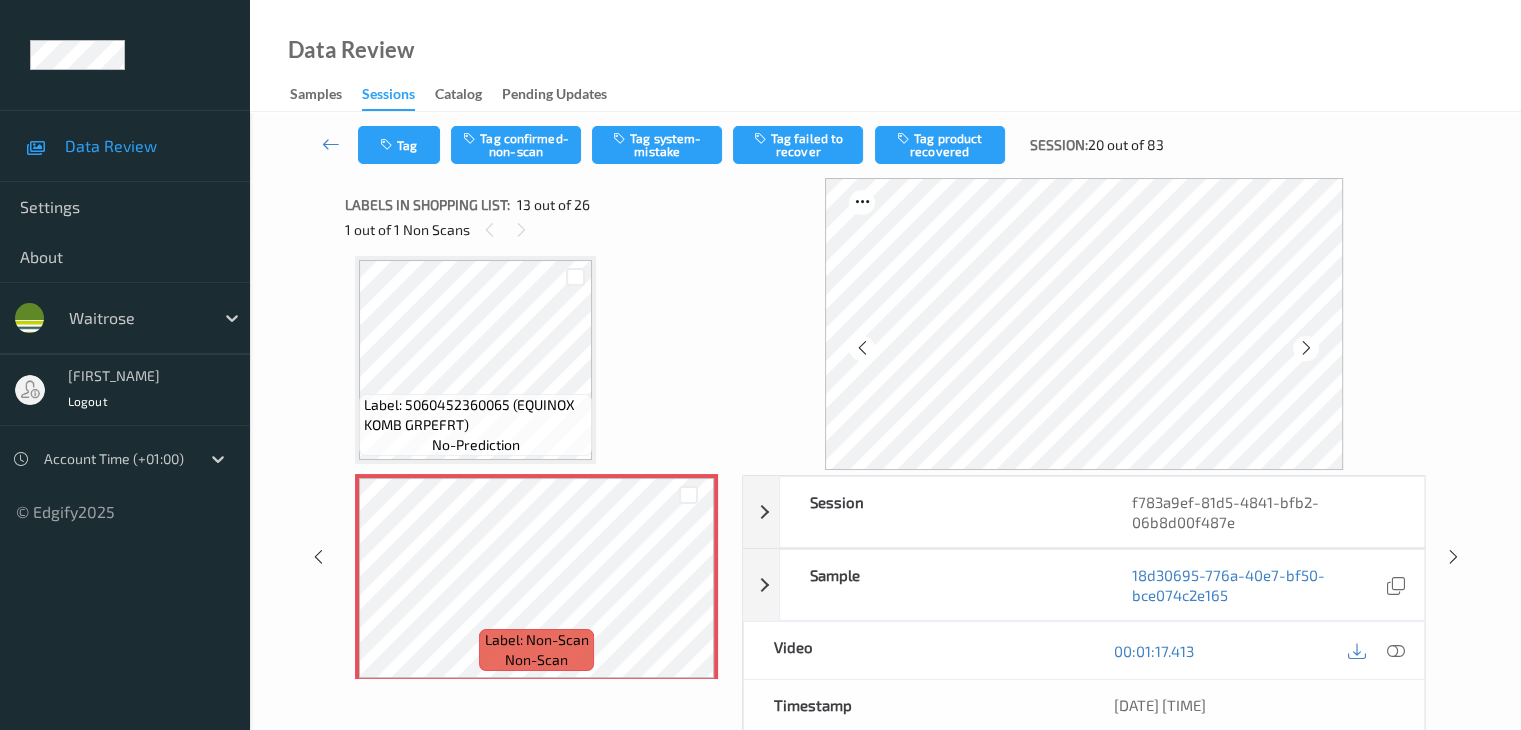 click at bounding box center (1306, 348) 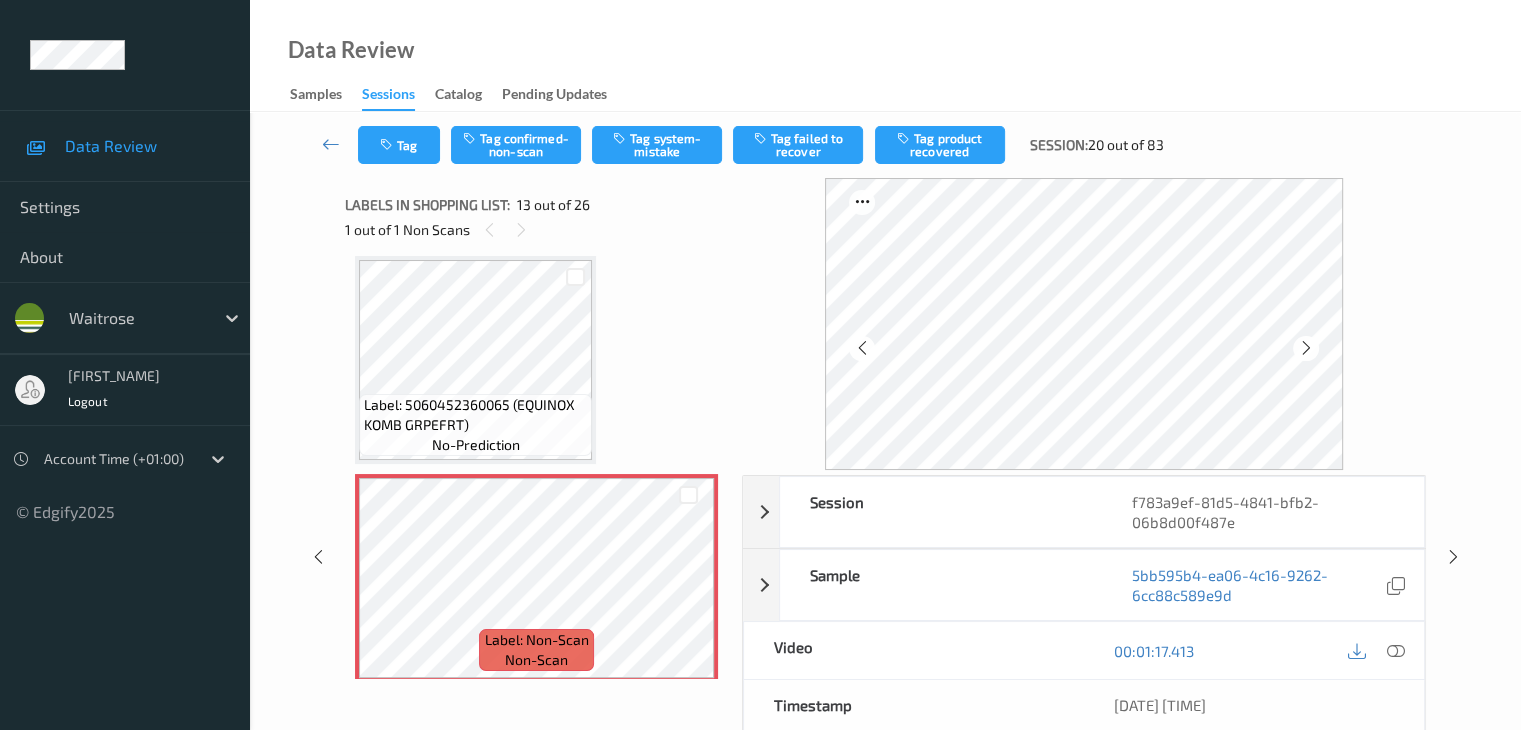 click at bounding box center (1306, 348) 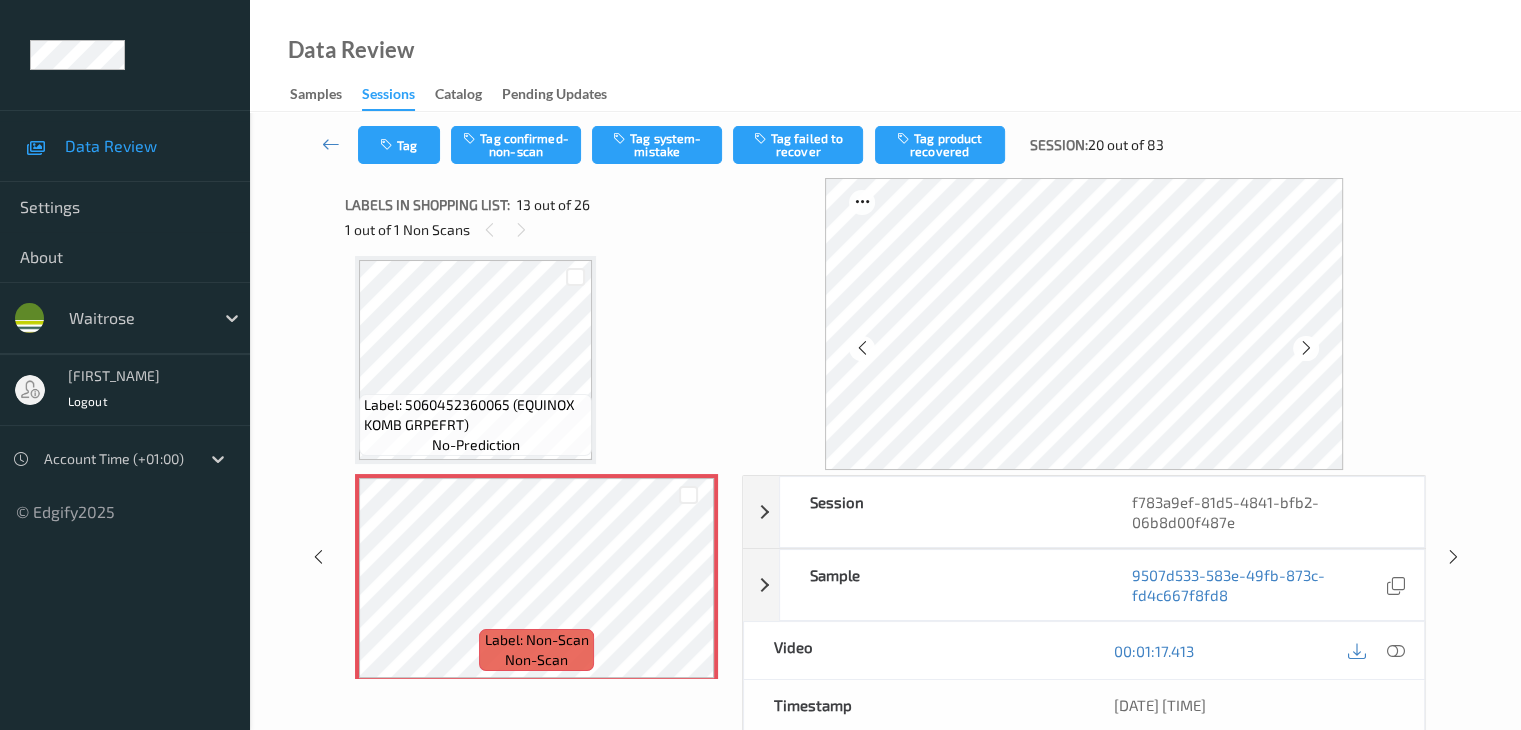 click at bounding box center [1306, 348] 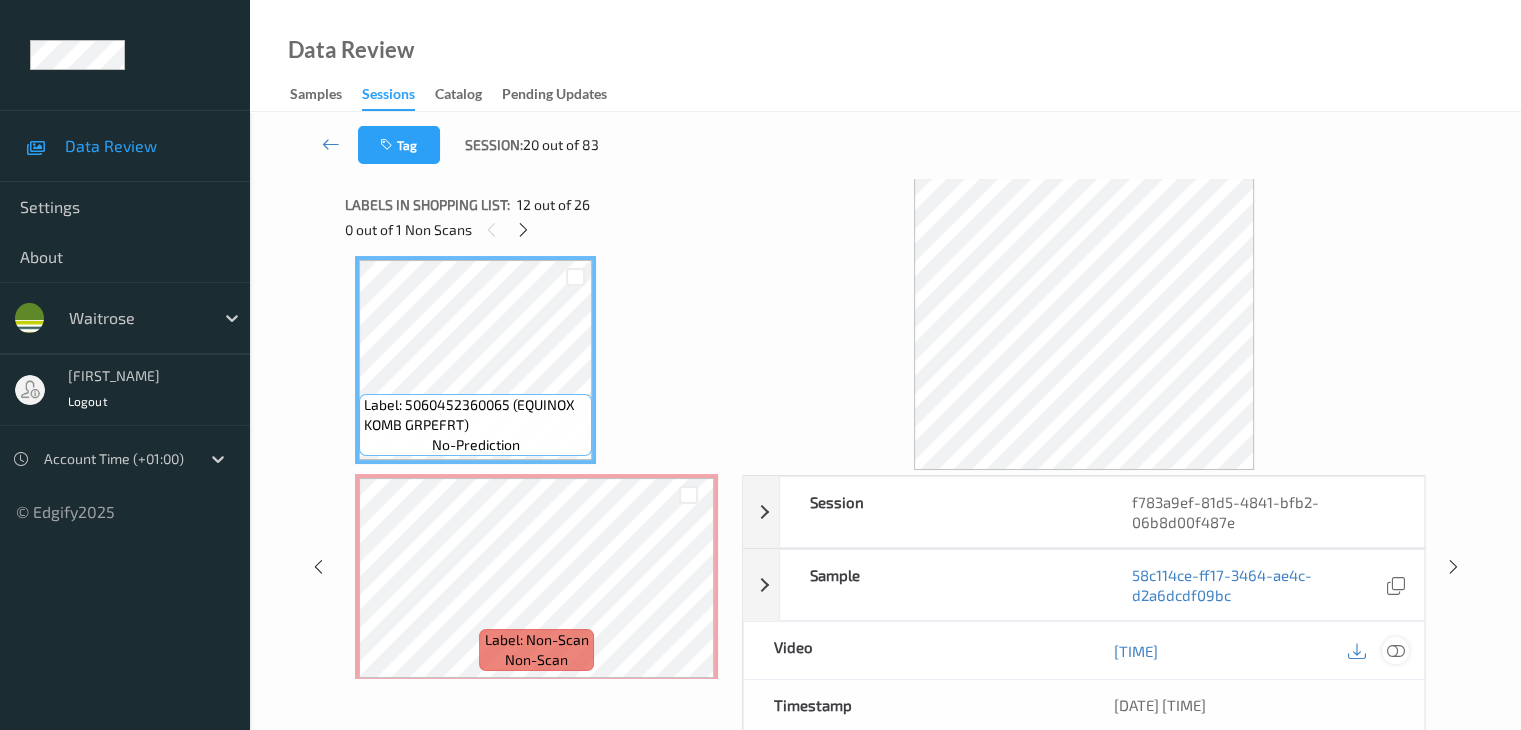 click at bounding box center (1395, 651) 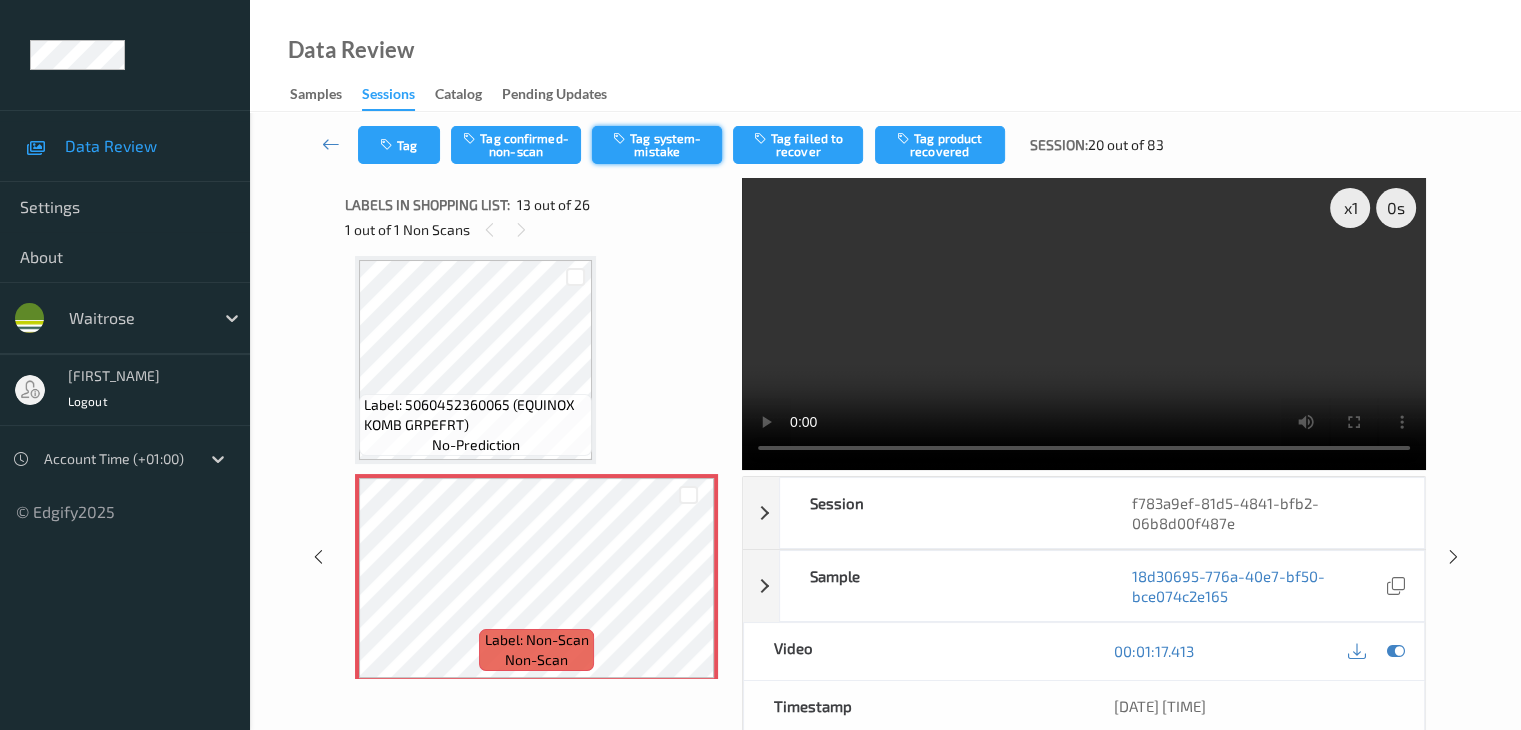 click on "Tag   system-mistake" at bounding box center [657, 145] 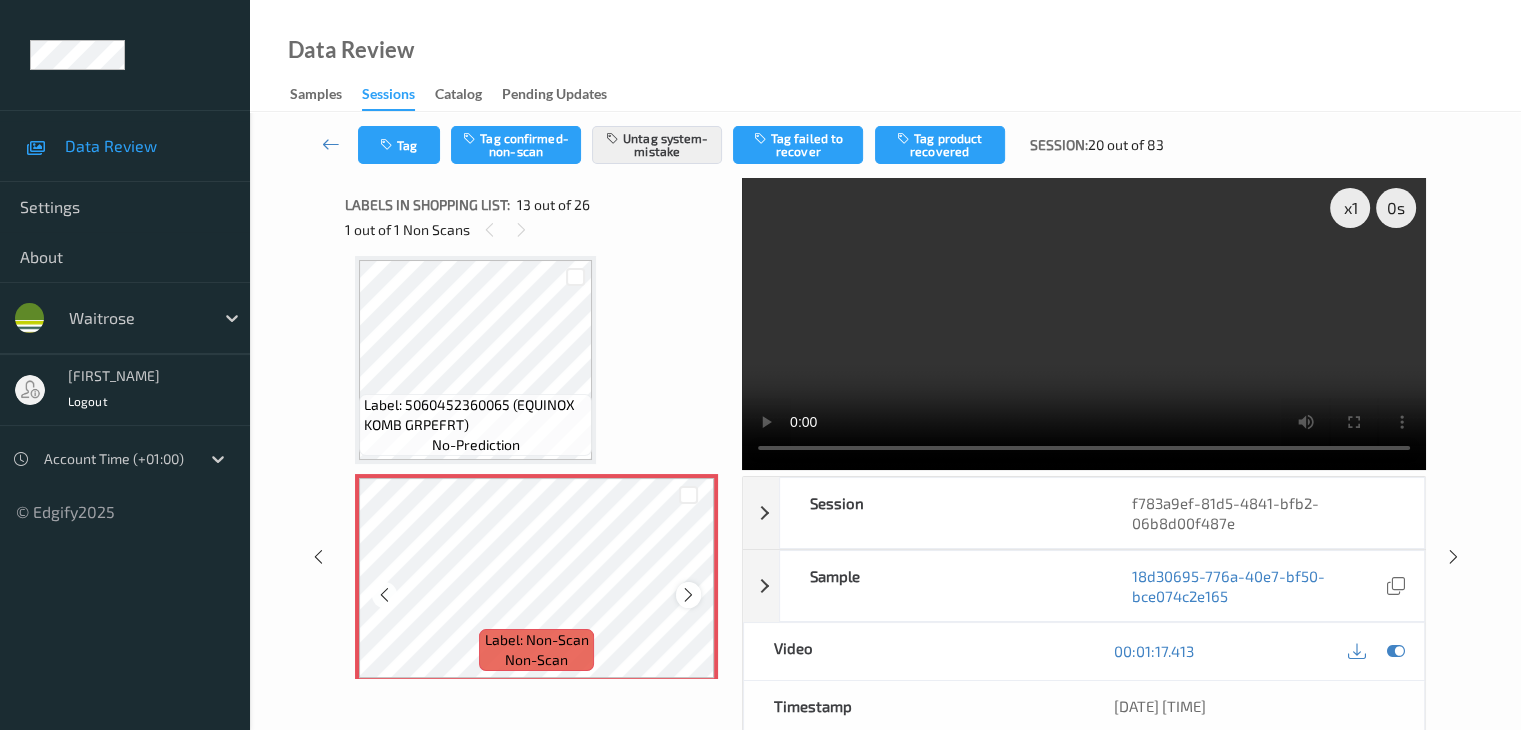 click at bounding box center [688, 595] 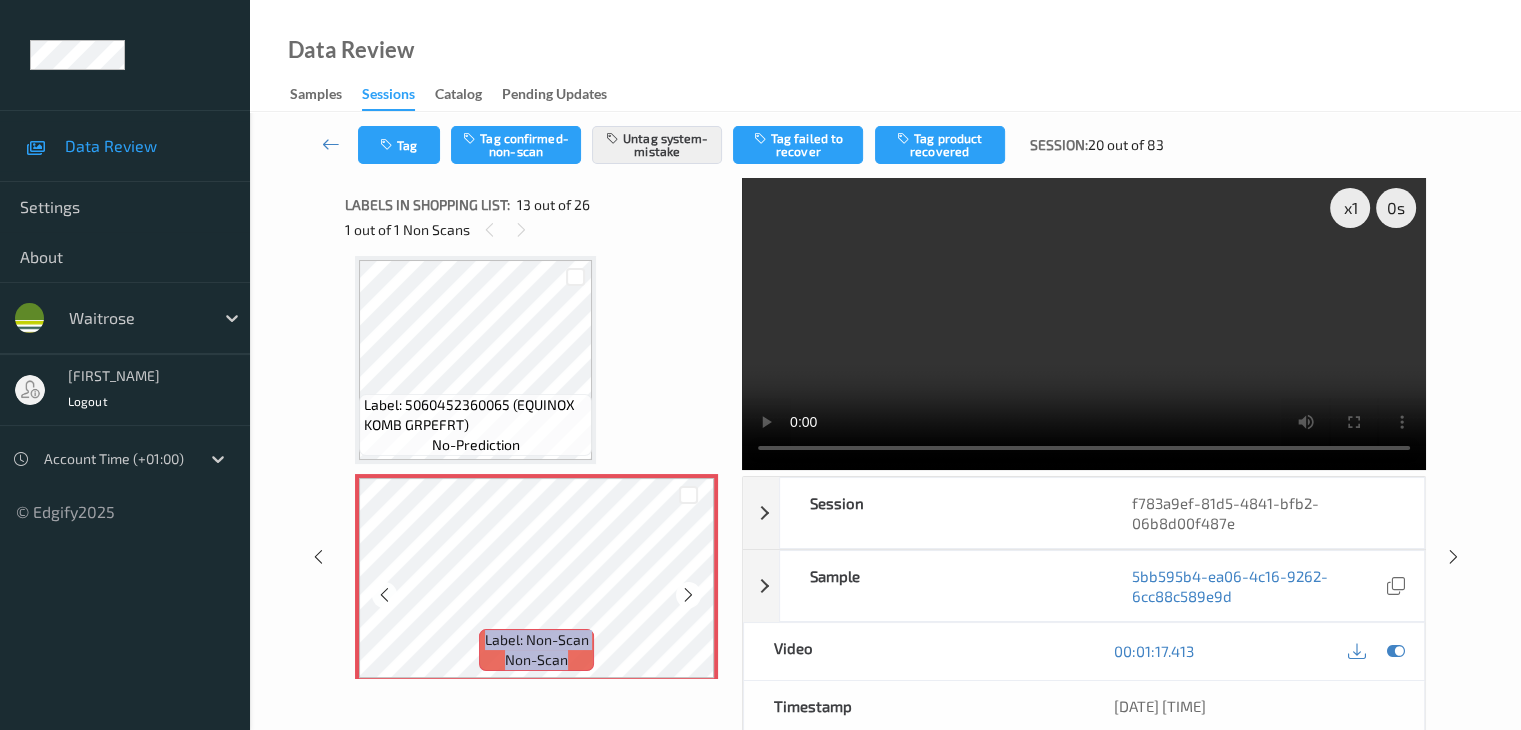 click at bounding box center [688, 595] 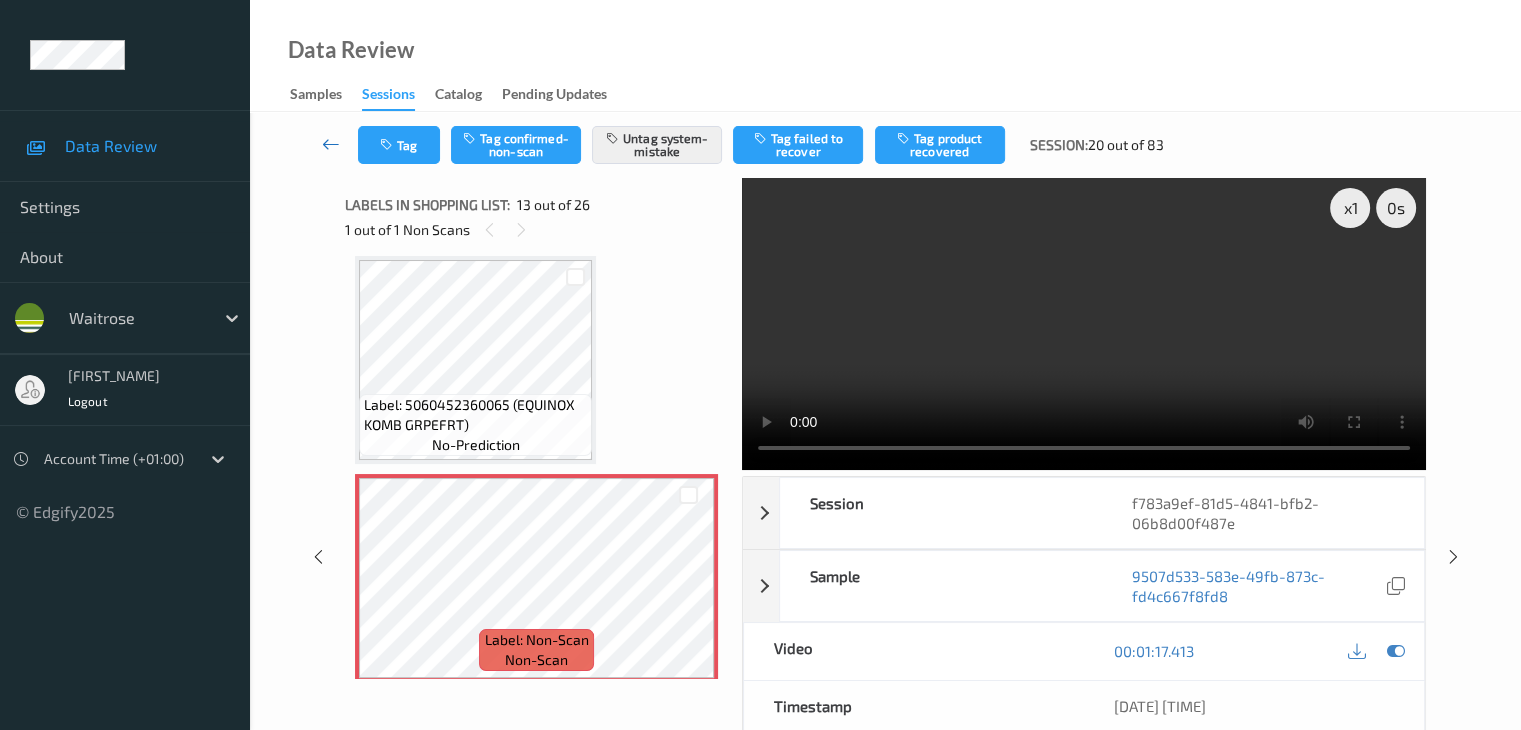 click at bounding box center (331, 144) 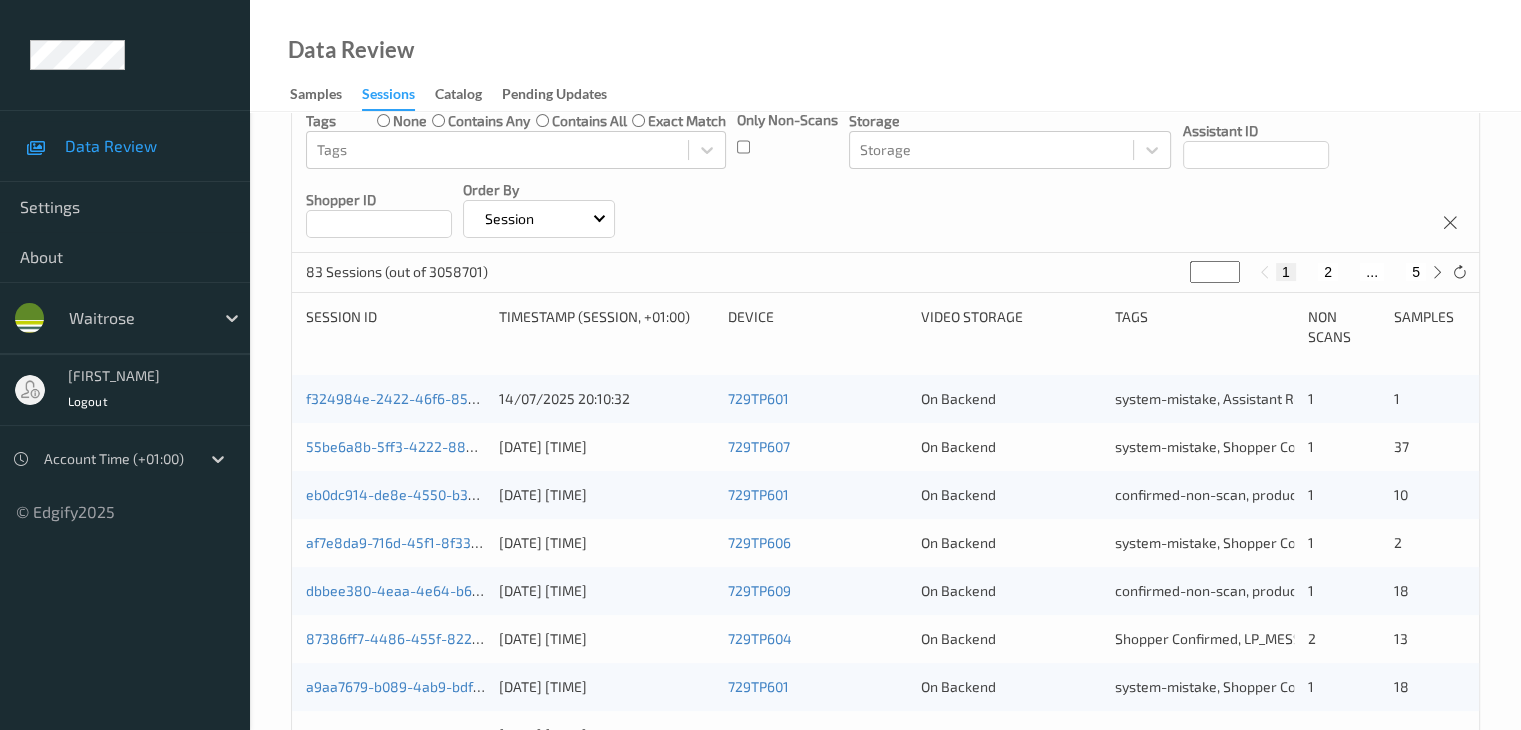 scroll, scrollTop: 432, scrollLeft: 0, axis: vertical 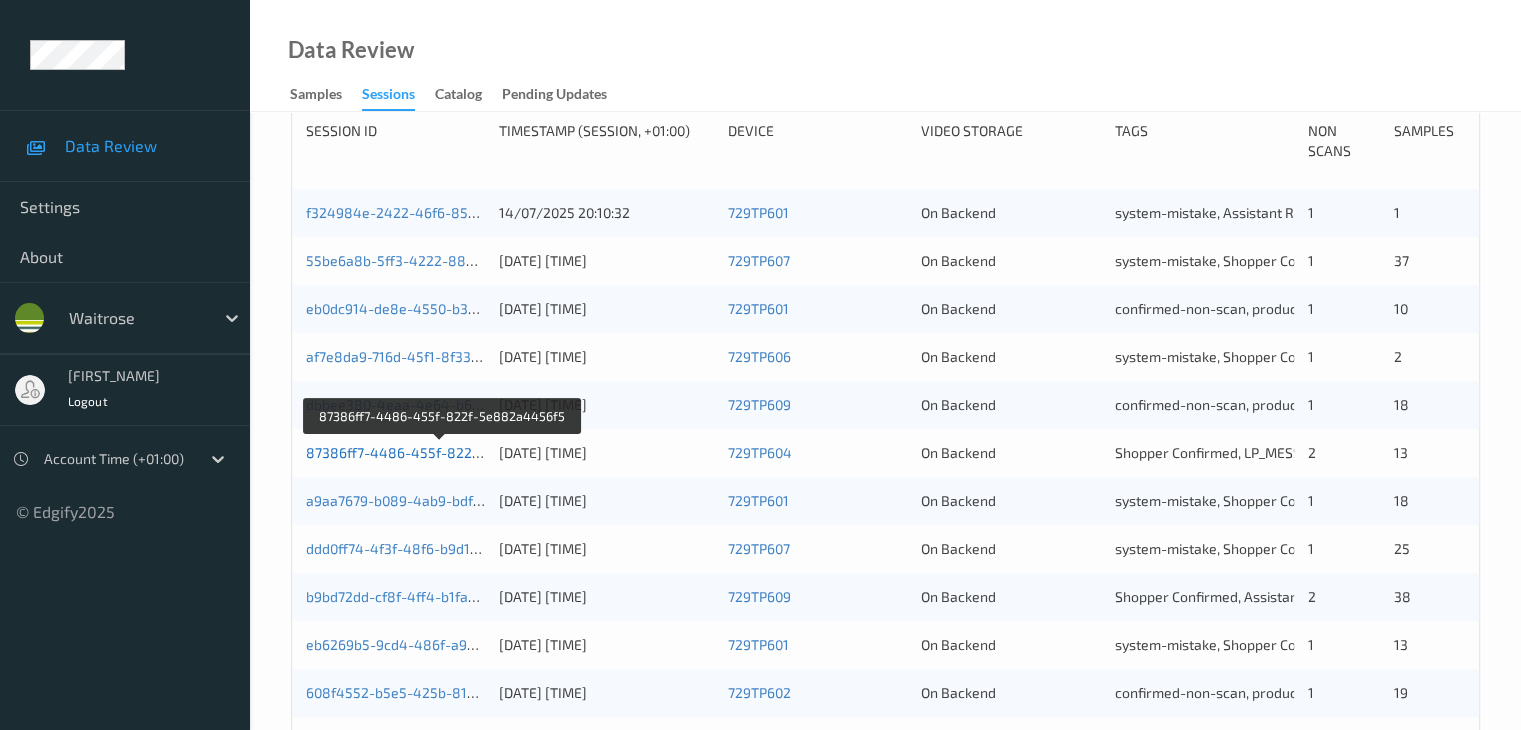 click on "87386ff7-4486-455f-822f-5e882a4456f5" at bounding box center [443, 452] 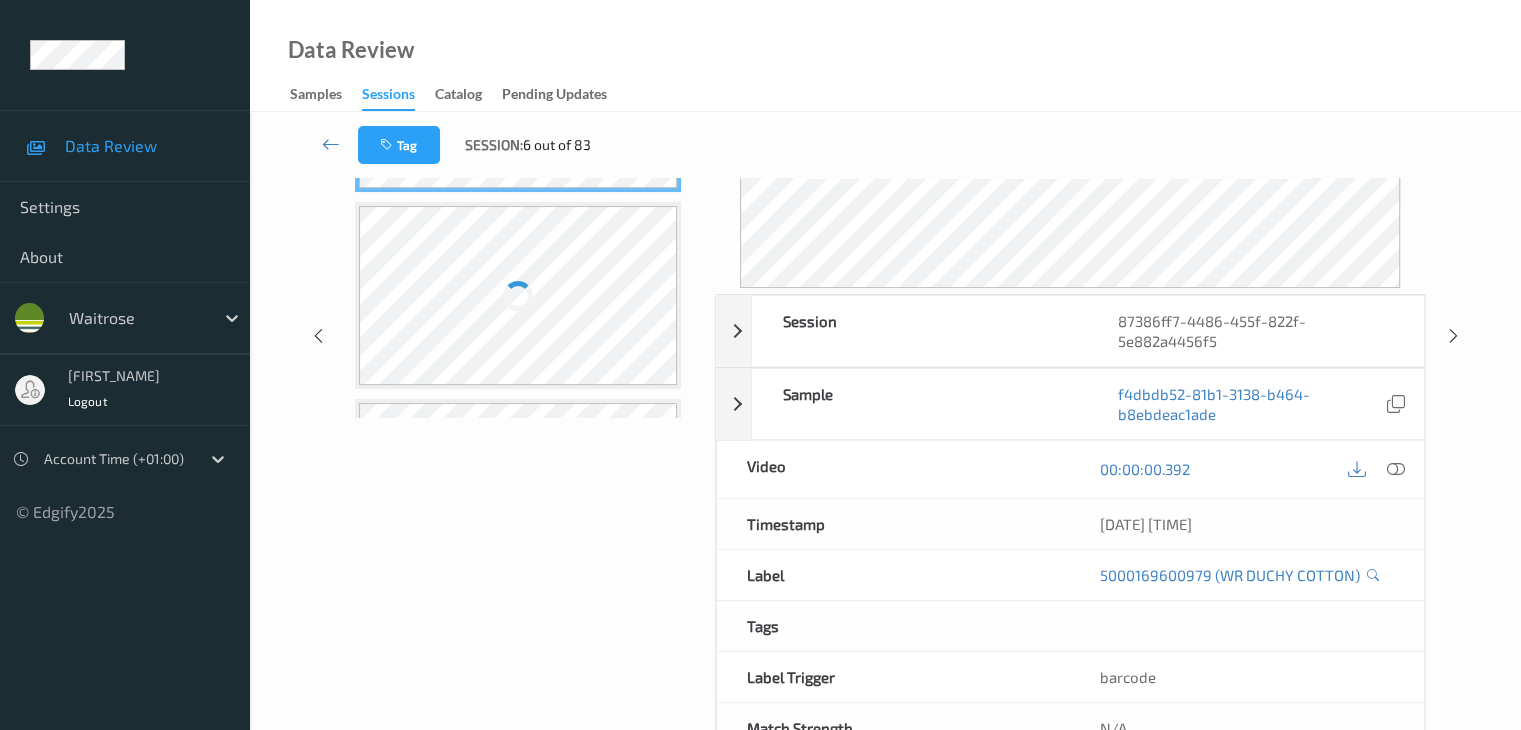 scroll, scrollTop: 24, scrollLeft: 0, axis: vertical 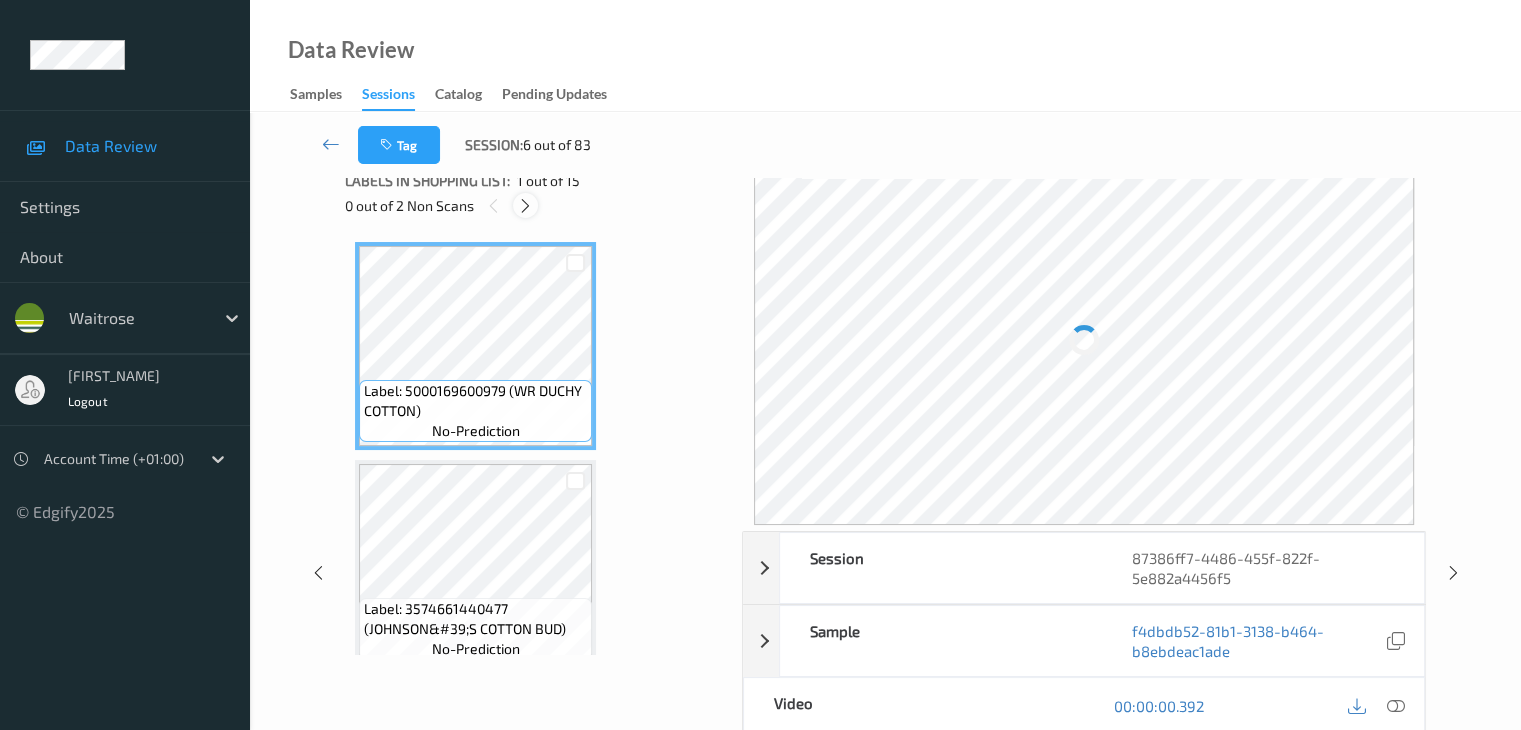click at bounding box center [525, 206] 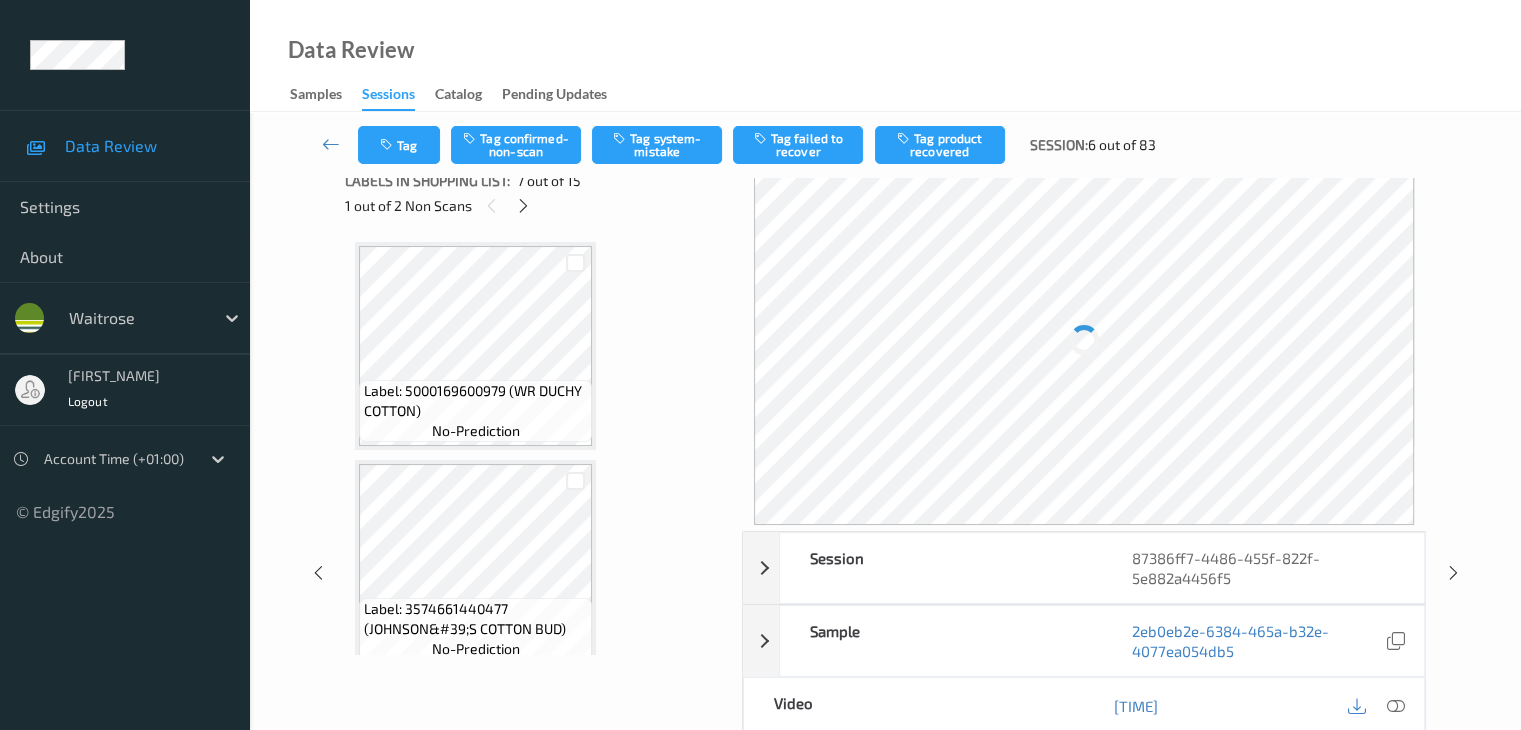 scroll, scrollTop: 1100, scrollLeft: 0, axis: vertical 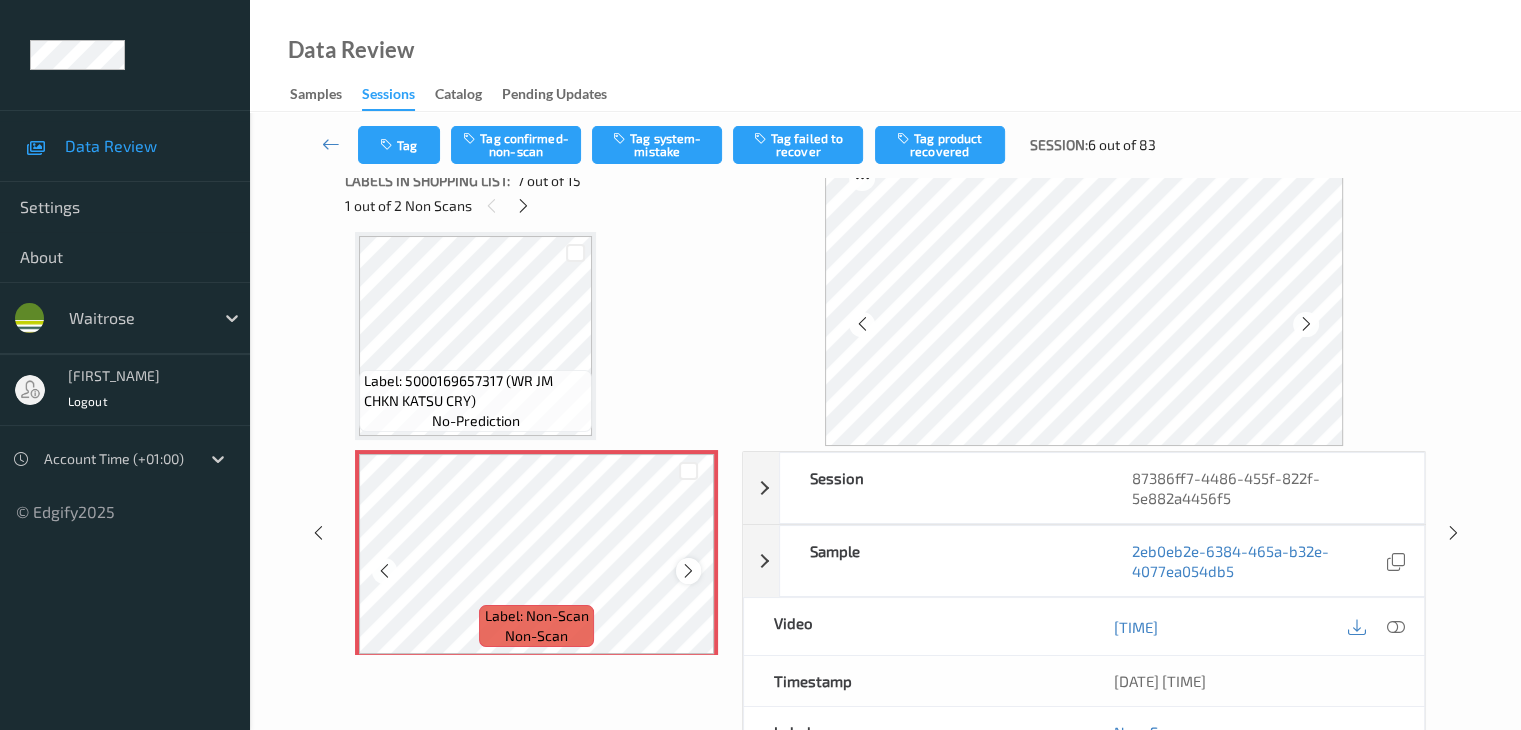 click at bounding box center (688, 570) 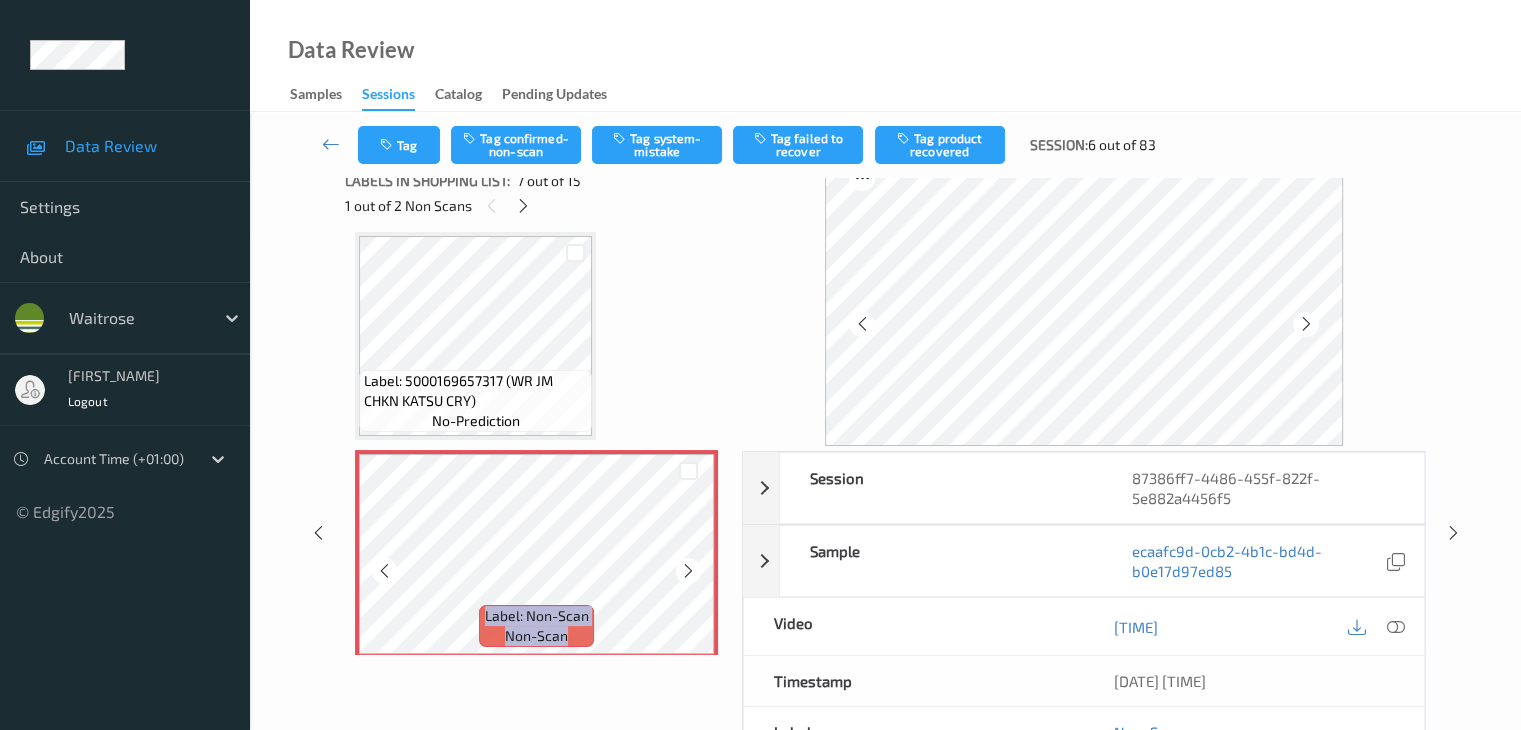click at bounding box center (688, 570) 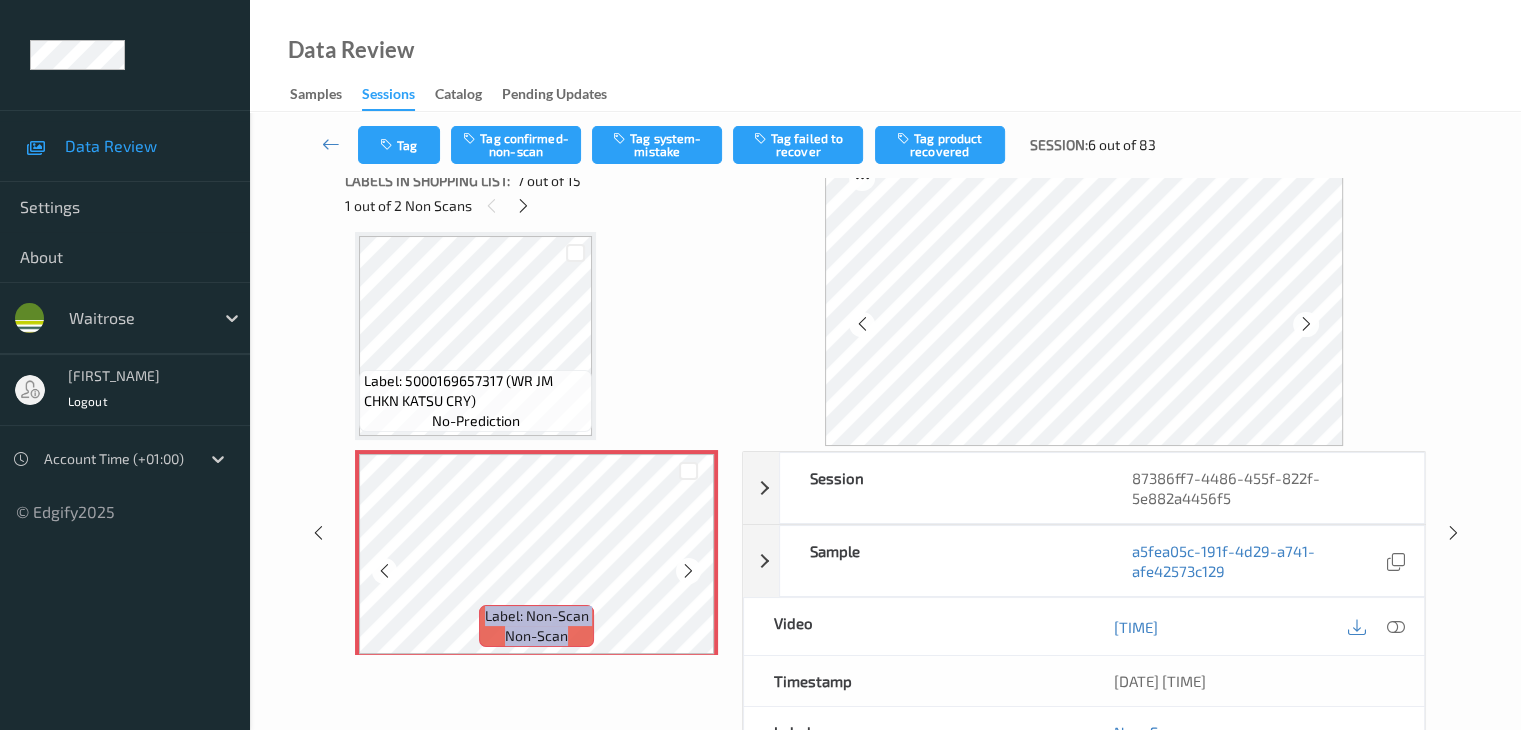 click at bounding box center [688, 570] 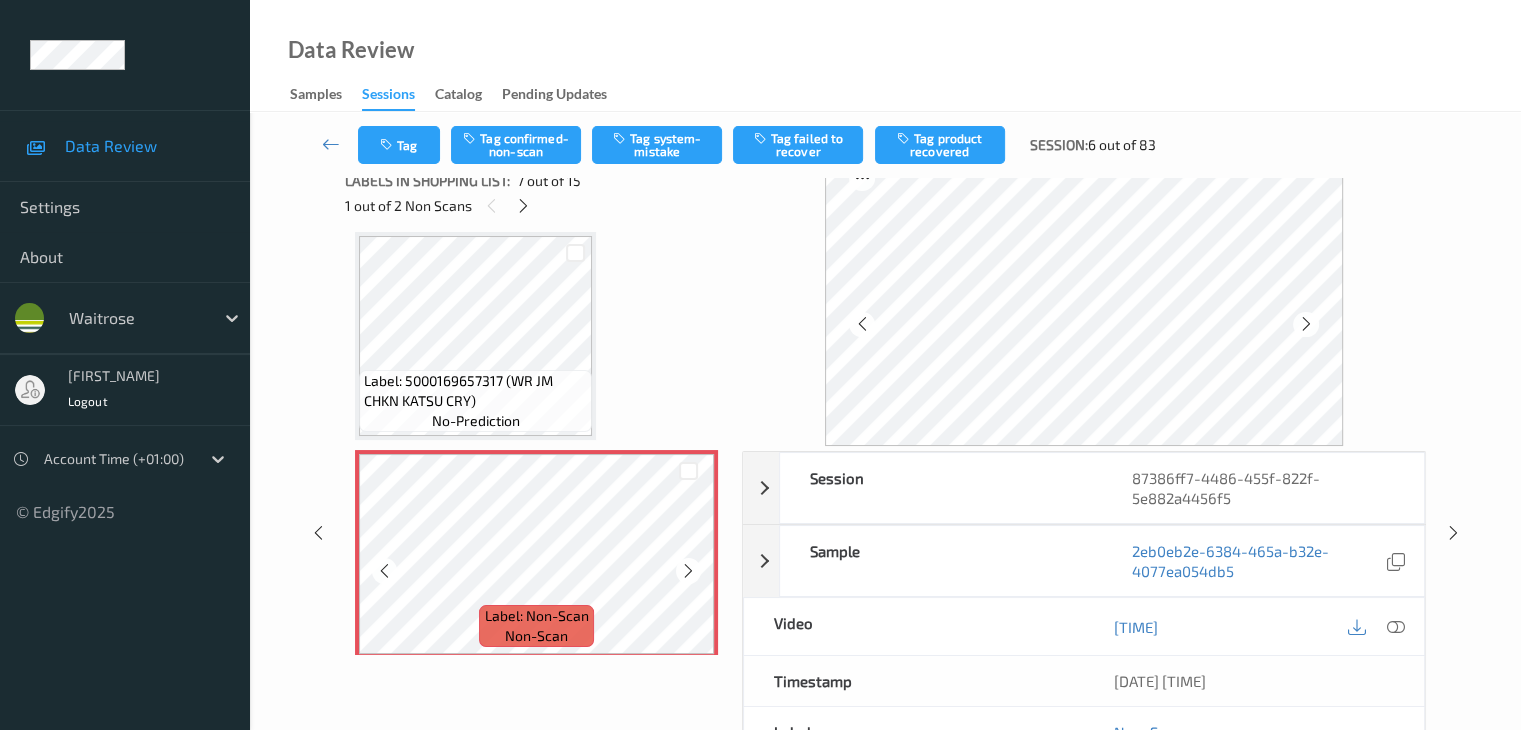 click at bounding box center [688, 570] 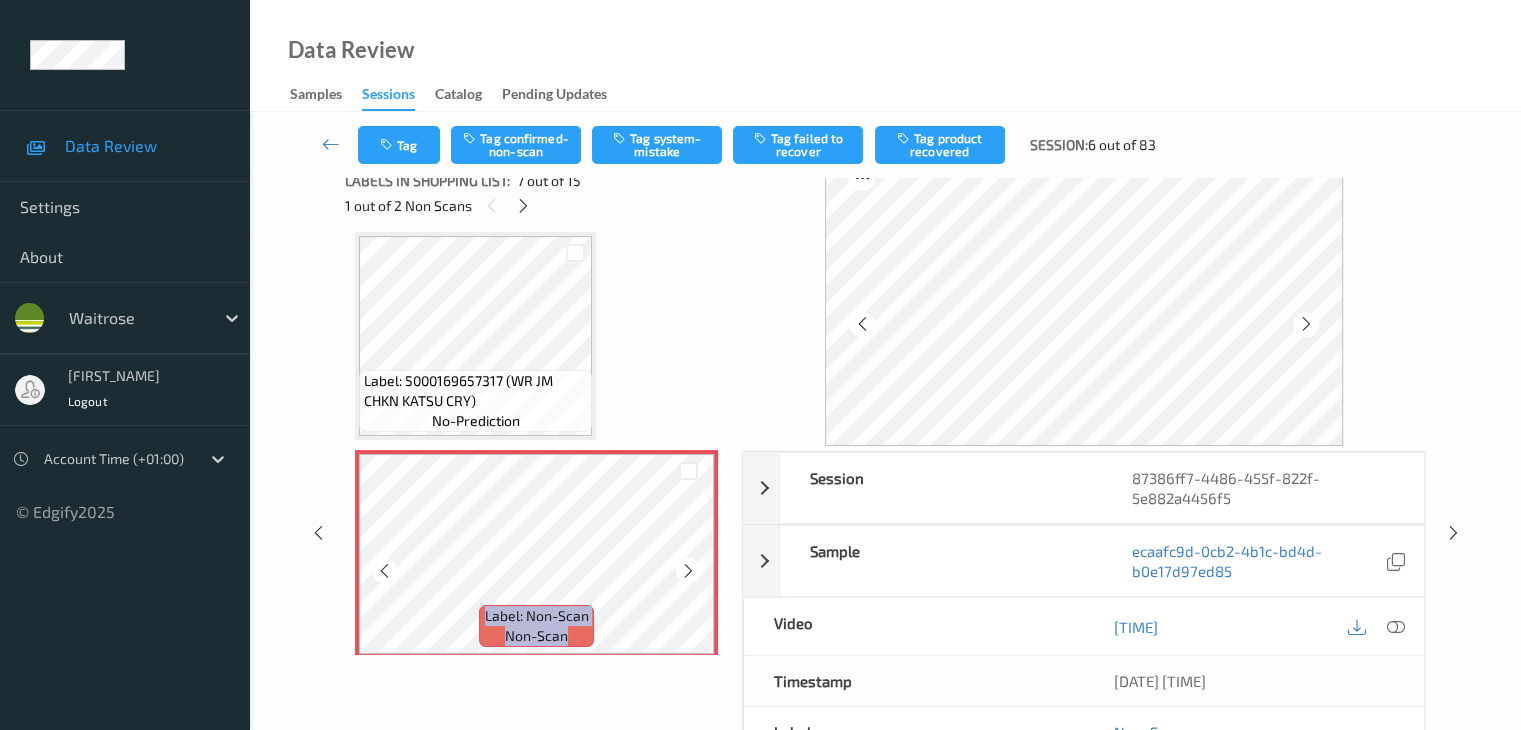 click at bounding box center [688, 570] 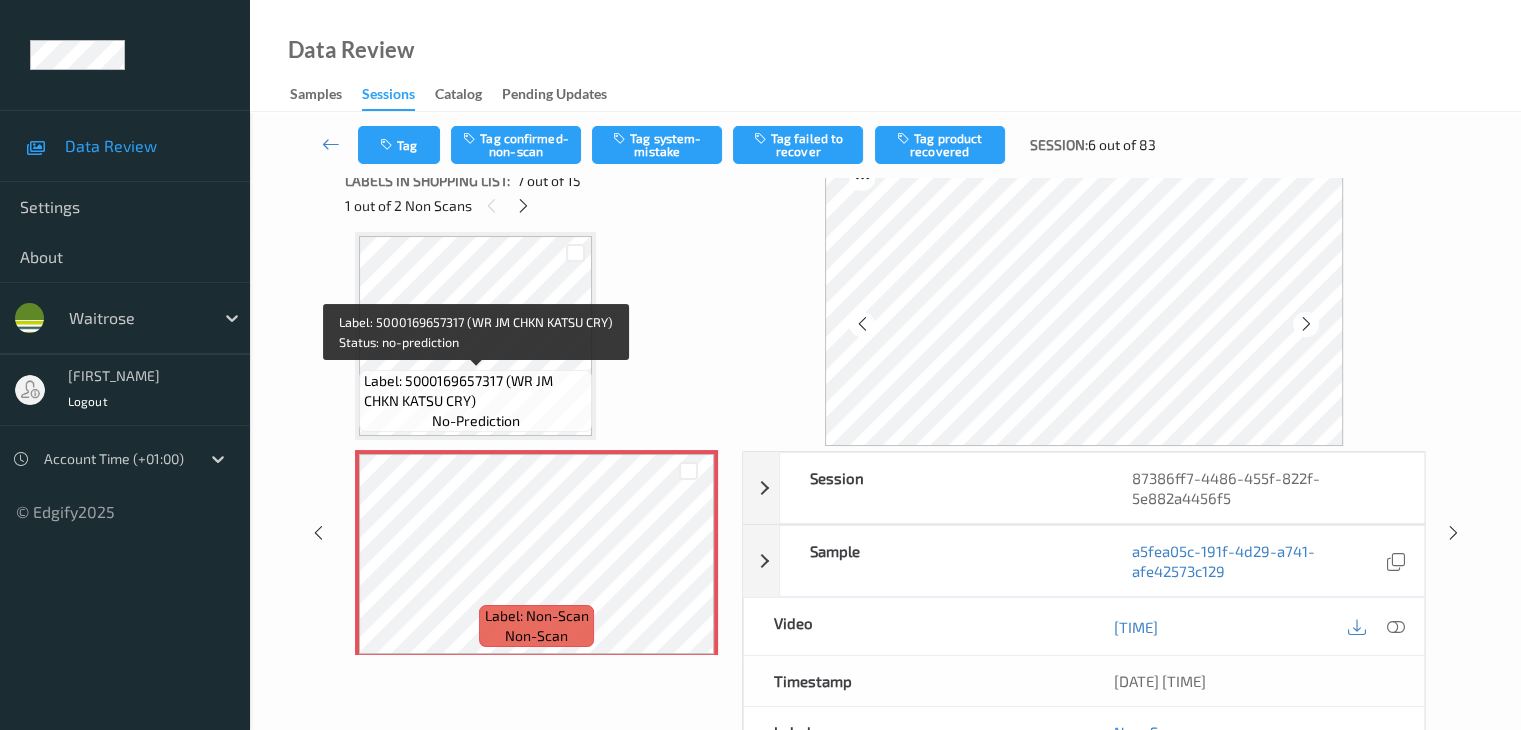 click on "Label: 5000169657317 (WR JM CHKN KATSU CRY)" at bounding box center [475, 391] 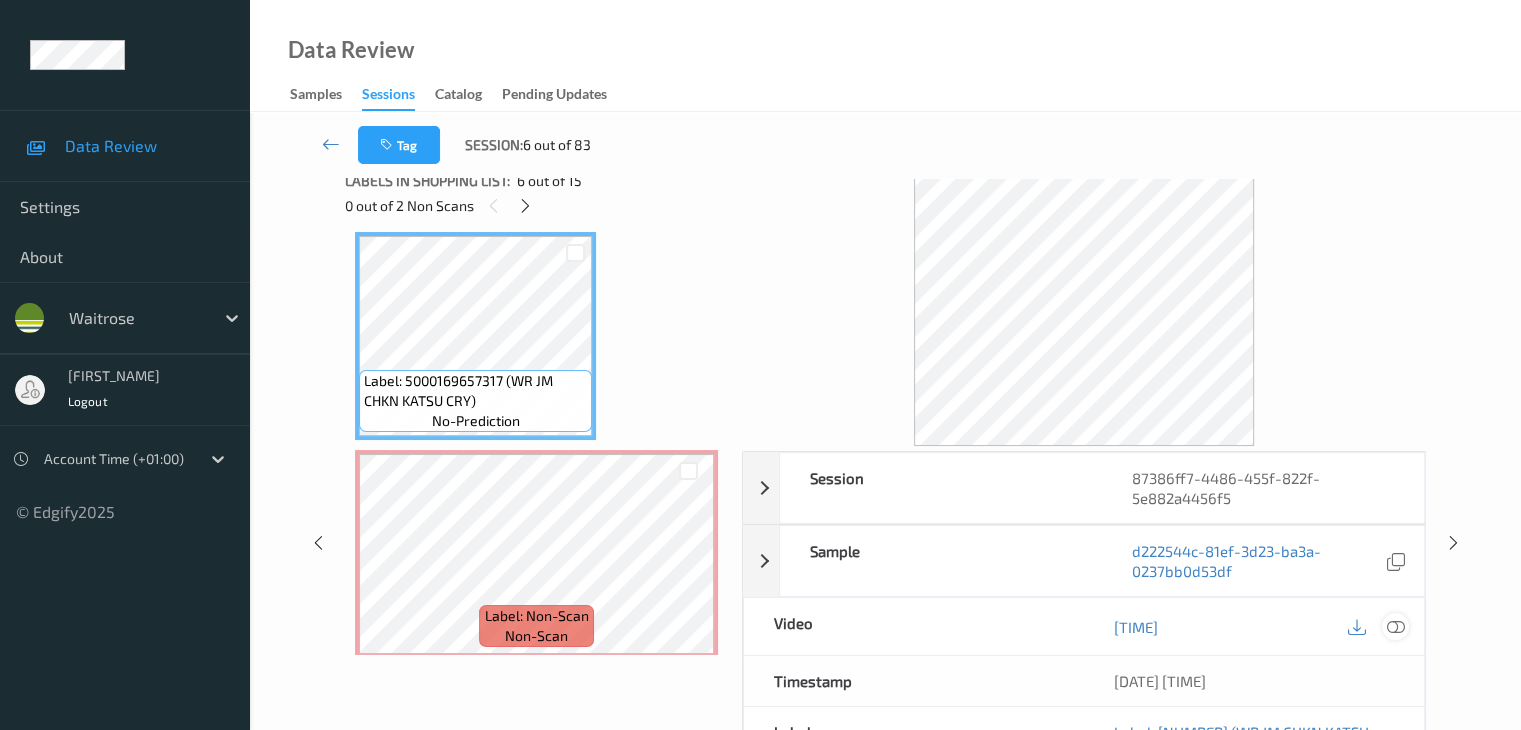 click at bounding box center (1395, 627) 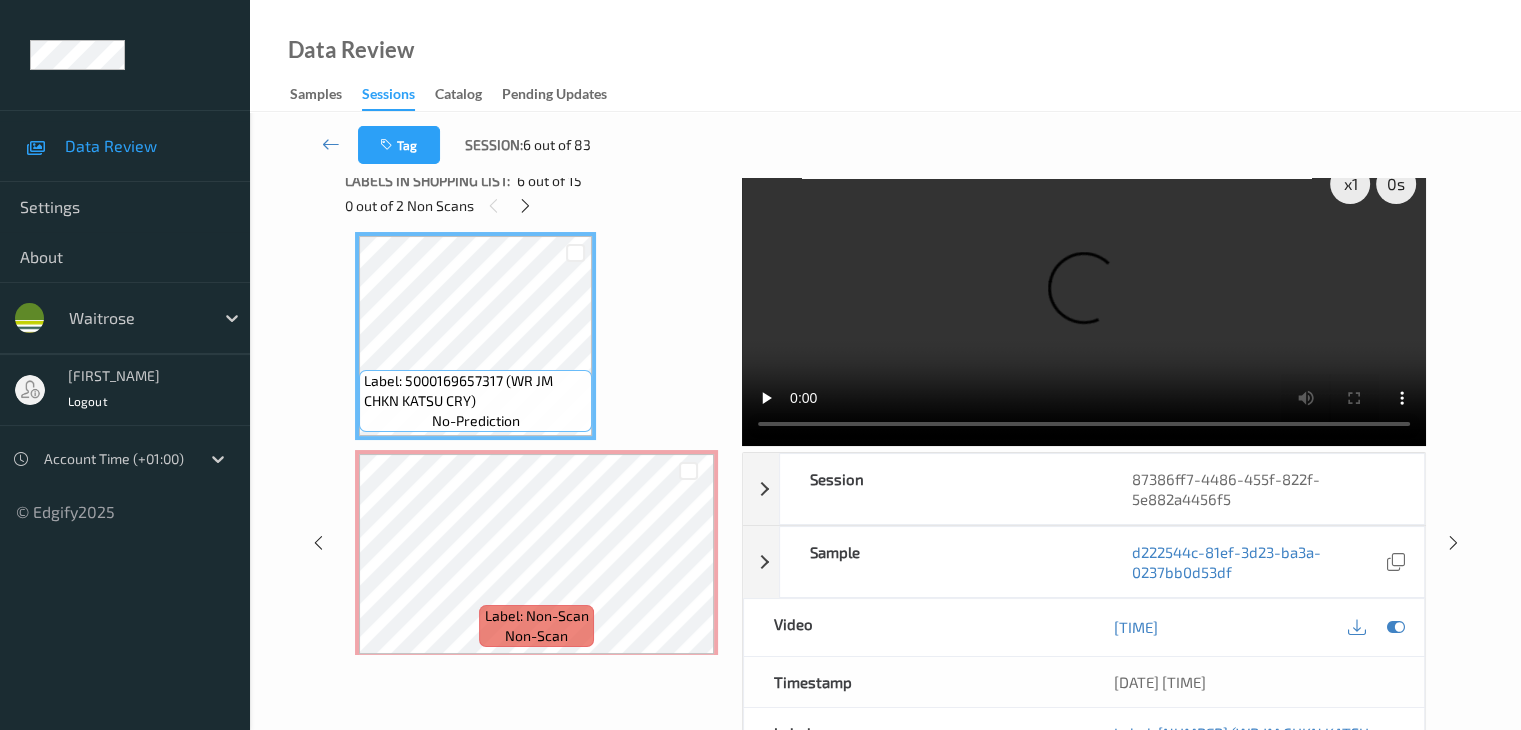 scroll, scrollTop: 1000, scrollLeft: 0, axis: vertical 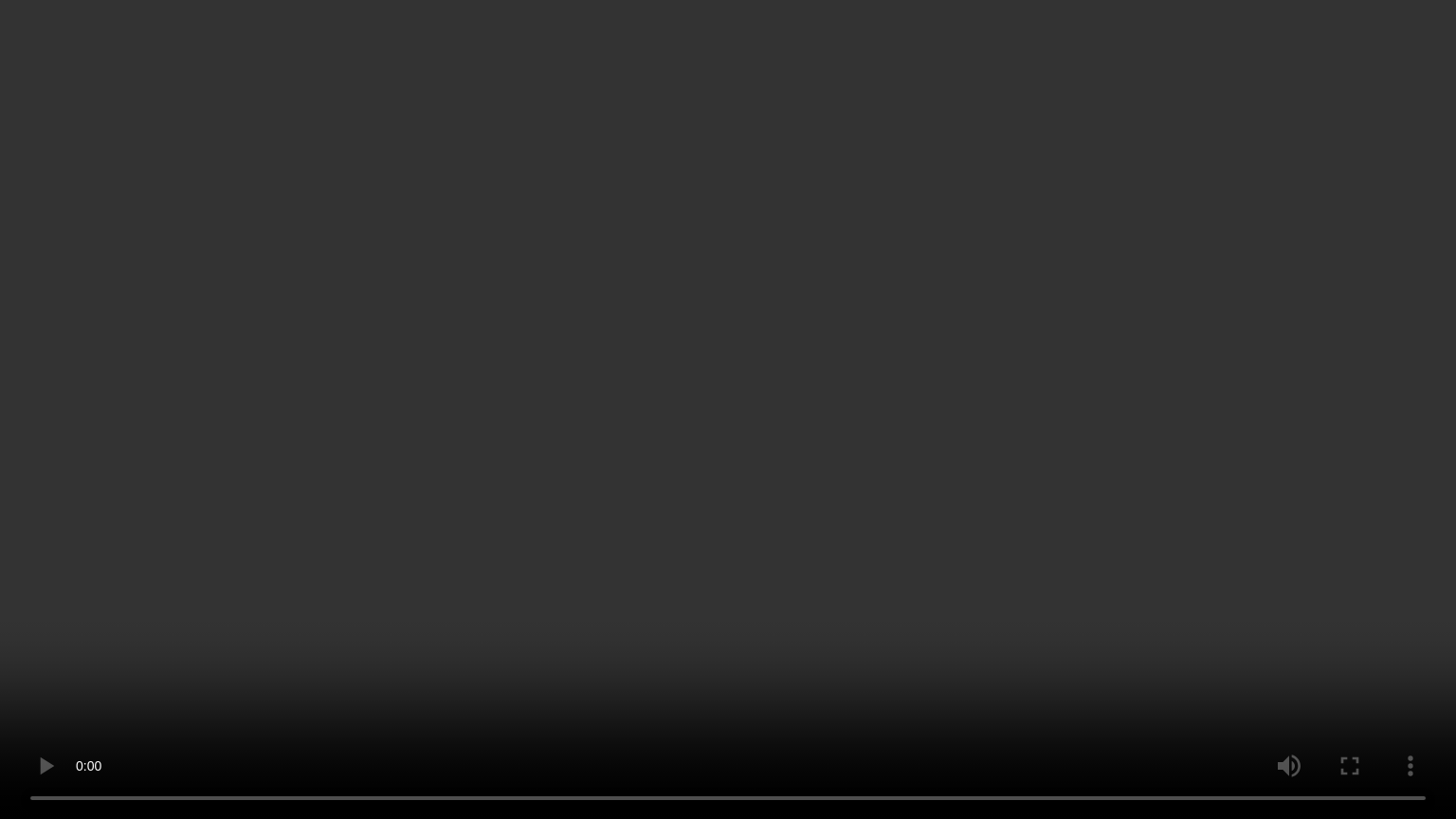 type 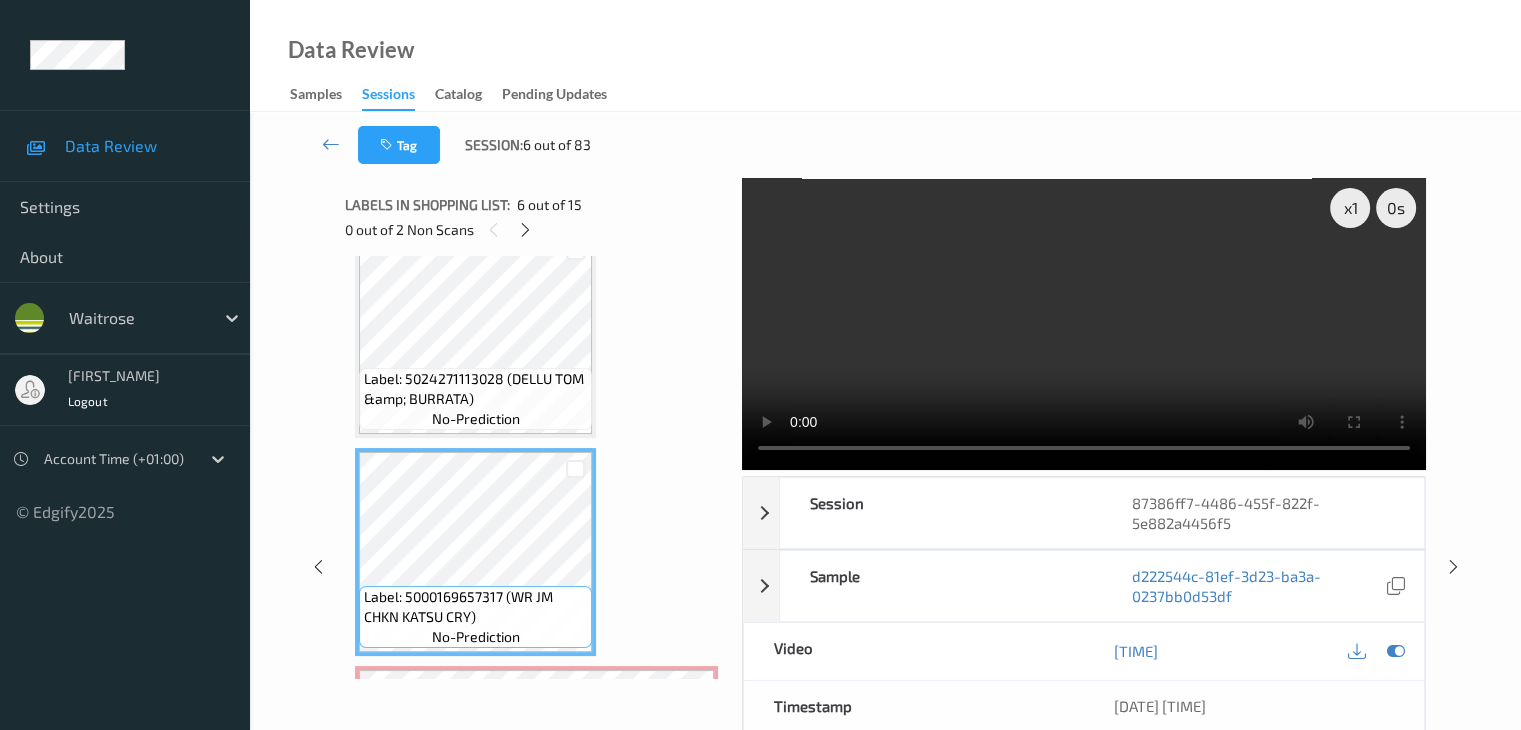 scroll, scrollTop: 900, scrollLeft: 0, axis: vertical 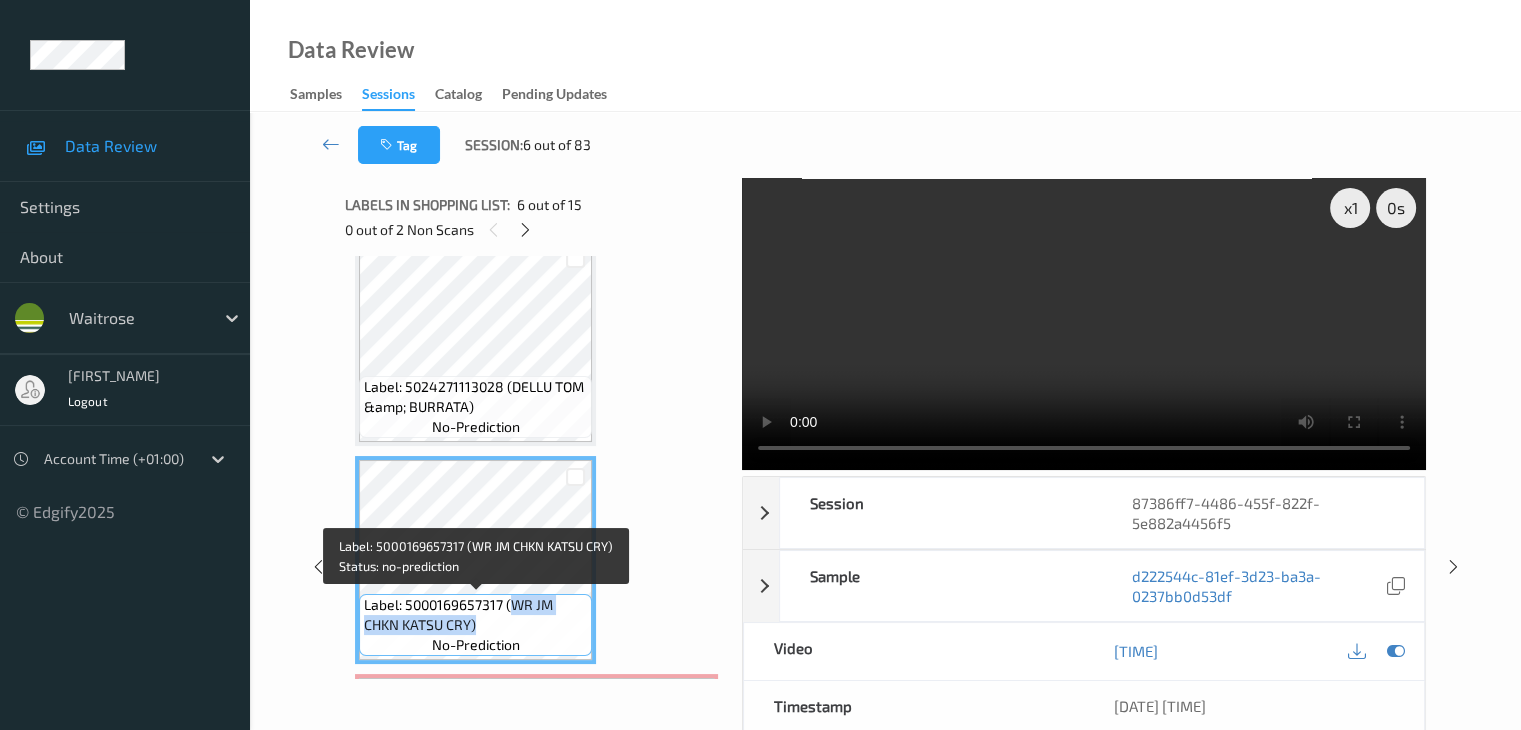 drag, startPoint x: 511, startPoint y: 606, endPoint x: 513, endPoint y: 627, distance: 21.095022 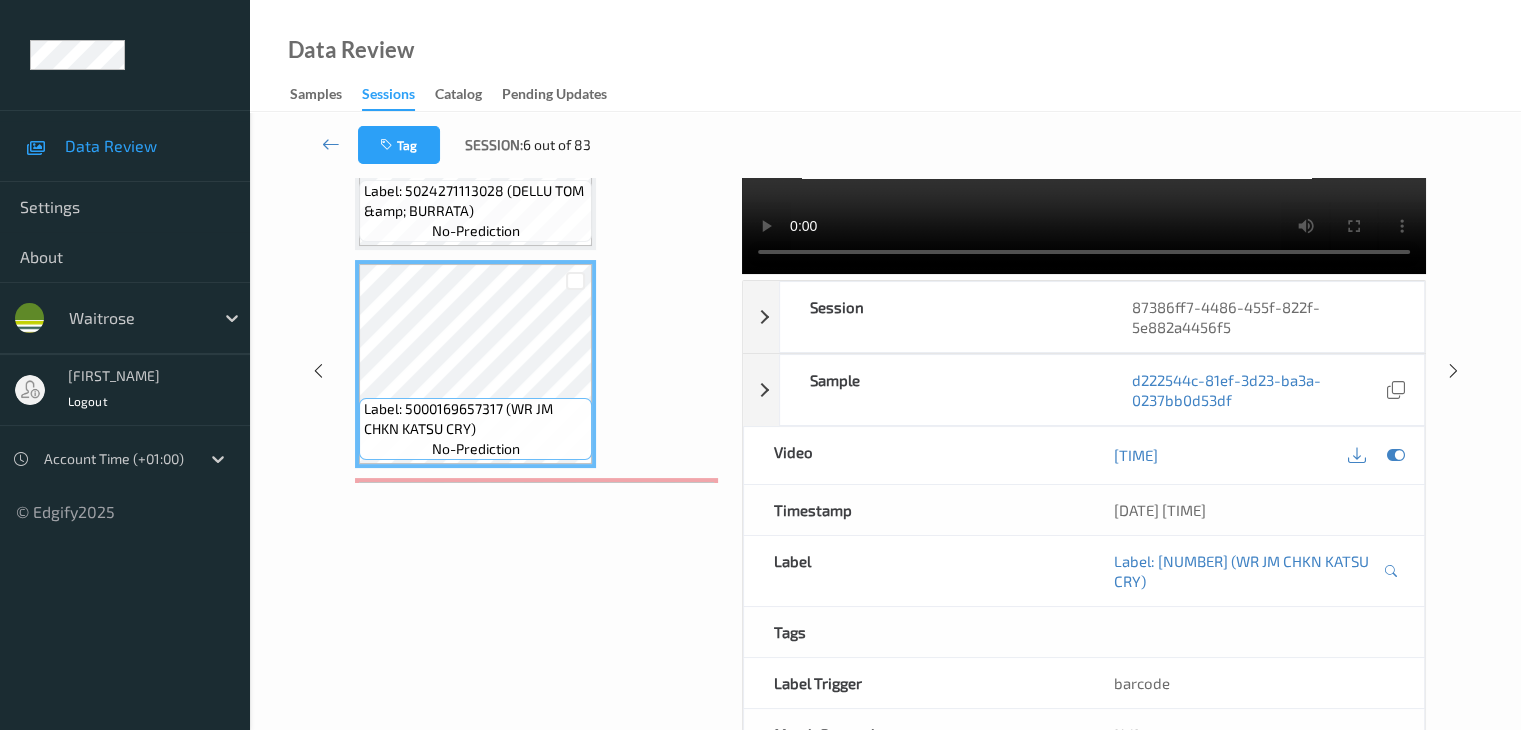 scroll, scrollTop: 164, scrollLeft: 0, axis: vertical 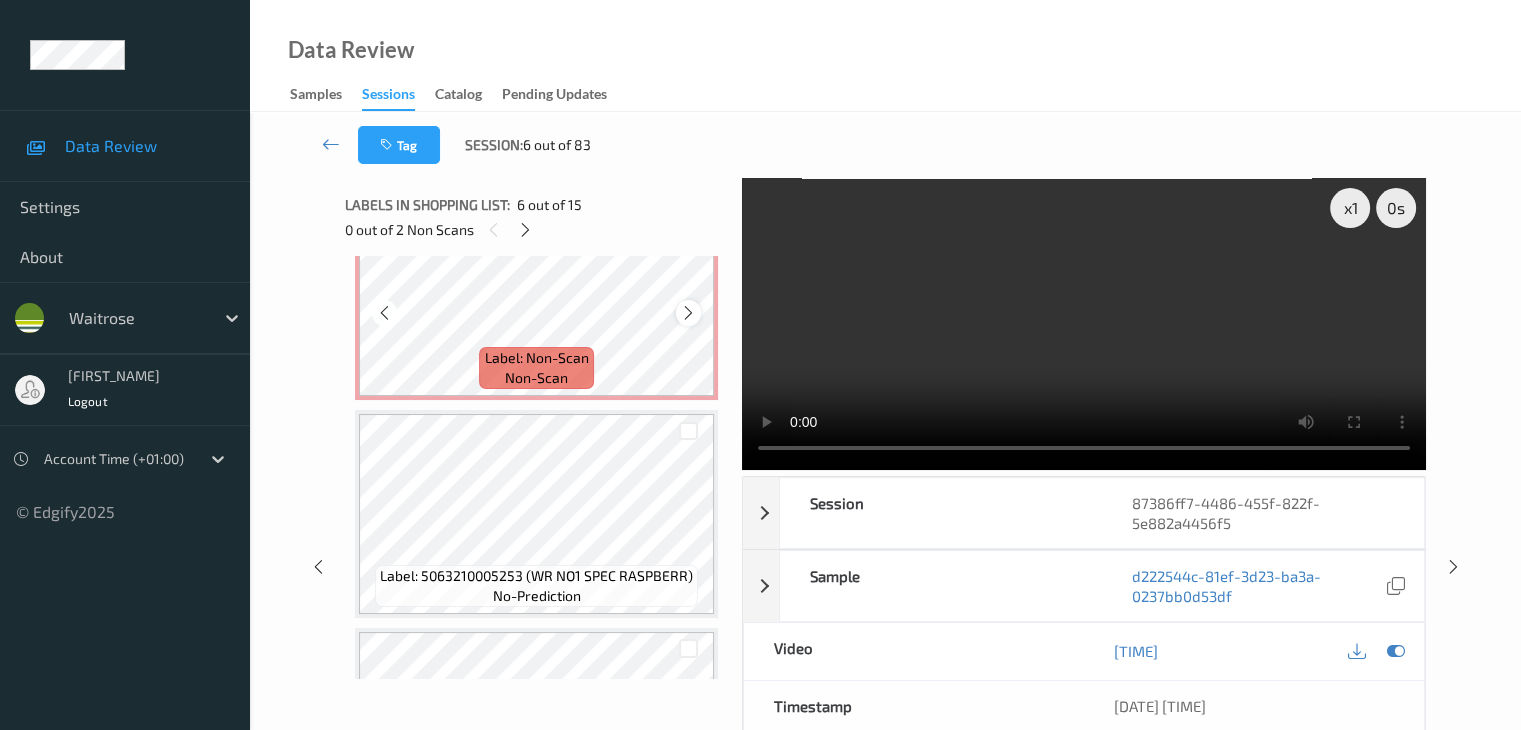 click at bounding box center (688, 313) 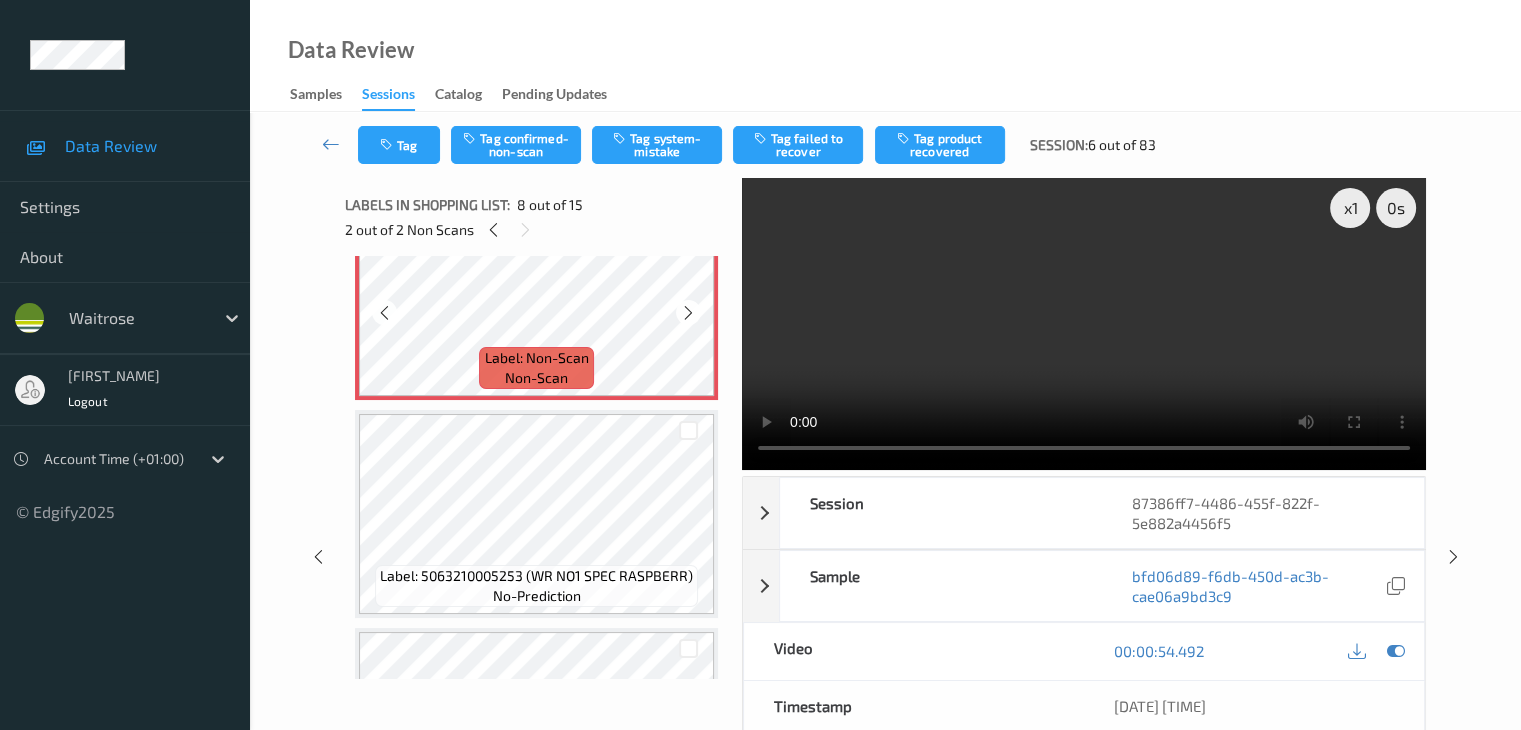 click at bounding box center [688, 313] 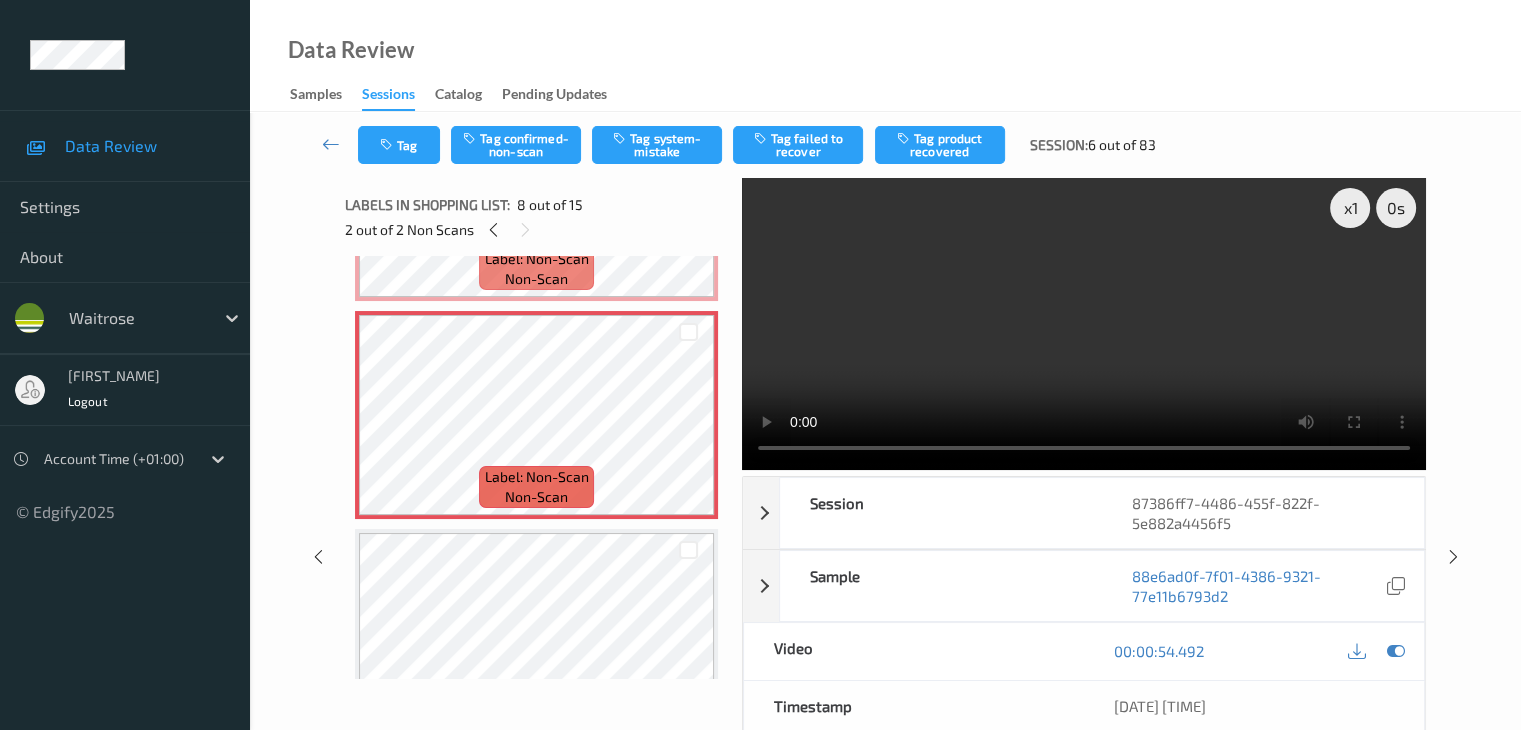 scroll, scrollTop: 1400, scrollLeft: 0, axis: vertical 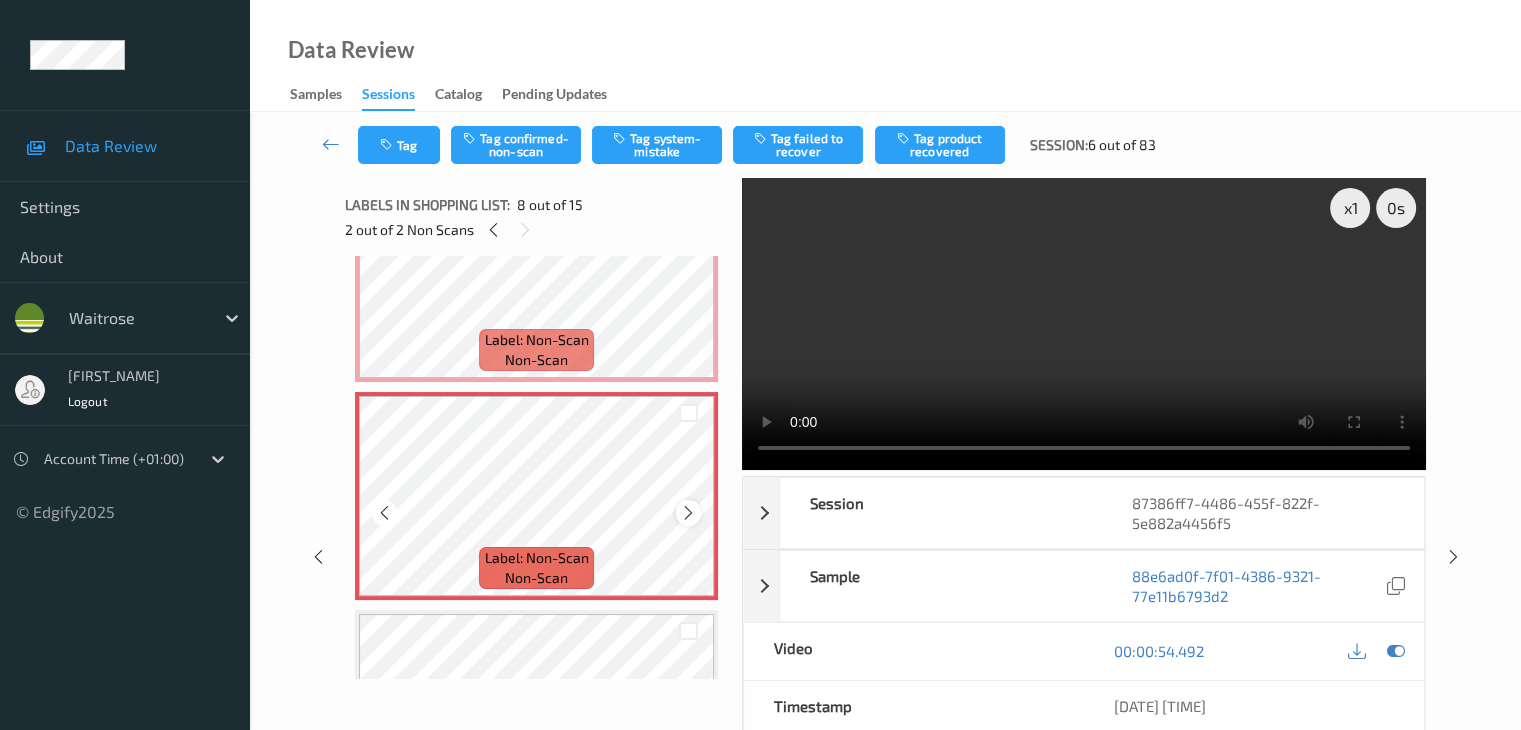 click at bounding box center (688, 513) 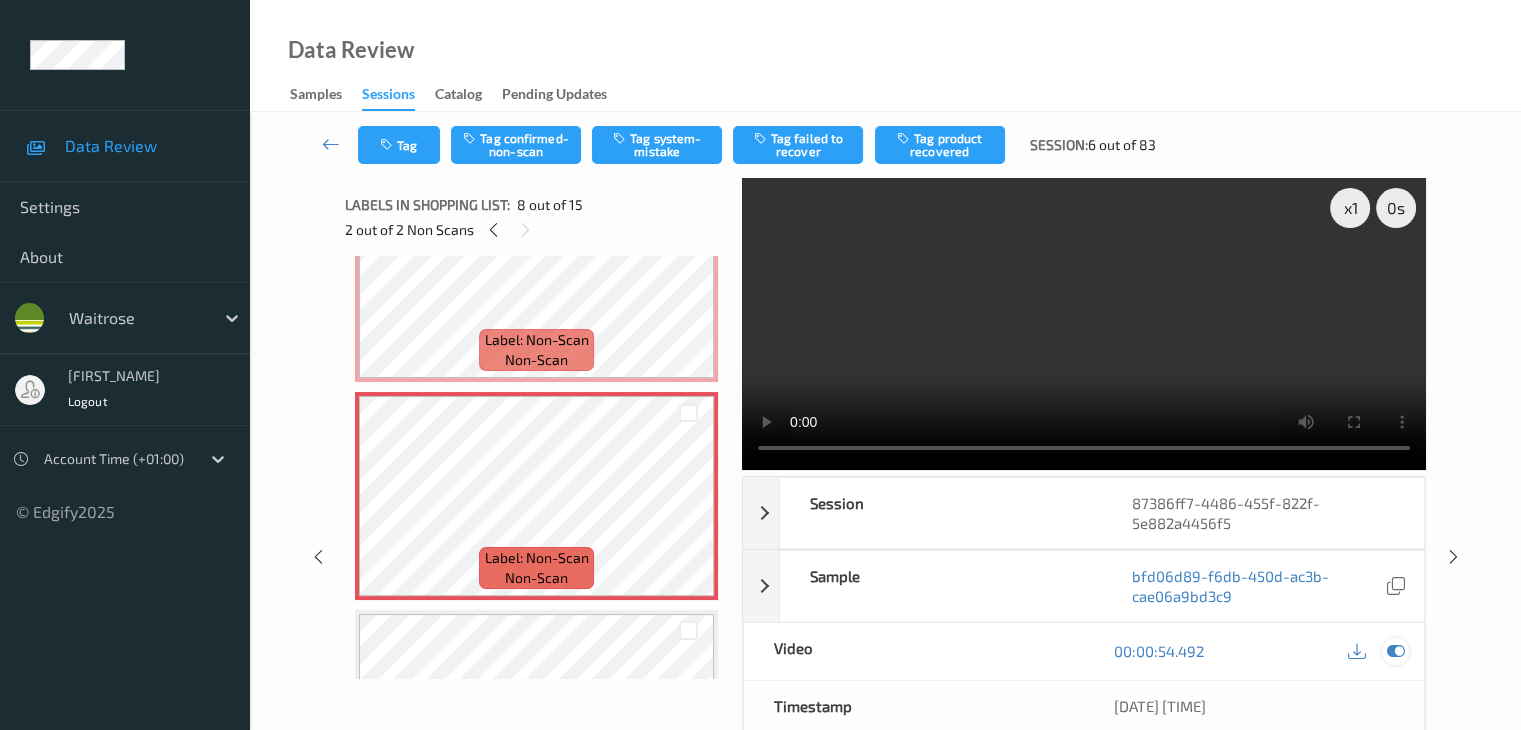 click at bounding box center [1395, 651] 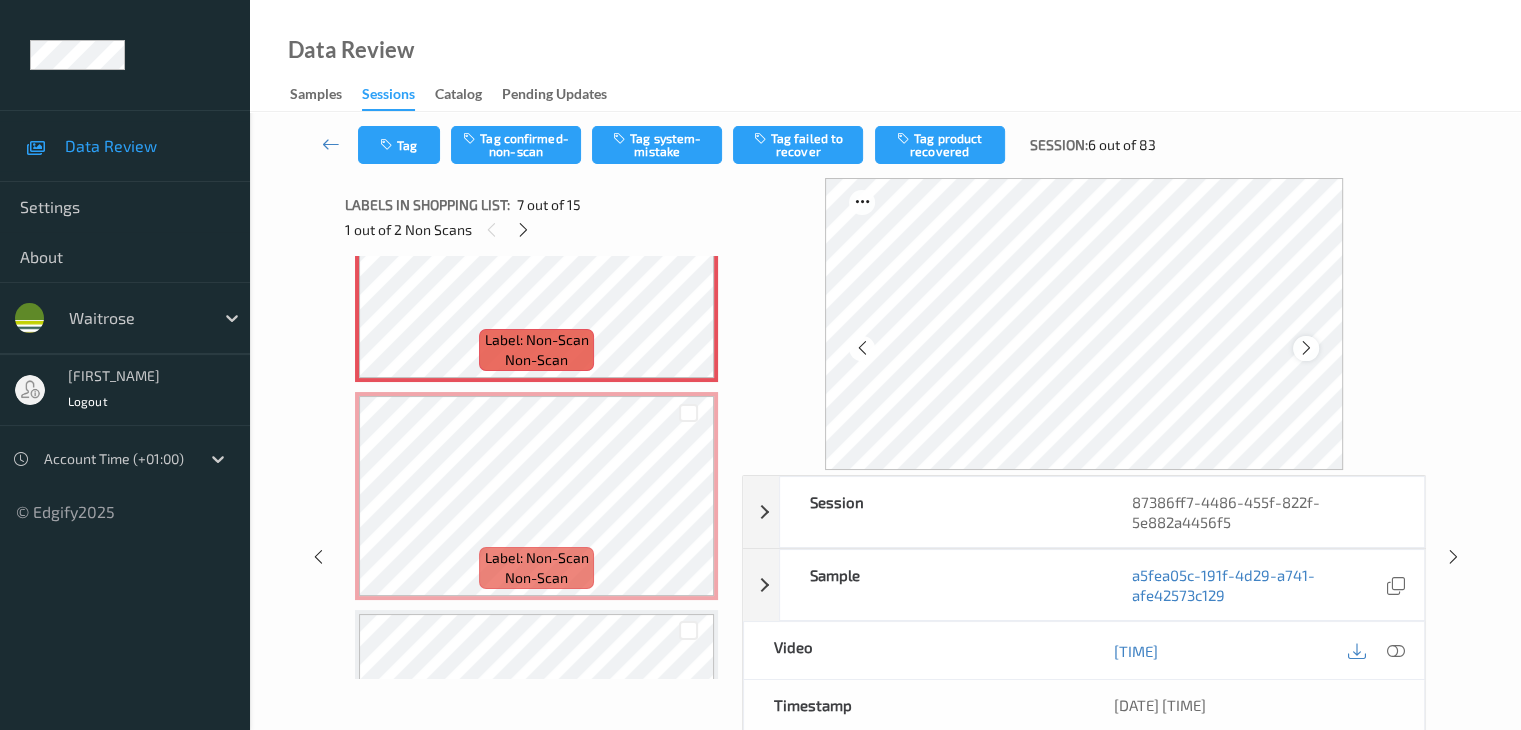 click at bounding box center (1306, 348) 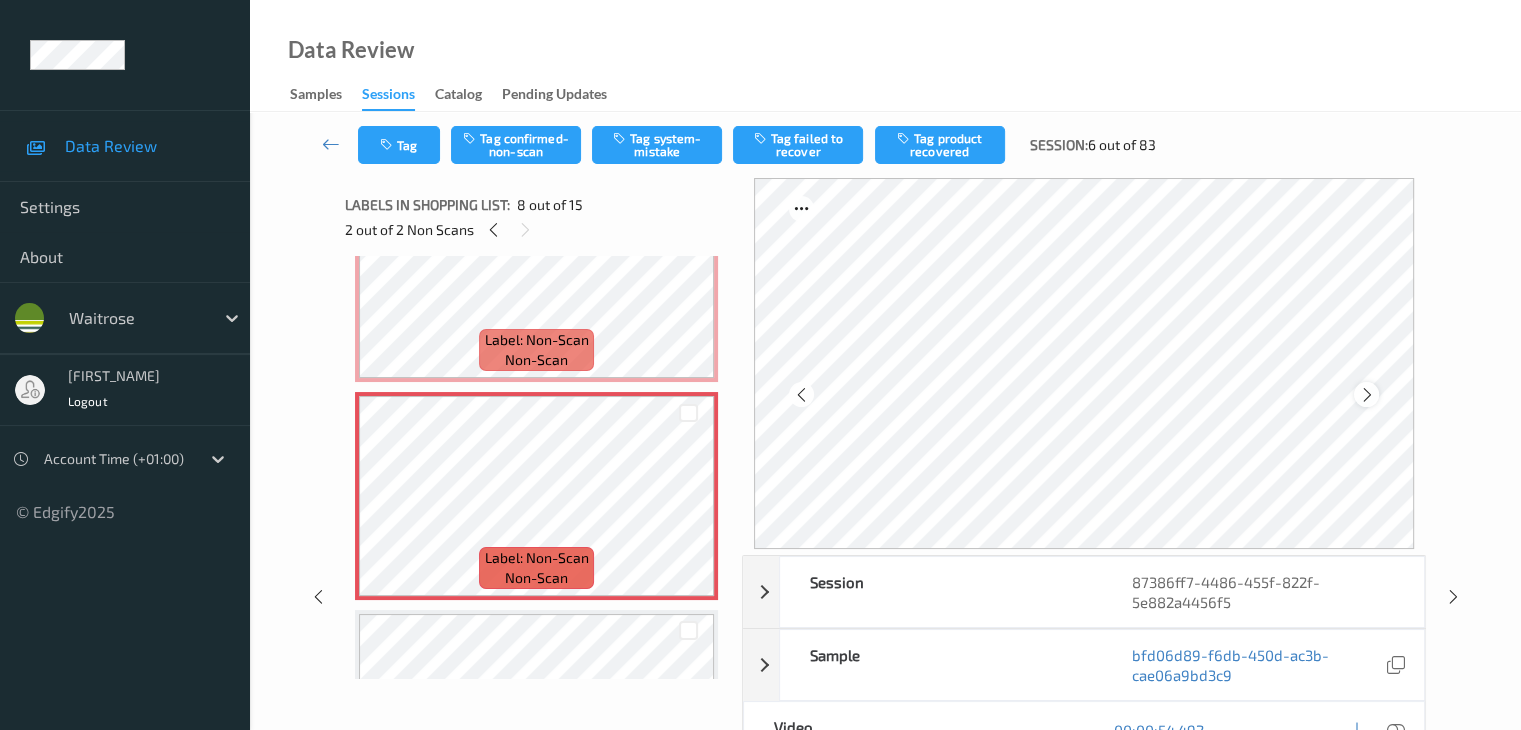 click at bounding box center (1366, 395) 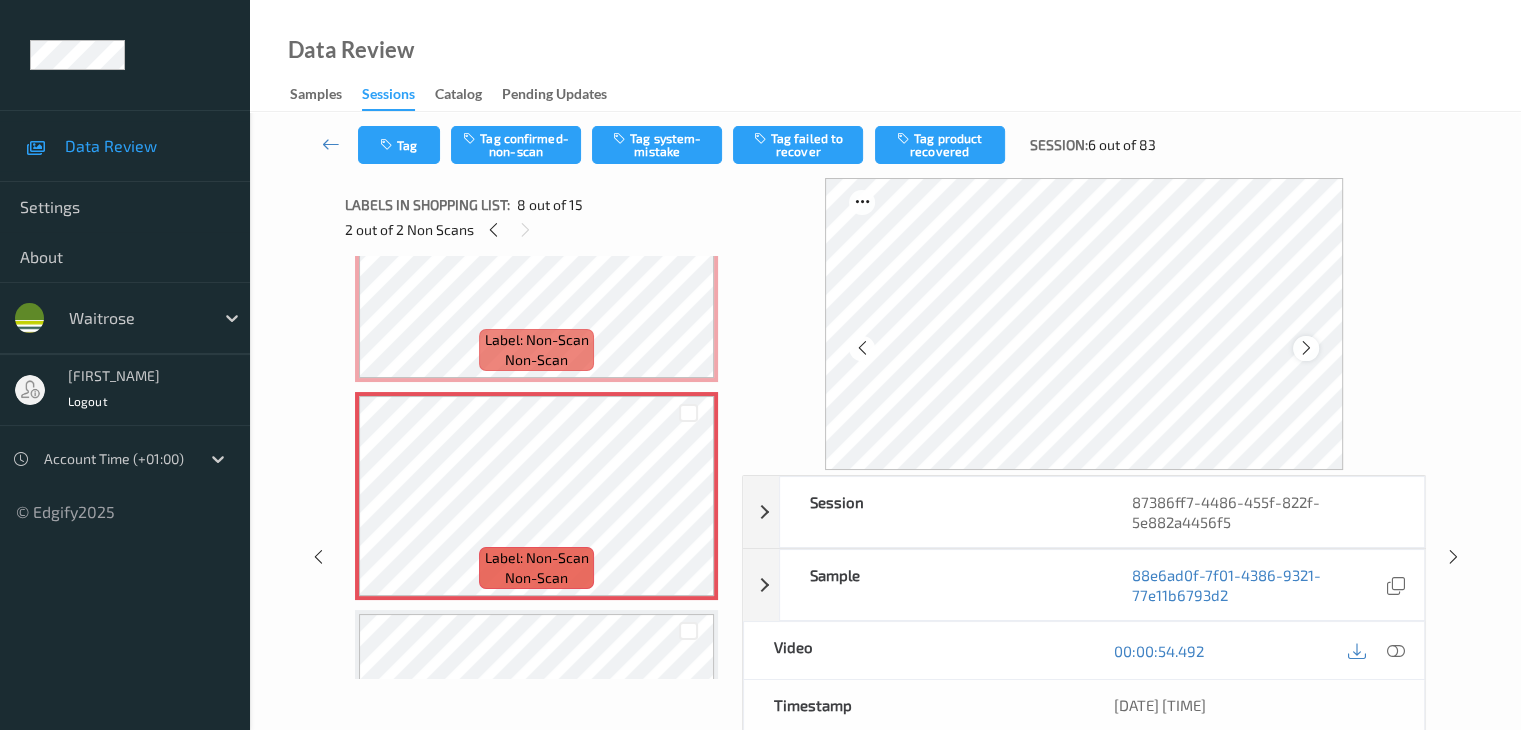click at bounding box center [1306, 348] 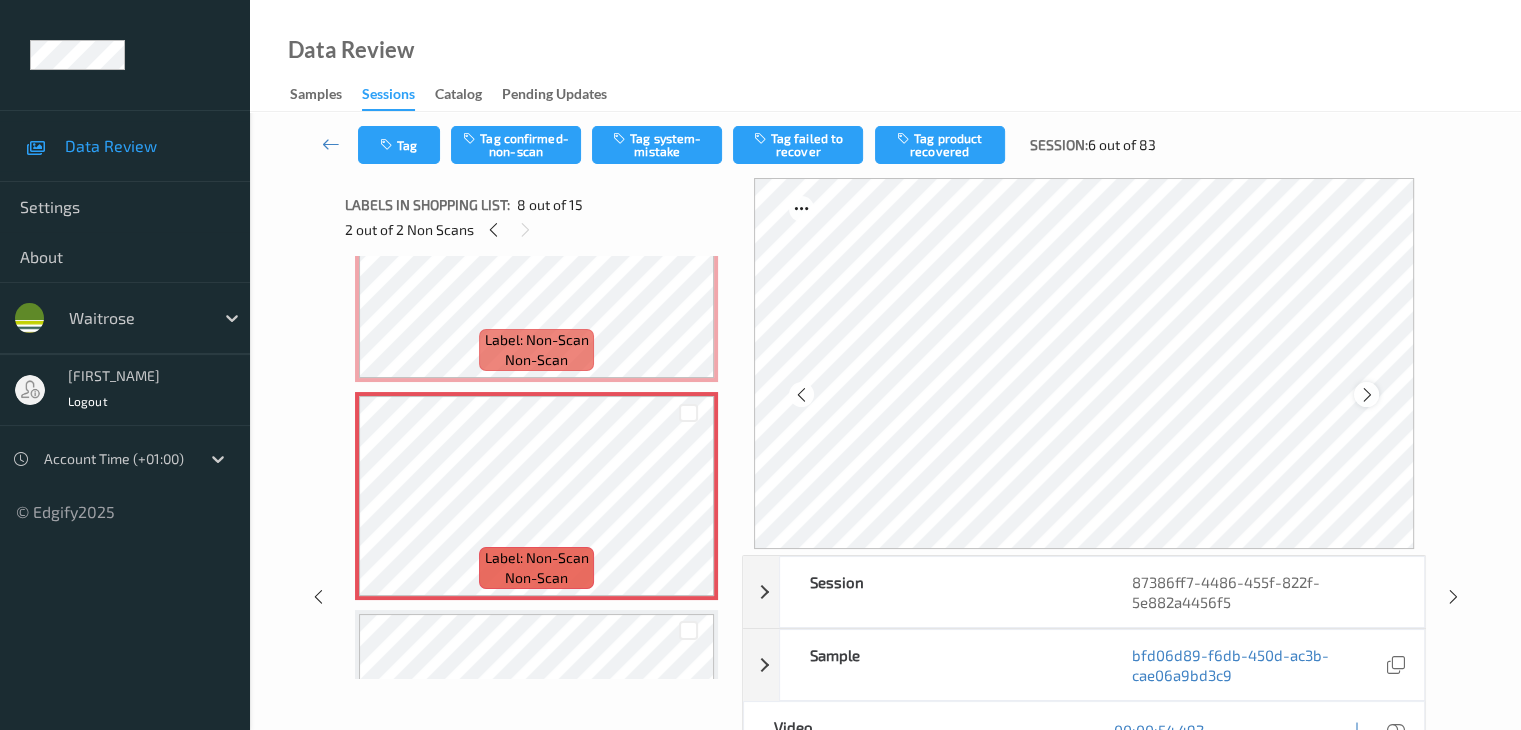 click at bounding box center [1366, 395] 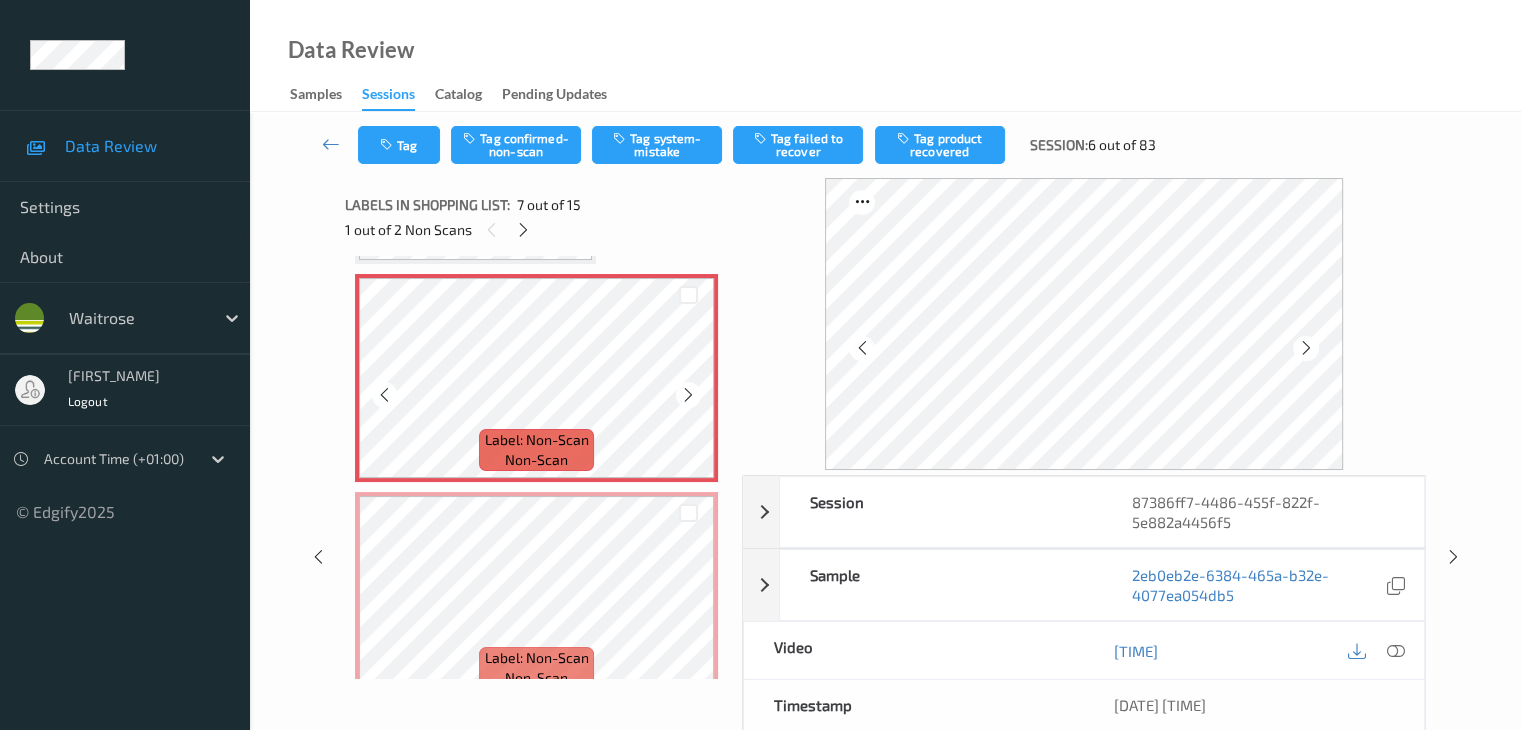 scroll, scrollTop: 1200, scrollLeft: 0, axis: vertical 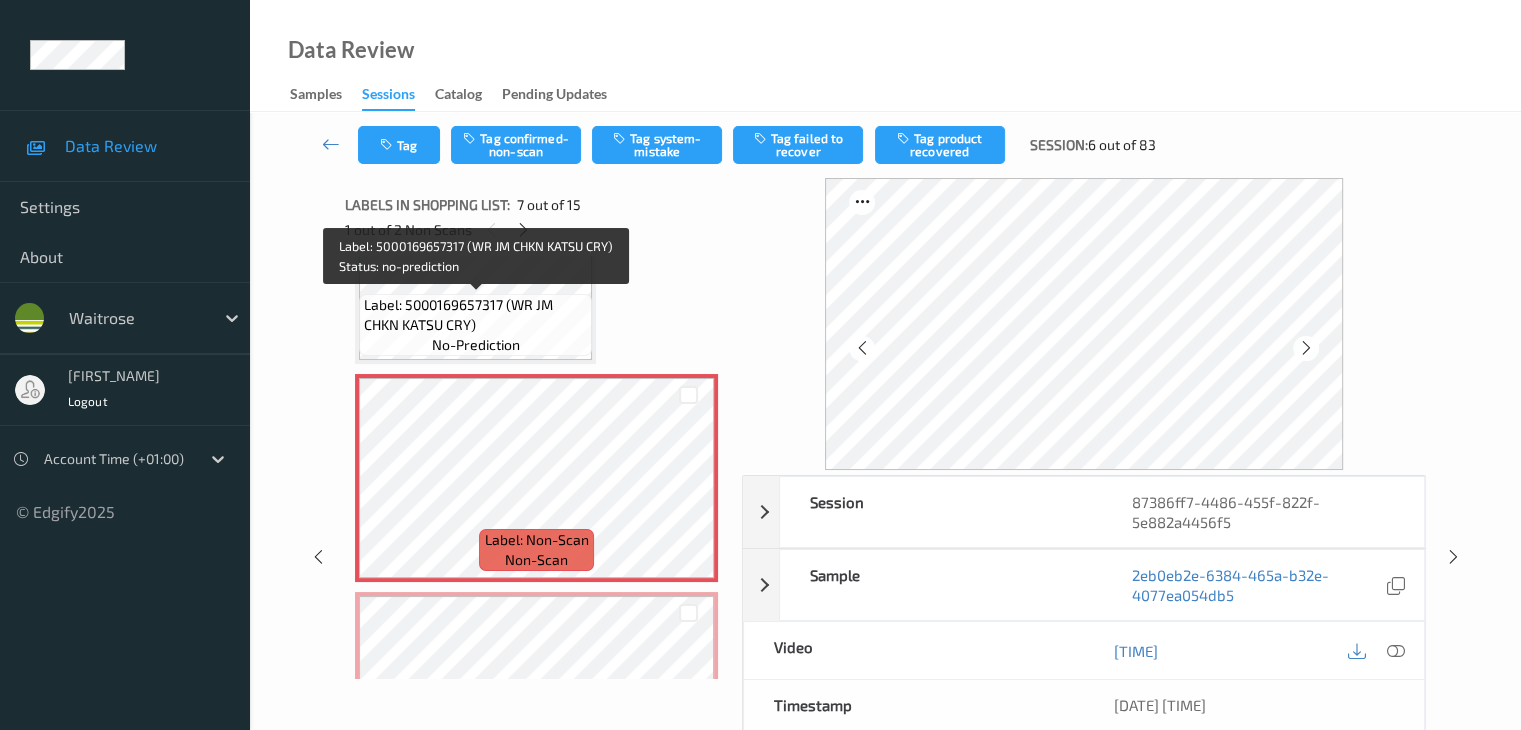 click on "Label: 5000169657317 (WR JM CHKN KATSU CRY)" at bounding box center (475, 315) 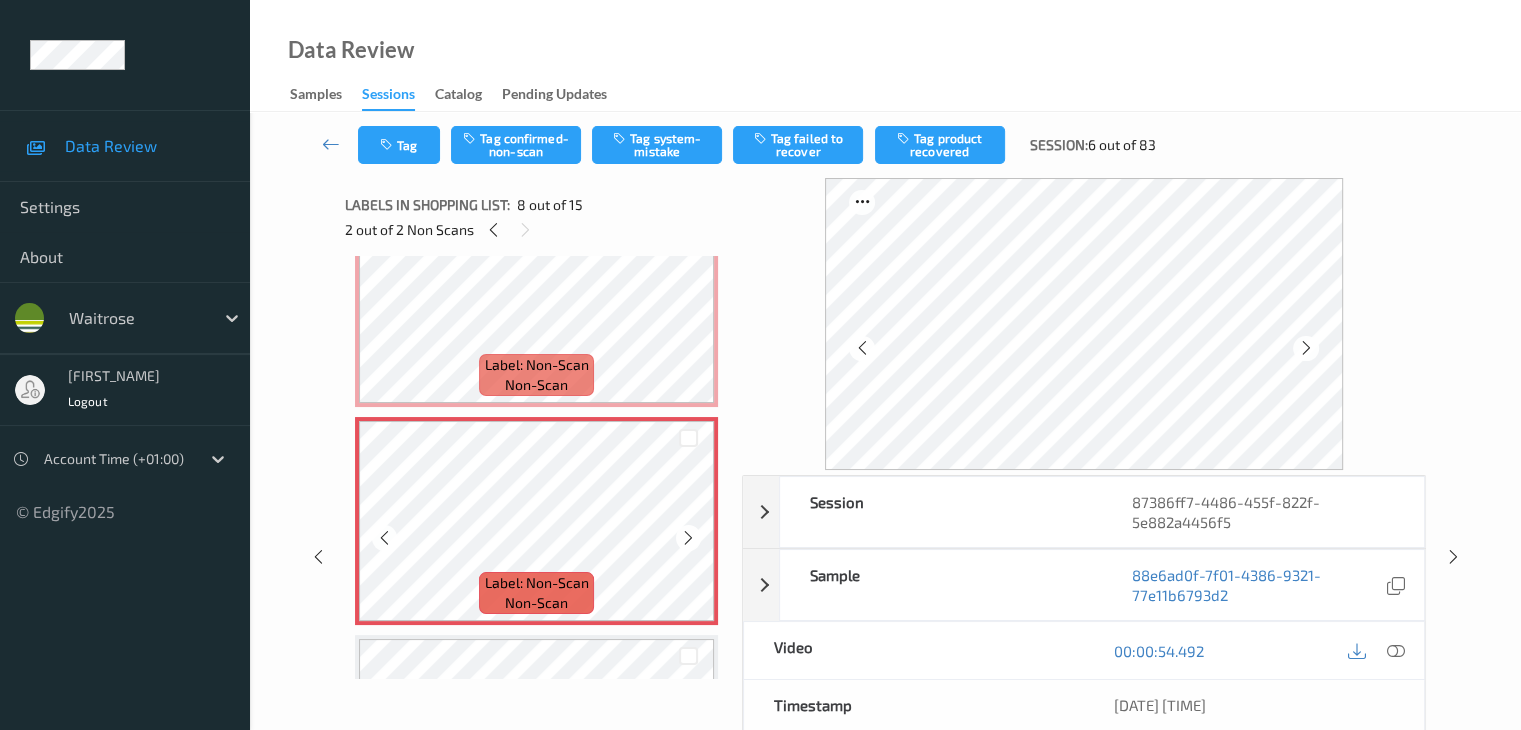 scroll, scrollTop: 1300, scrollLeft: 0, axis: vertical 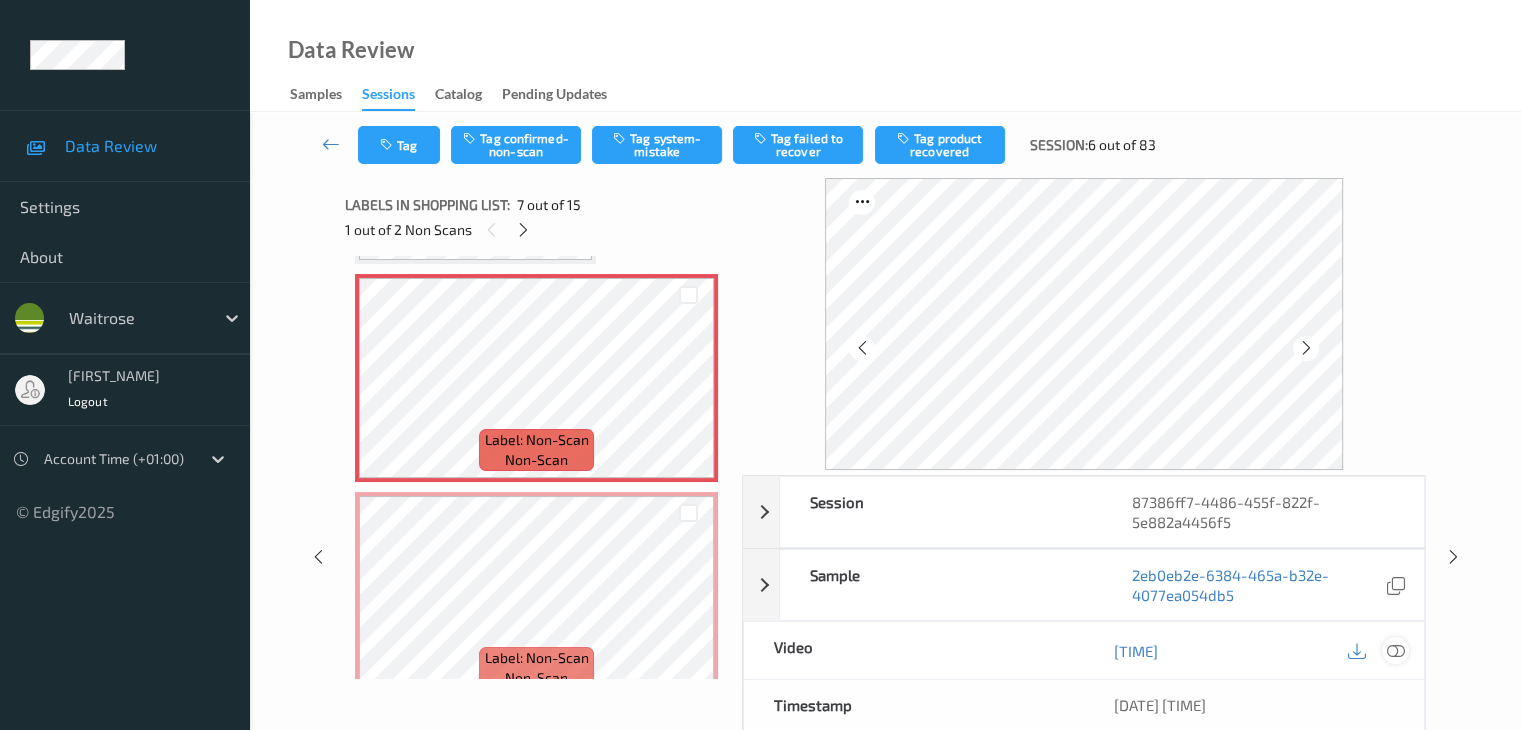 click at bounding box center (1395, 651) 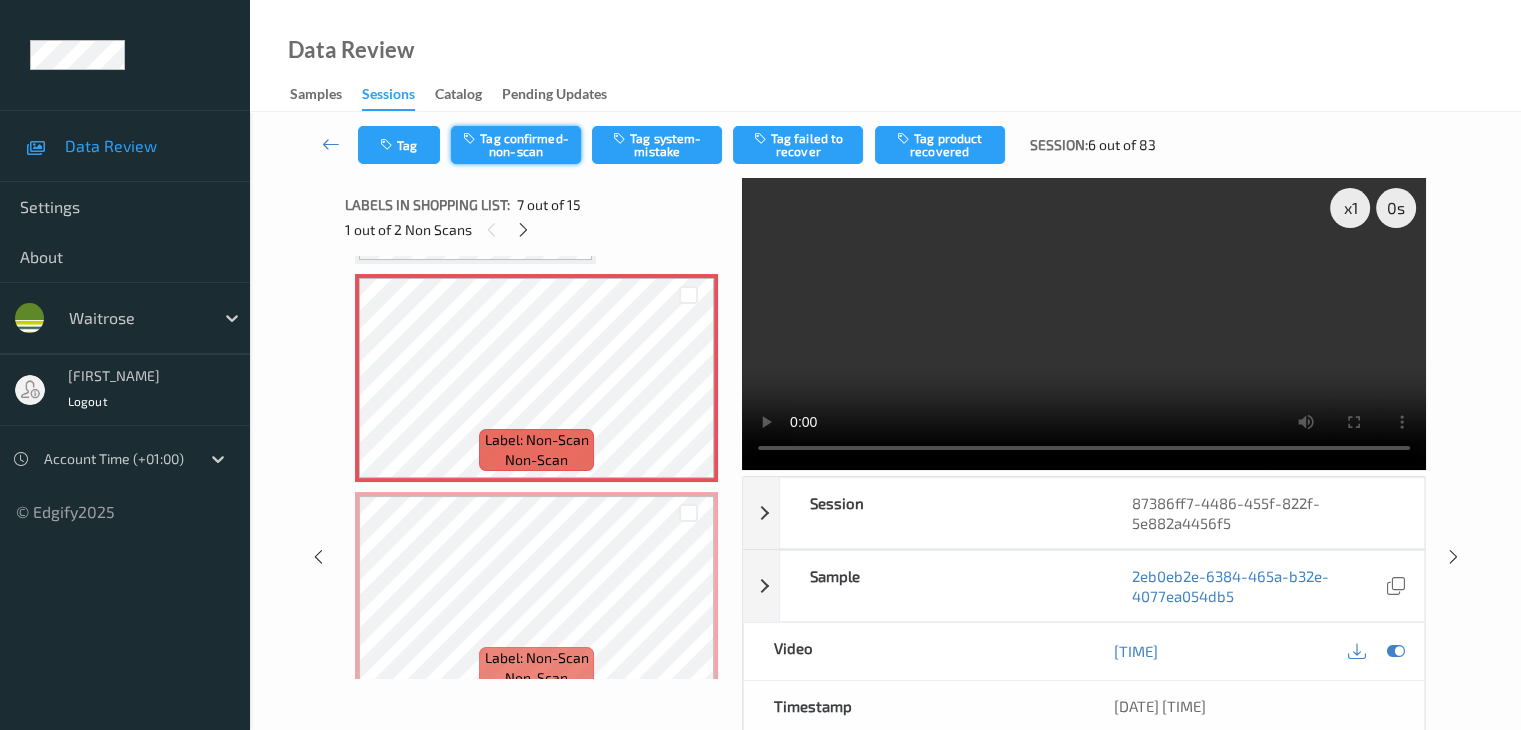 click on "Tag   confirmed-non-scan" at bounding box center [516, 145] 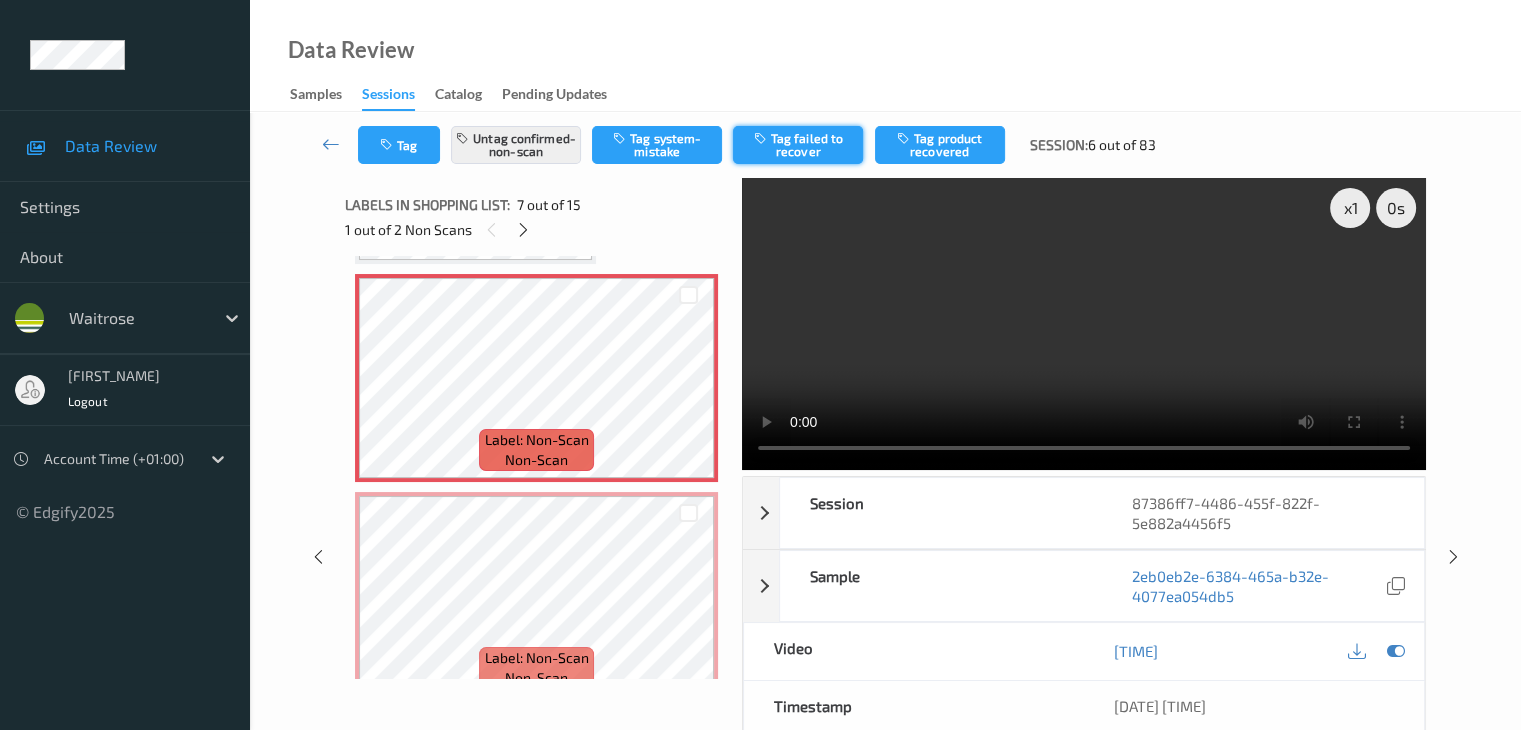 click on "Tag   failed to recover" at bounding box center [798, 145] 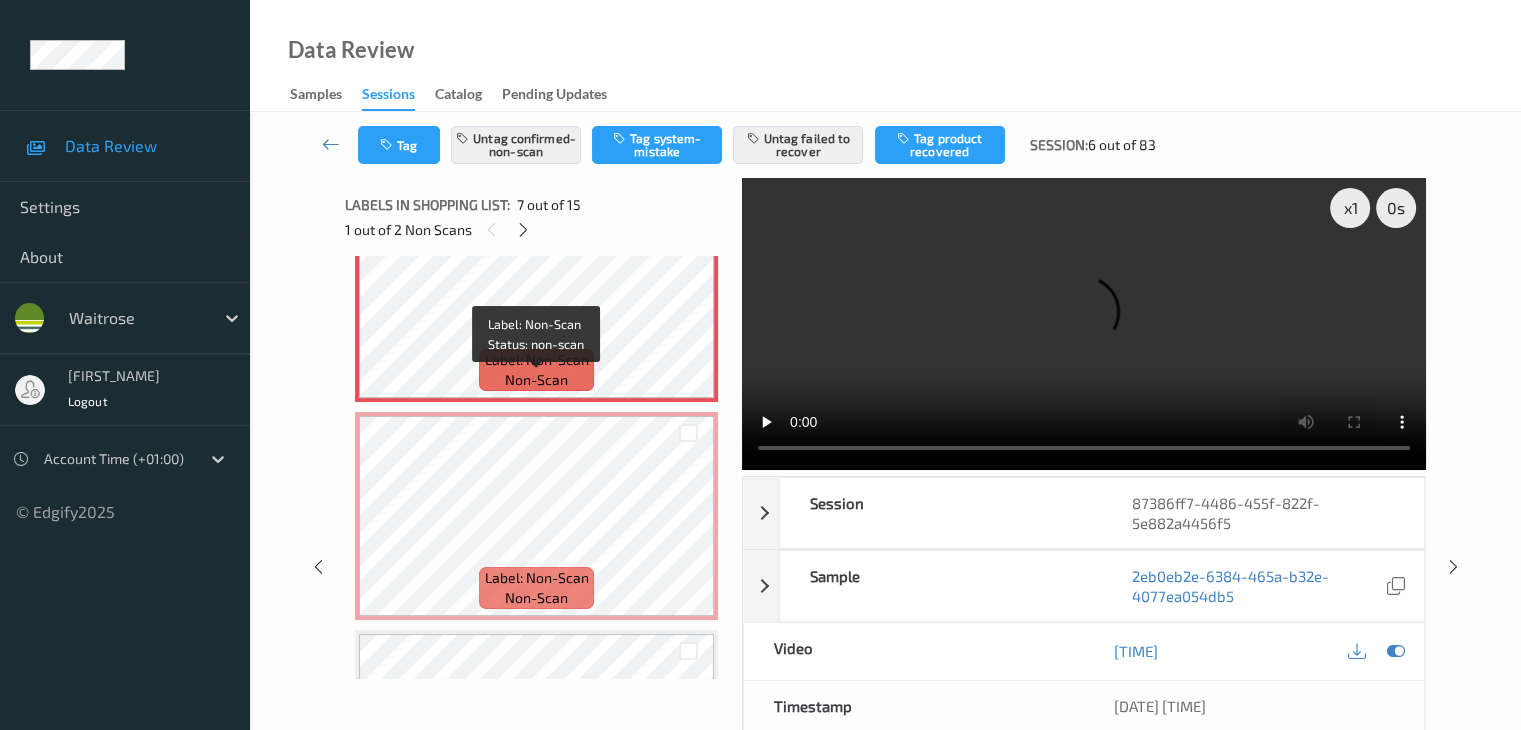 scroll, scrollTop: 1500, scrollLeft: 0, axis: vertical 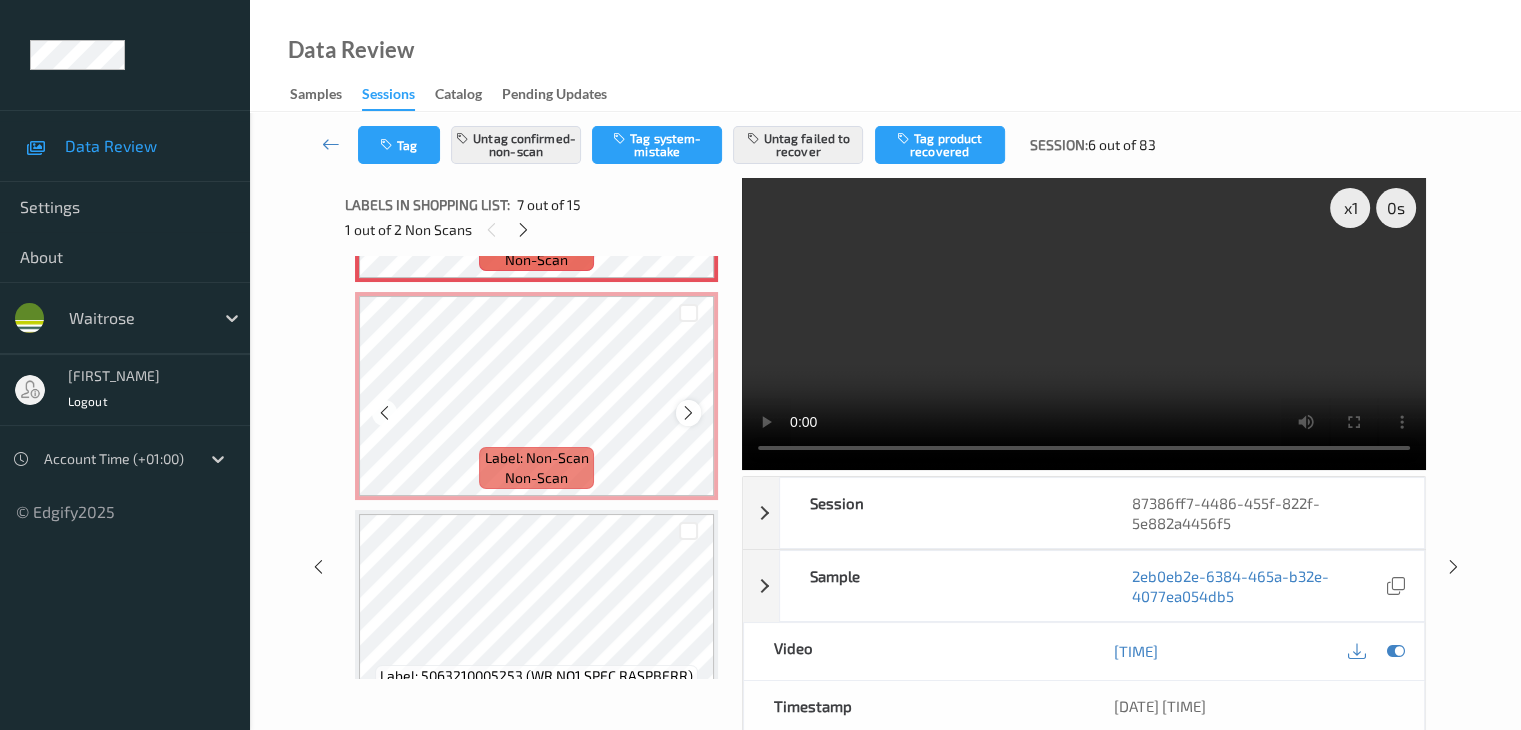 click at bounding box center [688, 413] 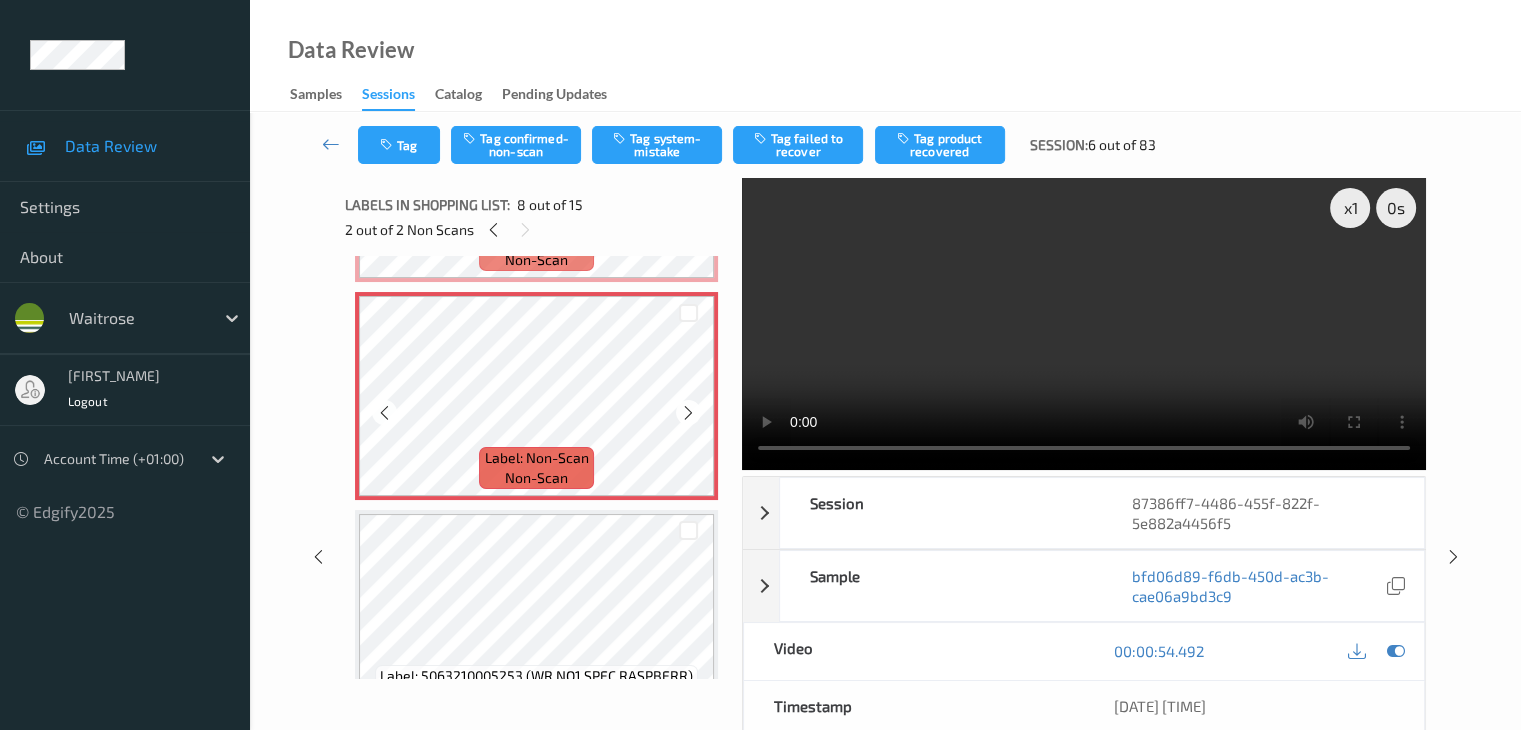 click at bounding box center (688, 413) 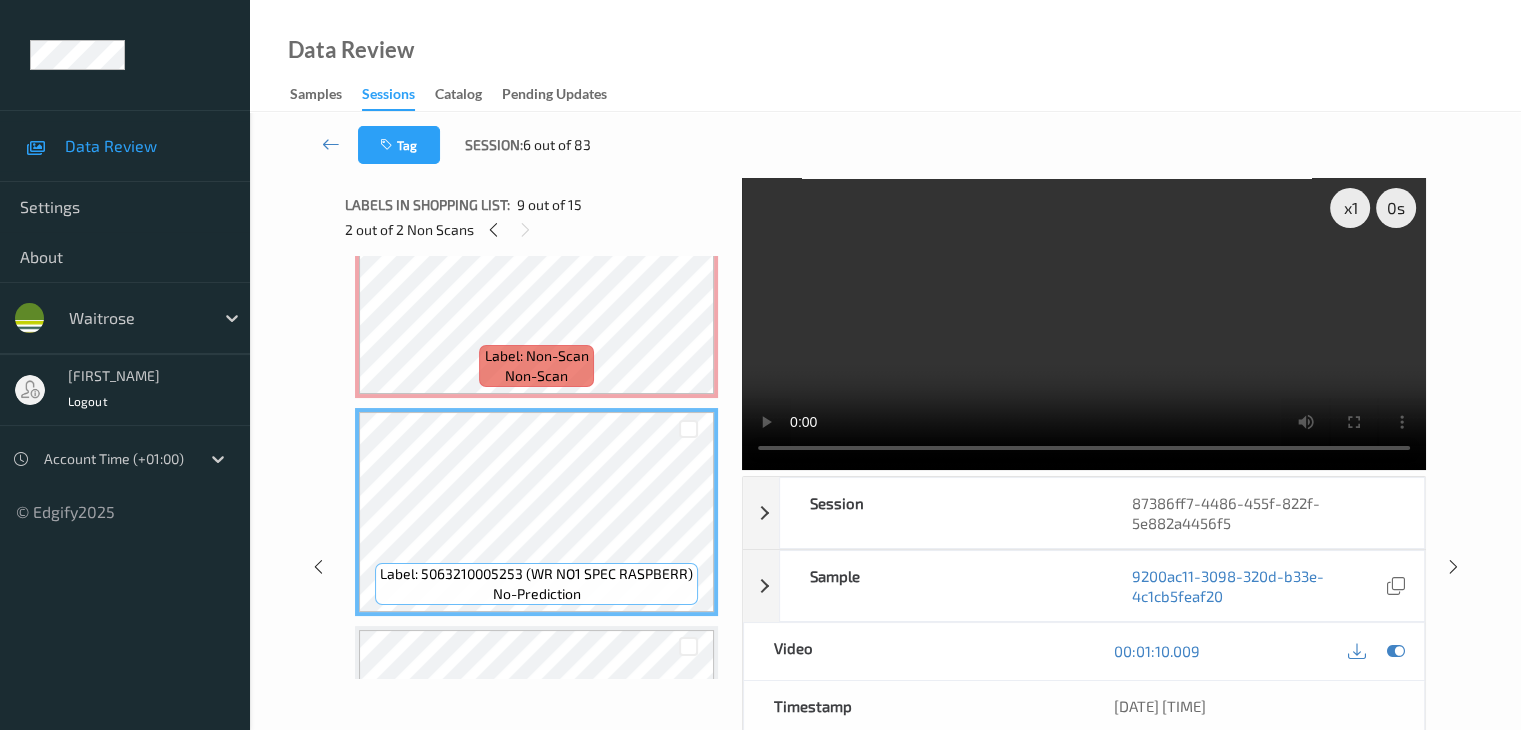 scroll, scrollTop: 1500, scrollLeft: 0, axis: vertical 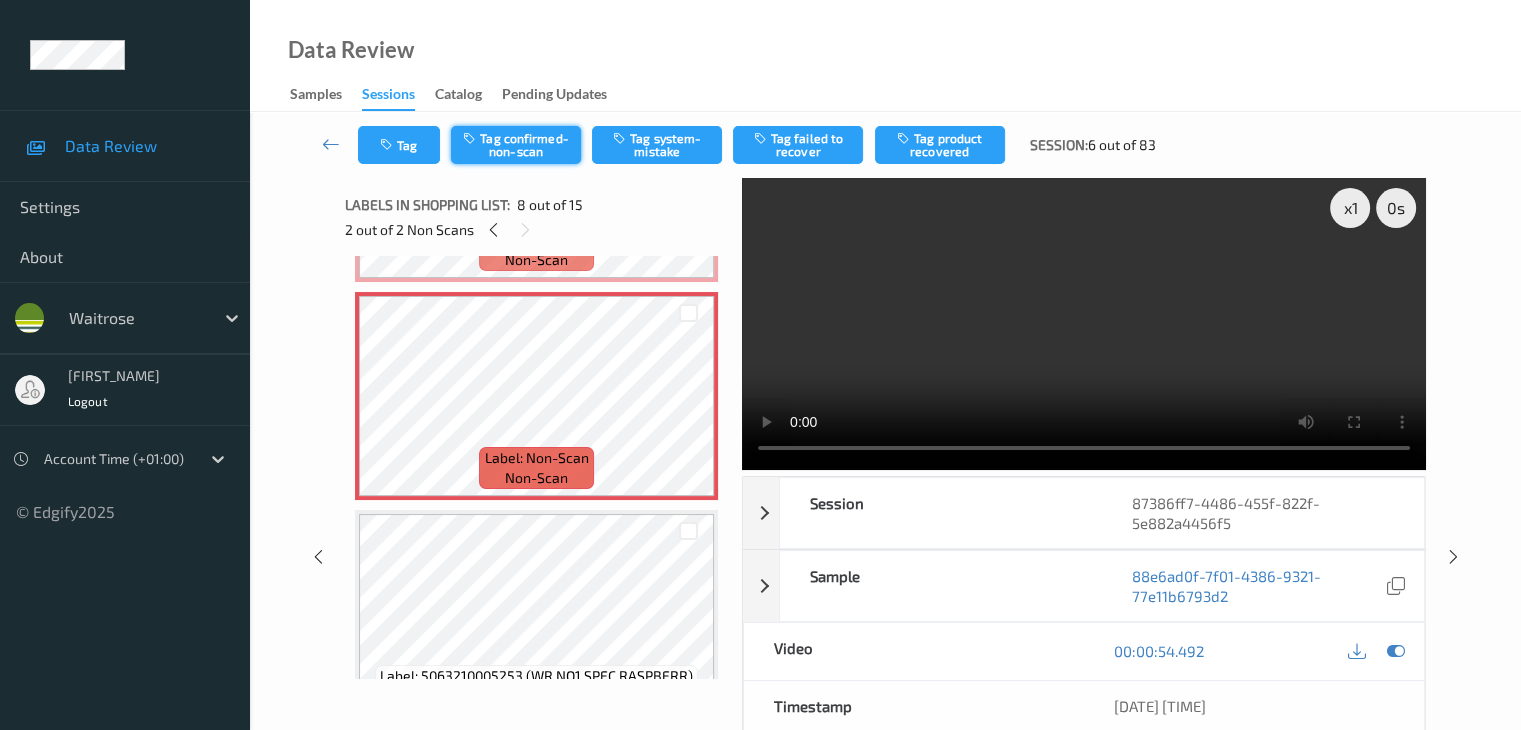 click on "Tag   confirmed-non-scan" at bounding box center [516, 145] 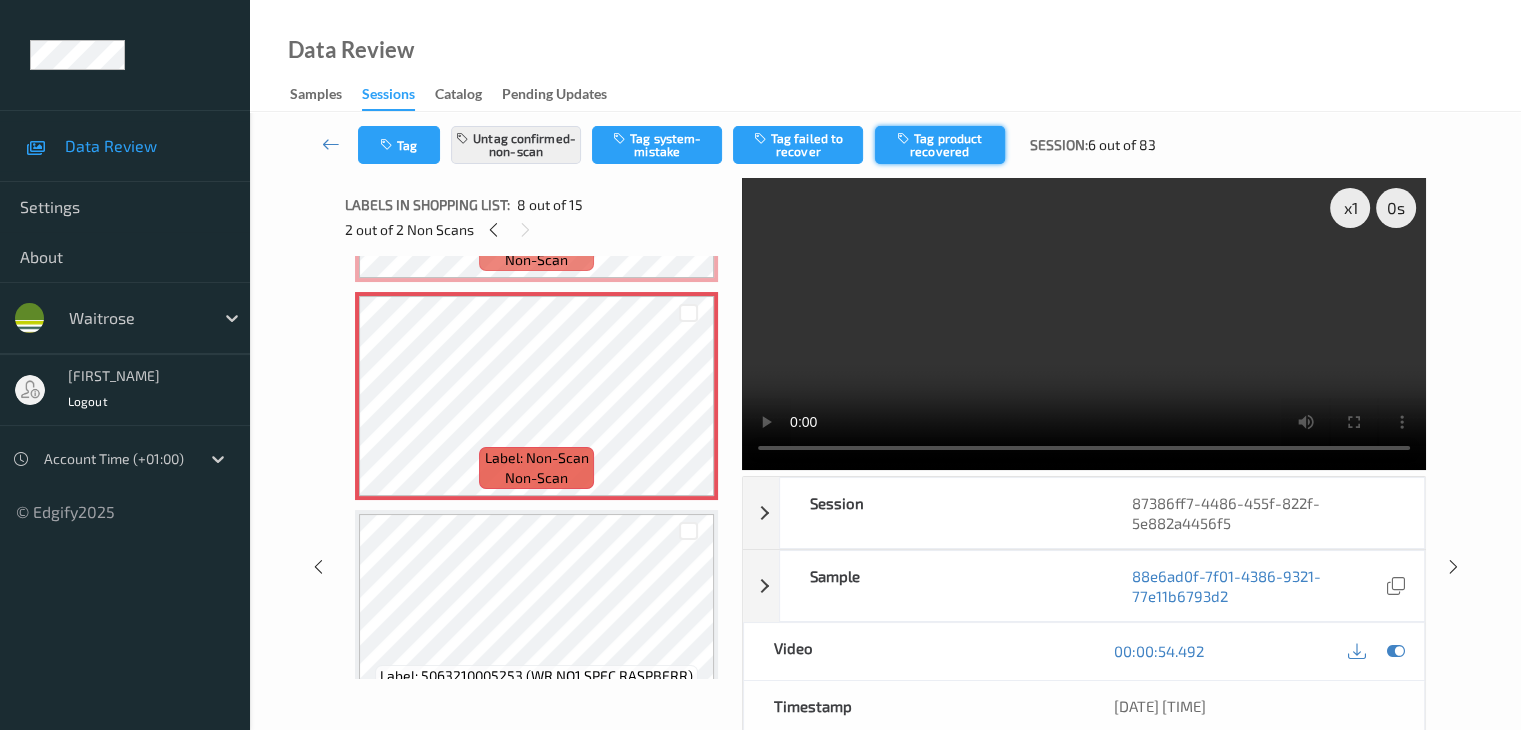click on "Tag   product recovered" at bounding box center [940, 145] 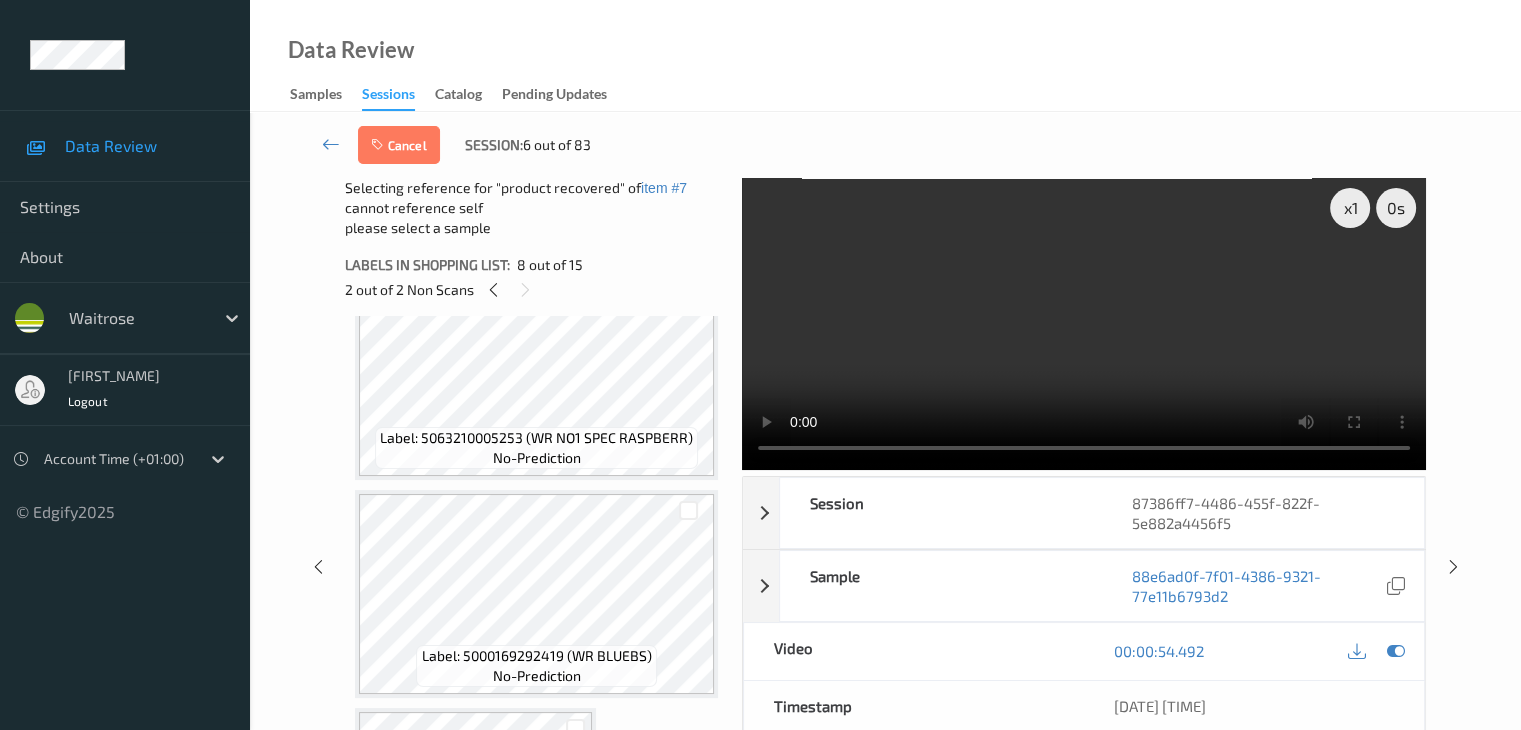 scroll, scrollTop: 1800, scrollLeft: 0, axis: vertical 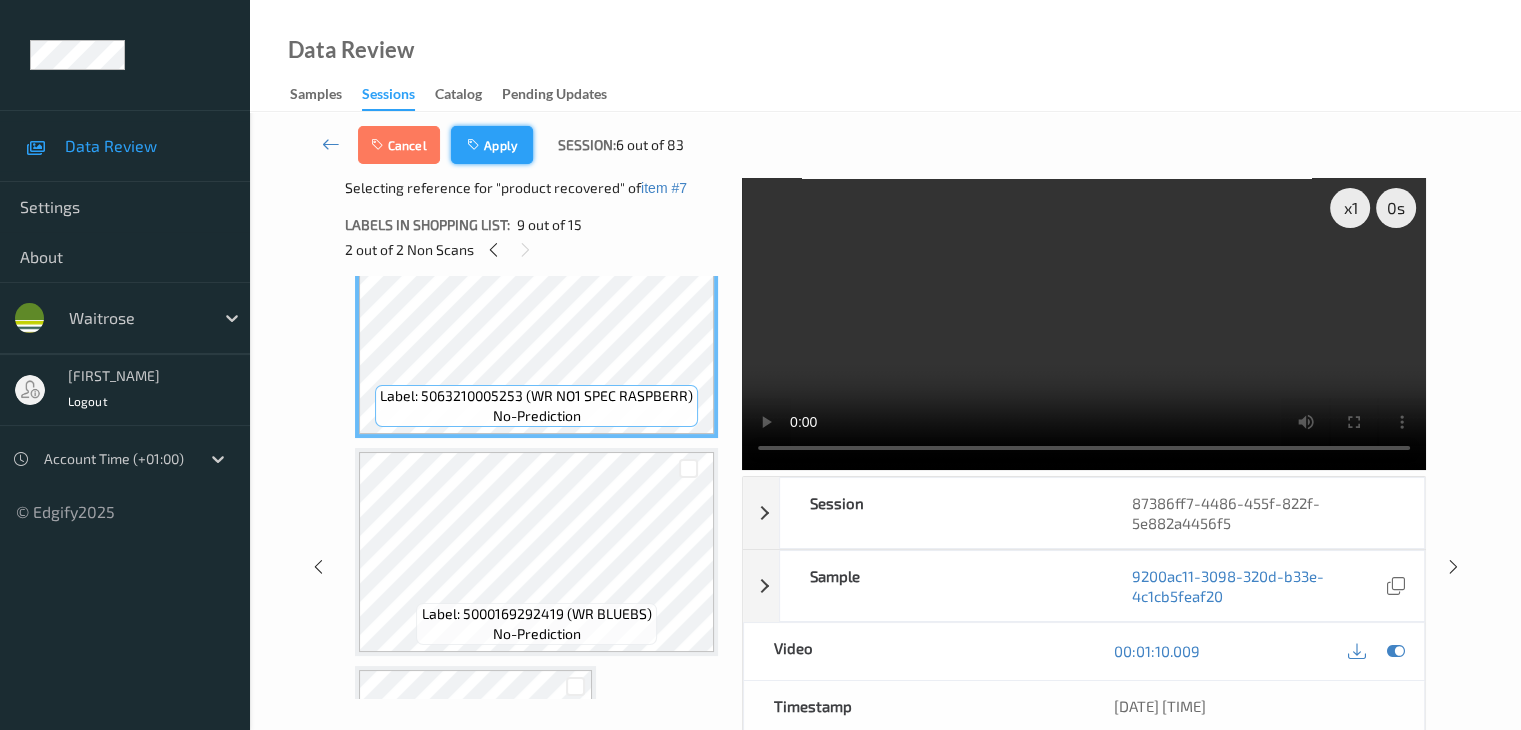 click on "Apply" at bounding box center (492, 145) 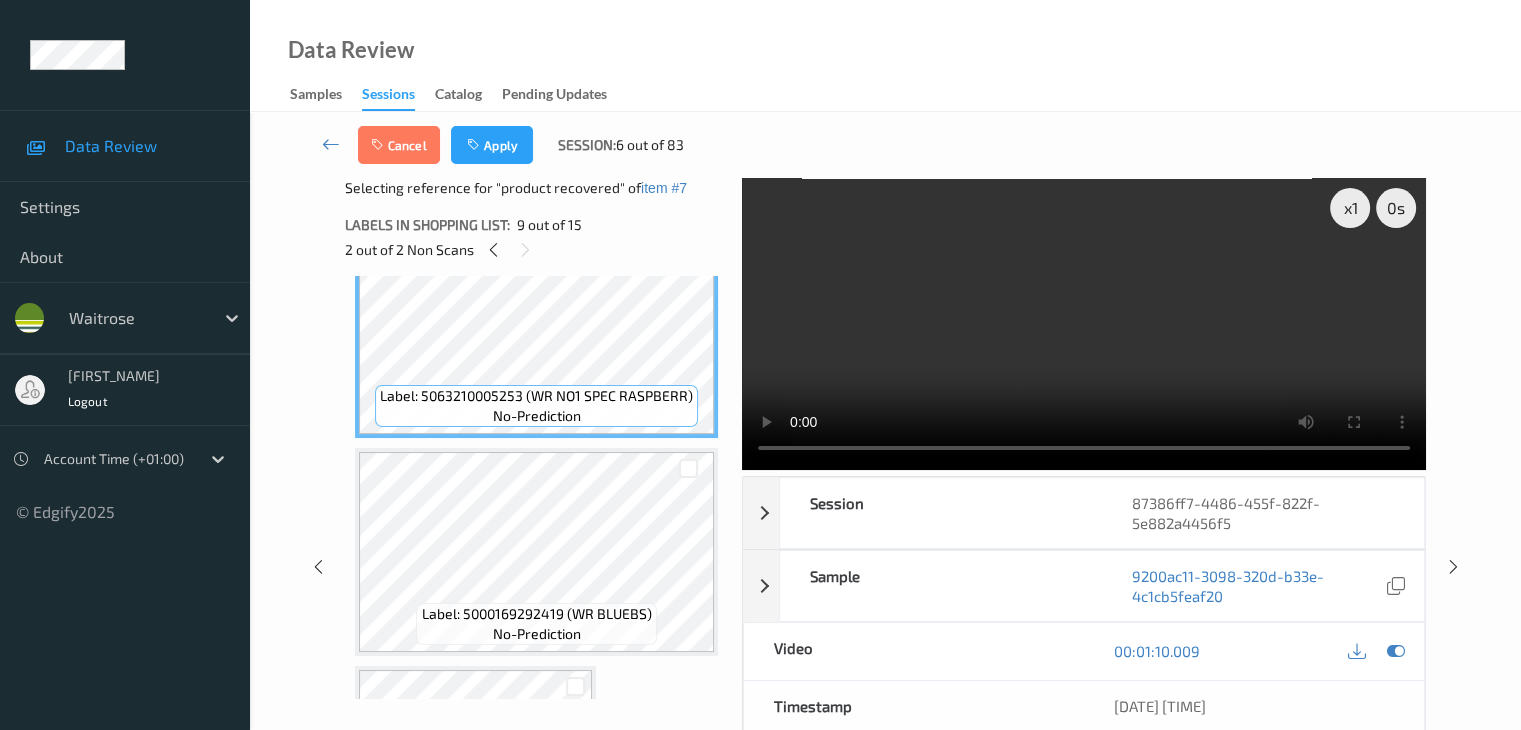 scroll, scrollTop: 1318, scrollLeft: 0, axis: vertical 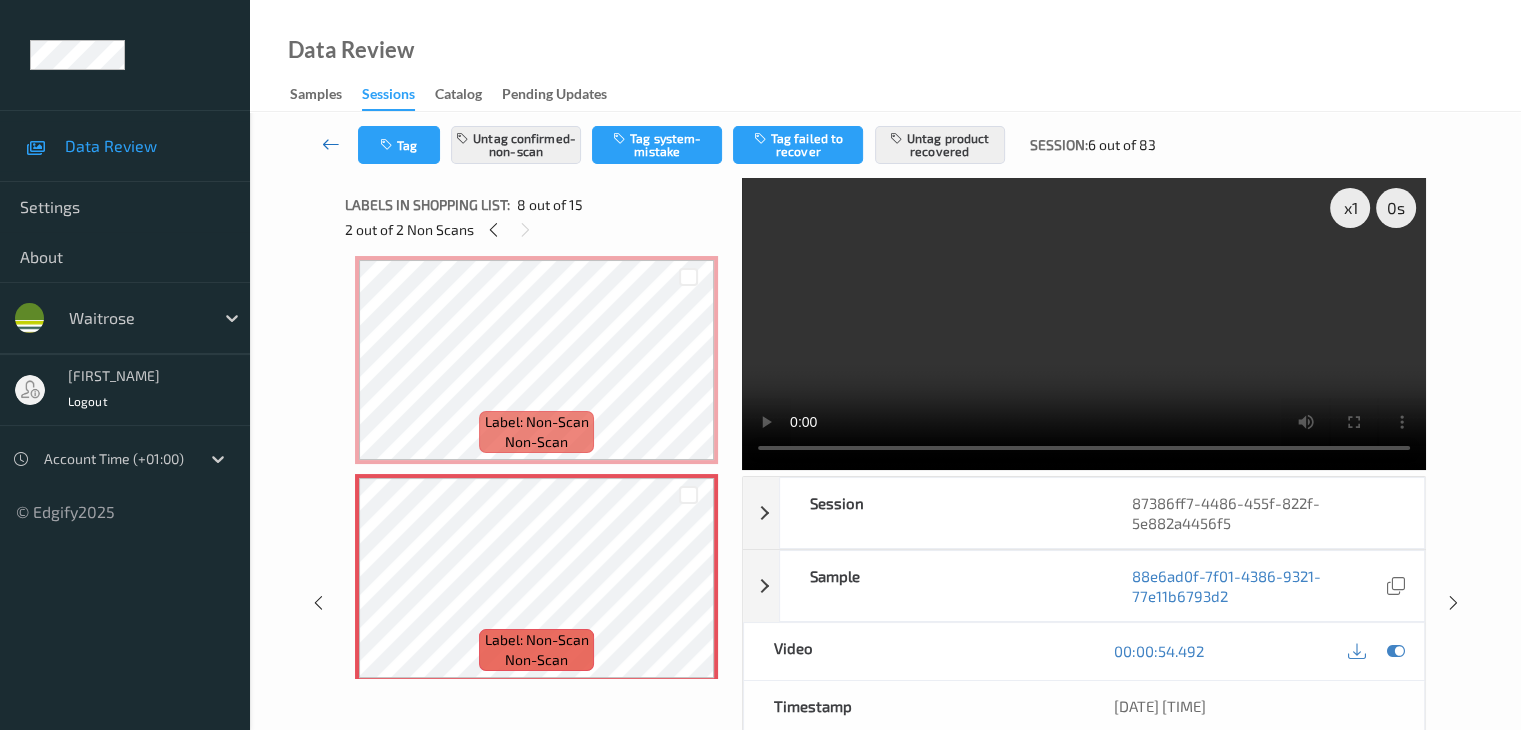 click at bounding box center [331, 144] 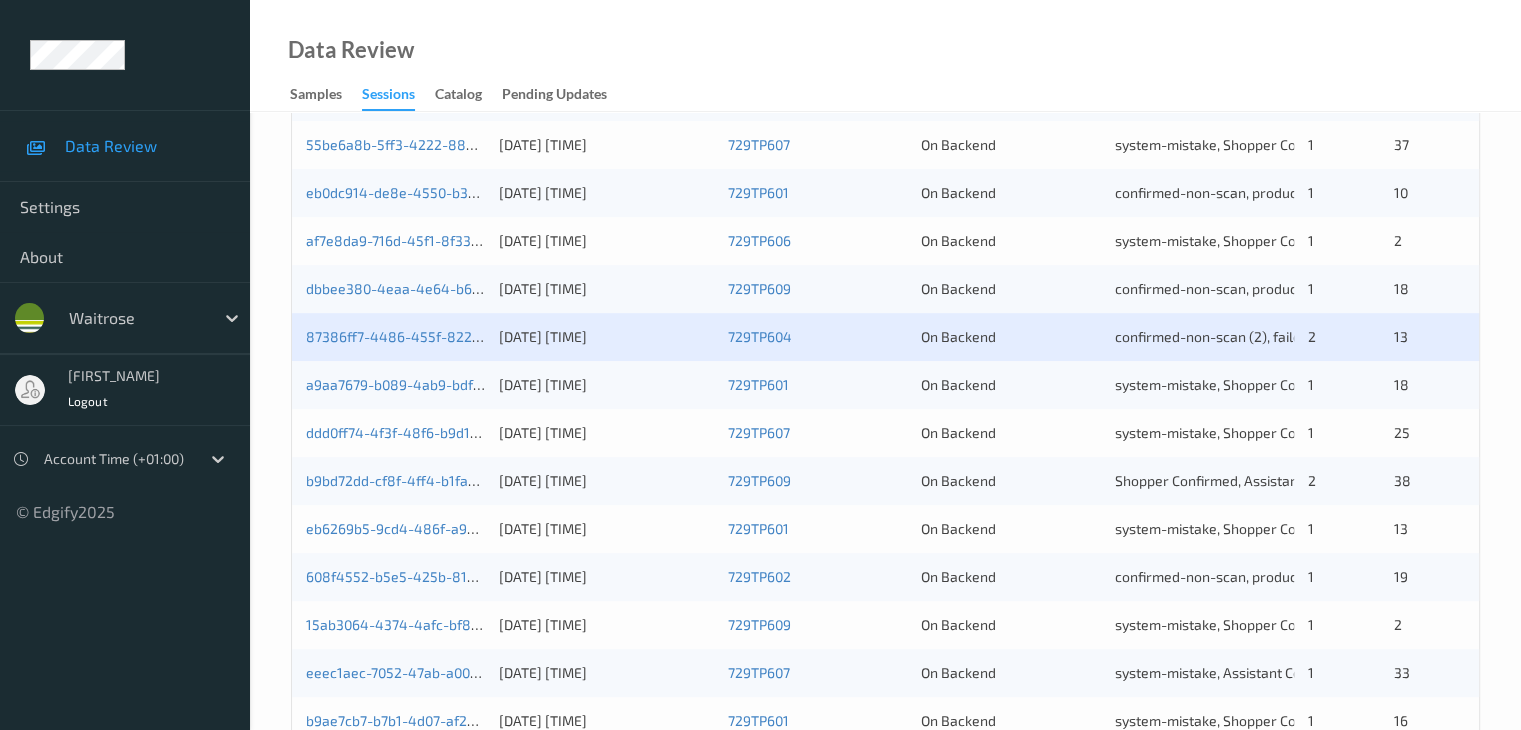 scroll, scrollTop: 700, scrollLeft: 0, axis: vertical 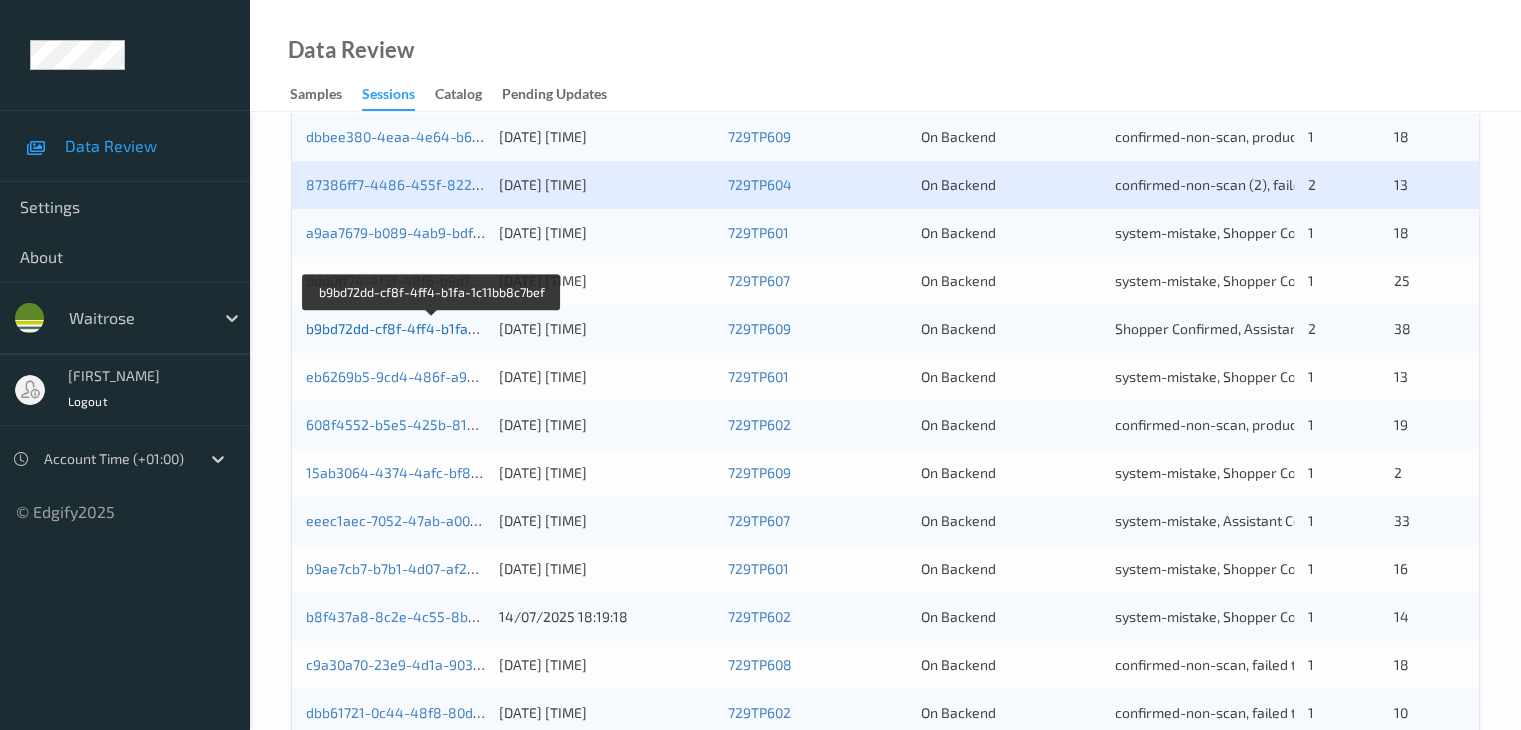 click on "b9bd72dd-cf8f-4ff4-b1fa-1c11bb8c7bef" at bounding box center (432, 328) 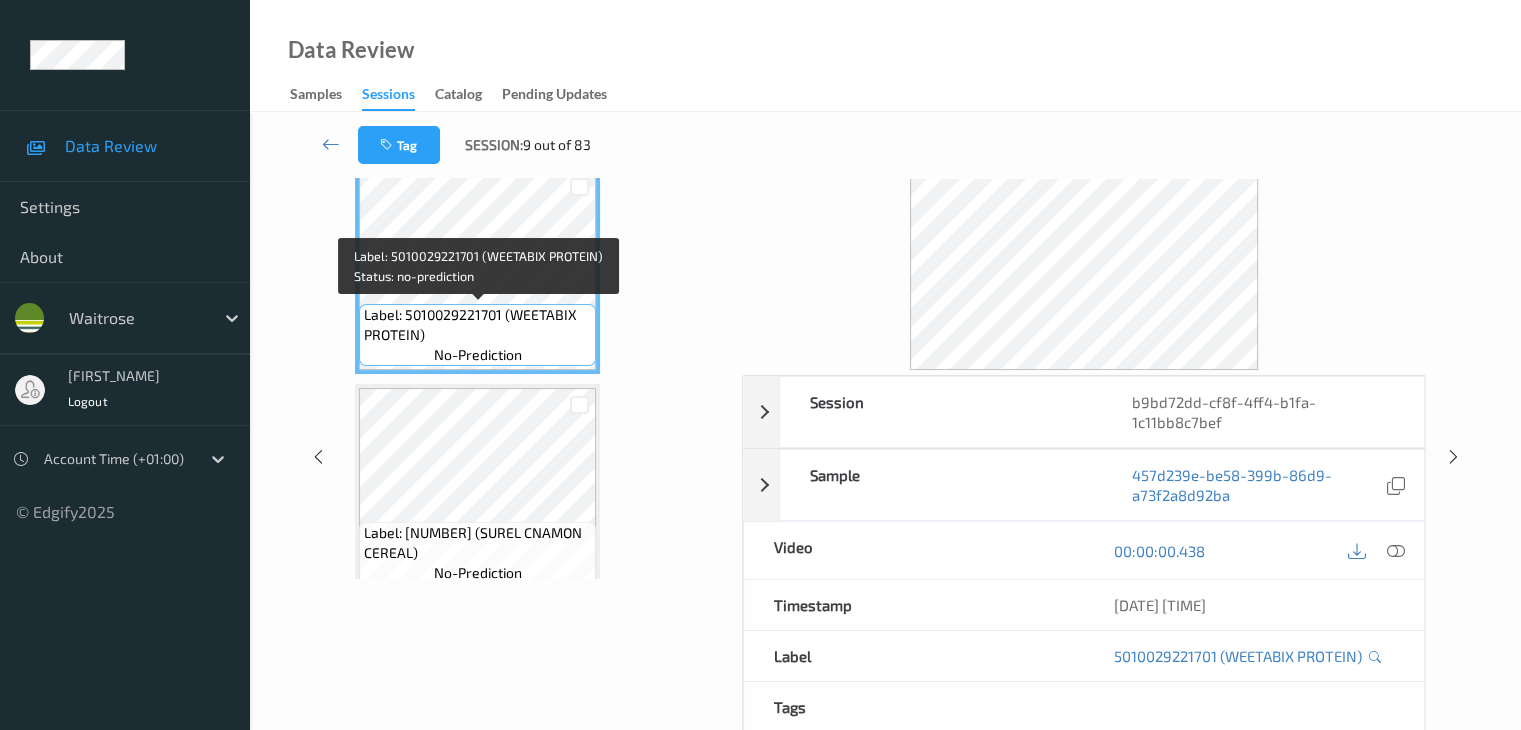 scroll, scrollTop: 0, scrollLeft: 0, axis: both 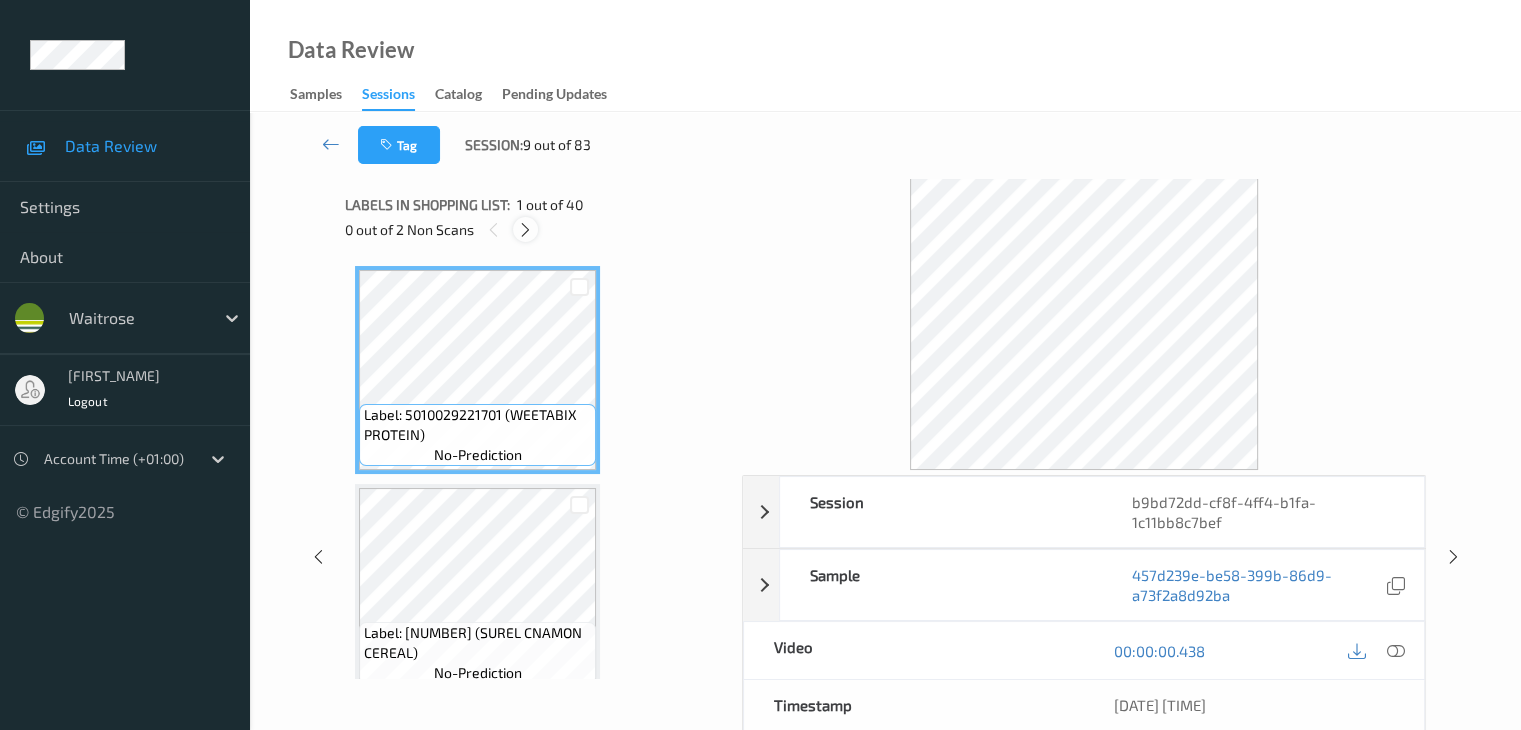 click at bounding box center [525, 230] 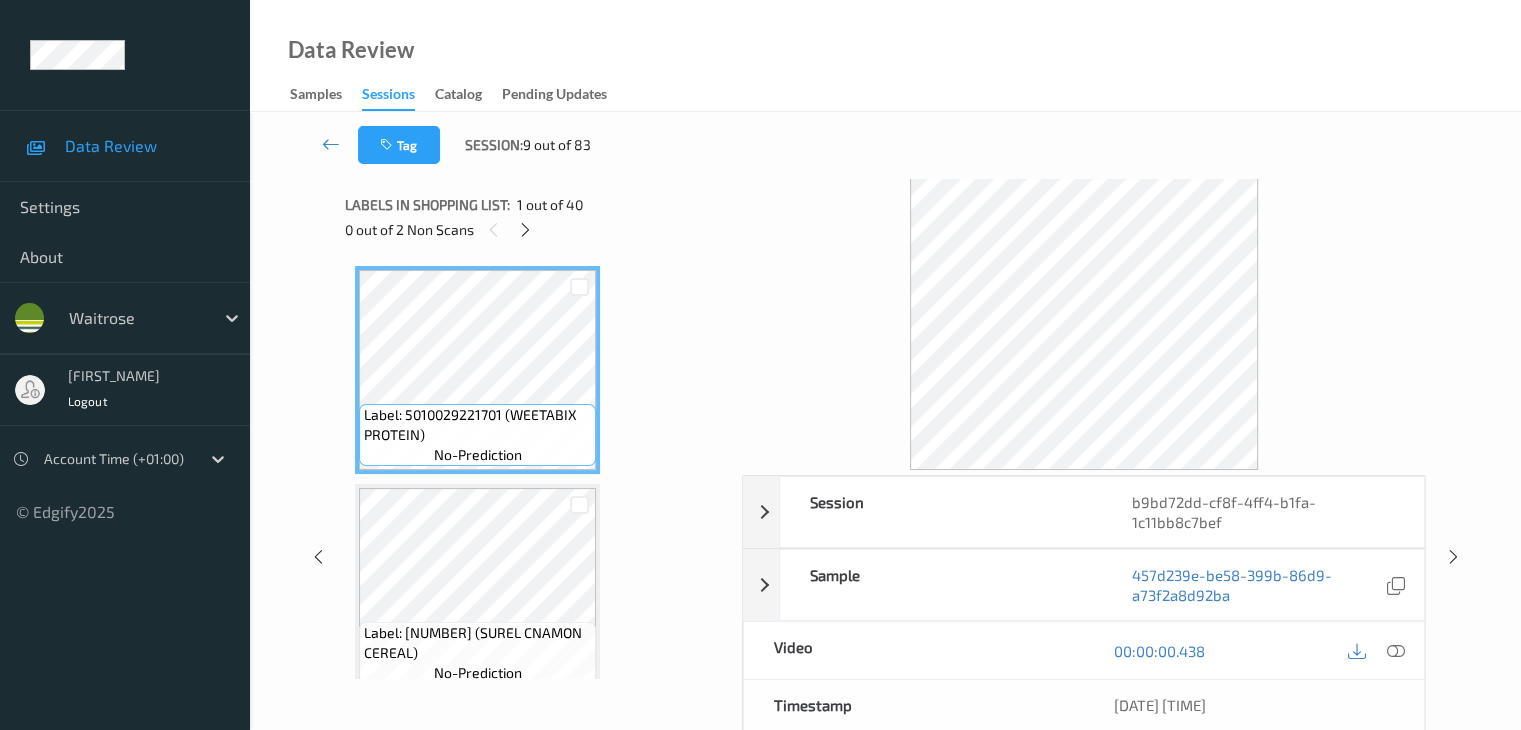 scroll, scrollTop: 1100, scrollLeft: 0, axis: vertical 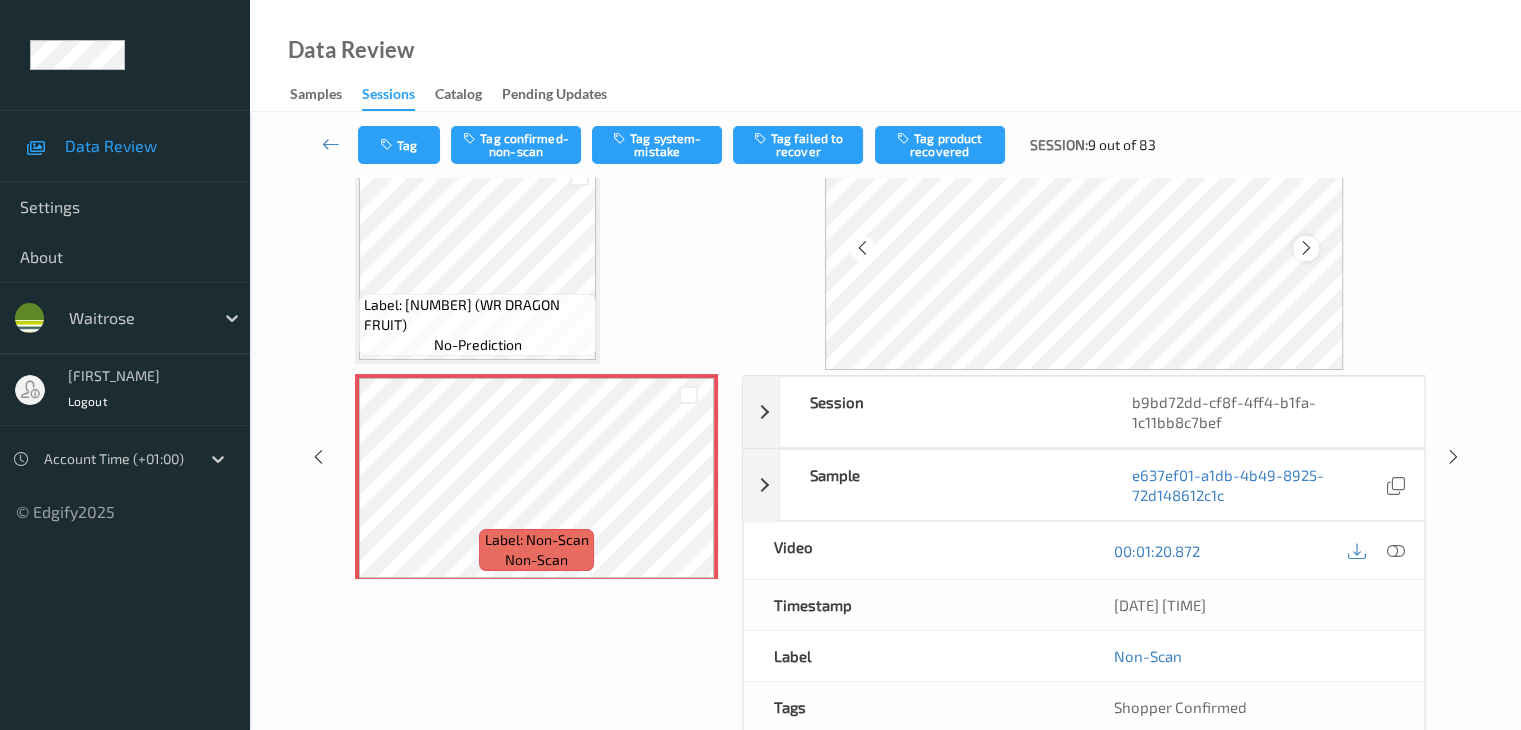 click at bounding box center (1306, 248) 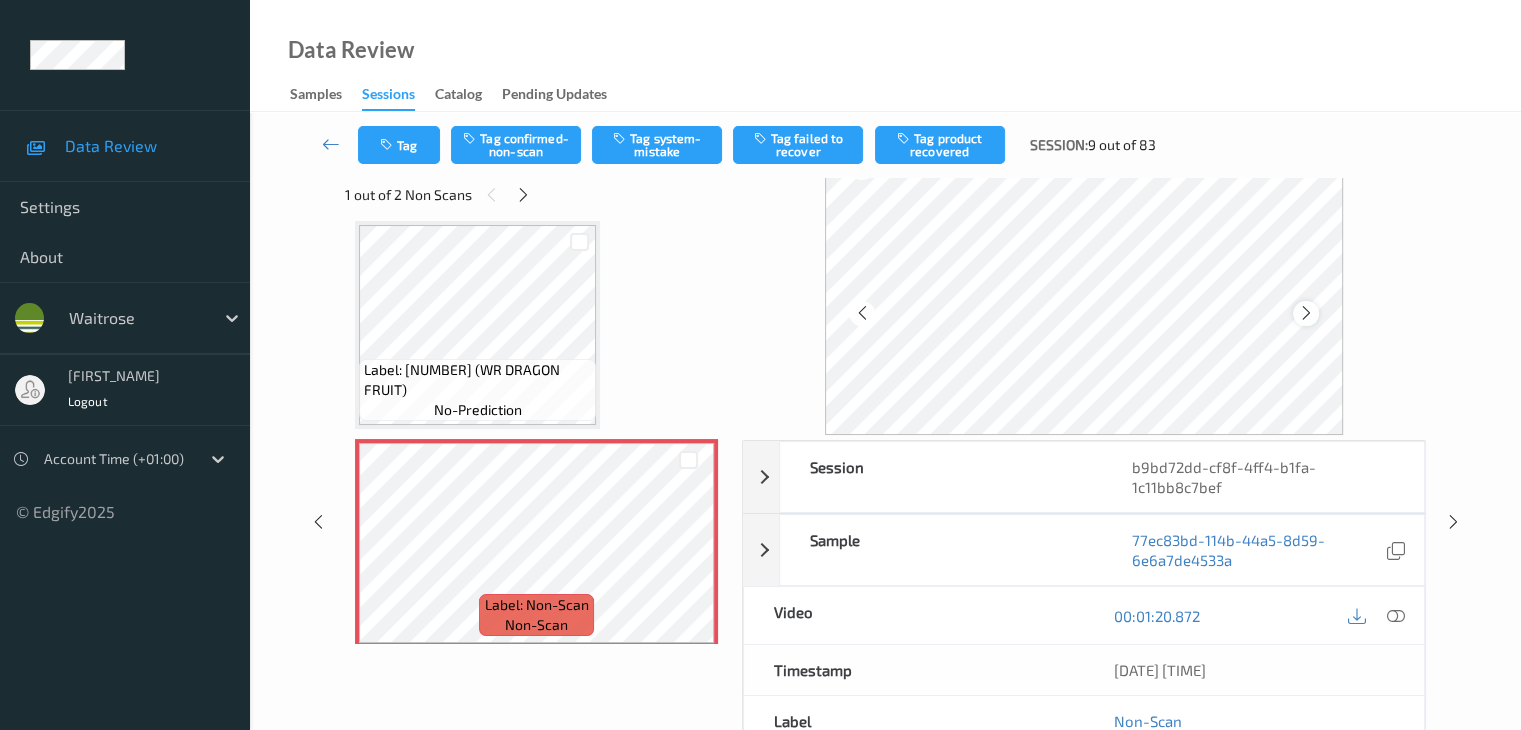 scroll, scrollTop: 0, scrollLeft: 0, axis: both 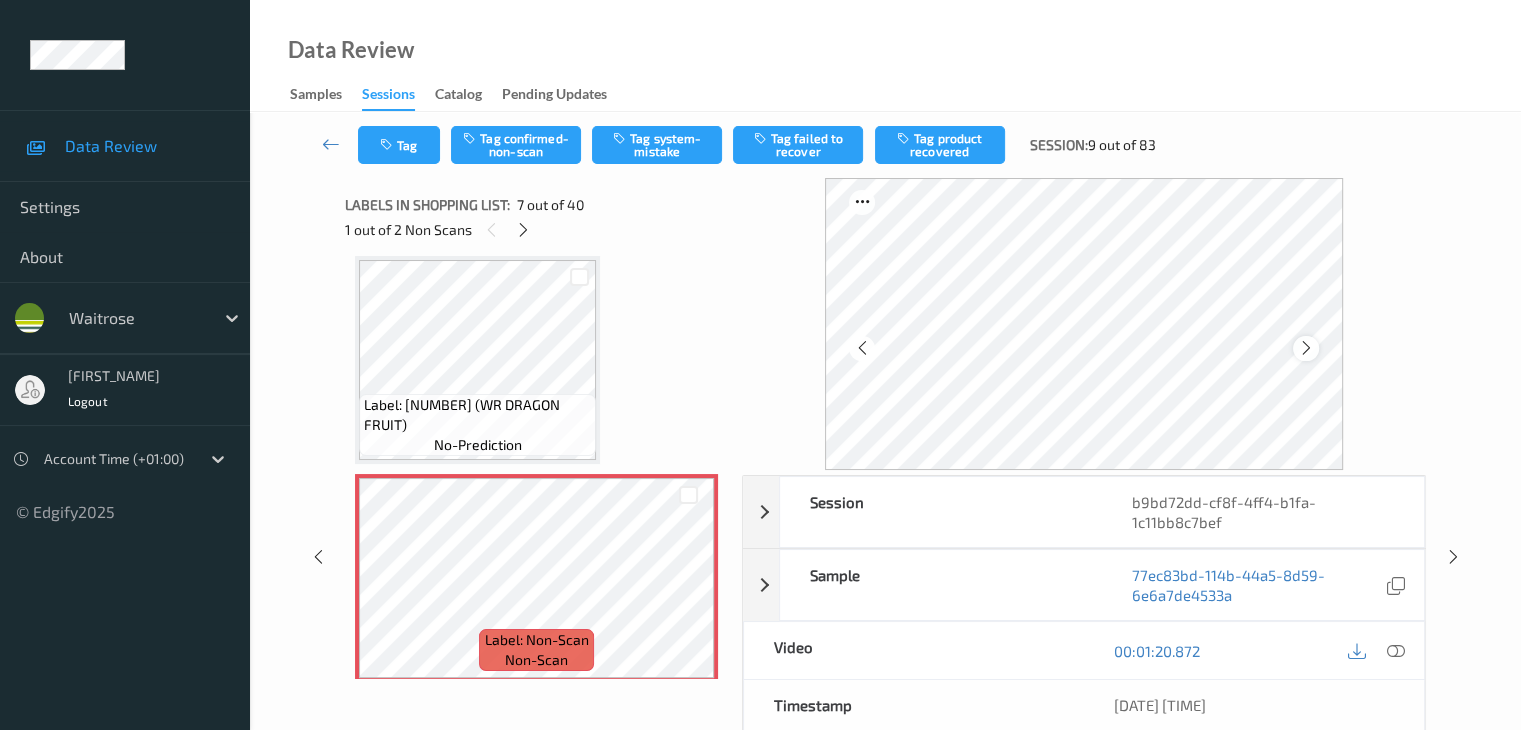 click at bounding box center (1306, 348) 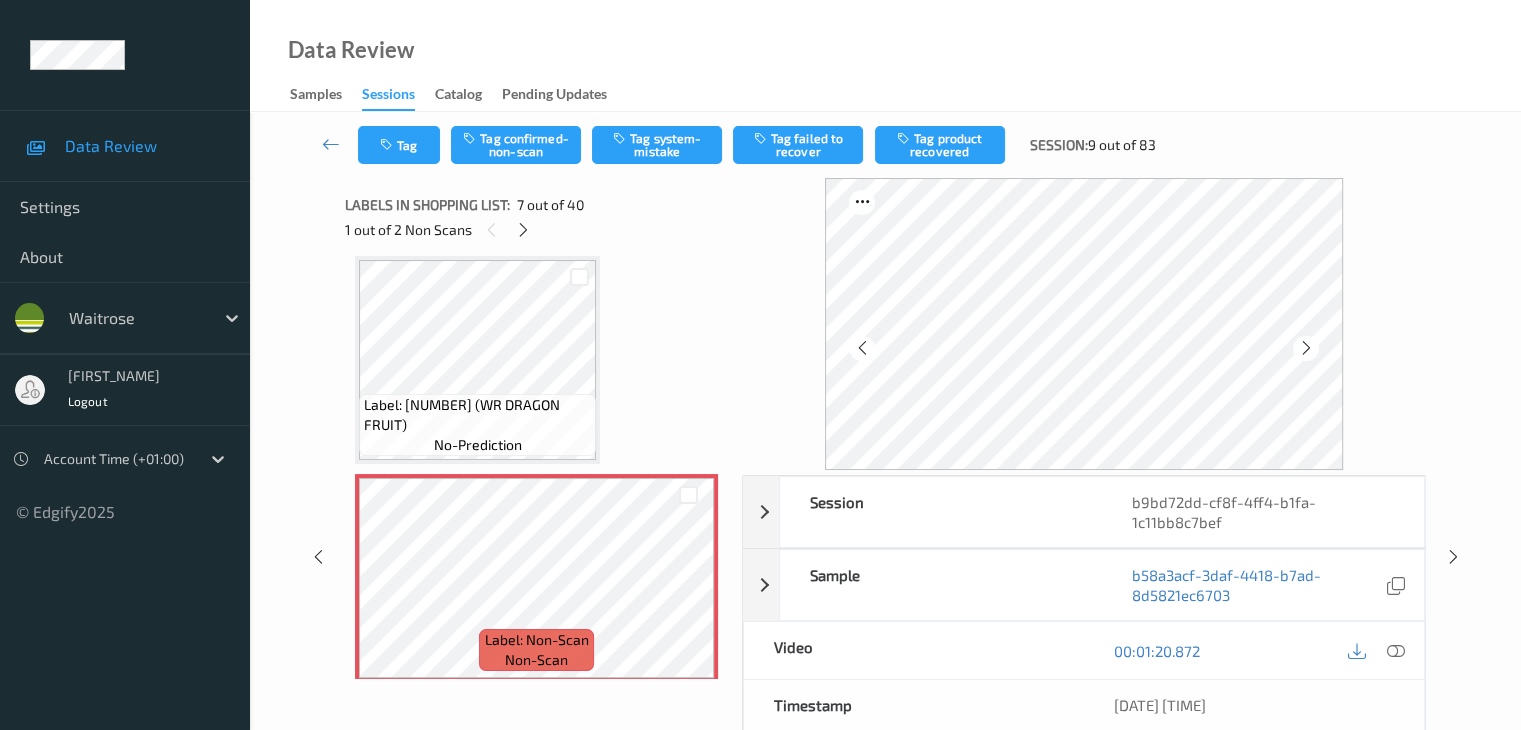 click at bounding box center (1306, 348) 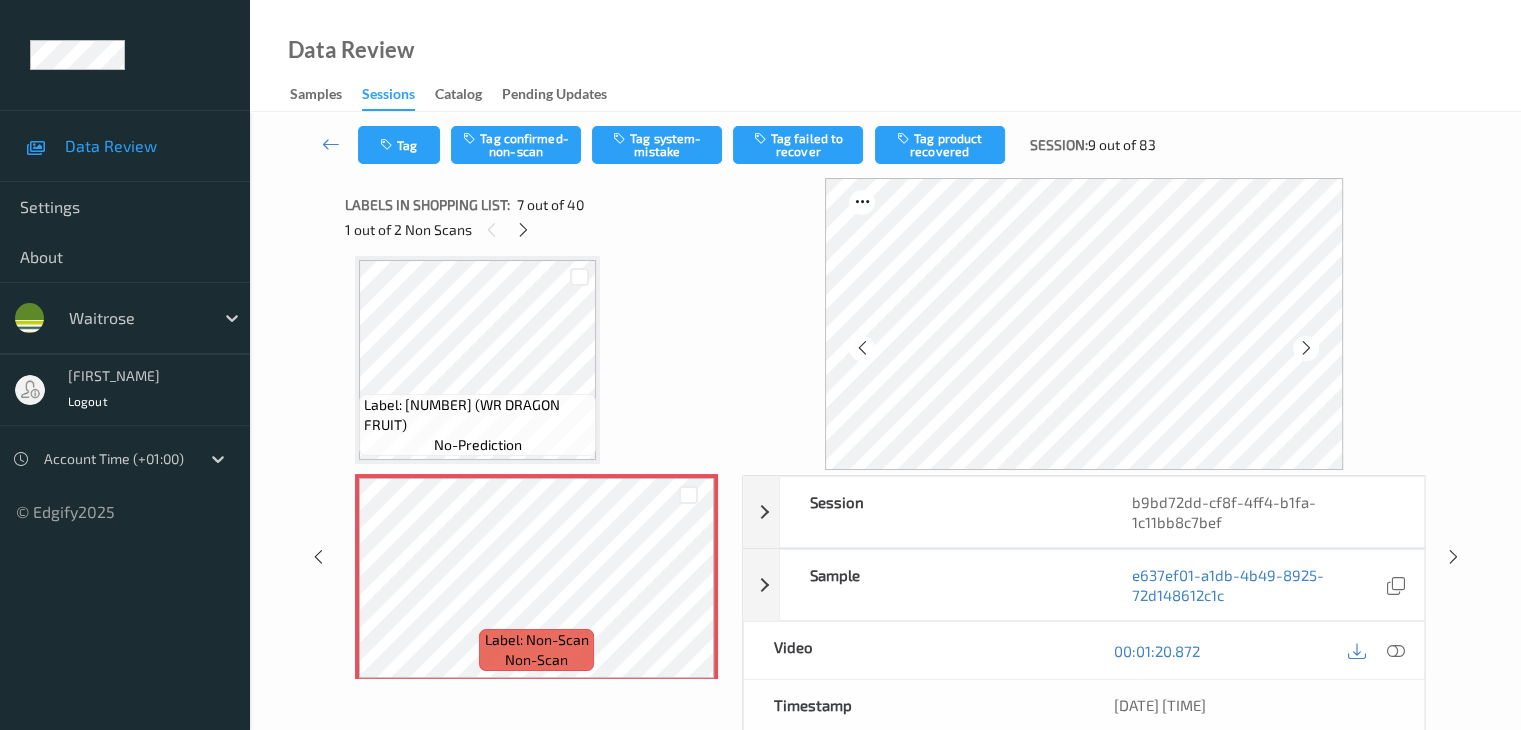 click at bounding box center (1306, 348) 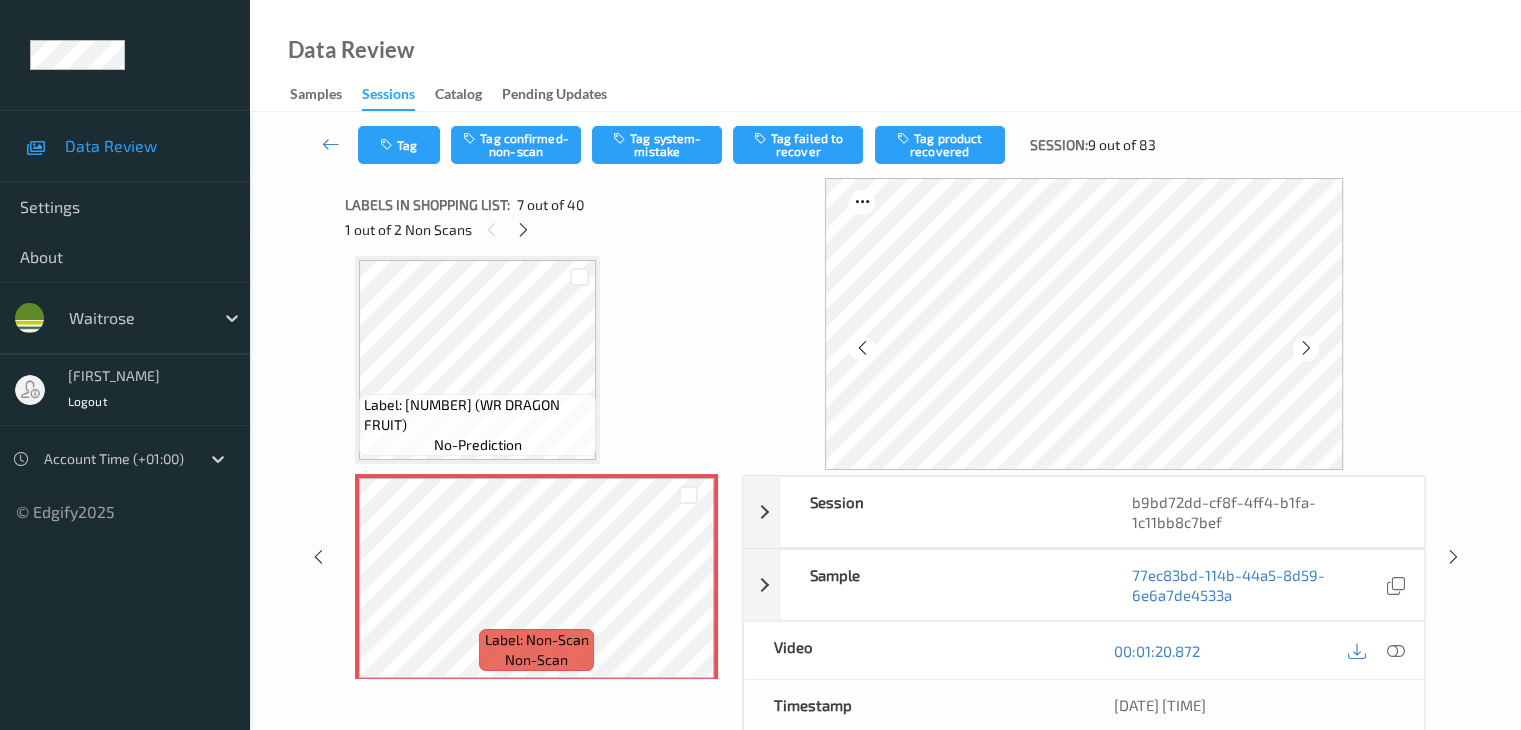 click at bounding box center [1306, 348] 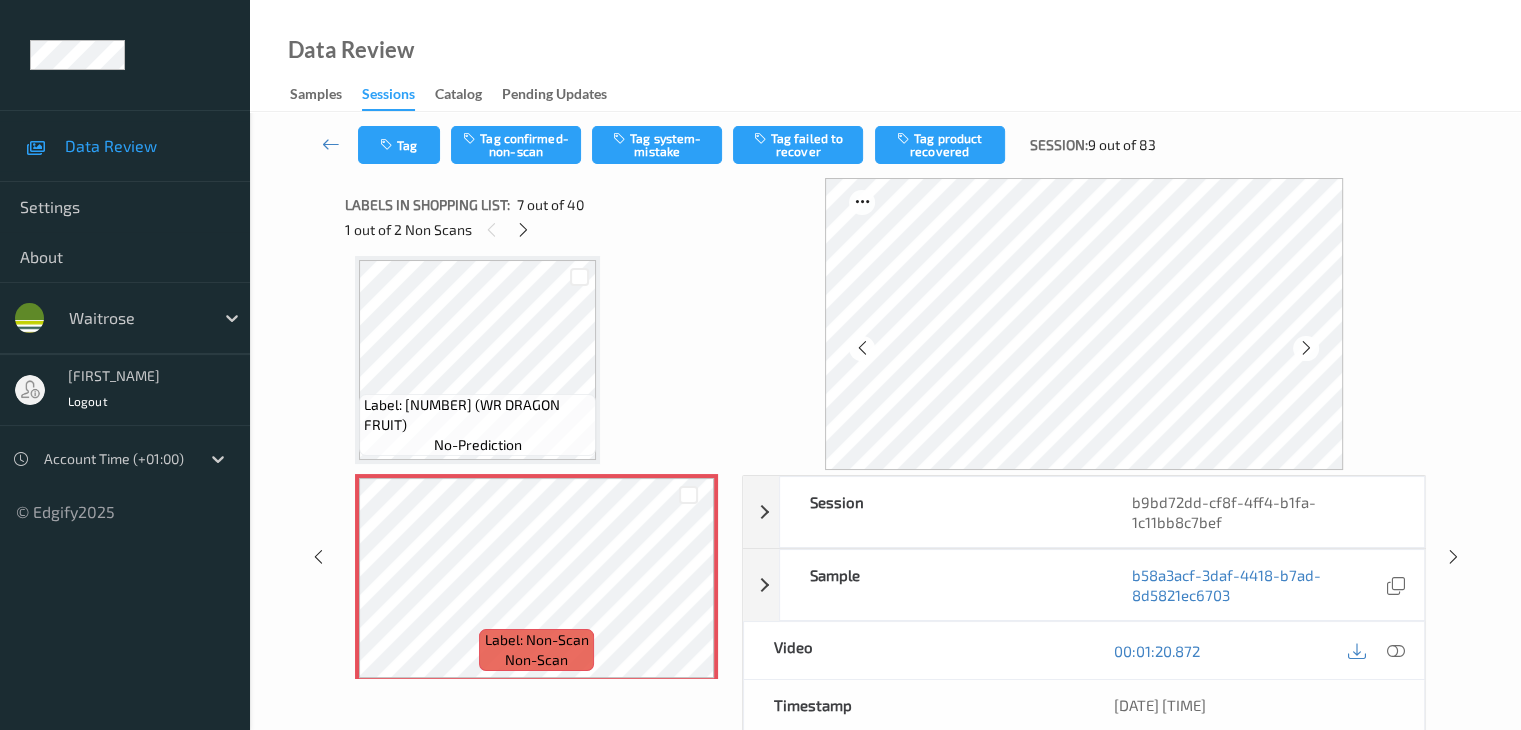 click at bounding box center (1306, 348) 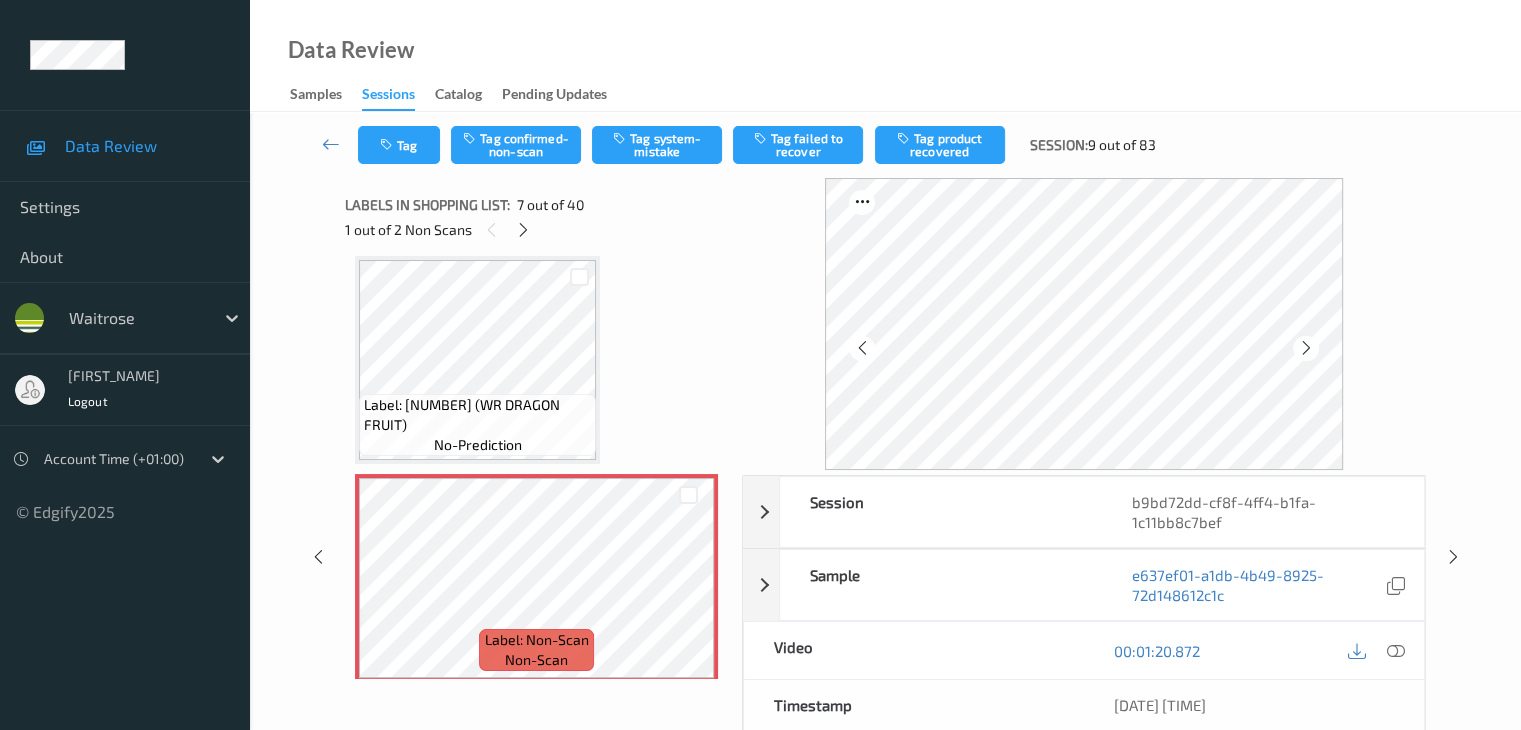 click at bounding box center [1306, 348] 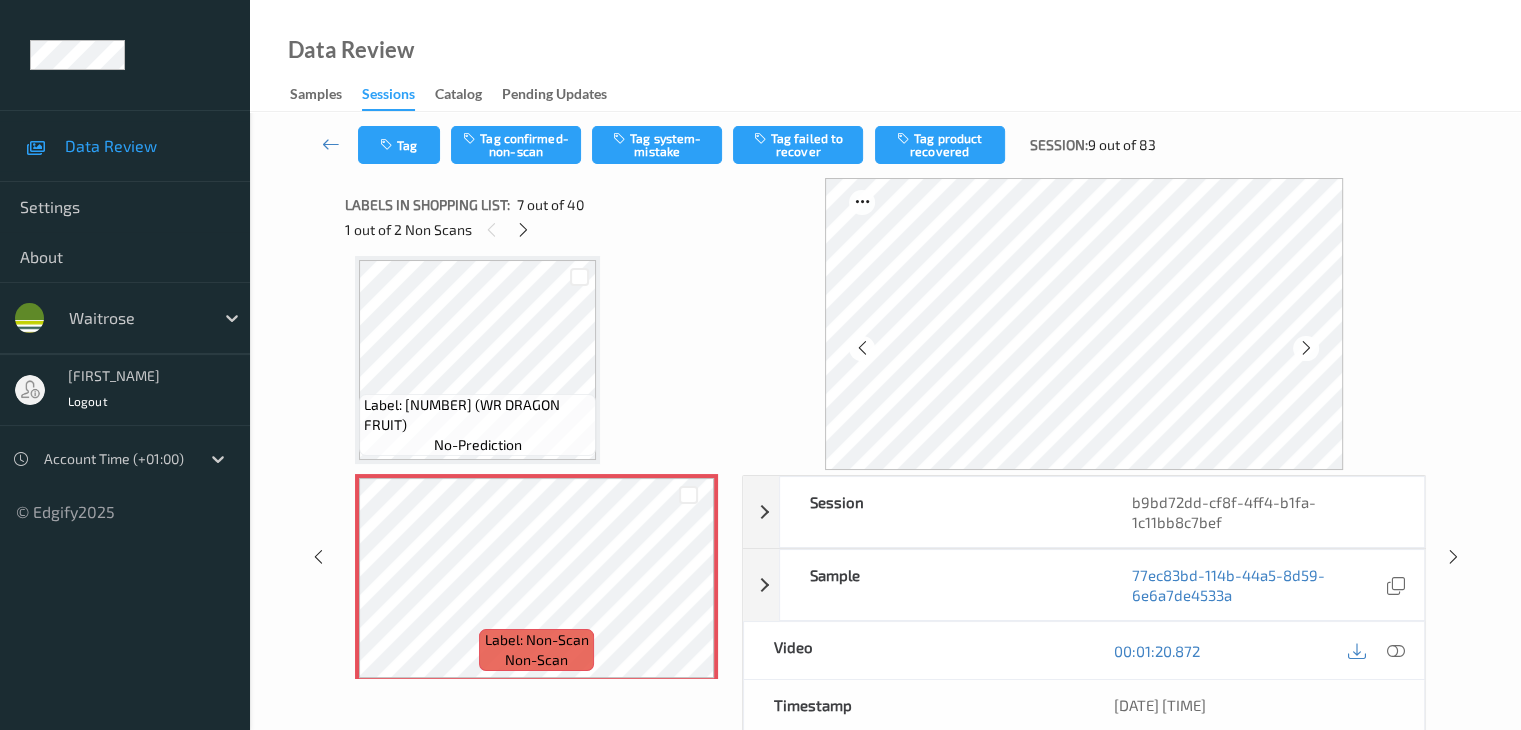 click at bounding box center (1306, 348) 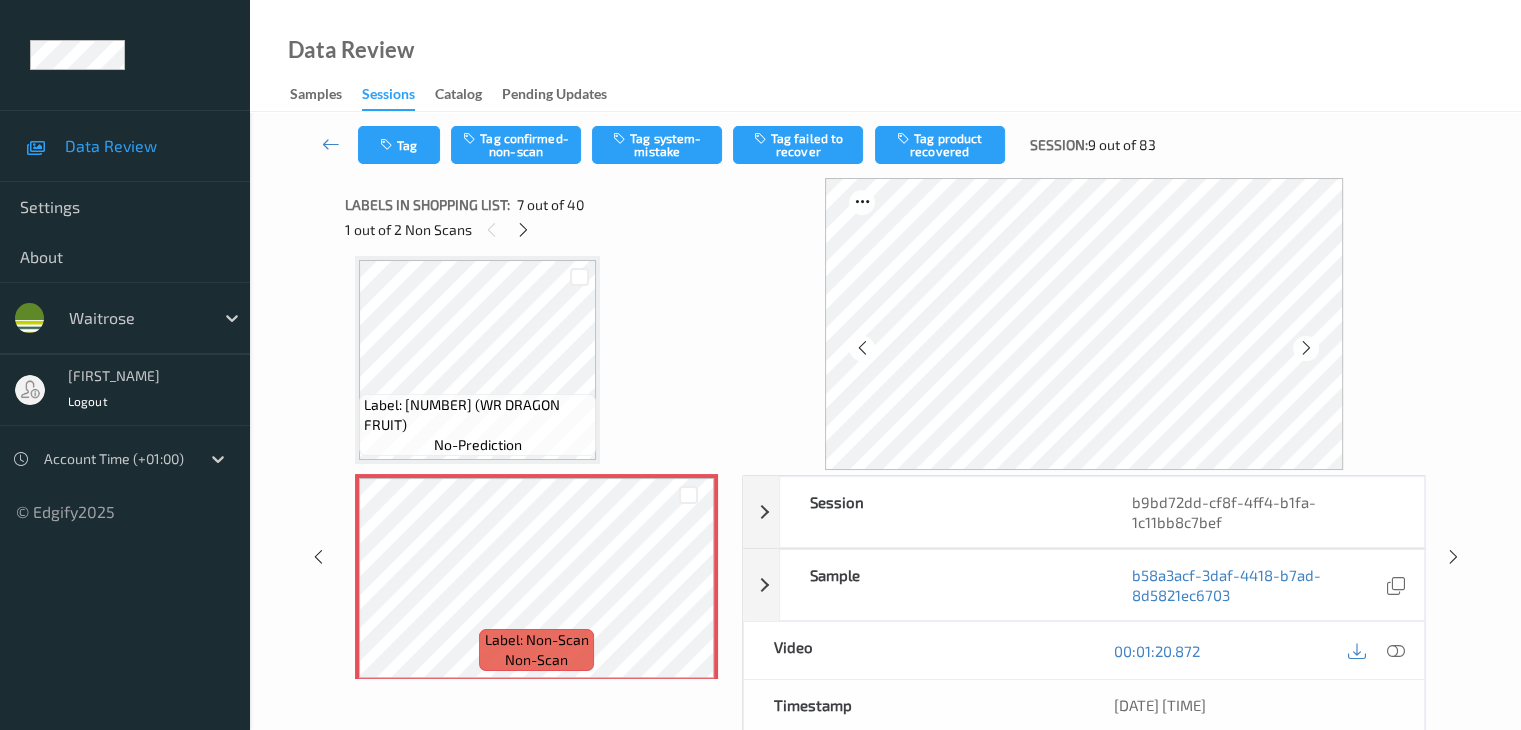 click at bounding box center (1306, 348) 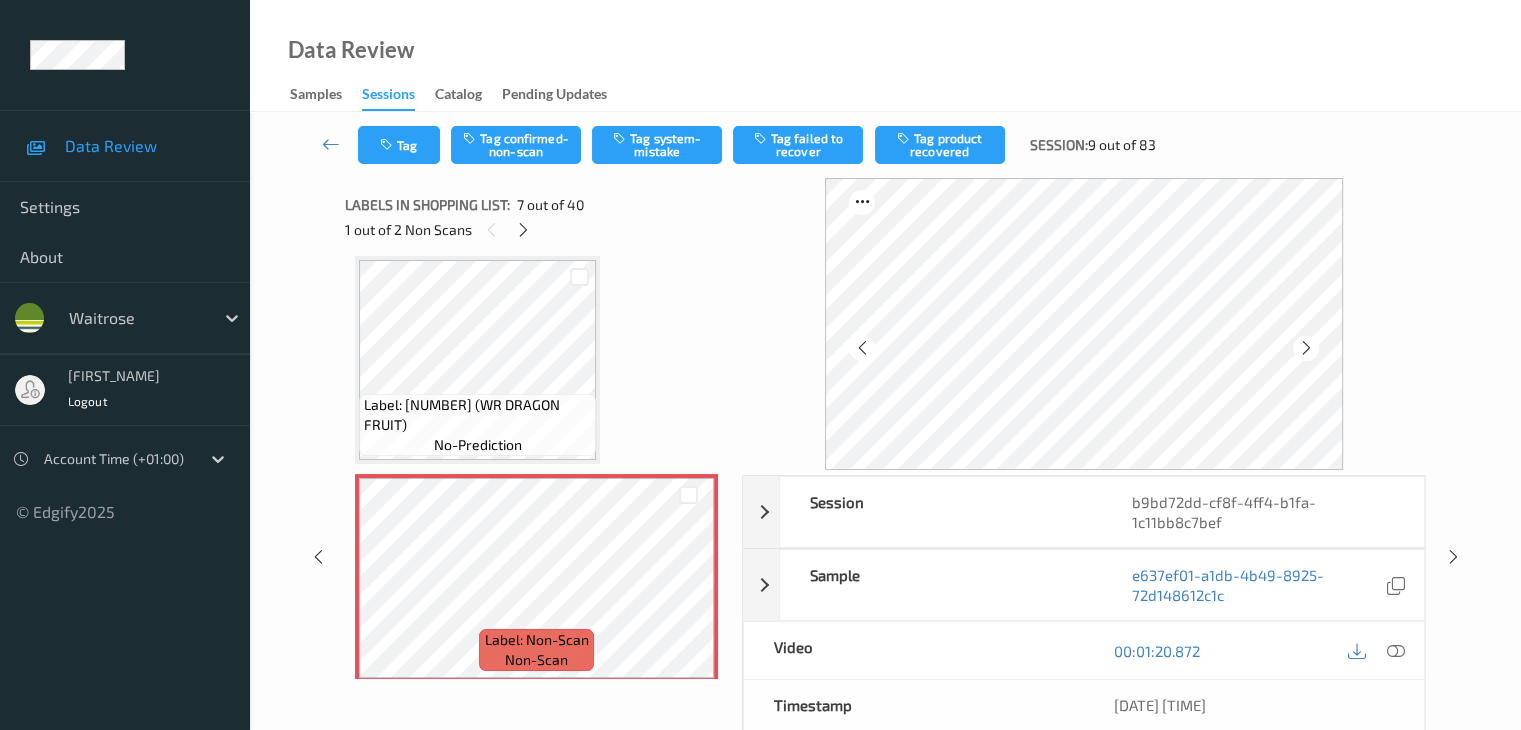 click at bounding box center [1306, 348] 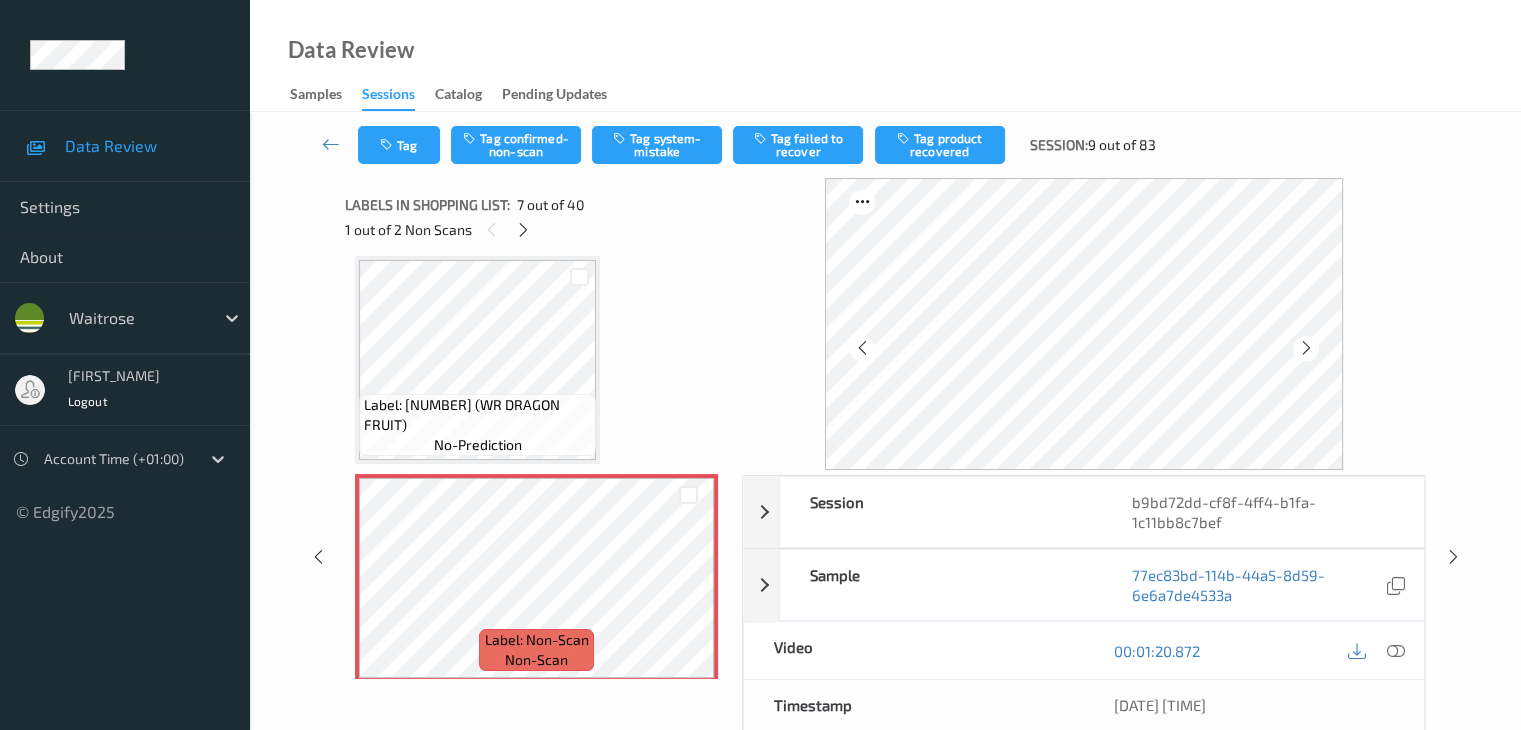 click at bounding box center [1306, 348] 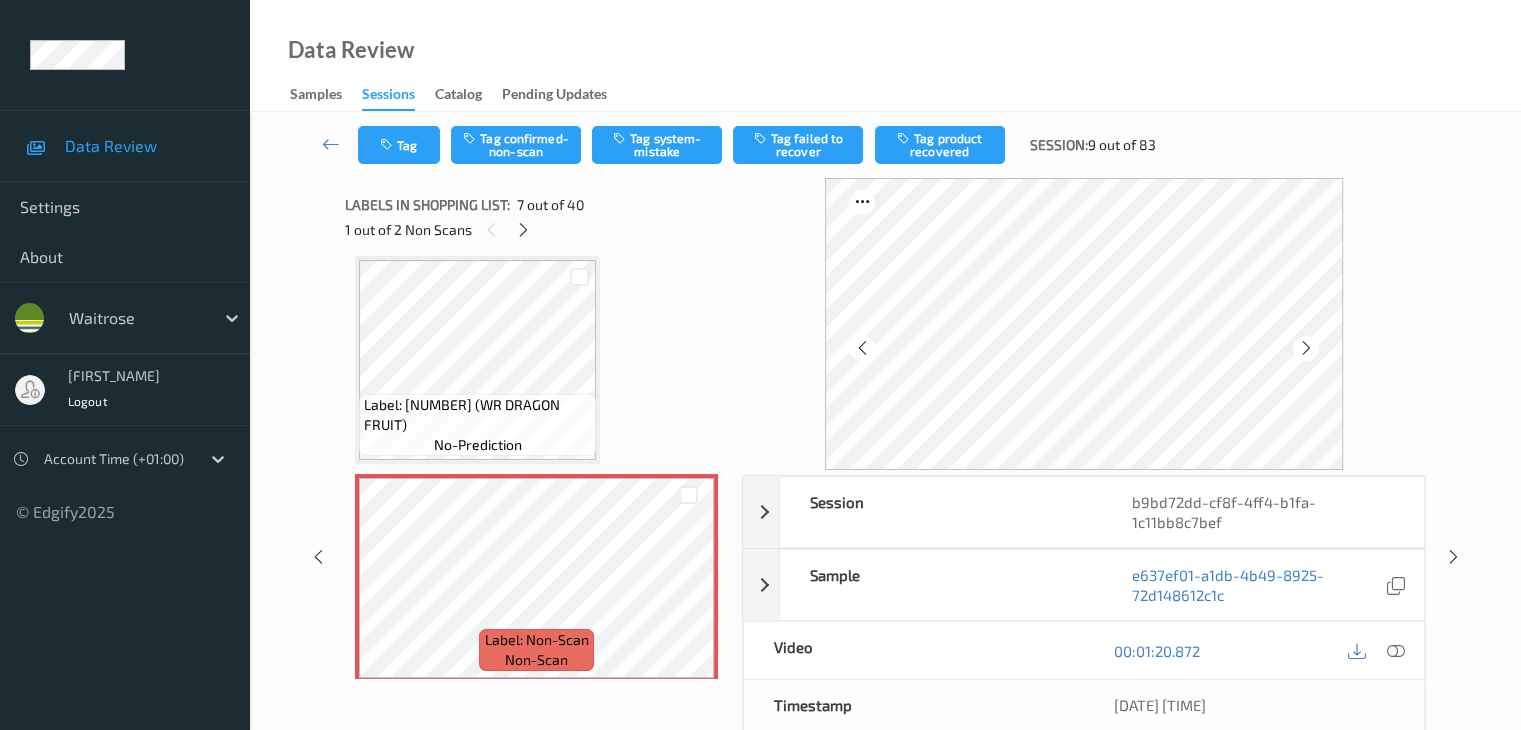 click at bounding box center (1306, 348) 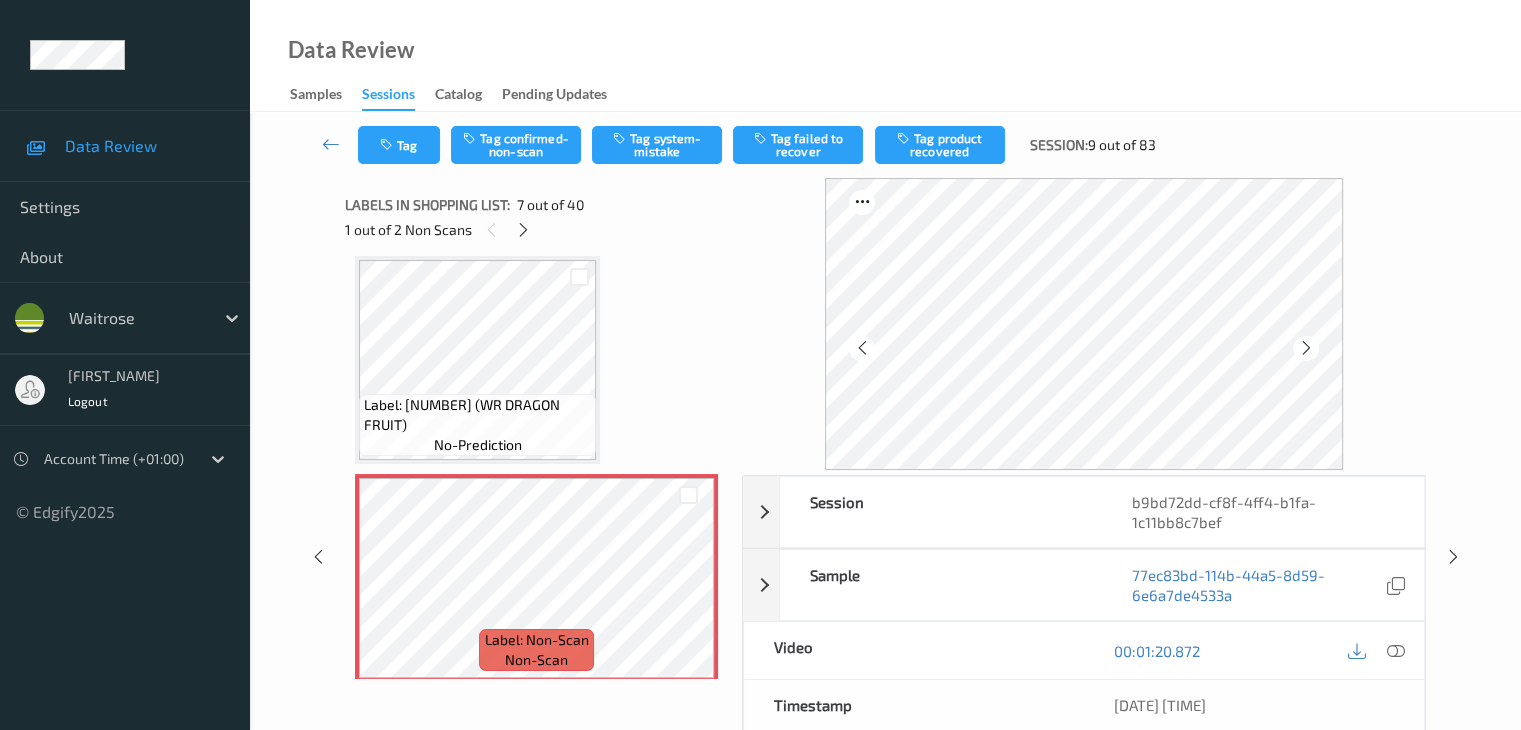click at bounding box center (1306, 348) 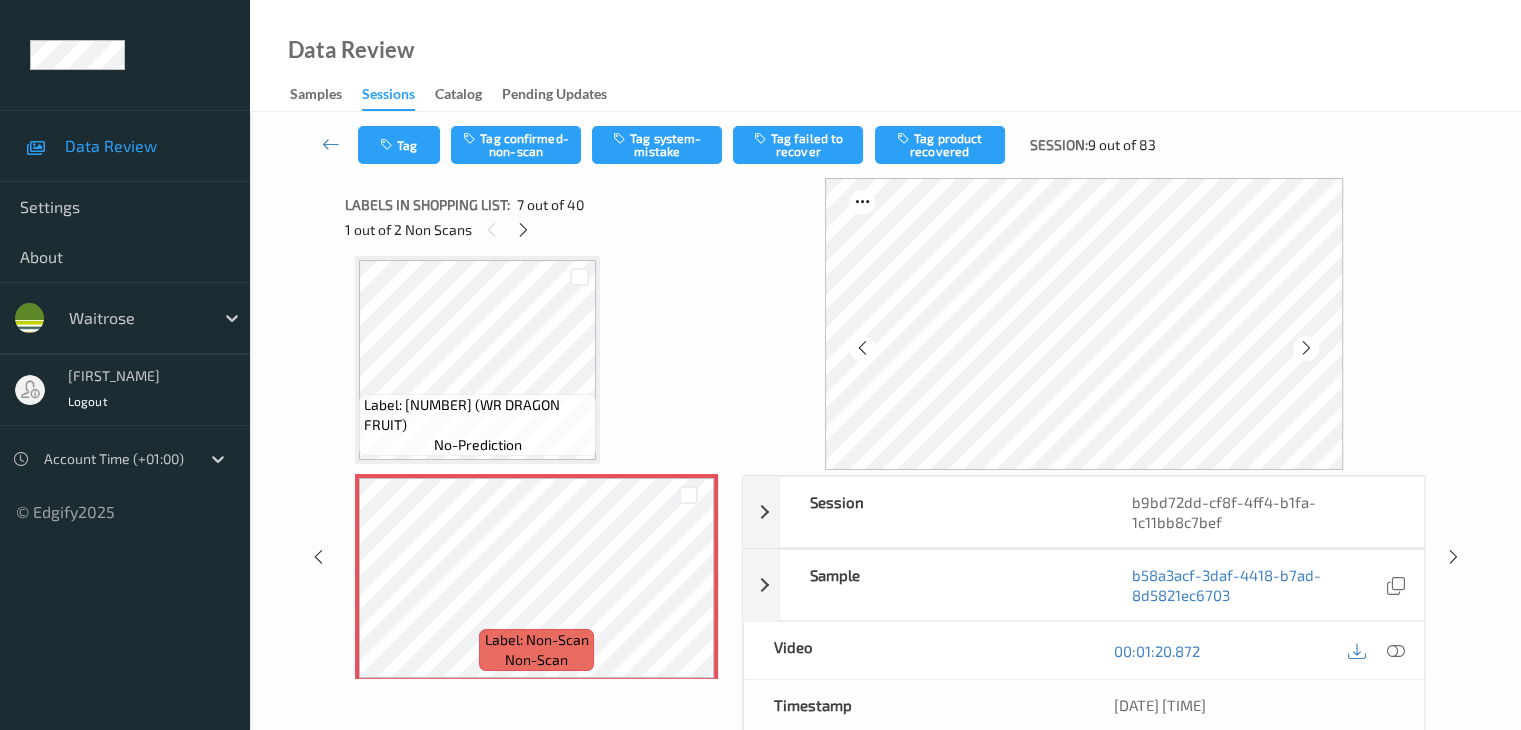 click at bounding box center (1306, 348) 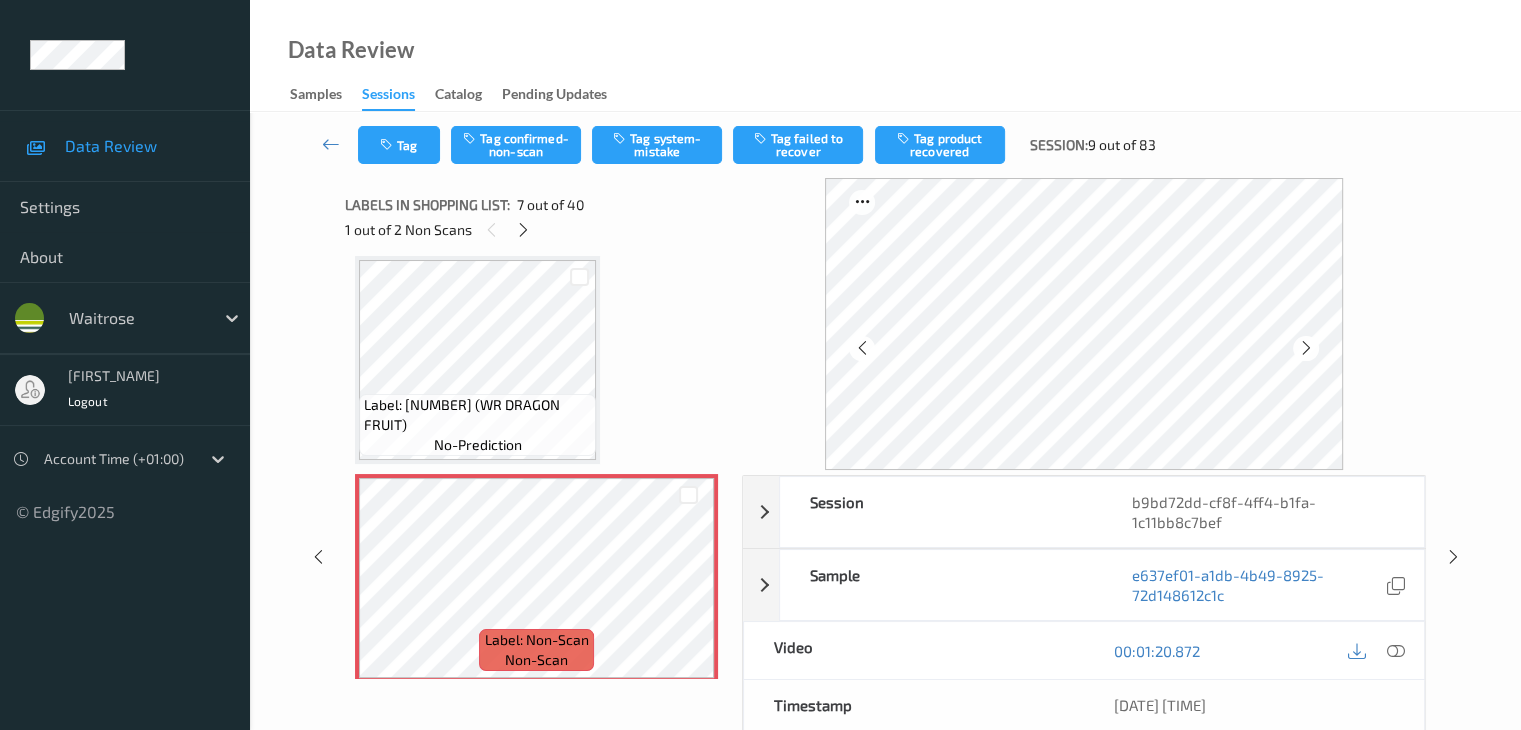 click at bounding box center (1306, 348) 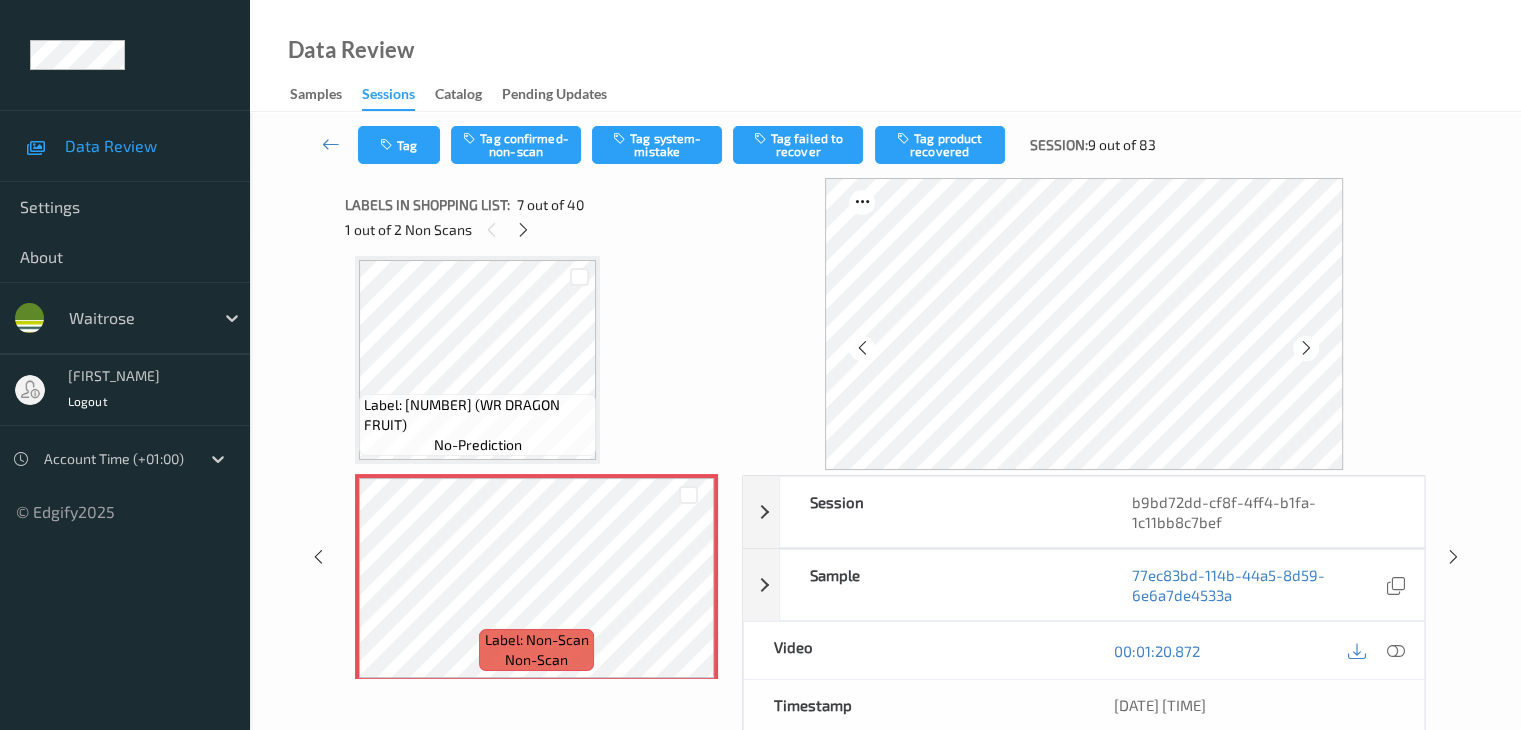 click at bounding box center [1306, 348] 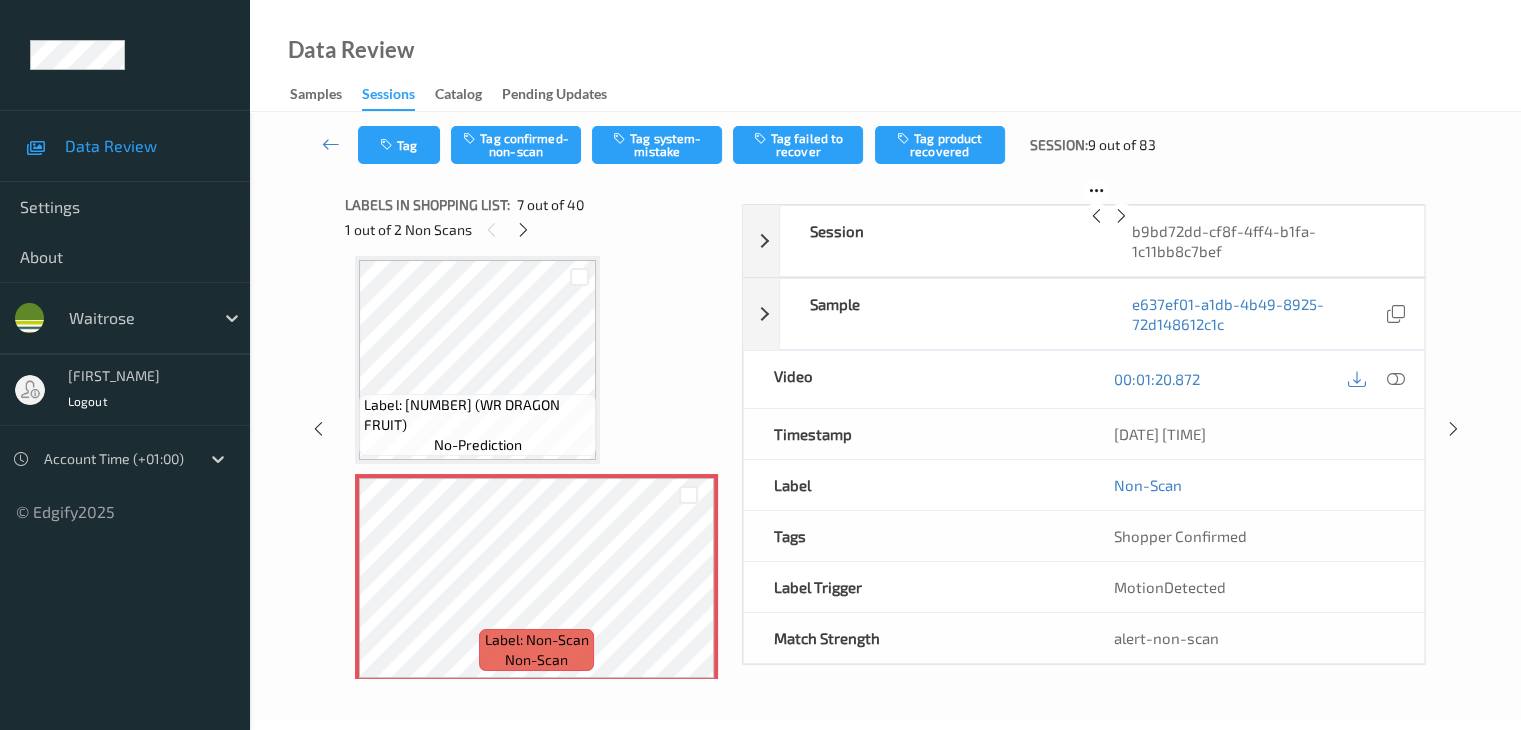 click at bounding box center (1121, 216) 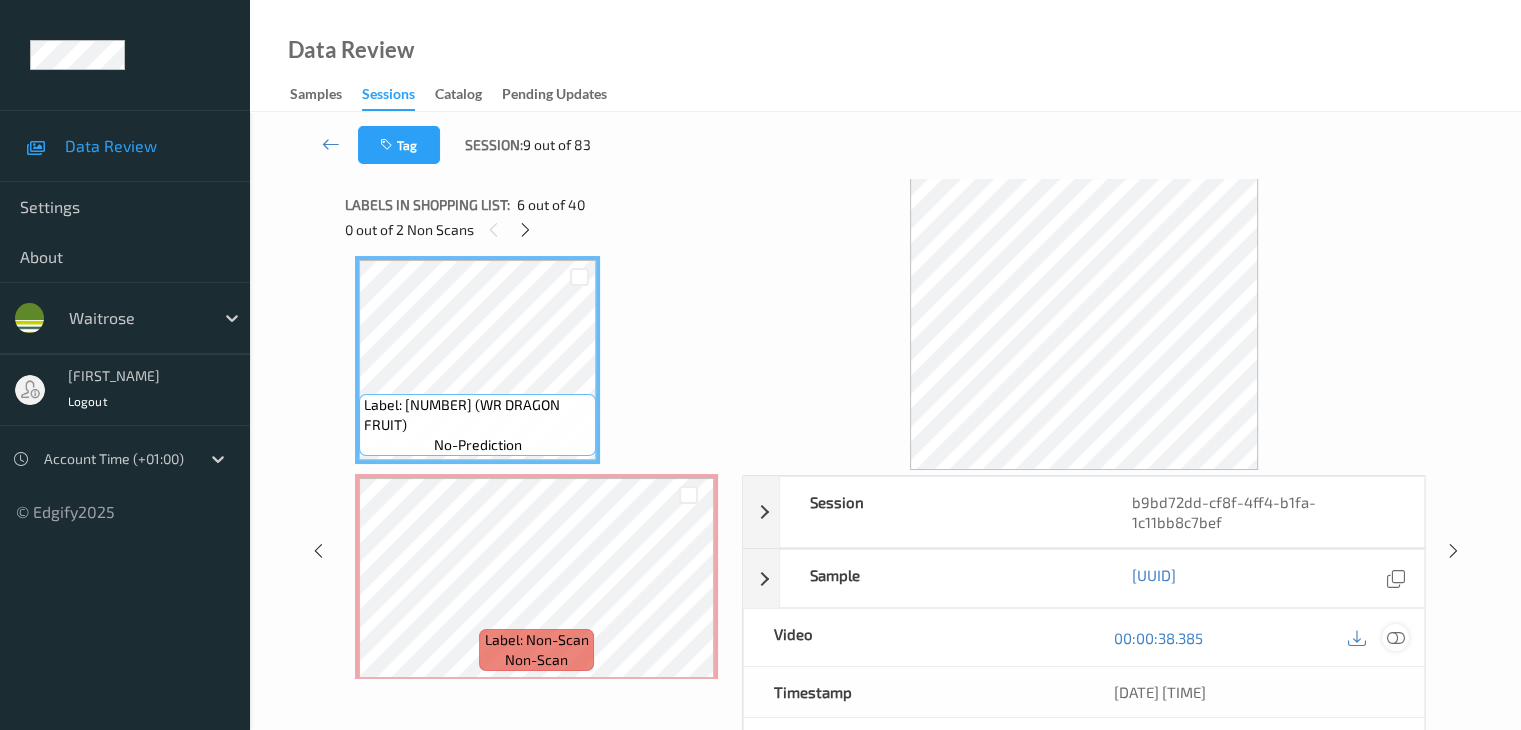 click at bounding box center [1395, 638] 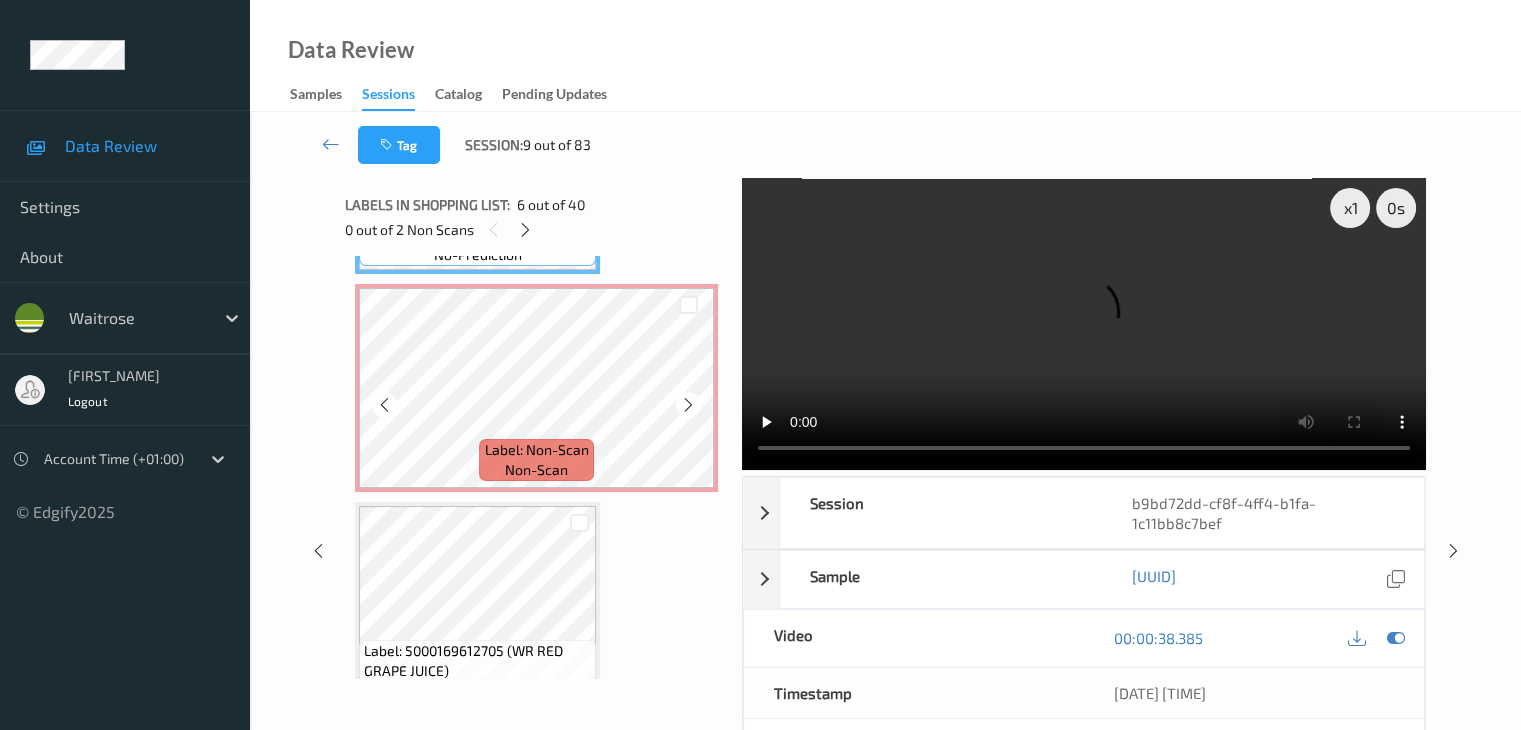 scroll, scrollTop: 1300, scrollLeft: 0, axis: vertical 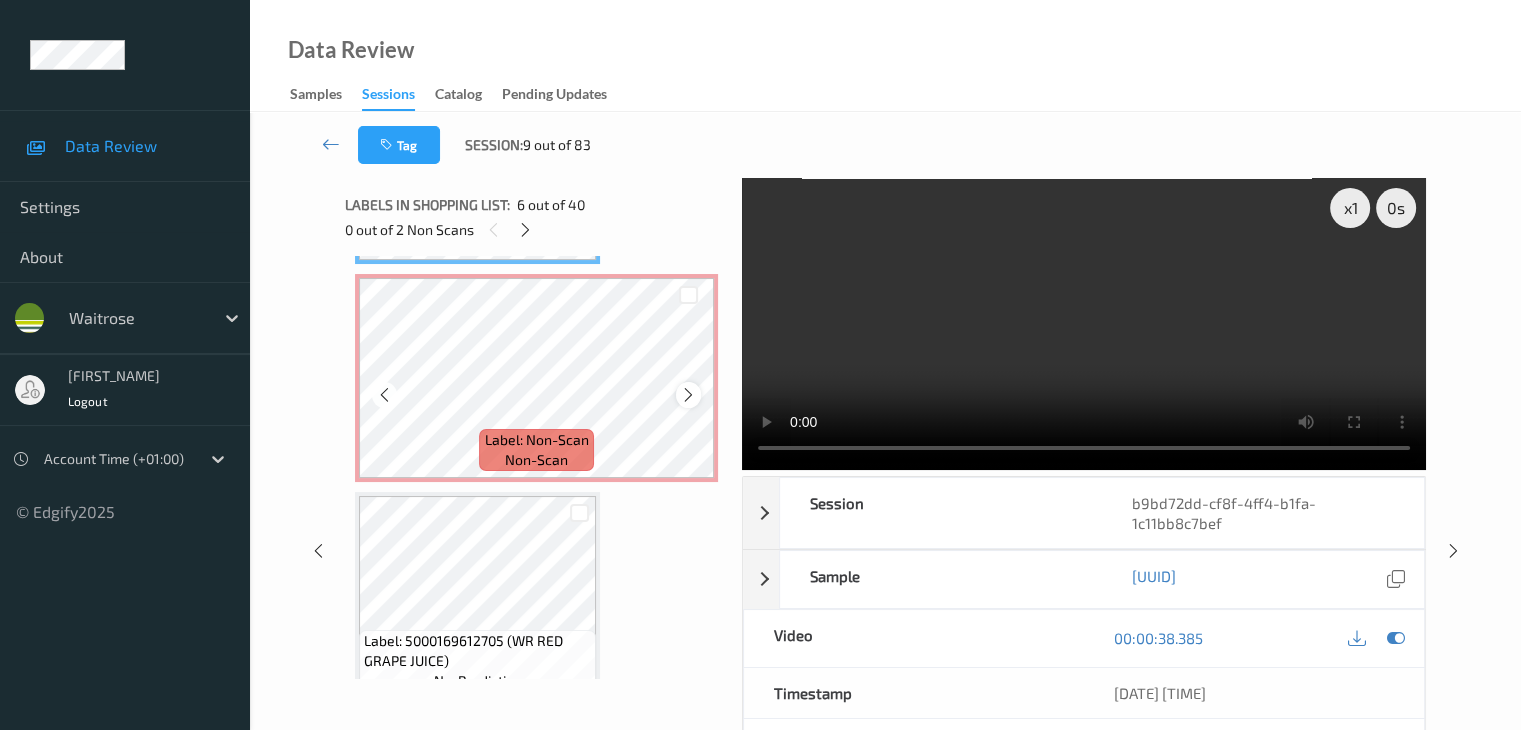 click at bounding box center (688, 395) 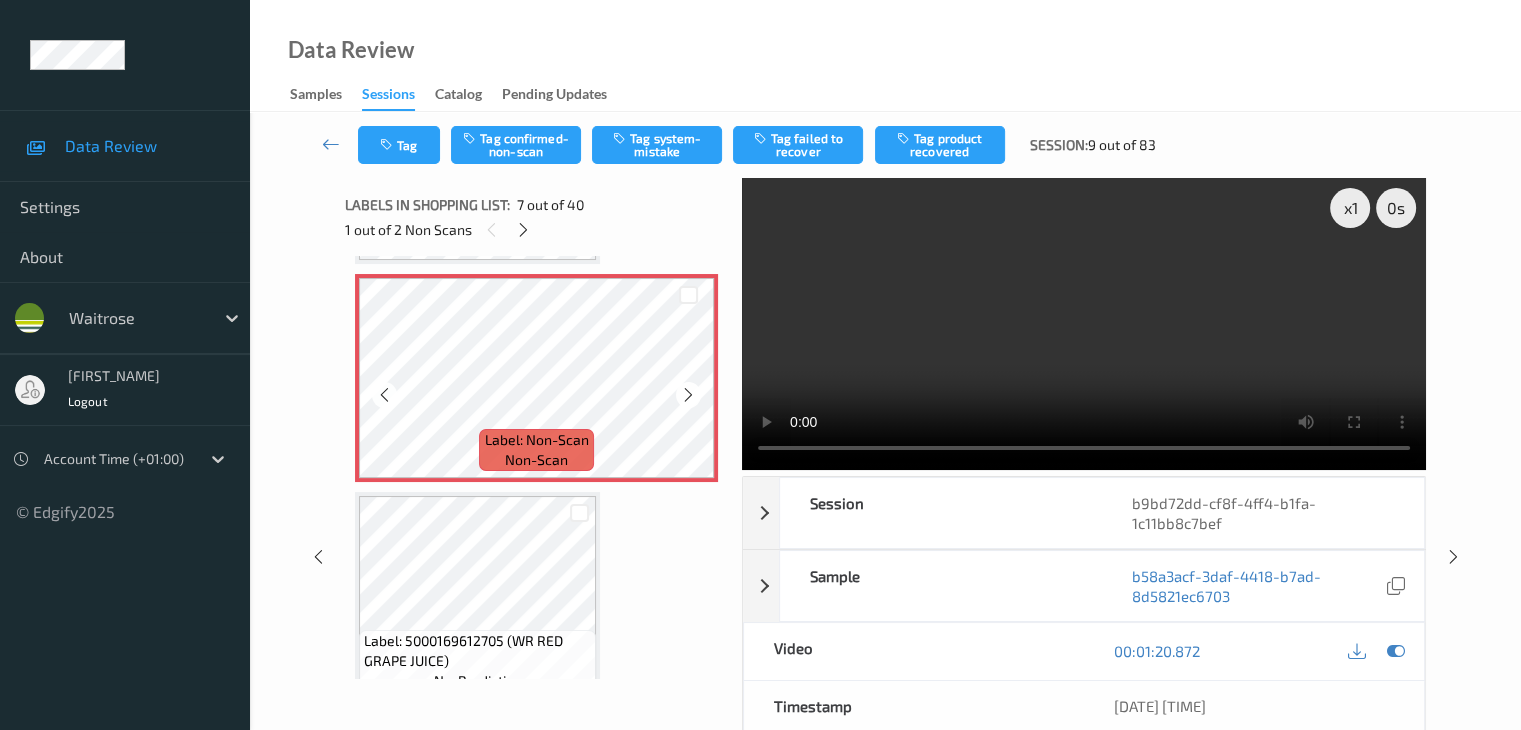 click at bounding box center [688, 395] 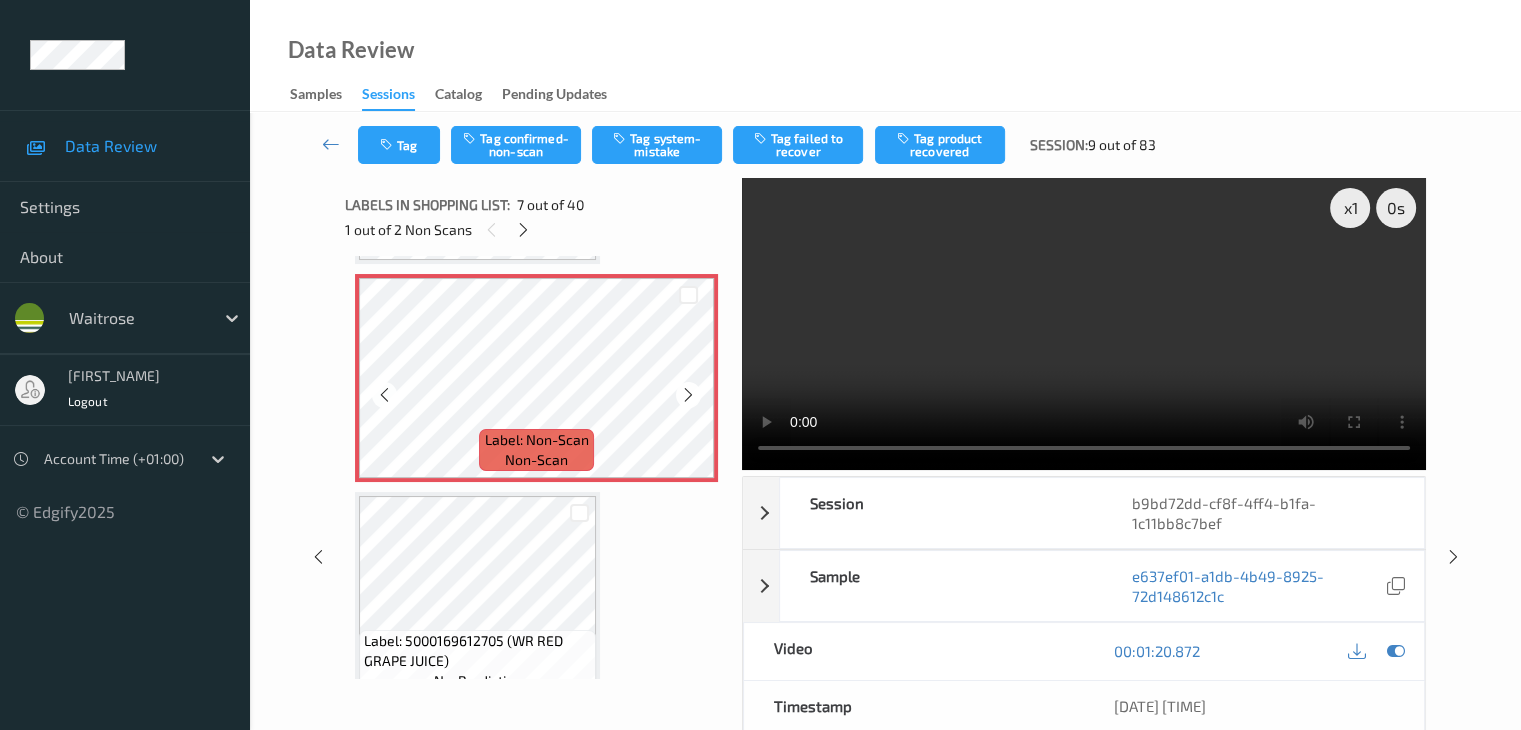 click at bounding box center (688, 395) 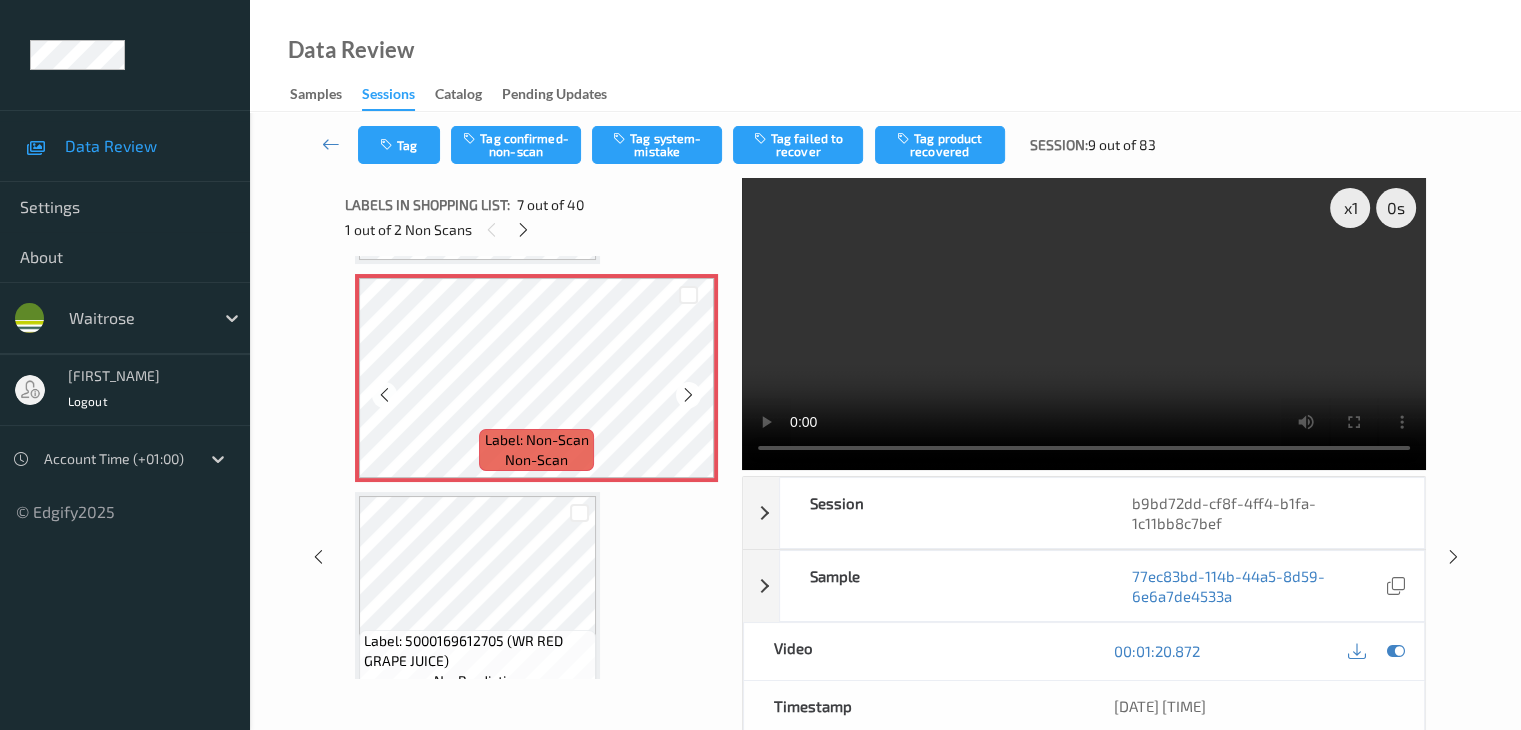 click at bounding box center (688, 395) 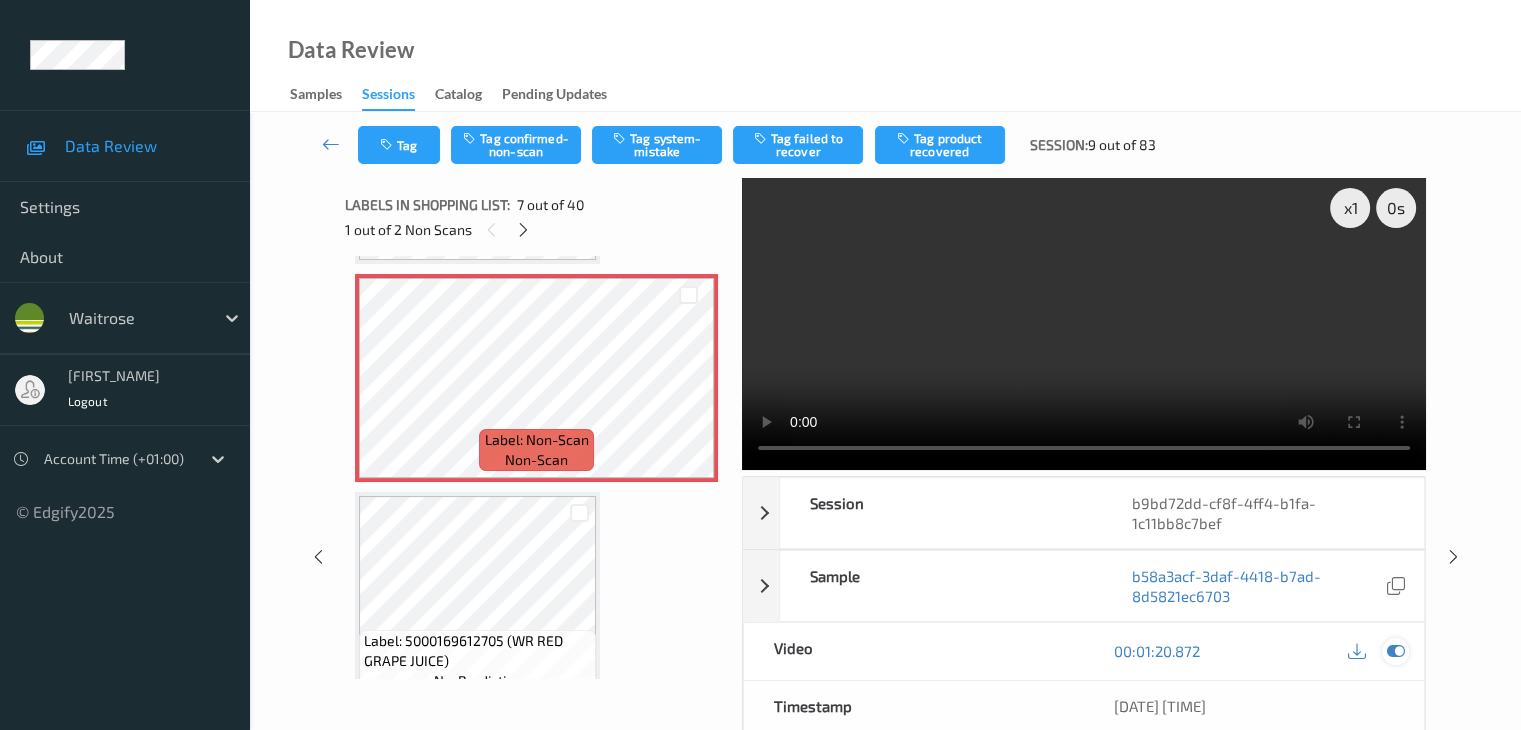 click at bounding box center [1395, 651] 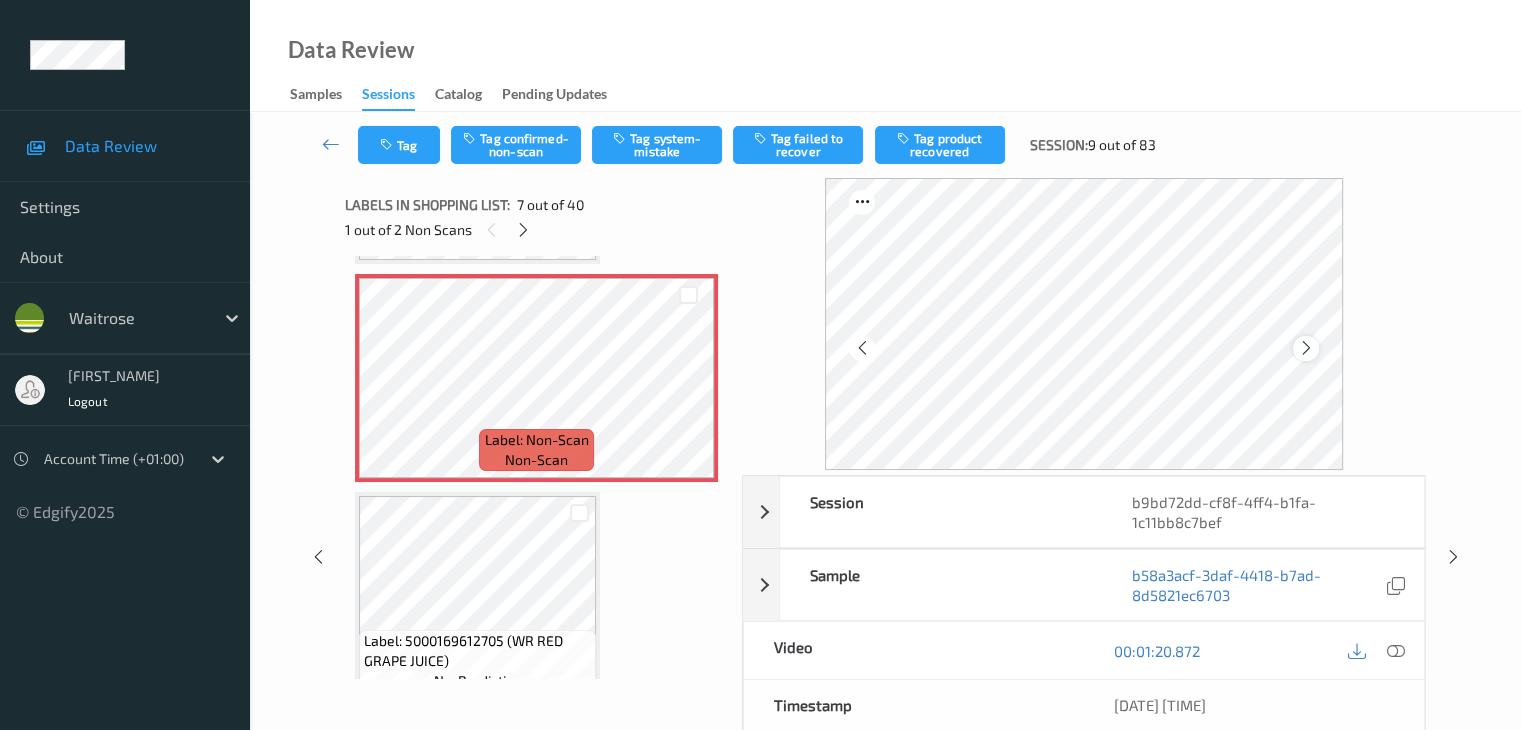 click at bounding box center [1306, 348] 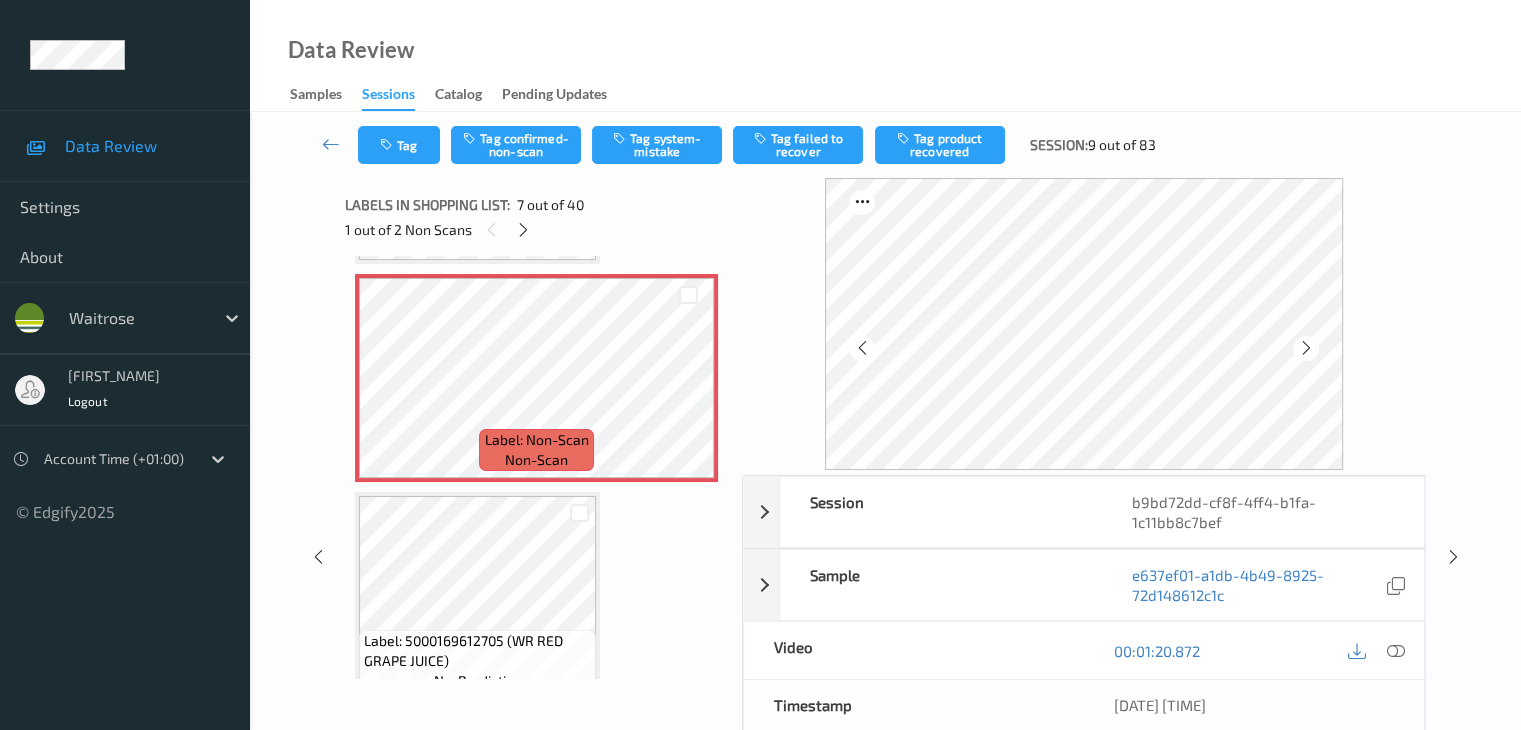 click at bounding box center (1306, 348) 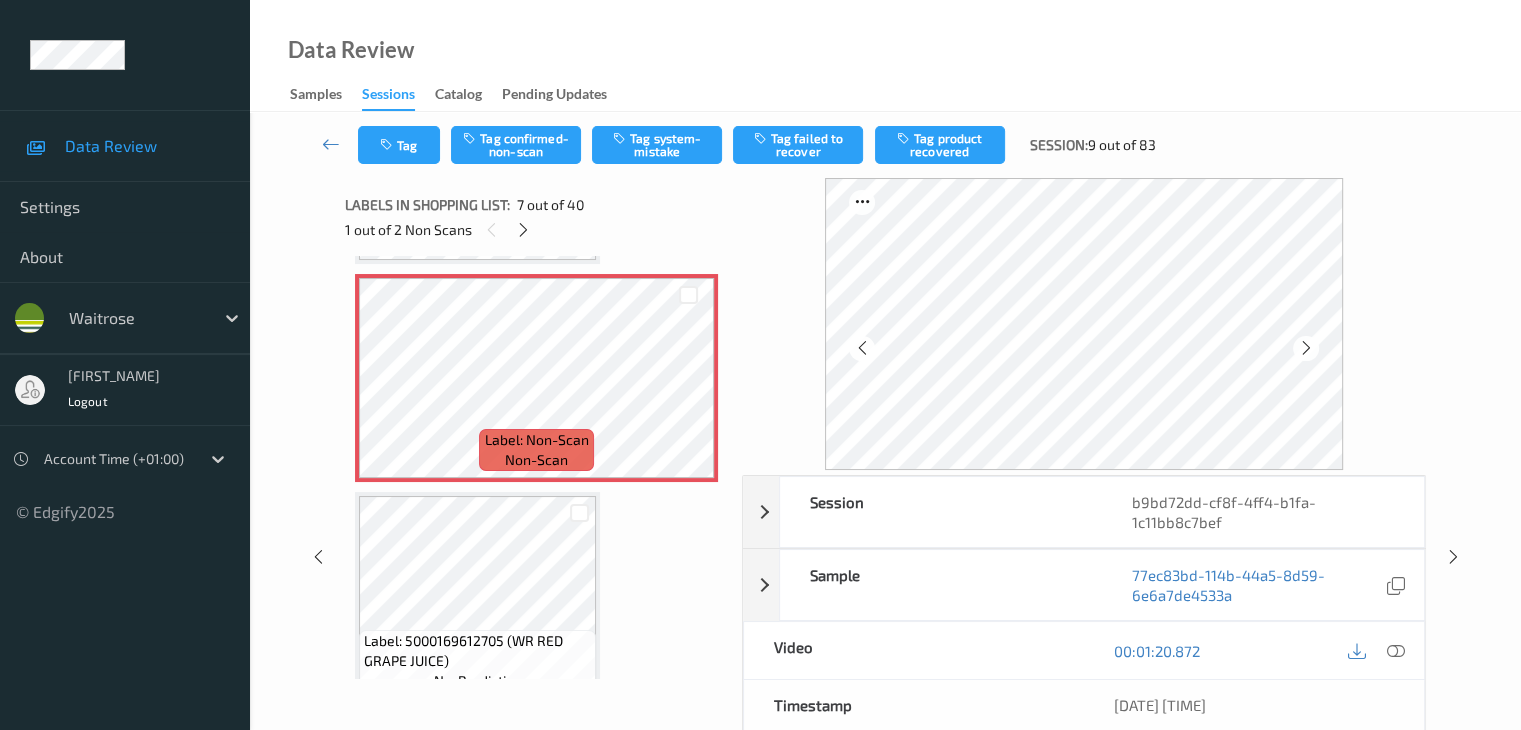 click at bounding box center [1306, 348] 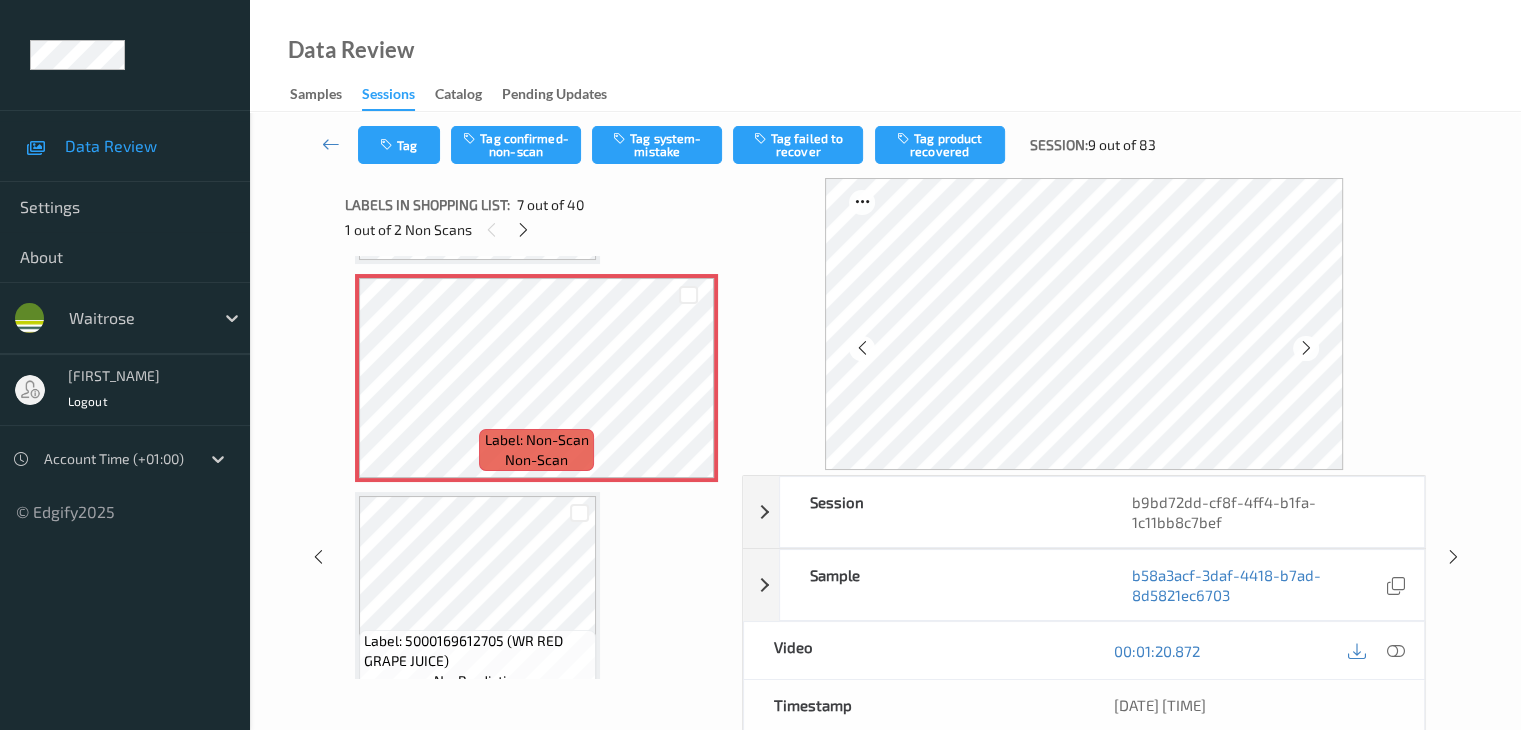 click at bounding box center [1306, 348] 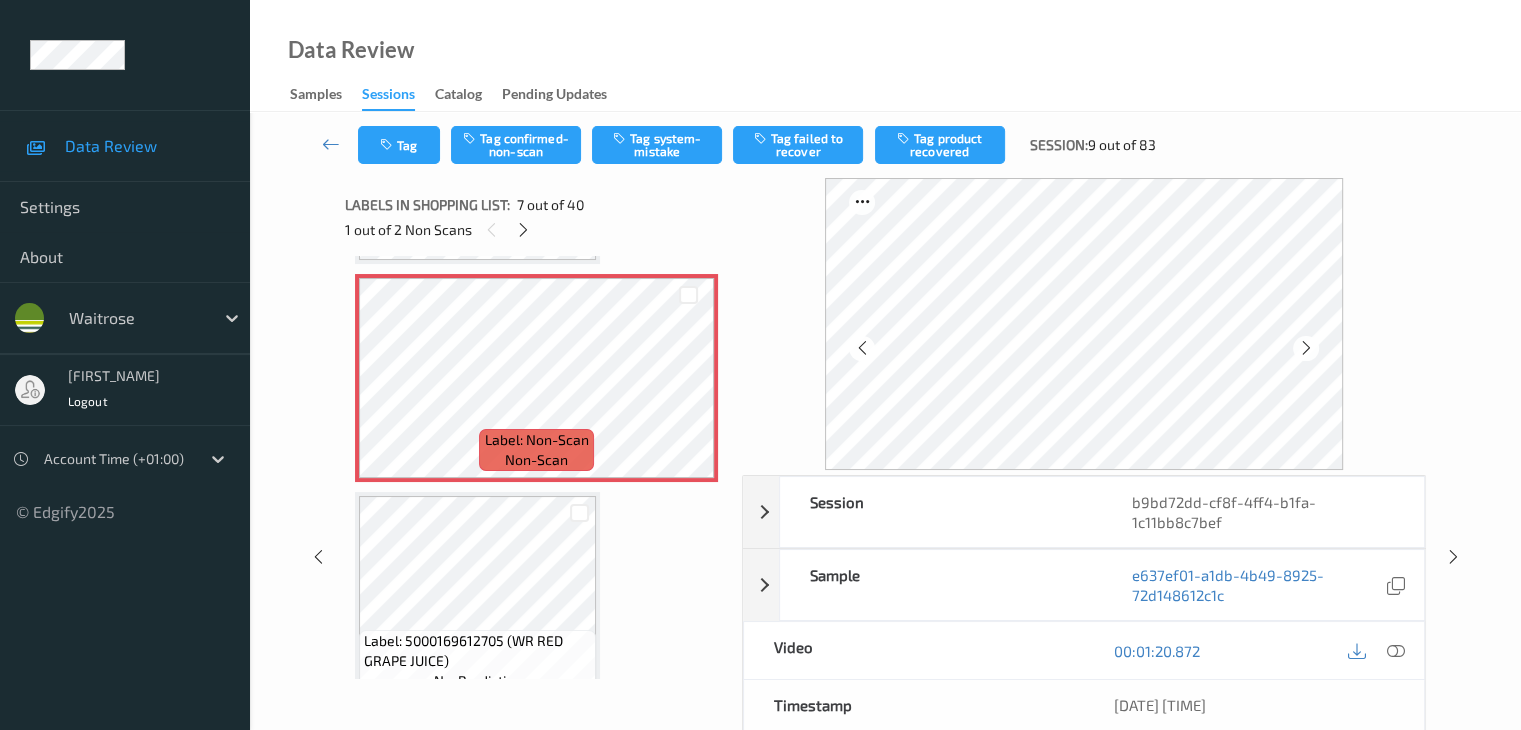 click at bounding box center [1306, 348] 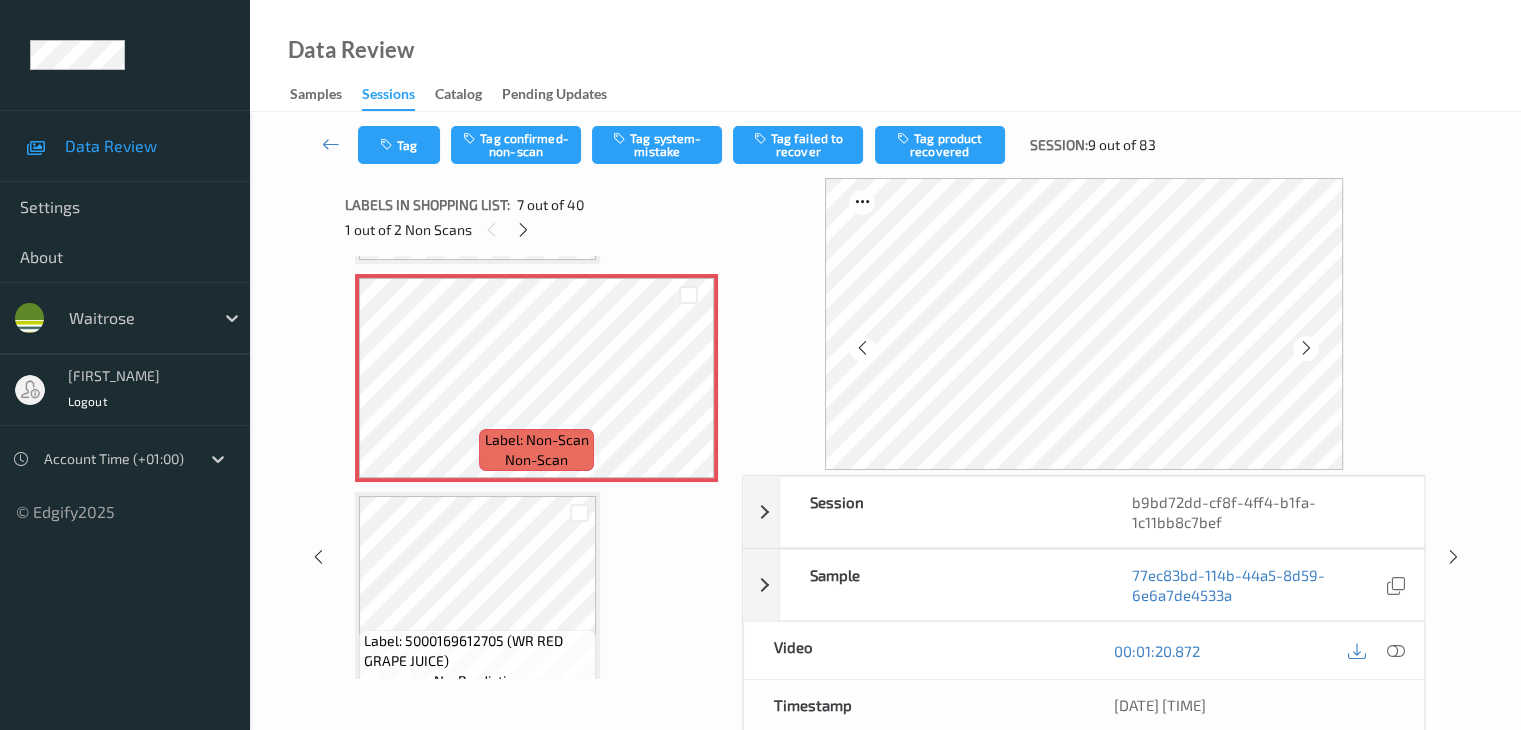 click at bounding box center (1306, 348) 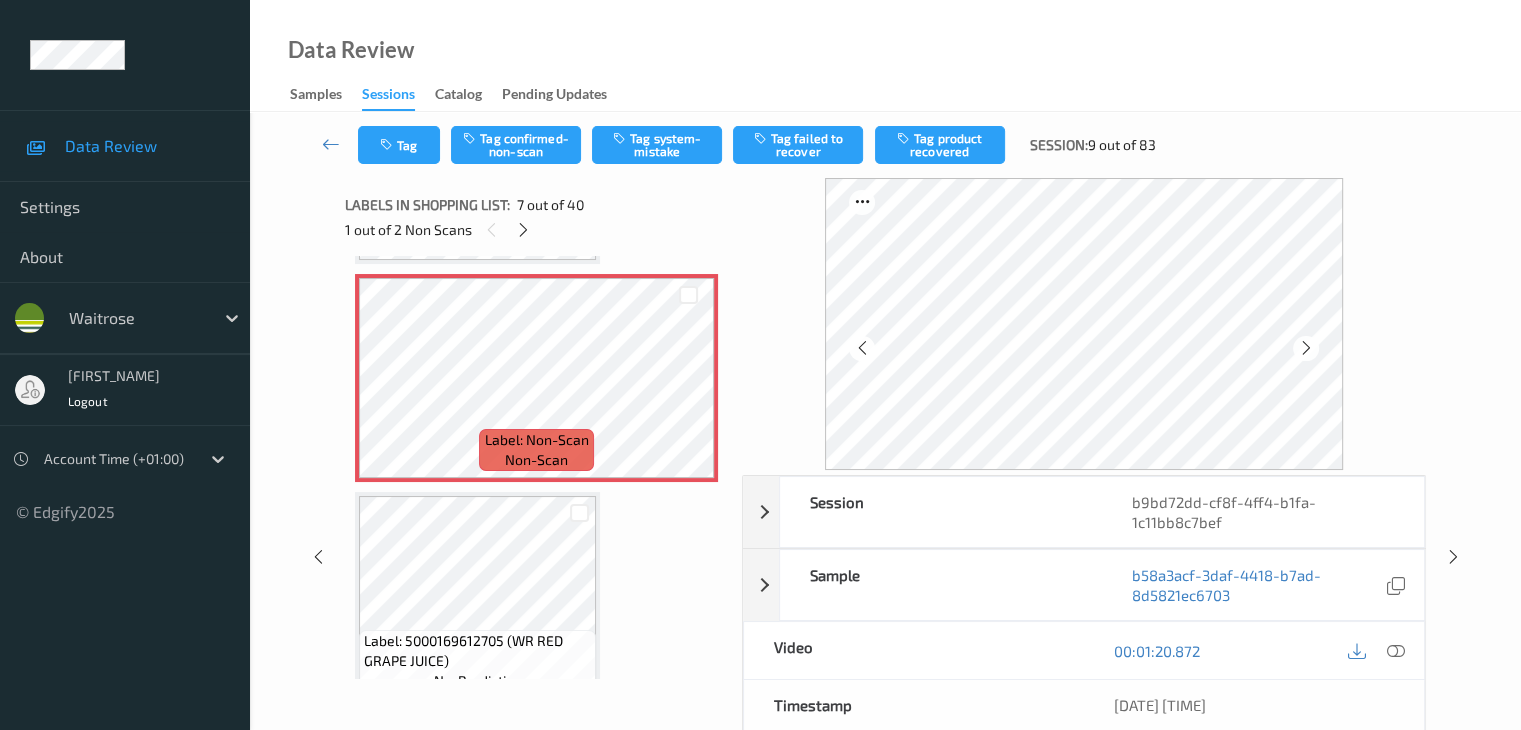 click at bounding box center [1306, 348] 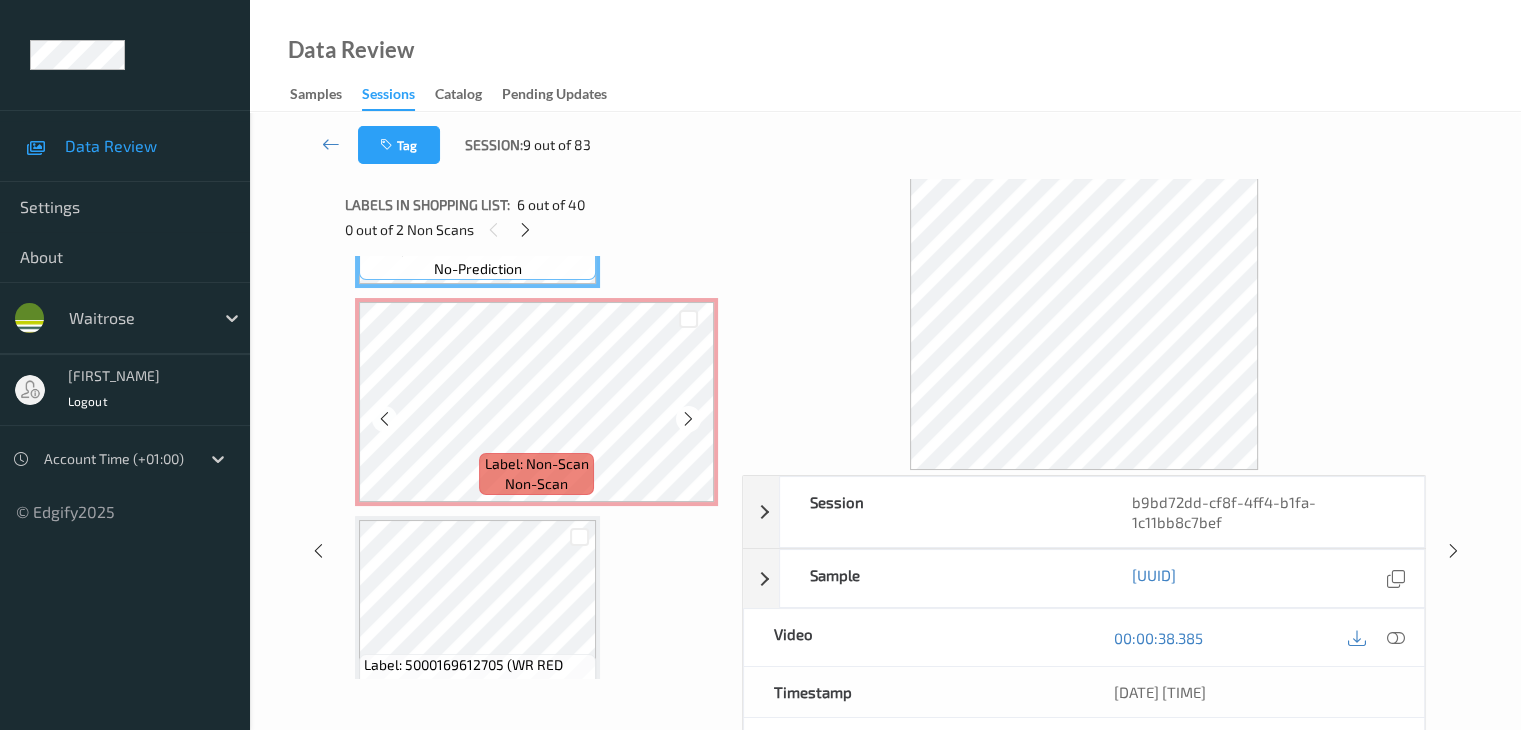 scroll, scrollTop: 1300, scrollLeft: 0, axis: vertical 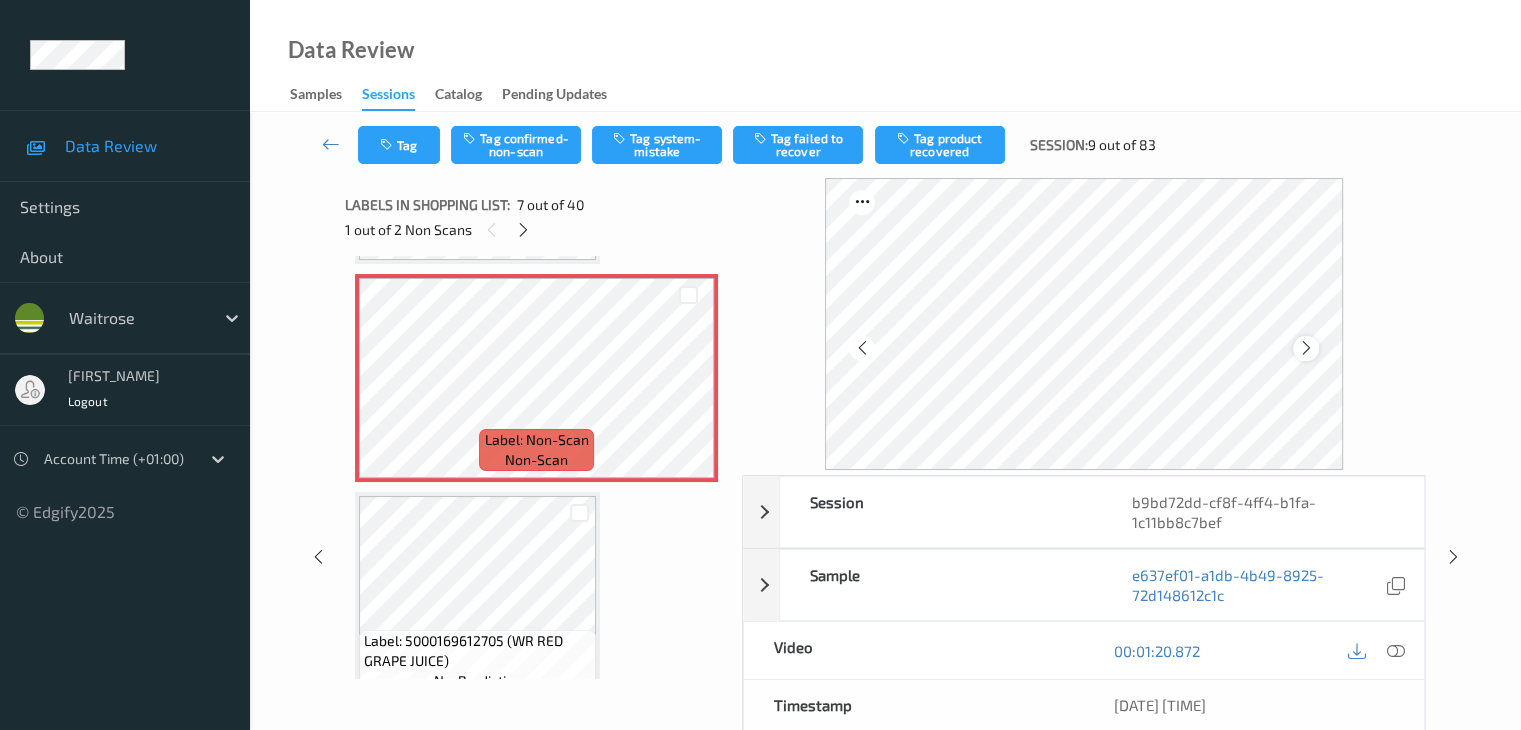 click at bounding box center (1306, 348) 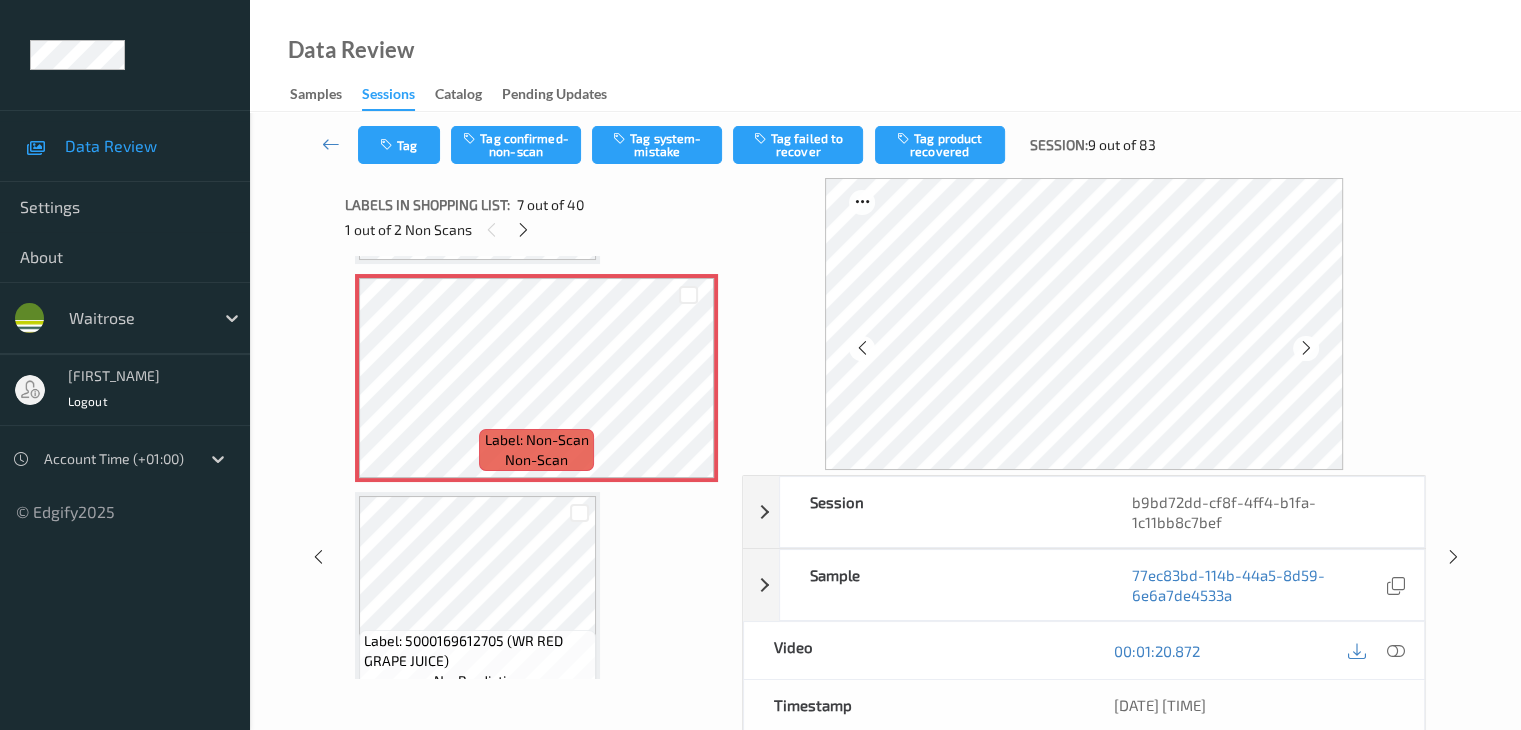 click at bounding box center [1306, 348] 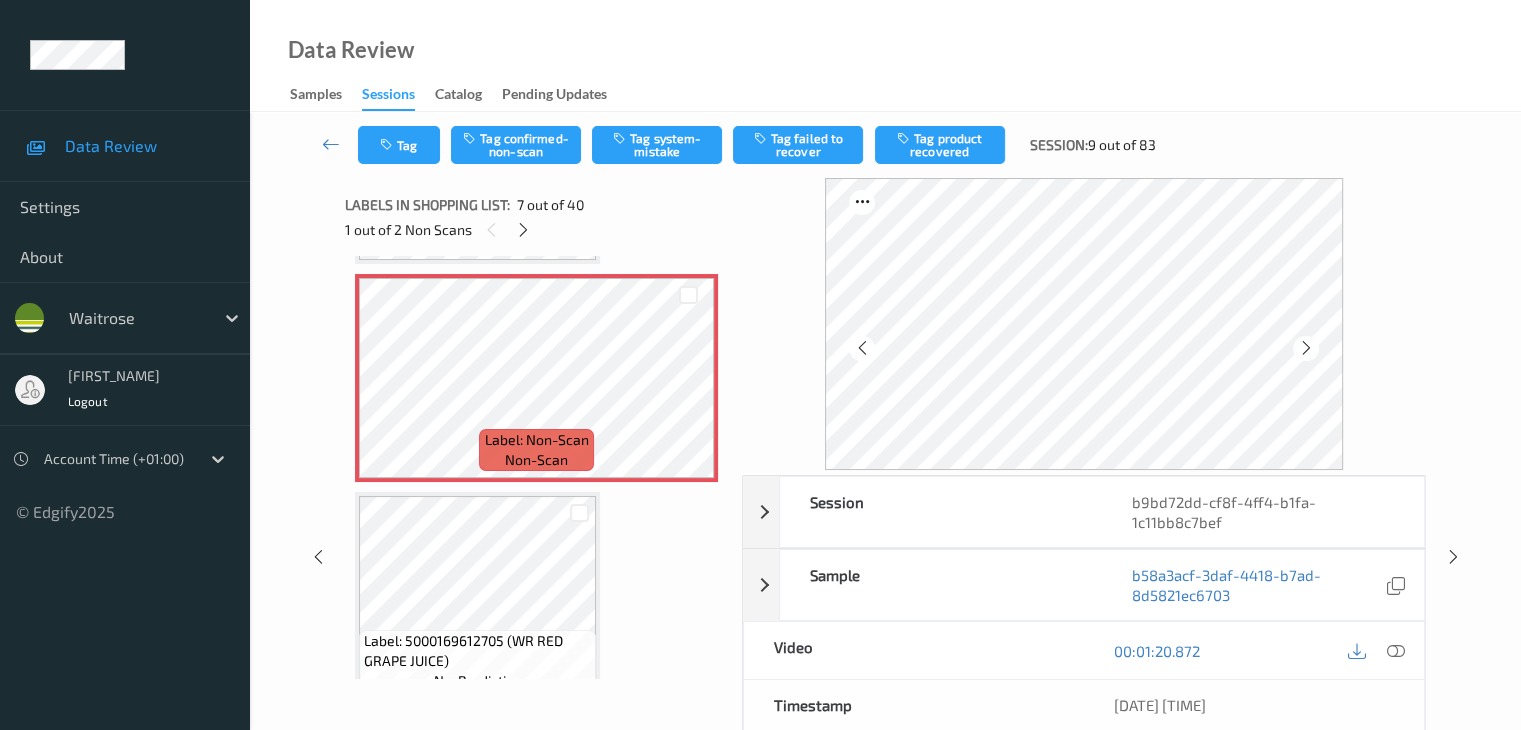 click at bounding box center (1306, 348) 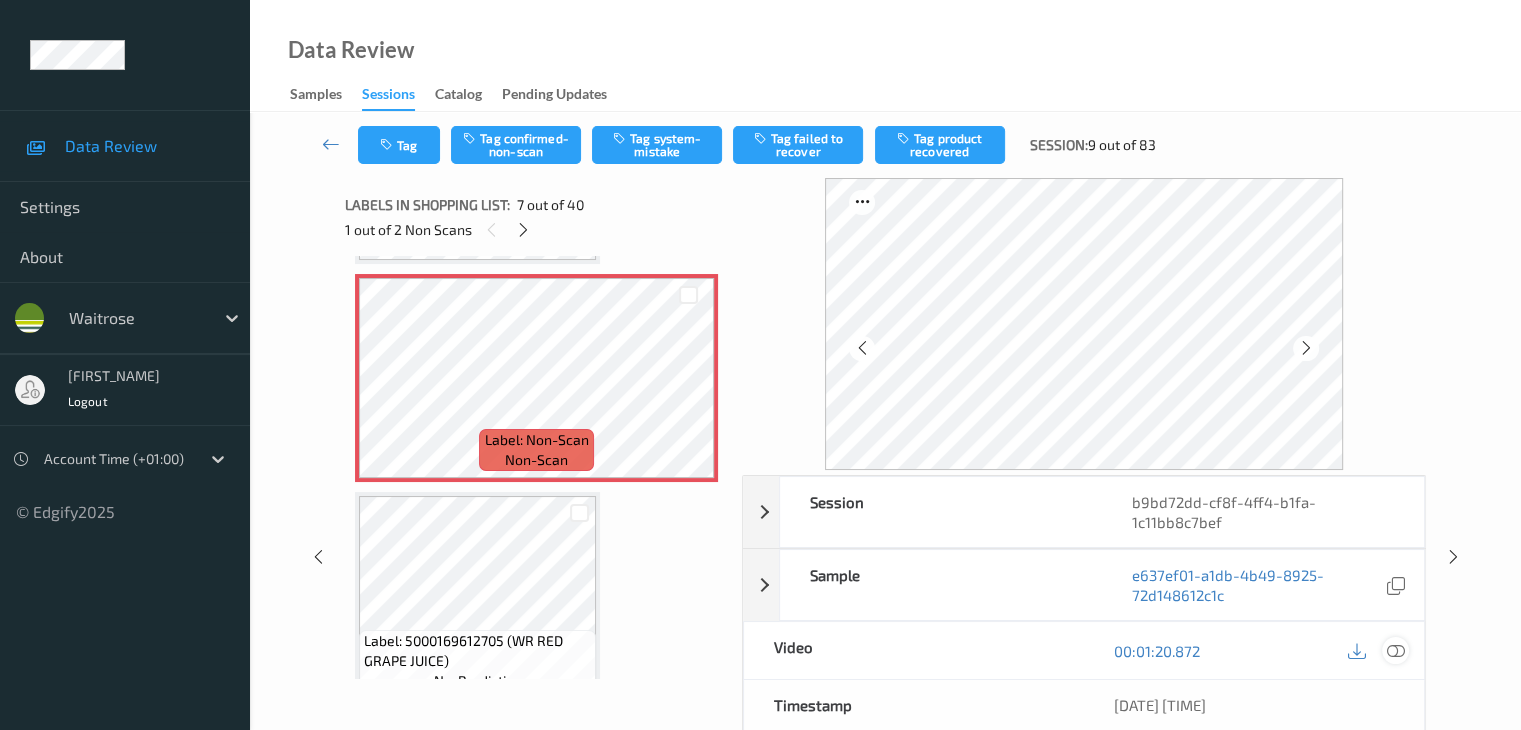 click at bounding box center (1395, 651) 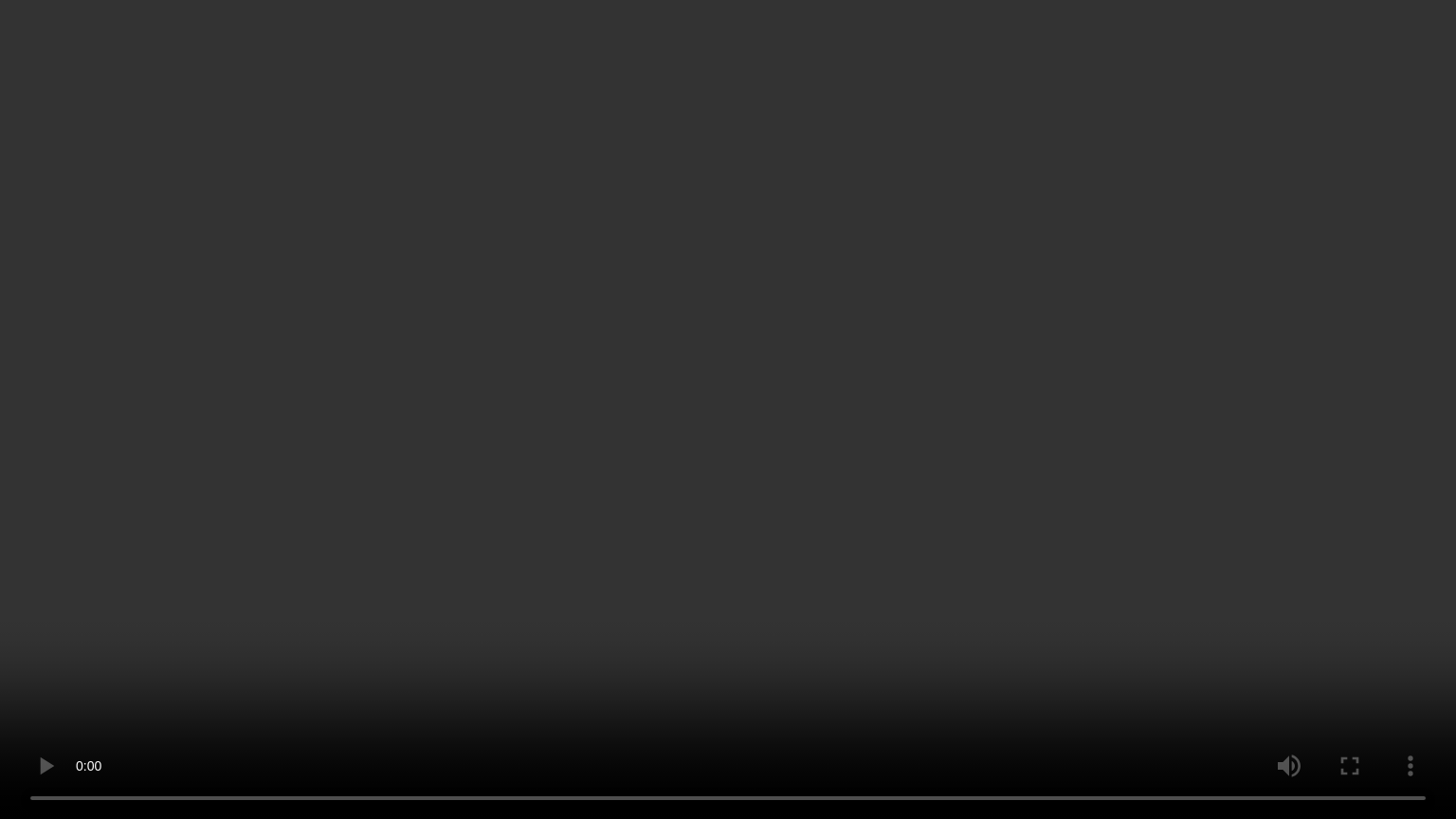 type 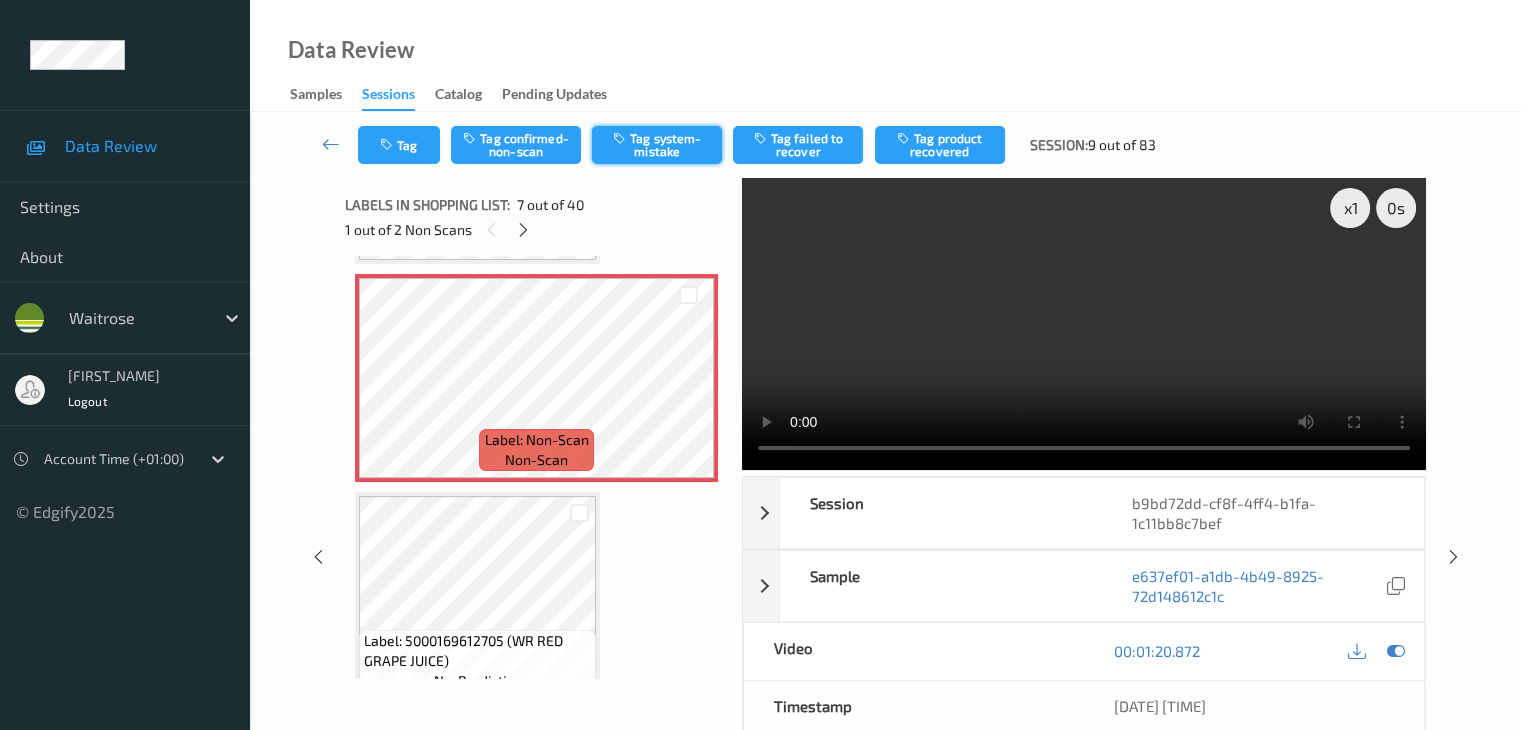 click on "Tag   system-mistake" at bounding box center (657, 145) 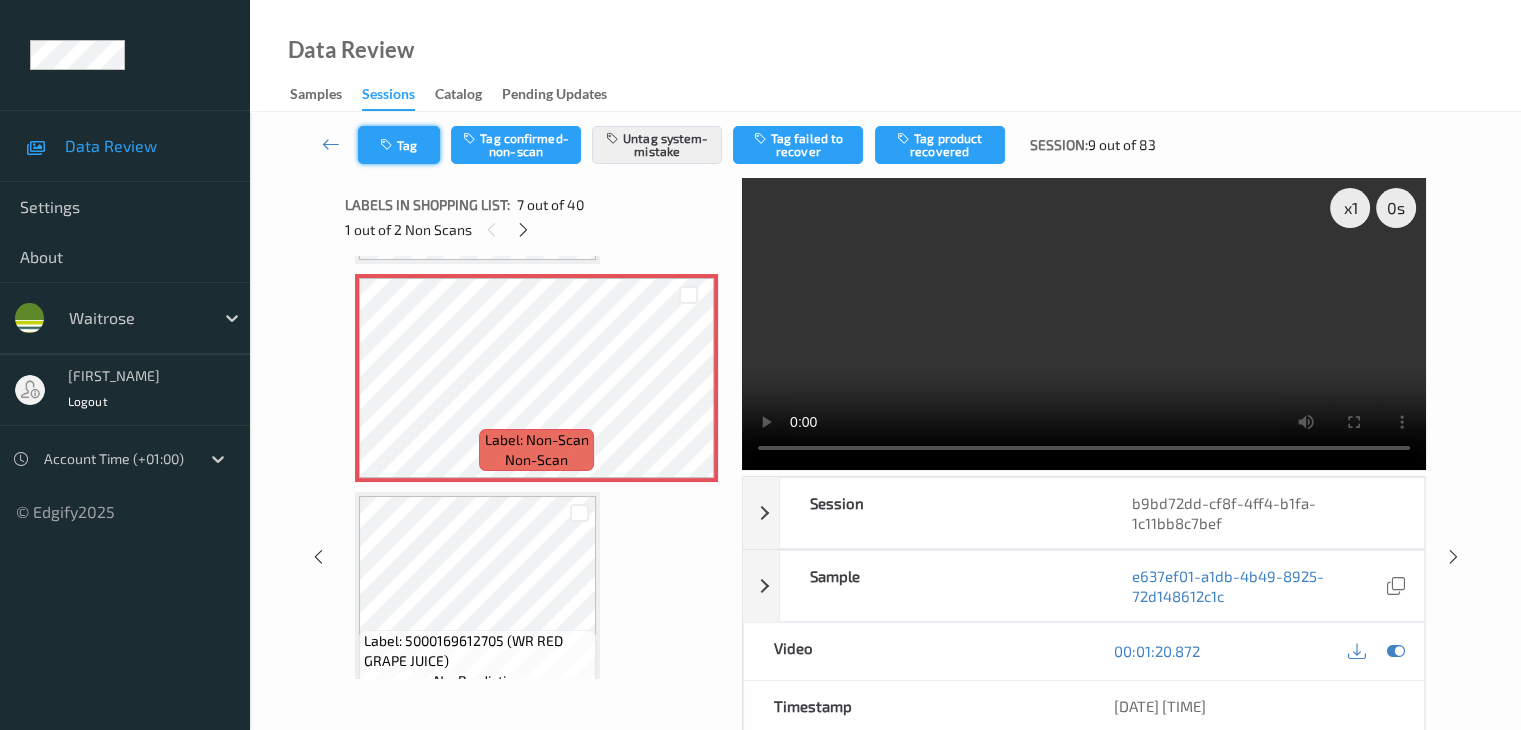 click at bounding box center (388, 145) 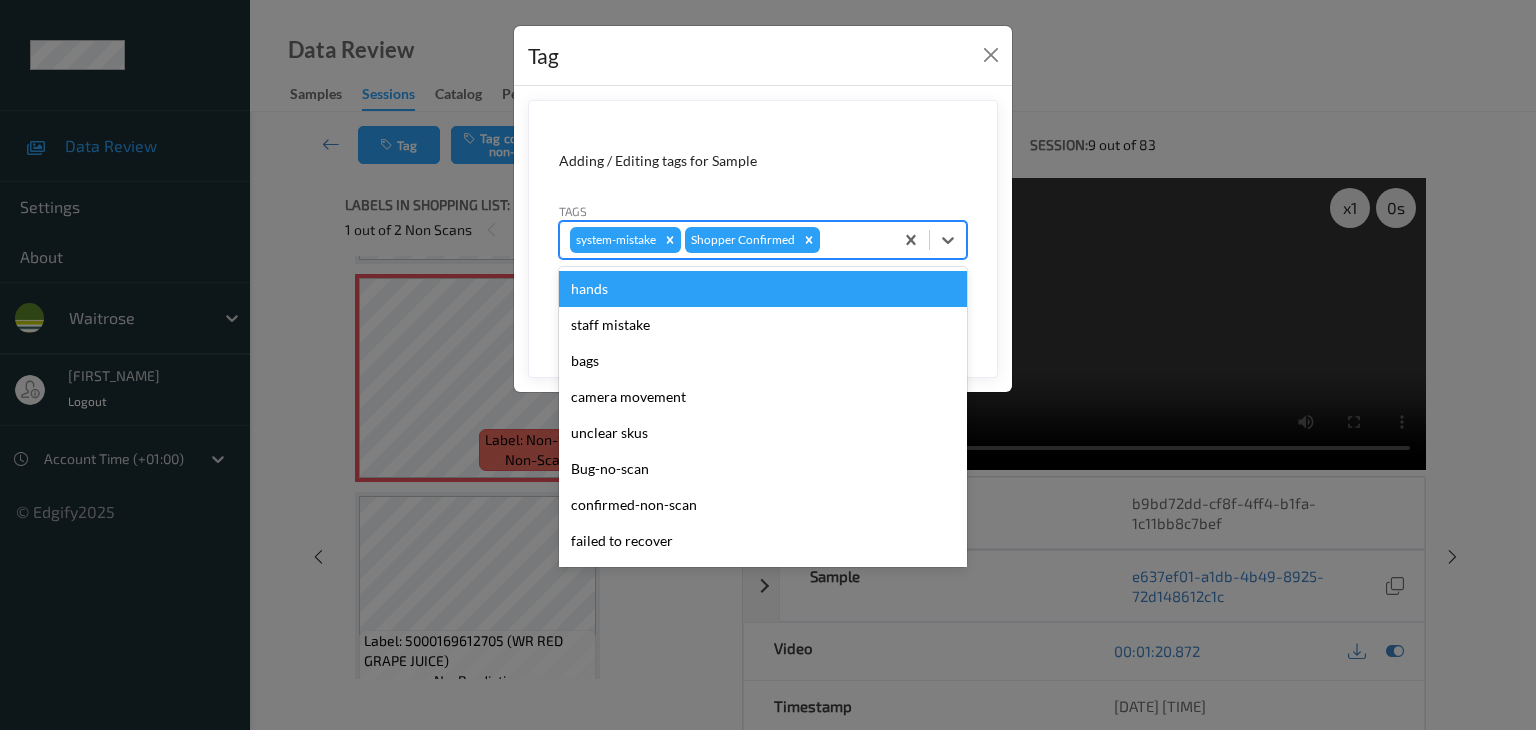 click at bounding box center (853, 240) 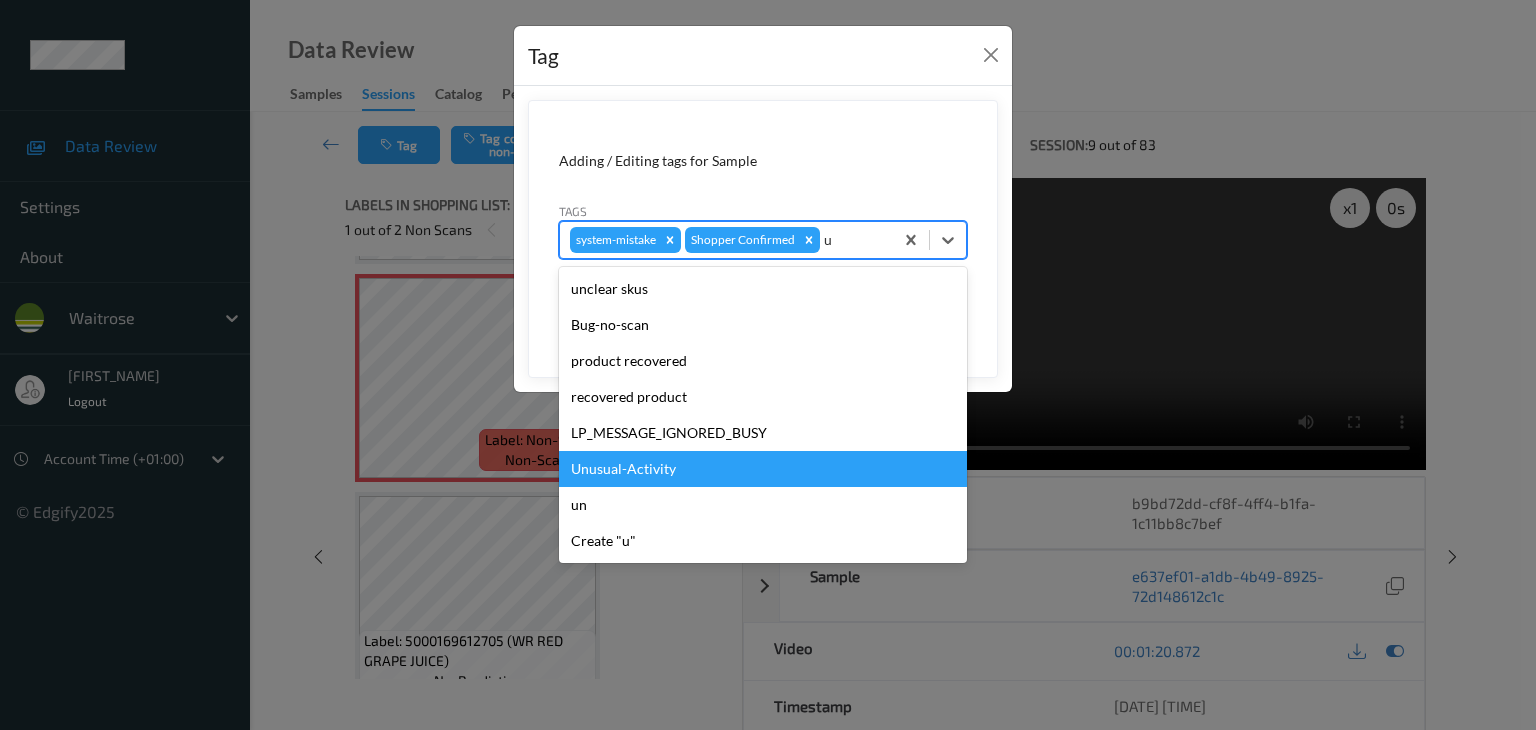 click on "Unusual-Activity" at bounding box center (763, 469) 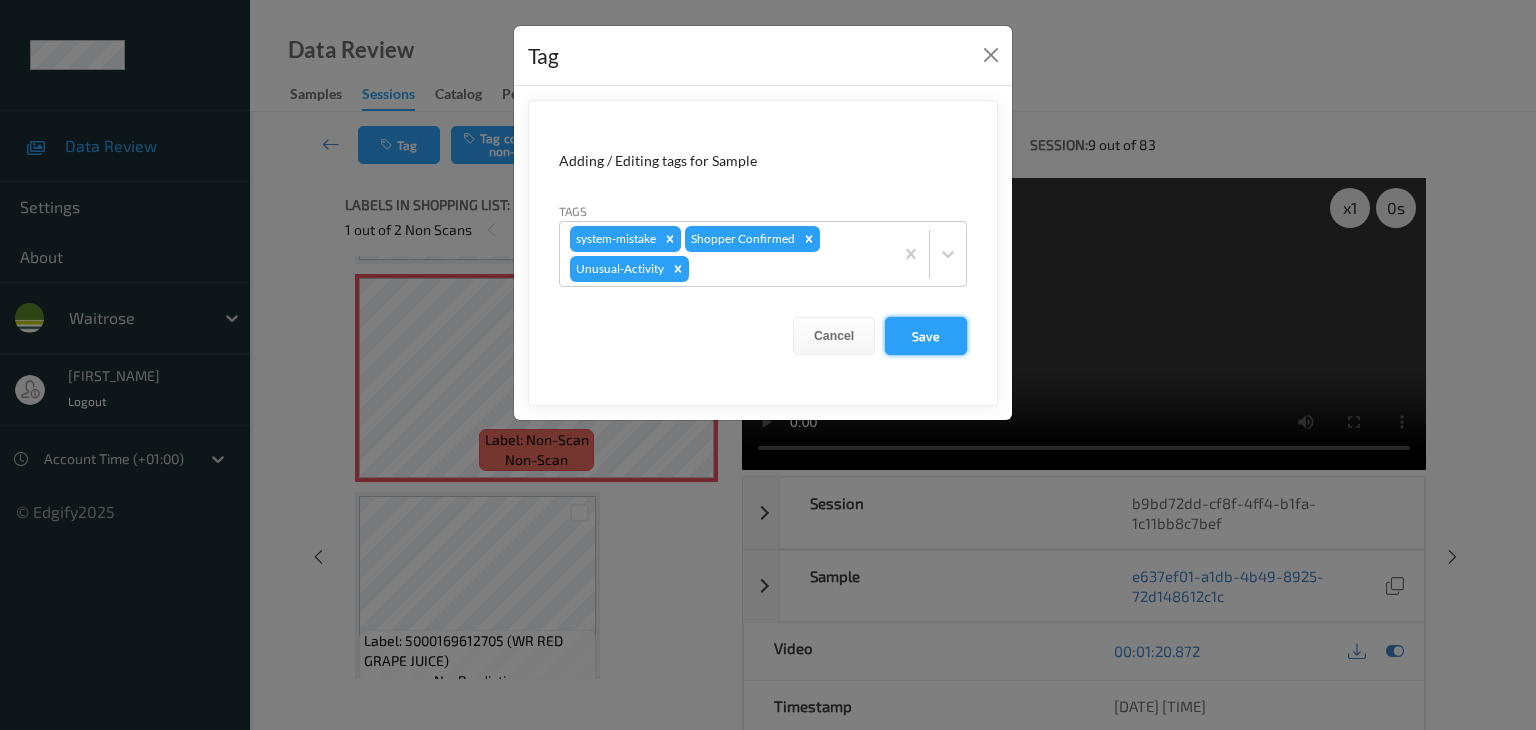 click on "Save" at bounding box center (926, 336) 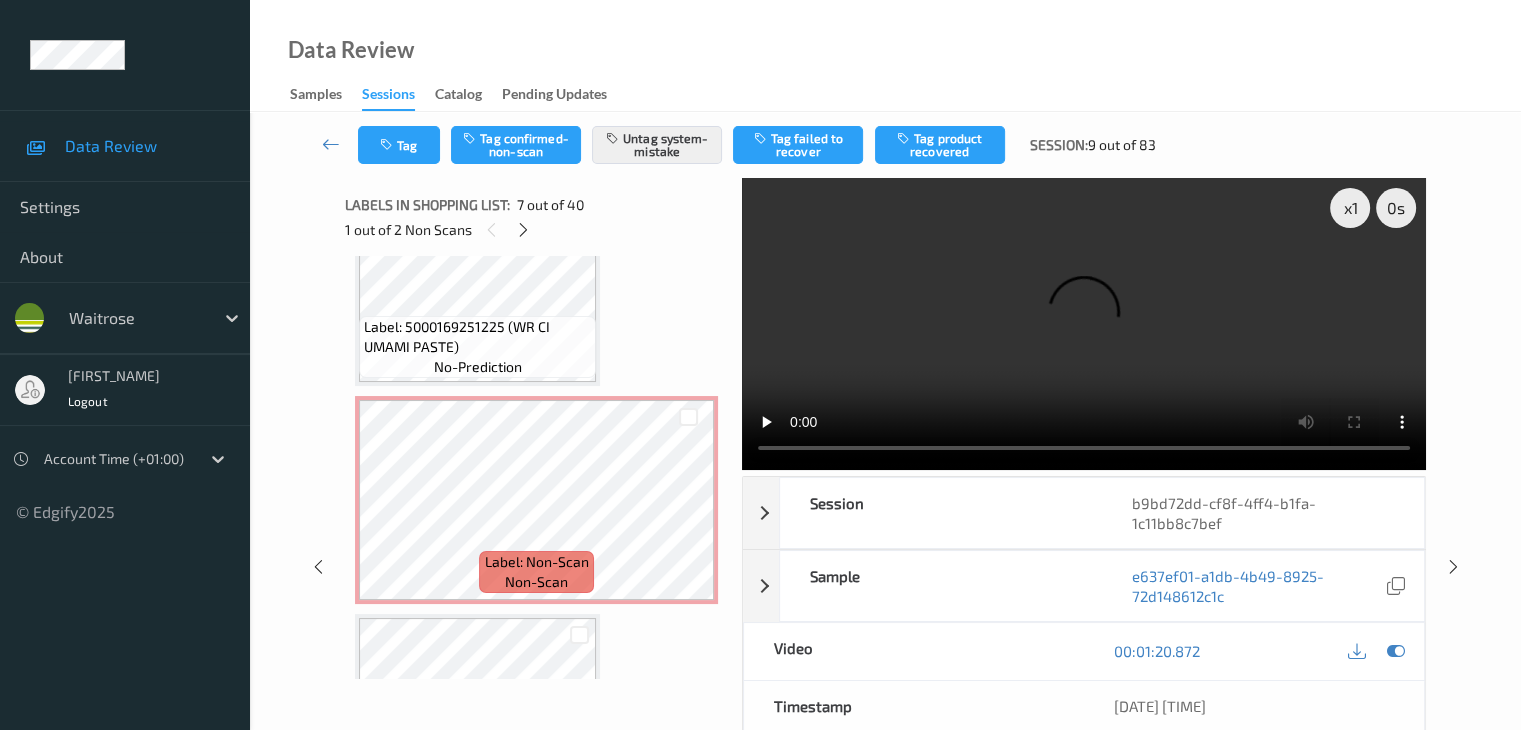 scroll, scrollTop: 7600, scrollLeft: 0, axis: vertical 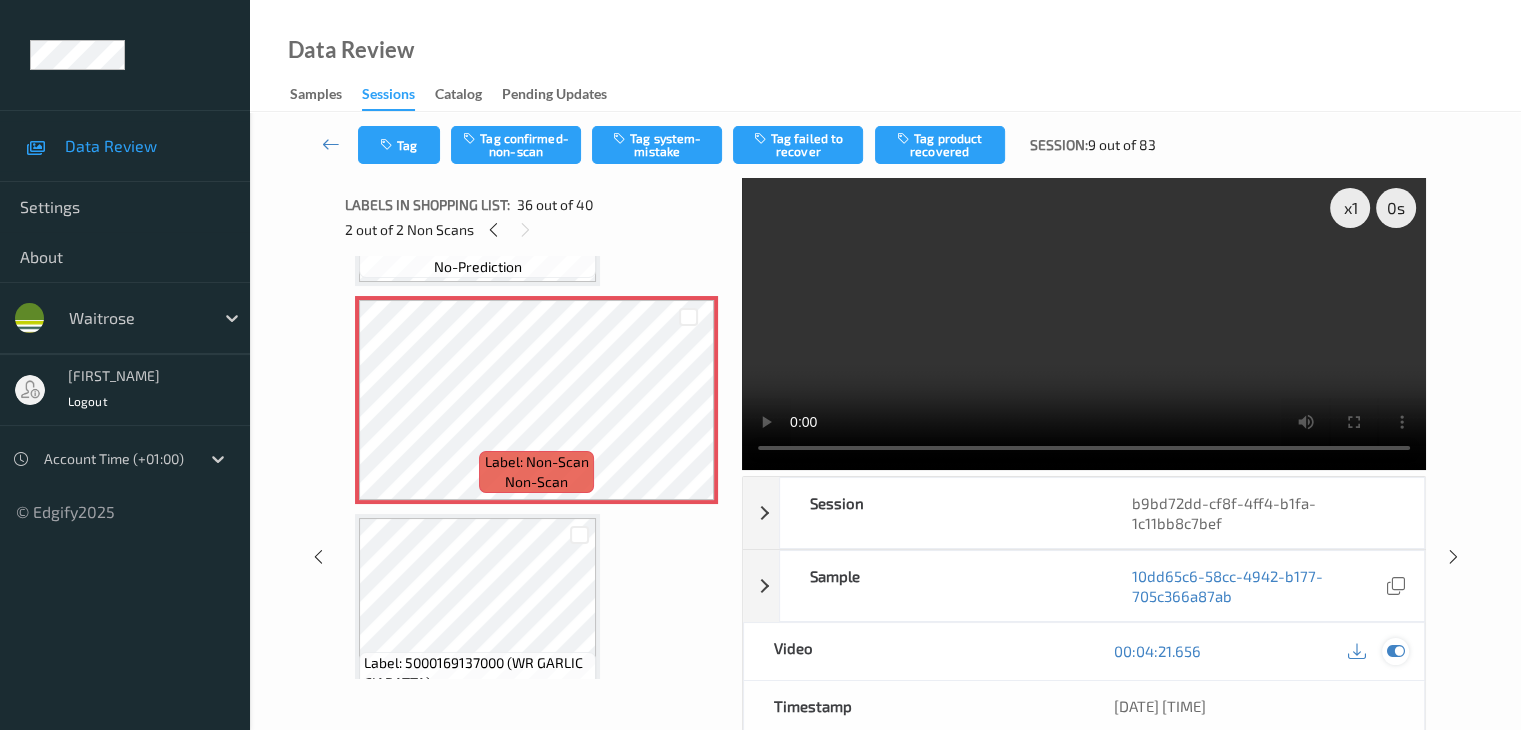 click at bounding box center (1395, 651) 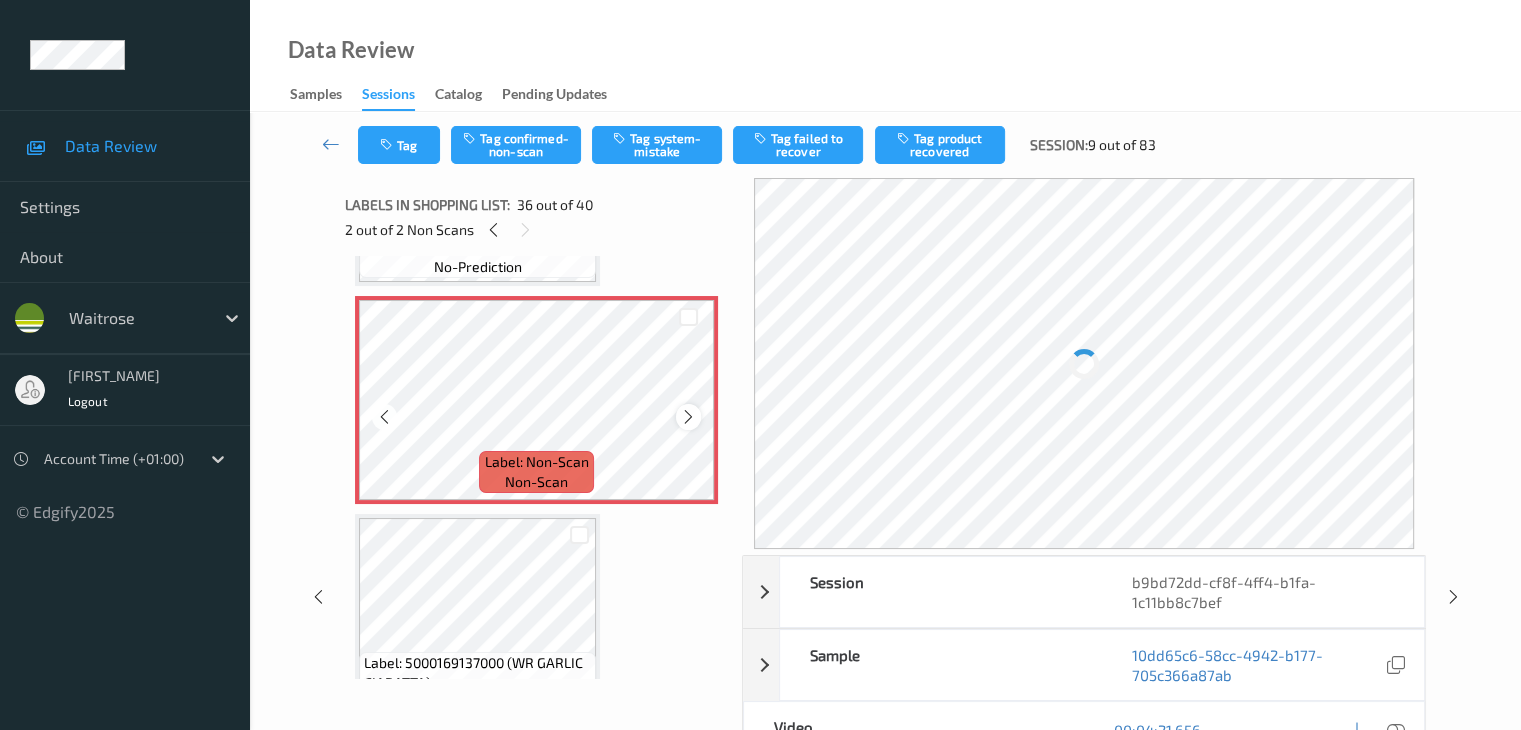click at bounding box center [688, 417] 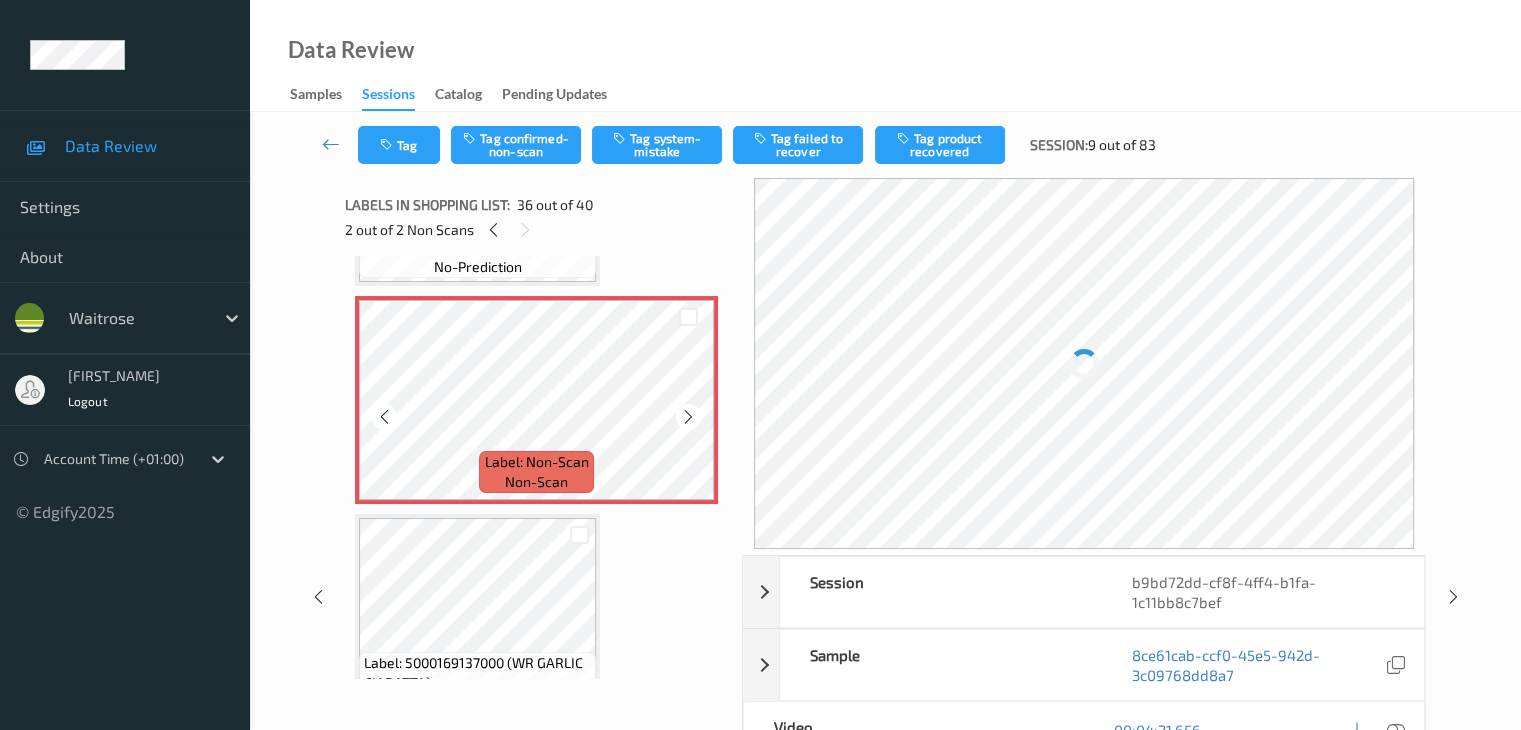 click at bounding box center (688, 417) 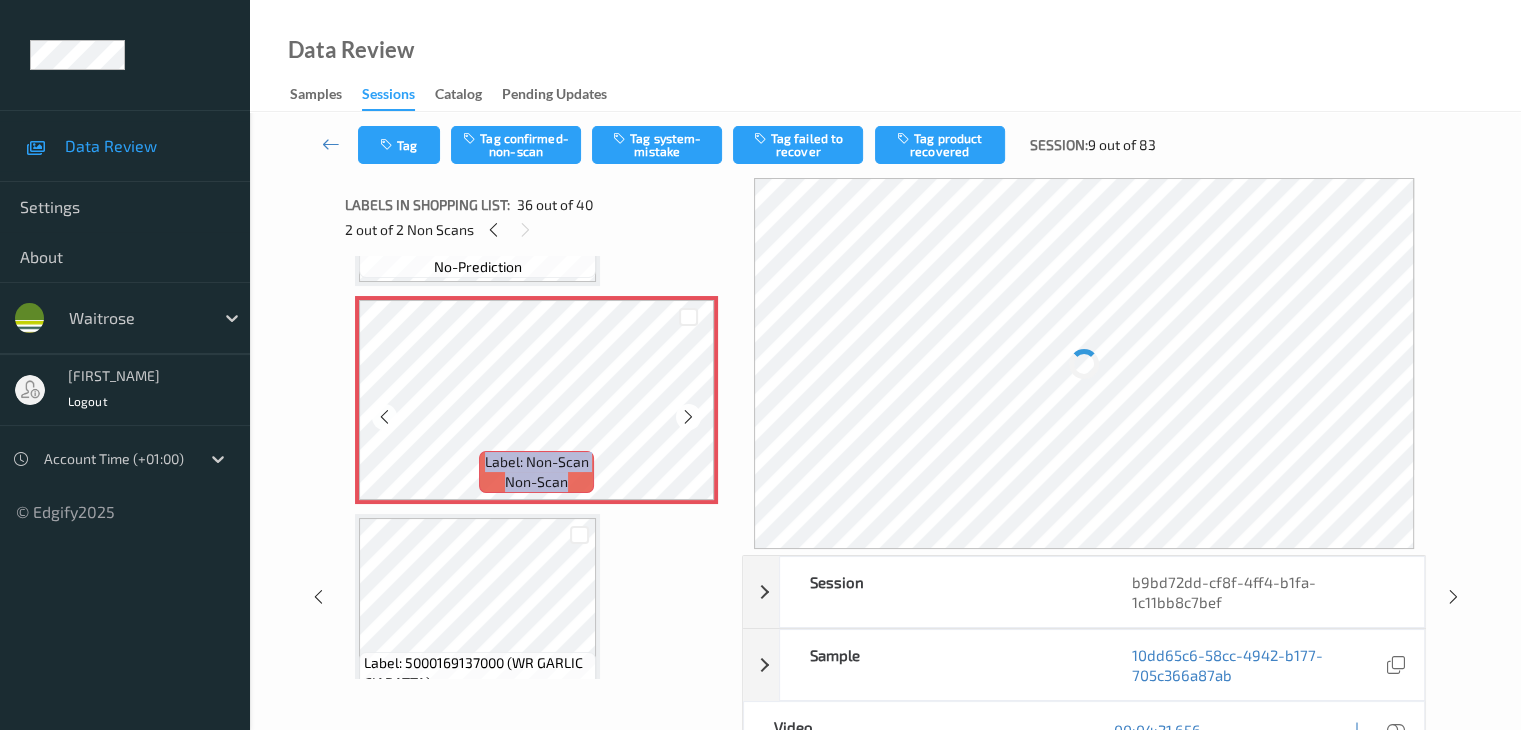 click at bounding box center (688, 417) 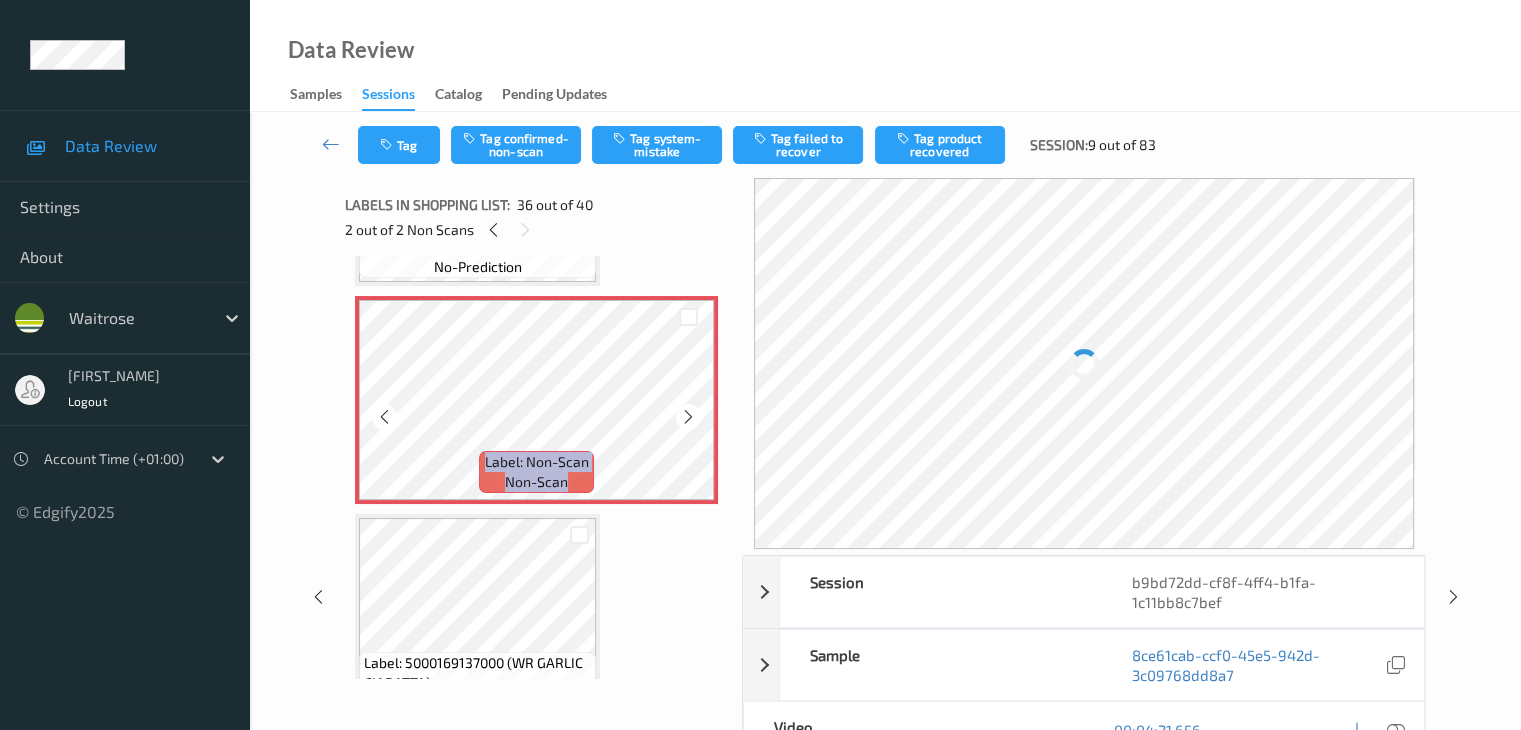 click at bounding box center (688, 417) 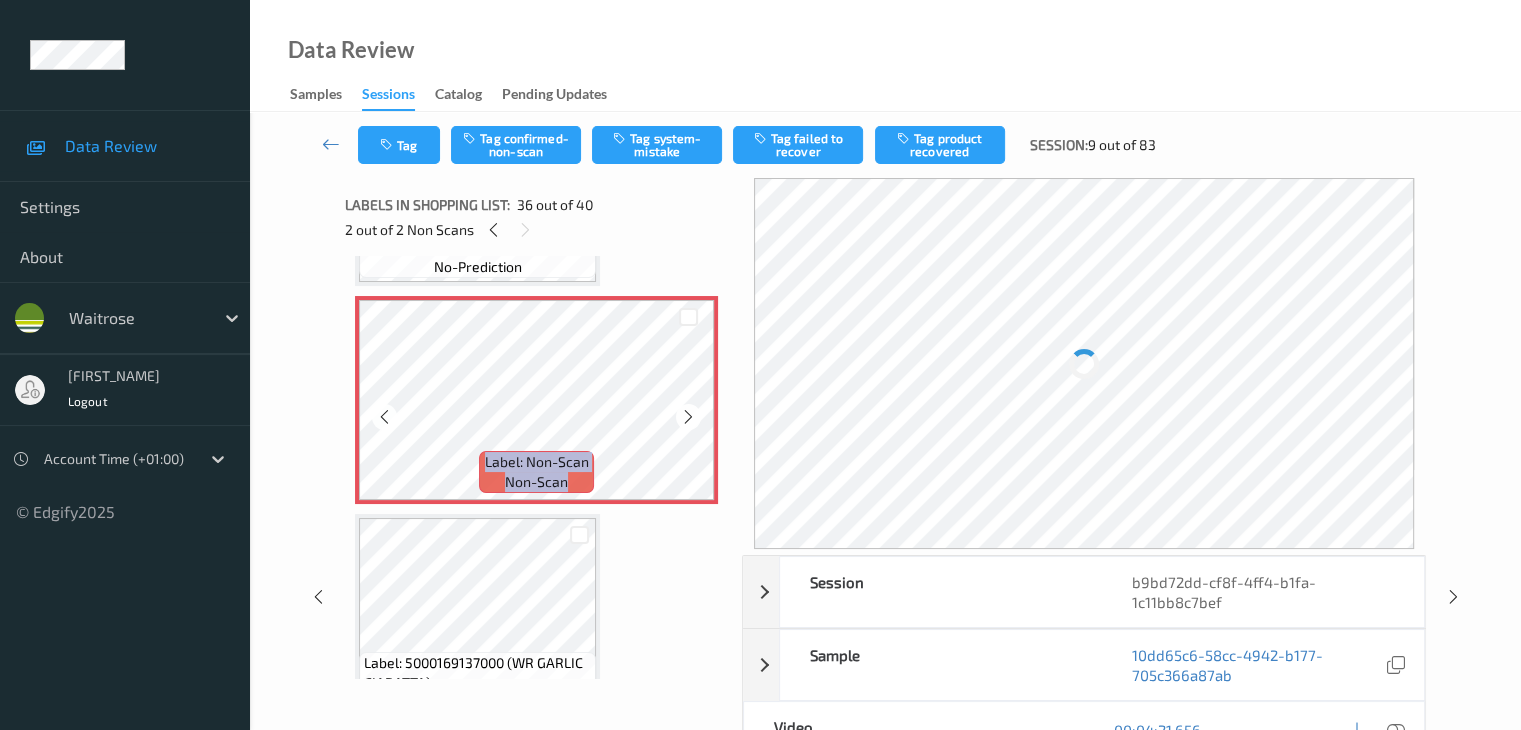 click at bounding box center [688, 417] 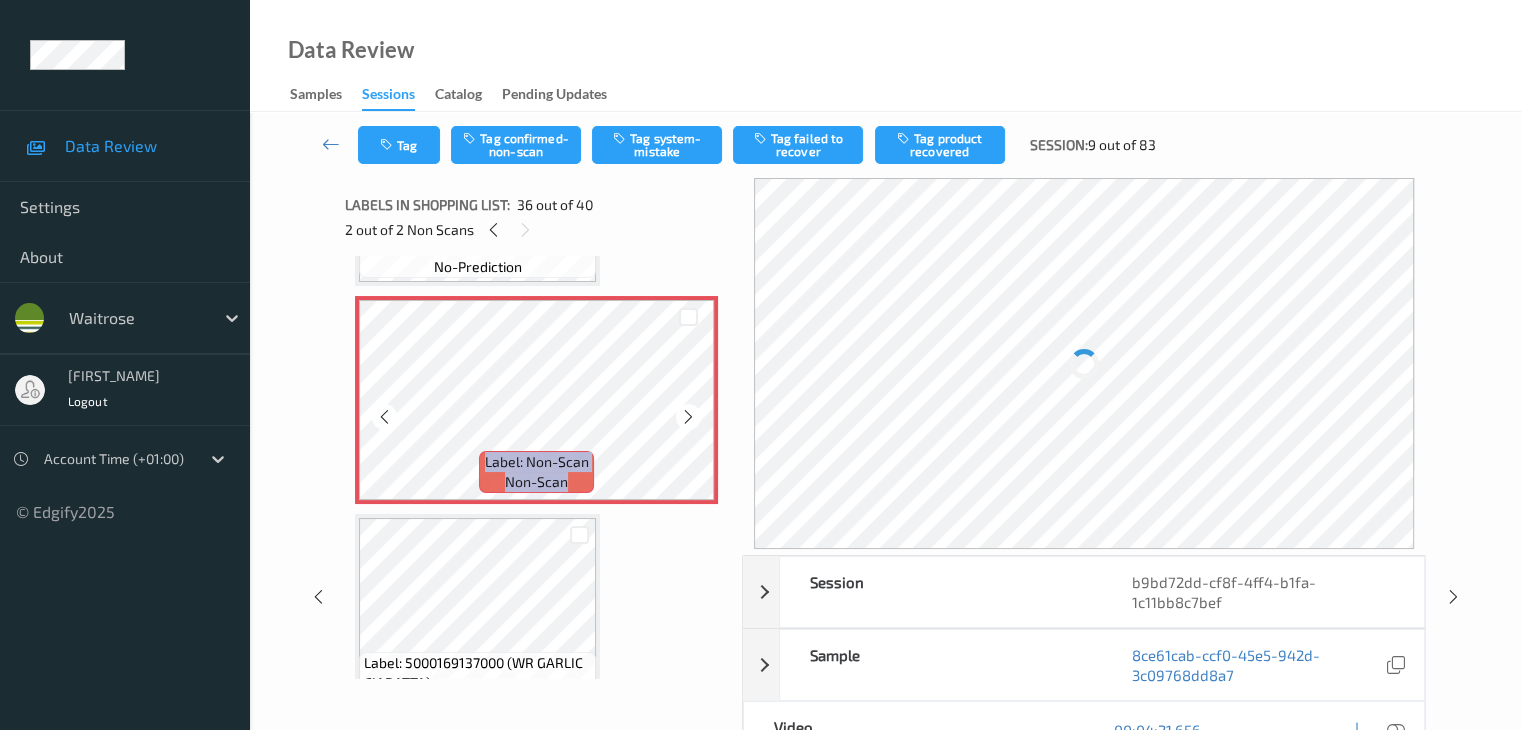 click at bounding box center (688, 417) 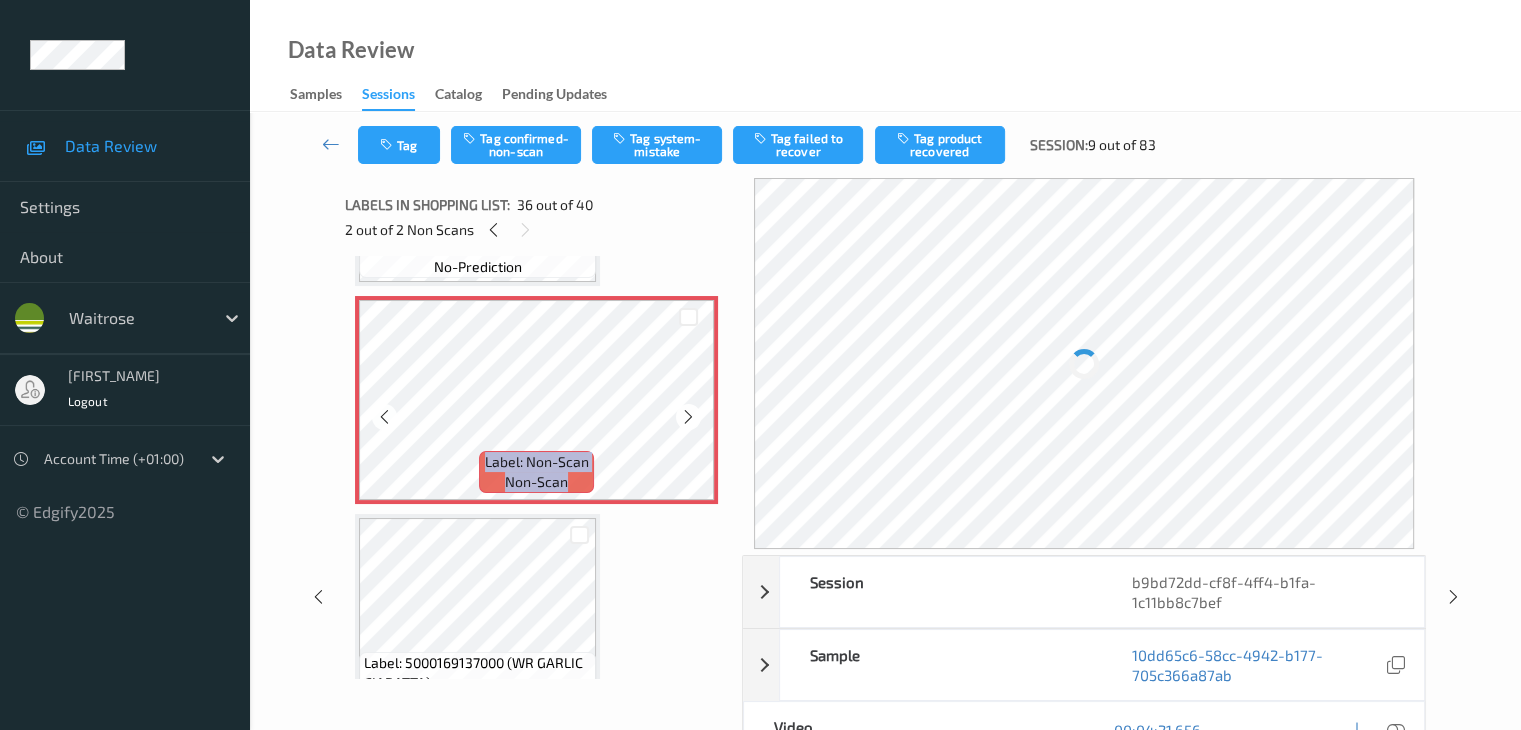 click at bounding box center (688, 417) 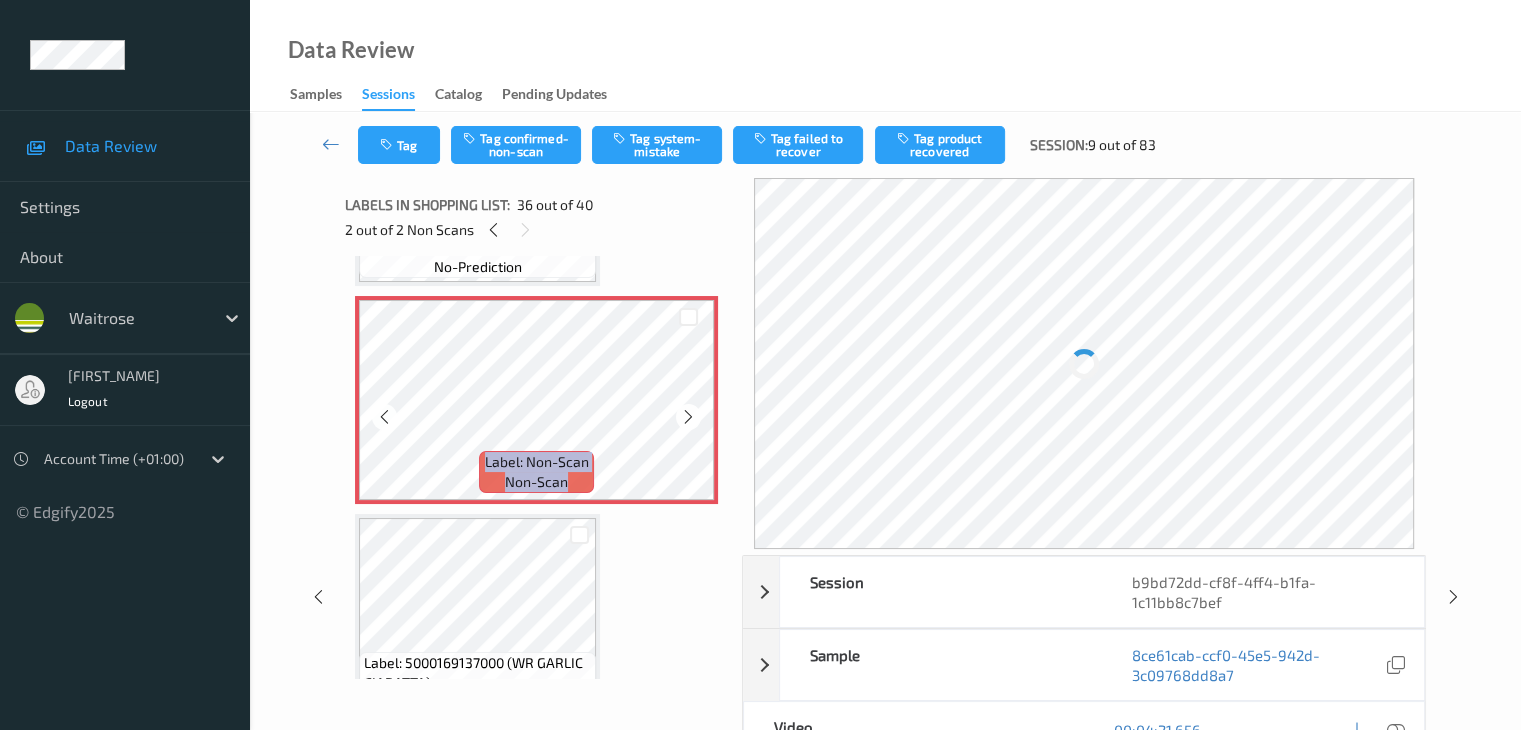 click at bounding box center [688, 417] 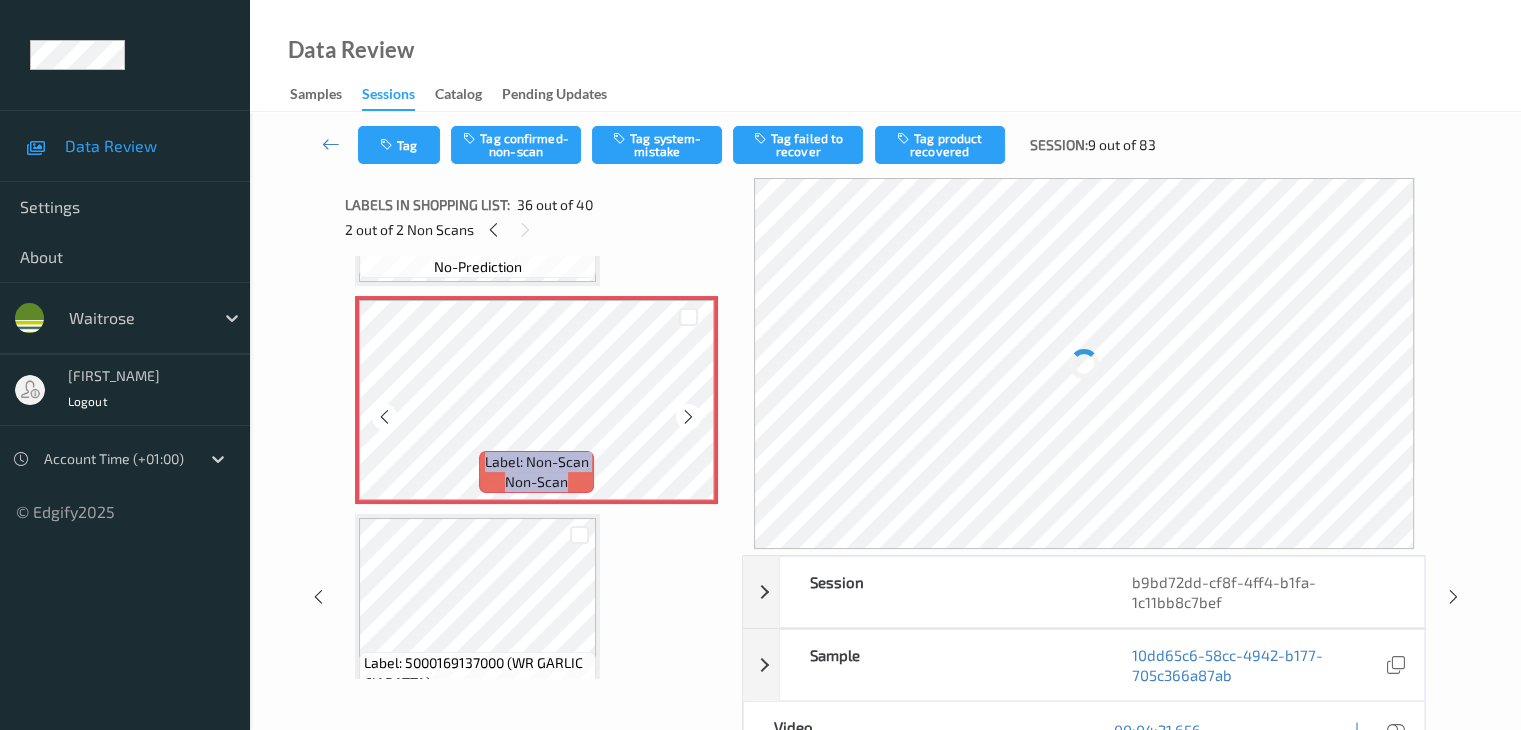 click at bounding box center [688, 417] 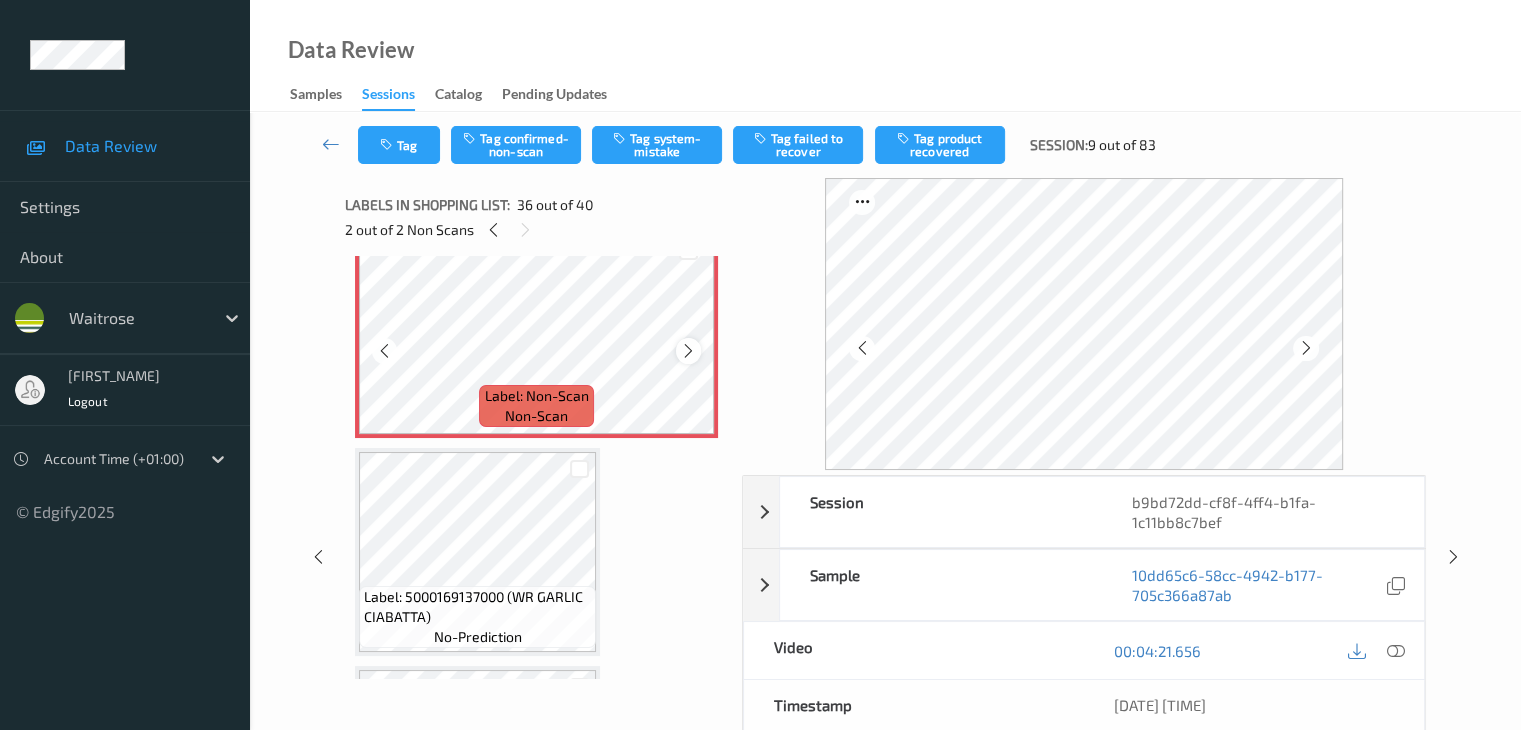 scroll, scrollTop: 7700, scrollLeft: 0, axis: vertical 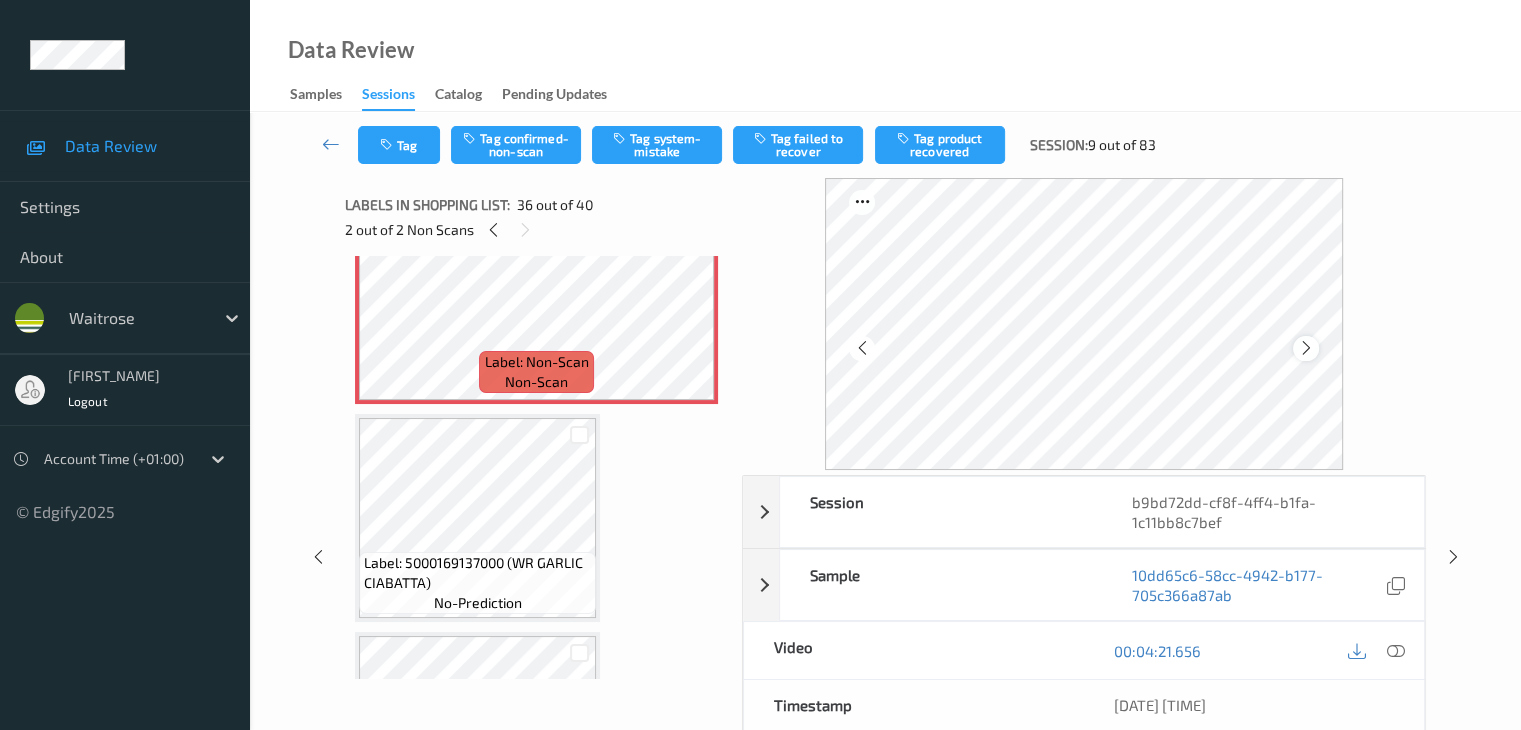click at bounding box center (1306, 348) 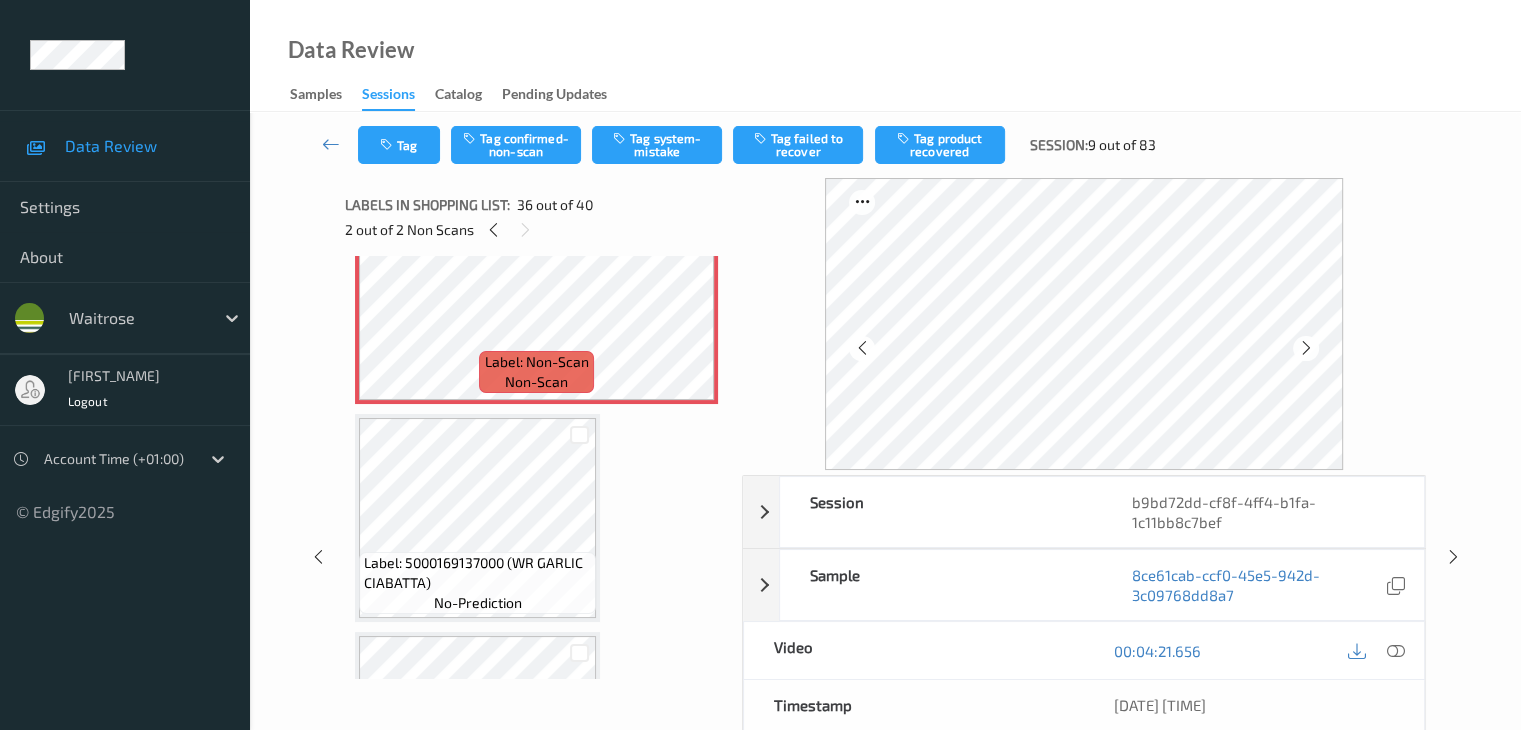 click at bounding box center [1306, 348] 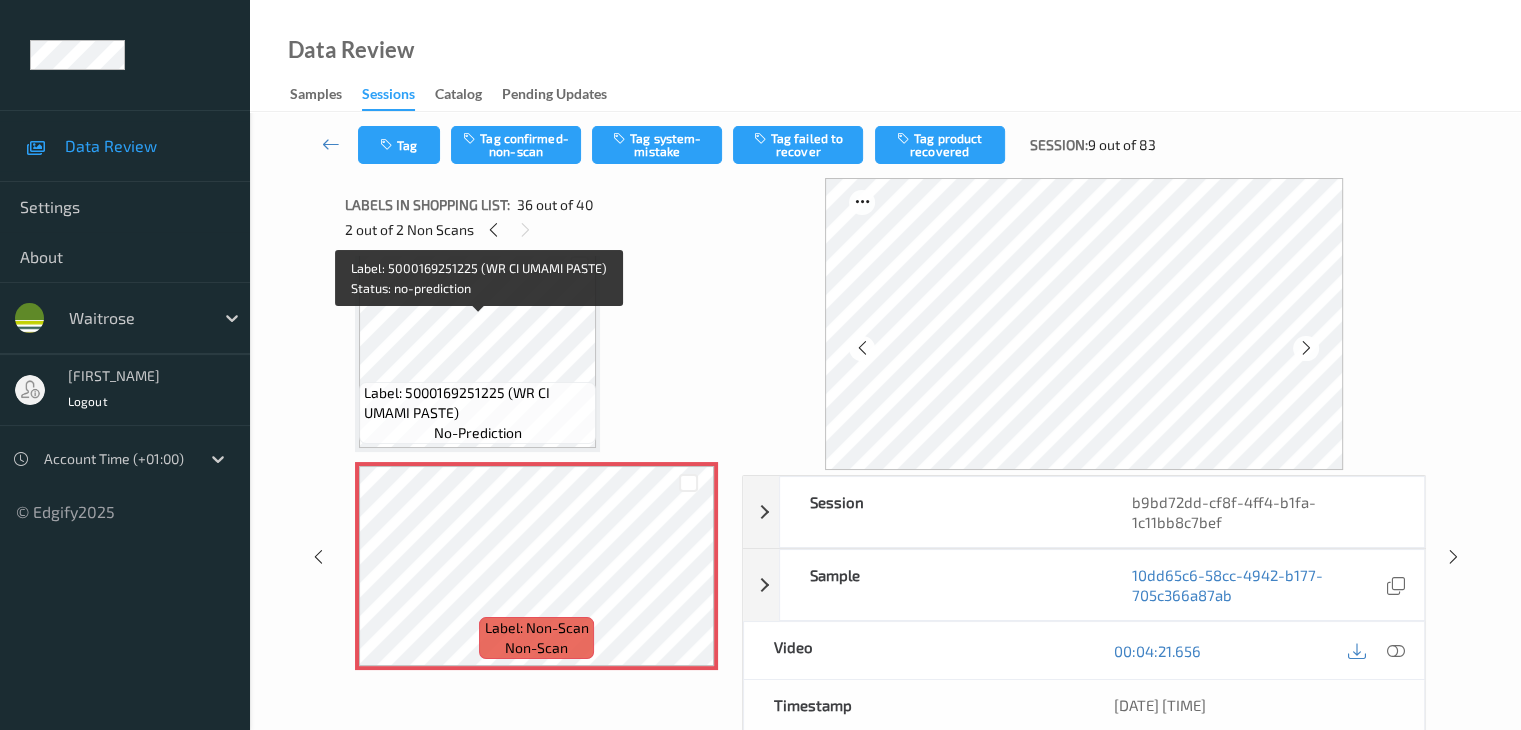 scroll, scrollTop: 7400, scrollLeft: 0, axis: vertical 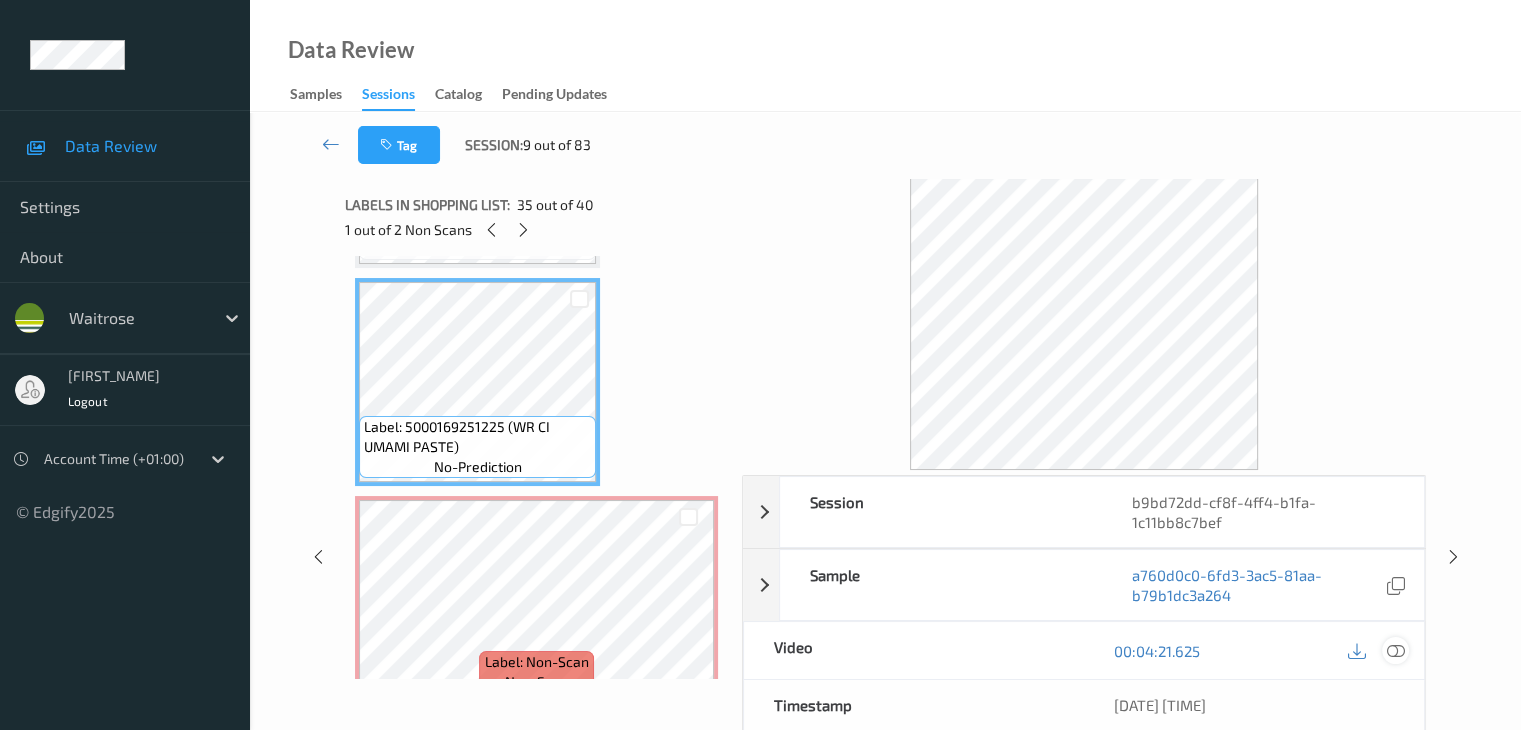 click at bounding box center (1395, 651) 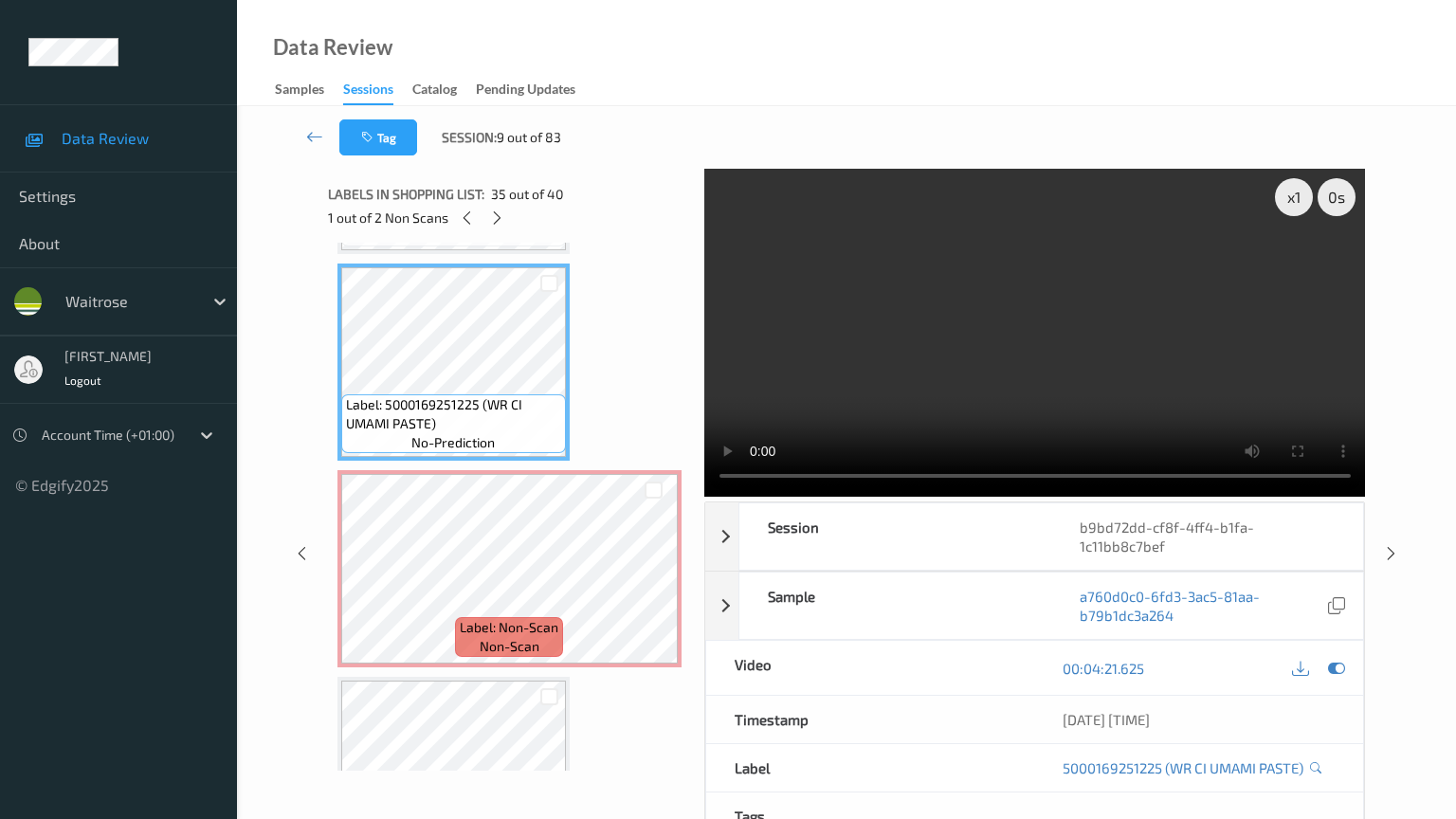 type 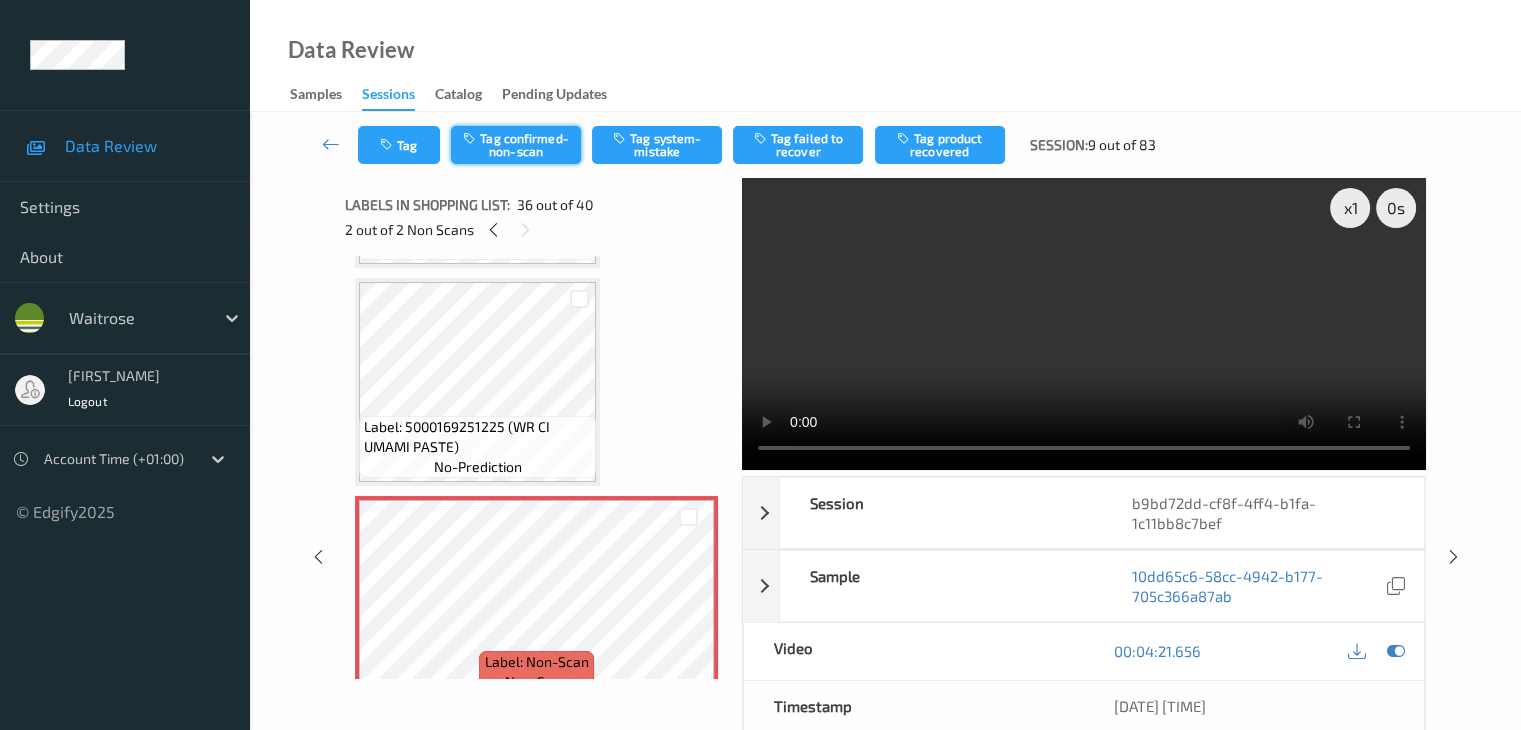 click on "Tag   confirmed-non-scan" at bounding box center [516, 145] 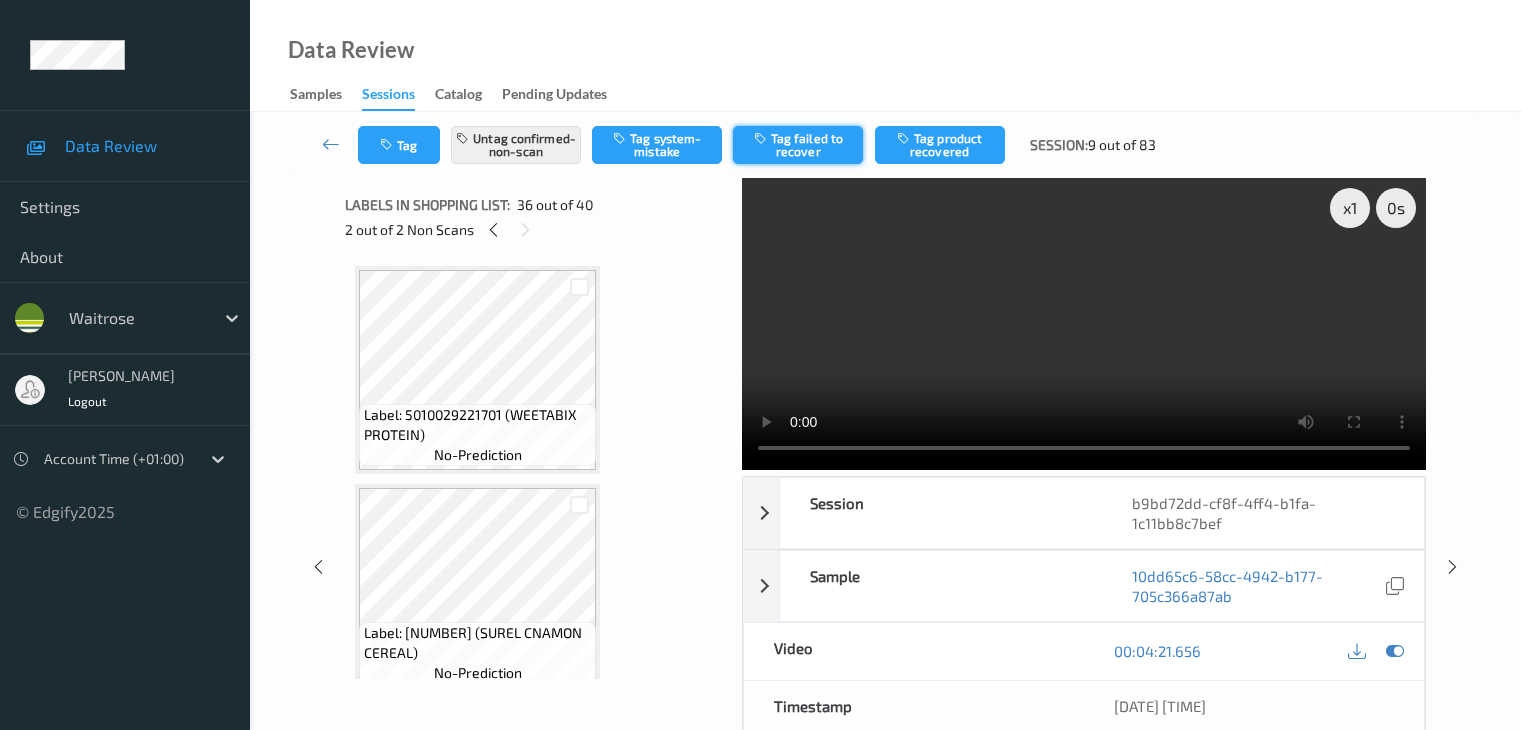 scroll, scrollTop: 0, scrollLeft: 0, axis: both 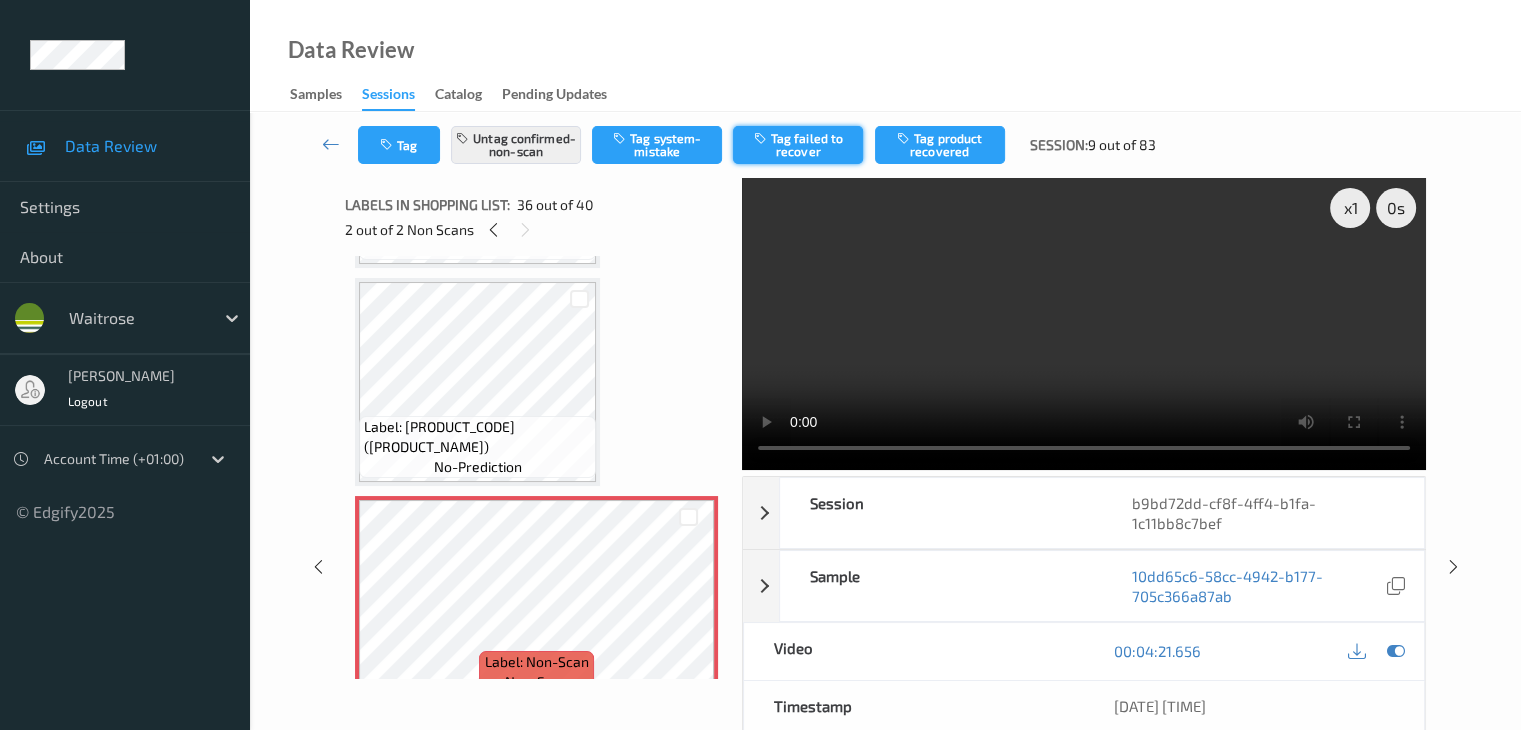click on "Tag   failed to recover" at bounding box center (798, 145) 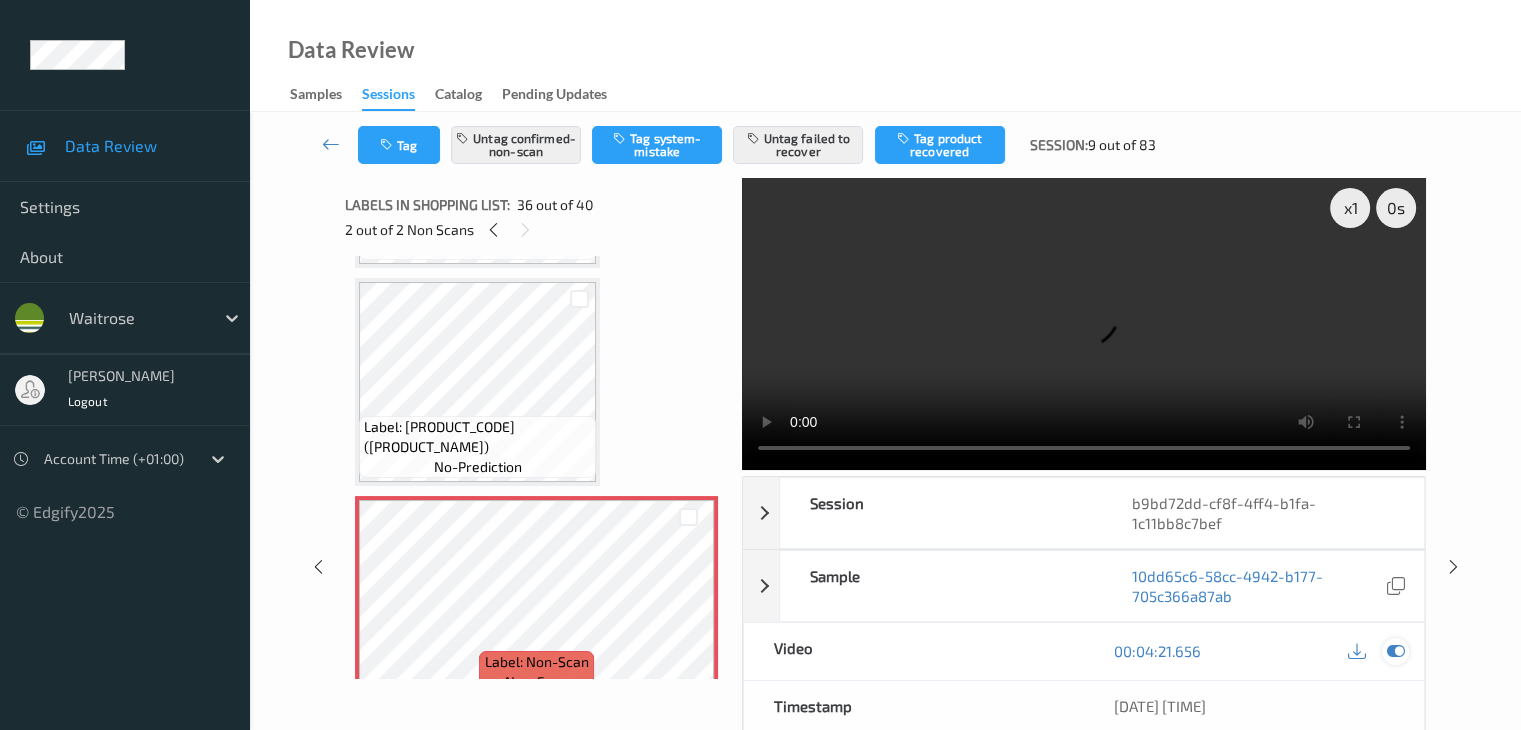 click at bounding box center [1395, 651] 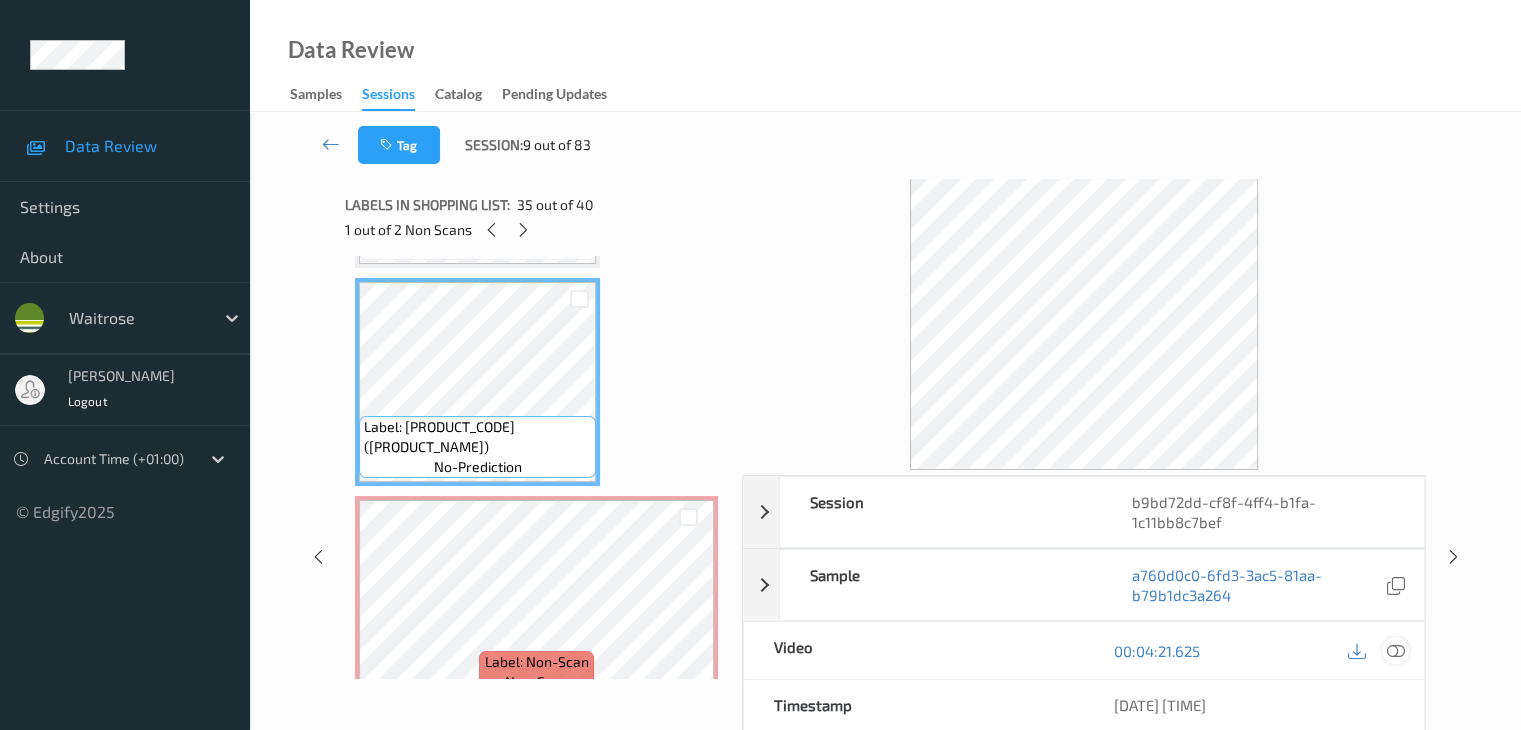 click at bounding box center [1395, 651] 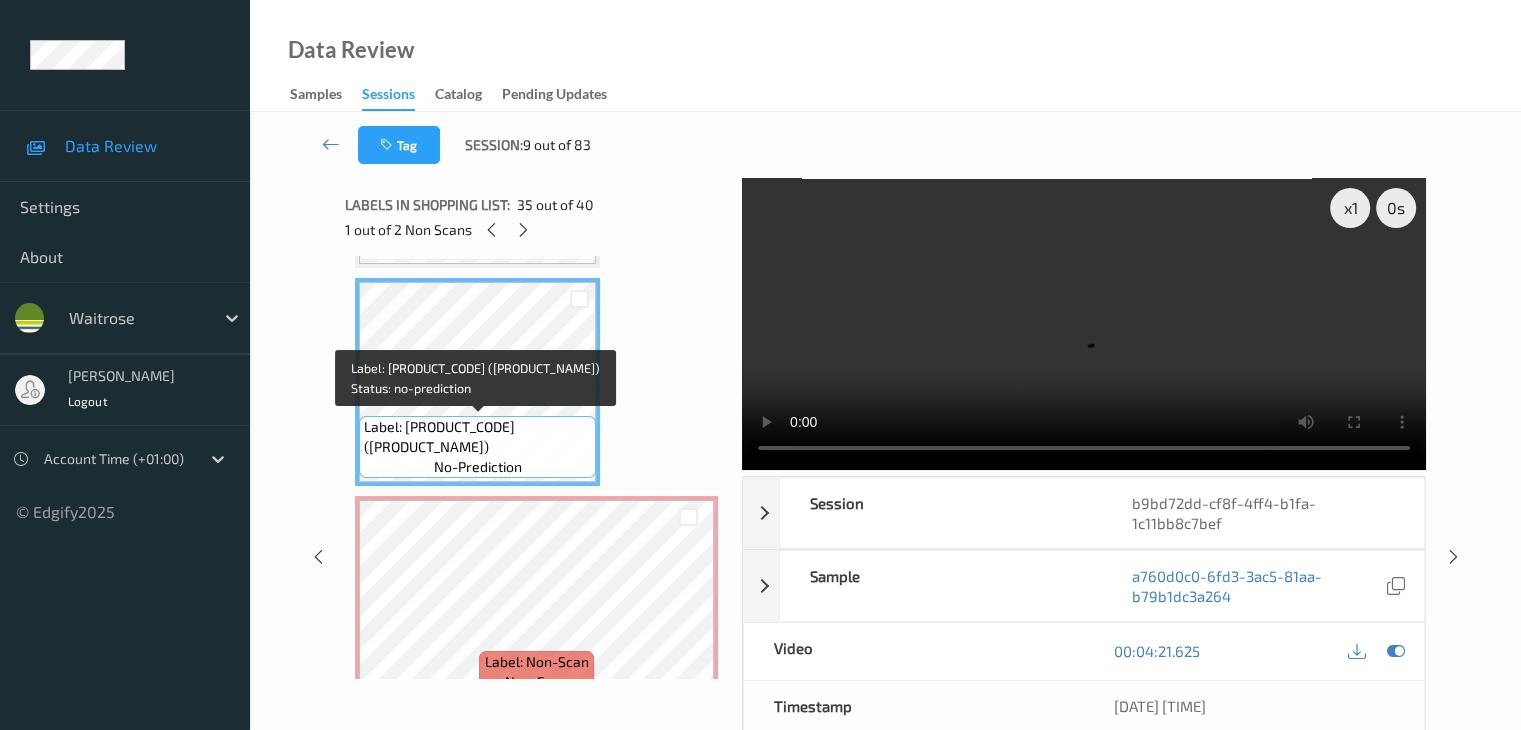 click on "Label: 5000169251225 (WR CI UMAMI PASTE)" at bounding box center (477, 437) 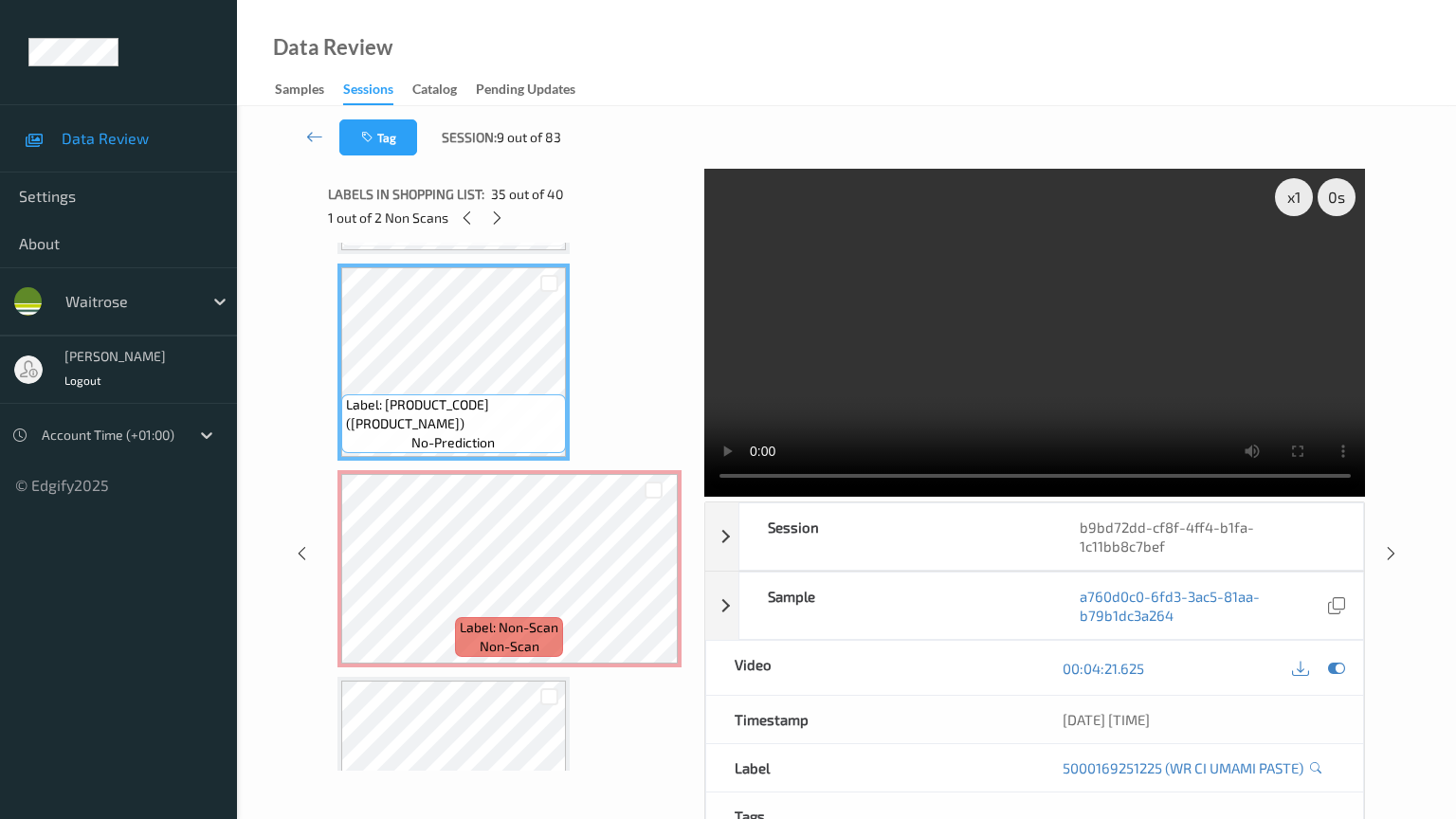 type 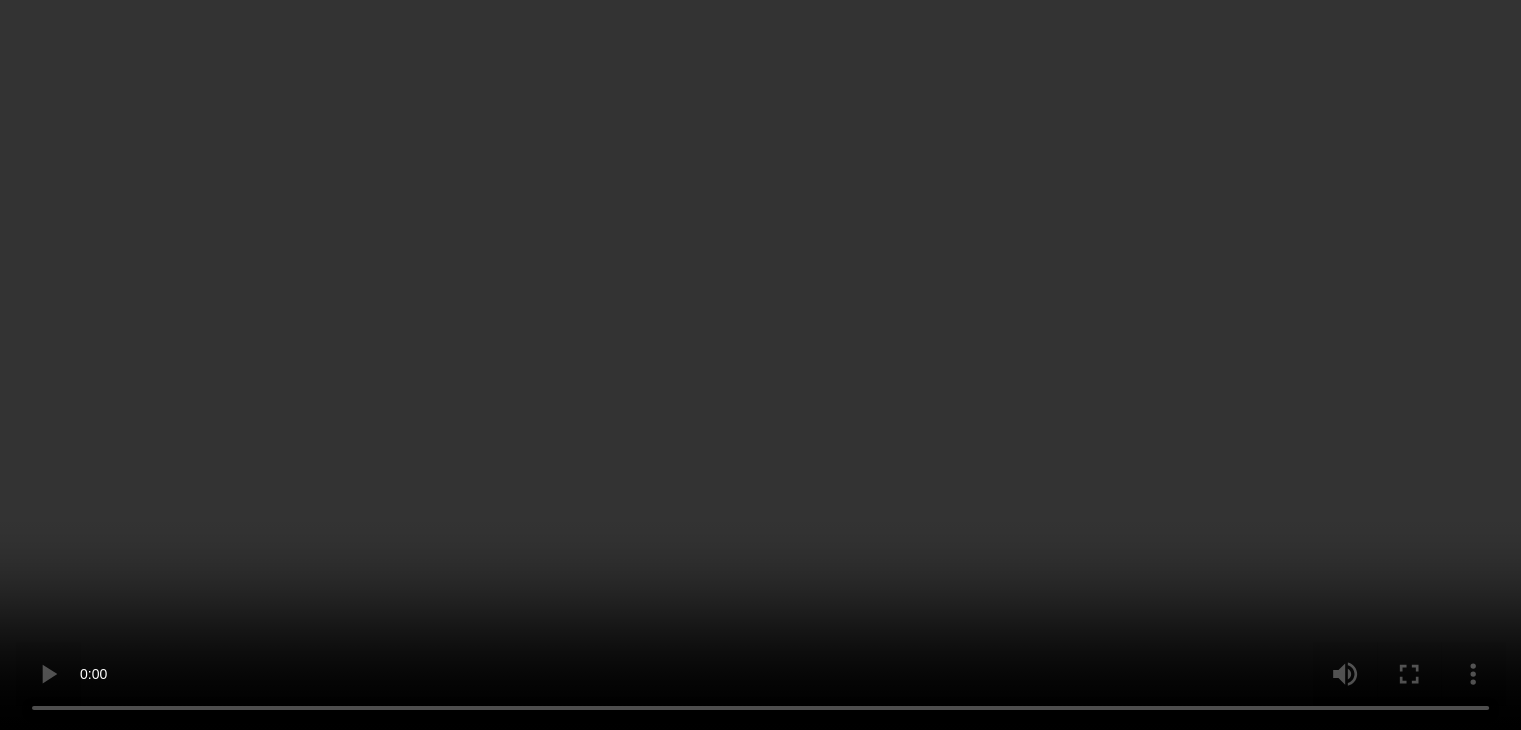 scroll, scrollTop: 7500, scrollLeft: 0, axis: vertical 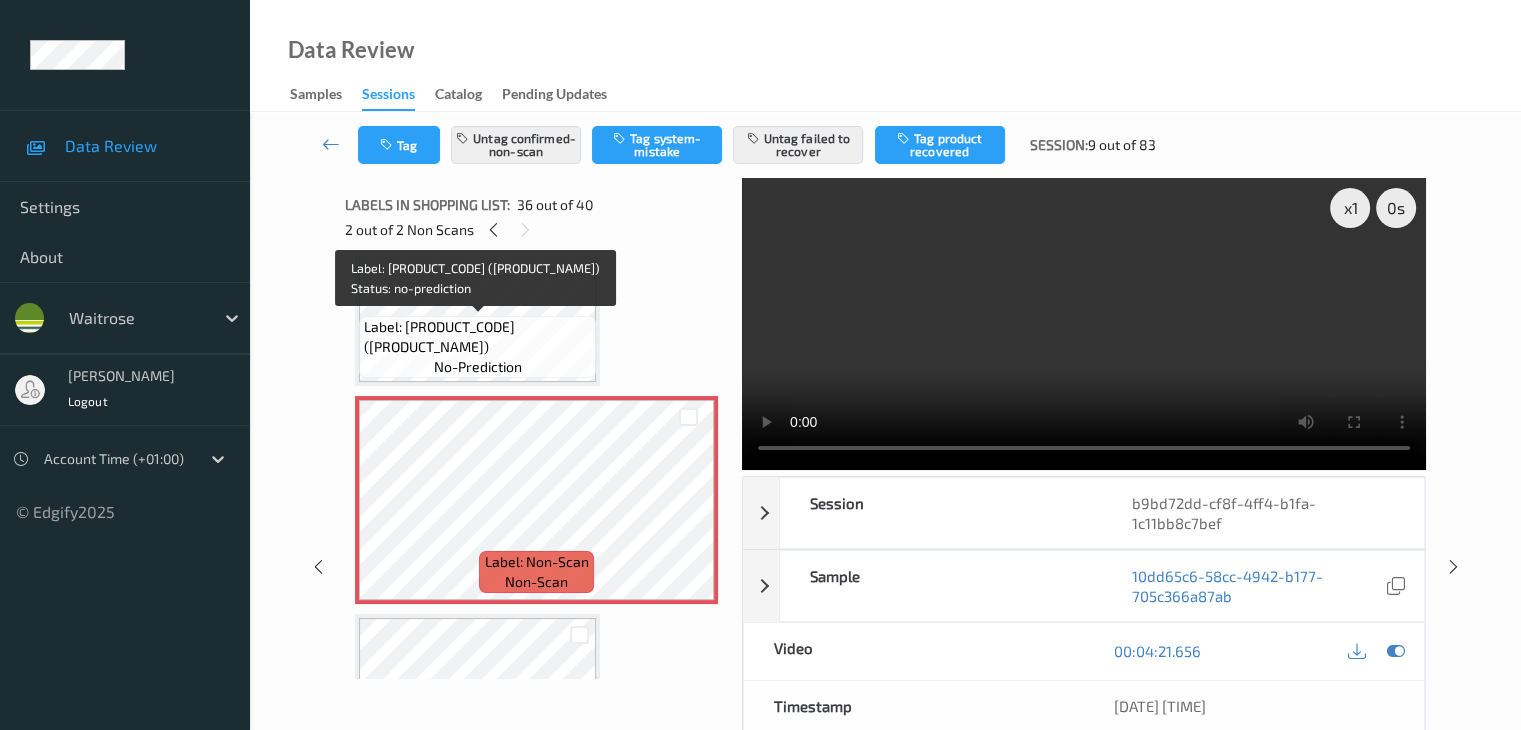 click on "Label: 5000169251225 (WR CI UMAMI PASTE)" at bounding box center [477, 337] 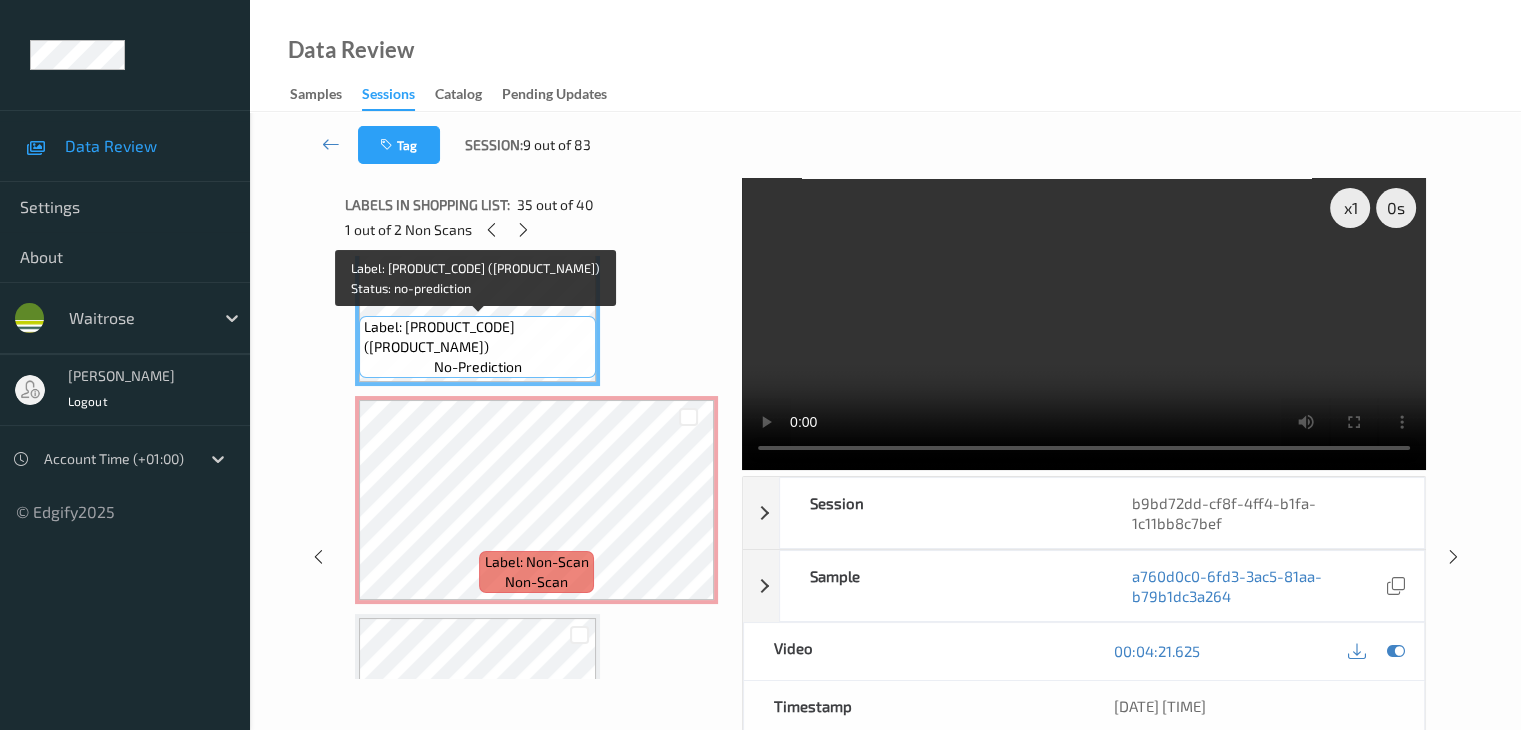 drag, startPoint x: 513, startPoint y: 330, endPoint x: 520, endPoint y: 342, distance: 13.892444 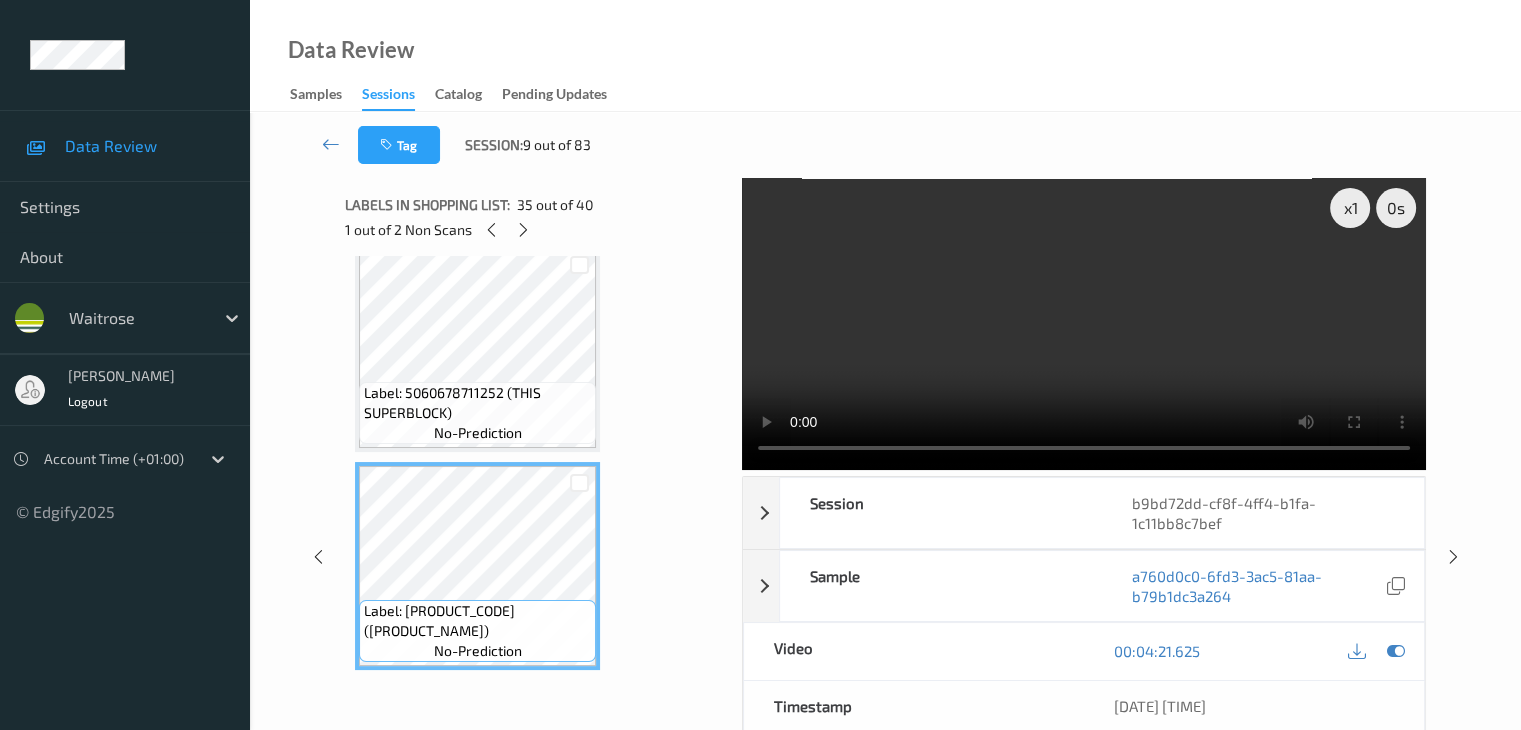 scroll, scrollTop: 7200, scrollLeft: 0, axis: vertical 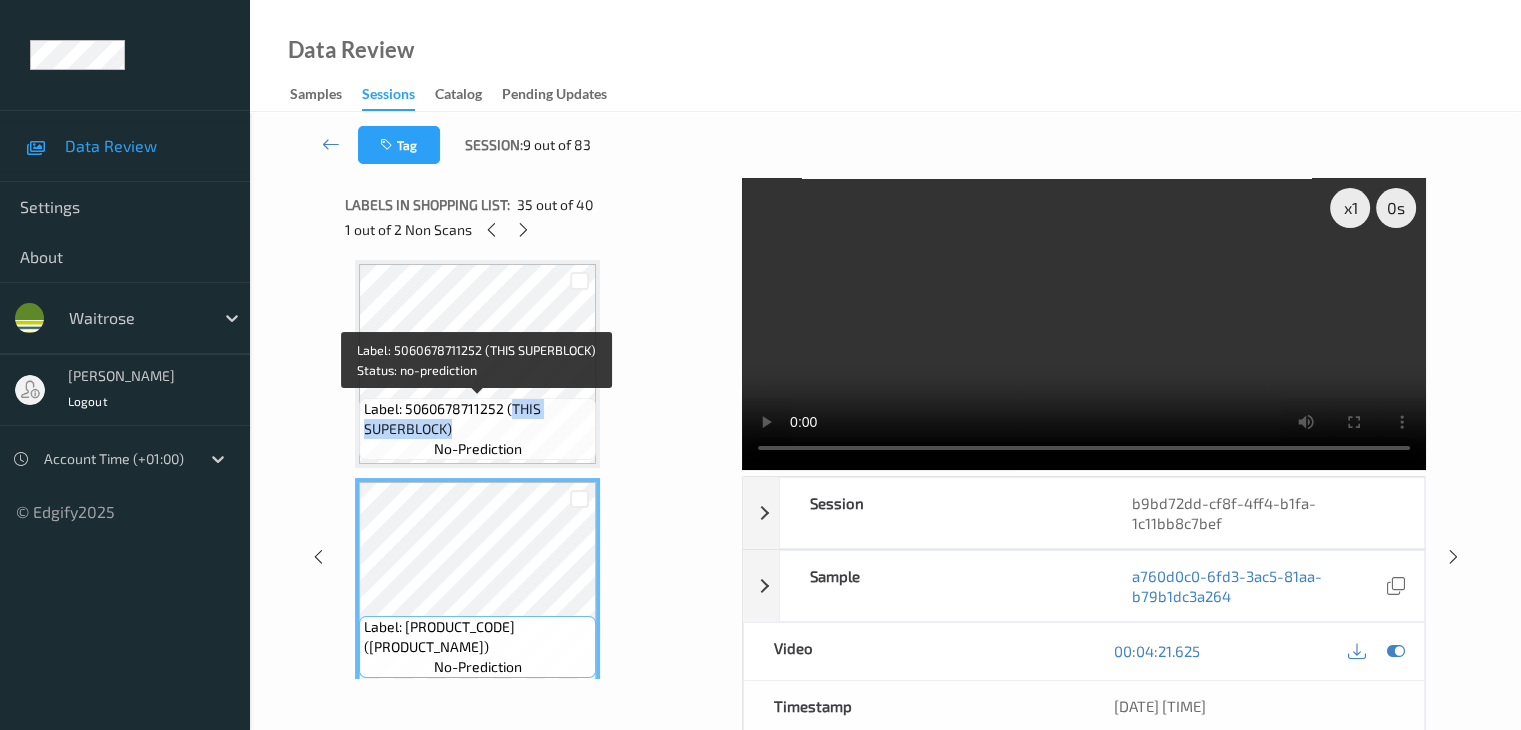 drag, startPoint x: 512, startPoint y: 408, endPoint x: 522, endPoint y: 425, distance: 19.723083 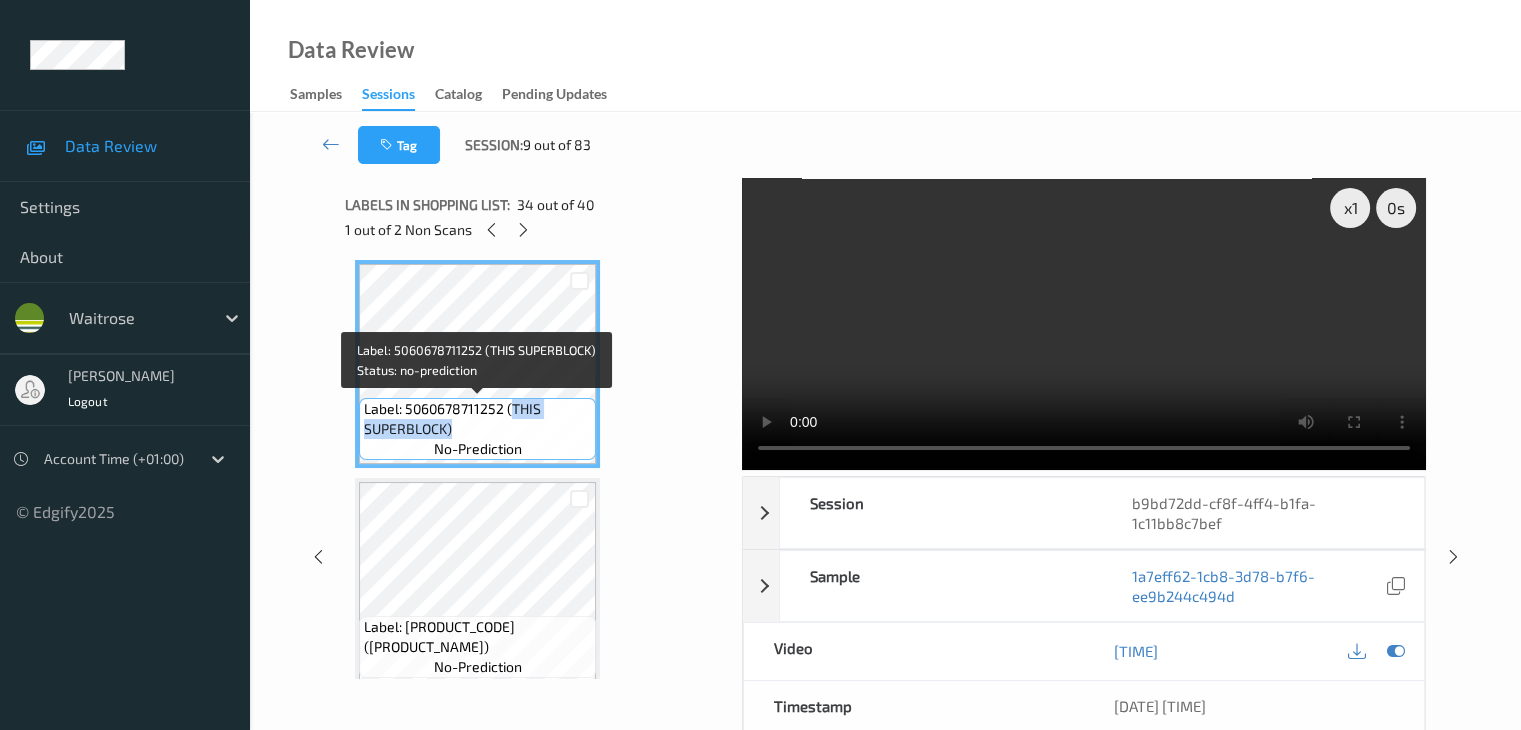 copy on "THIS SUPERBLOCK)" 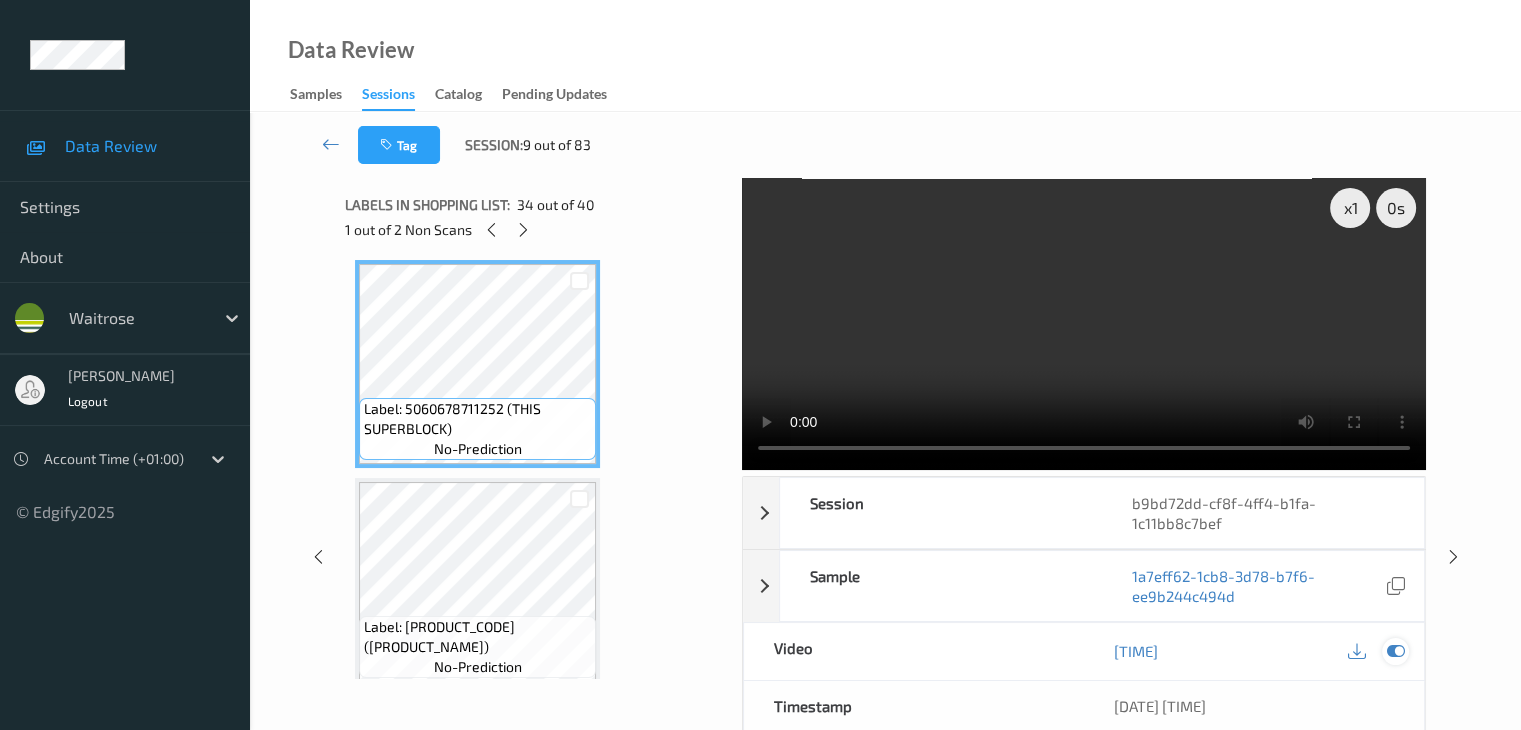 click at bounding box center [1395, 651] 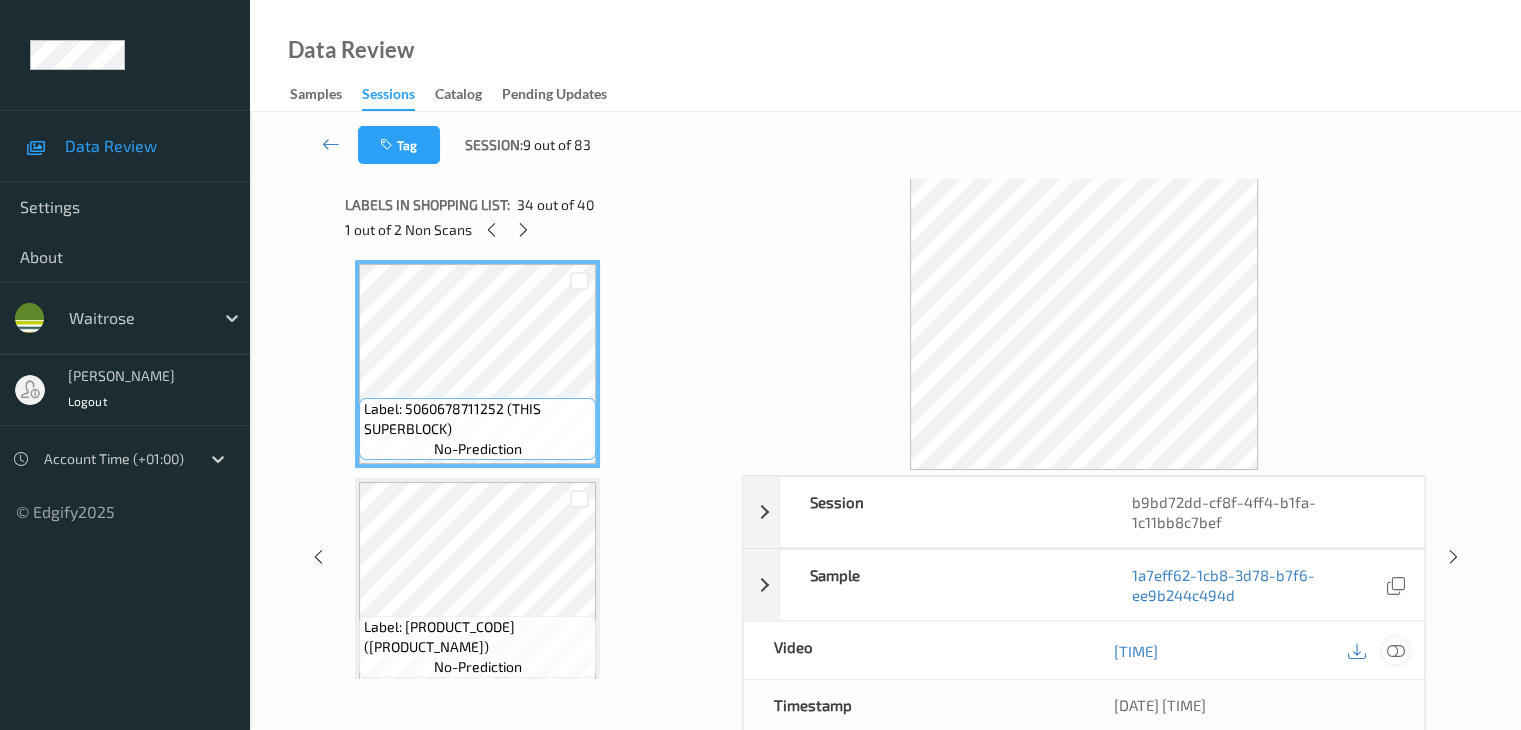 click at bounding box center [1395, 651] 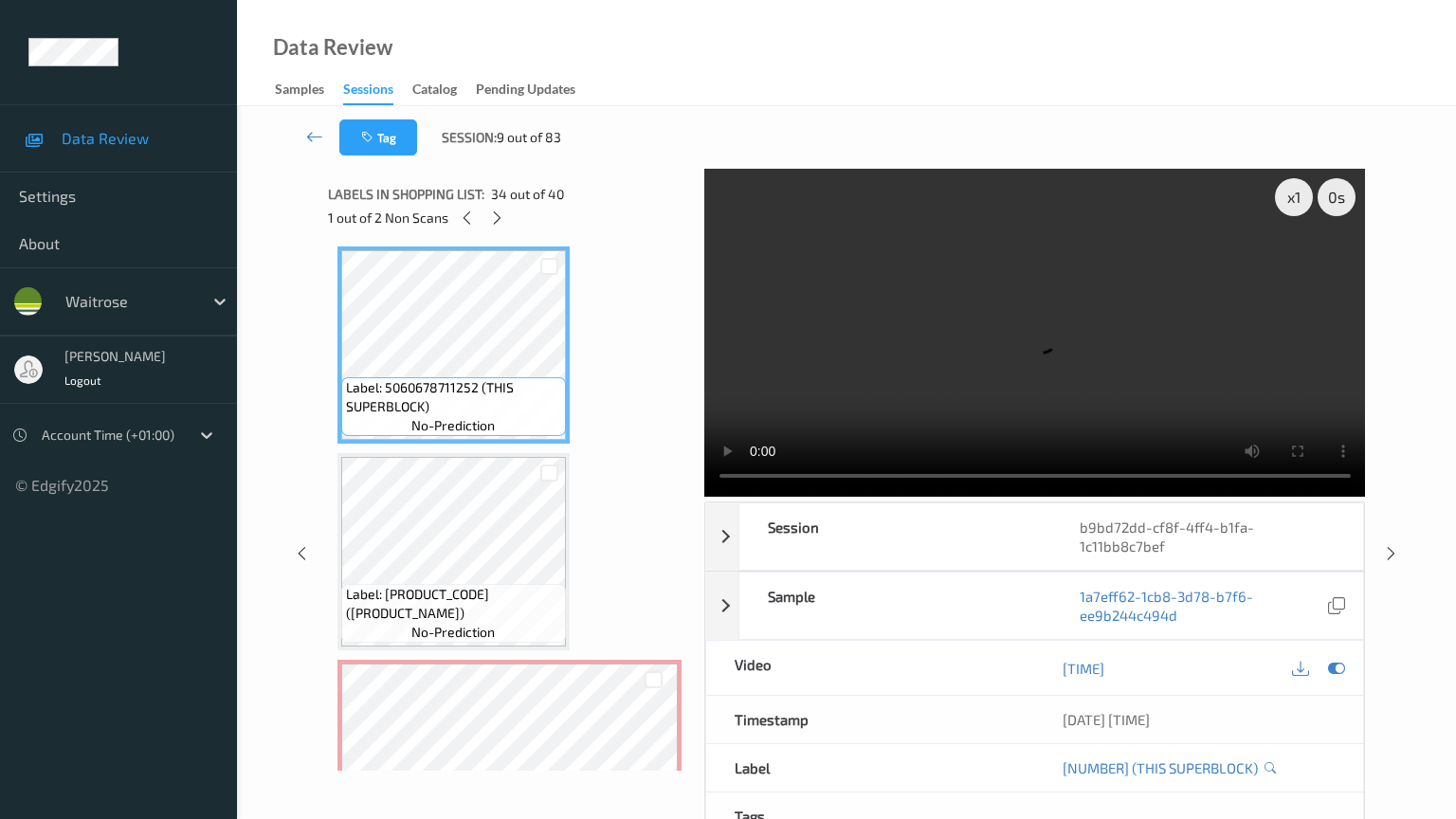 type 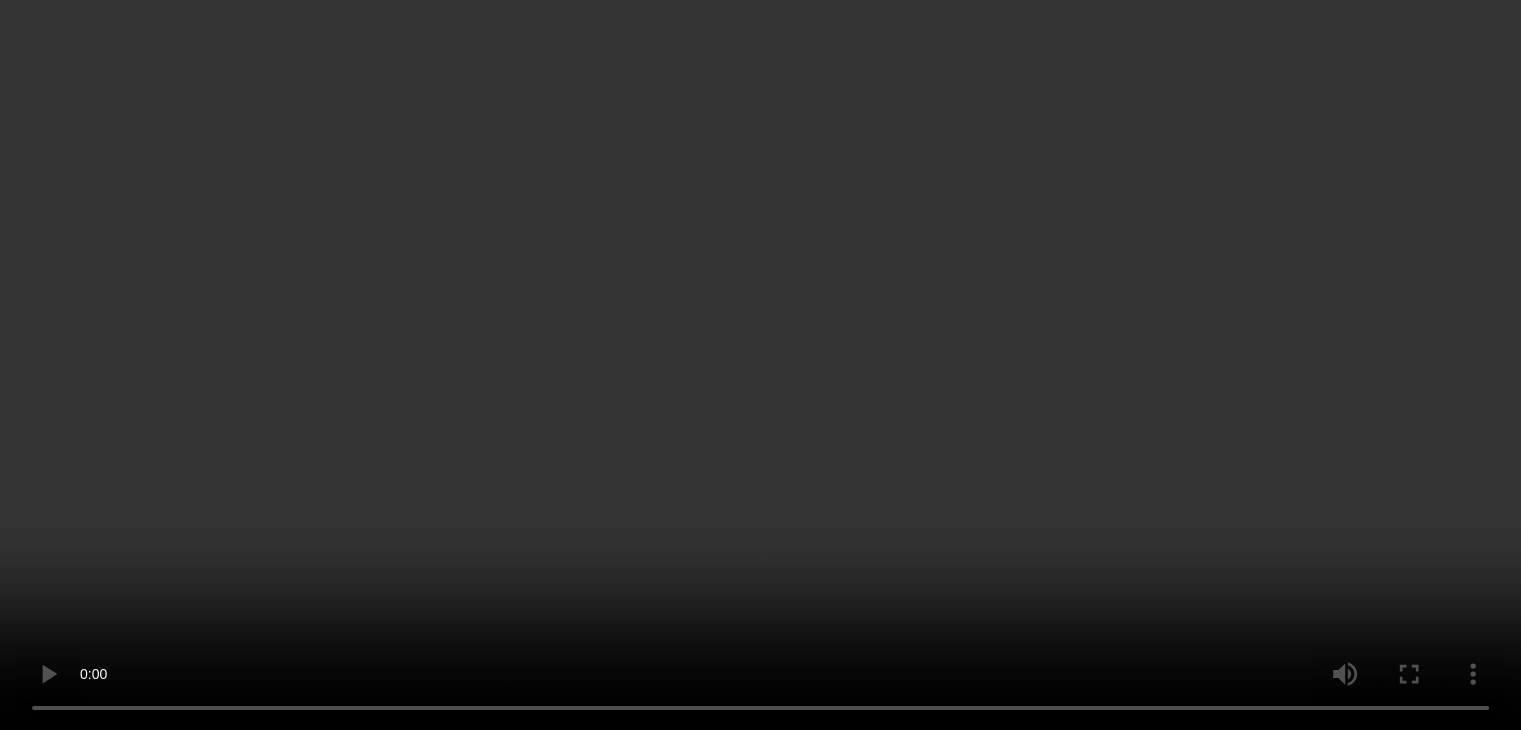 scroll, scrollTop: 7200, scrollLeft: 0, axis: vertical 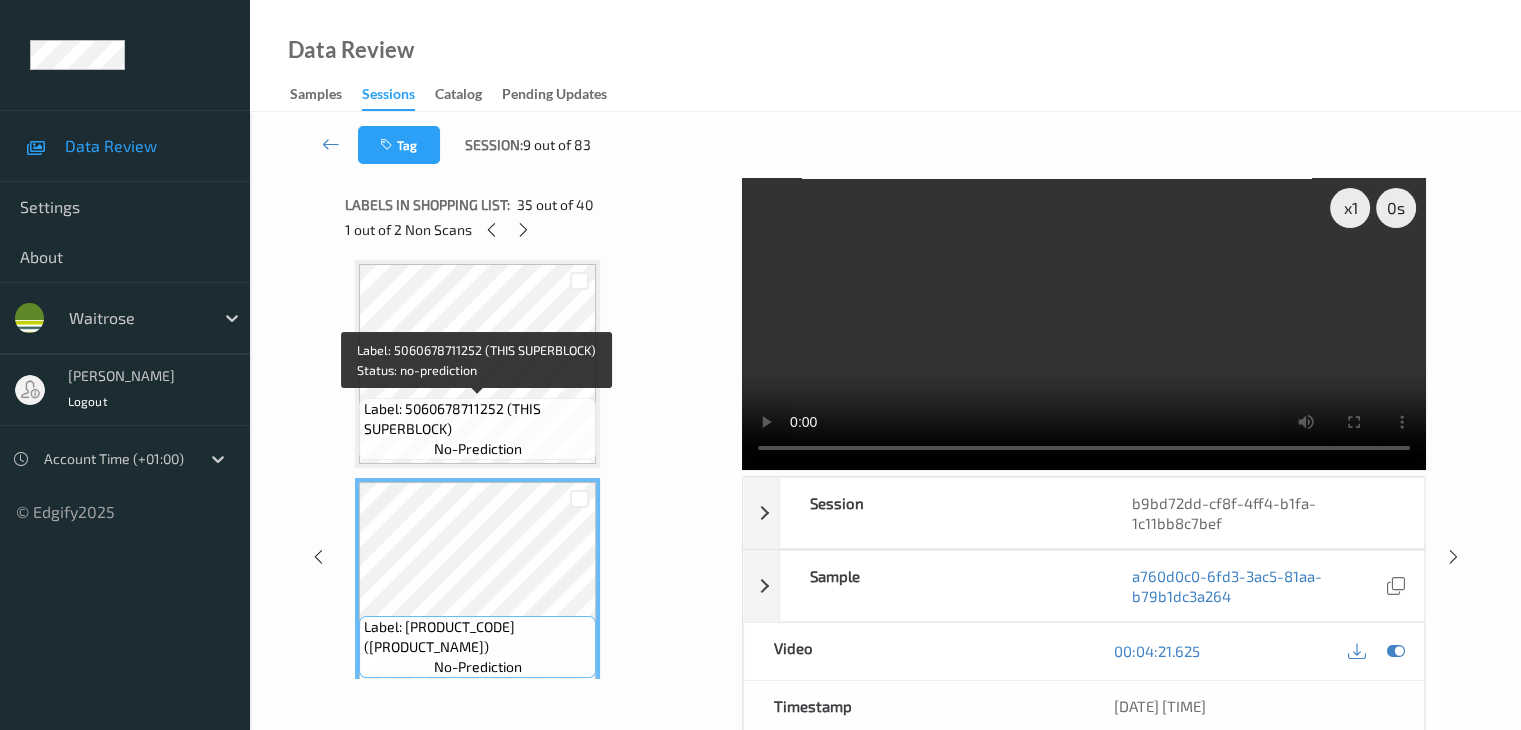 click on "Label: 5060678711252 (THIS SUPERBLOCK)" at bounding box center [477, 419] 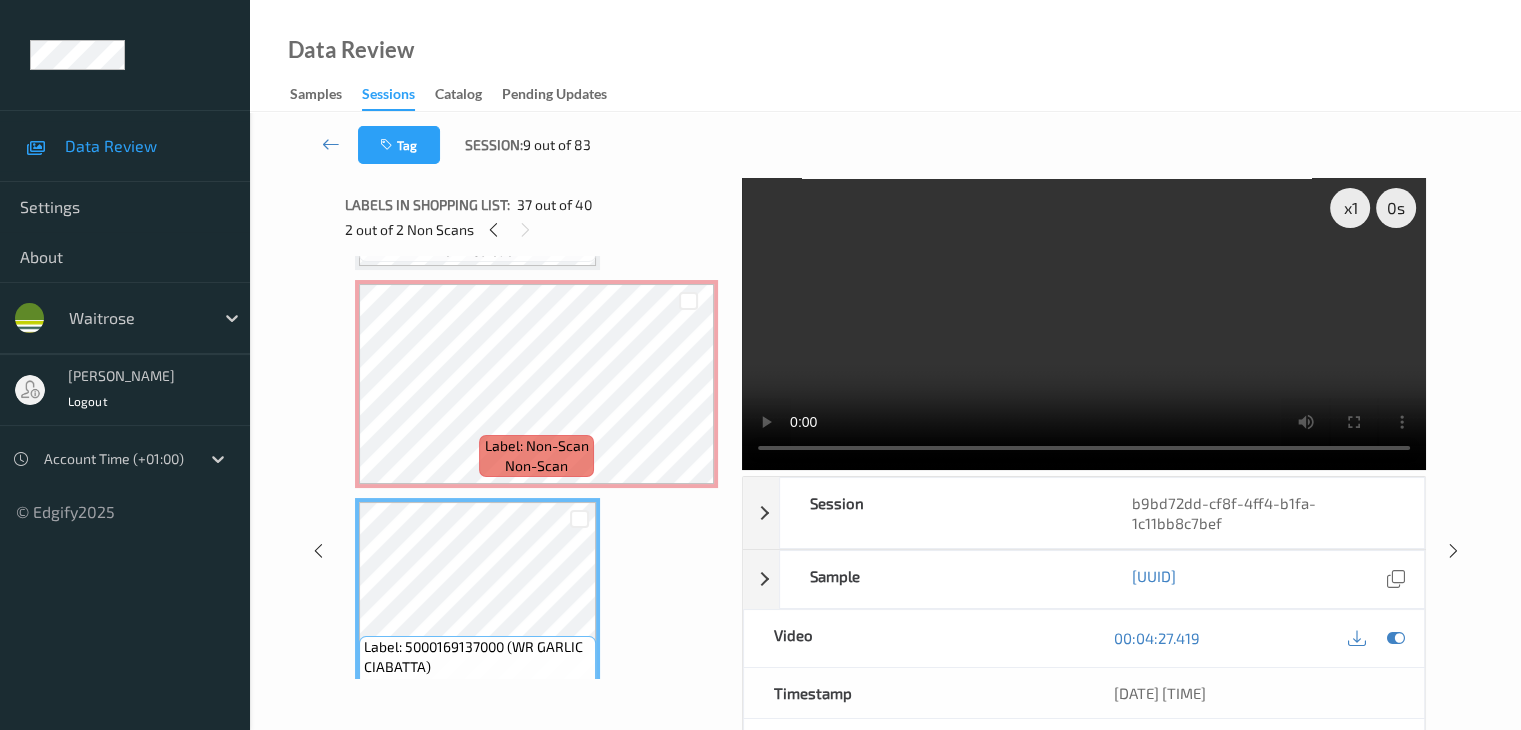 scroll, scrollTop: 7500, scrollLeft: 0, axis: vertical 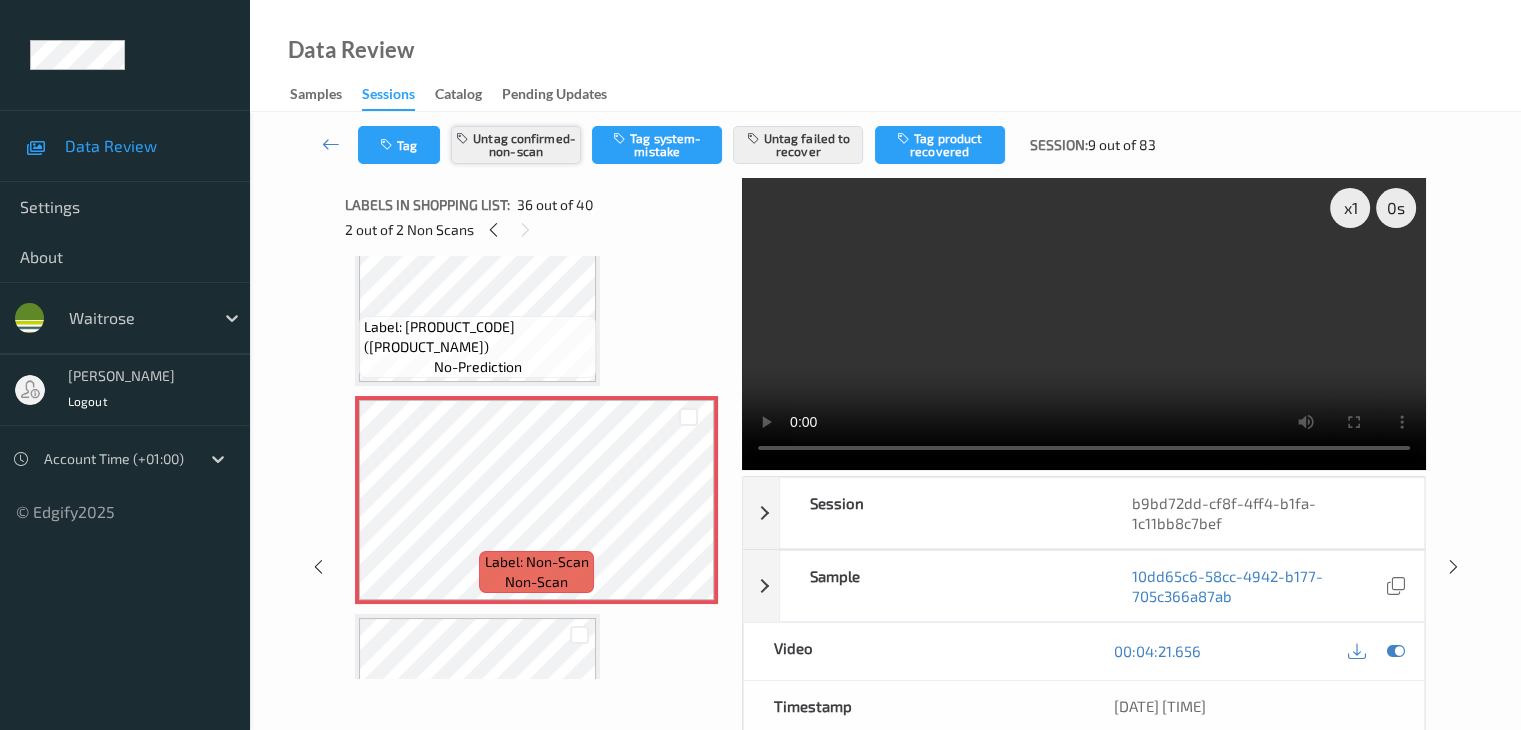 click on "Untag   confirmed-non-scan" at bounding box center [516, 145] 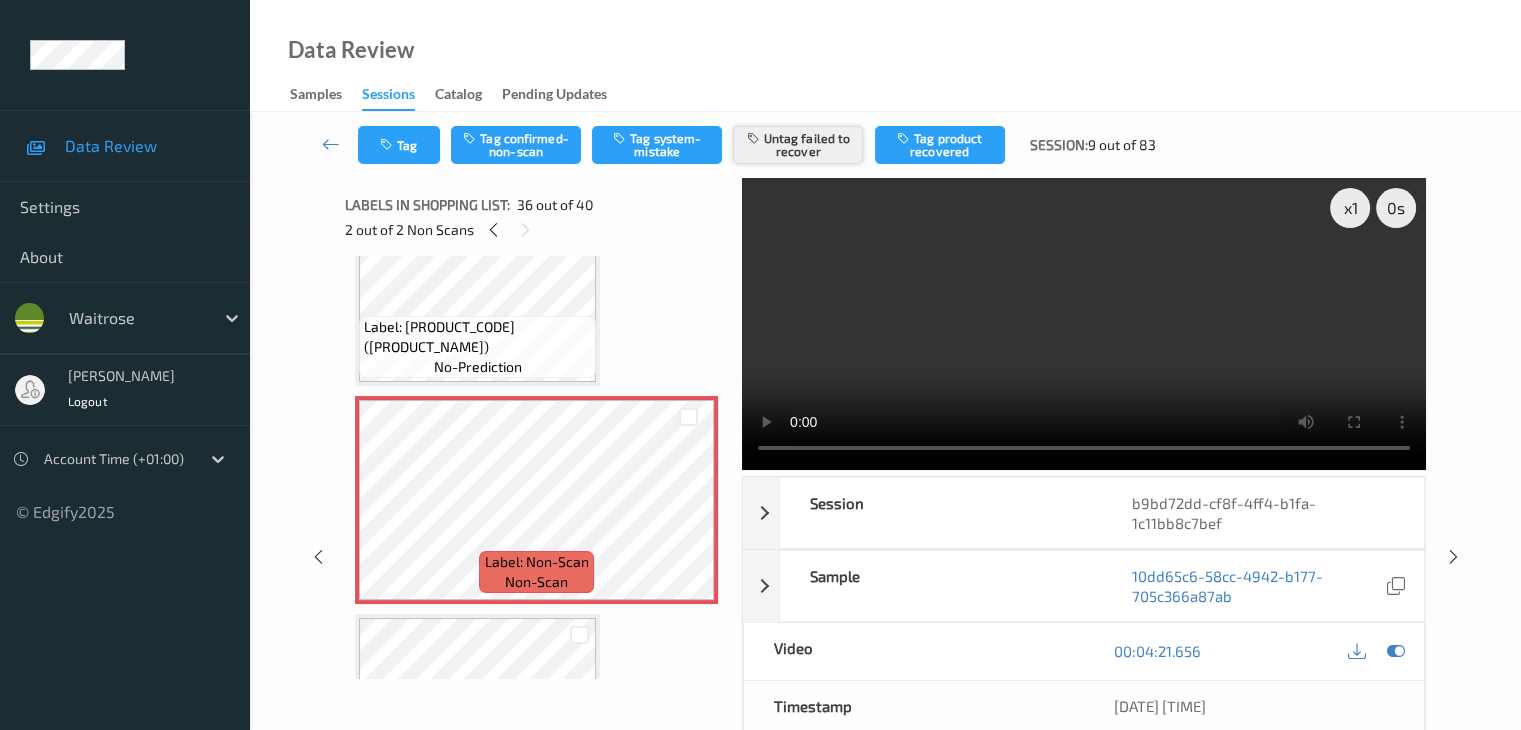 click on "Untag   failed to recover" at bounding box center (798, 145) 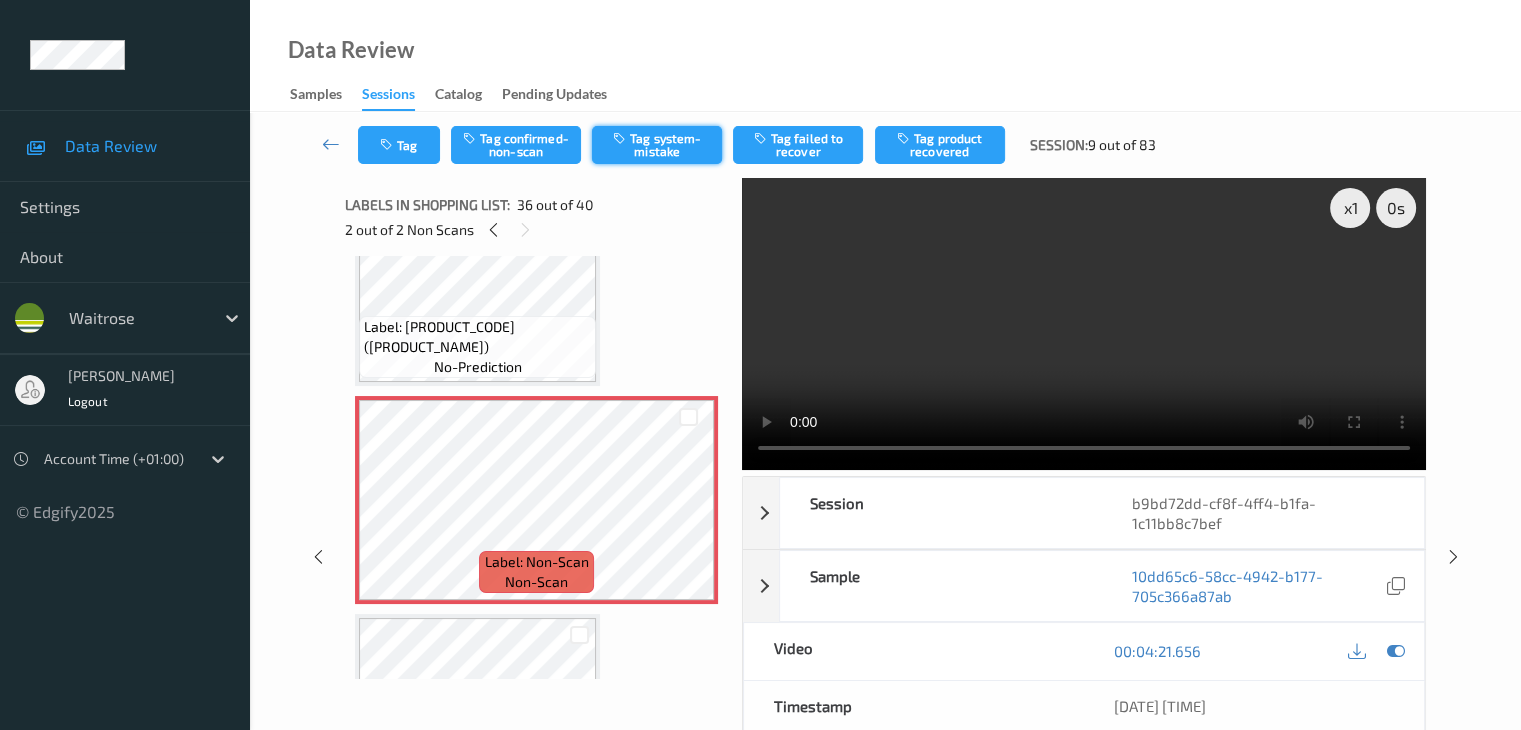 click on "Tag   system-mistake" at bounding box center [657, 145] 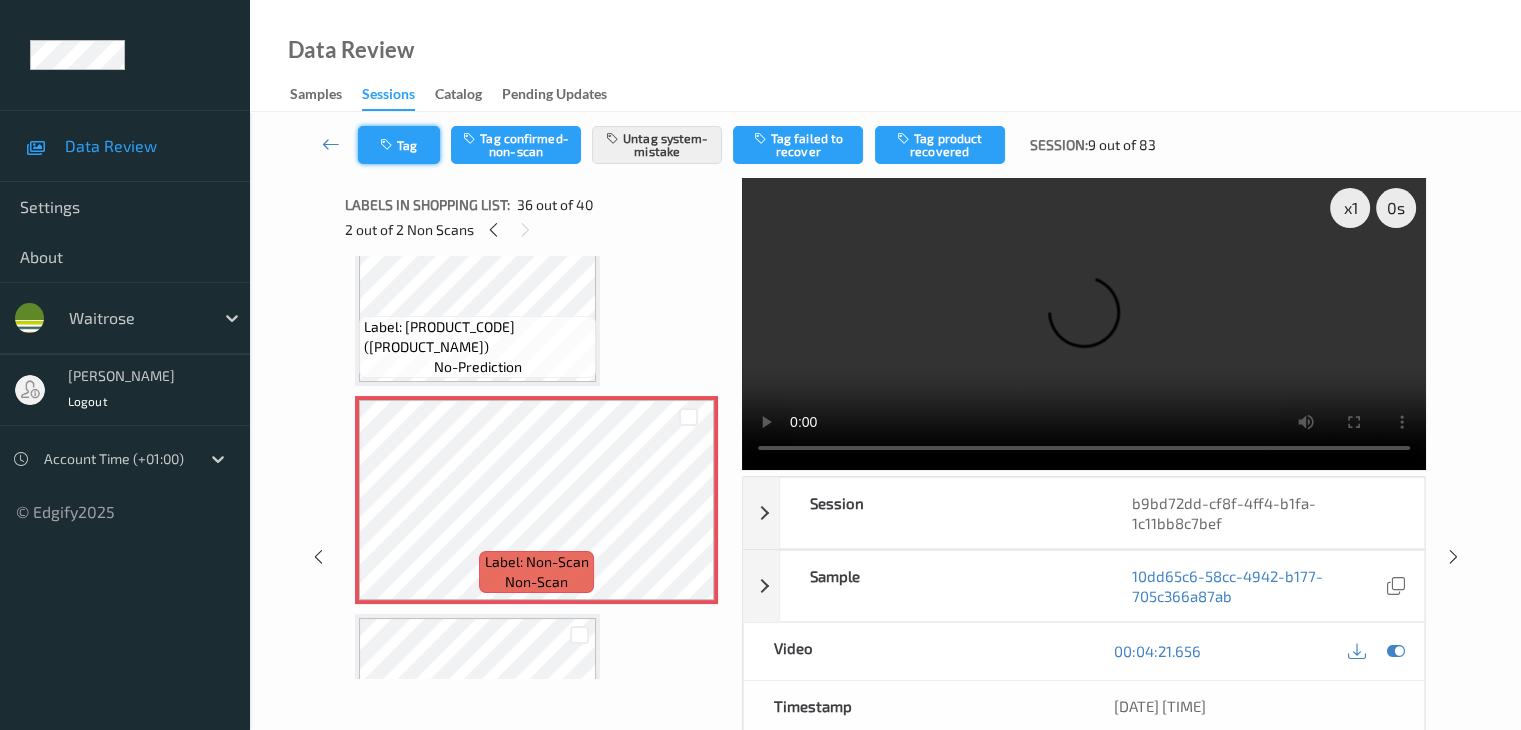 click on "Tag" at bounding box center [399, 145] 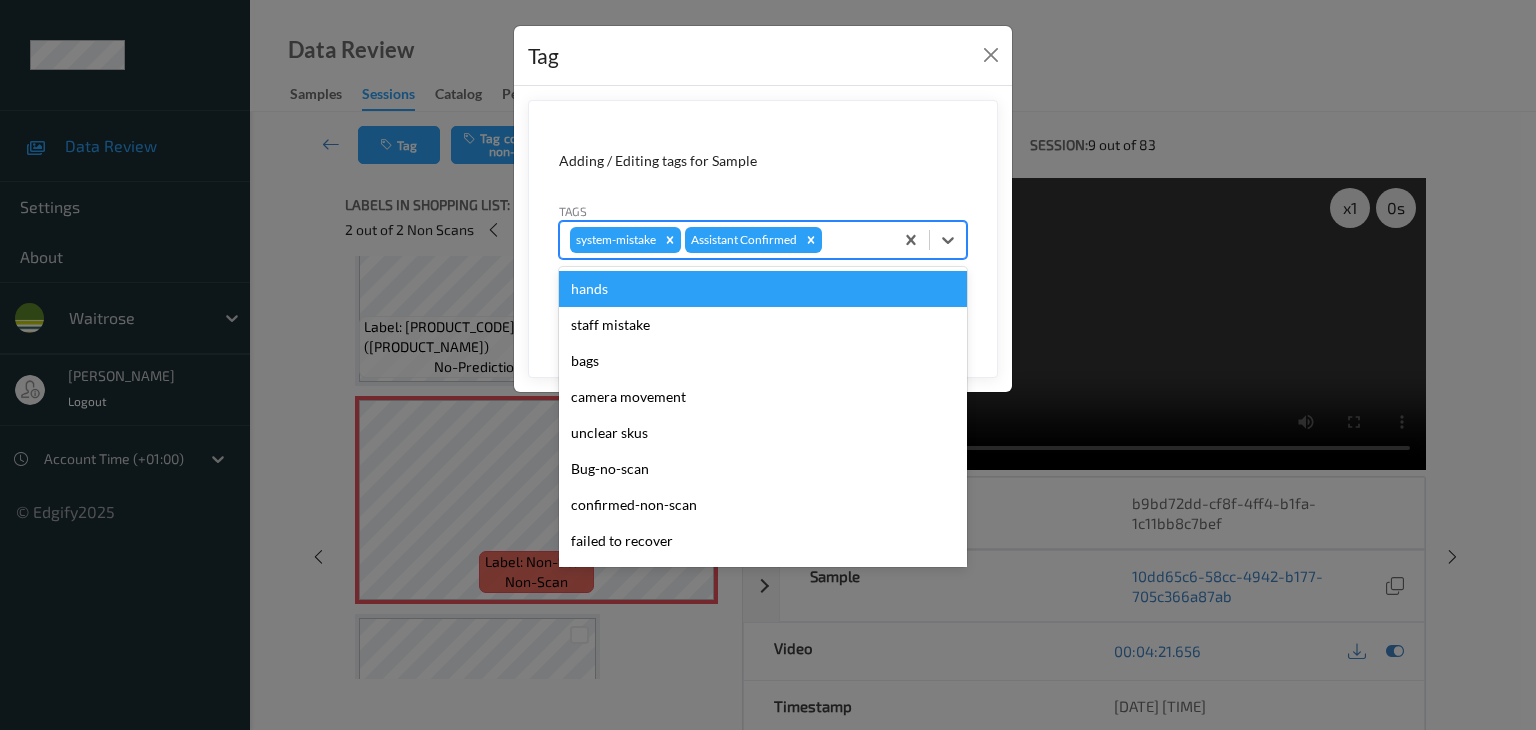 click at bounding box center [854, 240] 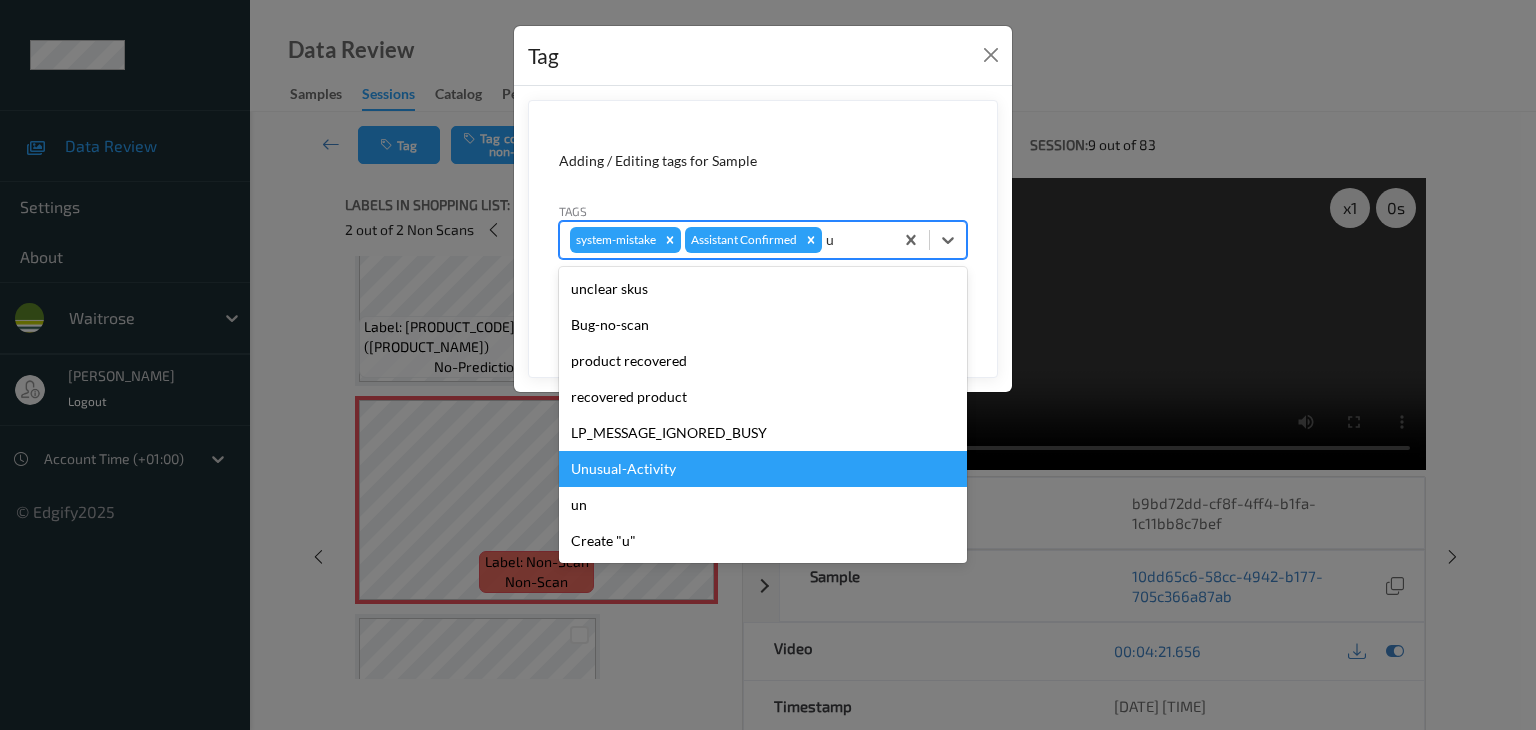 click on "Unusual-Activity" at bounding box center (763, 469) 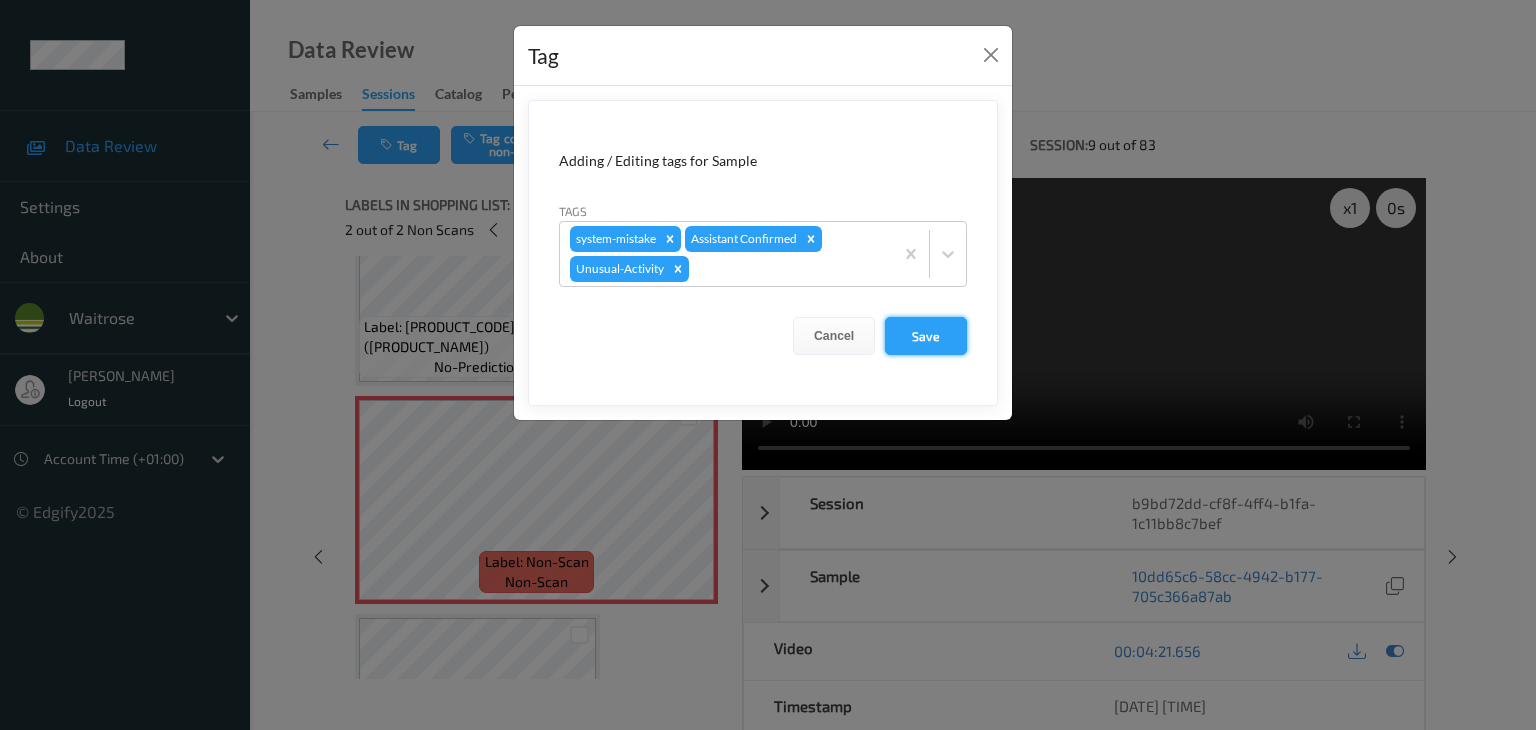 click on "Save" at bounding box center [926, 336] 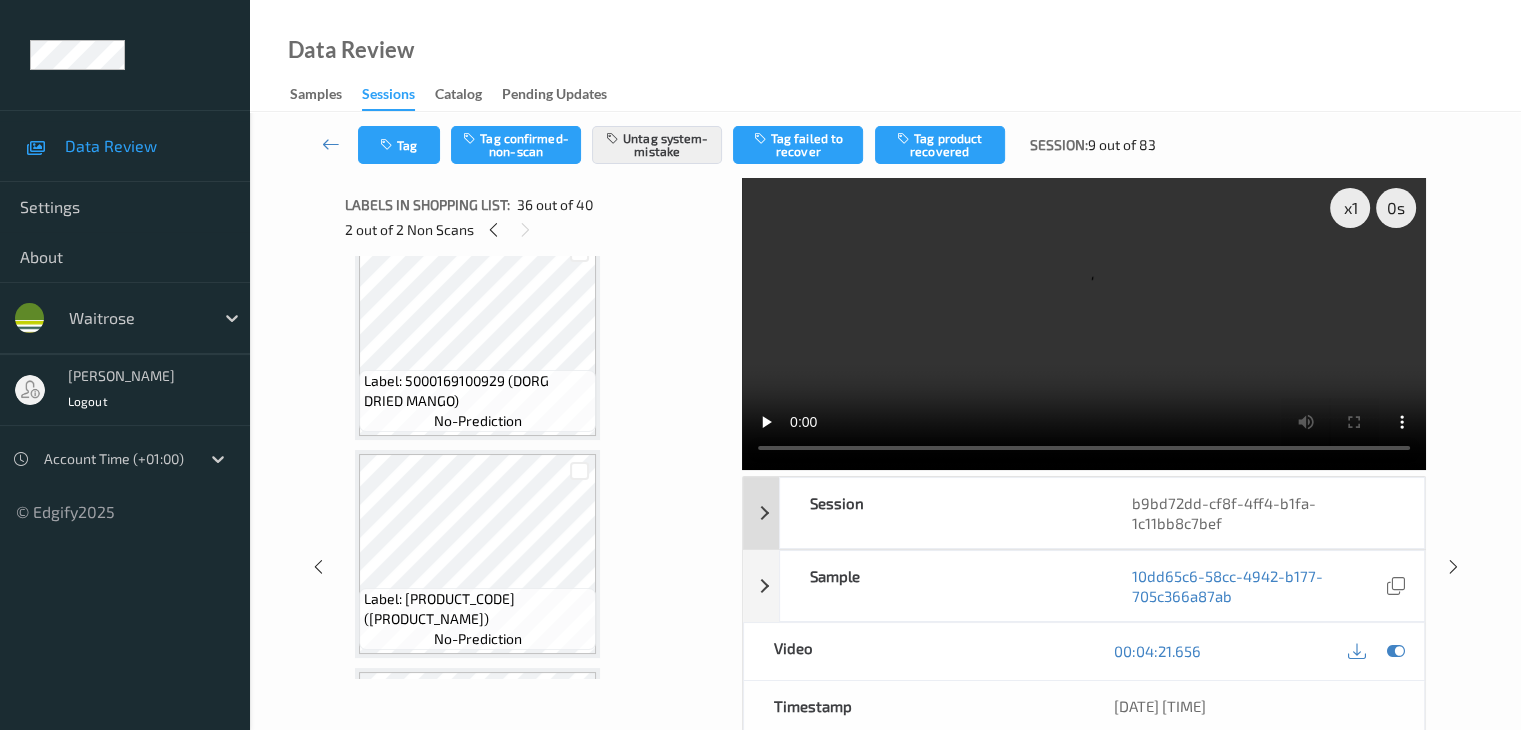 scroll, scrollTop: 2000, scrollLeft: 0, axis: vertical 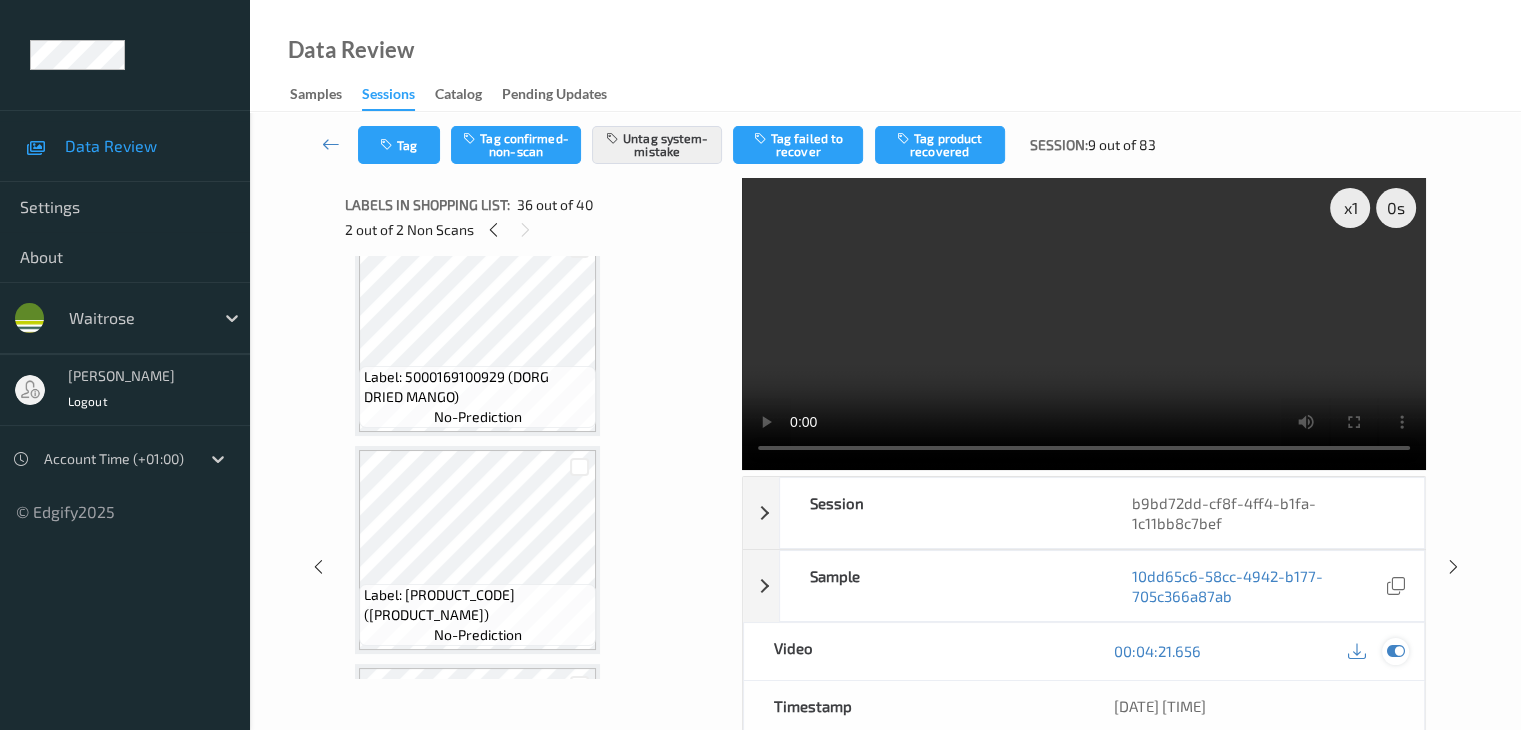 click at bounding box center [1395, 651] 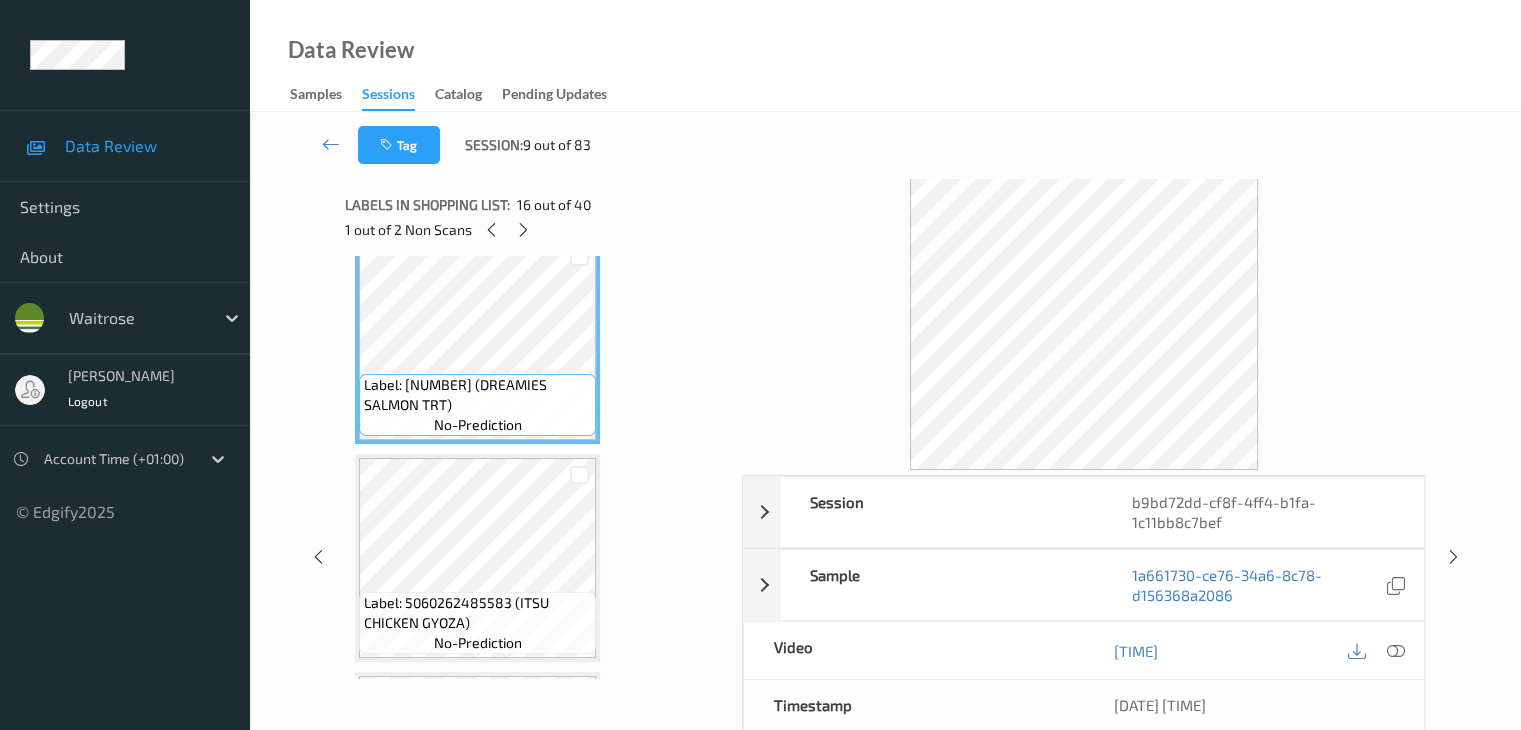 scroll, scrollTop: 3500, scrollLeft: 0, axis: vertical 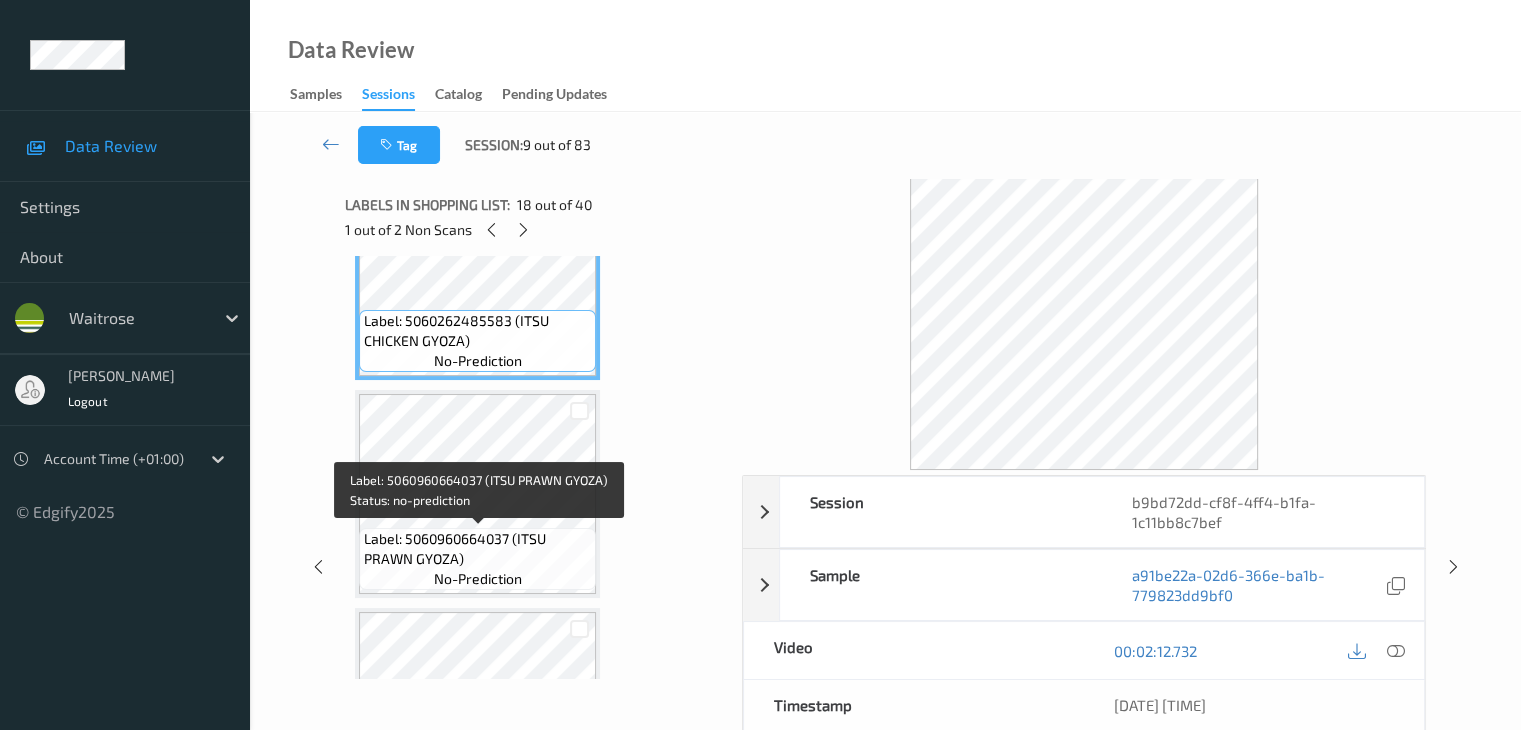 click on "Label: 5060960664037 (ITSU PRAWN GYOZA)" at bounding box center (477, 549) 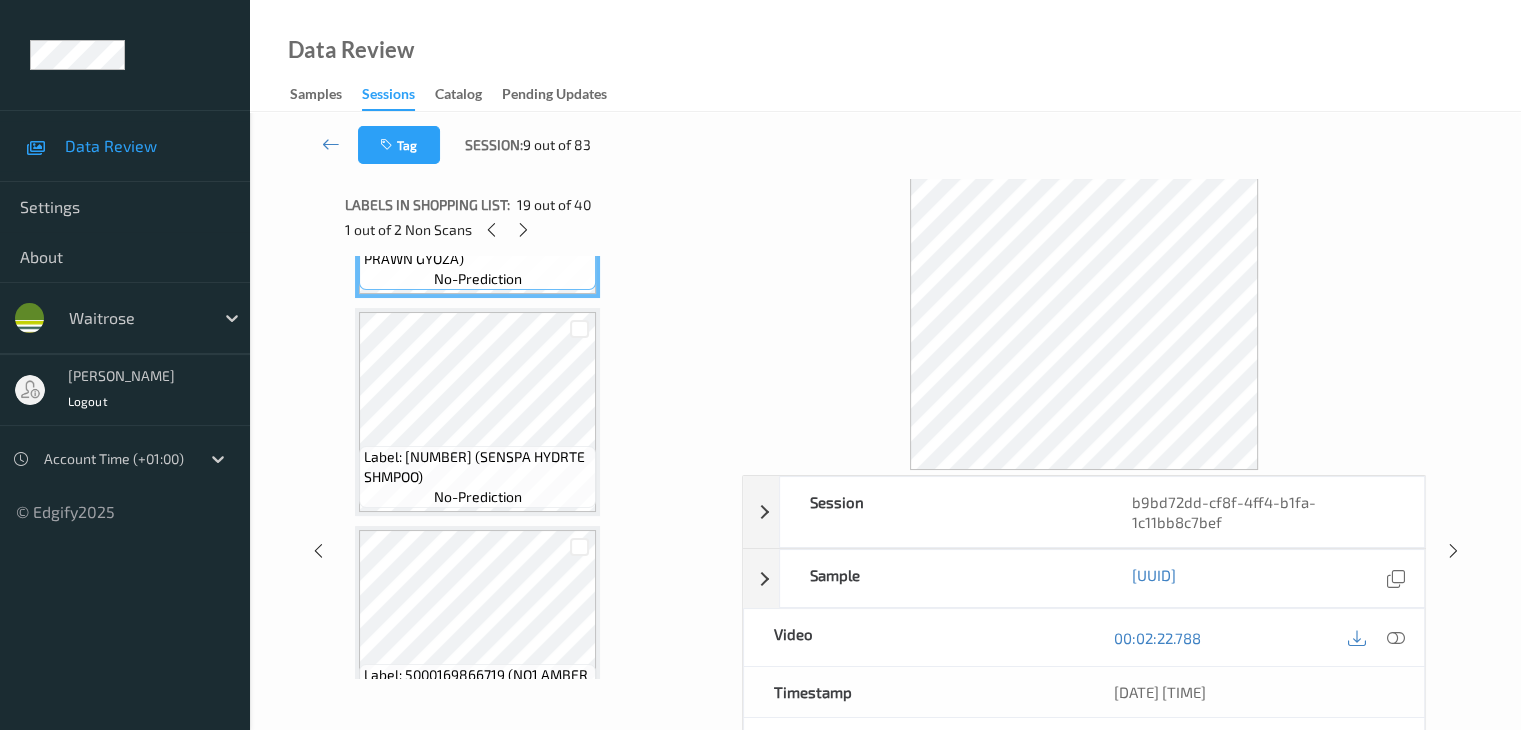 scroll, scrollTop: 4300, scrollLeft: 0, axis: vertical 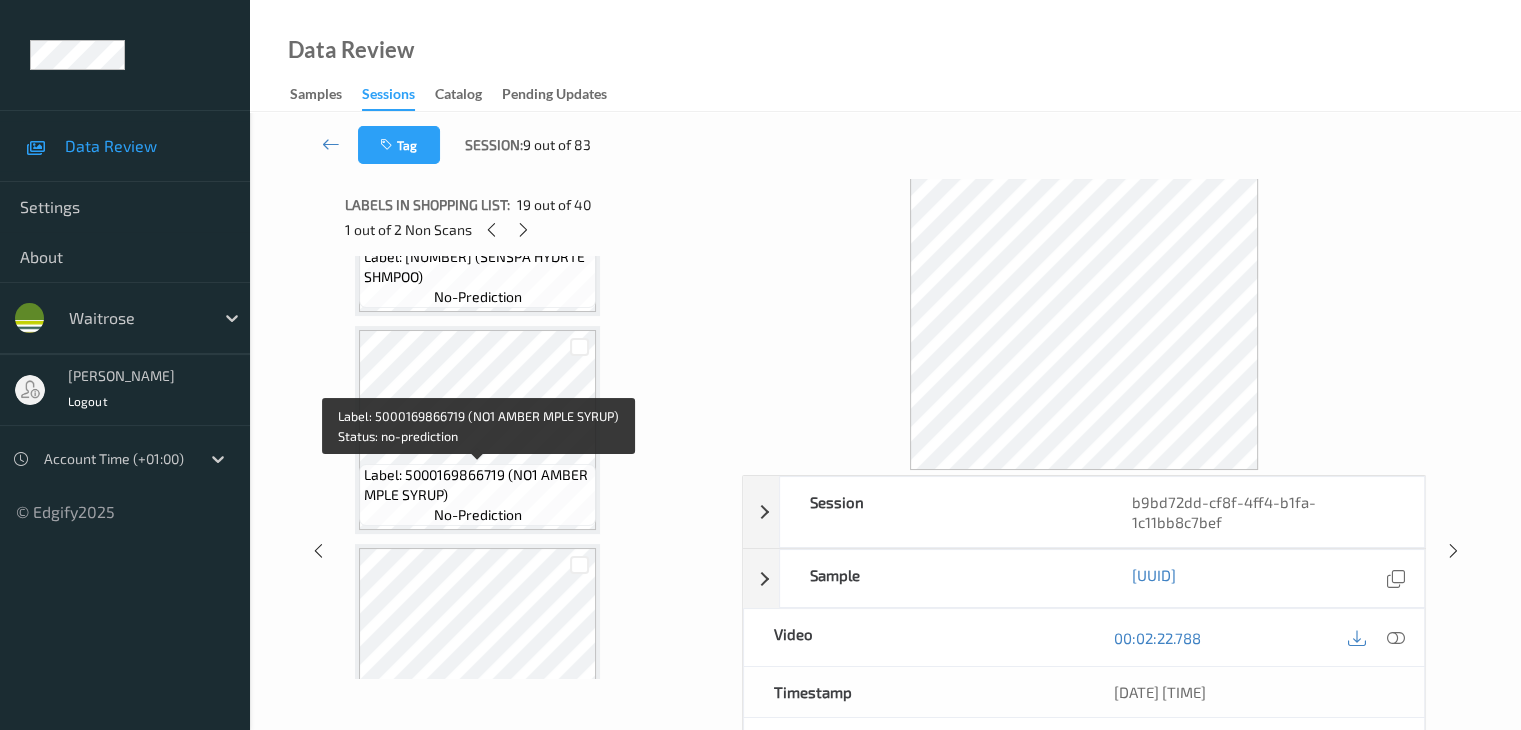 click on "Label: 5000169866719 (NO1 AMBER MPLE SYRUP)" at bounding box center [477, 485] 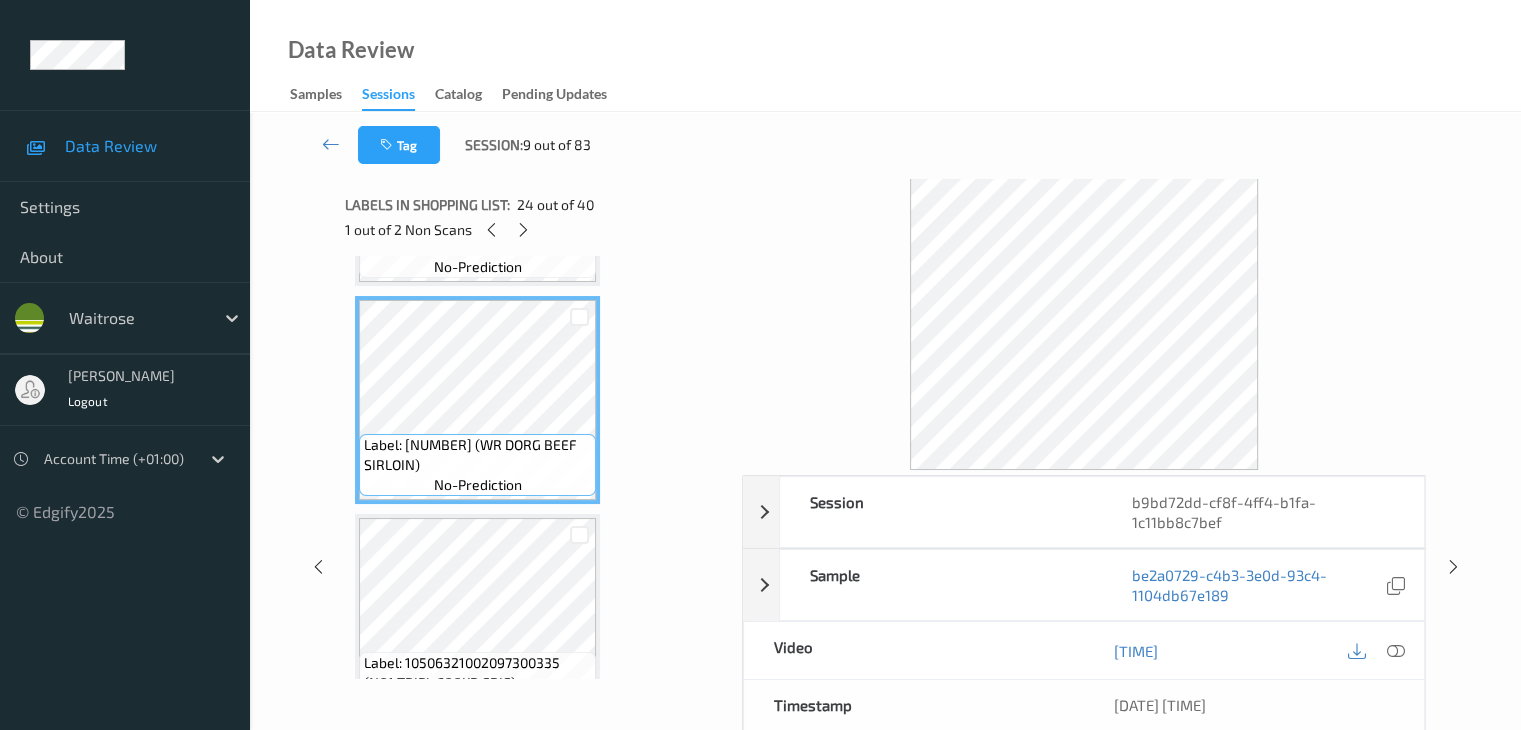 scroll, scrollTop: 5100, scrollLeft: 0, axis: vertical 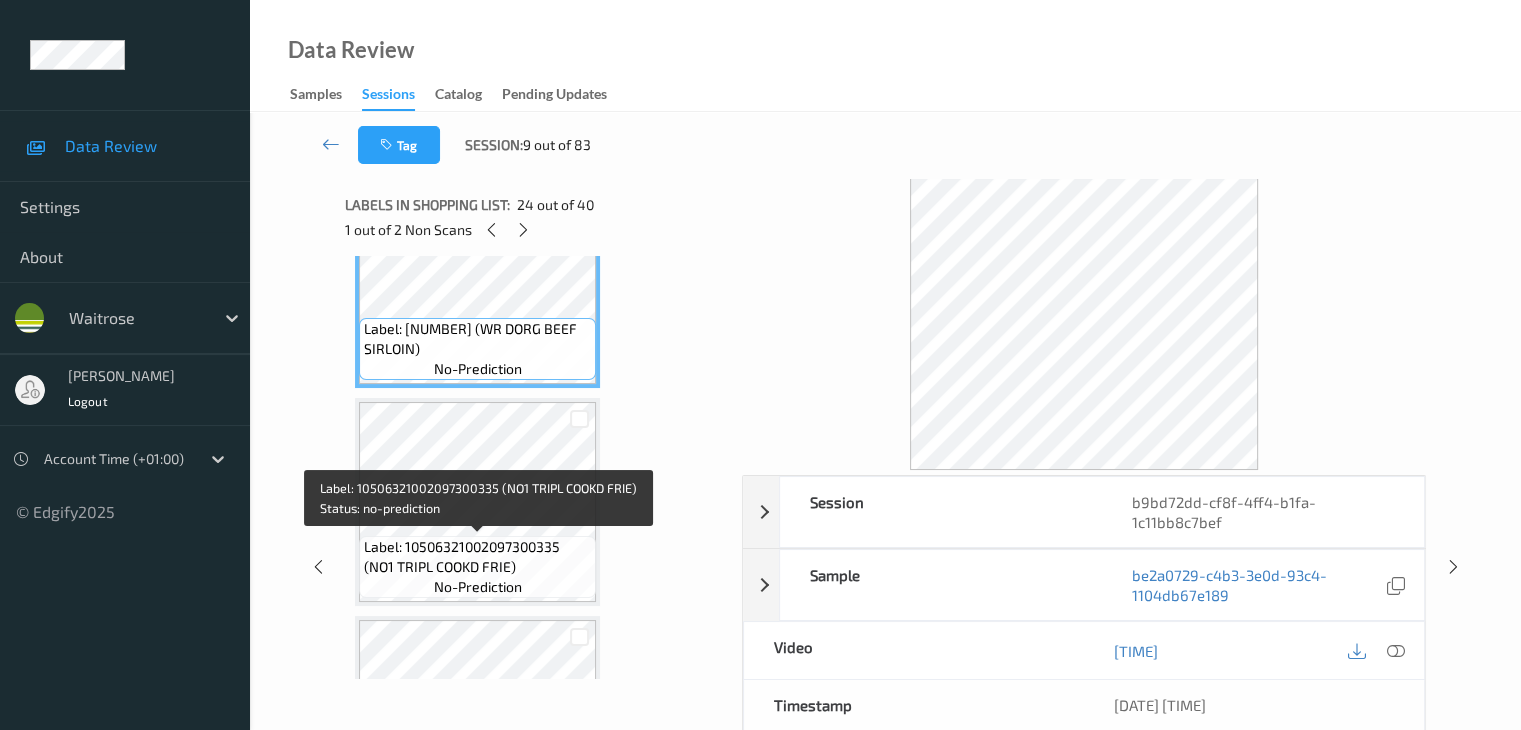click on "no-prediction" at bounding box center (478, 587) 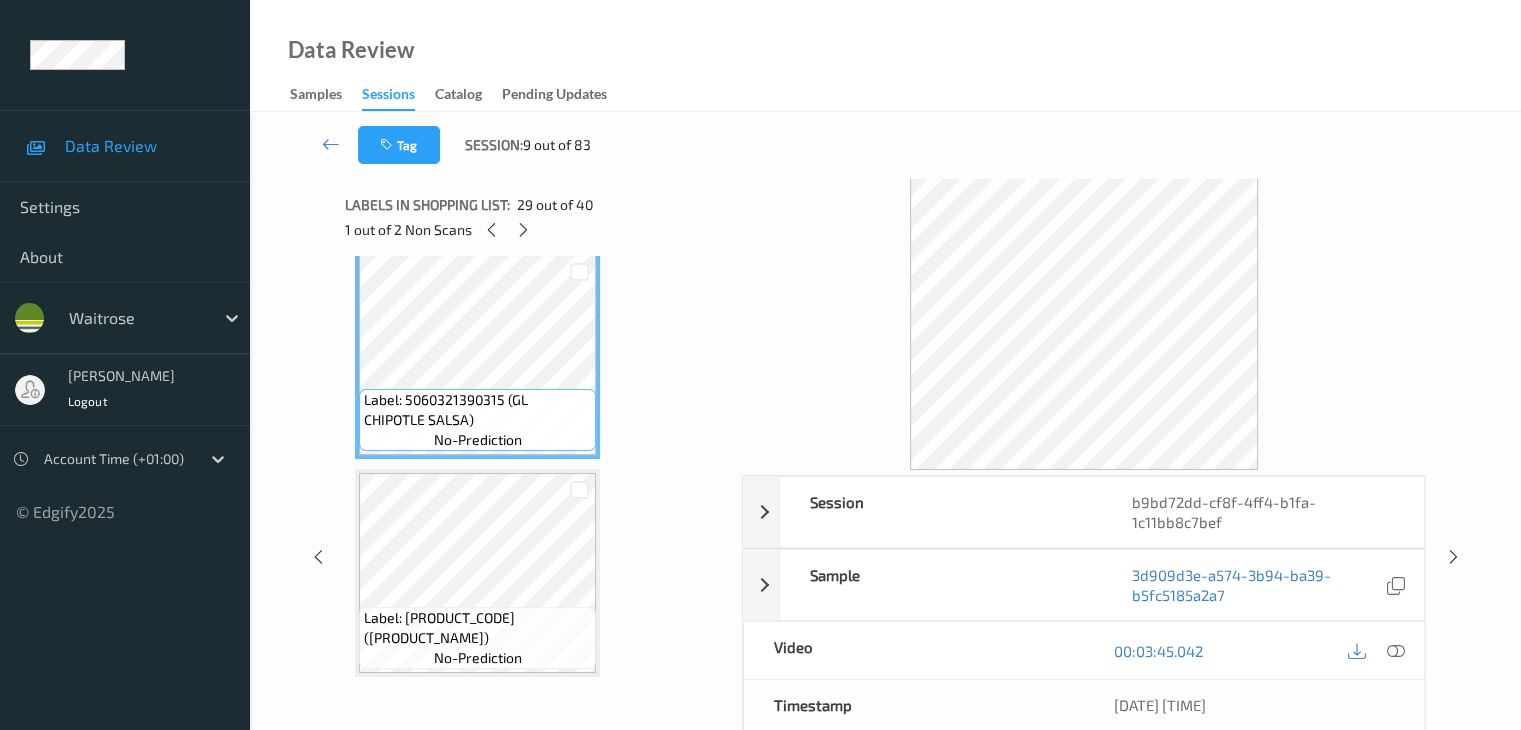 scroll, scrollTop: 6200, scrollLeft: 0, axis: vertical 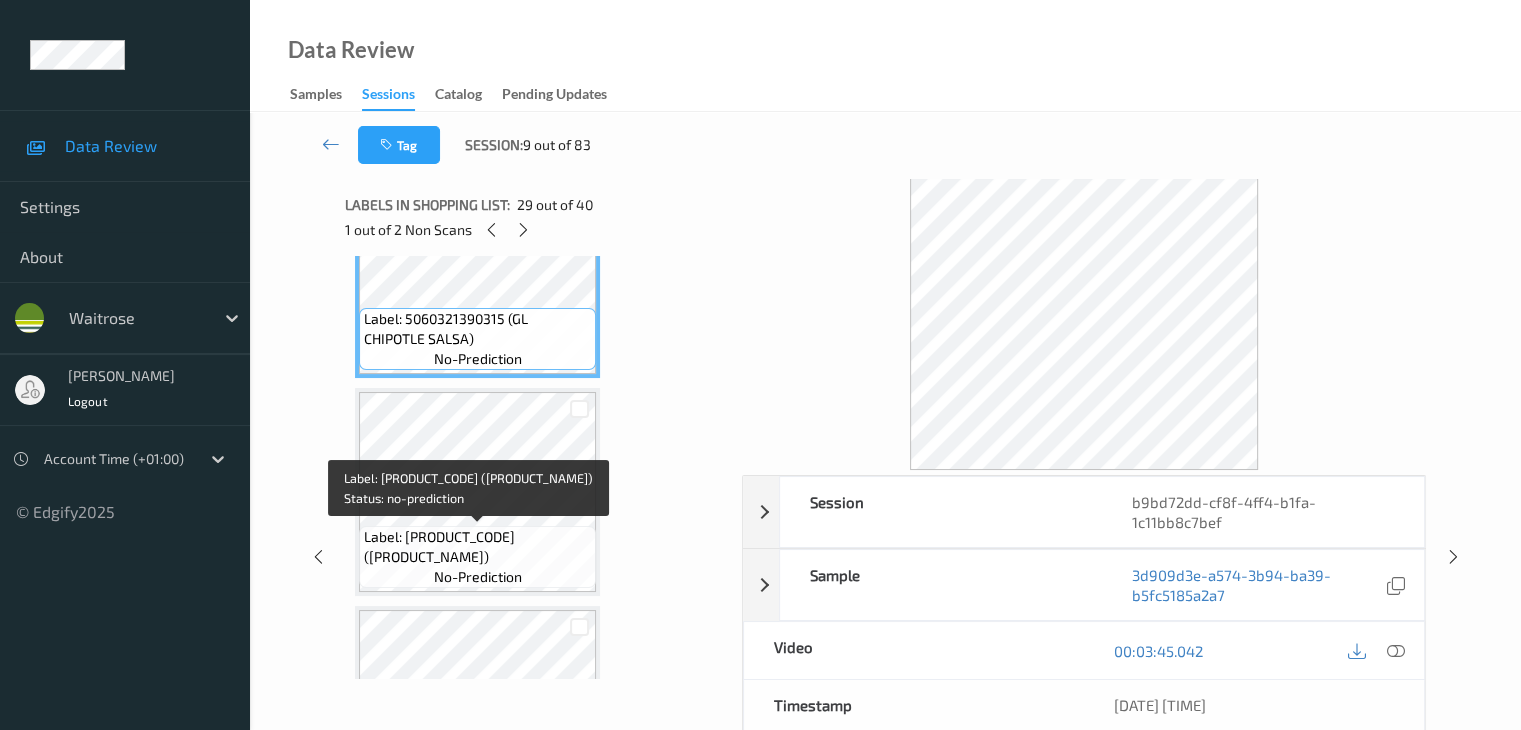 click on "Label: 5013931016335 (D/MATIC REFILLS GPX4)" at bounding box center [477, 547] 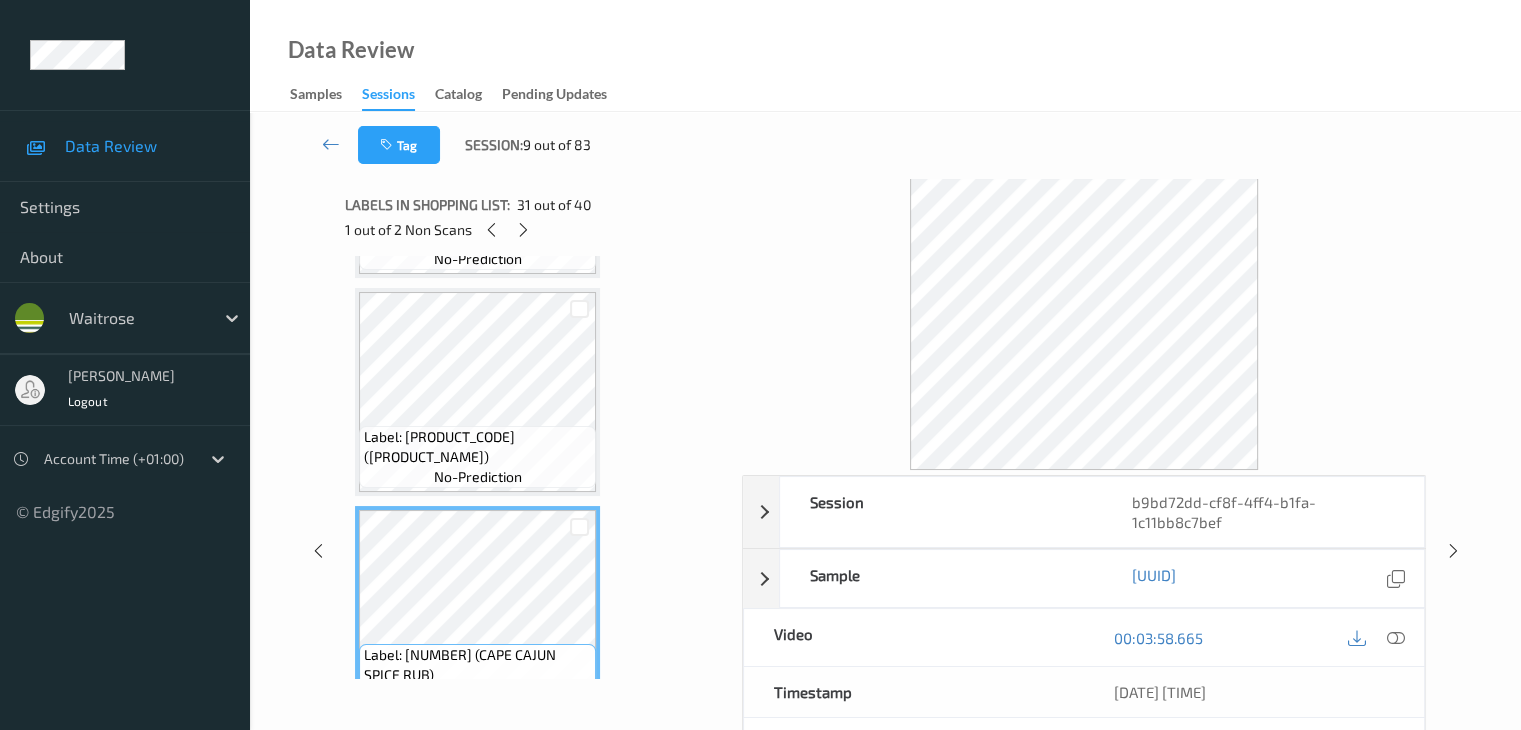 scroll, scrollTop: 6400, scrollLeft: 0, axis: vertical 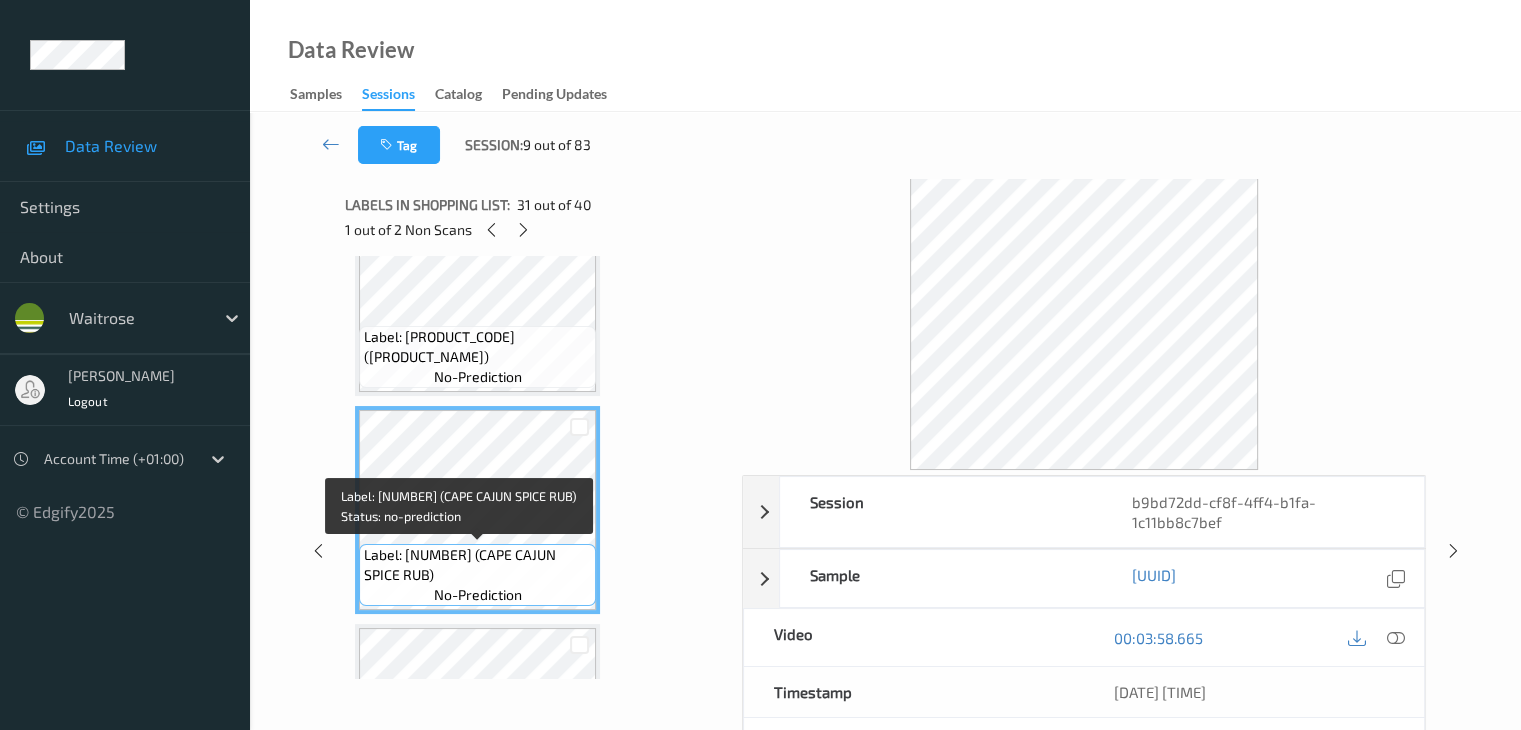 drag, startPoint x: 518, startPoint y: 557, endPoint x: 524, endPoint y: 570, distance: 14.3178215 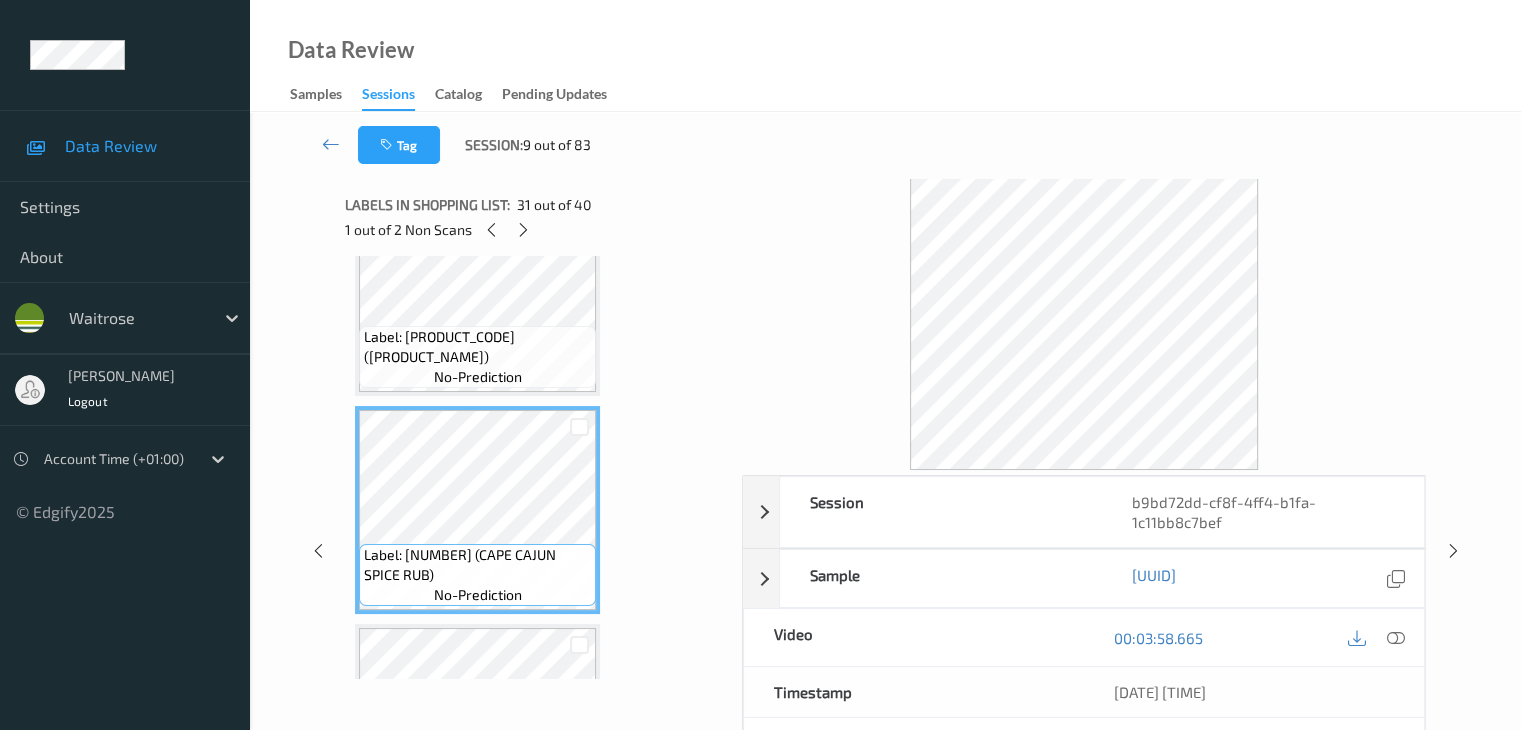 scroll, scrollTop: 264, scrollLeft: 0, axis: vertical 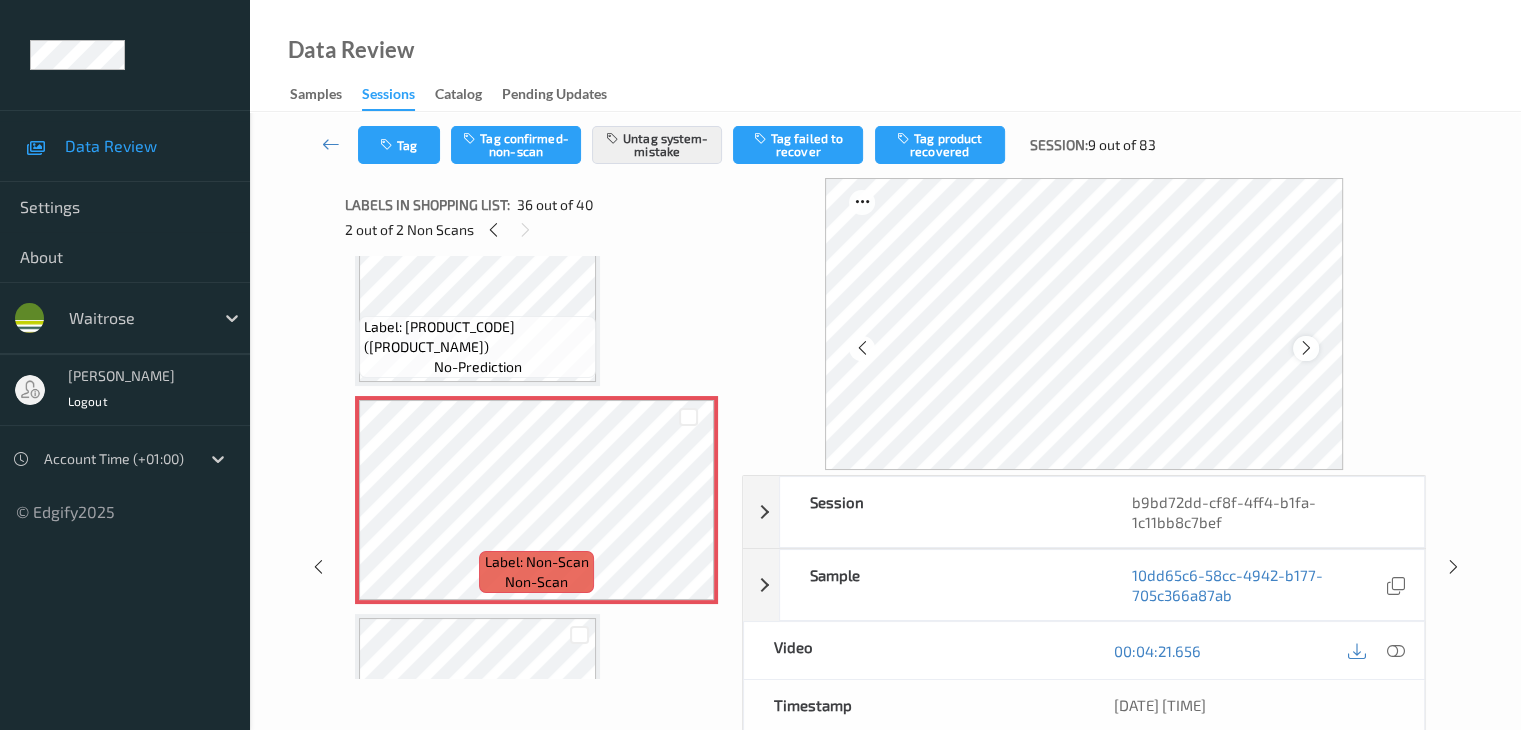 click at bounding box center [1306, 348] 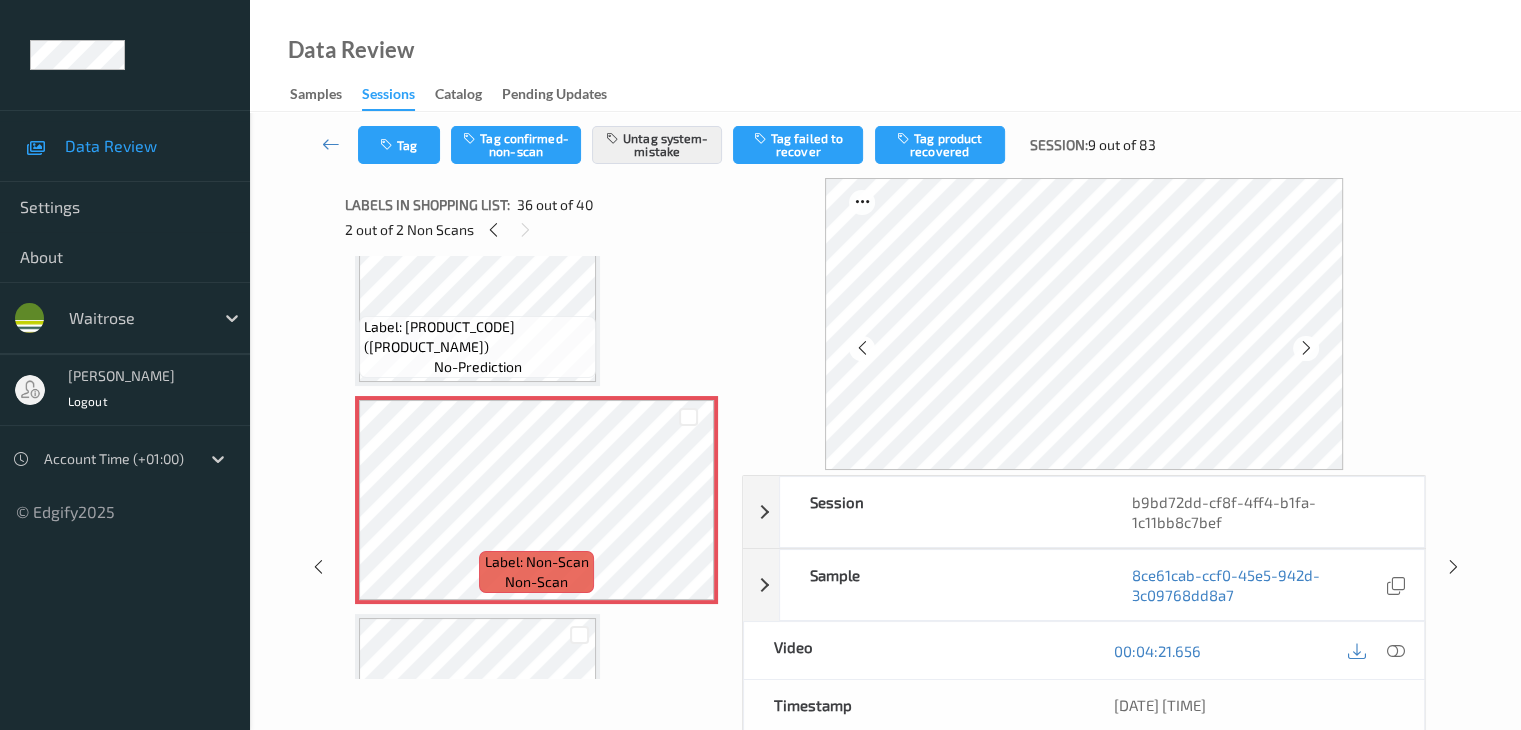 click at bounding box center [1306, 348] 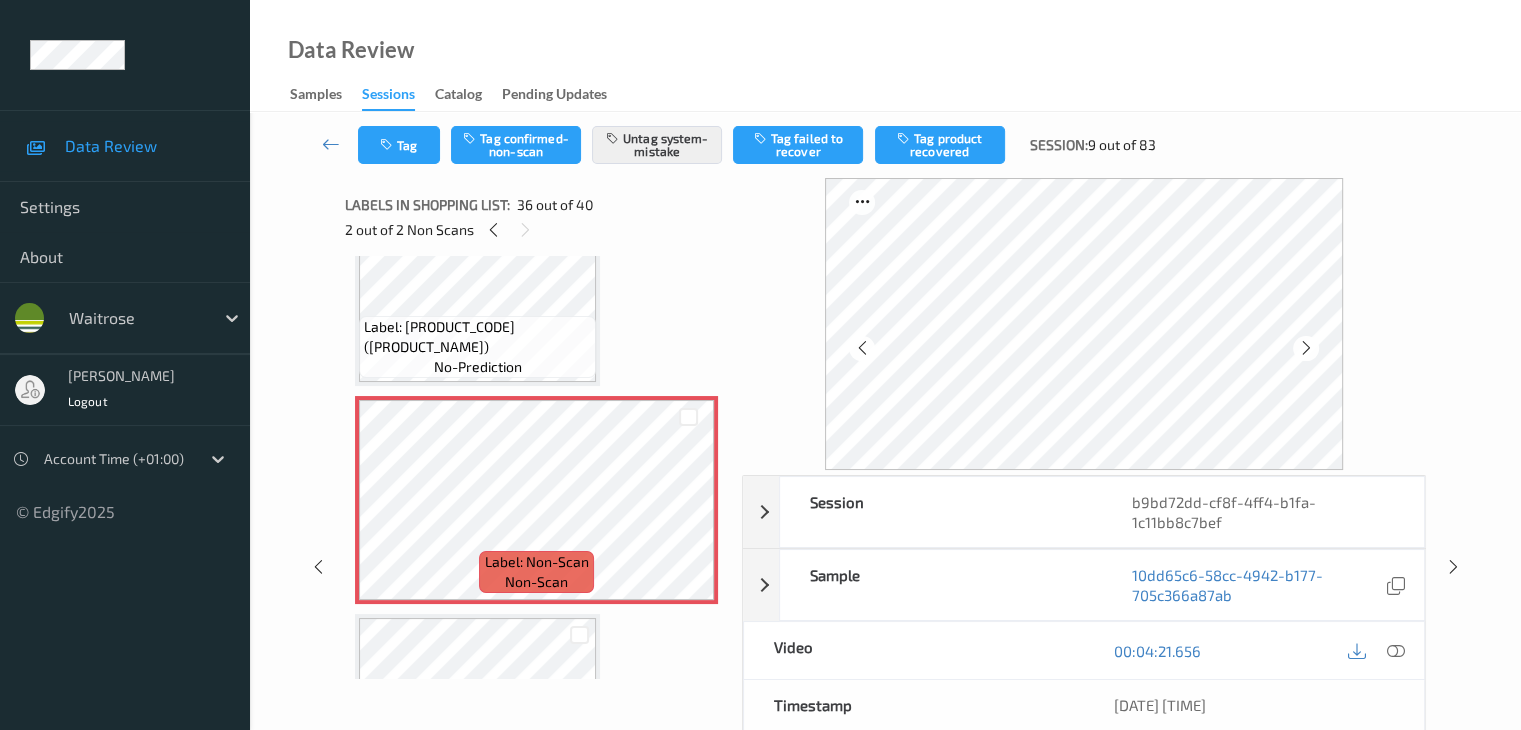 click at bounding box center (1306, 348) 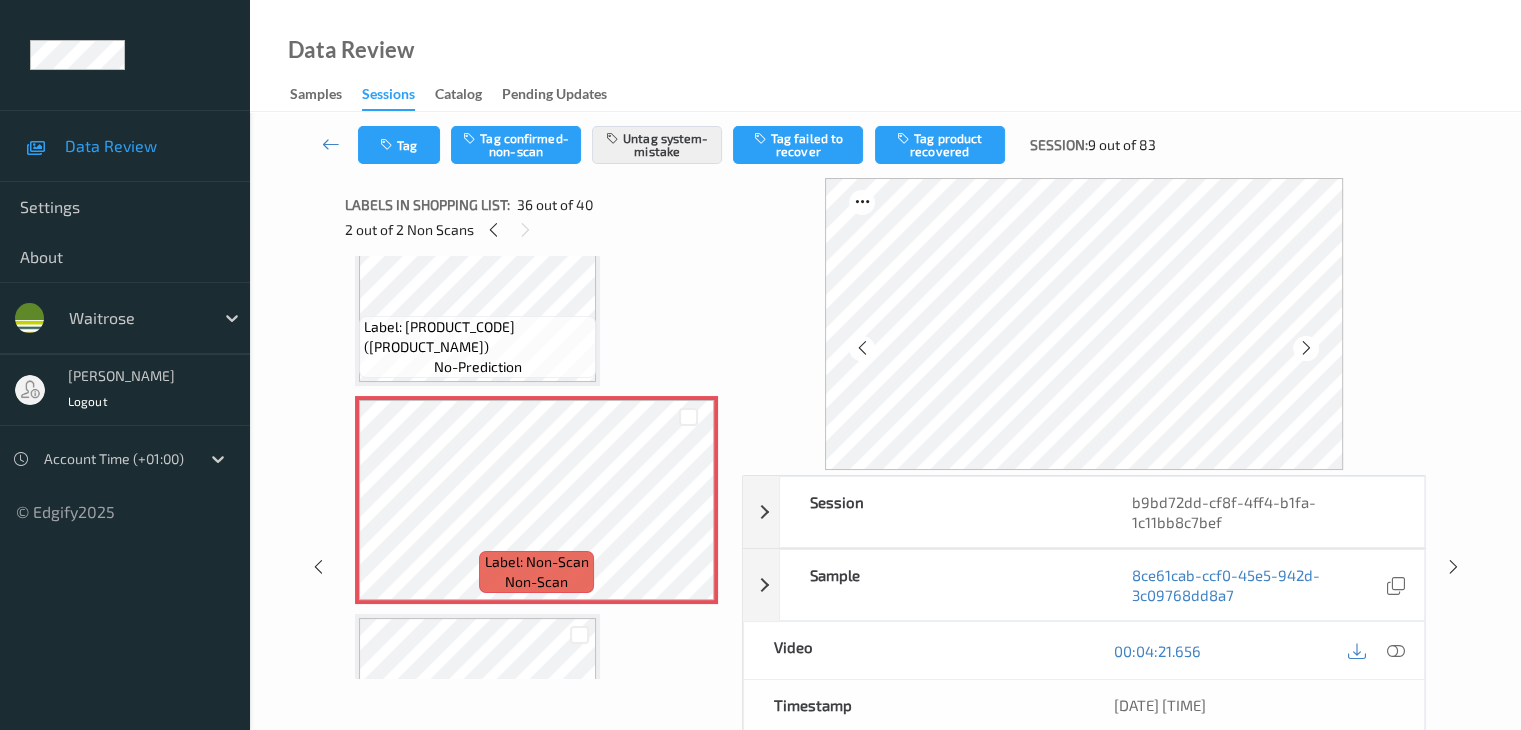 click at bounding box center (1306, 348) 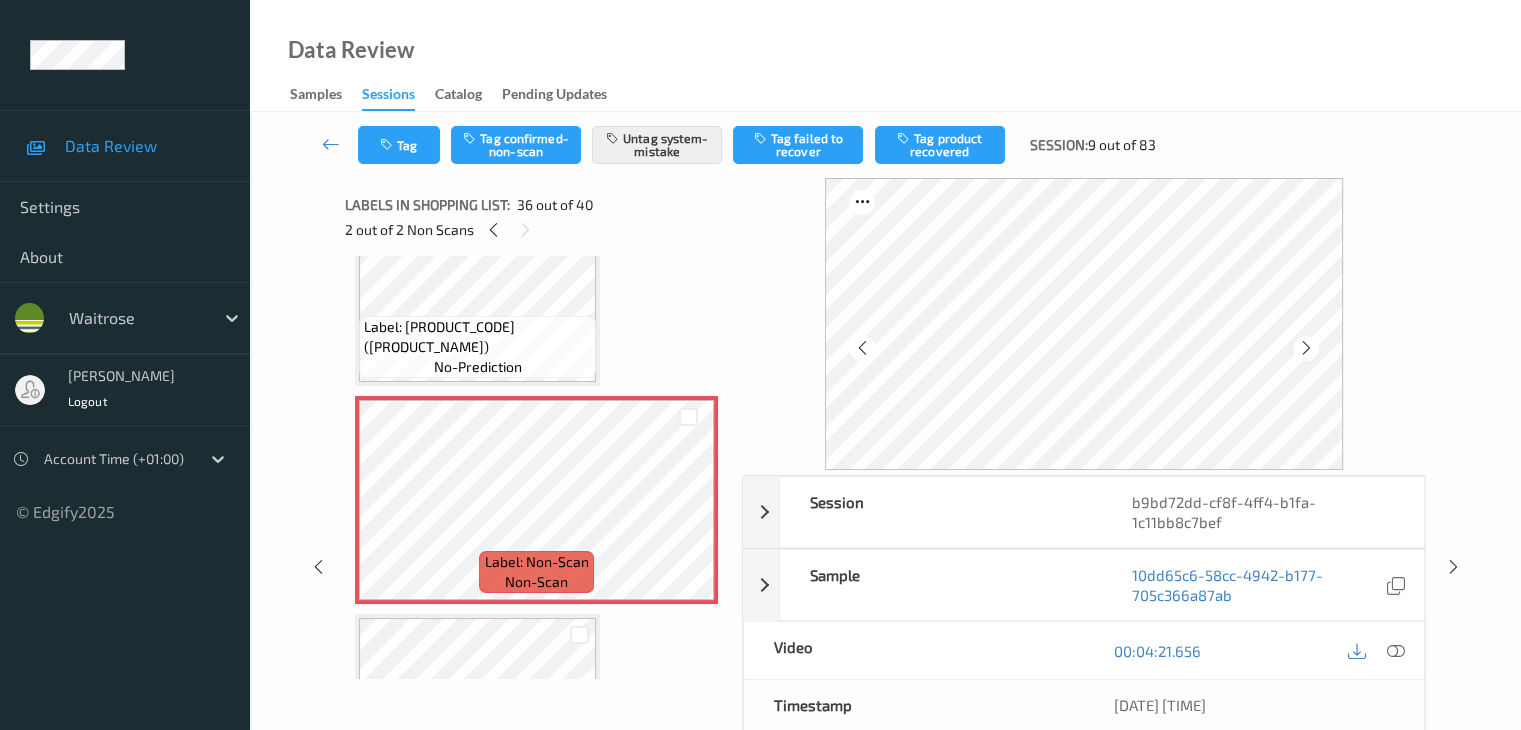 click at bounding box center [1306, 348] 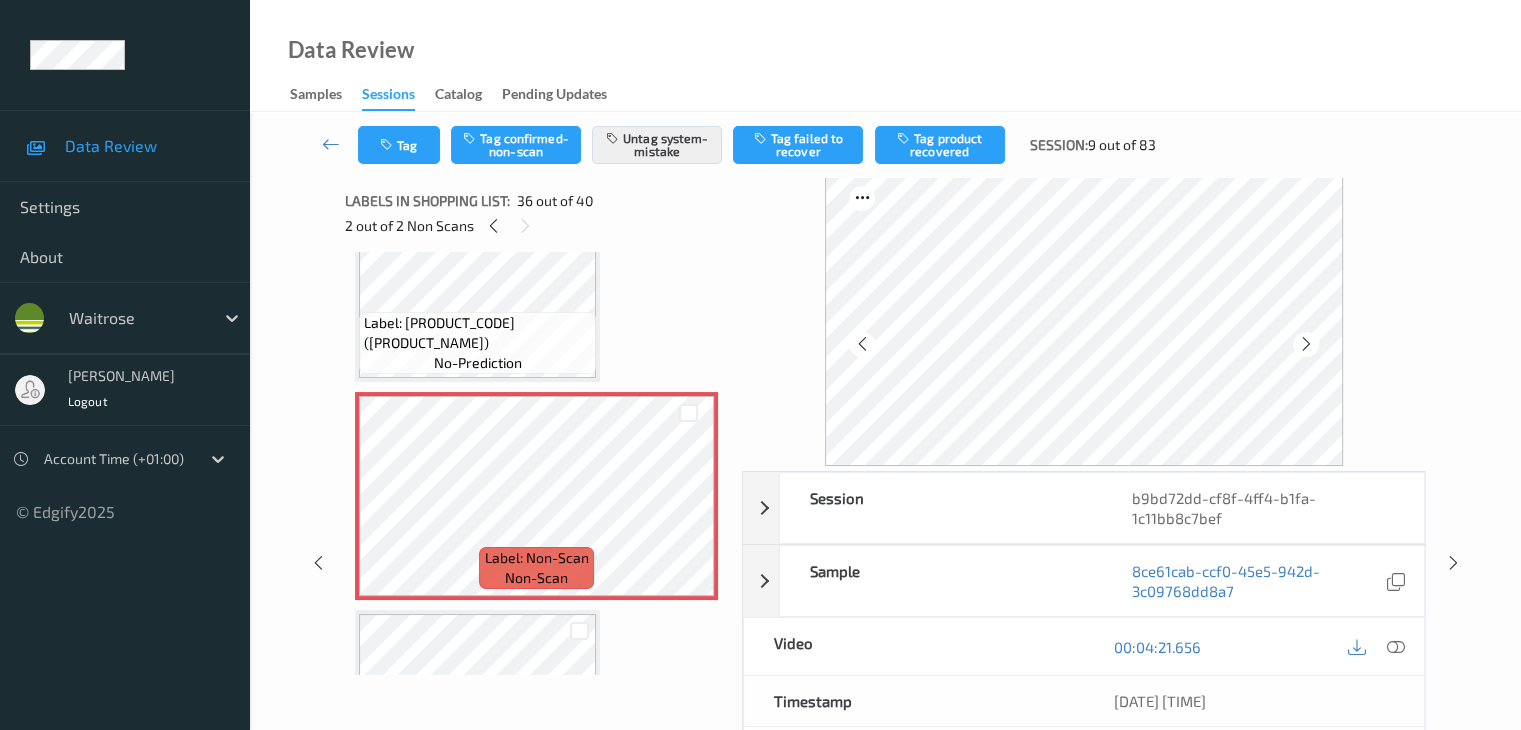 scroll, scrollTop: 0, scrollLeft: 0, axis: both 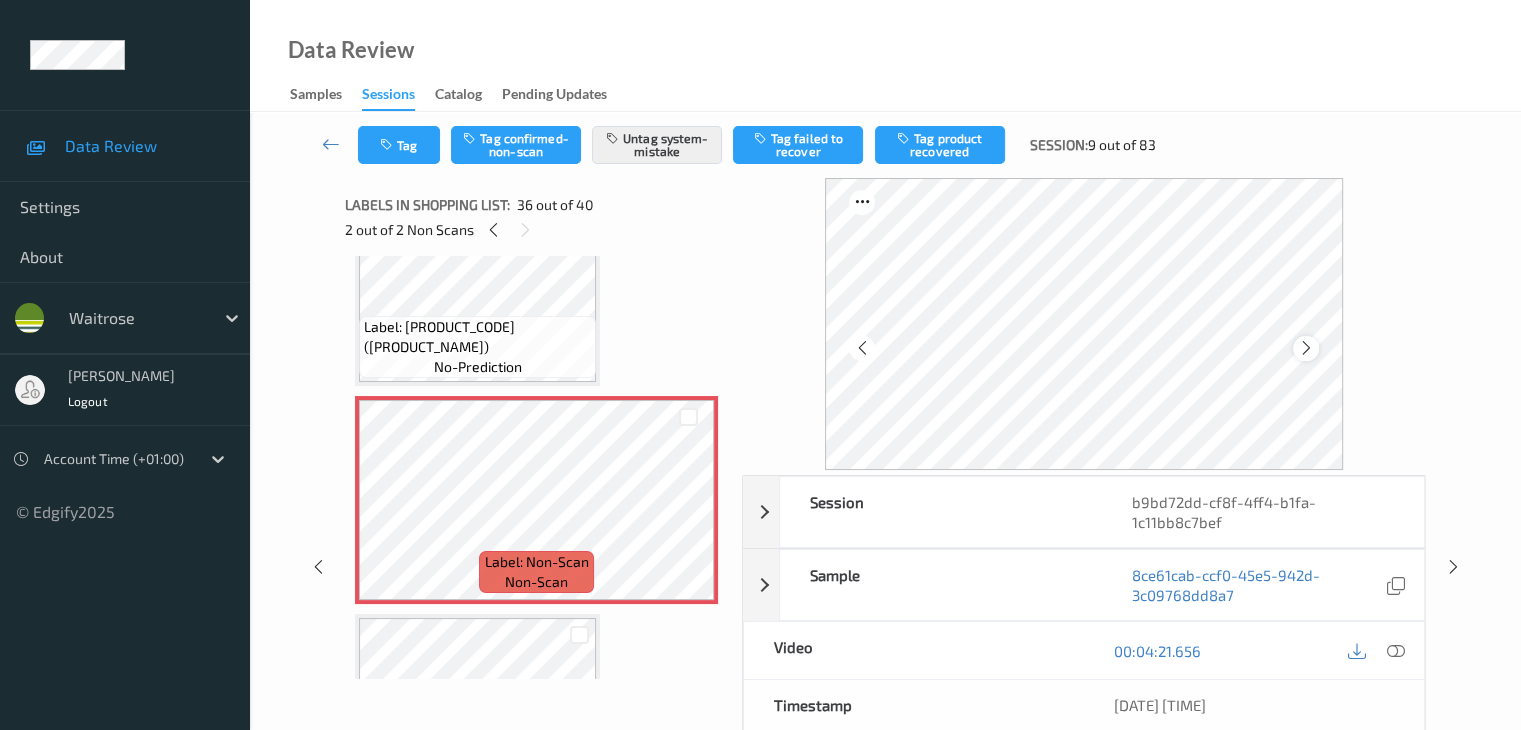 click at bounding box center (1306, 348) 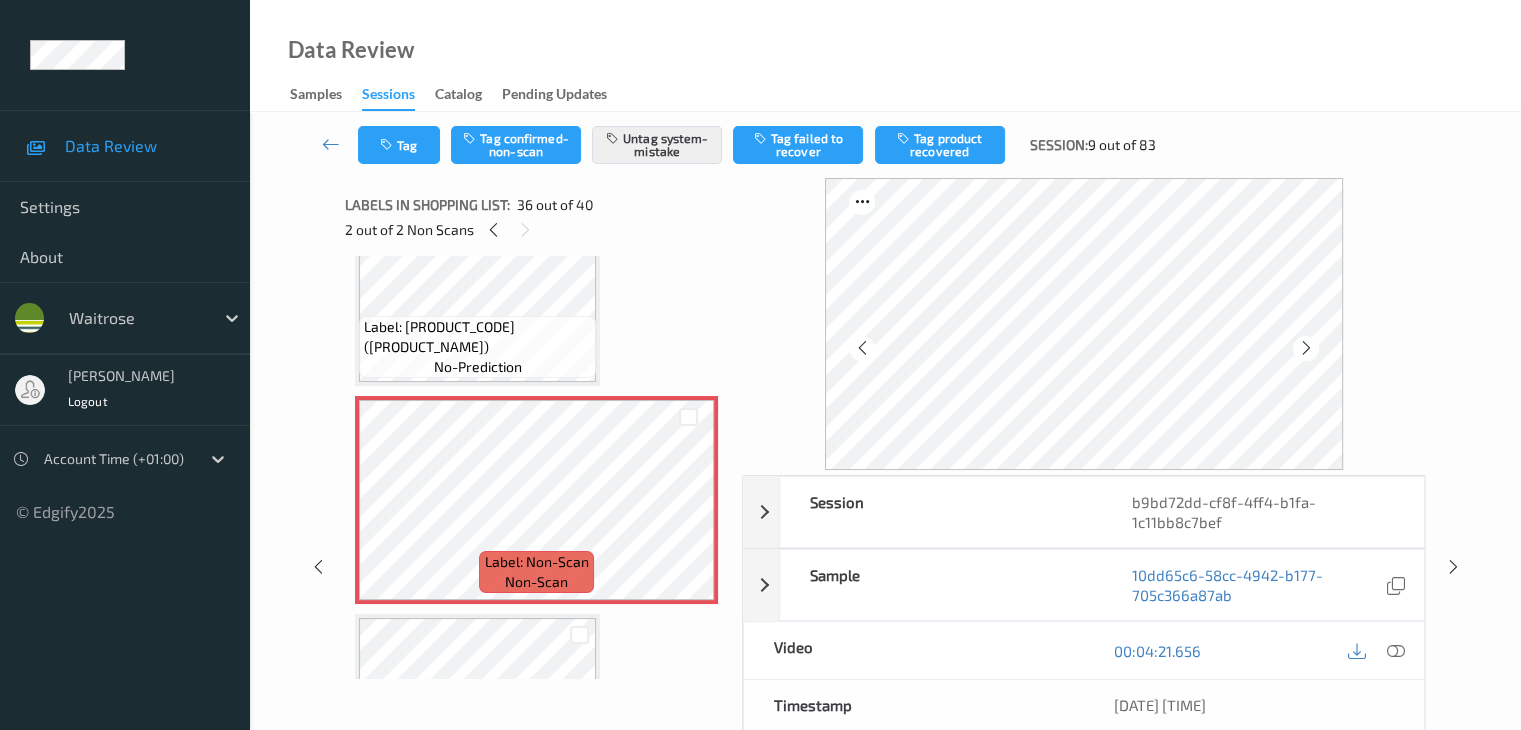 click at bounding box center (1306, 348) 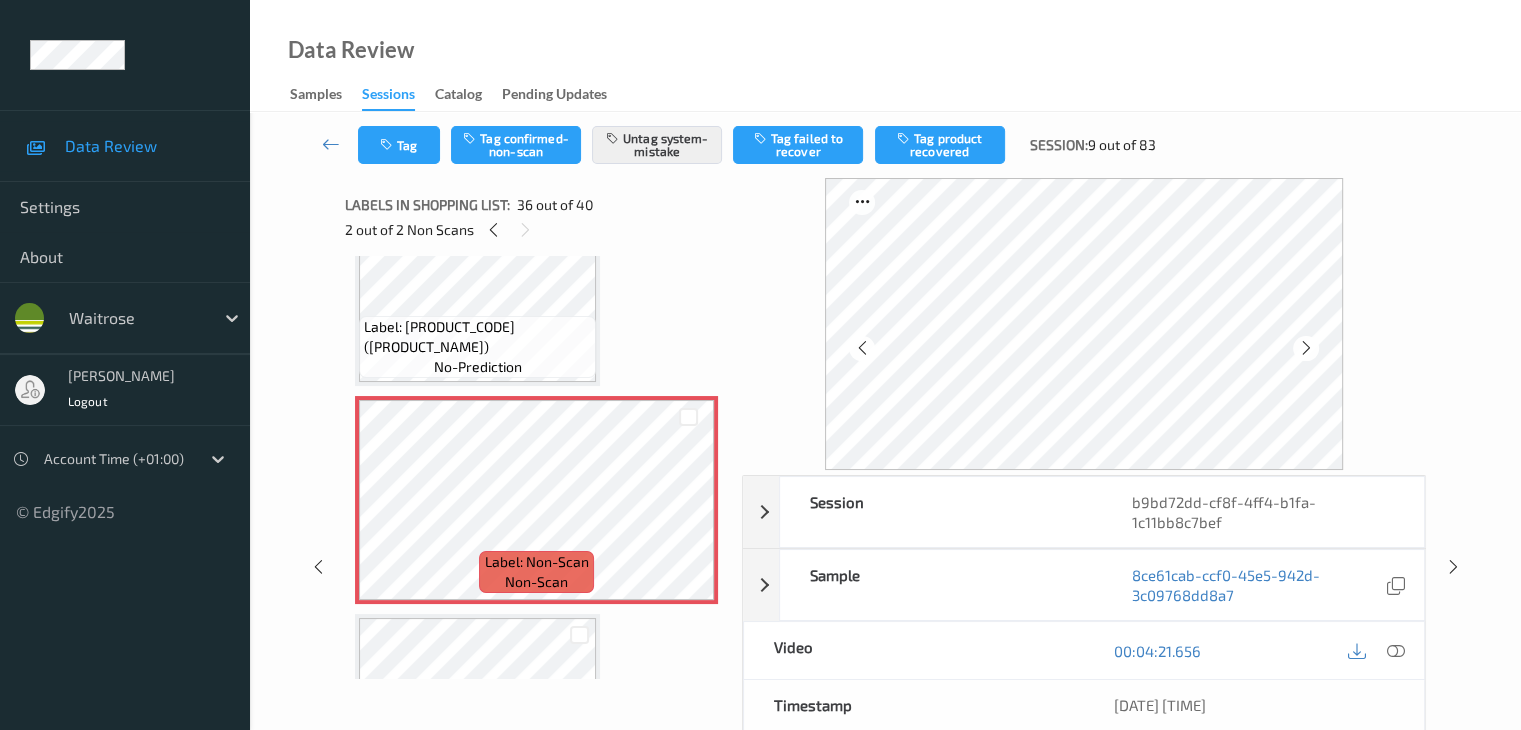 click at bounding box center [1306, 348] 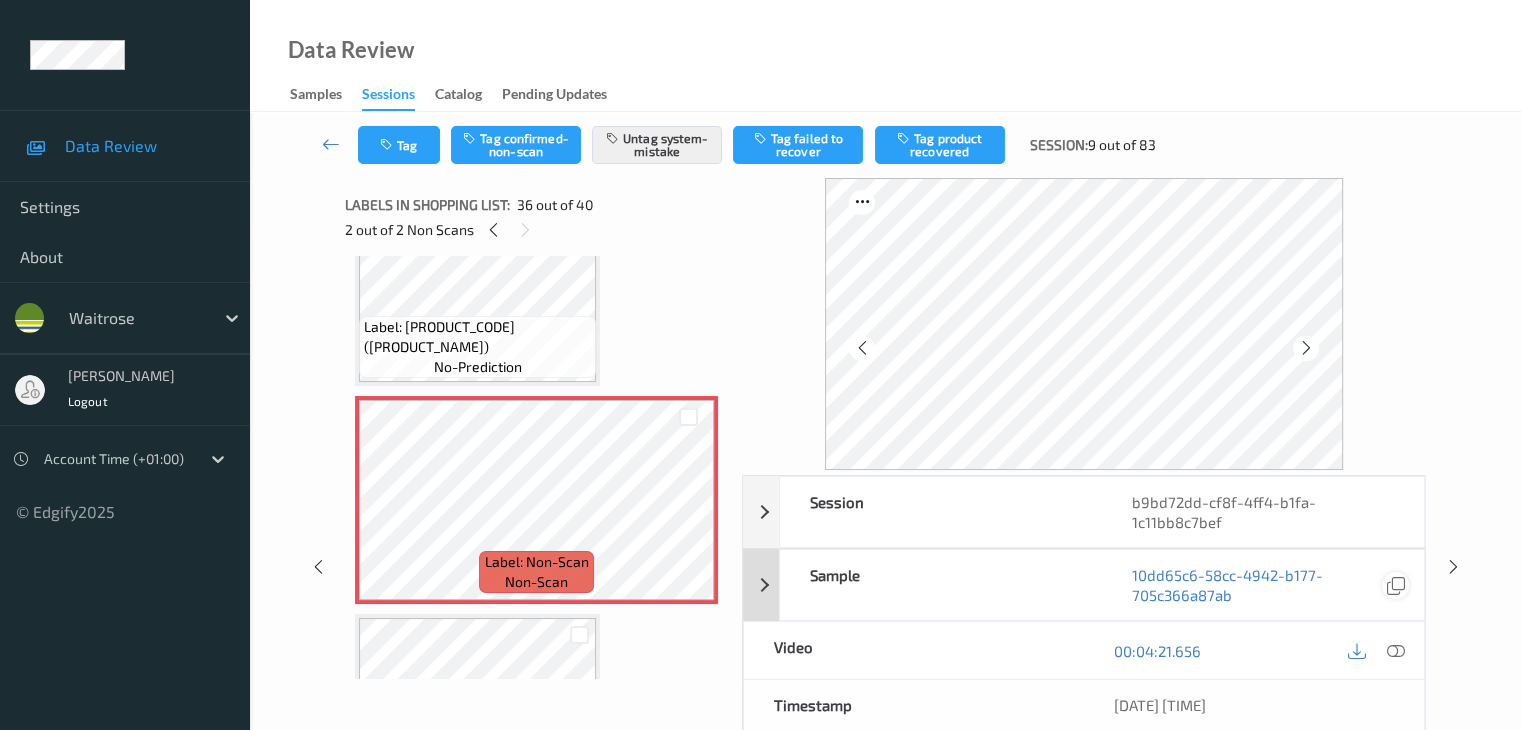 click at bounding box center (1395, 585) 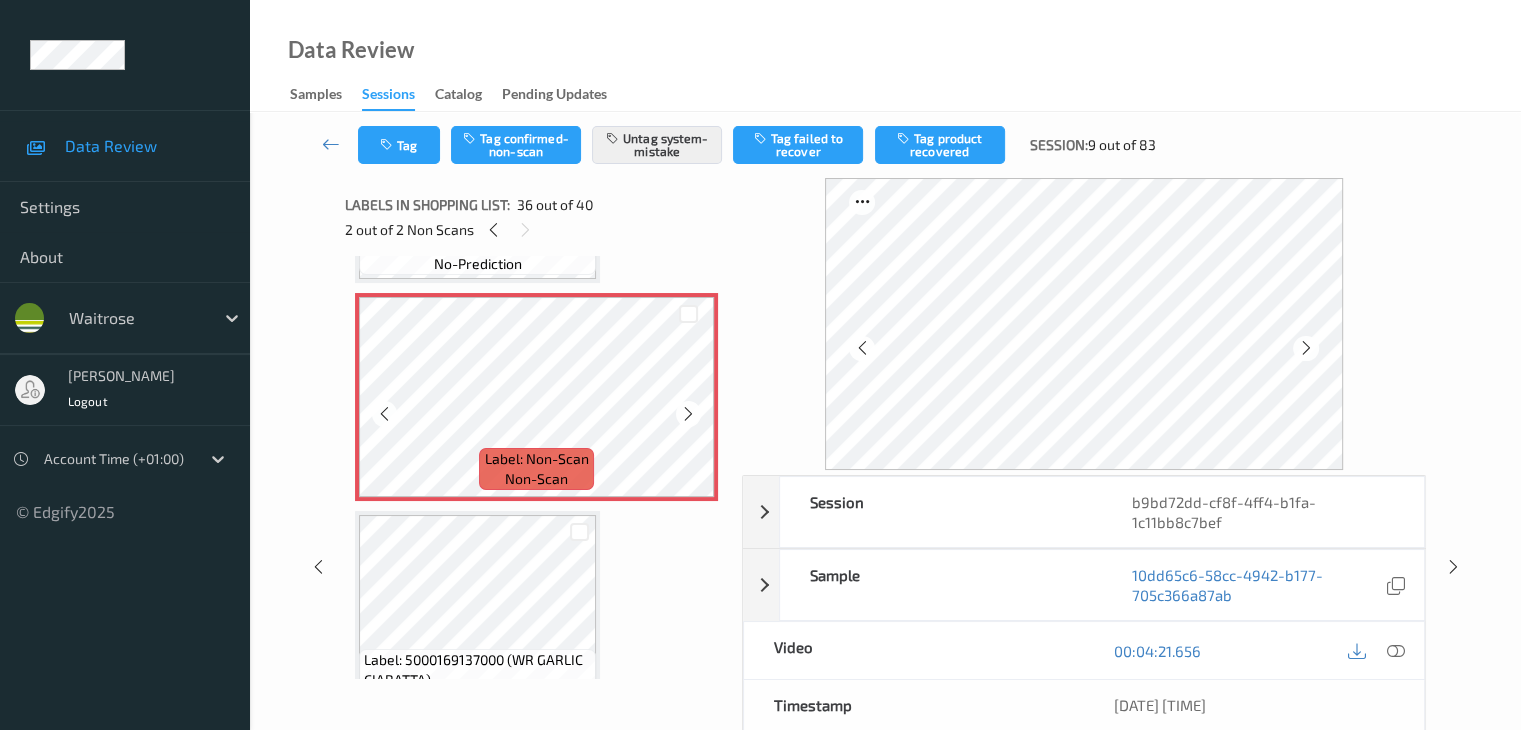 scroll, scrollTop: 7700, scrollLeft: 0, axis: vertical 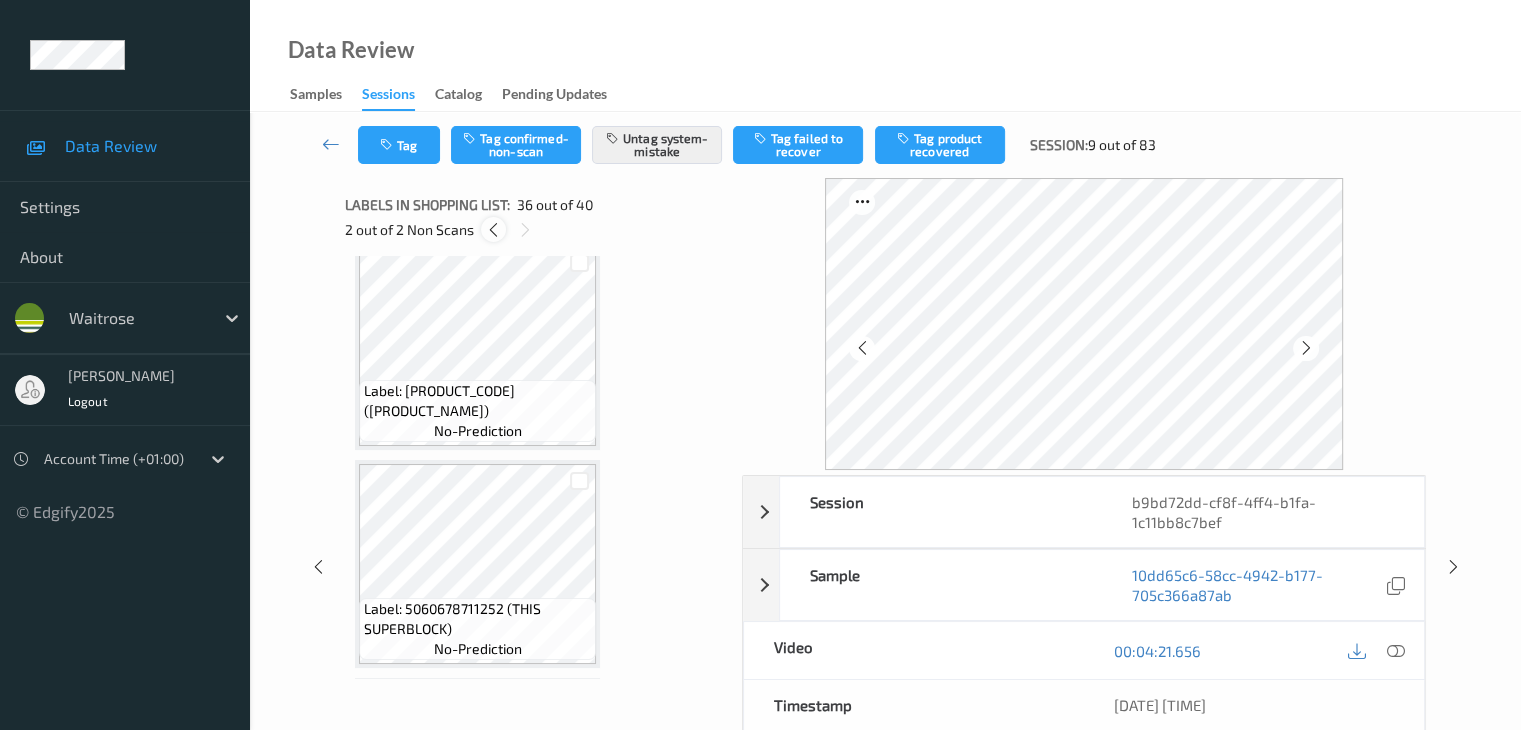 click at bounding box center [493, 230] 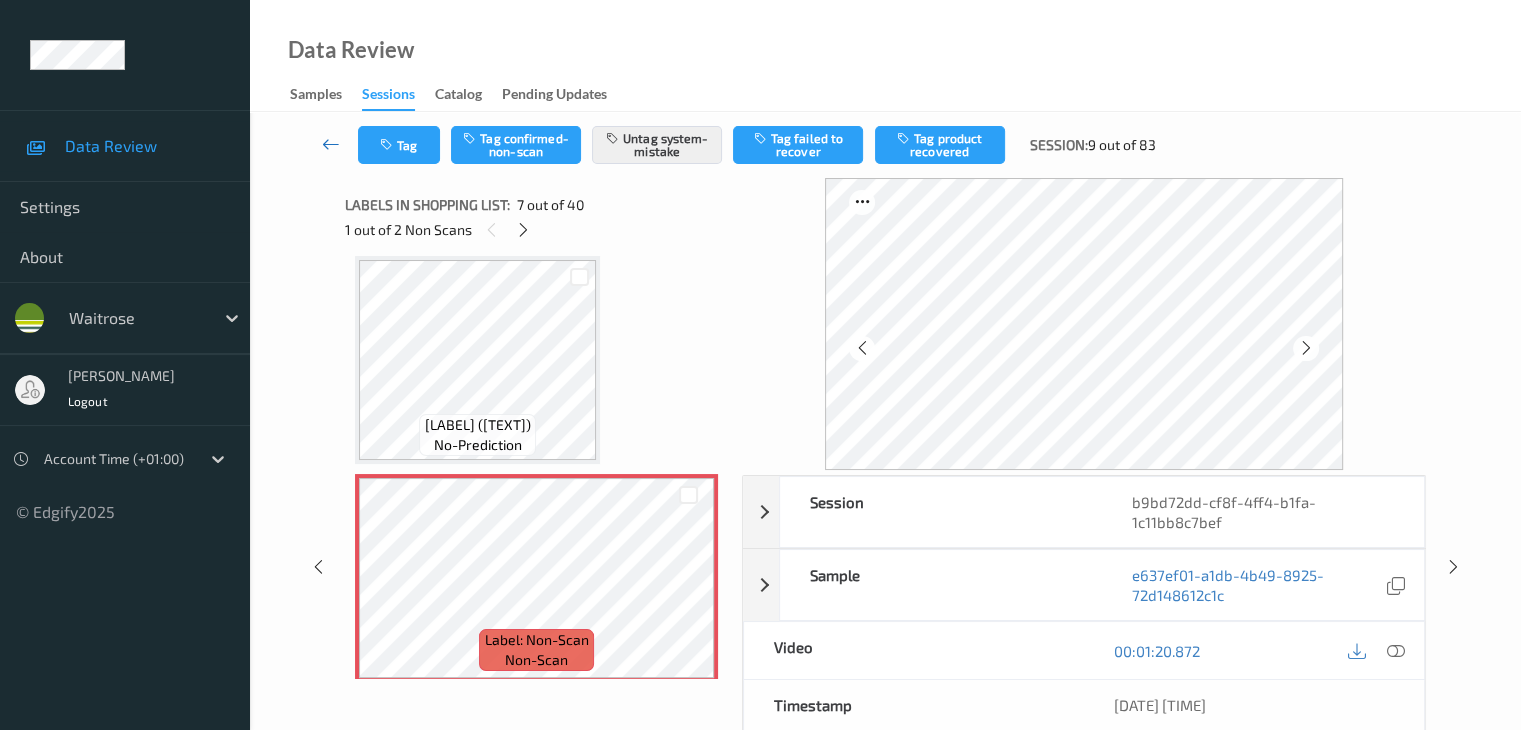 click at bounding box center [331, 144] 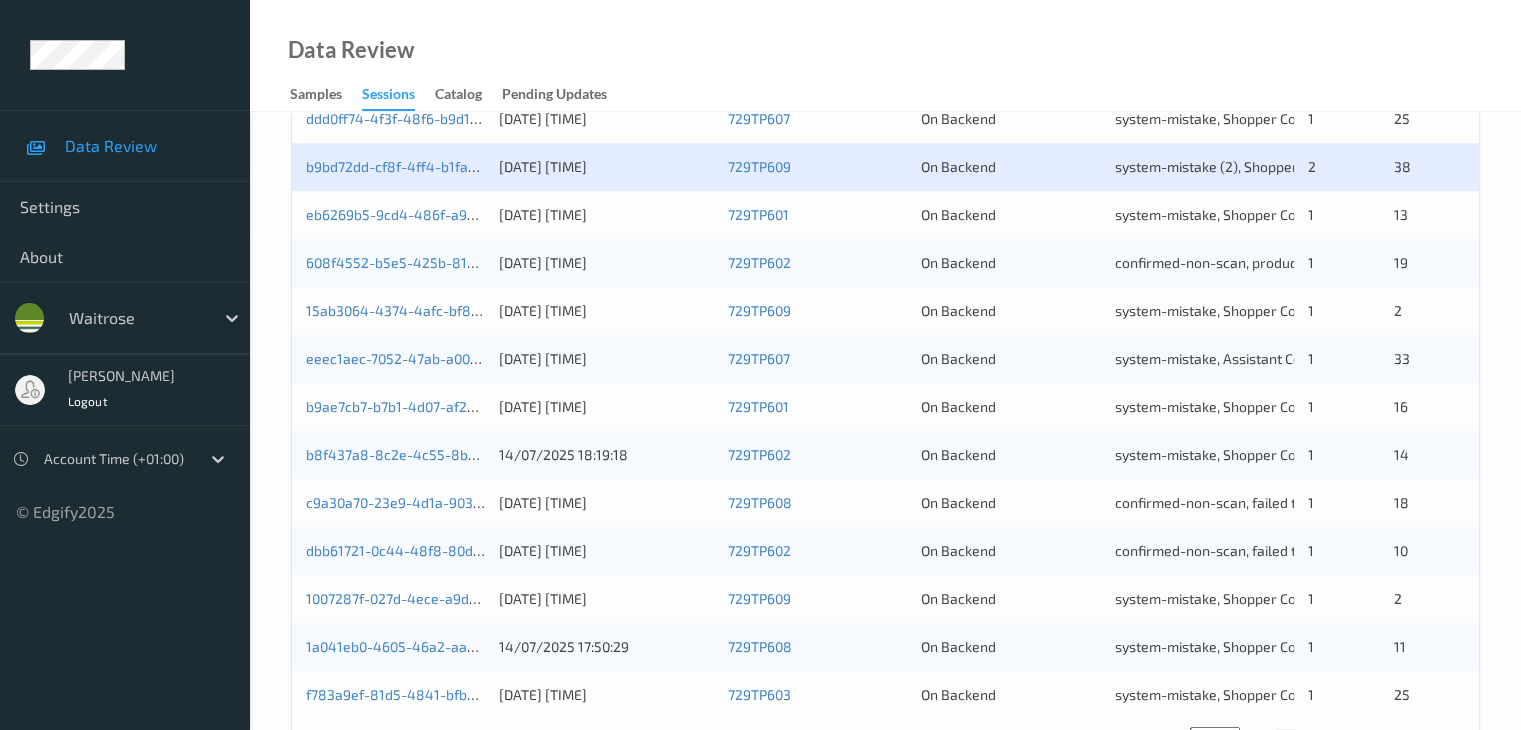 scroll, scrollTop: 932, scrollLeft: 0, axis: vertical 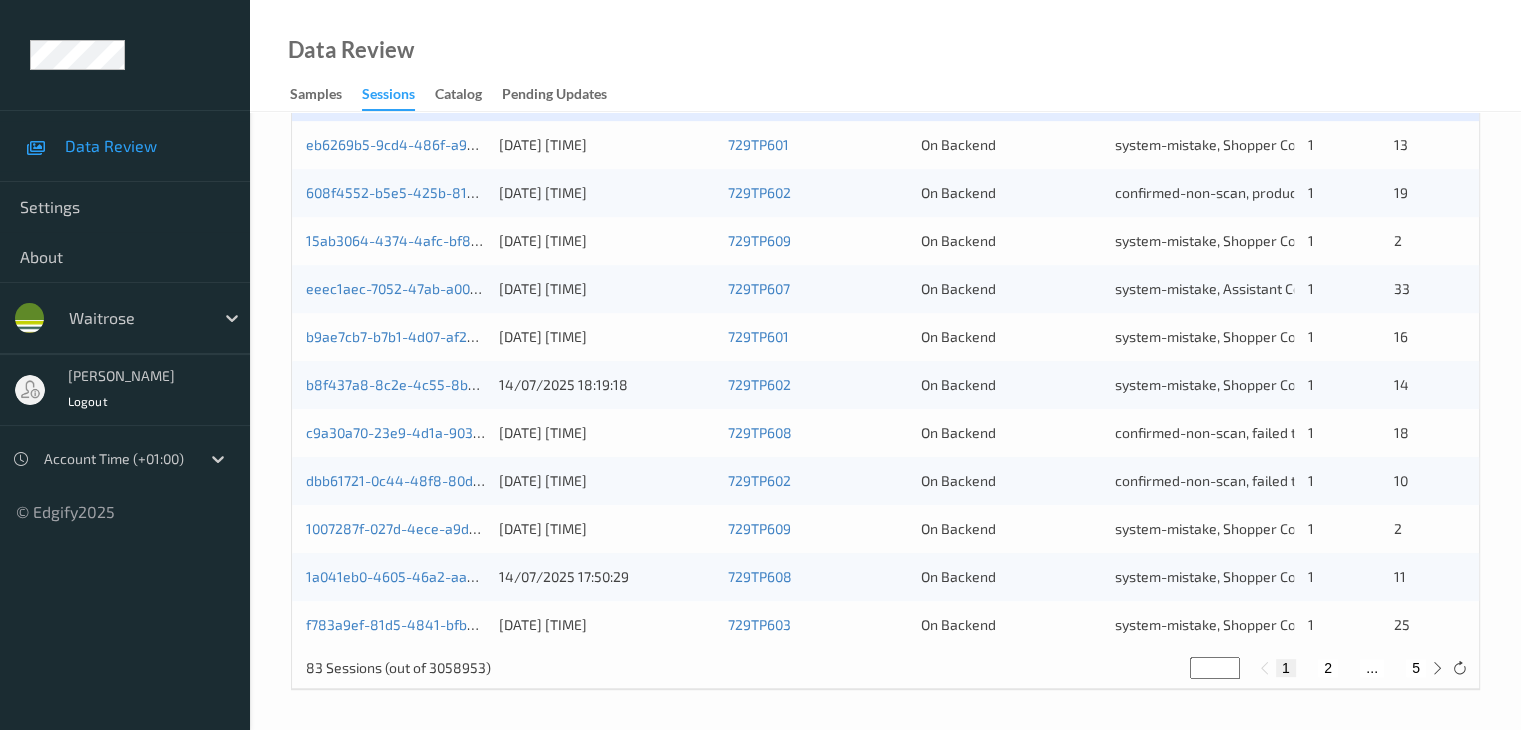 click on "2" at bounding box center [1328, 668] 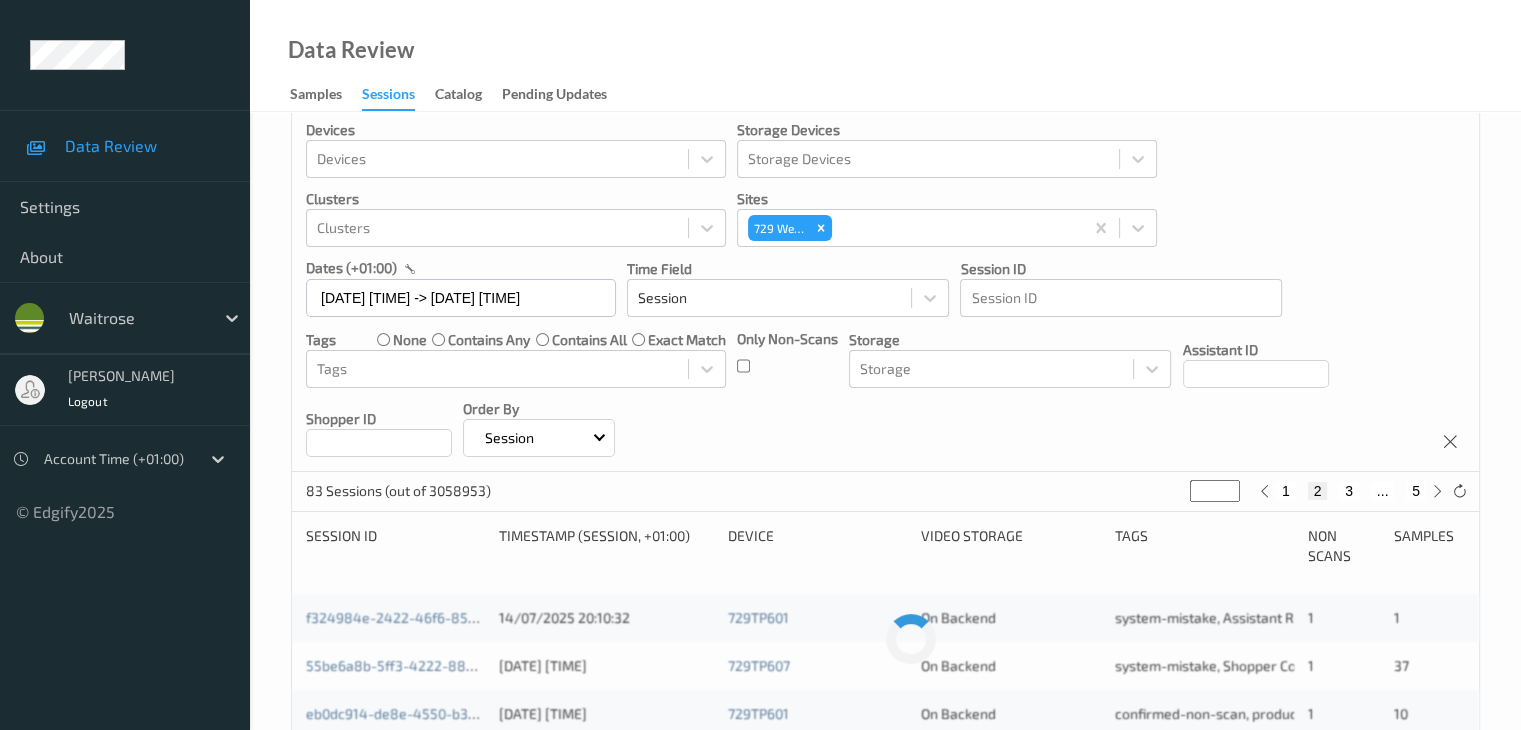 scroll, scrollTop: 0, scrollLeft: 0, axis: both 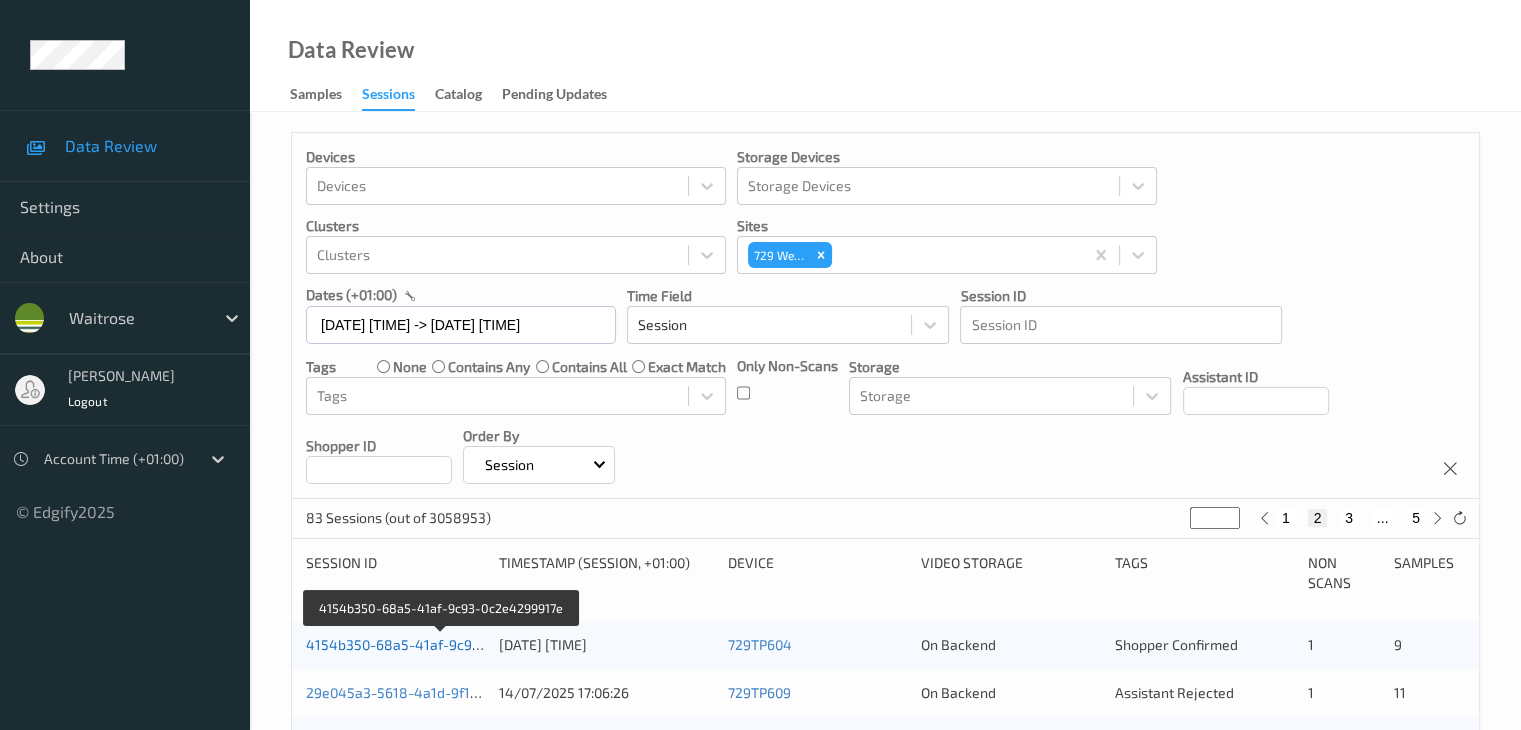 click on "4154b350-68a5-41af-9c93-0c2e4299917e" at bounding box center [442, 644] 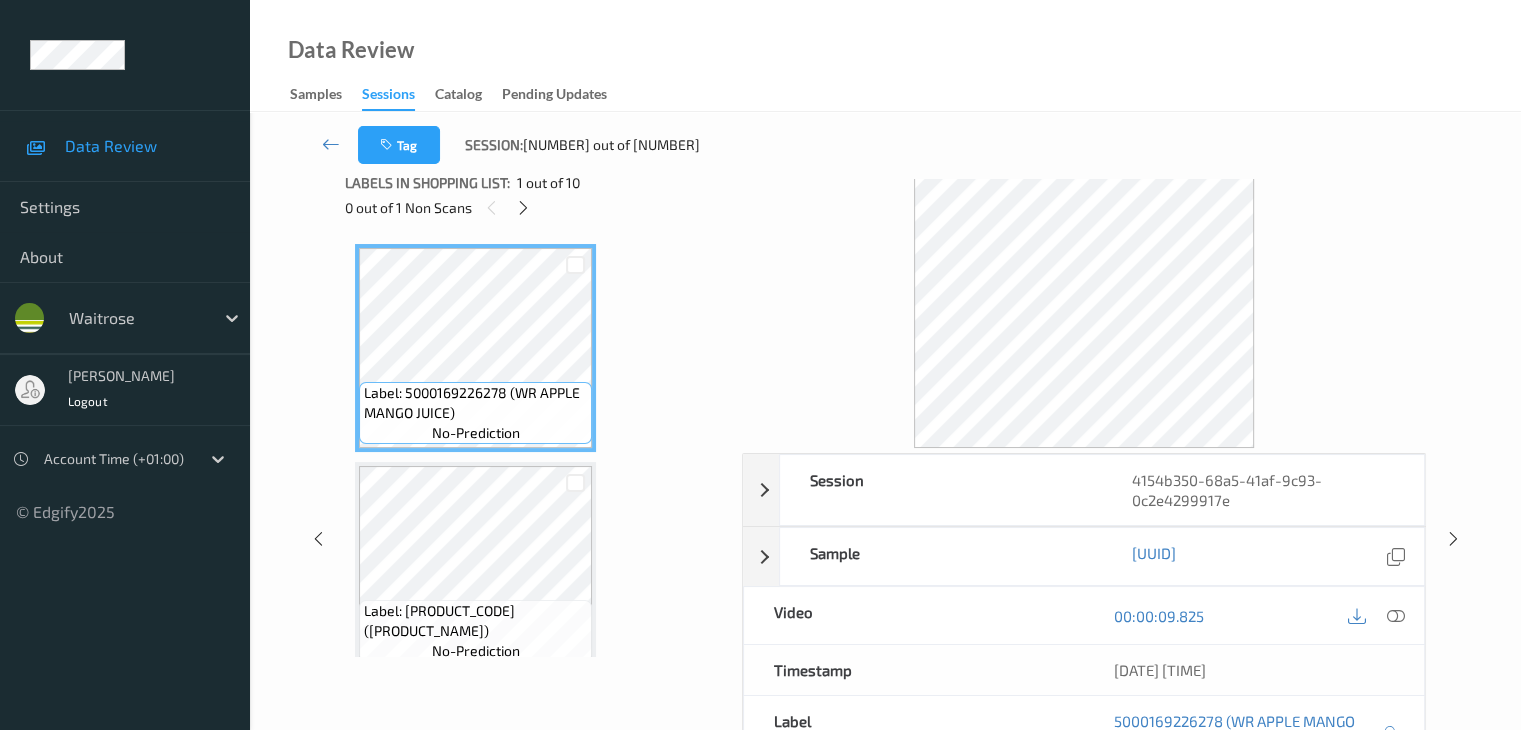 scroll, scrollTop: 0, scrollLeft: 0, axis: both 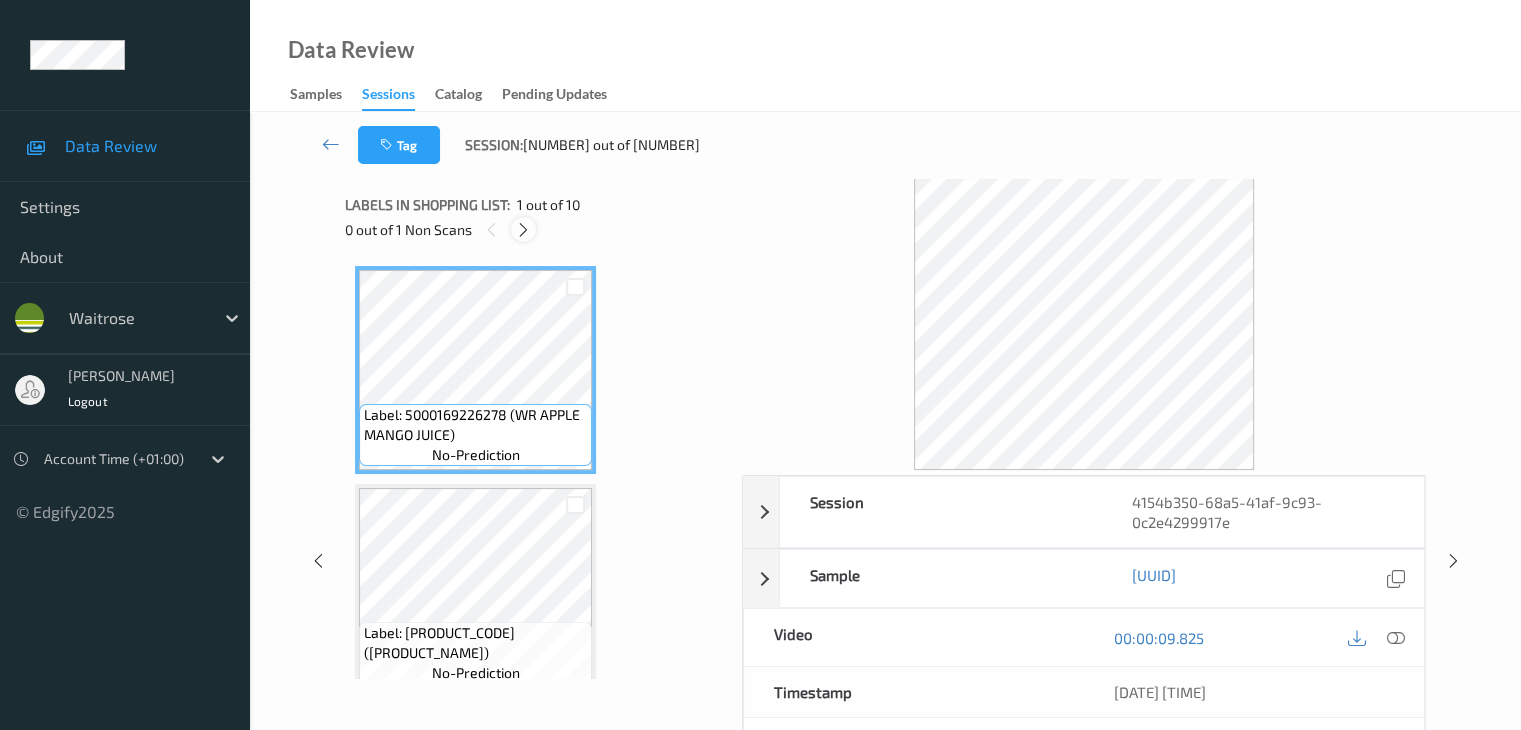click at bounding box center [523, 230] 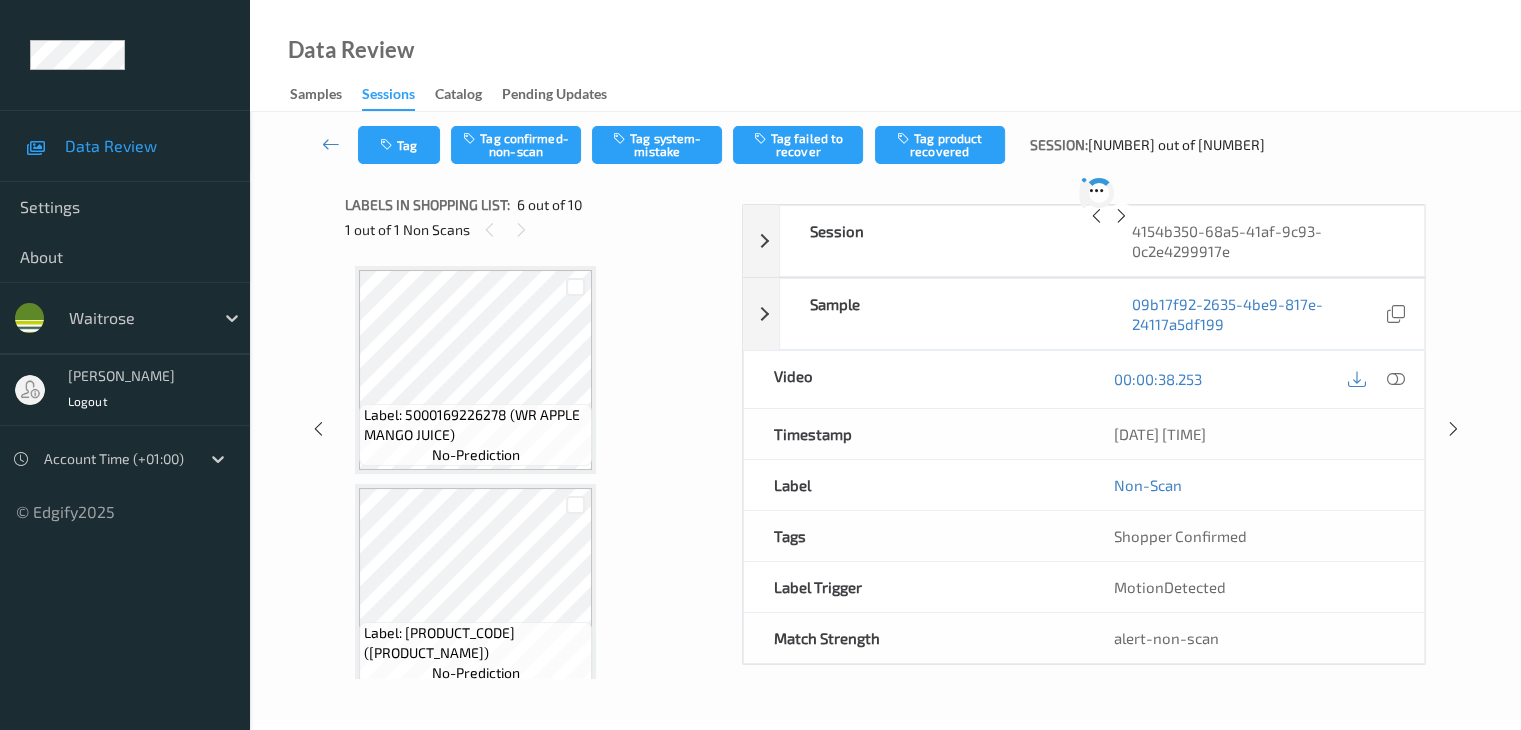 scroll, scrollTop: 882, scrollLeft: 0, axis: vertical 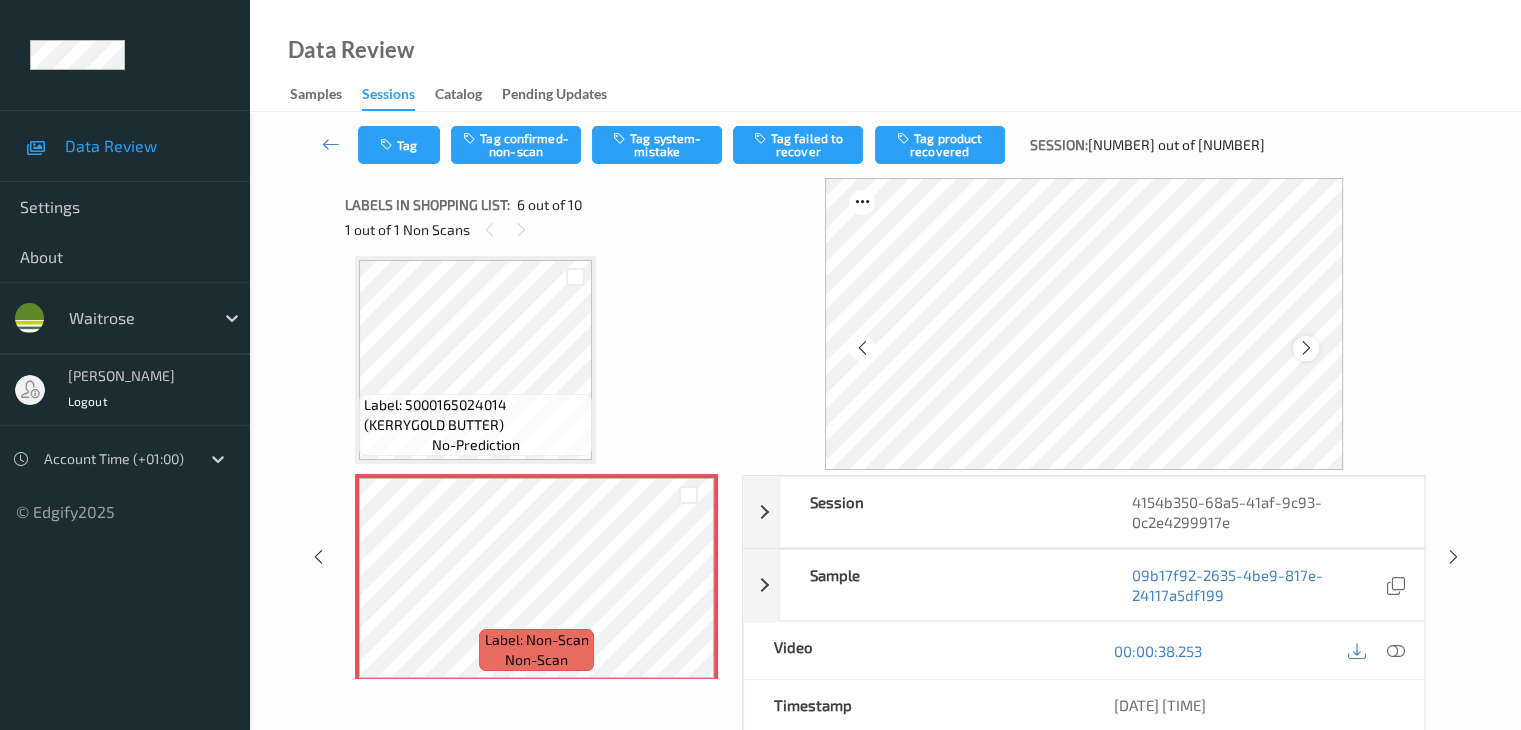 click at bounding box center [1306, 348] 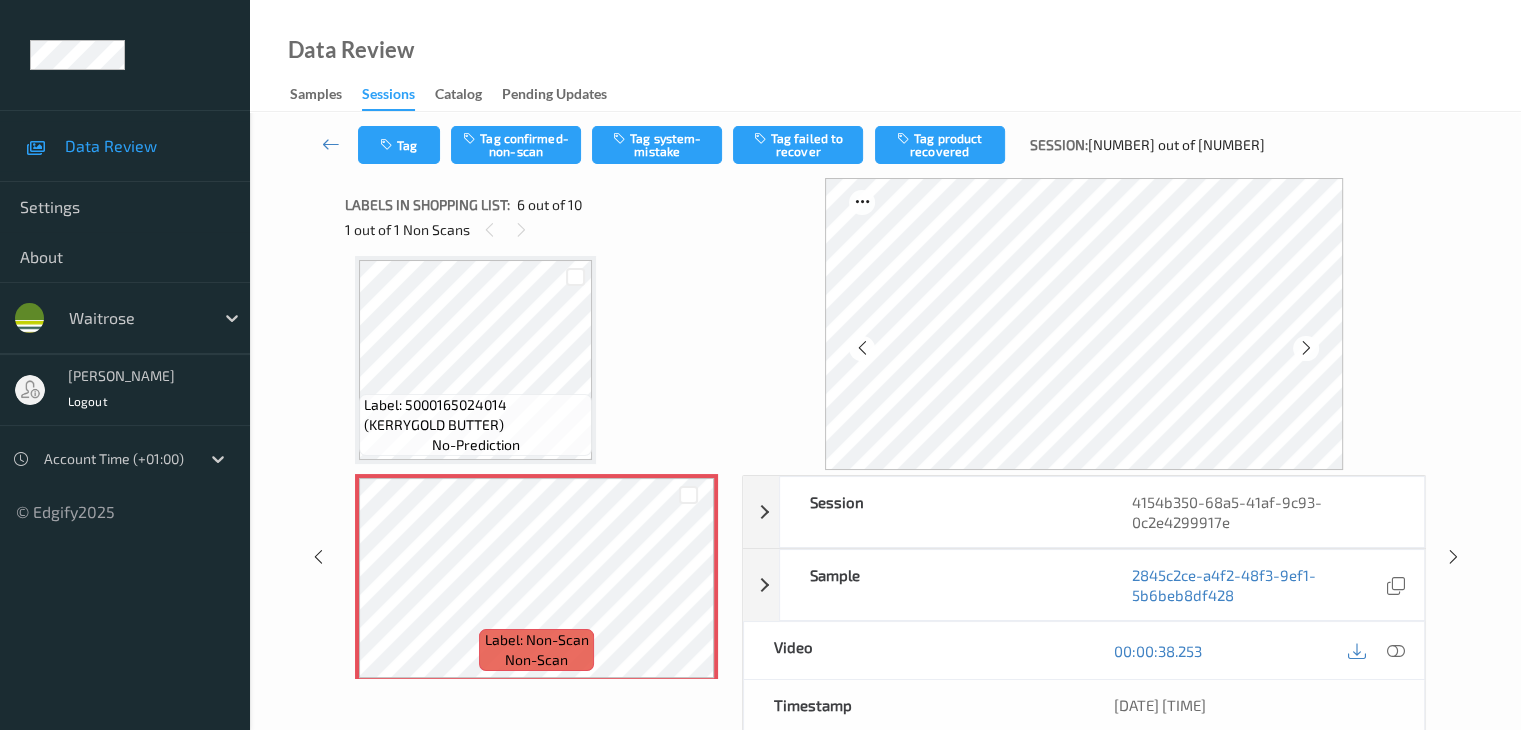 click at bounding box center [1306, 348] 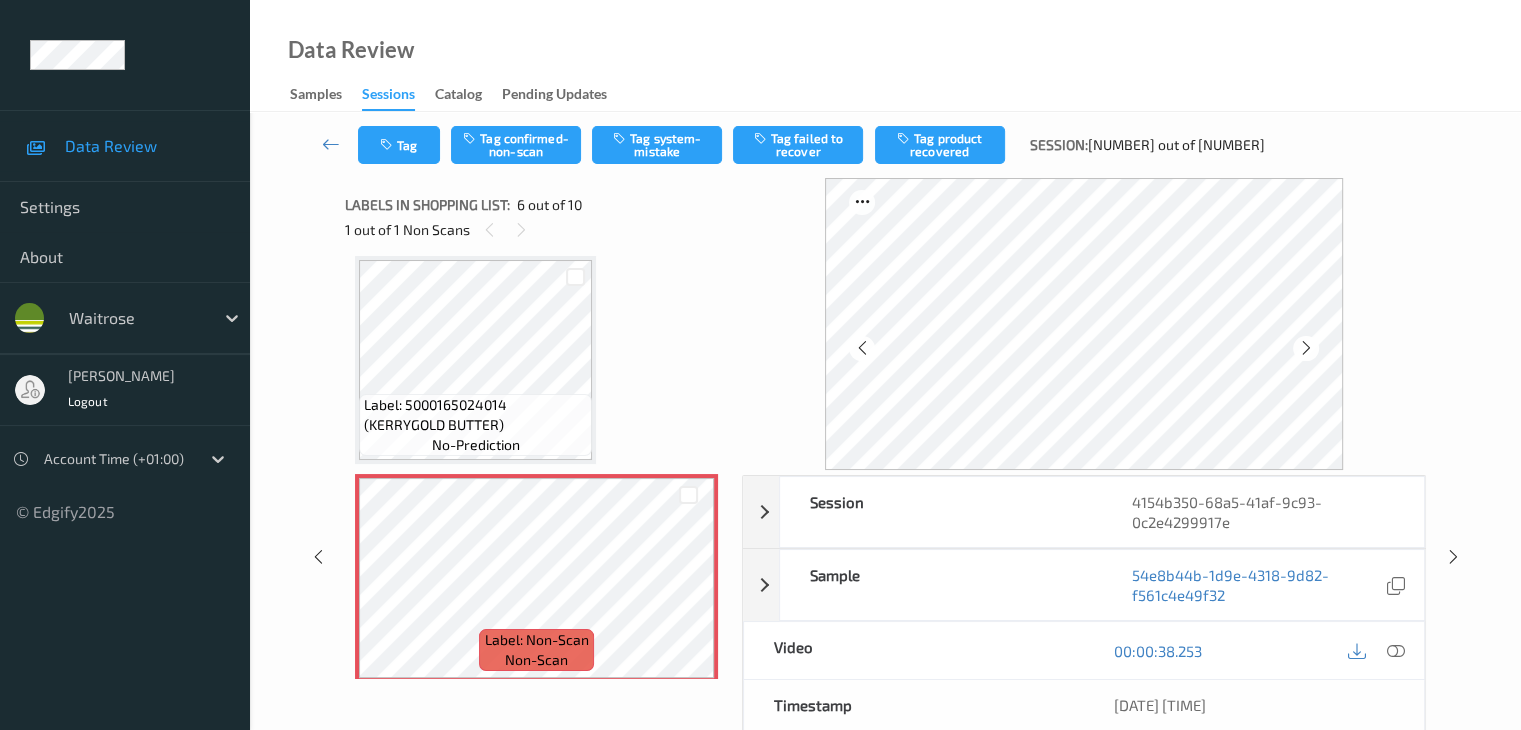 click at bounding box center [1306, 348] 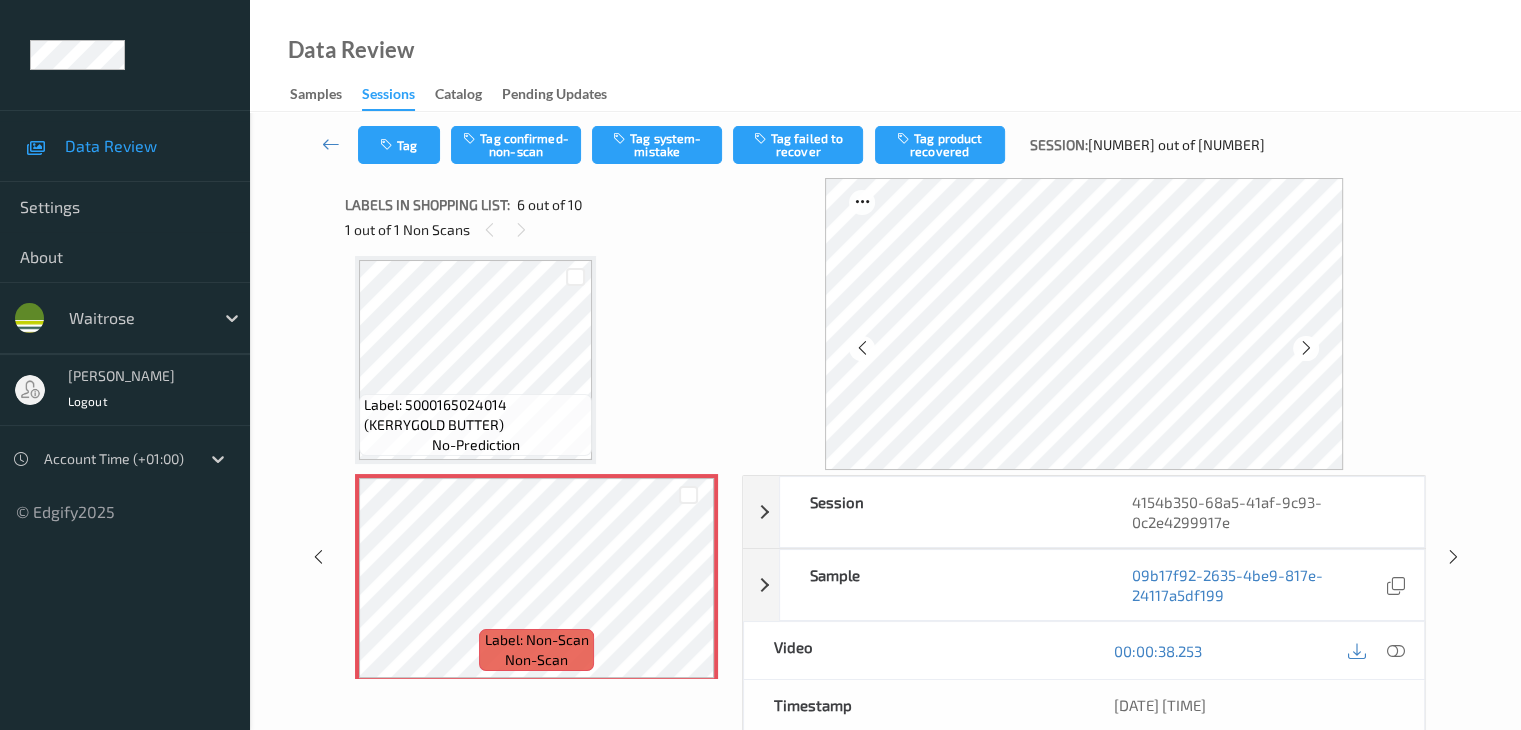 click at bounding box center (1306, 348) 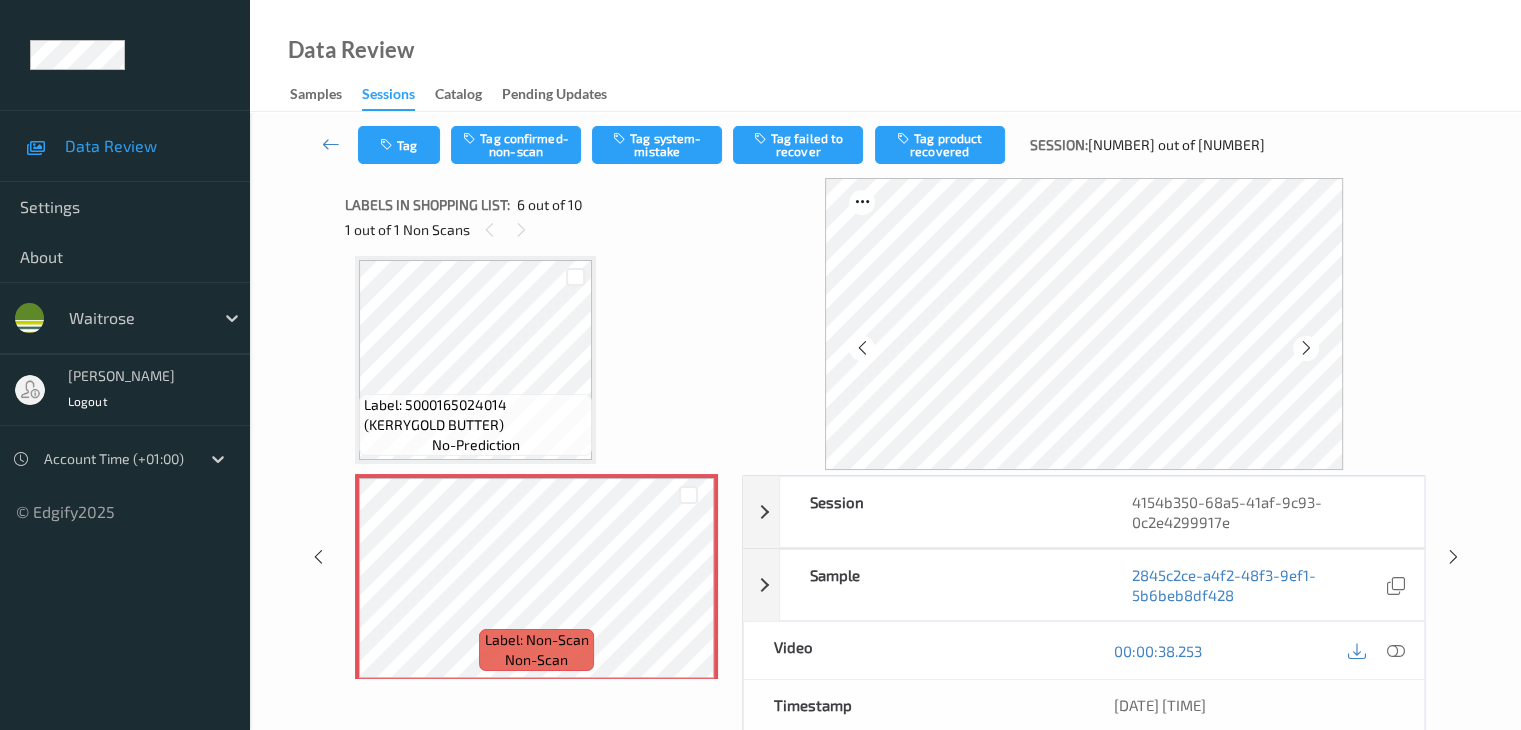 click at bounding box center [1306, 348] 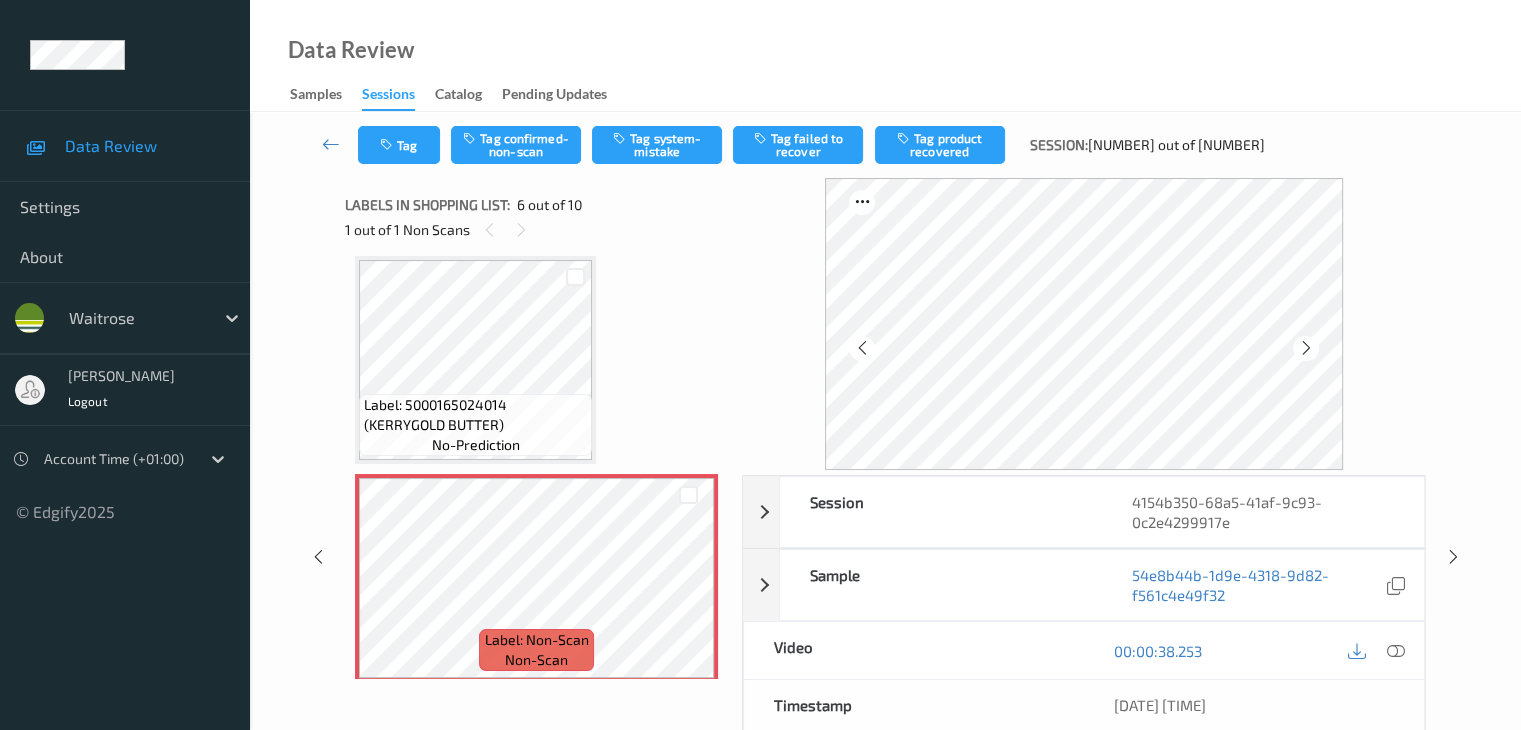 click at bounding box center (1306, 348) 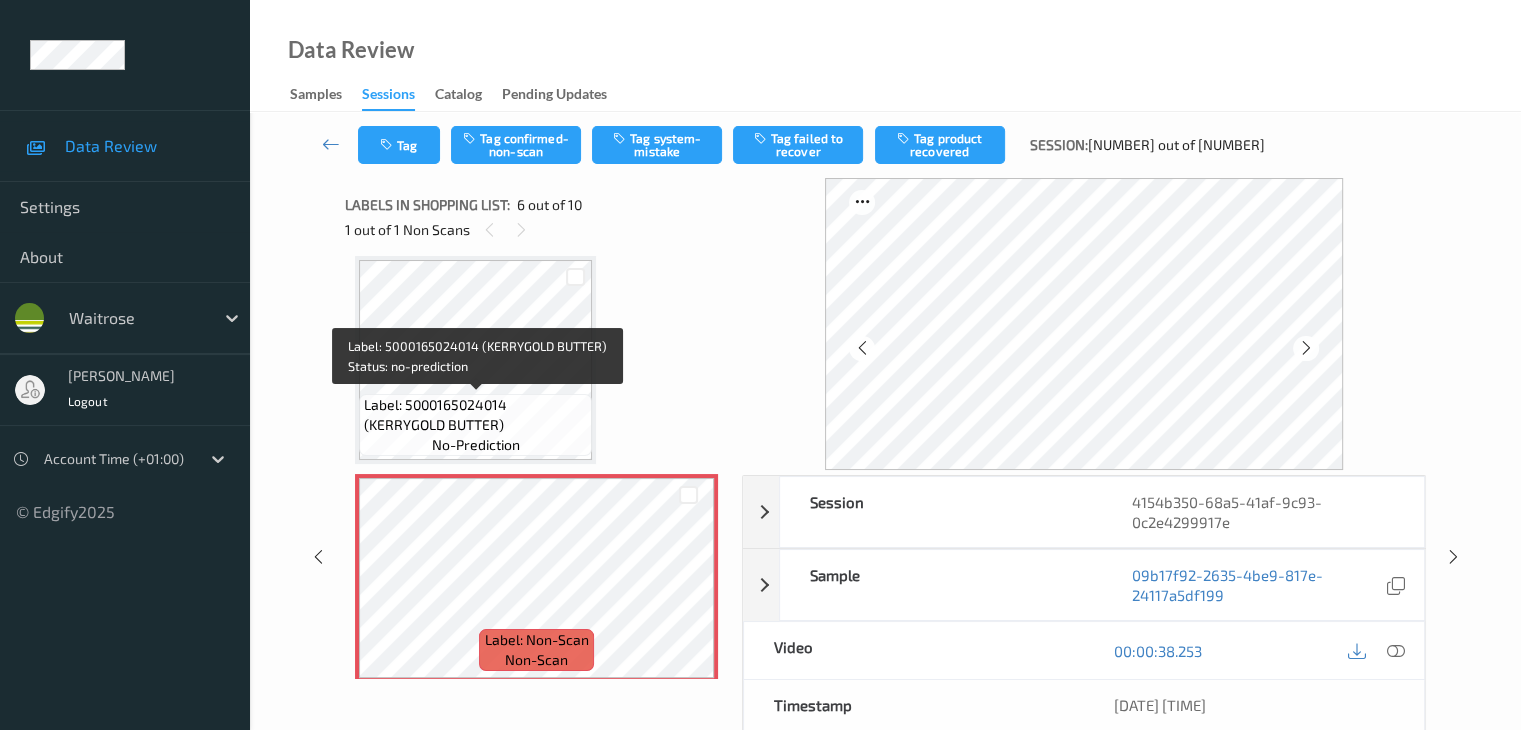 click on "Label: 5000165024014 (KERRYGOLD BUTTER)" at bounding box center (475, 415) 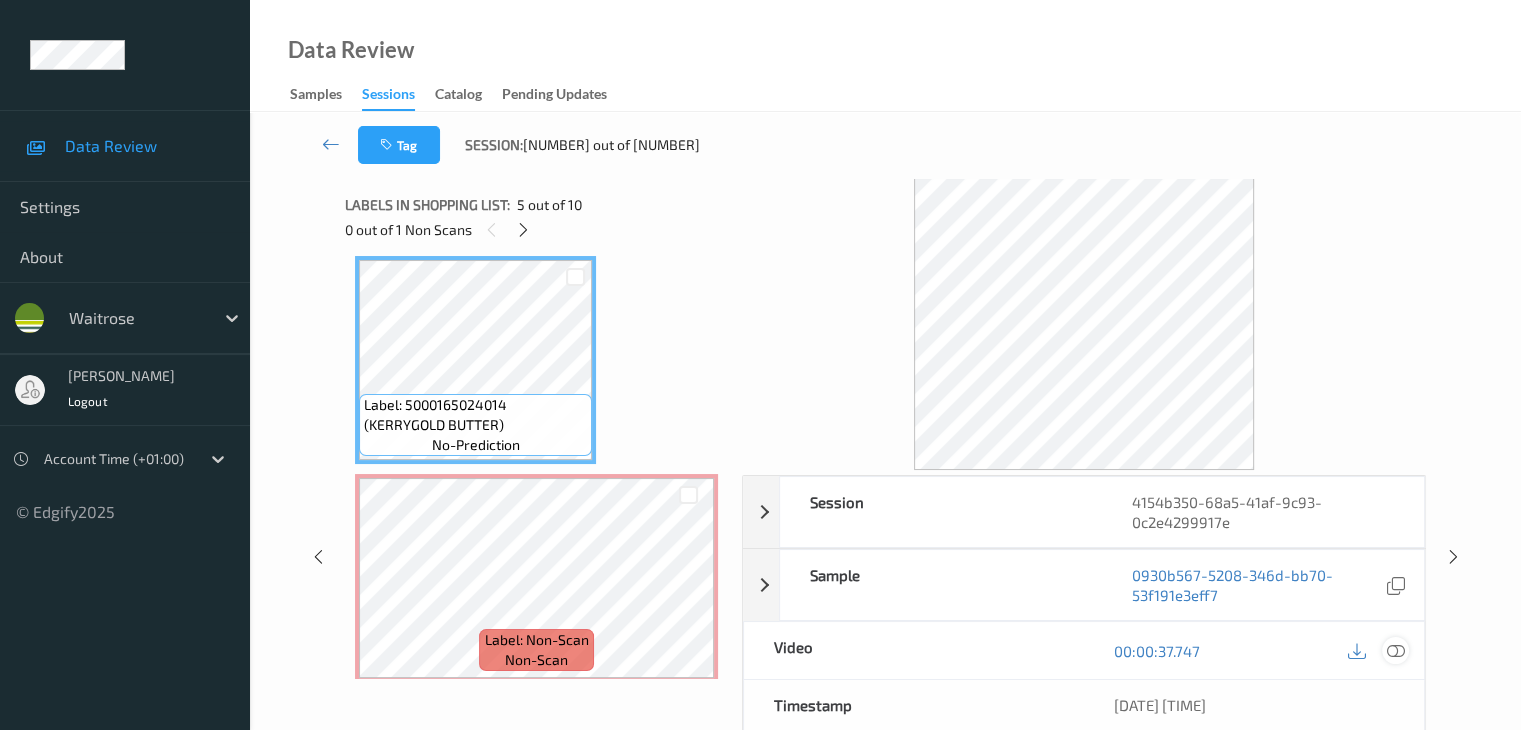 click at bounding box center [1395, 651] 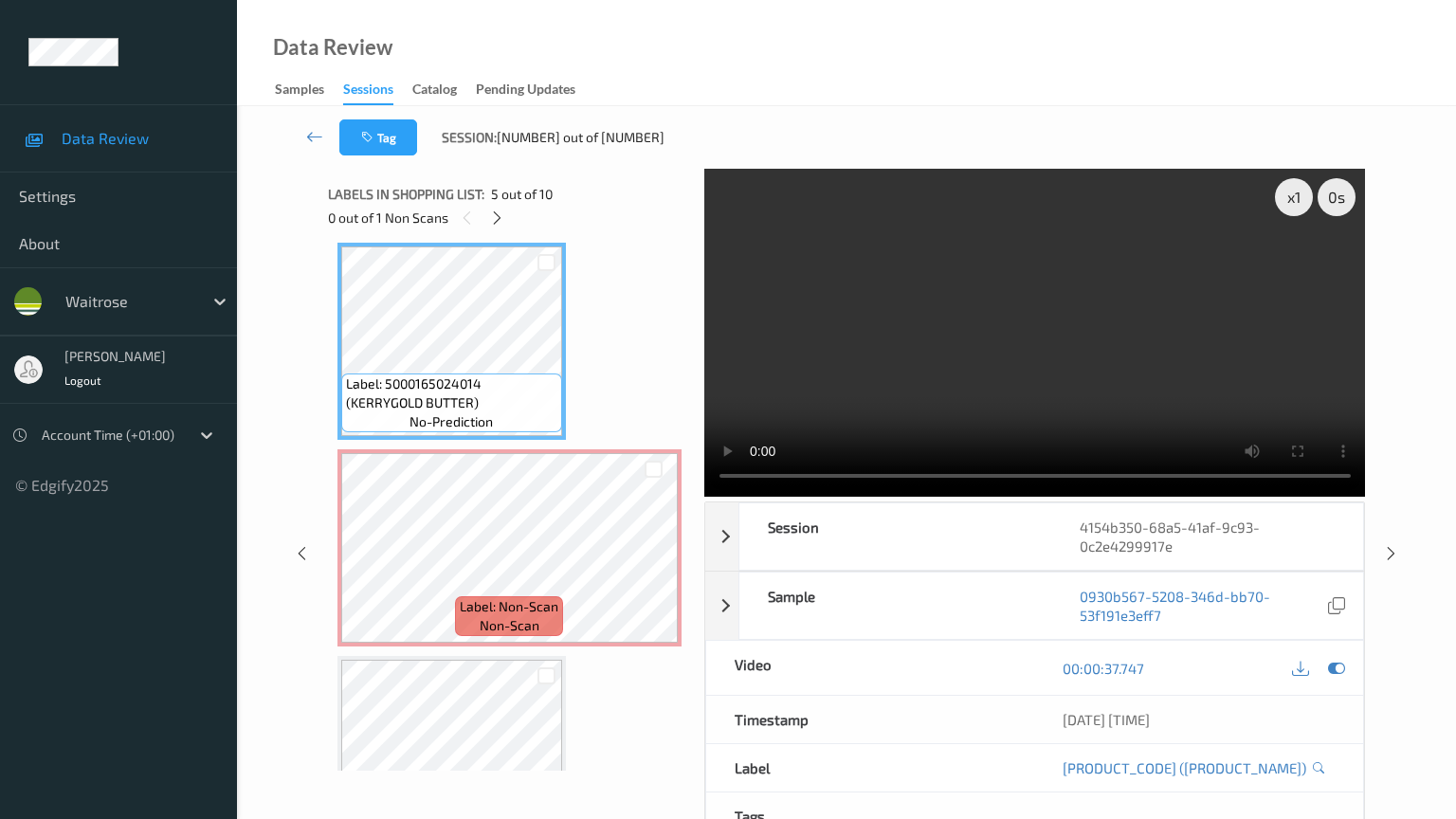 type 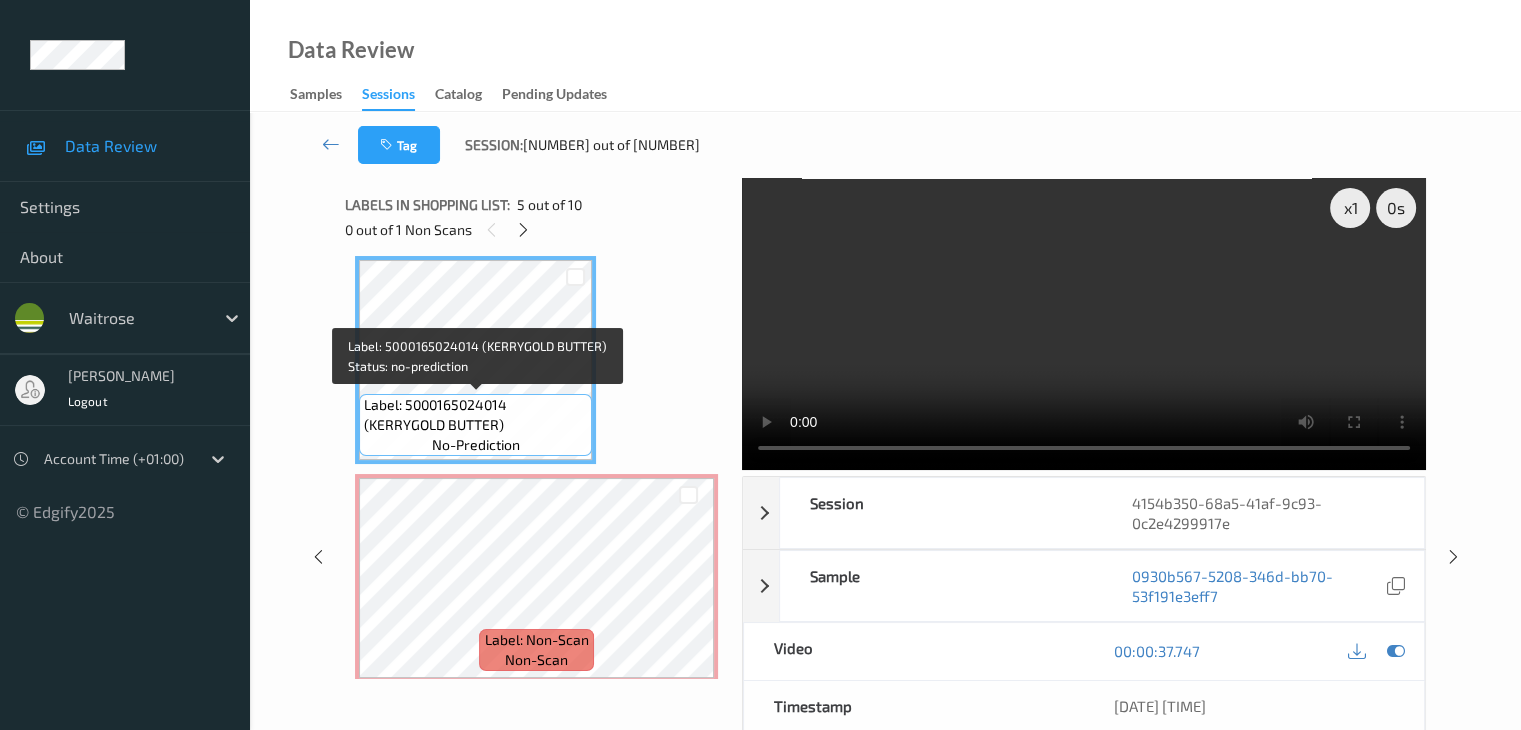 click on "no-prediction" at bounding box center (476, 445) 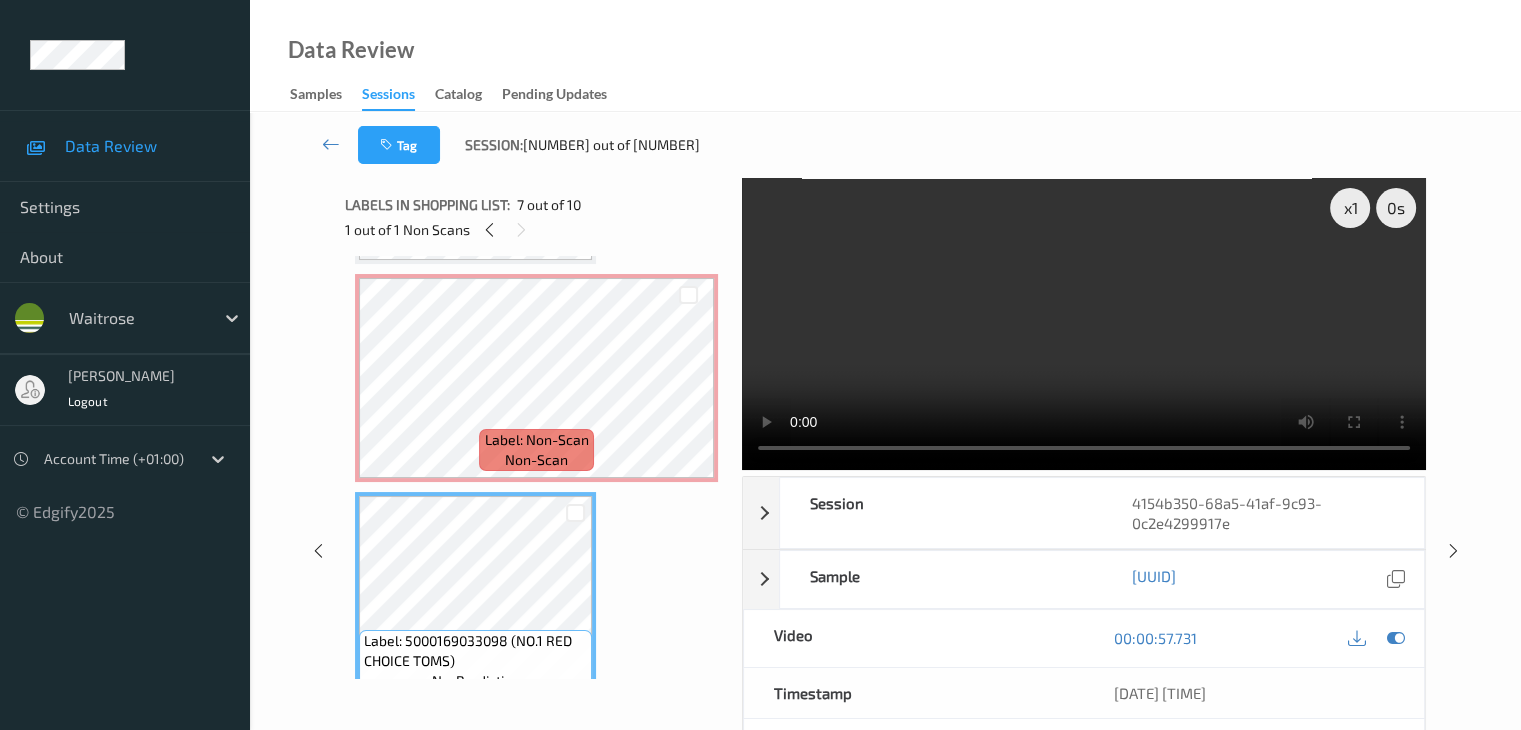 scroll, scrollTop: 882, scrollLeft: 0, axis: vertical 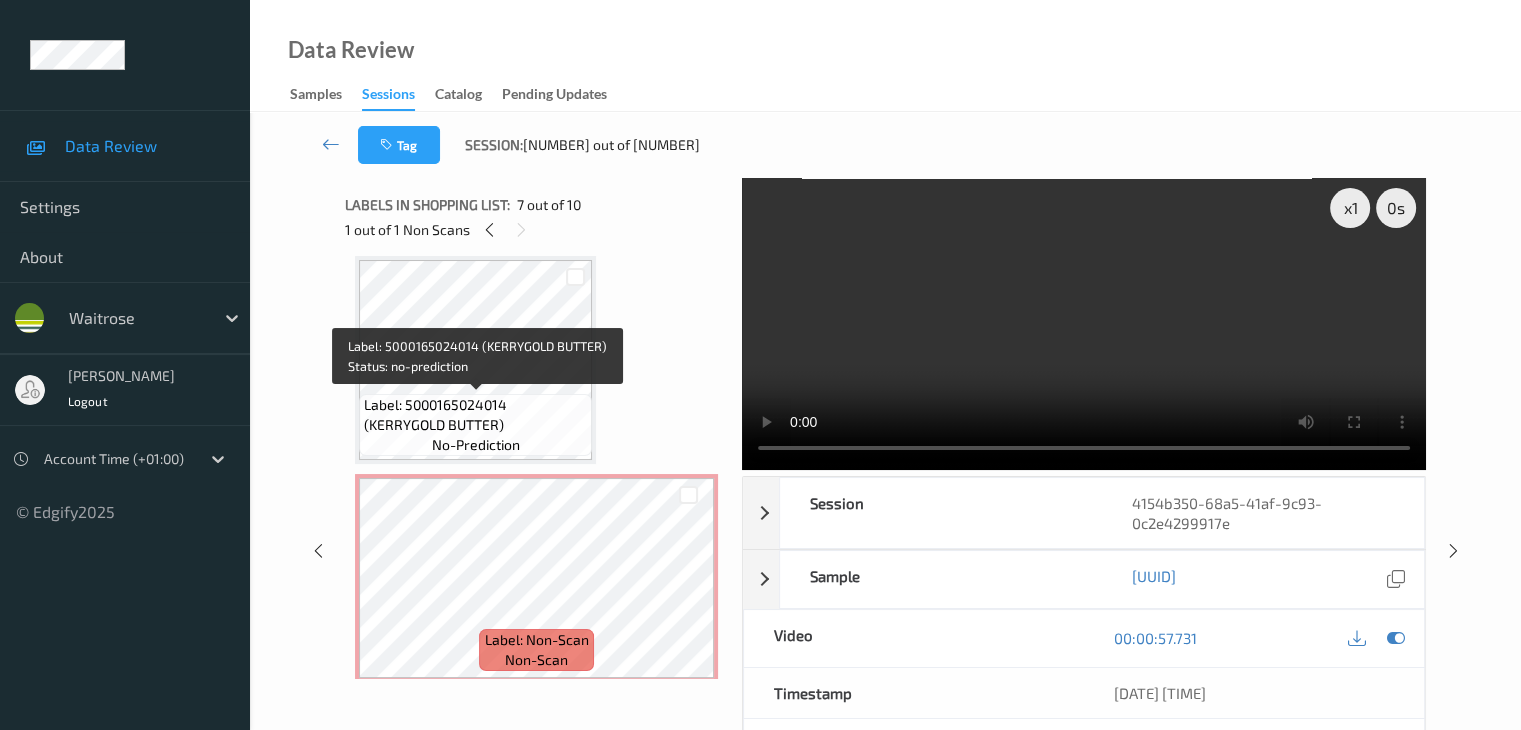 click on "Label: 5000165024014 (KERRYGOLD BUTTER)" at bounding box center [475, 415] 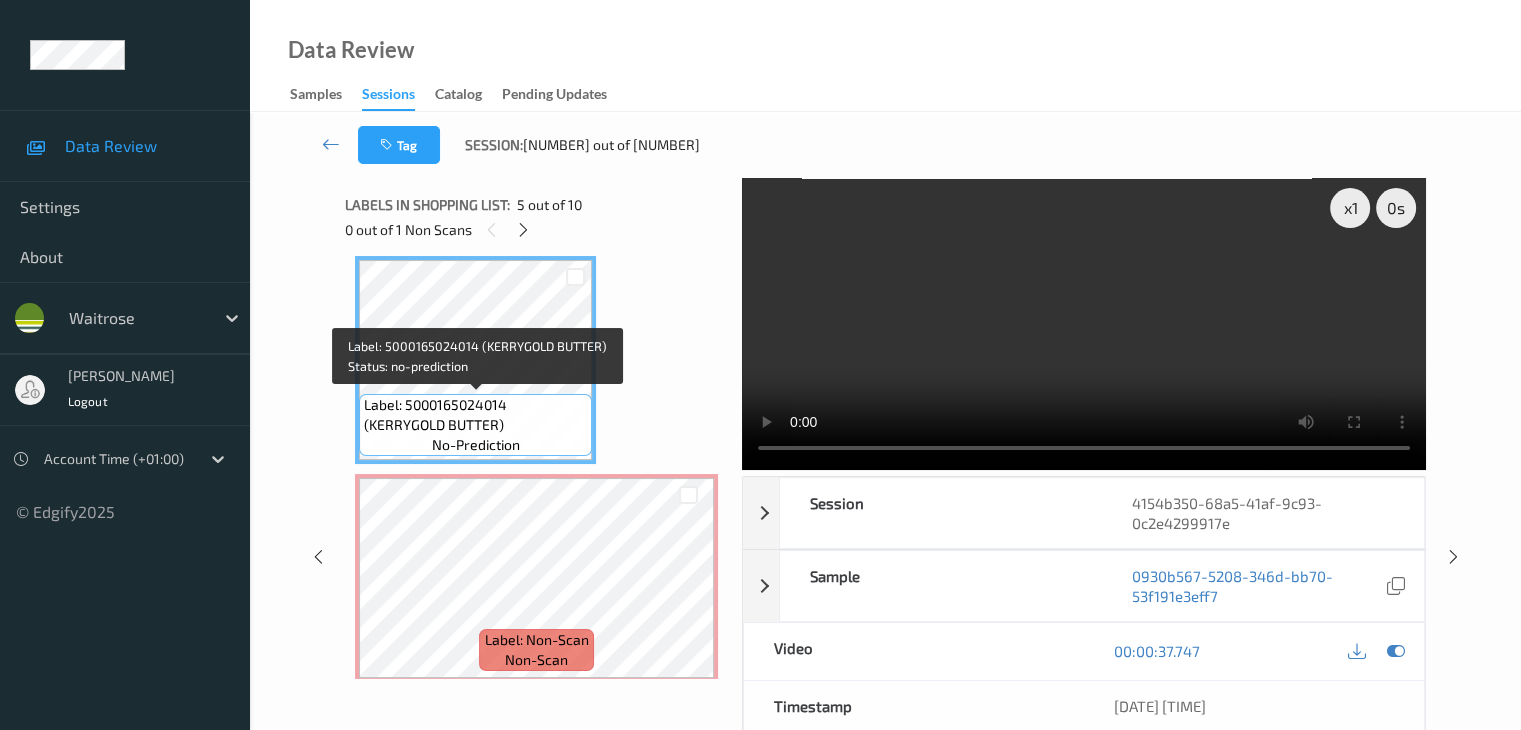 click on "Label: 5000165024014 (KERRYGOLD BUTTER)" at bounding box center [475, 415] 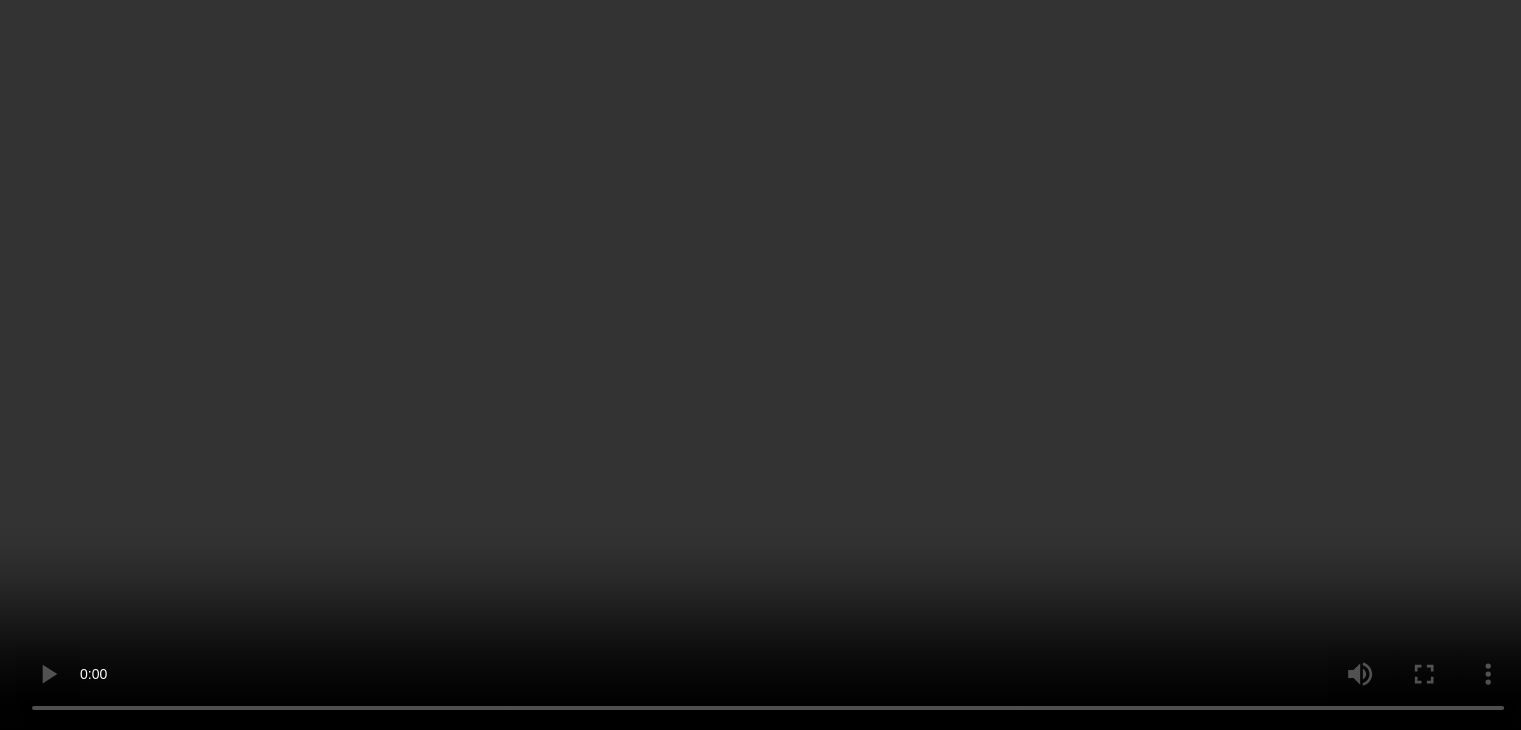 scroll, scrollTop: 782, scrollLeft: 0, axis: vertical 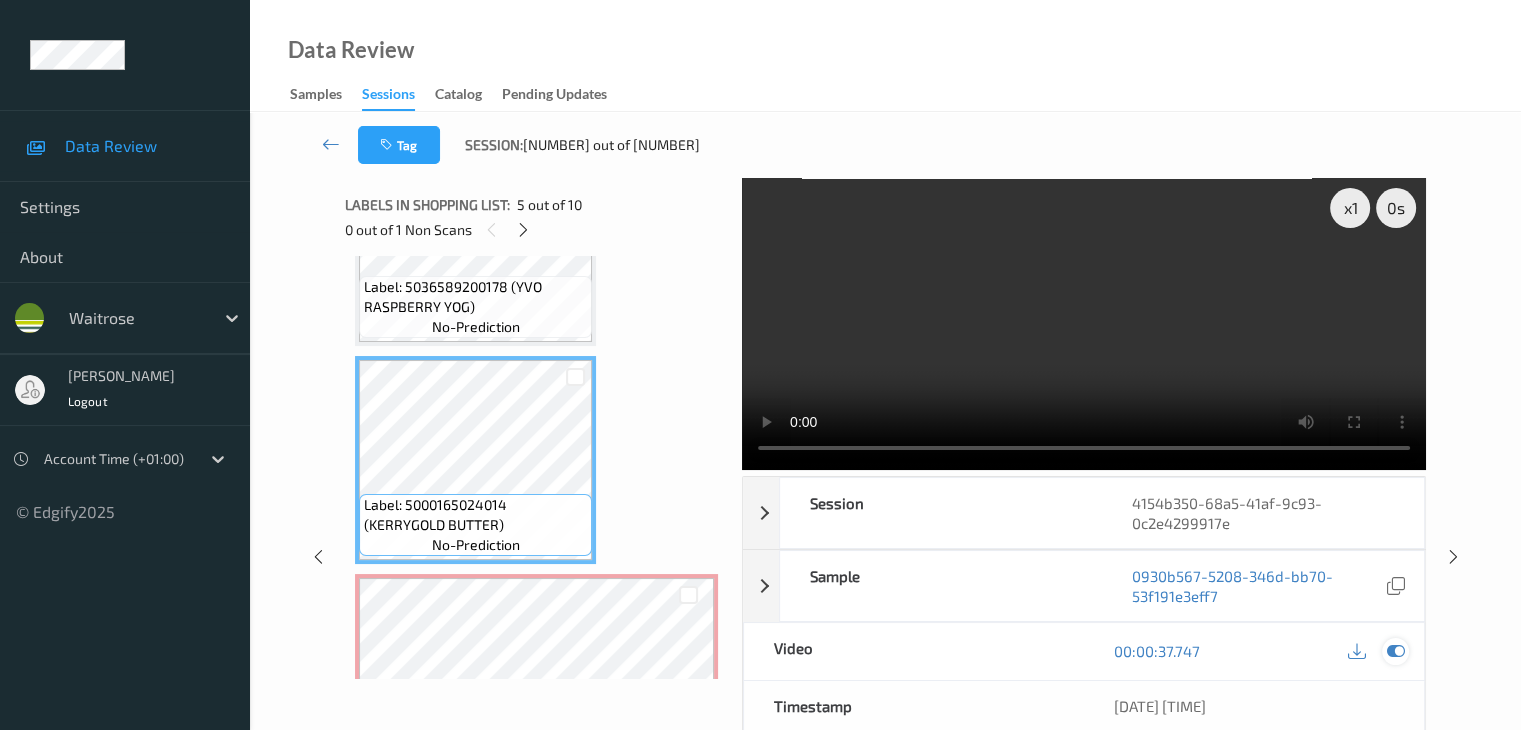 click at bounding box center (1395, 651) 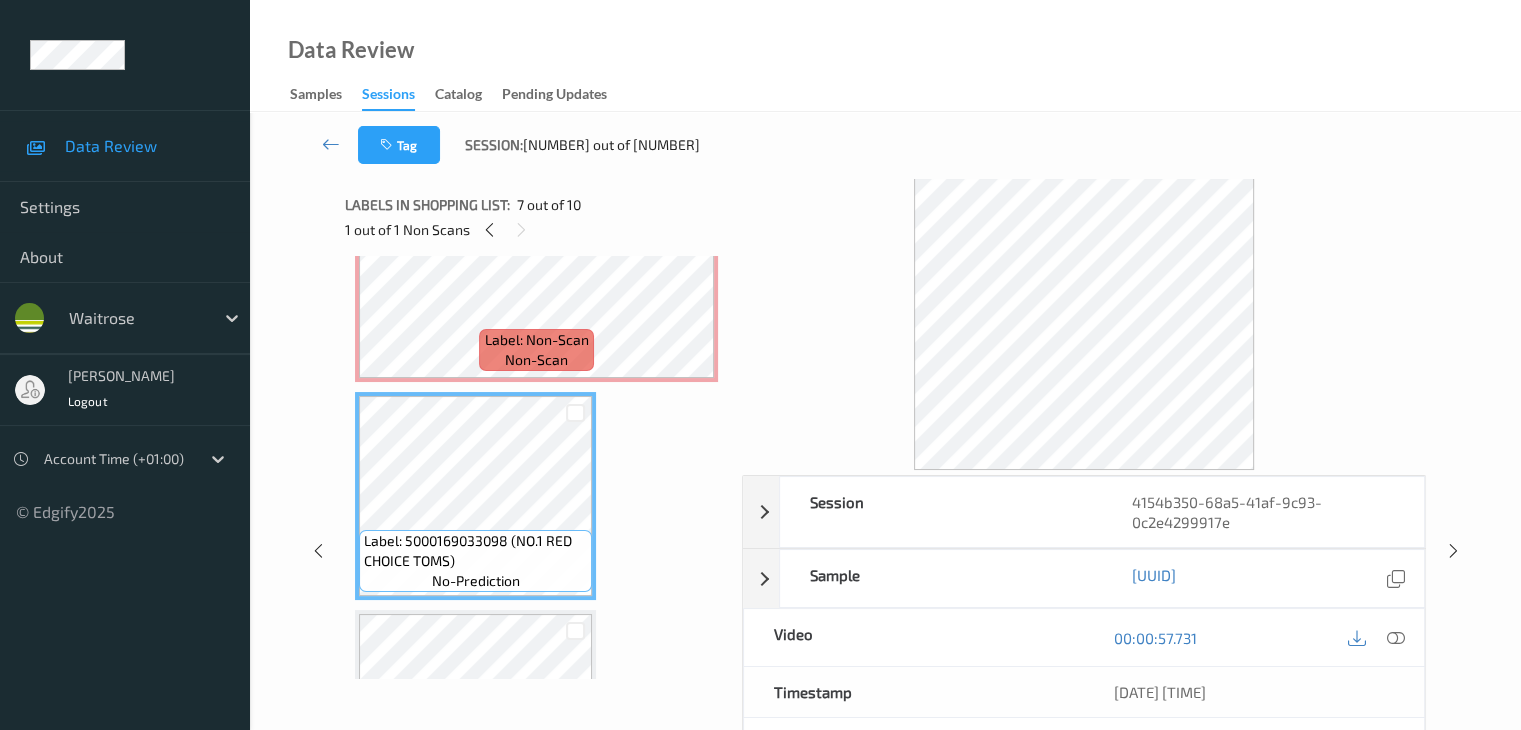 scroll, scrollTop: 882, scrollLeft: 0, axis: vertical 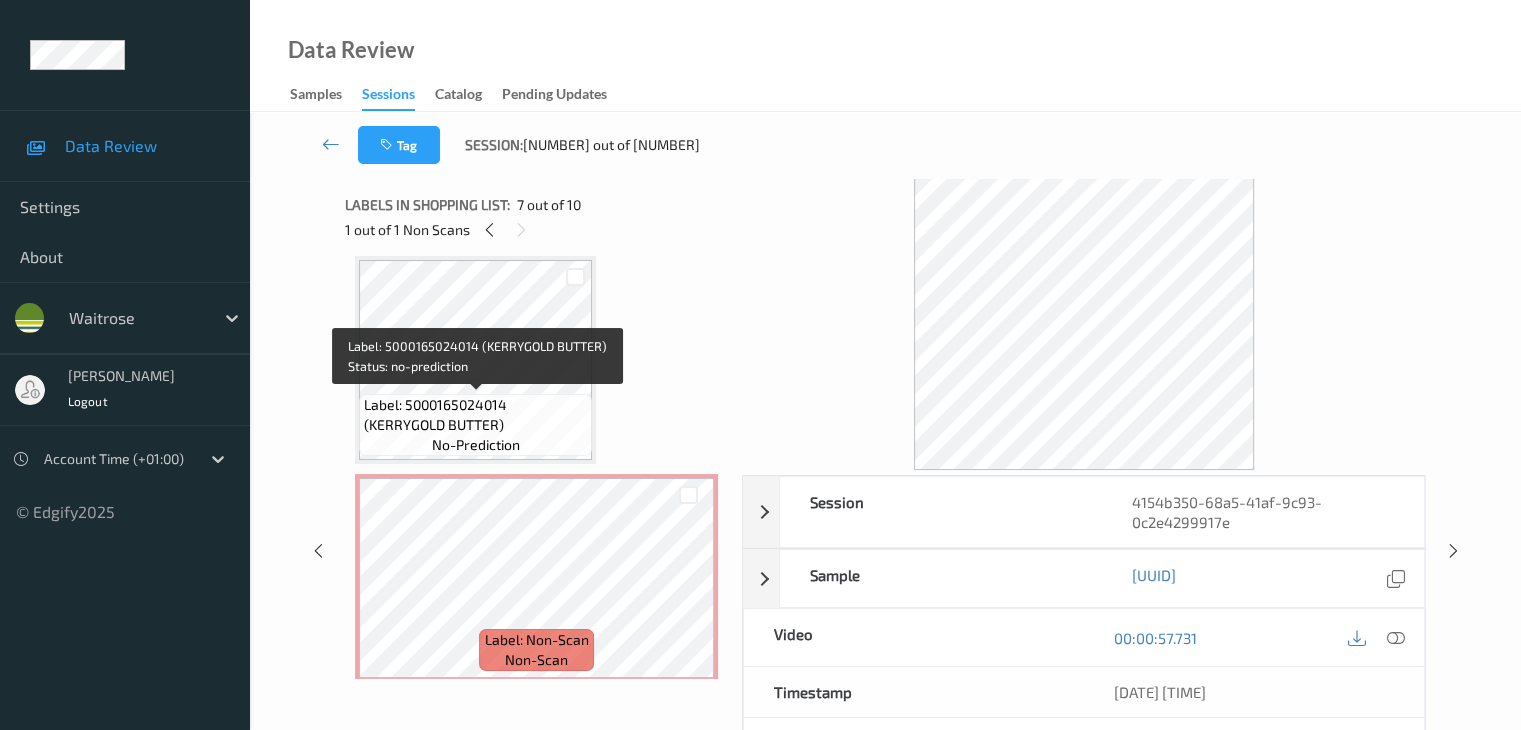 click on "Label: 5000165024014 (KERRYGOLD BUTTER)" at bounding box center (475, 415) 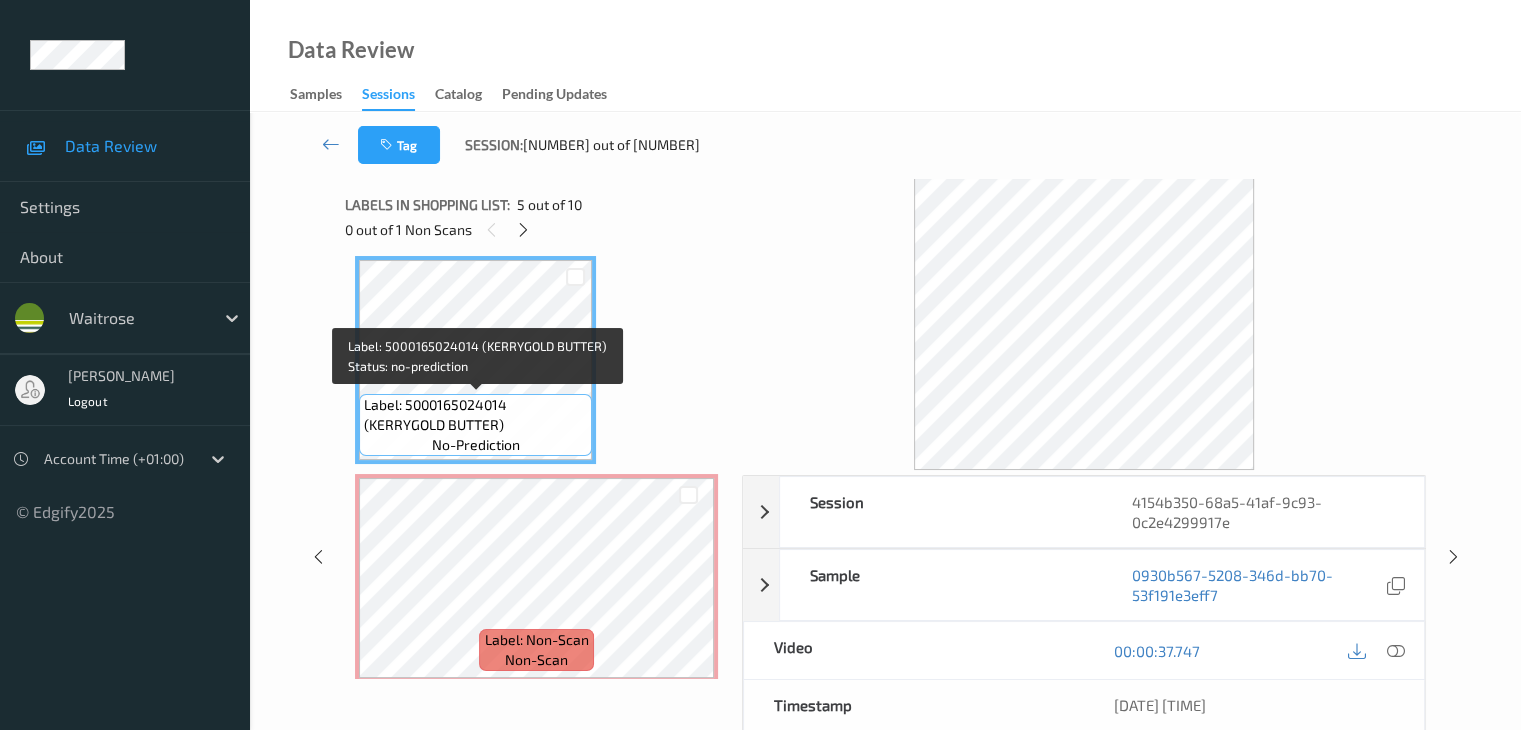 click on "Label: 5000165024014 (KERRYGOLD BUTTER) no-prediction" at bounding box center [475, 425] 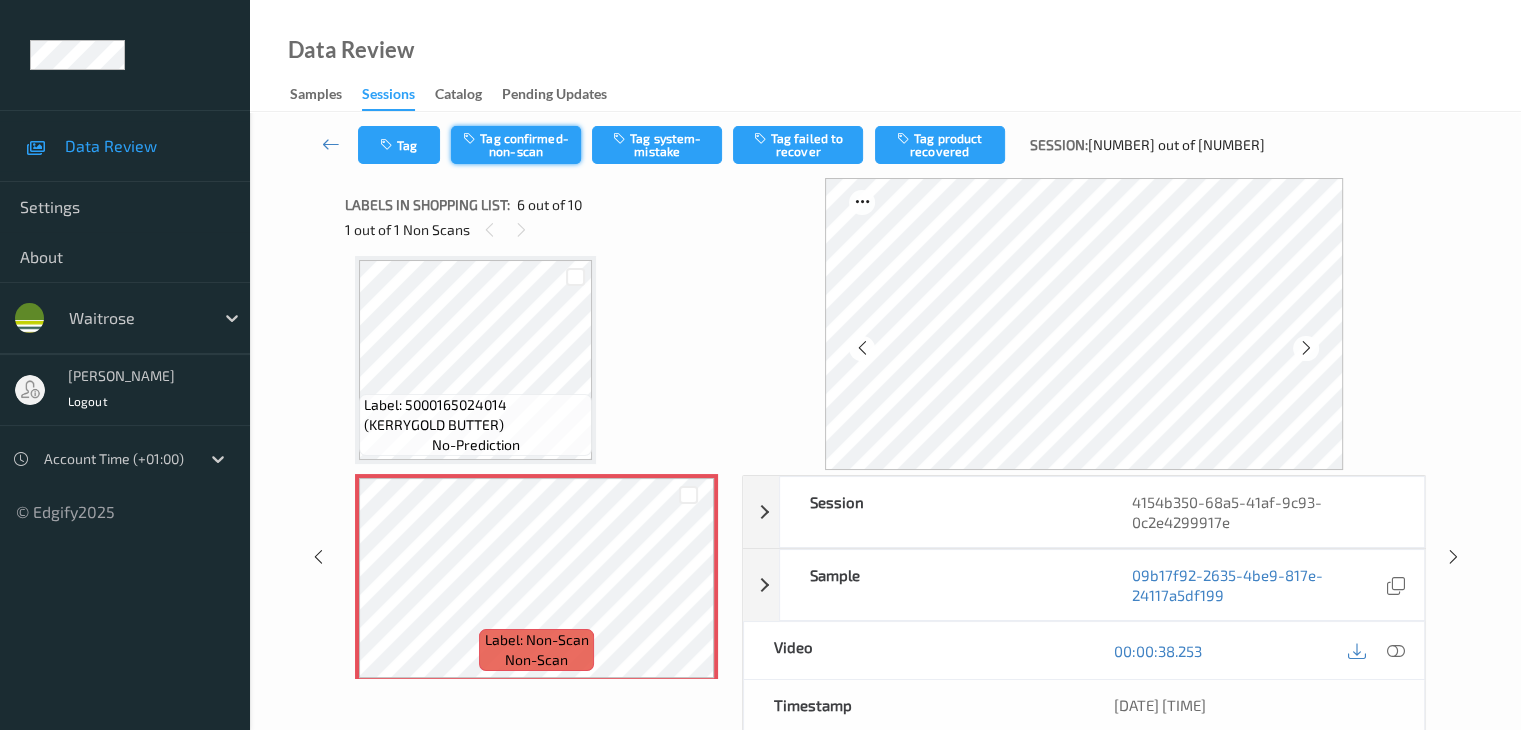 click on "Tag   confirmed-non-scan" at bounding box center (516, 145) 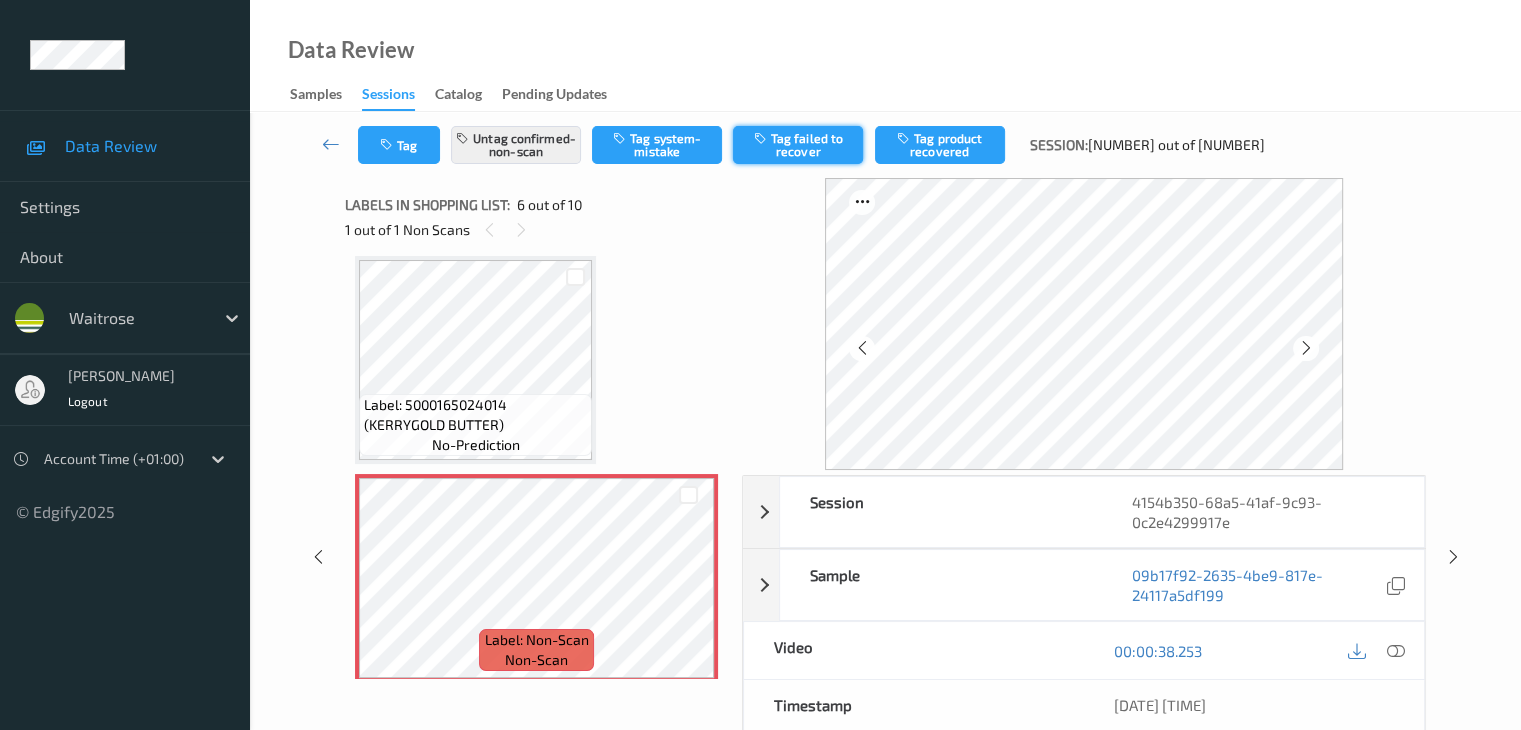 click on "Tag   failed to recover" at bounding box center [798, 145] 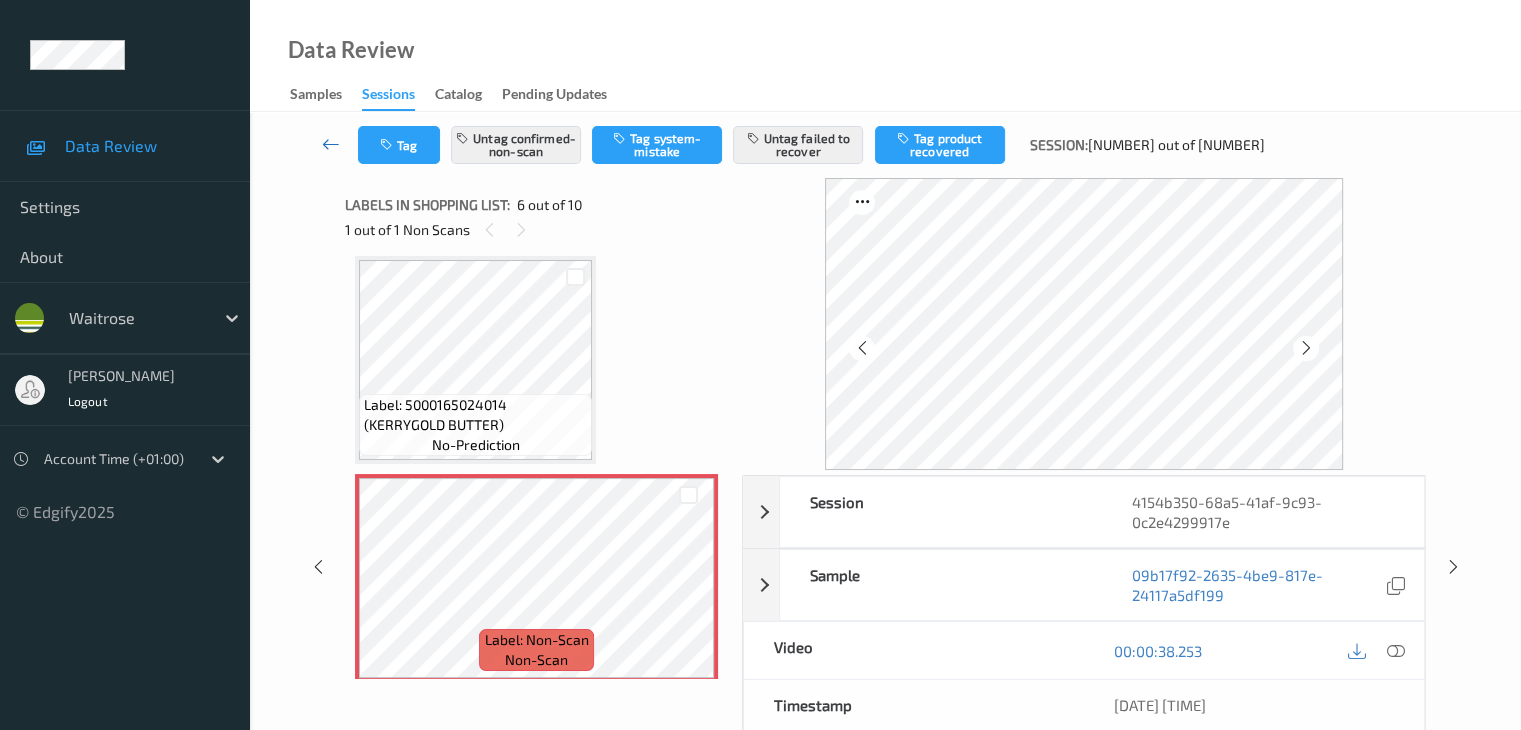 click at bounding box center [331, 144] 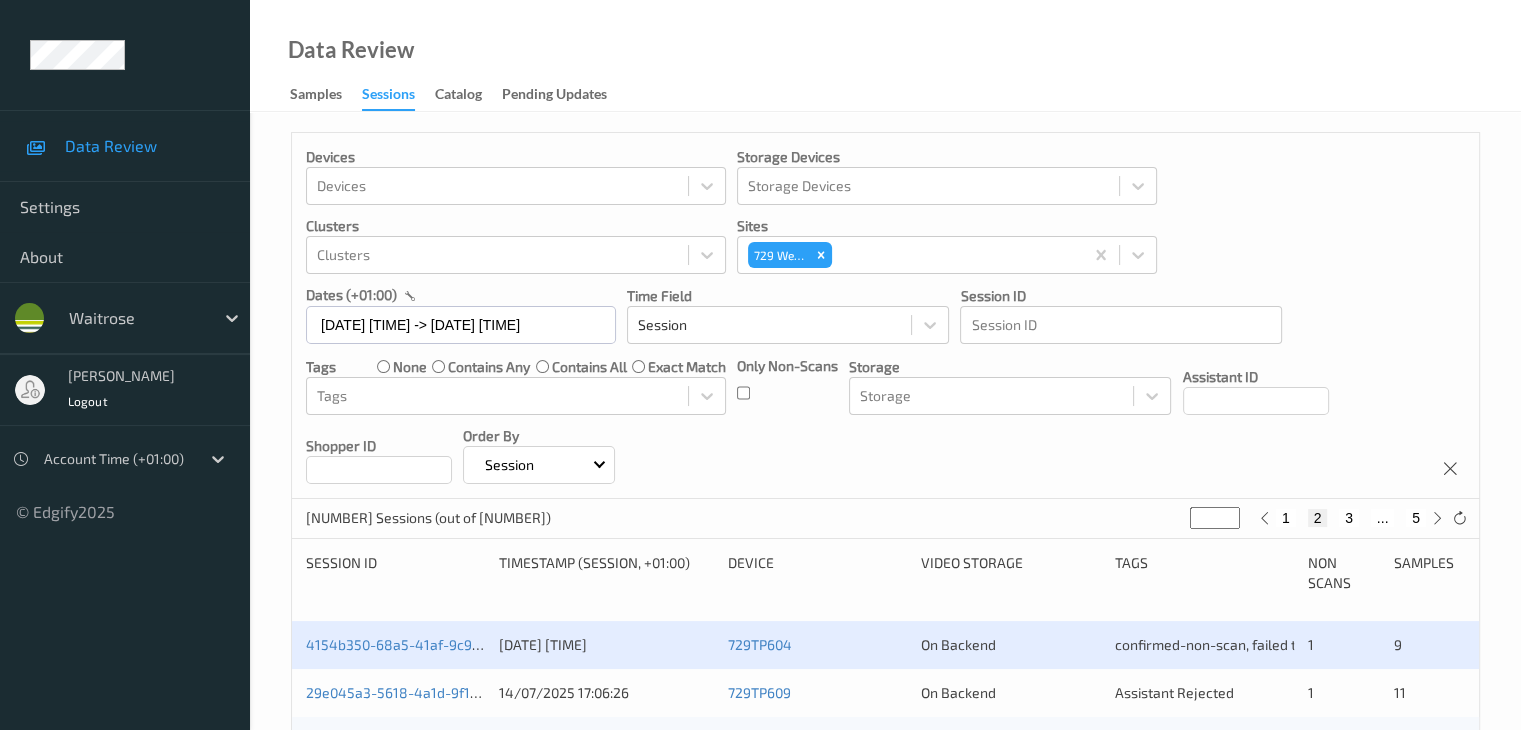 scroll, scrollTop: 400, scrollLeft: 0, axis: vertical 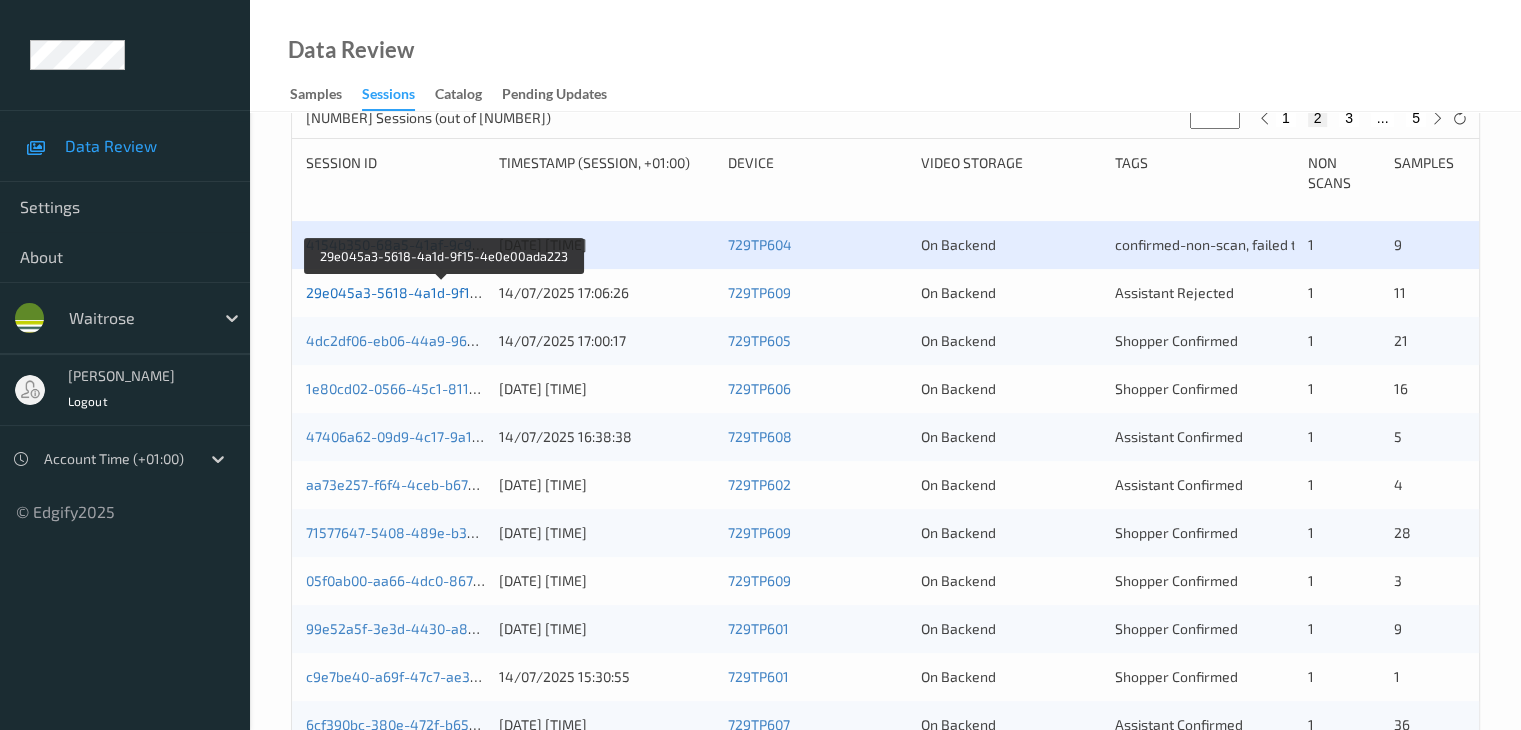 click on "29e045a3-5618-4a1d-9f15-4e0e00ada223" at bounding box center [443, 292] 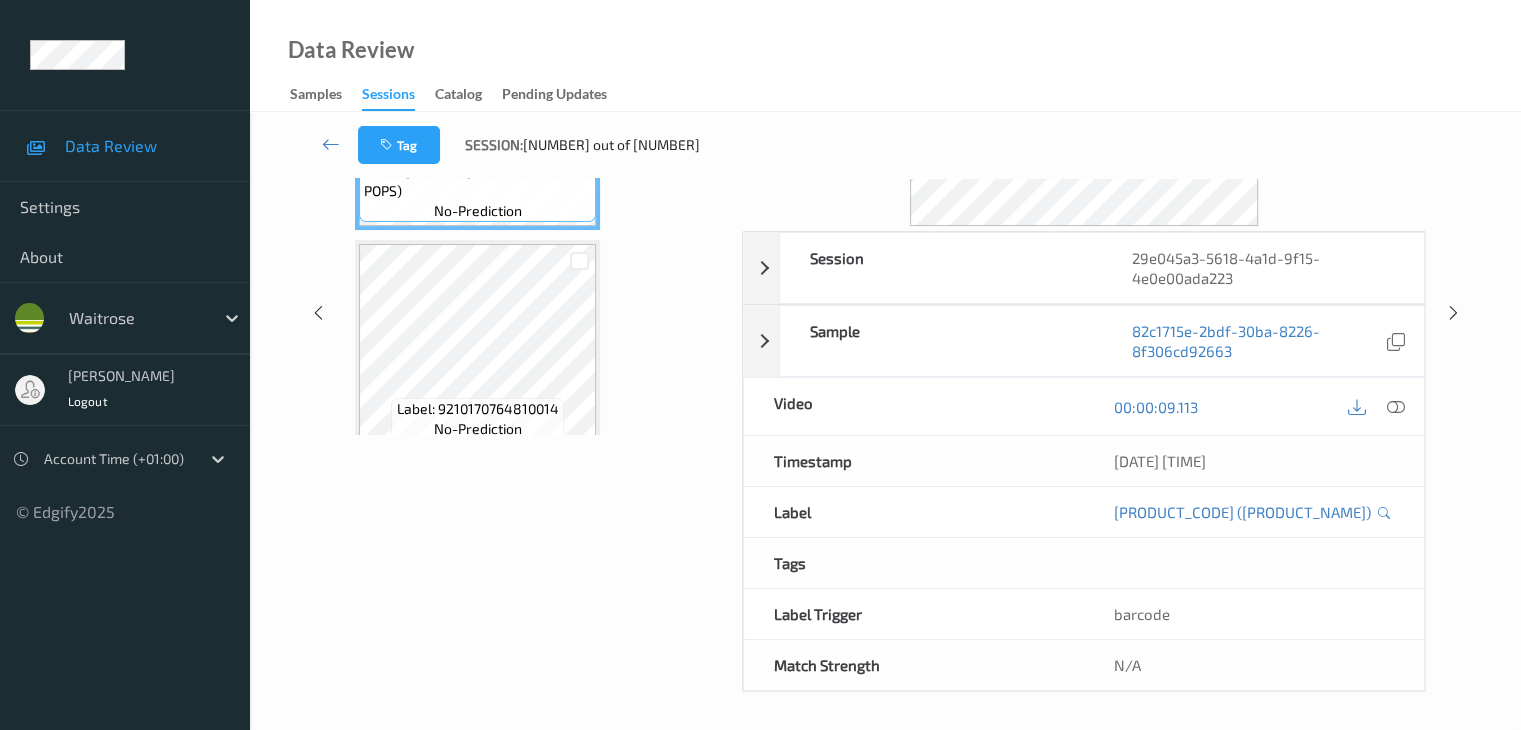 scroll, scrollTop: 0, scrollLeft: 0, axis: both 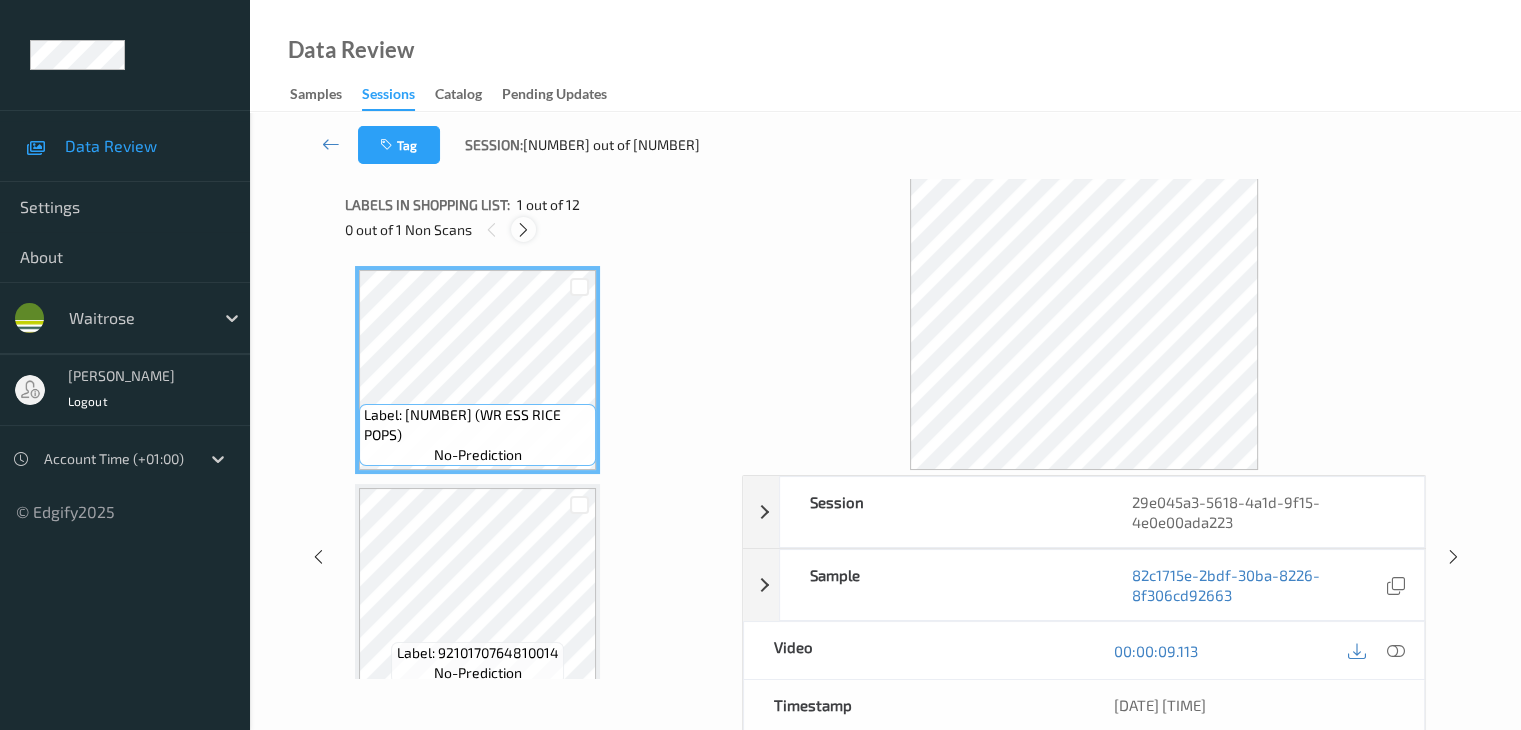 click at bounding box center (523, 230) 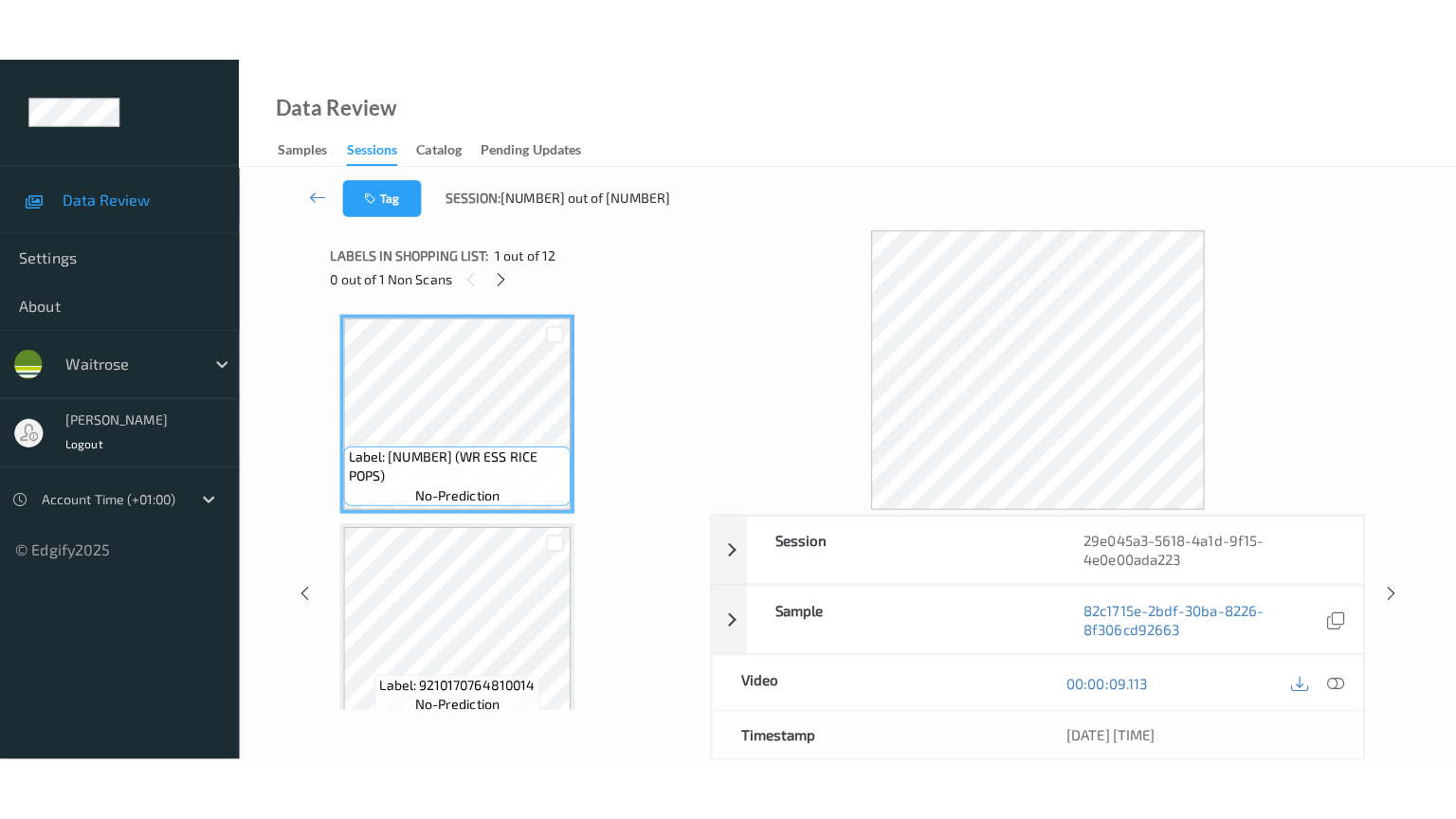 scroll, scrollTop: 2076, scrollLeft: 0, axis: vertical 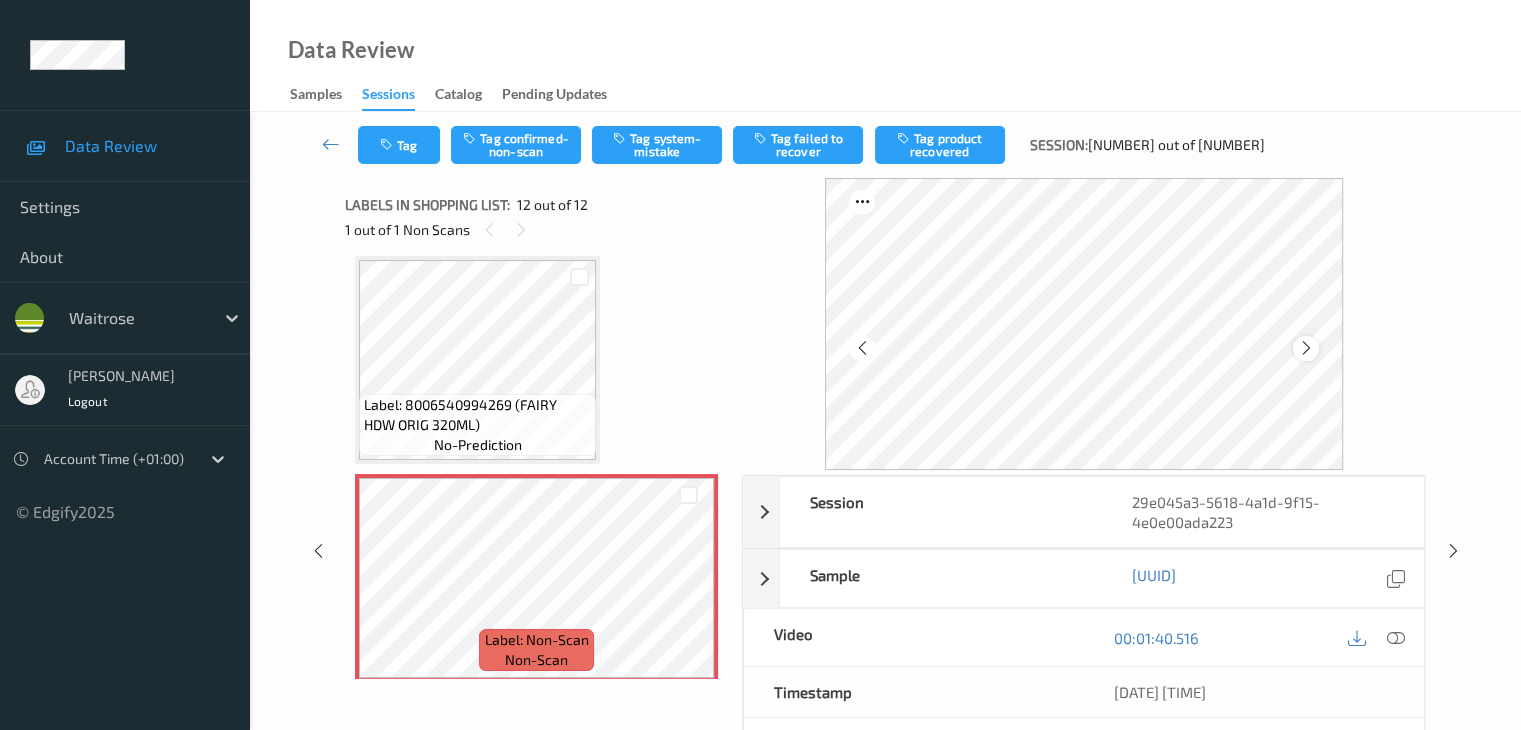 click at bounding box center [1306, 348] 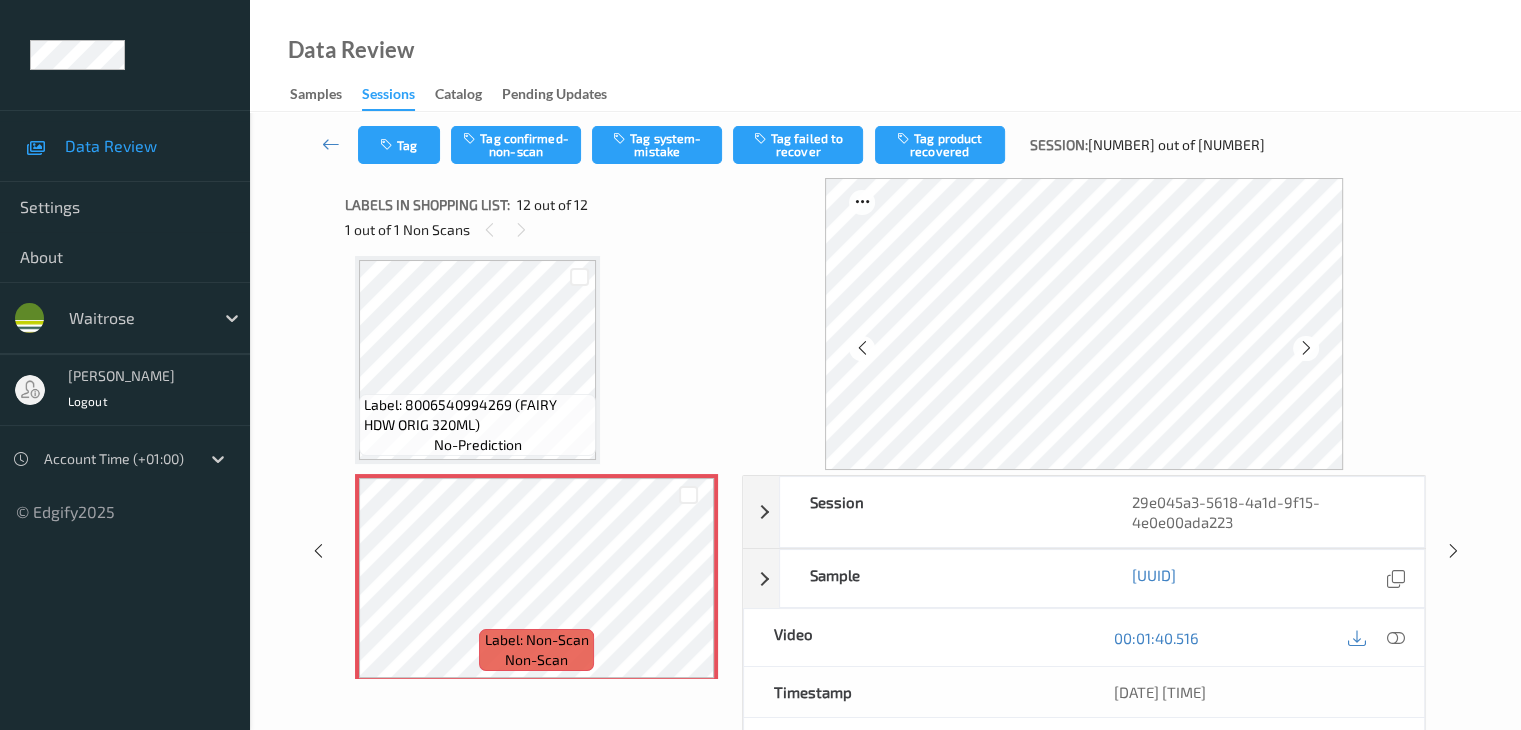 click at bounding box center [1306, 348] 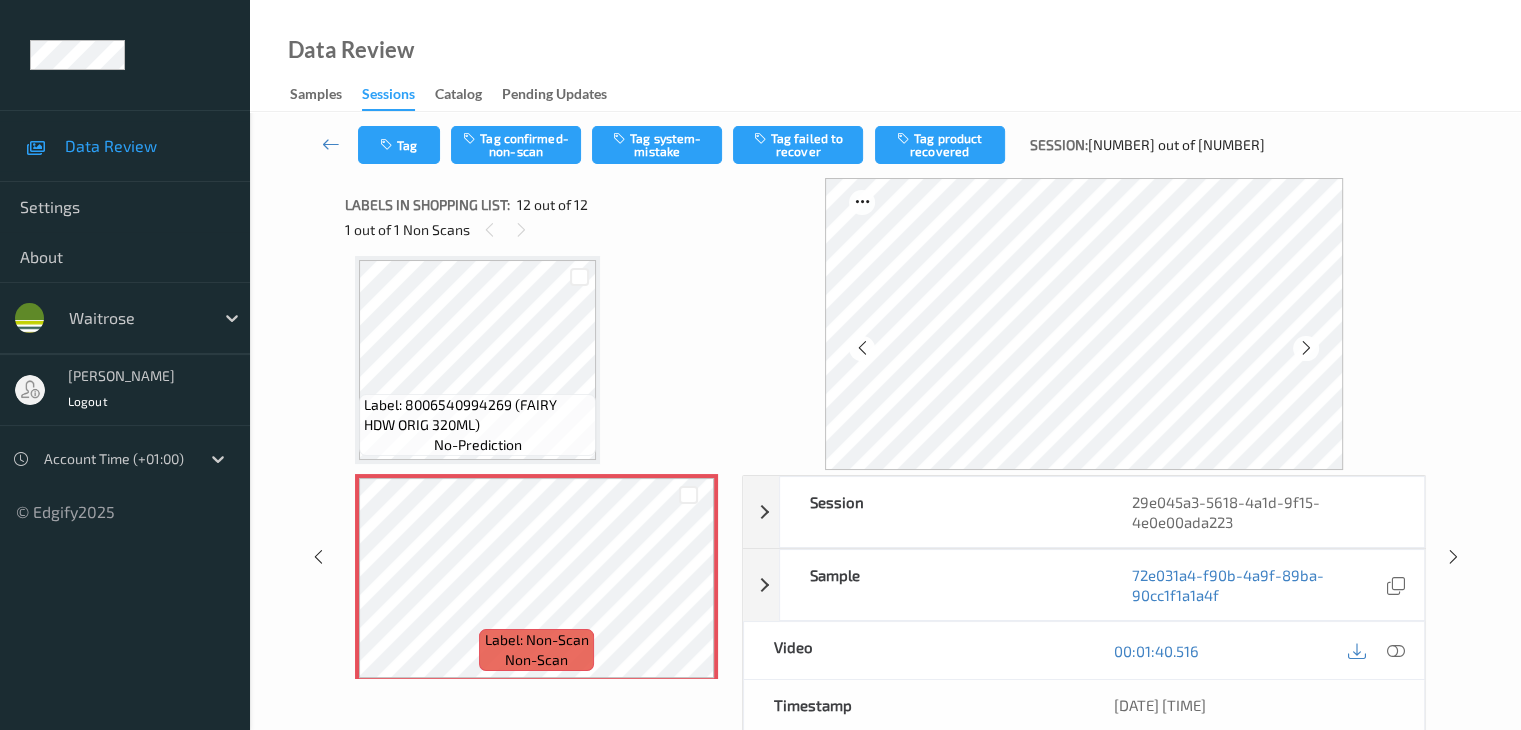 click at bounding box center (1306, 348) 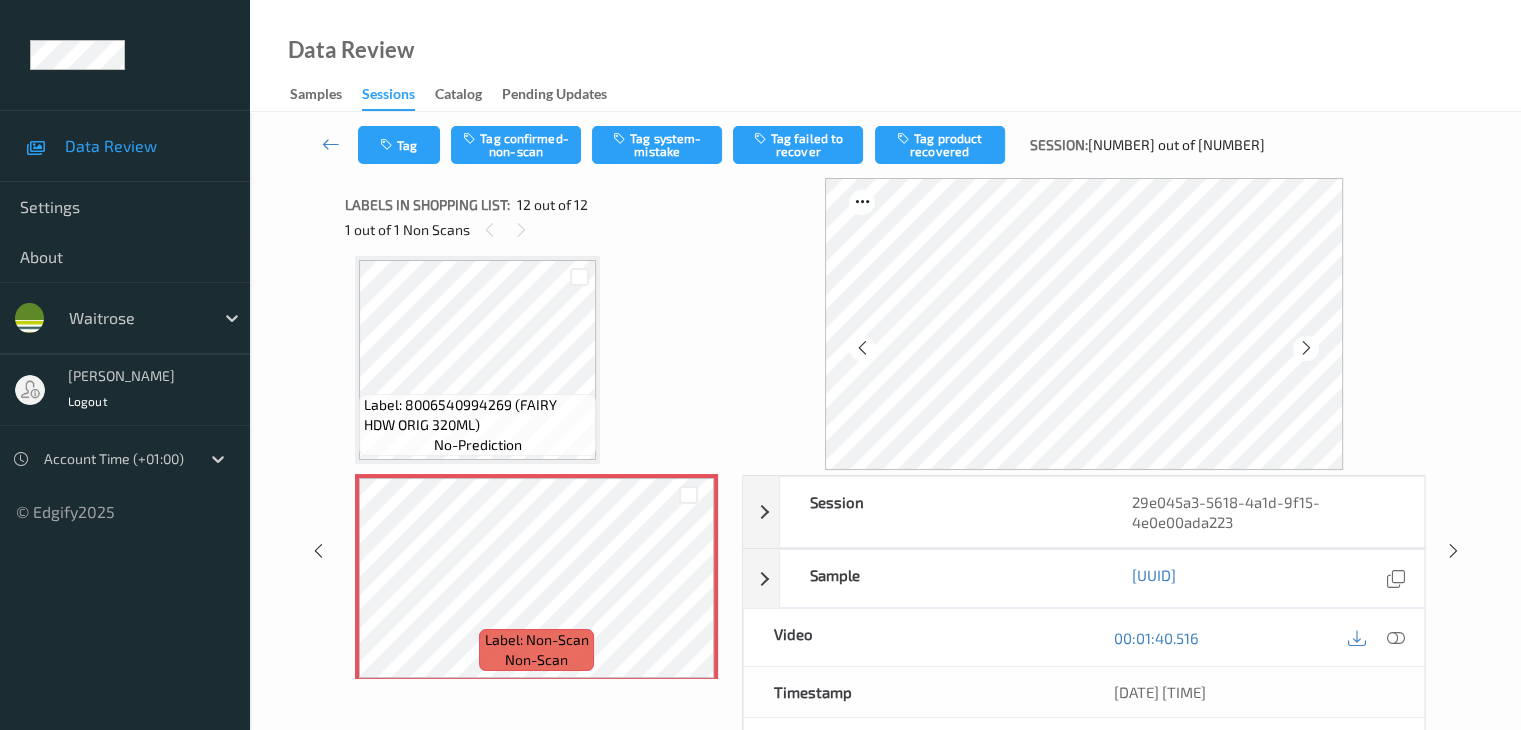 click at bounding box center [1306, 348] 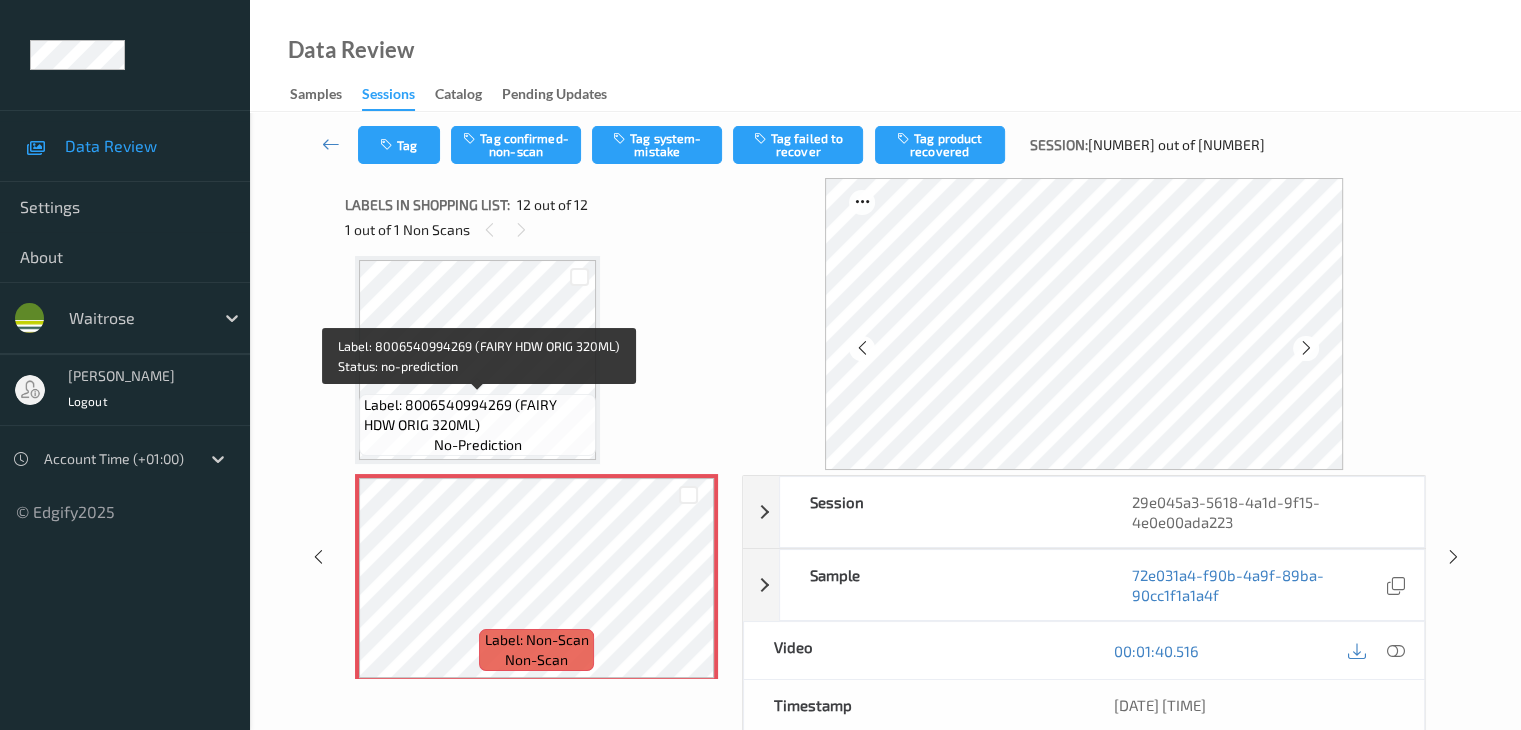 click on "Label: 8006540994269 (FAIRY HDW ORIG 320ML)" at bounding box center [477, 415] 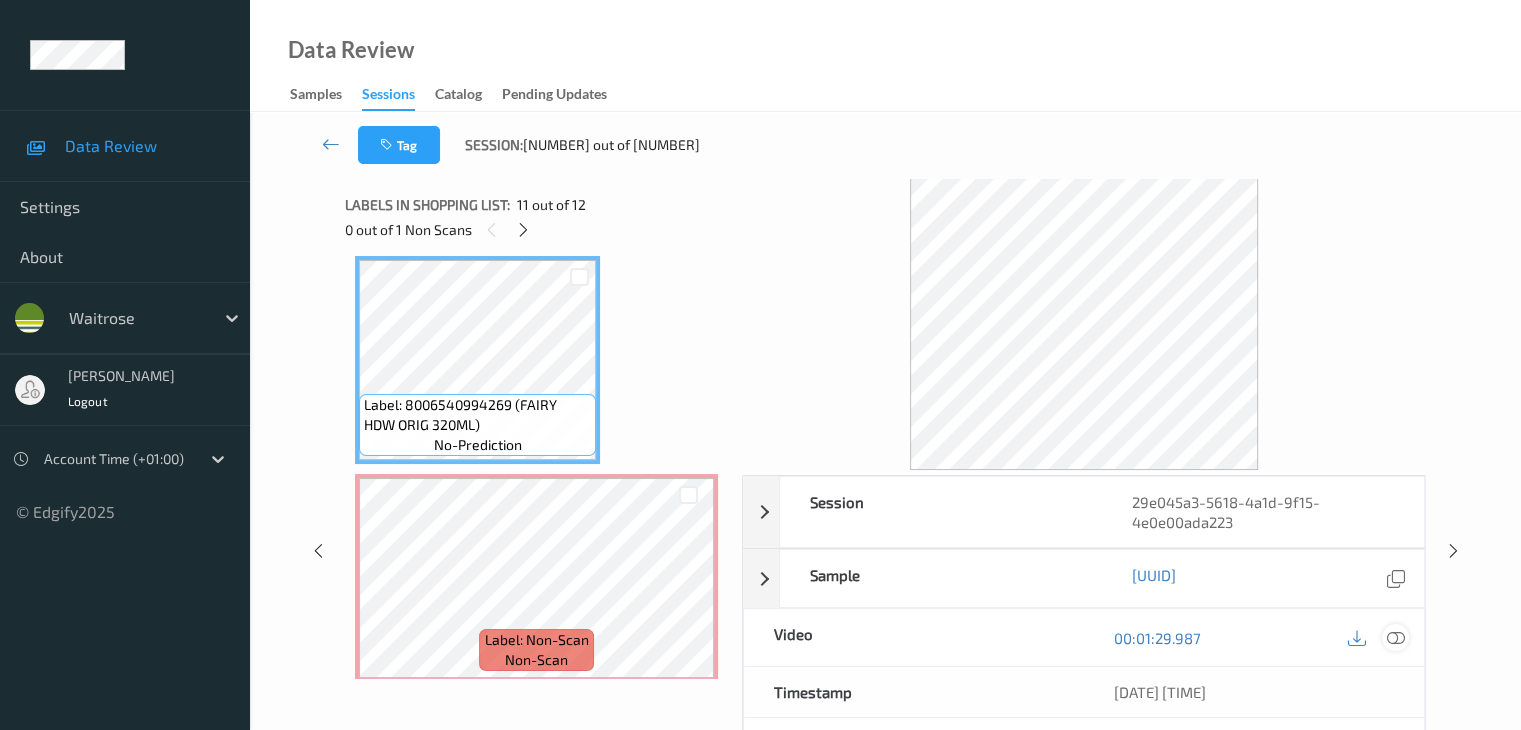 click at bounding box center (1395, 638) 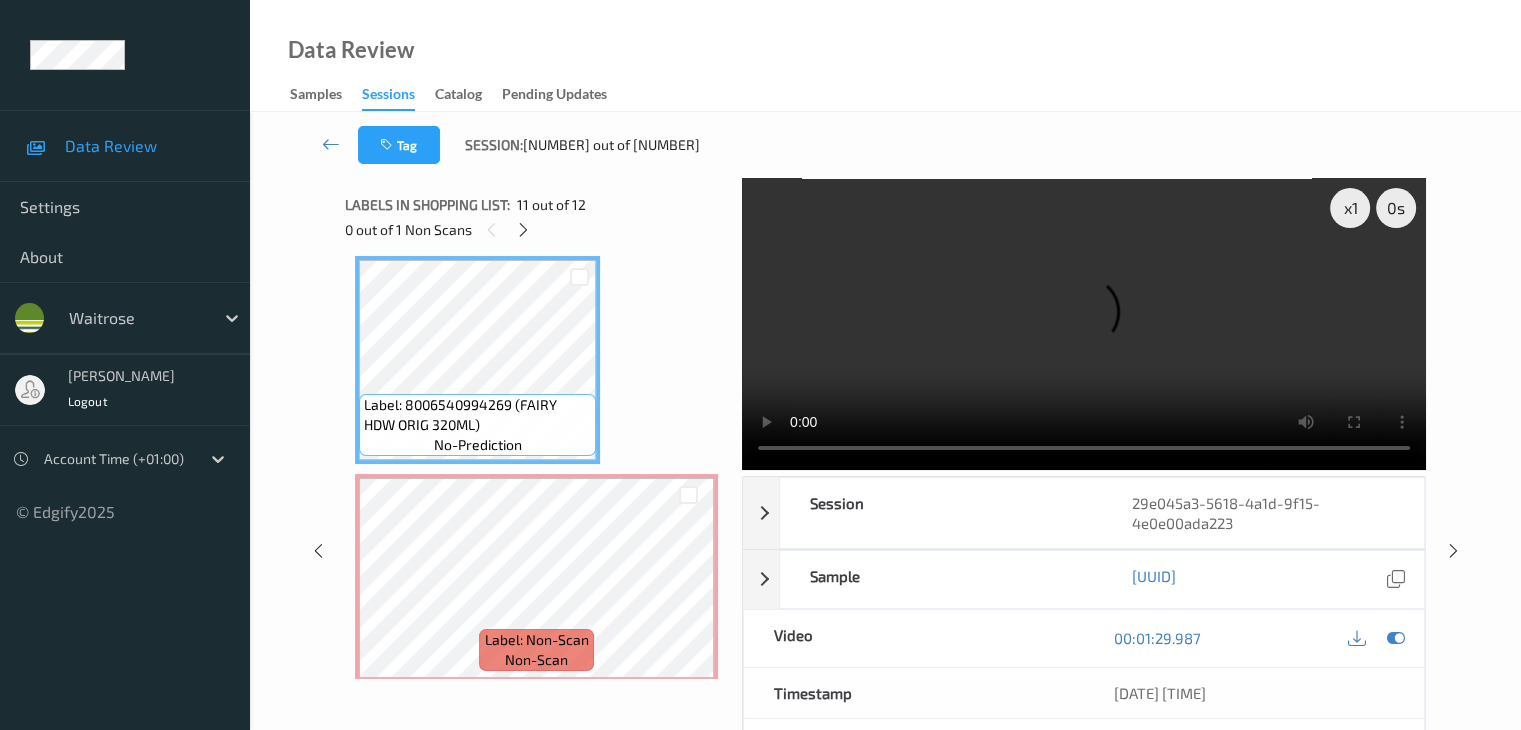 scroll, scrollTop: 2069, scrollLeft: 0, axis: vertical 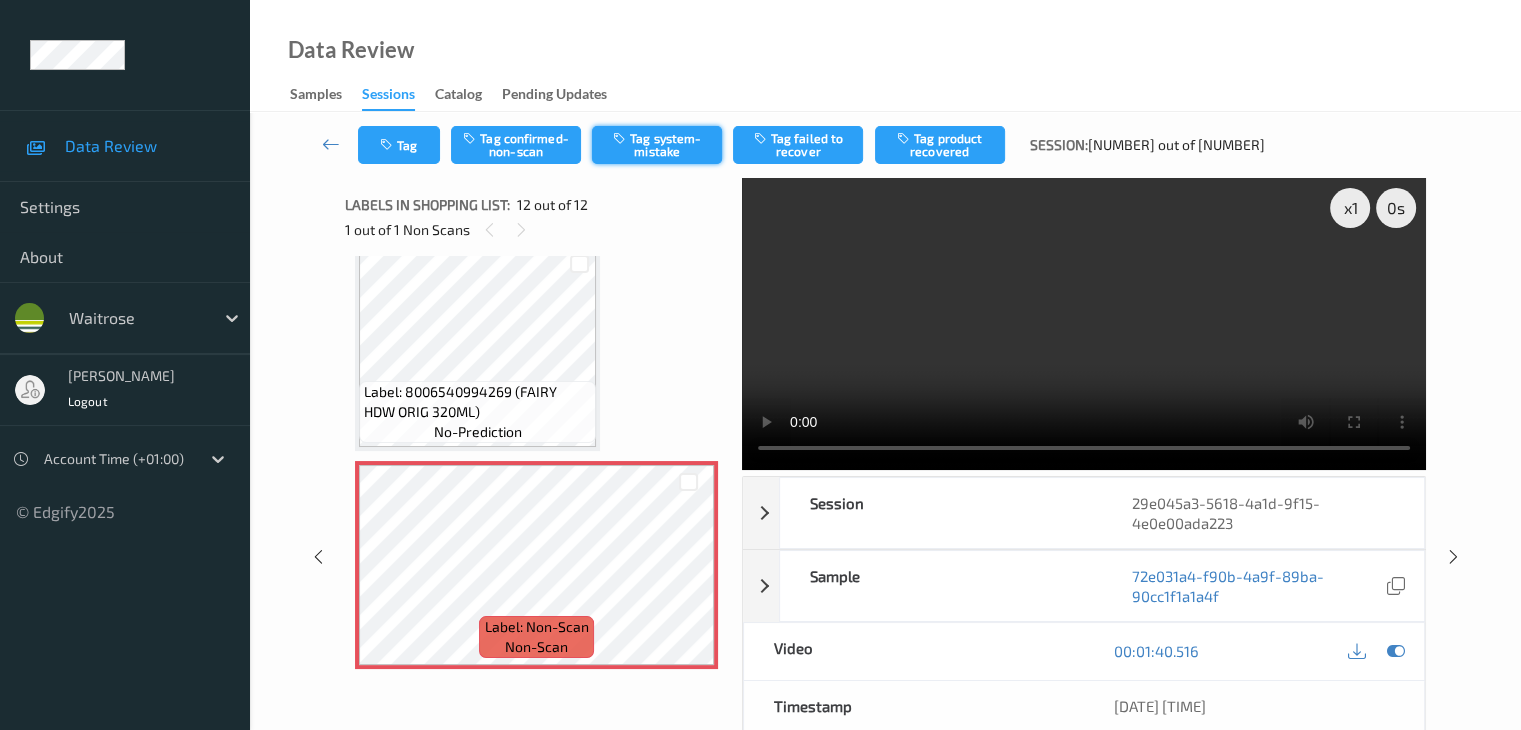 click on "Tag   system-mistake" at bounding box center [657, 145] 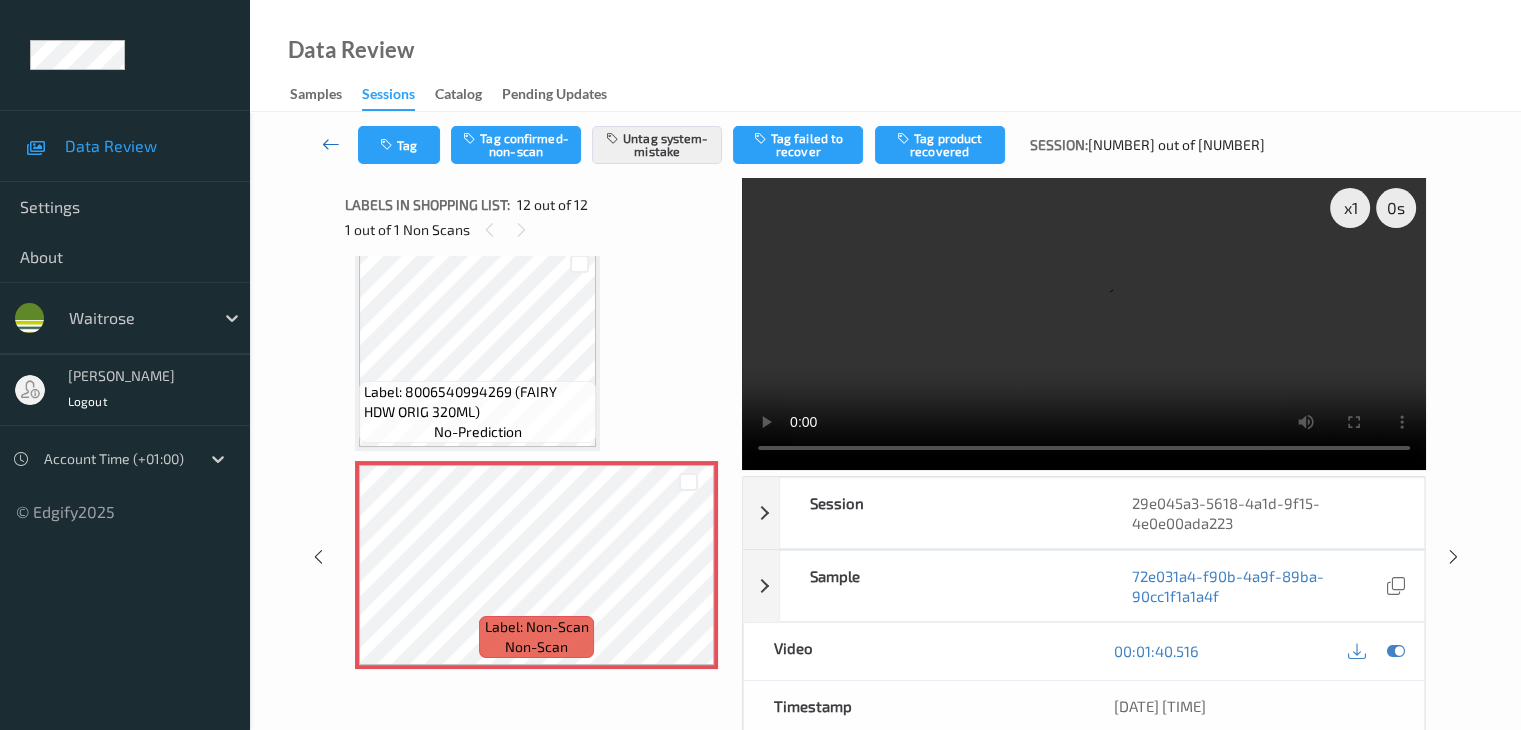 click at bounding box center [331, 144] 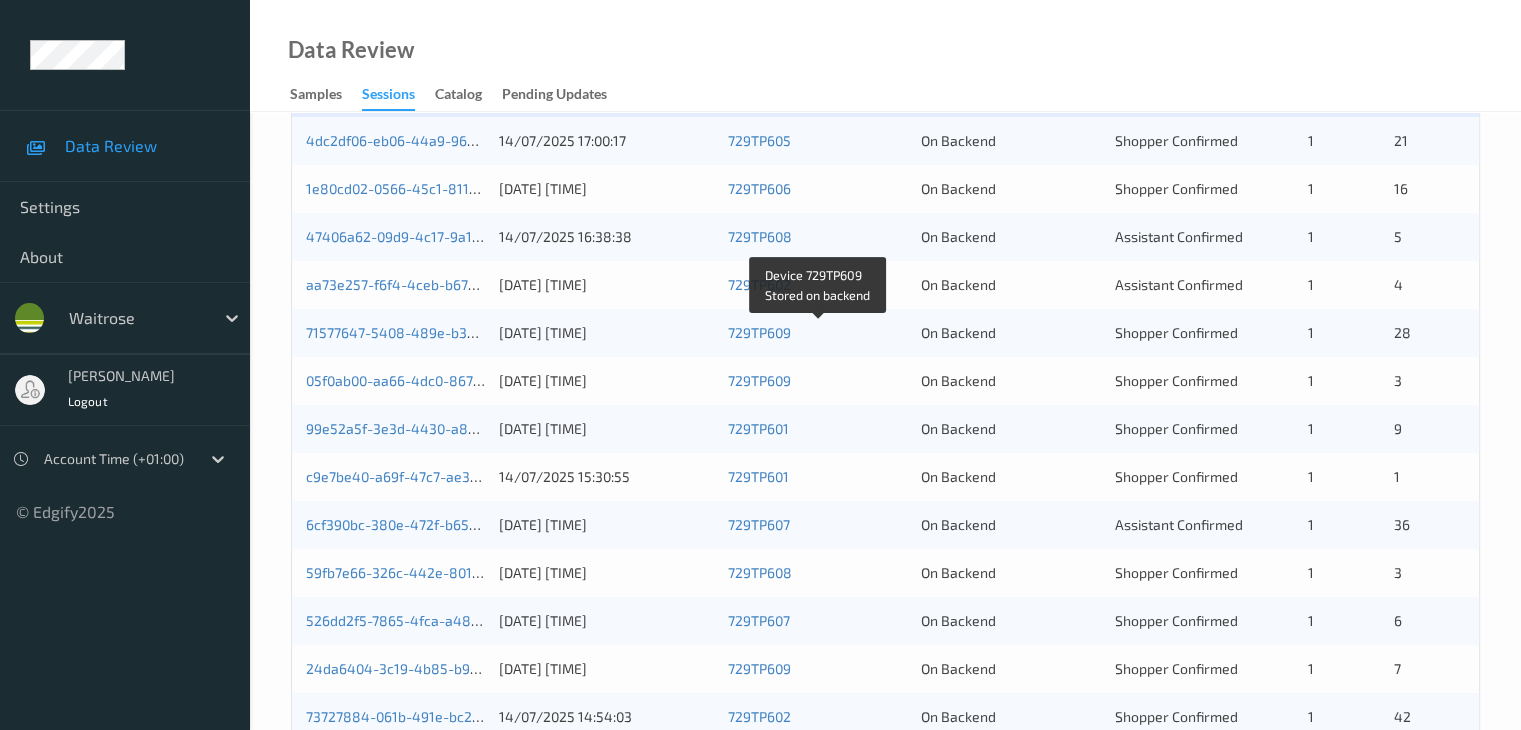 scroll, scrollTop: 500, scrollLeft: 0, axis: vertical 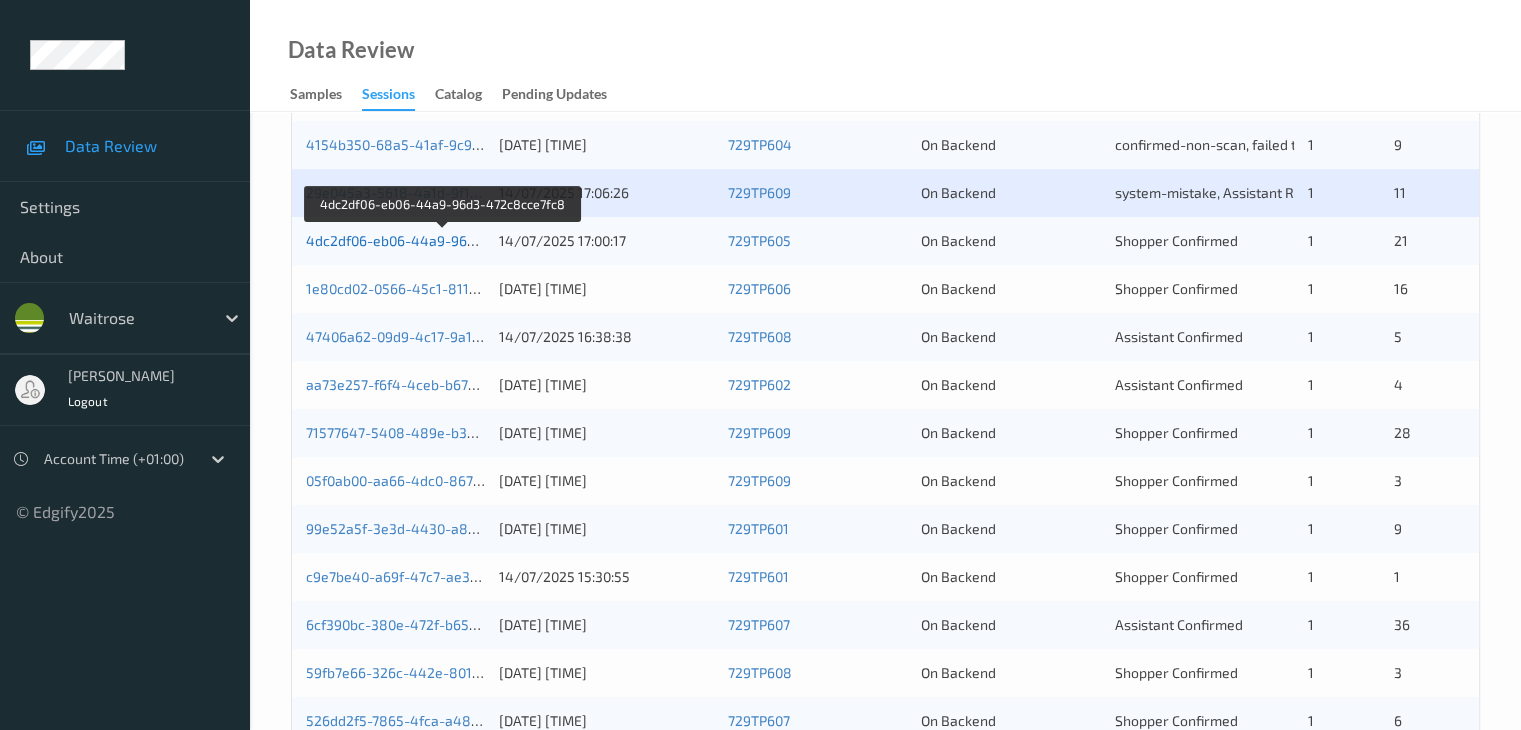 click on "4dc2df06-eb06-44a9-96d3-472c8cce7fc8" at bounding box center (442, 240) 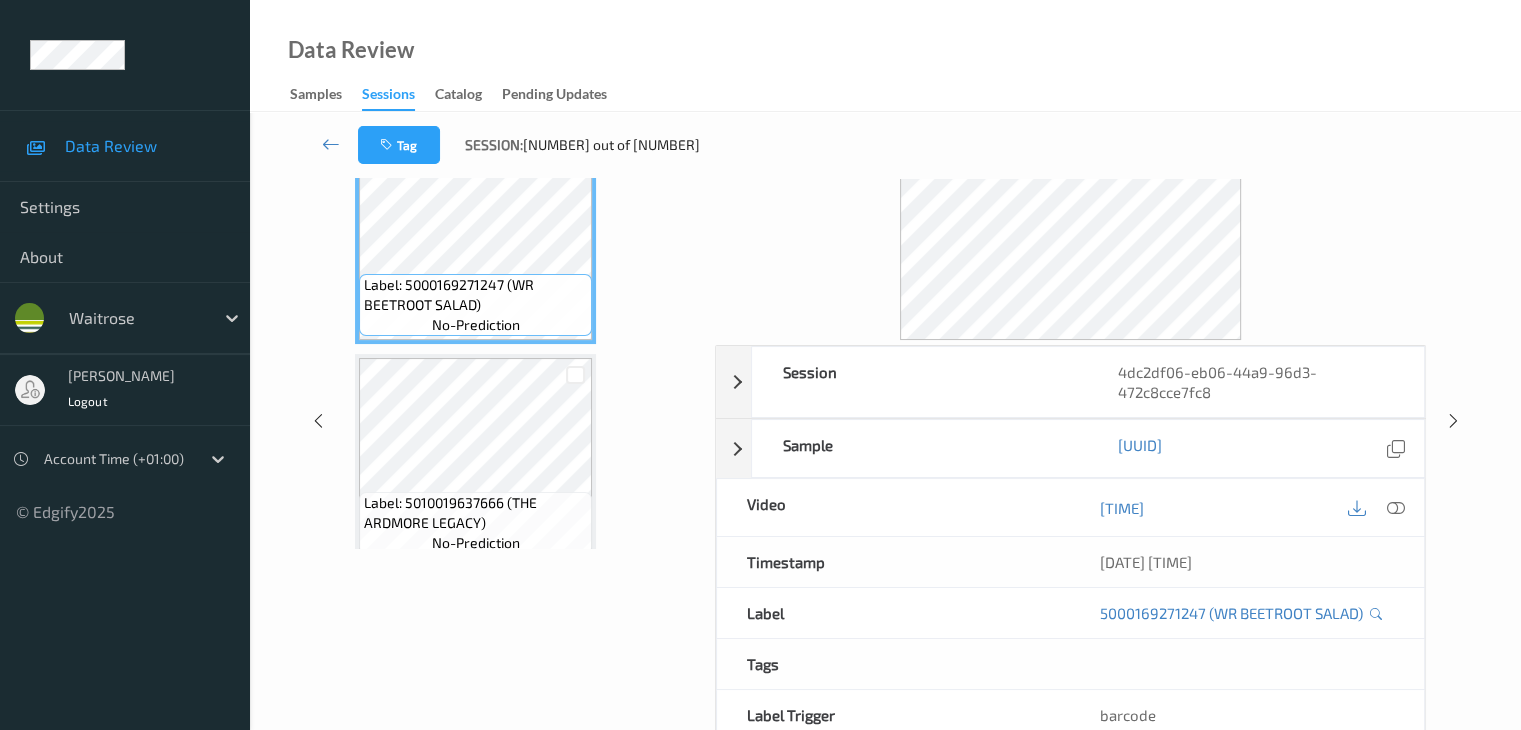scroll, scrollTop: 0, scrollLeft: 0, axis: both 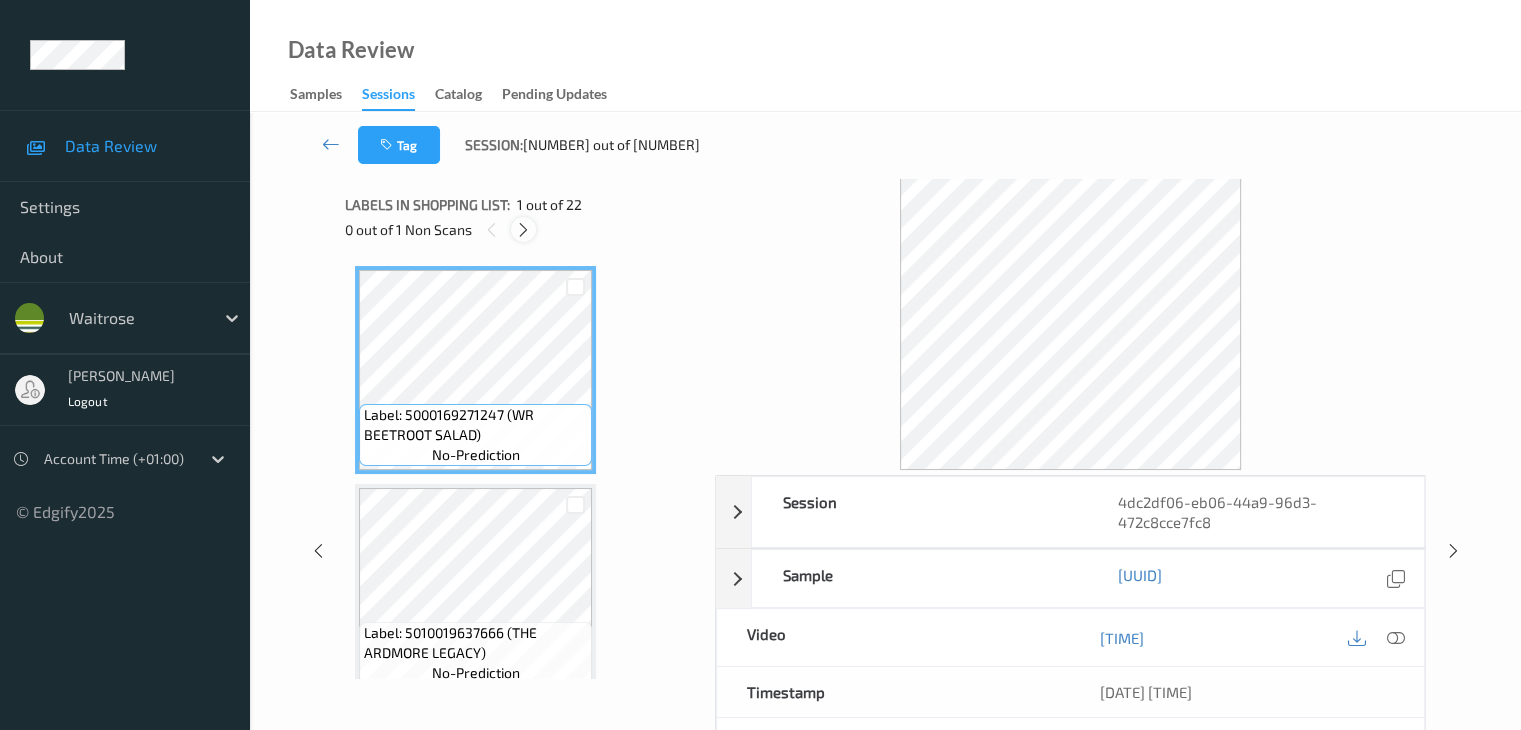 click at bounding box center (523, 230) 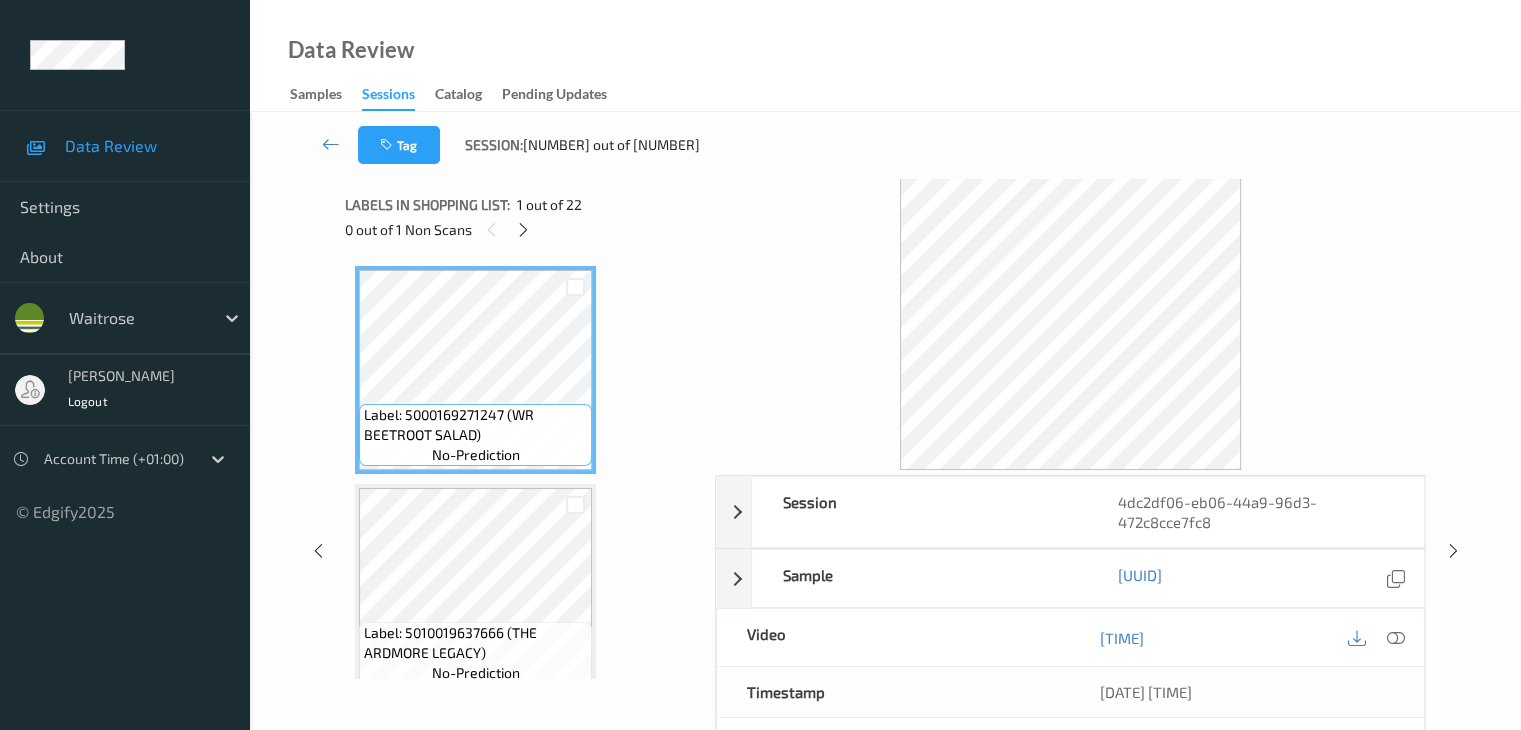 scroll, scrollTop: 2626, scrollLeft: 0, axis: vertical 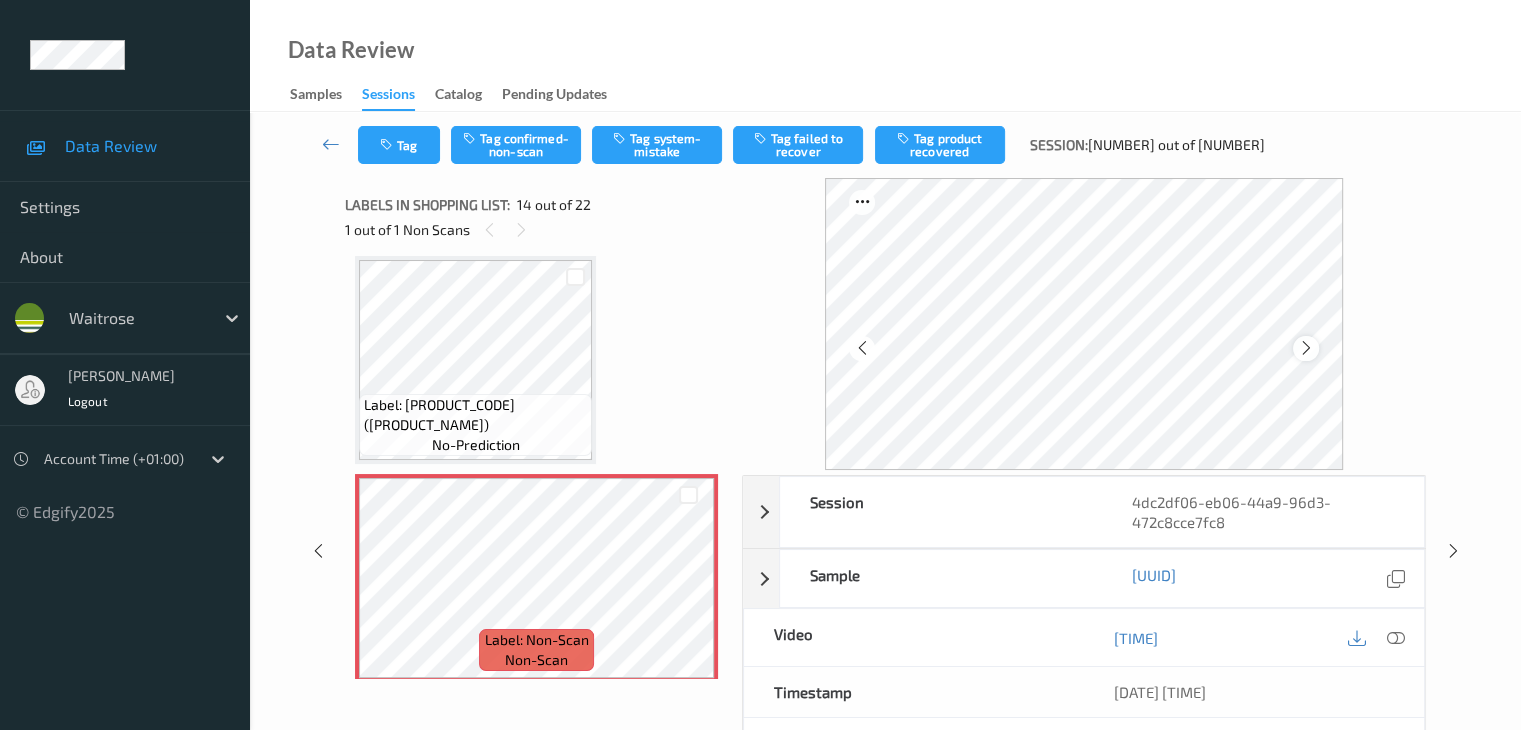 click at bounding box center (1306, 348) 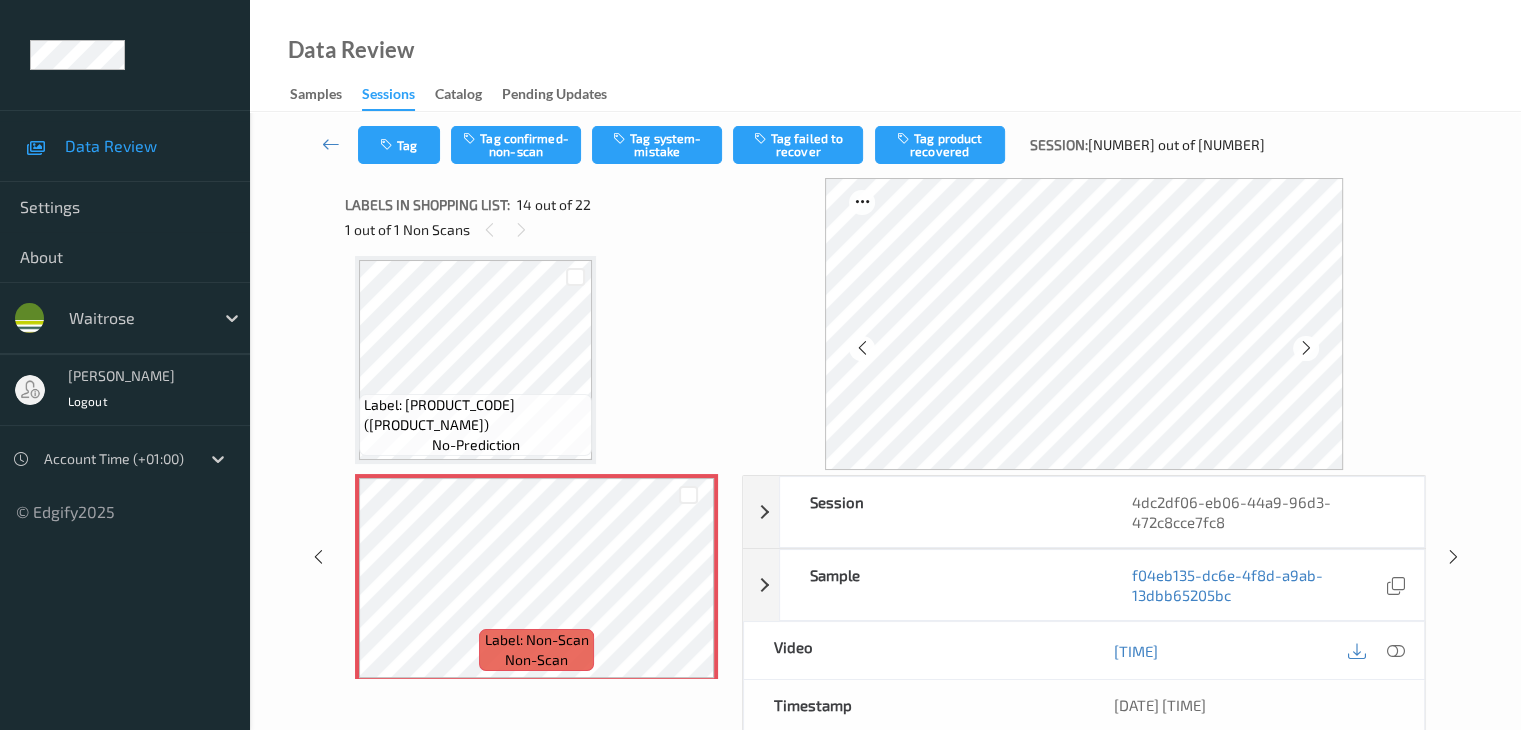 click at bounding box center (1306, 348) 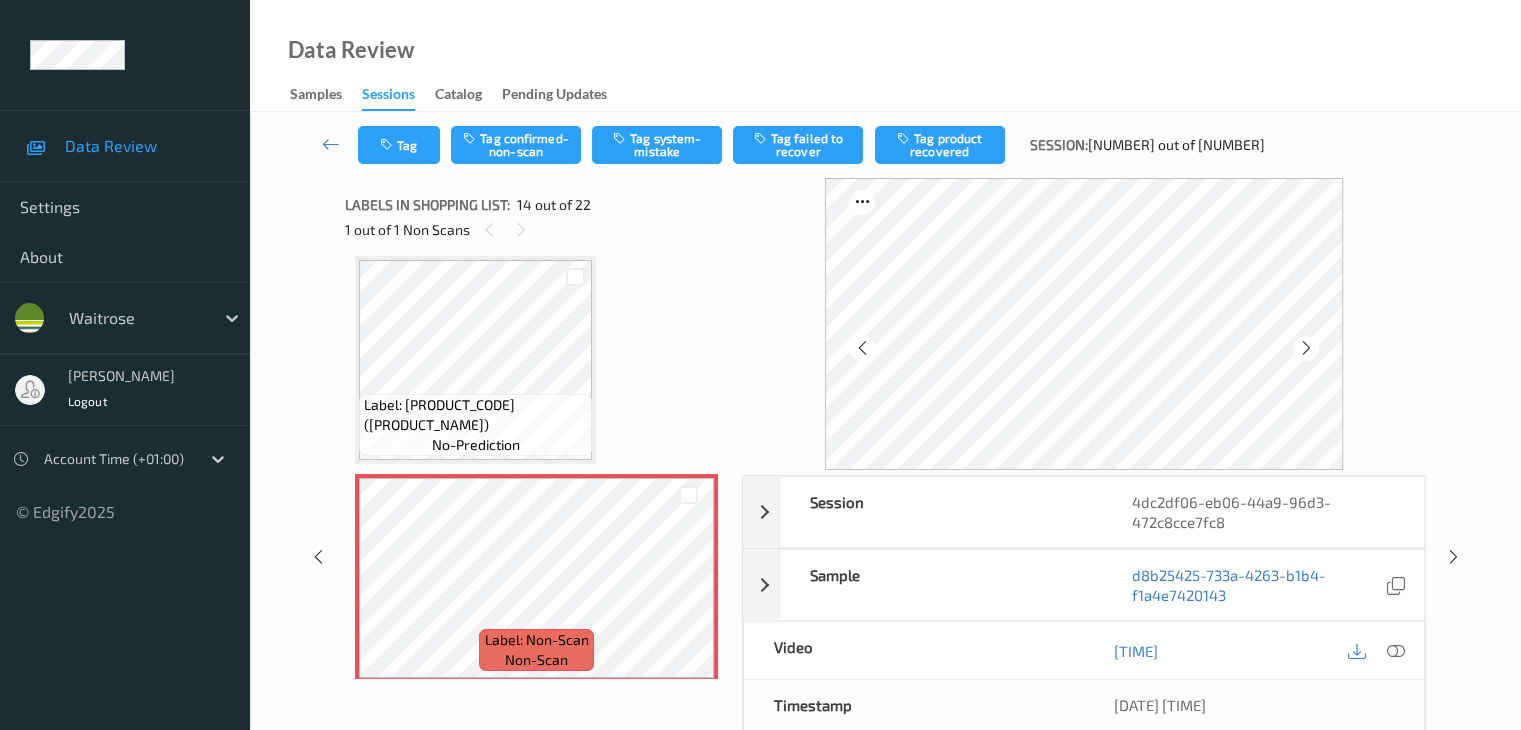 click at bounding box center (1306, 348) 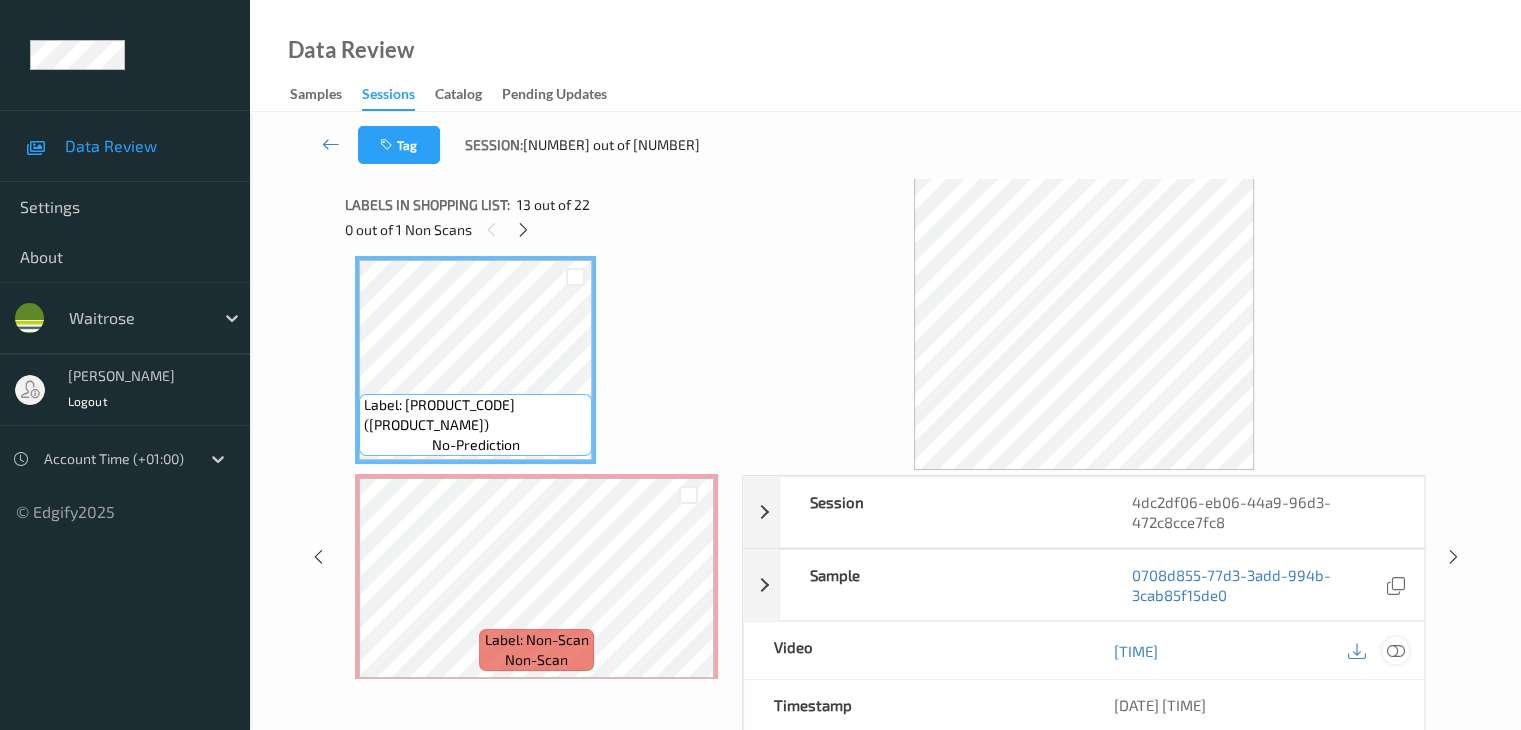 click at bounding box center [1395, 651] 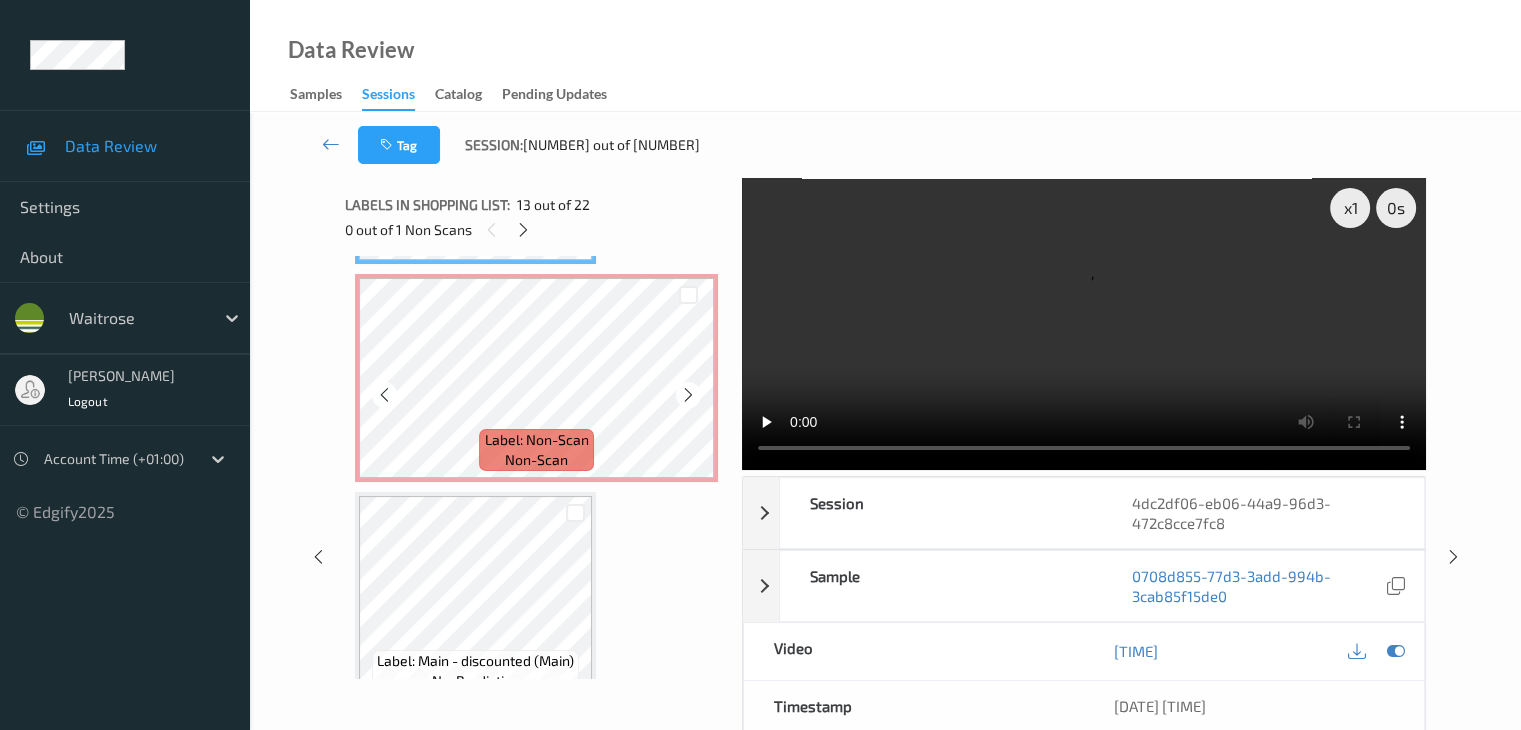 scroll, scrollTop: 2926, scrollLeft: 0, axis: vertical 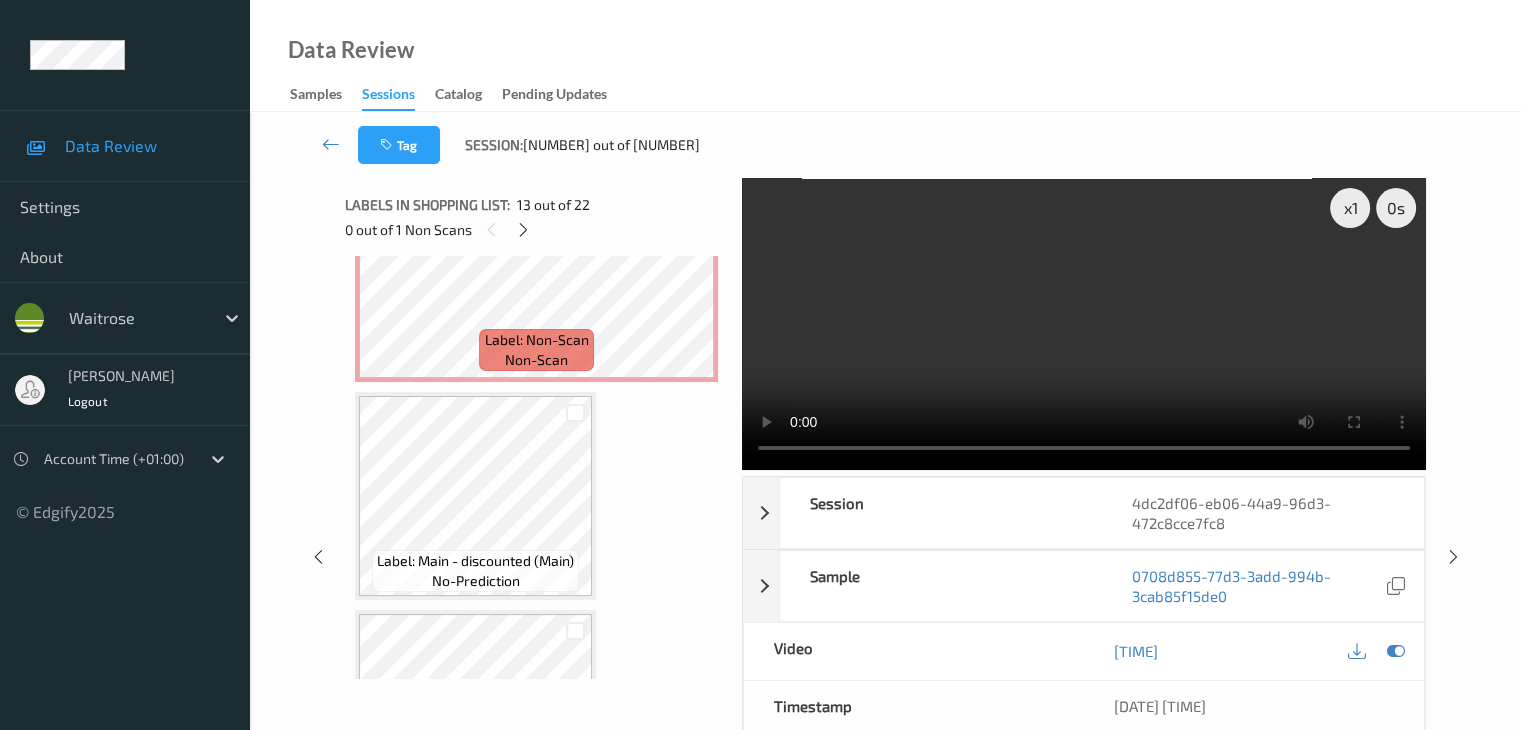 type 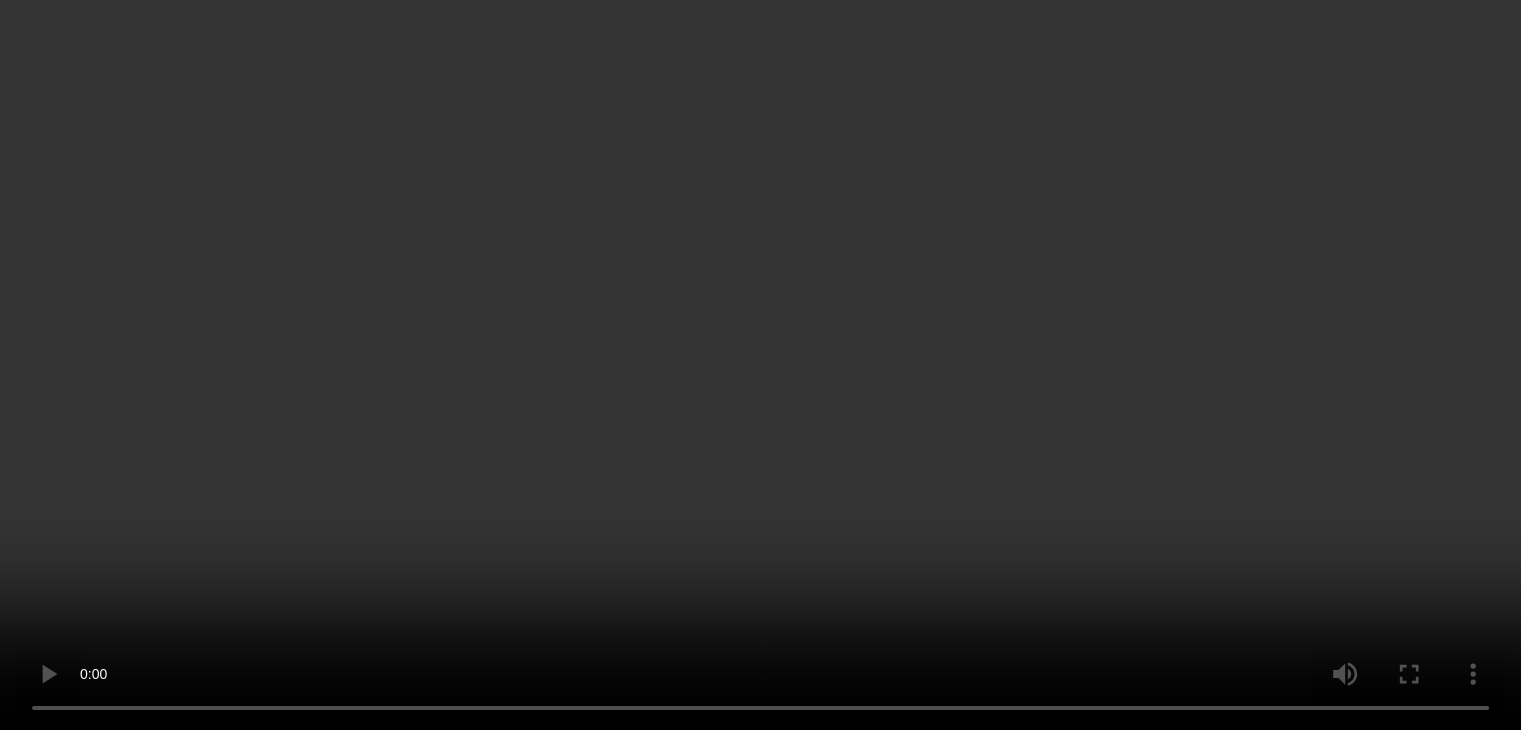 scroll, scrollTop: 2726, scrollLeft: 0, axis: vertical 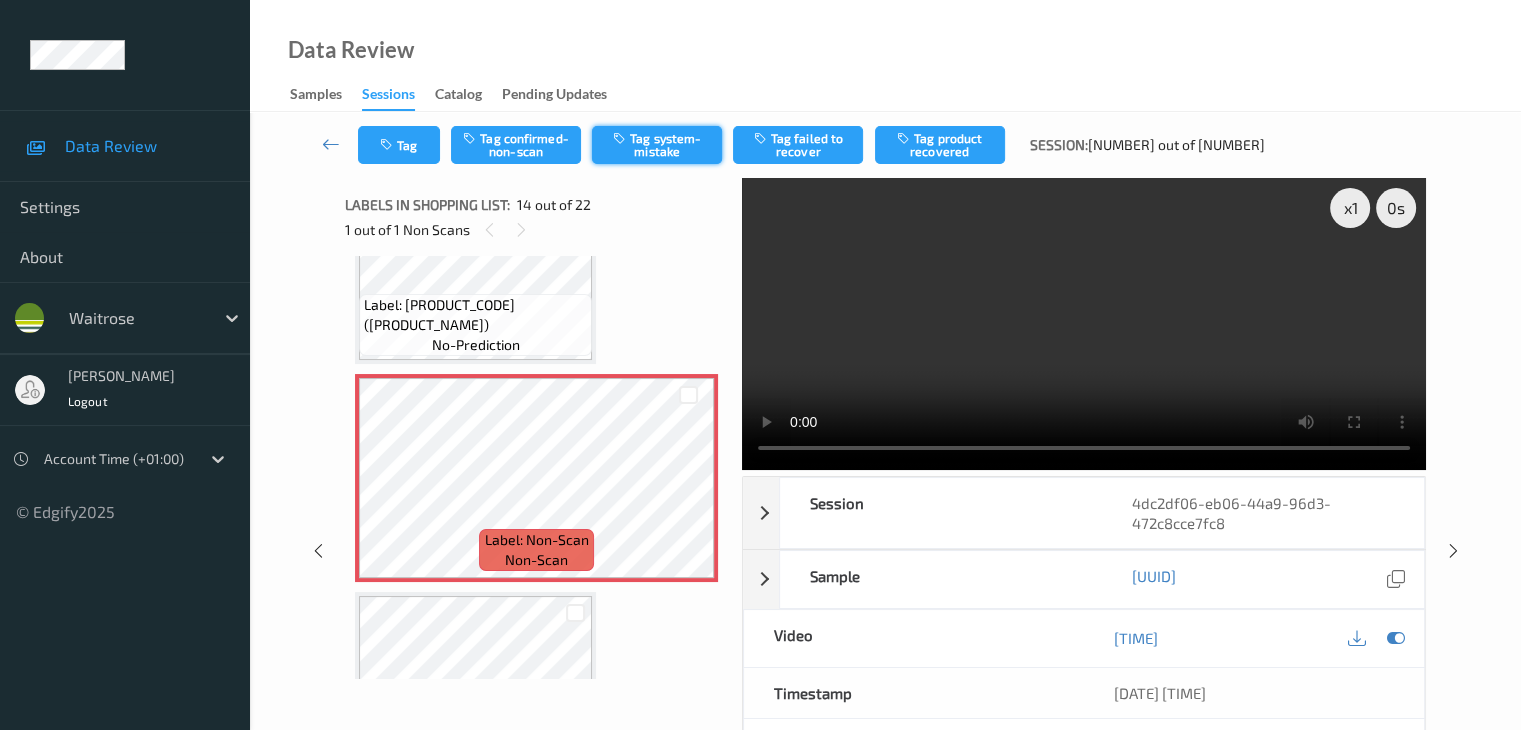 click on "Tag   system-mistake" at bounding box center [657, 145] 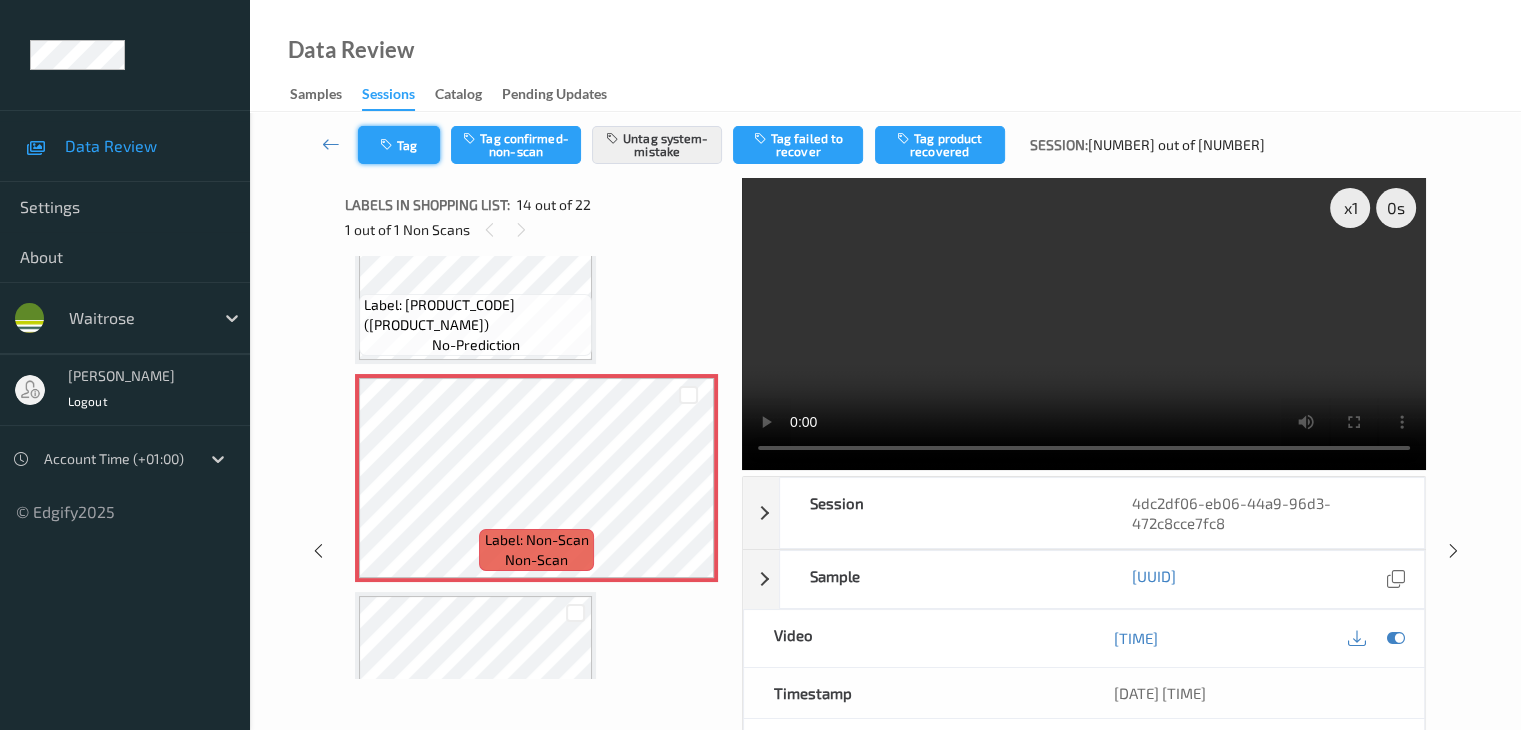 click on "Tag" at bounding box center [399, 145] 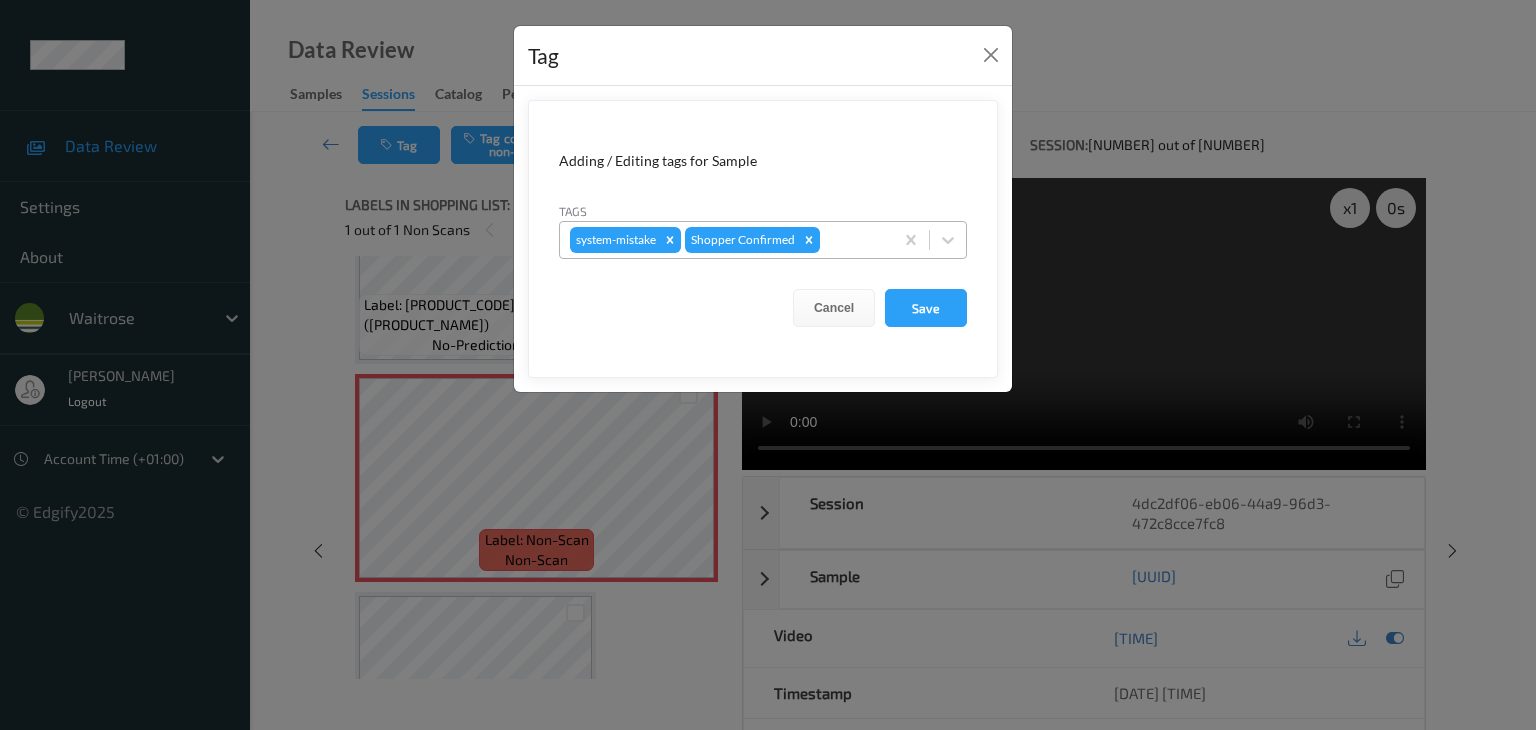 click at bounding box center (853, 240) 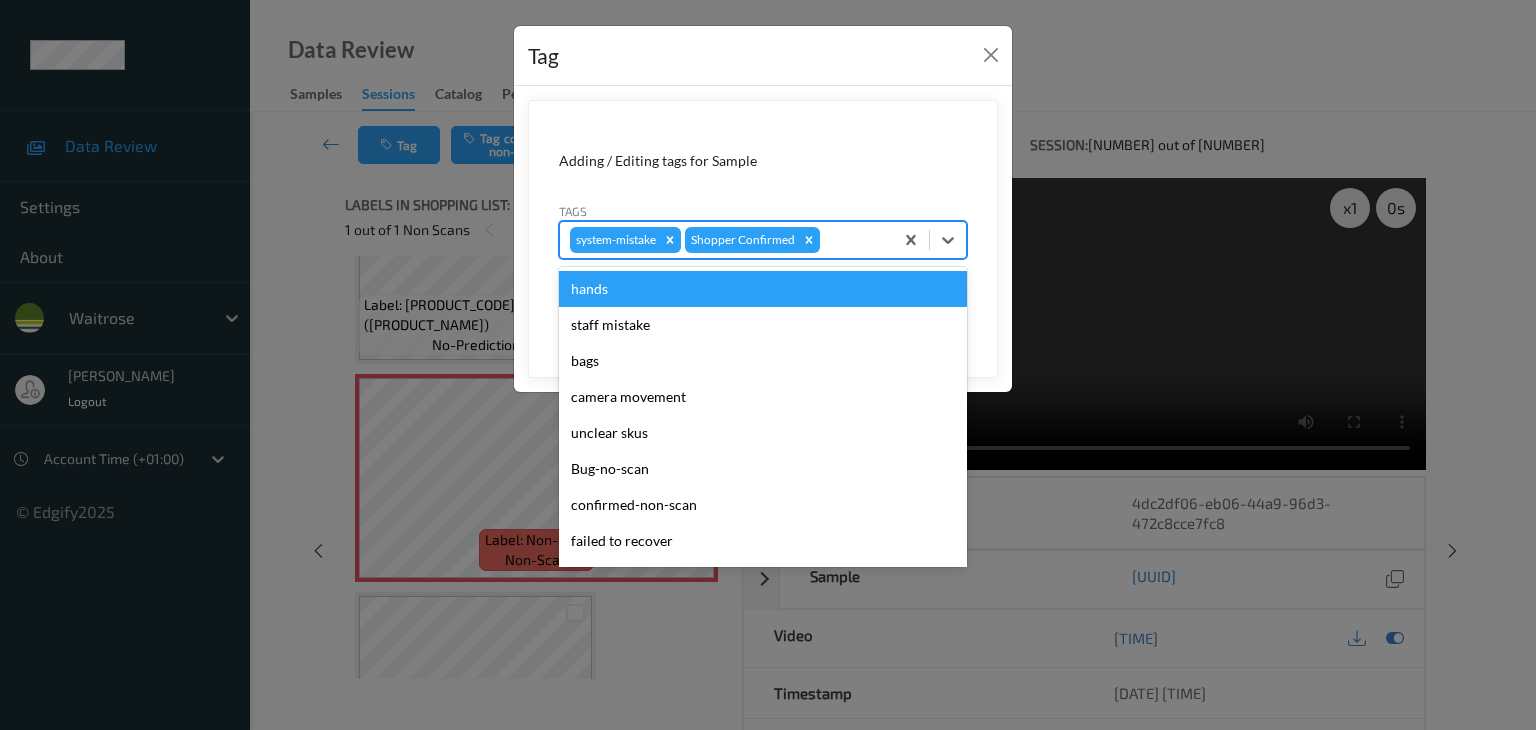 type on "u" 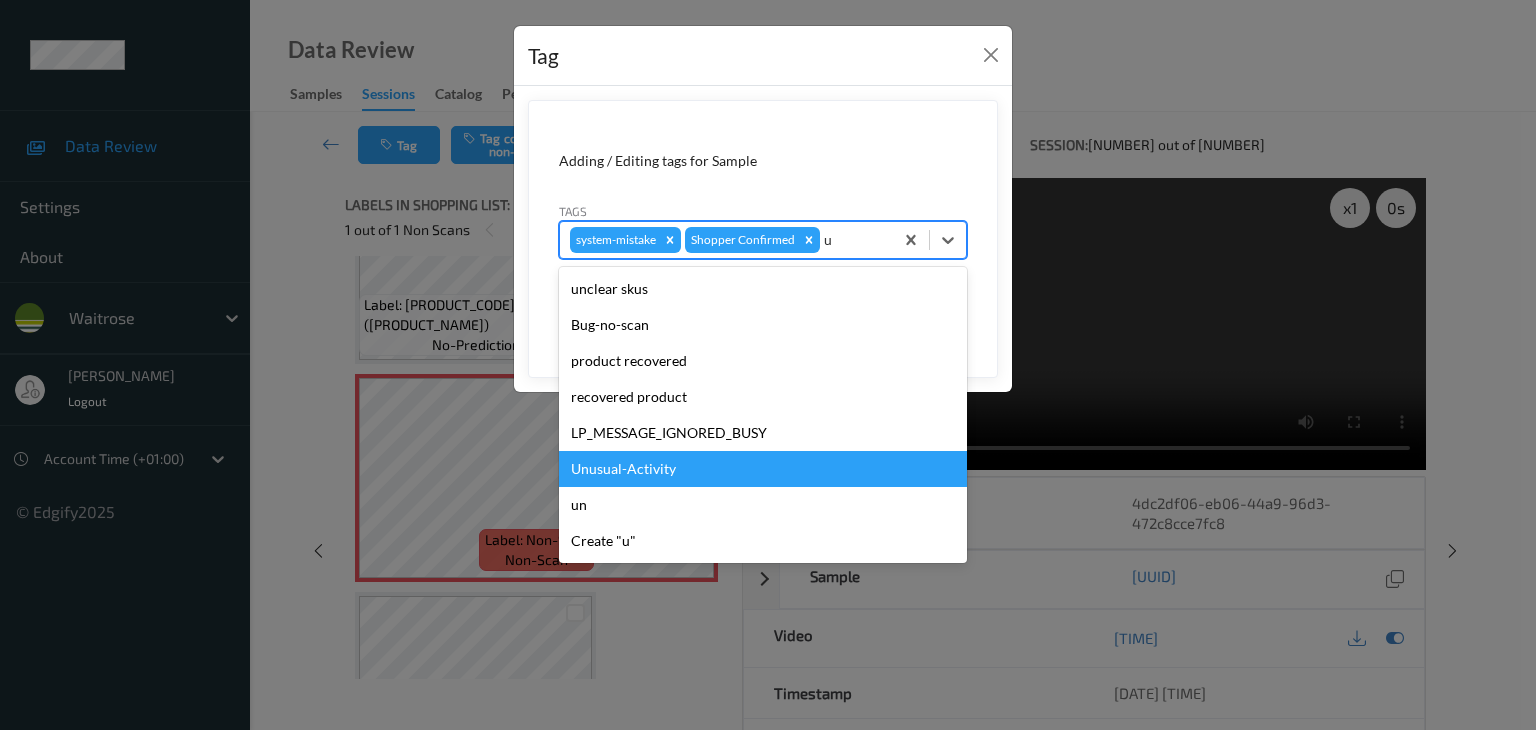 click on "Unusual-Activity" at bounding box center (763, 469) 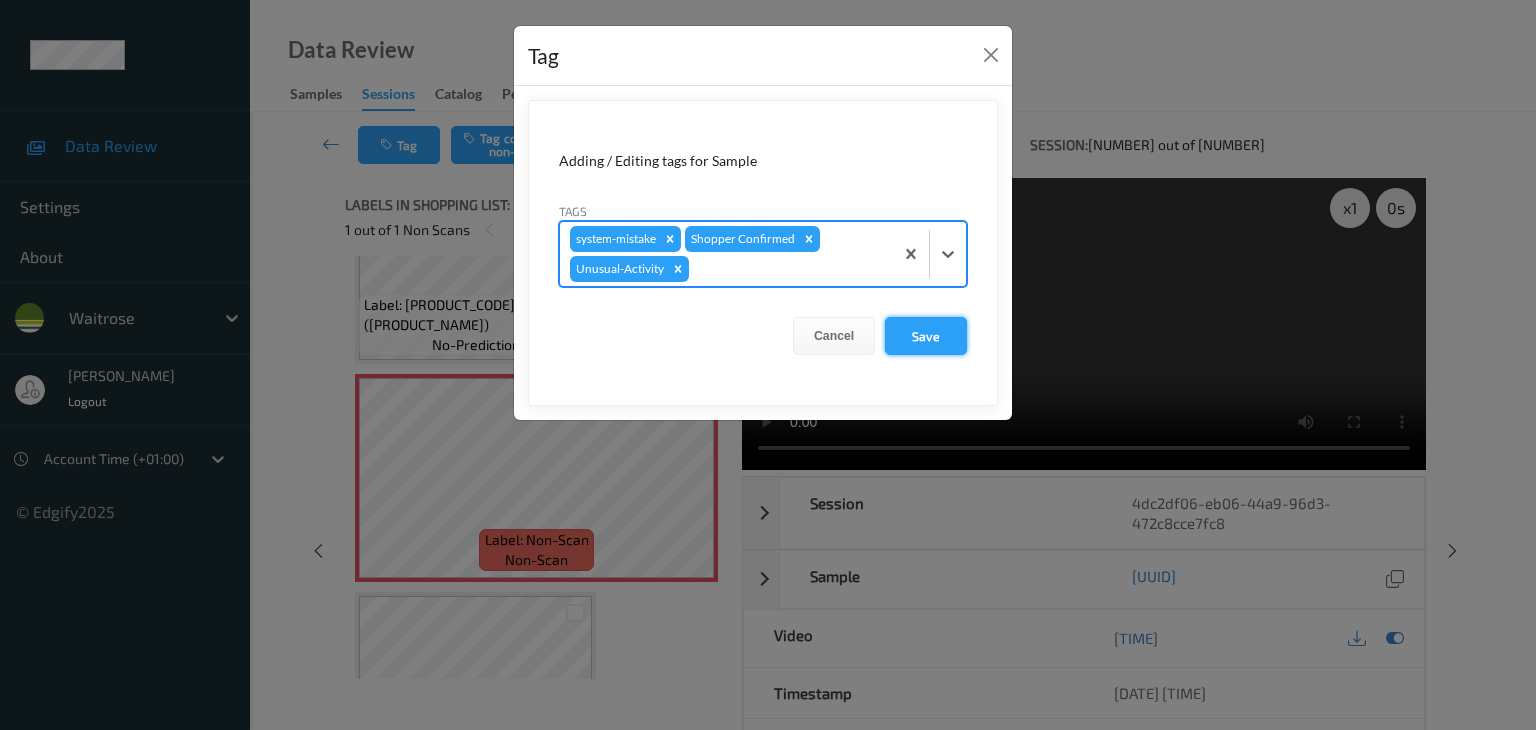 click on "Save" at bounding box center (926, 336) 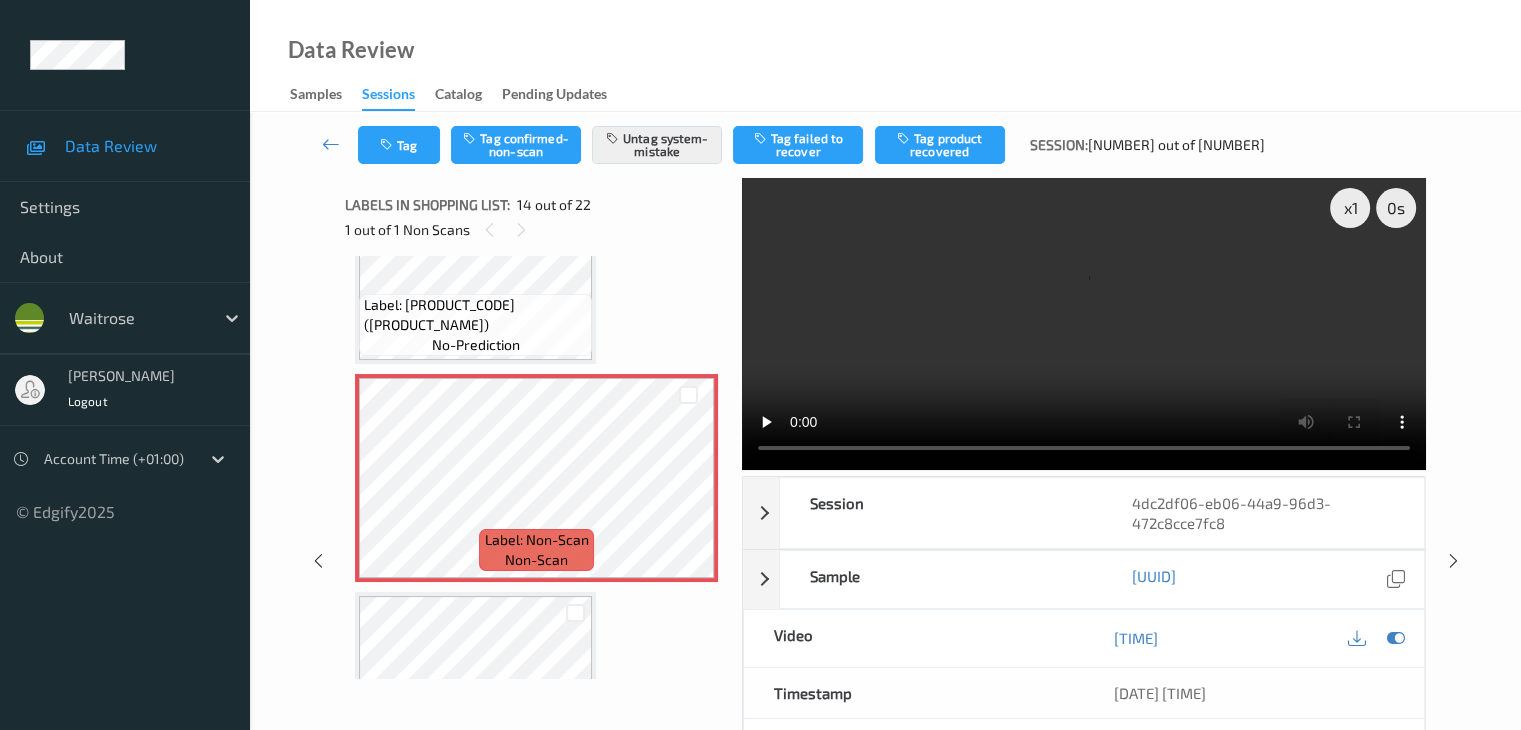 type 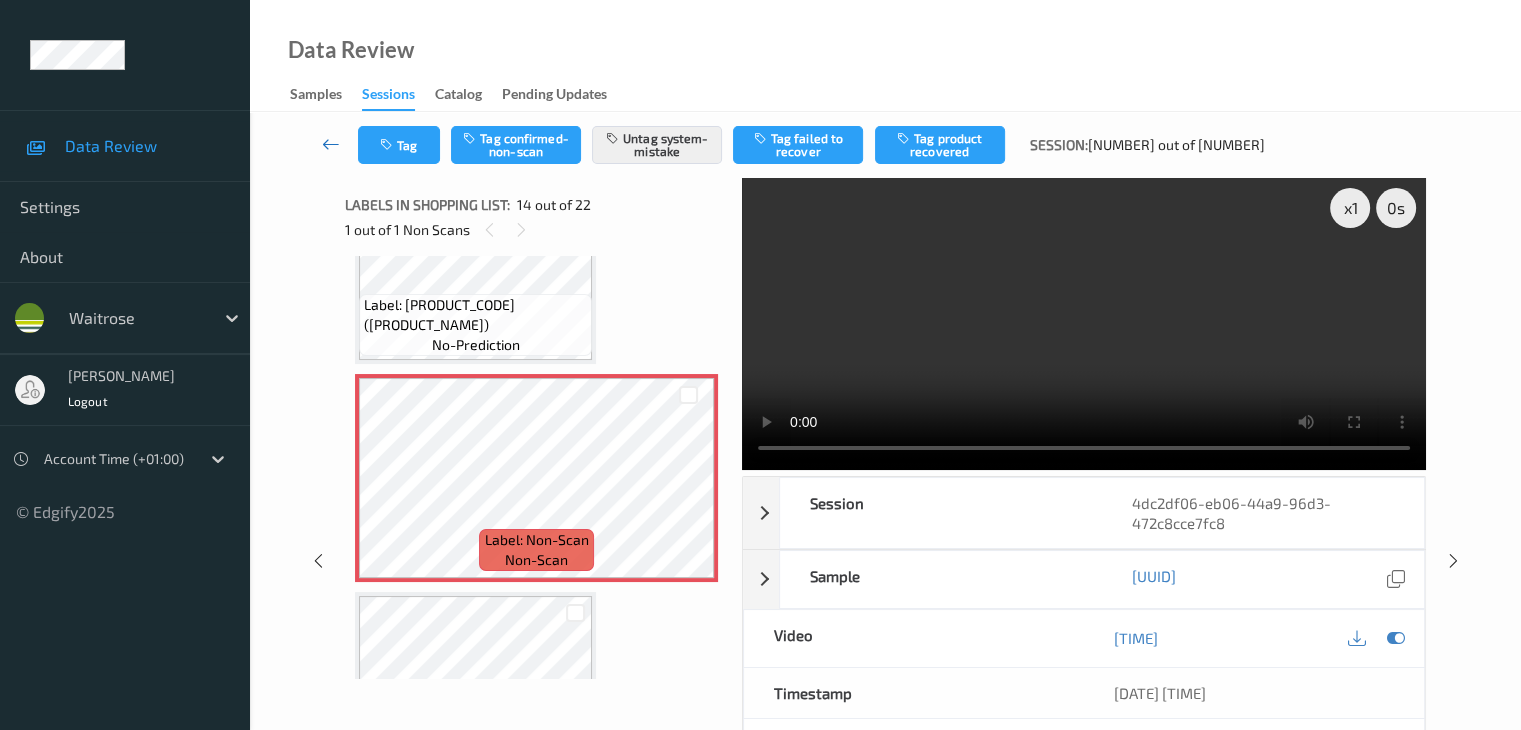 click at bounding box center [331, 144] 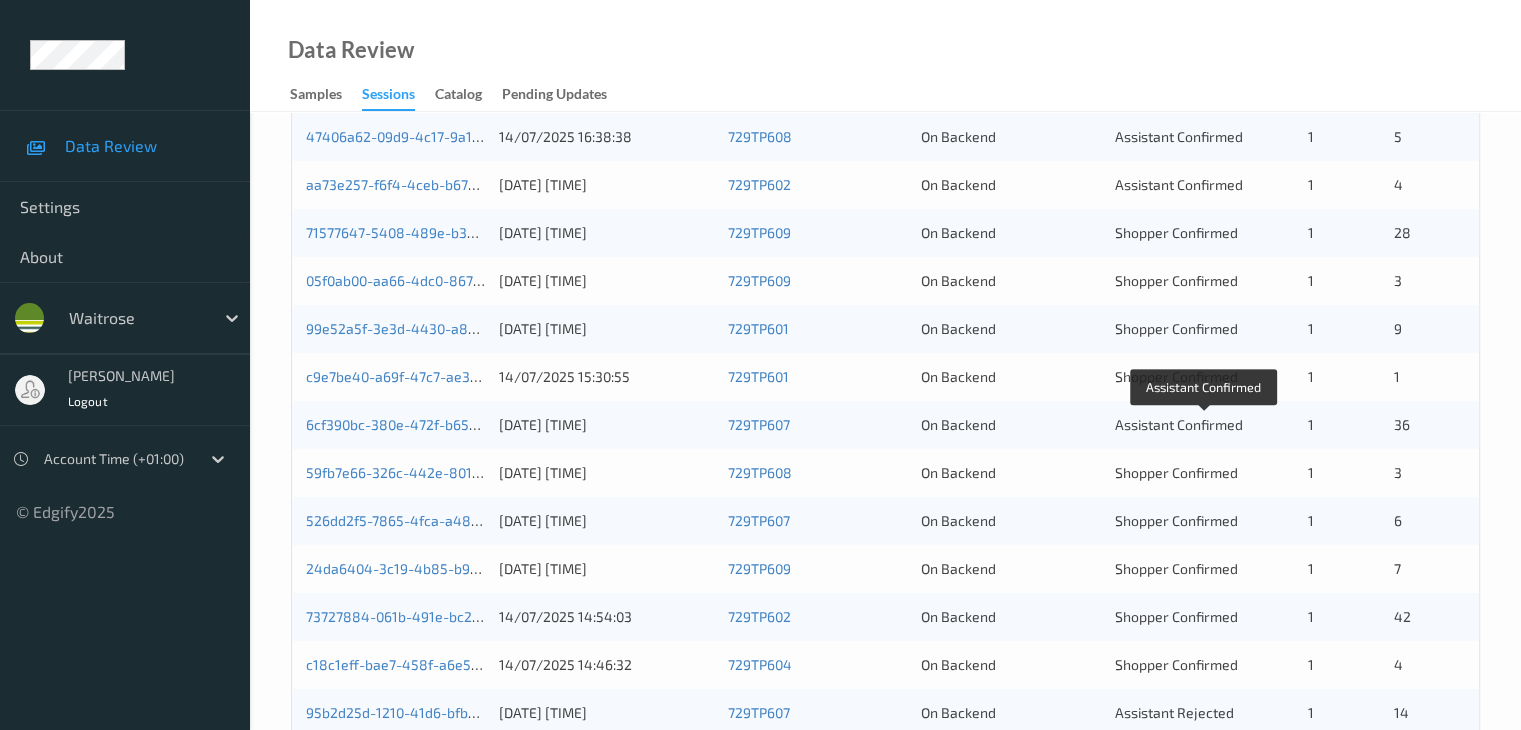 scroll, scrollTop: 600, scrollLeft: 0, axis: vertical 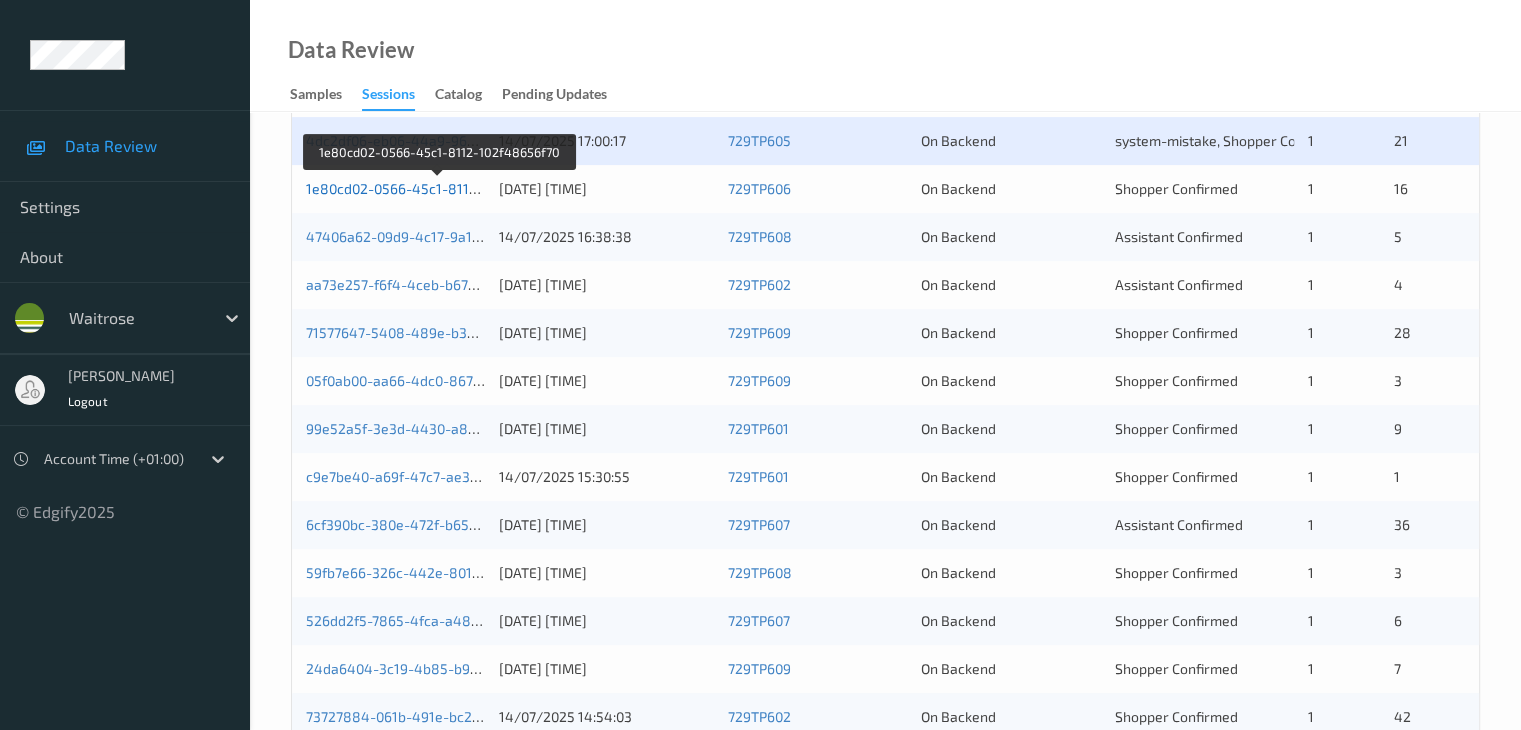 click on "1e80cd02-0566-45c1-8112-102f48656f70" at bounding box center (439, 188) 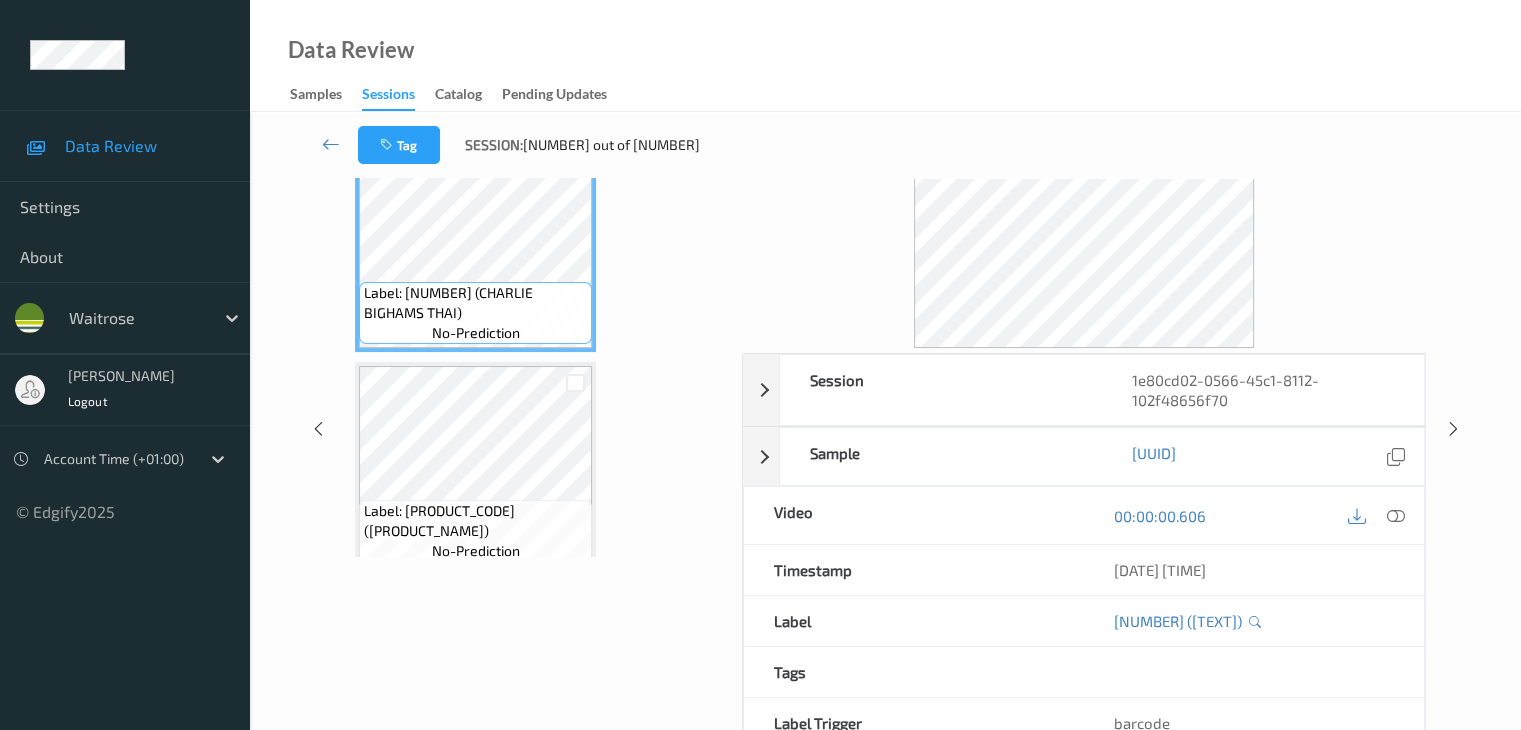 scroll, scrollTop: 0, scrollLeft: 0, axis: both 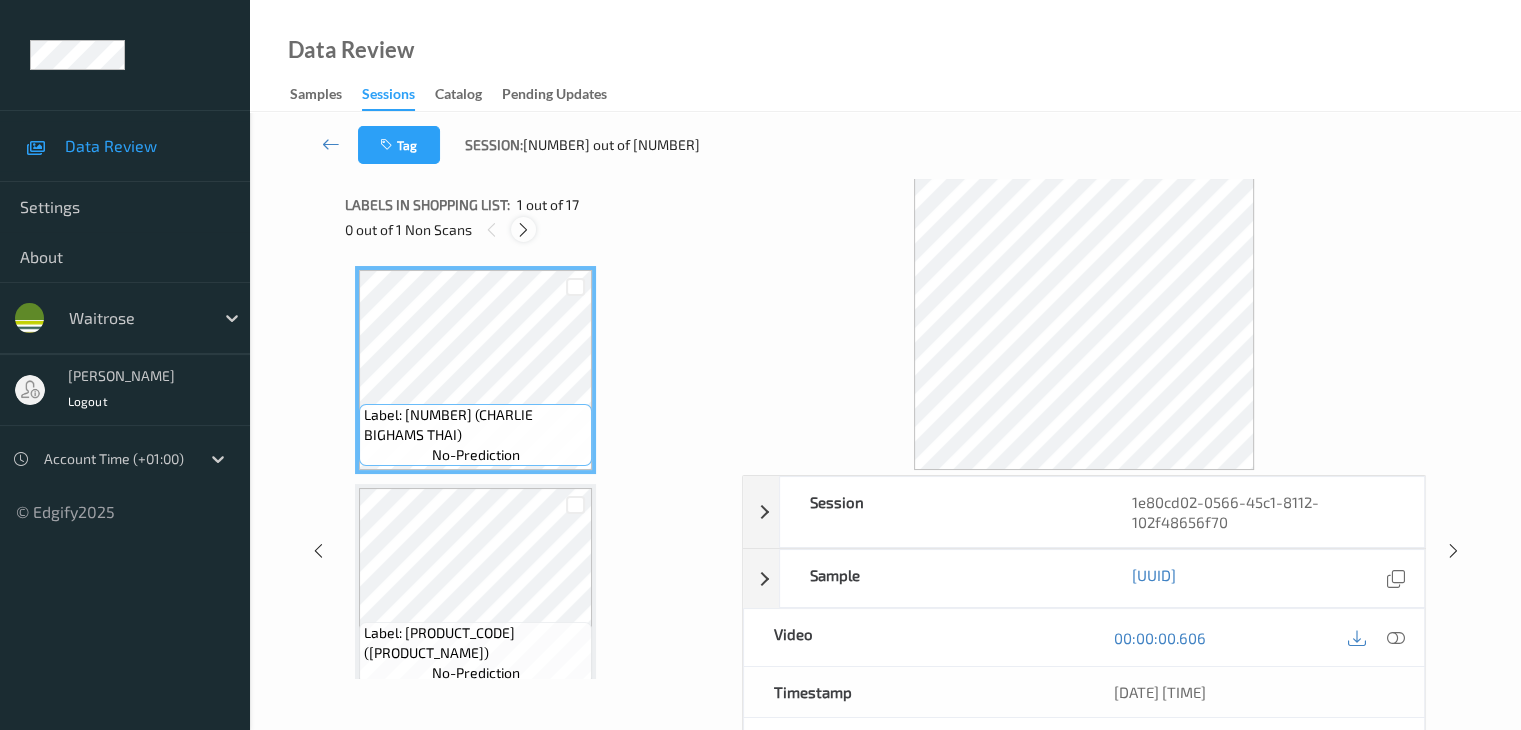 click at bounding box center (523, 230) 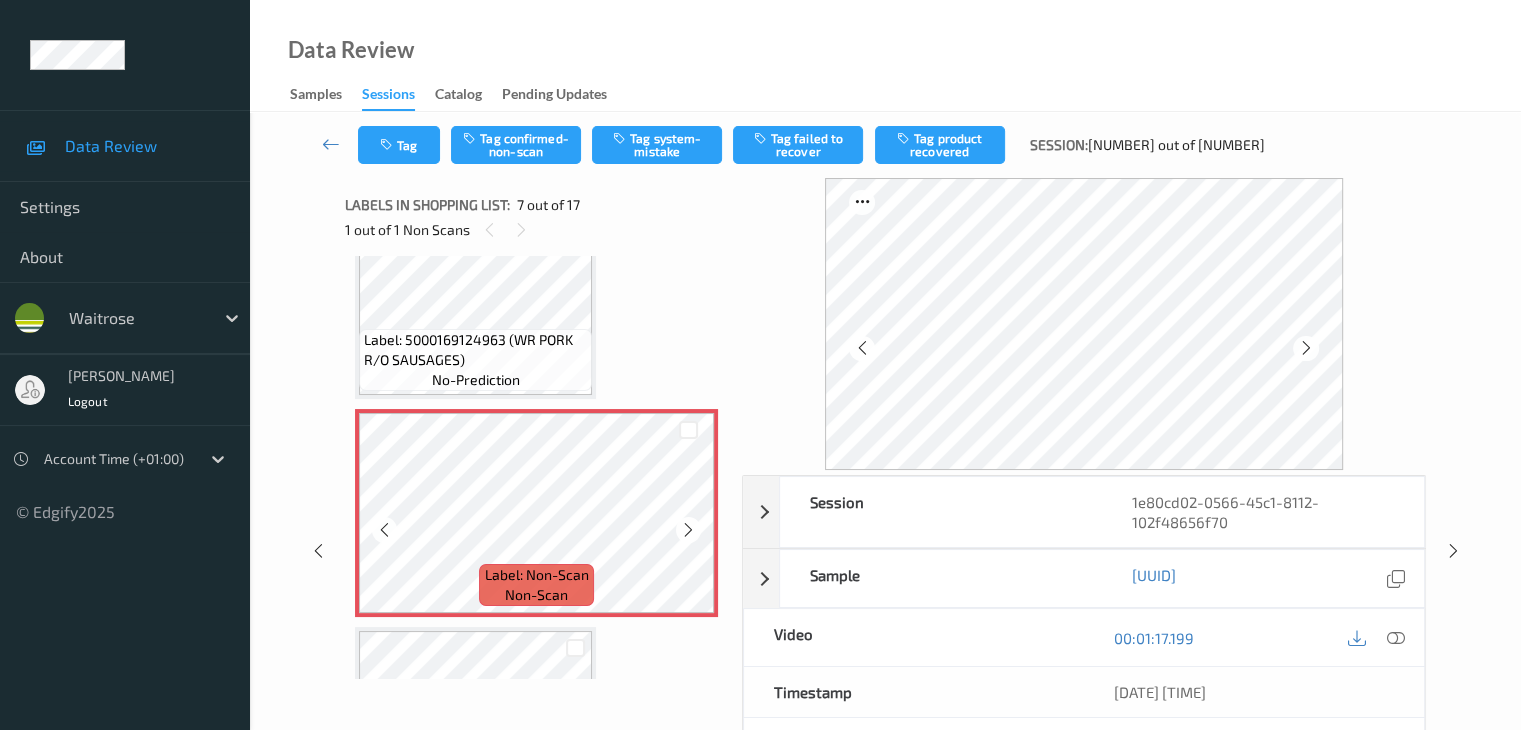 scroll, scrollTop: 1300, scrollLeft: 0, axis: vertical 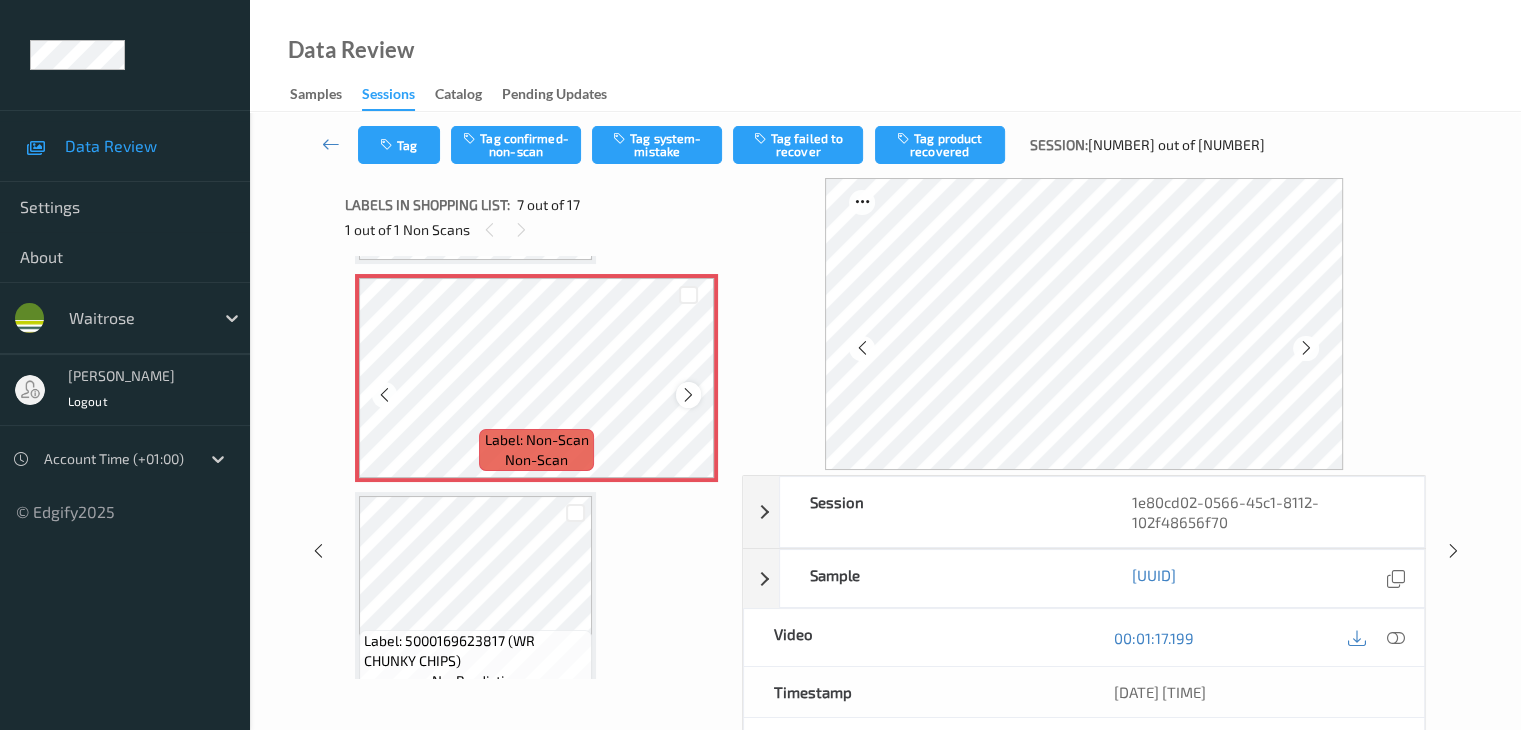 click at bounding box center (688, 395) 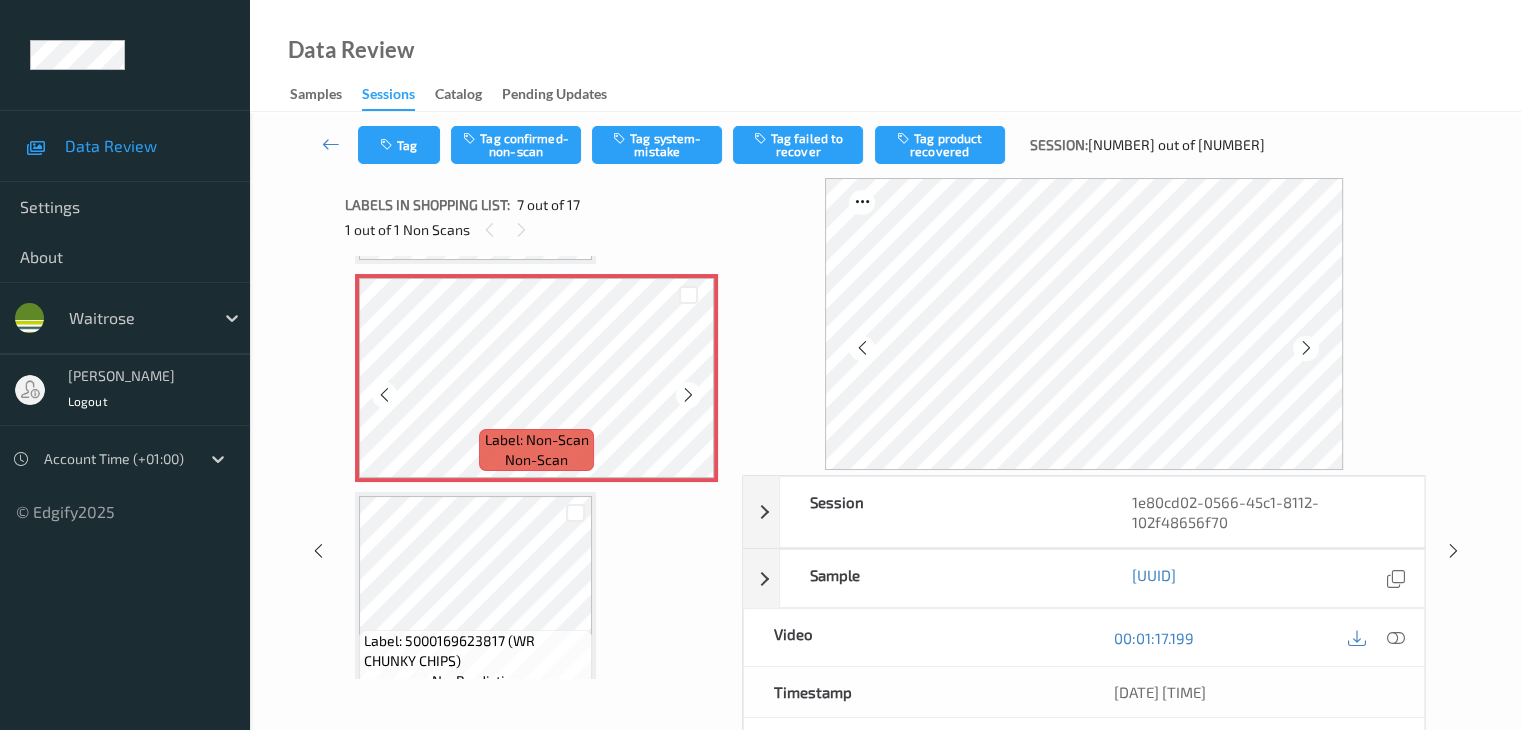 click at bounding box center [688, 395] 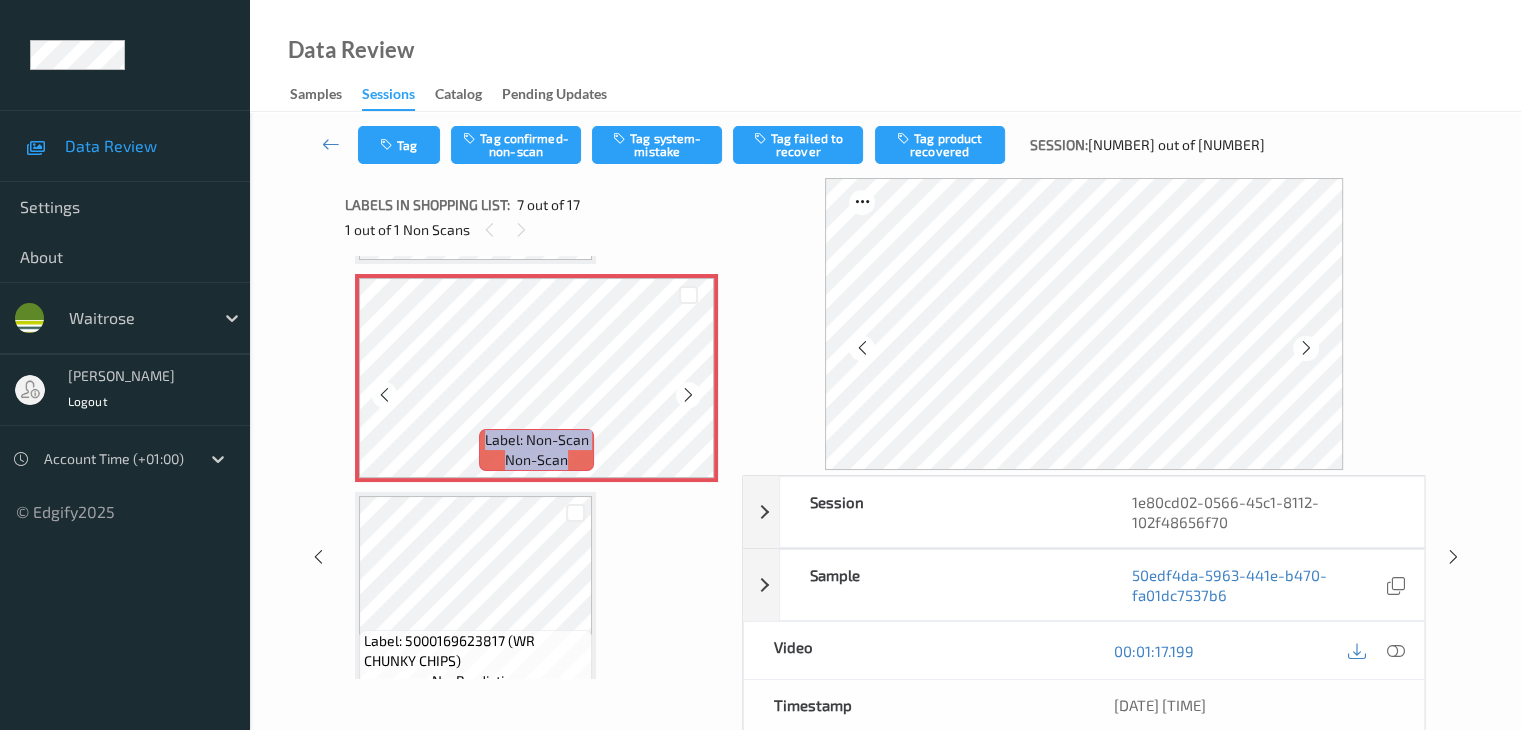 click at bounding box center (688, 395) 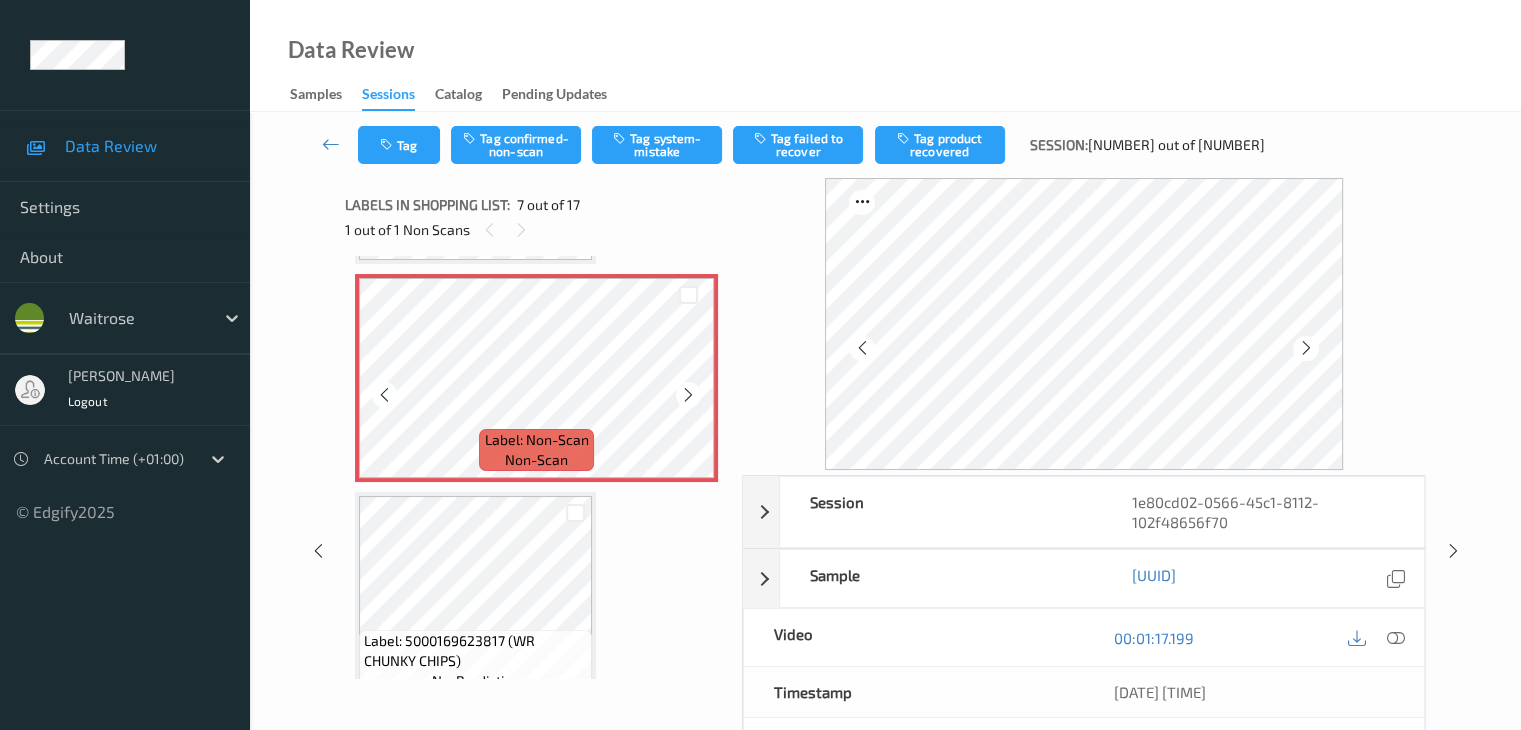 click at bounding box center (688, 395) 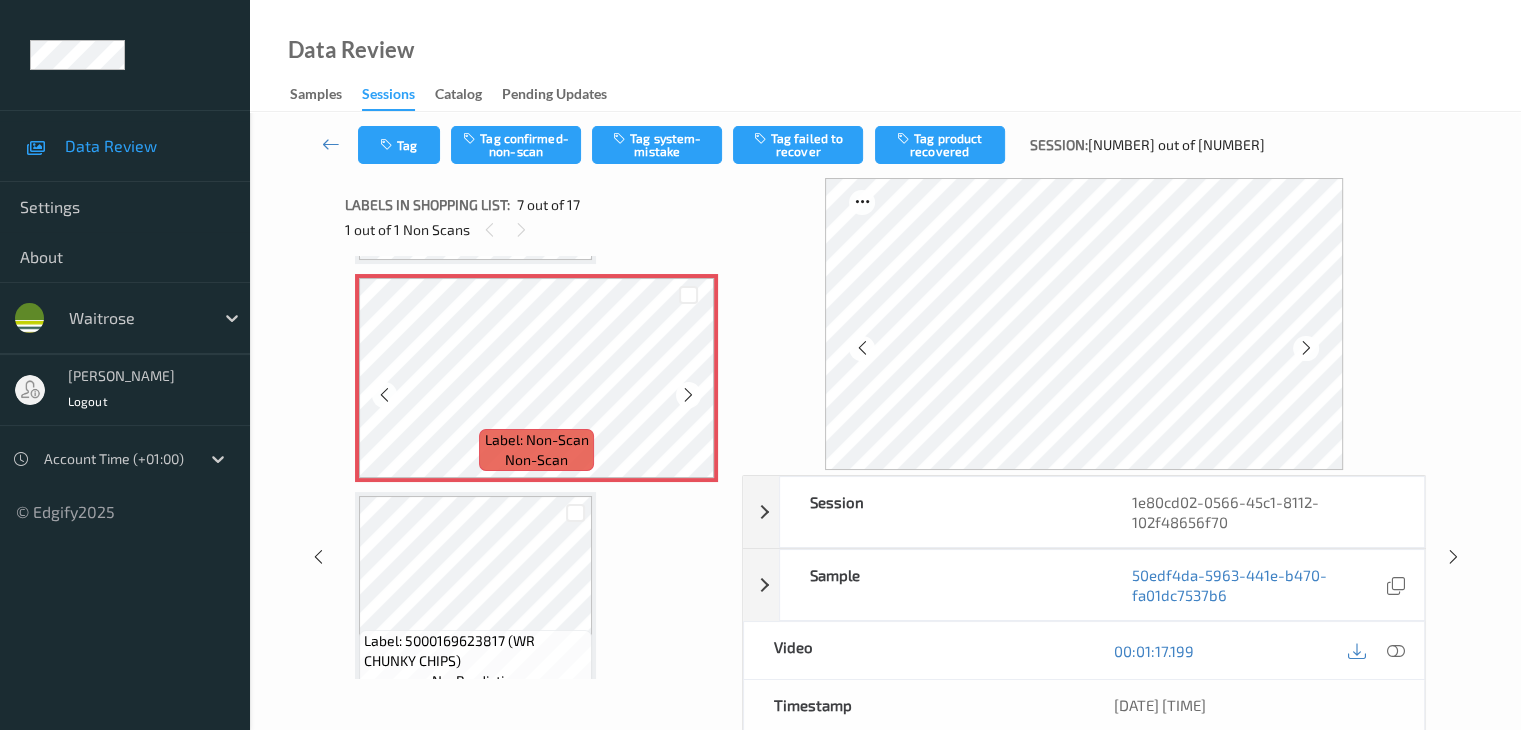 click at bounding box center (688, 395) 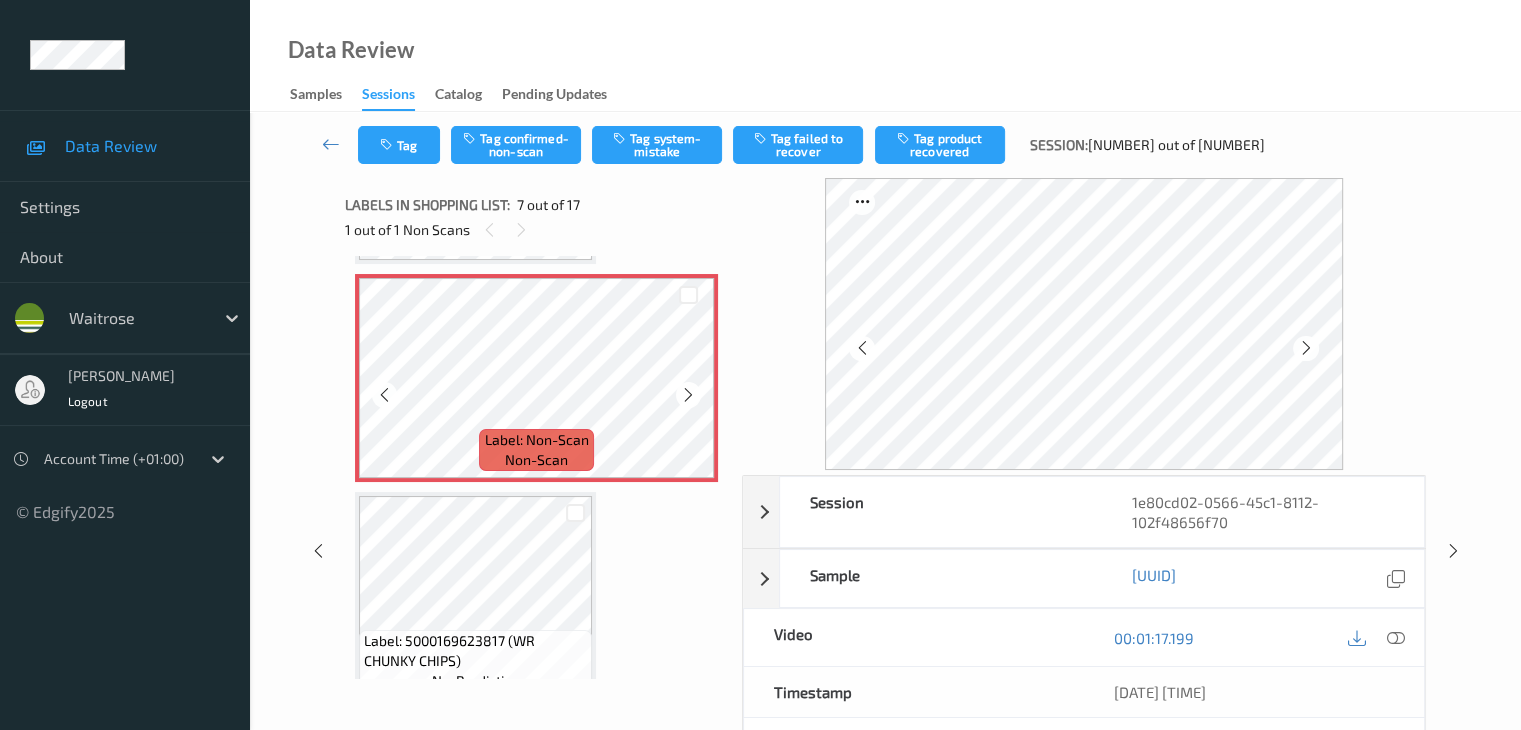 click at bounding box center [688, 395] 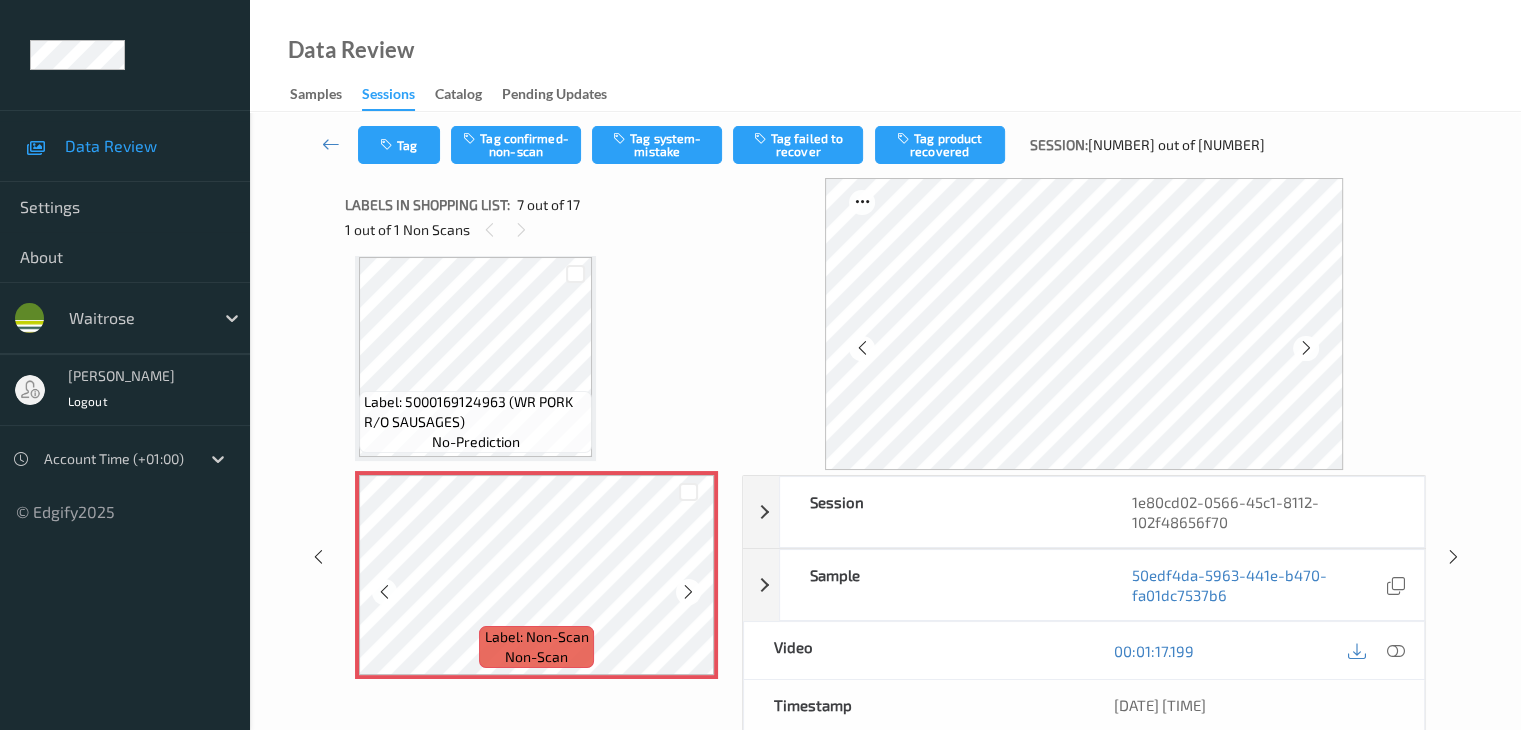 scroll, scrollTop: 1100, scrollLeft: 0, axis: vertical 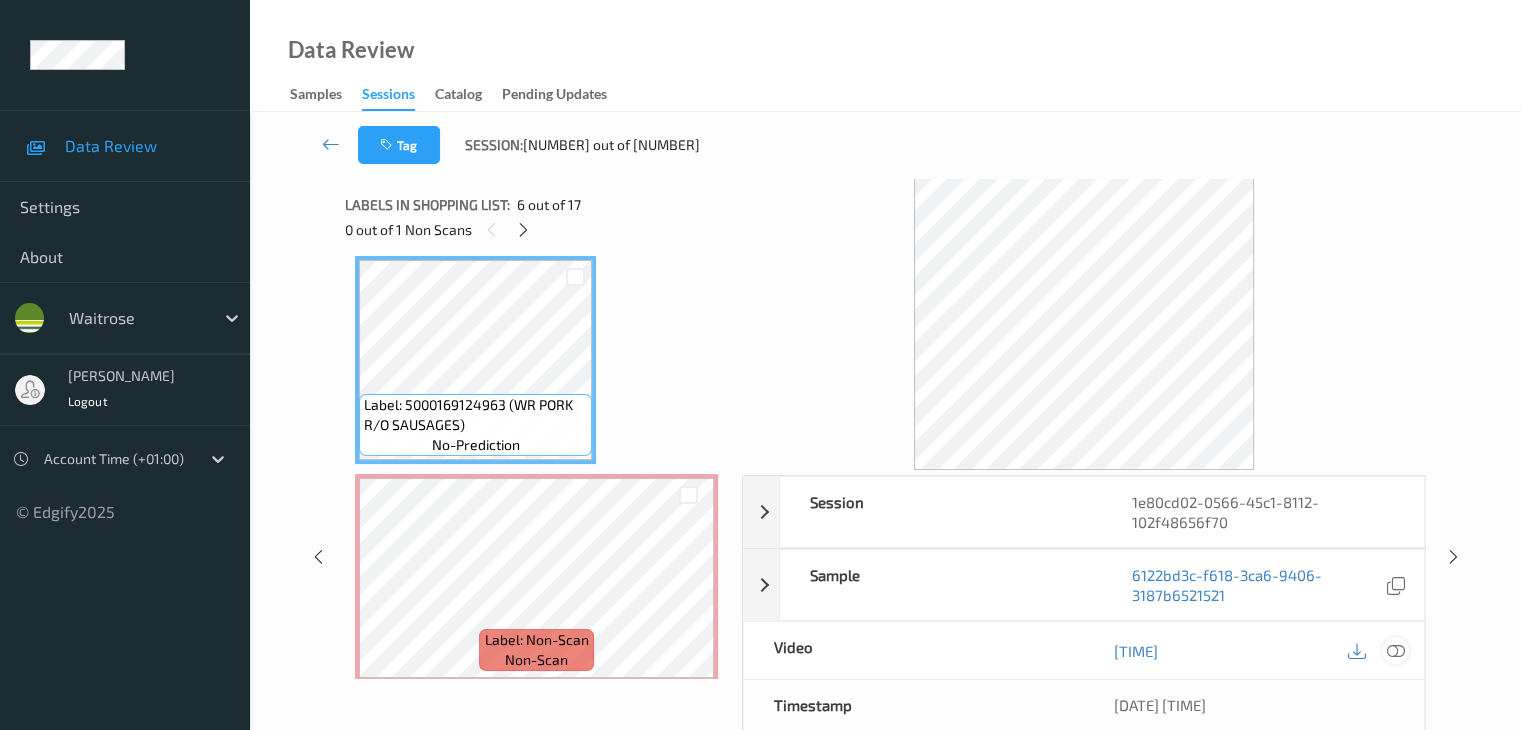 click at bounding box center [1395, 651] 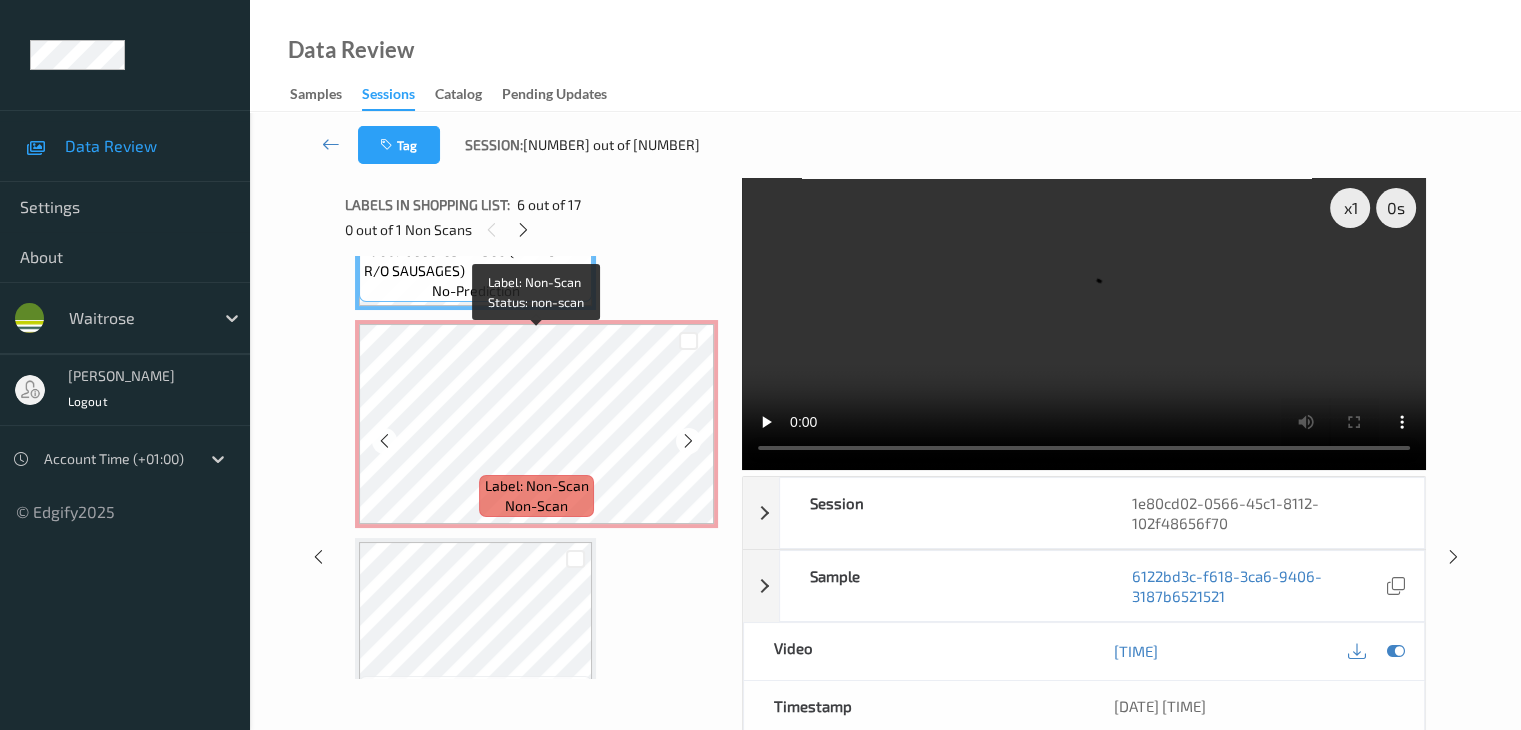 scroll, scrollTop: 1200, scrollLeft: 0, axis: vertical 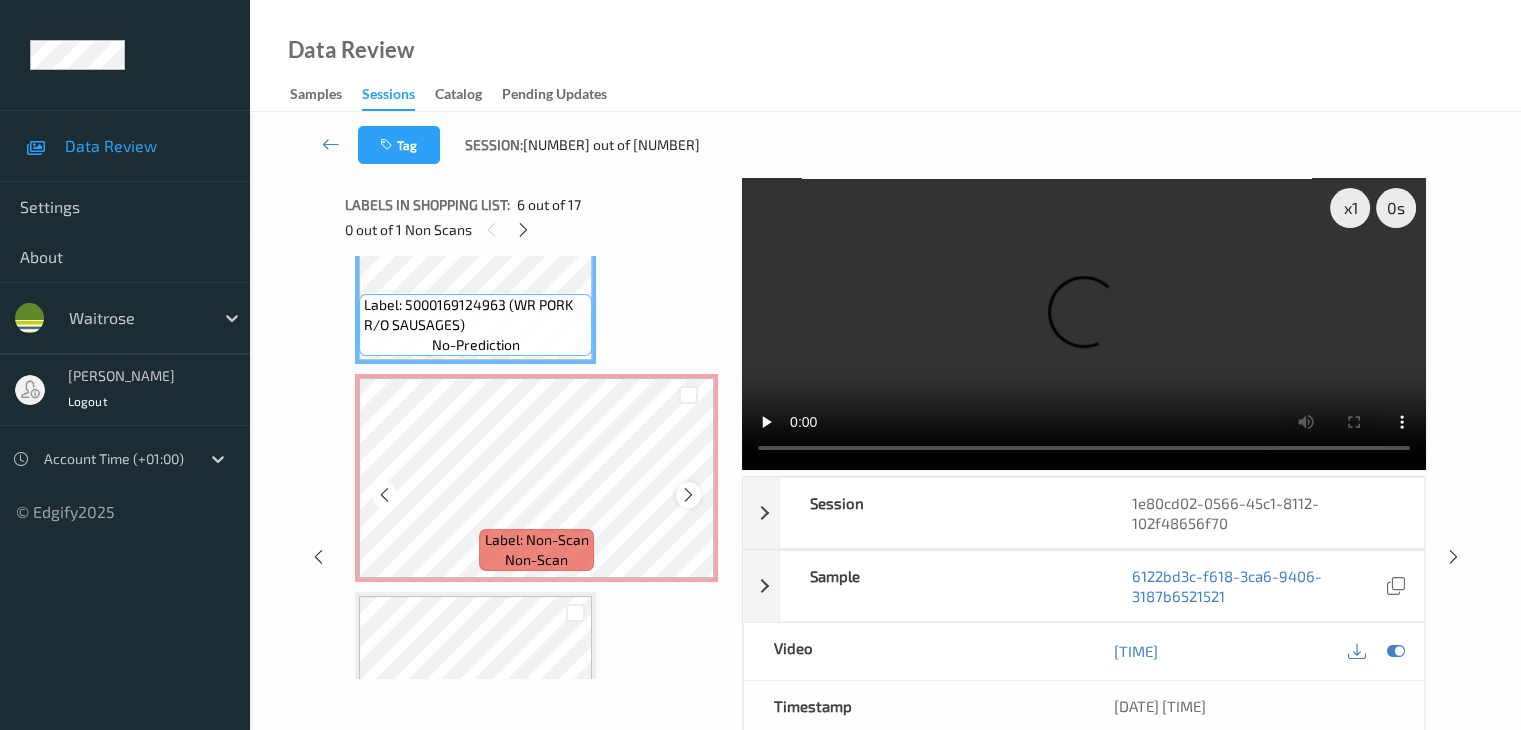 click at bounding box center (688, 494) 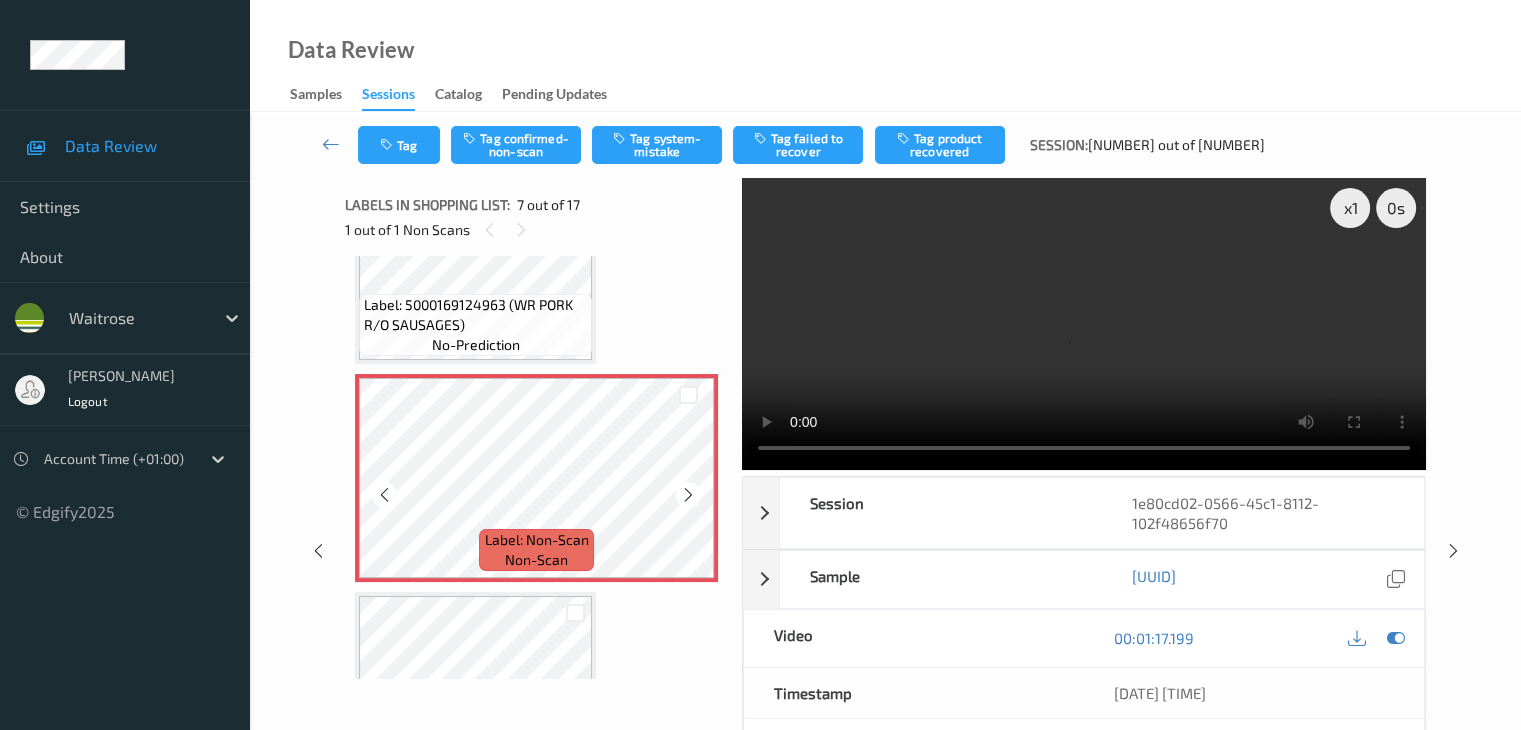 click at bounding box center [688, 494] 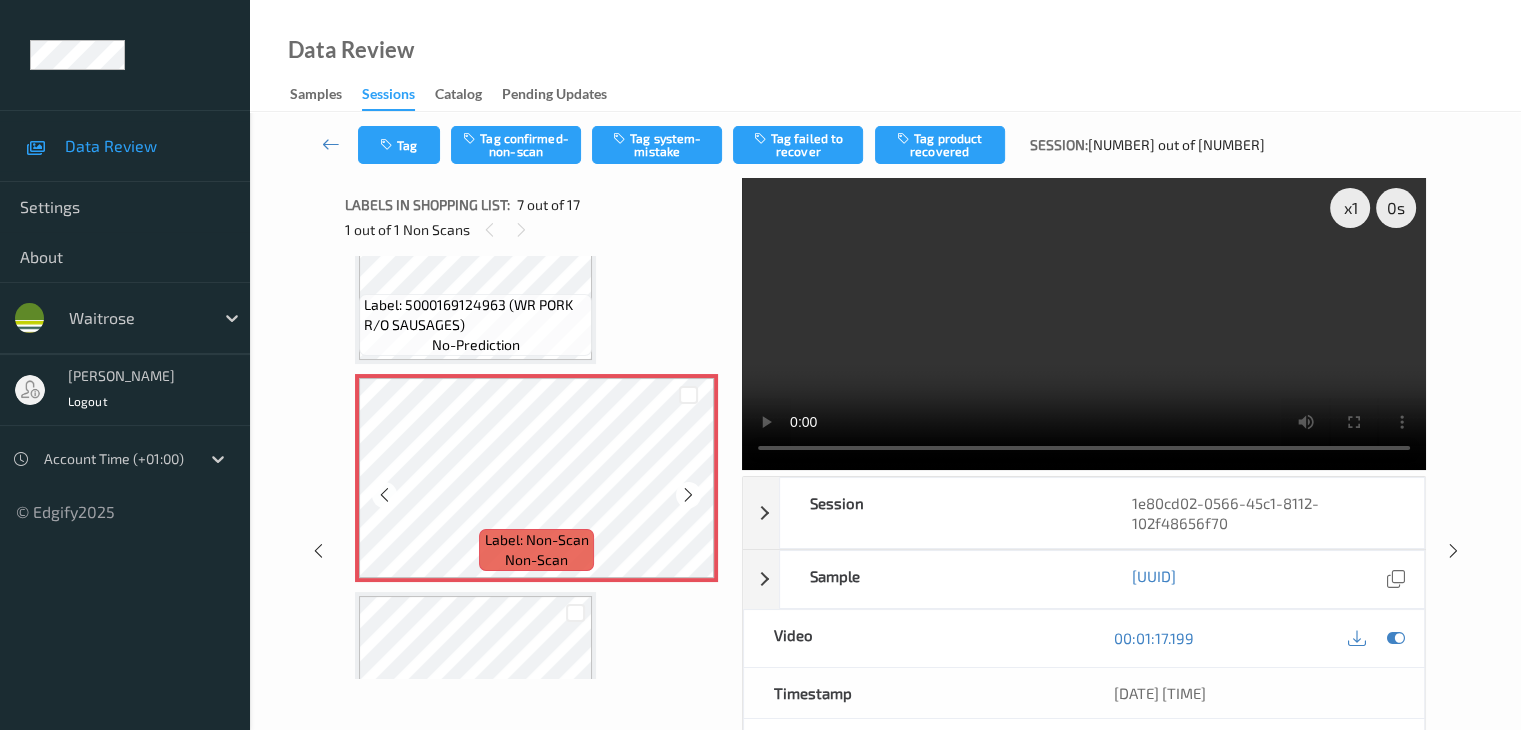 click at bounding box center [688, 494] 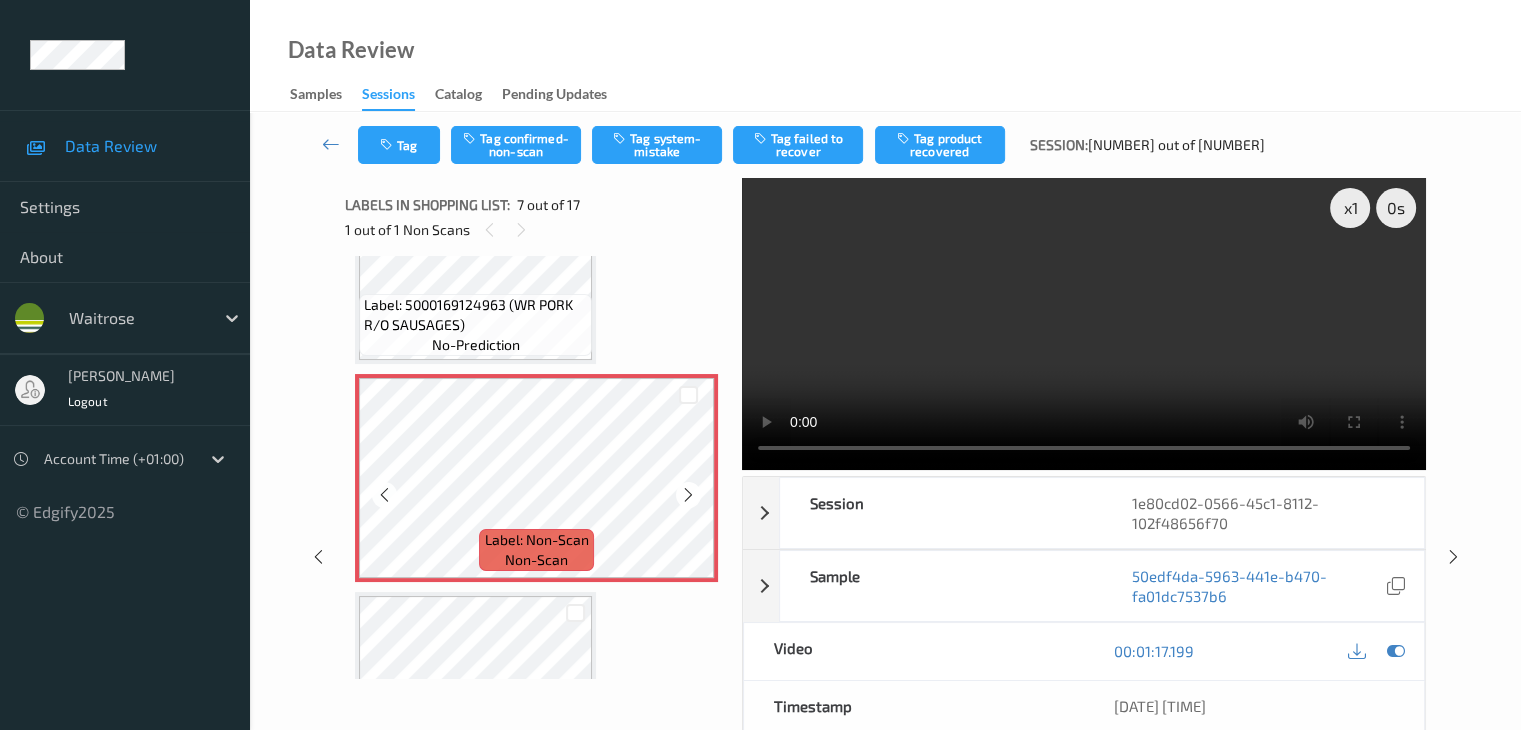 click at bounding box center [688, 494] 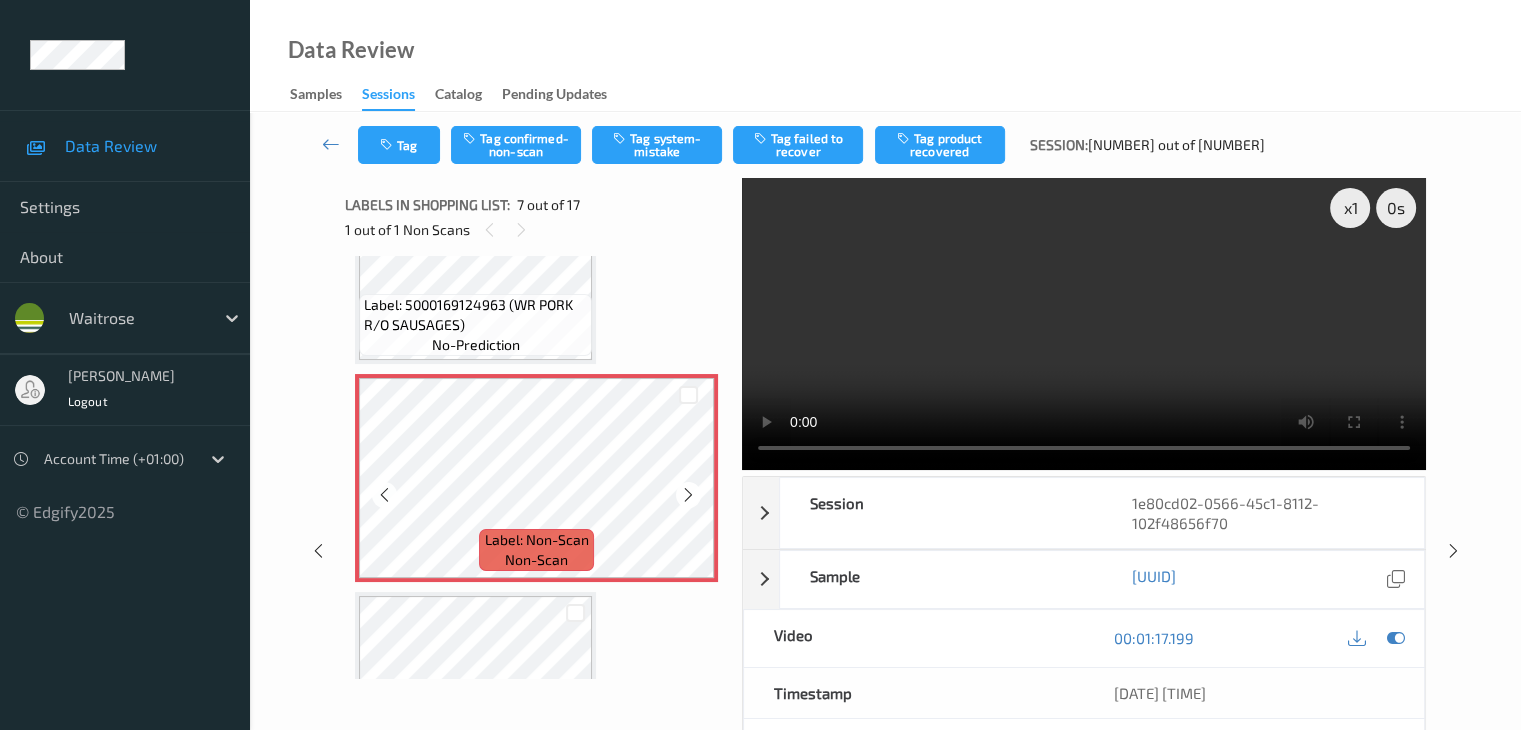 click at bounding box center [688, 494] 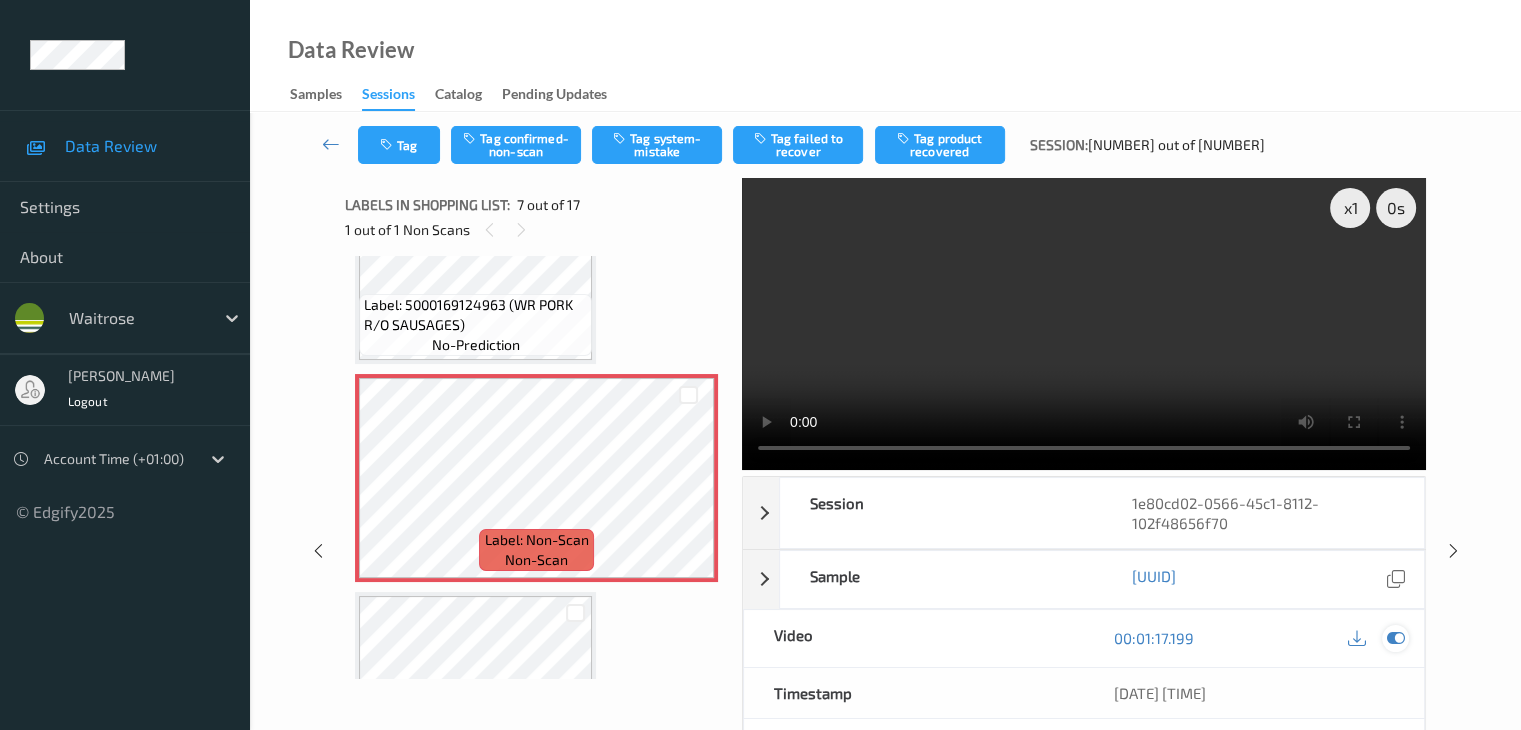 click at bounding box center (1395, 638) 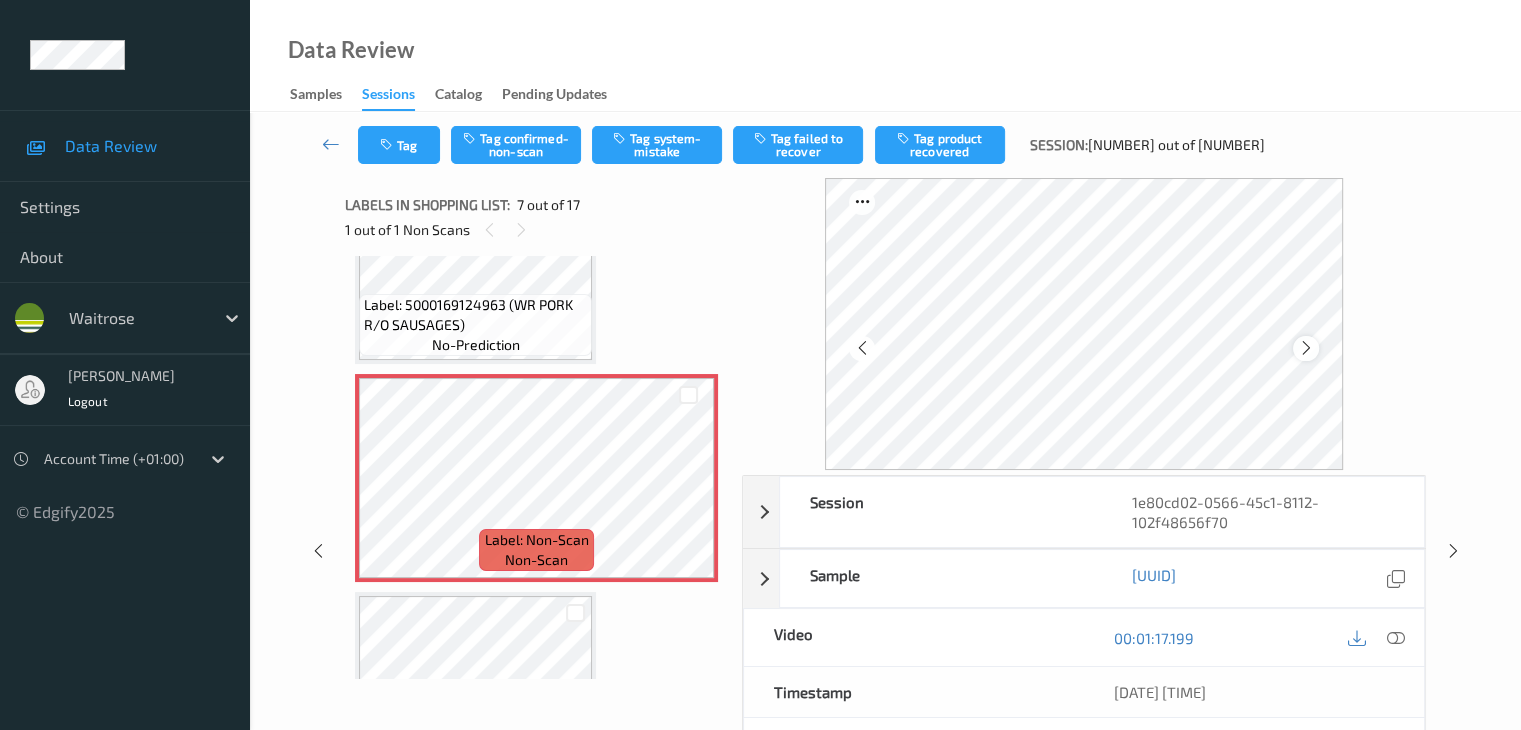 click at bounding box center [1306, 348] 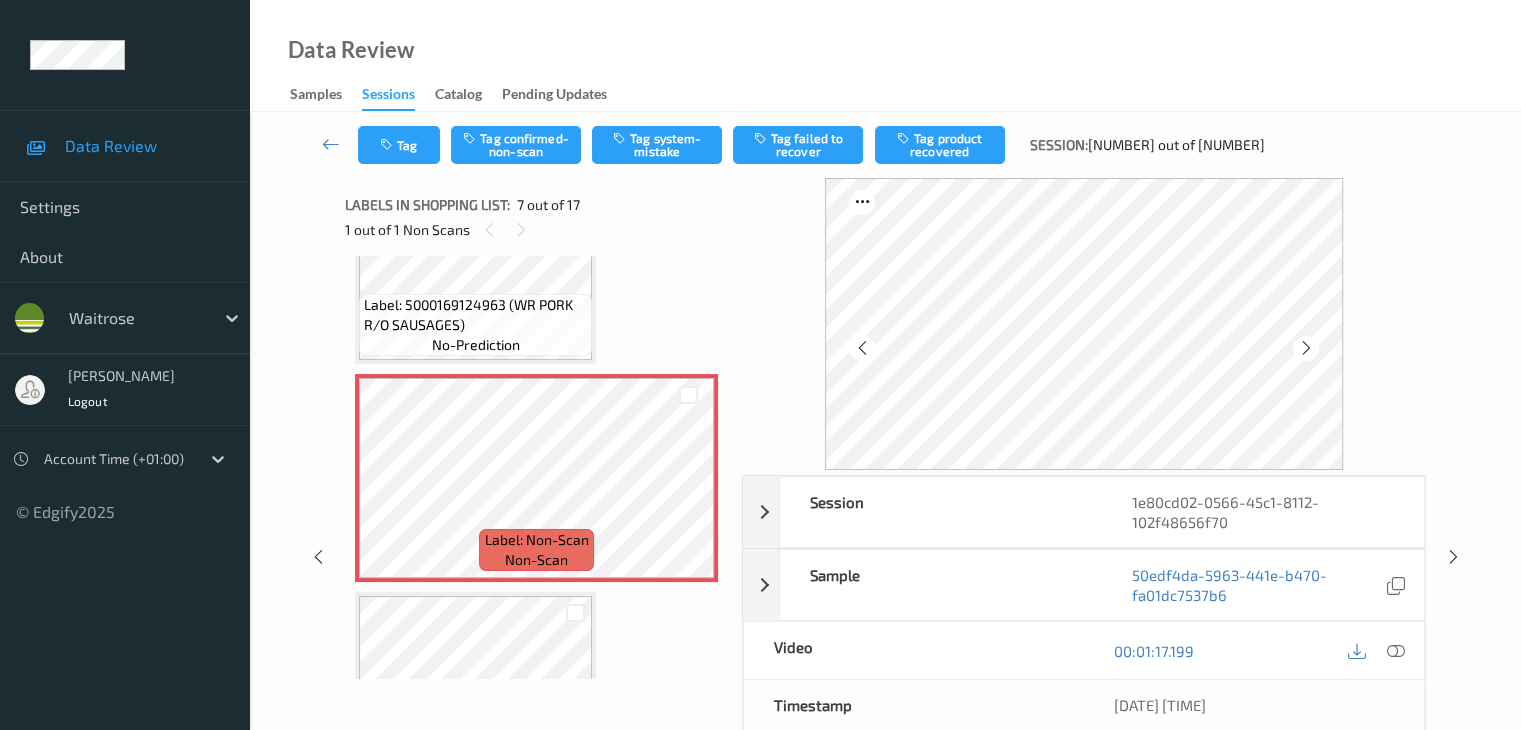 click at bounding box center [1306, 348] 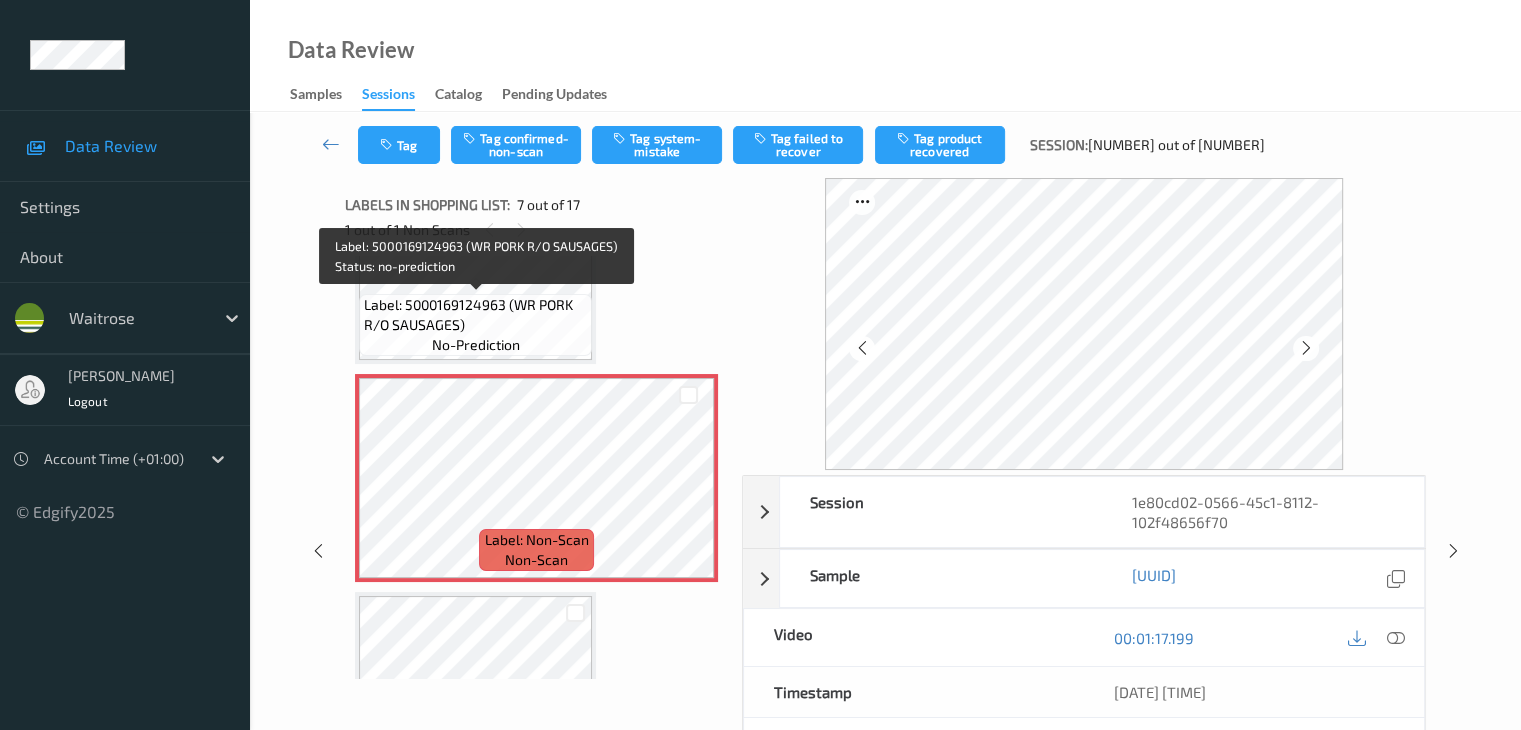 click on "Label: 5000169124963 (WR PORK R/O SAUSAGES)" at bounding box center (475, 315) 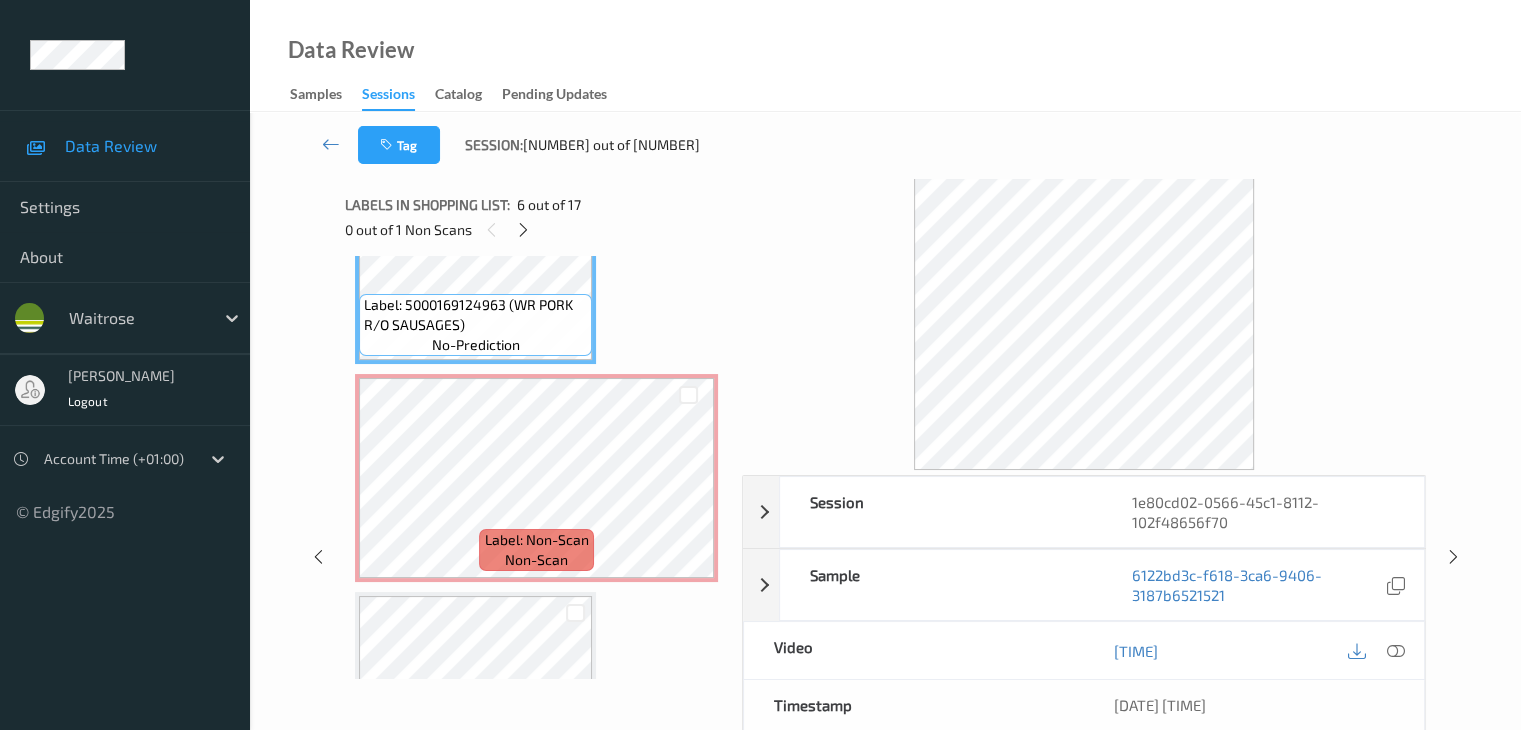 click at bounding box center [1376, 650] 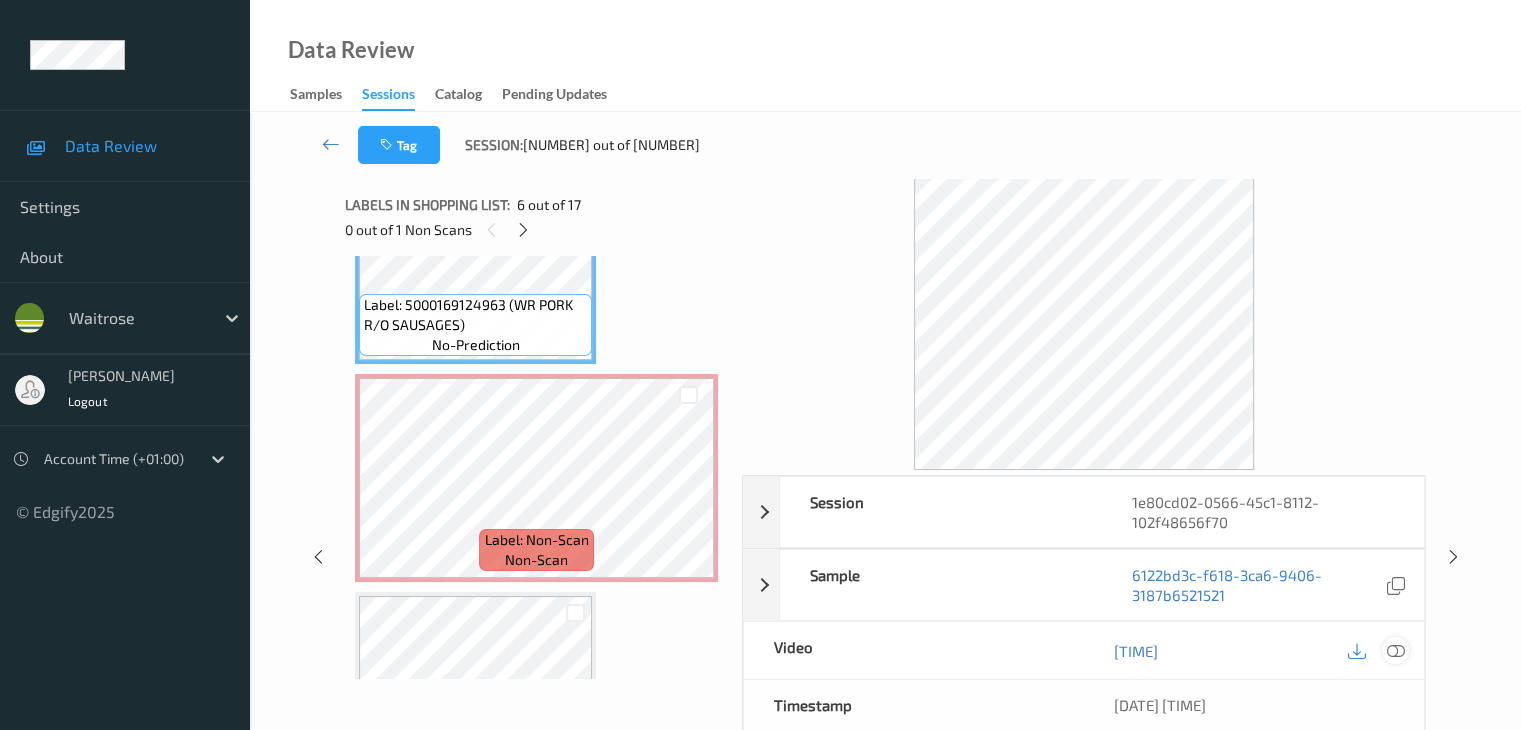 click at bounding box center (1395, 651) 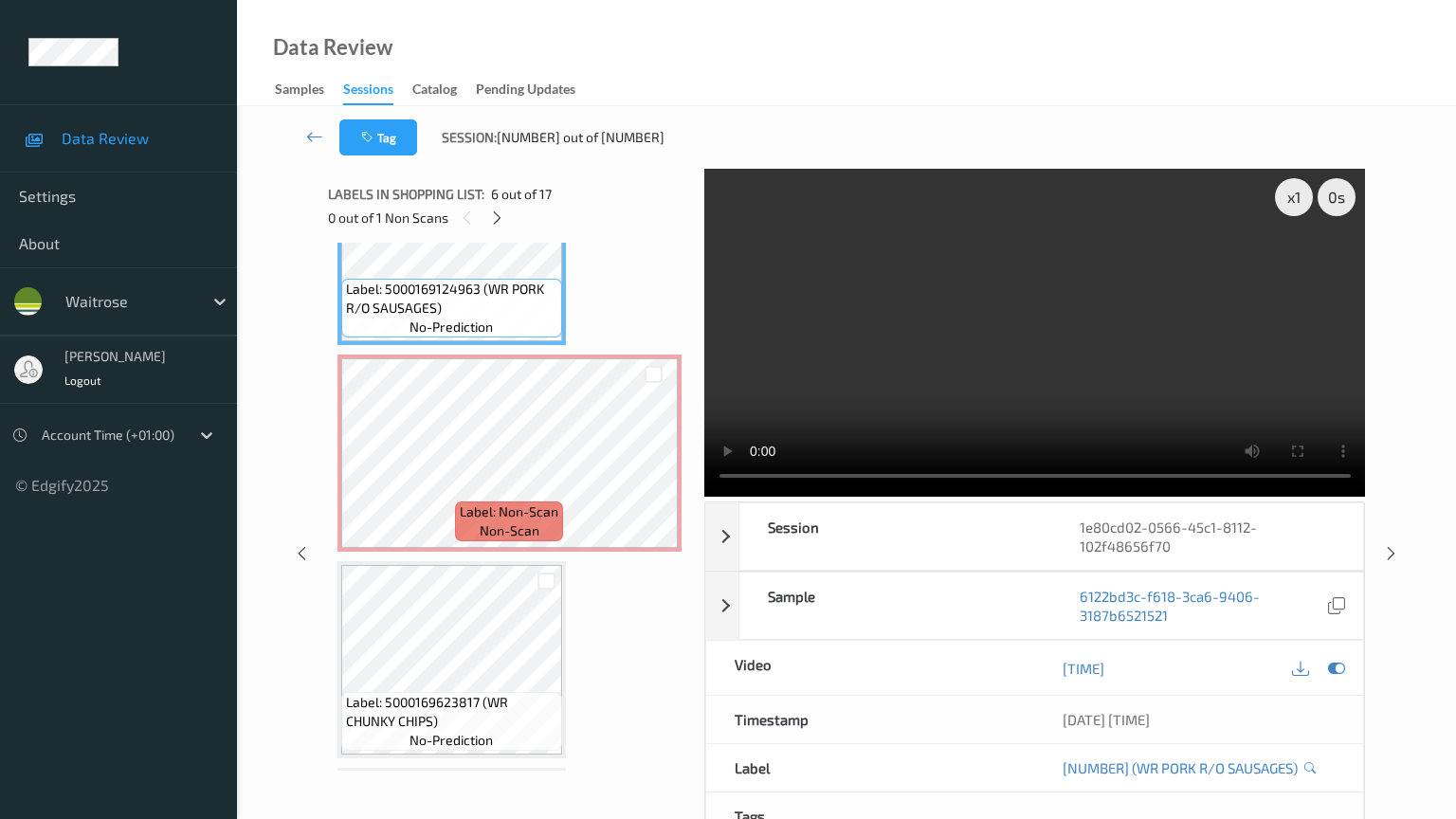 type 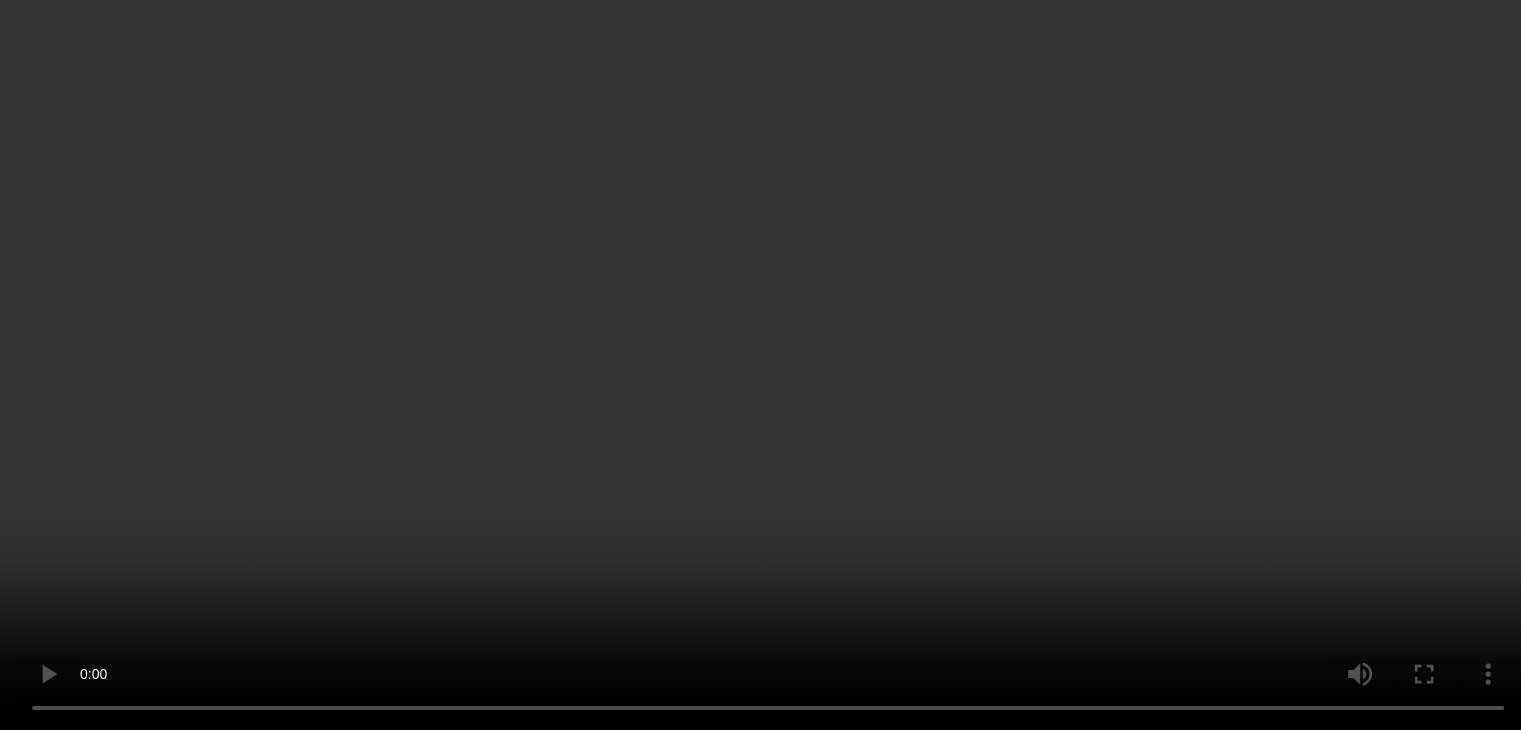 scroll, scrollTop: 1400, scrollLeft: 0, axis: vertical 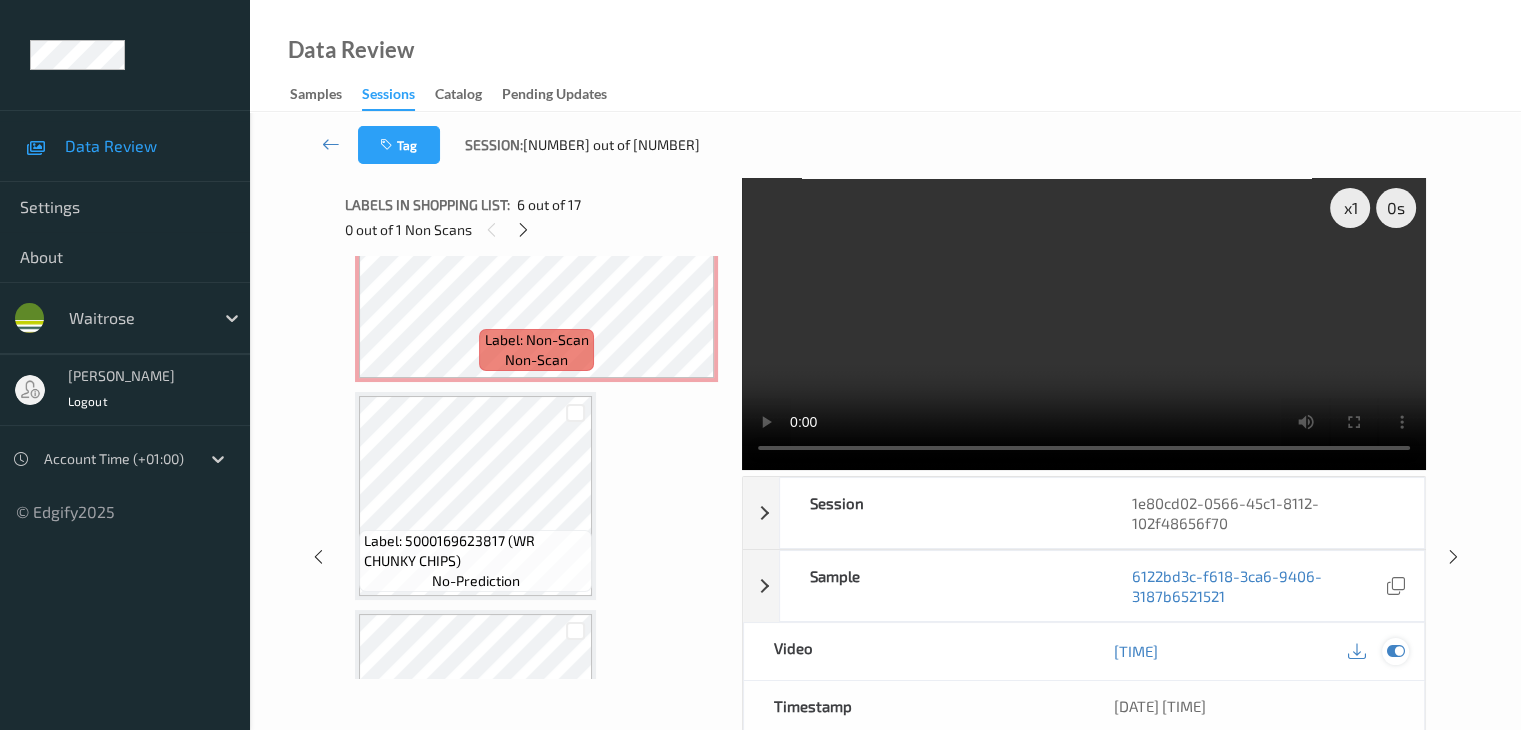 click at bounding box center (1395, 651) 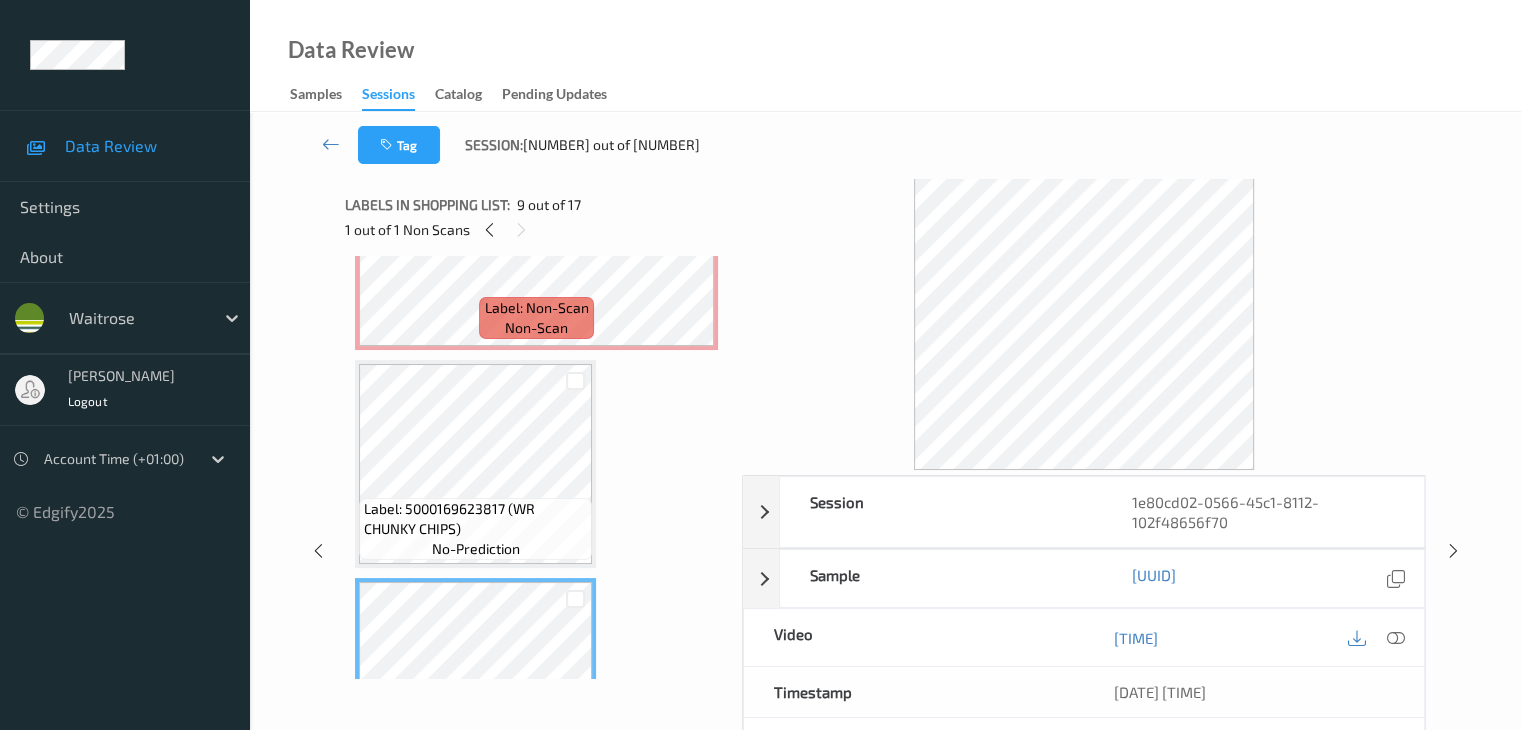 scroll, scrollTop: 1400, scrollLeft: 0, axis: vertical 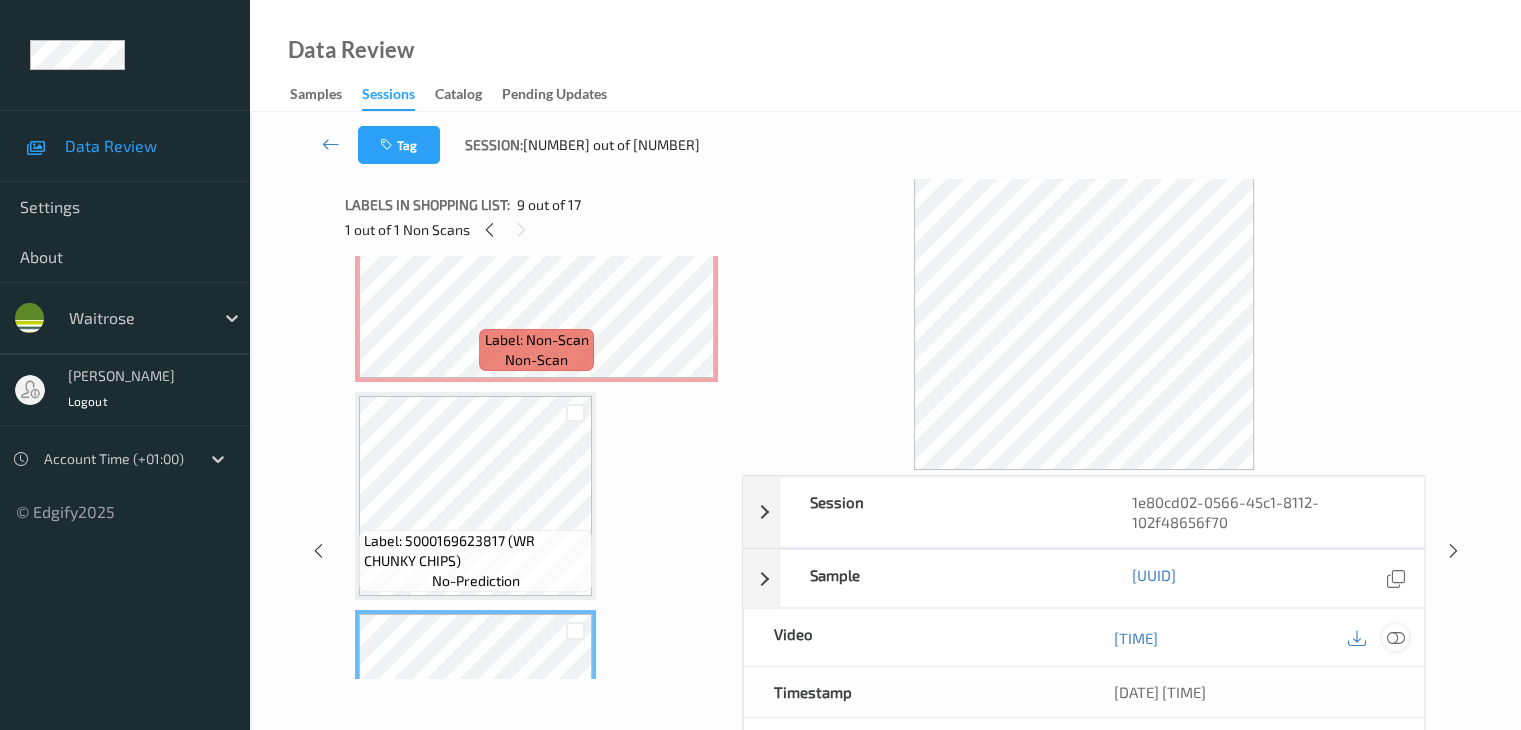 click at bounding box center [1395, 638] 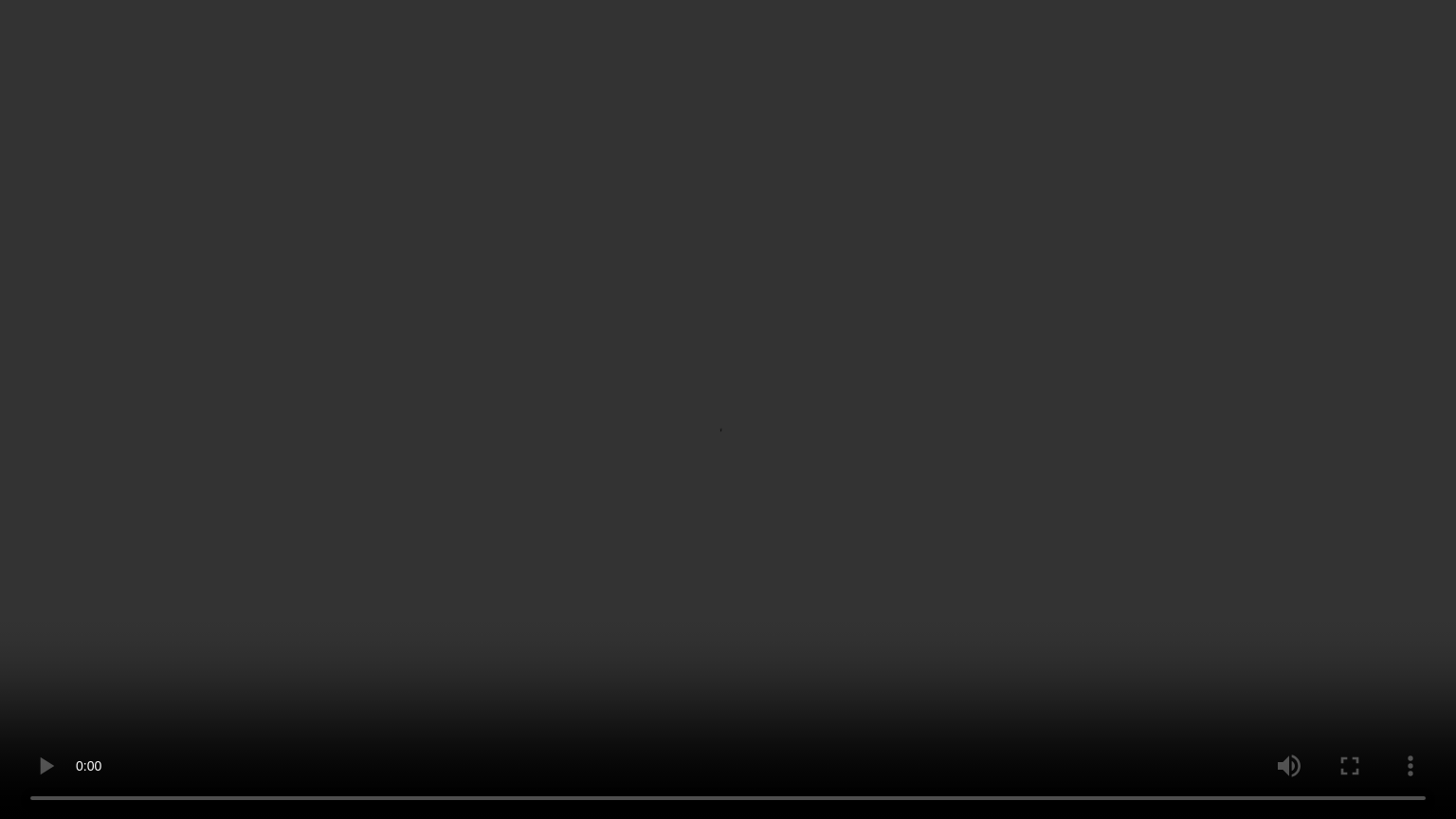 type 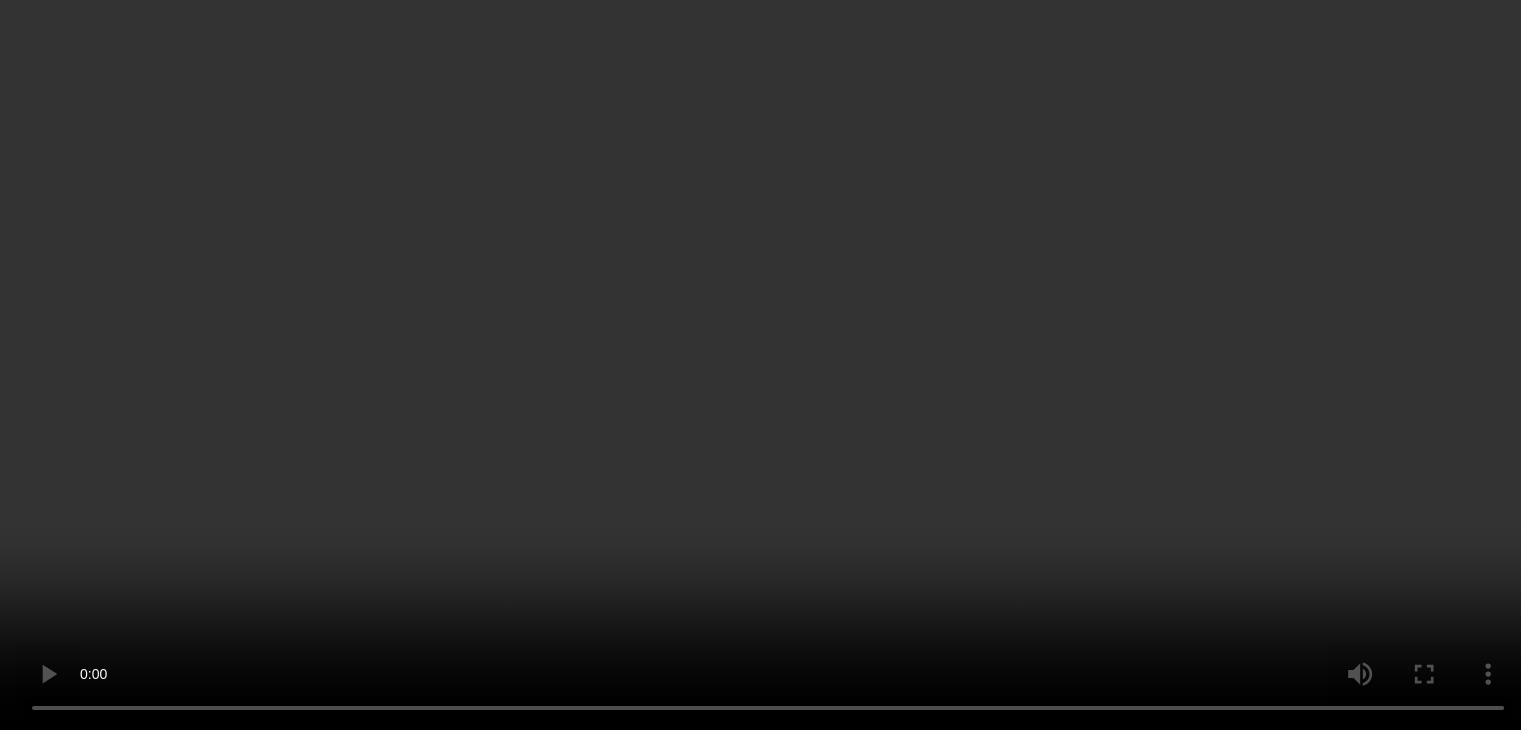 scroll, scrollTop: 1200, scrollLeft: 0, axis: vertical 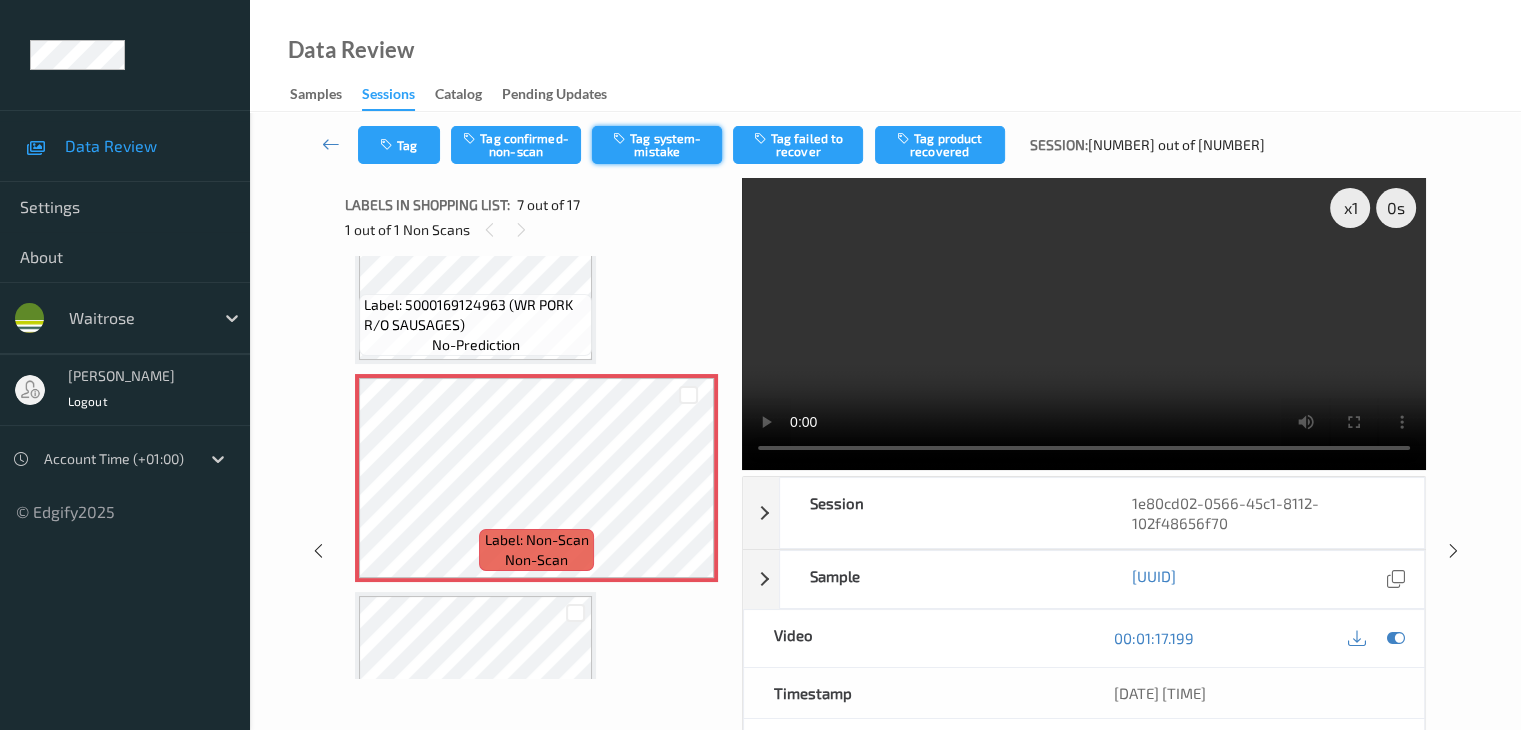click on "Tag   system-mistake" at bounding box center [657, 145] 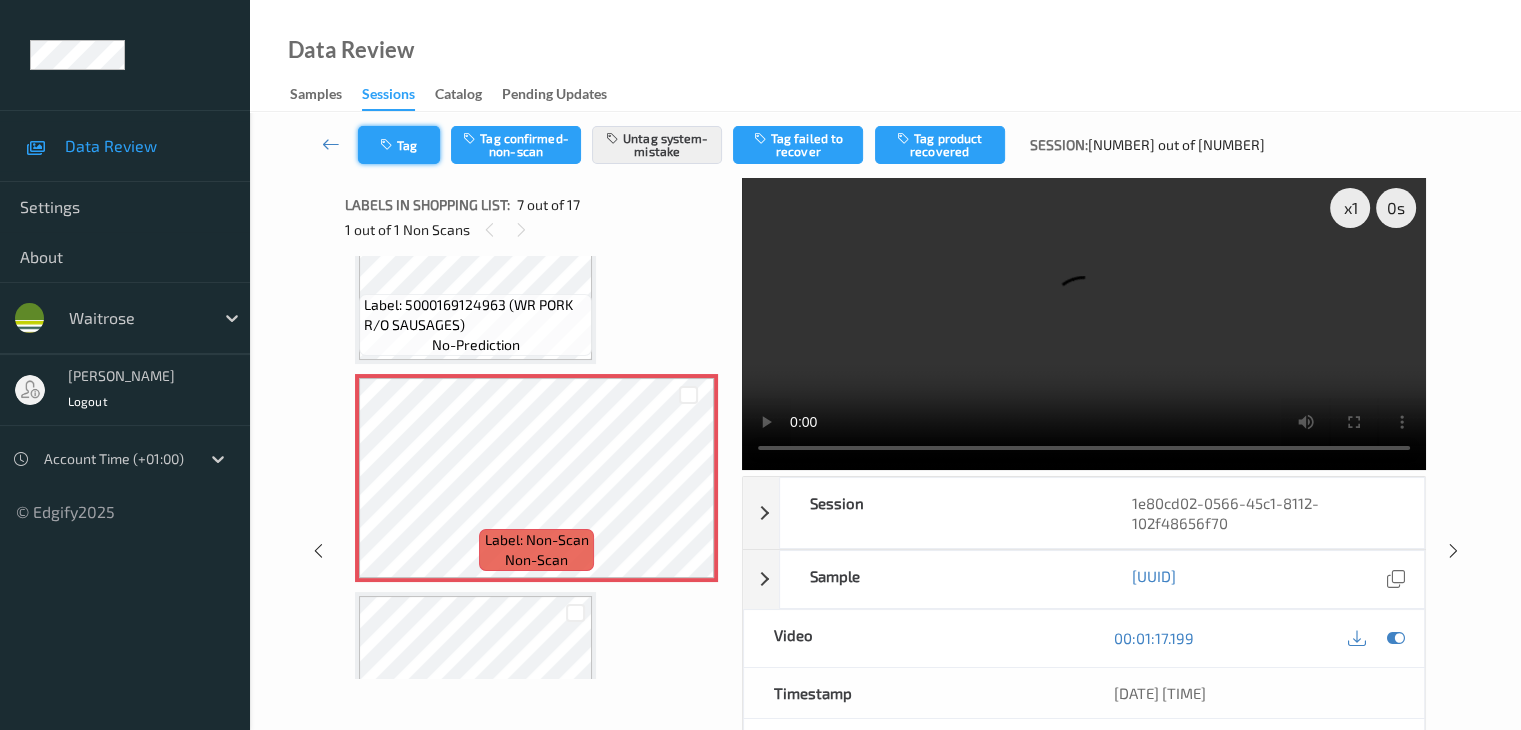 click on "Tag" at bounding box center (399, 145) 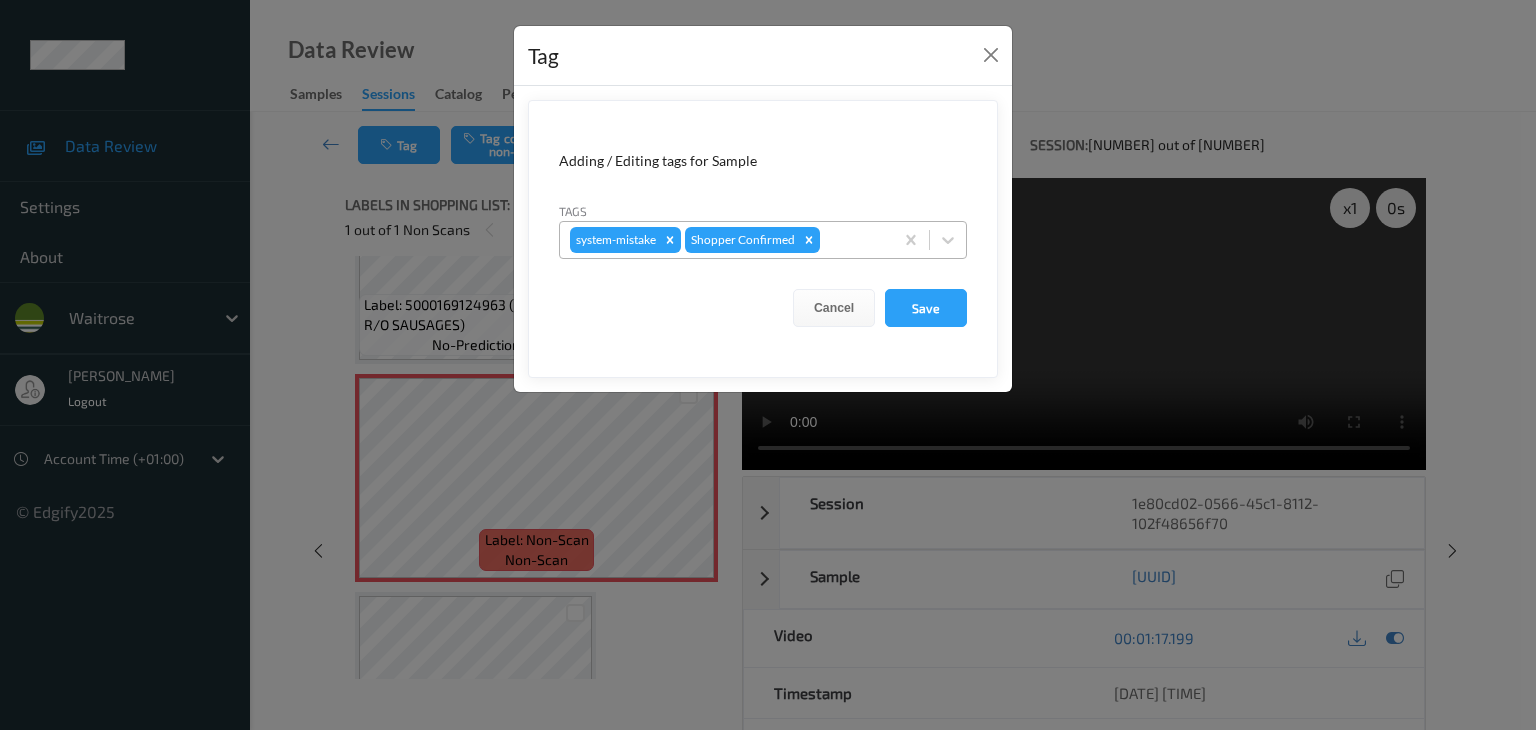click at bounding box center (853, 240) 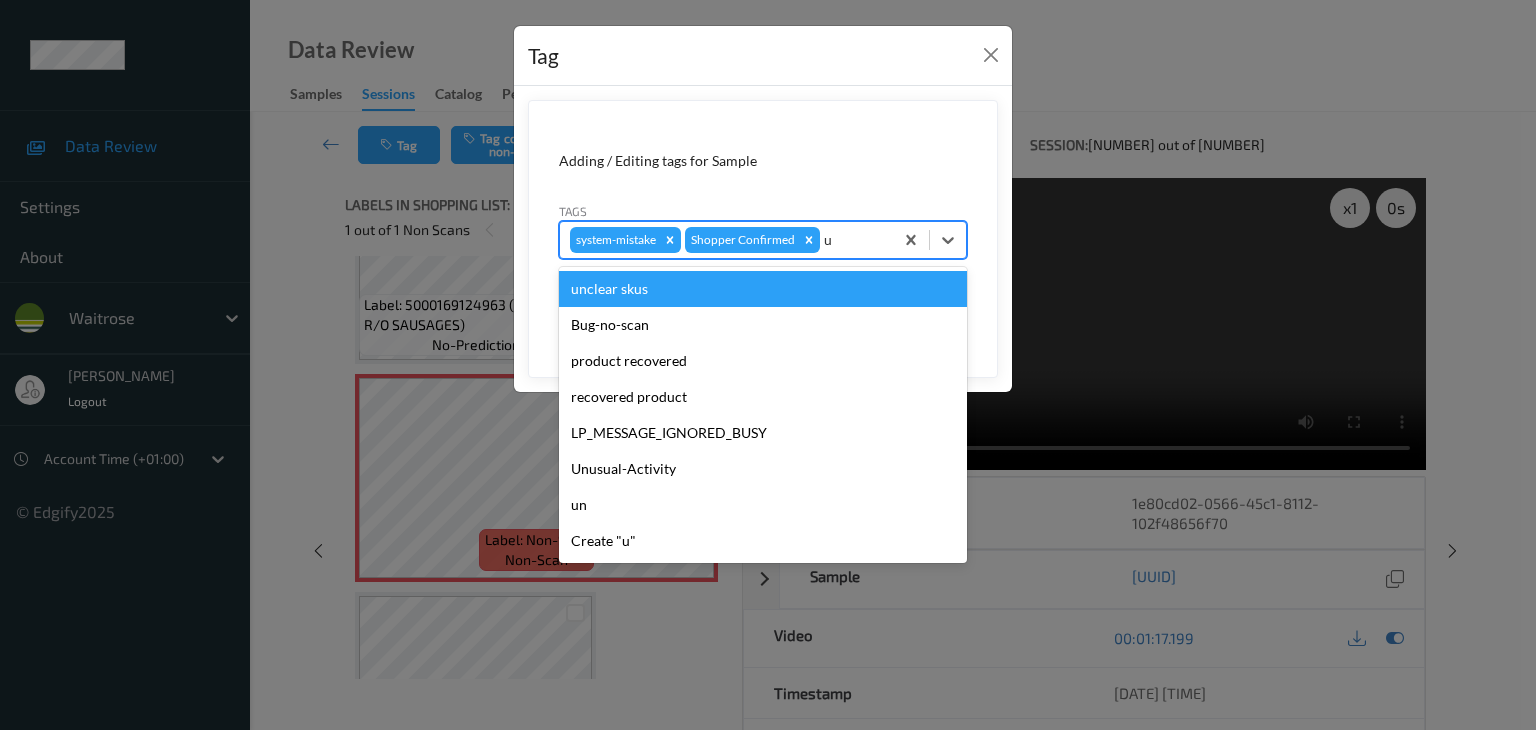 type on "u" 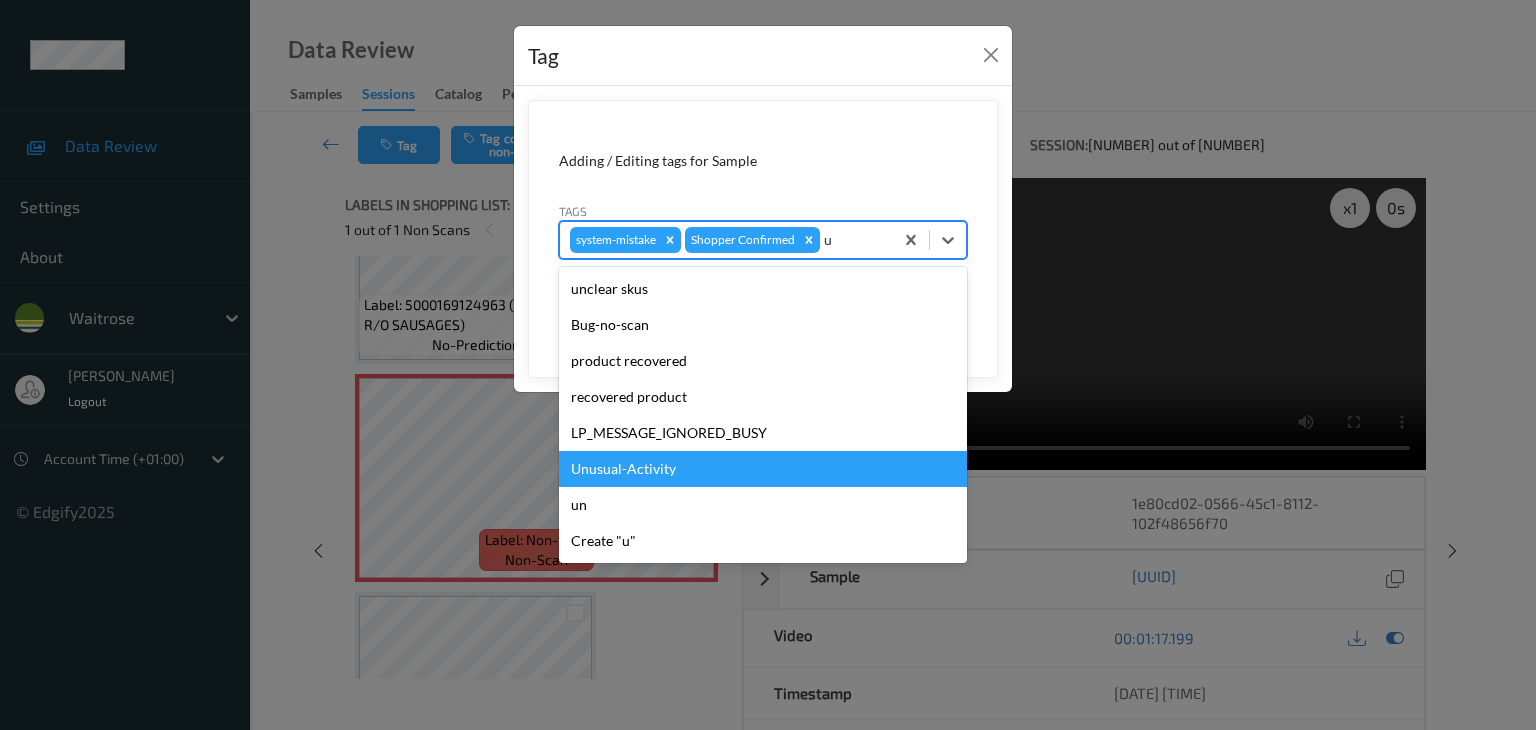 click on "Unusual-Activity" at bounding box center (763, 469) 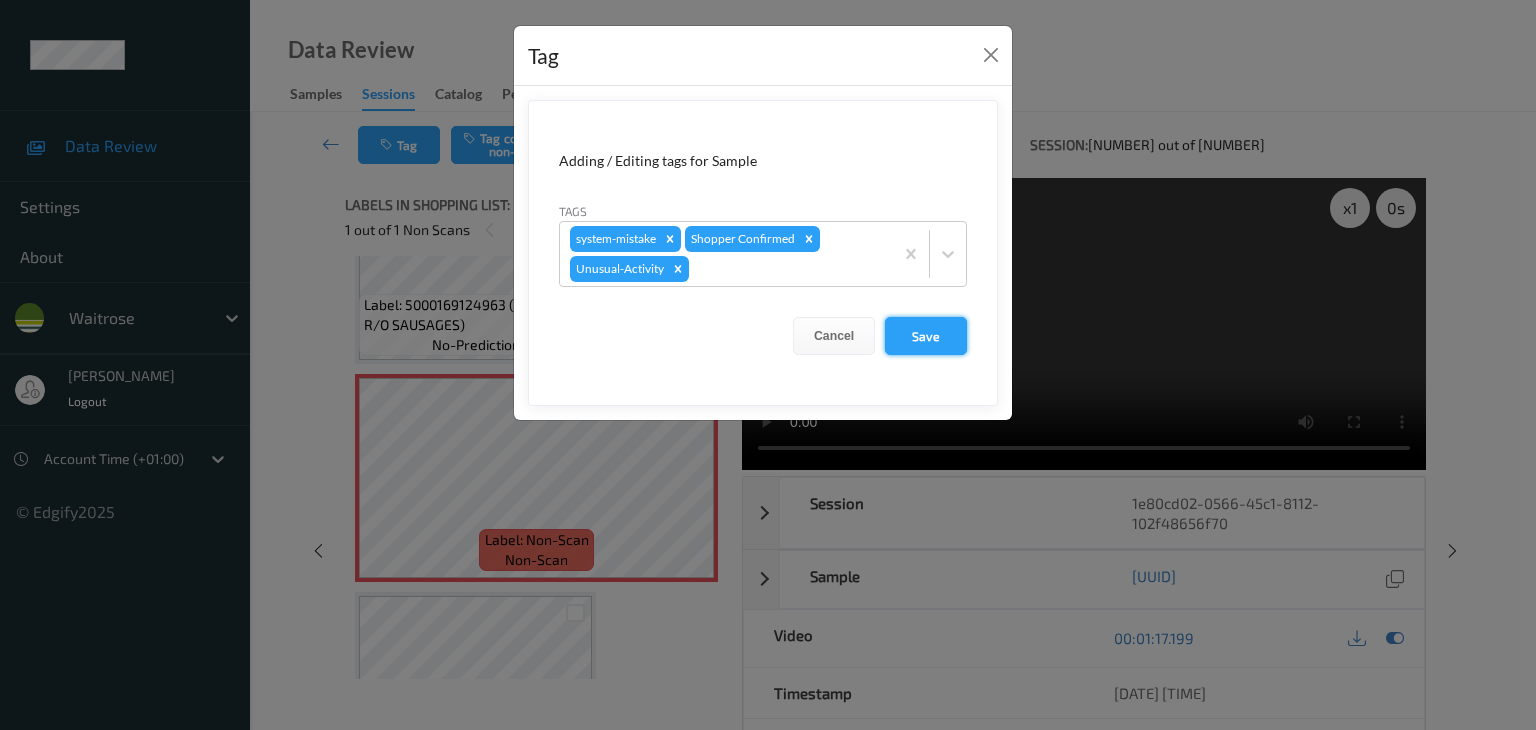 click on "Save" at bounding box center [926, 336] 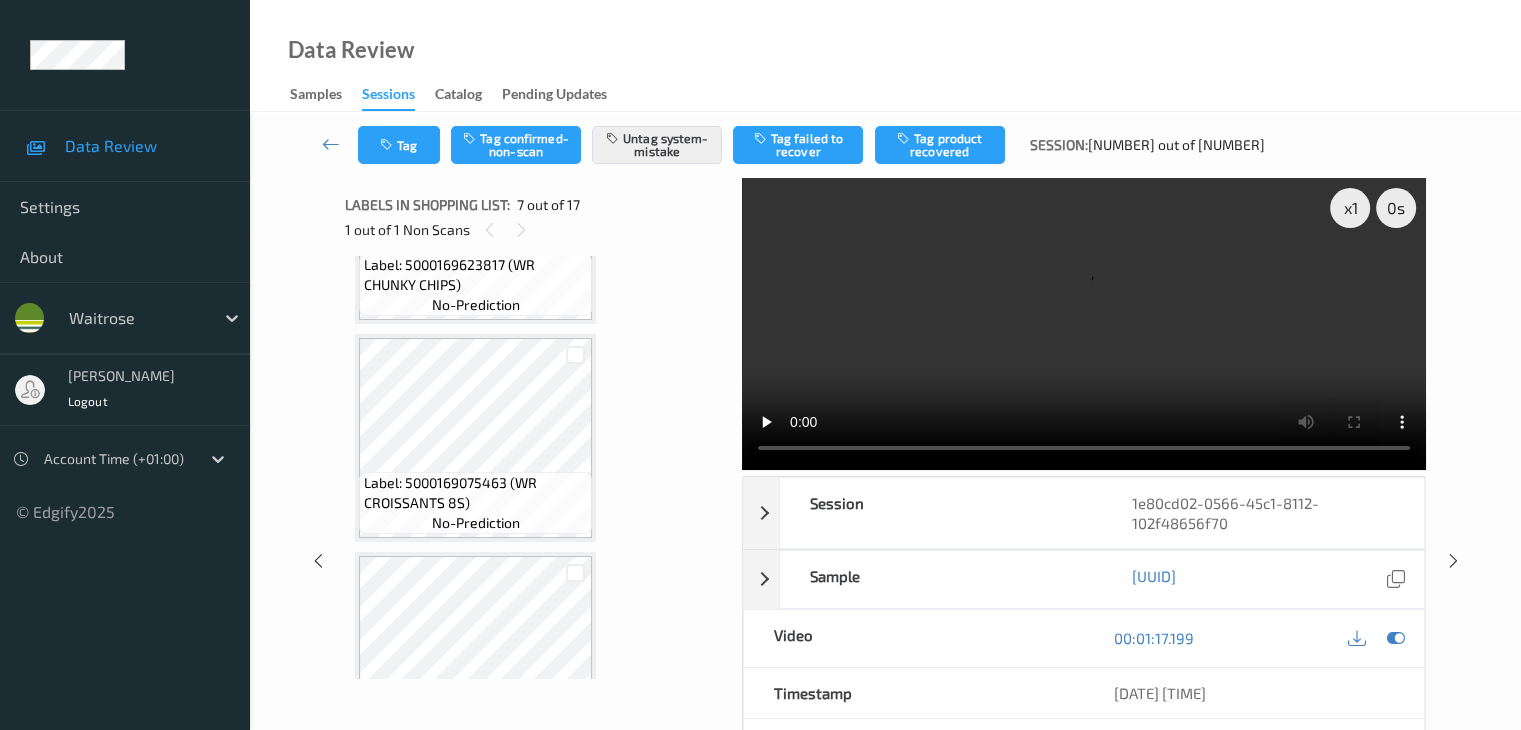 scroll, scrollTop: 1800, scrollLeft: 0, axis: vertical 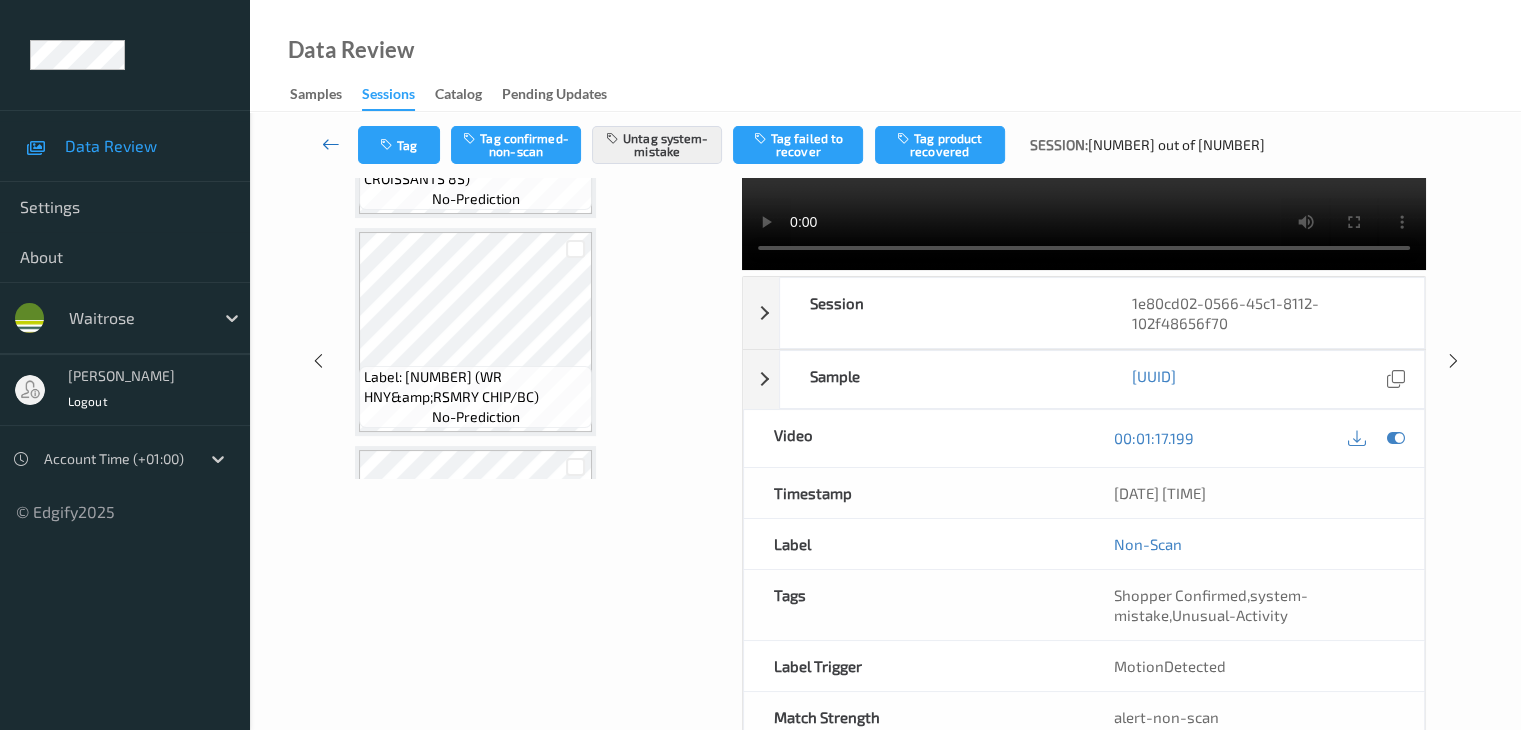 click at bounding box center (331, 144) 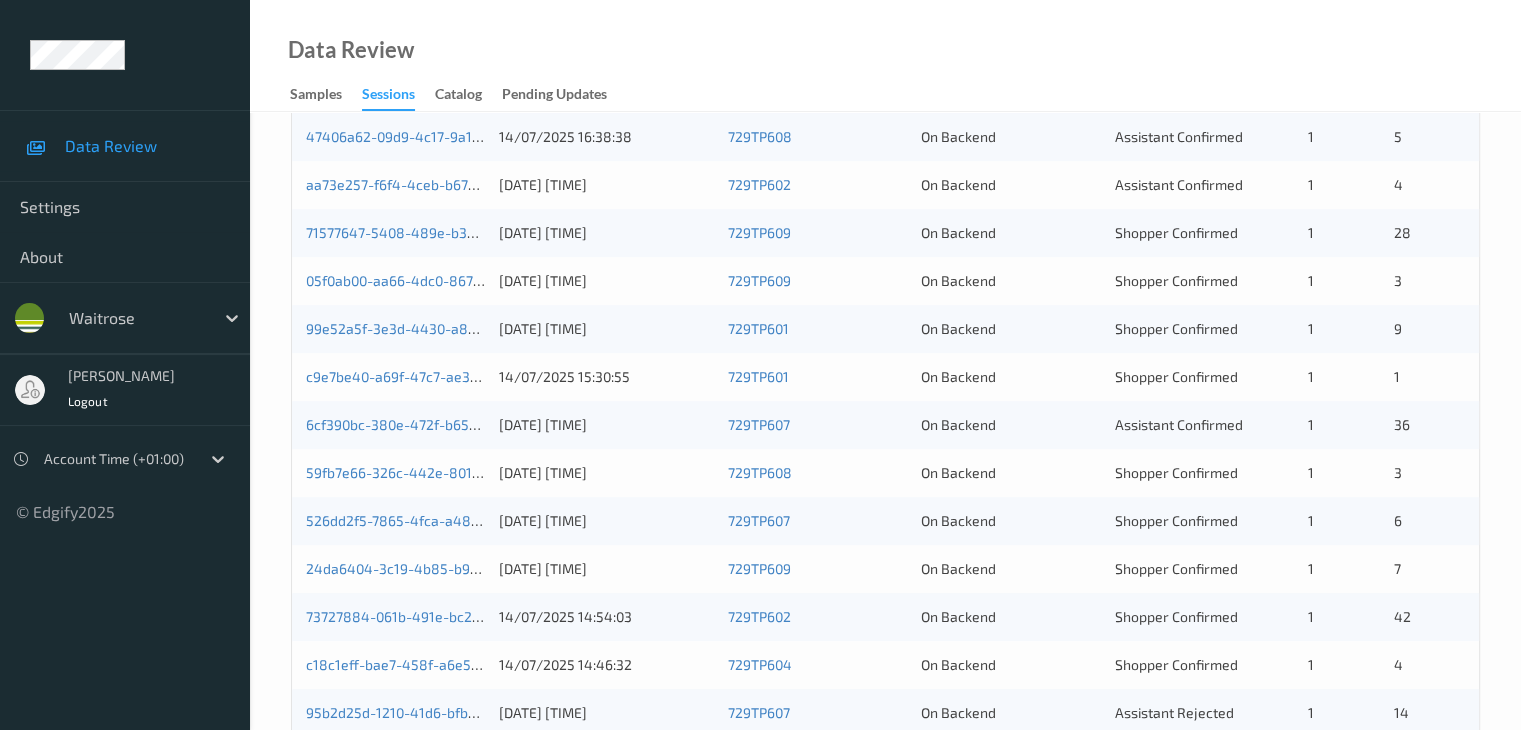 scroll, scrollTop: 600, scrollLeft: 0, axis: vertical 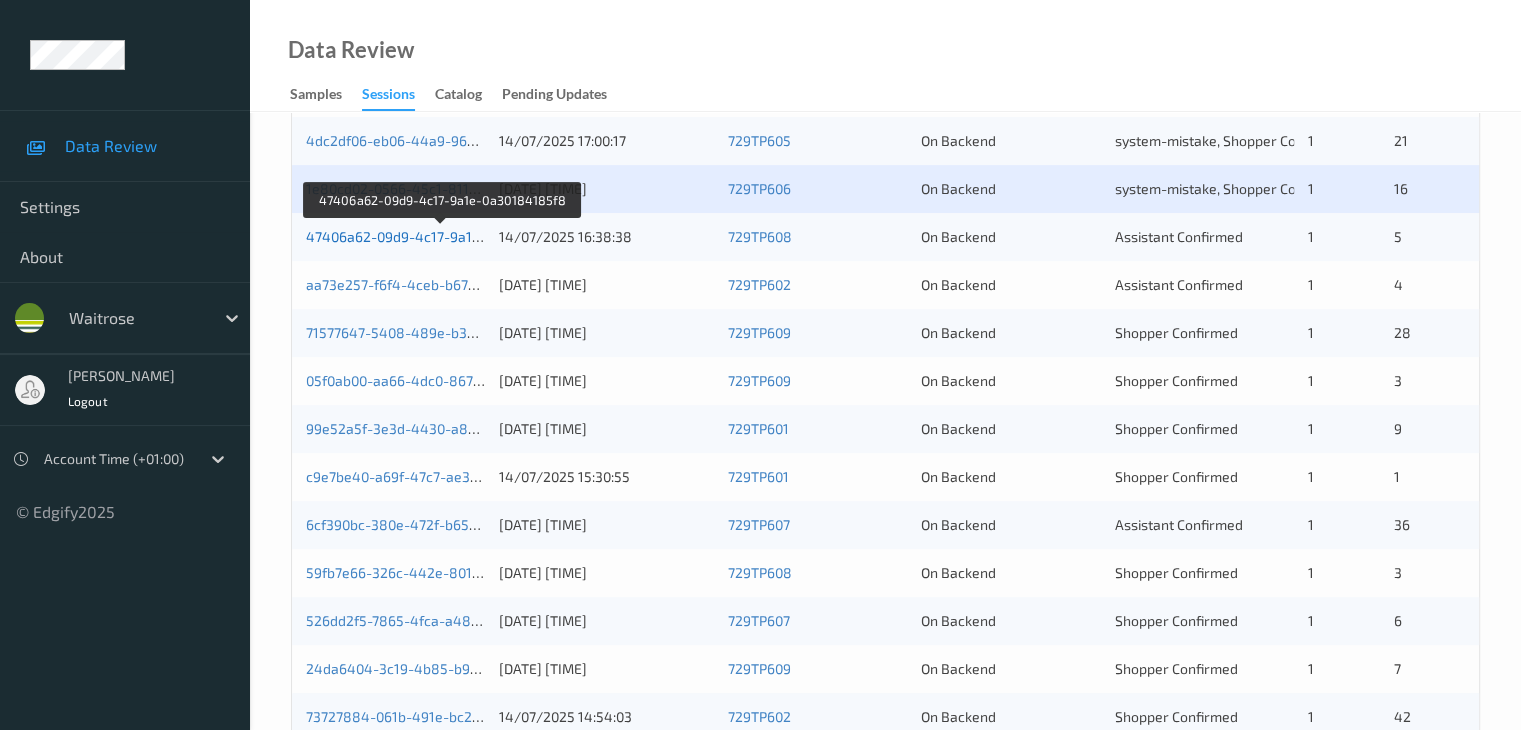 click on "47406a62-09d9-4c17-9a1e-0a30184185f8" at bounding box center [442, 236] 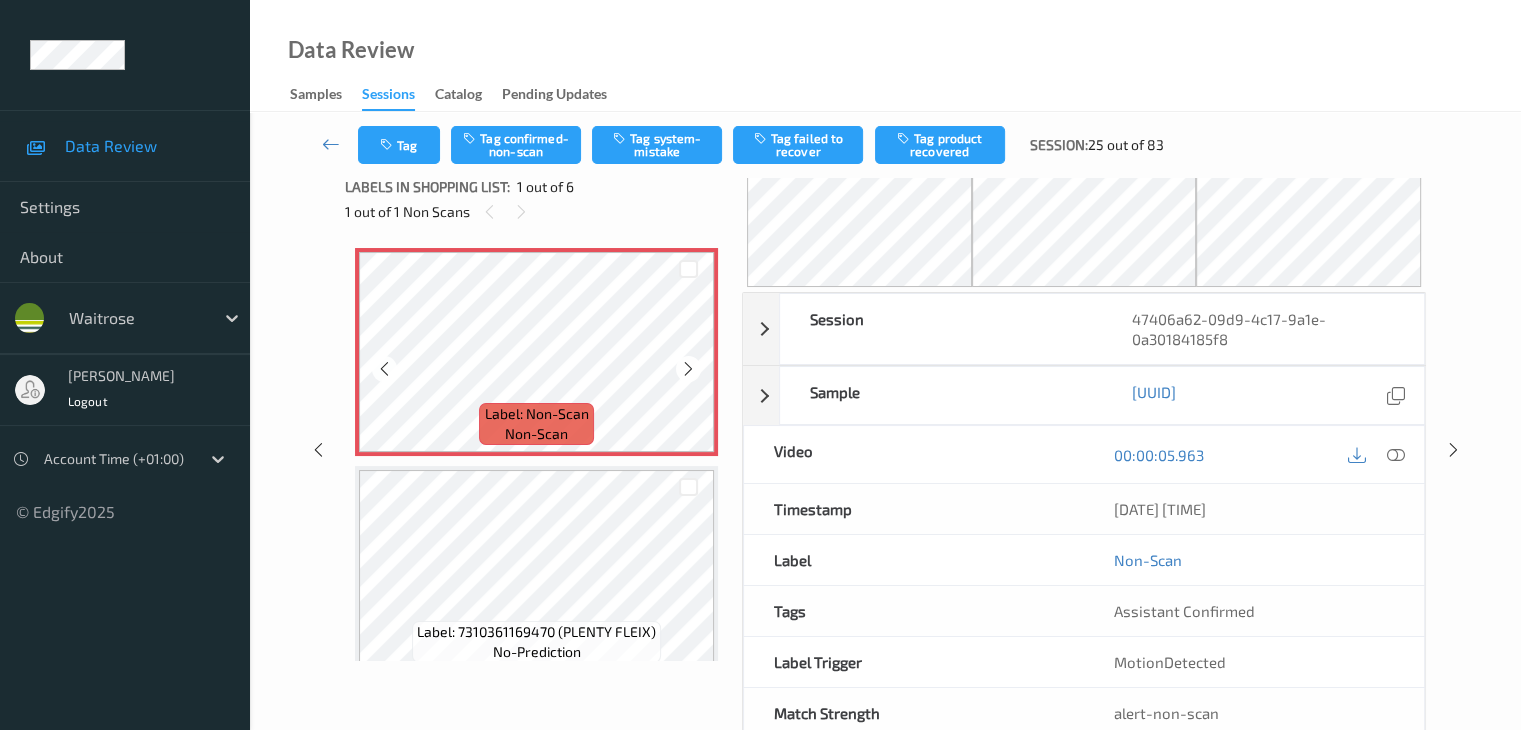 scroll, scrollTop: 0, scrollLeft: 0, axis: both 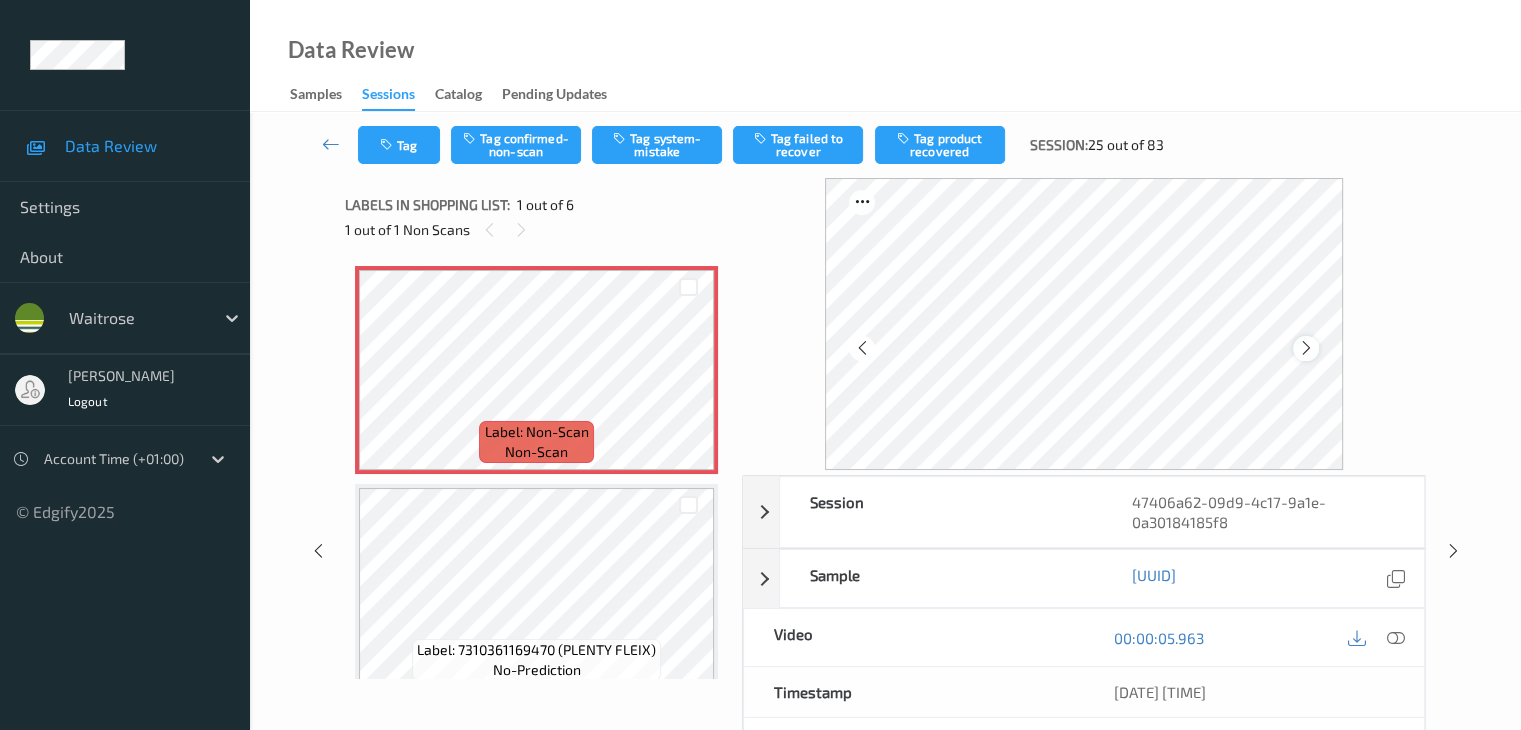 click at bounding box center [1306, 348] 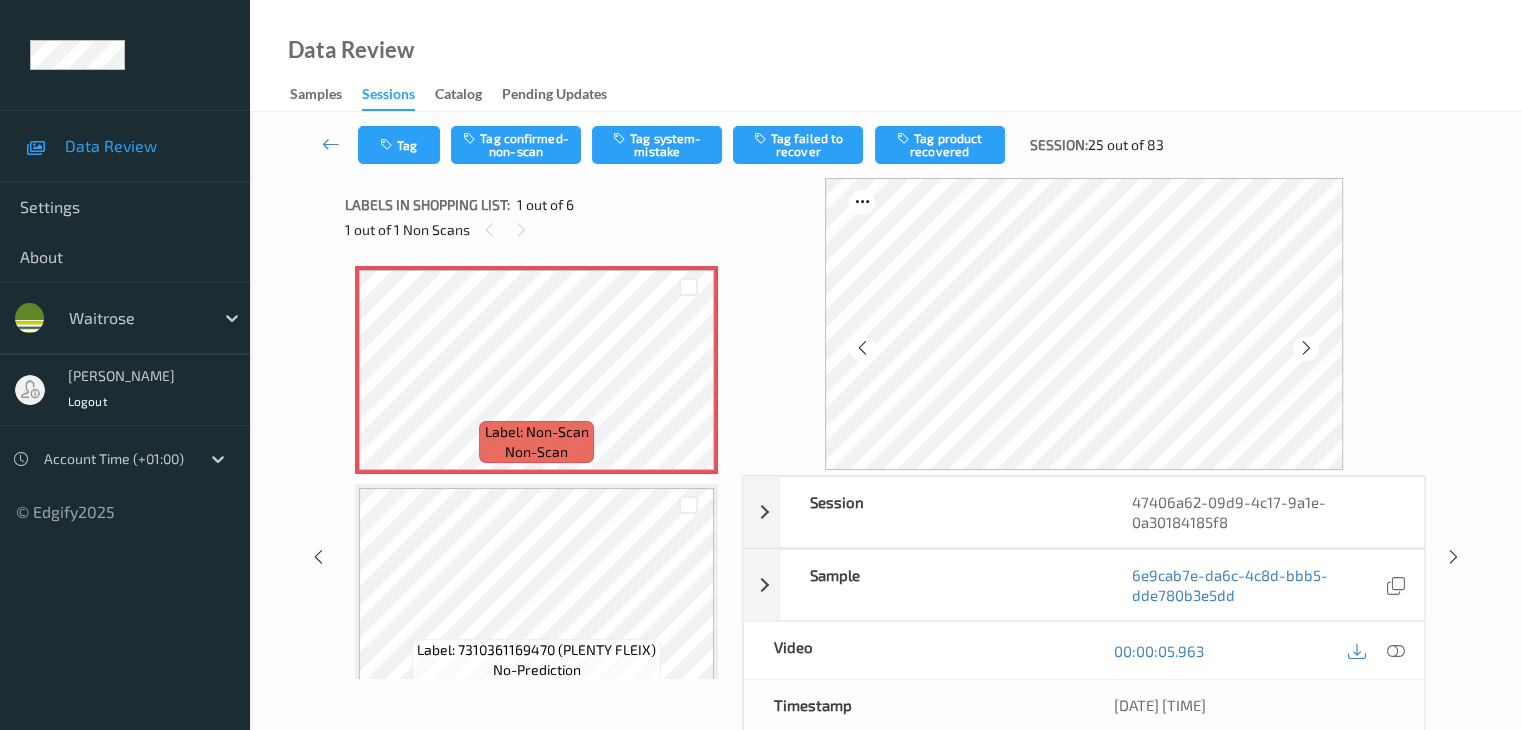 click at bounding box center (1306, 348) 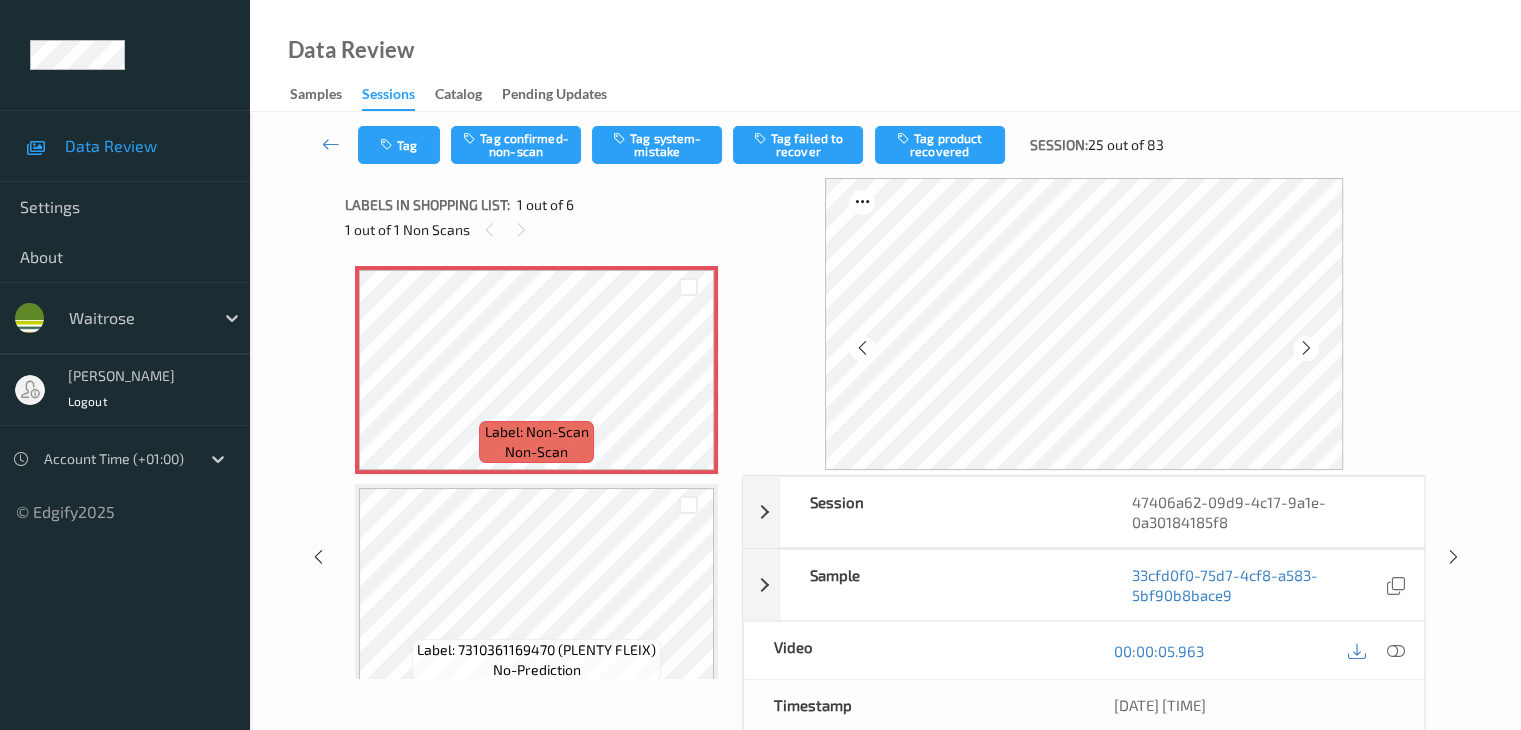click at bounding box center [1306, 348] 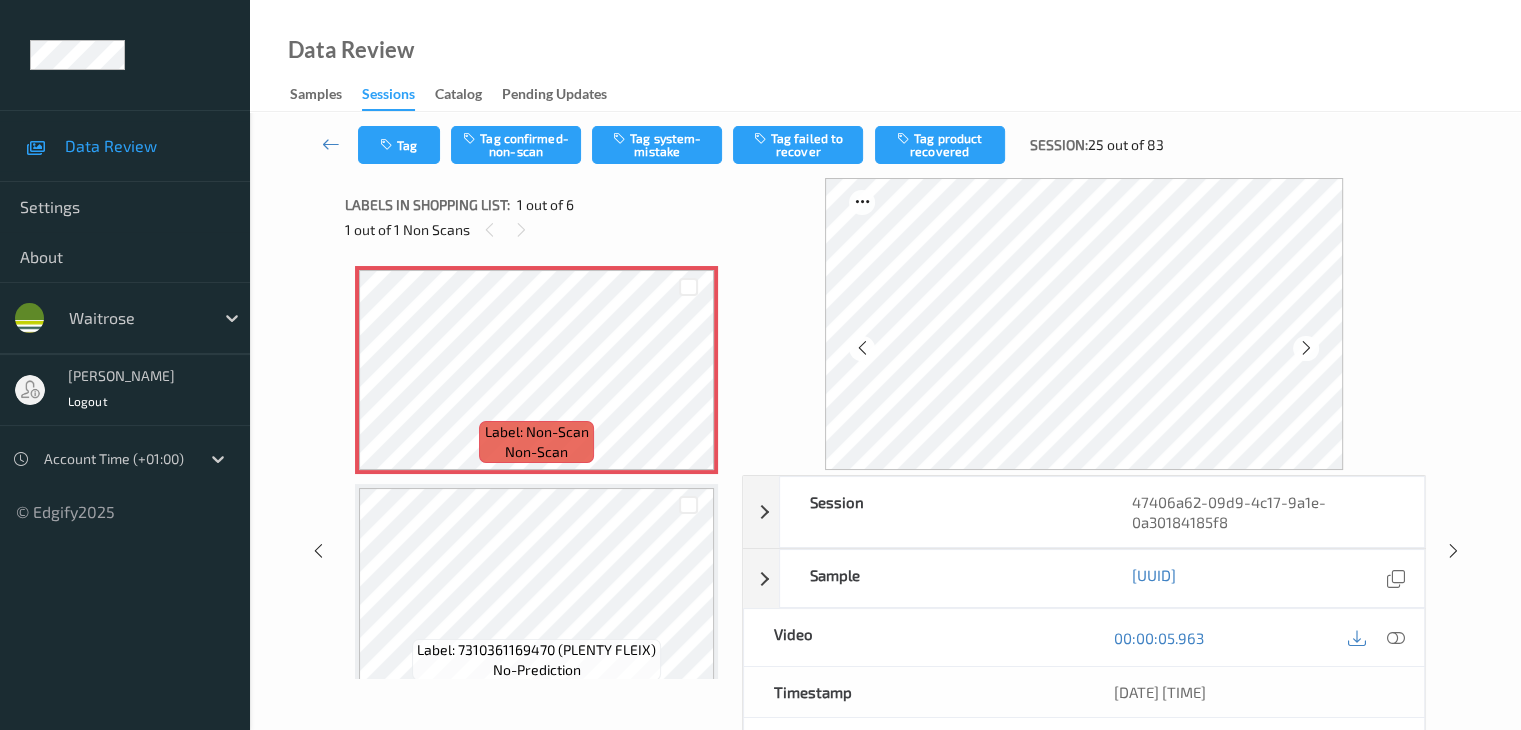 click at bounding box center [1306, 348] 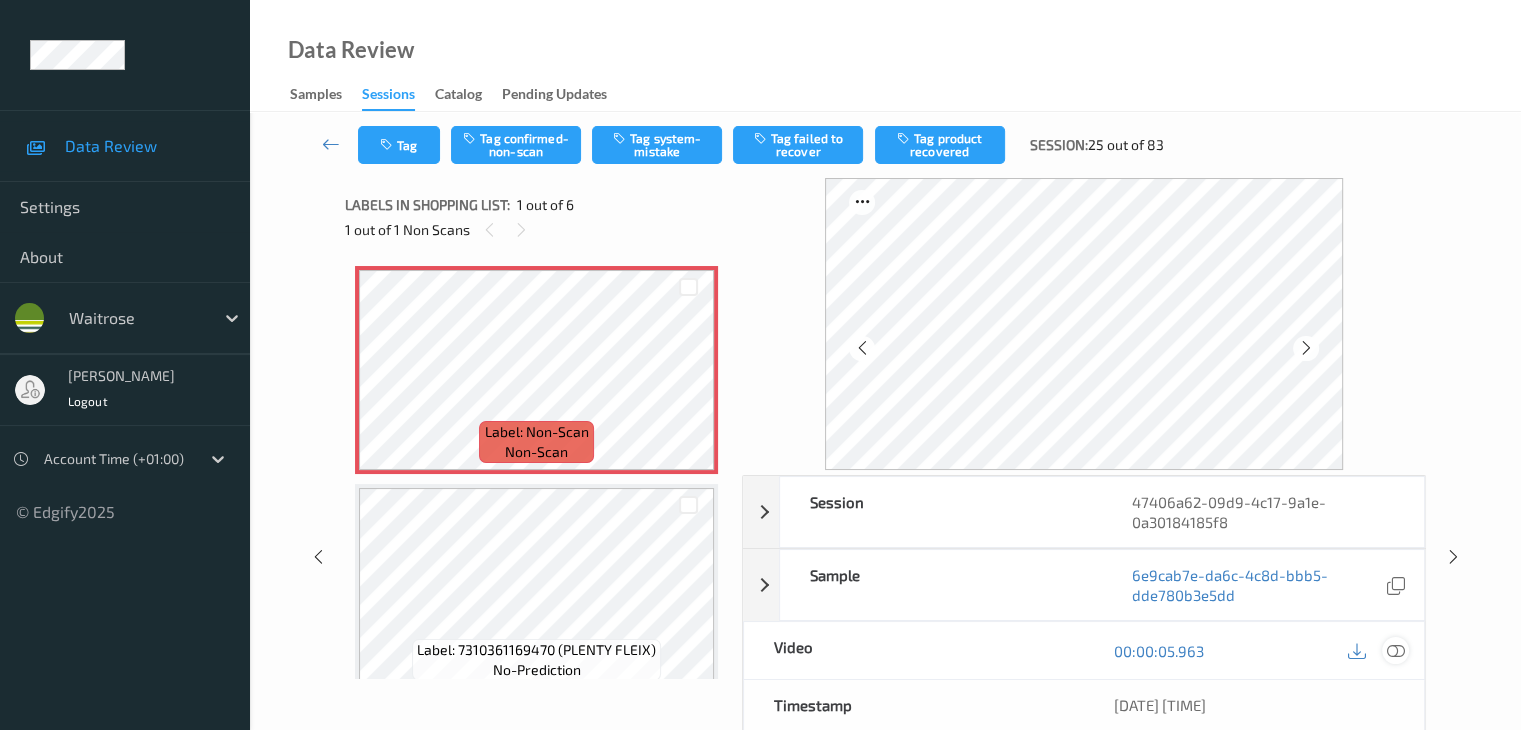 click at bounding box center [1395, 651] 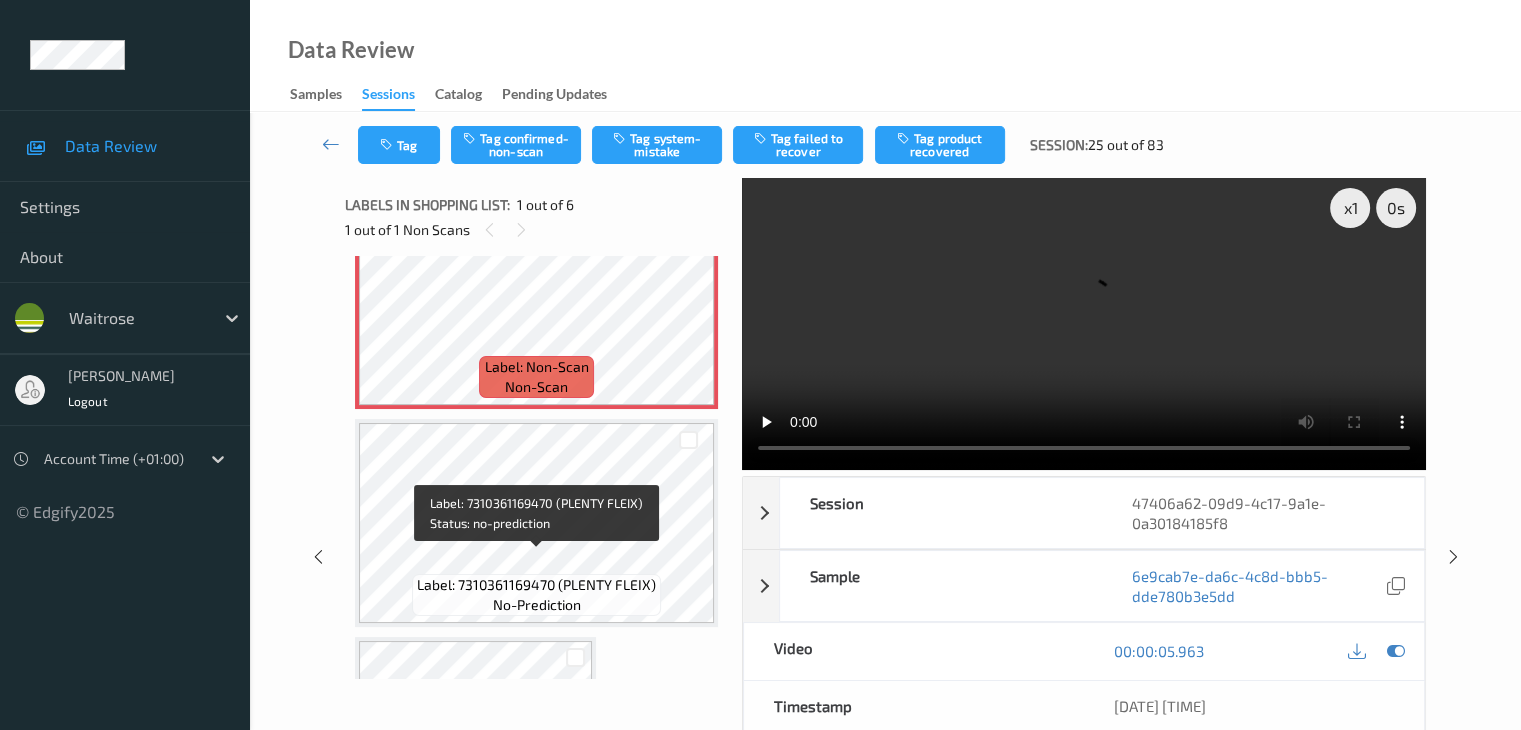 scroll, scrollTop: 100, scrollLeft: 0, axis: vertical 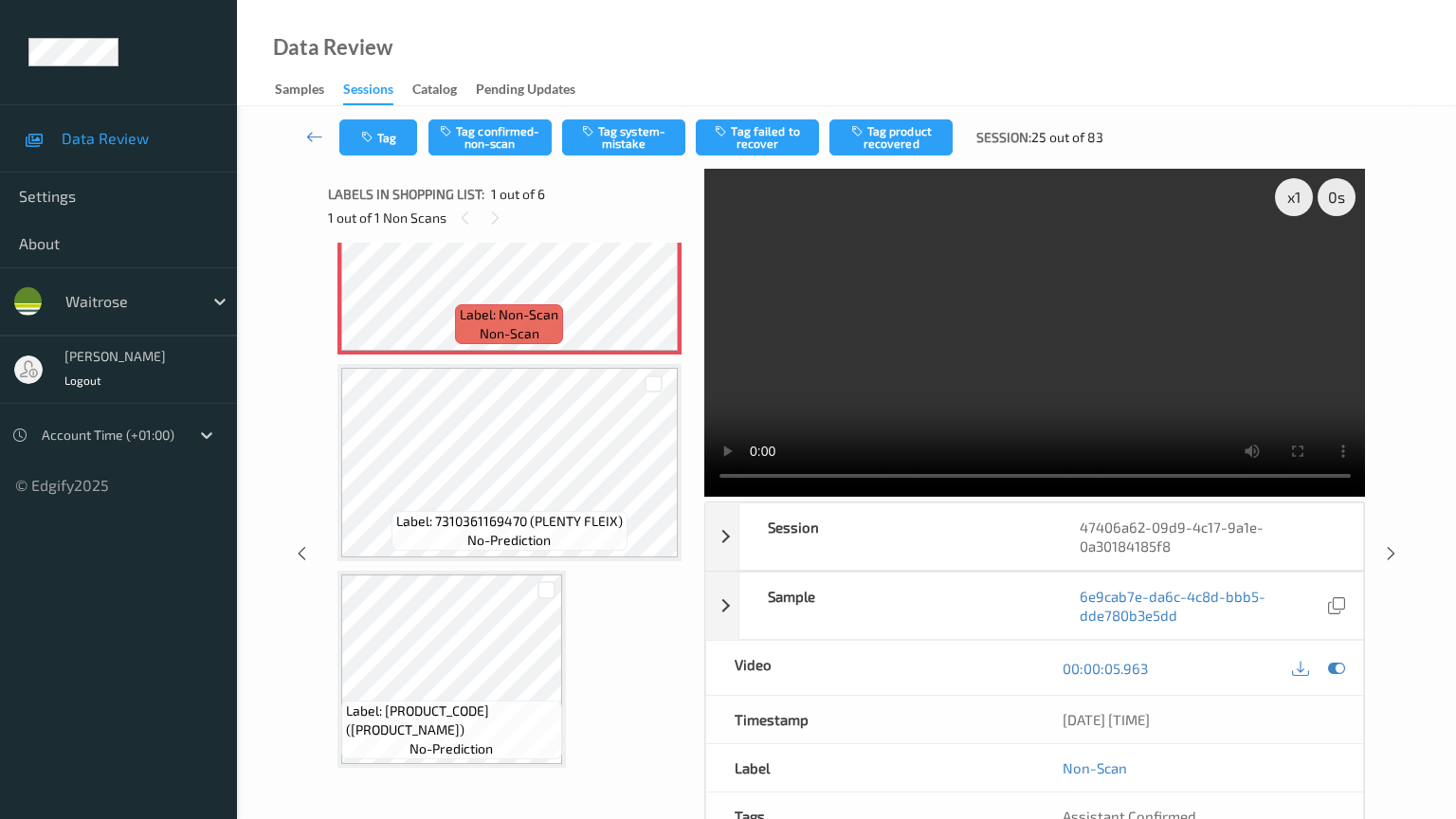 type 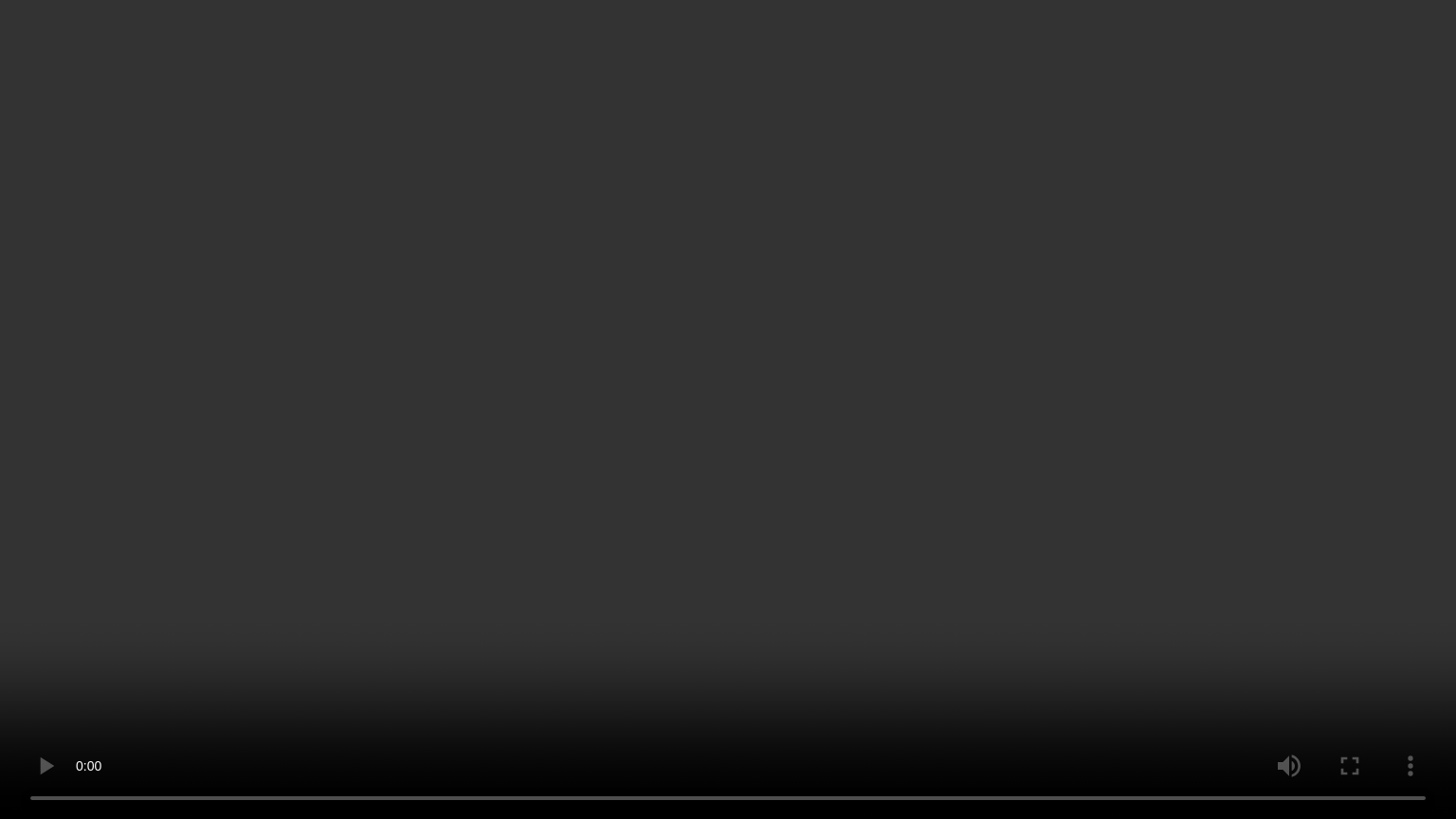 click at bounding box center (728, 410) 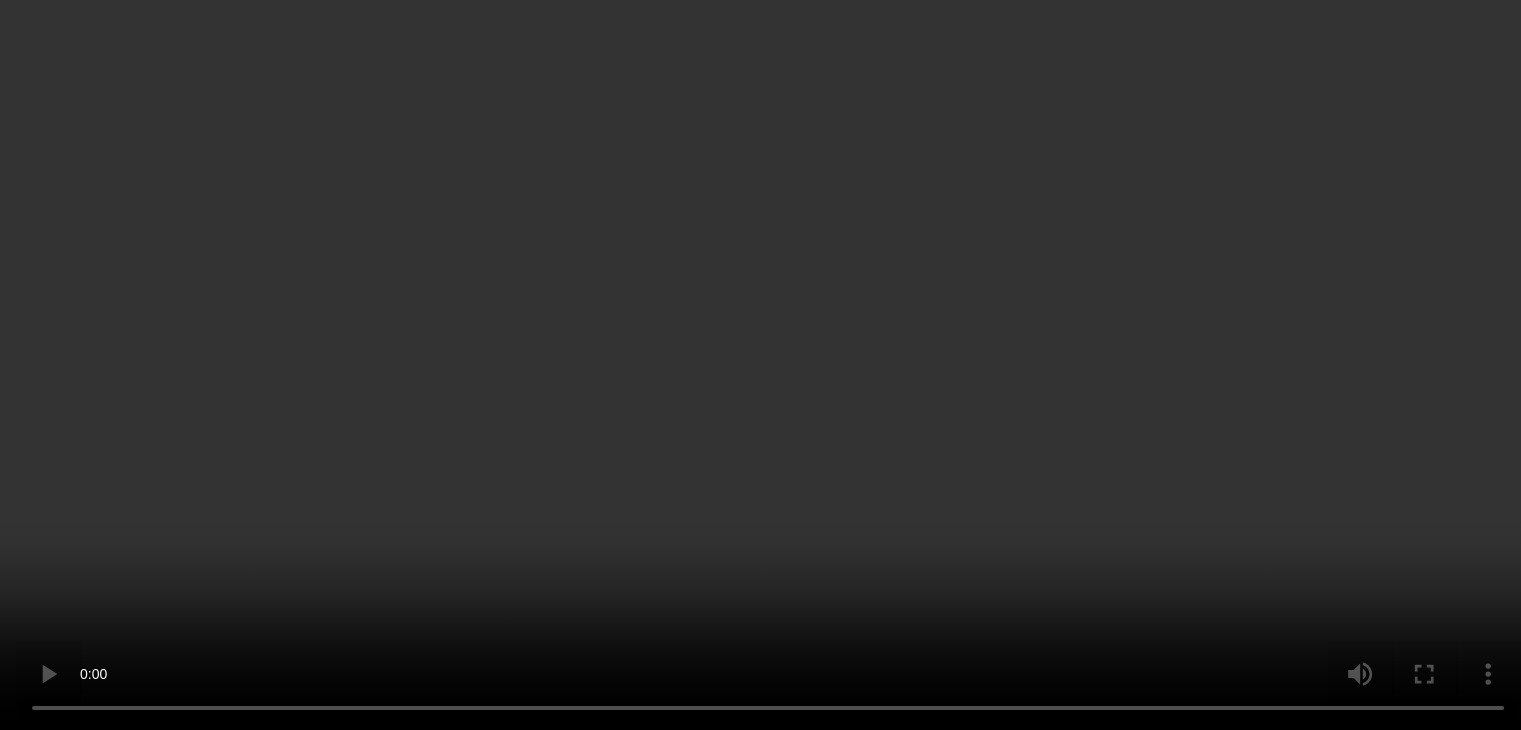 scroll, scrollTop: 100, scrollLeft: 0, axis: vertical 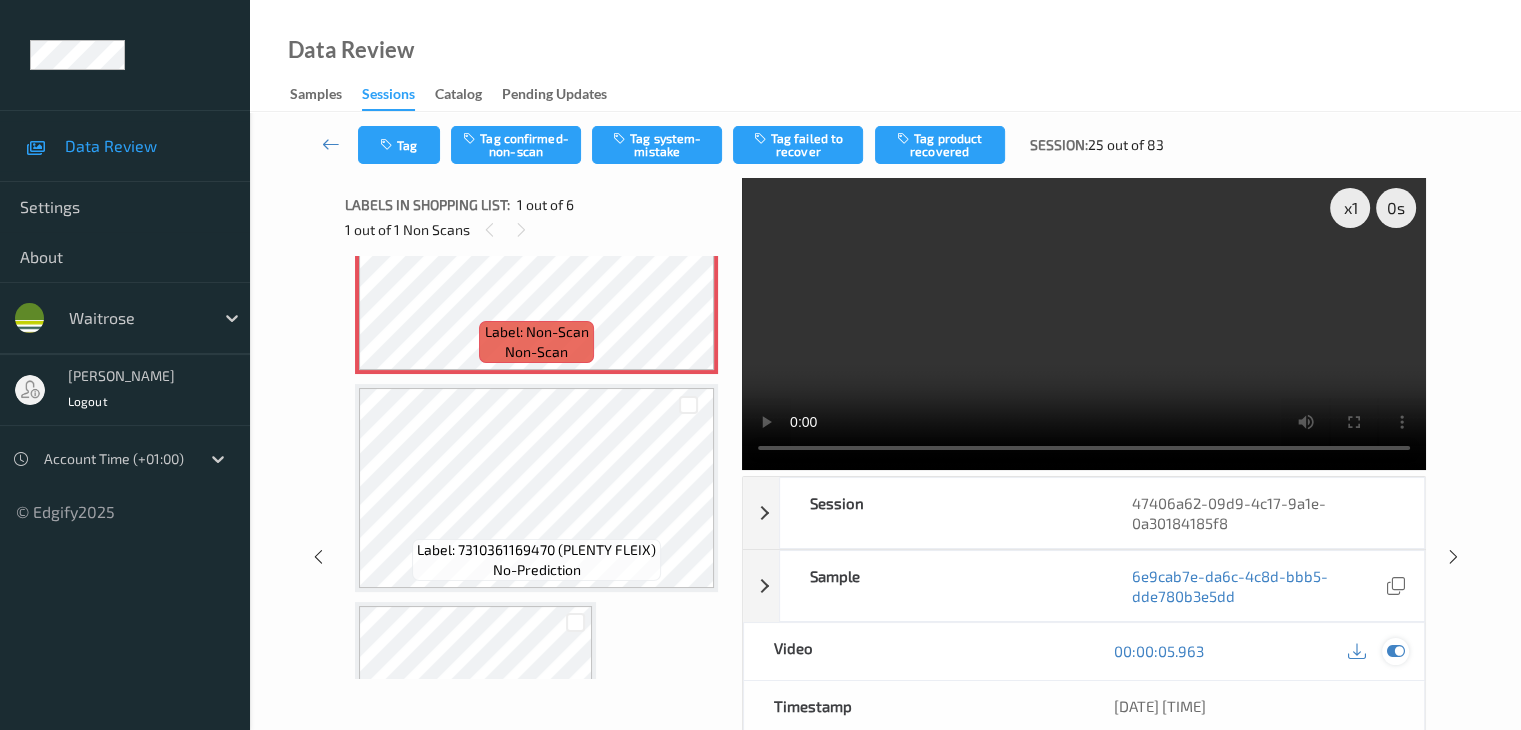click at bounding box center (1395, 651) 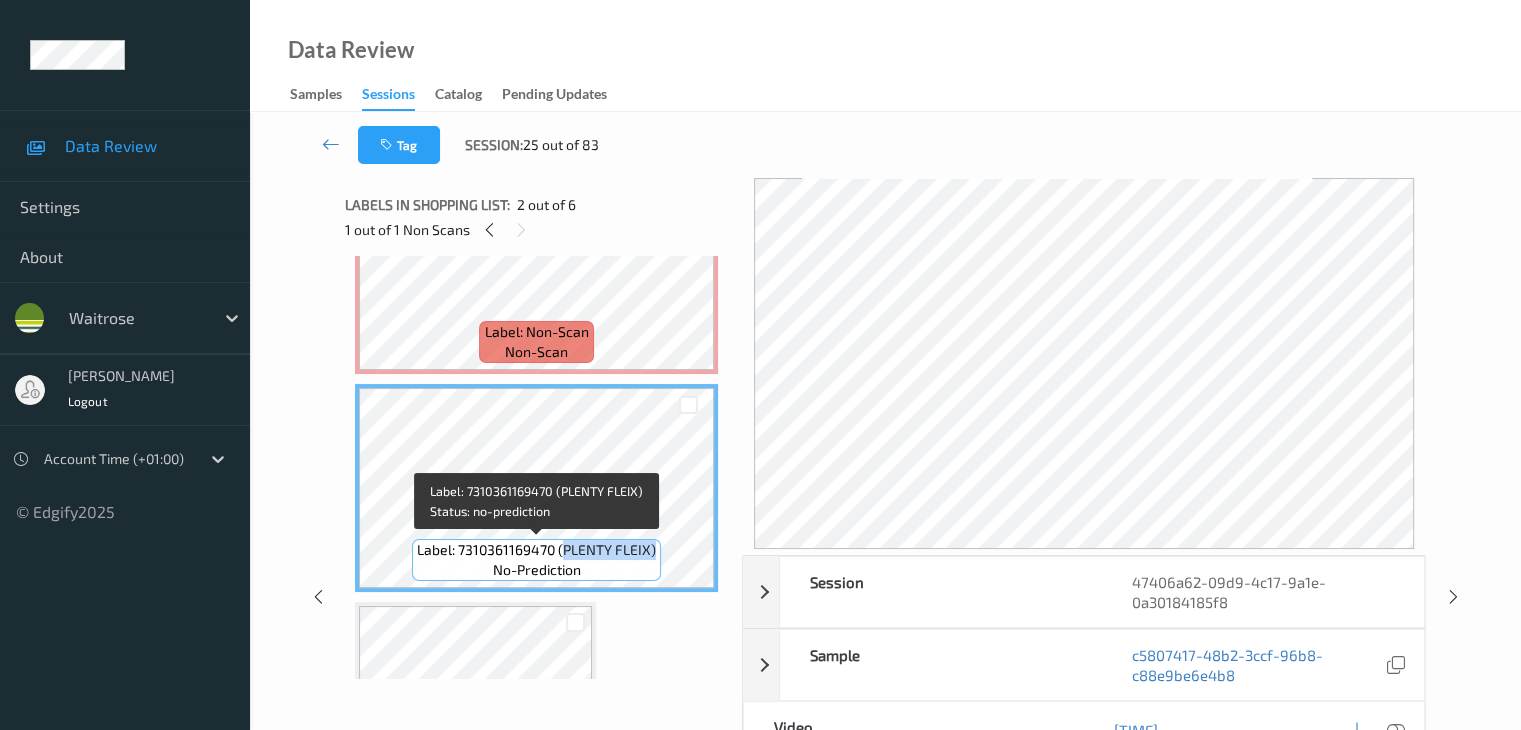 drag, startPoint x: 565, startPoint y: 545, endPoint x: 653, endPoint y: 547, distance: 88.02273 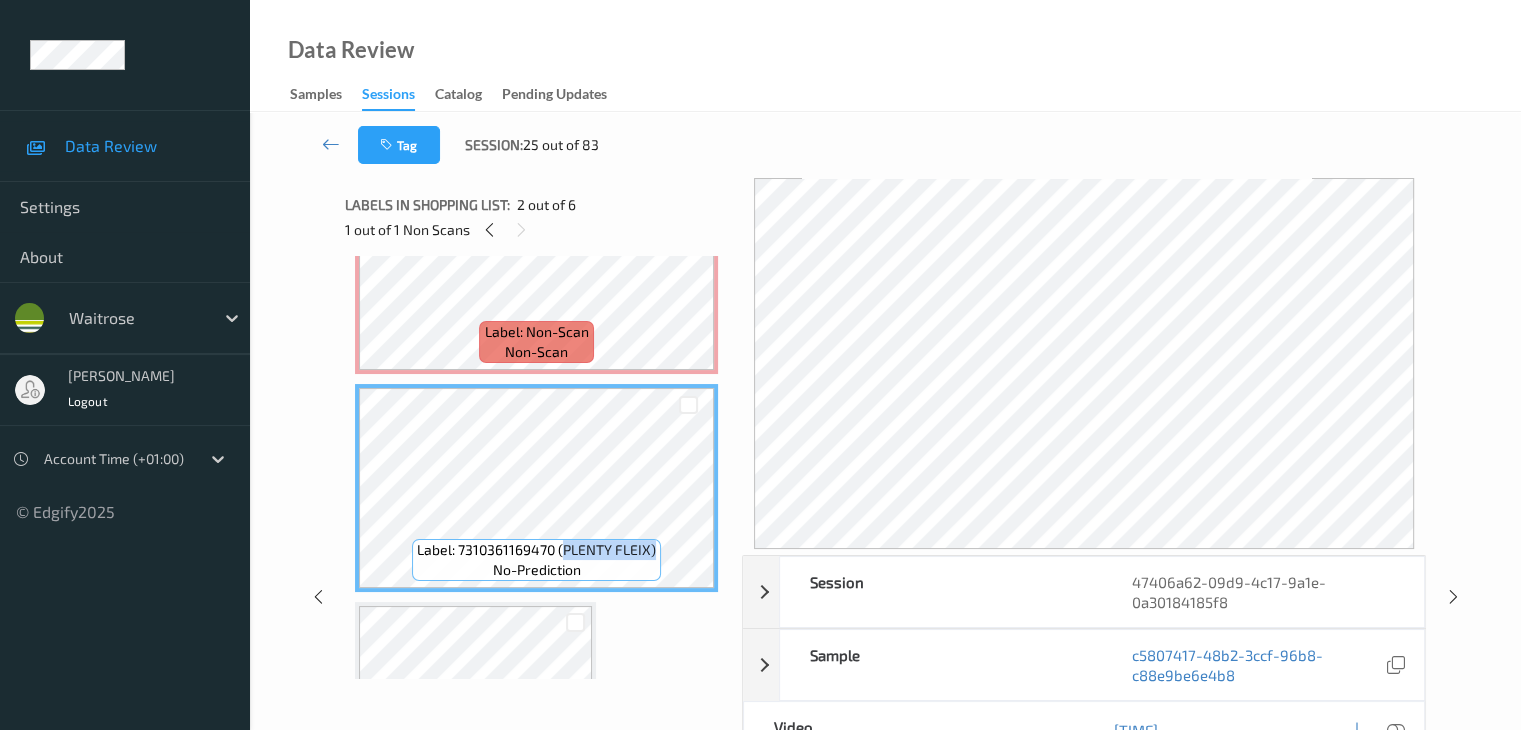 copy on "PLENTY FLEIX)" 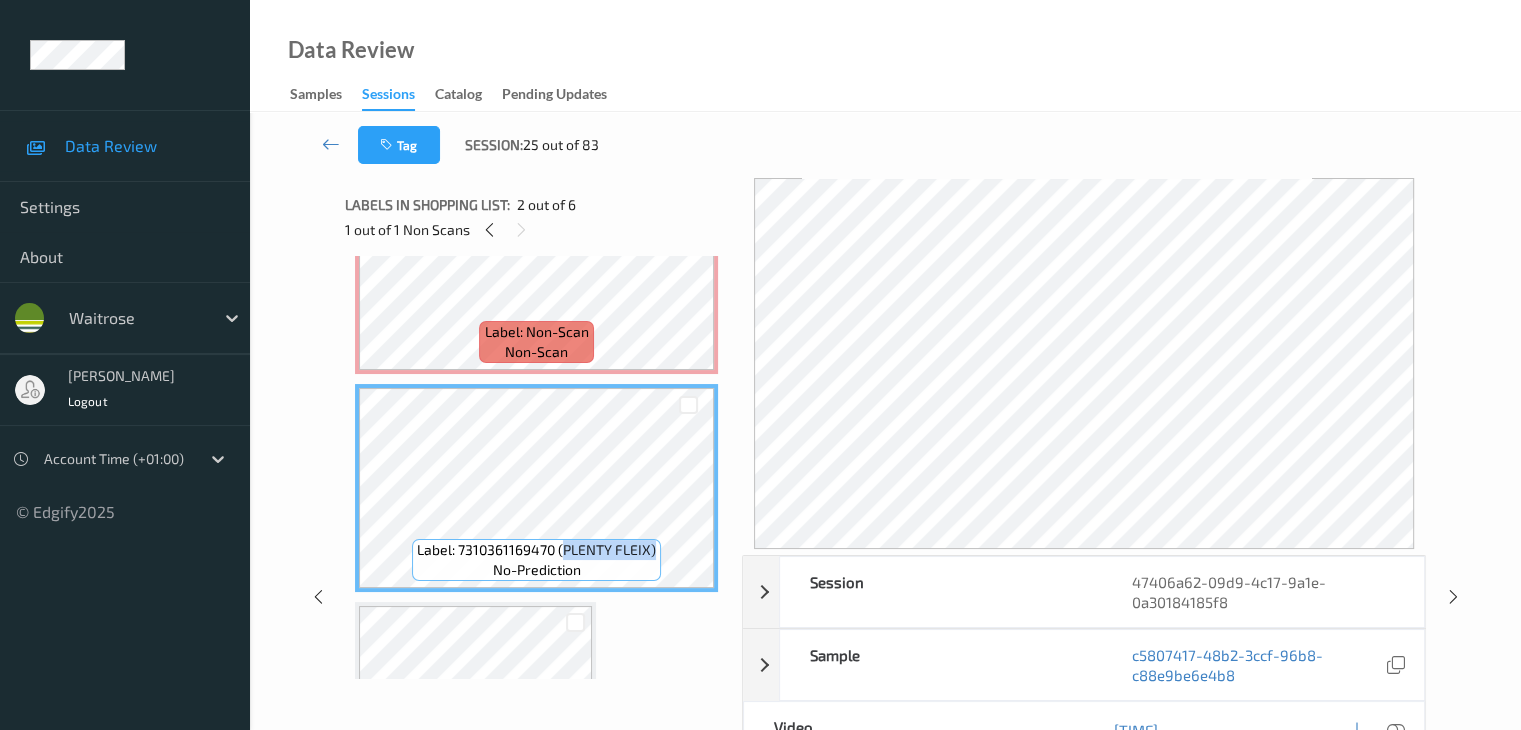 scroll, scrollTop: 0, scrollLeft: 0, axis: both 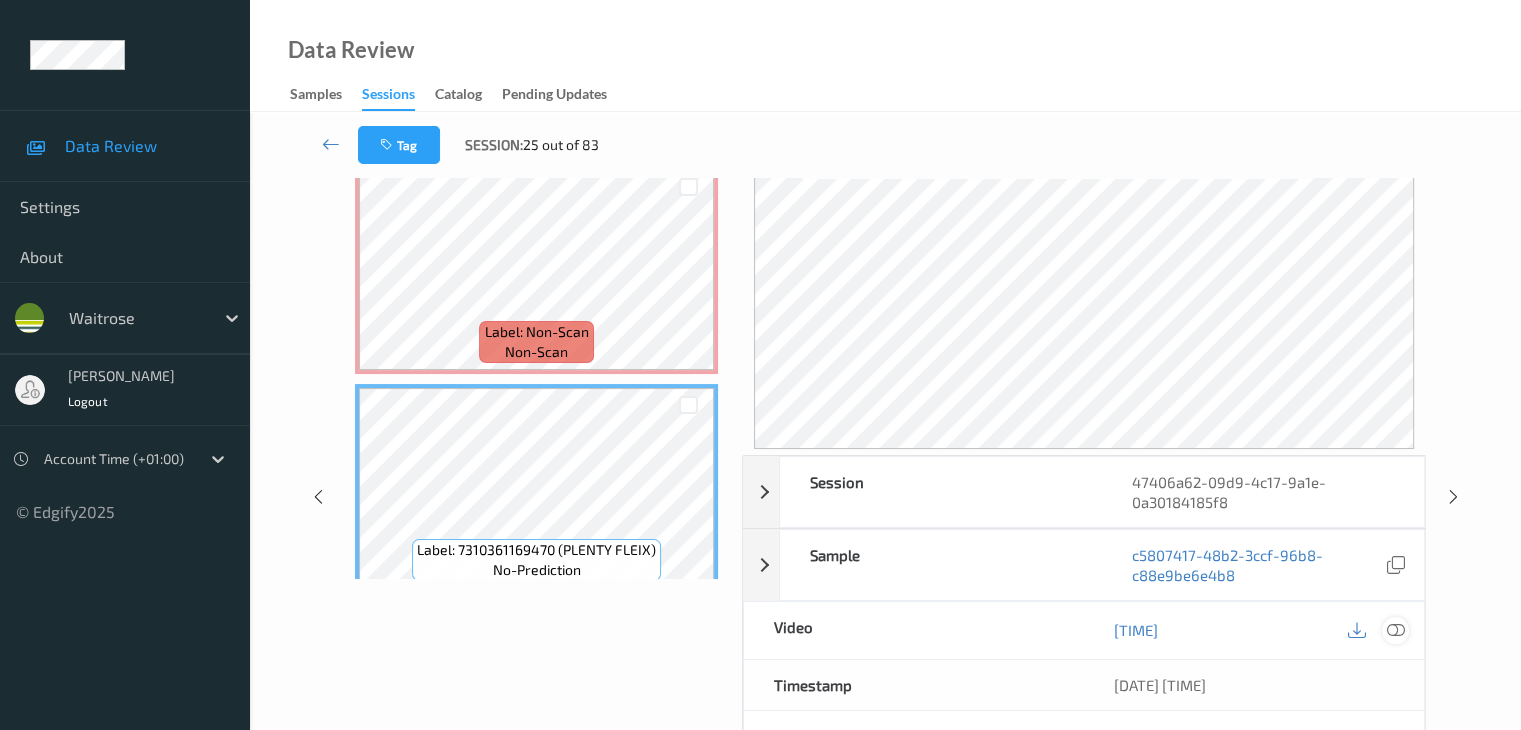 click at bounding box center [1395, 630] 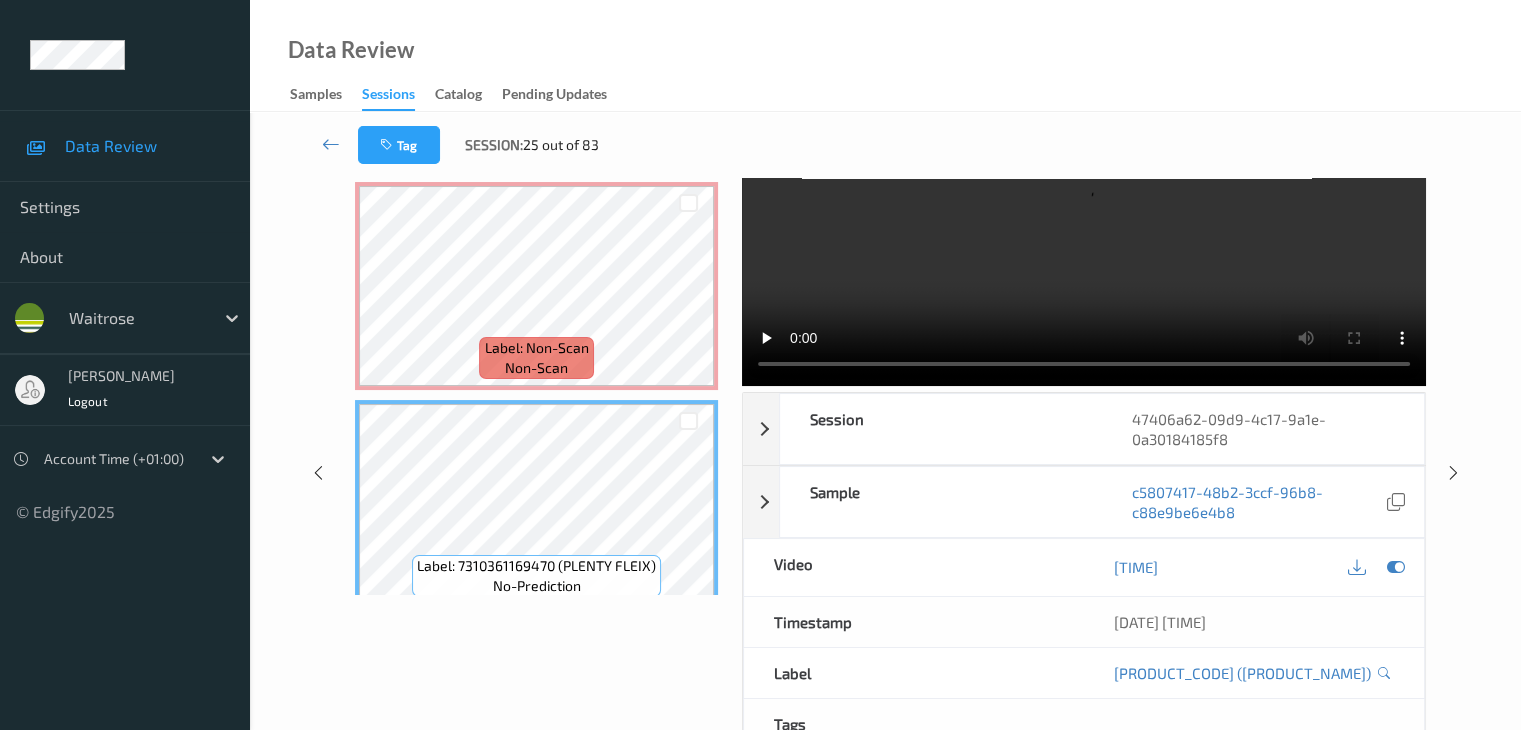 scroll, scrollTop: 100, scrollLeft: 0, axis: vertical 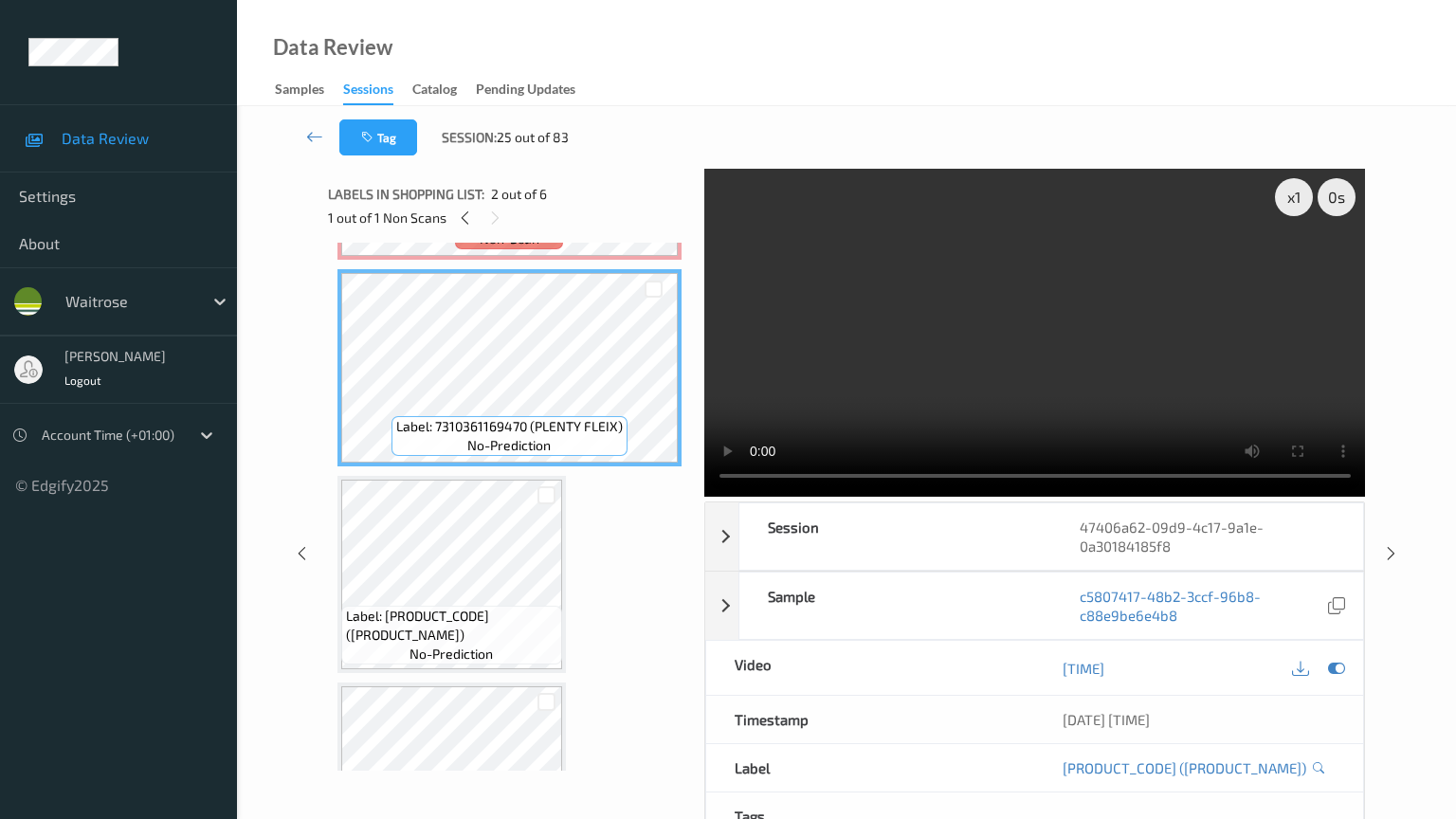 type 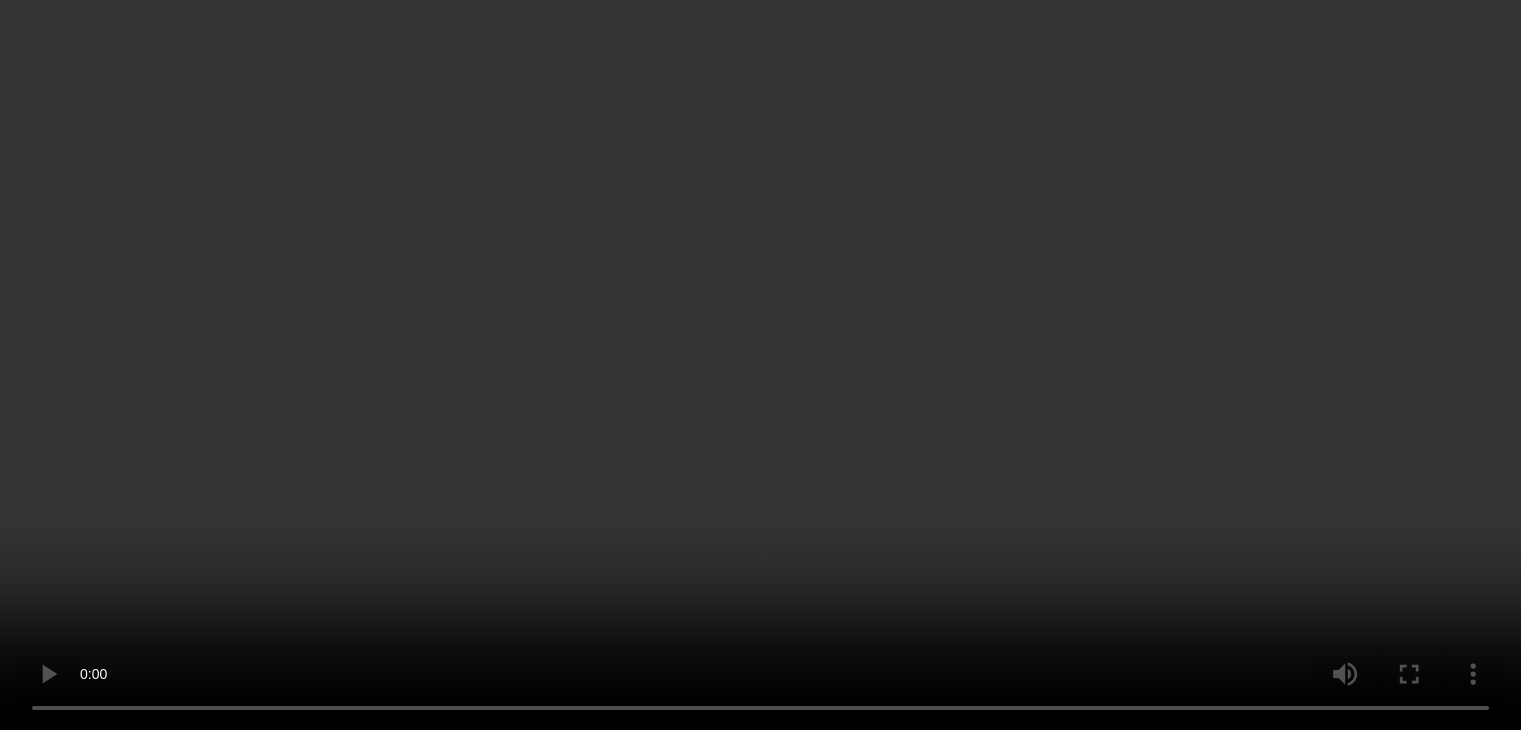 scroll, scrollTop: 0, scrollLeft: 0, axis: both 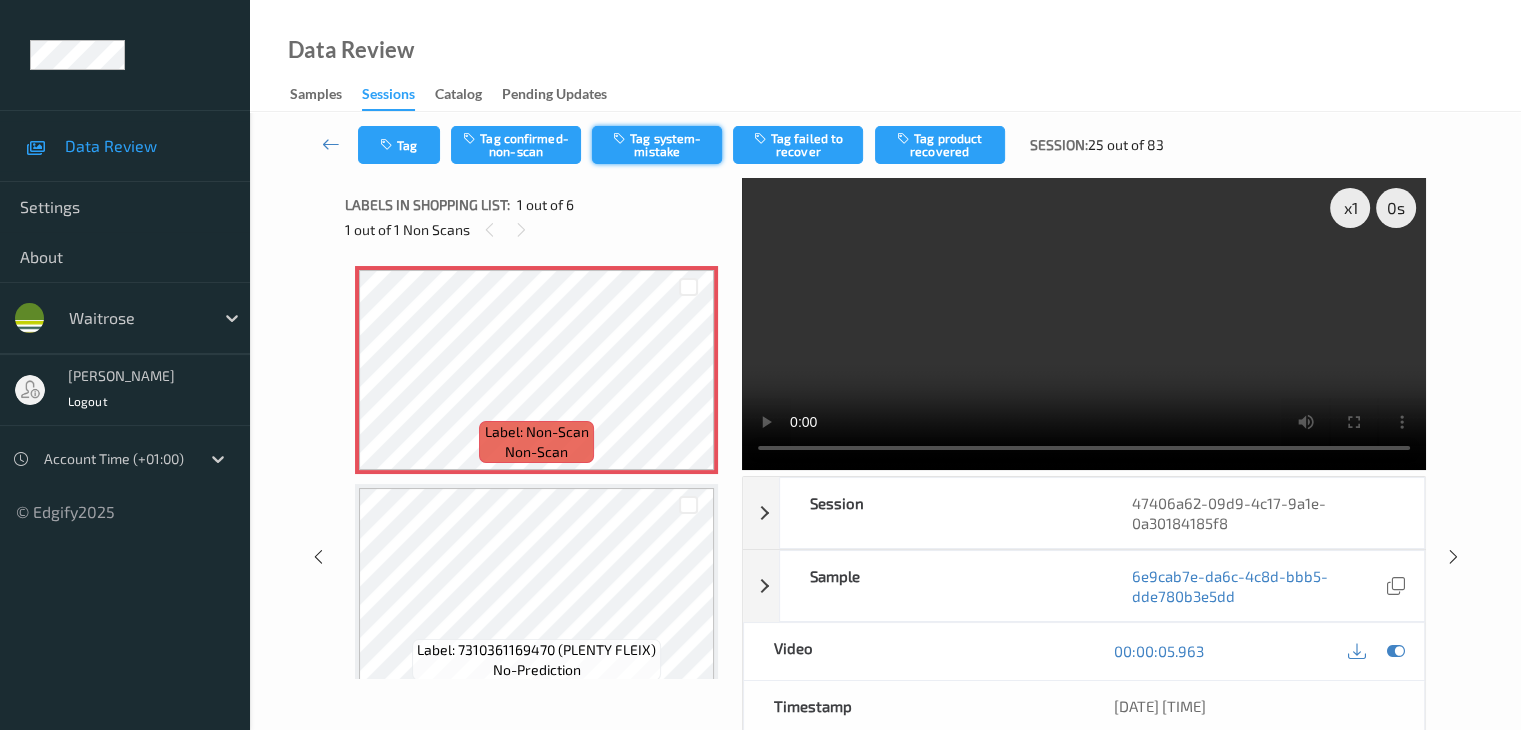 click on "Tag   system-mistake" at bounding box center [657, 145] 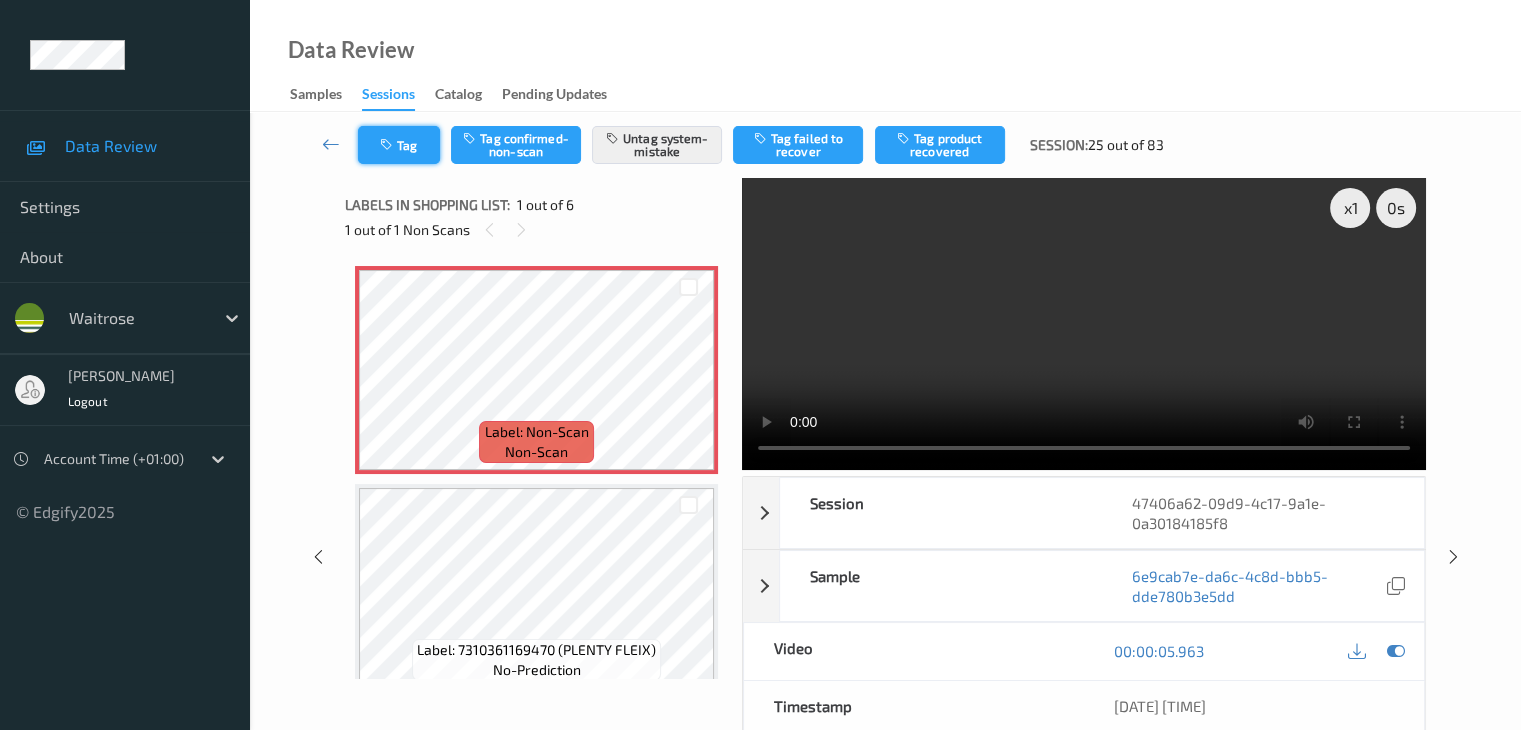 click on "Tag" at bounding box center (399, 145) 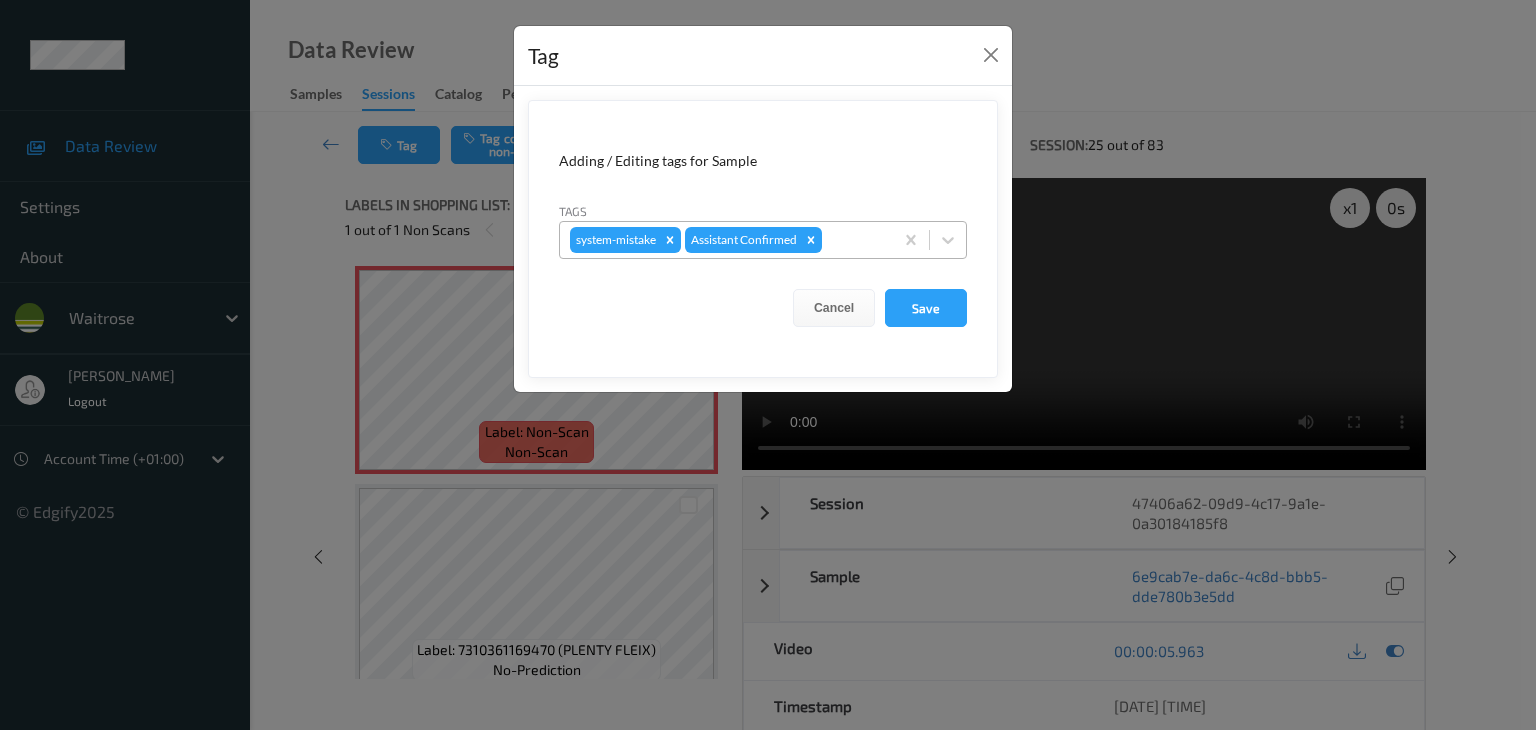 click at bounding box center (854, 240) 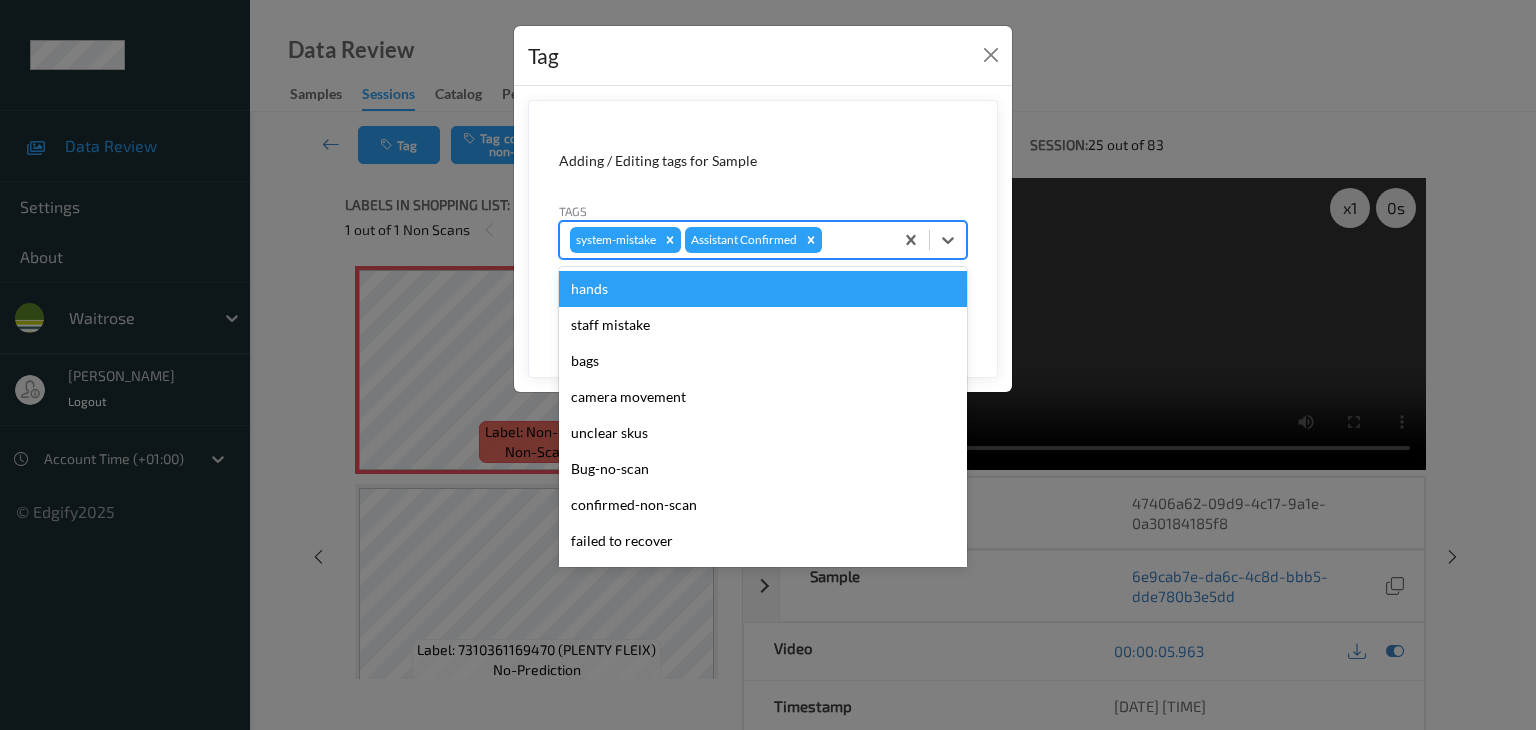 type on "u" 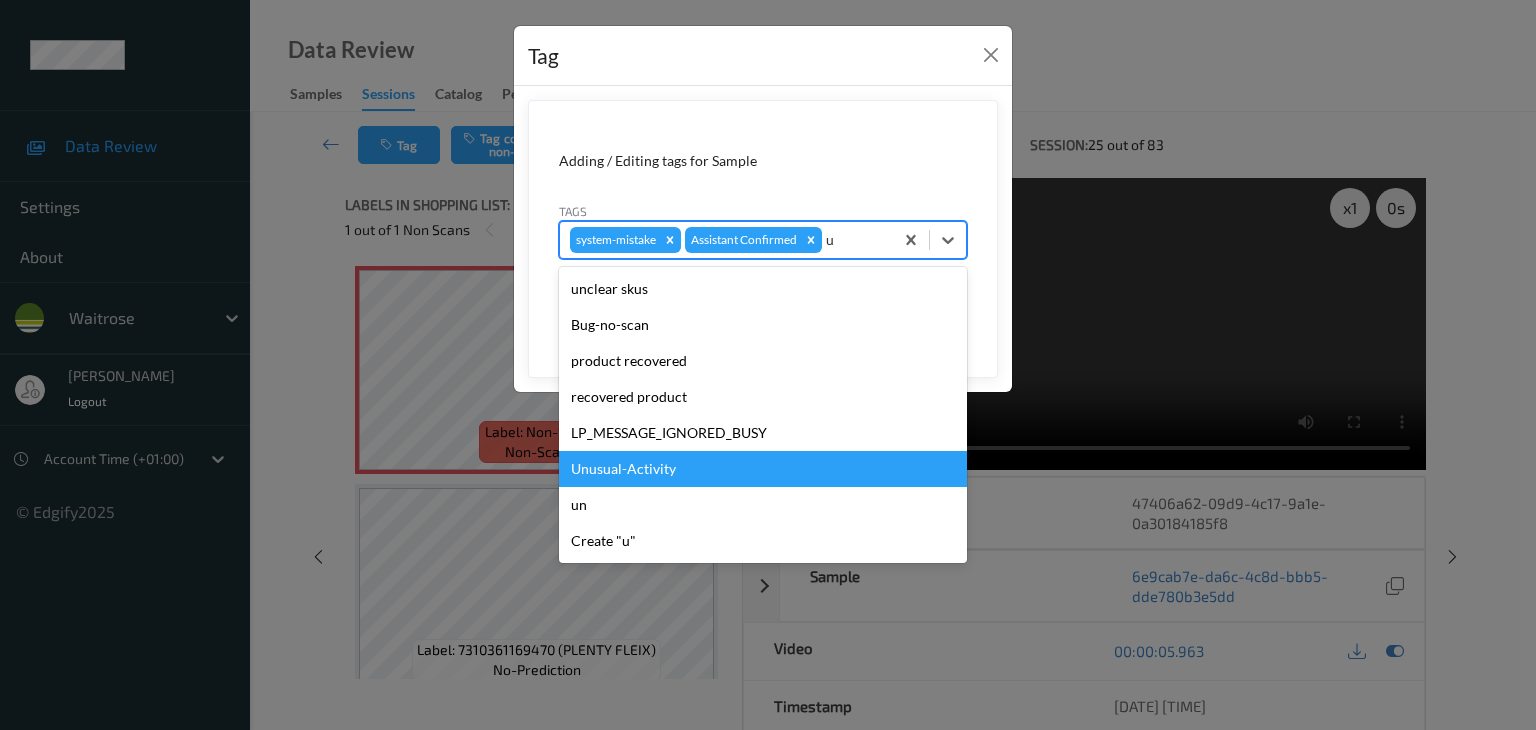 click on "Unusual-Activity" at bounding box center (763, 469) 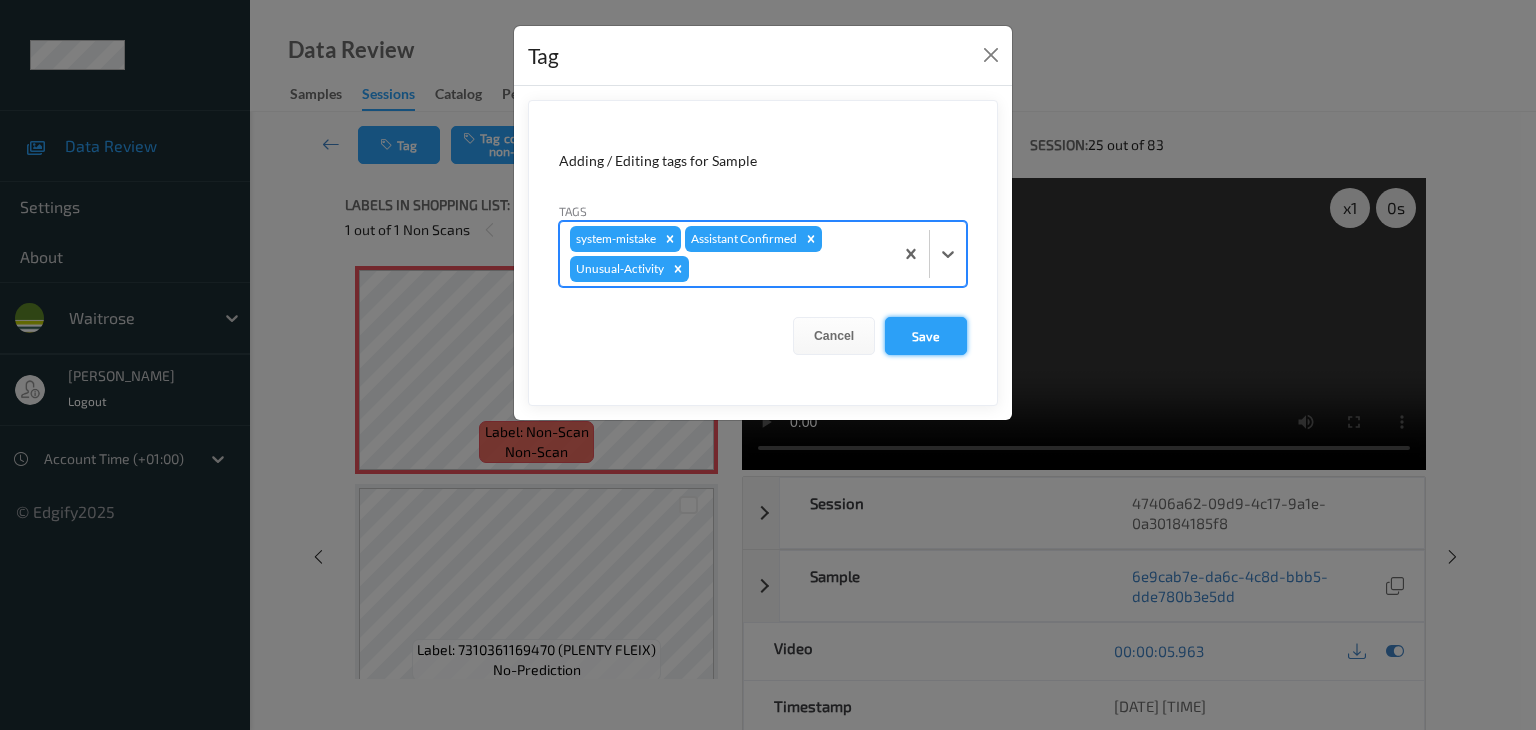 click on "Save" at bounding box center [926, 336] 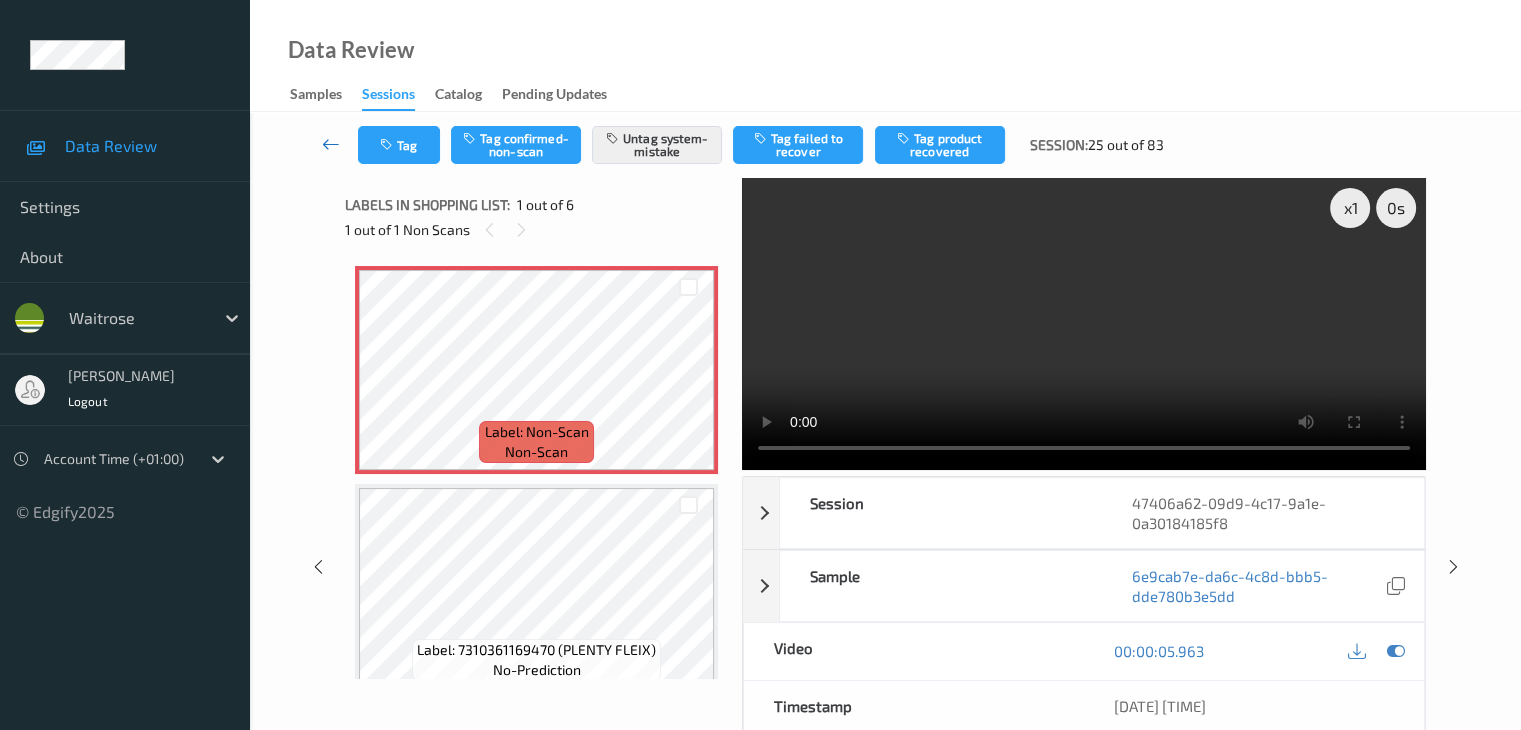 click at bounding box center (331, 144) 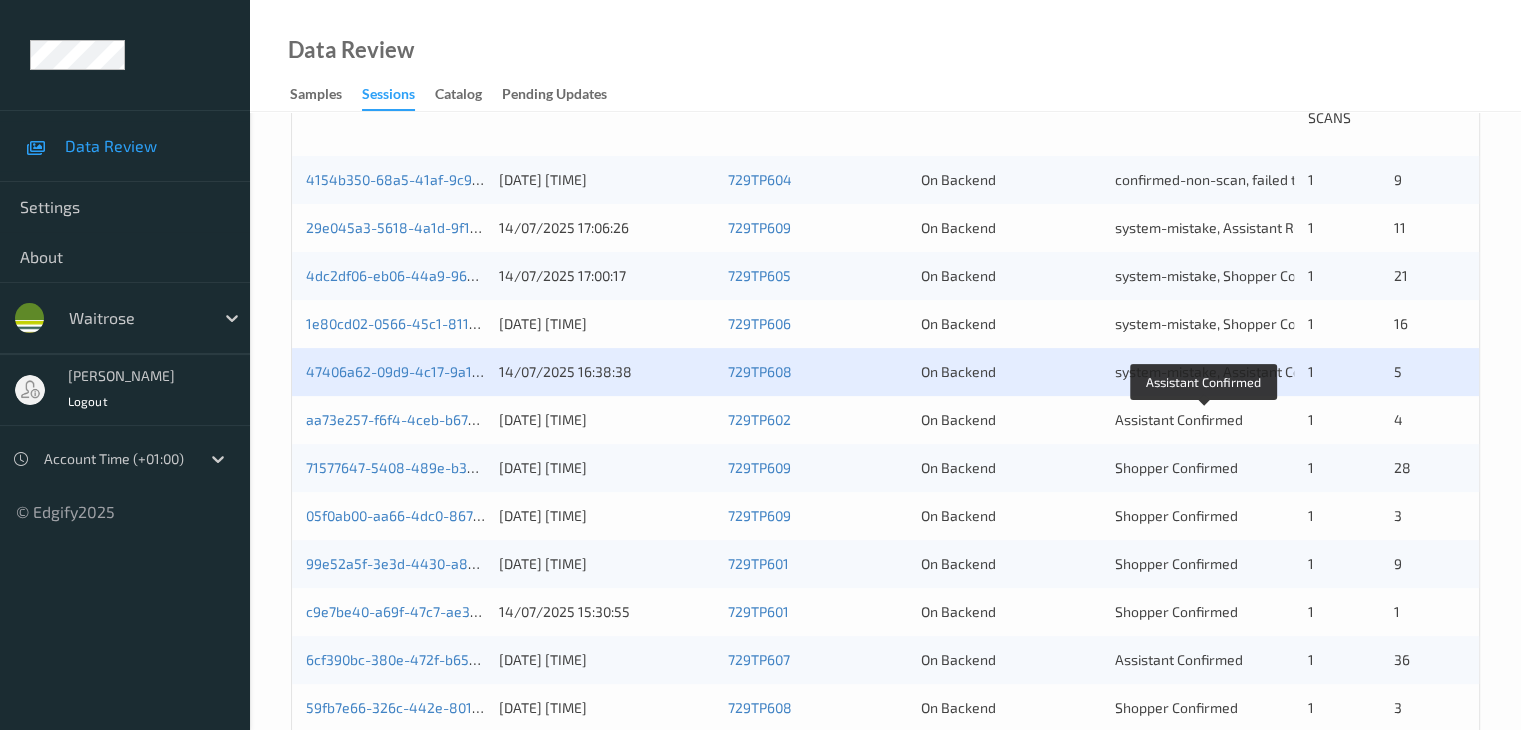 scroll, scrollTop: 500, scrollLeft: 0, axis: vertical 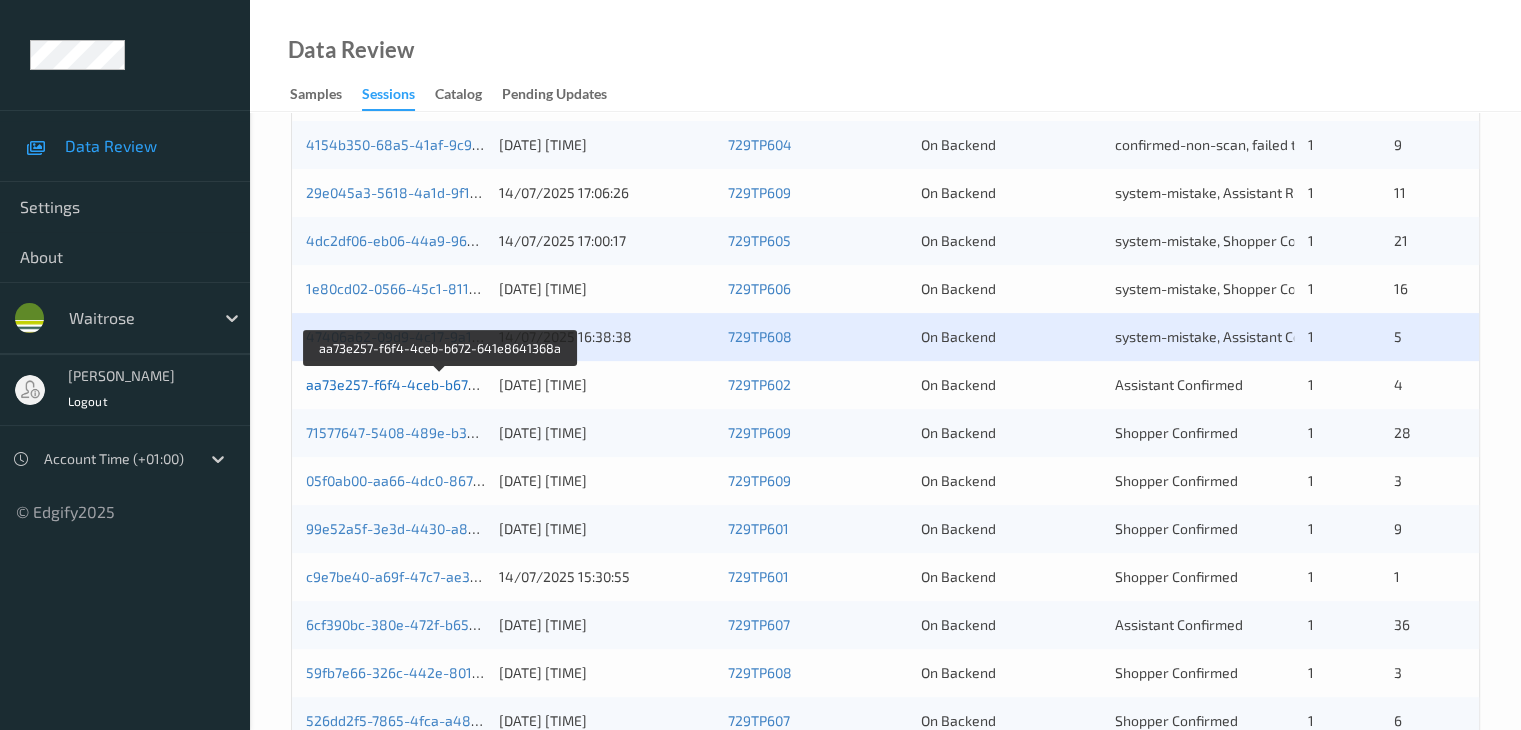 click on "aa73e257-f6f4-4ceb-b672-641e8641368a" at bounding box center [442, 384] 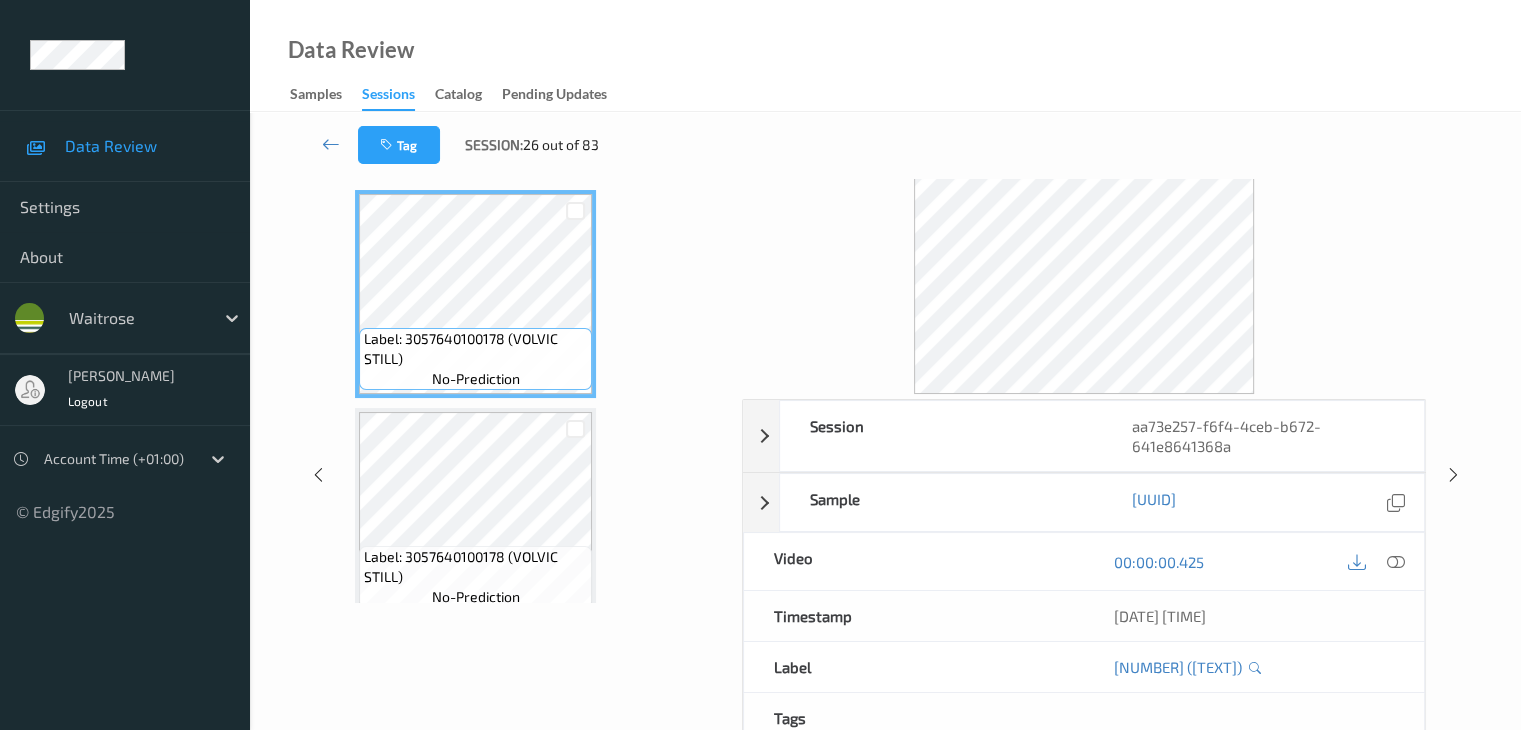 scroll, scrollTop: 0, scrollLeft: 0, axis: both 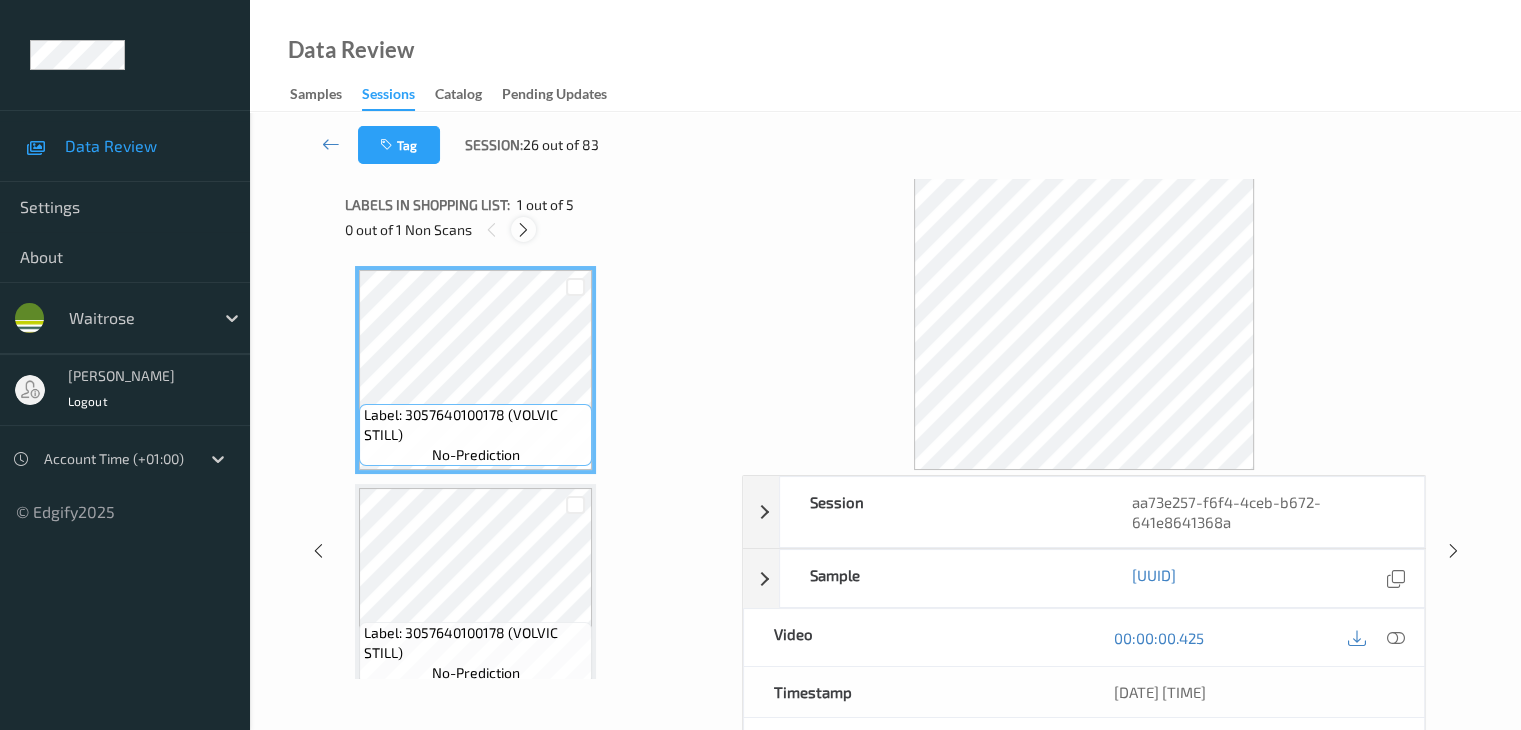 click at bounding box center [523, 230] 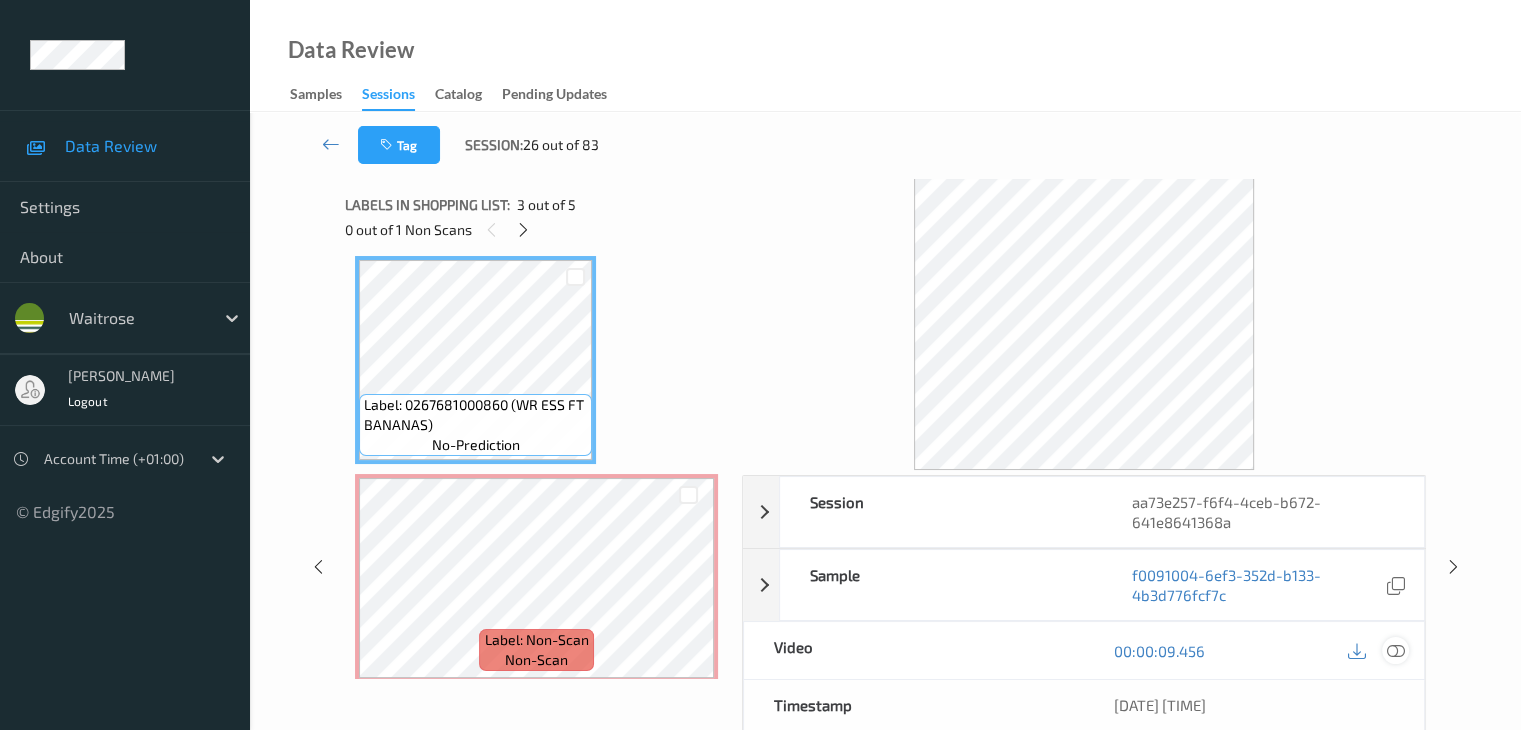 click at bounding box center (1395, 651) 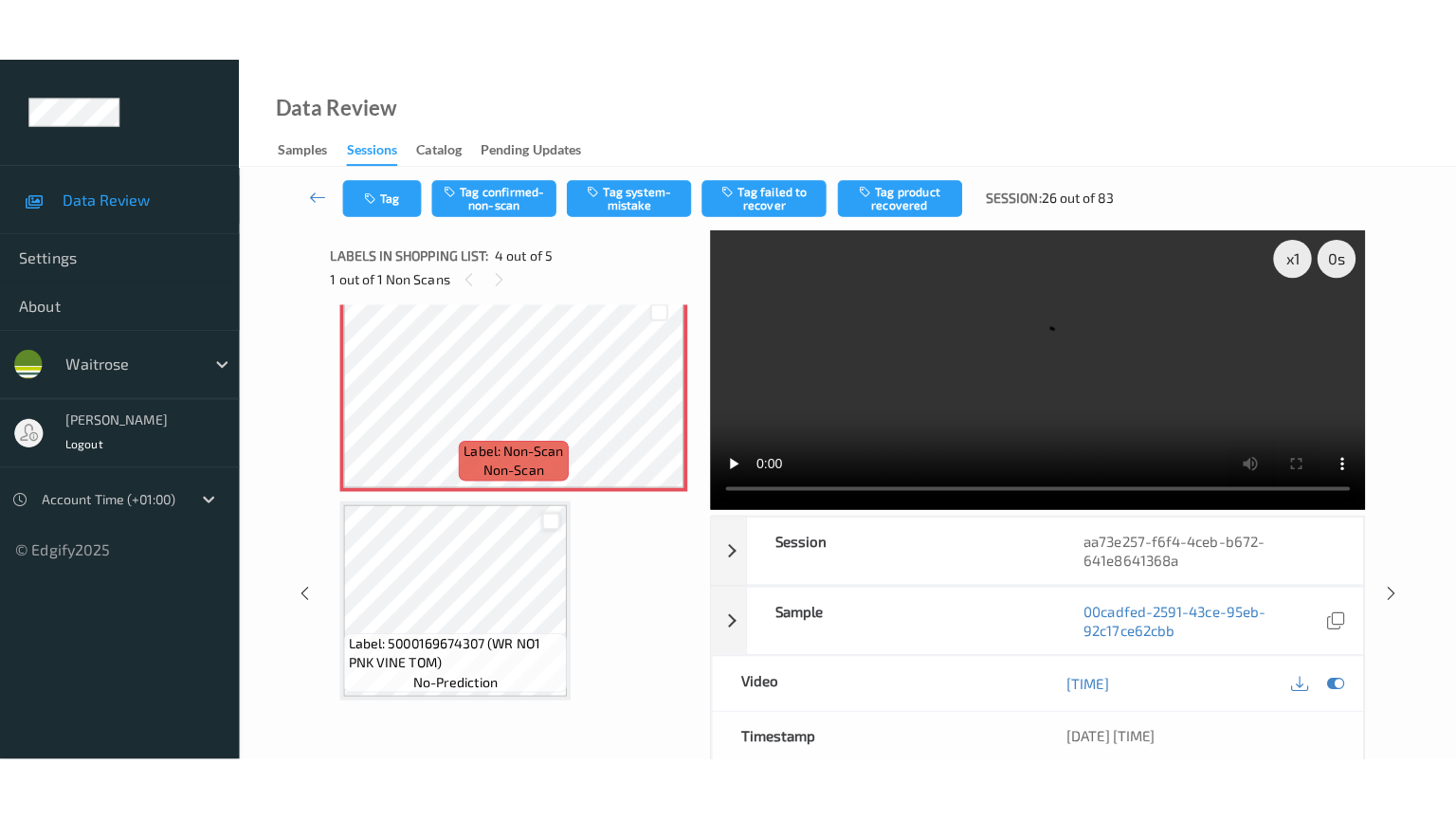 scroll, scrollTop: 547, scrollLeft: 0, axis: vertical 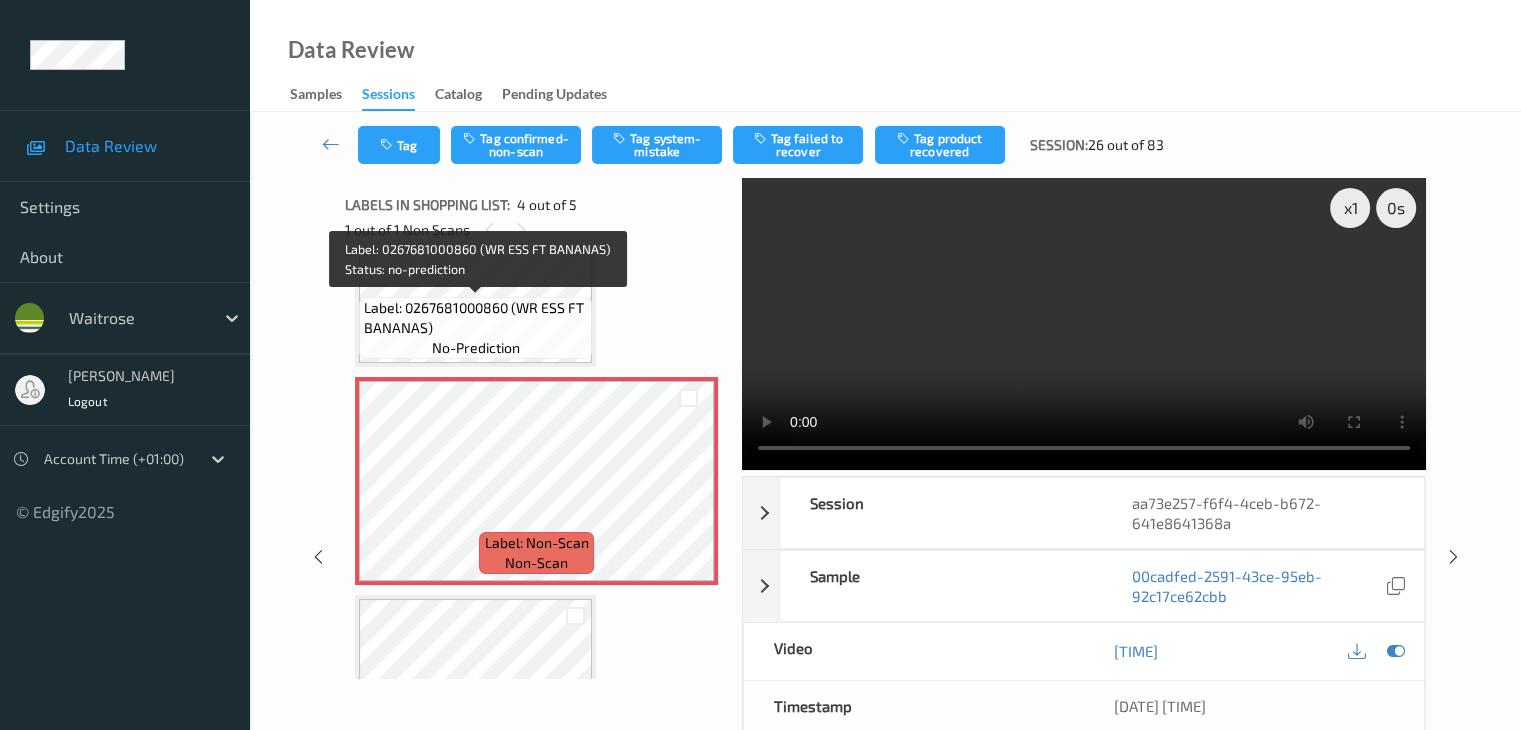 click on "Label: 0267681000860 (WR ESS FT BANANAS)" at bounding box center (475, 318) 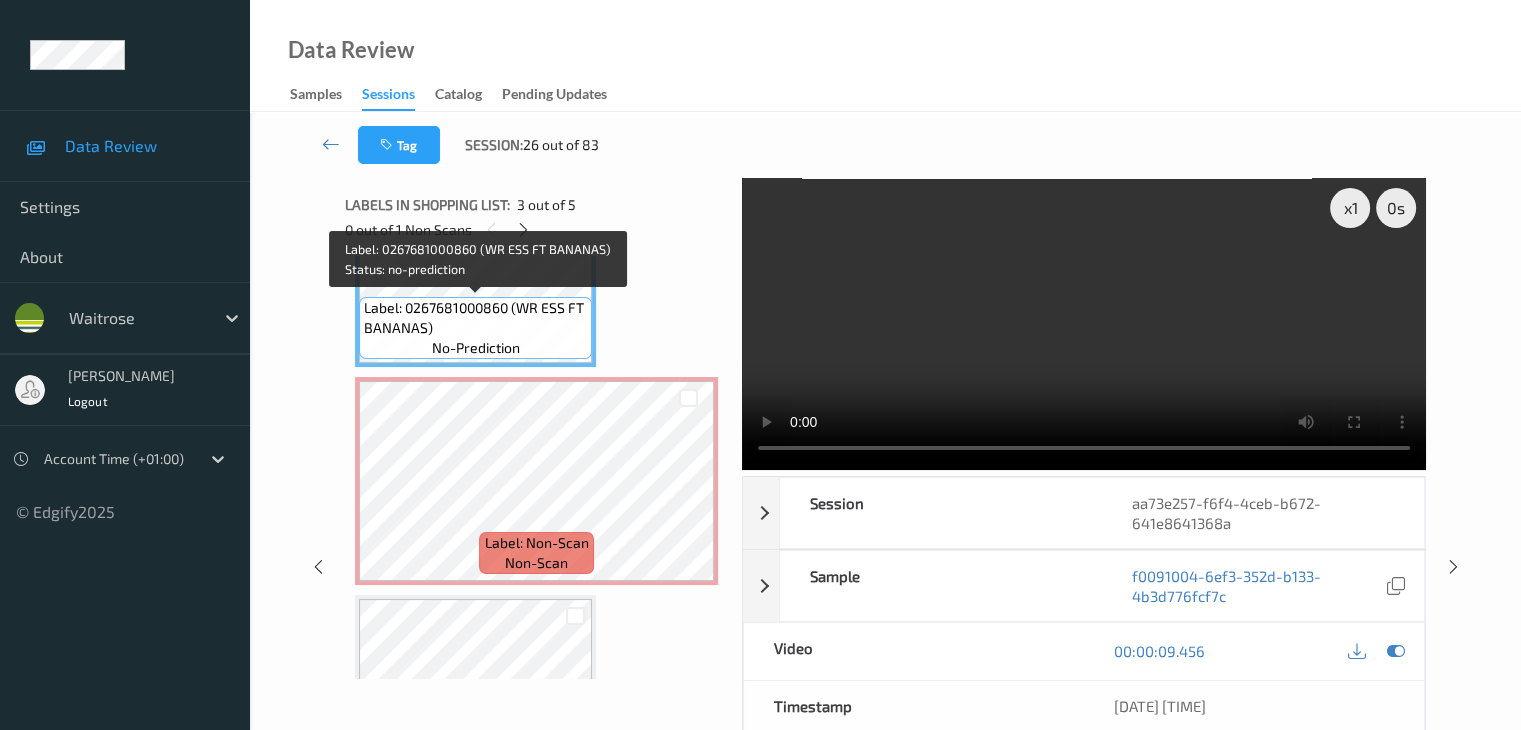 click on "Label: 0267681000860 (WR ESS FT BANANAS) no-prediction" at bounding box center [475, 328] 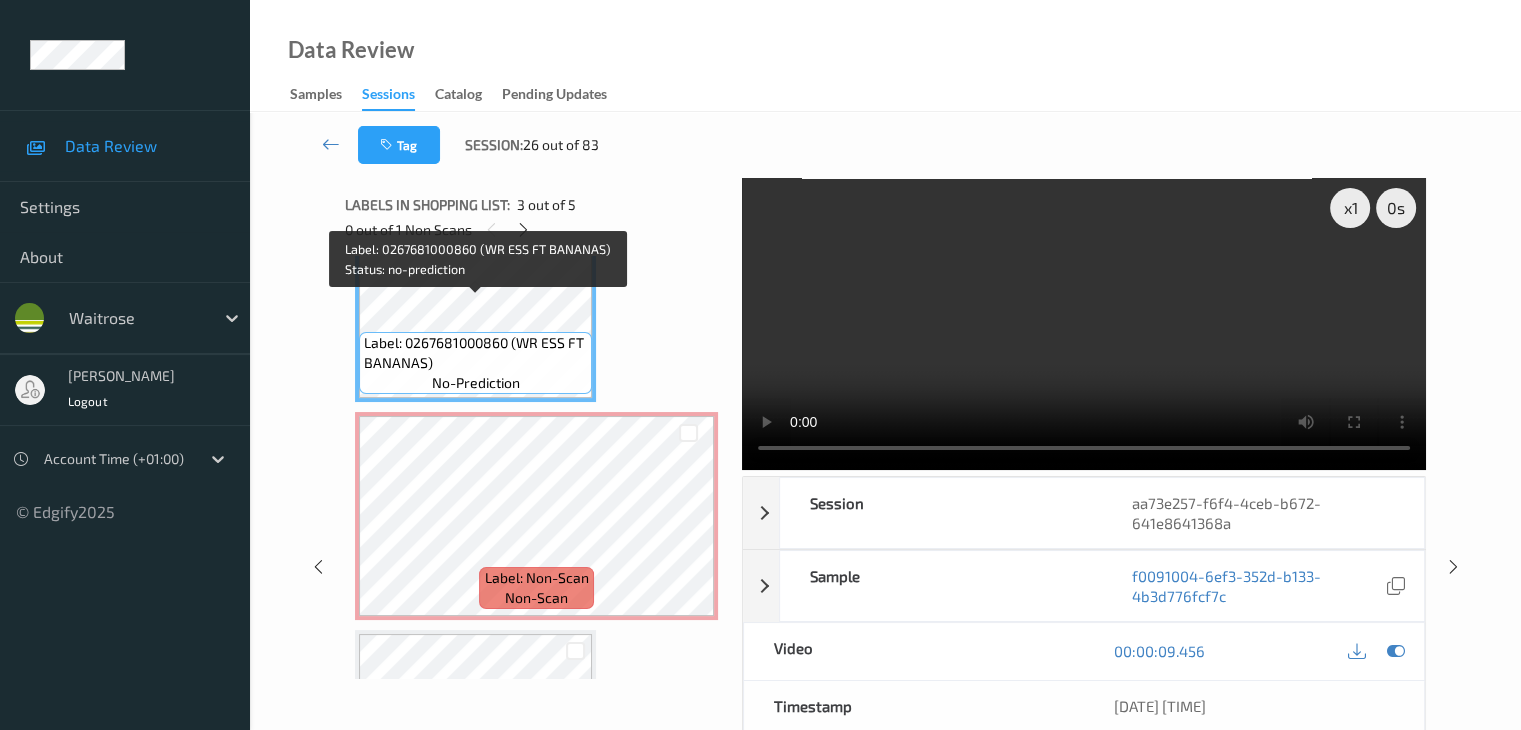 scroll, scrollTop: 543, scrollLeft: 0, axis: vertical 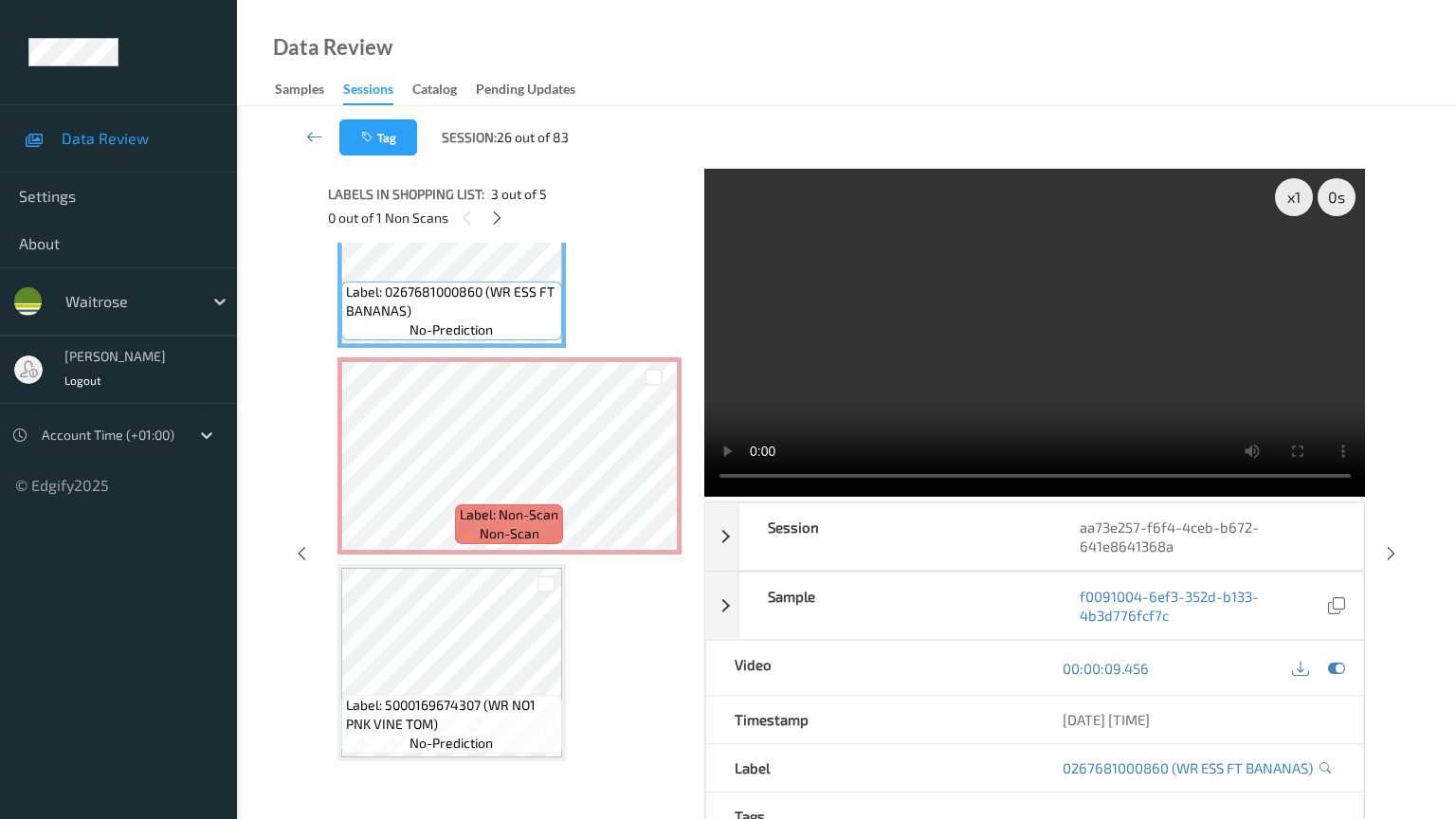 type 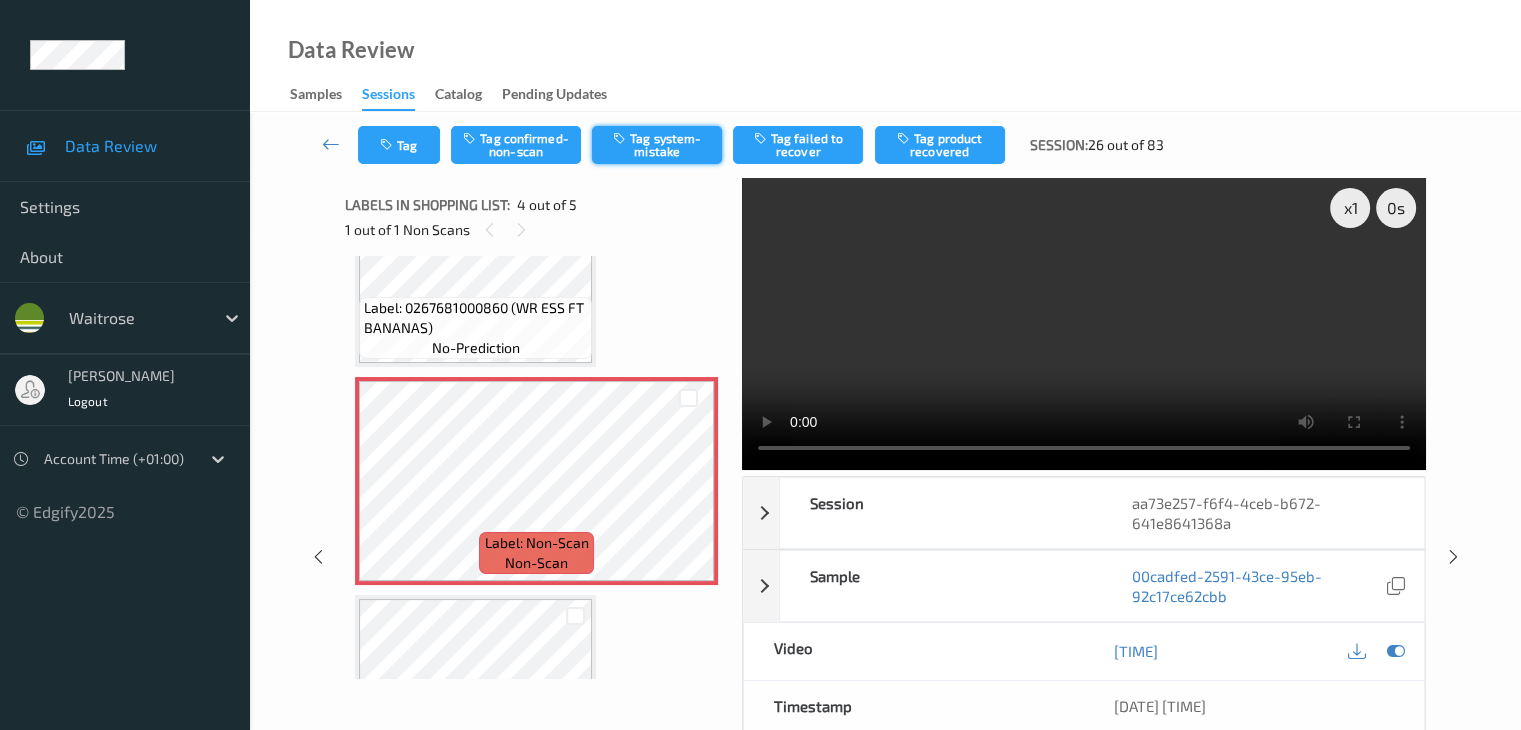 click on "Tag   system-mistake" at bounding box center [657, 145] 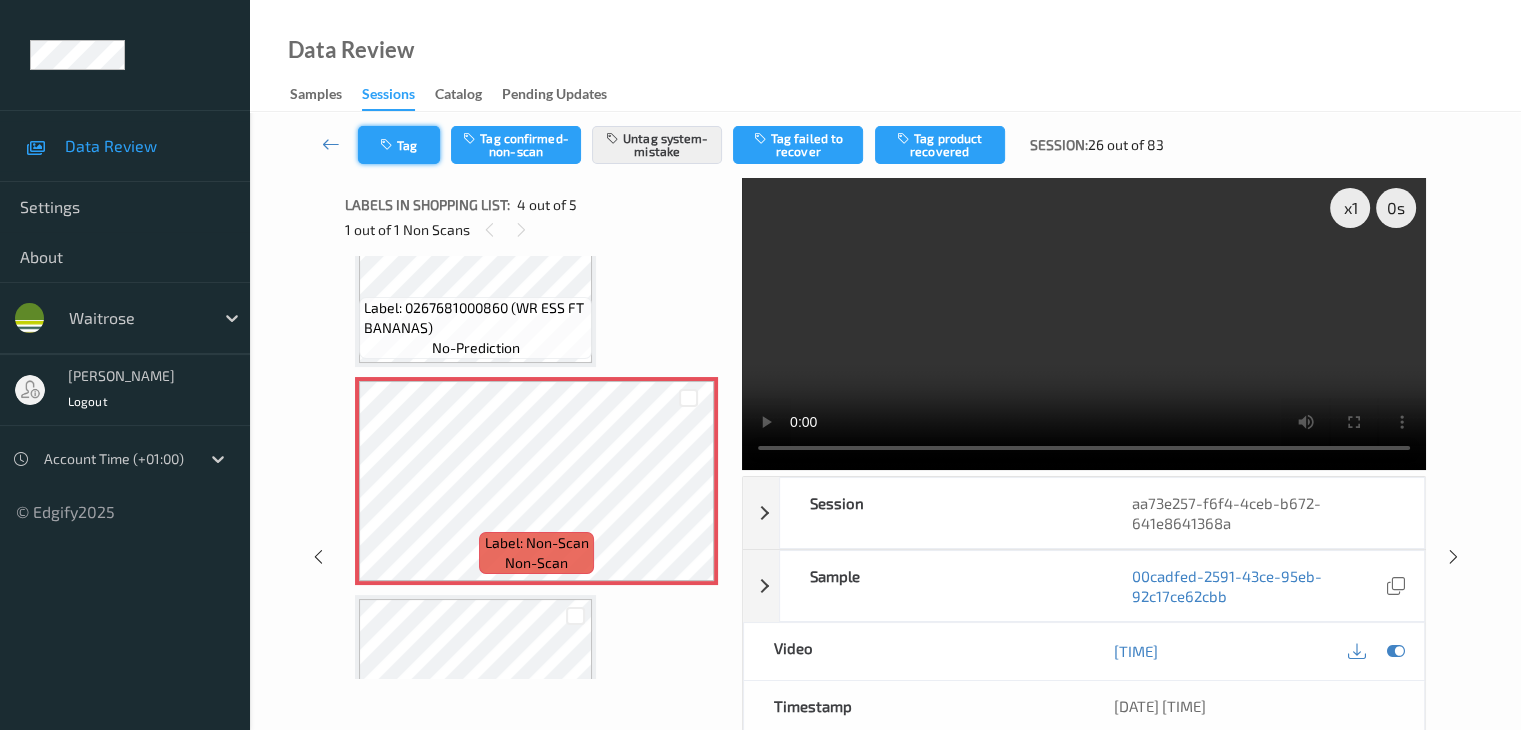 click on "Tag" at bounding box center [399, 145] 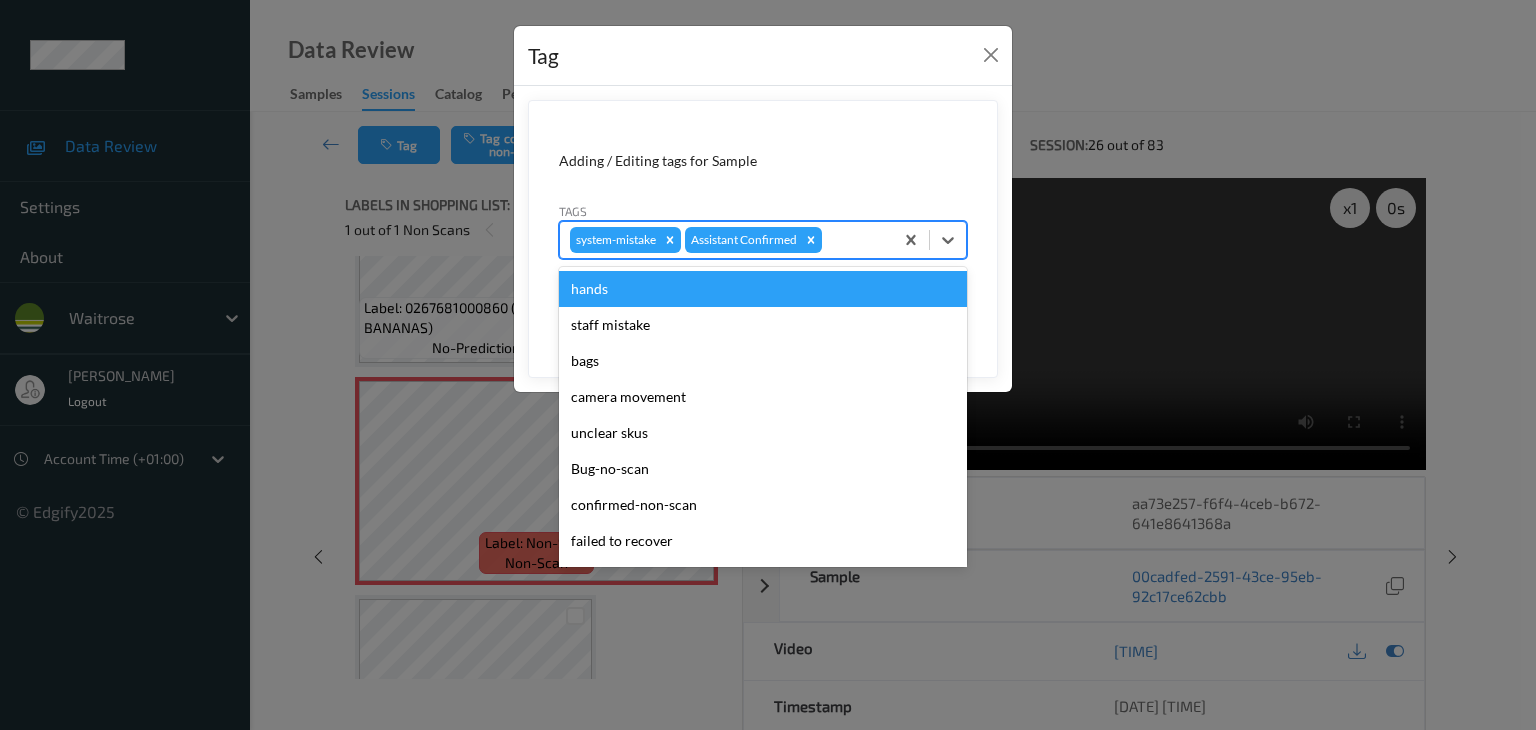 click at bounding box center [854, 240] 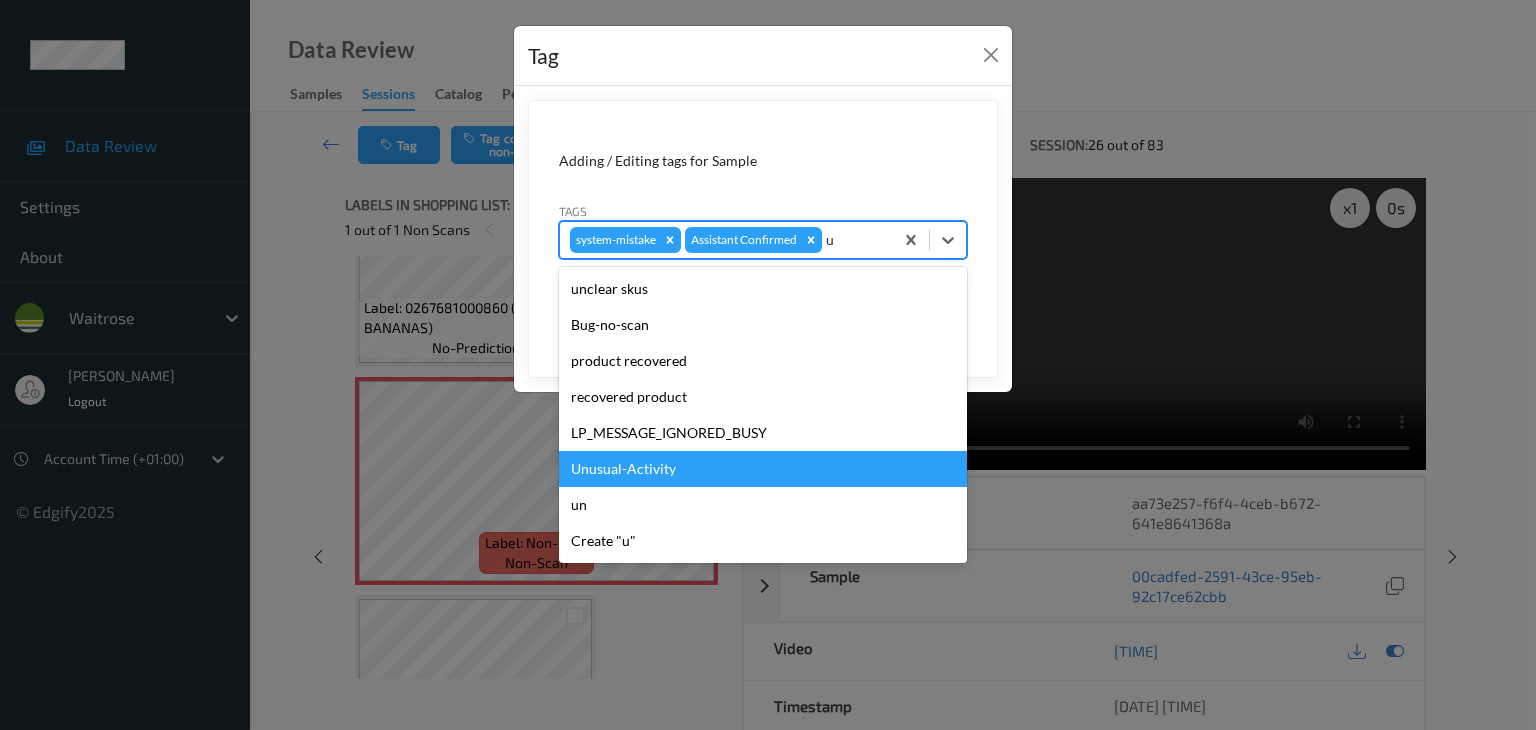 click on "Unusual-Activity" at bounding box center [763, 469] 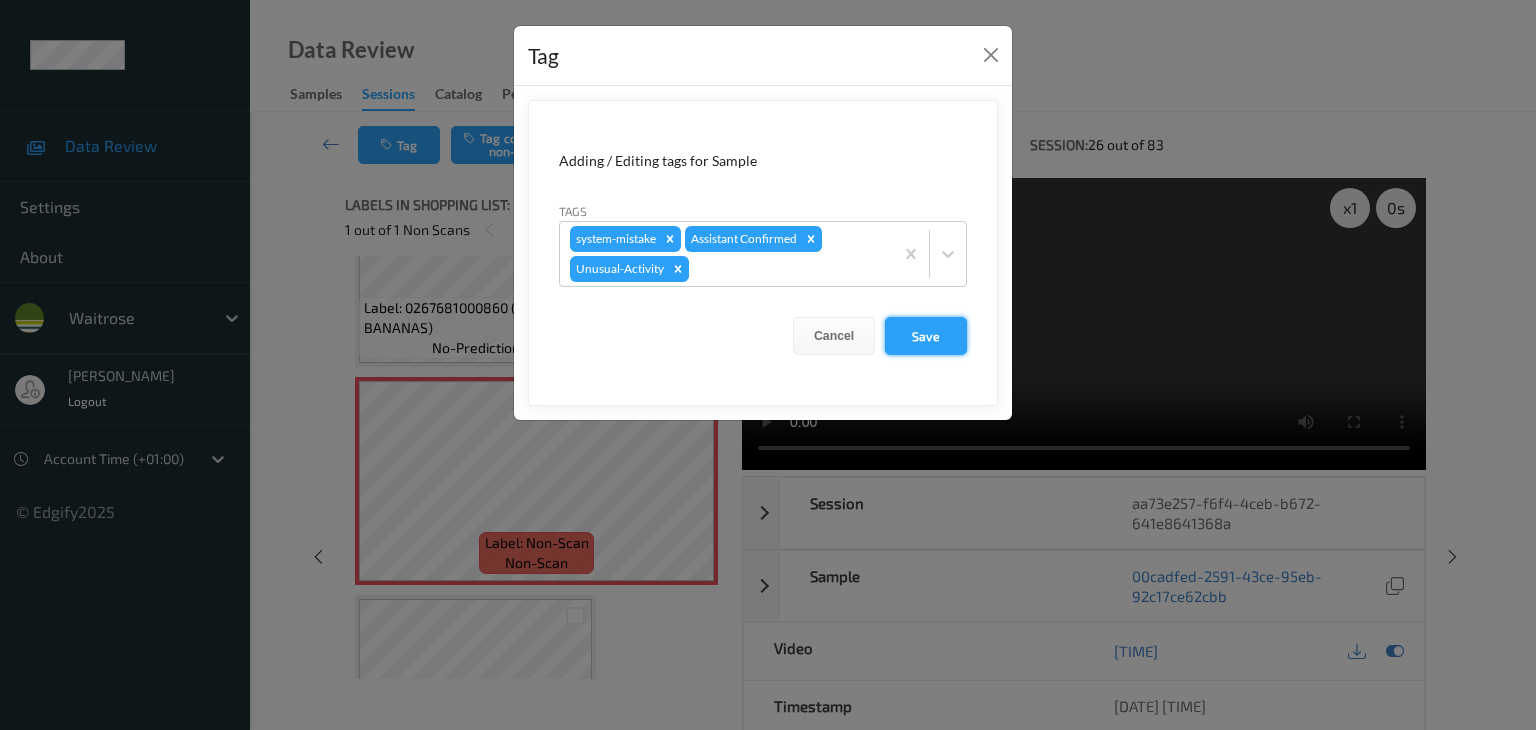 click on "Save" at bounding box center (926, 336) 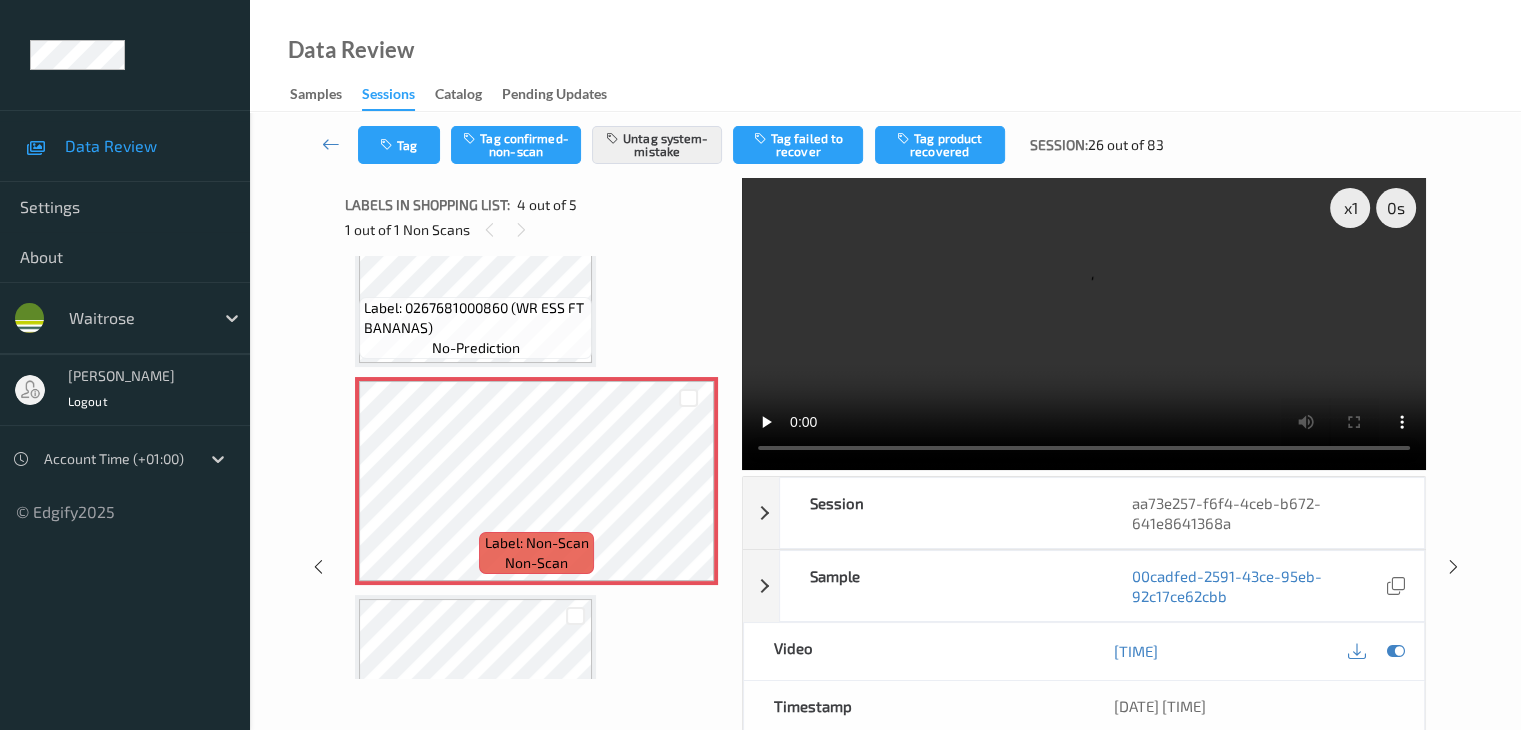 scroll, scrollTop: 343, scrollLeft: 0, axis: vertical 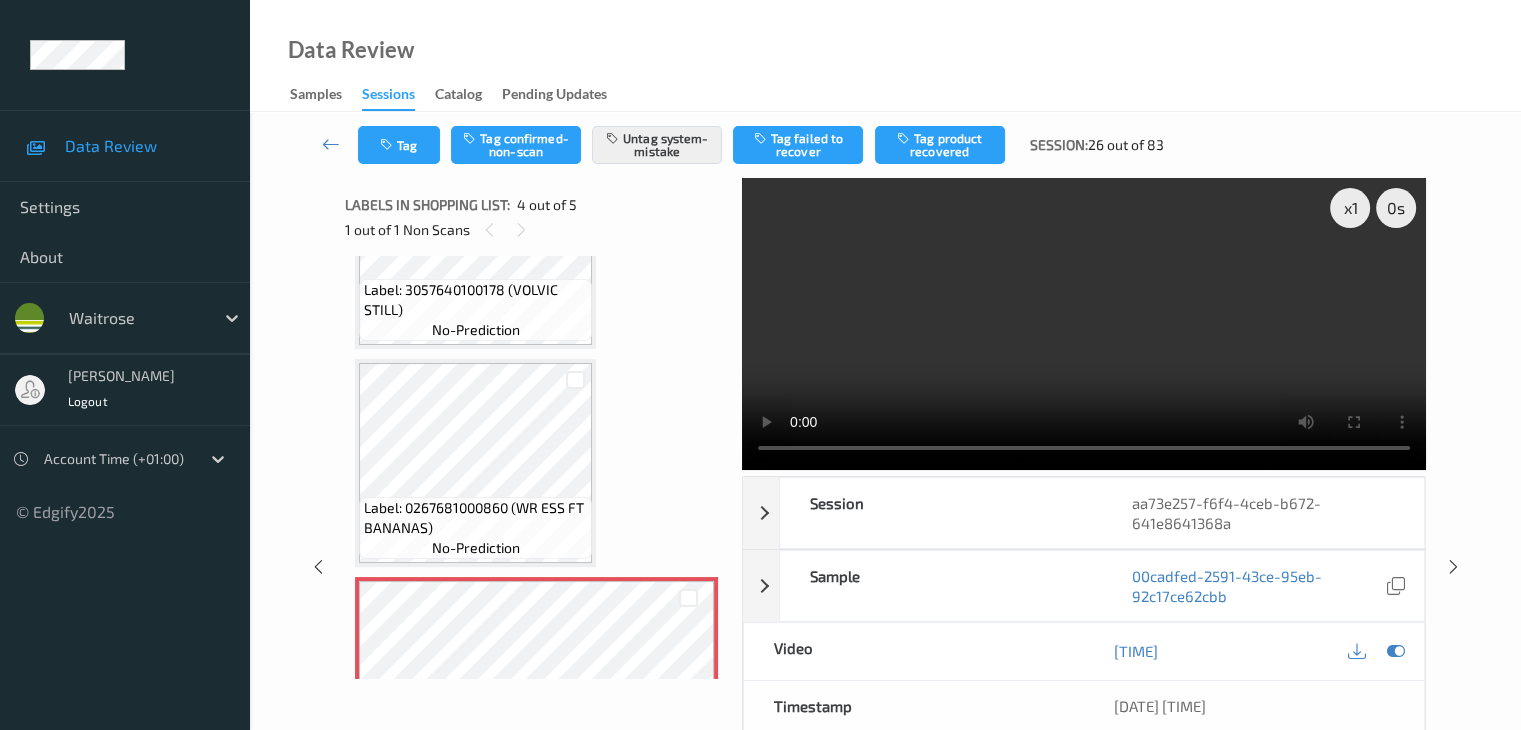 click on "Label: 3057640100178 (VOLVIC STILL)" at bounding box center (475, 300) 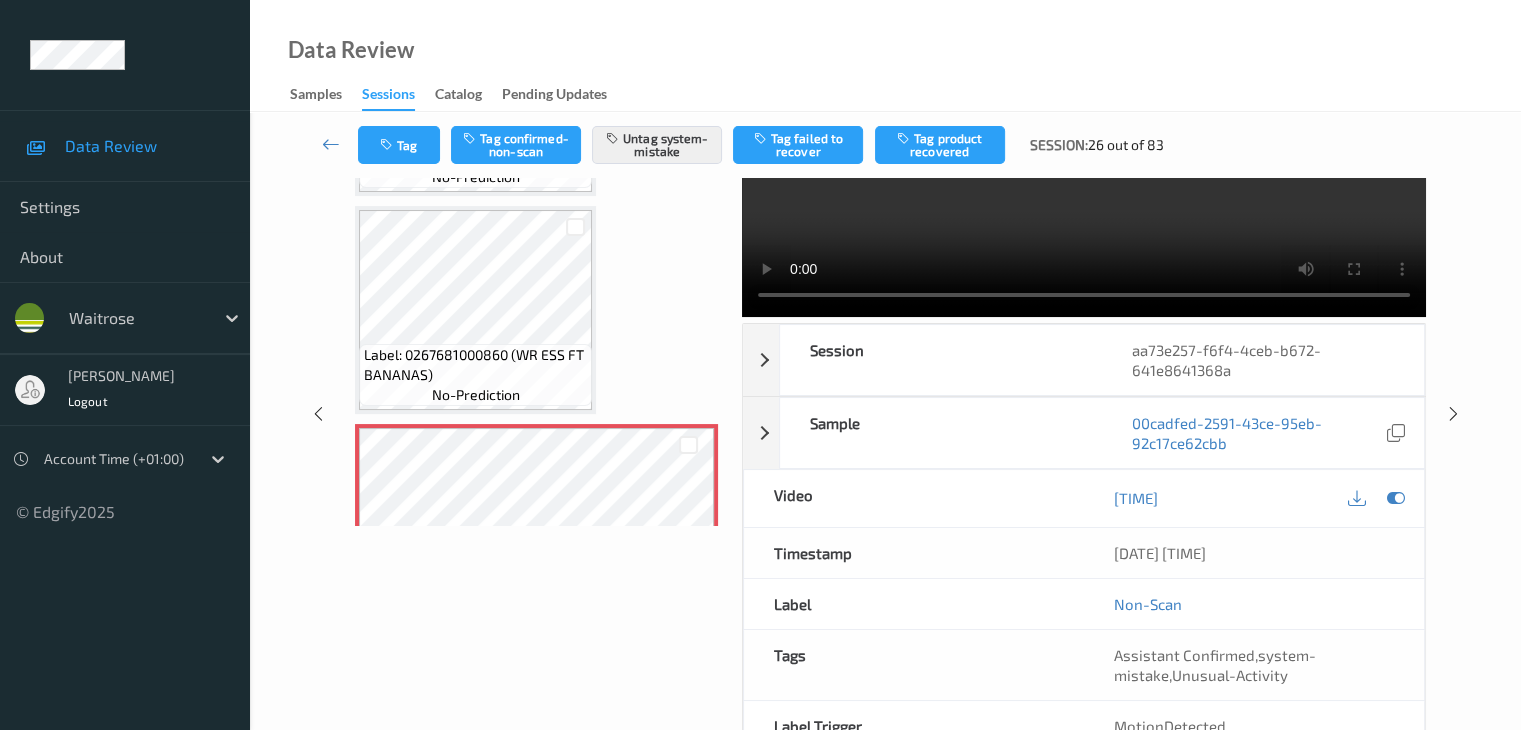 scroll, scrollTop: 100, scrollLeft: 0, axis: vertical 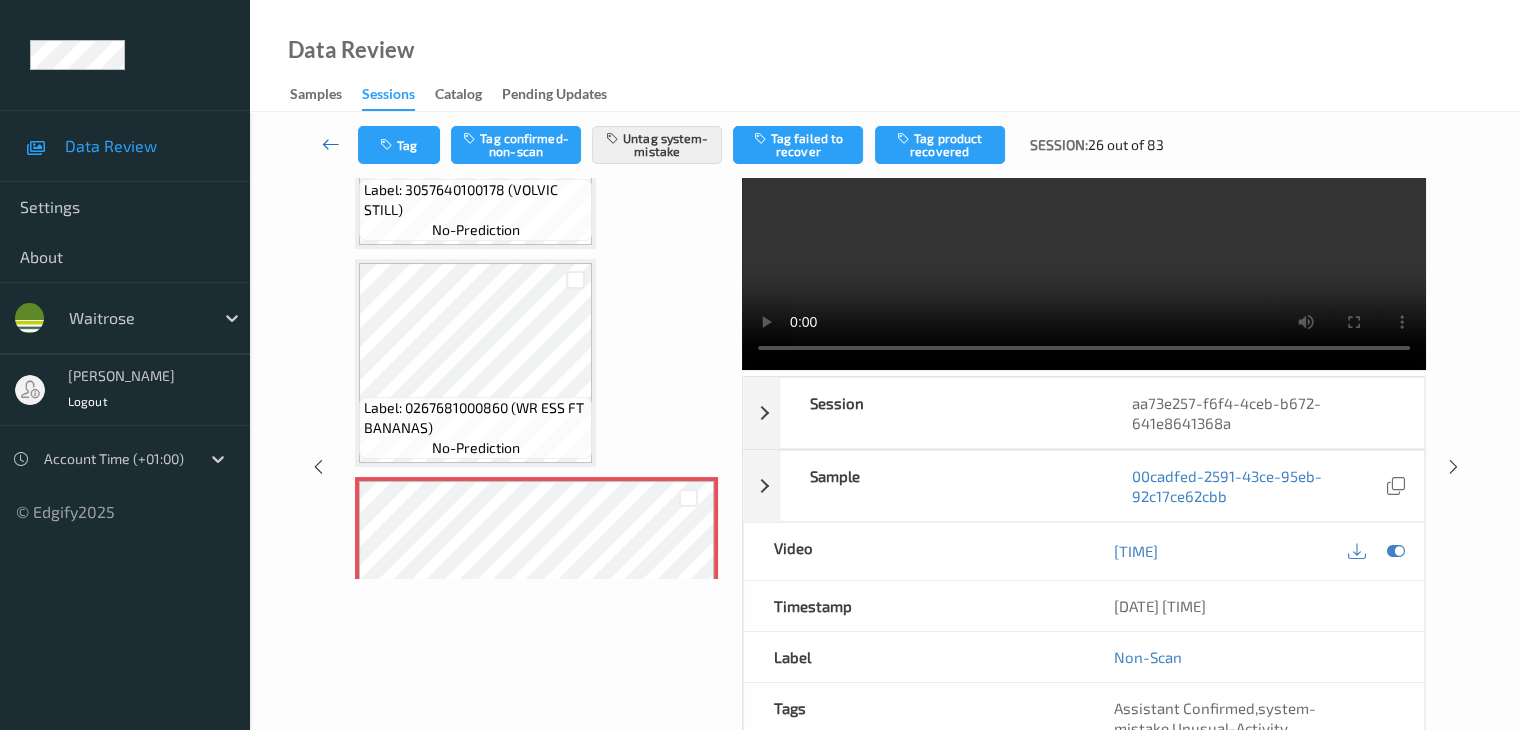 click at bounding box center [331, 144] 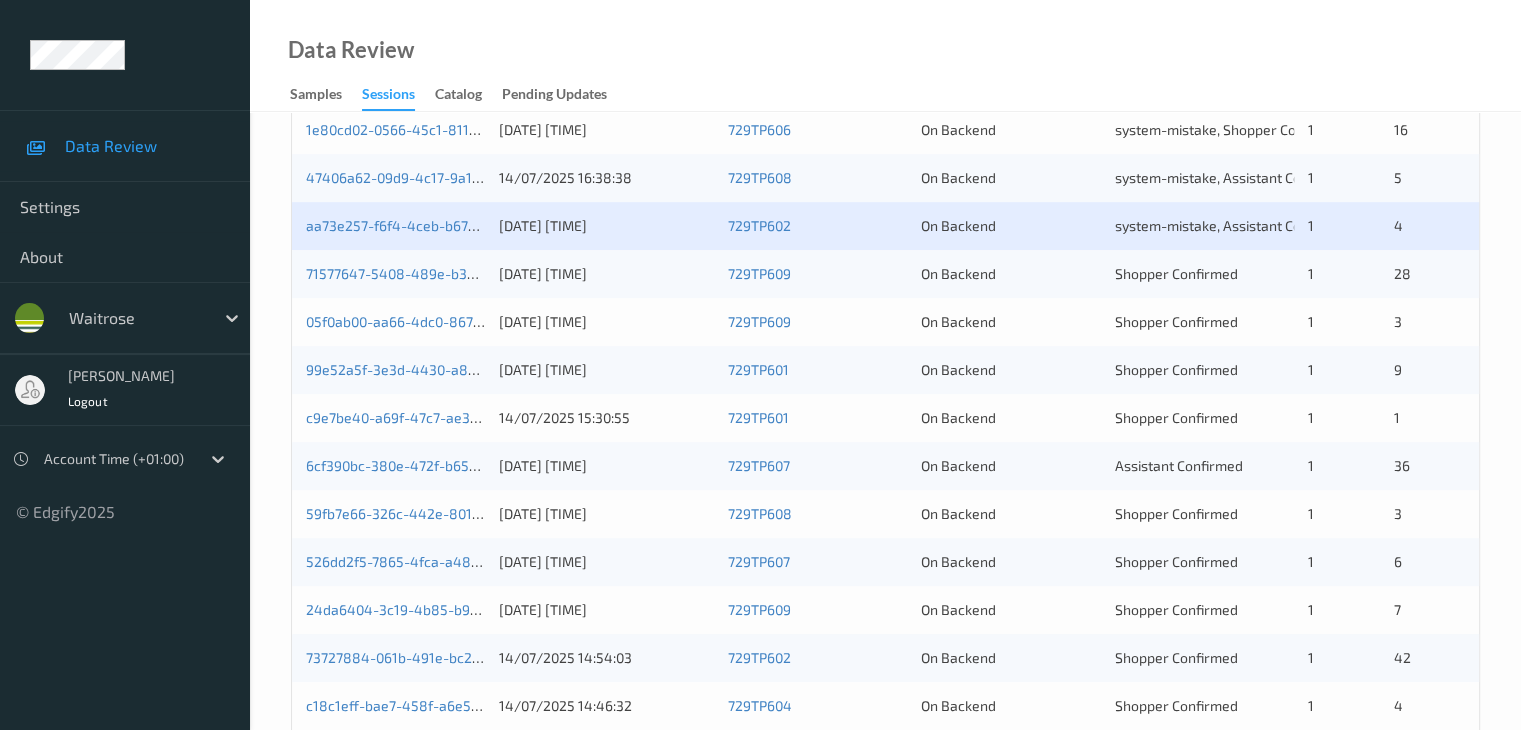 scroll, scrollTop: 700, scrollLeft: 0, axis: vertical 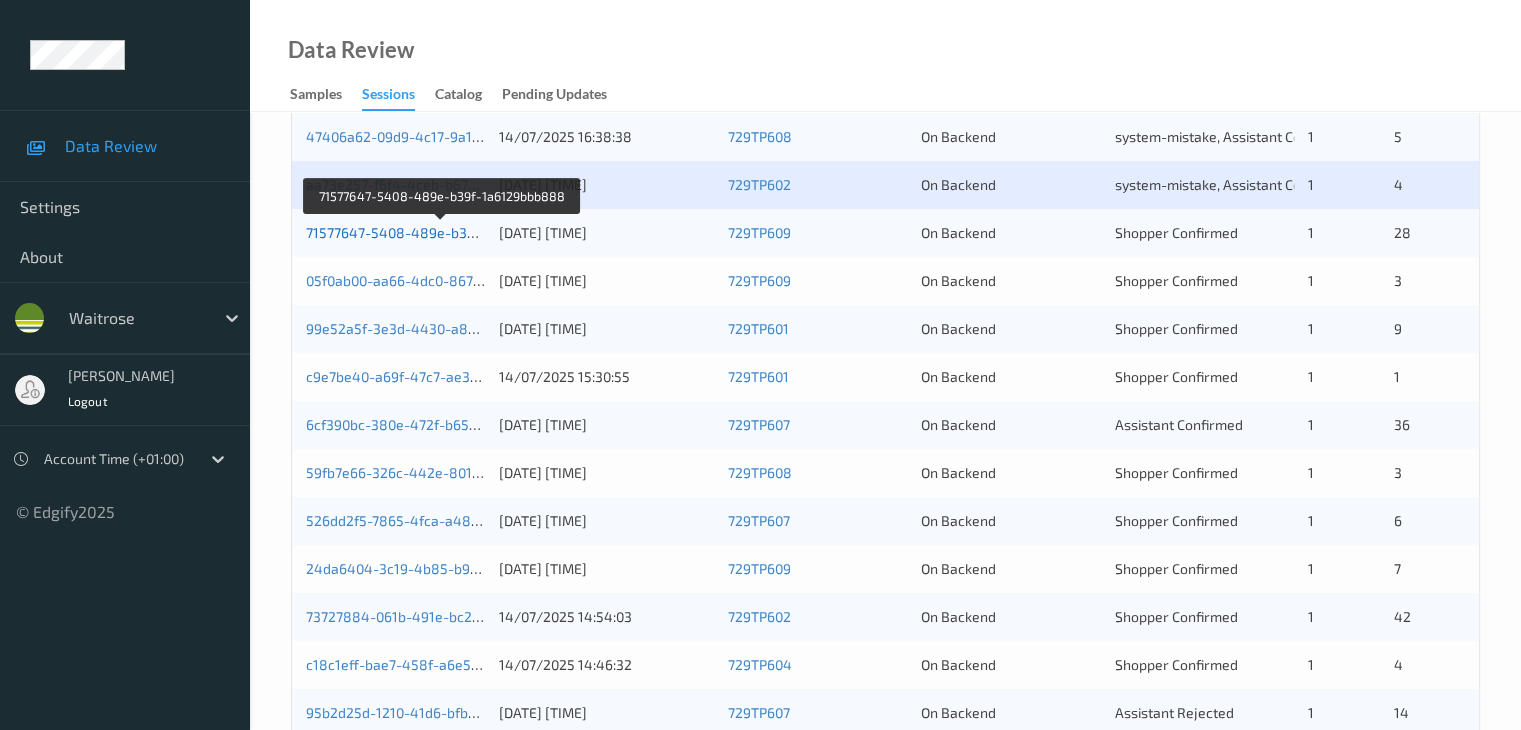 click on "71577647-5408-489e-b39f-1a6129bbb888" at bounding box center [443, 232] 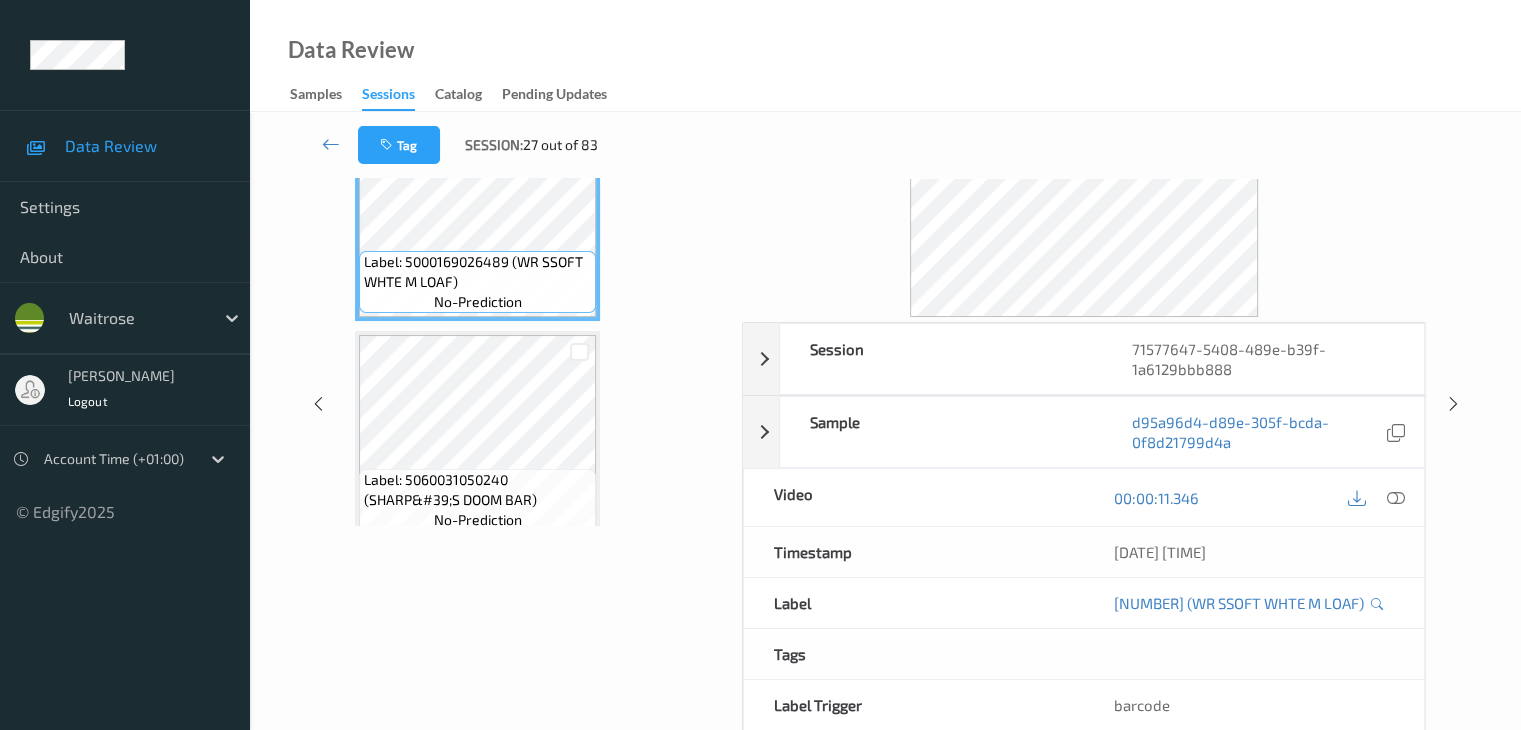 scroll, scrollTop: 0, scrollLeft: 0, axis: both 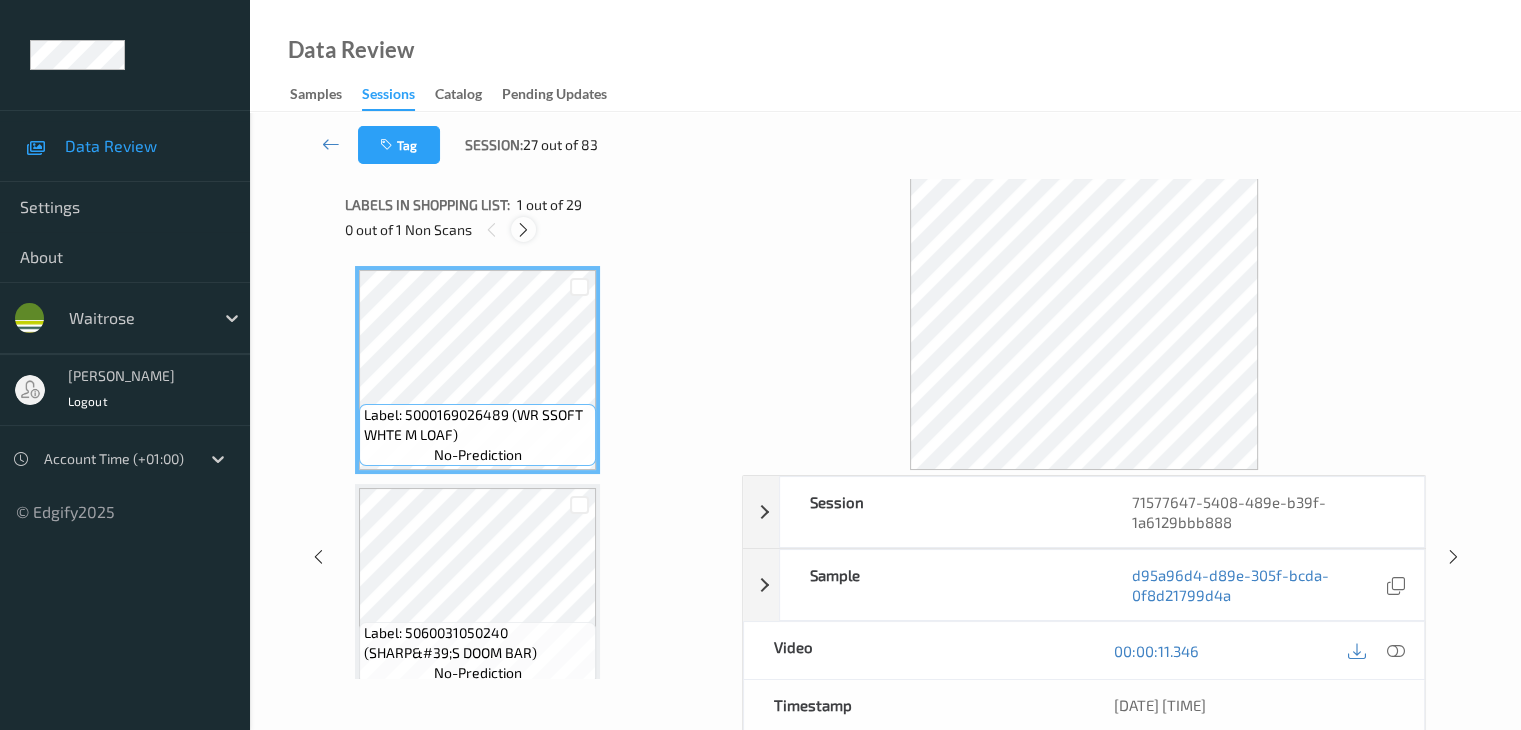 click at bounding box center [523, 230] 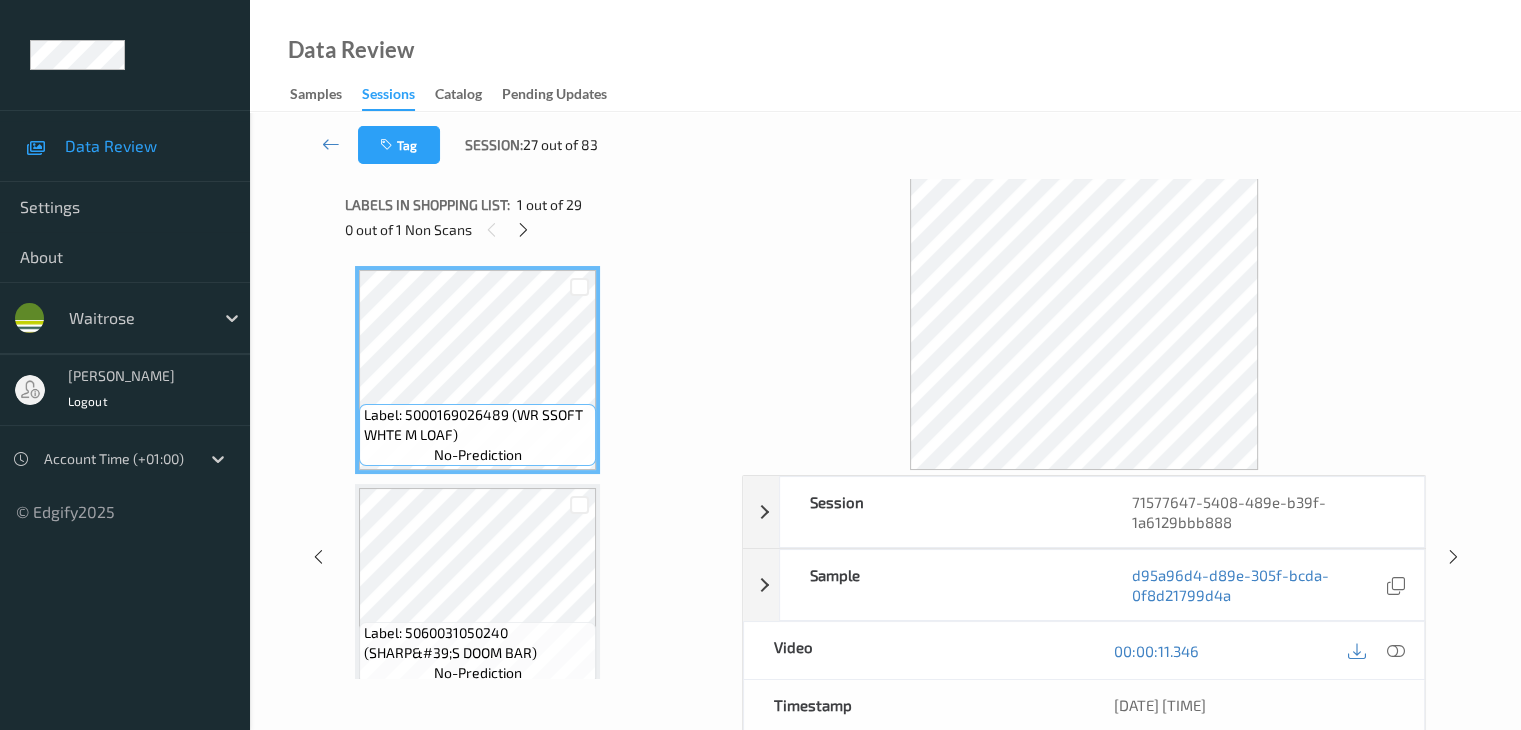 scroll, scrollTop: 1536, scrollLeft: 0, axis: vertical 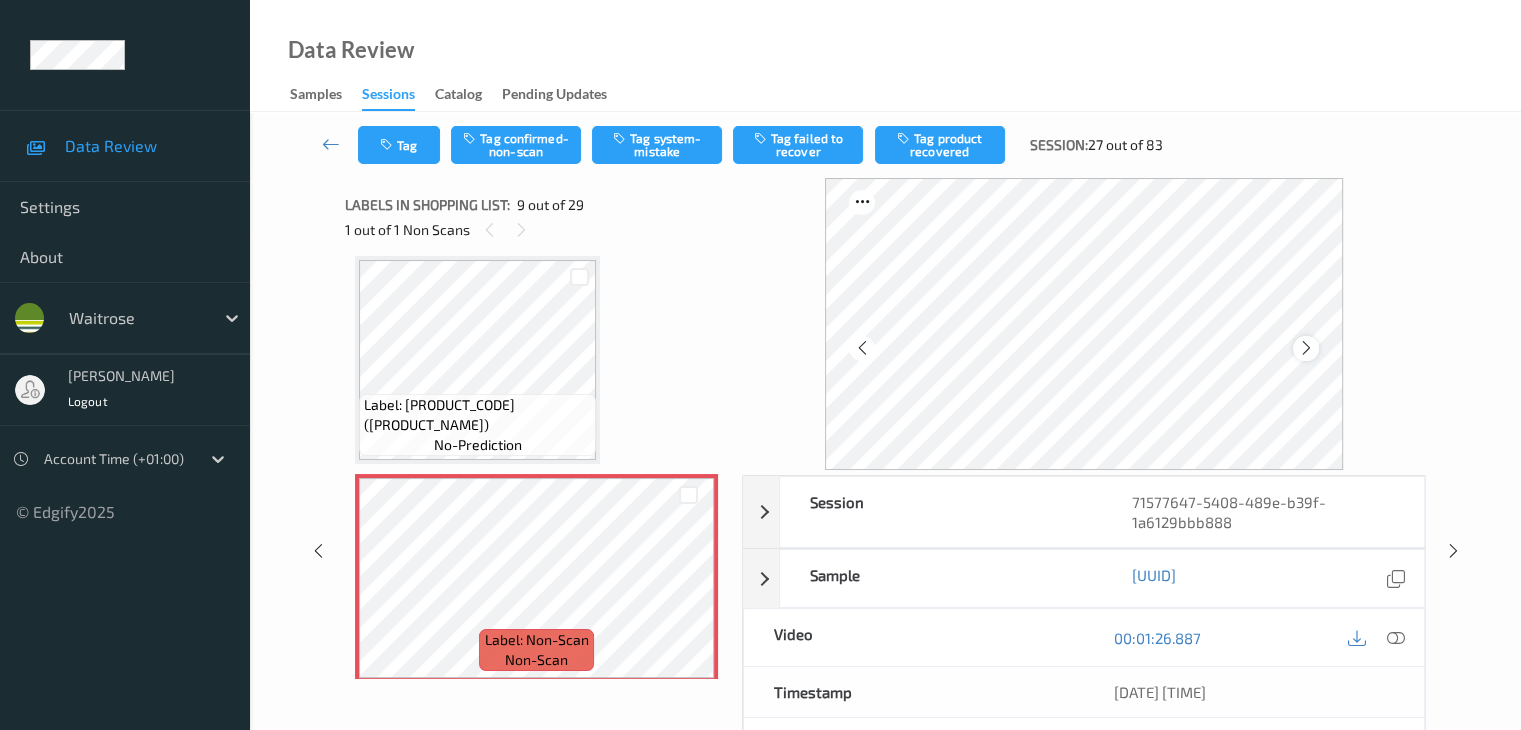 click at bounding box center (1305, 348) 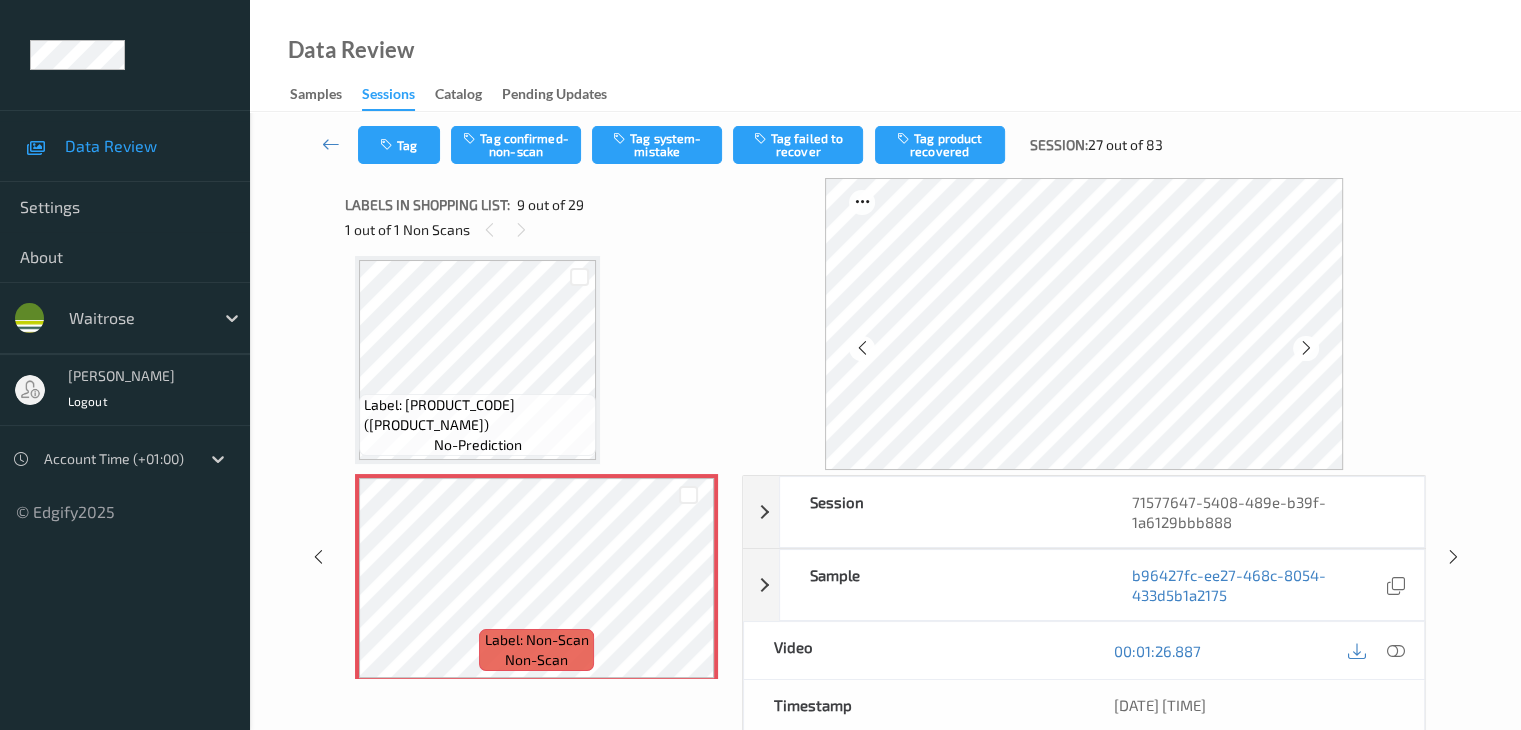 click at bounding box center (1305, 348) 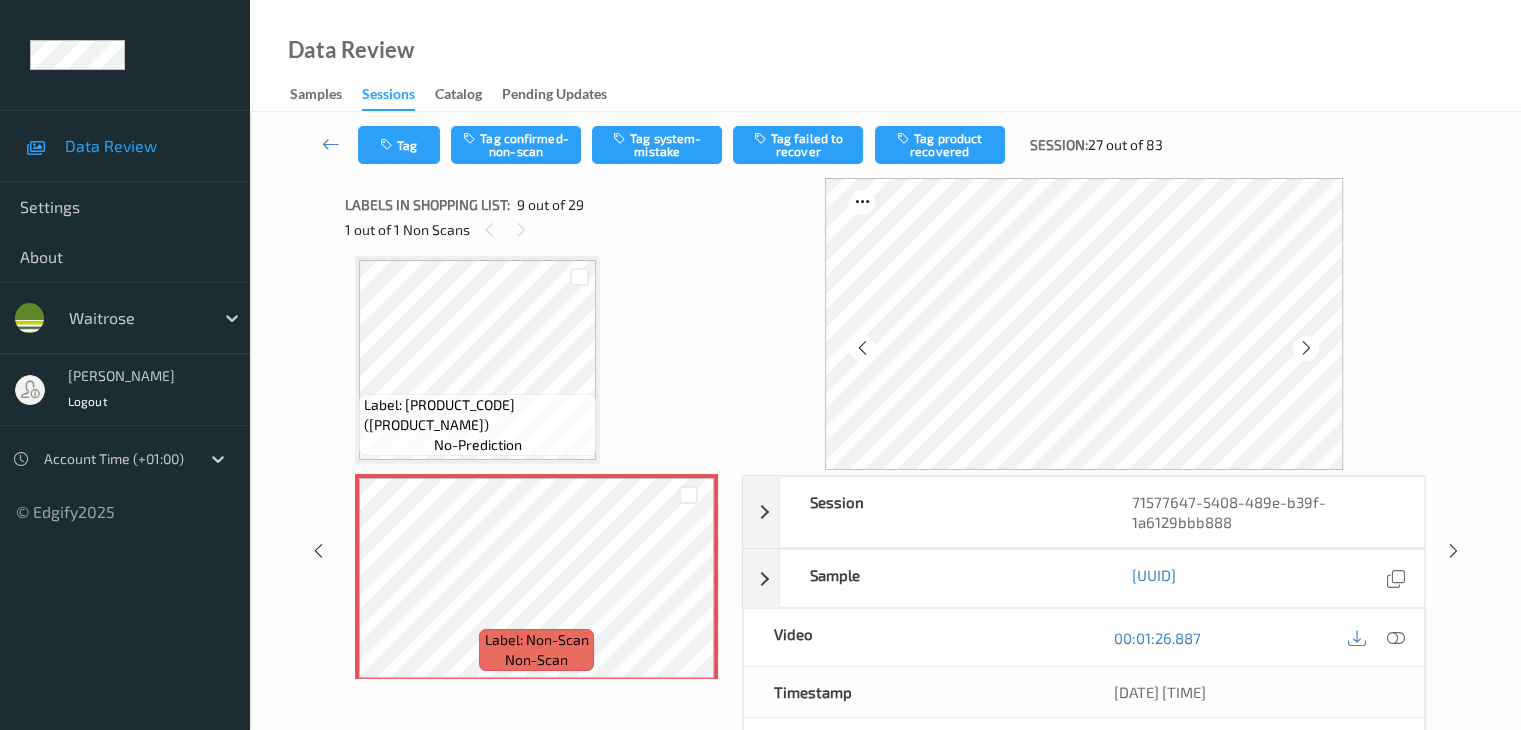 click at bounding box center [1305, 348] 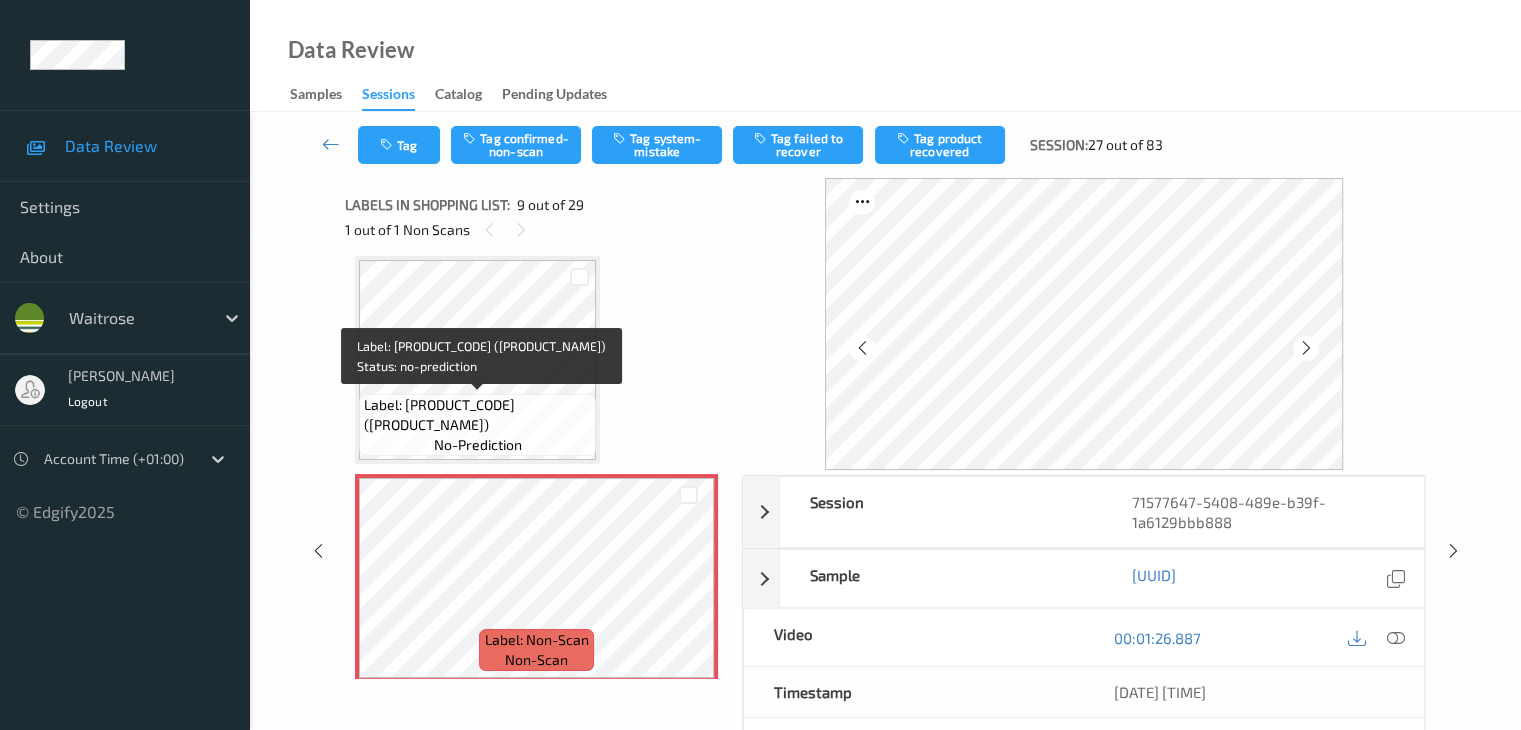 click on "Label: 5000169025482 (WR ESS CARROTS)" at bounding box center [477, 415] 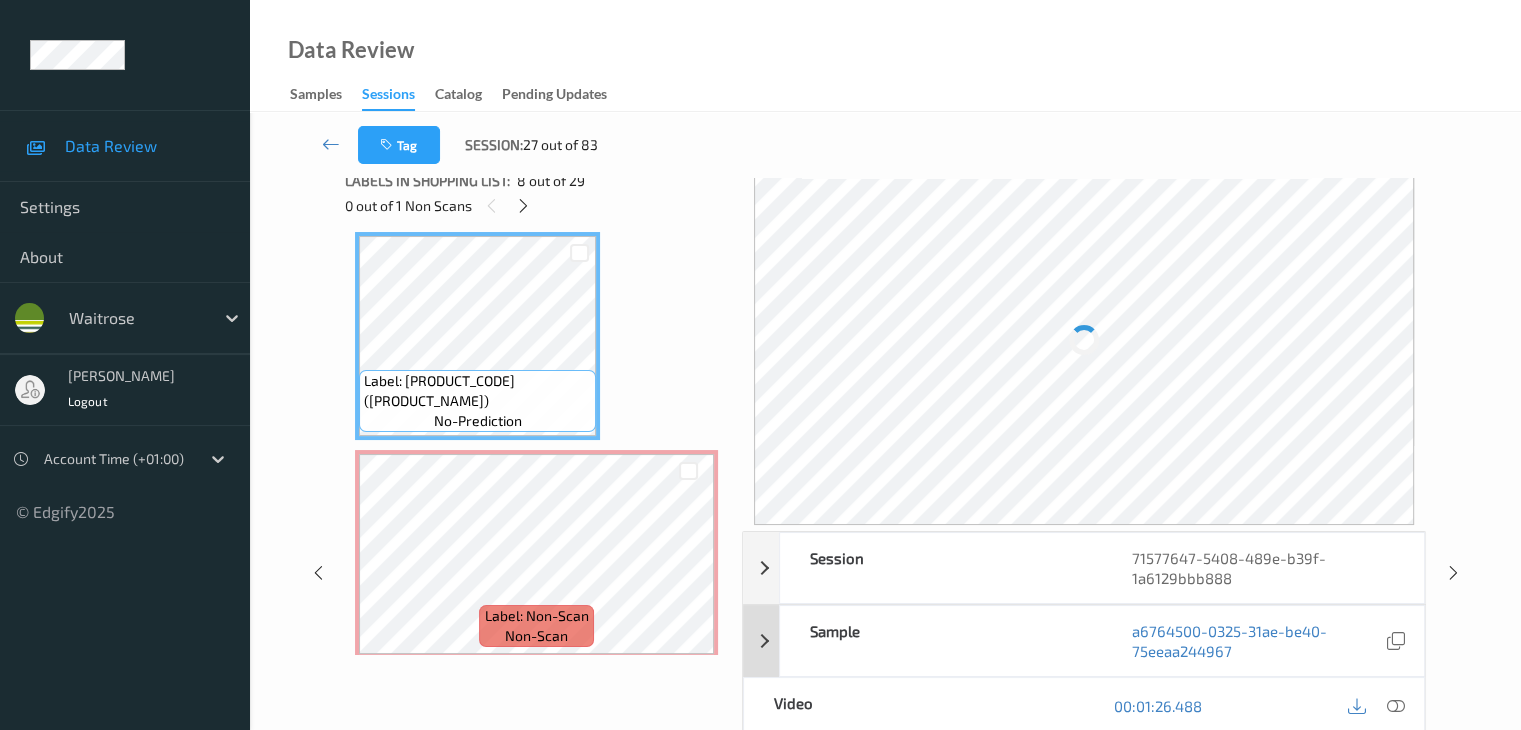 scroll, scrollTop: 100, scrollLeft: 0, axis: vertical 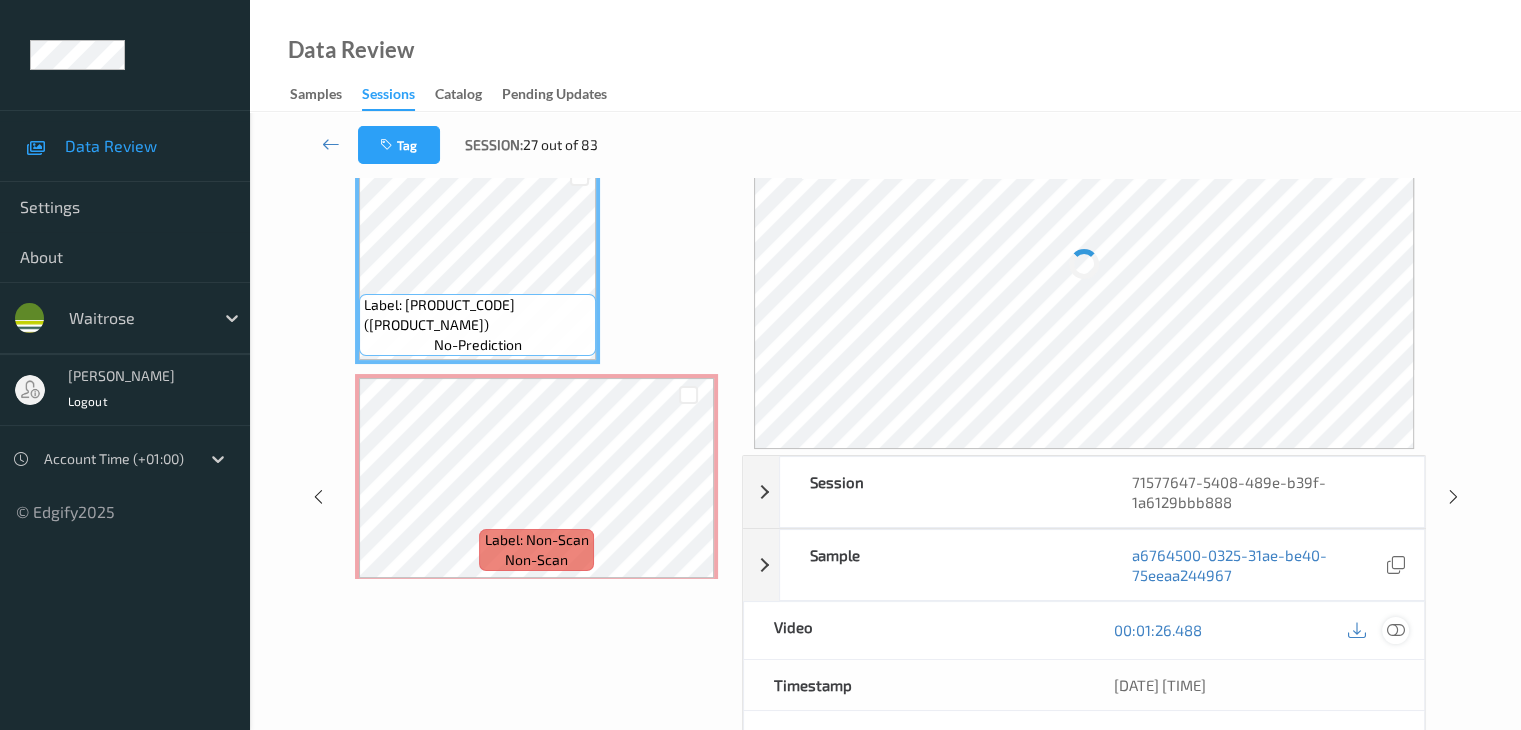 click at bounding box center (1395, 630) 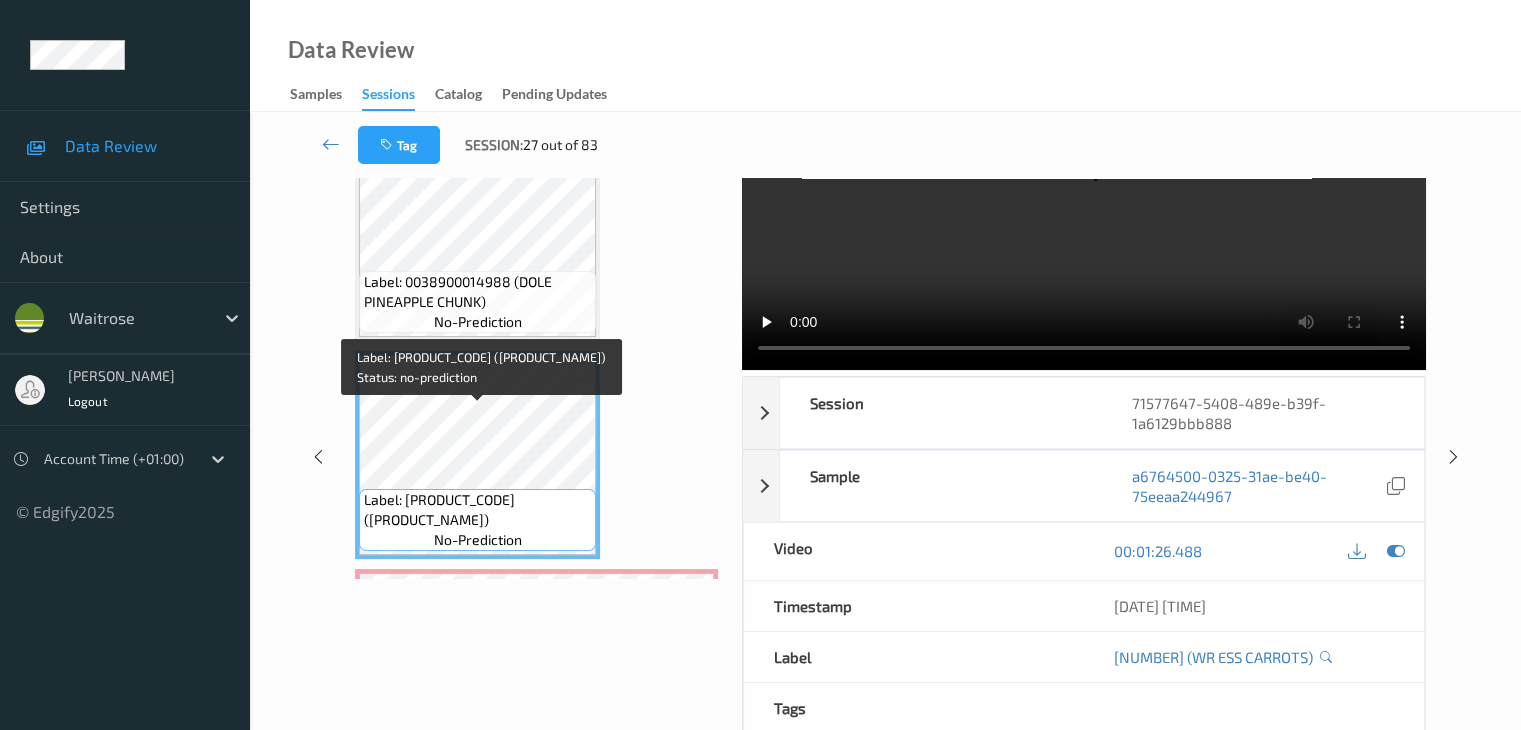 scroll, scrollTop: 1336, scrollLeft: 0, axis: vertical 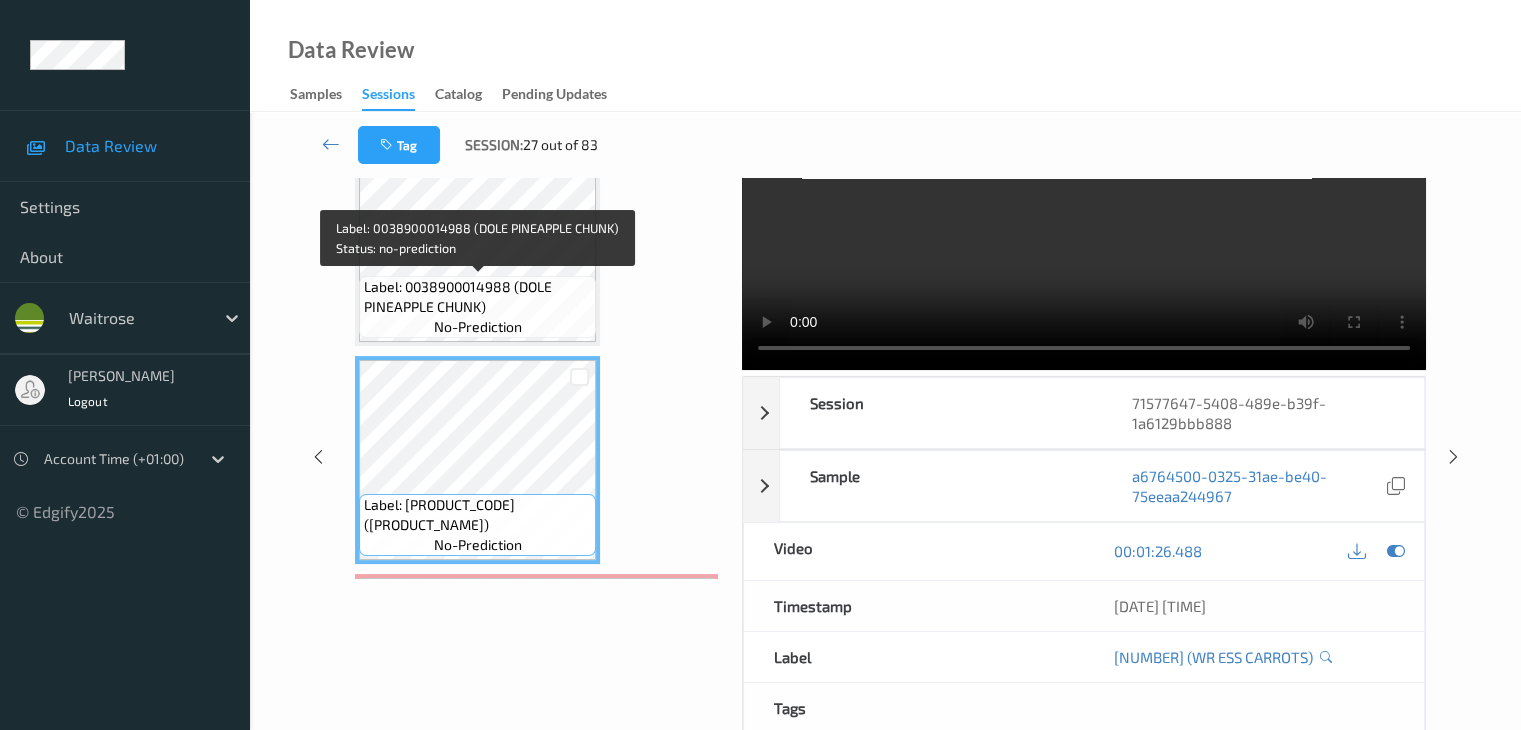 click on "Label: 0038900014988 (DOLE PINEAPPLE CHUNK)" at bounding box center (477, 297) 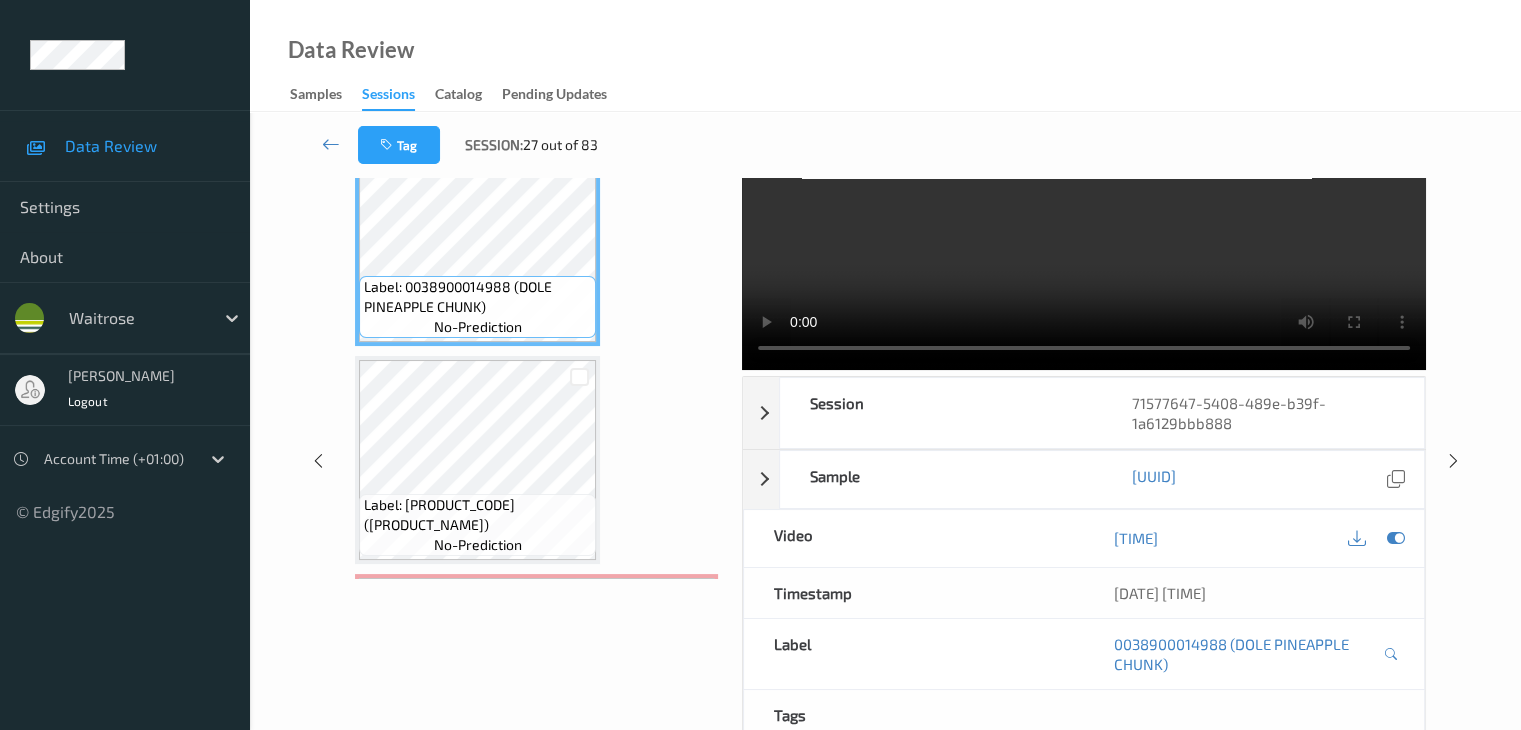 scroll, scrollTop: 0, scrollLeft: 0, axis: both 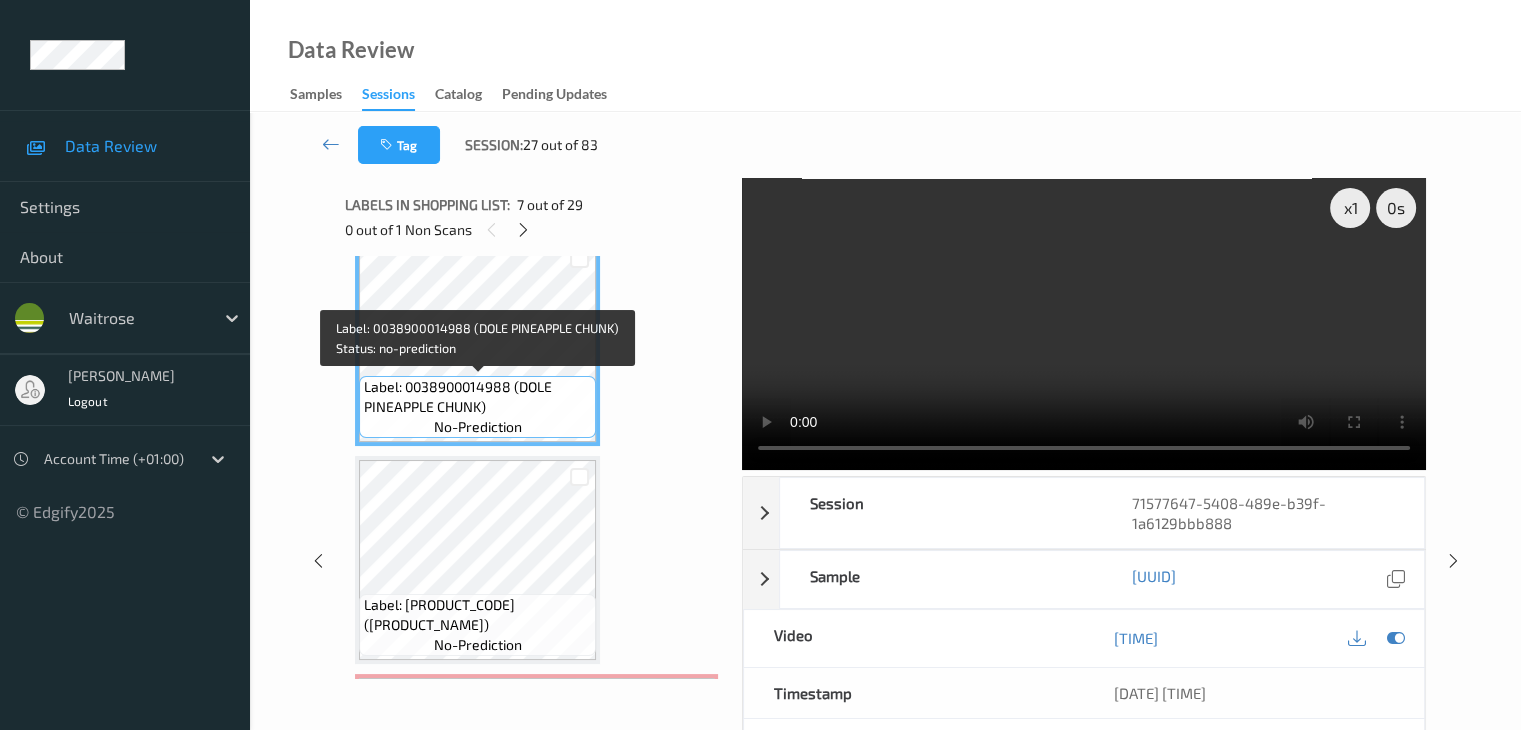 click on "Label: 0038900014988 (DOLE PINEAPPLE CHUNK)" at bounding box center (477, 397) 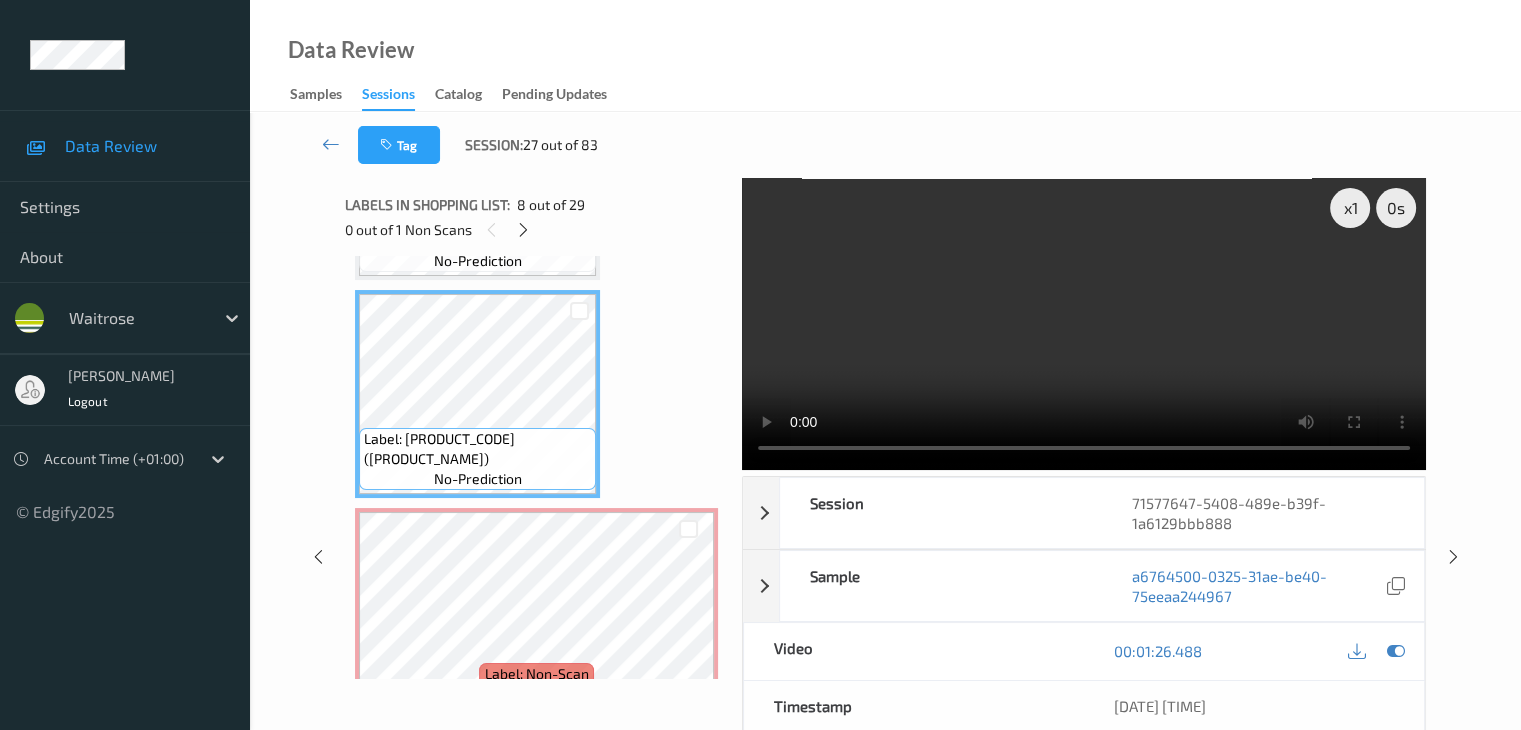 scroll, scrollTop: 1536, scrollLeft: 0, axis: vertical 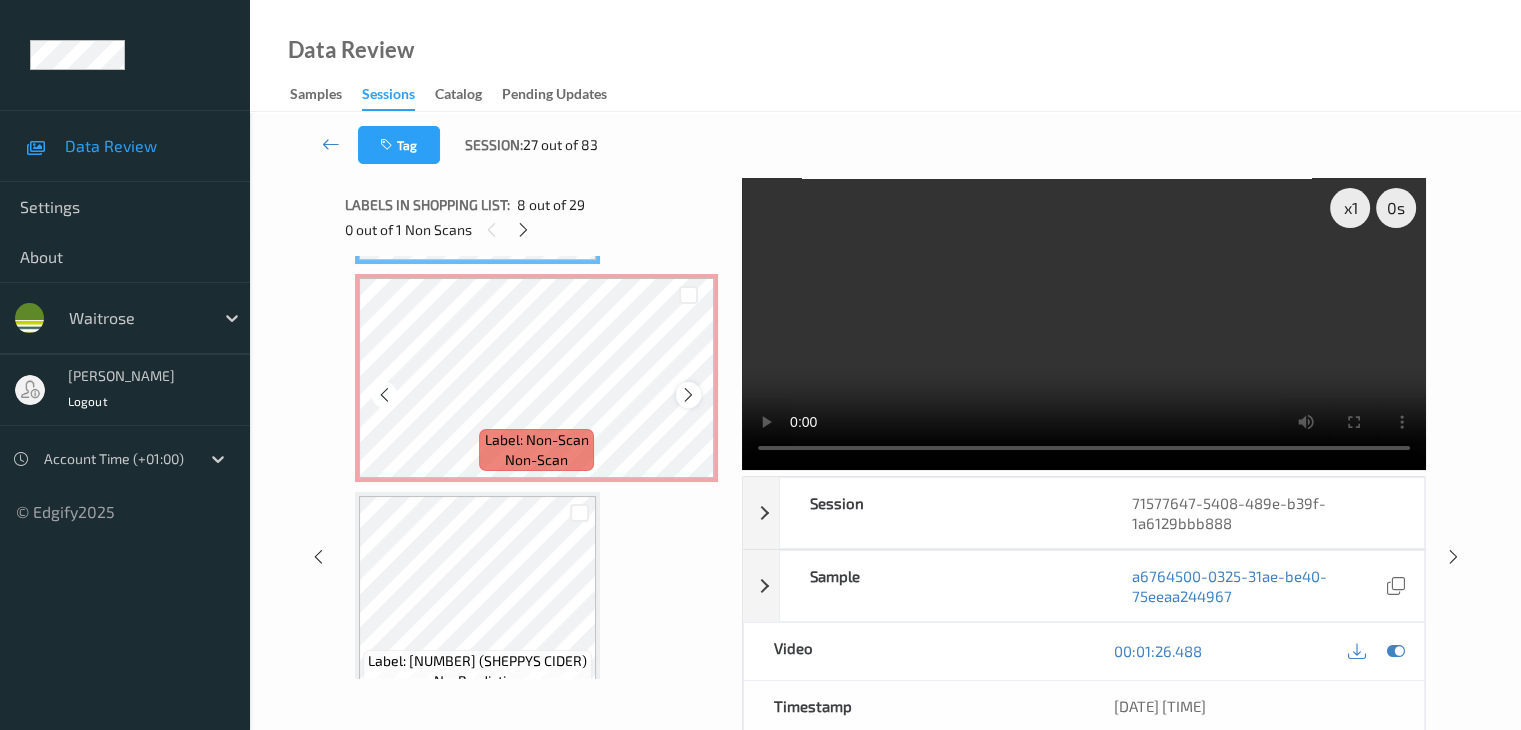 click at bounding box center (688, 395) 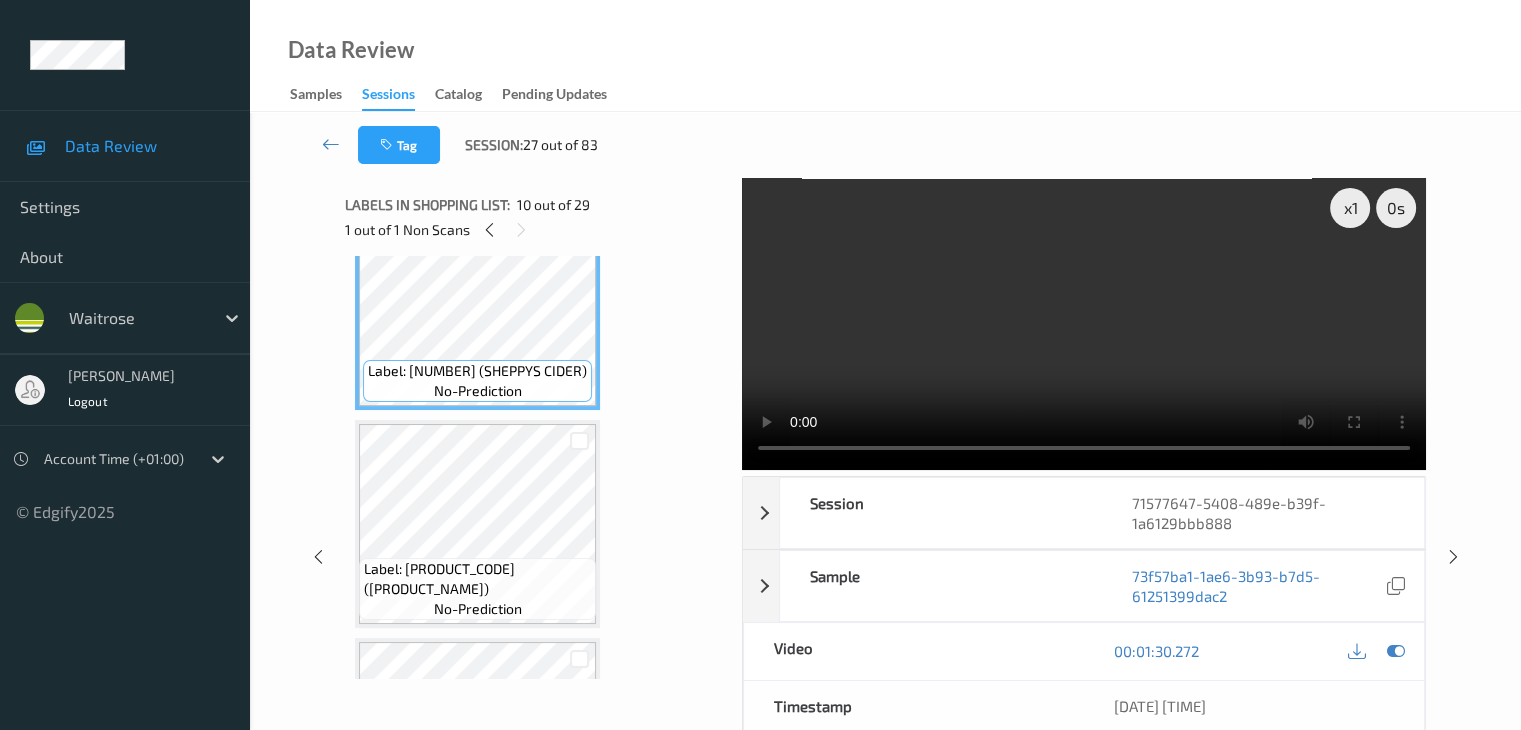 scroll, scrollTop: 2036, scrollLeft: 0, axis: vertical 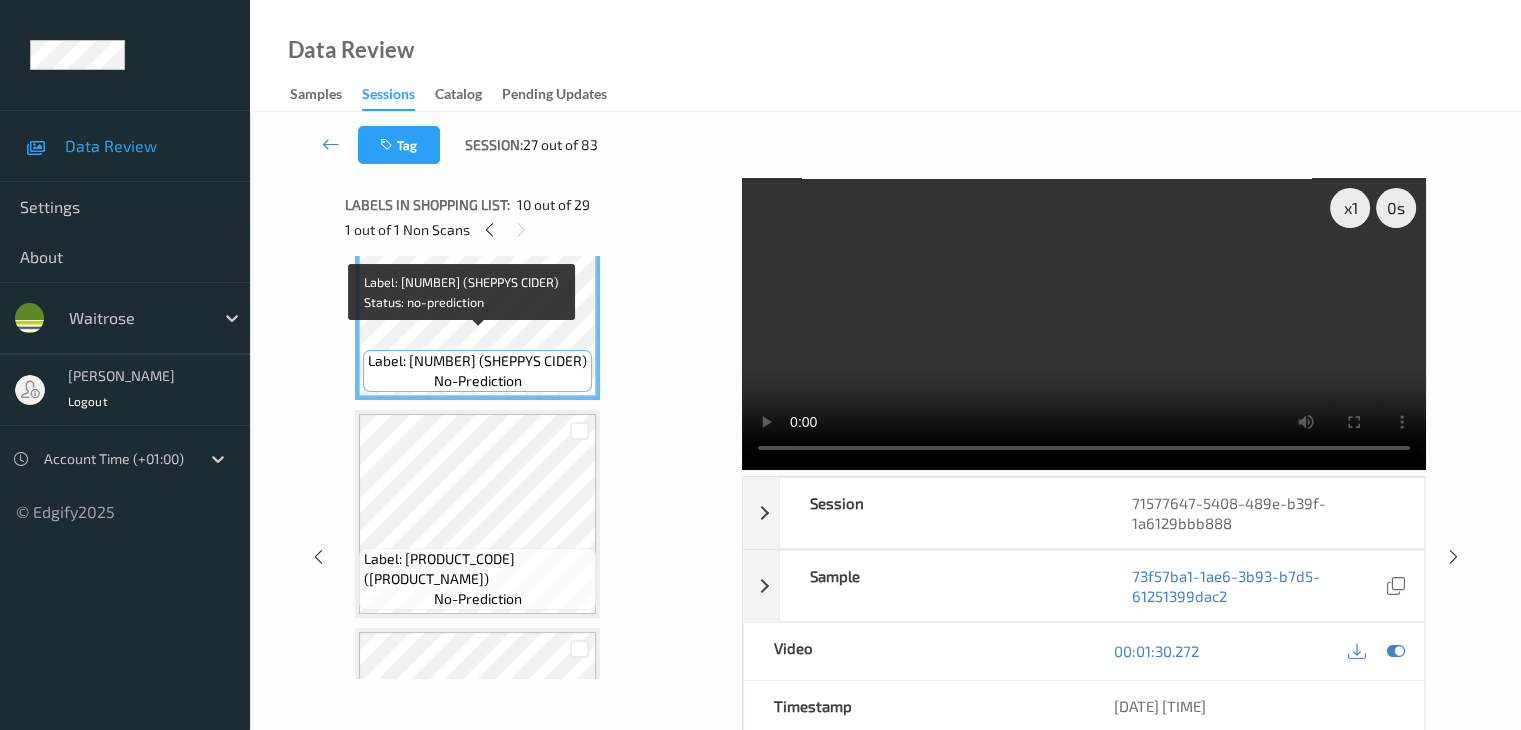 click on "Label: 5025268050012 (SHEPPYS CIDER)" at bounding box center [477, 361] 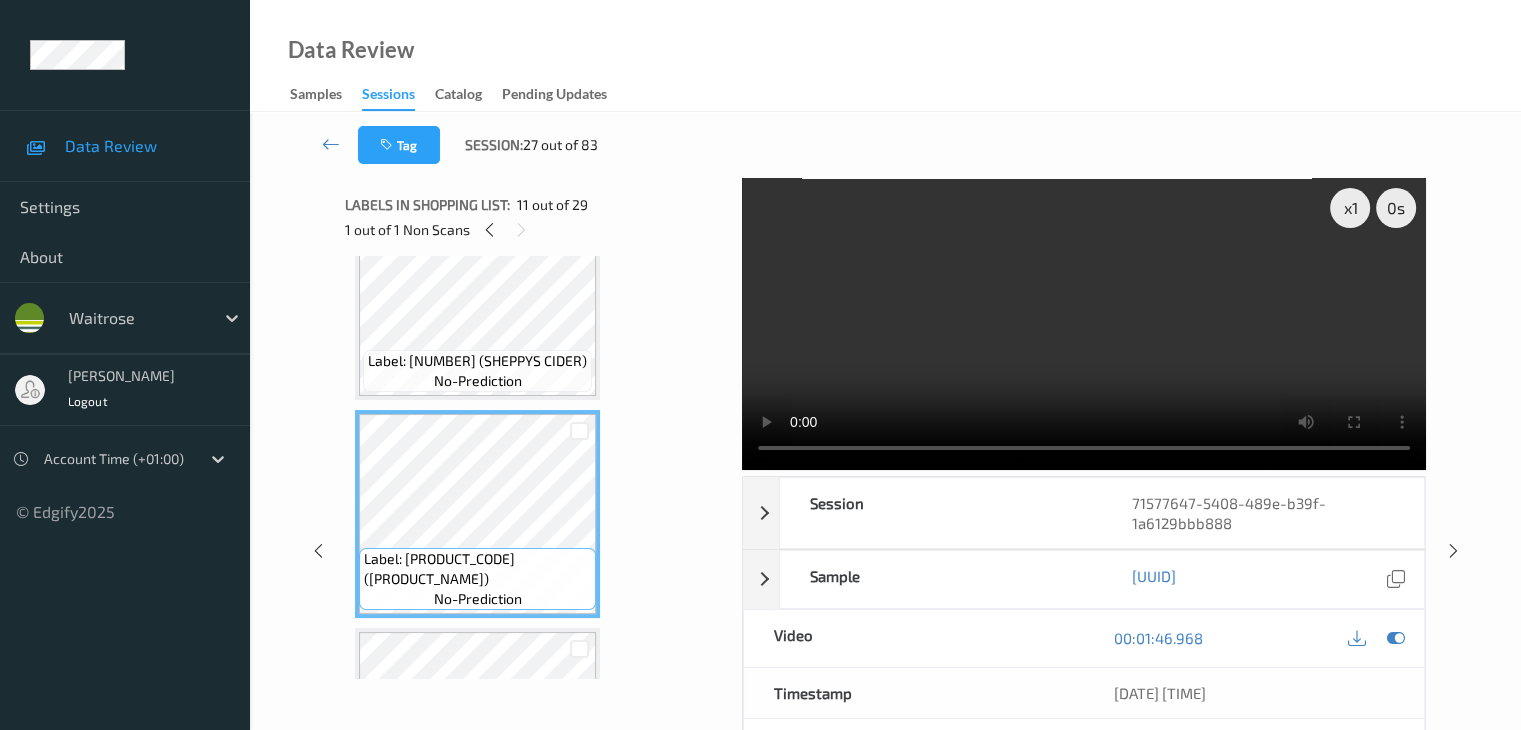 scroll, scrollTop: 1936, scrollLeft: 0, axis: vertical 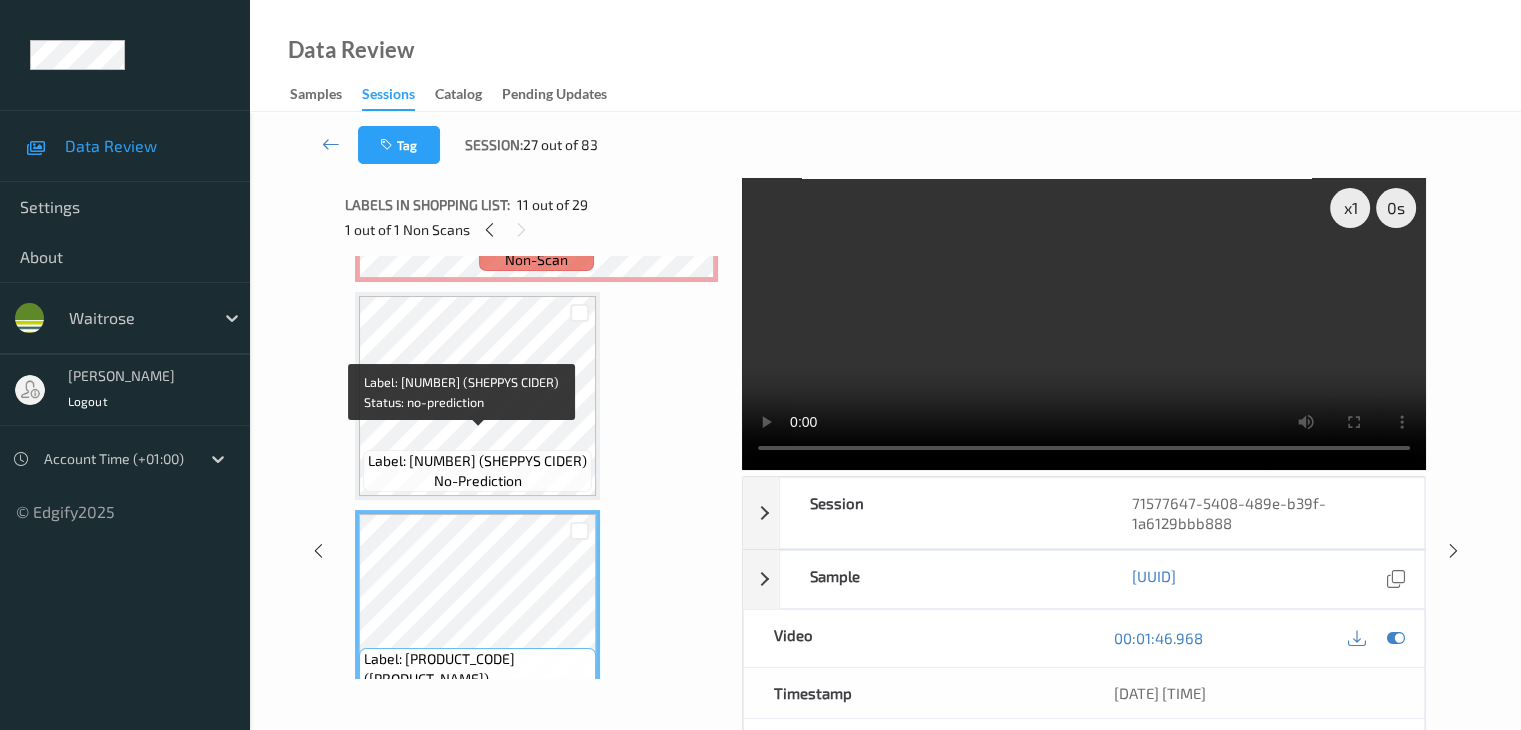 click on "Label: 5025268050012 (SHEPPYS CIDER)" at bounding box center [477, 461] 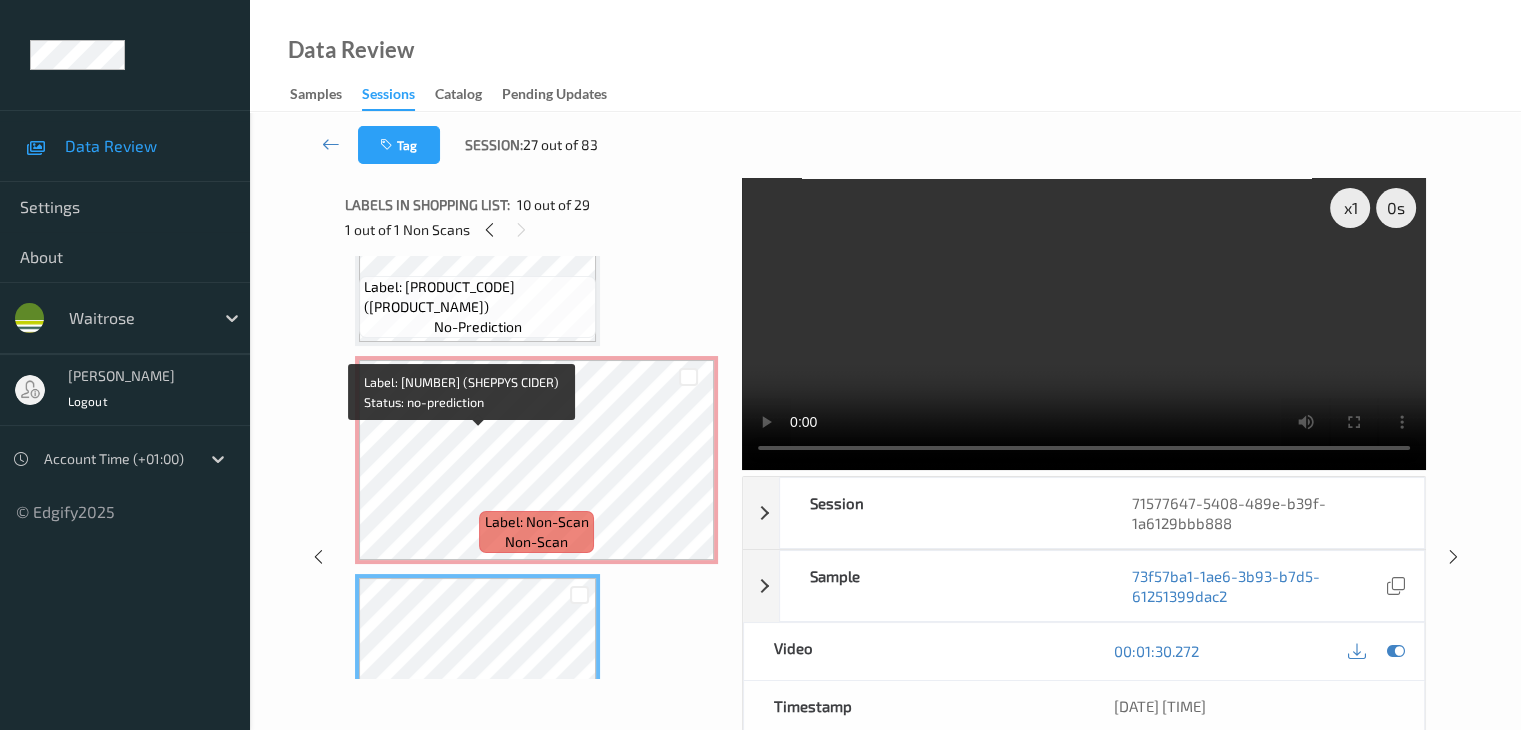scroll, scrollTop: 1636, scrollLeft: 0, axis: vertical 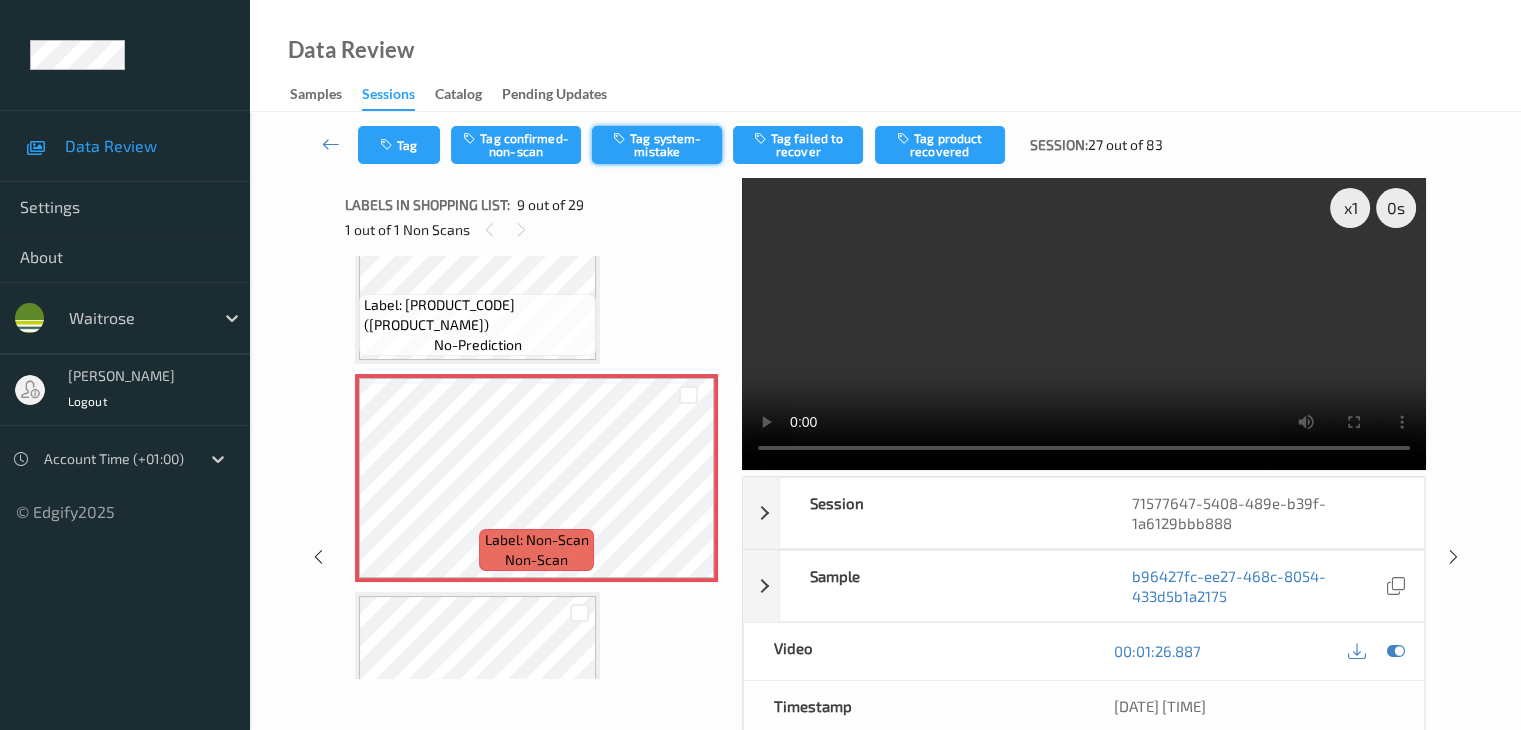 click on "Tag   system-mistake" at bounding box center [657, 145] 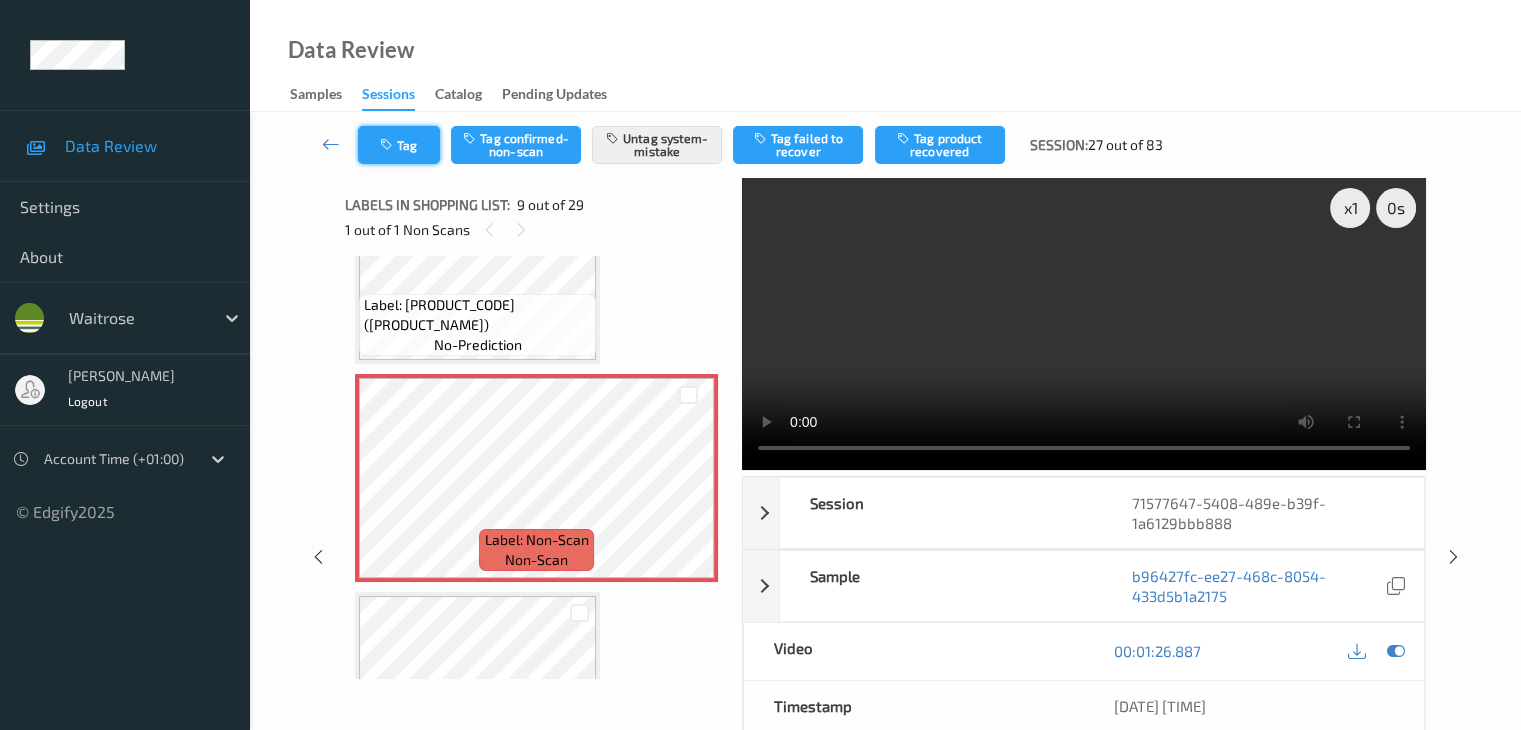 click on "Tag" at bounding box center (399, 145) 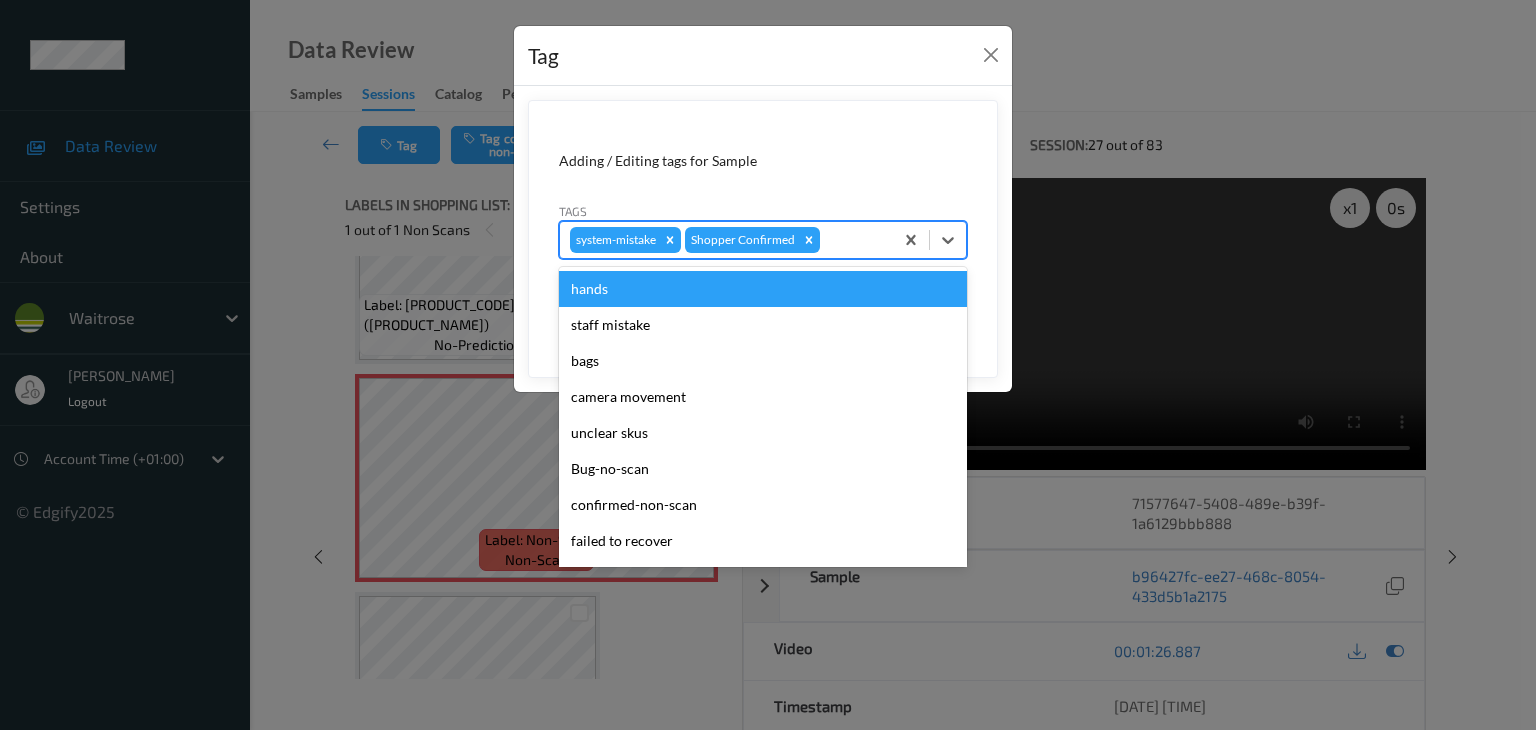 click at bounding box center [853, 240] 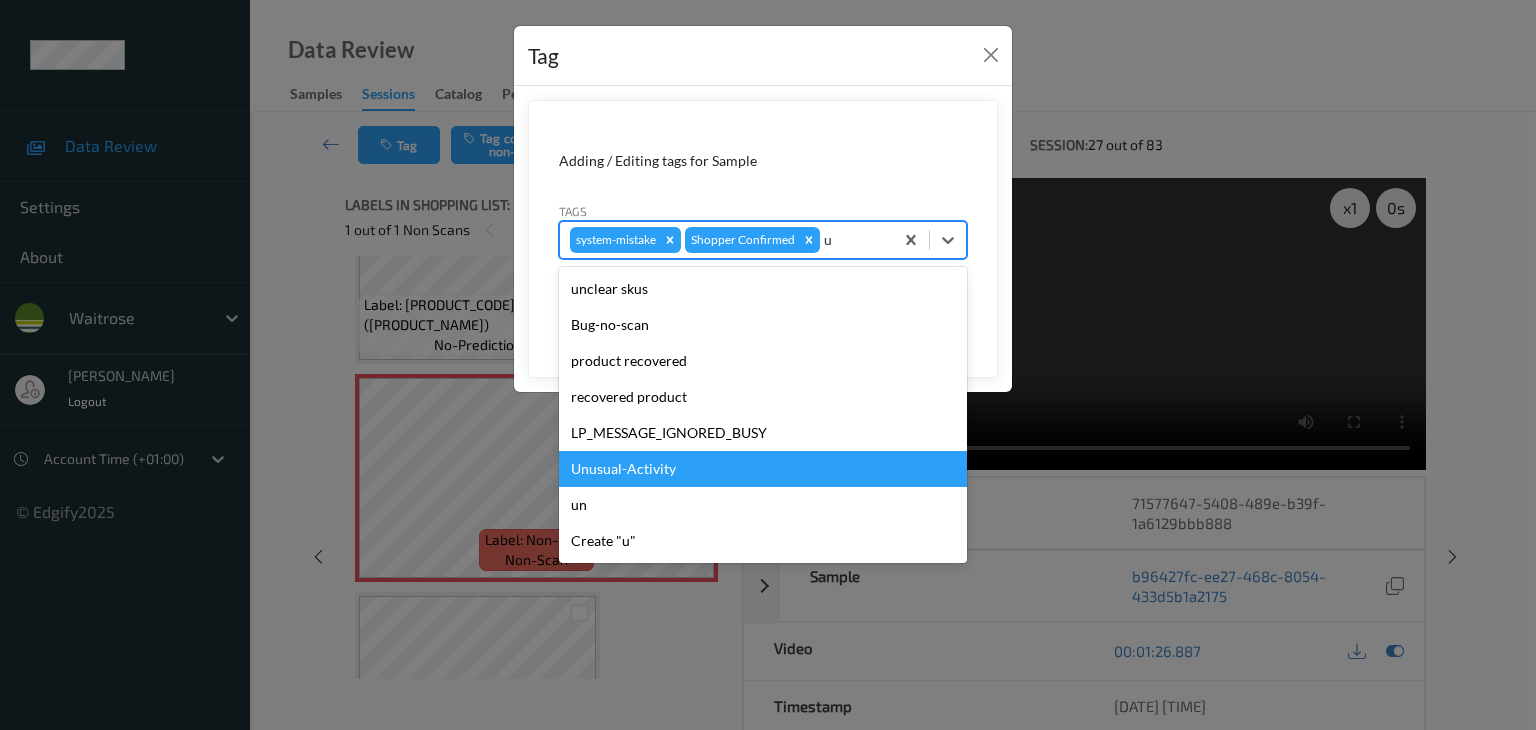 click on "Unusual-Activity" at bounding box center (763, 469) 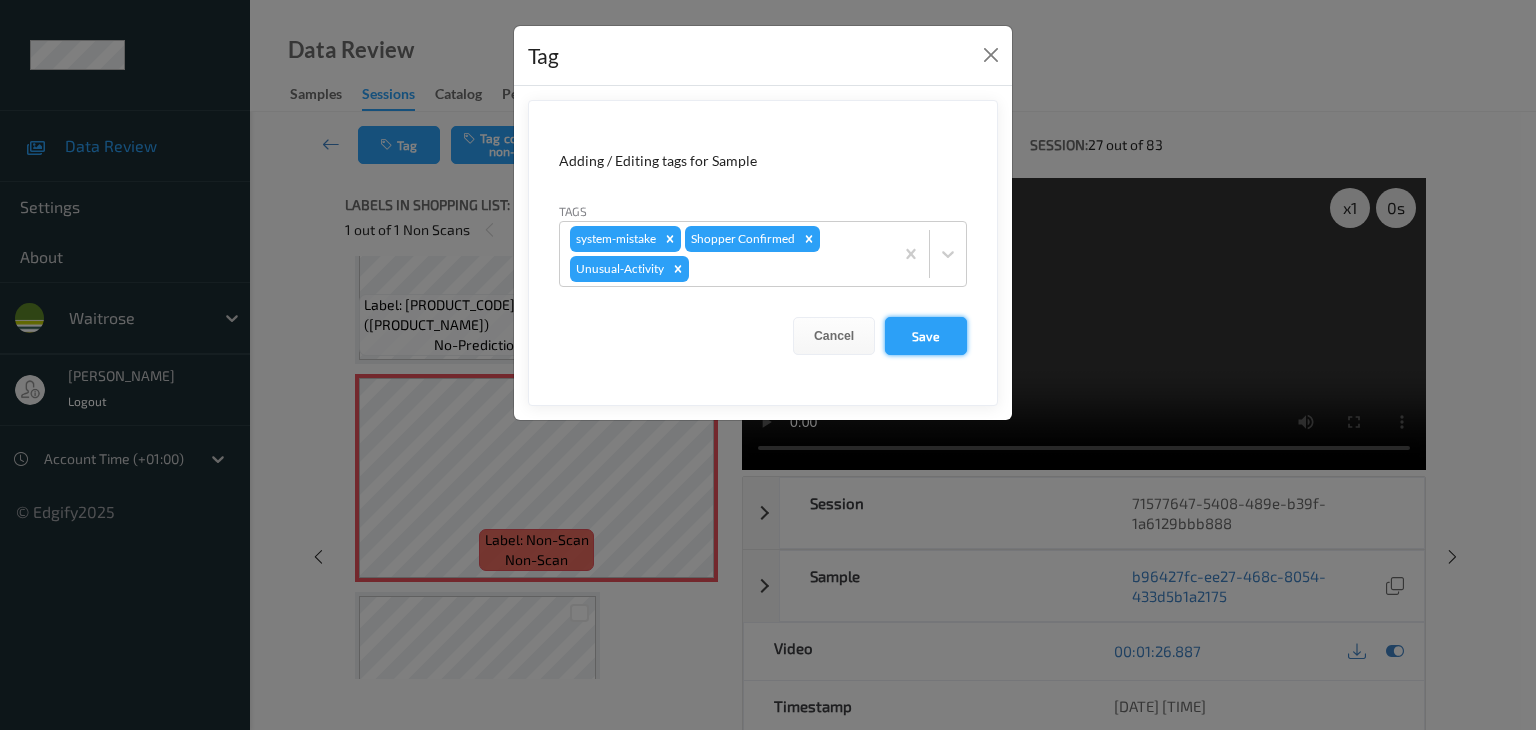 click on "Save" at bounding box center [926, 336] 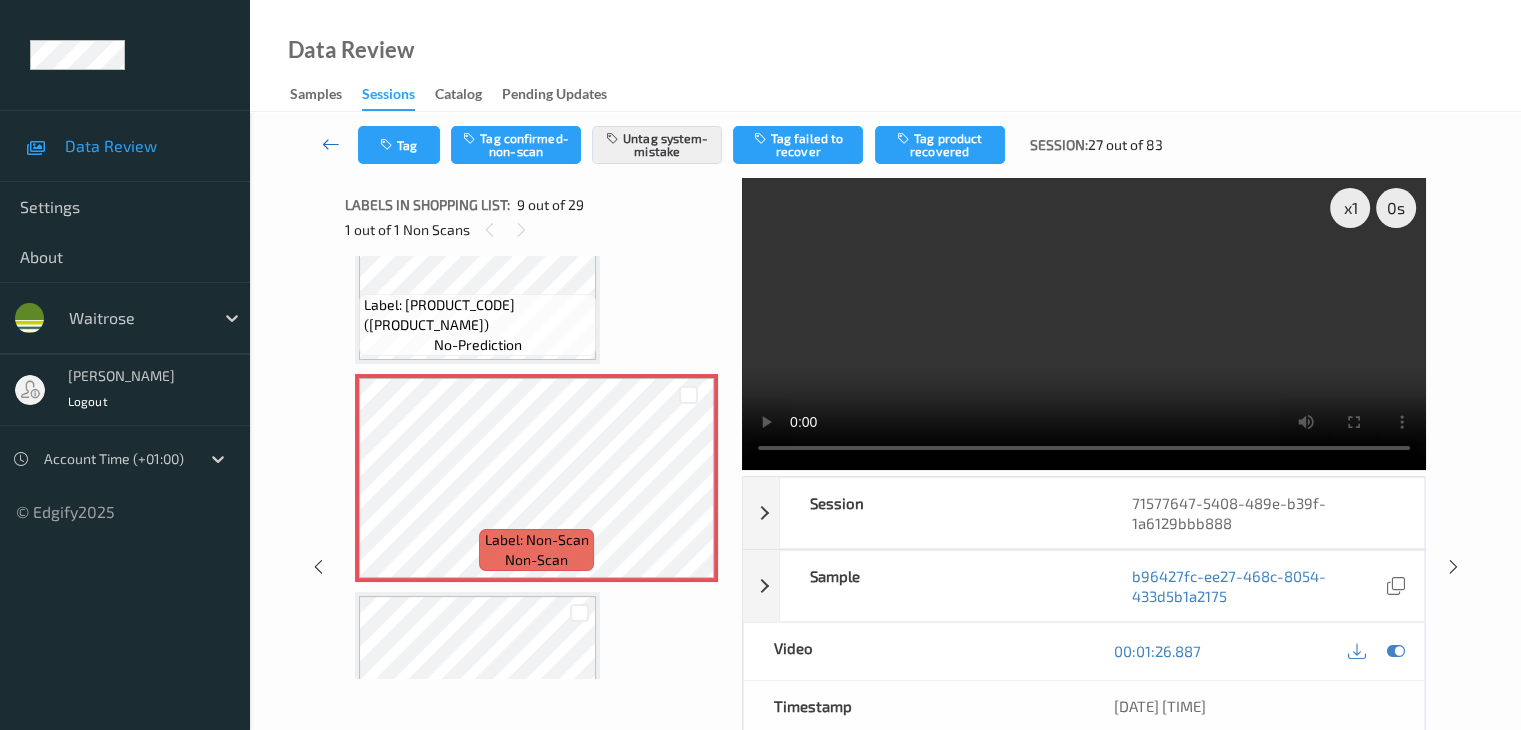 click at bounding box center (331, 144) 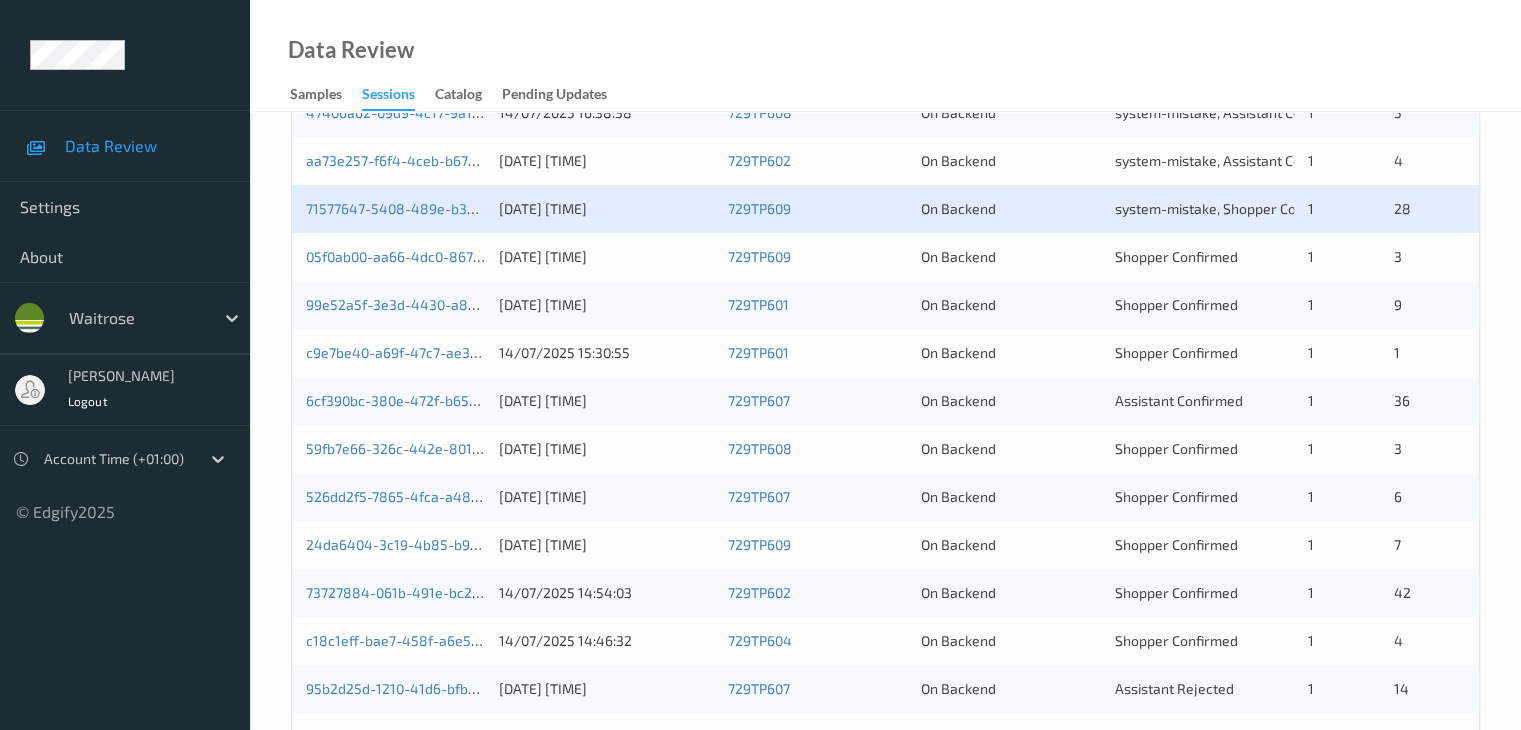 scroll, scrollTop: 800, scrollLeft: 0, axis: vertical 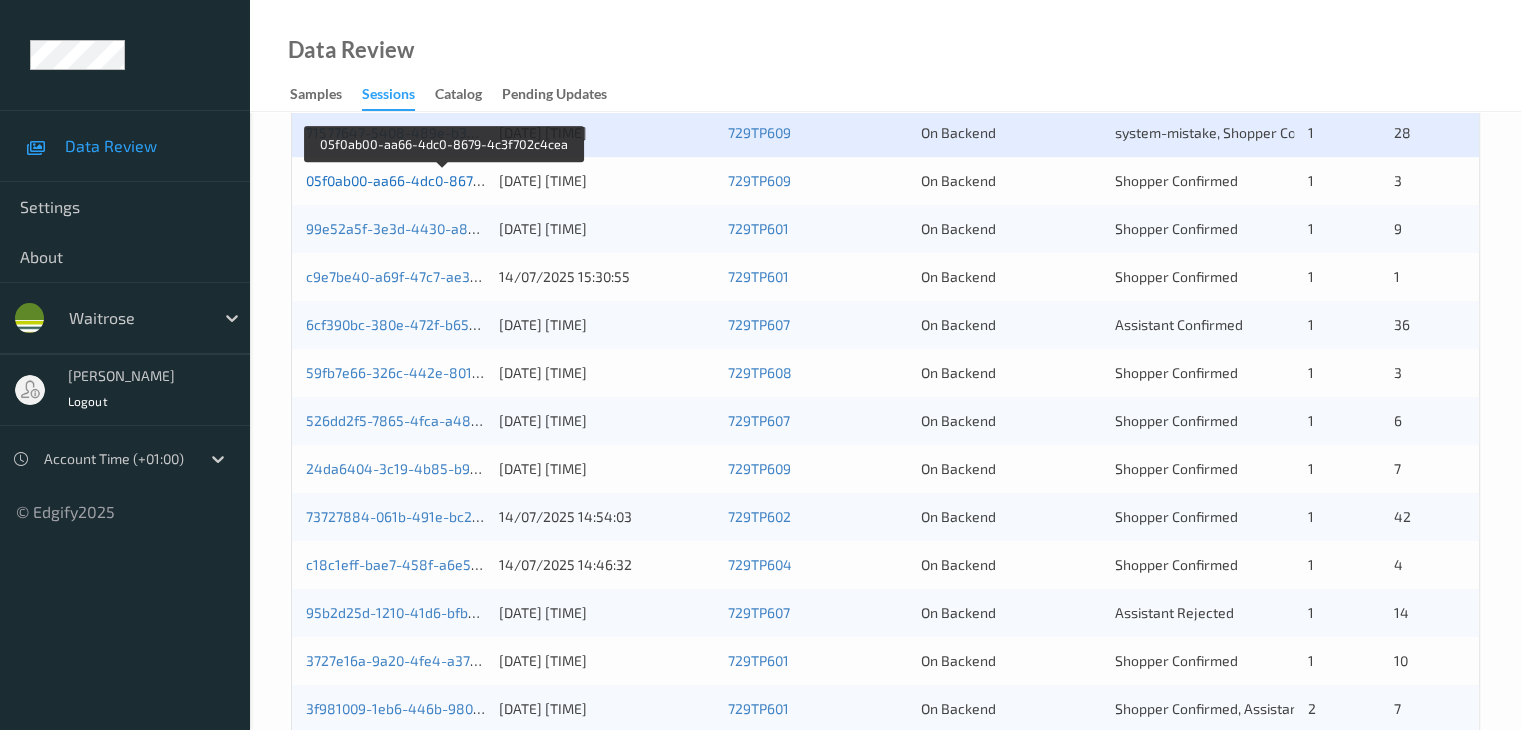 click on "05f0ab00-aa66-4dc0-8679-4c3f702c4cea" at bounding box center [442, 180] 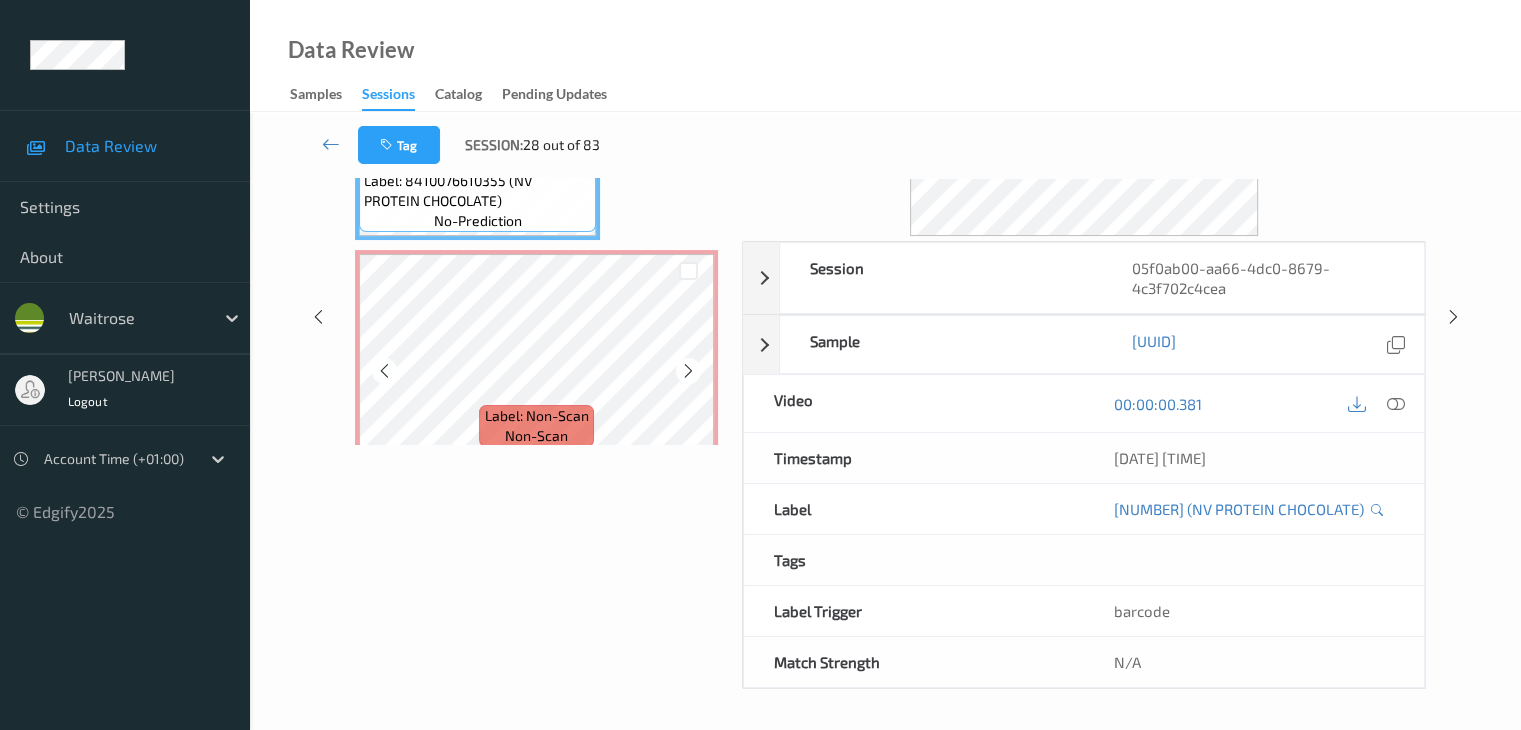 scroll, scrollTop: 0, scrollLeft: 0, axis: both 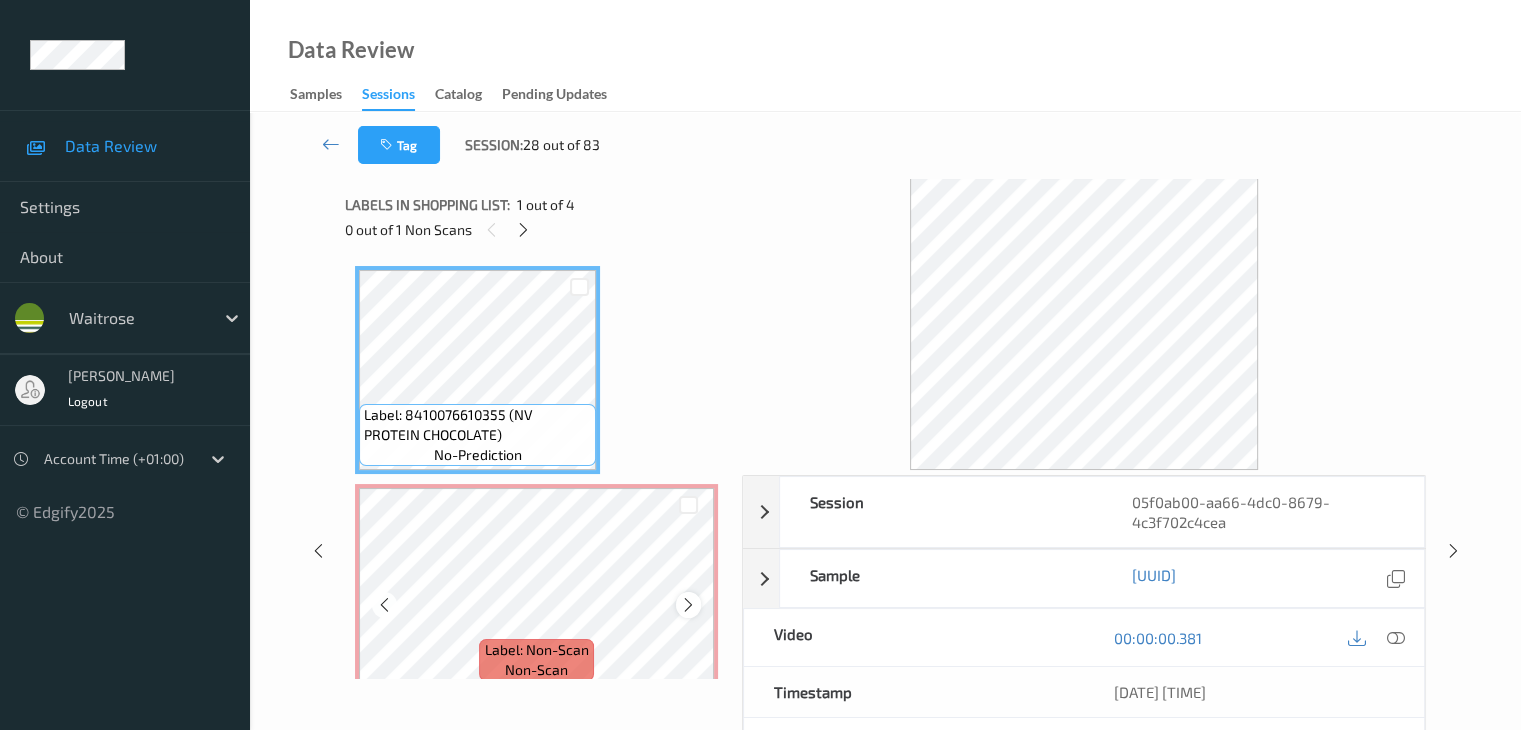 click at bounding box center [688, 605] 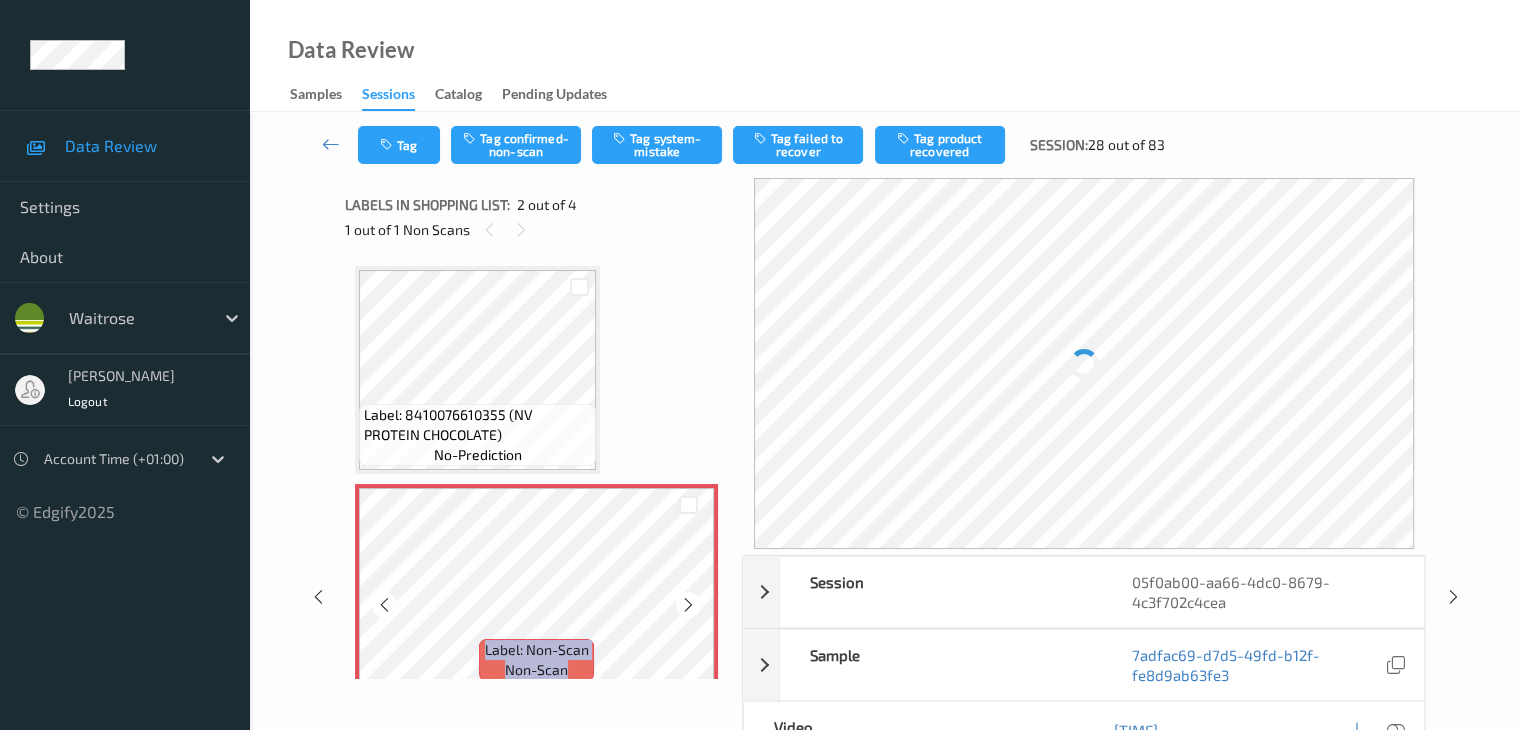 click at bounding box center (688, 605) 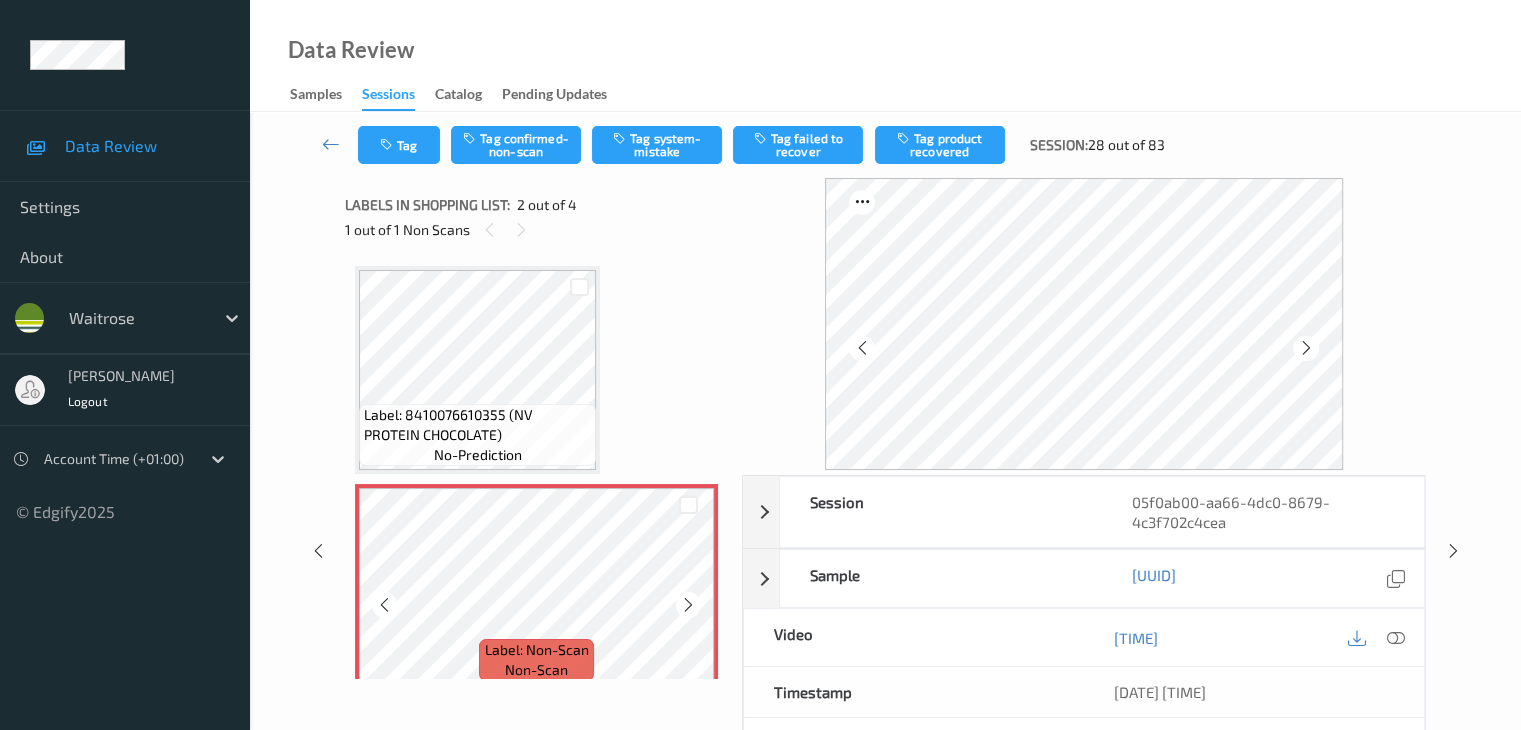 click at bounding box center [688, 605] 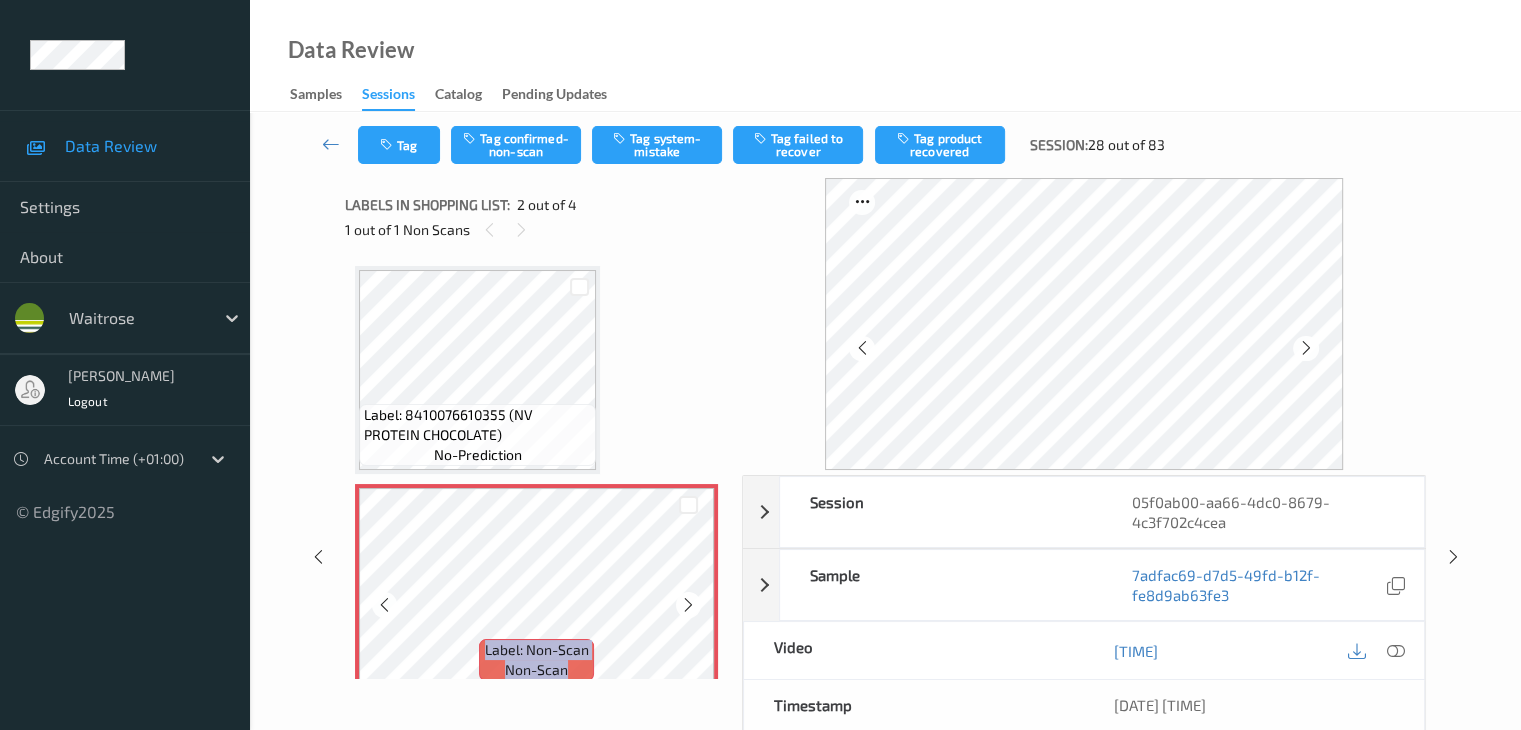 click at bounding box center [688, 605] 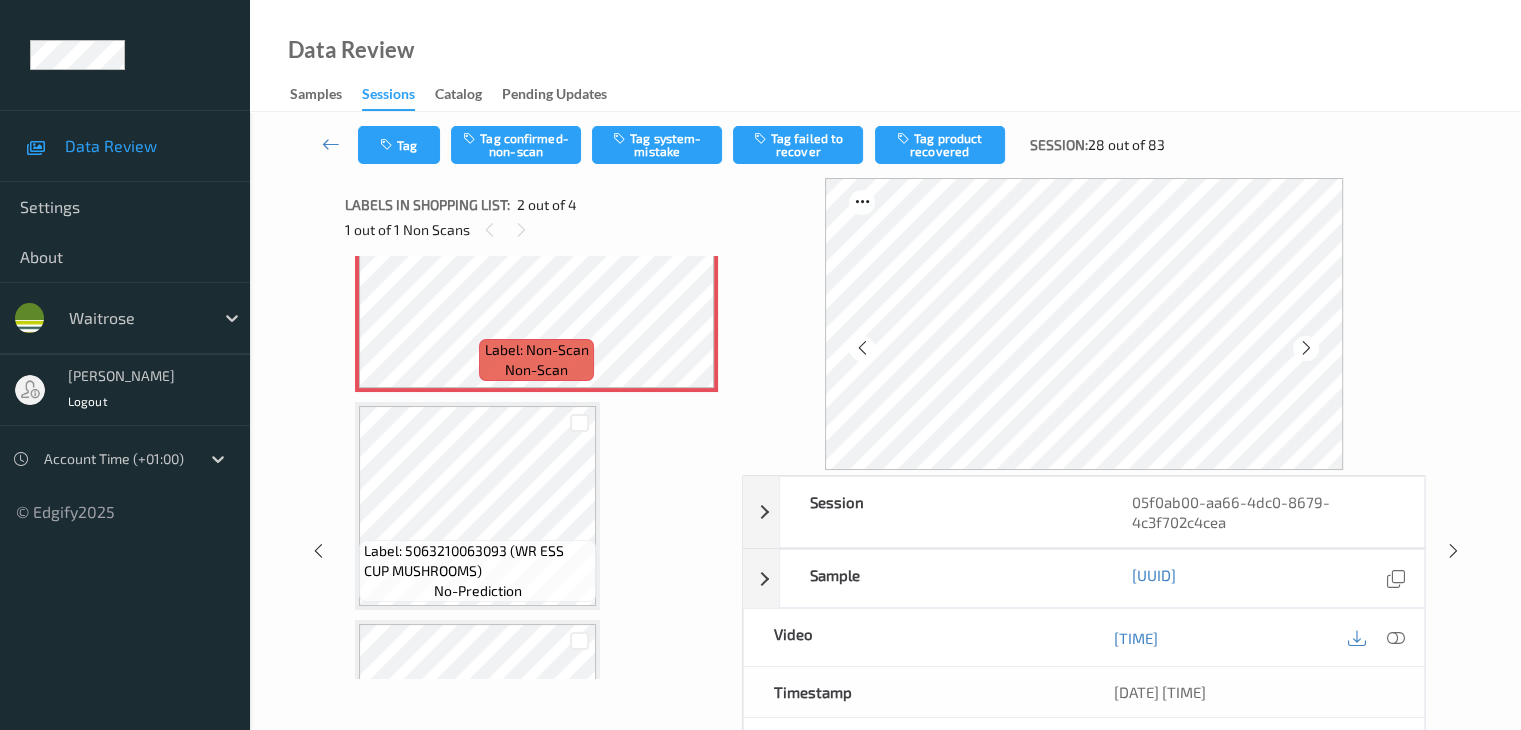 scroll, scrollTop: 0, scrollLeft: 0, axis: both 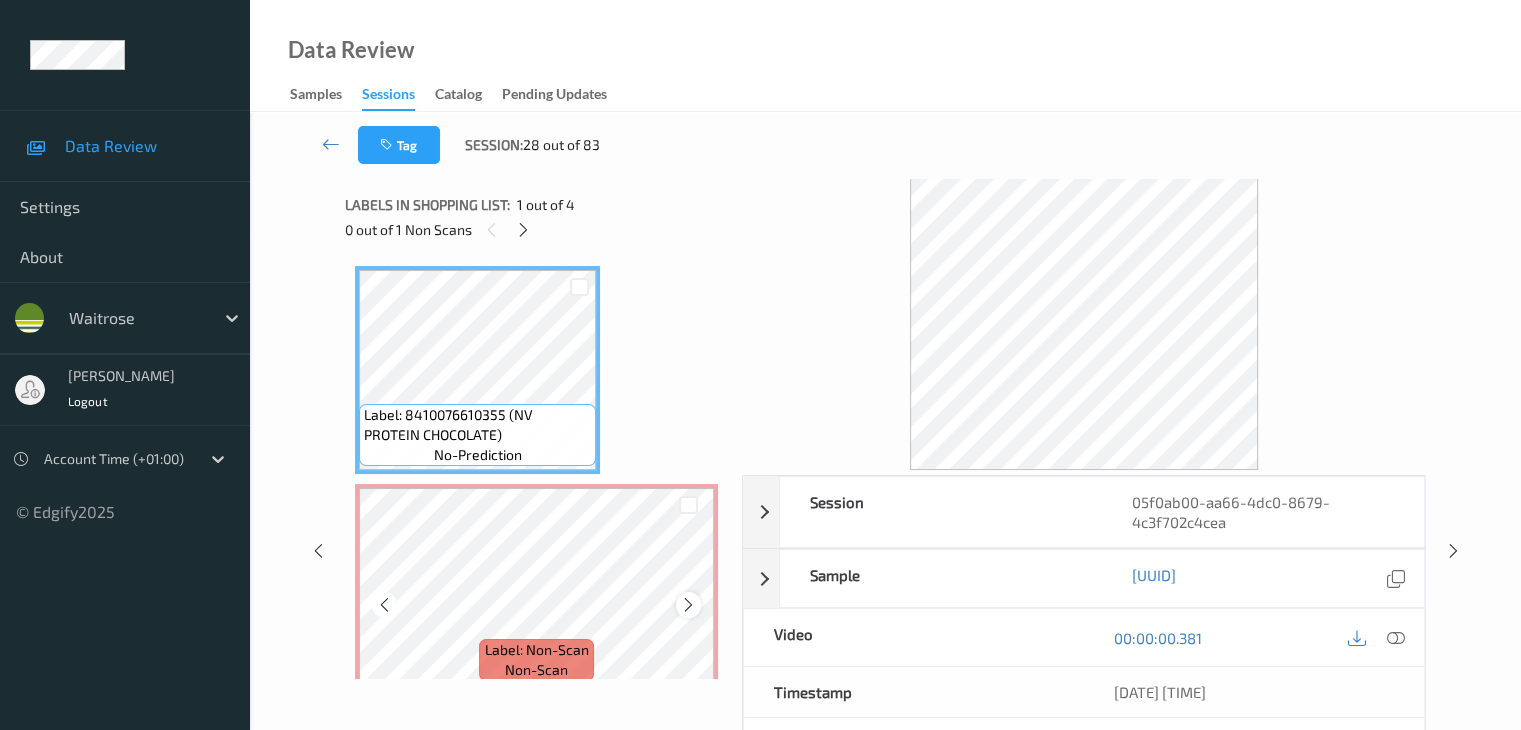 click at bounding box center [688, 605] 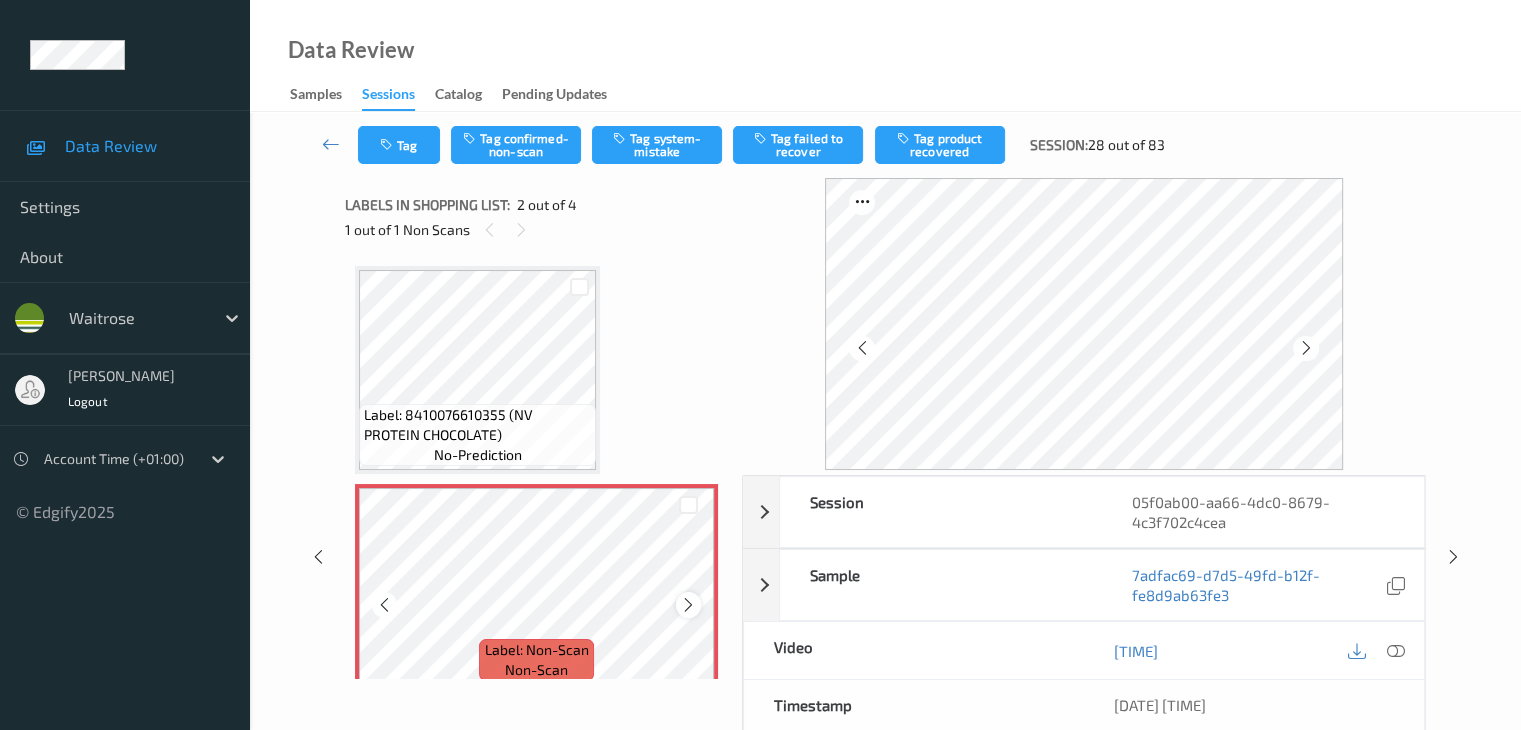click at bounding box center (688, 605) 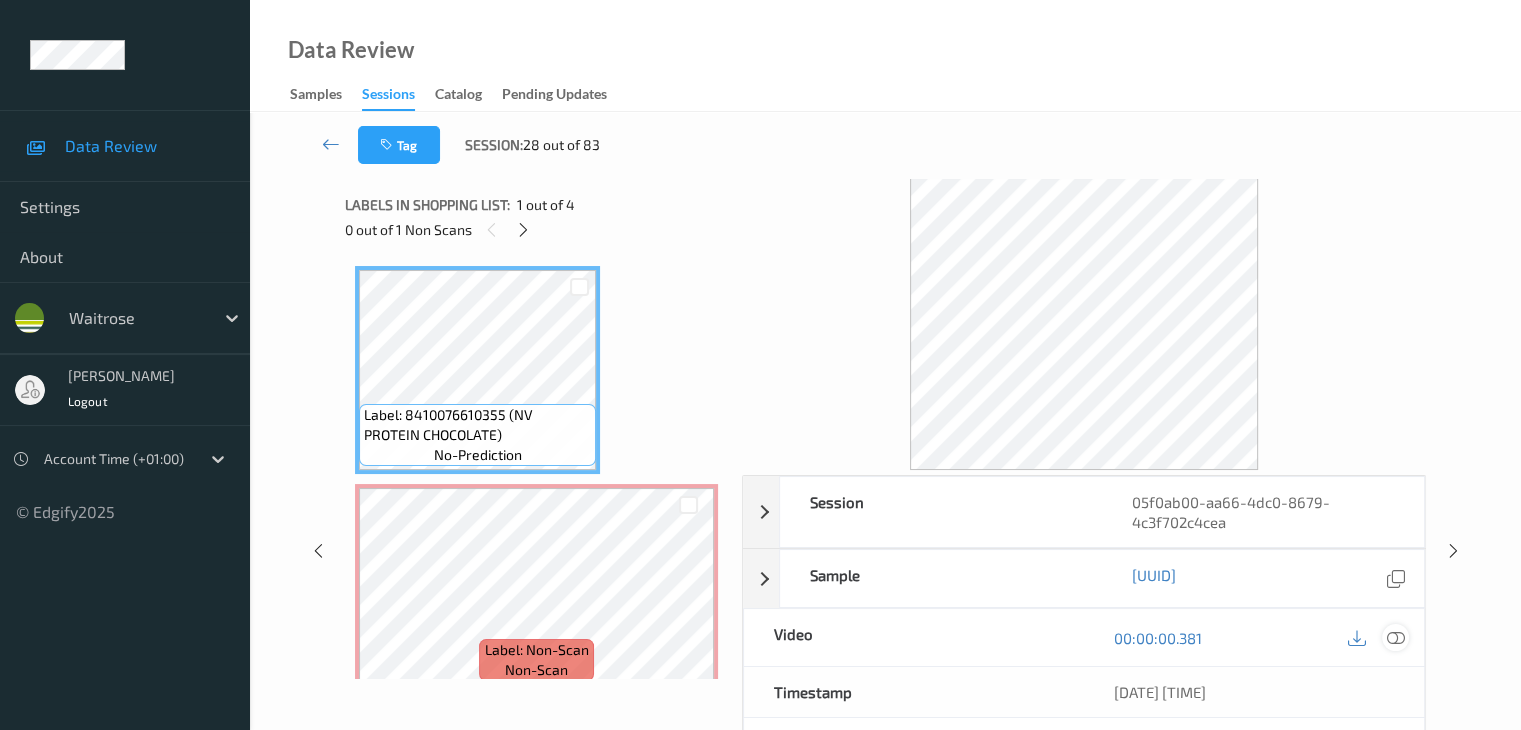 click at bounding box center [1395, 638] 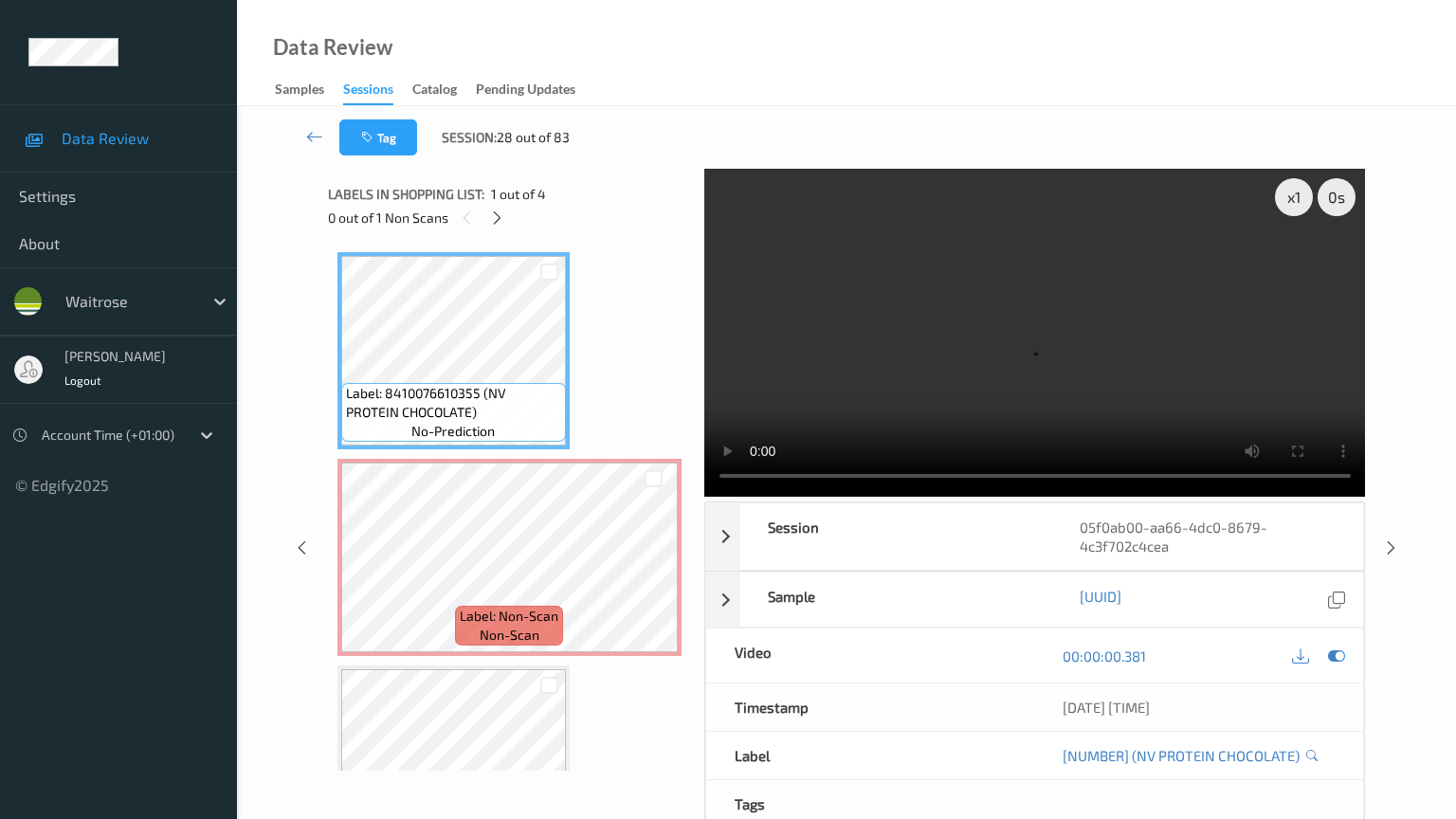 type 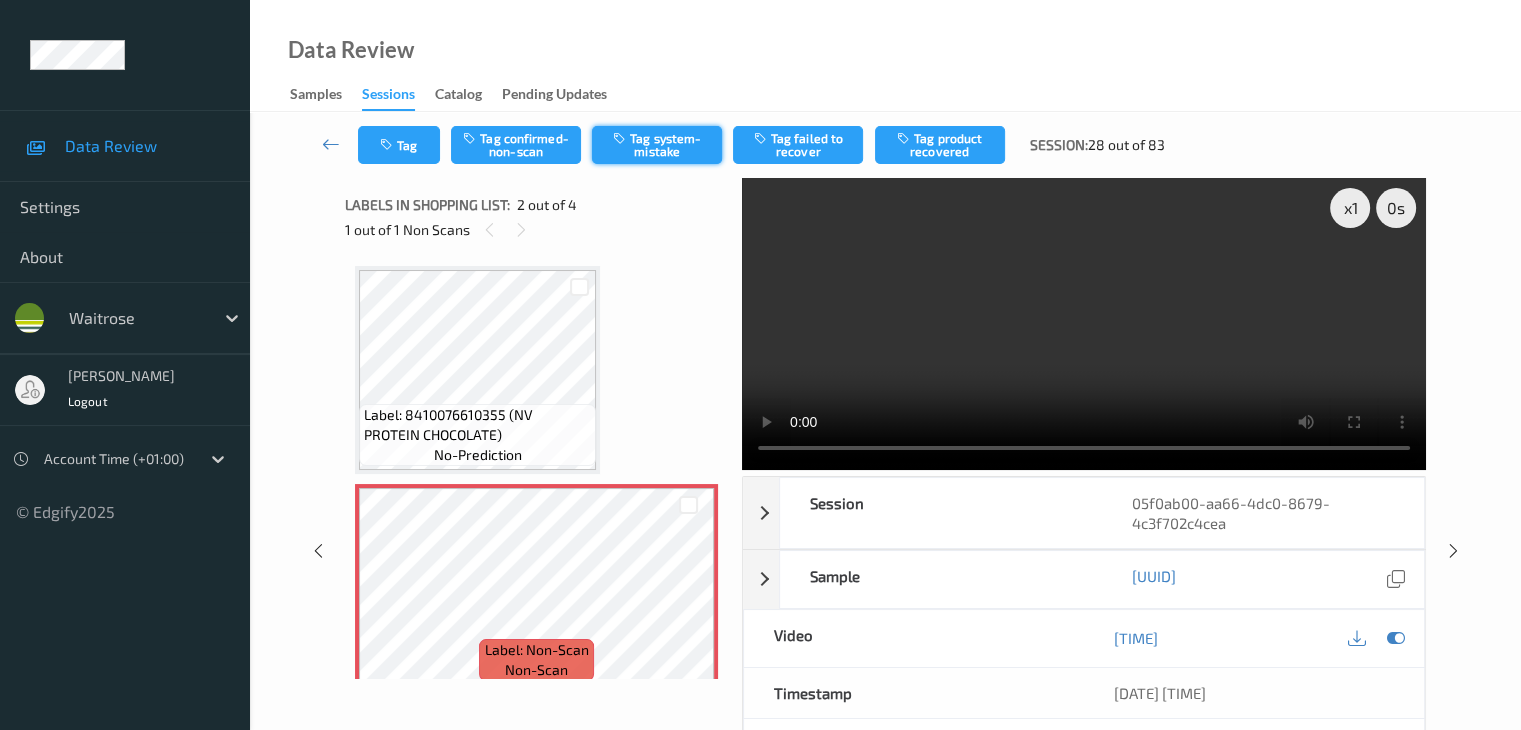 click at bounding box center [621, 138] 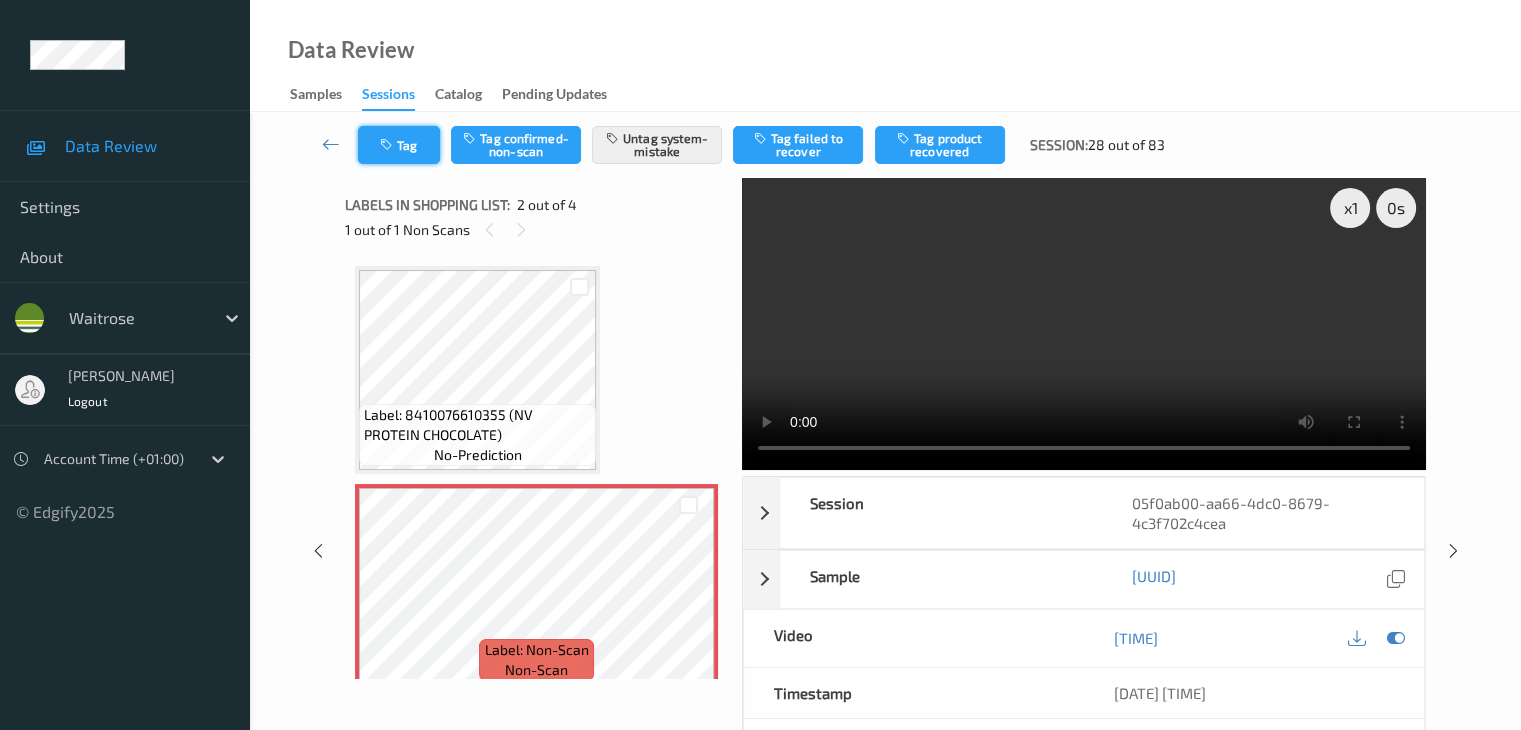 click on "Tag" at bounding box center [399, 145] 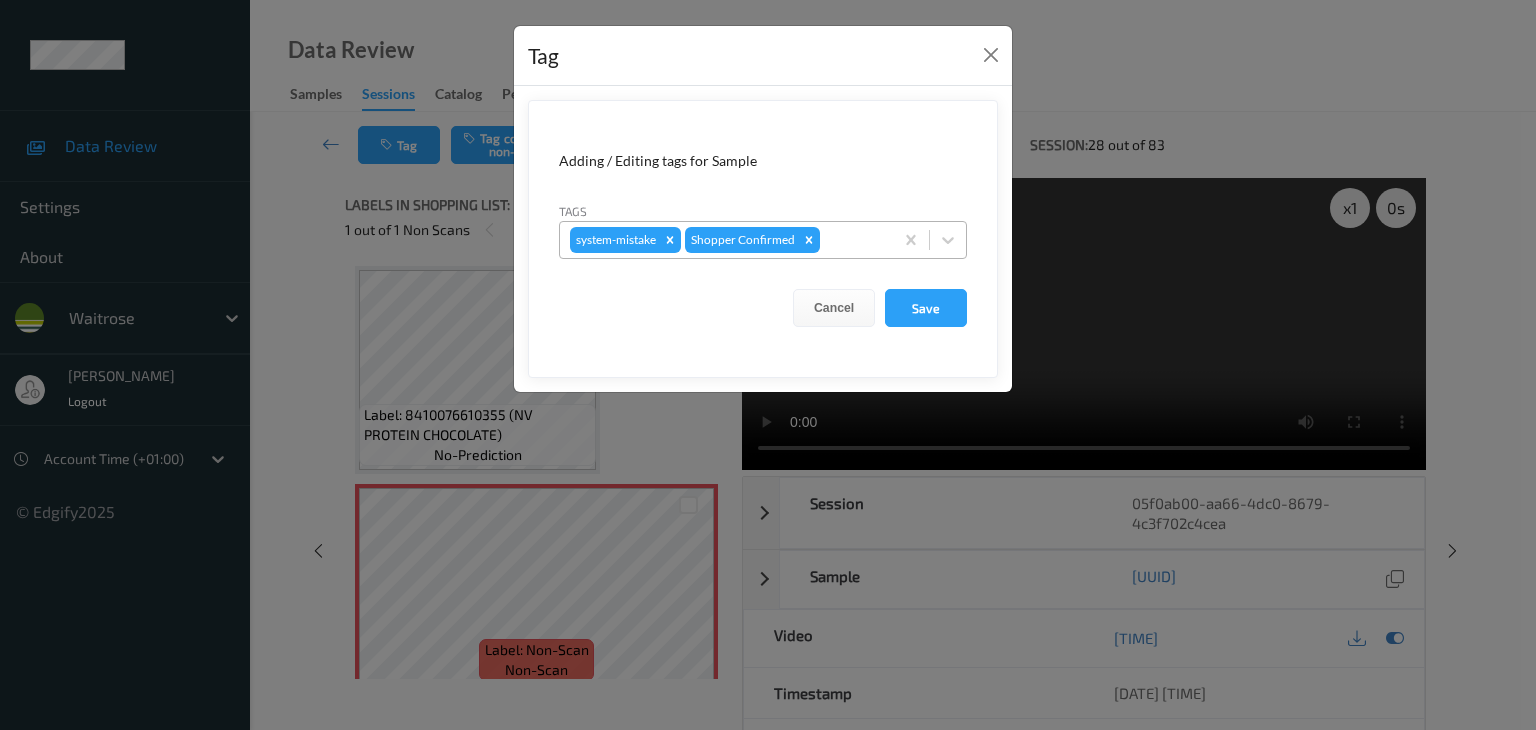 click on "system-mistake Shopper Confirmed" at bounding box center [726, 240] 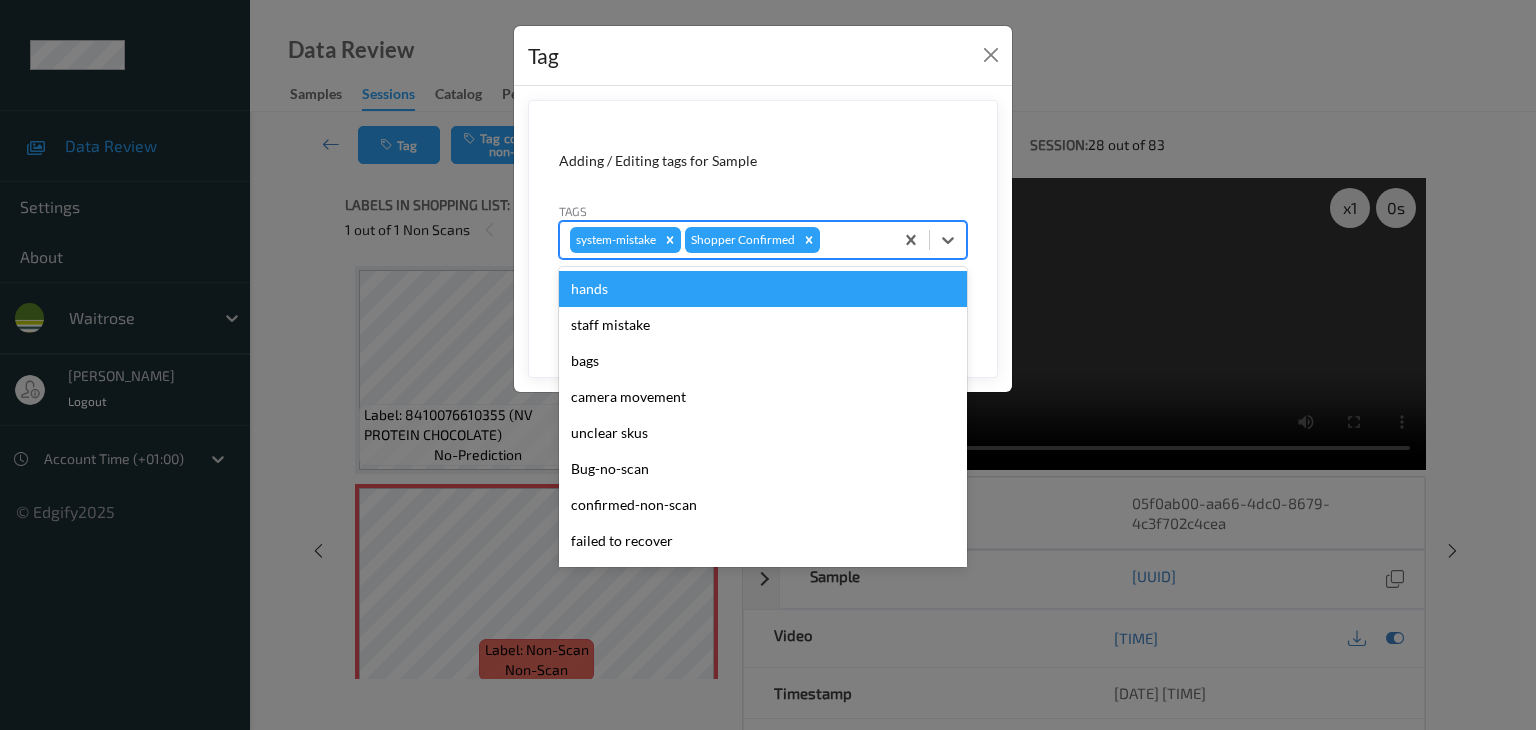 type on "u" 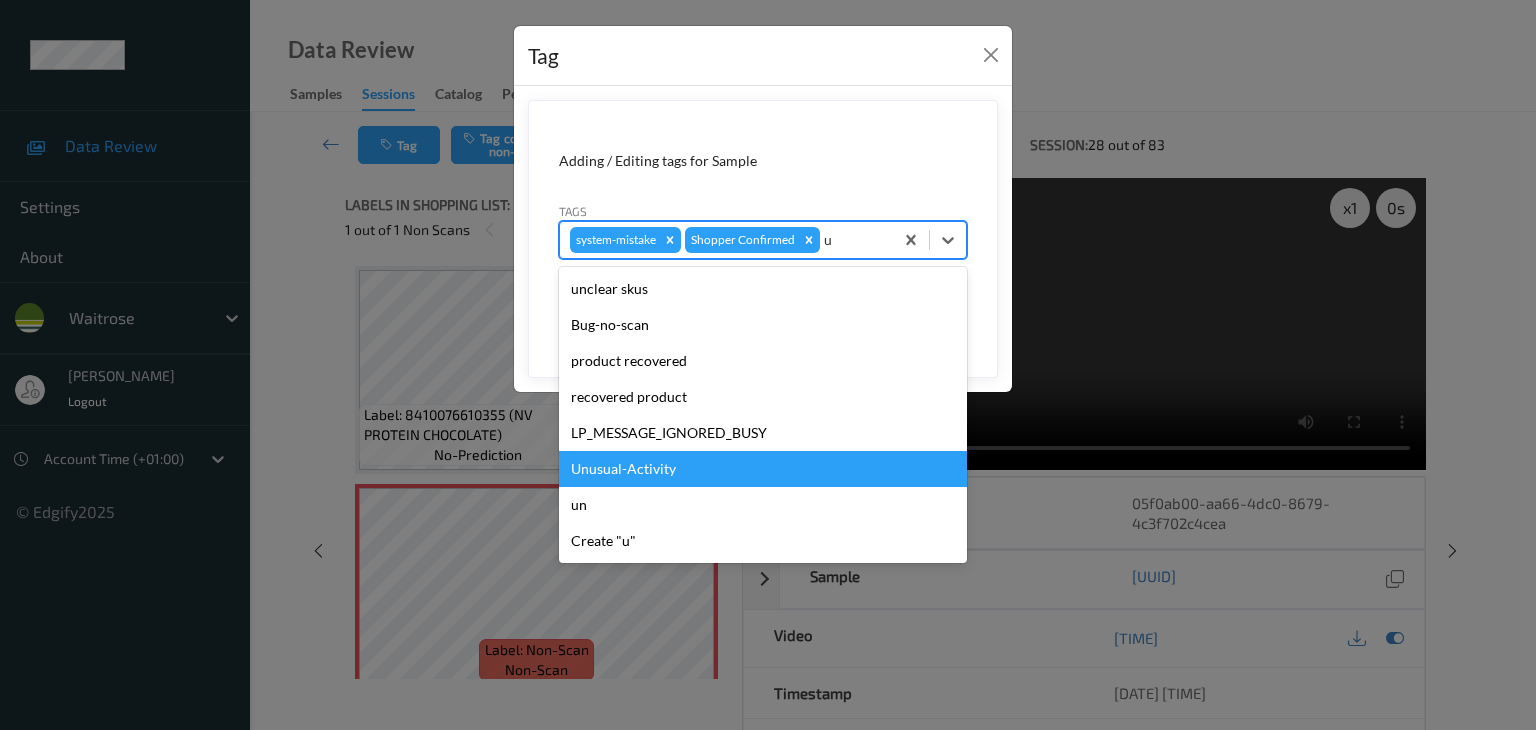 click on "Unusual-Activity" at bounding box center [763, 469] 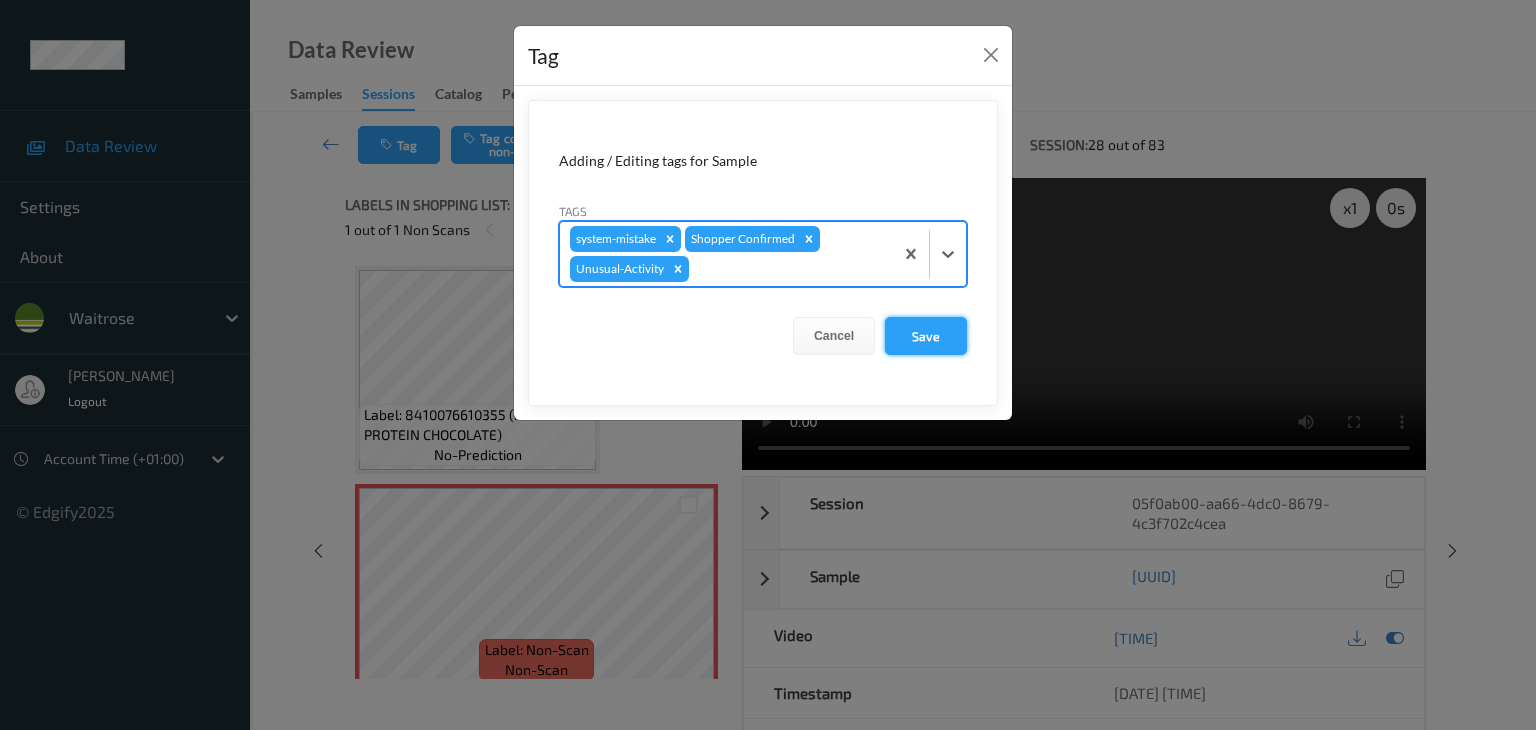 click on "Save" at bounding box center [926, 336] 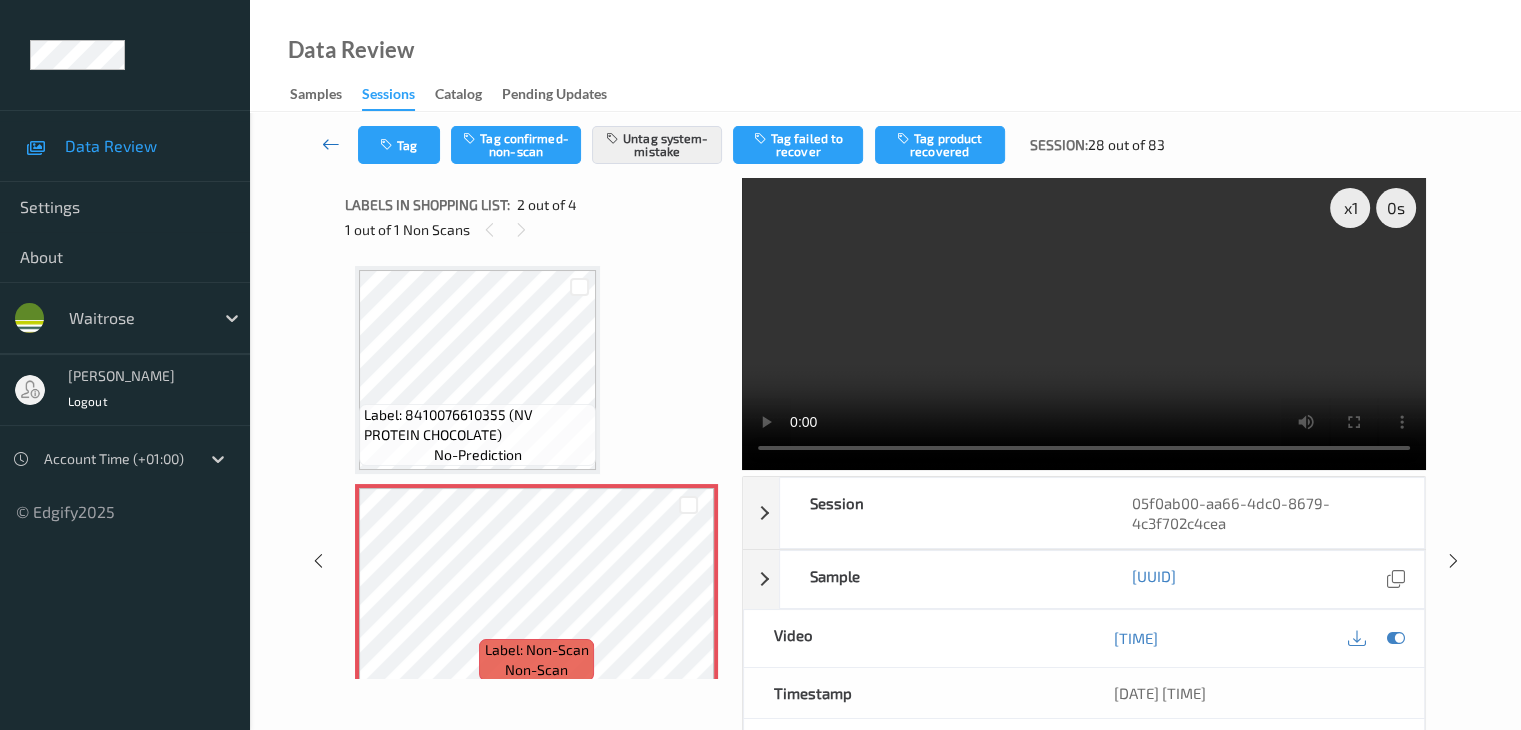 click at bounding box center [331, 145] 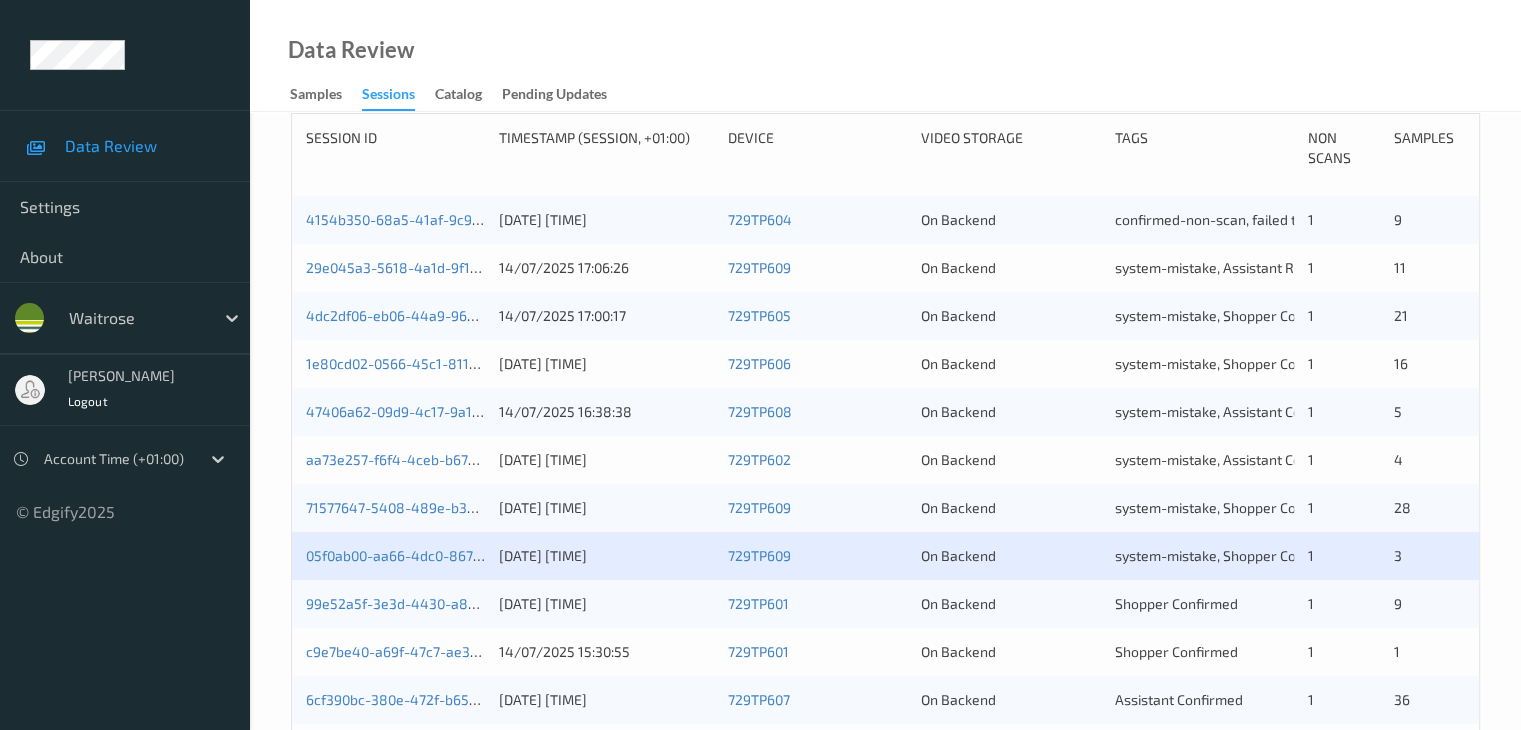 scroll, scrollTop: 600, scrollLeft: 0, axis: vertical 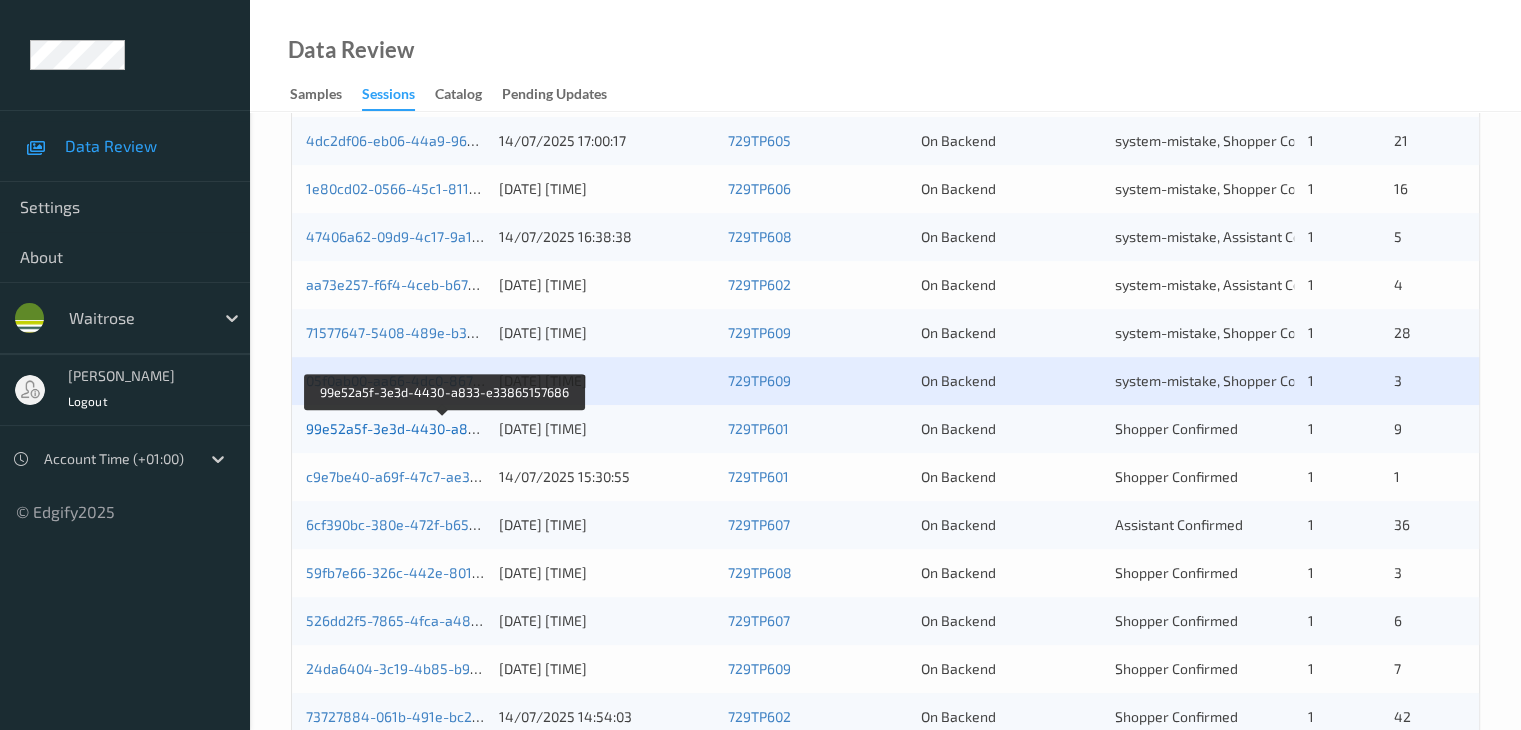 click on "99e52a5f-3e3d-4430-a833-e33865157686" at bounding box center [445, 428] 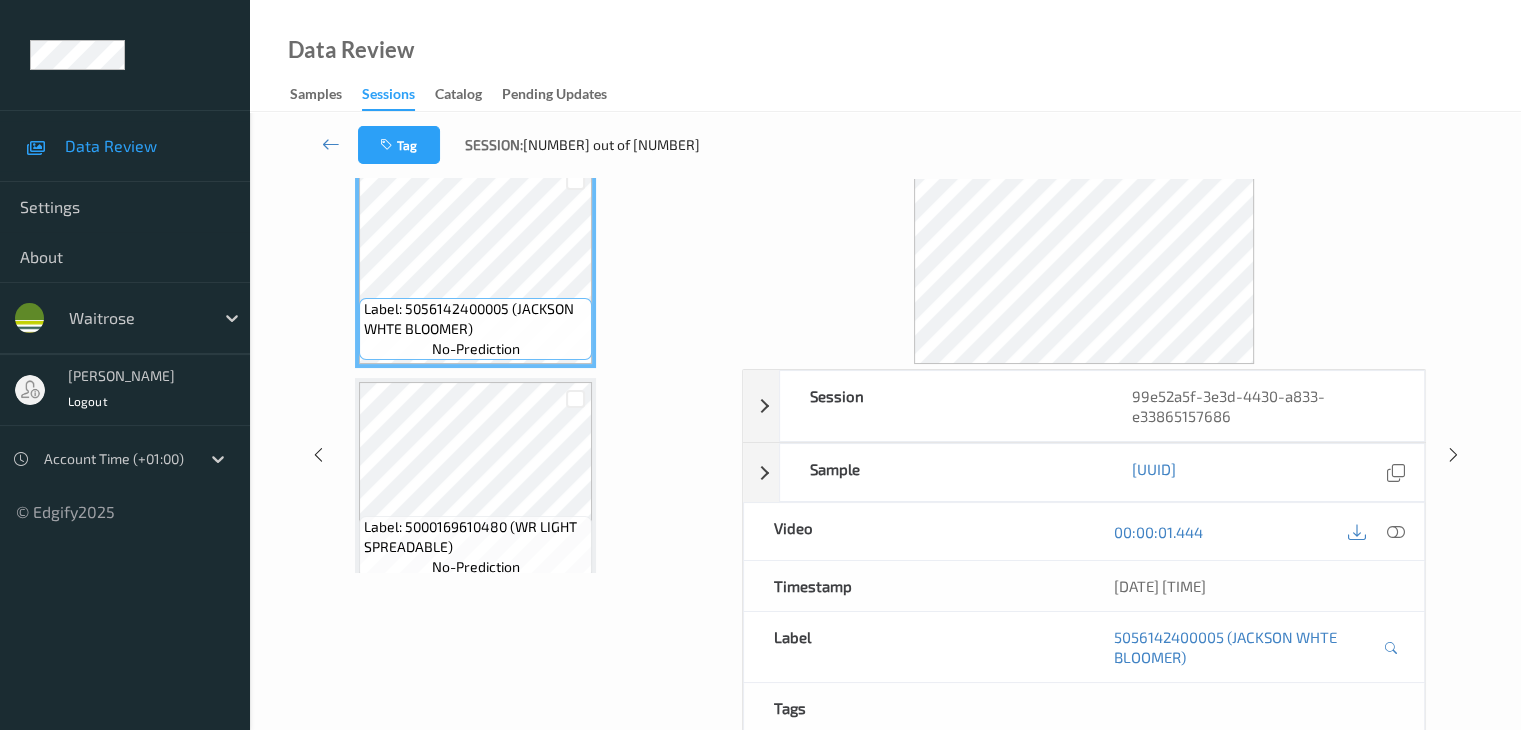 scroll, scrollTop: 0, scrollLeft: 0, axis: both 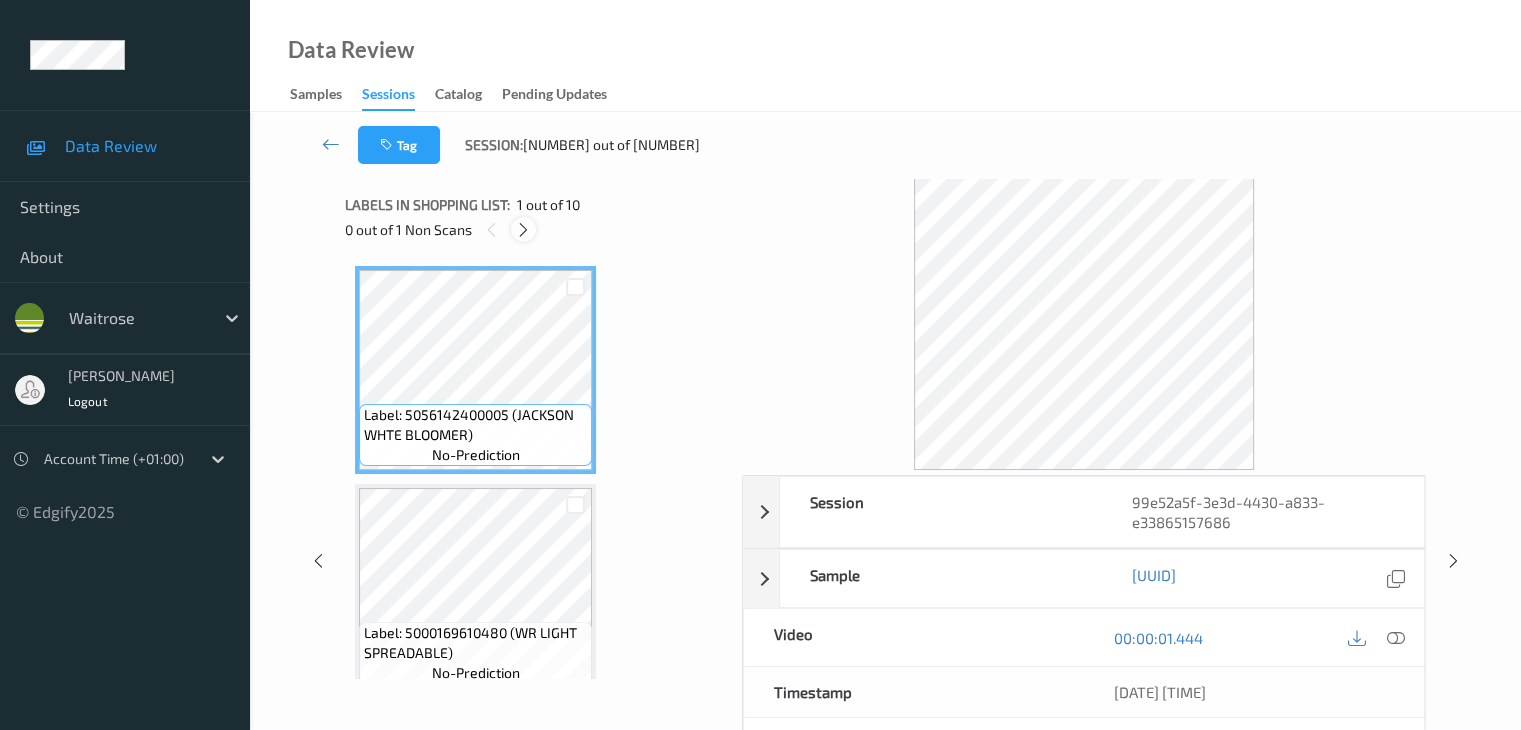 click at bounding box center [523, 230] 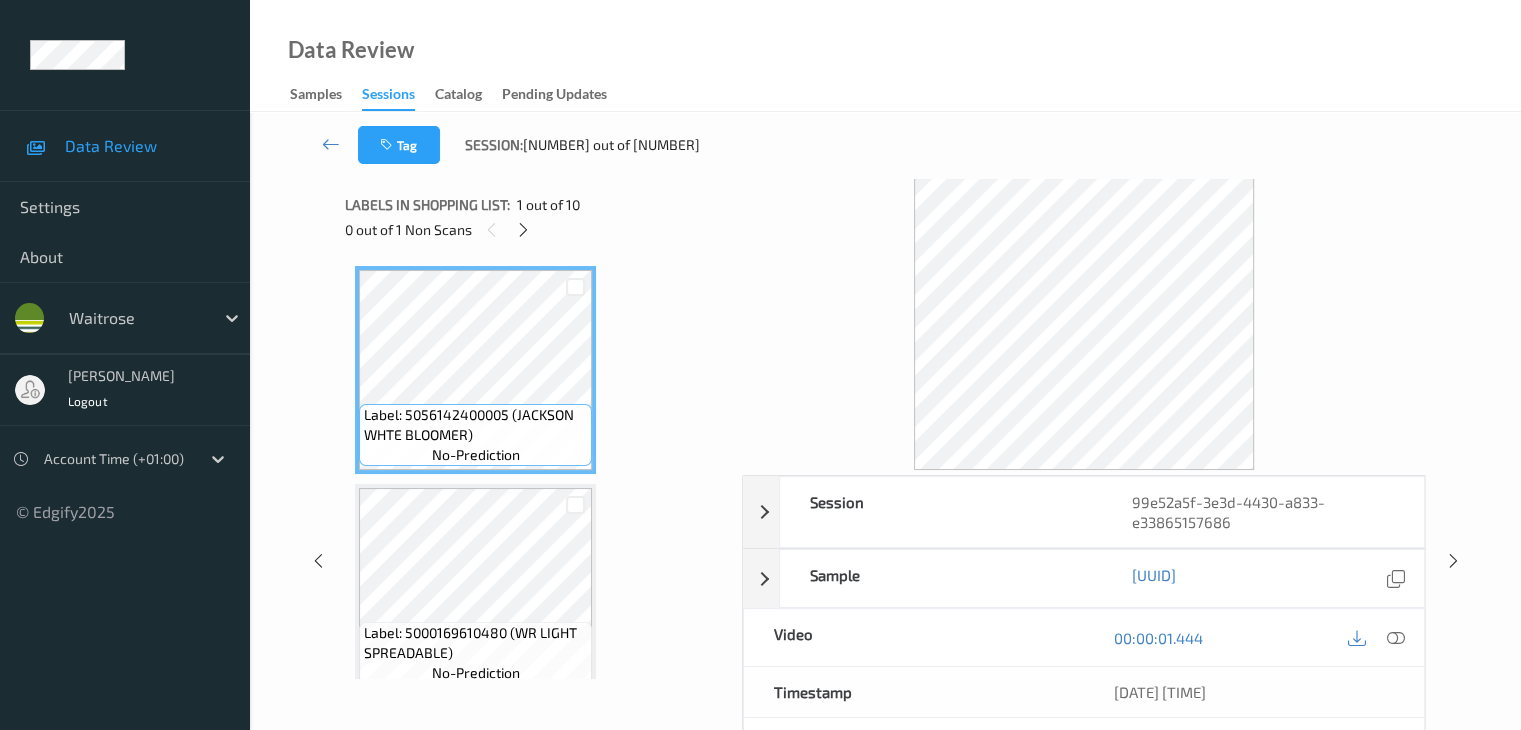 scroll, scrollTop: 1536, scrollLeft: 0, axis: vertical 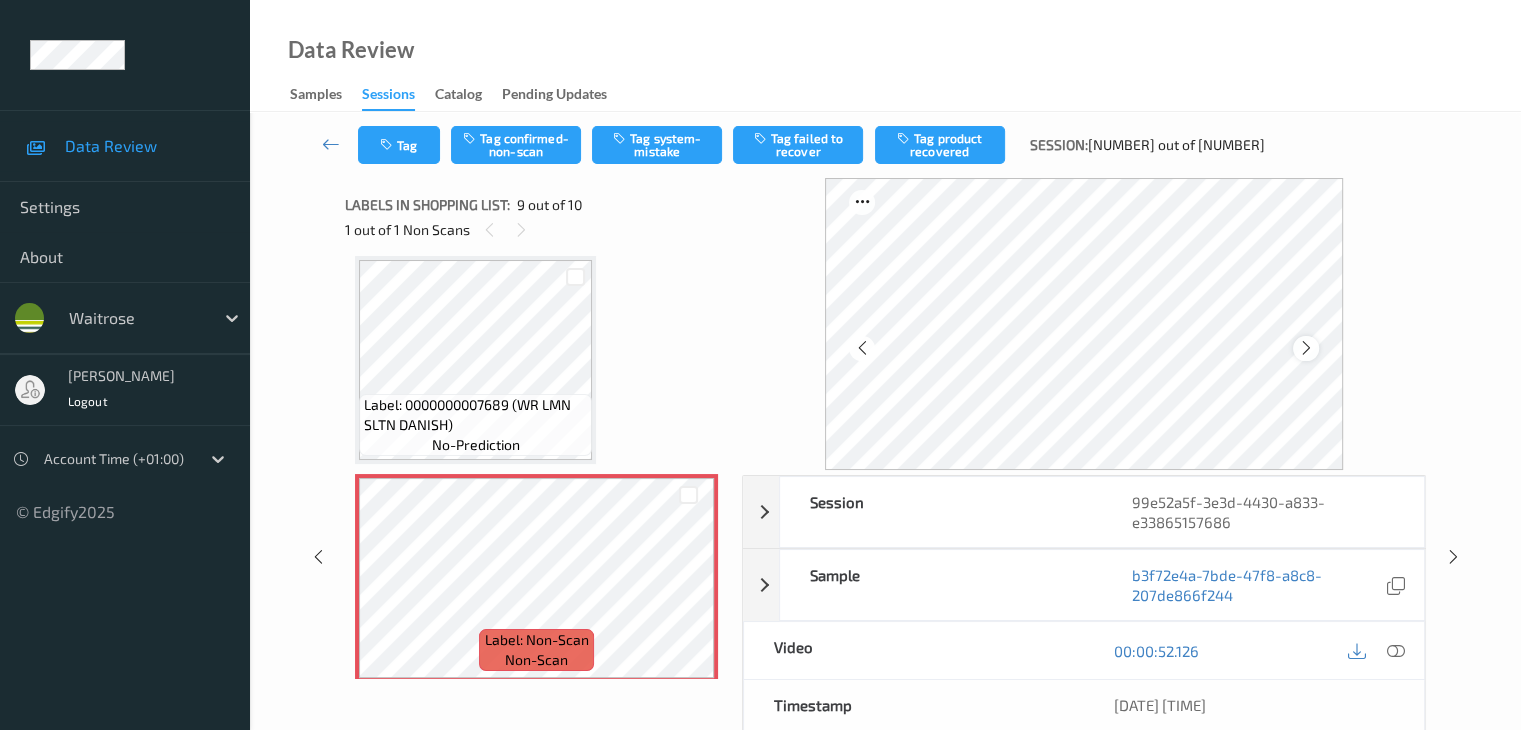 click at bounding box center [1306, 348] 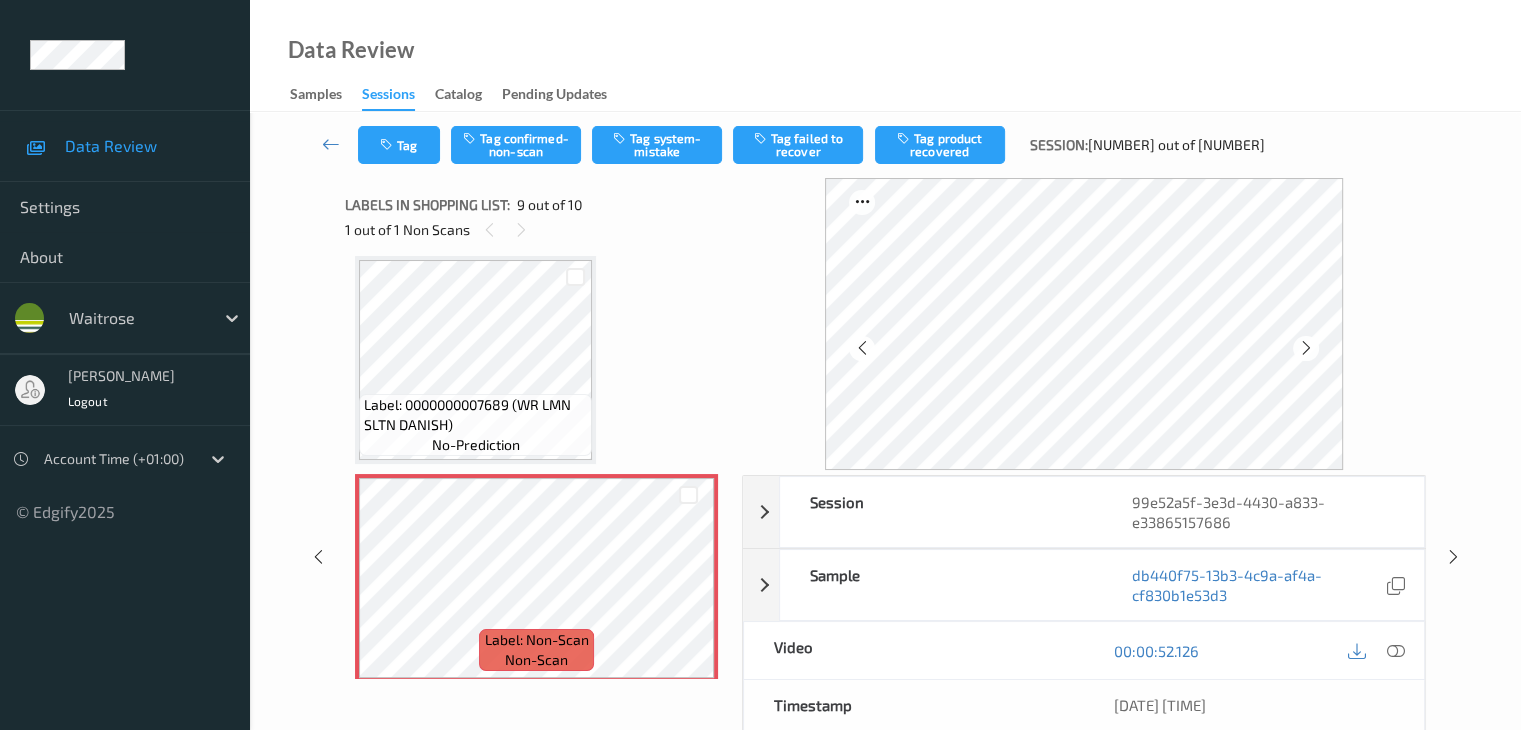 click at bounding box center [1306, 348] 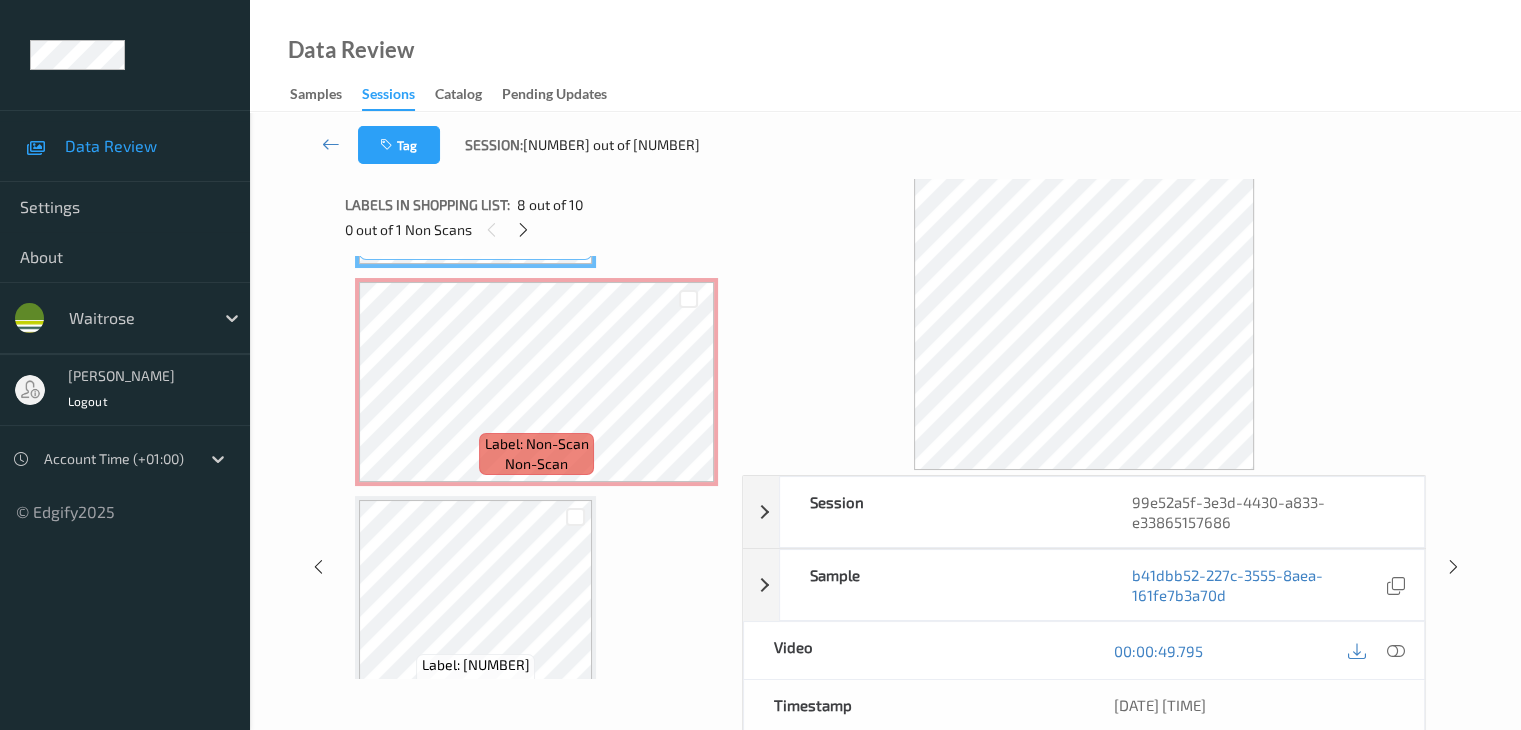 scroll, scrollTop: 1736, scrollLeft: 0, axis: vertical 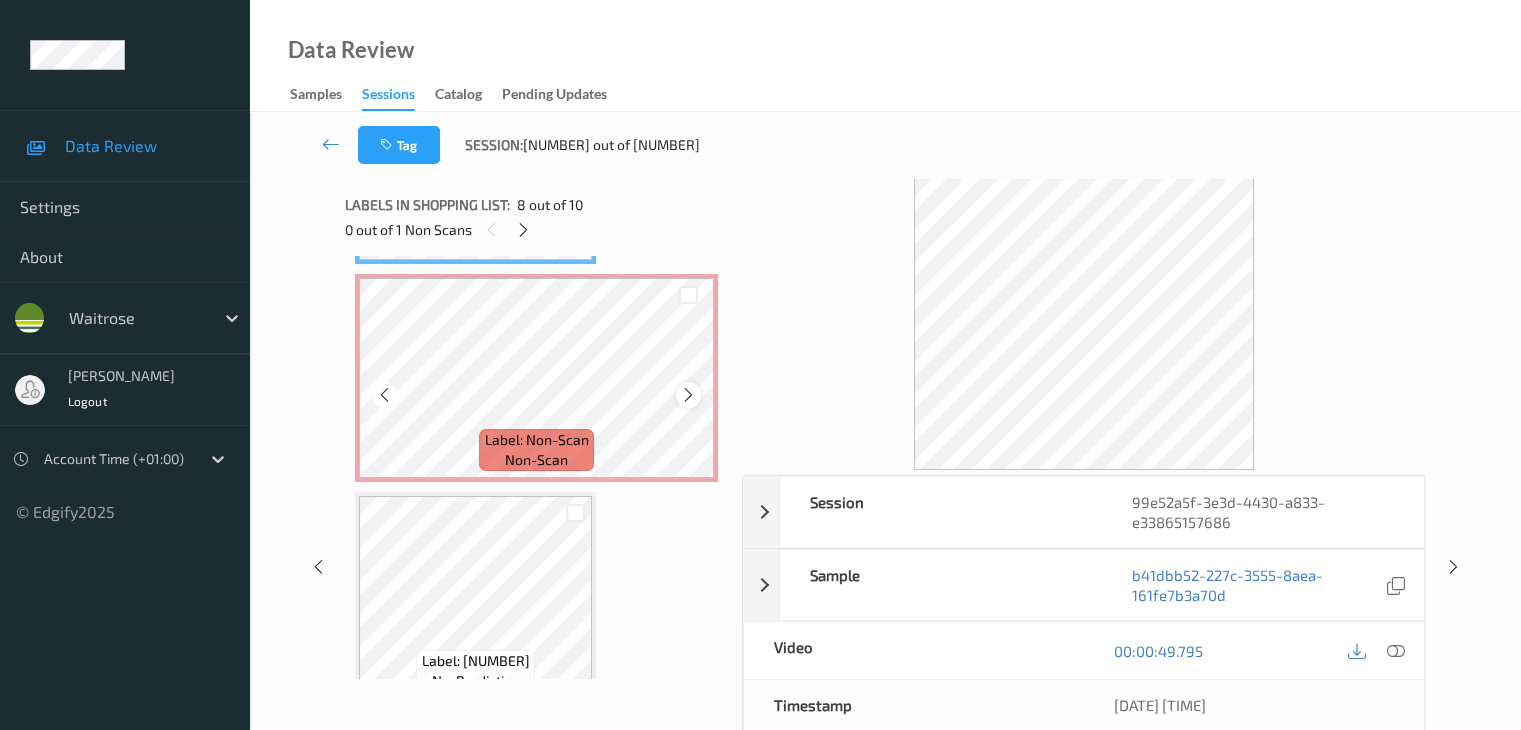click at bounding box center (688, 395) 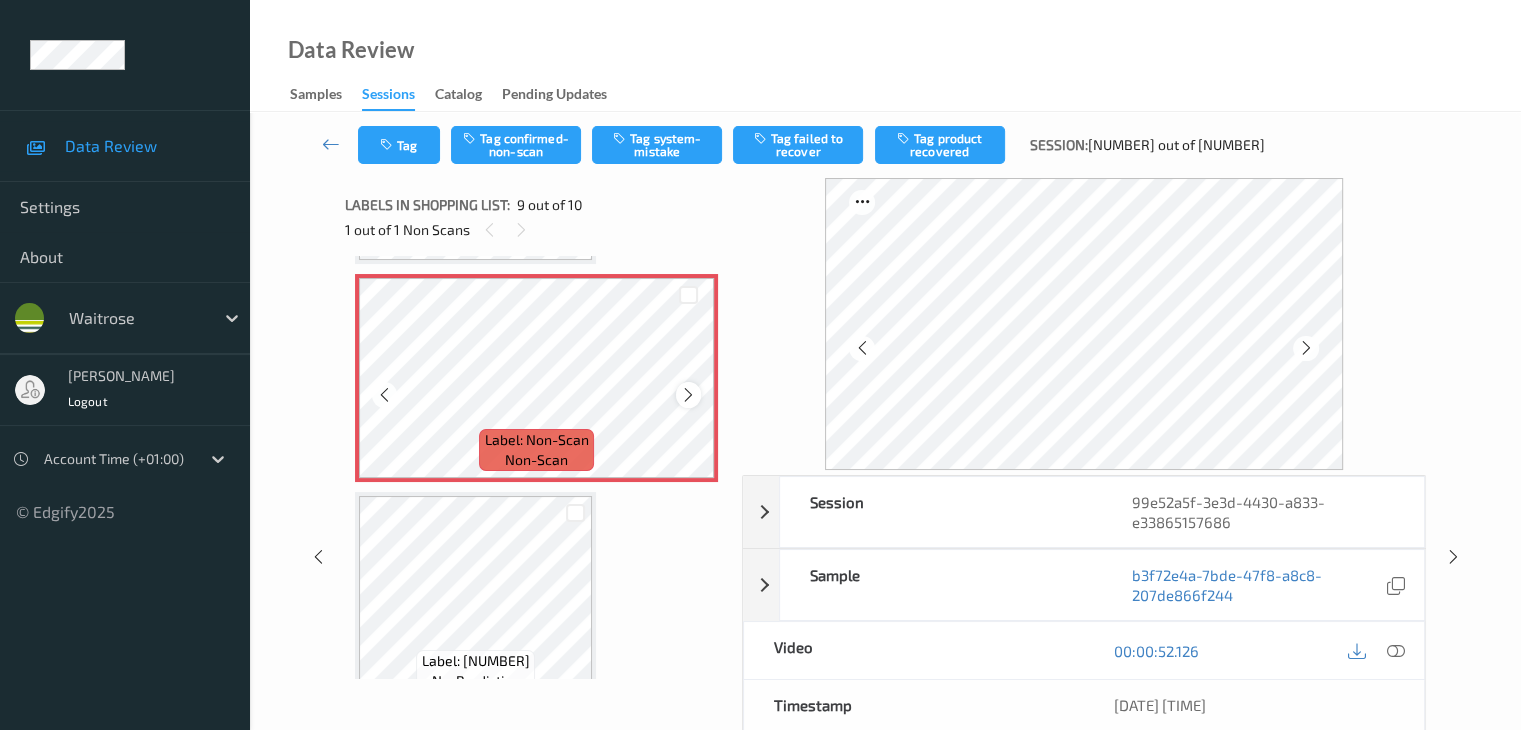 click at bounding box center (688, 395) 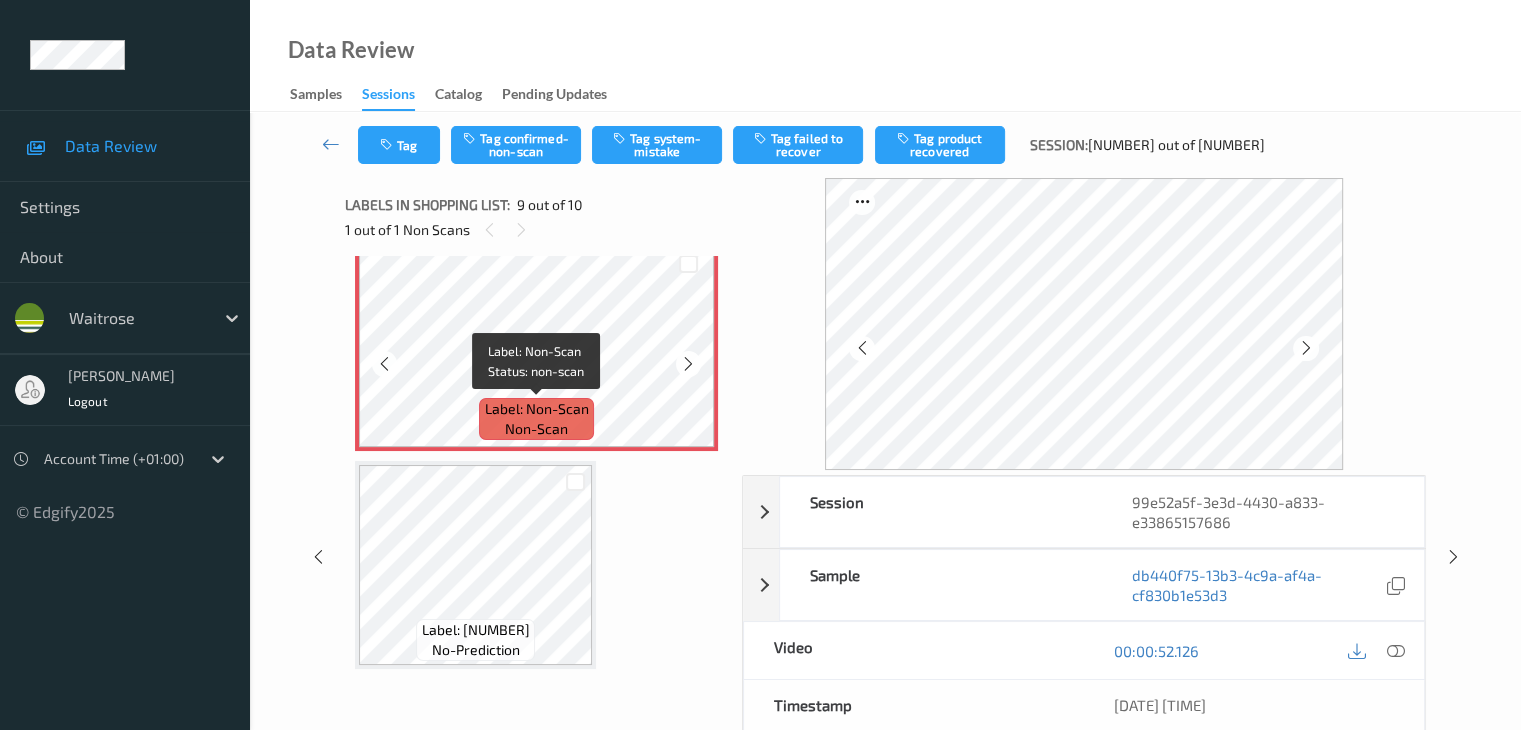 scroll, scrollTop: 1567, scrollLeft: 0, axis: vertical 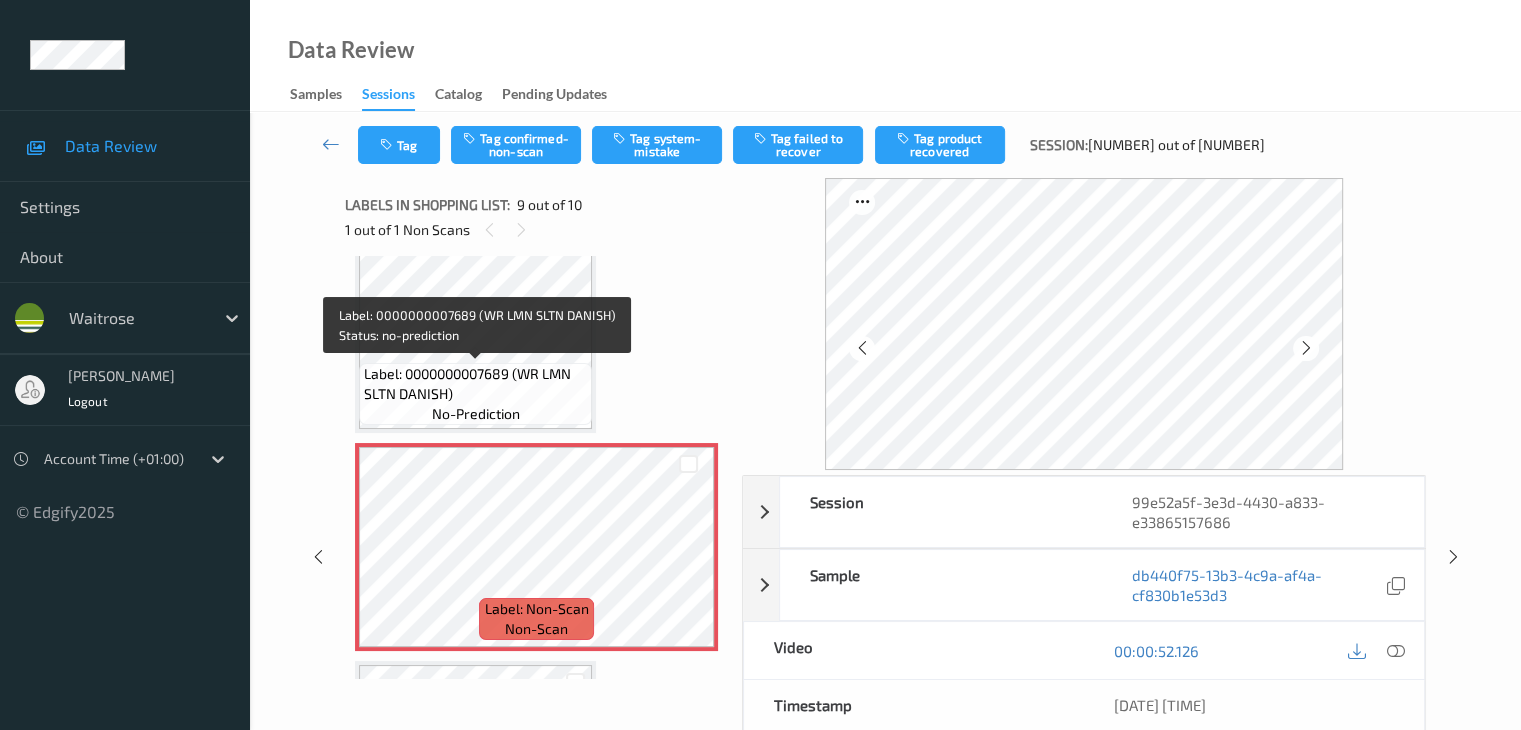 click on "Label: 0000000007689 (WR LMN SLTN DANISH)" at bounding box center (475, 384) 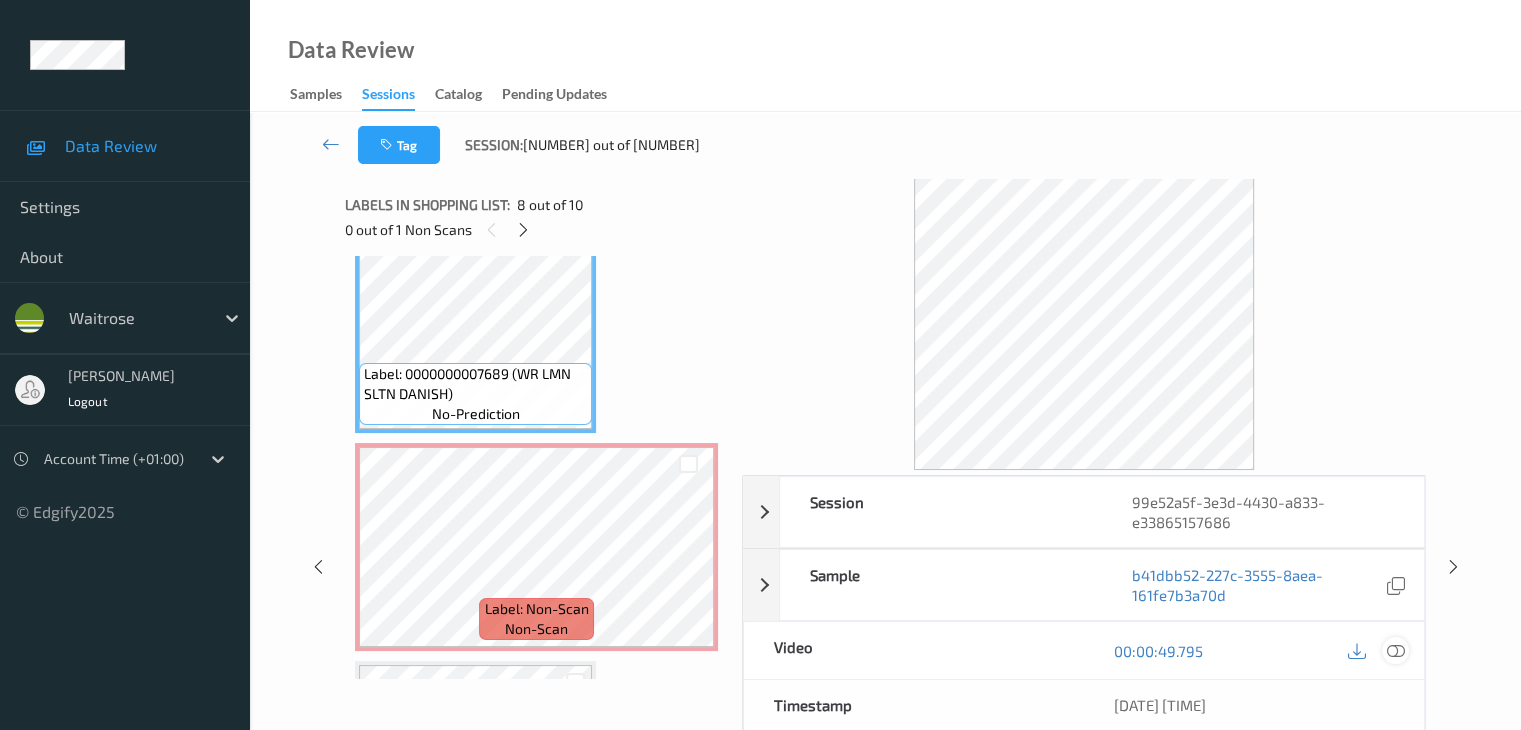 click at bounding box center (1395, 651) 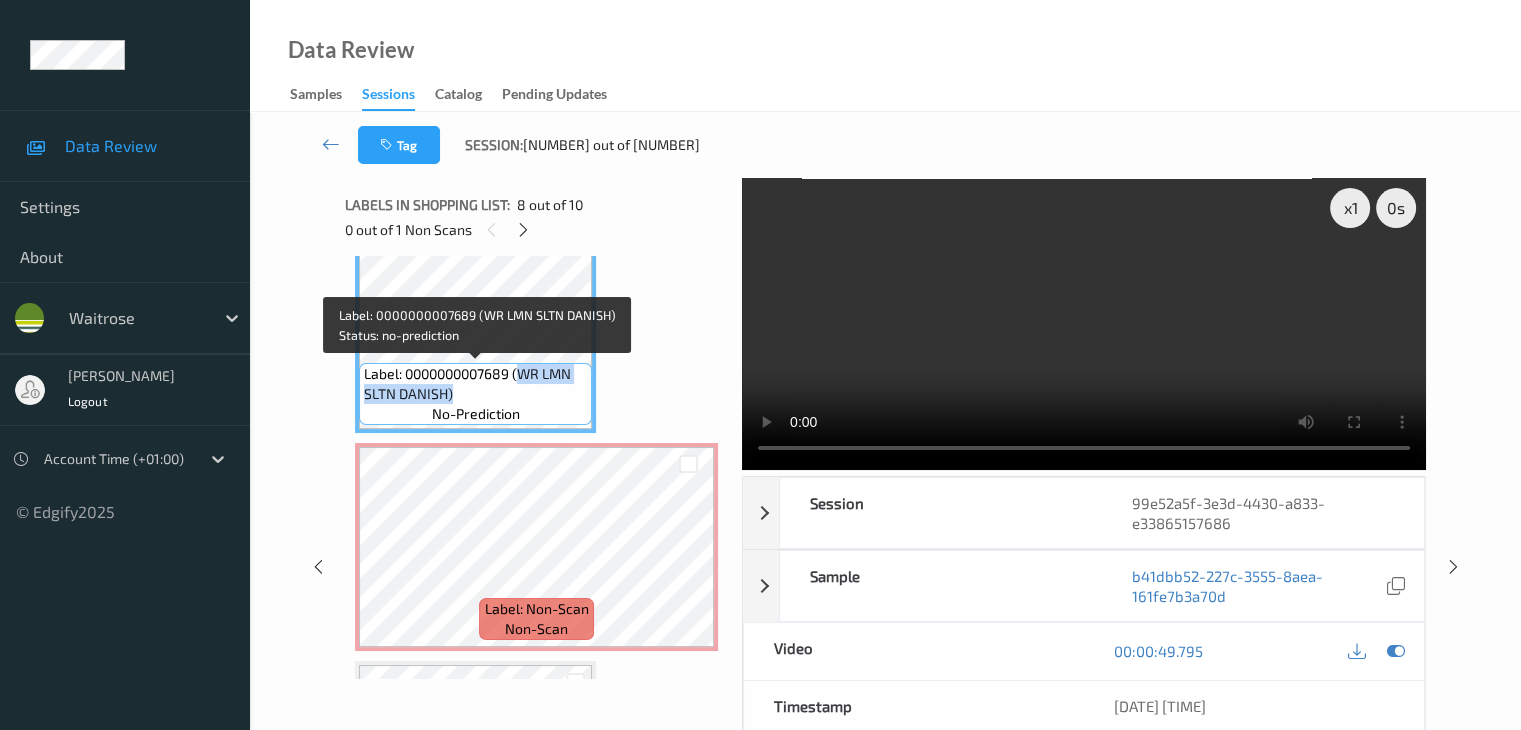 drag, startPoint x: 526, startPoint y: 375, endPoint x: 533, endPoint y: 397, distance: 23.086792 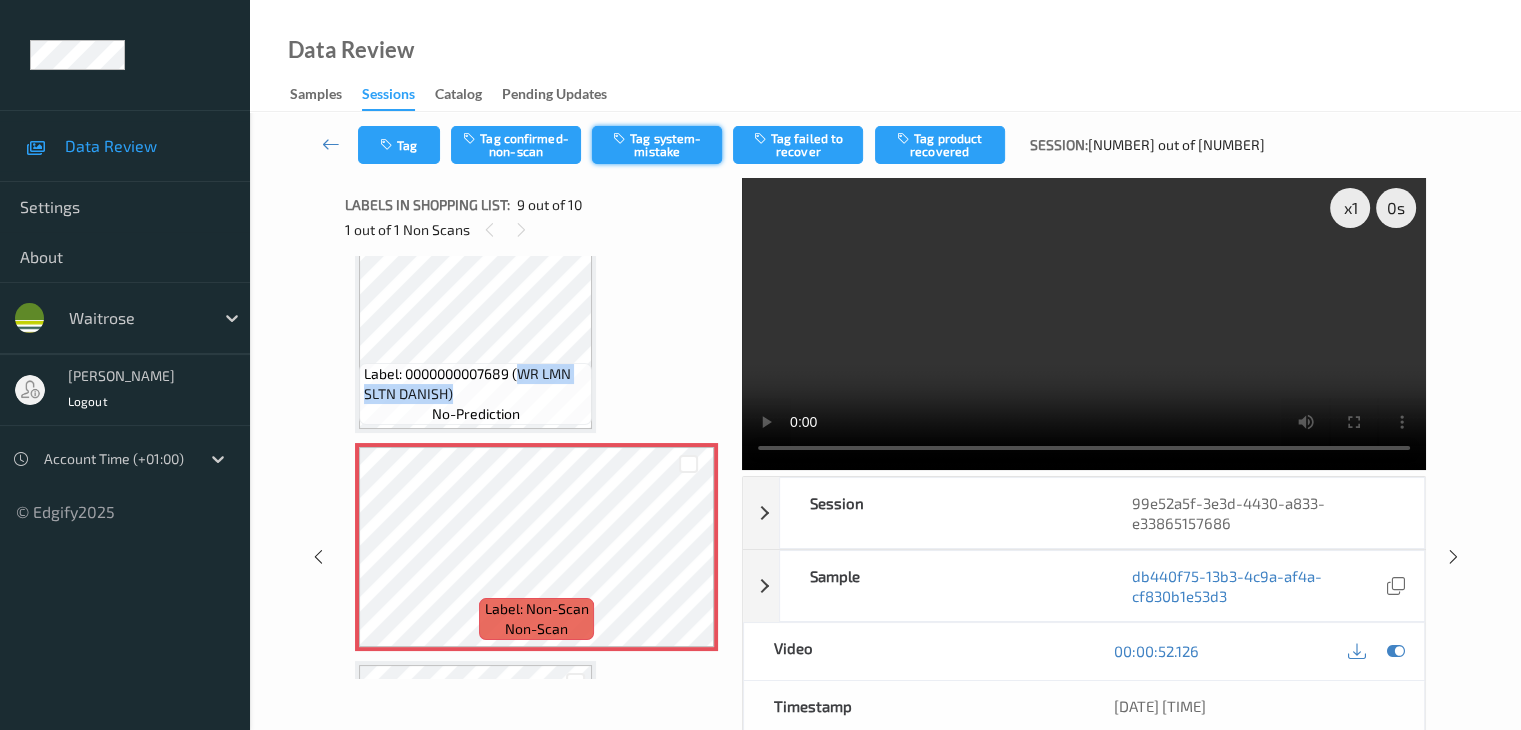 click on "Tag   system-mistake" at bounding box center [657, 145] 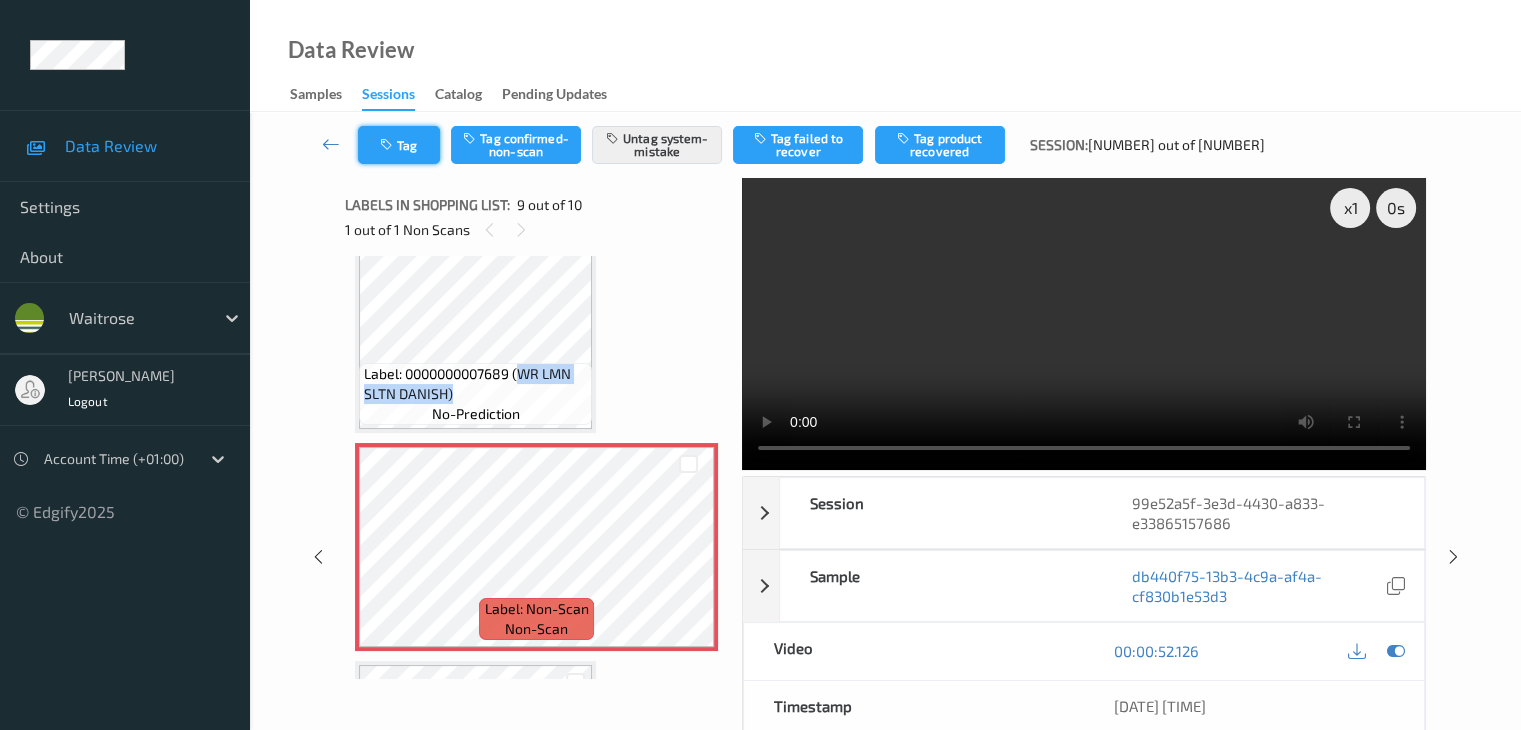 click on "Tag" at bounding box center [399, 145] 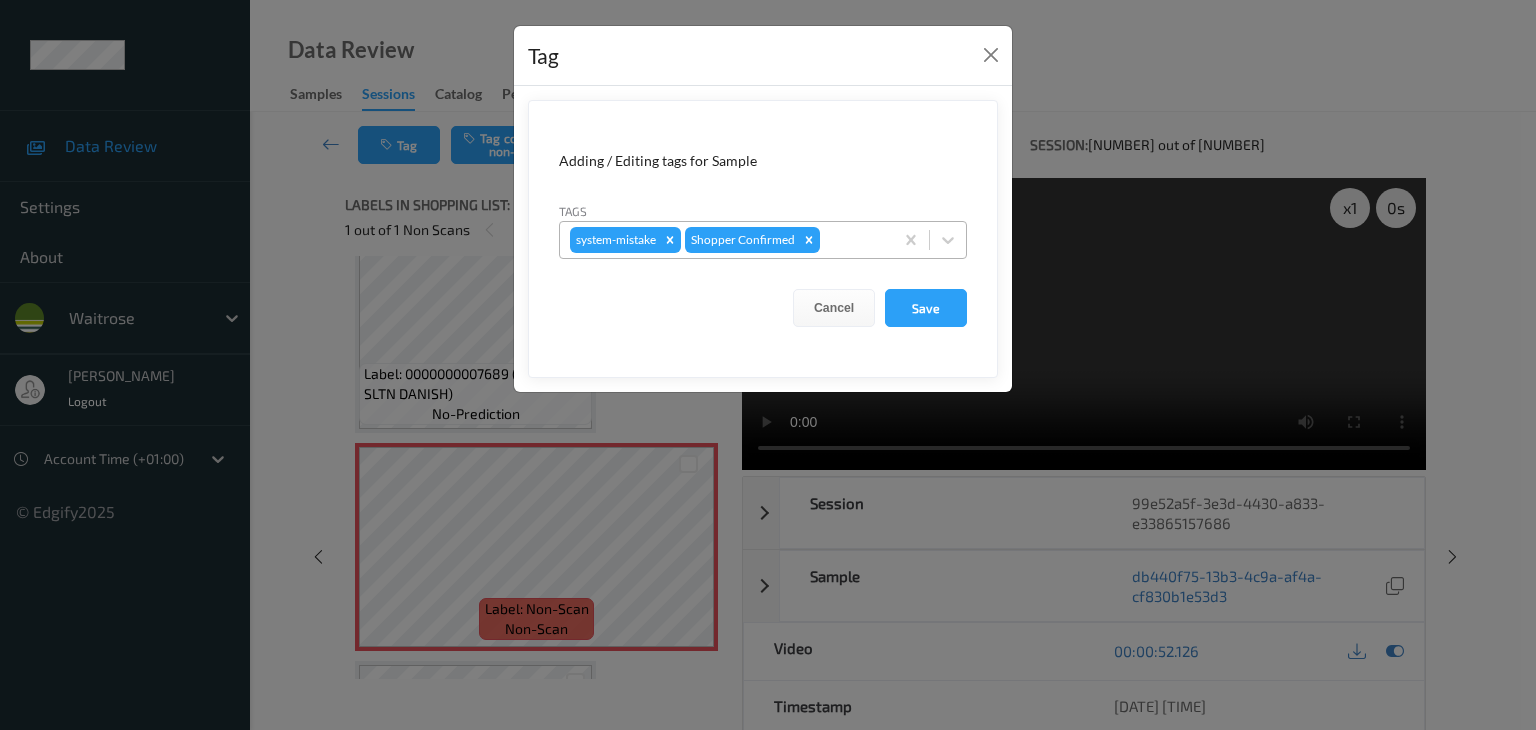 click at bounding box center [853, 240] 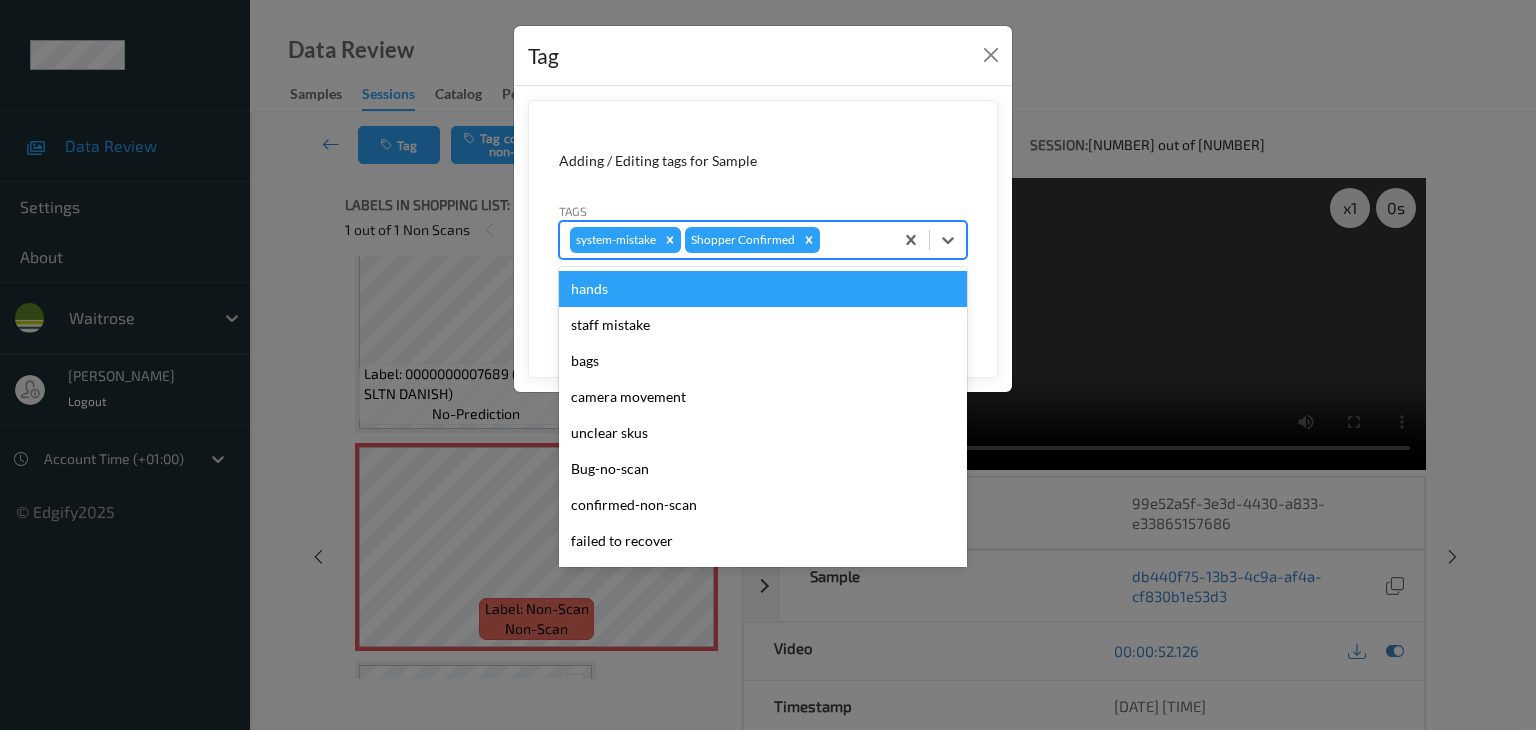 type on "u" 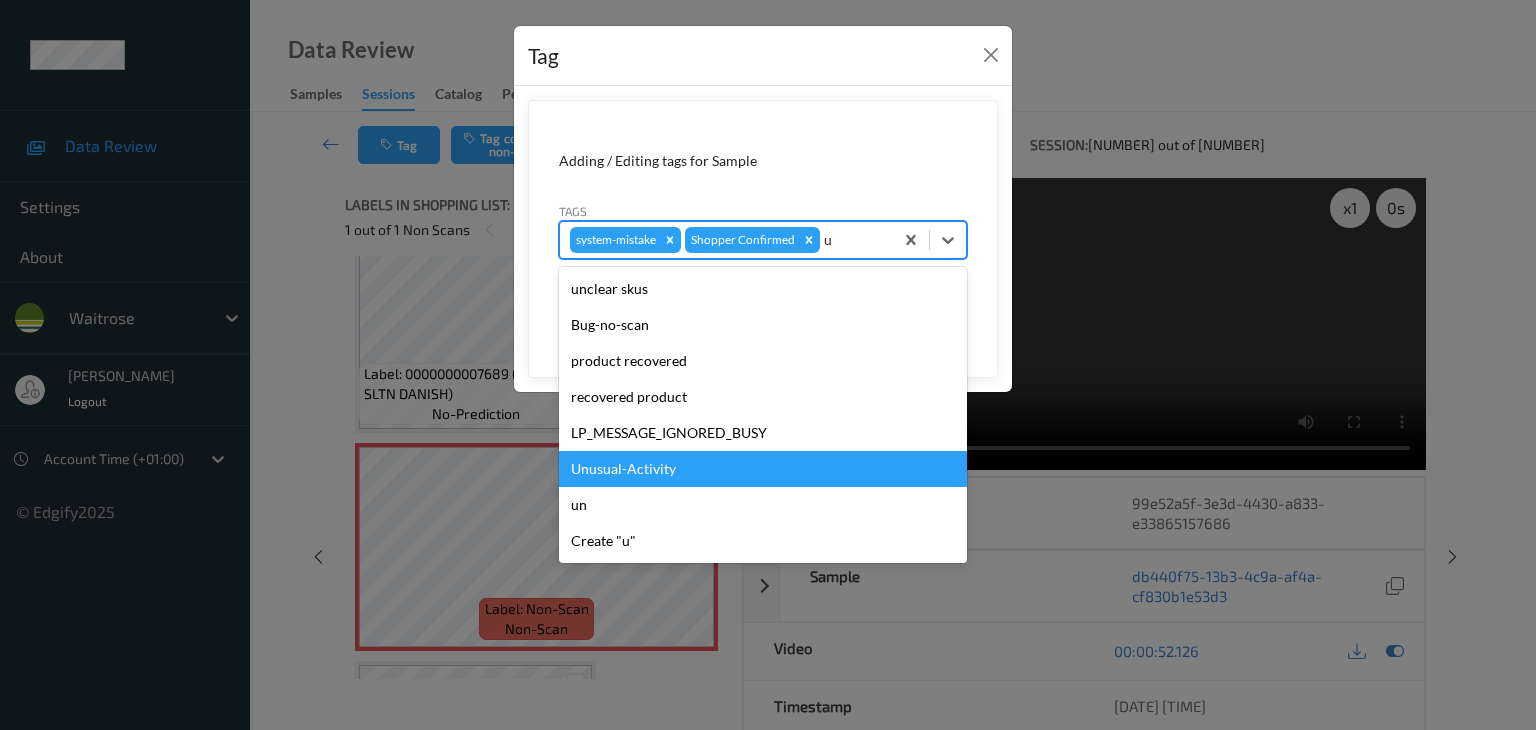 click on "Unusual-Activity" at bounding box center [763, 469] 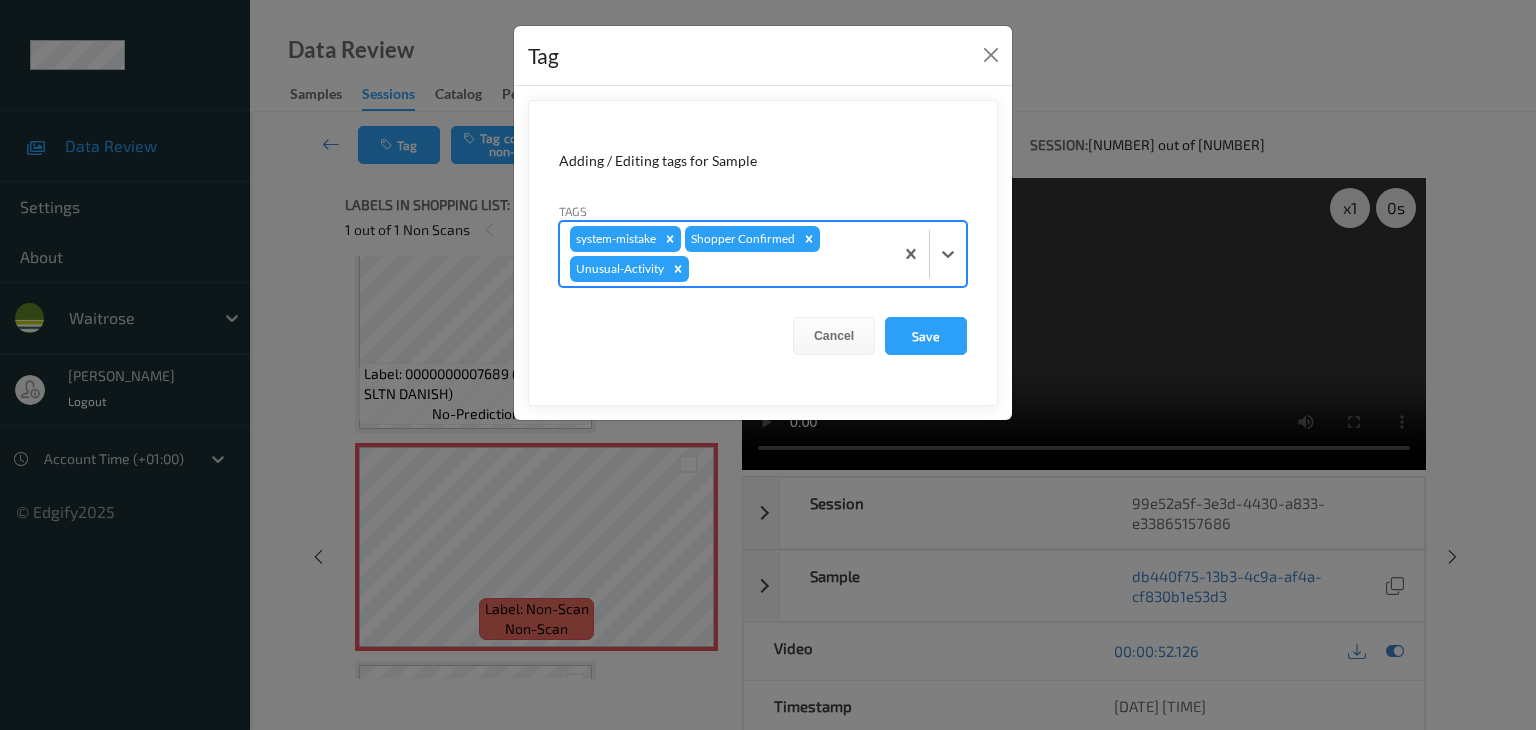 type on "p" 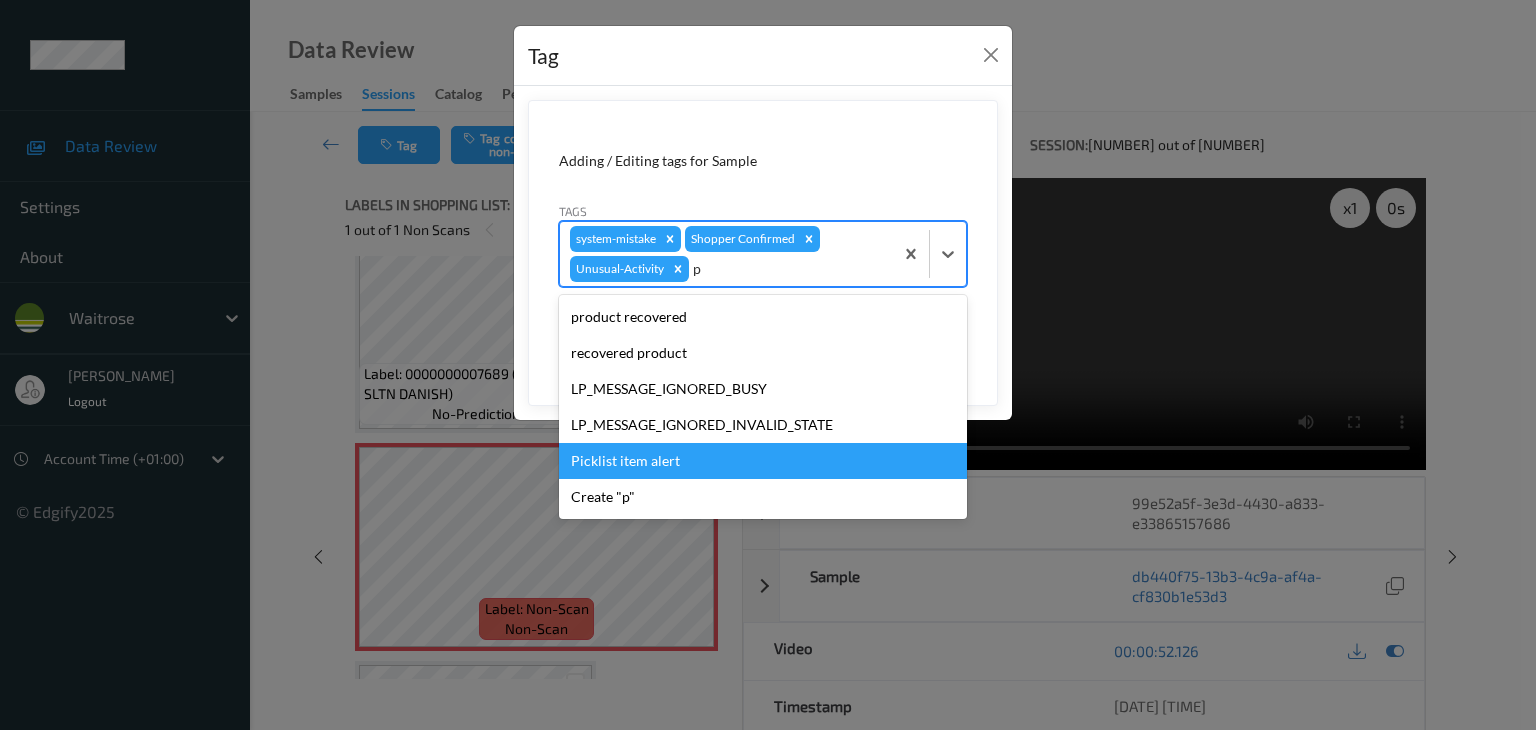 click on "Picklist item alert" at bounding box center [763, 461] 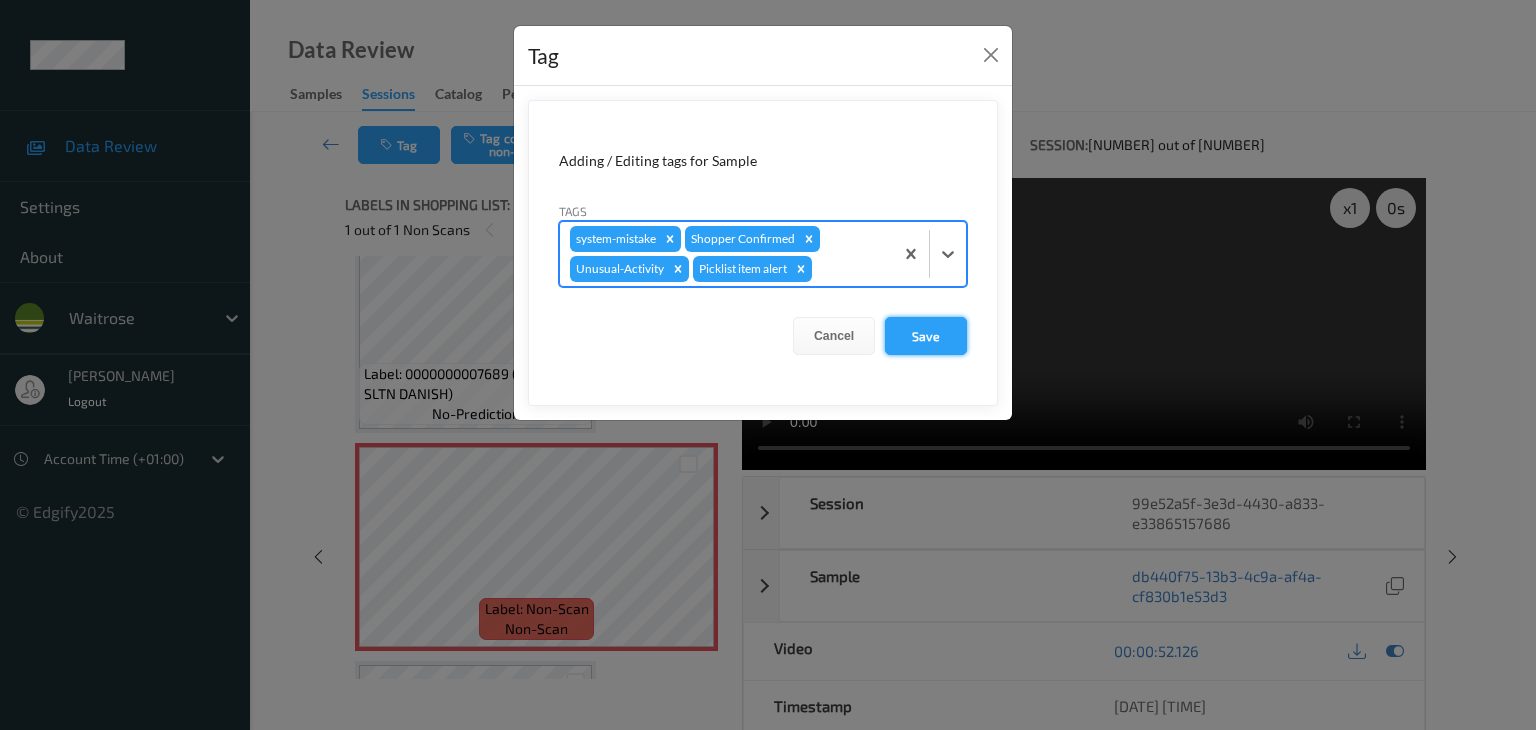click on "Save" at bounding box center (926, 336) 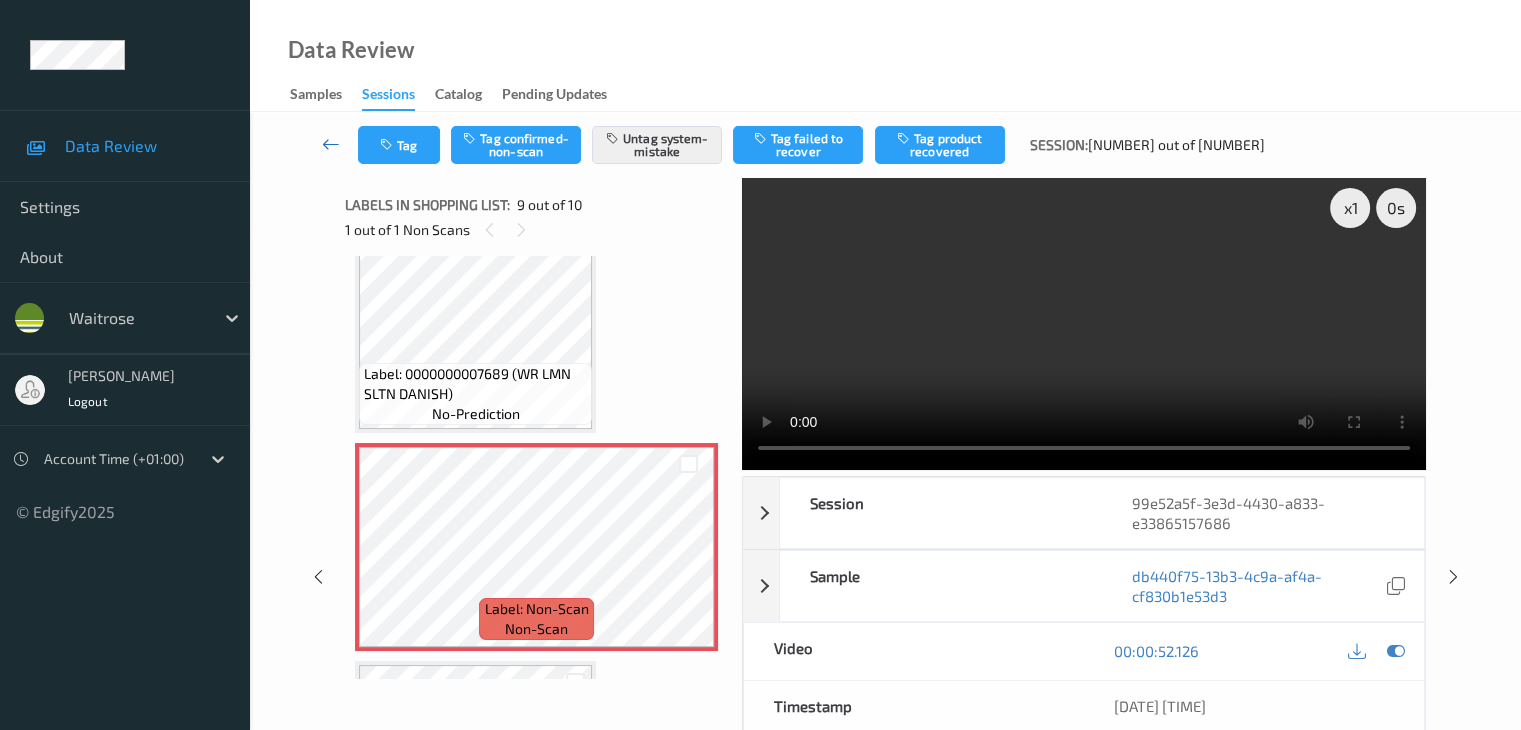 click at bounding box center [331, 144] 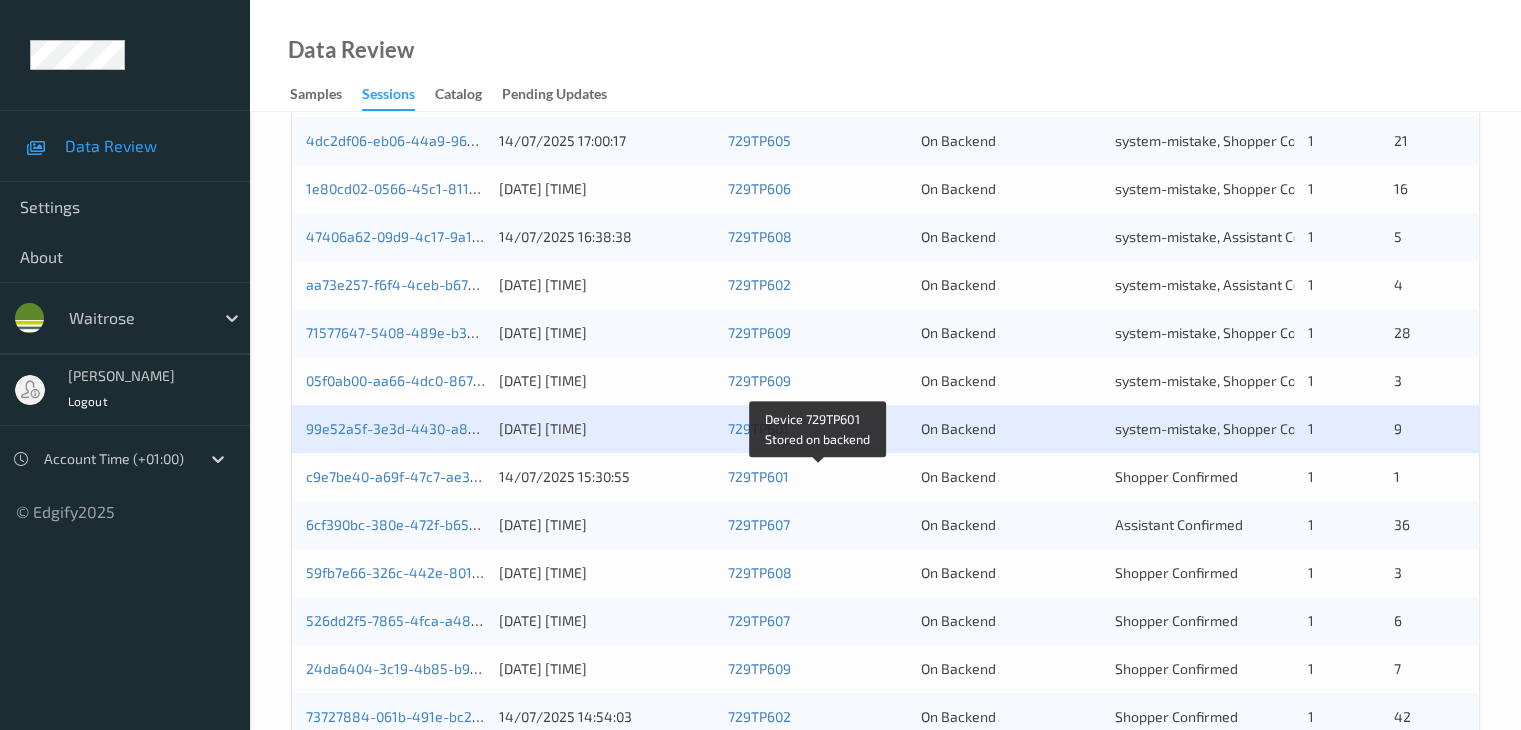 scroll, scrollTop: 900, scrollLeft: 0, axis: vertical 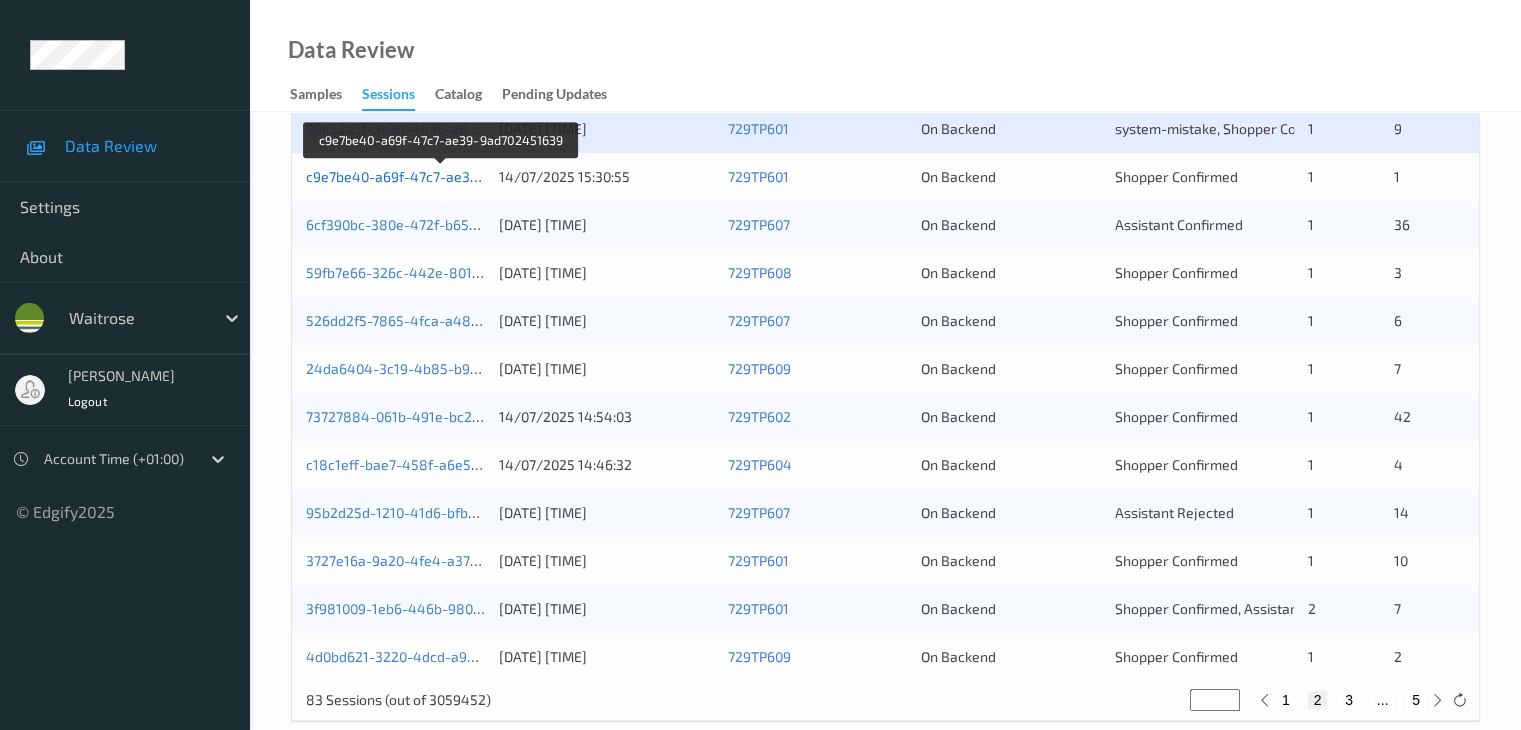 click on "c9e7be40-a69f-47c7-ae39-9ad702451639" at bounding box center [442, 176] 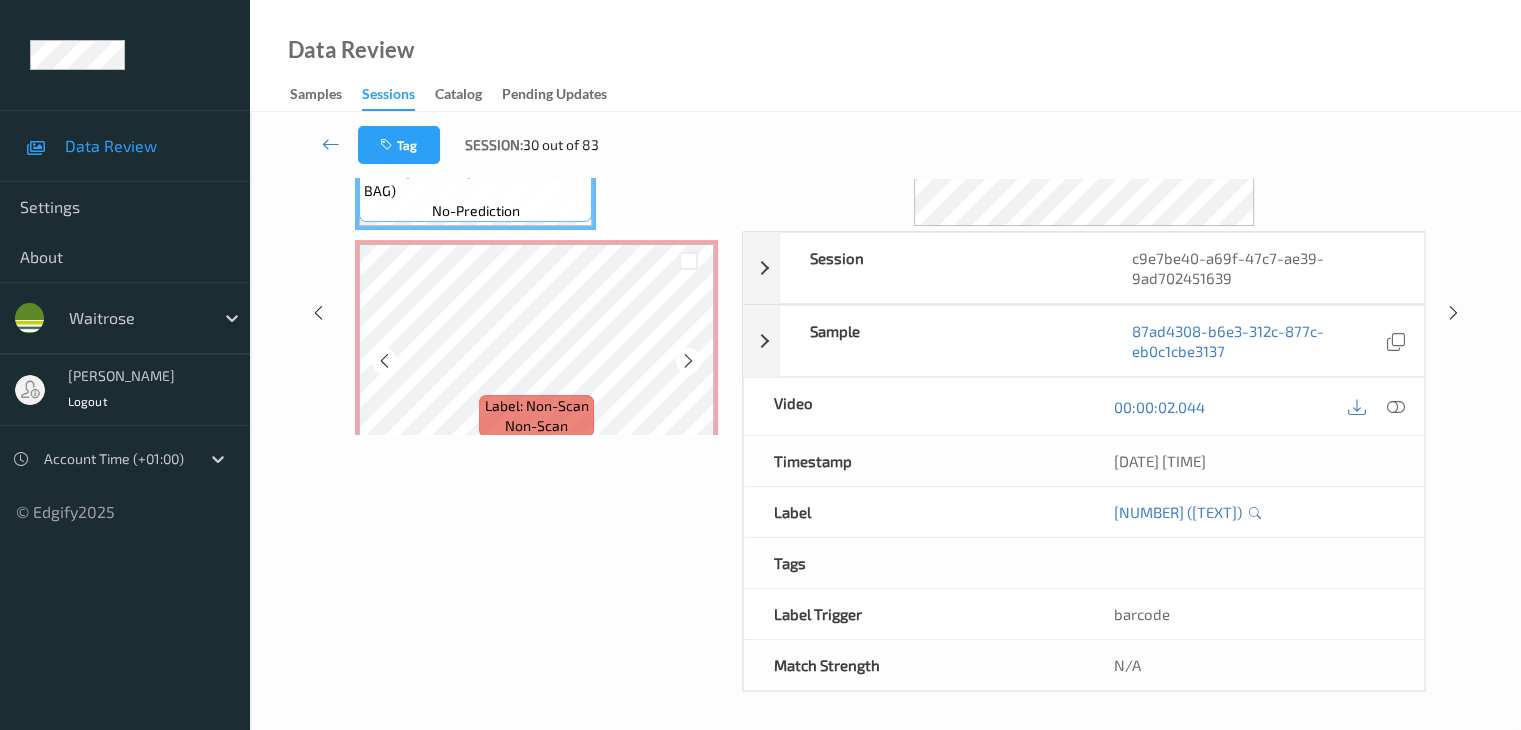 scroll, scrollTop: 0, scrollLeft: 0, axis: both 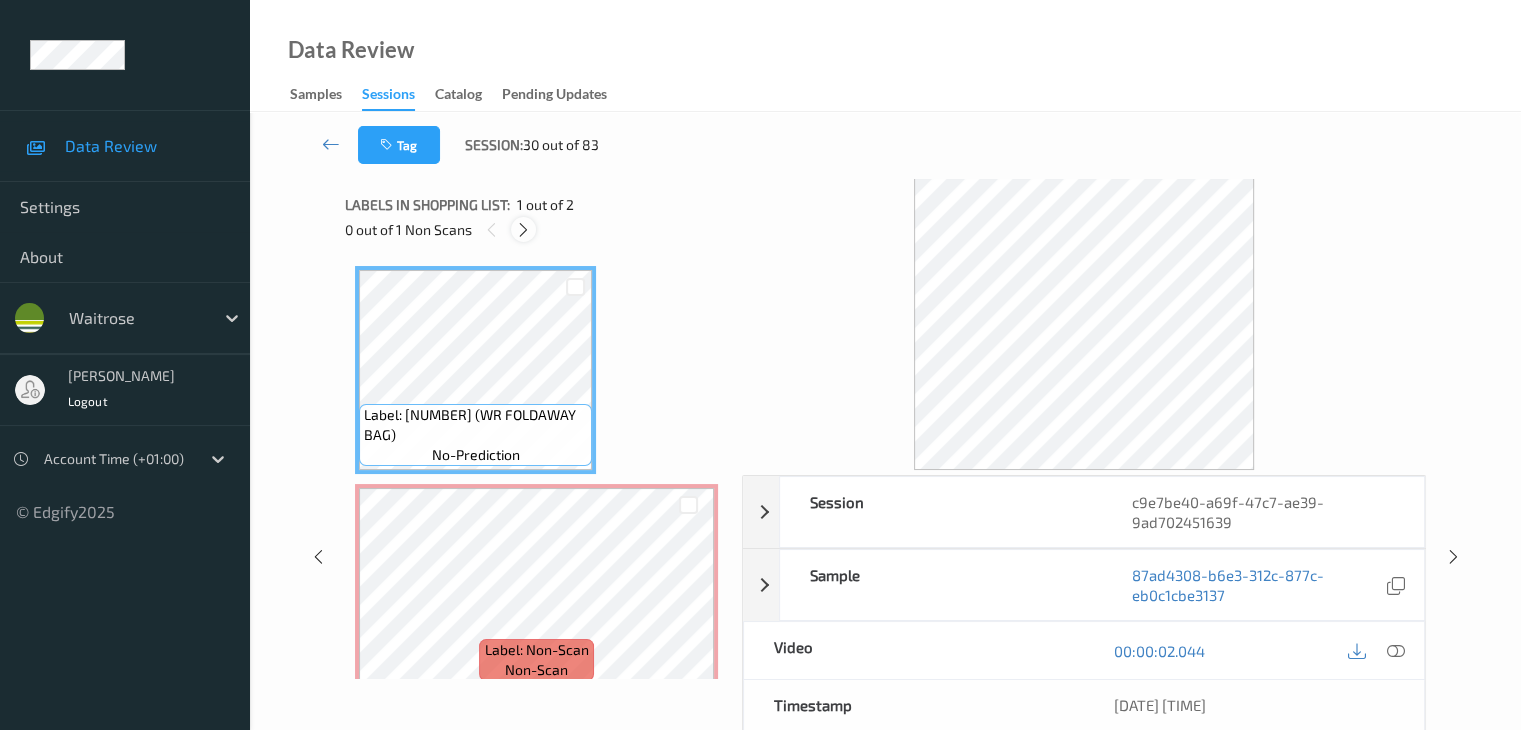 click at bounding box center (523, 230) 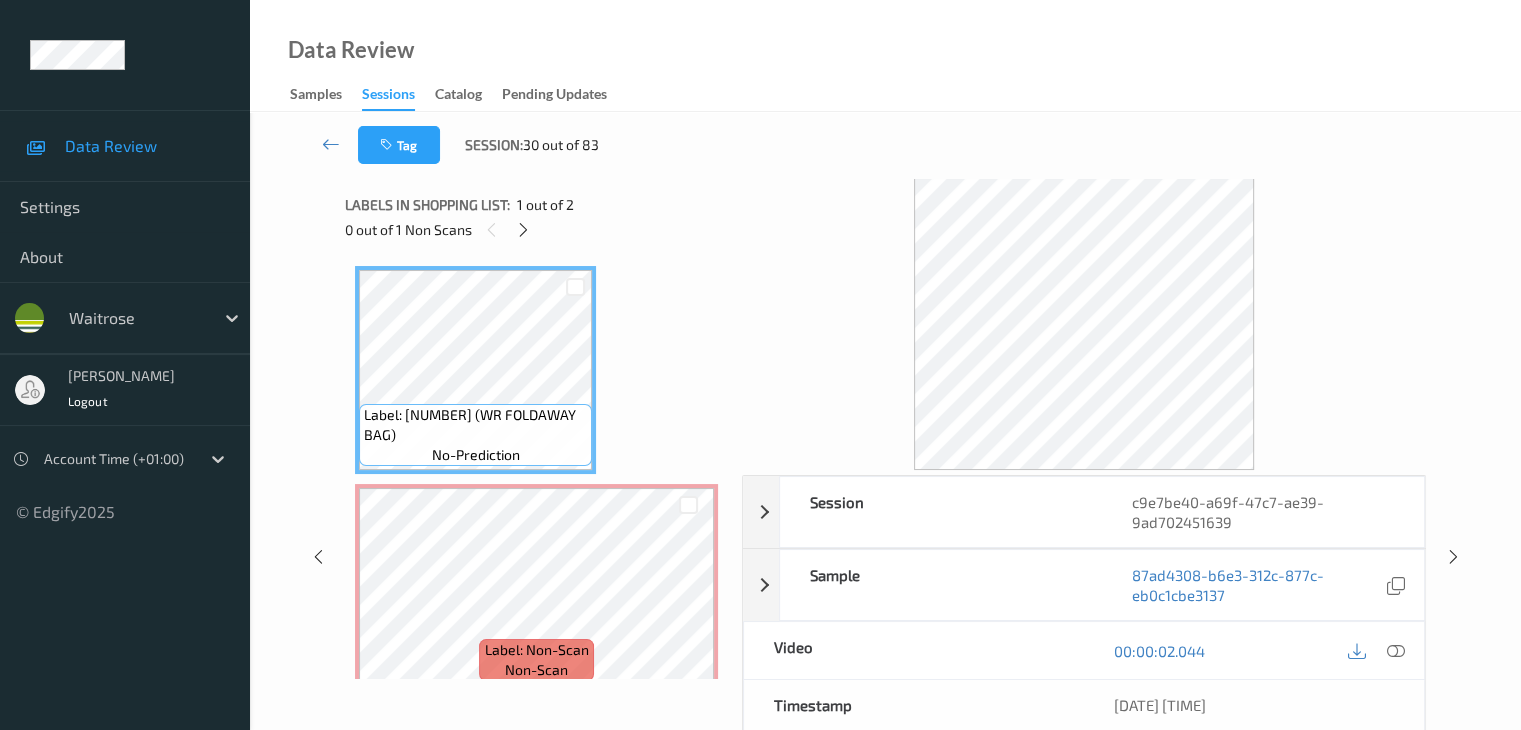 scroll, scrollTop: 10, scrollLeft: 0, axis: vertical 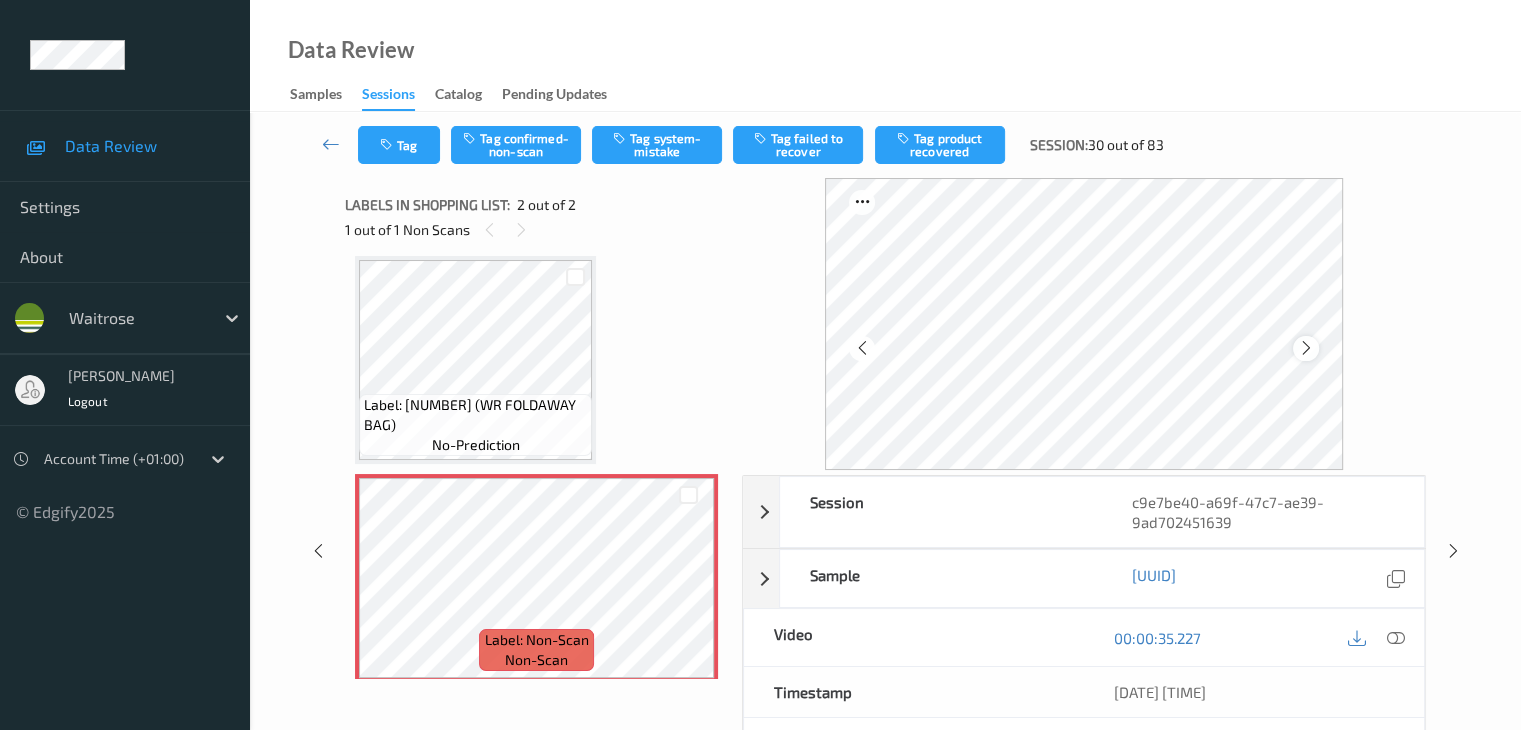 click at bounding box center (1306, 348) 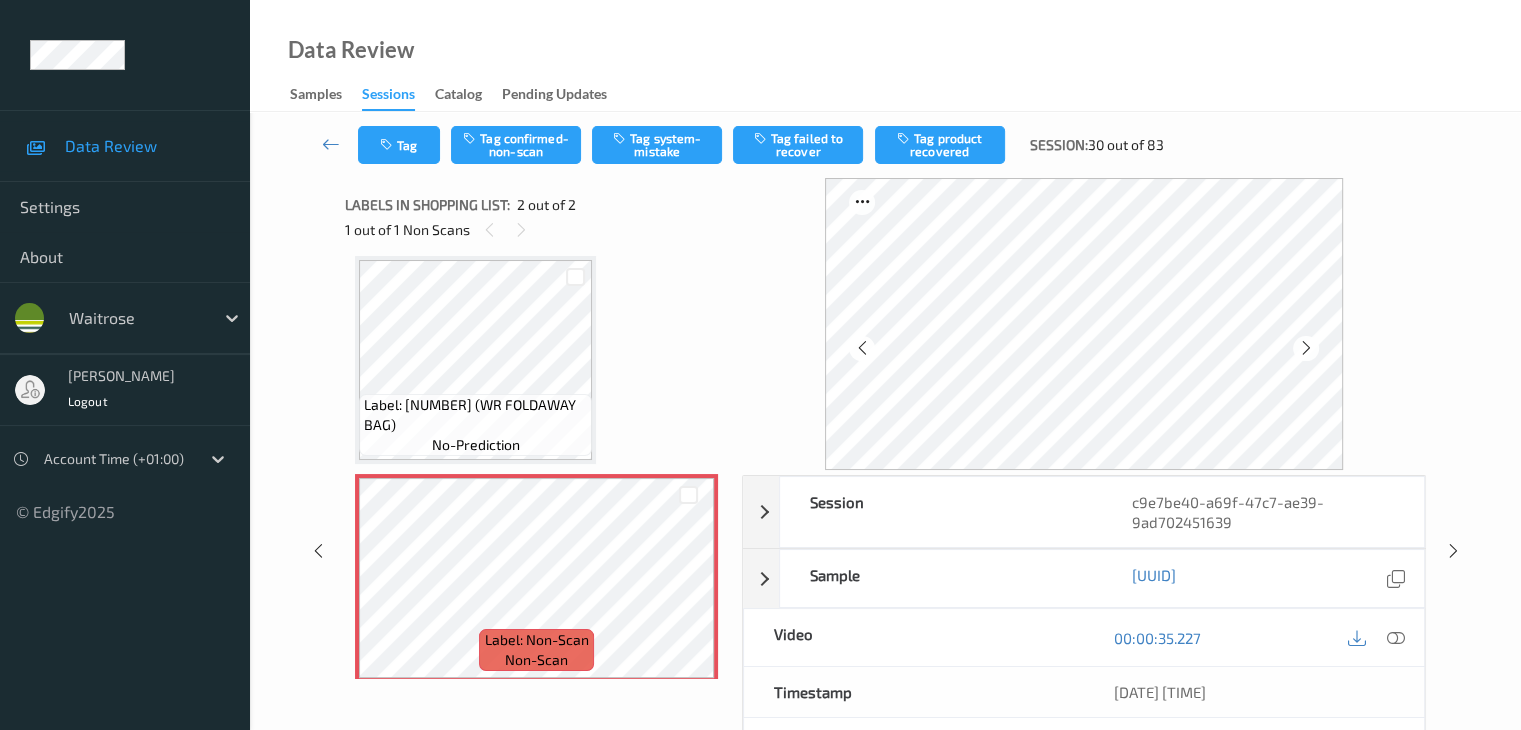 click at bounding box center [1306, 348] 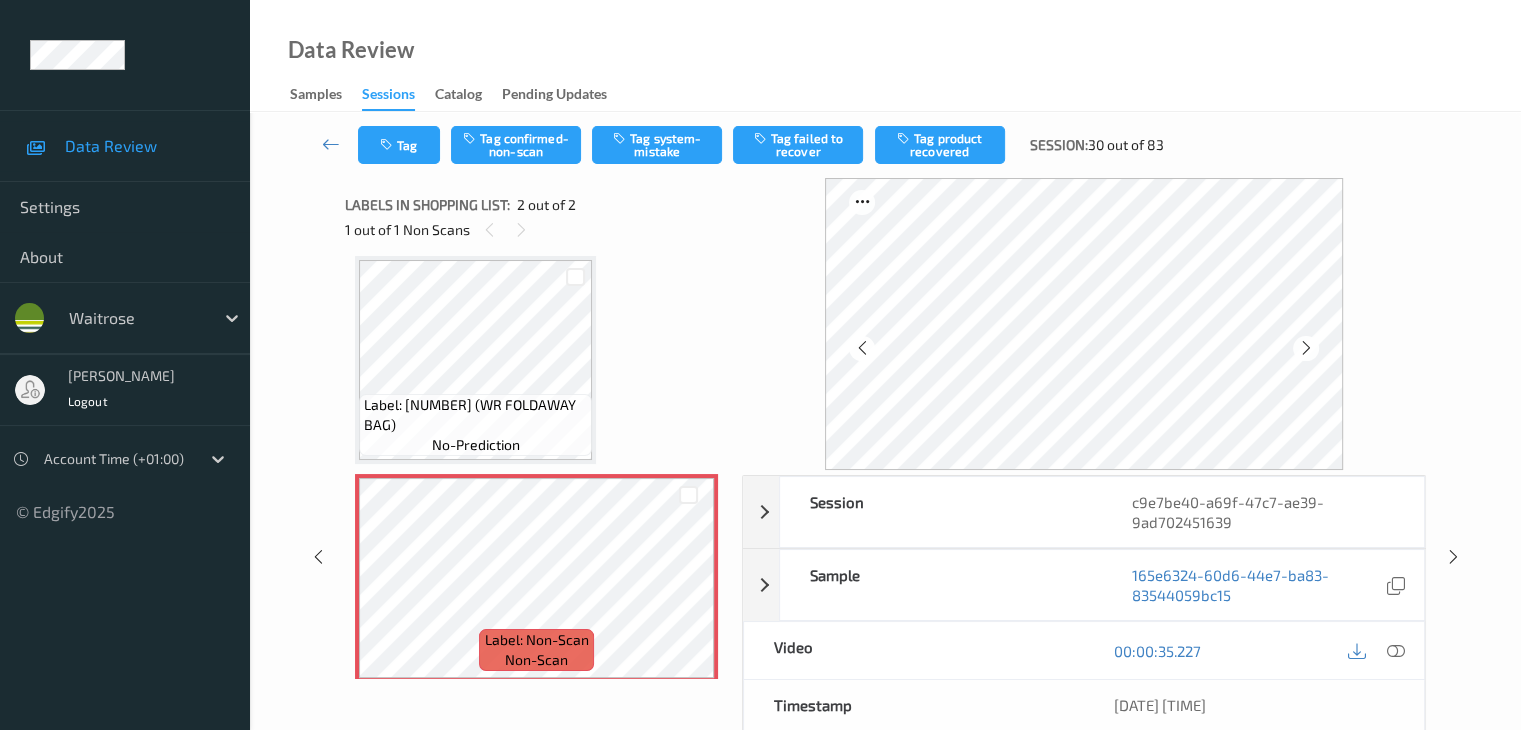 click at bounding box center (1306, 348) 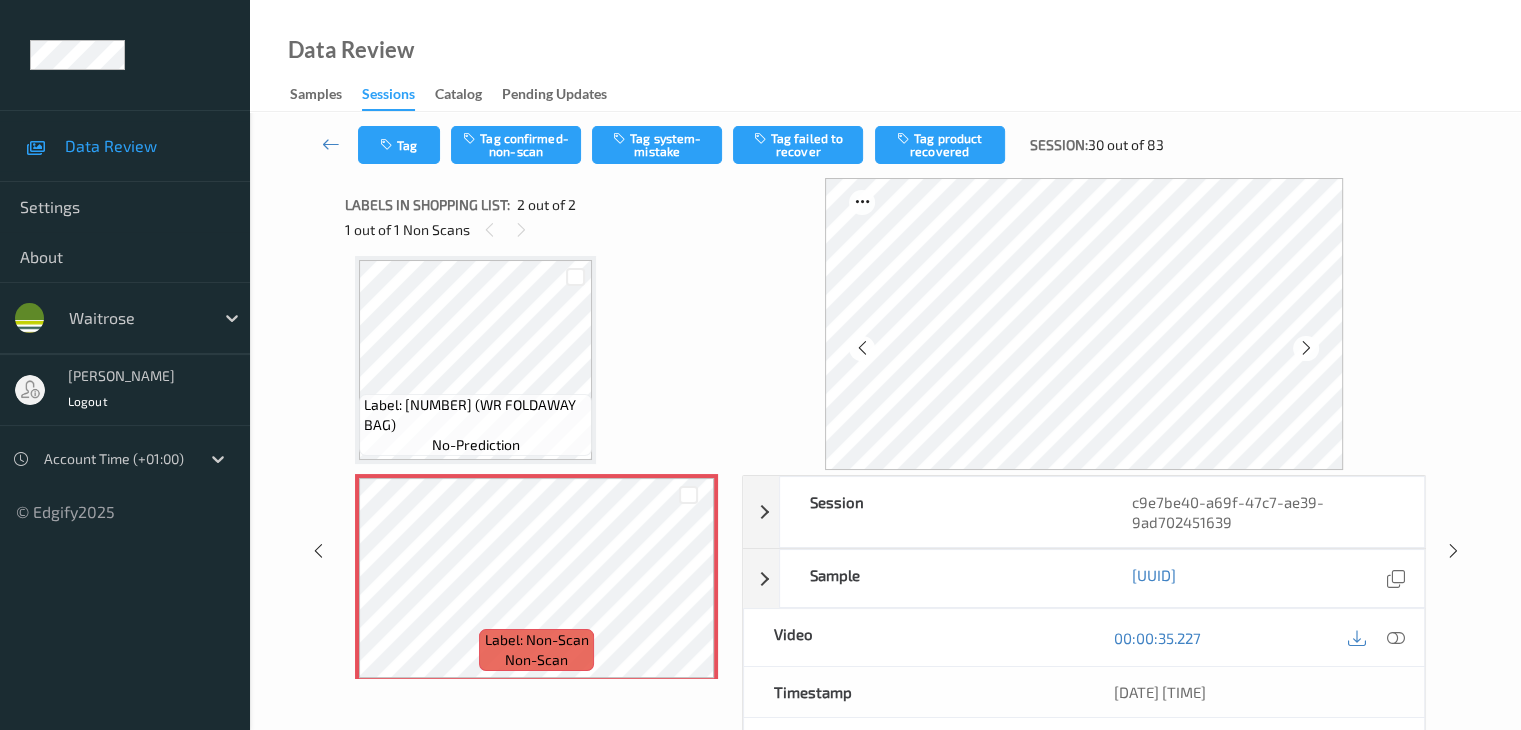 click at bounding box center [1306, 348] 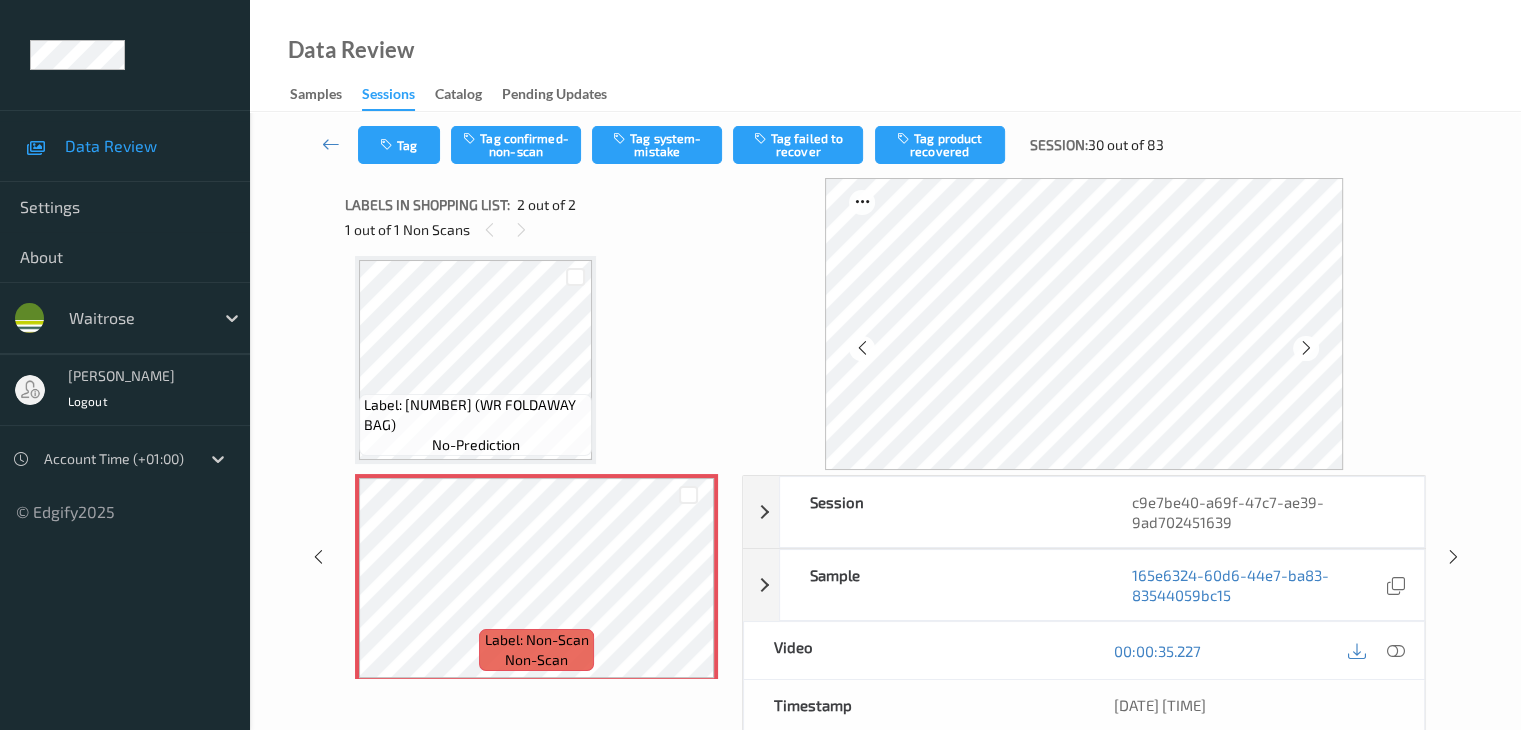 click at bounding box center (1306, 348) 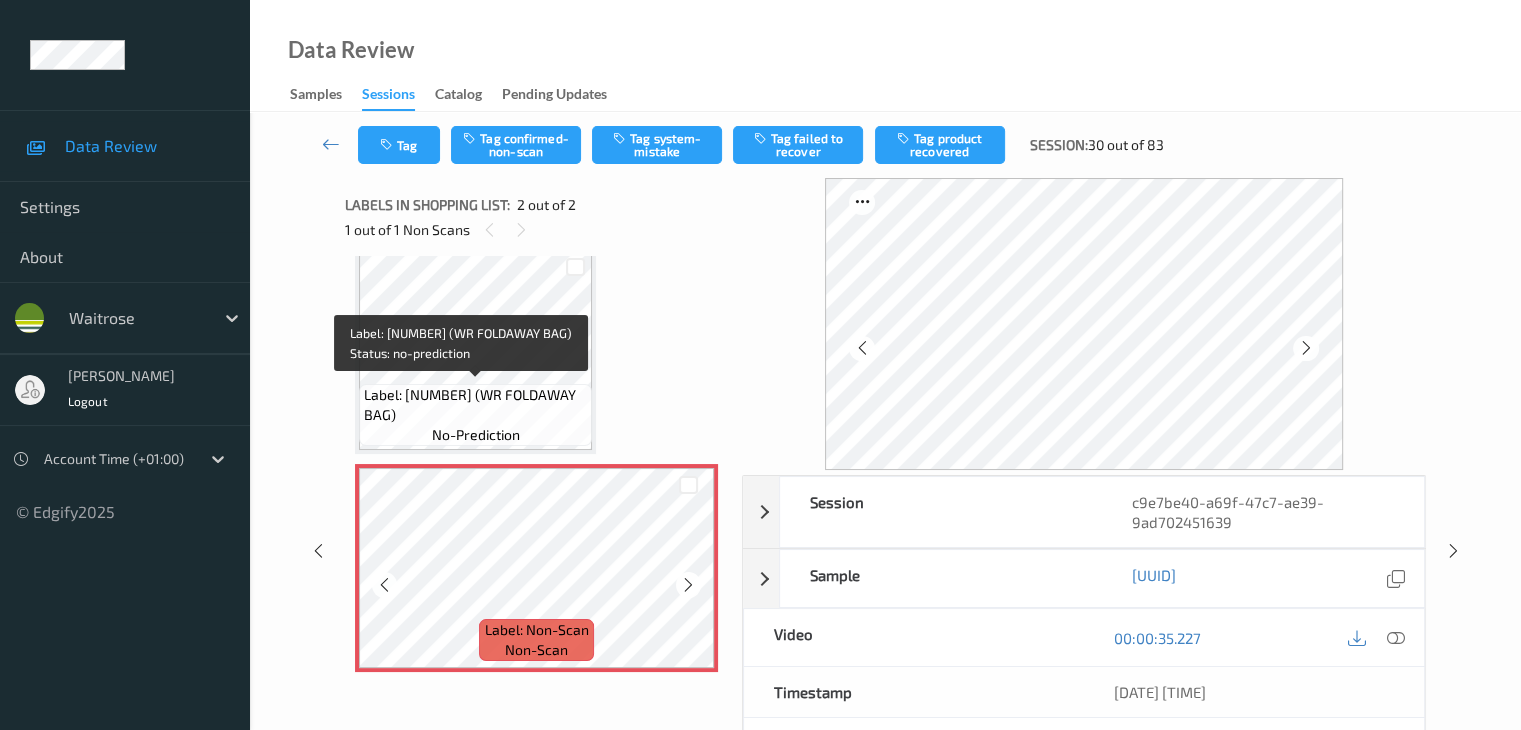 scroll, scrollTop: 23, scrollLeft: 0, axis: vertical 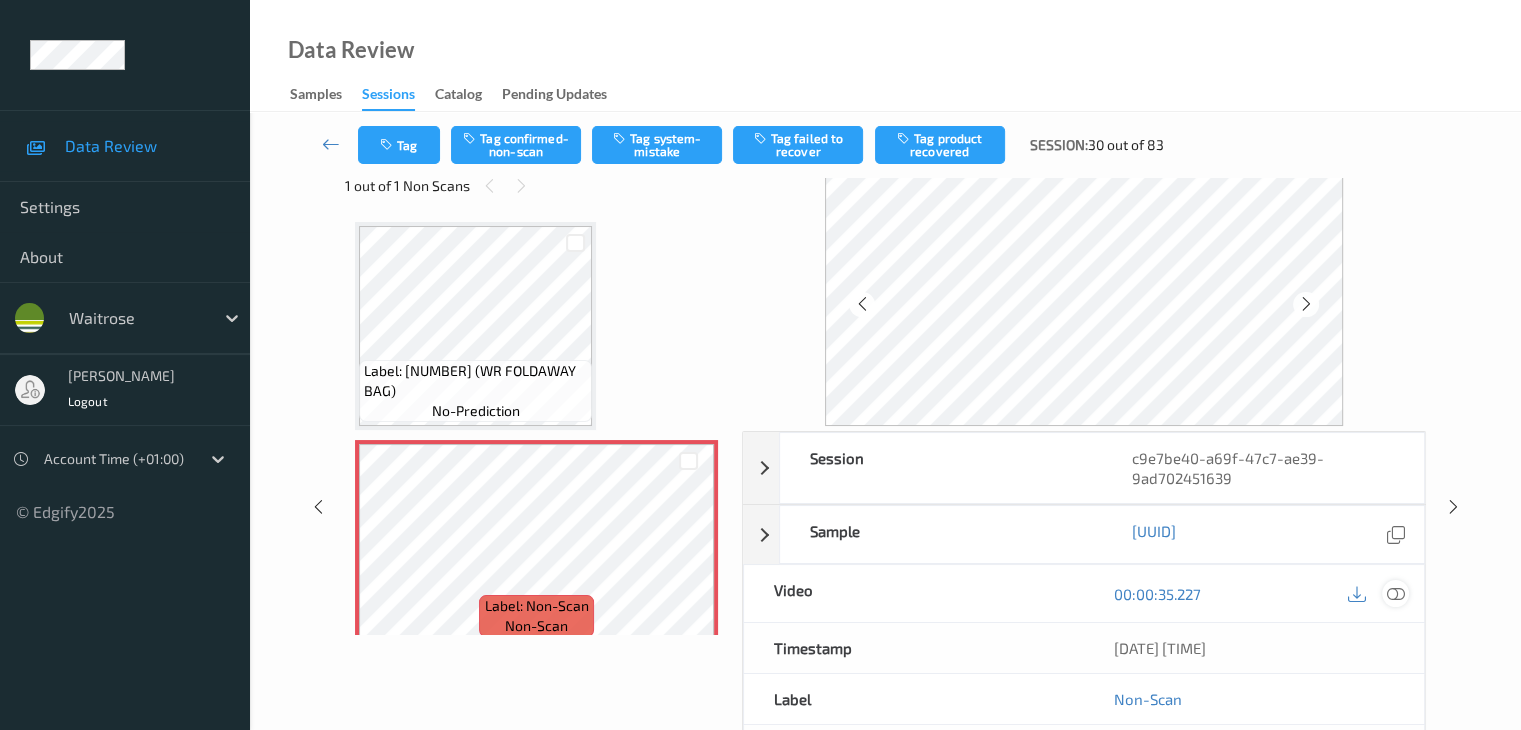 click at bounding box center (1395, 594) 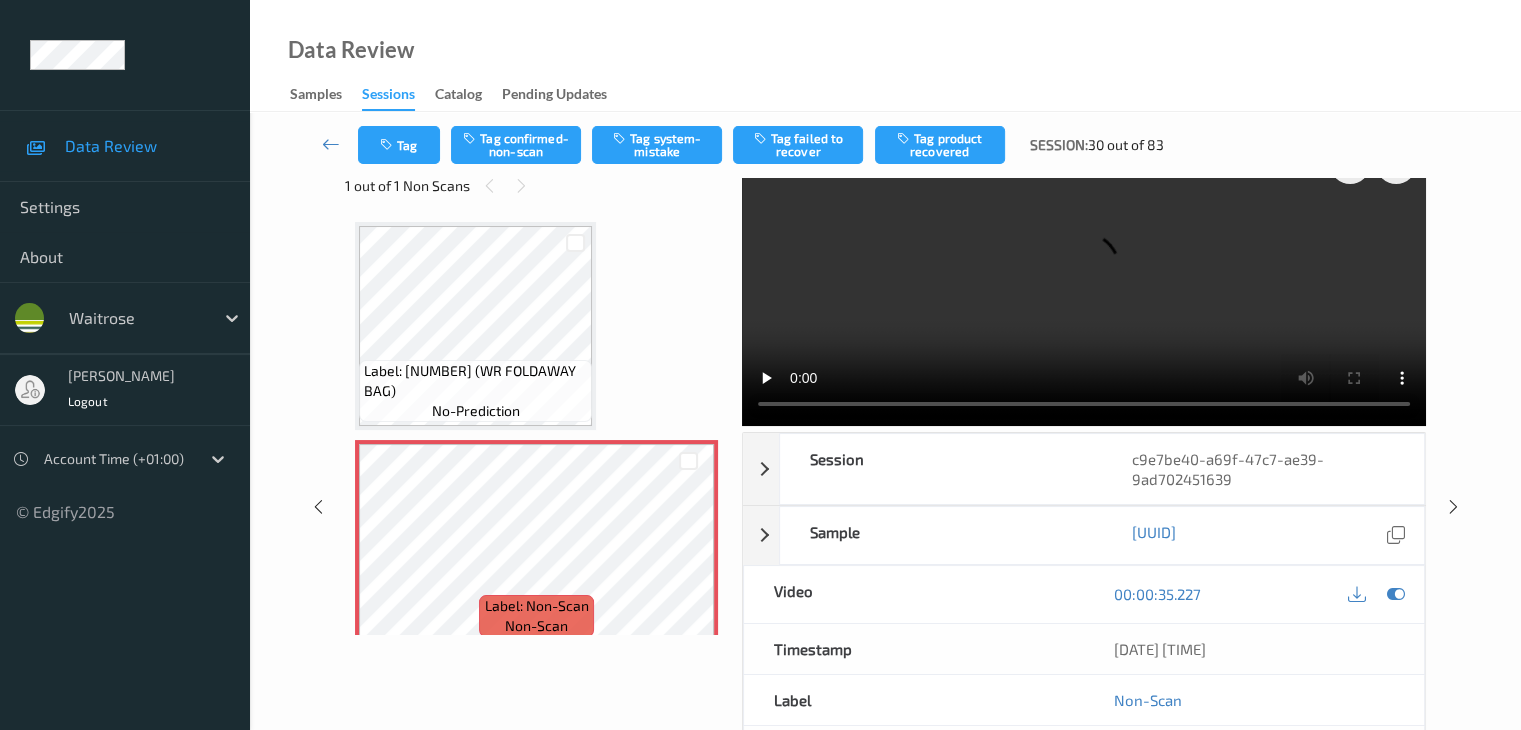 click on "Label: 5000169617380 (WR FOLDAWAY BAG)" at bounding box center [475, 381] 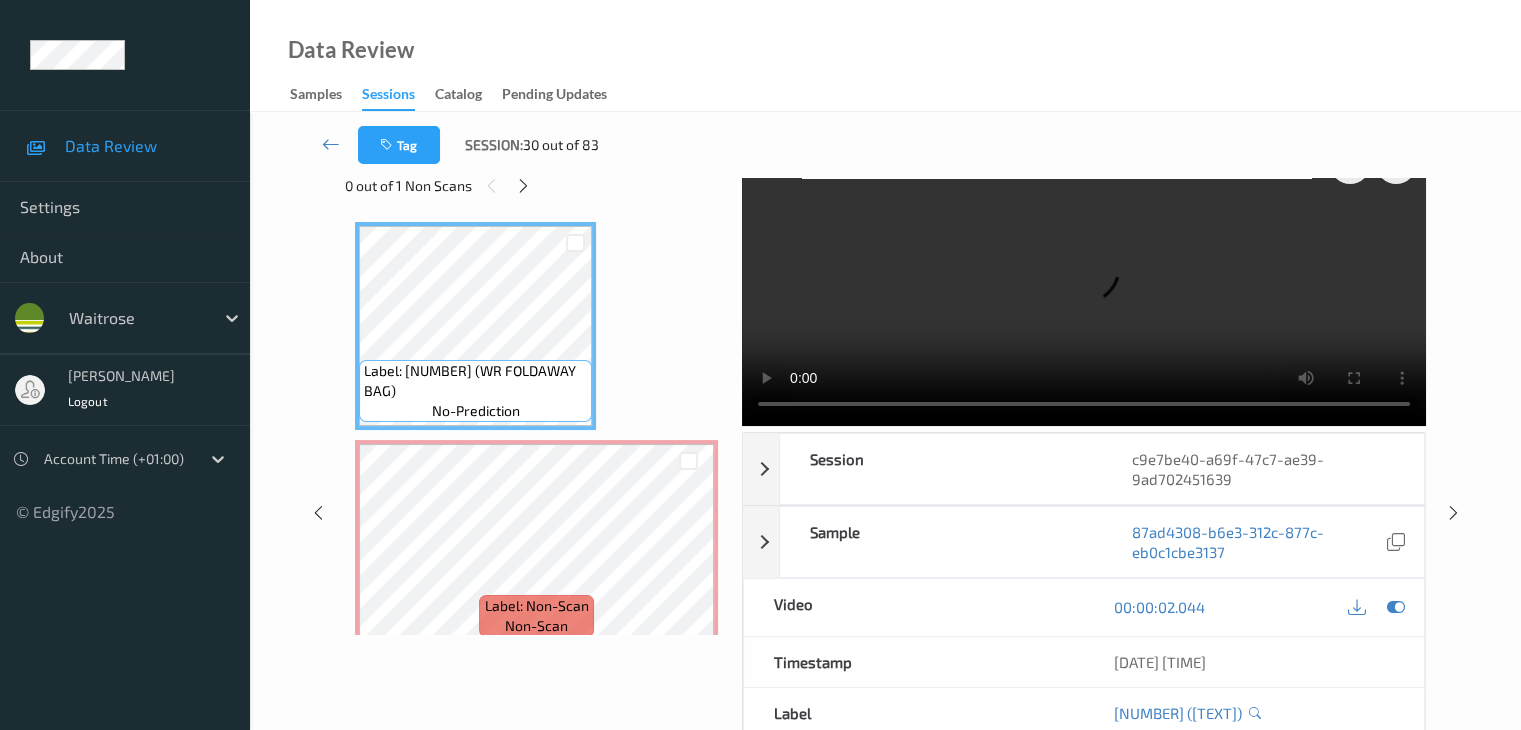 type 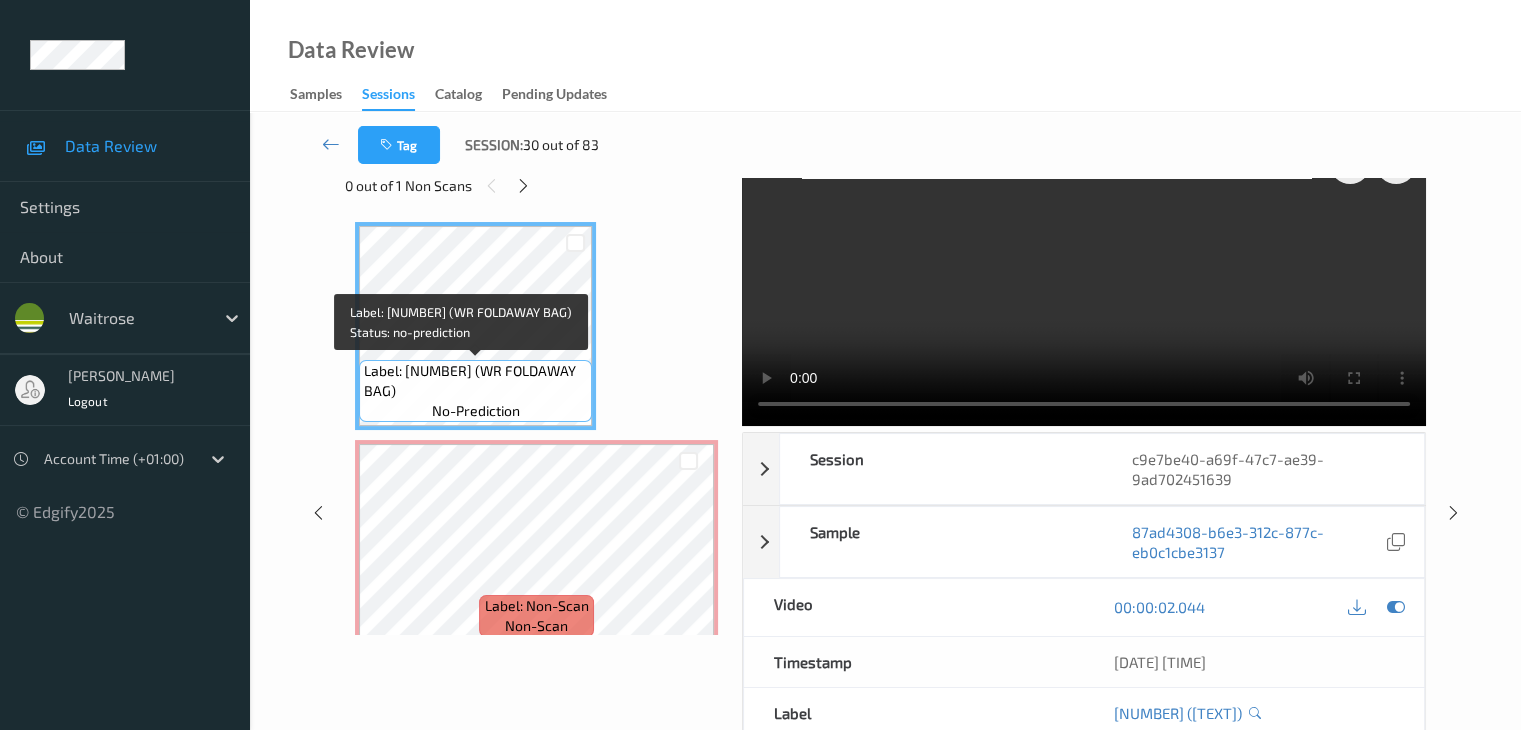 click on "Label: 5000169617380 (WR FOLDAWAY BAG)" at bounding box center (475, 381) 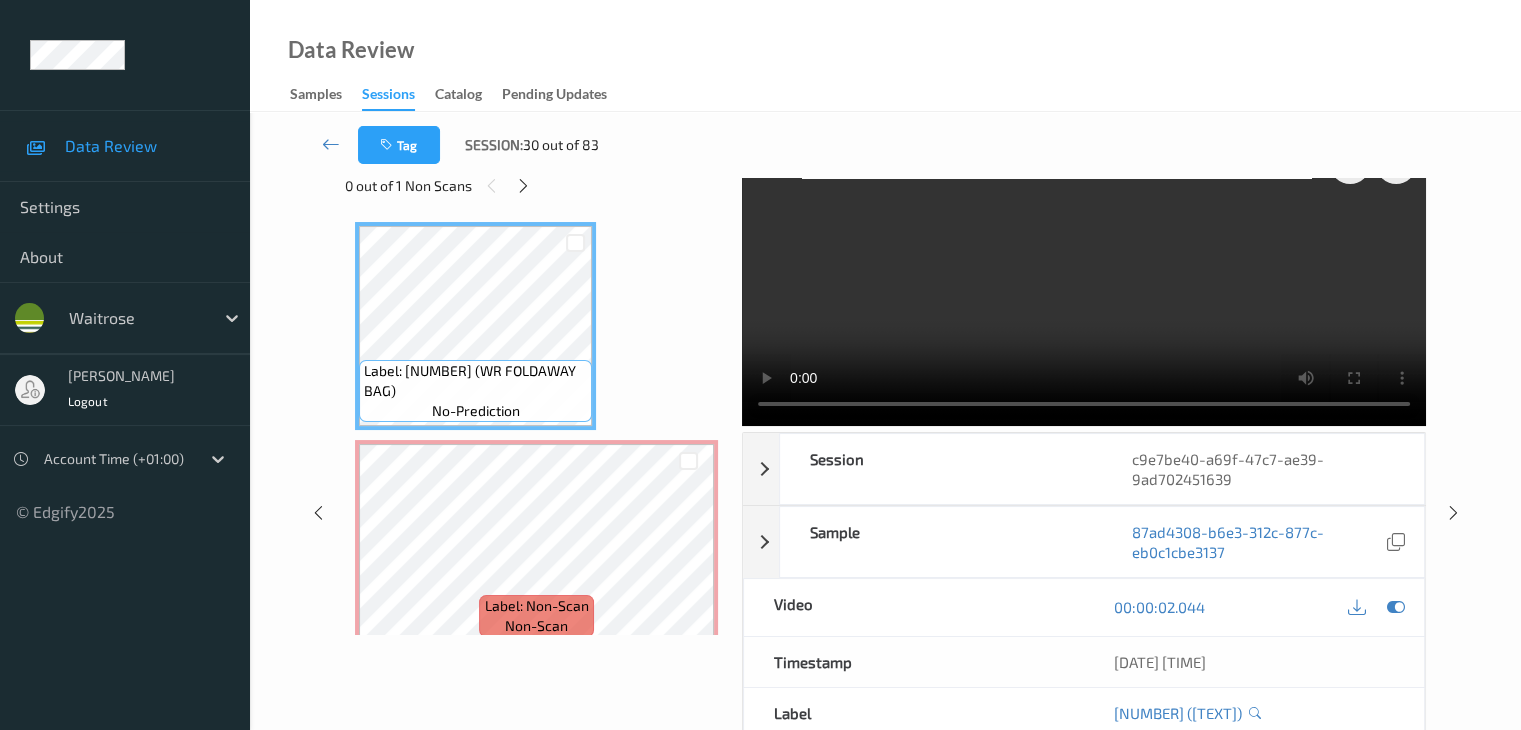 scroll, scrollTop: 0, scrollLeft: 0, axis: both 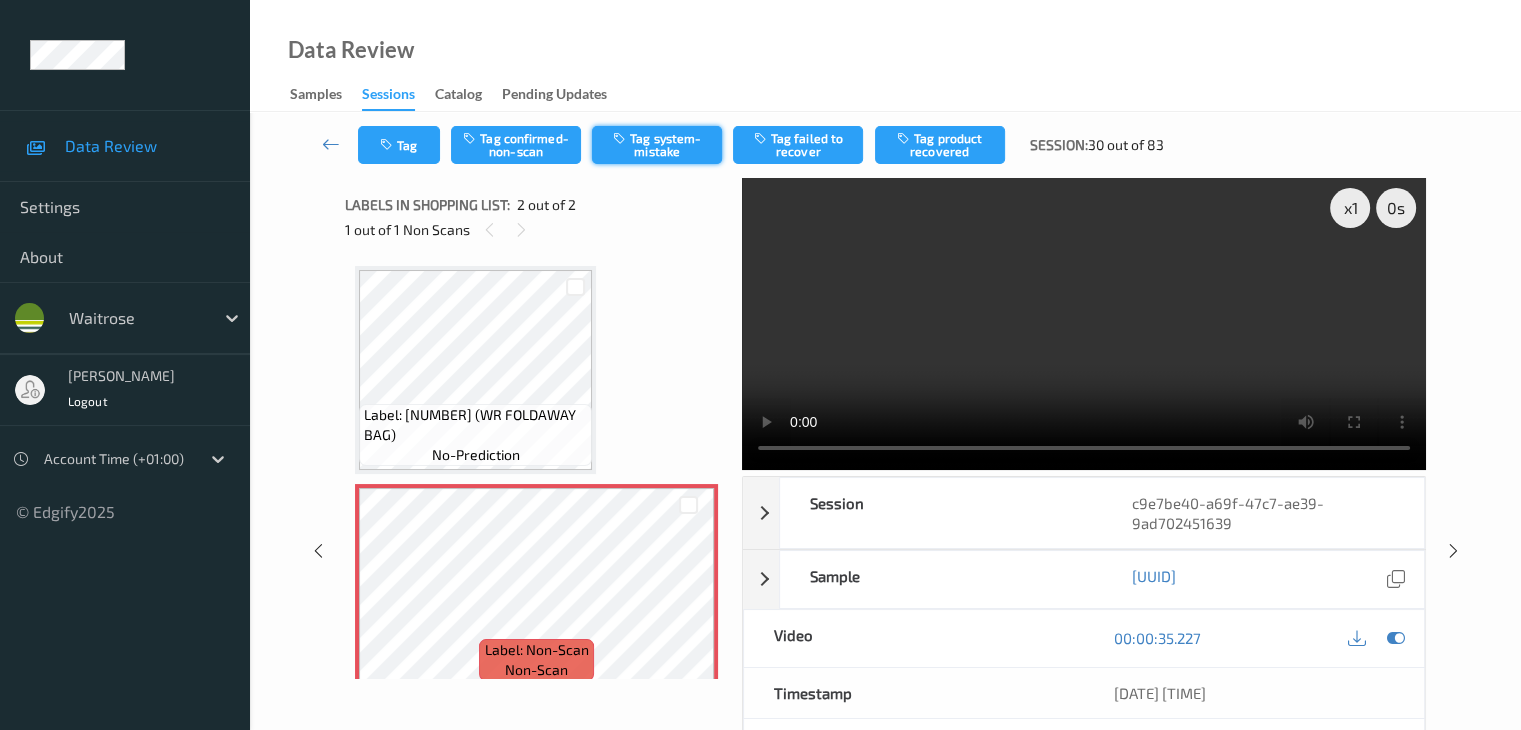 click on "Tag   system-mistake" at bounding box center (657, 145) 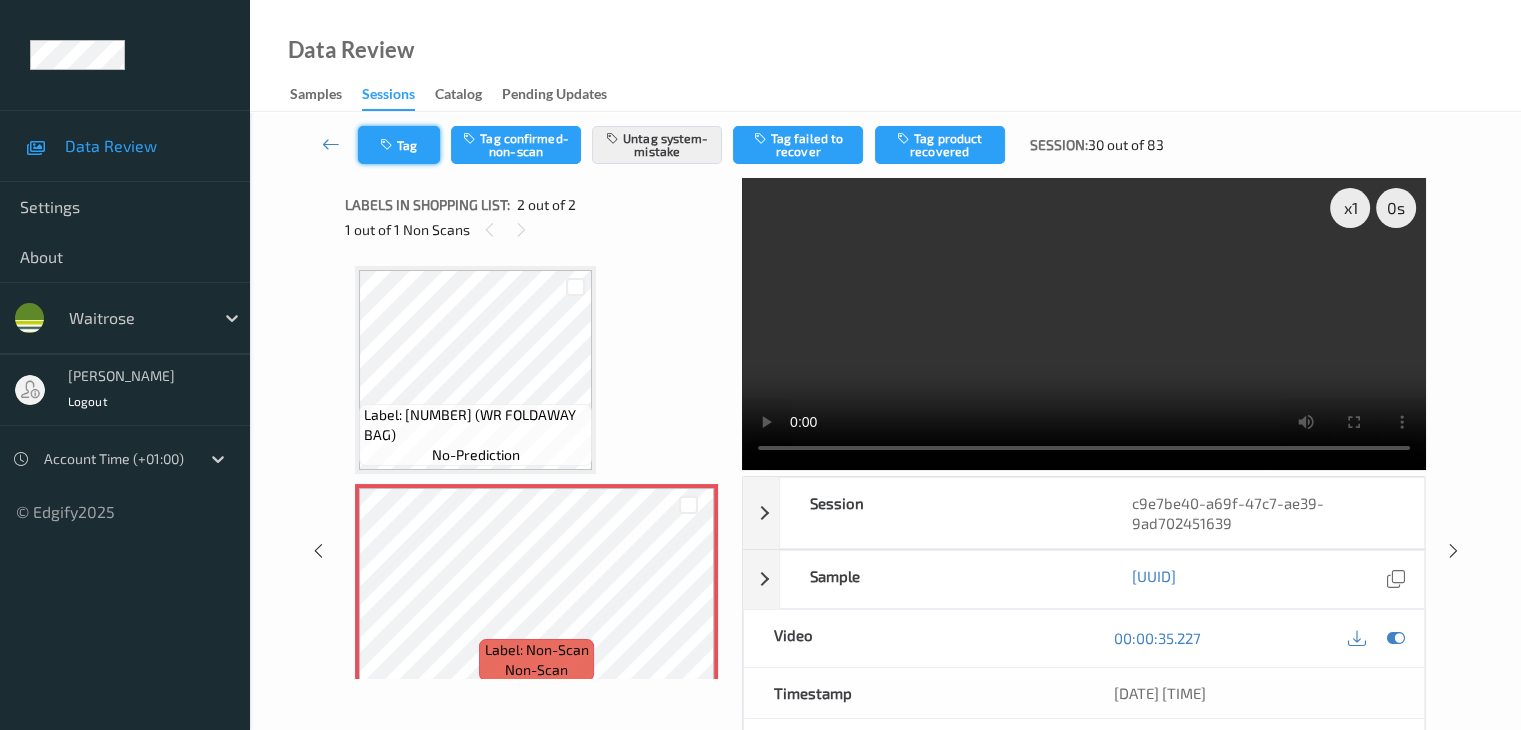 click on "Tag" at bounding box center (399, 145) 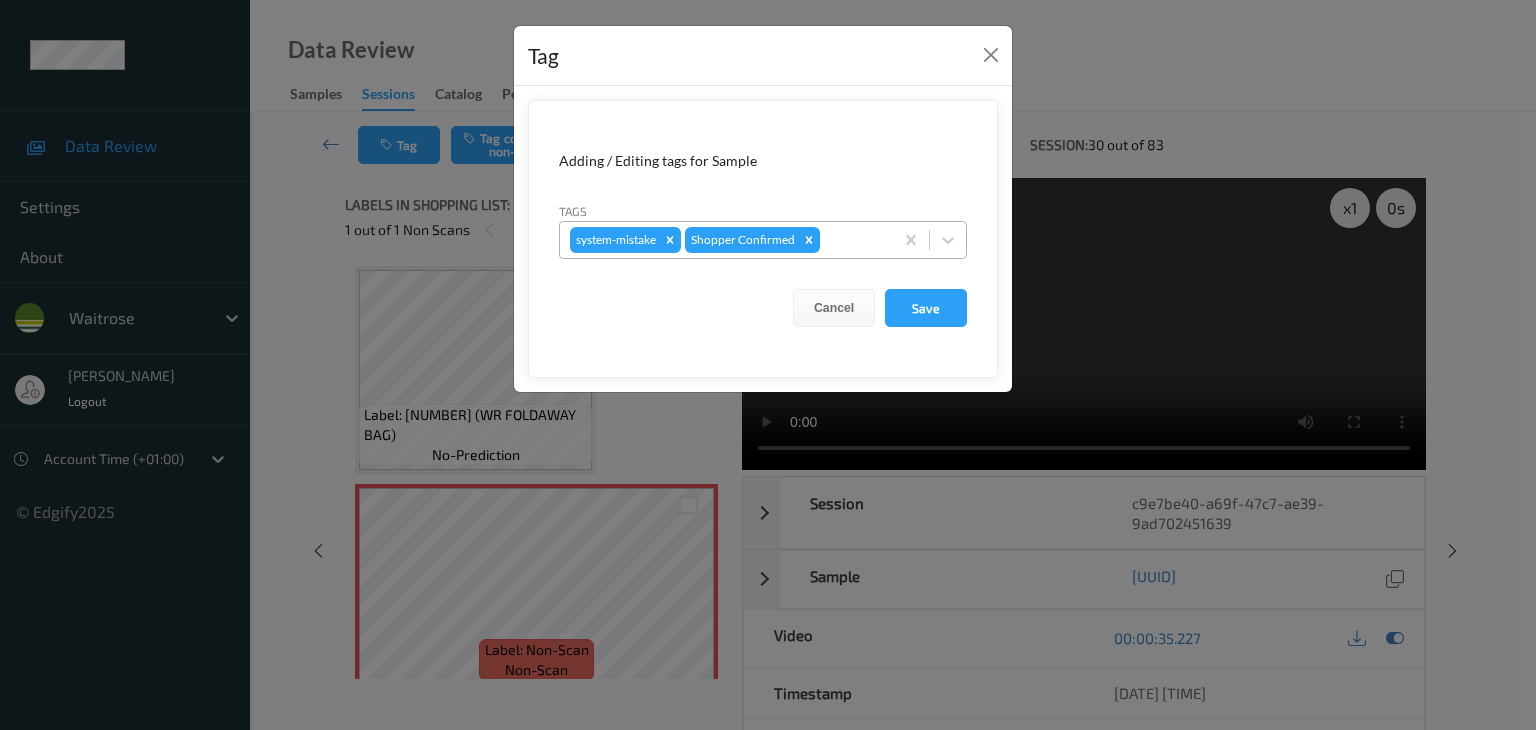 click at bounding box center [853, 240] 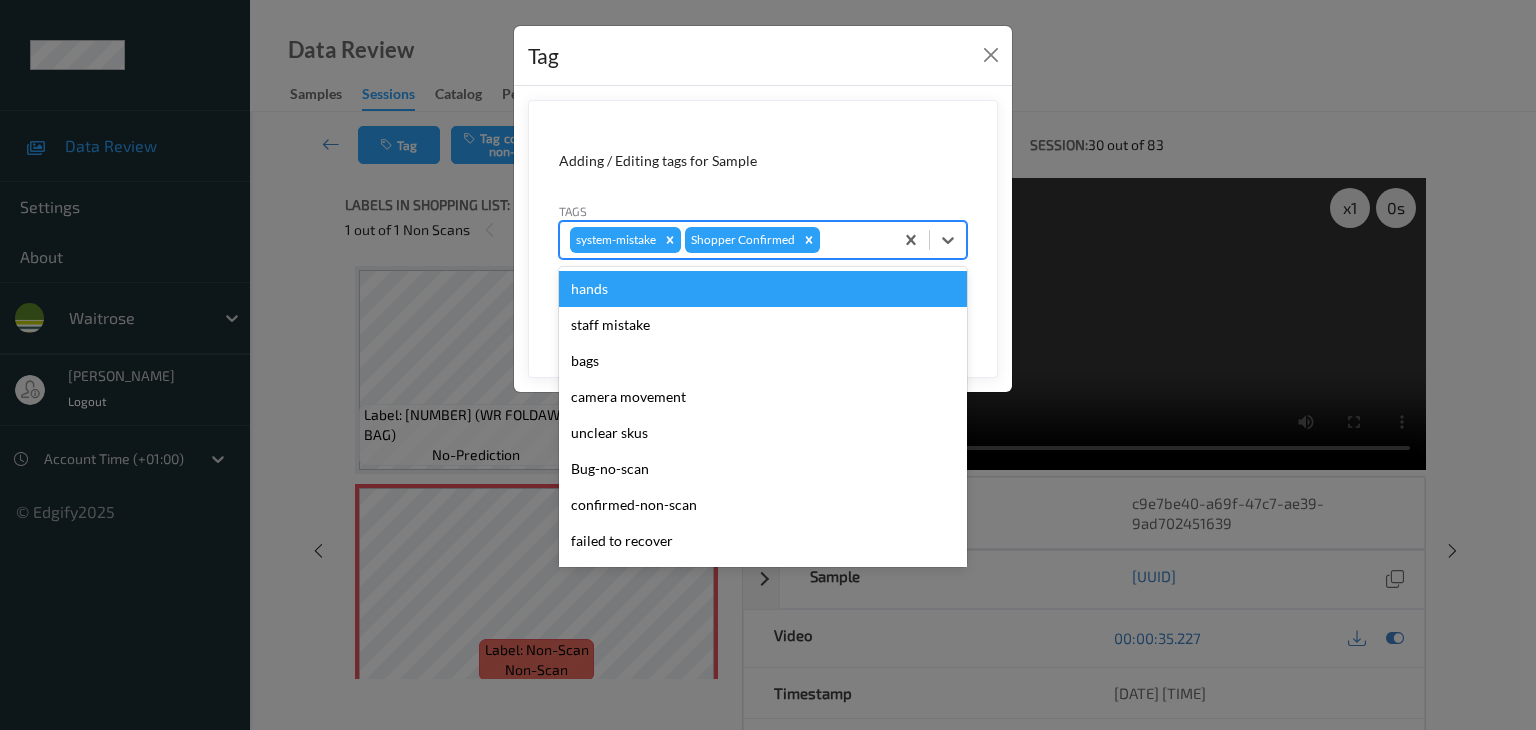 type on "u" 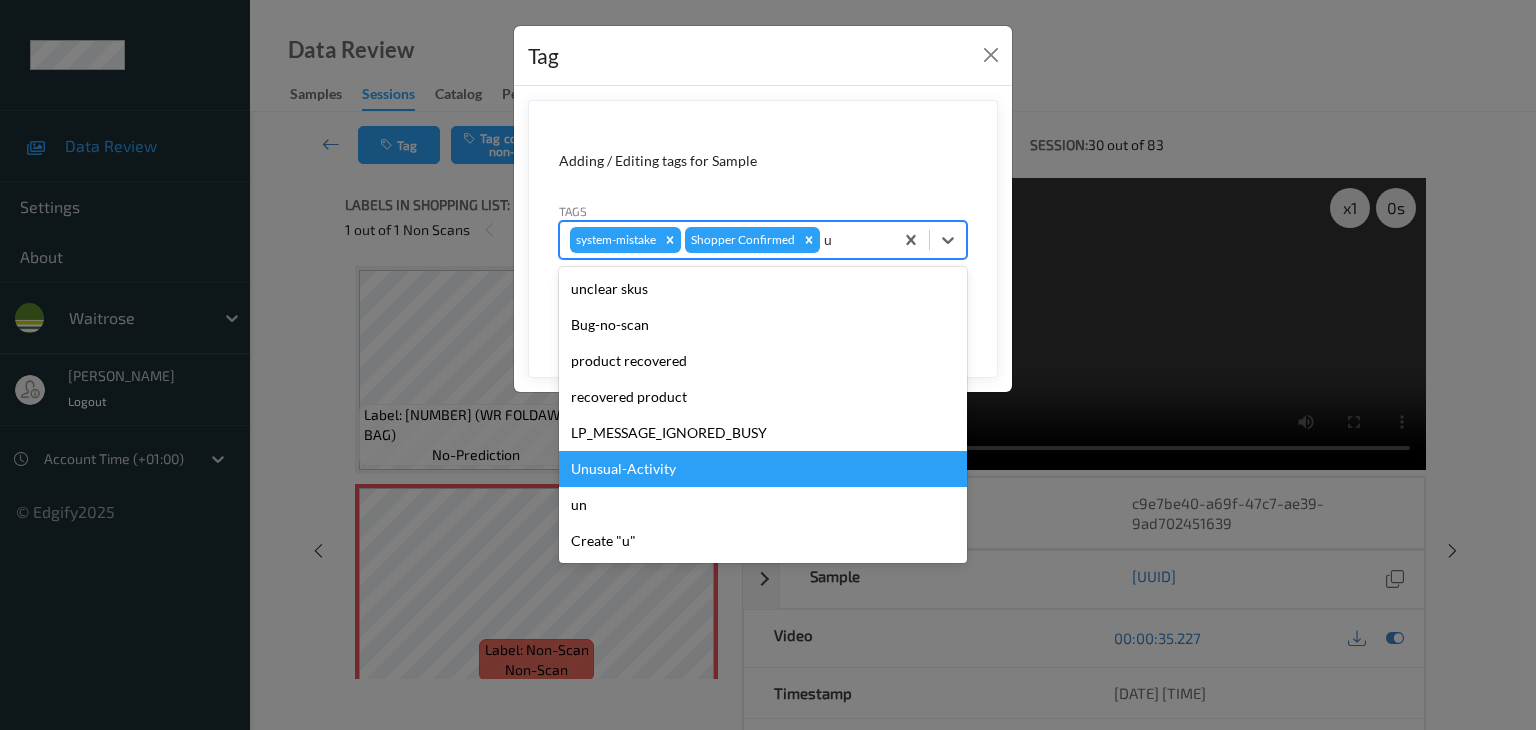 click on "Unusual-Activity" at bounding box center (763, 469) 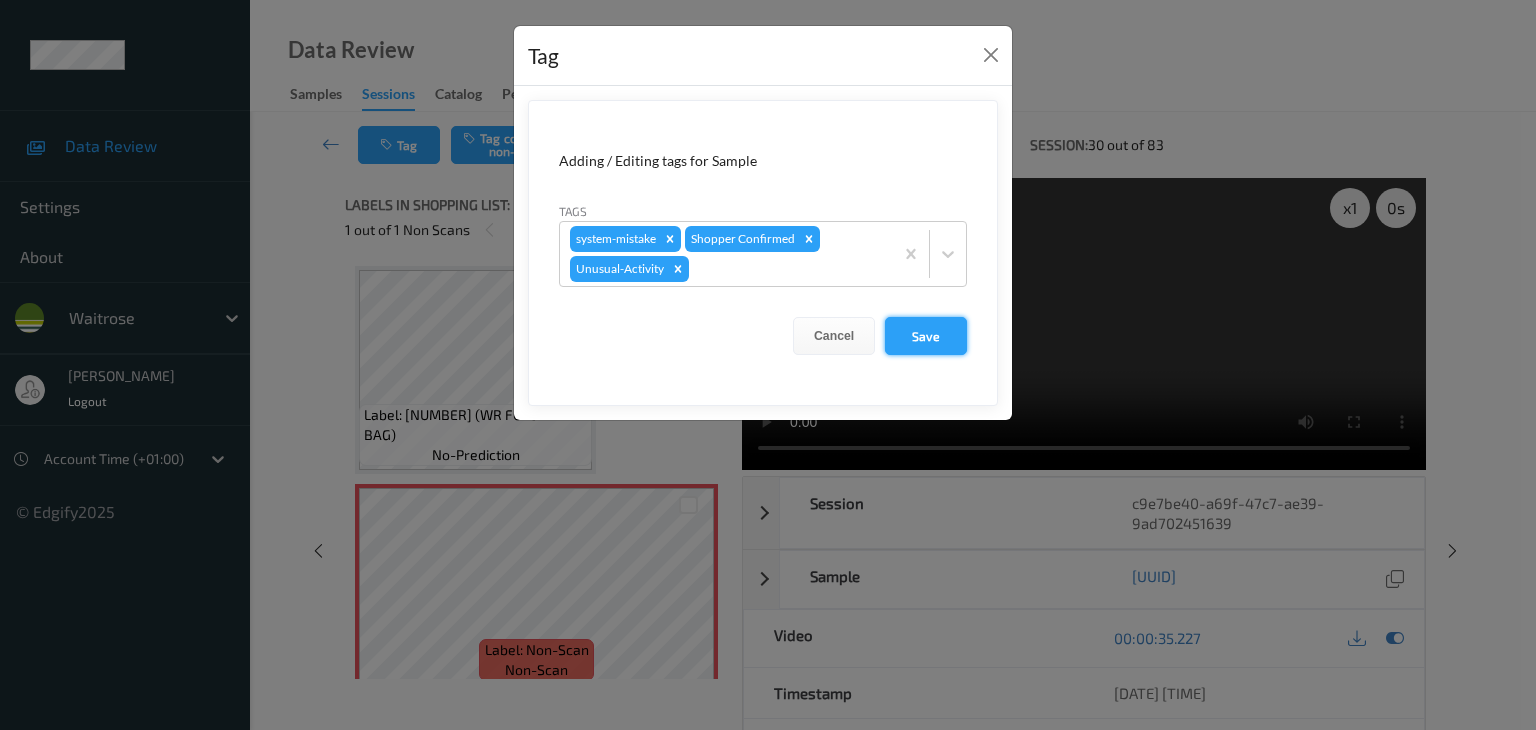 click on "Save" at bounding box center [926, 336] 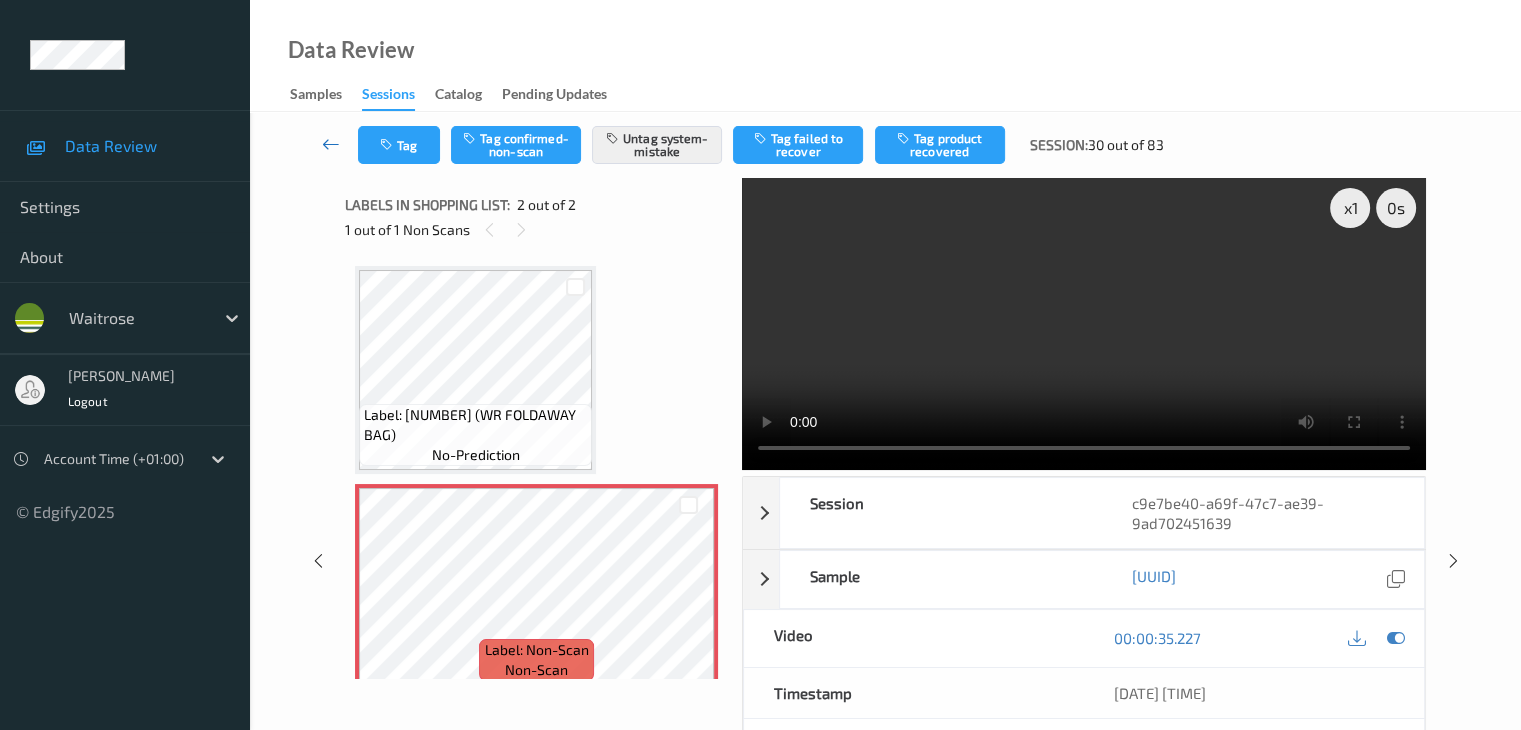 click at bounding box center (331, 144) 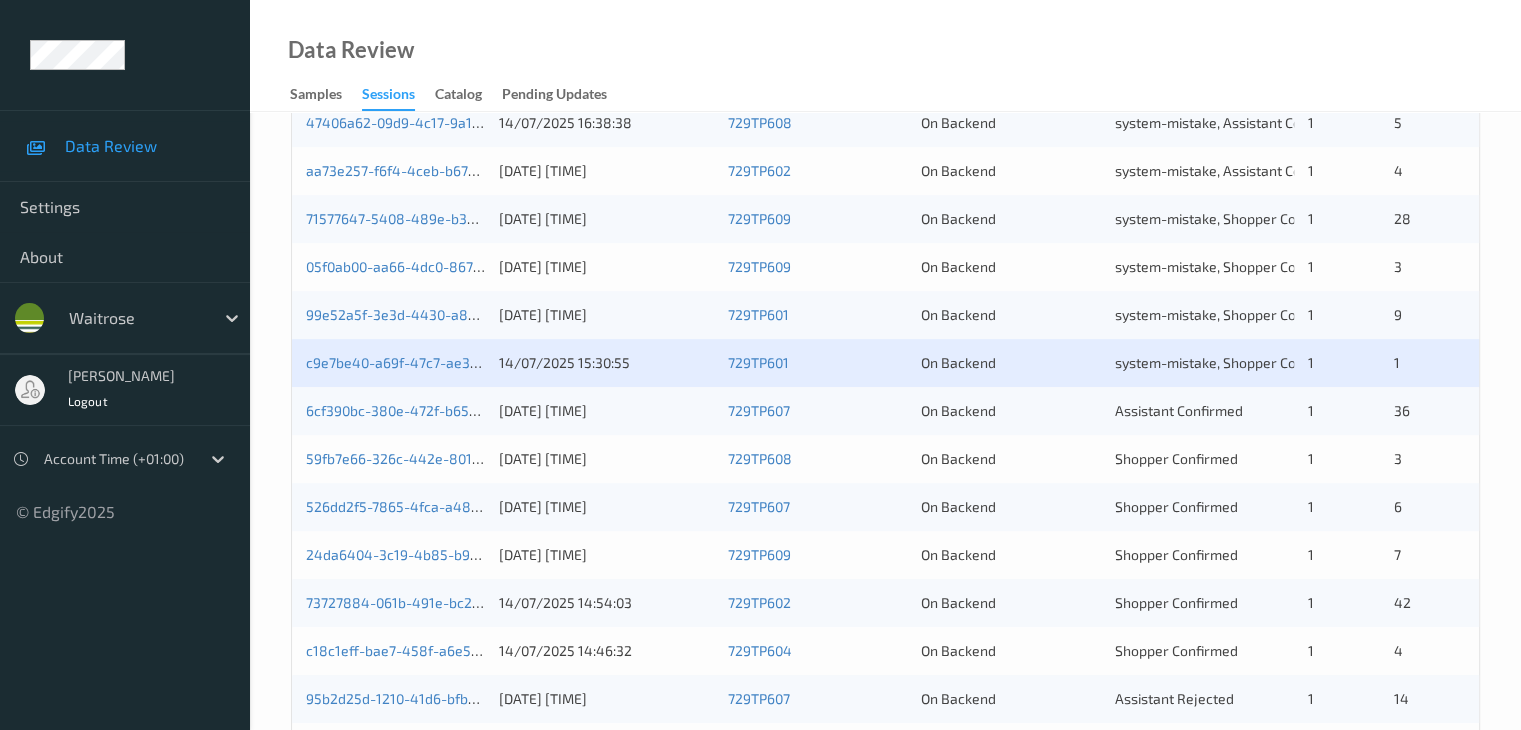 scroll, scrollTop: 900, scrollLeft: 0, axis: vertical 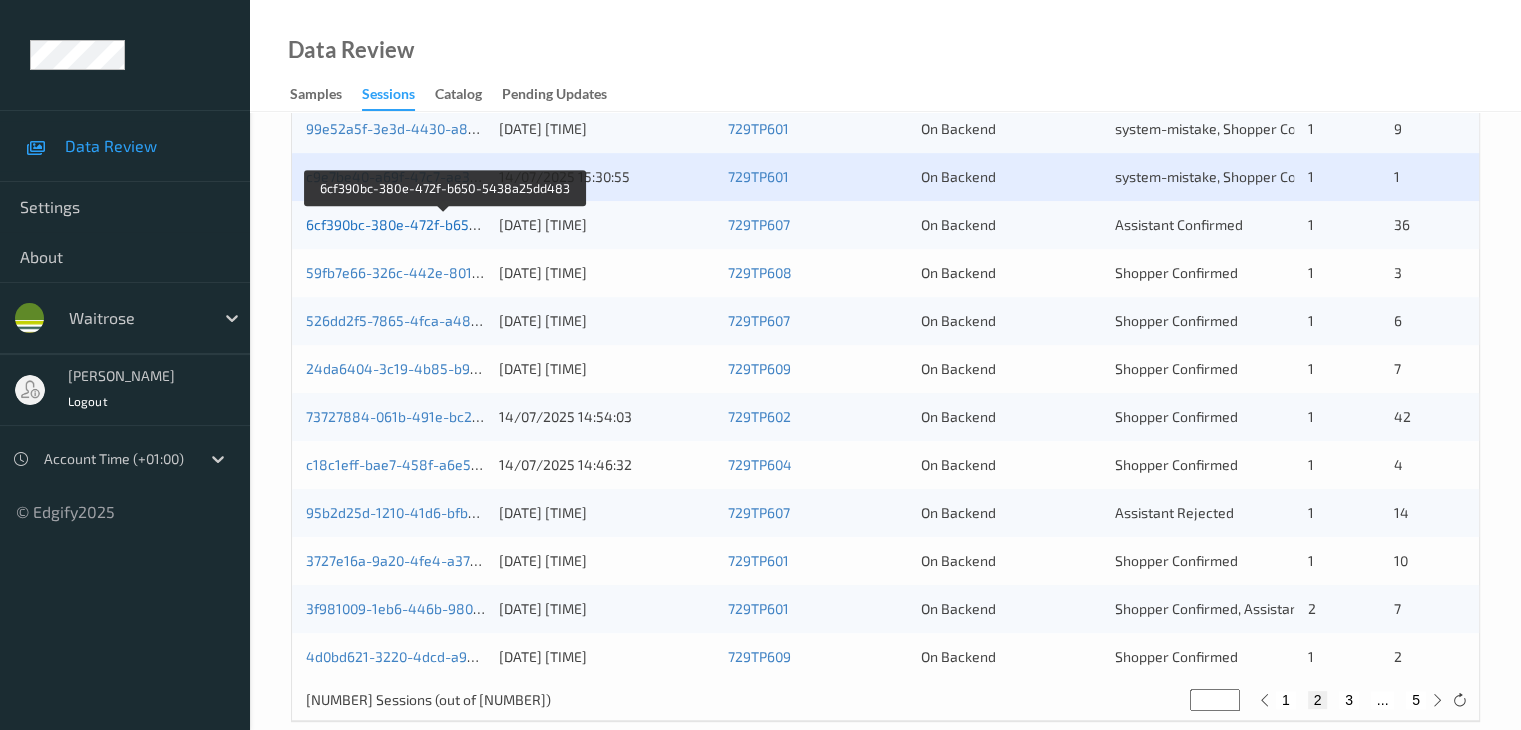 click on "6cf390bc-380e-472f-b650-5438a25dd483" at bounding box center [444, 224] 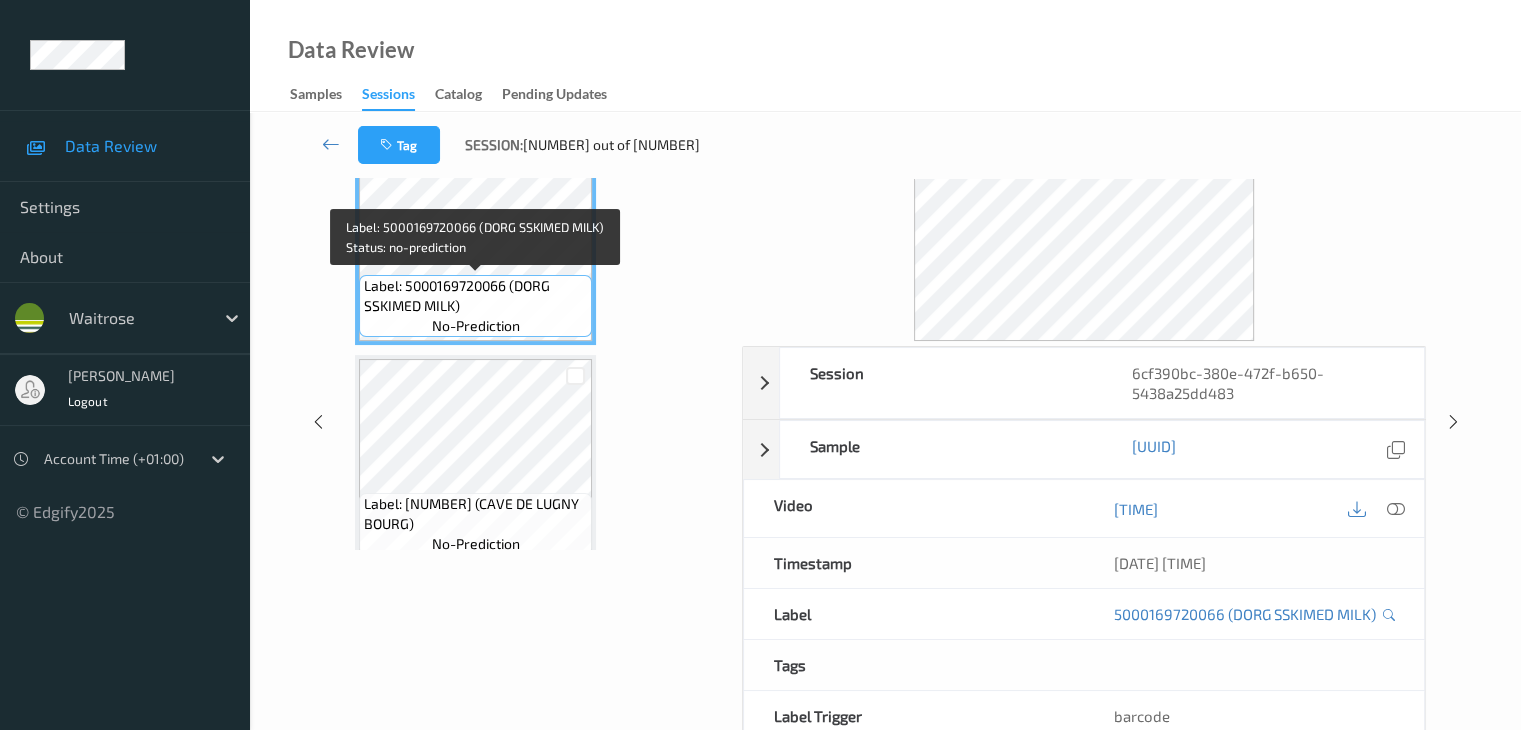 scroll, scrollTop: 0, scrollLeft: 0, axis: both 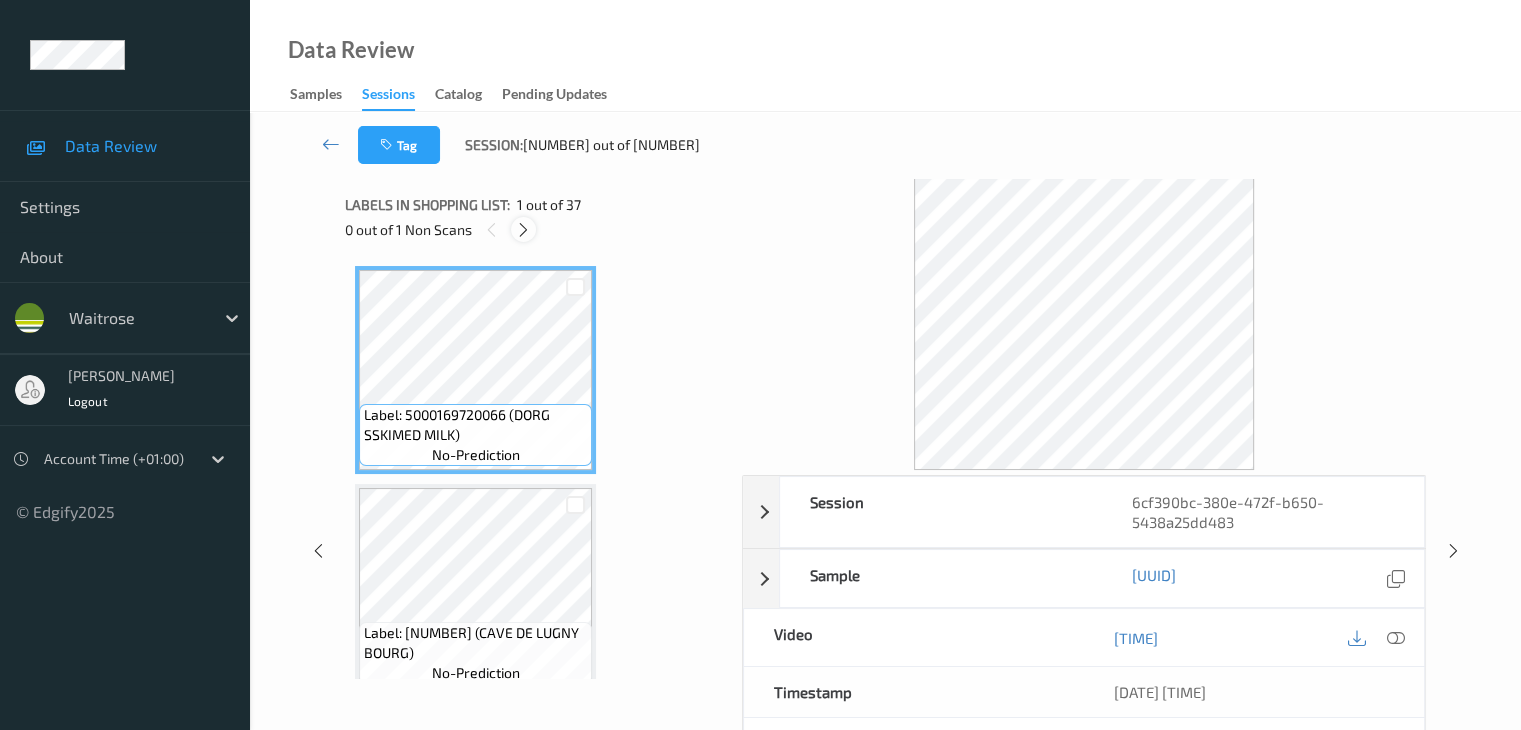 click at bounding box center [523, 229] 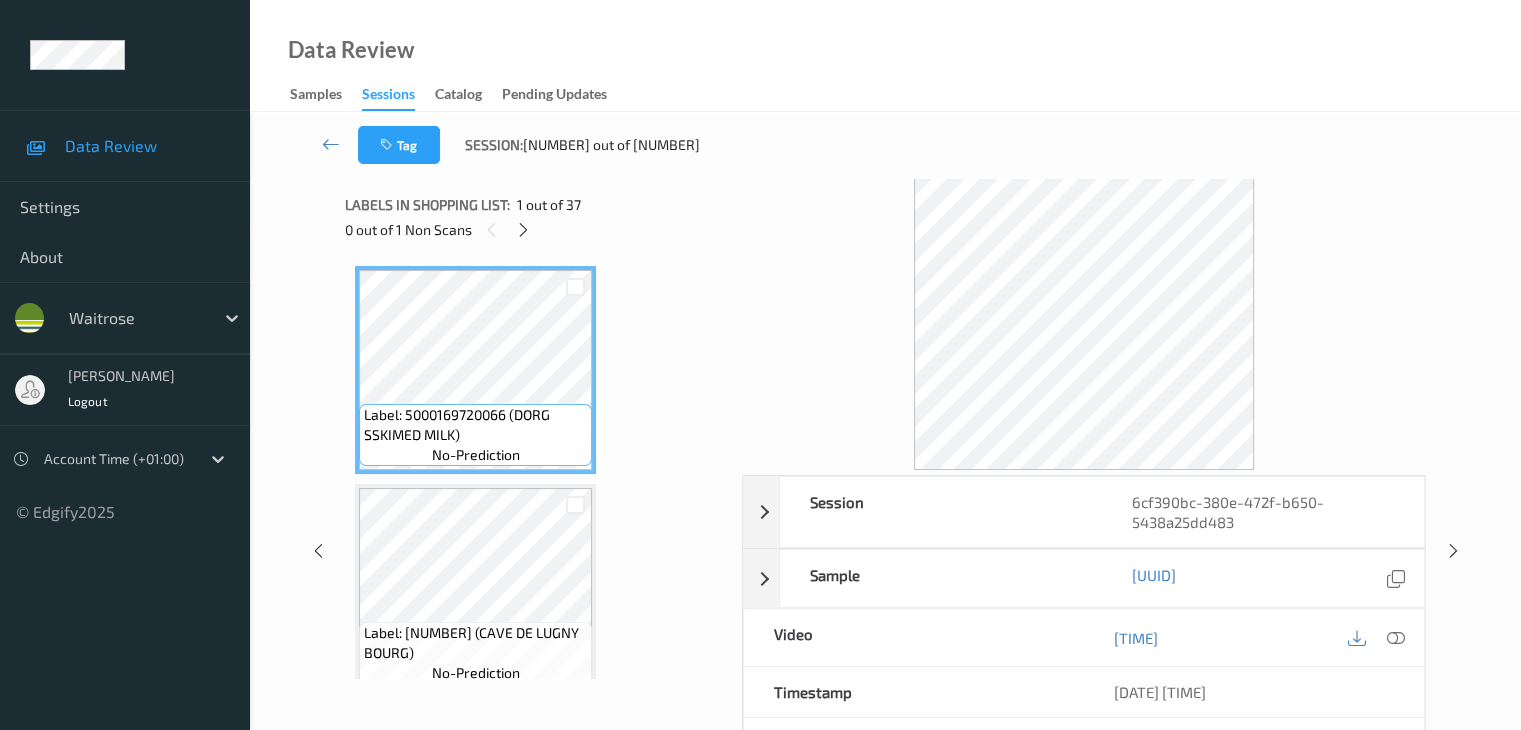 scroll, scrollTop: 2190, scrollLeft: 0, axis: vertical 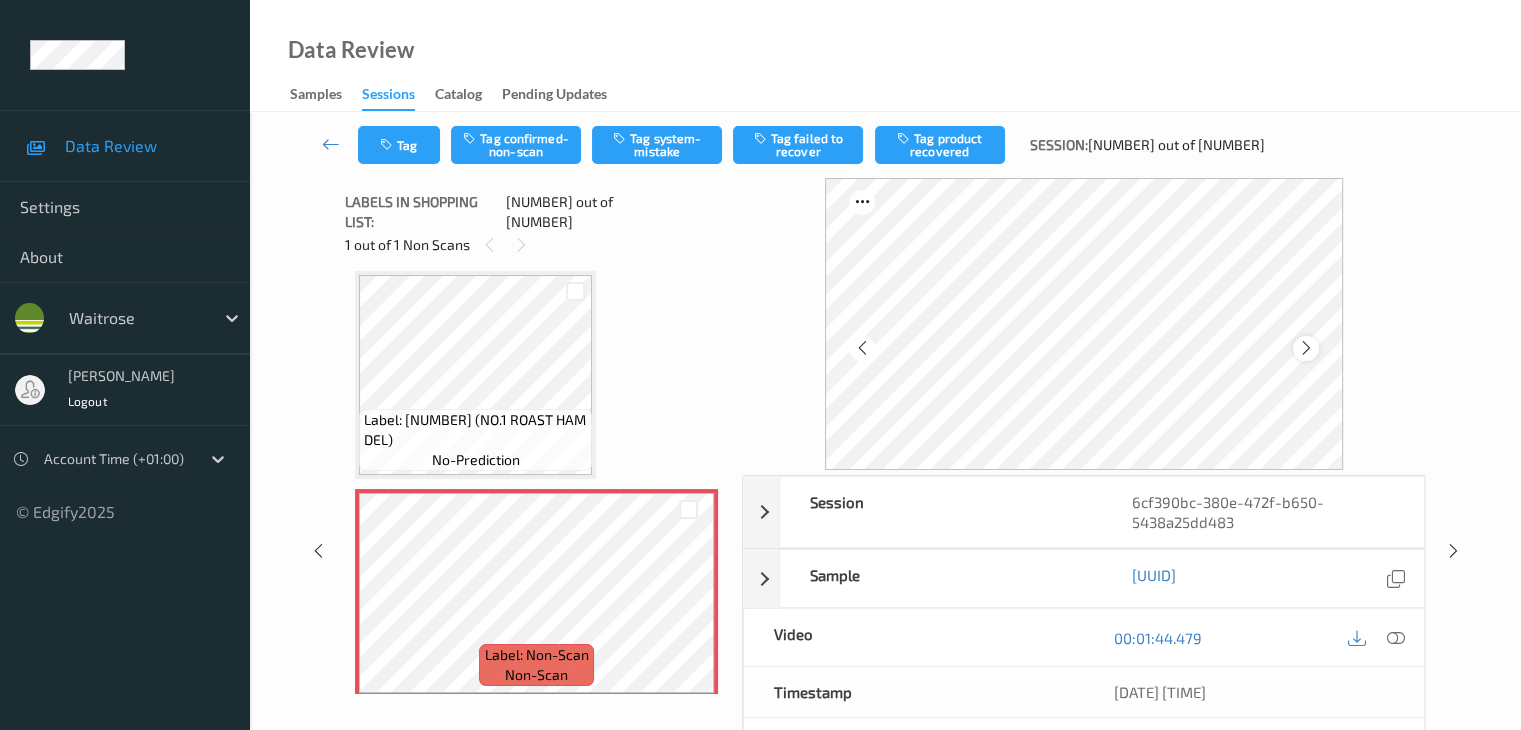 click at bounding box center (1306, 348) 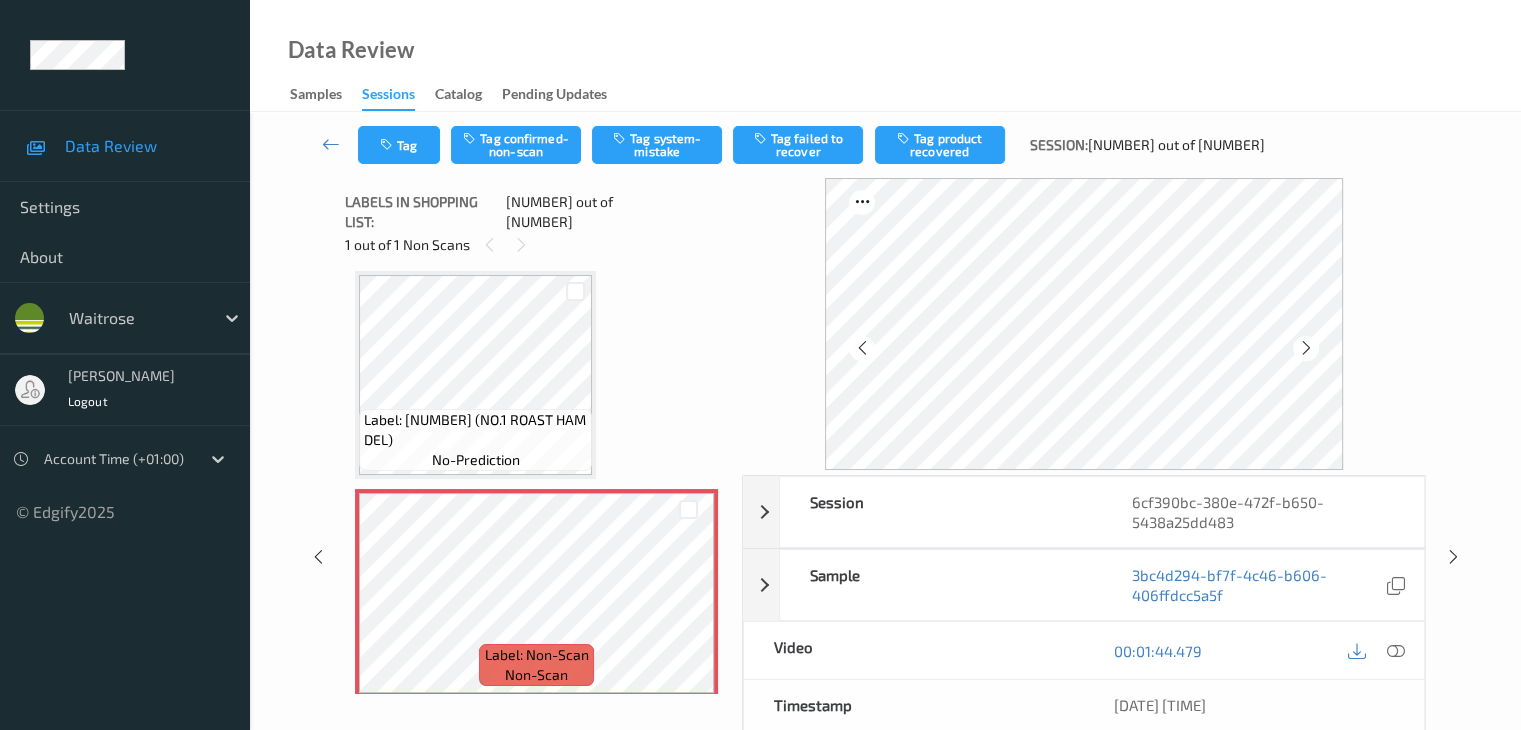click at bounding box center [1306, 348] 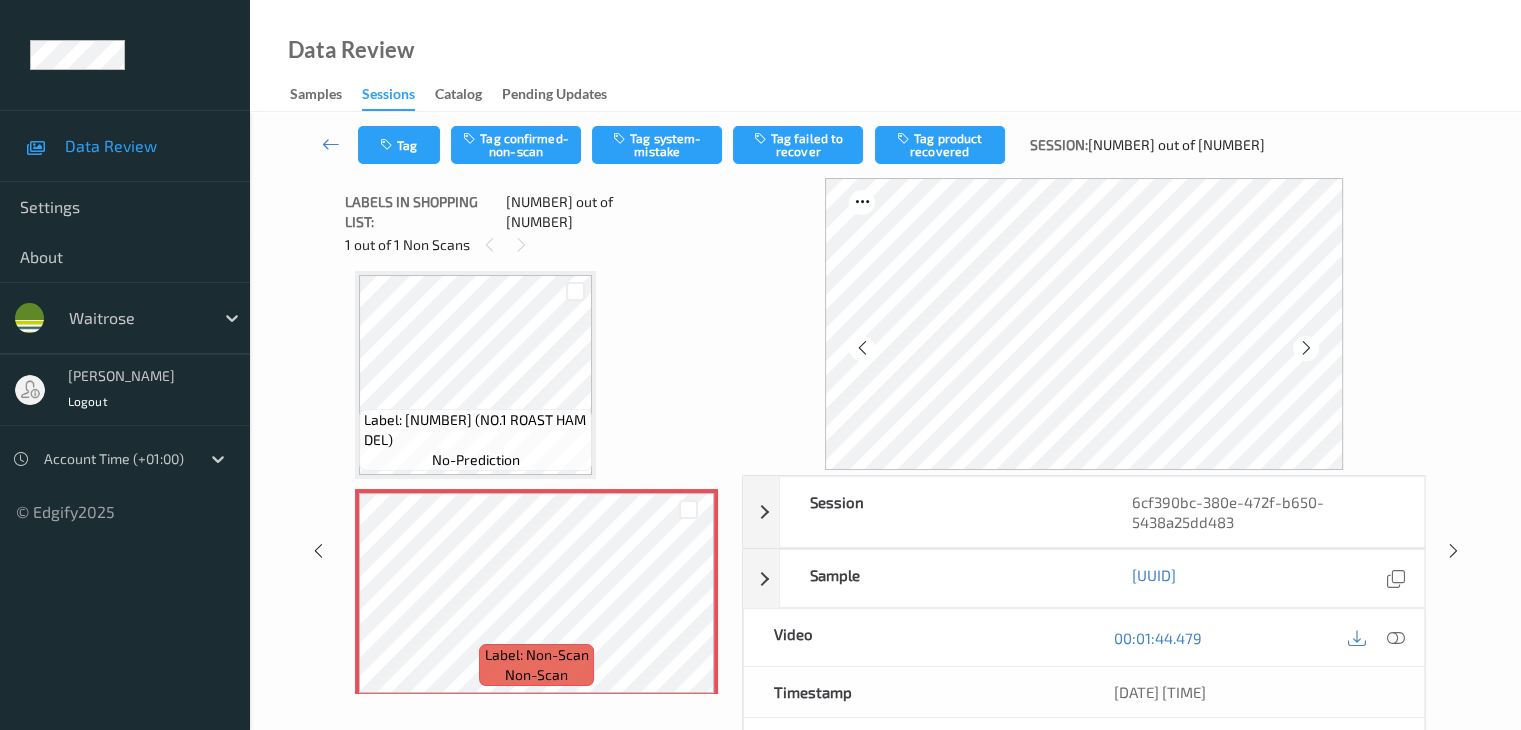 click at bounding box center [1306, 348] 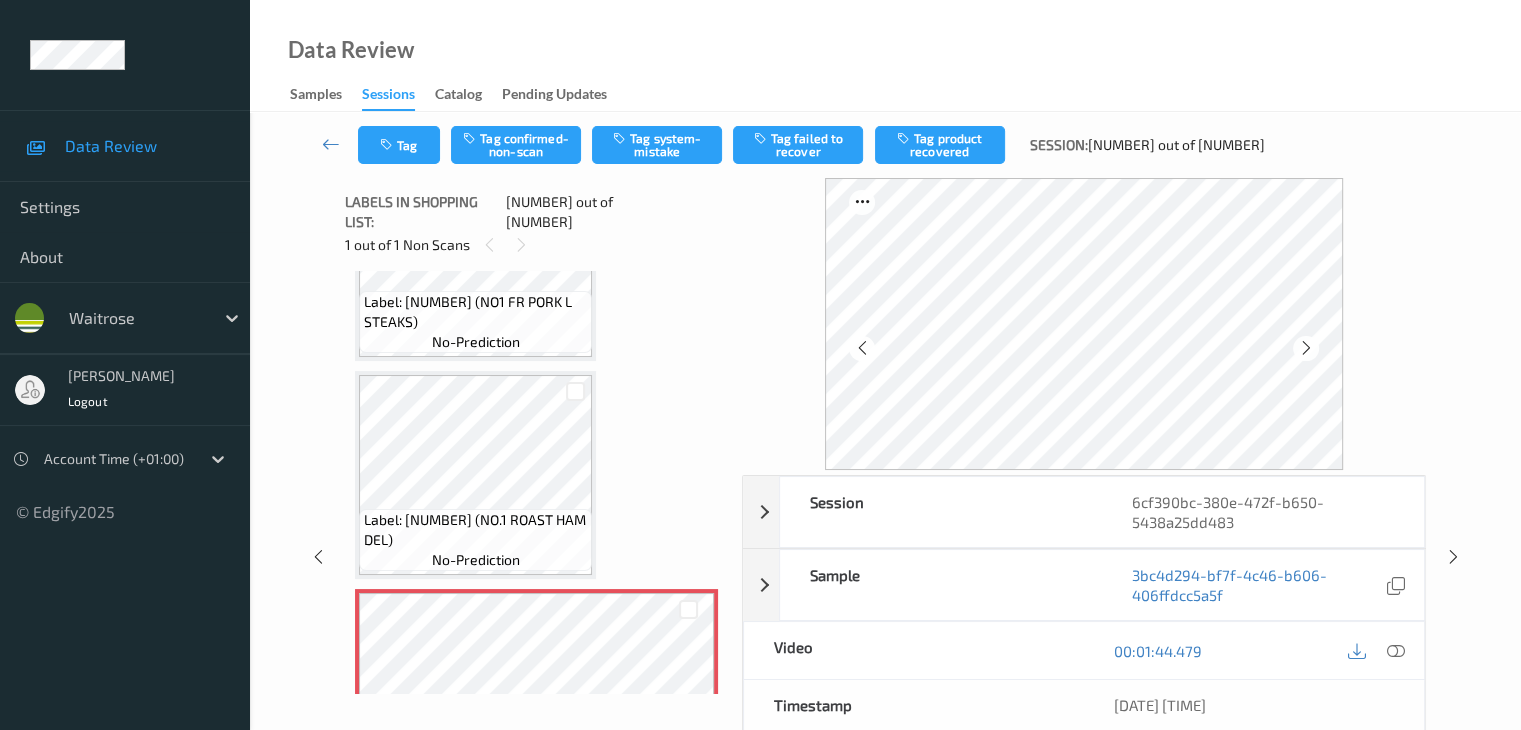 scroll, scrollTop: 2290, scrollLeft: 0, axis: vertical 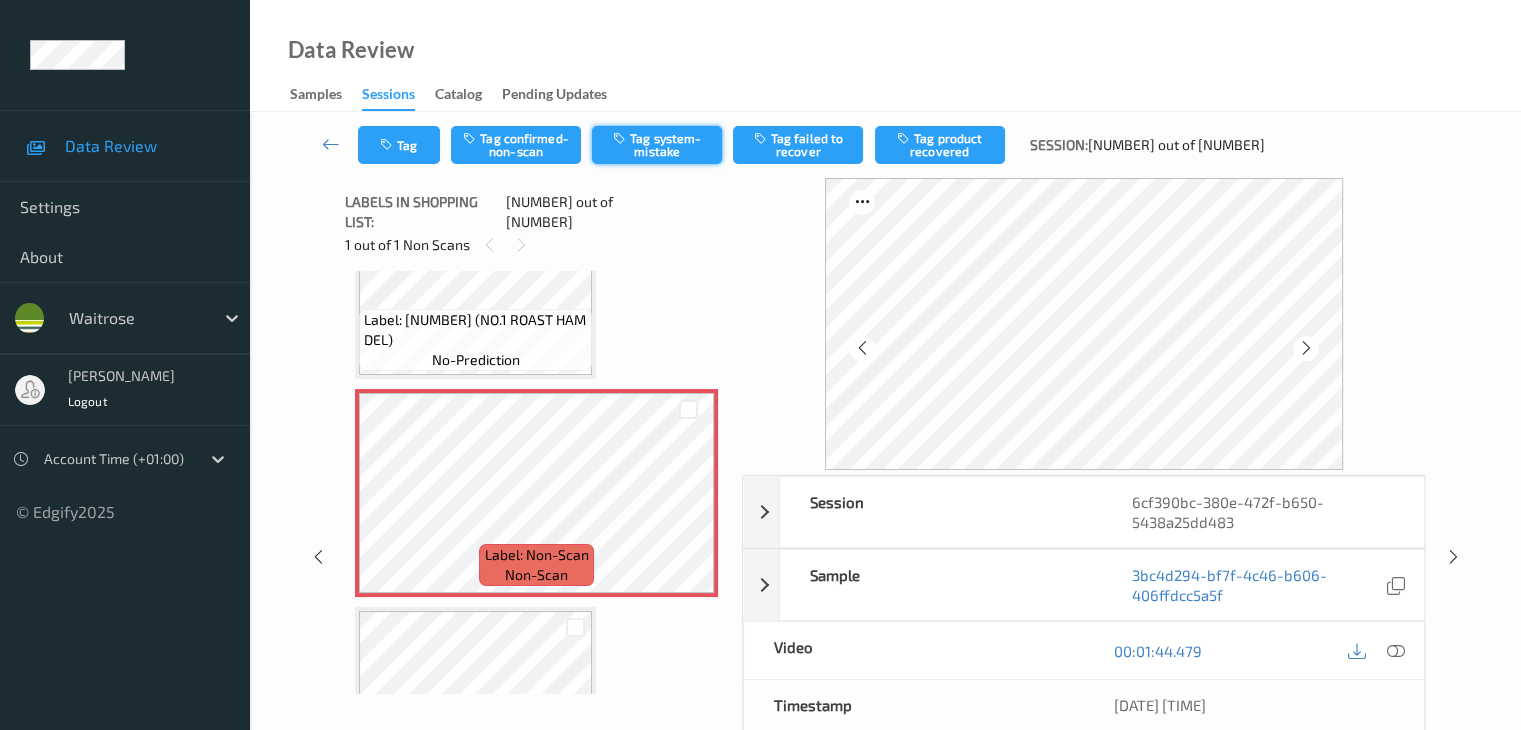 click on "Tag   system-mistake" at bounding box center [657, 145] 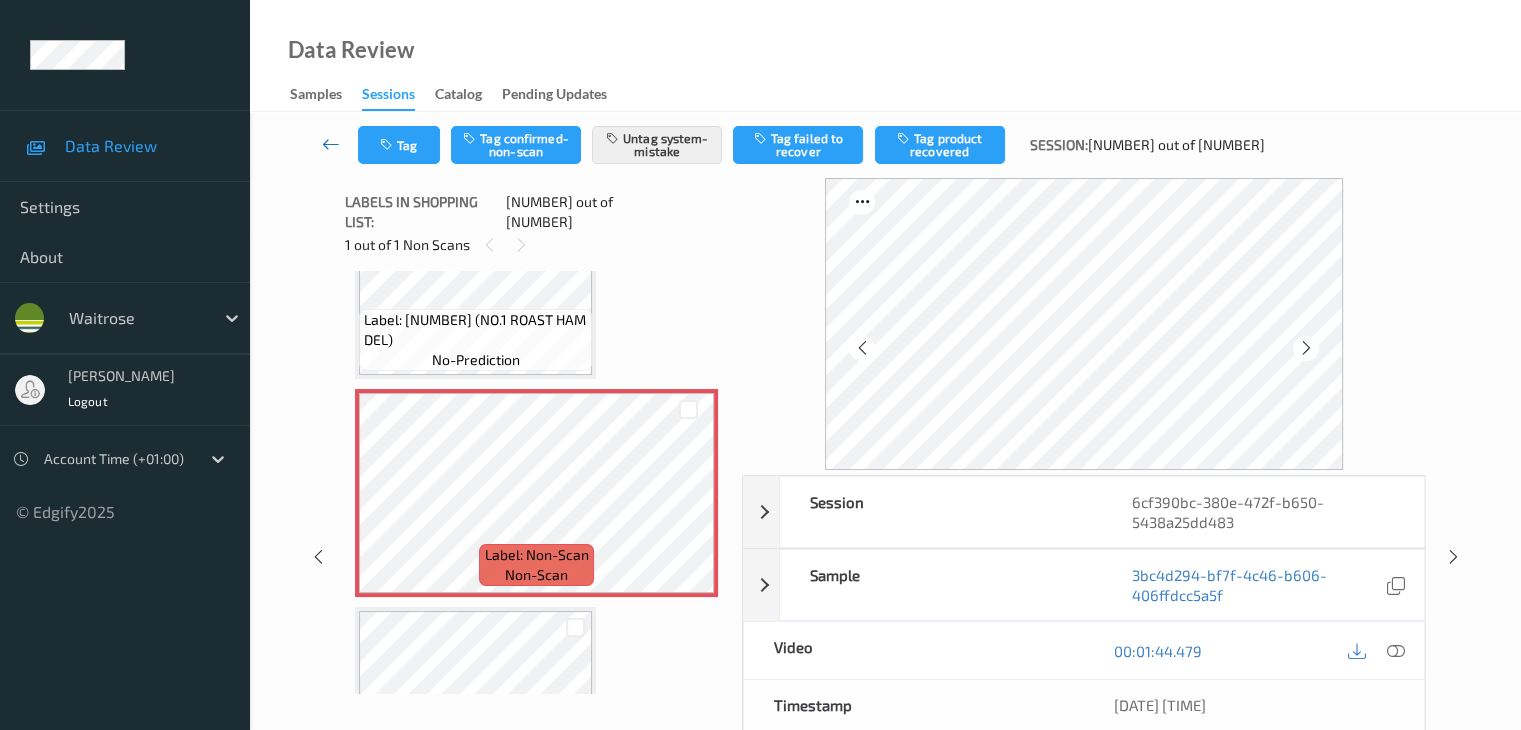 click at bounding box center (331, 144) 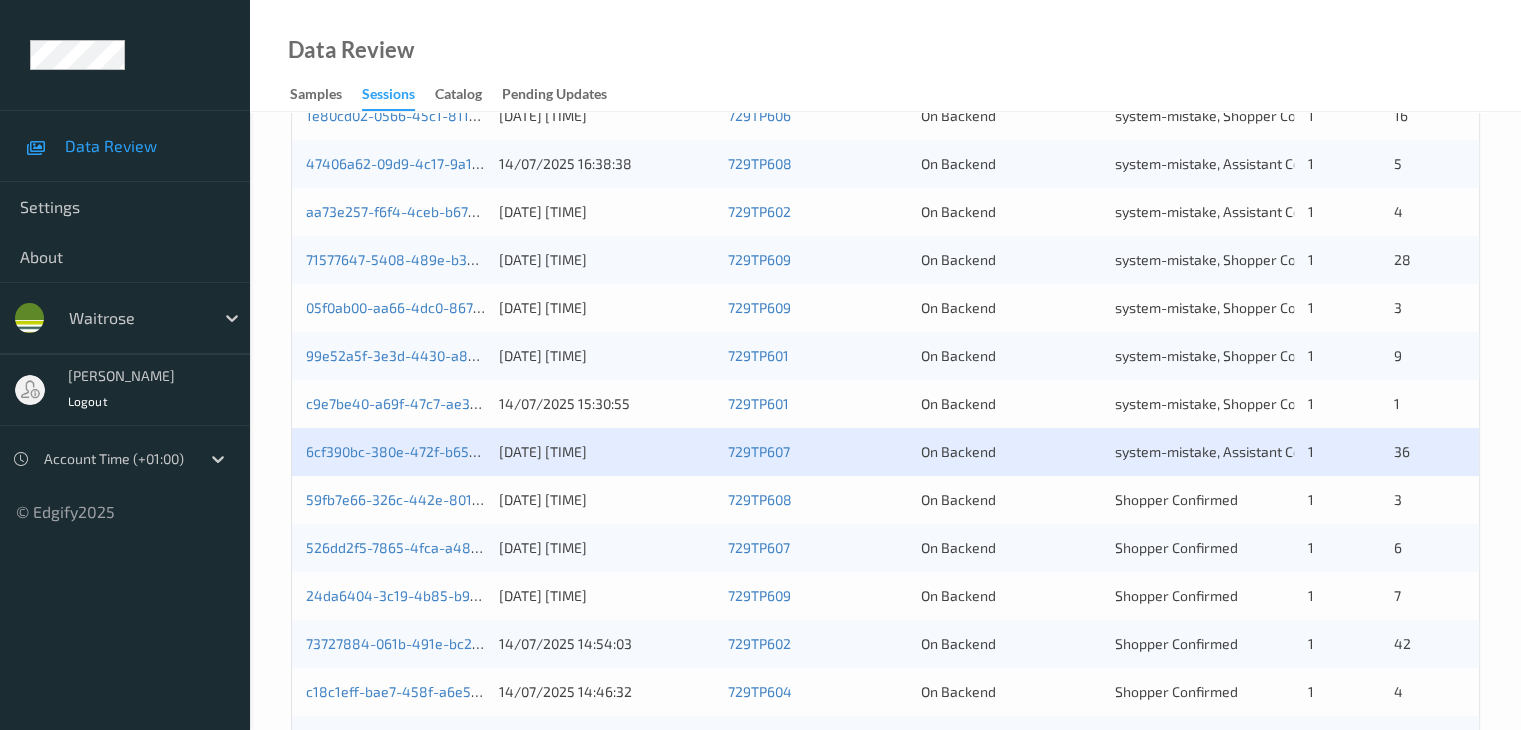scroll, scrollTop: 700, scrollLeft: 0, axis: vertical 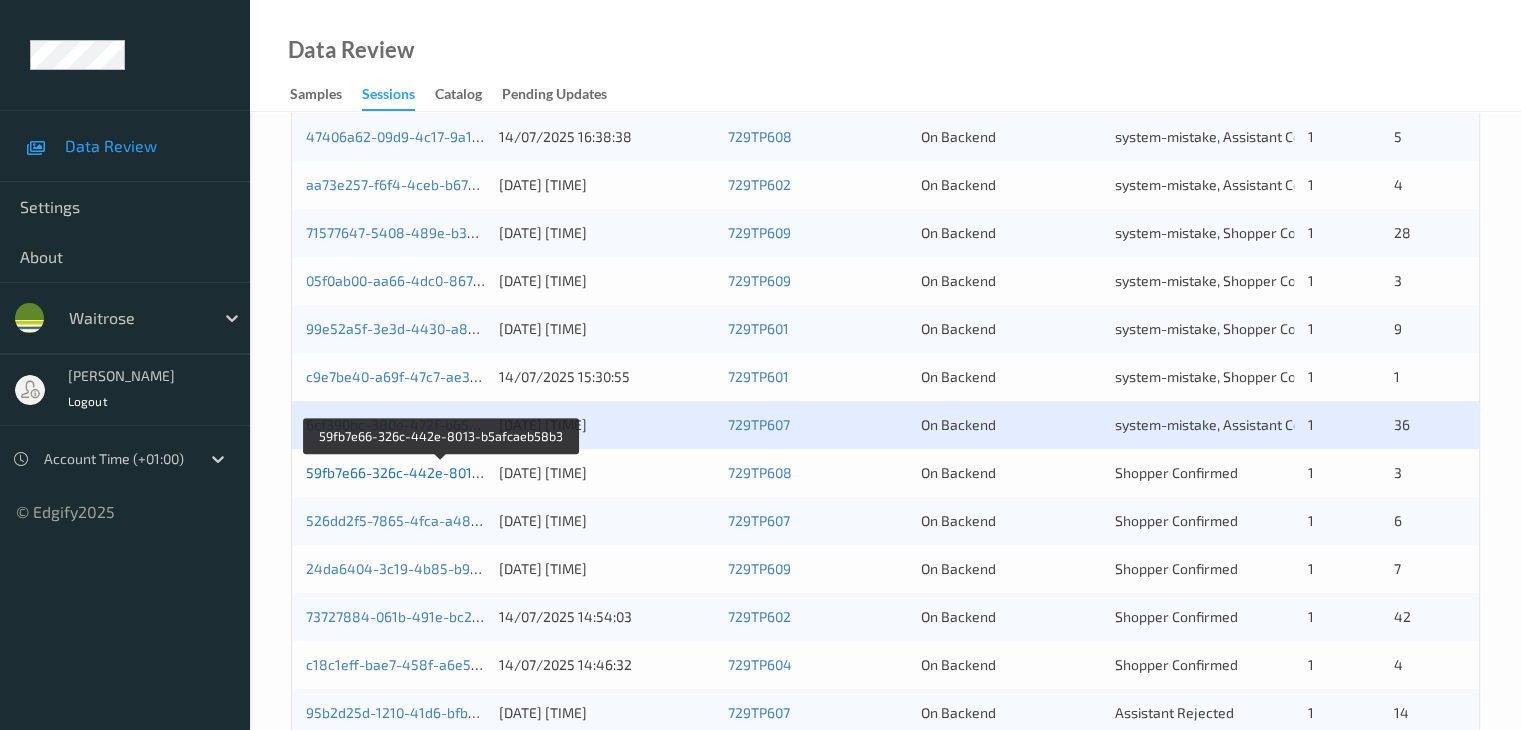 click on "59fb7e66-326c-442e-8013-b5afcaeb58b3" at bounding box center [442, 472] 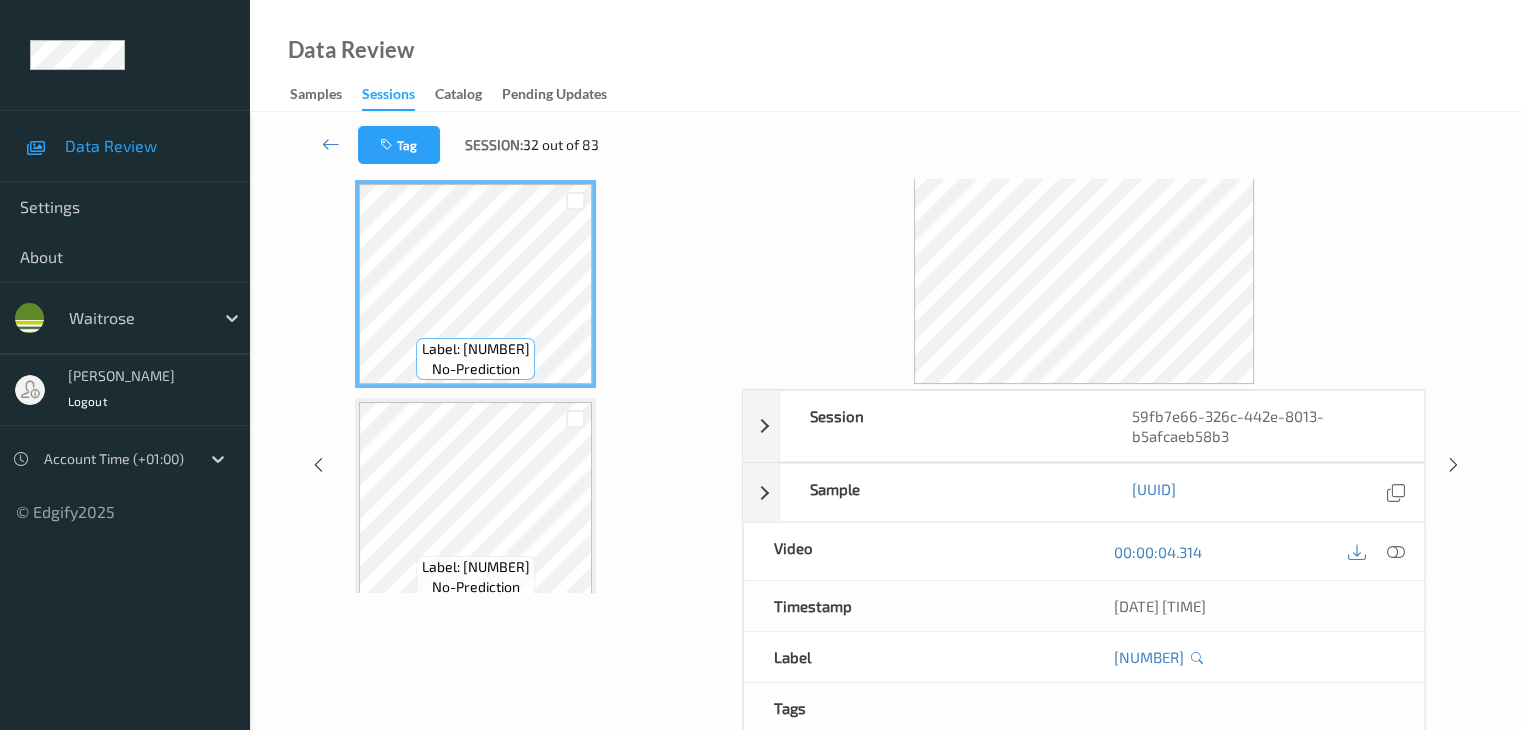 scroll, scrollTop: 0, scrollLeft: 0, axis: both 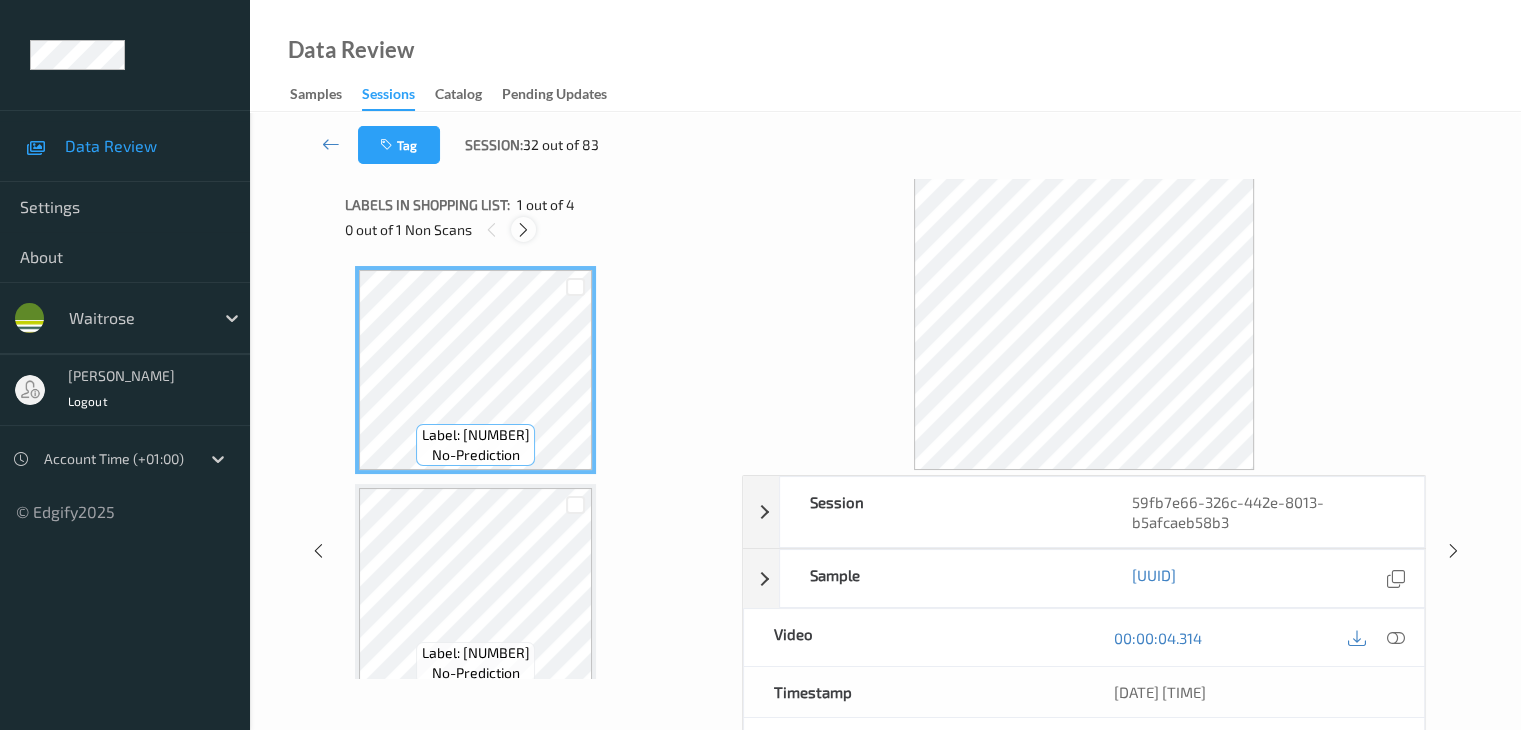 click at bounding box center [523, 230] 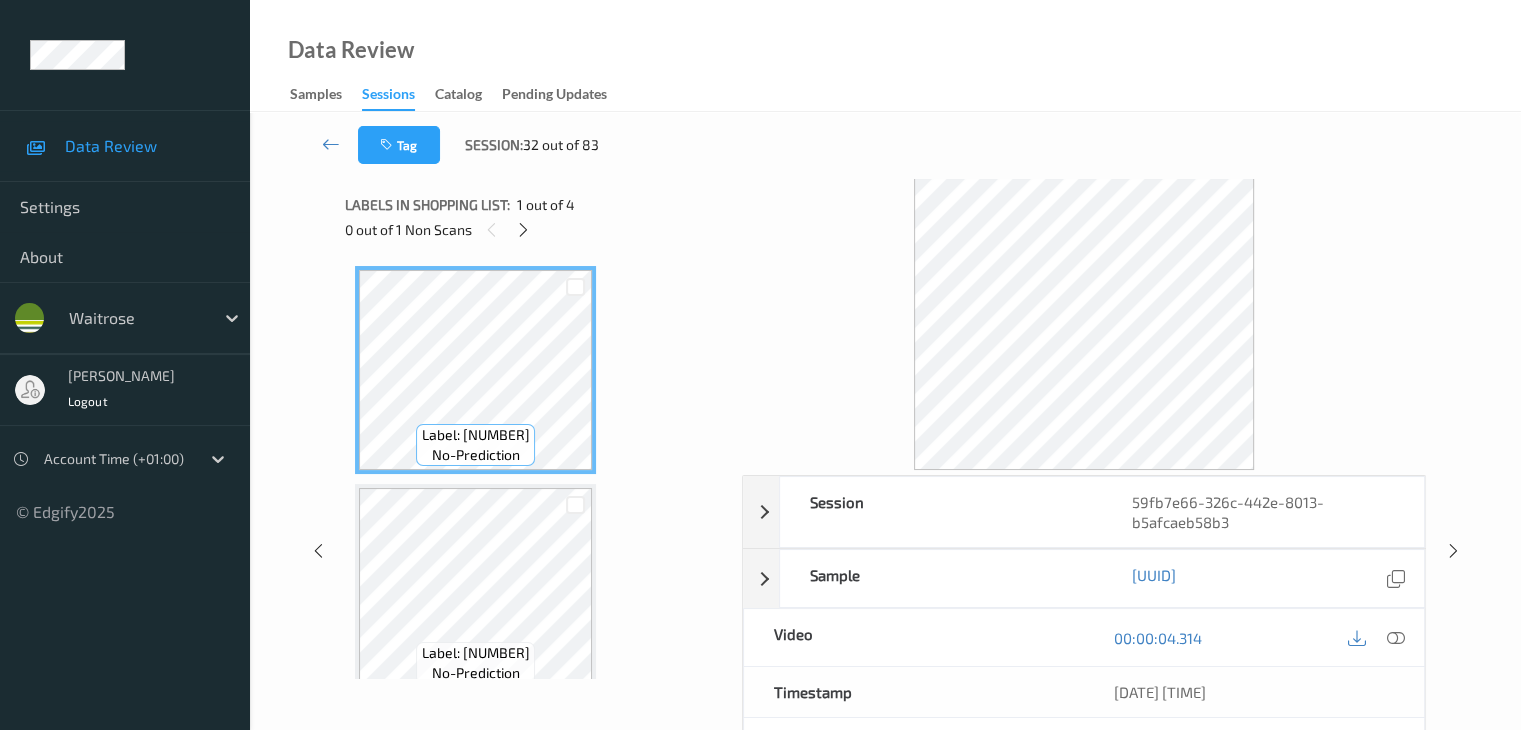scroll, scrollTop: 446, scrollLeft: 0, axis: vertical 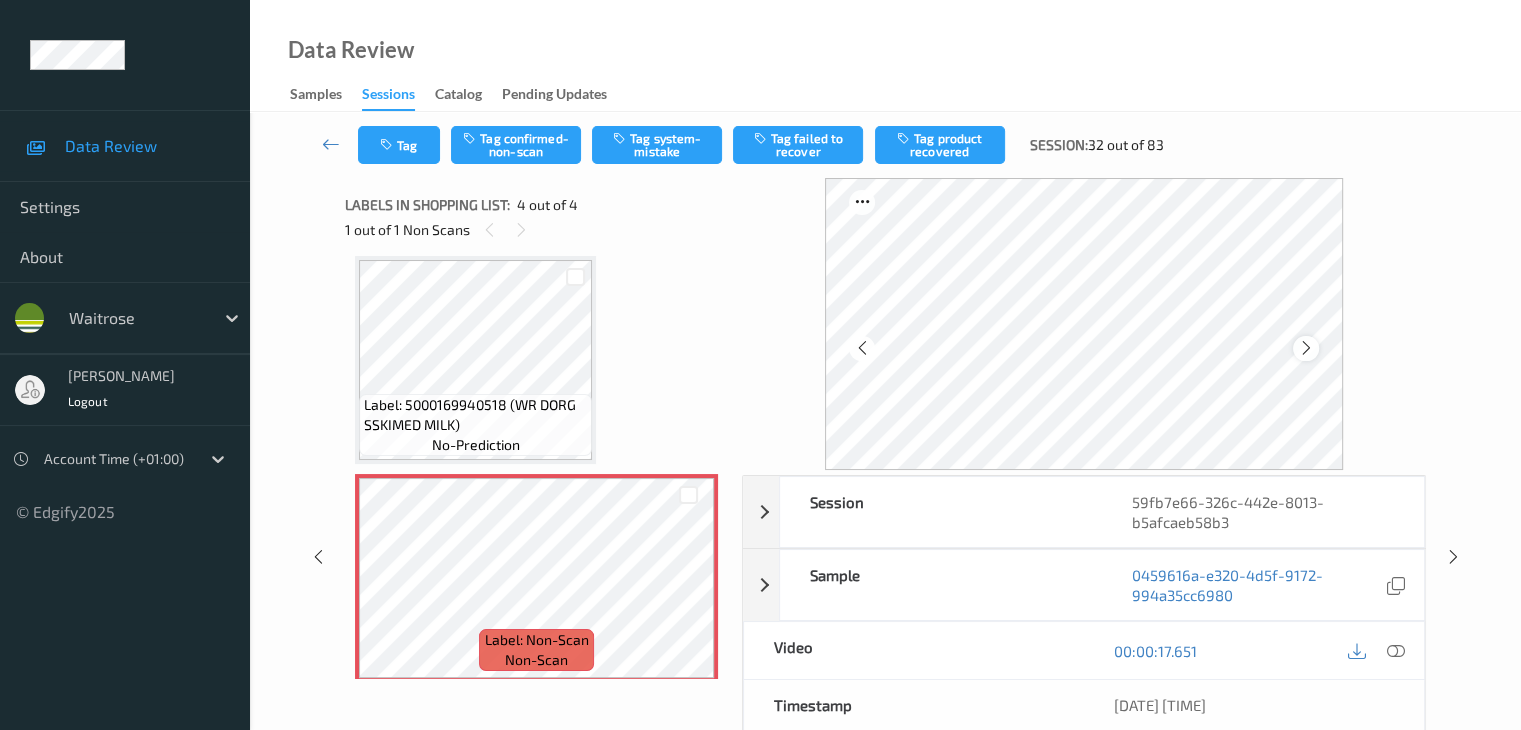 click at bounding box center [1306, 348] 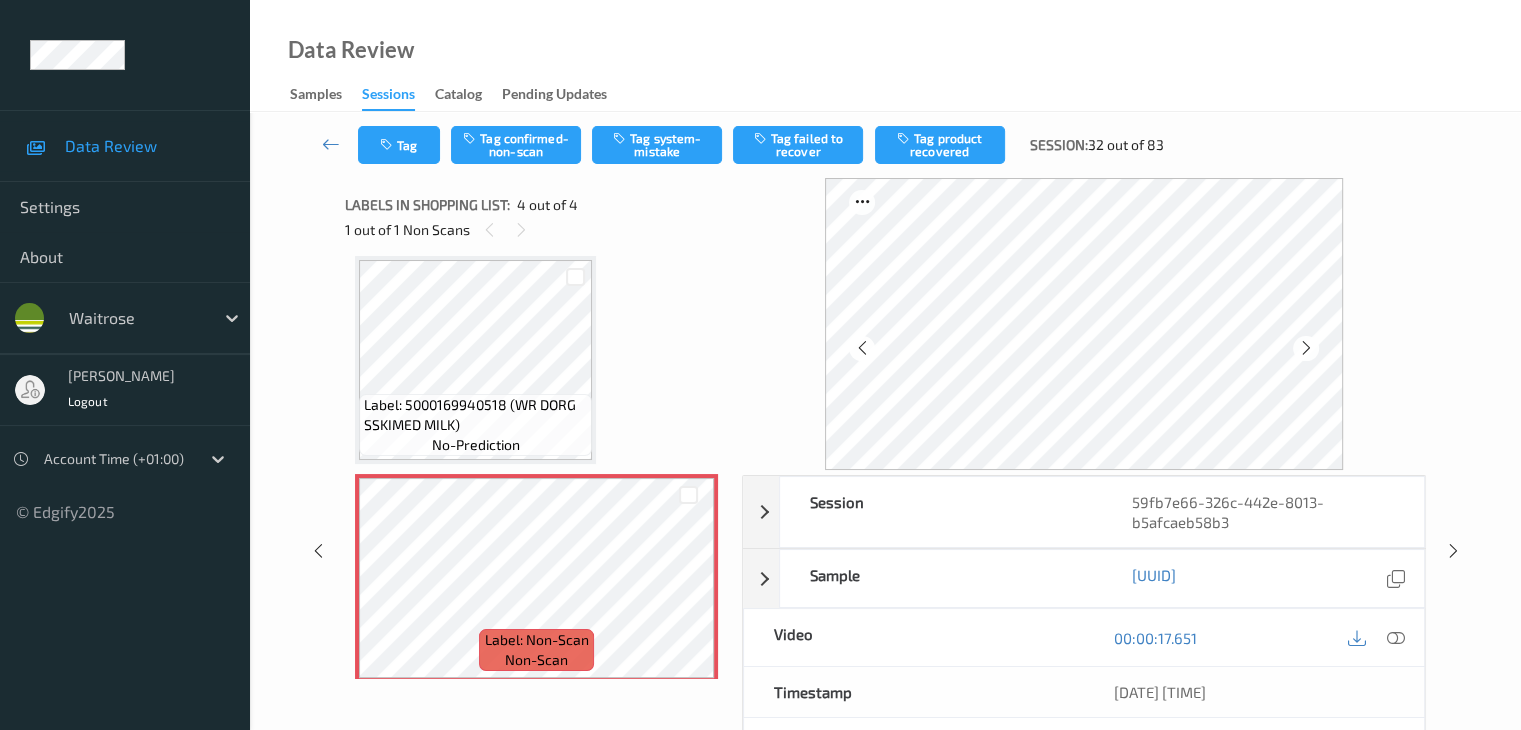 click at bounding box center (1306, 348) 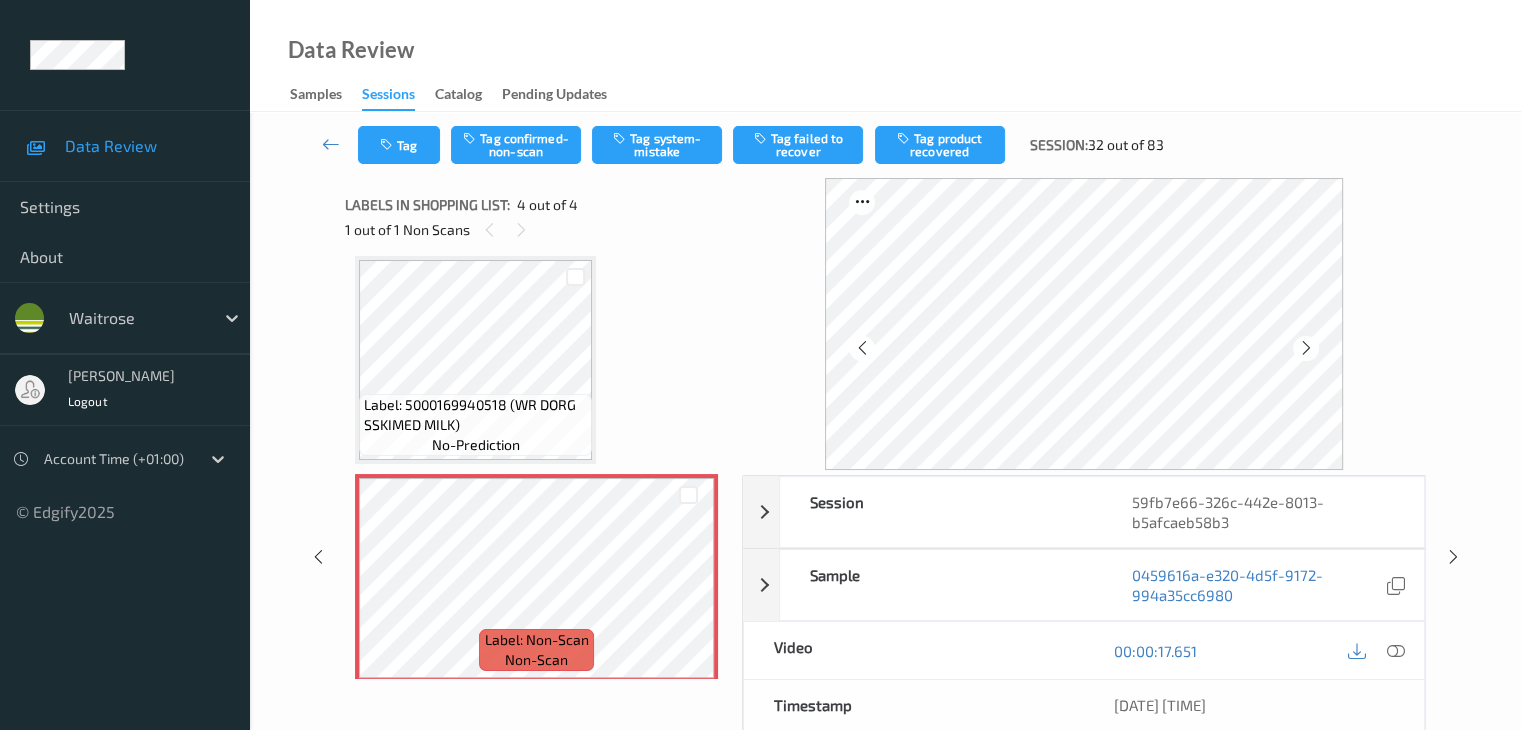 click at bounding box center [1306, 348] 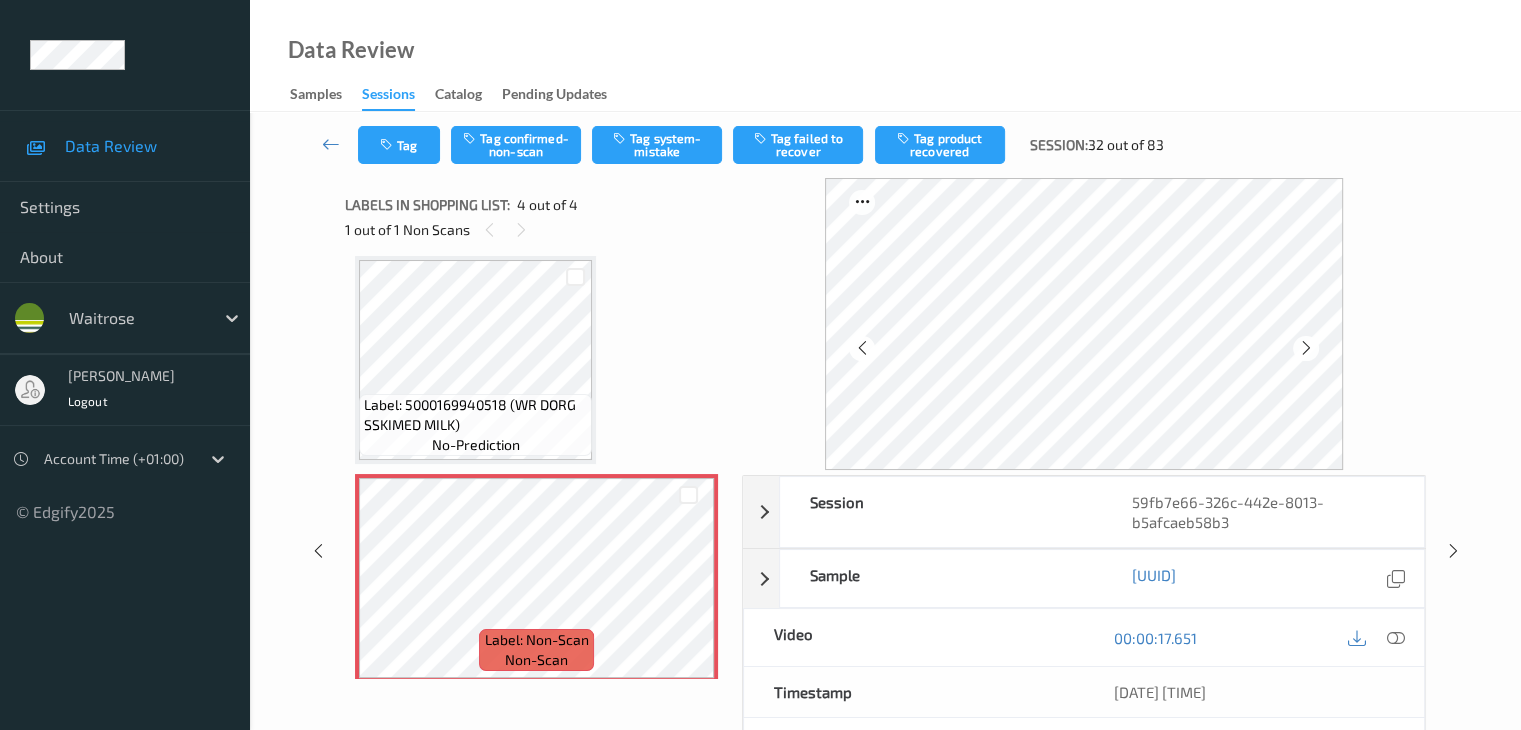 click at bounding box center [1306, 348] 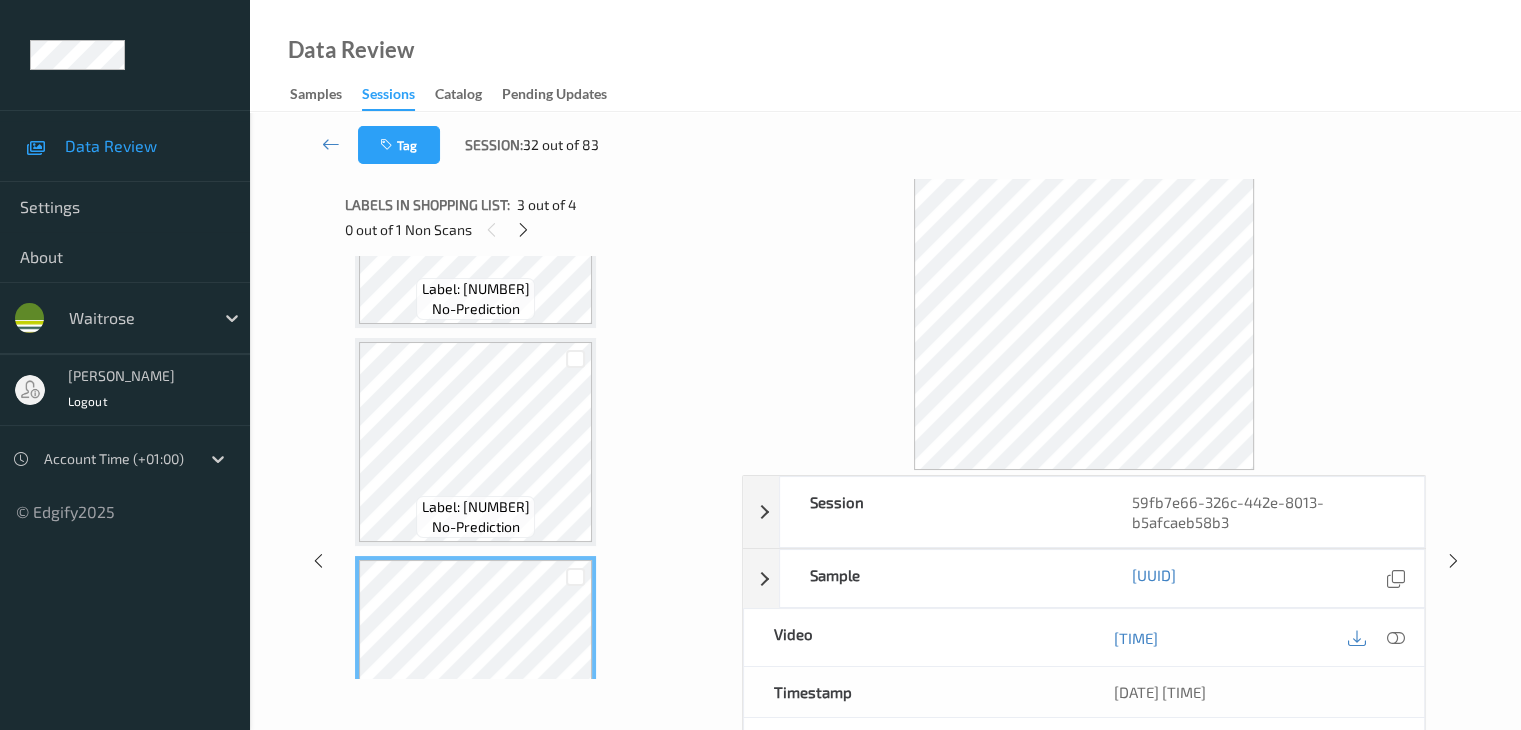 scroll, scrollTop: 446, scrollLeft: 0, axis: vertical 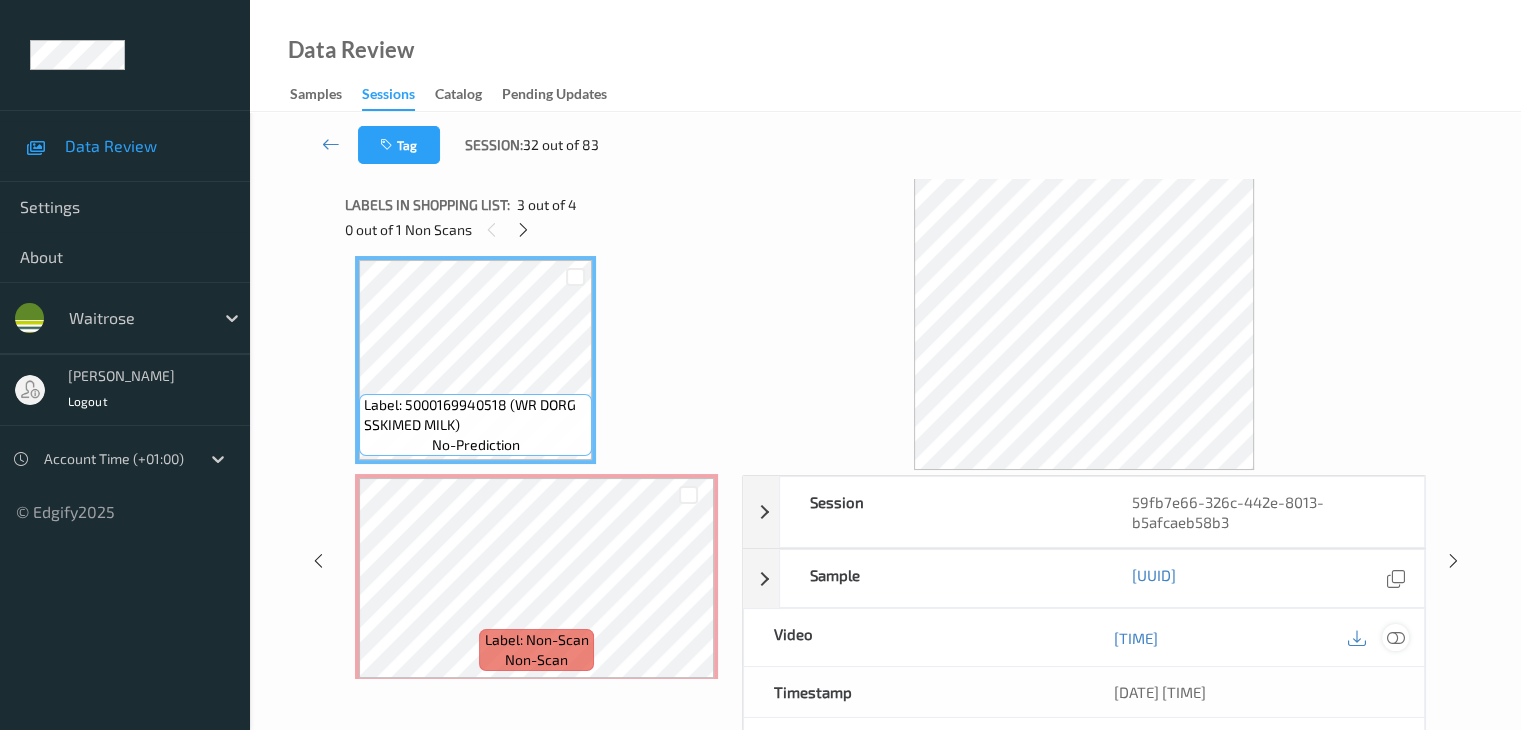 click at bounding box center (1395, 638) 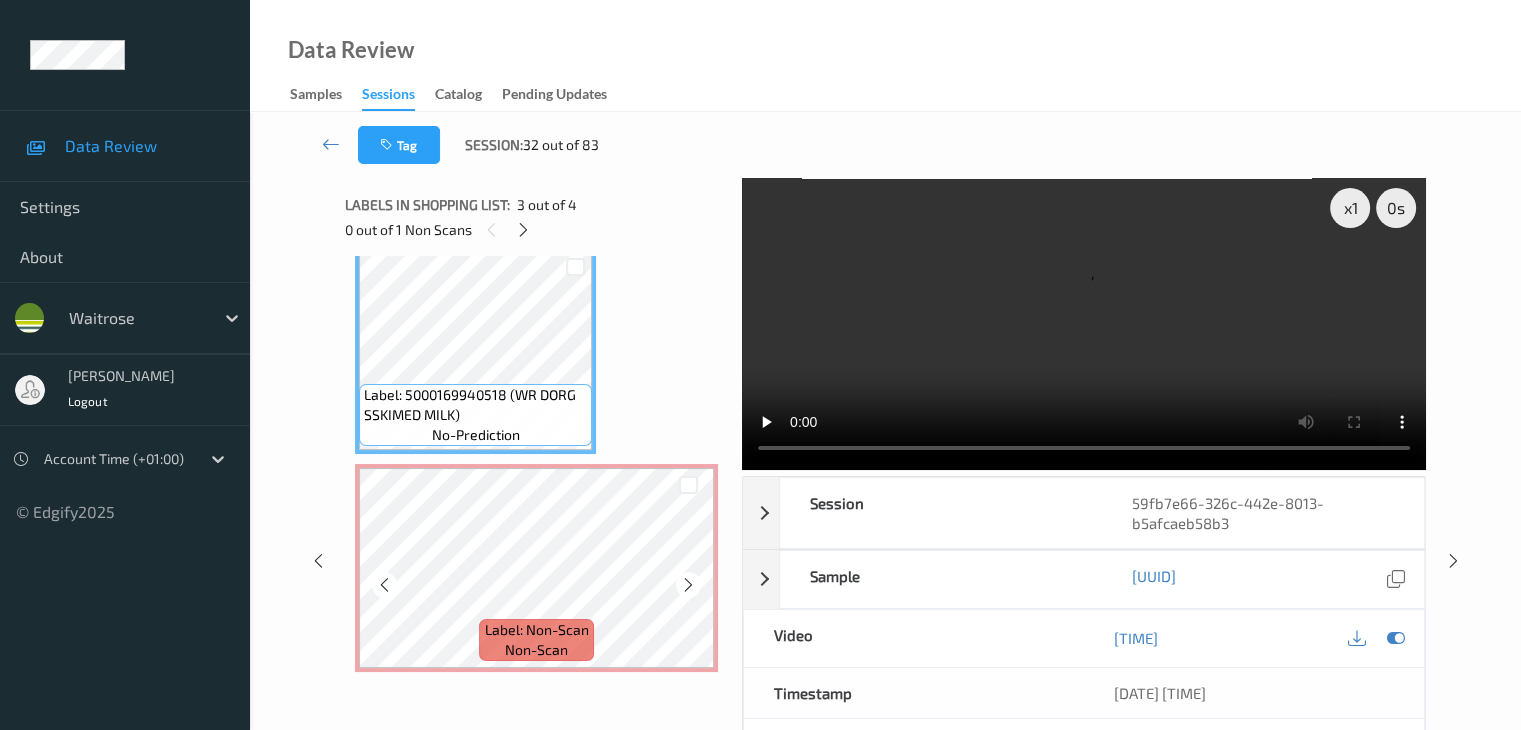 scroll, scrollTop: 459, scrollLeft: 0, axis: vertical 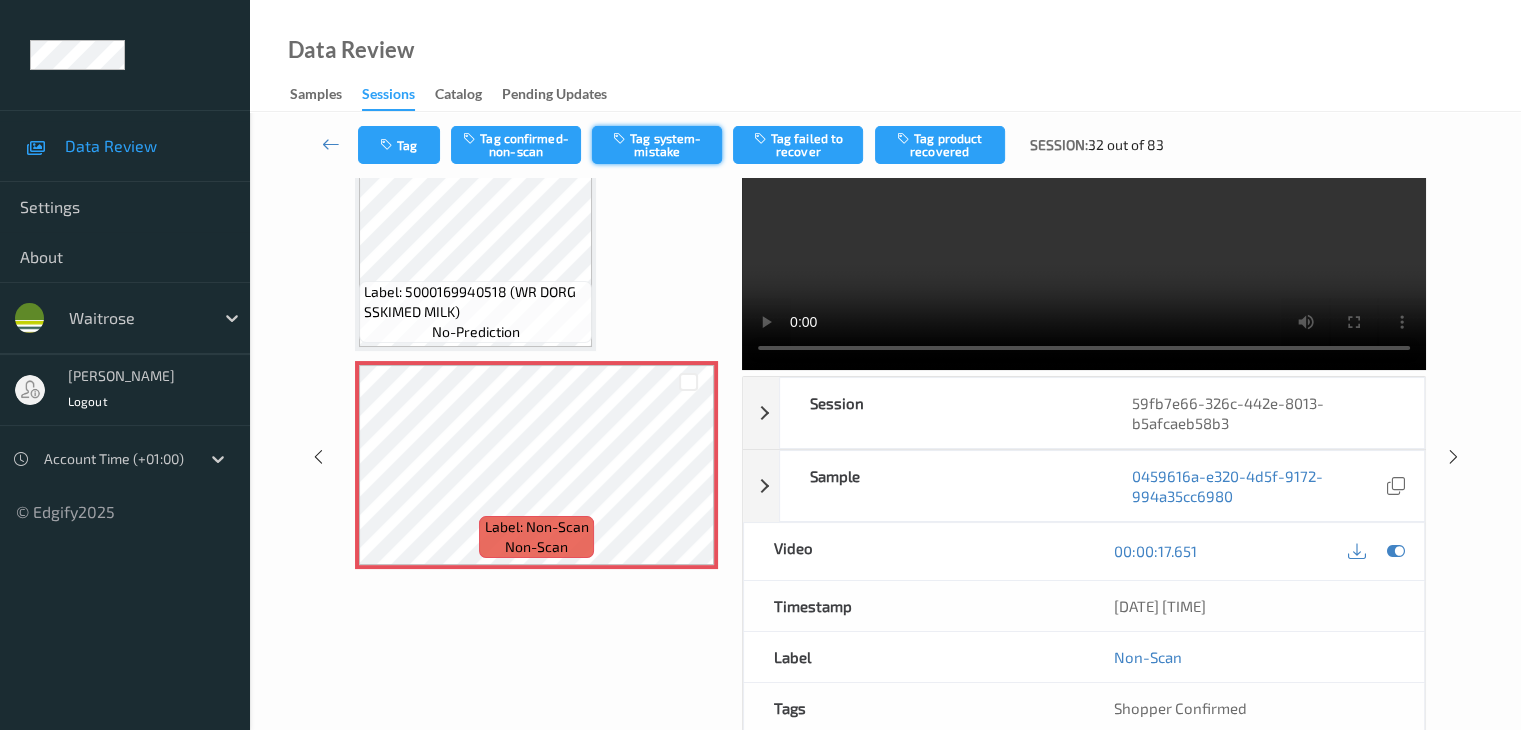 click on "Tag   system-mistake" at bounding box center [657, 145] 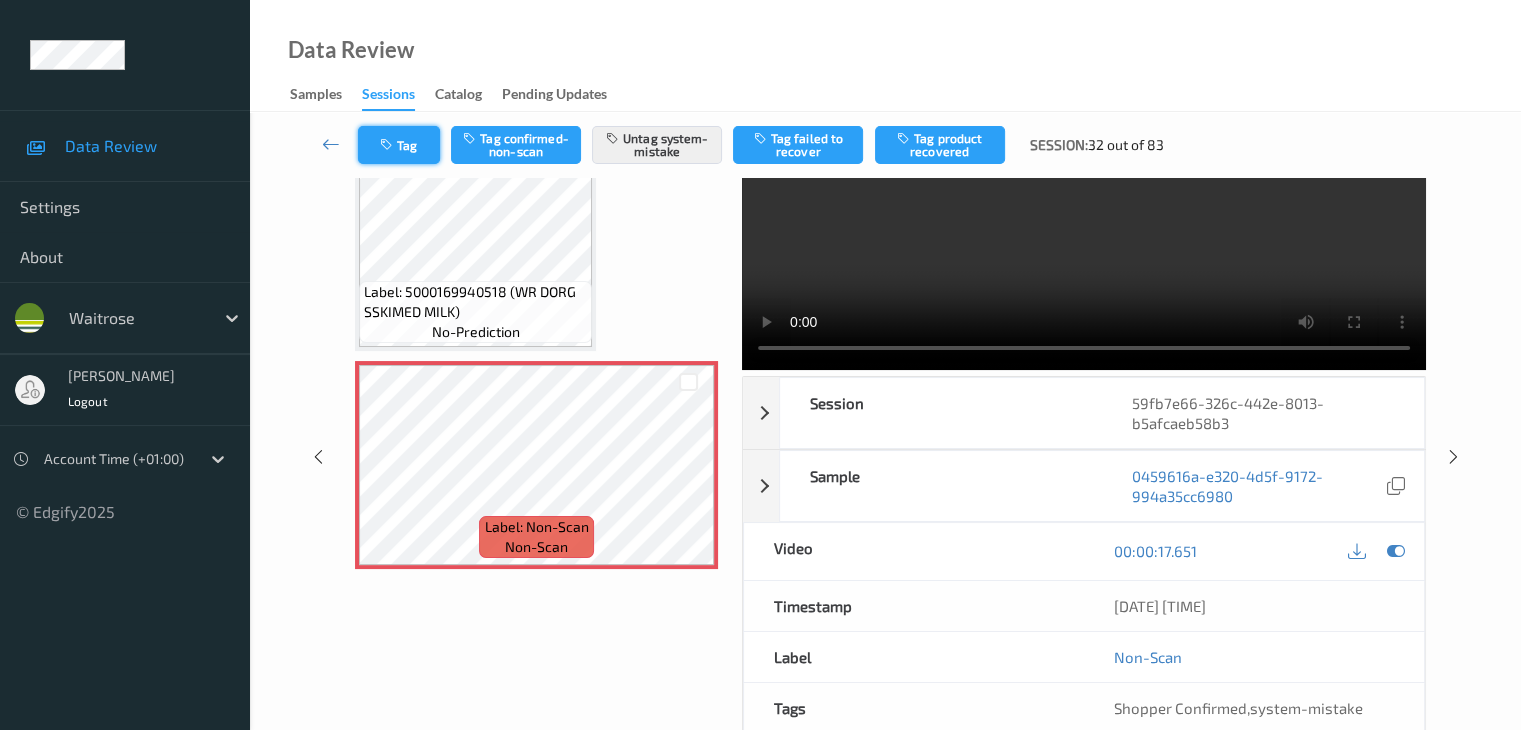 click at bounding box center (388, 145) 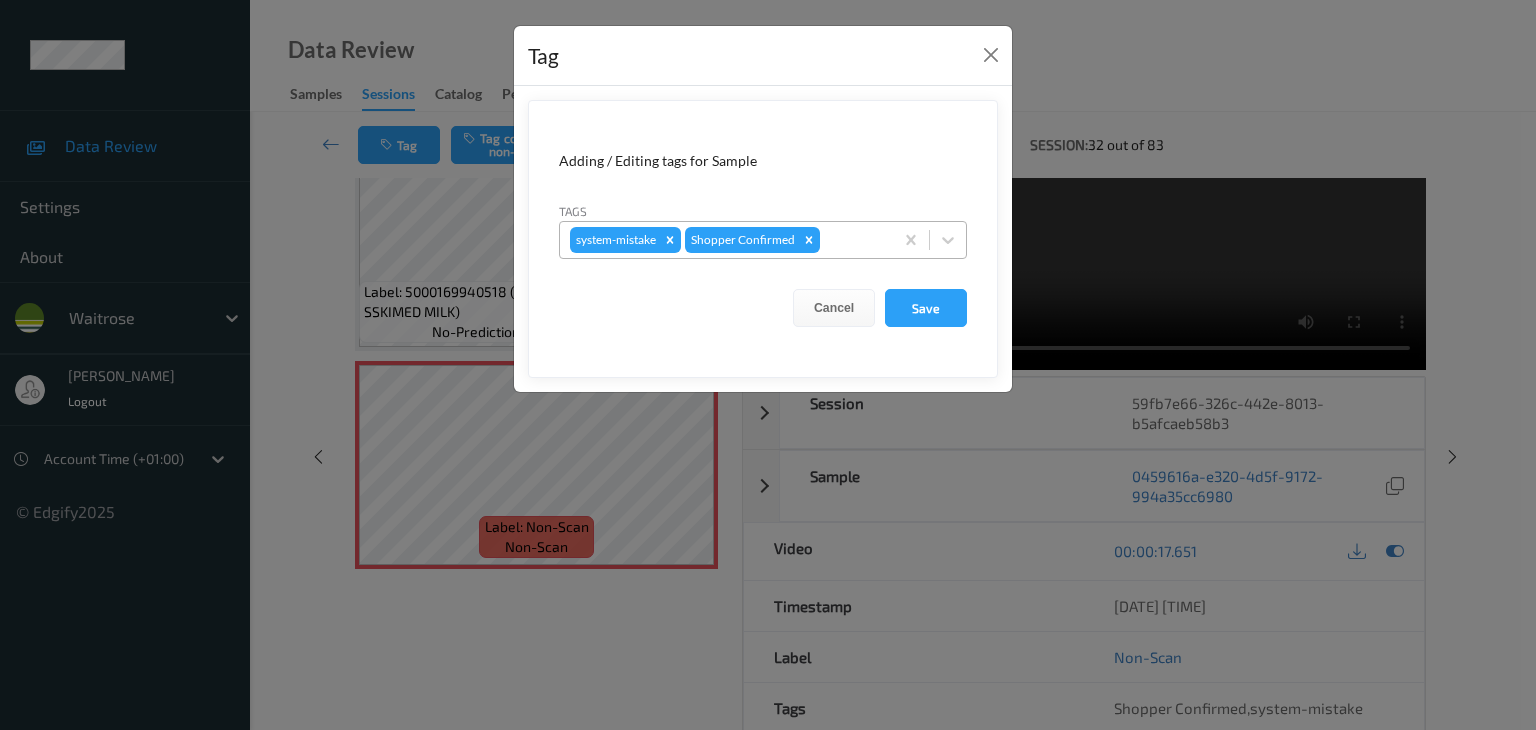 click at bounding box center [853, 240] 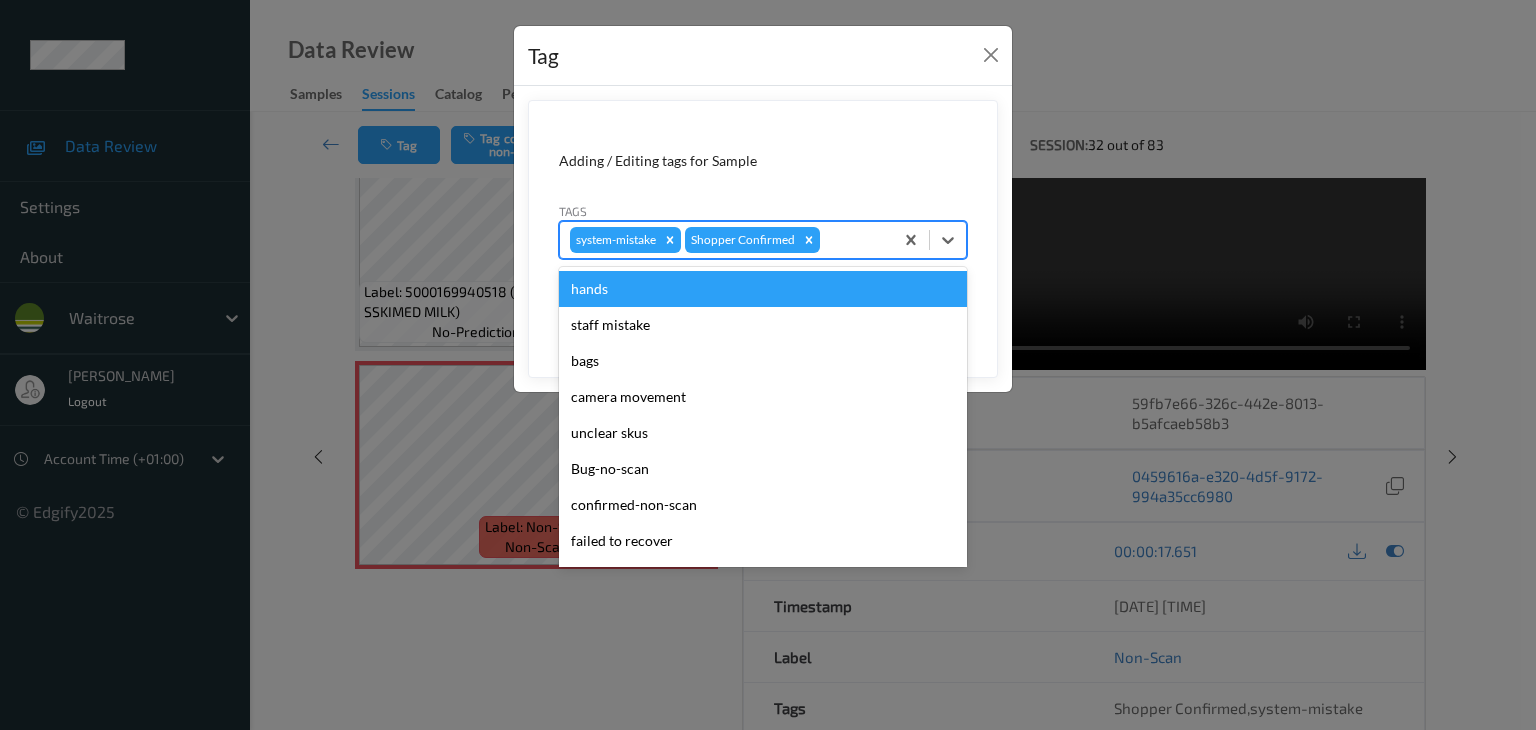 type on "u" 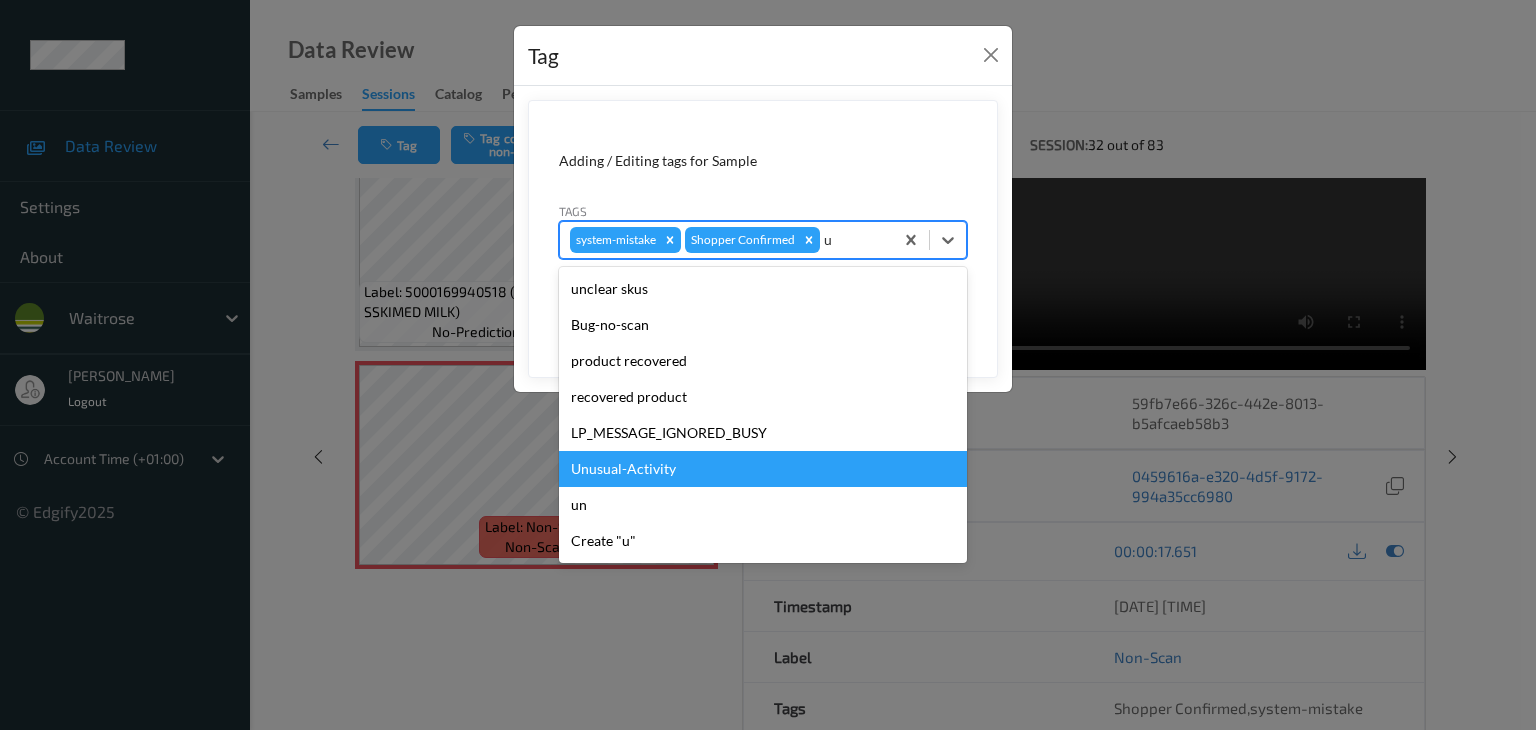 click on "Unusual-Activity" at bounding box center [763, 469] 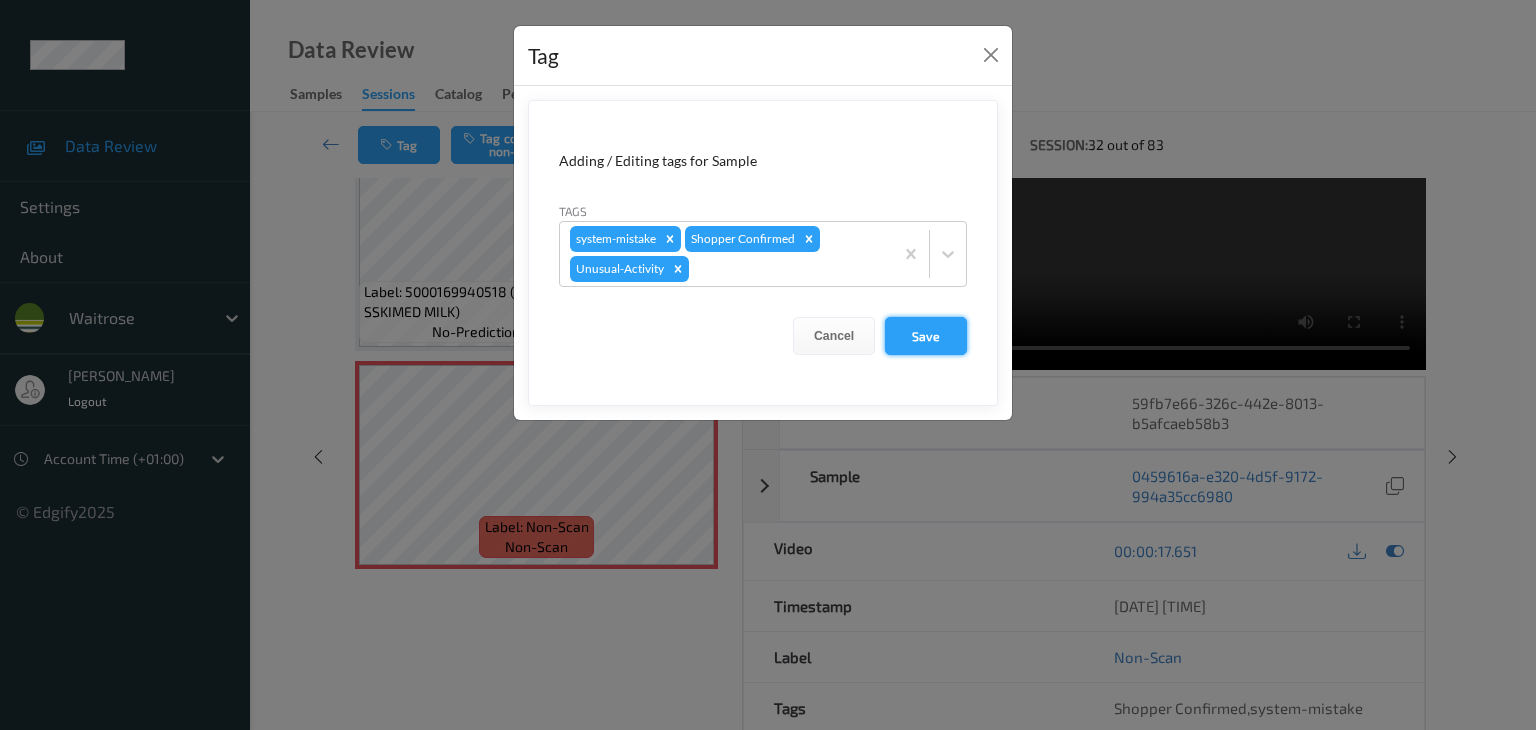 click on "Save" at bounding box center (926, 336) 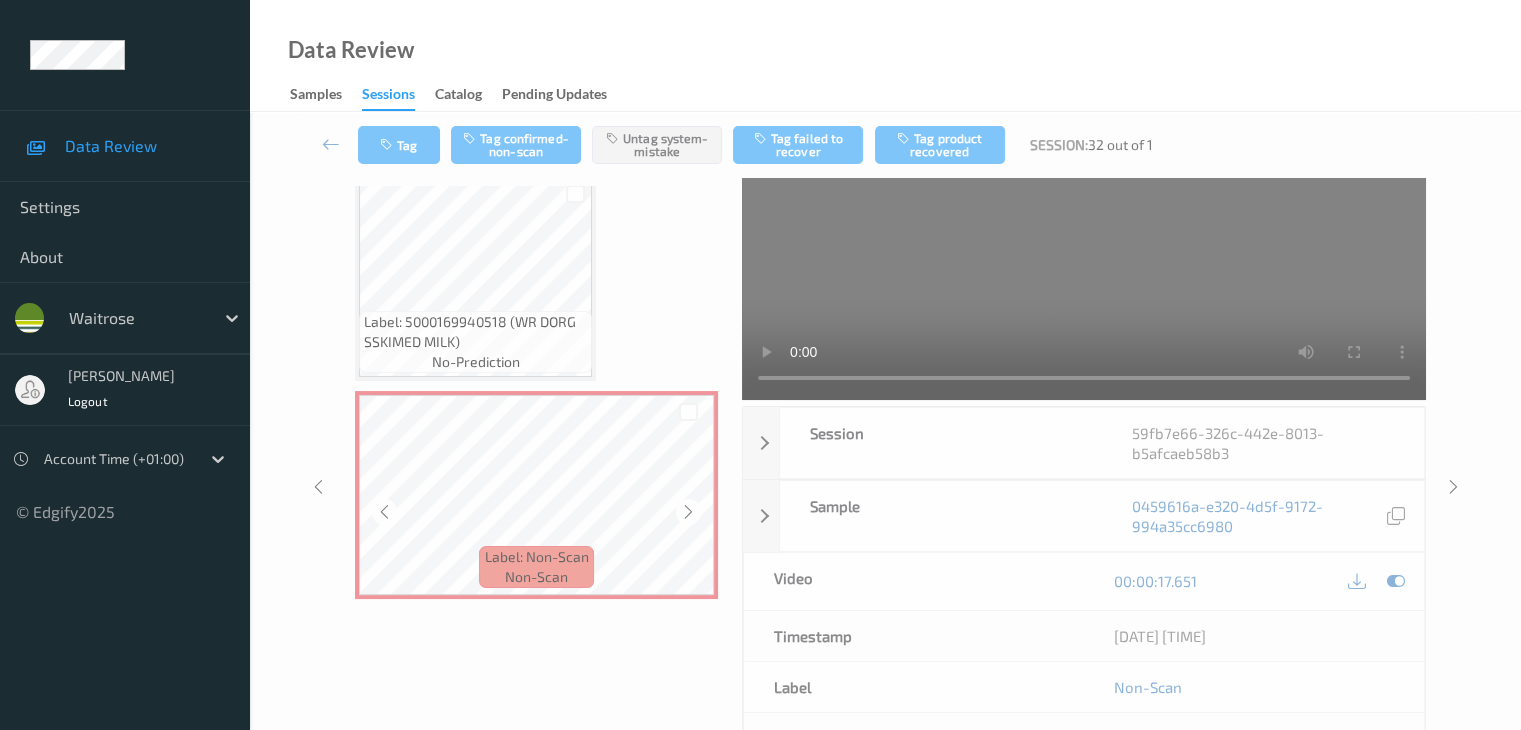 scroll, scrollTop: 460, scrollLeft: 0, axis: vertical 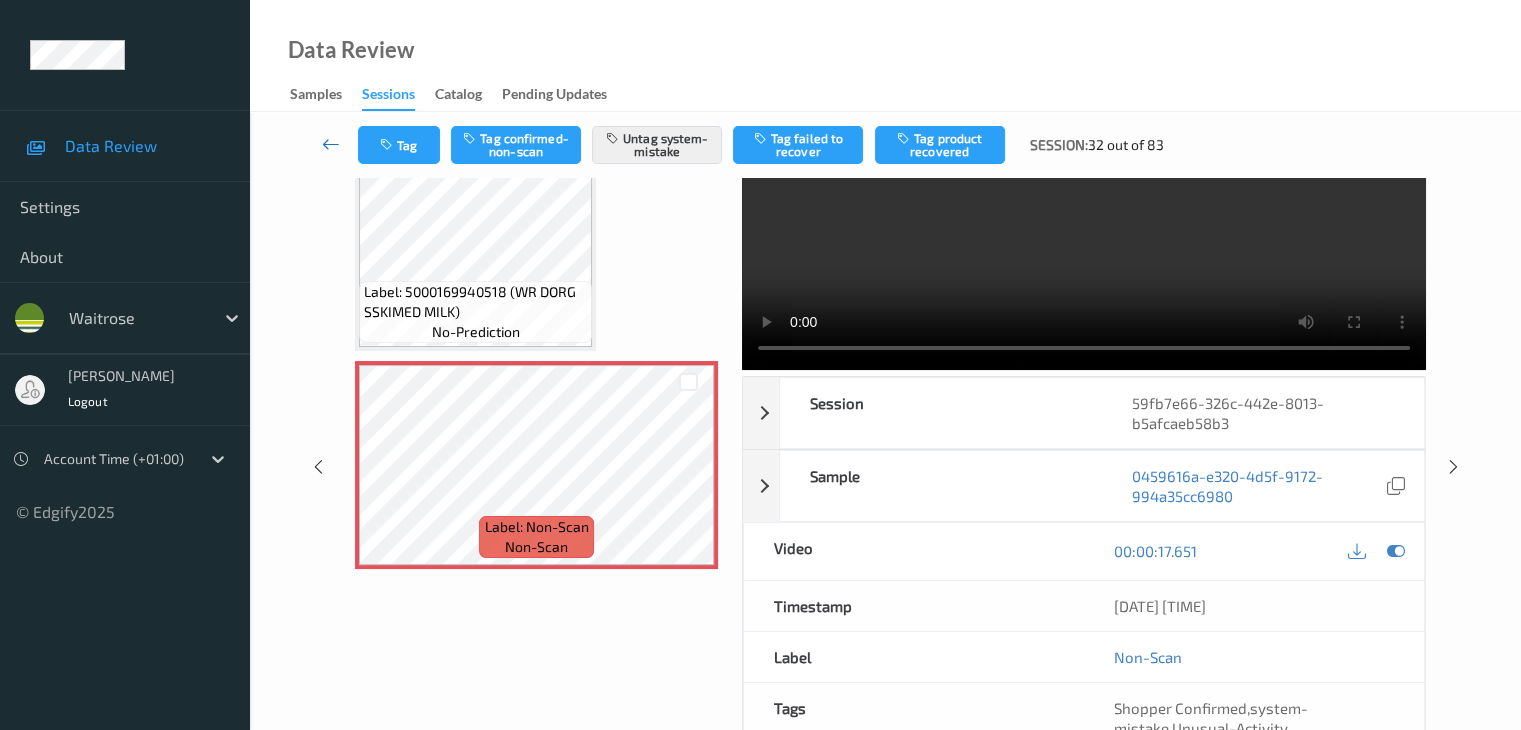 click at bounding box center [331, 144] 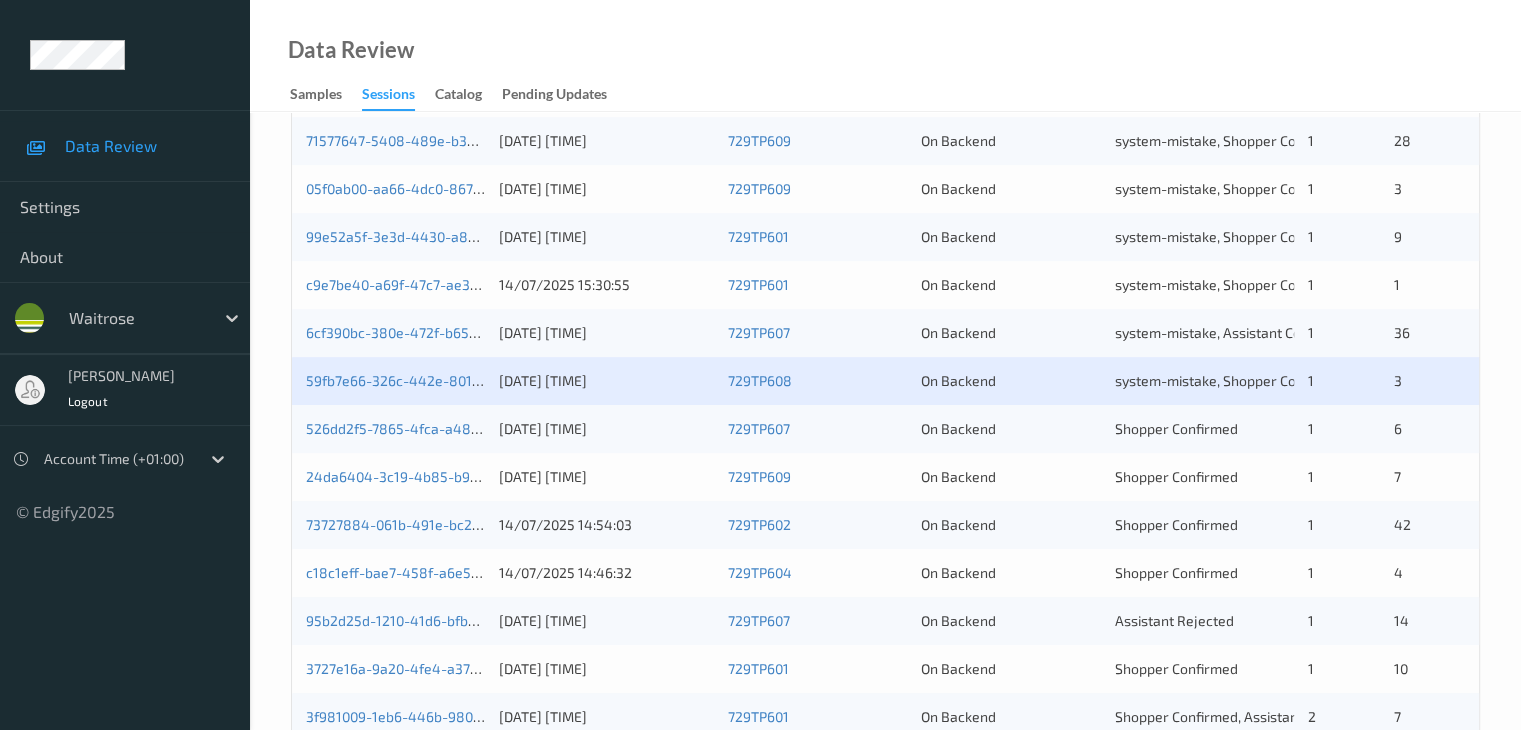 scroll, scrollTop: 800, scrollLeft: 0, axis: vertical 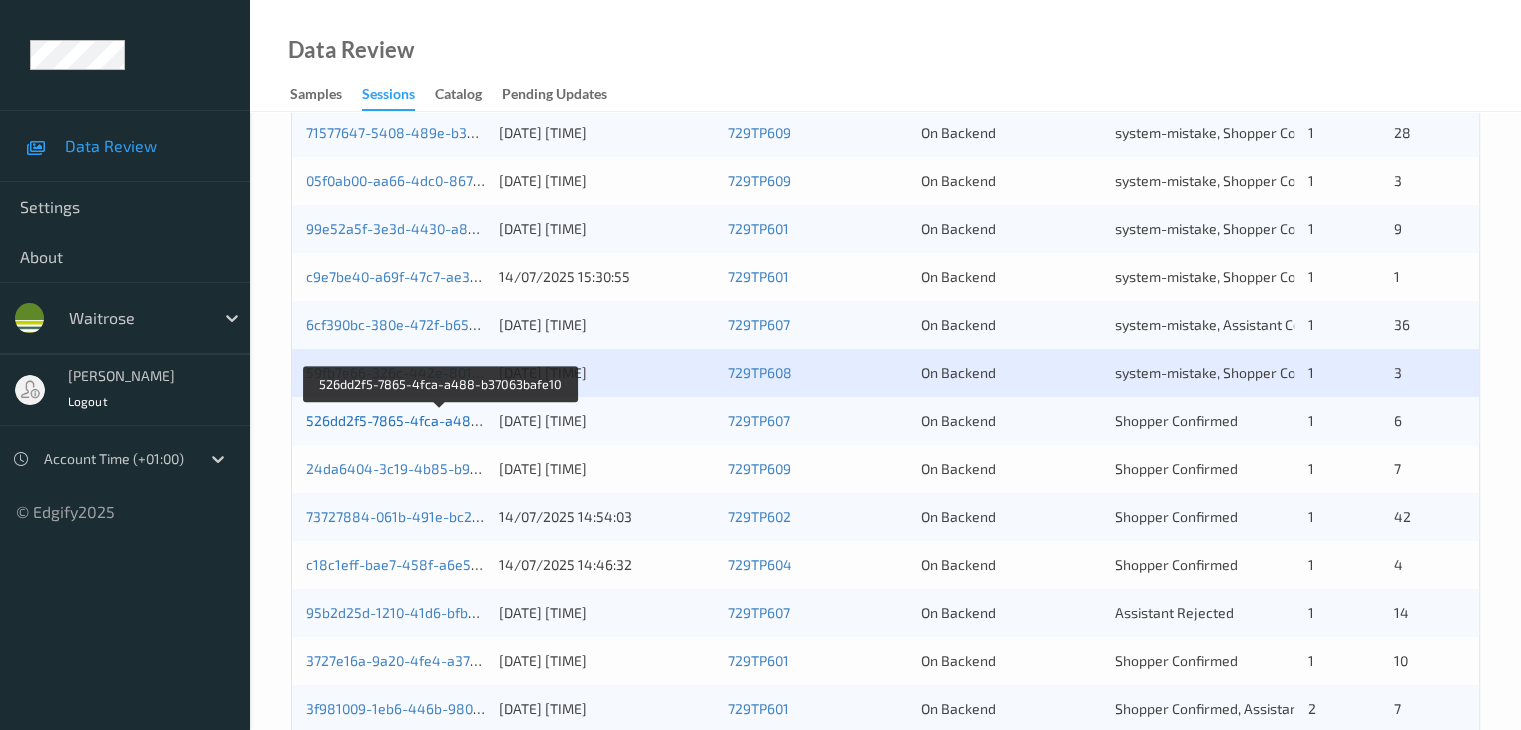 click on "526dd2f5-7865-4fca-a488-b37063bafe10" at bounding box center [441, 420] 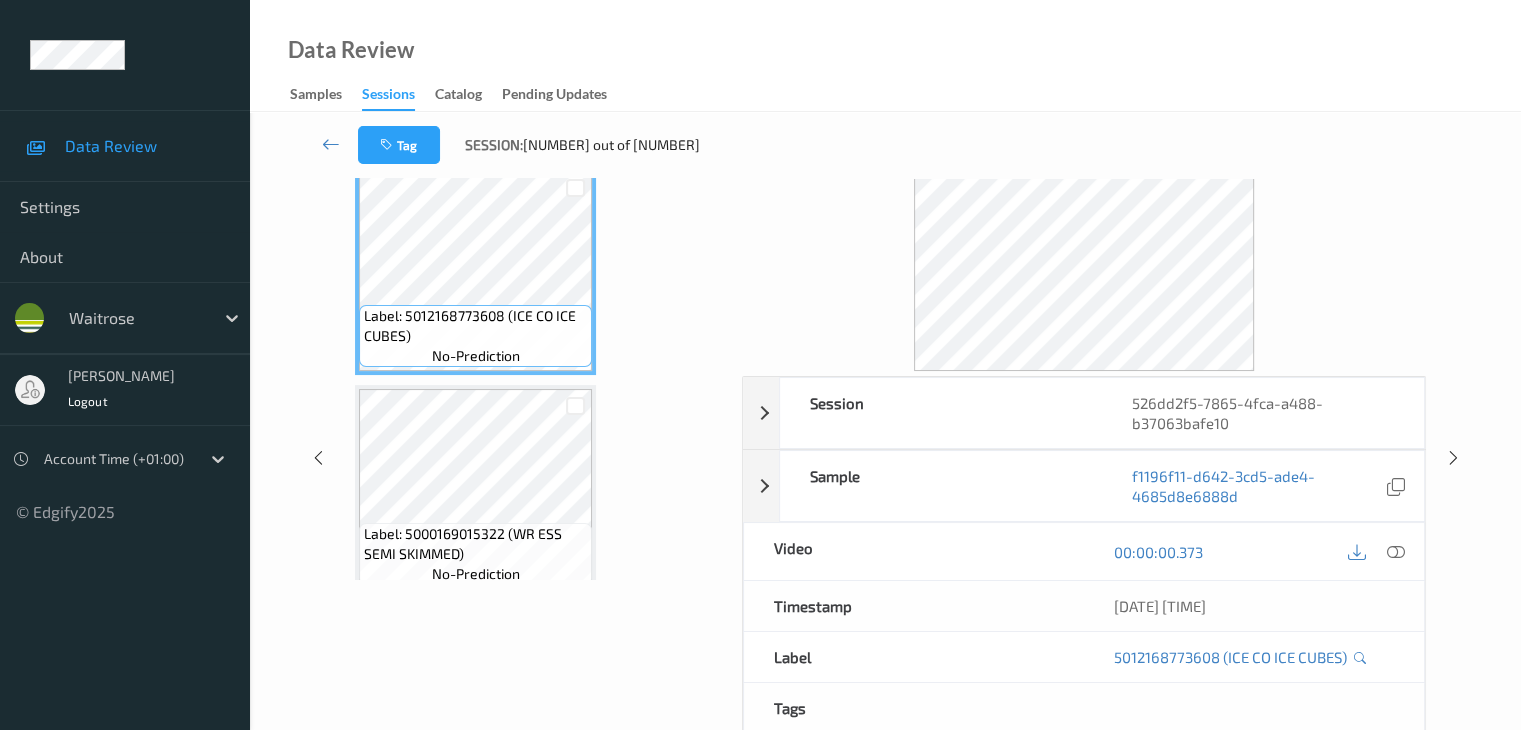 scroll, scrollTop: 0, scrollLeft: 0, axis: both 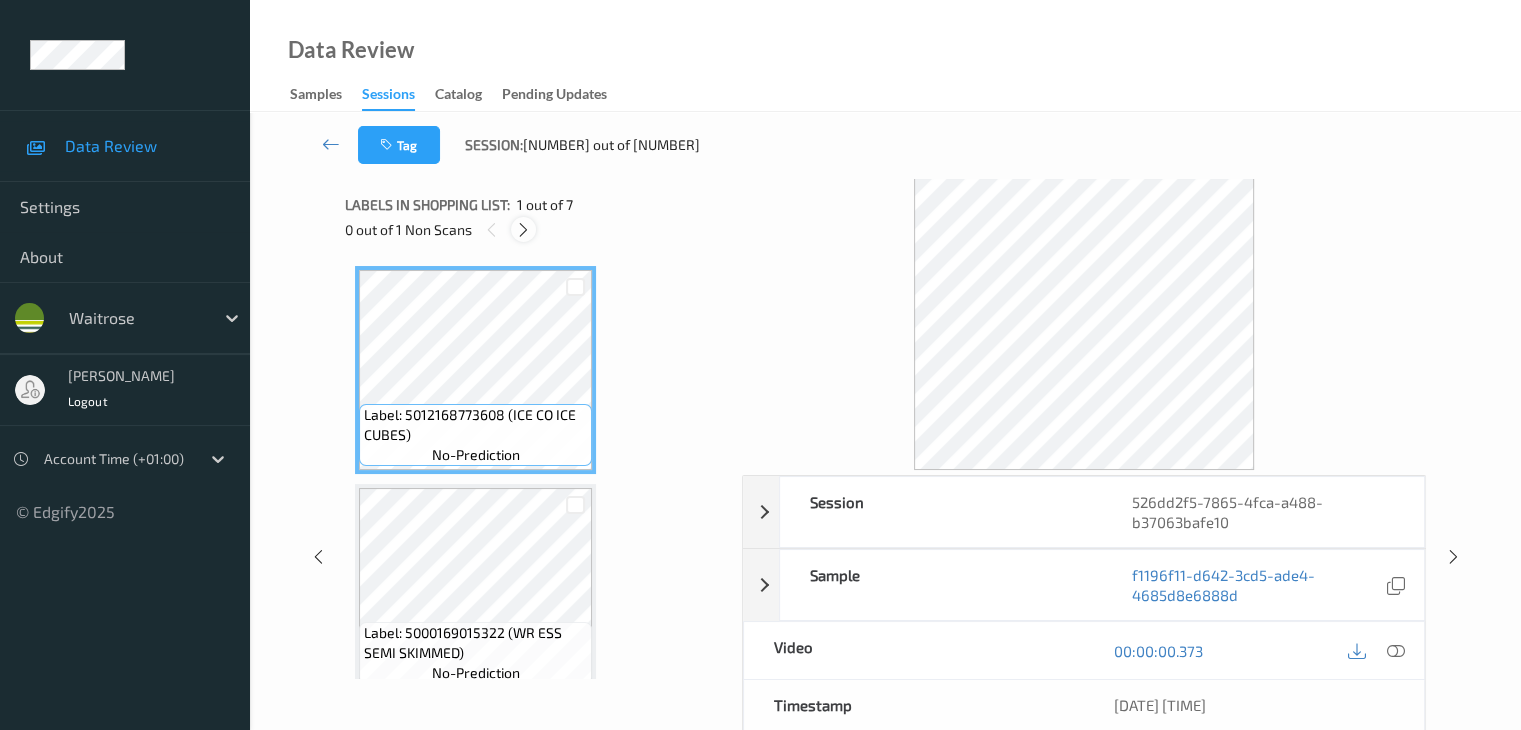 click at bounding box center [523, 230] 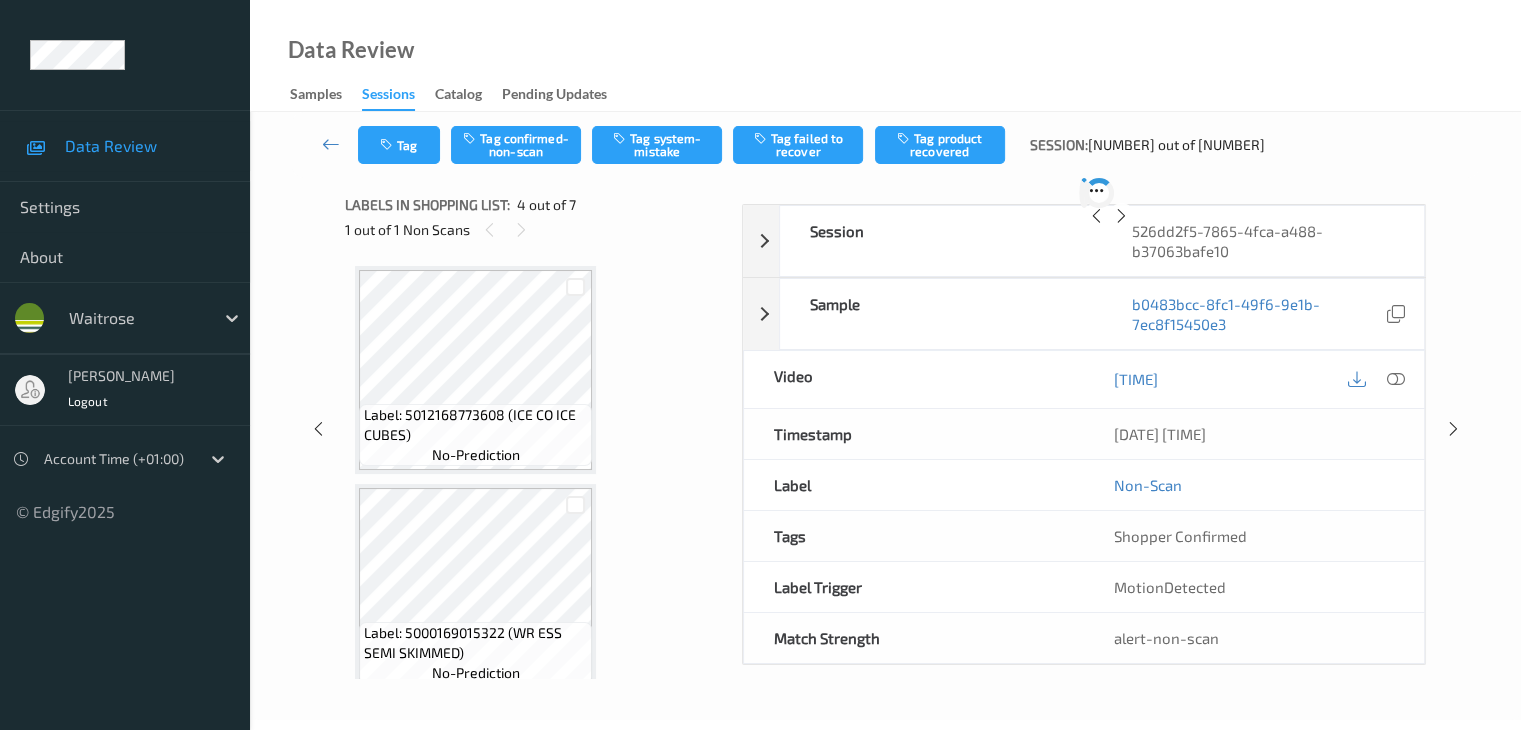 scroll, scrollTop: 446, scrollLeft: 0, axis: vertical 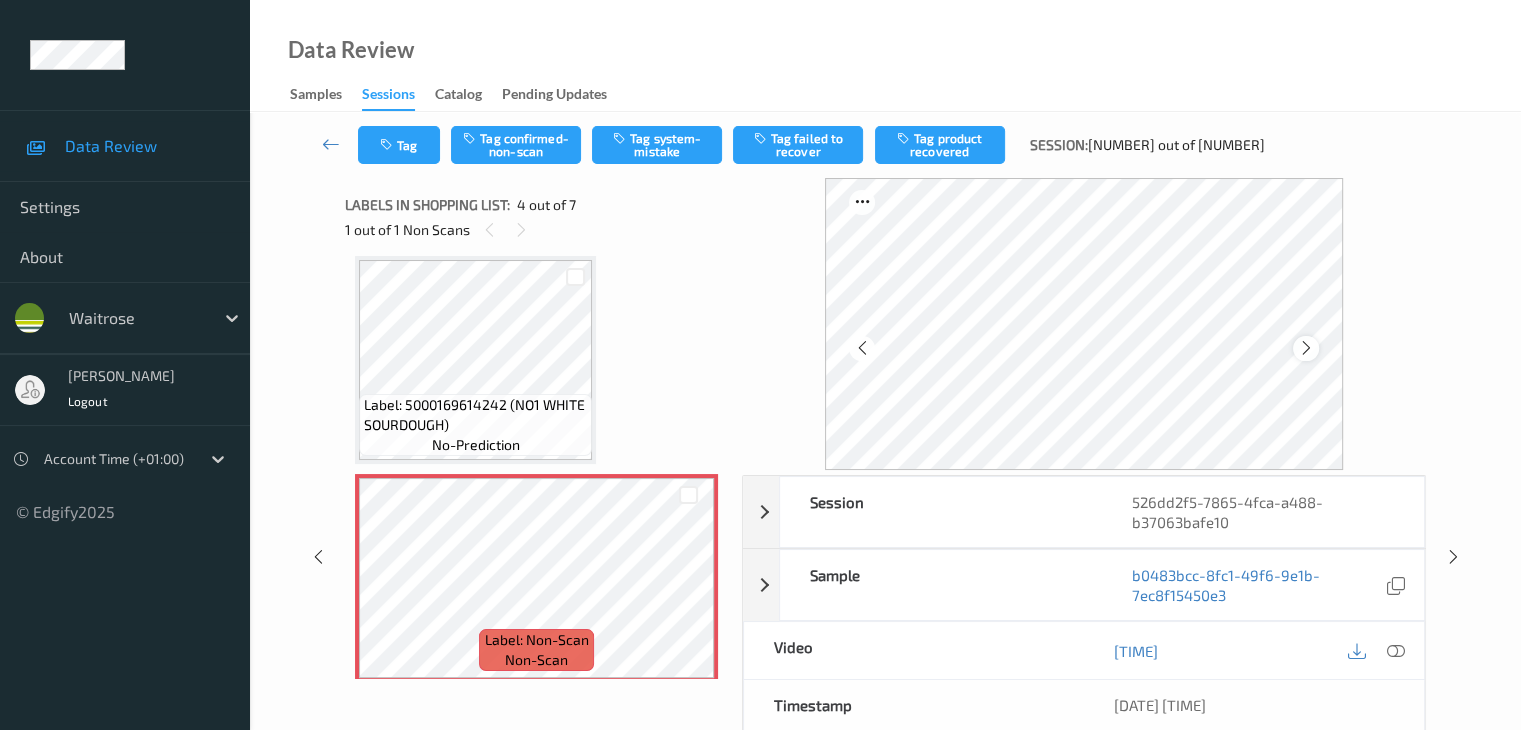 click at bounding box center [1306, 348] 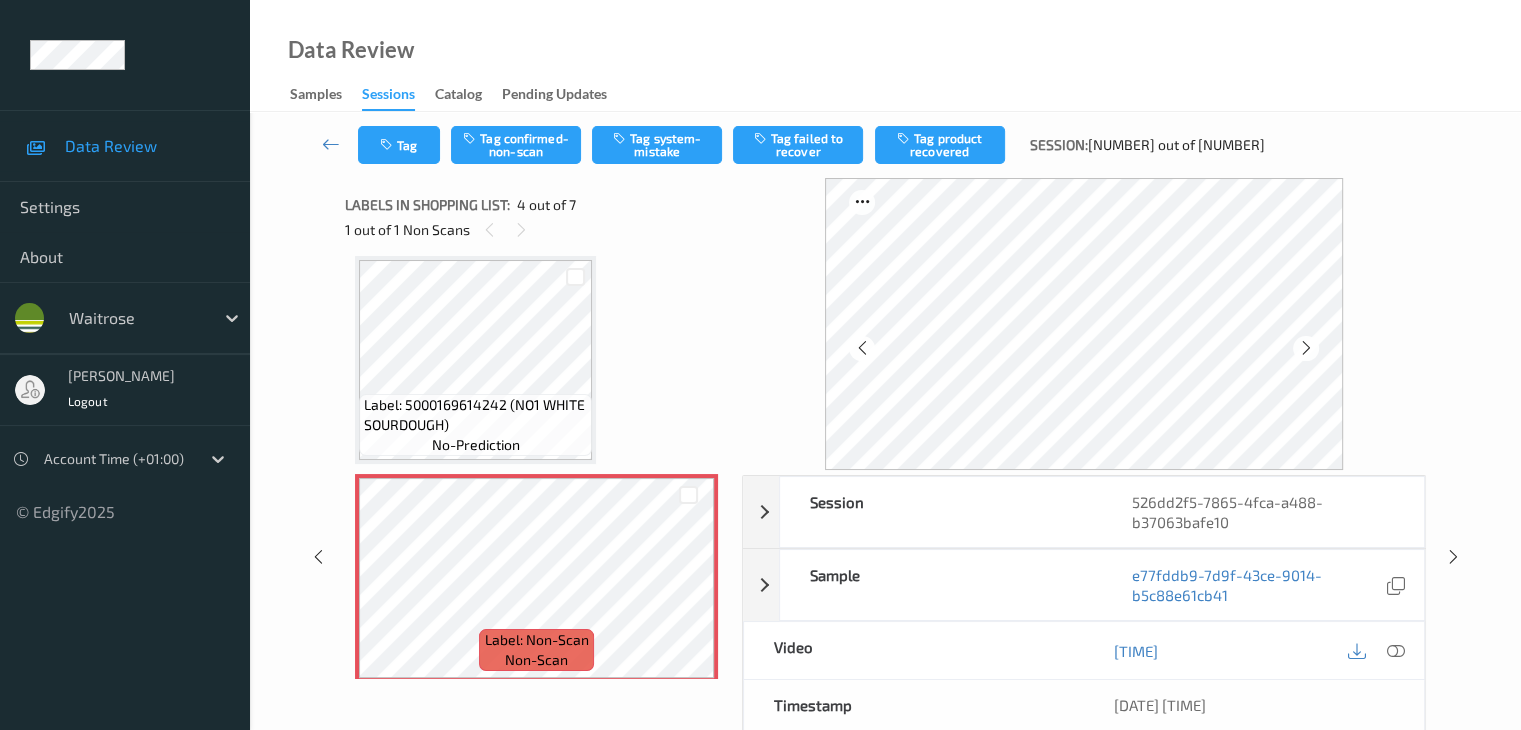 click at bounding box center [1306, 348] 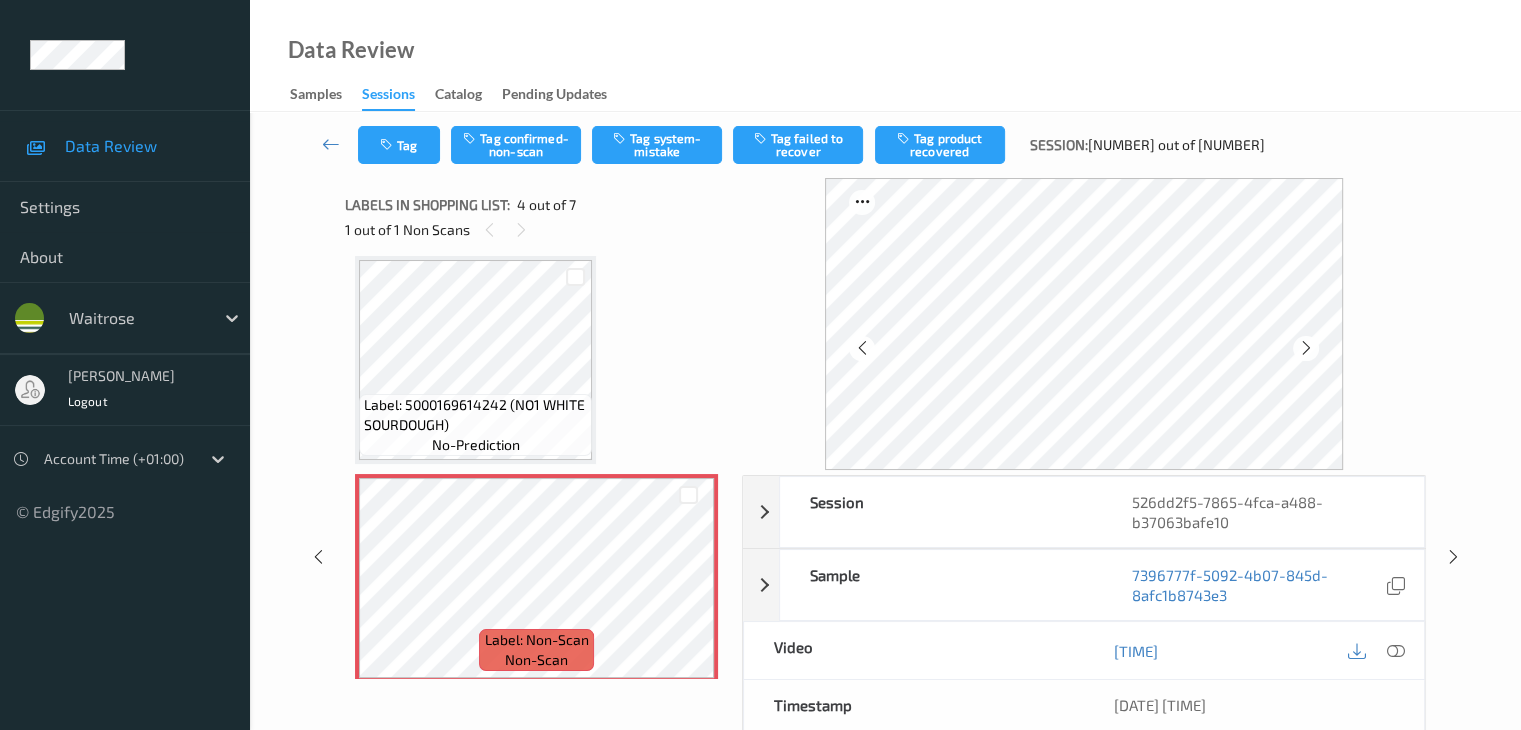 click at bounding box center [1306, 348] 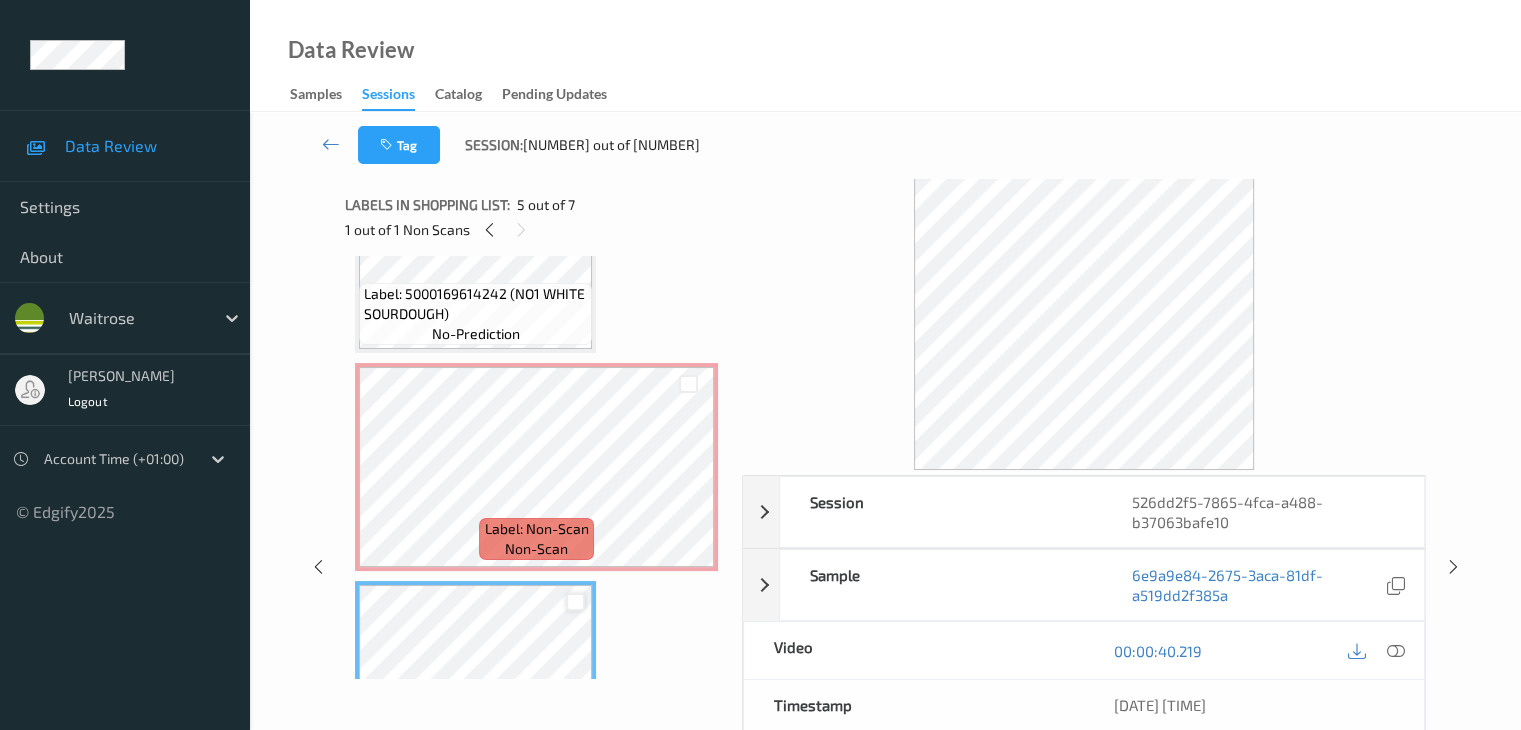 scroll, scrollTop: 546, scrollLeft: 0, axis: vertical 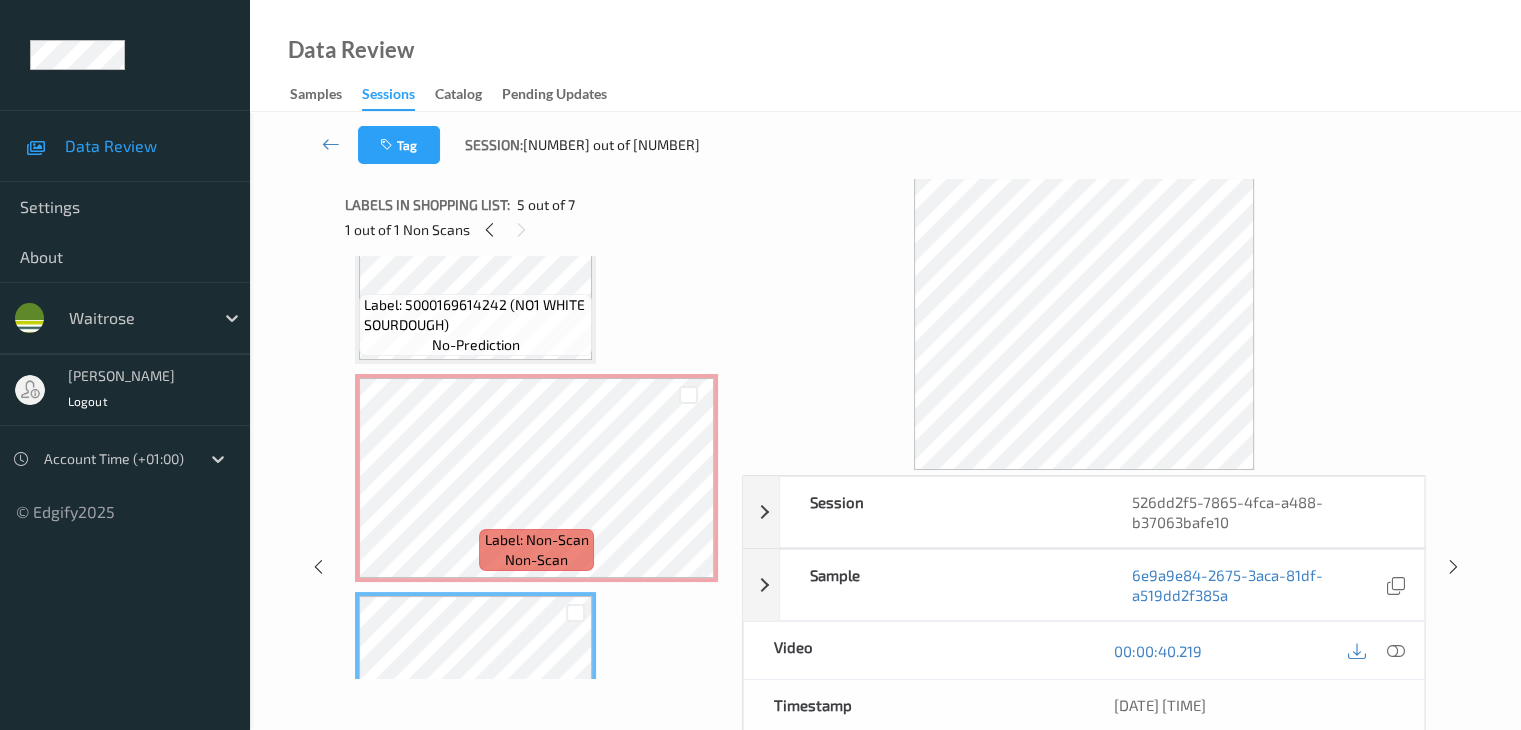 click on "Label: 5000169614242 (NO1 WHITE SOURDOUGH) no-prediction" at bounding box center (475, 325) 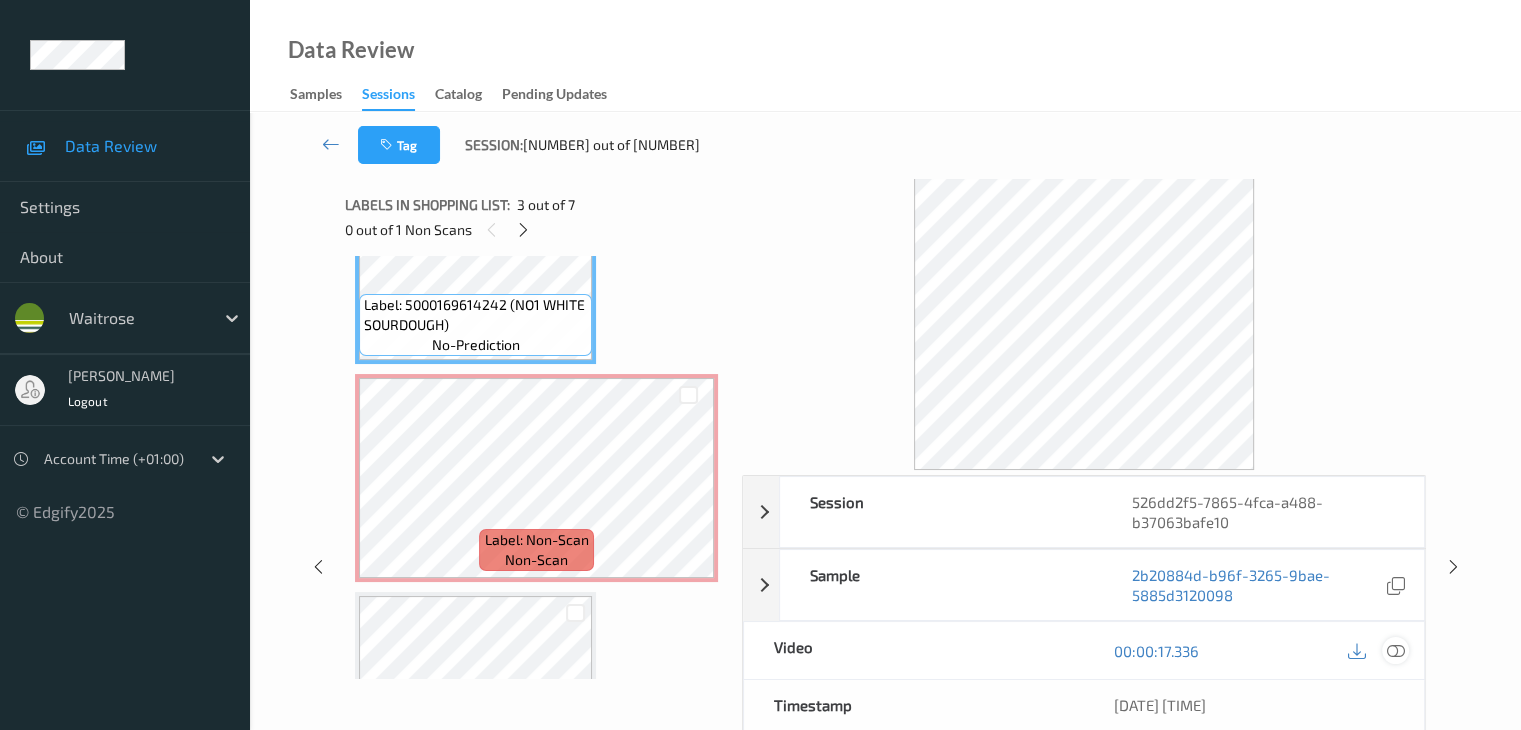 click at bounding box center (1395, 651) 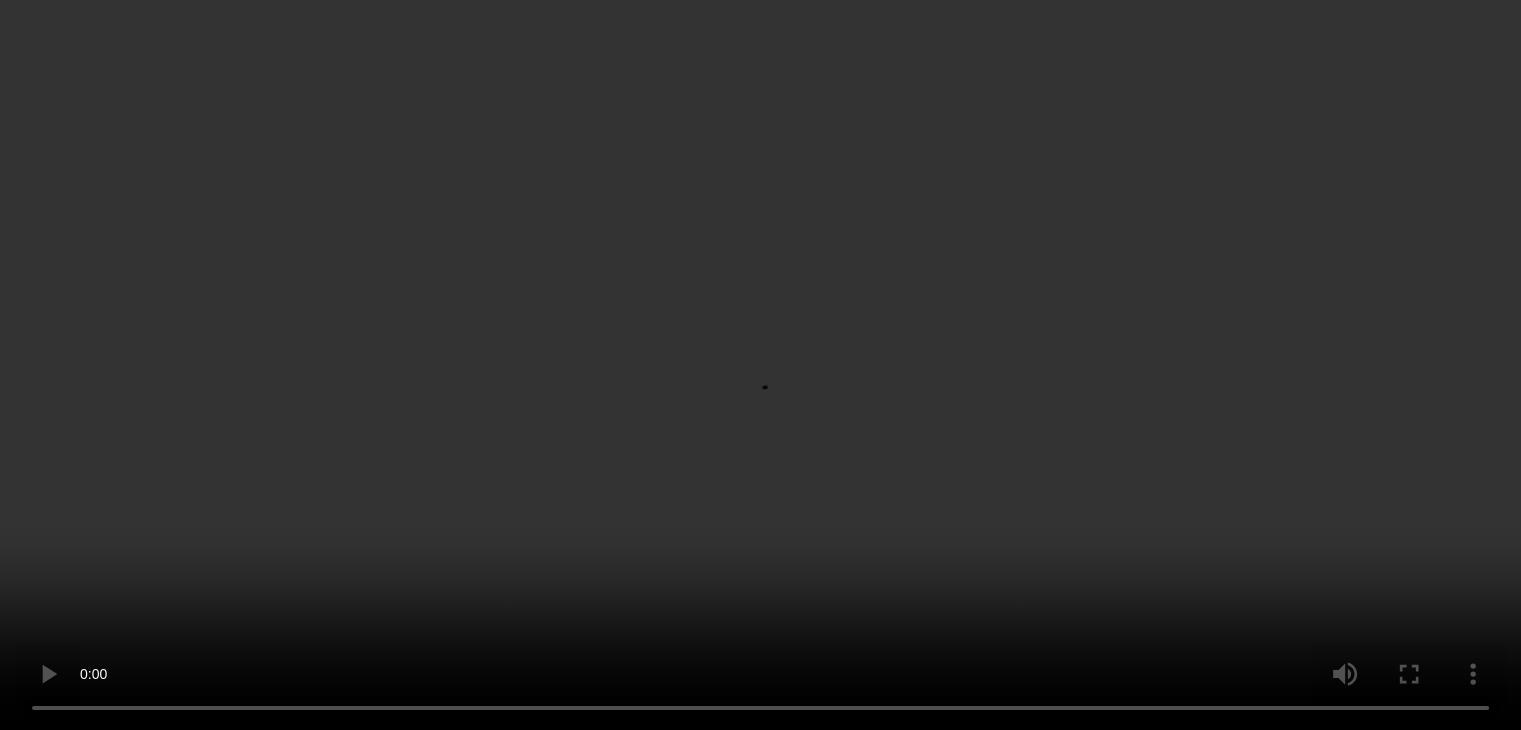 scroll, scrollTop: 546, scrollLeft: 0, axis: vertical 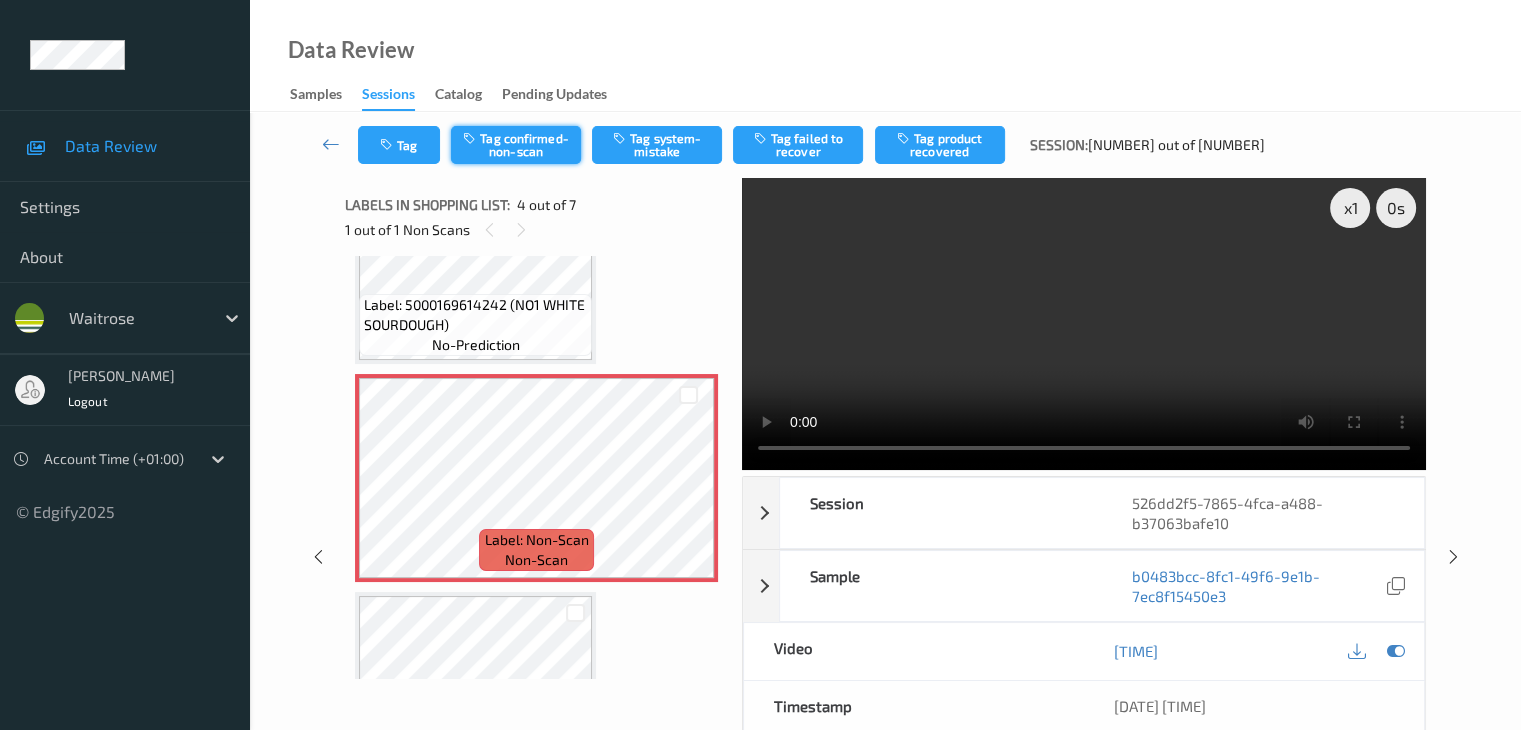 click on "Tag   confirmed-non-scan" at bounding box center [516, 145] 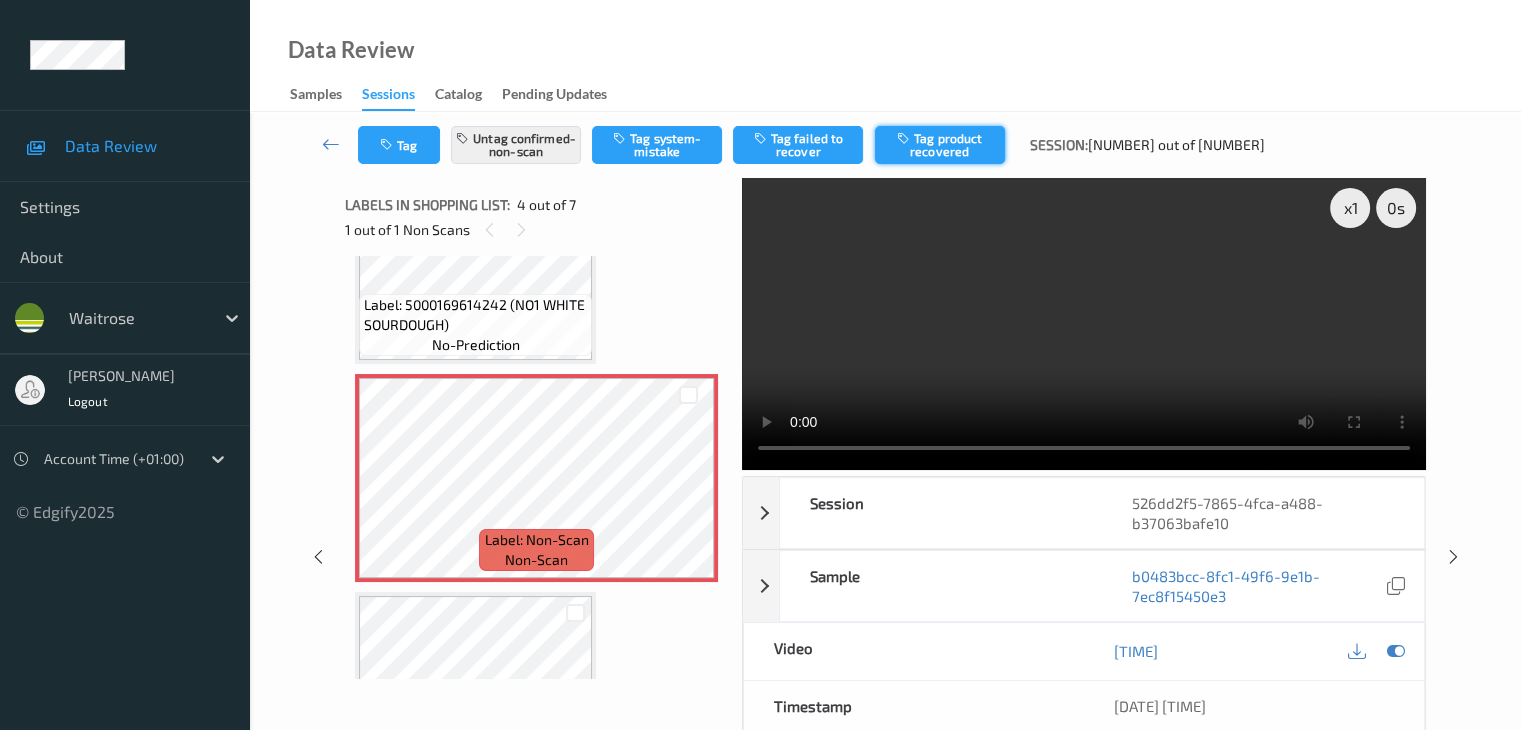 click on "Tag   product recovered" at bounding box center [940, 145] 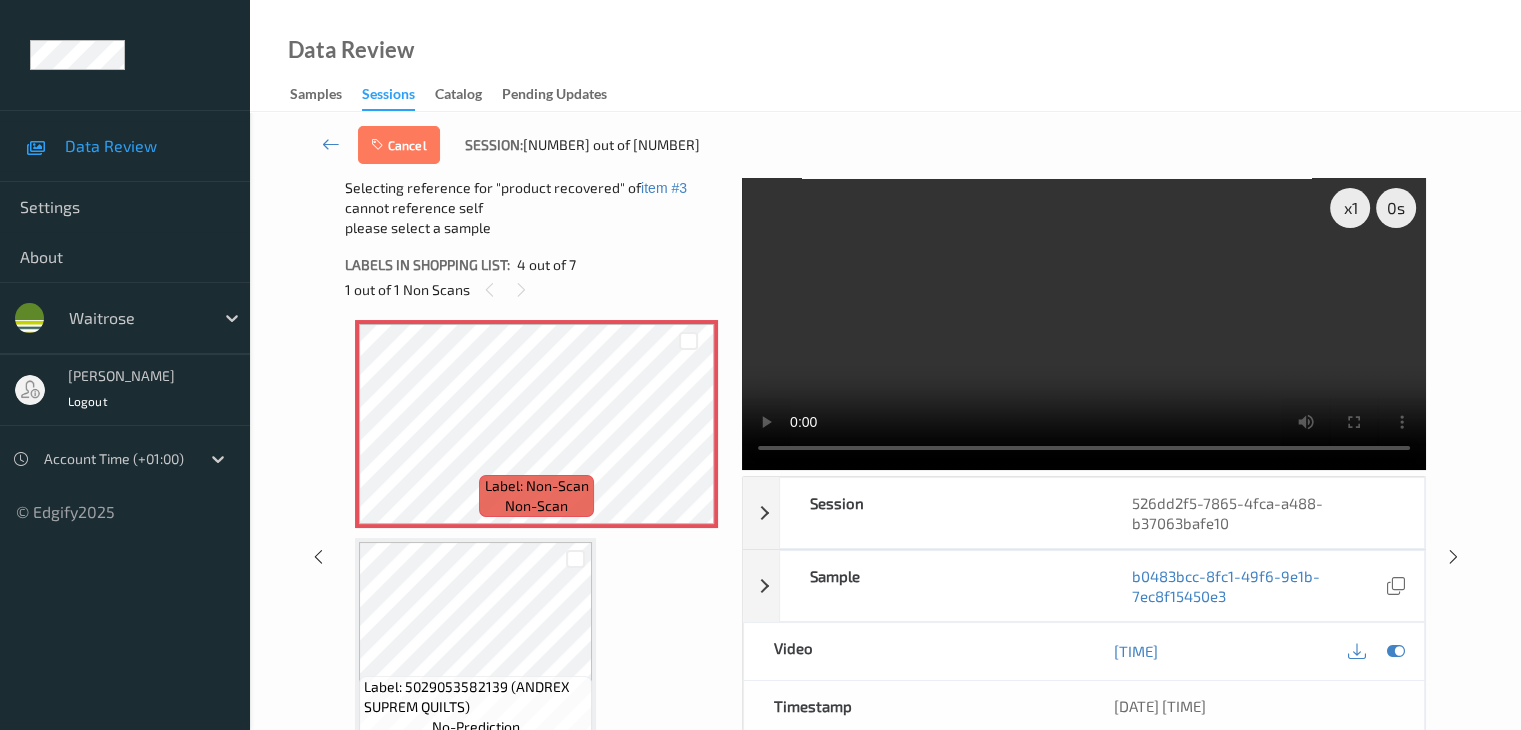 scroll, scrollTop: 746, scrollLeft: 0, axis: vertical 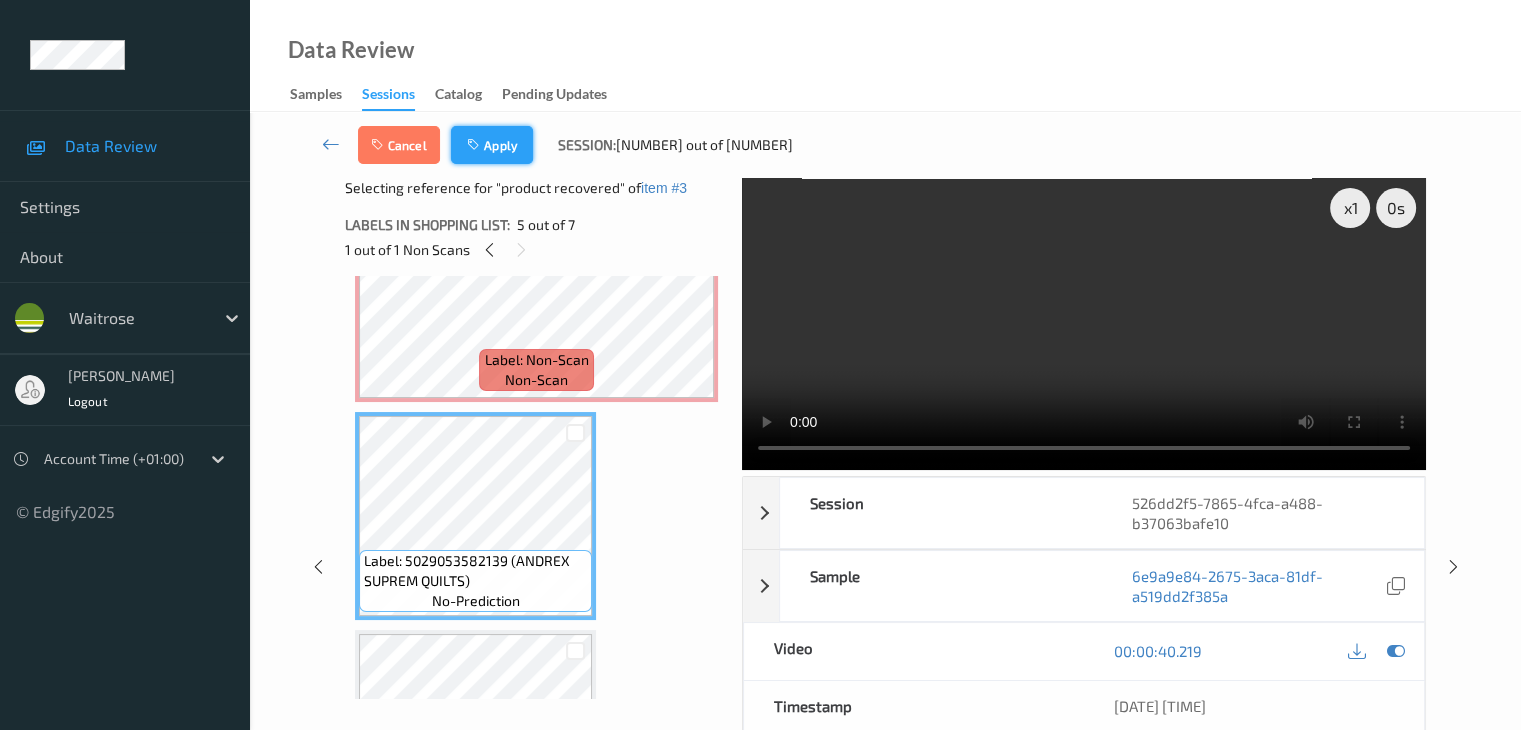 click on "Apply" at bounding box center (492, 145) 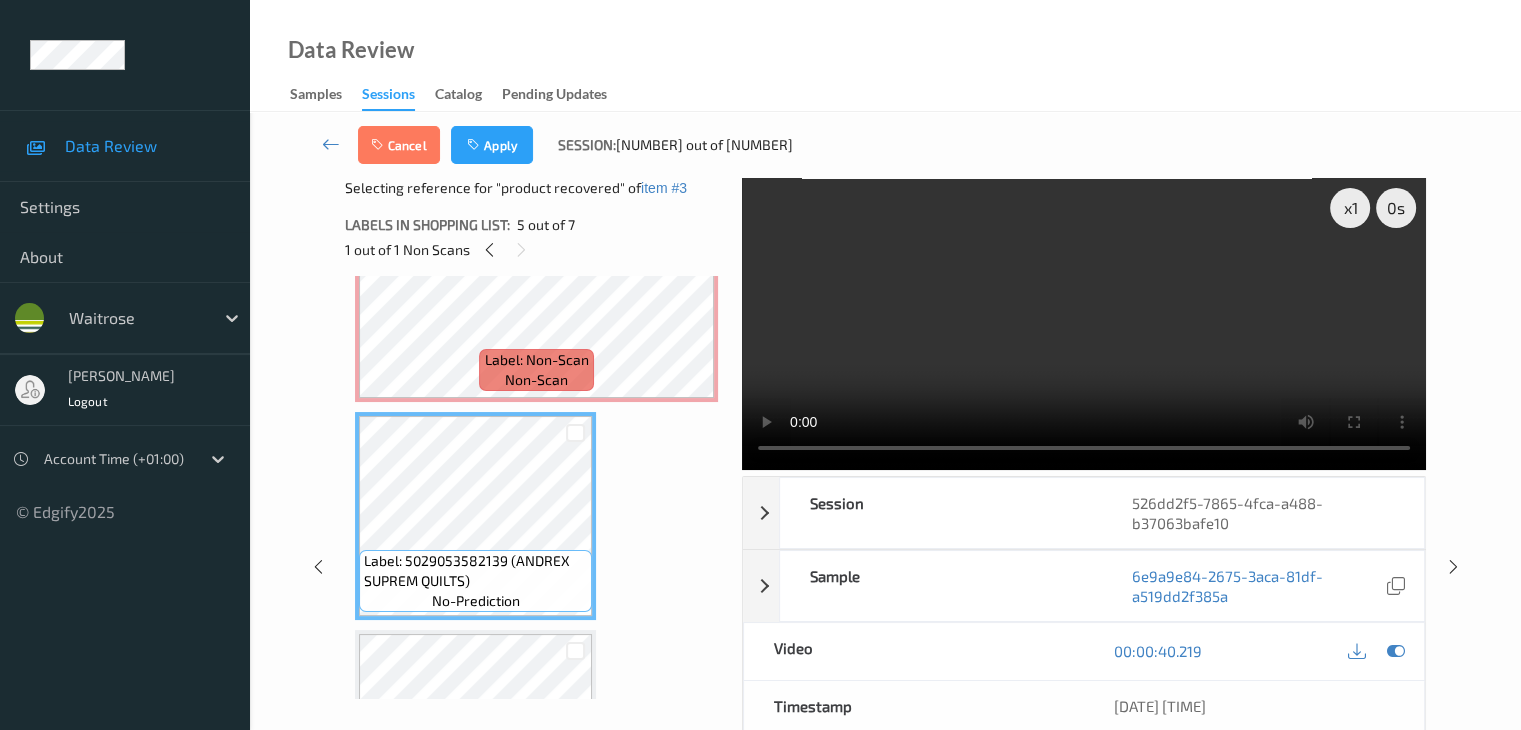 scroll, scrollTop: 446, scrollLeft: 0, axis: vertical 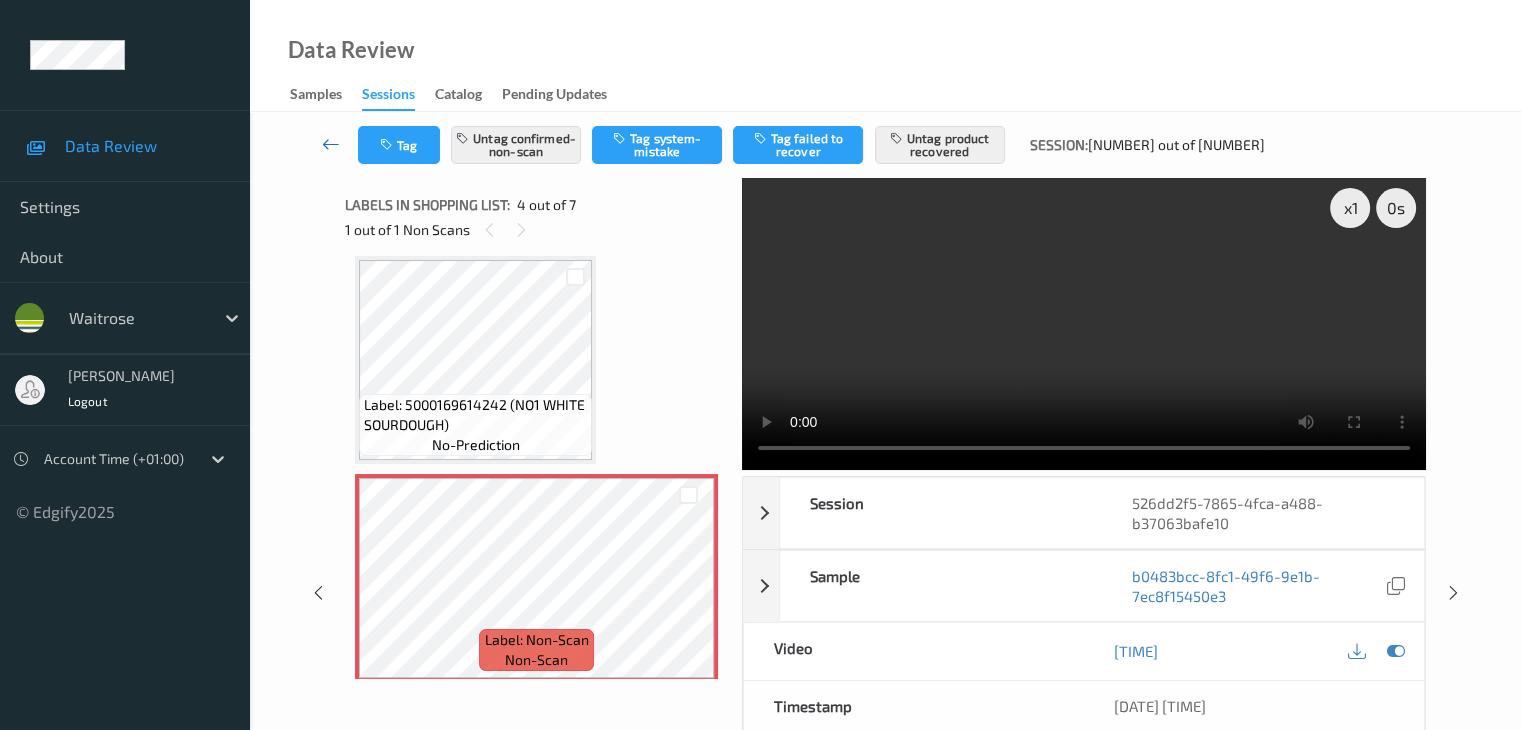 click at bounding box center (331, 144) 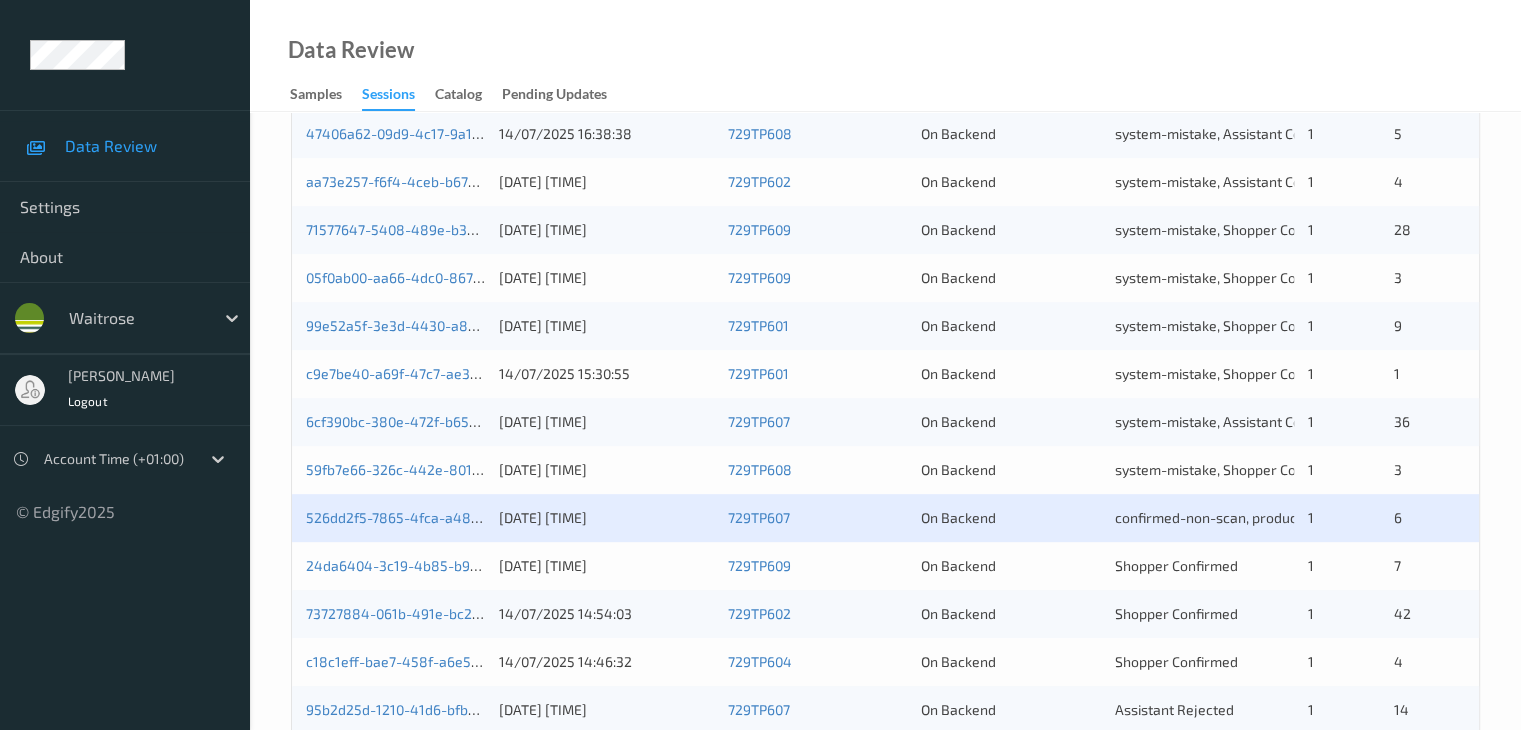 scroll, scrollTop: 900, scrollLeft: 0, axis: vertical 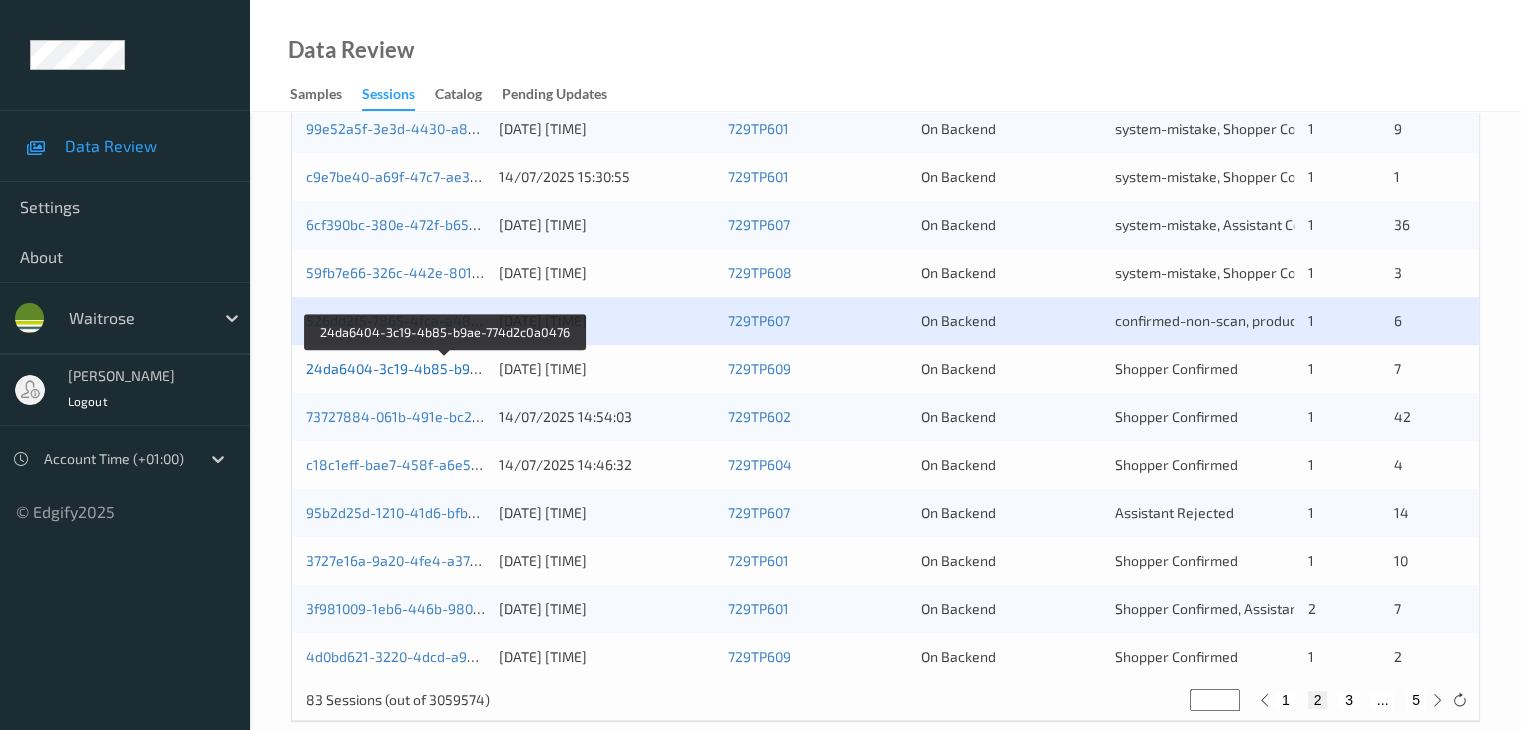 click on "24da6404-3c19-4b85-b9ae-774d2c0a0476" at bounding box center (445, 368) 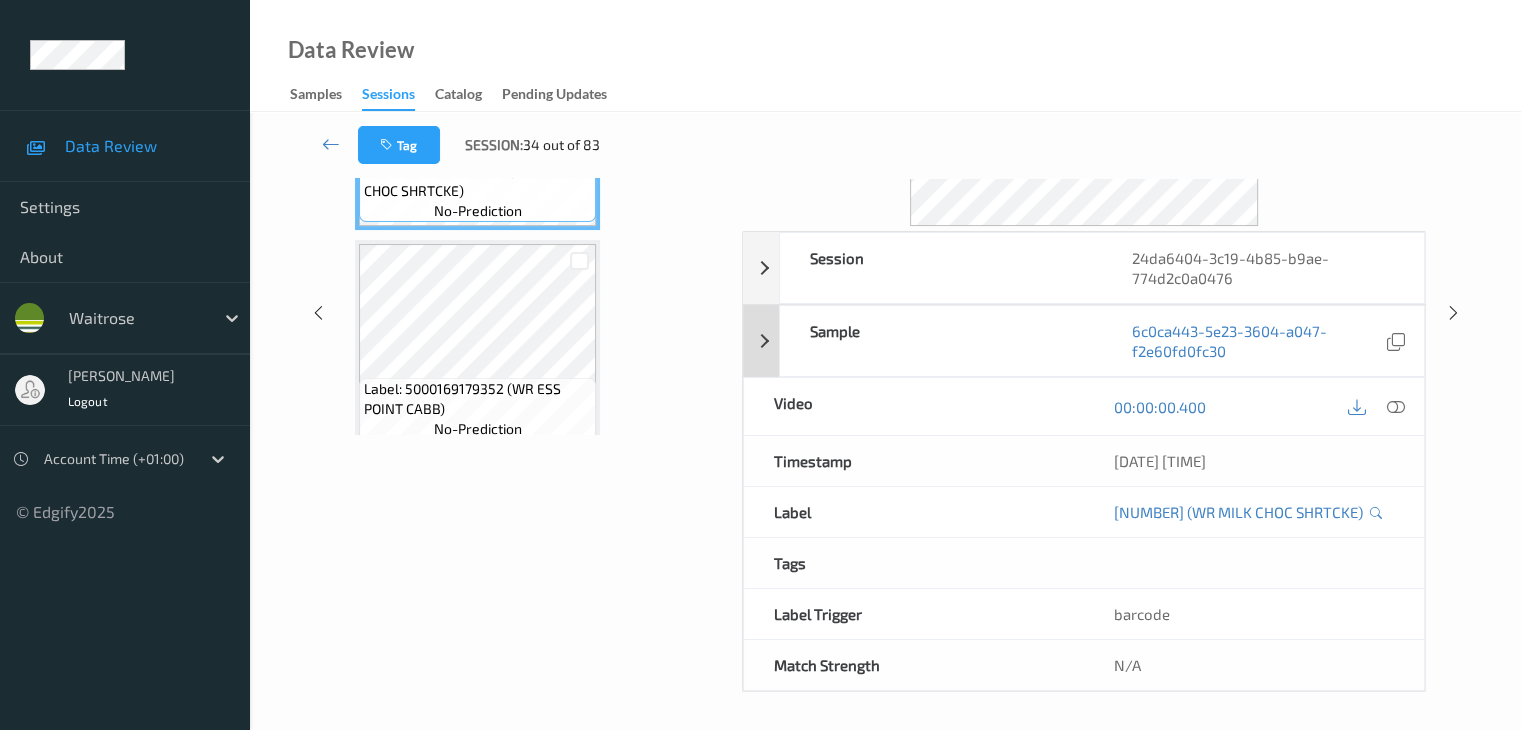 scroll, scrollTop: 264, scrollLeft: 0, axis: vertical 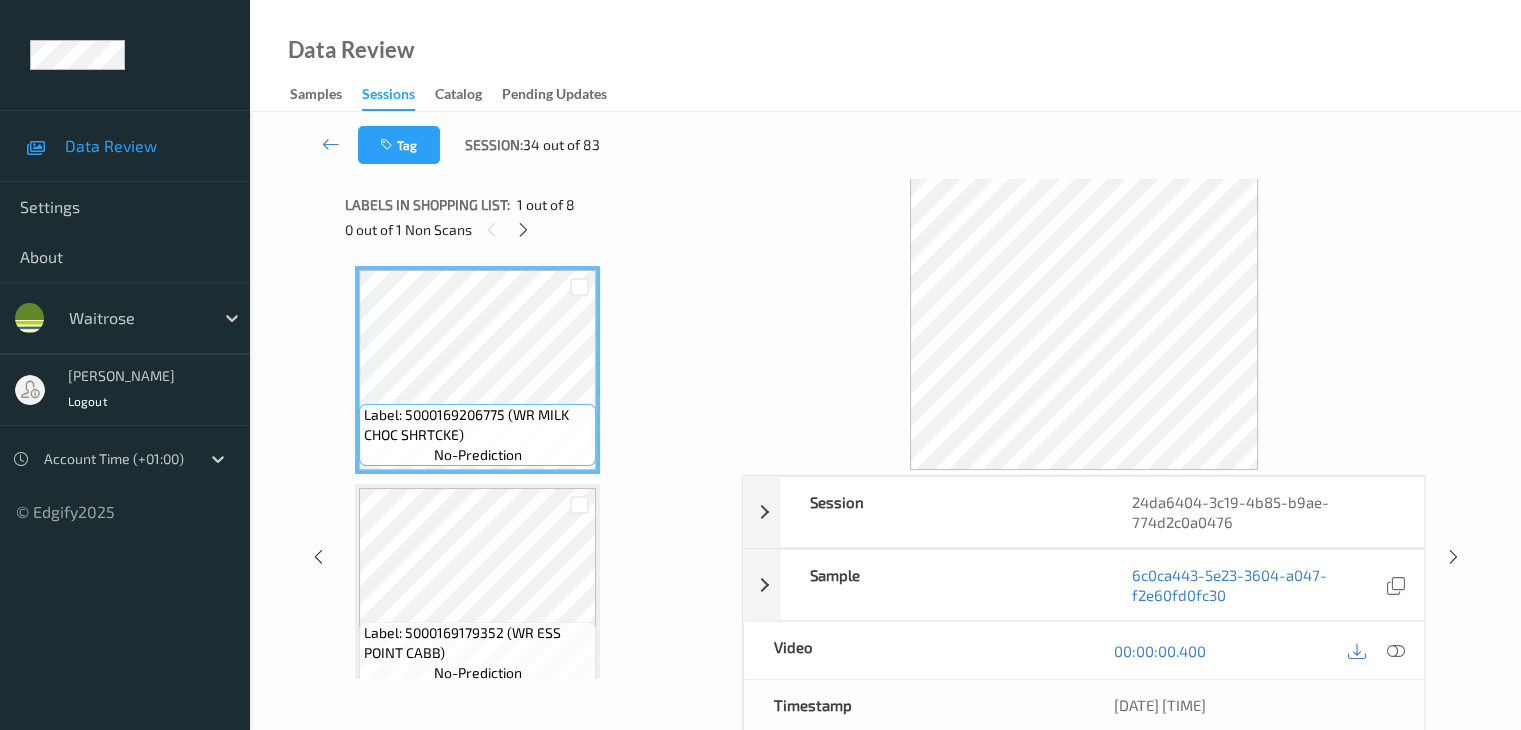 click on "Labels in shopping list: 1 out of 8 0 out of 1 Non Scans" at bounding box center (536, 217) 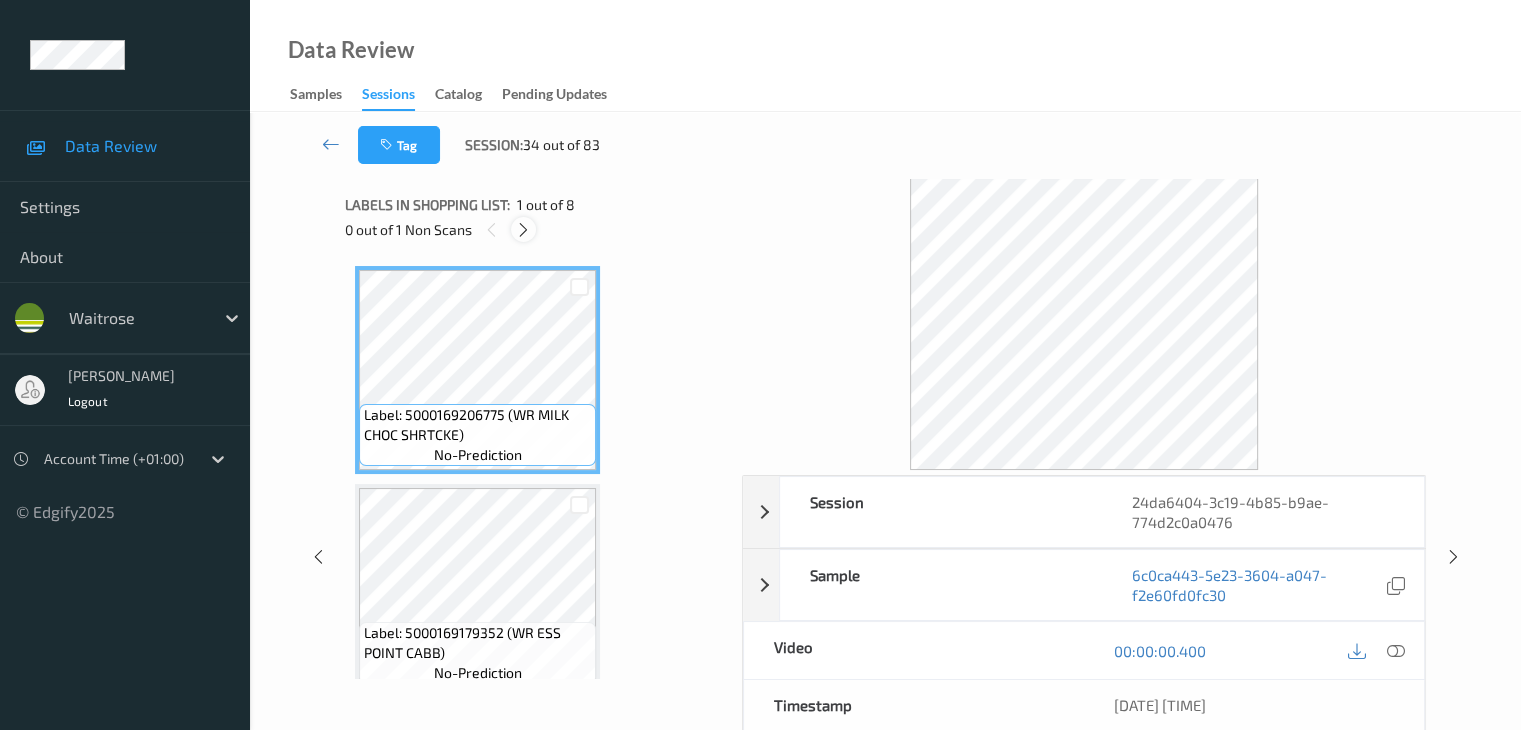 click at bounding box center [523, 229] 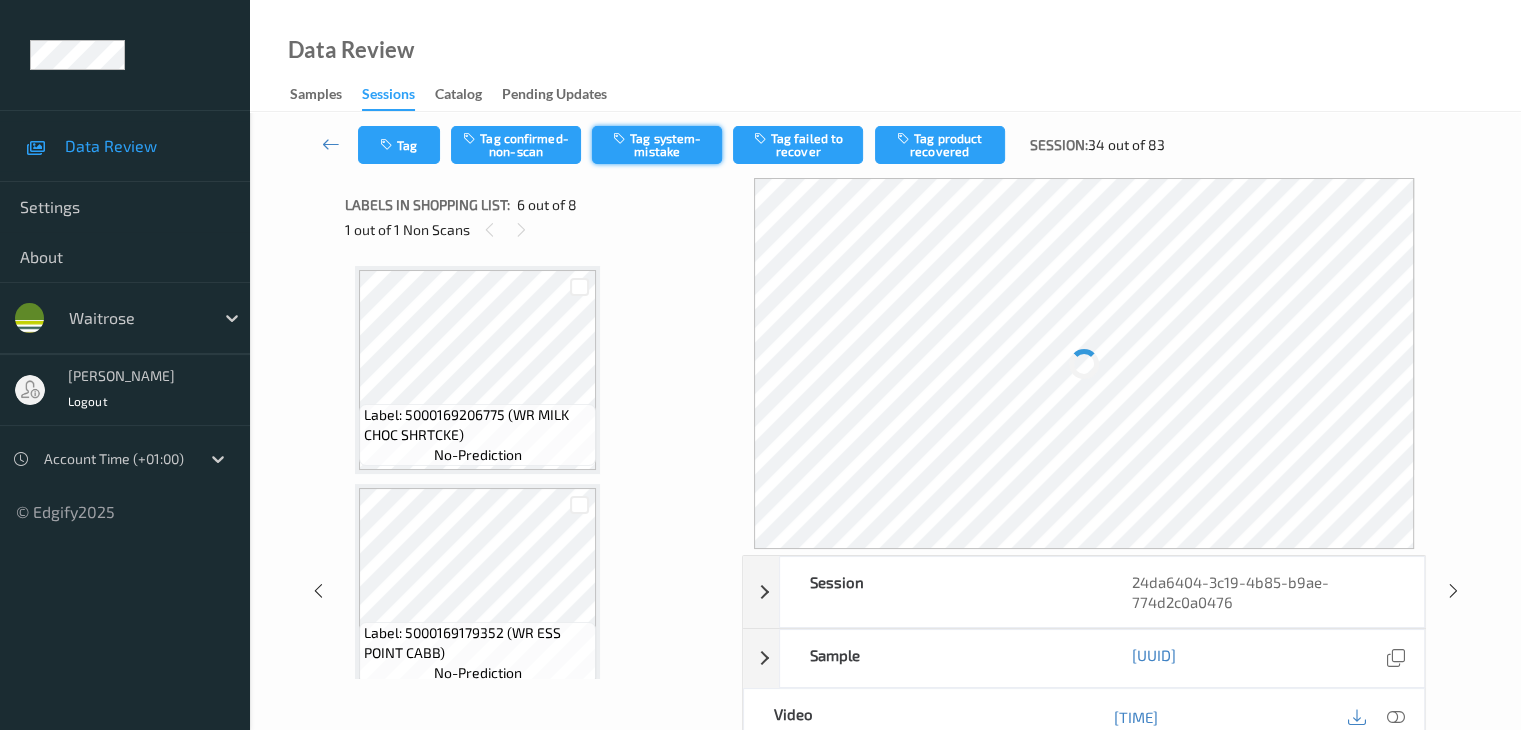 scroll, scrollTop: 882, scrollLeft: 0, axis: vertical 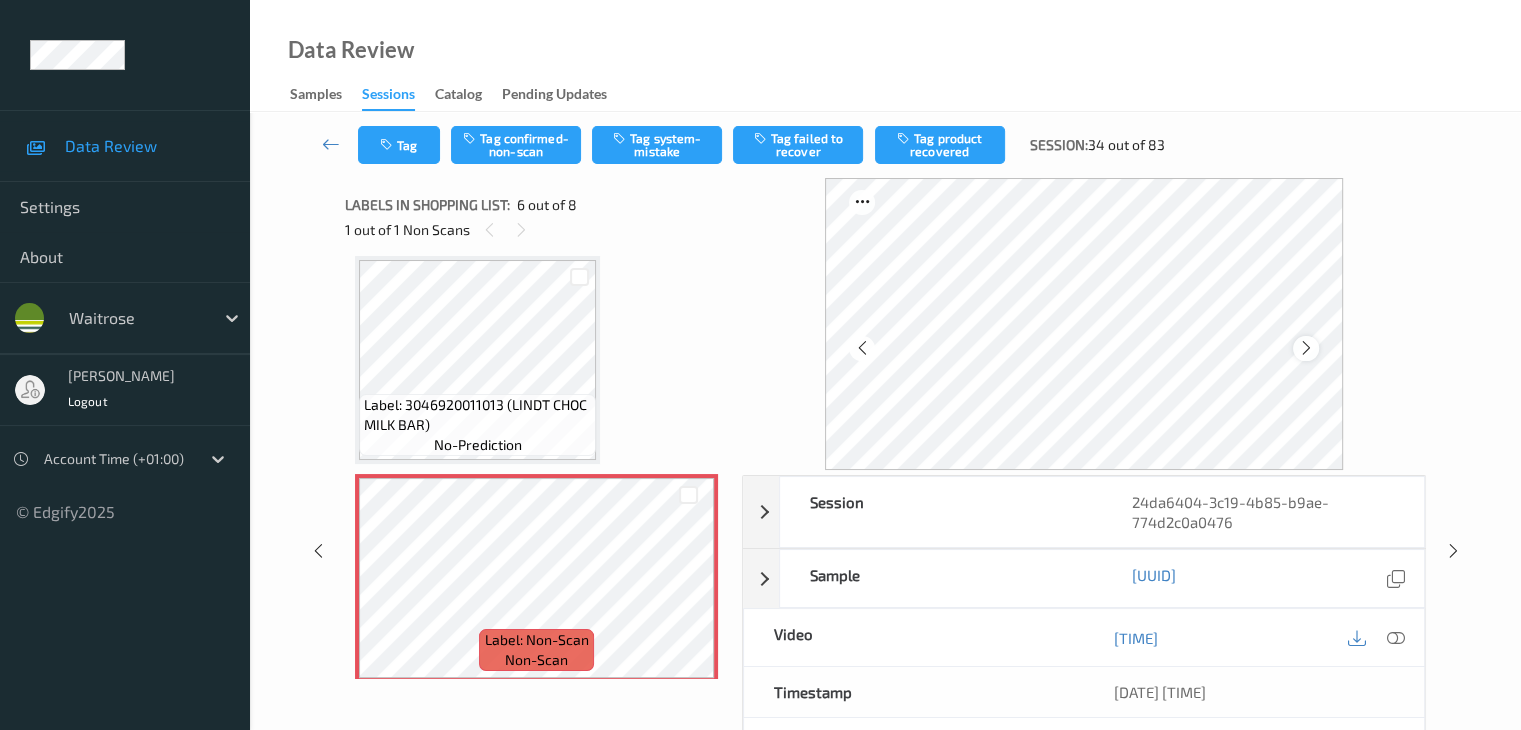 click at bounding box center (1306, 348) 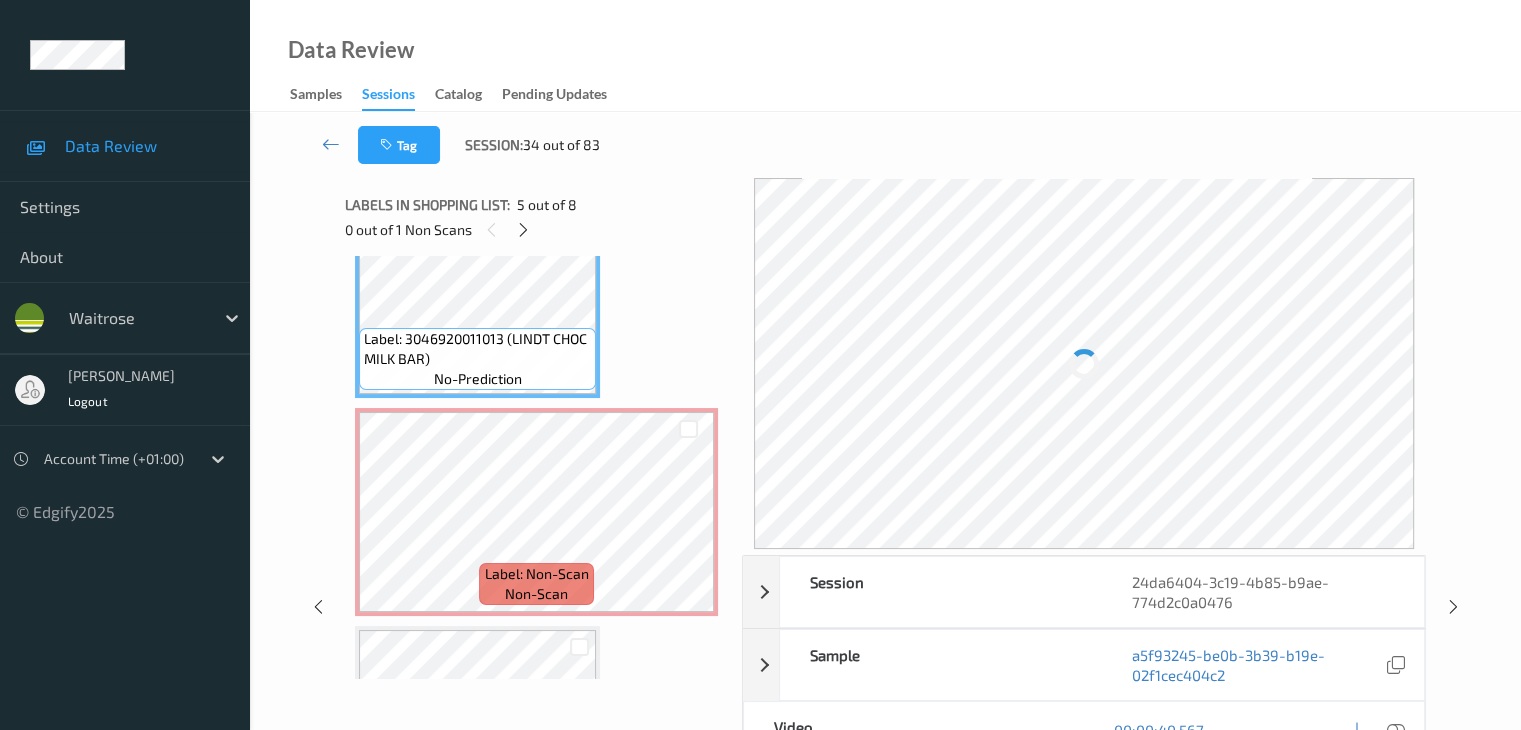 scroll, scrollTop: 982, scrollLeft: 0, axis: vertical 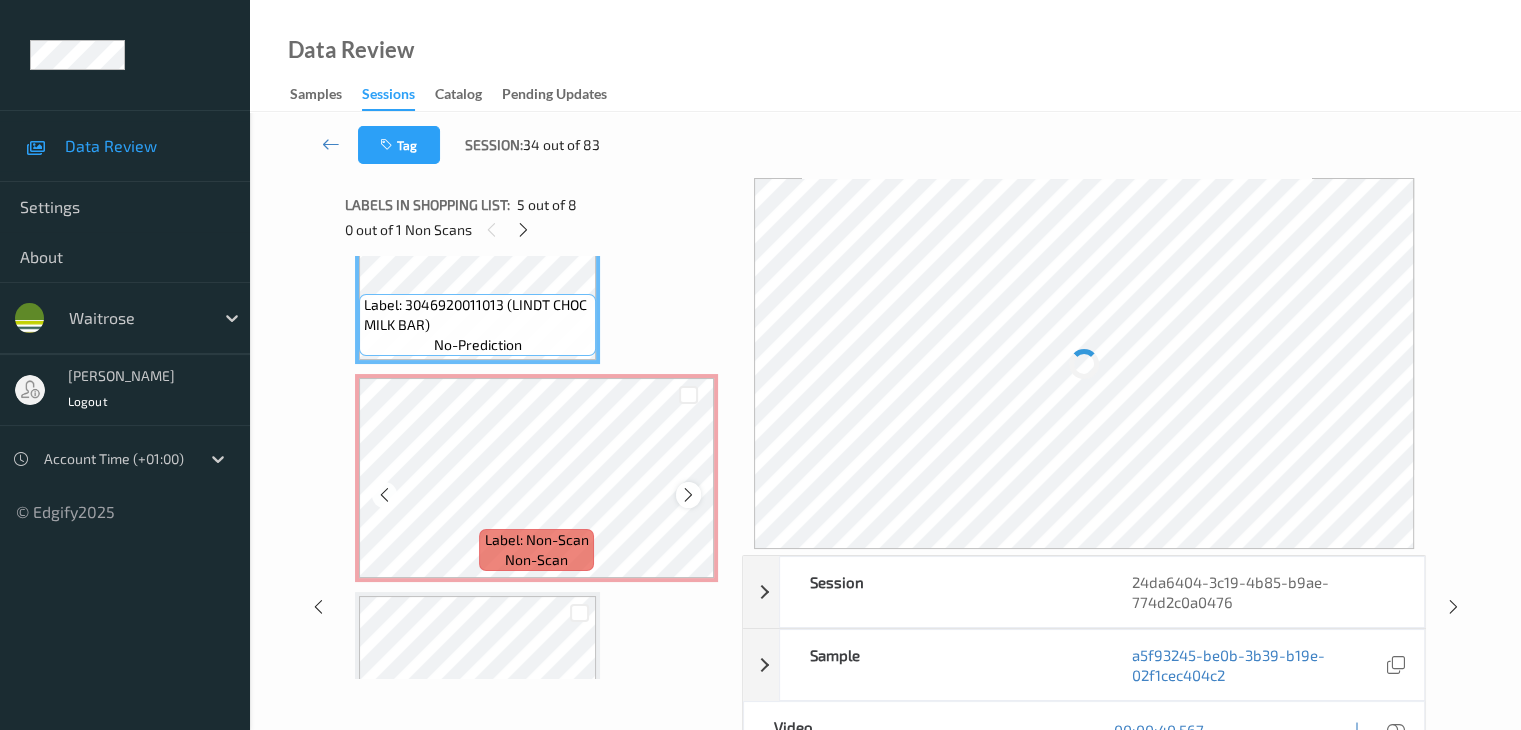 click at bounding box center (688, 495) 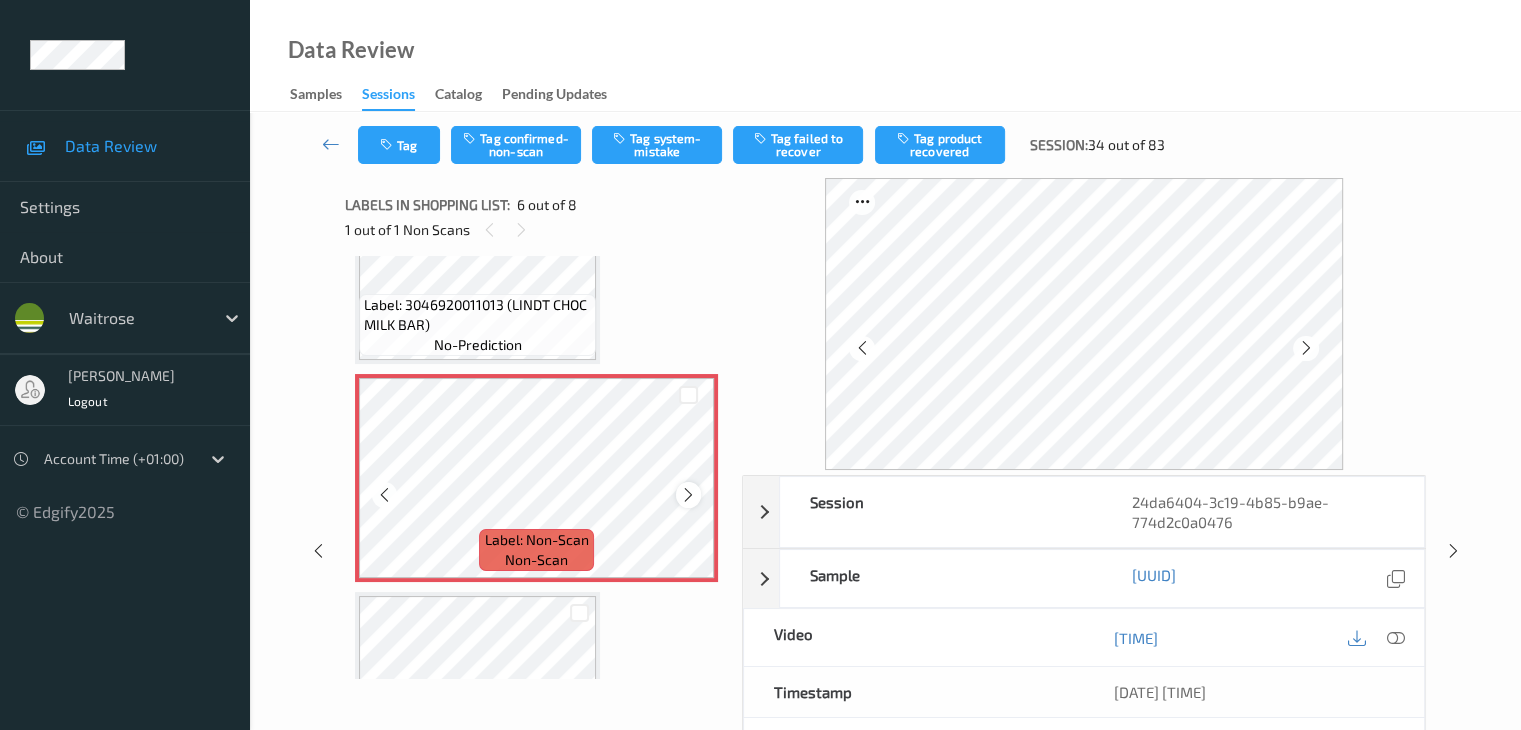 click at bounding box center [688, 495] 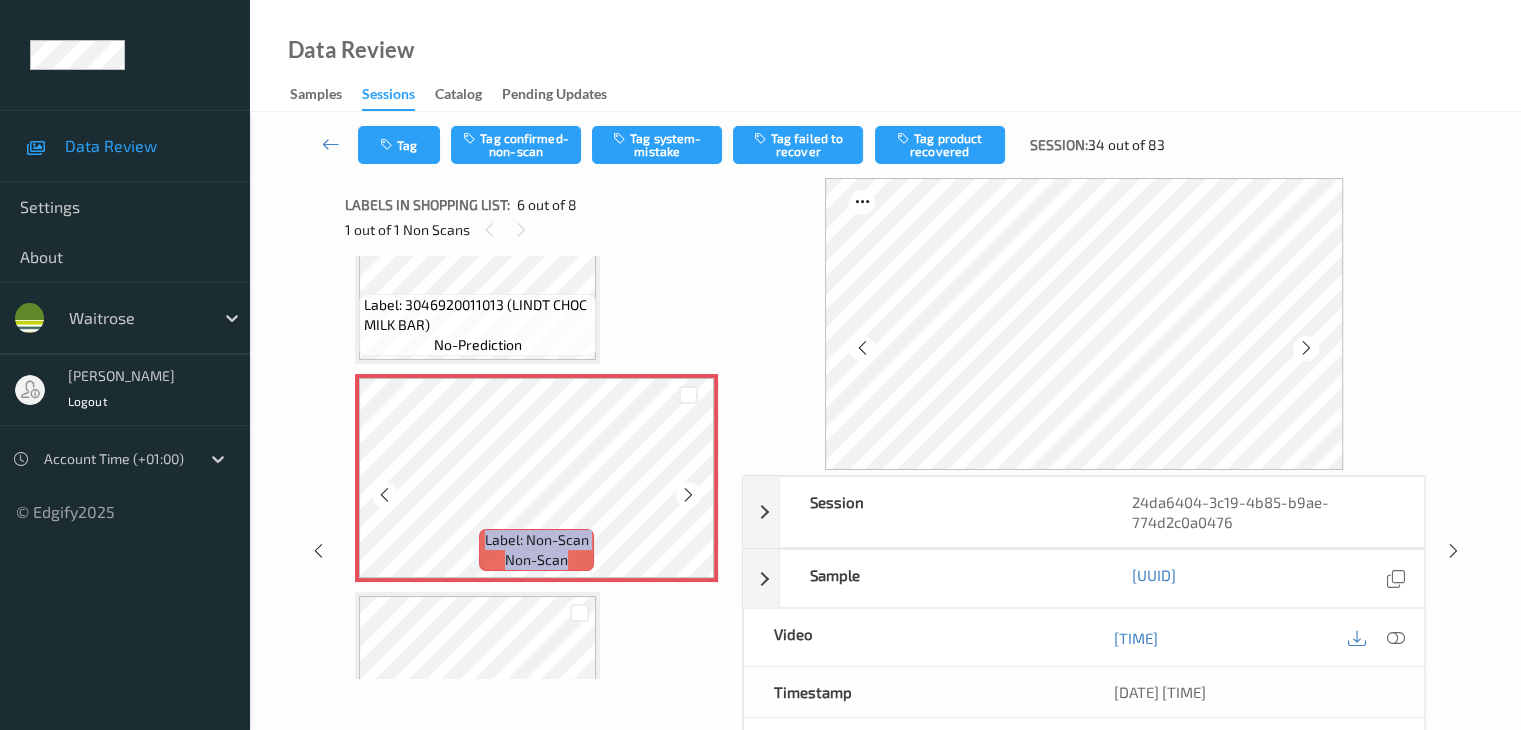 click at bounding box center [688, 495] 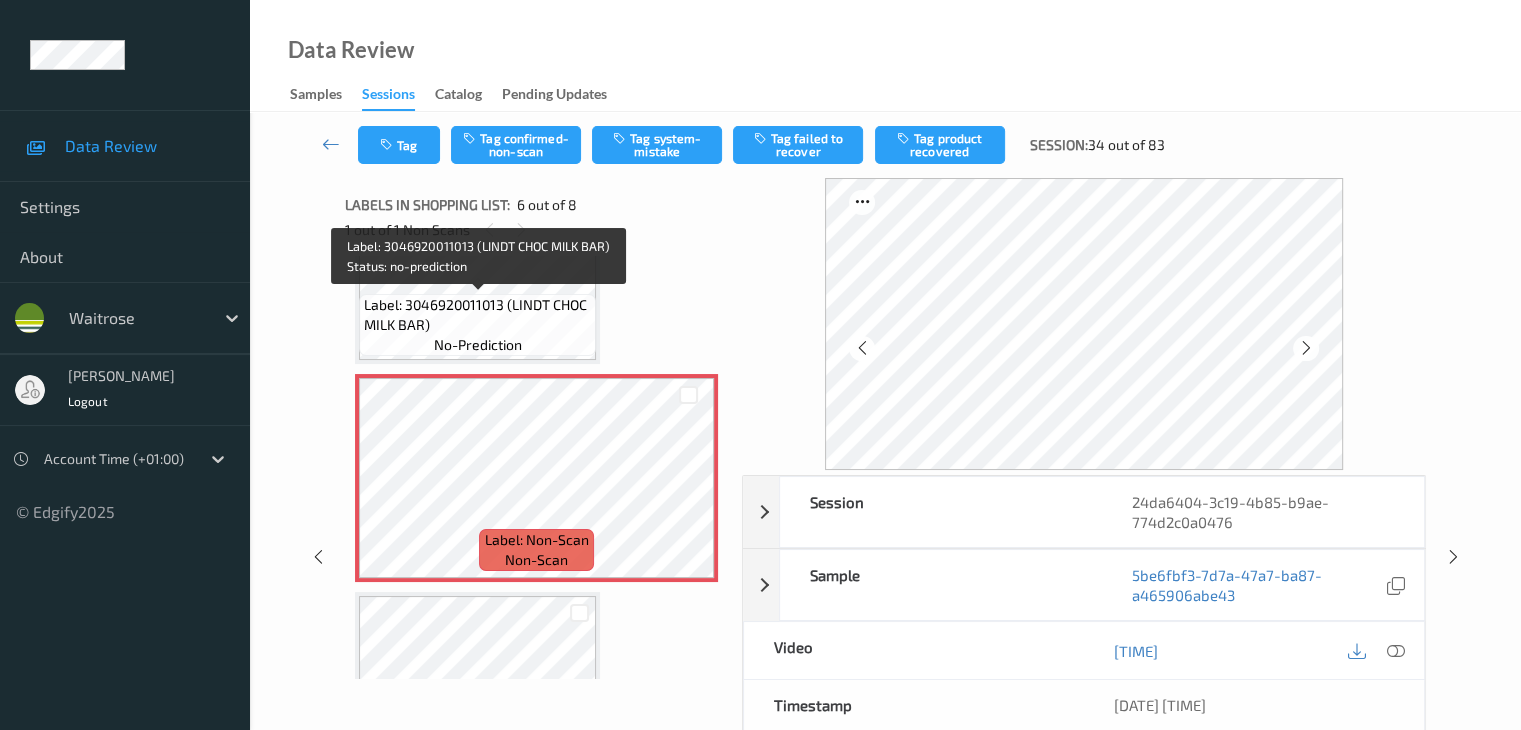 click on "Label: 3046920011013 (LINDT CHOC MILK BAR)" at bounding box center [477, 315] 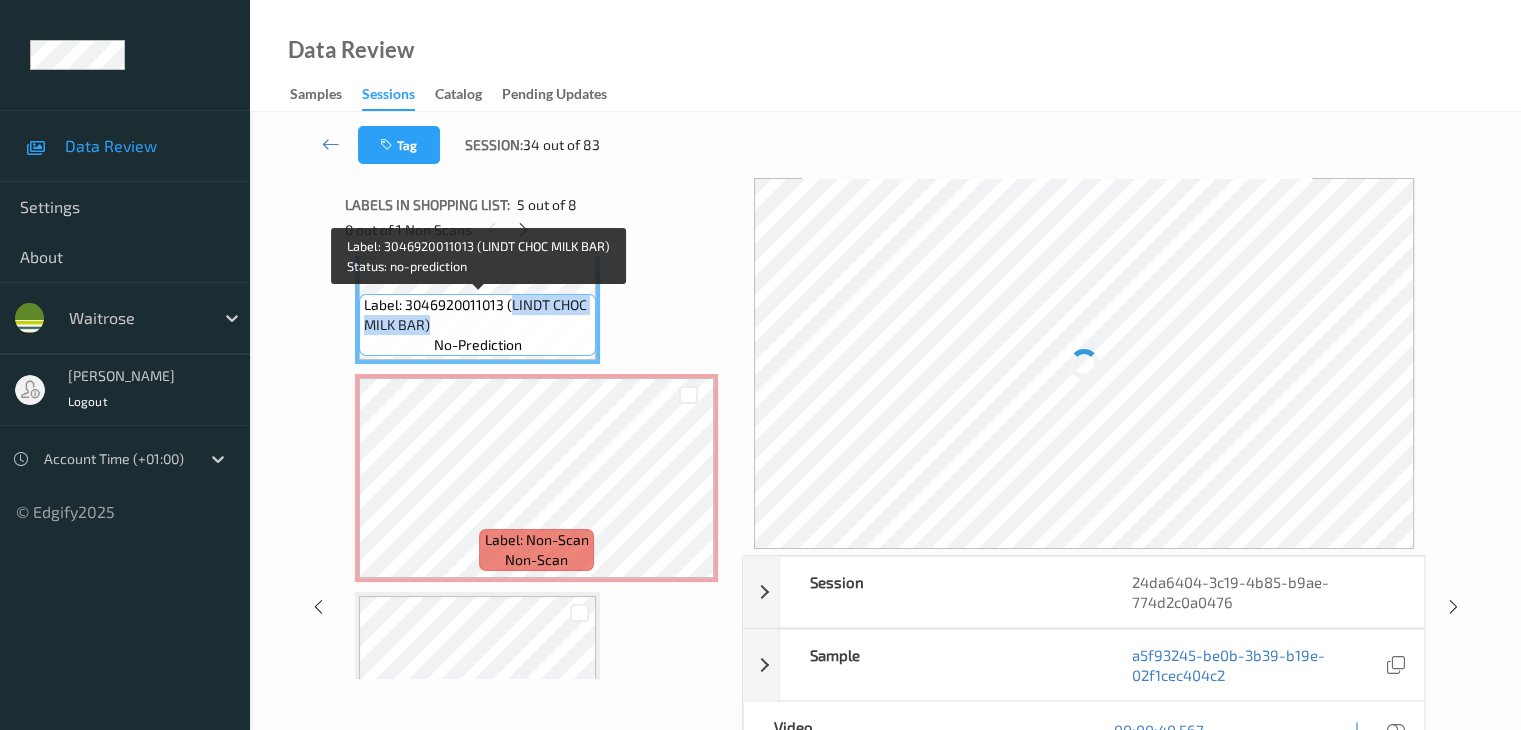 drag, startPoint x: 513, startPoint y: 303, endPoint x: 520, endPoint y: 320, distance: 18.384777 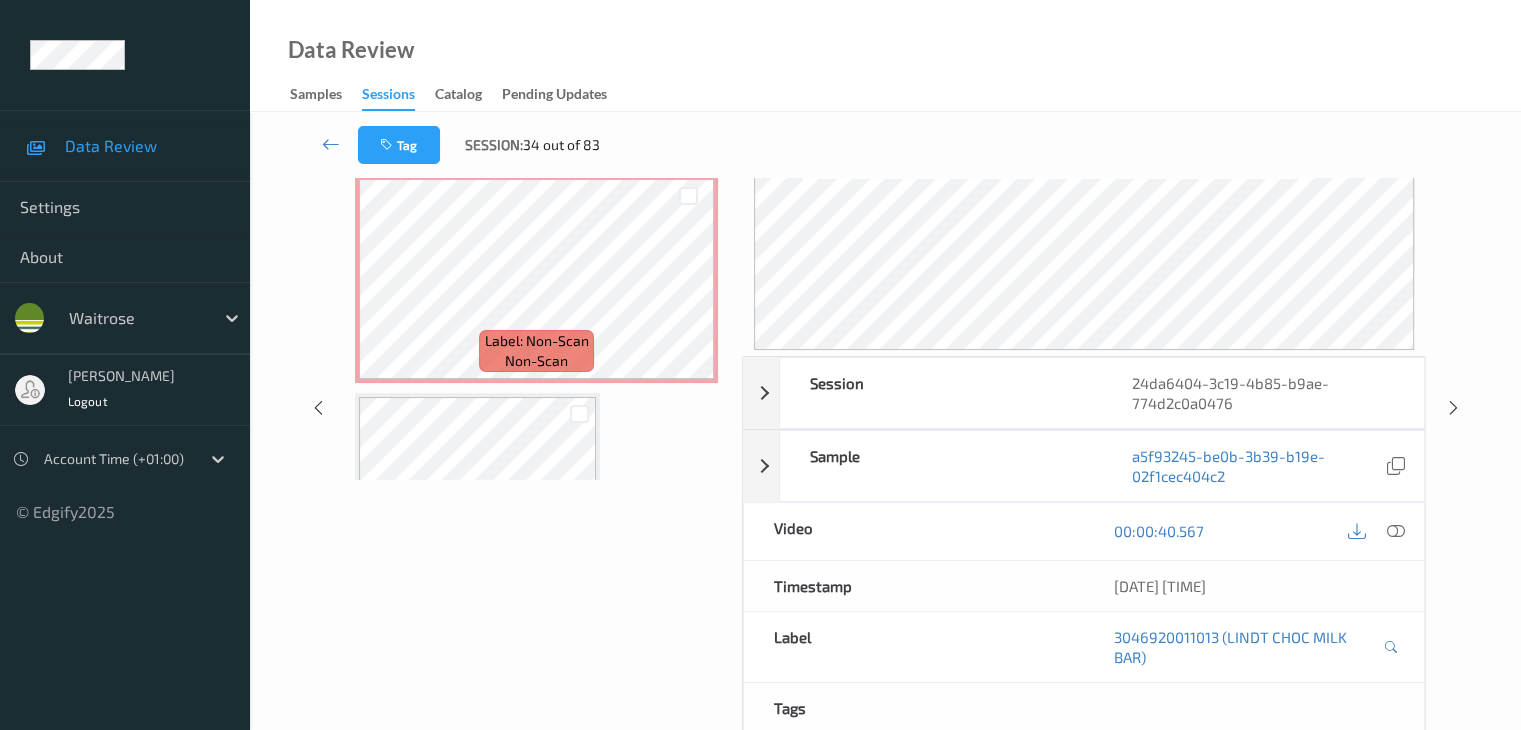 scroll, scrollTop: 200, scrollLeft: 0, axis: vertical 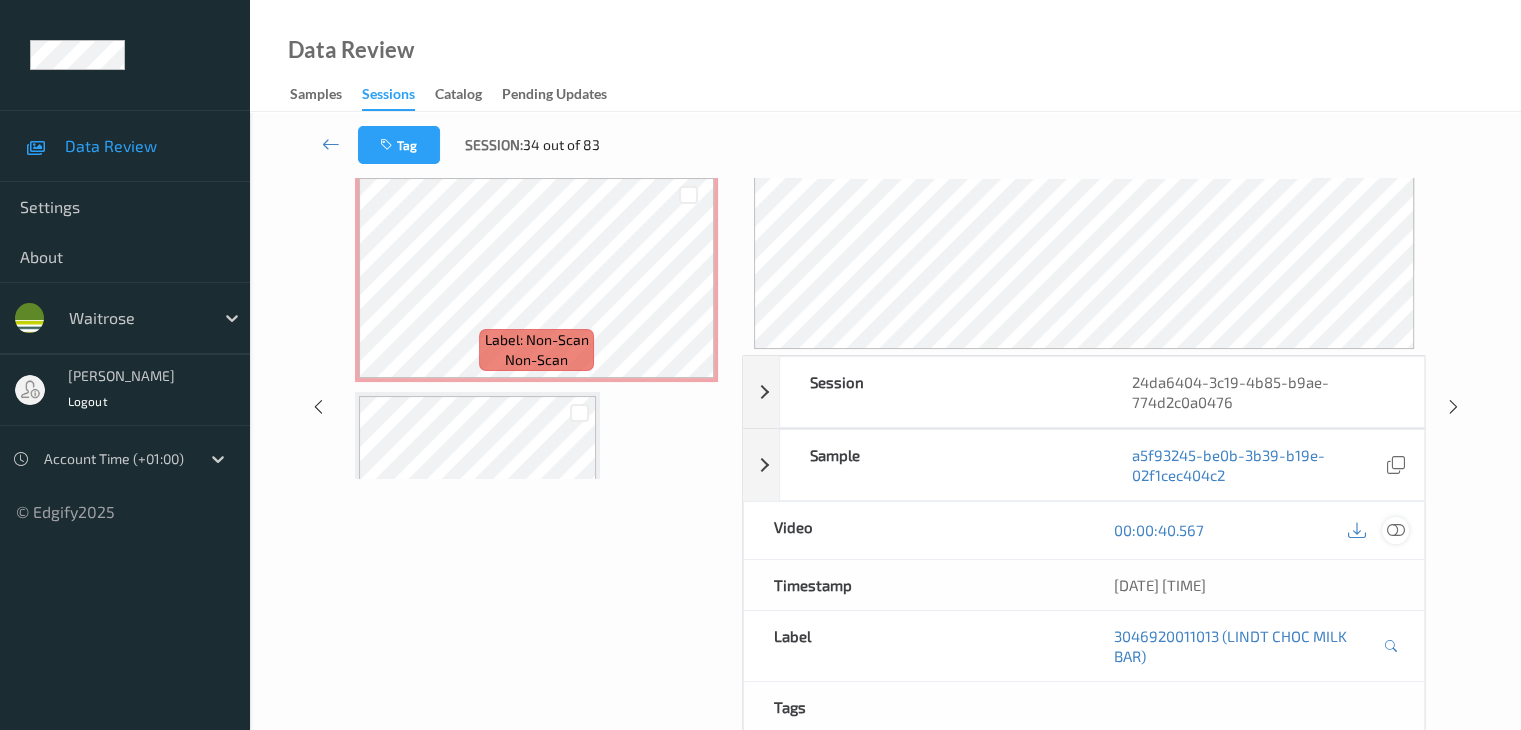 click at bounding box center [1395, 530] 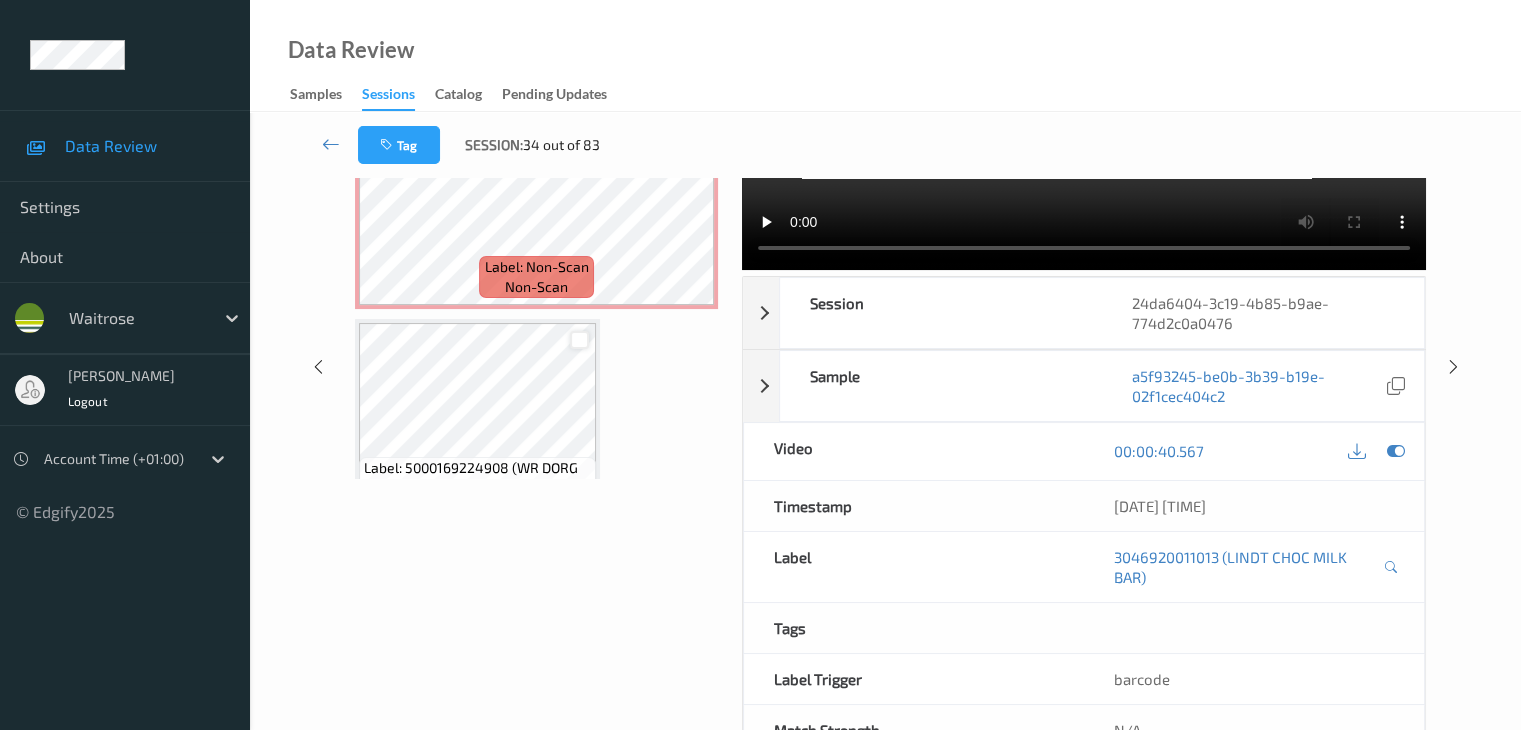 scroll, scrollTop: 1182, scrollLeft: 0, axis: vertical 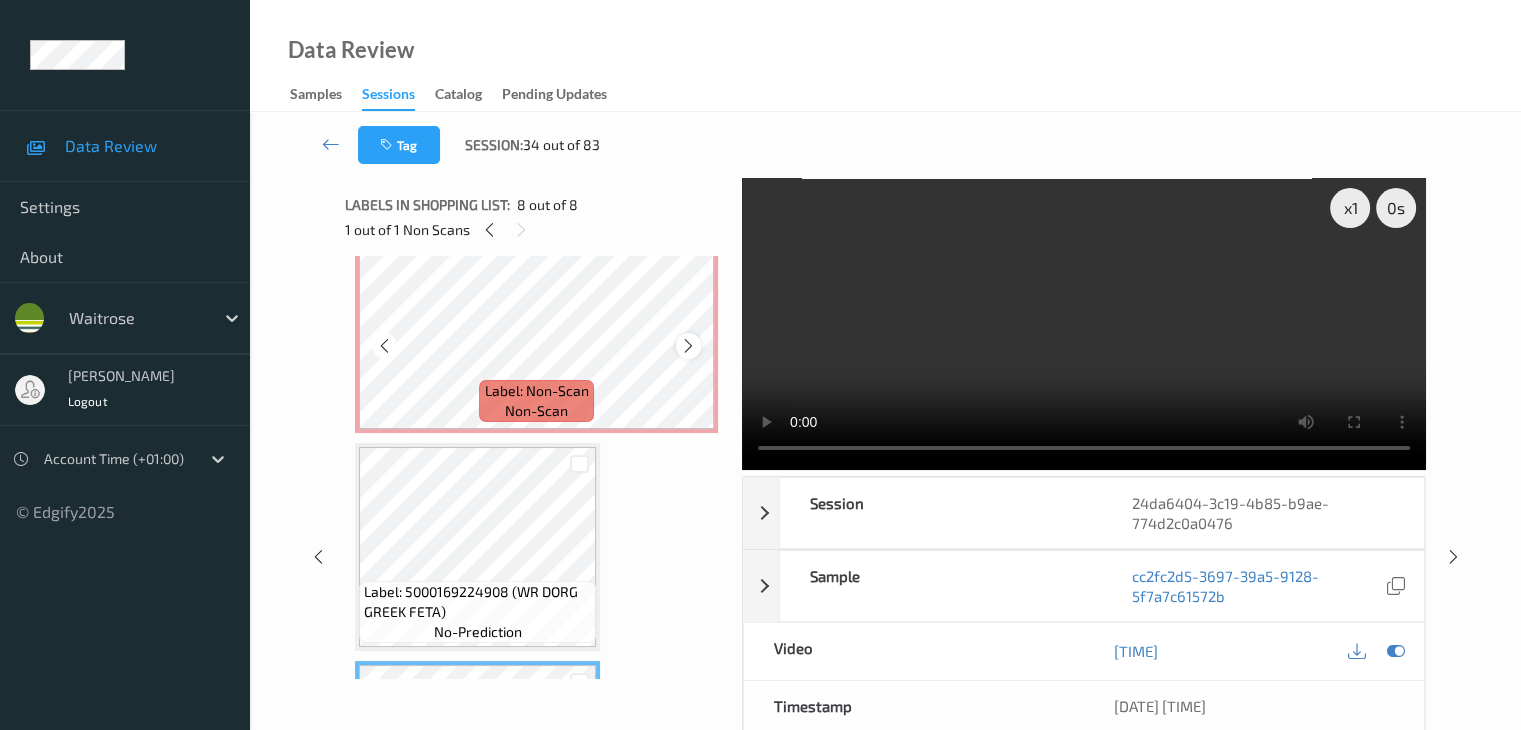 click at bounding box center [688, 346] 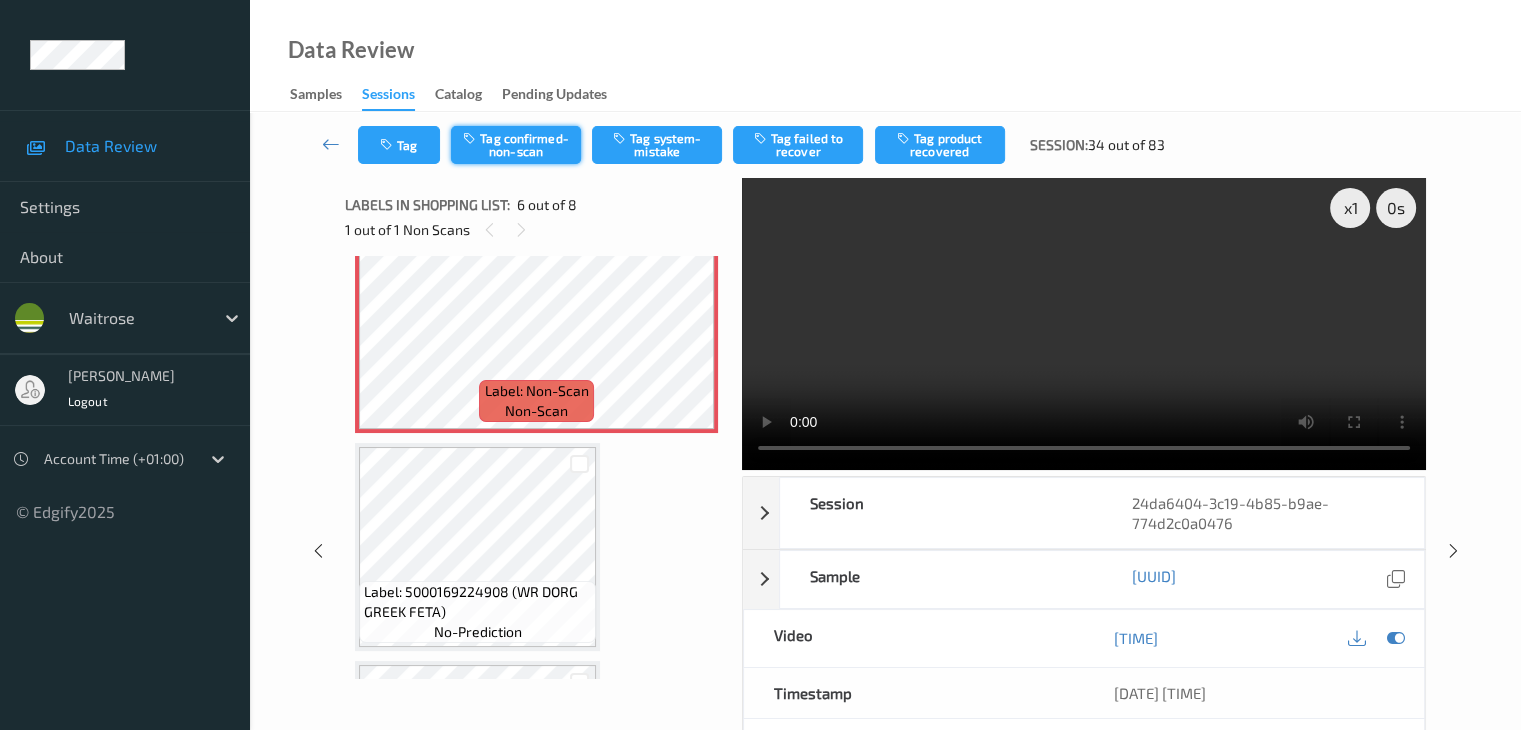 click on "Tag   confirmed-non-scan" at bounding box center (516, 145) 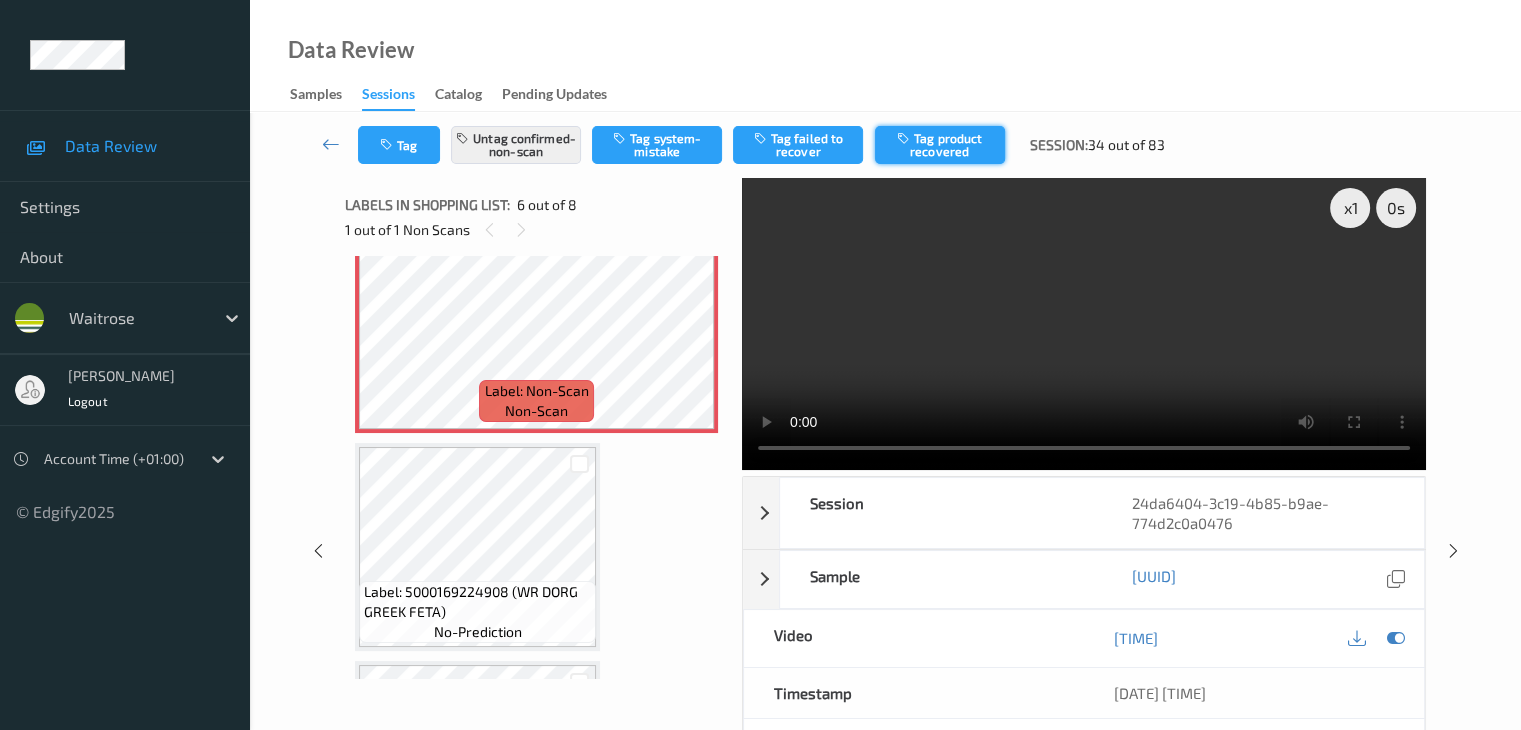 click on "Tag   product recovered" at bounding box center [940, 145] 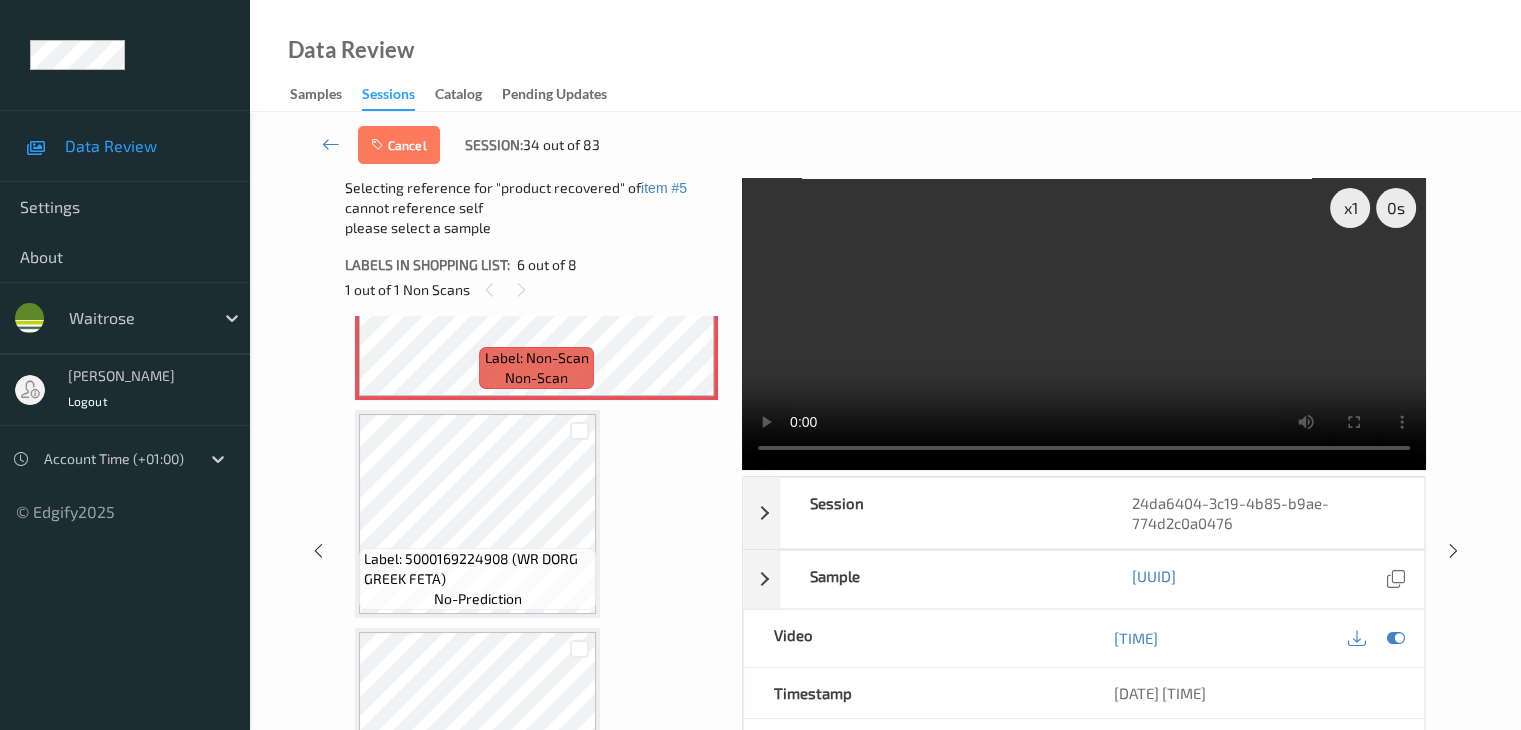 scroll, scrollTop: 1331, scrollLeft: 0, axis: vertical 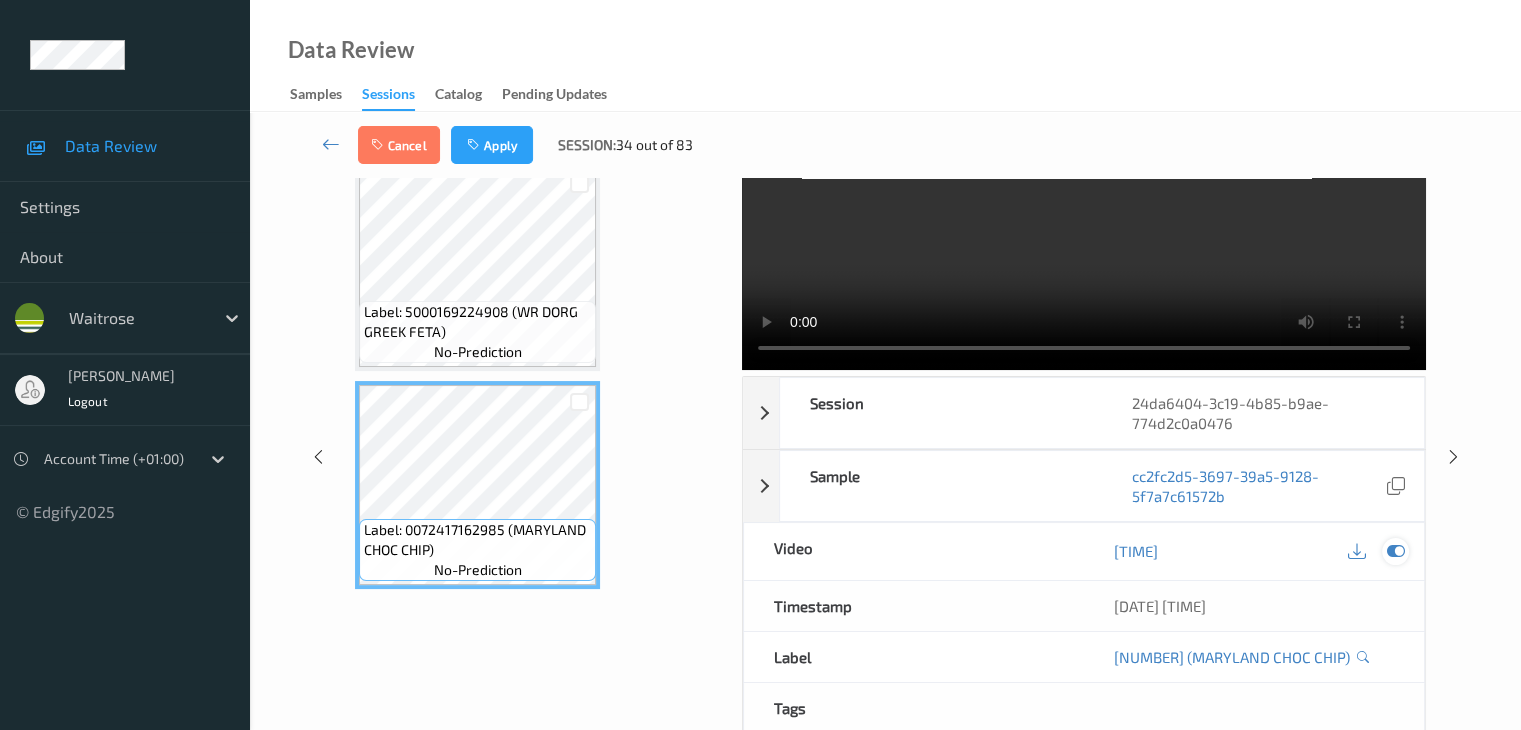 click at bounding box center [1395, 551] 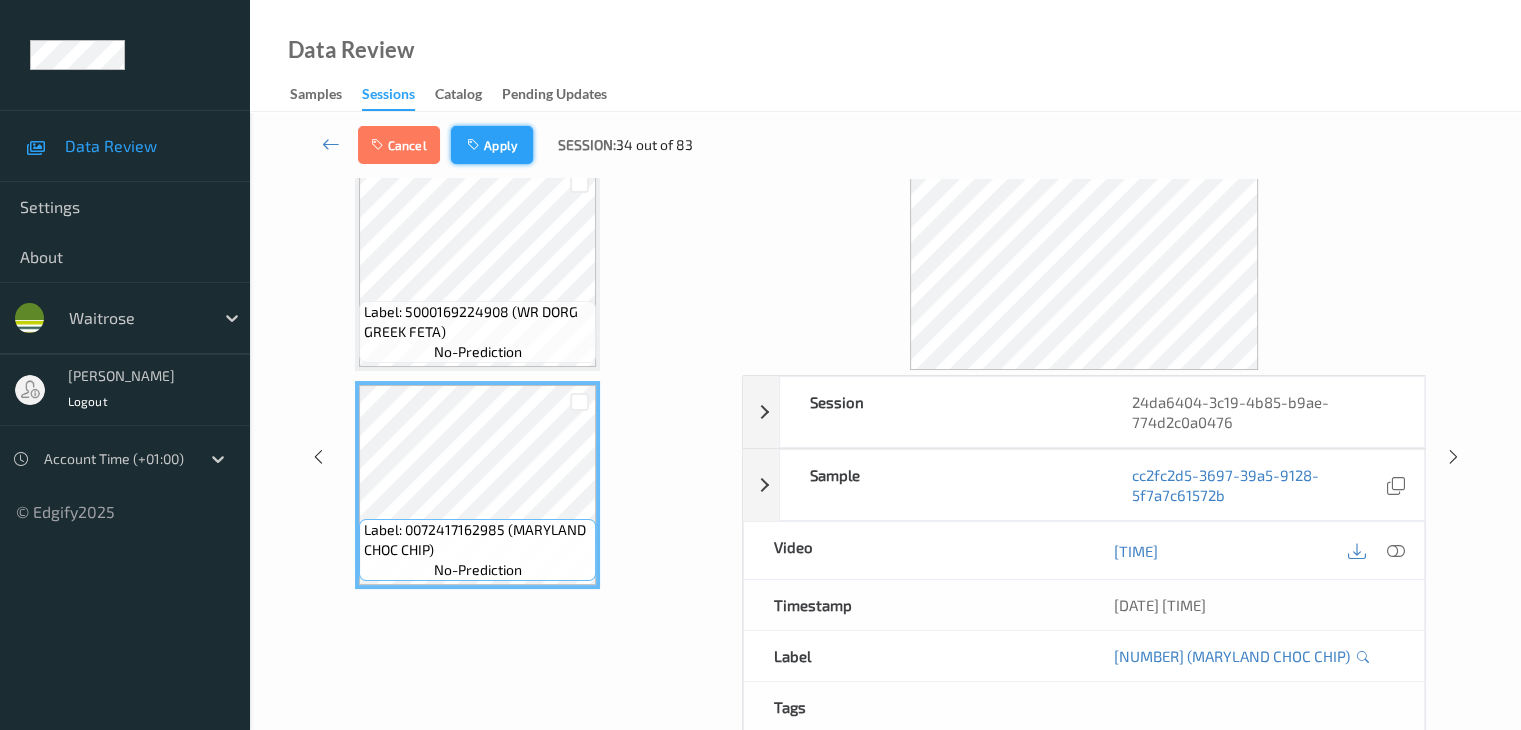 click on "Apply" at bounding box center [492, 145] 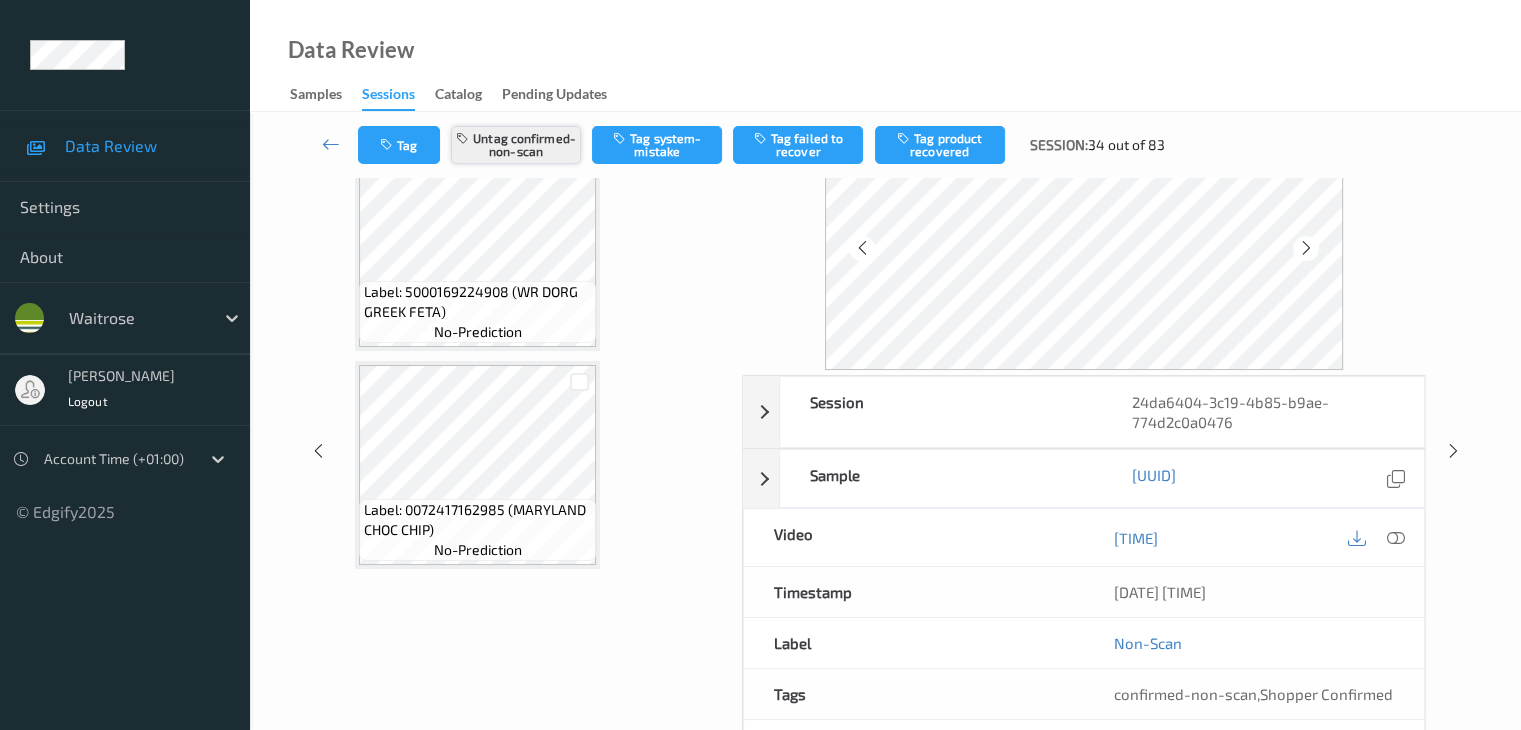 scroll, scrollTop: 882, scrollLeft: 0, axis: vertical 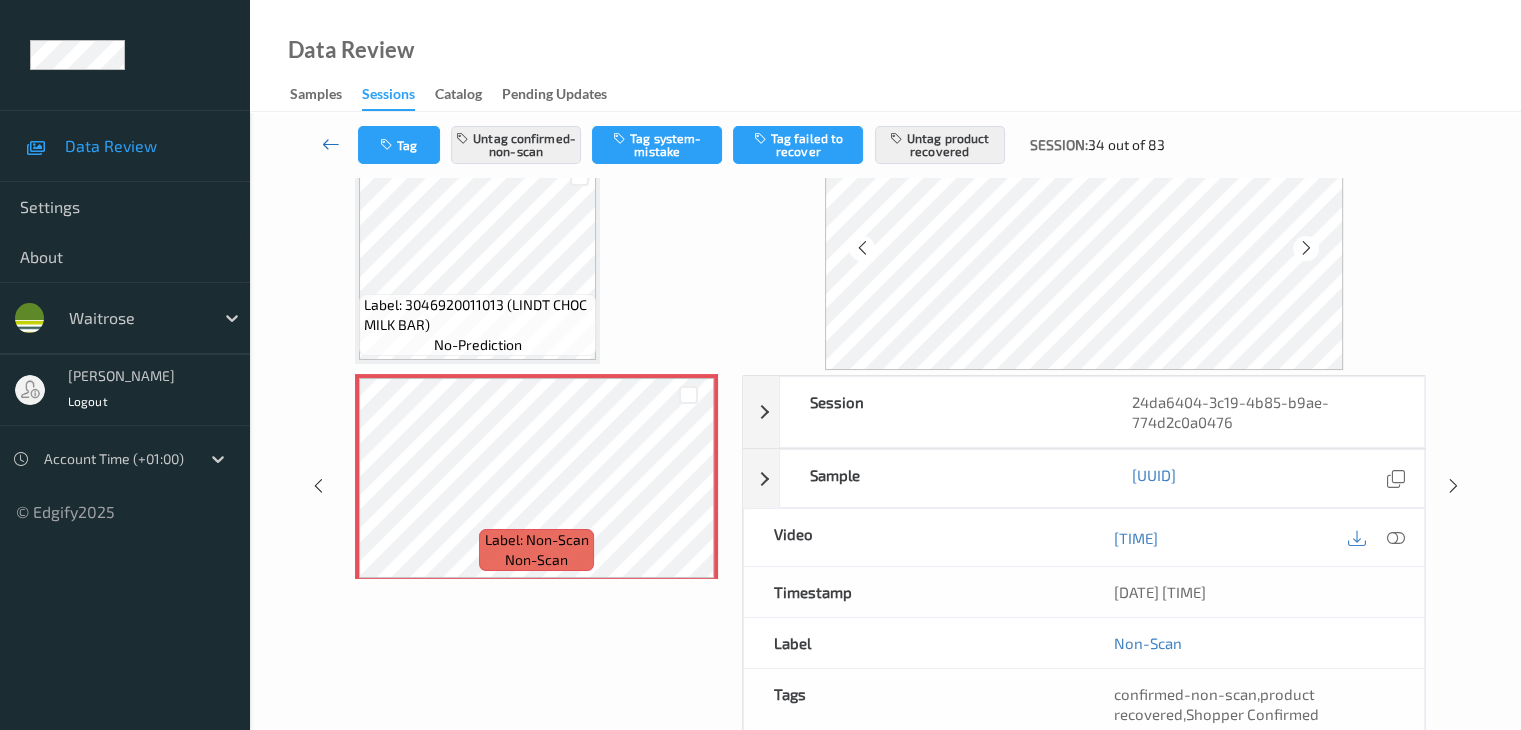 click at bounding box center [331, 145] 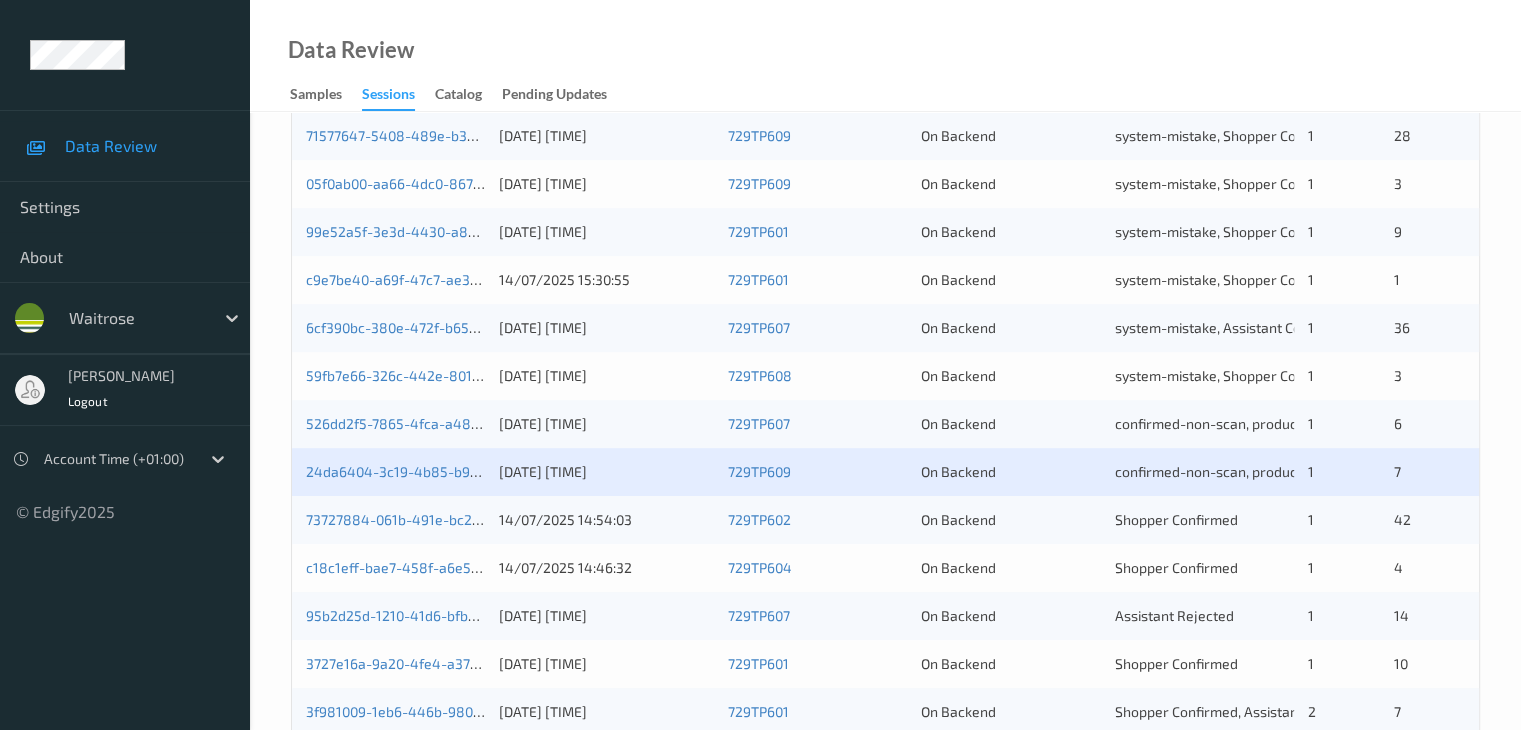 scroll, scrollTop: 800, scrollLeft: 0, axis: vertical 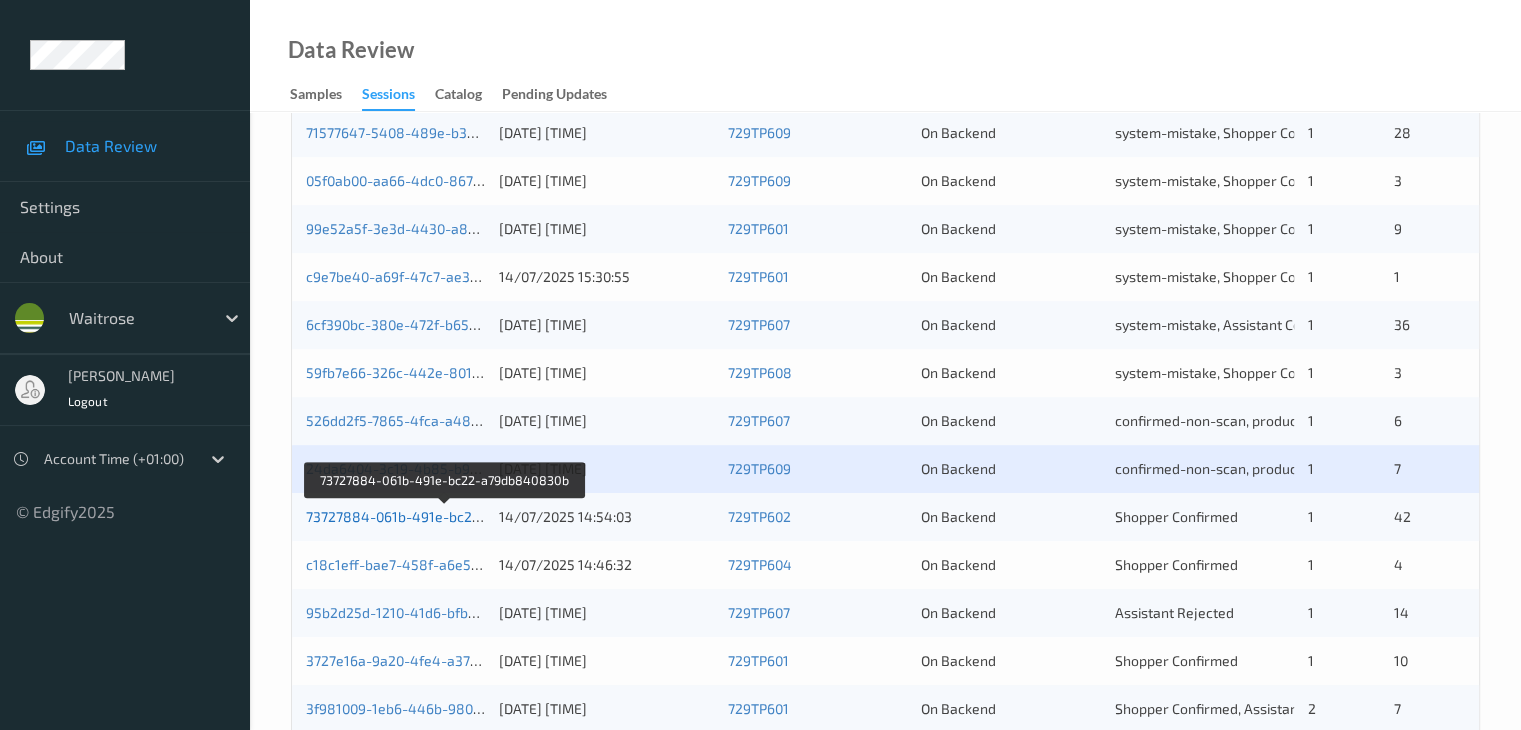 click on "73727884-061b-491e-bc22-a79db840830b" at bounding box center (445, 516) 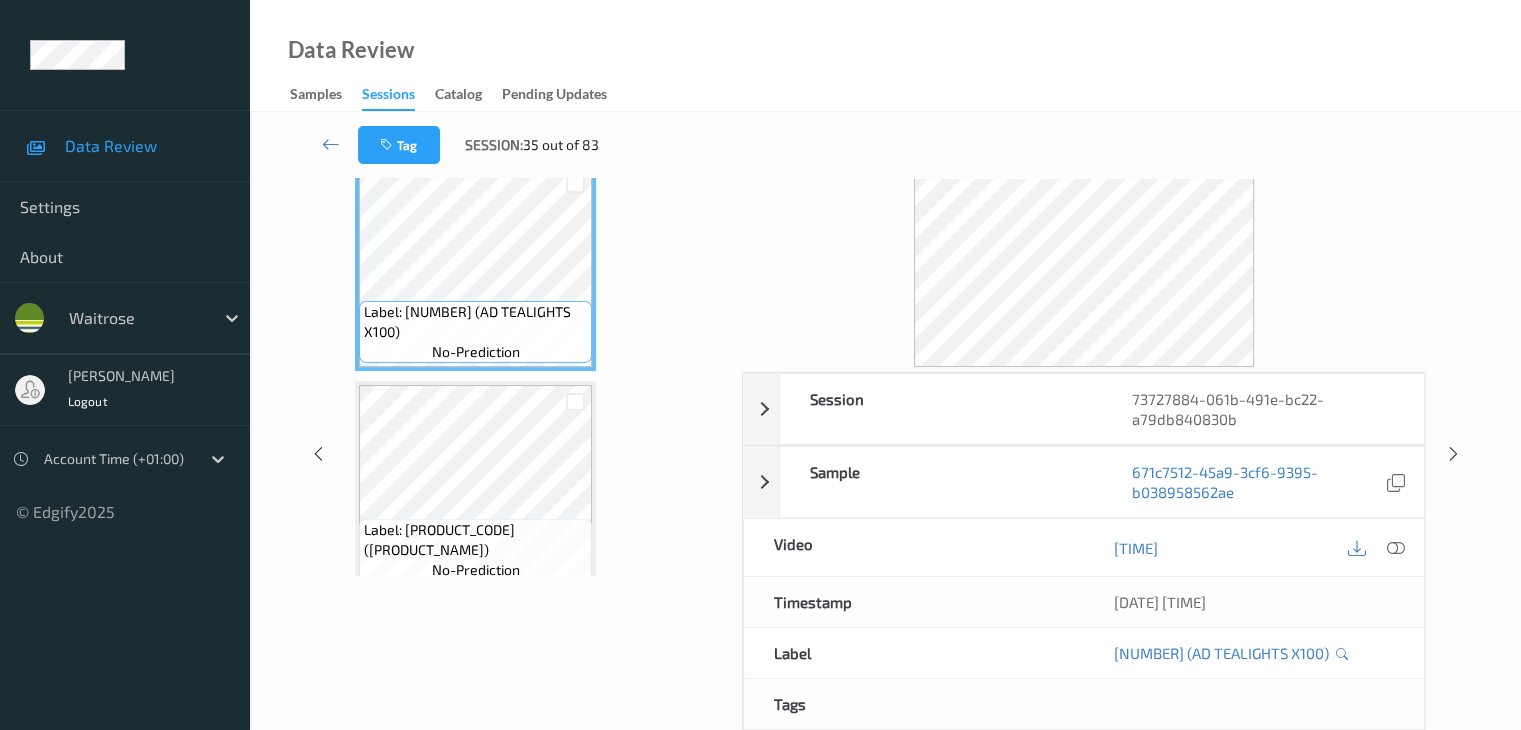 scroll, scrollTop: 0, scrollLeft: 0, axis: both 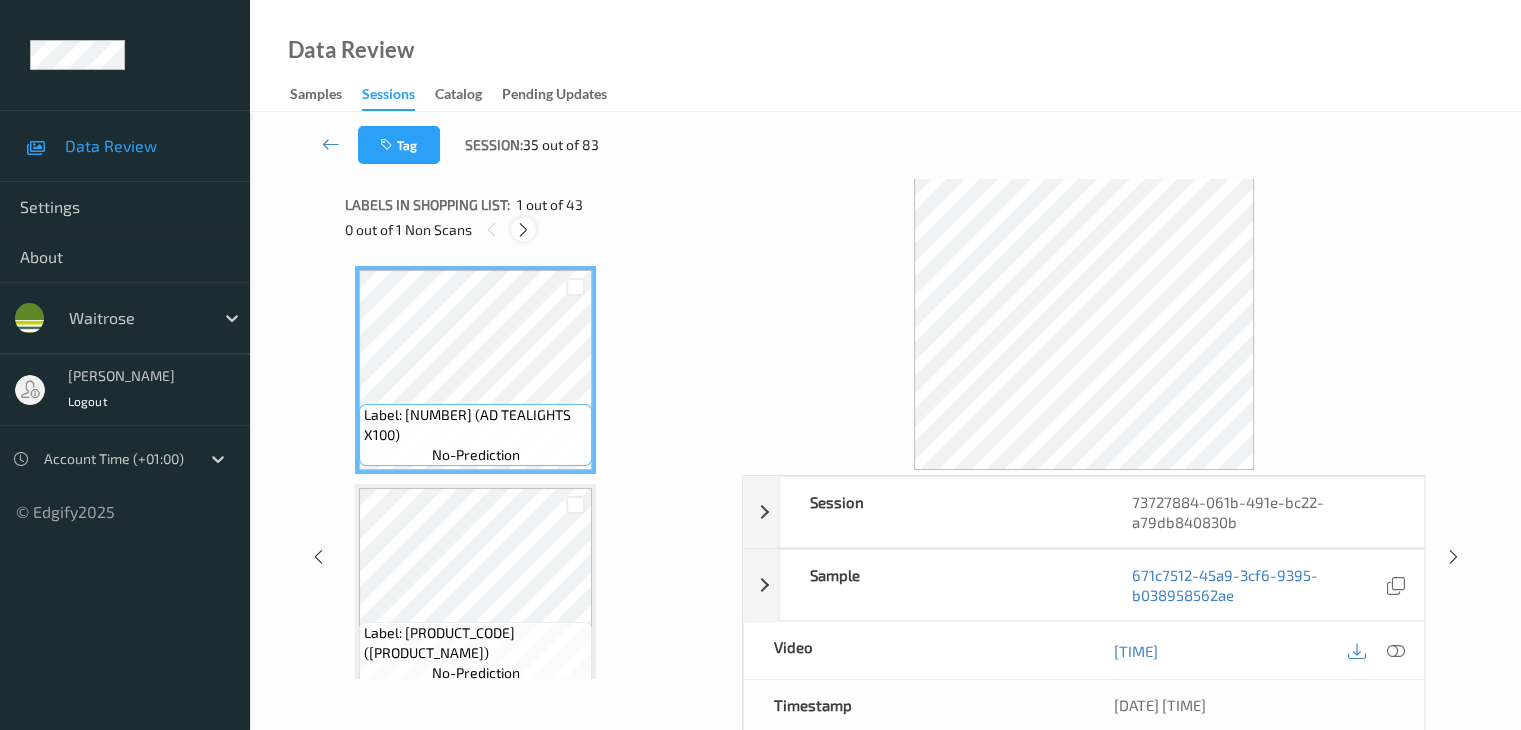 click at bounding box center [523, 230] 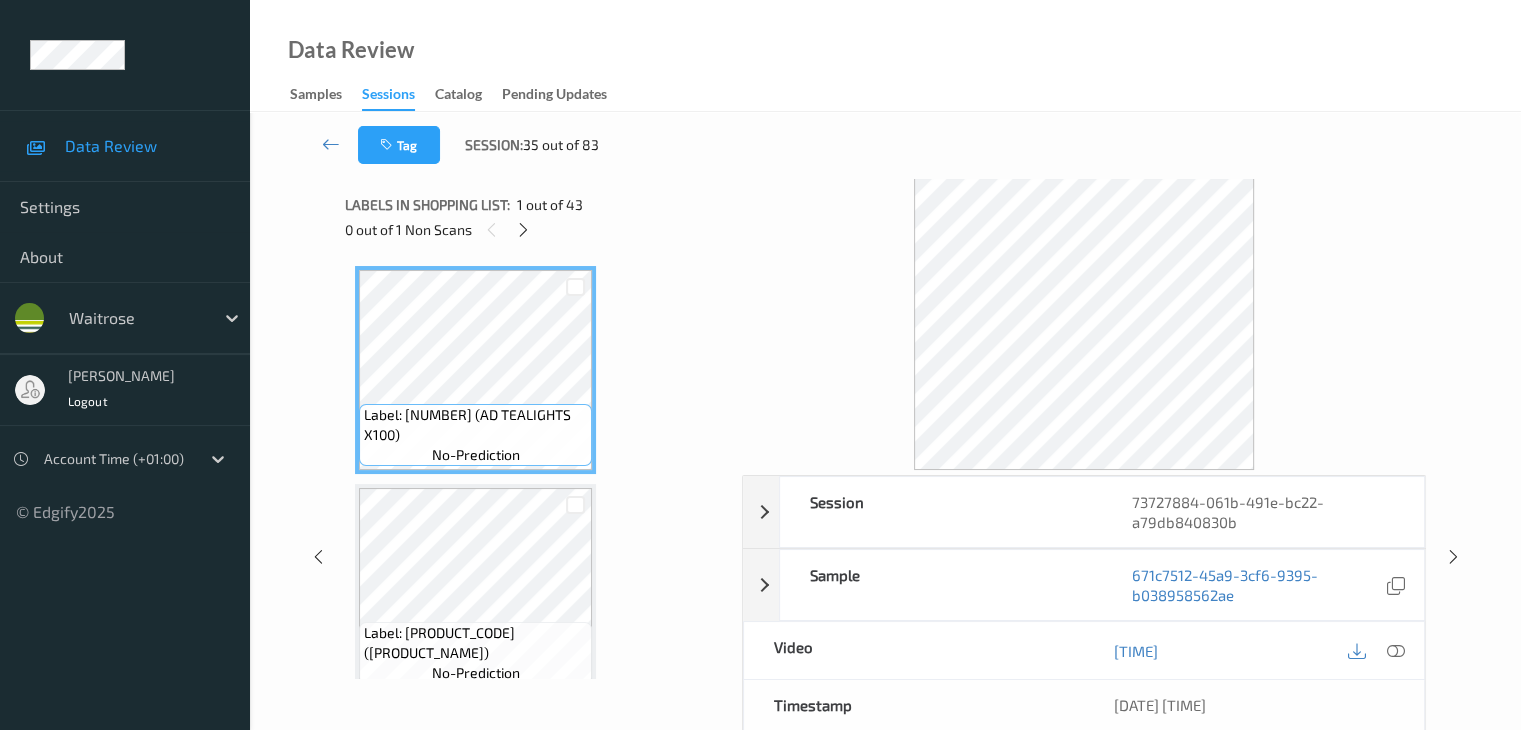 scroll, scrollTop: 5023, scrollLeft: 0, axis: vertical 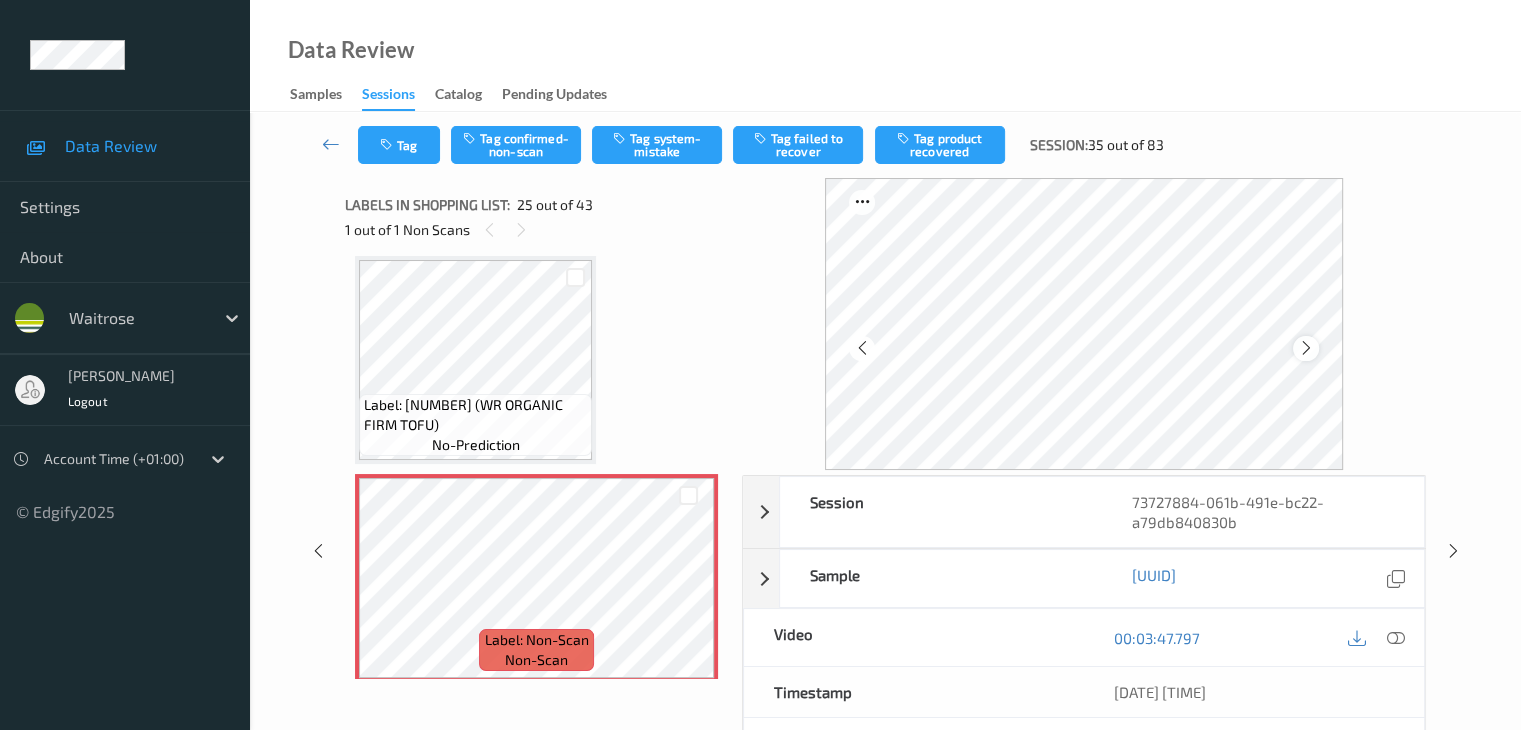 click at bounding box center (1306, 348) 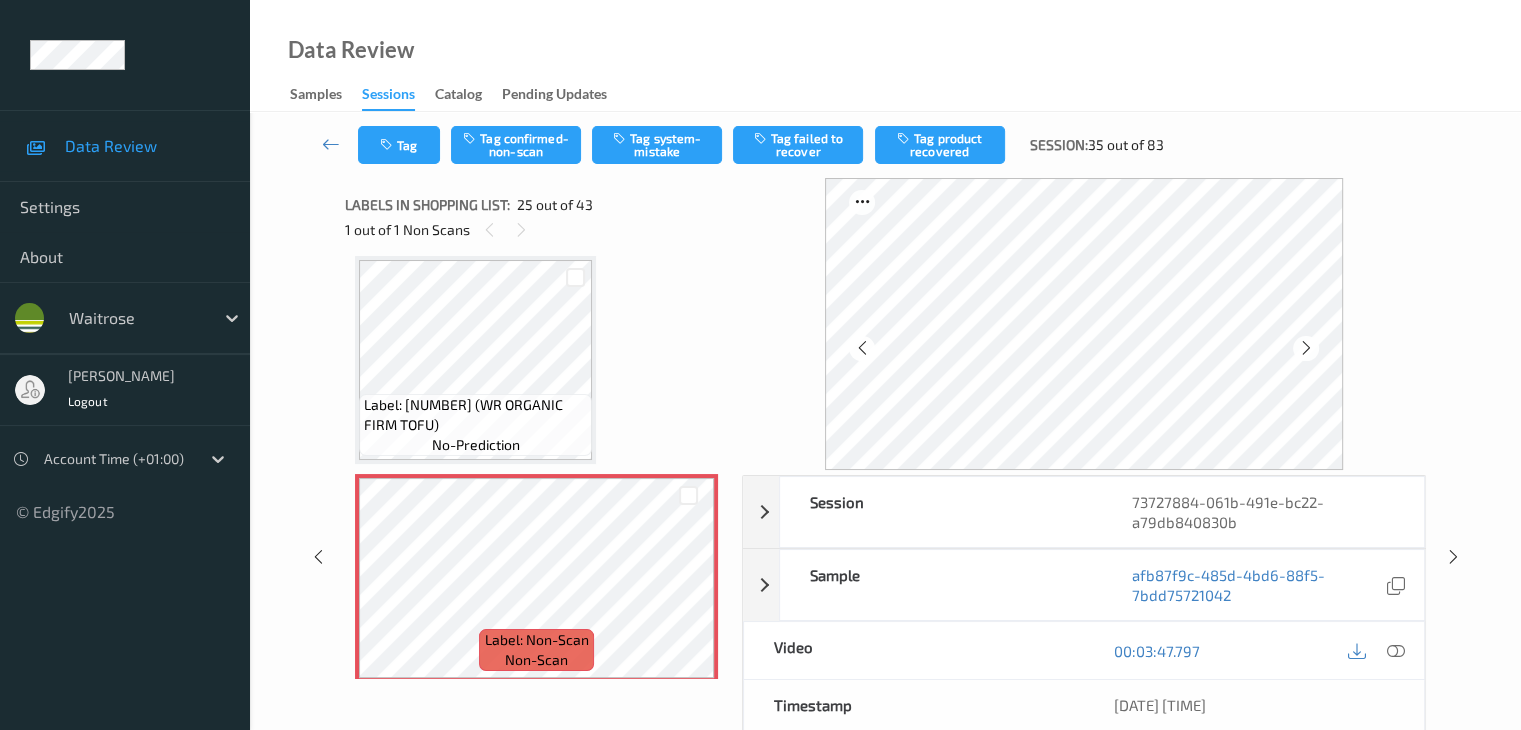 click at bounding box center [1306, 348] 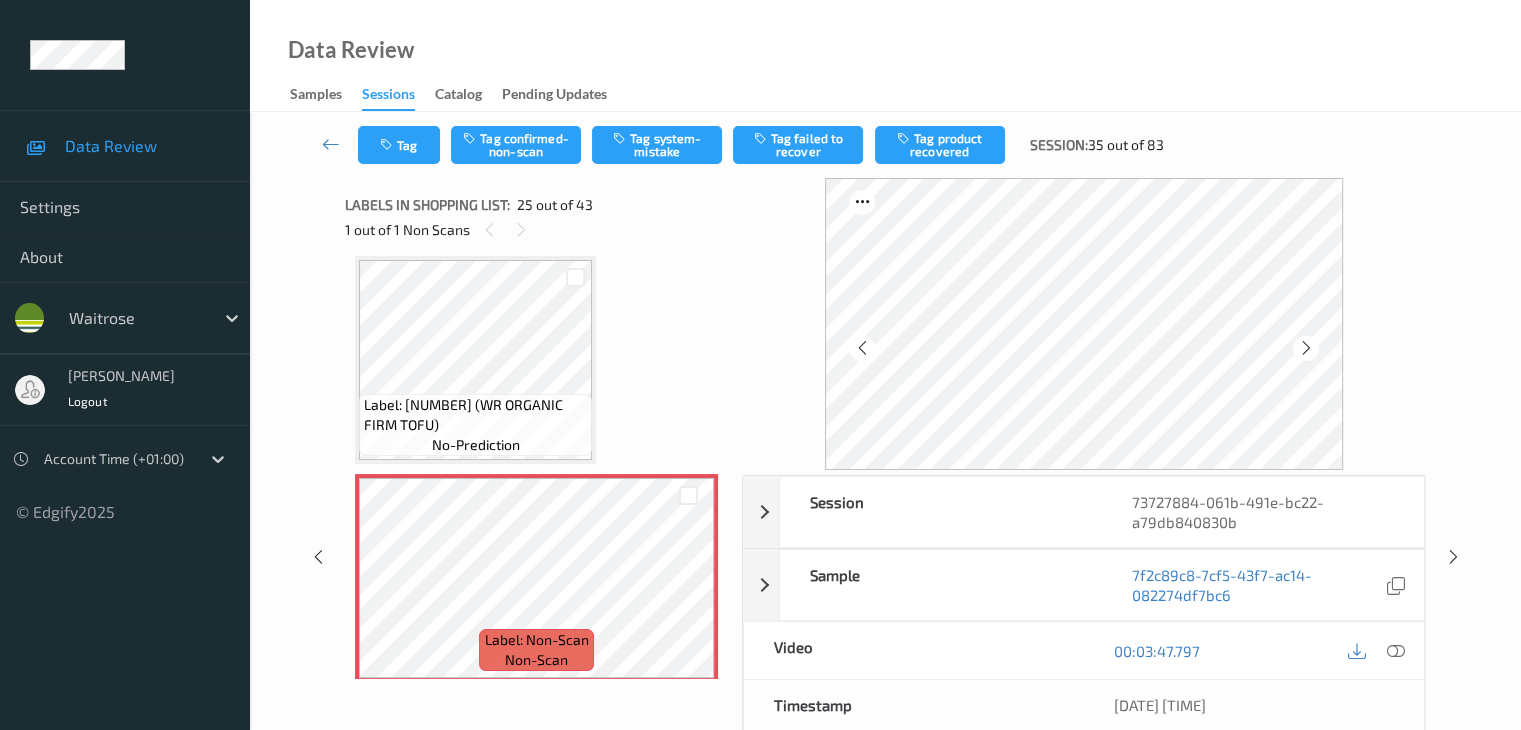 click at bounding box center (1306, 348) 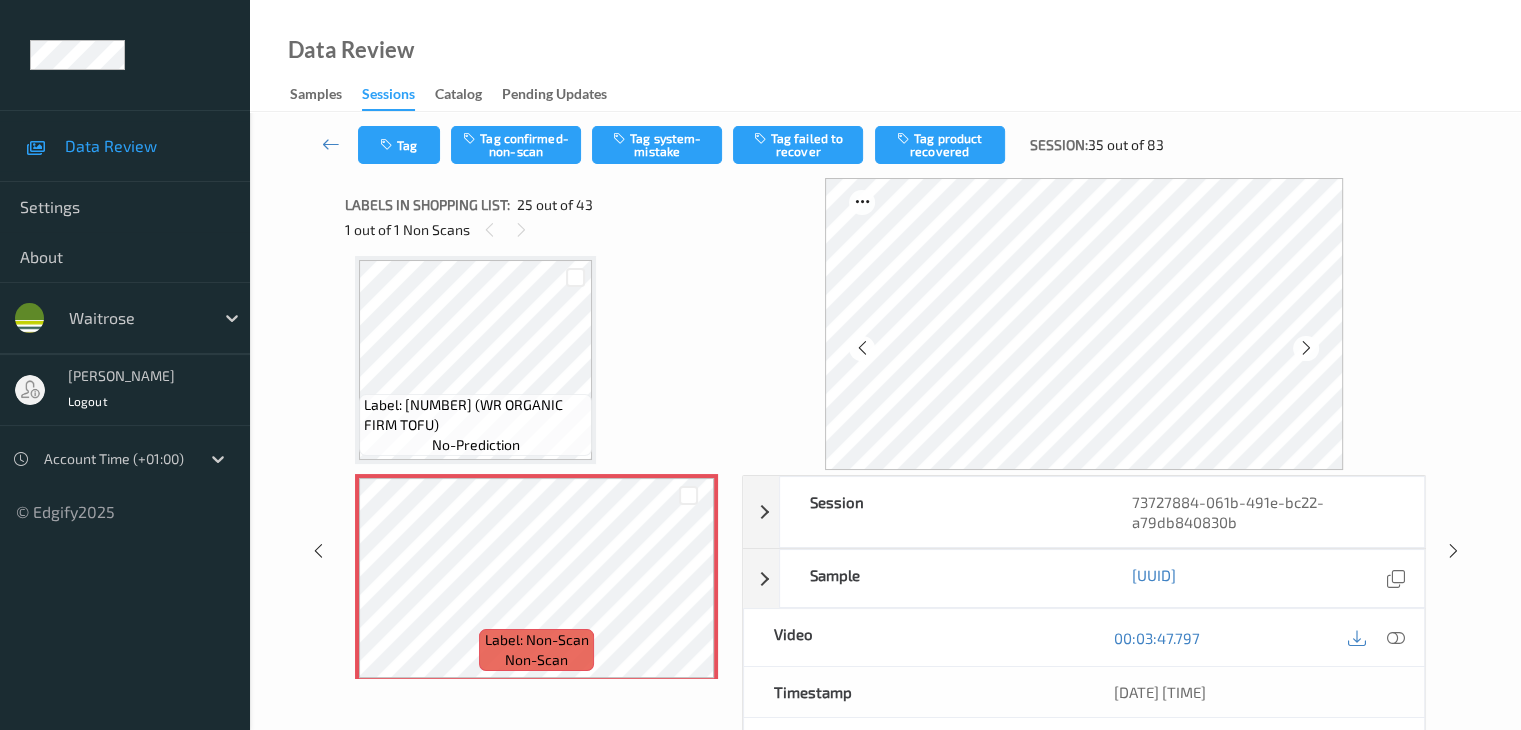 click at bounding box center [1306, 348] 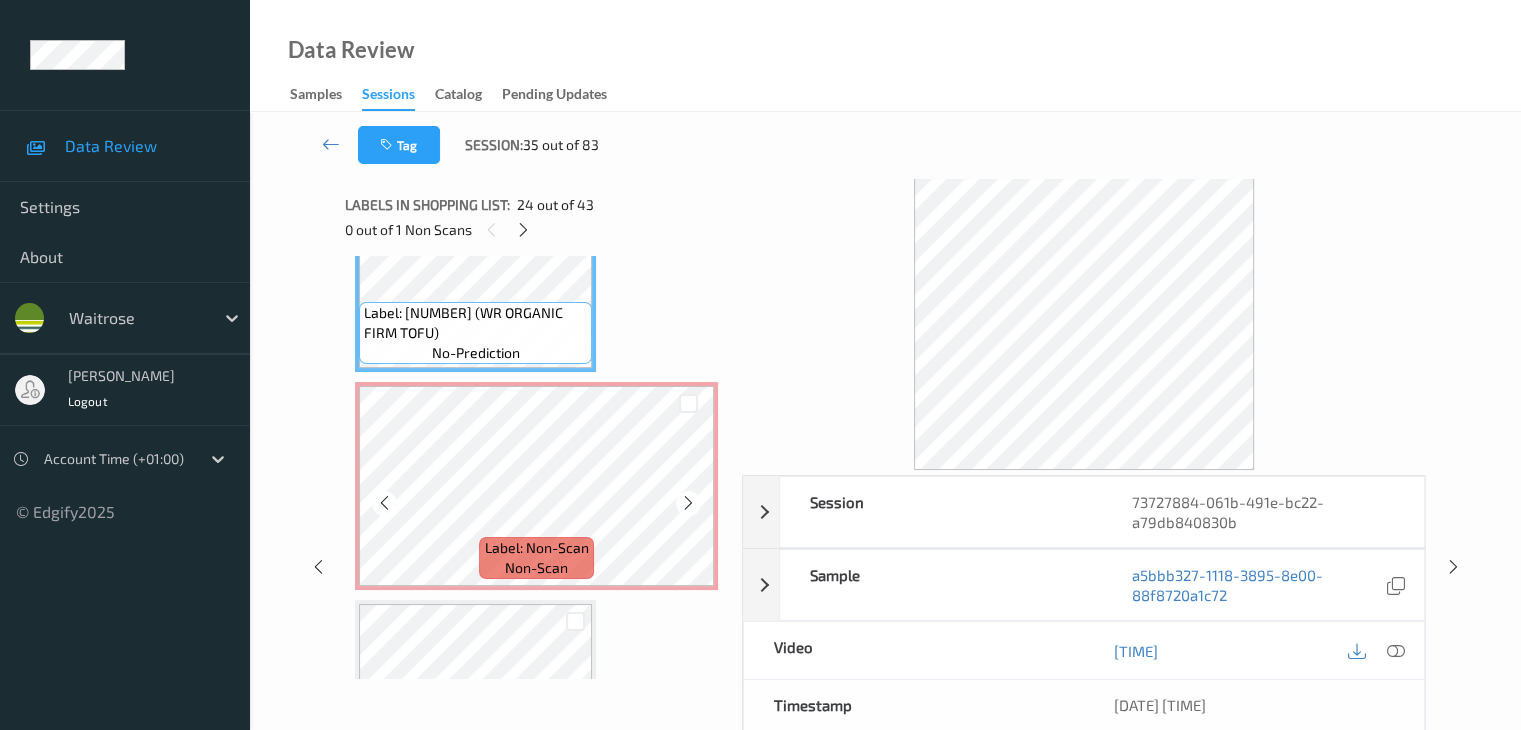 scroll, scrollTop: 5223, scrollLeft: 0, axis: vertical 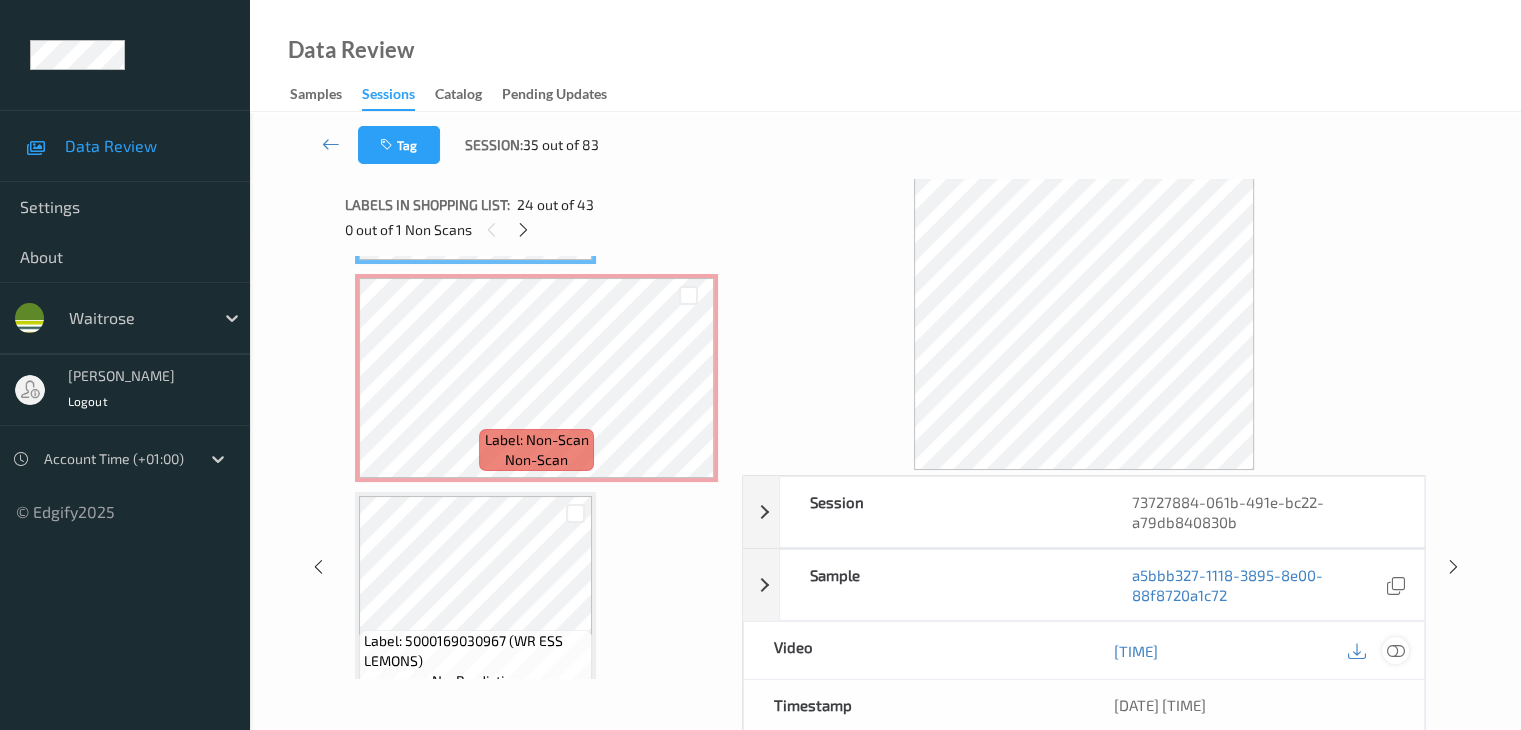 click at bounding box center [1395, 651] 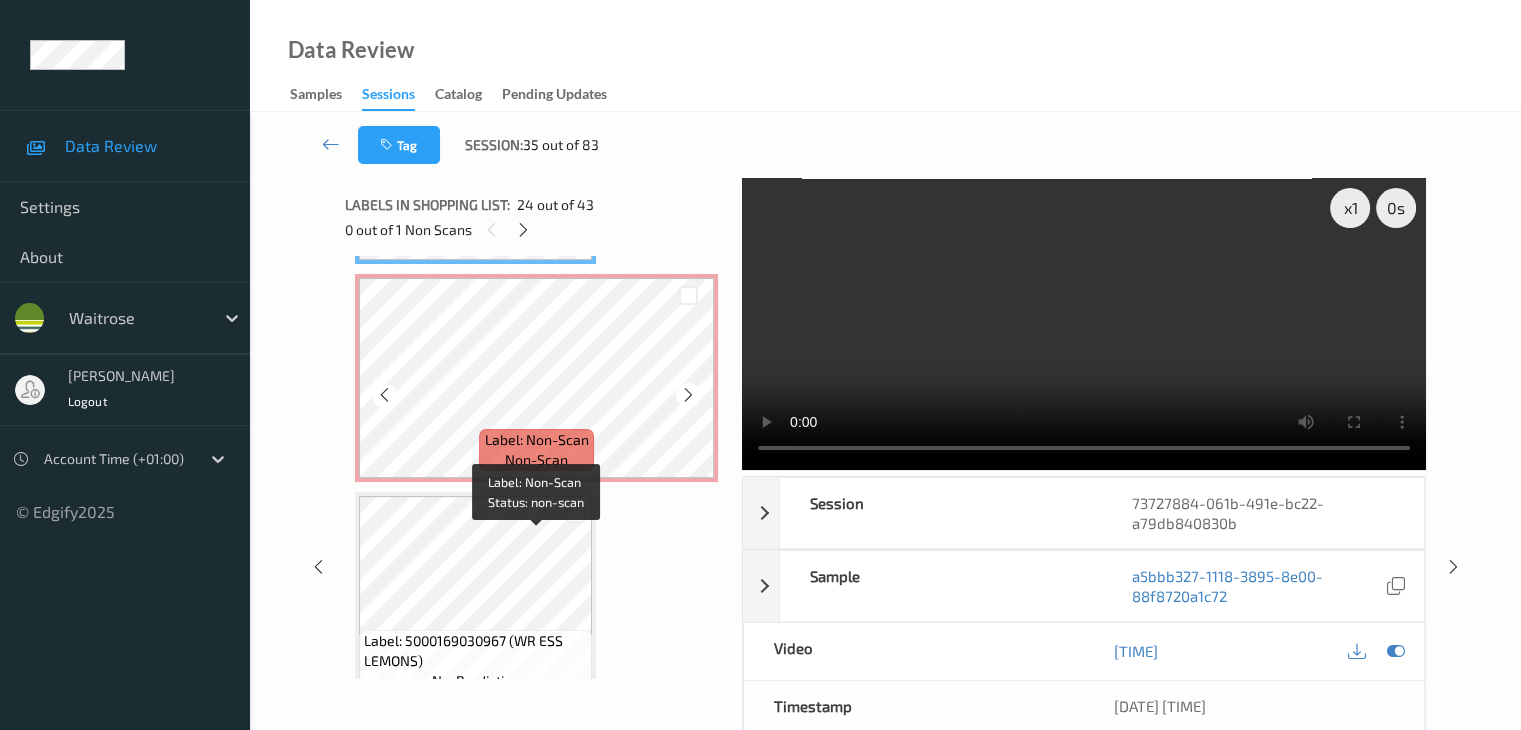 scroll, scrollTop: 5123, scrollLeft: 0, axis: vertical 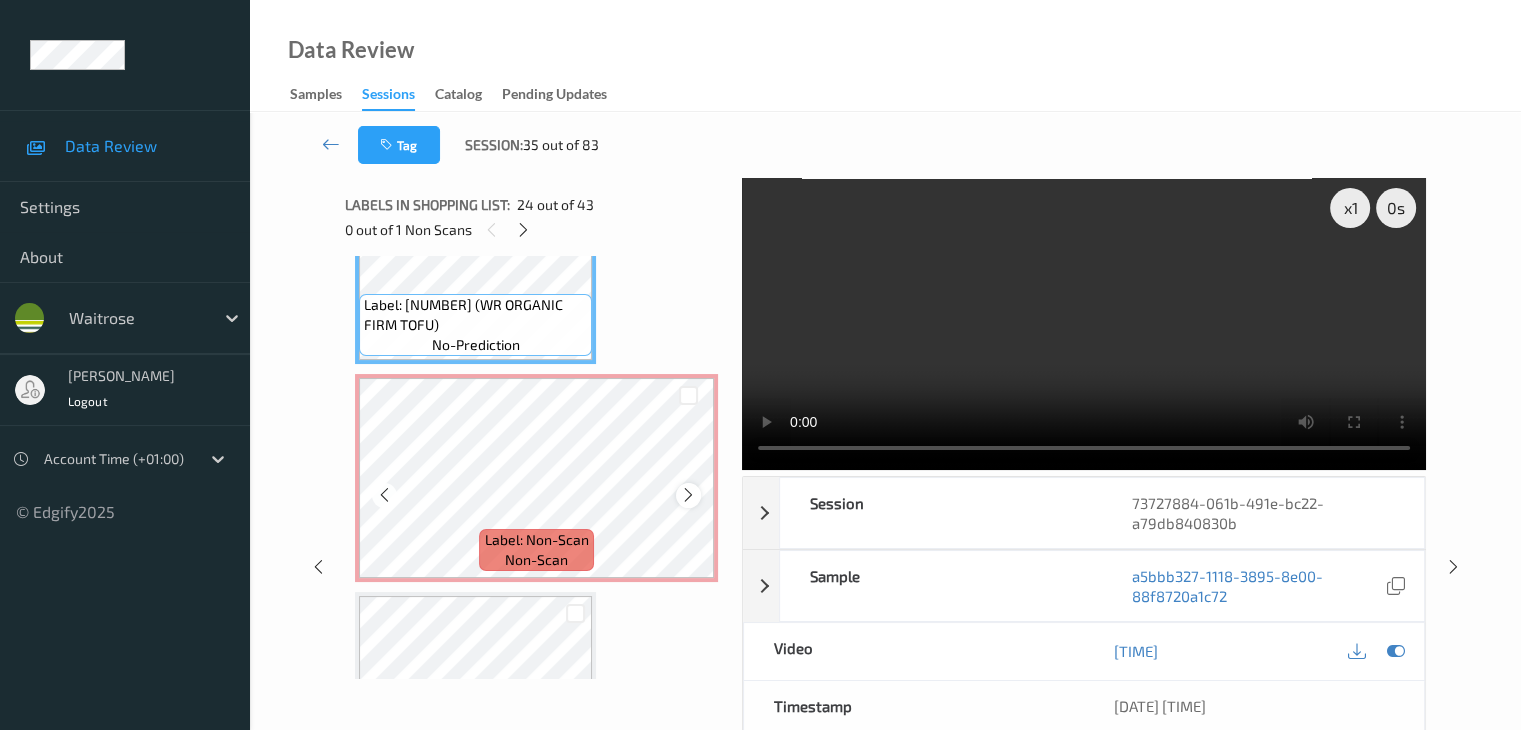 click at bounding box center [688, 495] 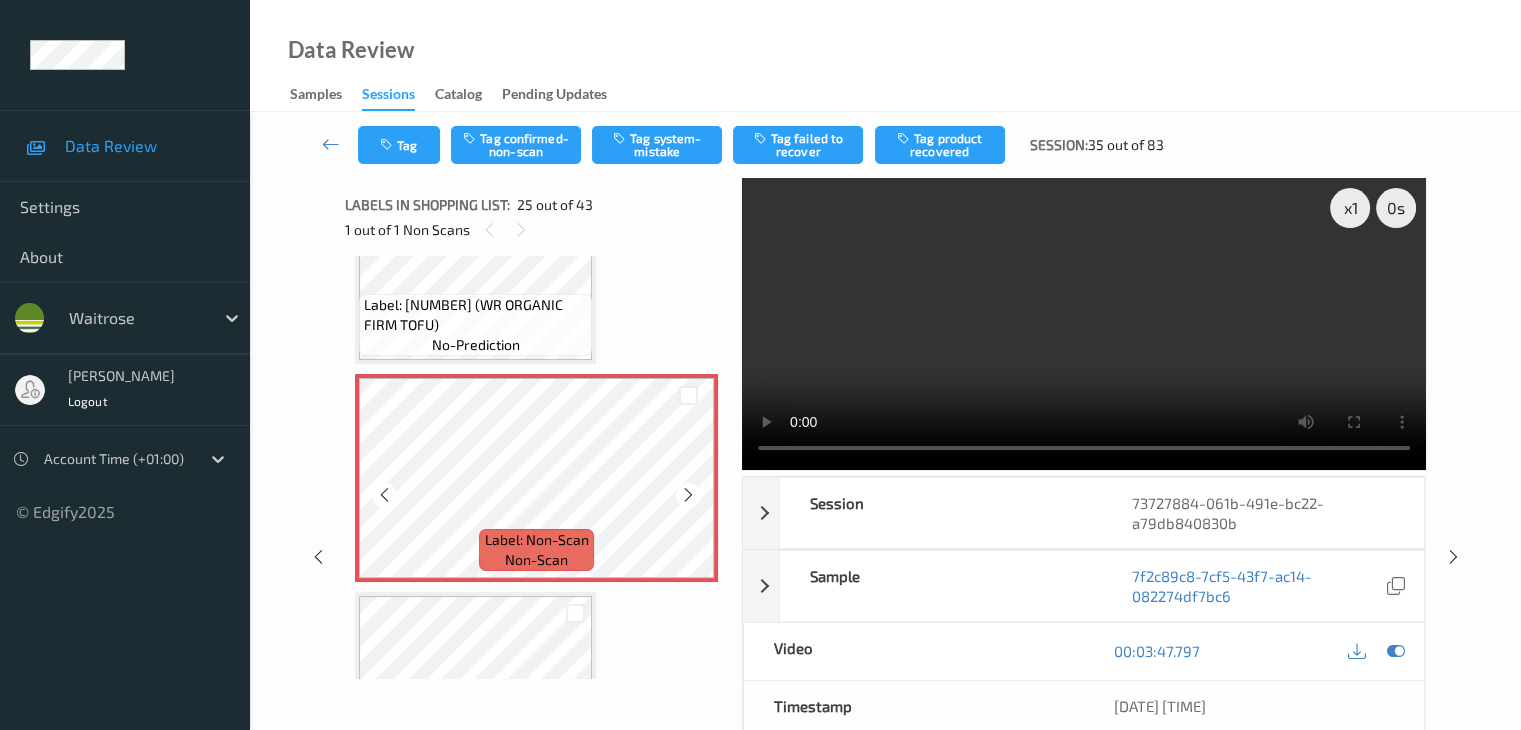 click at bounding box center [688, 495] 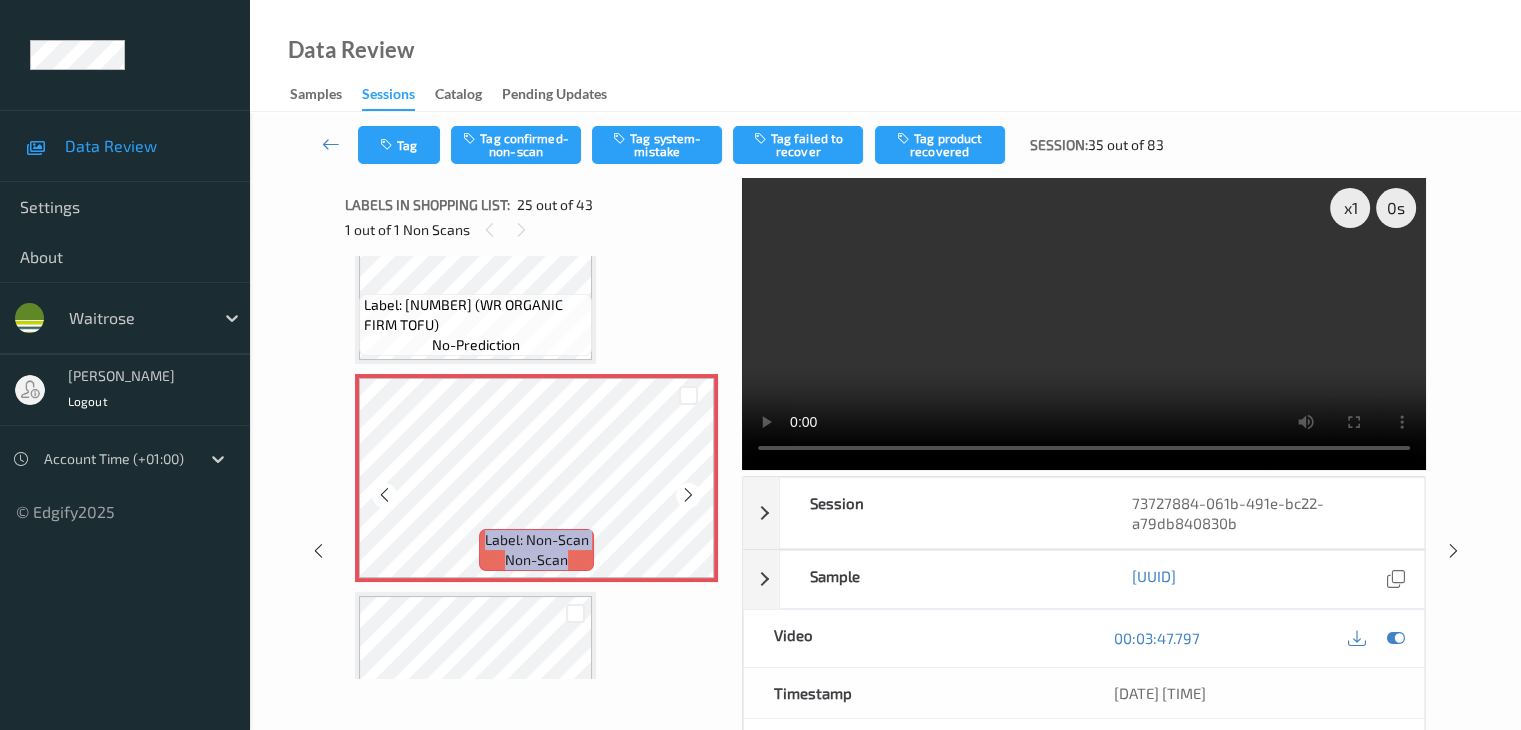 click at bounding box center [688, 495] 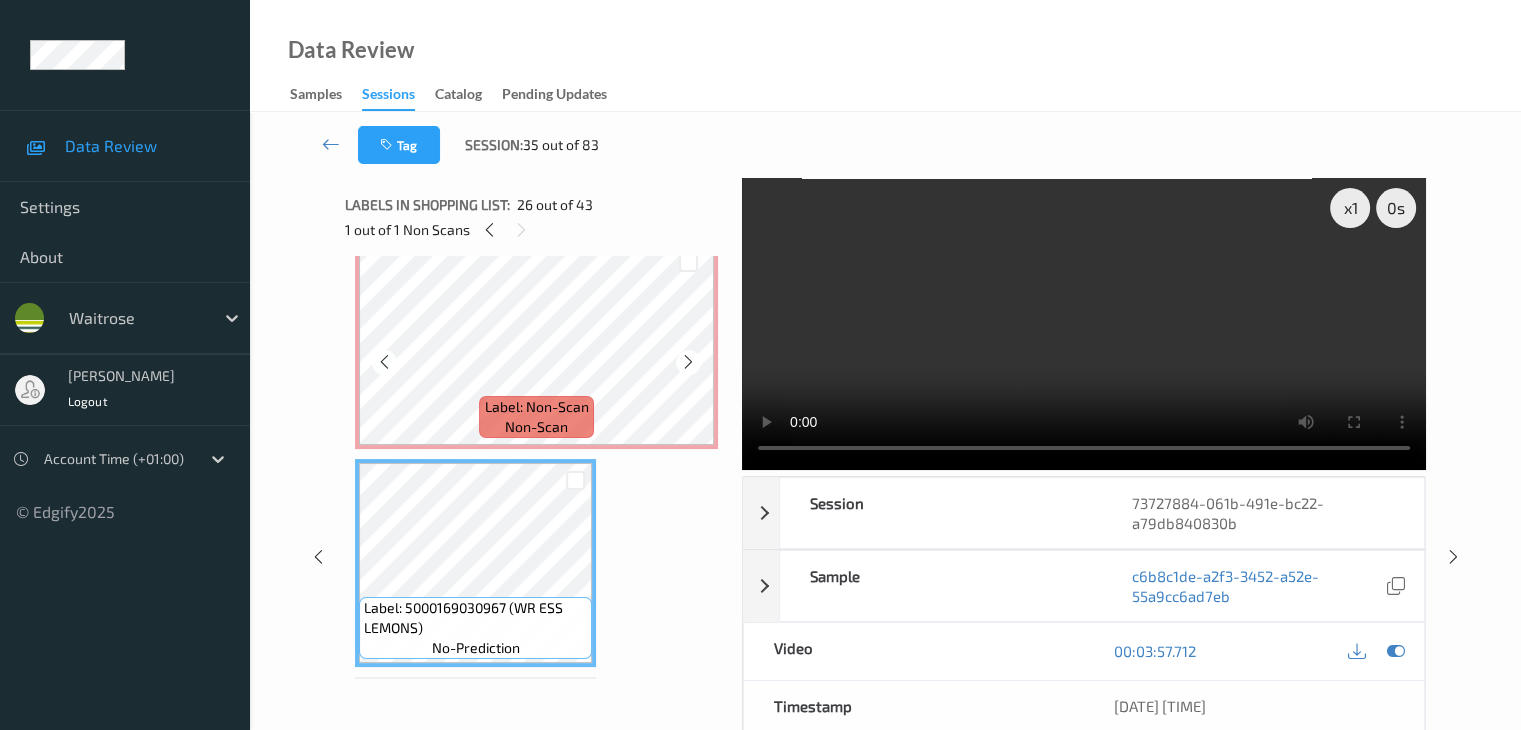scroll, scrollTop: 5223, scrollLeft: 0, axis: vertical 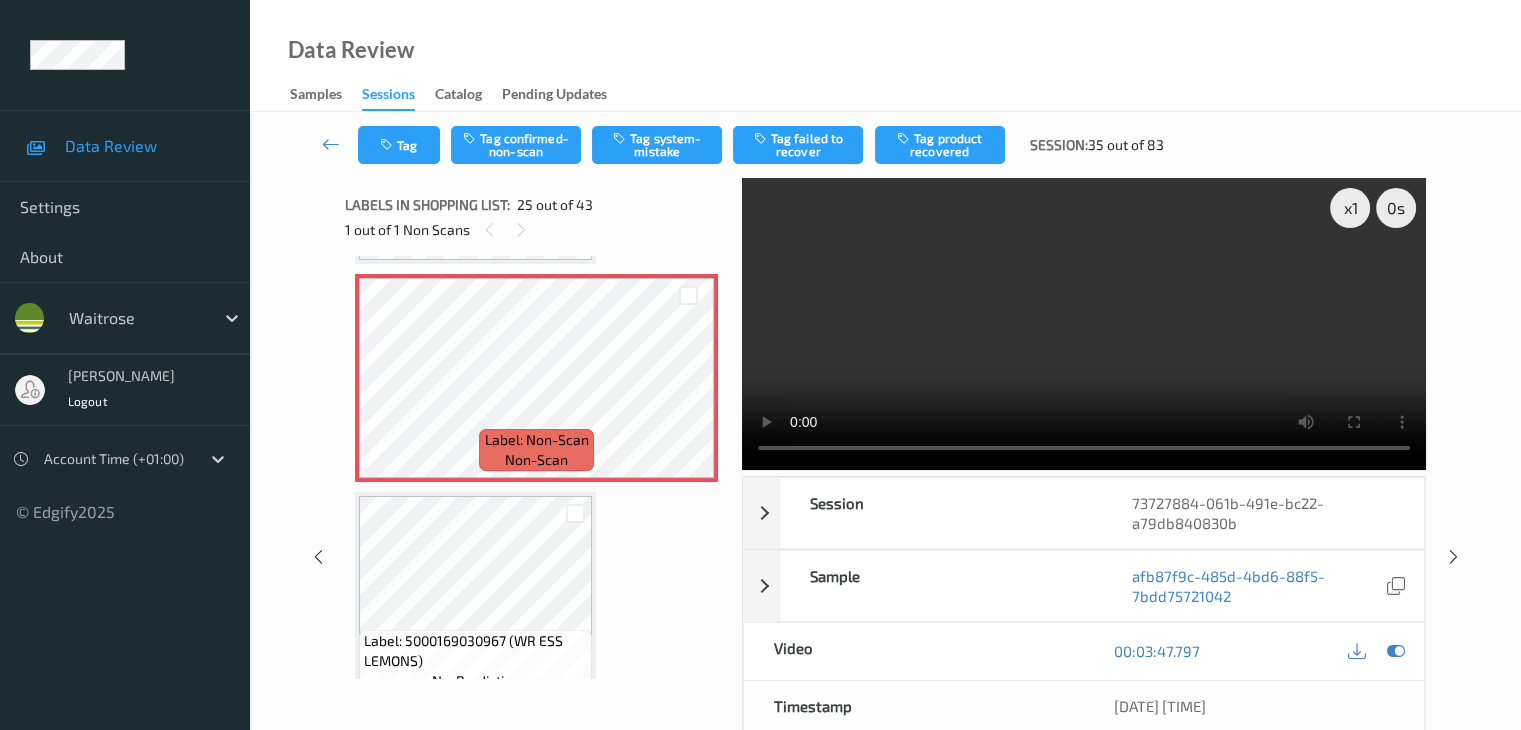 click on "Tag Tag   confirmed-non-scan Tag   system-mistake Tag   failed to recover Tag   product recovered Session: 35 out of 83" at bounding box center [885, 145] 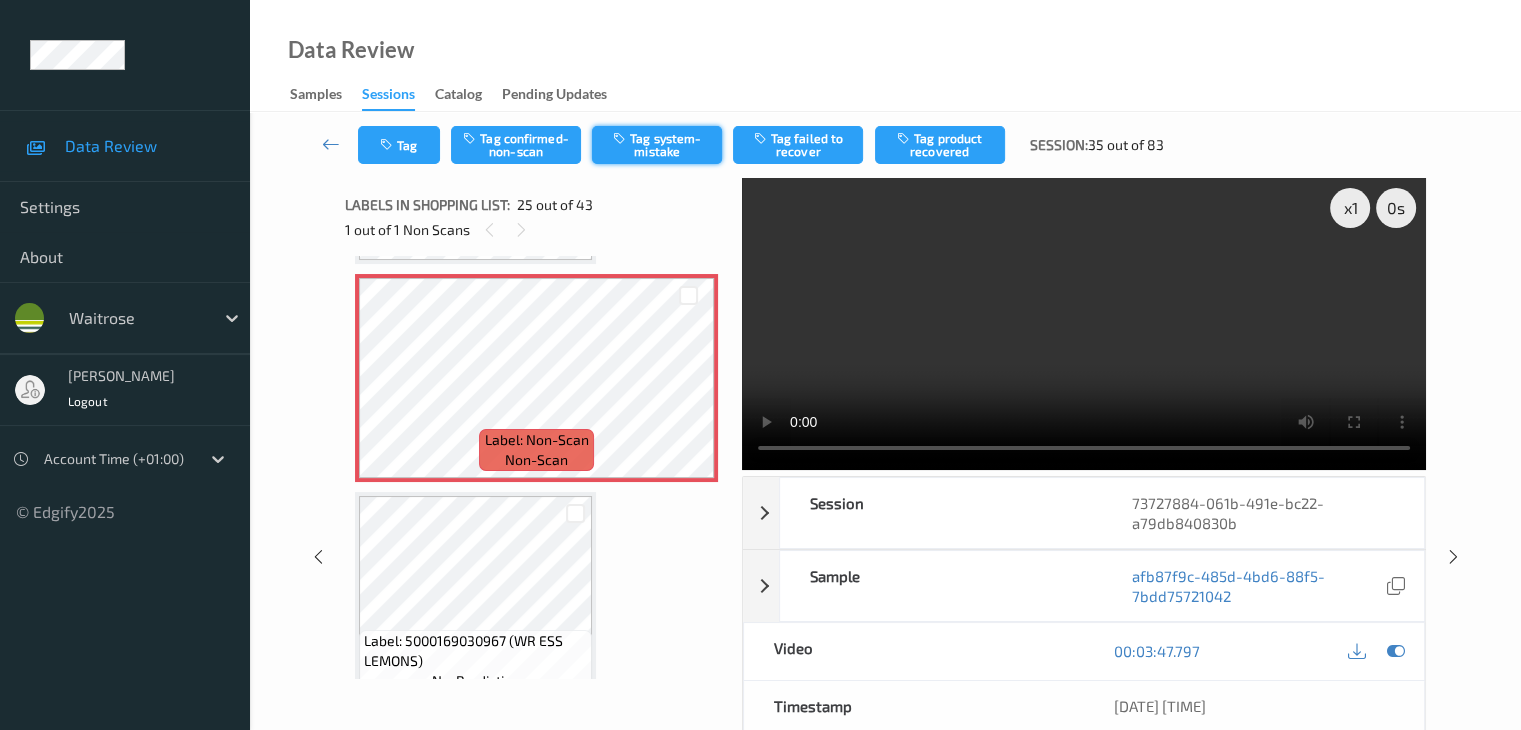 click on "Tag   system-mistake" at bounding box center (657, 145) 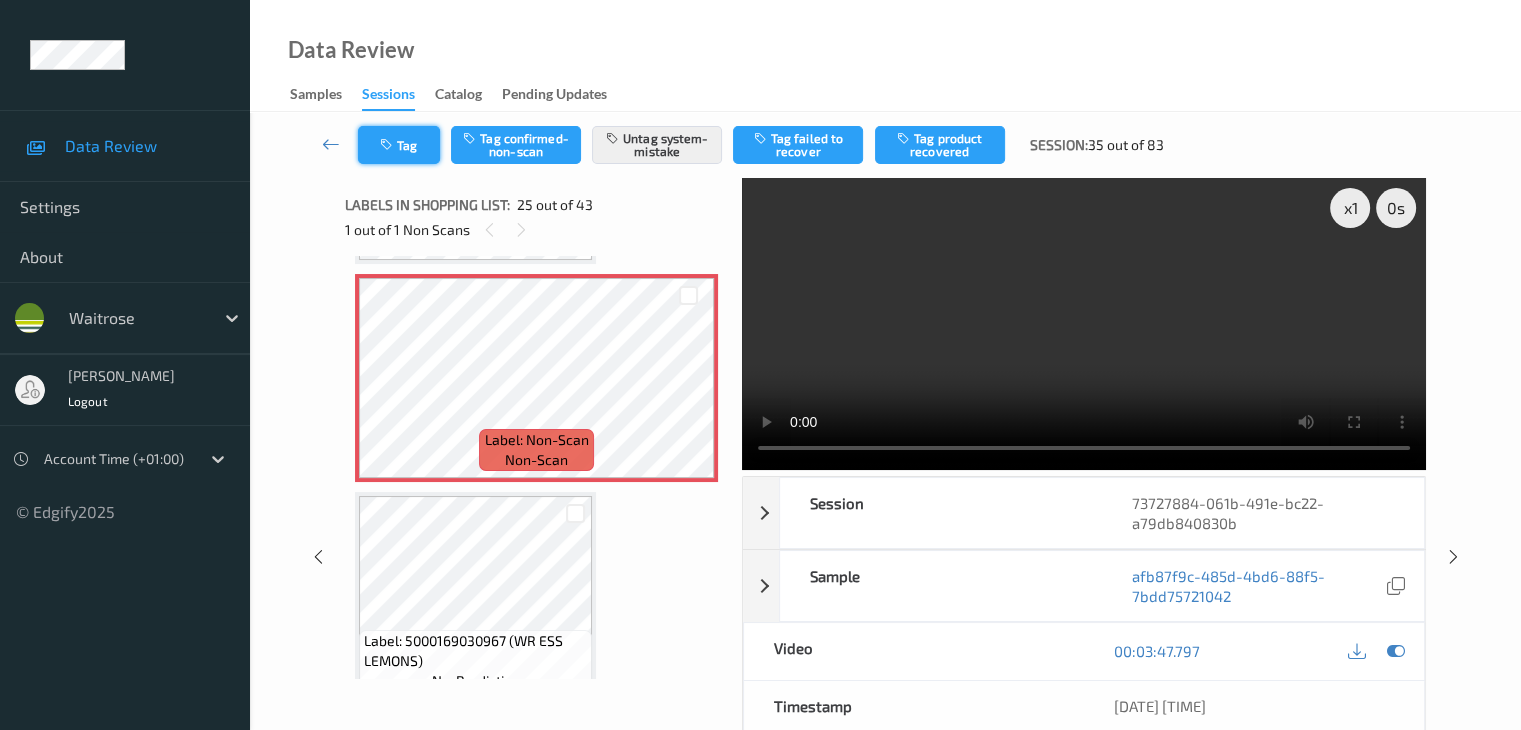 click at bounding box center (388, 145) 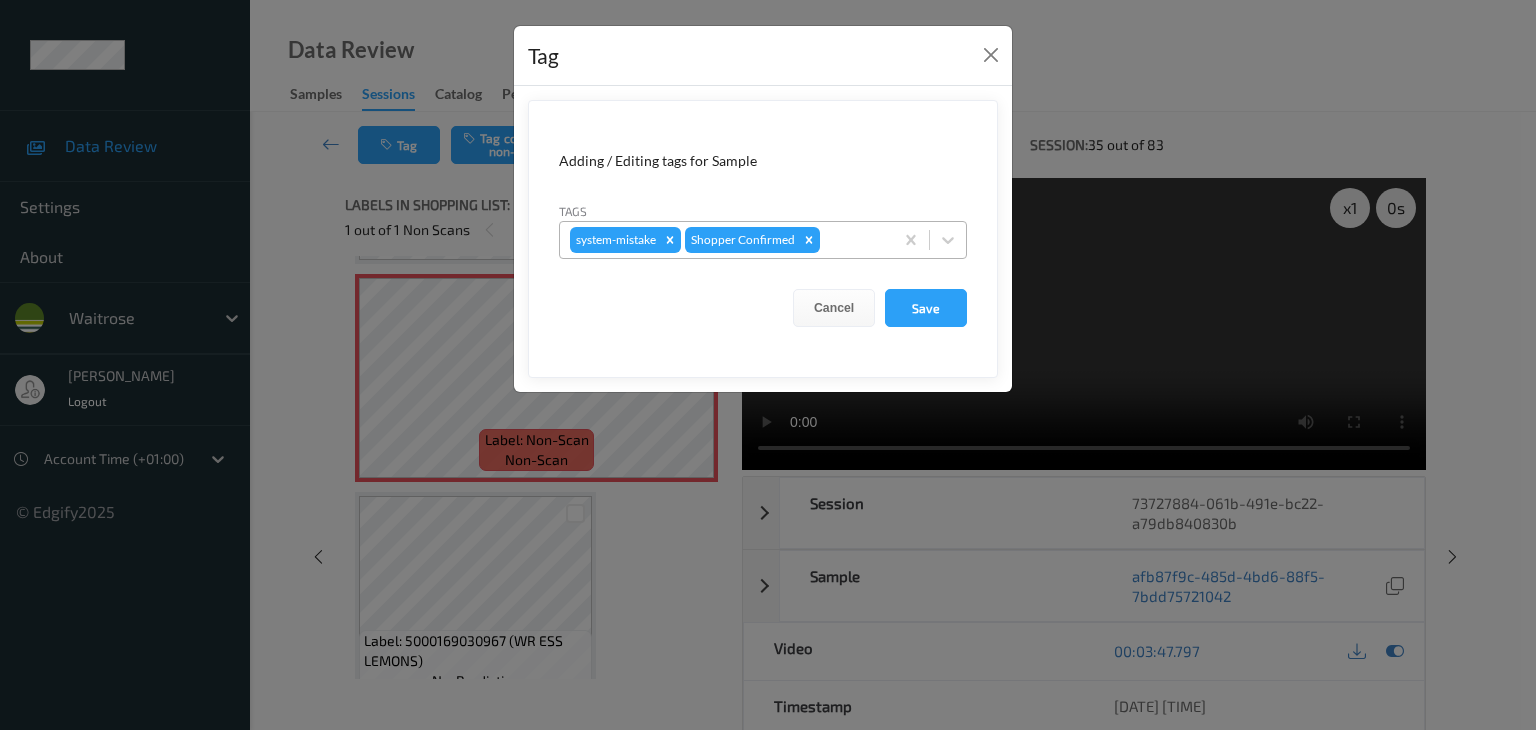 click at bounding box center [853, 240] 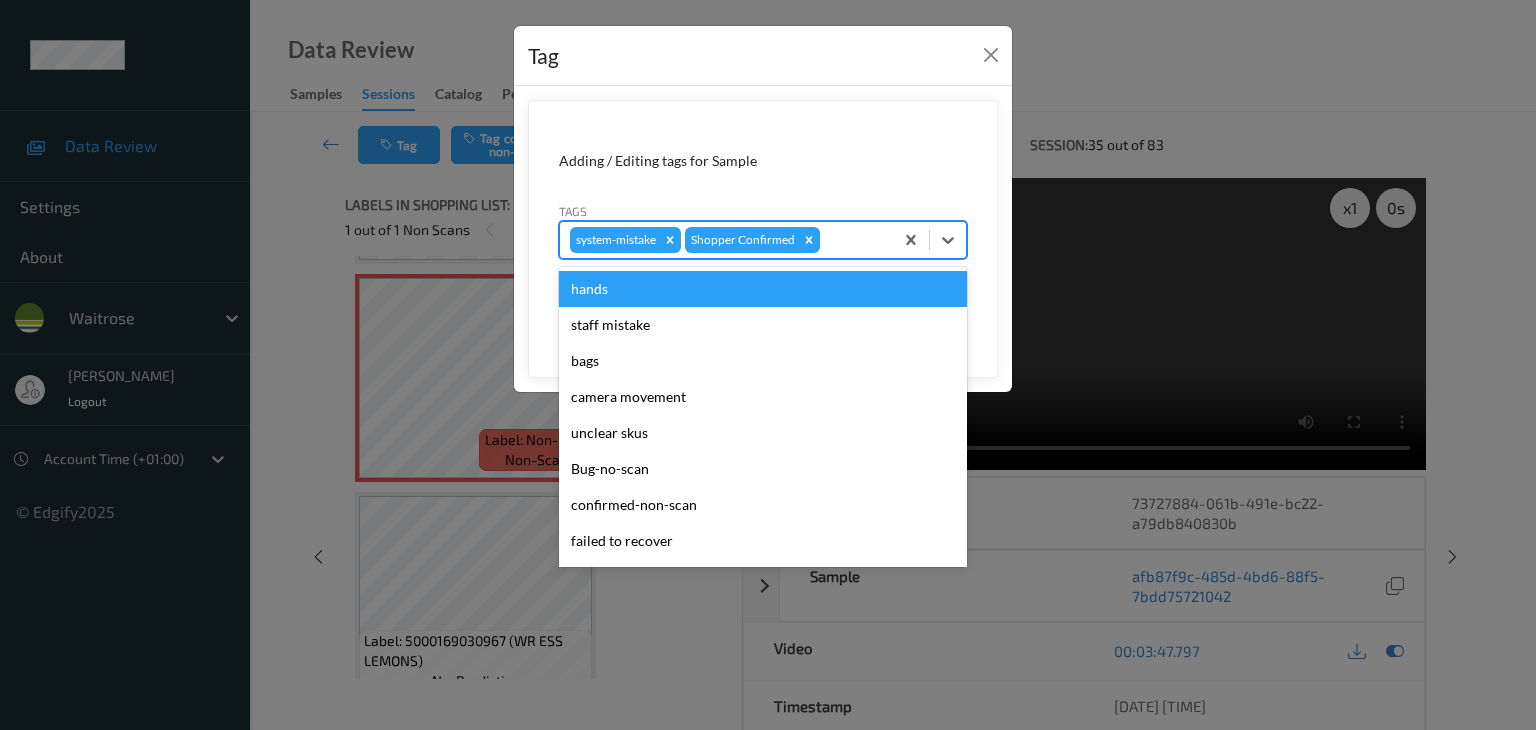 type on "u" 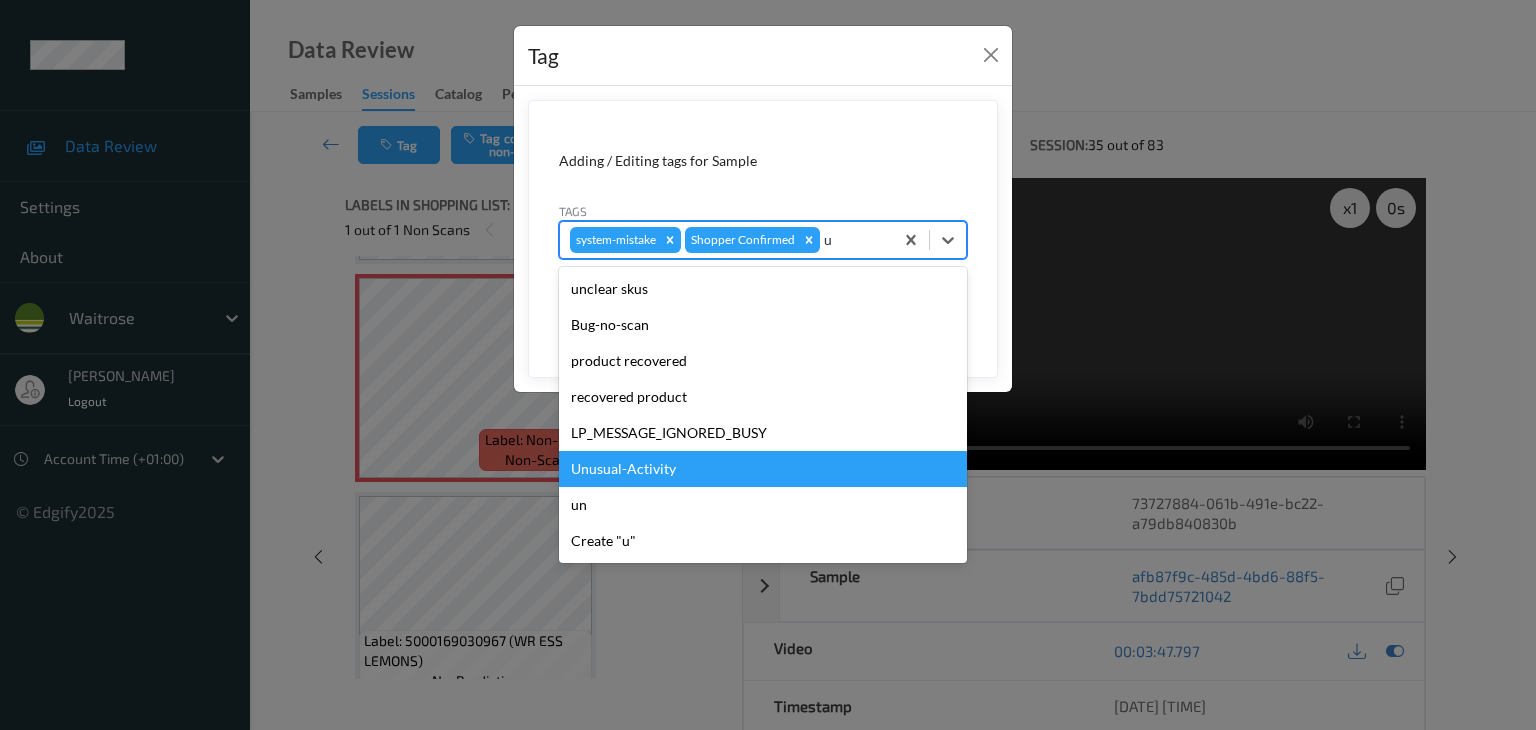 click on "Unusual-Activity" at bounding box center (763, 469) 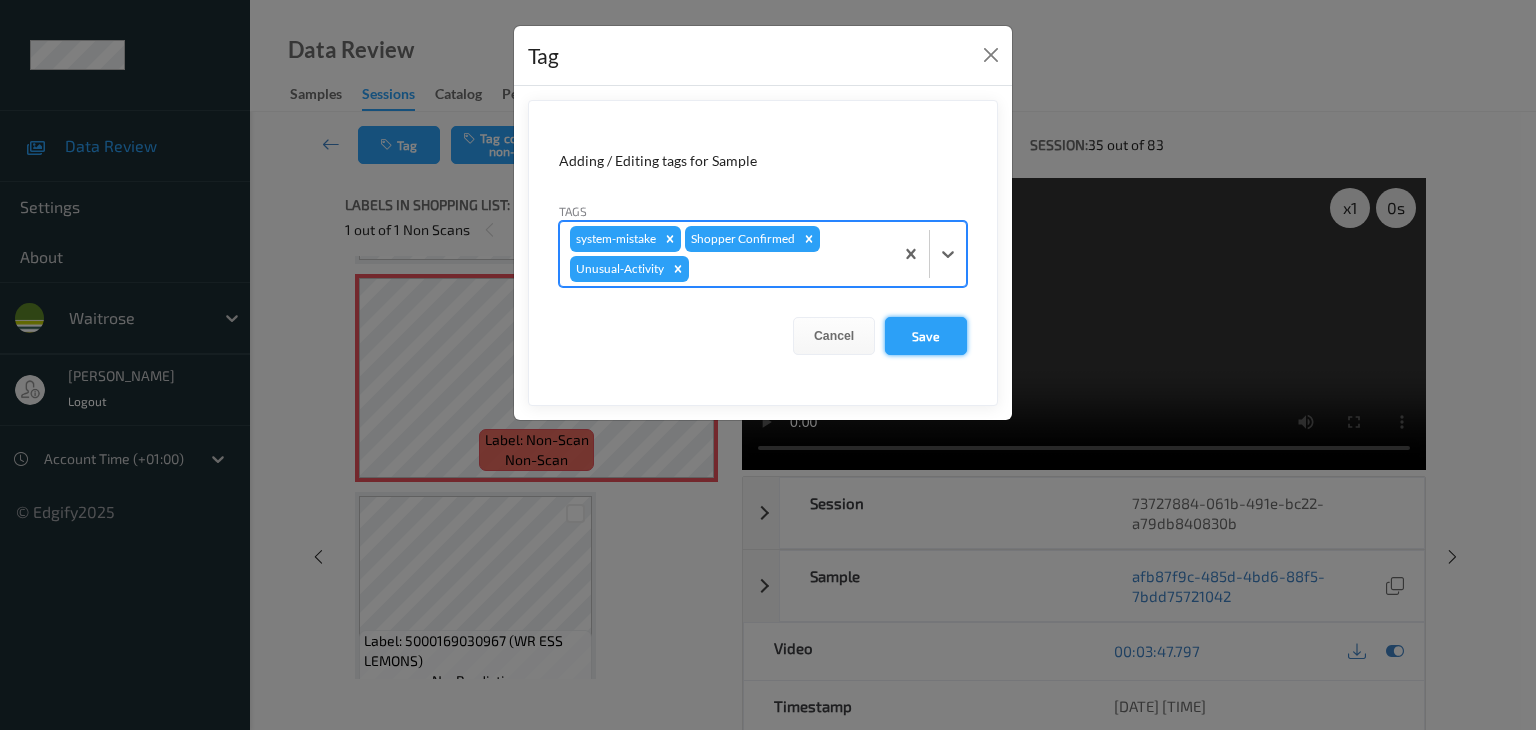 click on "Save" at bounding box center [926, 336] 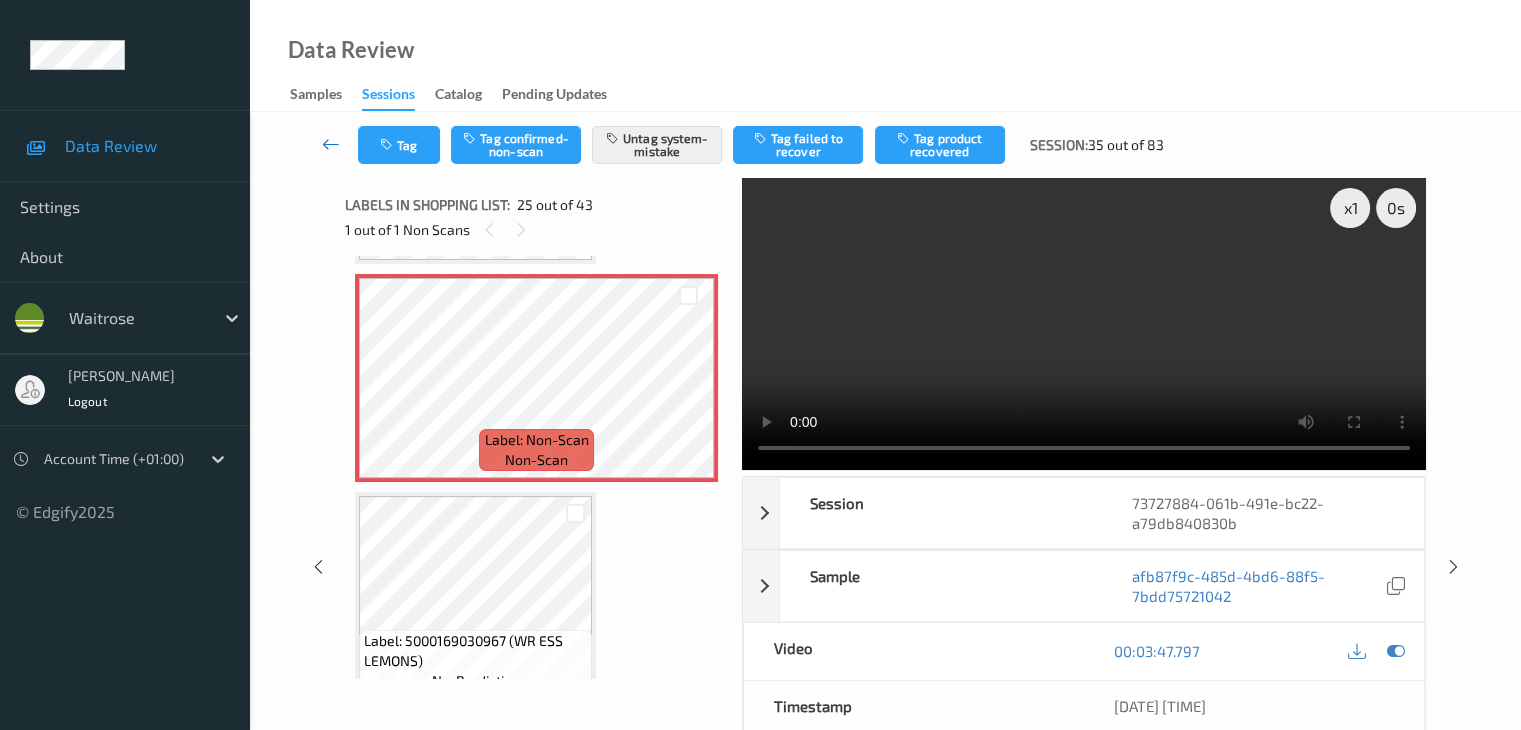 click at bounding box center (331, 144) 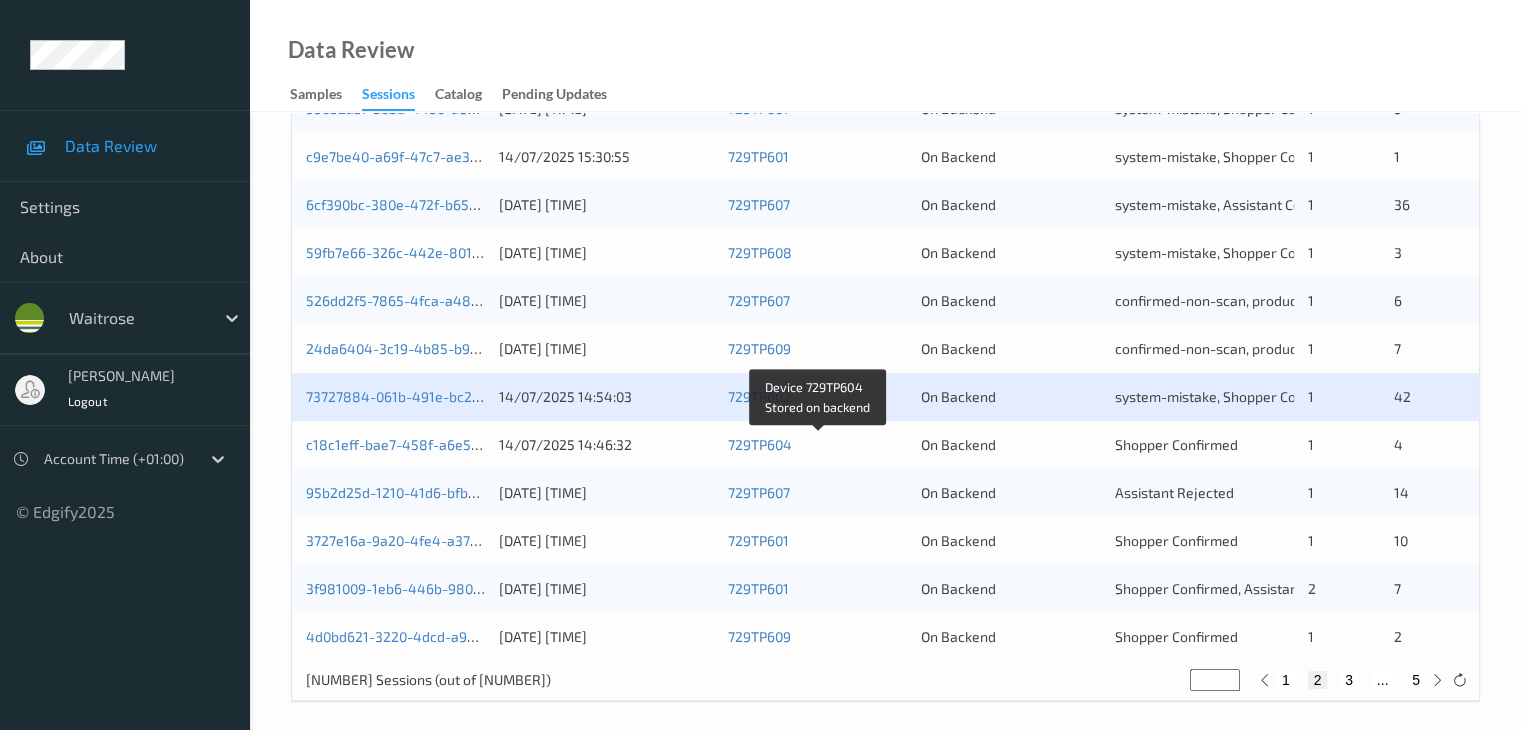 scroll, scrollTop: 932, scrollLeft: 0, axis: vertical 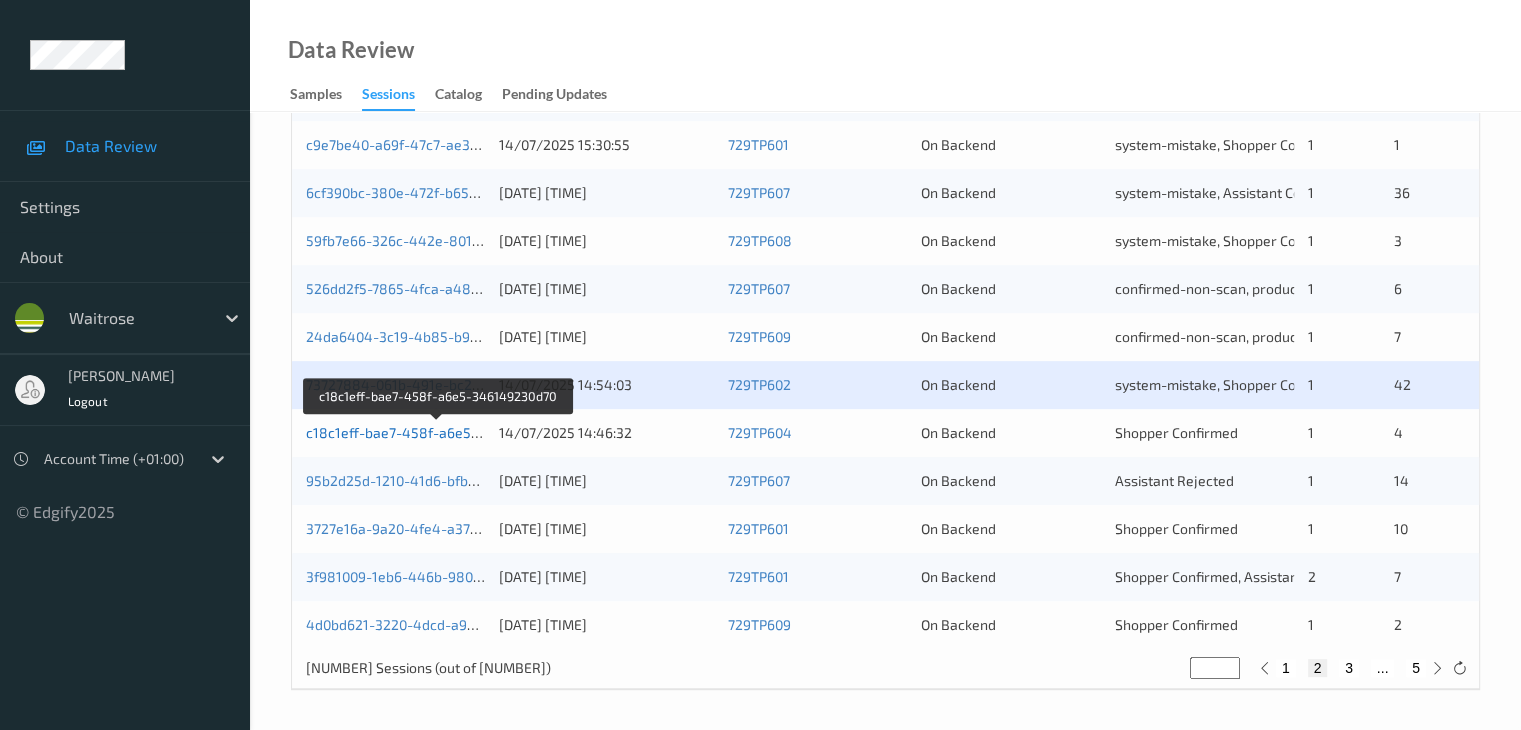click on "c18c1eff-bae7-458f-a6e5-346149230d70" at bounding box center (439, 432) 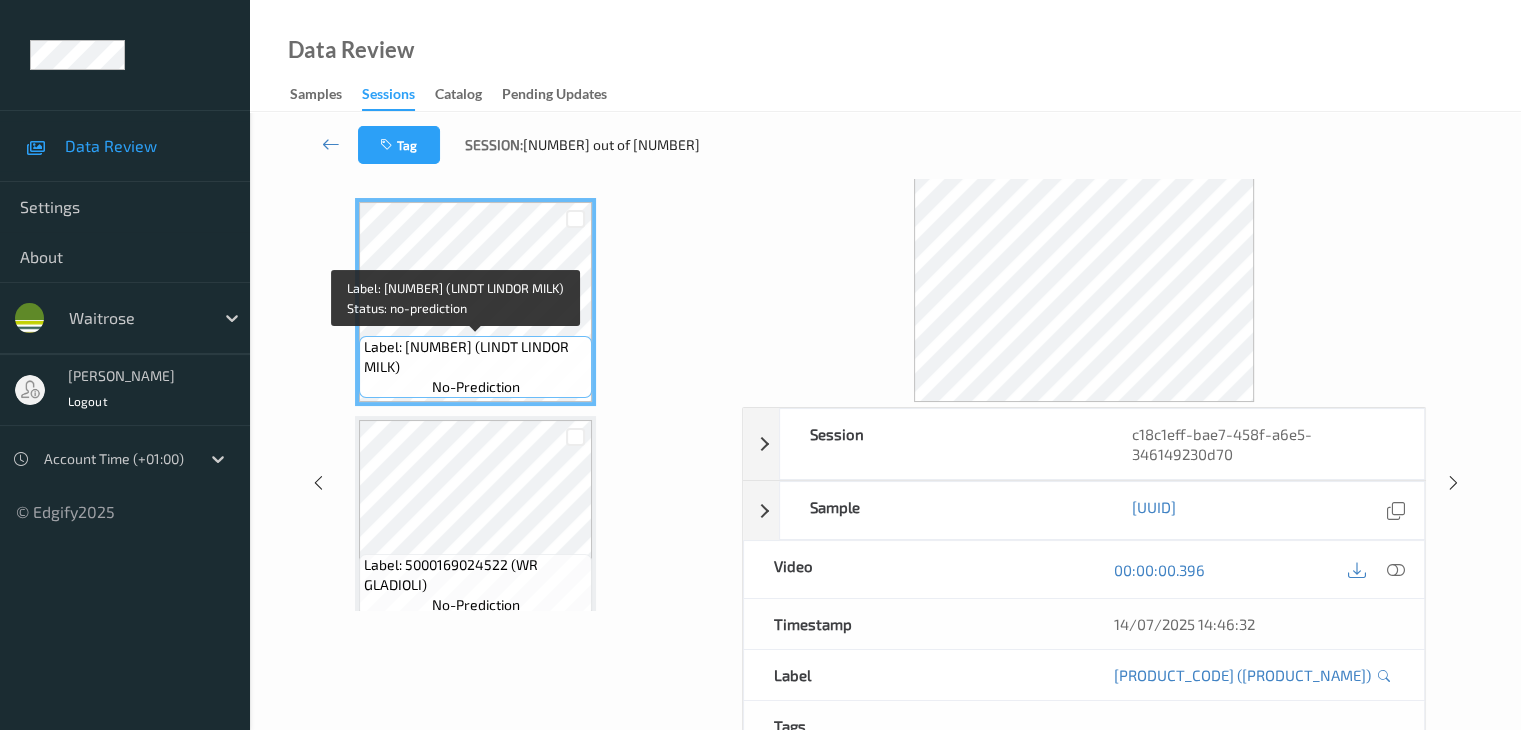 scroll, scrollTop: 0, scrollLeft: 0, axis: both 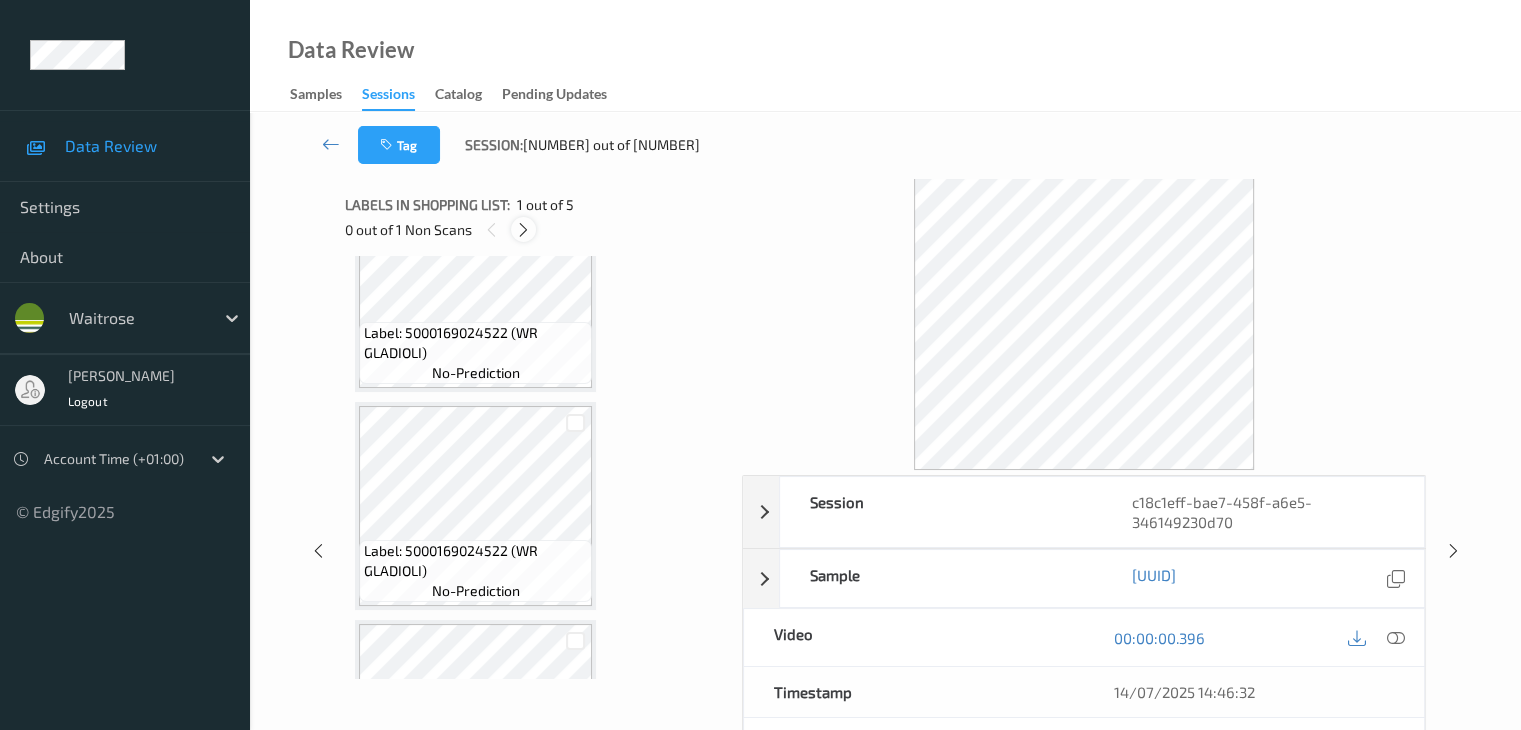 click at bounding box center (523, 230) 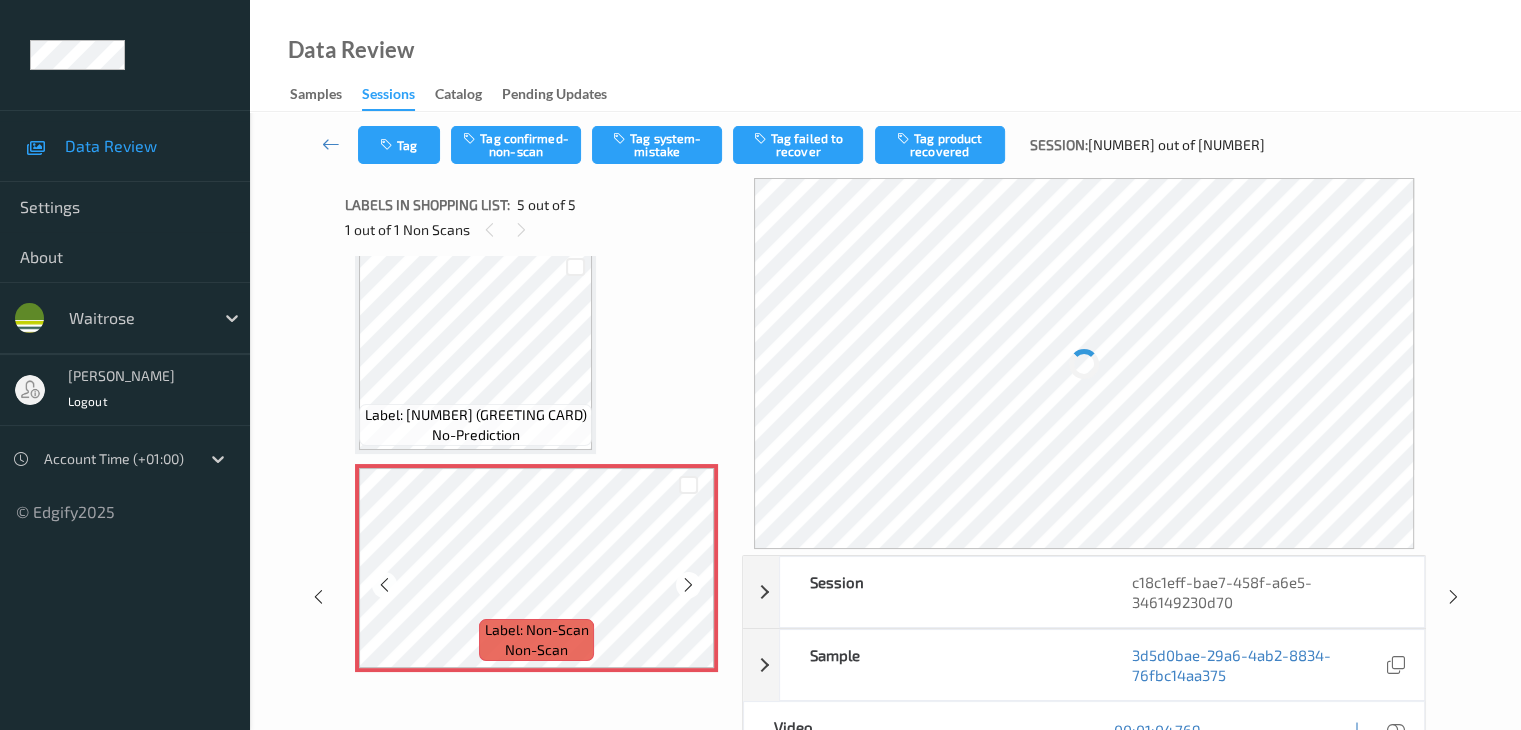 scroll, scrollTop: 677, scrollLeft: 0, axis: vertical 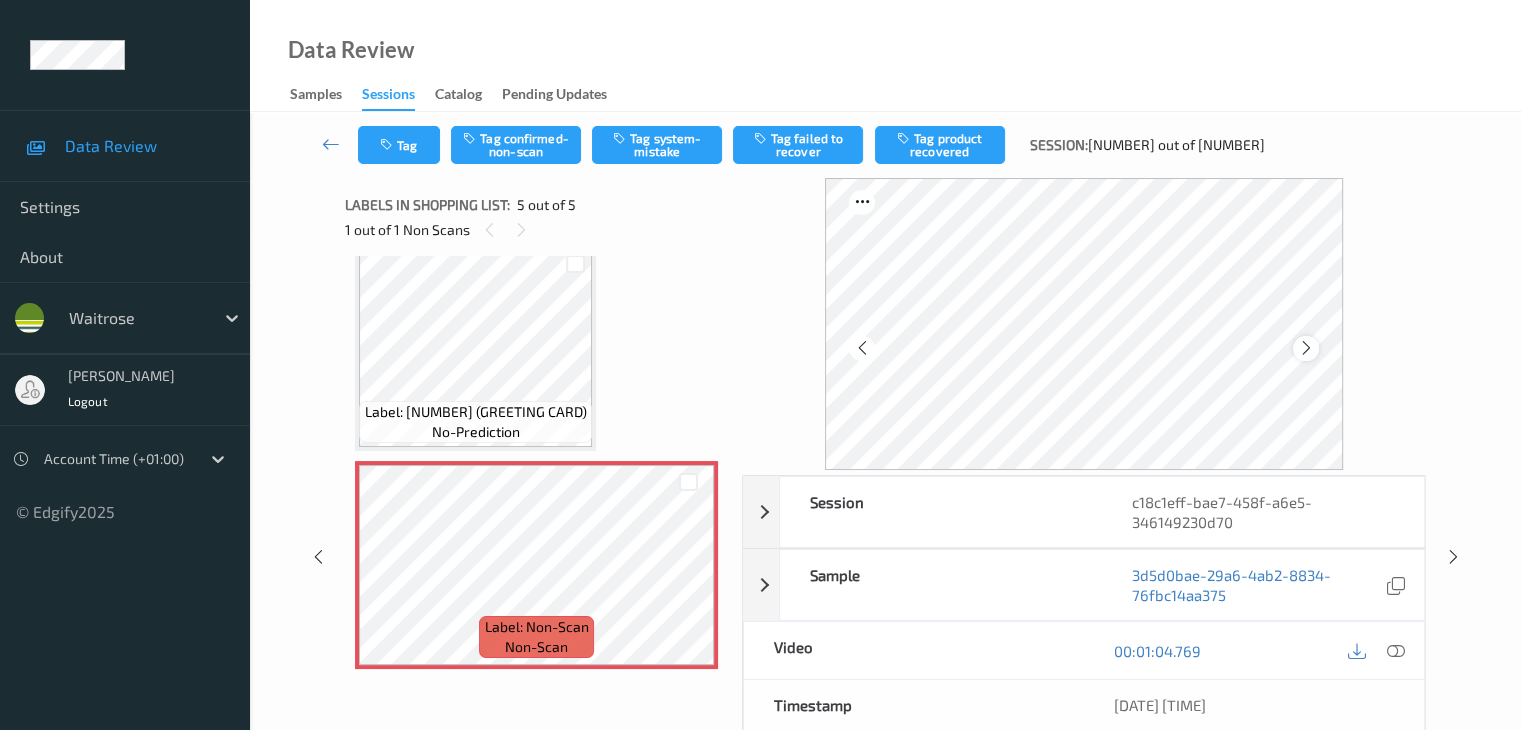 click at bounding box center (1305, 348) 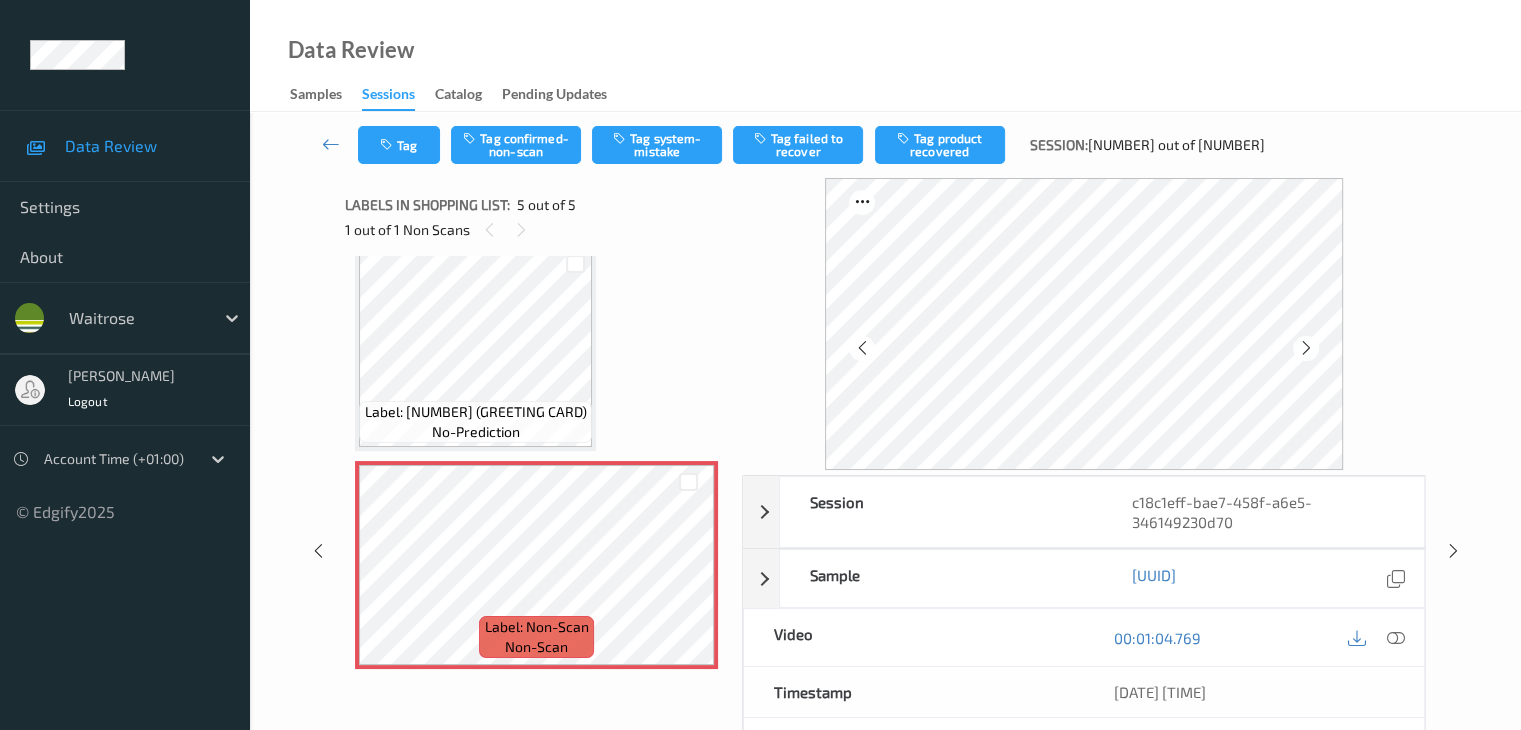click at bounding box center [1305, 348] 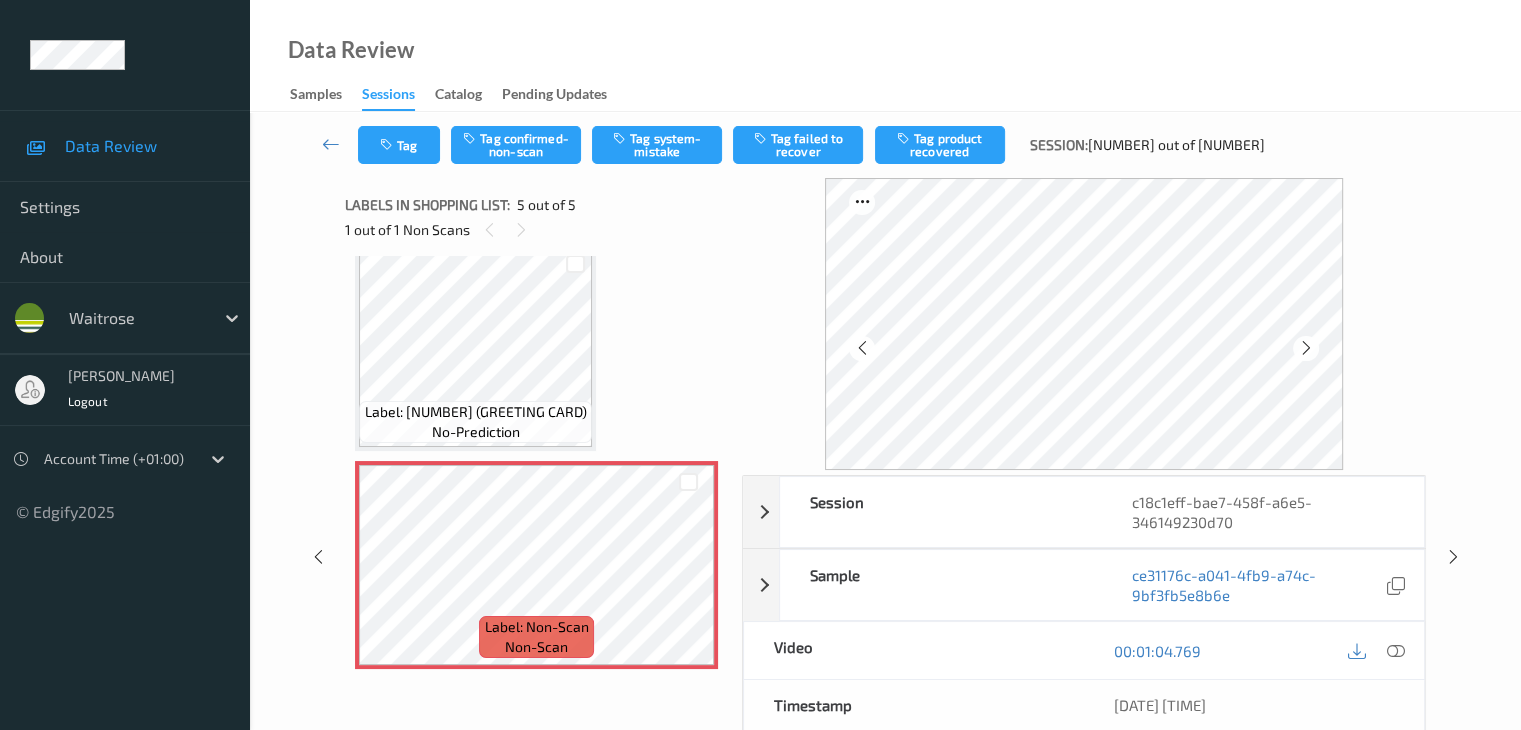 click at bounding box center (1305, 348) 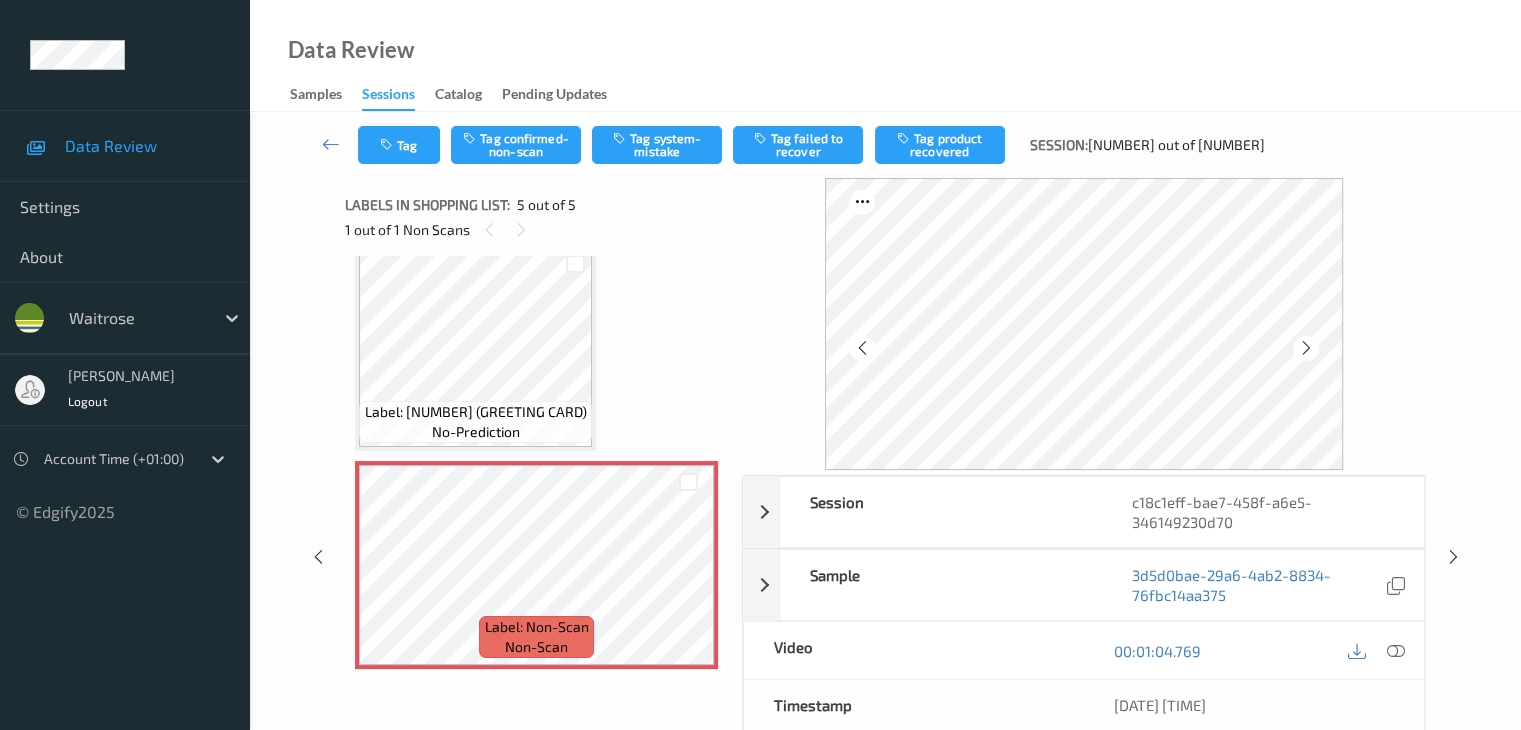 click at bounding box center [1305, 348] 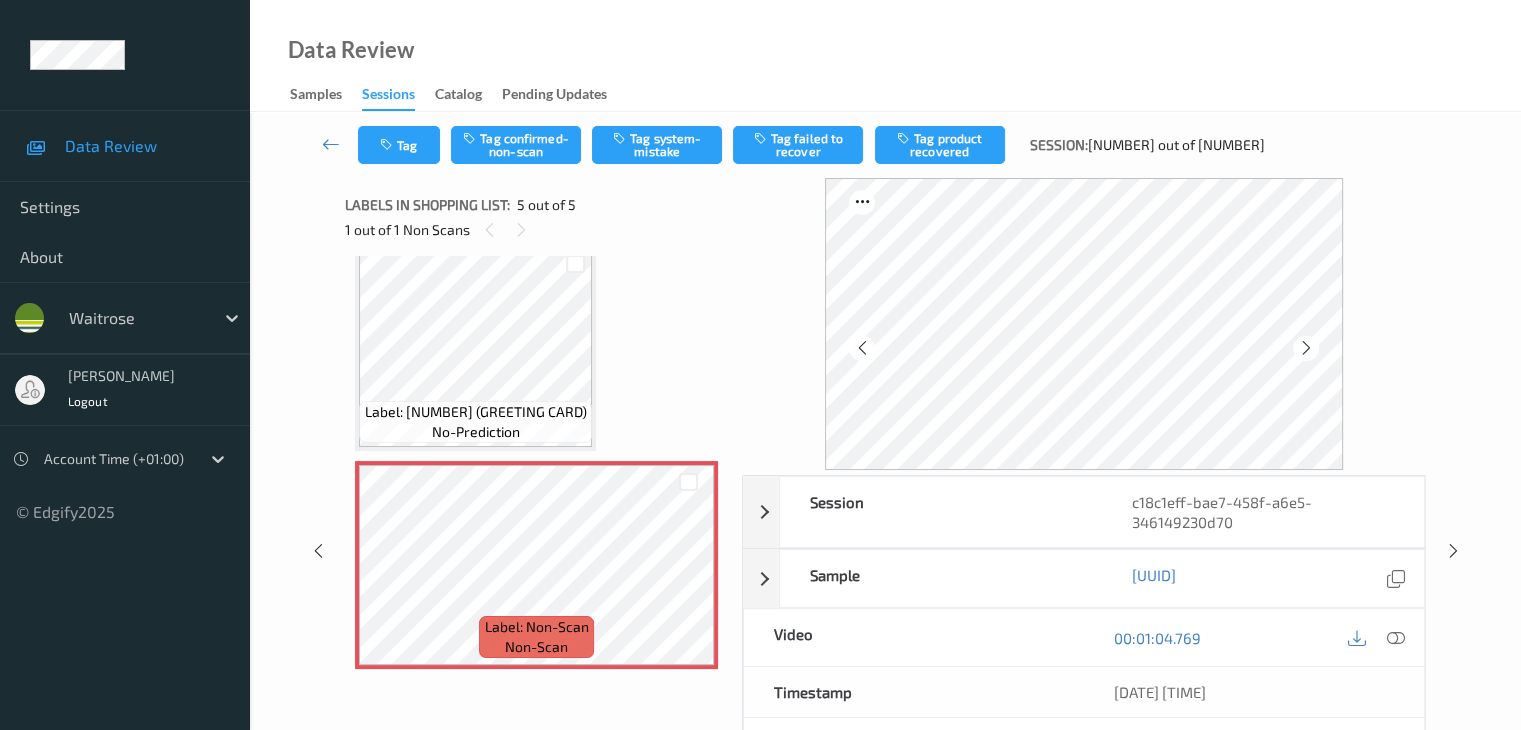 click at bounding box center [1305, 348] 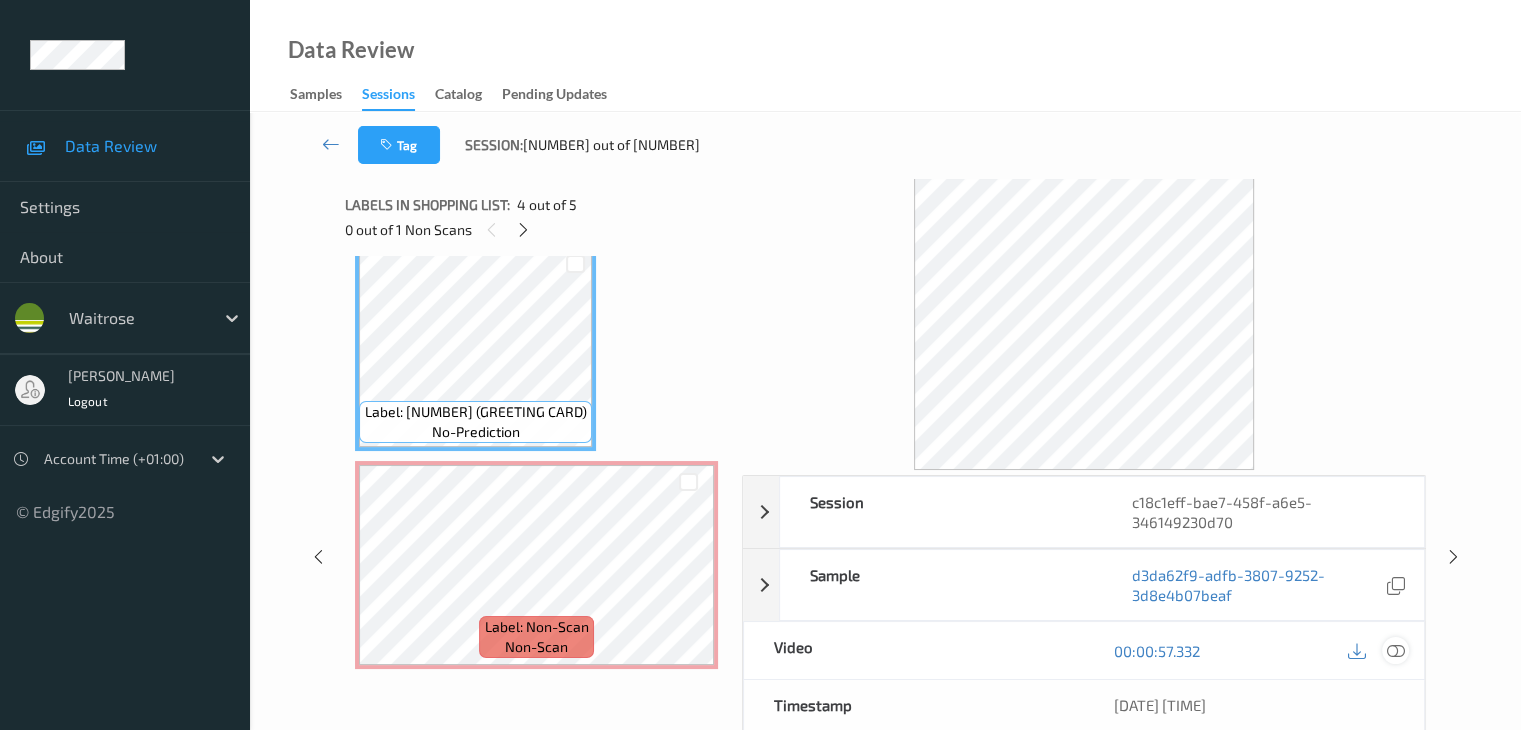click at bounding box center (1395, 651) 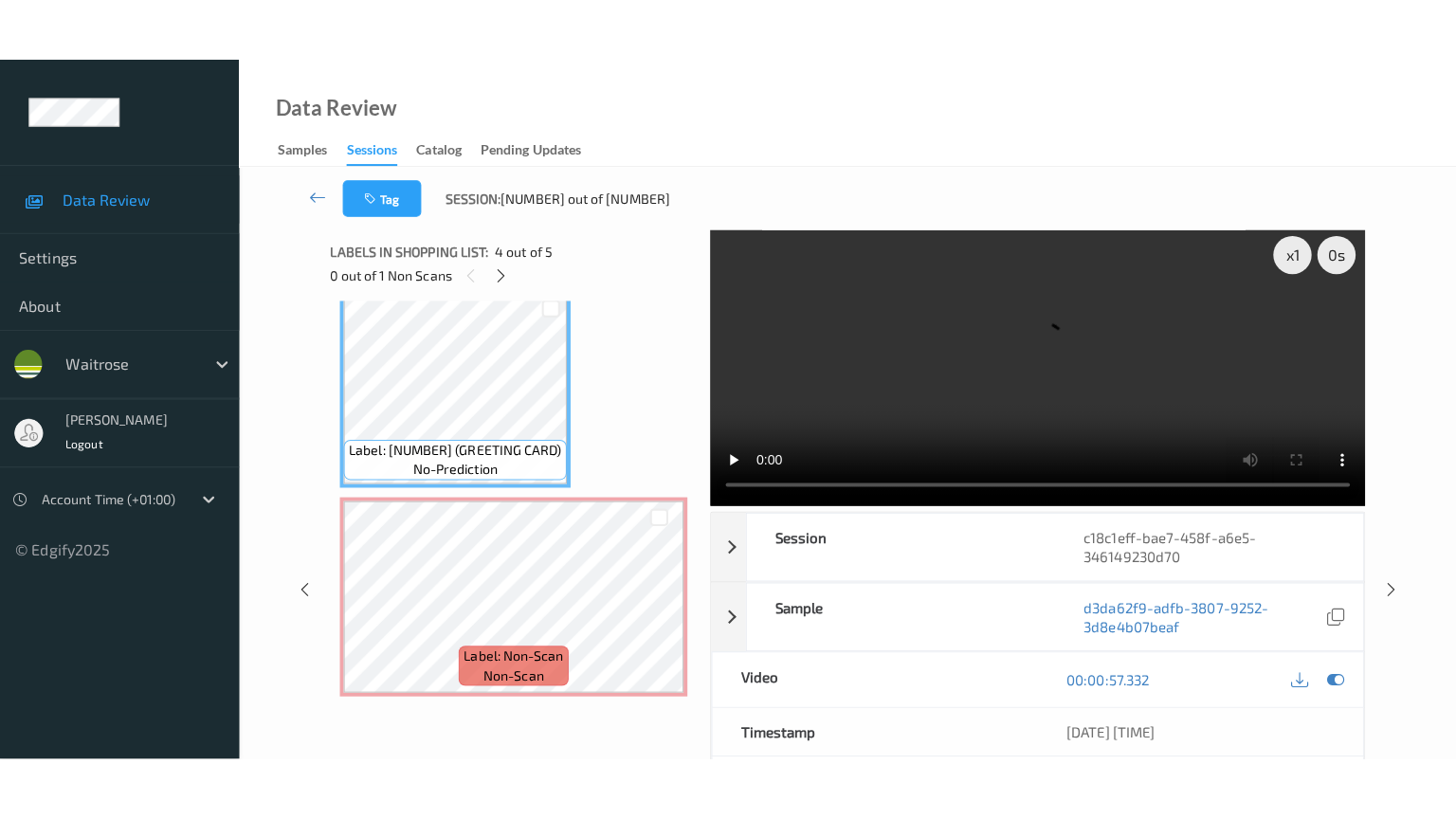 scroll, scrollTop: 0, scrollLeft: 0, axis: both 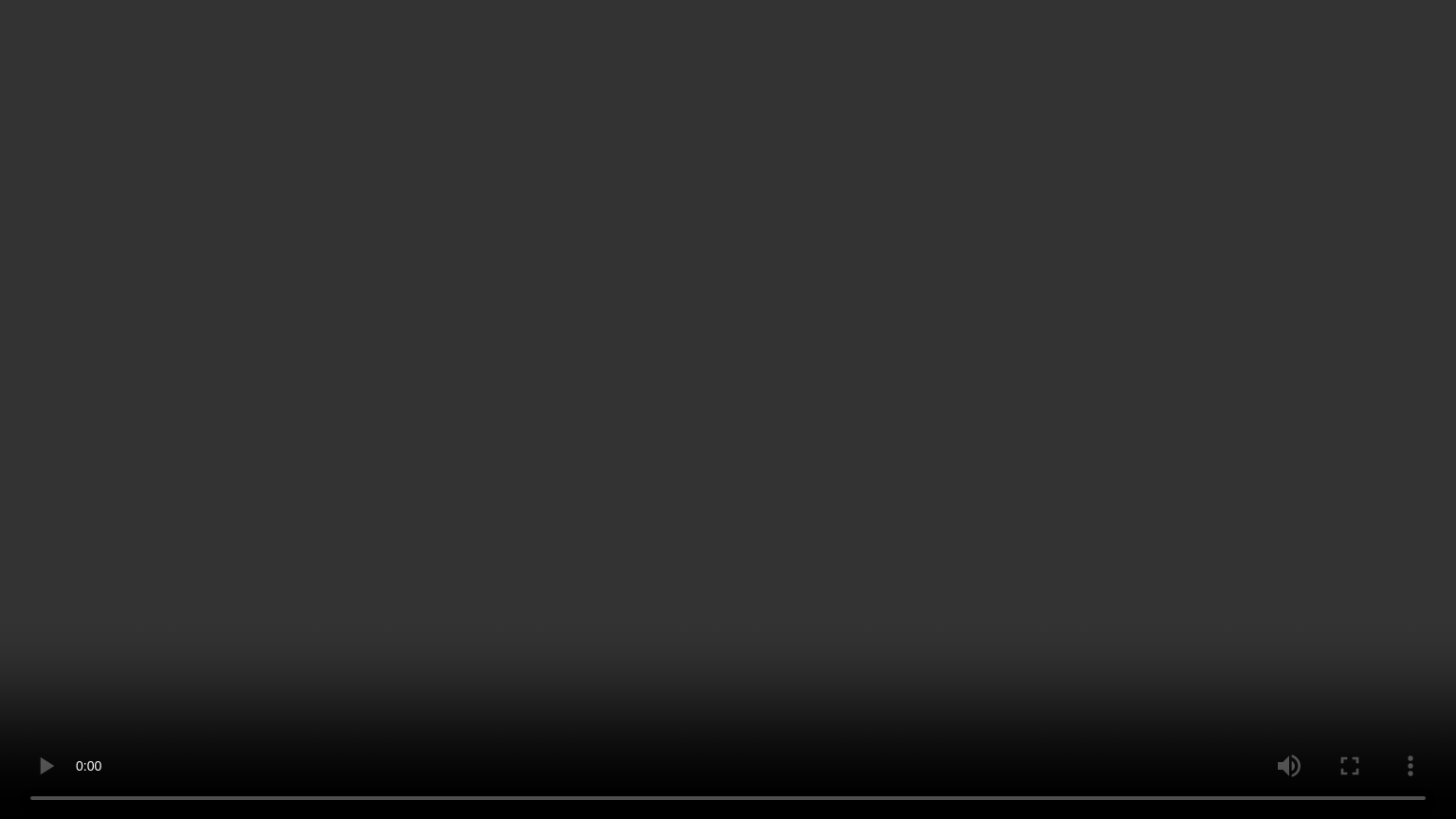 type 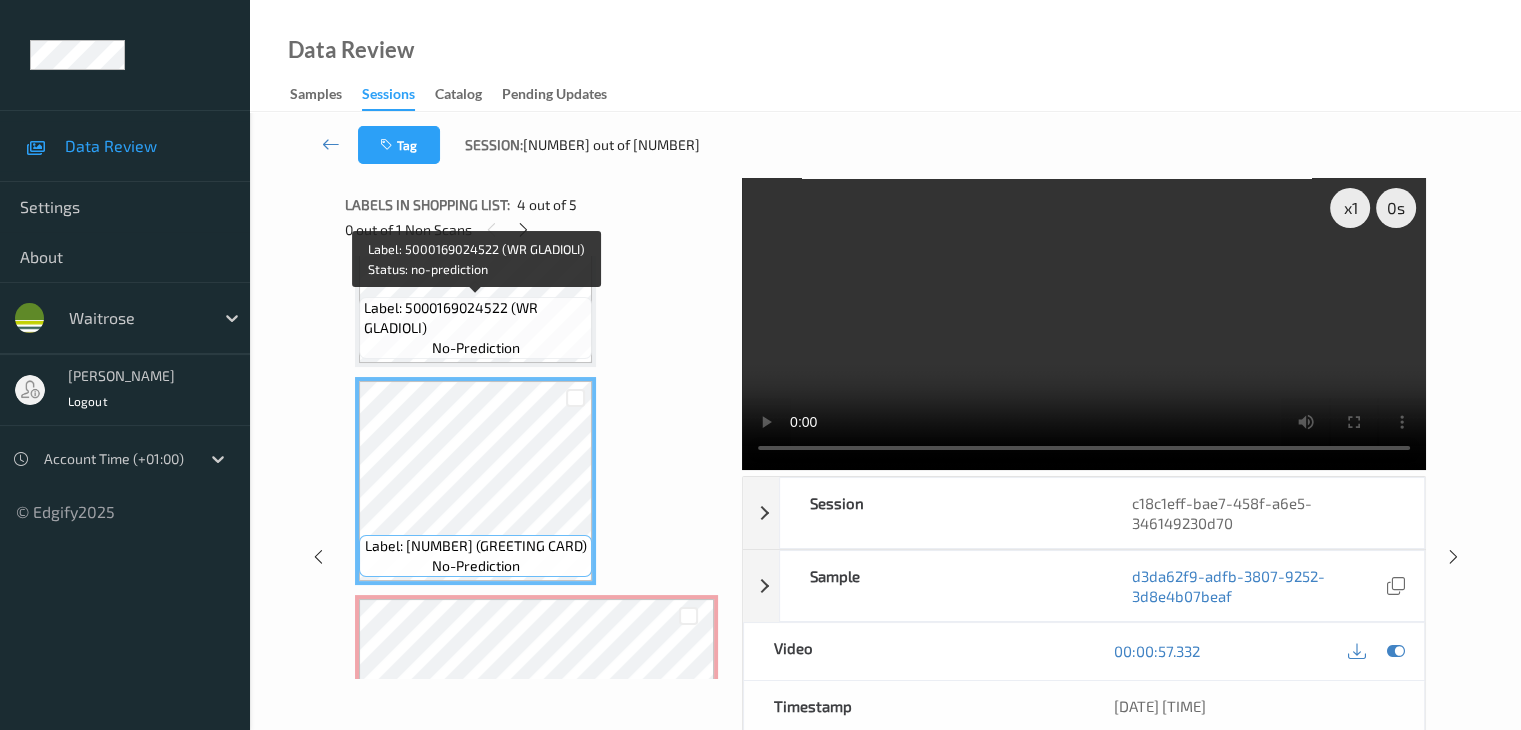 click on "Label: 5000169024522 (WR GLADIOLI)" at bounding box center (475, 318) 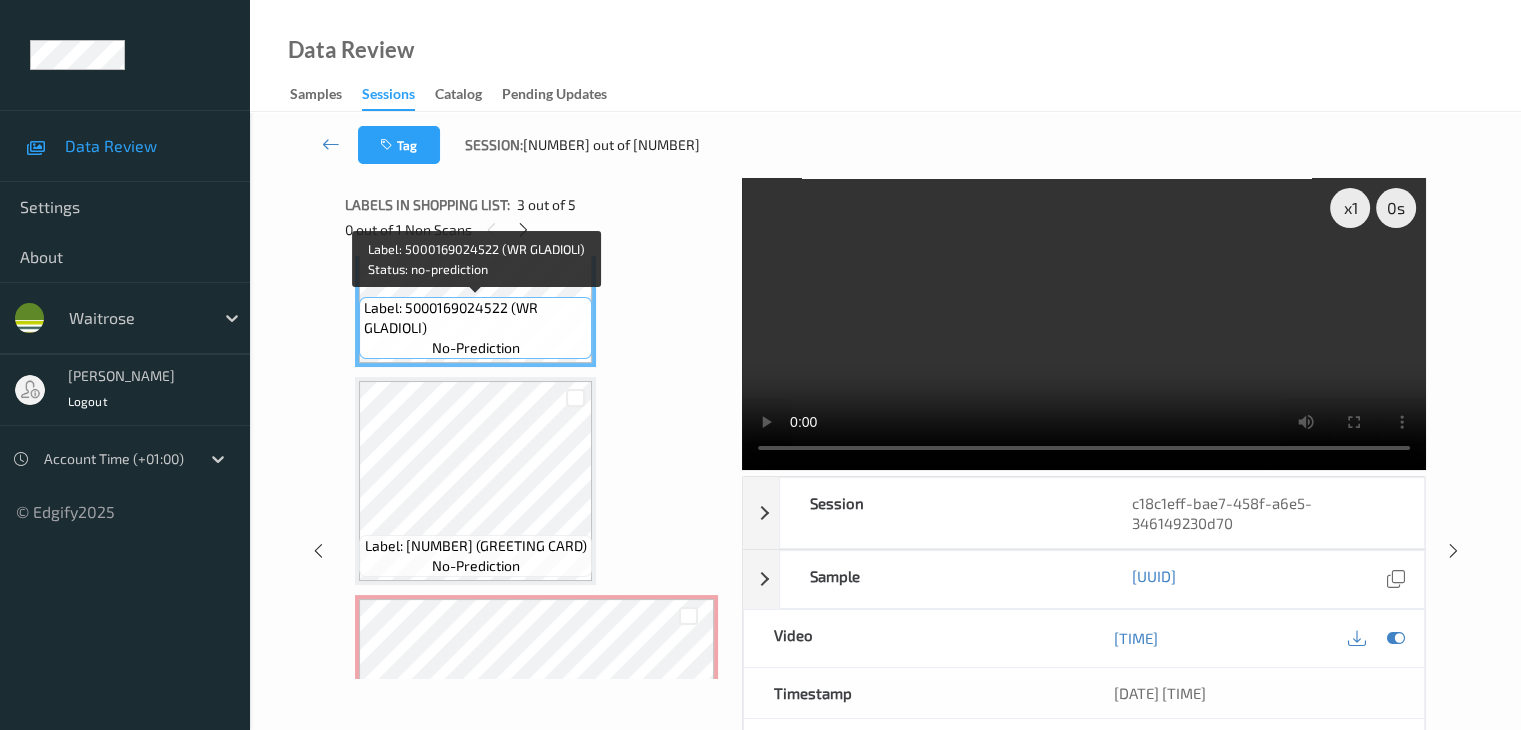 click on "Label: 5000169024522 (WR GLADIOLI) no-prediction" at bounding box center [475, 328] 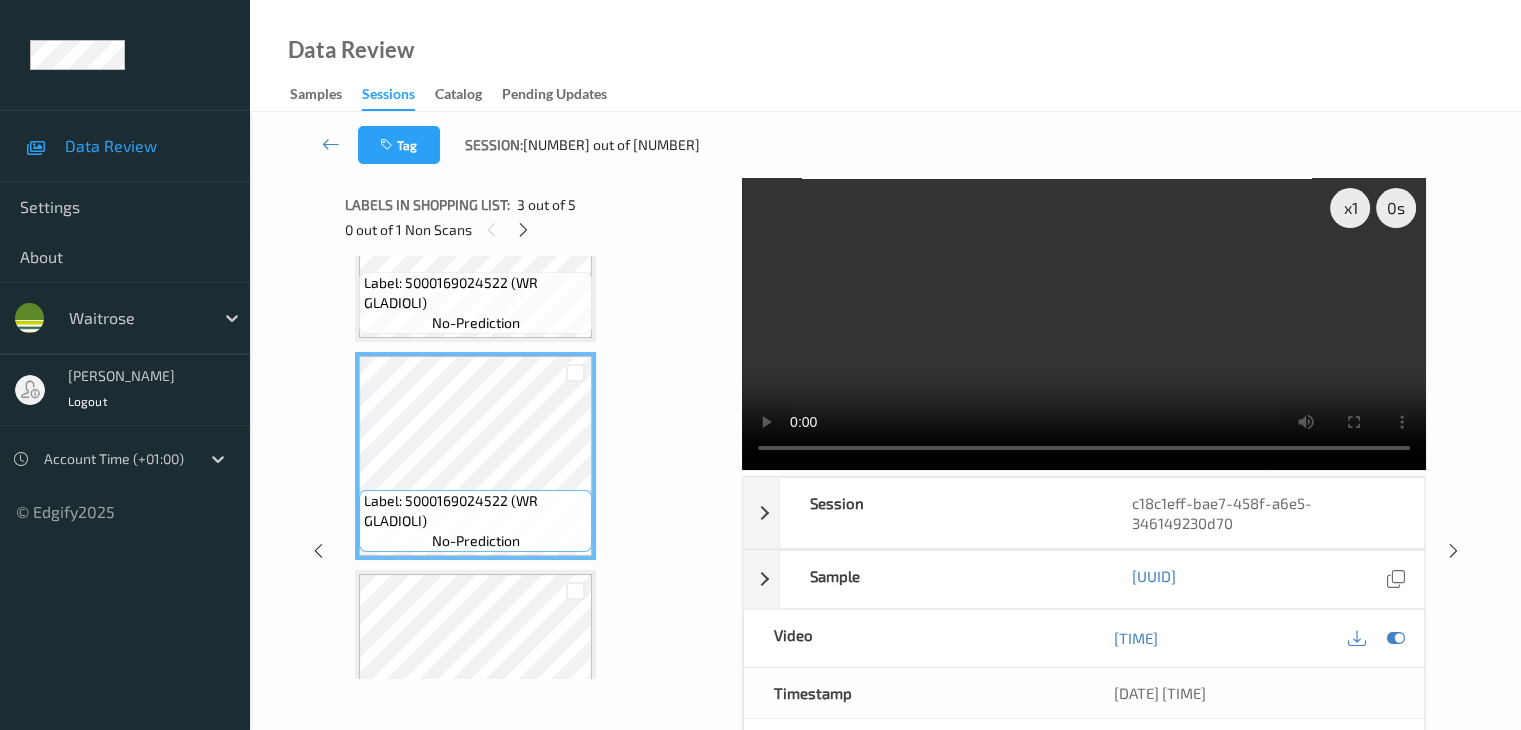 scroll, scrollTop: 343, scrollLeft: 0, axis: vertical 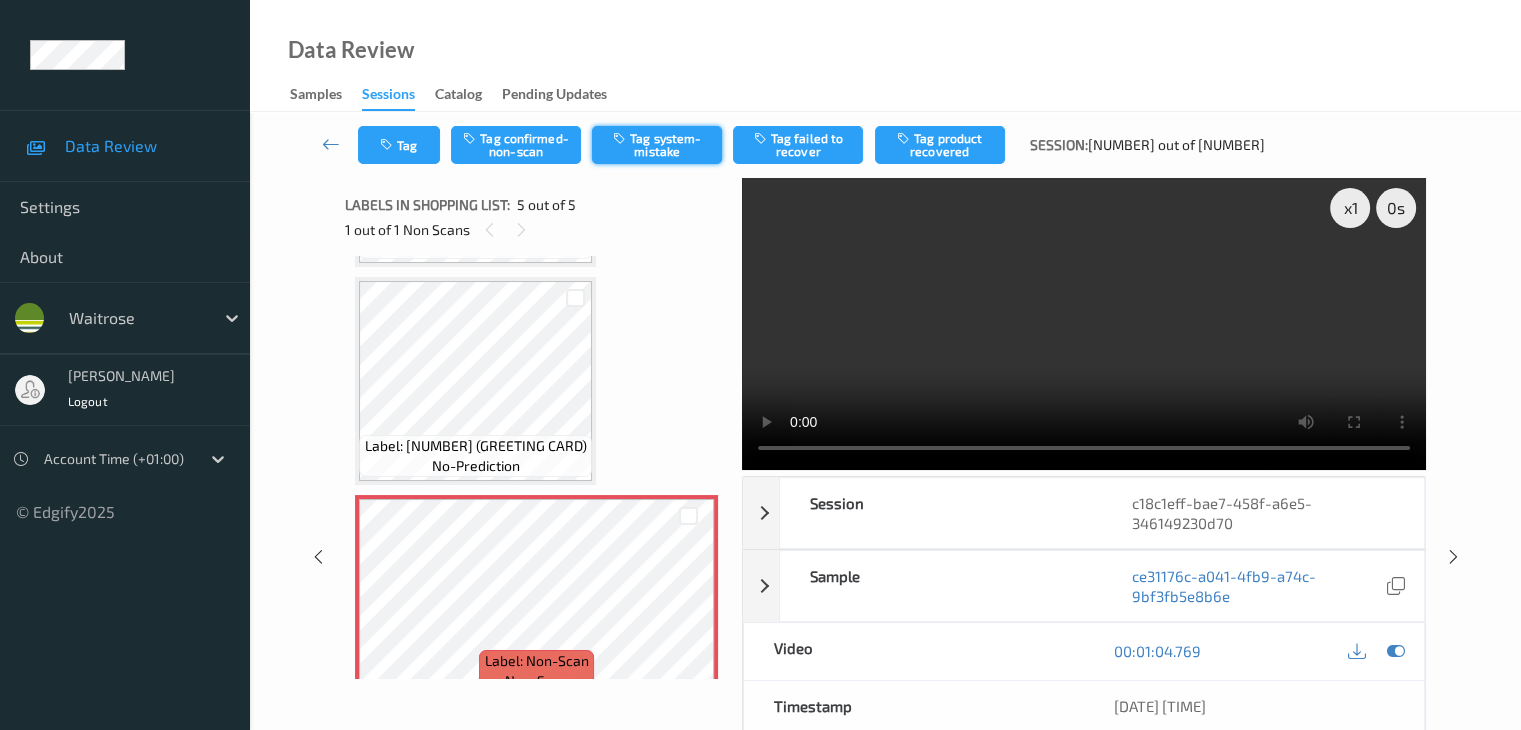 click on "Tag   system-mistake" at bounding box center [657, 145] 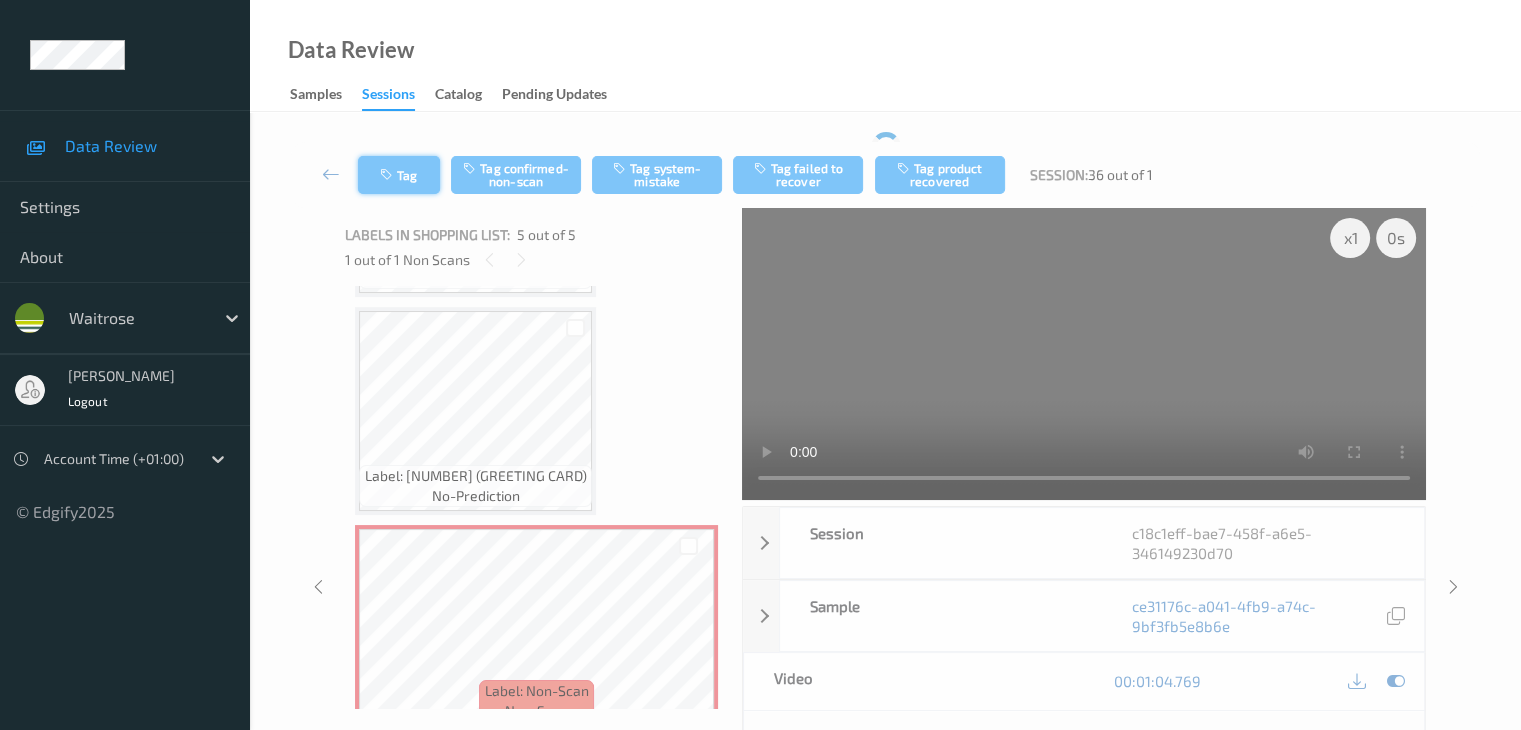 click on "Tag Tag   confirmed-non-scan Tag   system-mistake Tag   failed to recover Tag   product recovered Session: 36 out of 1" at bounding box center (885, 175) 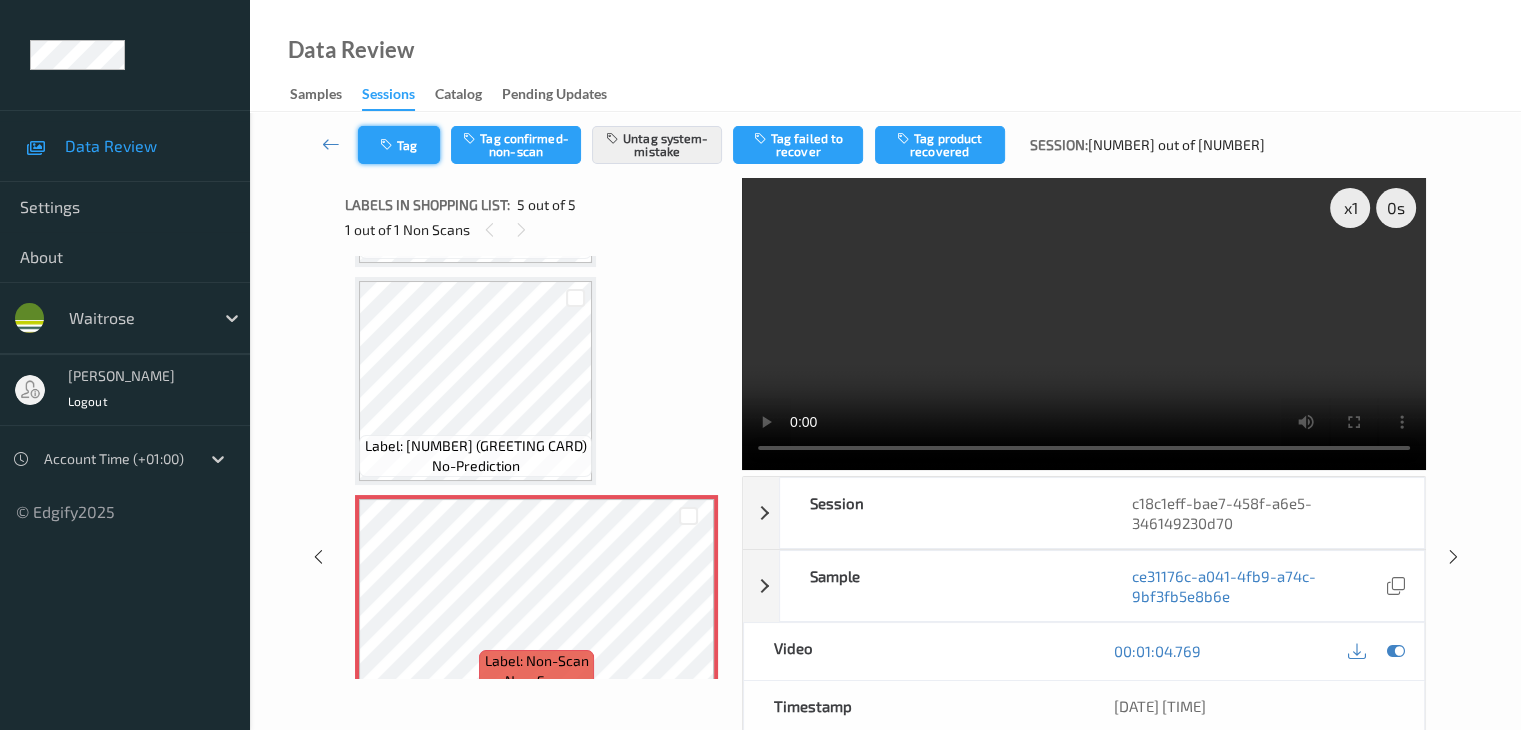 click on "Tag" at bounding box center [399, 145] 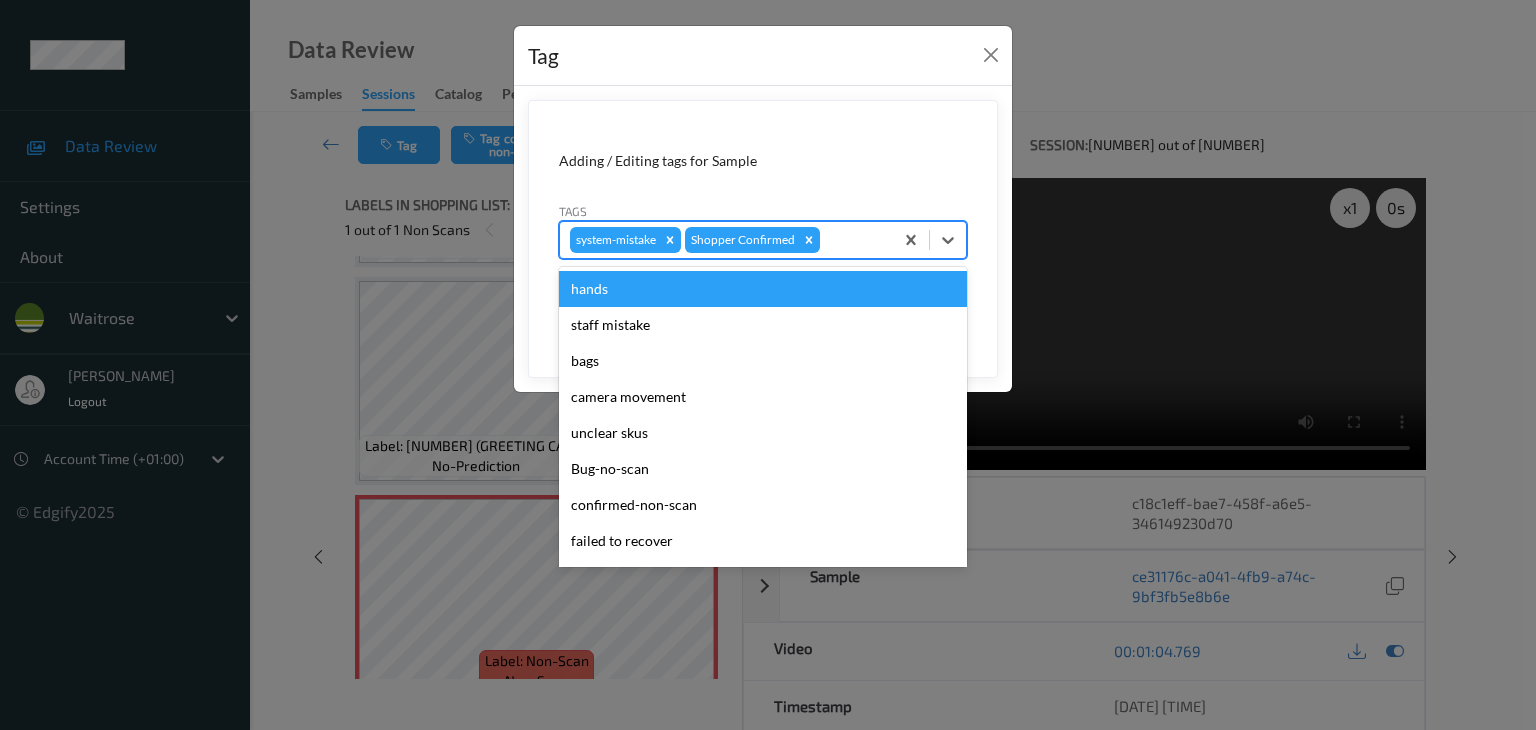 click at bounding box center [853, 240] 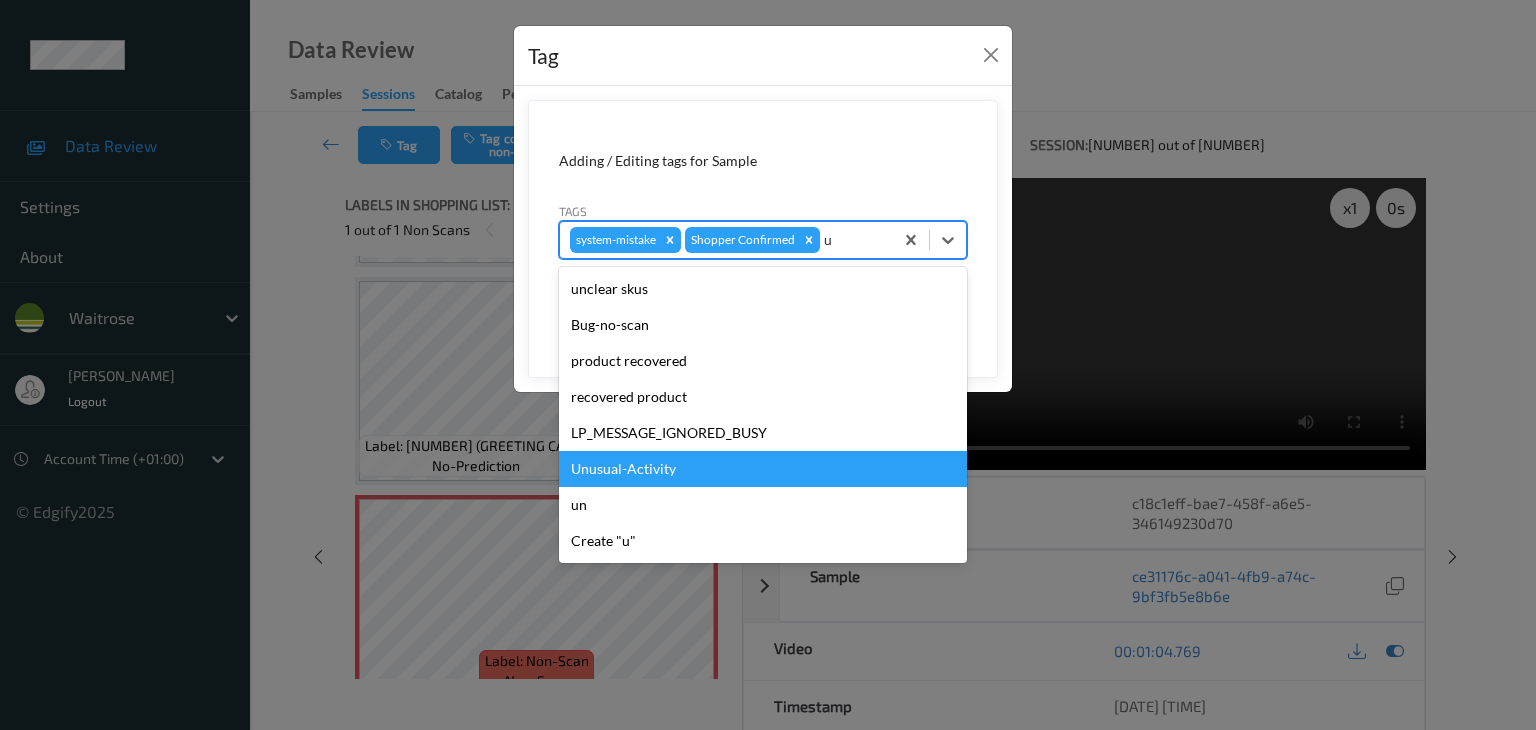 click on "Unusual-Activity" at bounding box center [763, 469] 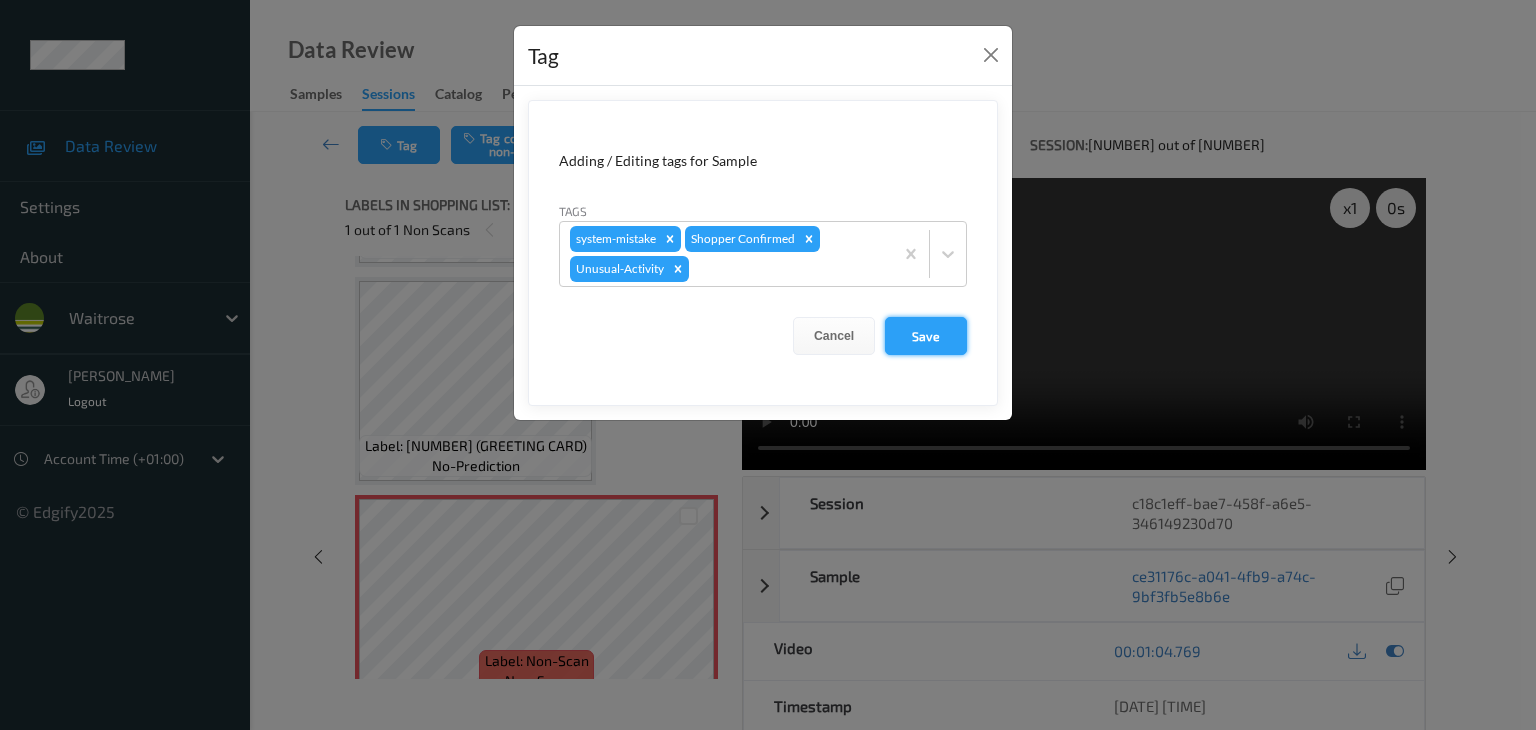 click on "Save" at bounding box center [926, 336] 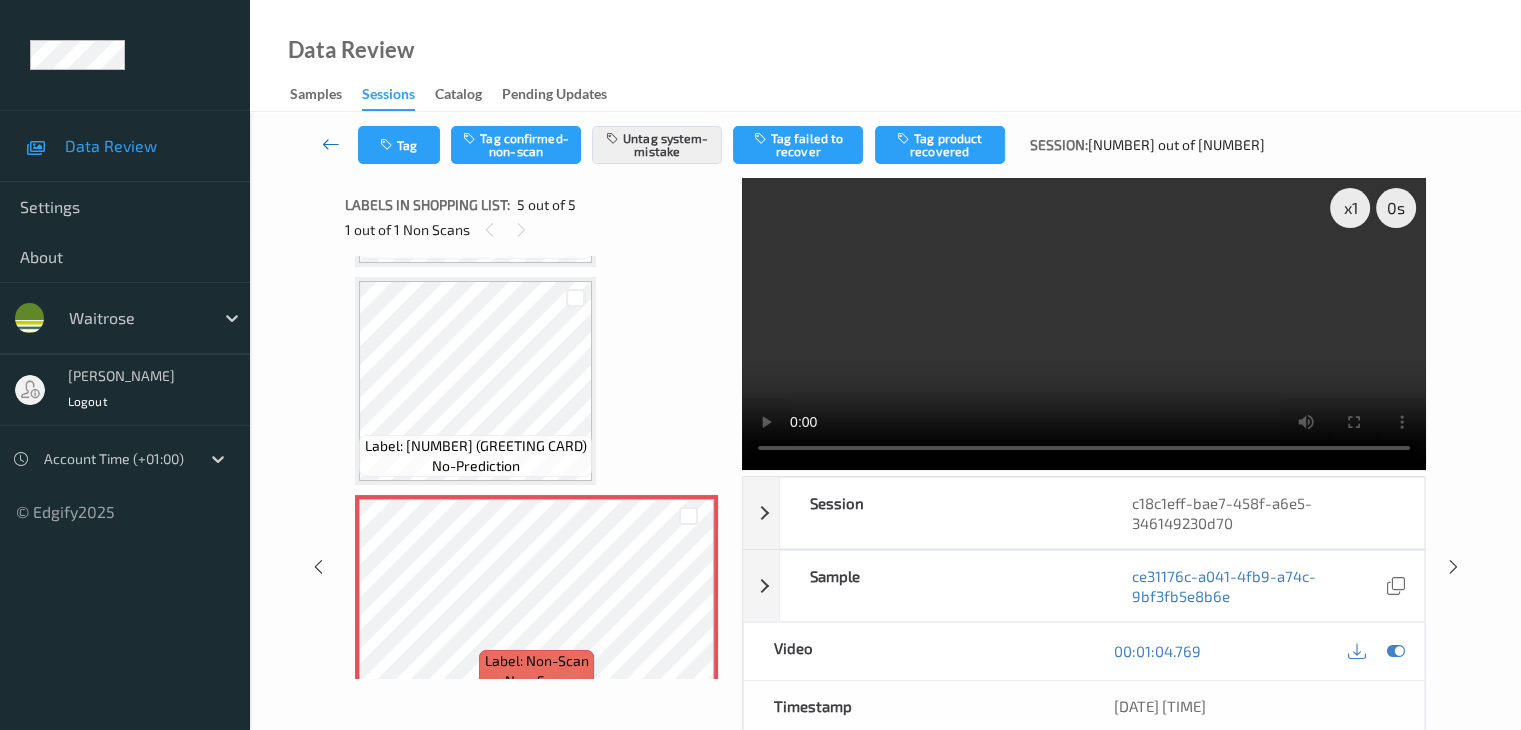 click at bounding box center [331, 144] 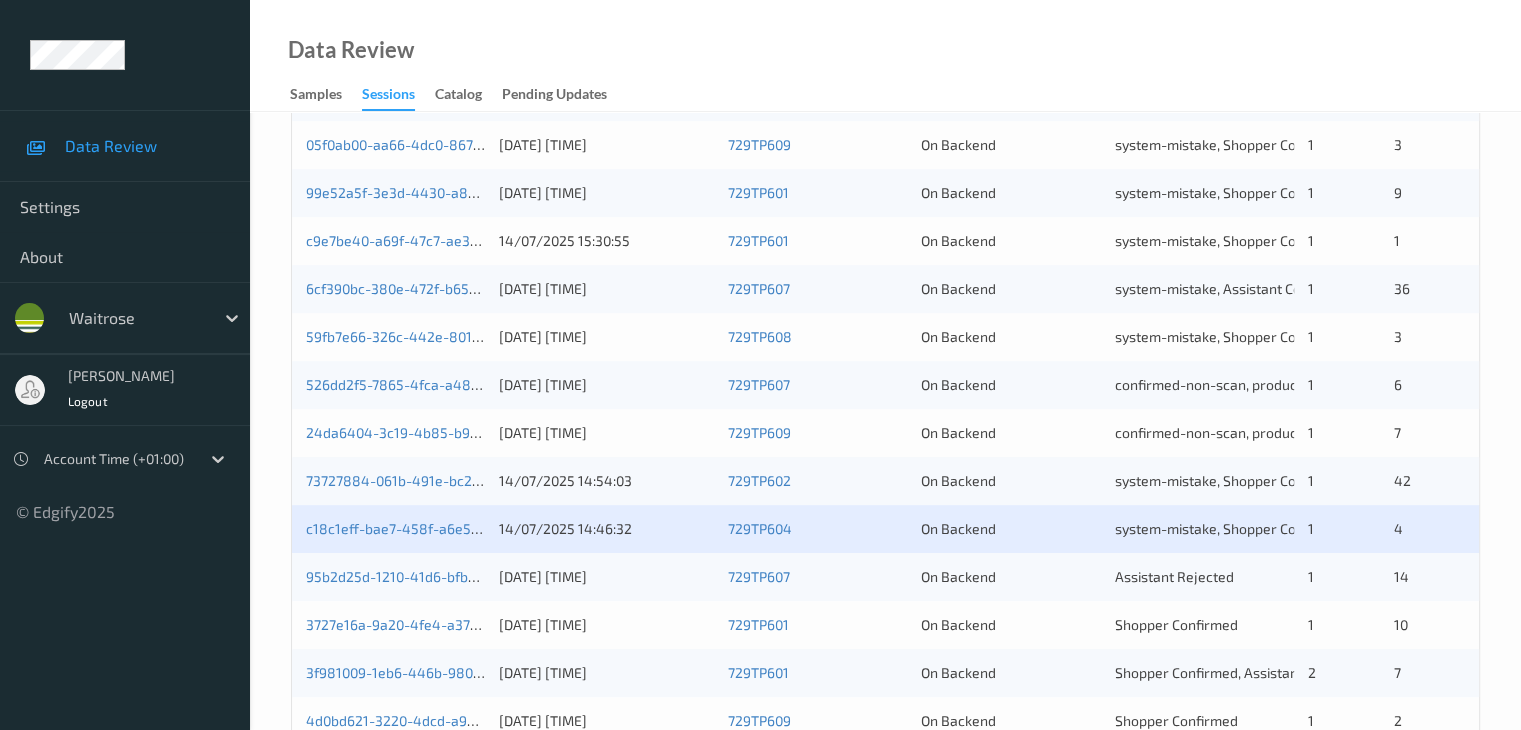 scroll, scrollTop: 932, scrollLeft: 0, axis: vertical 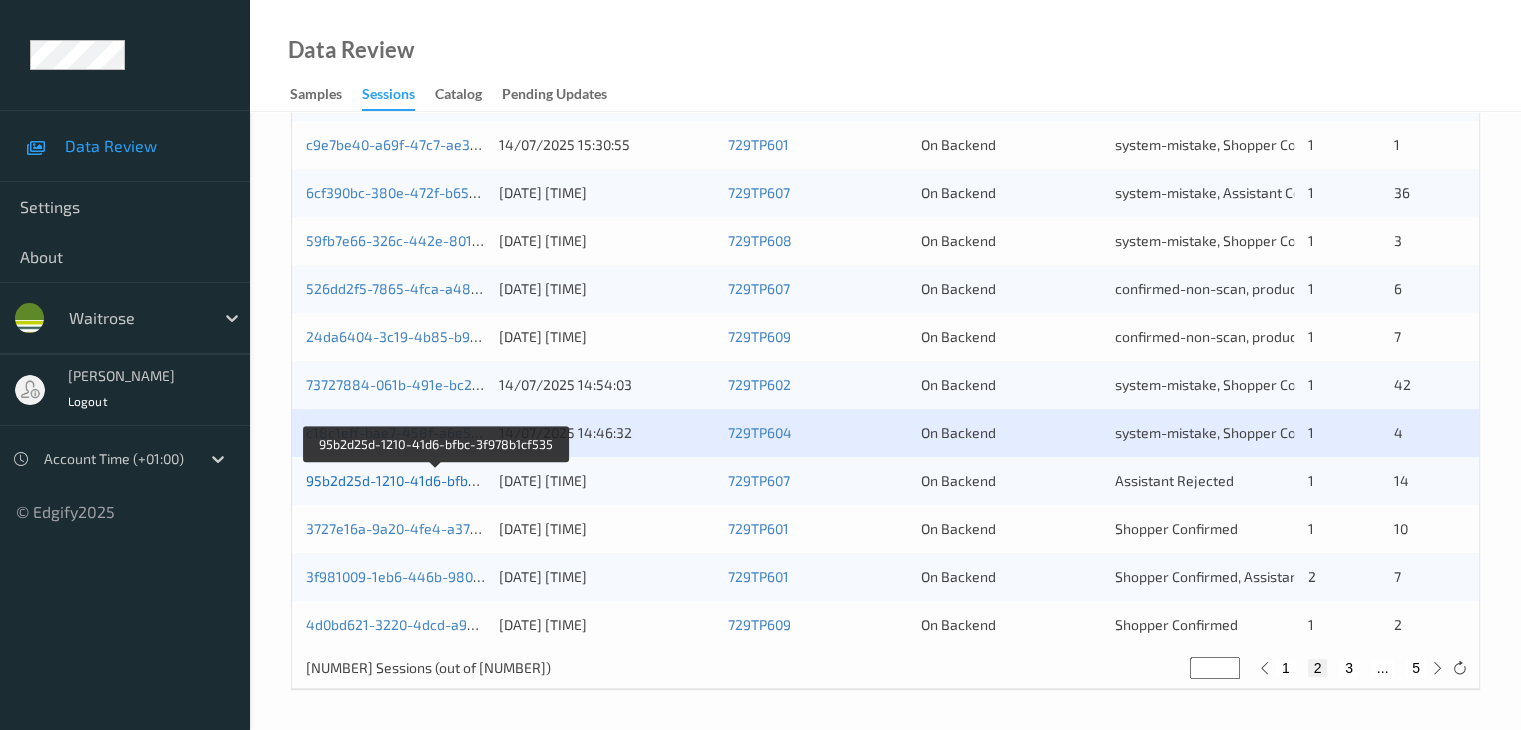 click on "95b2d25d-1210-41d6-bfbc-3f978b1cf535" at bounding box center [437, 480] 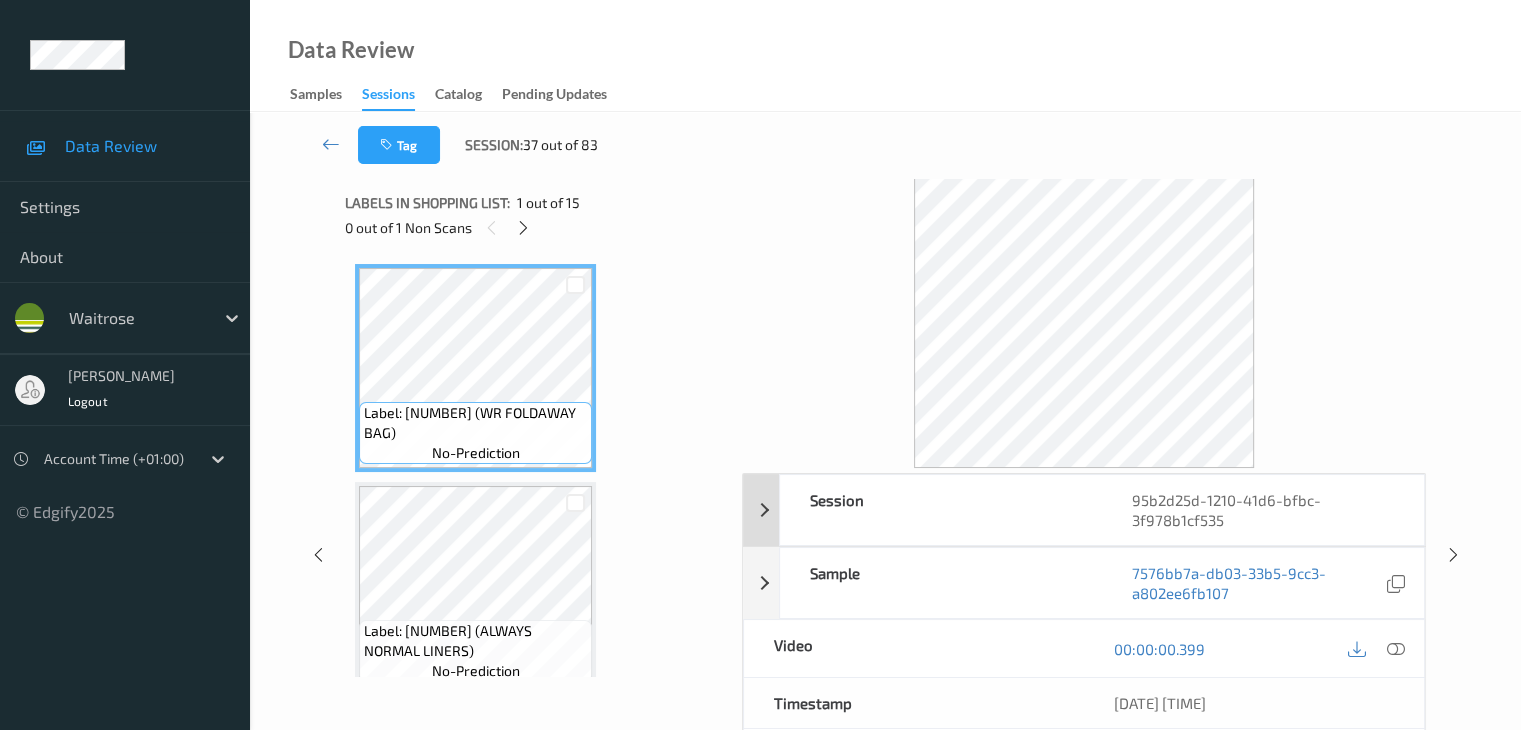 scroll, scrollTop: 0, scrollLeft: 0, axis: both 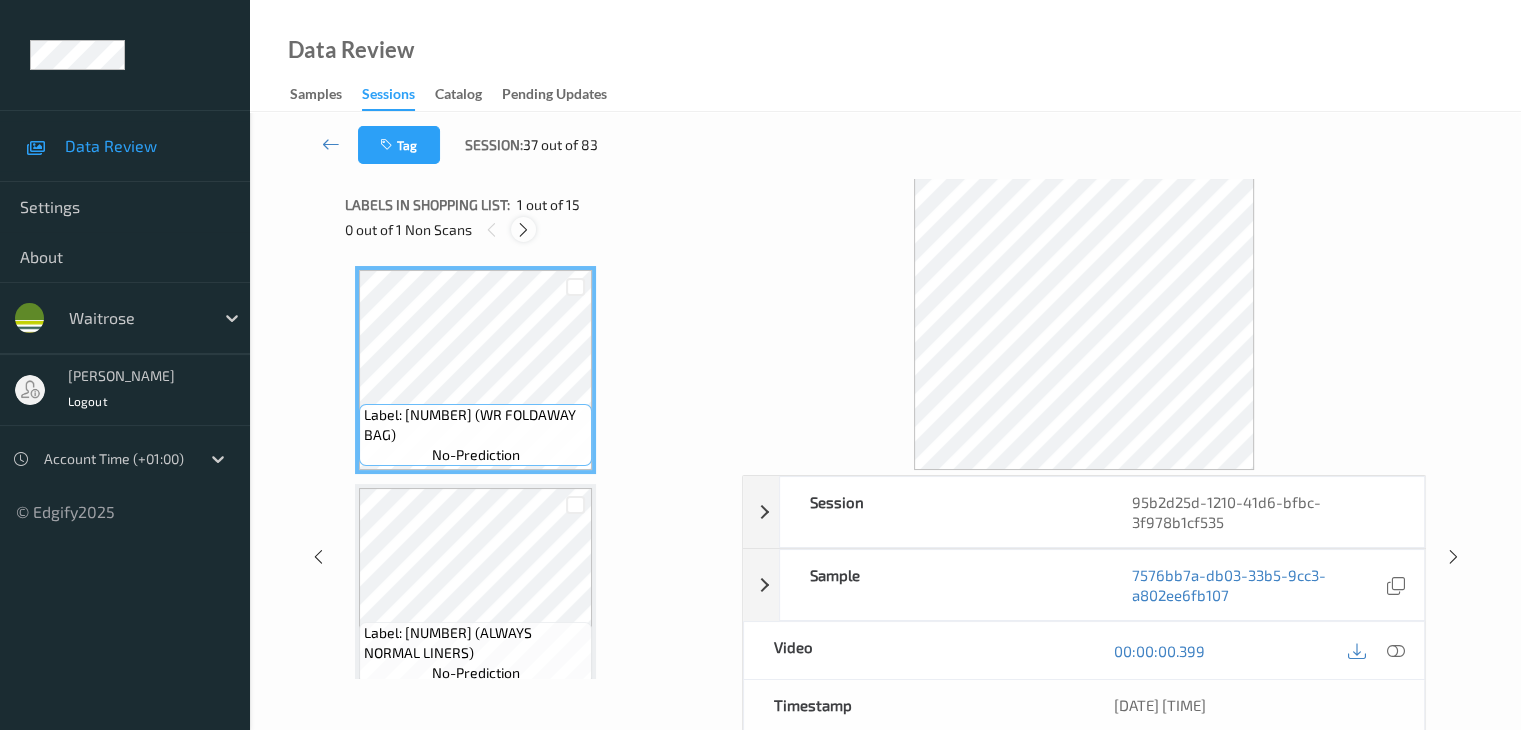 click at bounding box center [523, 230] 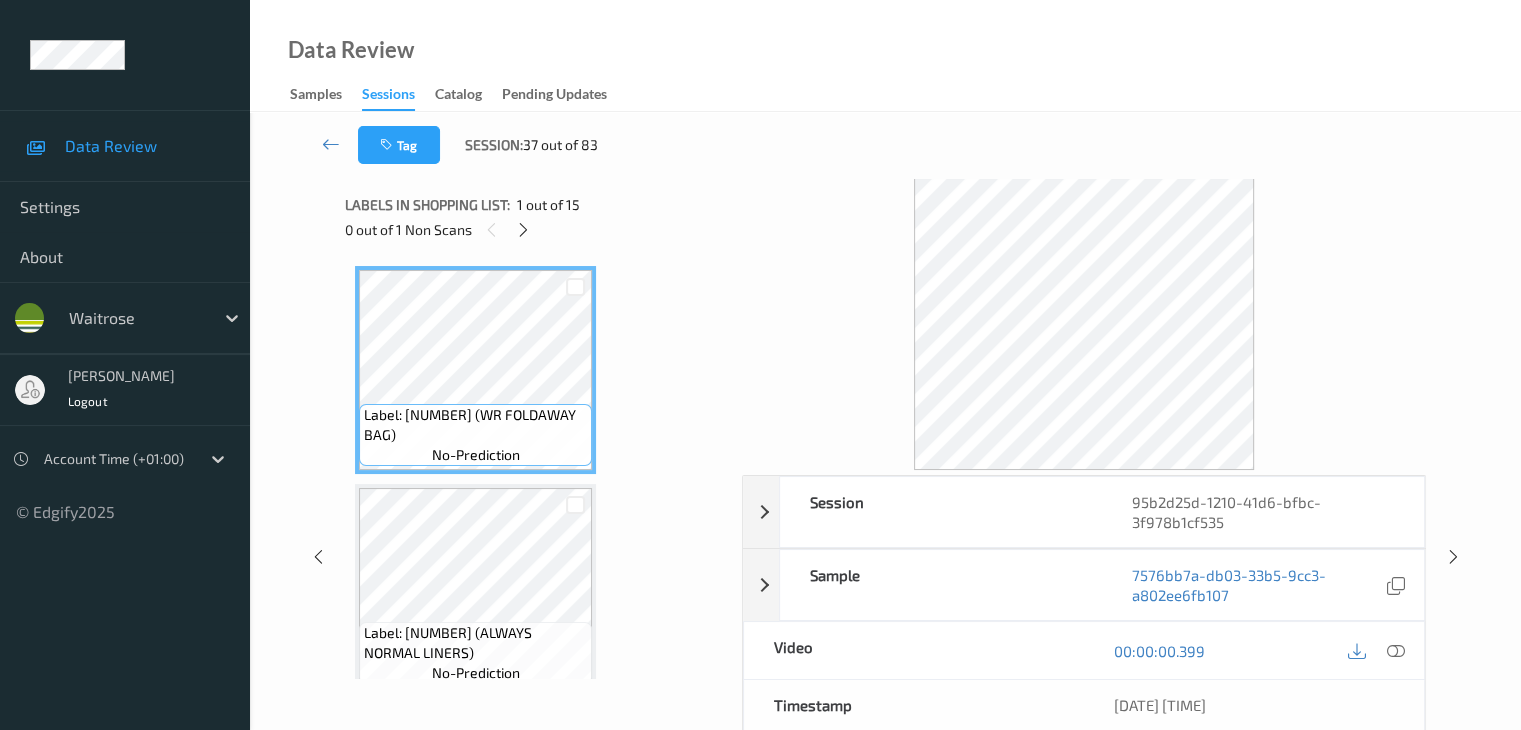 scroll, scrollTop: 2408, scrollLeft: 0, axis: vertical 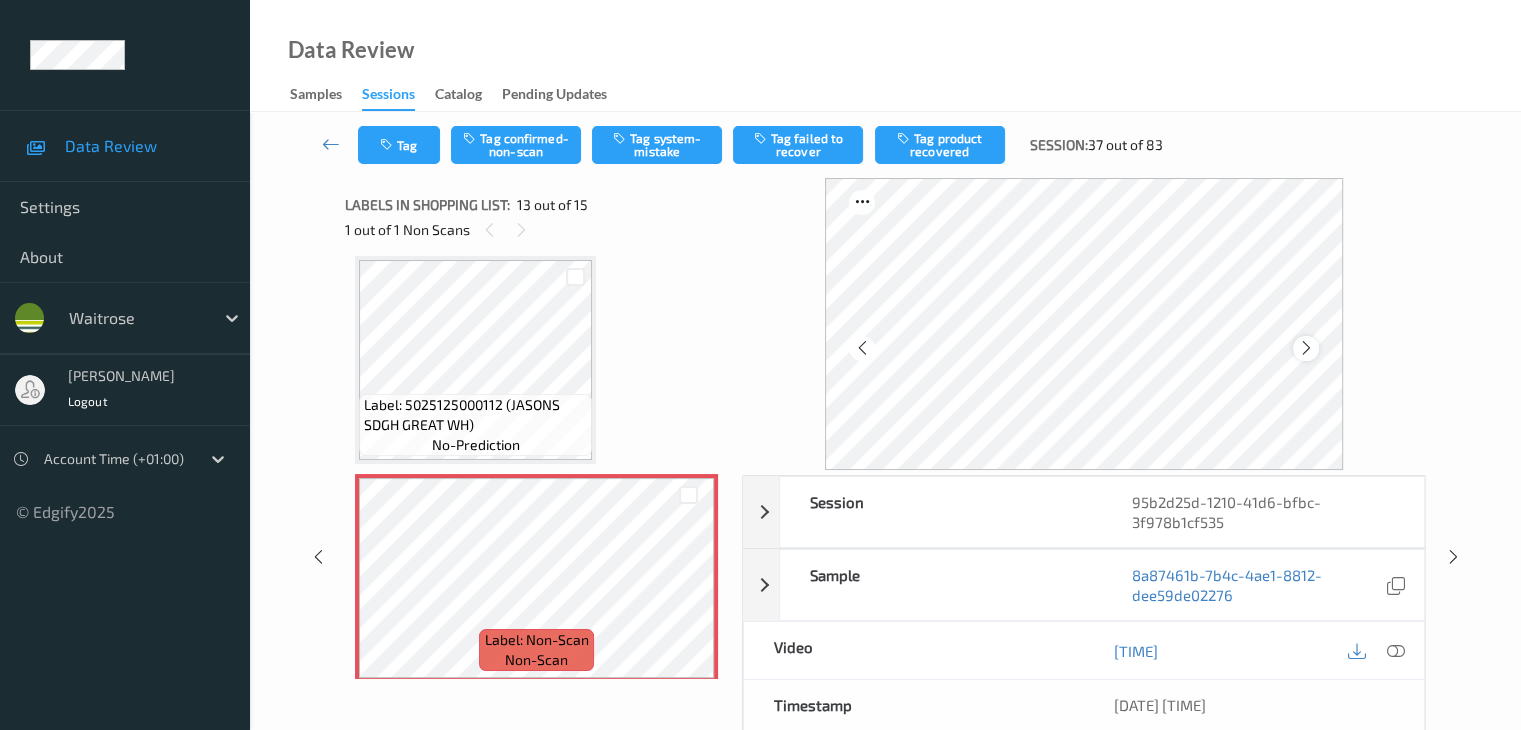 click at bounding box center [1306, 348] 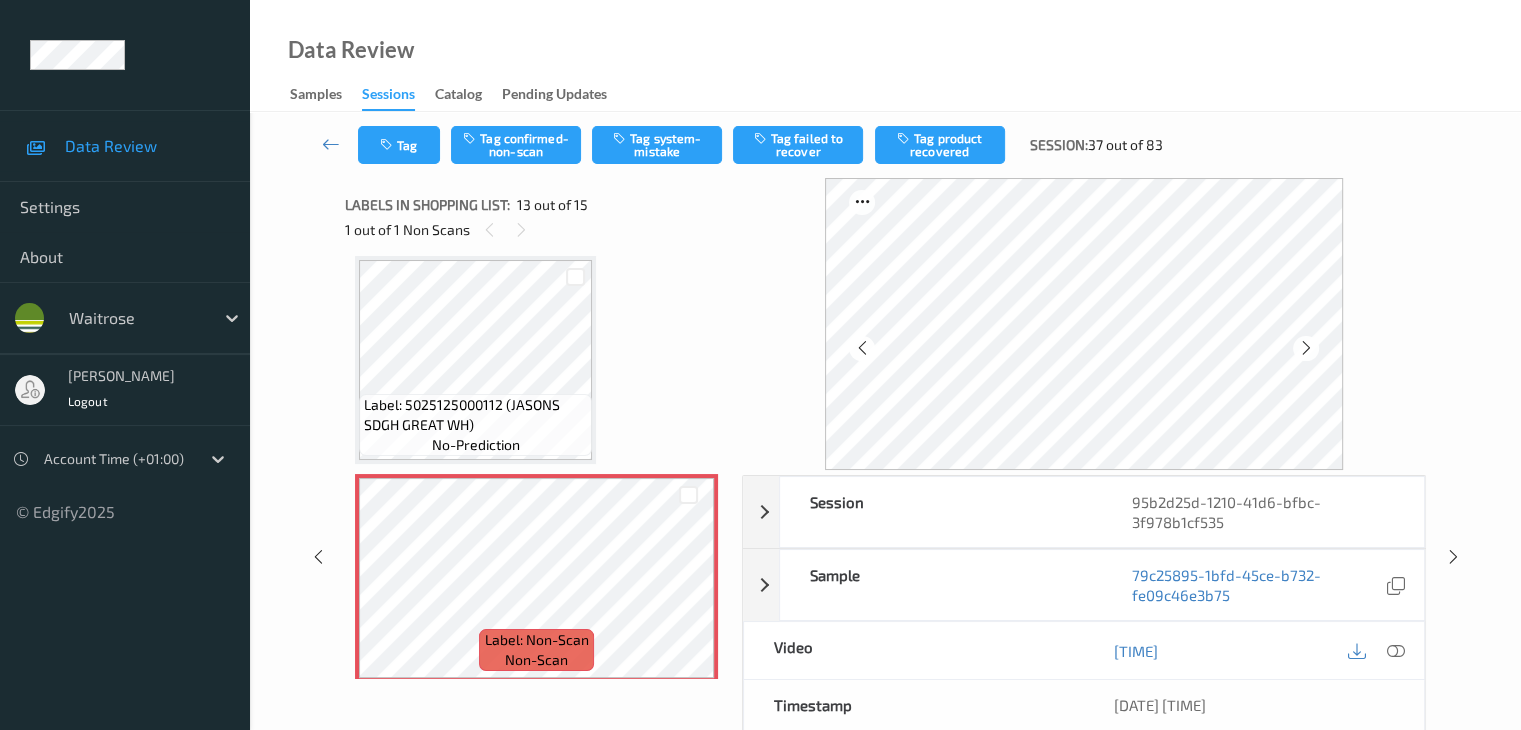 click at bounding box center [1306, 348] 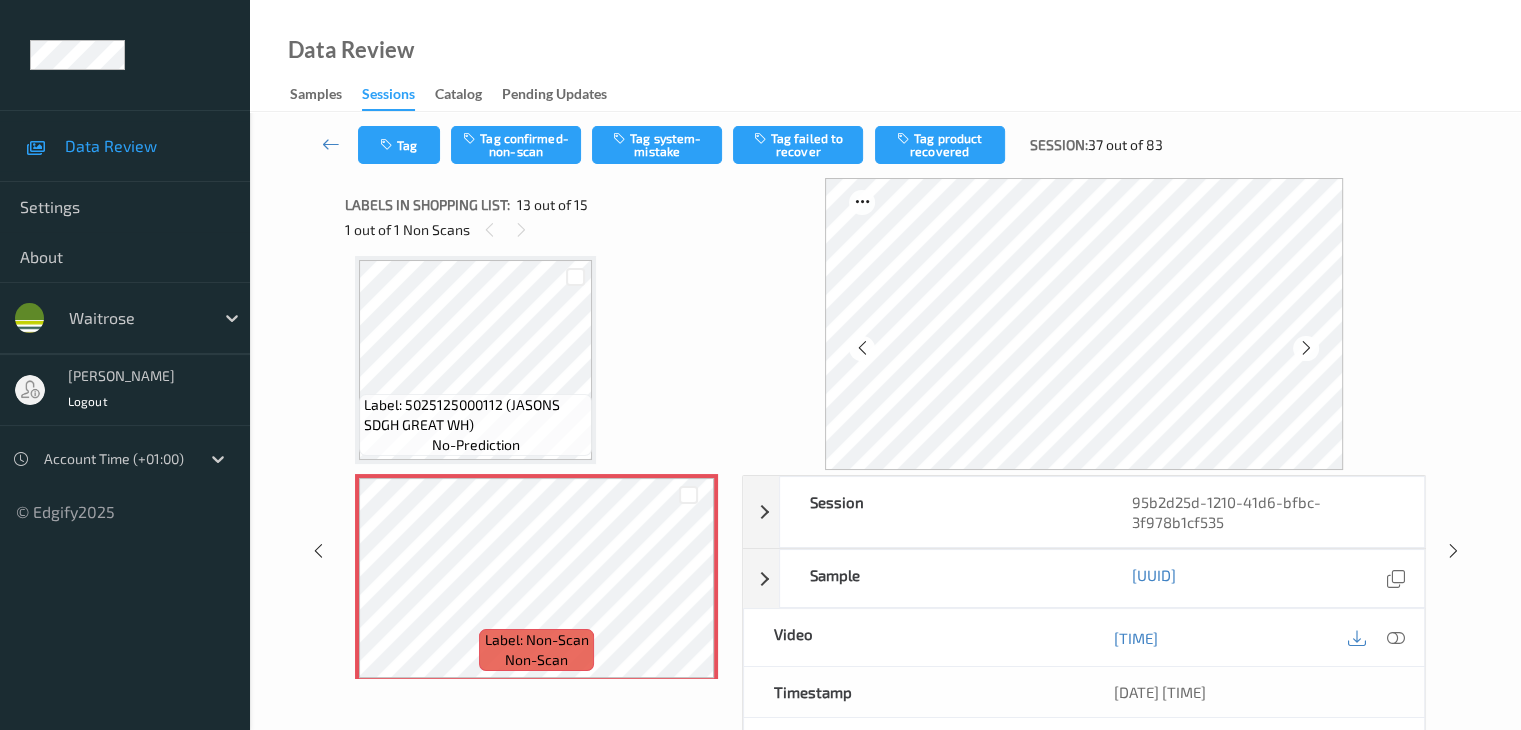 click at bounding box center [1306, 348] 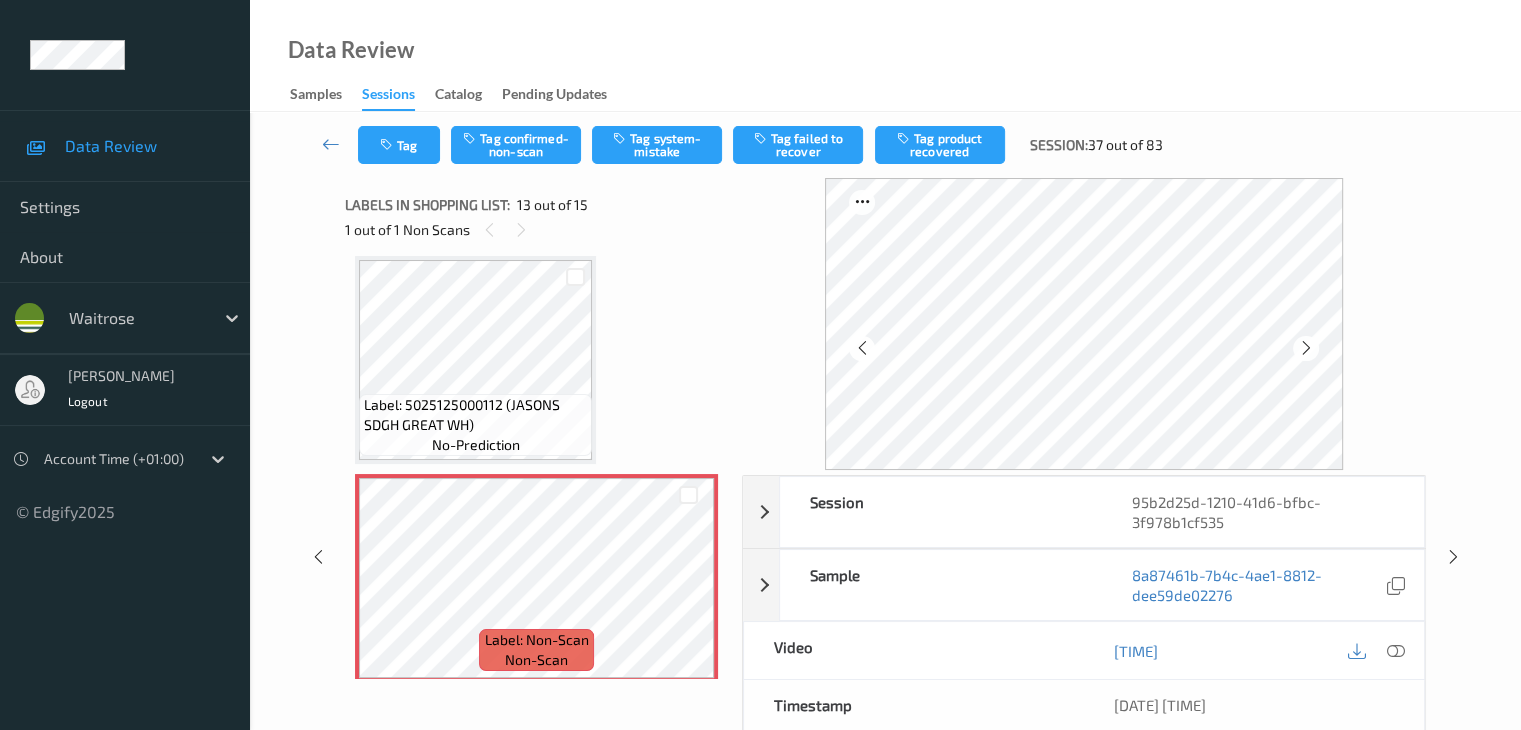 click at bounding box center (1306, 348) 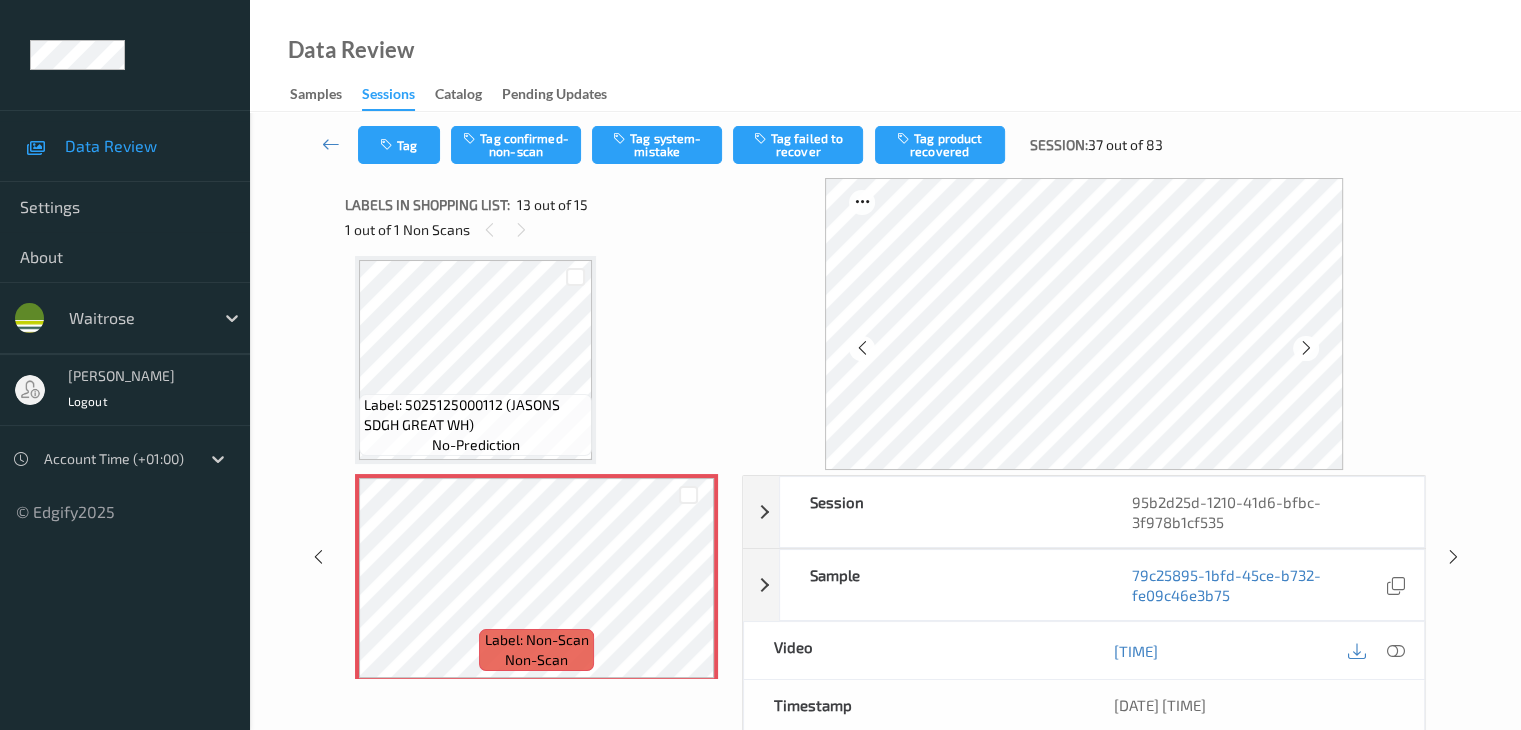 click at bounding box center (1306, 348) 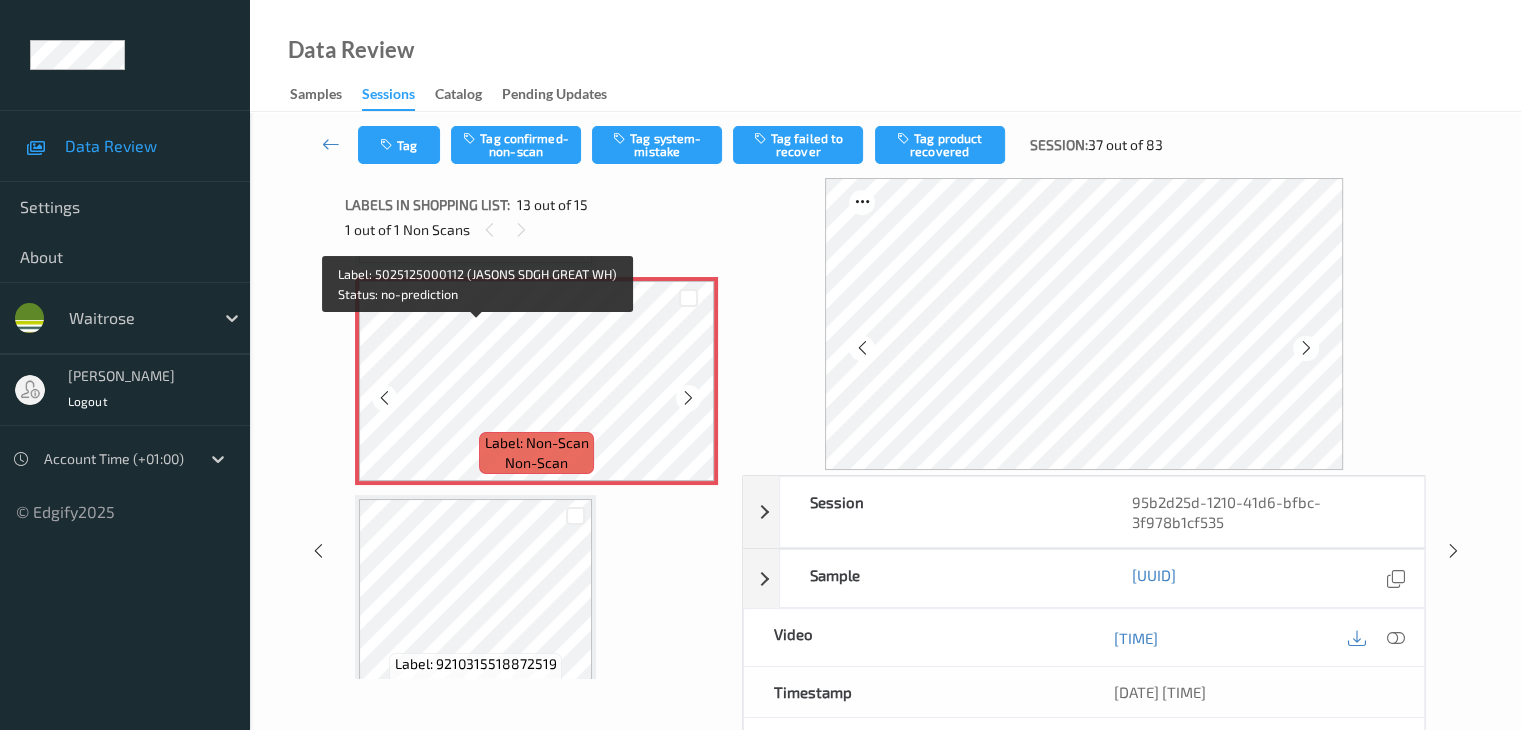 scroll, scrollTop: 2608, scrollLeft: 0, axis: vertical 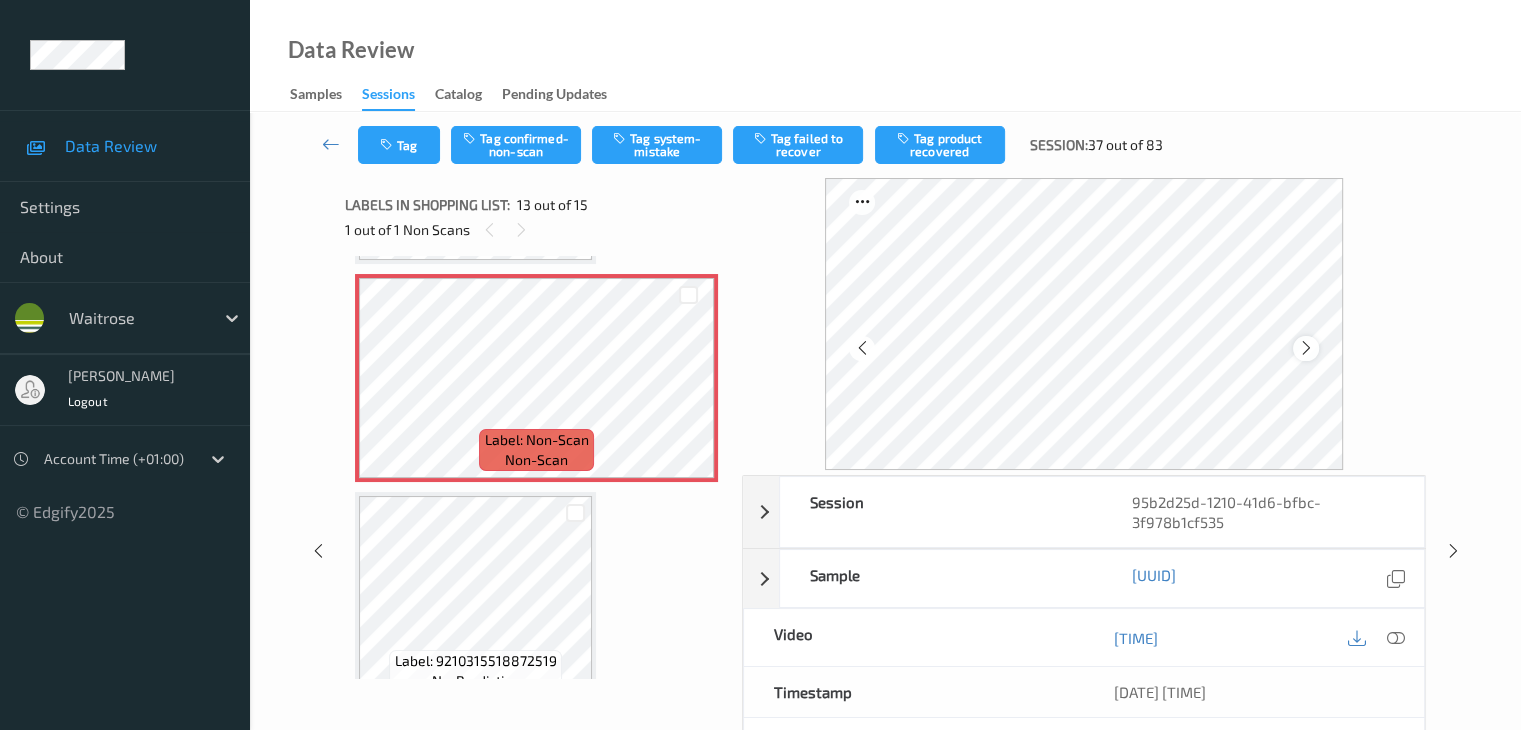click at bounding box center [1306, 348] 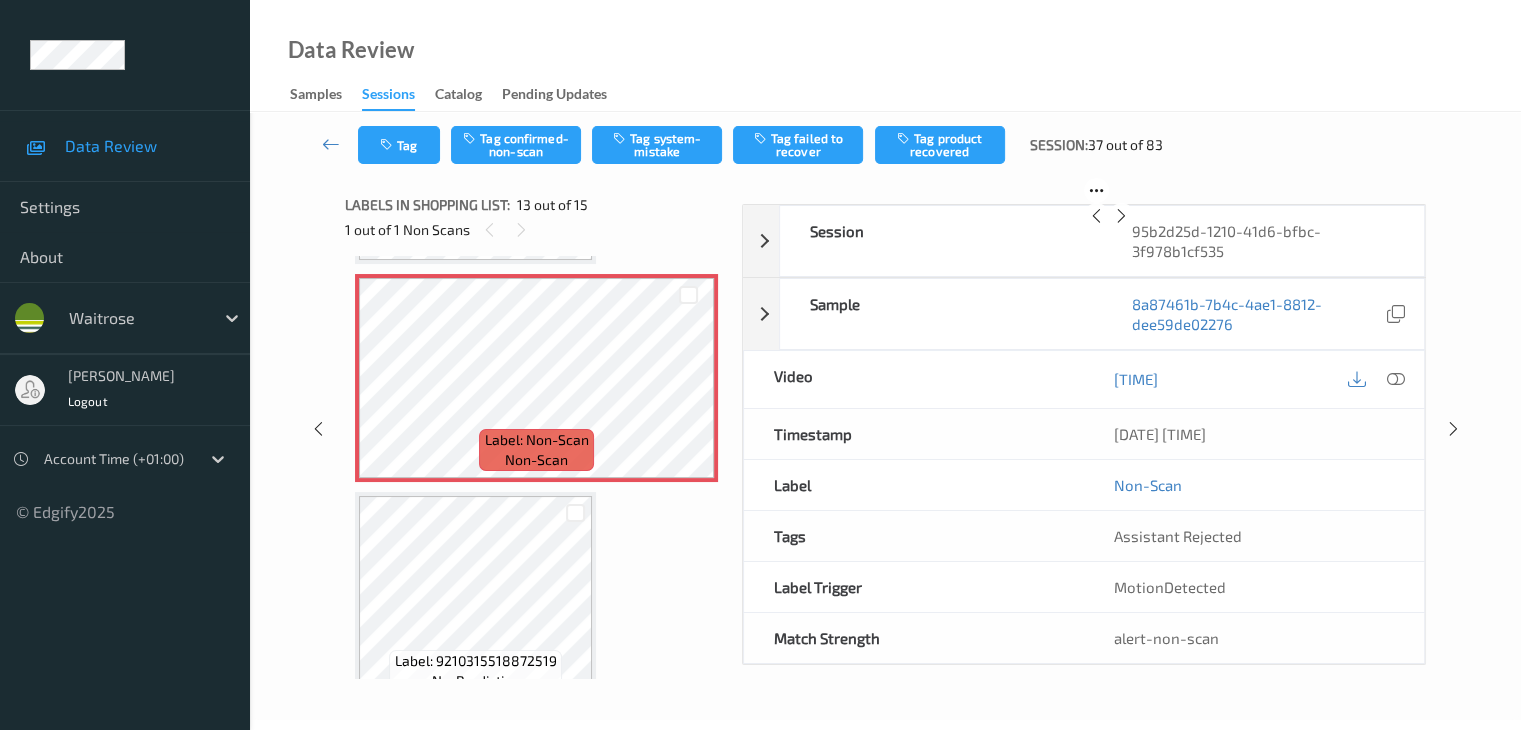 click at bounding box center (1121, 216) 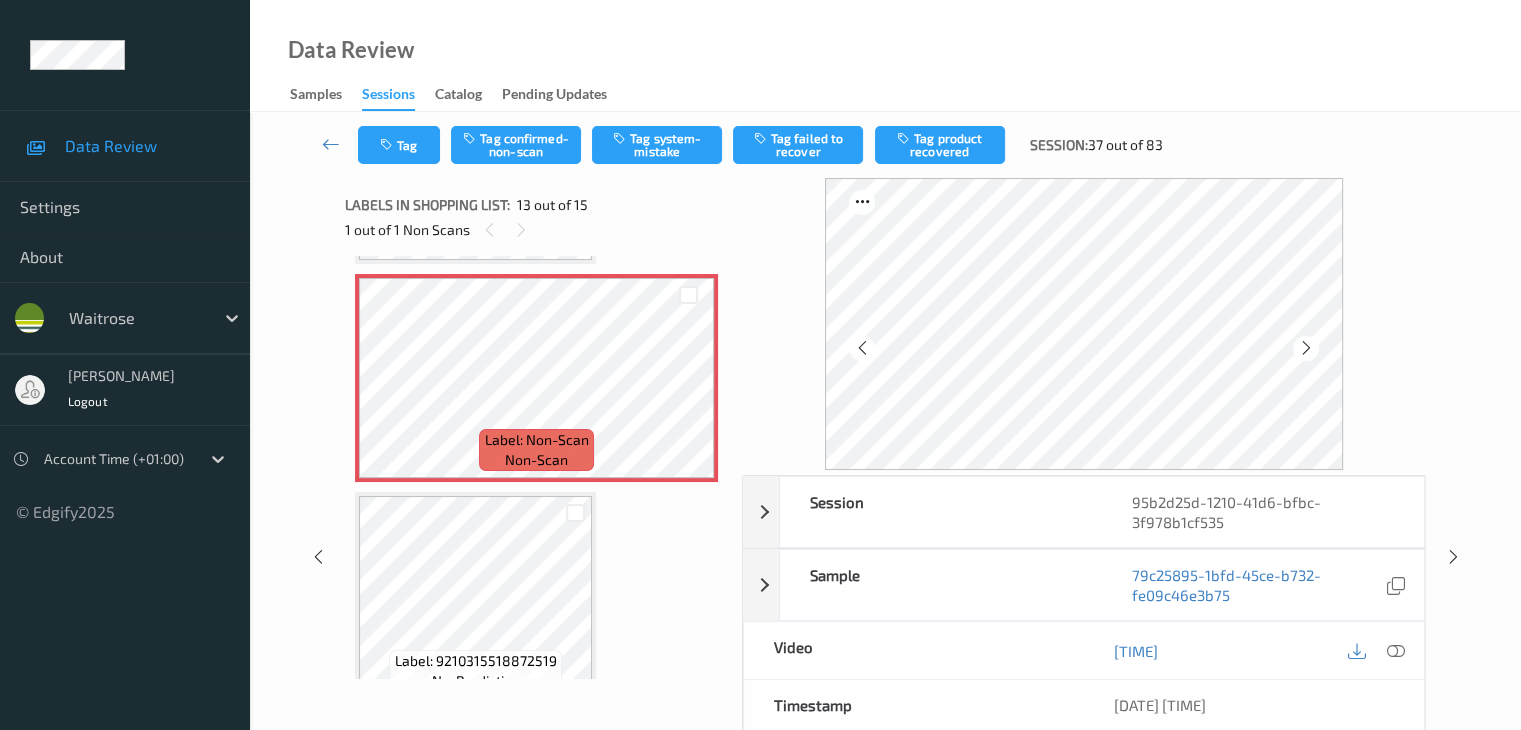 click at bounding box center (1306, 348) 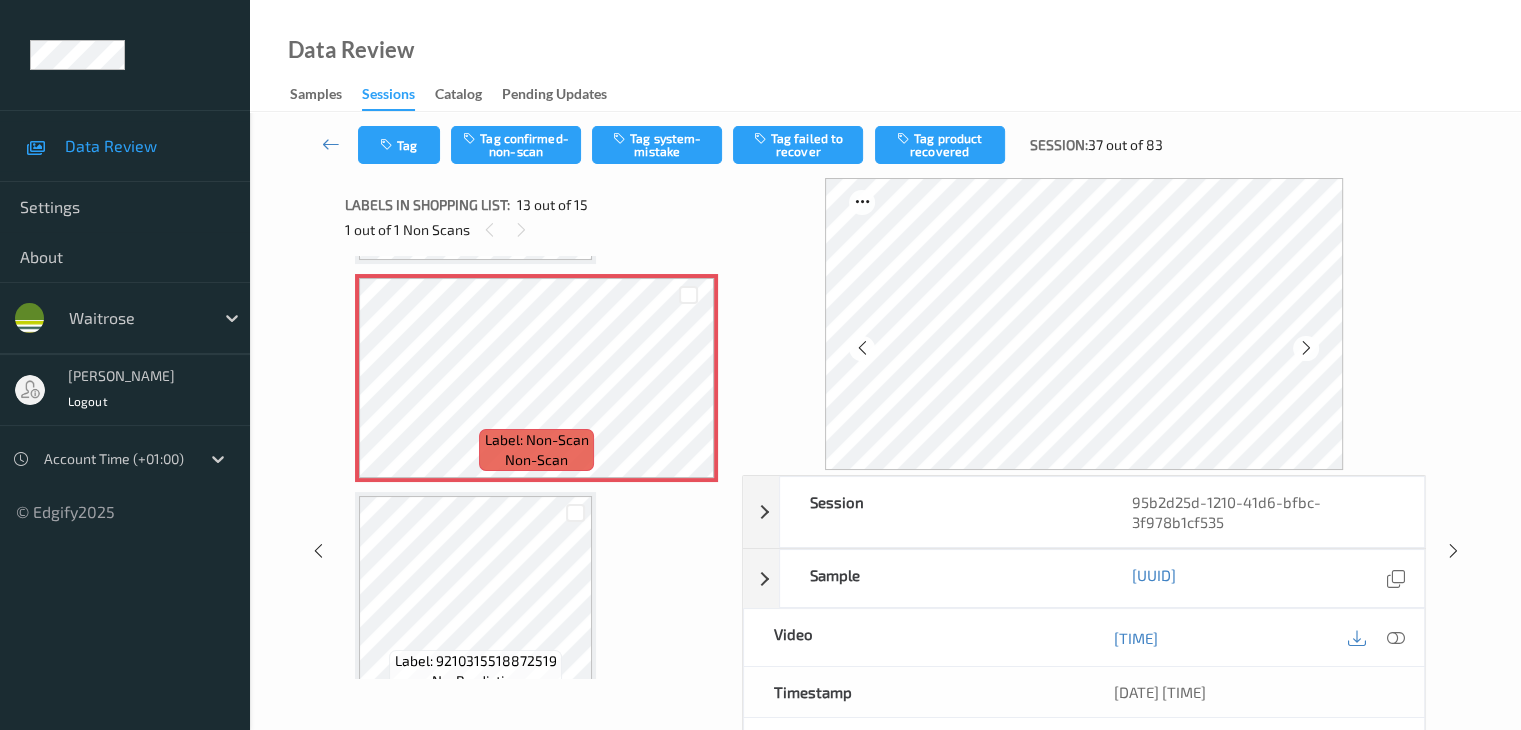 click at bounding box center [1306, 348] 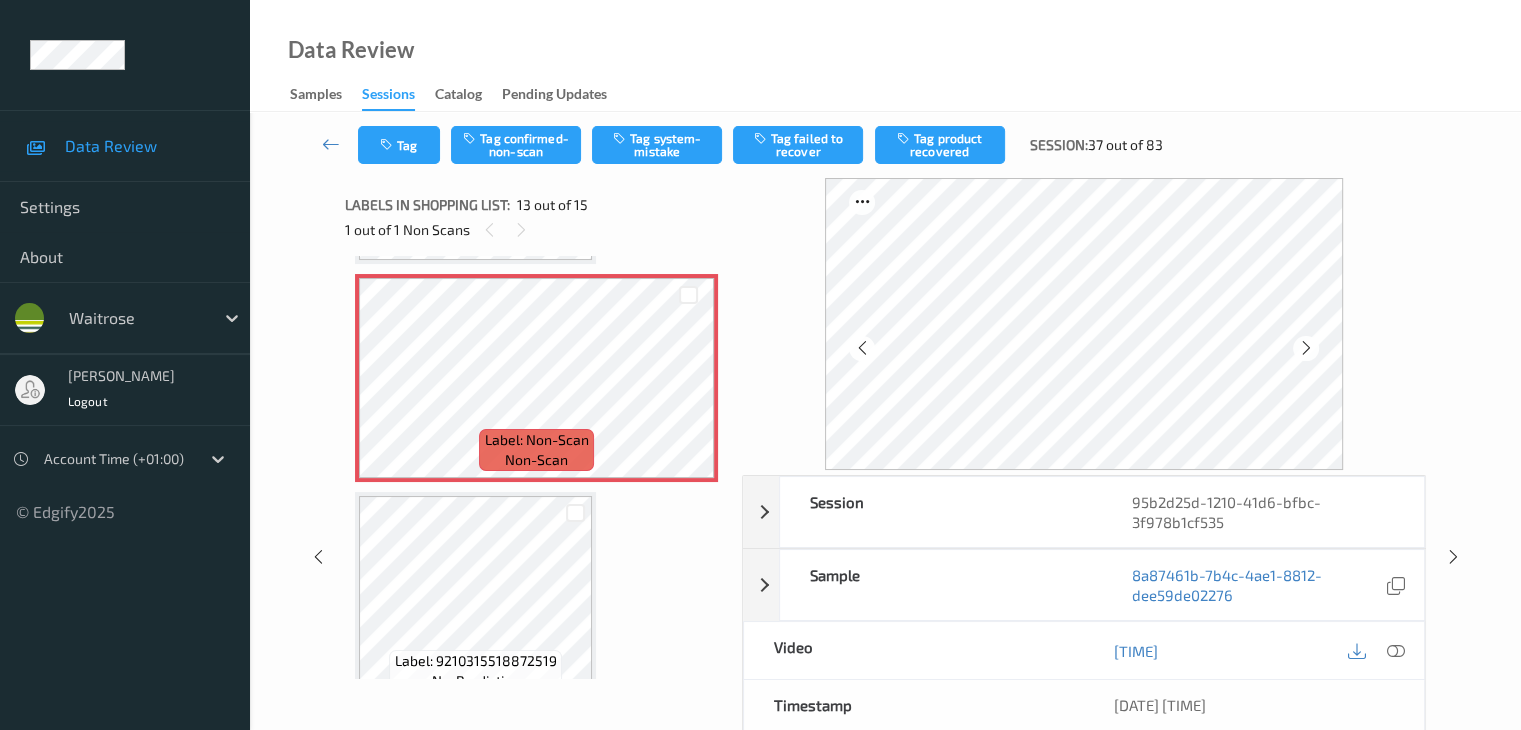 click at bounding box center (1306, 348) 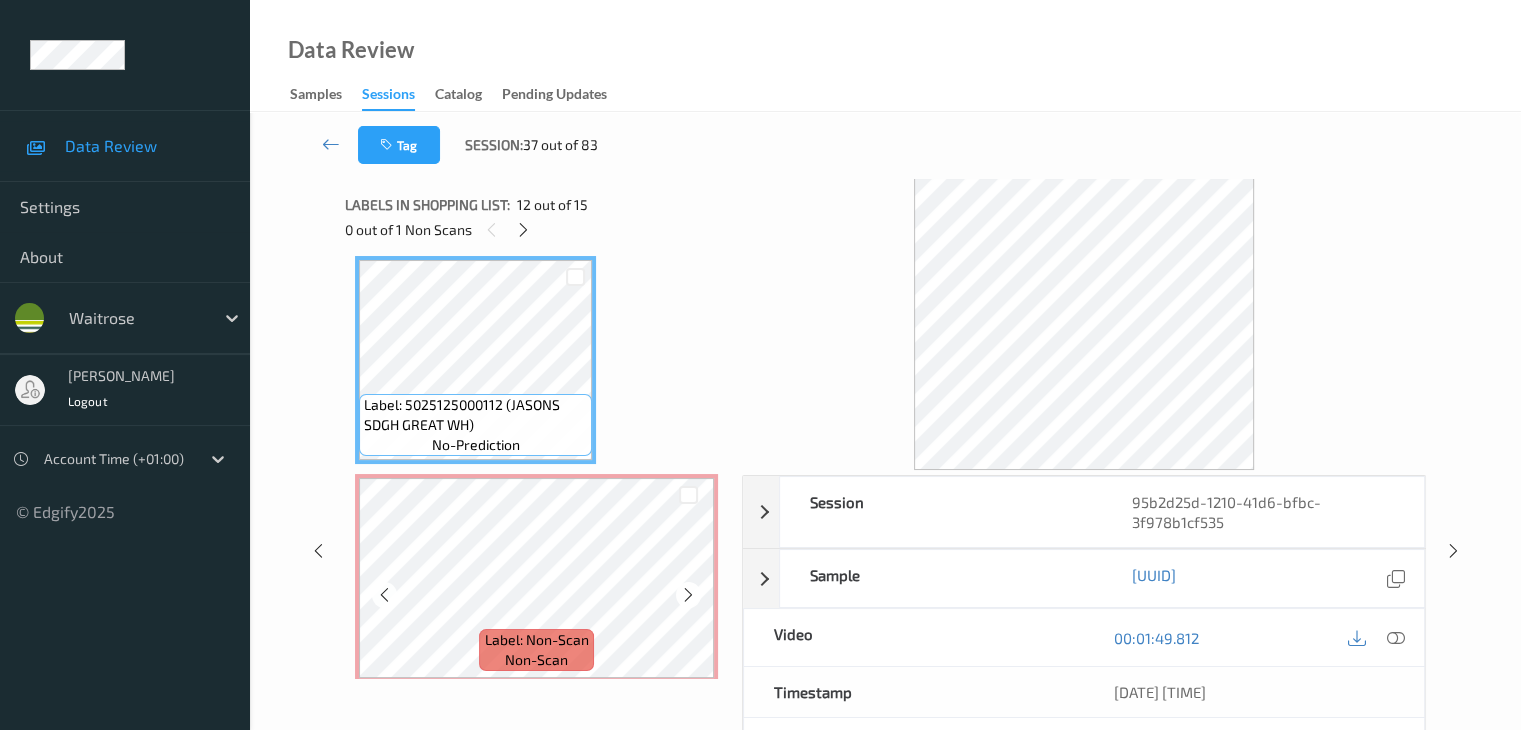scroll, scrollTop: 2508, scrollLeft: 0, axis: vertical 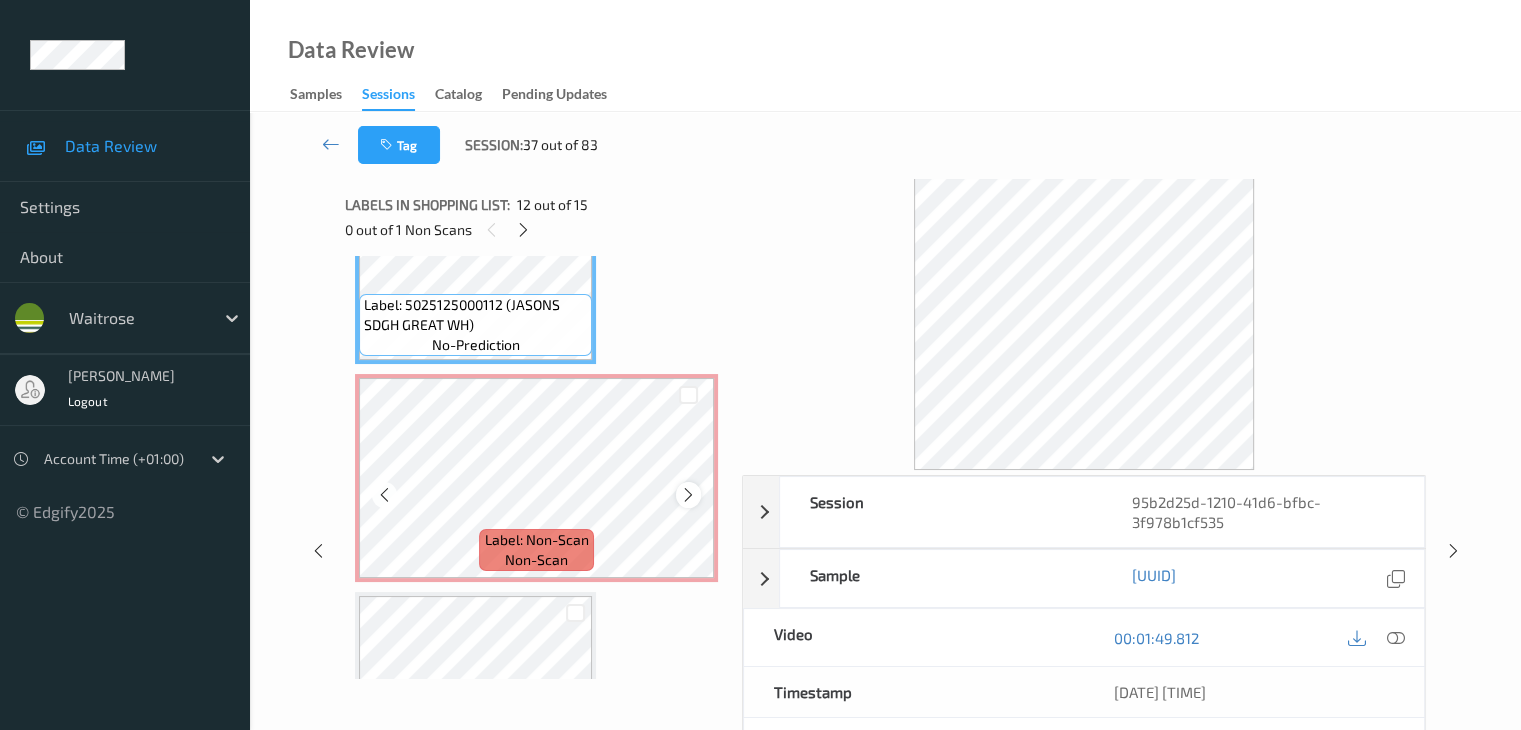click at bounding box center [688, 495] 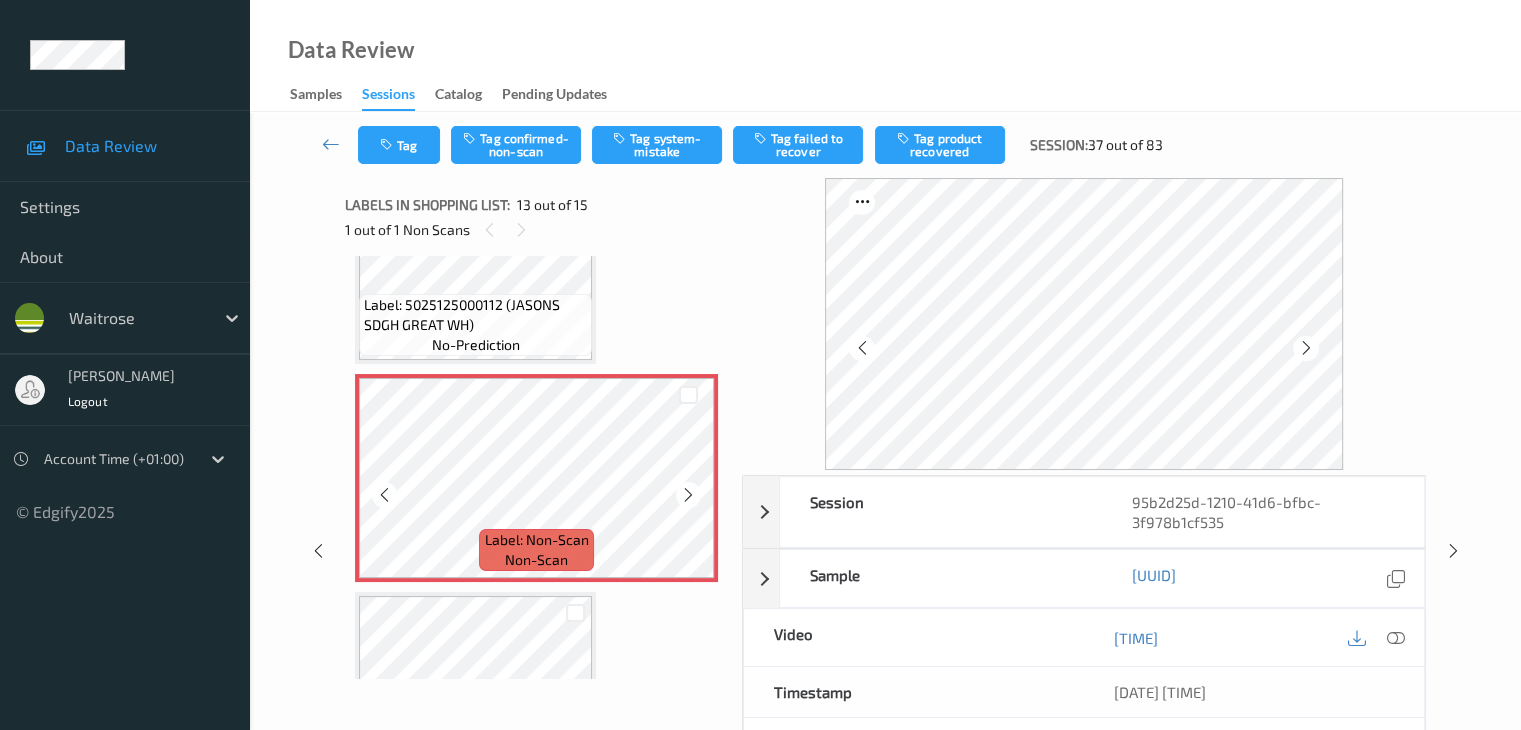 click at bounding box center (688, 495) 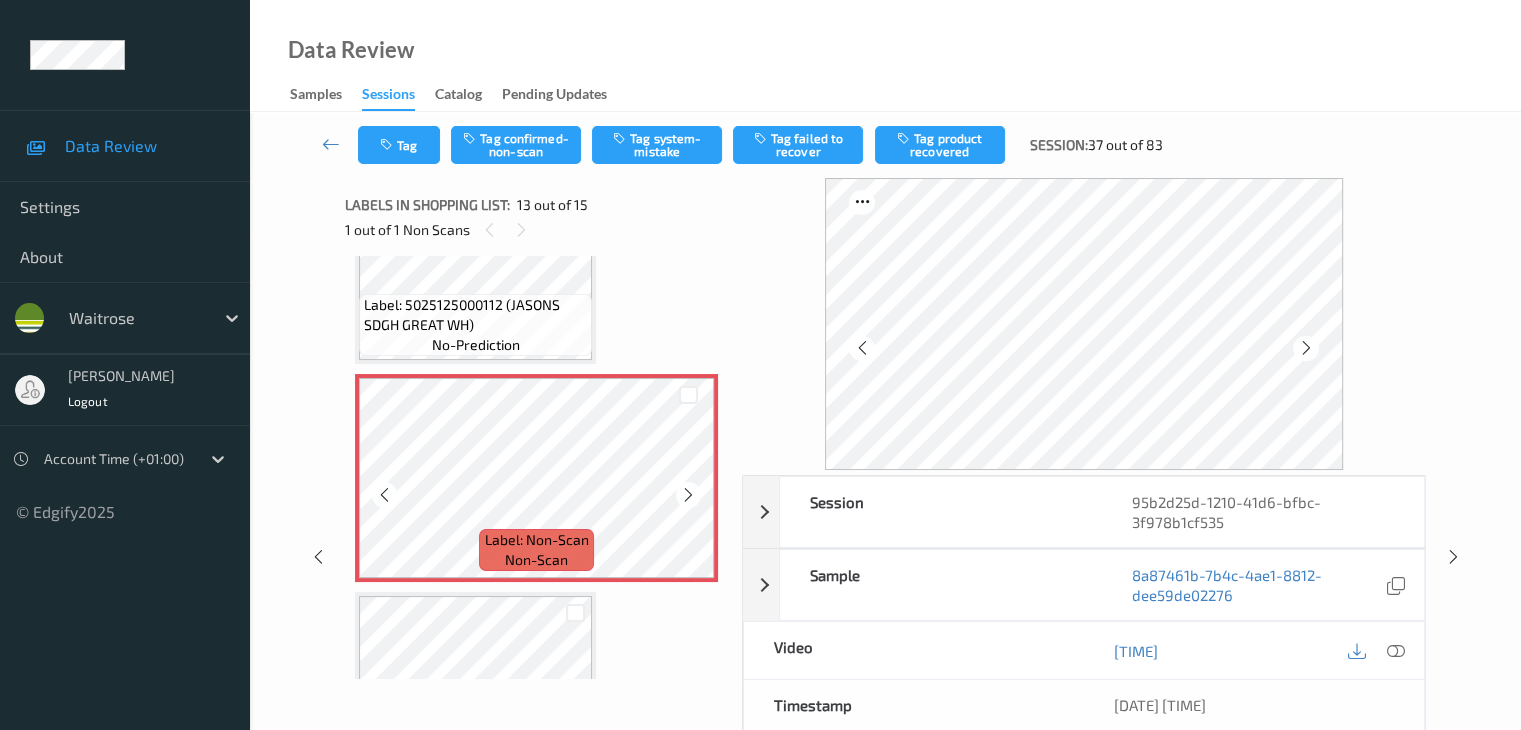 click at bounding box center (688, 495) 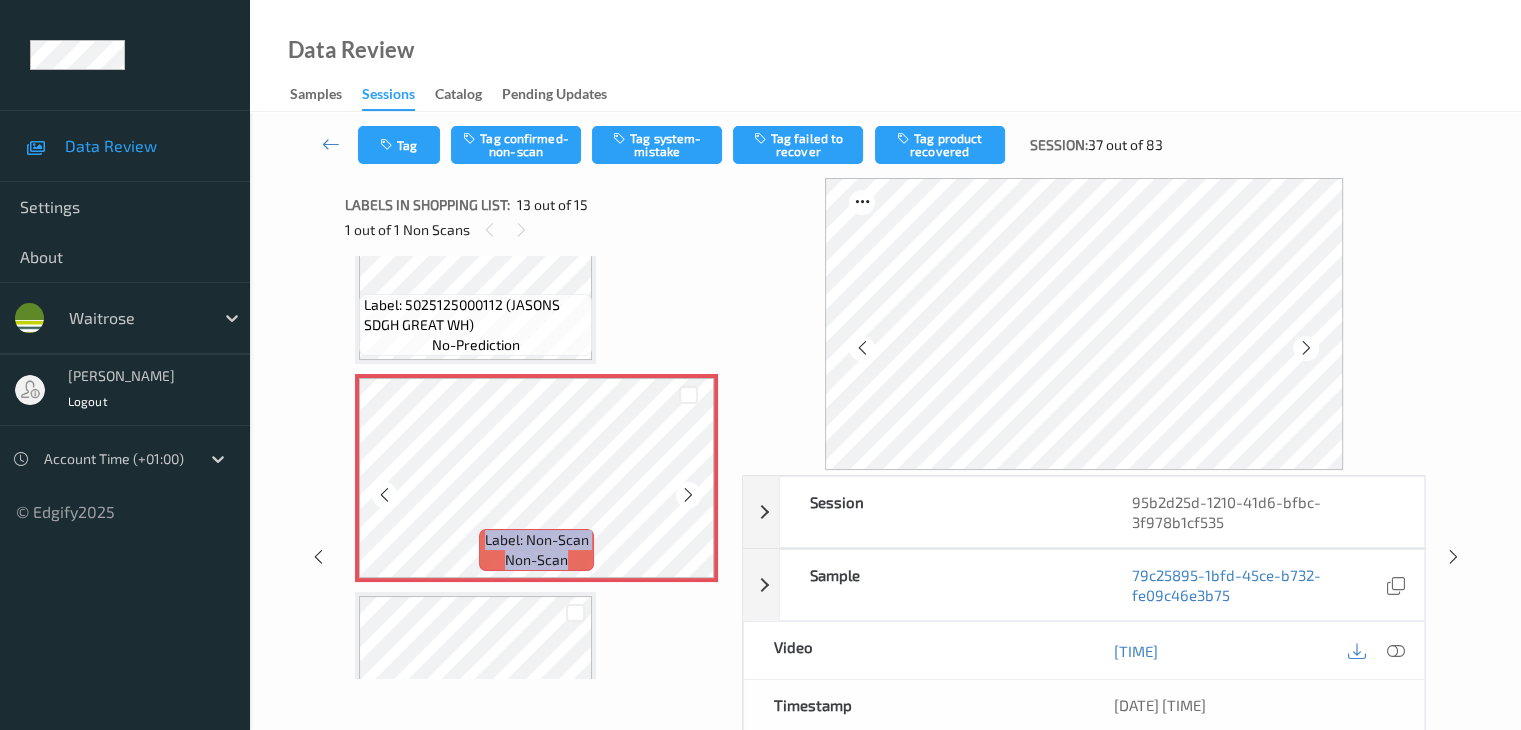 click at bounding box center [688, 495] 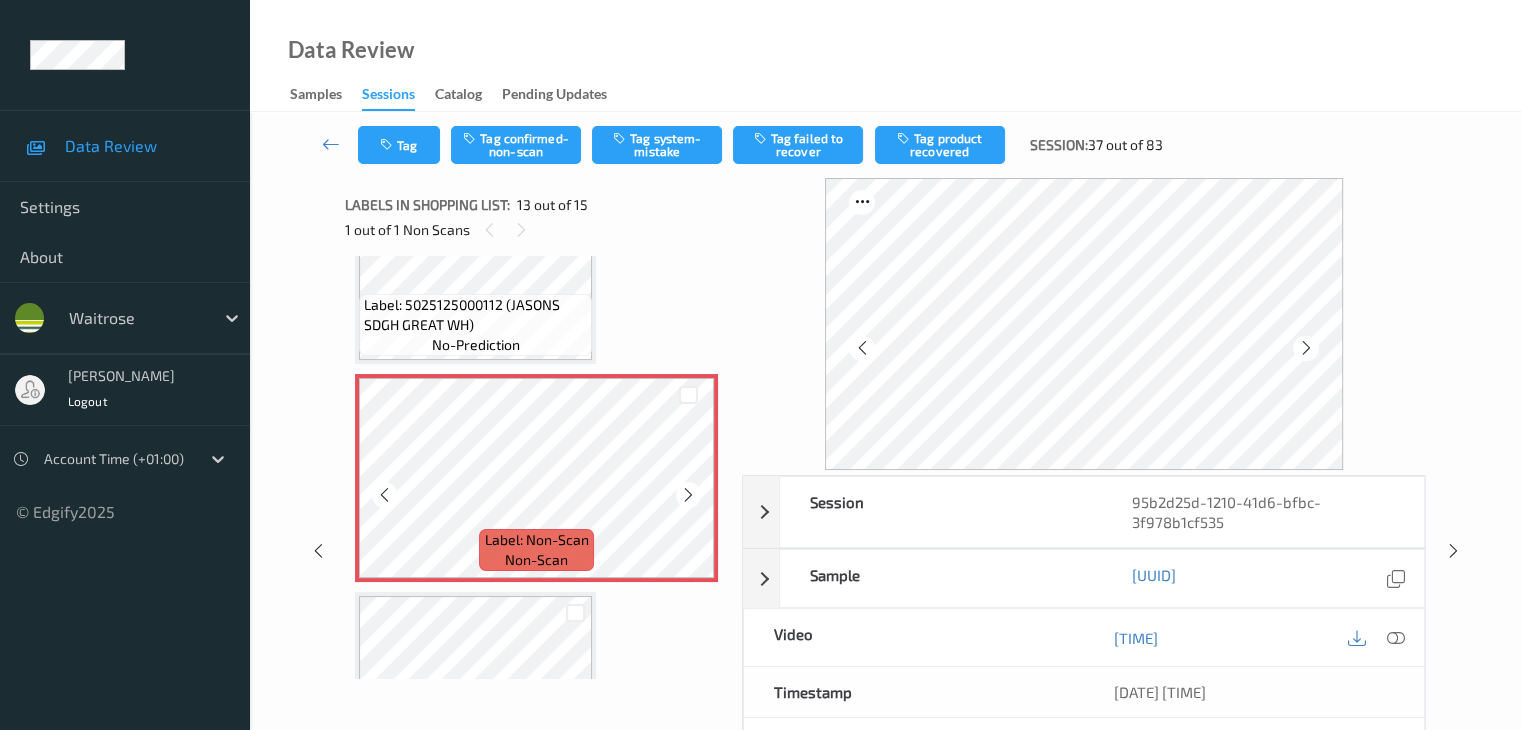 click at bounding box center [688, 495] 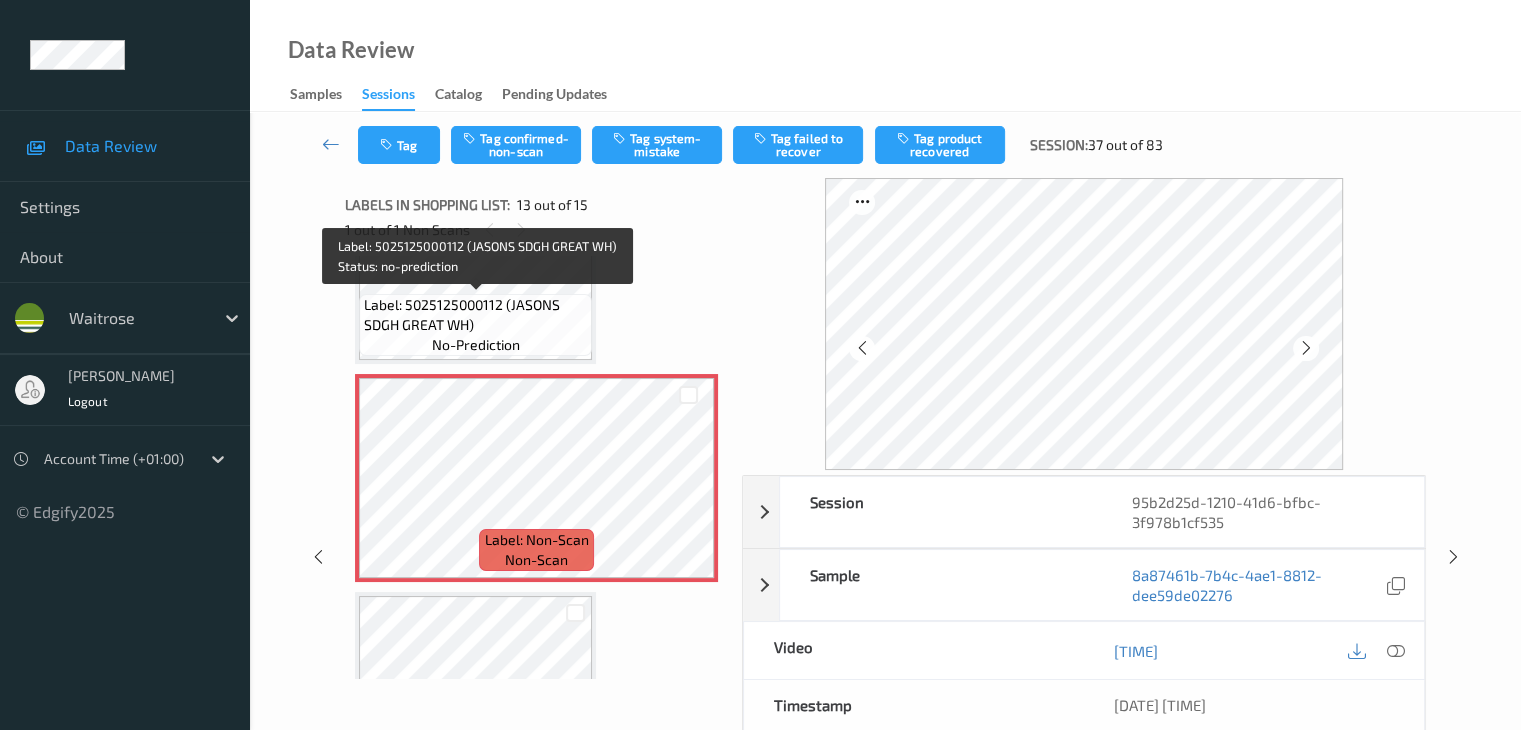 click on "Label: 5025125000112 (JASONS SDGH GREAT WH)" at bounding box center (475, 315) 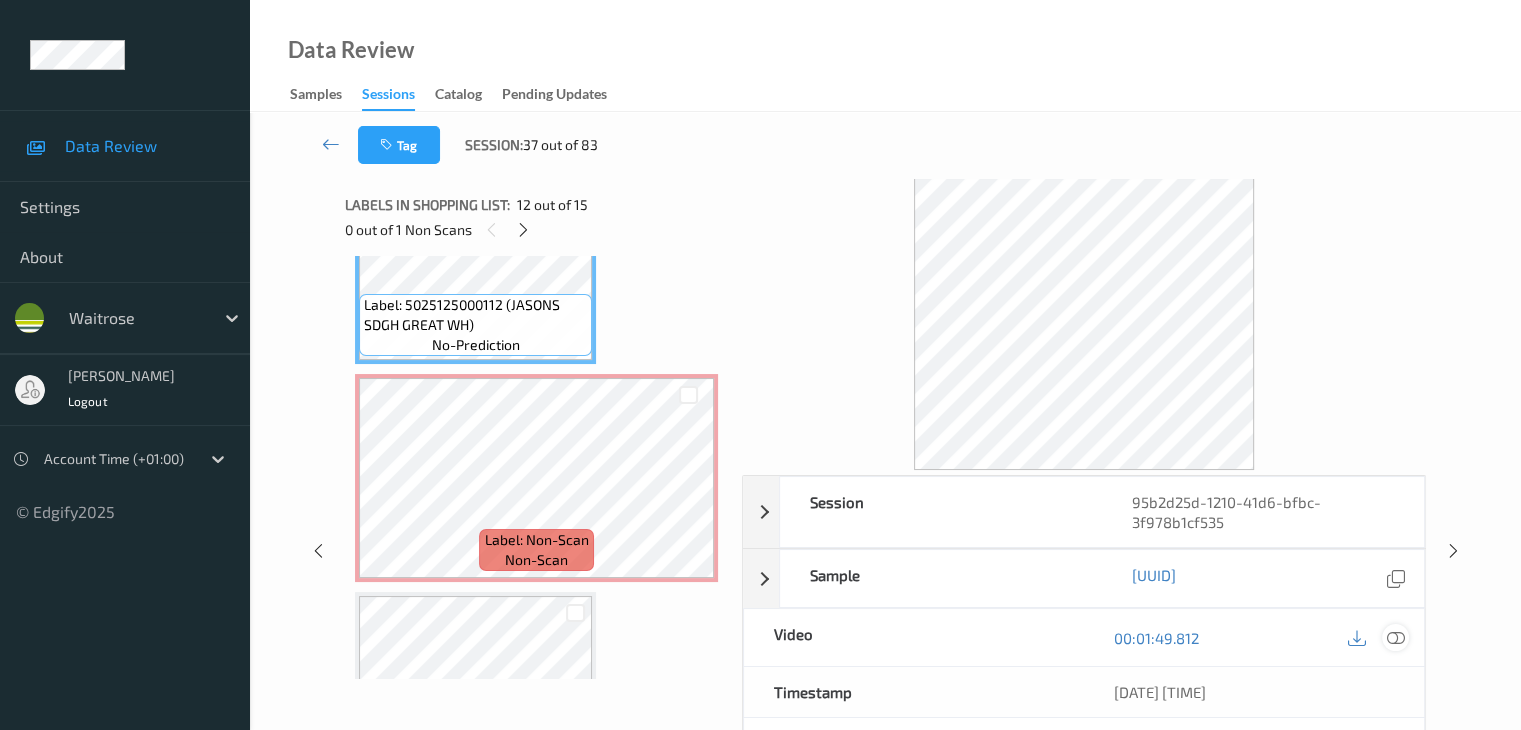 click at bounding box center [1395, 638] 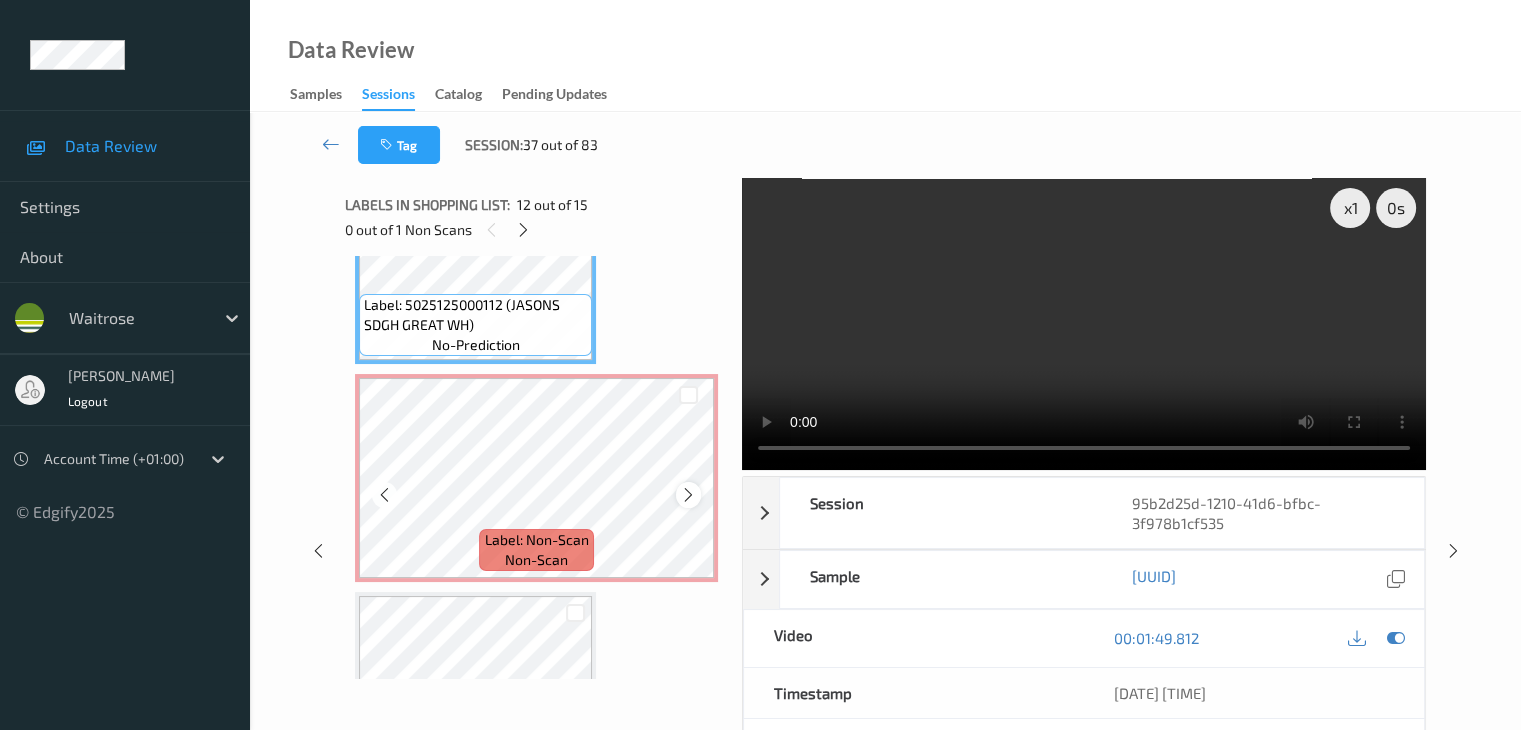 click at bounding box center (688, 495) 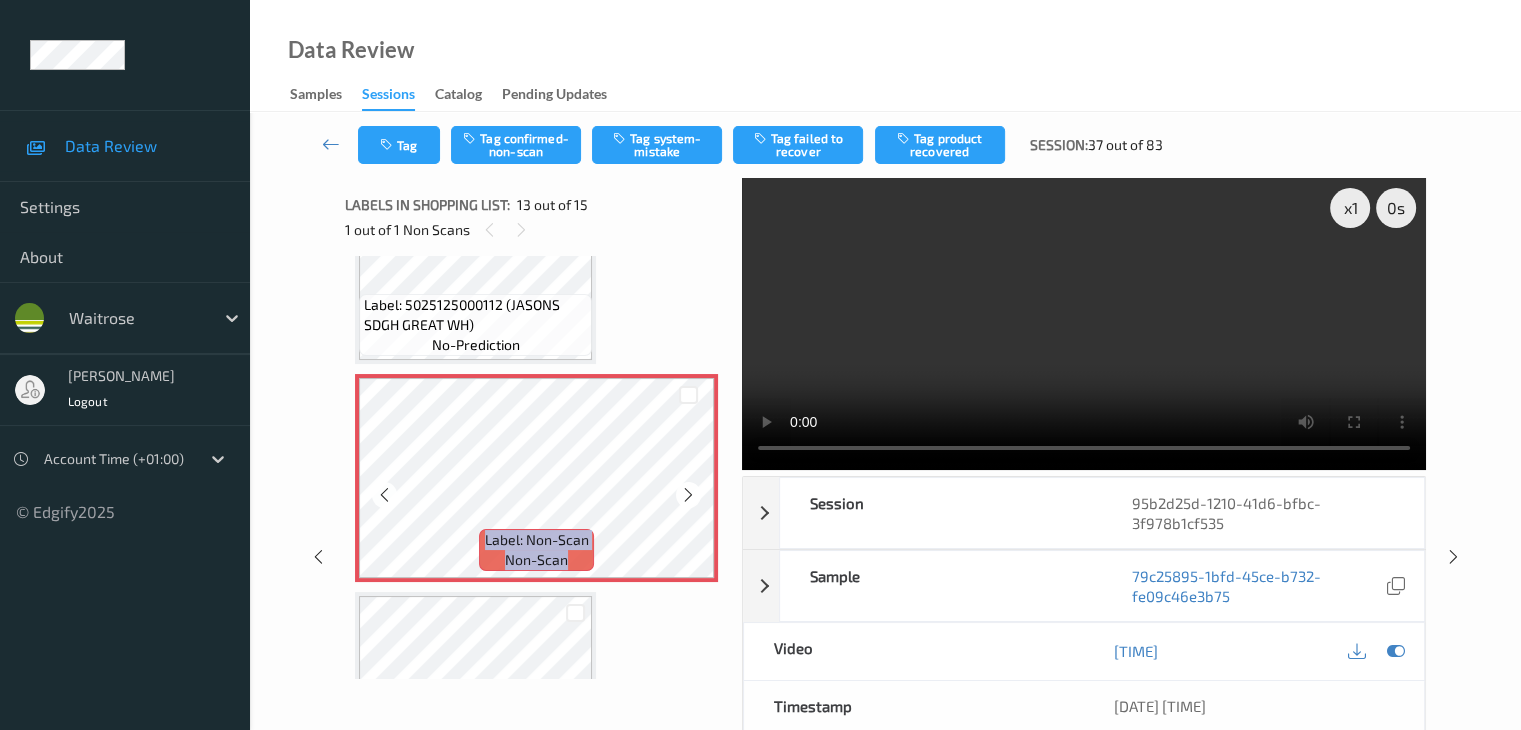 click at bounding box center [688, 495] 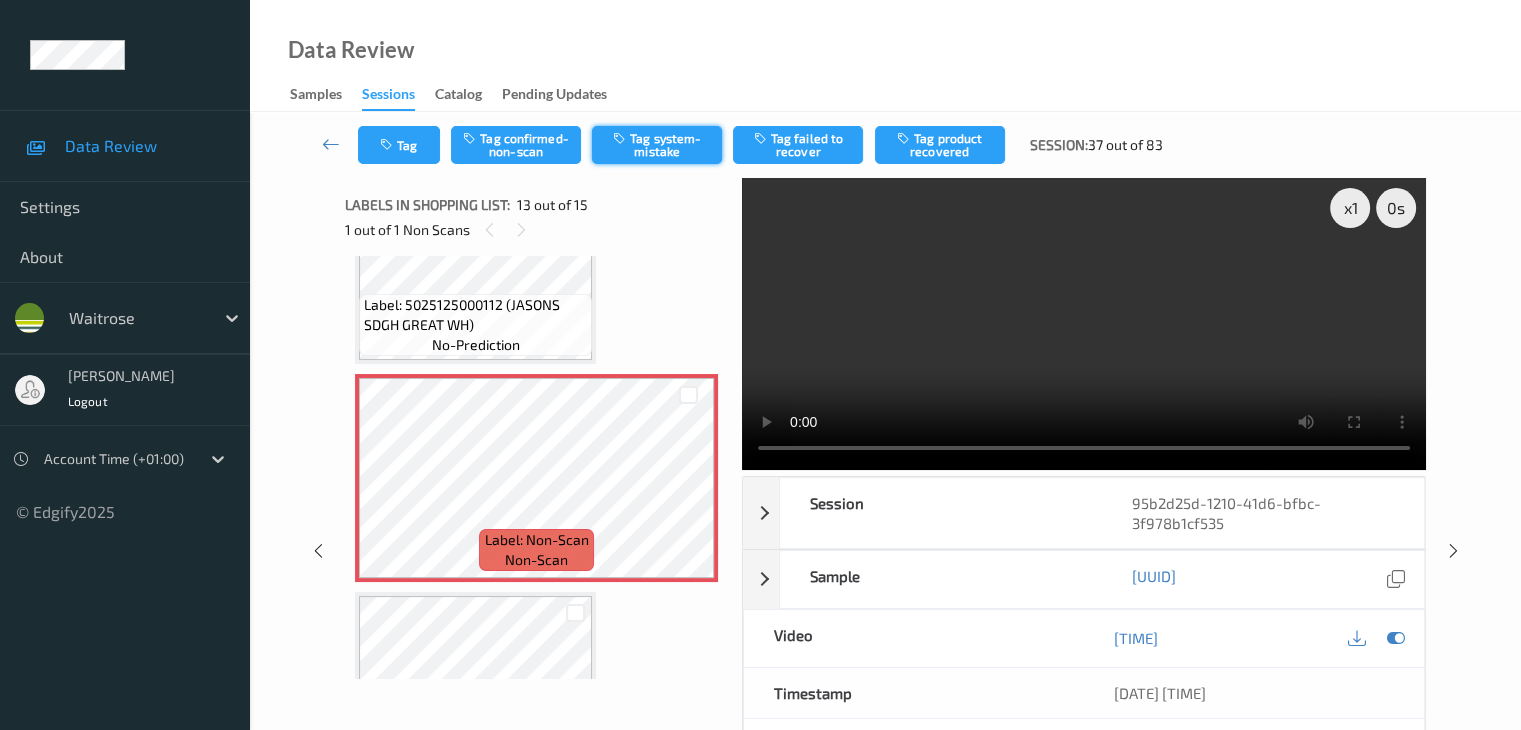 click on "Tag   system-mistake" at bounding box center (657, 145) 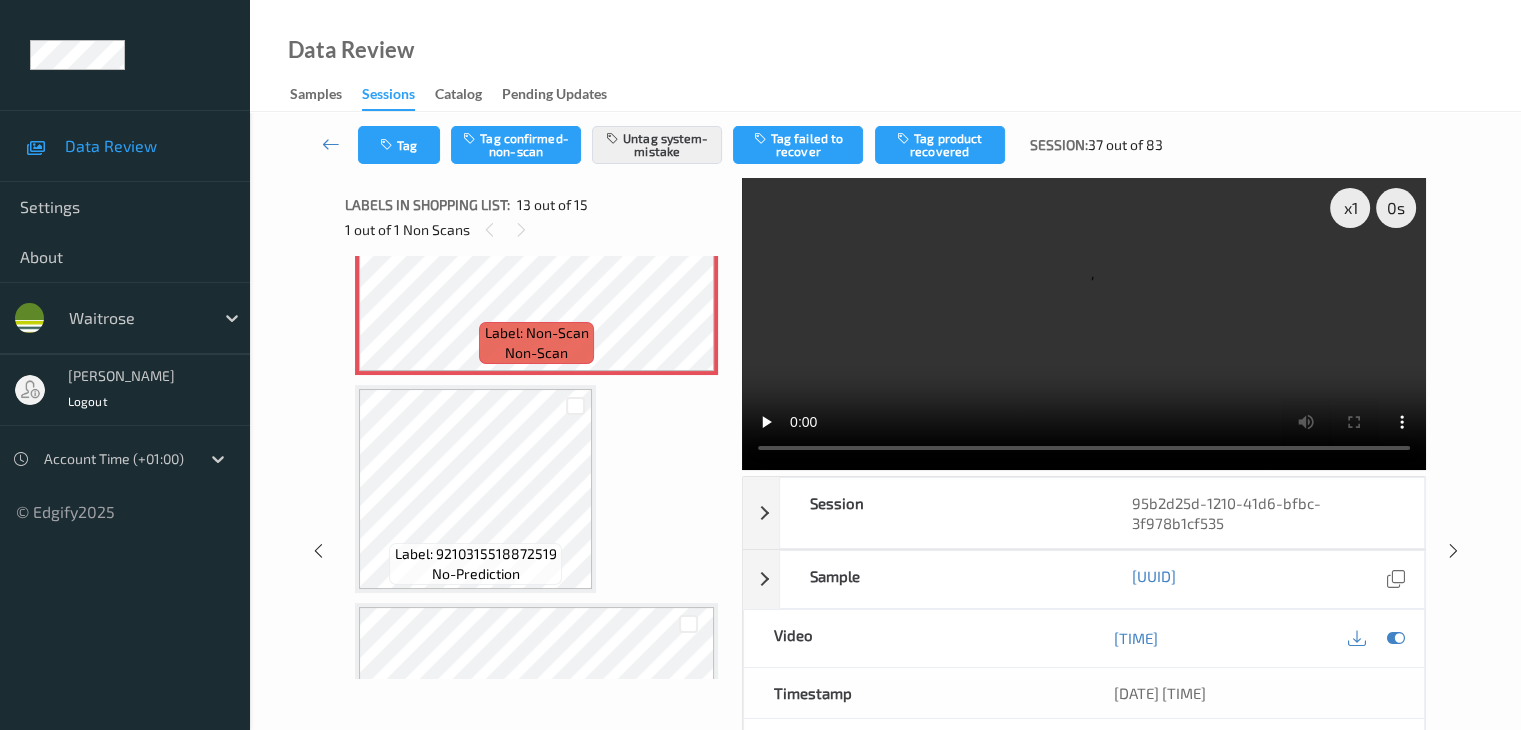 scroll, scrollTop: 2608, scrollLeft: 0, axis: vertical 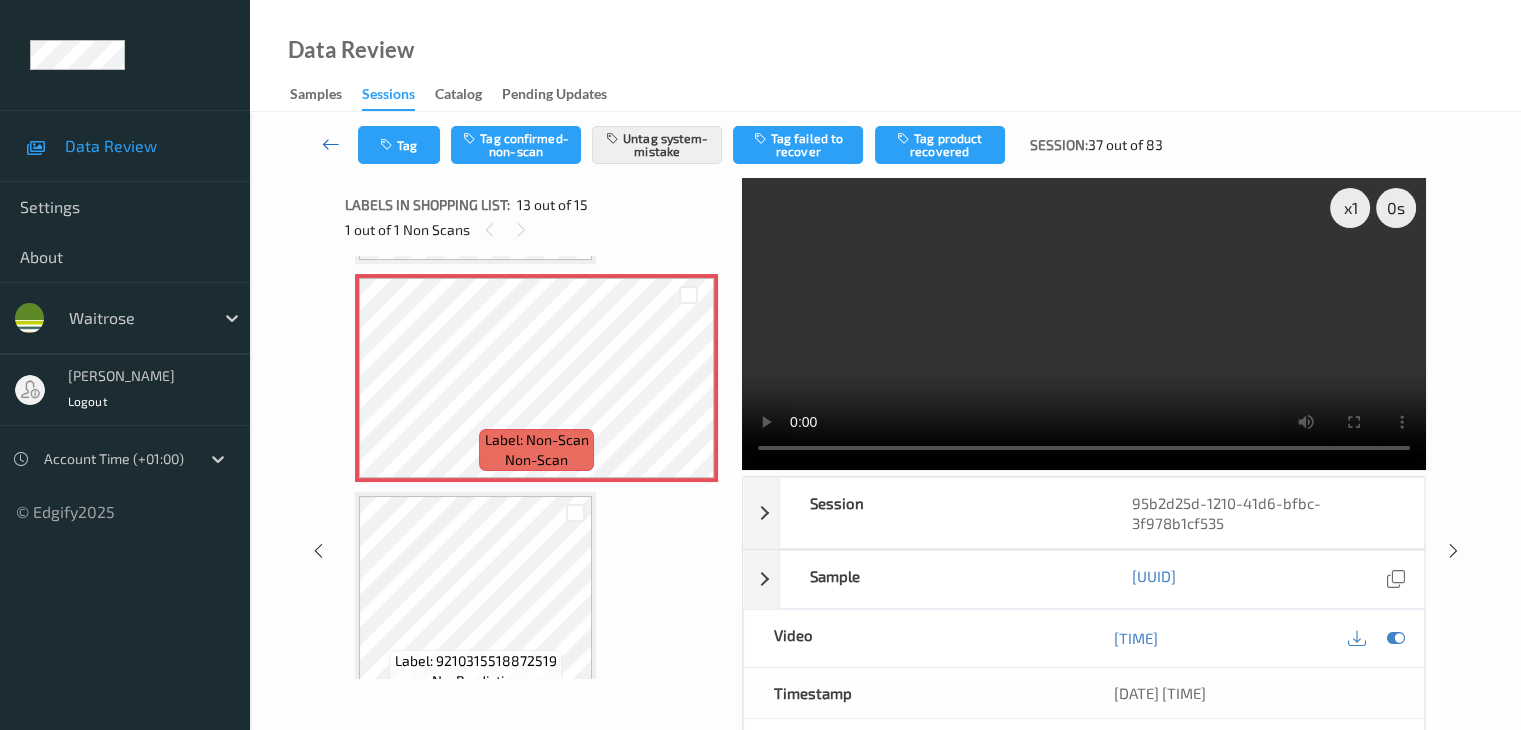 click at bounding box center [331, 144] 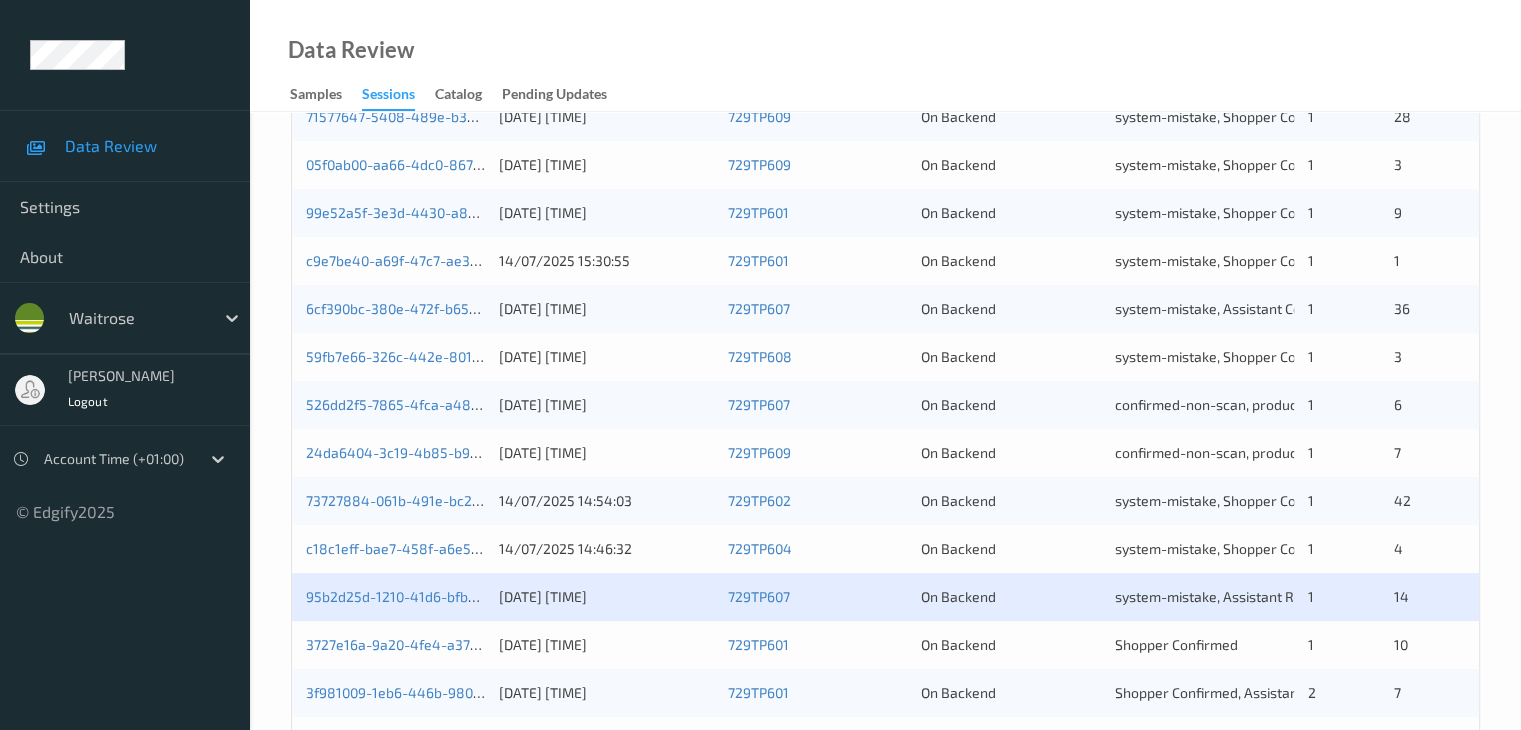 scroll, scrollTop: 932, scrollLeft: 0, axis: vertical 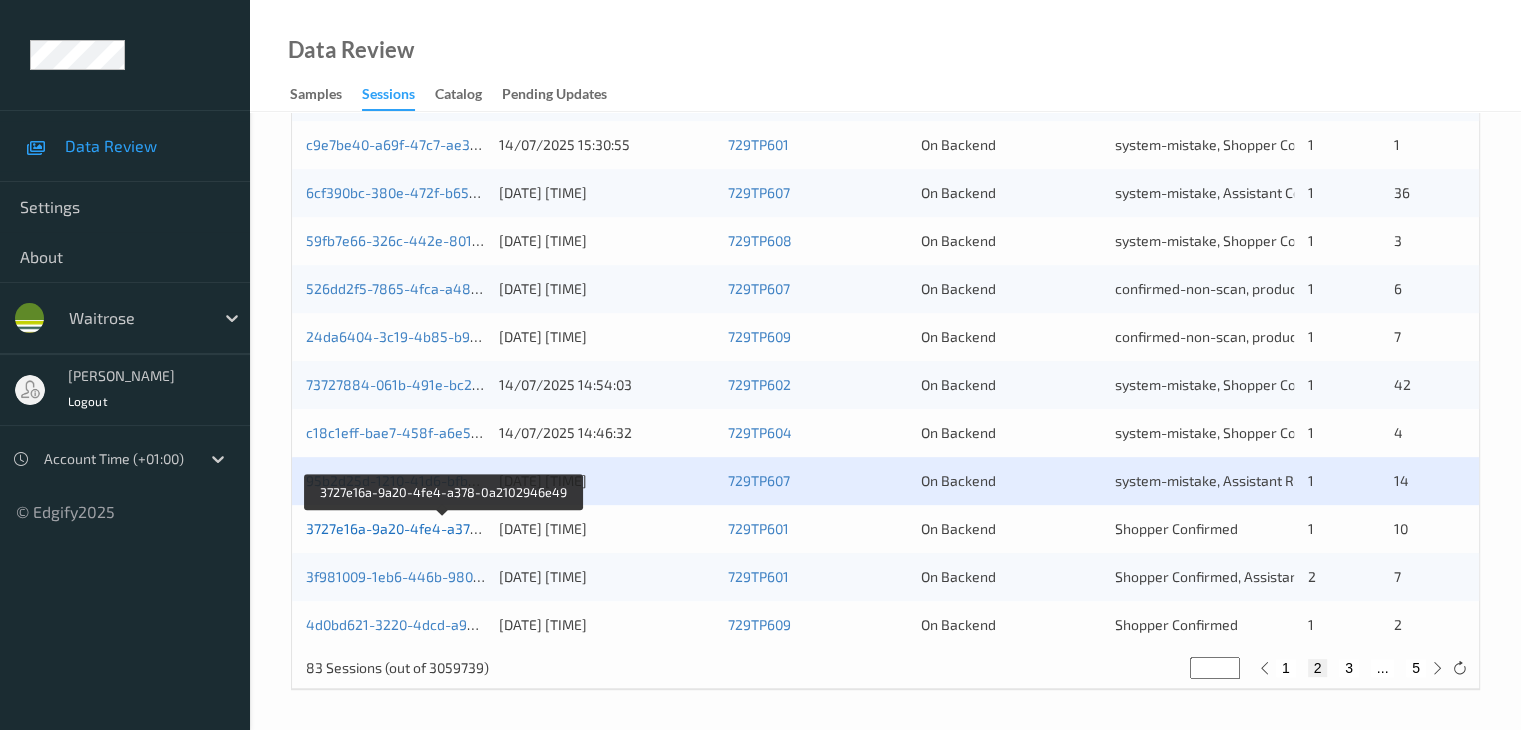 click on "3727e16a-9a20-4fe4-a378-0a2102946e49" at bounding box center (443, 528) 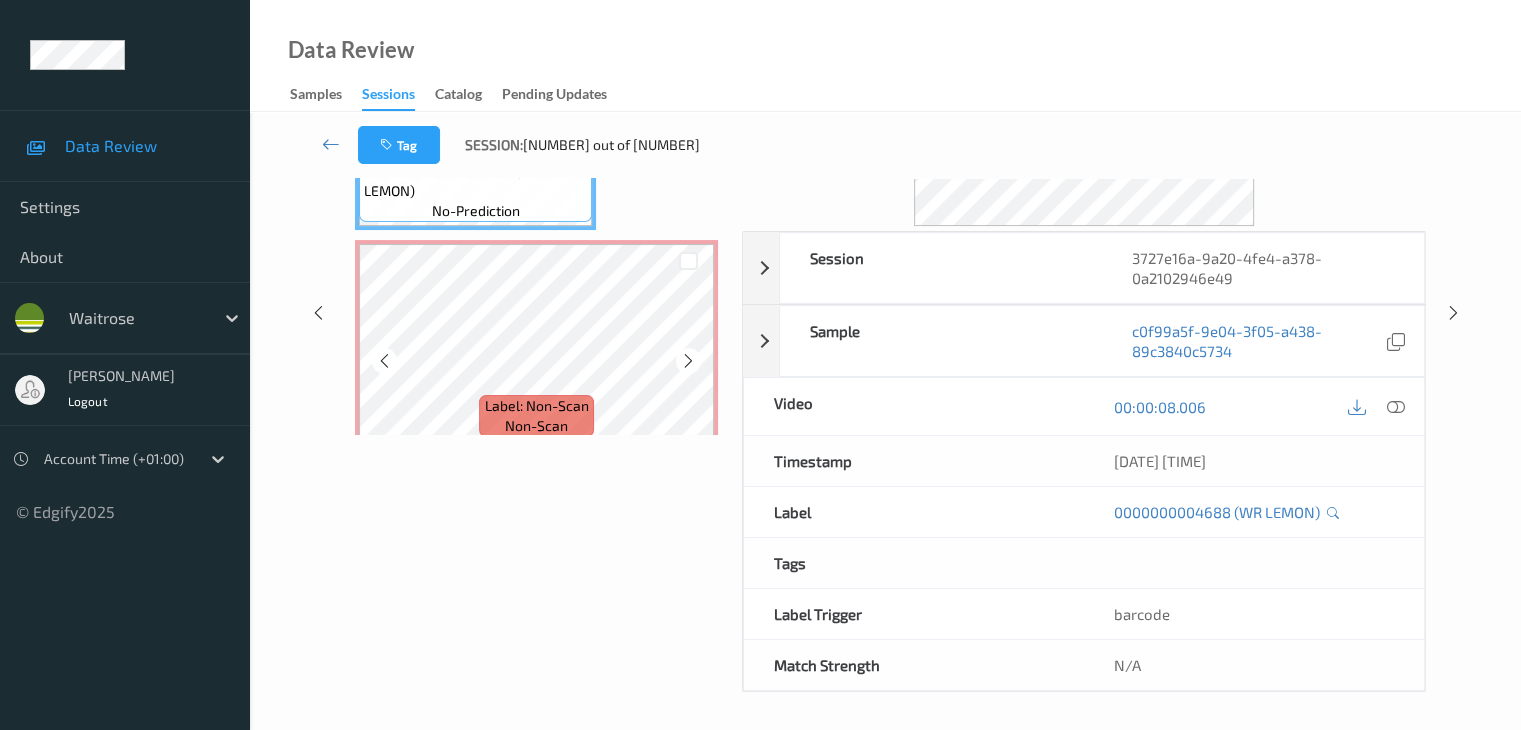 scroll, scrollTop: 44, scrollLeft: 0, axis: vertical 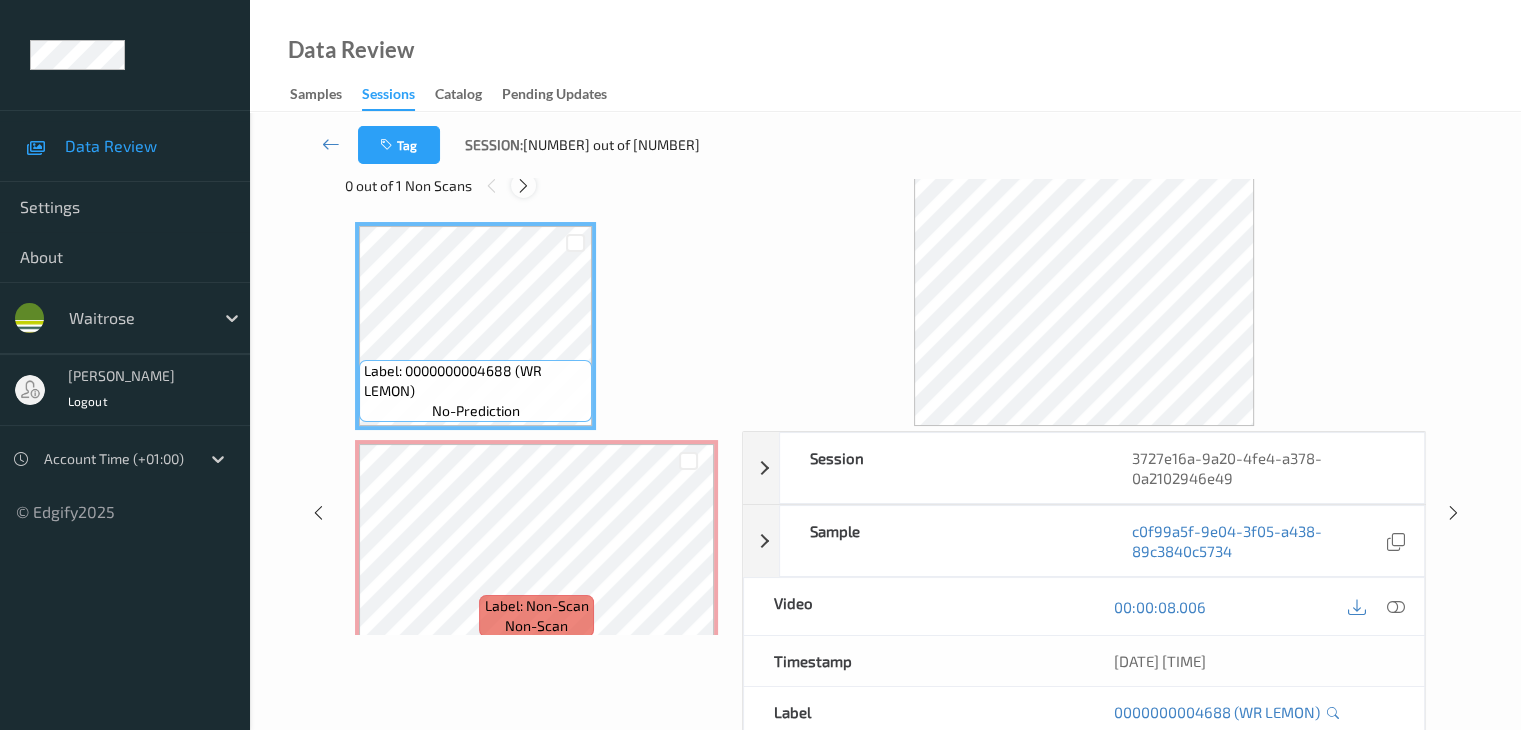 click at bounding box center [523, 186] 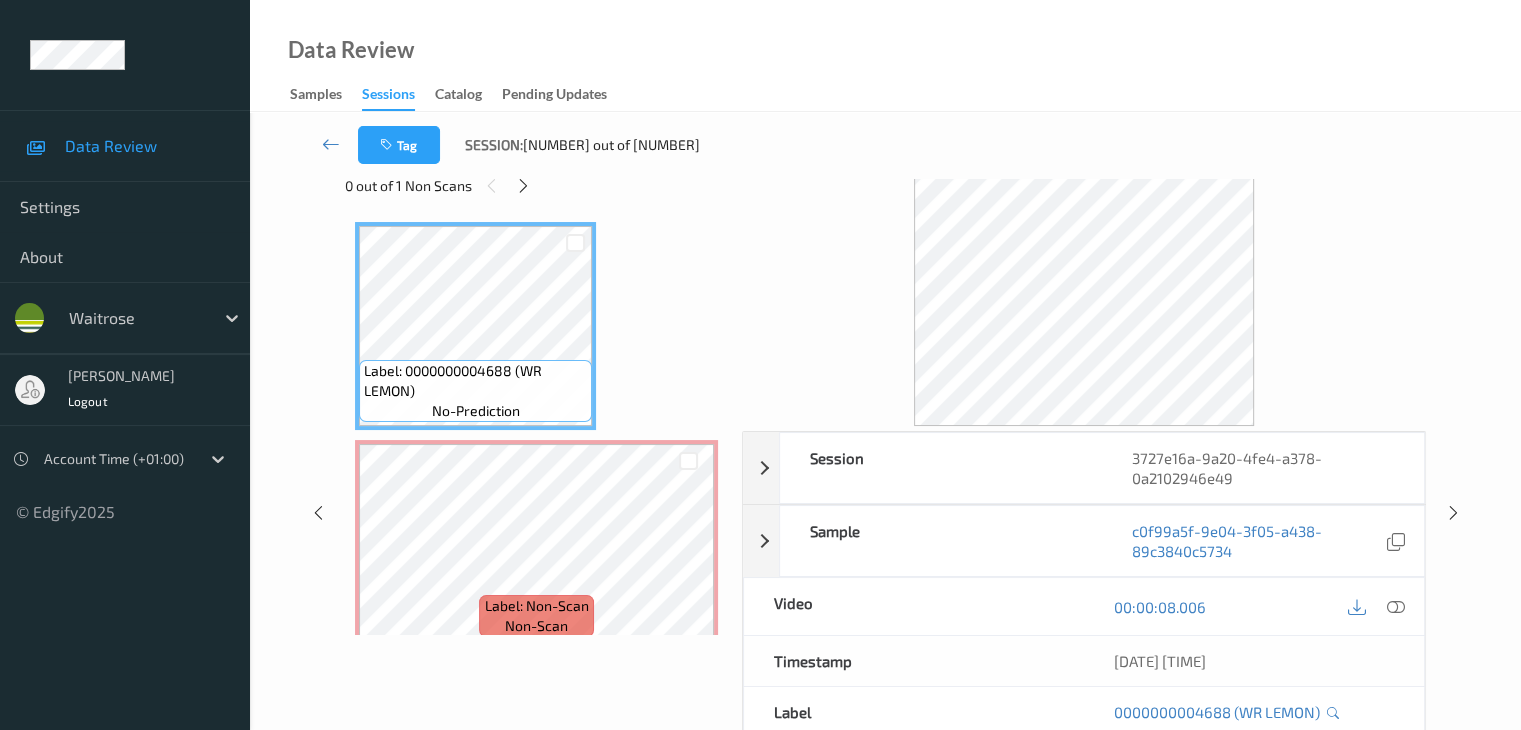 scroll, scrollTop: 10, scrollLeft: 0, axis: vertical 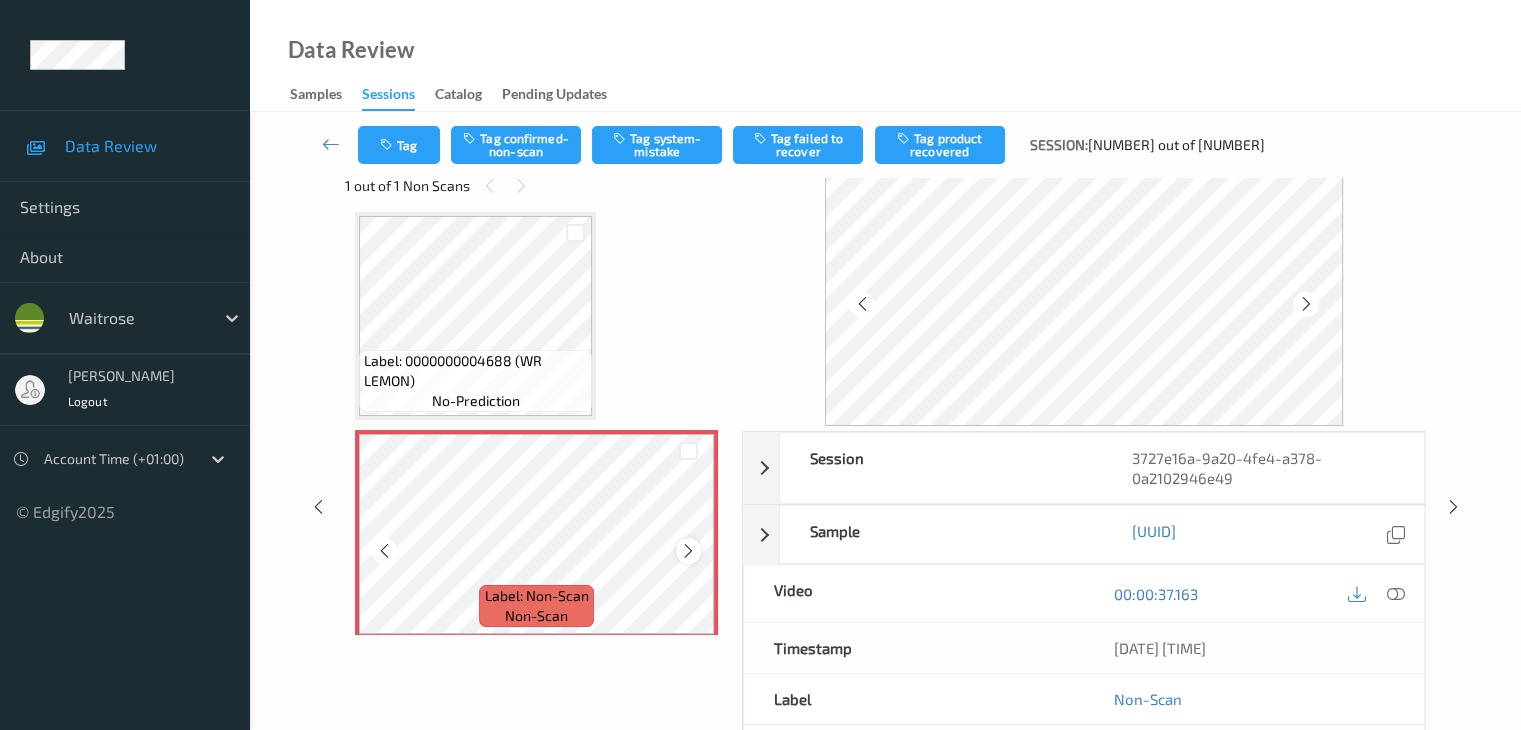 click at bounding box center (688, 551) 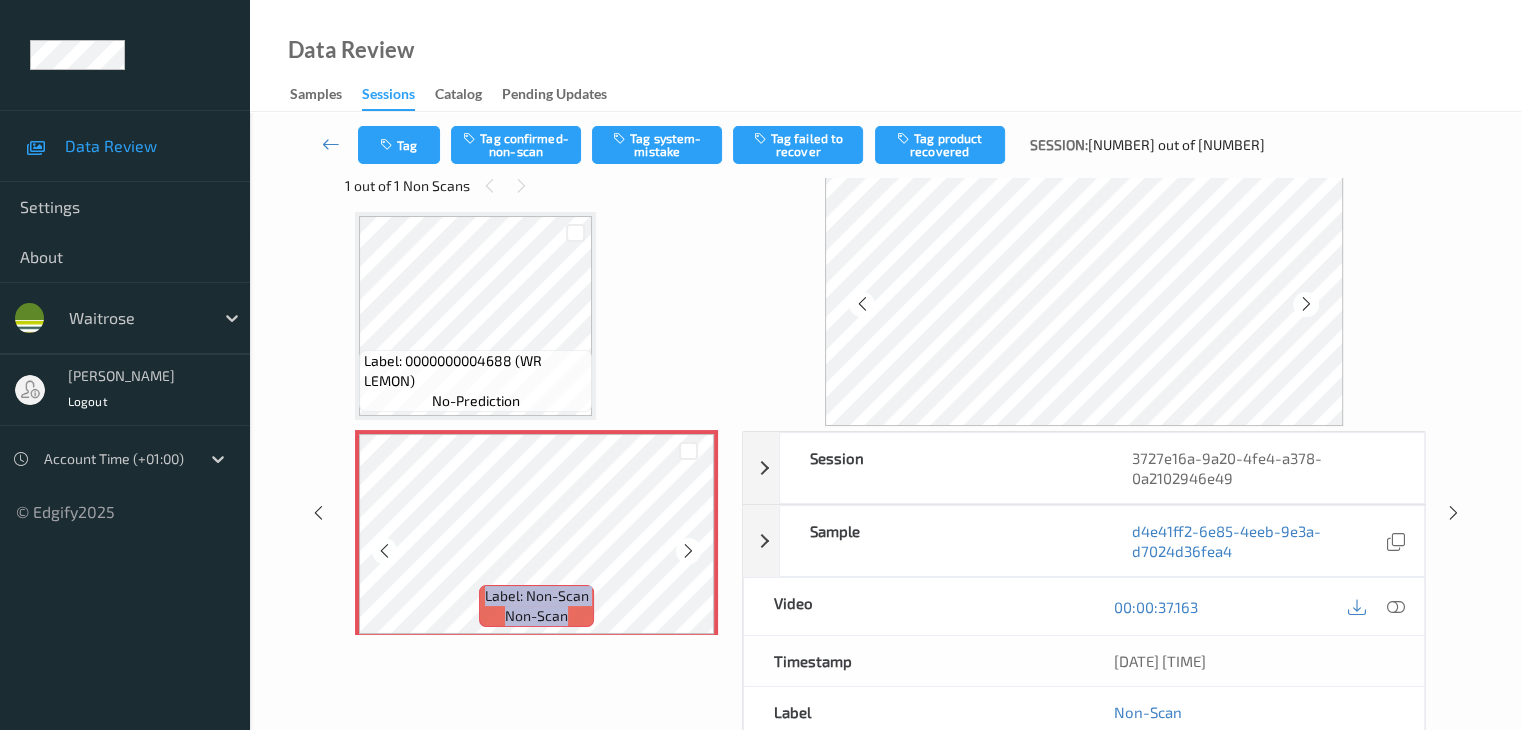 click at bounding box center (688, 551) 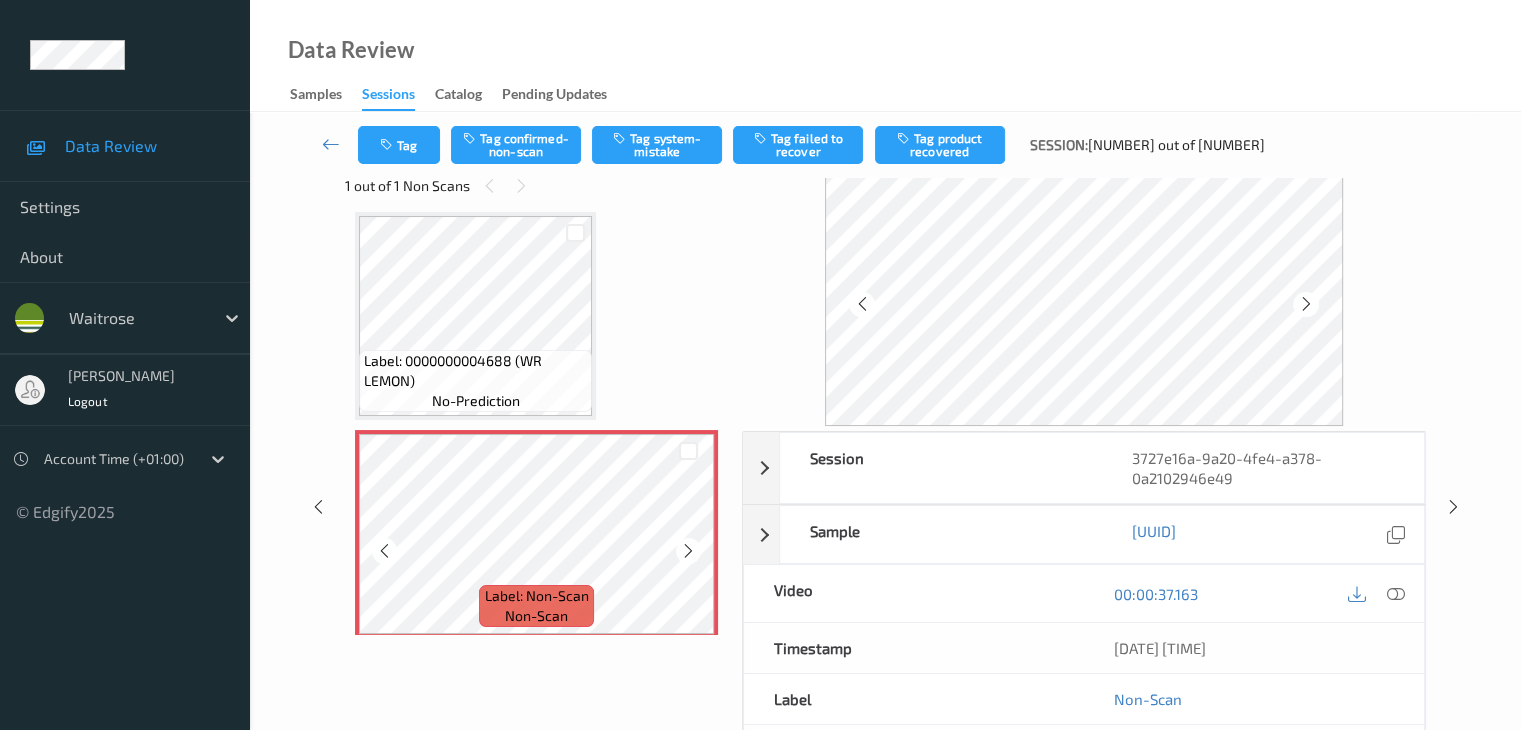 click at bounding box center [688, 551] 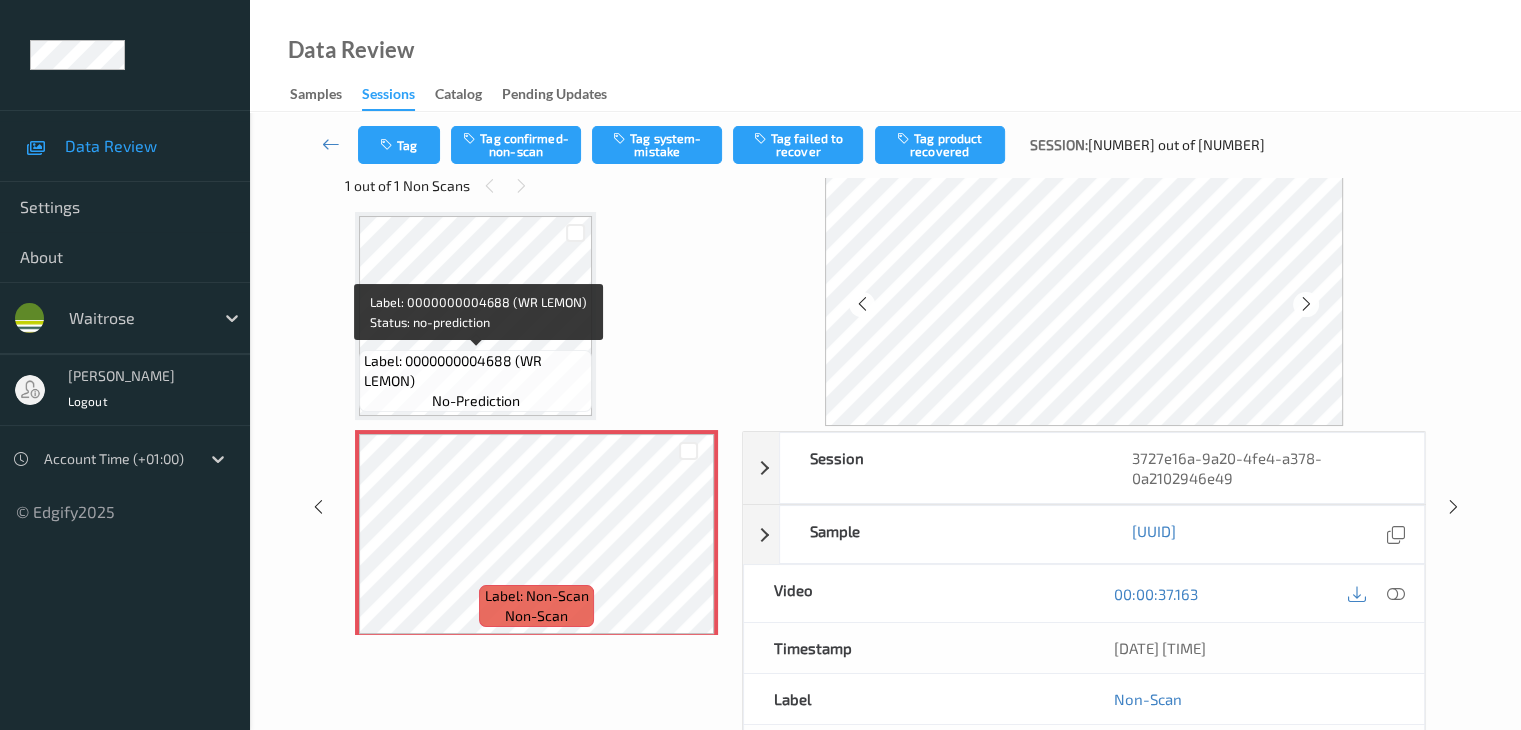 click on "Label: 0000000004688 (WR LEMON)" at bounding box center [475, 371] 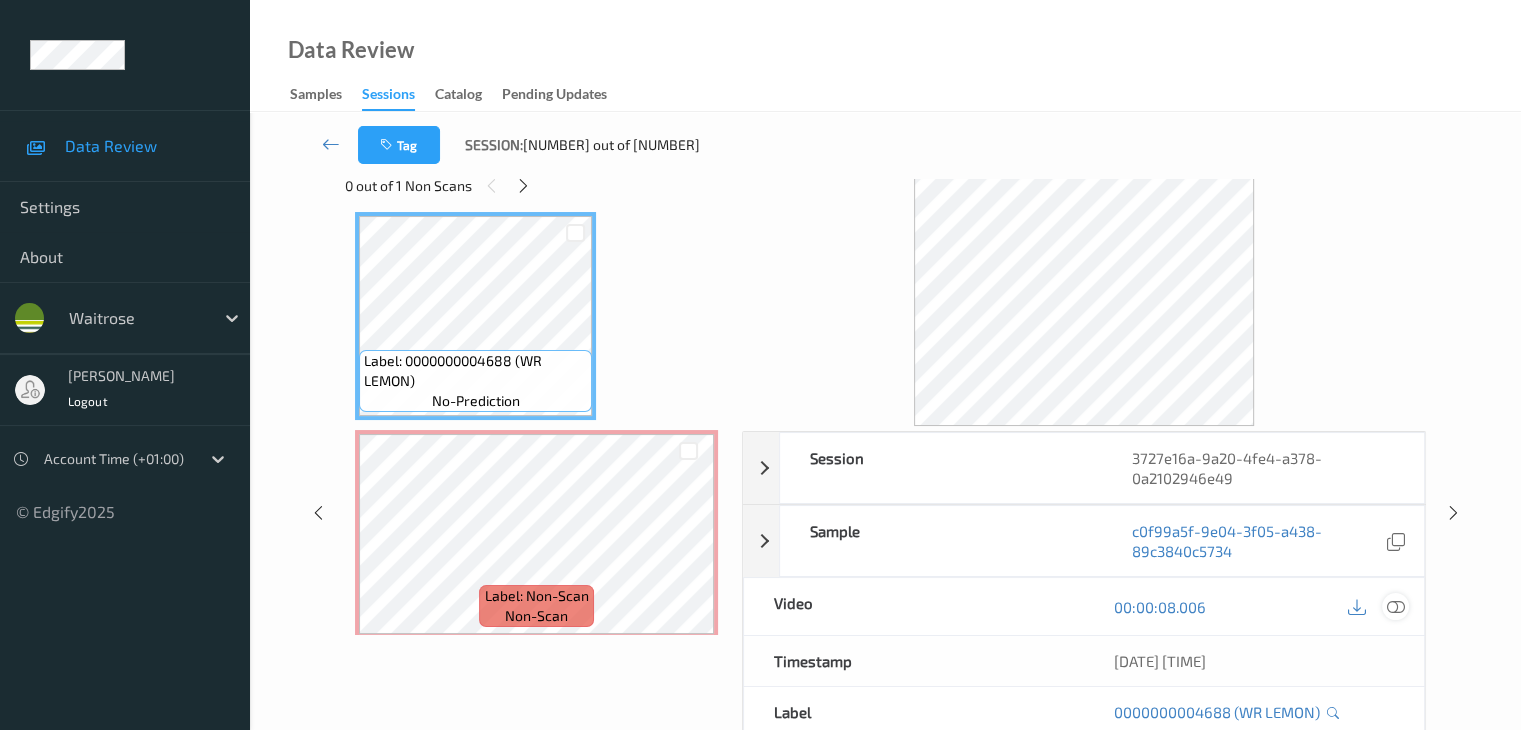 click at bounding box center (1395, 607) 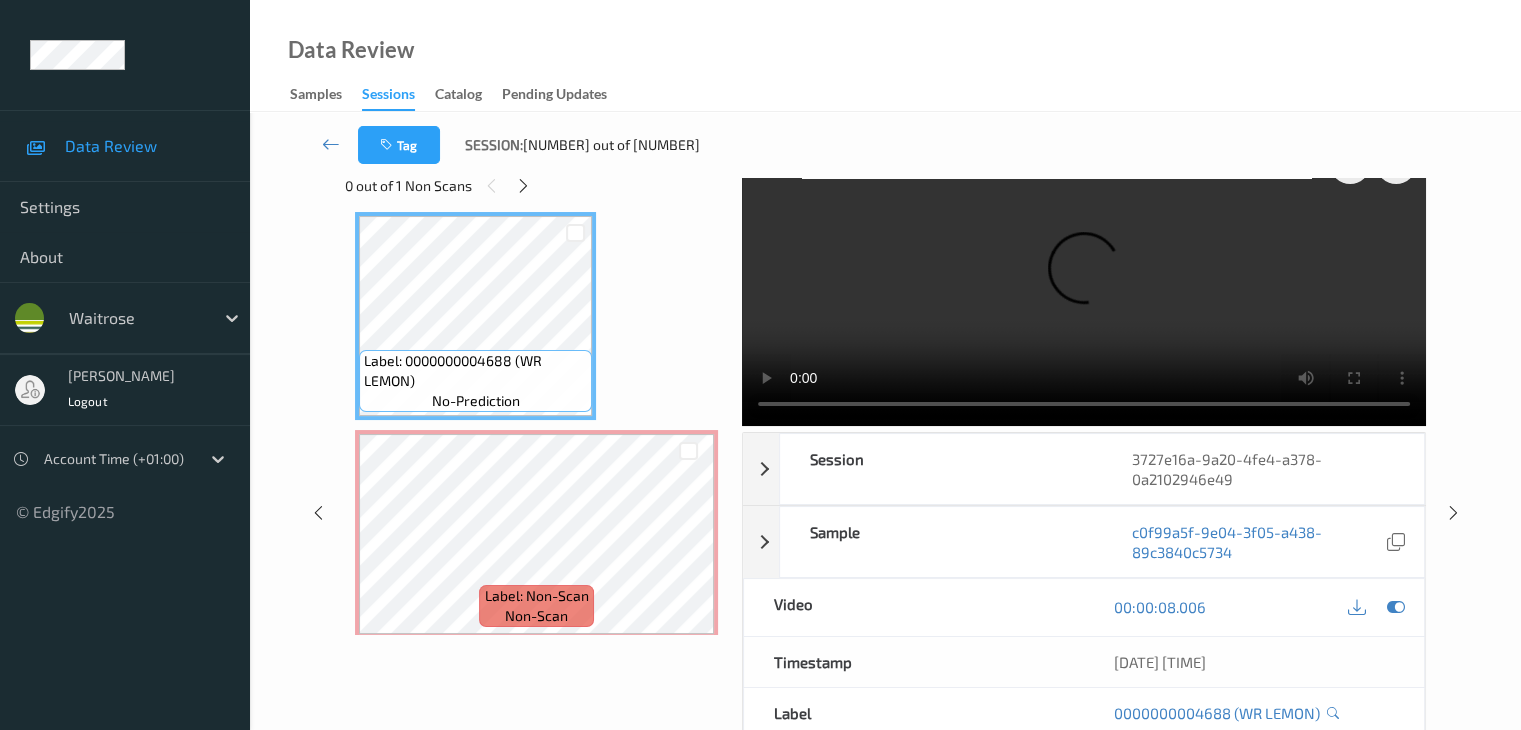 scroll, scrollTop: 0, scrollLeft: 0, axis: both 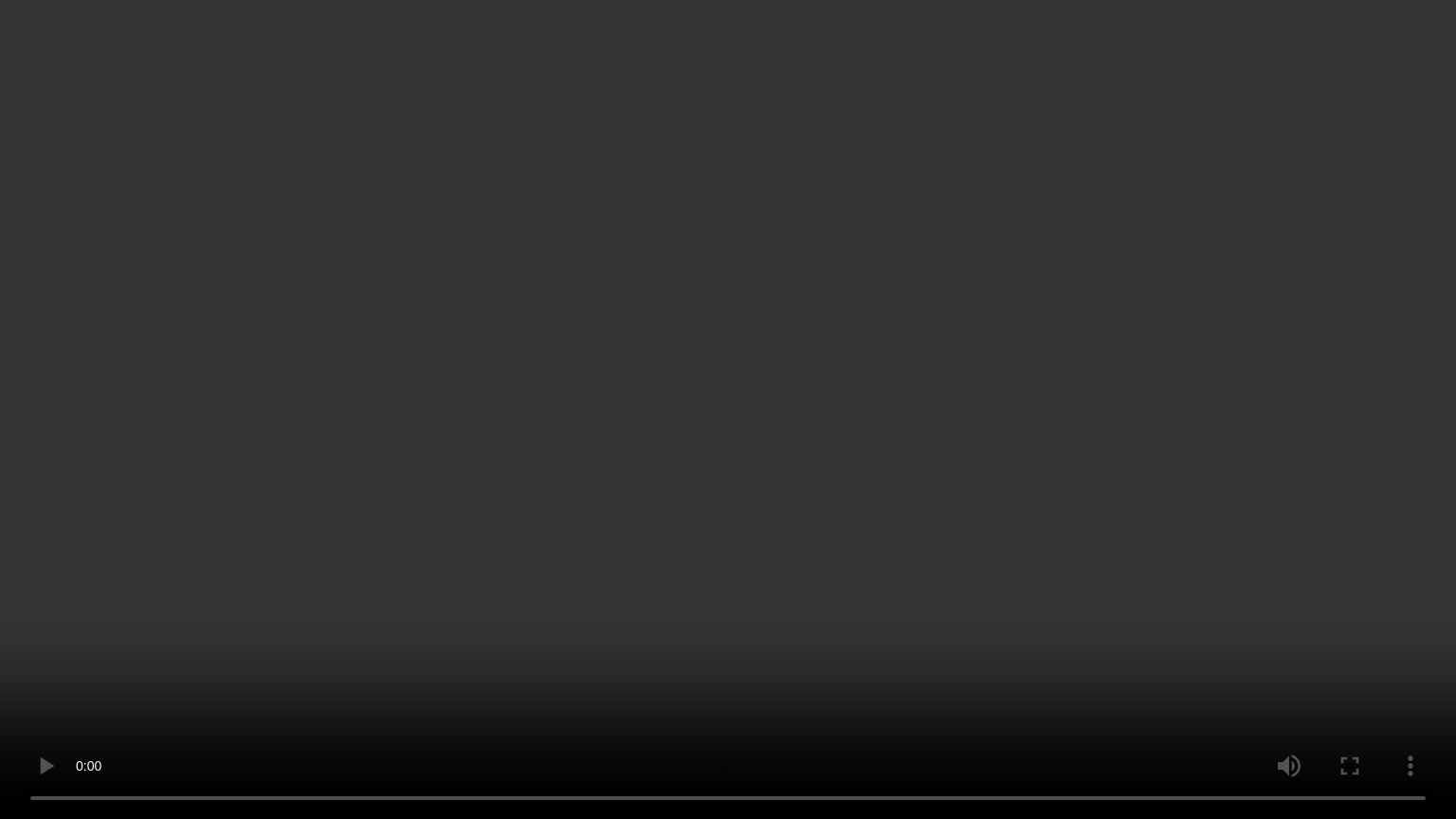 type 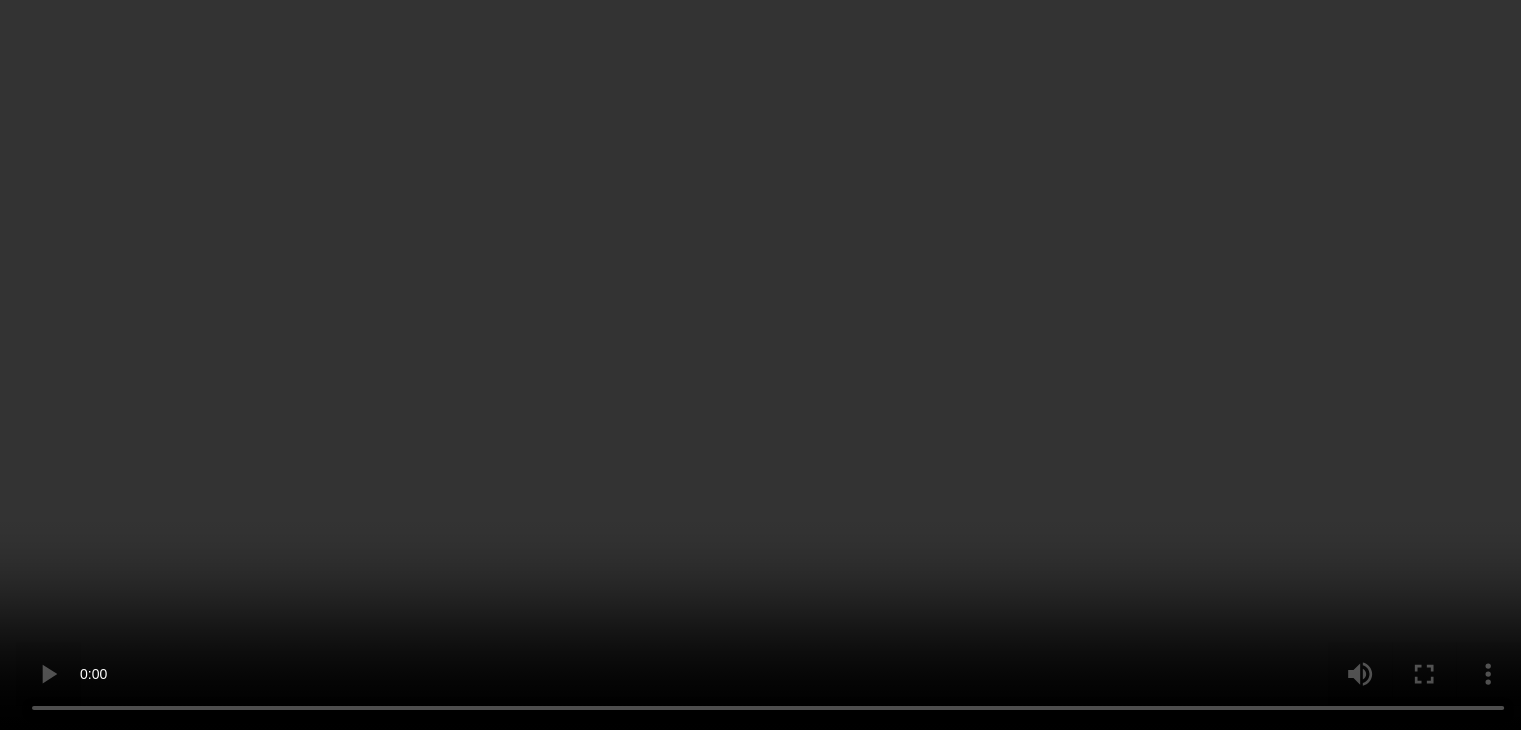 scroll, scrollTop: 110, scrollLeft: 0, axis: vertical 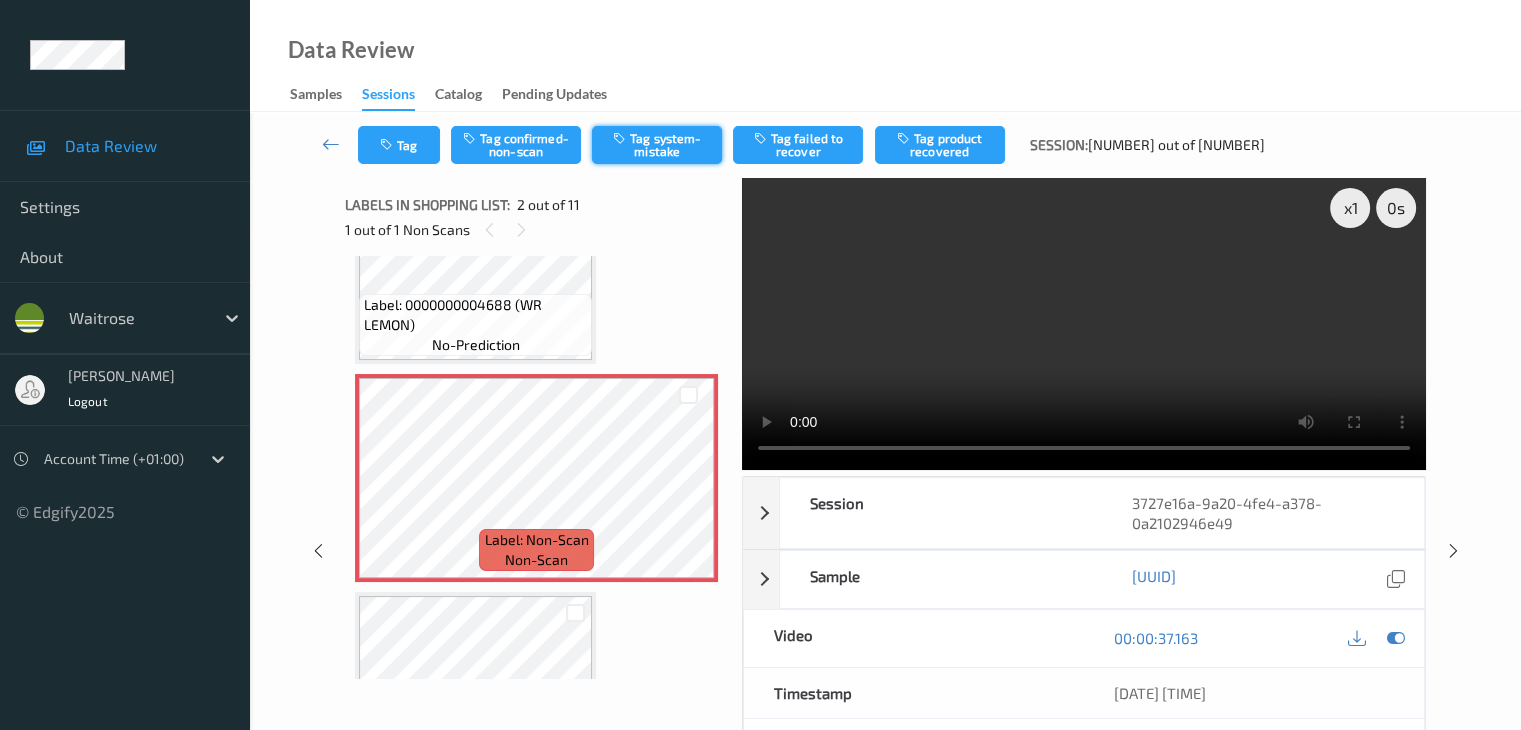 click on "Tag   system-mistake" at bounding box center [657, 145] 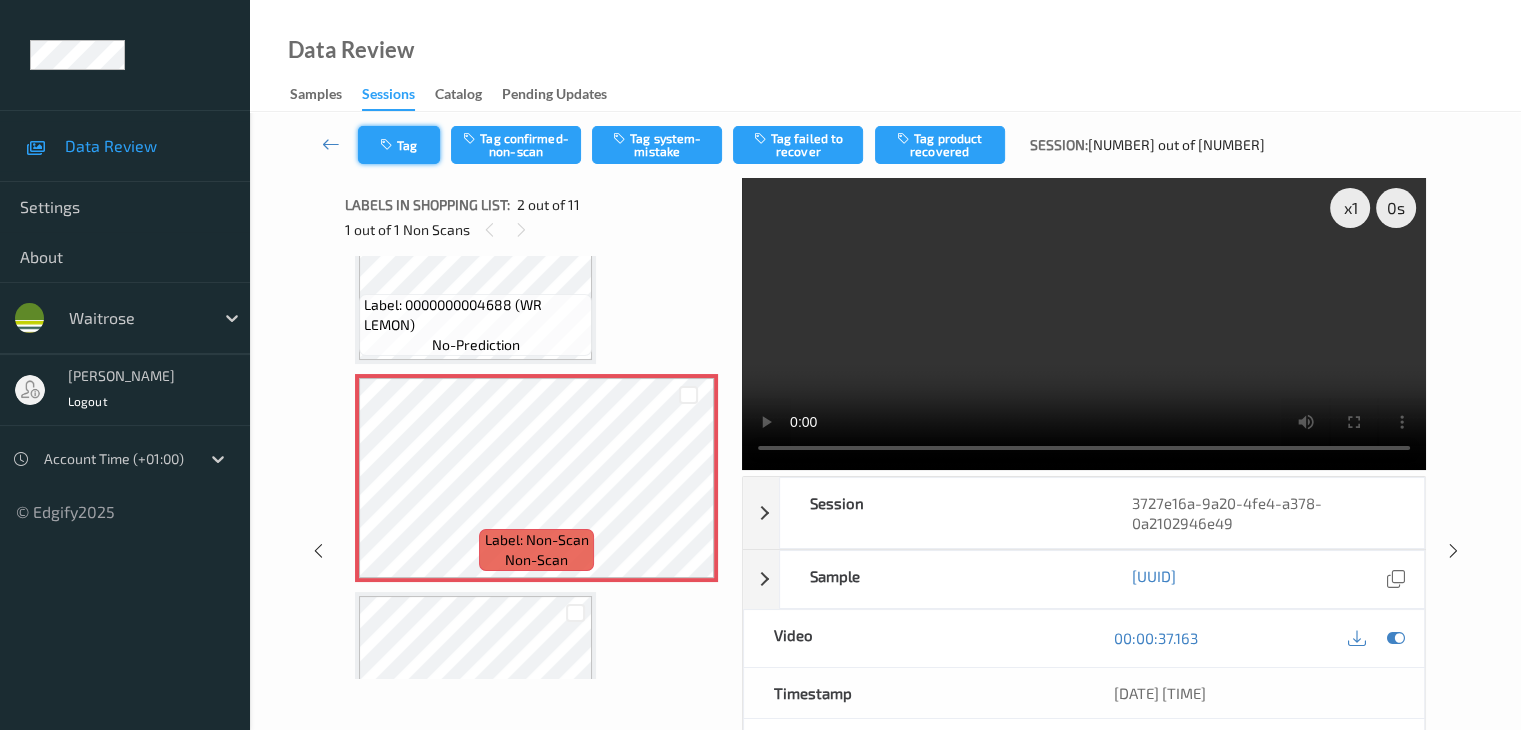click on "Tag" at bounding box center [399, 145] 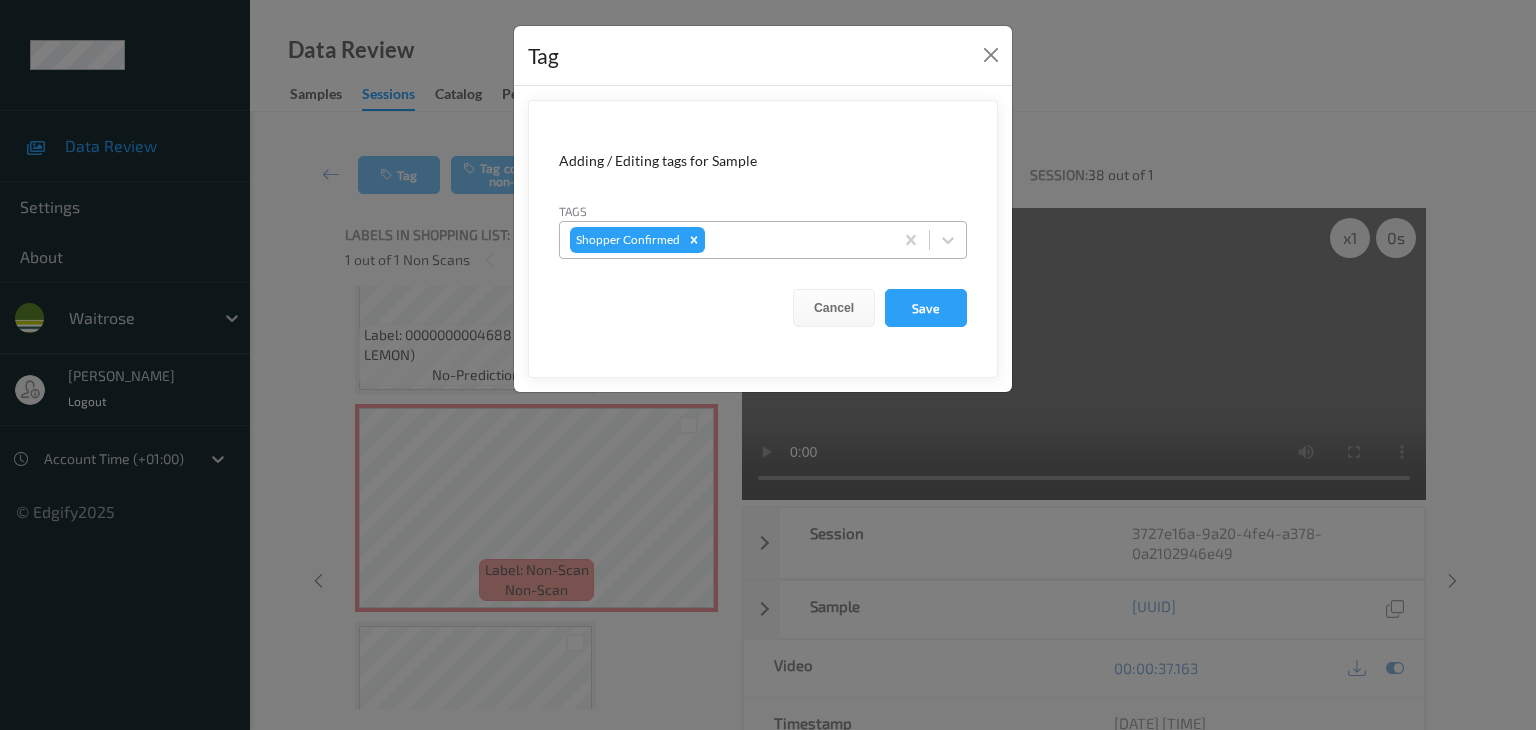 click at bounding box center [796, 240] 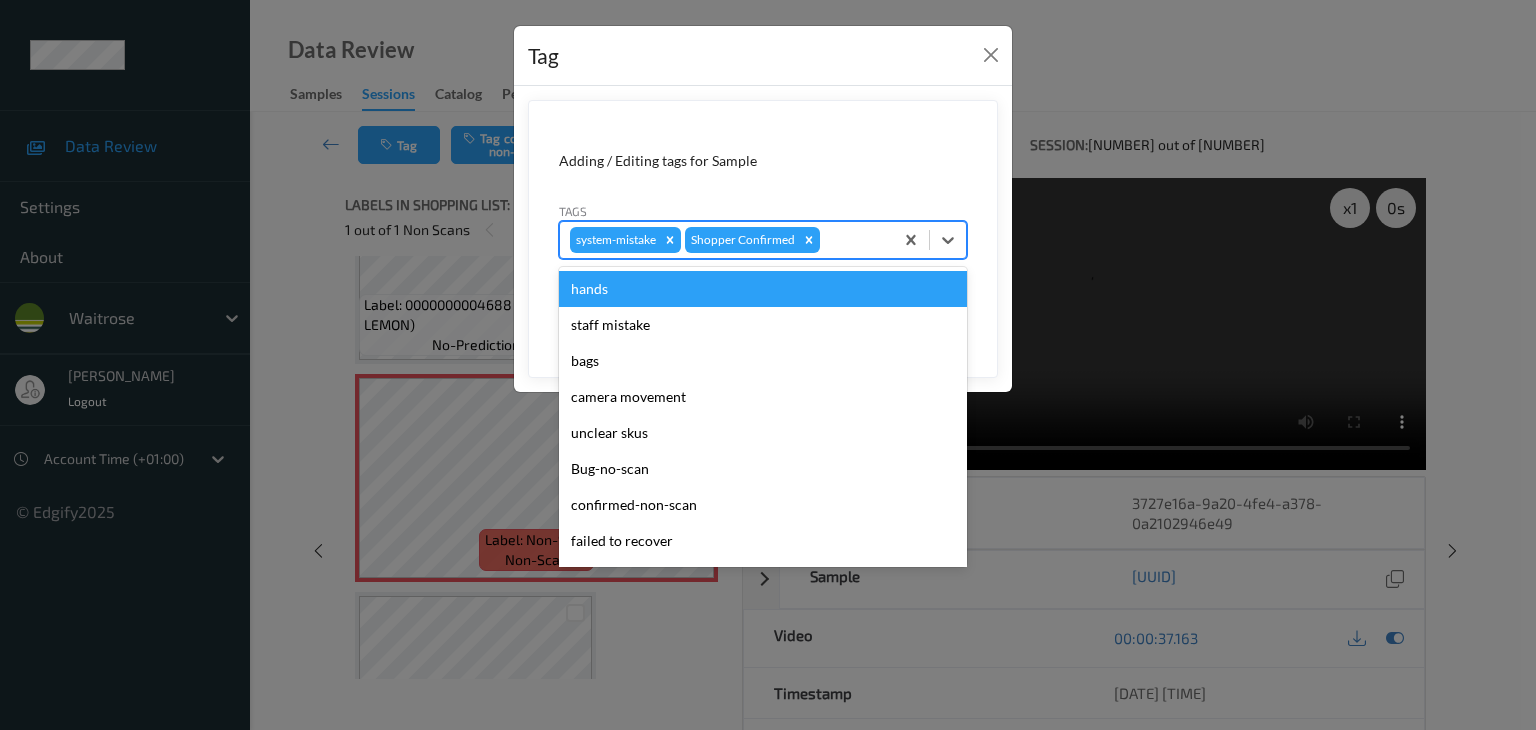 type on "p" 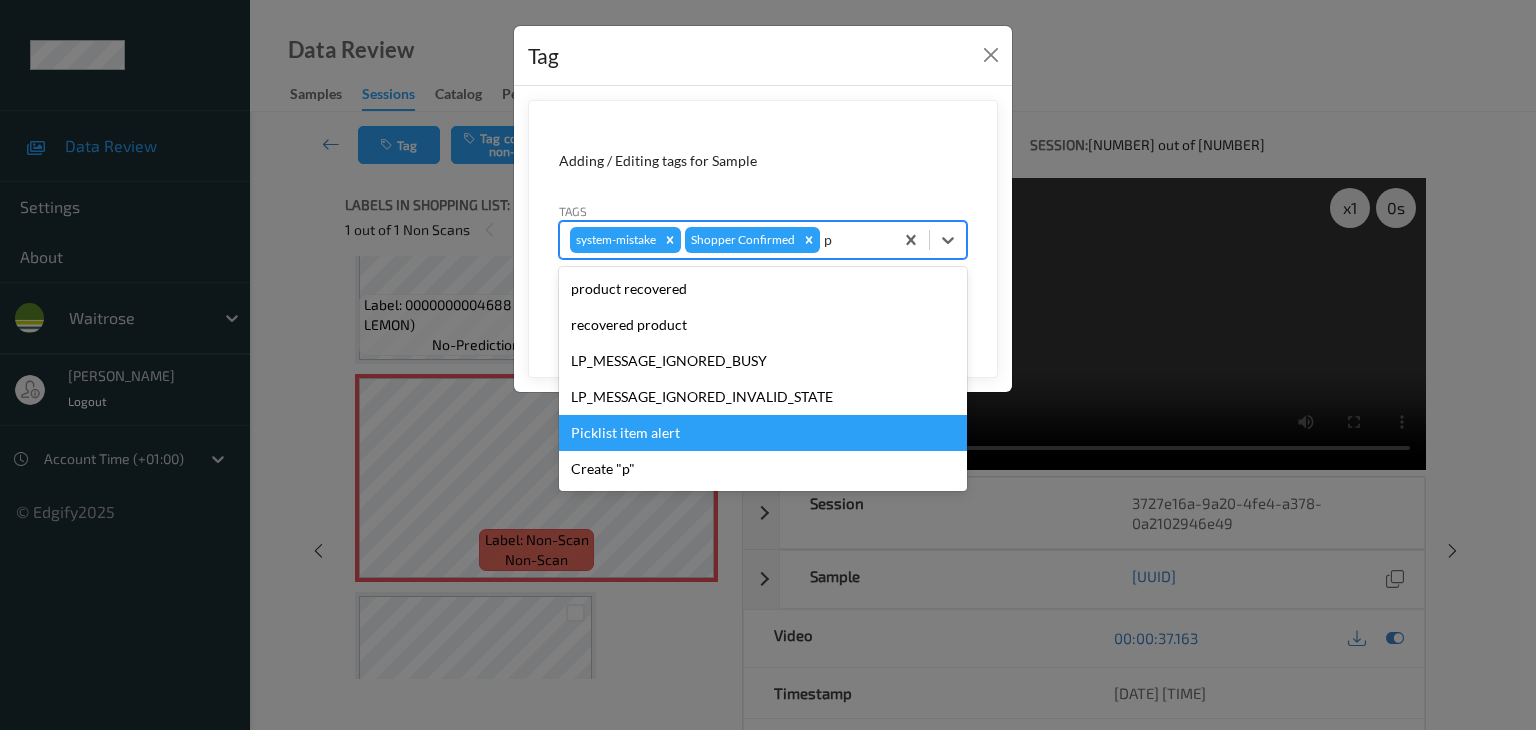 click on "Picklist item alert" at bounding box center (763, 433) 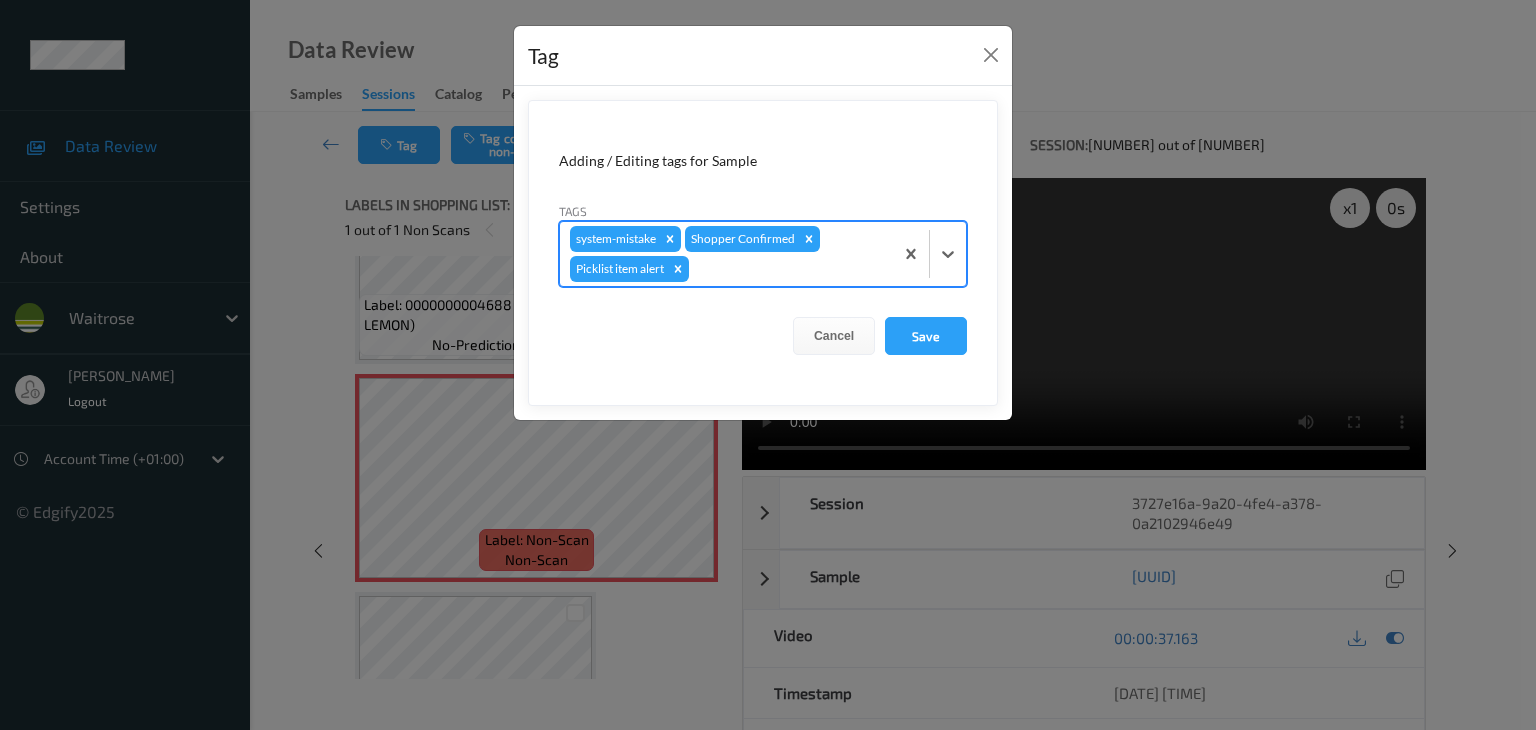 type on "u" 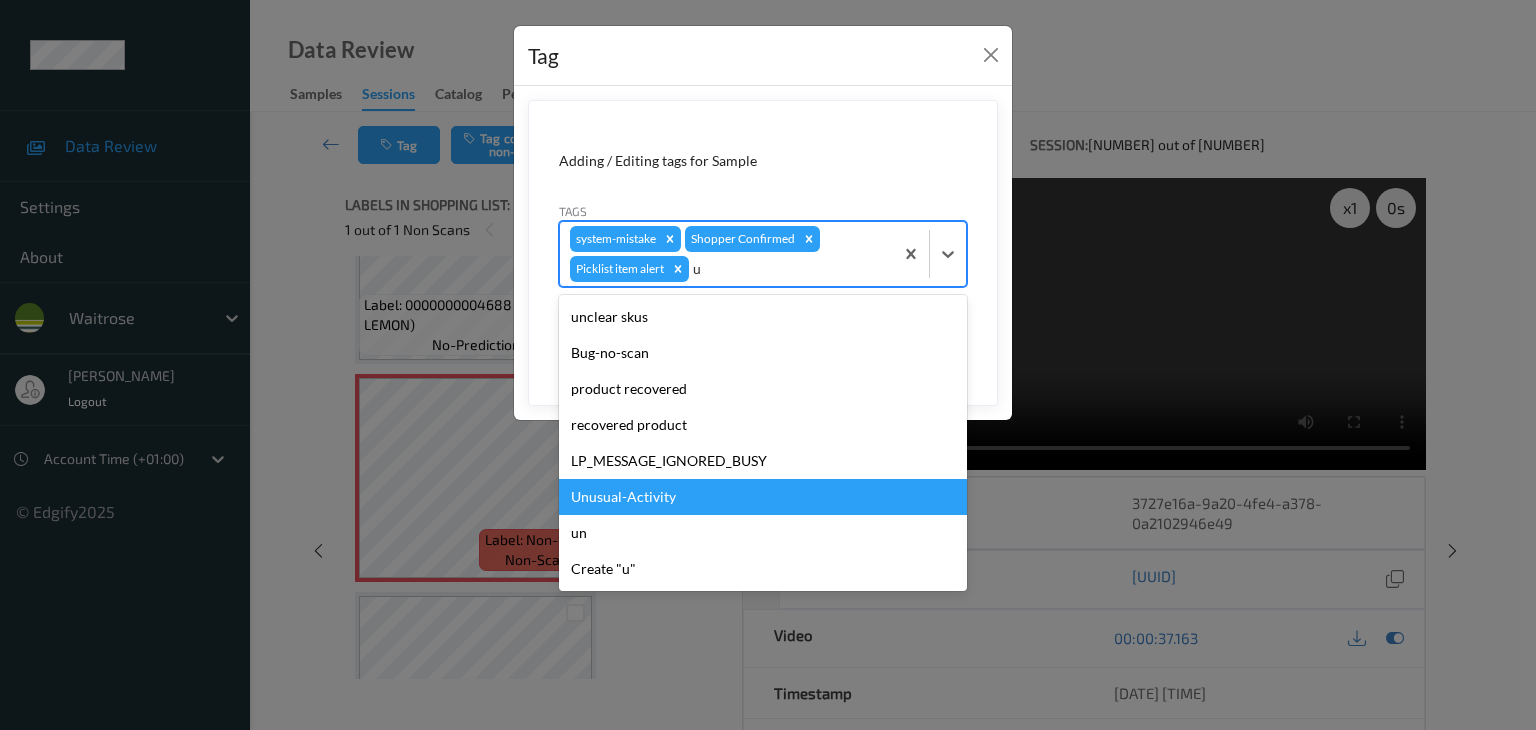 click on "Unusual-Activity" at bounding box center (763, 497) 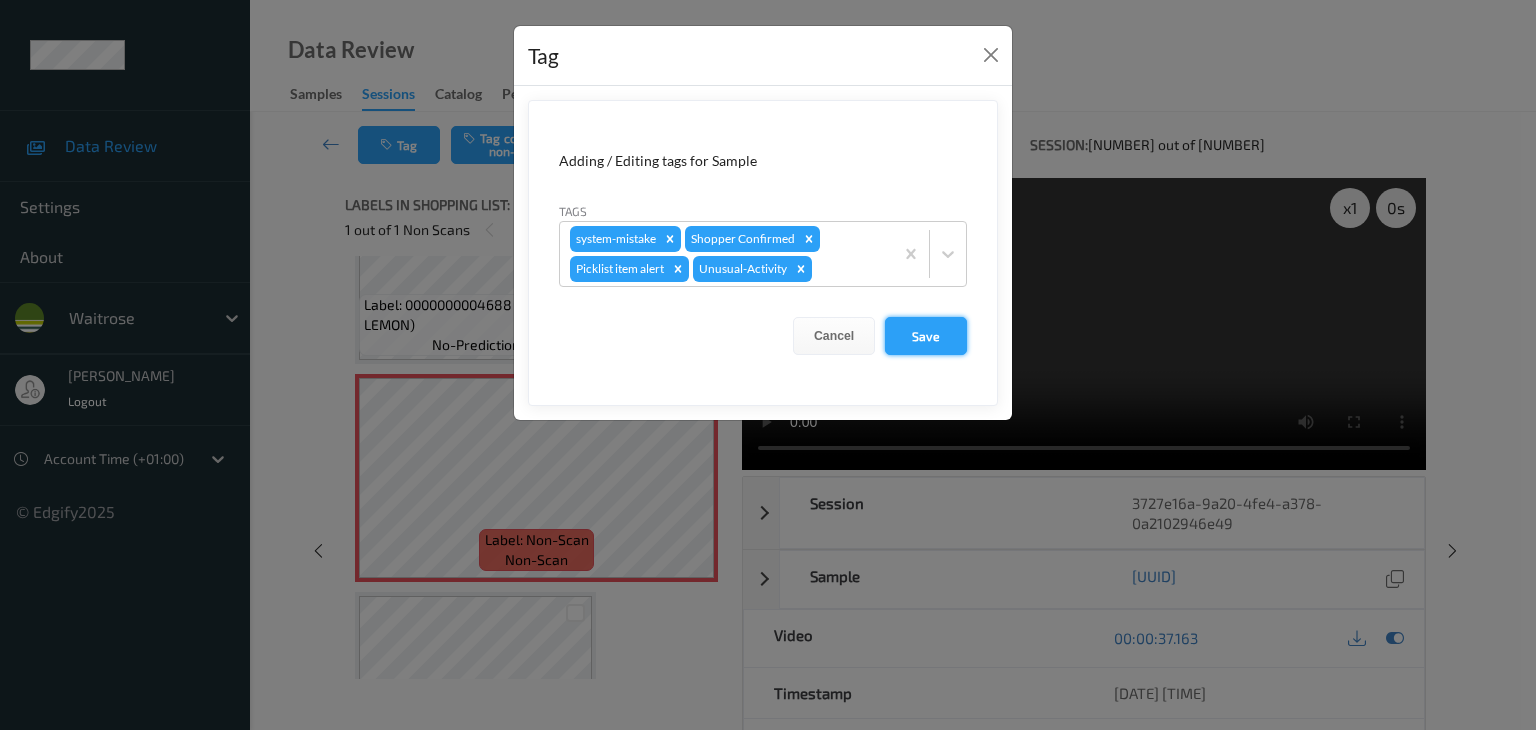 click on "Save" at bounding box center (926, 336) 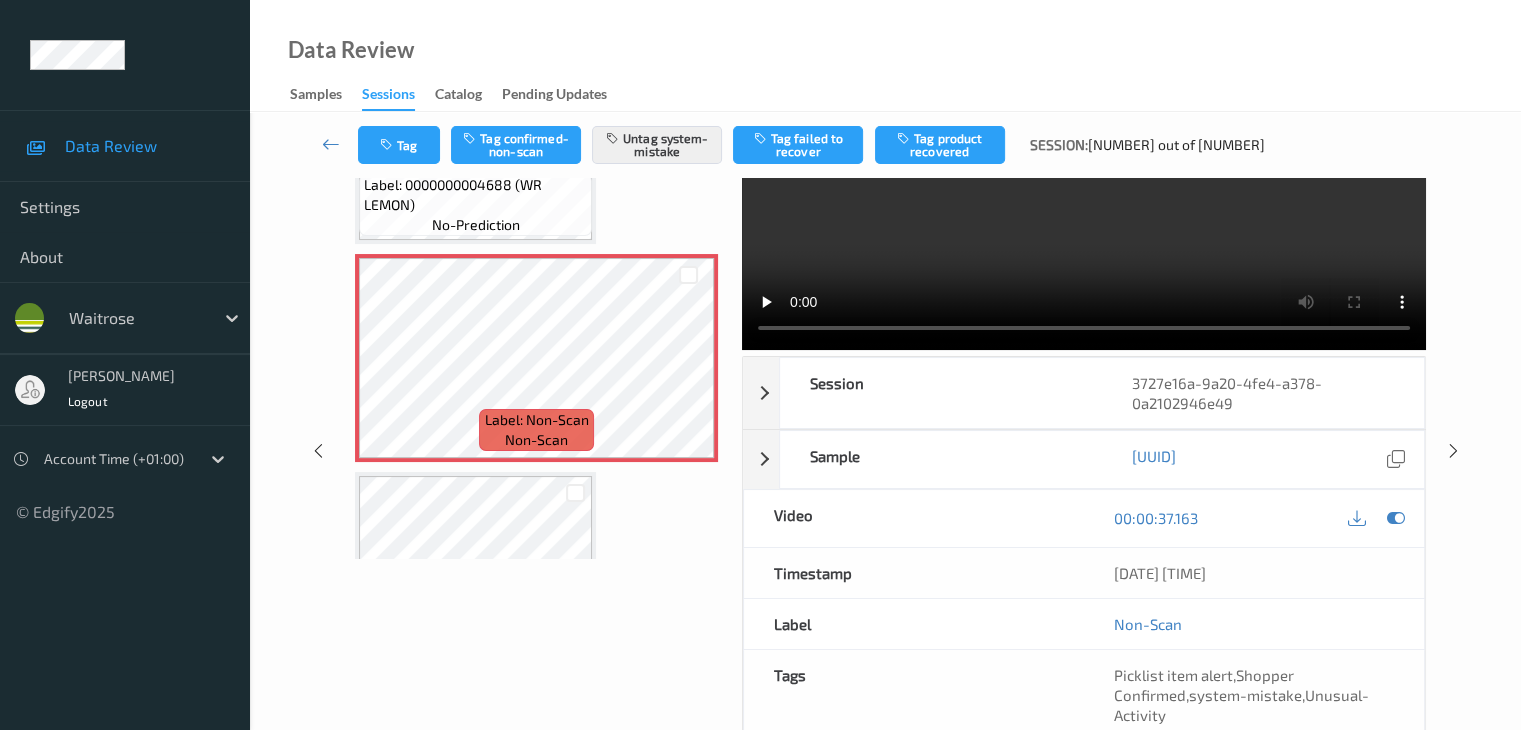 scroll, scrollTop: 200, scrollLeft: 0, axis: vertical 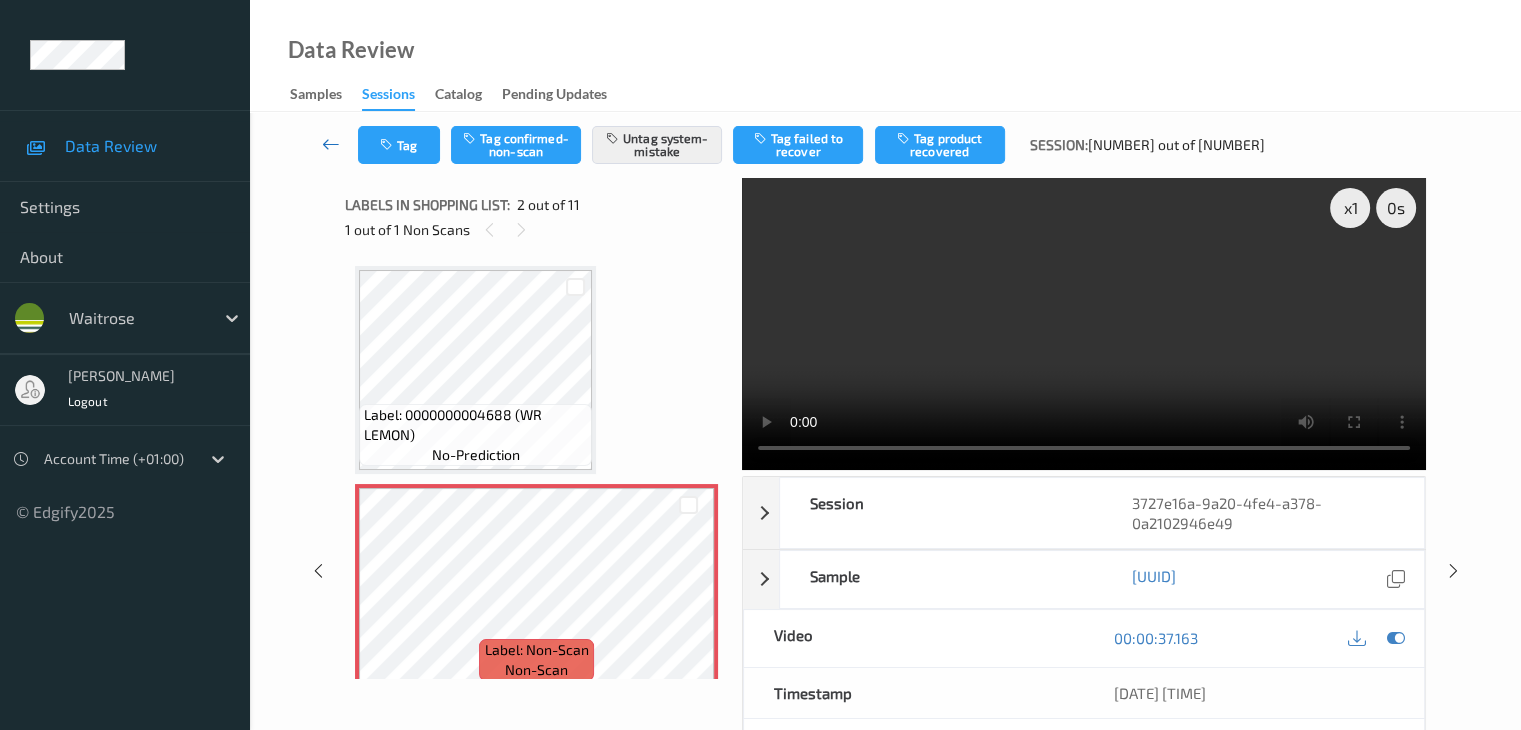 click at bounding box center (331, 144) 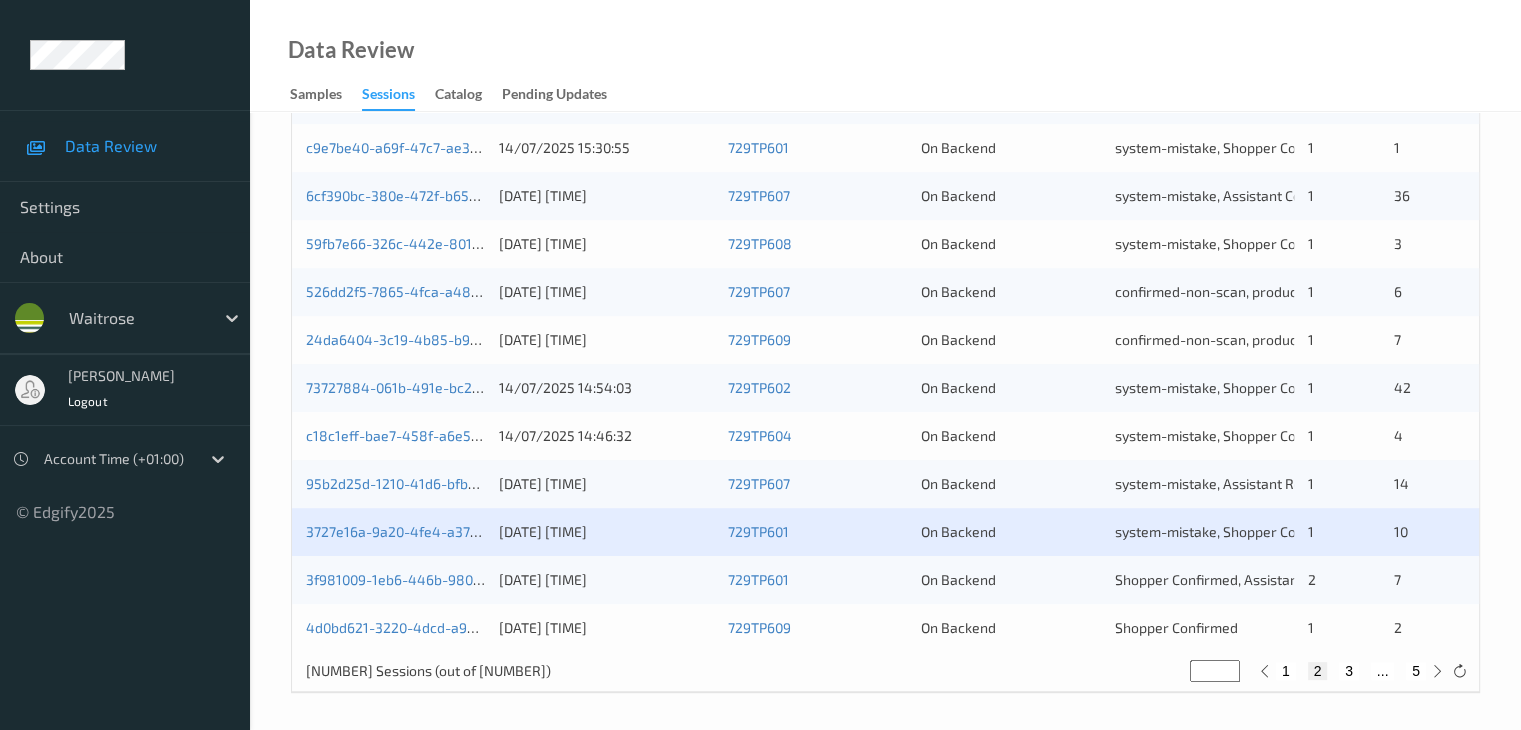 scroll, scrollTop: 932, scrollLeft: 0, axis: vertical 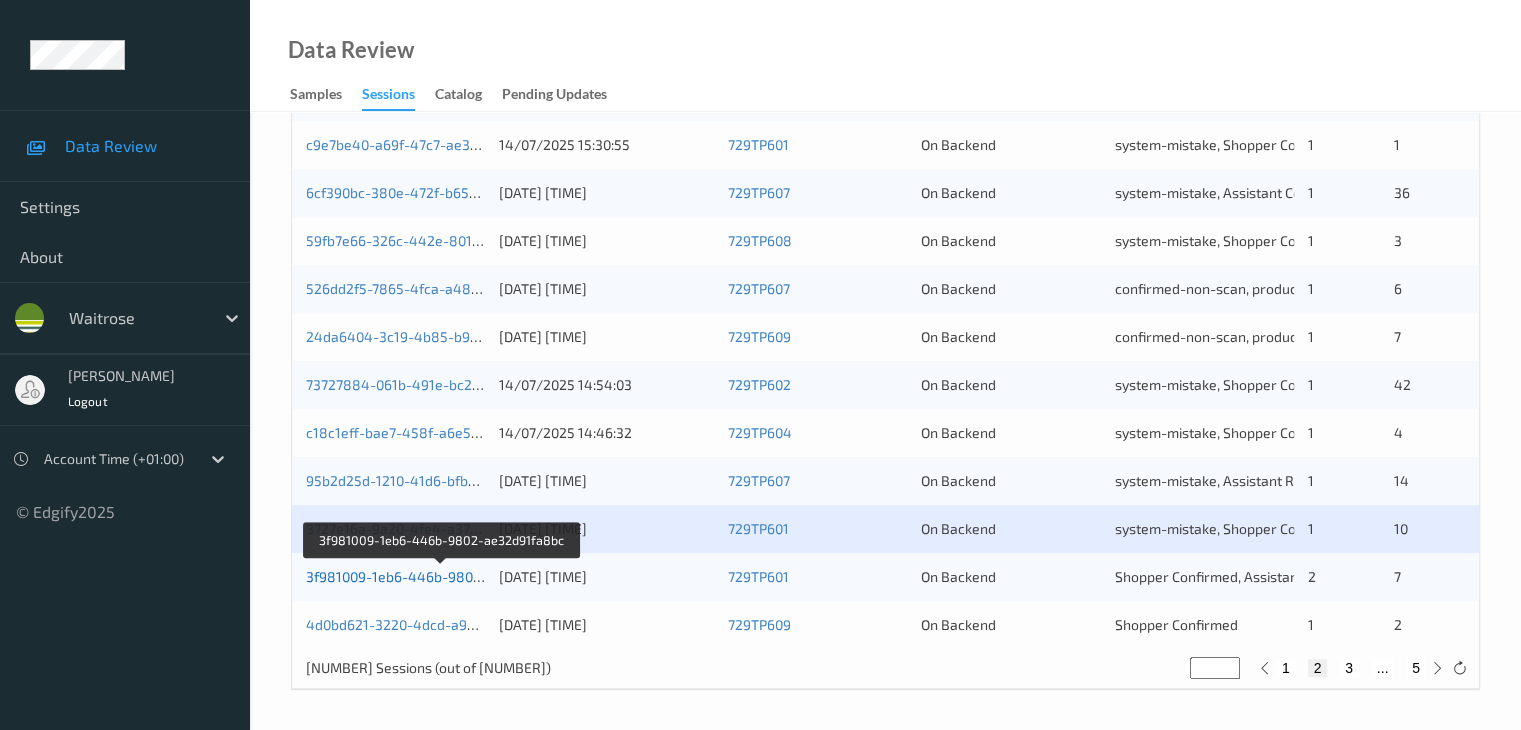 click on "3f981009-1eb6-446b-9802-ae32d91fa8bc" at bounding box center [442, 576] 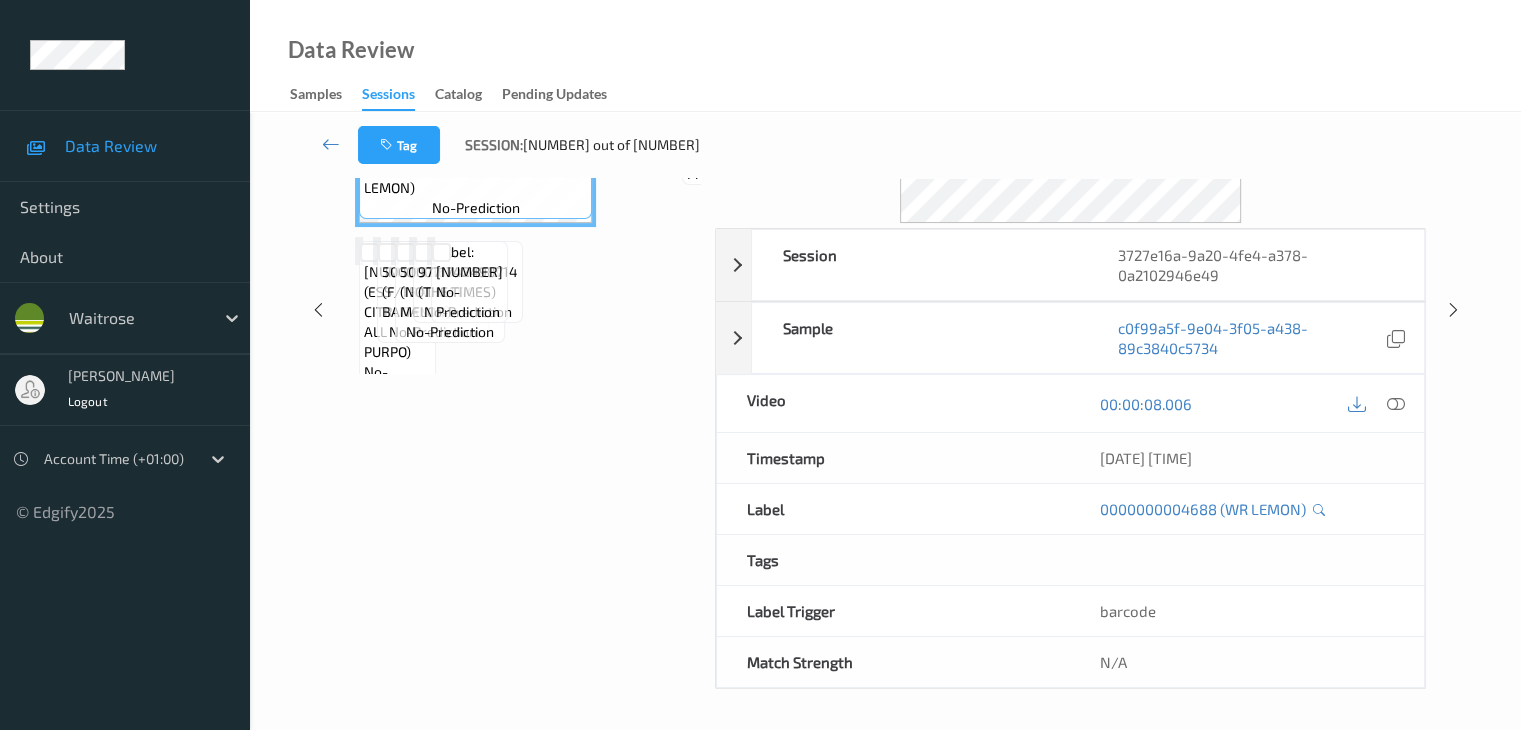 scroll, scrollTop: 244, scrollLeft: 0, axis: vertical 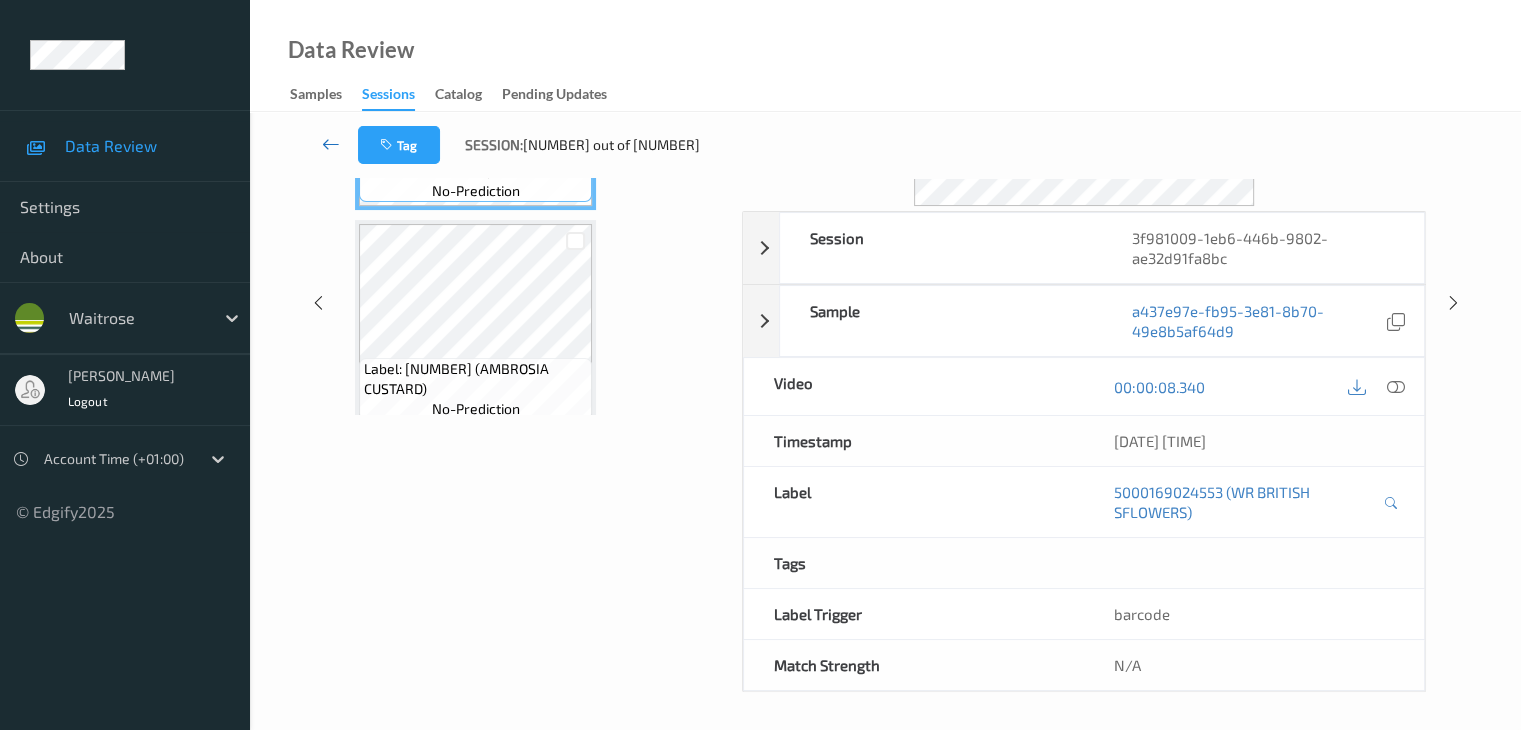 click at bounding box center [331, 144] 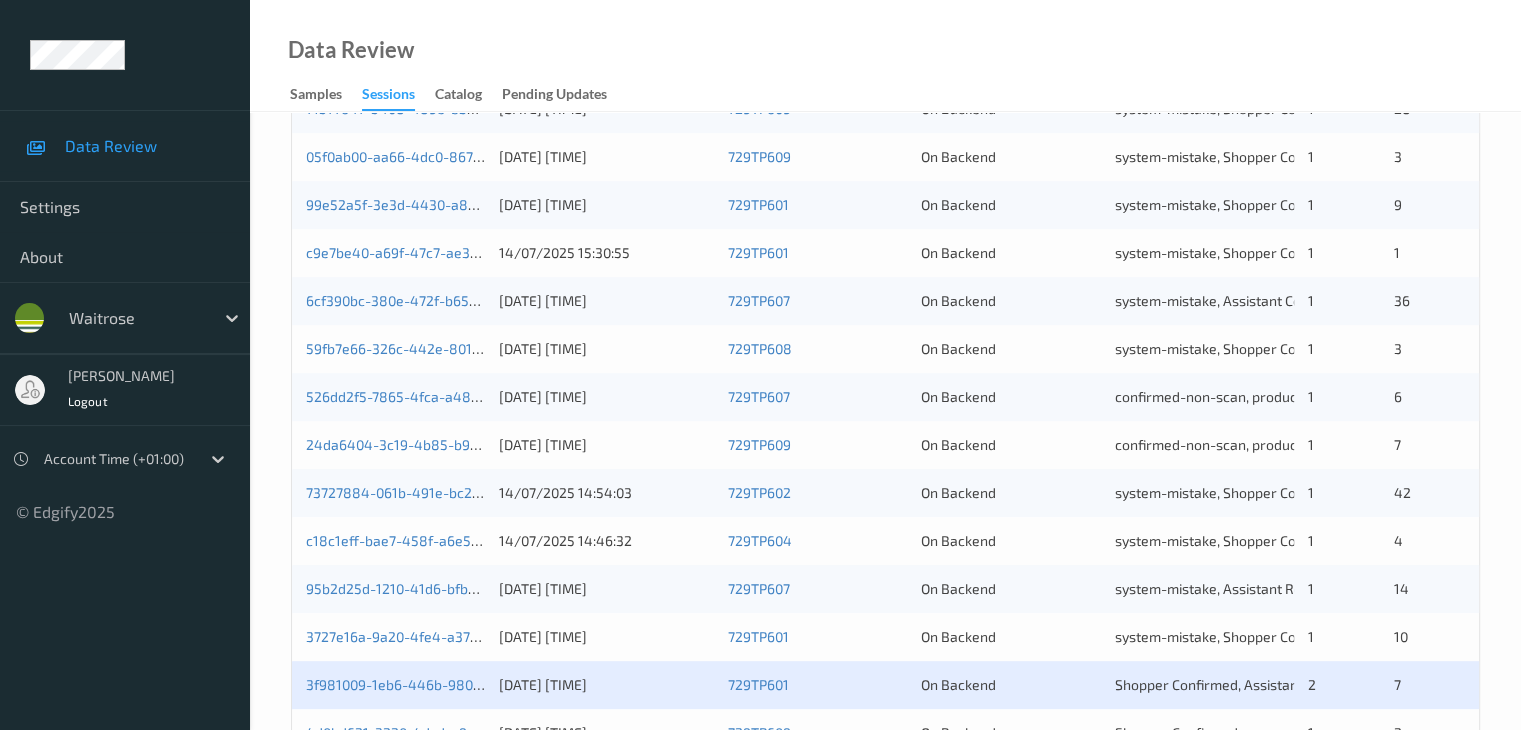 scroll, scrollTop: 932, scrollLeft: 0, axis: vertical 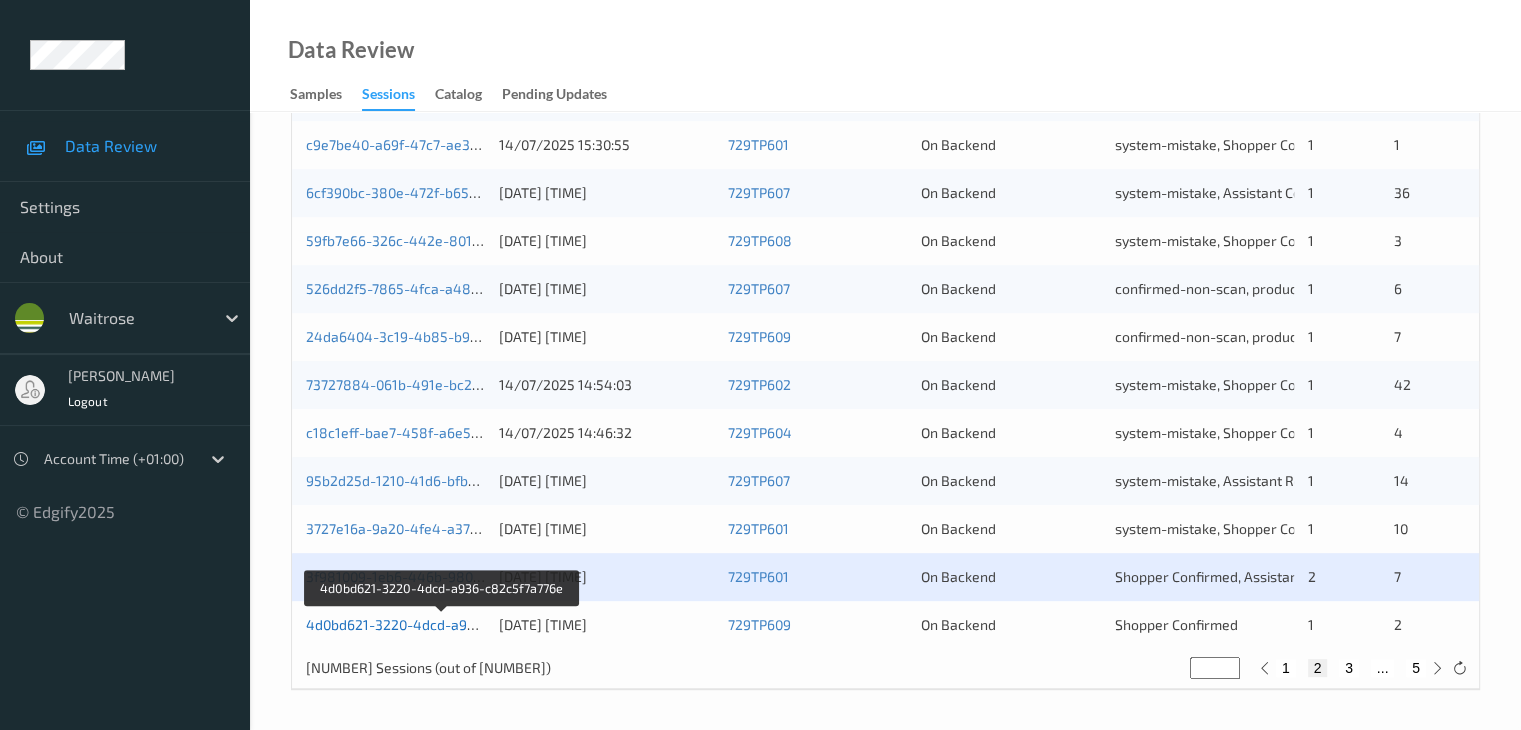 click on "4d0bd621-3220-4dcd-a936-c82c5f7a776e" at bounding box center [442, 624] 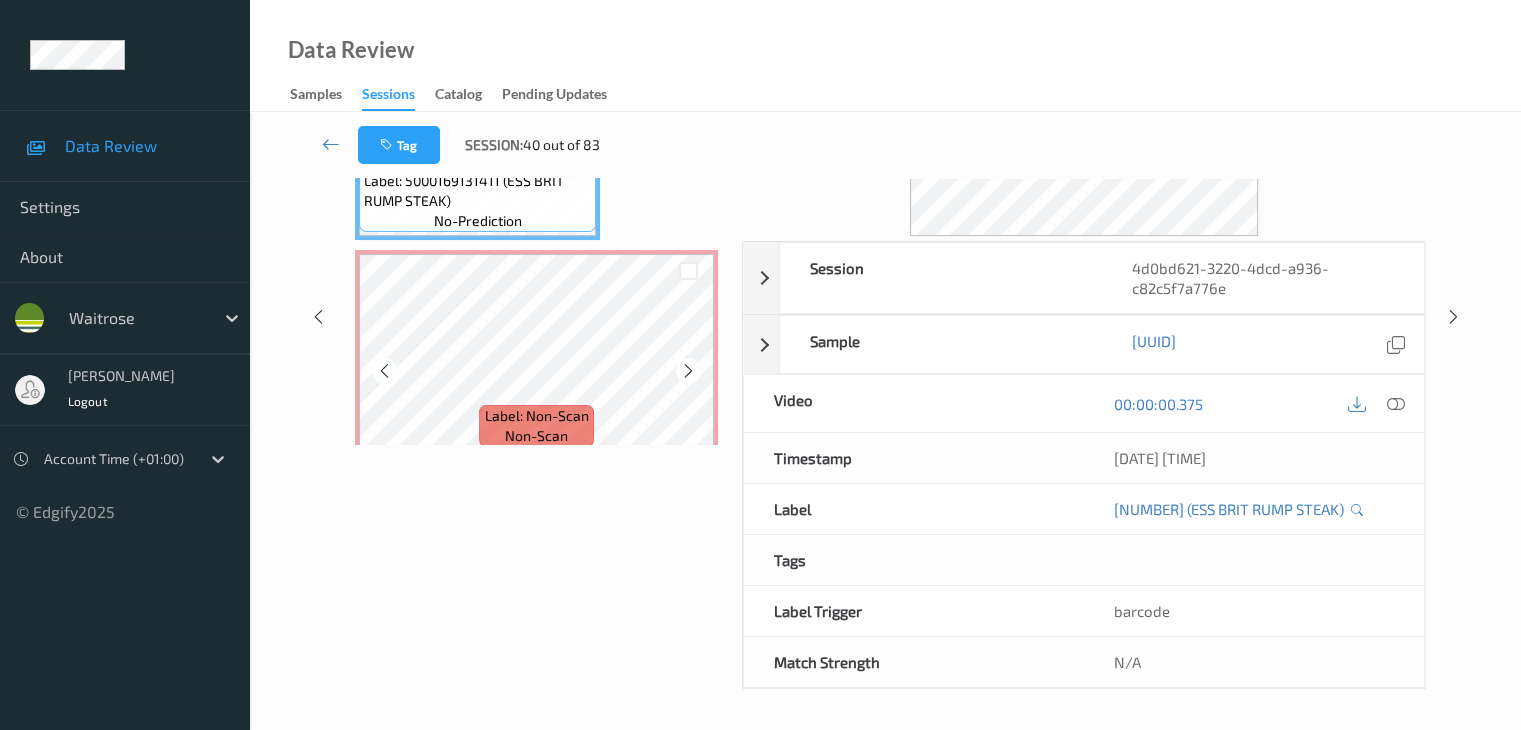 scroll, scrollTop: 0, scrollLeft: 0, axis: both 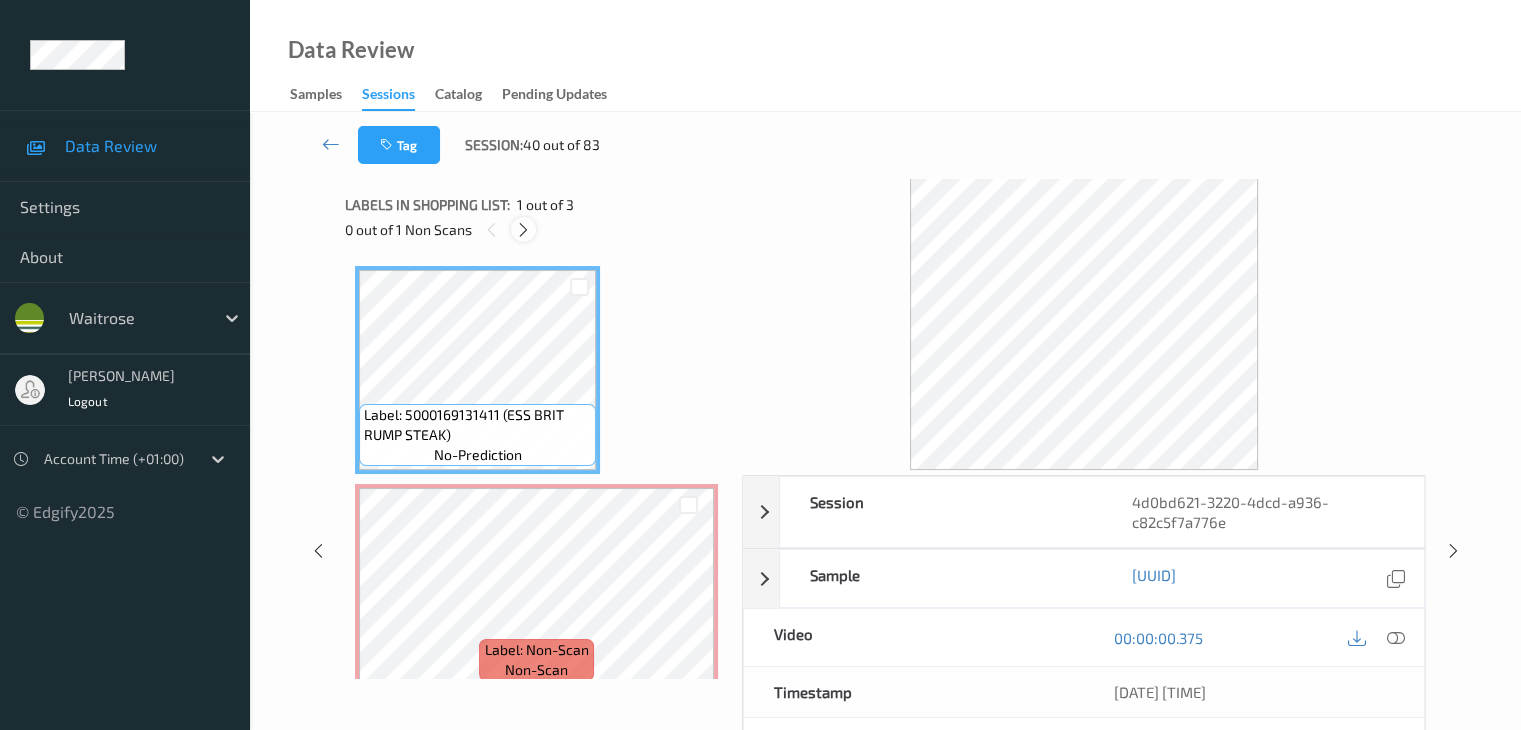 click at bounding box center [523, 230] 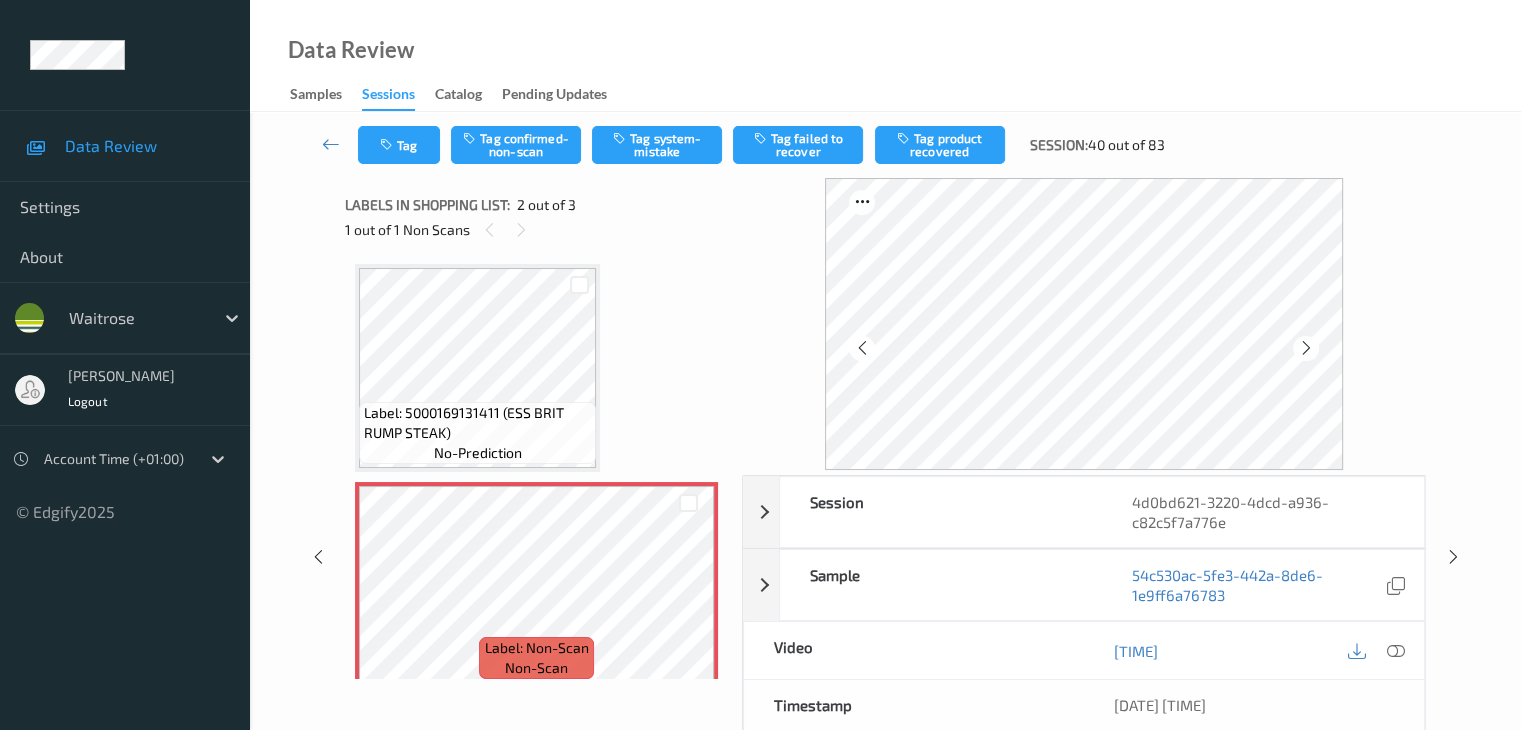scroll, scrollTop: 0, scrollLeft: 0, axis: both 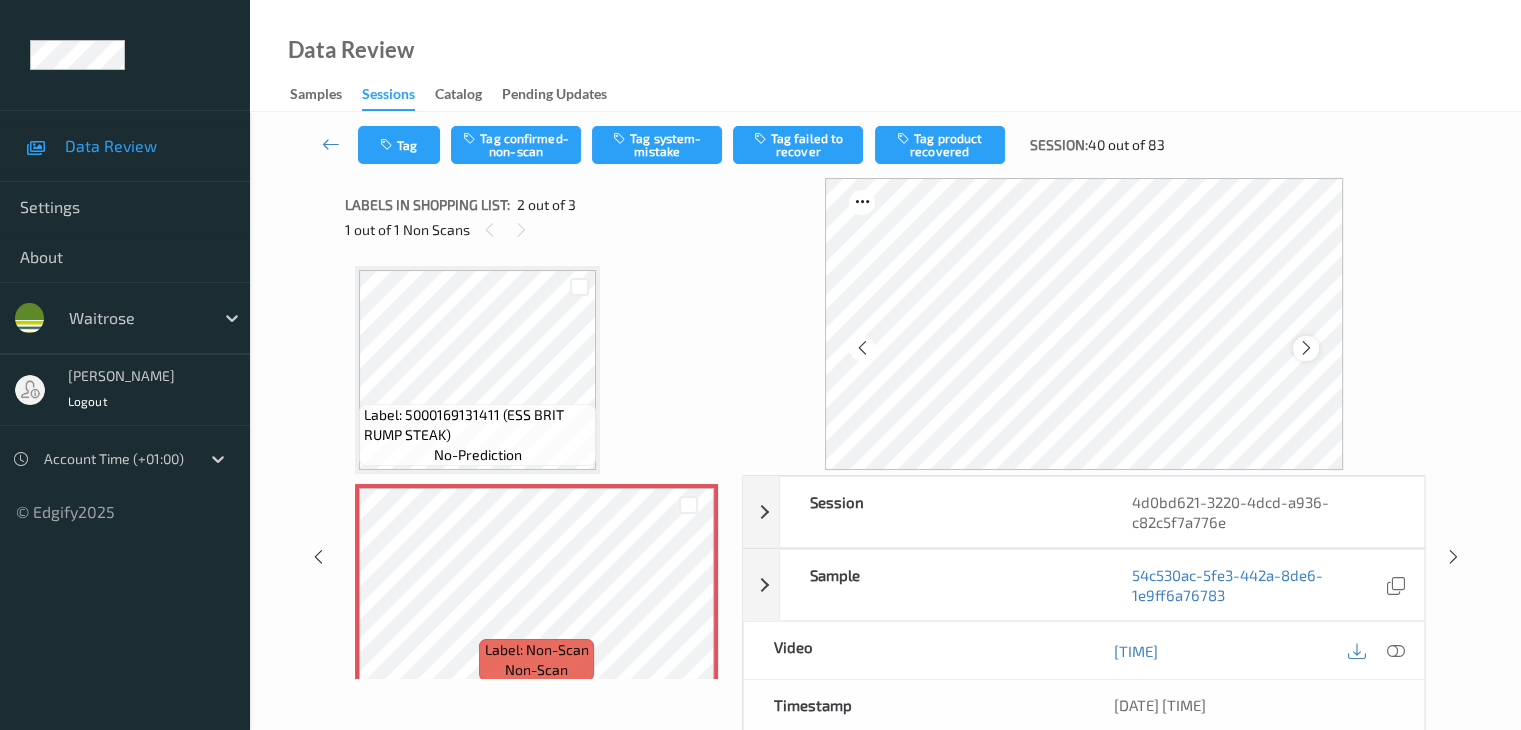 click at bounding box center (1306, 348) 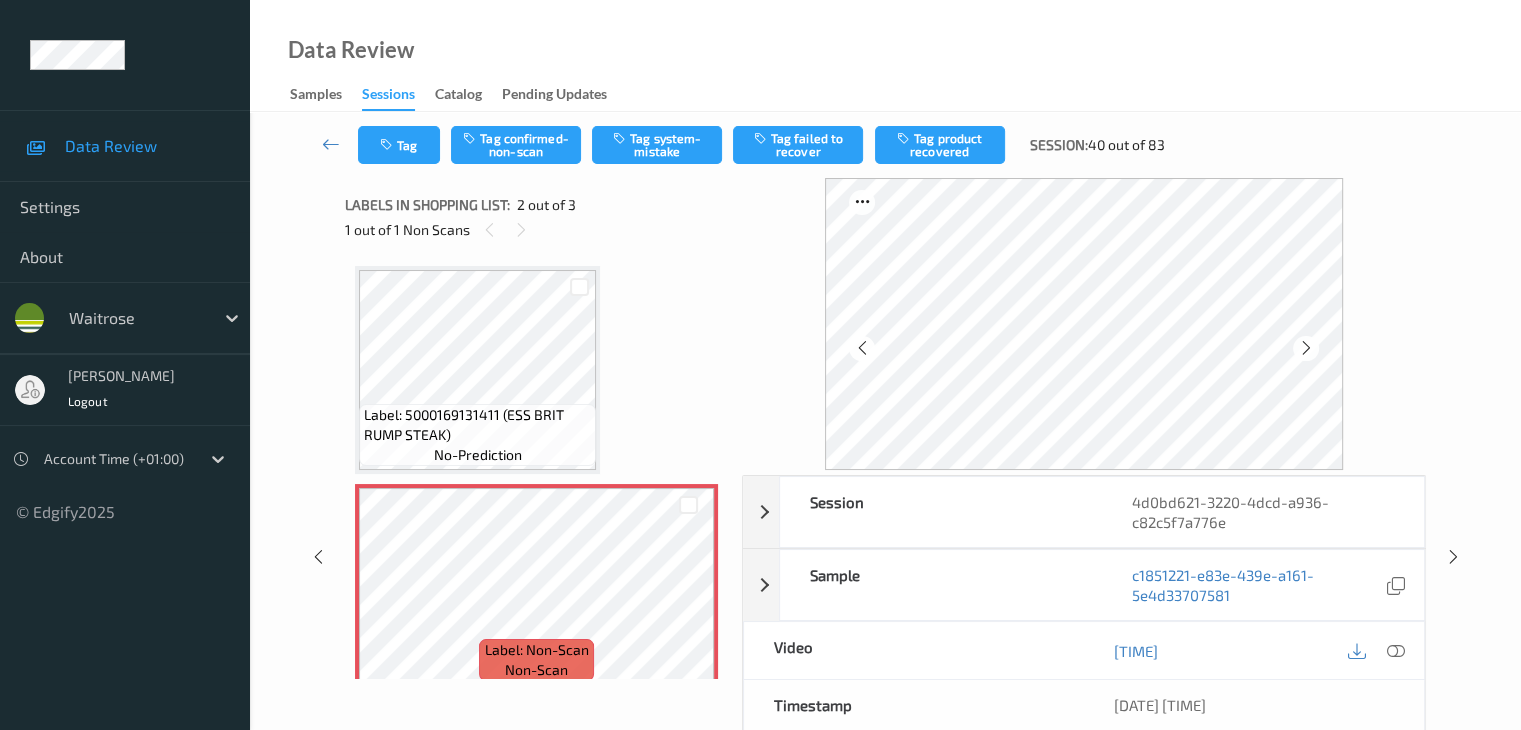 click at bounding box center [1306, 348] 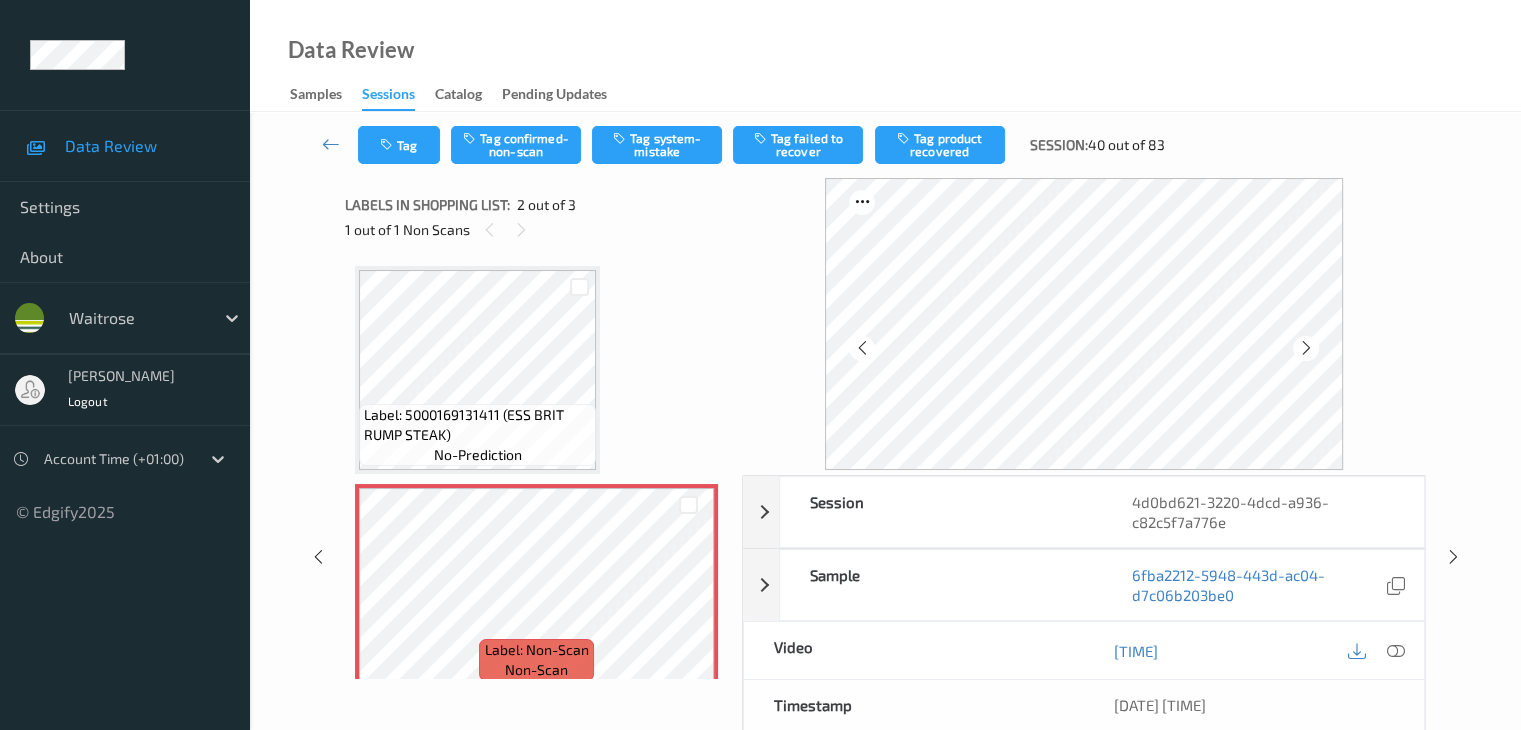 click at bounding box center [1306, 348] 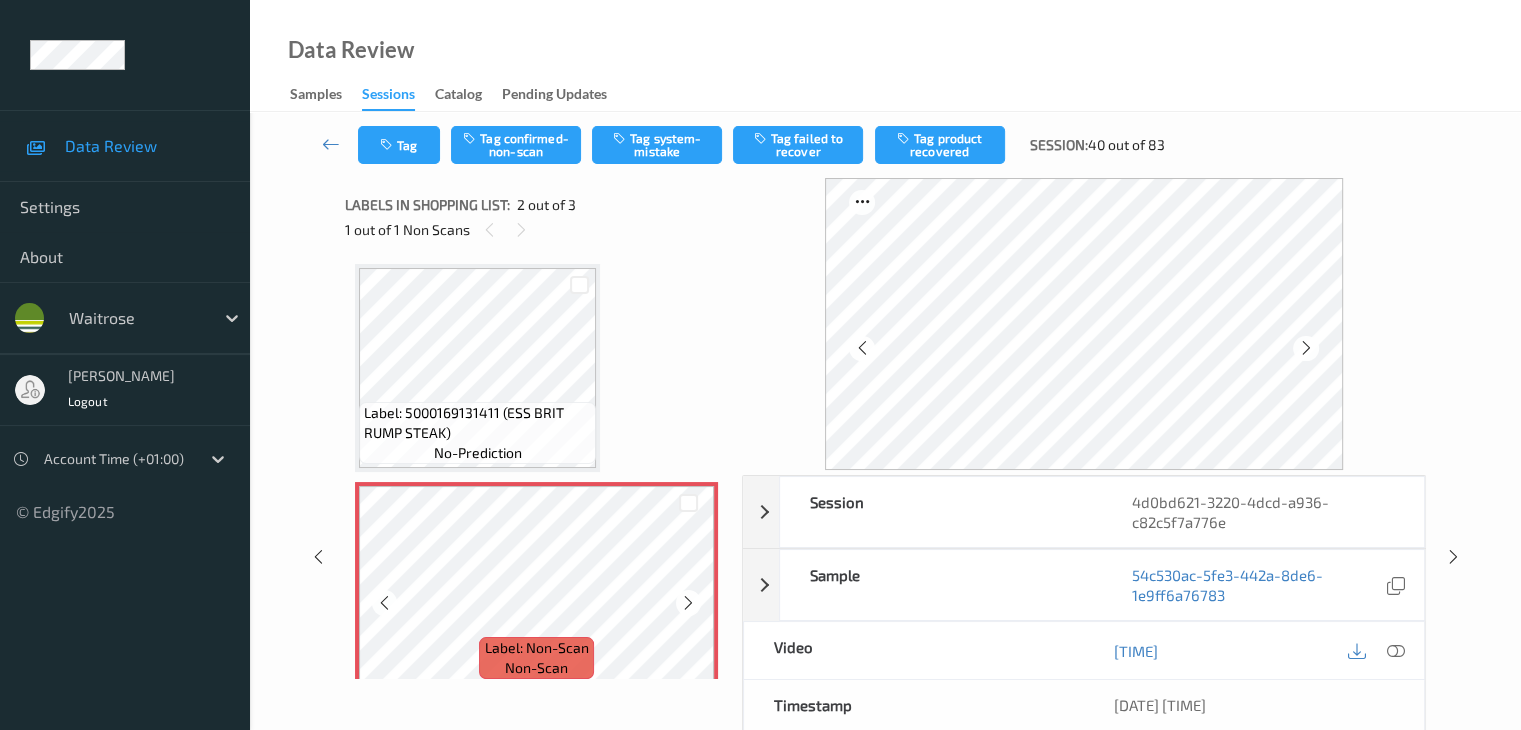 scroll, scrollTop: 0, scrollLeft: 0, axis: both 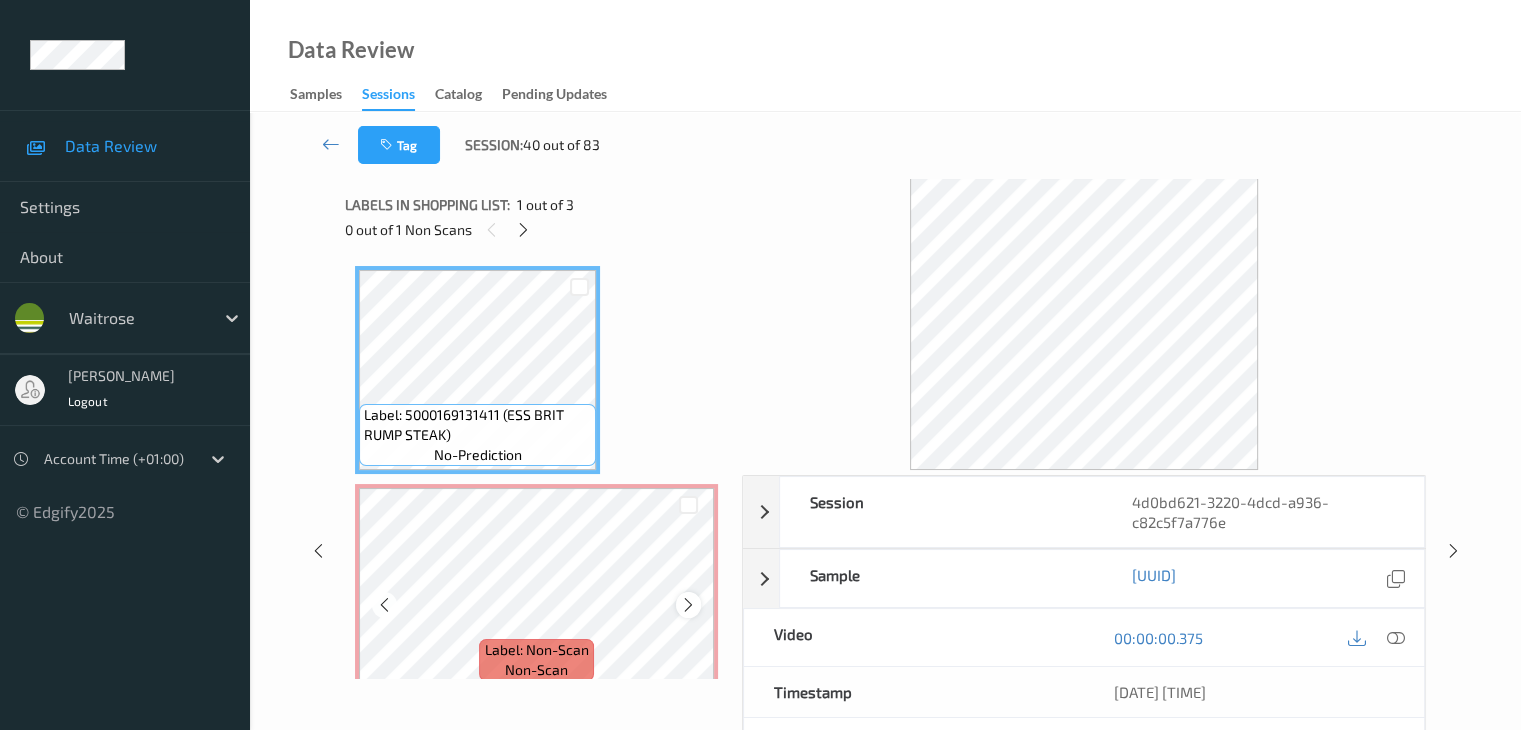 click at bounding box center (688, 605) 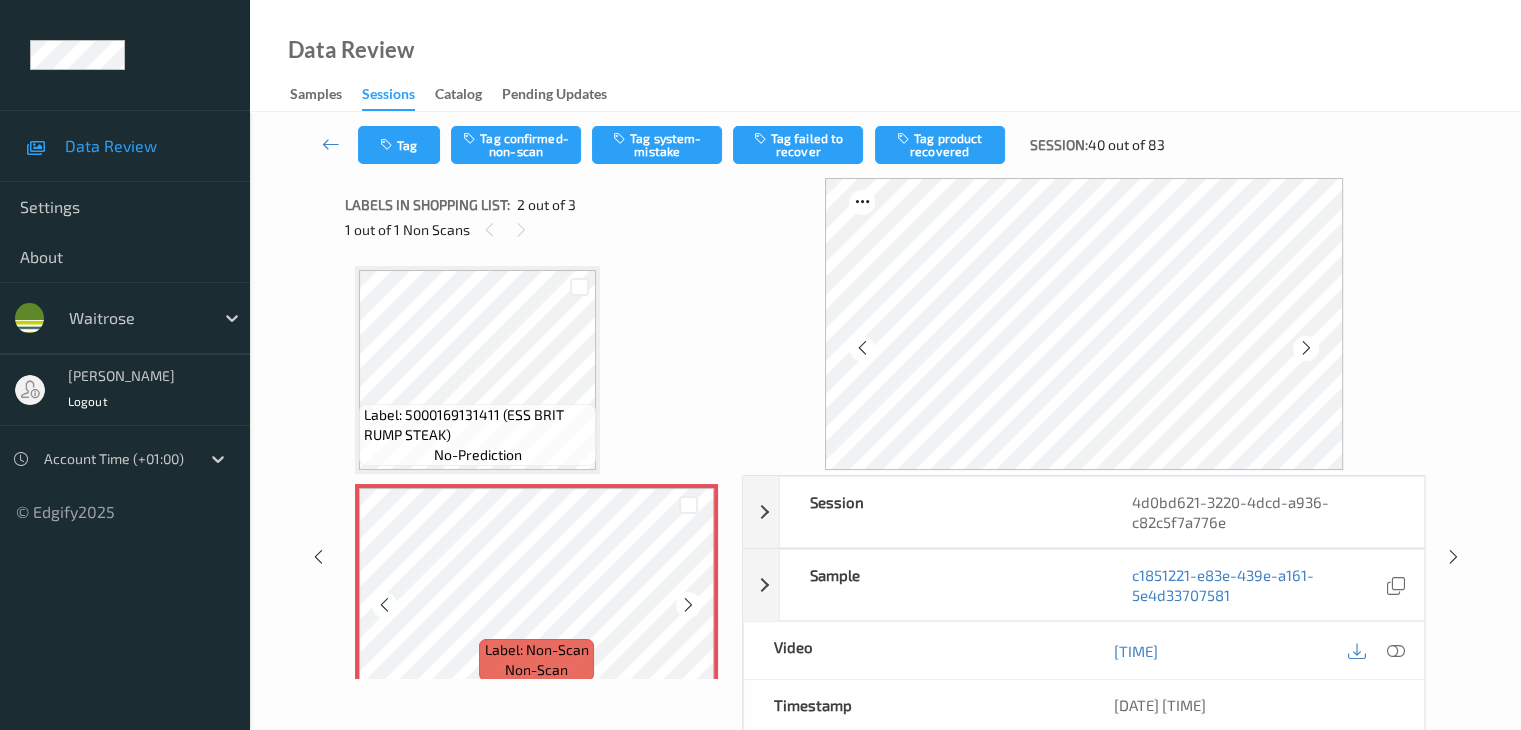 click at bounding box center [688, 605] 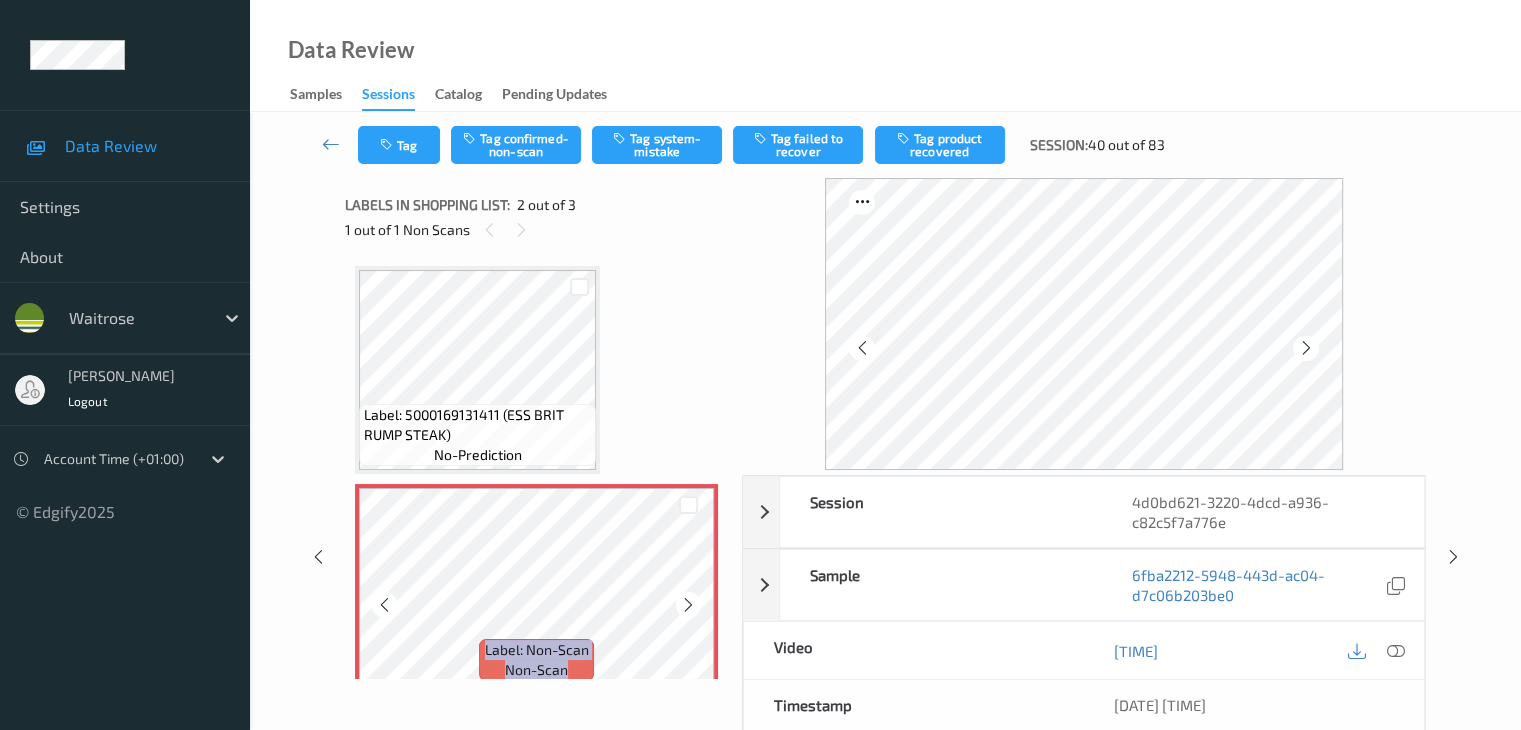 click at bounding box center (688, 605) 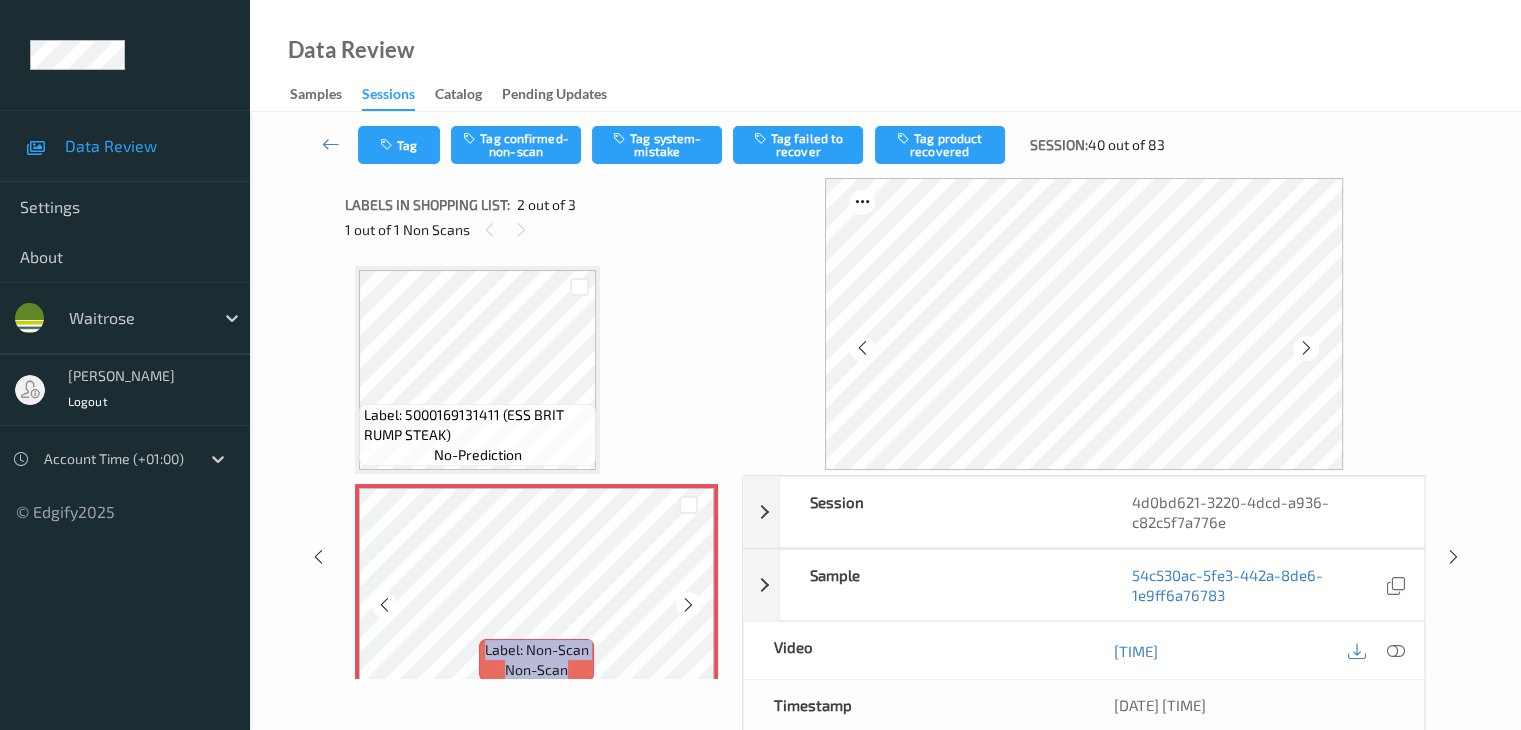 click at bounding box center (688, 605) 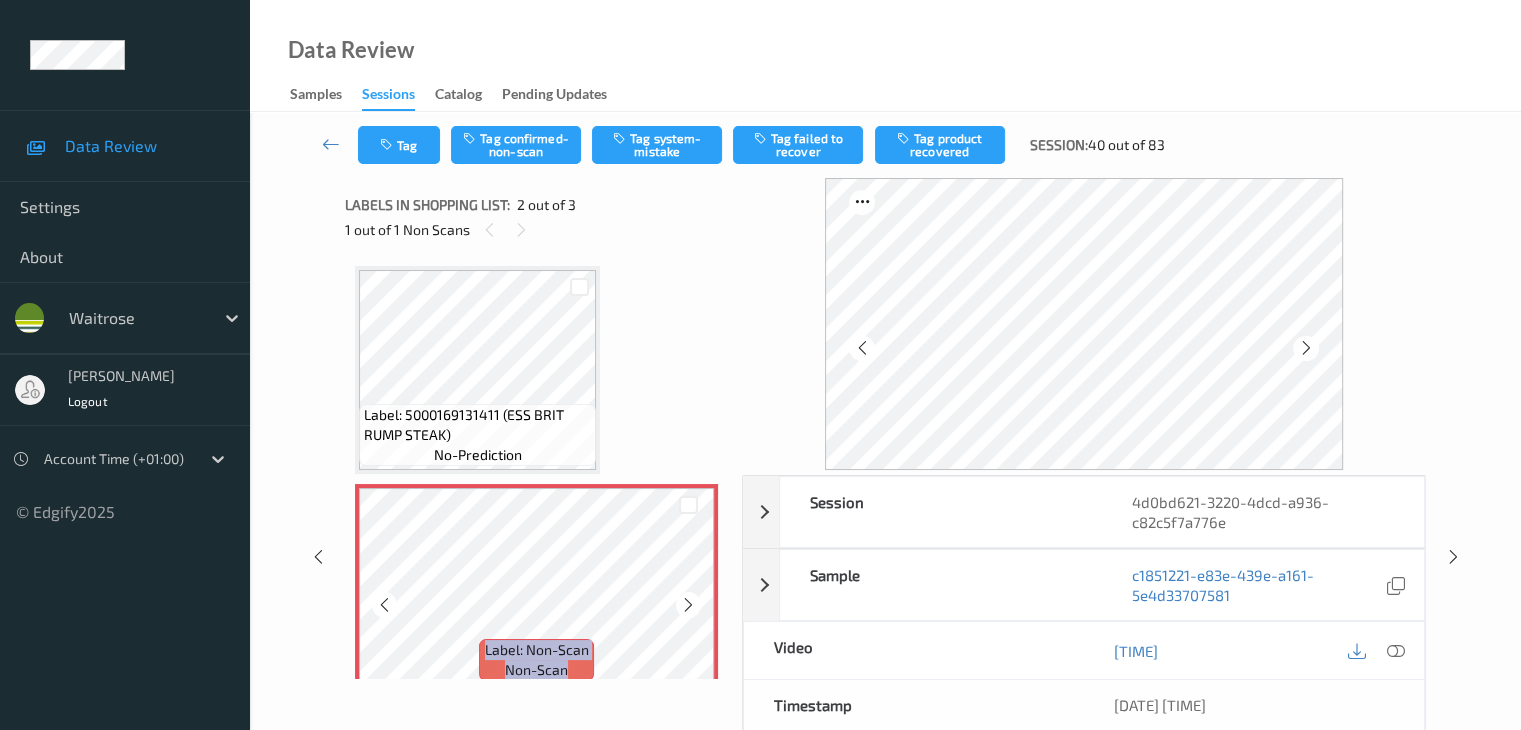 click at bounding box center [688, 605] 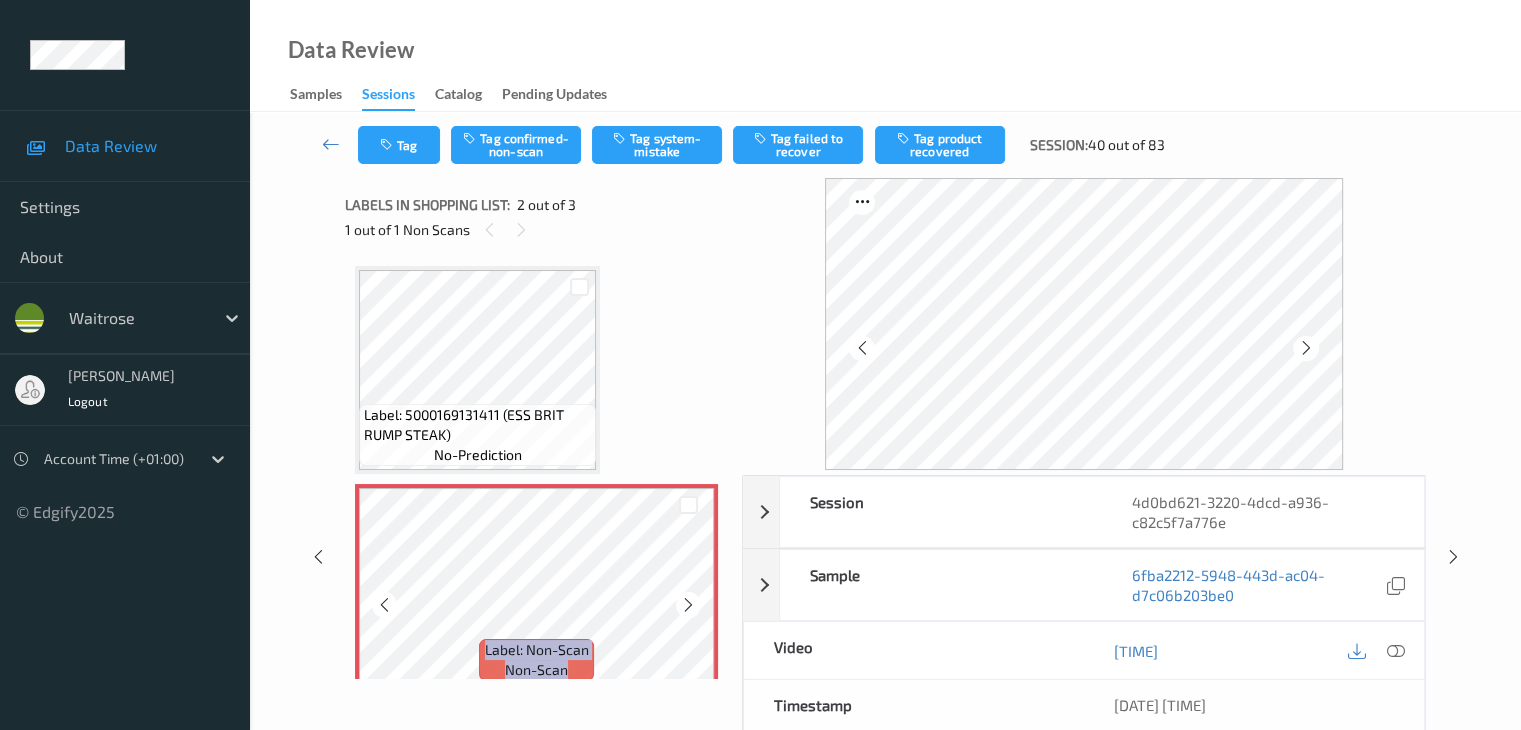 click at bounding box center [688, 605] 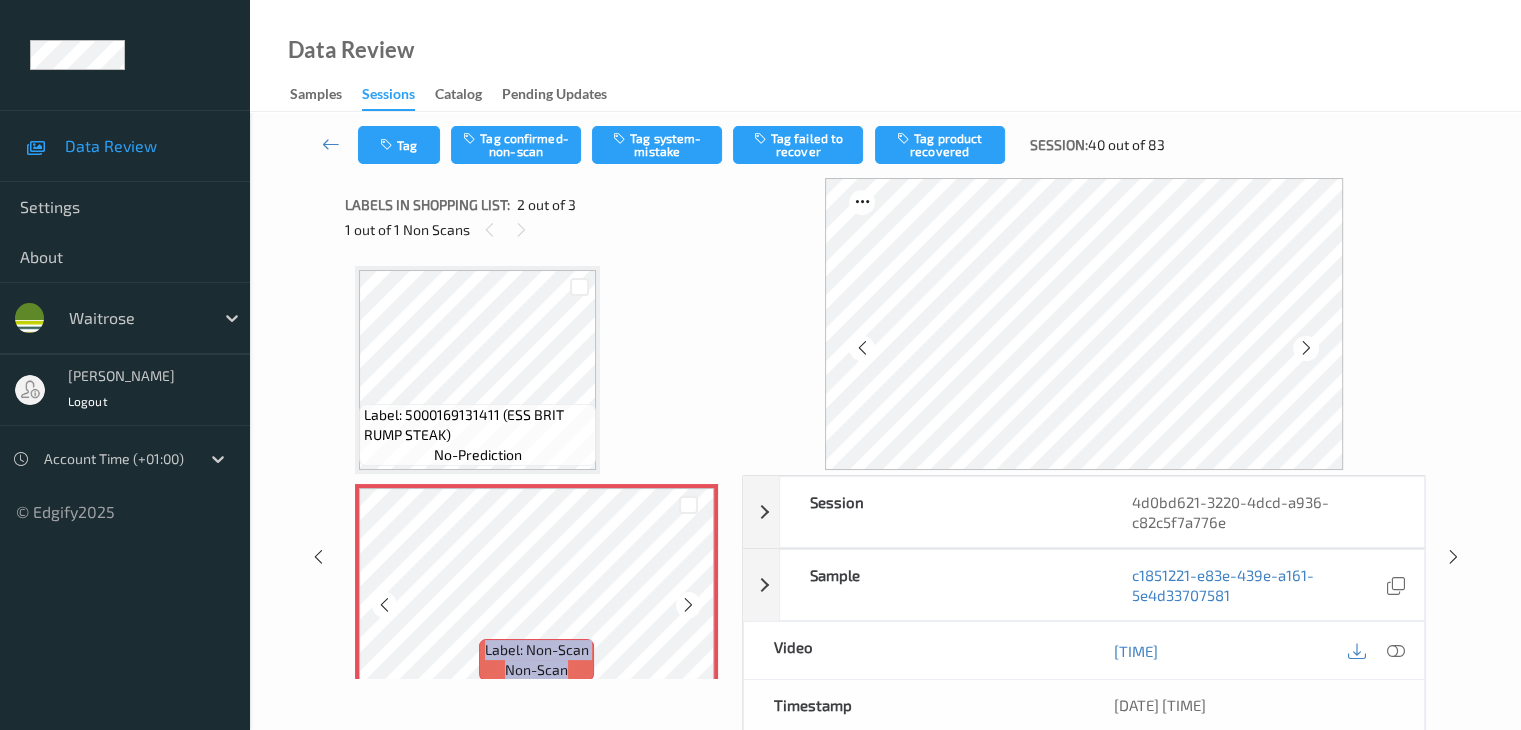 click at bounding box center (688, 605) 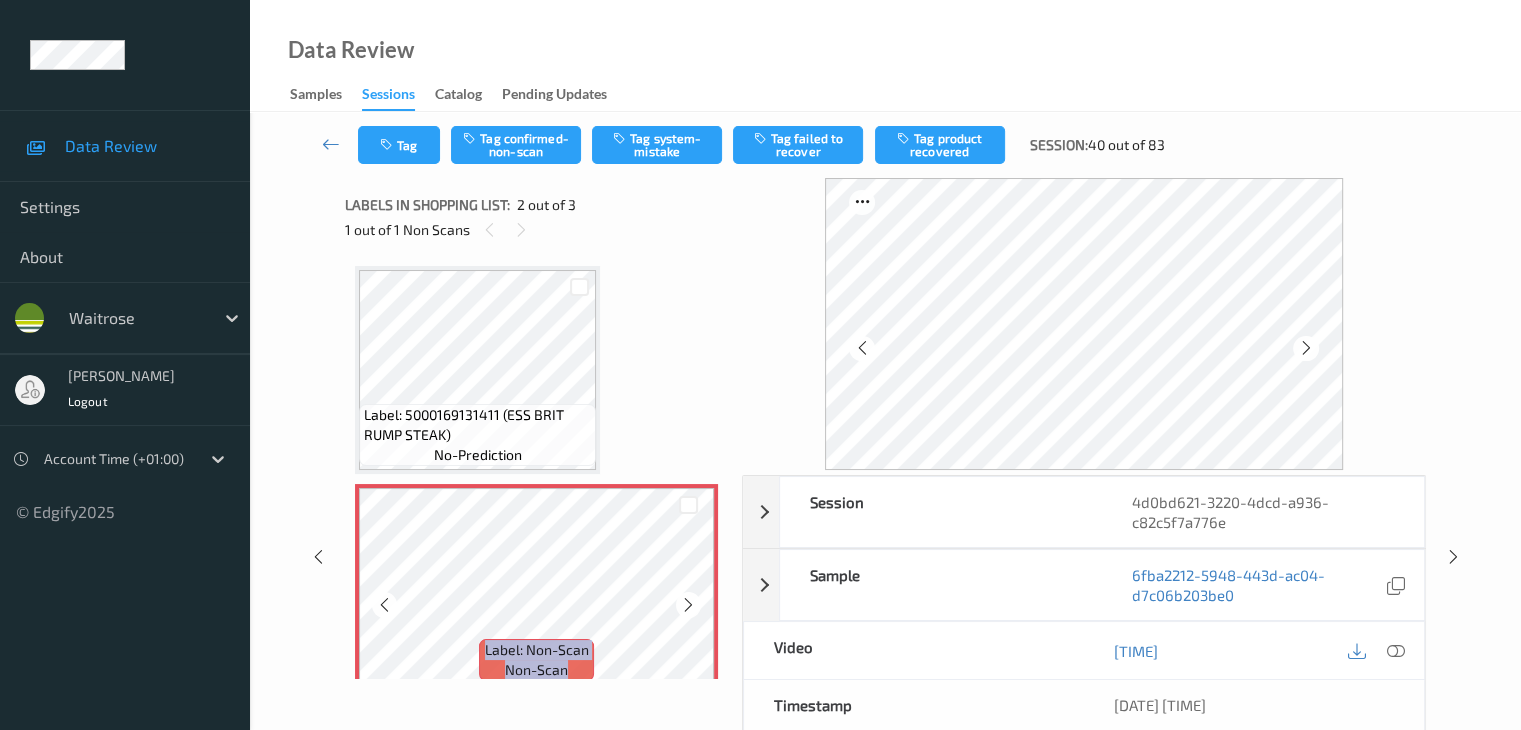 click at bounding box center [688, 605] 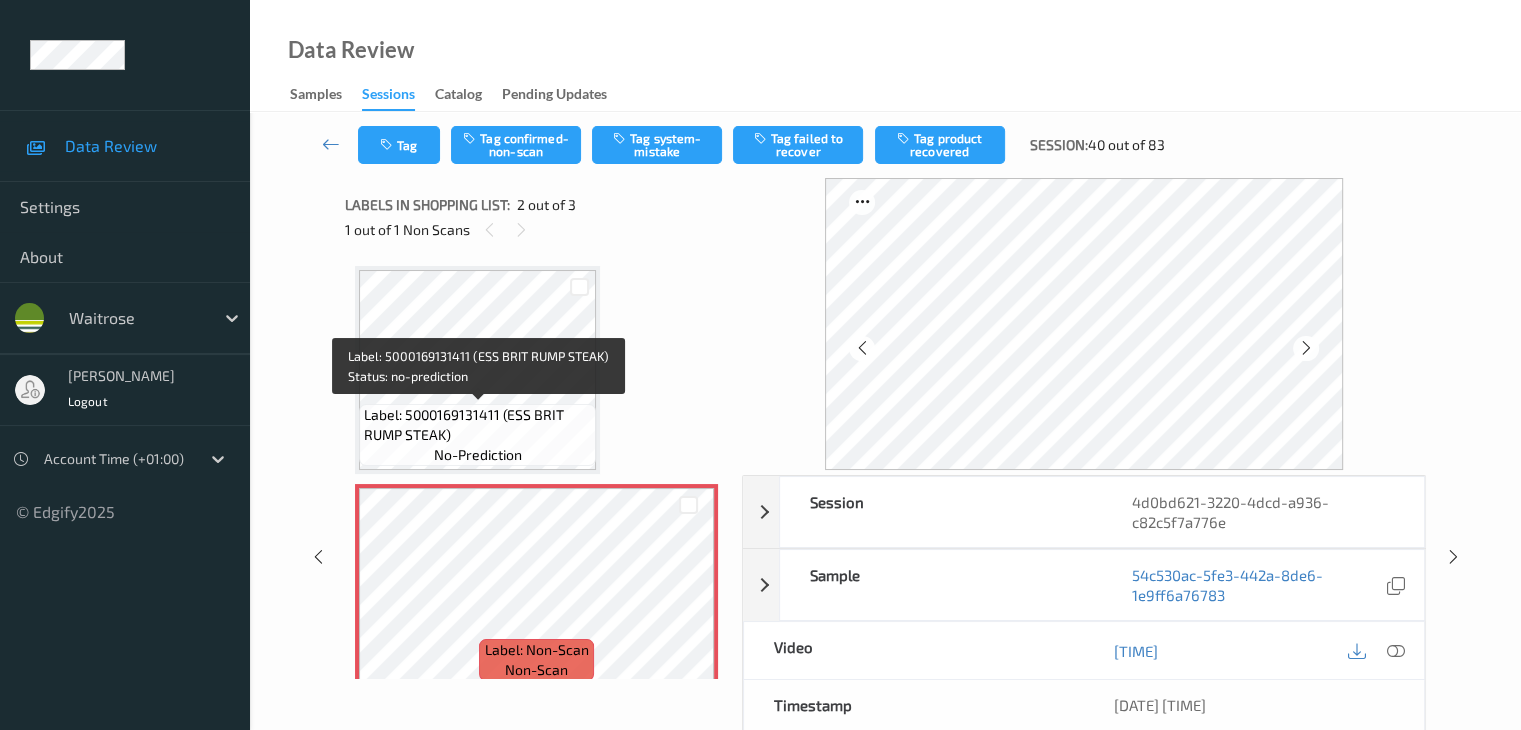click on "Label: 5000169131411 (ESS BRIT RUMP STEAK)" at bounding box center (477, 425) 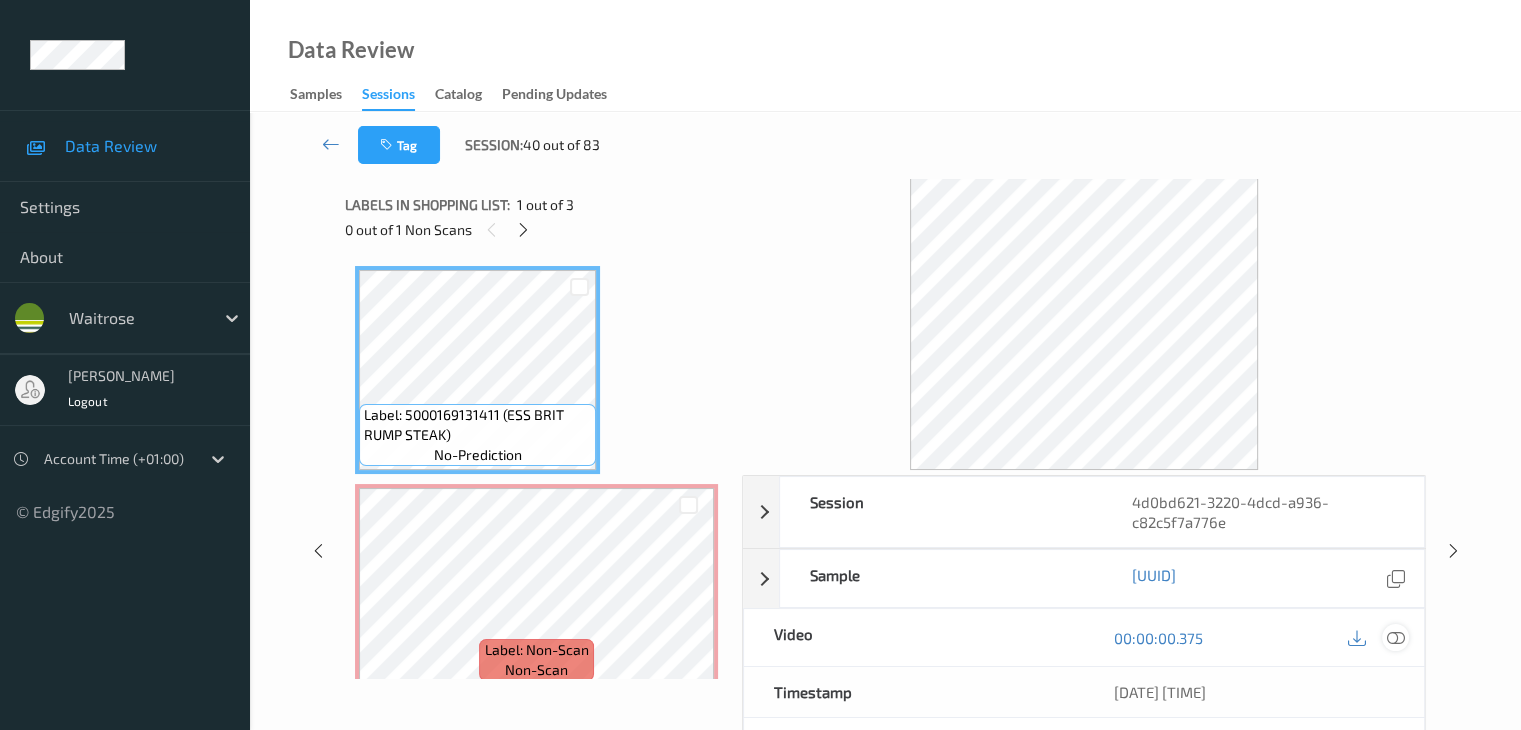 click at bounding box center (1395, 638) 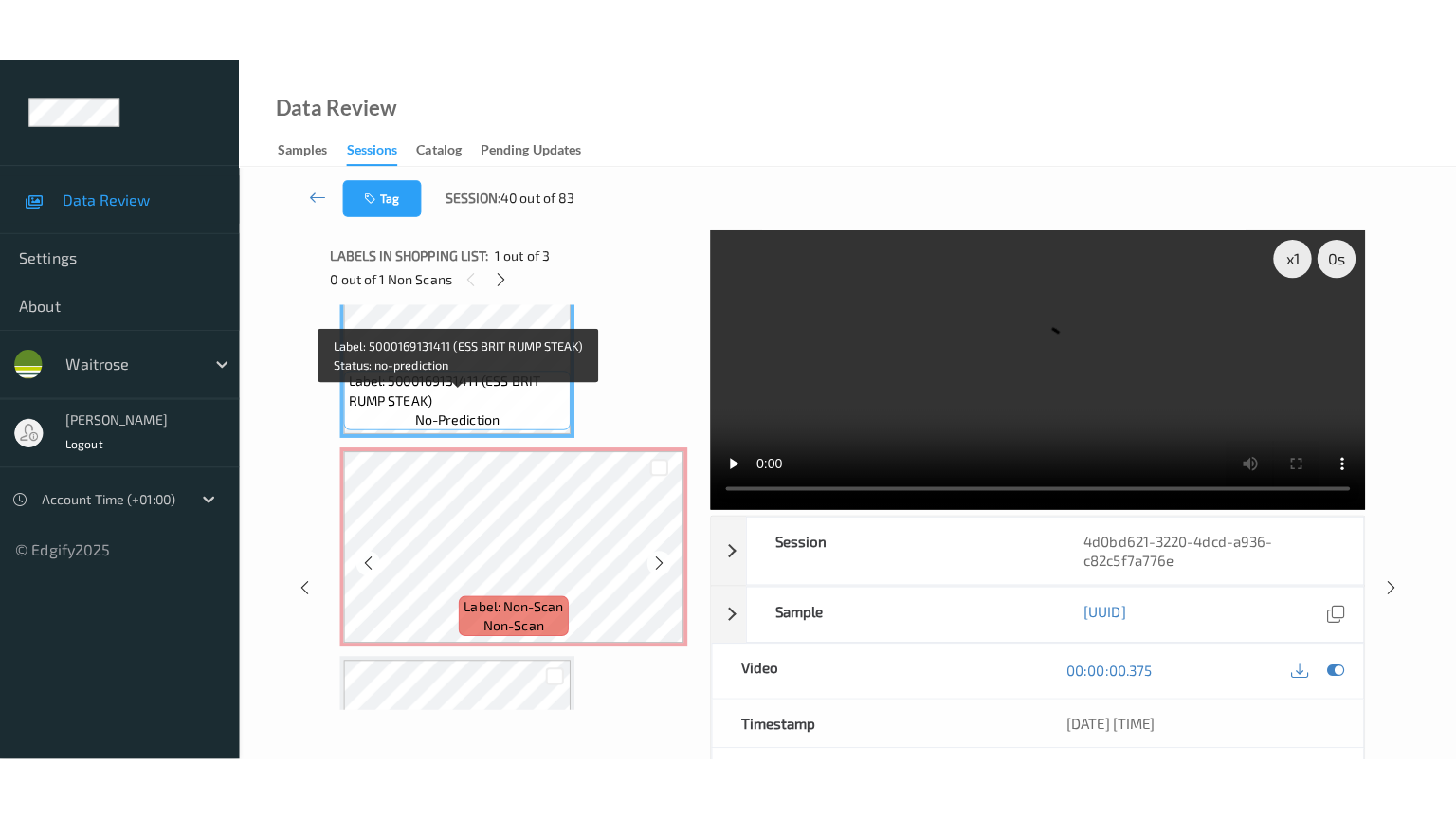 scroll, scrollTop: 190, scrollLeft: 0, axis: vertical 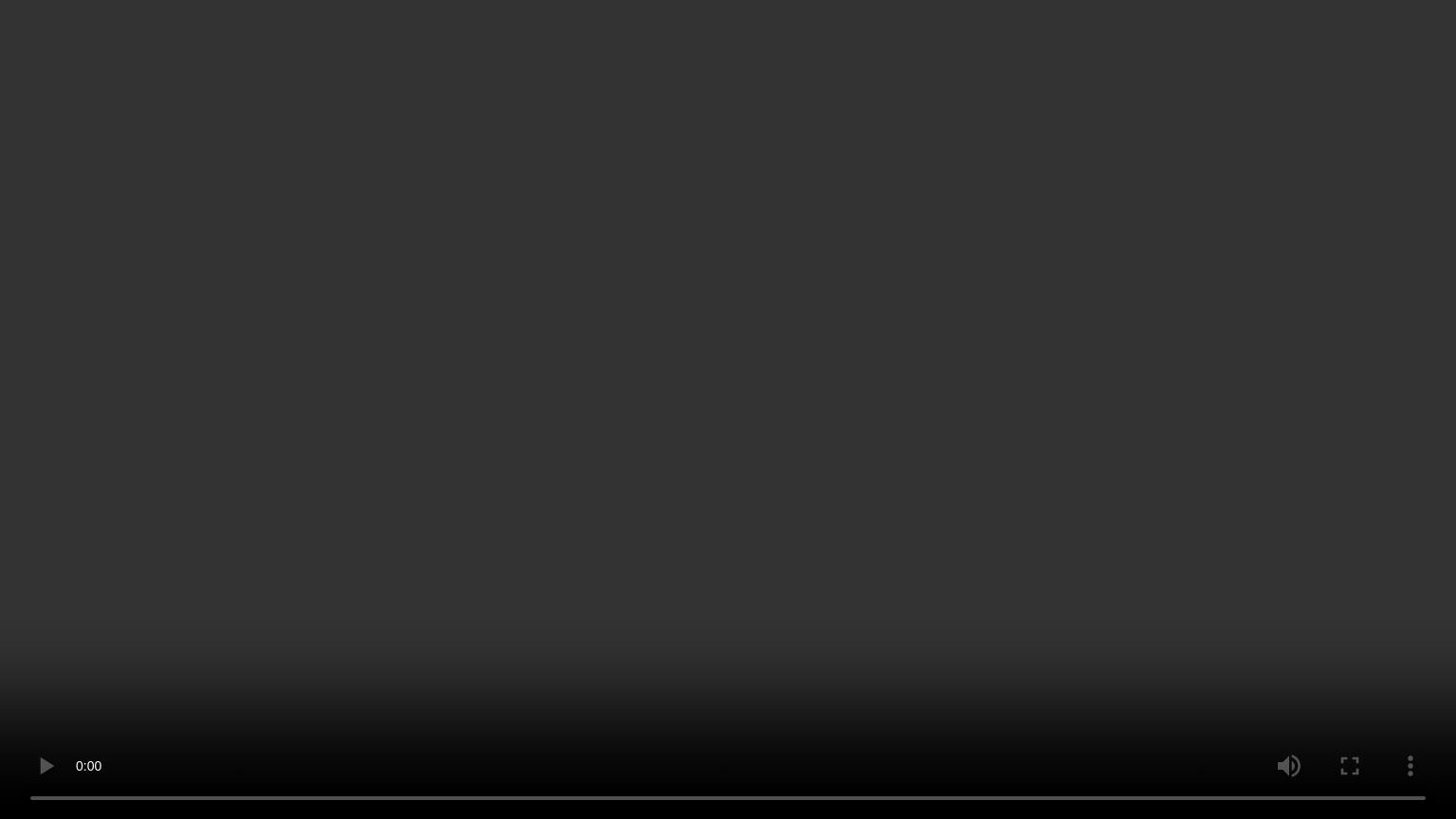 type 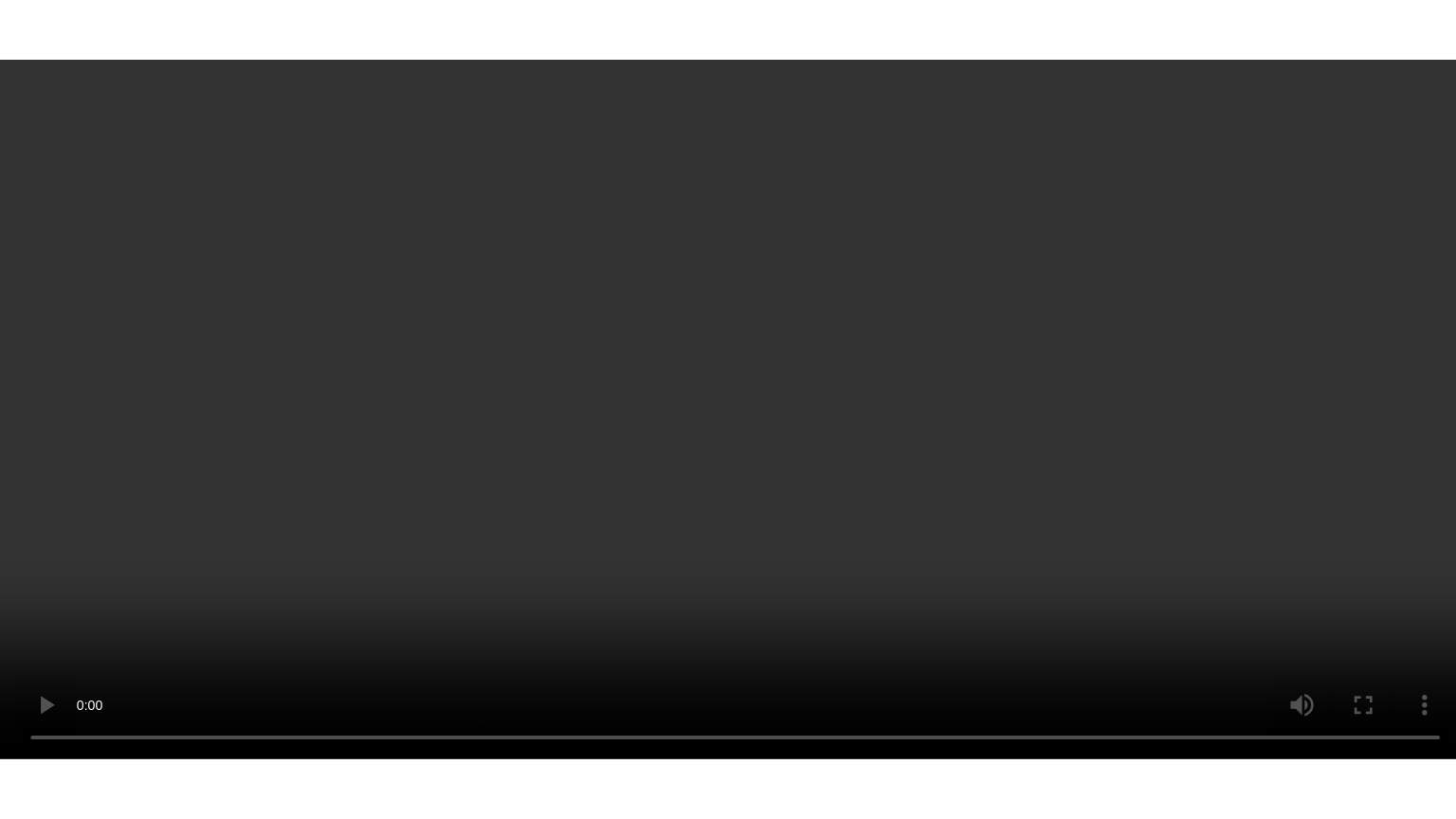 scroll, scrollTop: 228, scrollLeft: 0, axis: vertical 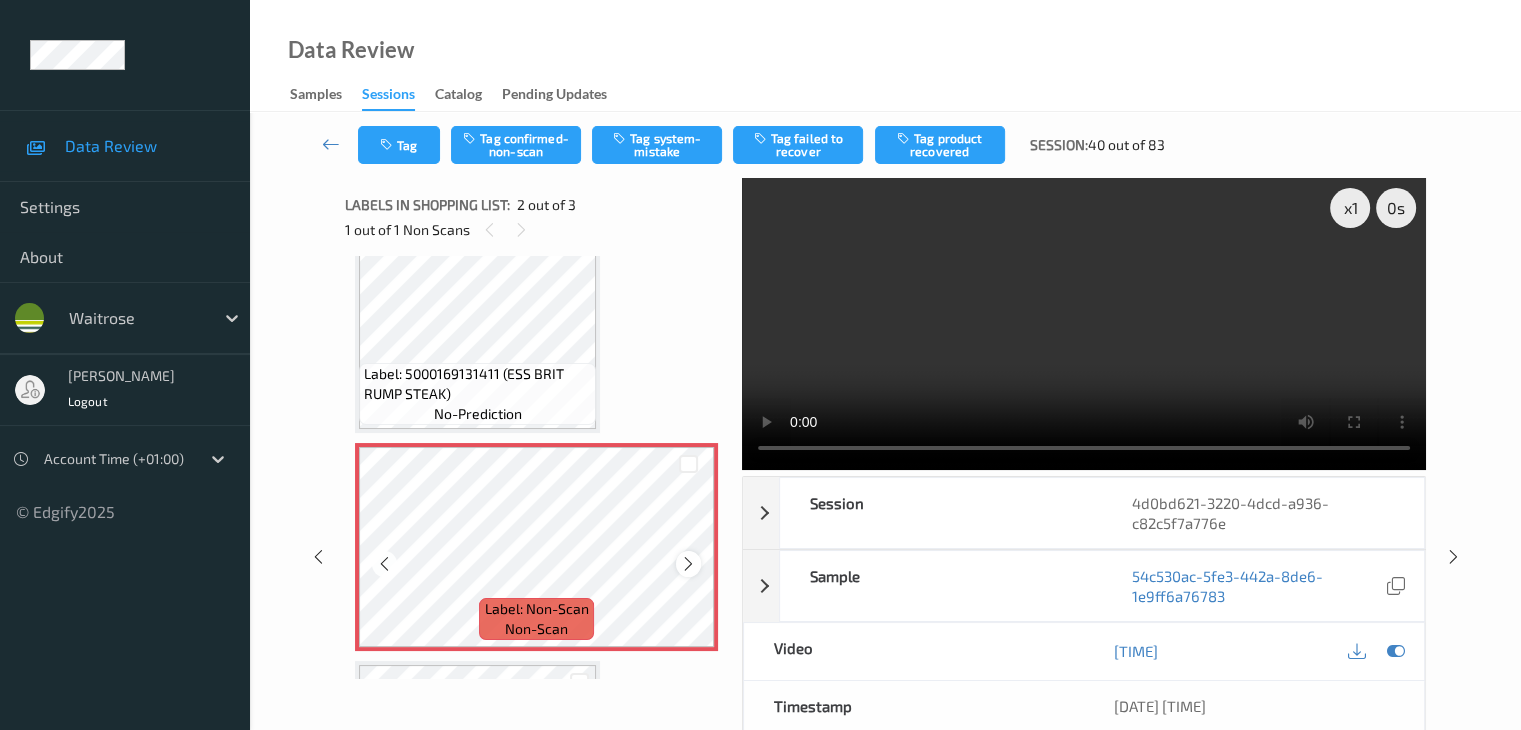 click at bounding box center (688, 564) 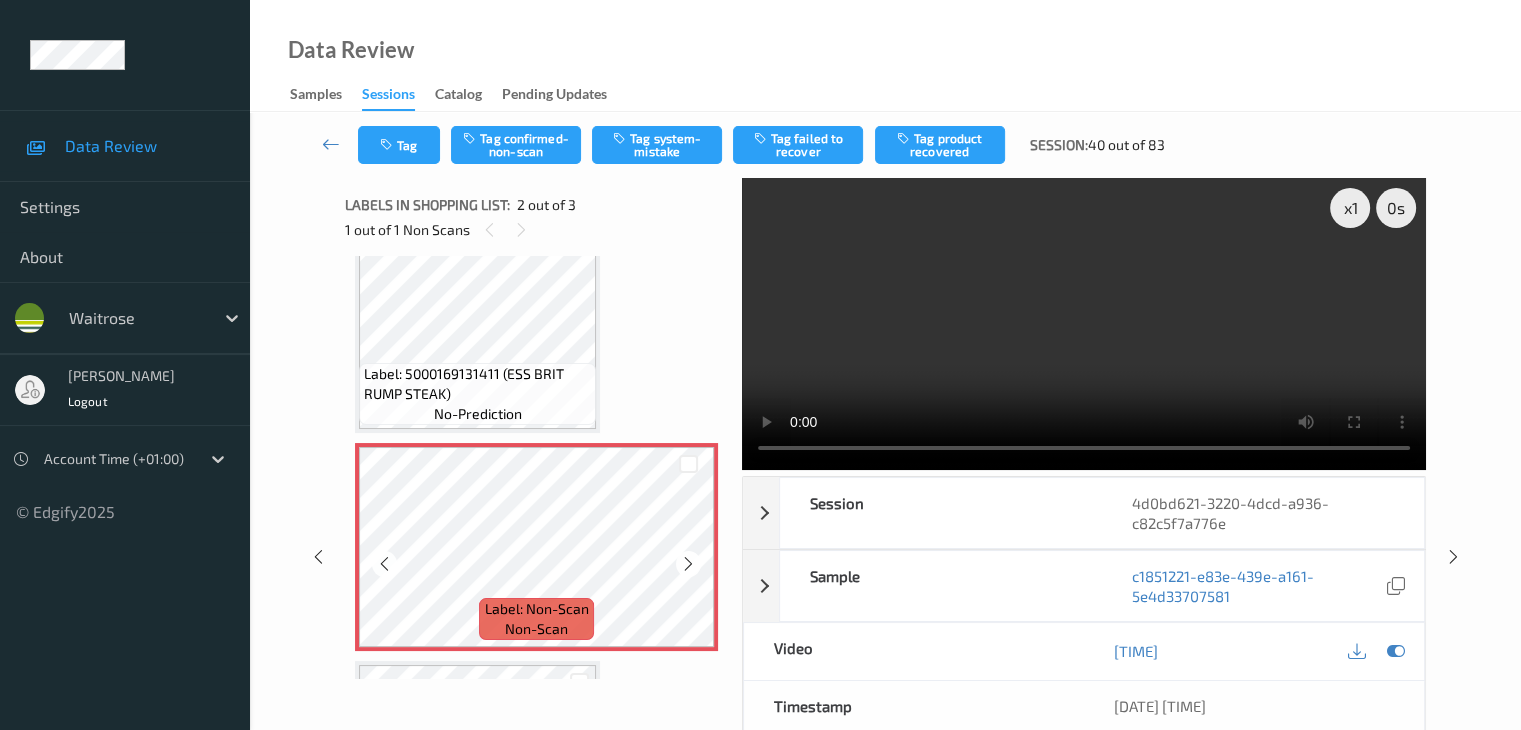 click at bounding box center [688, 564] 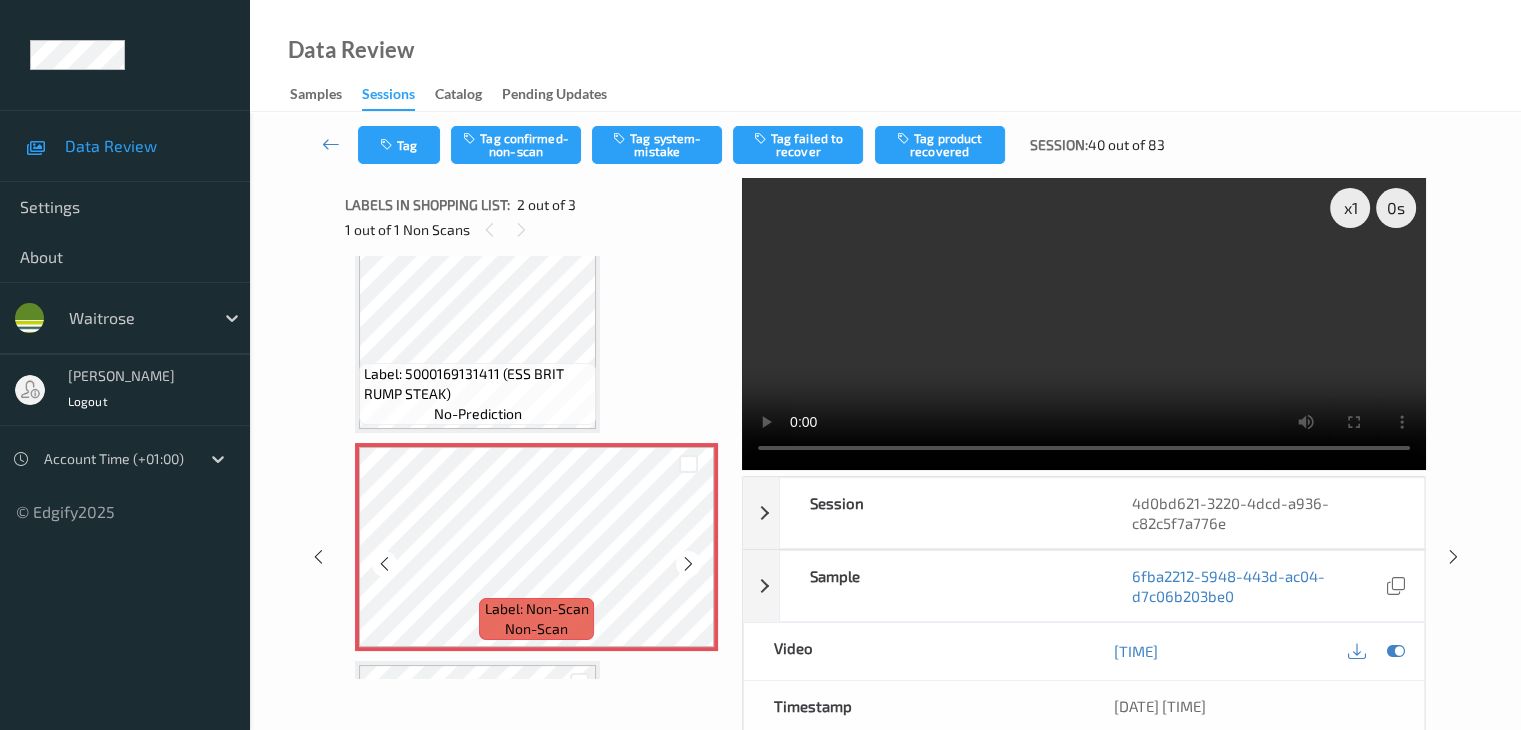 click at bounding box center (688, 564) 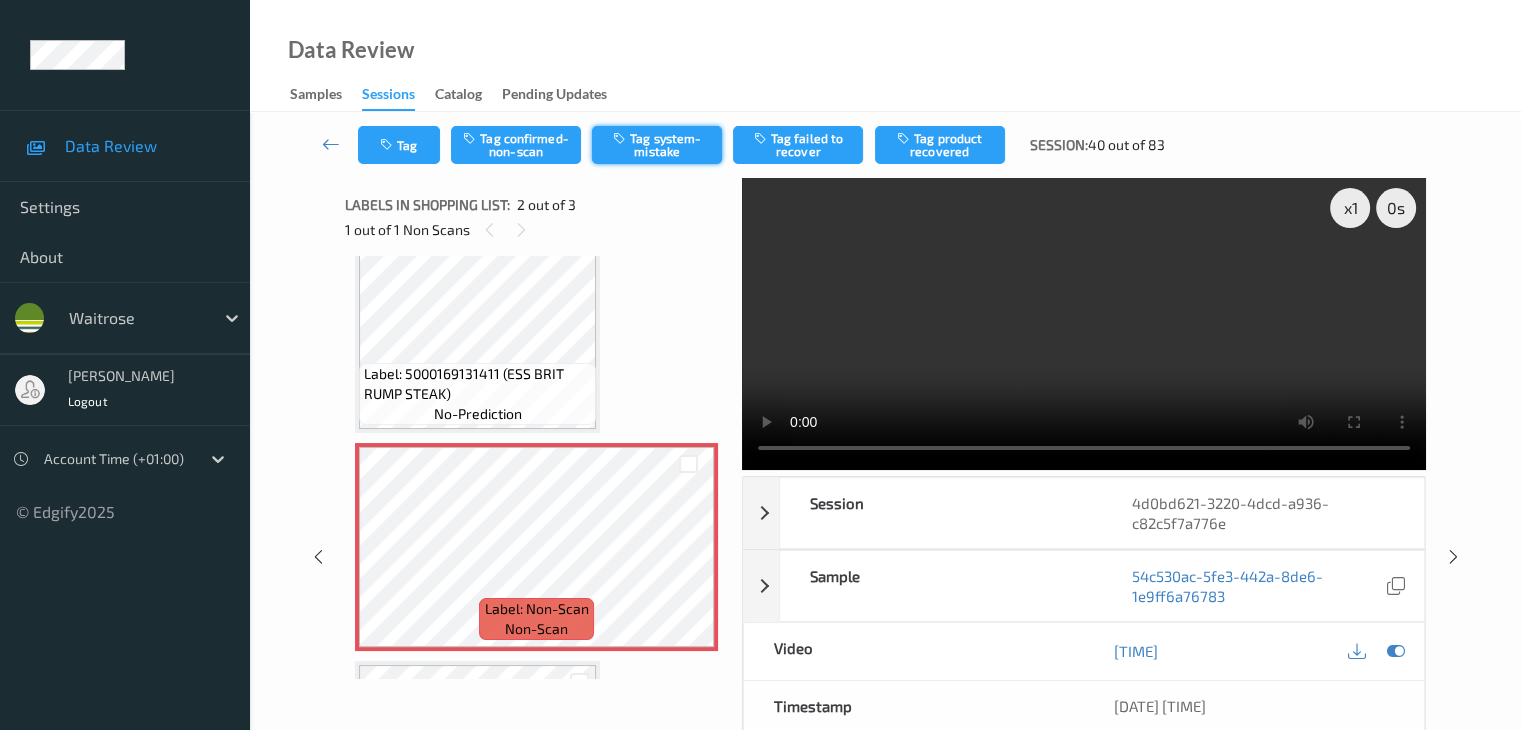click on "Tag   system-mistake" at bounding box center (657, 145) 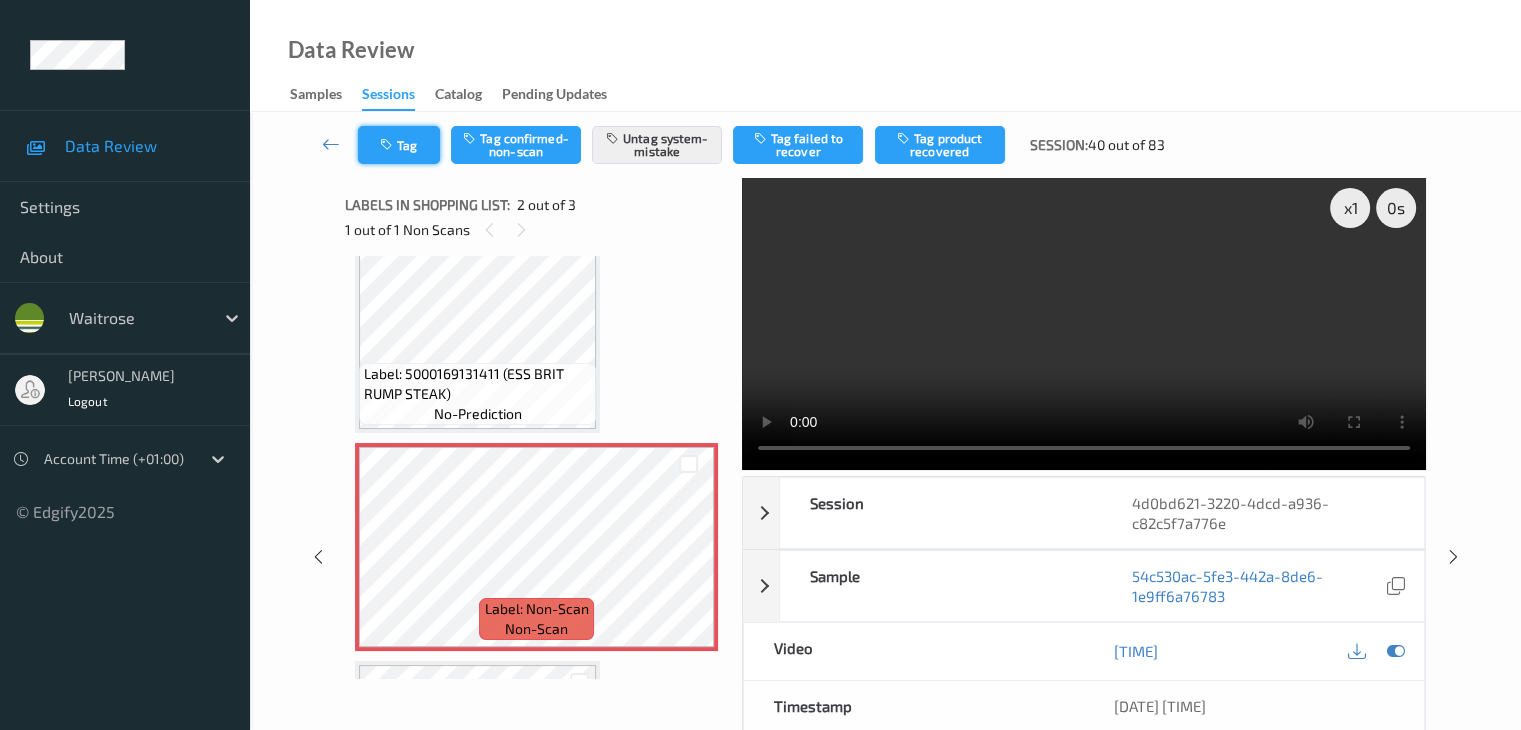click on "Tag" at bounding box center (399, 145) 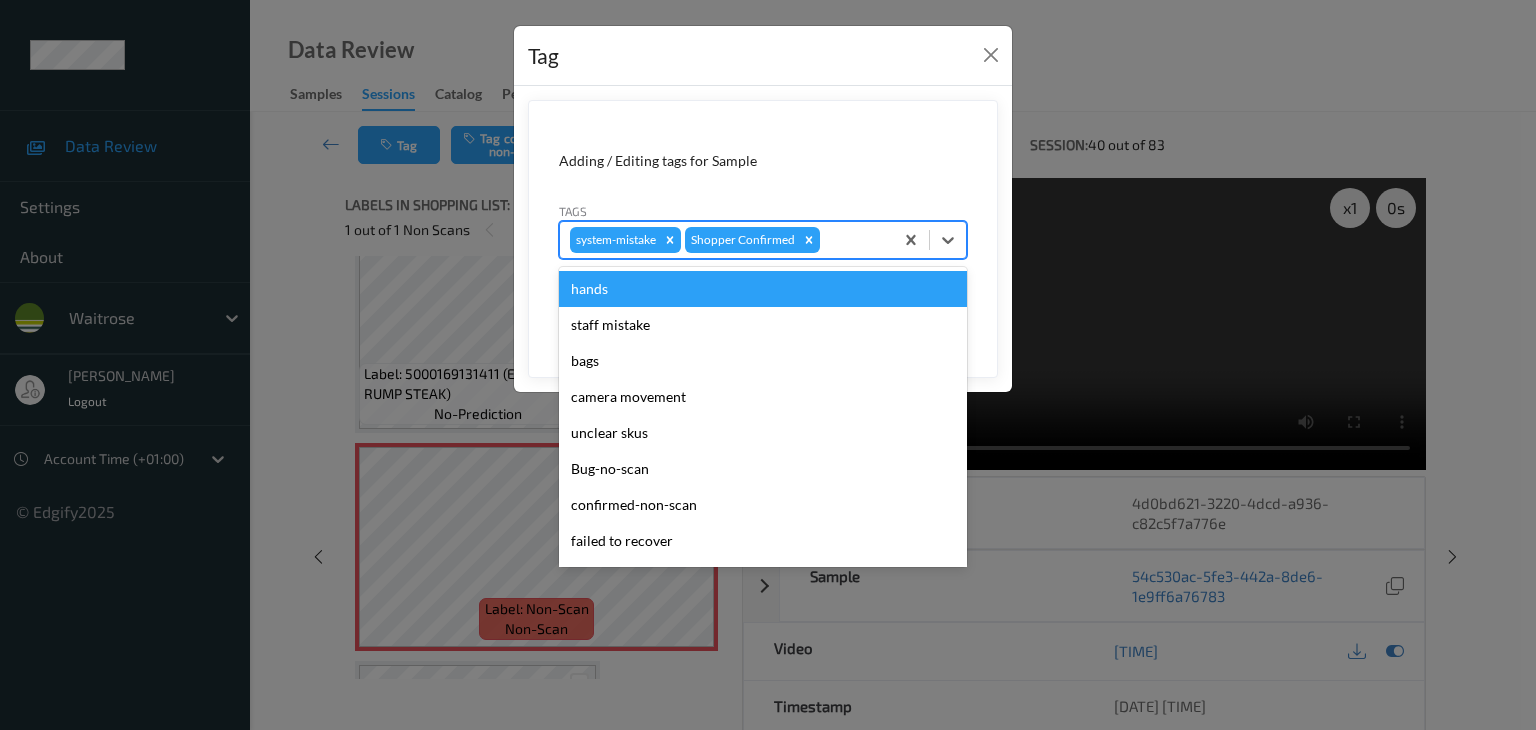 click at bounding box center [853, 240] 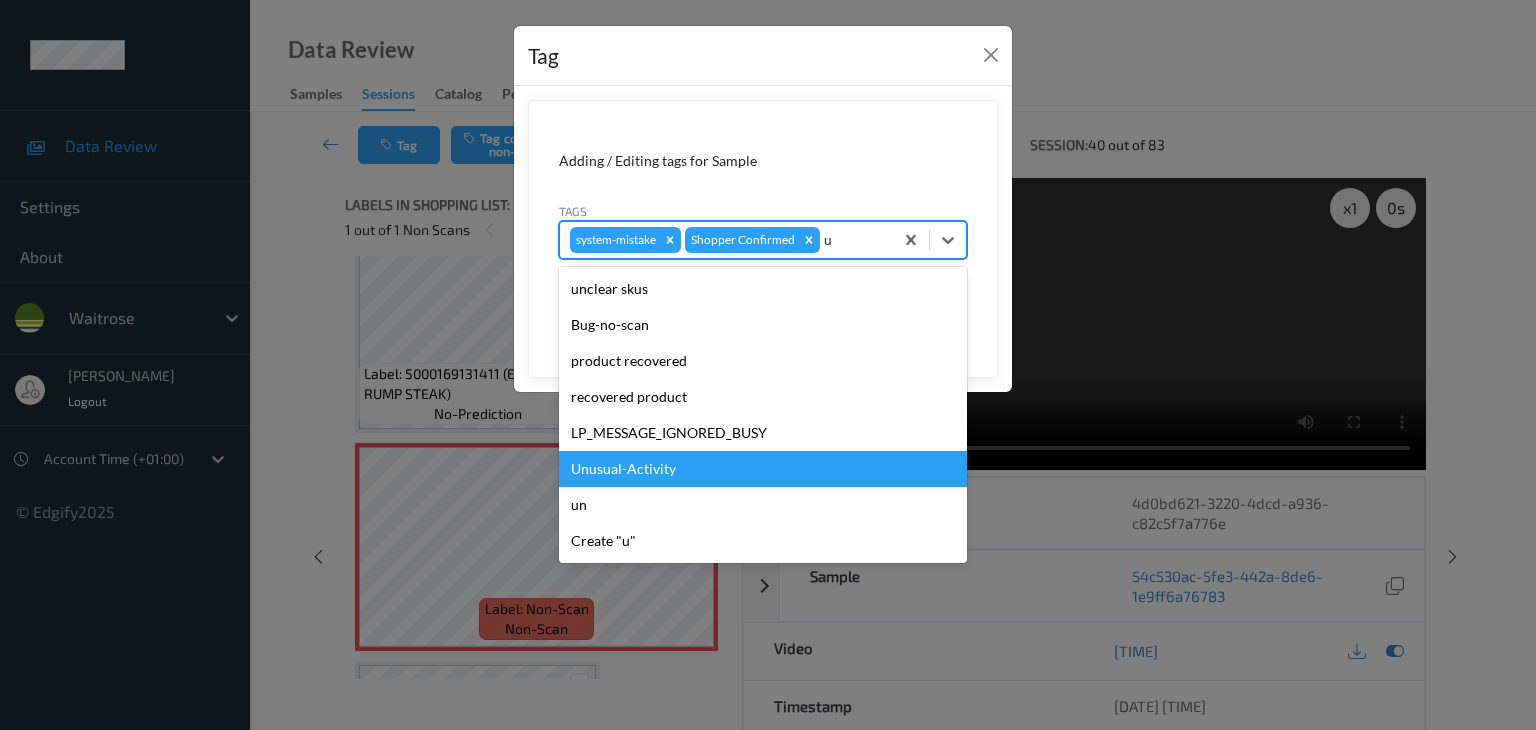 click on "Unusual-Activity" at bounding box center [763, 469] 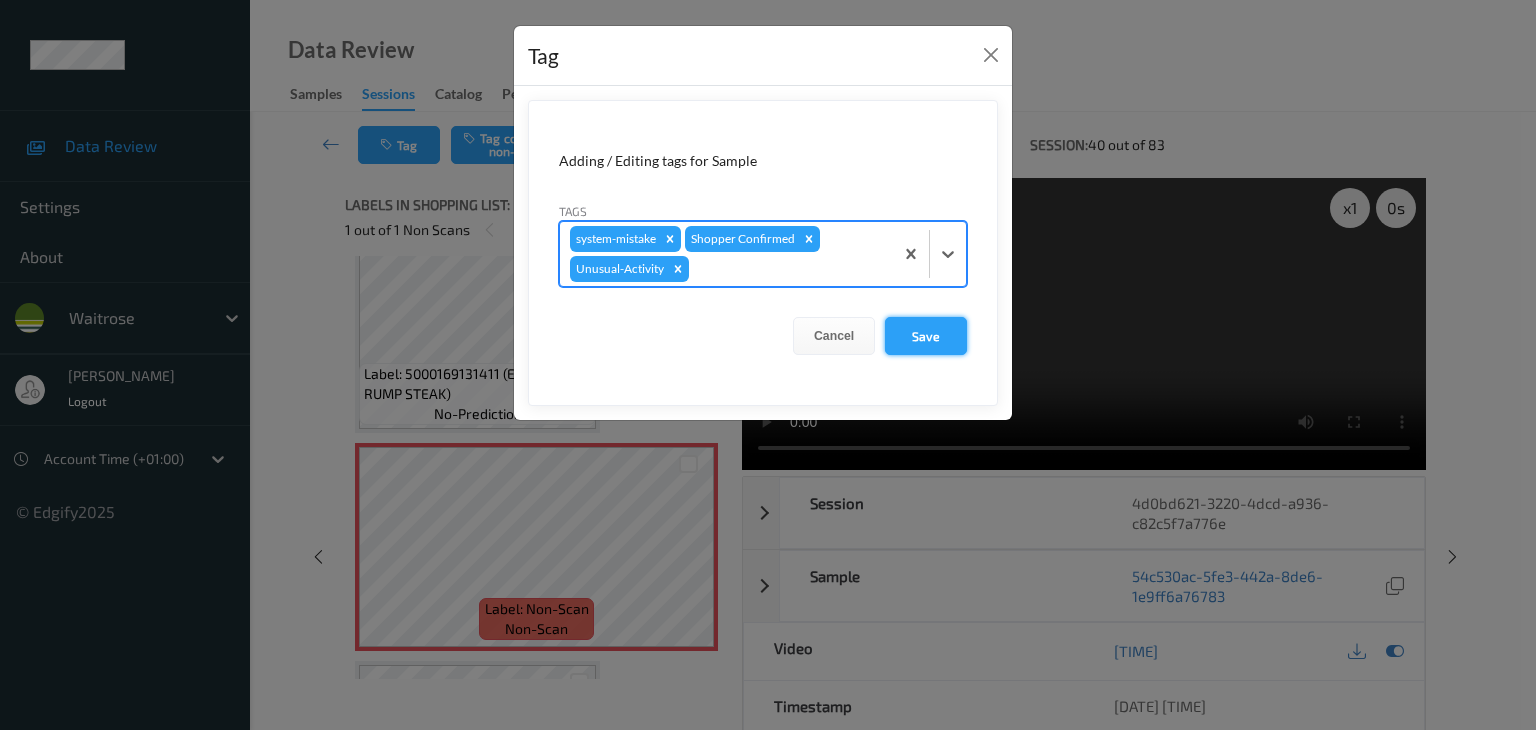 click on "Save" at bounding box center (926, 336) 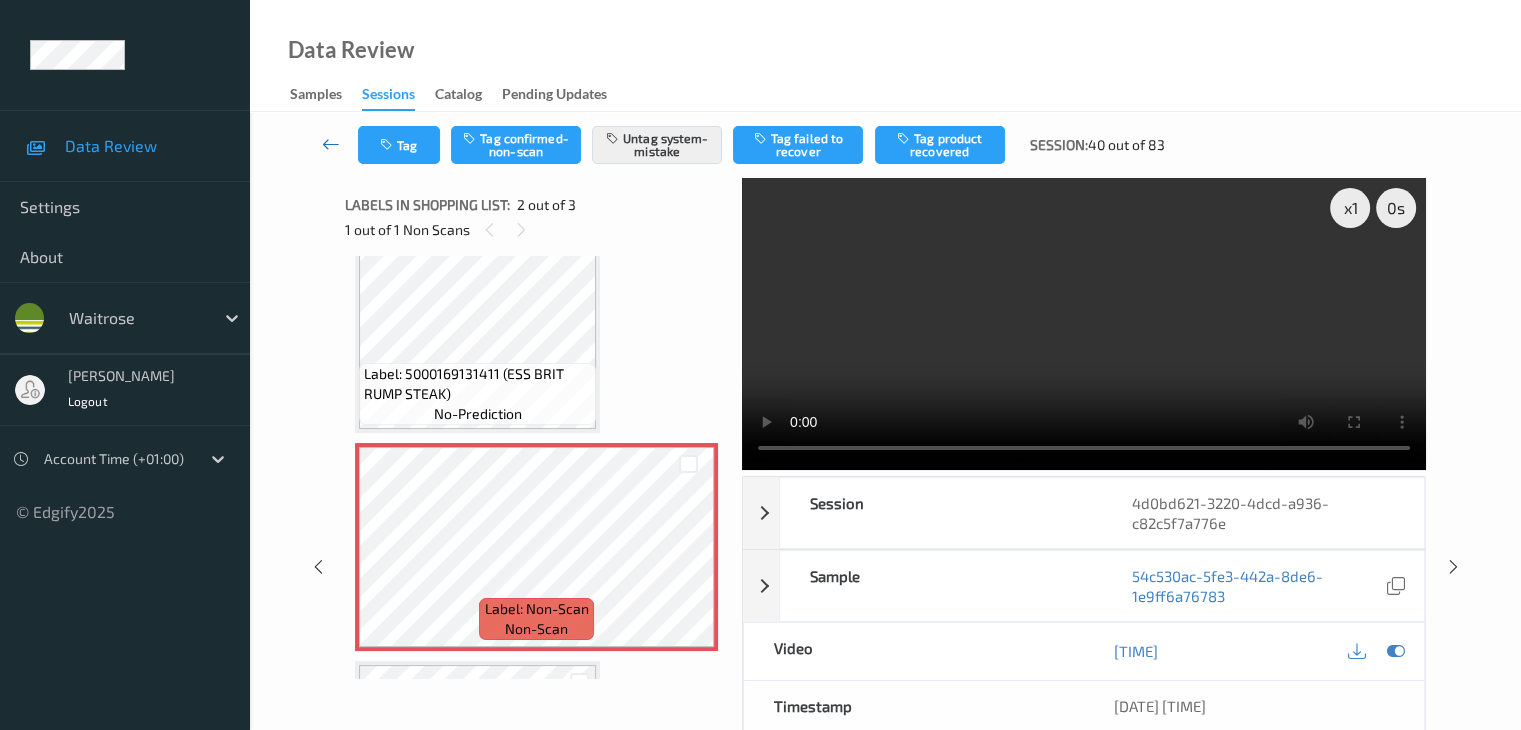 click at bounding box center (331, 144) 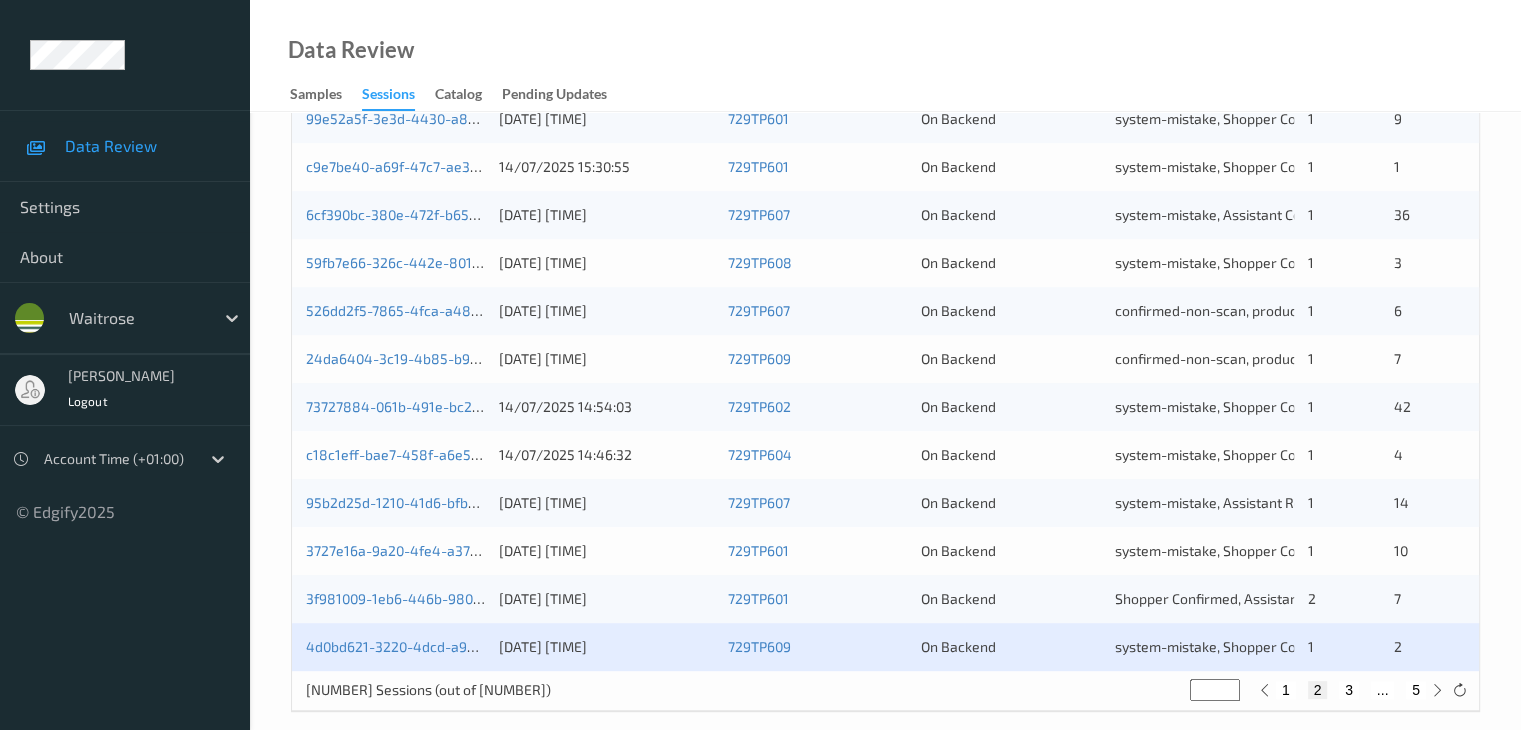 scroll, scrollTop: 932, scrollLeft: 0, axis: vertical 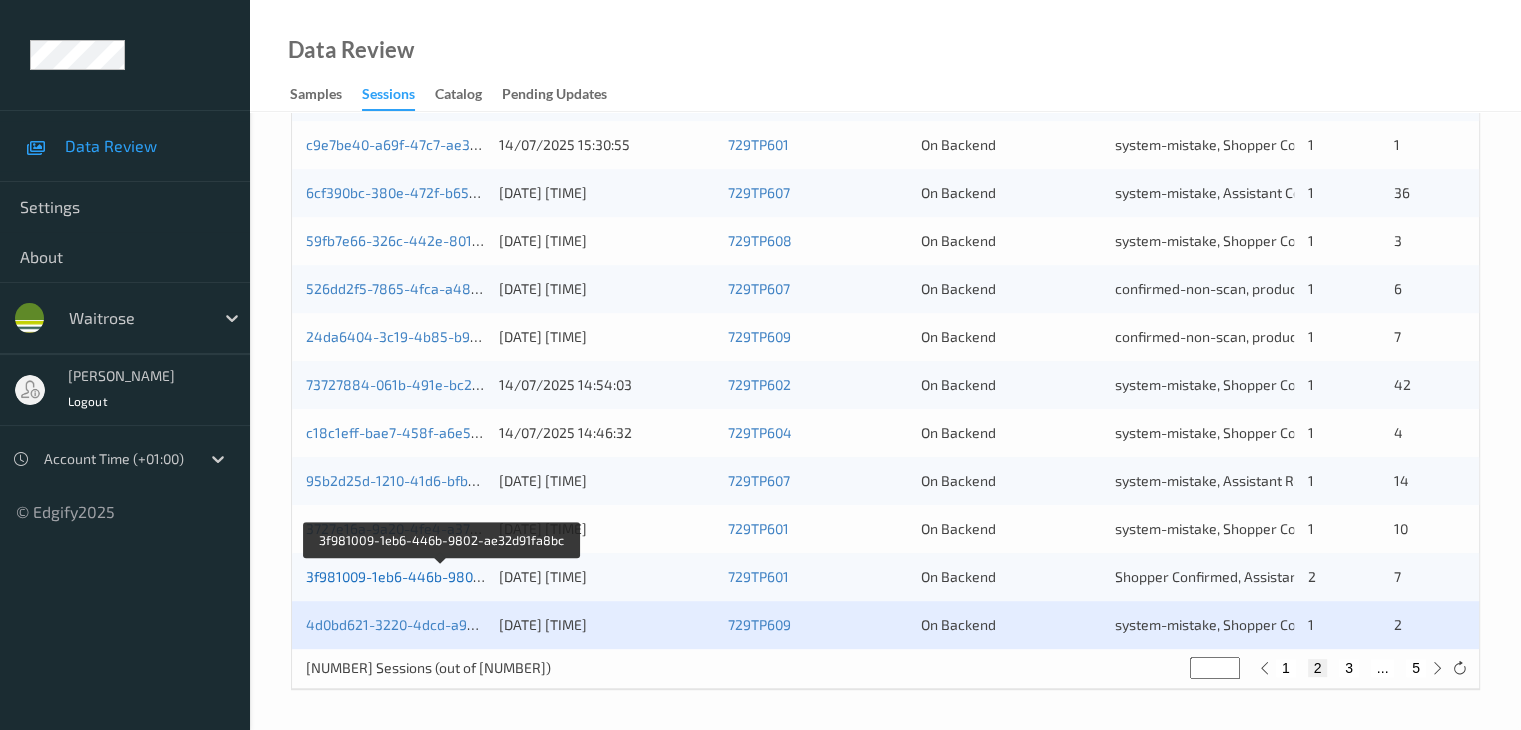 click on "3f981009-1eb6-446b-9802-ae32d91fa8bc" at bounding box center (442, 576) 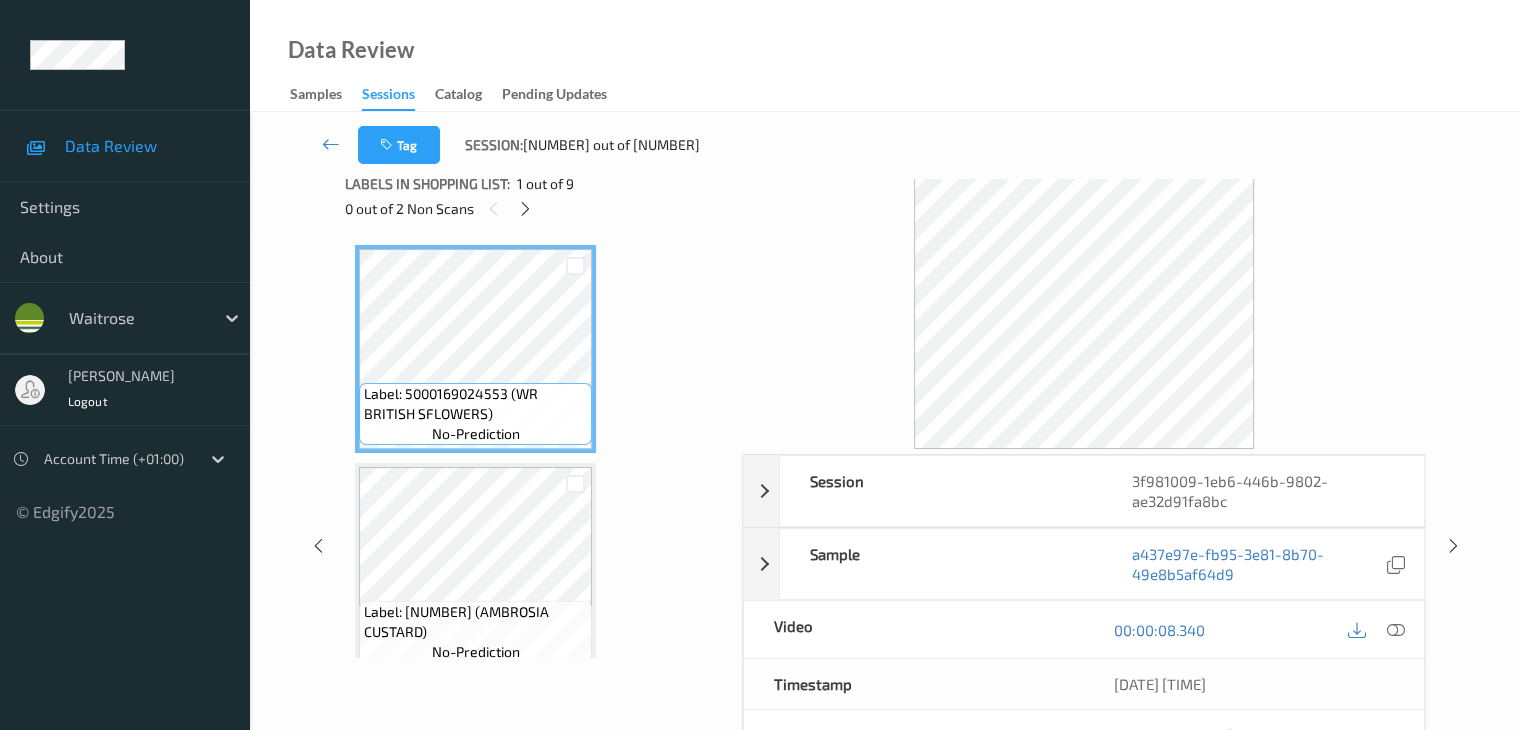 scroll, scrollTop: 0, scrollLeft: 0, axis: both 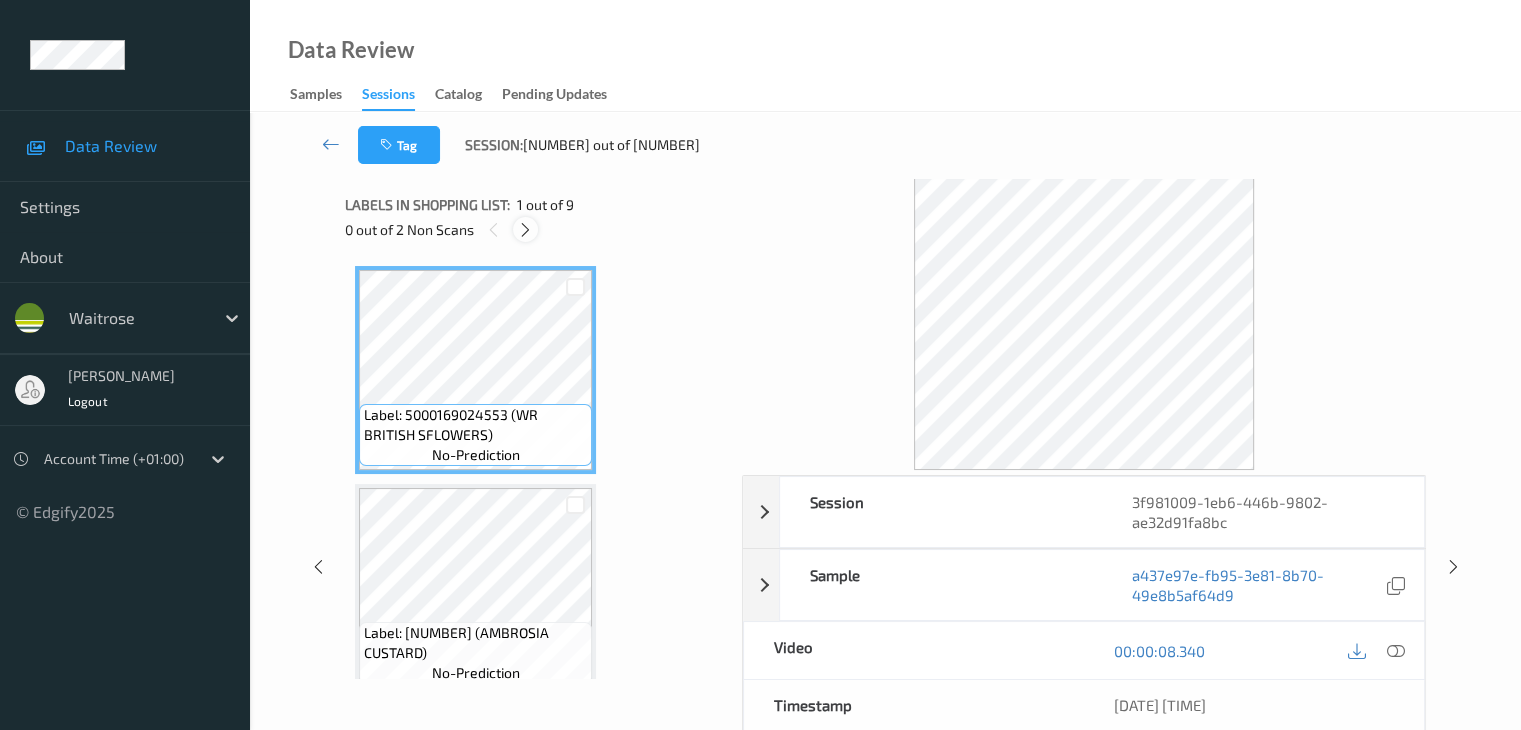click at bounding box center (525, 230) 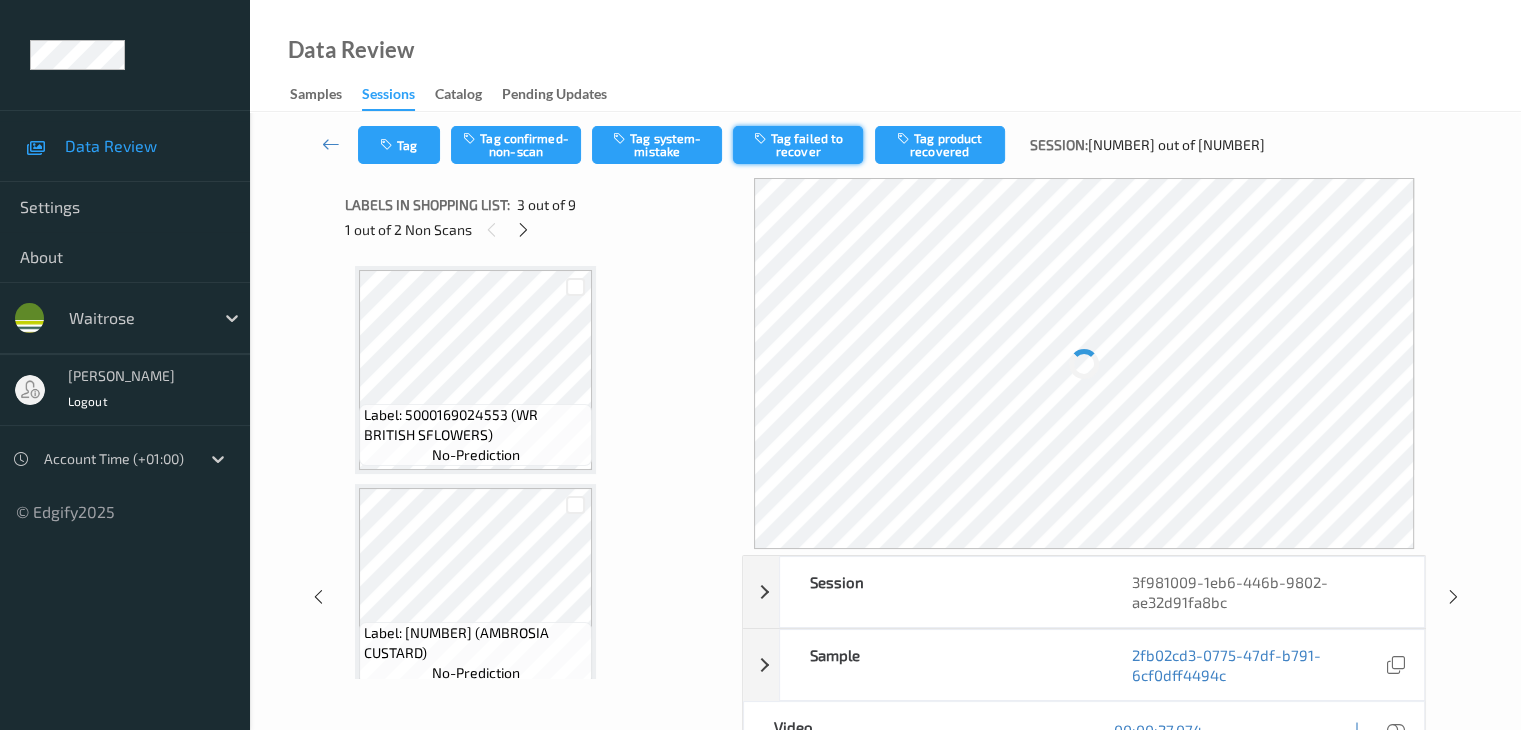 scroll, scrollTop: 228, scrollLeft: 0, axis: vertical 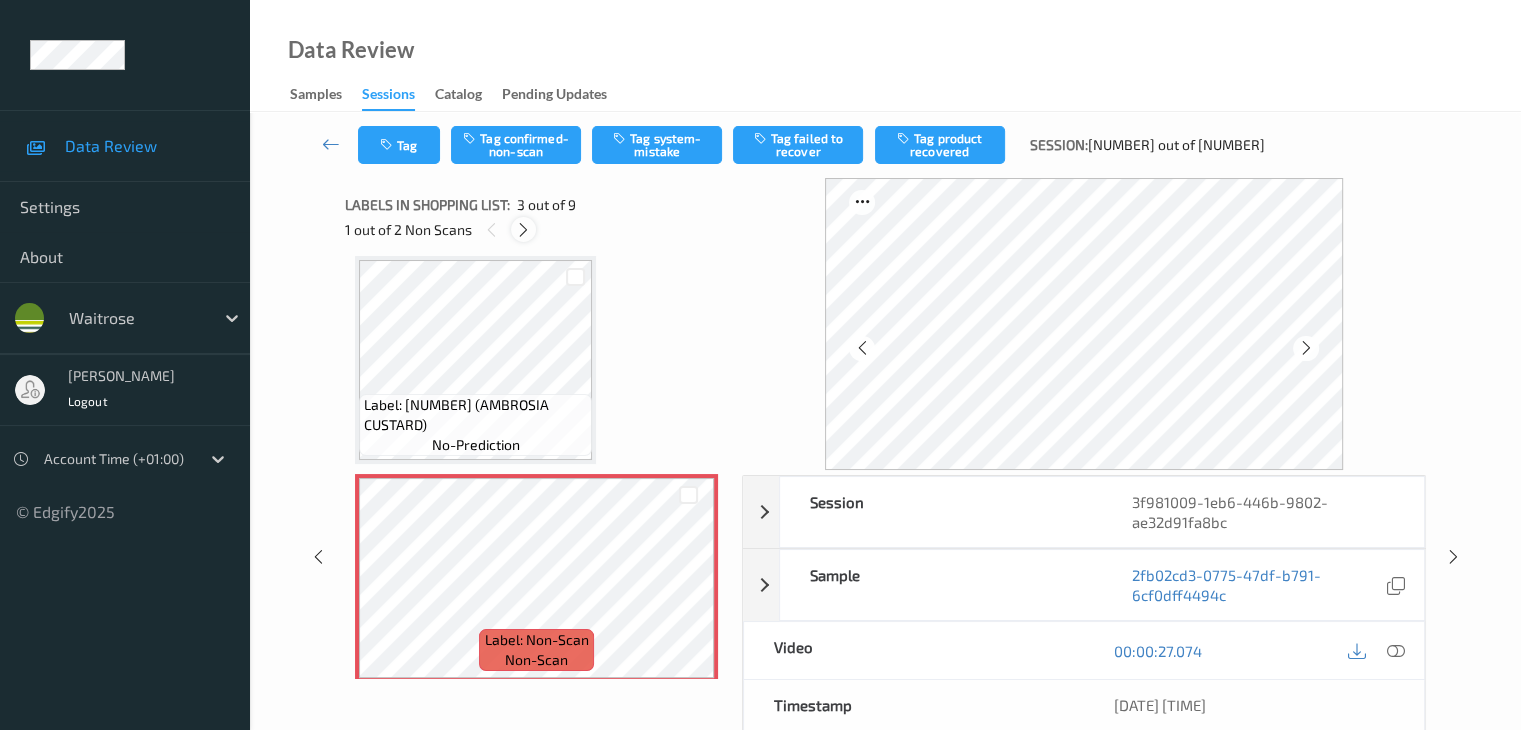 click at bounding box center [523, 230] 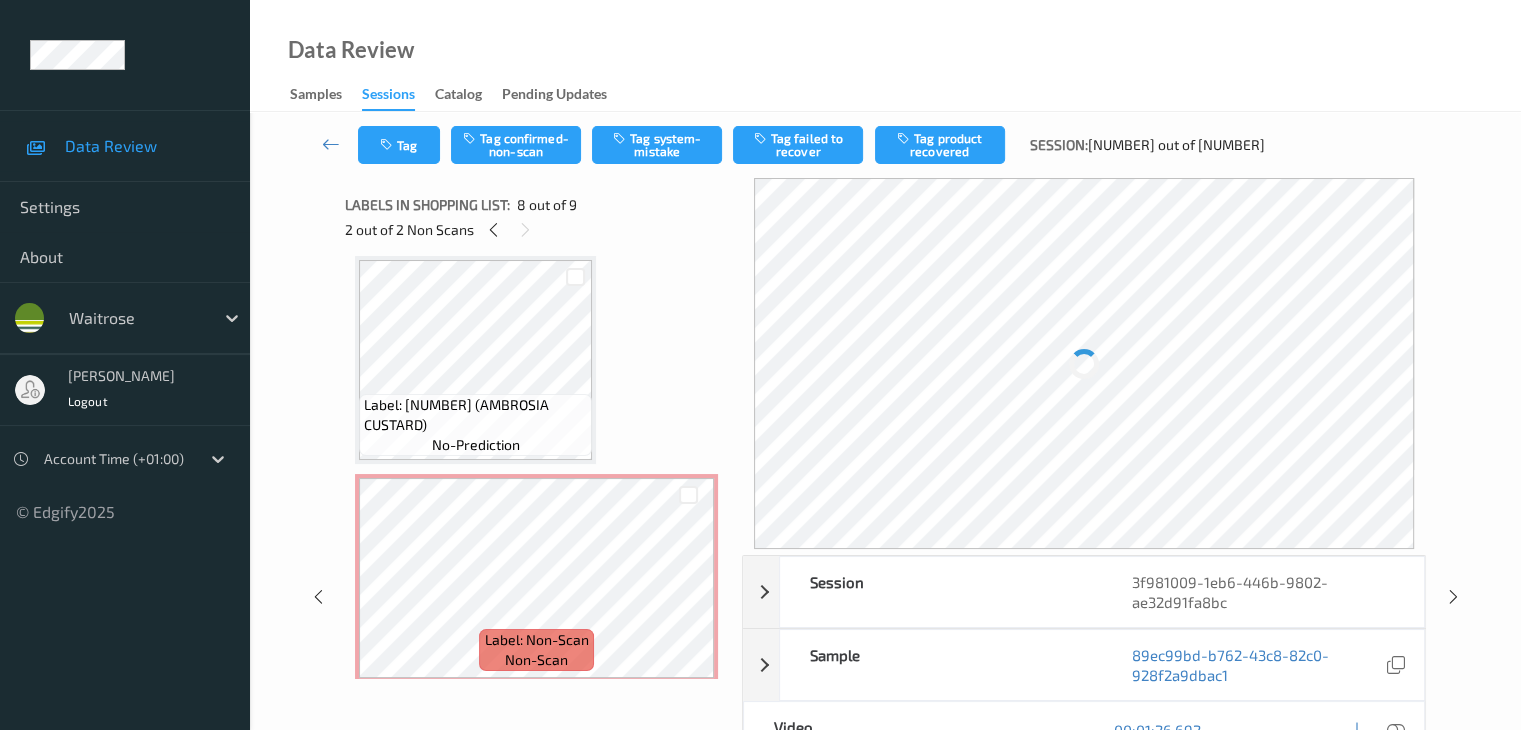 scroll, scrollTop: 1318, scrollLeft: 0, axis: vertical 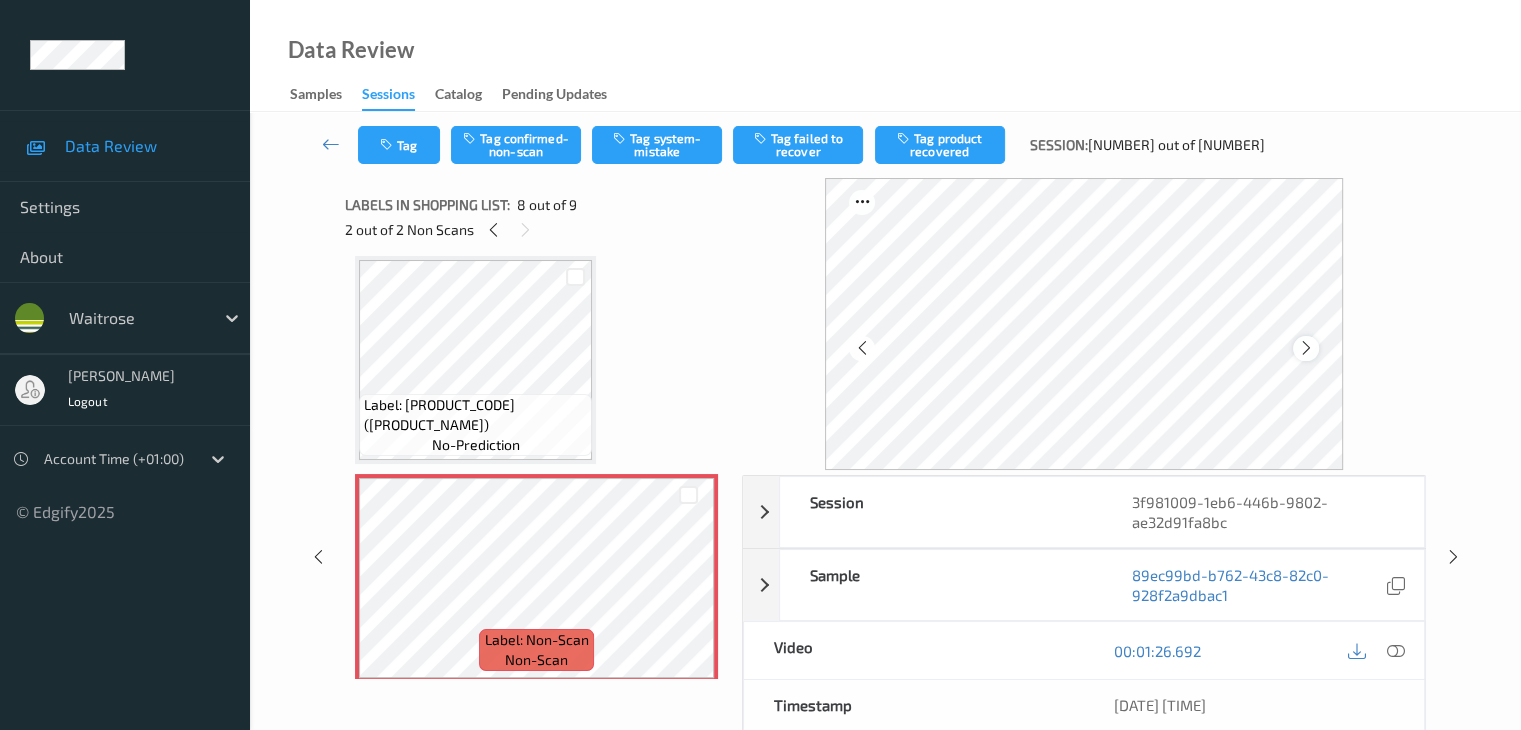 click at bounding box center (1306, 348) 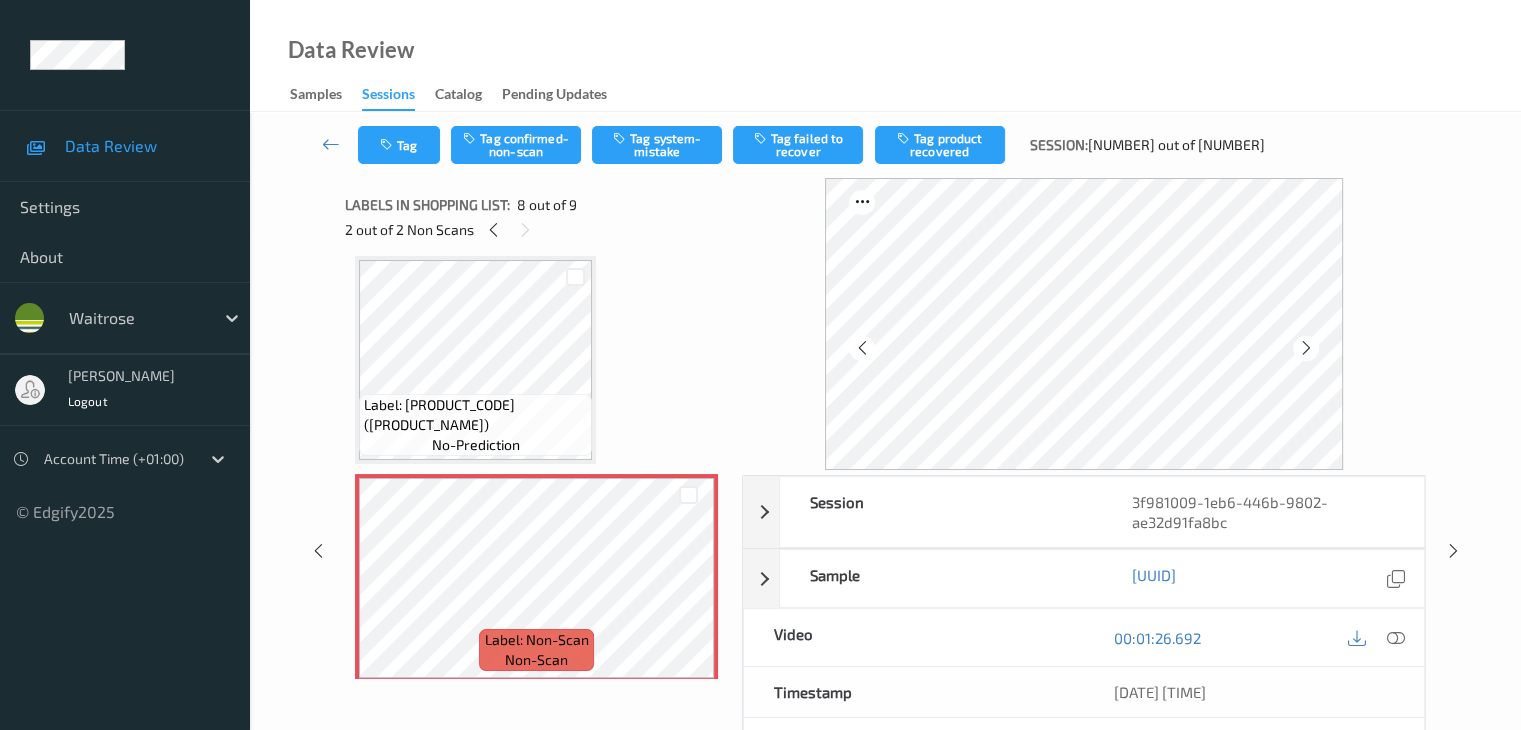 click at bounding box center [1306, 348] 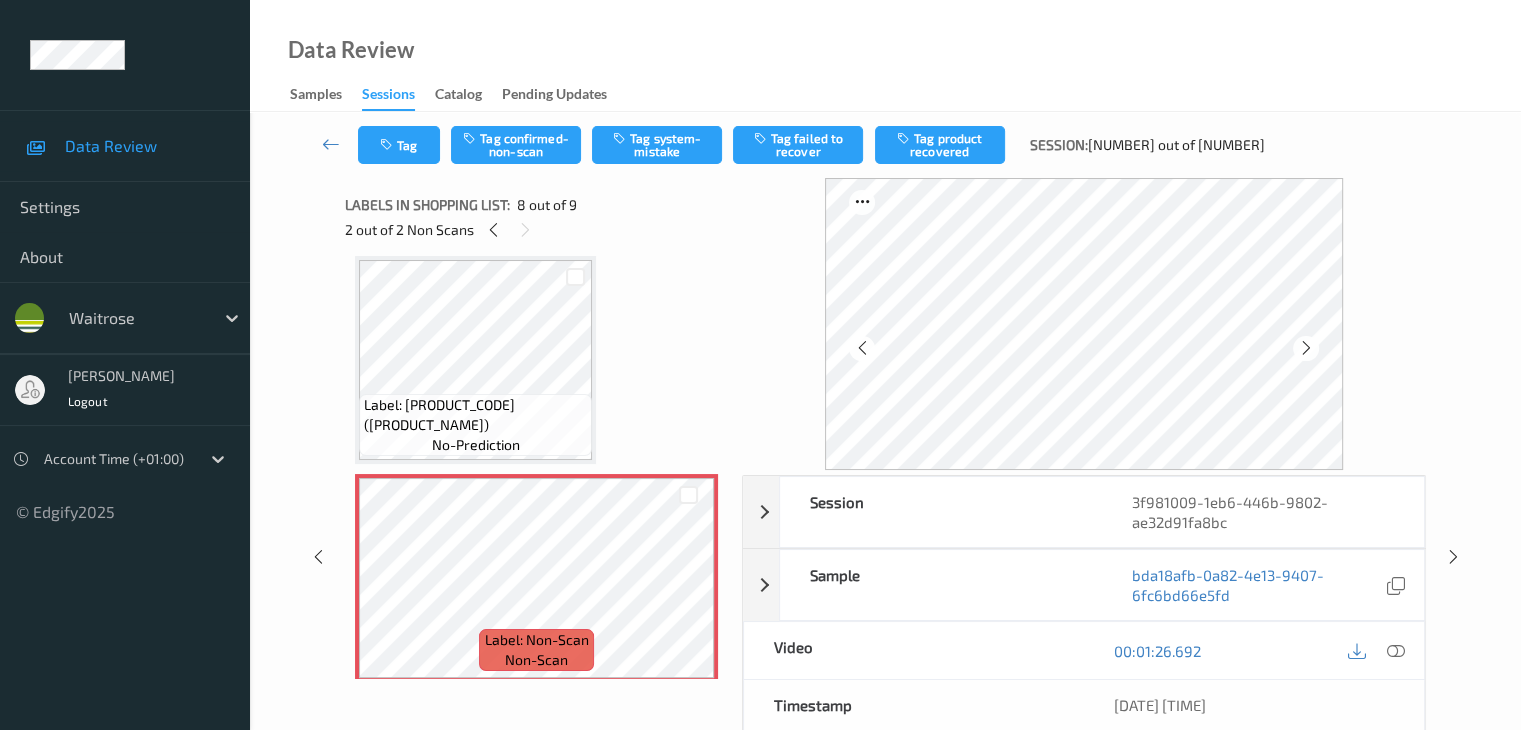 click at bounding box center (1306, 348) 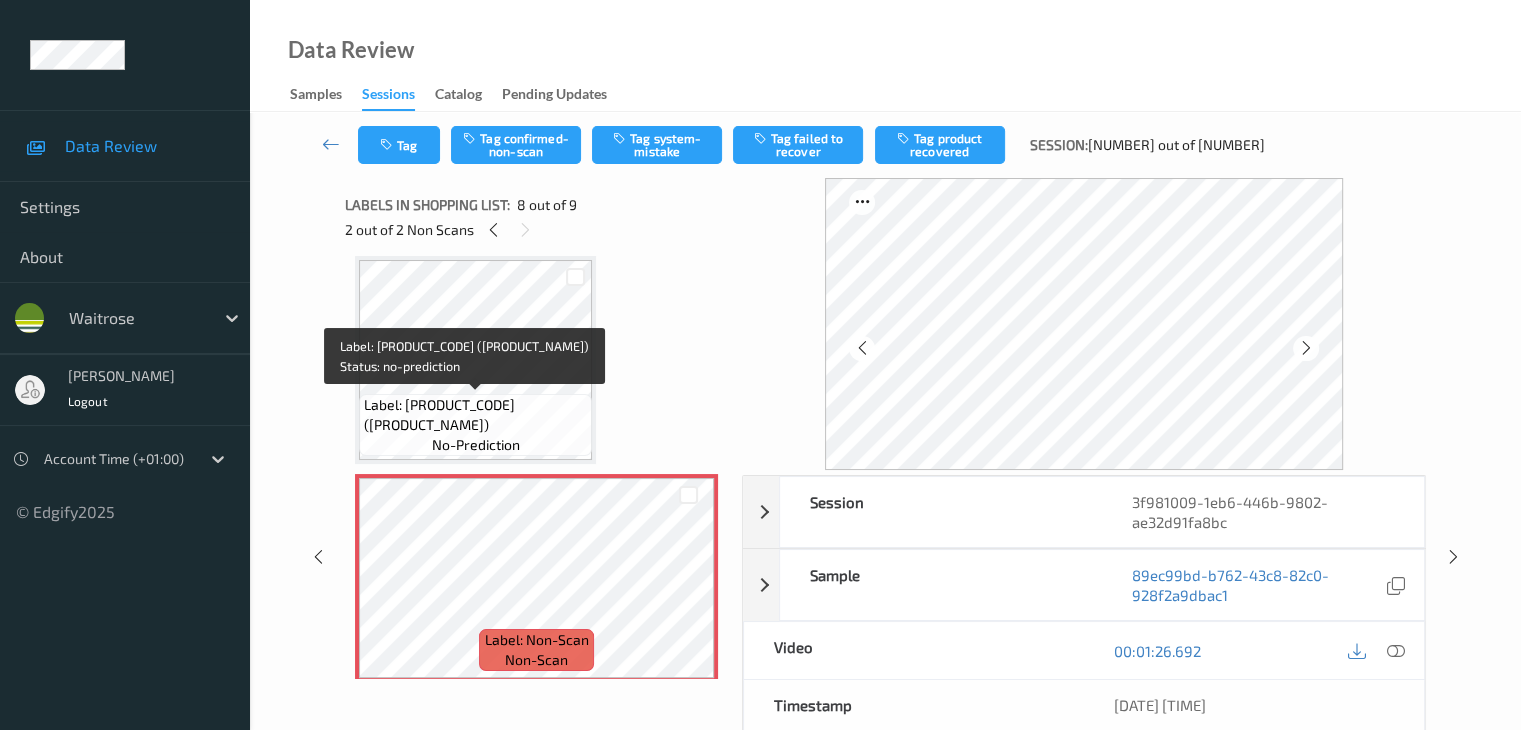 click on "Label: 5000169222409 (WR CHRYSANTHEMUM)" at bounding box center [475, 415] 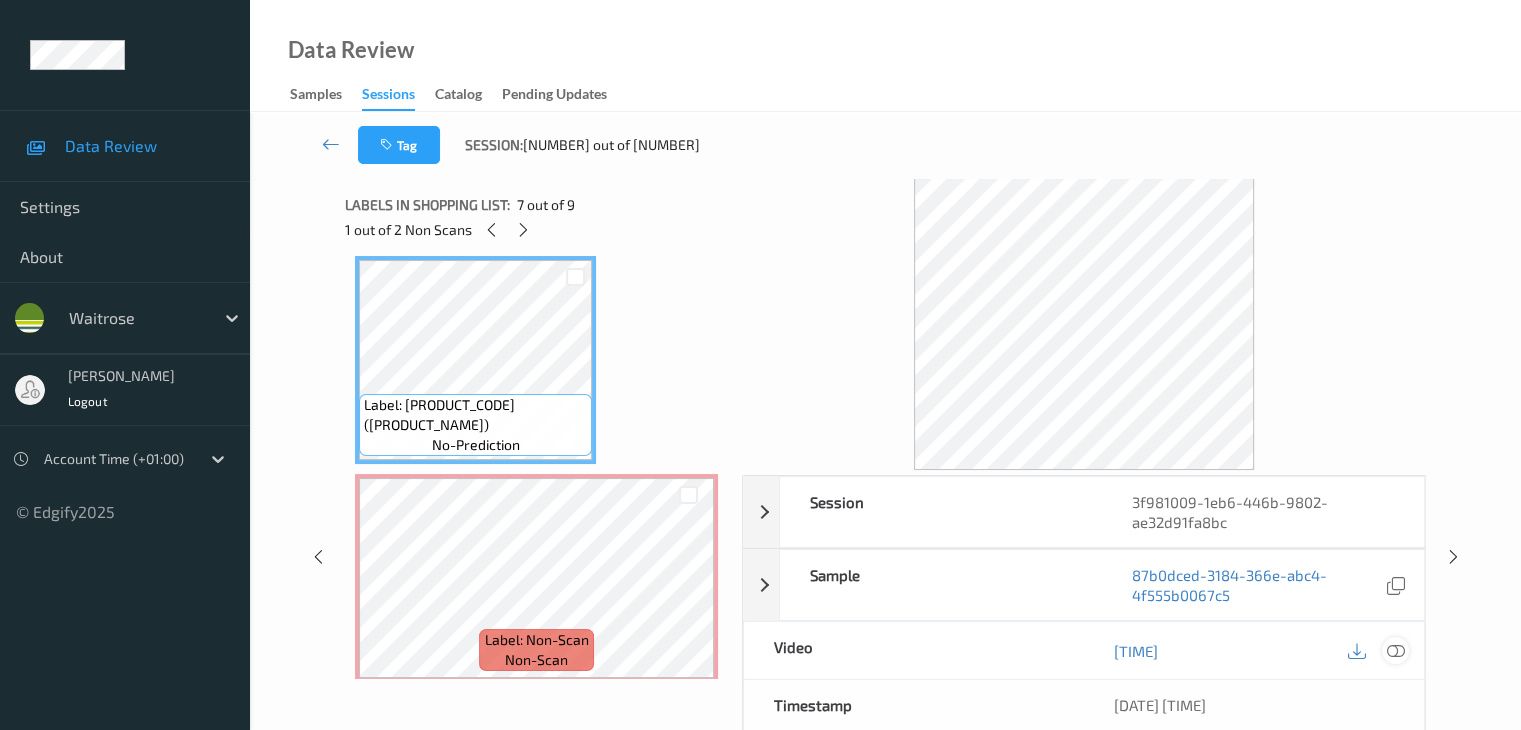click at bounding box center (1395, 651) 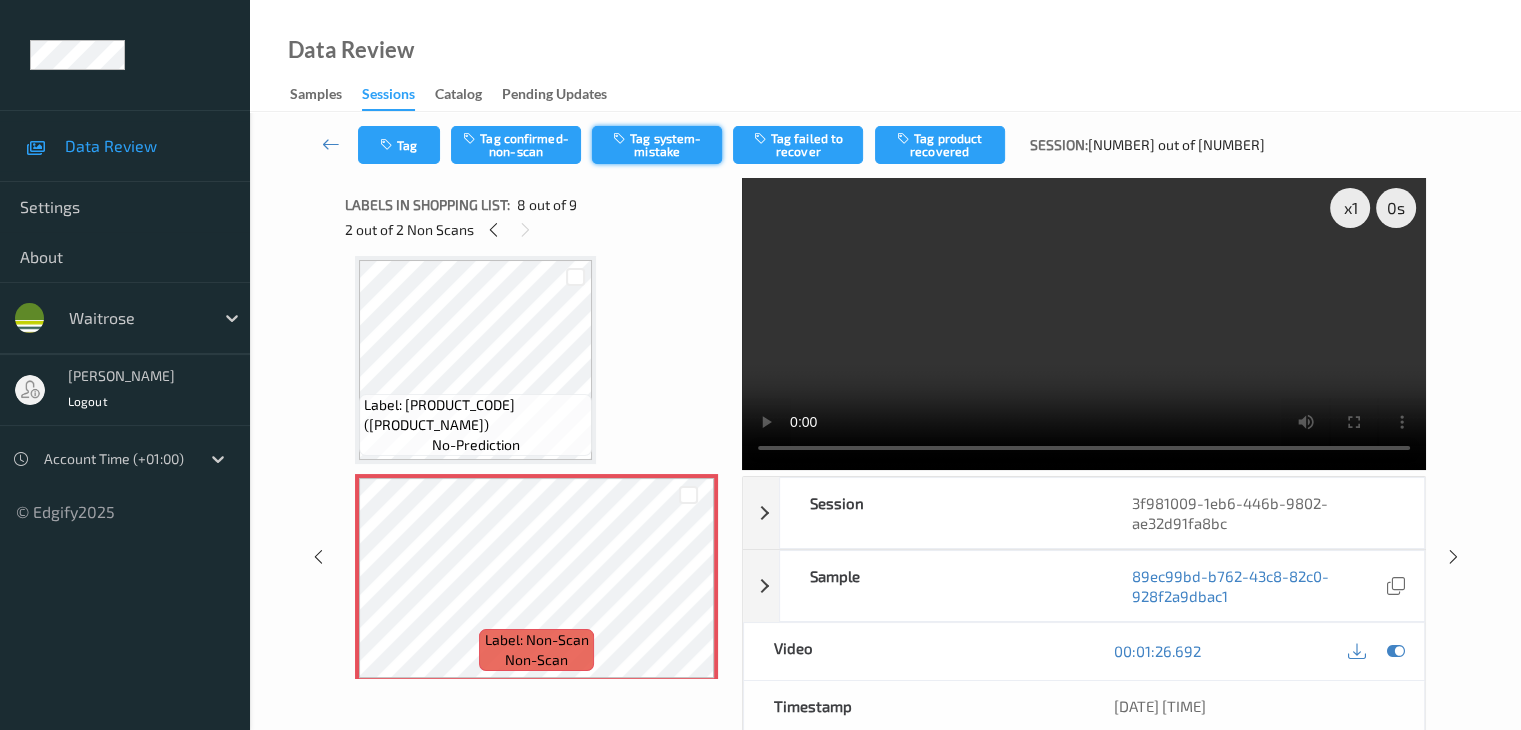 click on "Tag   system-mistake" at bounding box center [657, 145] 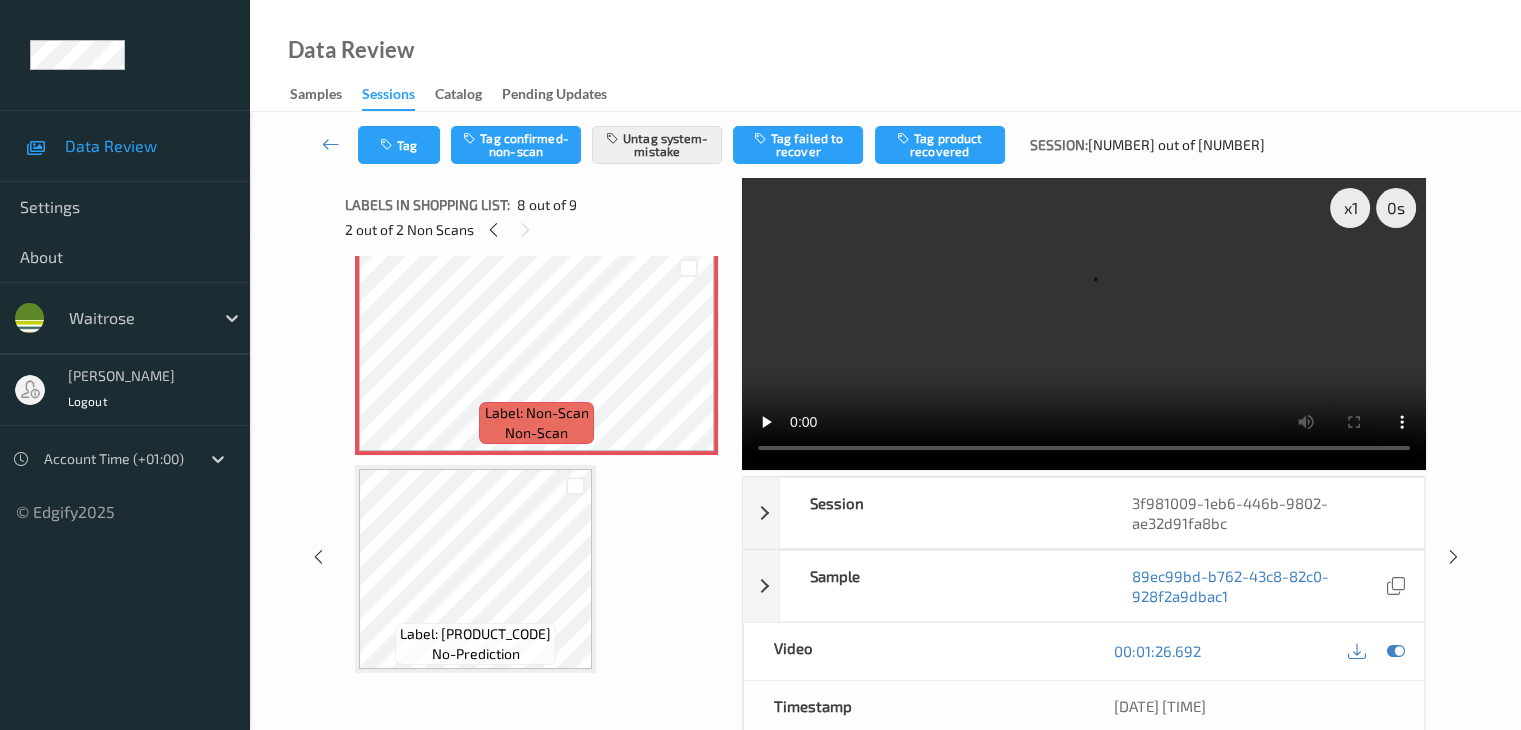 scroll, scrollTop: 1549, scrollLeft: 0, axis: vertical 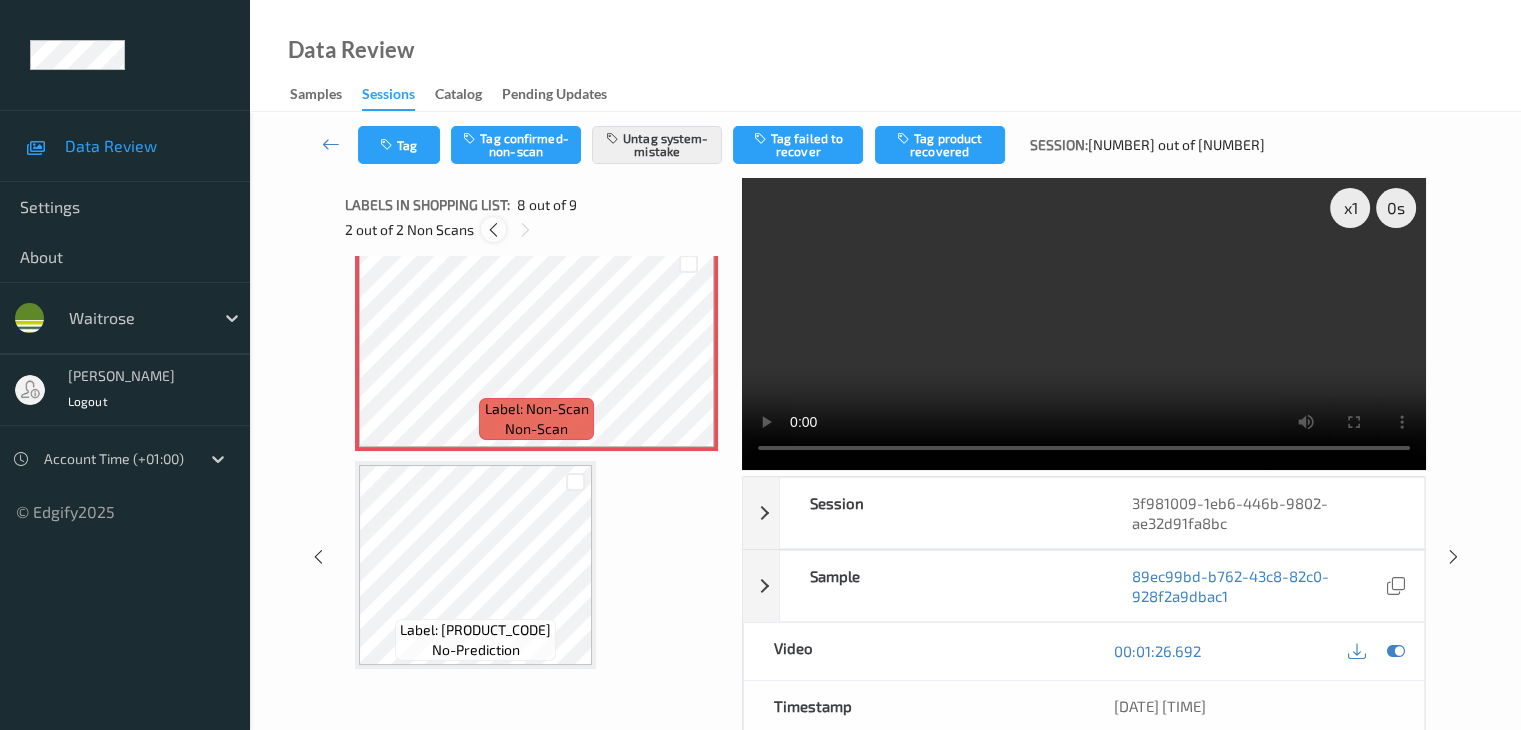 click at bounding box center (493, 230) 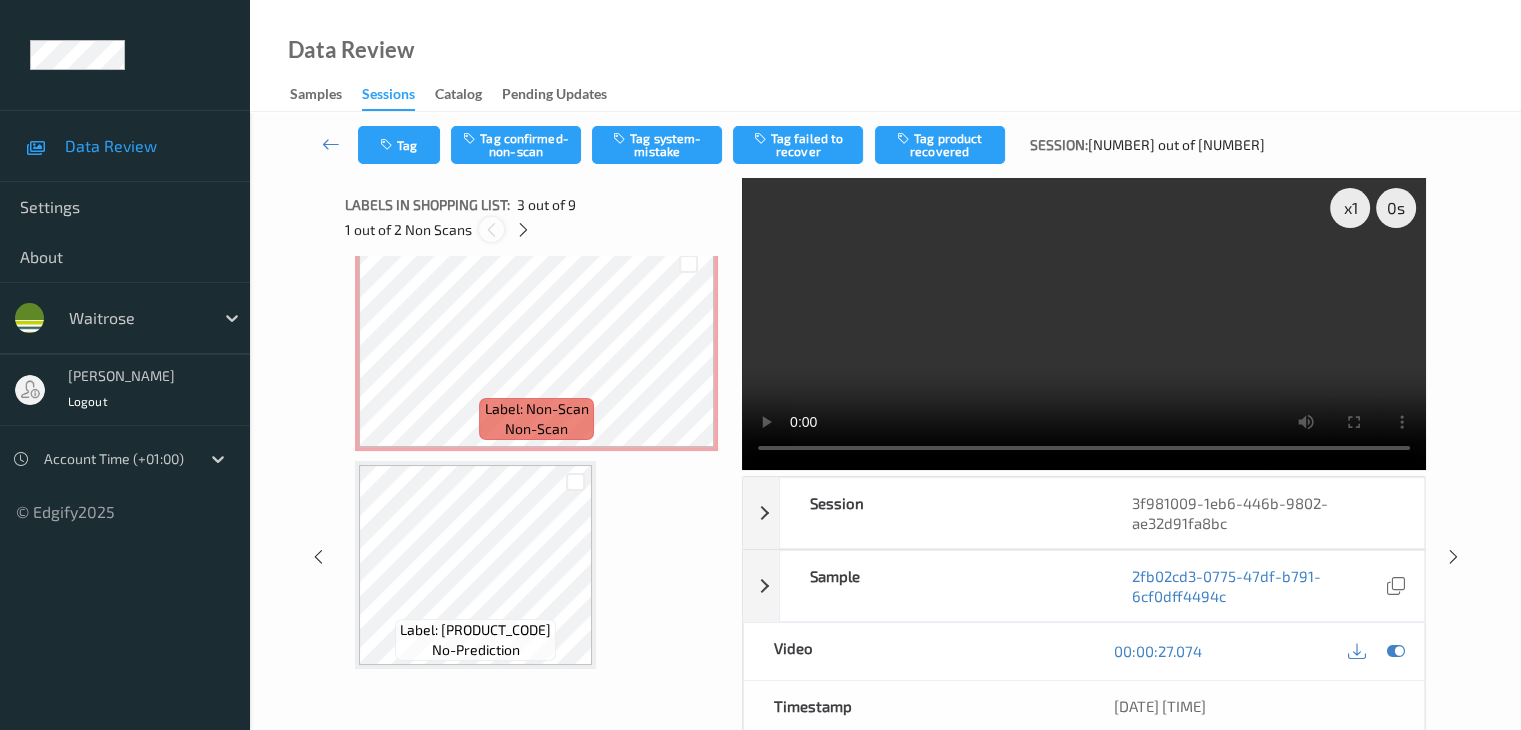 scroll, scrollTop: 228, scrollLeft: 0, axis: vertical 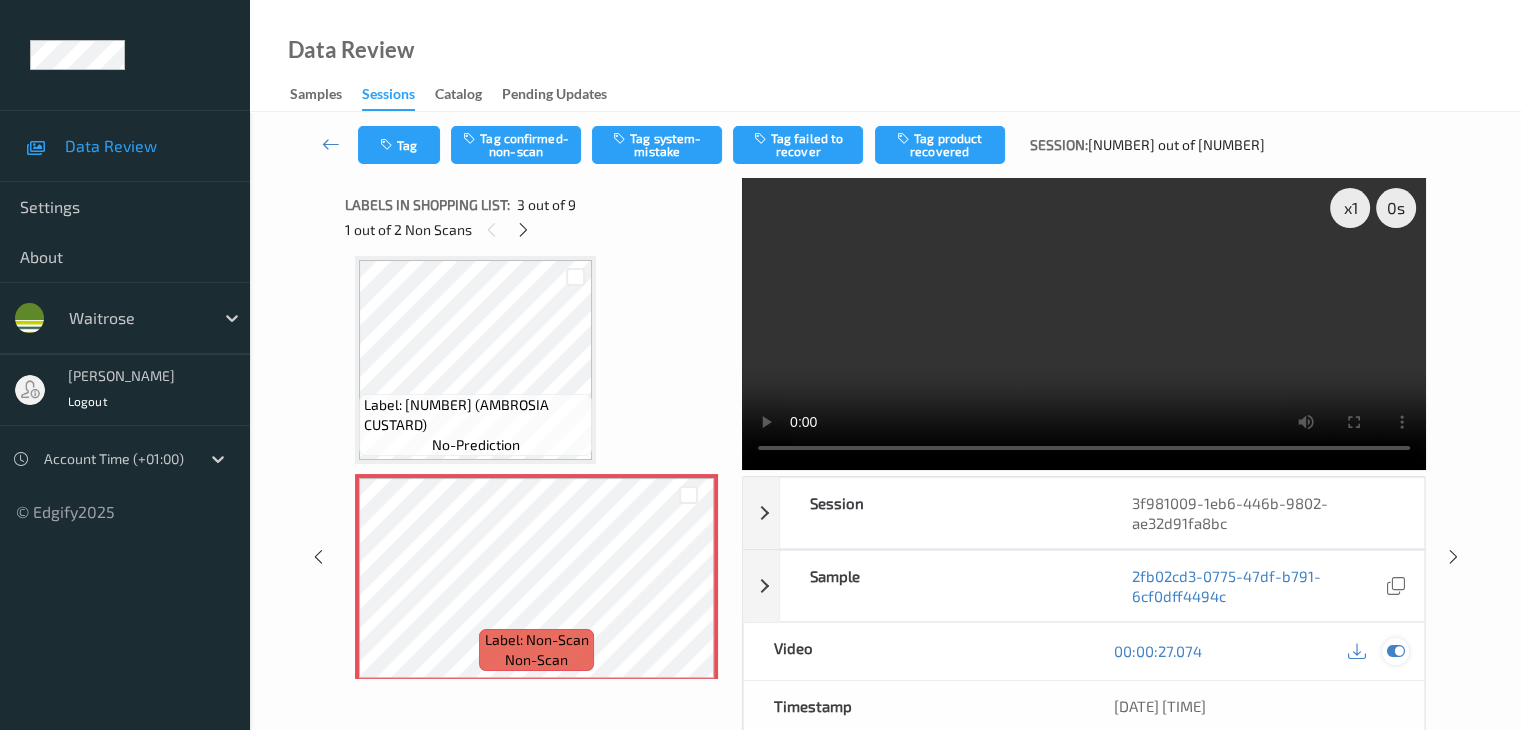 click at bounding box center (1395, 651) 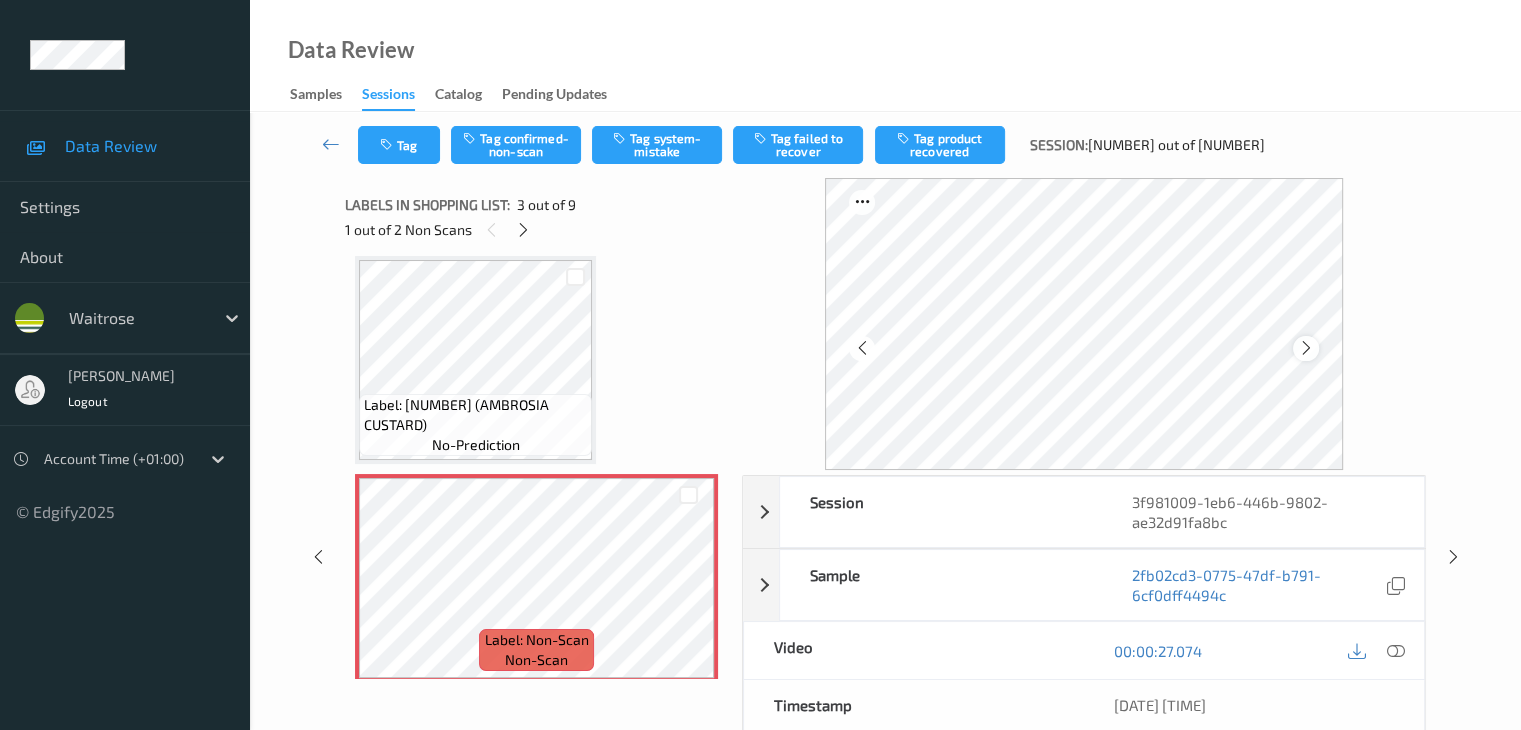 click at bounding box center (1306, 348) 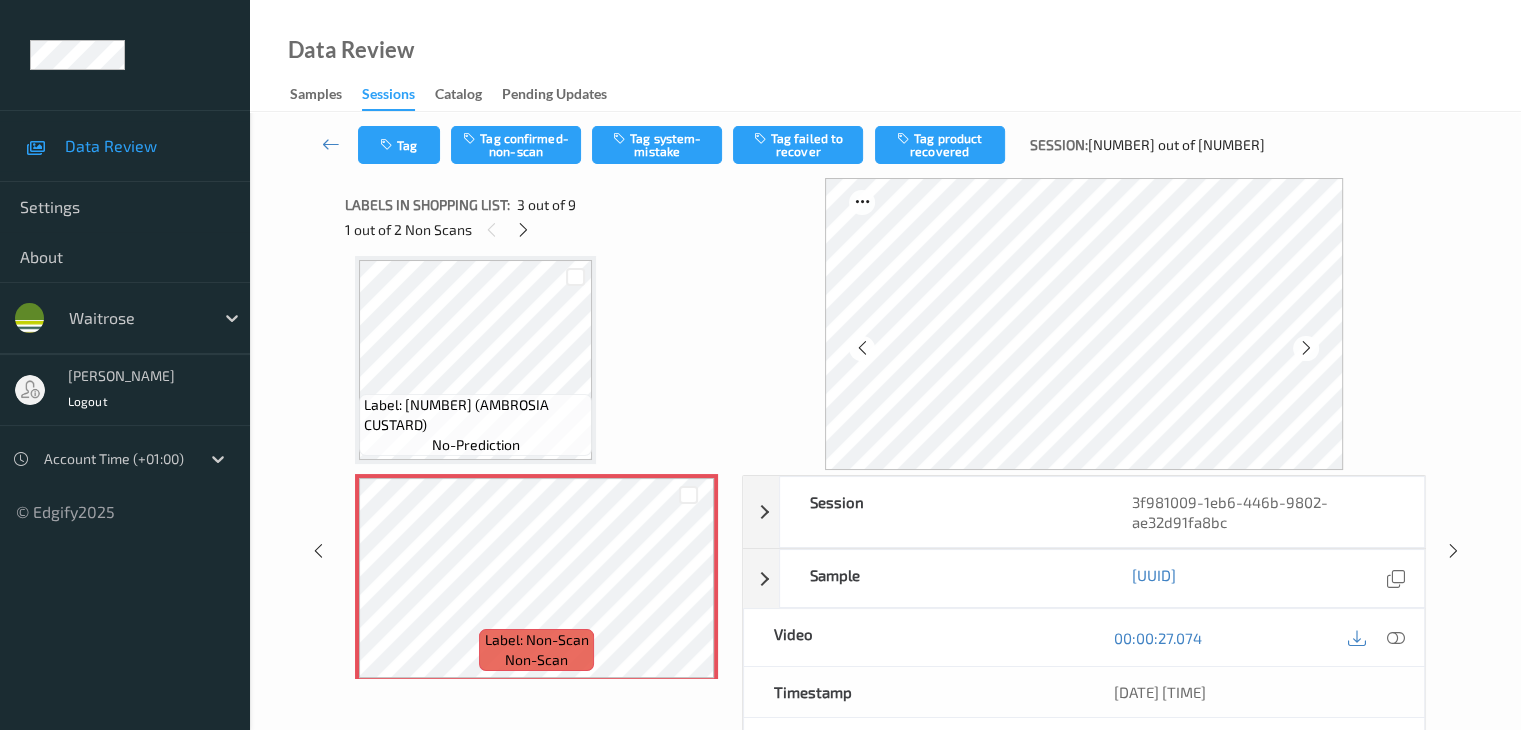 click at bounding box center [1306, 348] 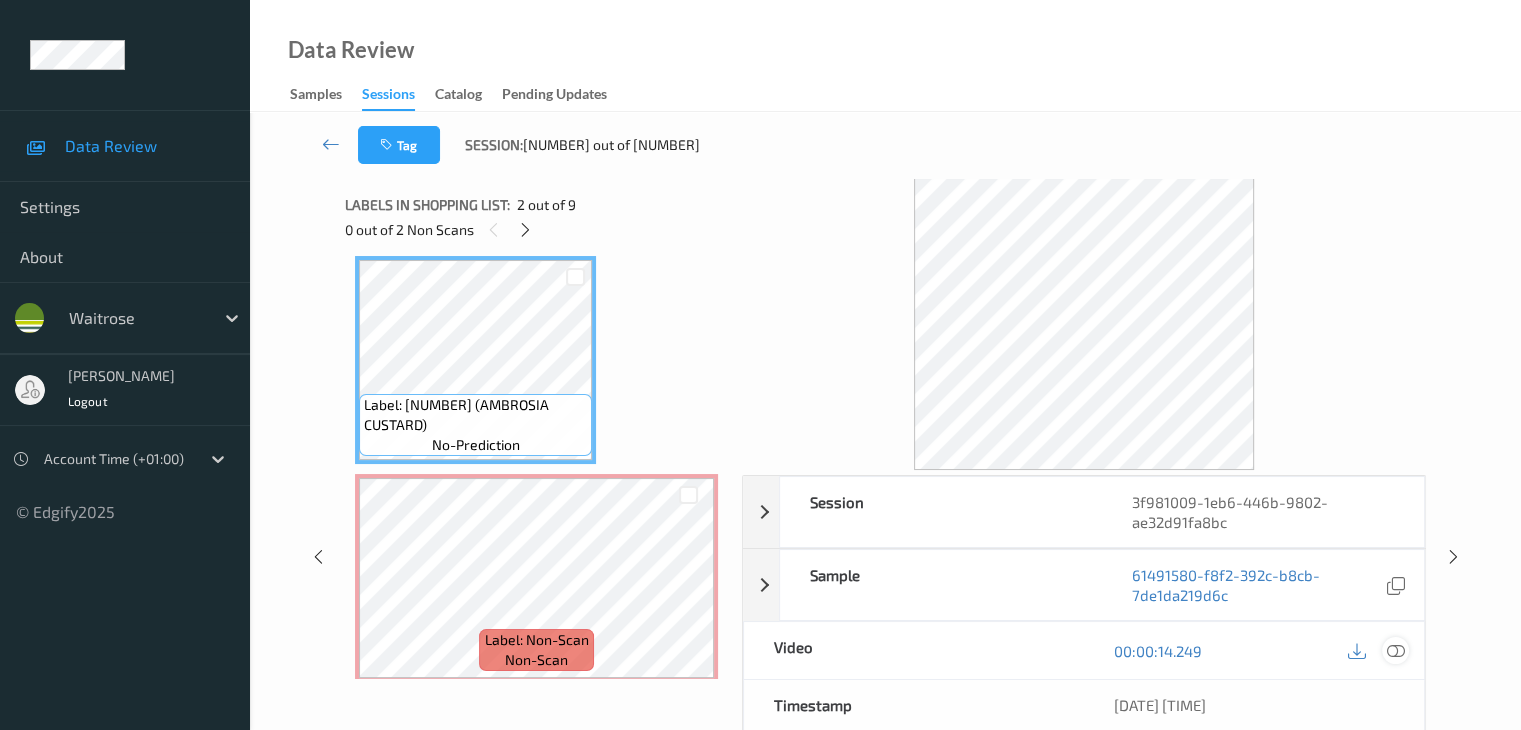 click at bounding box center (1395, 651) 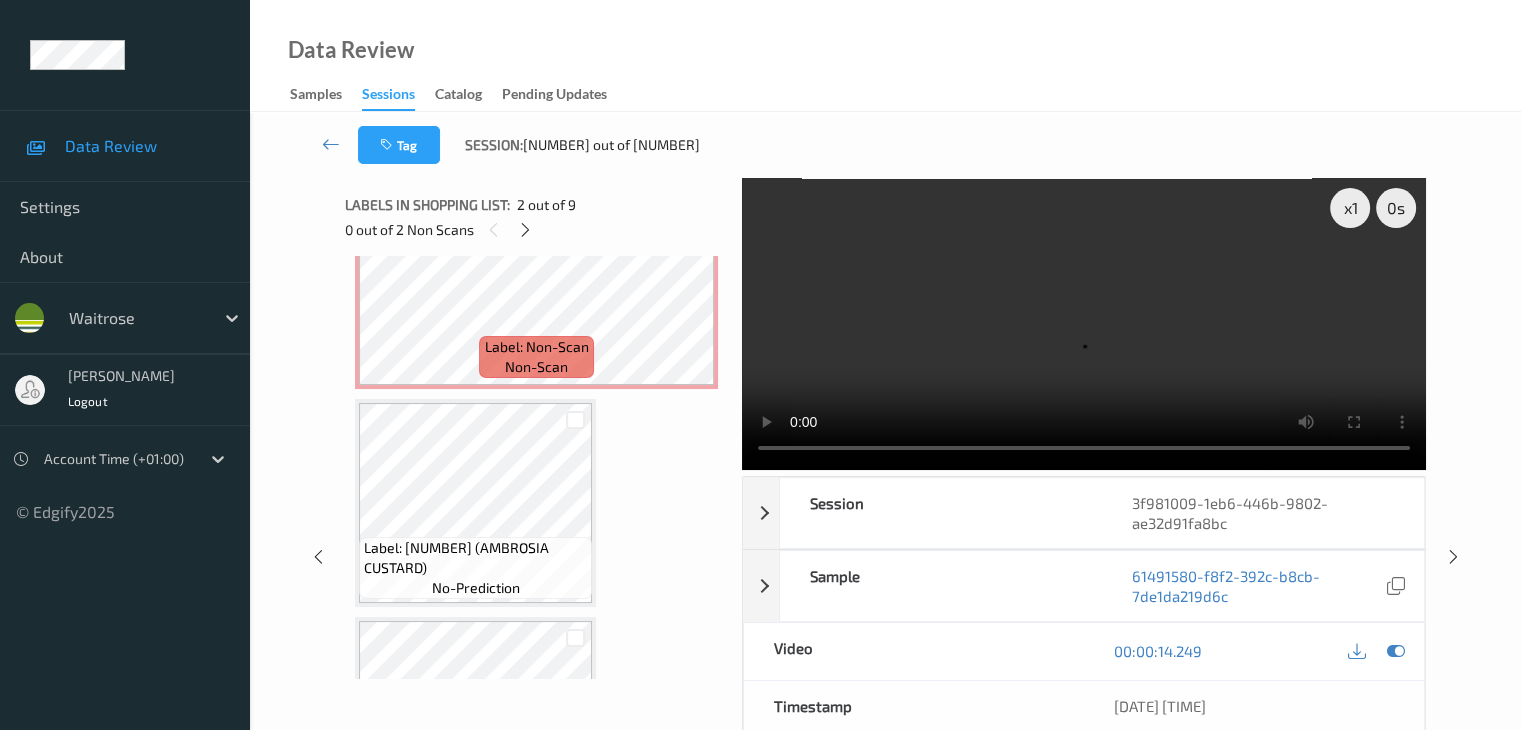 scroll, scrollTop: 528, scrollLeft: 0, axis: vertical 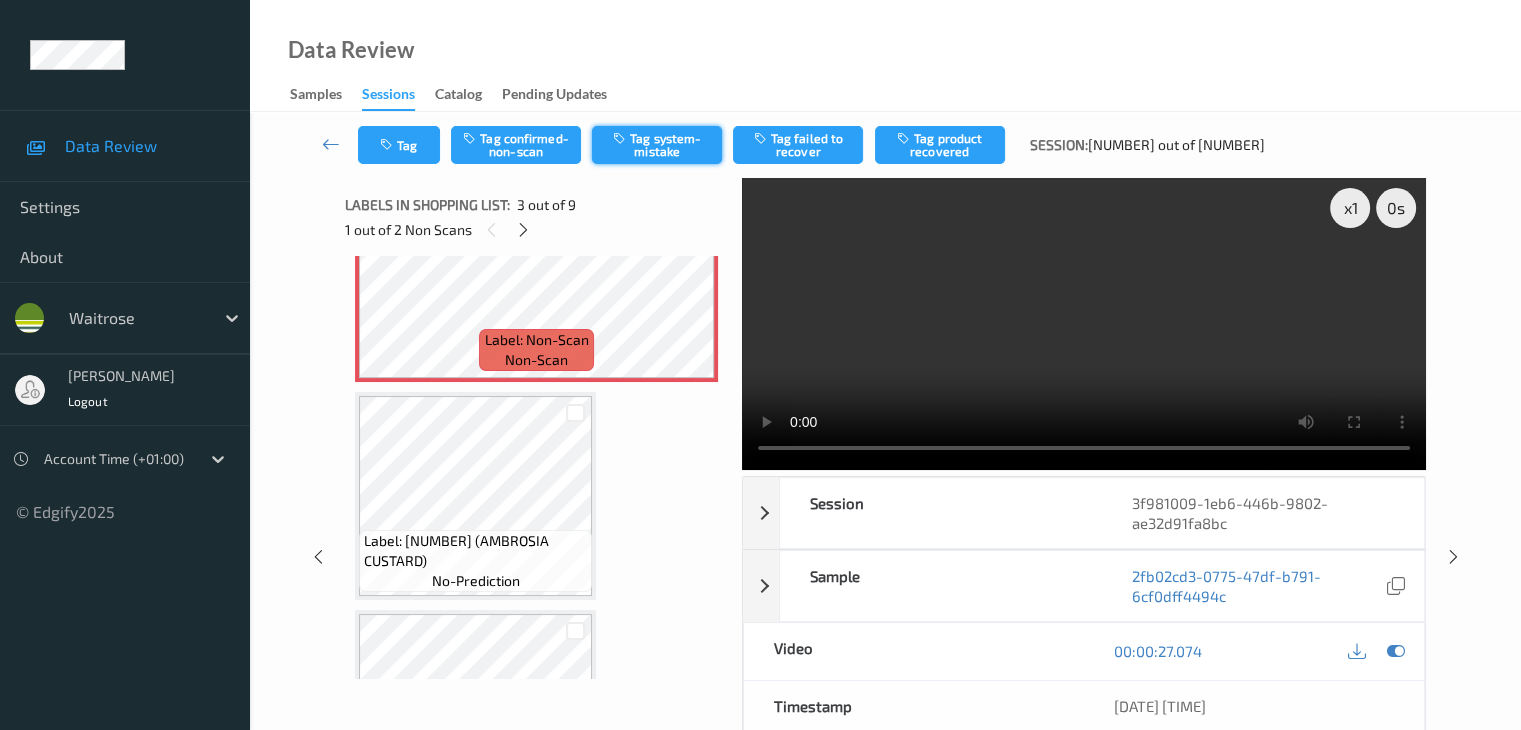click at bounding box center (621, 138) 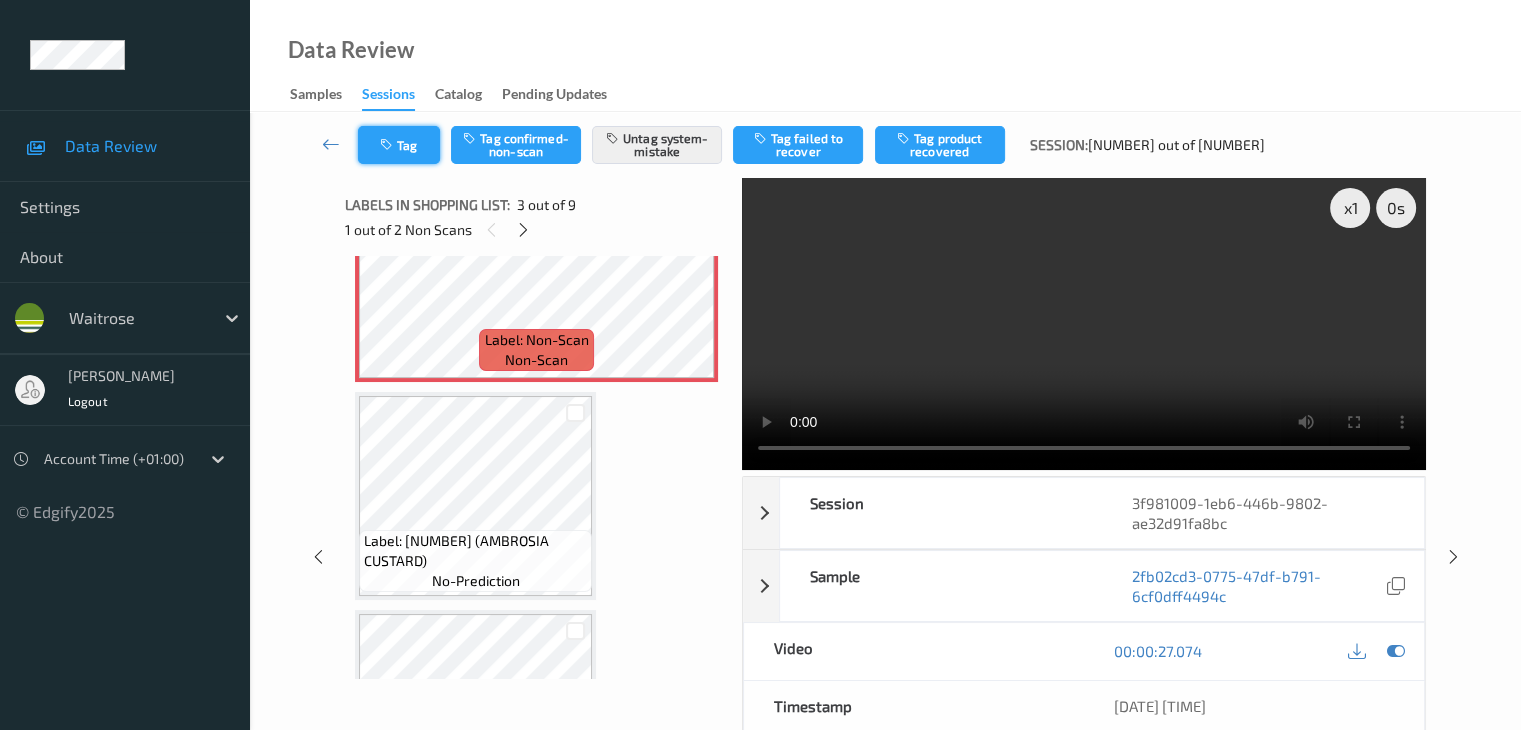 click at bounding box center [388, 145] 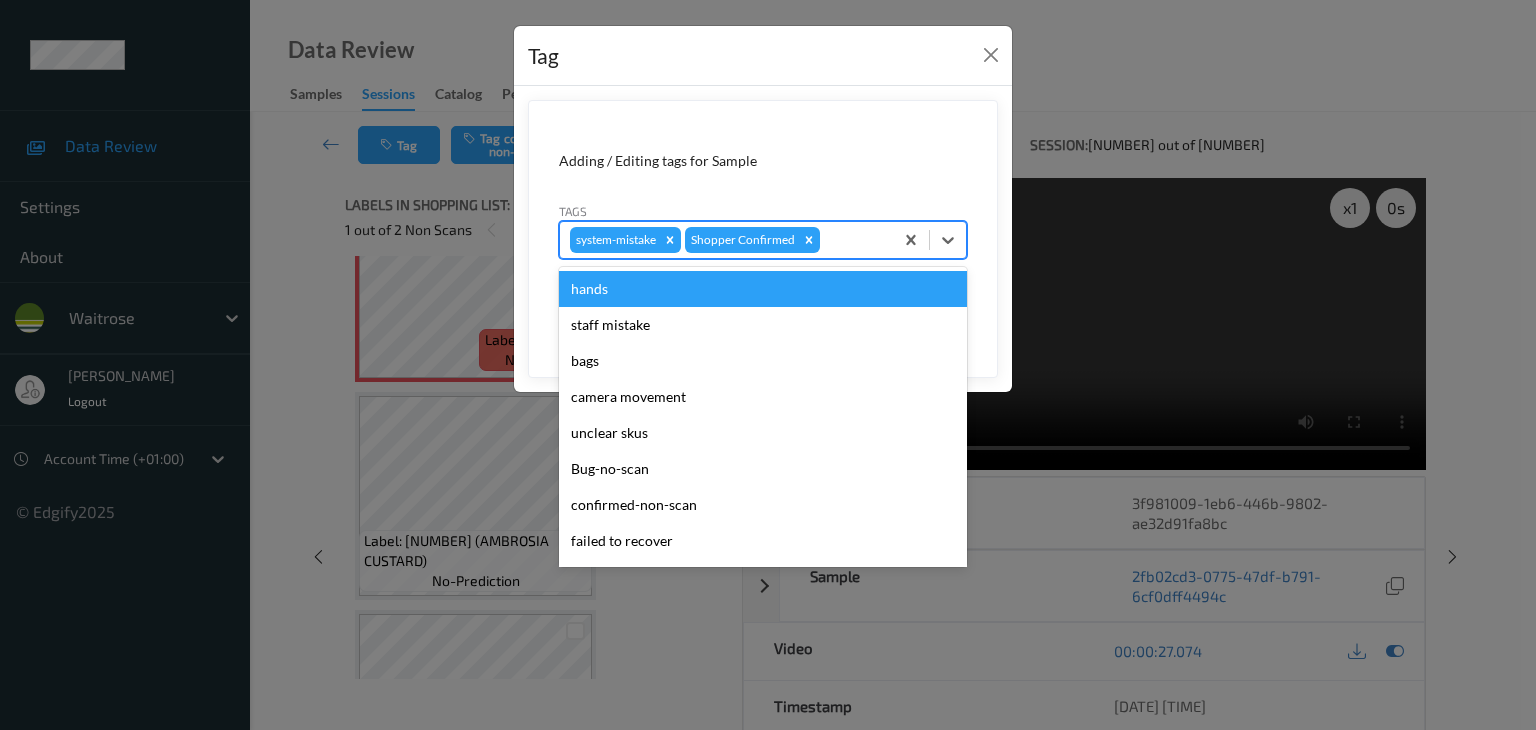 click at bounding box center [853, 240] 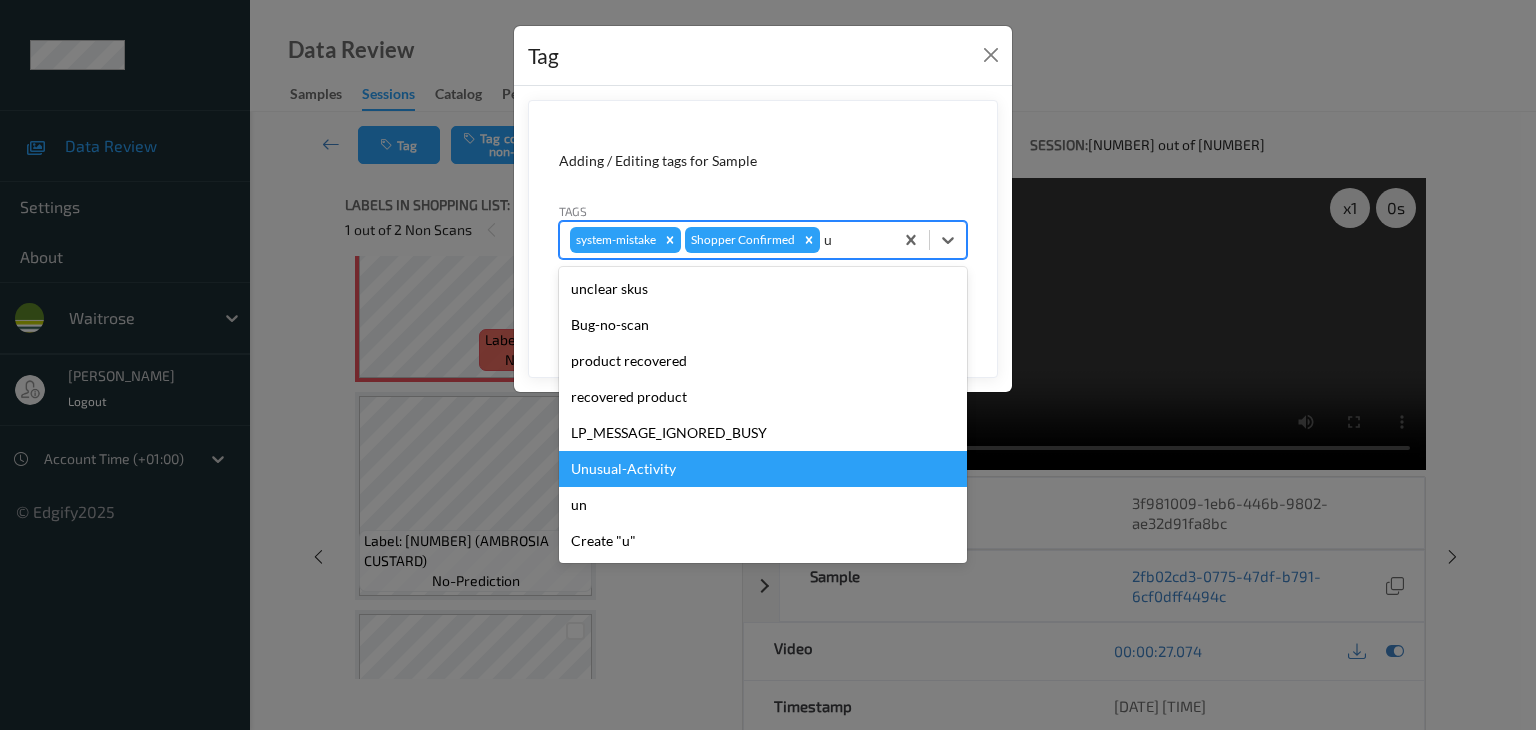 click on "Unusual-Activity" at bounding box center [763, 469] 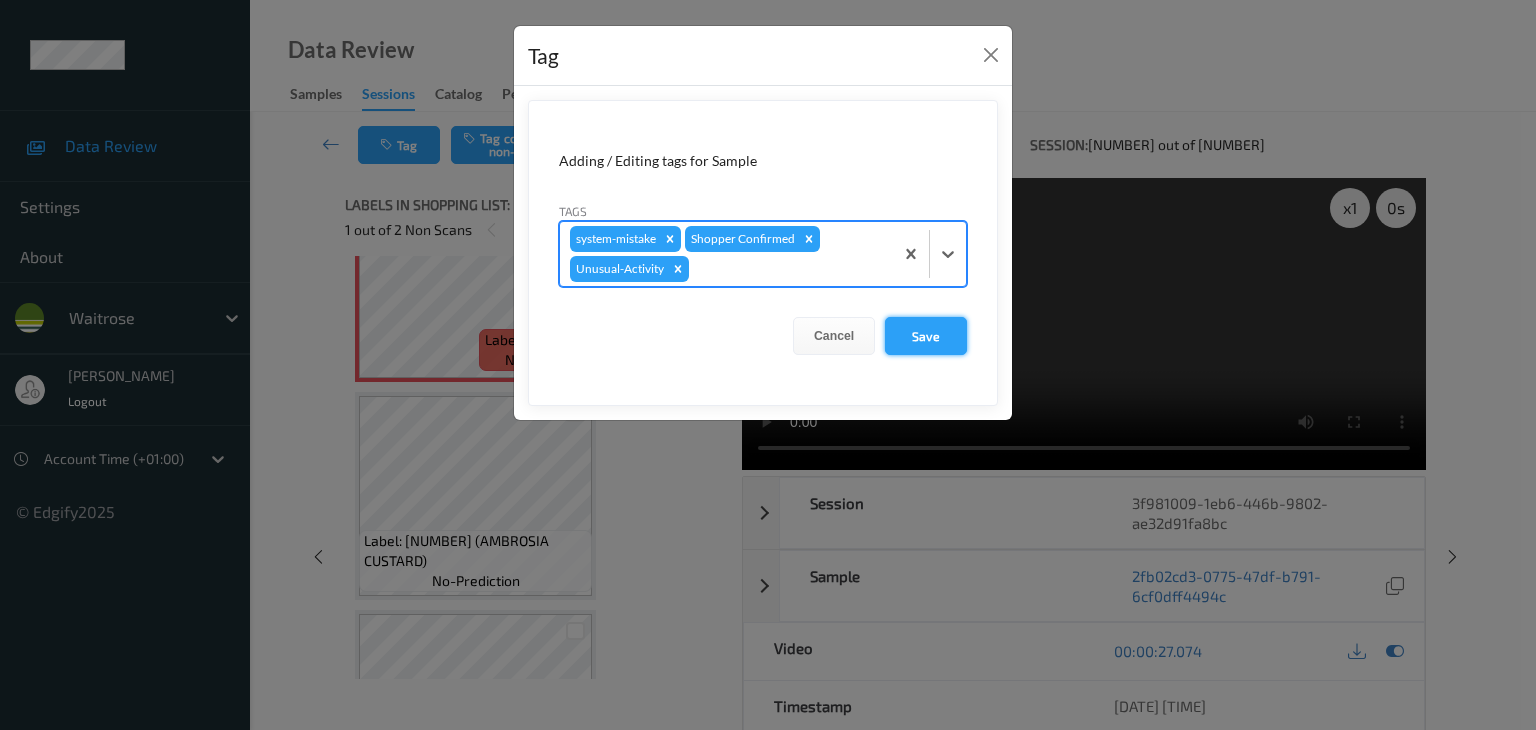 click on "Save" at bounding box center (926, 336) 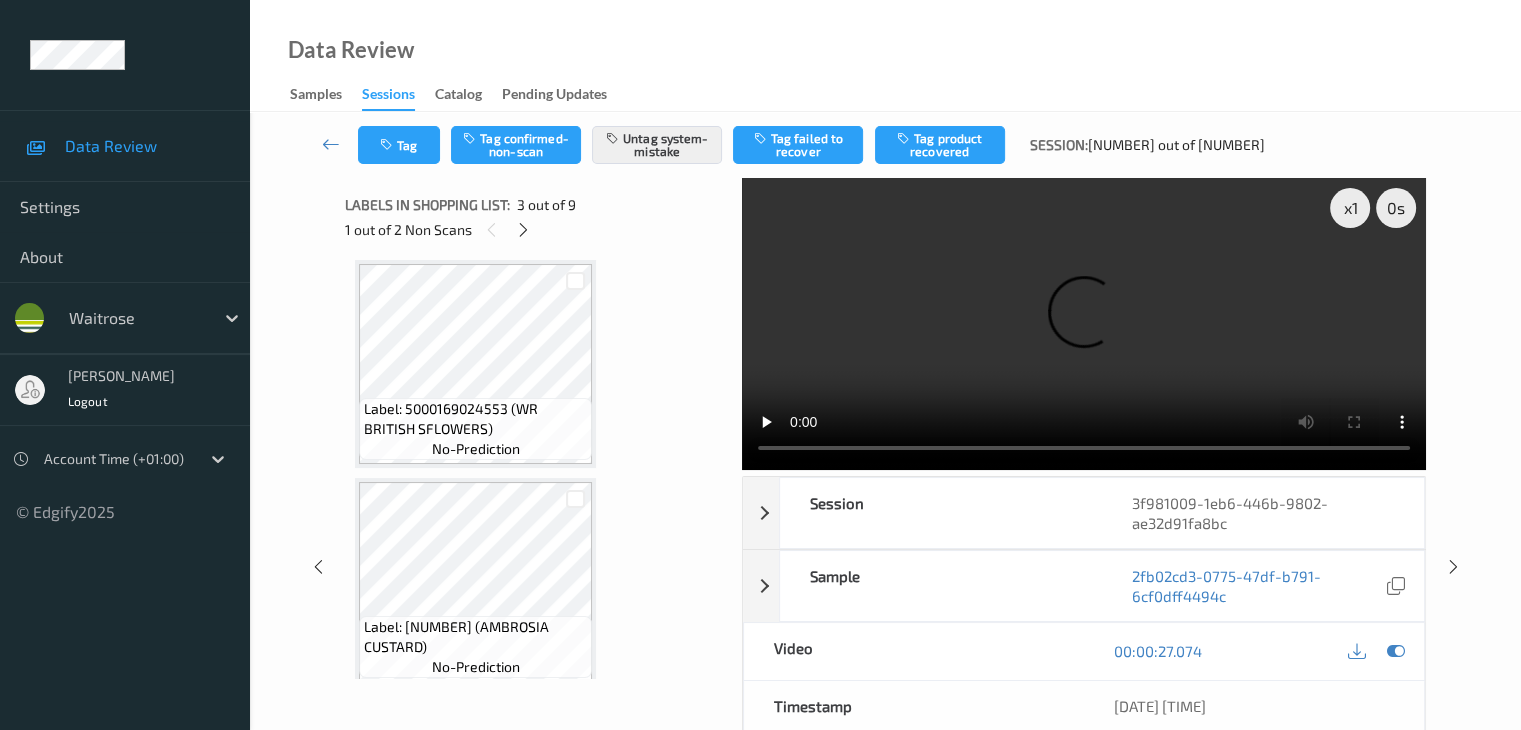 scroll, scrollTop: 0, scrollLeft: 0, axis: both 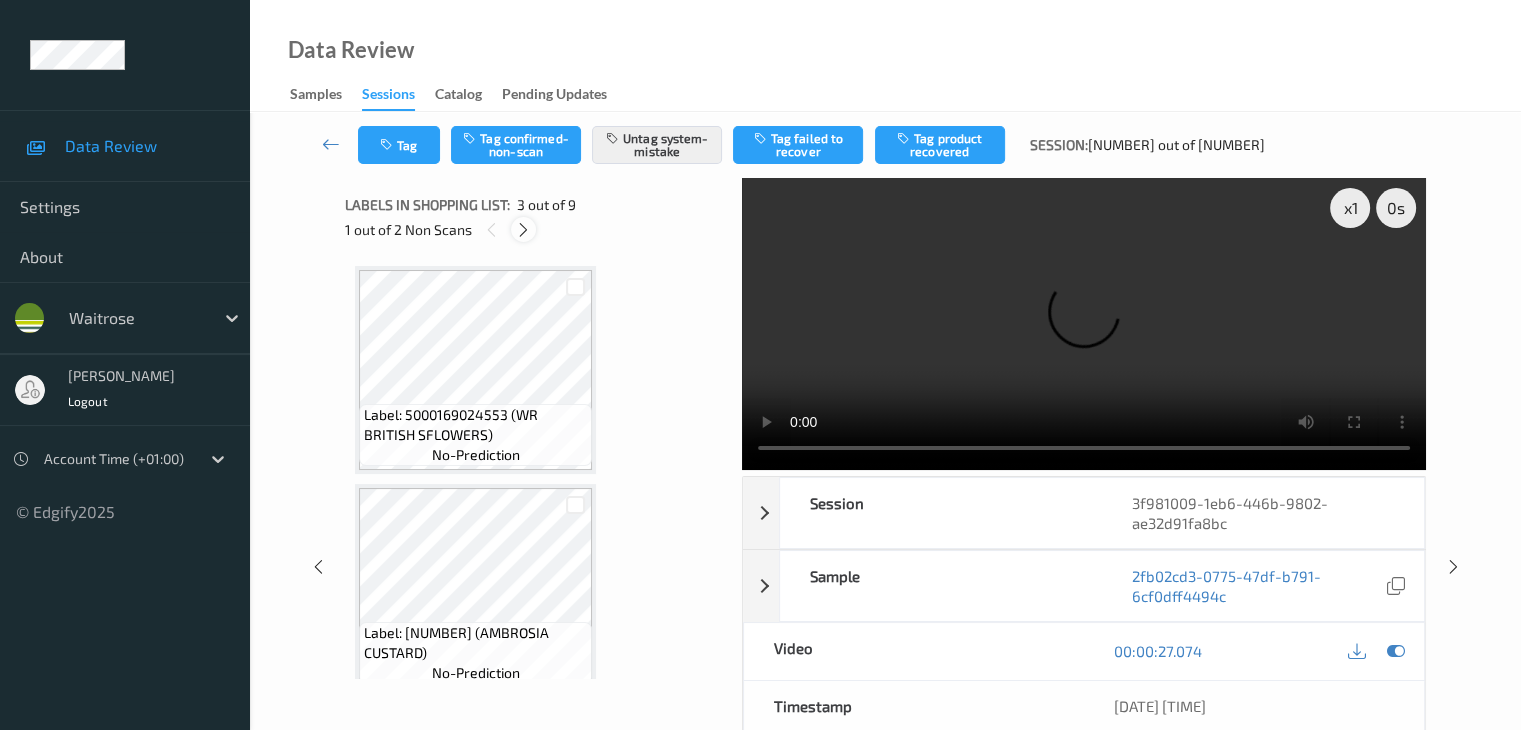 click at bounding box center (523, 230) 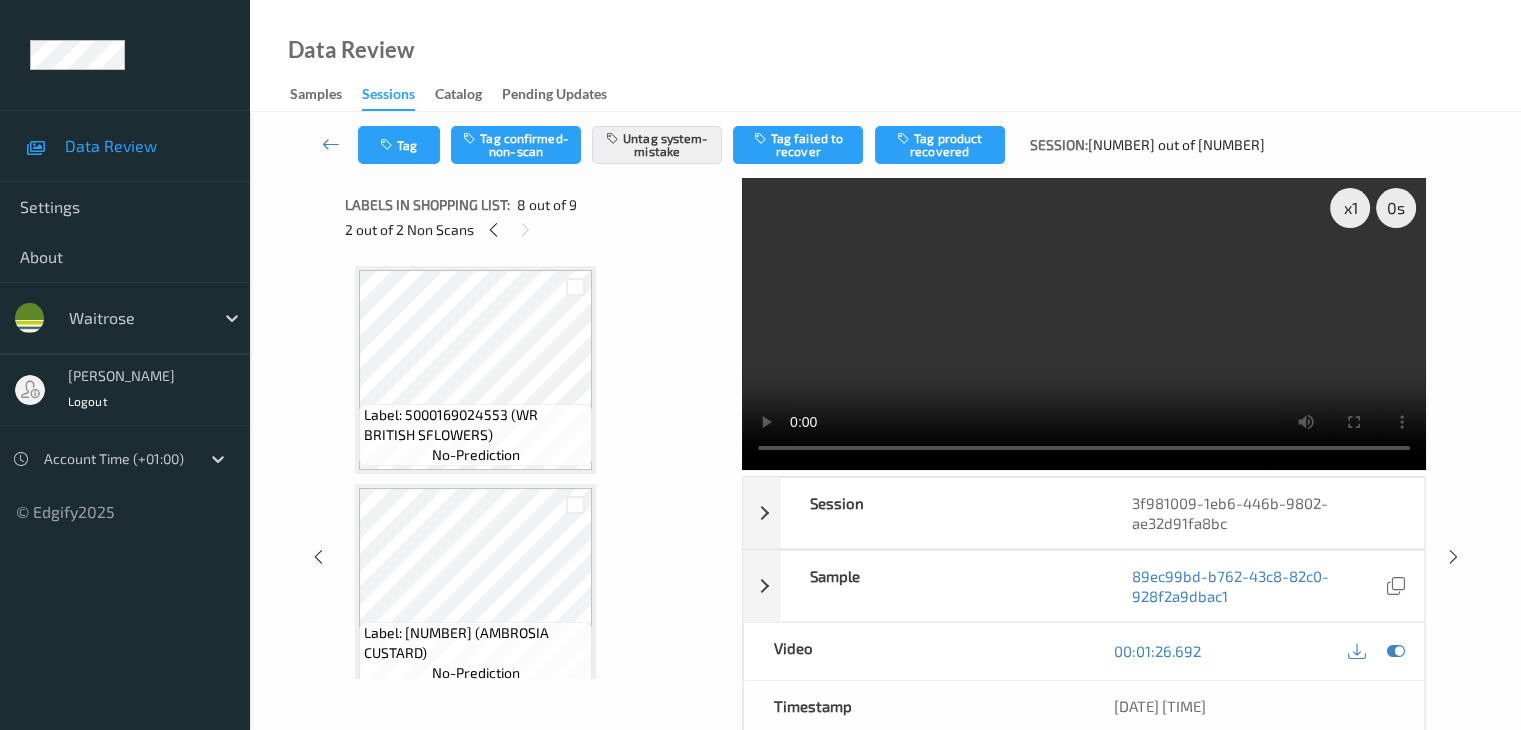 scroll, scrollTop: 1318, scrollLeft: 0, axis: vertical 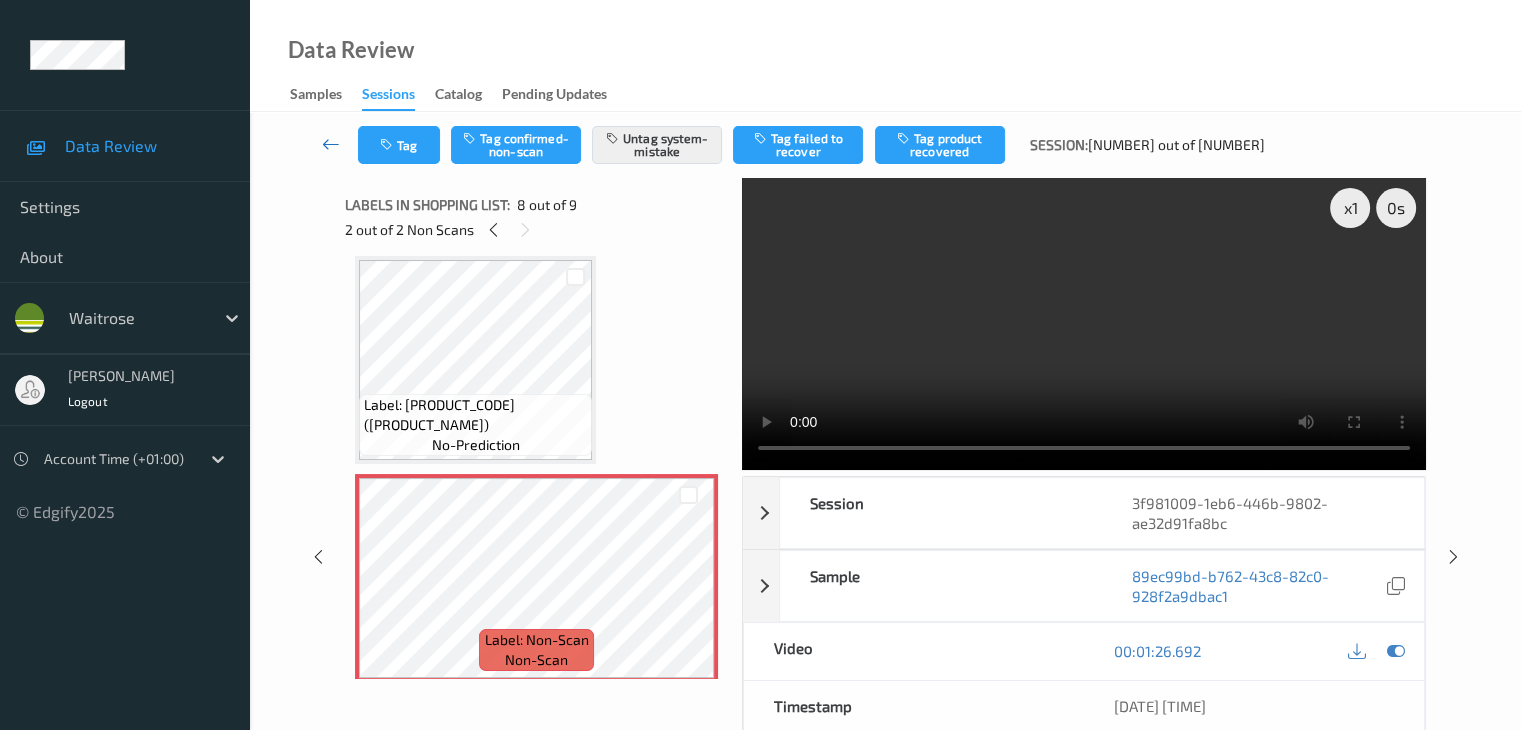 click at bounding box center [331, 144] 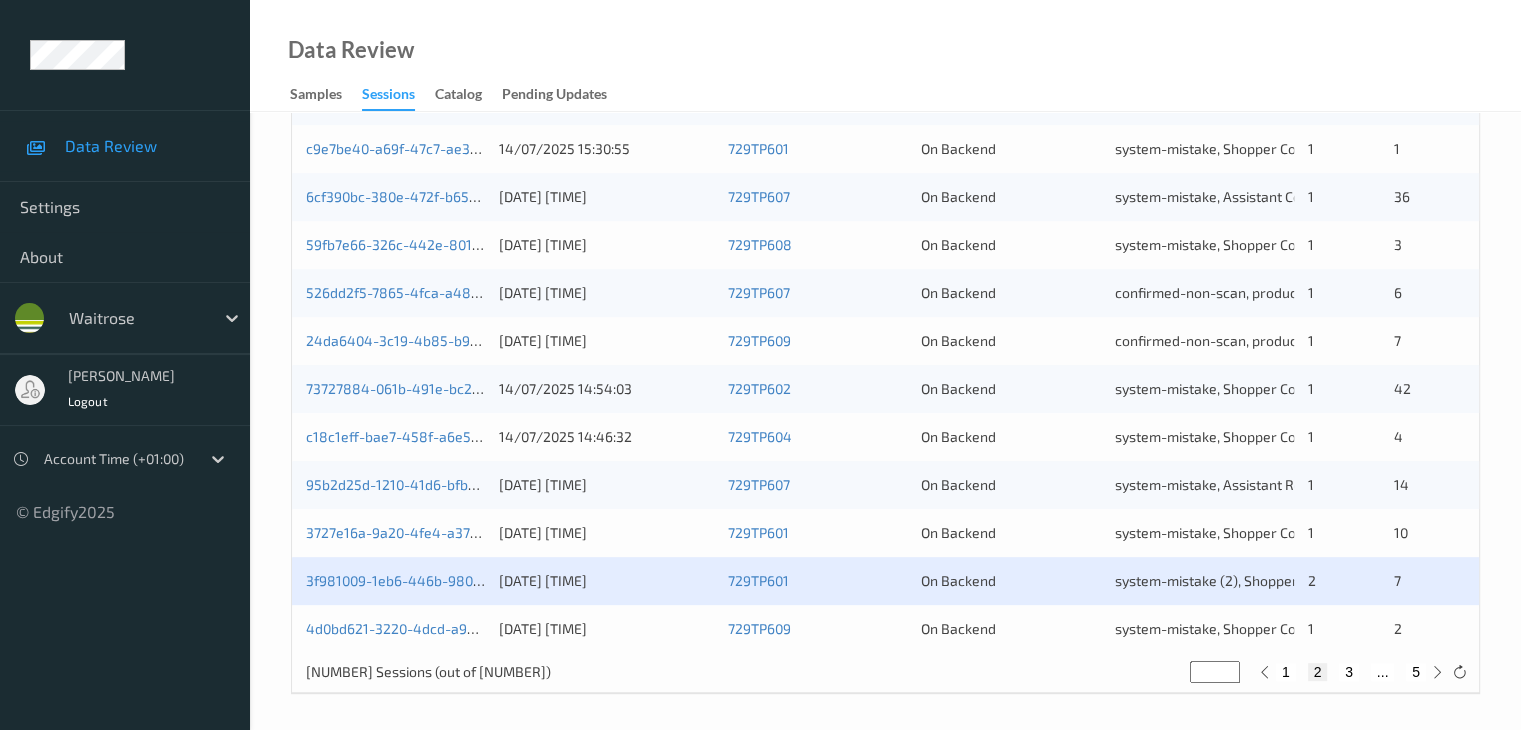 scroll, scrollTop: 932, scrollLeft: 0, axis: vertical 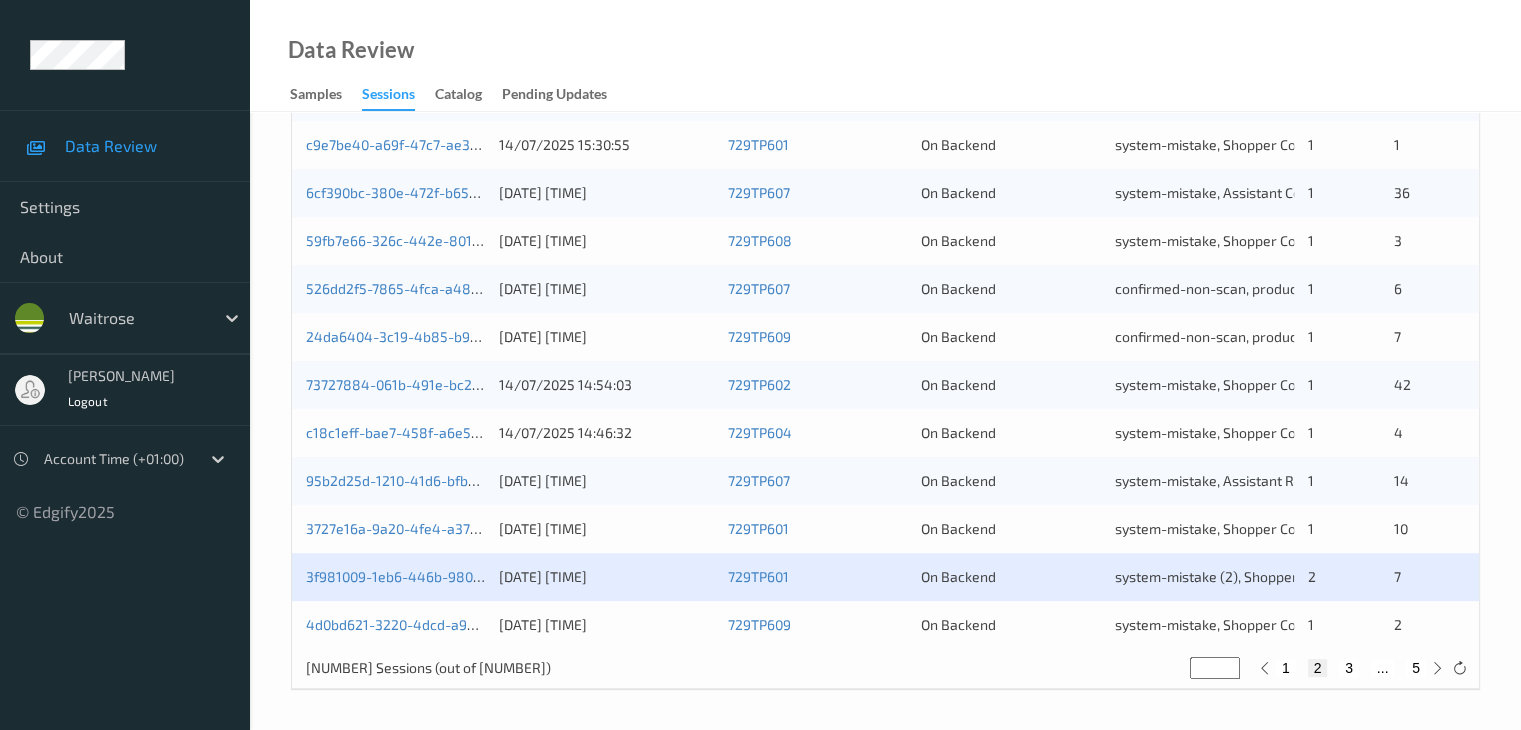 click on "3" at bounding box center [1349, 668] 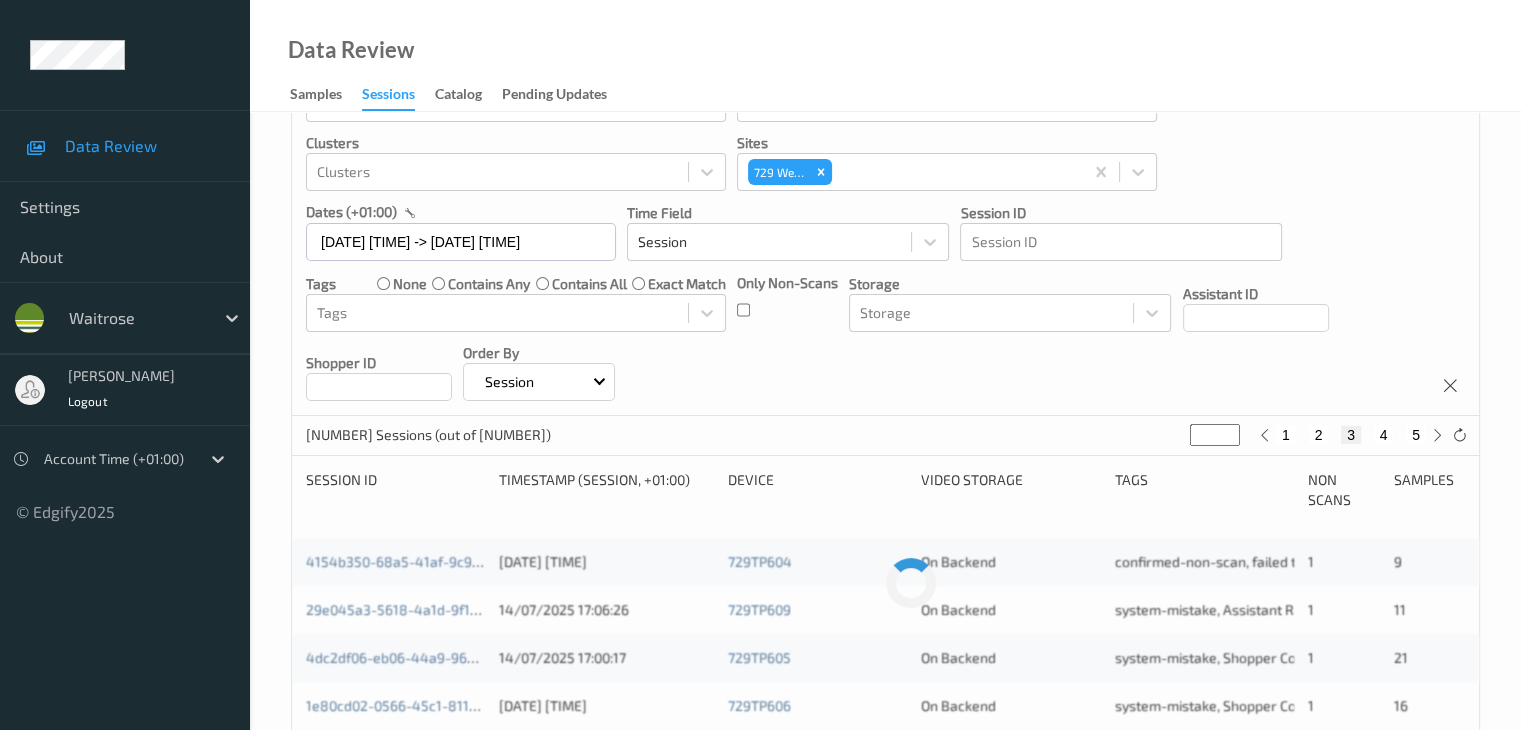 scroll, scrollTop: 0, scrollLeft: 0, axis: both 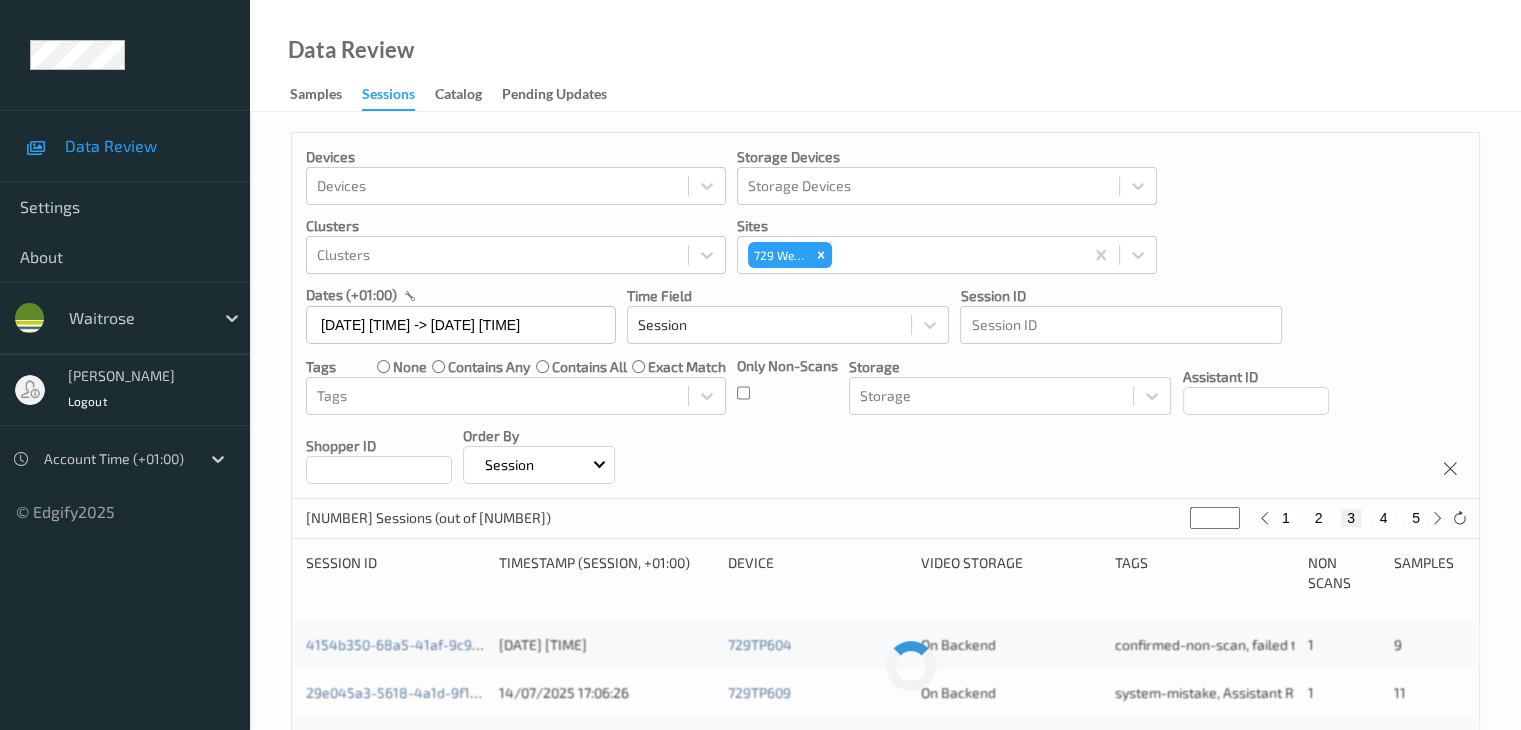 type 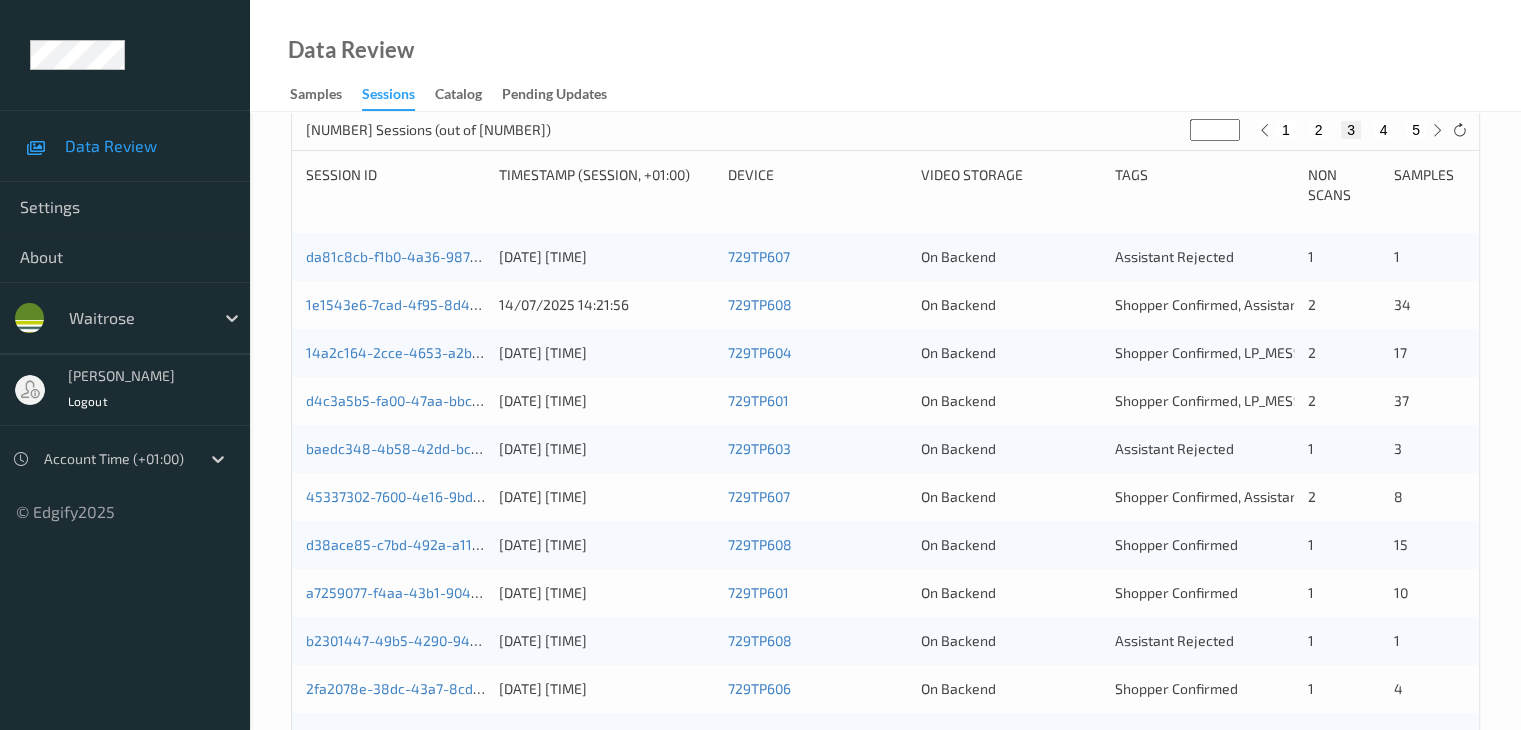 scroll, scrollTop: 332, scrollLeft: 0, axis: vertical 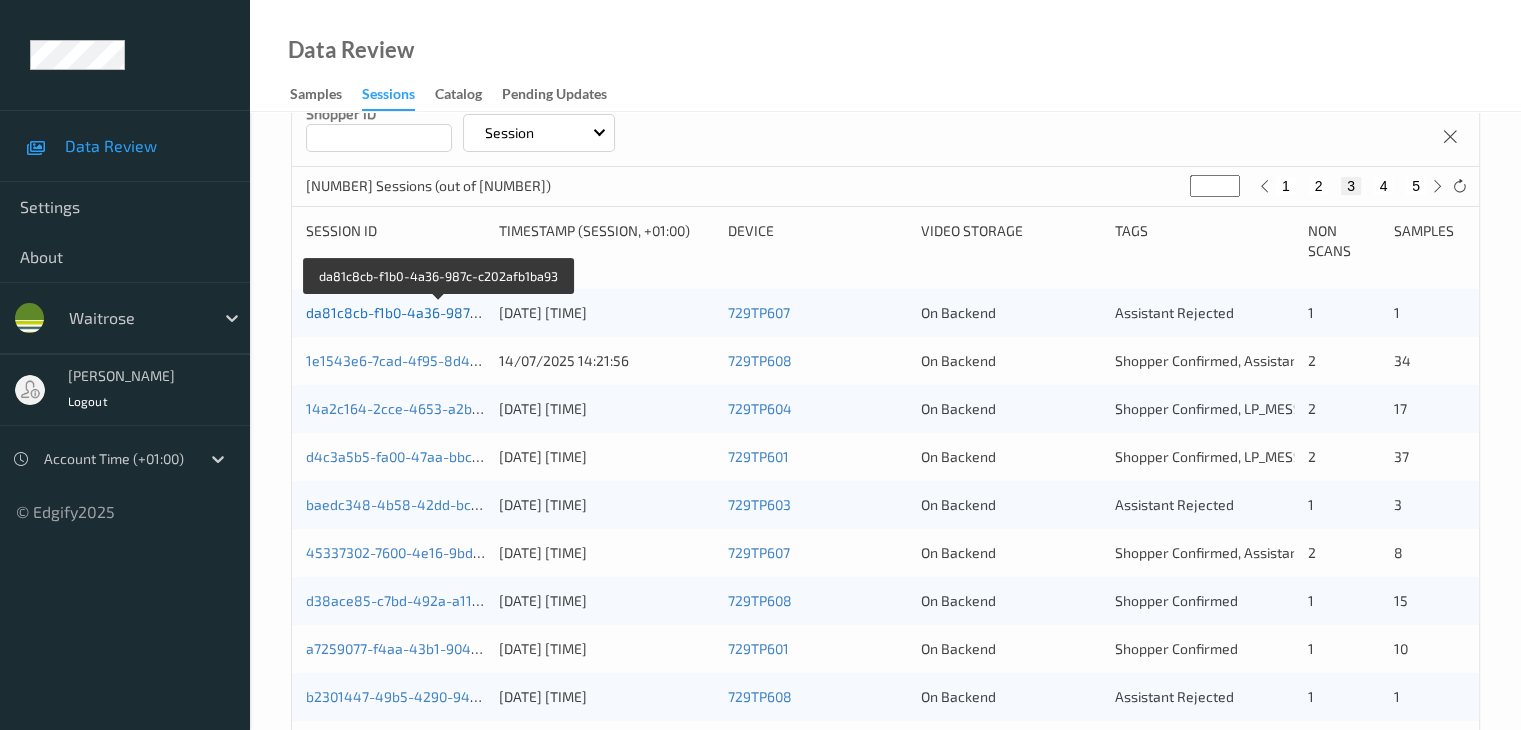 click on "da81c8cb-f1b0-4a36-987c-c202afb1ba93" at bounding box center (439, 312) 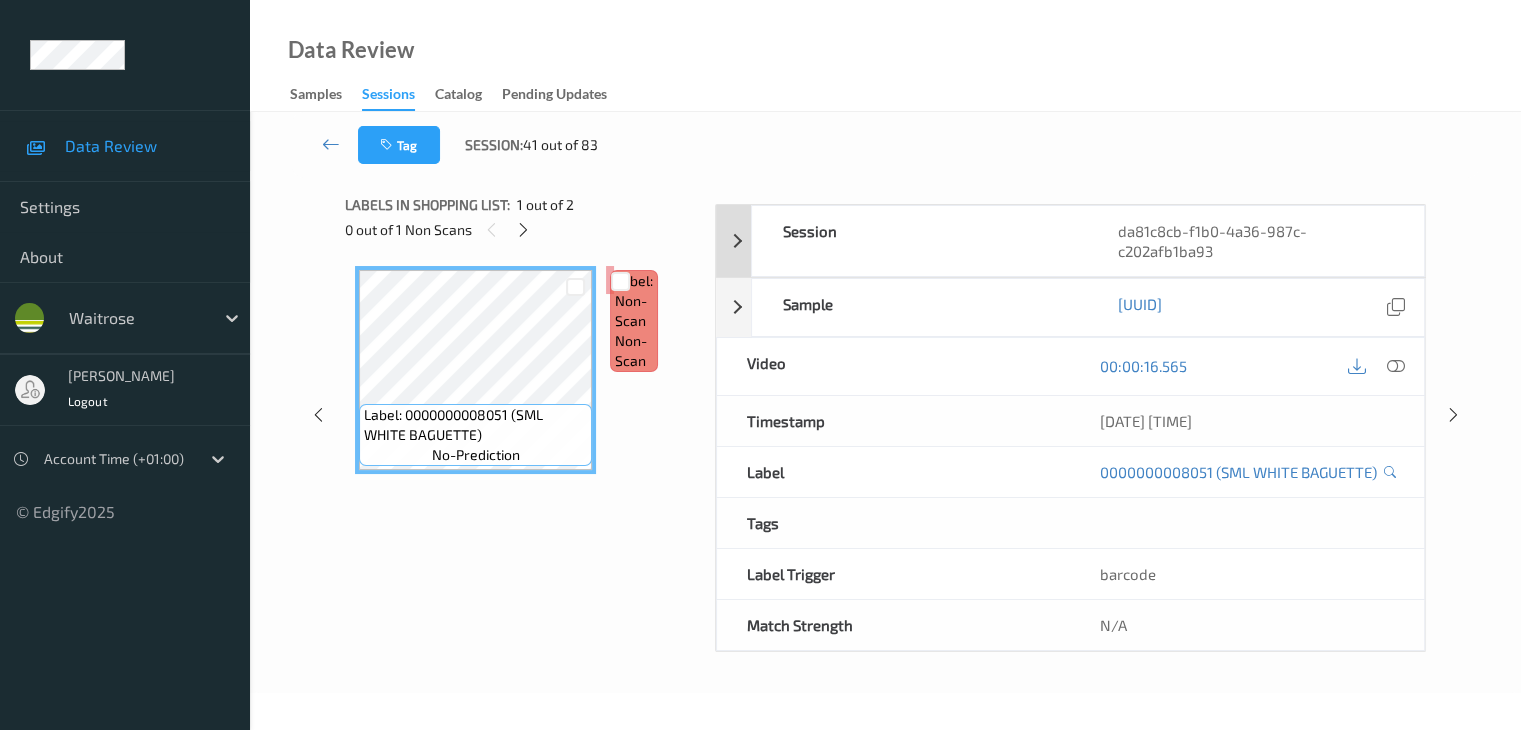scroll, scrollTop: 64, scrollLeft: 0, axis: vertical 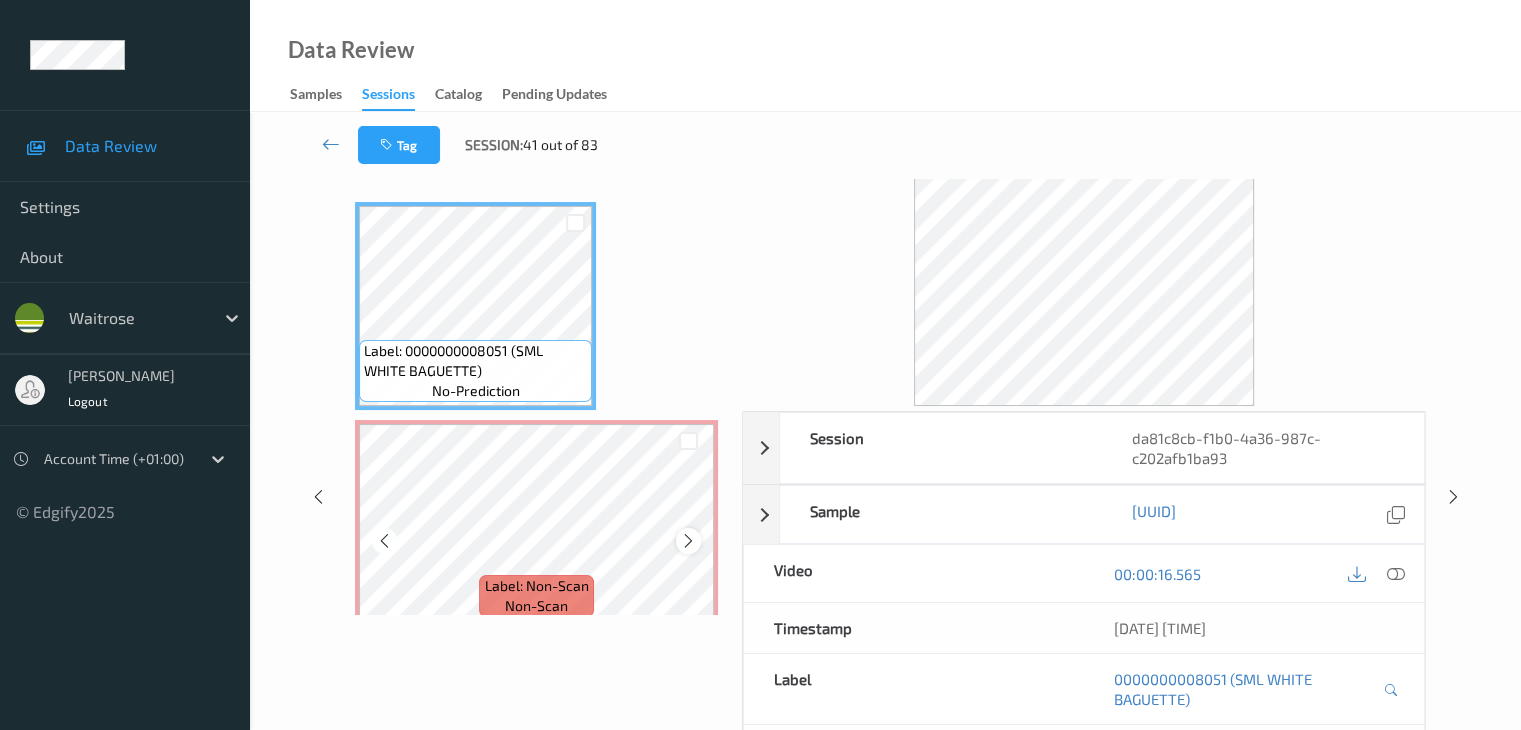 click at bounding box center (688, 541) 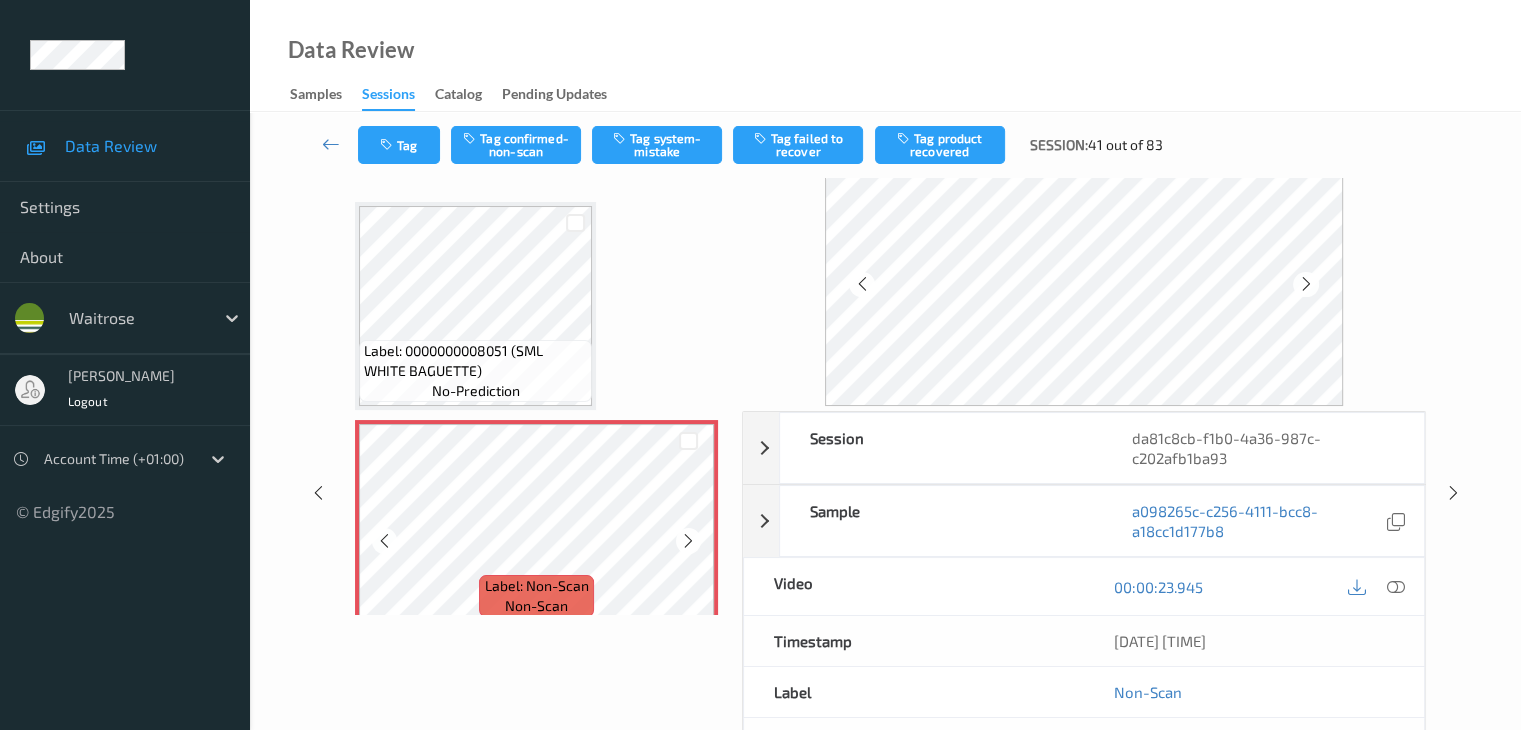 click at bounding box center (688, 541) 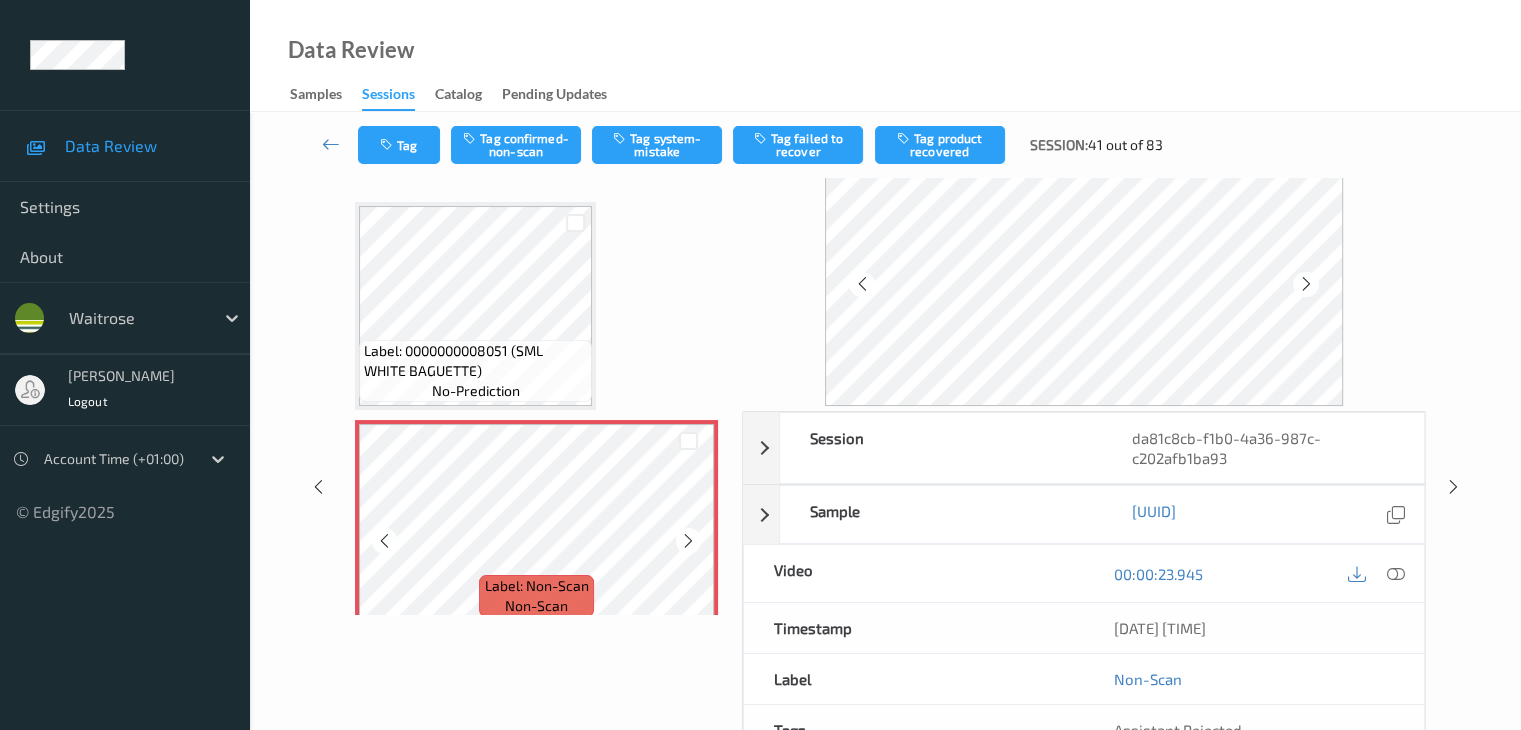 click at bounding box center [688, 541] 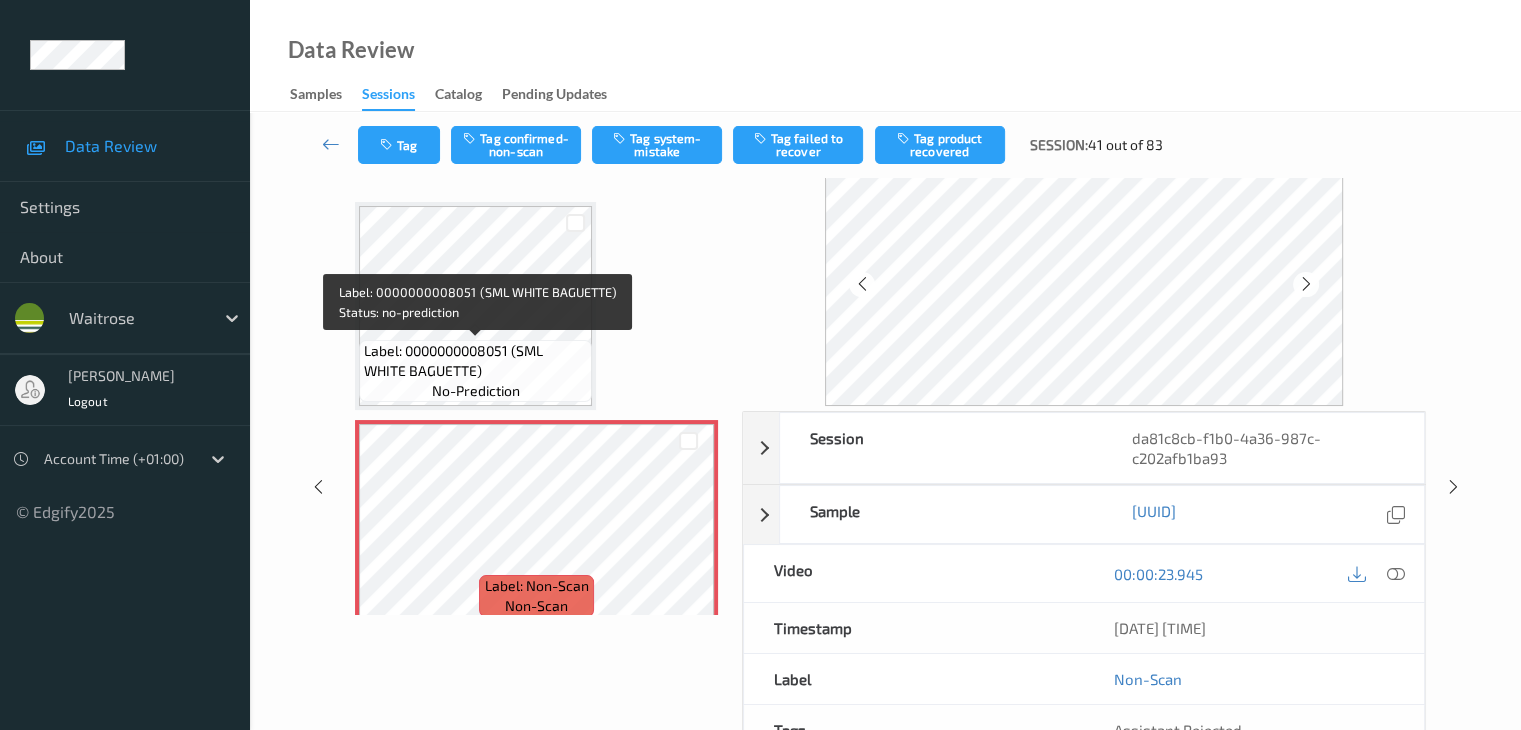 click on "Label: 0000000008051 (SML WHITE BAGUETTE)" at bounding box center [475, 361] 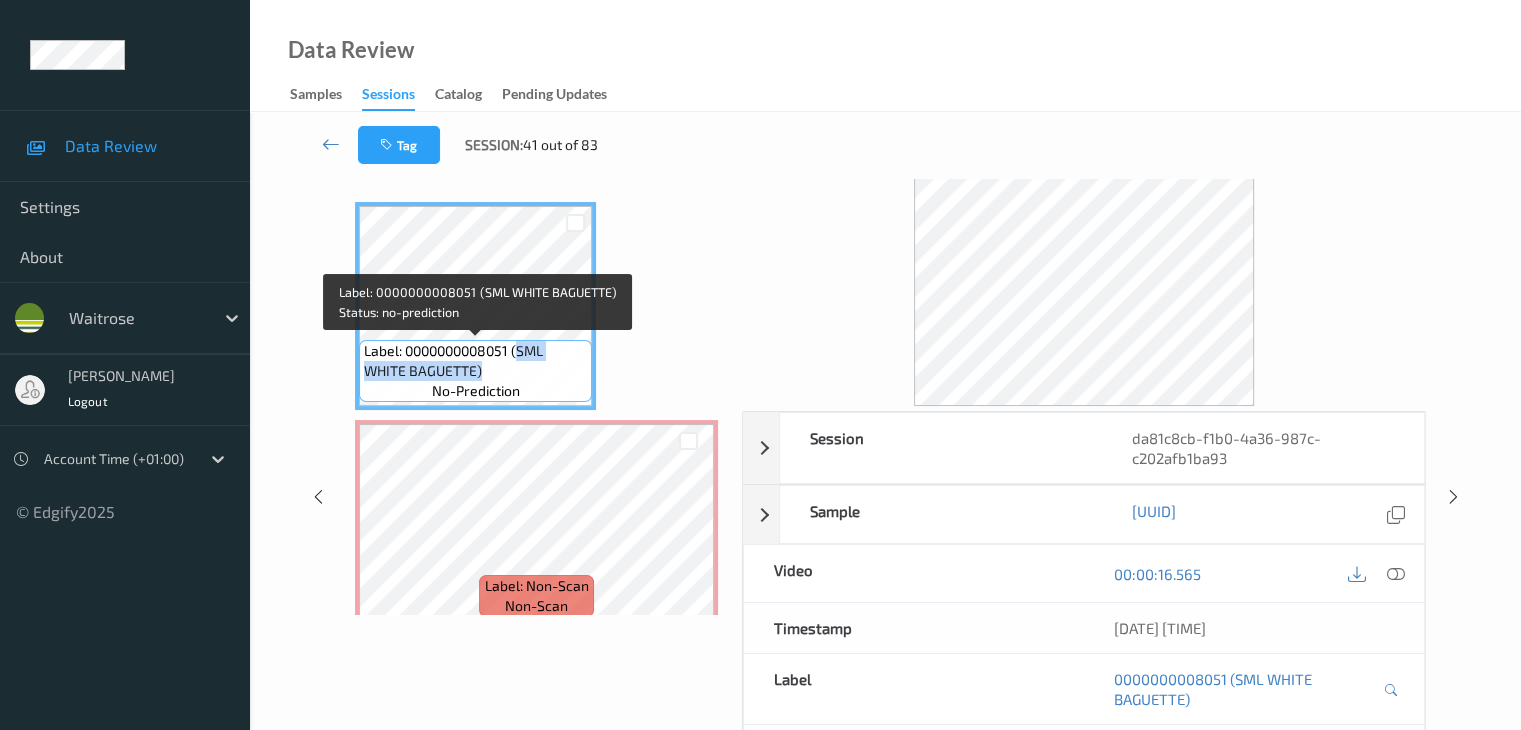 drag, startPoint x: 520, startPoint y: 353, endPoint x: 520, endPoint y: 367, distance: 14 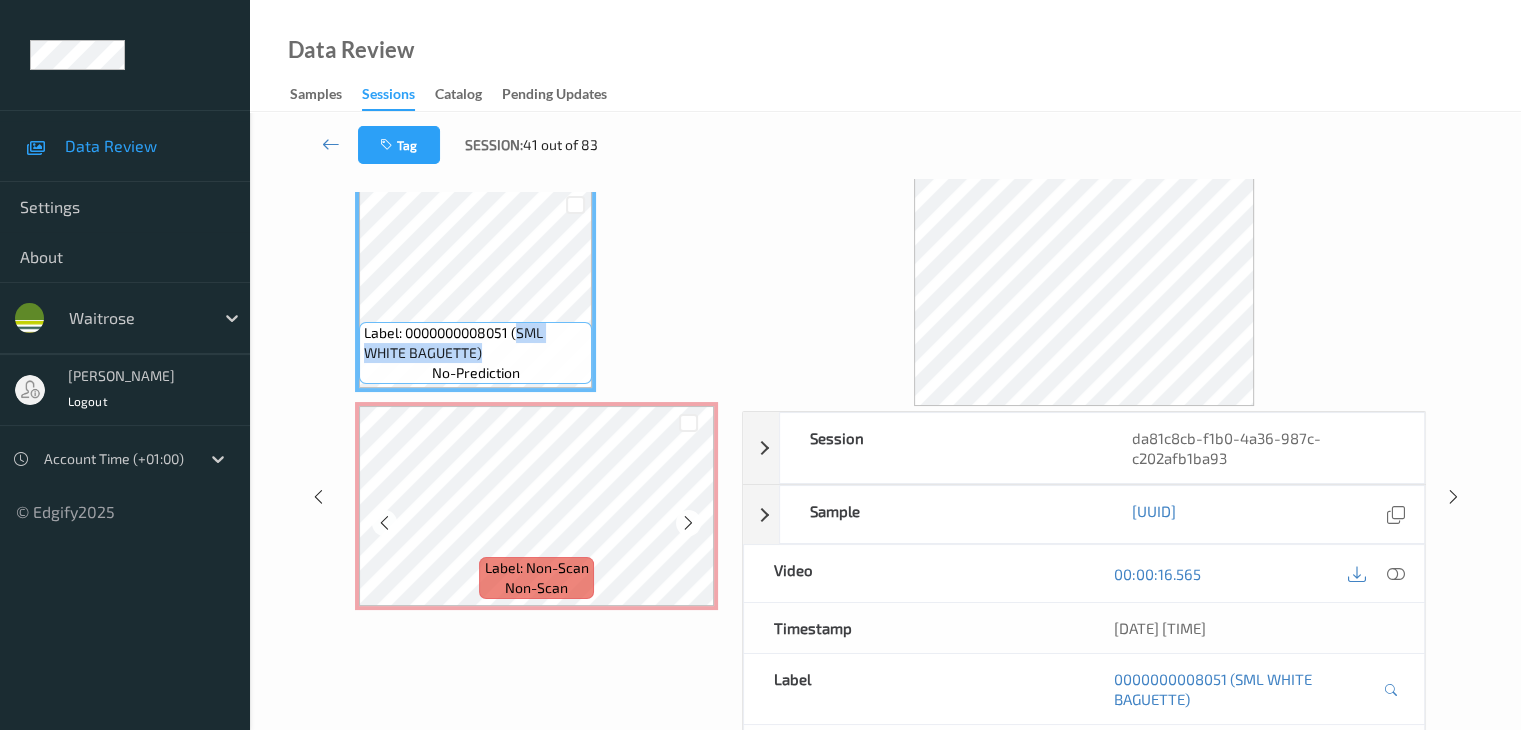 scroll, scrollTop: 23, scrollLeft: 0, axis: vertical 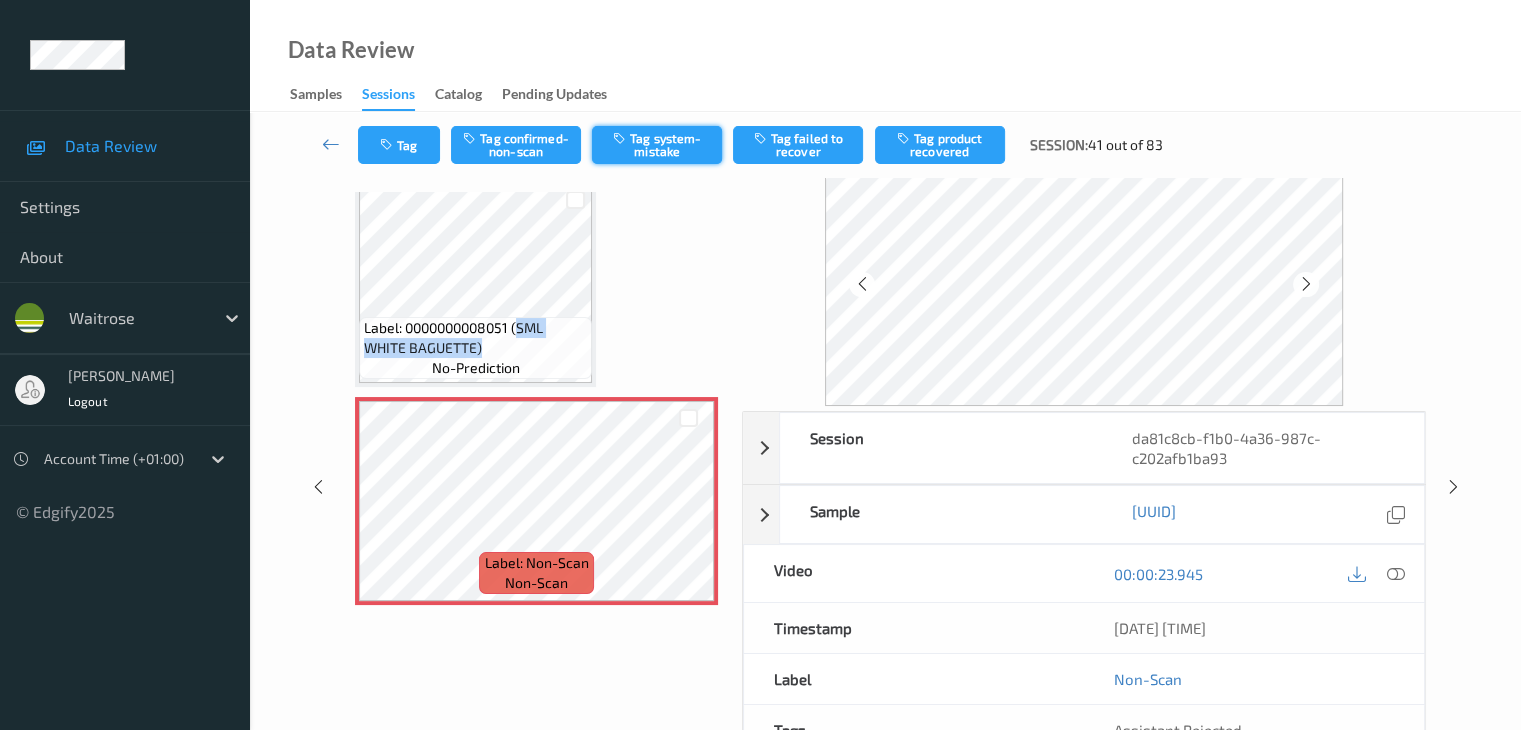 click at bounding box center (621, 138) 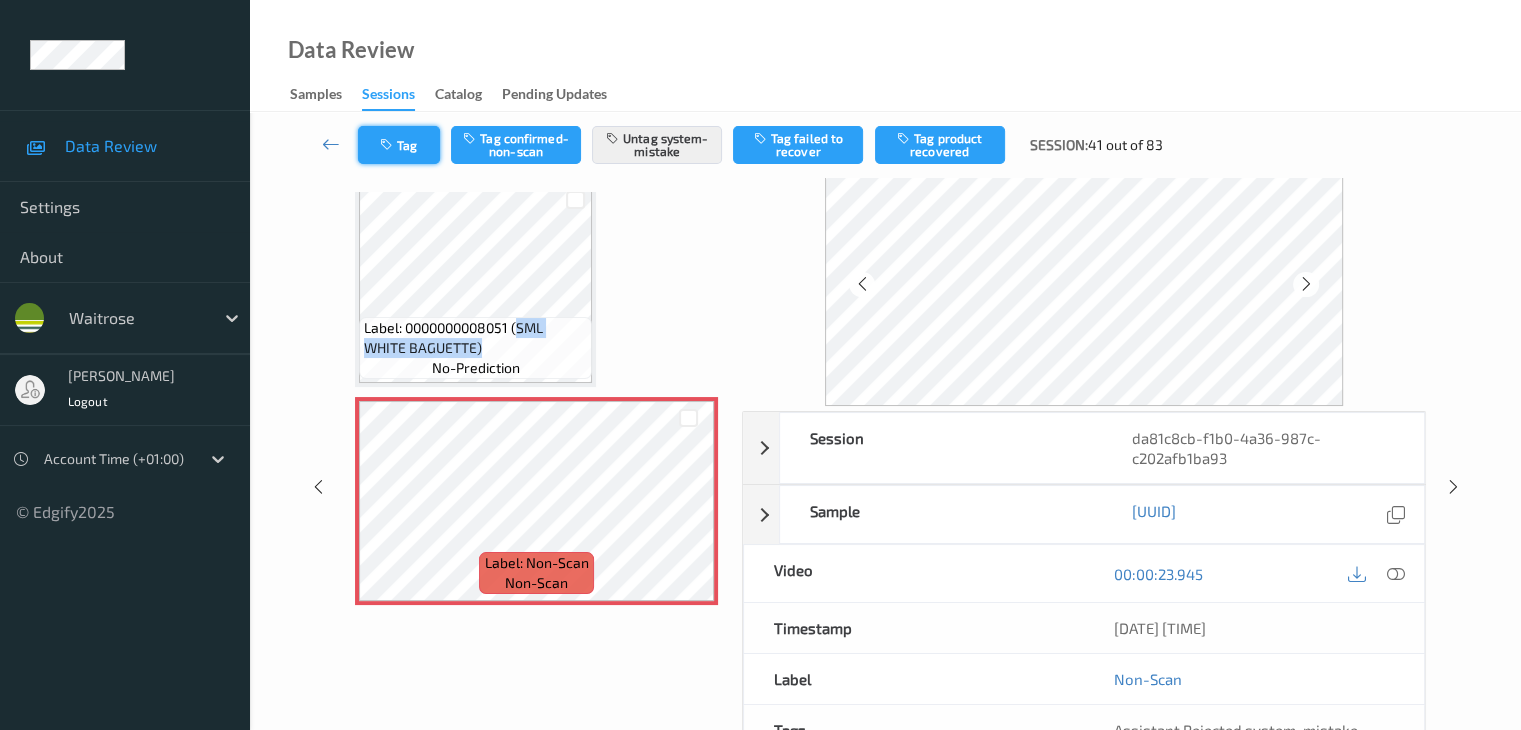 click on "Tag" at bounding box center [399, 145] 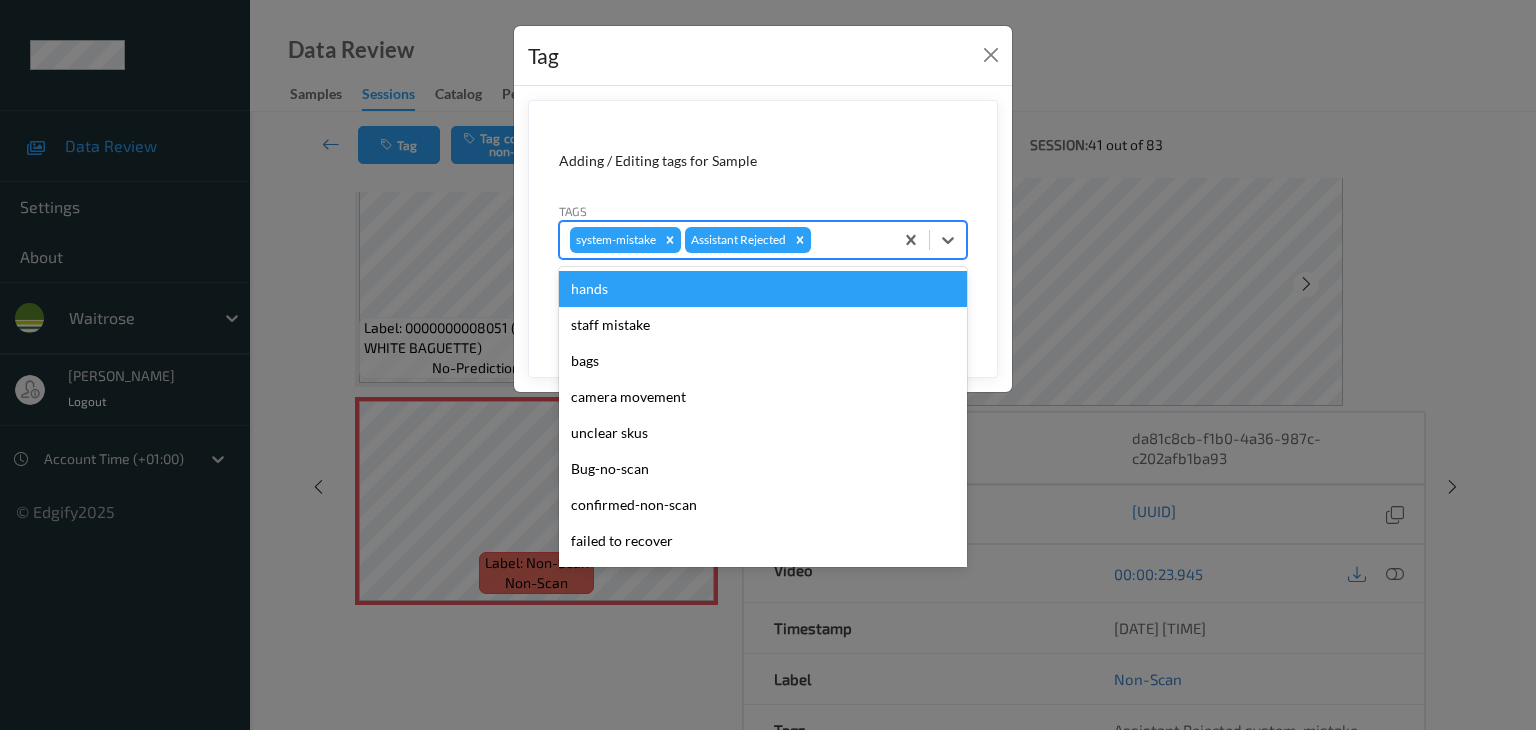 click at bounding box center [849, 240] 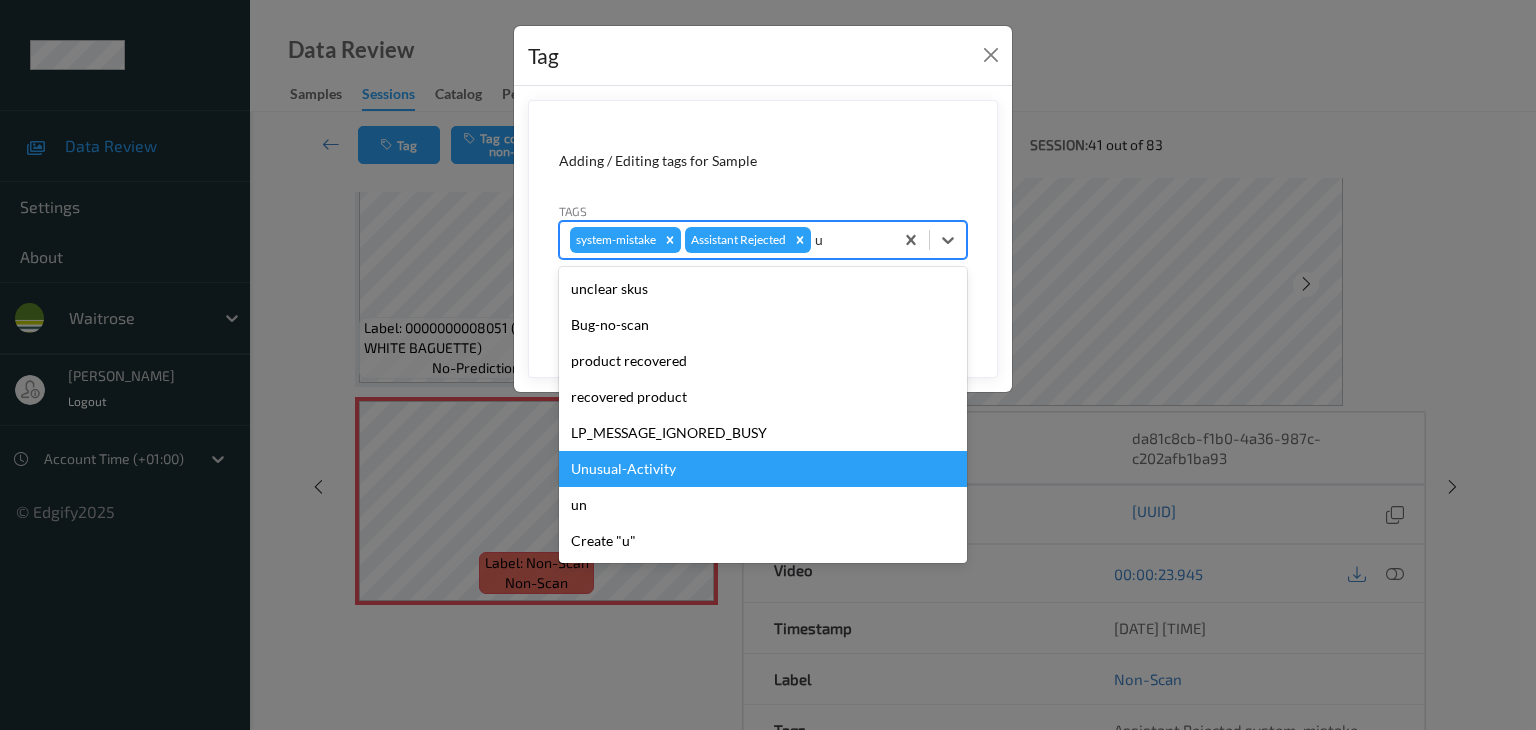click on "Unusual-Activity" at bounding box center [763, 469] 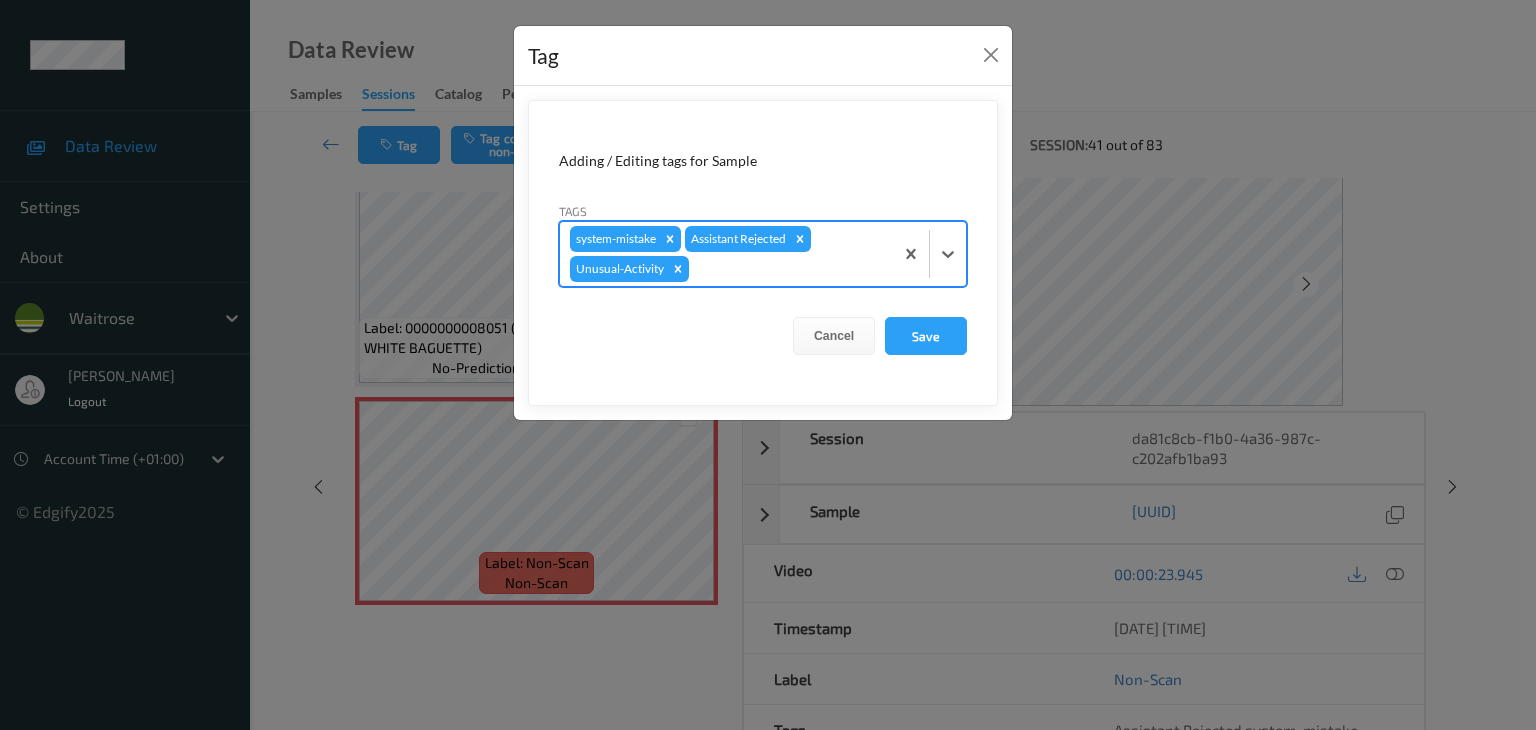 type on "p" 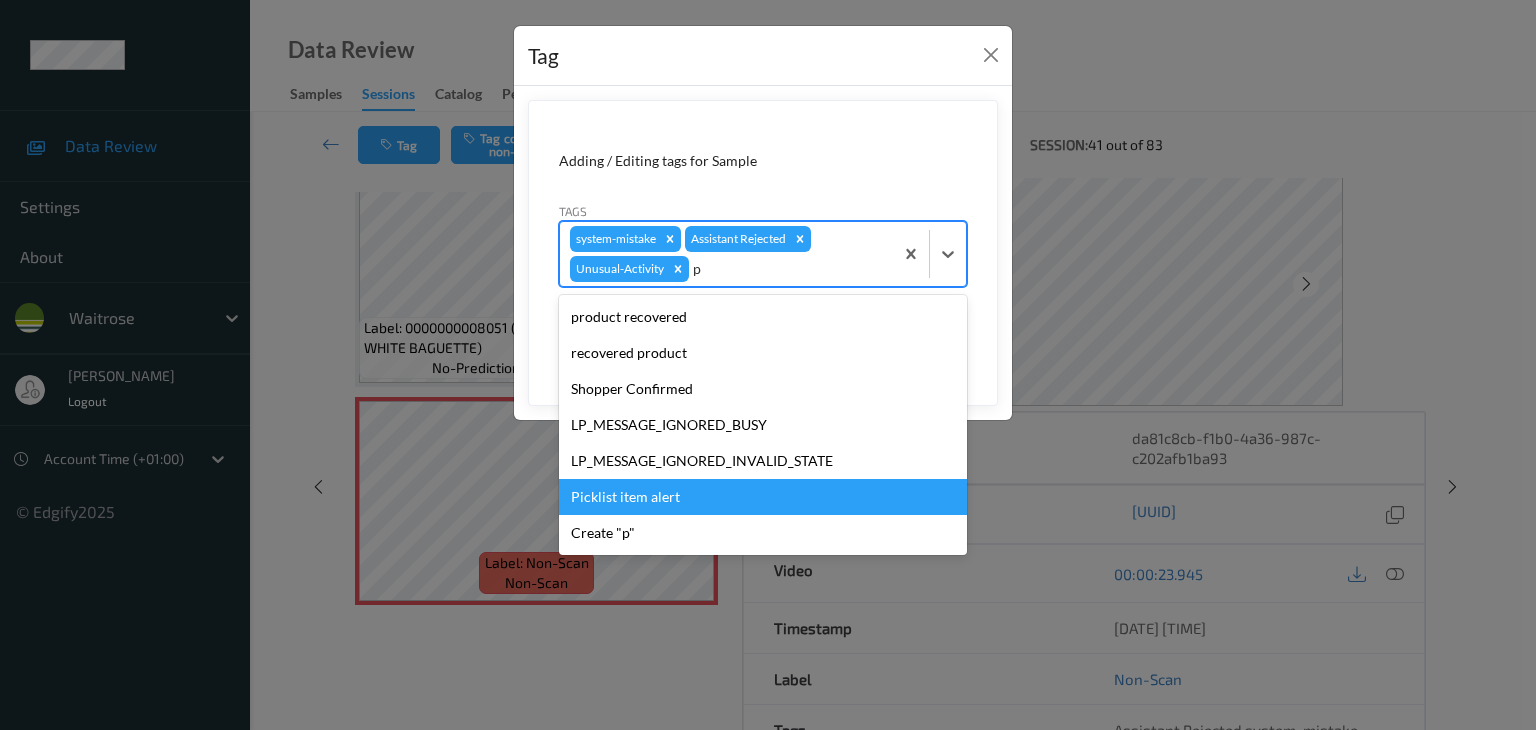click on "Picklist item alert" at bounding box center [763, 497] 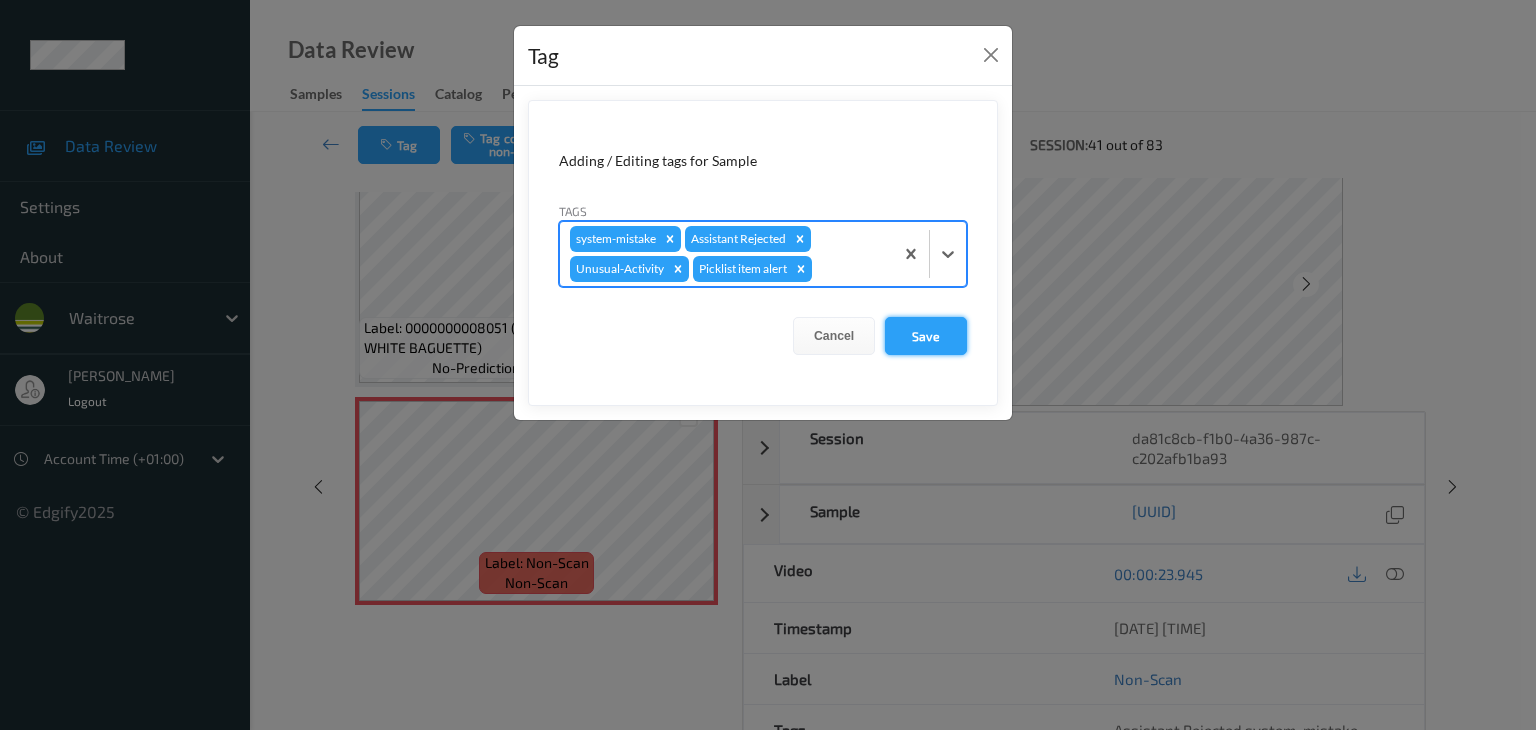 click on "Save" at bounding box center (926, 336) 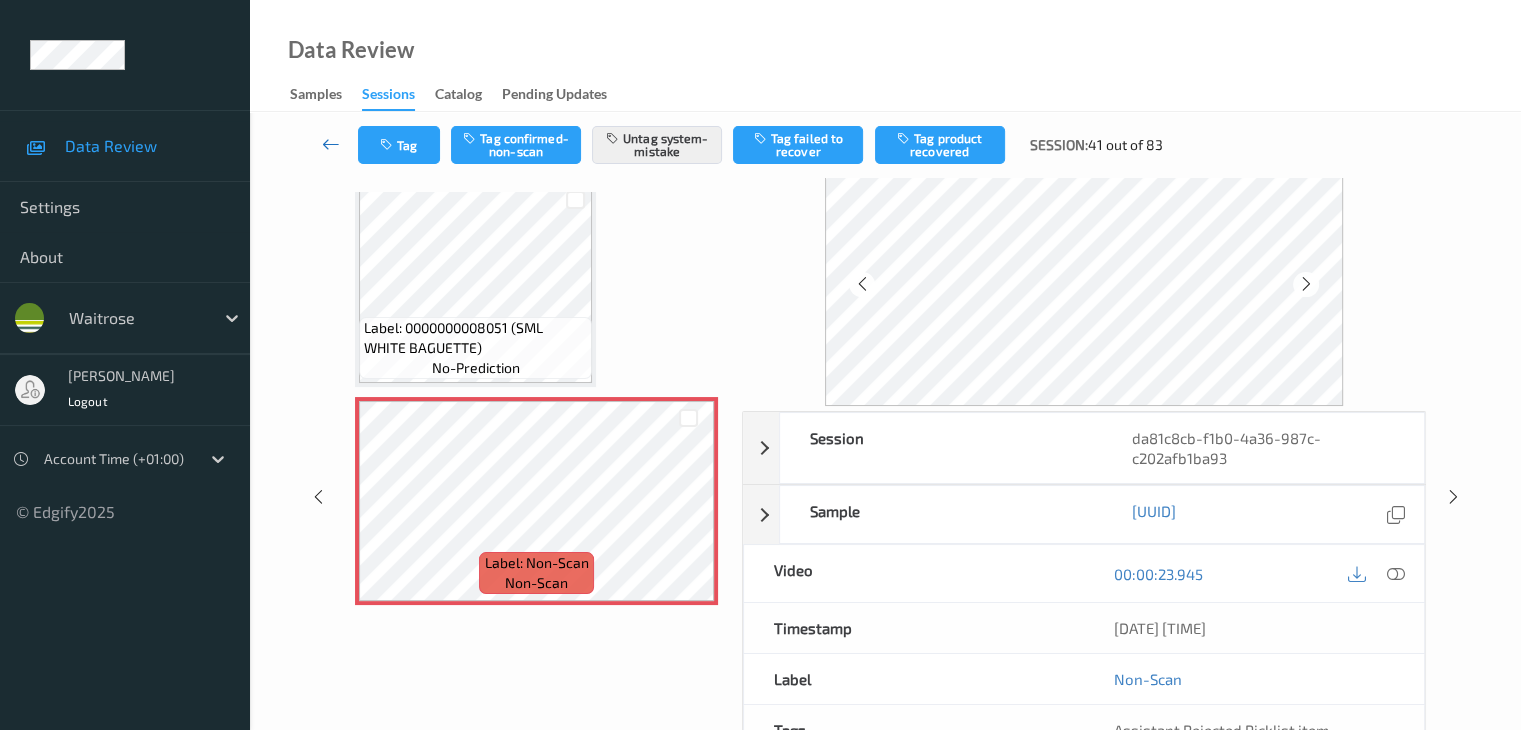 click at bounding box center (331, 144) 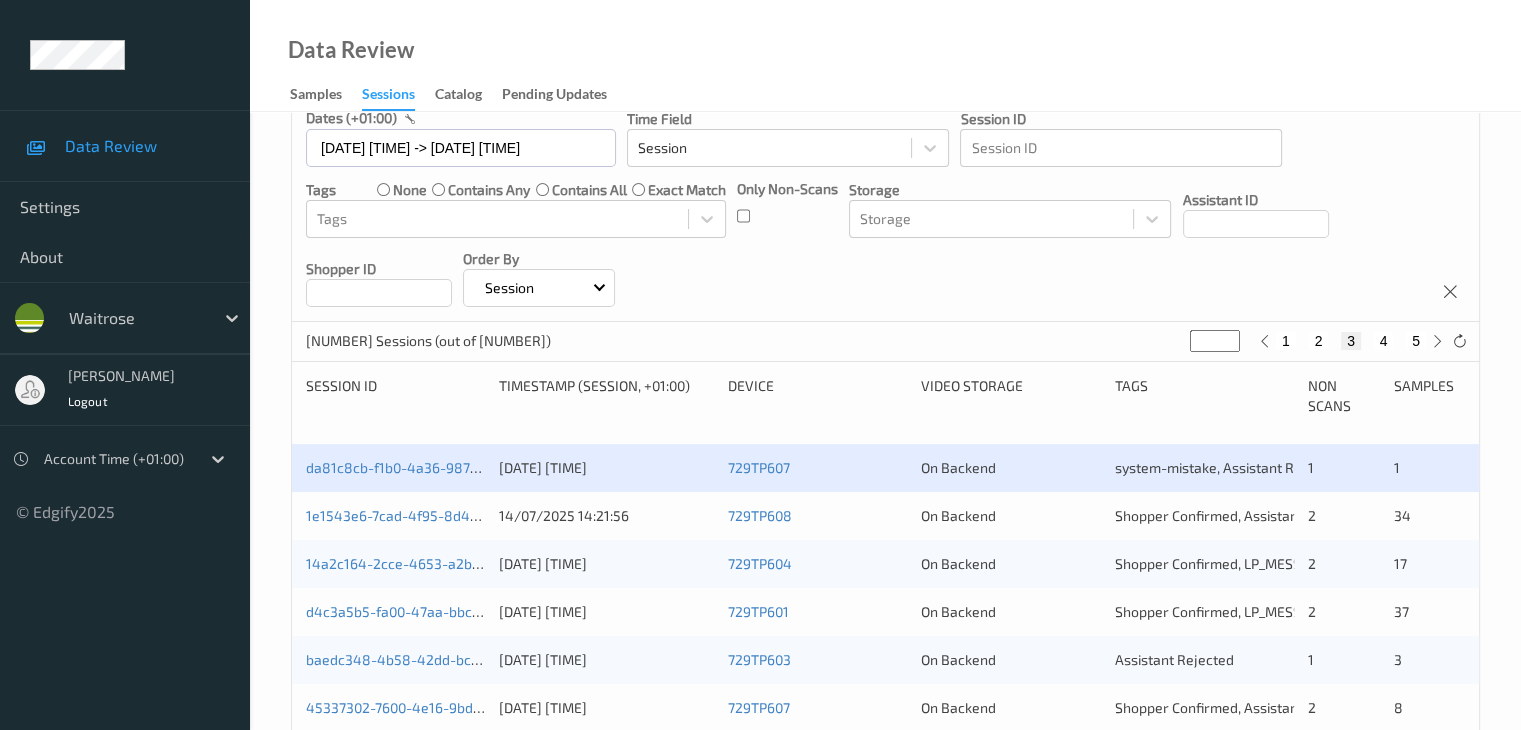 scroll, scrollTop: 300, scrollLeft: 0, axis: vertical 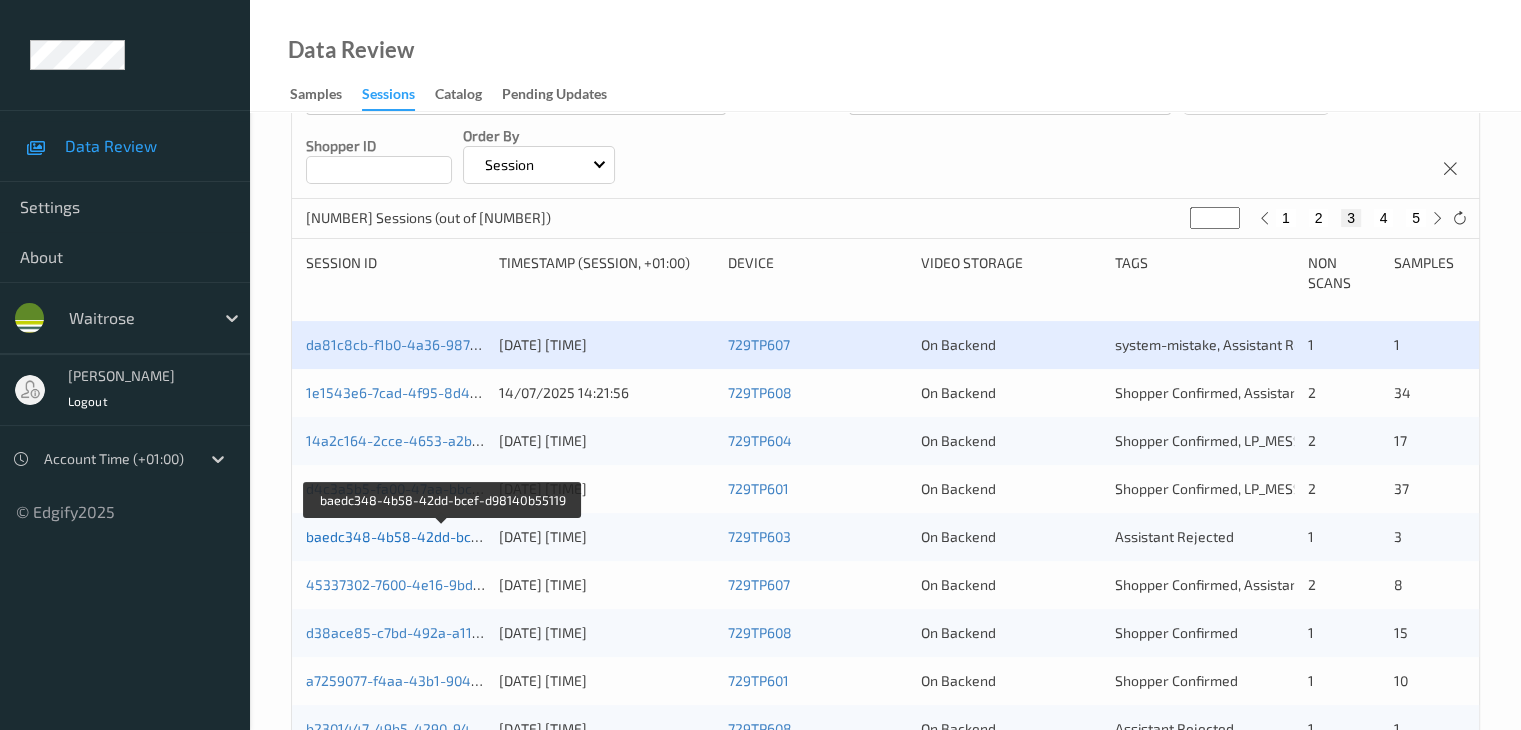 click on "baedc348-4b58-42dd-bcef-d98140b55119" at bounding box center [444, 536] 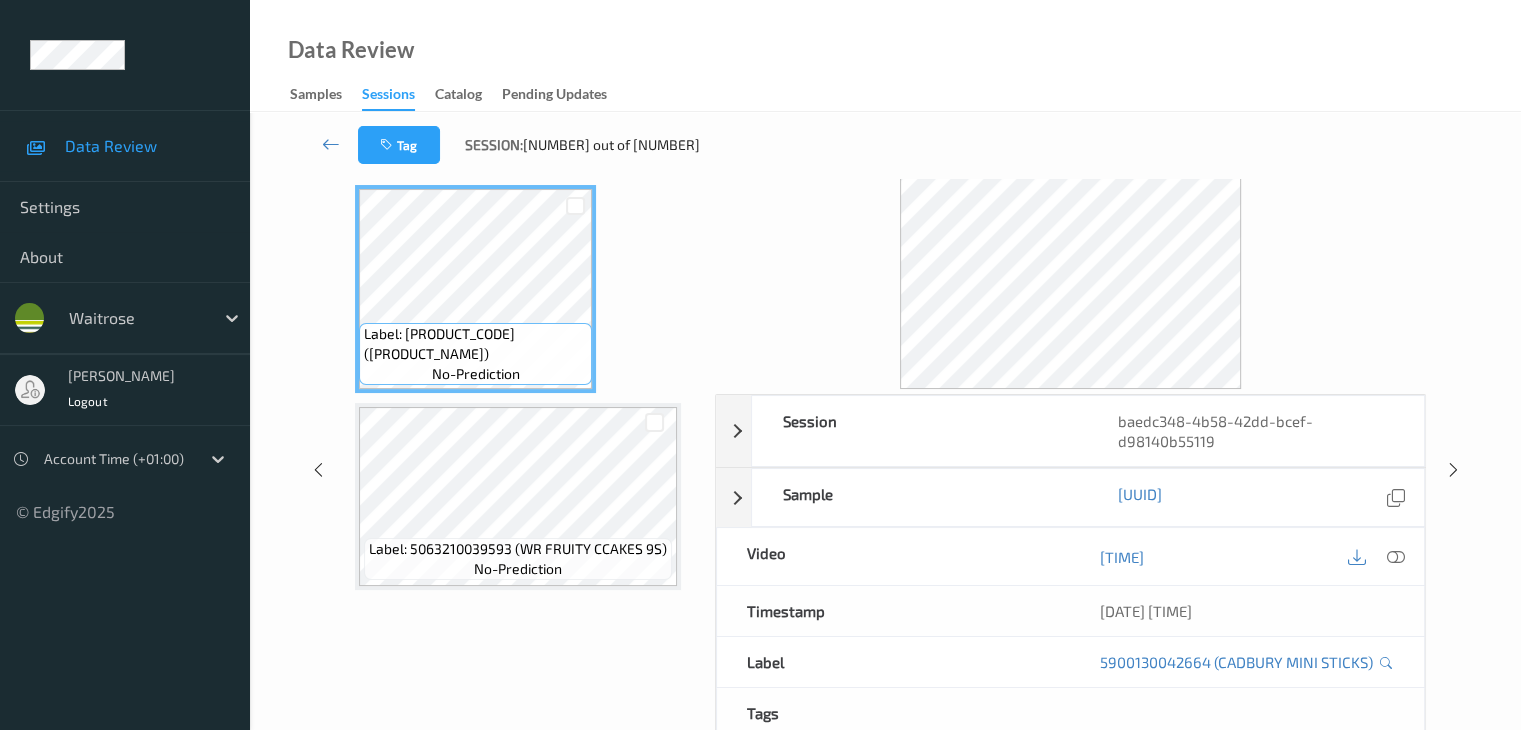 scroll, scrollTop: 0, scrollLeft: 0, axis: both 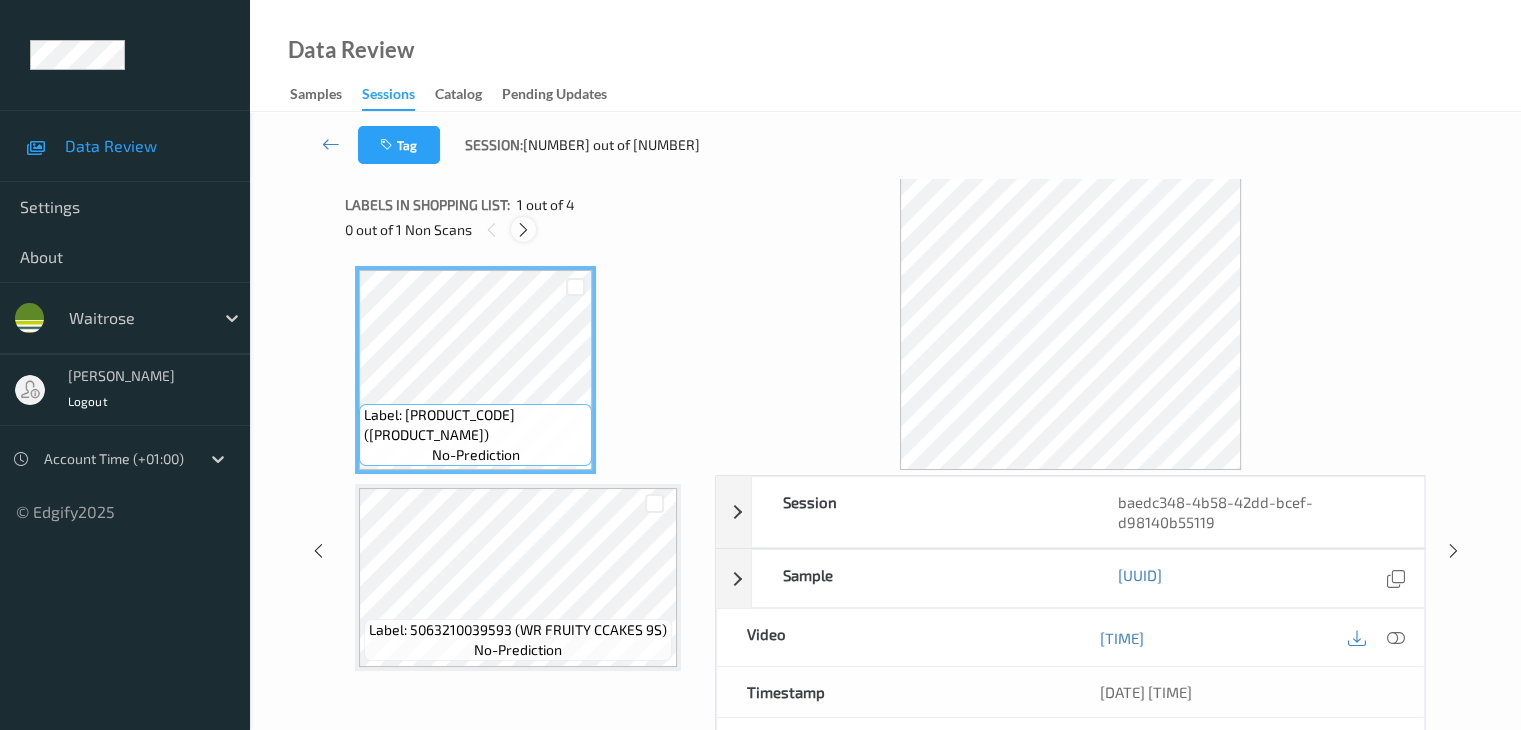click at bounding box center (523, 230) 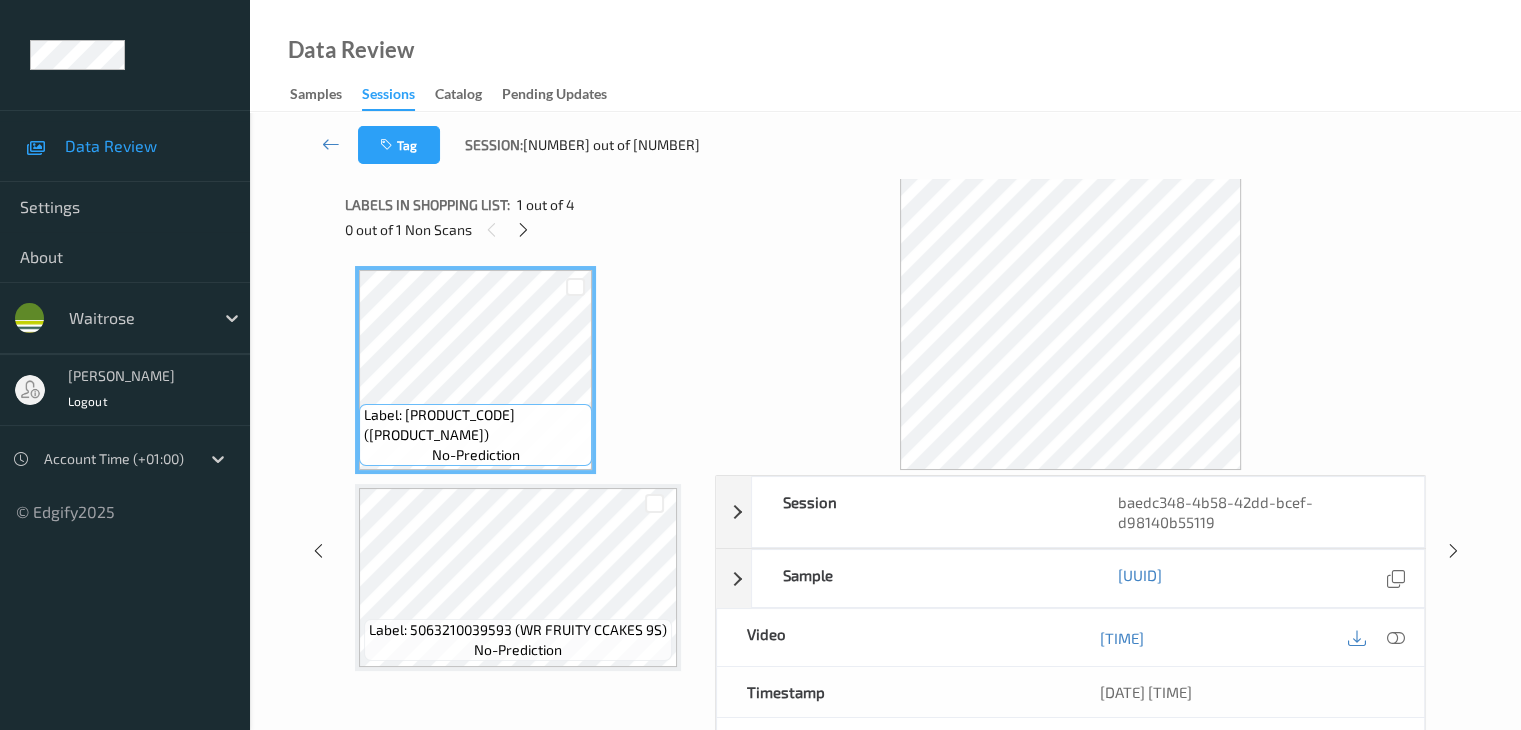 scroll, scrollTop: 396, scrollLeft: 0, axis: vertical 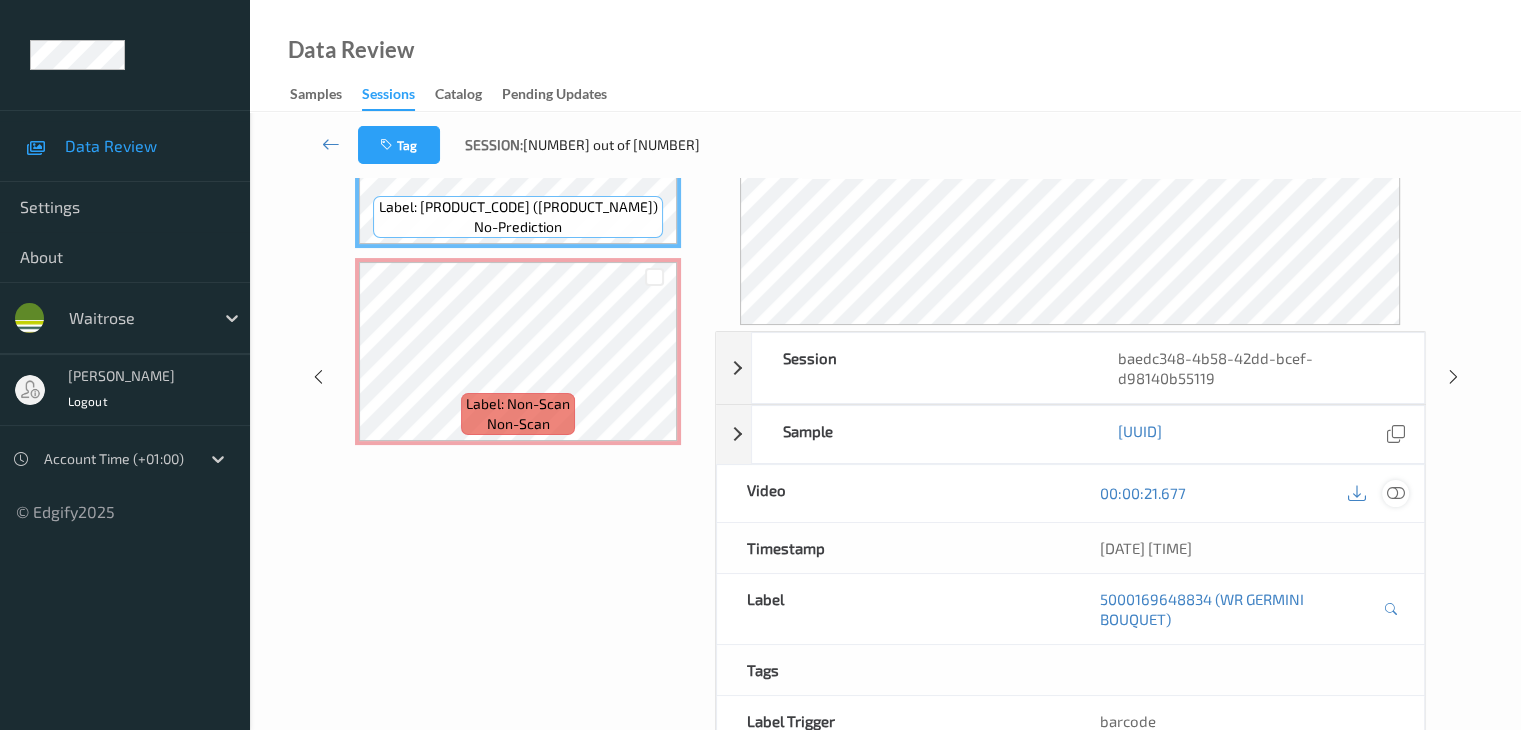 click at bounding box center (1395, 493) 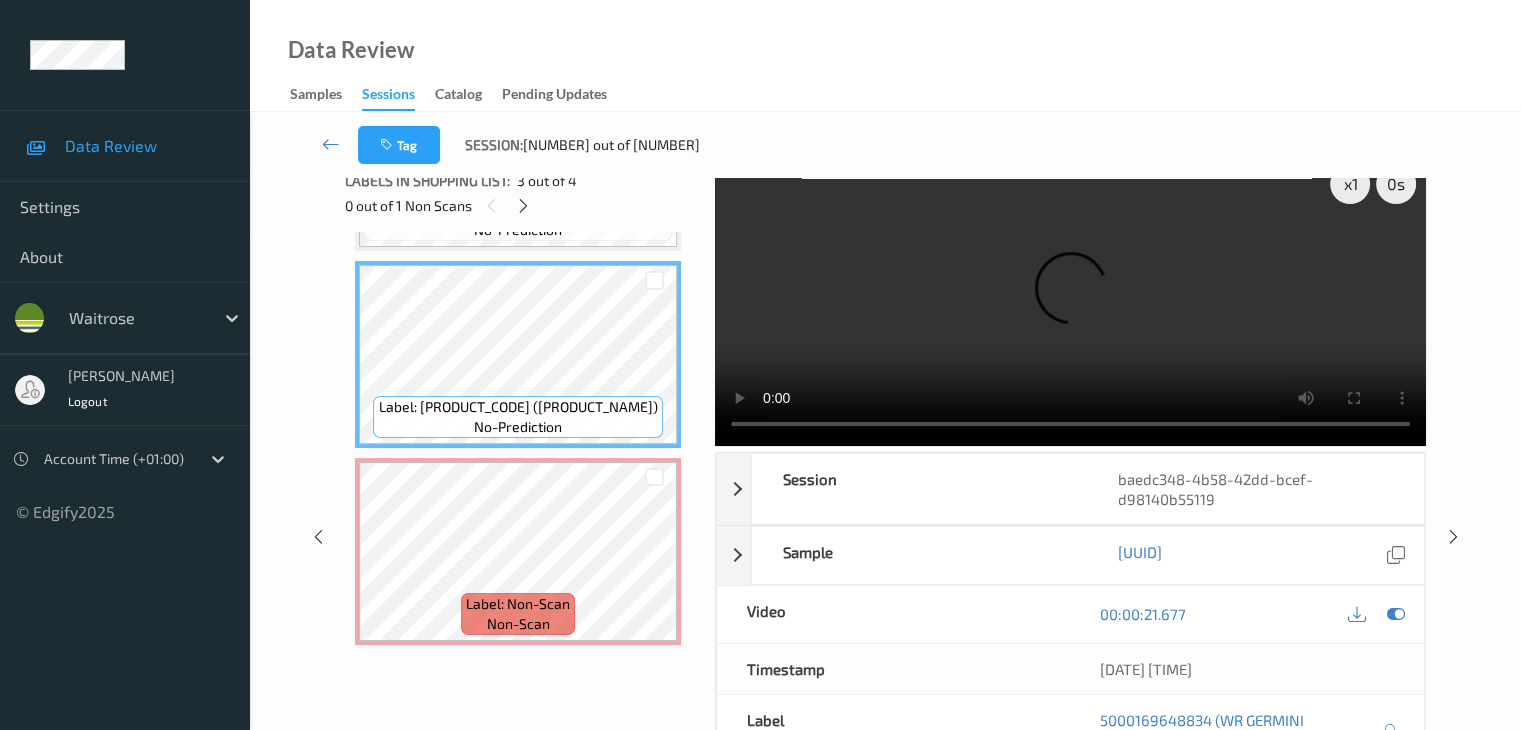 scroll, scrollTop: 124, scrollLeft: 0, axis: vertical 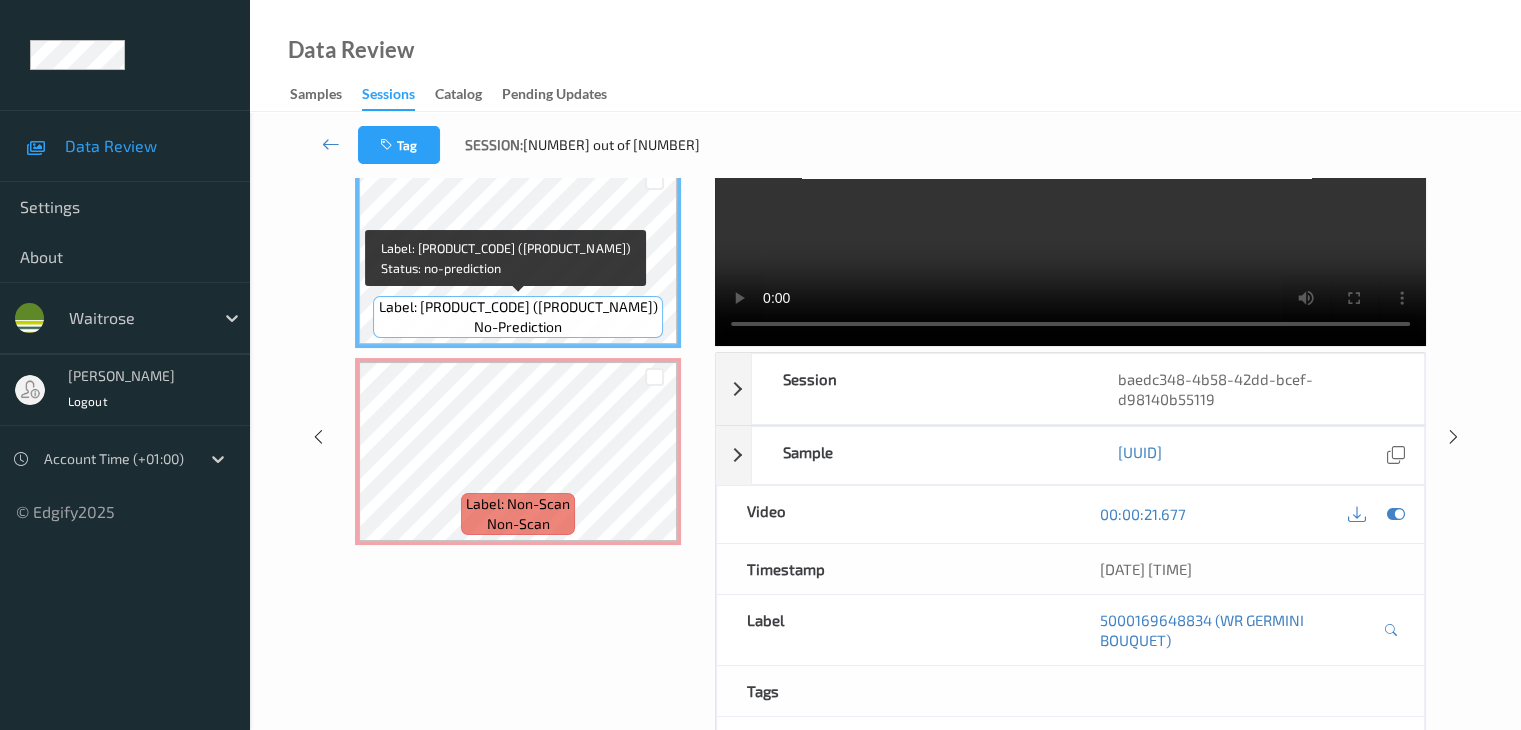 click on "Label: 5000169648834 (WR GERMINI BOUQUET)" at bounding box center (518, 307) 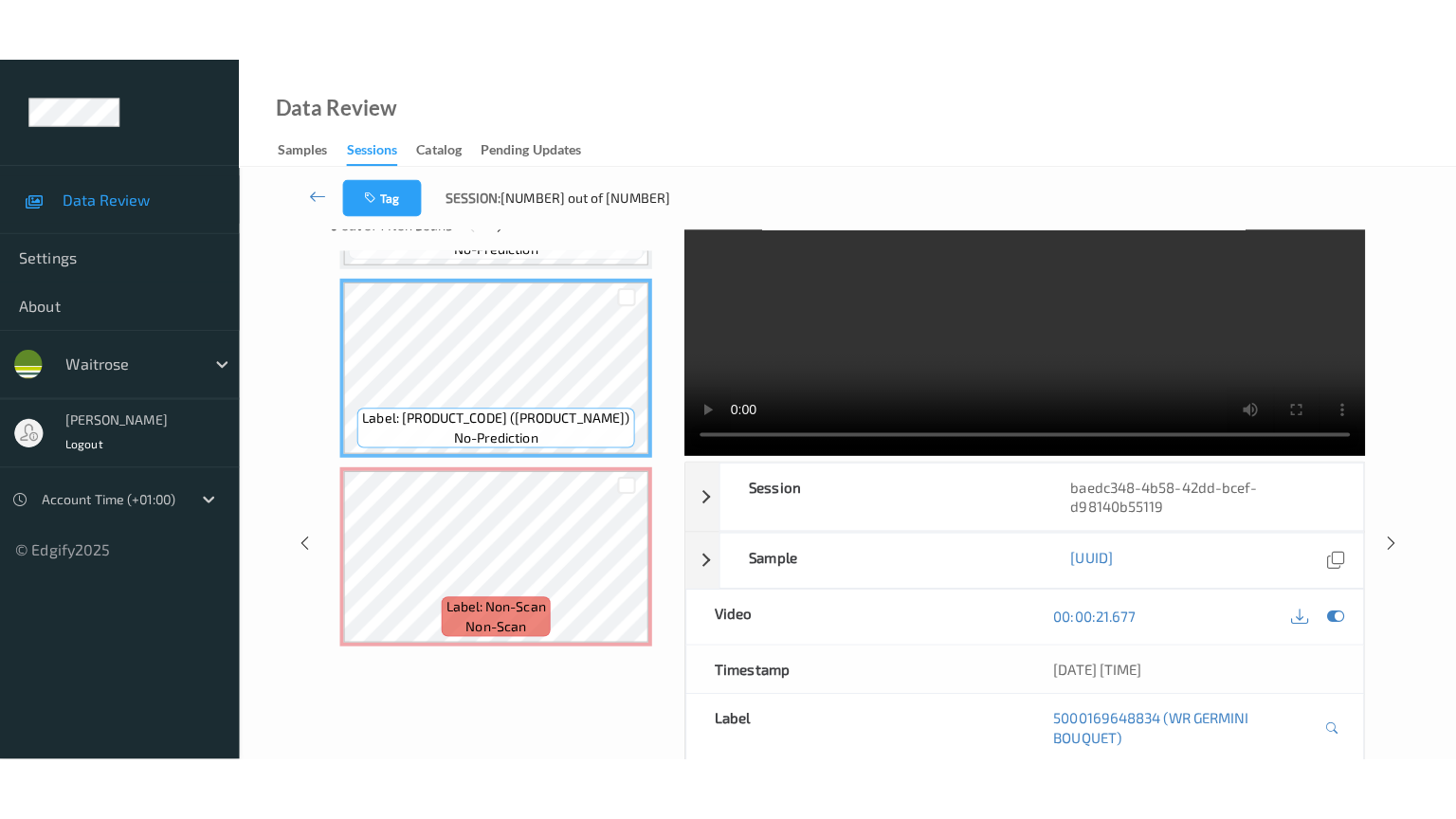scroll, scrollTop: 0, scrollLeft: 0, axis: both 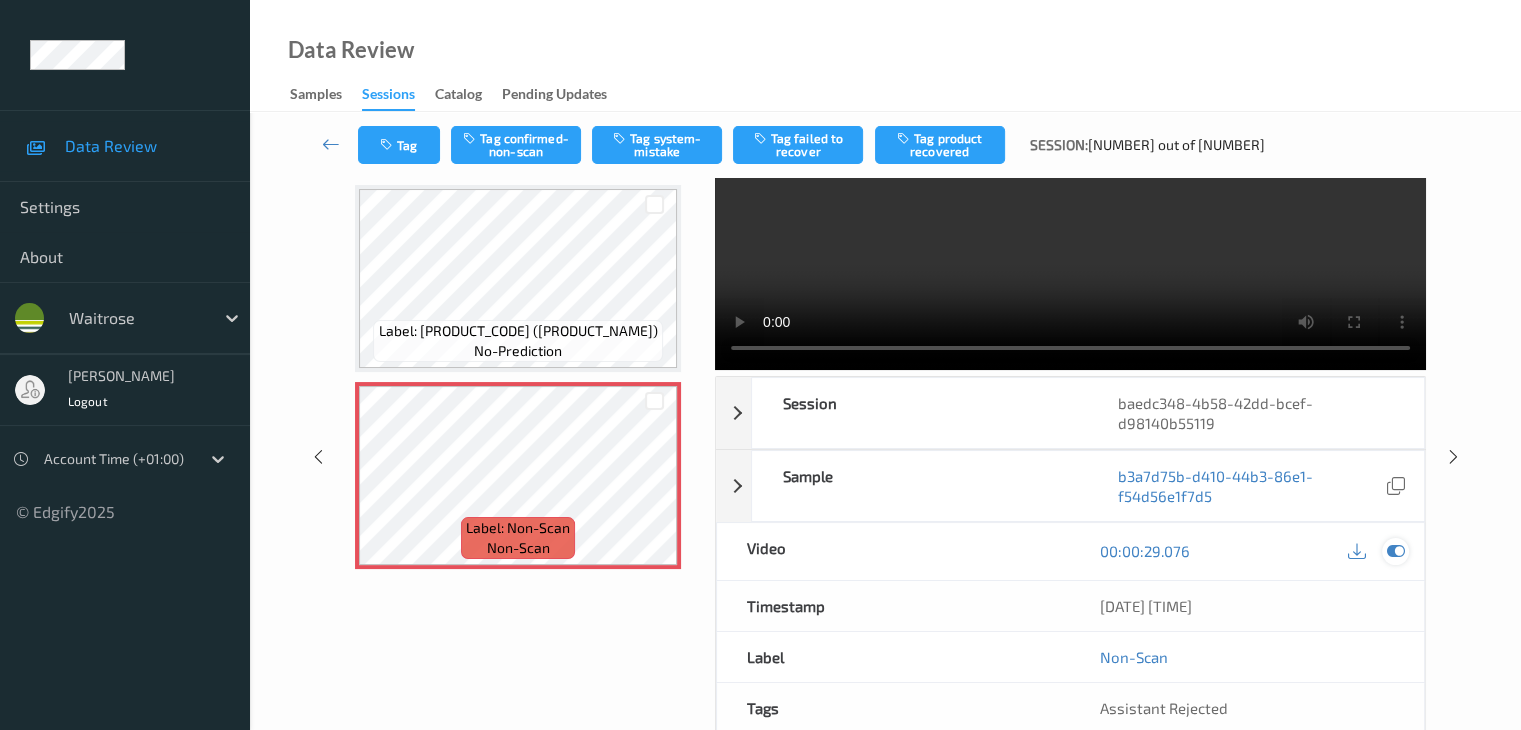 click at bounding box center [1395, 551] 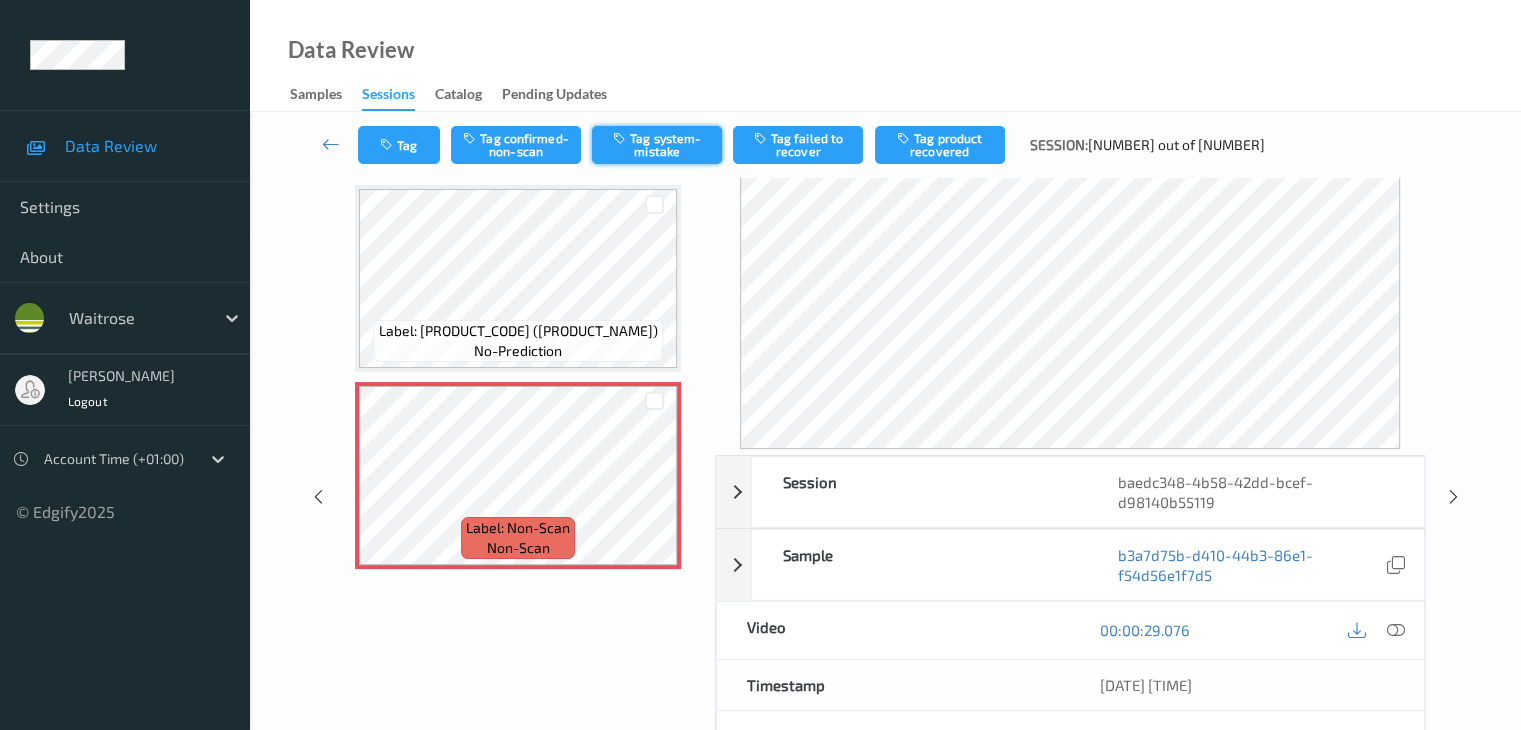 click on "Tag   system-mistake" at bounding box center [657, 145] 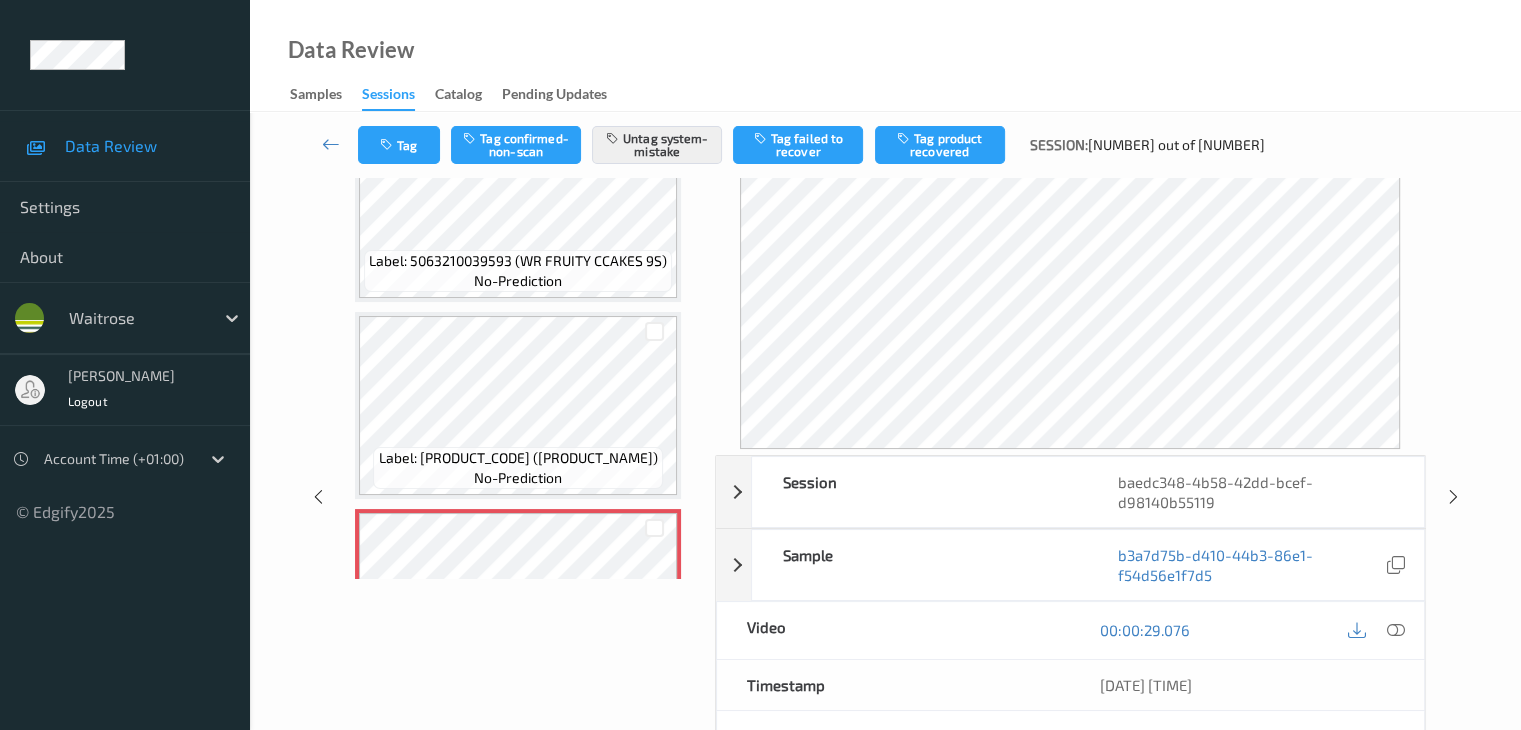 scroll, scrollTop: 396, scrollLeft: 0, axis: vertical 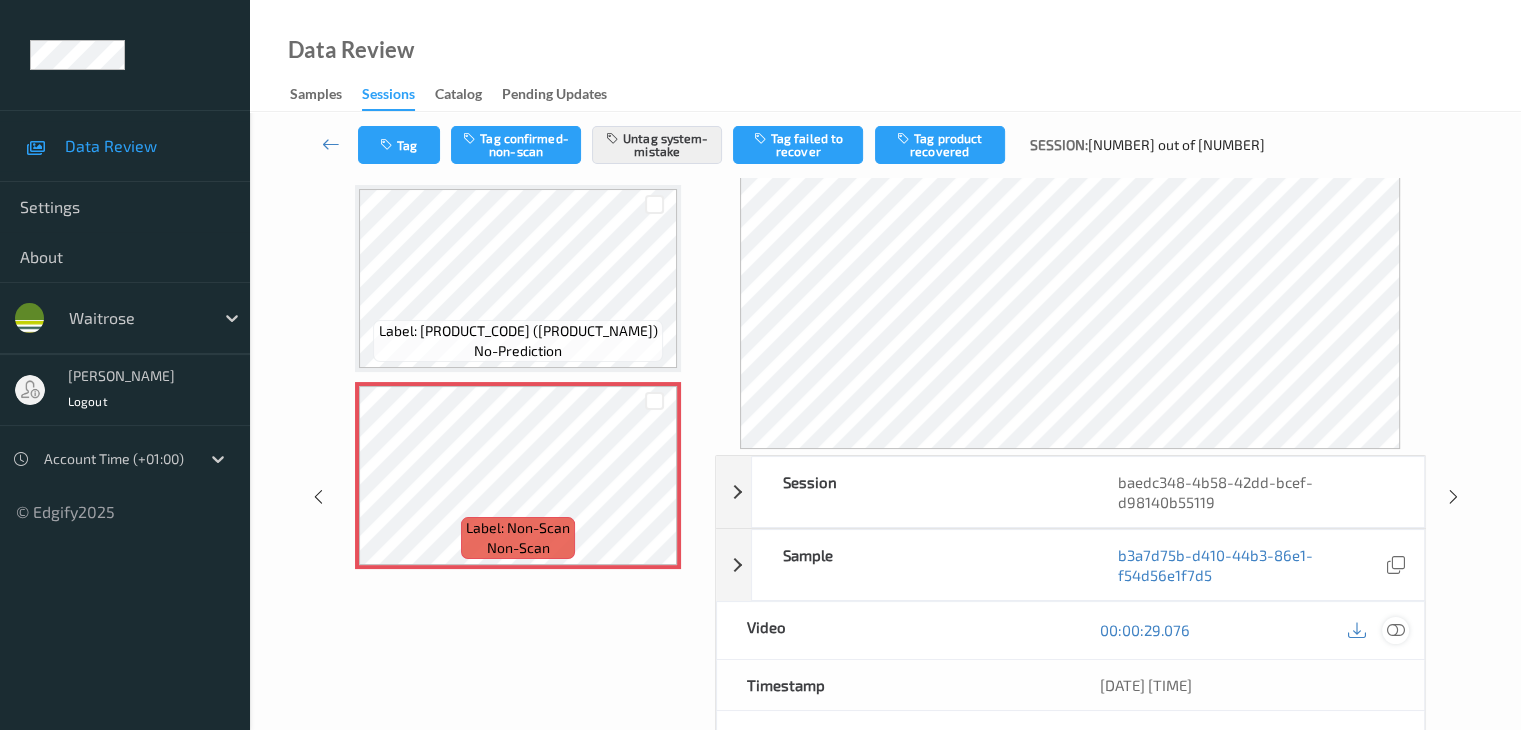 click at bounding box center [1395, 630] 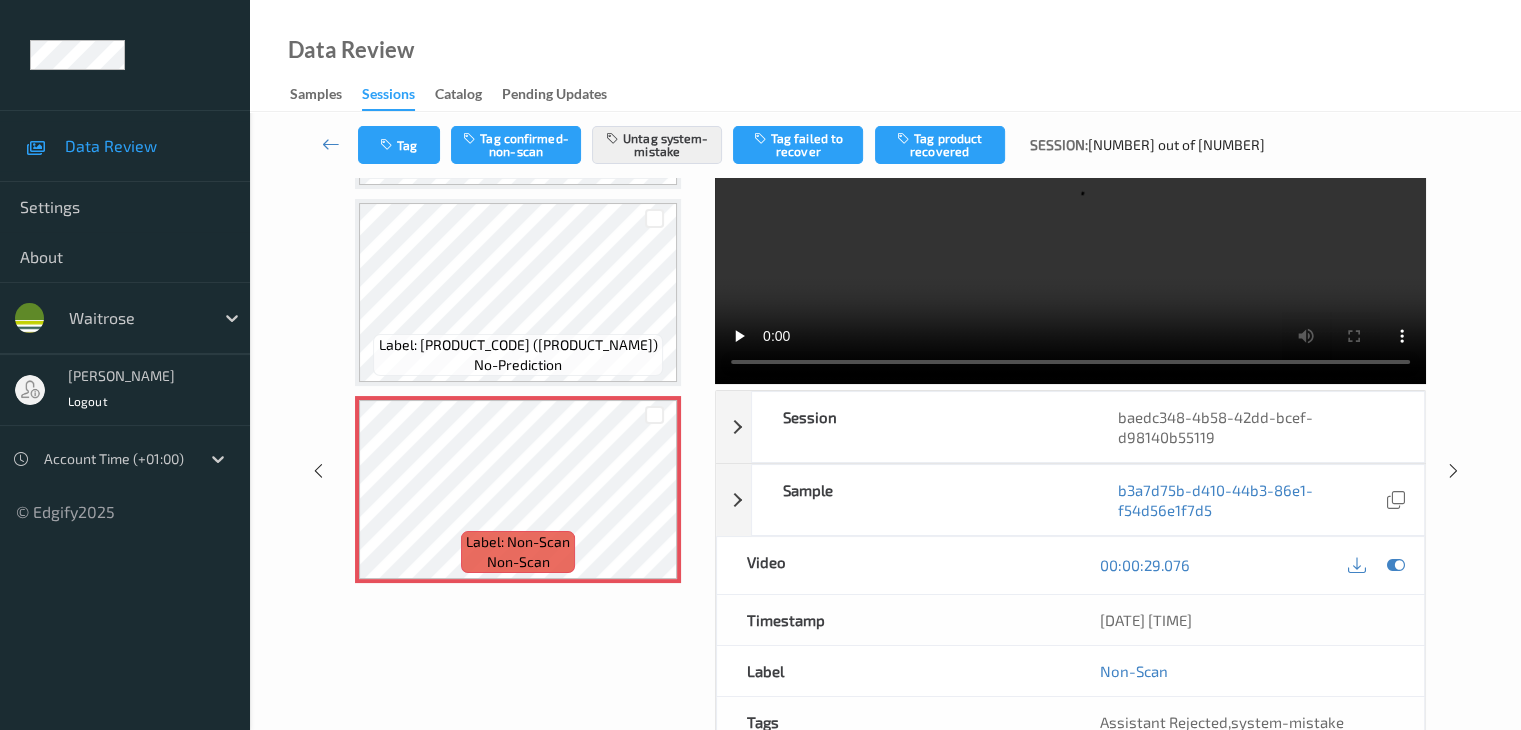 scroll, scrollTop: 0, scrollLeft: 0, axis: both 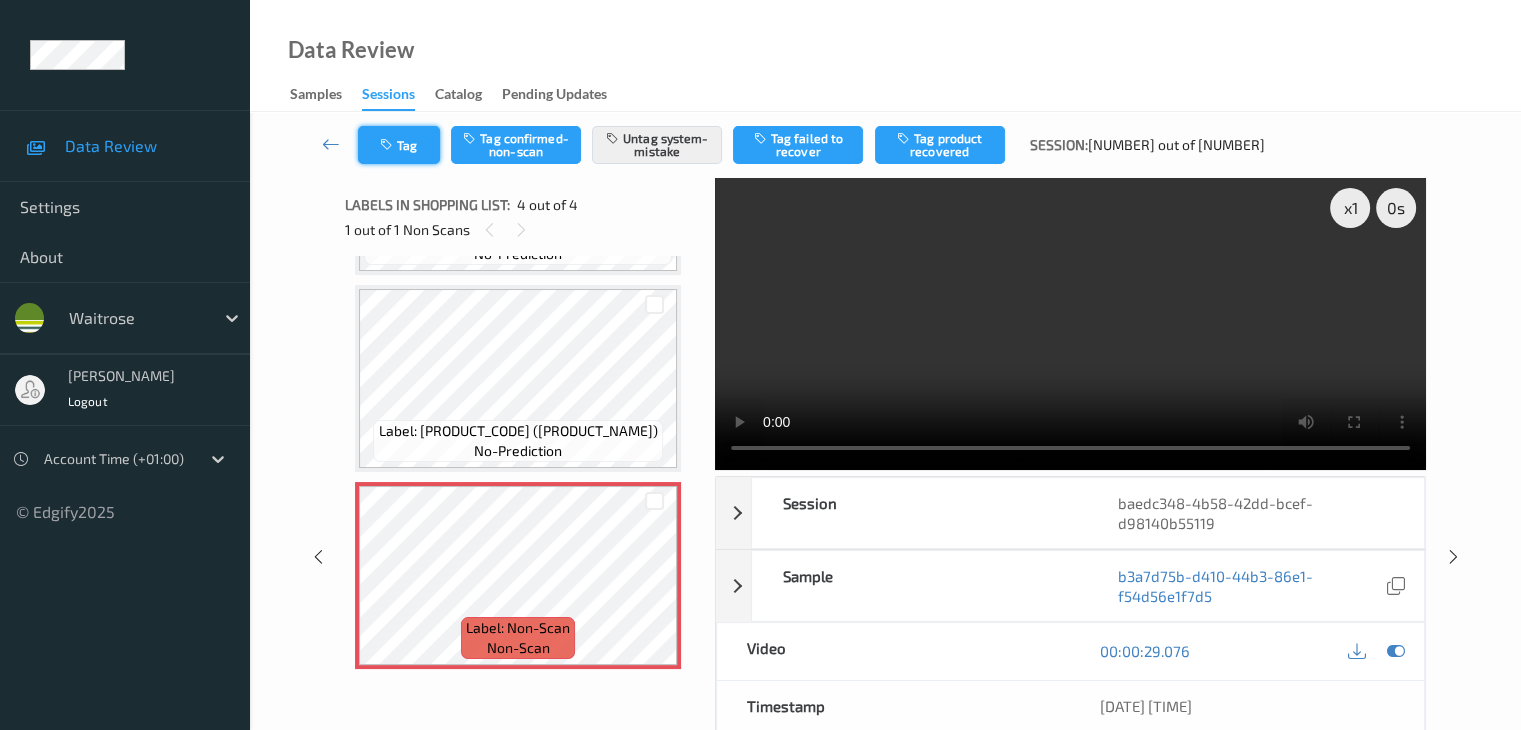 click on "Tag" at bounding box center [399, 145] 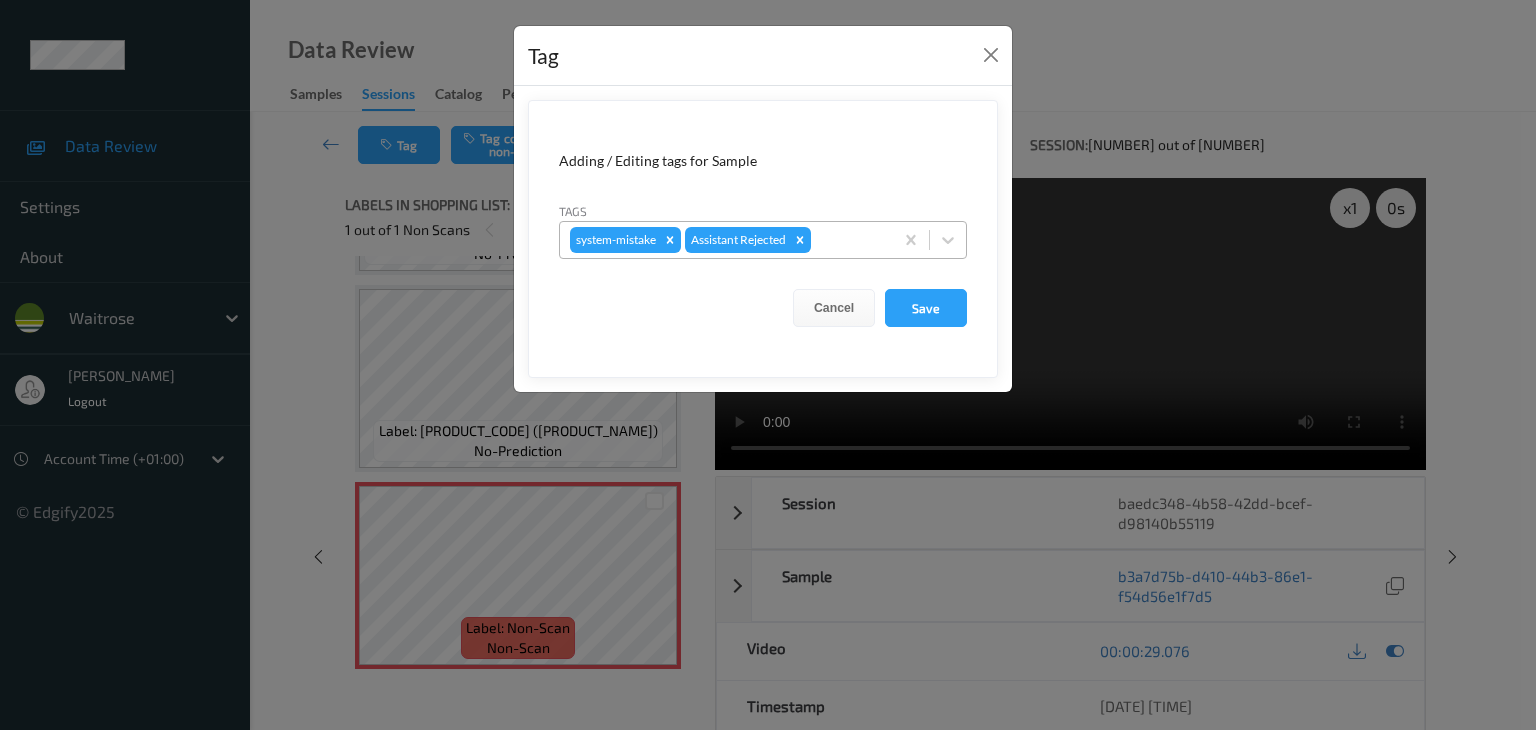 click at bounding box center (849, 240) 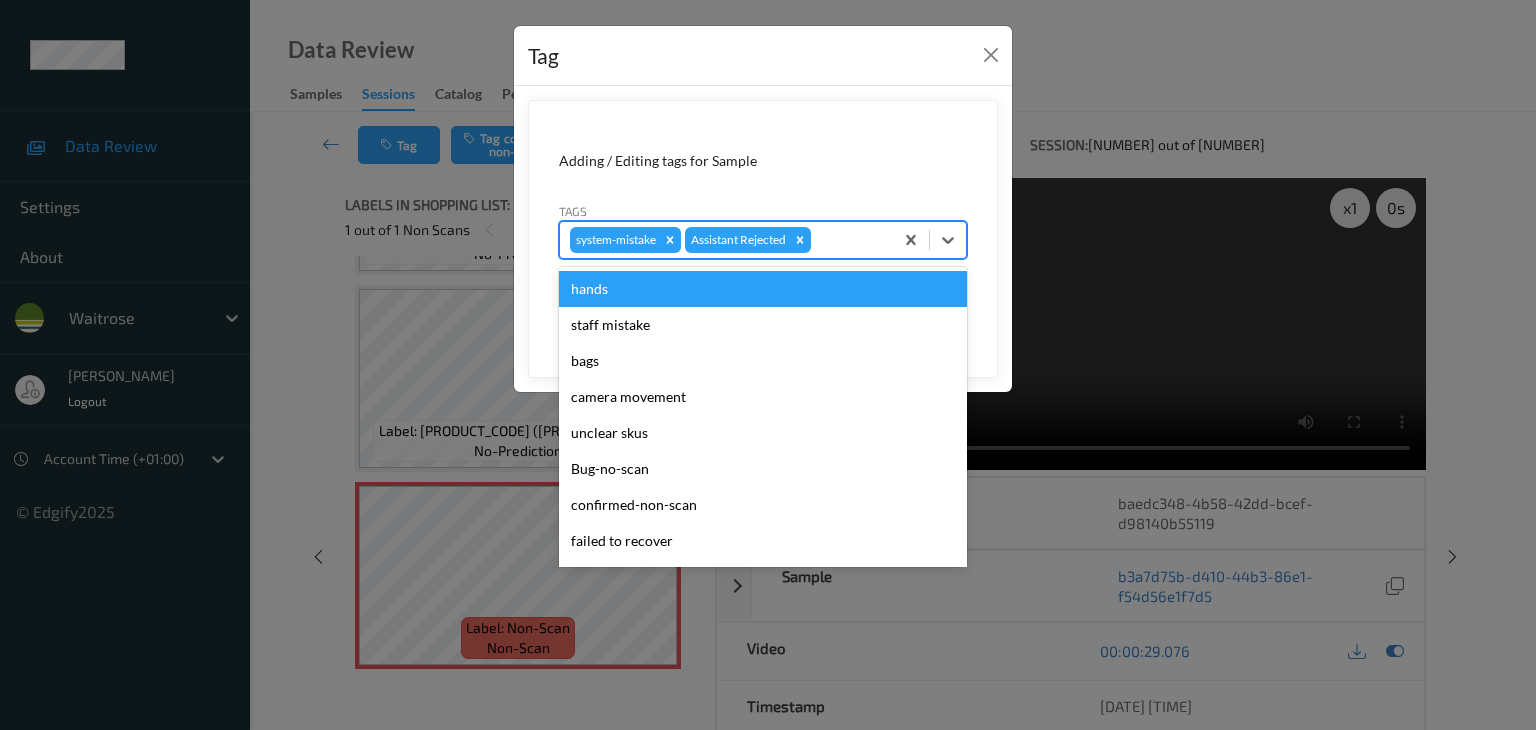 type on "u" 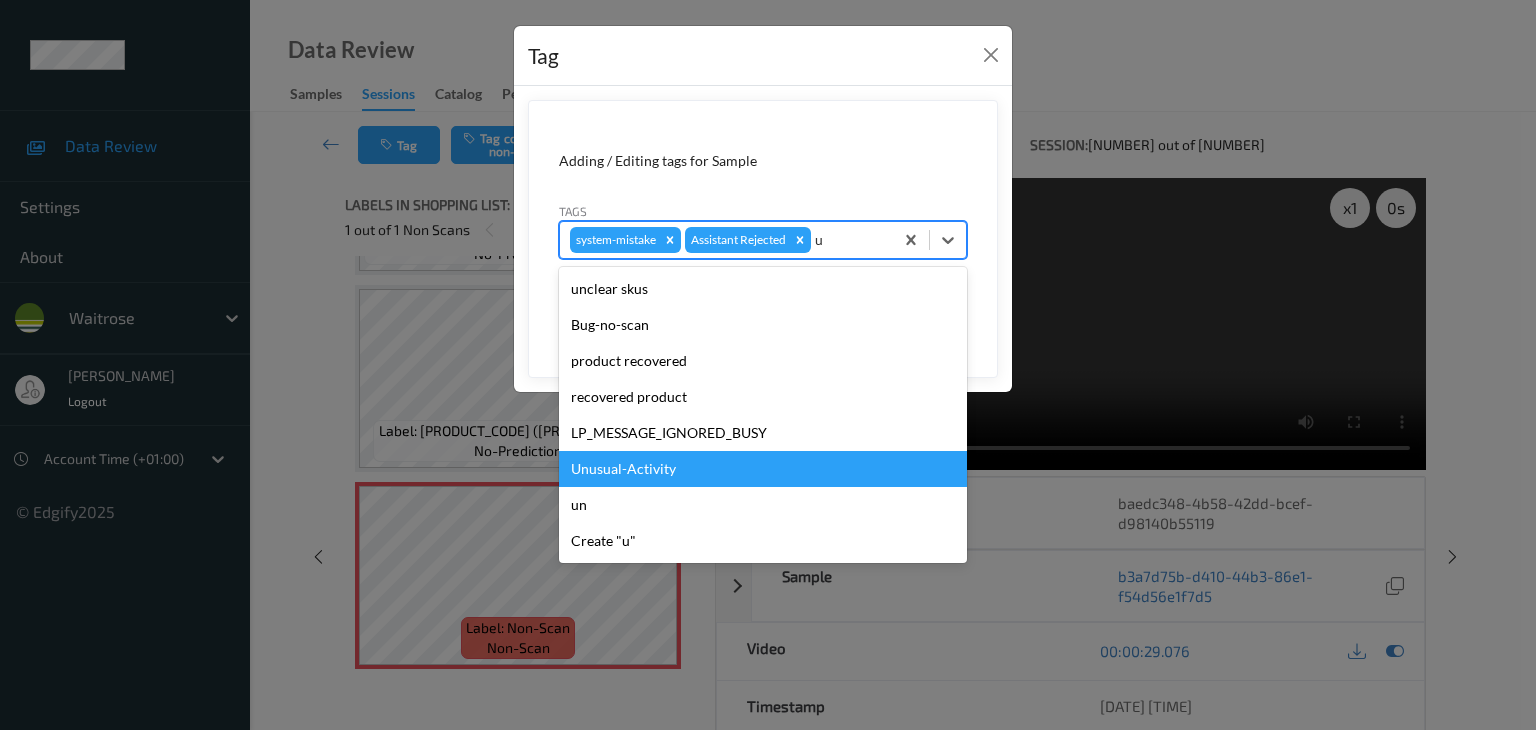 click on "Unusual-Activity" at bounding box center (763, 469) 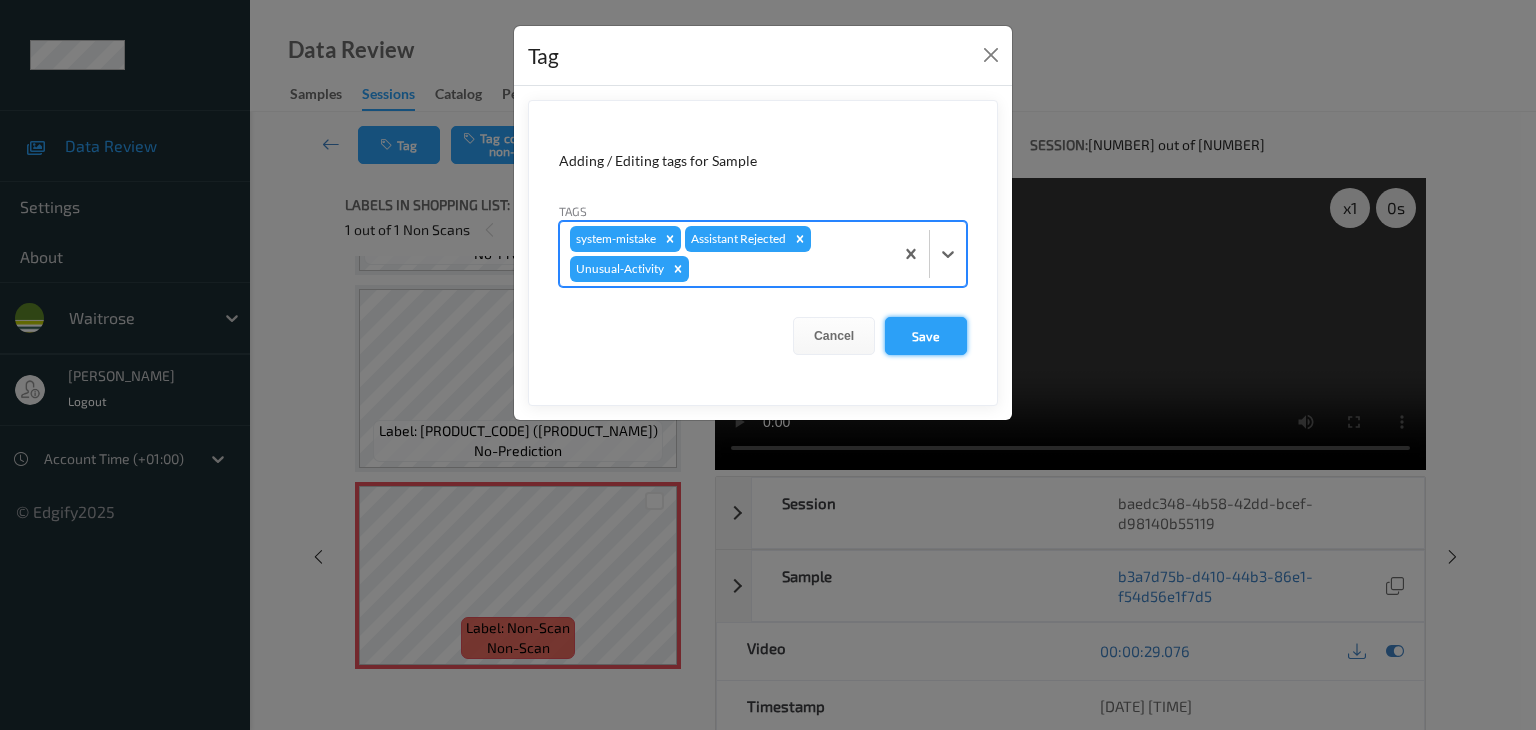 click on "Save" at bounding box center (926, 336) 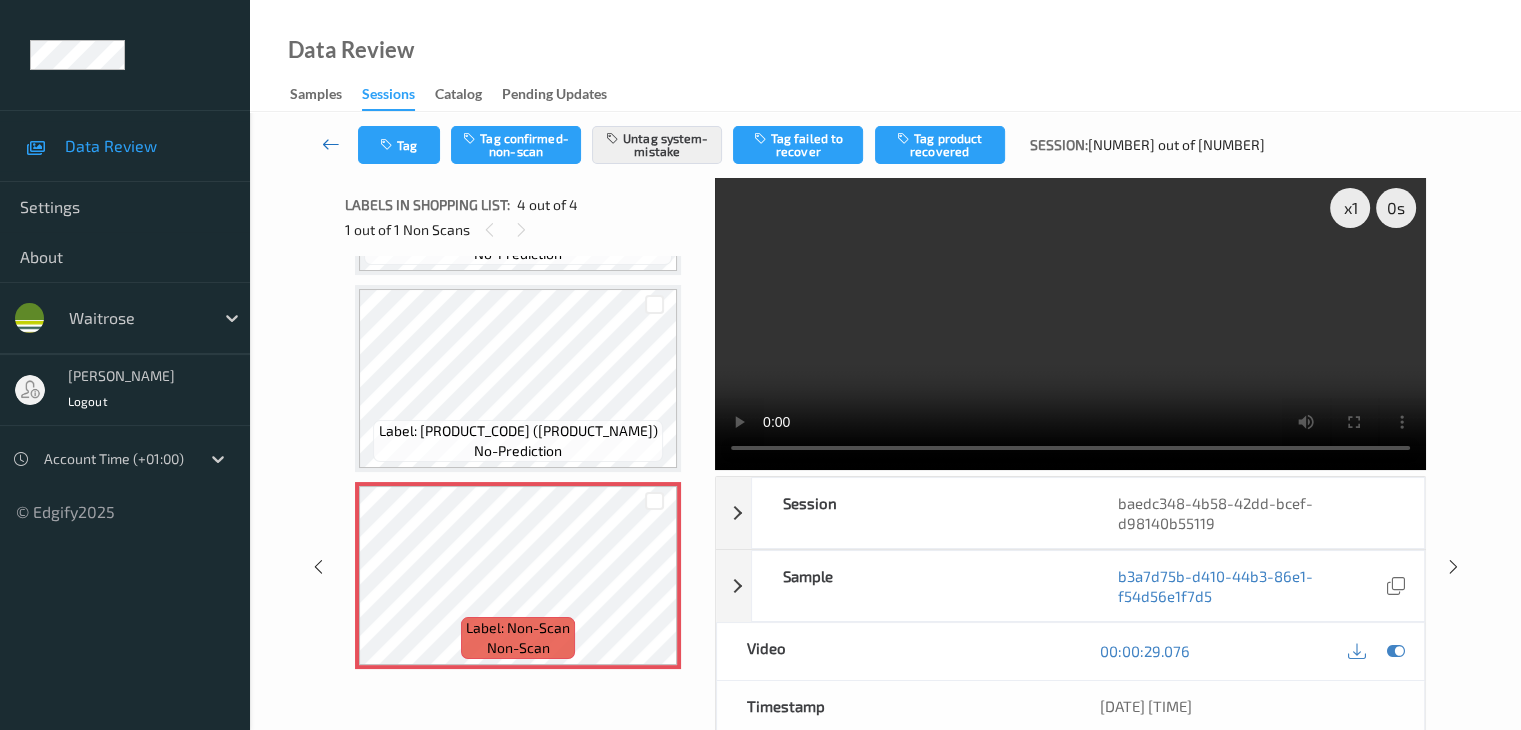 click at bounding box center [331, 144] 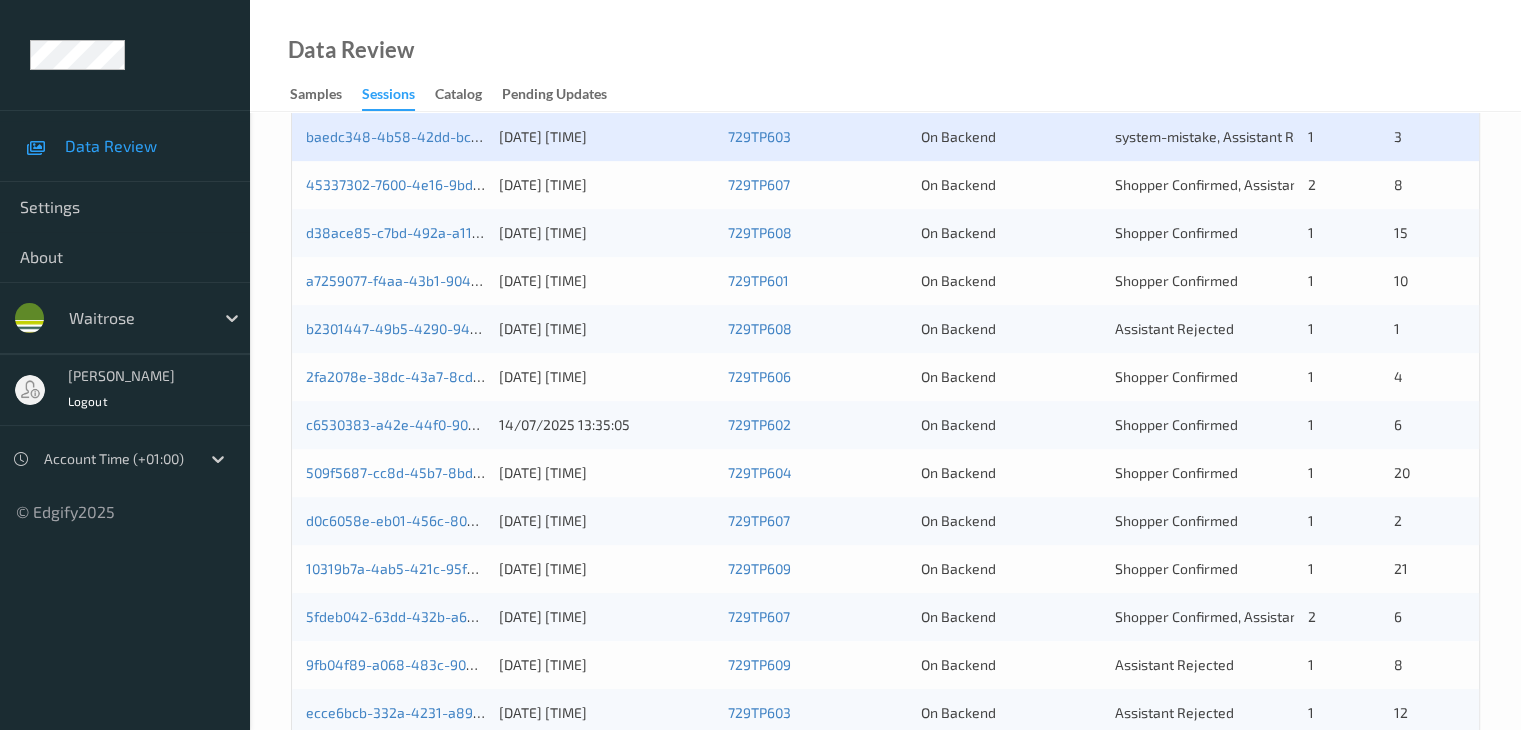 scroll, scrollTop: 600, scrollLeft: 0, axis: vertical 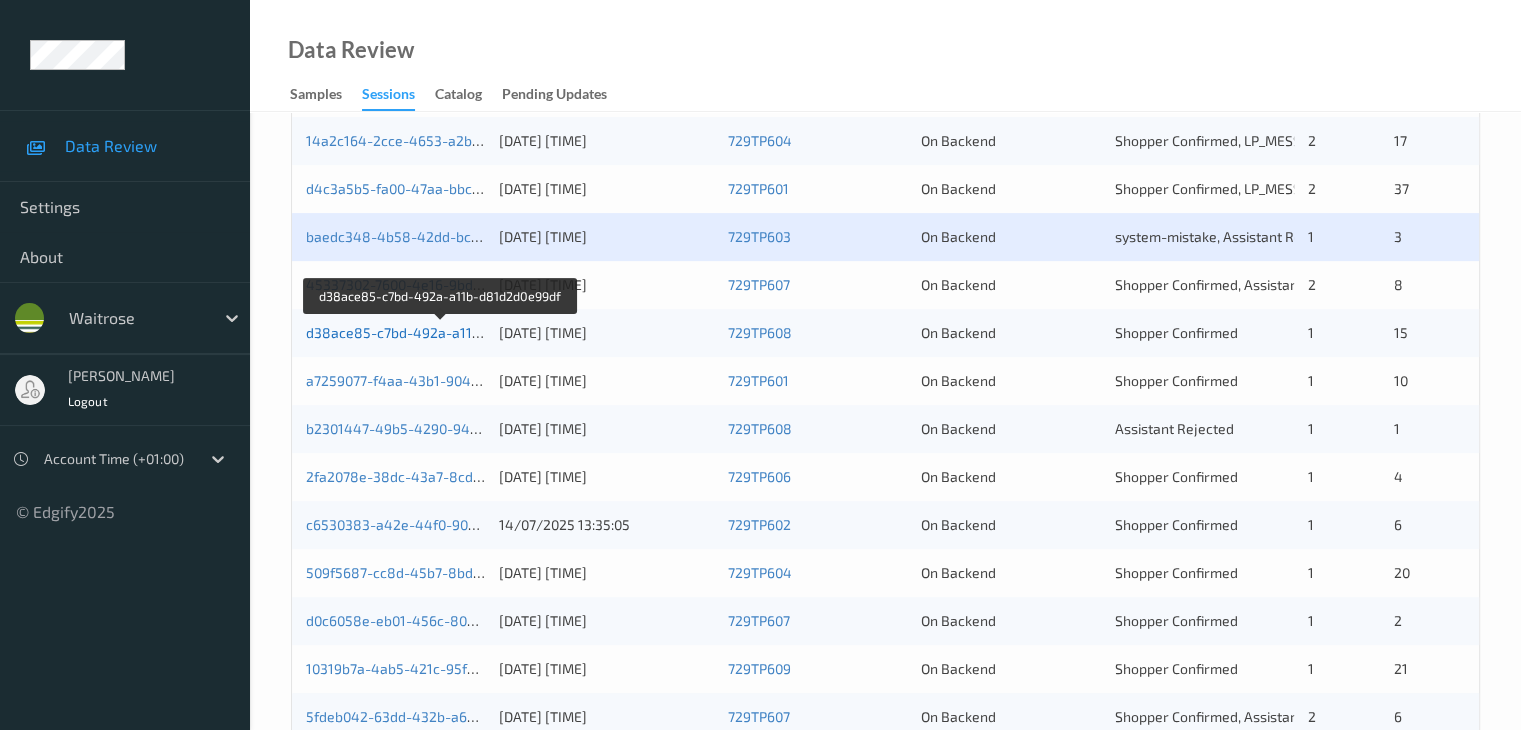 click on "d38ace85-c7bd-492a-a11b-d81d2d0e99df" at bounding box center (442, 332) 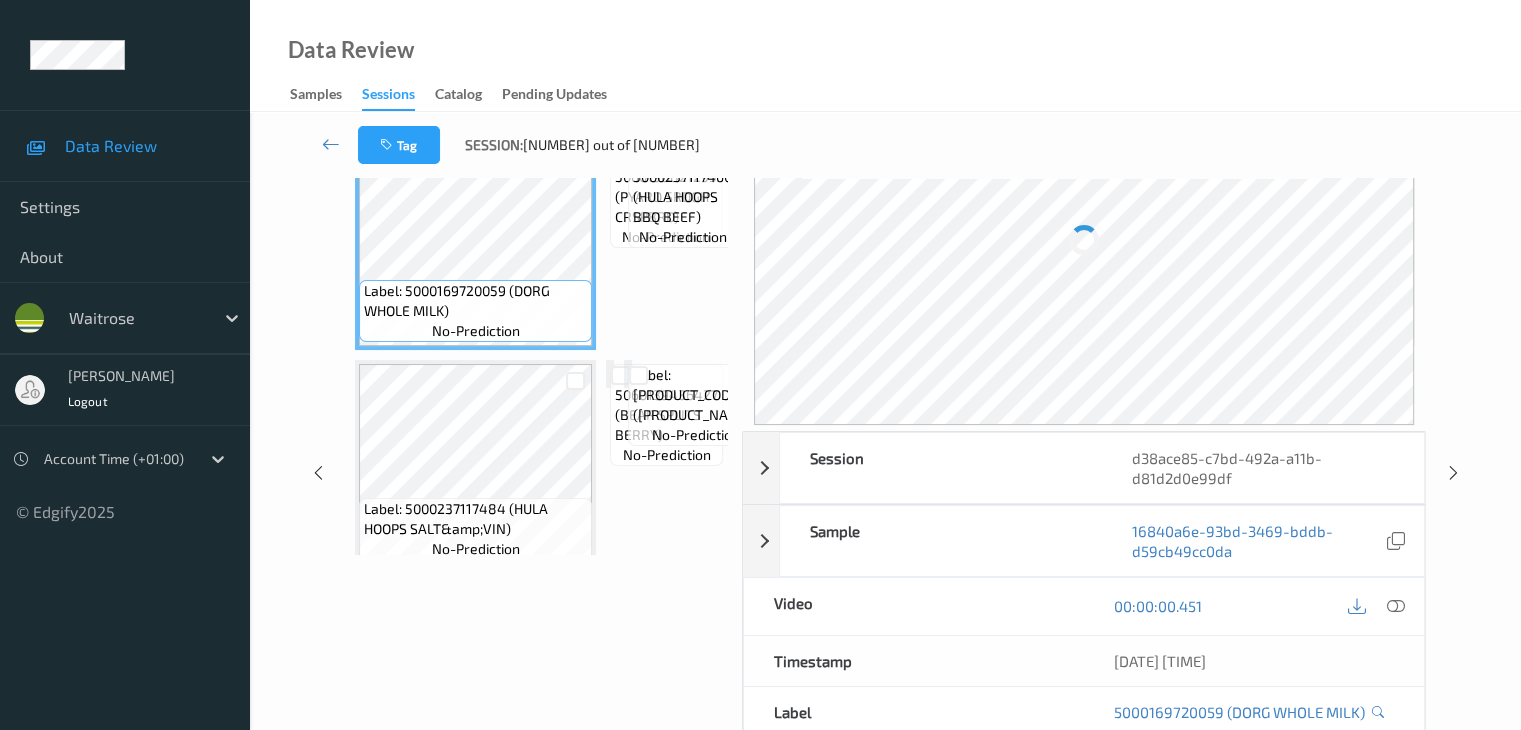 scroll, scrollTop: 0, scrollLeft: 0, axis: both 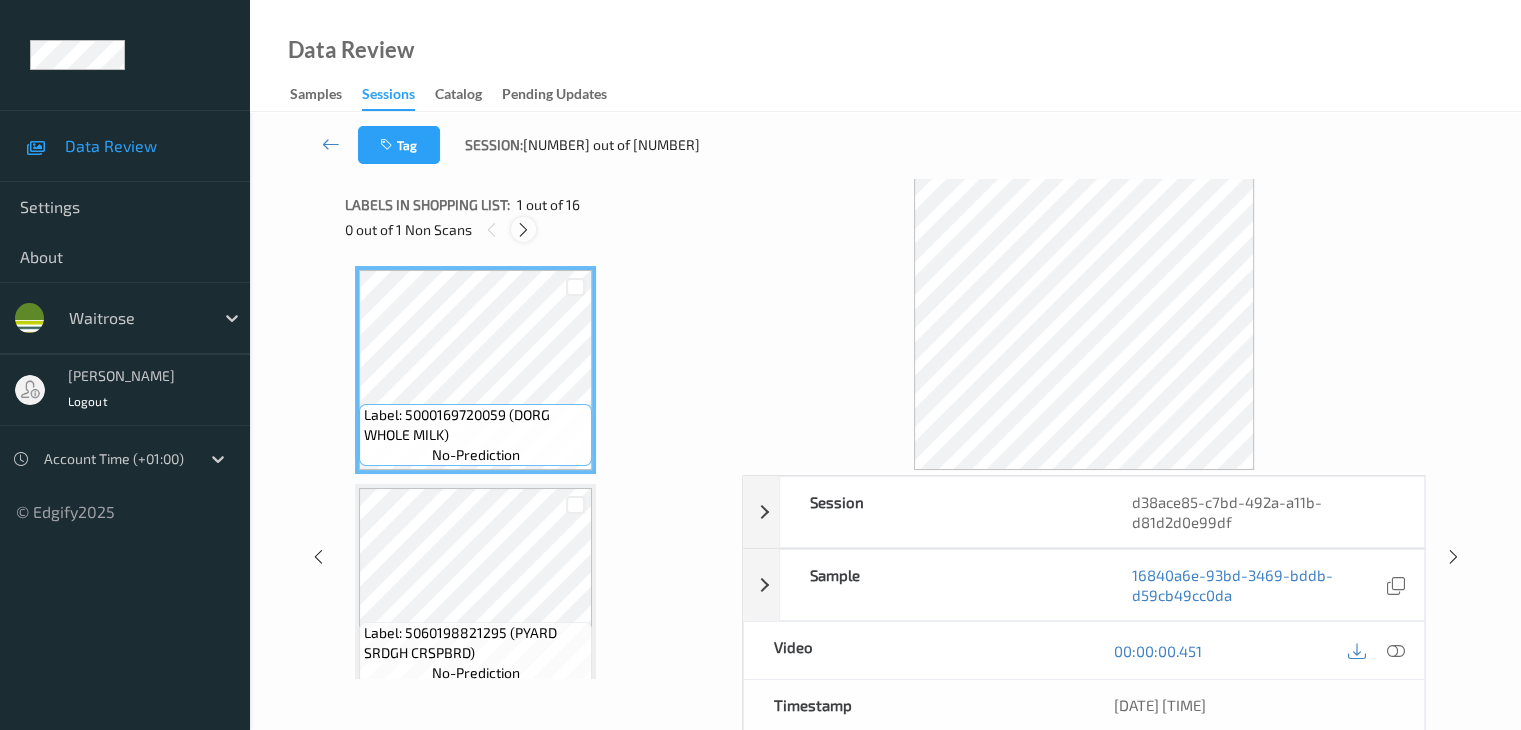 click at bounding box center (523, 230) 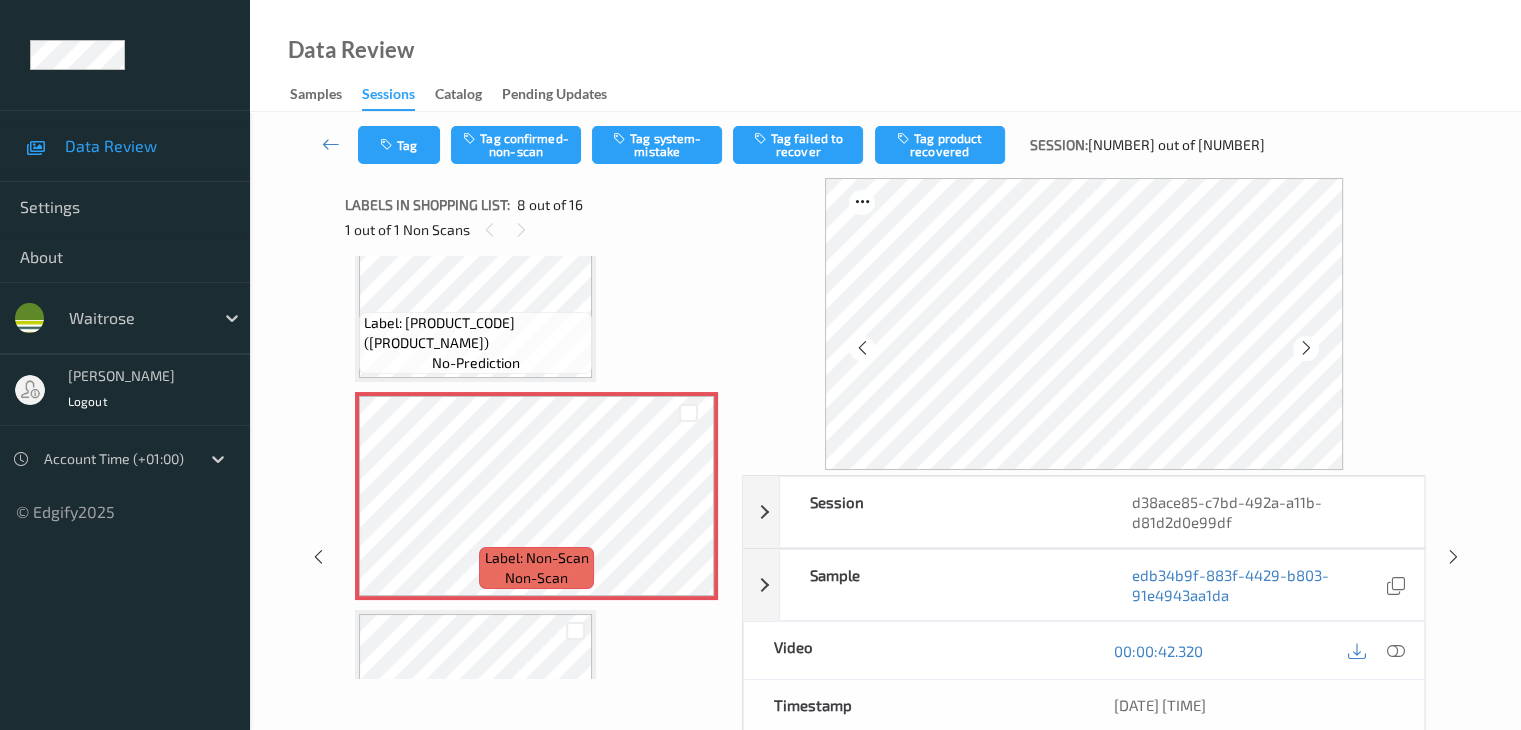 scroll, scrollTop: 1518, scrollLeft: 0, axis: vertical 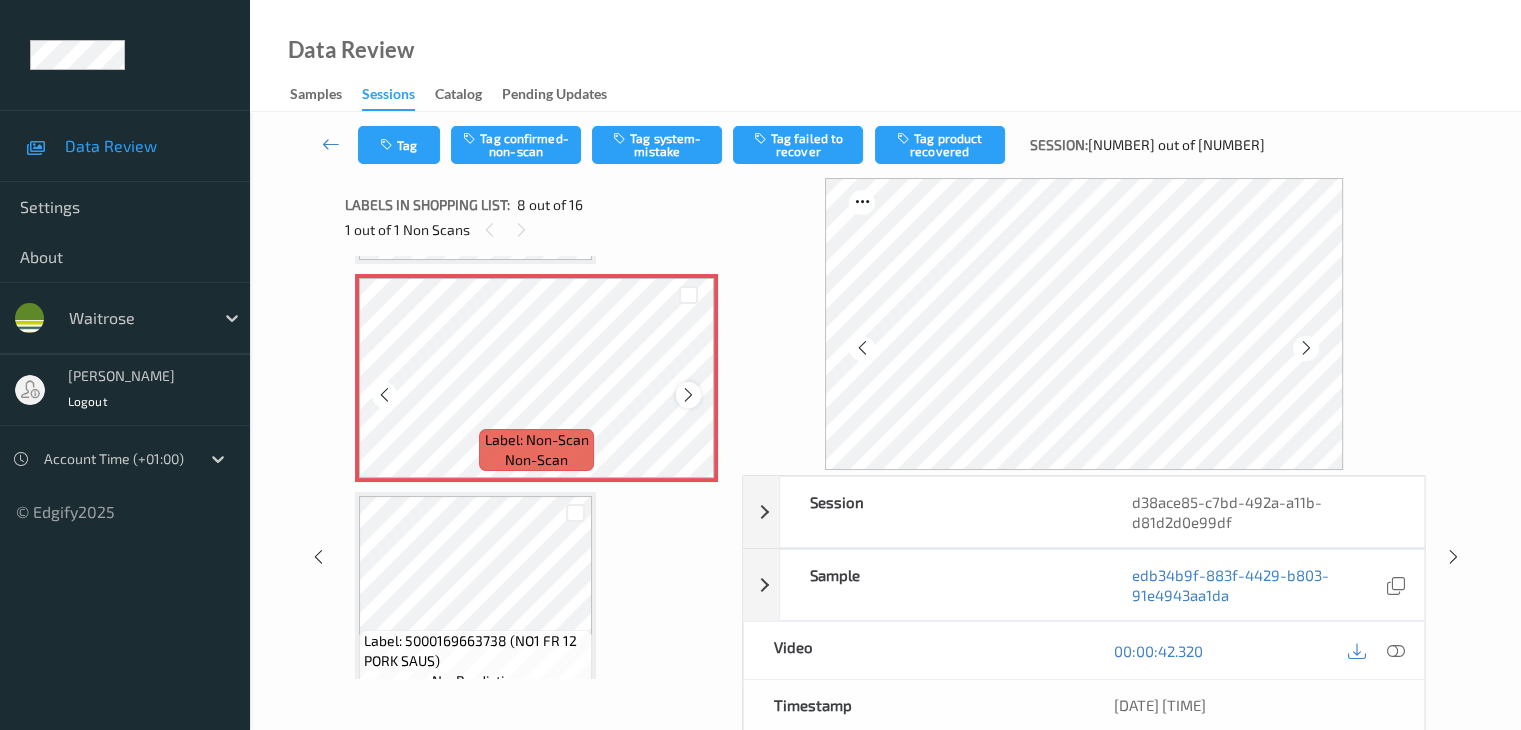 click at bounding box center [688, 395] 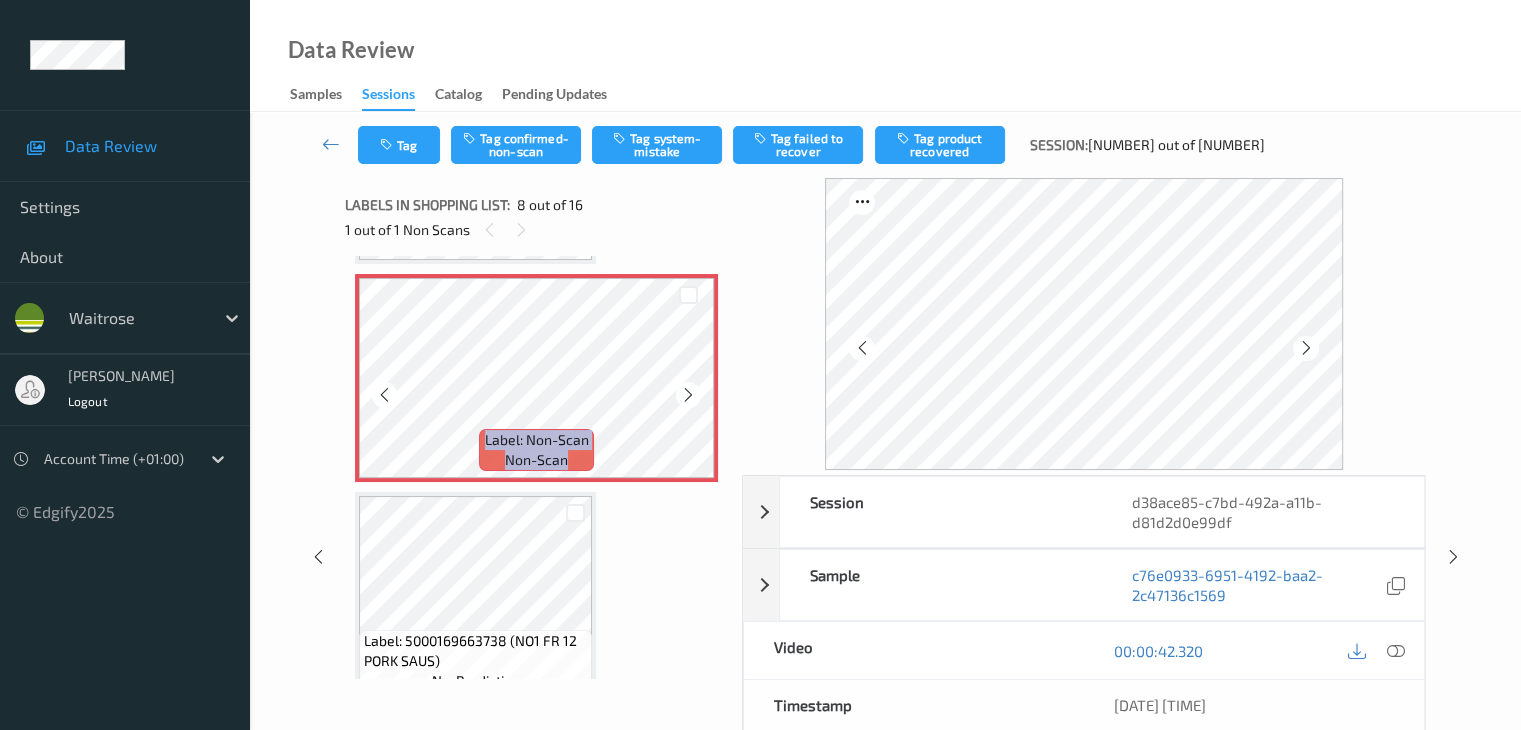 click at bounding box center (688, 395) 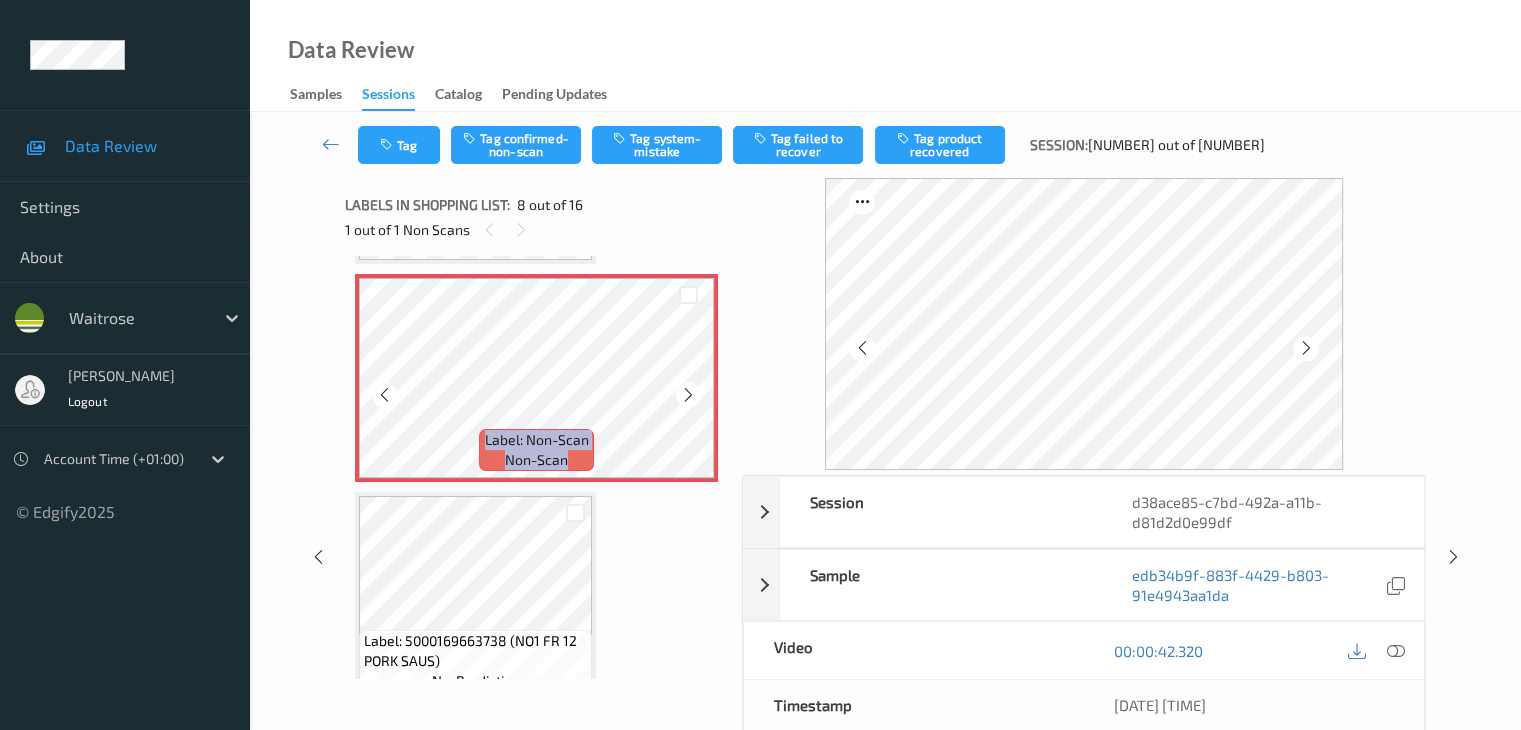 click at bounding box center [688, 395] 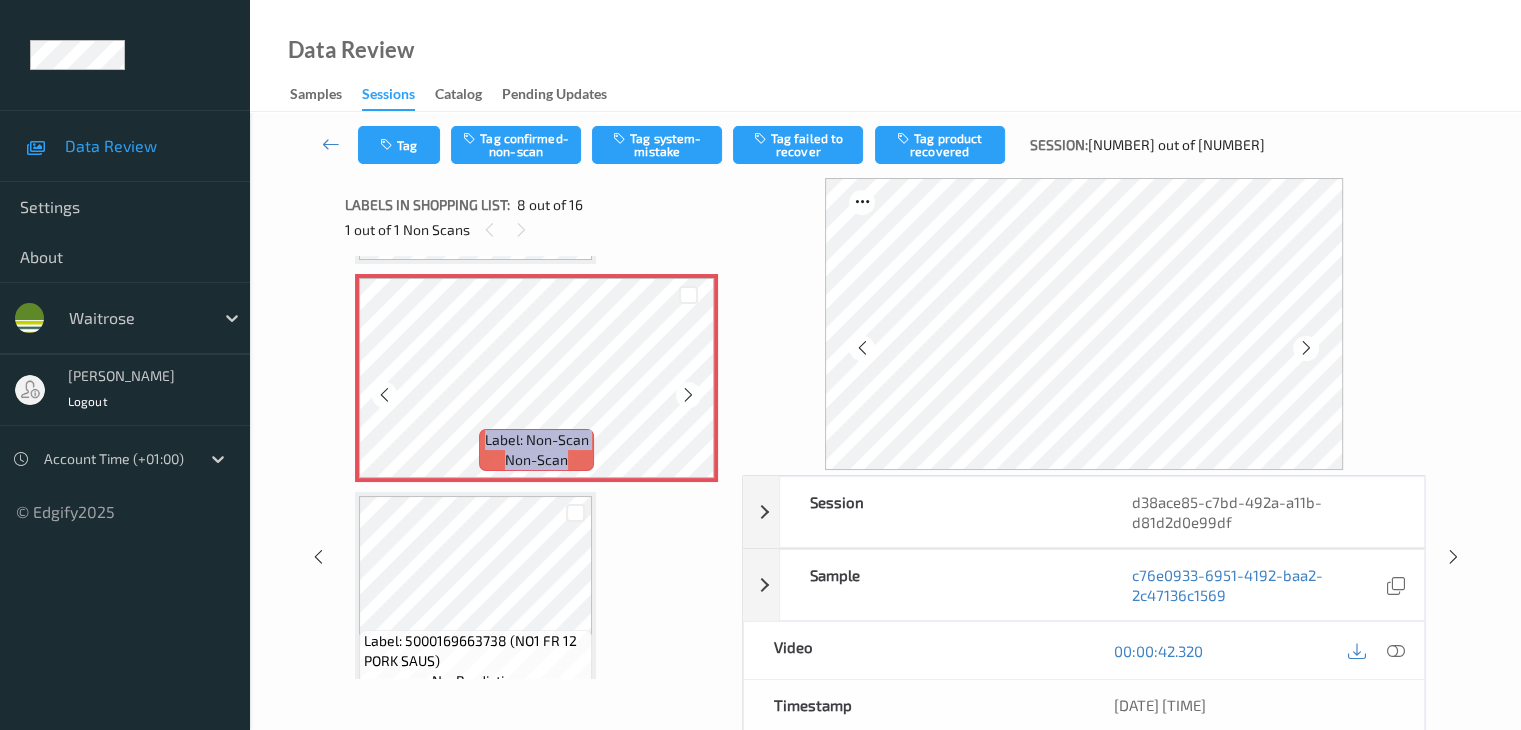 click at bounding box center [688, 395] 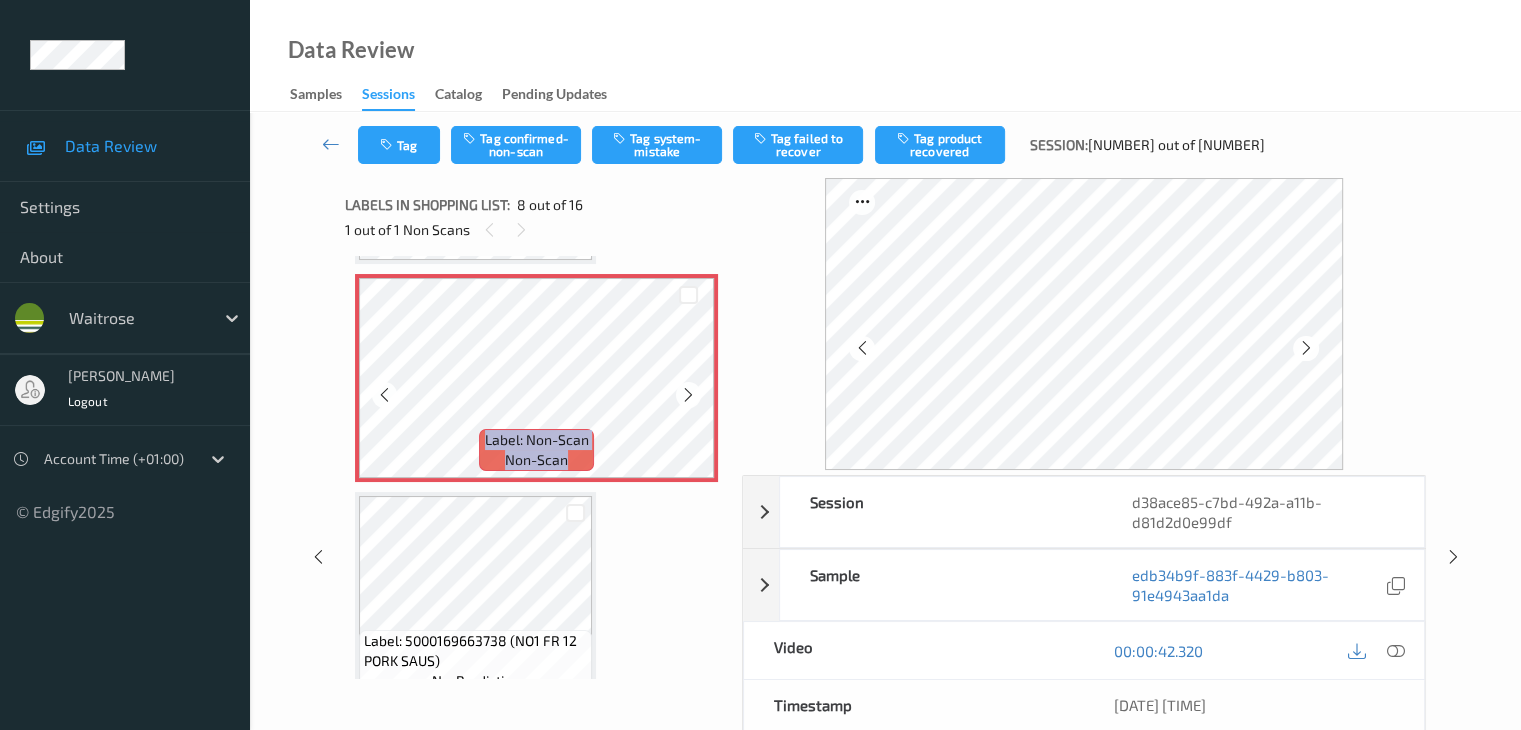 click at bounding box center [688, 395] 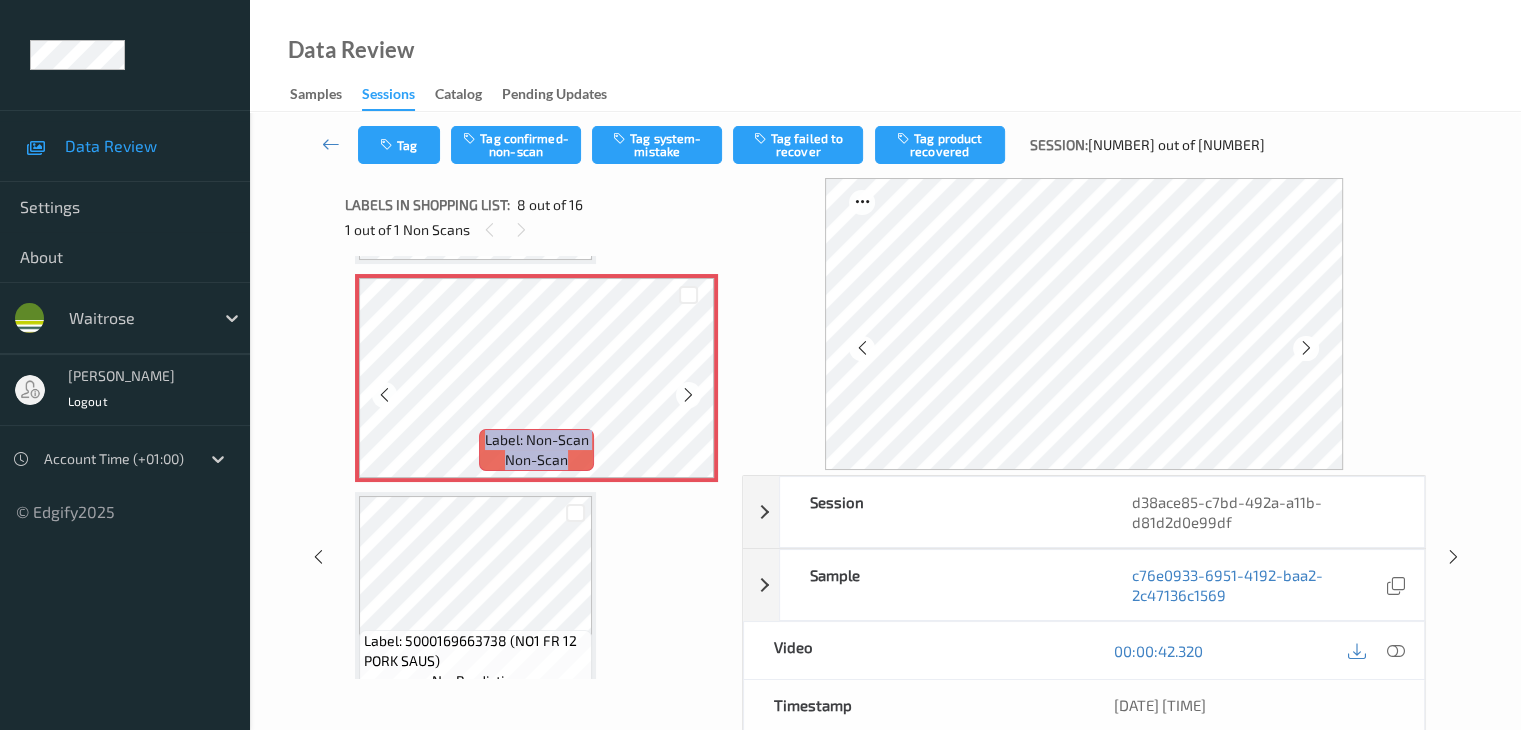 click at bounding box center [688, 395] 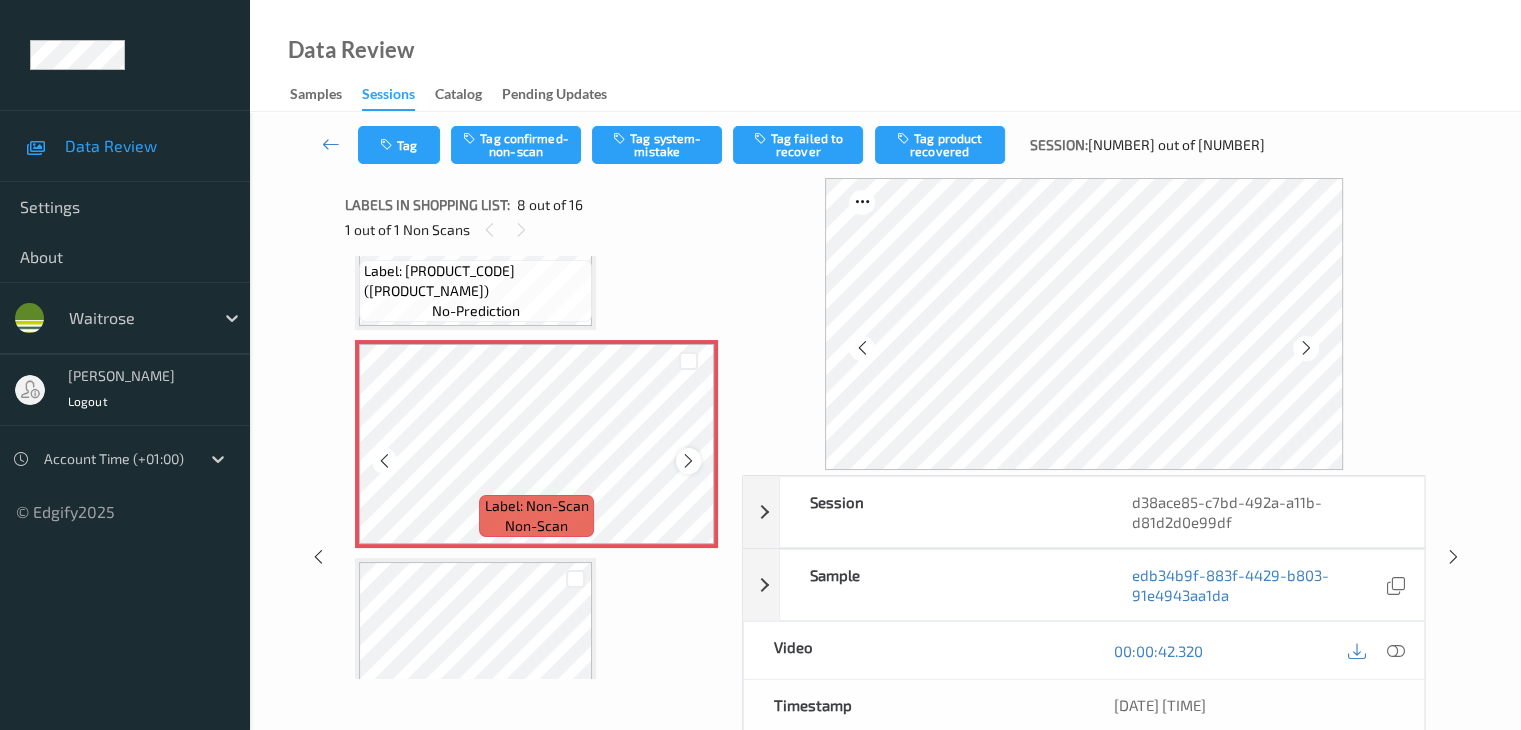 scroll, scrollTop: 1418, scrollLeft: 0, axis: vertical 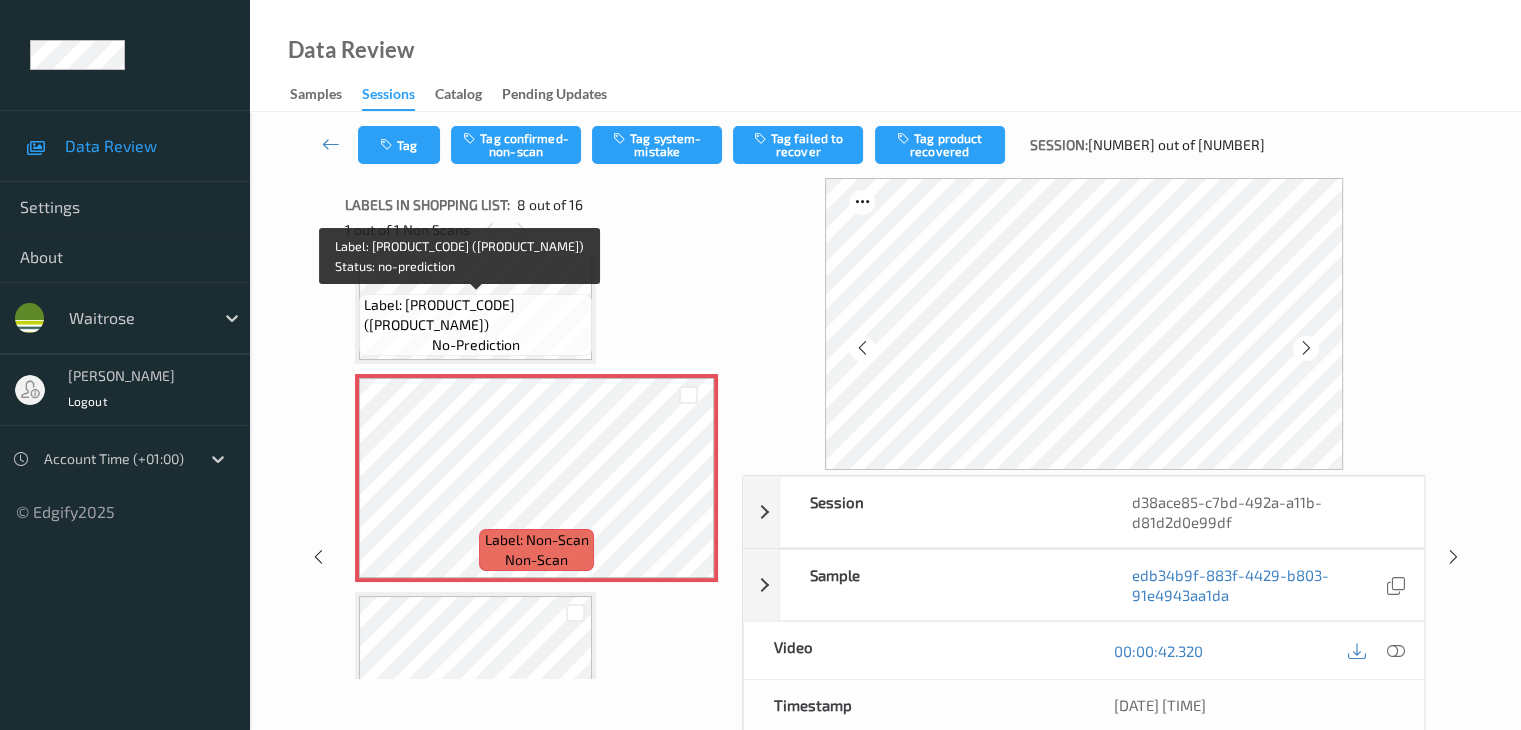 click on "Label: 5000169462881 (WR DORG MED CHEDDAR)" at bounding box center (475, 315) 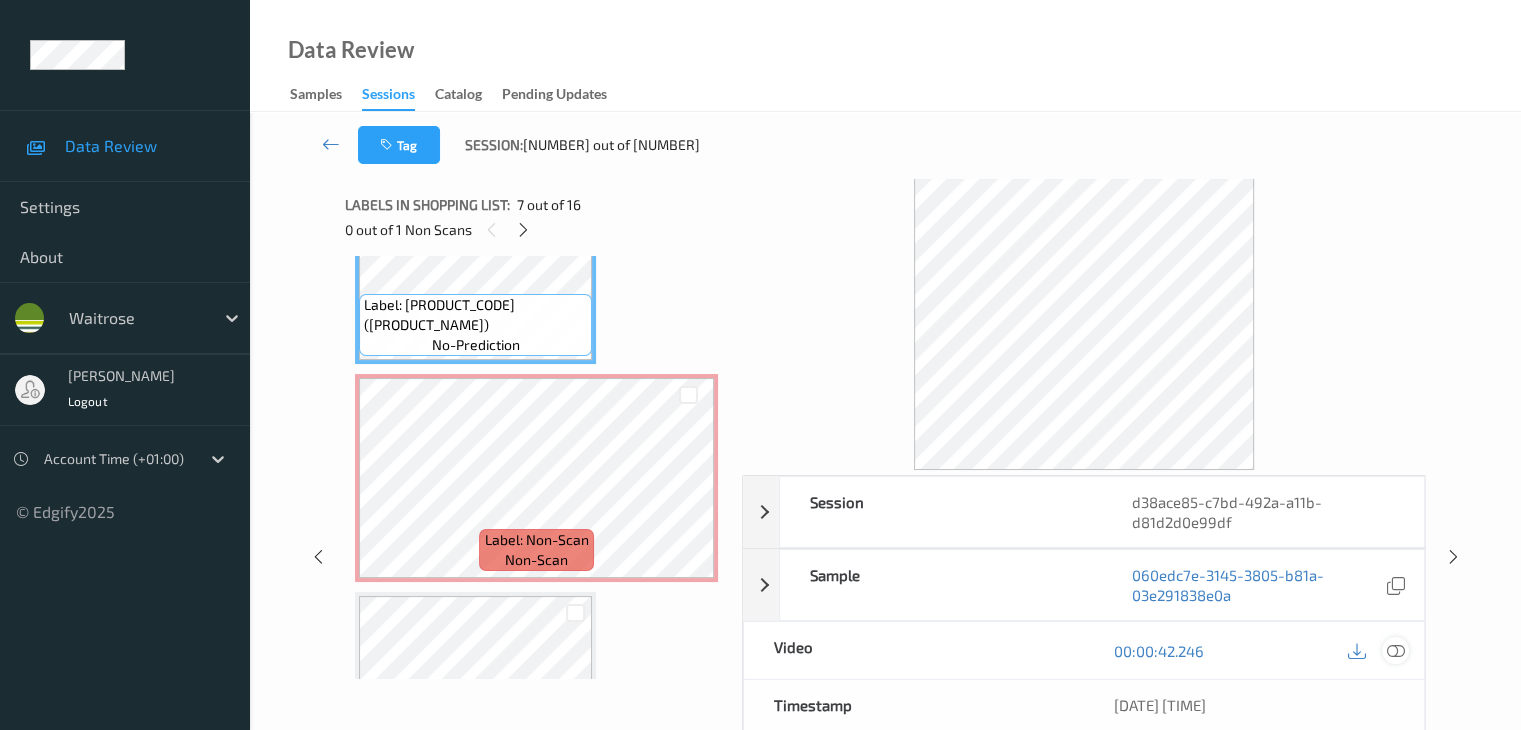 click at bounding box center (1395, 651) 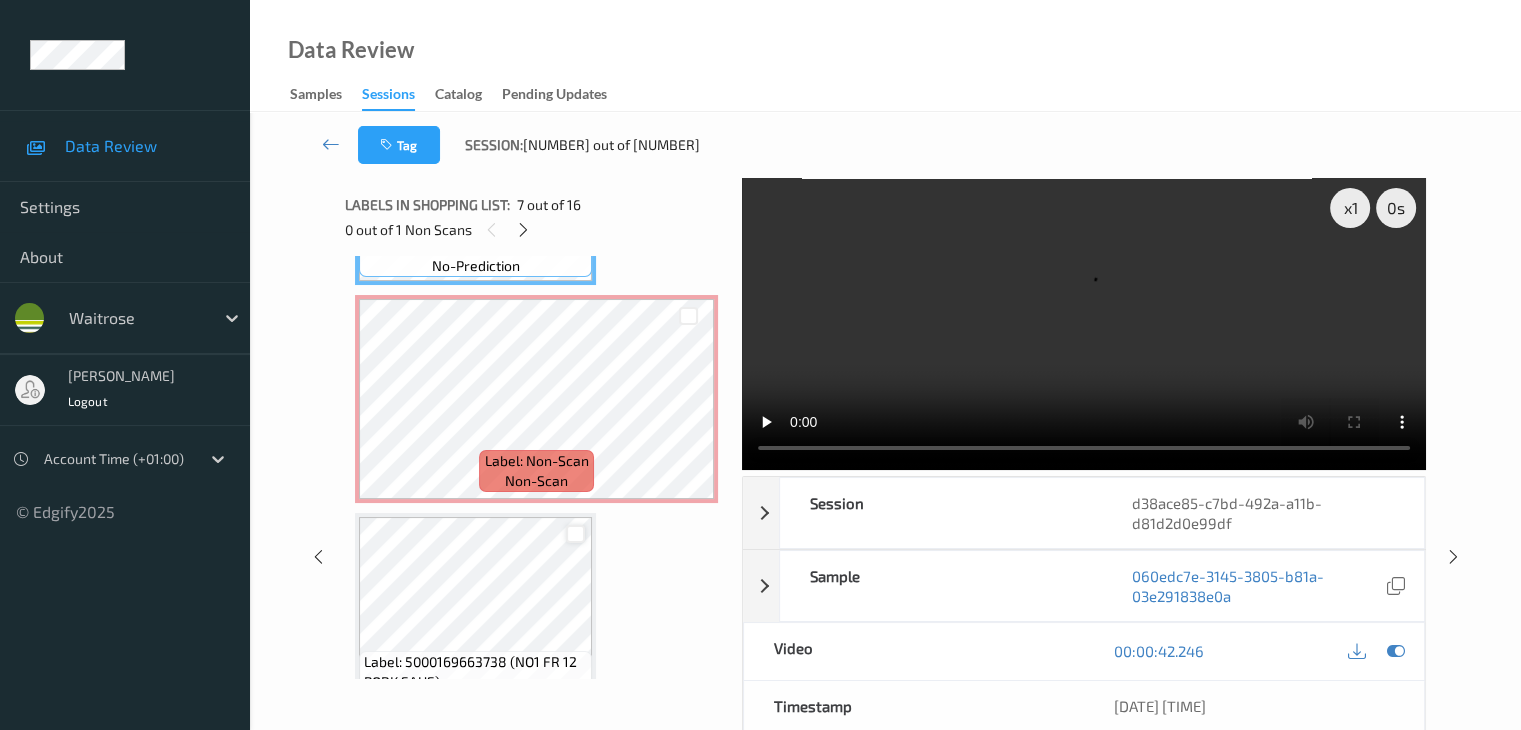 scroll, scrollTop: 1618, scrollLeft: 0, axis: vertical 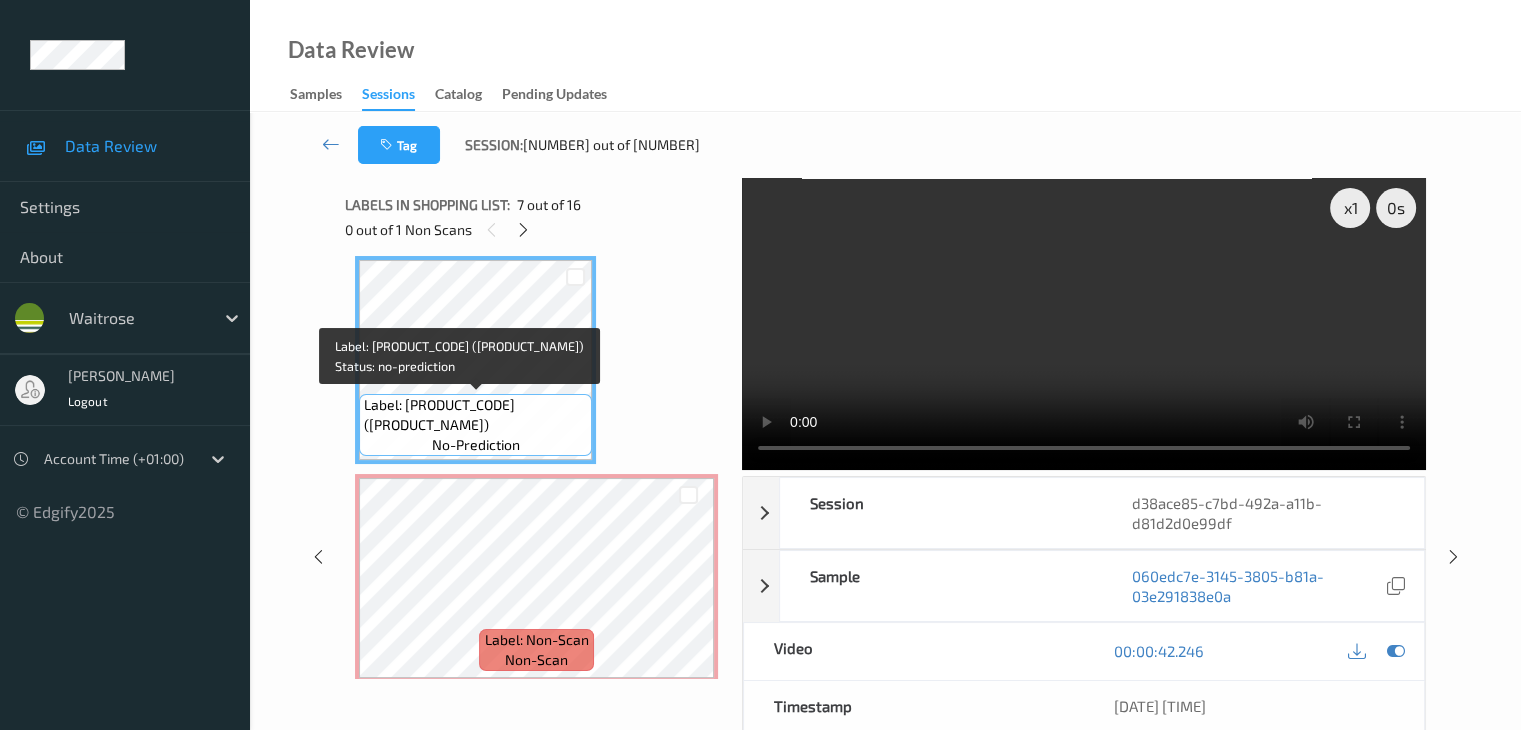 click on "Label: 5000169462881 (WR DORG MED CHEDDAR)" at bounding box center [475, 415] 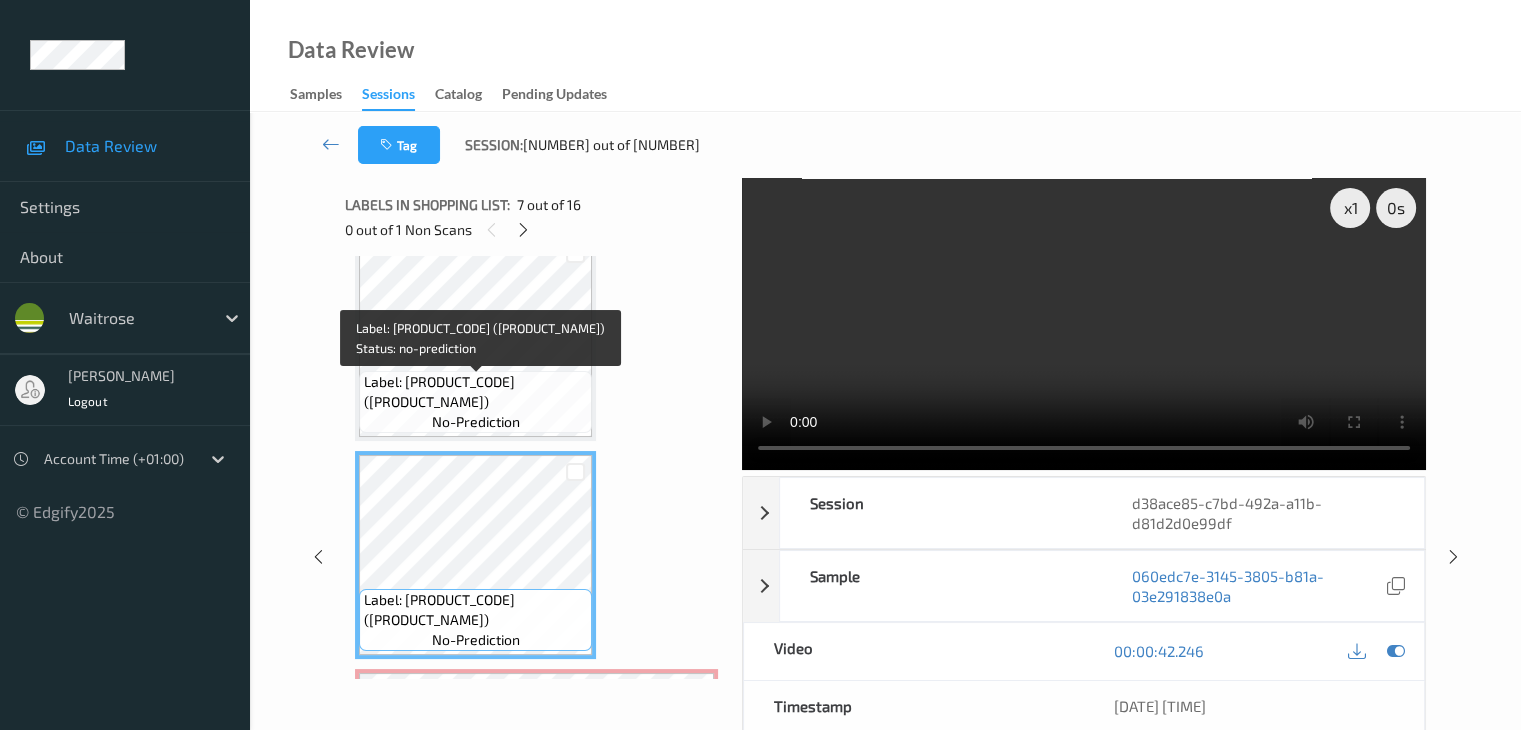 scroll, scrollTop: 1118, scrollLeft: 0, axis: vertical 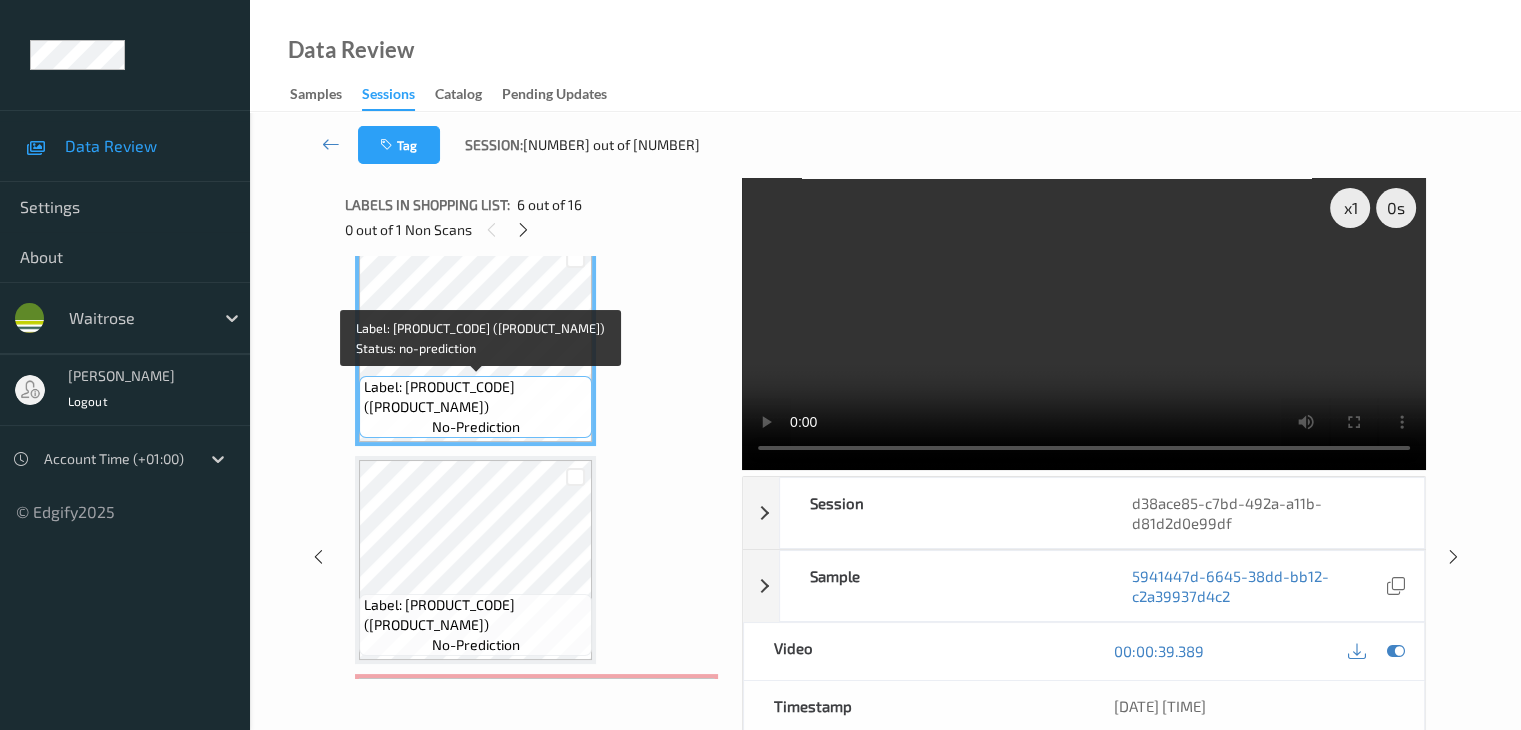 click on "Label: 5060139436151 (BEAR SPLITS RASP)" at bounding box center (475, 397) 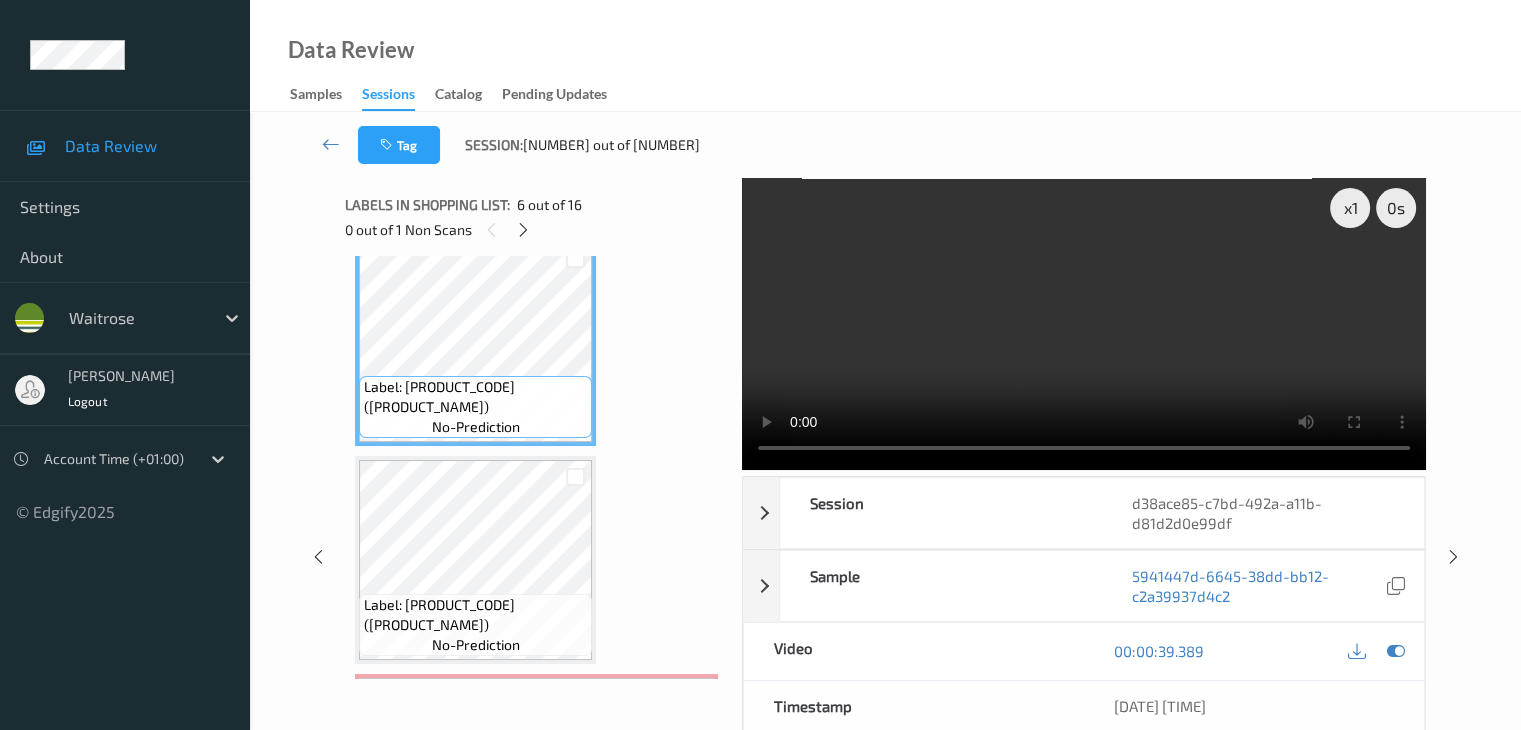 copy on "BEAR SPLITS RASP)" 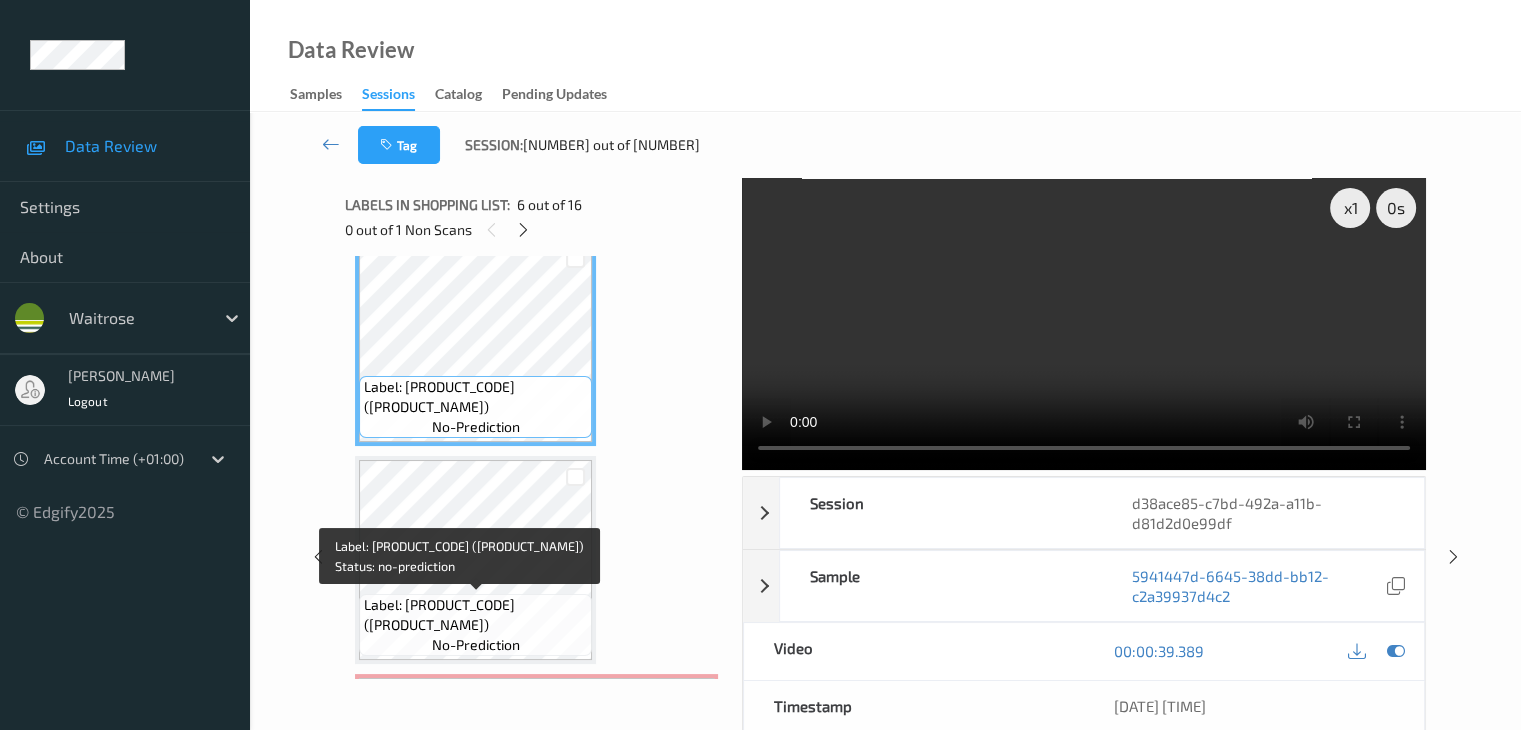 drag, startPoint x: 512, startPoint y: 605, endPoint x: 520, endPoint y: 621, distance: 17.888544 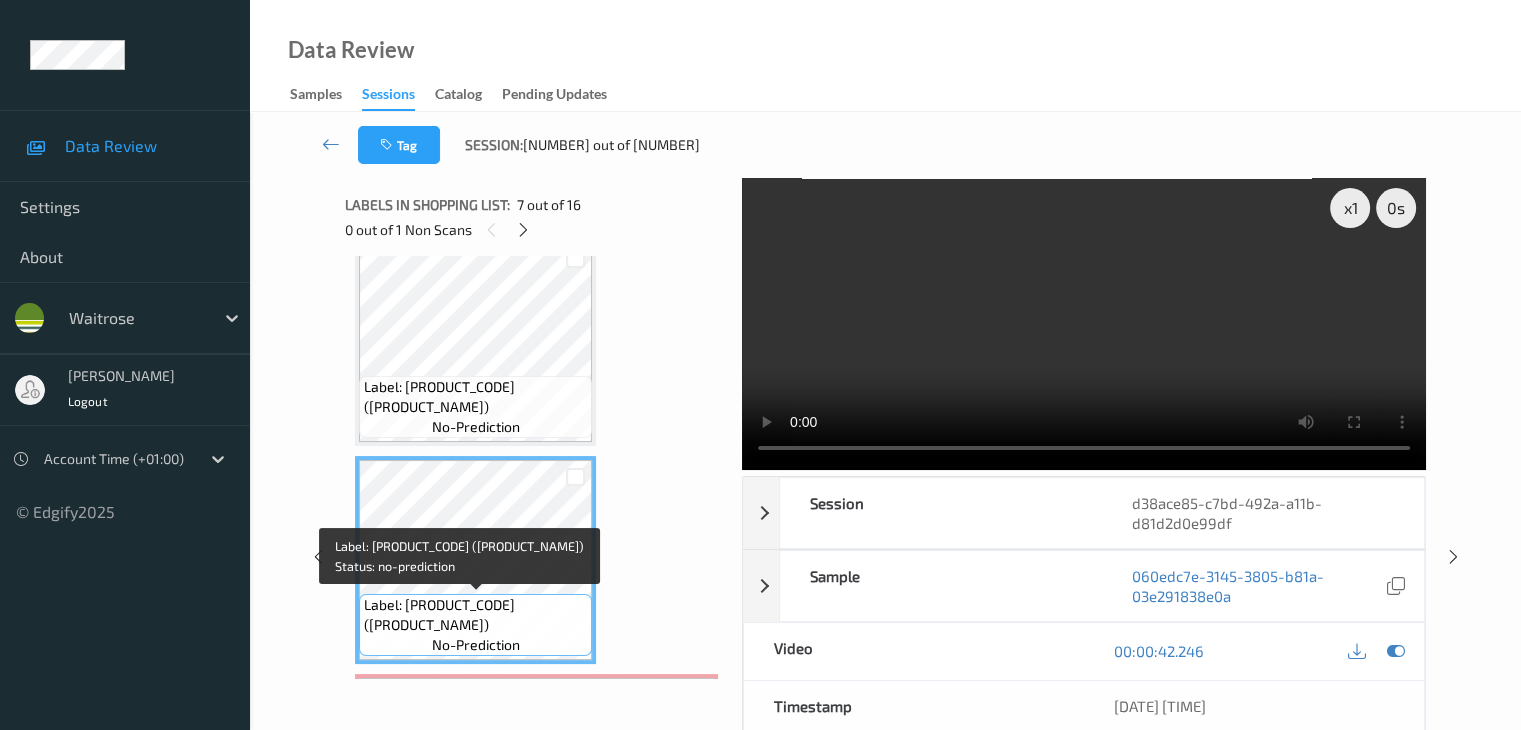 copy on "(WR DORG MED CHEDDAR)" 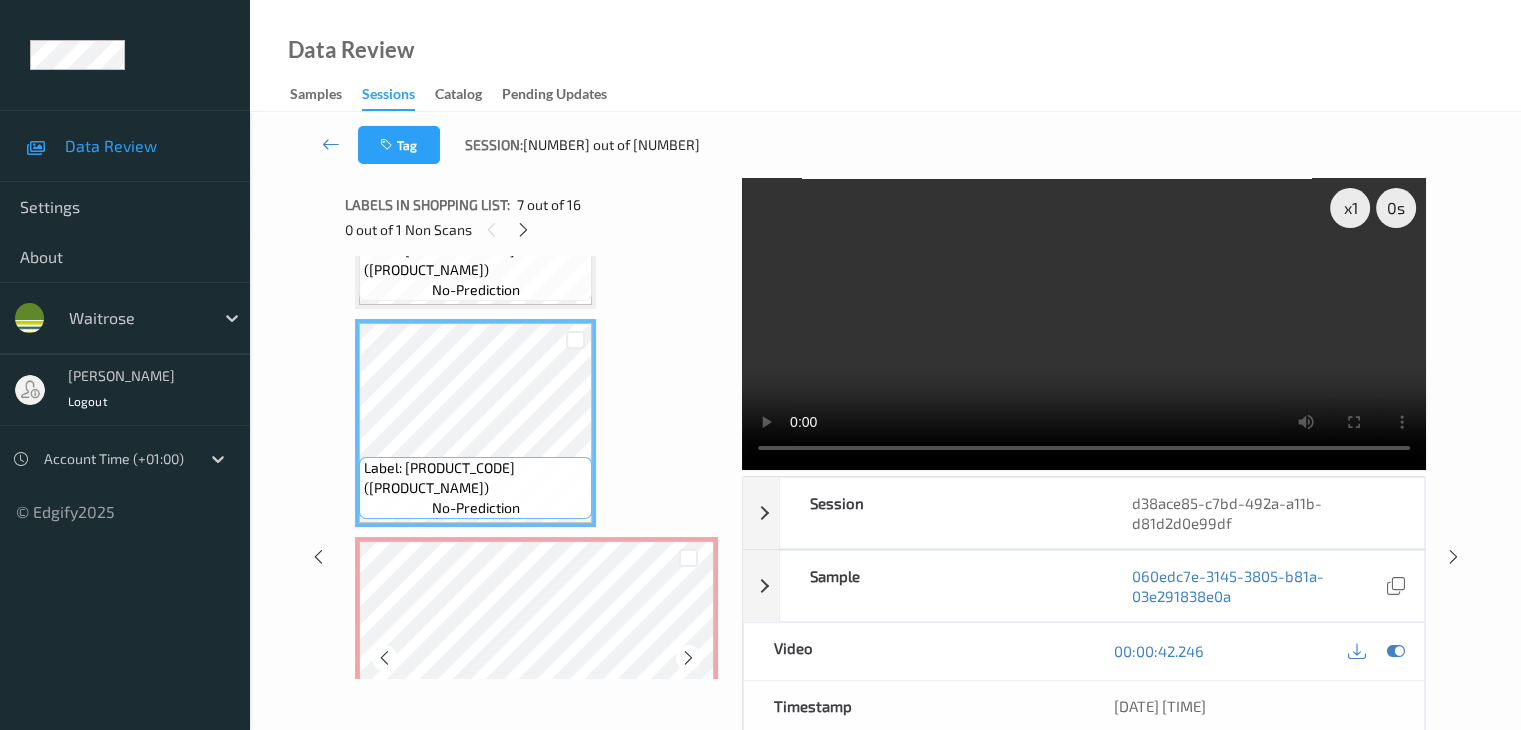 scroll, scrollTop: 1418, scrollLeft: 0, axis: vertical 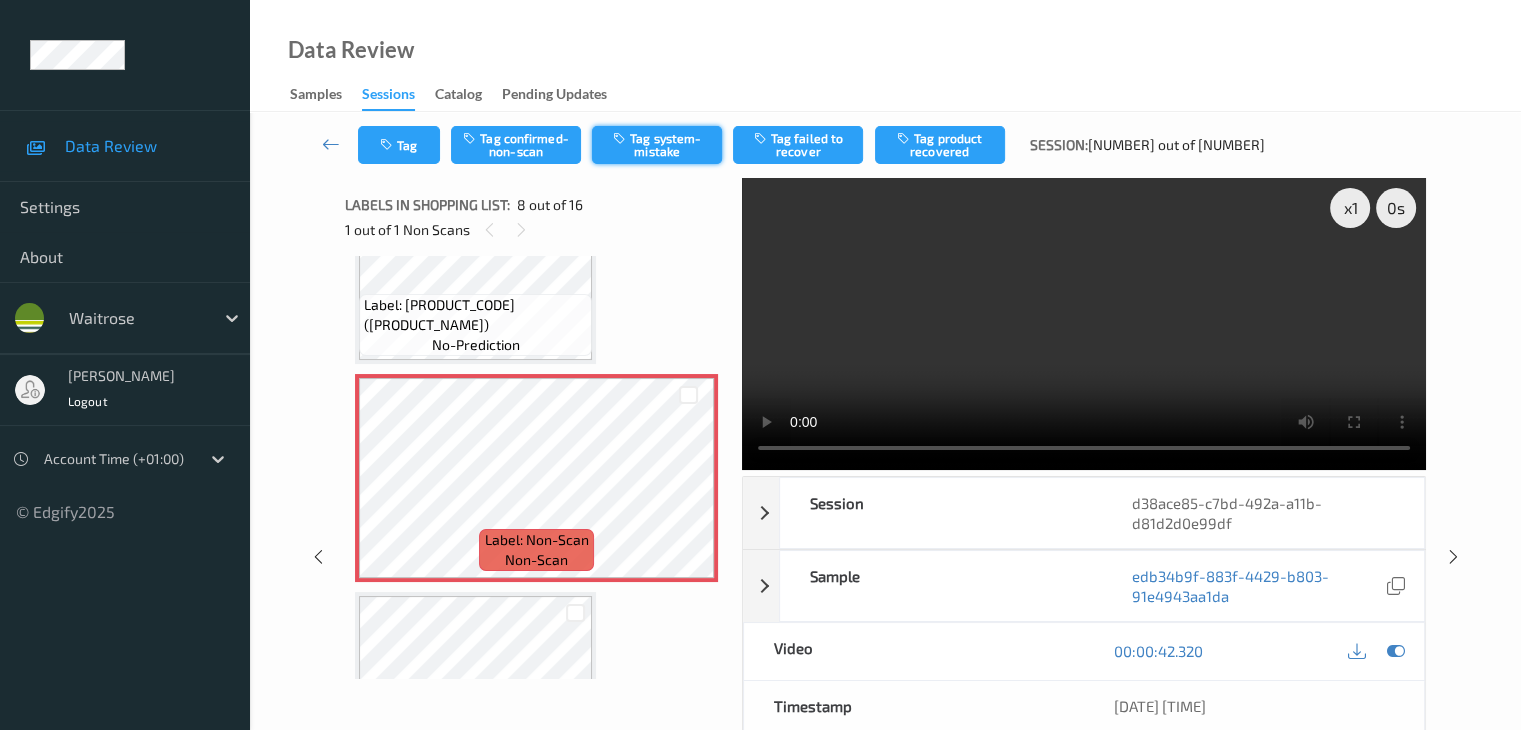 click on "Tag   system-mistake" at bounding box center (657, 145) 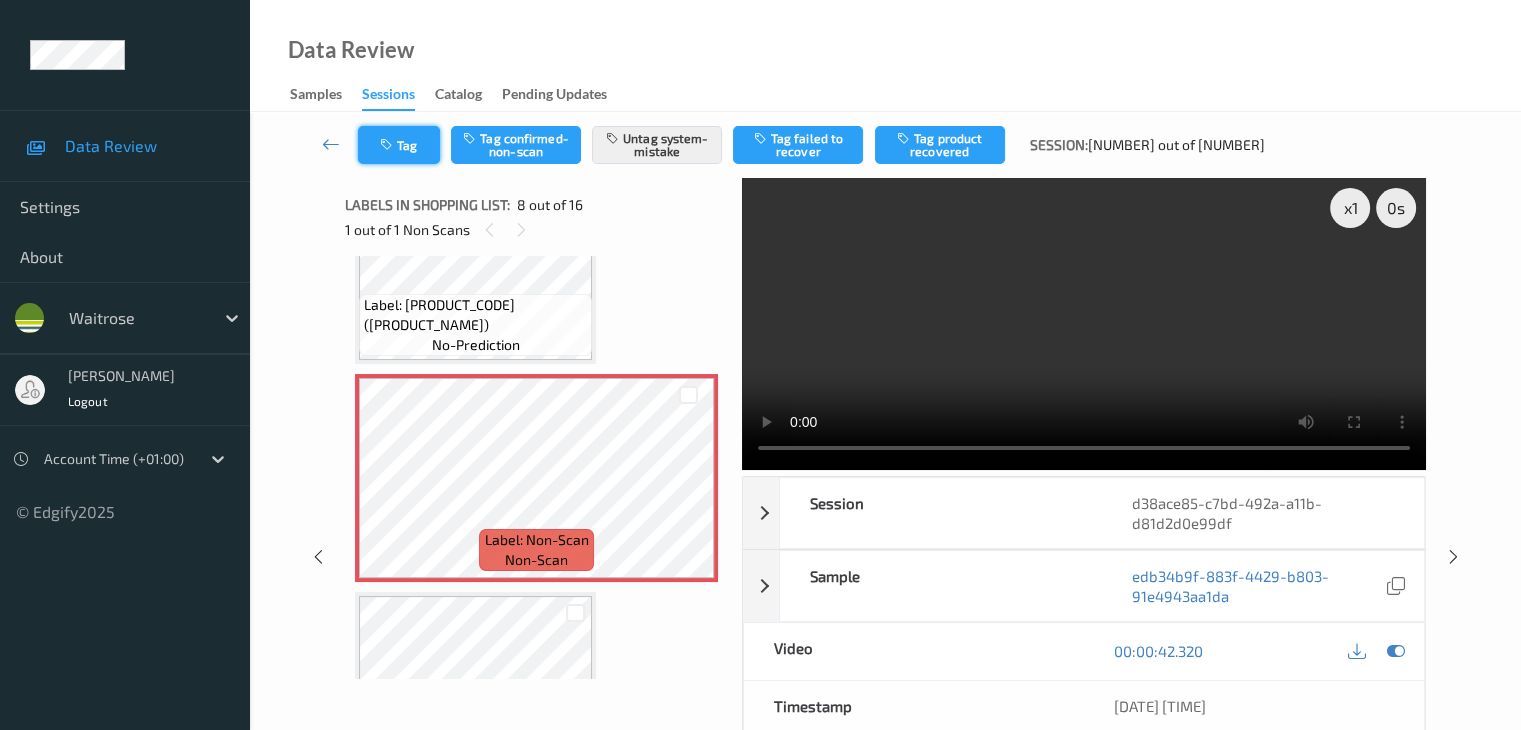 click on "Tag" at bounding box center [399, 145] 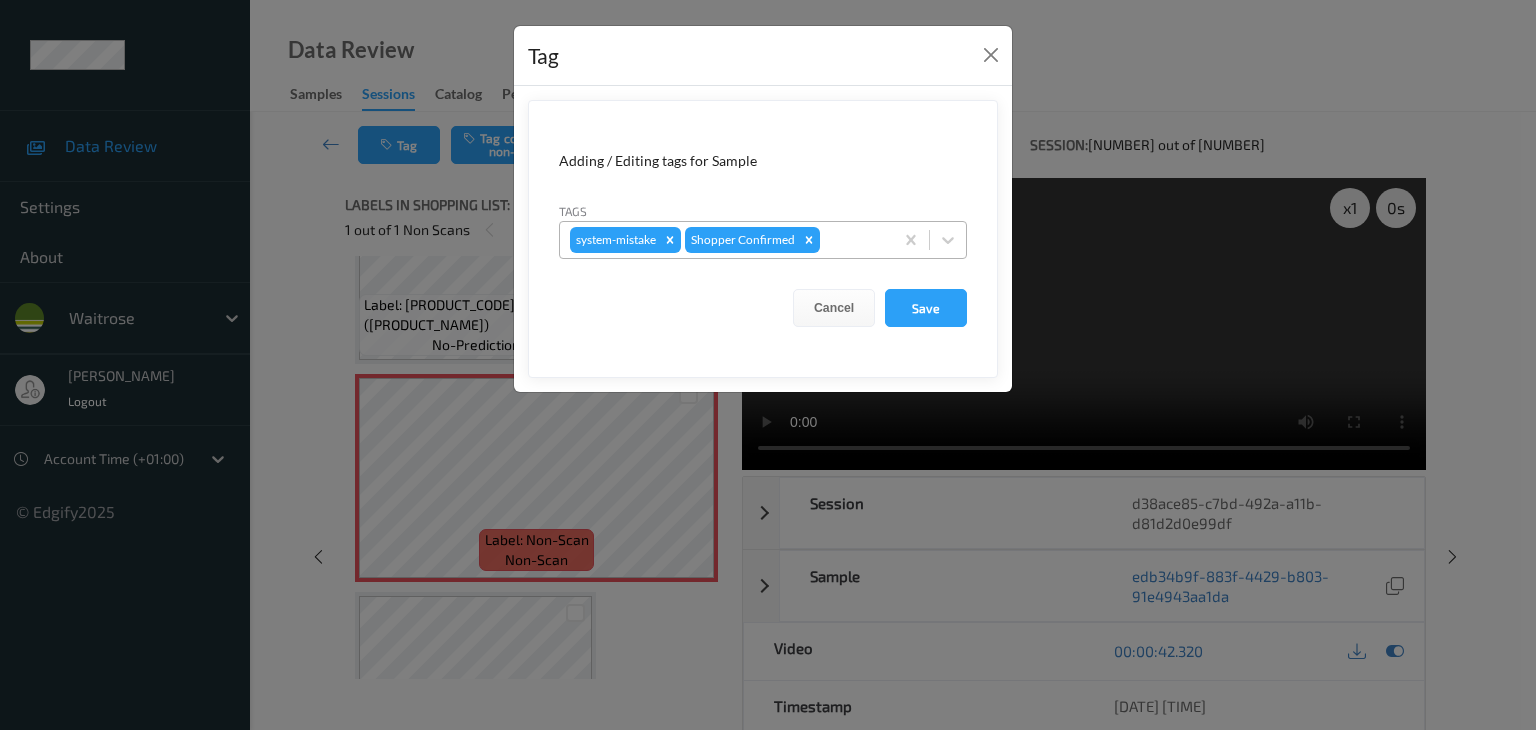 click at bounding box center (853, 240) 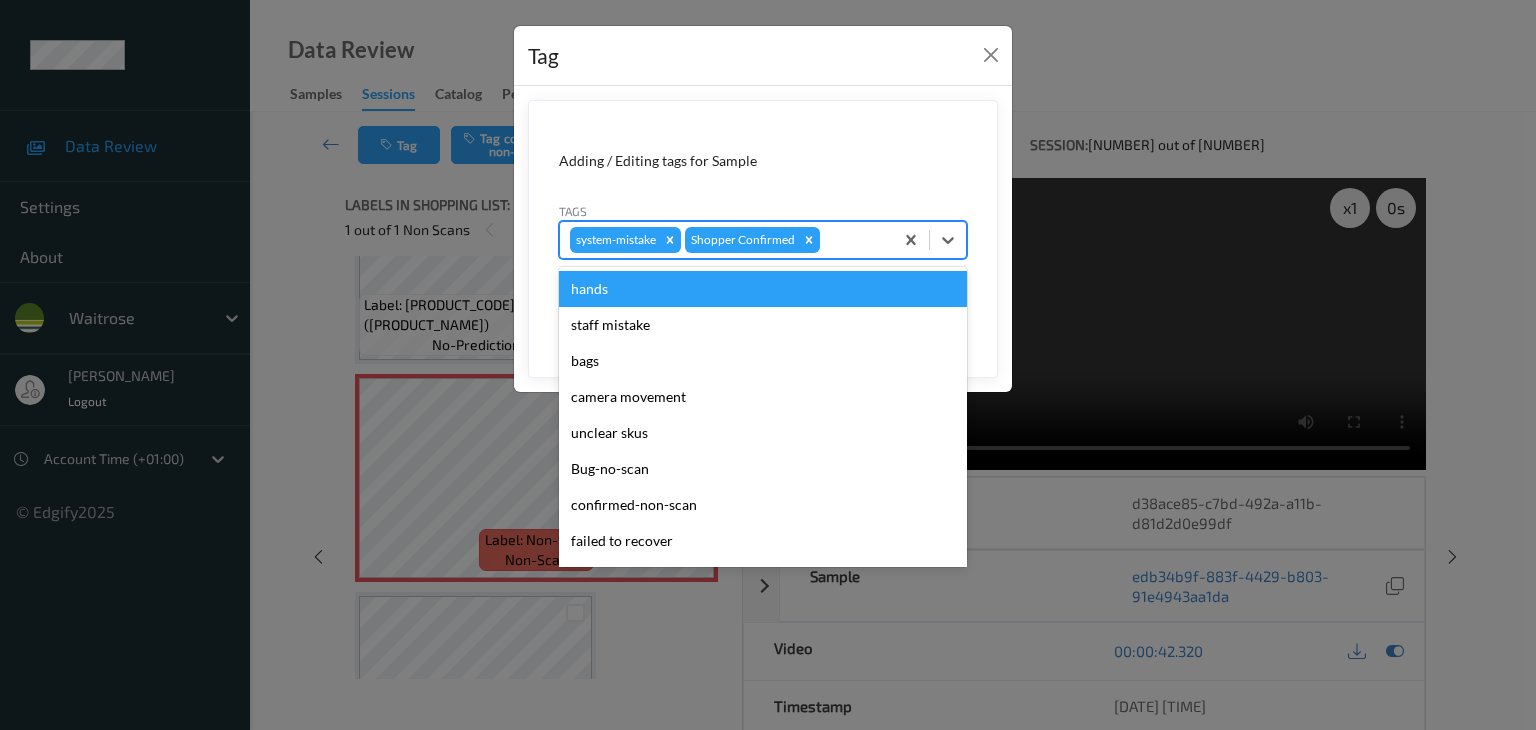 type on "u" 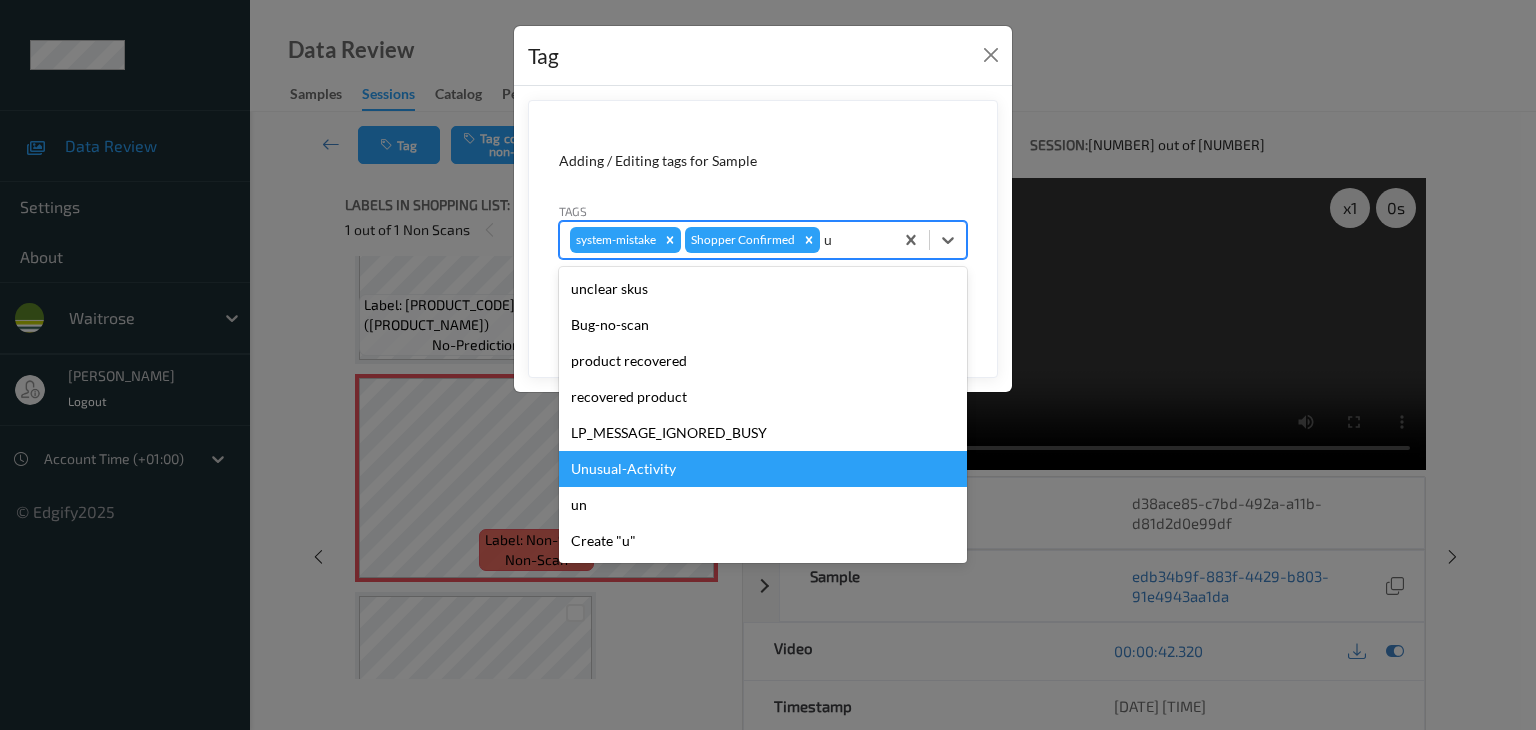 click on "Unusual-Activity" at bounding box center [763, 469] 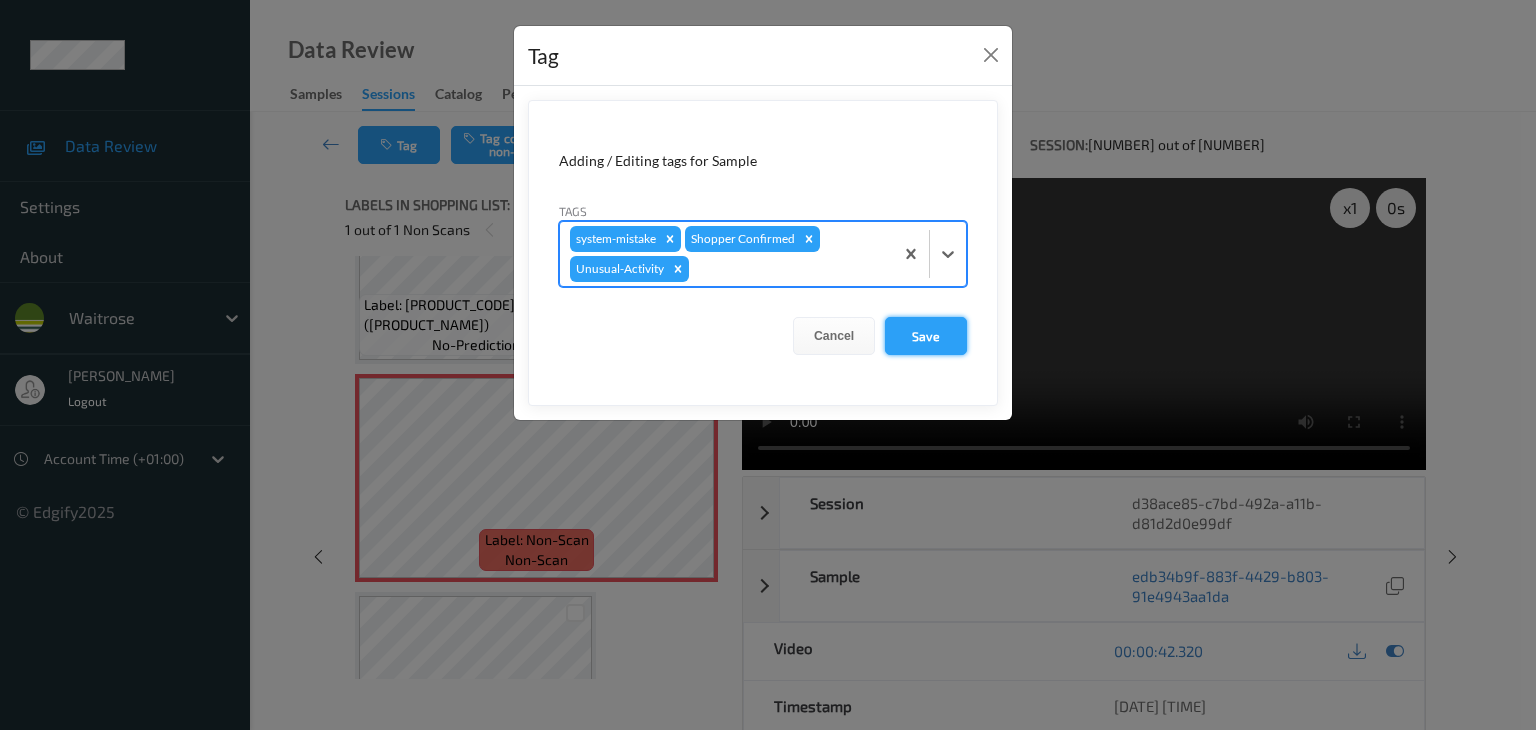 click on "Save" at bounding box center (926, 336) 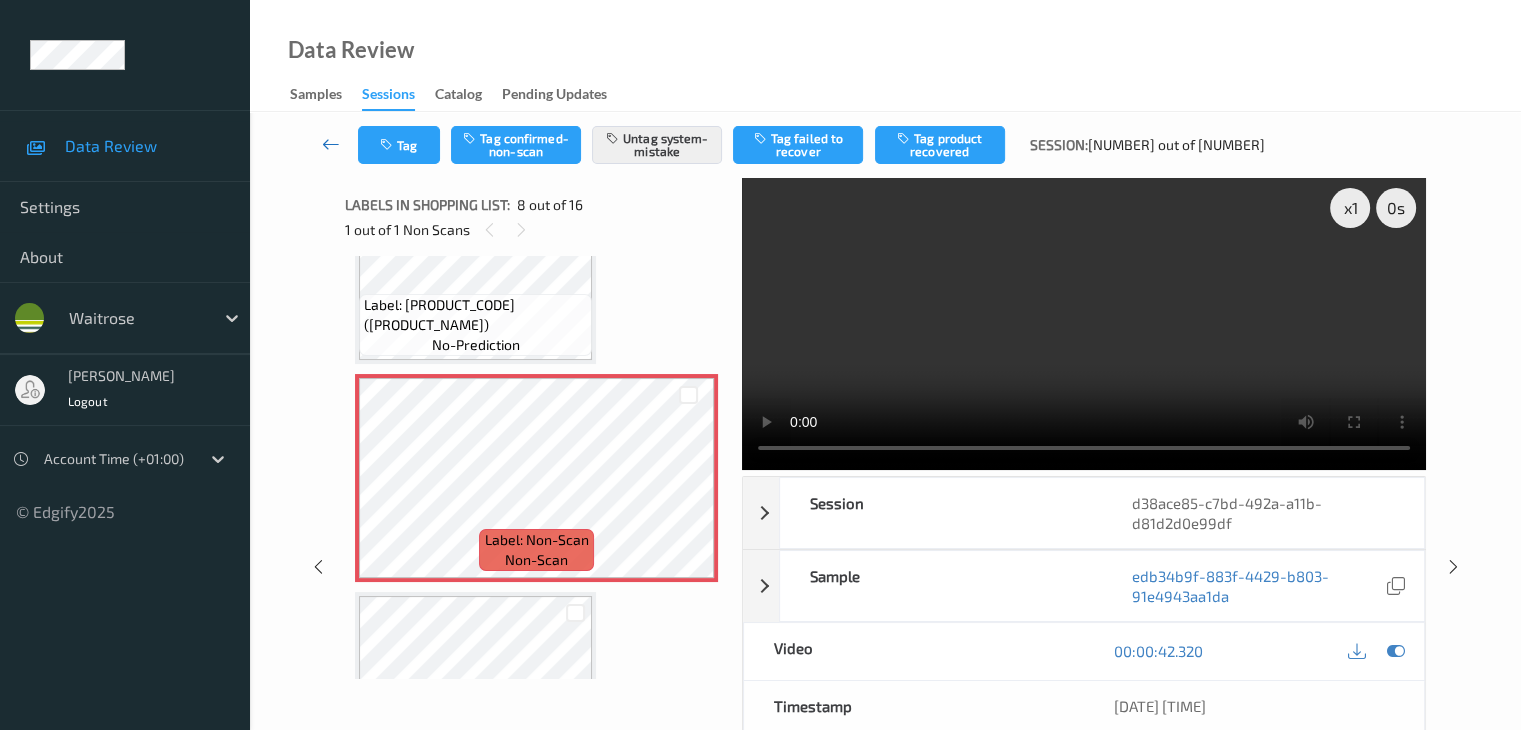 click at bounding box center [331, 145] 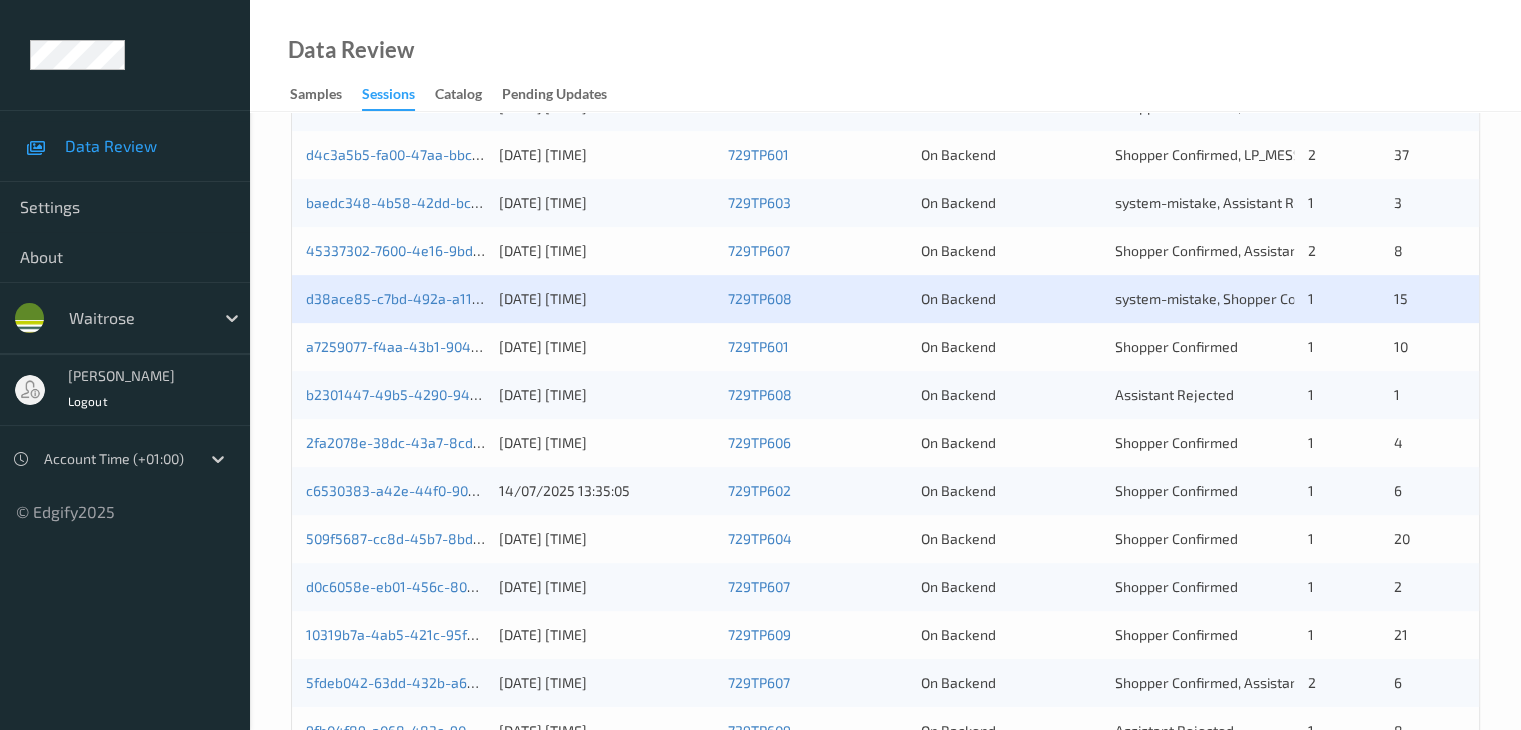 scroll, scrollTop: 600, scrollLeft: 0, axis: vertical 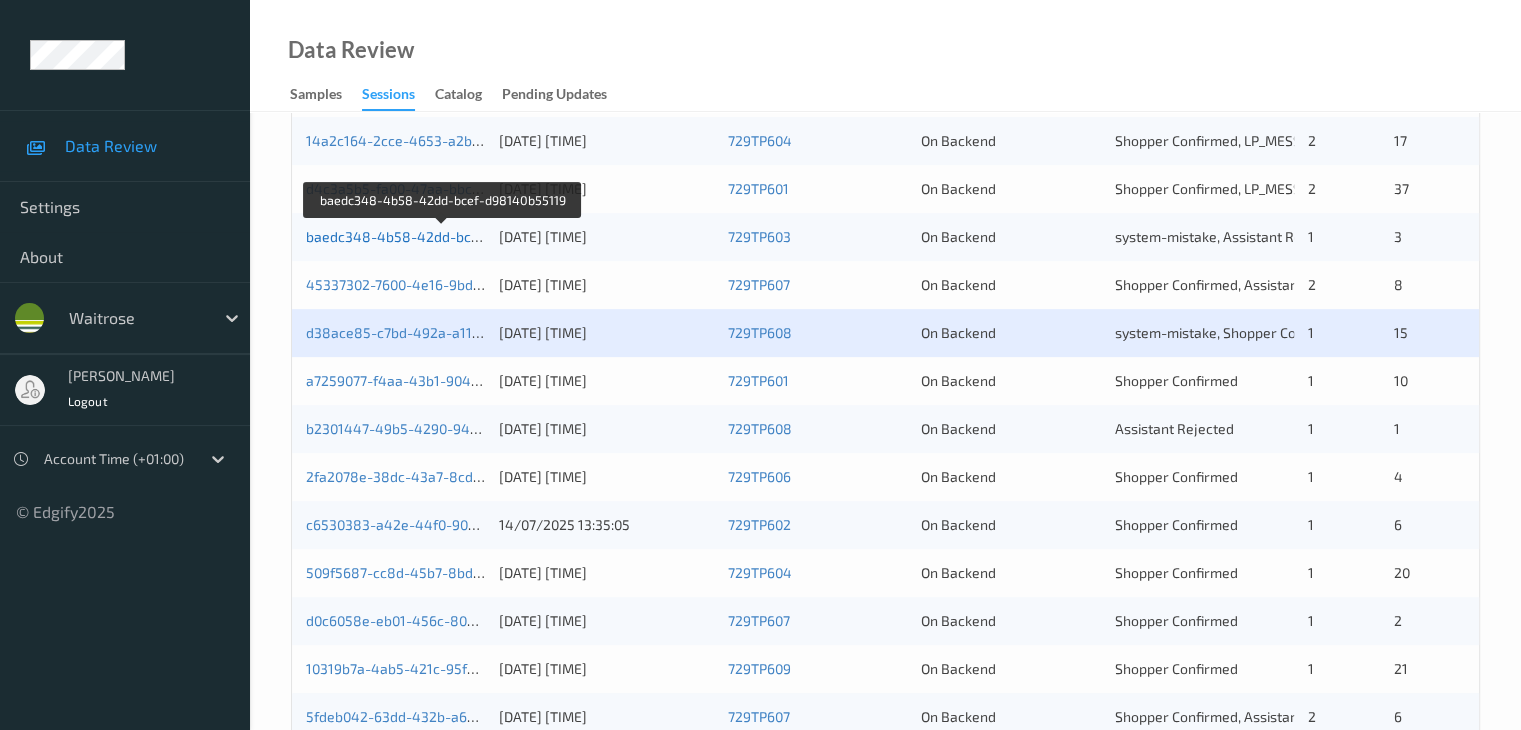 click on "baedc348-4b58-42dd-bcef-d98140b55119" at bounding box center (444, 236) 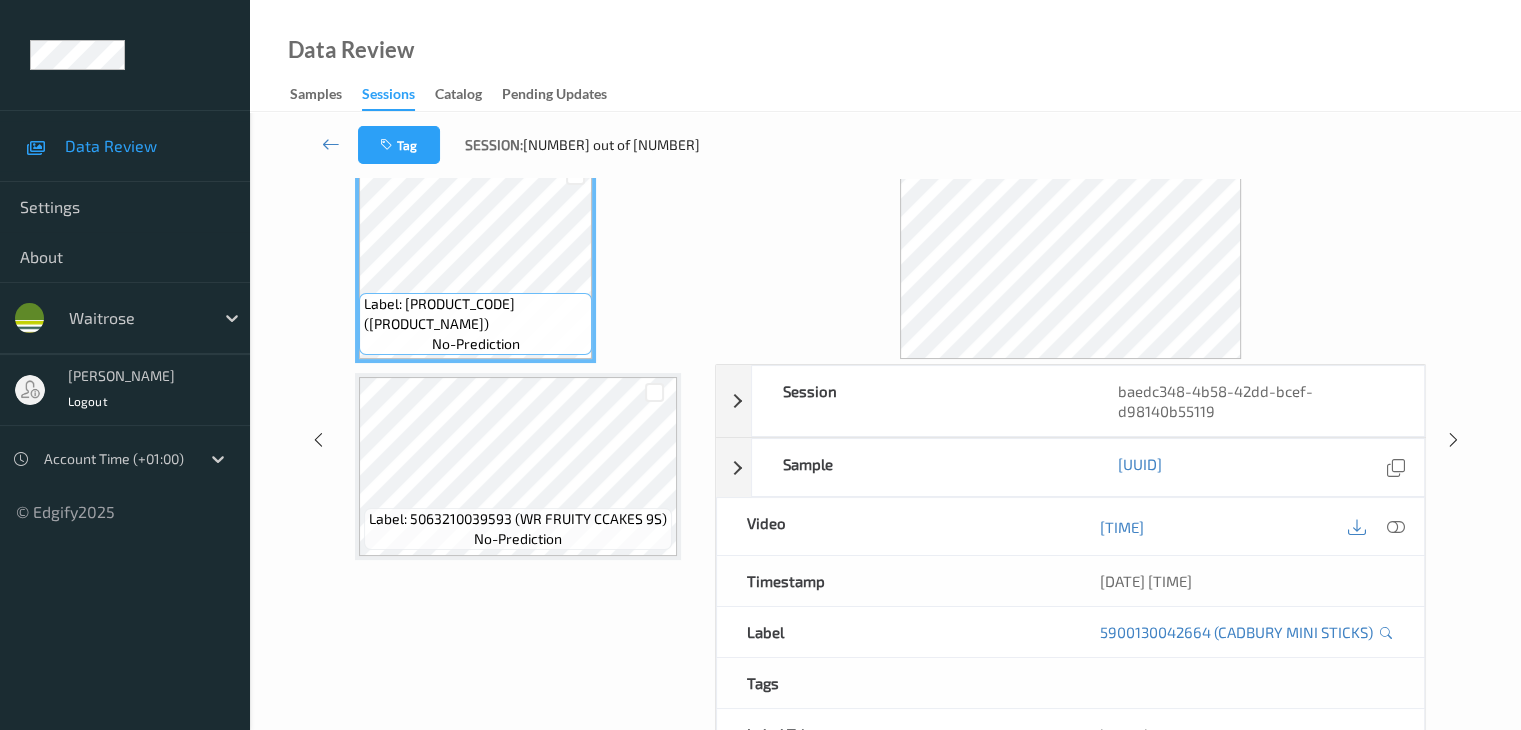 scroll, scrollTop: 44, scrollLeft: 0, axis: vertical 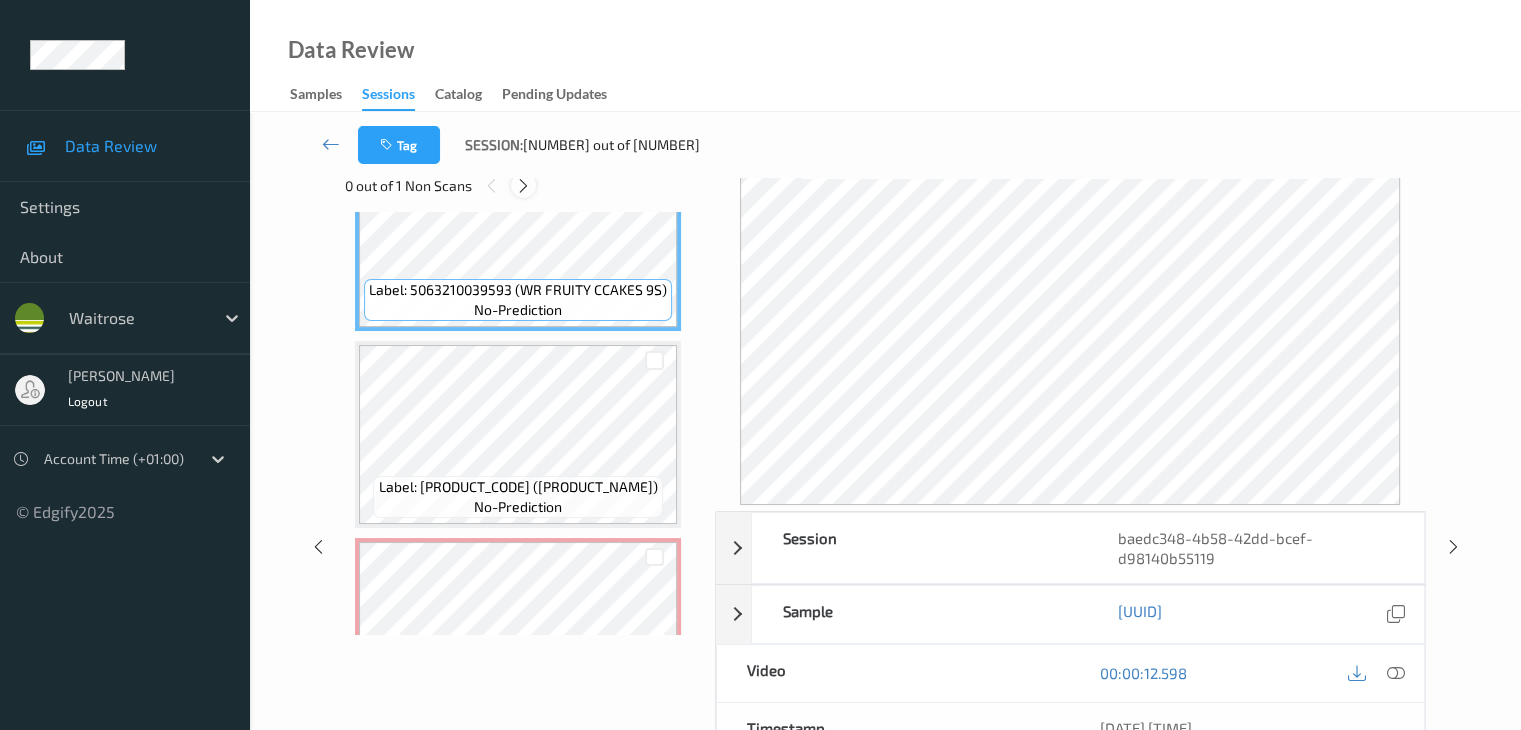 click at bounding box center (523, 185) 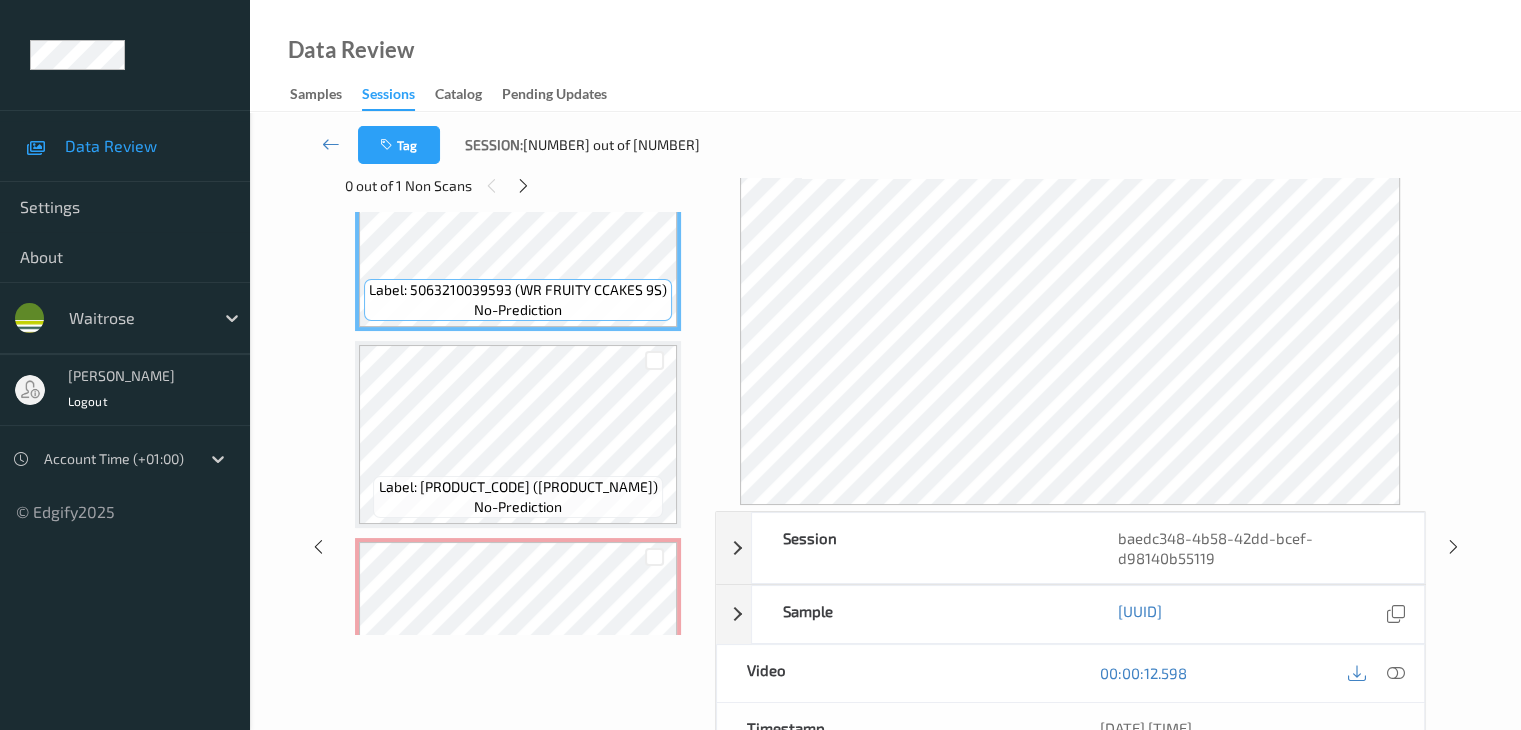 scroll, scrollTop: 396, scrollLeft: 0, axis: vertical 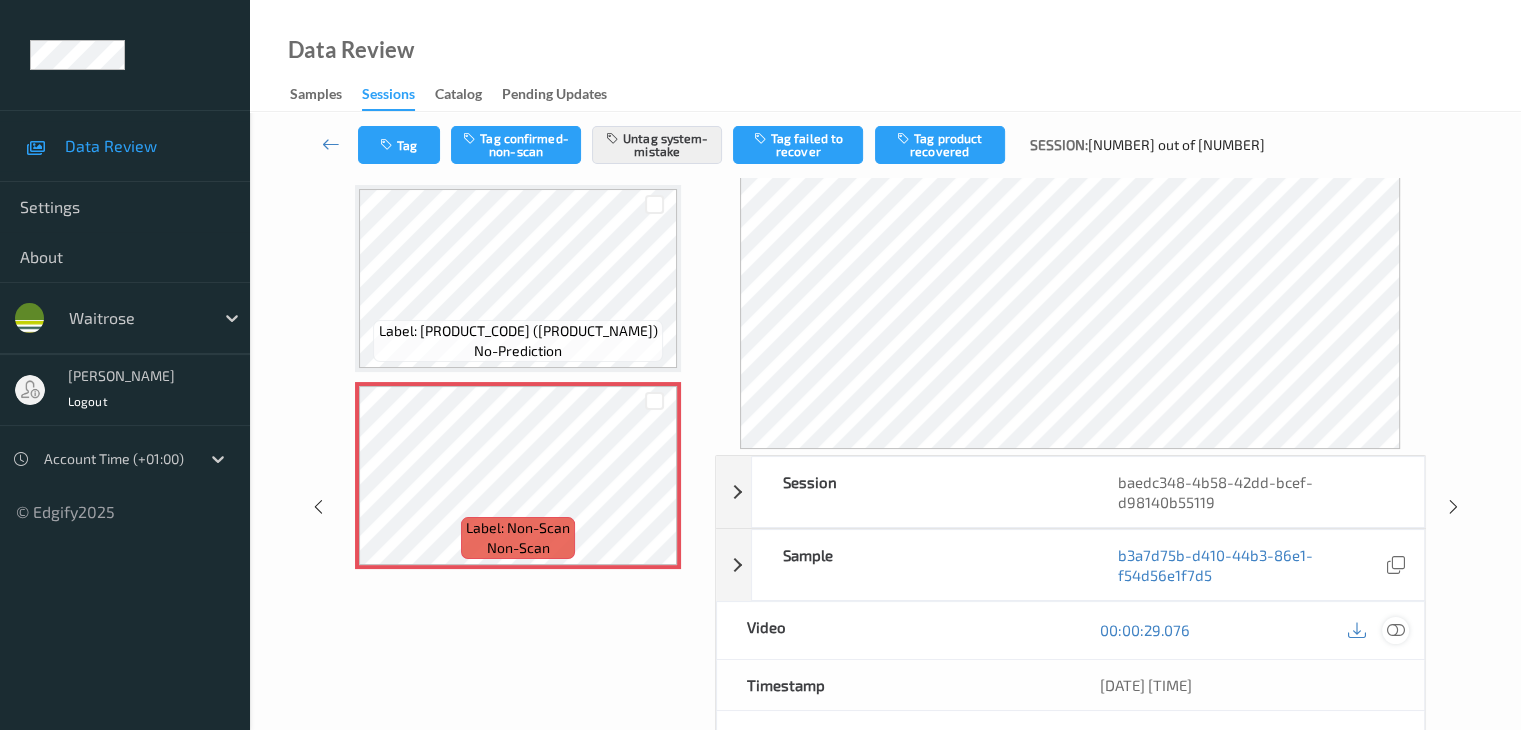 click at bounding box center (1395, 630) 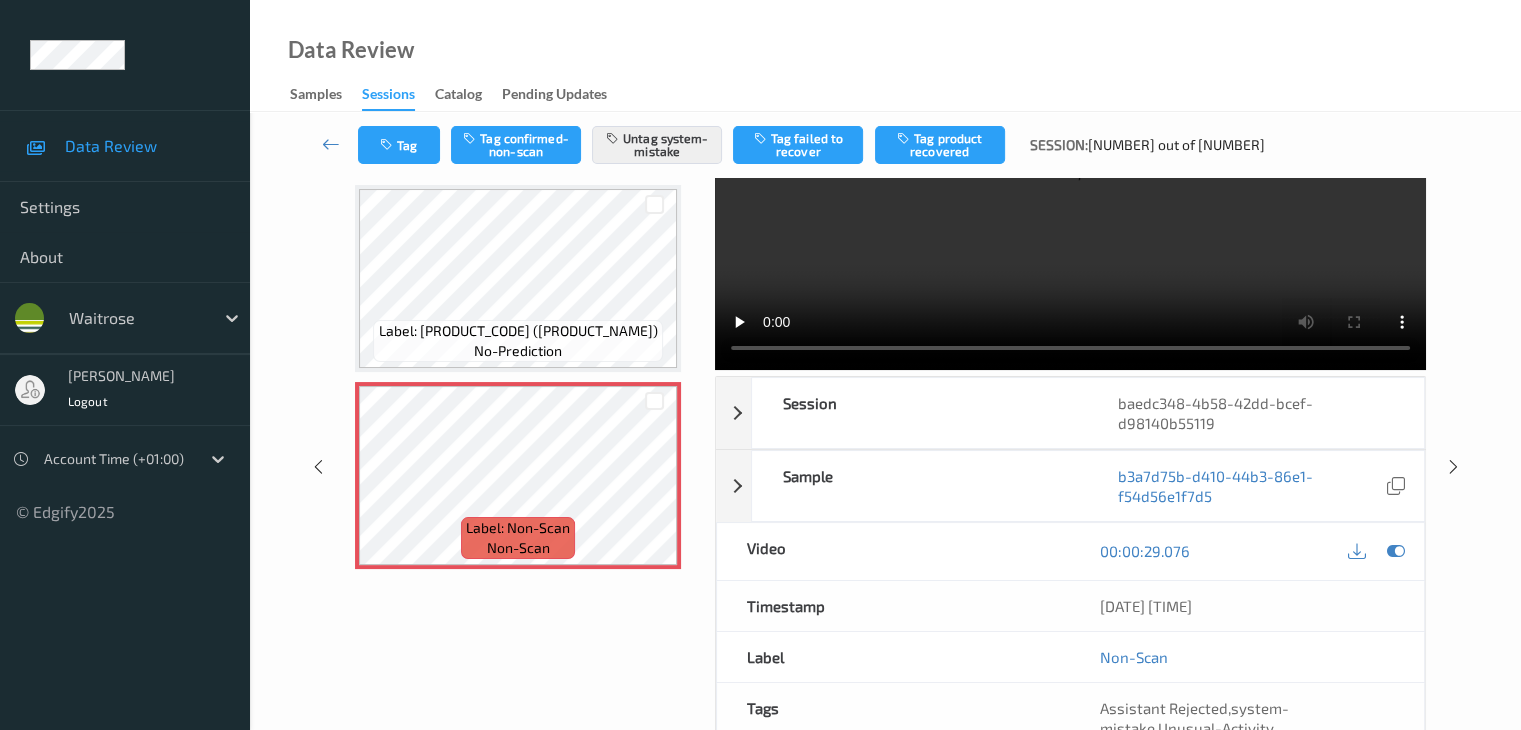 scroll, scrollTop: 200, scrollLeft: 0, axis: vertical 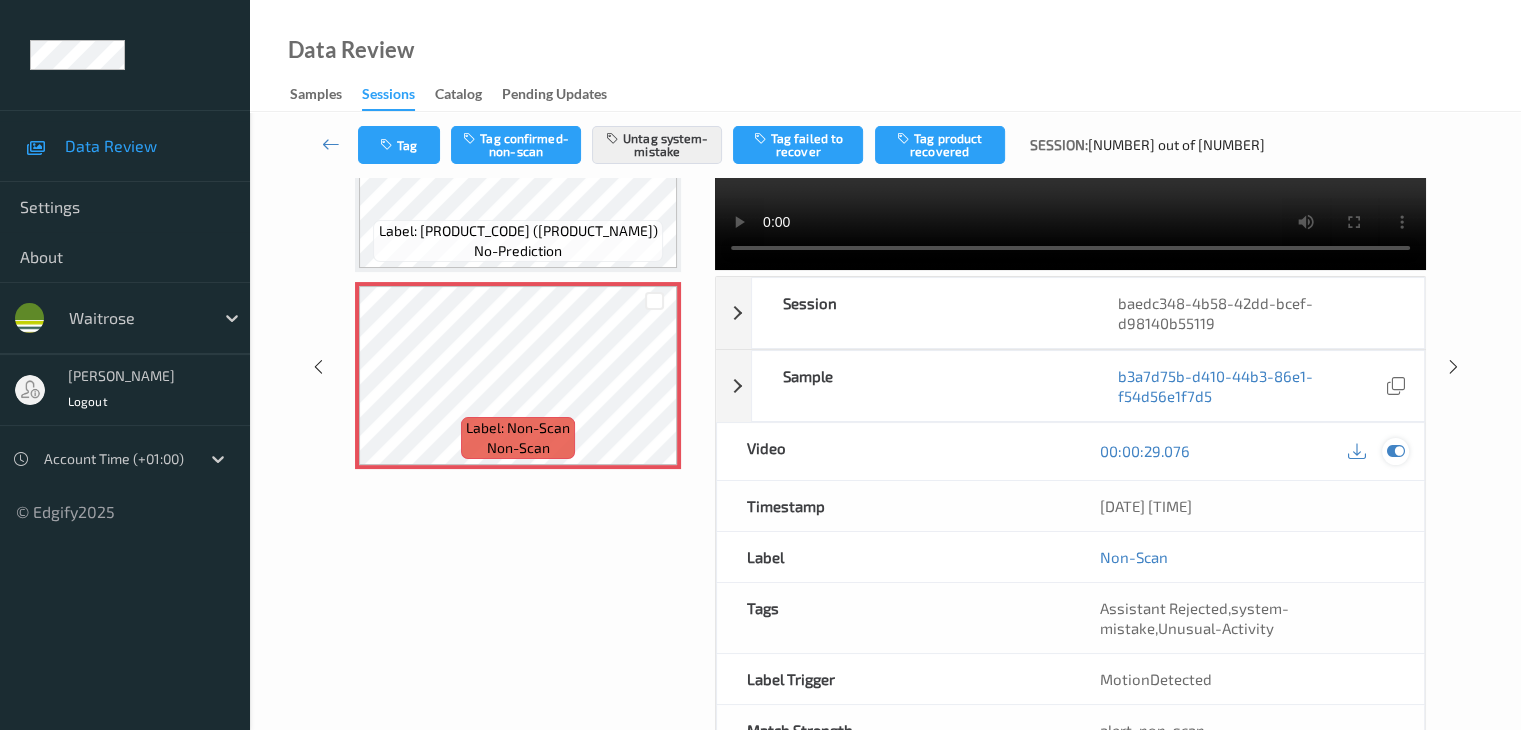 click at bounding box center (1395, 451) 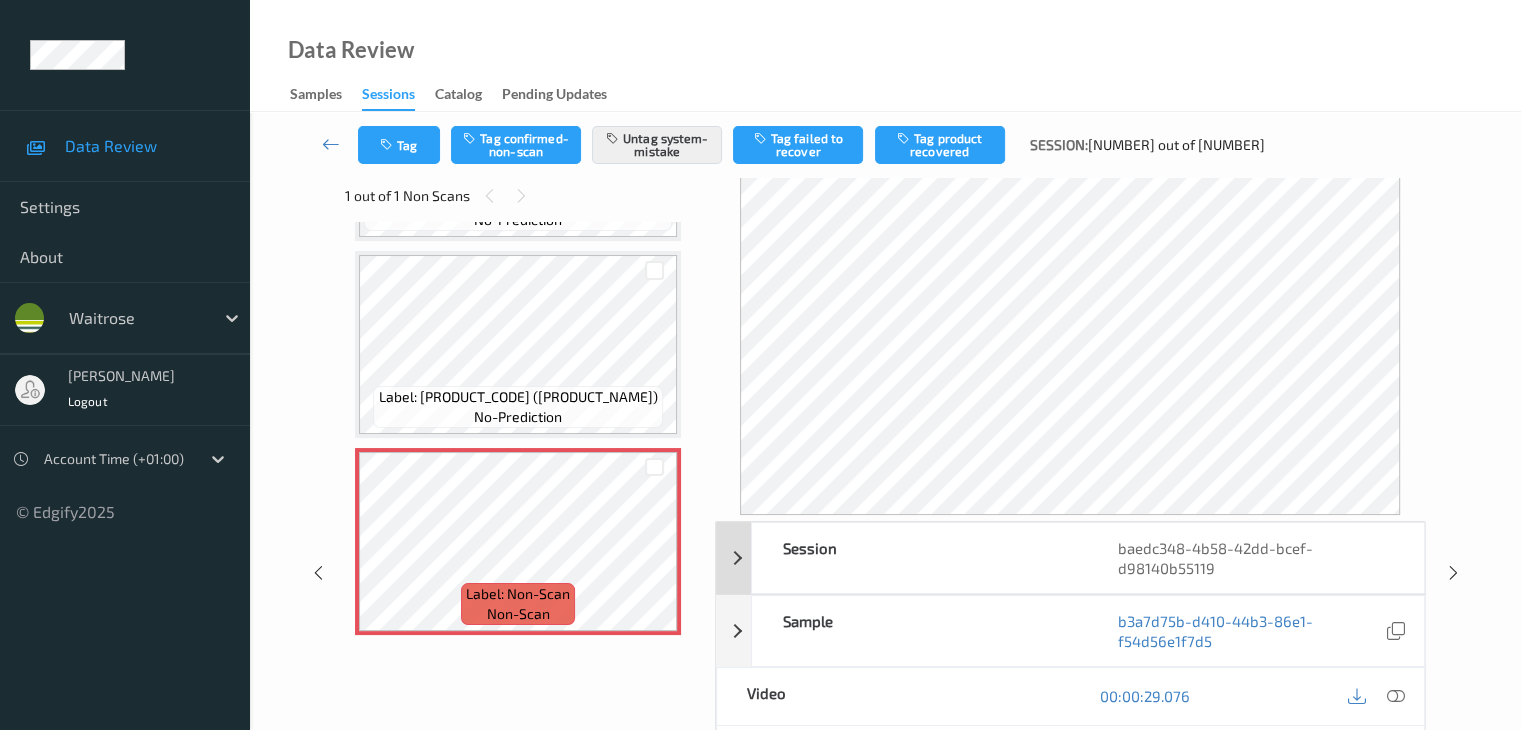 scroll, scrollTop: 0, scrollLeft: 0, axis: both 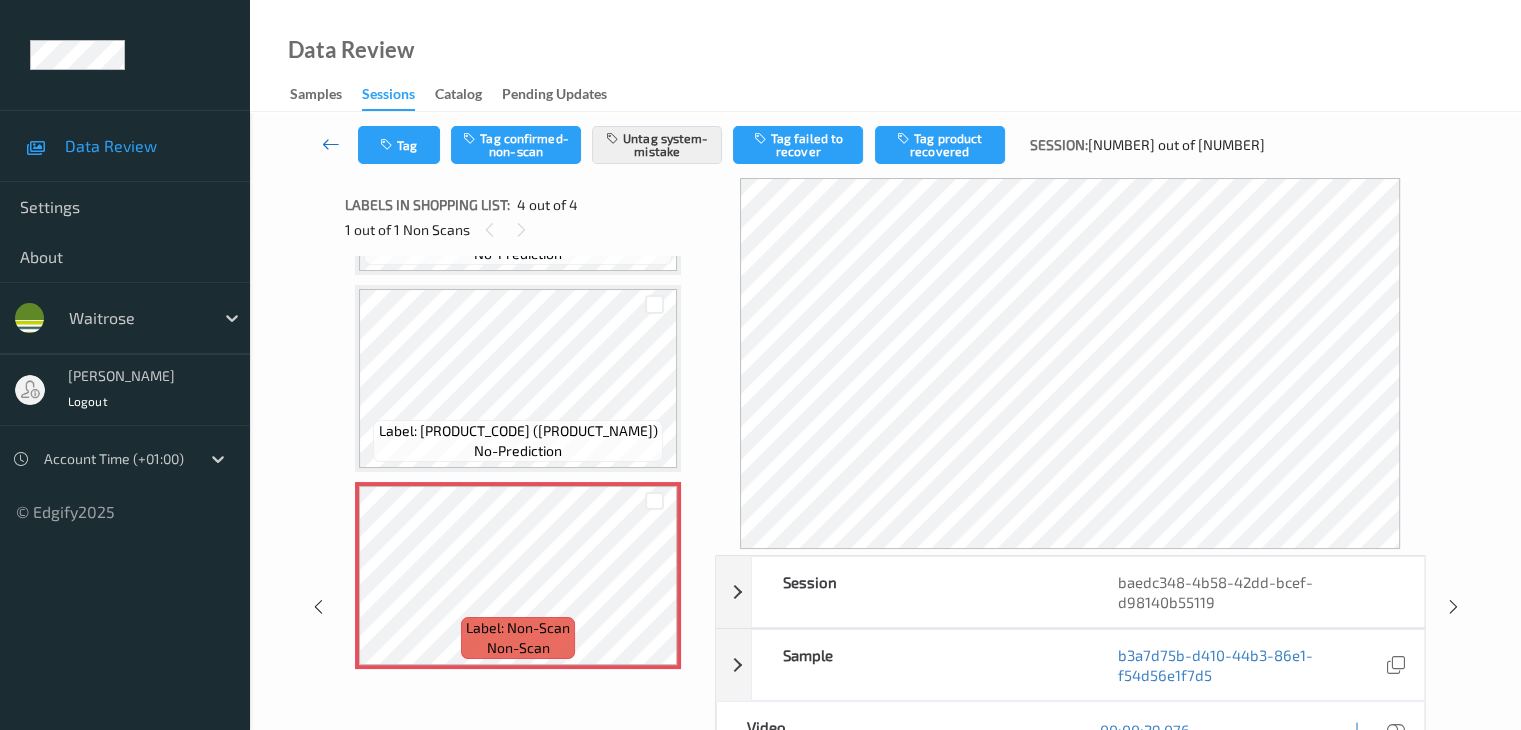 click at bounding box center (331, 144) 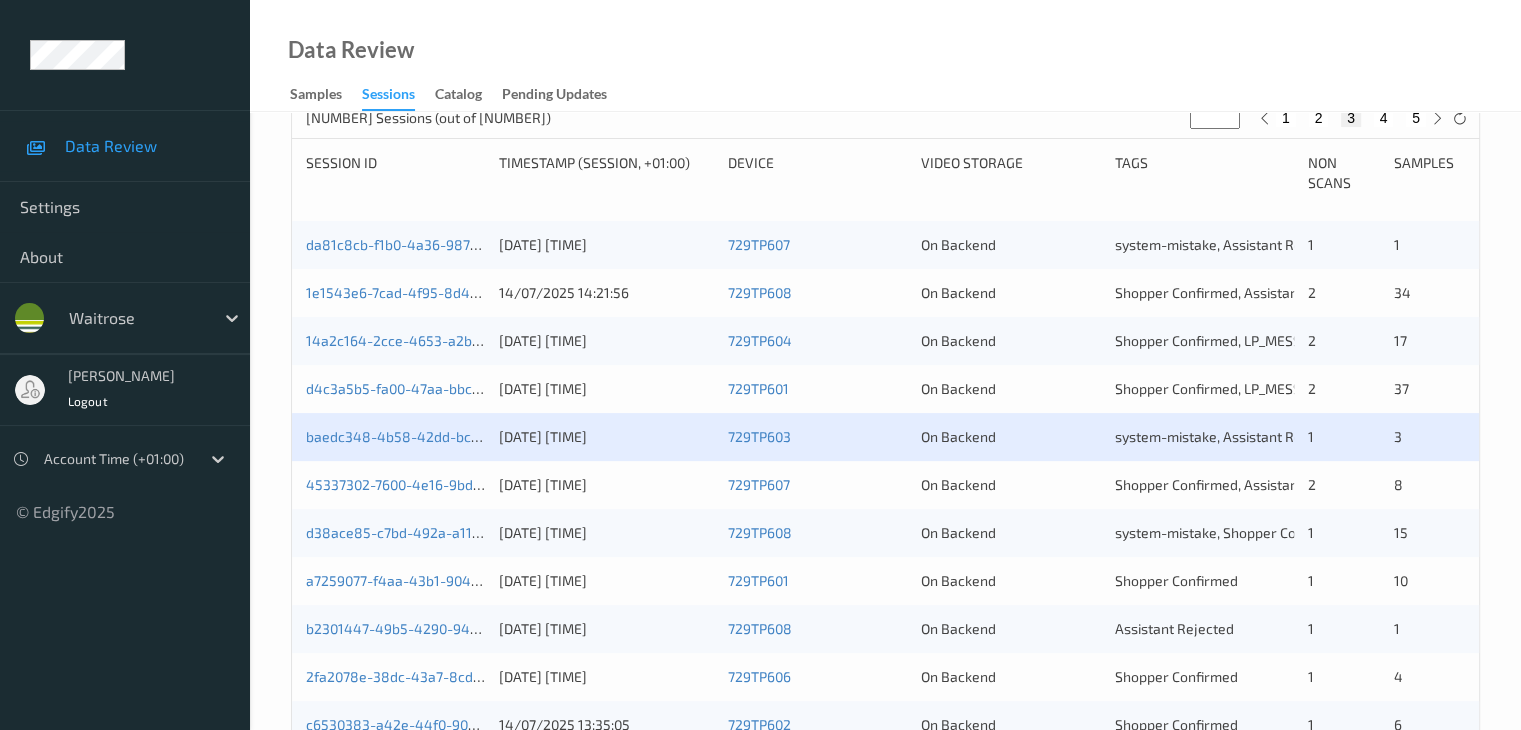 scroll, scrollTop: 600, scrollLeft: 0, axis: vertical 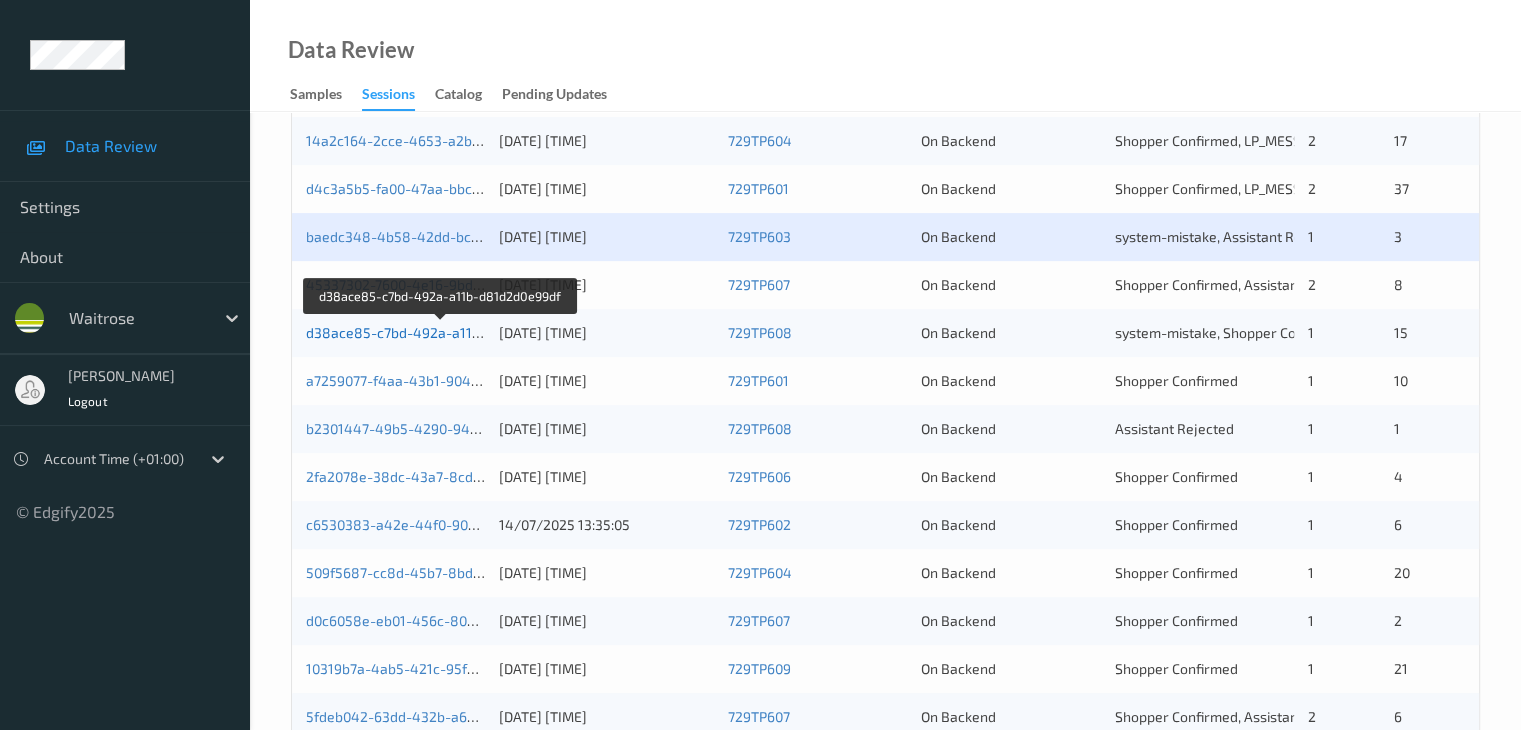 click on "d38ace85-c7bd-492a-a11b-d81d2d0e99df" at bounding box center [442, 332] 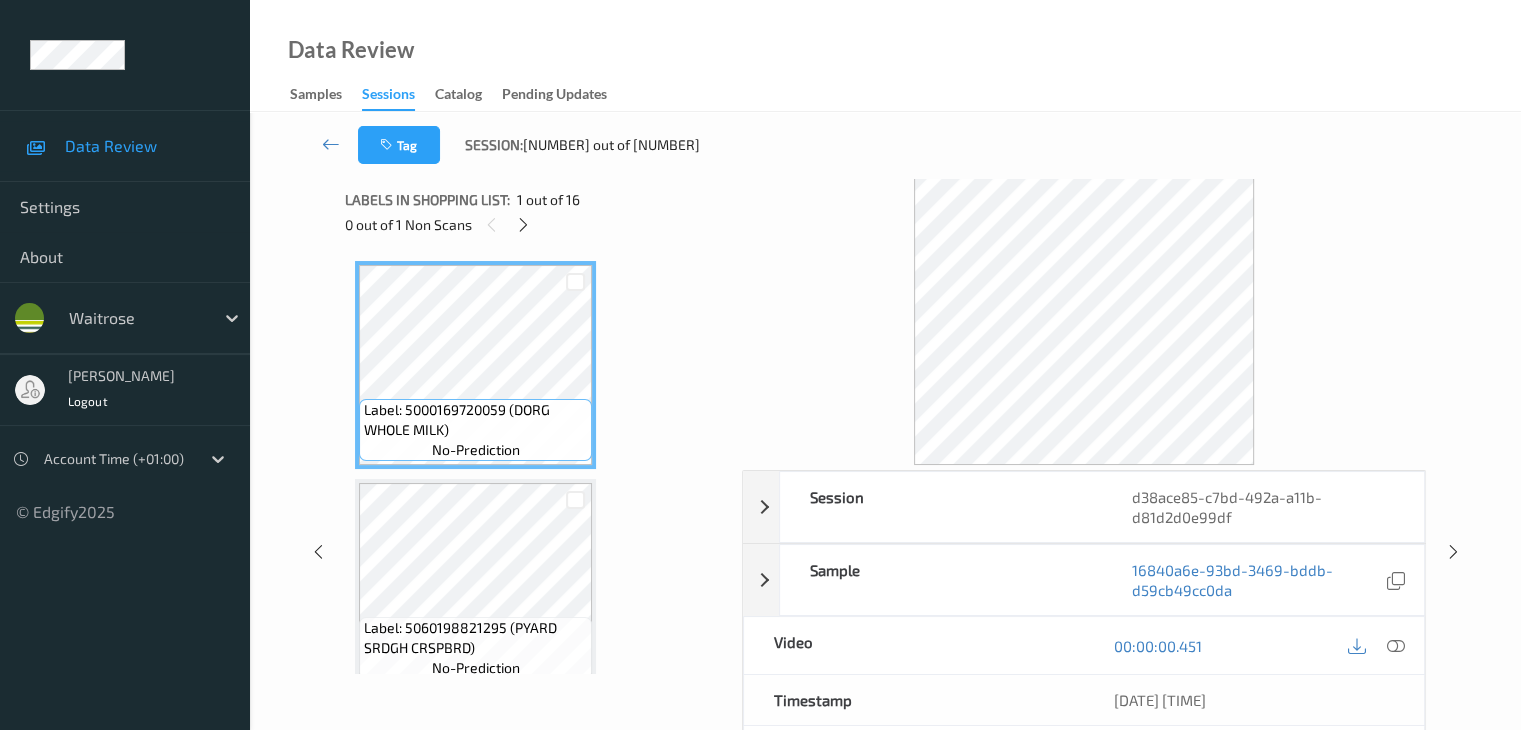 scroll, scrollTop: 0, scrollLeft: 0, axis: both 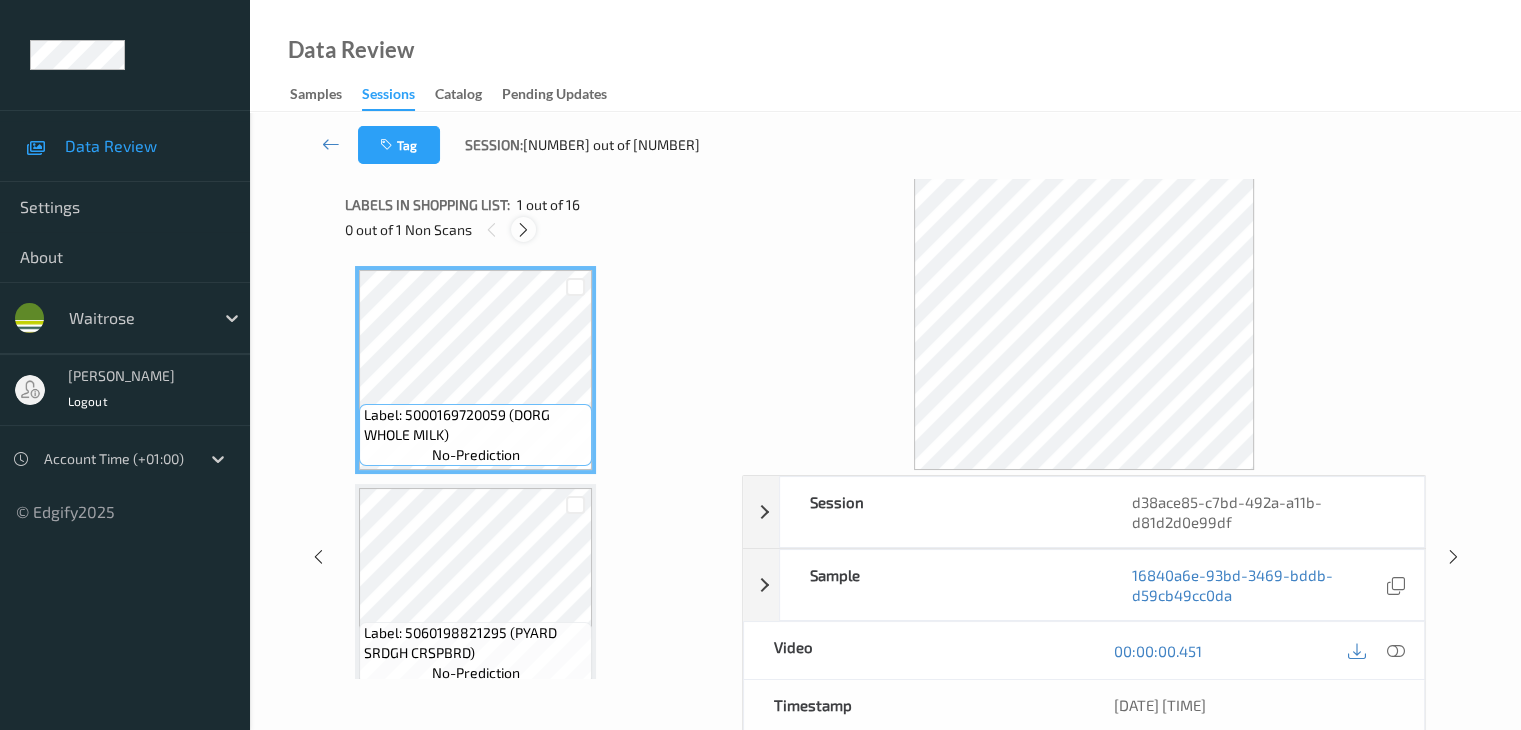 click at bounding box center (523, 230) 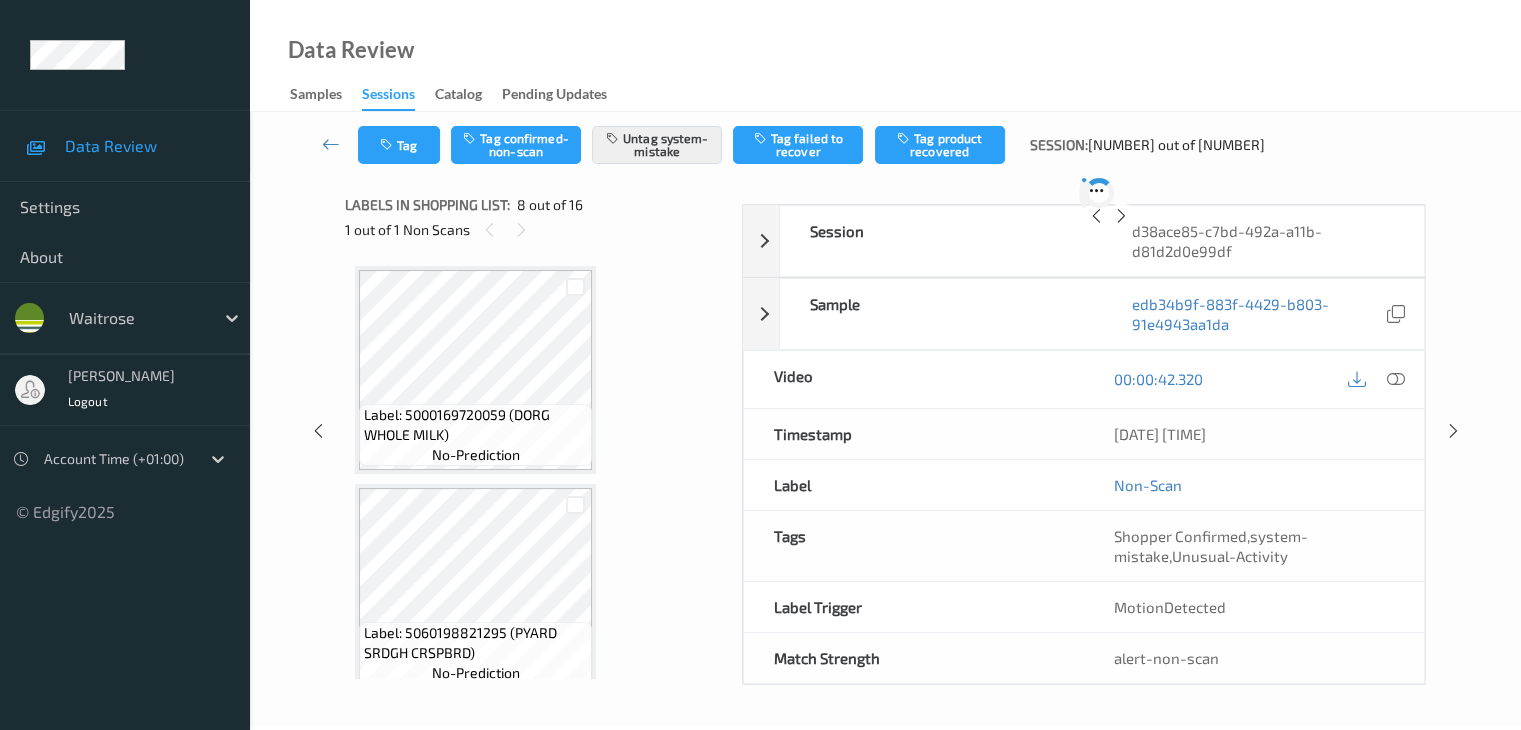 scroll, scrollTop: 1318, scrollLeft: 0, axis: vertical 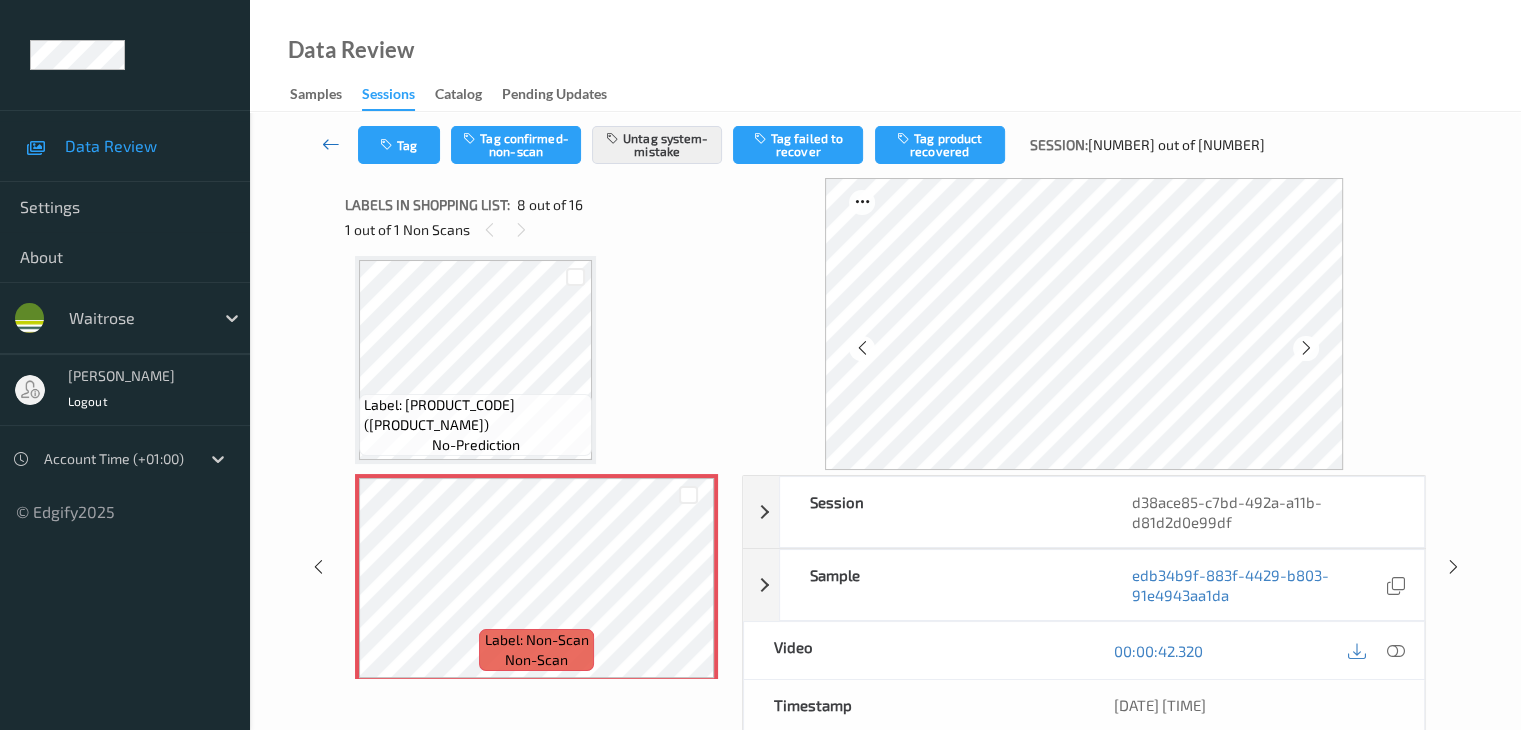 click at bounding box center (331, 144) 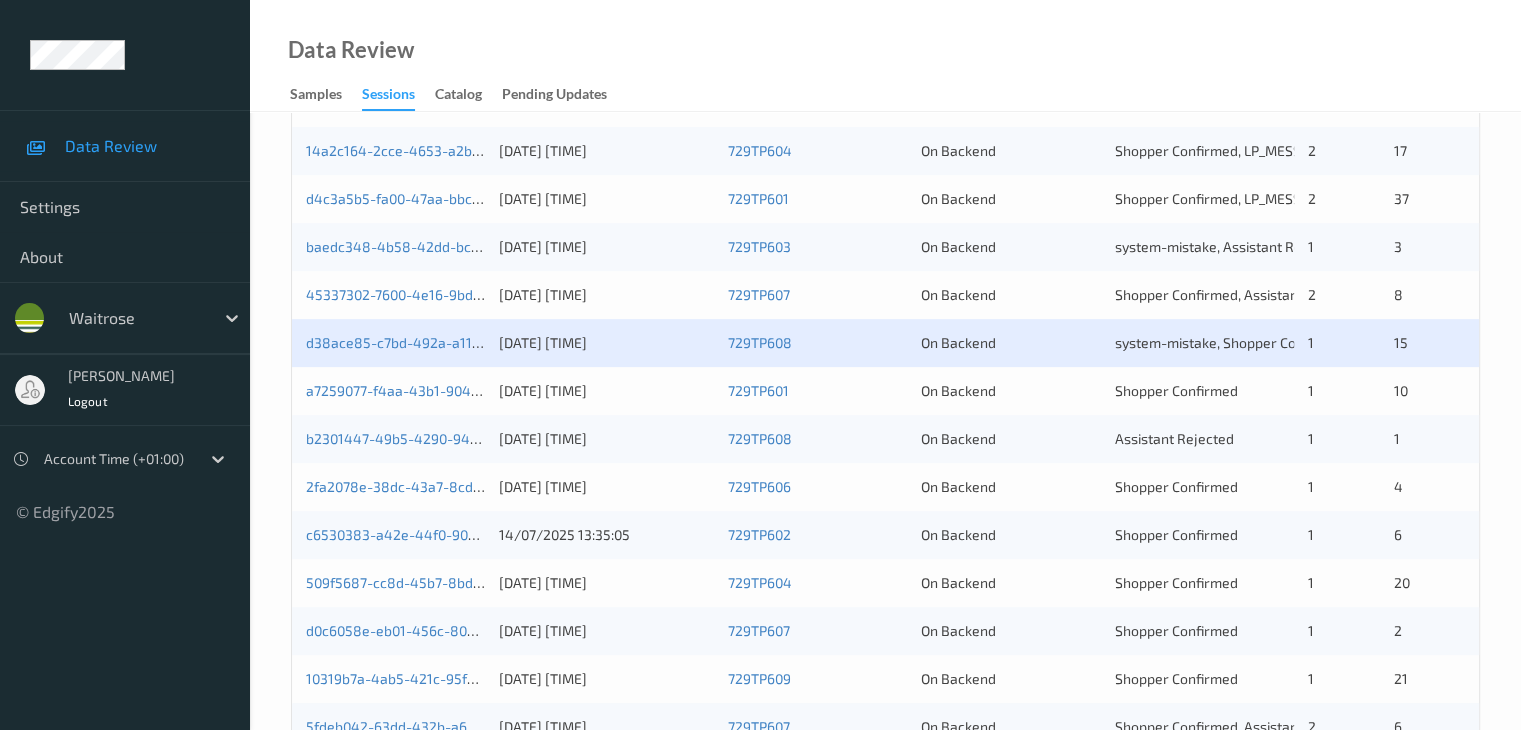 scroll, scrollTop: 600, scrollLeft: 0, axis: vertical 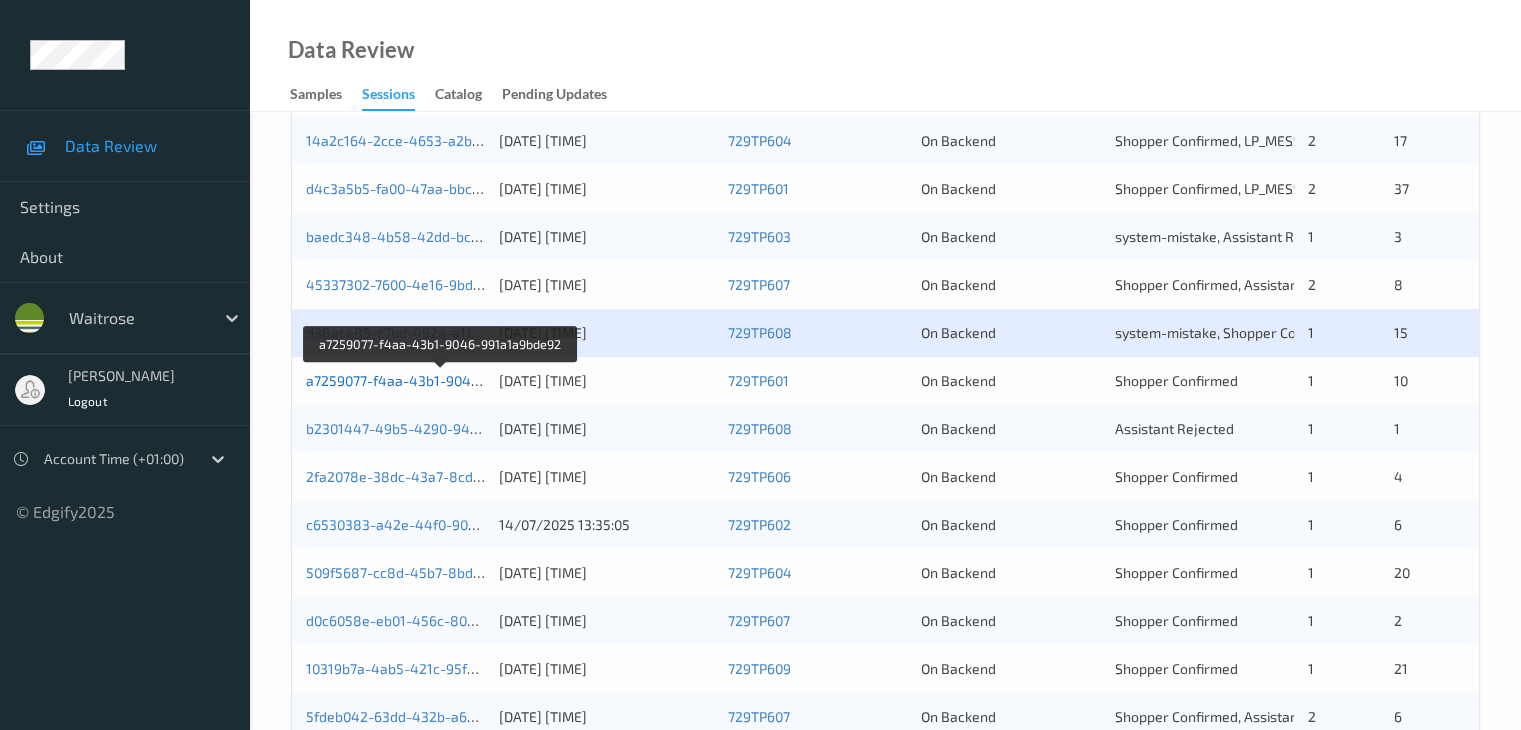 click on "a7259077-f4aa-43b1-9046-991a1a9bde92" at bounding box center (441, 380) 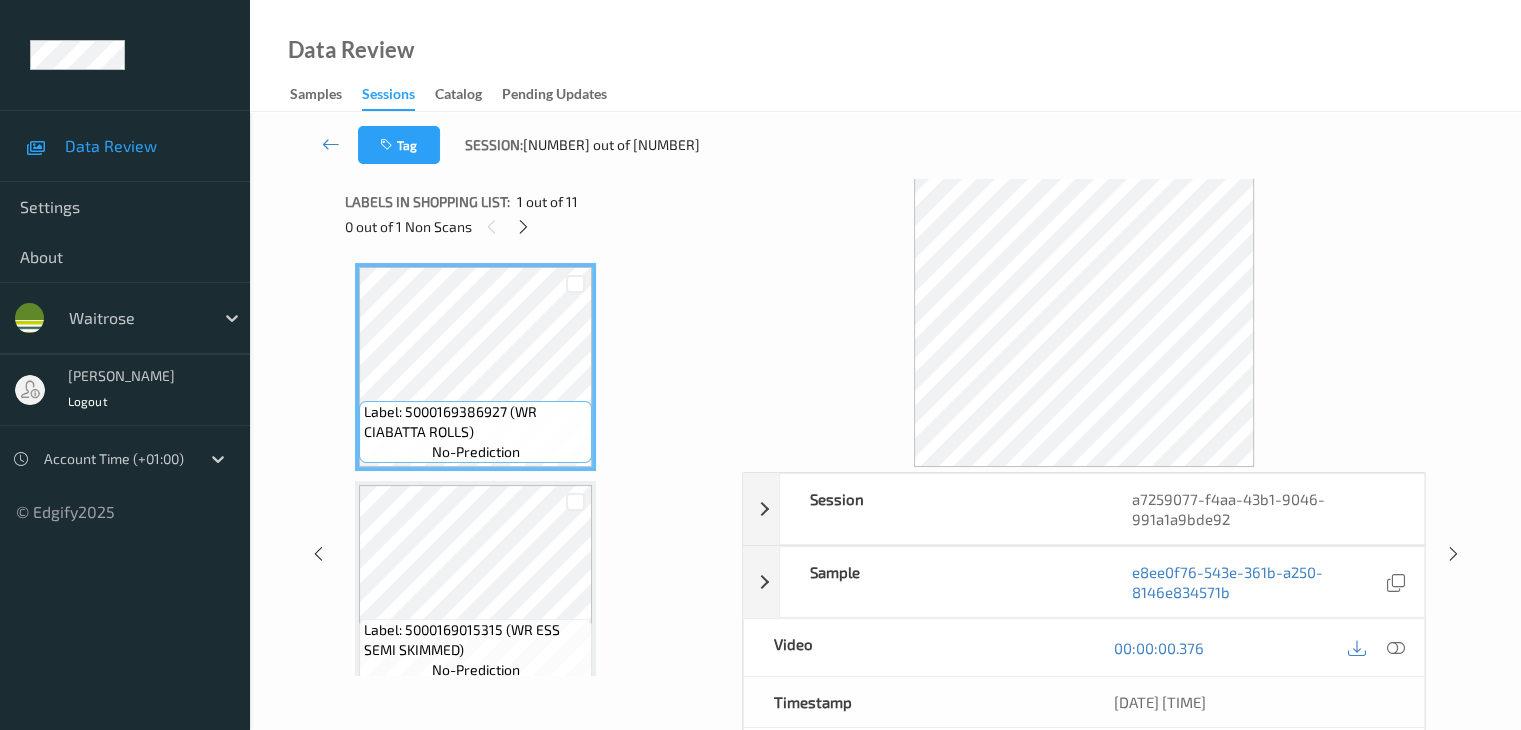 scroll, scrollTop: 0, scrollLeft: 0, axis: both 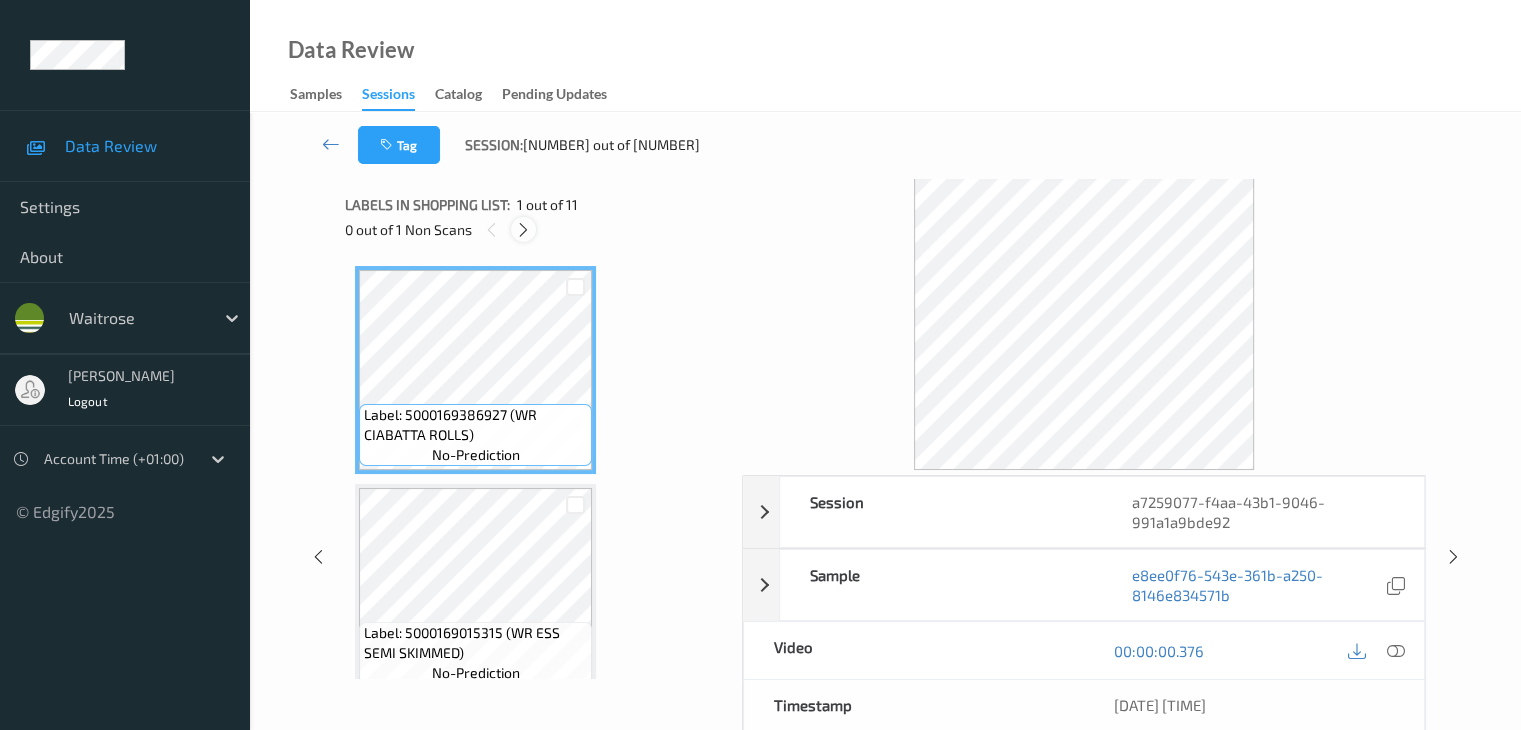 click at bounding box center (523, 230) 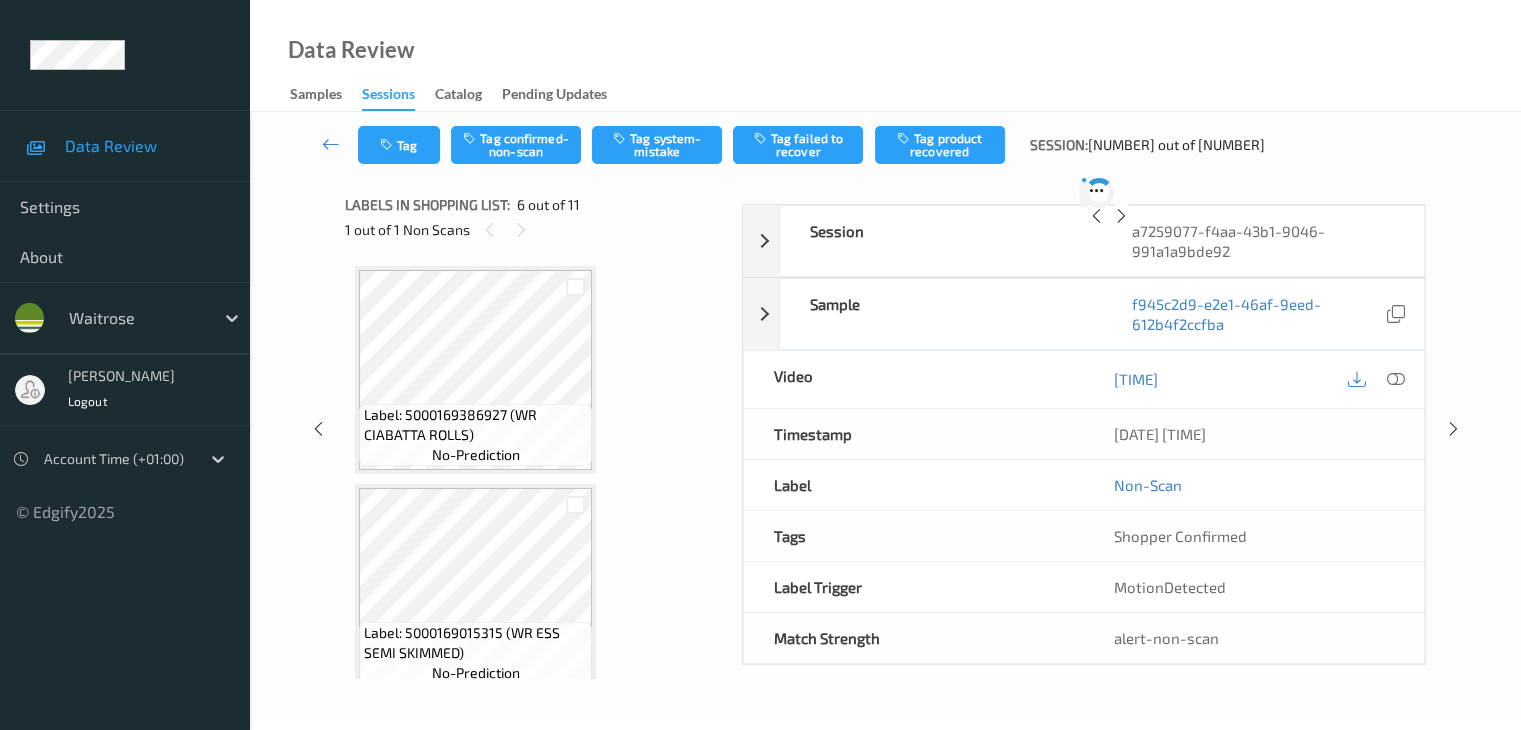 scroll, scrollTop: 882, scrollLeft: 0, axis: vertical 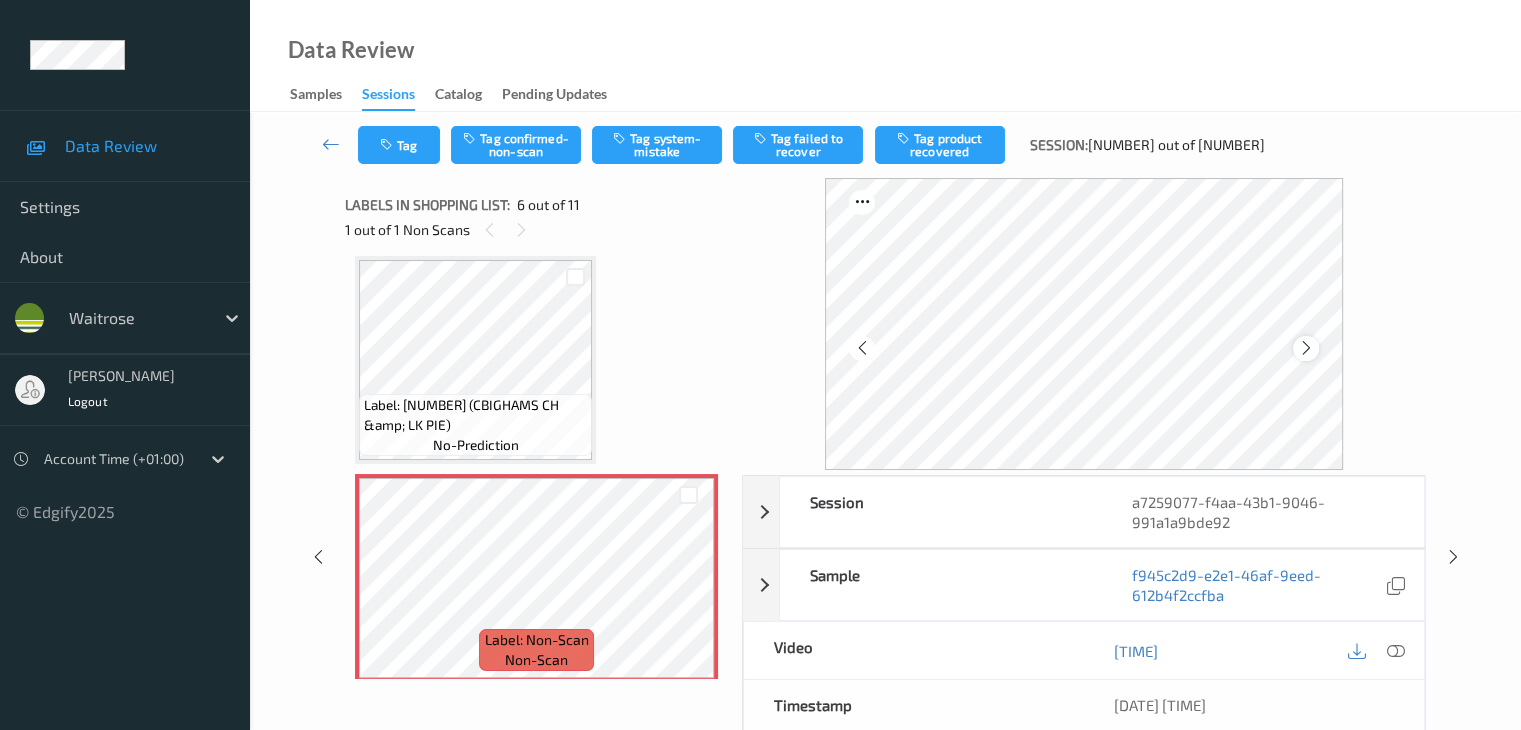 click at bounding box center (1306, 348) 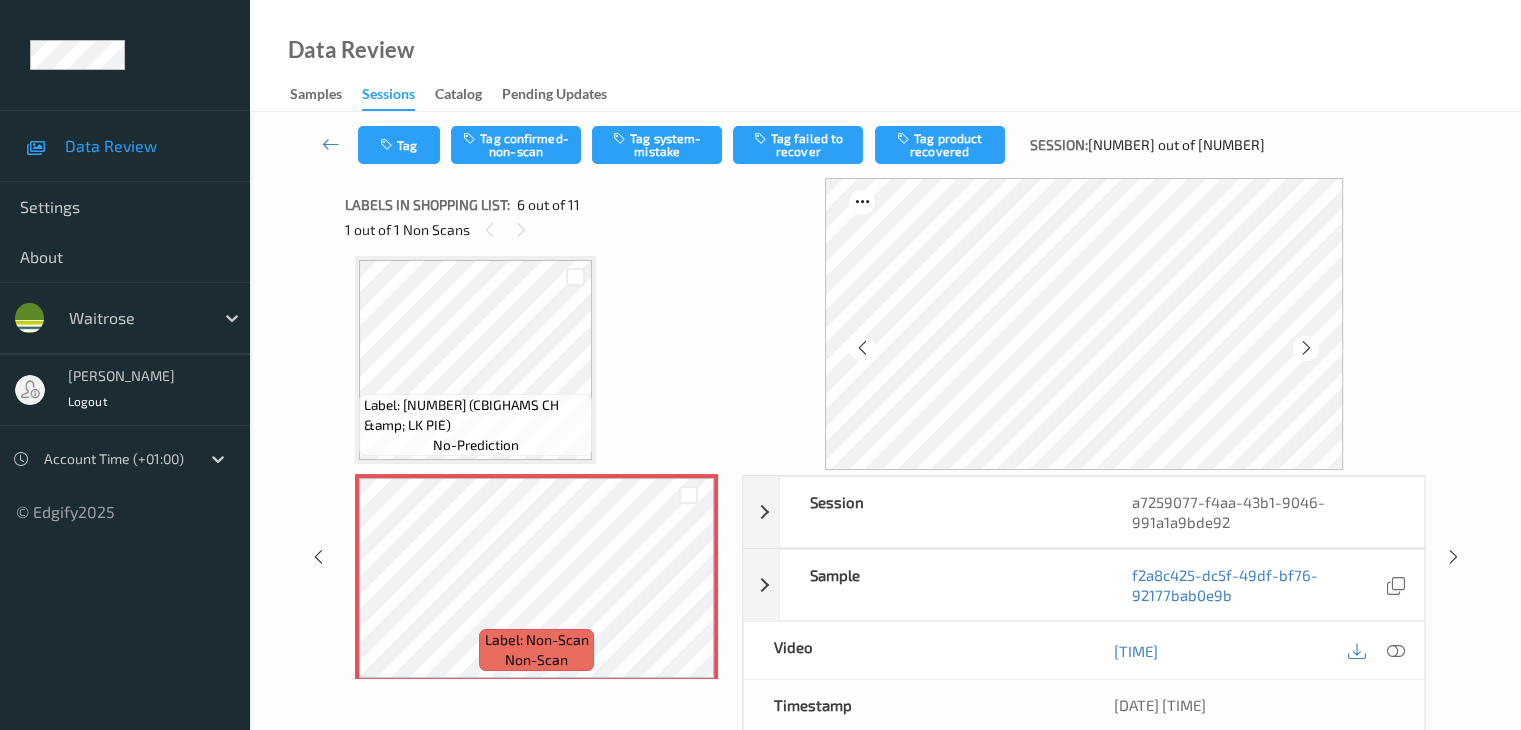 click at bounding box center [1306, 348] 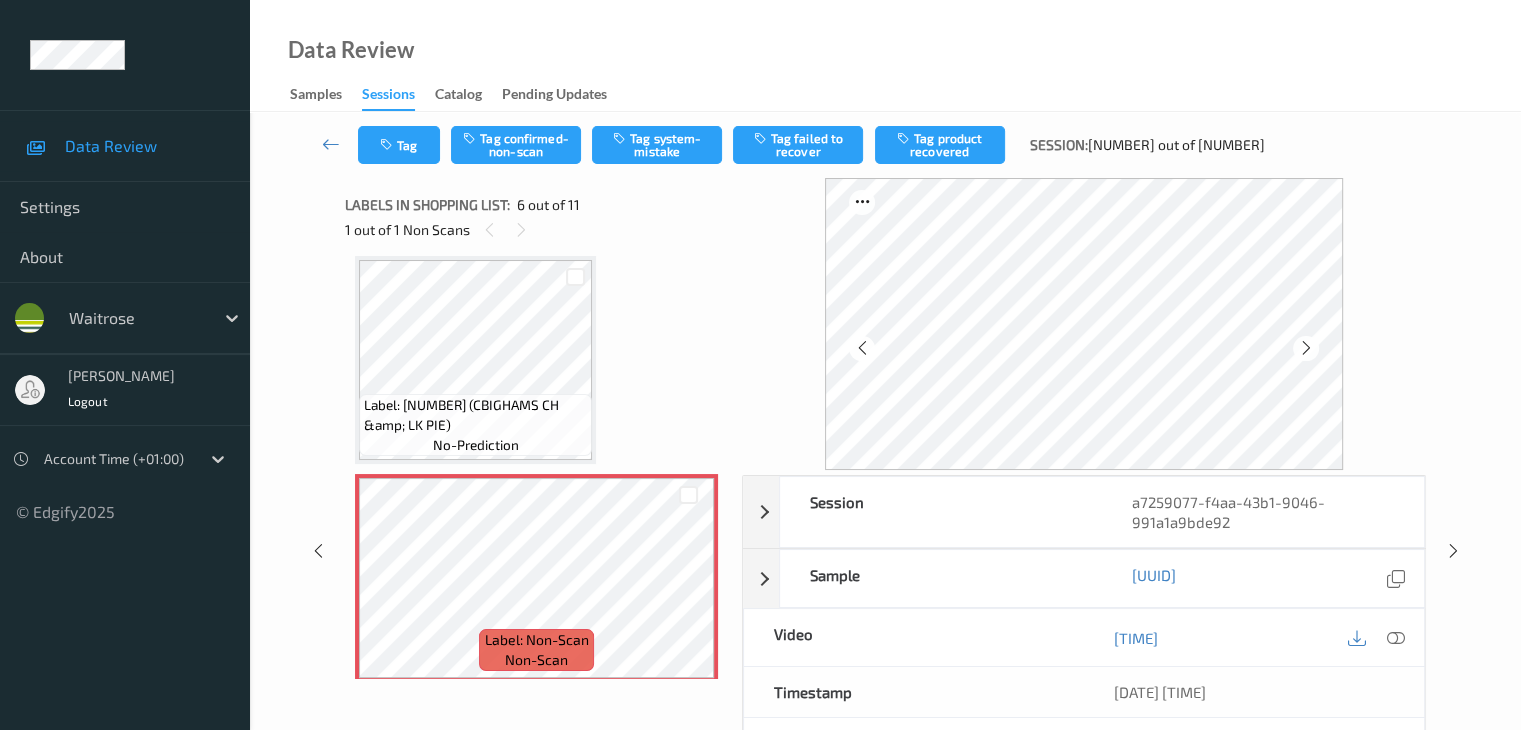 click at bounding box center [1306, 348] 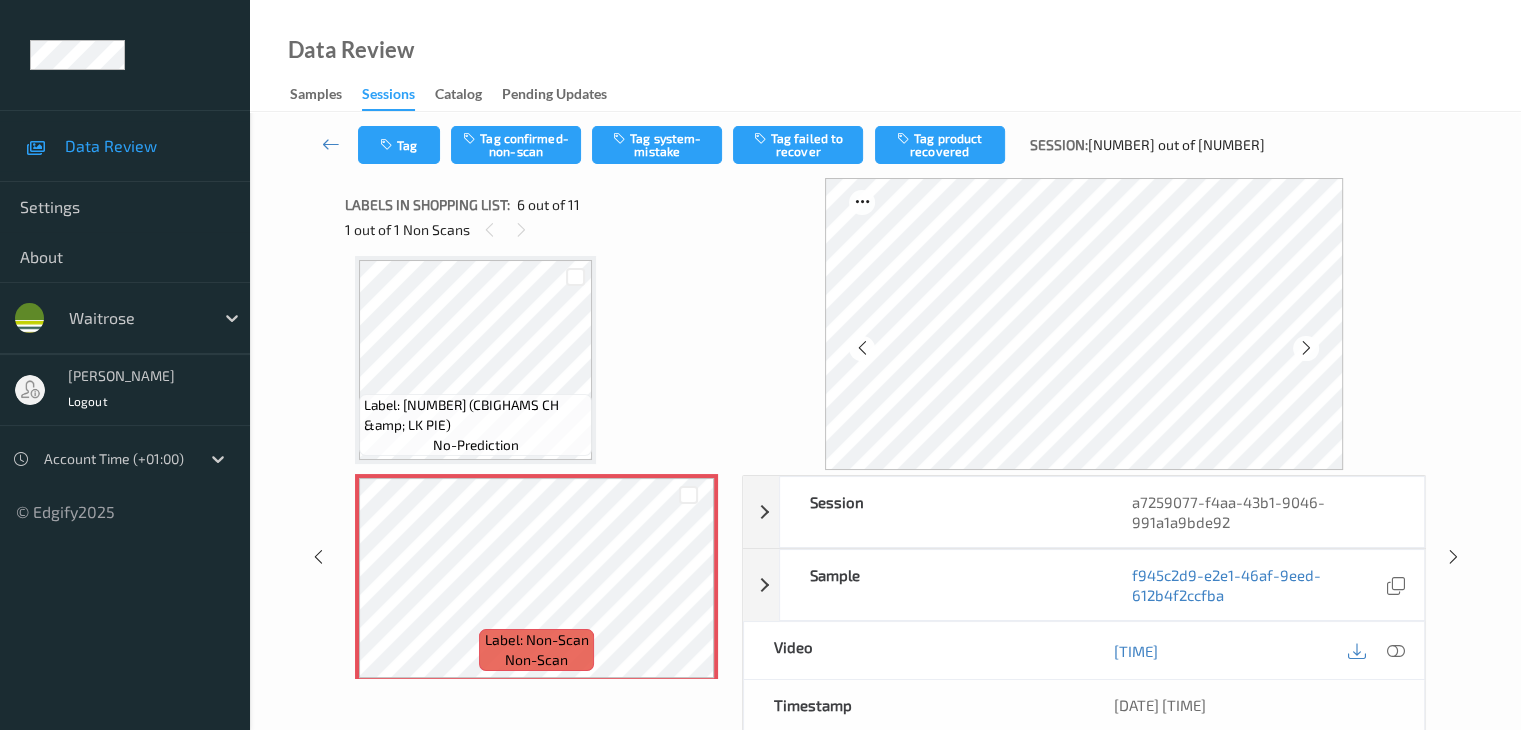 click at bounding box center (1306, 348) 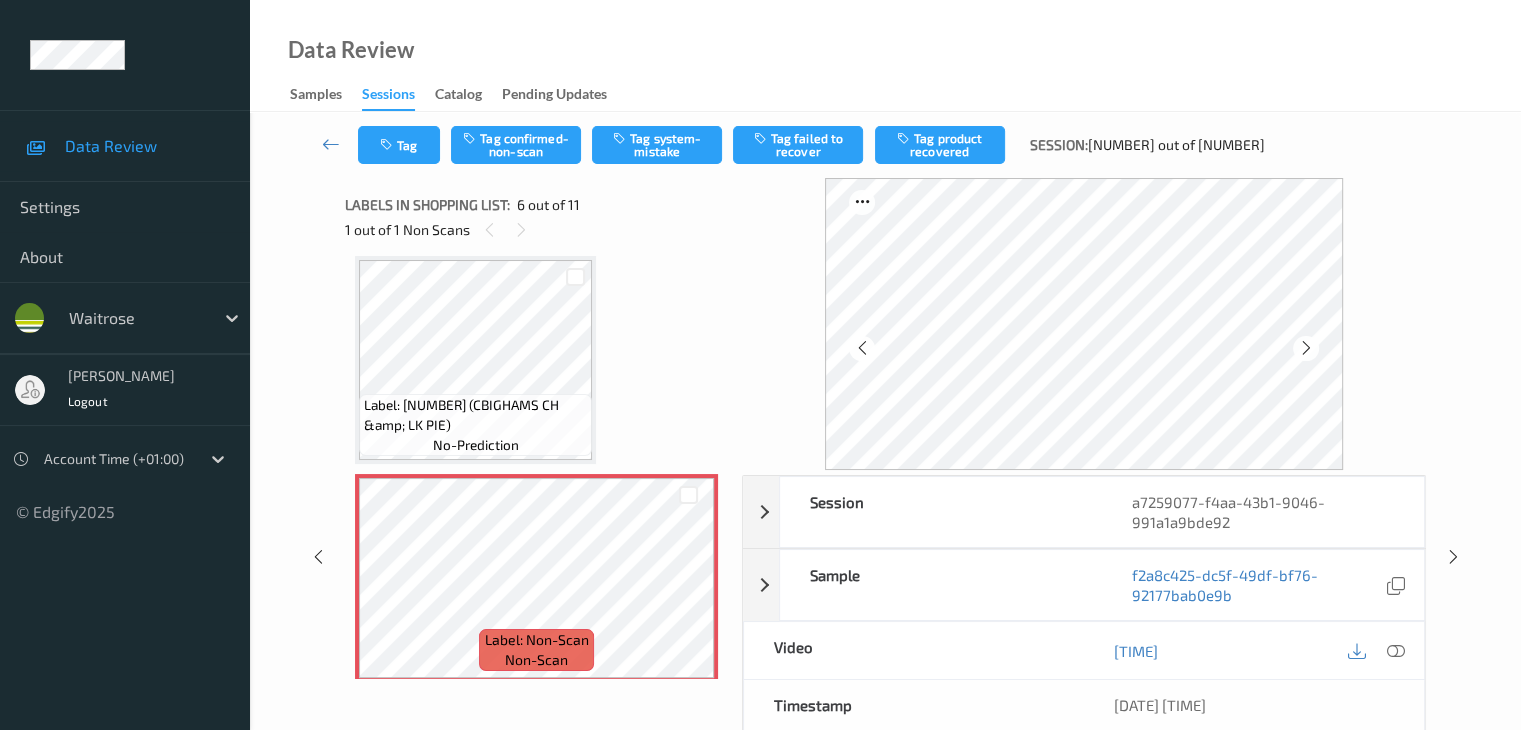 click at bounding box center (1306, 348) 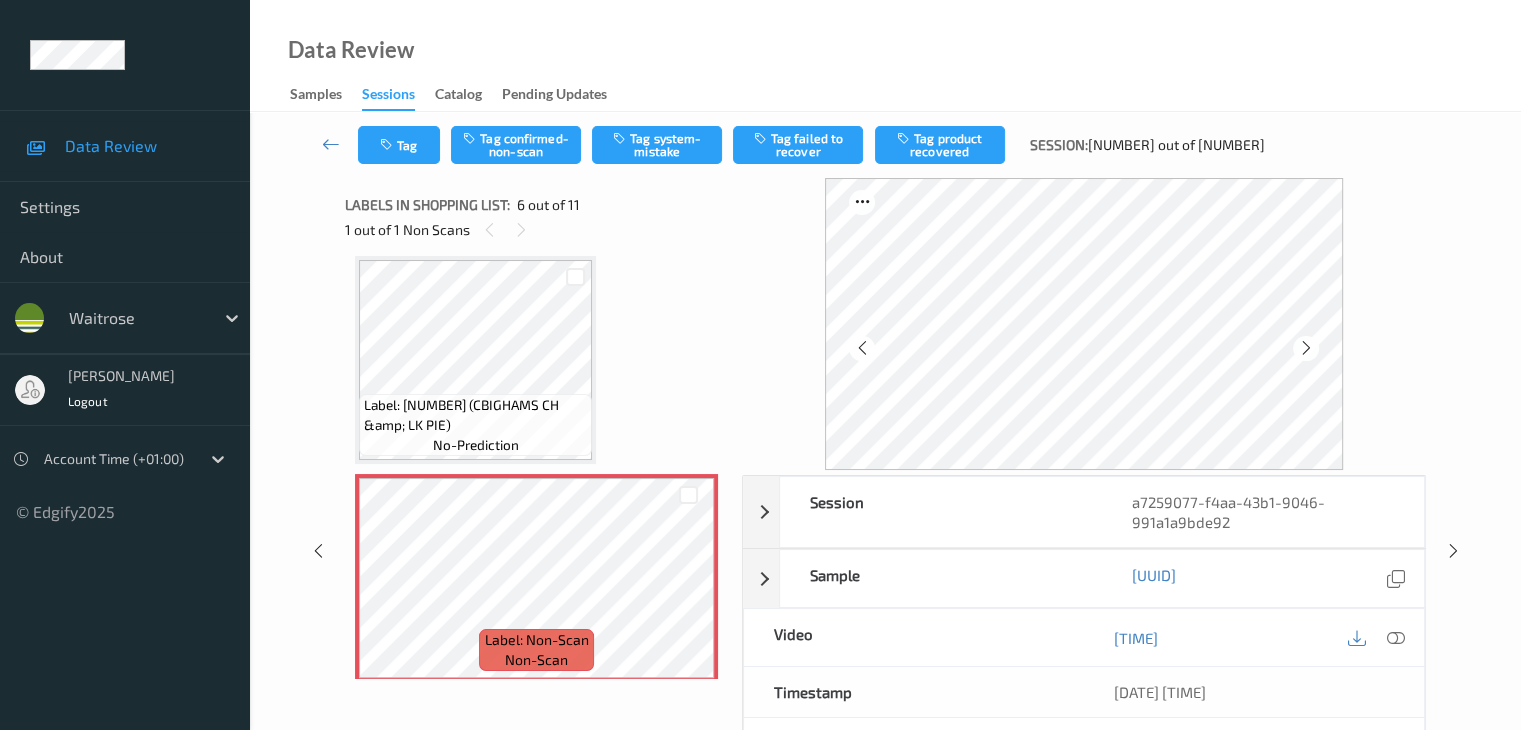 click at bounding box center (1306, 348) 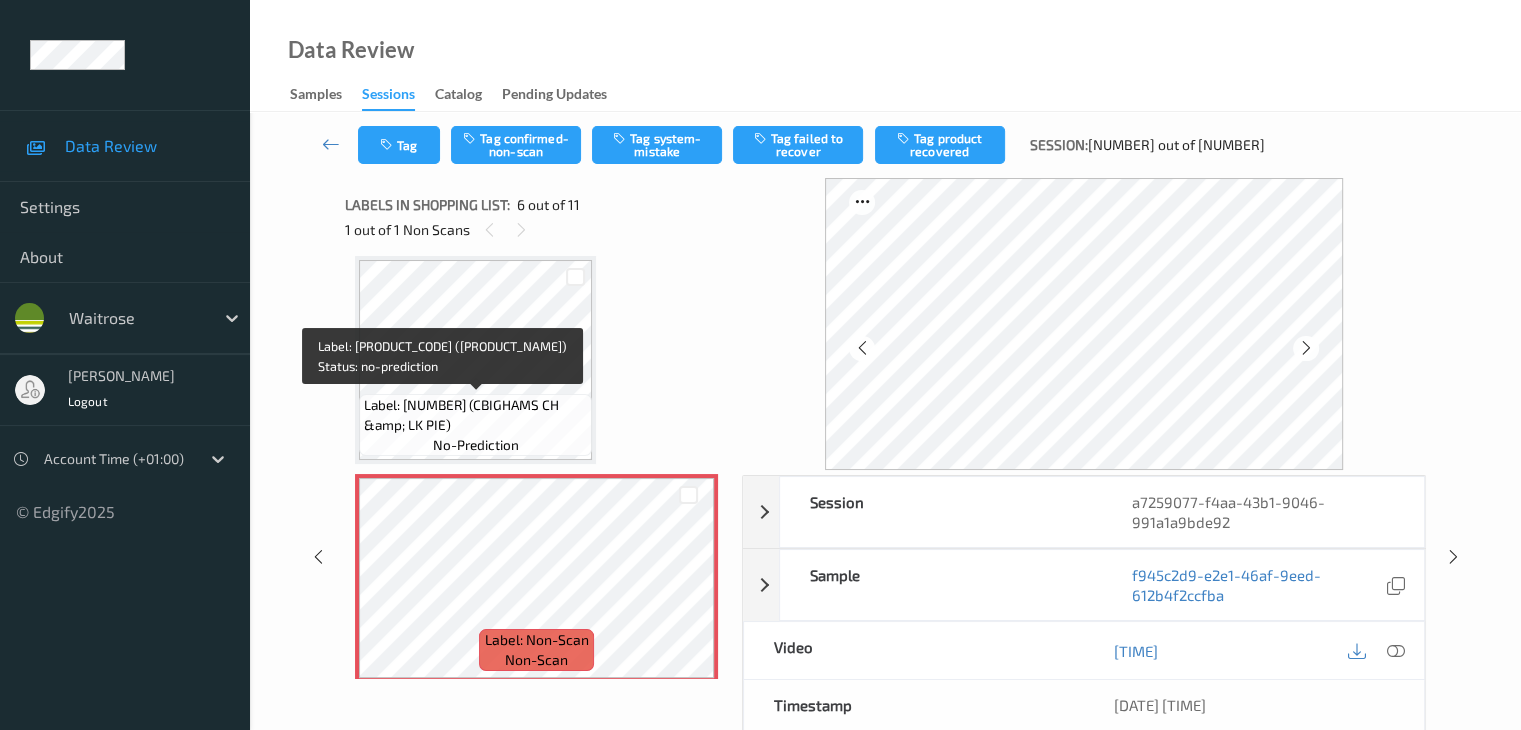 click on "Label: 10503366521616000495 (CBIGHAMS CH &amp; LK PIE)" at bounding box center [475, 415] 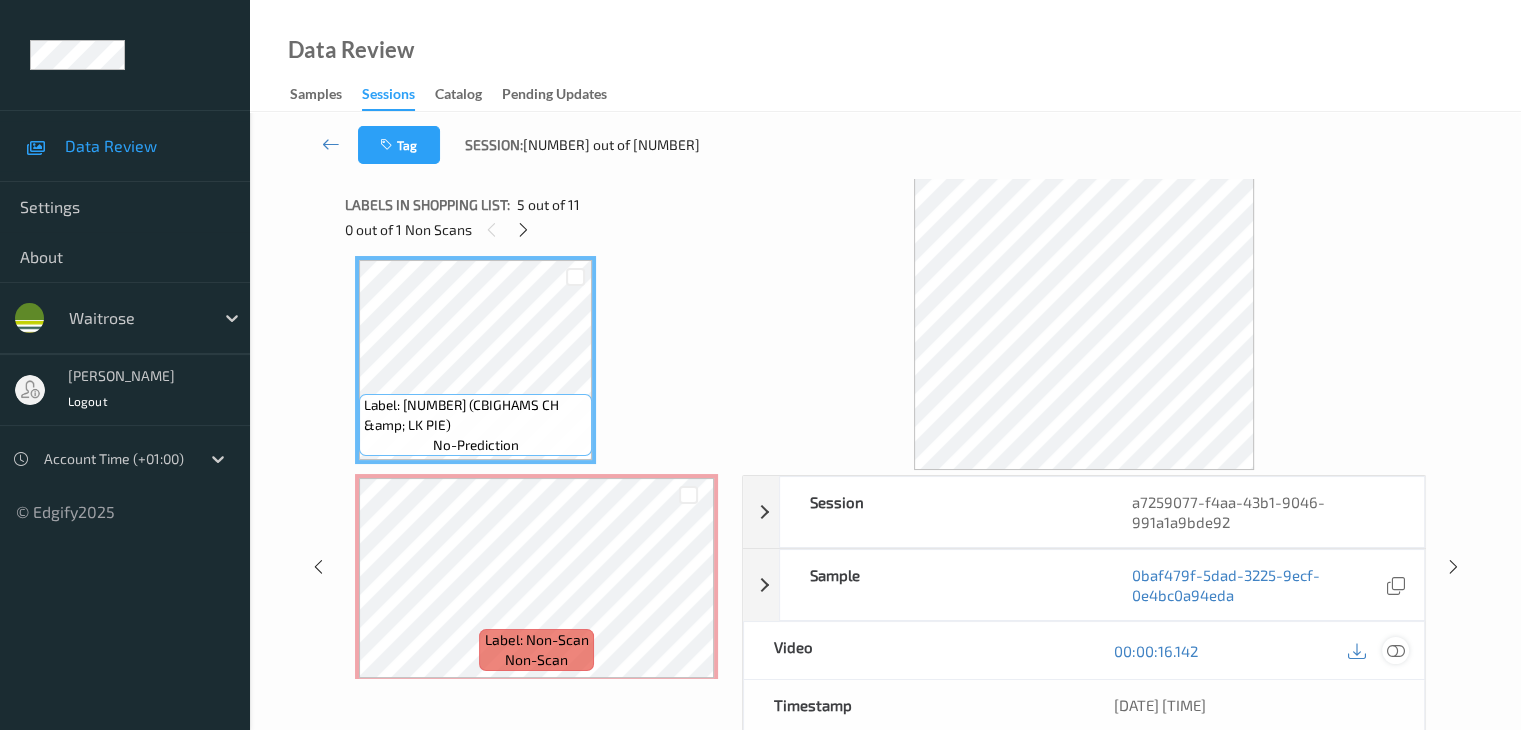 click at bounding box center [1395, 651] 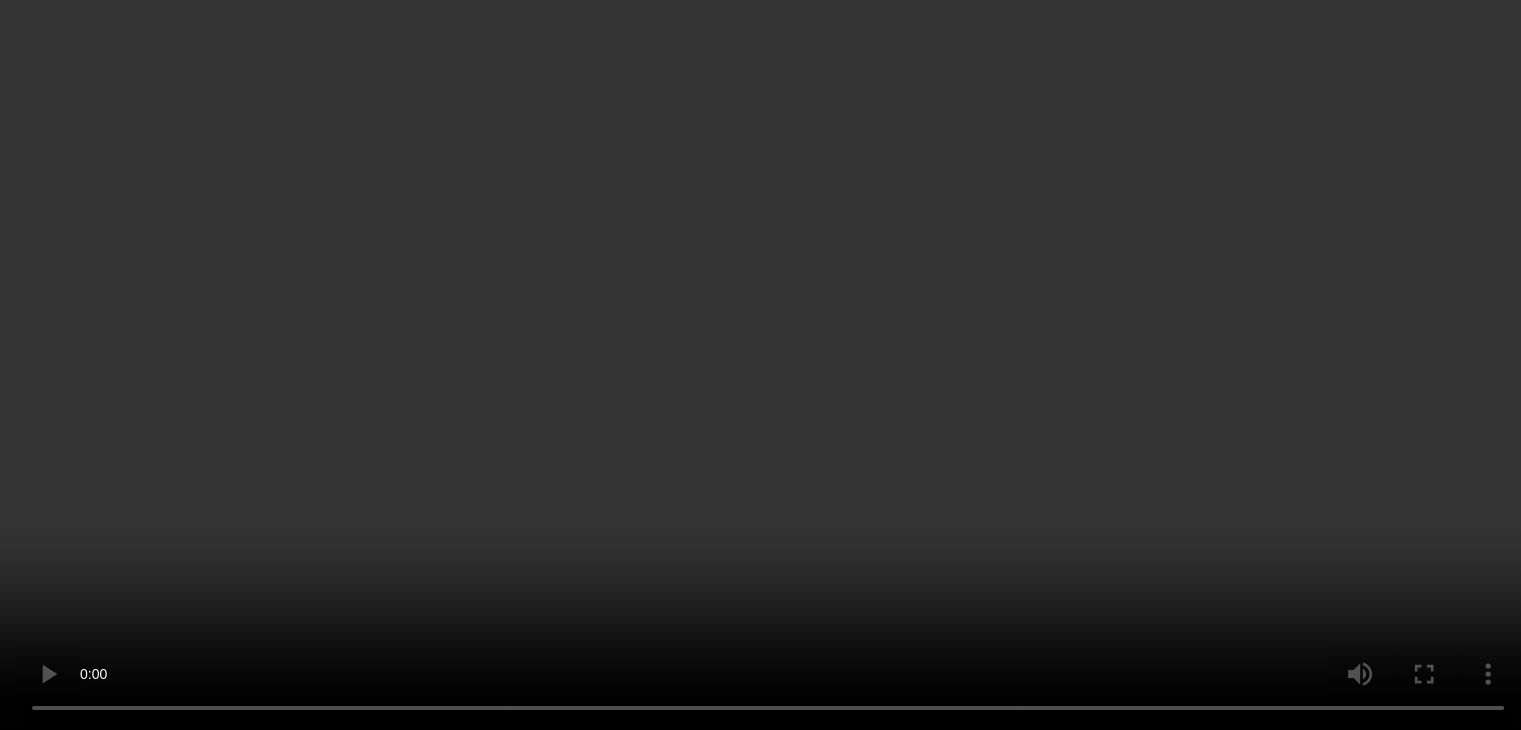 scroll, scrollTop: 1382, scrollLeft: 0, axis: vertical 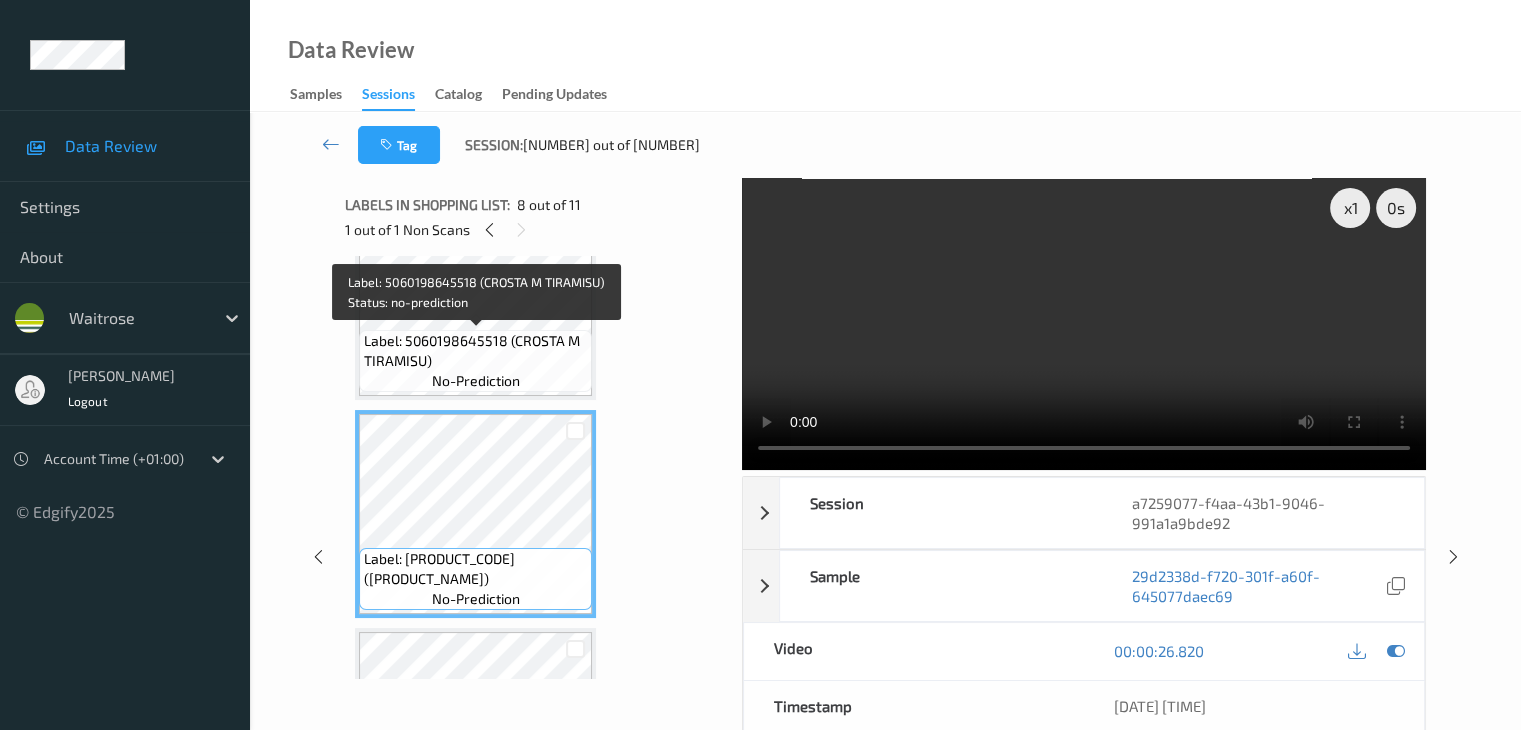 click on "Label: 5060198645518 (CROSTA M TIRAMISU)" at bounding box center (475, 351) 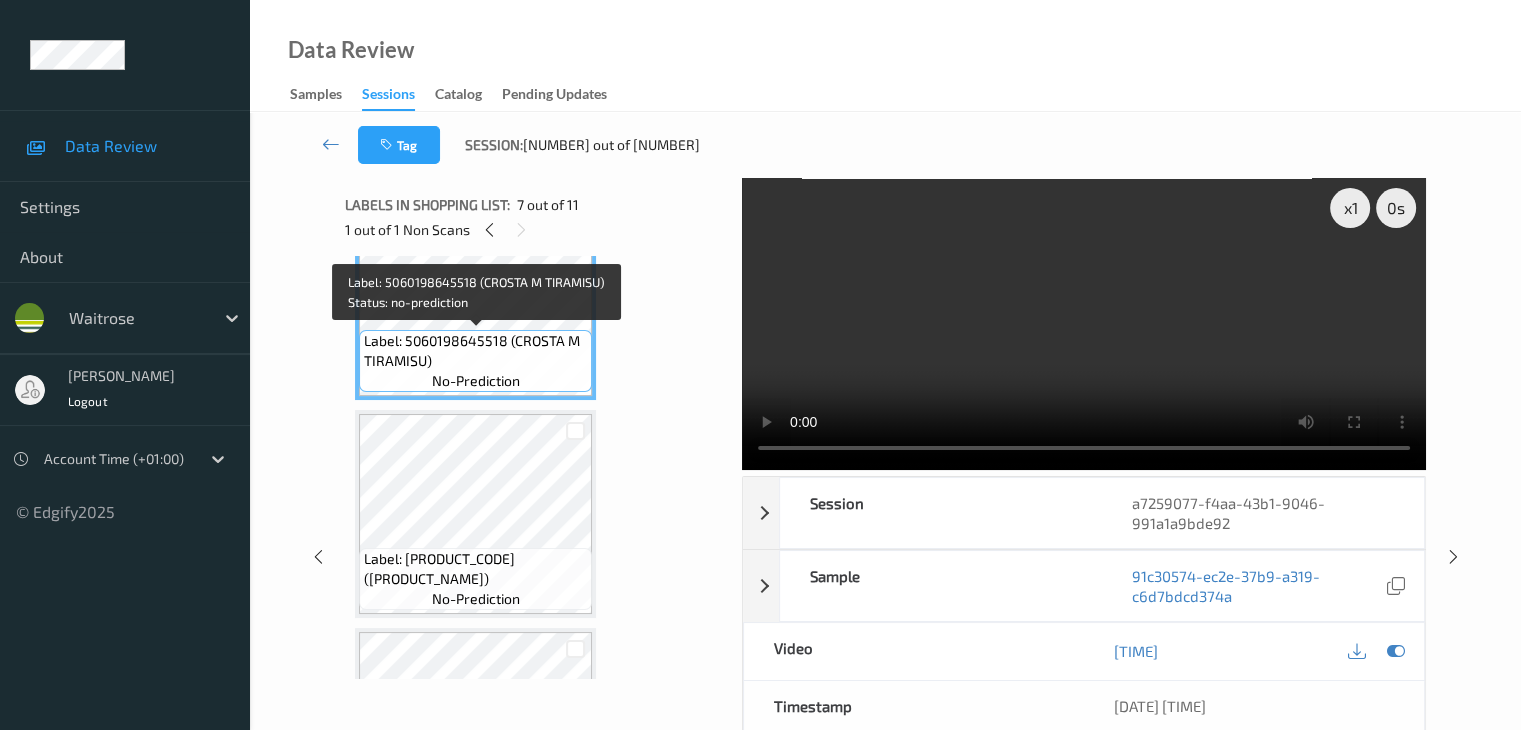 click on "Label: 5060198645518 (CROSTA M TIRAMISU)" at bounding box center [475, 351] 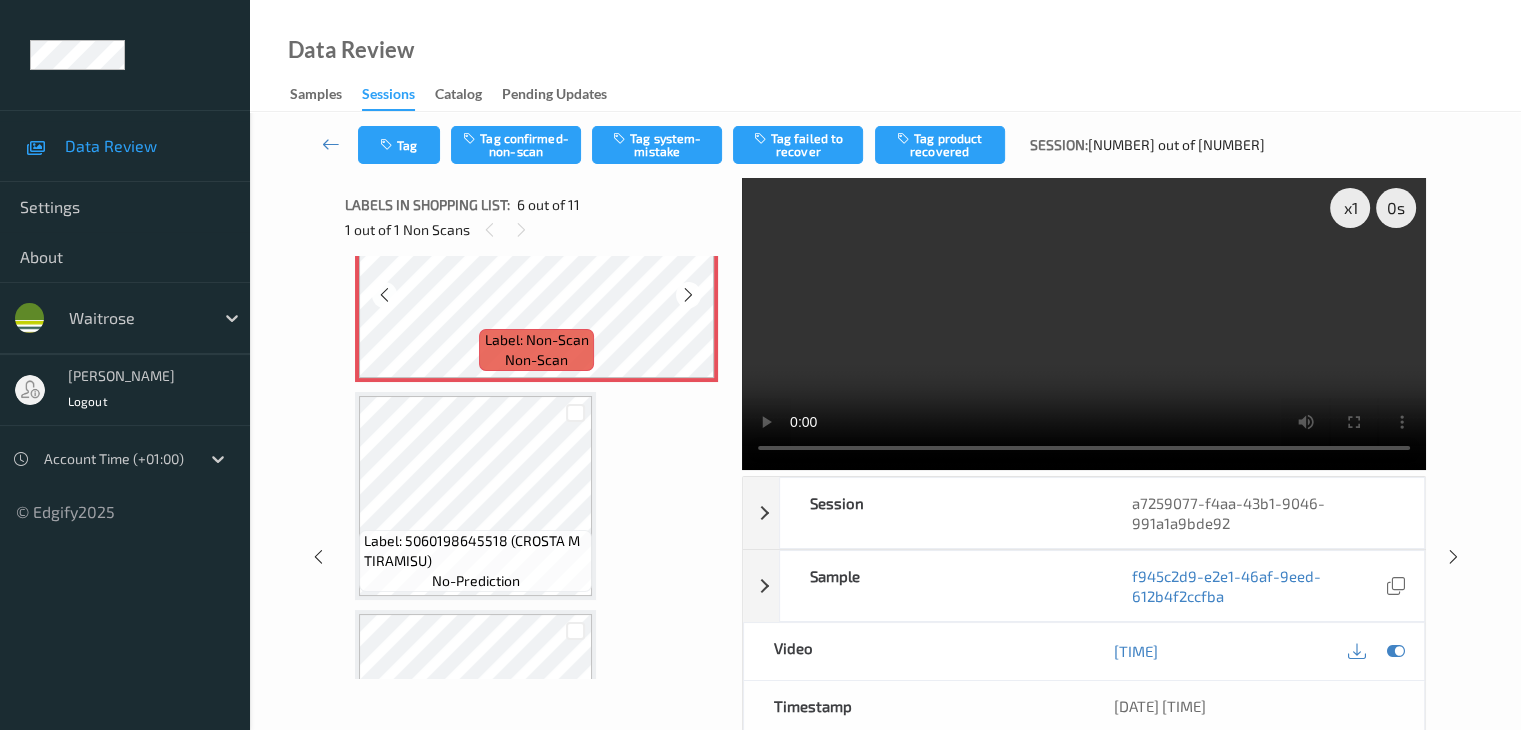 scroll, scrollTop: 1182, scrollLeft: 0, axis: vertical 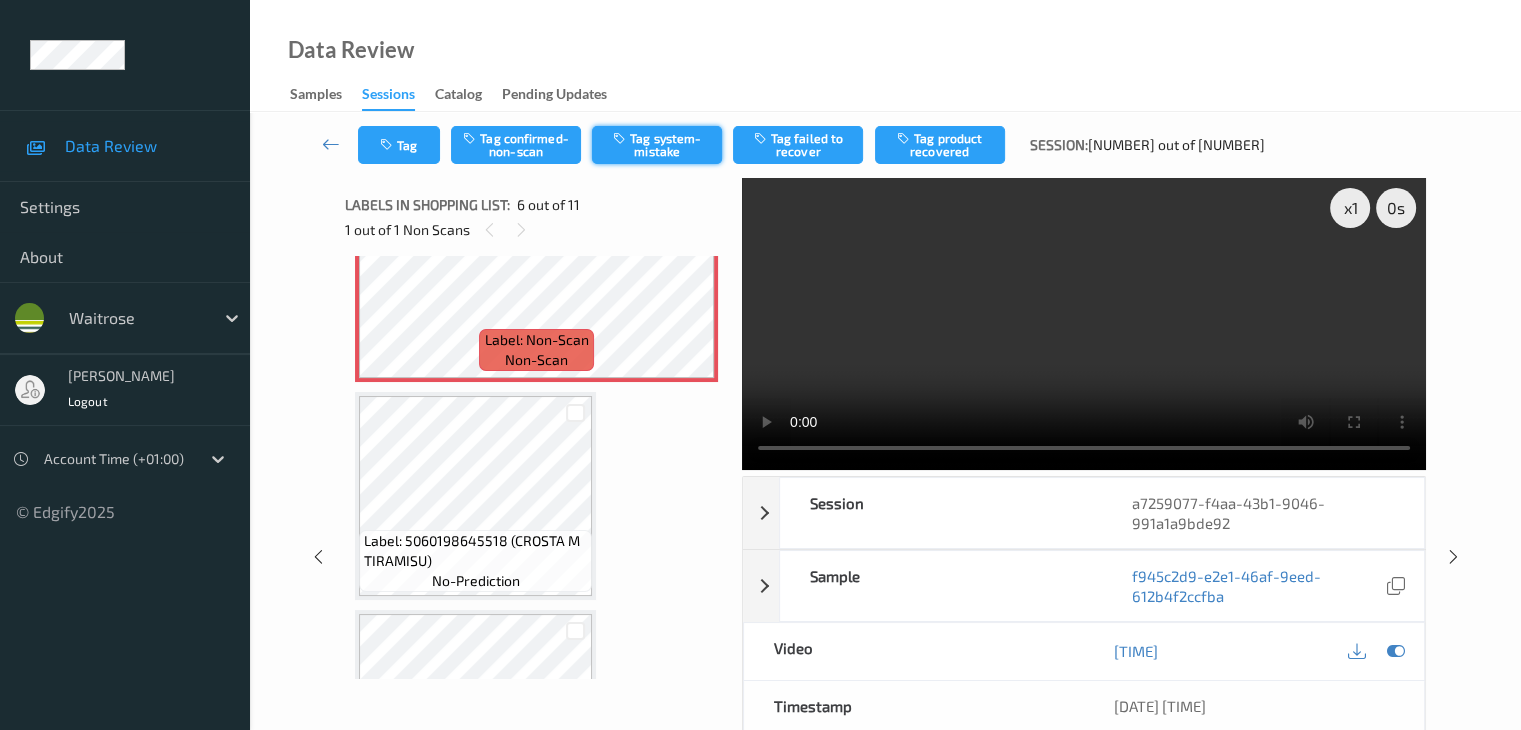 click on "Tag   system-mistake" at bounding box center [657, 145] 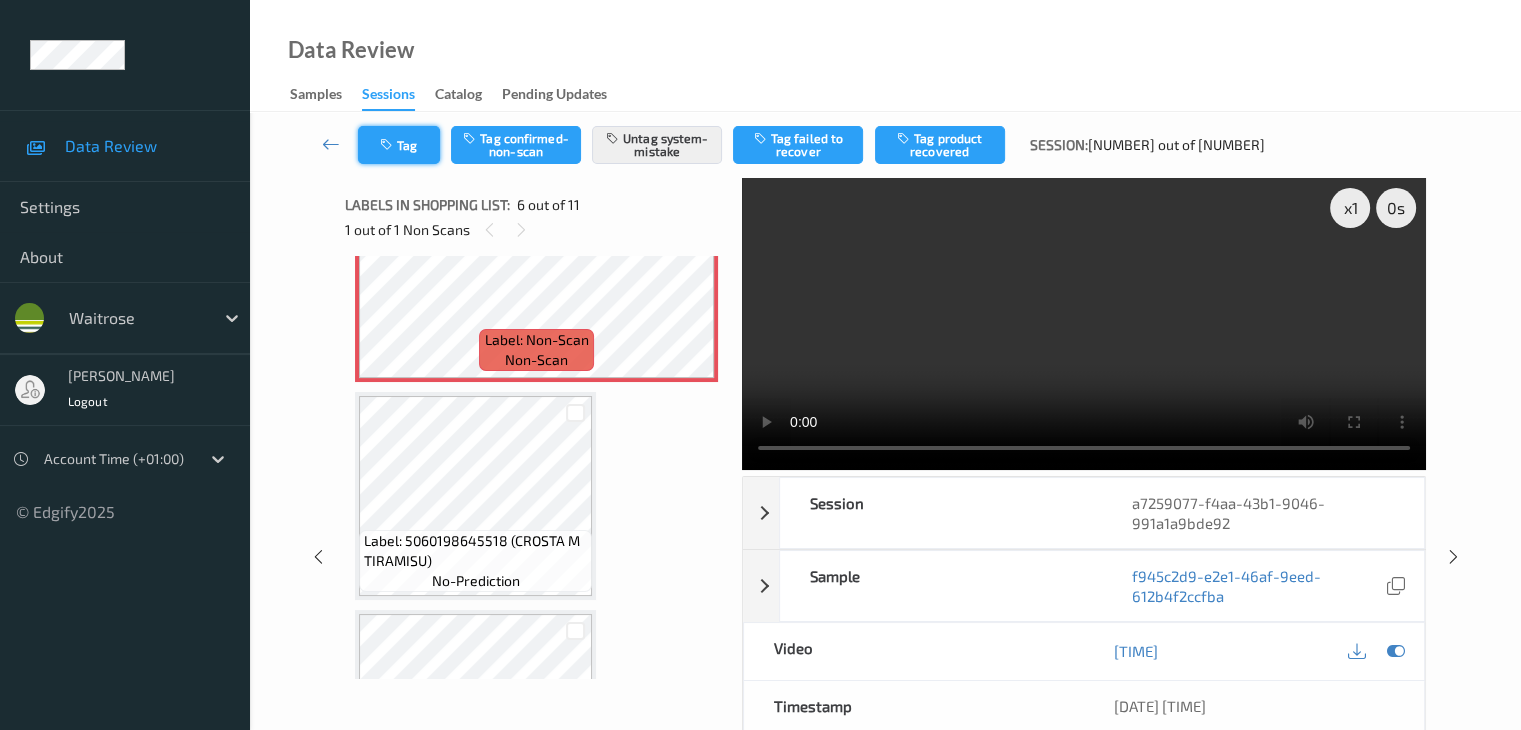 click on "Tag" at bounding box center (399, 145) 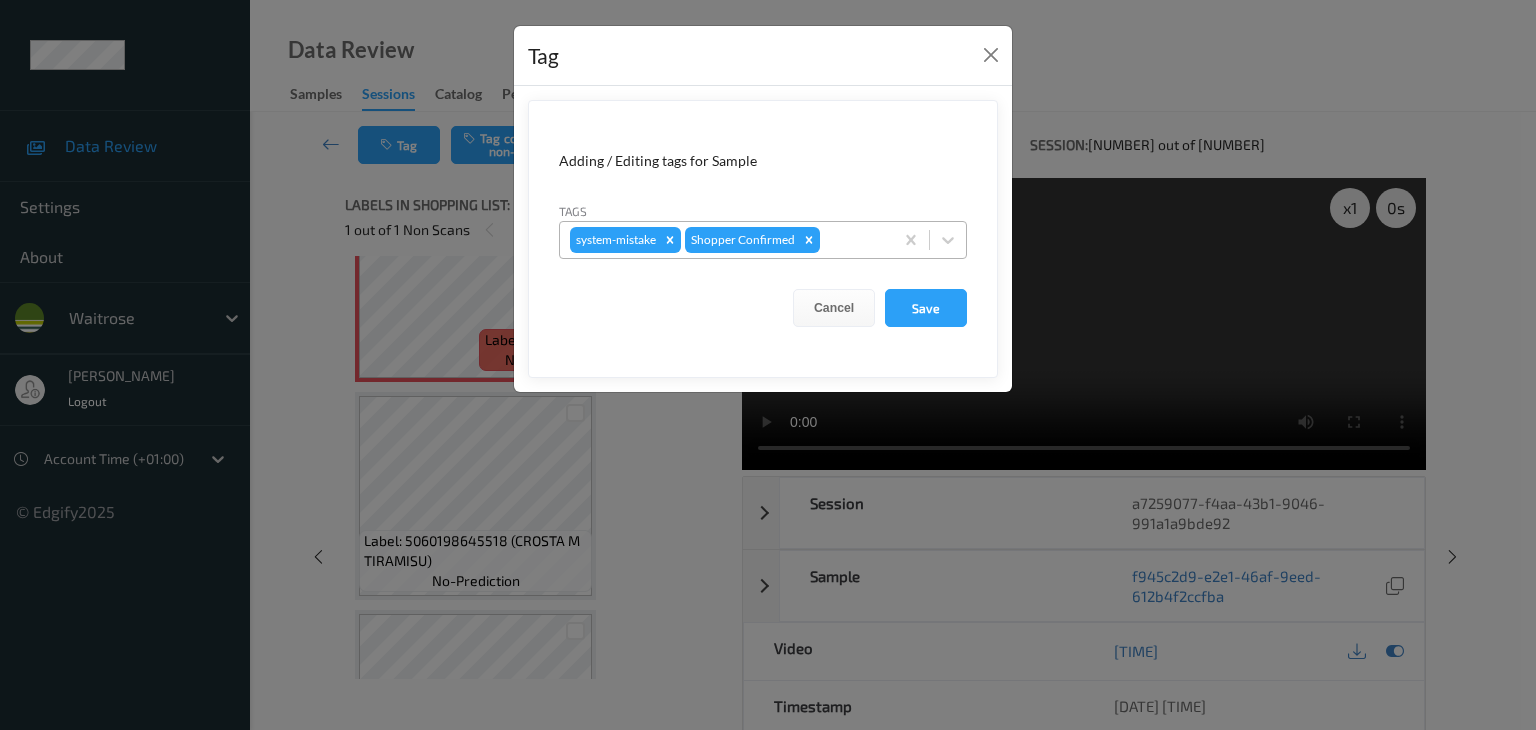 click at bounding box center [853, 240] 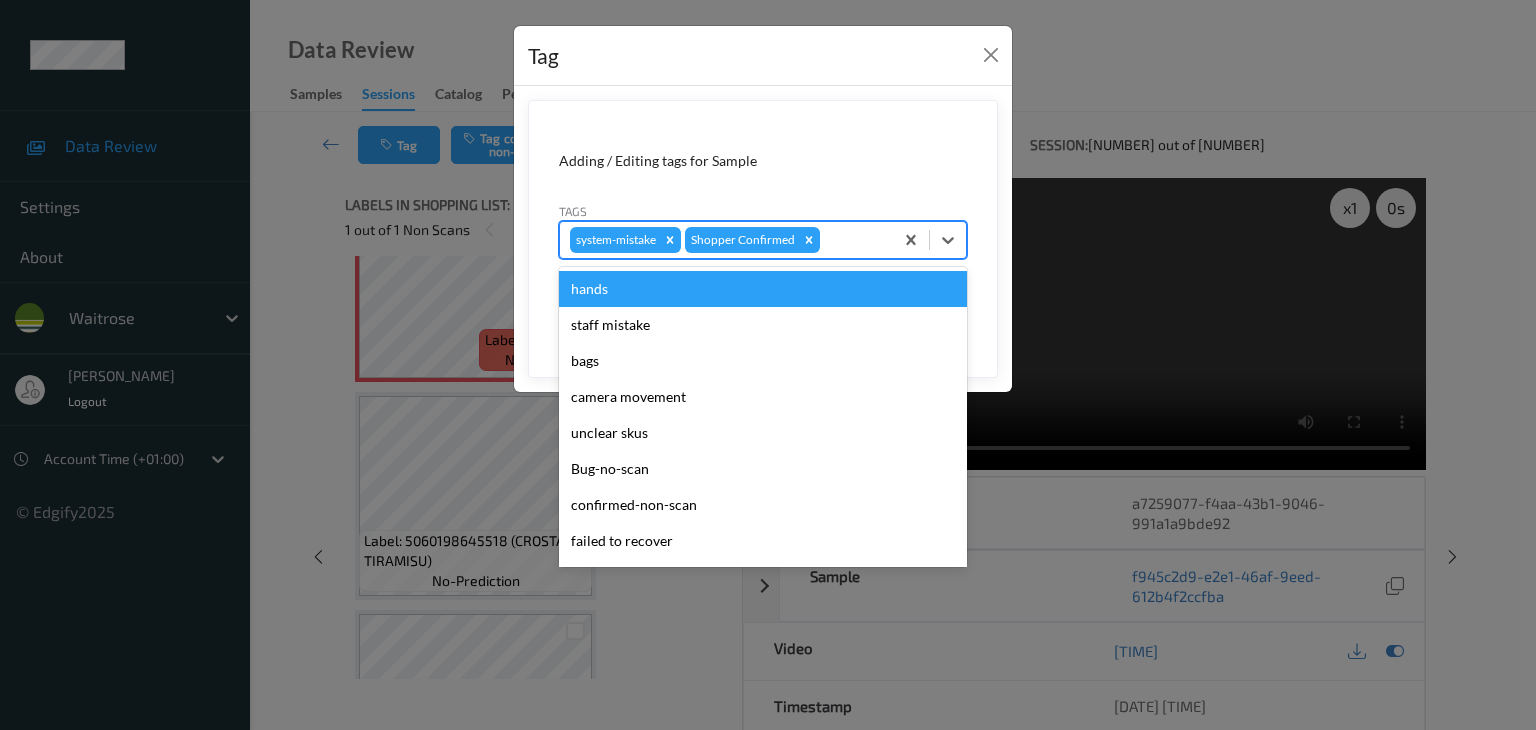 type on "u" 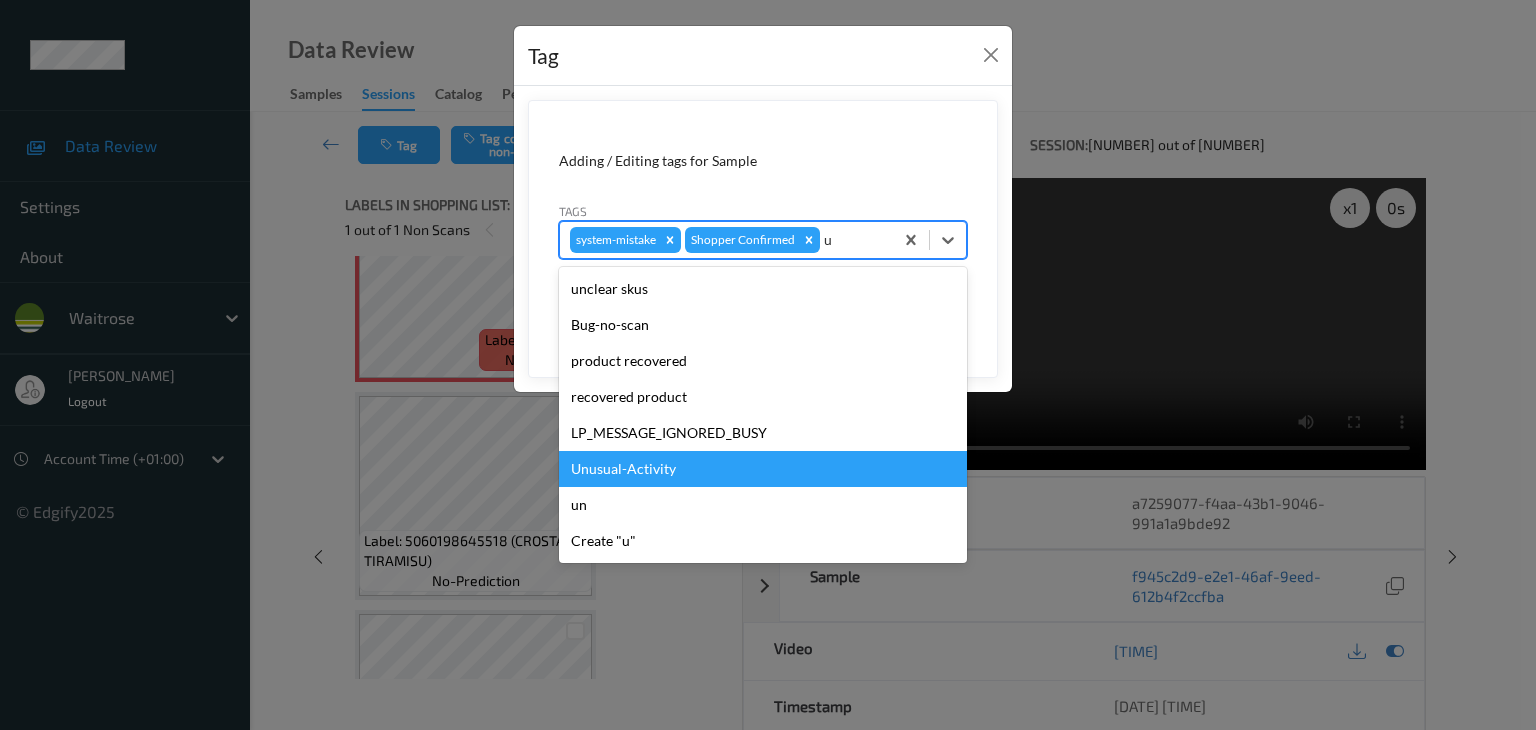 click on "Unusual-Activity" at bounding box center [763, 469] 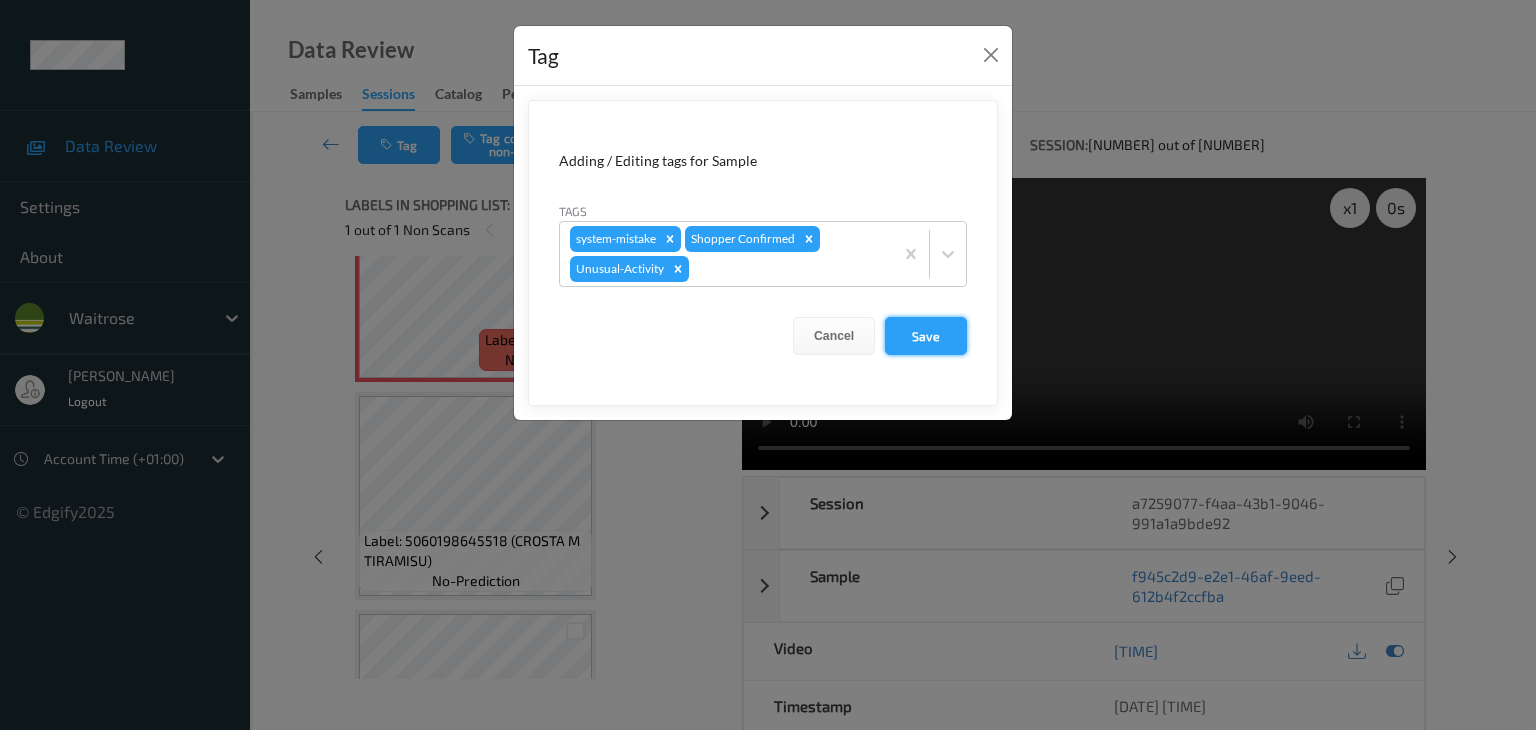 click on "Save" at bounding box center (926, 336) 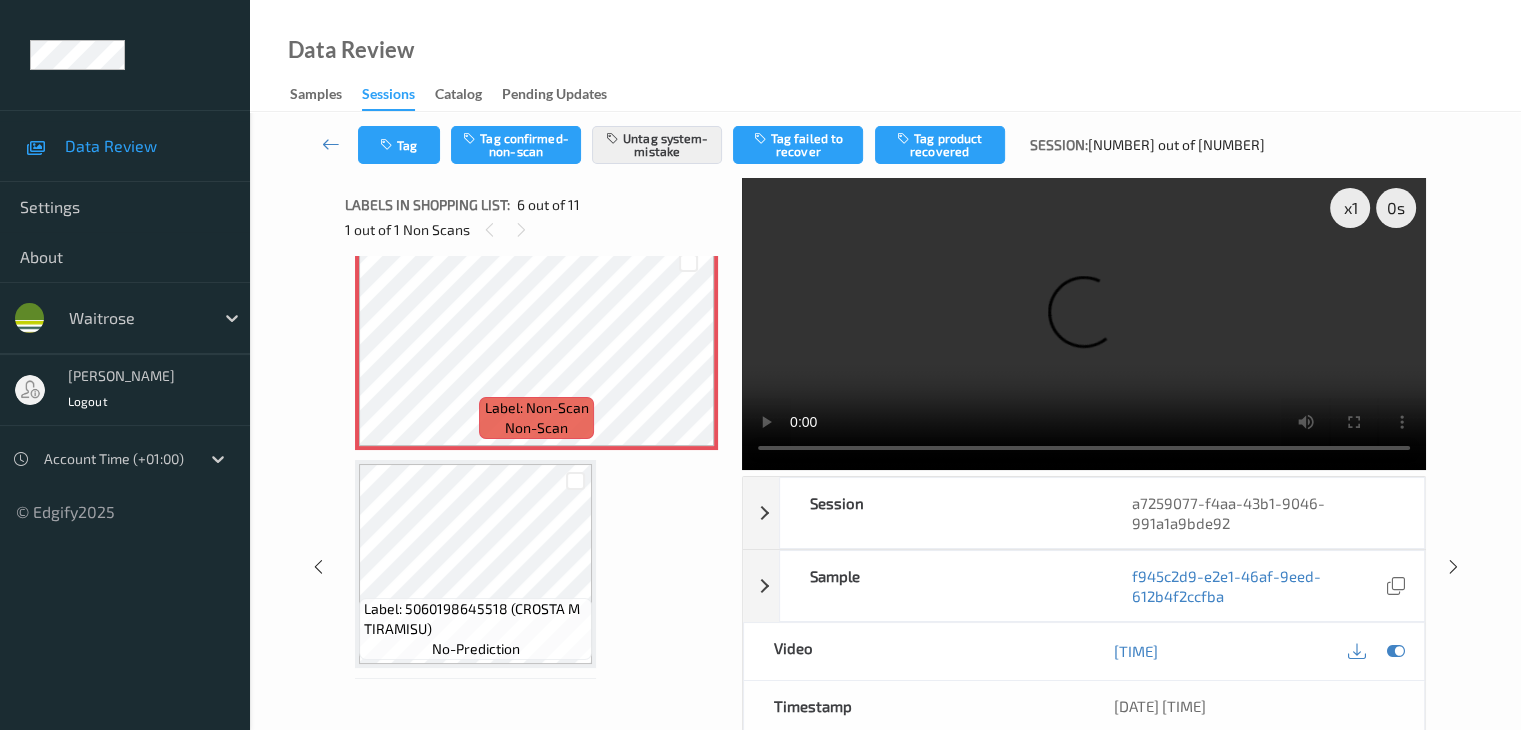 scroll, scrollTop: 1082, scrollLeft: 0, axis: vertical 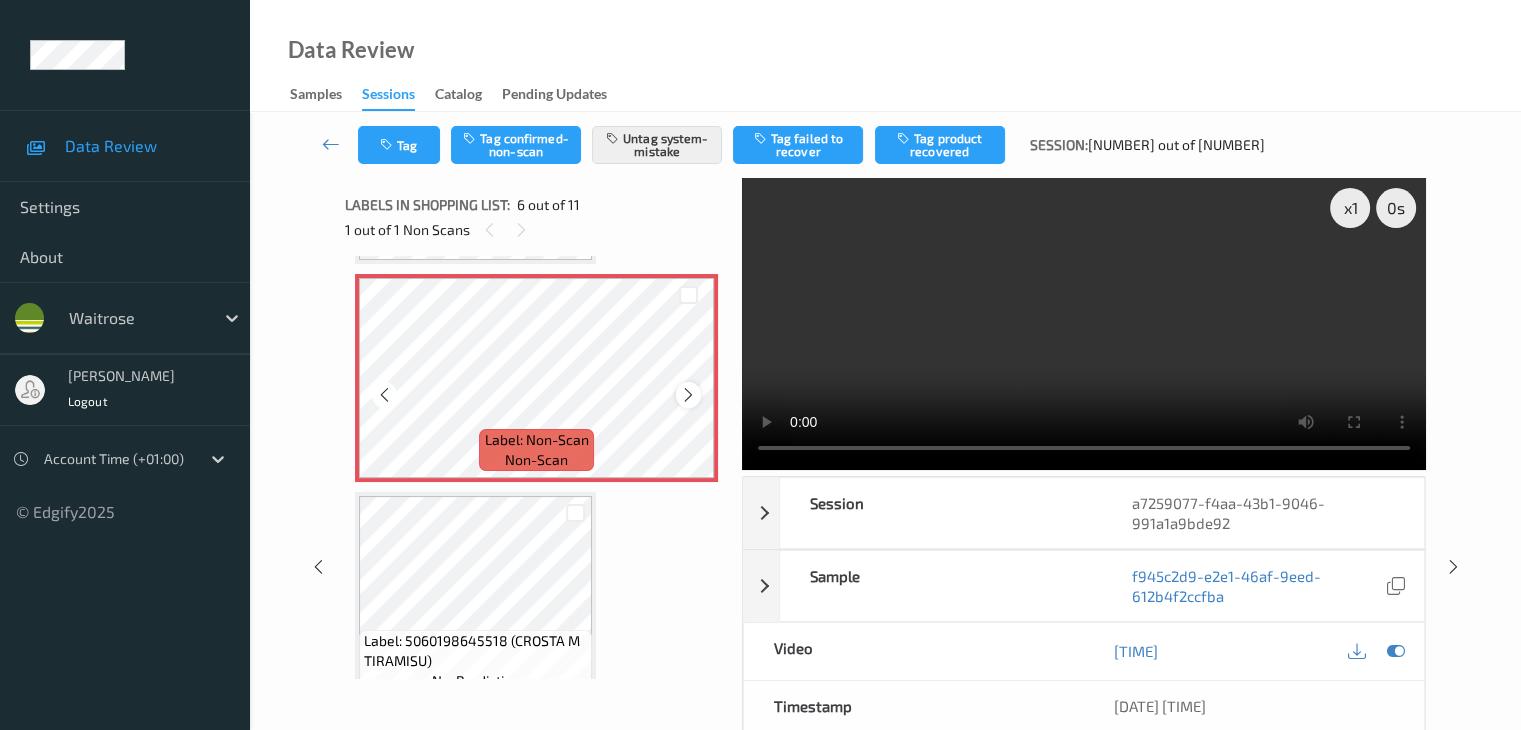 click at bounding box center (688, 395) 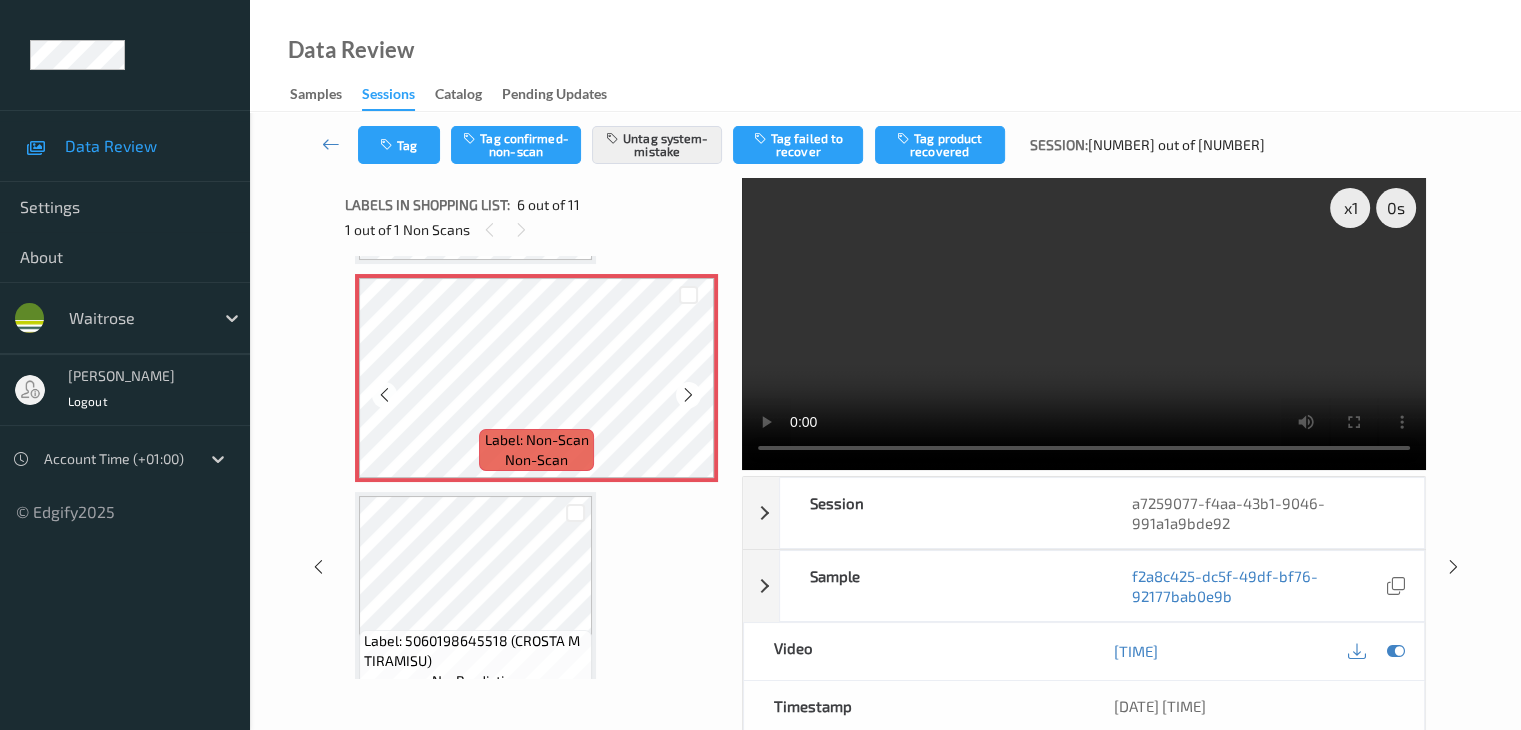click at bounding box center [688, 395] 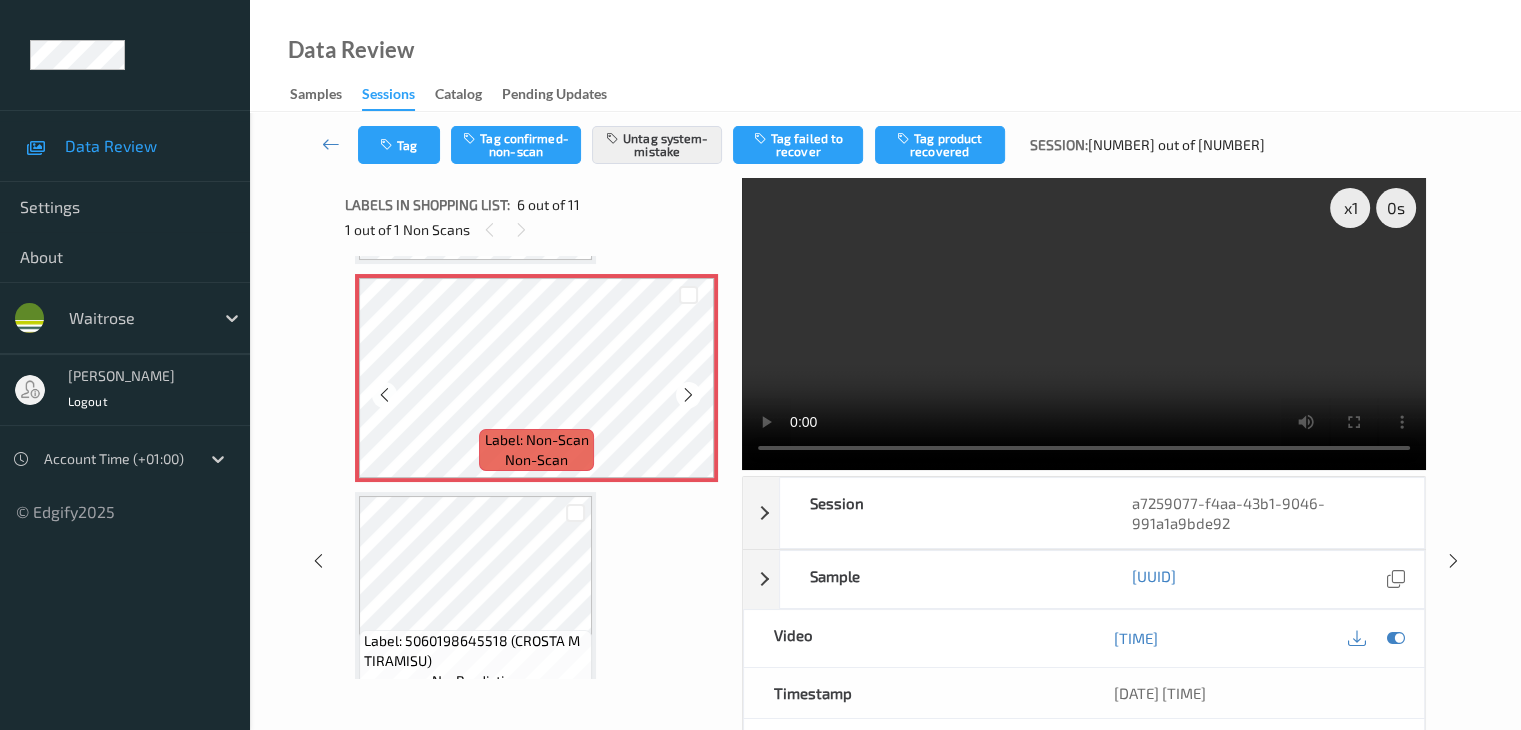 click at bounding box center (688, 395) 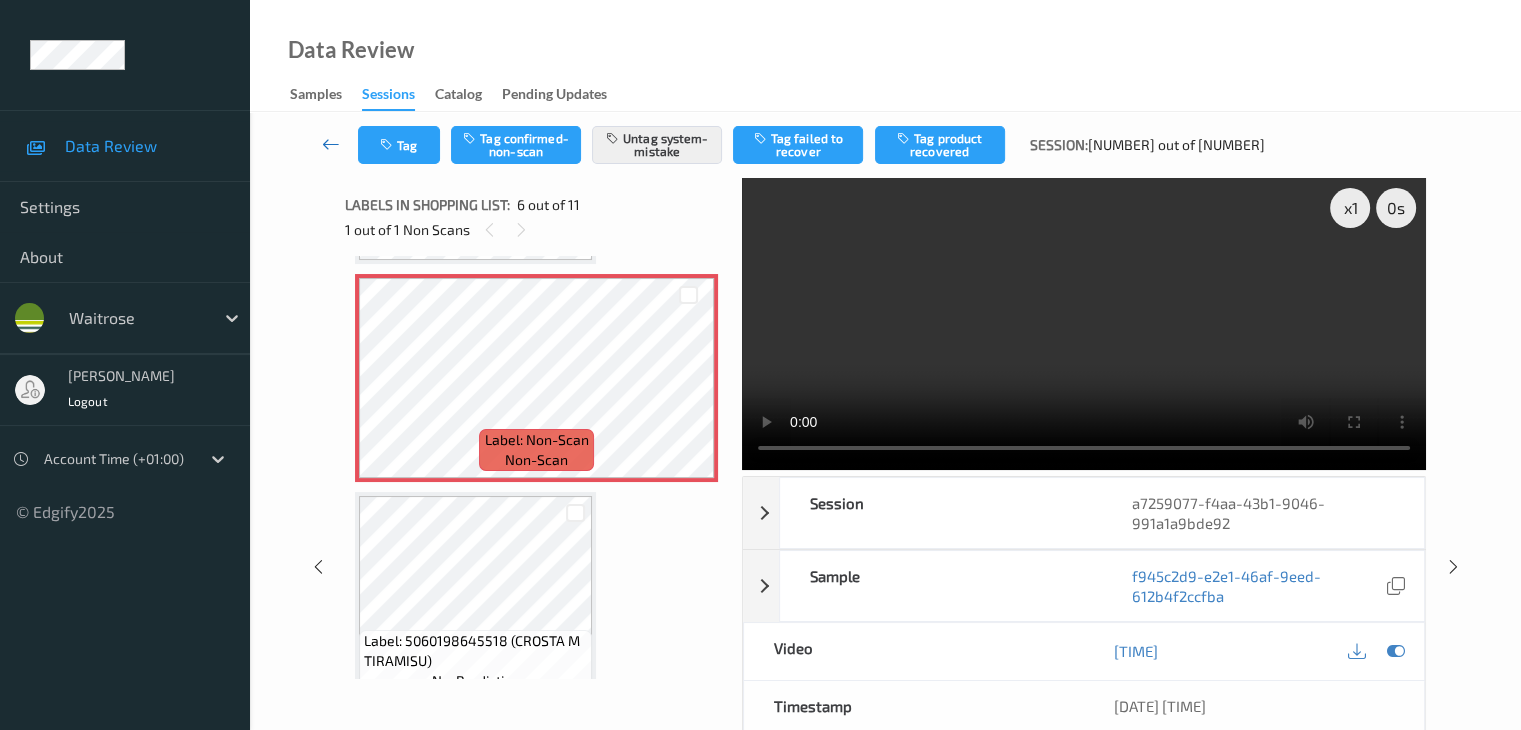 click at bounding box center [331, 144] 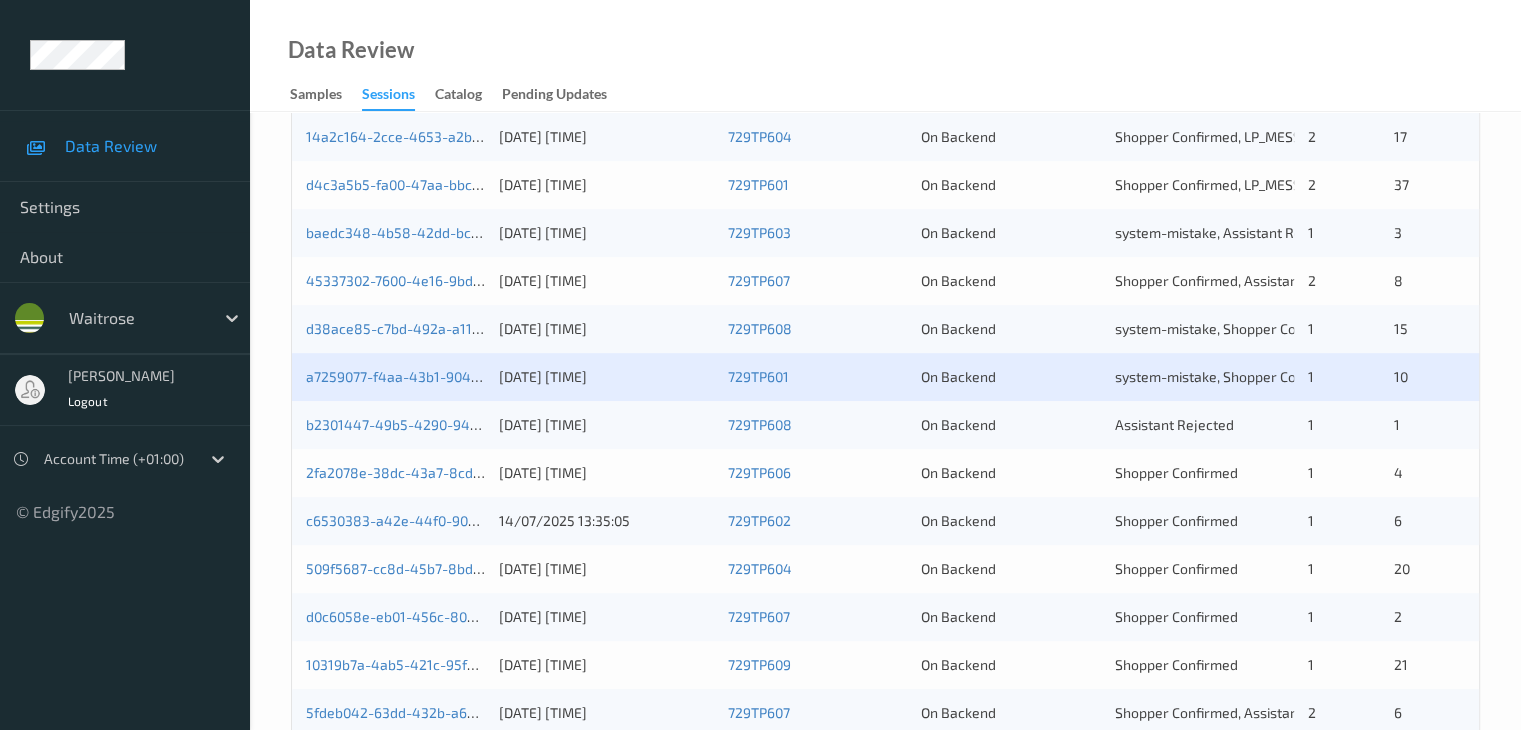 scroll, scrollTop: 600, scrollLeft: 0, axis: vertical 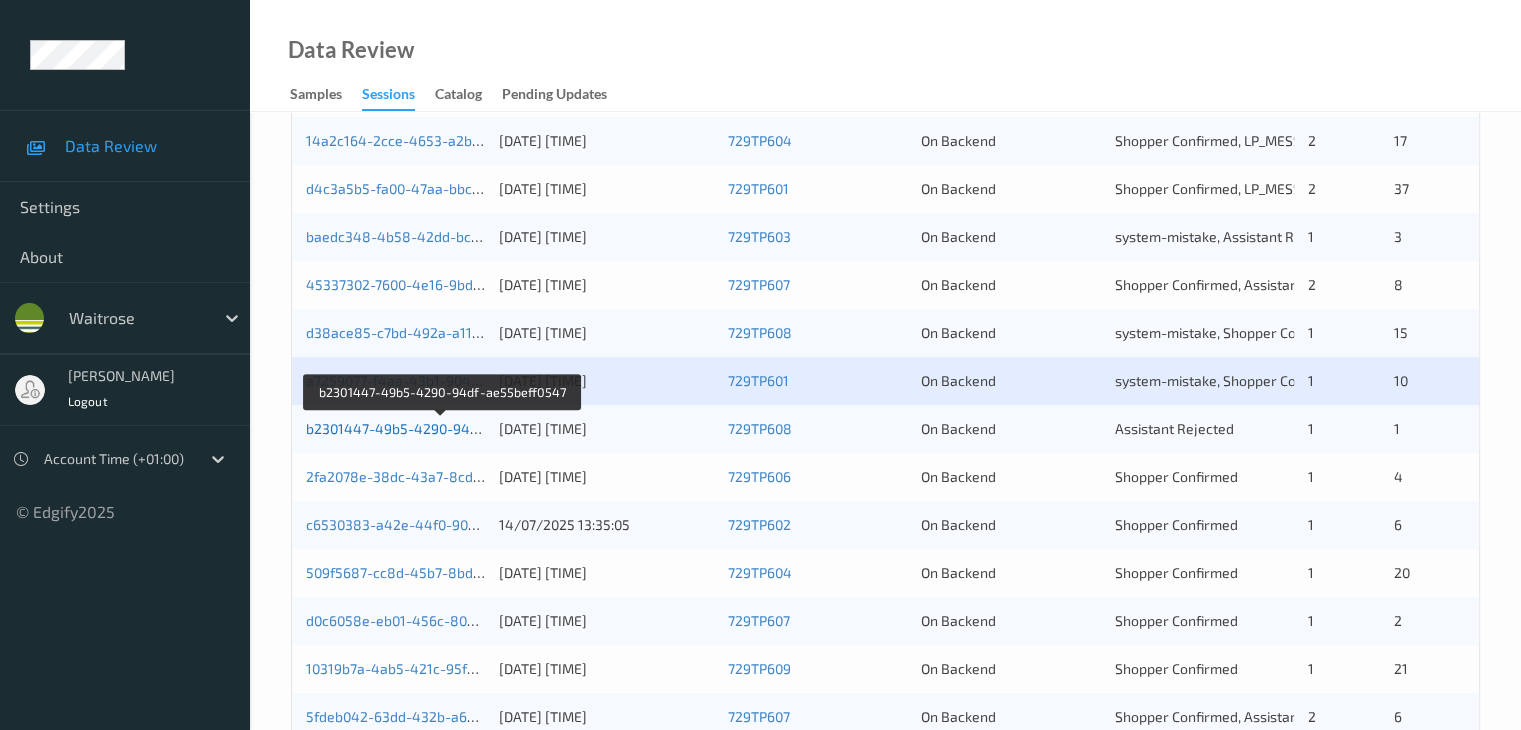 click on "b2301447-49b5-4290-94df-ae55beff0547" at bounding box center (442, 428) 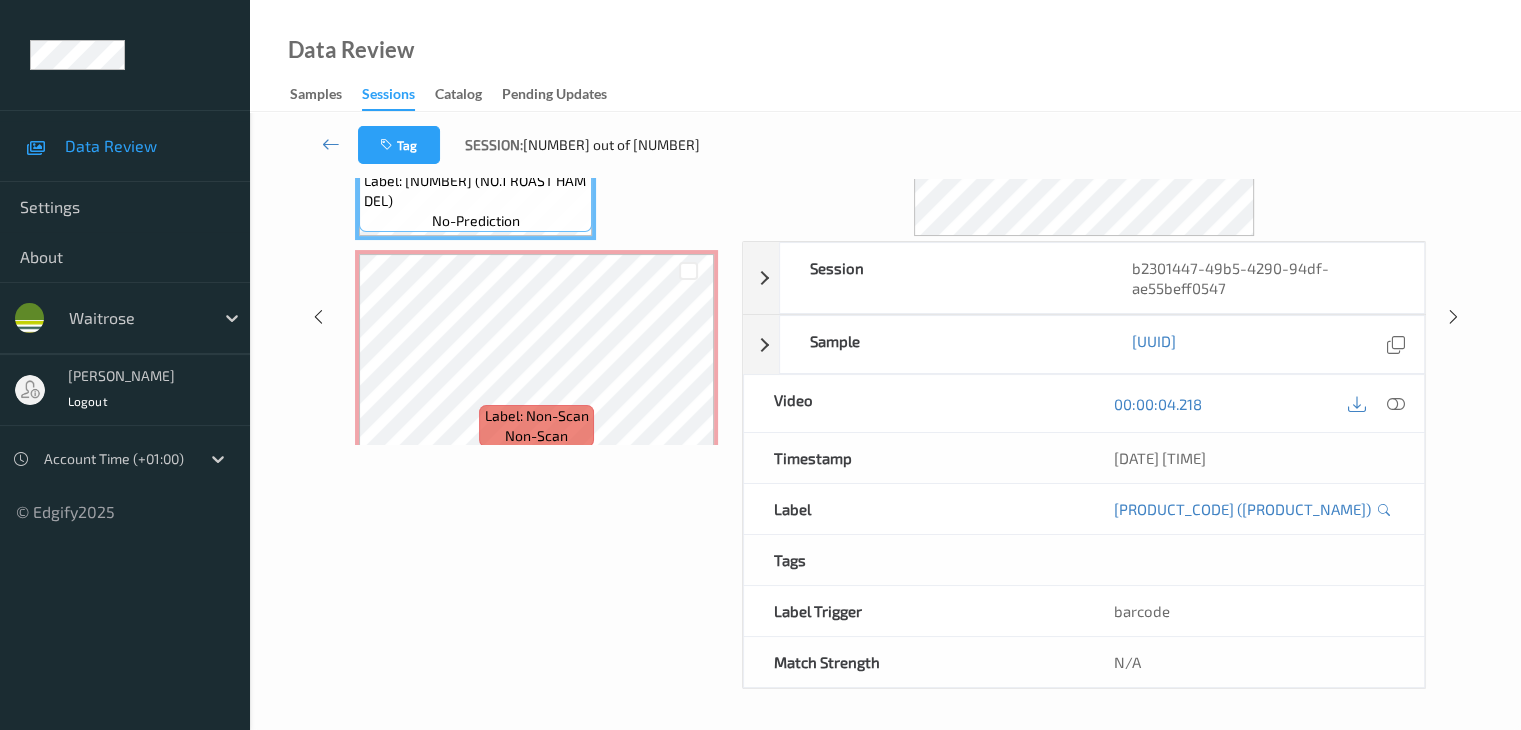 scroll, scrollTop: 0, scrollLeft: 0, axis: both 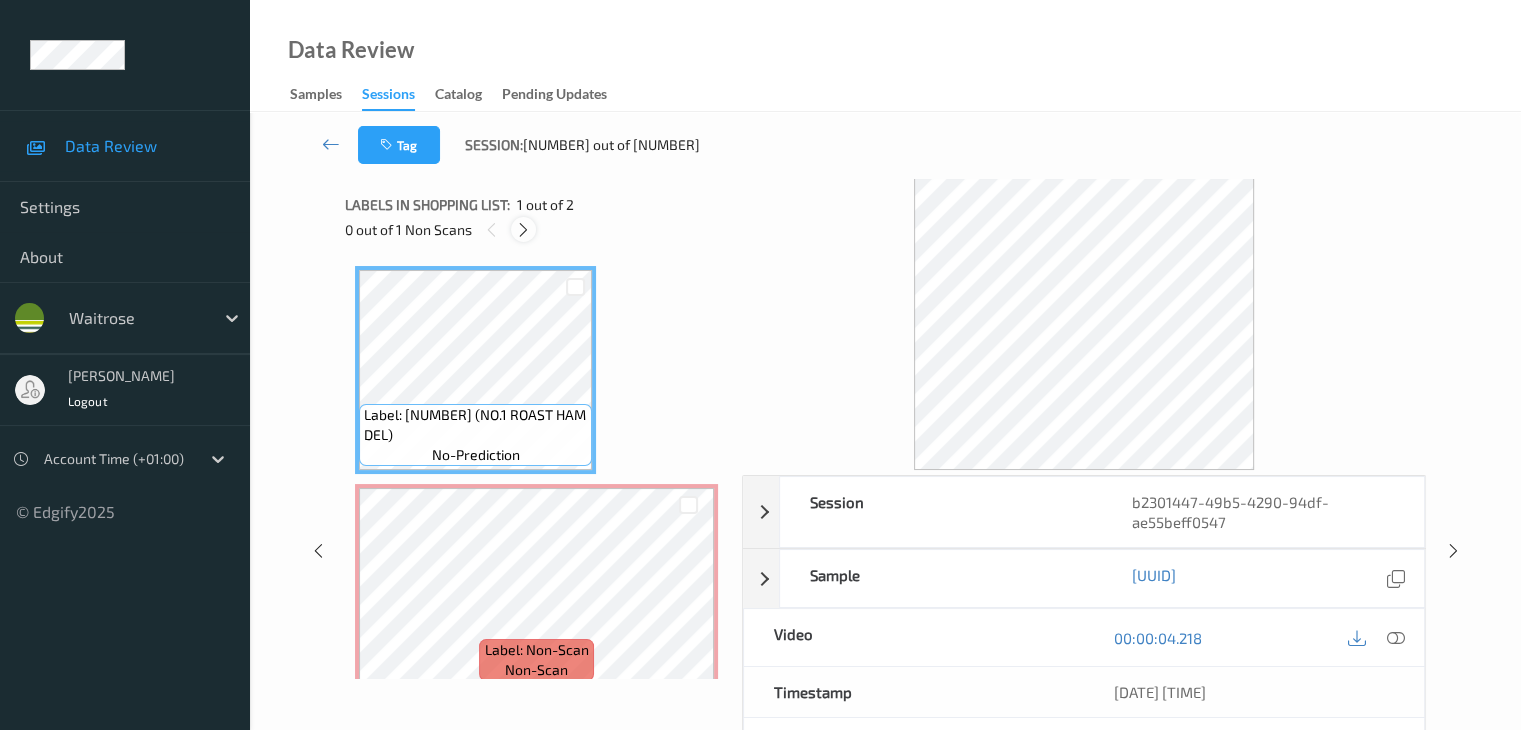 click at bounding box center (523, 230) 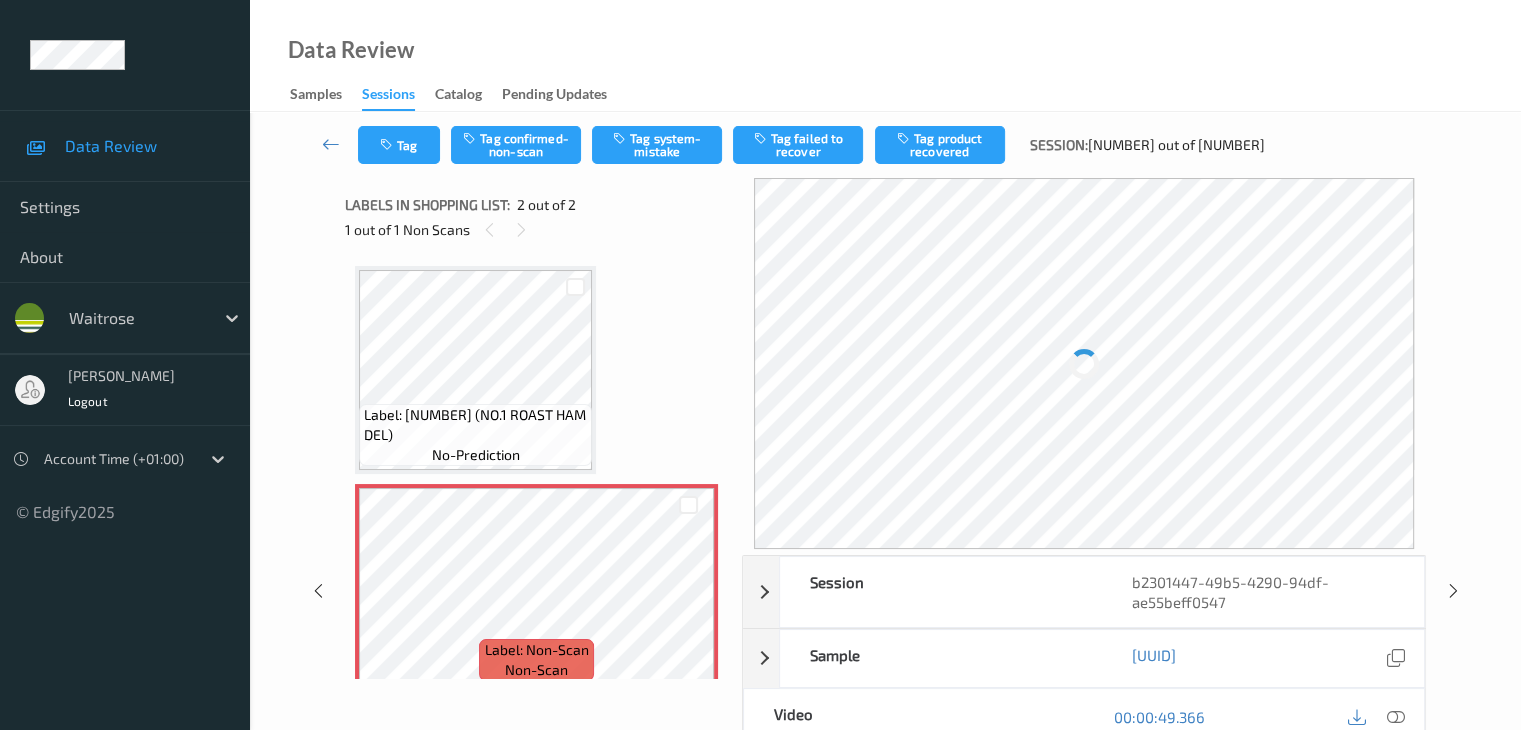 scroll, scrollTop: 10, scrollLeft: 0, axis: vertical 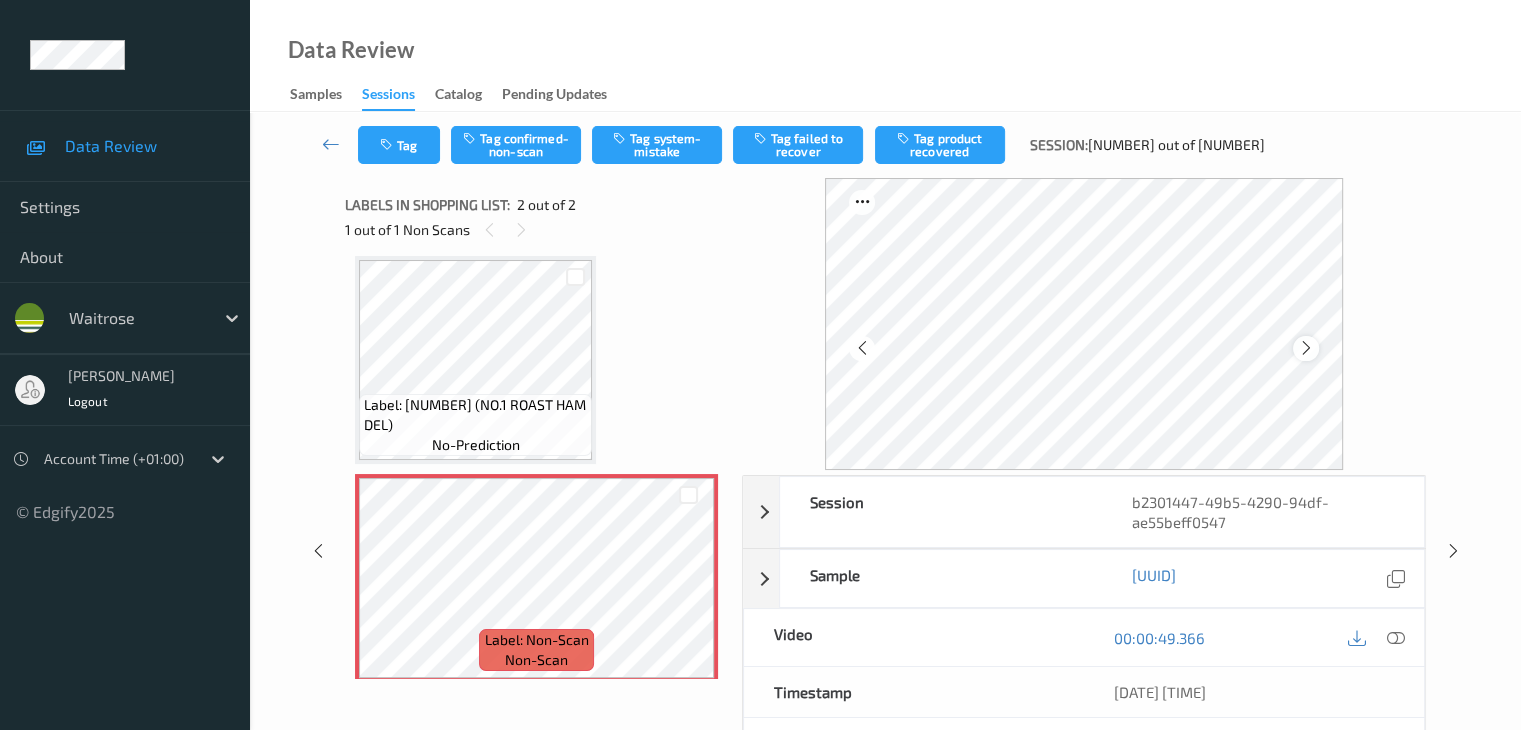 click at bounding box center [1306, 348] 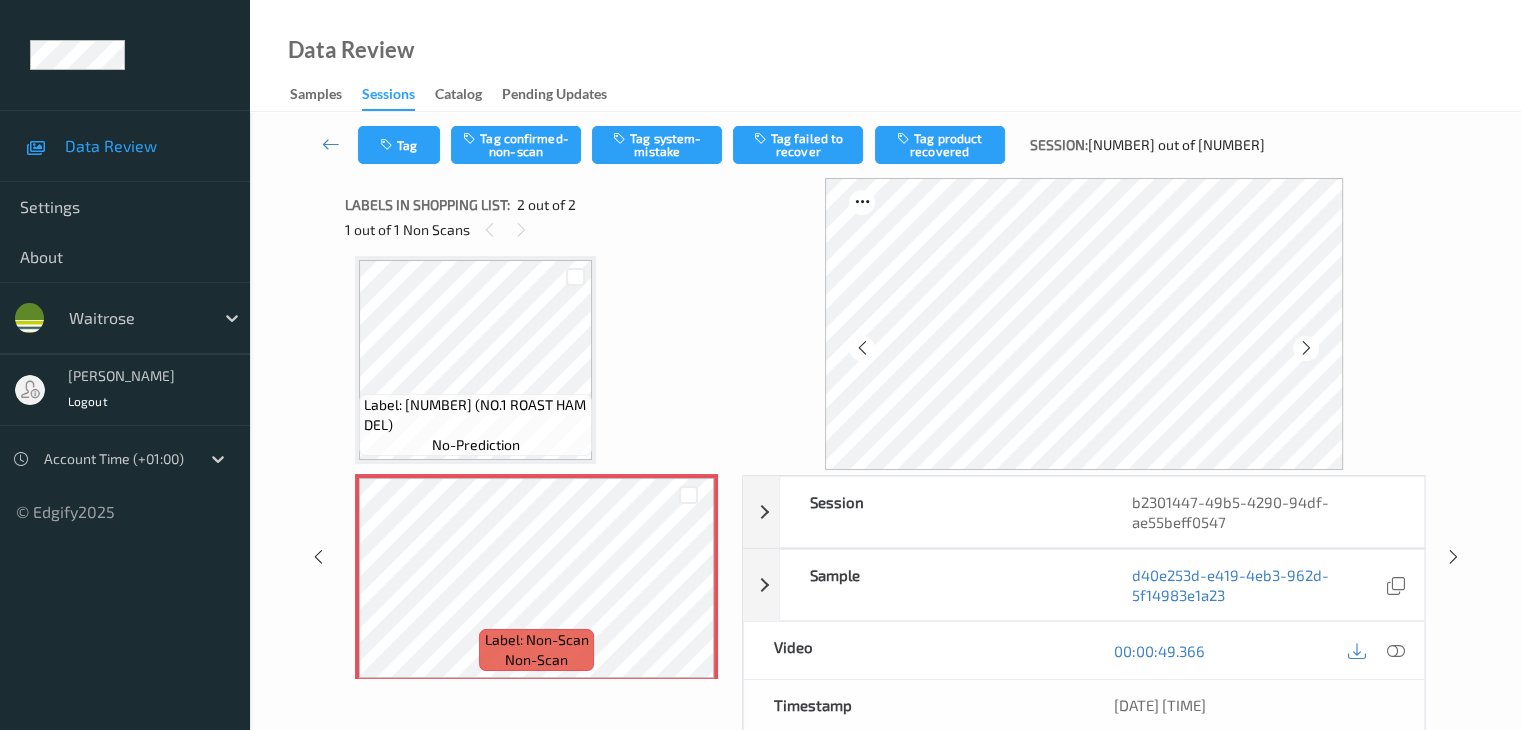 click at bounding box center (1306, 348) 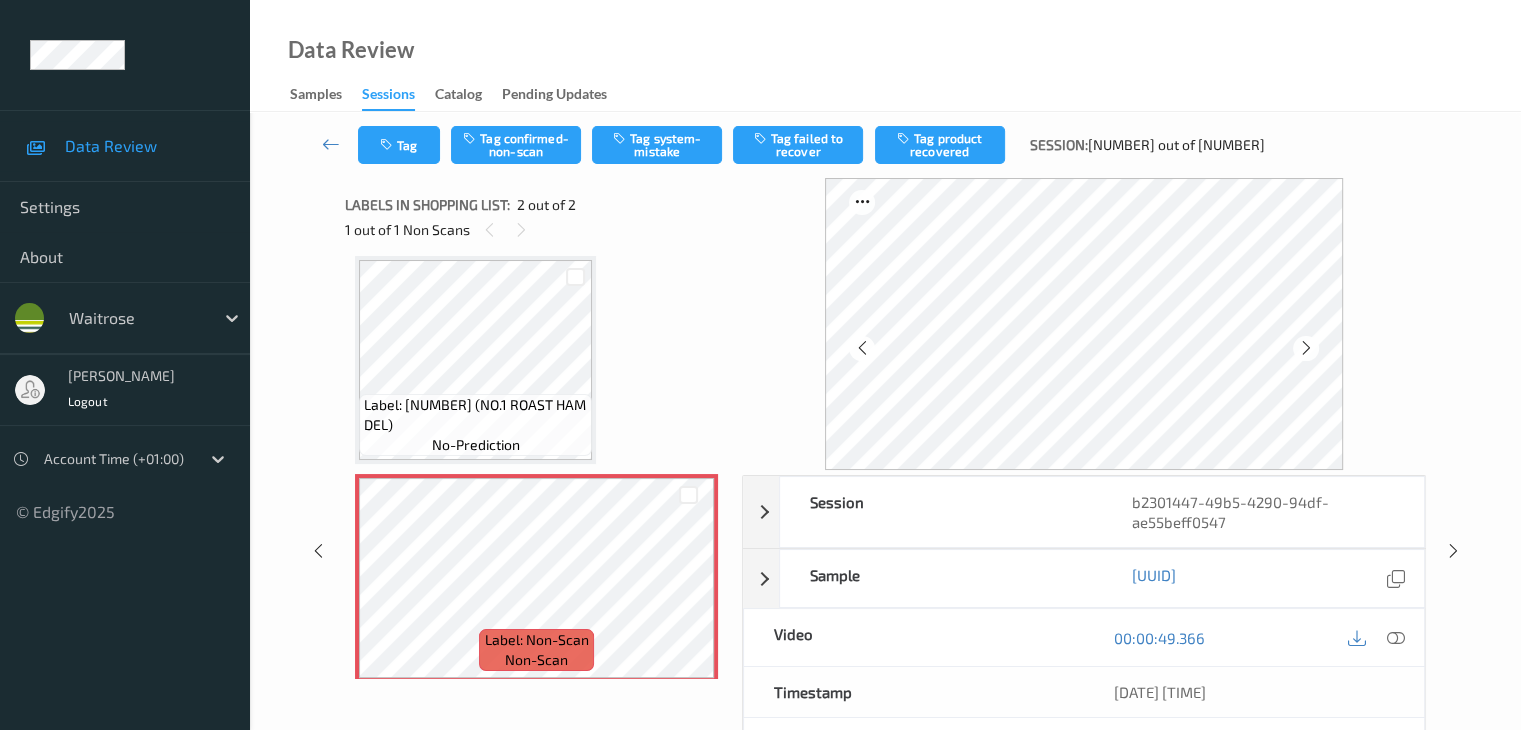 click at bounding box center (1306, 348) 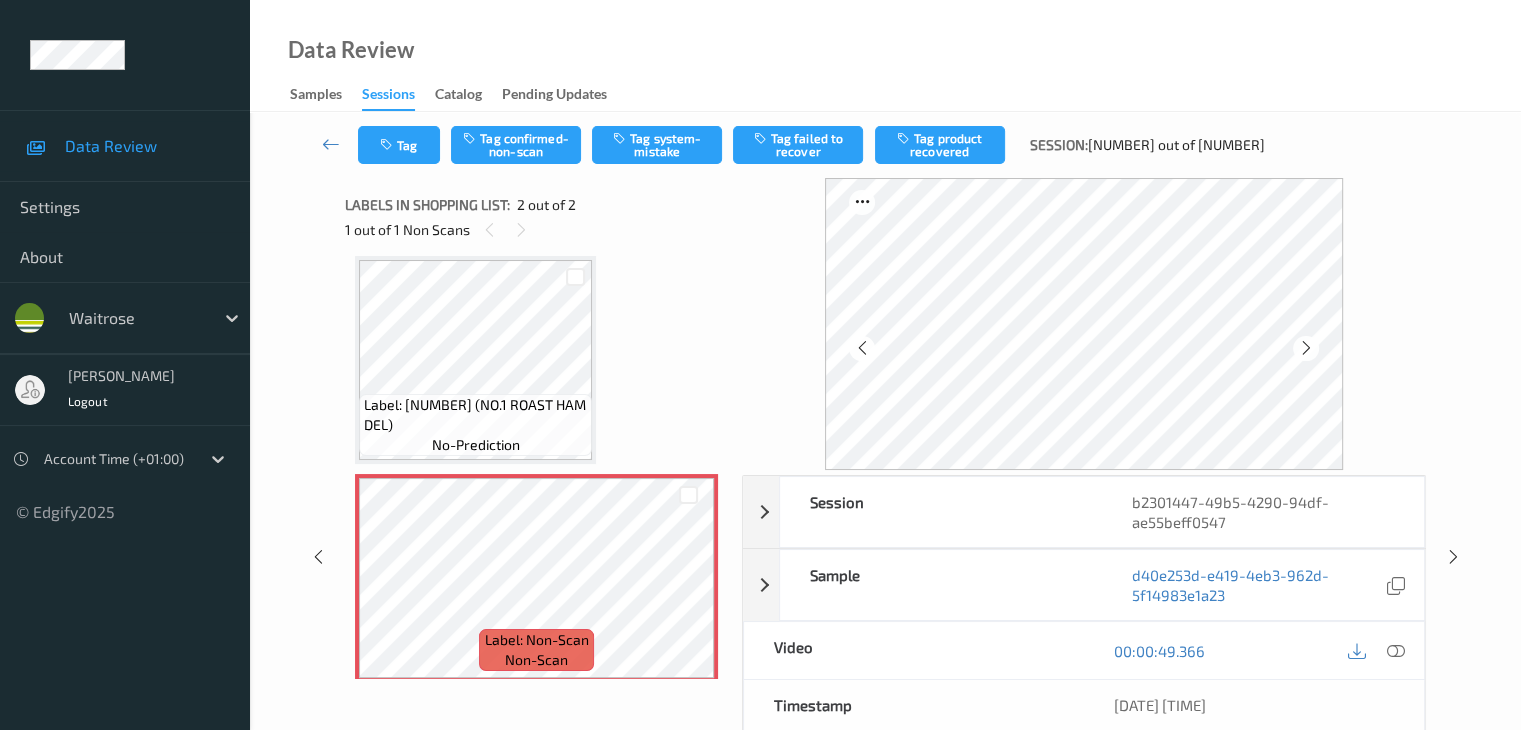 click at bounding box center [1306, 348] 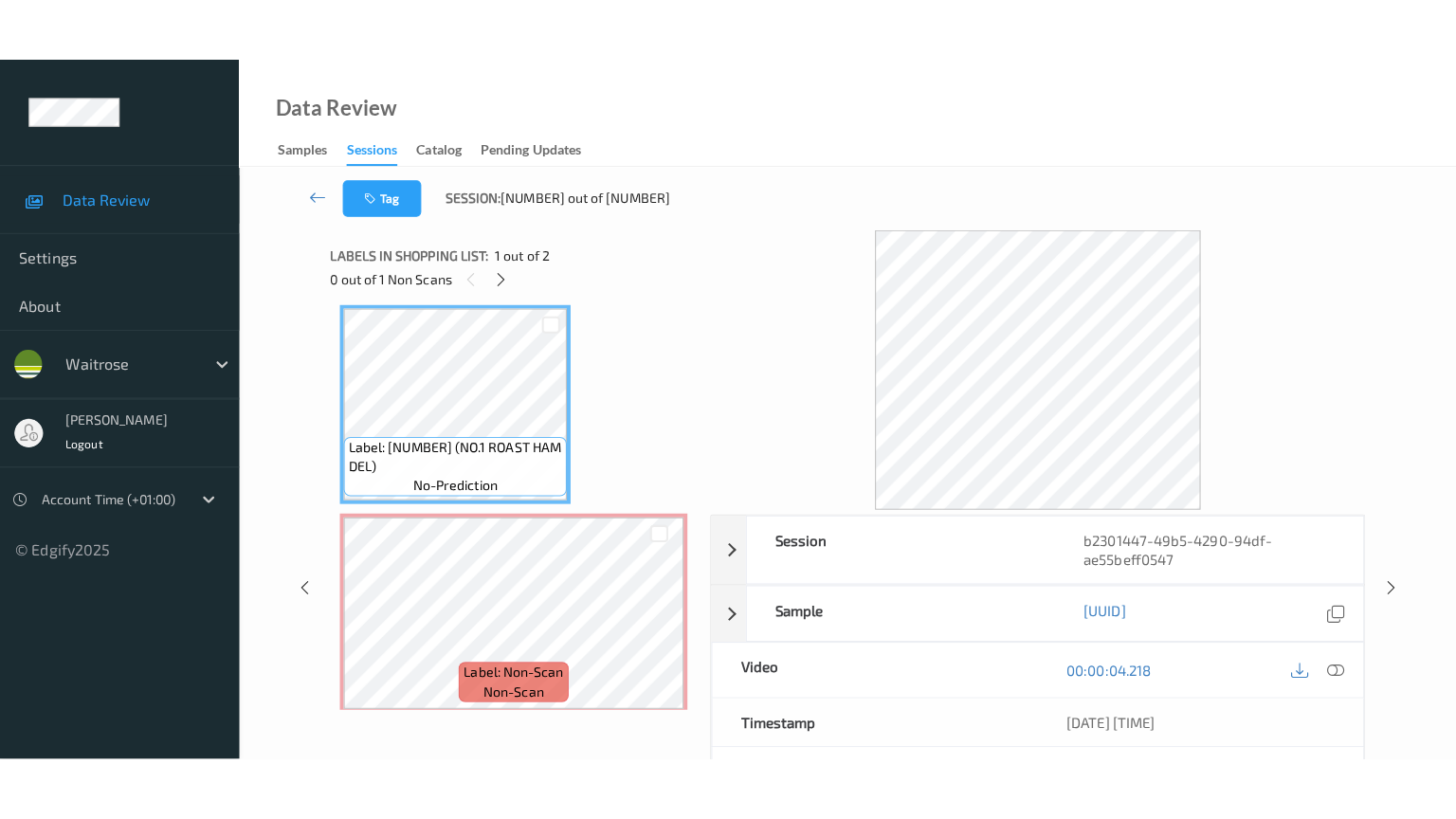 scroll, scrollTop: 22, scrollLeft: 0, axis: vertical 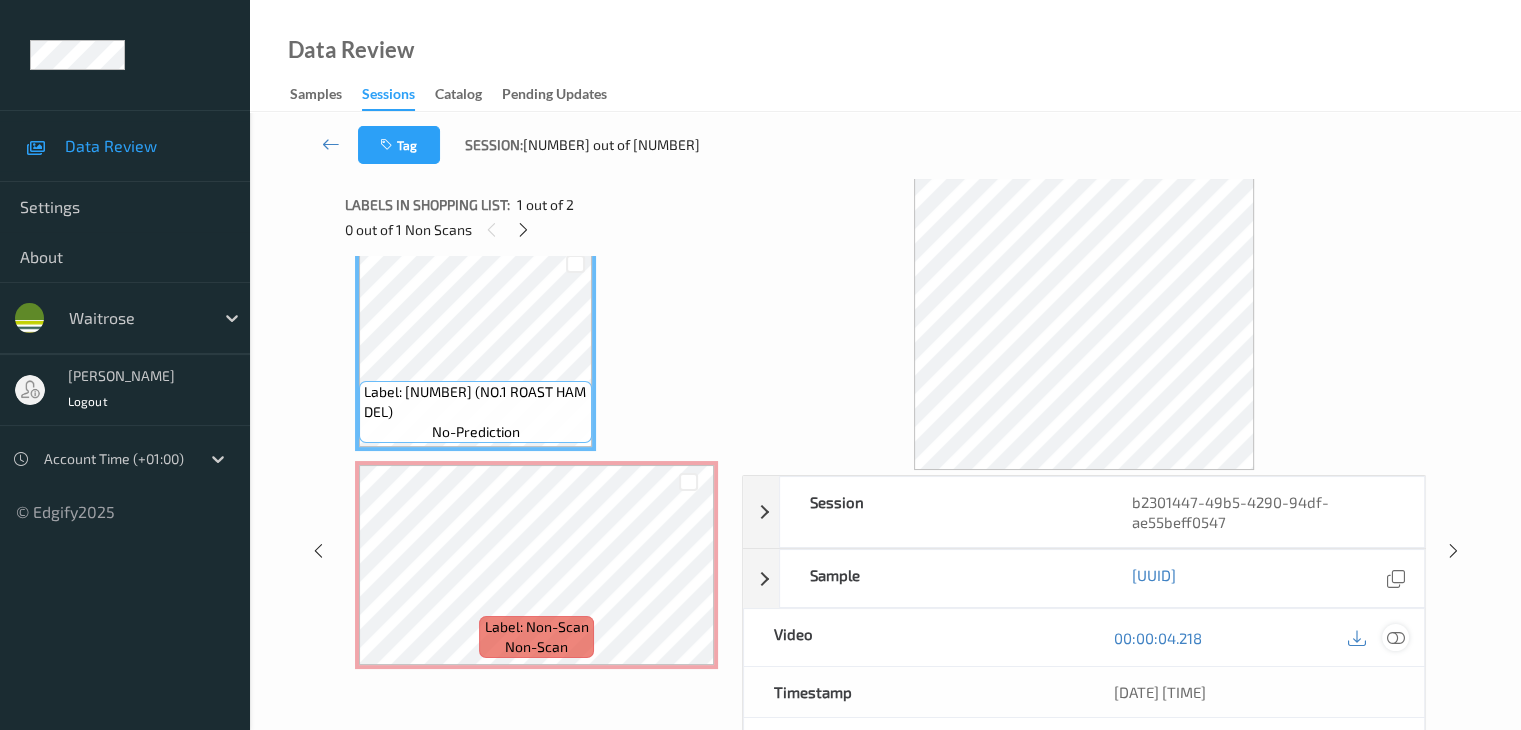 click at bounding box center [1395, 638] 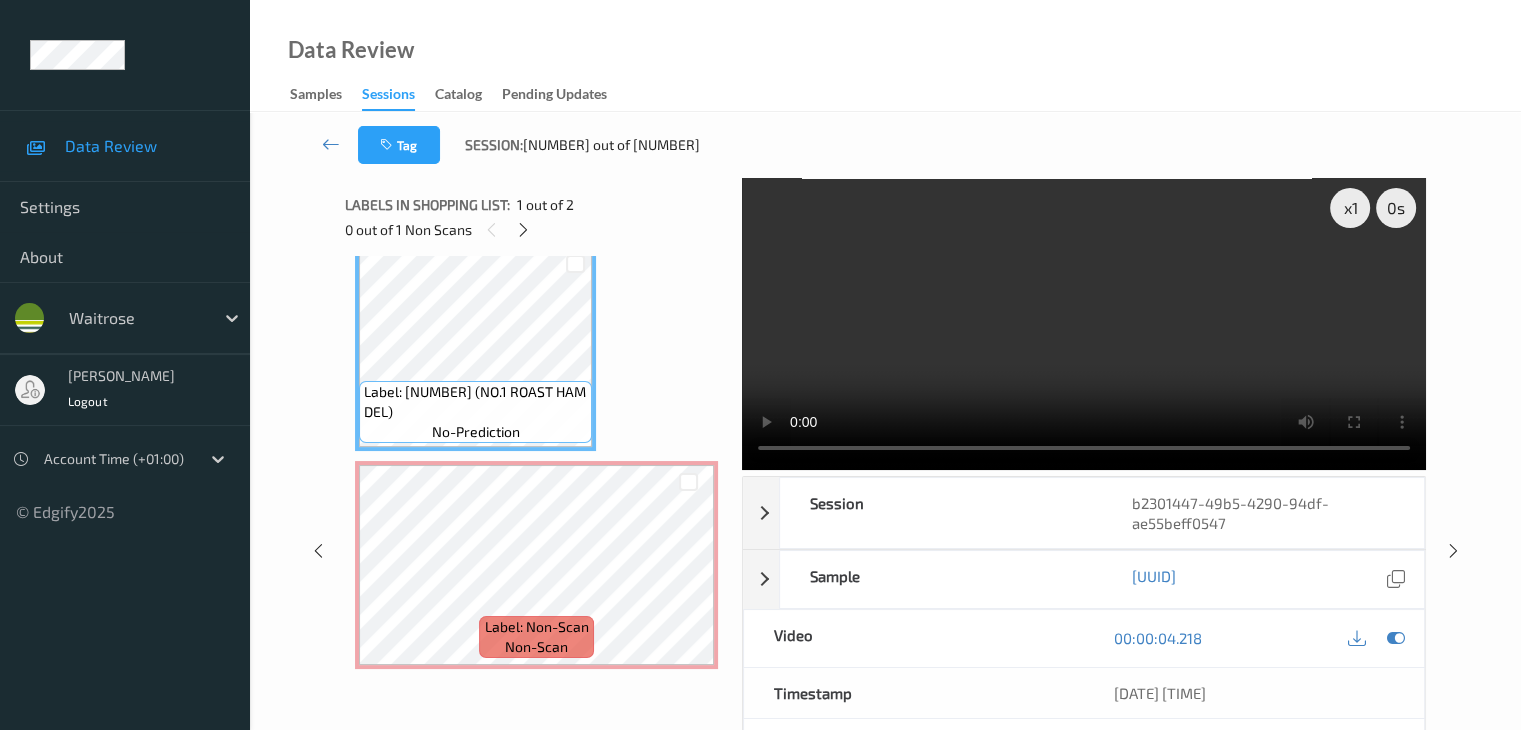 scroll, scrollTop: 0, scrollLeft: 0, axis: both 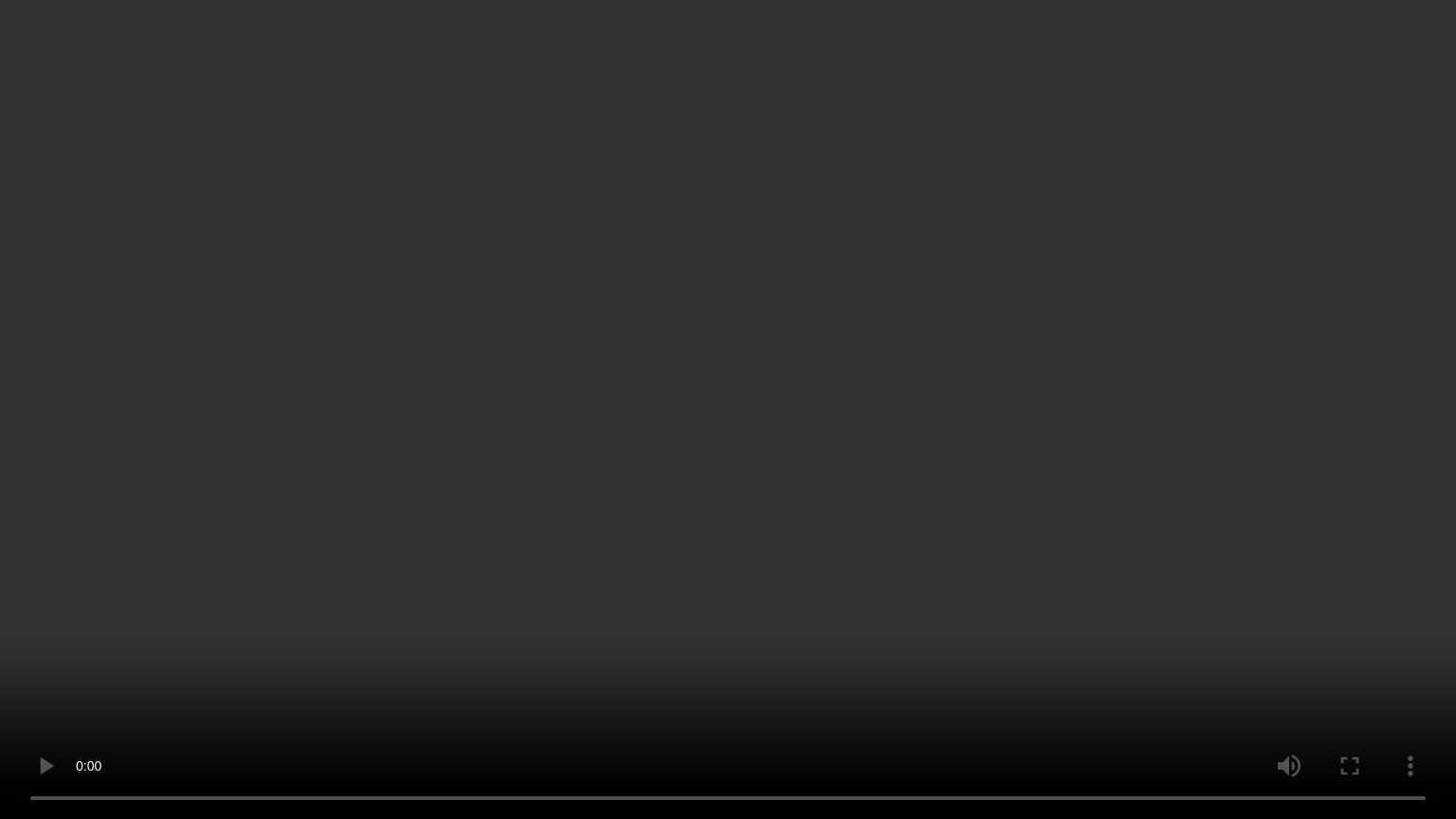 type 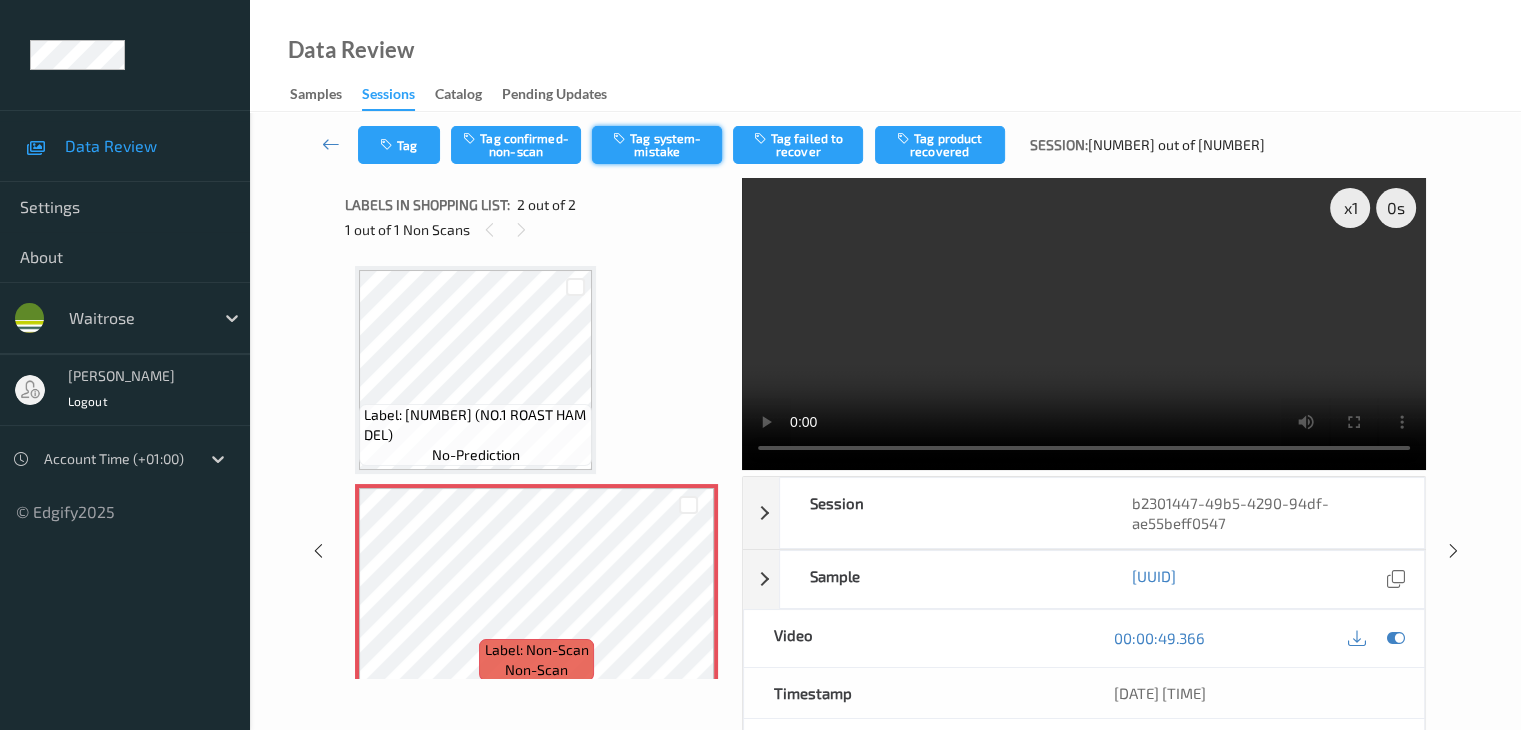 click on "Tag   system-mistake" at bounding box center [657, 145] 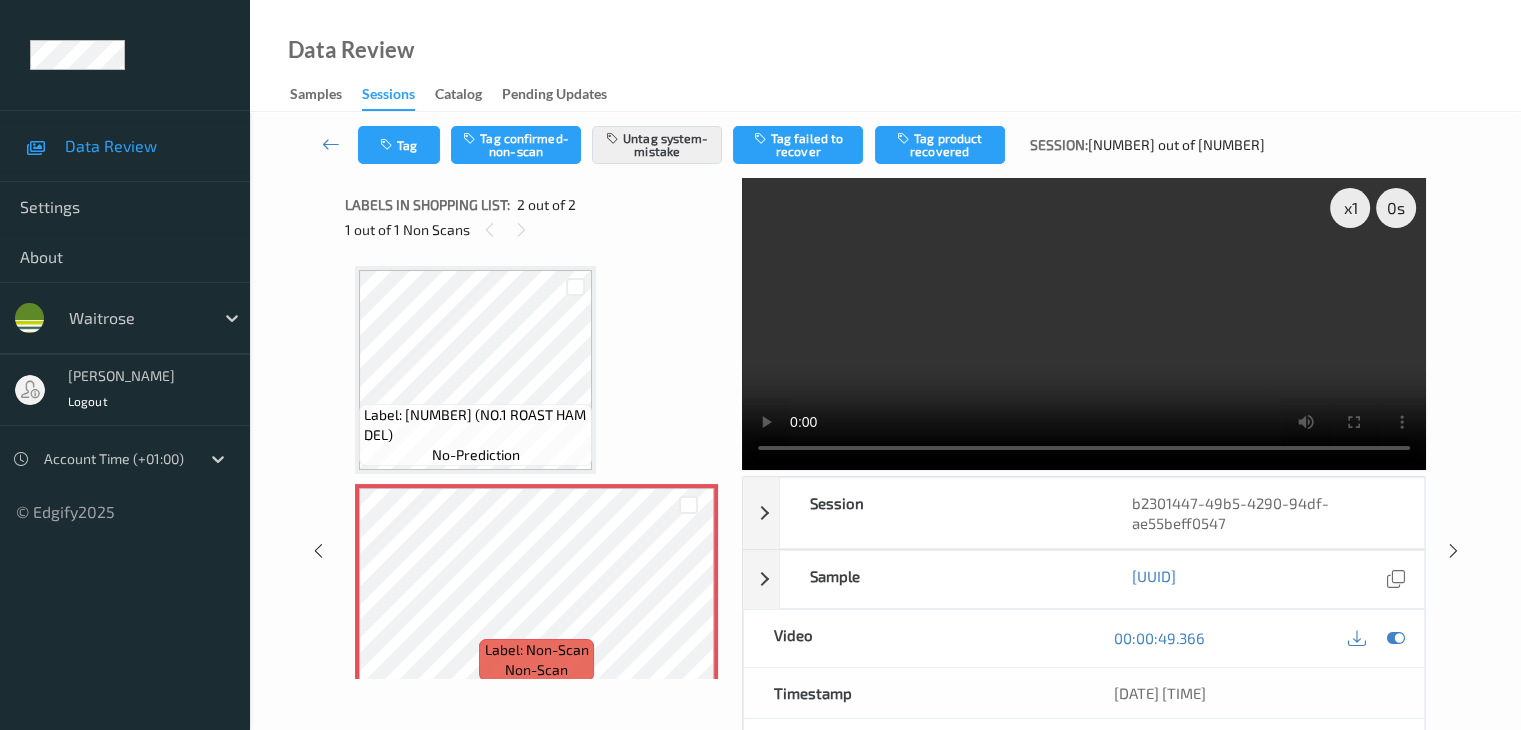 click on "Tag Tag   confirmed-non-scan Untag   system-mistake Tag   failed to recover Tag   product recovered Session: 49 out of 83" at bounding box center [885, 145] 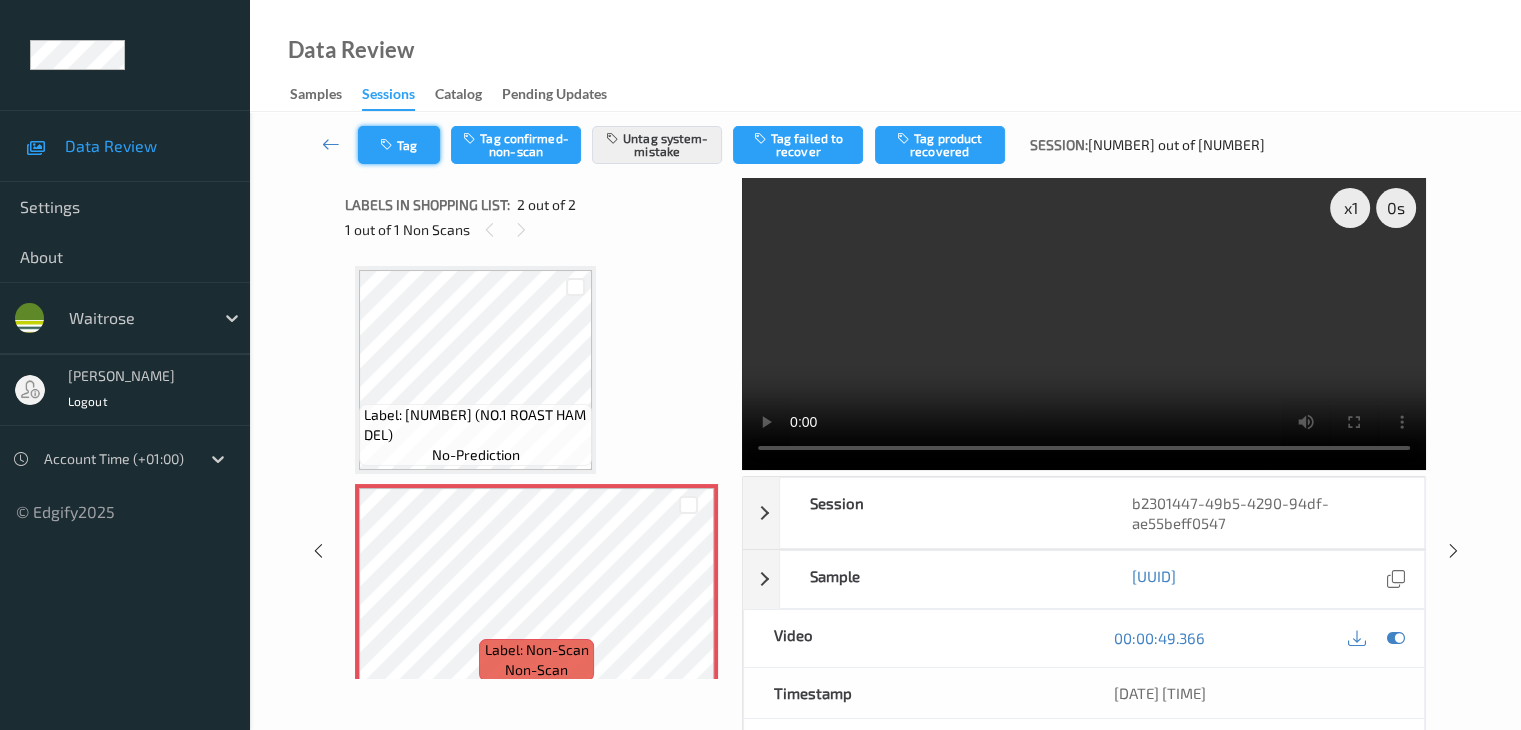 click on "Tag" at bounding box center [399, 145] 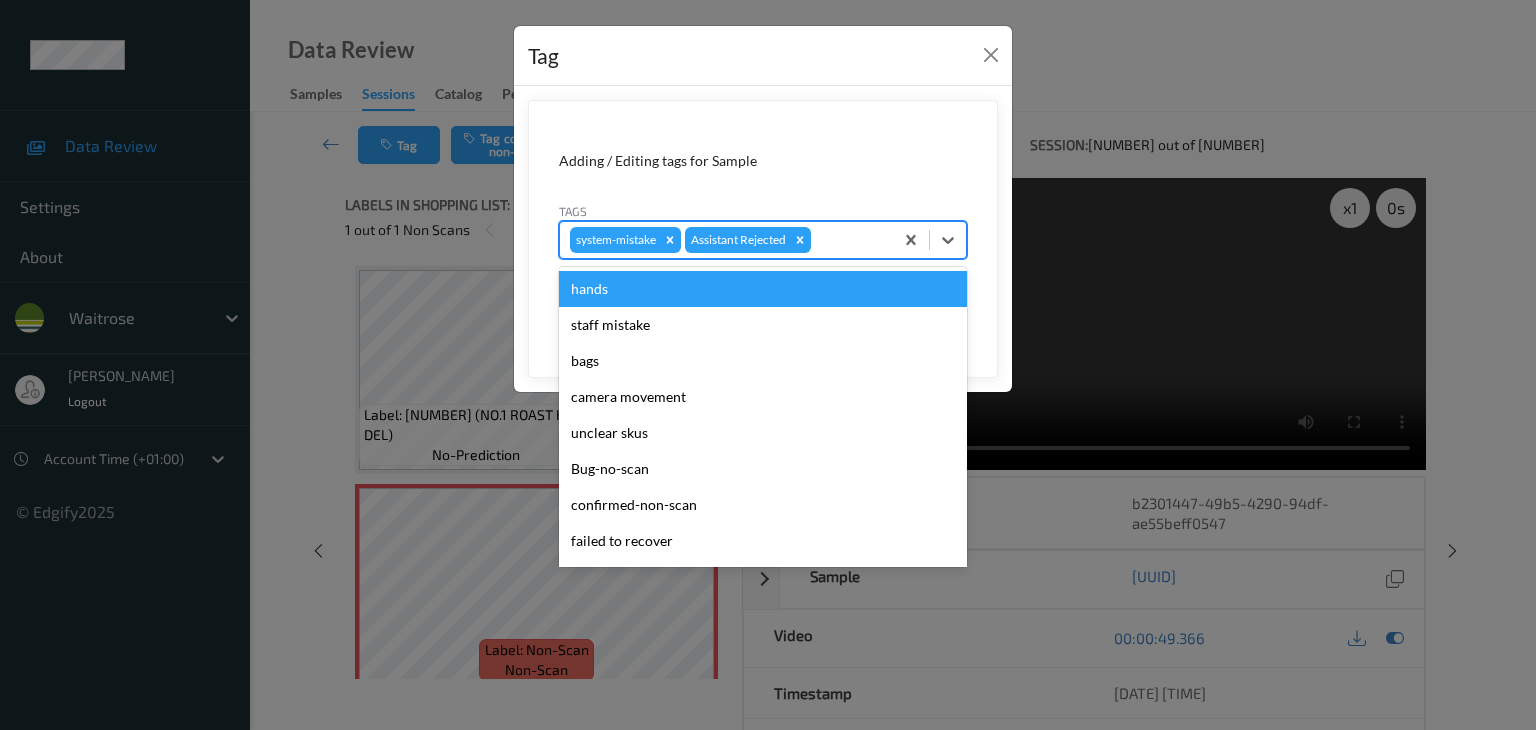 click at bounding box center (849, 240) 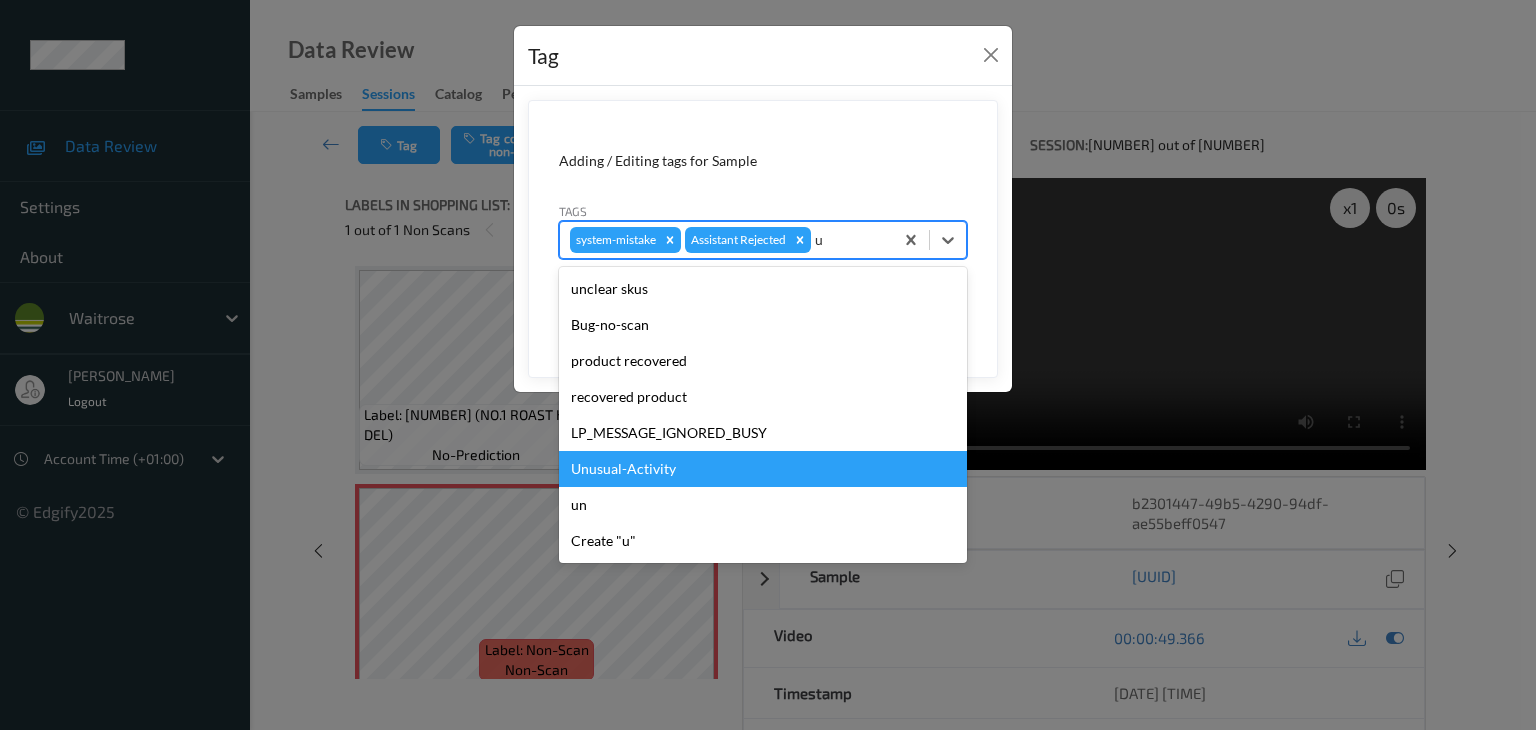 click on "Unusual-Activity" at bounding box center [763, 469] 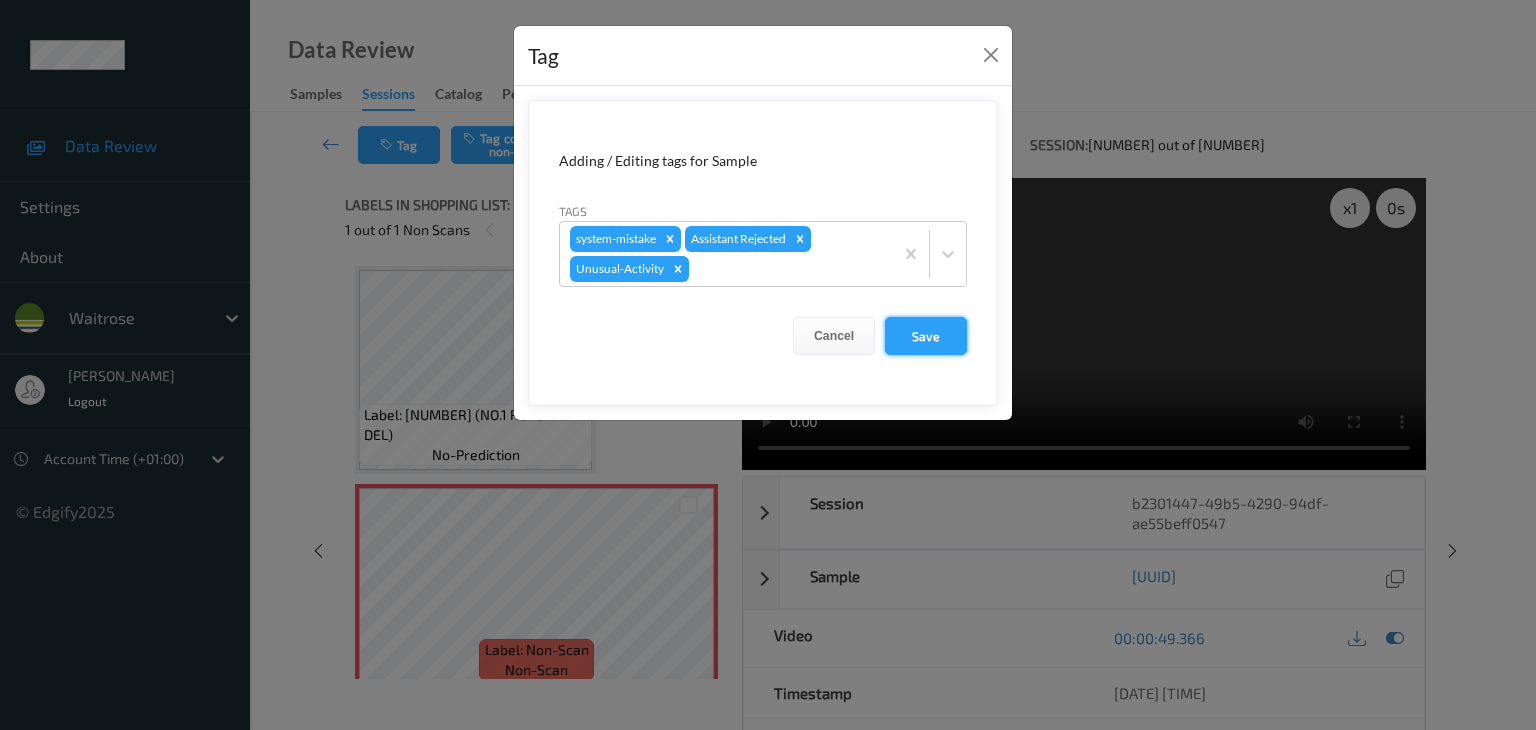 click on "Save" at bounding box center (926, 336) 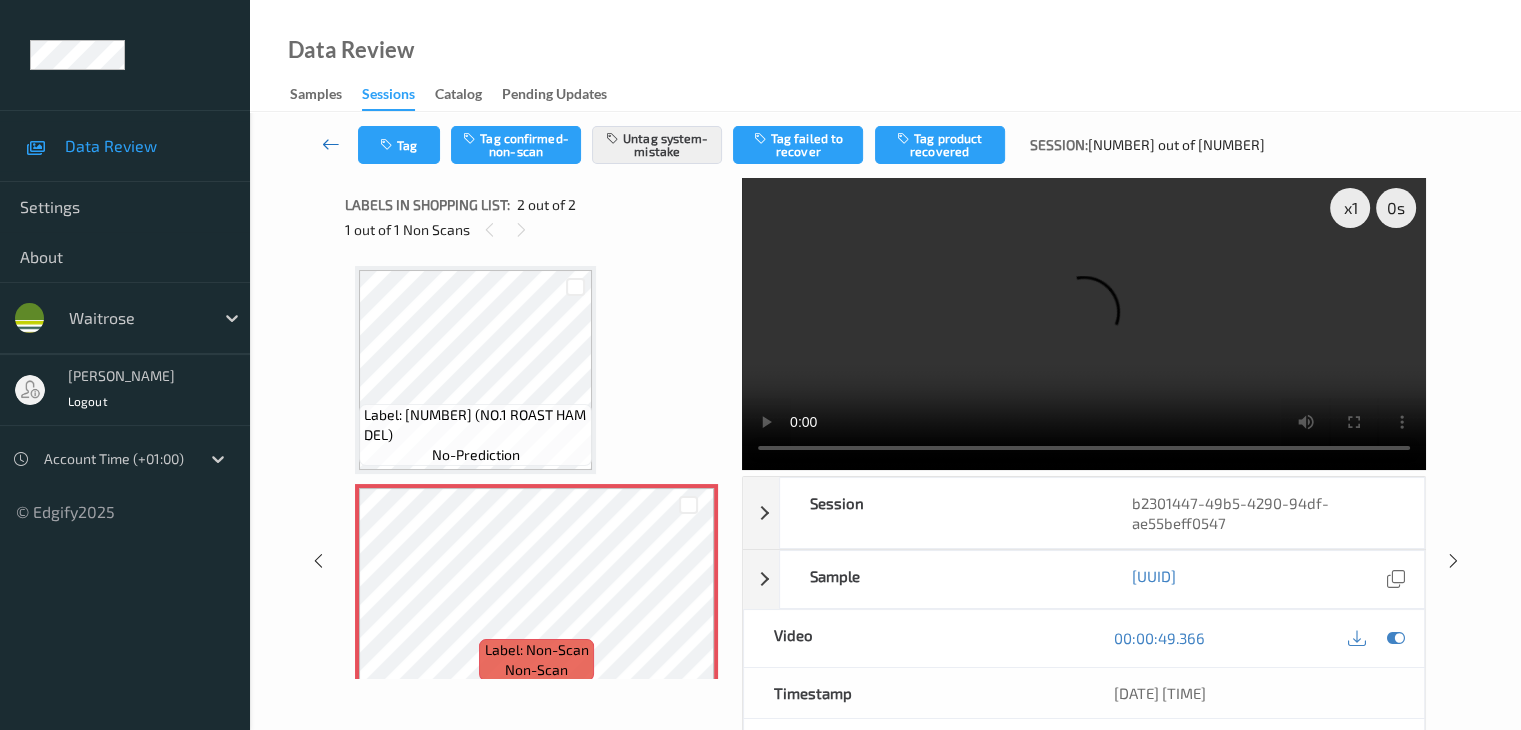 click at bounding box center [331, 144] 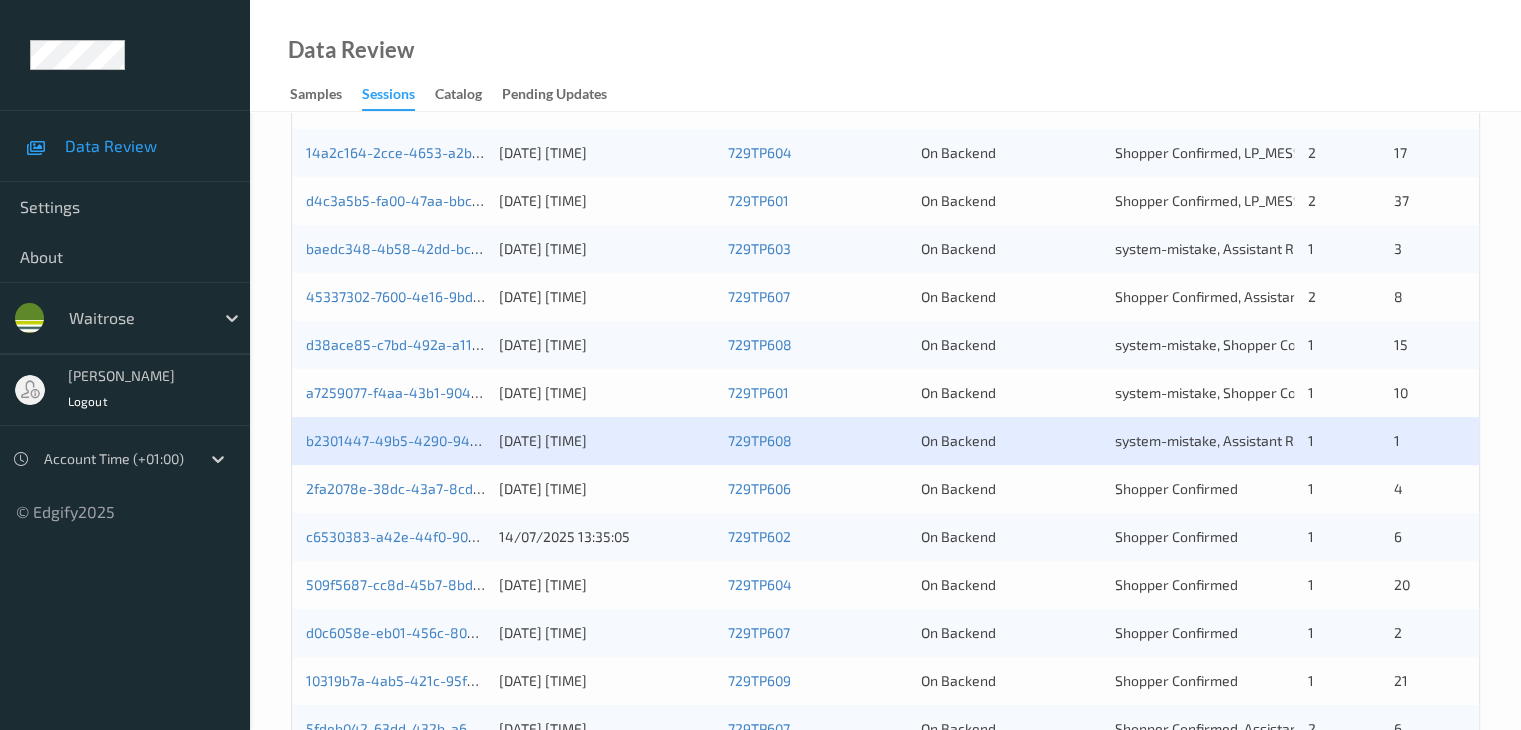 scroll, scrollTop: 800, scrollLeft: 0, axis: vertical 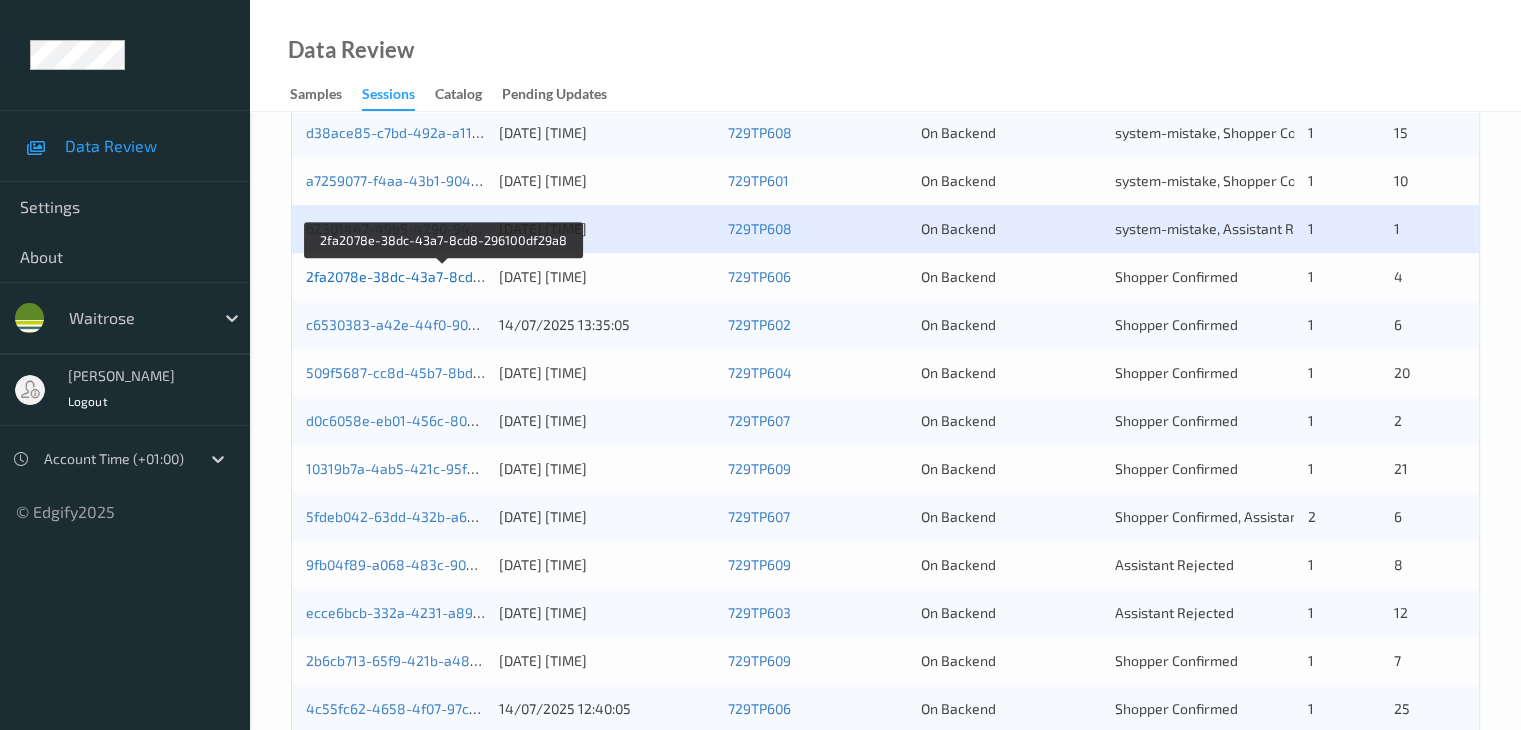 click on "2fa2078e-38dc-43a7-8cd8-296100df29a8" at bounding box center [443, 276] 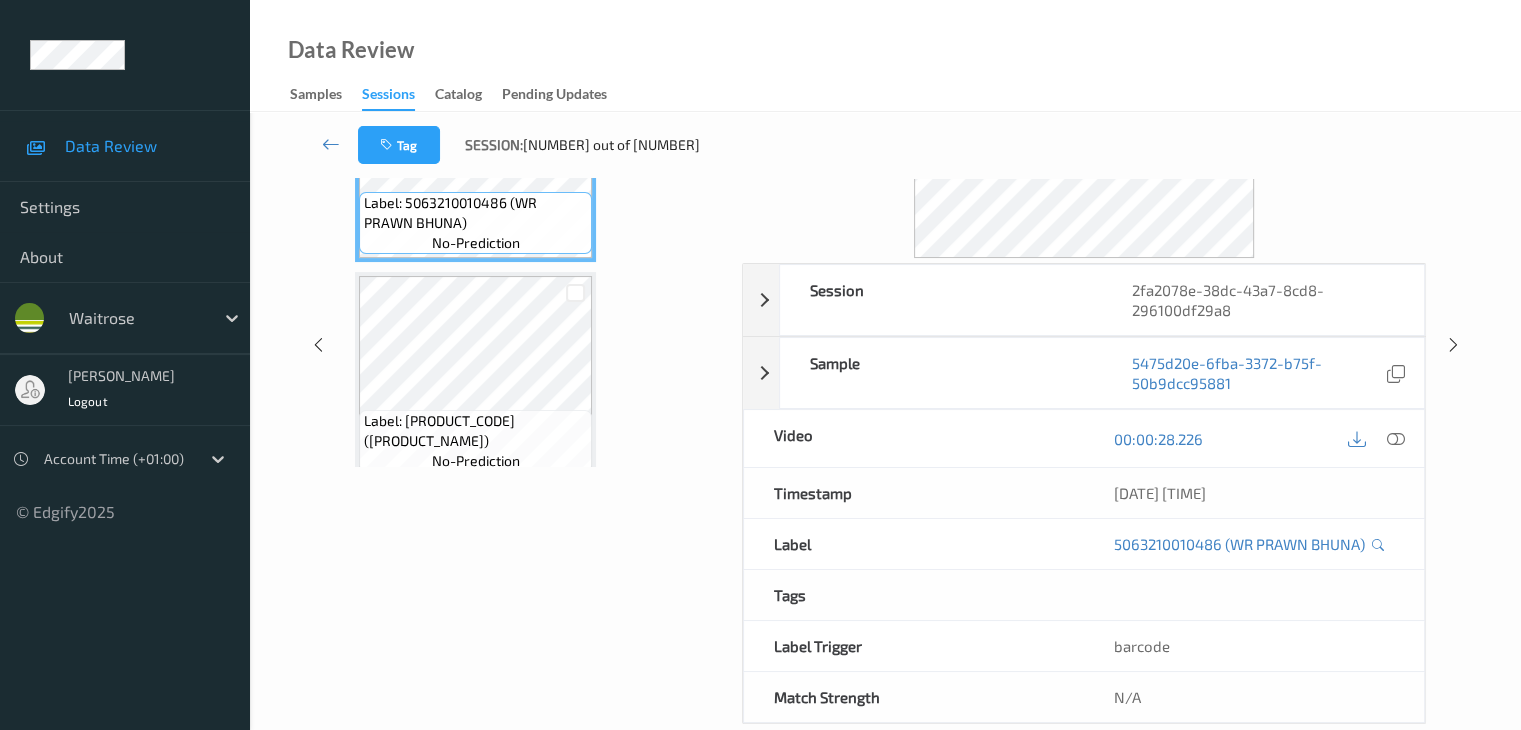 scroll, scrollTop: 0, scrollLeft: 0, axis: both 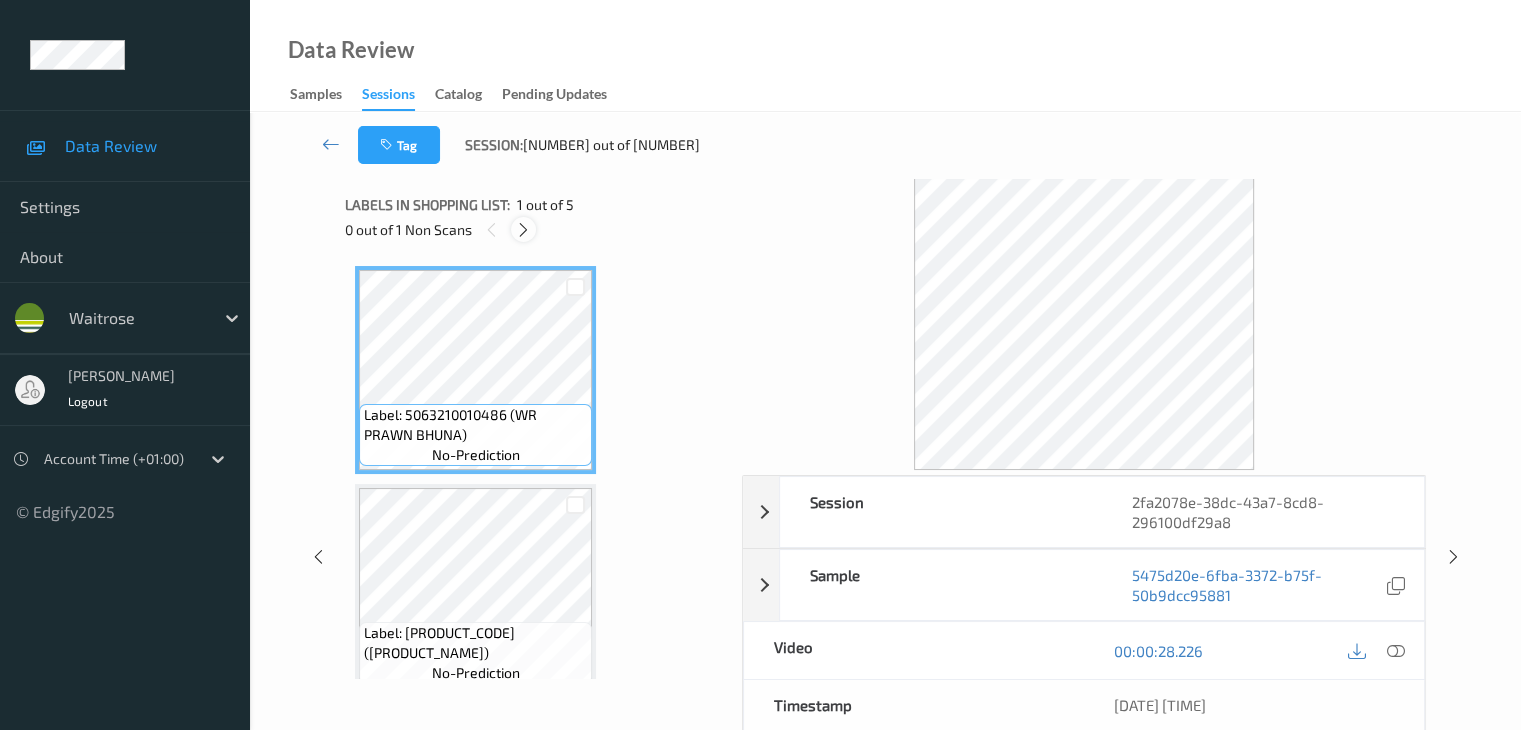 click at bounding box center [523, 230] 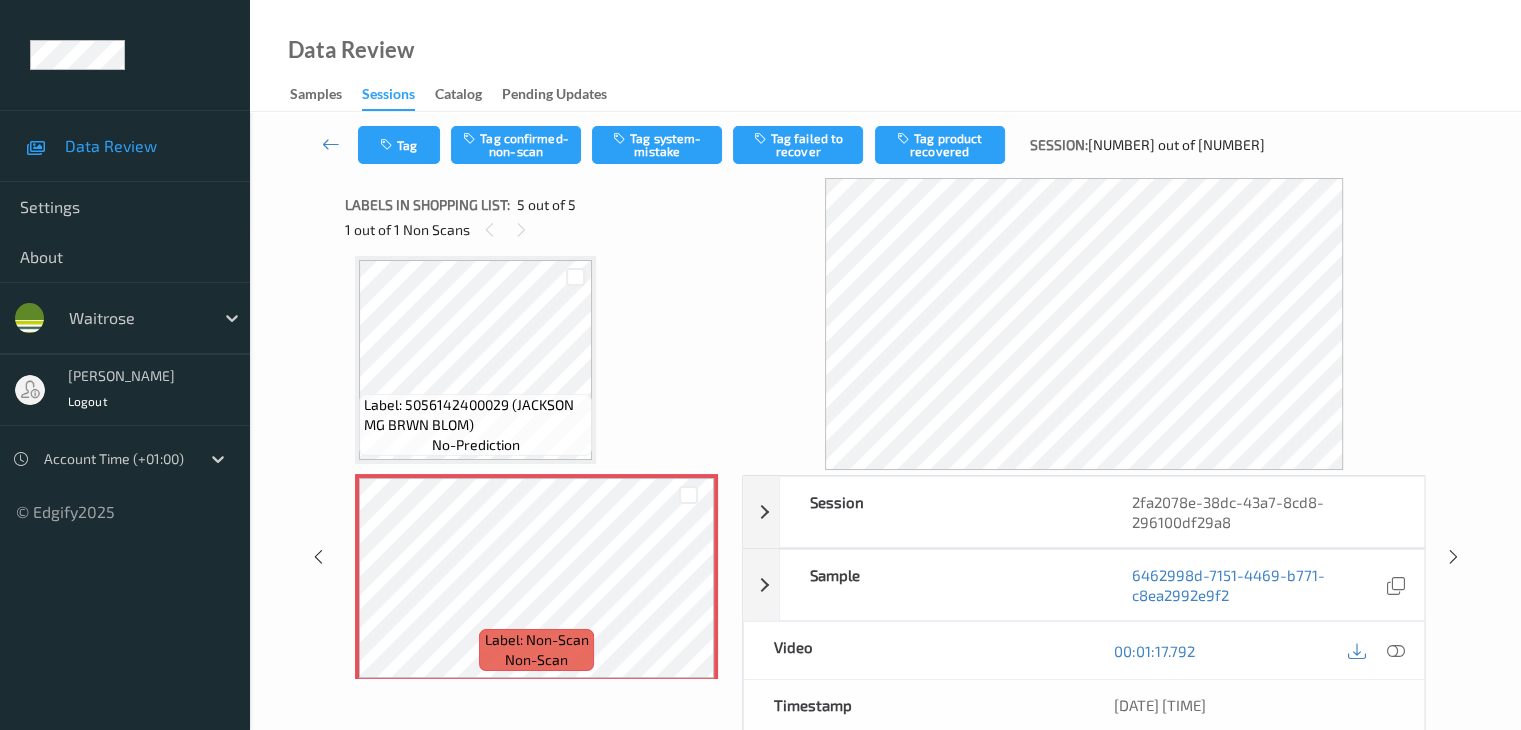 scroll, scrollTop: 677, scrollLeft: 0, axis: vertical 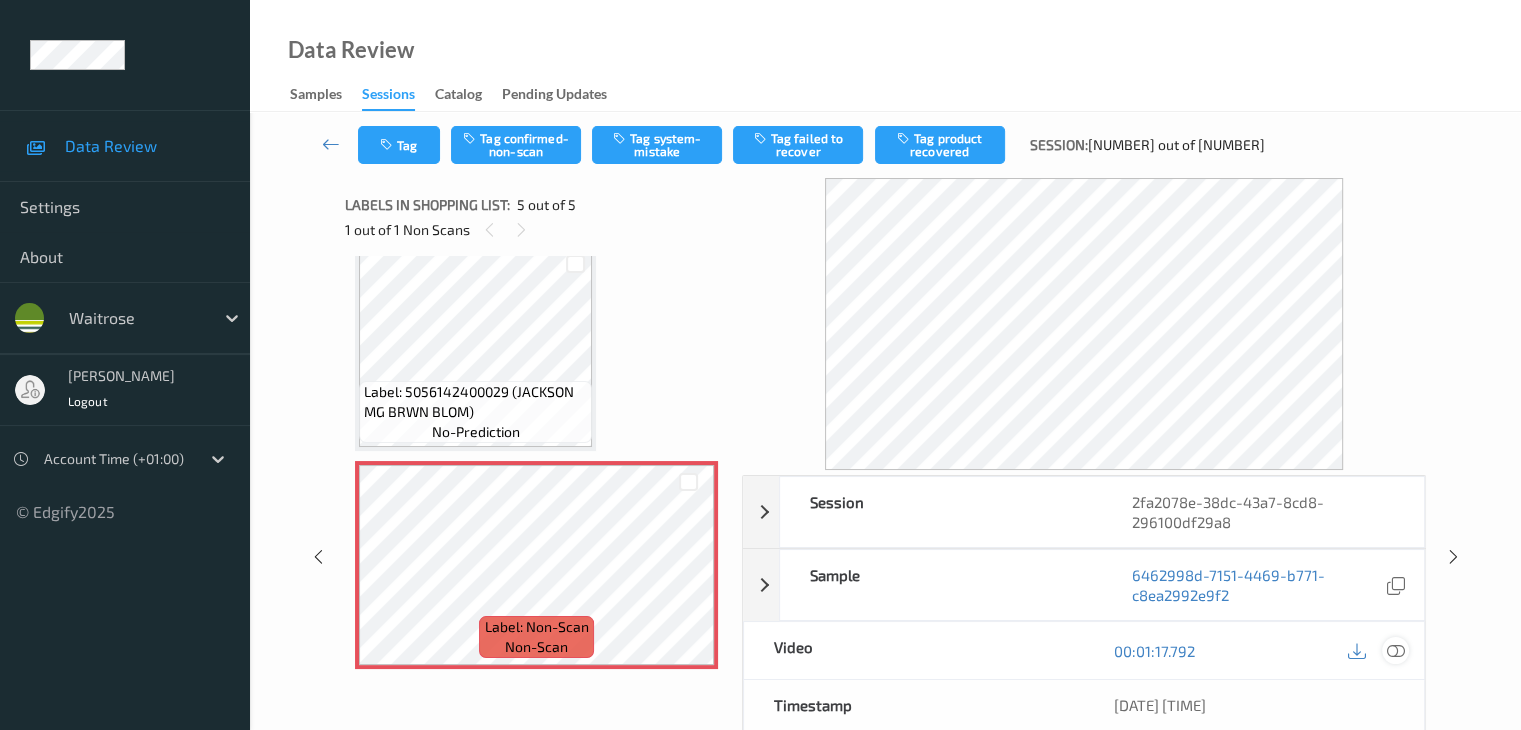 click at bounding box center [1395, 651] 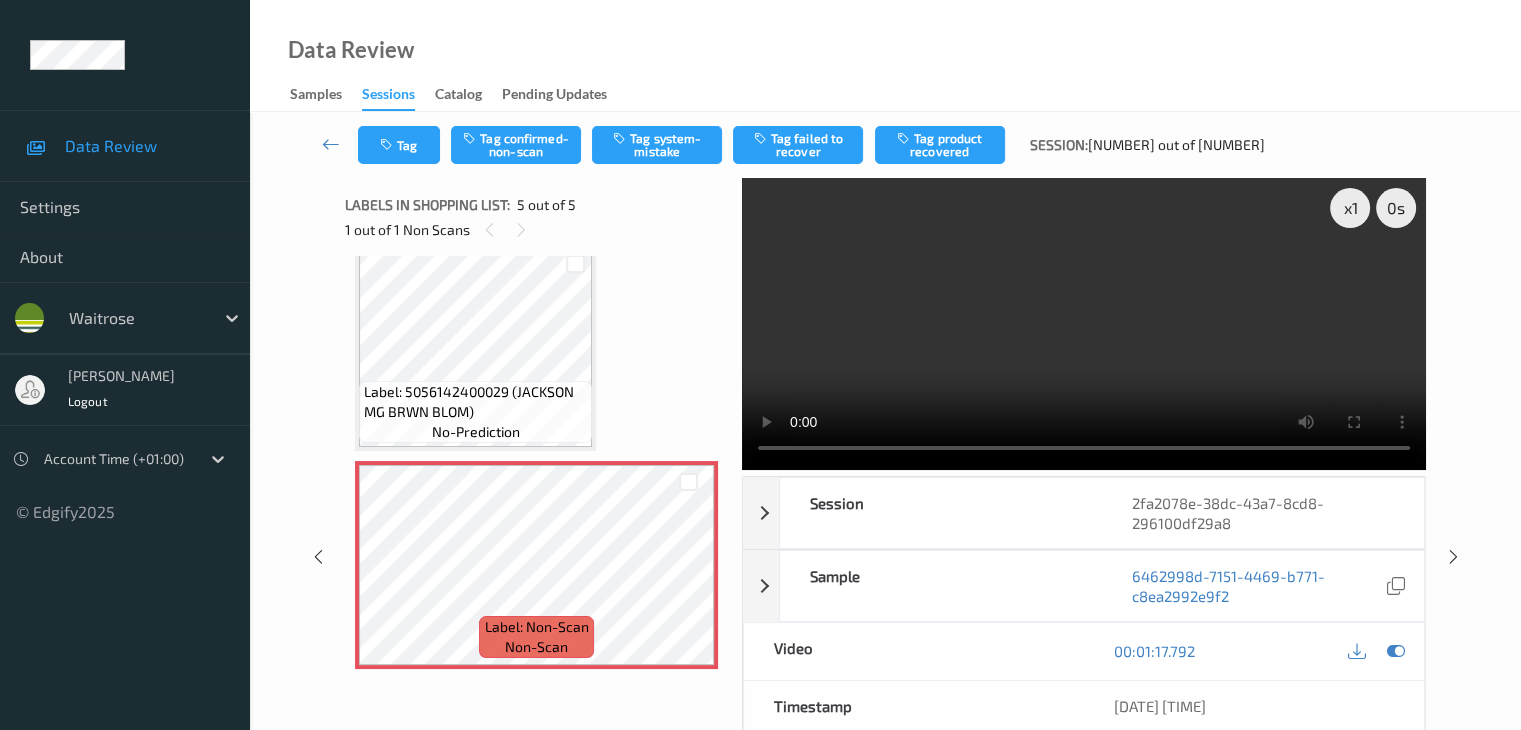 click on "Label: 5056142400029 (JACKSON MG BRWN BLOM) no-prediction" at bounding box center (475, 412) 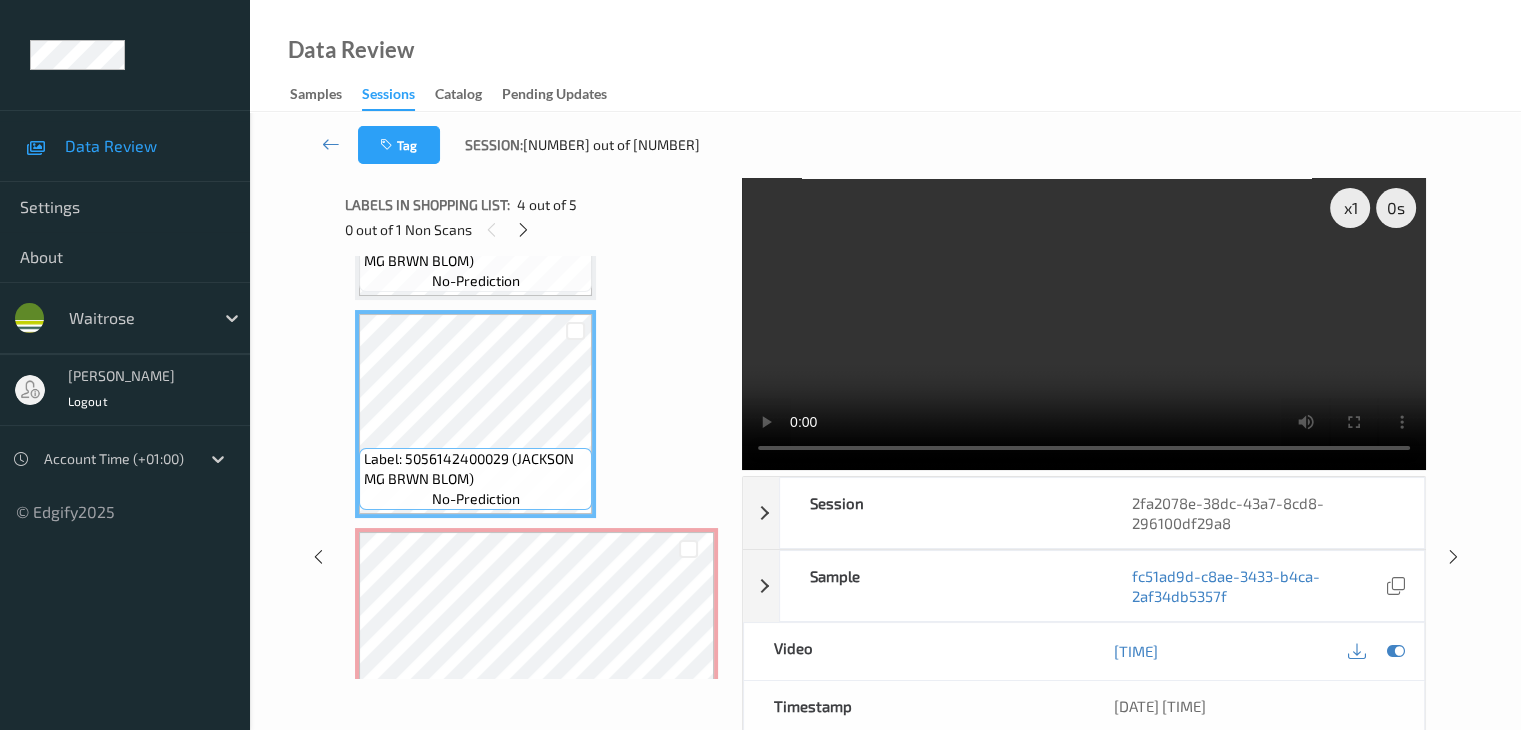 scroll, scrollTop: 677, scrollLeft: 0, axis: vertical 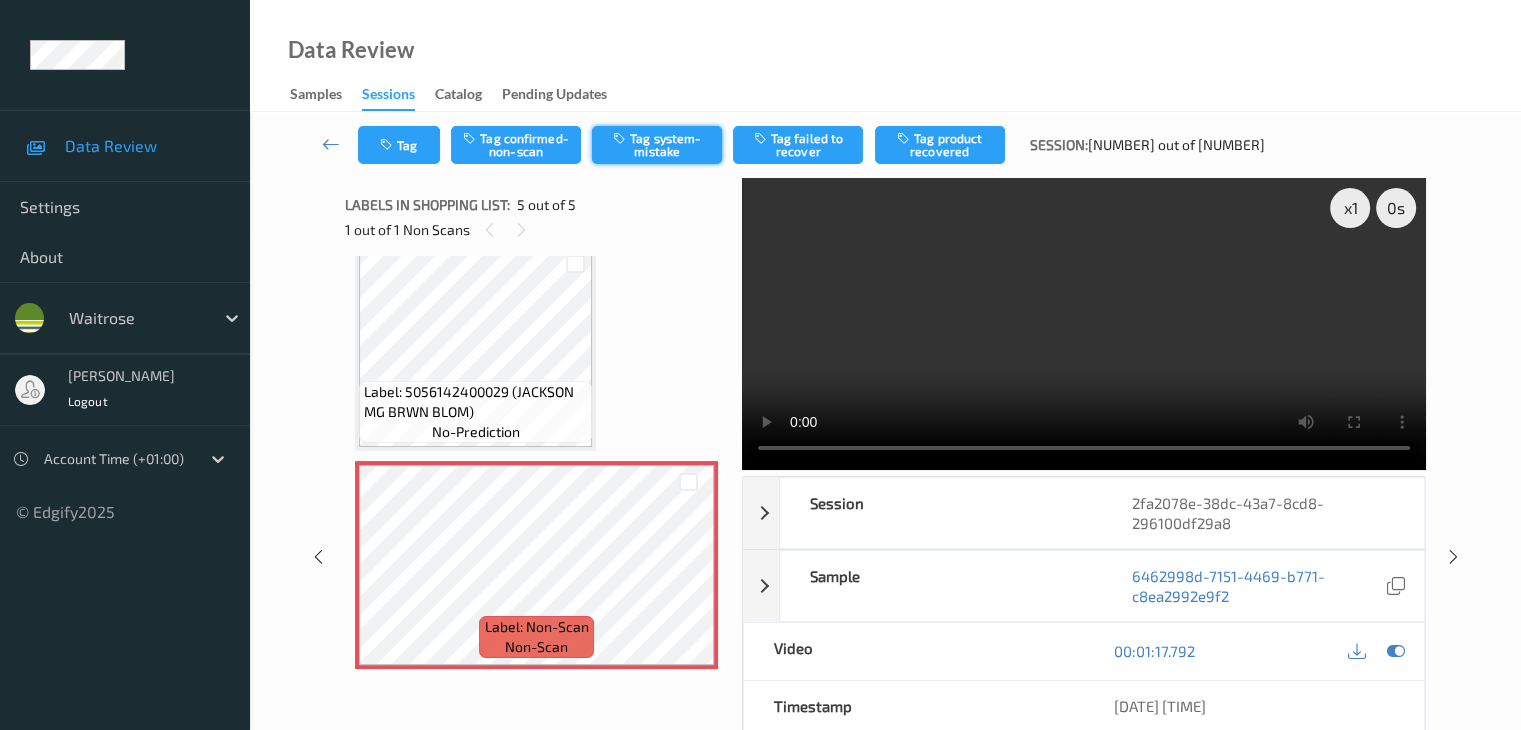 click on "Tag   system-mistake" at bounding box center (657, 145) 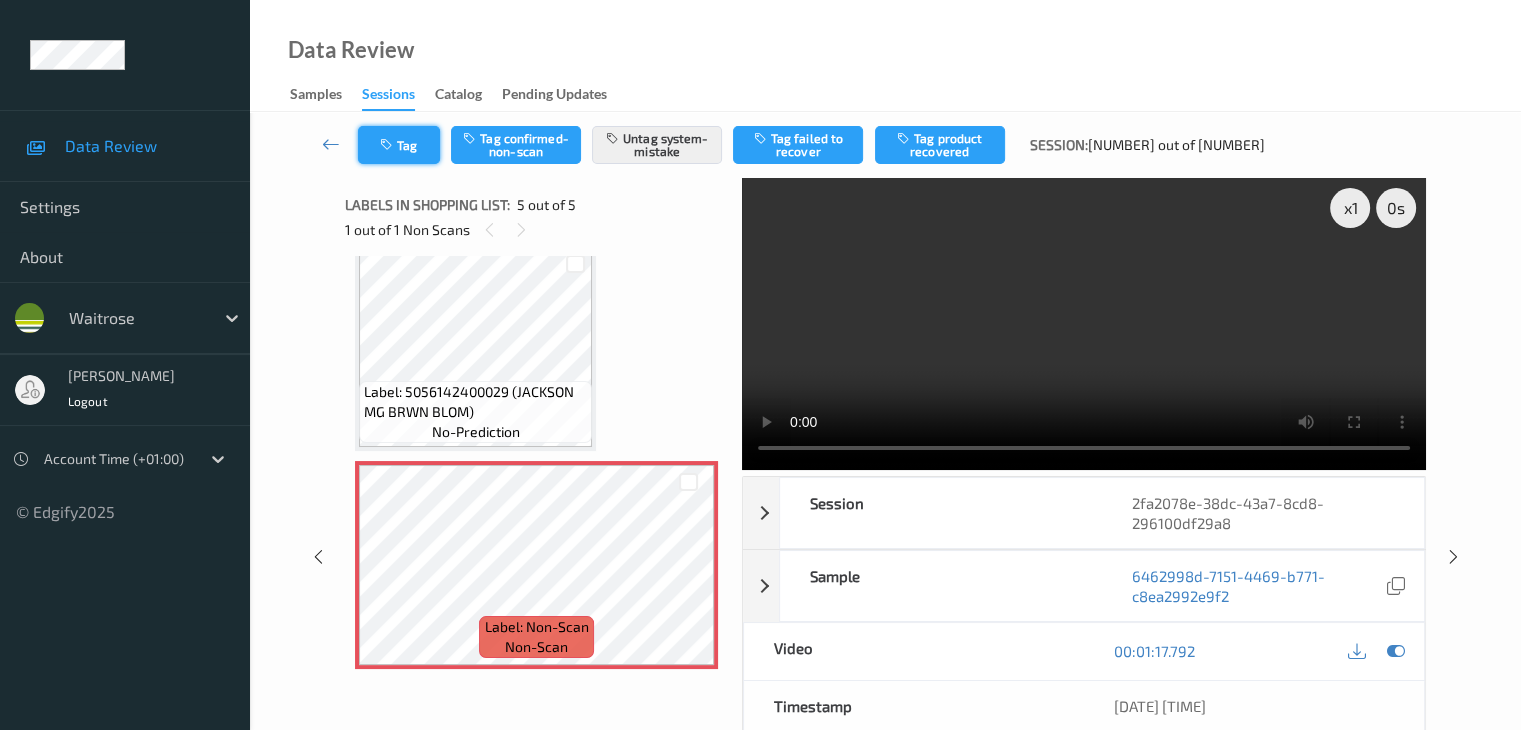 click on "Tag" at bounding box center (399, 145) 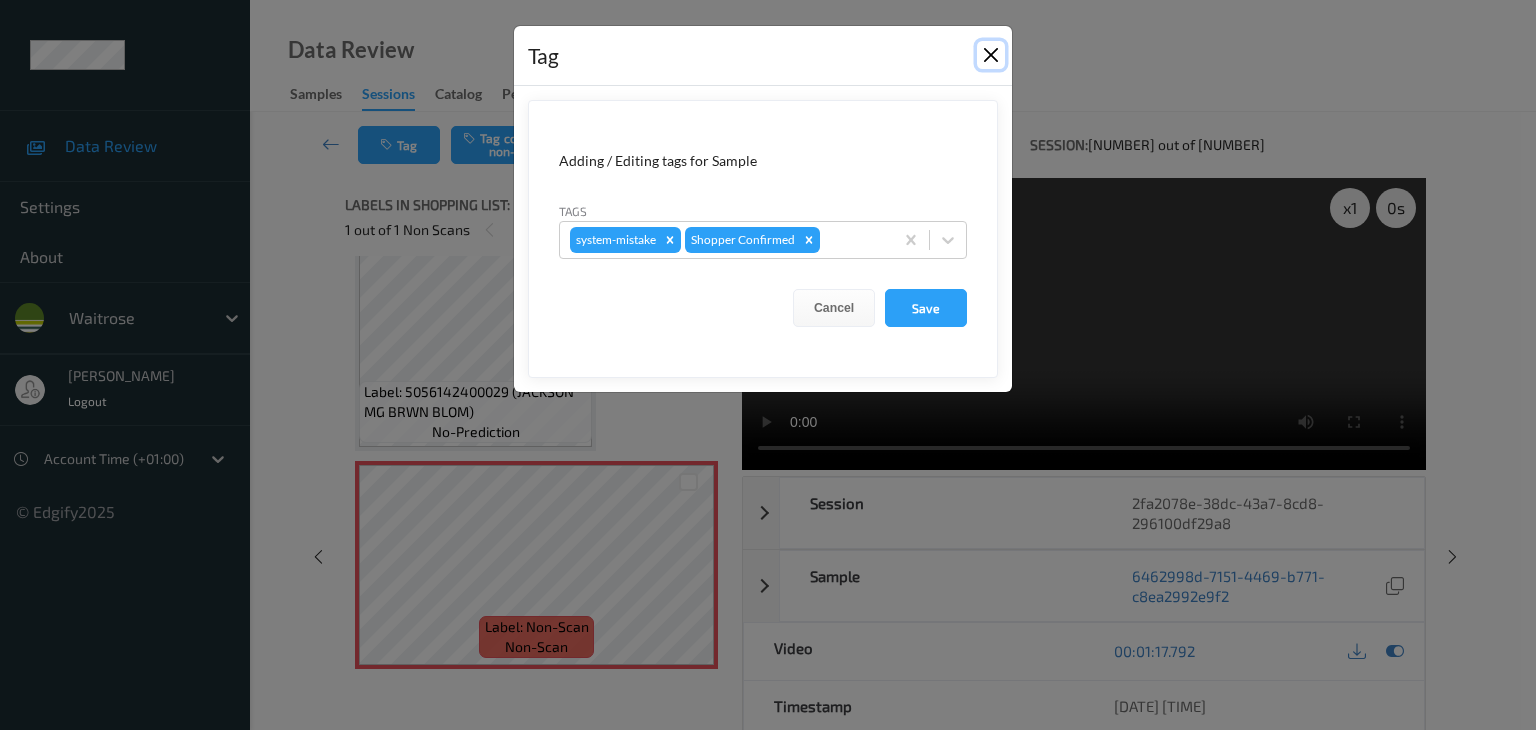 click at bounding box center [991, 55] 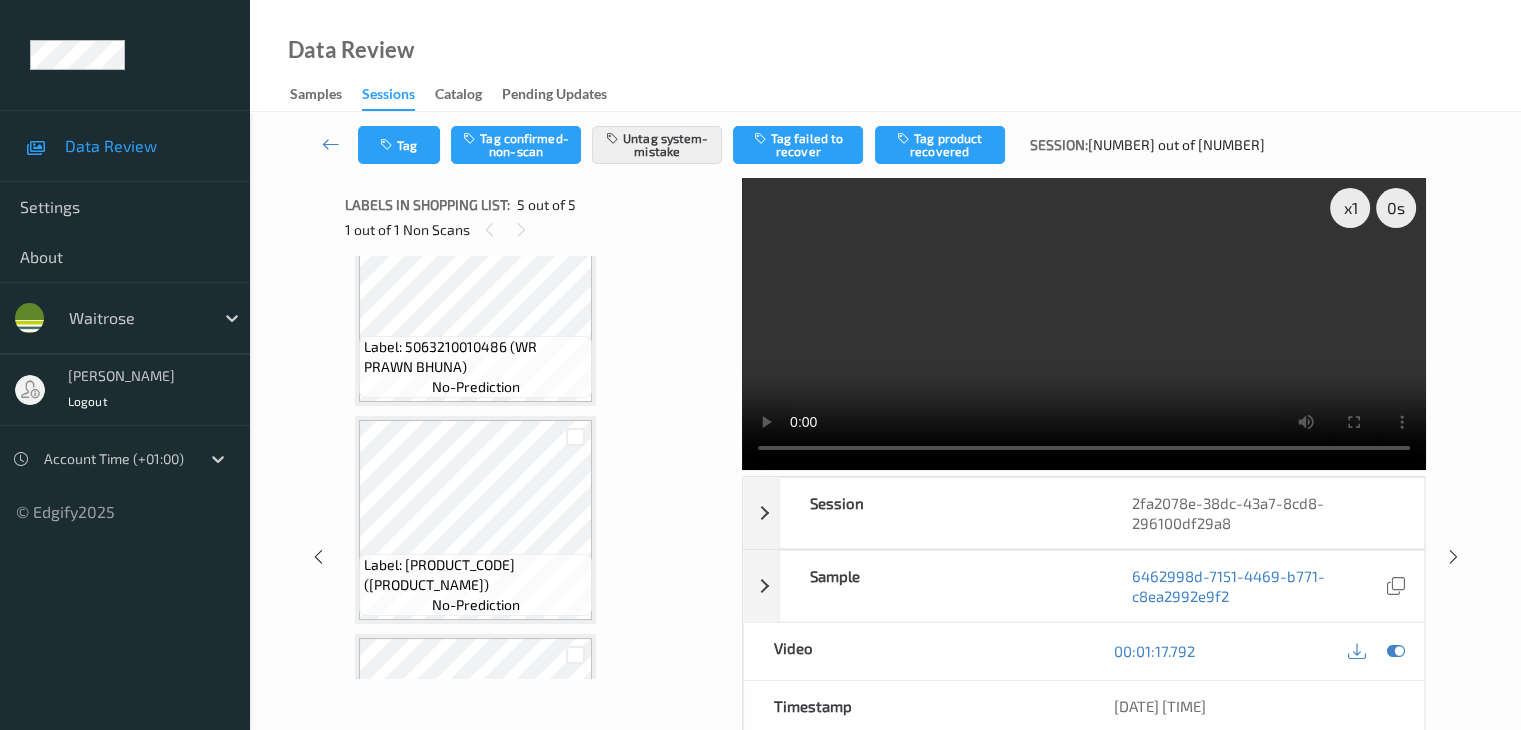 scroll, scrollTop: 0, scrollLeft: 0, axis: both 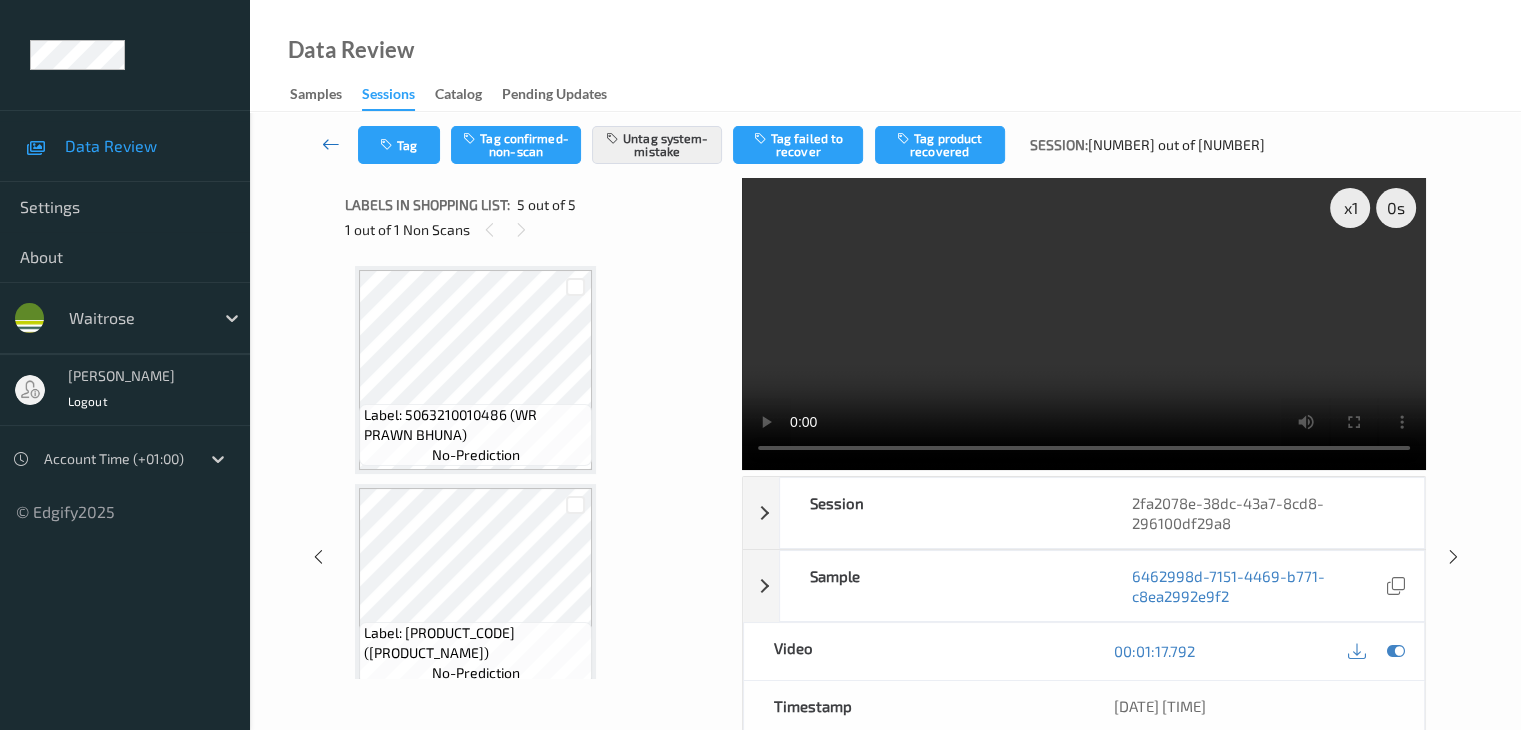 click at bounding box center (331, 144) 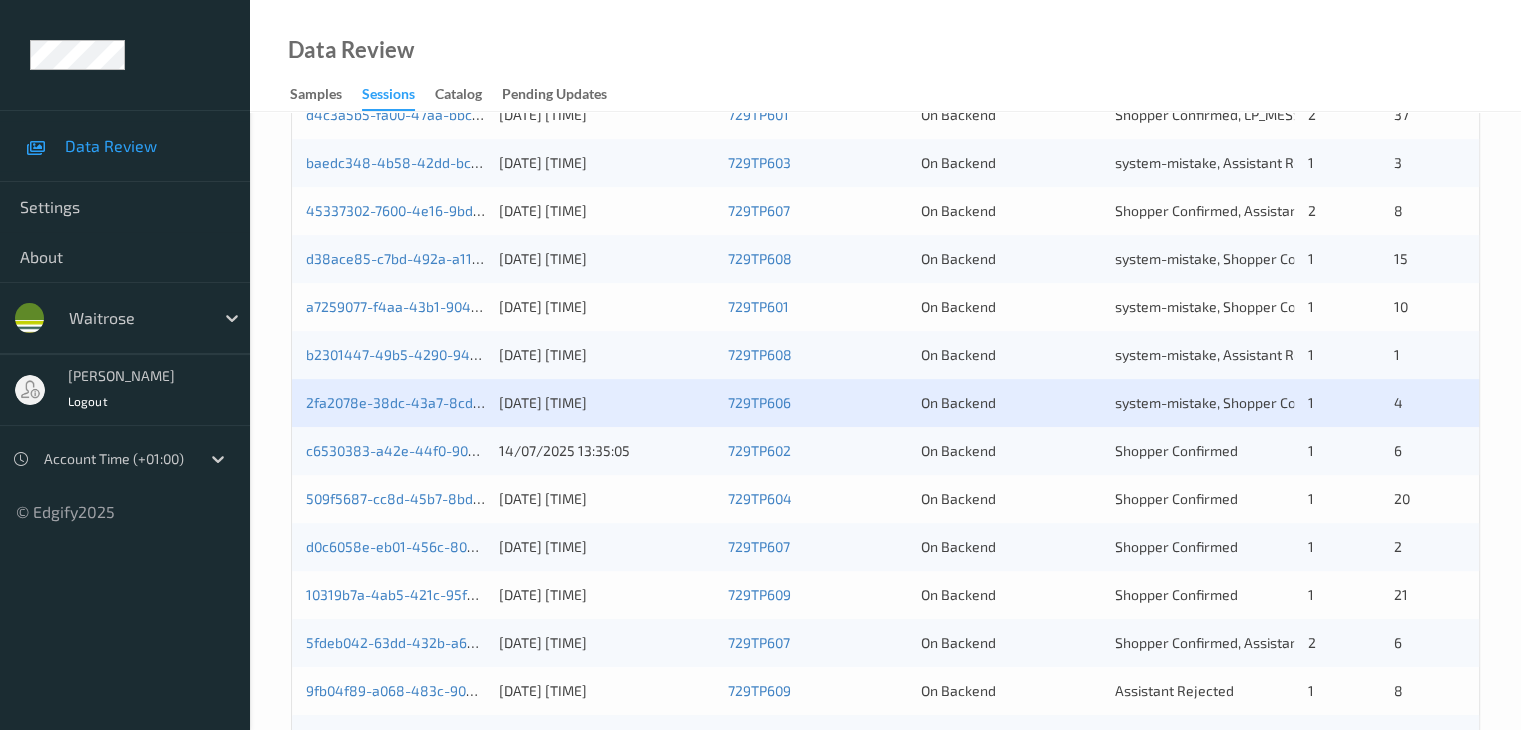 scroll, scrollTop: 700, scrollLeft: 0, axis: vertical 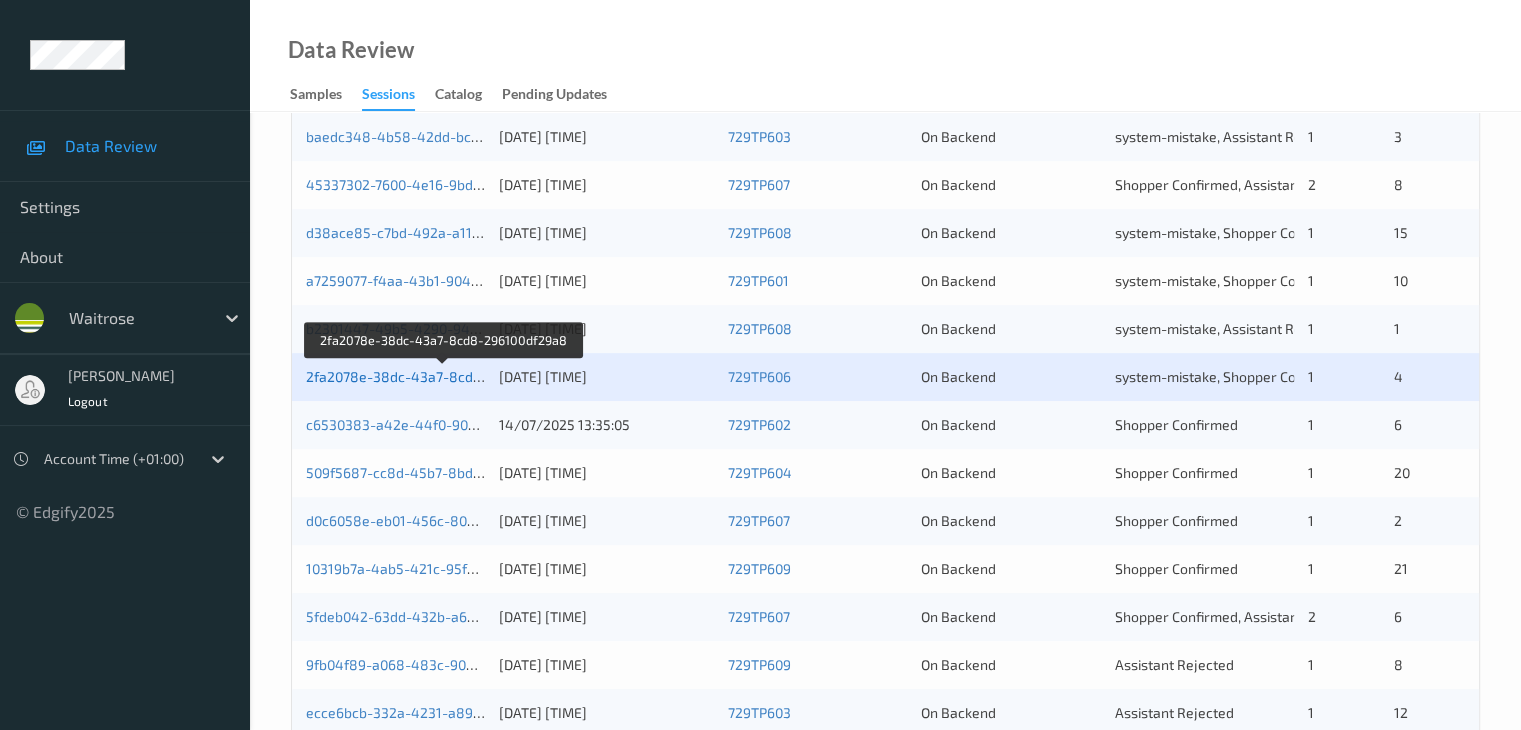 click on "2fa2078e-38dc-43a7-8cd8-296100df29a8" at bounding box center [443, 376] 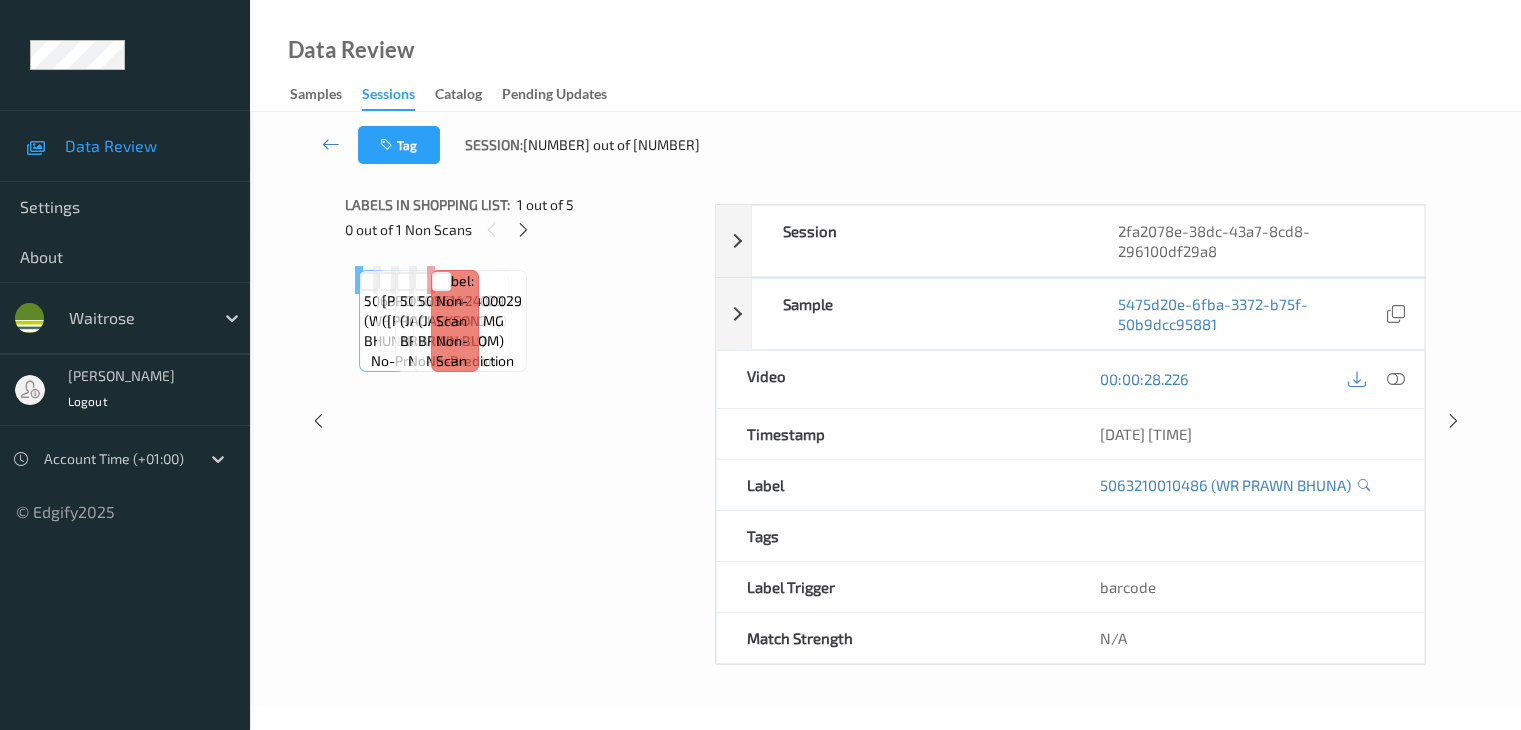 scroll, scrollTop: 244, scrollLeft: 0, axis: vertical 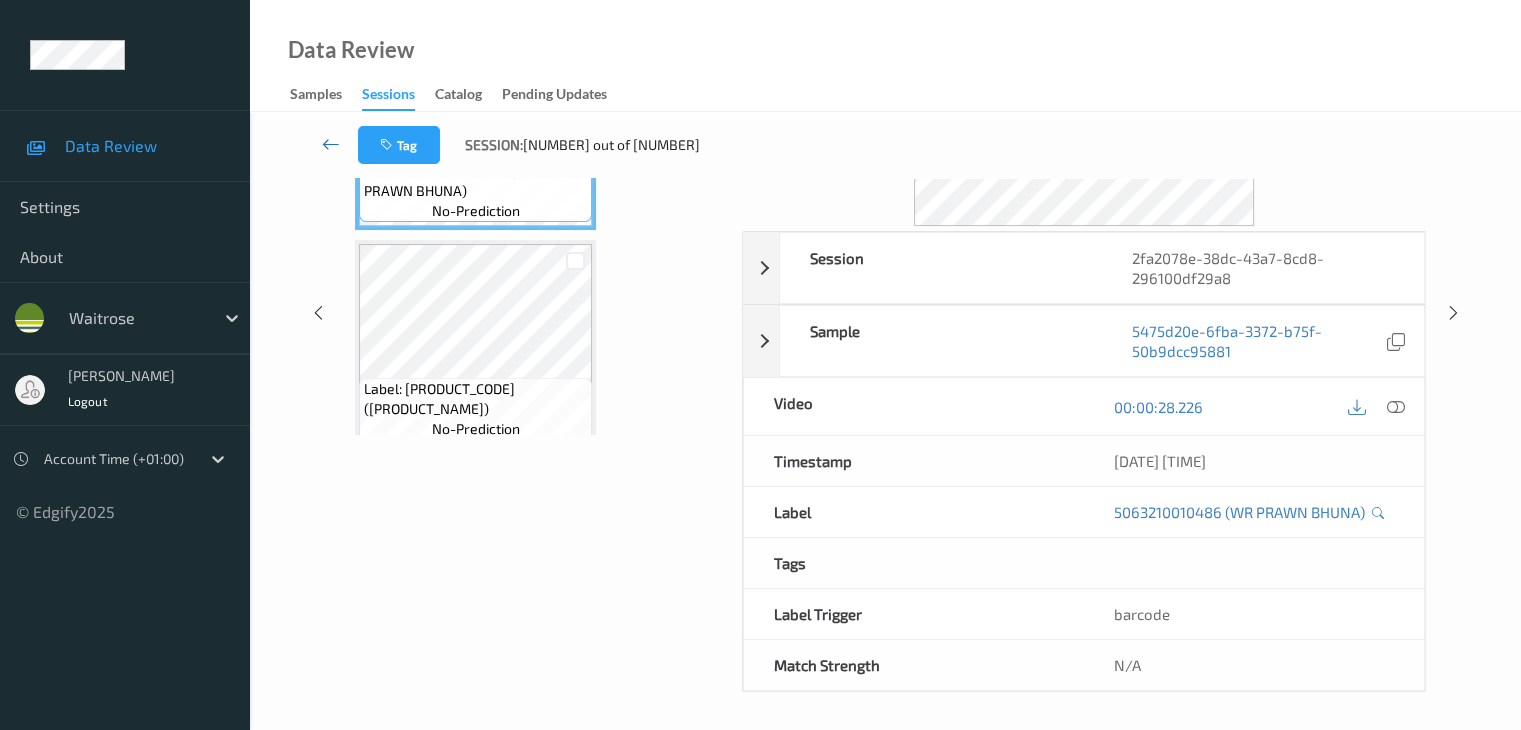 click at bounding box center (331, 144) 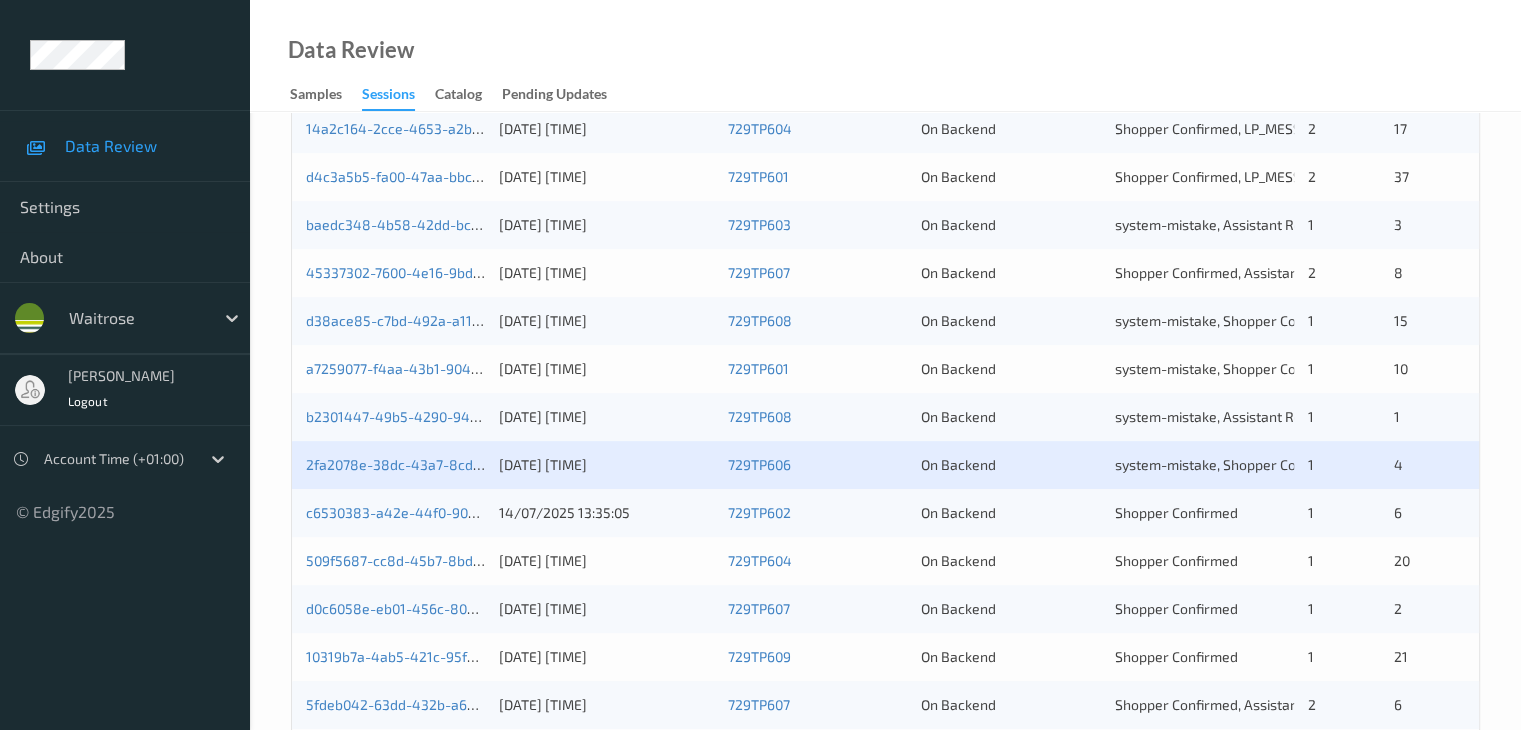 scroll, scrollTop: 700, scrollLeft: 0, axis: vertical 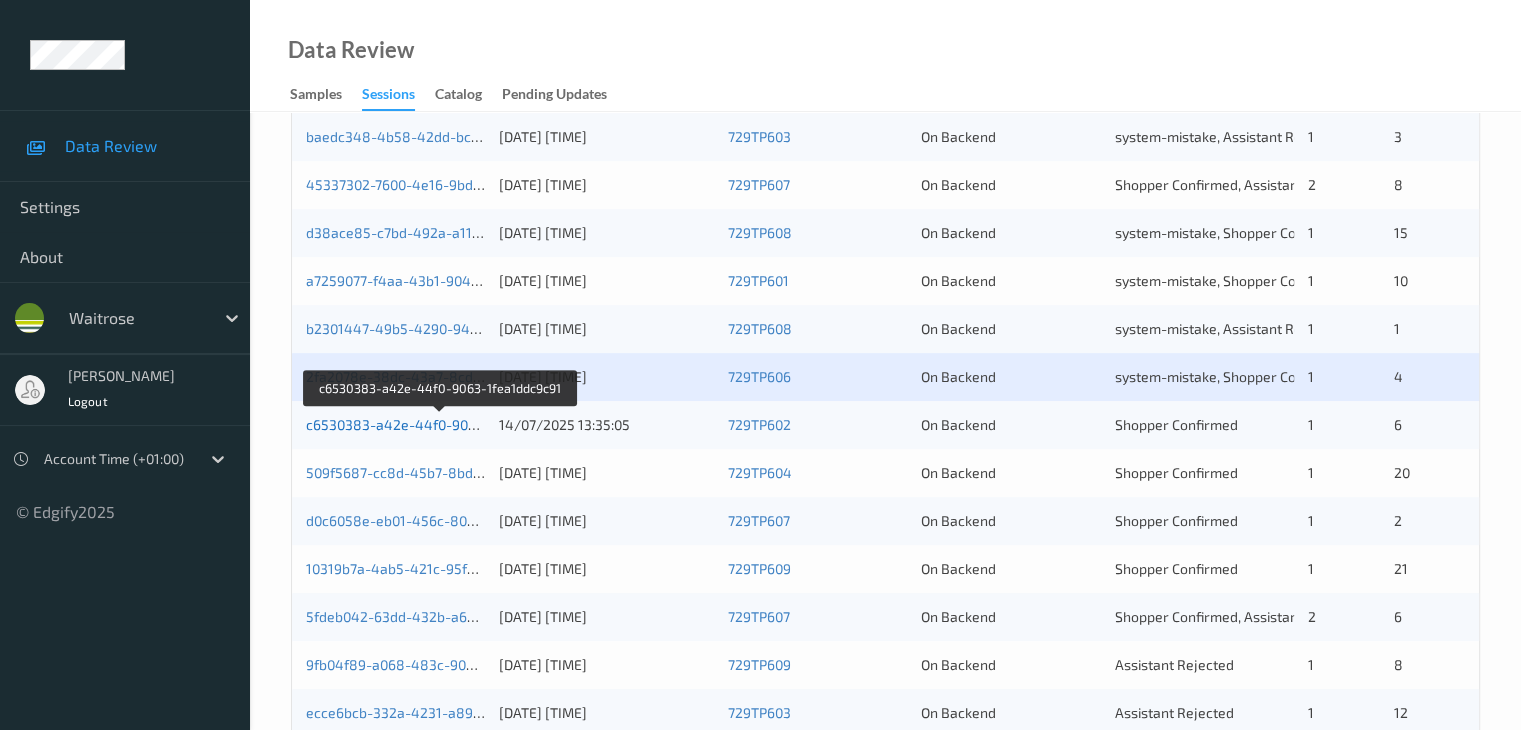 click on "c6530383-a42e-44f0-9063-1fea1ddc9c91" at bounding box center [440, 424] 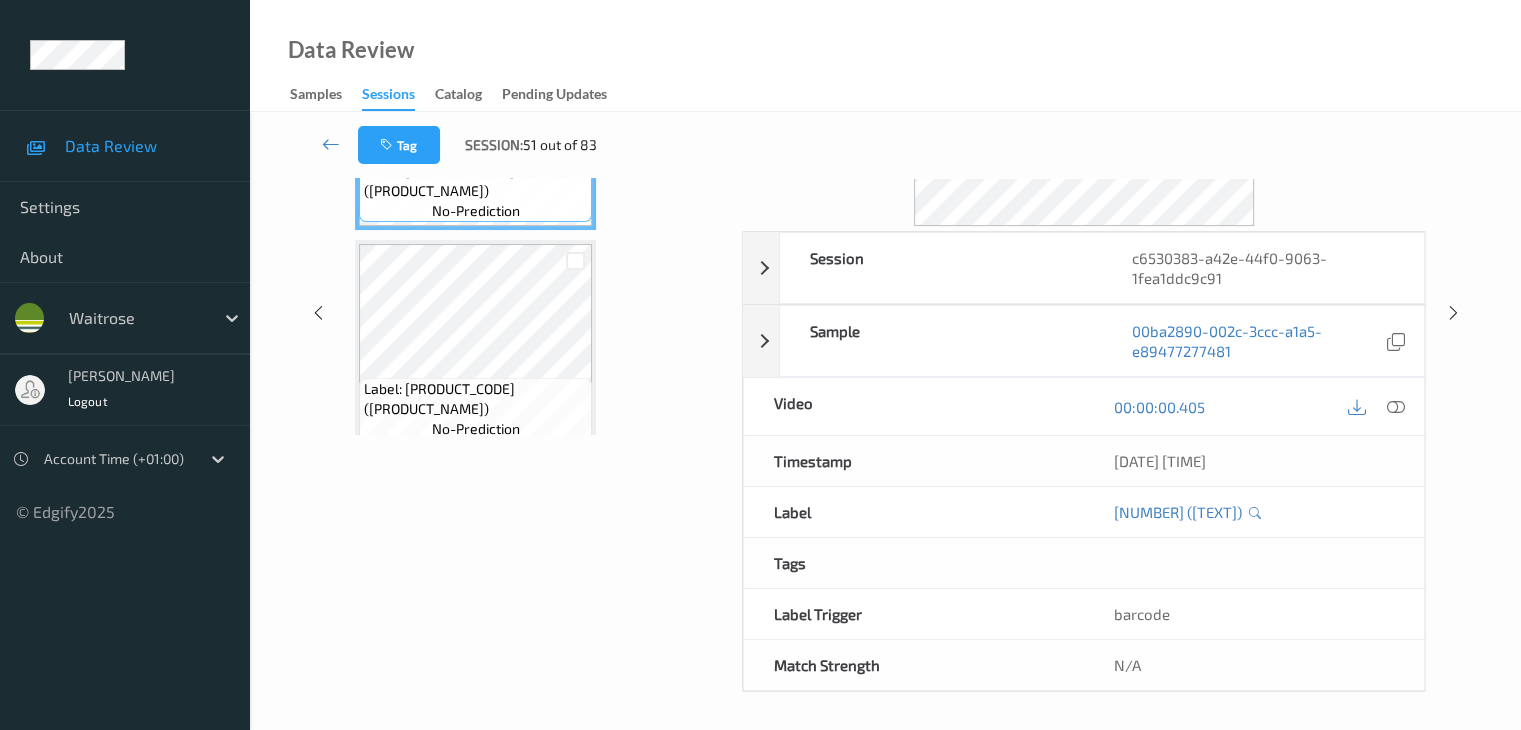 scroll, scrollTop: 264, scrollLeft: 0, axis: vertical 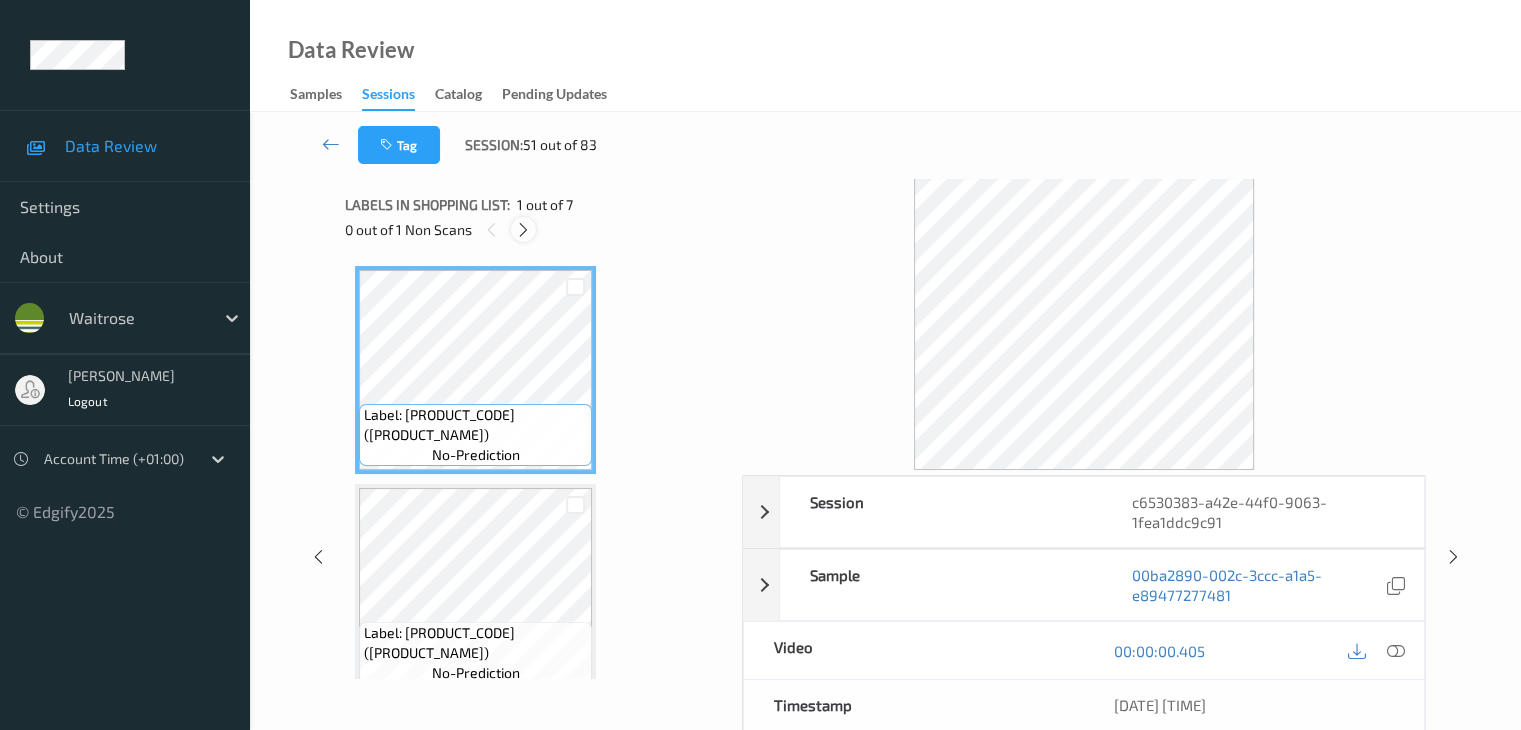 click at bounding box center (523, 230) 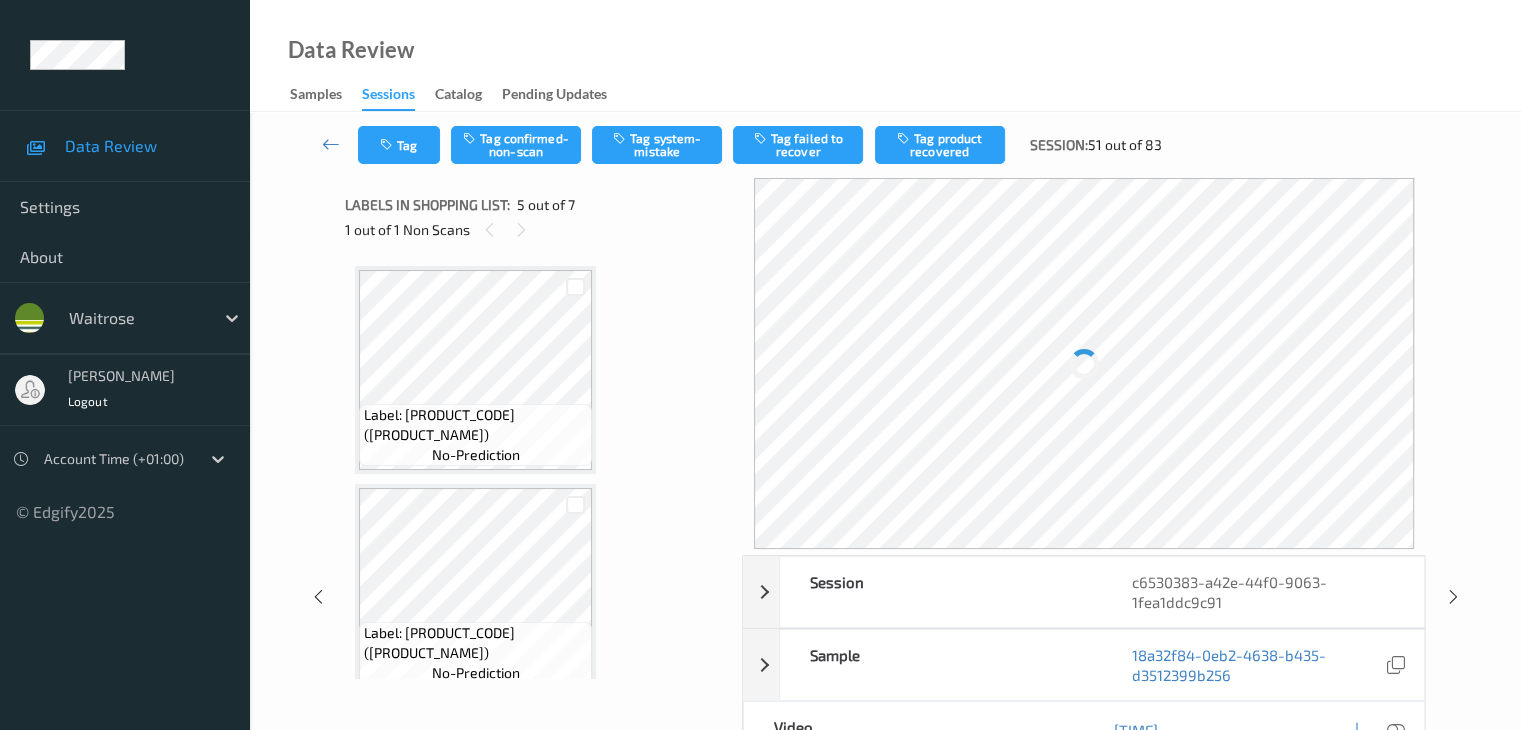 scroll, scrollTop: 664, scrollLeft: 0, axis: vertical 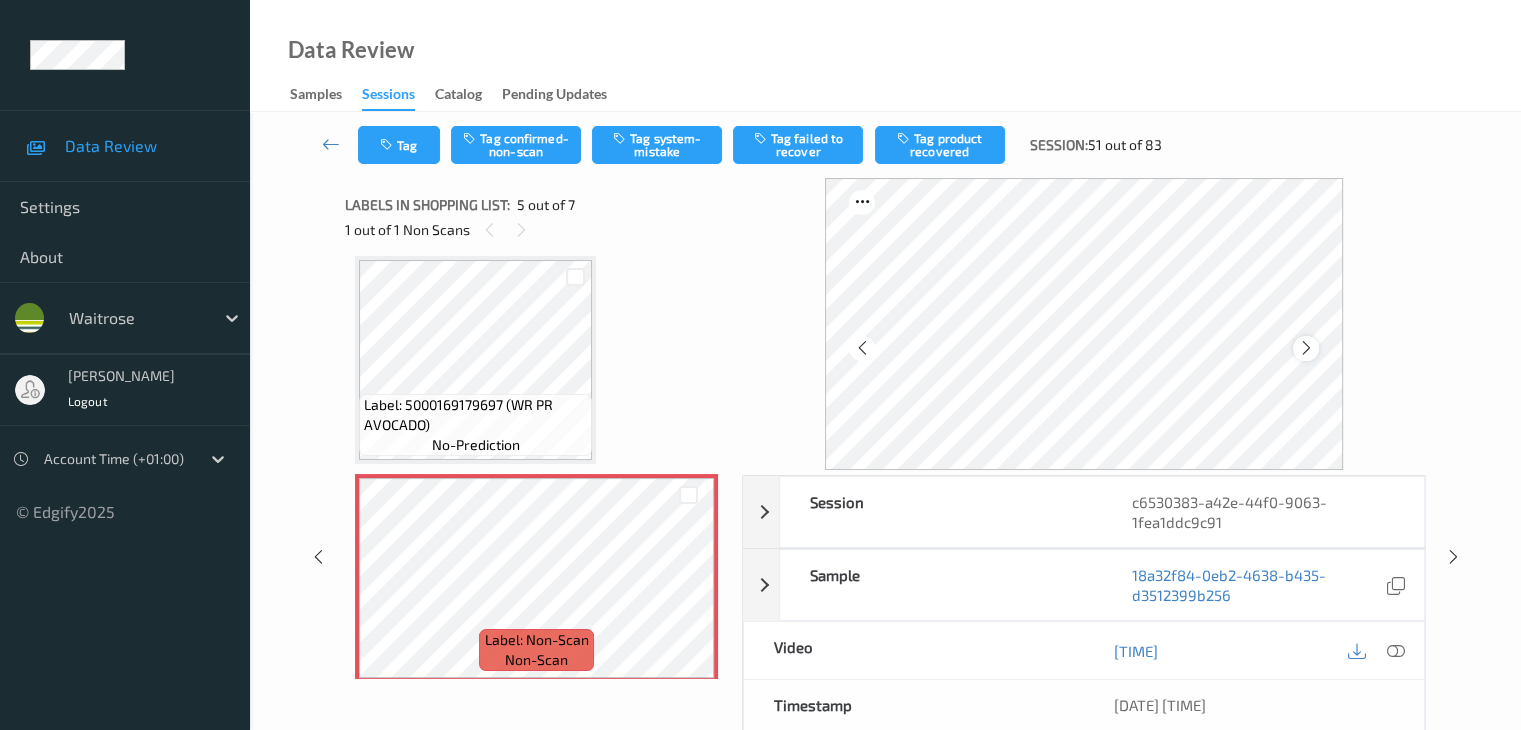 click at bounding box center (1306, 348) 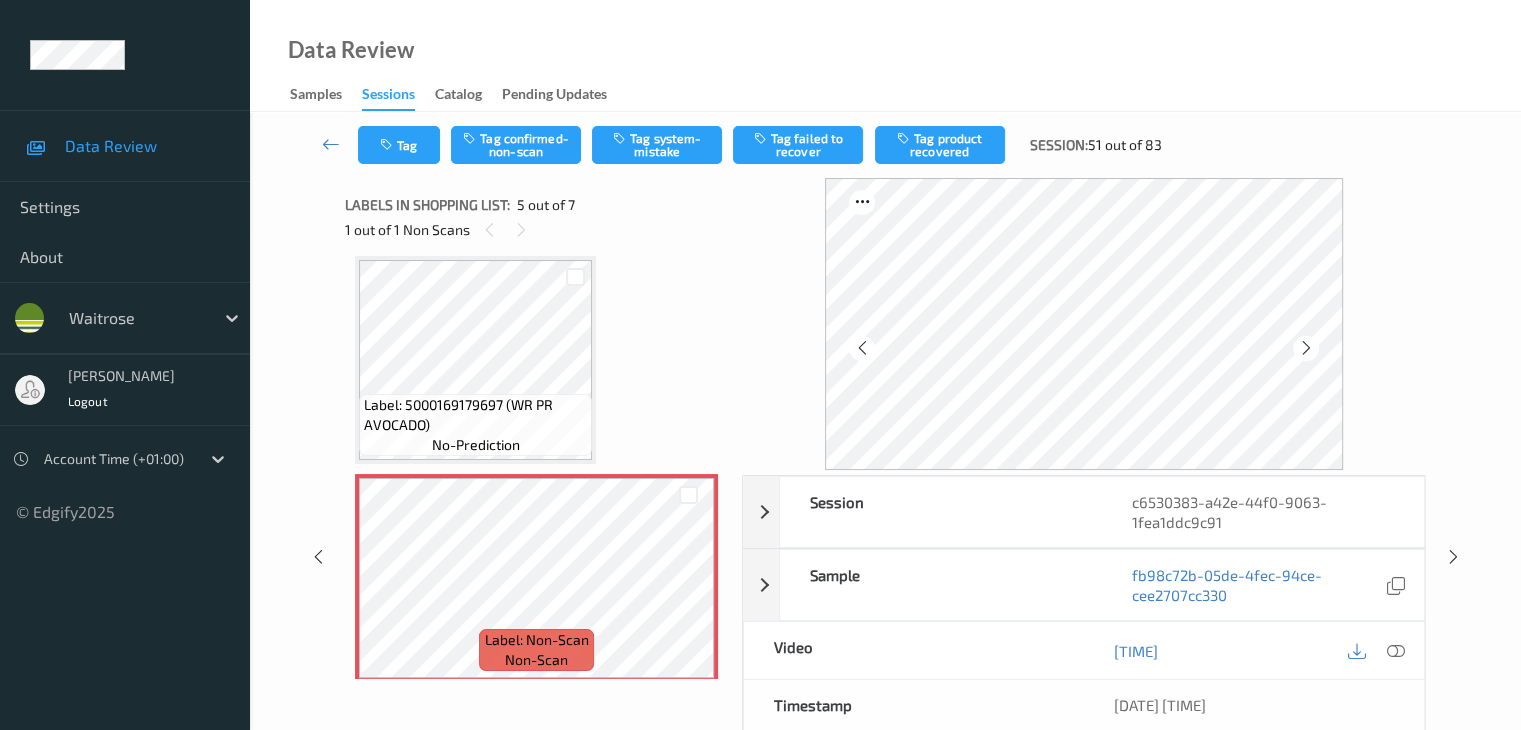 click at bounding box center (1306, 348) 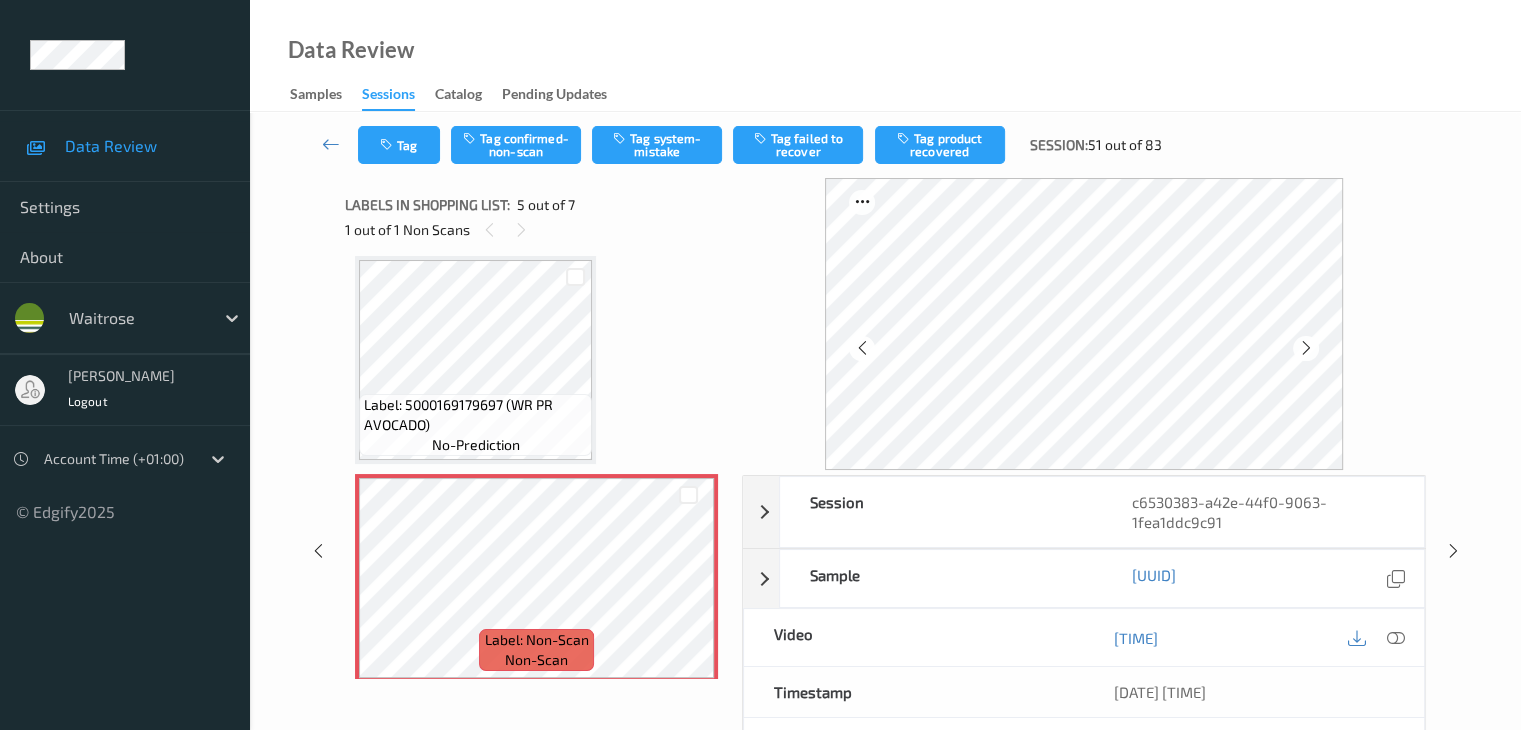 click at bounding box center [1306, 348] 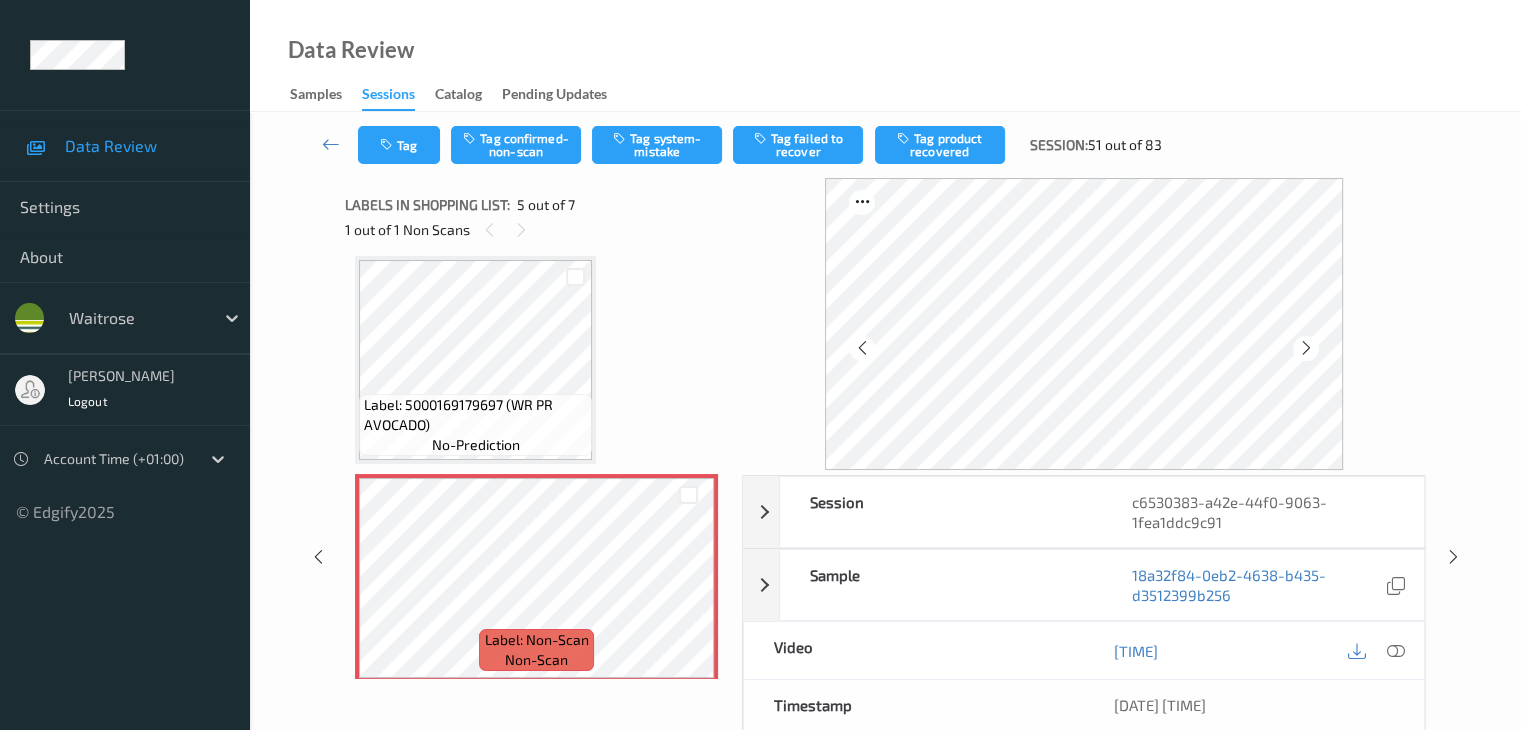 click at bounding box center [1306, 348] 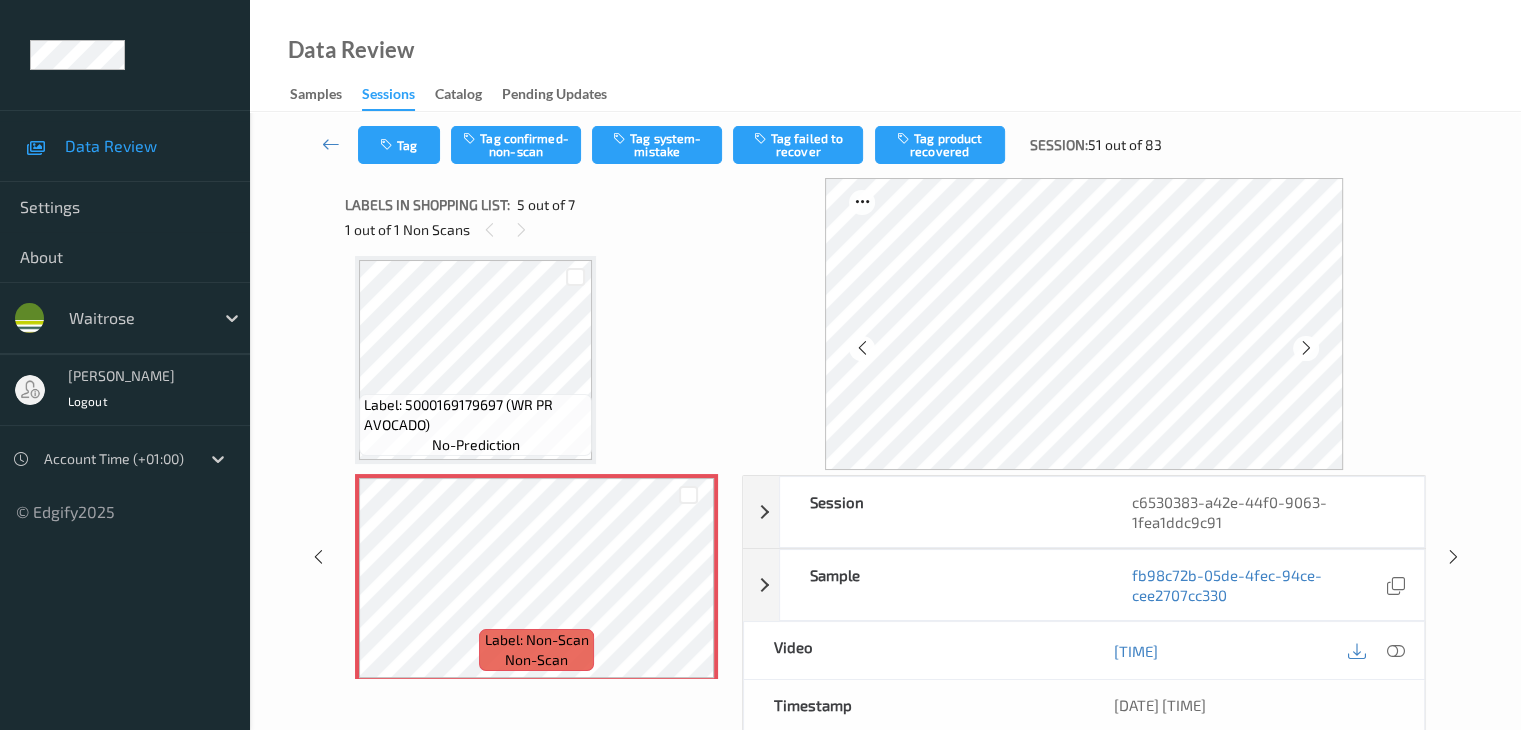 click at bounding box center (1306, 348) 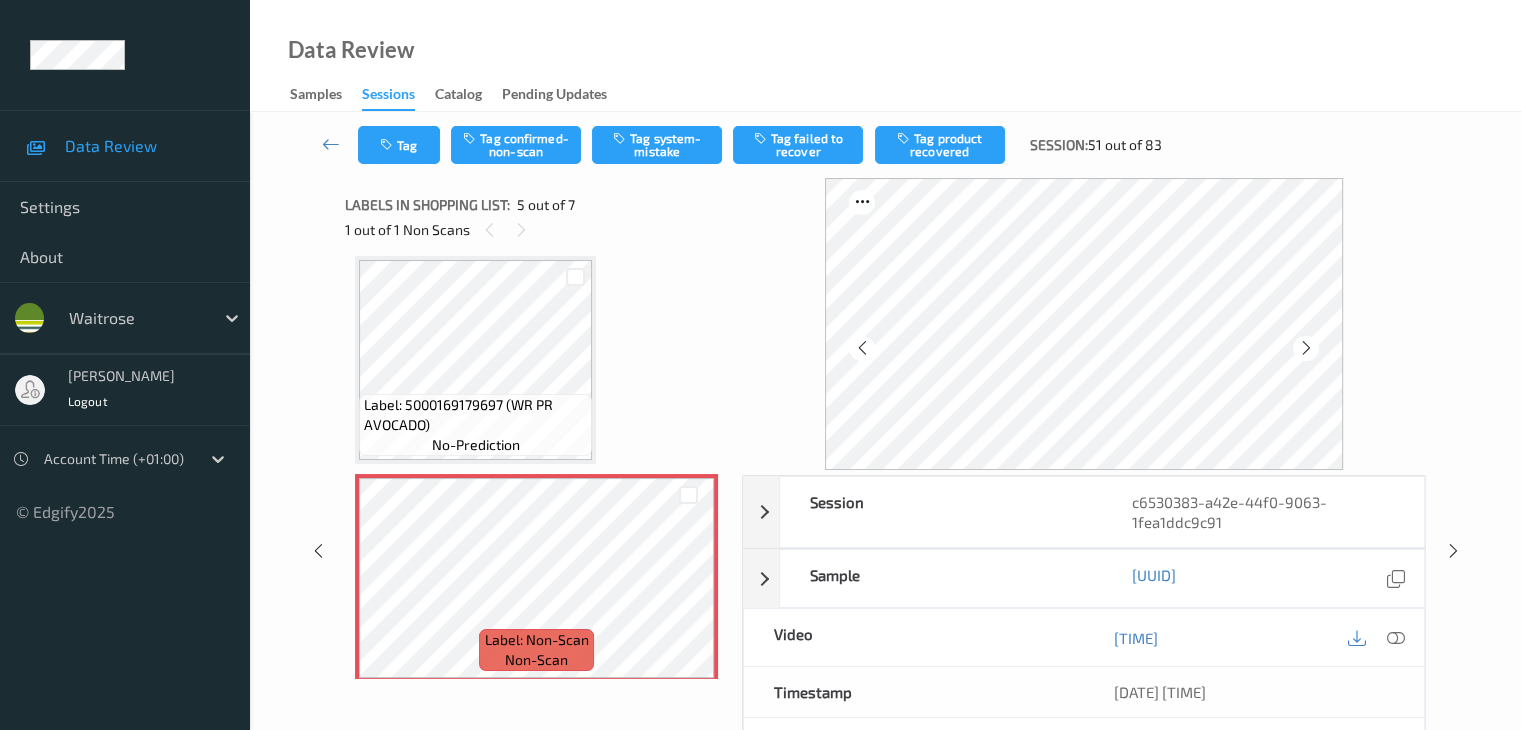 click at bounding box center (1306, 348) 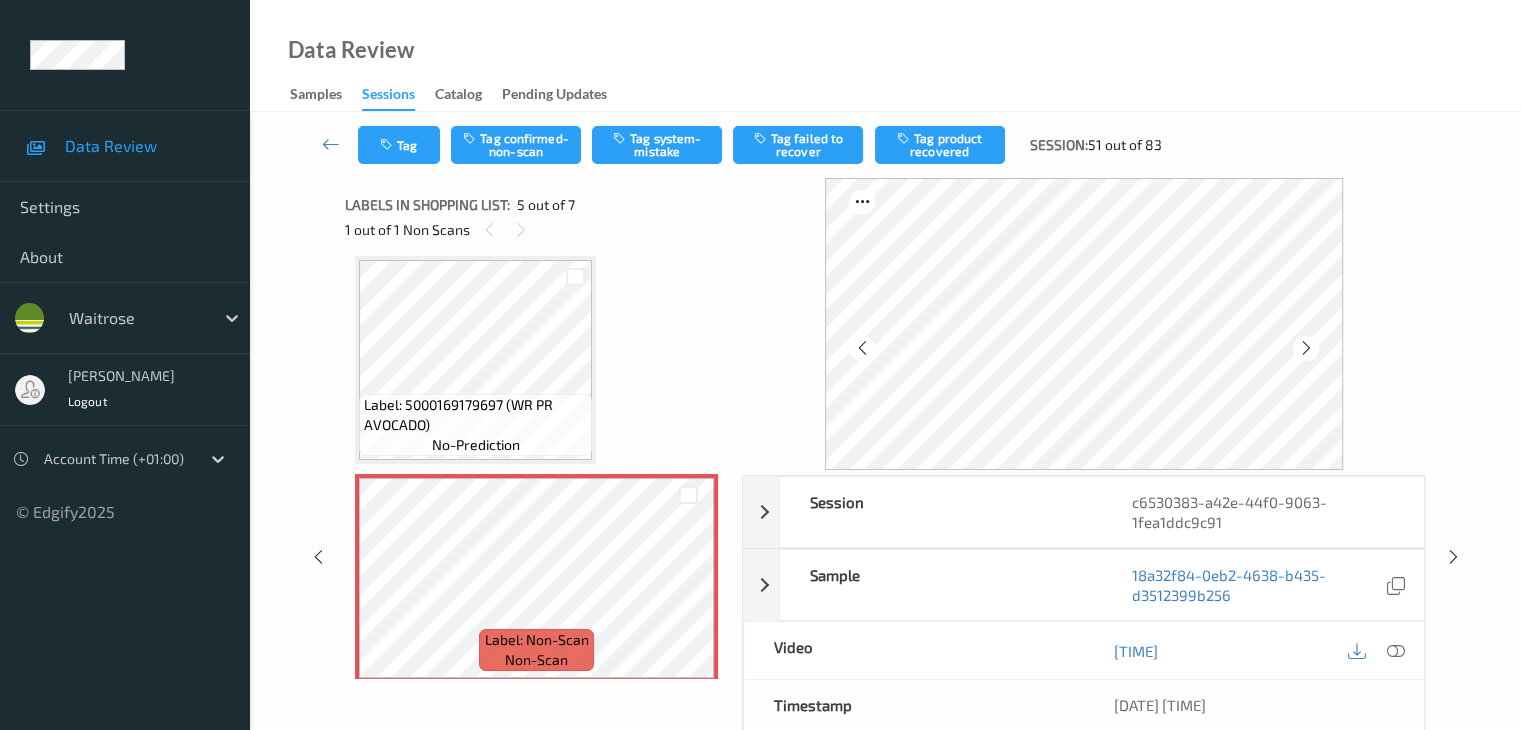 click at bounding box center [1306, 348] 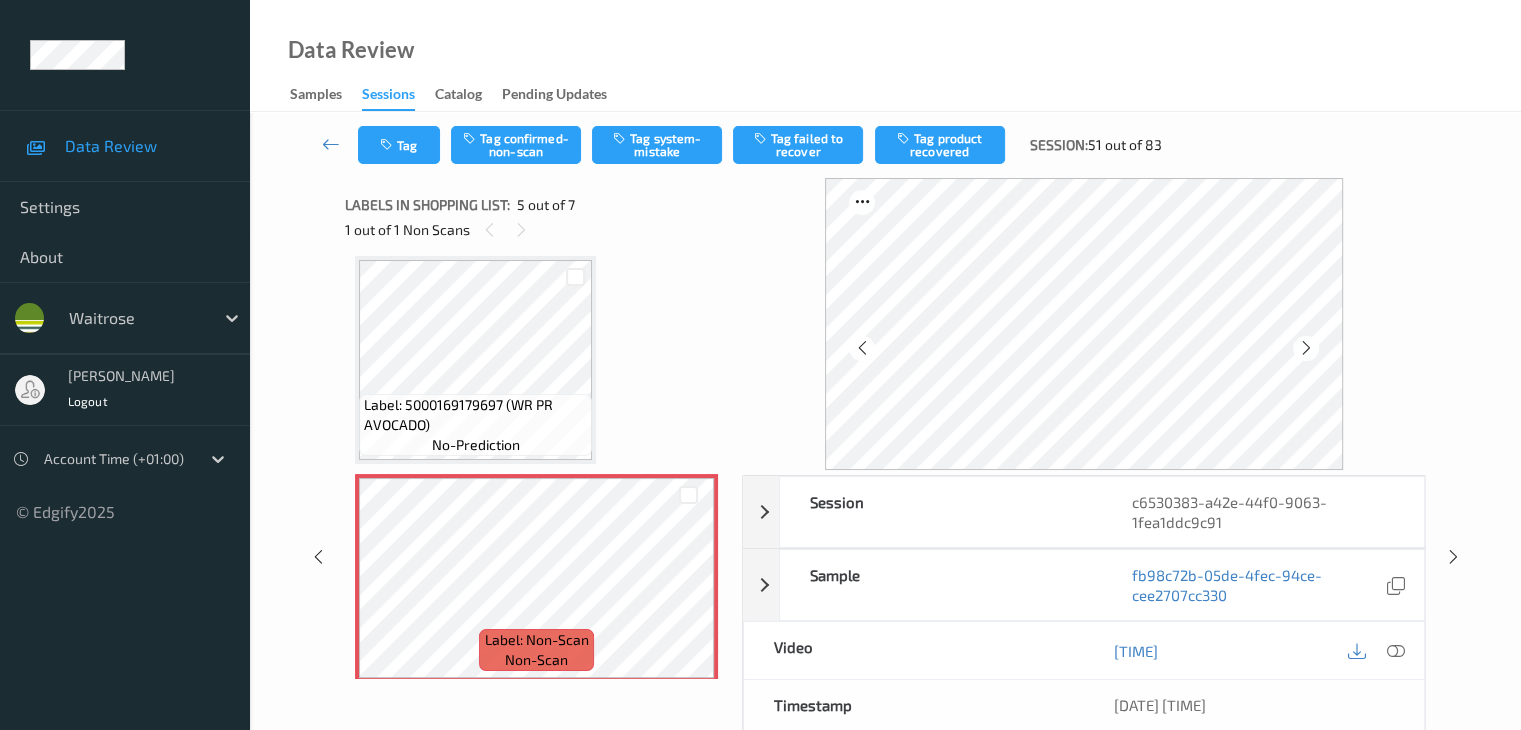 click at bounding box center [1306, 348] 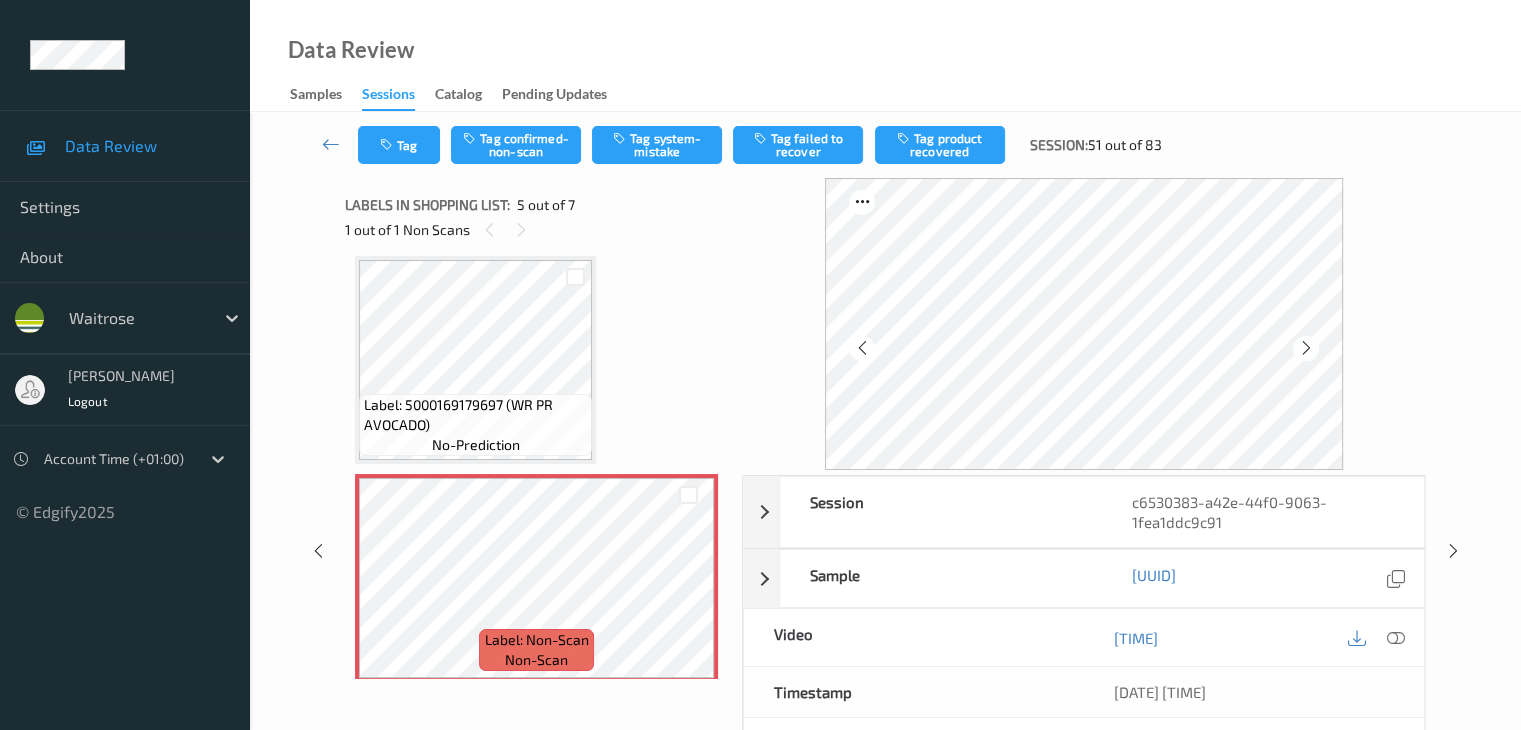 click at bounding box center [1306, 348] 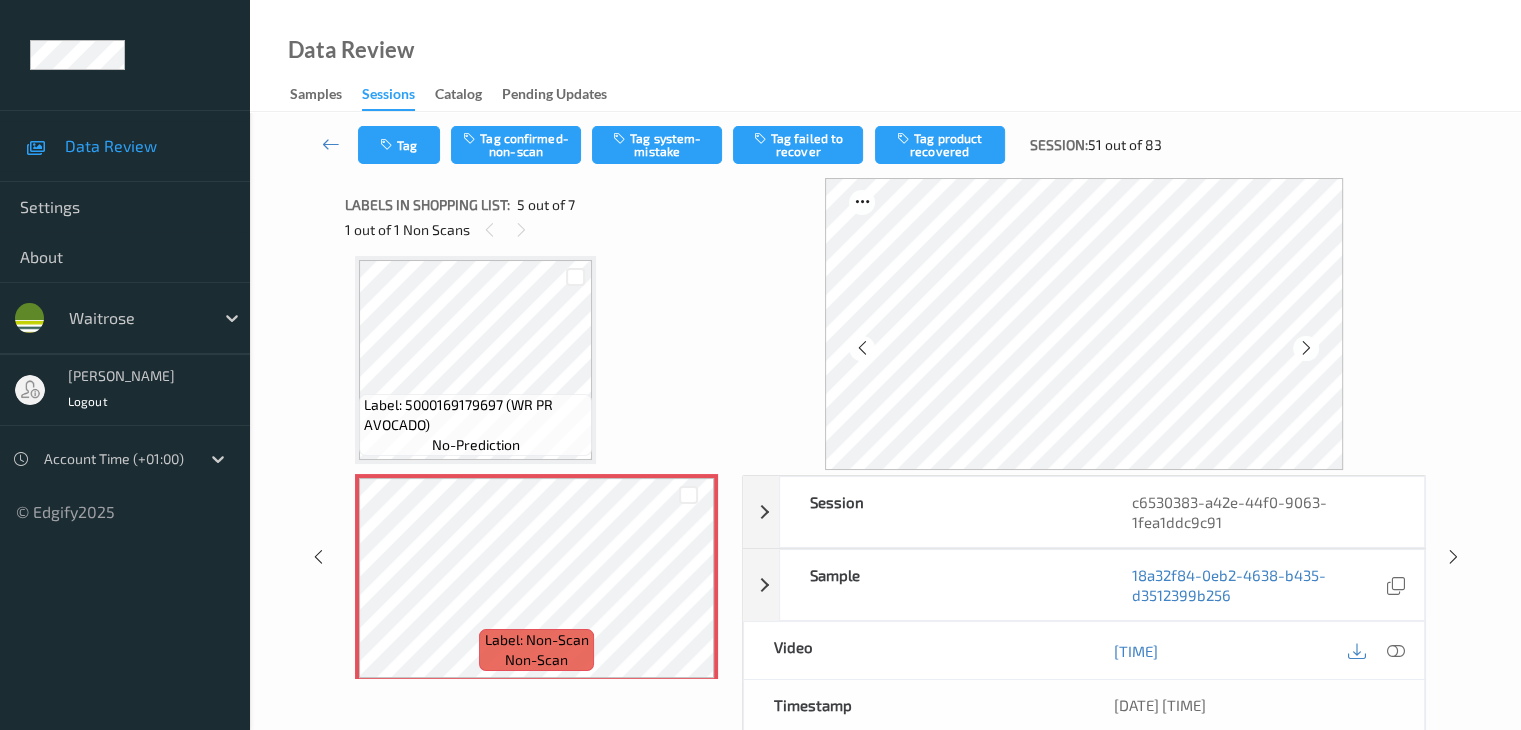 click at bounding box center [1306, 348] 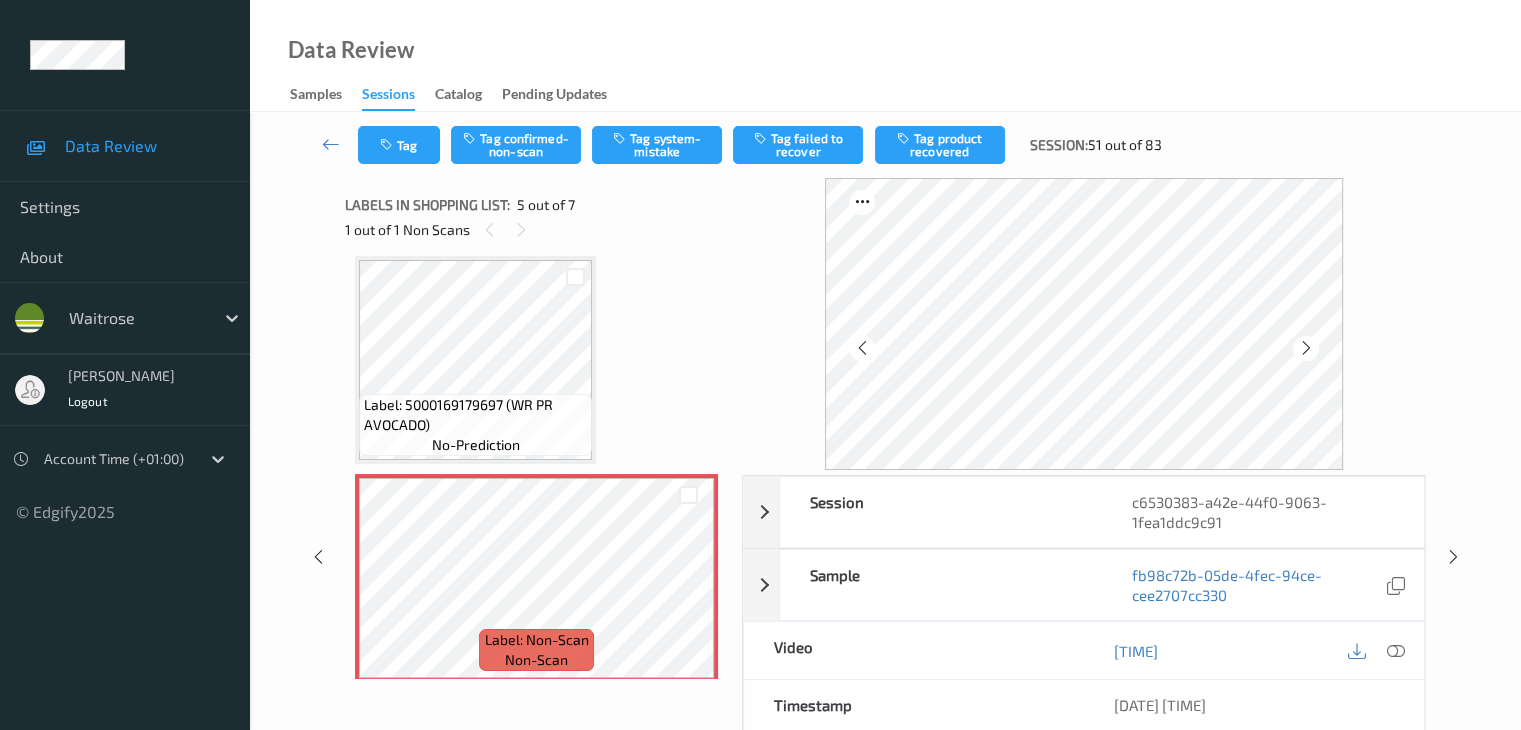 click at bounding box center [1306, 348] 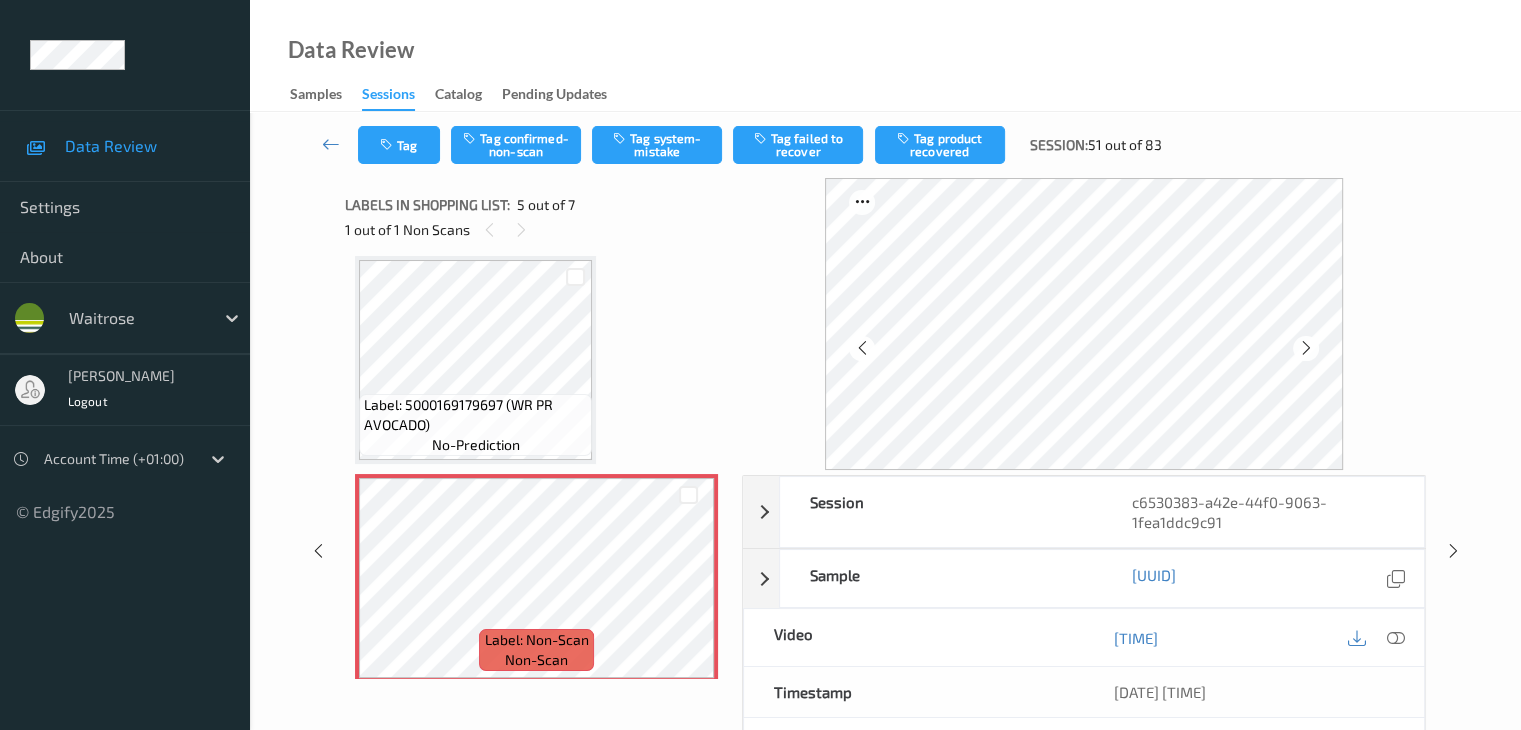click at bounding box center [1306, 348] 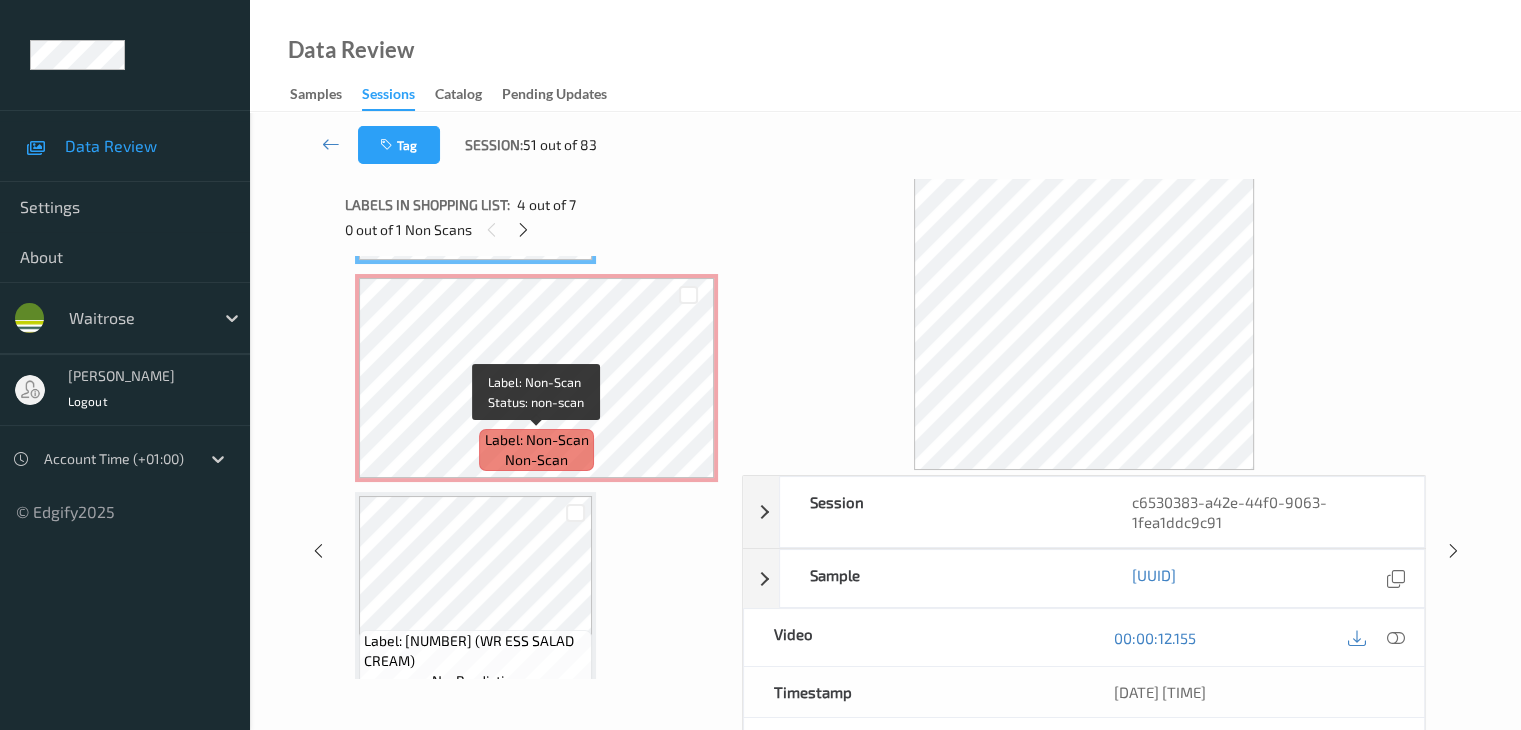 scroll, scrollTop: 964, scrollLeft: 0, axis: vertical 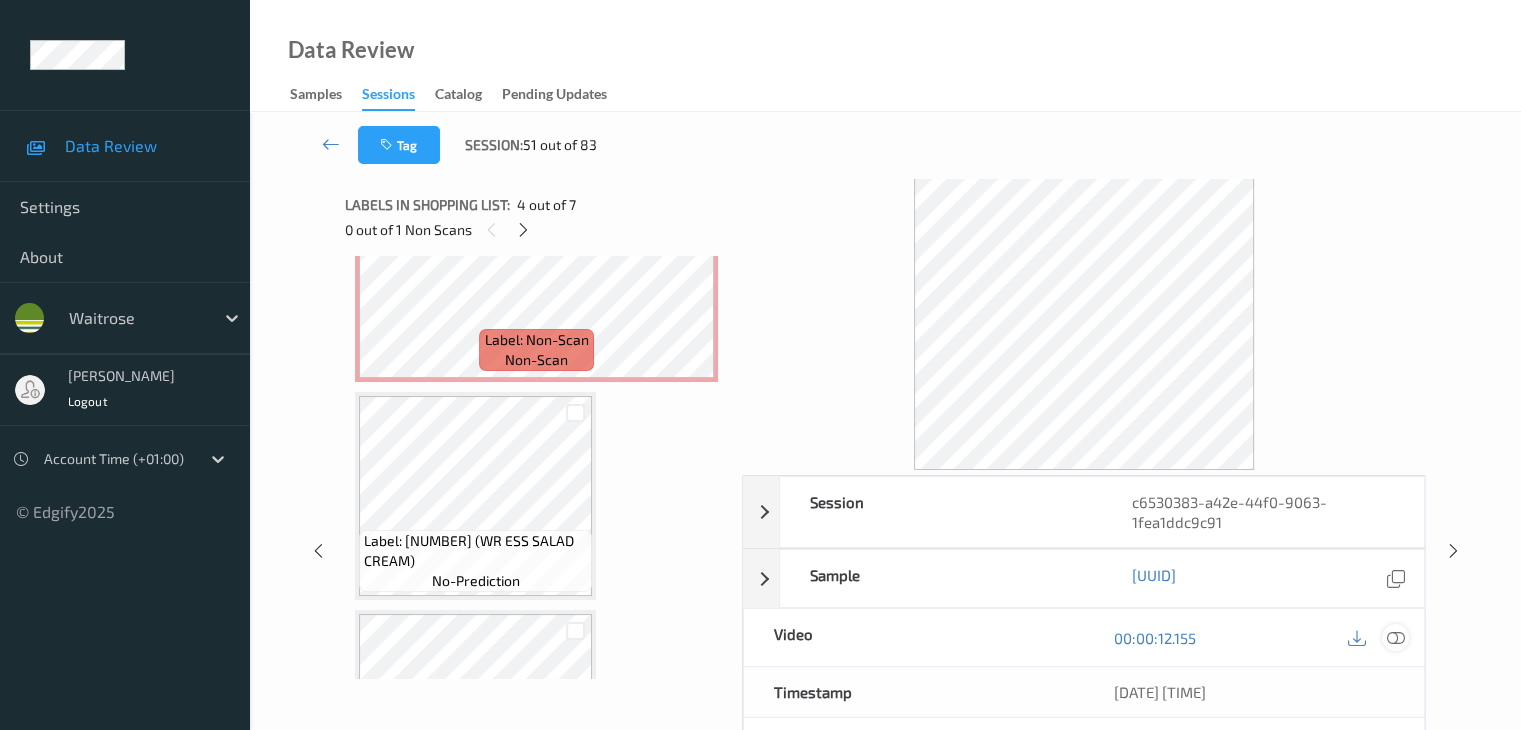 click at bounding box center (1395, 638) 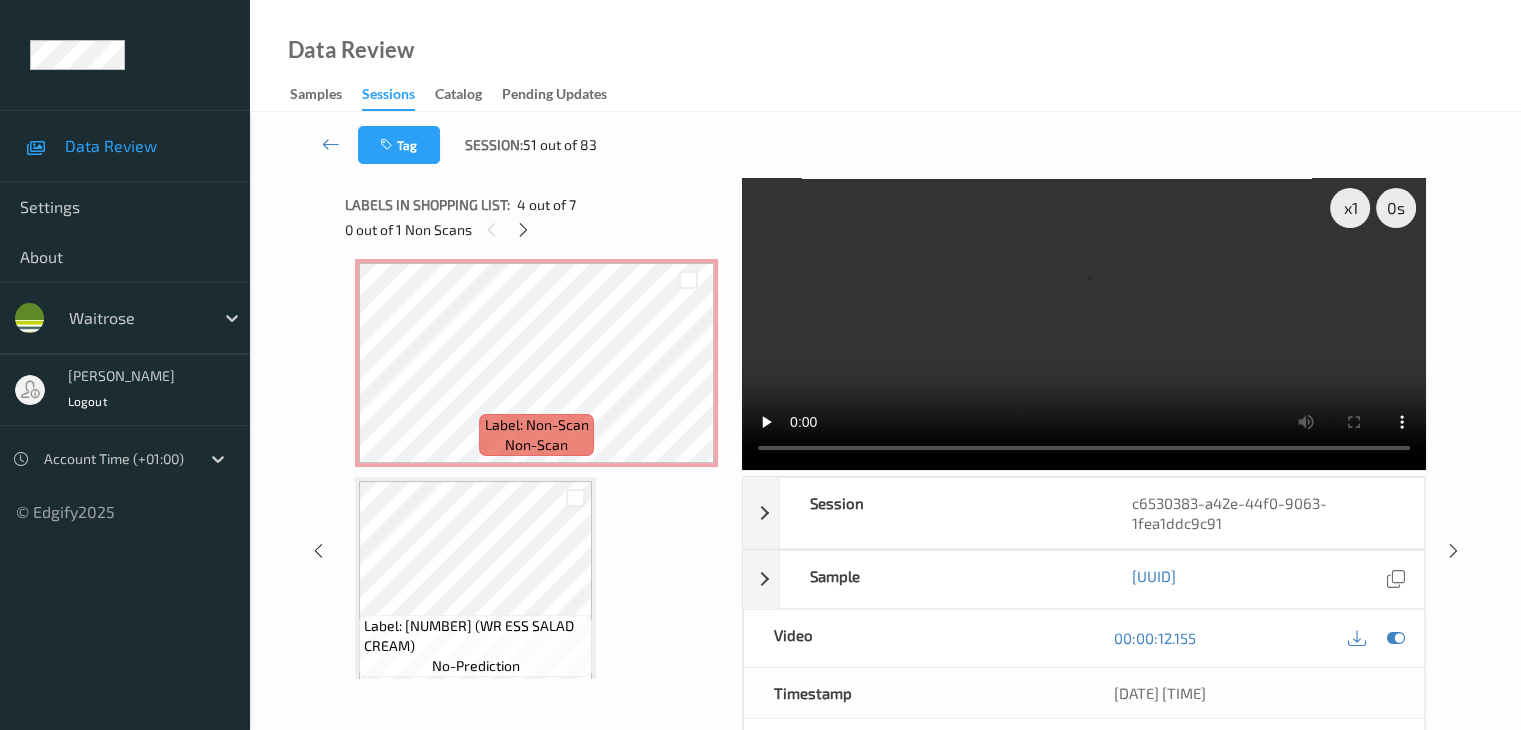 scroll, scrollTop: 764, scrollLeft: 0, axis: vertical 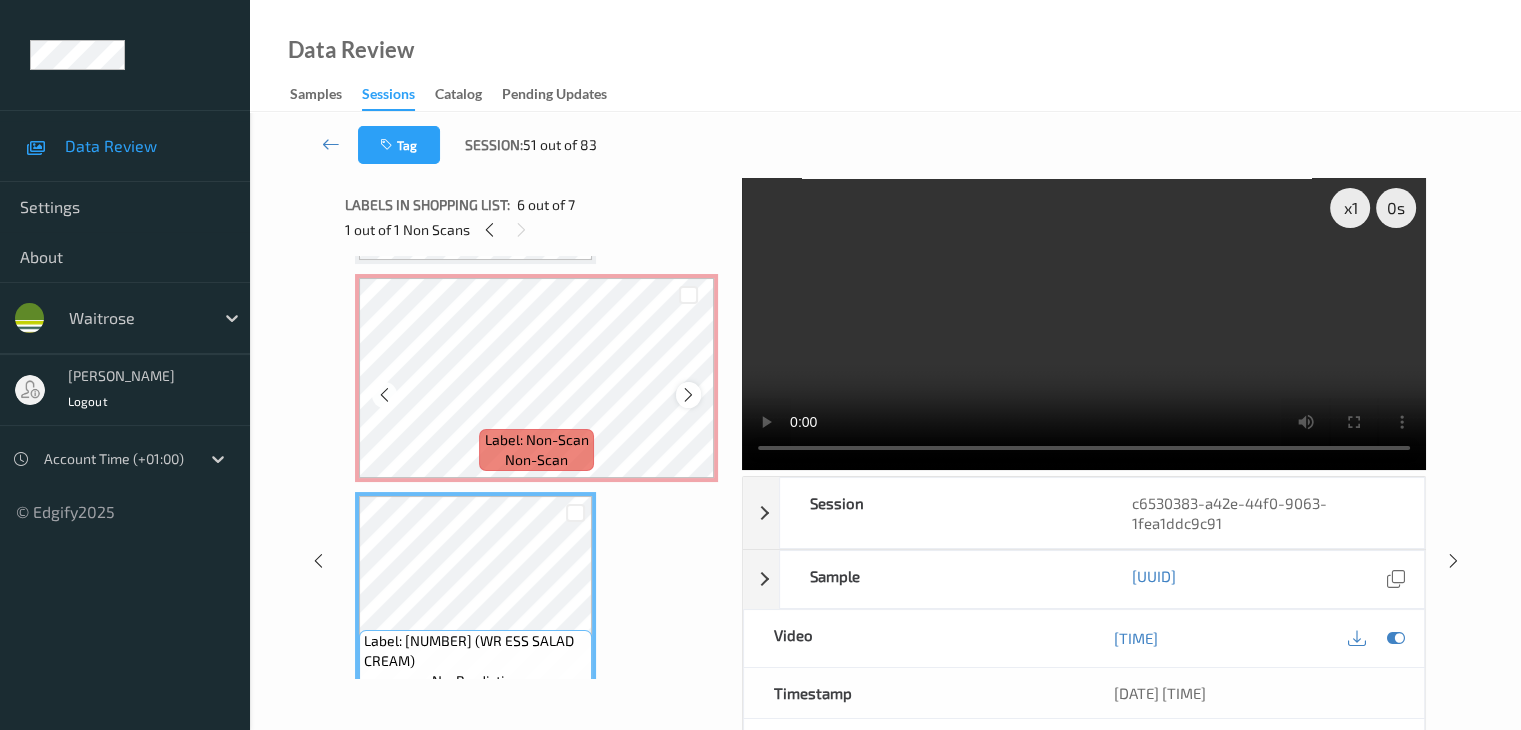 click at bounding box center [688, 395] 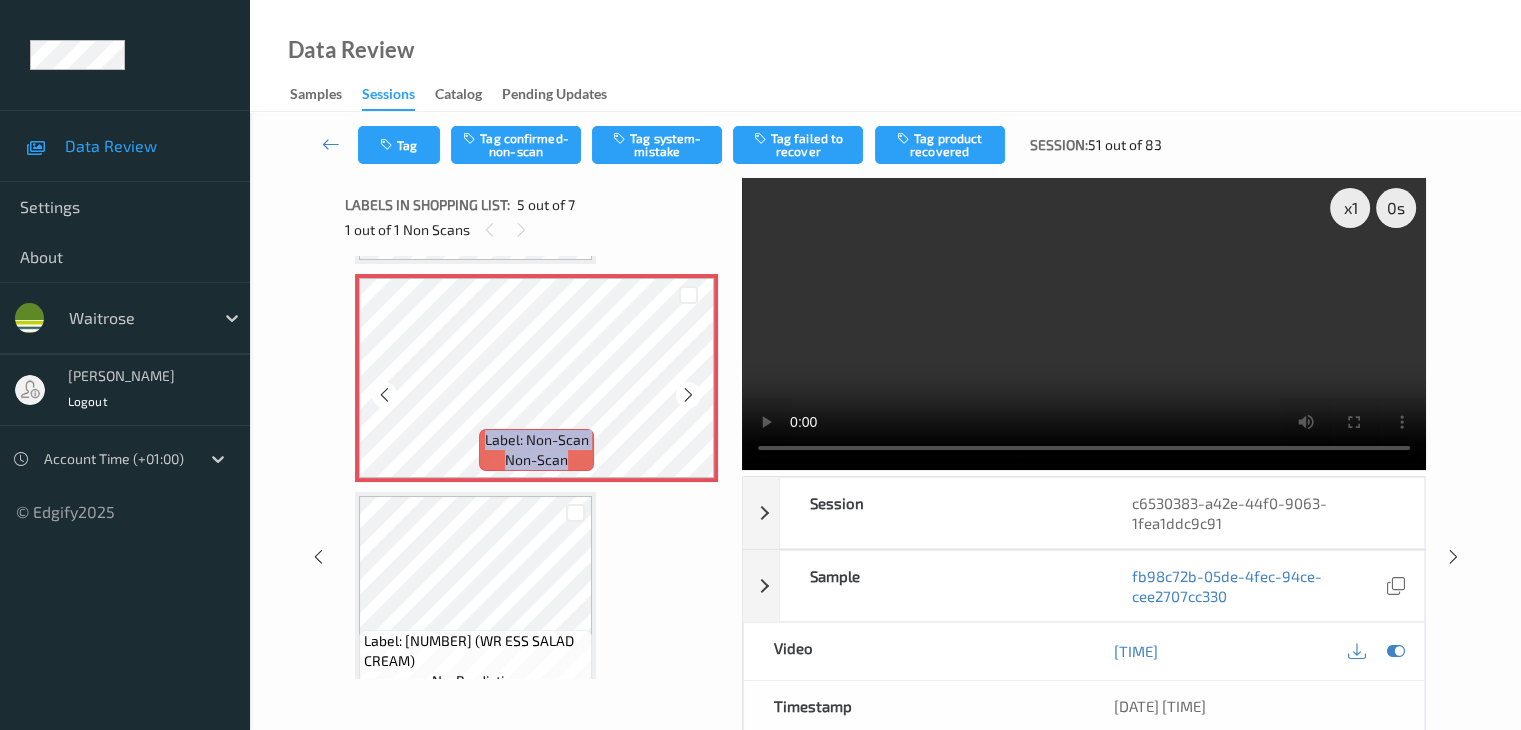 click at bounding box center [688, 395] 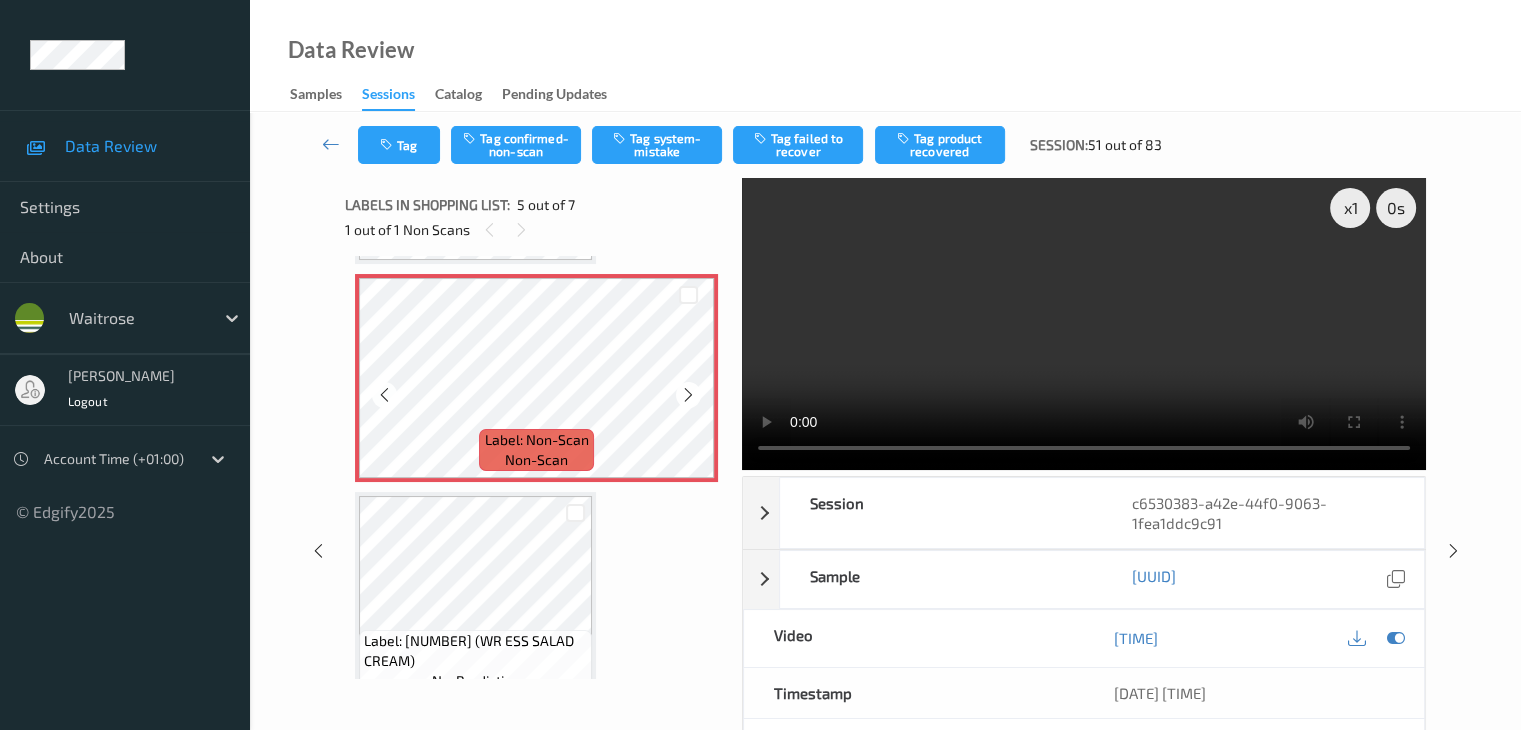 click at bounding box center (688, 395) 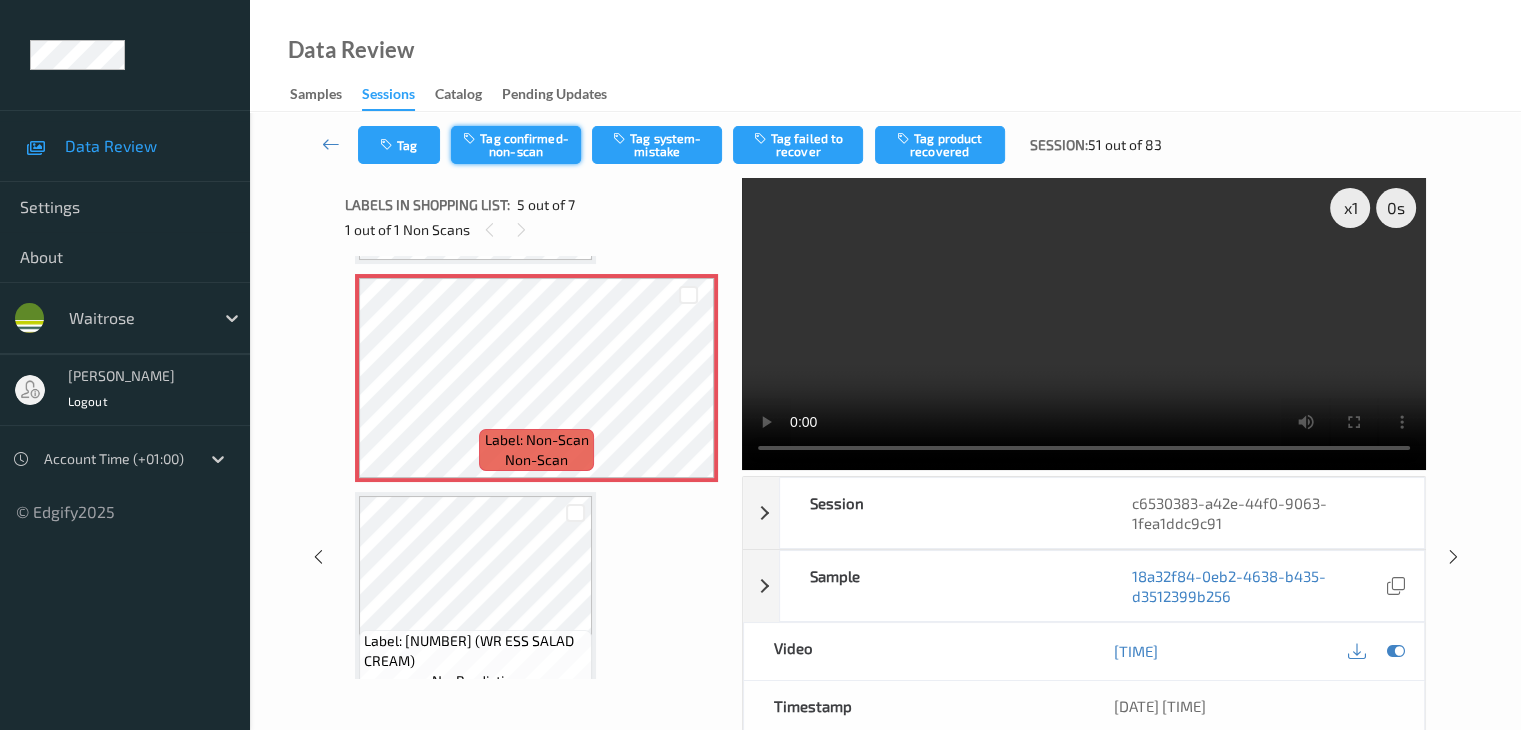 click on "Tag   confirmed-non-scan" at bounding box center [516, 145] 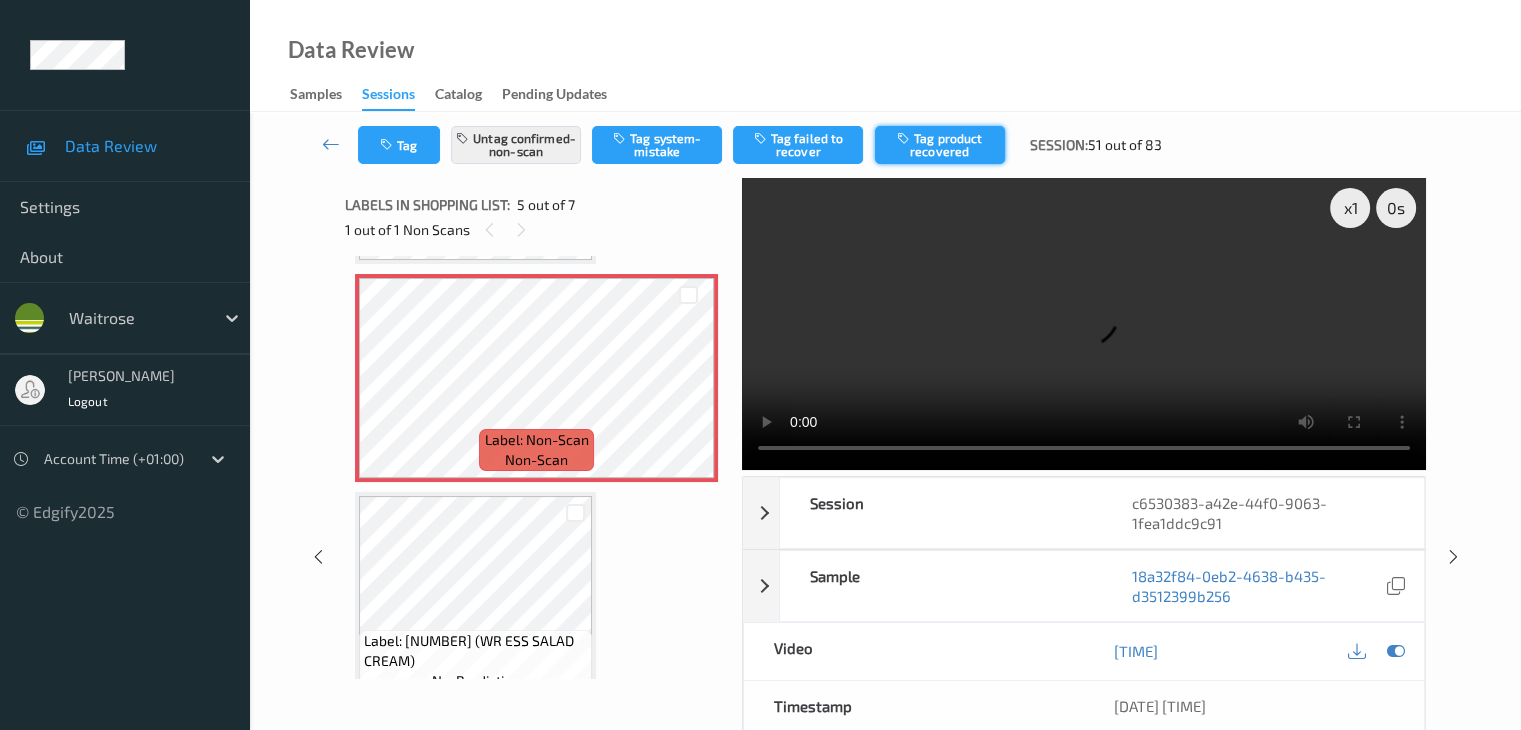 click on "Tag Untag   confirmed-non-scan Tag   system-mistake Tag   failed to recover Tag   product recovered Session: 51 out of 83" at bounding box center (885, 145) 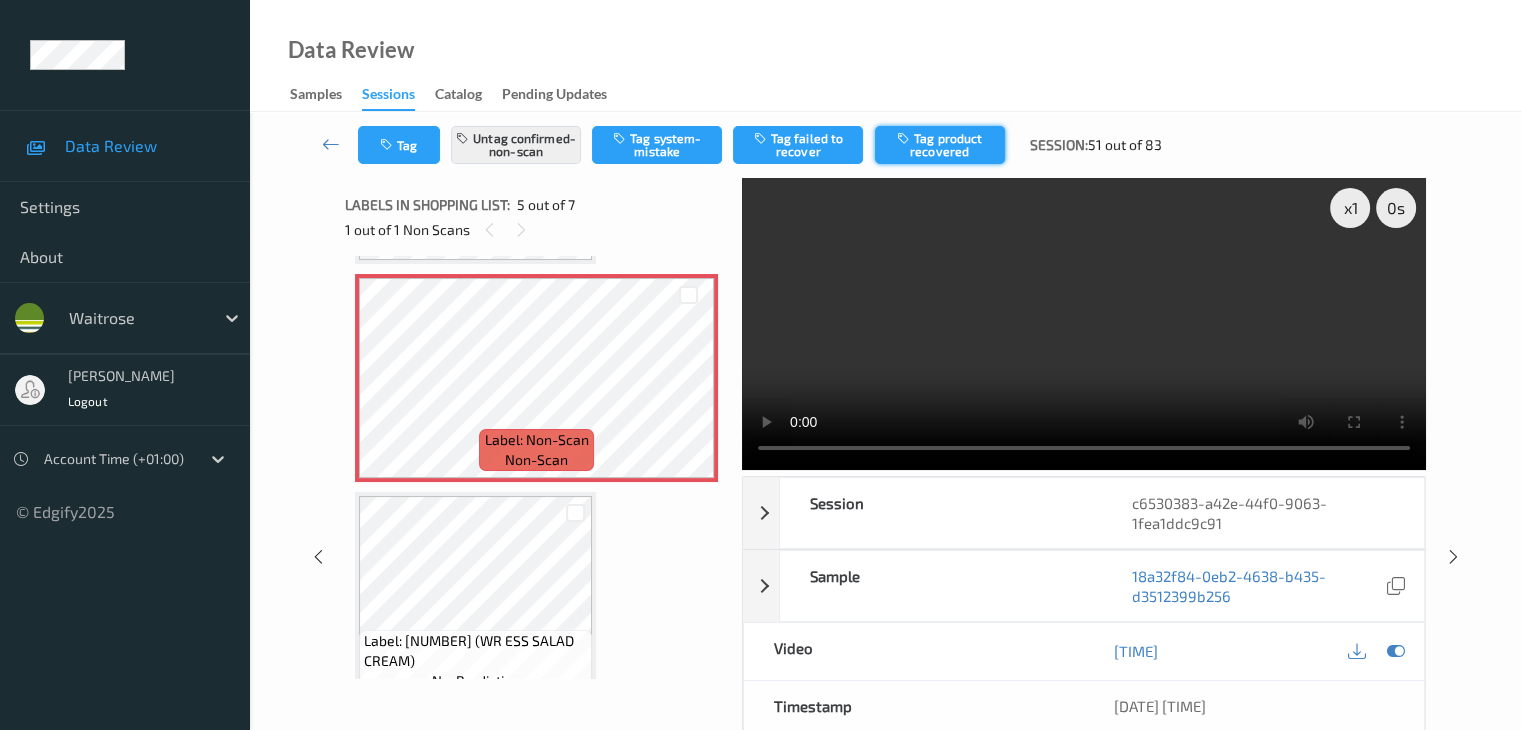 click on "Tag   product recovered" at bounding box center (940, 145) 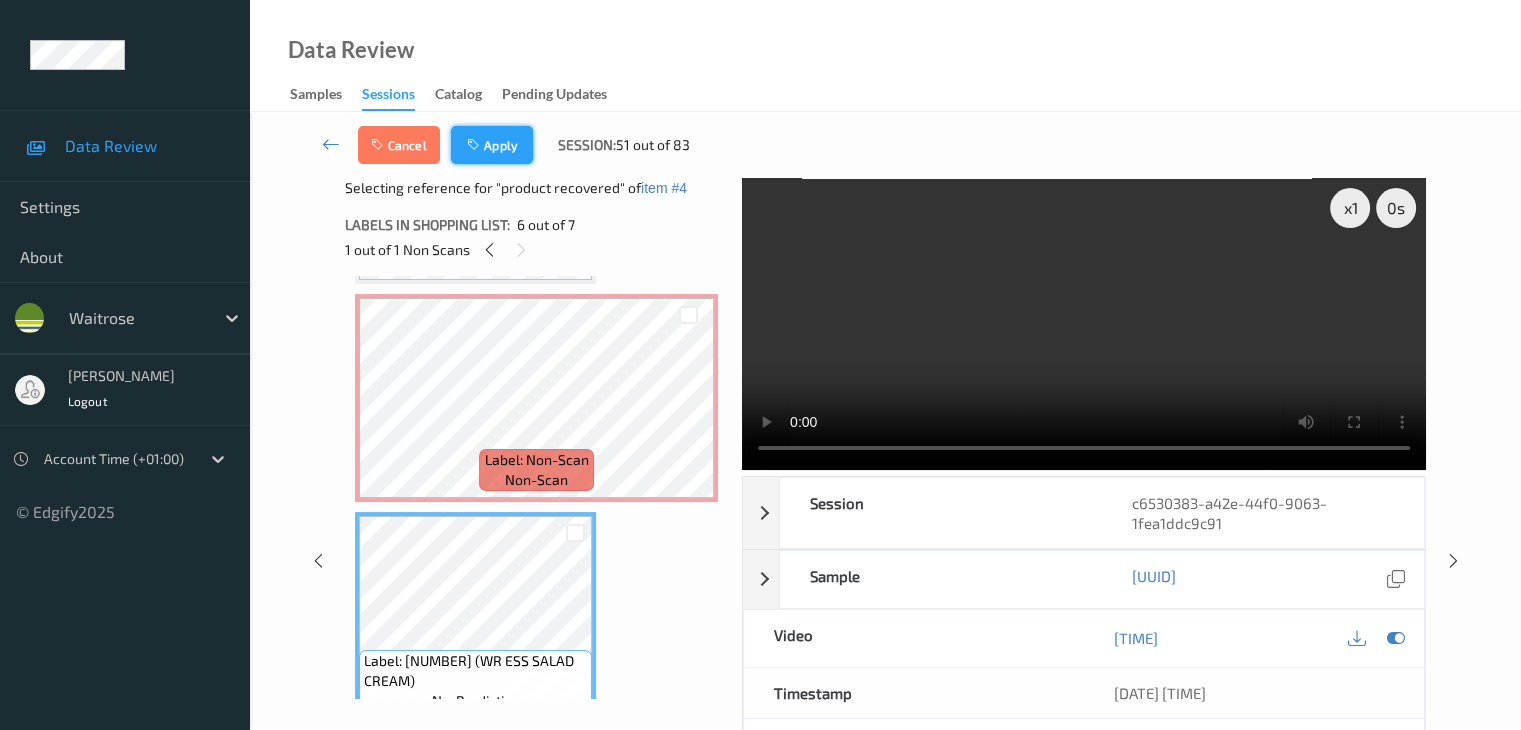 click on "Apply" at bounding box center (492, 145) 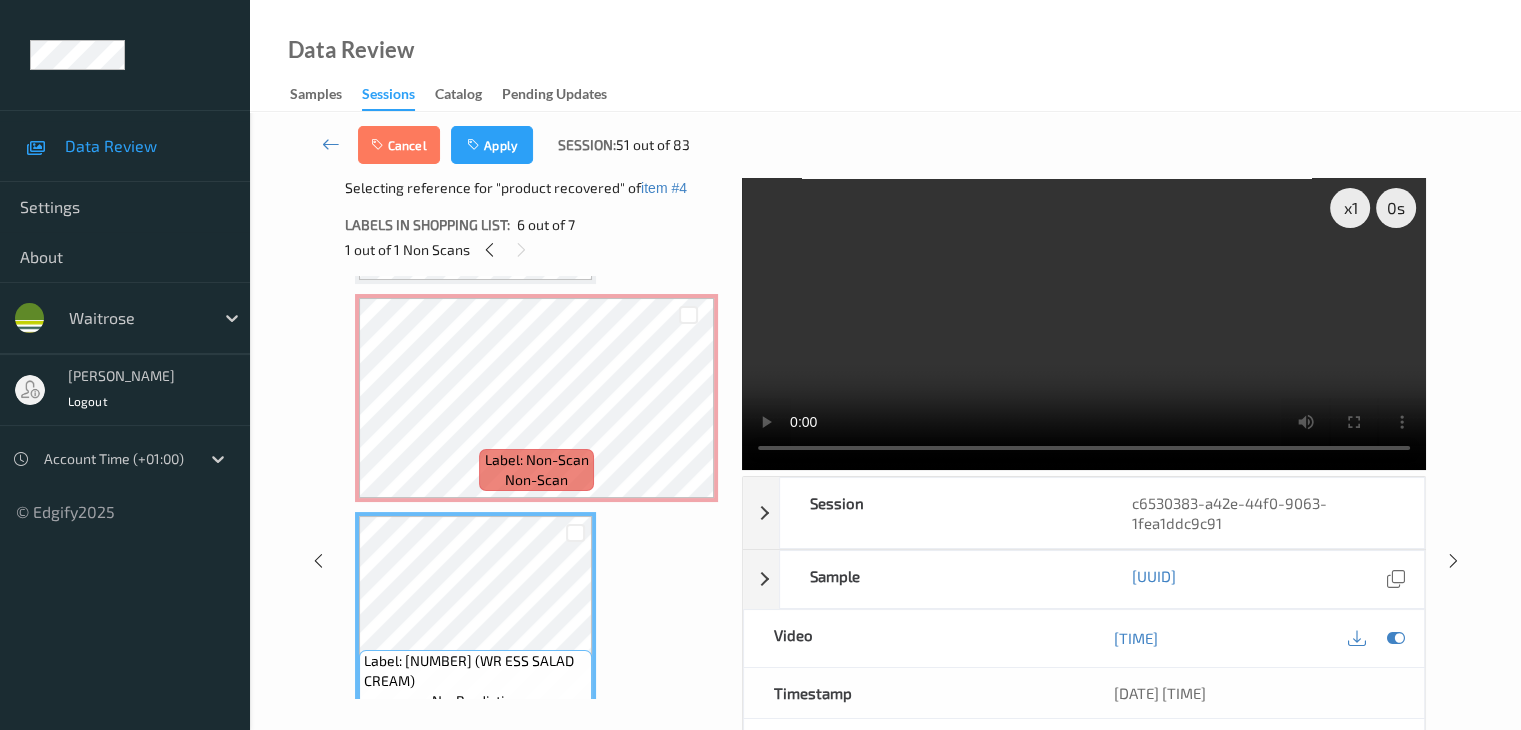 scroll, scrollTop: 664, scrollLeft: 0, axis: vertical 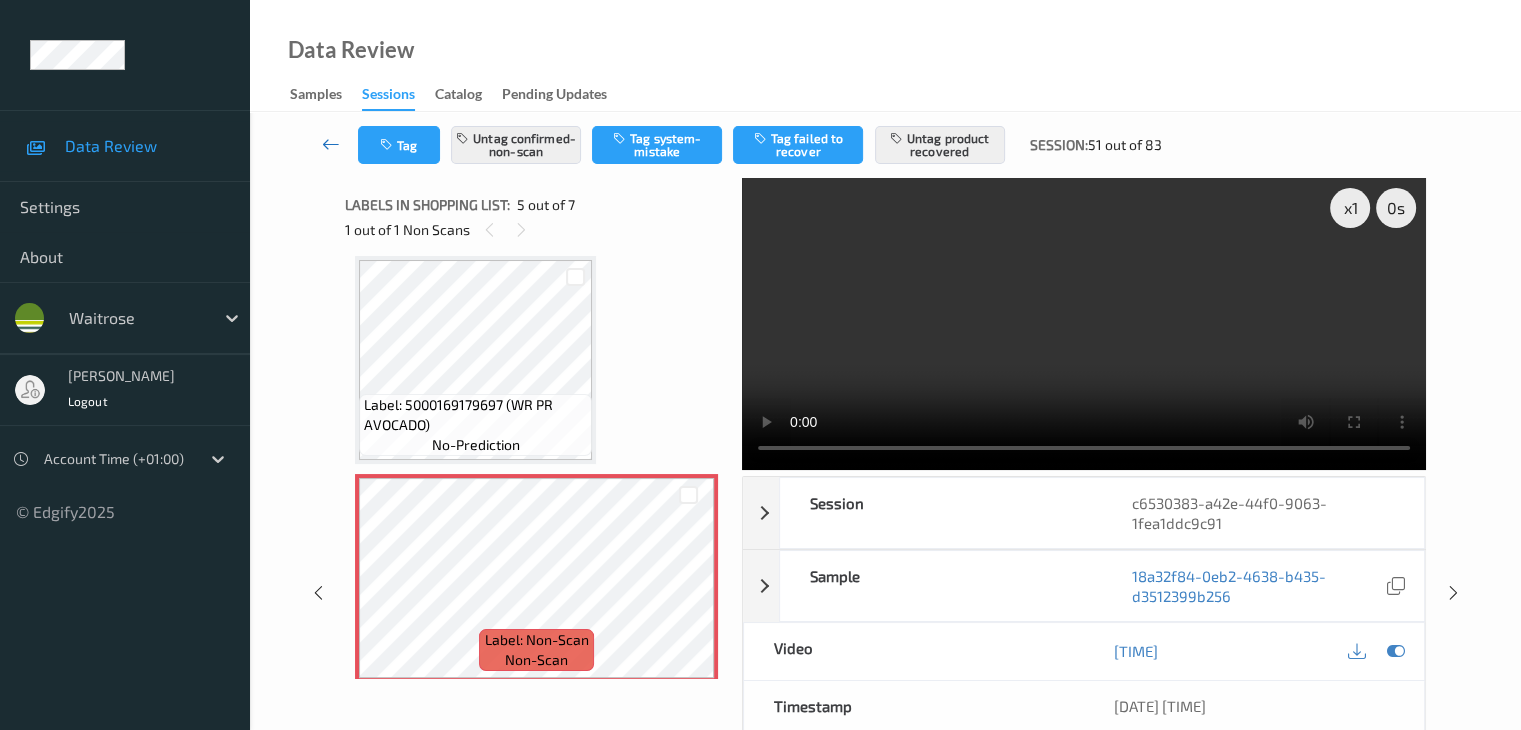 click at bounding box center [331, 144] 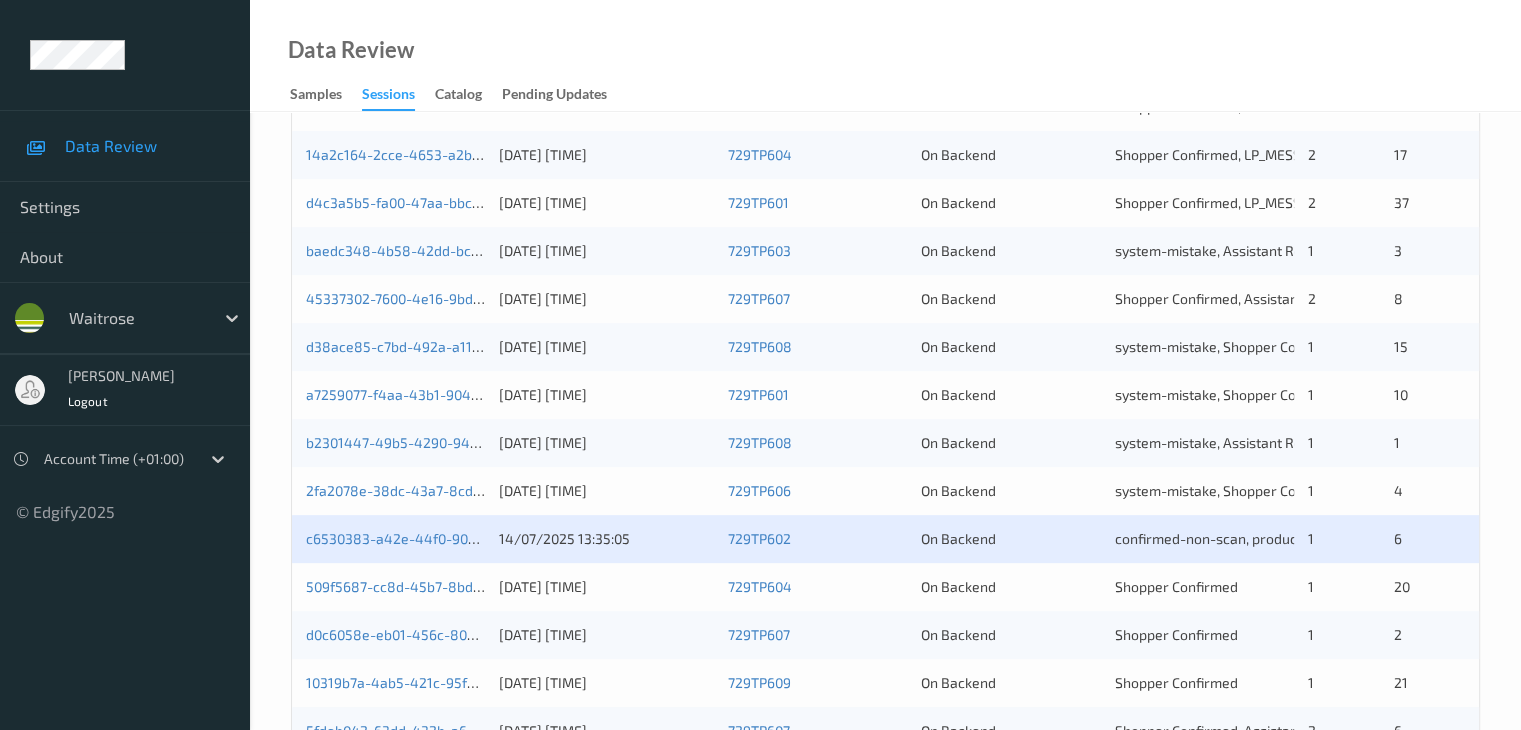 scroll, scrollTop: 600, scrollLeft: 0, axis: vertical 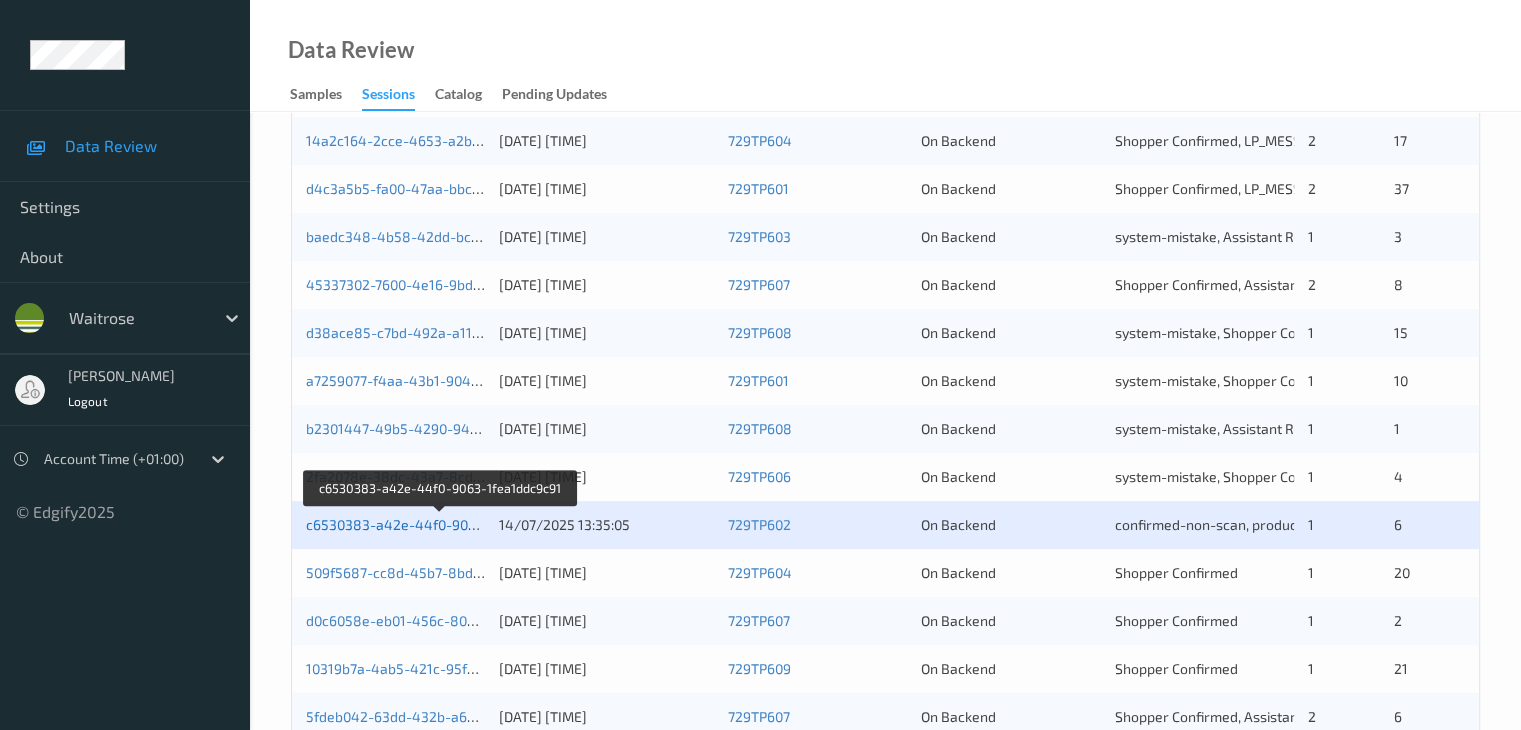 click on "c6530383-a42e-44f0-9063-1fea1ddc9c91" at bounding box center [440, 524] 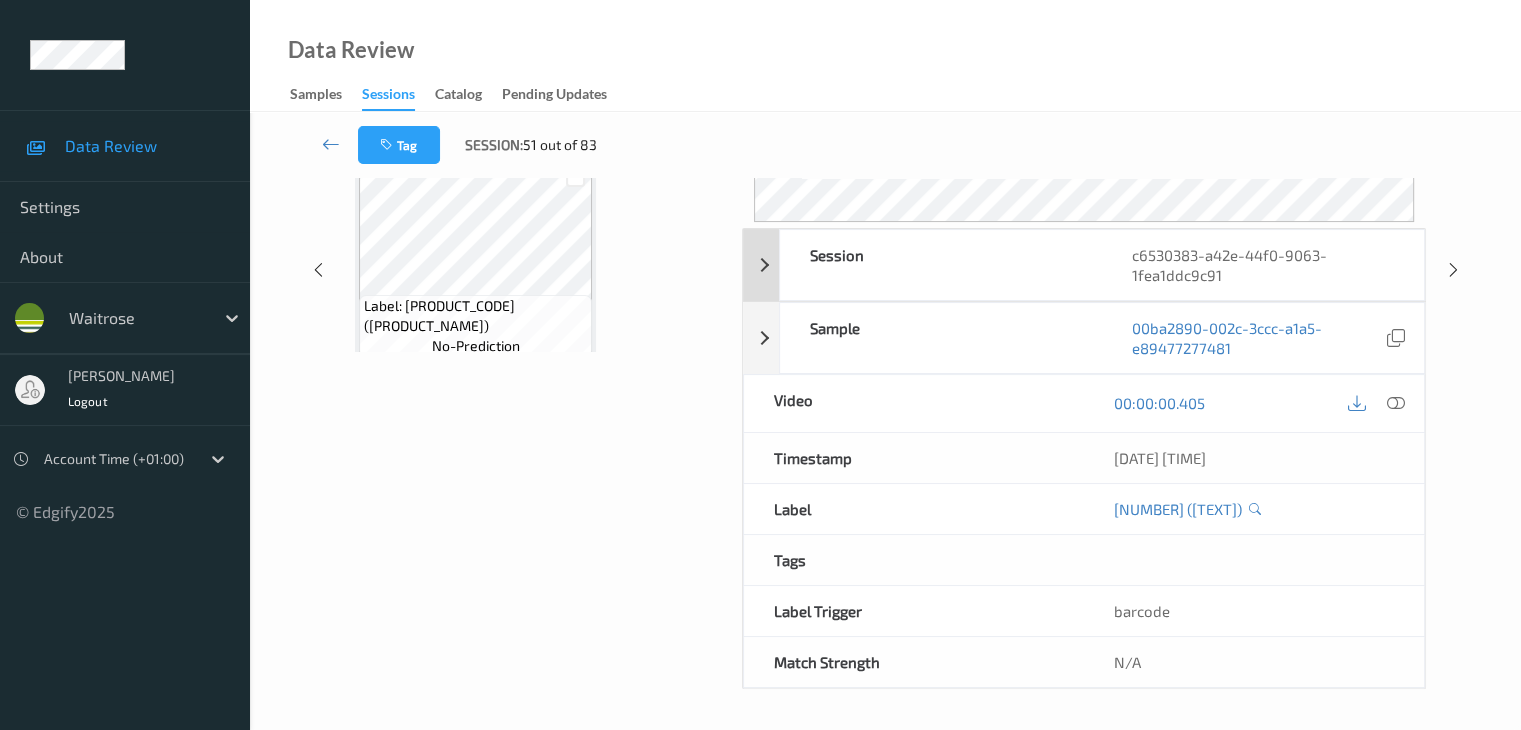 scroll, scrollTop: 264, scrollLeft: 0, axis: vertical 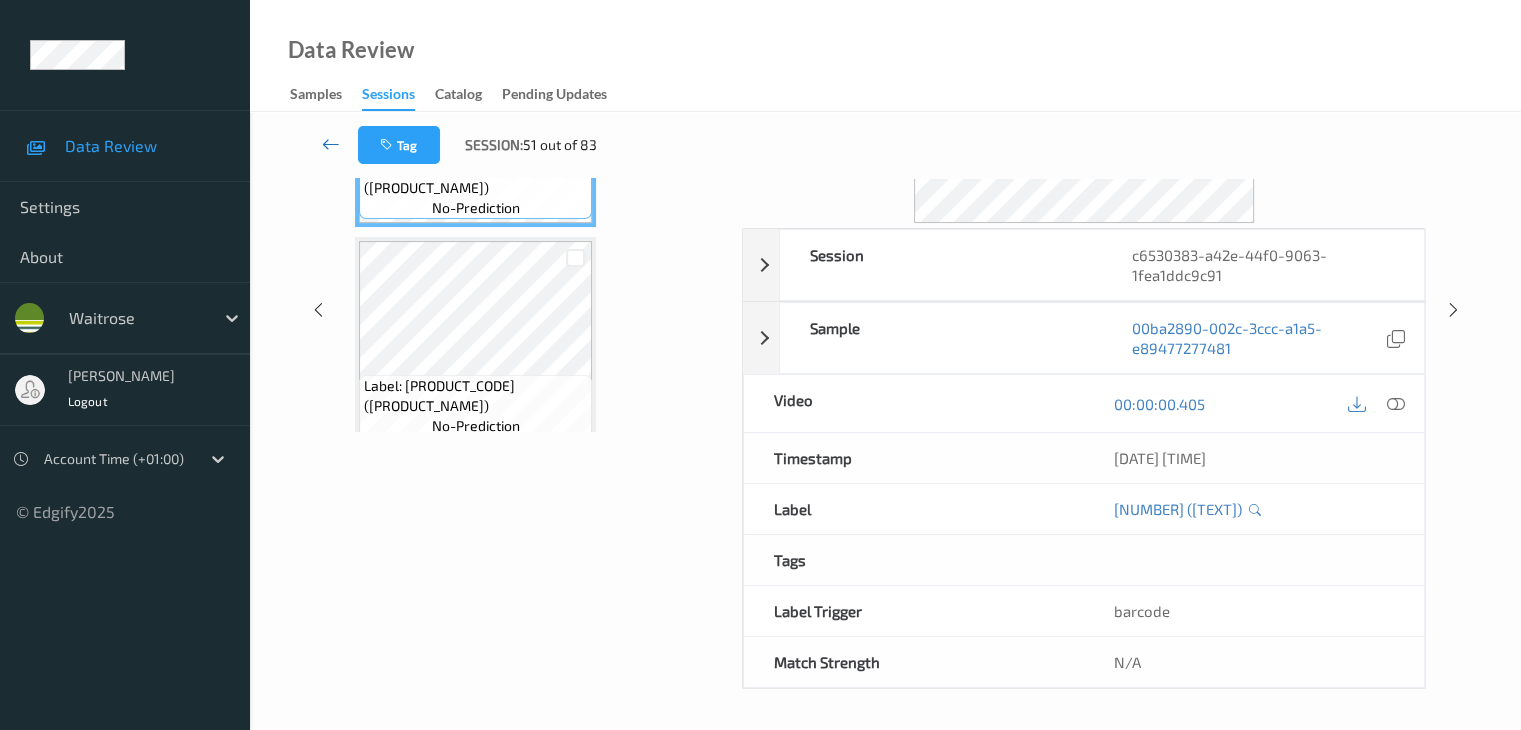 click at bounding box center [331, 144] 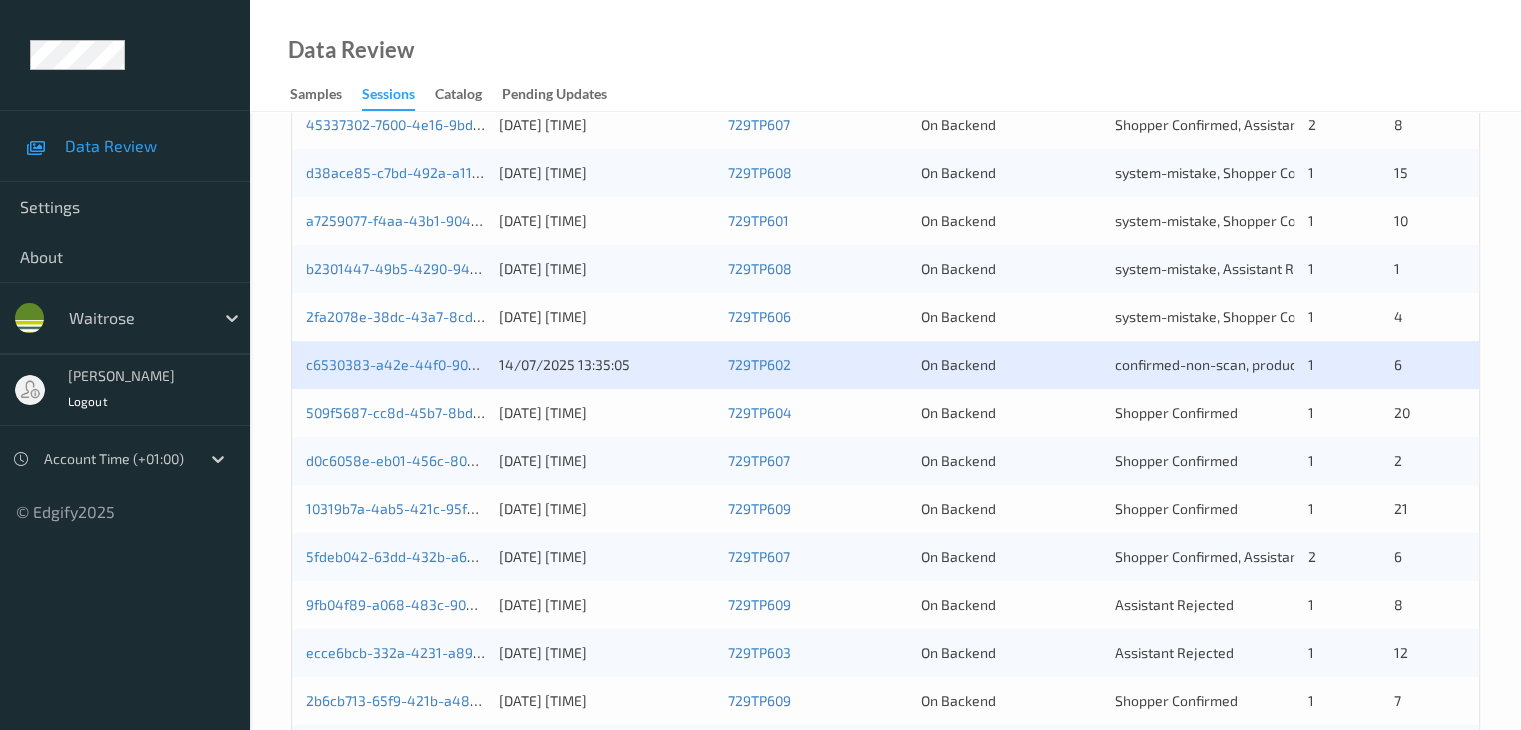 scroll, scrollTop: 932, scrollLeft: 0, axis: vertical 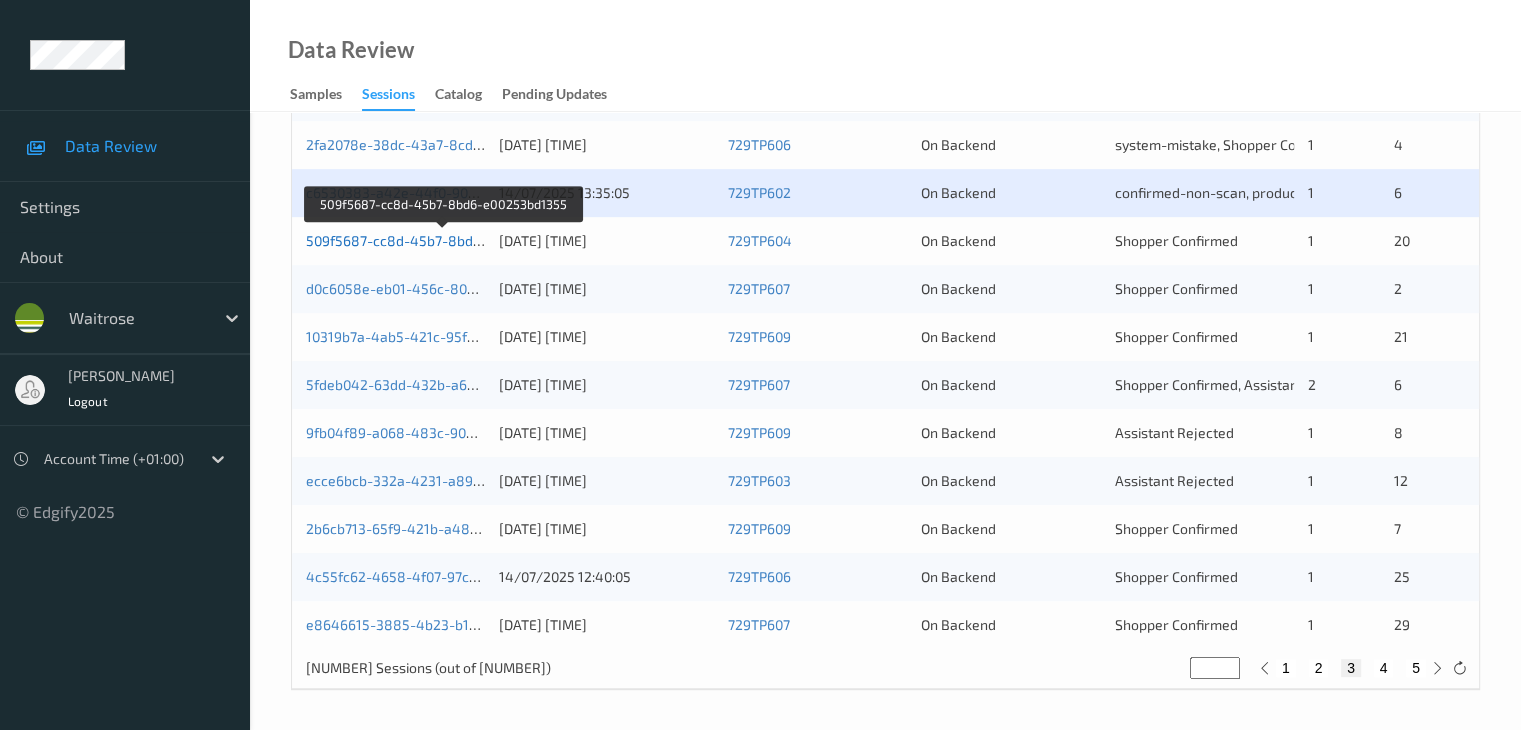 click on "509f5687-cc8d-45b7-8bd6-e00253bd1355" at bounding box center (443, 240) 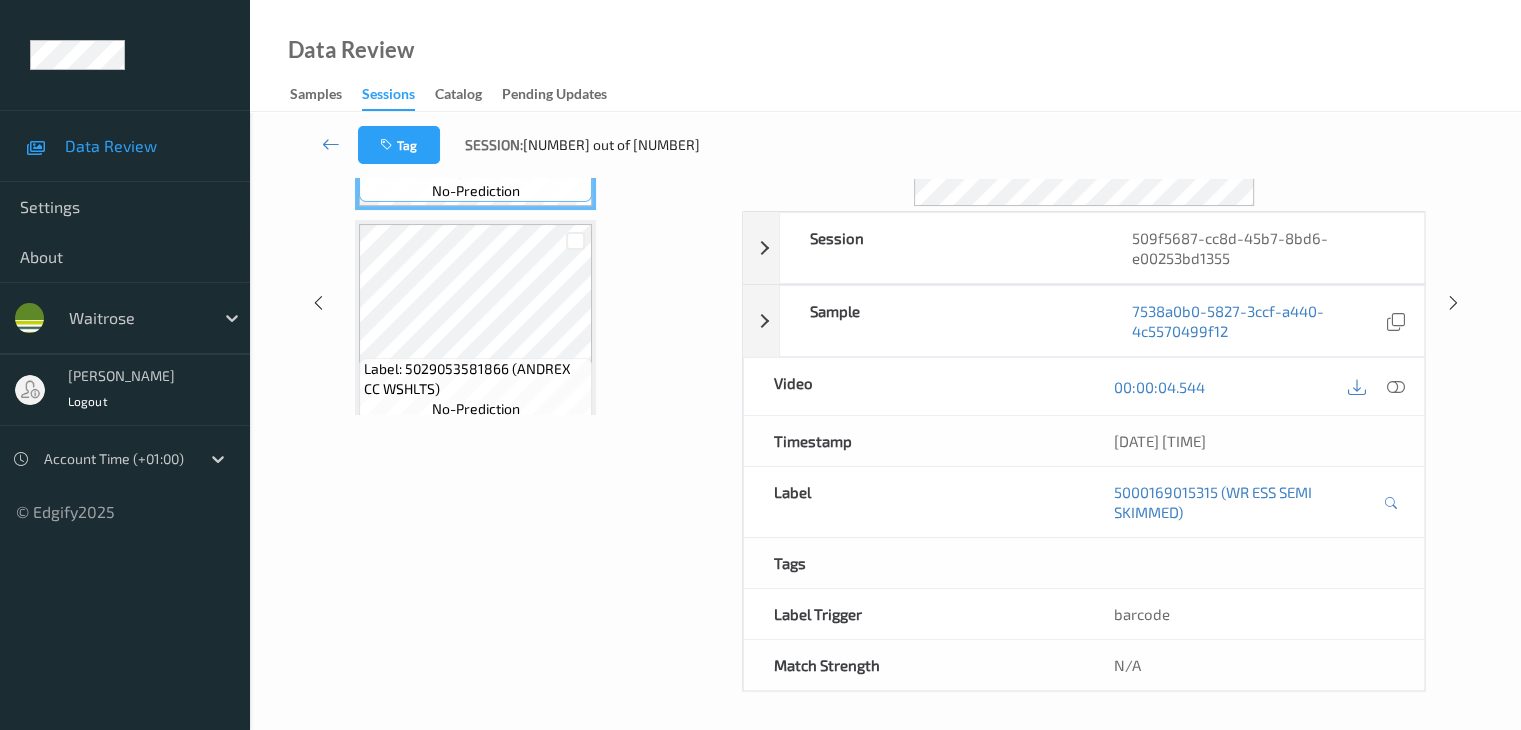 scroll, scrollTop: 0, scrollLeft: 0, axis: both 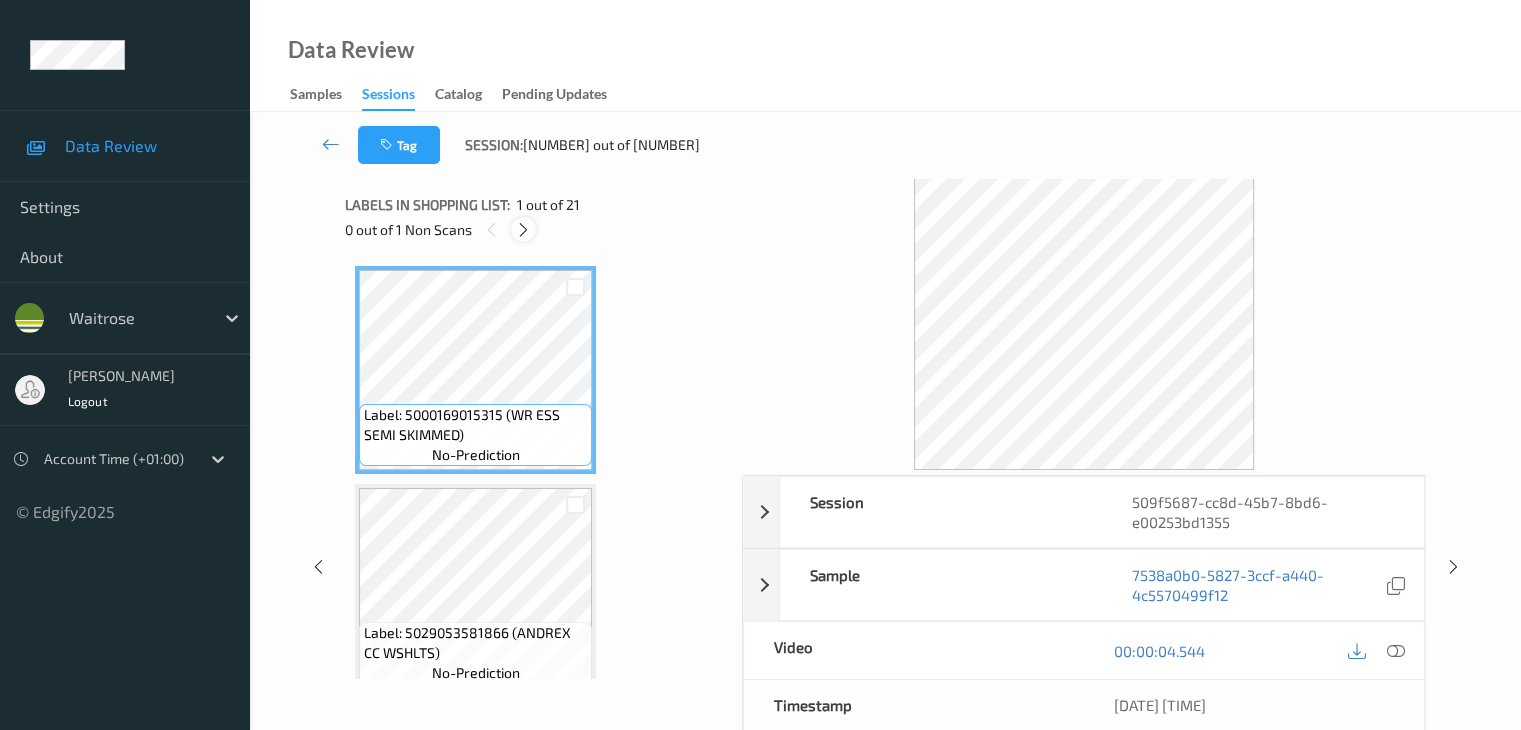 click at bounding box center (523, 230) 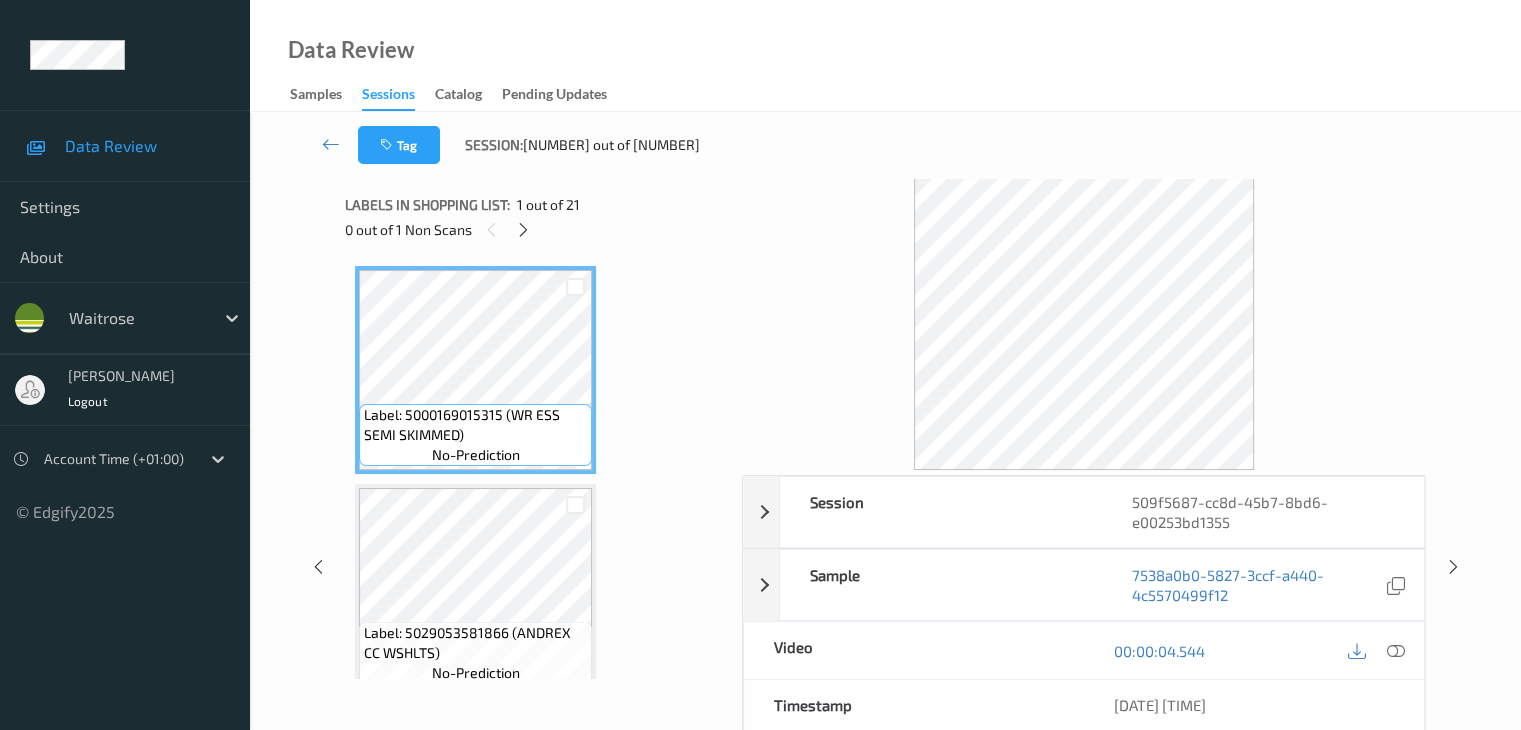 scroll, scrollTop: 3498, scrollLeft: 0, axis: vertical 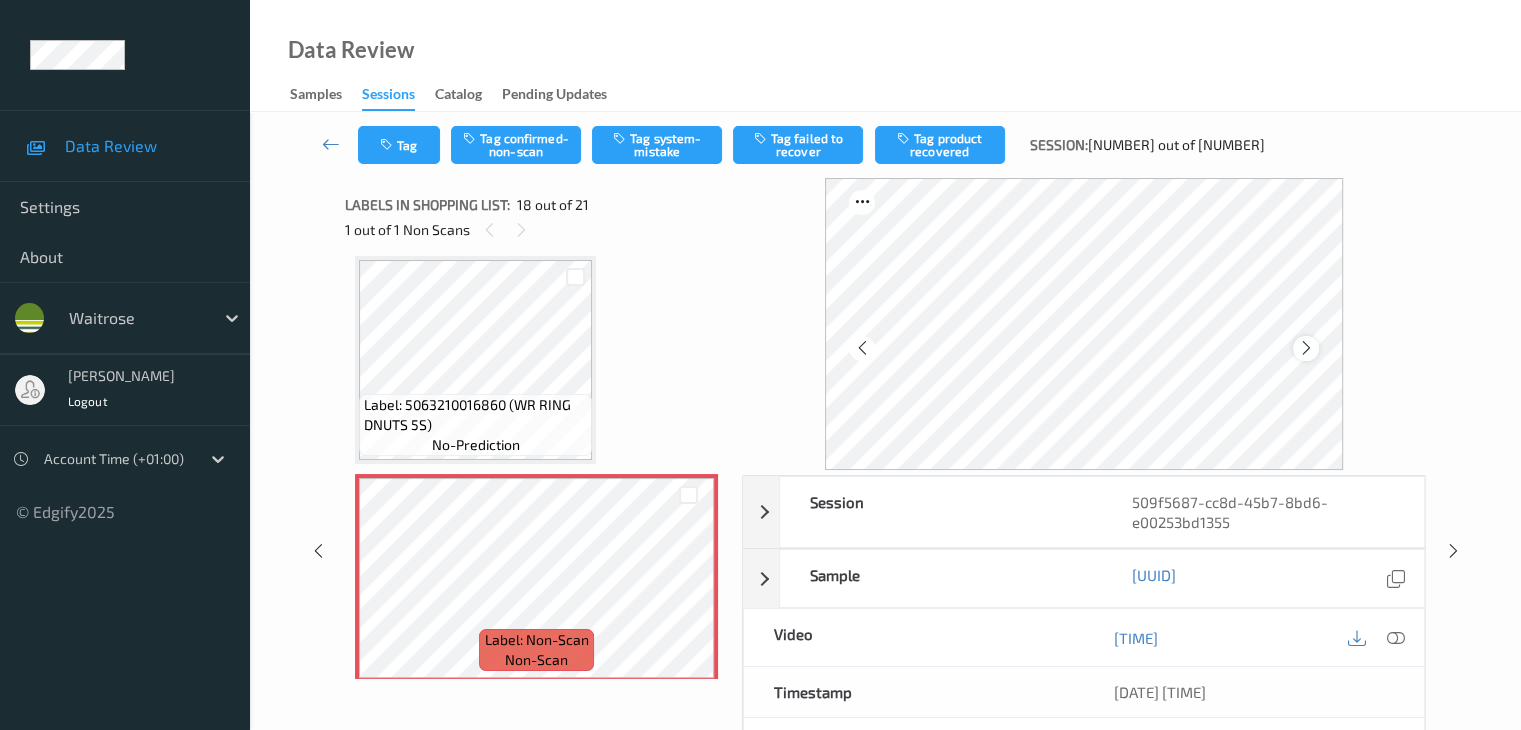 click at bounding box center (1306, 348) 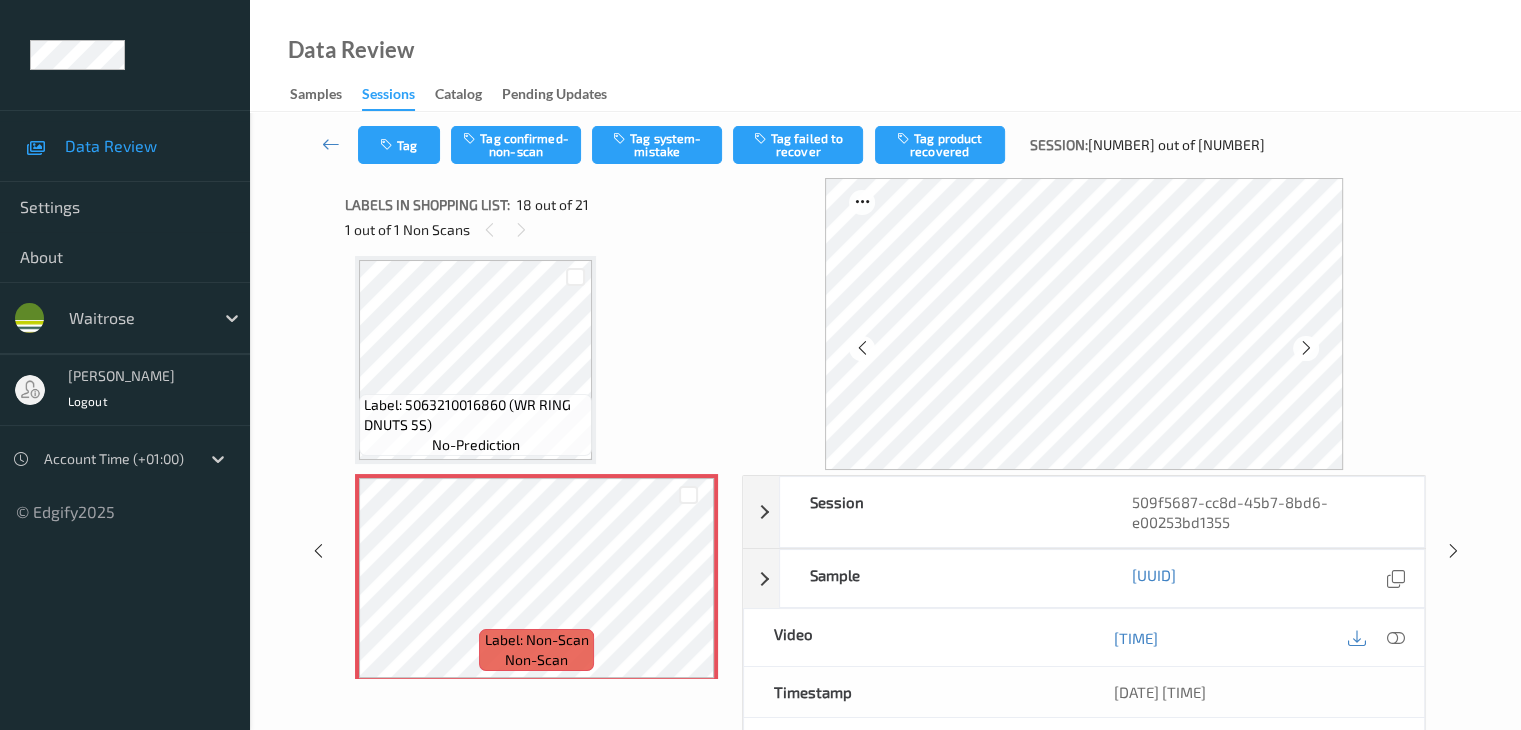 click at bounding box center [1306, 348] 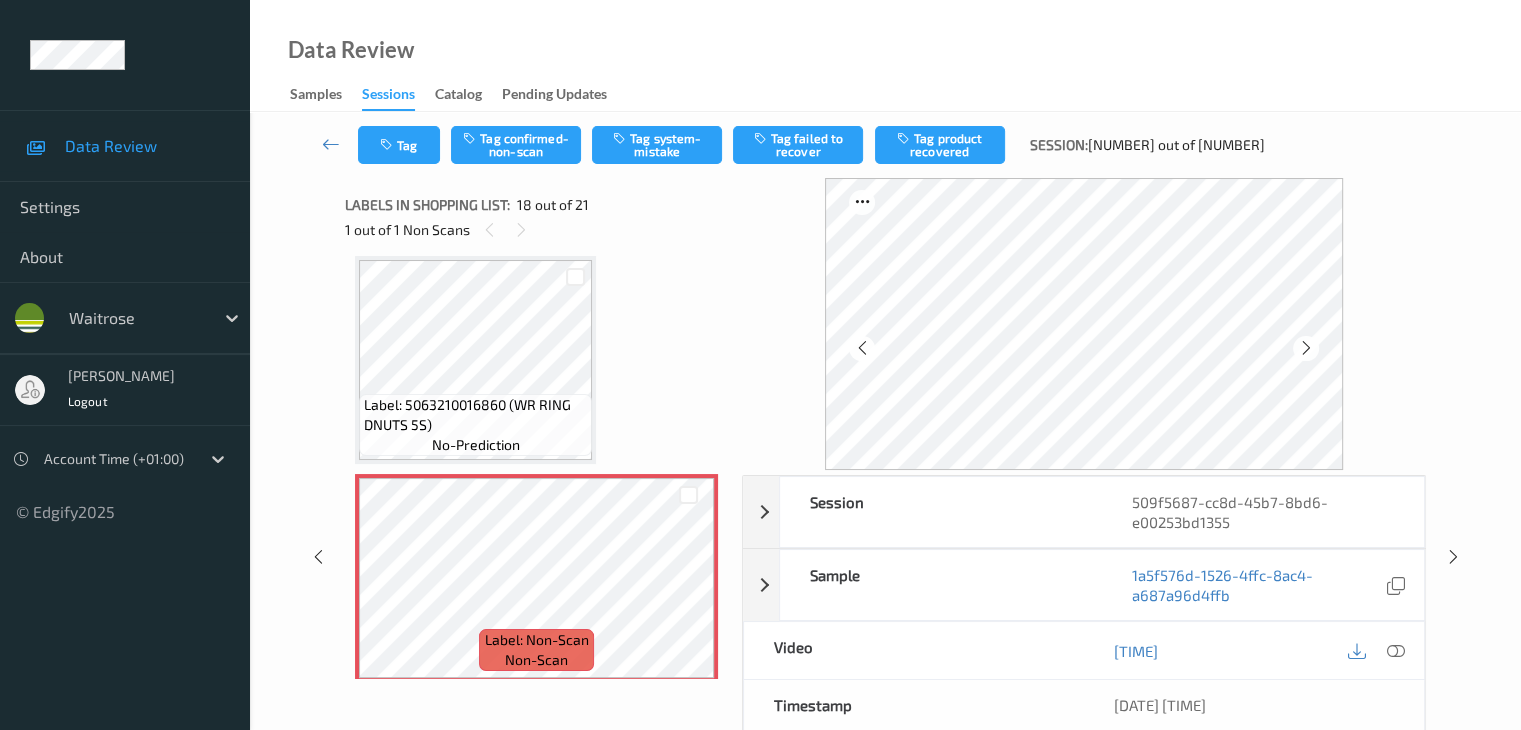 click at bounding box center (1306, 348) 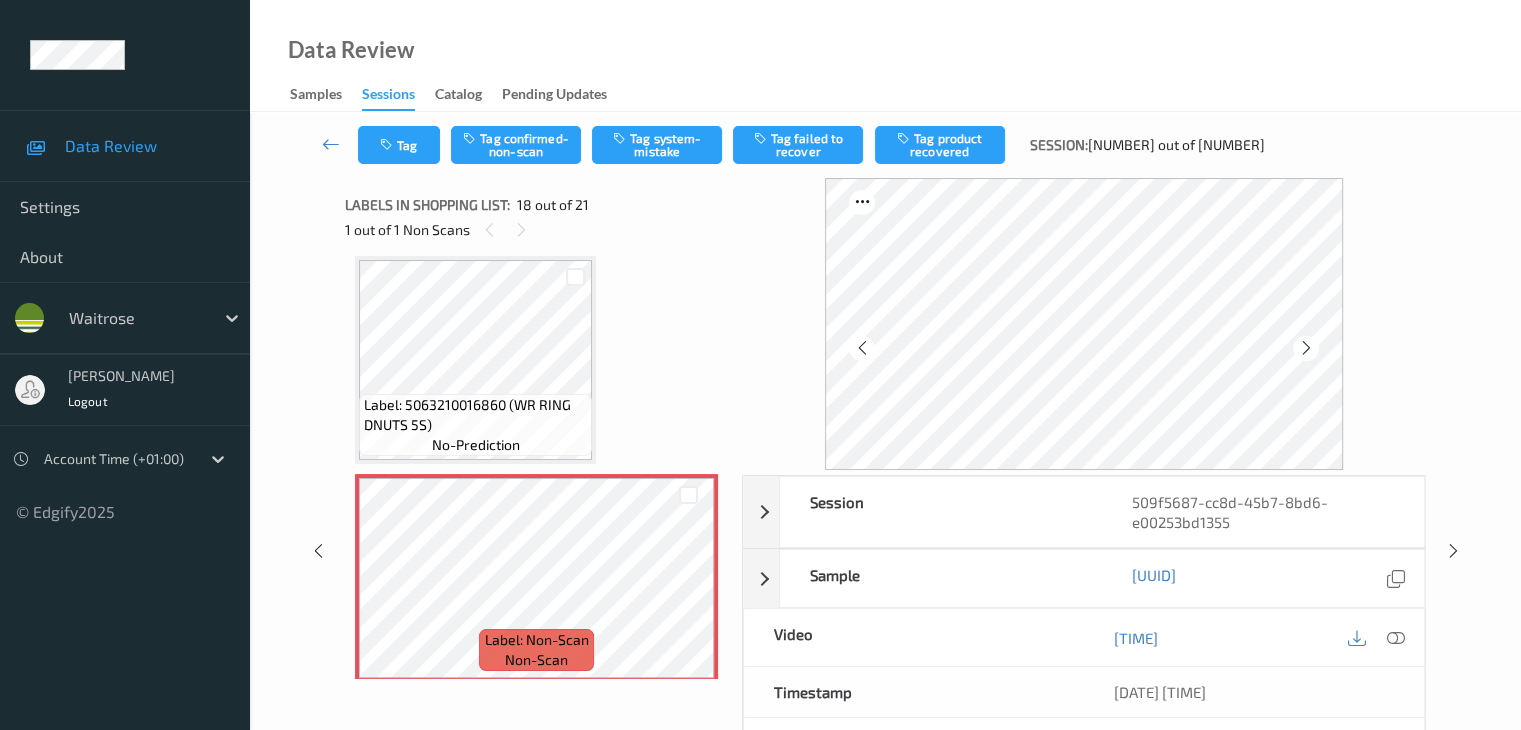 click at bounding box center (1306, 348) 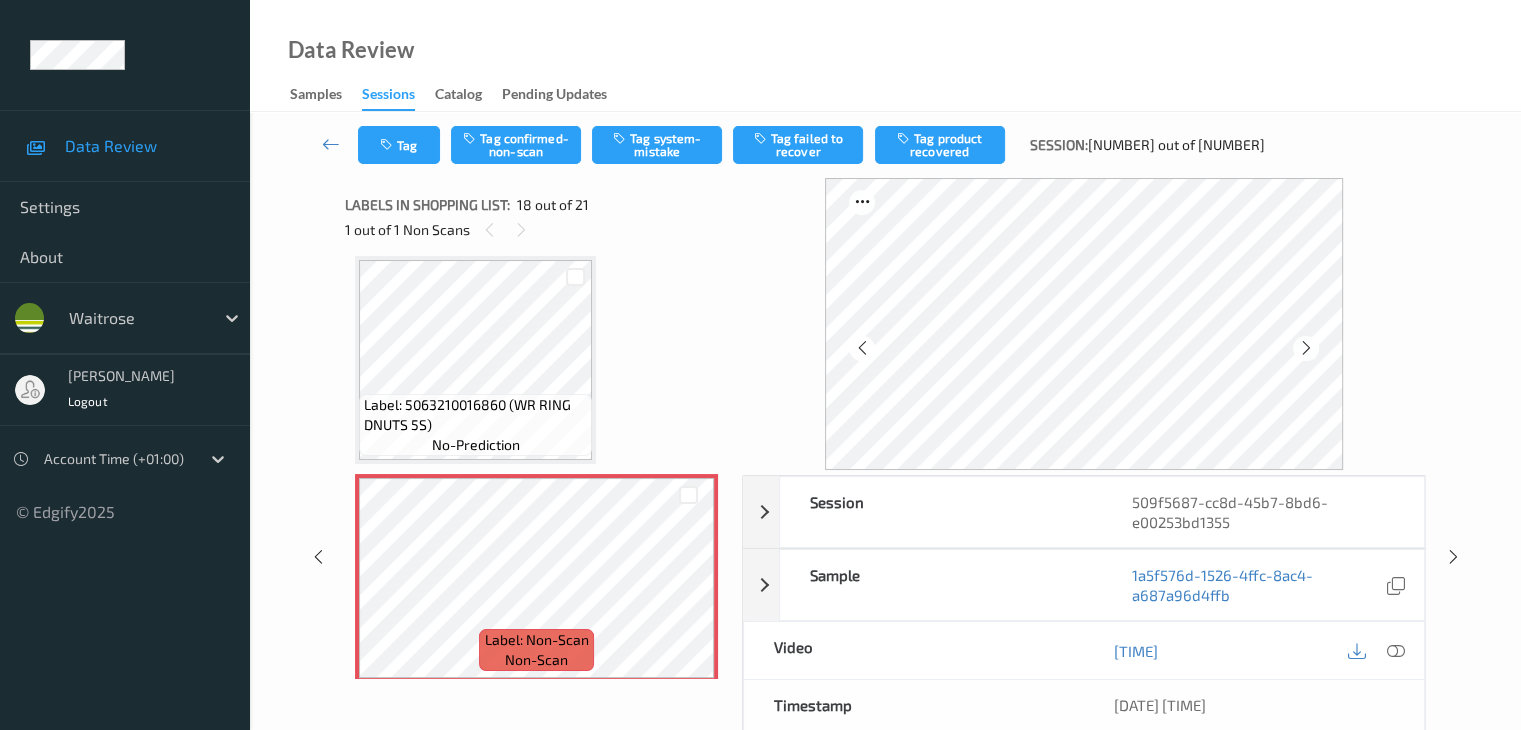 click at bounding box center (1306, 348) 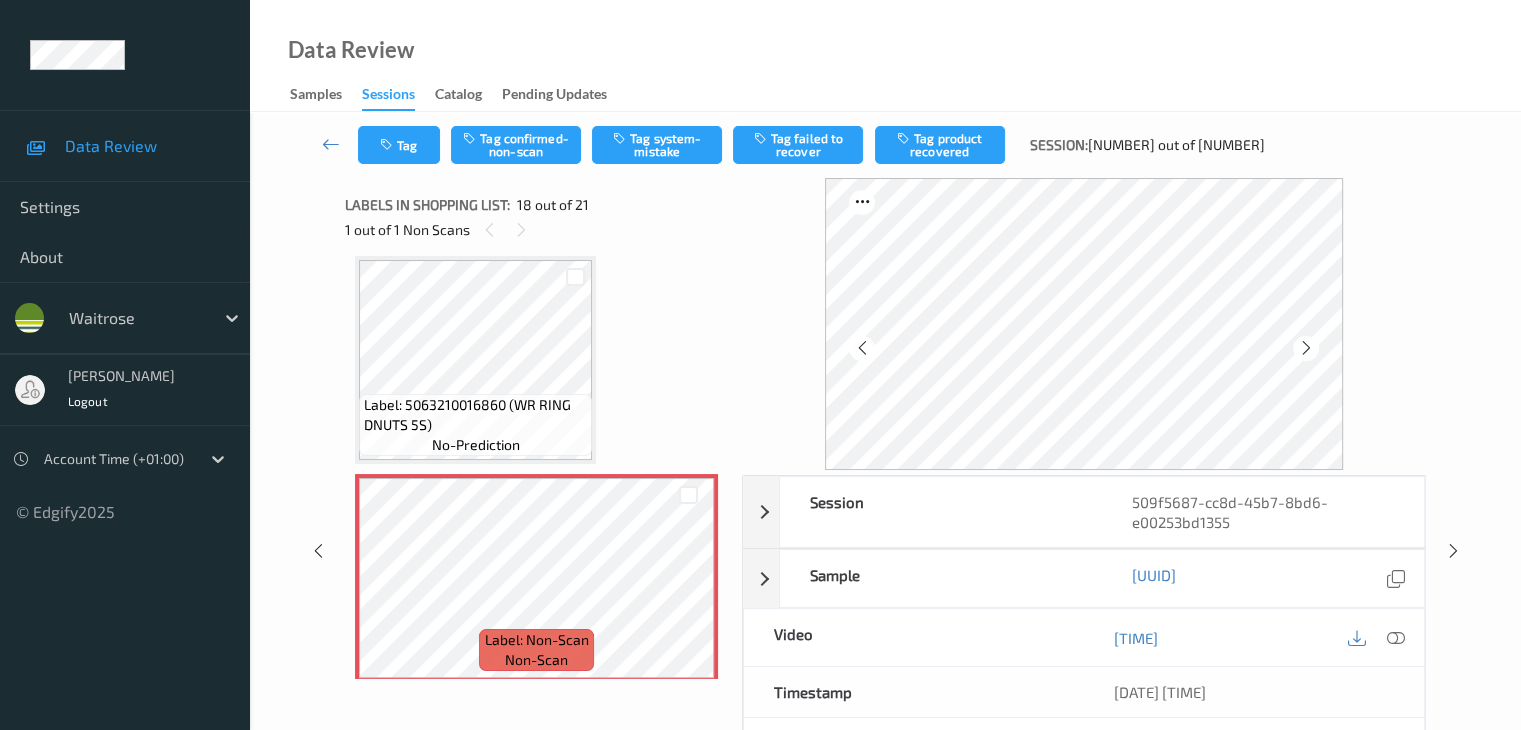 click at bounding box center (1306, 348) 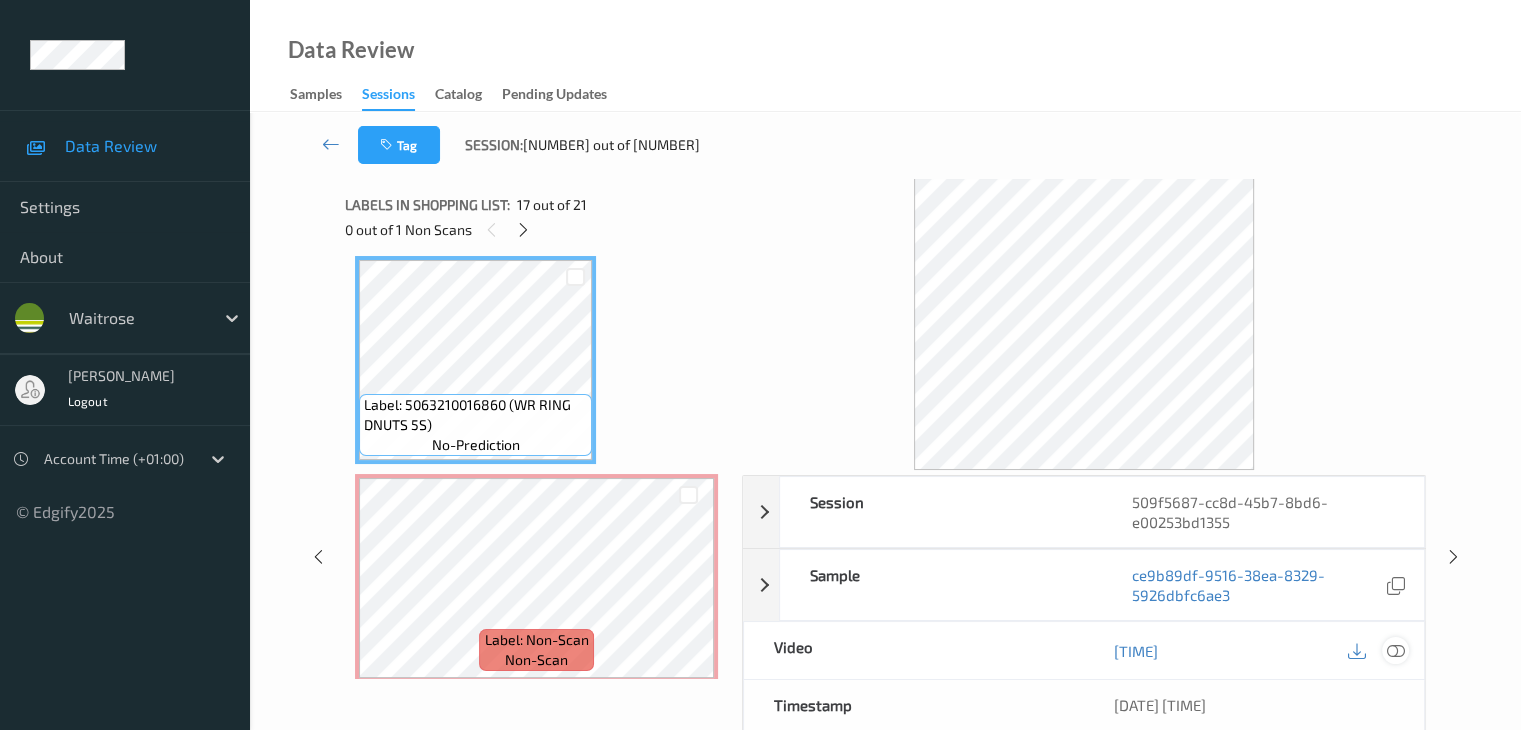 click at bounding box center (1395, 651) 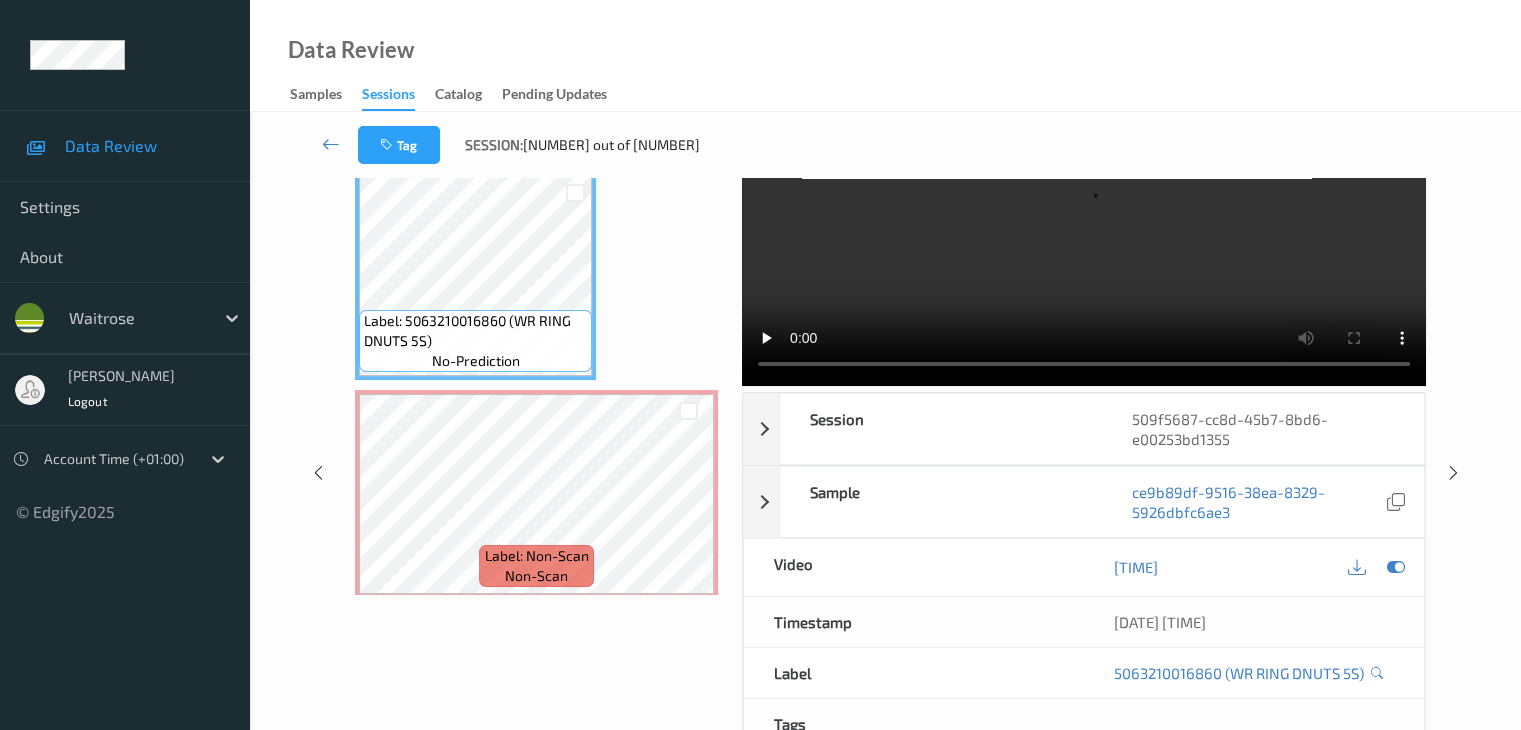 scroll, scrollTop: 0, scrollLeft: 0, axis: both 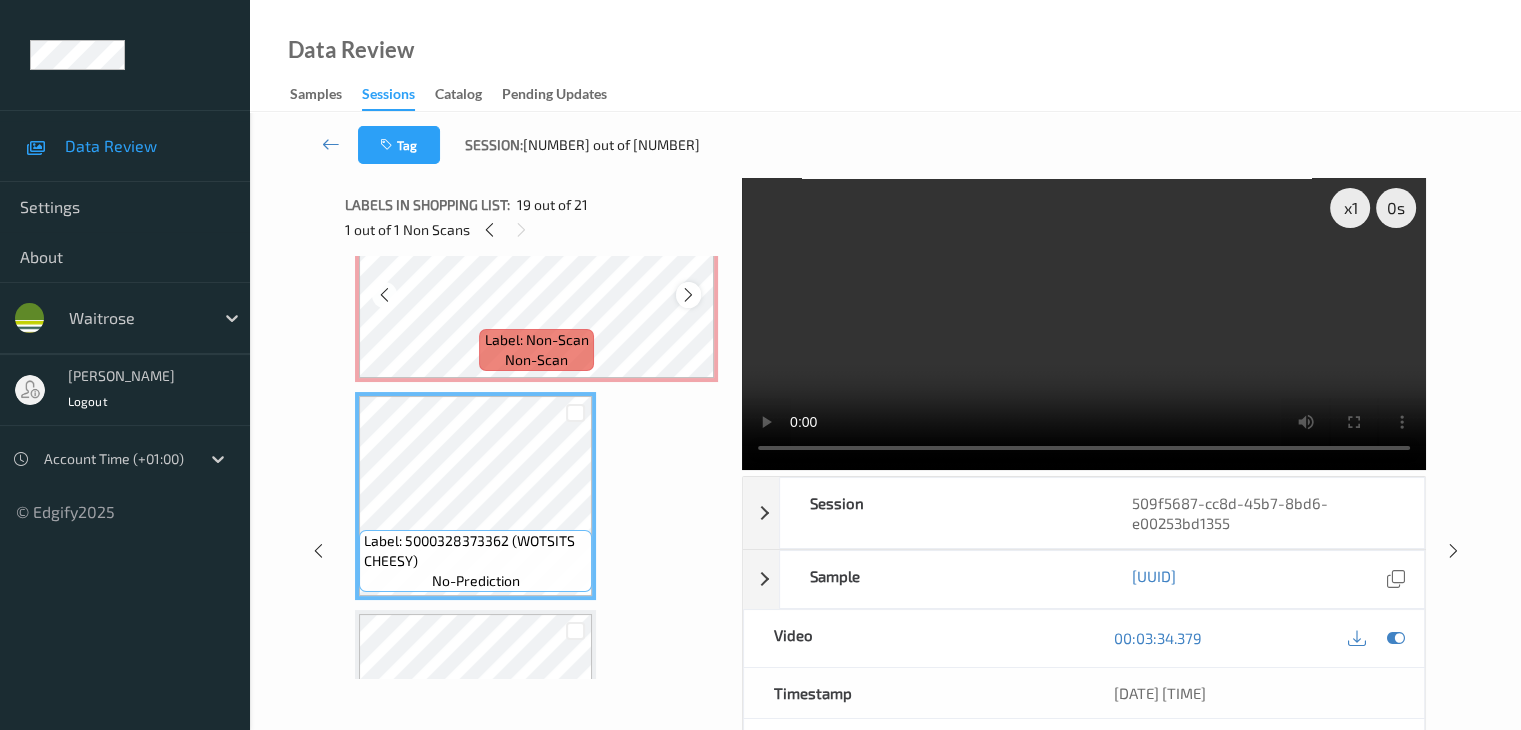 click at bounding box center (688, 294) 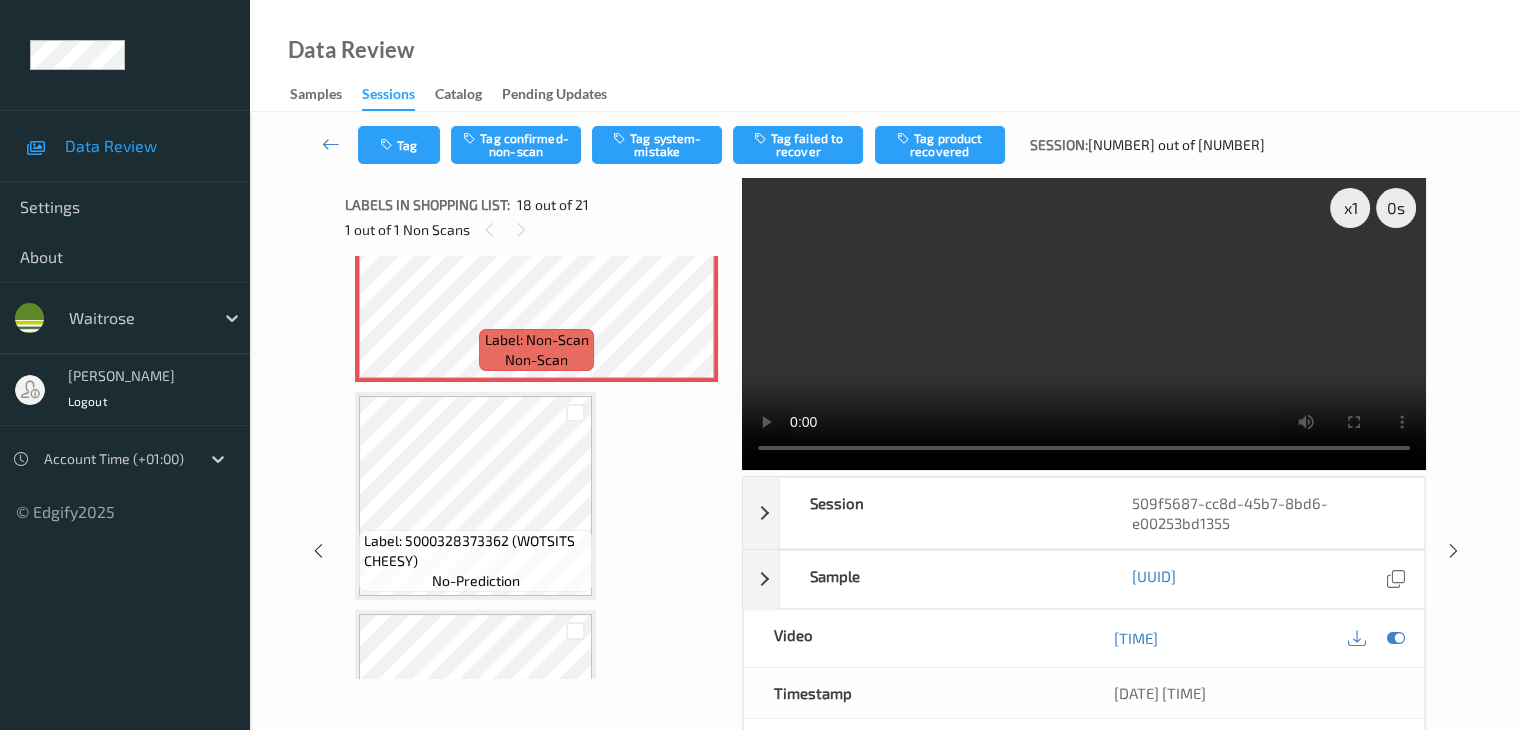 scroll, scrollTop: 3698, scrollLeft: 0, axis: vertical 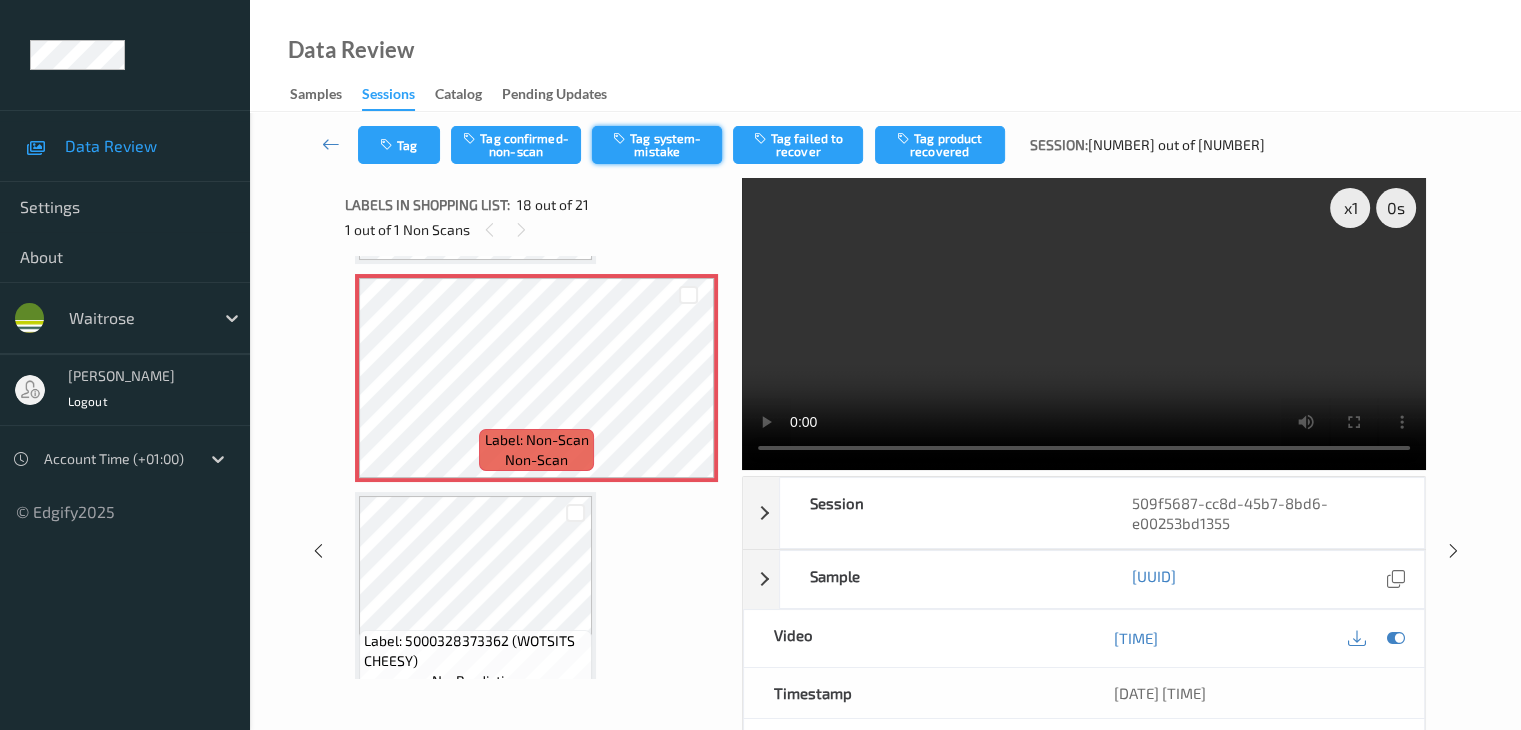 click on "Tag   system-mistake" at bounding box center [657, 145] 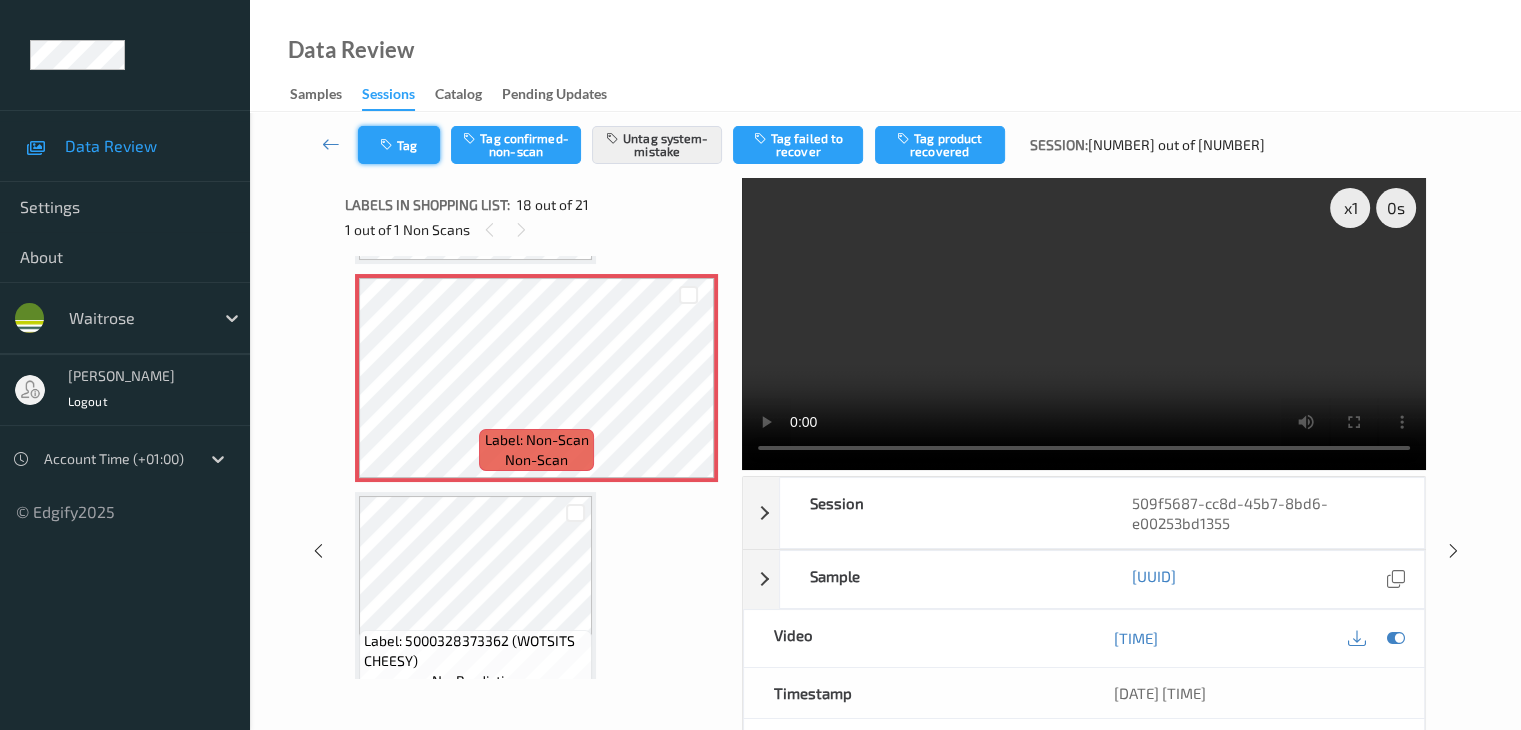 click at bounding box center [388, 145] 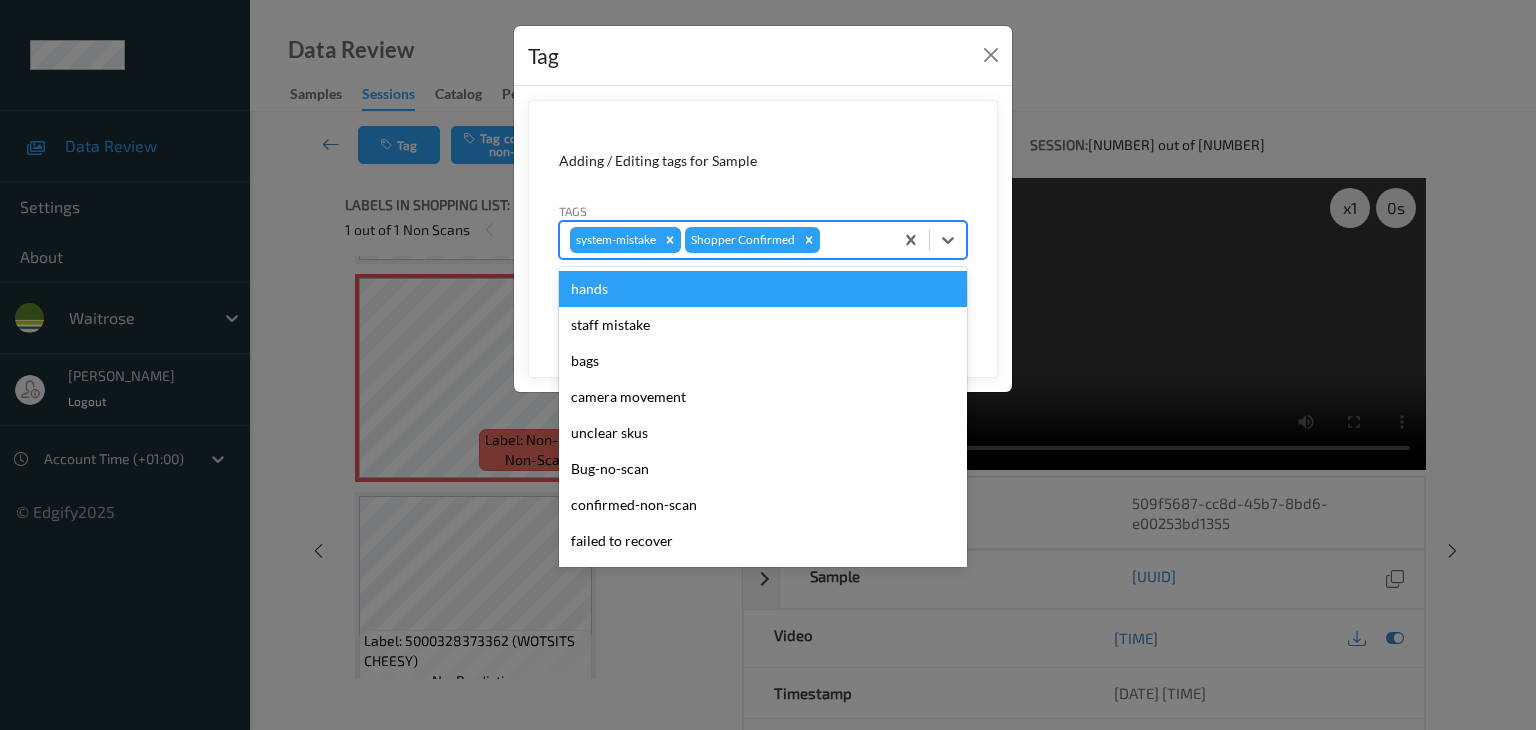 click at bounding box center (853, 240) 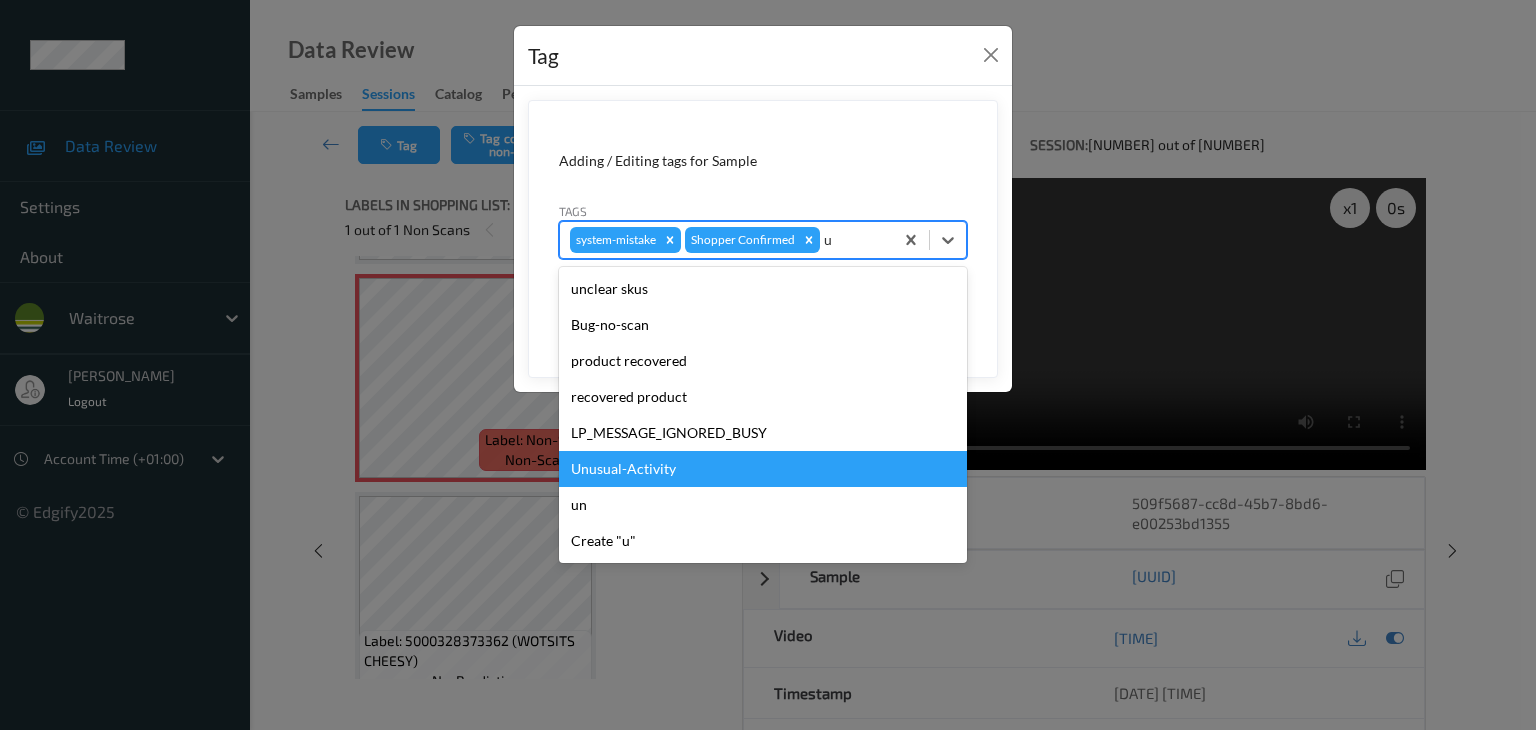 click on "Unusual-Activity" at bounding box center [763, 469] 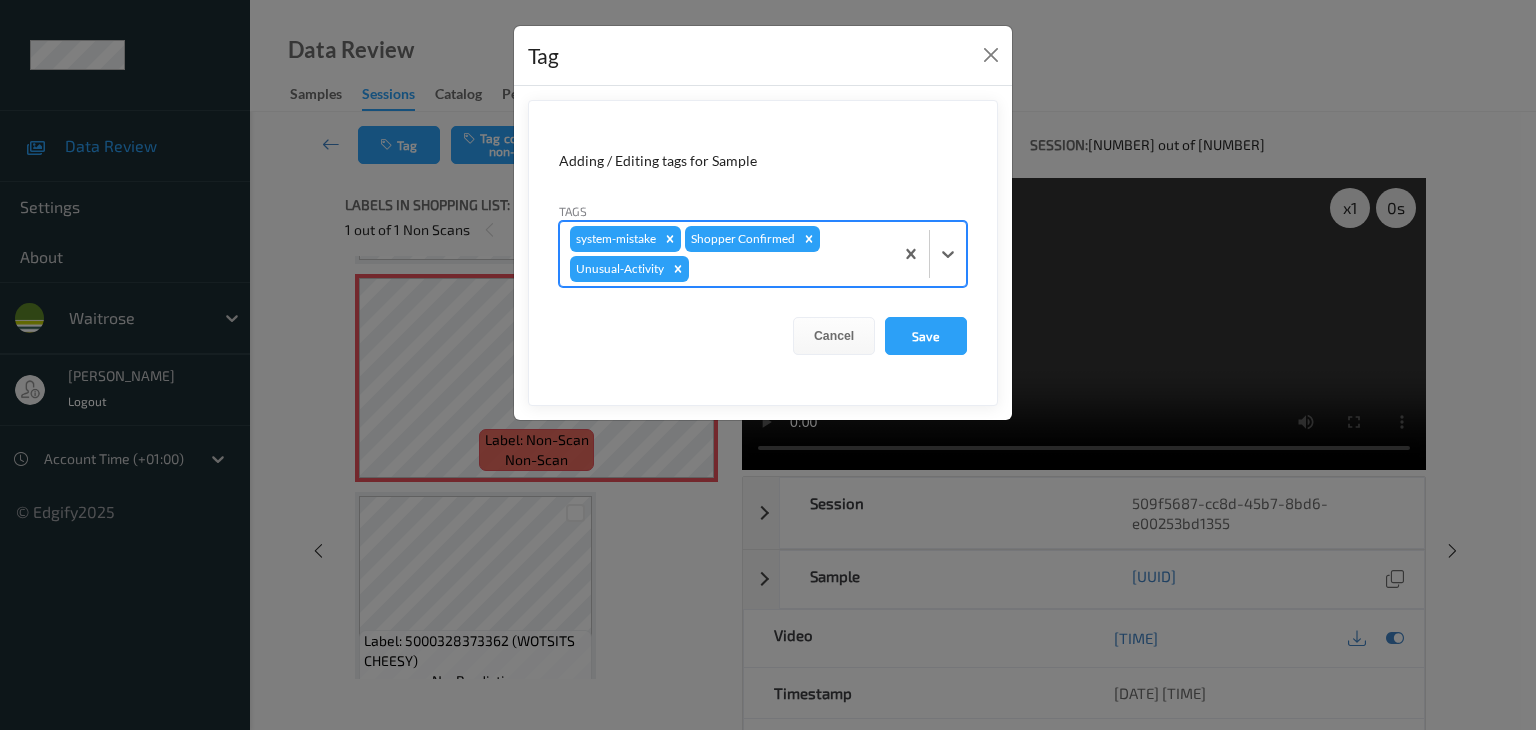 click on "Adding / Editing tags for Sample   Tags option Unusual-Activity, selected.   Select is focused ,type to refine list, press Down to open the menu,  press left to focus selected values system-mistake Shopper Confirmed Unusual-Activity Cancel Save" at bounding box center (763, 253) 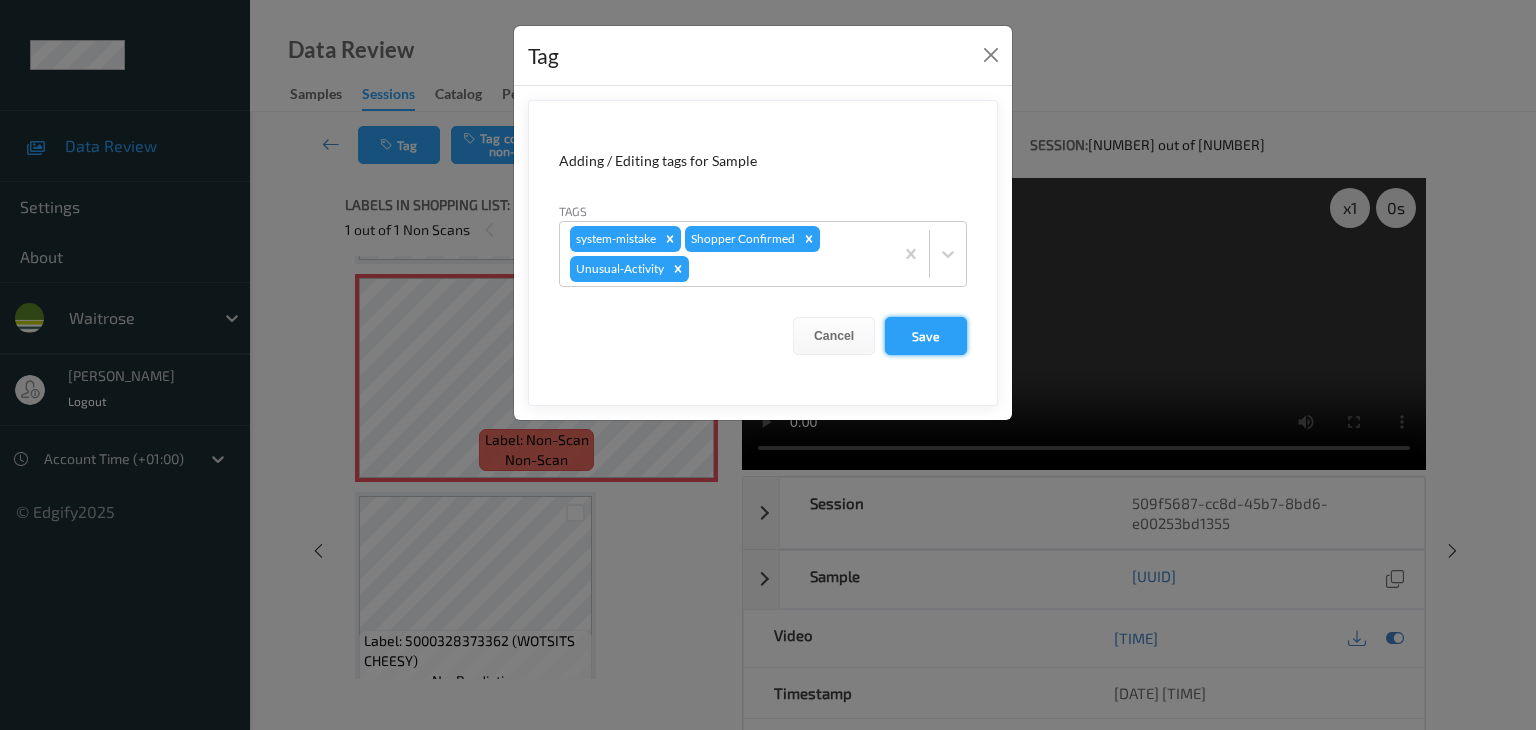 click on "Save" at bounding box center [926, 336] 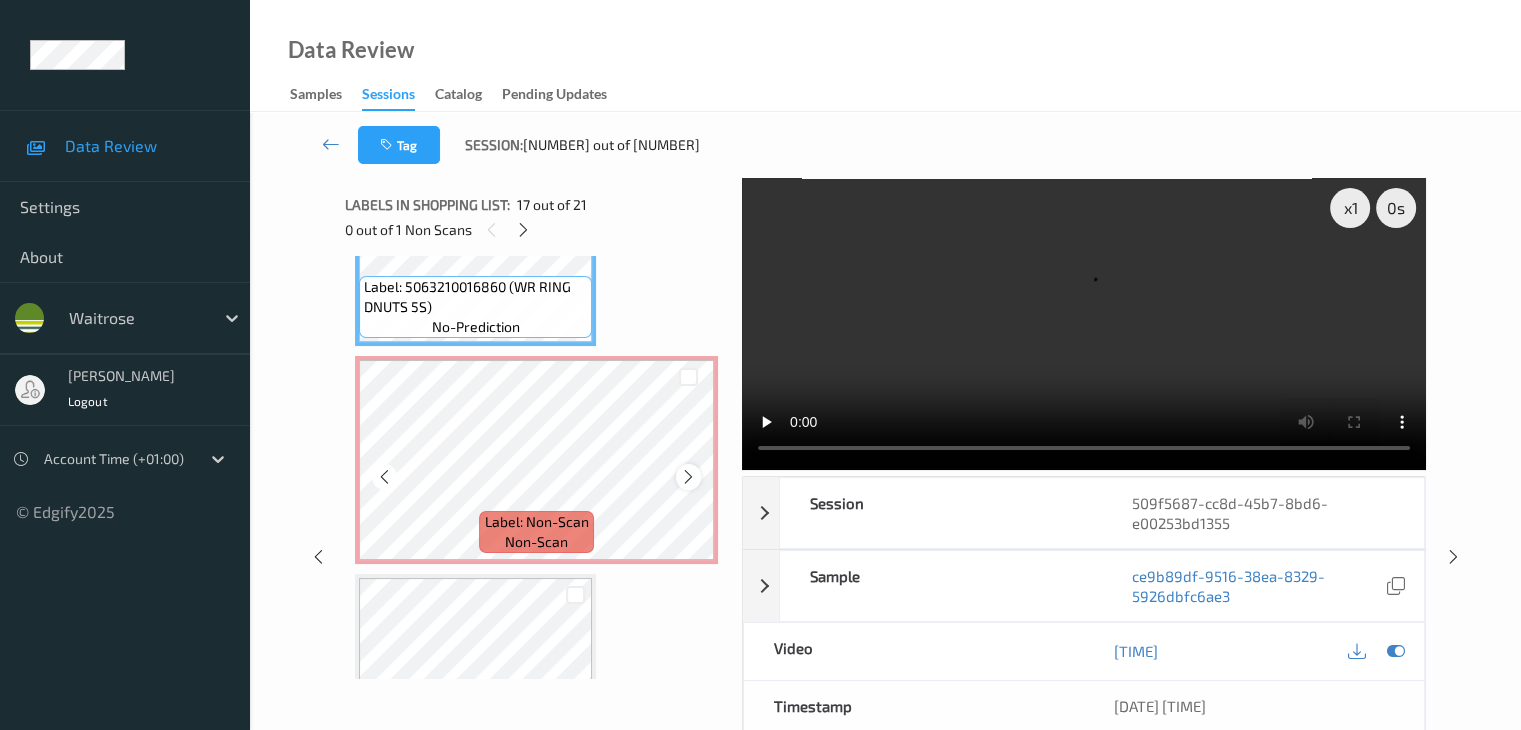 scroll, scrollTop: 3498, scrollLeft: 0, axis: vertical 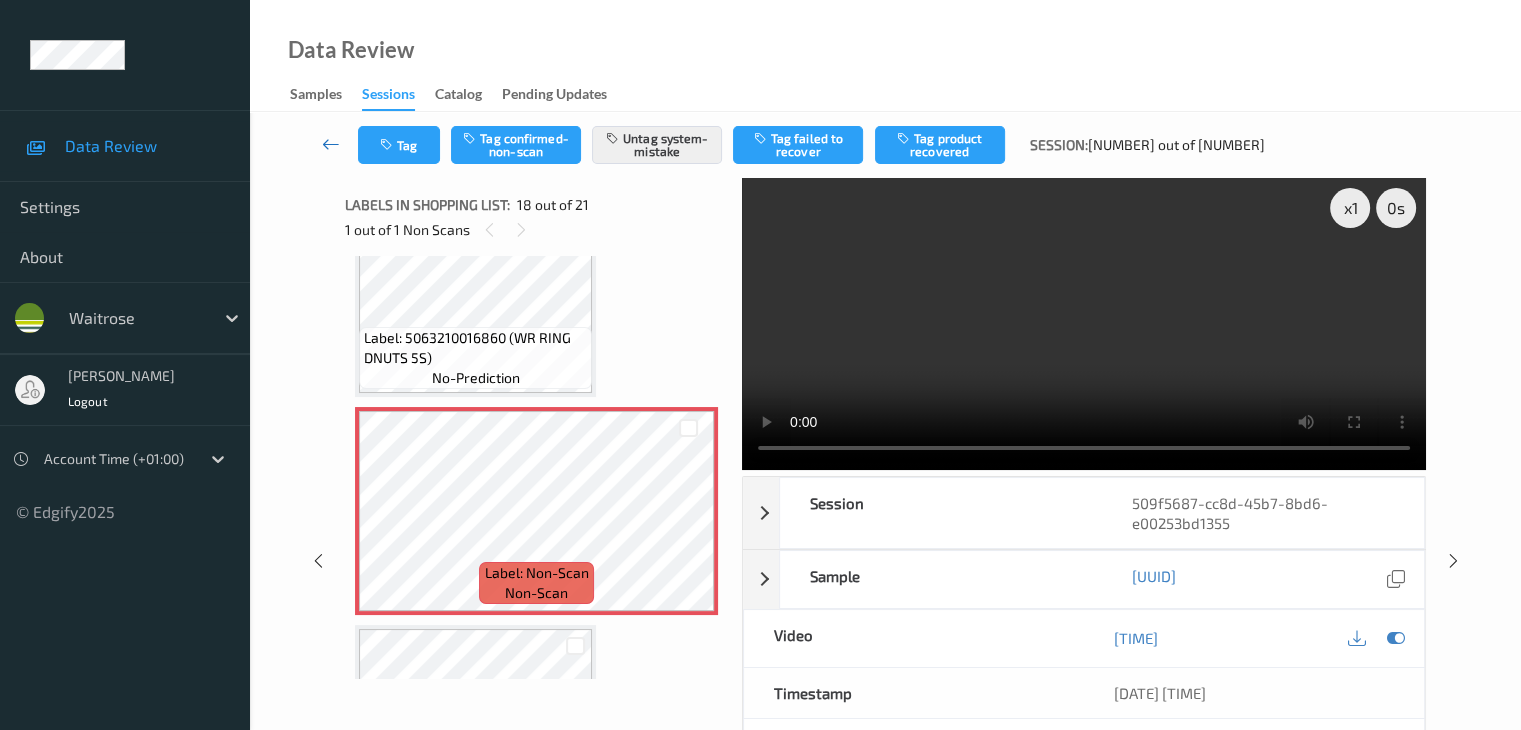 click at bounding box center (331, 144) 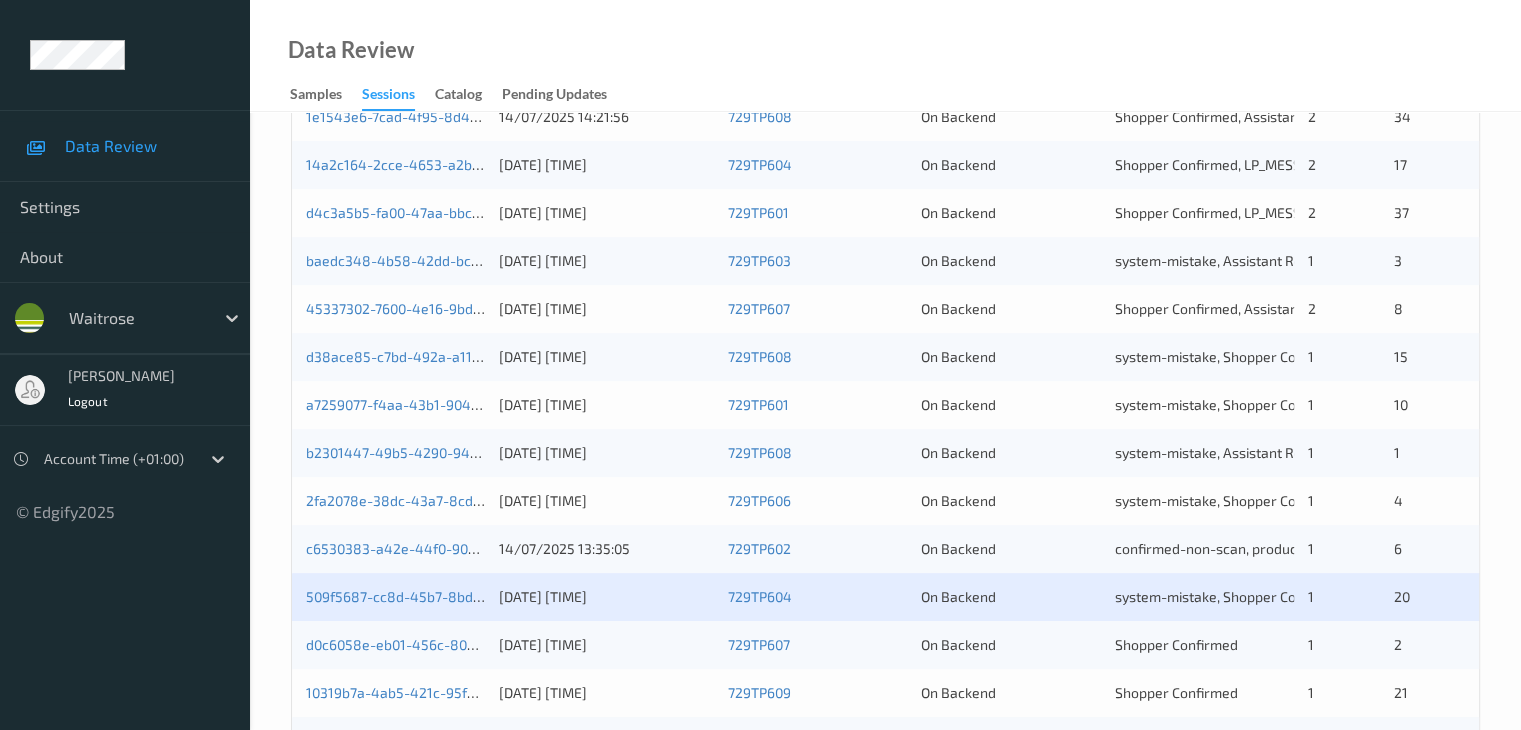 scroll, scrollTop: 700, scrollLeft: 0, axis: vertical 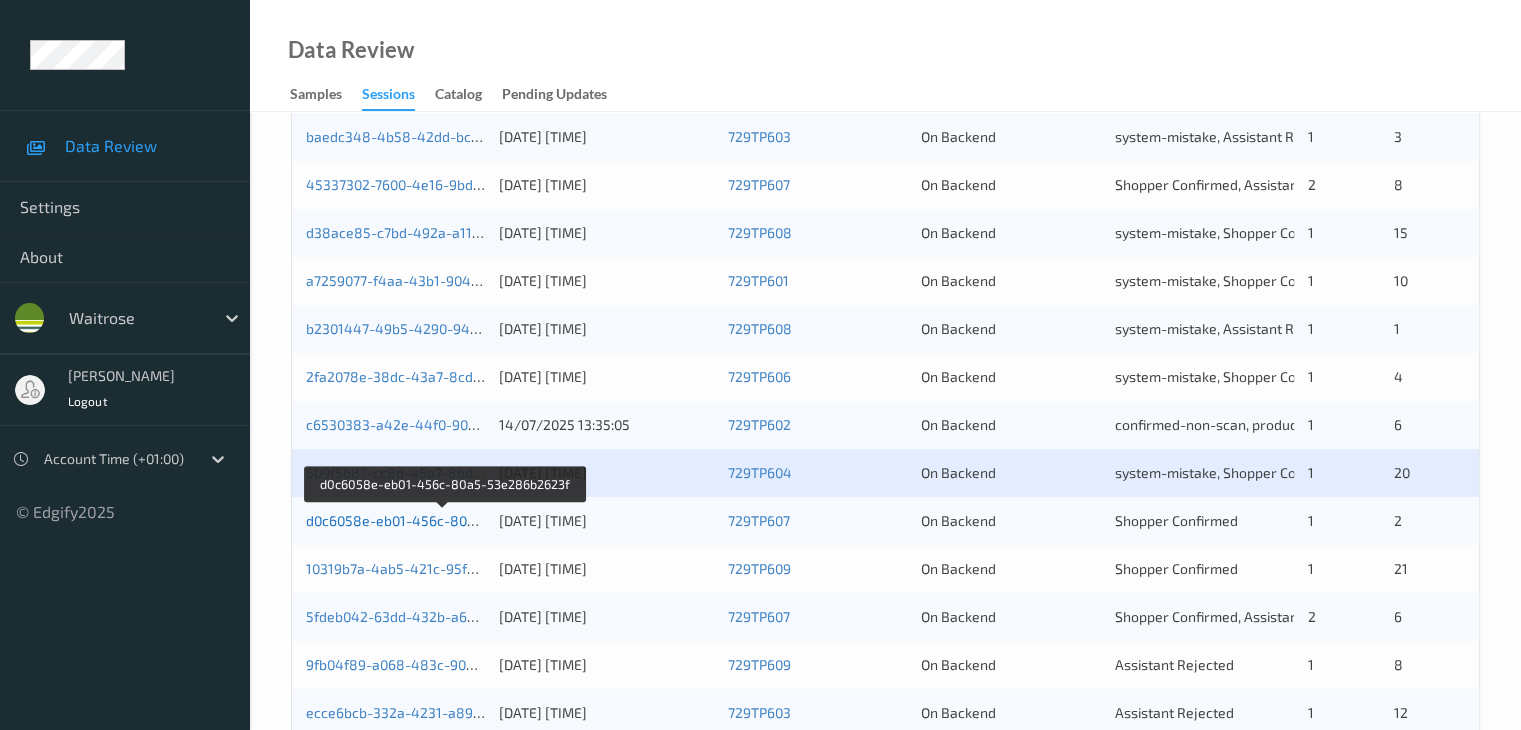 click on "d0c6058e-eb01-456c-80a5-53e286b2623f" at bounding box center [444, 520] 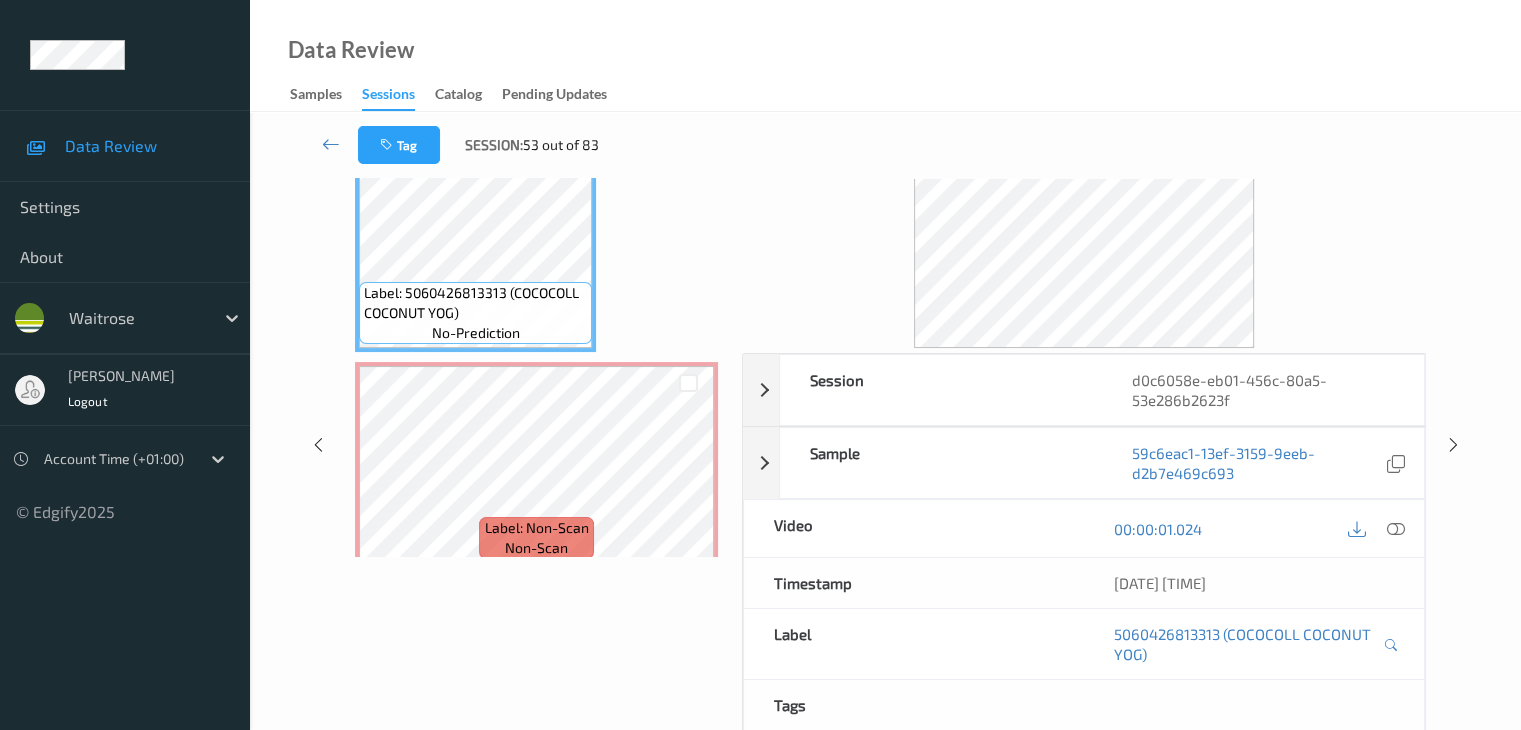scroll, scrollTop: 0, scrollLeft: 0, axis: both 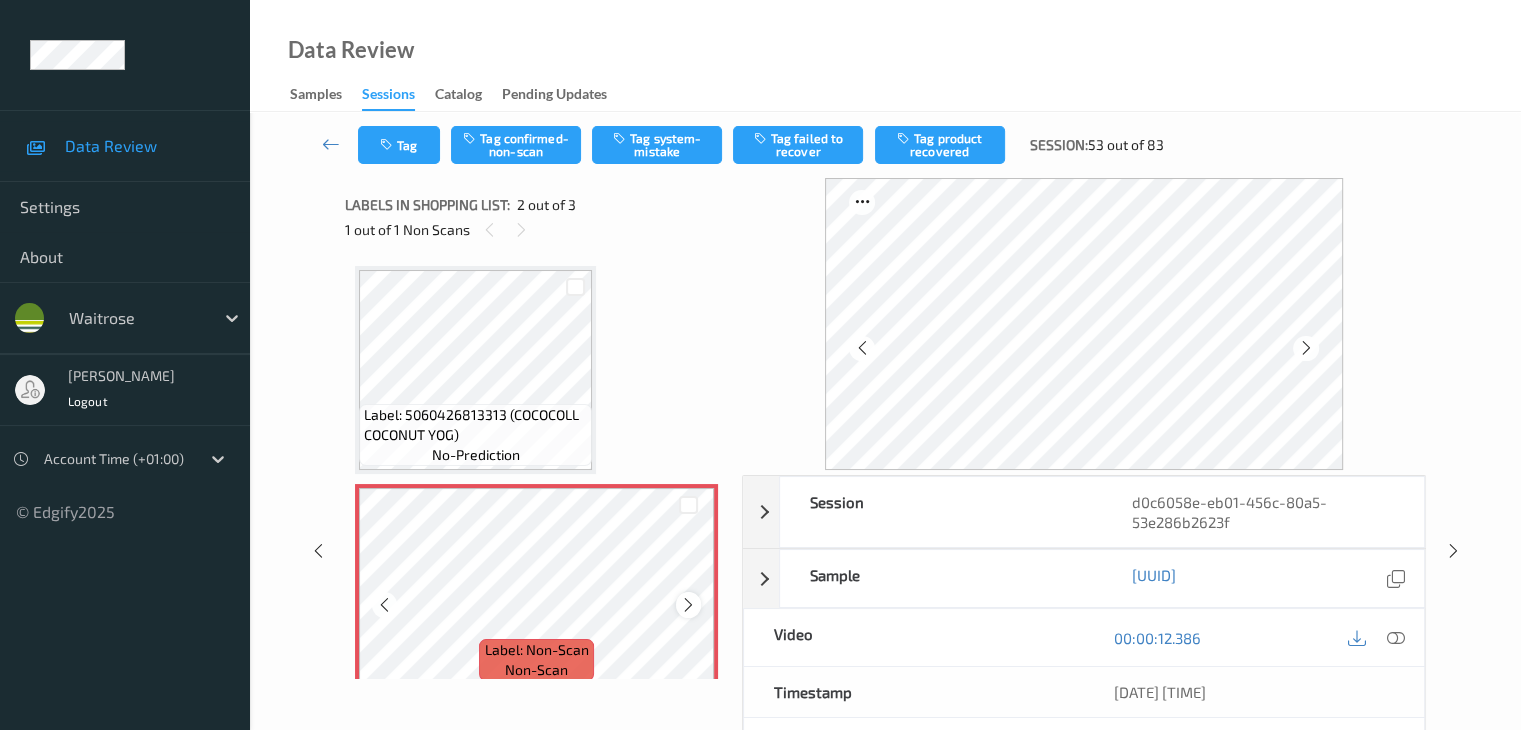 click at bounding box center (688, 604) 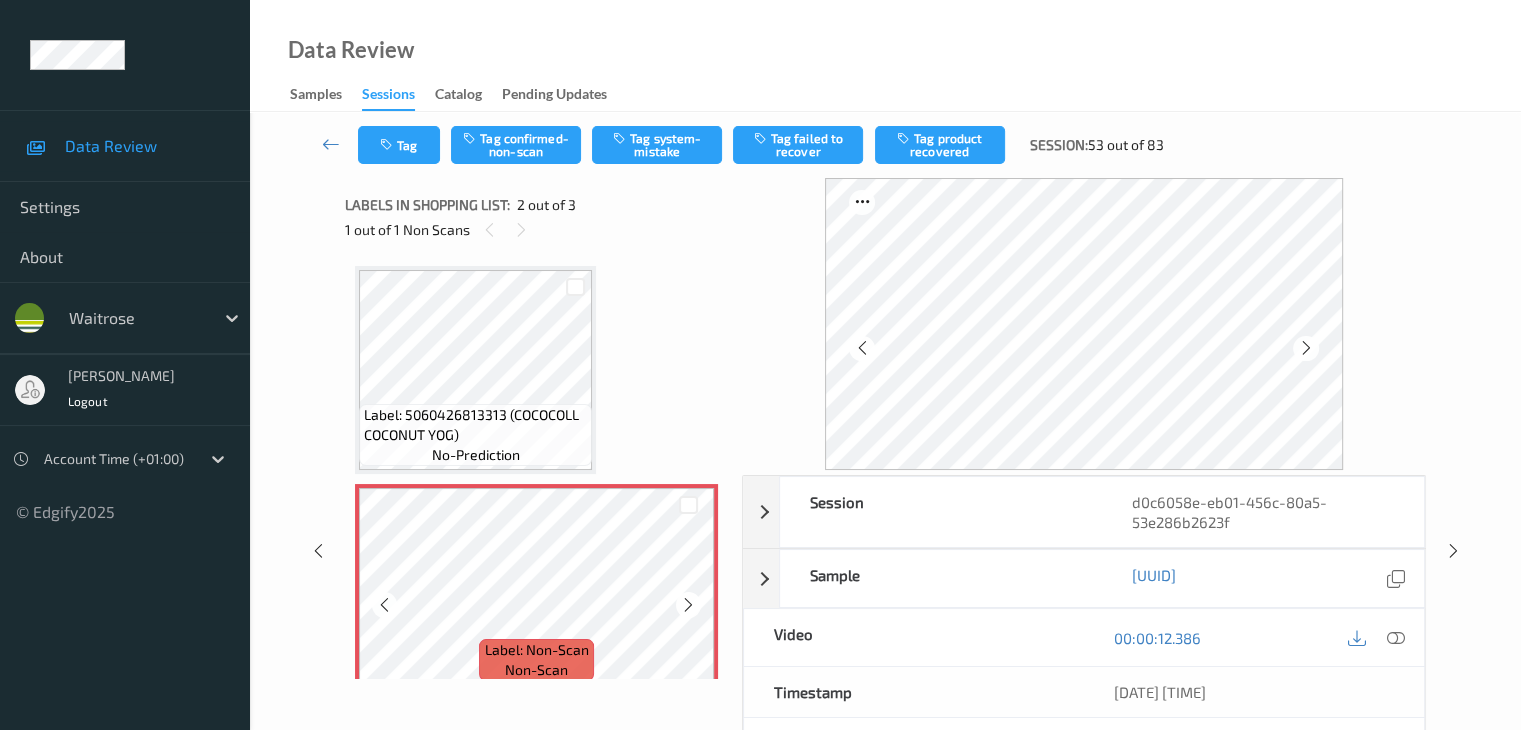 click at bounding box center [688, 604] 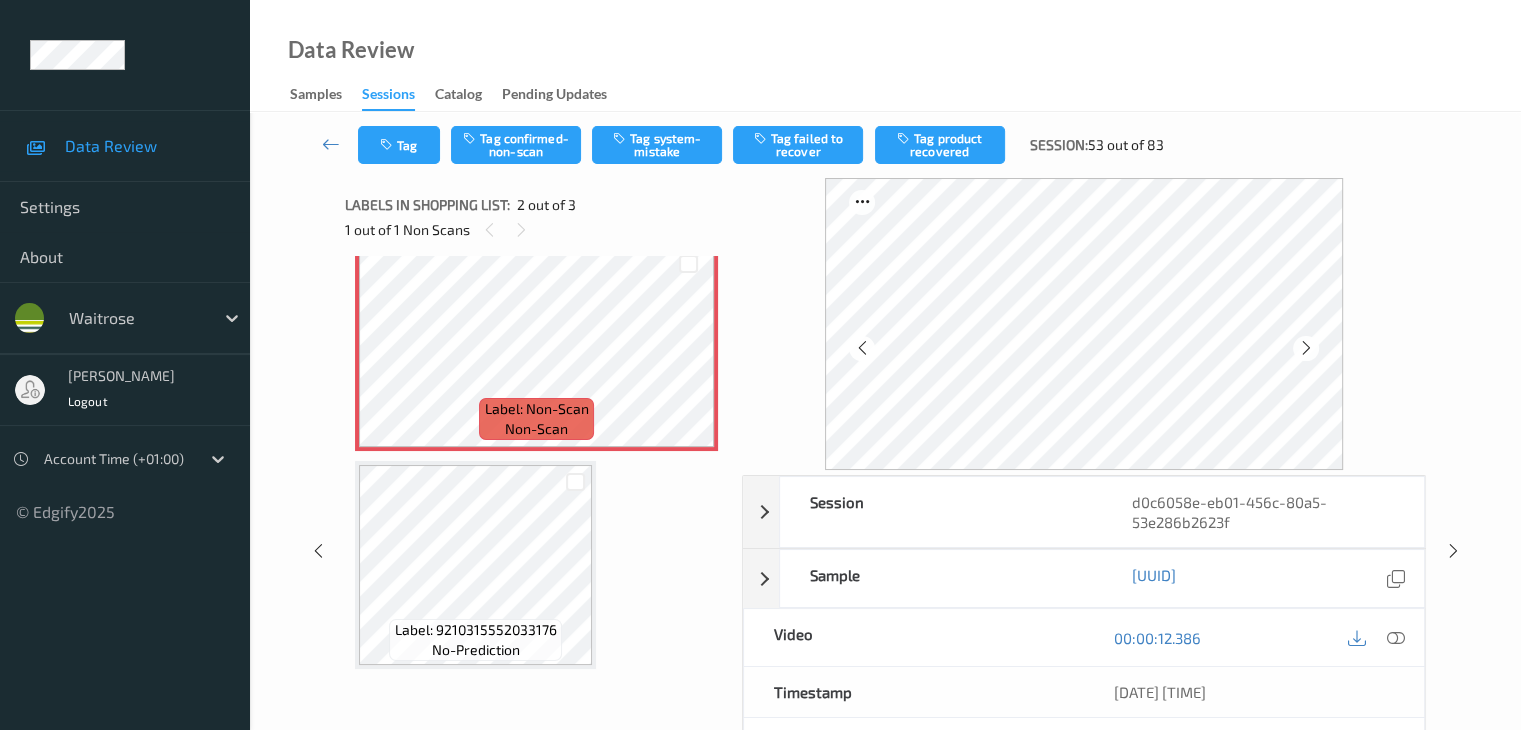 scroll, scrollTop: 0, scrollLeft: 0, axis: both 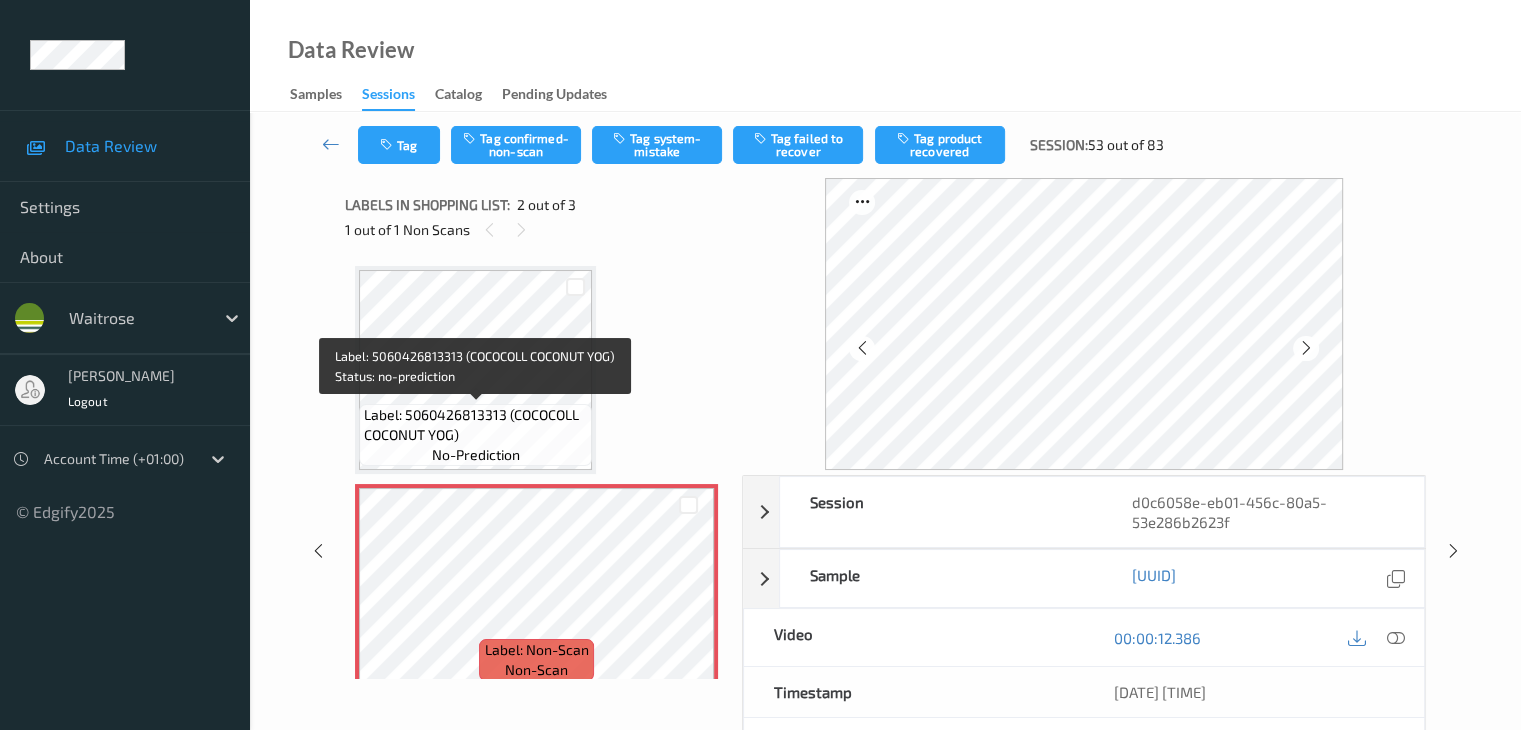 click on "Label: 5060426813313 (COCOCOLL COCONUT YOG)" at bounding box center (475, 425) 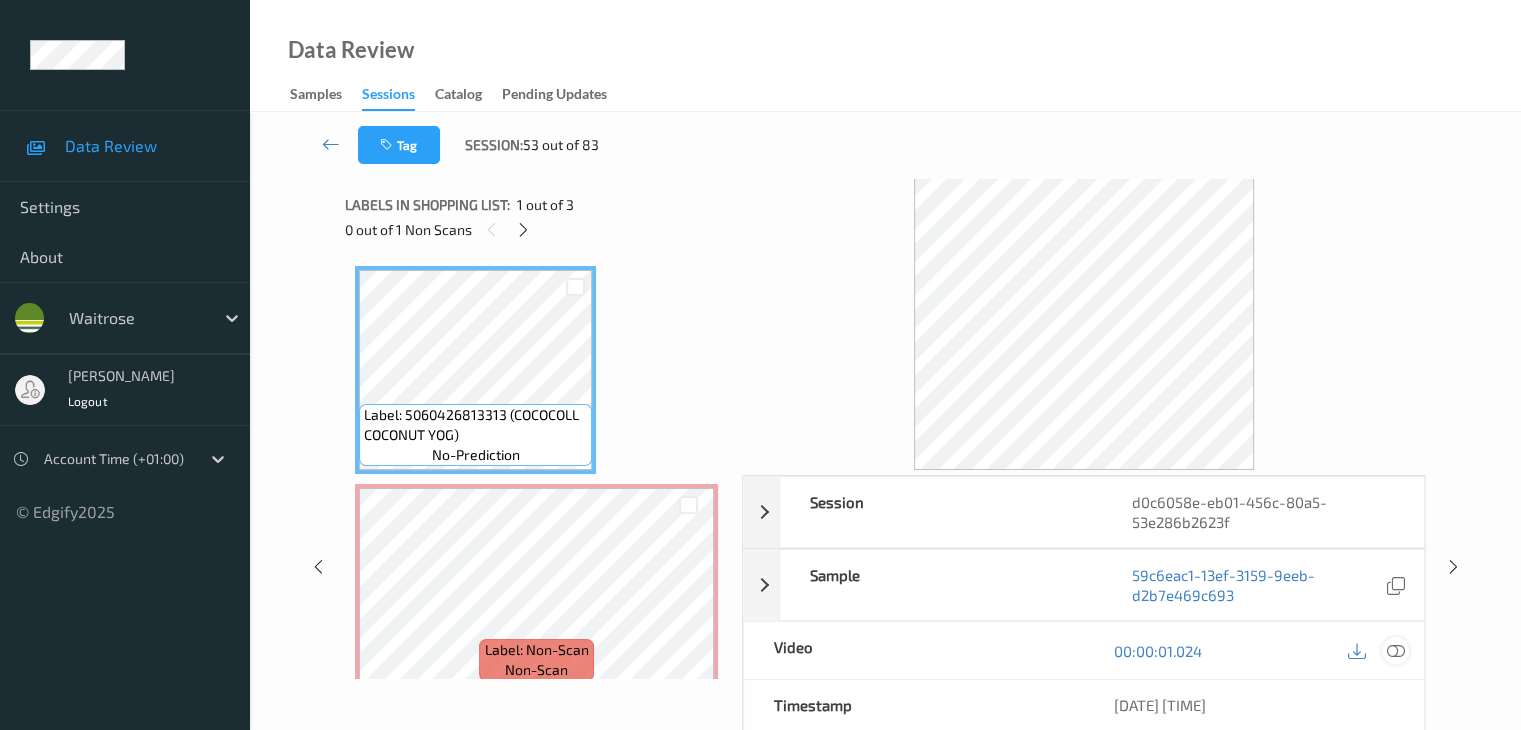 click at bounding box center [1395, 651] 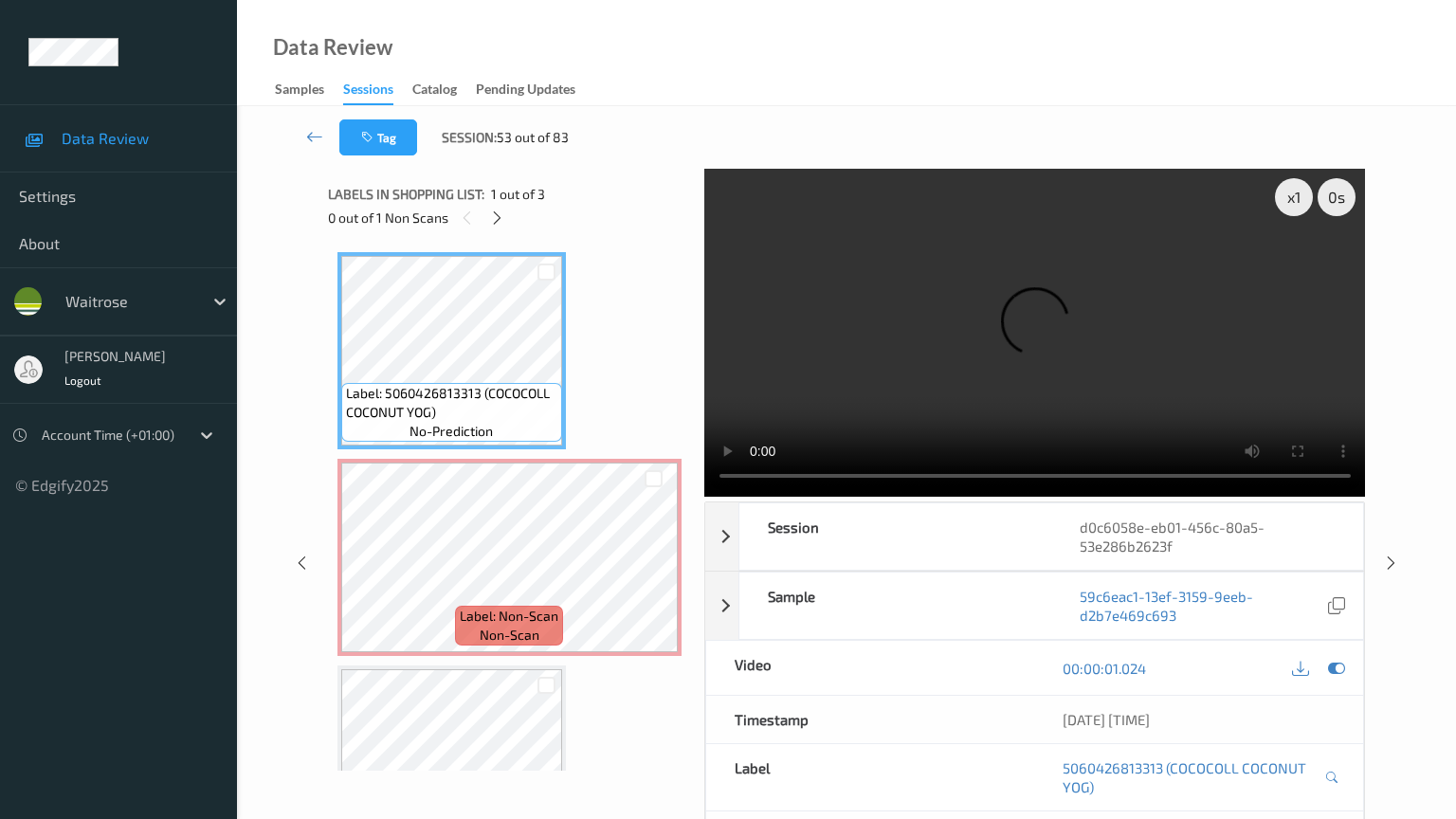 type 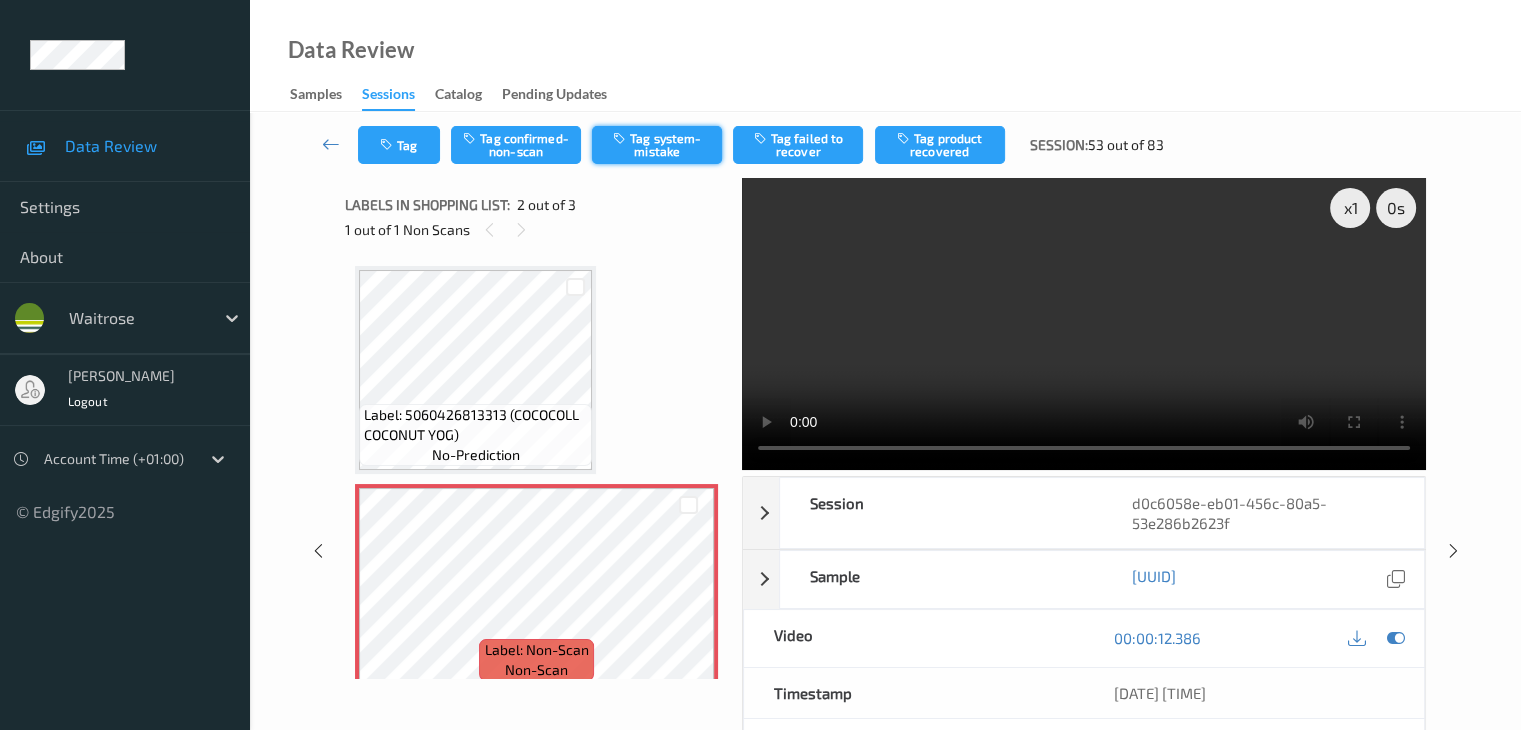 click on "Tag   system-mistake" at bounding box center (657, 145) 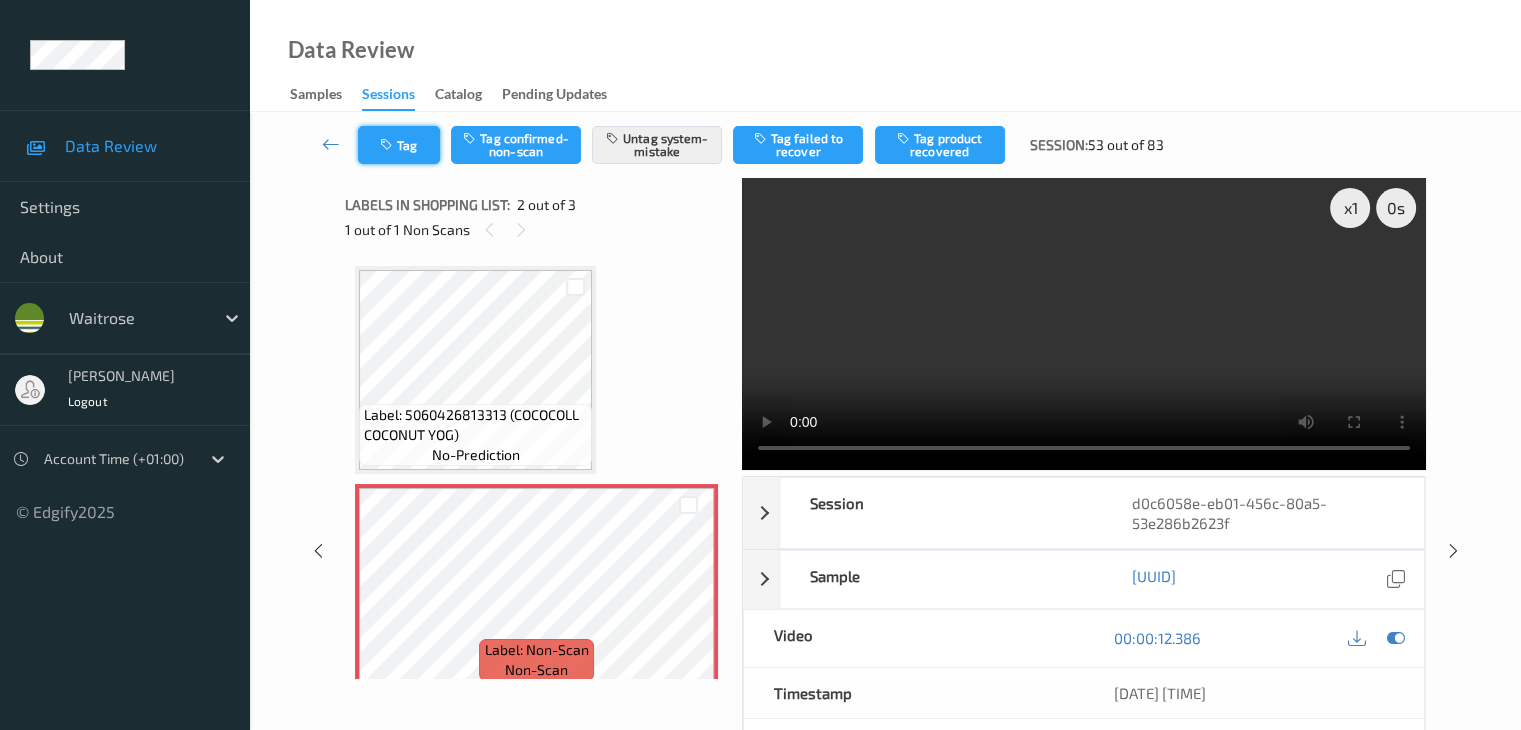 click on "Tag" at bounding box center [399, 145] 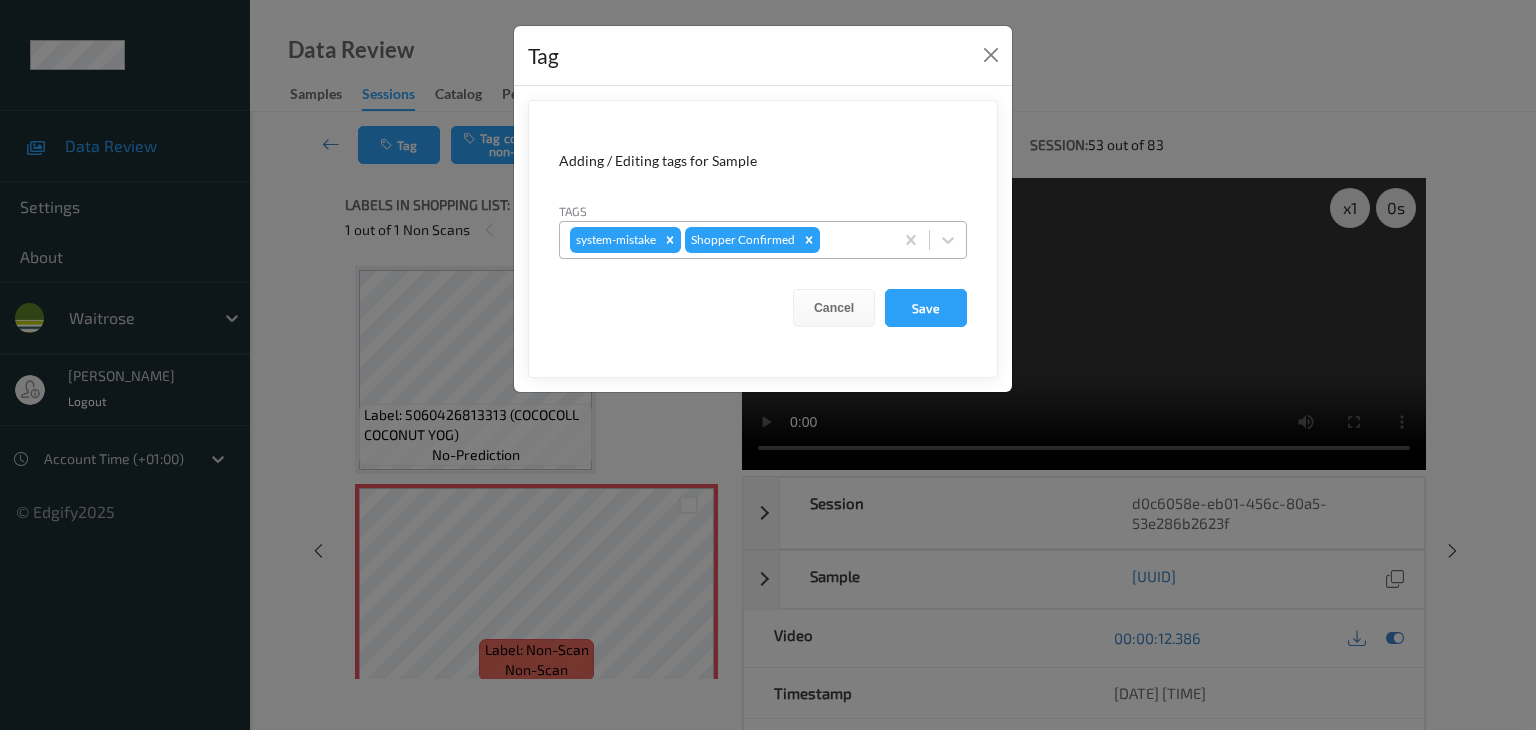 click at bounding box center (853, 240) 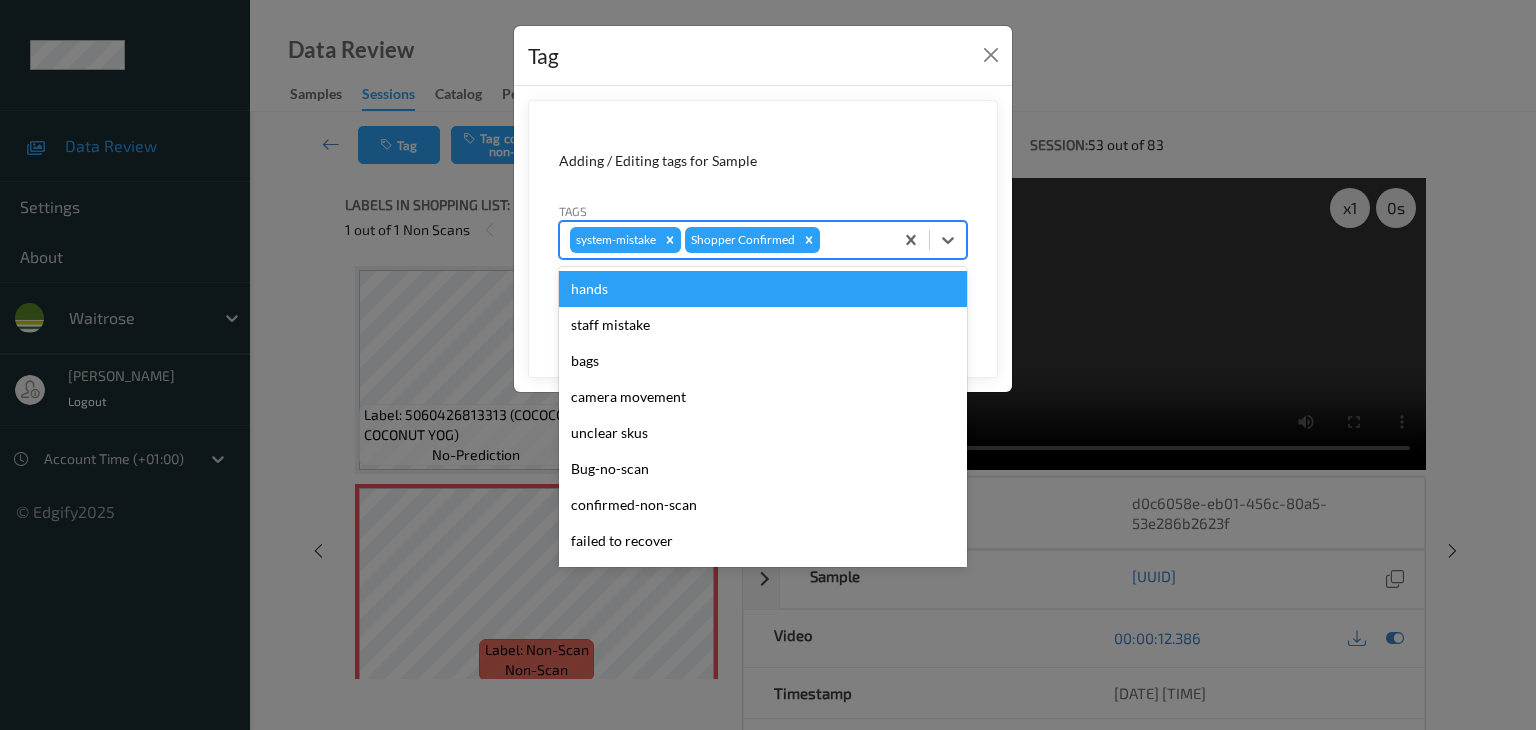 type on "u" 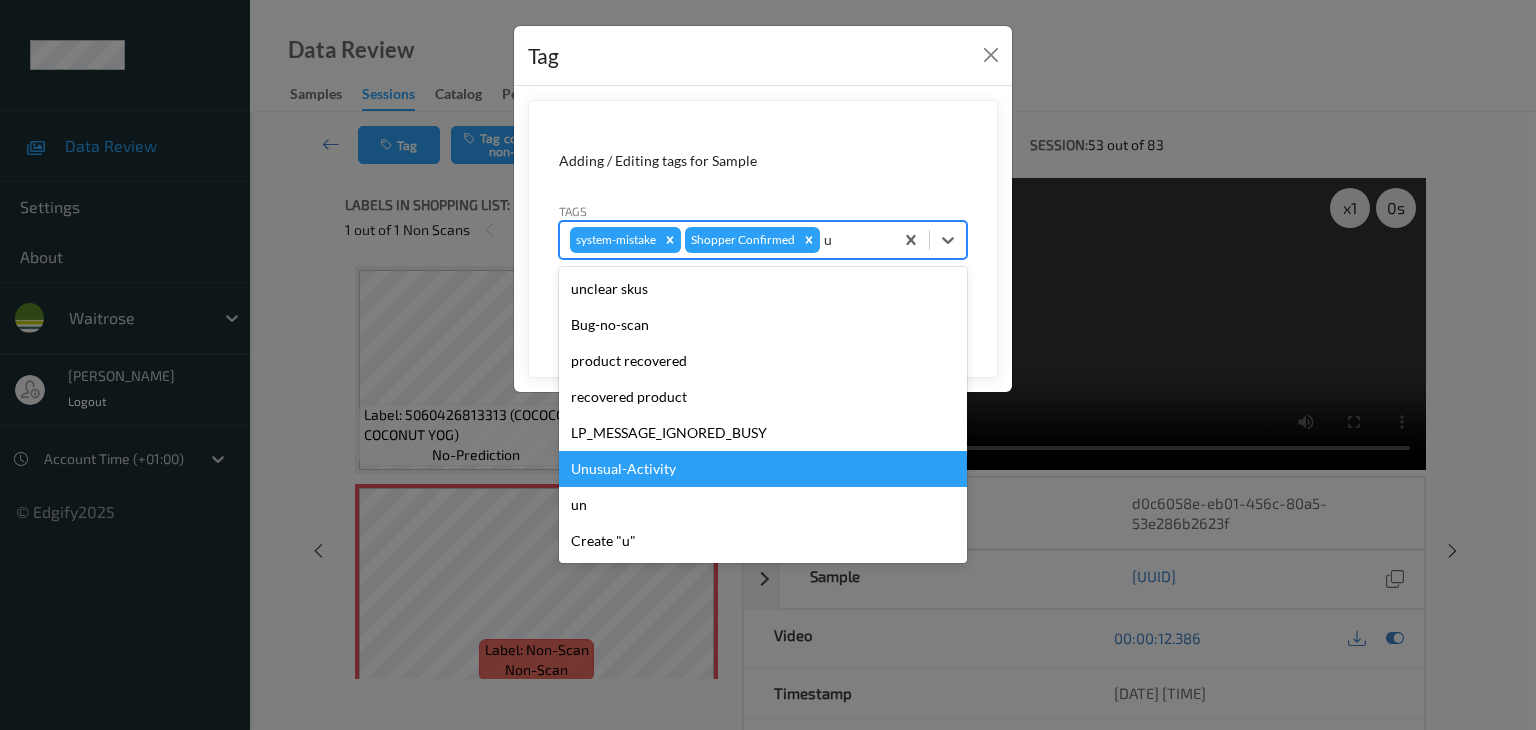 click on "Unusual-Activity" at bounding box center (763, 469) 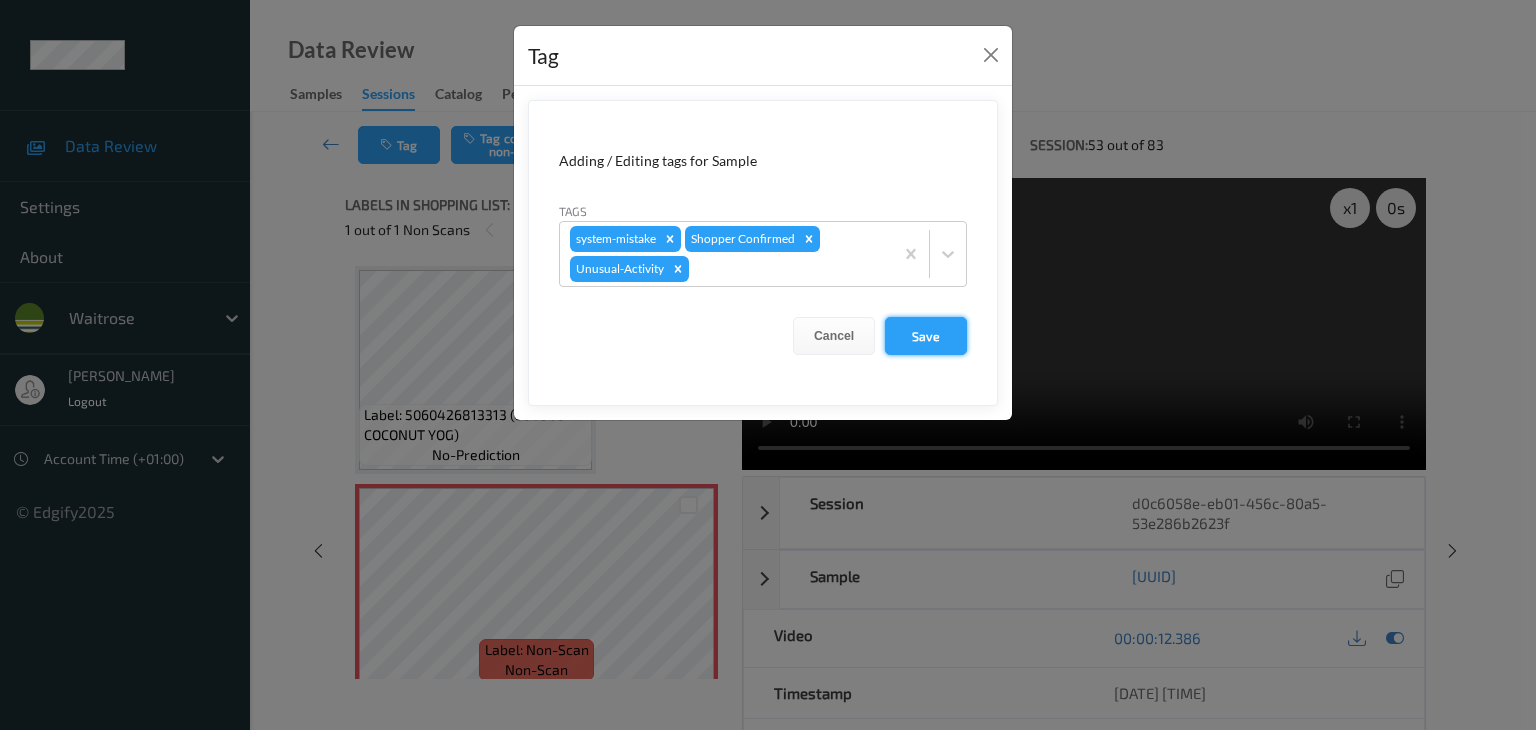 click on "Save" at bounding box center (926, 336) 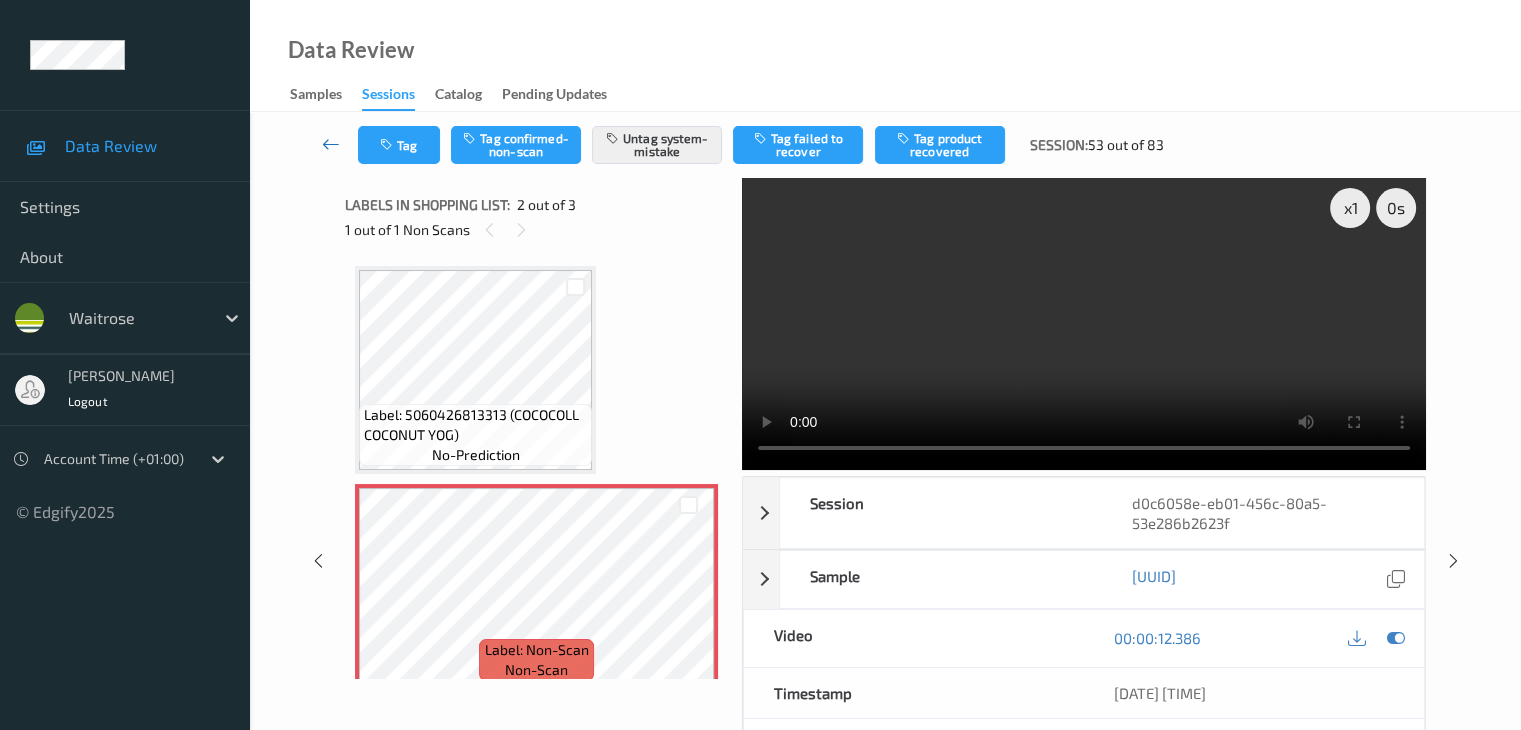 click at bounding box center (331, 144) 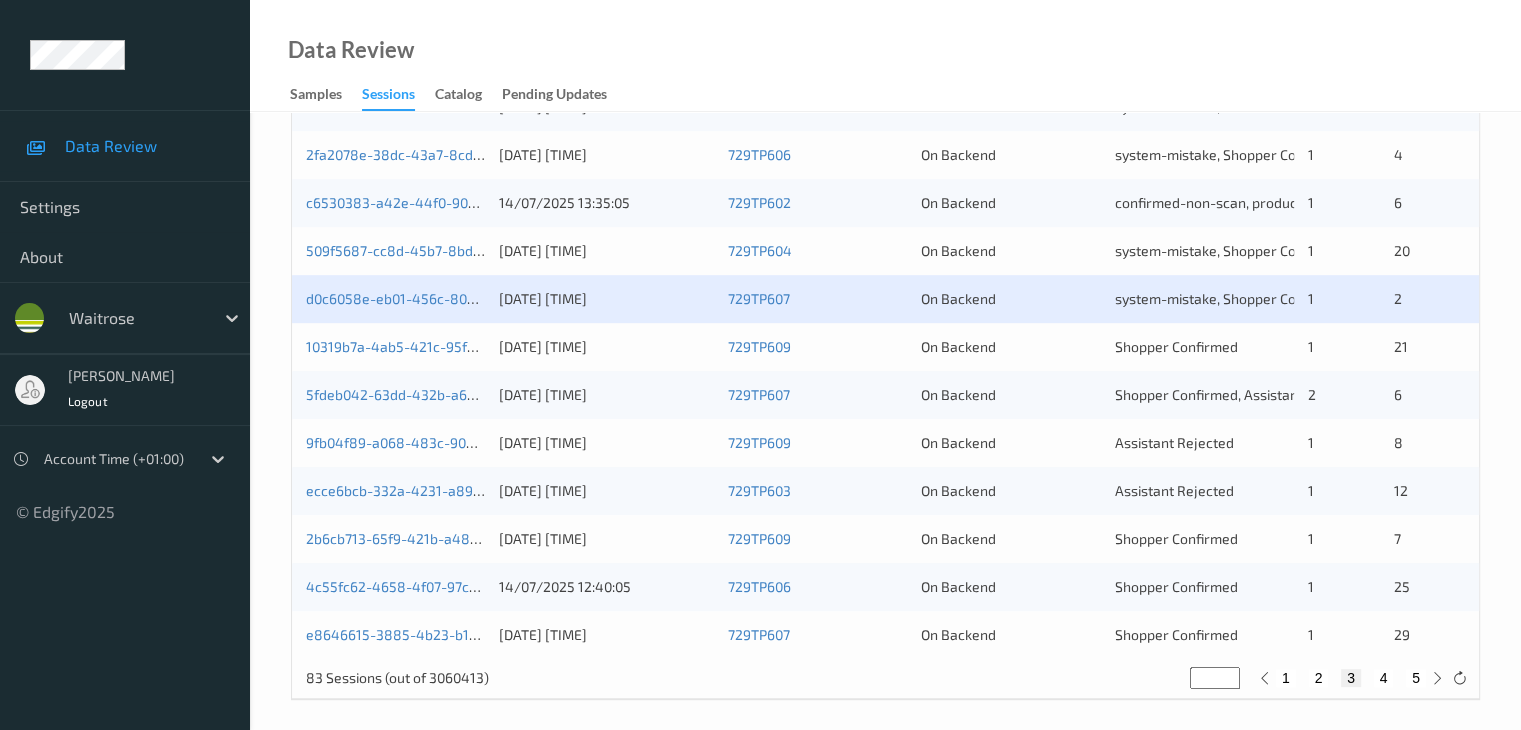 scroll, scrollTop: 932, scrollLeft: 0, axis: vertical 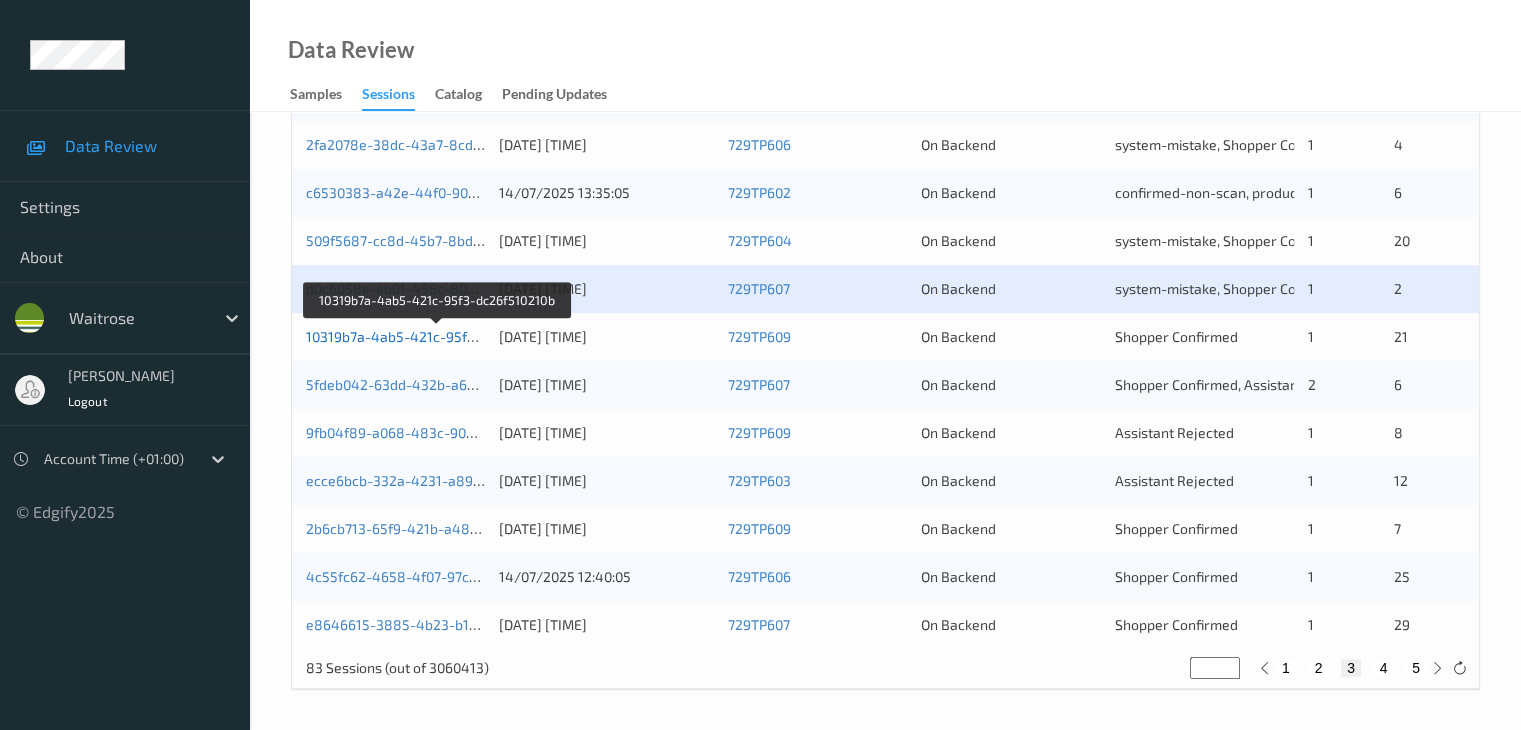 click on "10319b7a-4ab5-421c-95f3-dc26f510210b" at bounding box center [437, 336] 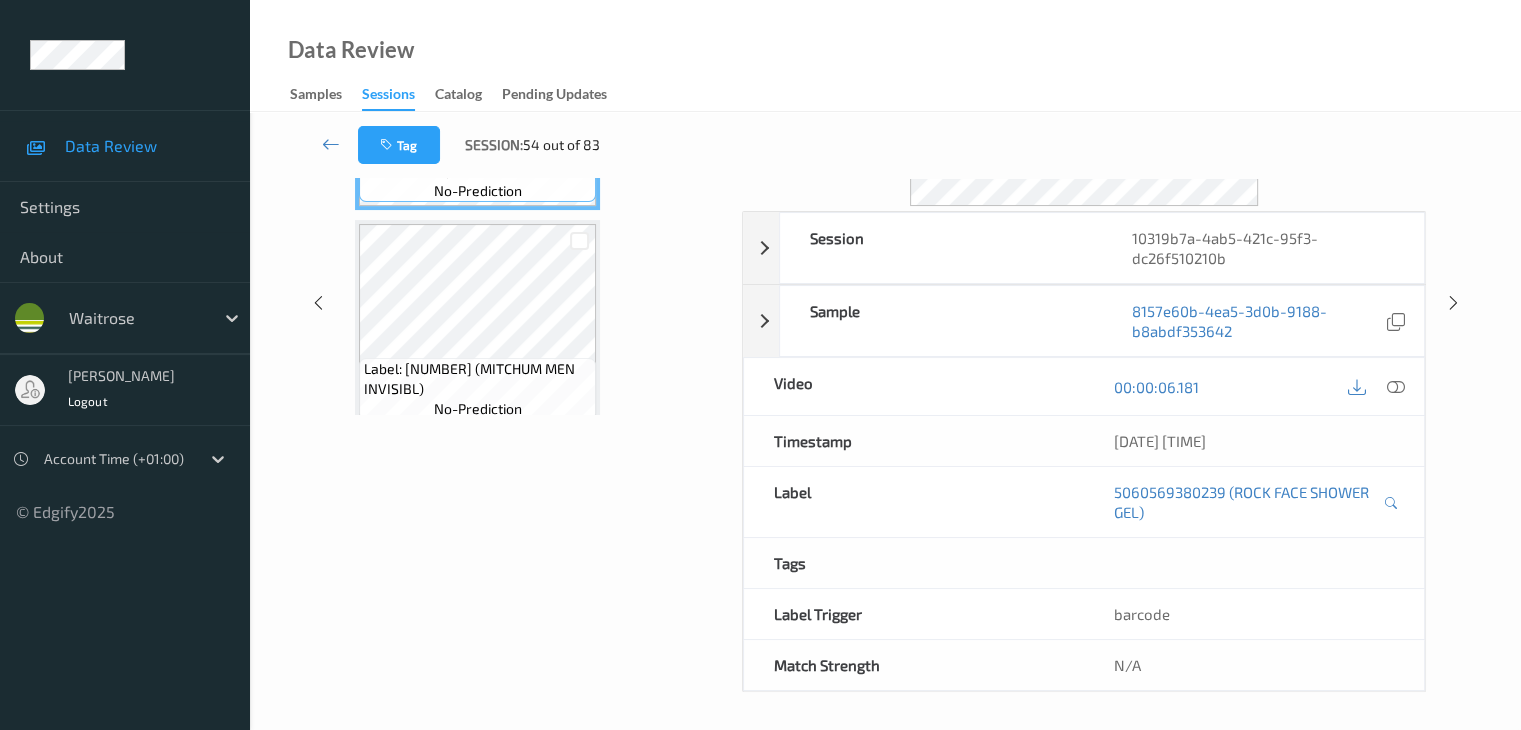 scroll, scrollTop: 0, scrollLeft: 0, axis: both 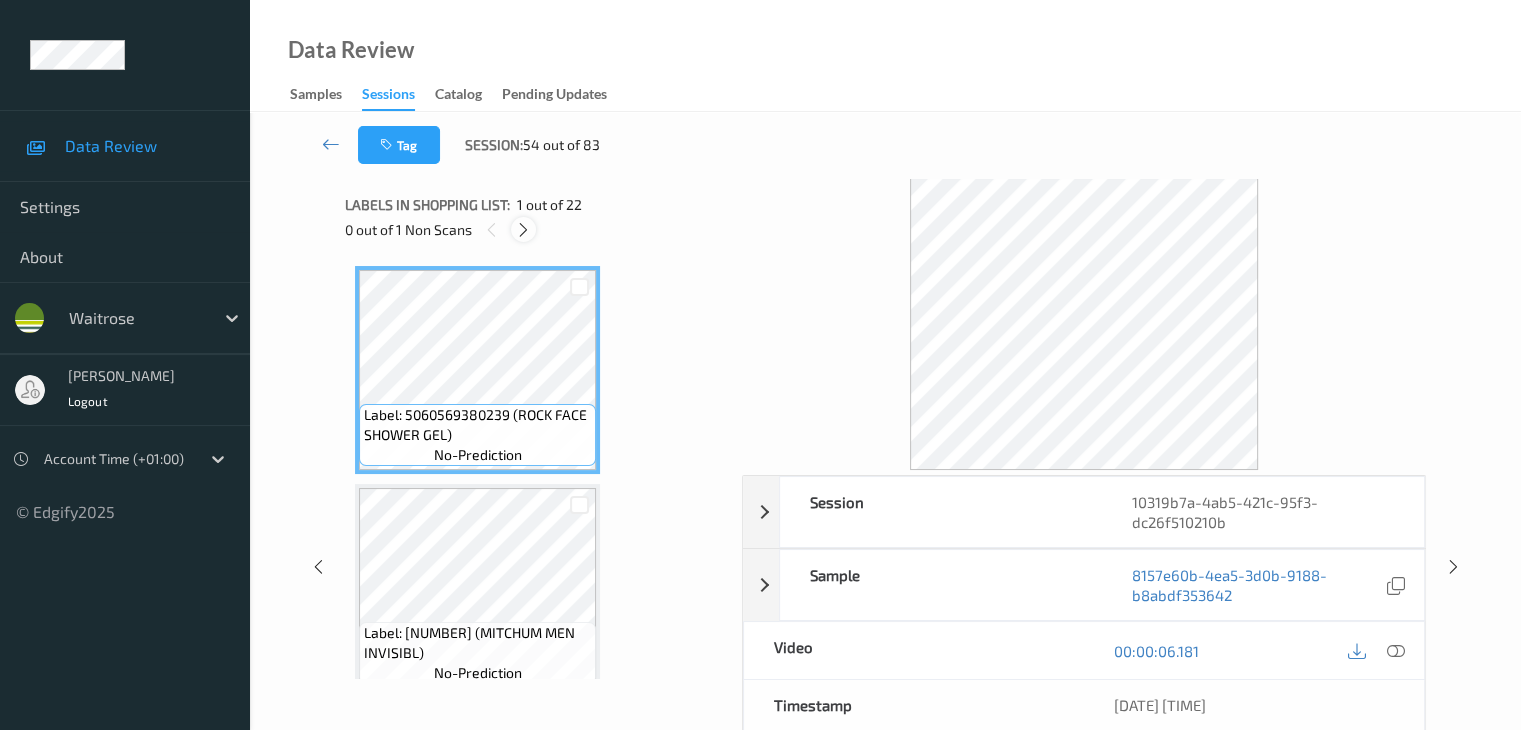 click at bounding box center [523, 230] 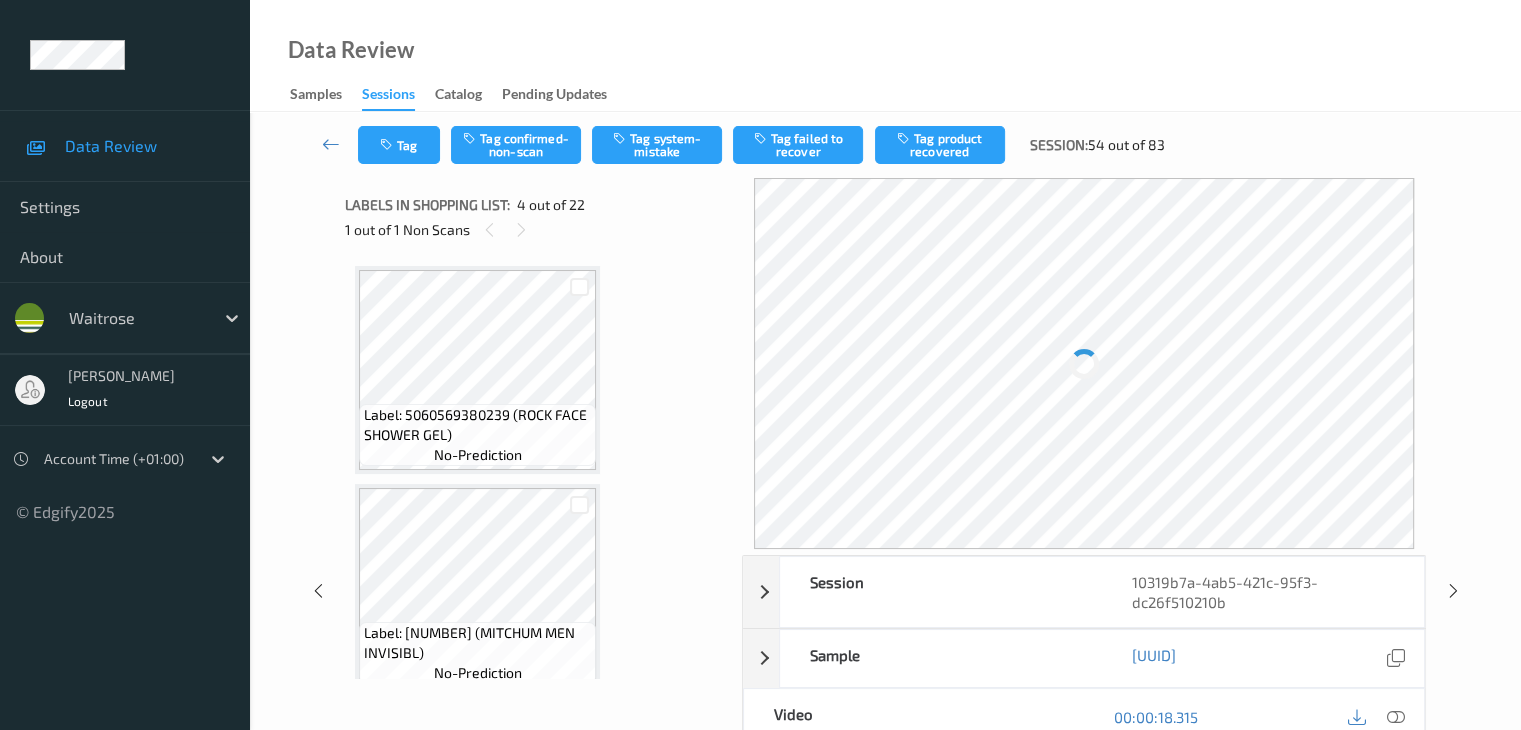 scroll, scrollTop: 446, scrollLeft: 0, axis: vertical 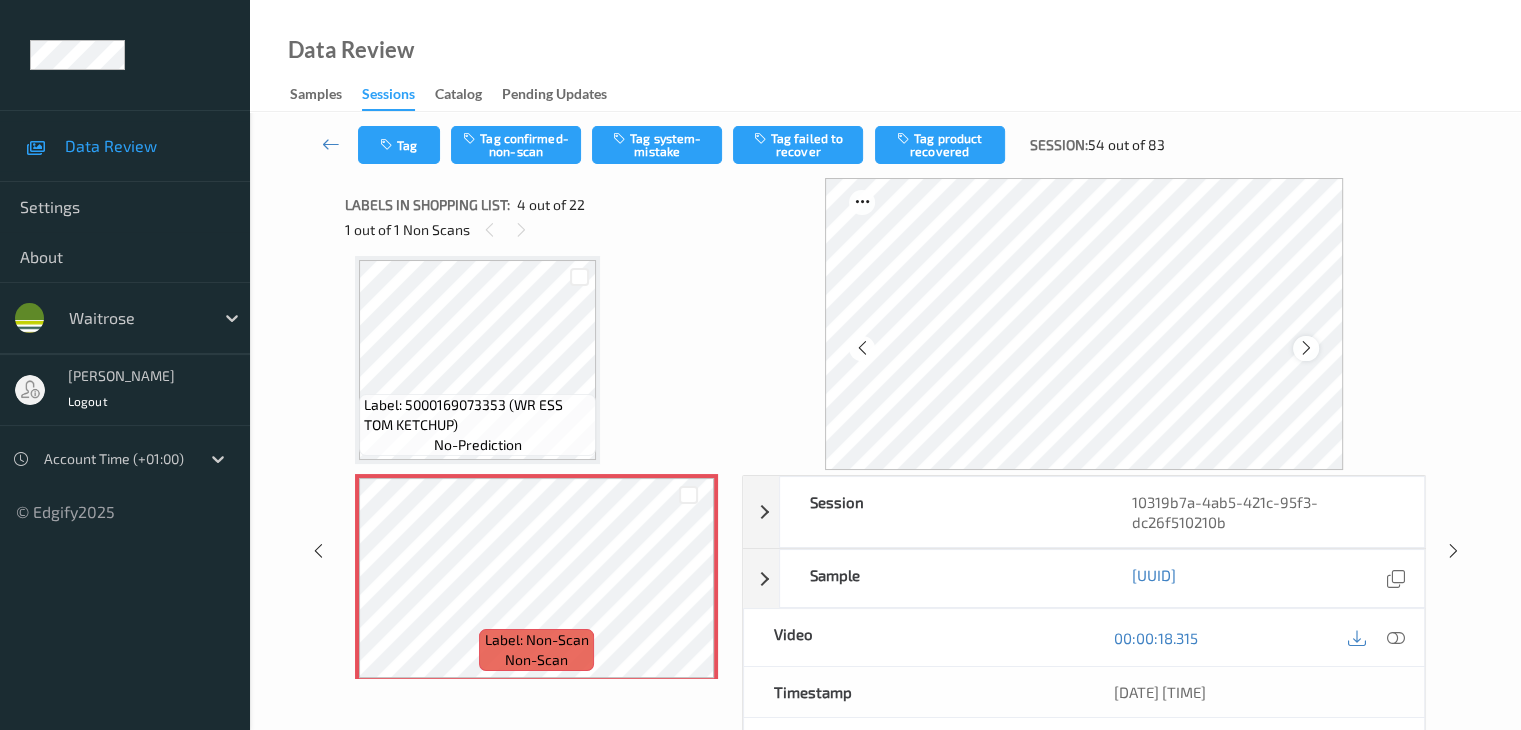 click at bounding box center [1306, 348] 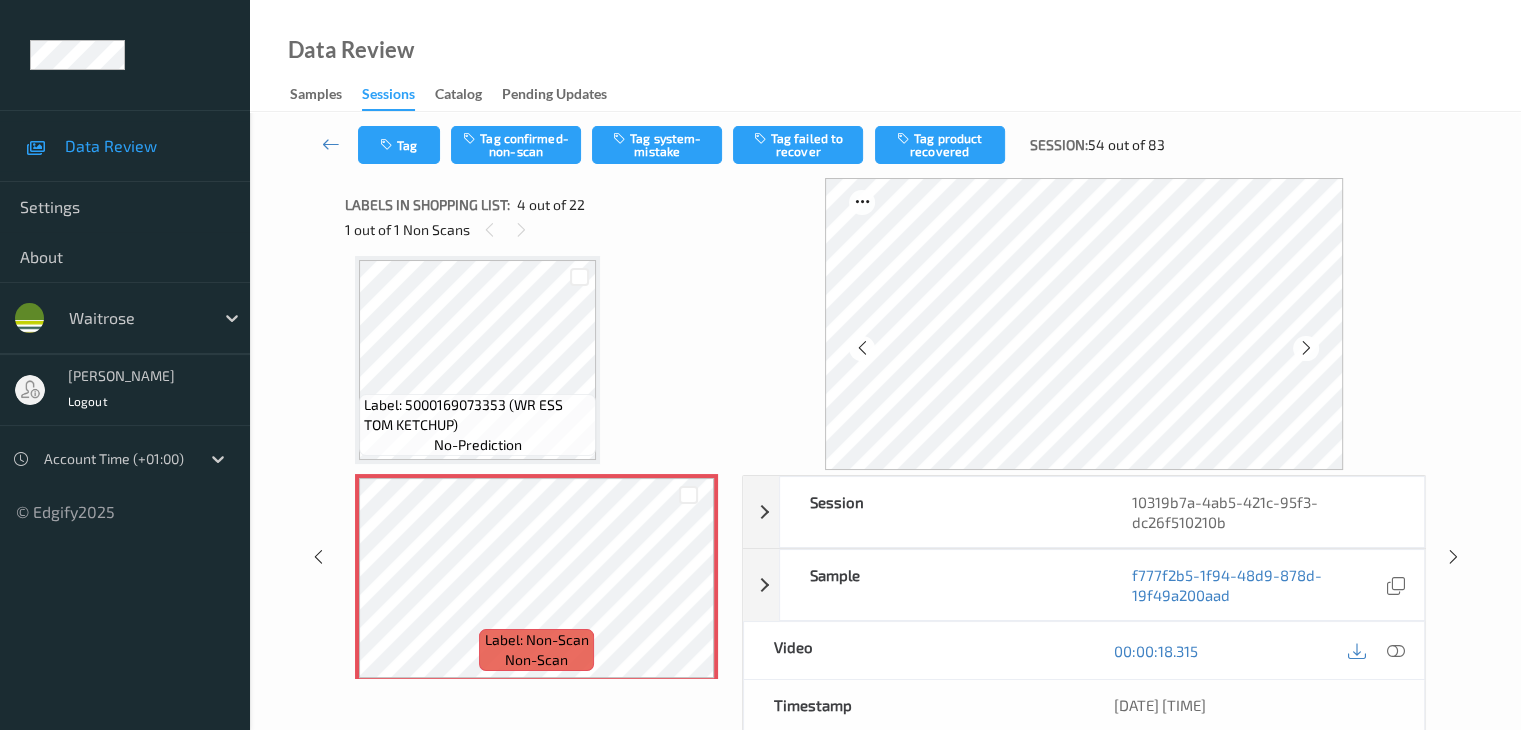click at bounding box center [1306, 348] 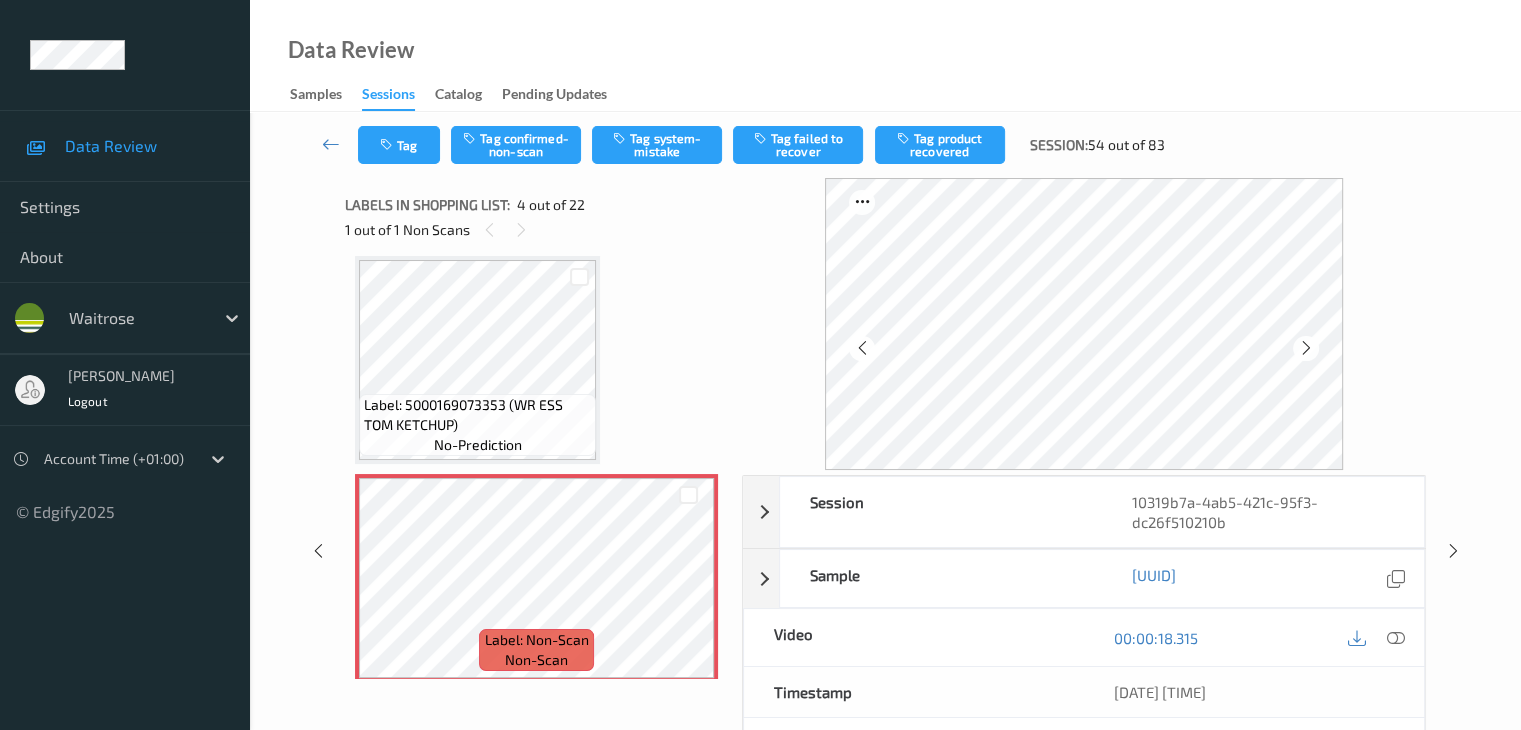 click at bounding box center [1306, 348] 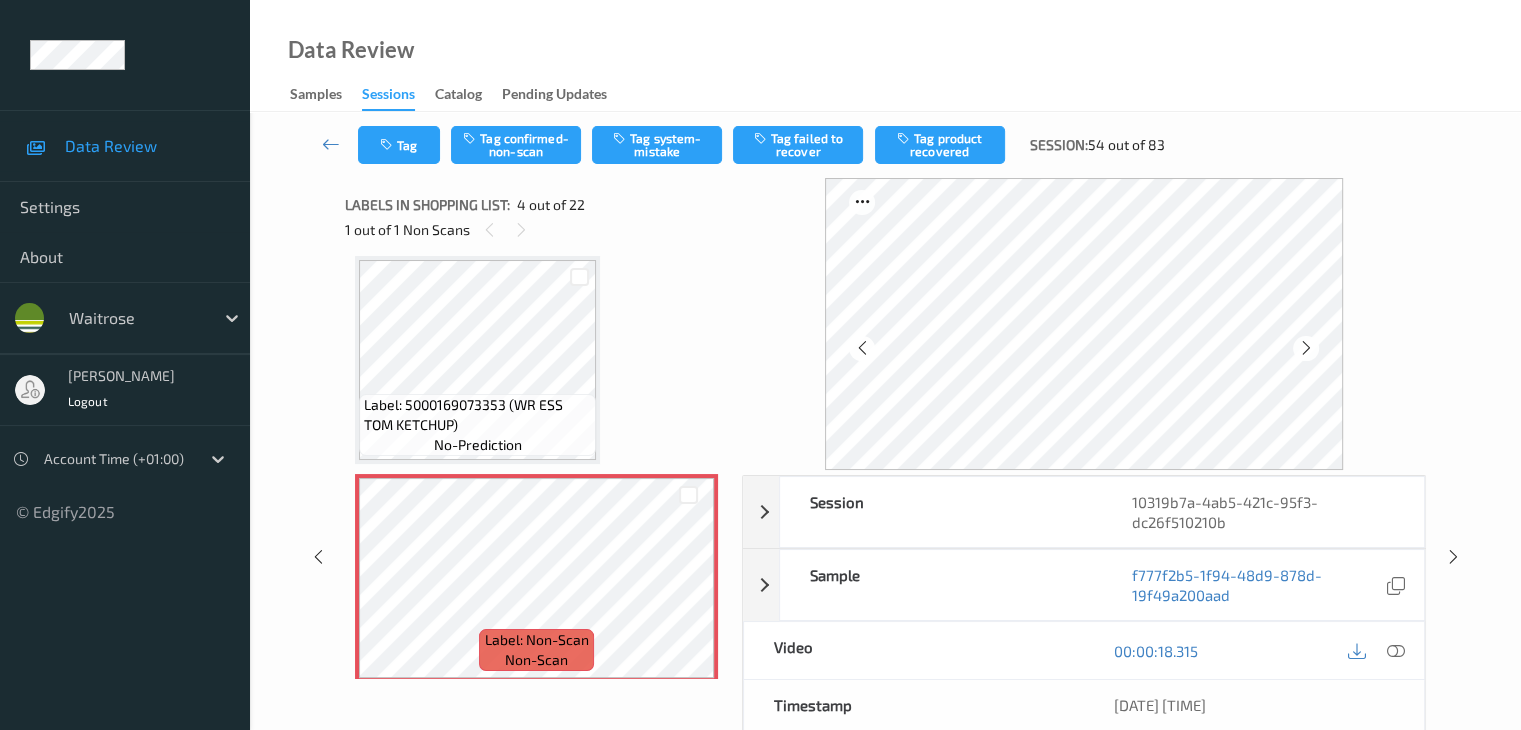 click at bounding box center [1306, 348] 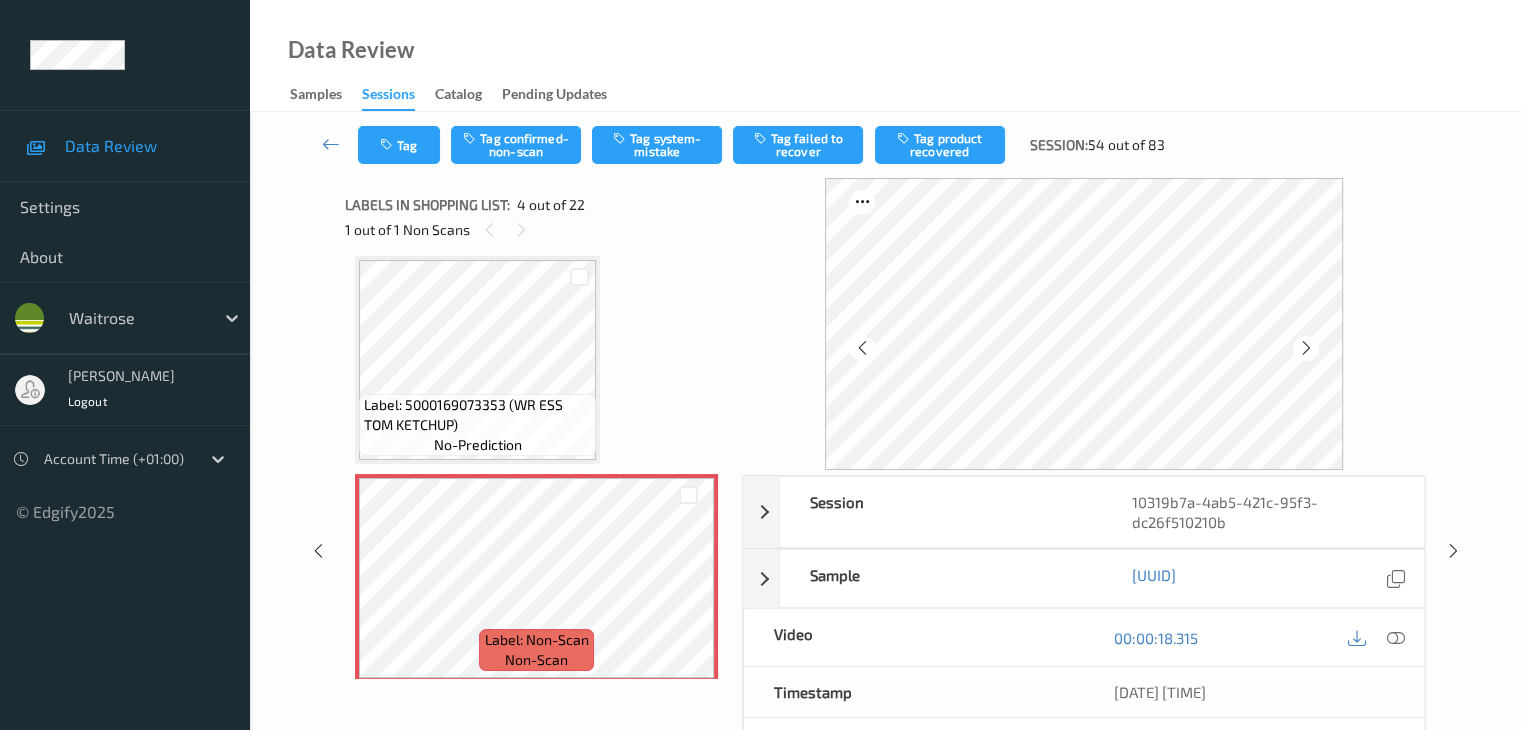 click at bounding box center [1306, 348] 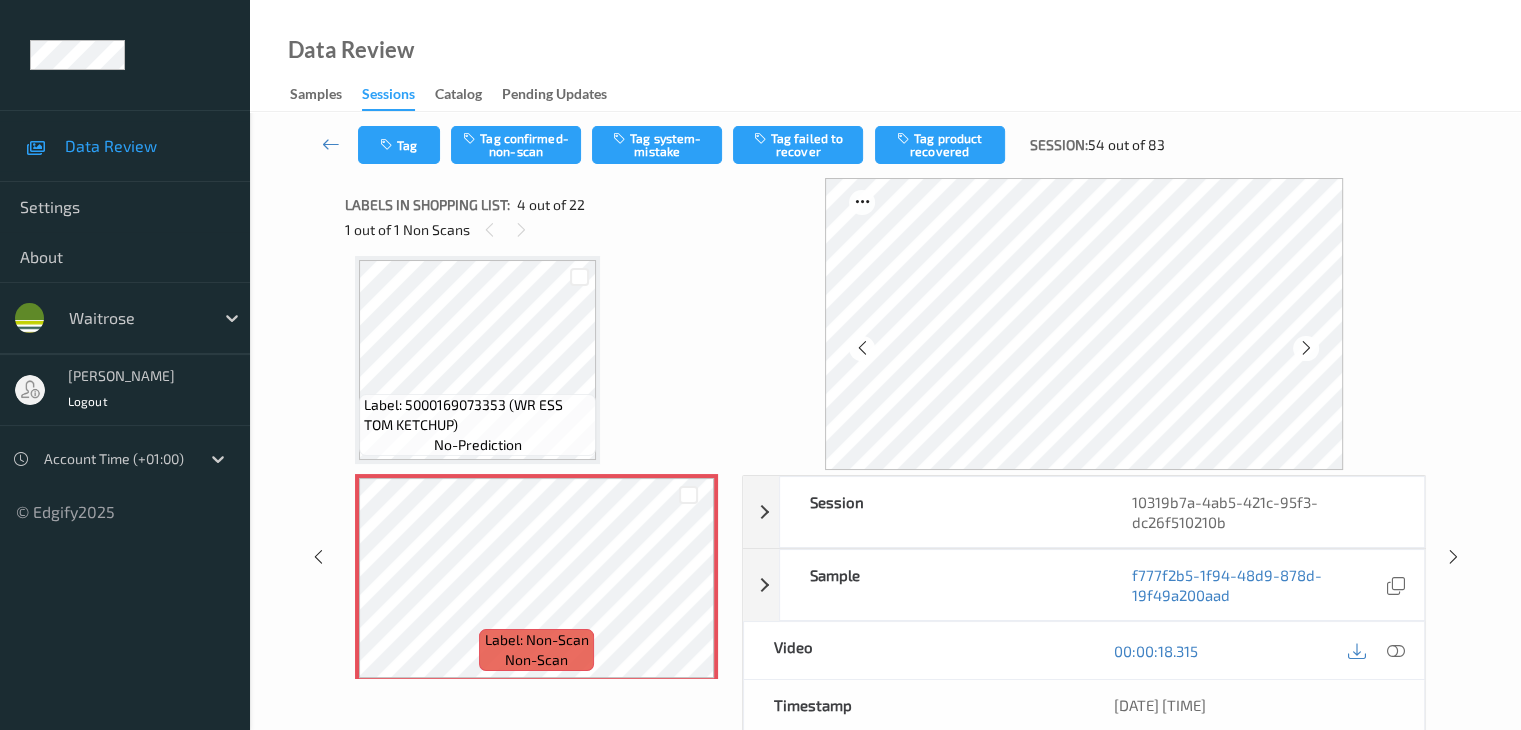 click at bounding box center (1306, 348) 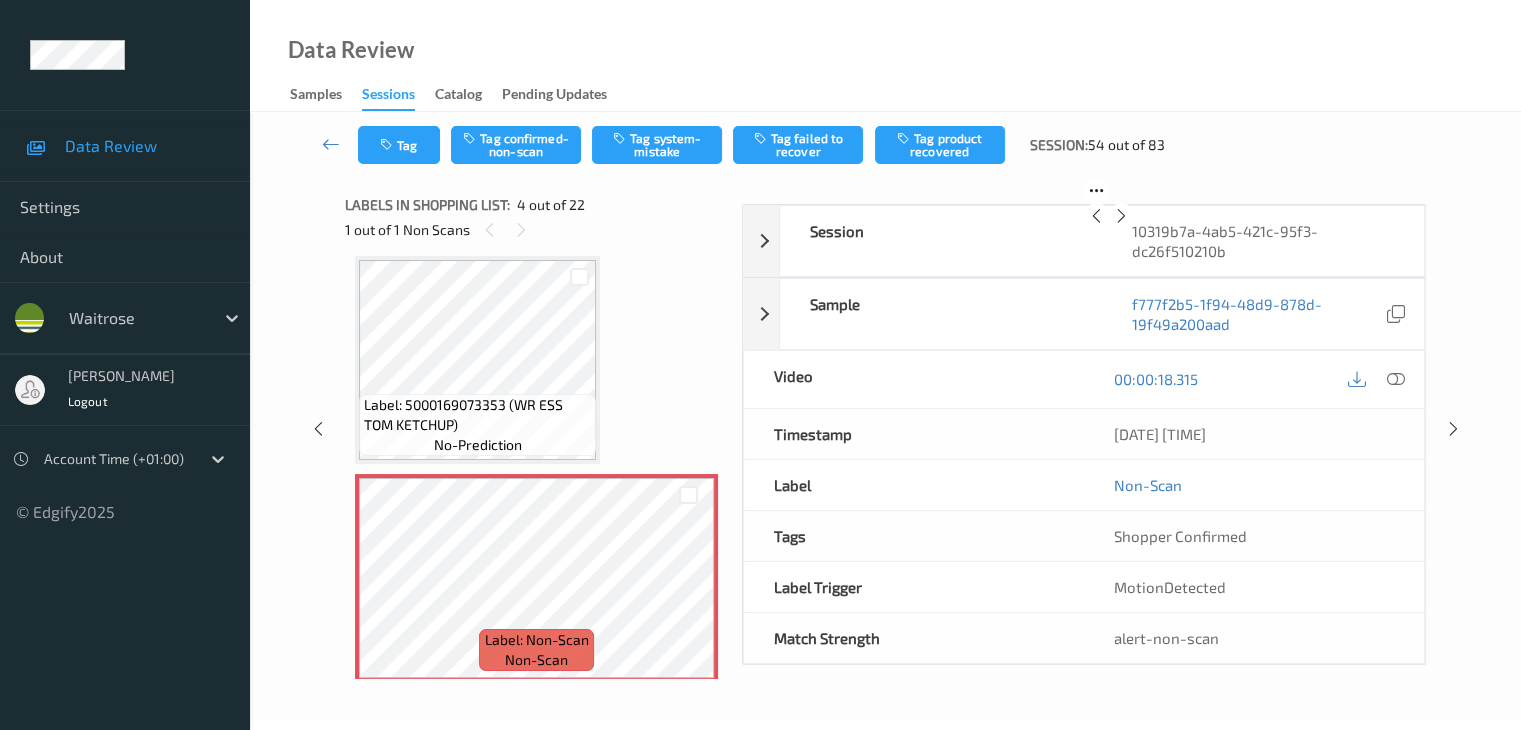 click at bounding box center [1121, 216] 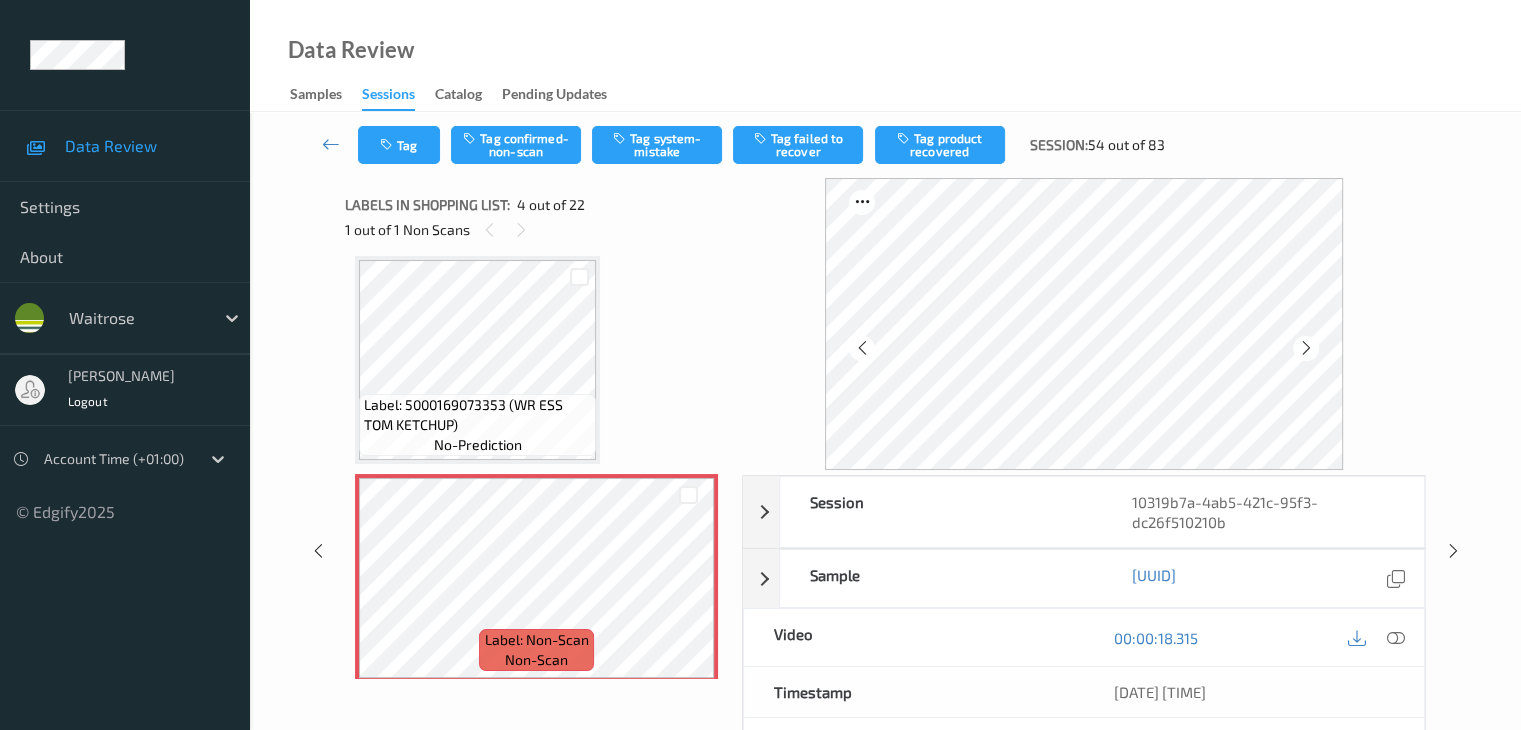 click at bounding box center [1306, 348] 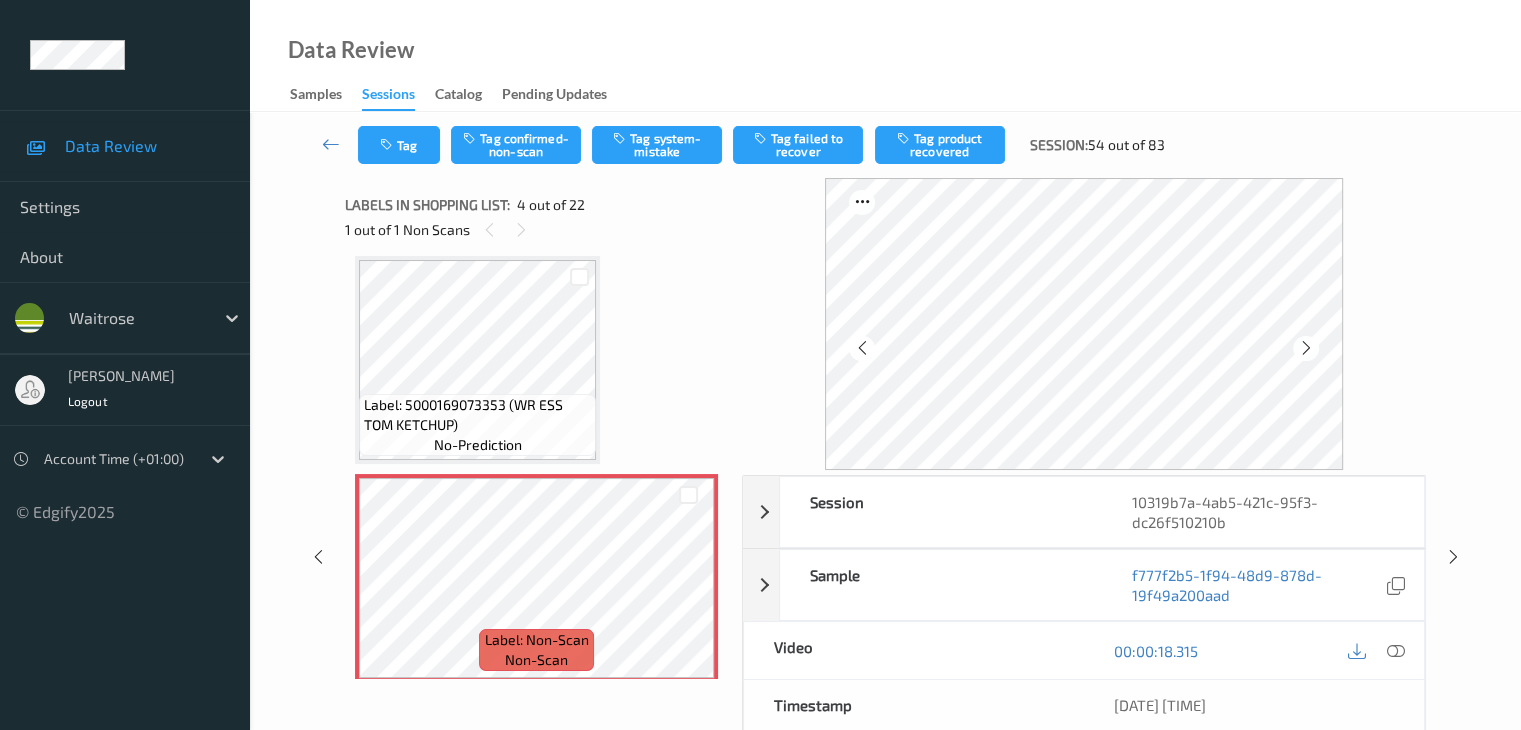 click at bounding box center (1306, 348) 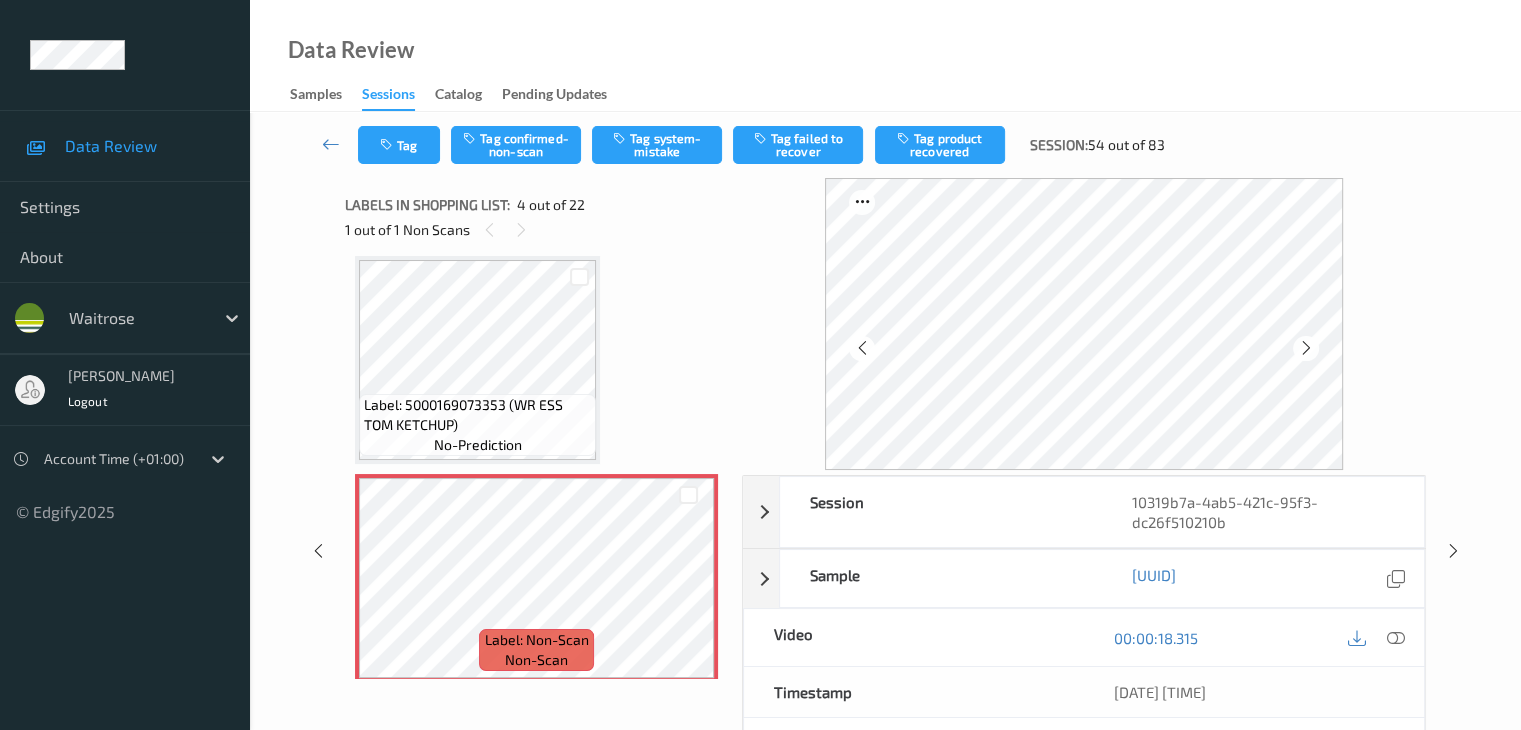 click at bounding box center [1306, 348] 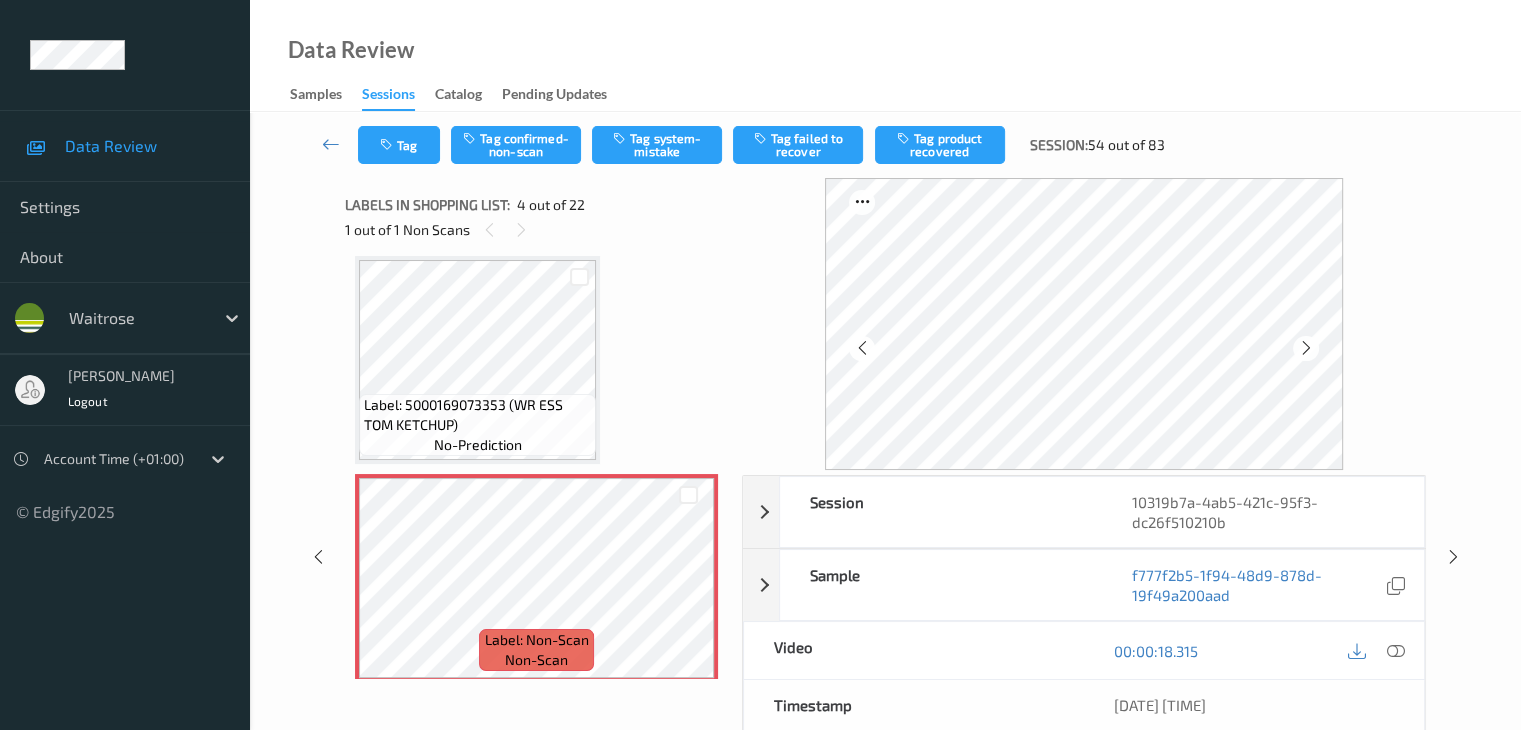 click at bounding box center (1306, 348) 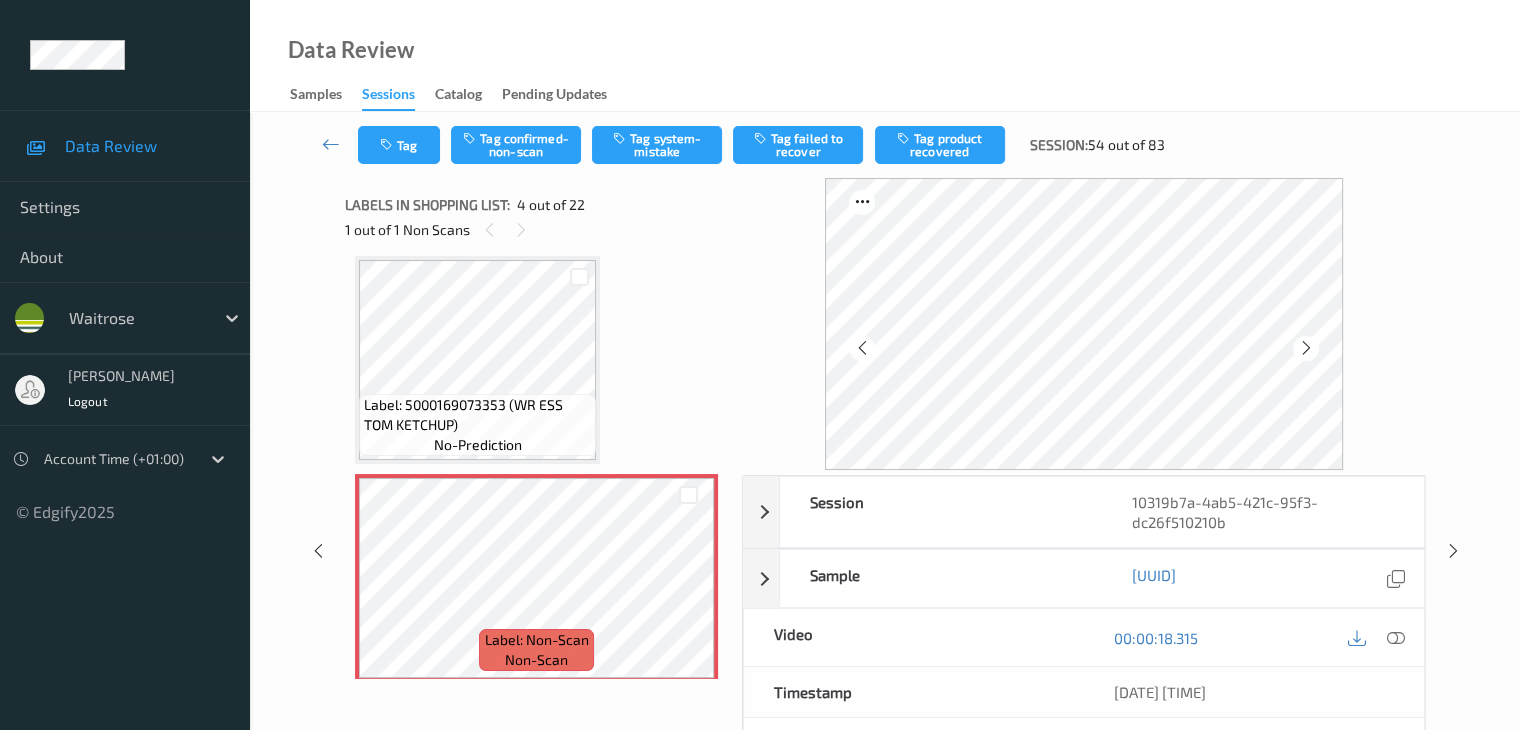 click at bounding box center [1306, 348] 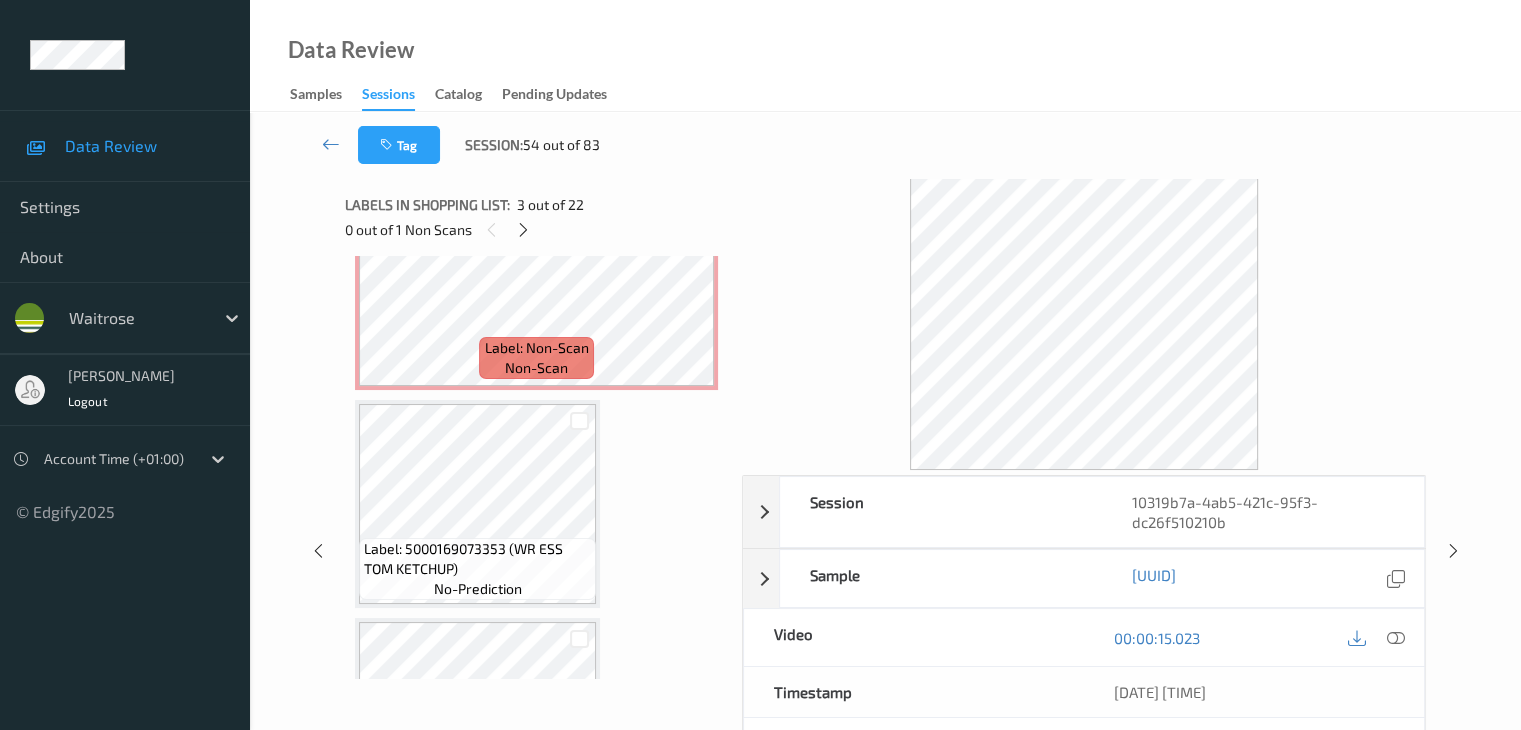 scroll, scrollTop: 746, scrollLeft: 0, axis: vertical 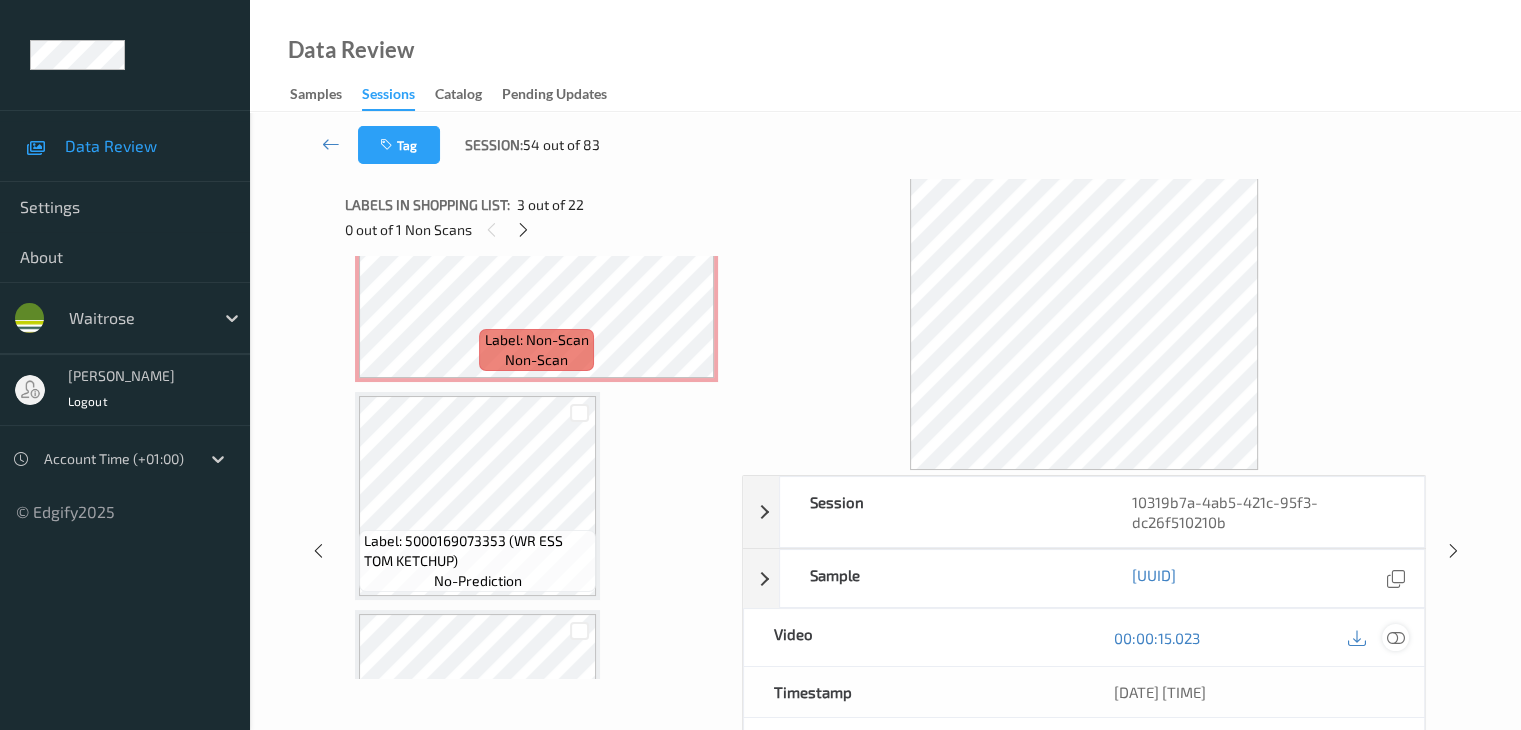 click at bounding box center [1395, 638] 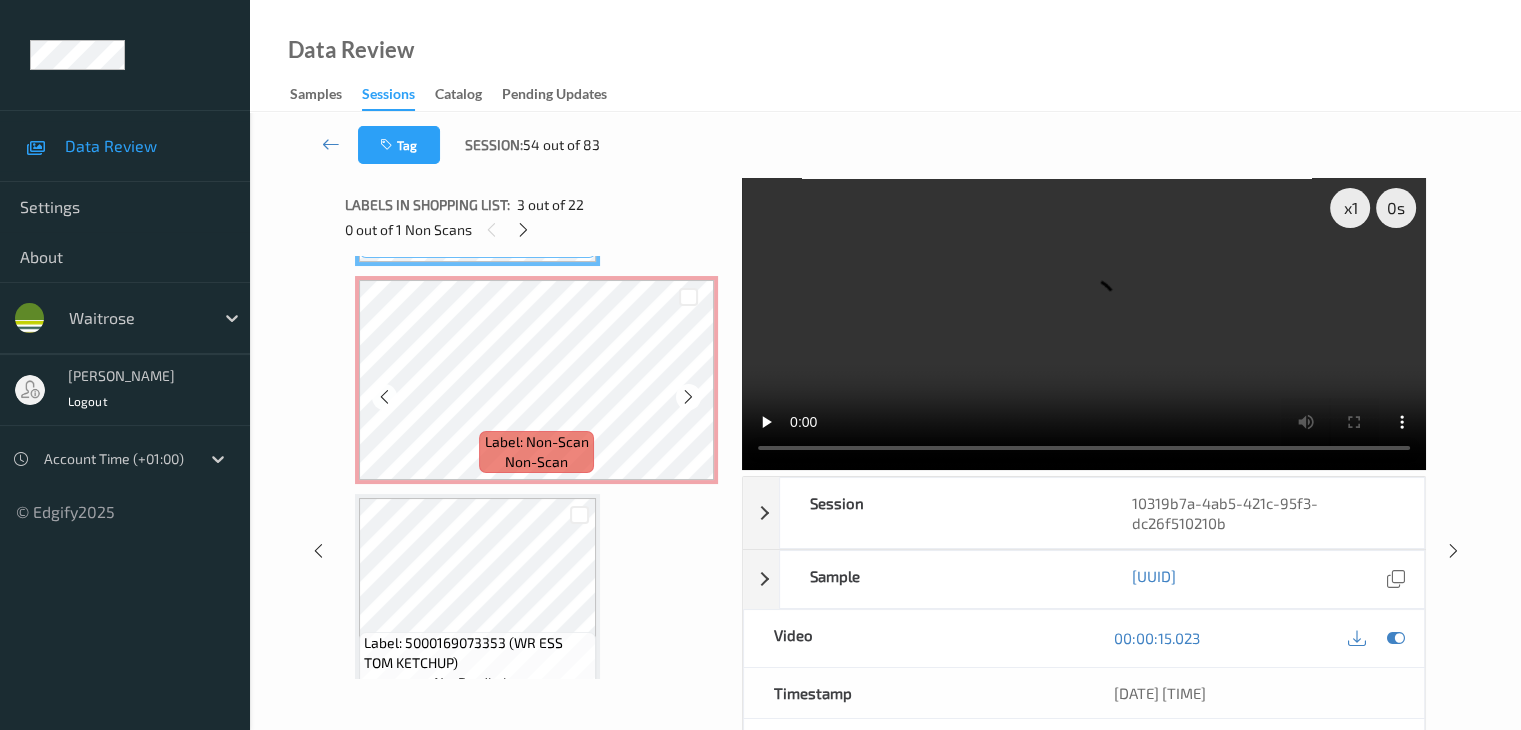 scroll, scrollTop: 546, scrollLeft: 0, axis: vertical 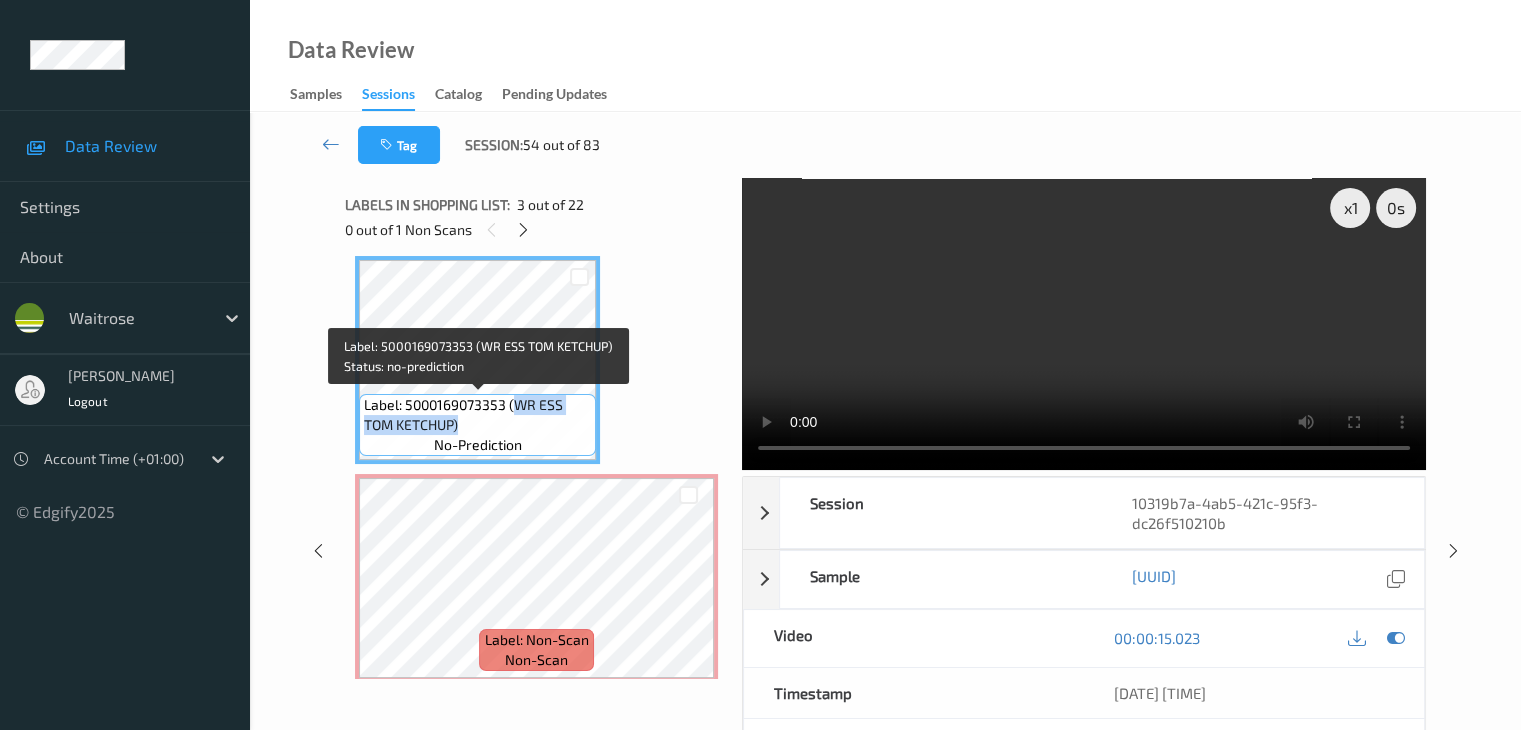 drag, startPoint x: 516, startPoint y: 404, endPoint x: 520, endPoint y: 419, distance: 15.524175 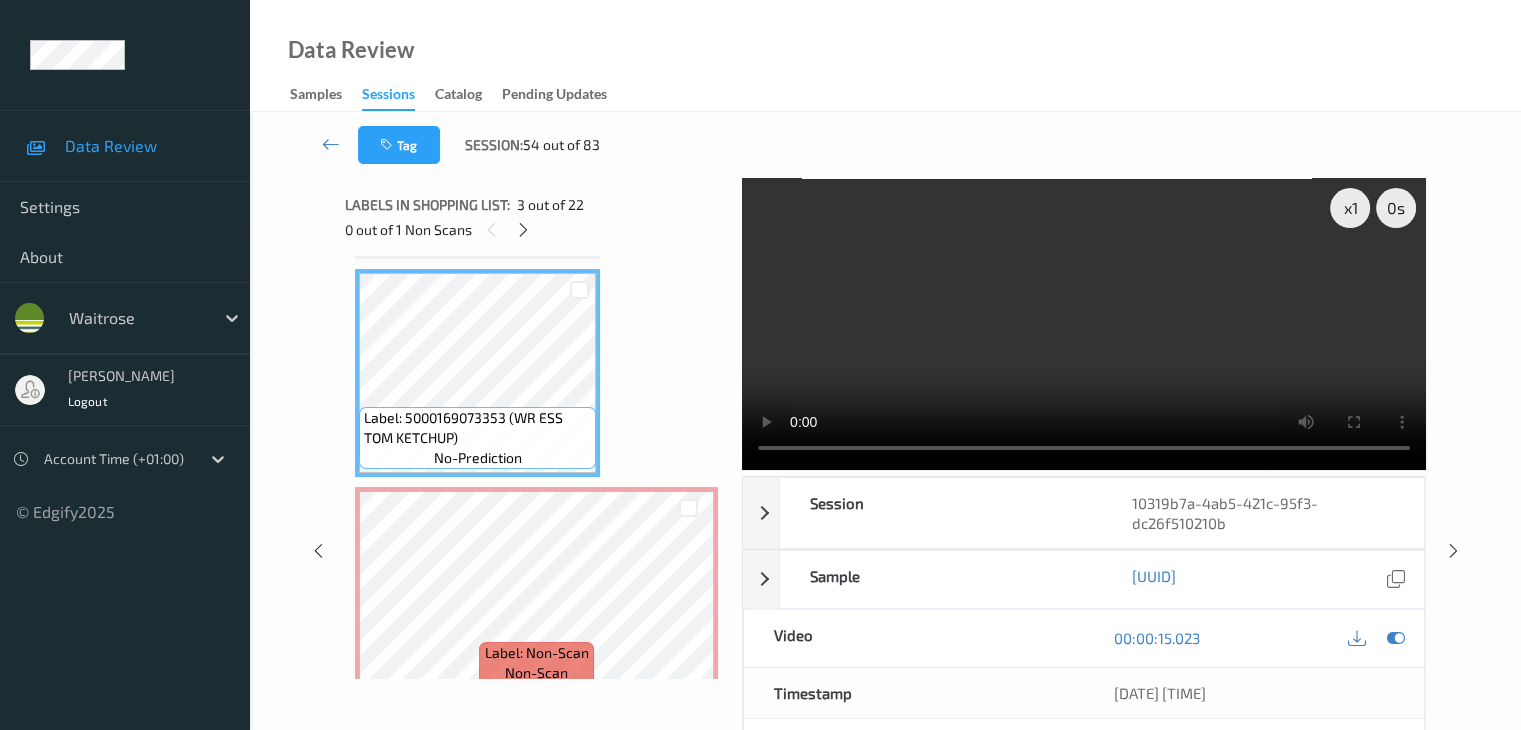 scroll, scrollTop: 429, scrollLeft: 0, axis: vertical 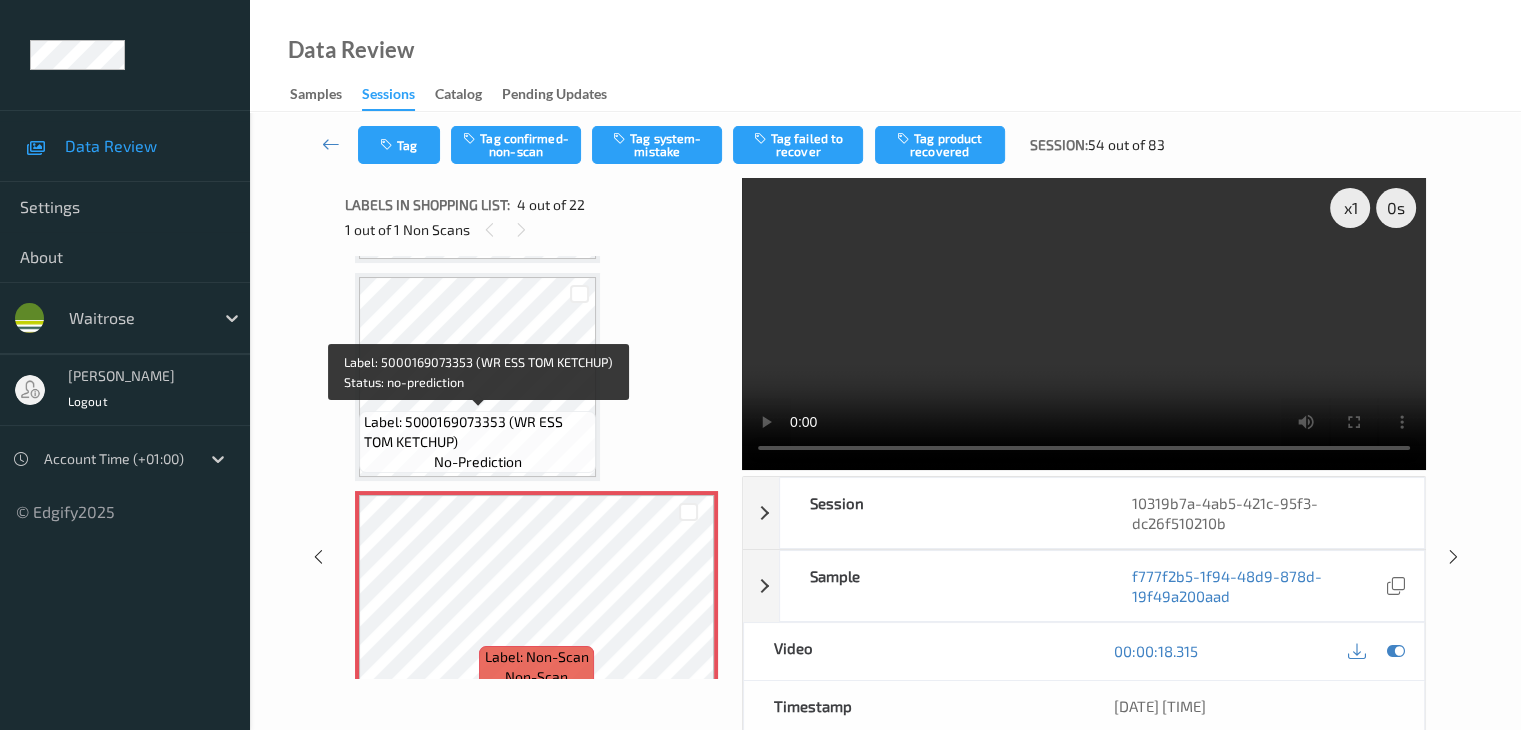 click on "Label: 5000169073353 (WR ESS TOM KETCHUP) no-prediction" at bounding box center (477, 442) 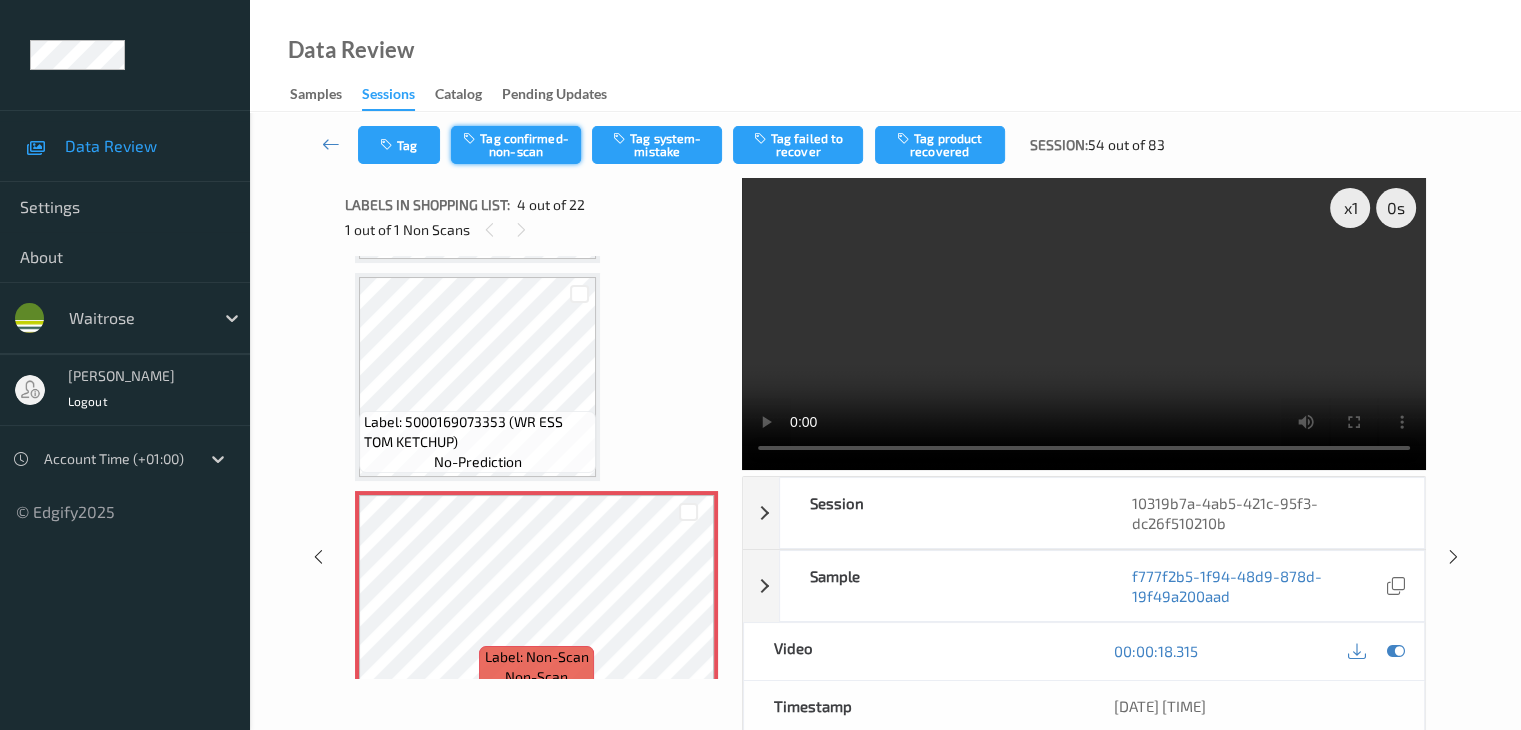 click on "Tag   confirmed-non-scan" at bounding box center [516, 145] 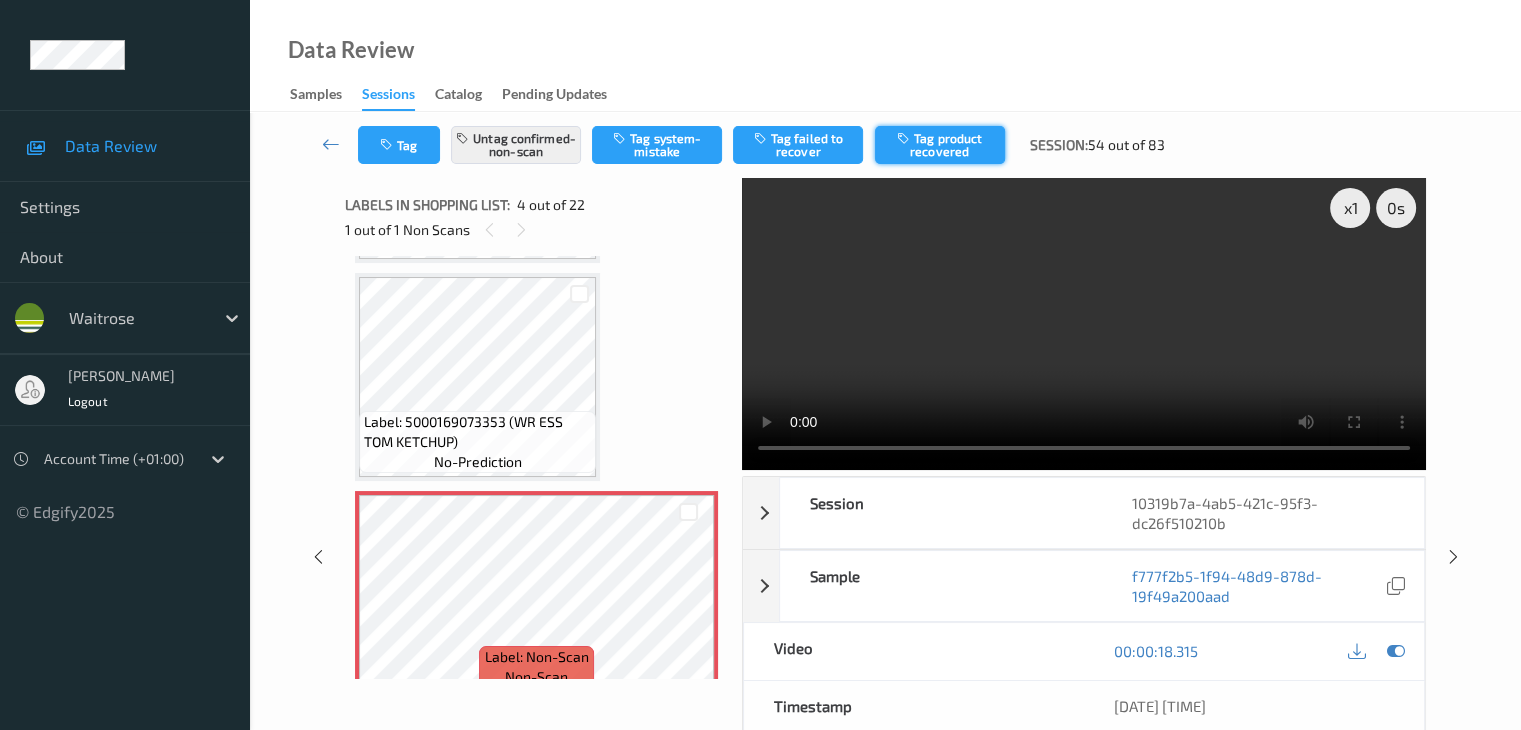 click on "Tag   product recovered" at bounding box center (940, 145) 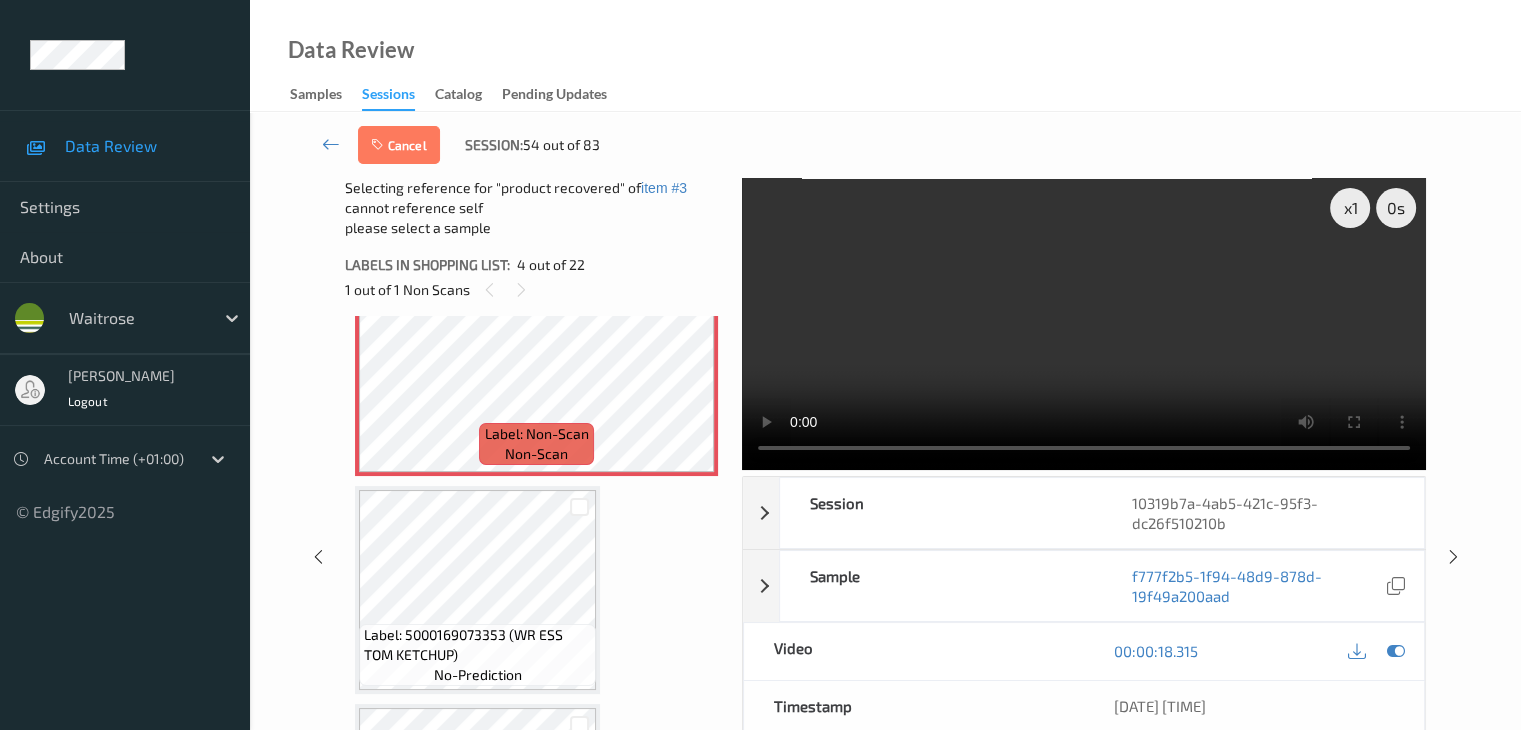 scroll, scrollTop: 729, scrollLeft: 0, axis: vertical 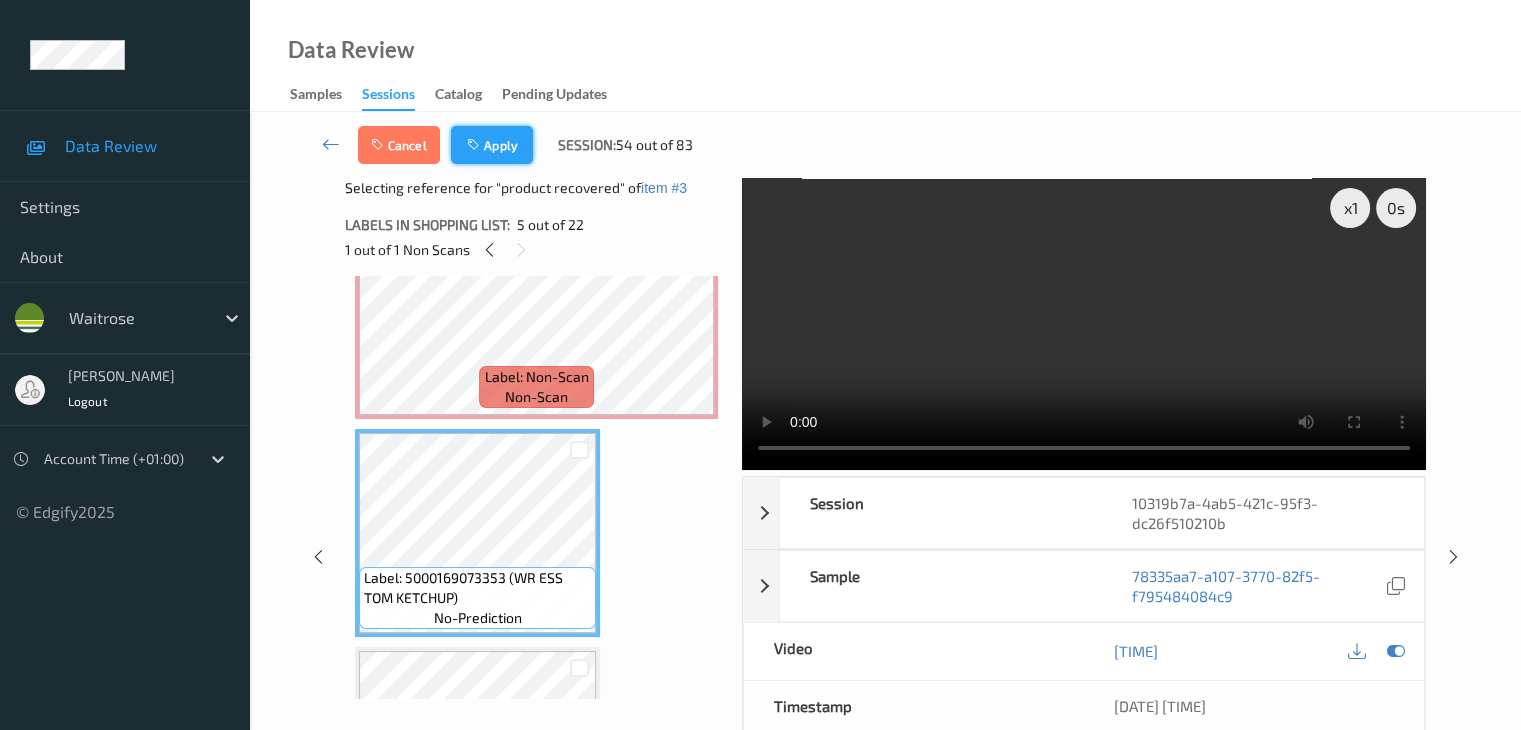 click on "Apply" at bounding box center (492, 145) 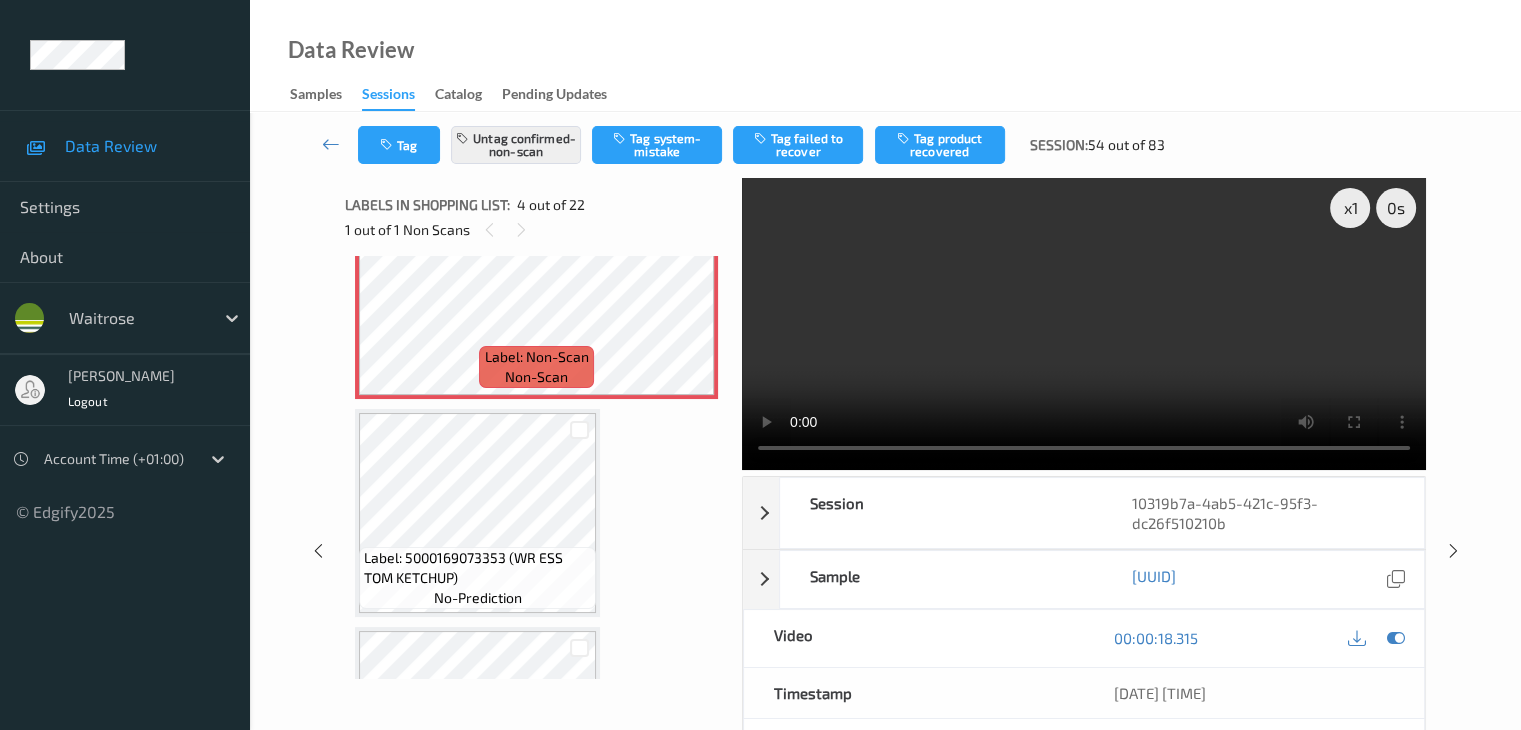 scroll, scrollTop: 446, scrollLeft: 0, axis: vertical 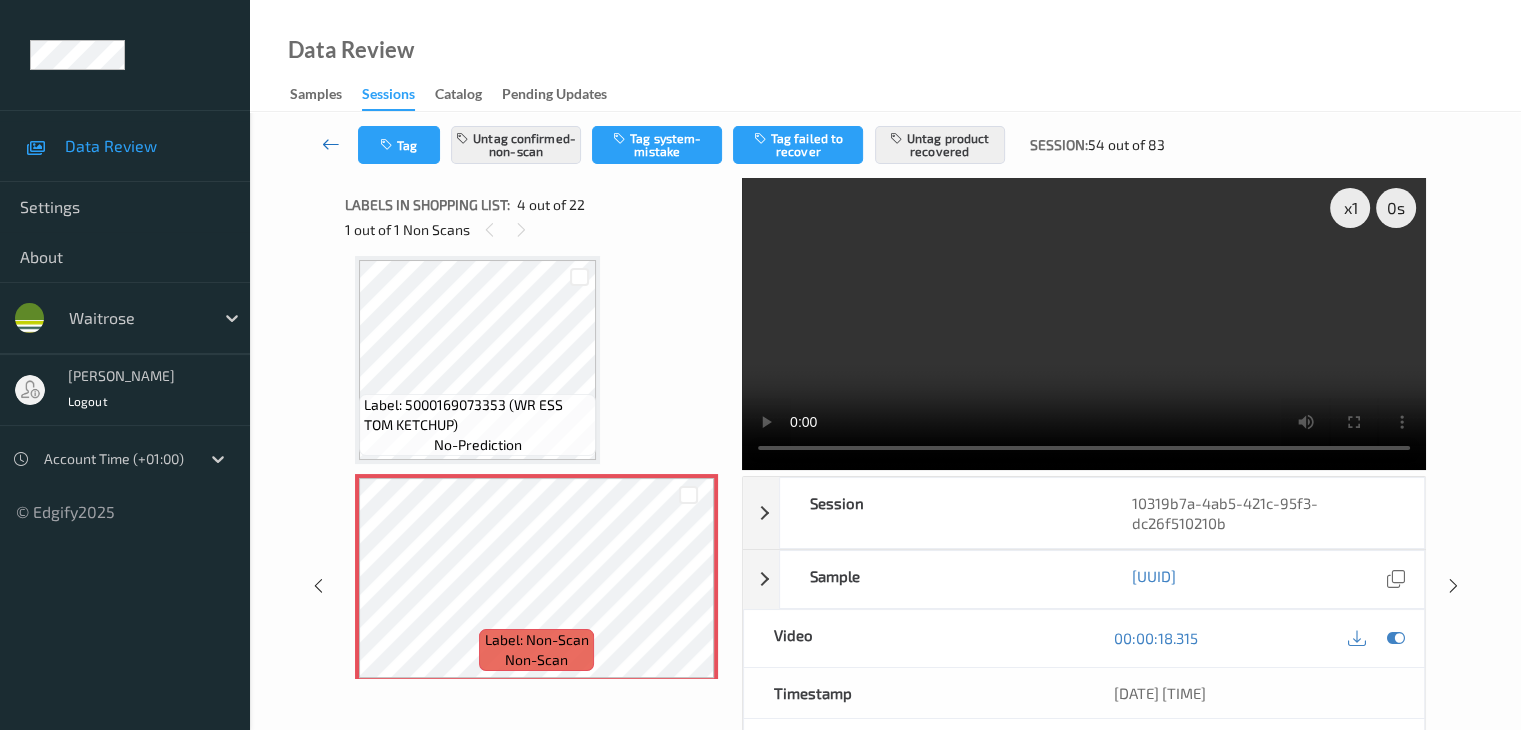 click at bounding box center [331, 144] 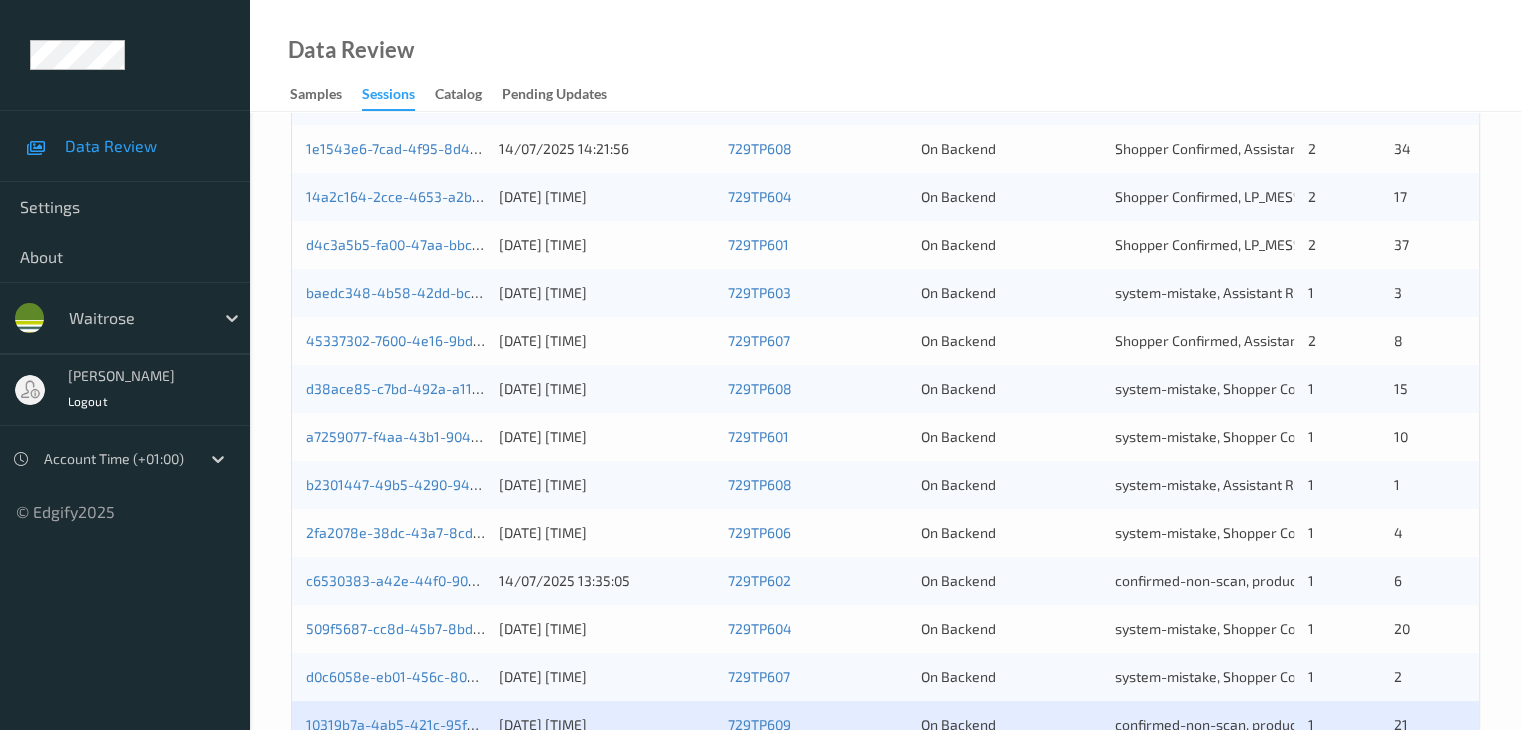 scroll, scrollTop: 700, scrollLeft: 0, axis: vertical 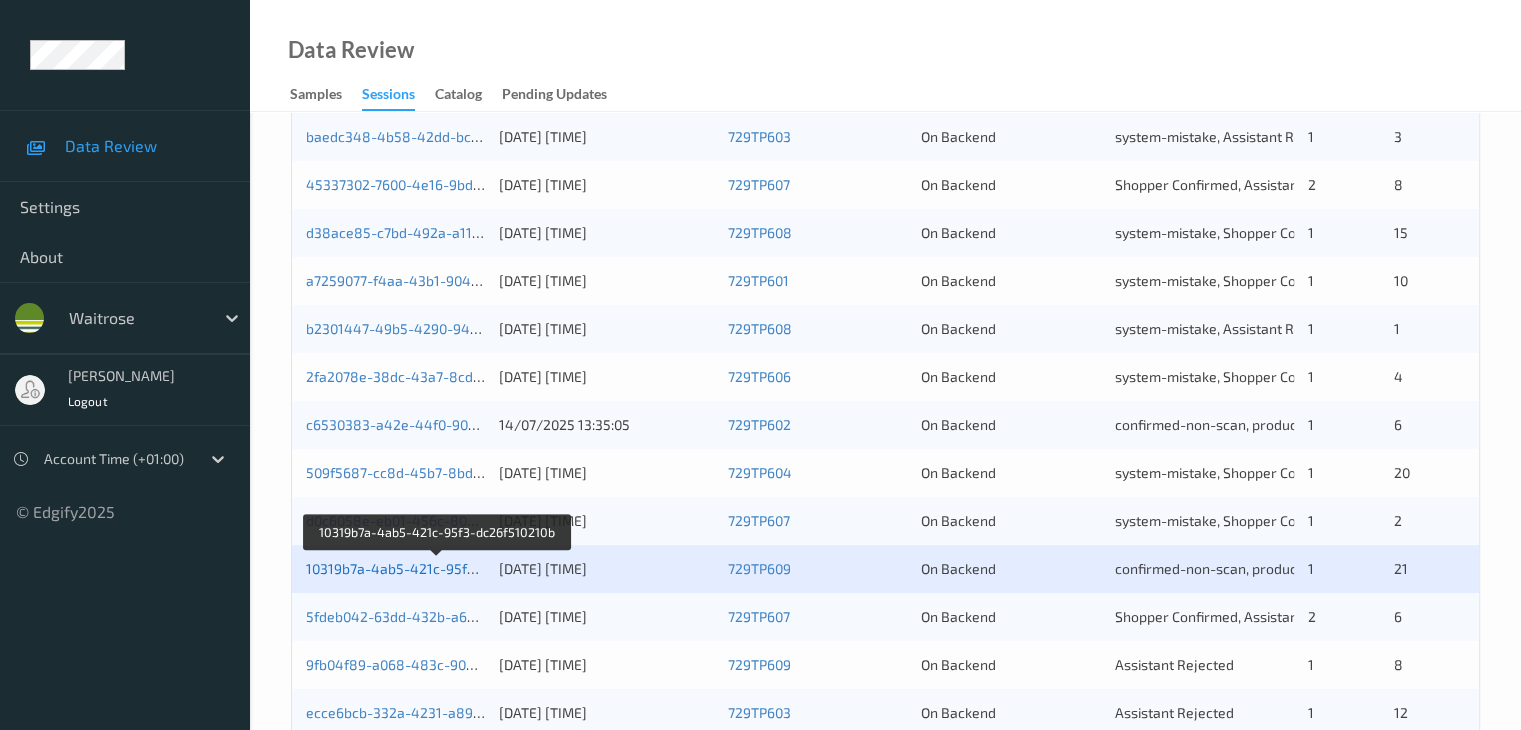 click on "10319b7a-4ab5-421c-95f3-dc26f510210b" at bounding box center [437, 568] 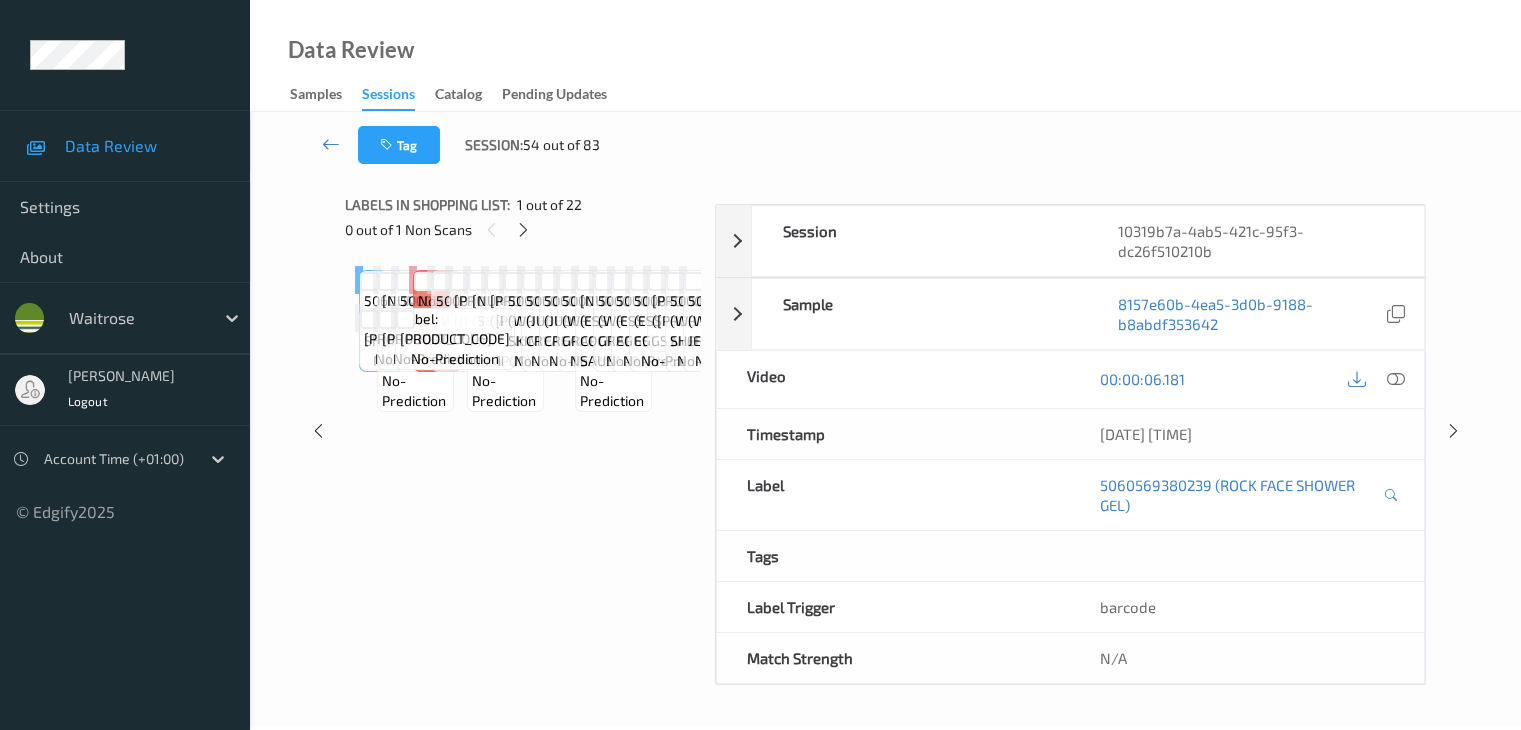 scroll, scrollTop: 264, scrollLeft: 0, axis: vertical 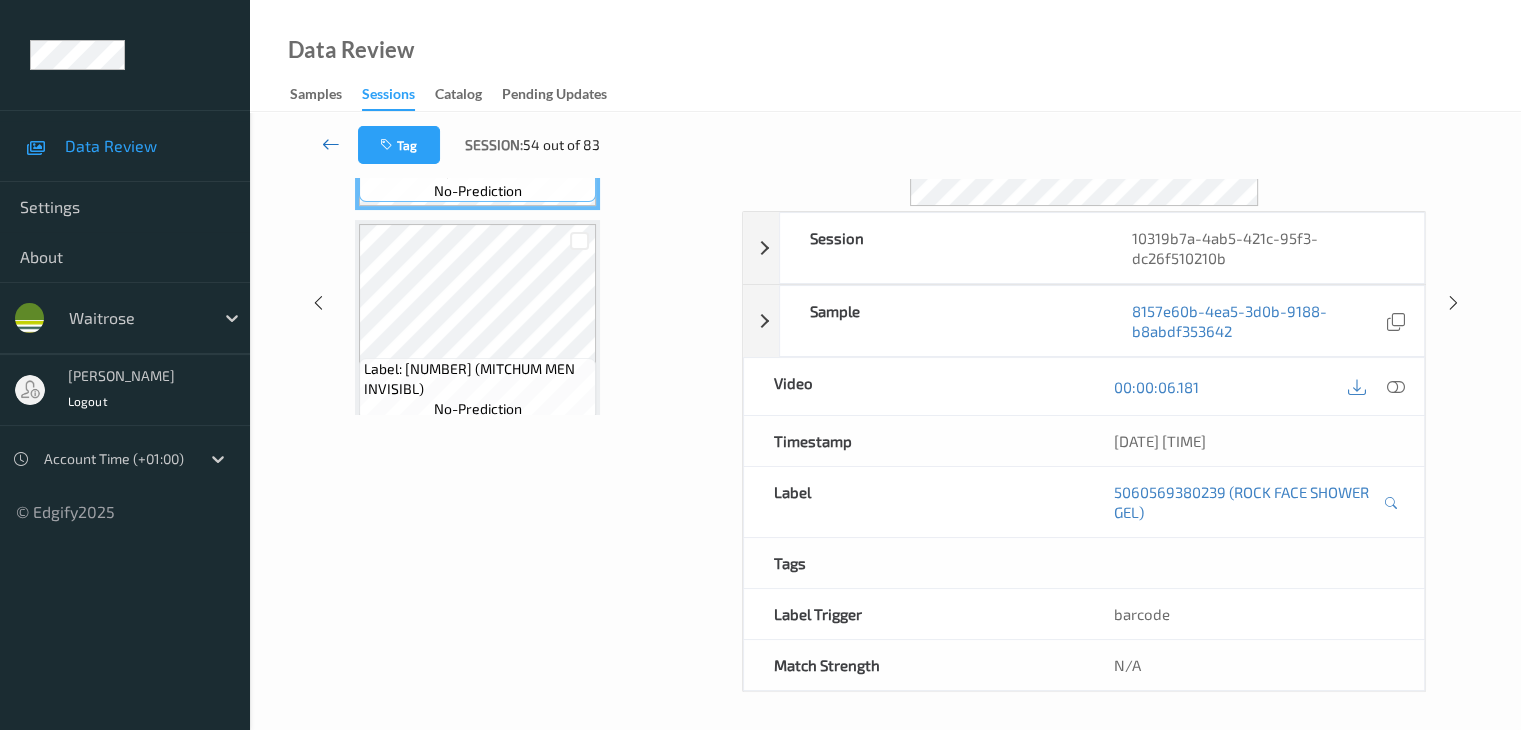 click at bounding box center [331, 144] 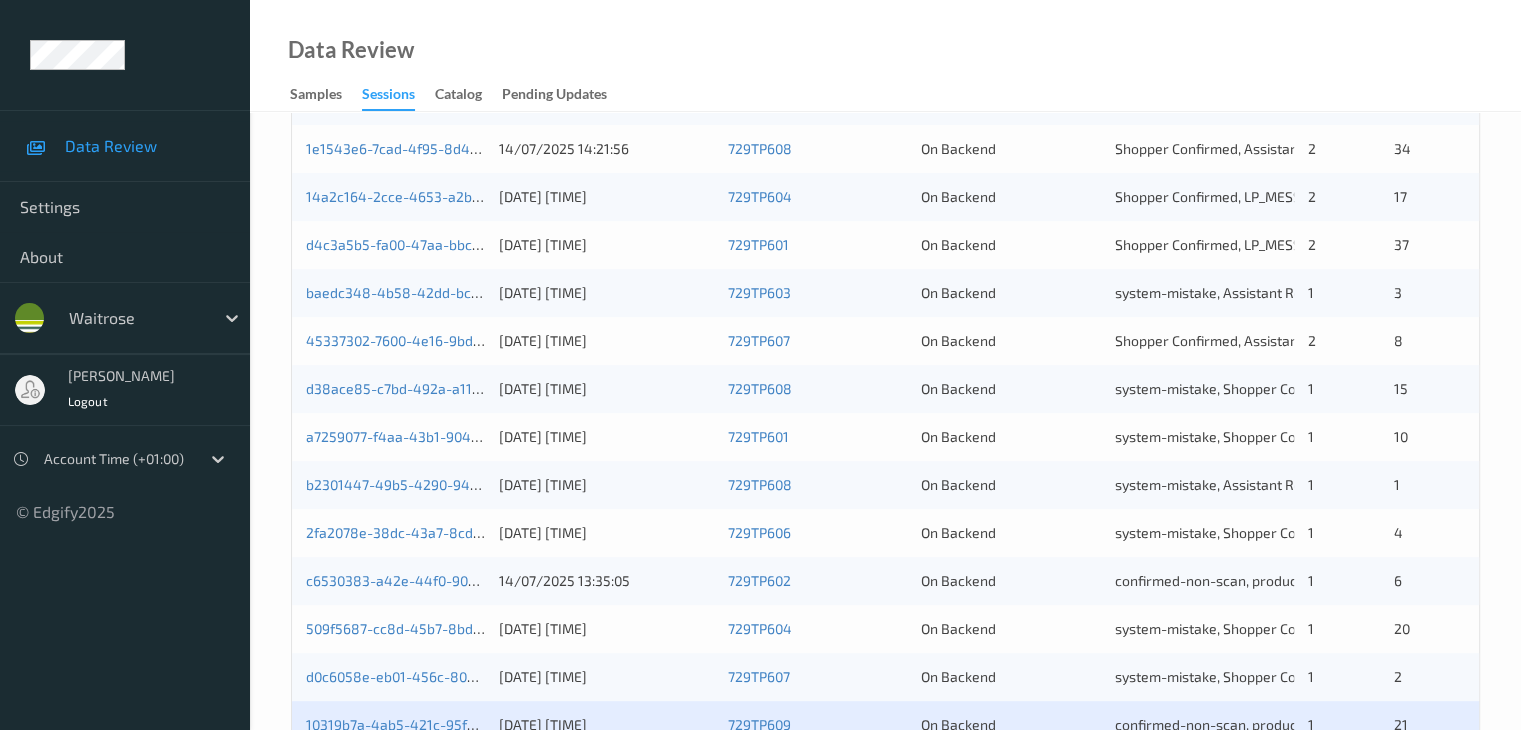 scroll, scrollTop: 800, scrollLeft: 0, axis: vertical 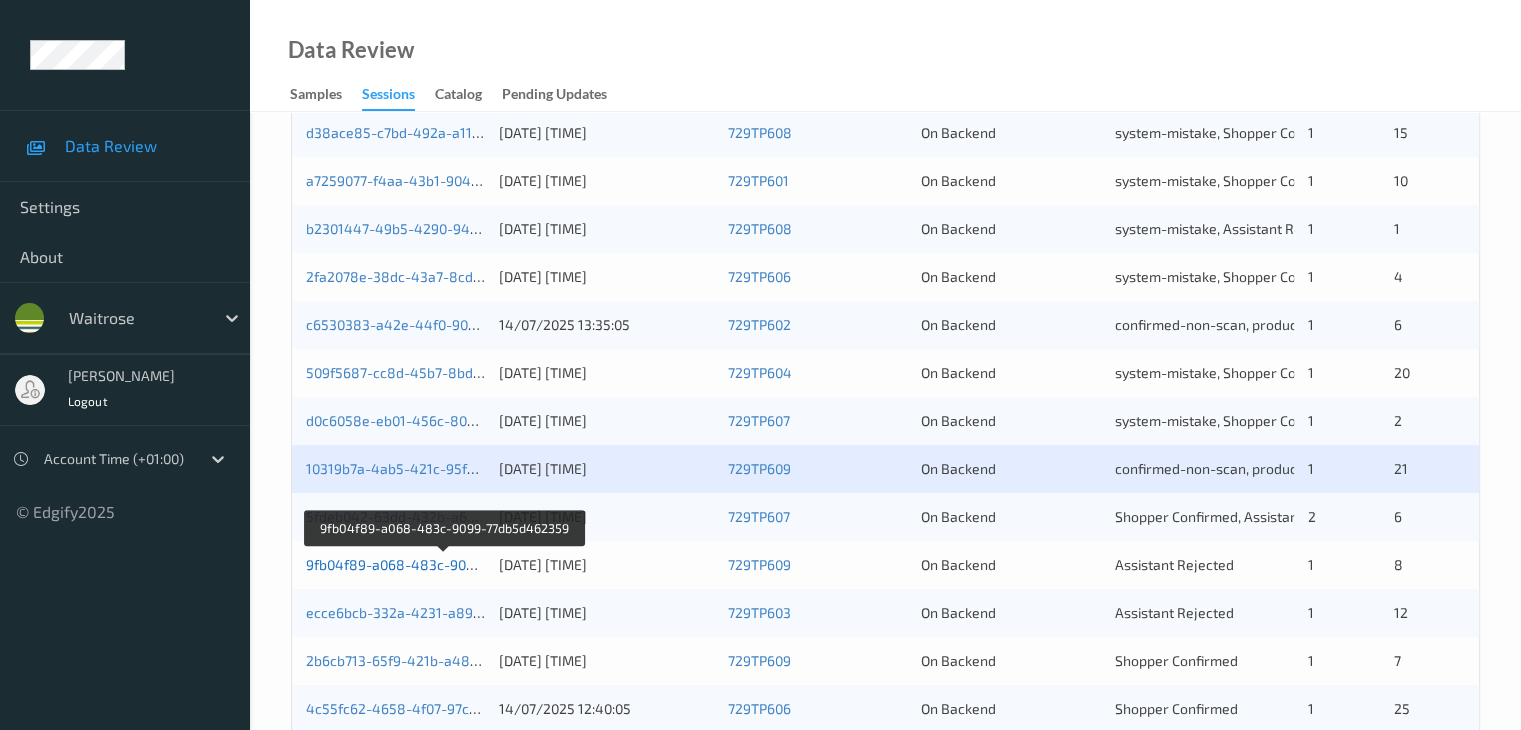 click on "9fb04f89-a068-483c-9099-77db5d462359" at bounding box center (444, 564) 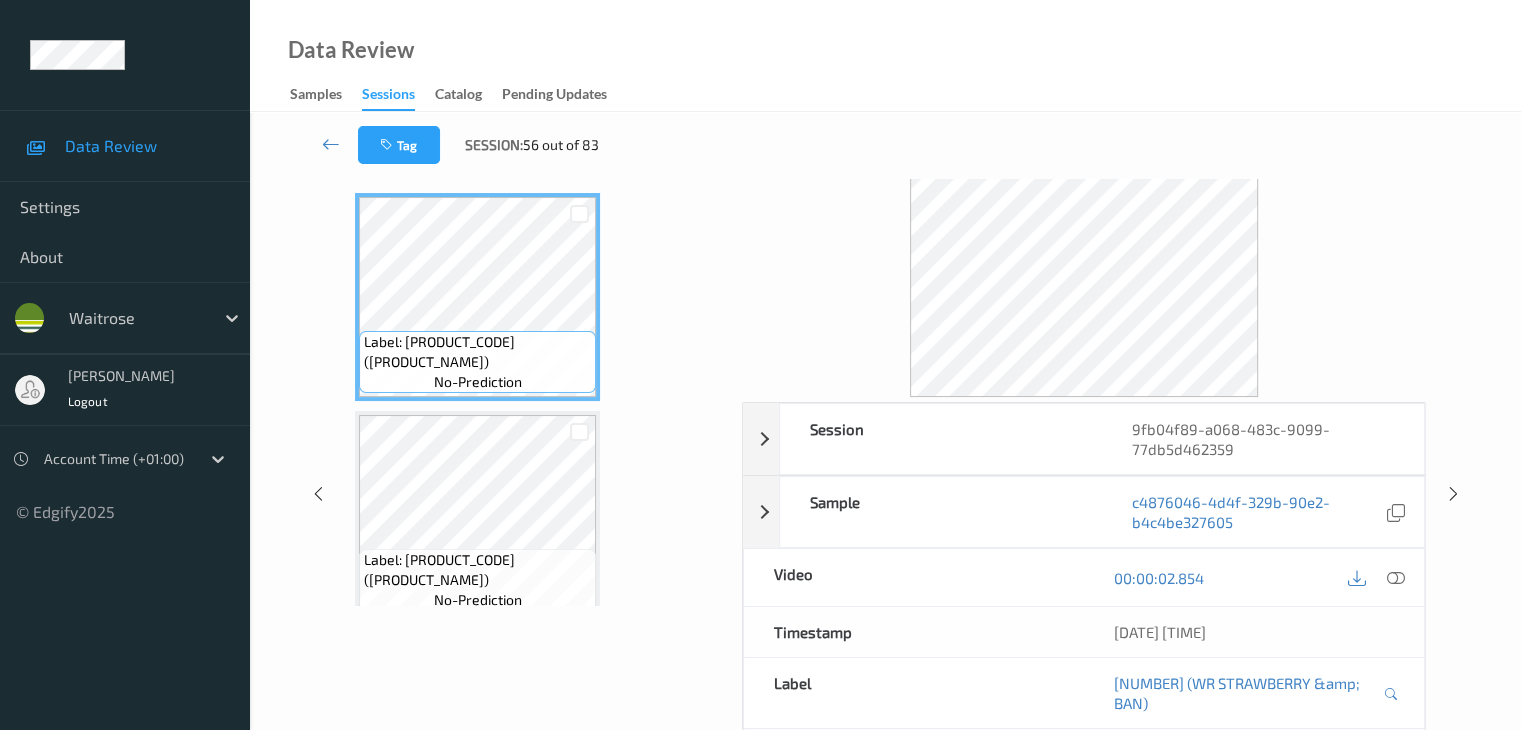 scroll, scrollTop: 0, scrollLeft: 0, axis: both 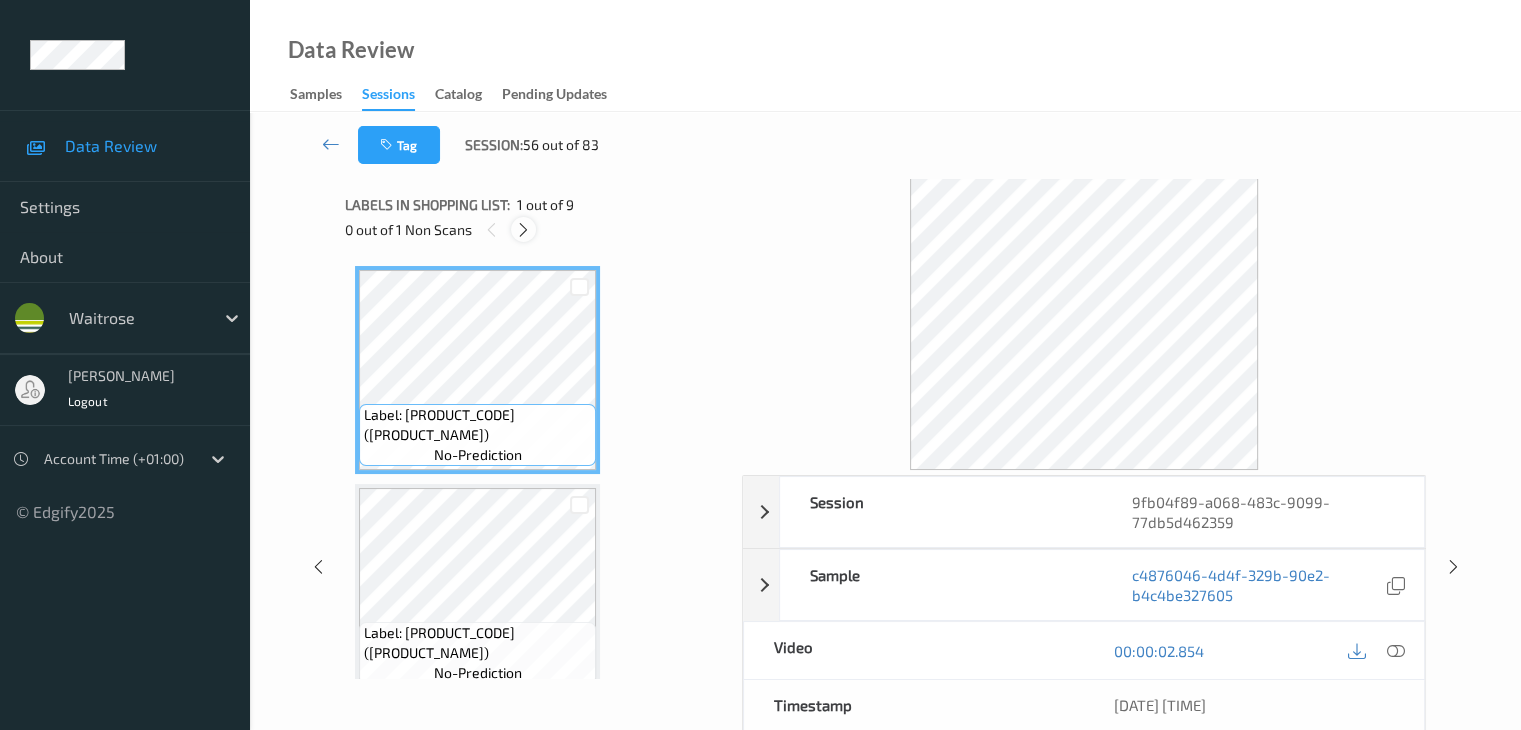 click at bounding box center [523, 230] 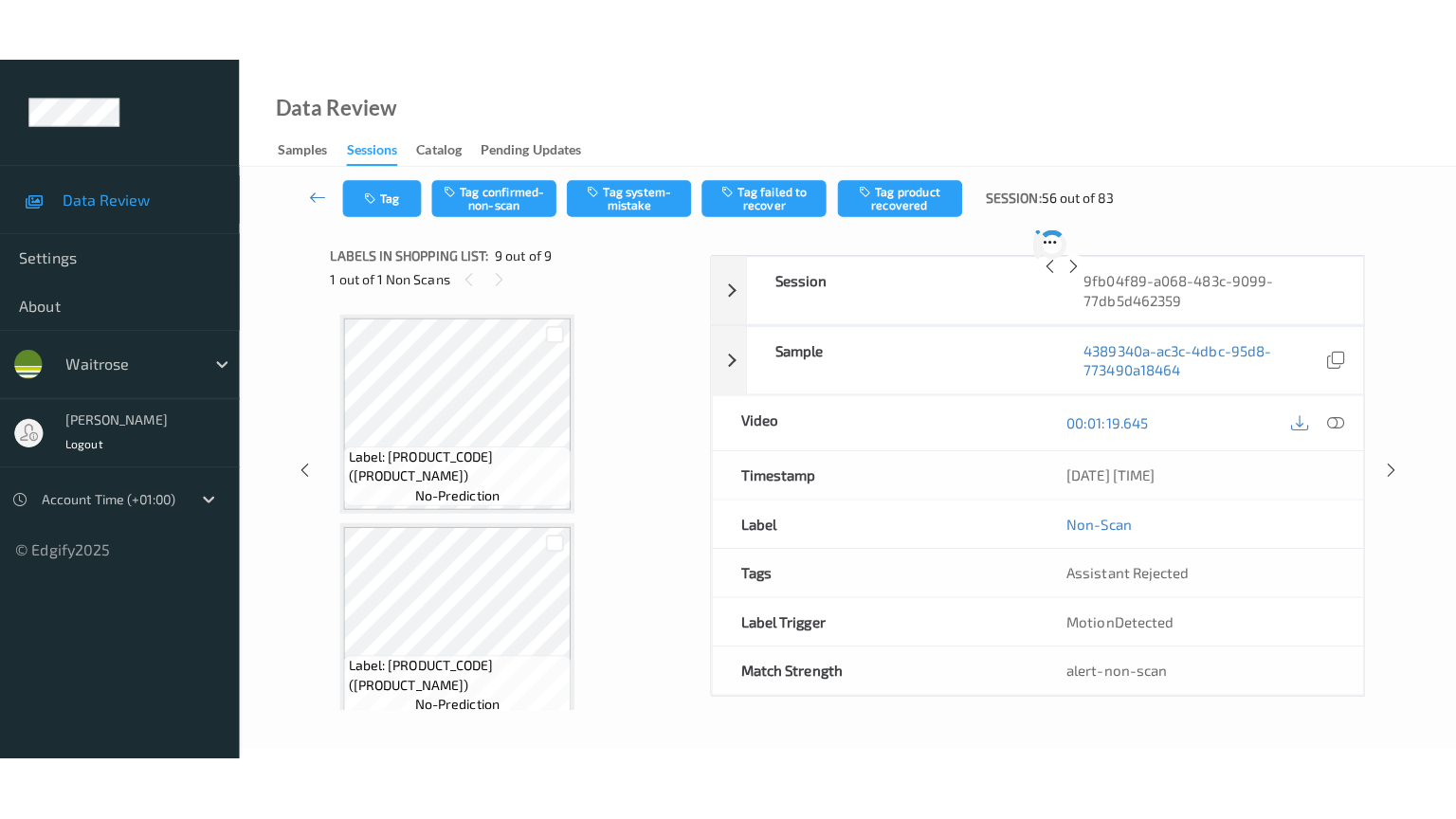 scroll, scrollTop: 1456, scrollLeft: 0, axis: vertical 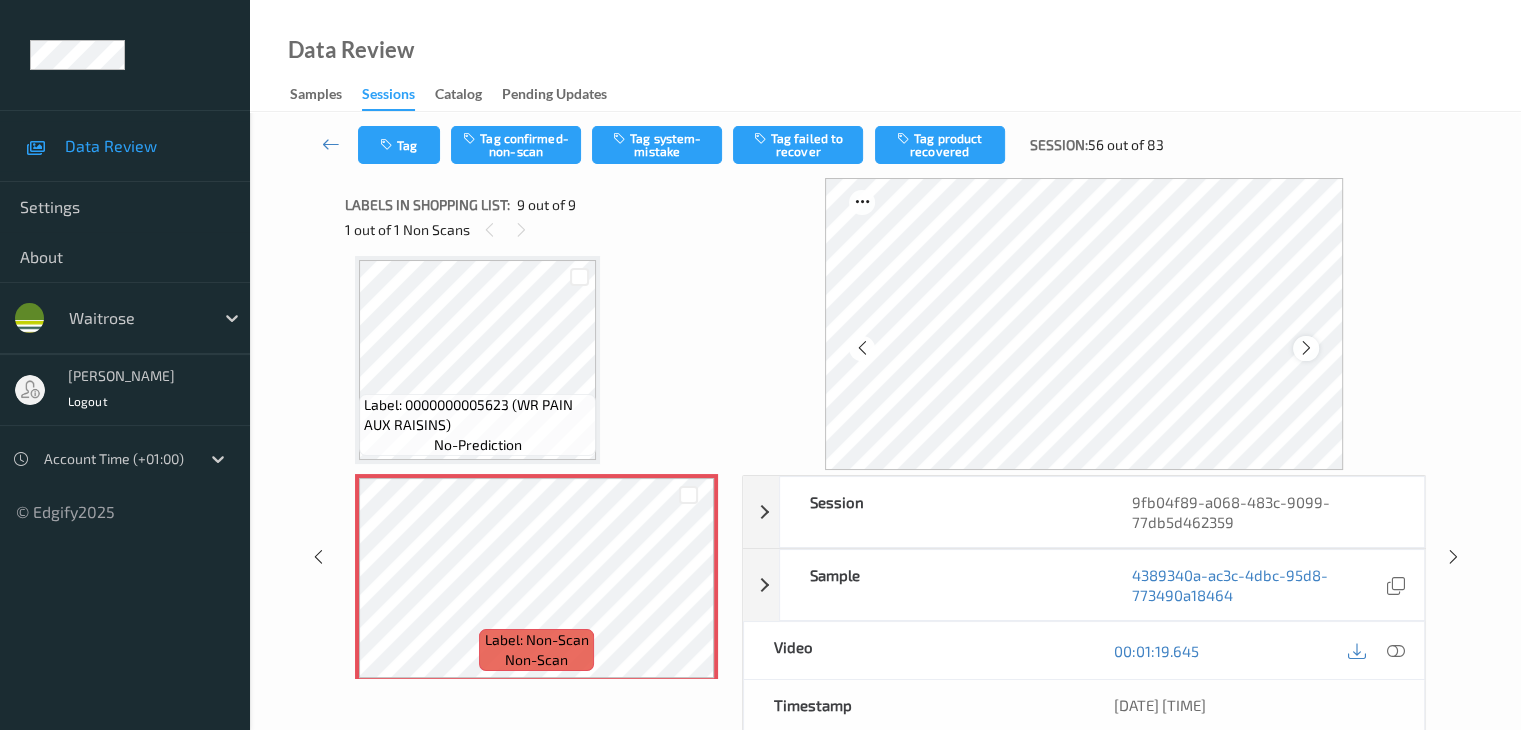 click at bounding box center (1306, 348) 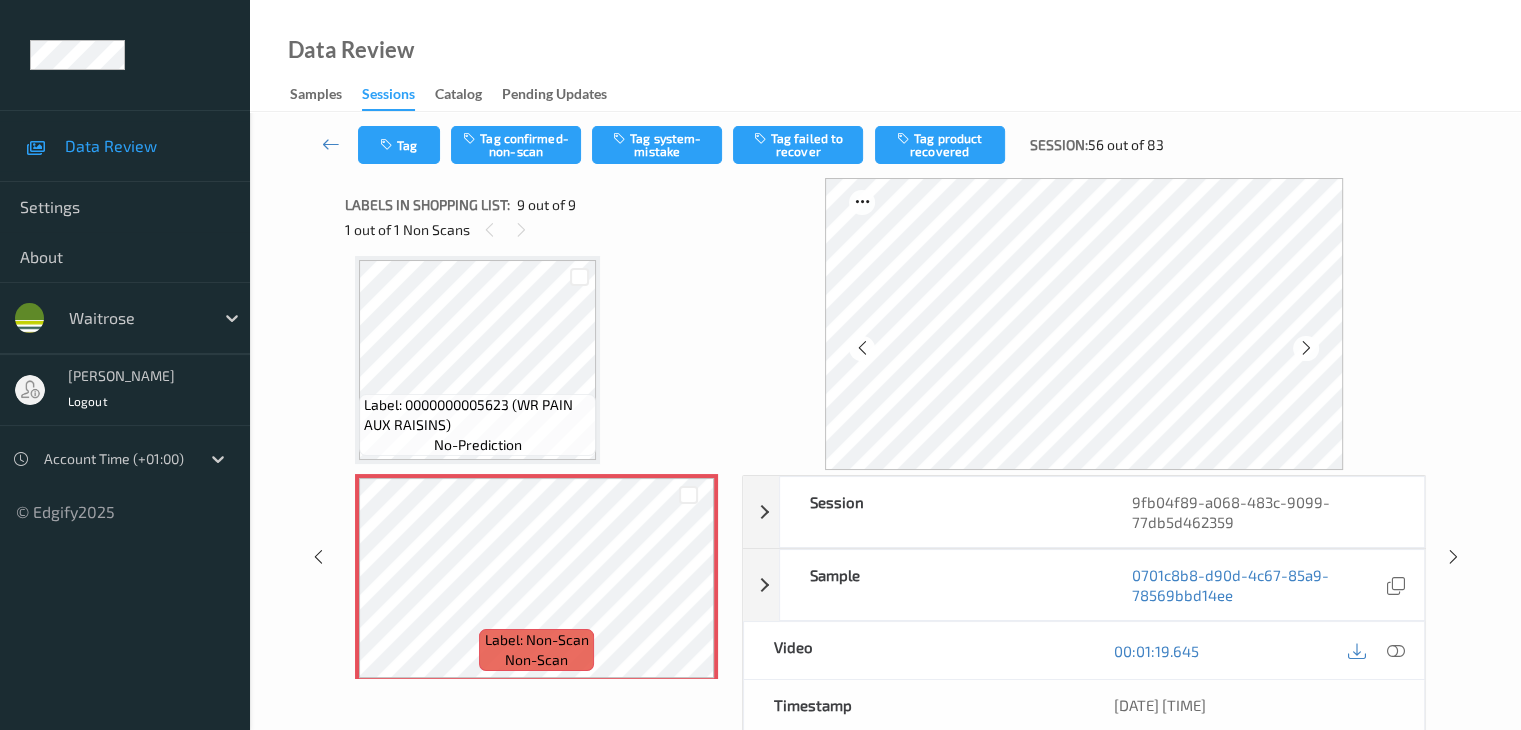 click at bounding box center [1306, 348] 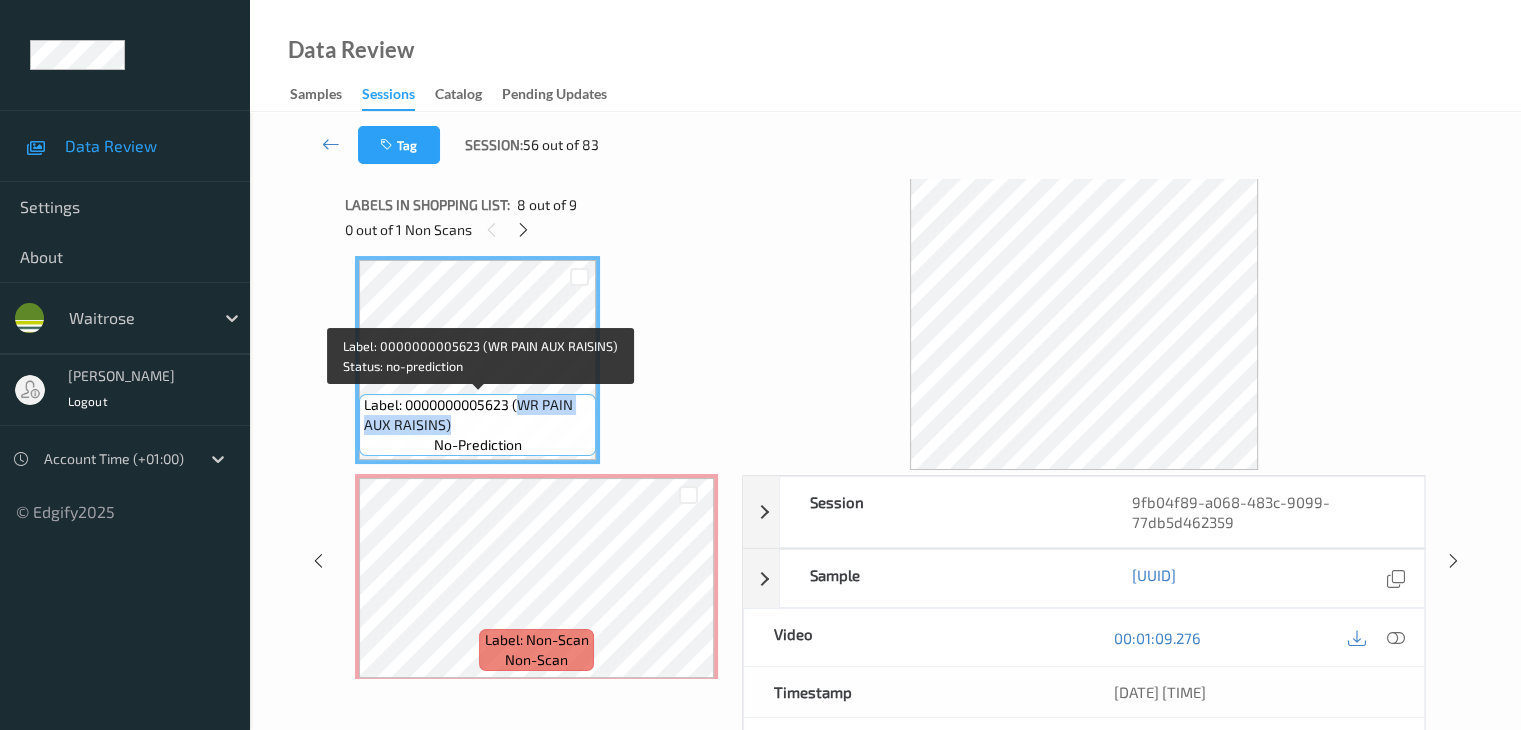 drag, startPoint x: 518, startPoint y: 408, endPoint x: 521, endPoint y: 424, distance: 16.27882 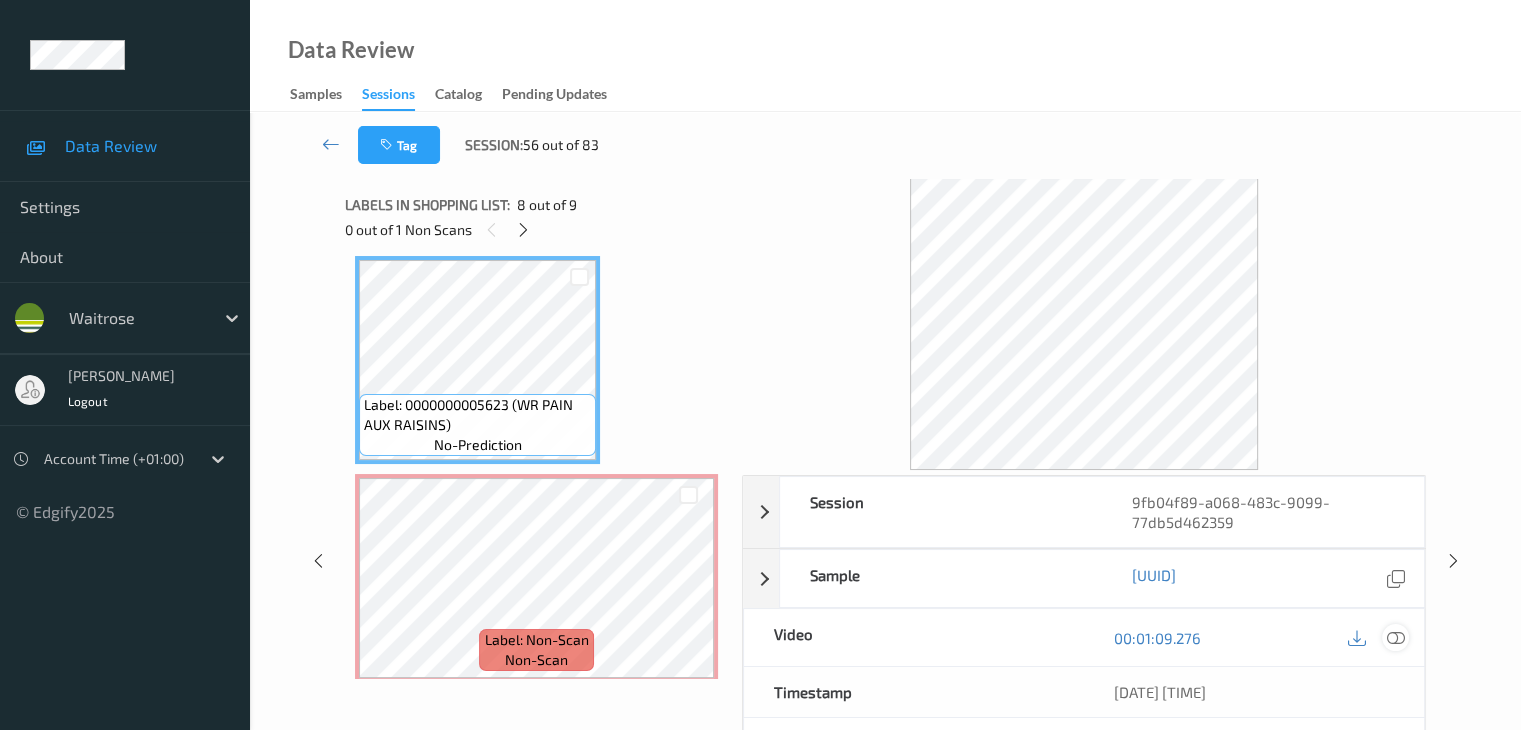 click at bounding box center (1395, 638) 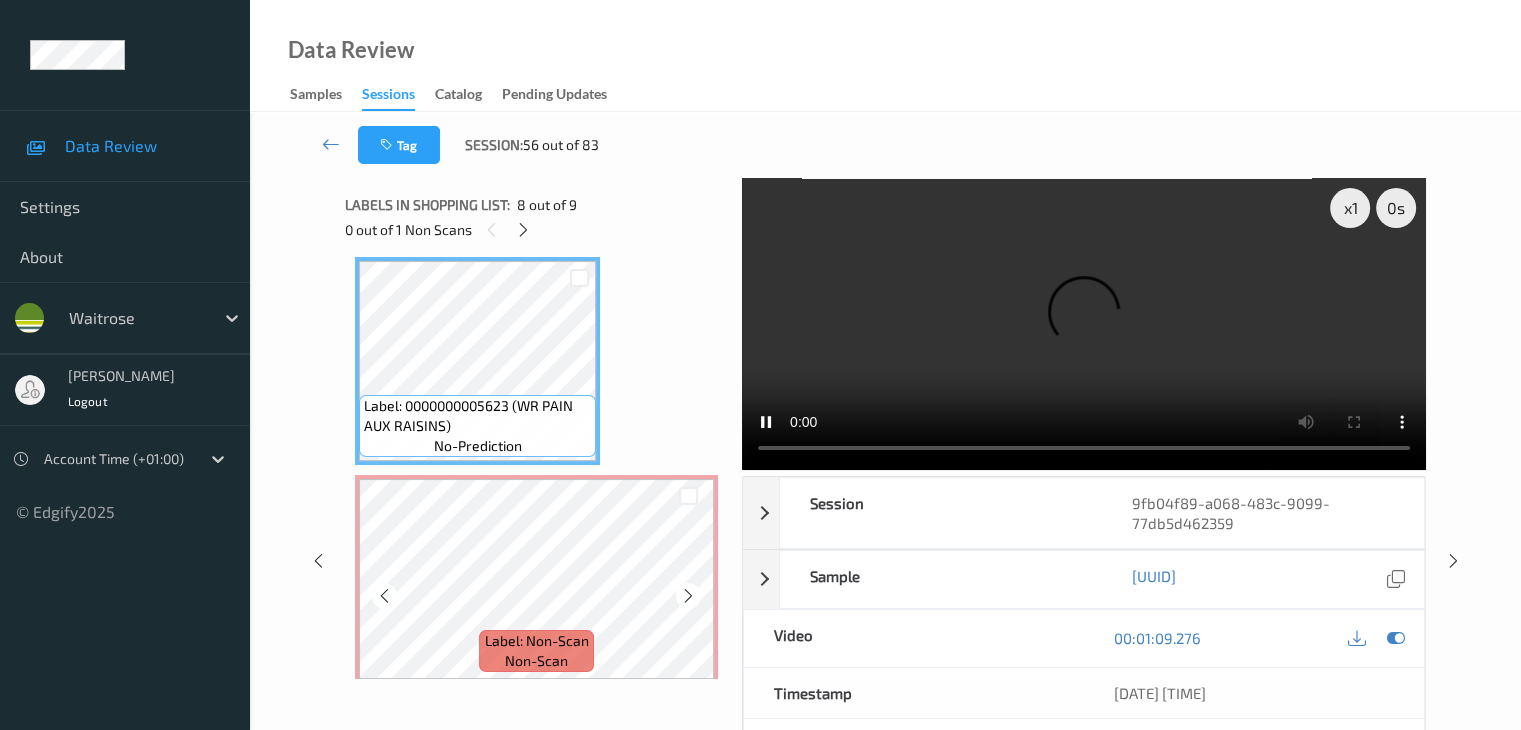 scroll, scrollTop: 1549, scrollLeft: 0, axis: vertical 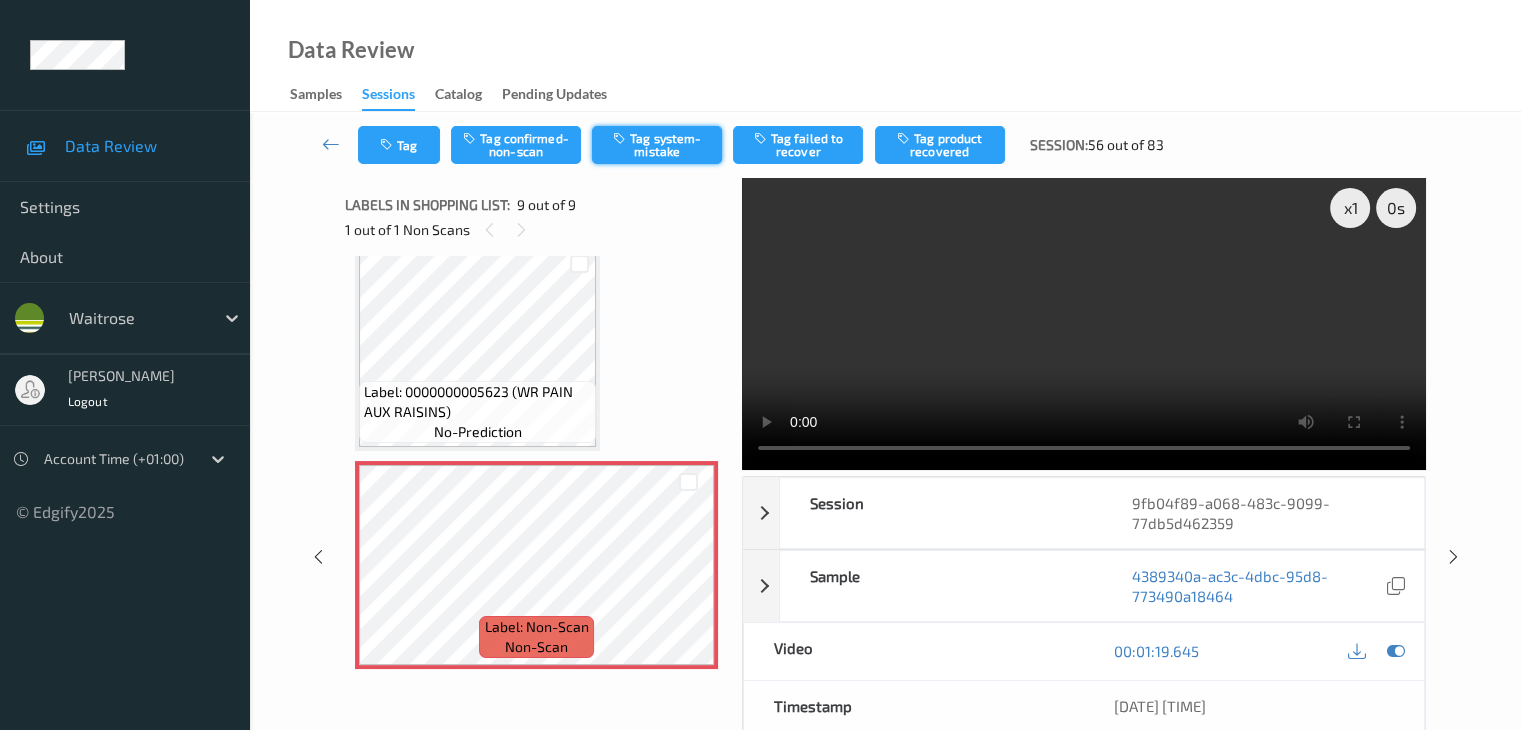 click on "Tag   system-mistake" at bounding box center [657, 145] 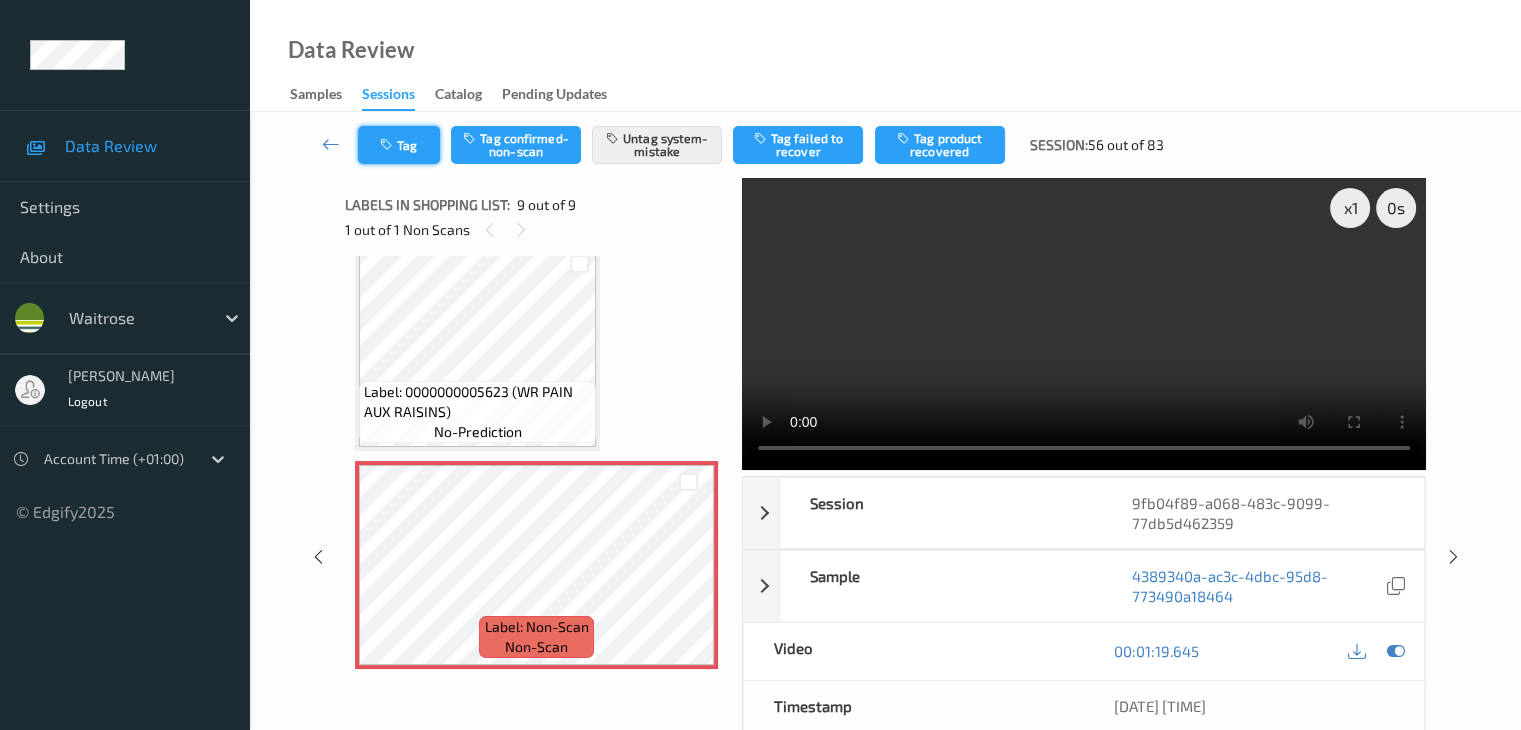 click on "Tag" at bounding box center (399, 145) 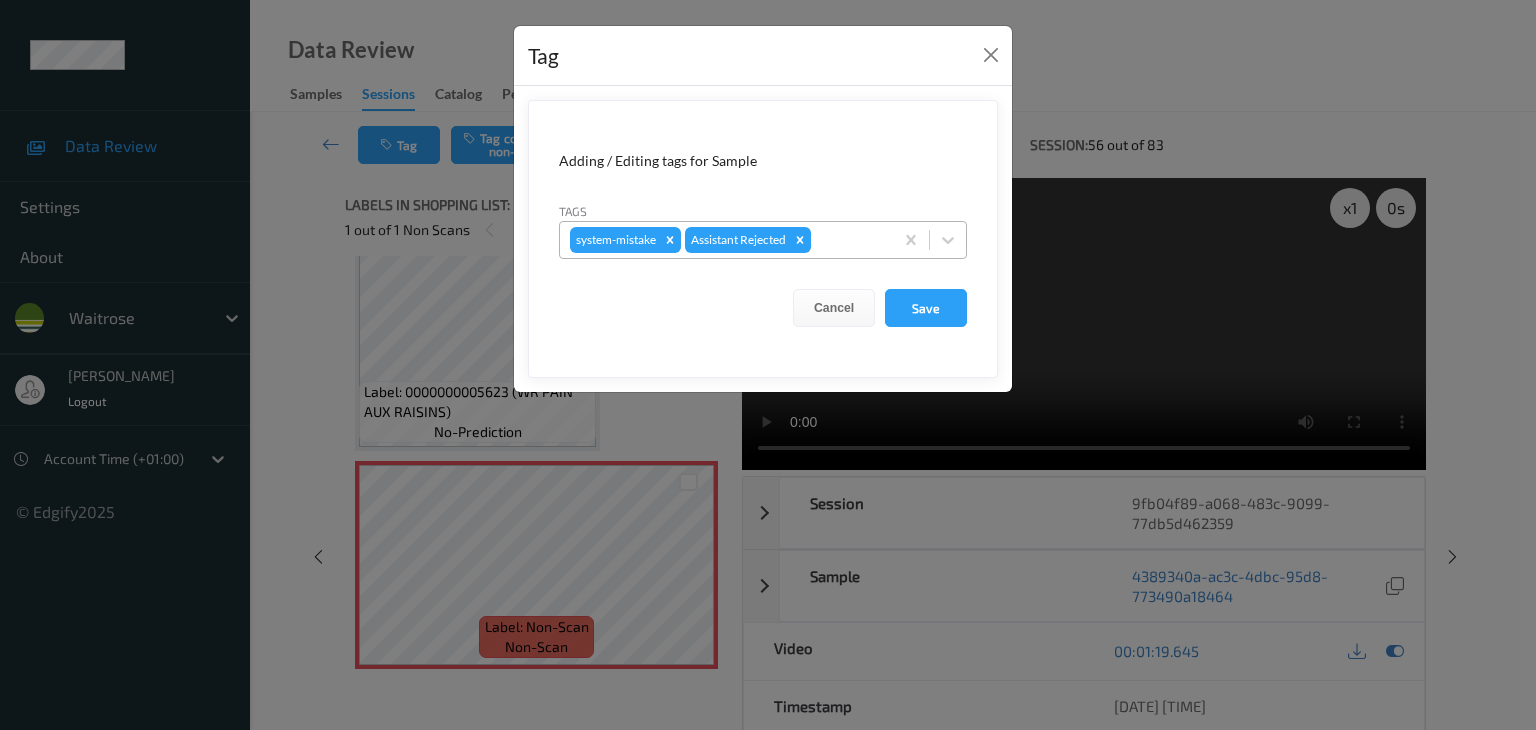 click at bounding box center [849, 240] 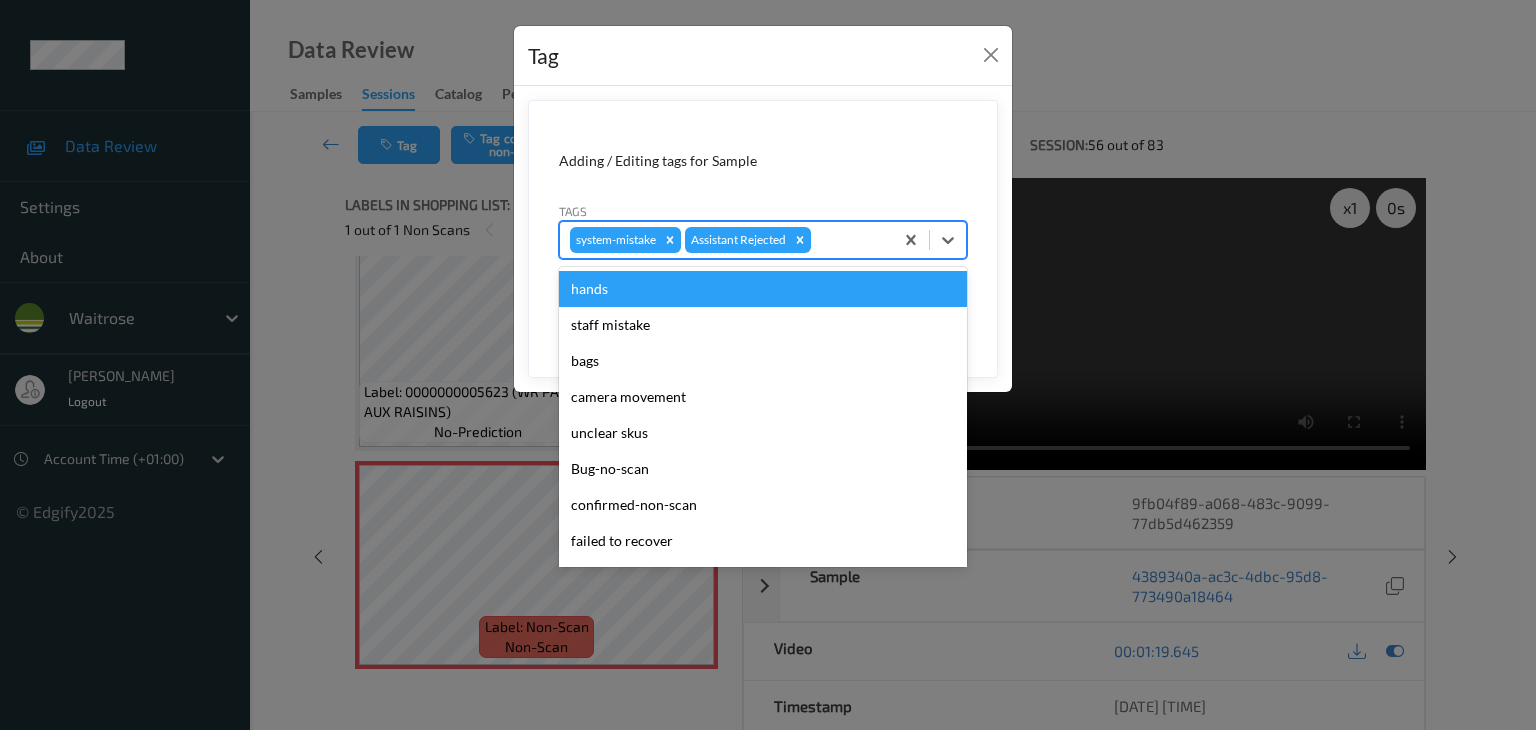 type on "u" 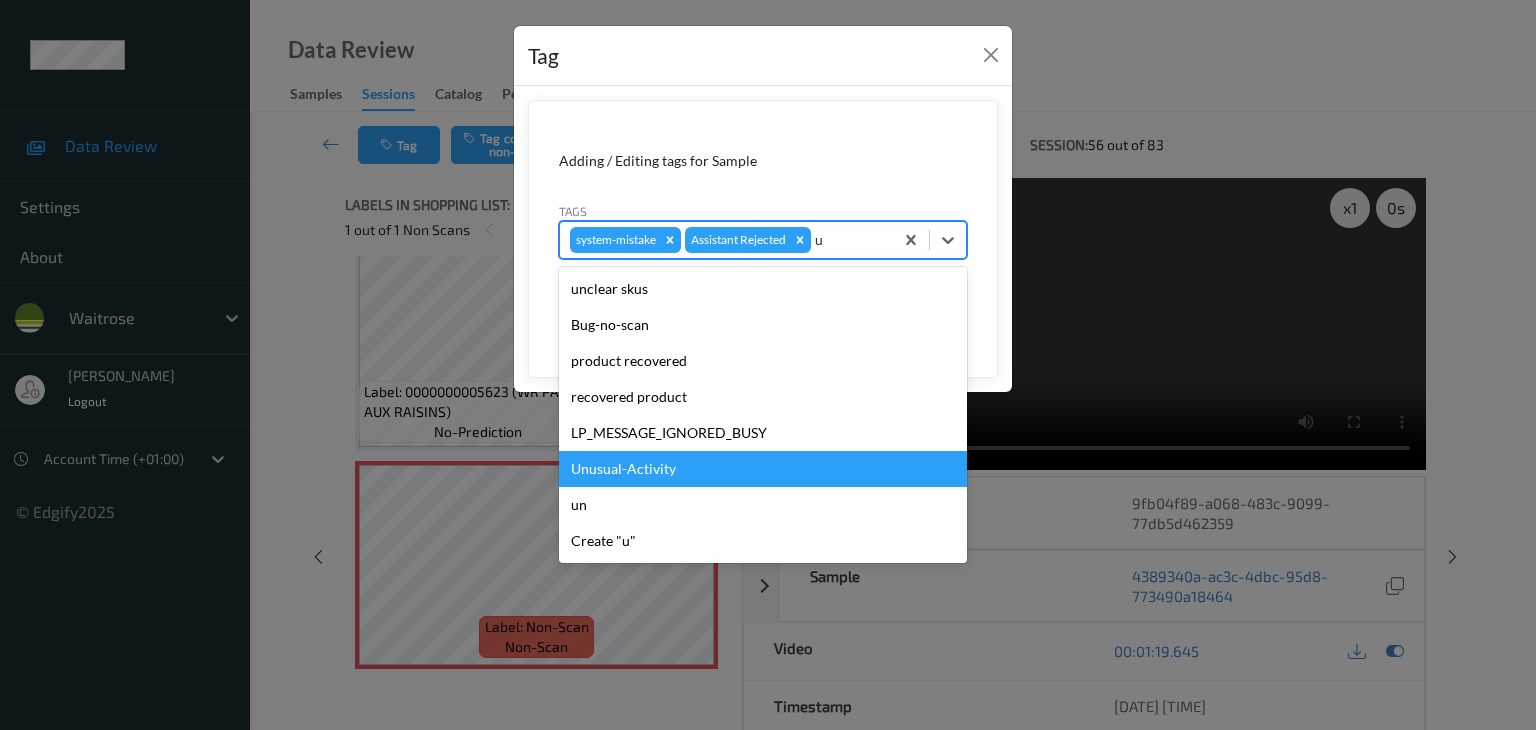 click on "Unusual-Activity" at bounding box center (763, 469) 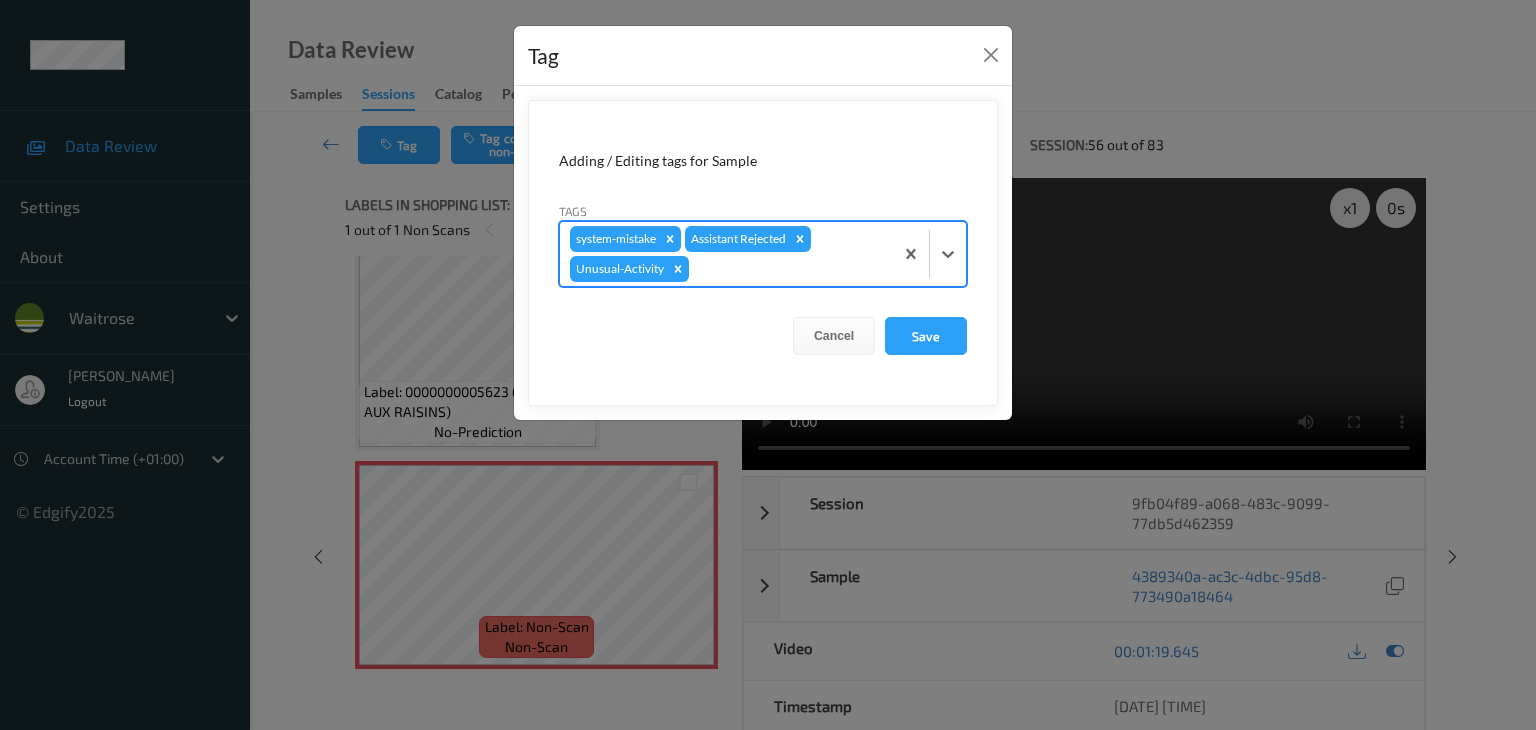 type on "p" 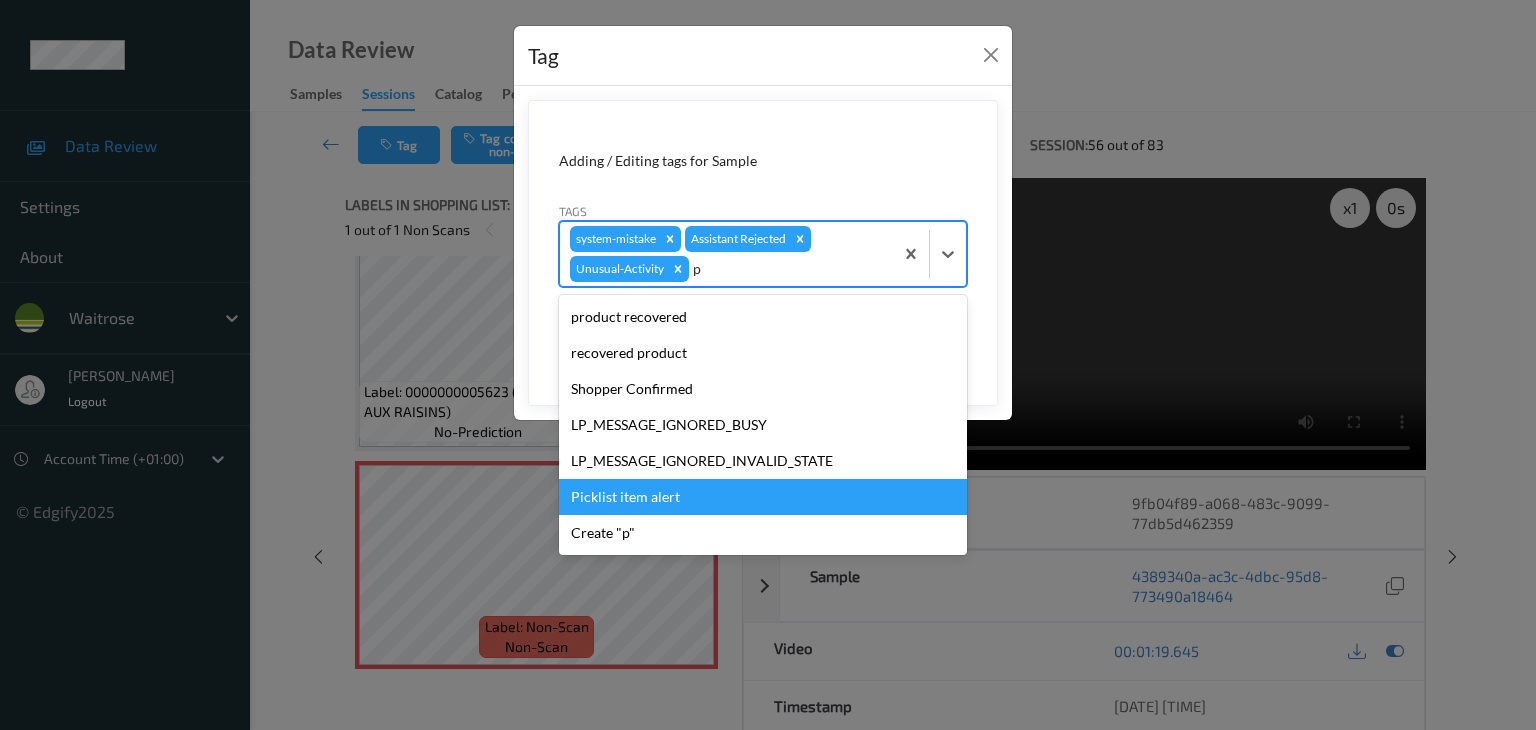 click on "Picklist item alert" at bounding box center (763, 497) 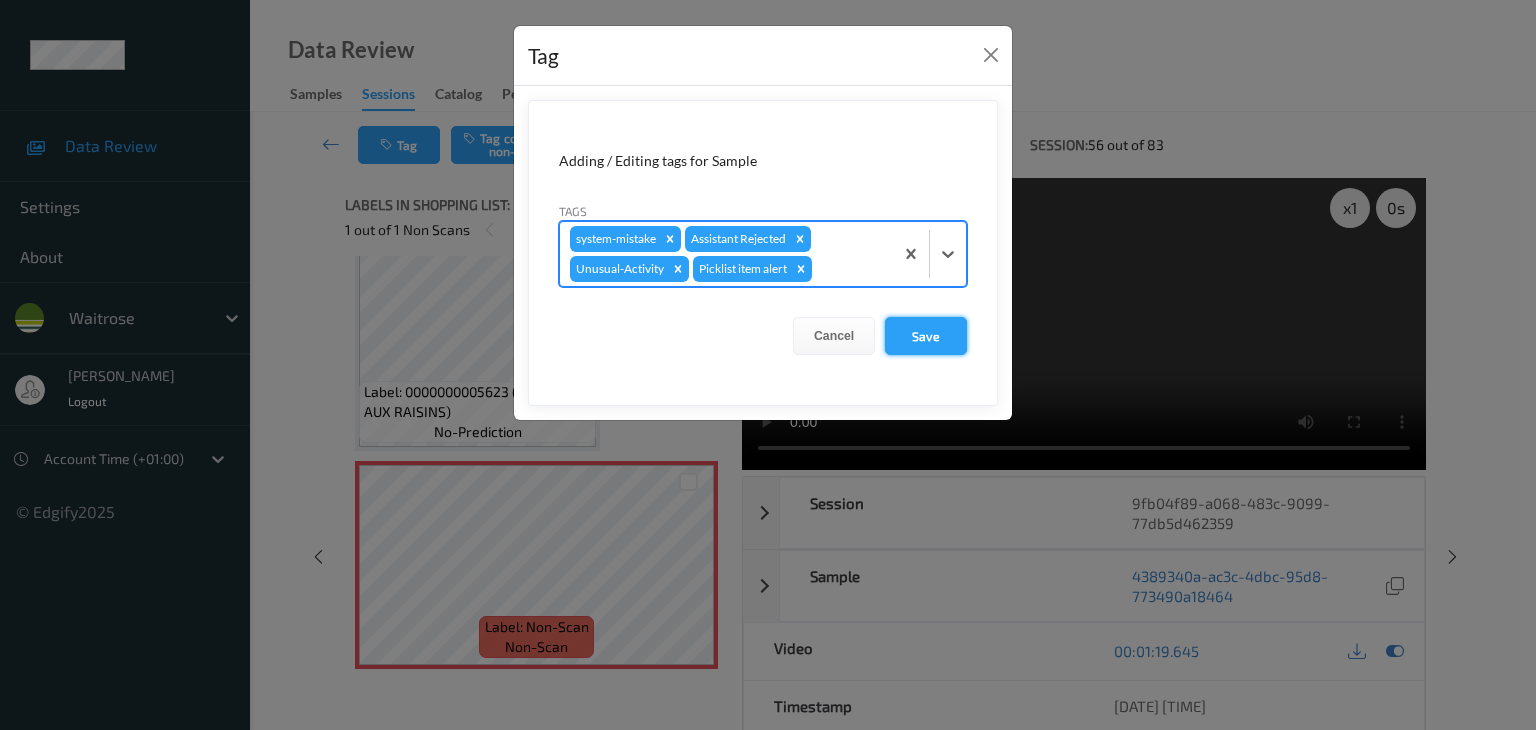 click on "Save" at bounding box center [926, 336] 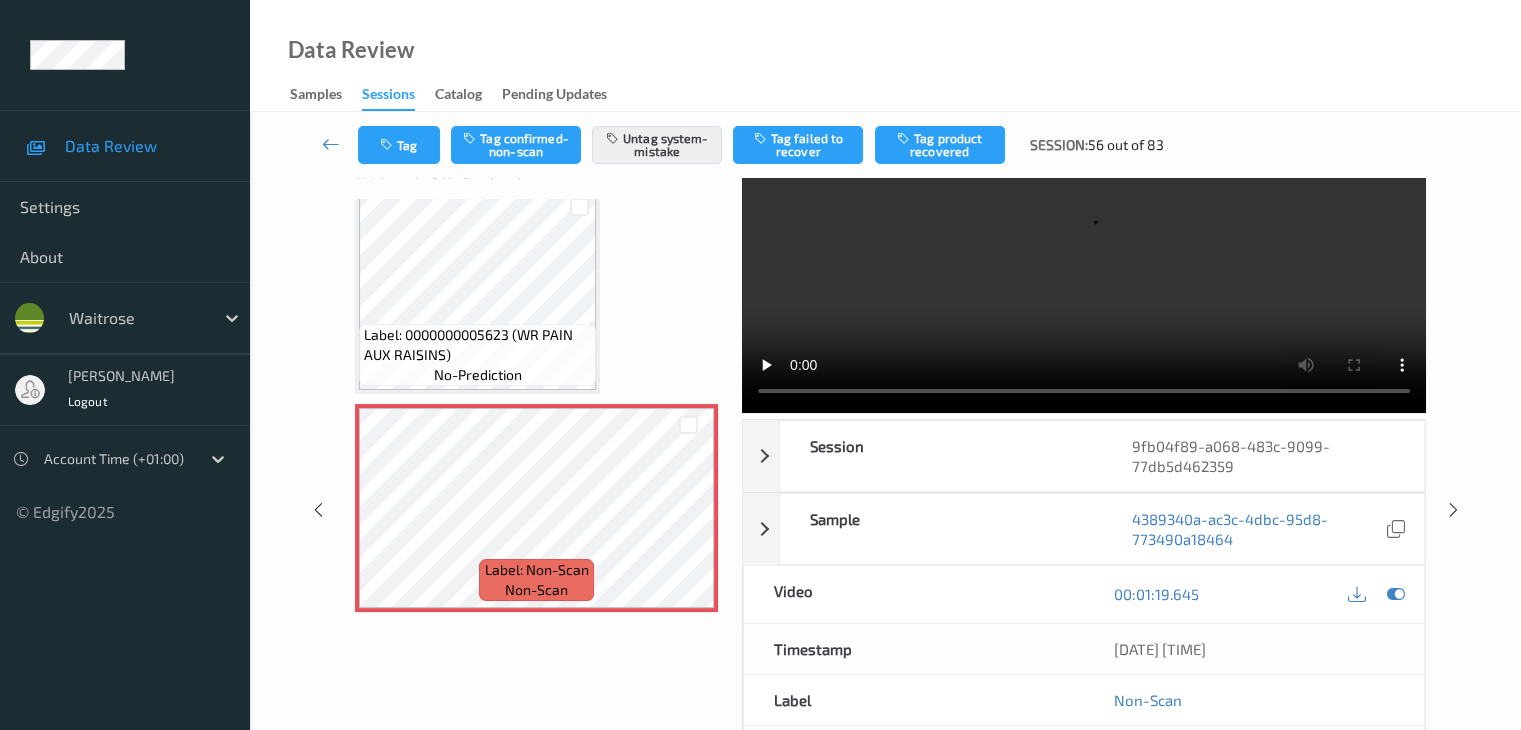 scroll, scrollTop: 0, scrollLeft: 0, axis: both 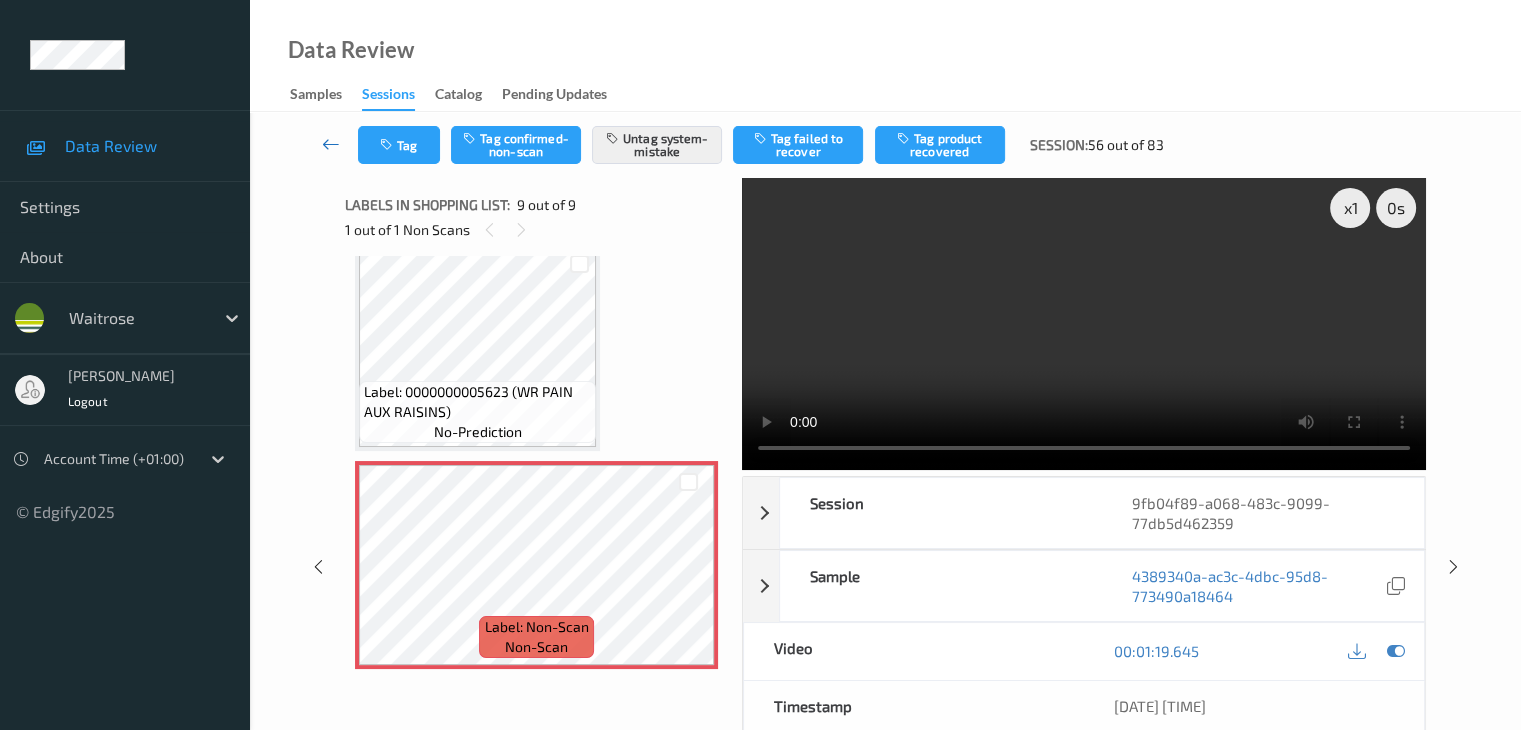 click at bounding box center [331, 144] 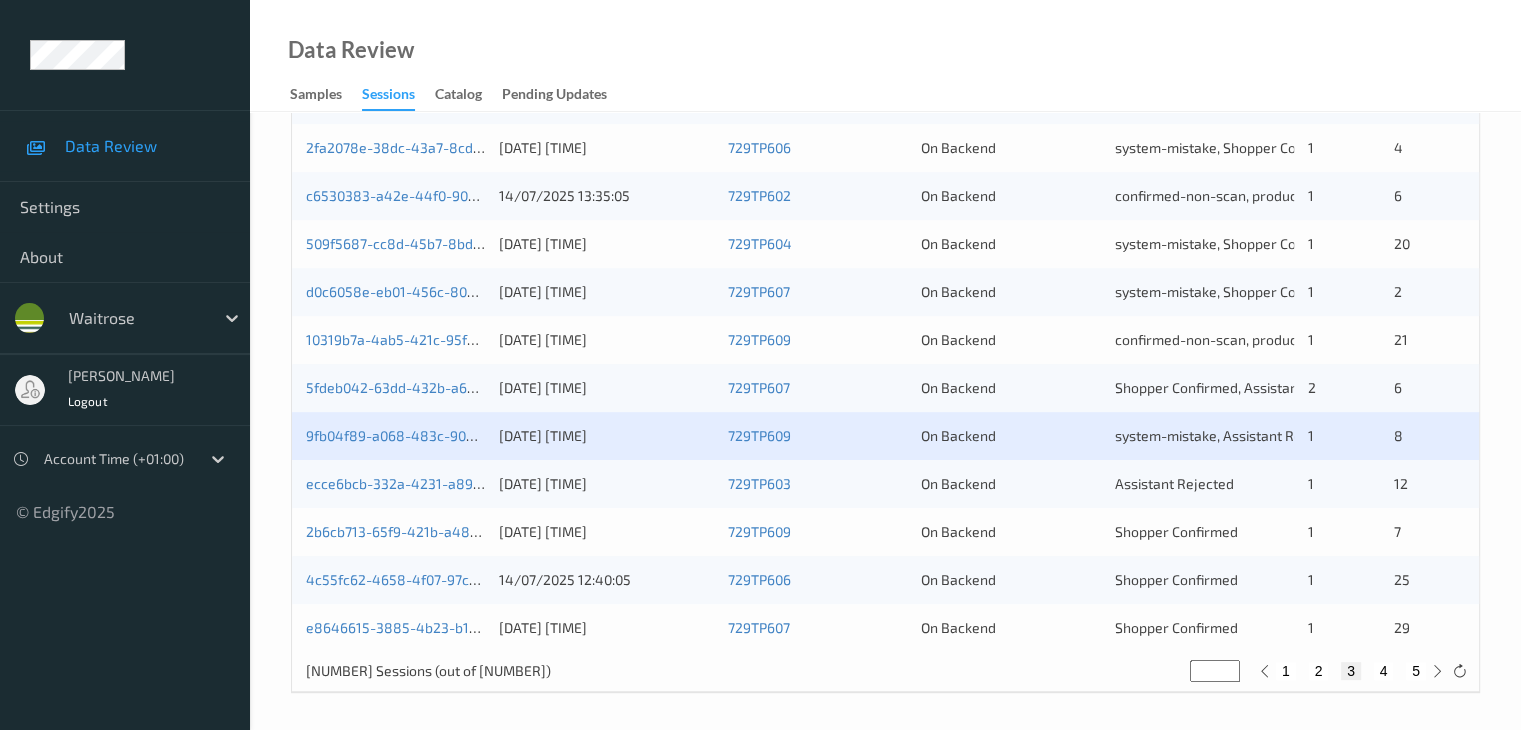 scroll, scrollTop: 932, scrollLeft: 0, axis: vertical 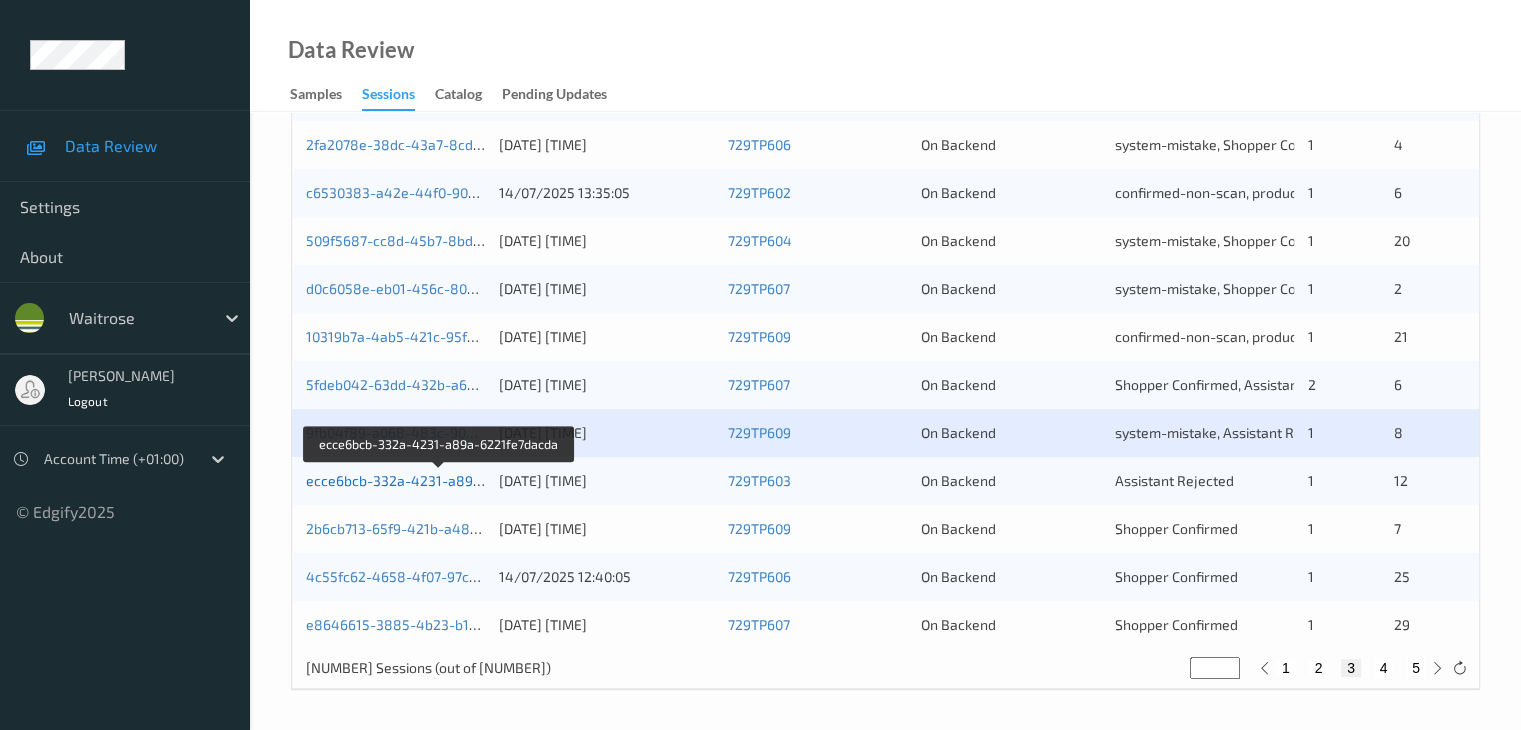 click on "ecce6bcb-332a-4231-a89a-6221fe7dacda" at bounding box center [441, 480] 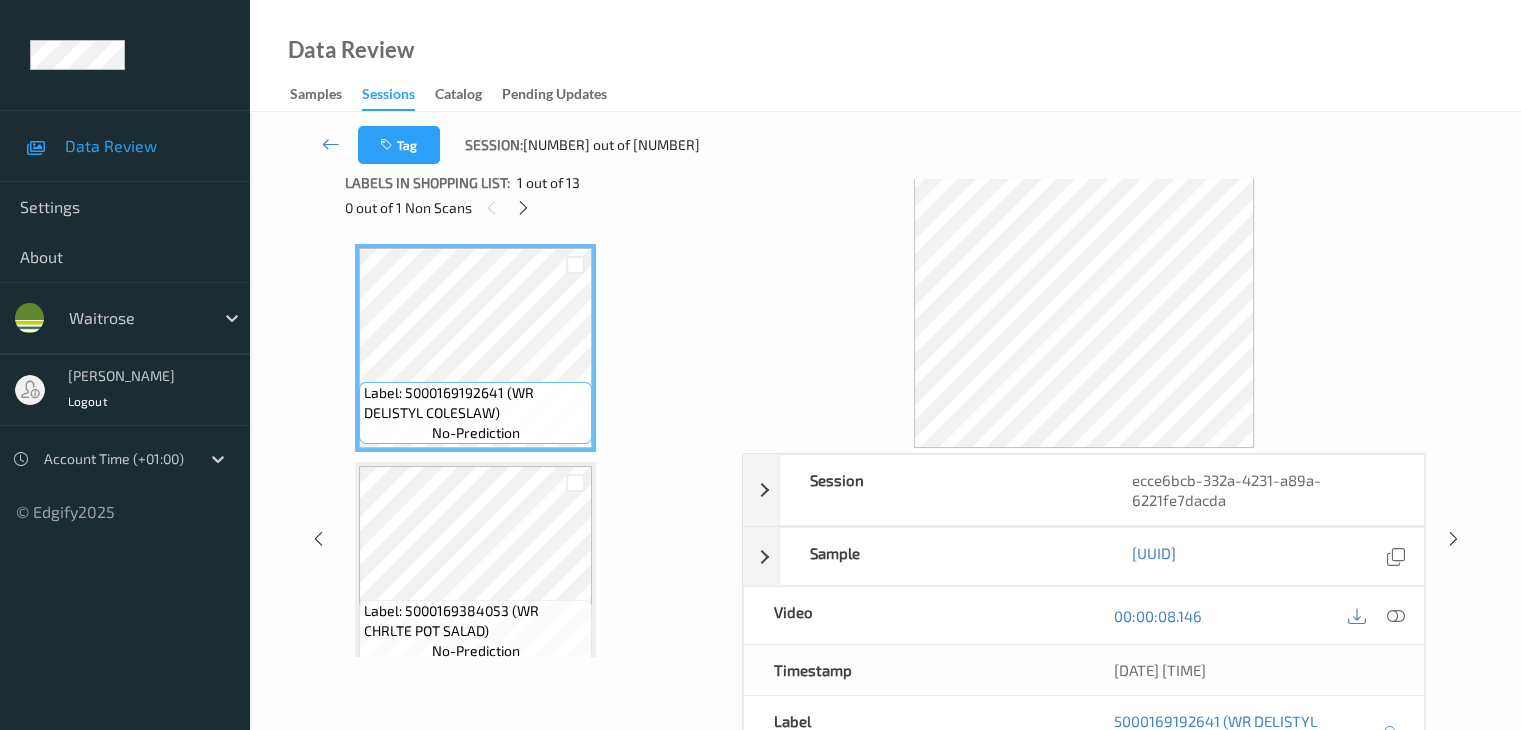 scroll, scrollTop: 0, scrollLeft: 0, axis: both 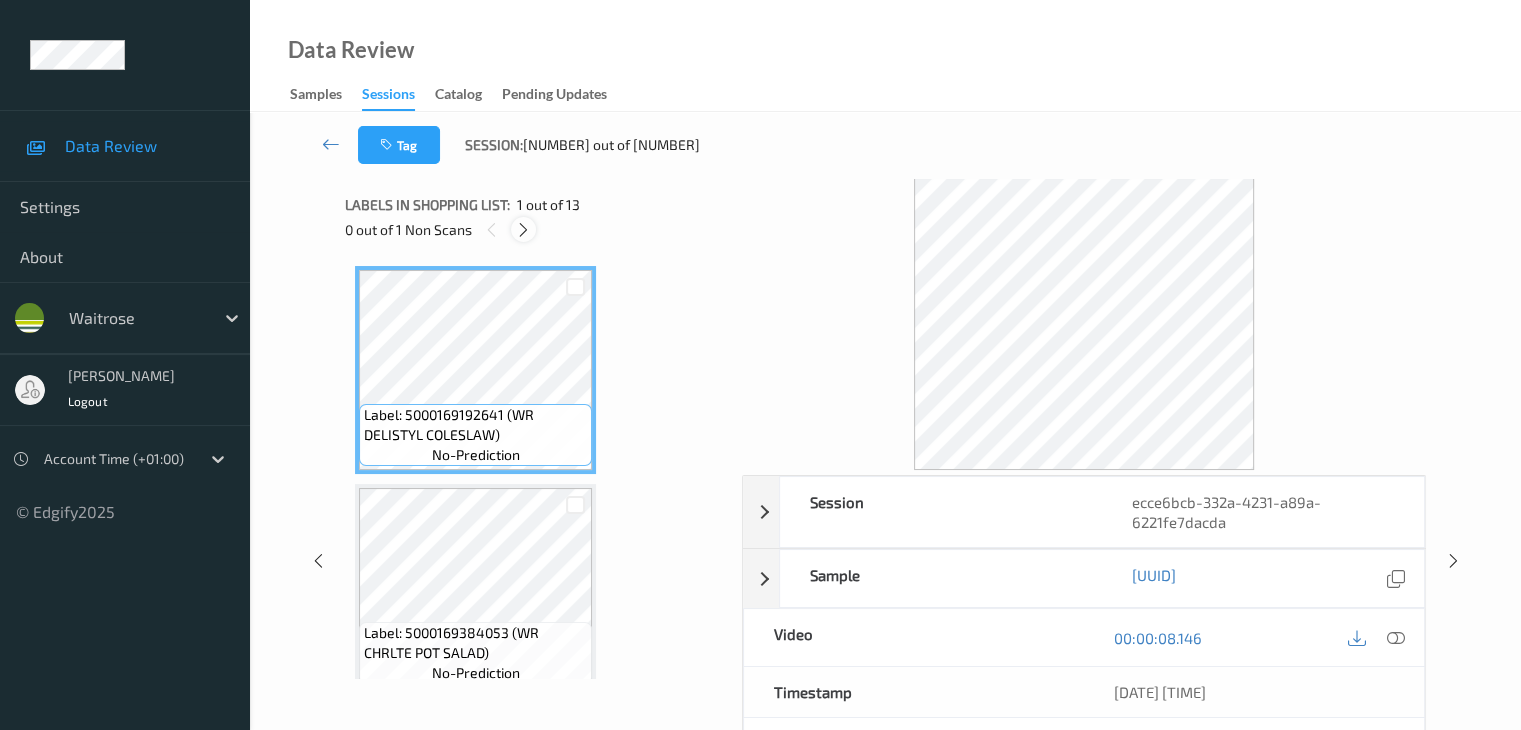 click at bounding box center [523, 230] 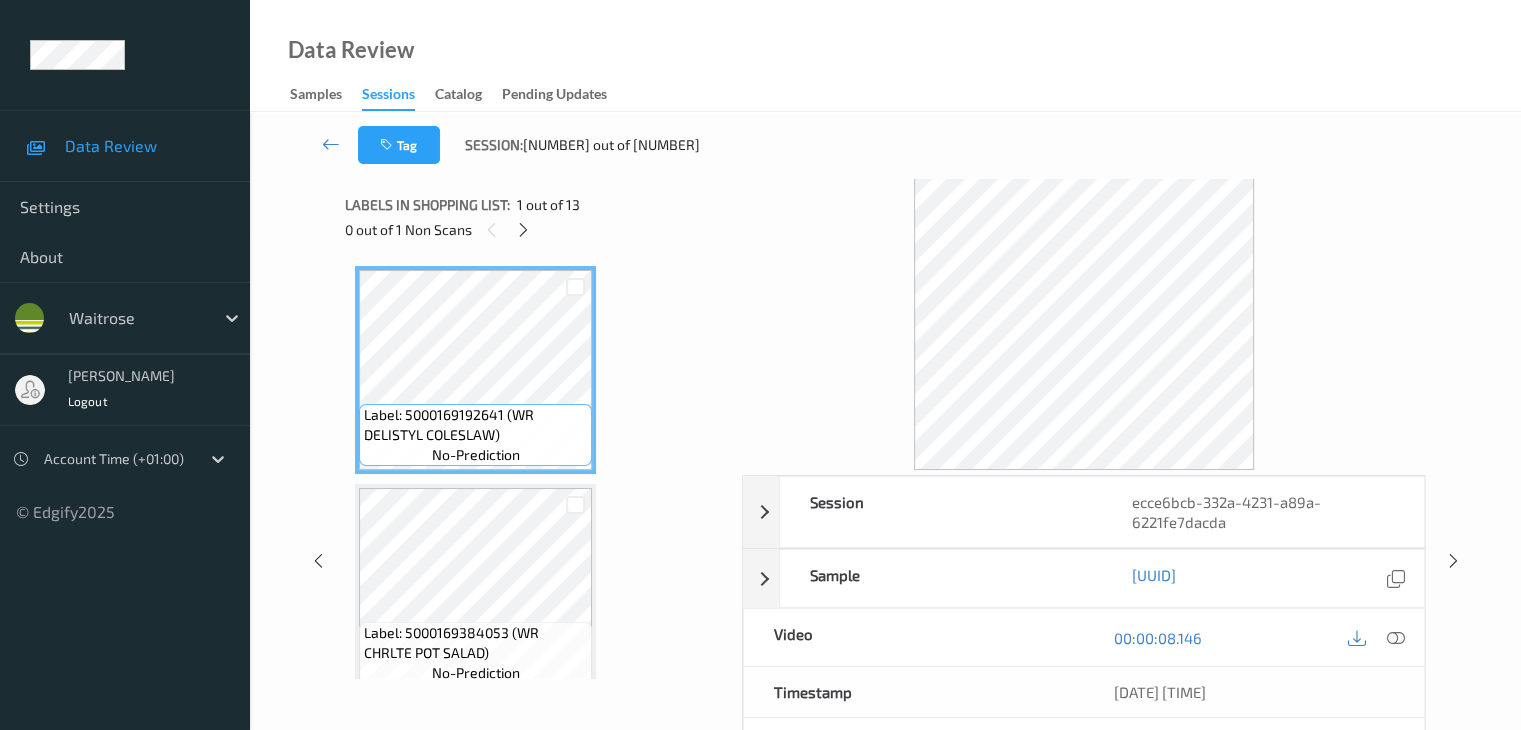 scroll, scrollTop: 1972, scrollLeft: 0, axis: vertical 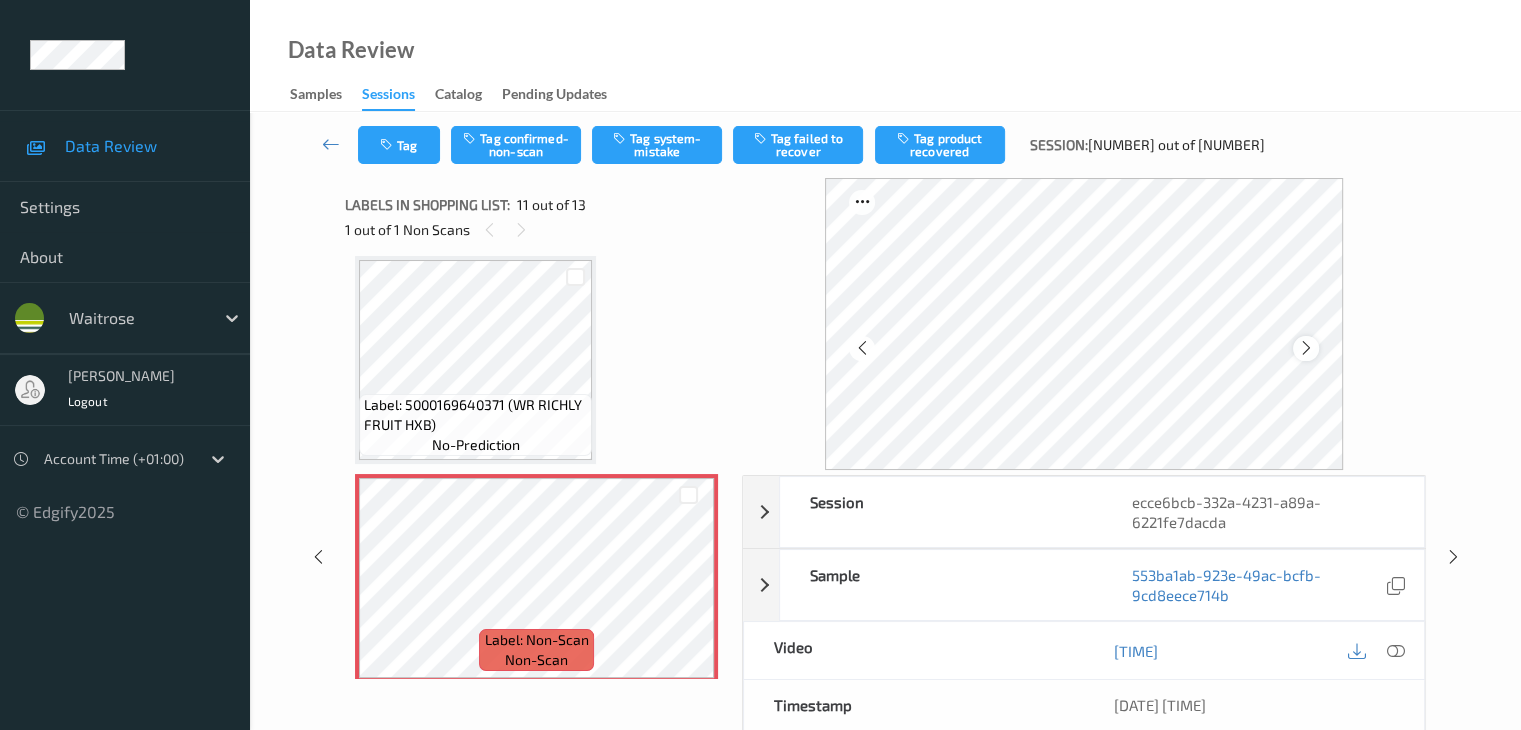click at bounding box center (1306, 348) 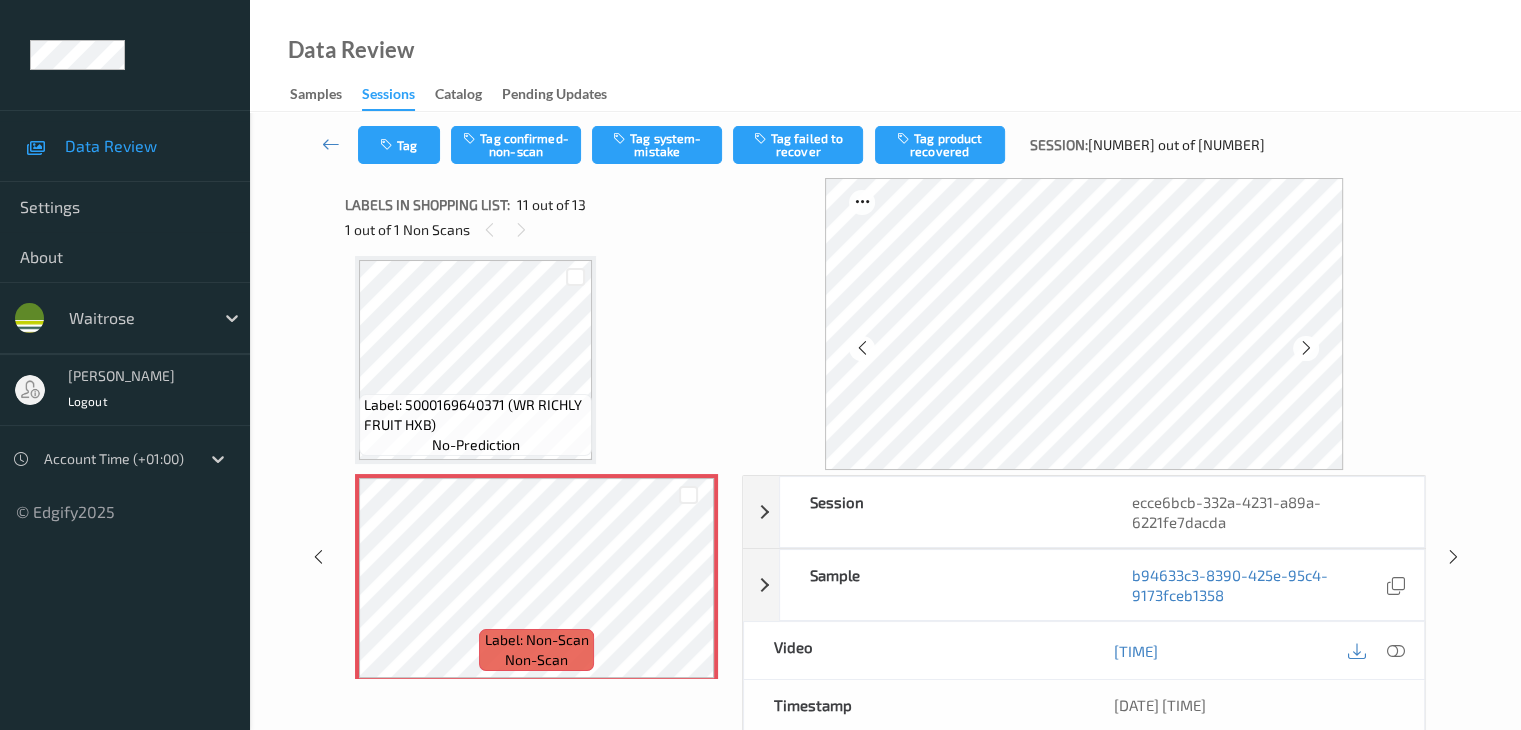 click at bounding box center (1306, 348) 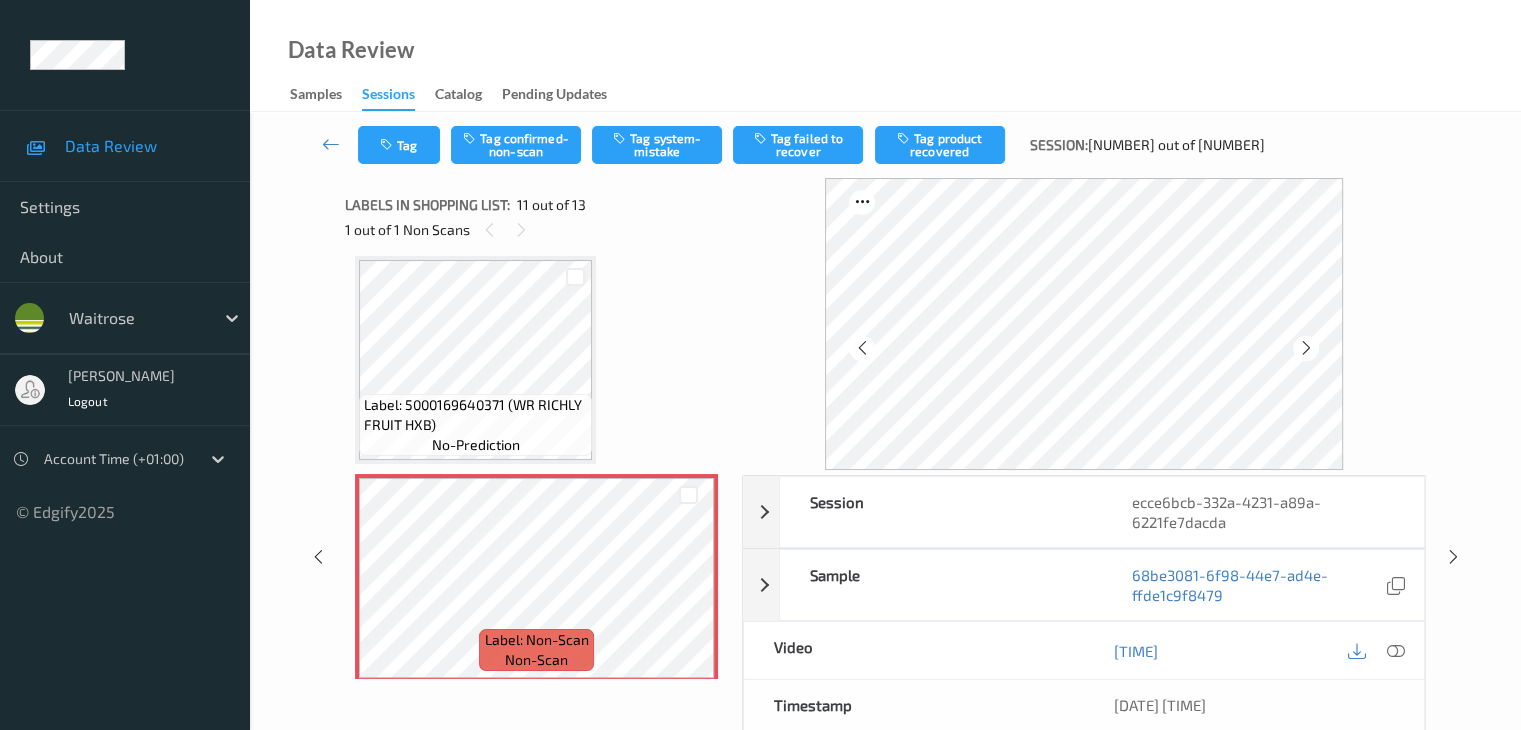 click at bounding box center (1306, 348) 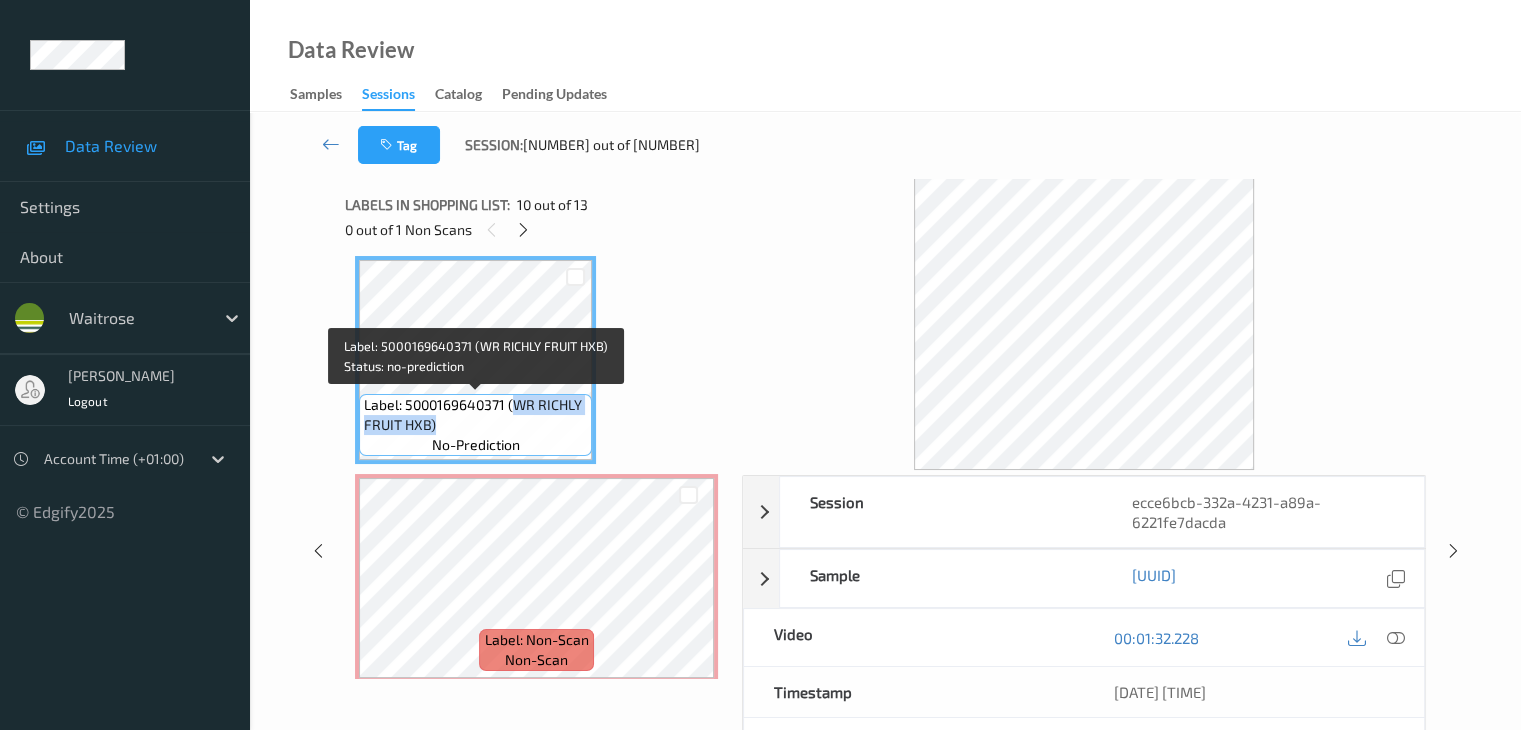 drag, startPoint x: 514, startPoint y: 407, endPoint x: 521, endPoint y: 429, distance: 23.086792 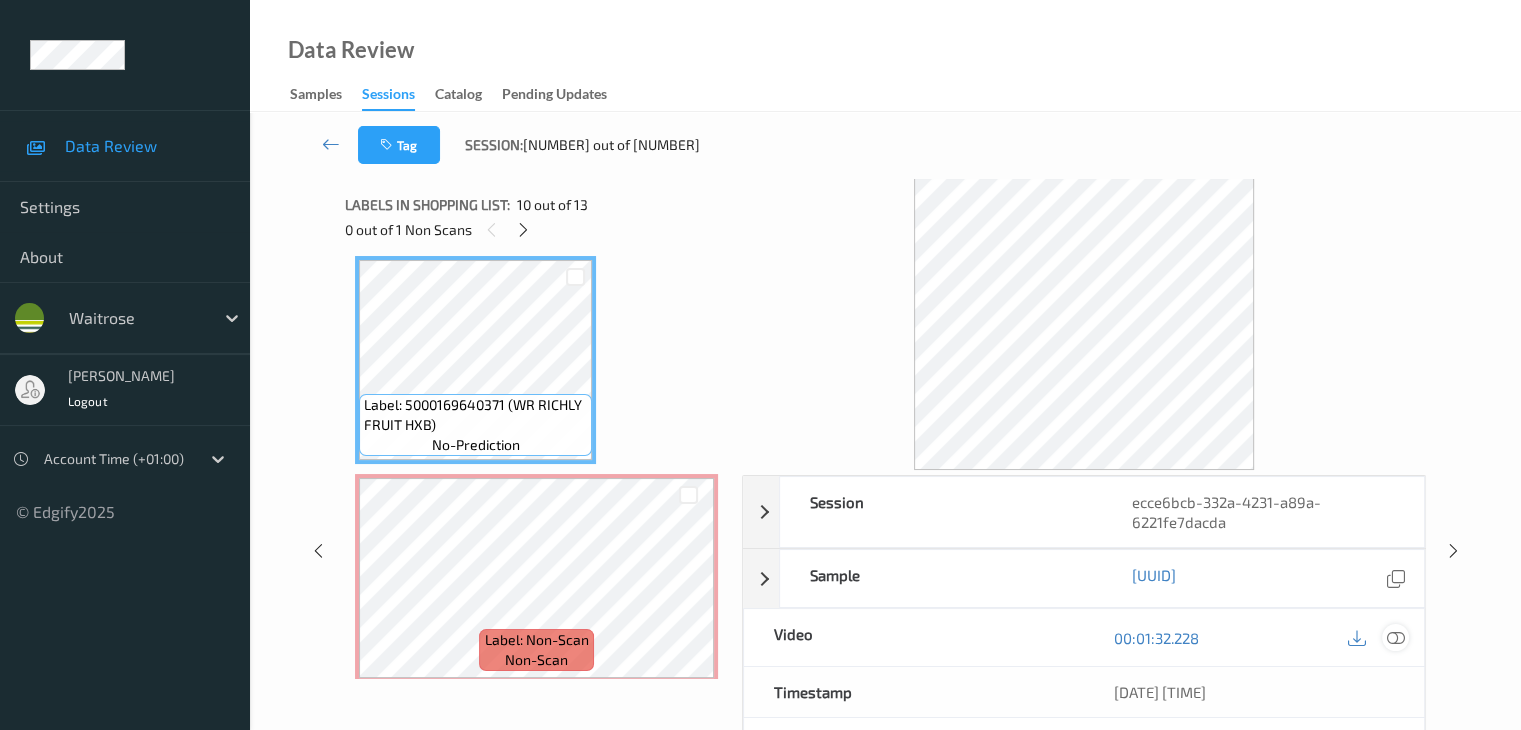 click at bounding box center [1395, 638] 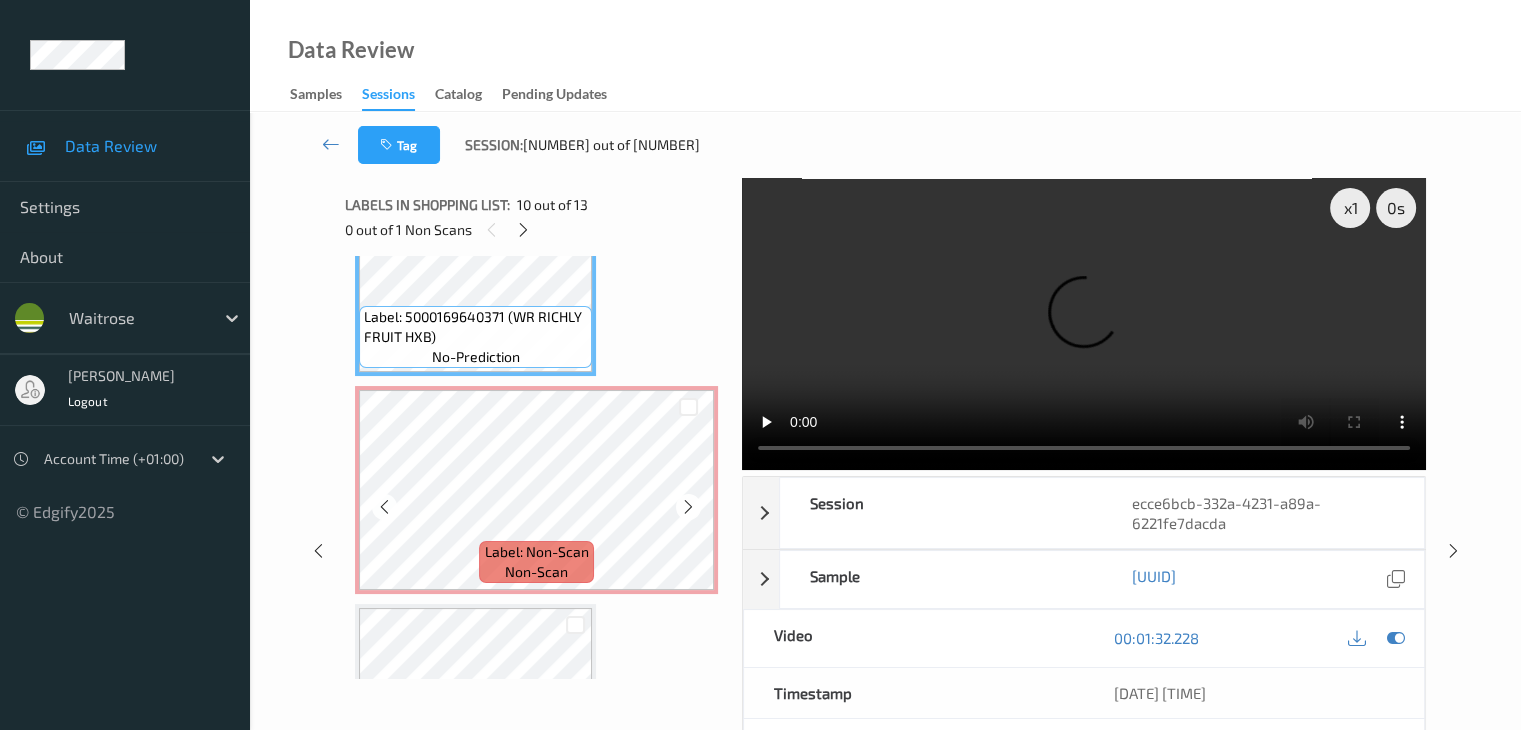 scroll, scrollTop: 2172, scrollLeft: 0, axis: vertical 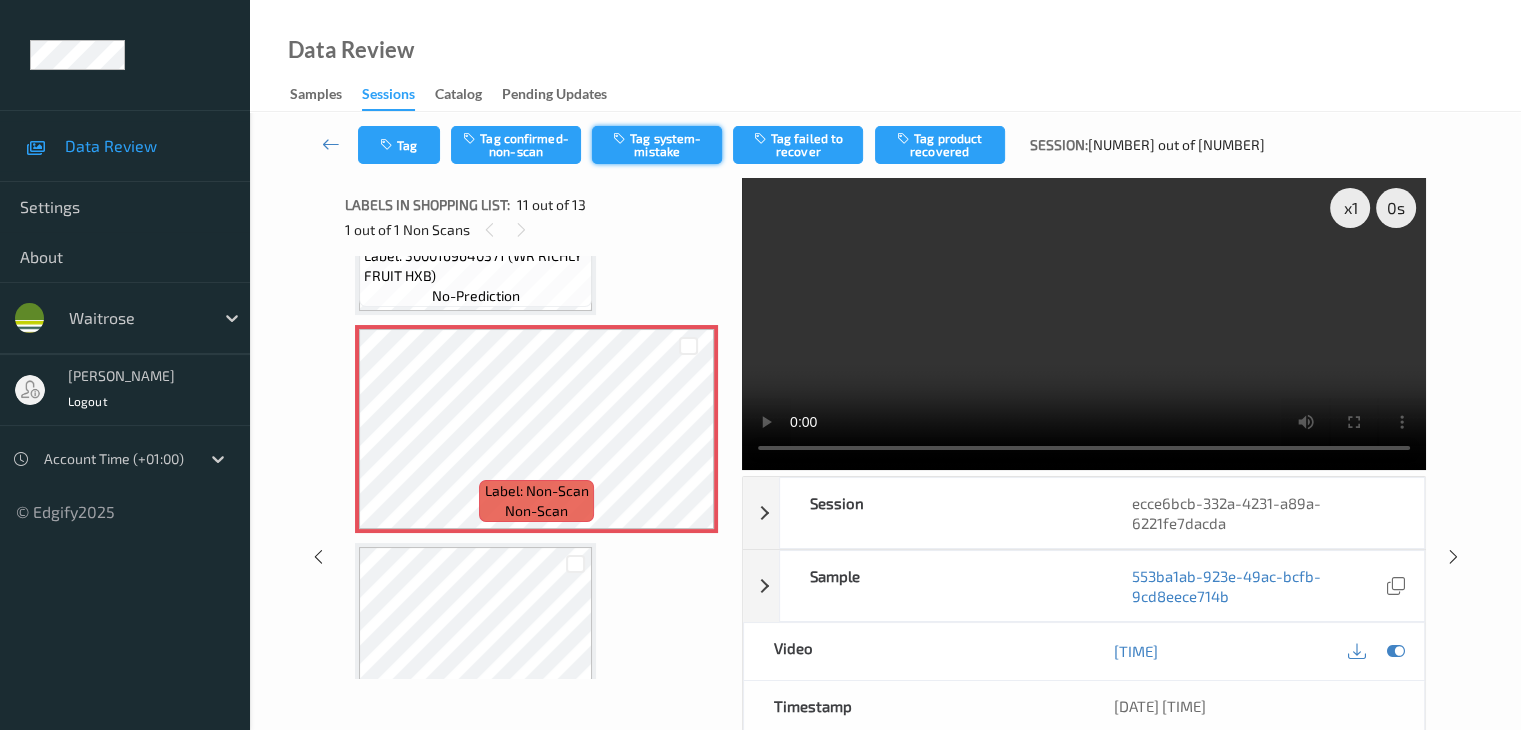 click on "Tag   system-mistake" at bounding box center [657, 145] 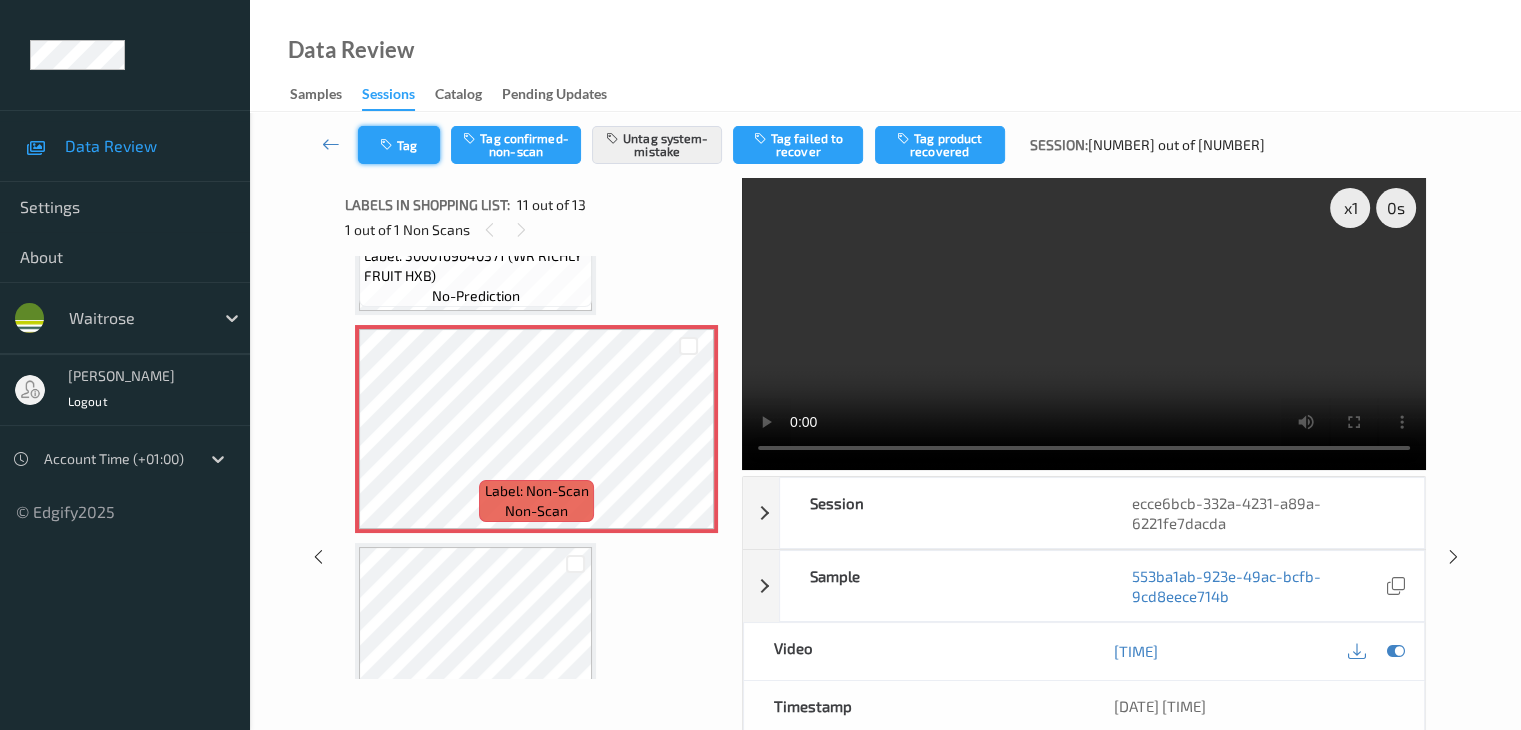 click on "Tag" at bounding box center [399, 145] 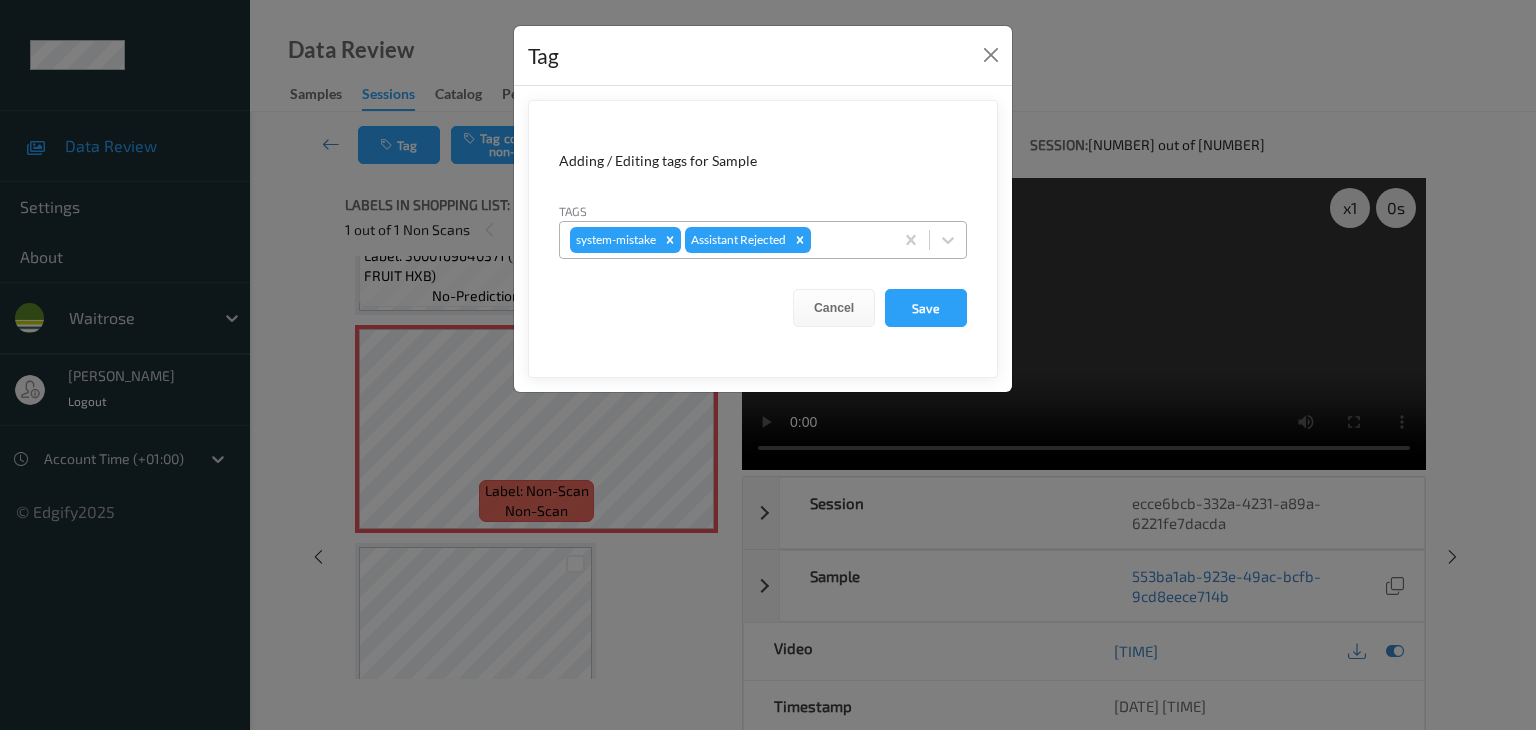 click at bounding box center (849, 240) 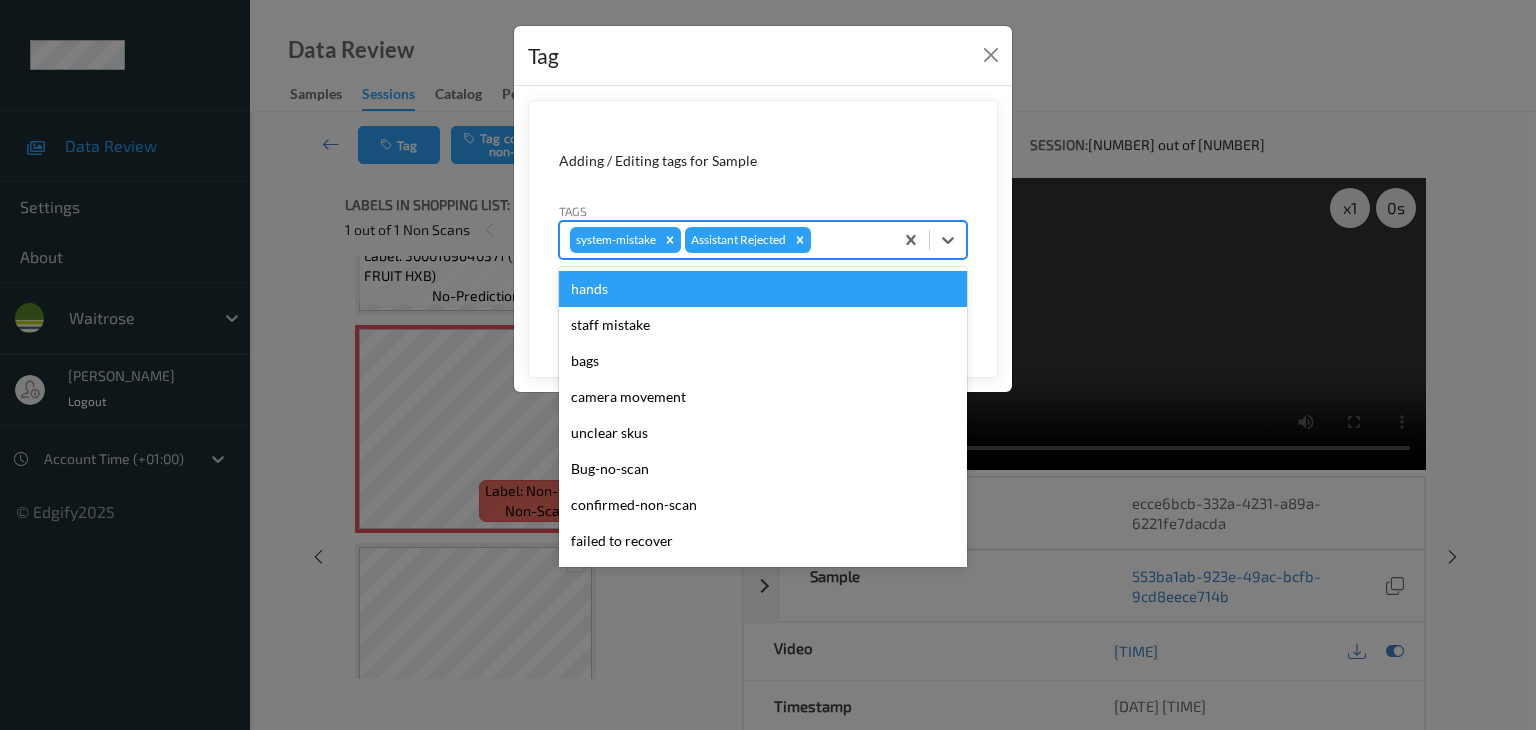 type on "u" 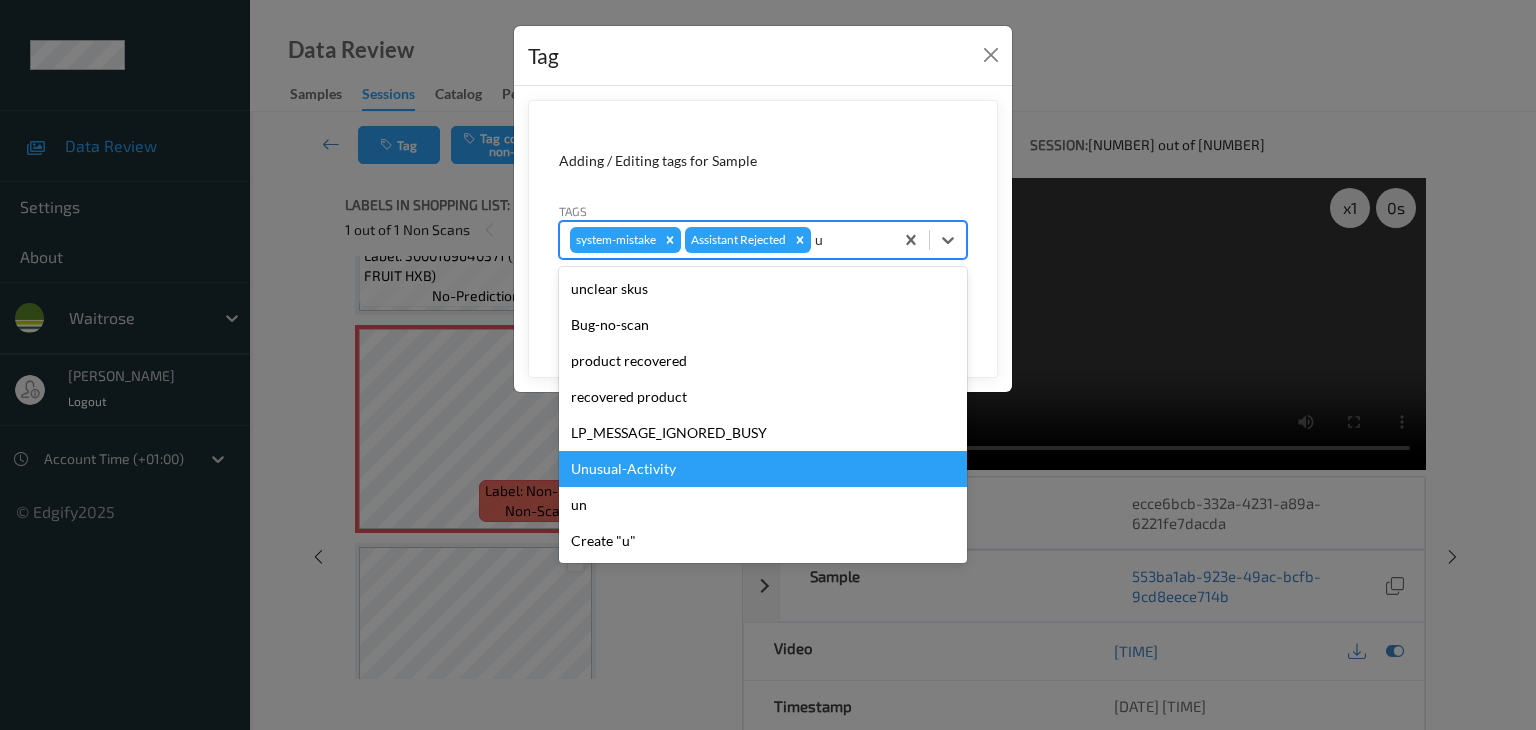 click on "Unusual-Activity" at bounding box center [763, 469] 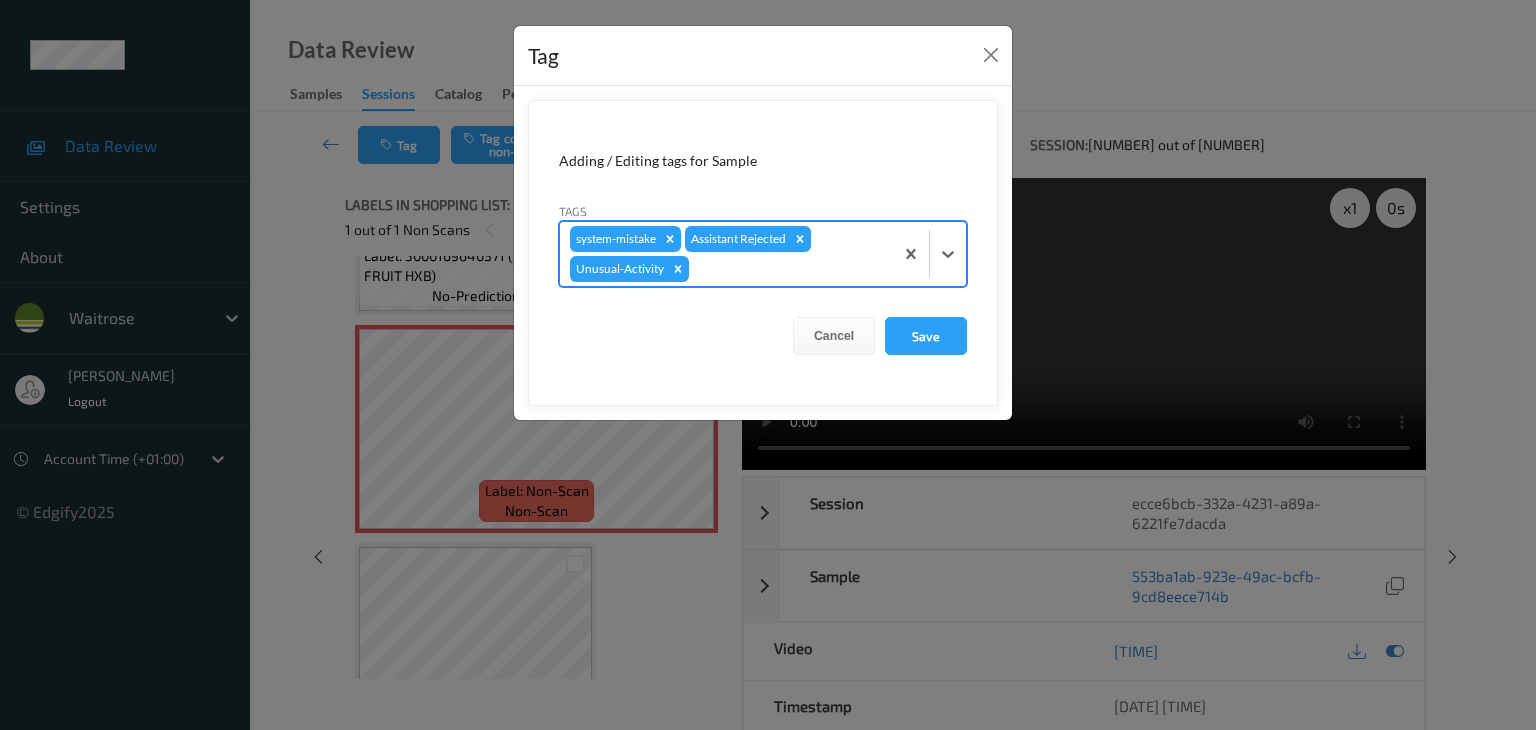 type on "p" 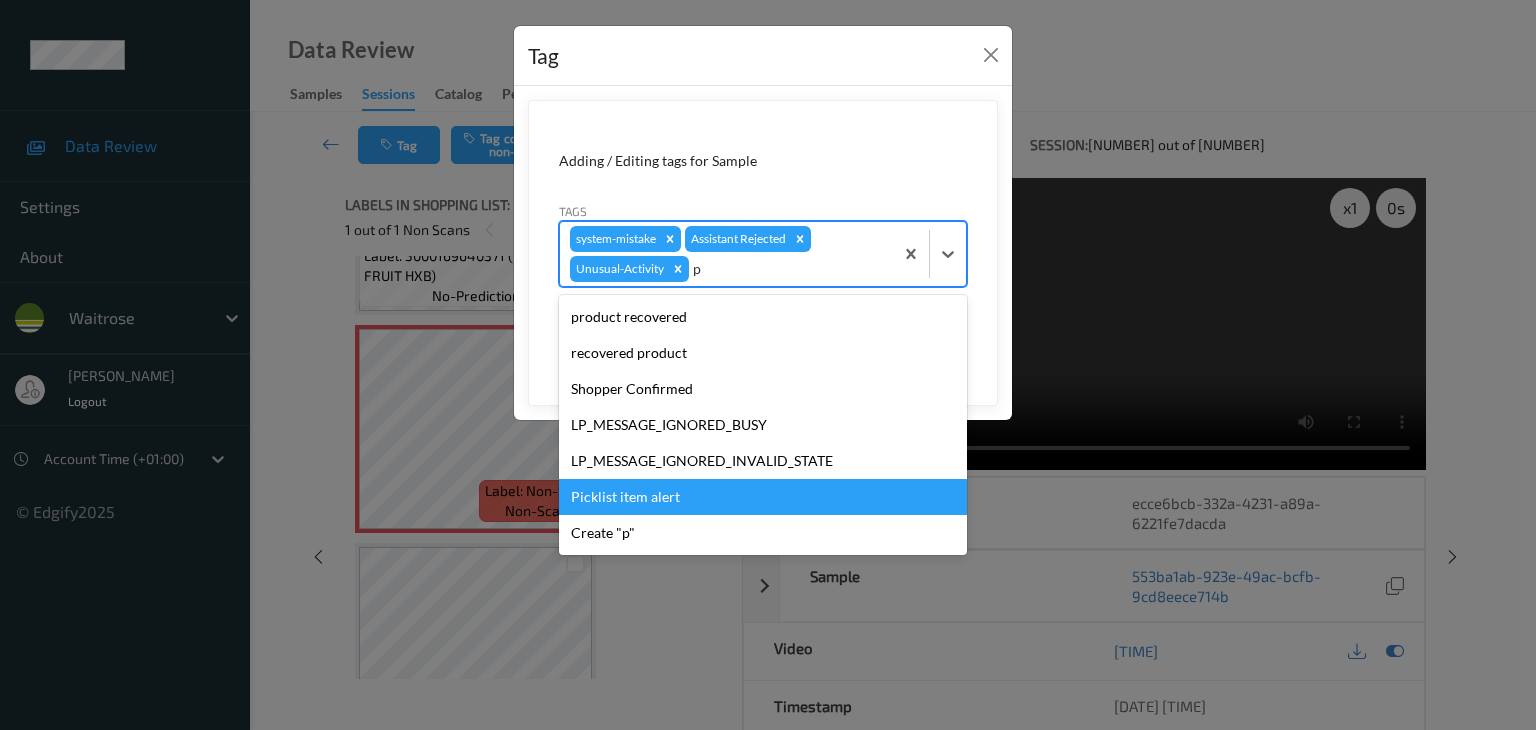 click on "Picklist item alert" at bounding box center (763, 497) 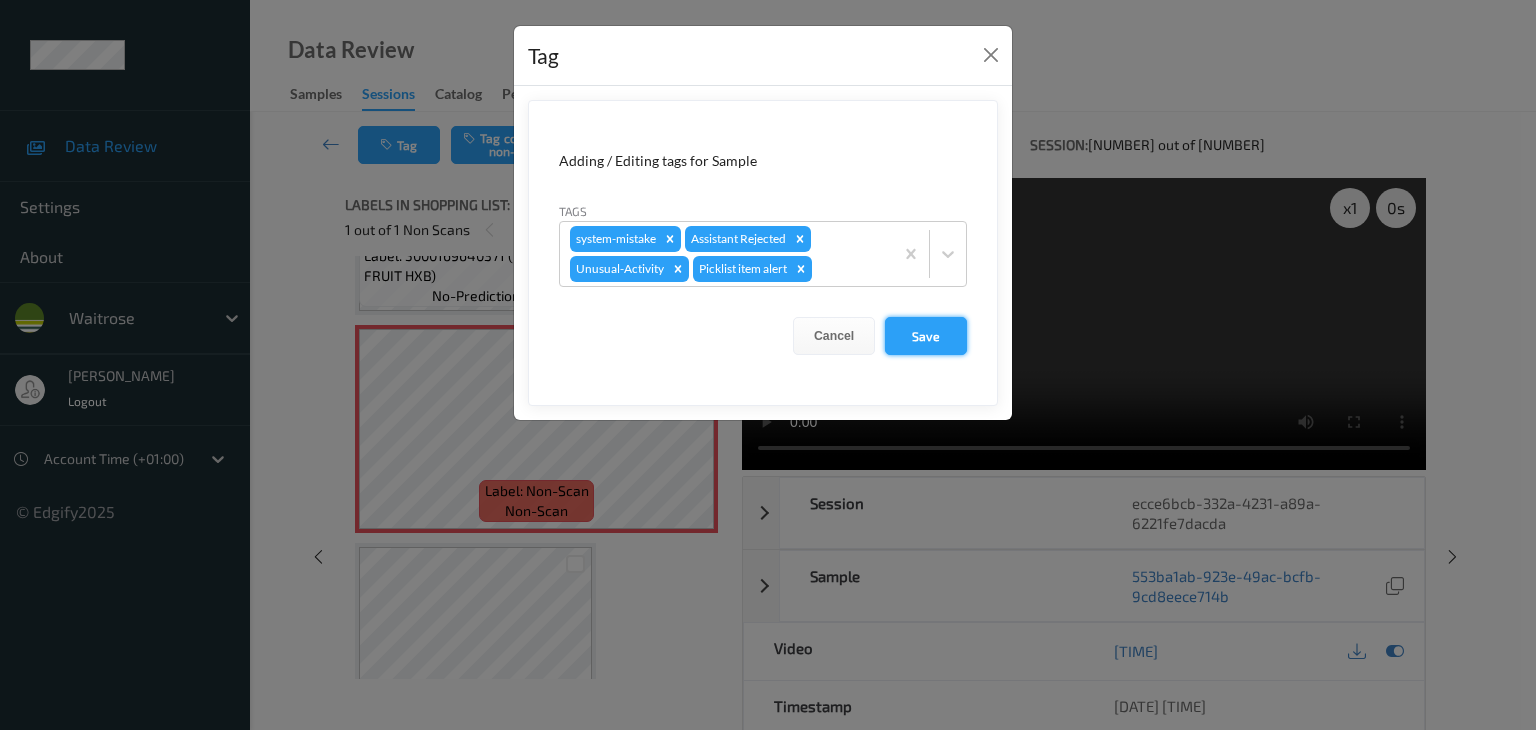 click on "Save" at bounding box center [926, 336] 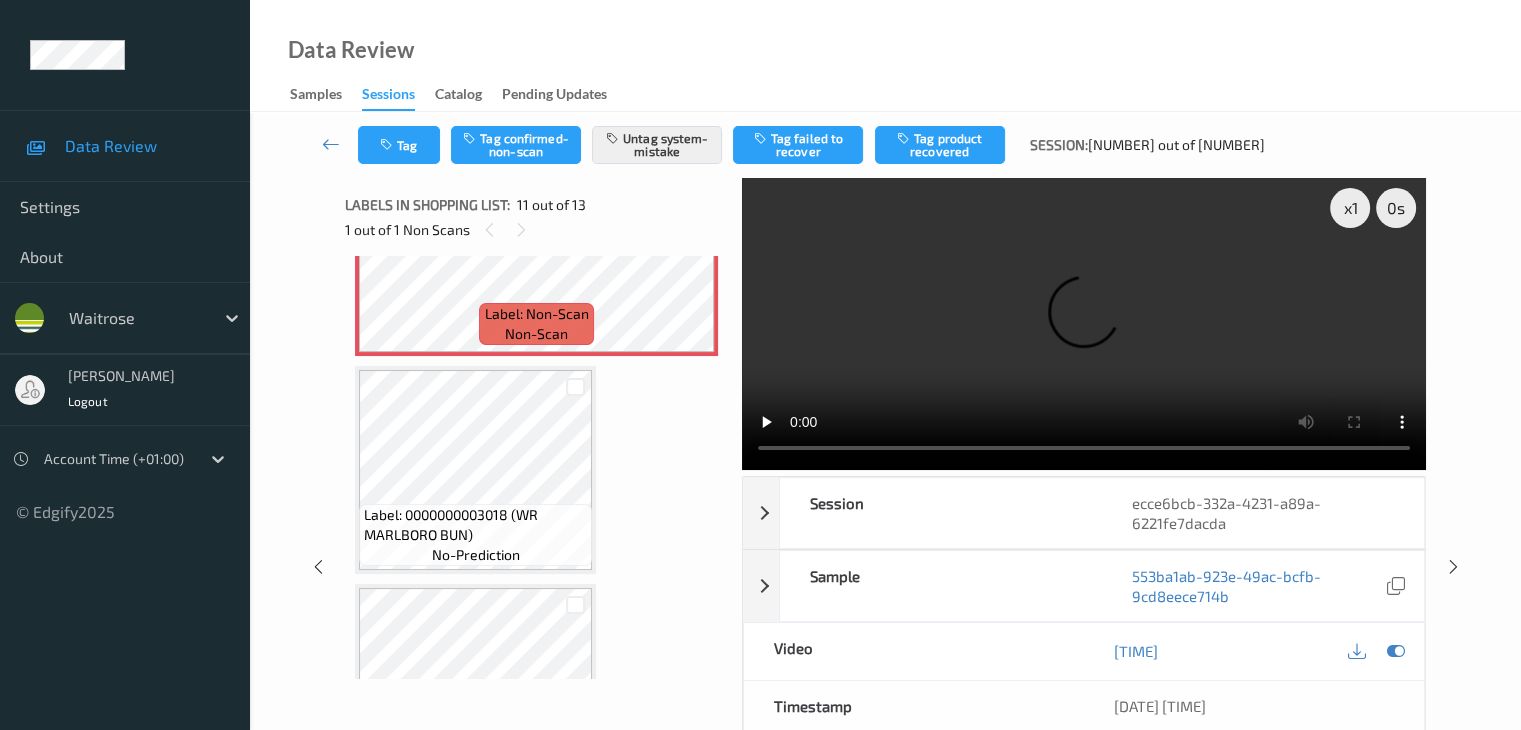 scroll, scrollTop: 2421, scrollLeft: 0, axis: vertical 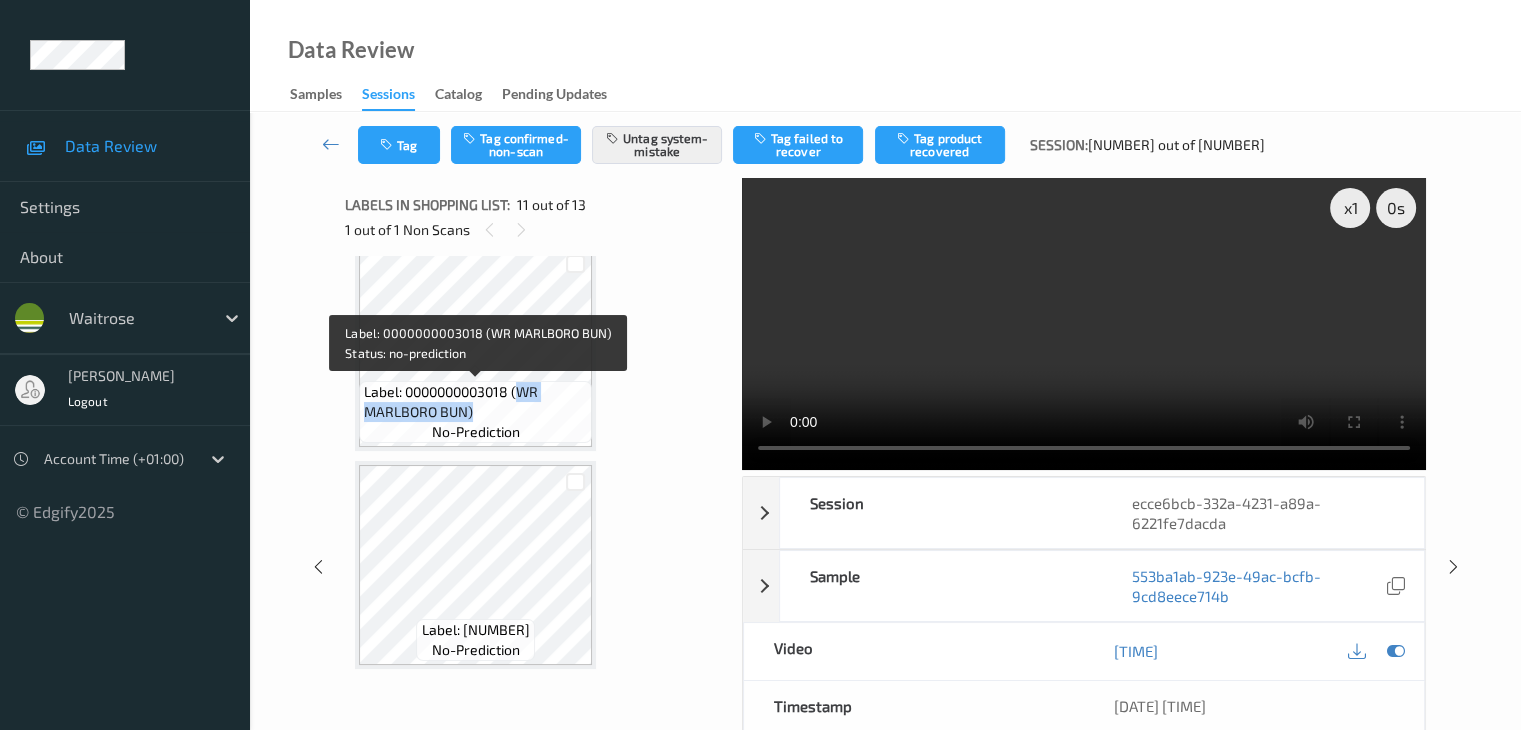 drag, startPoint x: 521, startPoint y: 391, endPoint x: 521, endPoint y: 408, distance: 17 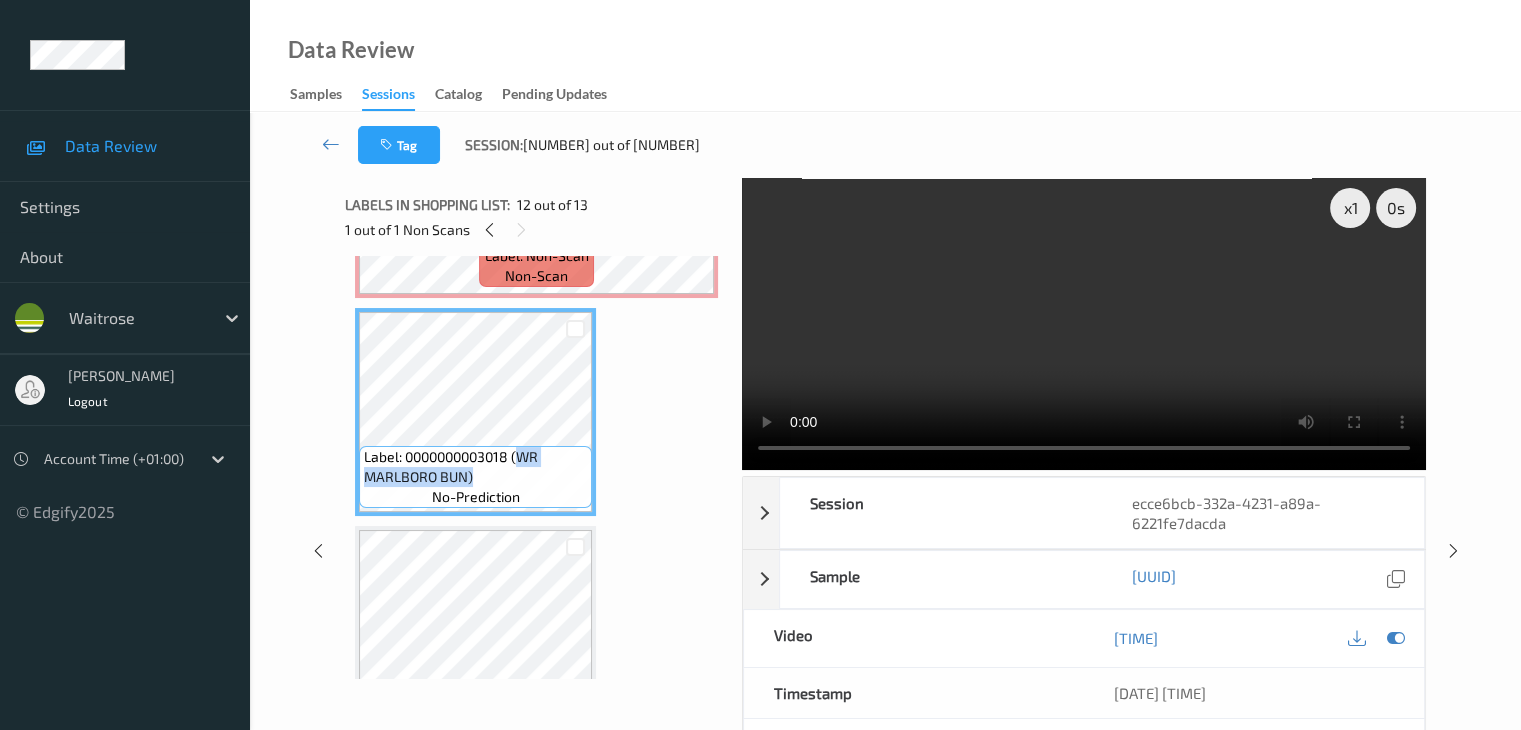 scroll, scrollTop: 2321, scrollLeft: 0, axis: vertical 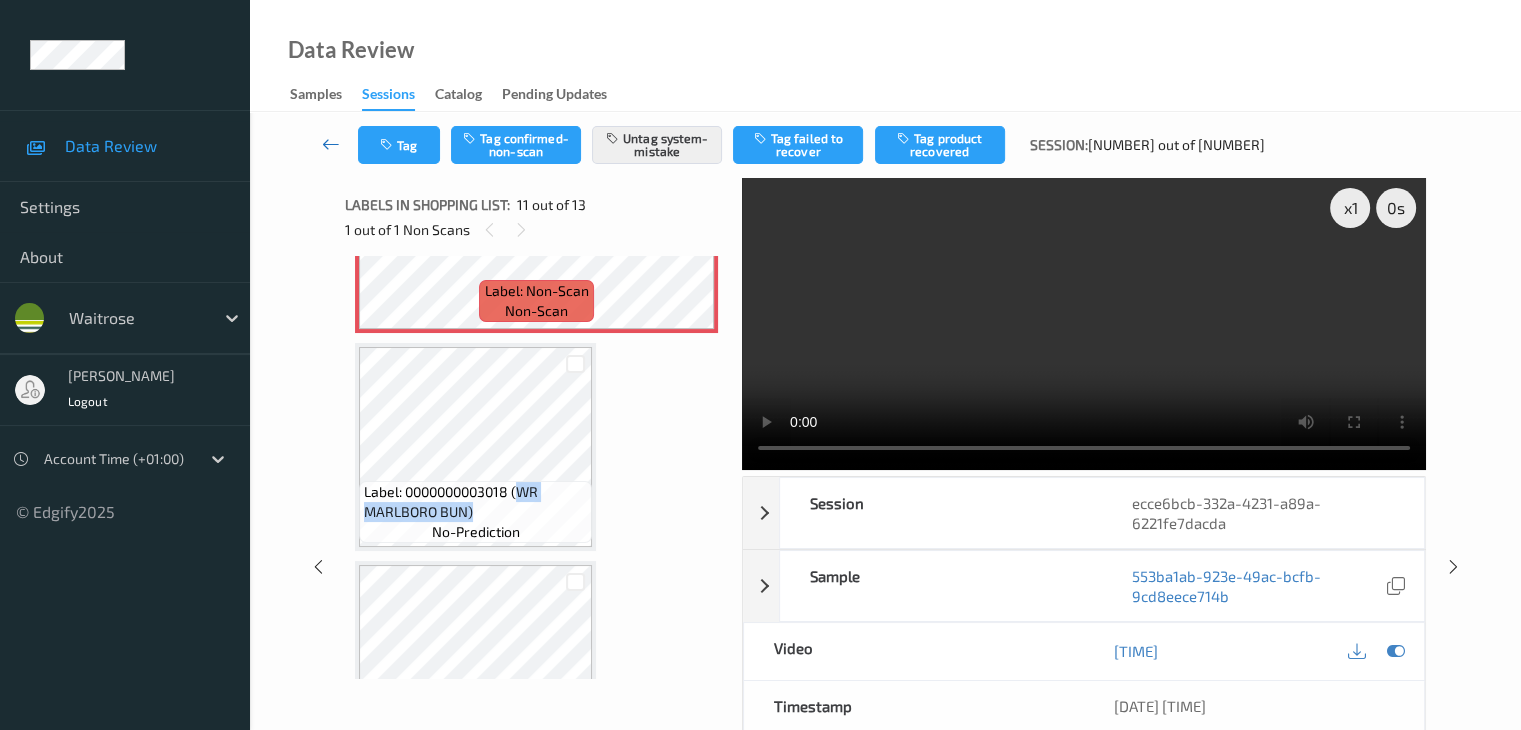 click at bounding box center [331, 144] 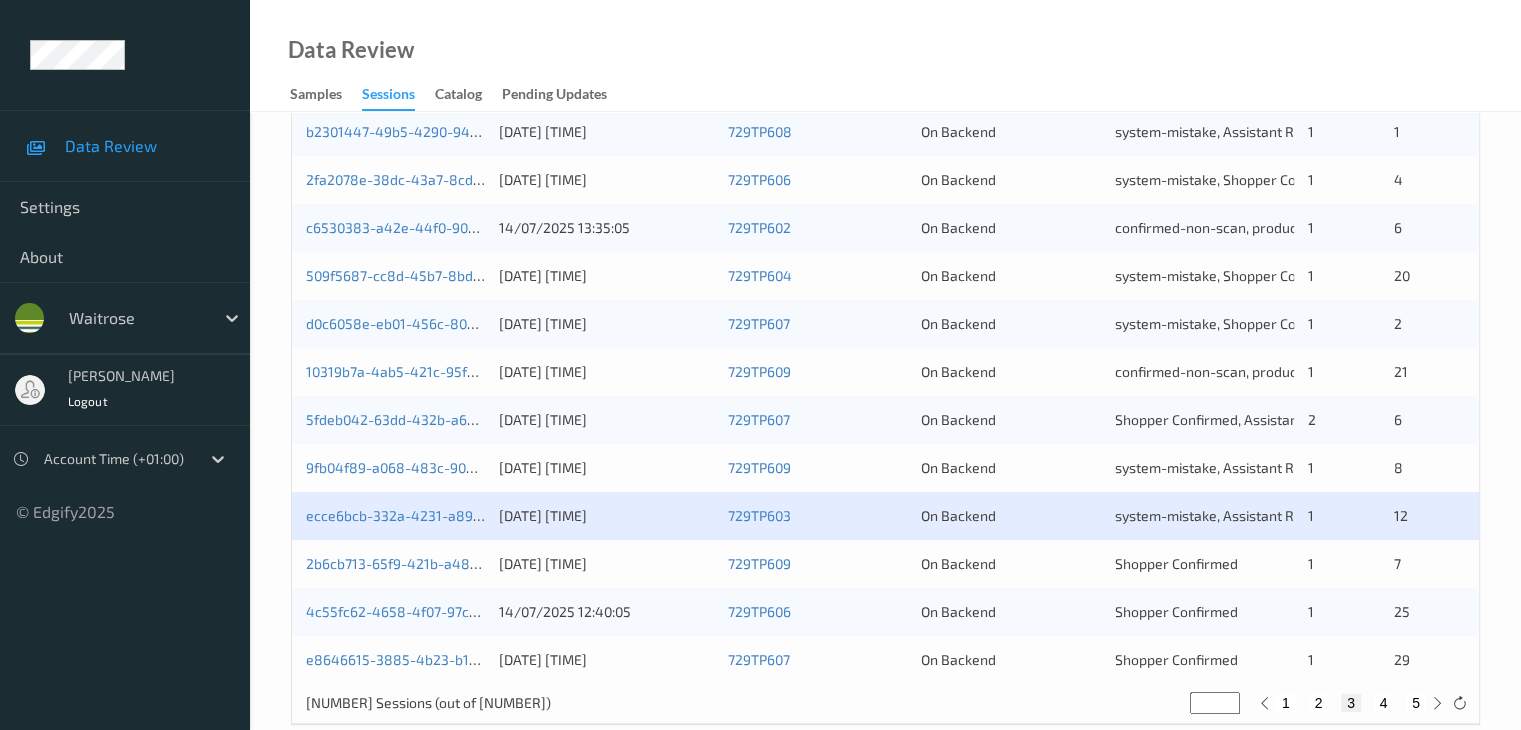 scroll, scrollTop: 932, scrollLeft: 0, axis: vertical 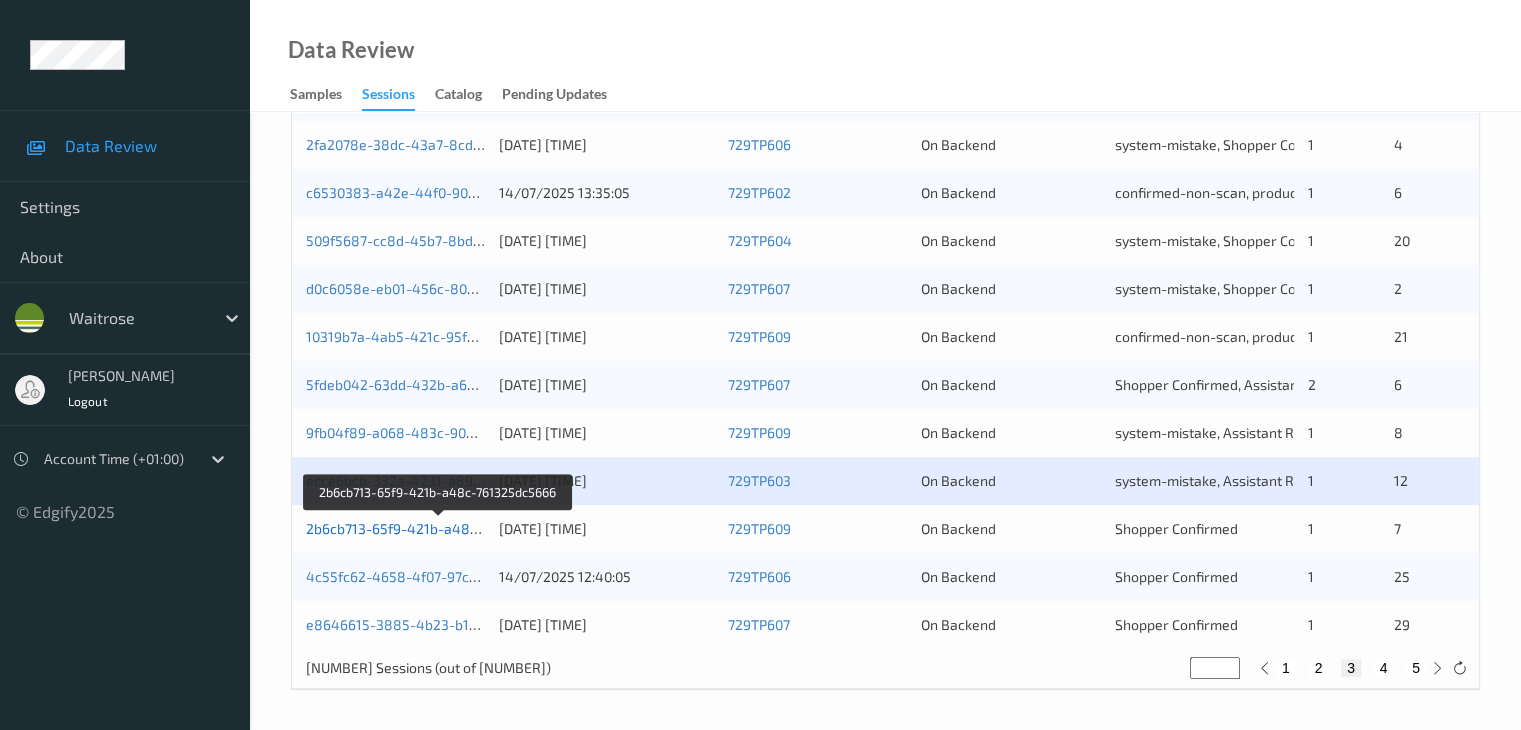 click on "2b6cb713-65f9-421b-a48c-761325dc5666" at bounding box center (440, 528) 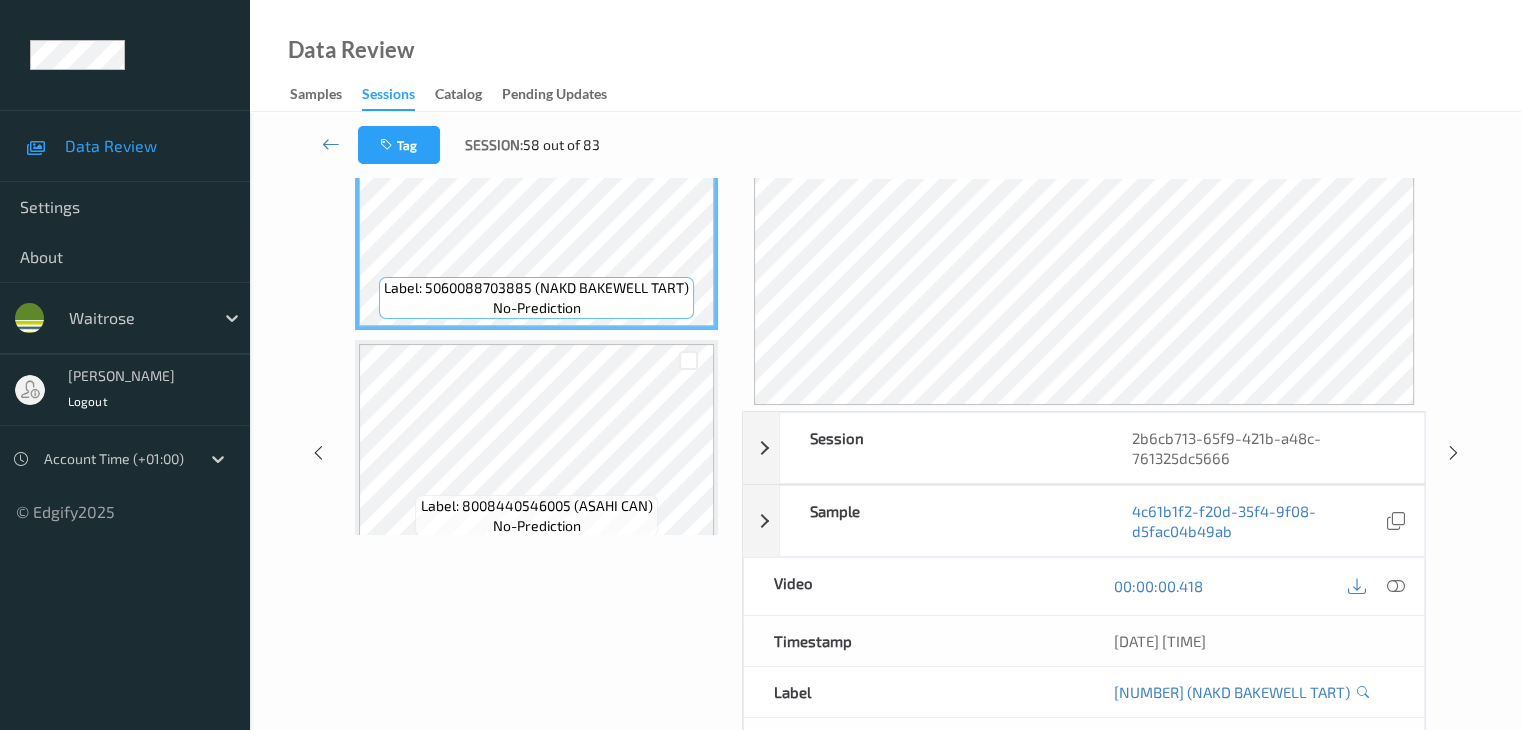 scroll, scrollTop: 0, scrollLeft: 0, axis: both 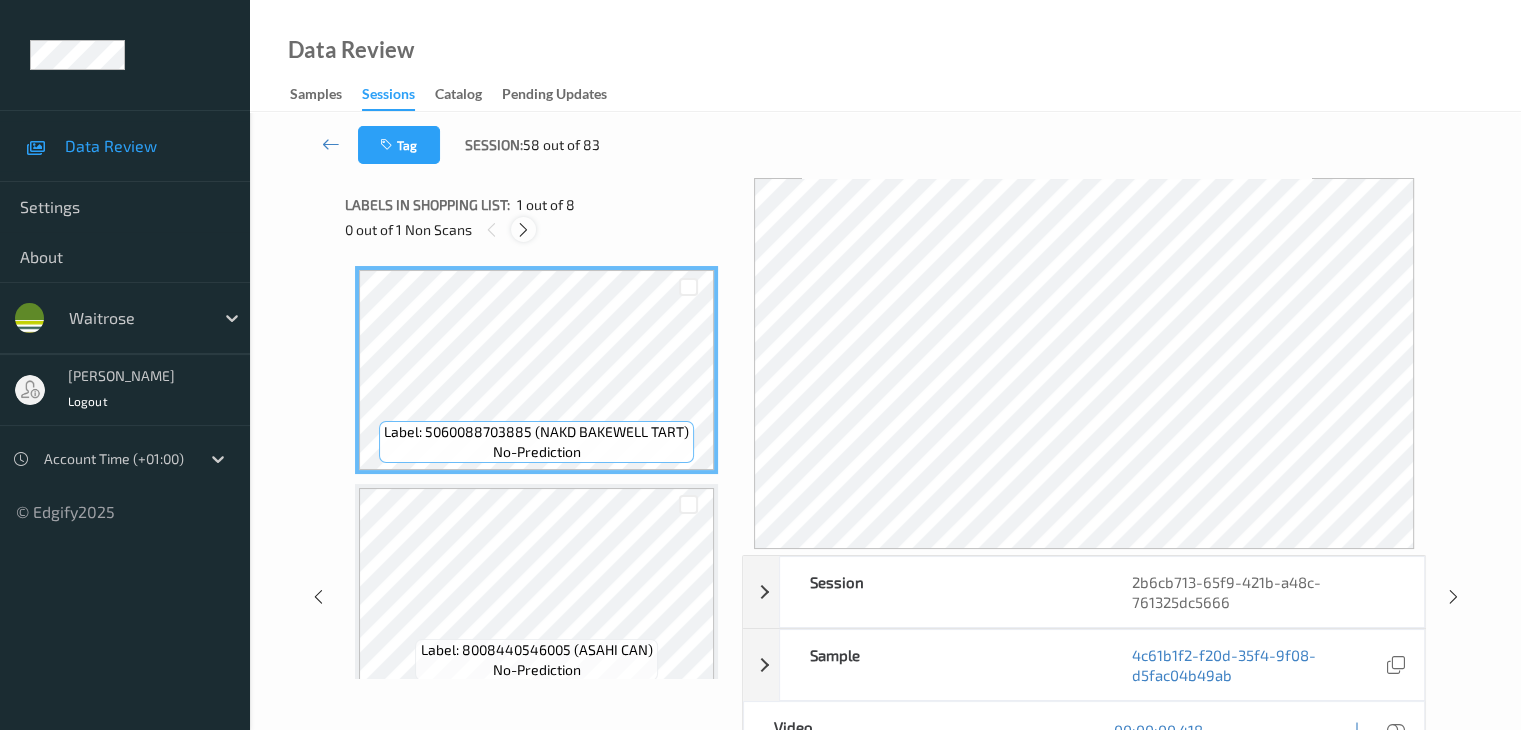 click at bounding box center [523, 230] 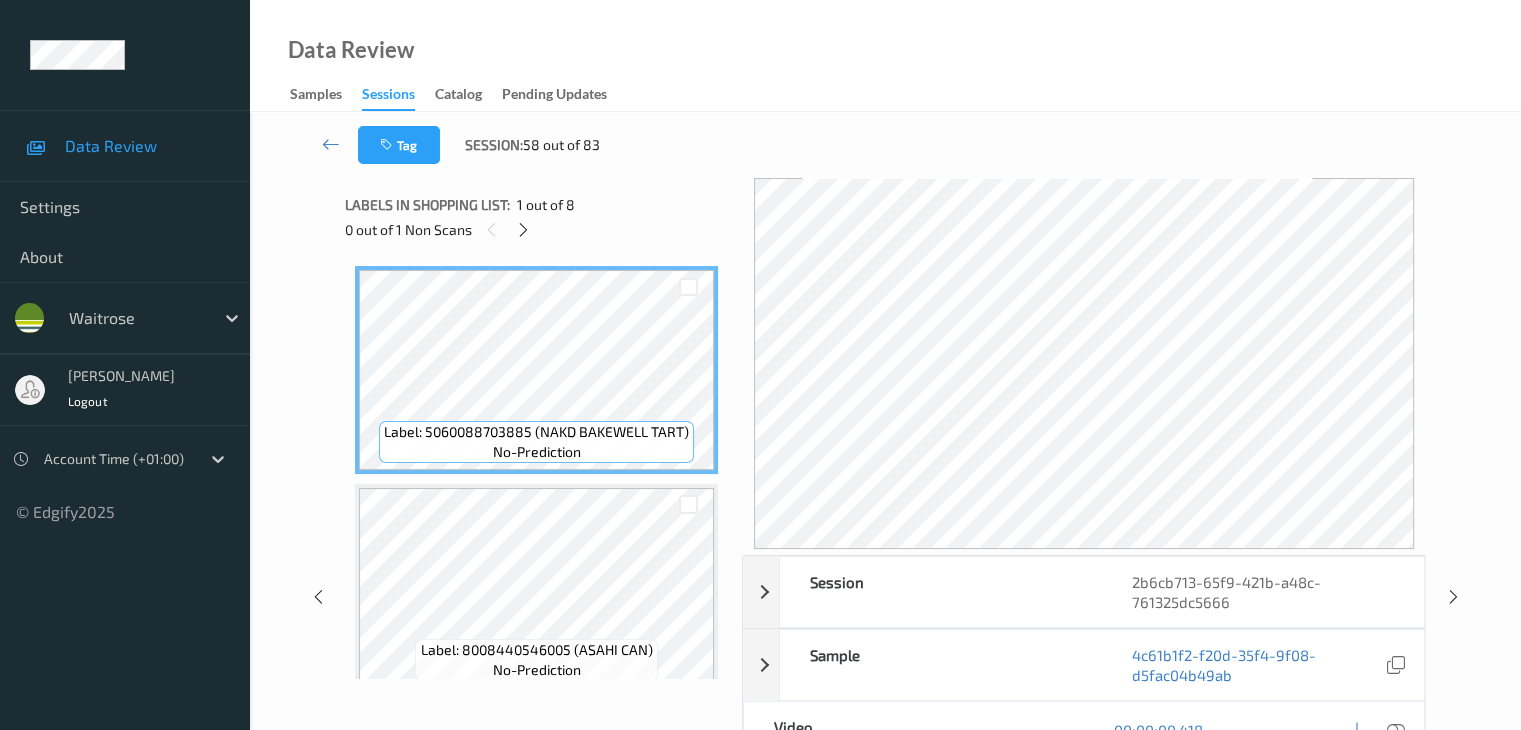 scroll, scrollTop: 1099, scrollLeft: 0, axis: vertical 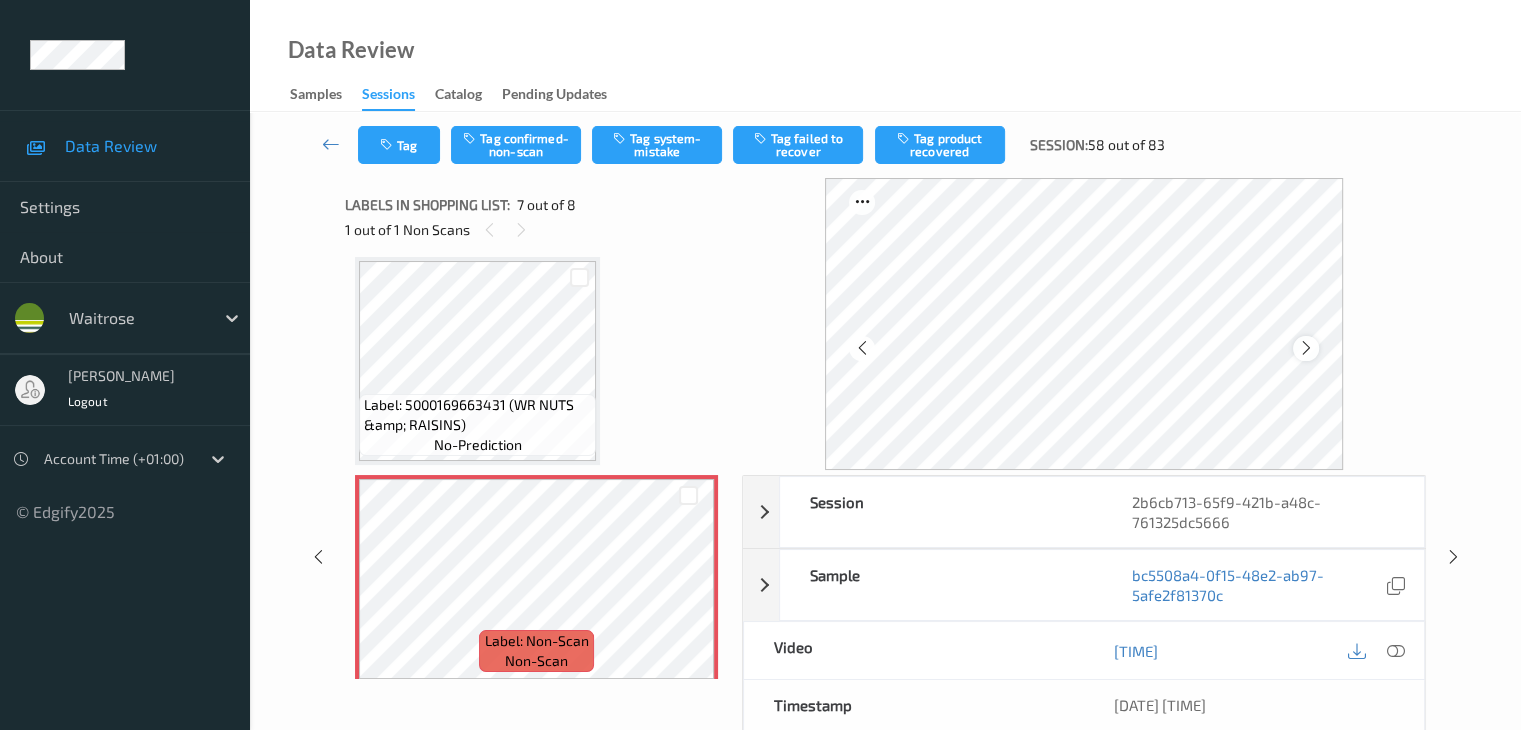 click at bounding box center (1306, 348) 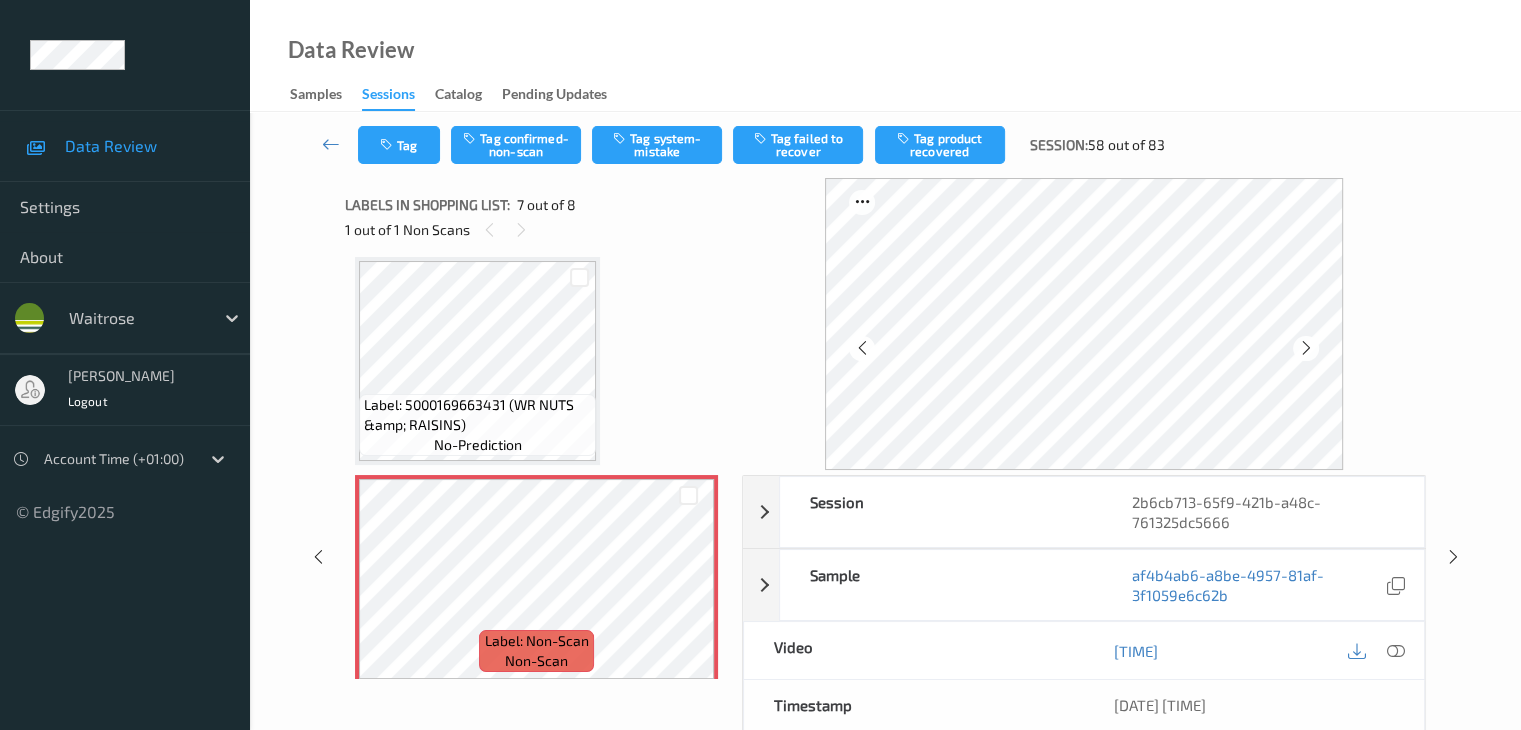 click at bounding box center [1306, 348] 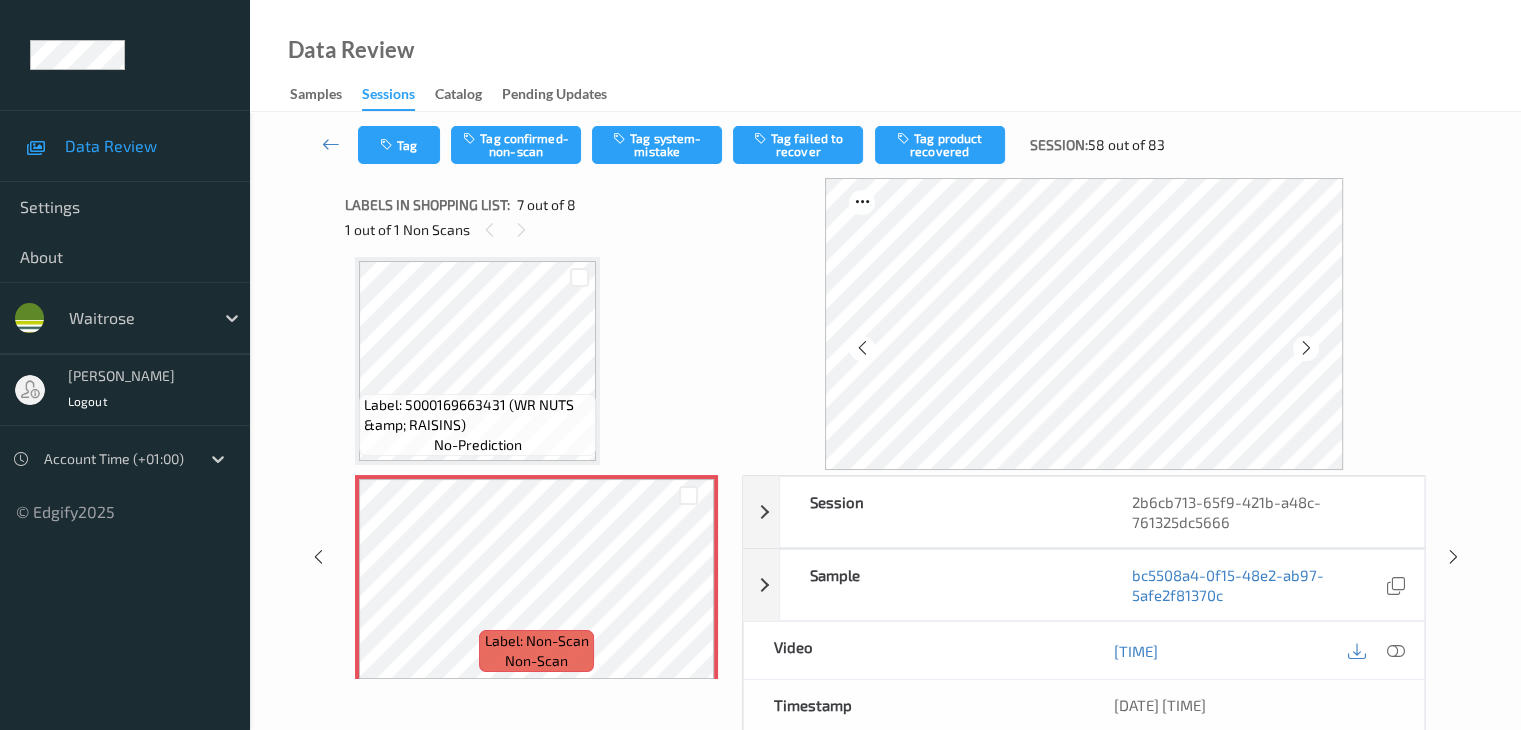 click at bounding box center [1306, 348] 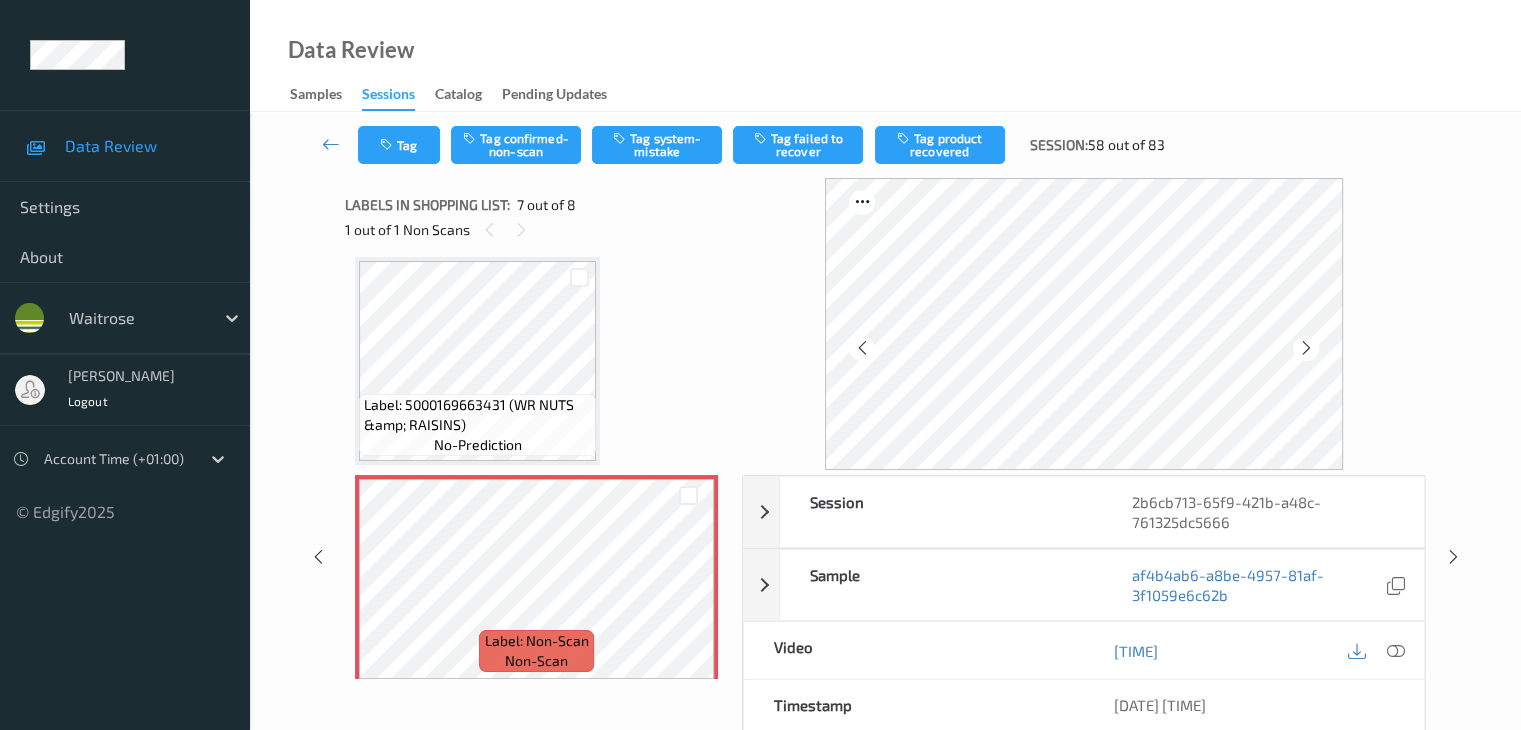 click at bounding box center (1306, 348) 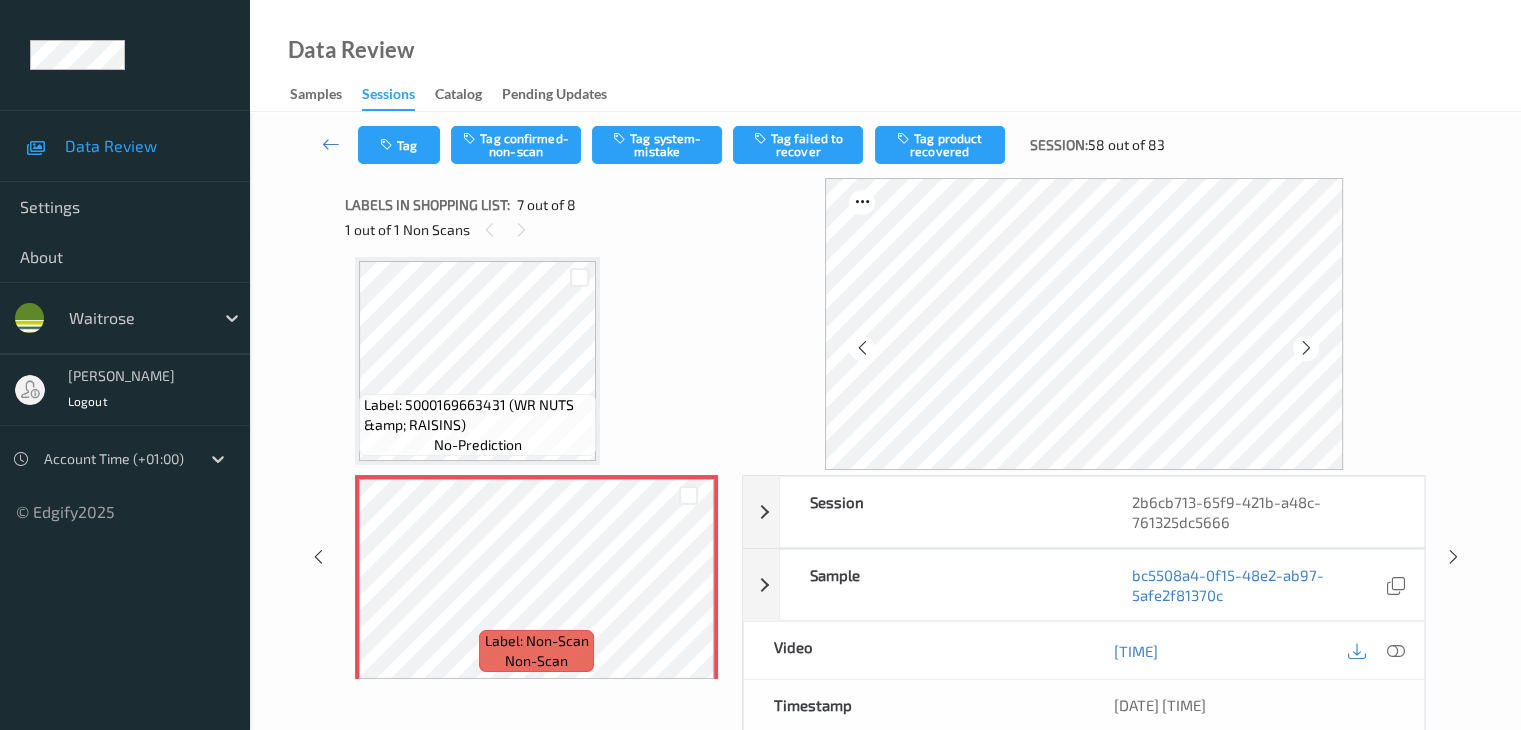 click at bounding box center (1306, 348) 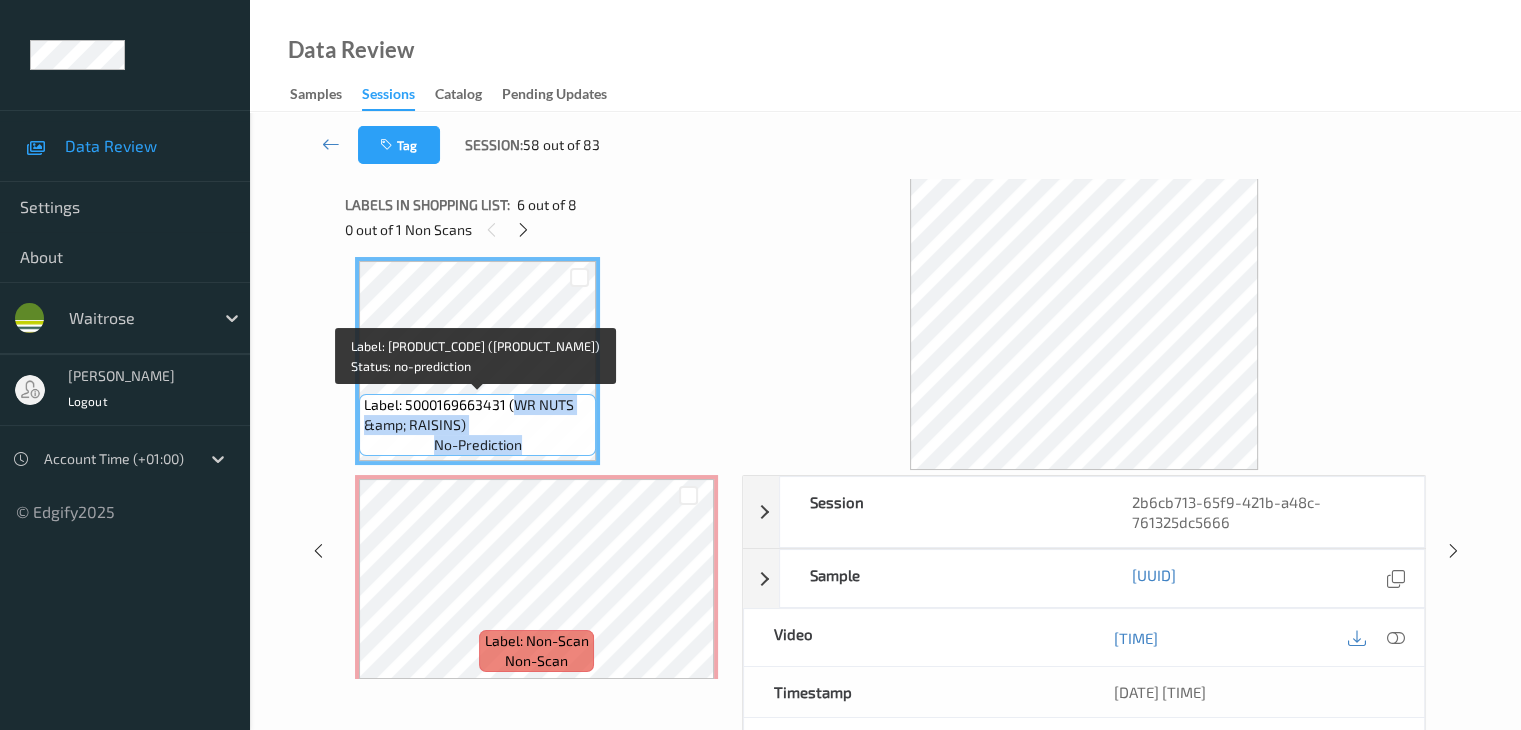 drag, startPoint x: 516, startPoint y: 403, endPoint x: 521, endPoint y: 441, distance: 38.327538 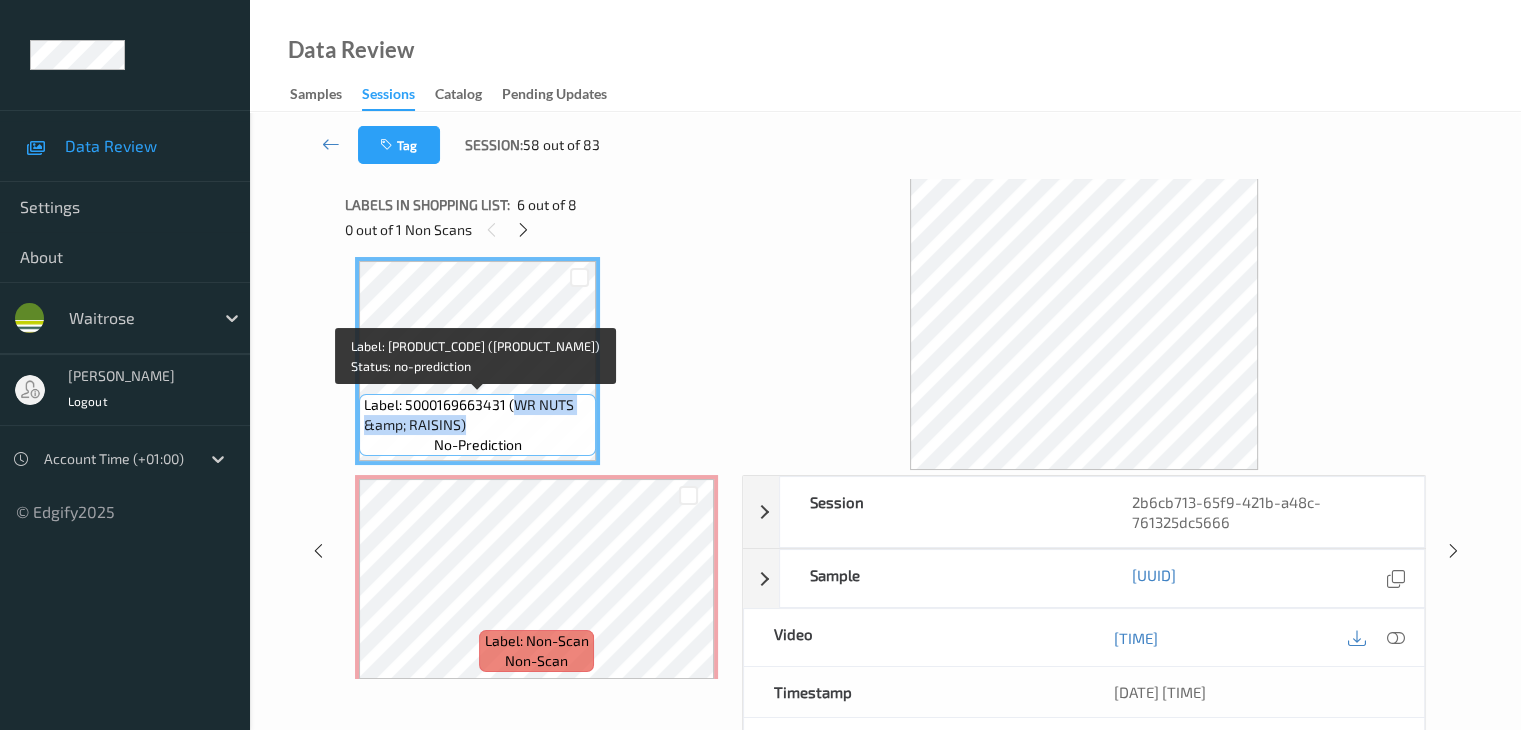 click on "Label: 5000169663431 (WR NUTS &amp; RAISINS)" at bounding box center [477, 415] 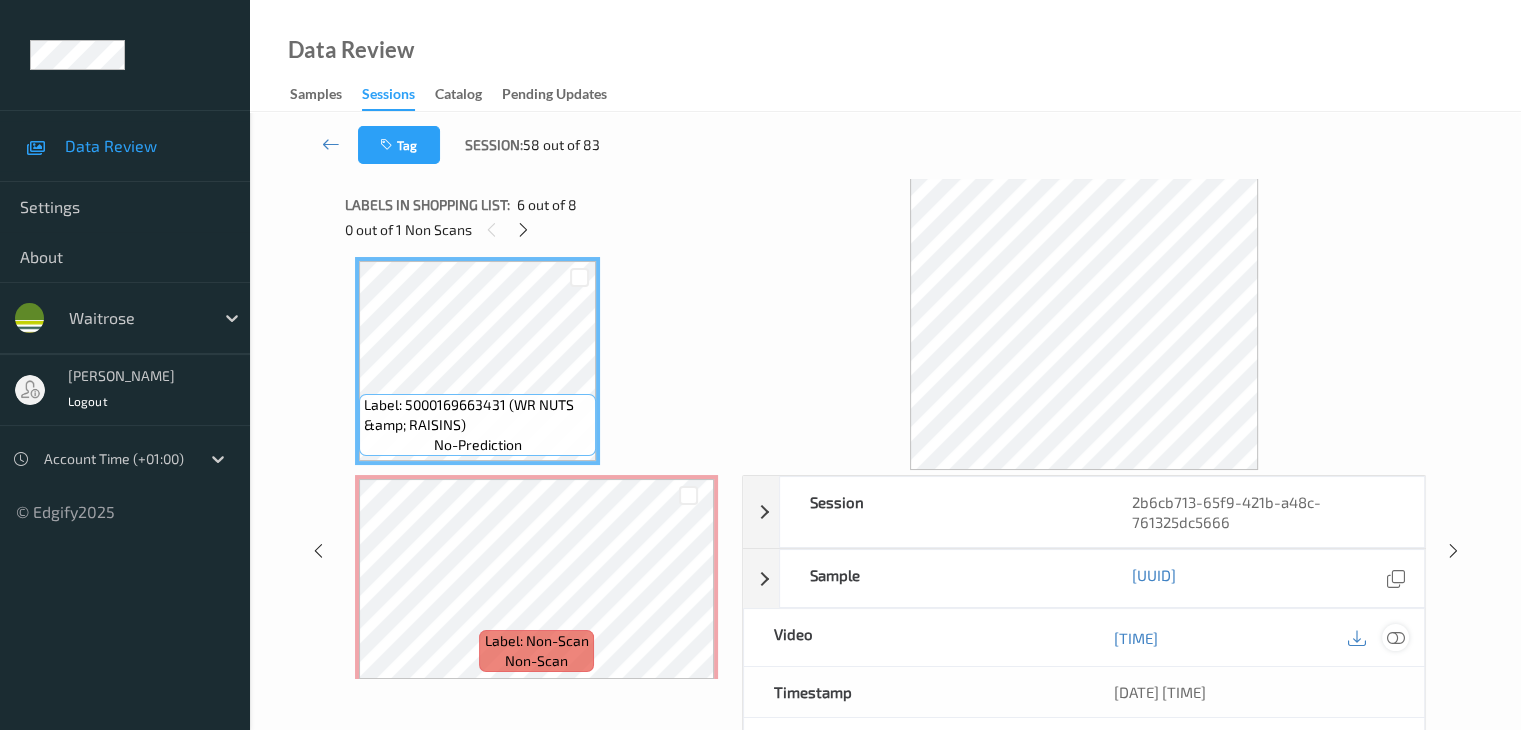 click at bounding box center (1395, 638) 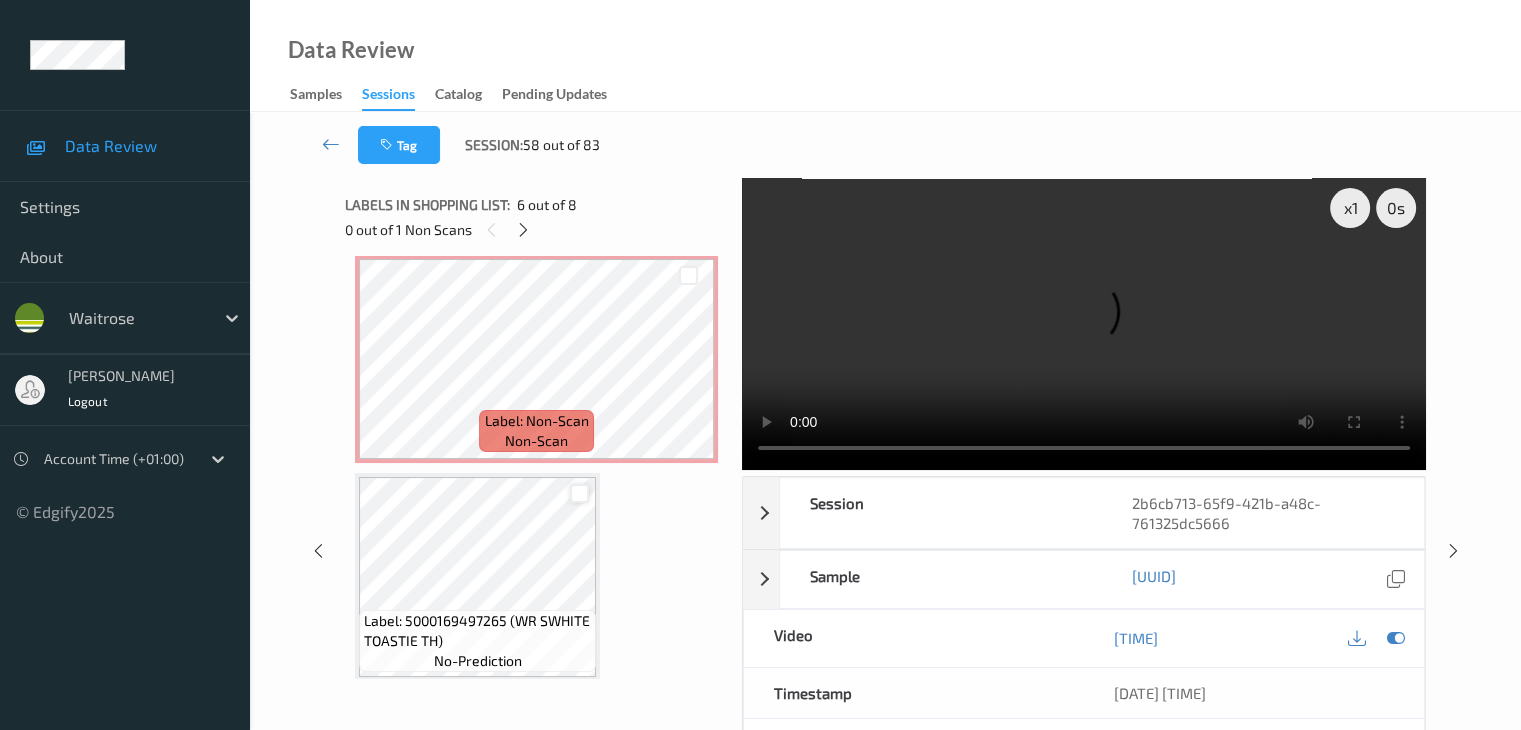scroll, scrollTop: 1330, scrollLeft: 0, axis: vertical 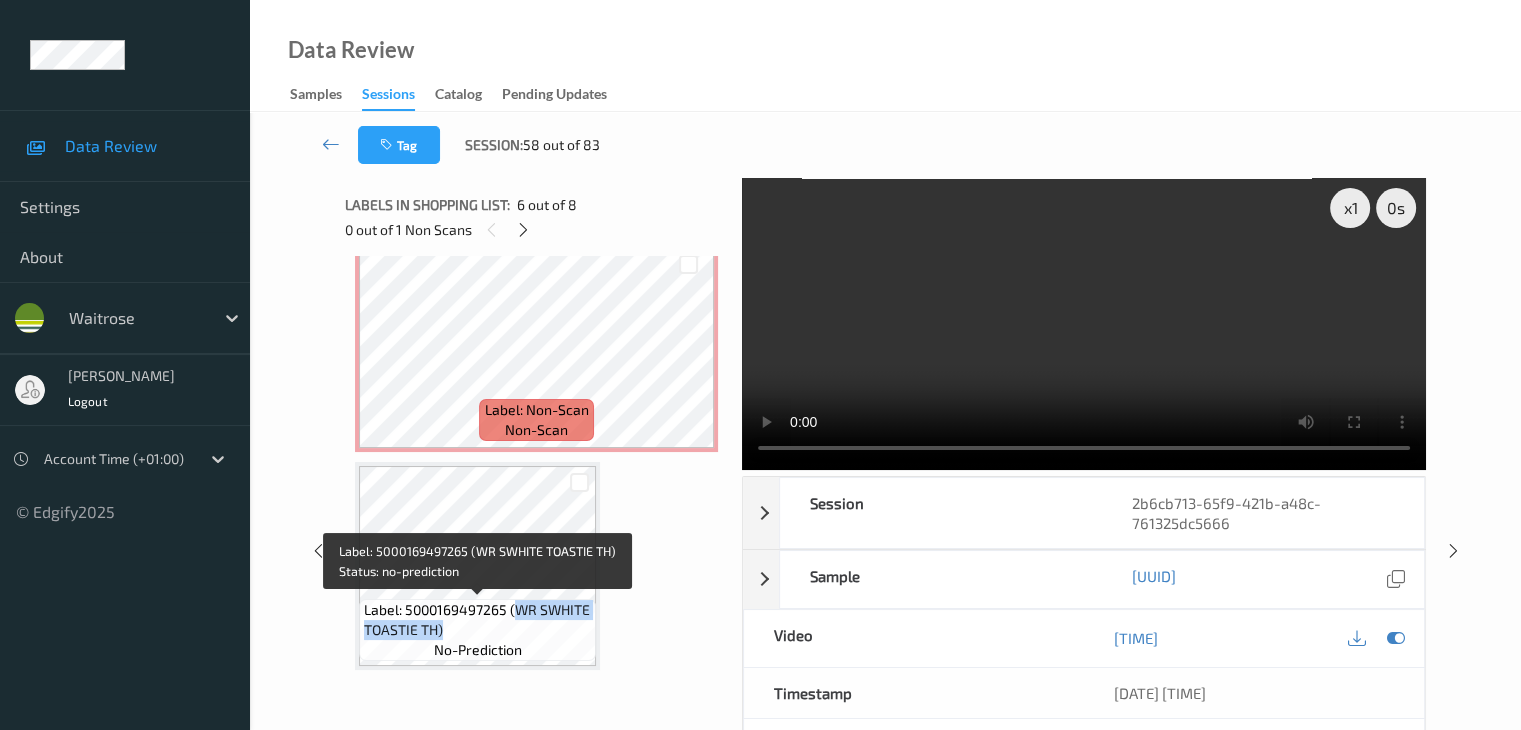 drag, startPoint x: 516, startPoint y: 607, endPoint x: 522, endPoint y: 631, distance: 24.738634 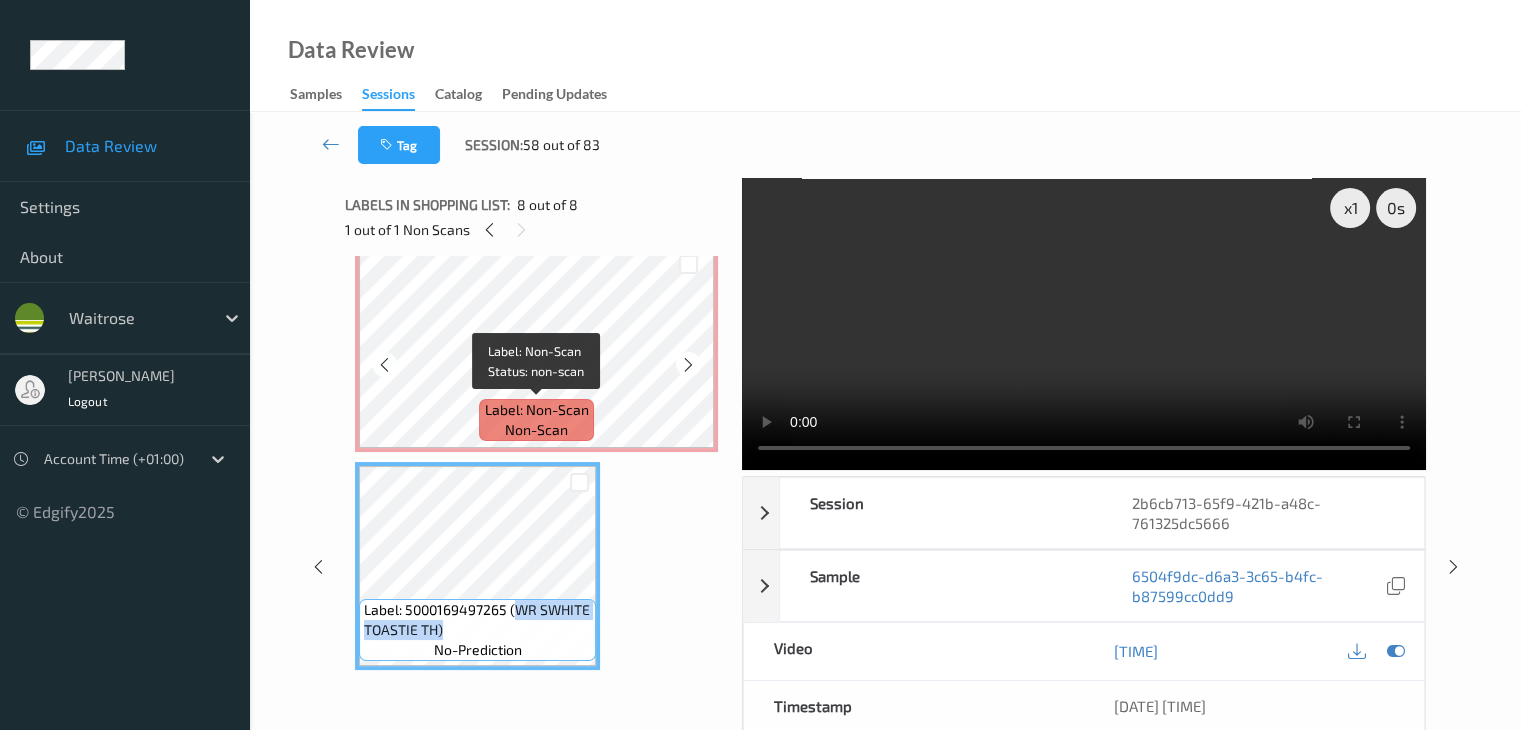 scroll, scrollTop: 1130, scrollLeft: 0, axis: vertical 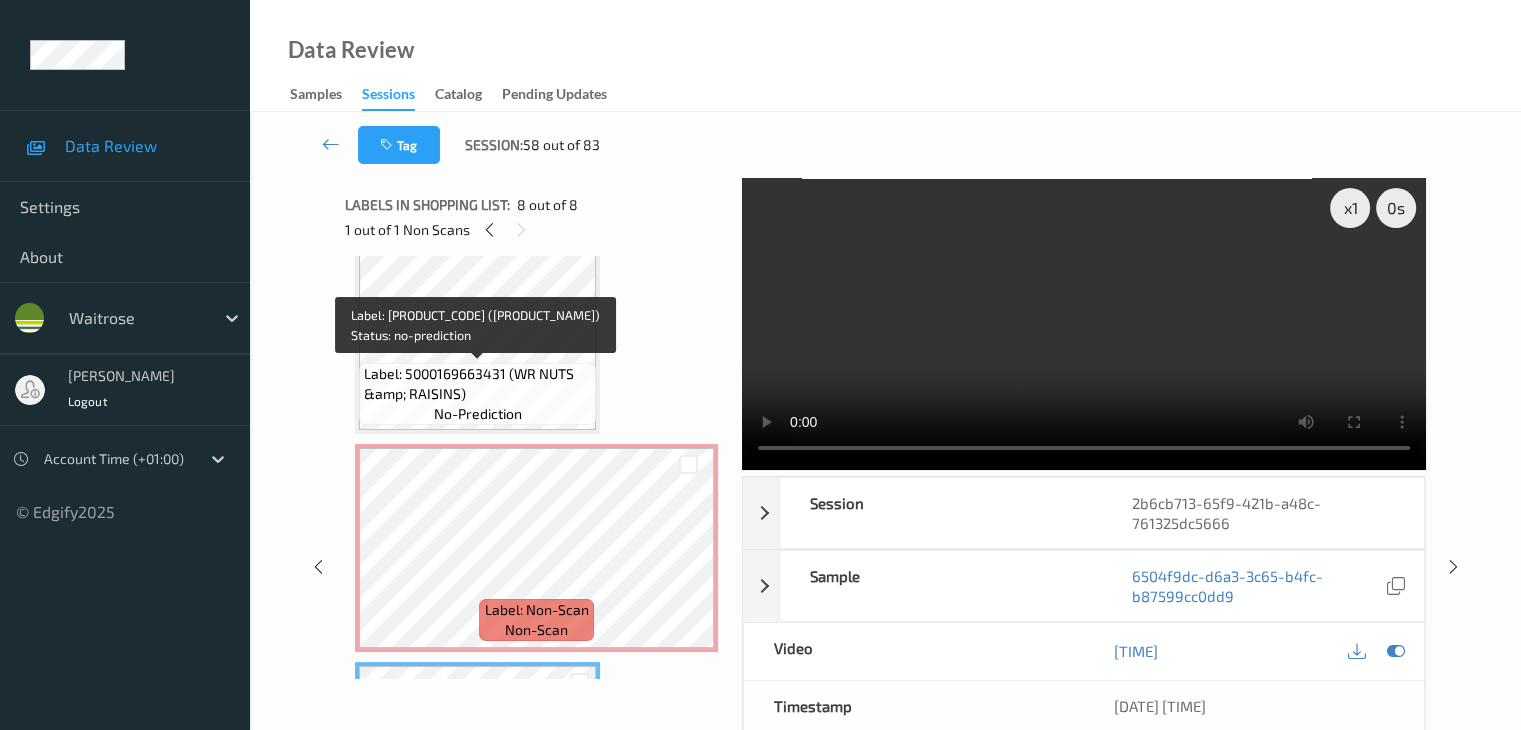 click on "Label: 5000169663431 (WR NUTS &amp; RAISINS)" at bounding box center [477, 384] 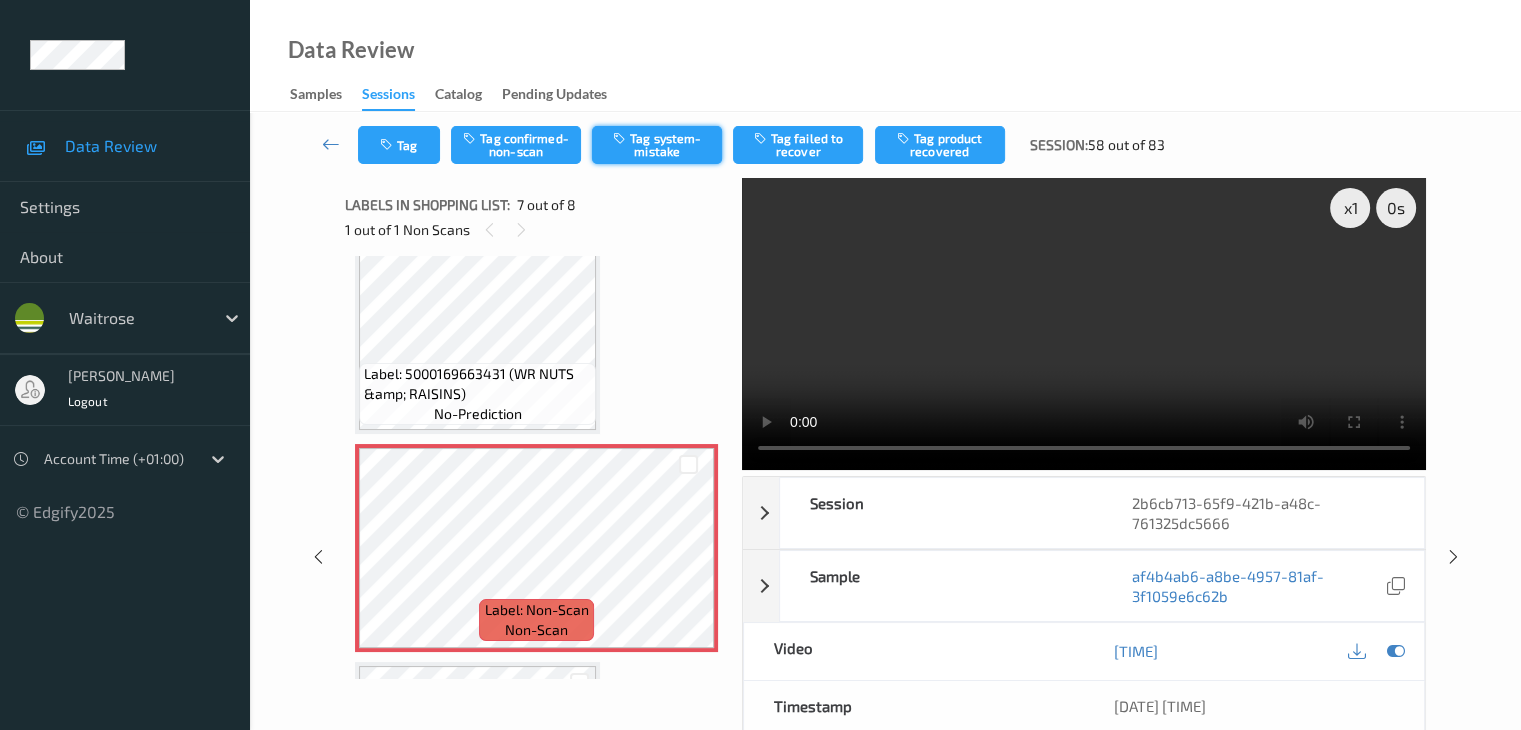 click on "Tag   system-mistake" at bounding box center [657, 145] 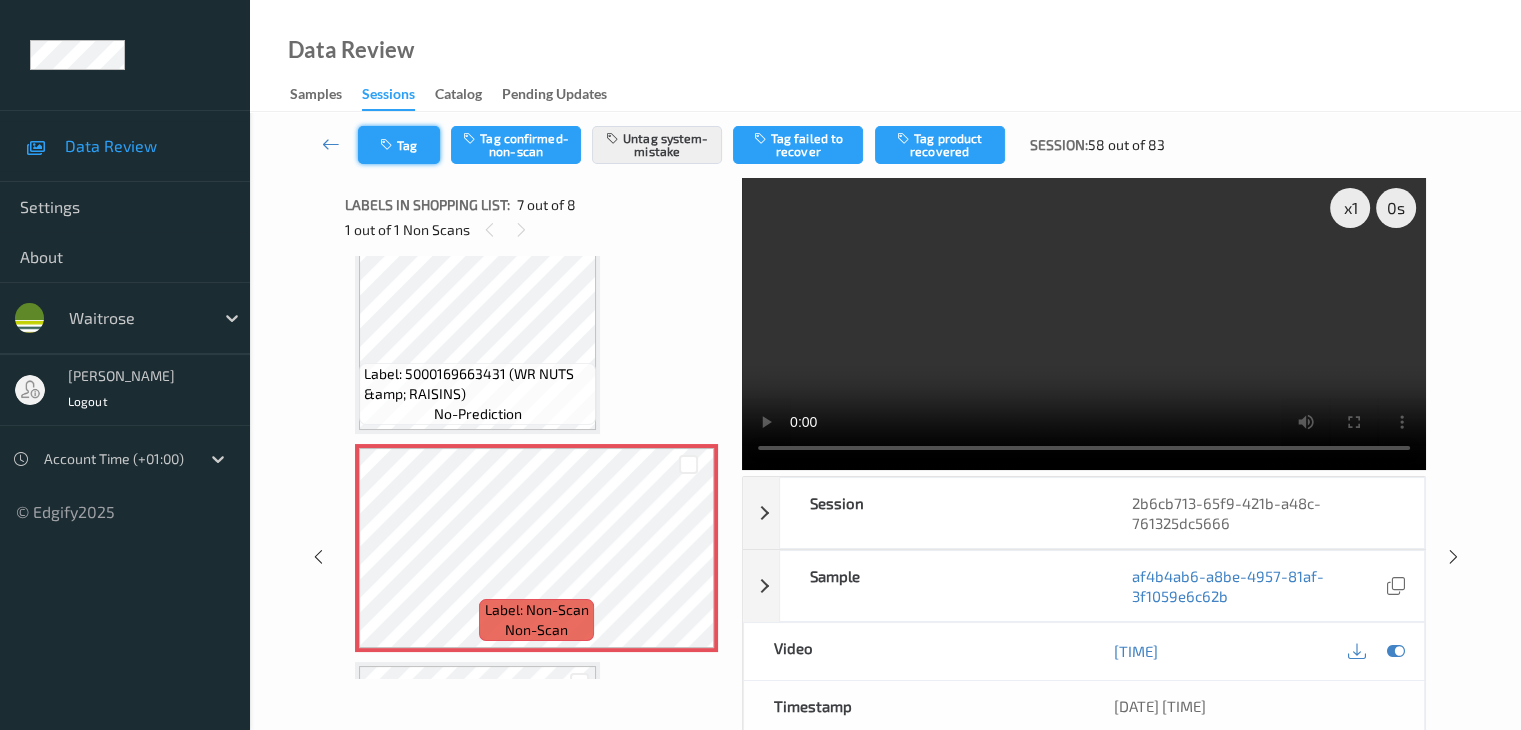 click on "Tag" at bounding box center (399, 145) 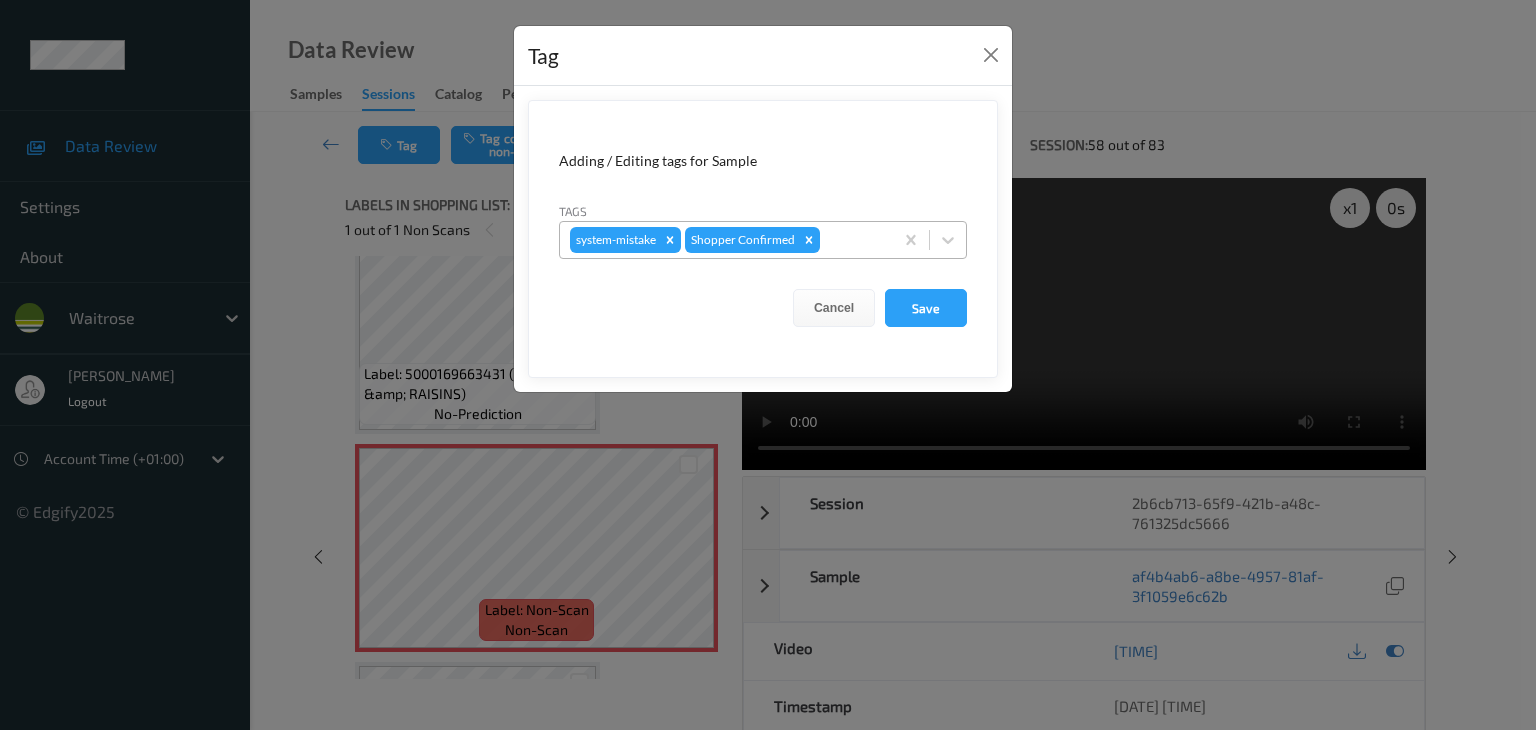 click at bounding box center (853, 240) 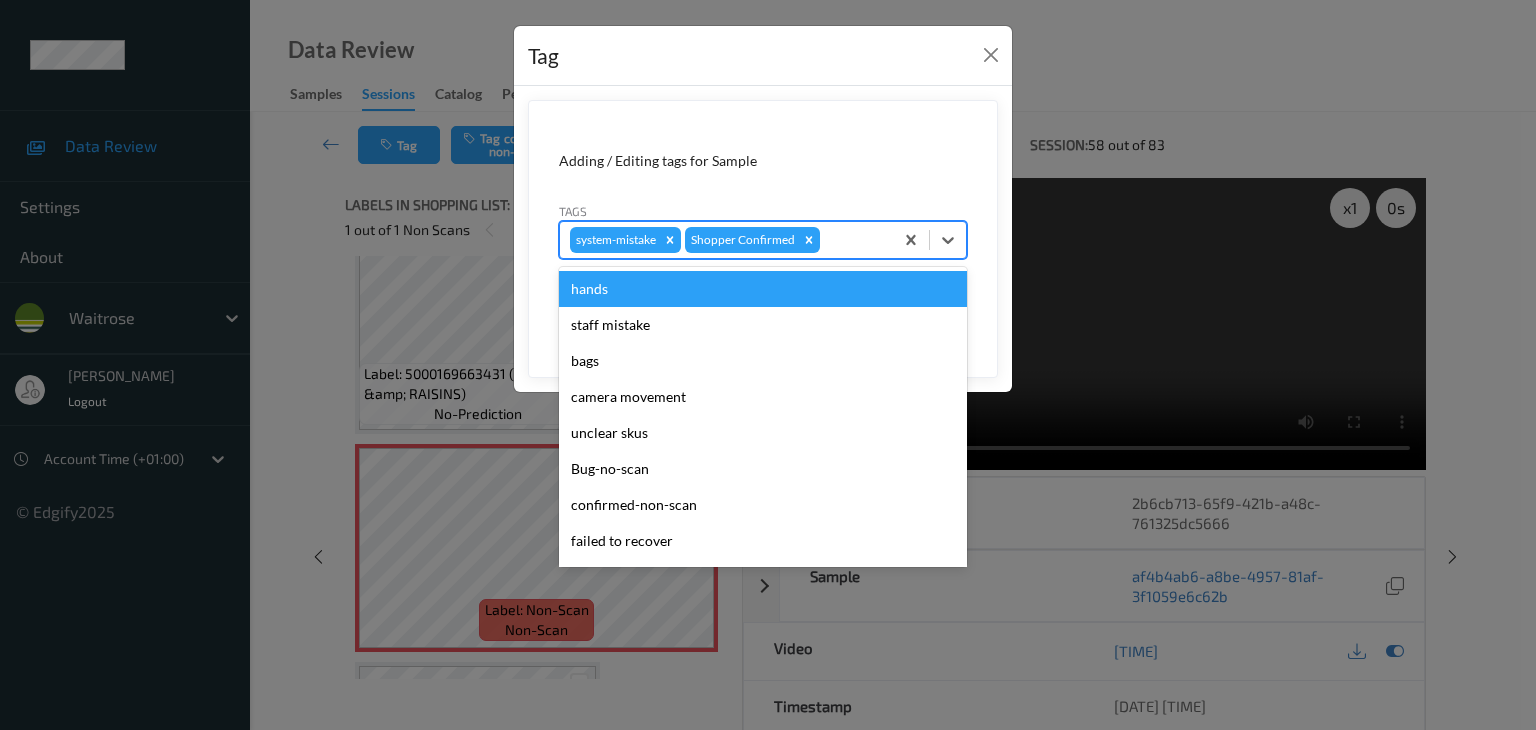 type on "u" 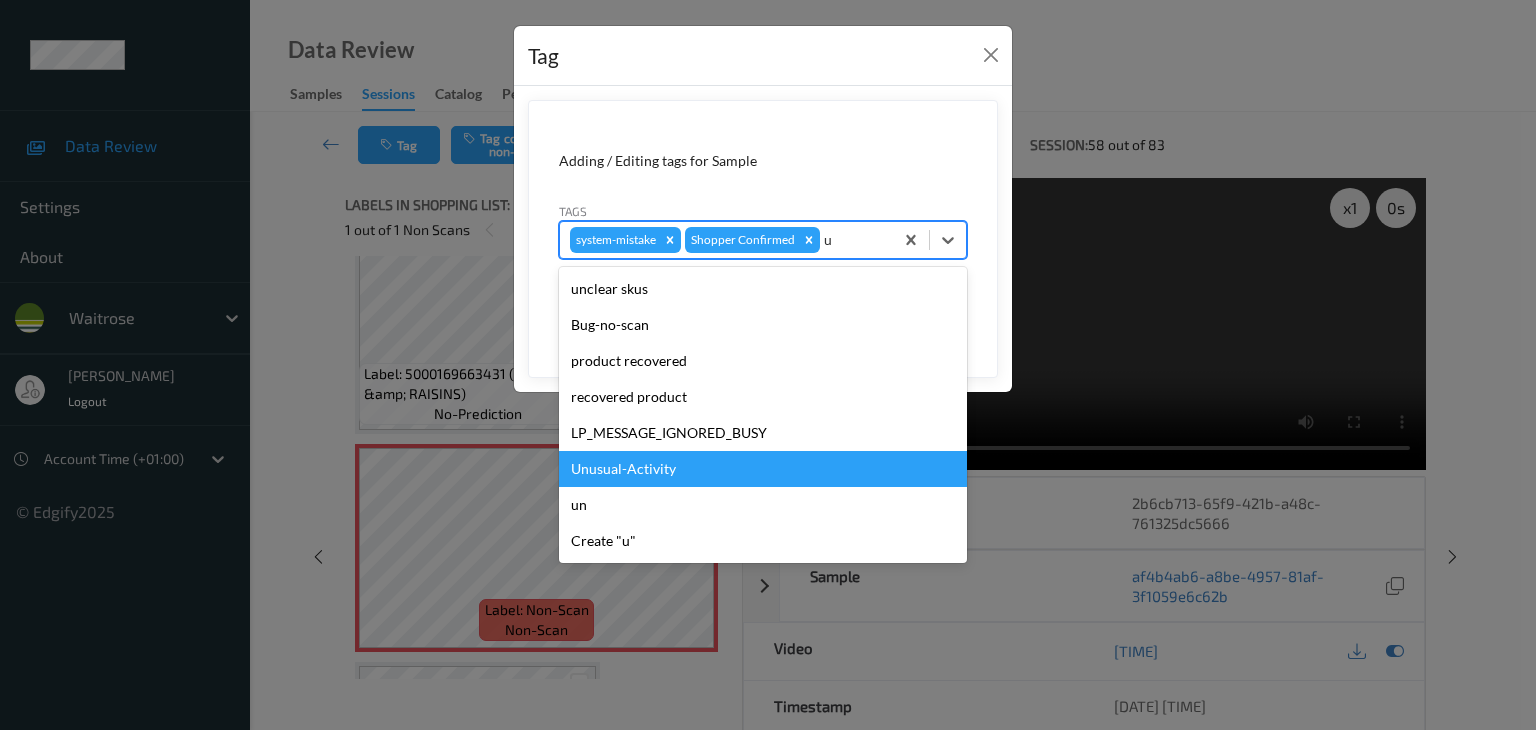 click on "Unusual-Activity" at bounding box center [763, 469] 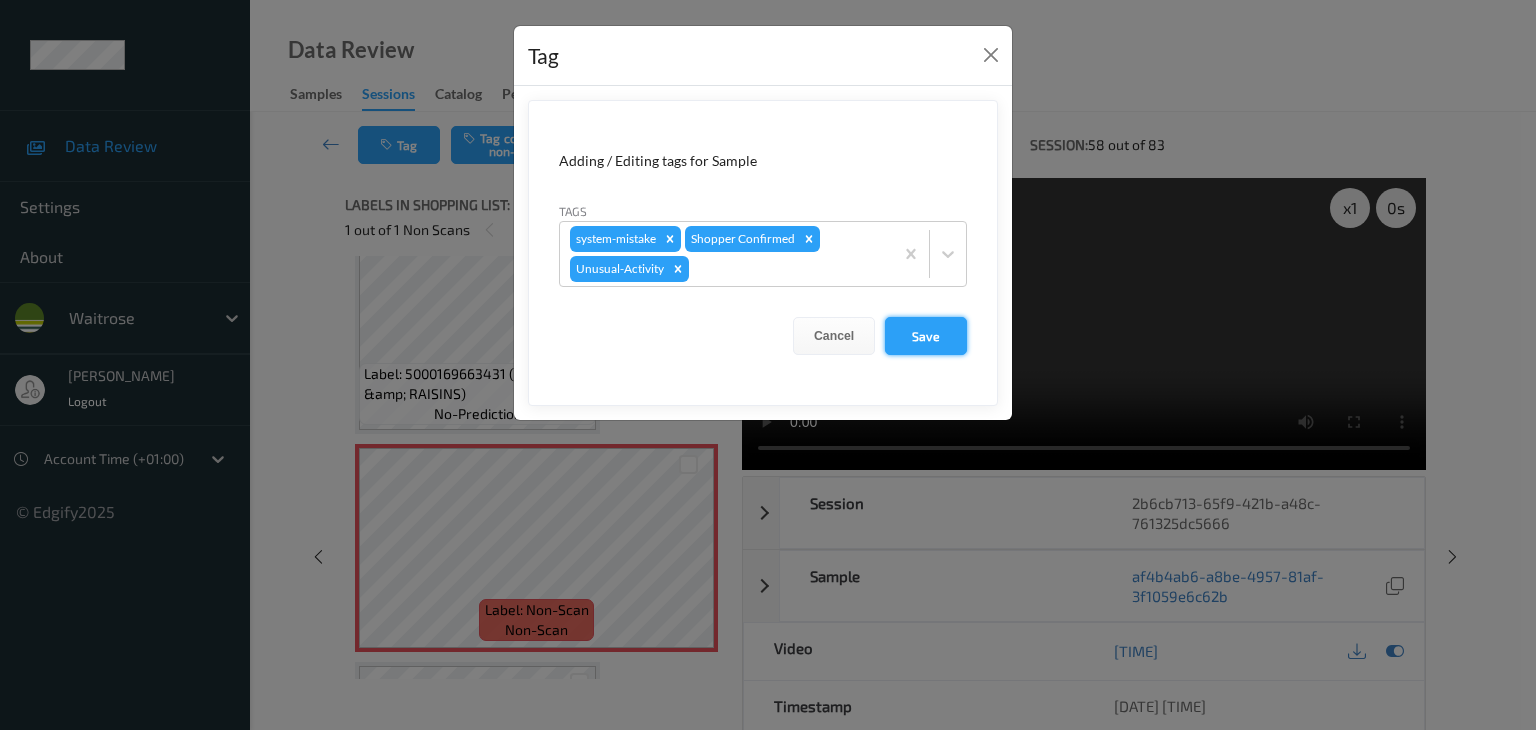 click on "Save" at bounding box center [926, 336] 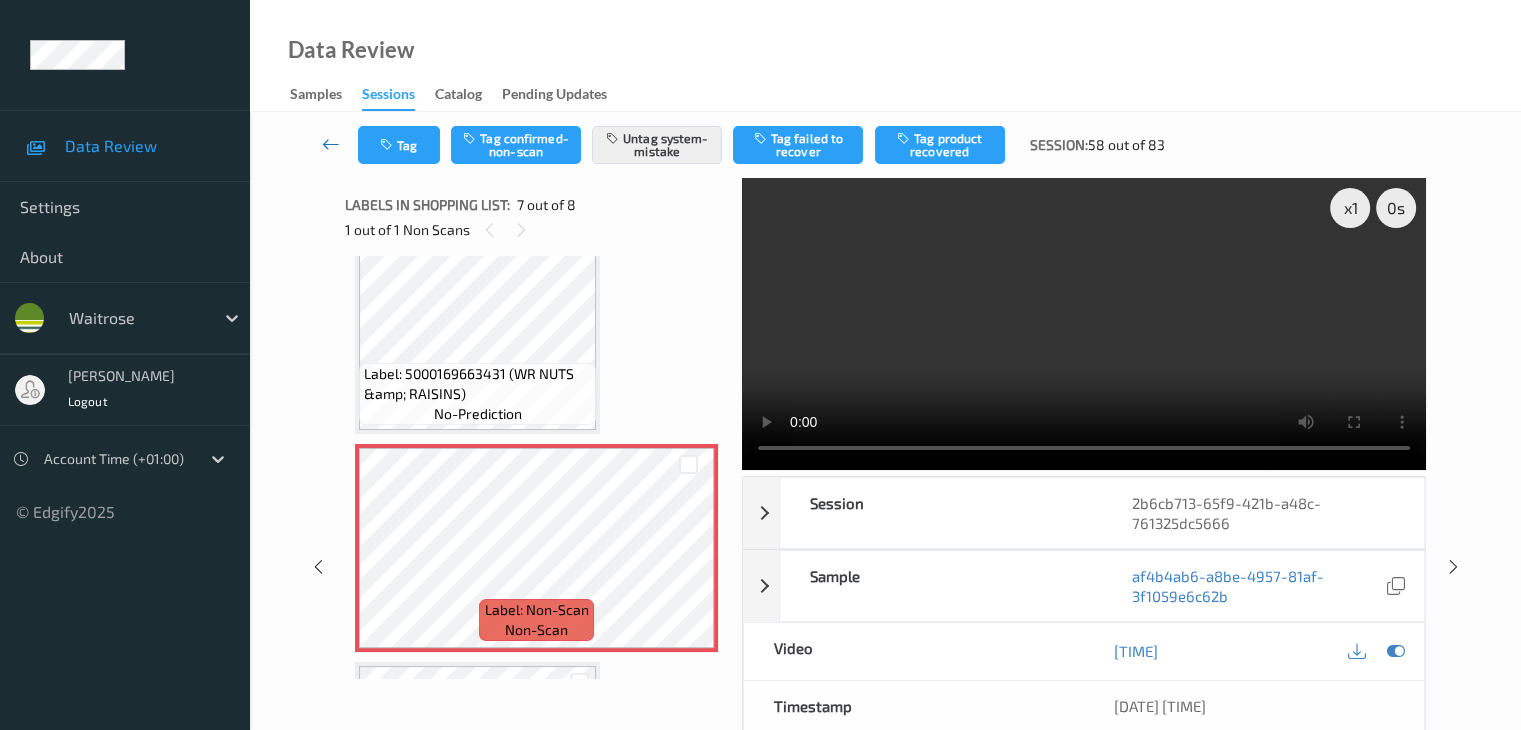 click at bounding box center (331, 144) 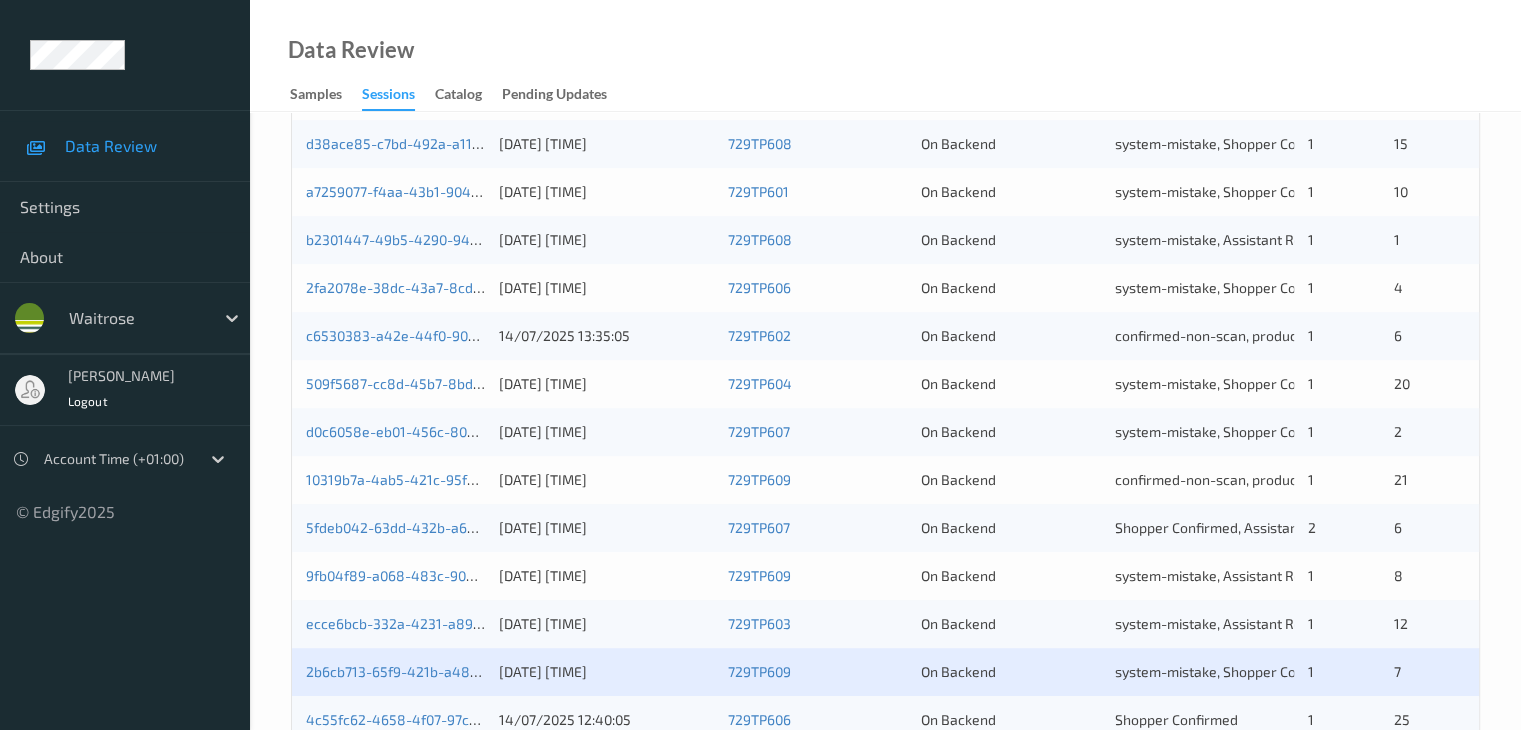 scroll, scrollTop: 932, scrollLeft: 0, axis: vertical 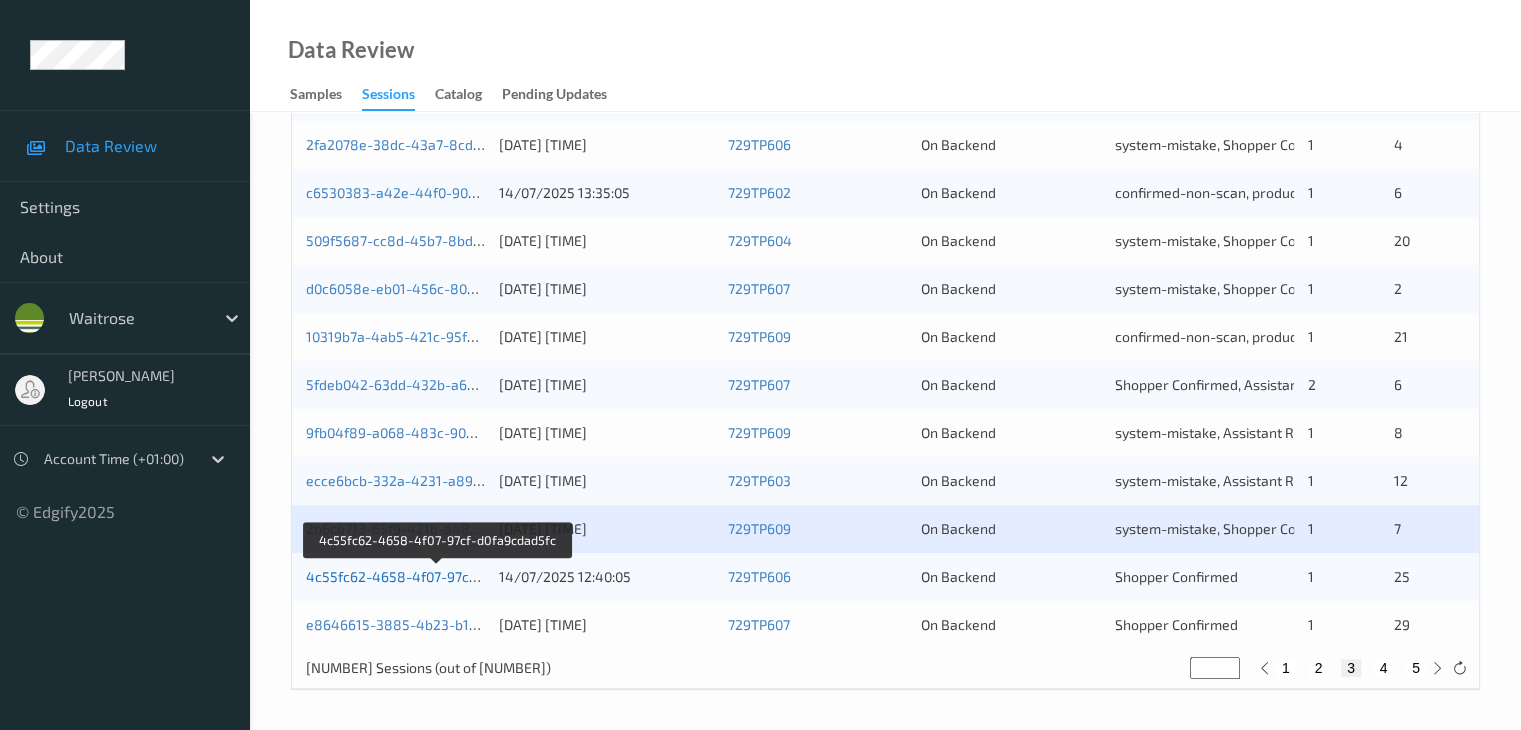 click on "4c55fc62-4658-4f07-97cf-d0fa9cdad5fc" at bounding box center (437, 576) 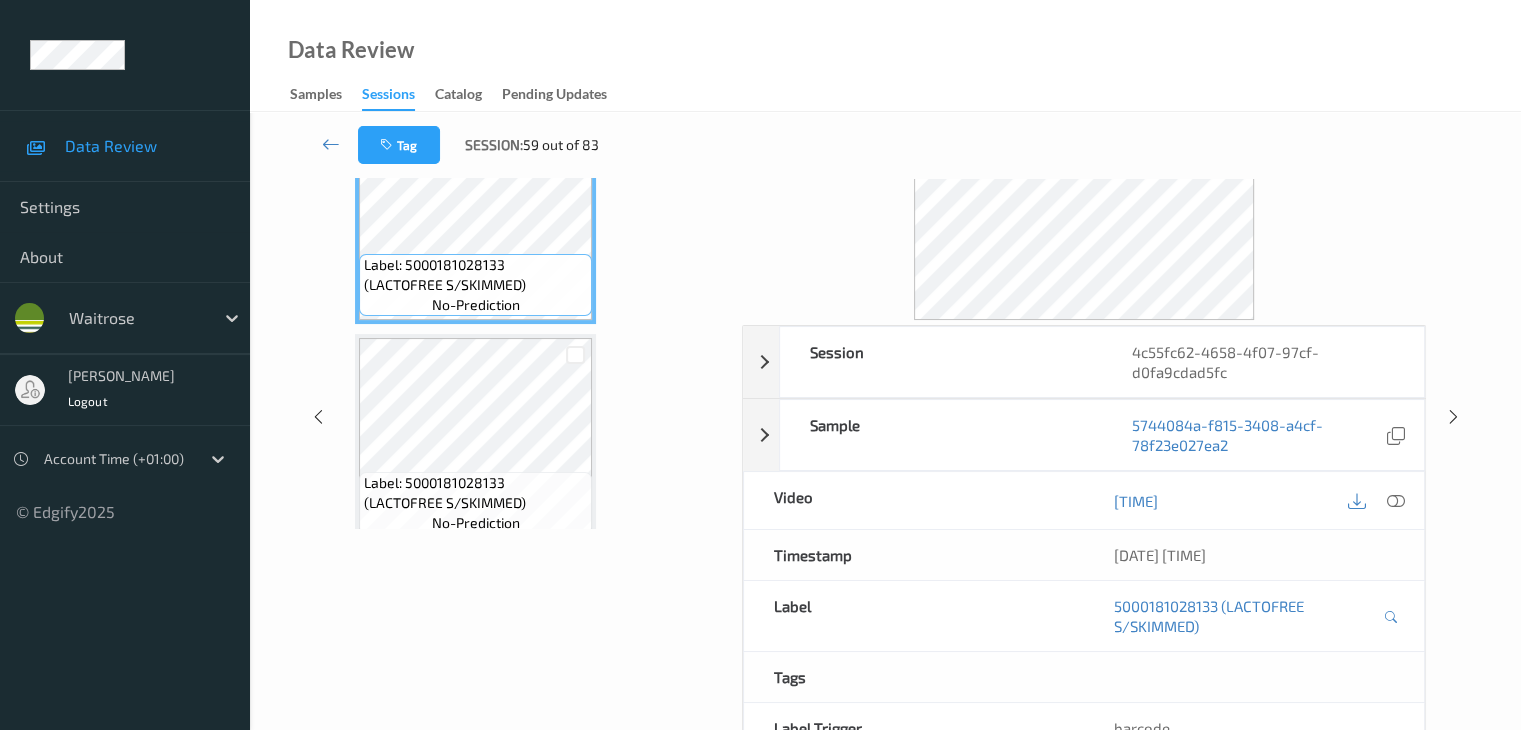 scroll, scrollTop: 0, scrollLeft: 0, axis: both 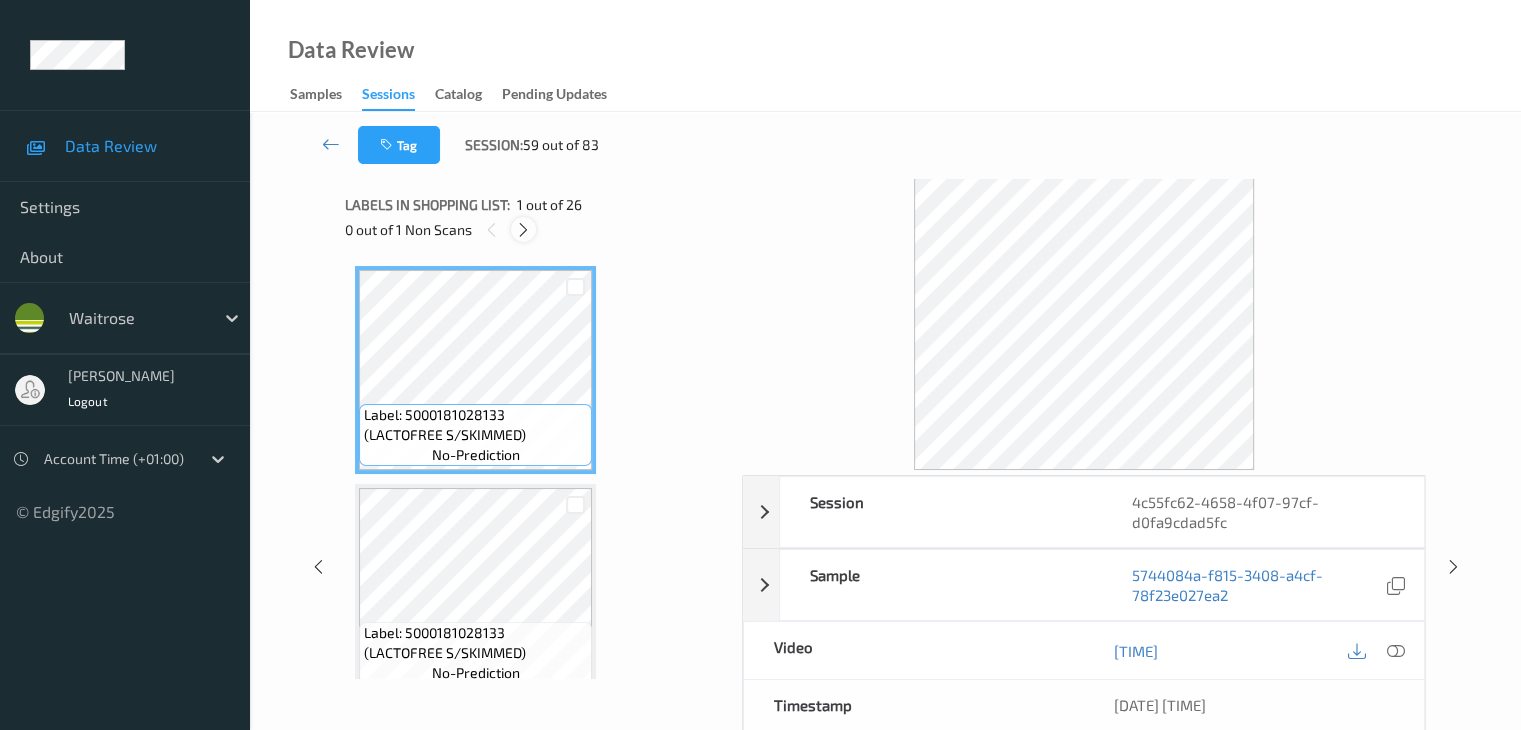 click at bounding box center (523, 229) 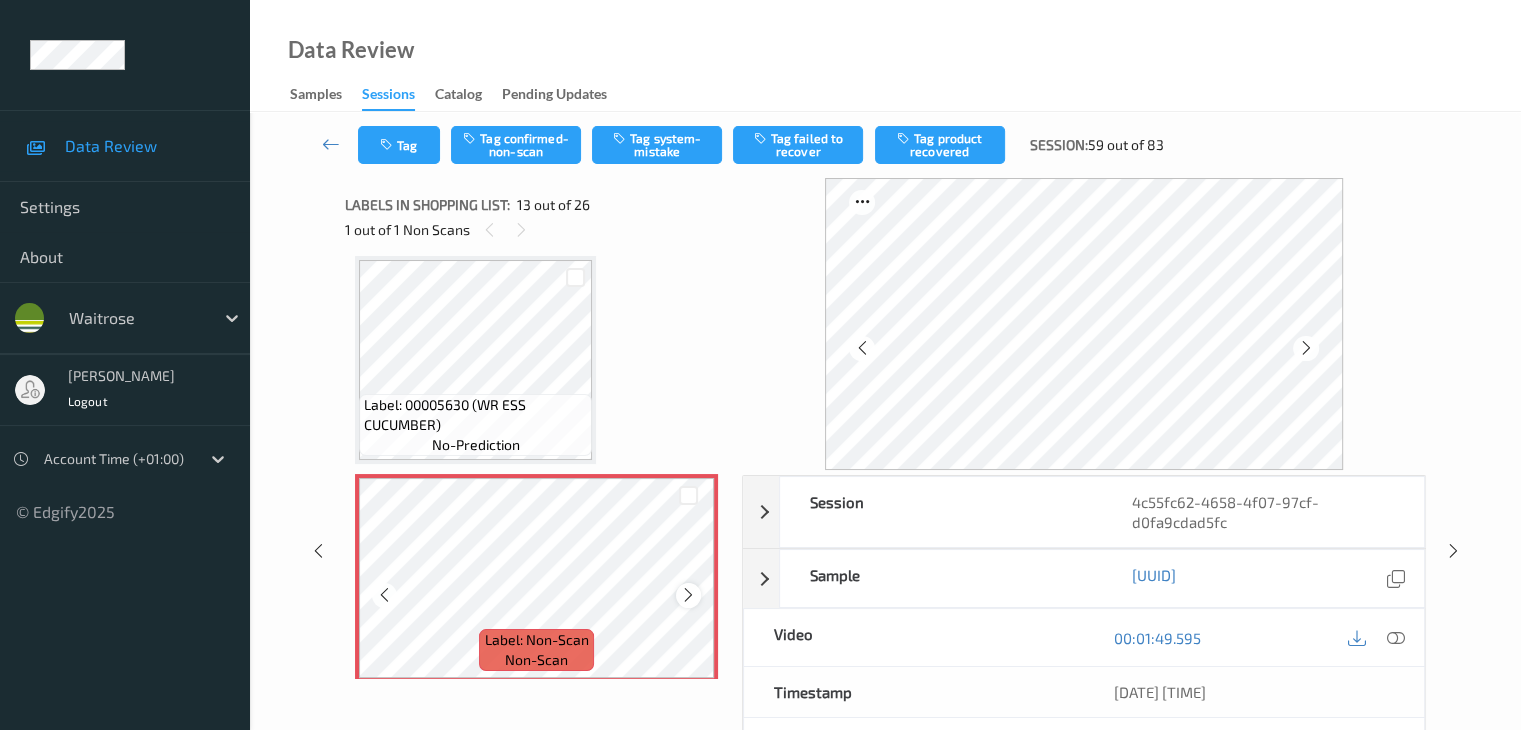 click at bounding box center (688, 595) 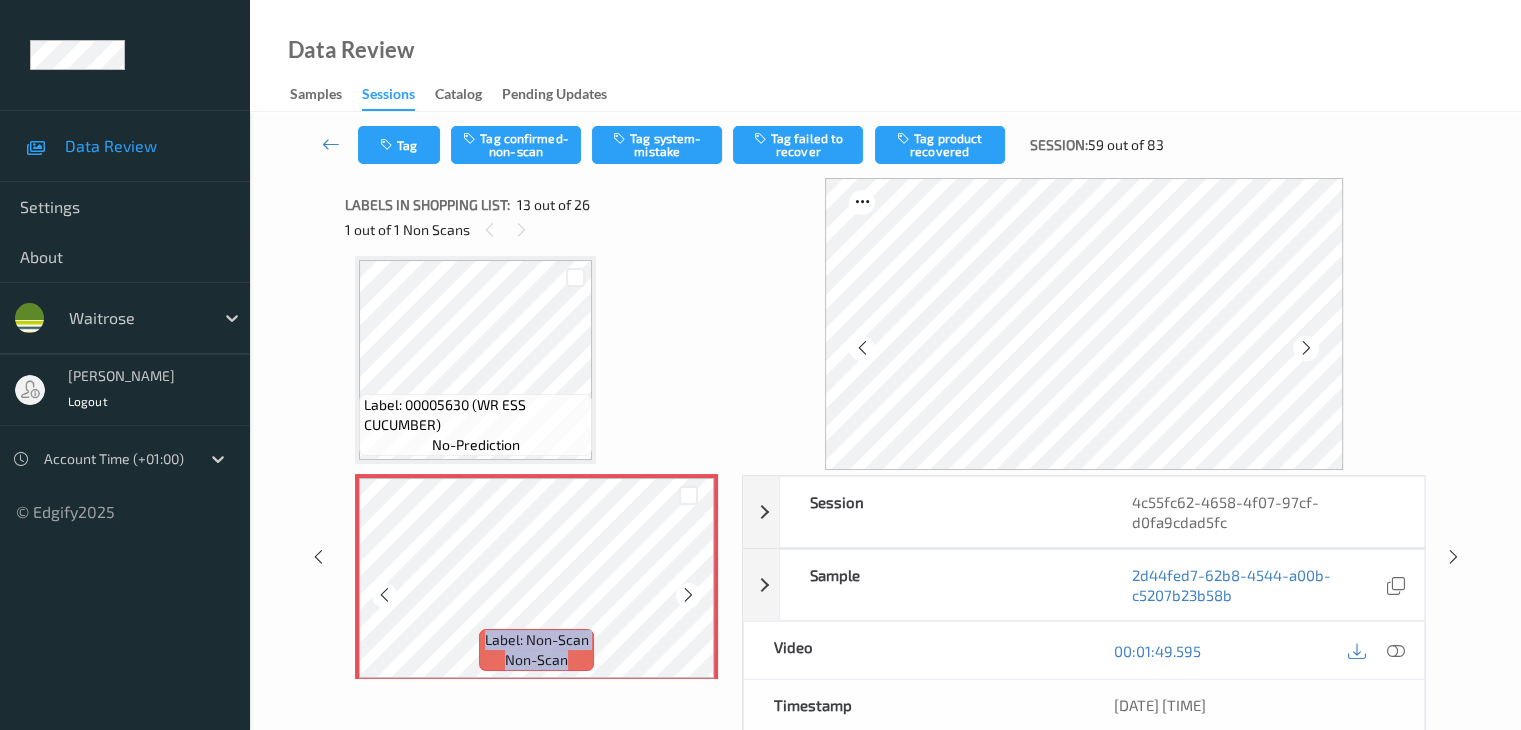 click at bounding box center [688, 595] 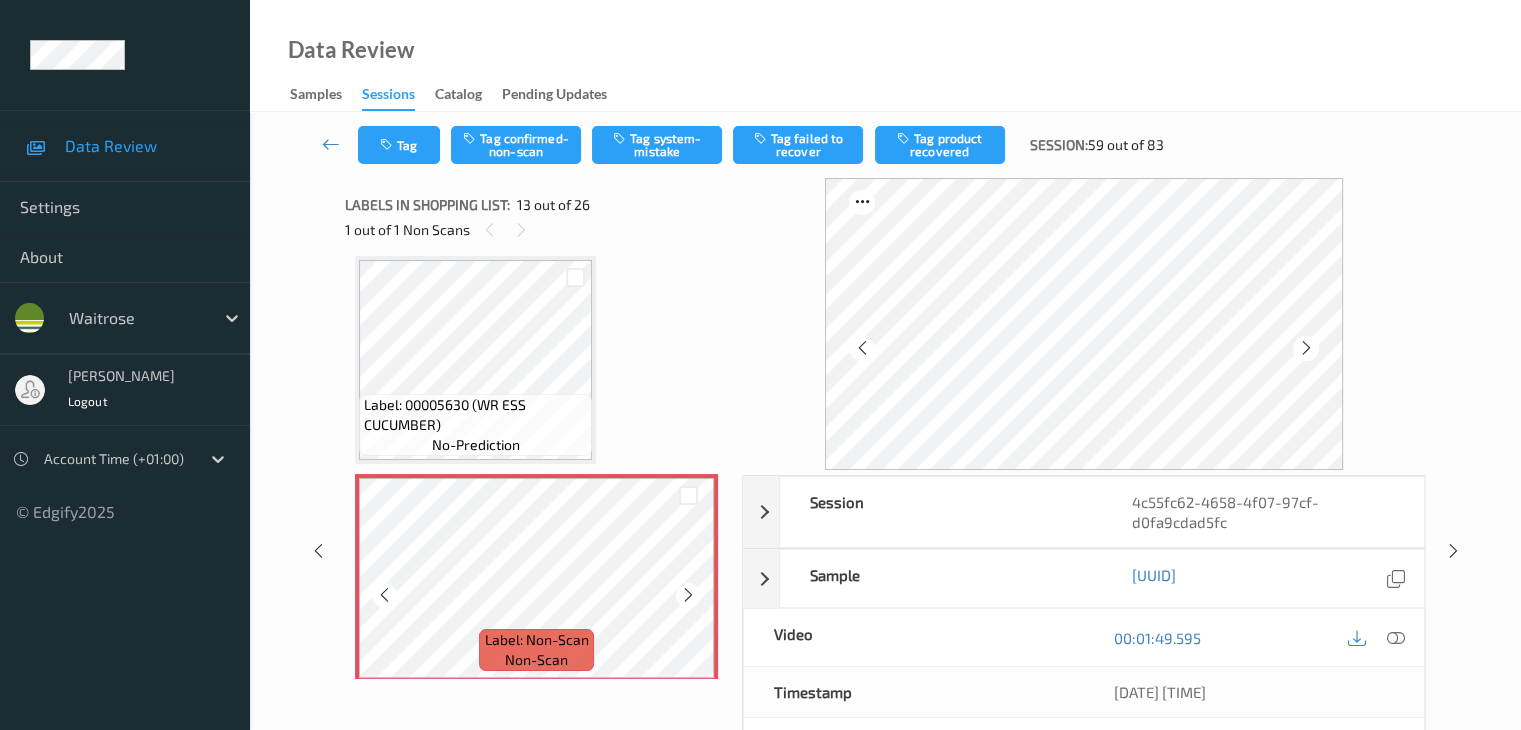 click at bounding box center (688, 595) 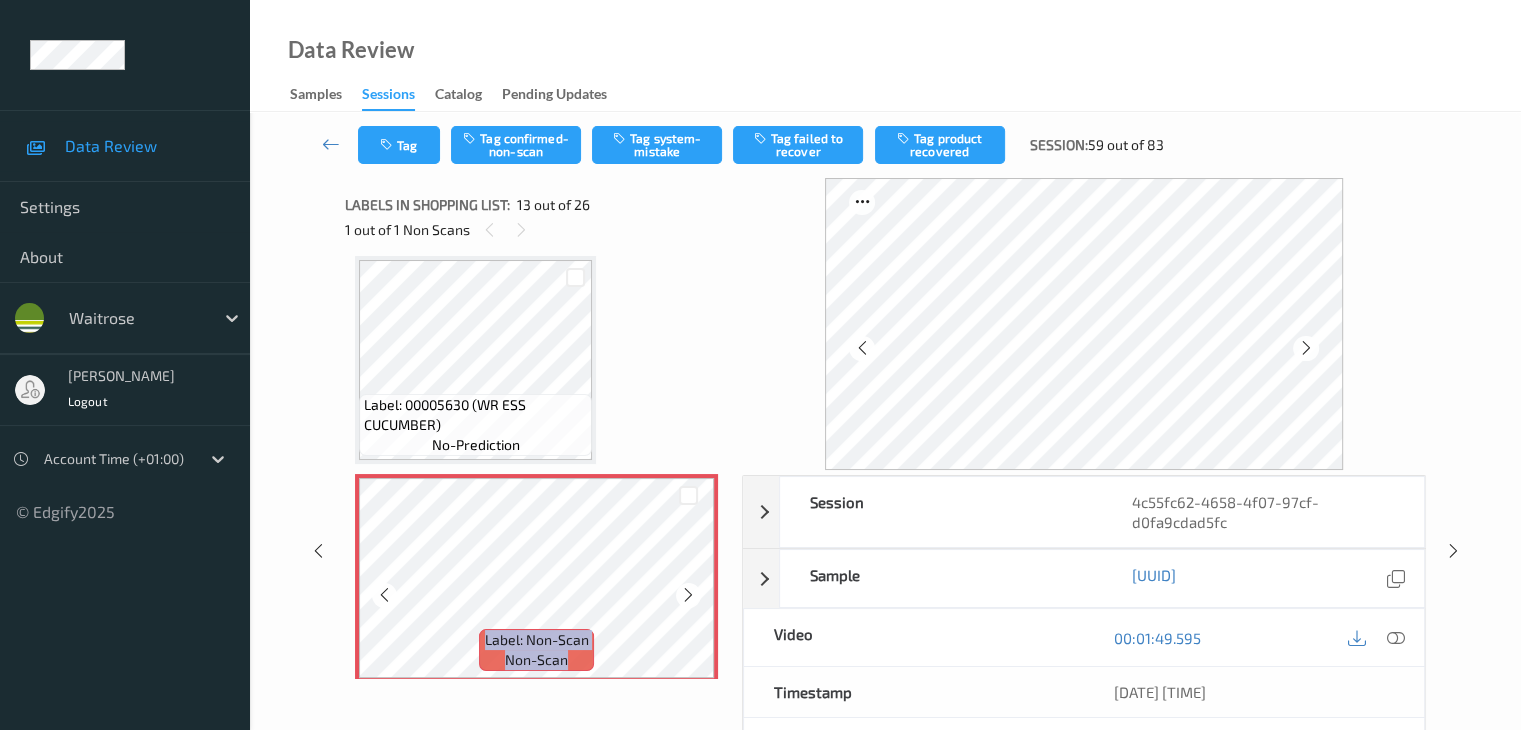 click at bounding box center (688, 595) 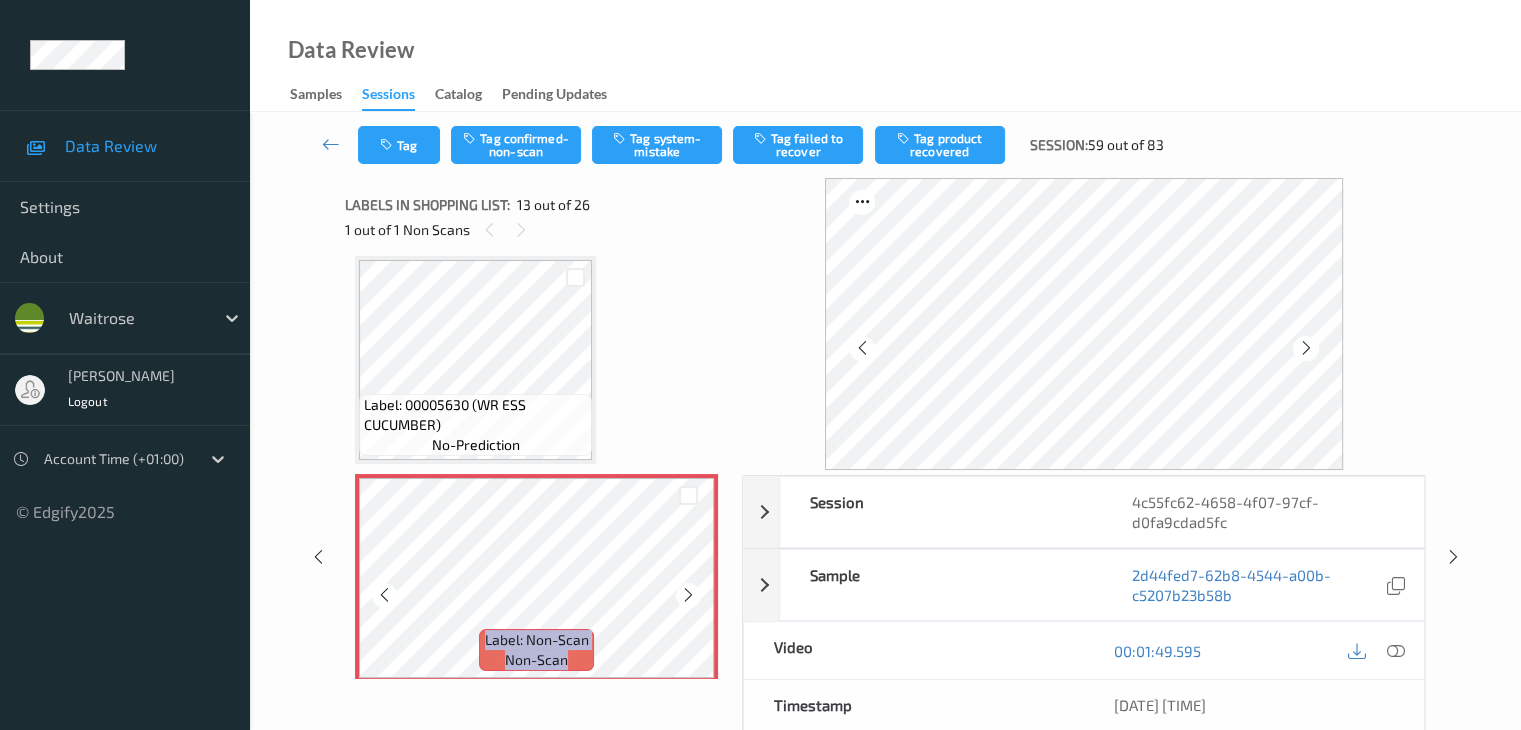 click at bounding box center (688, 595) 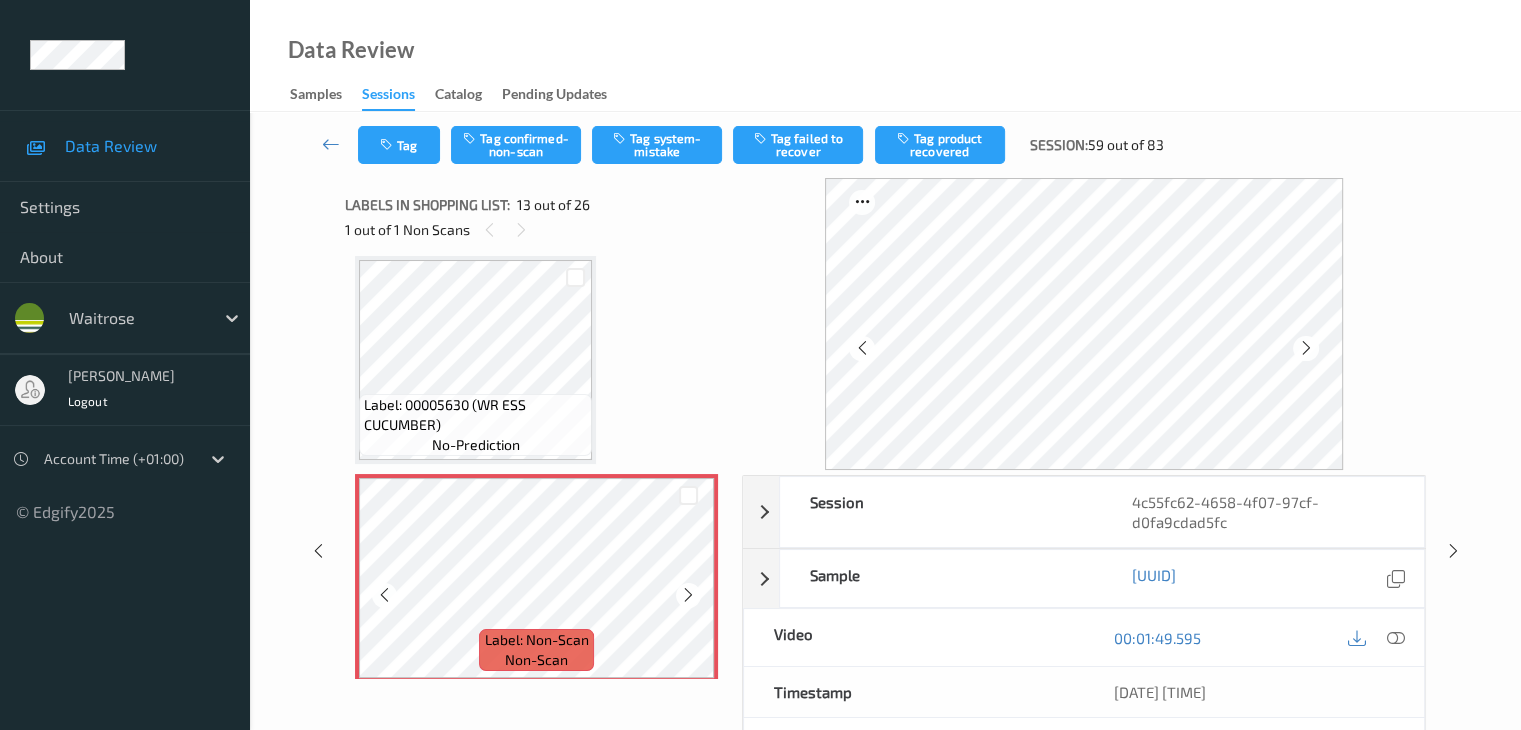 click at bounding box center (688, 595) 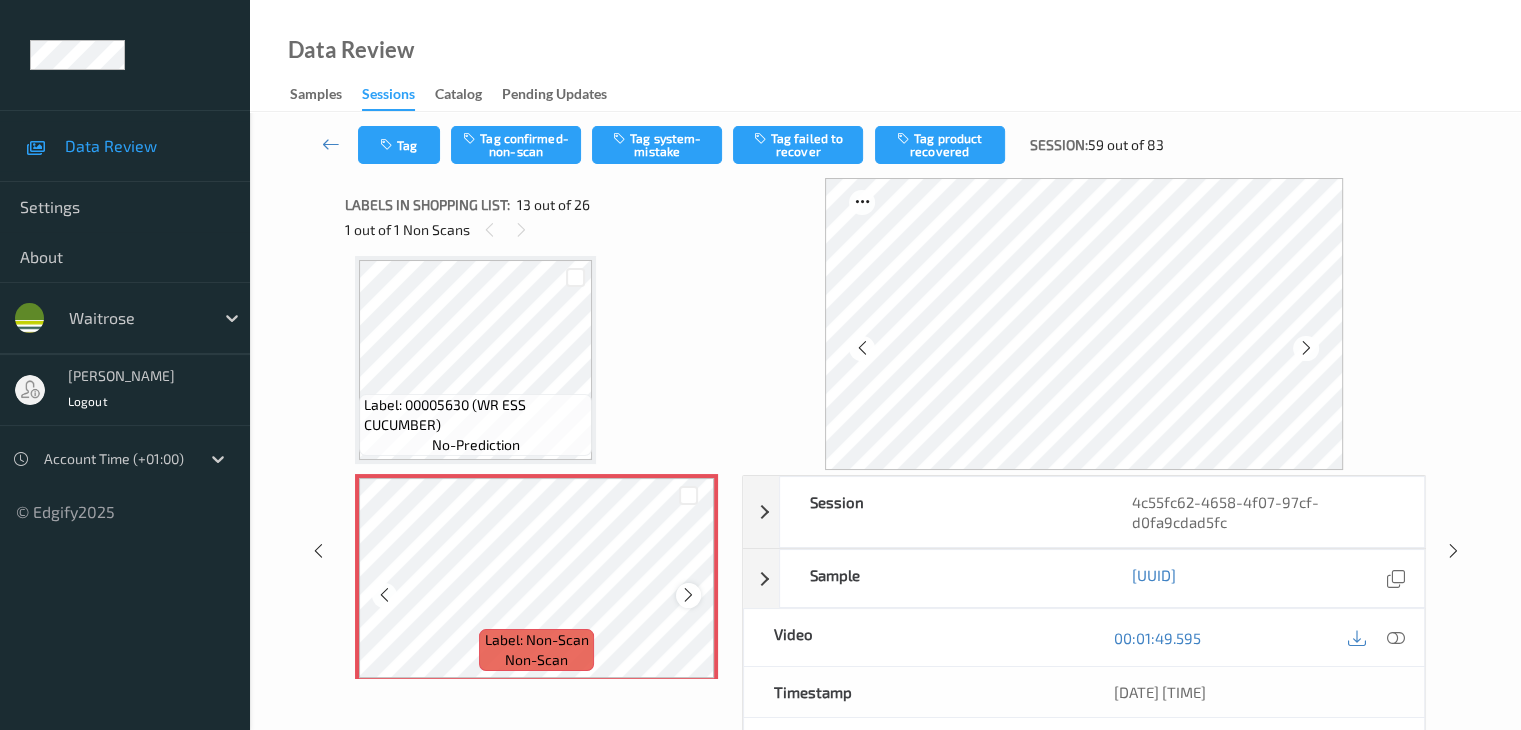click at bounding box center (688, 595) 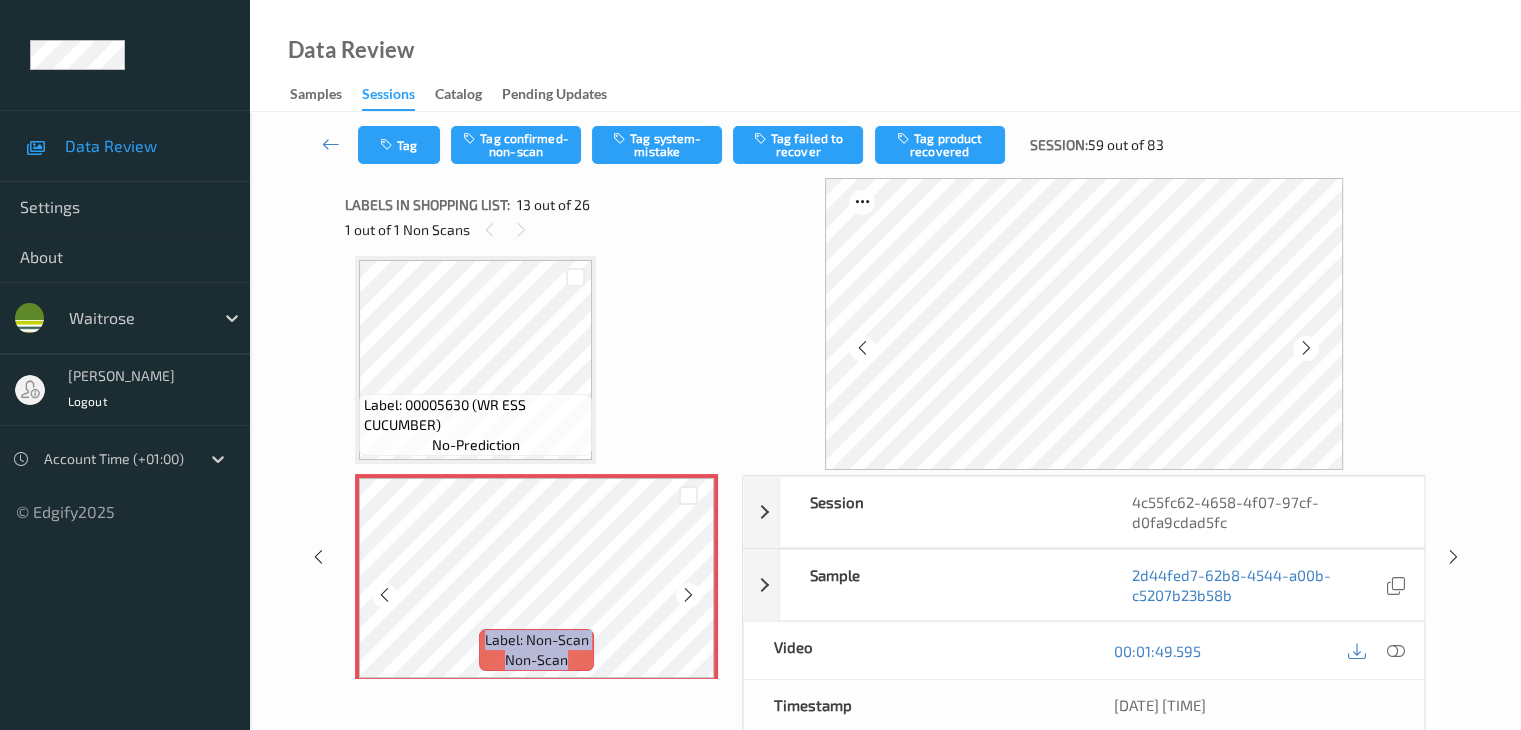 click at bounding box center [688, 595] 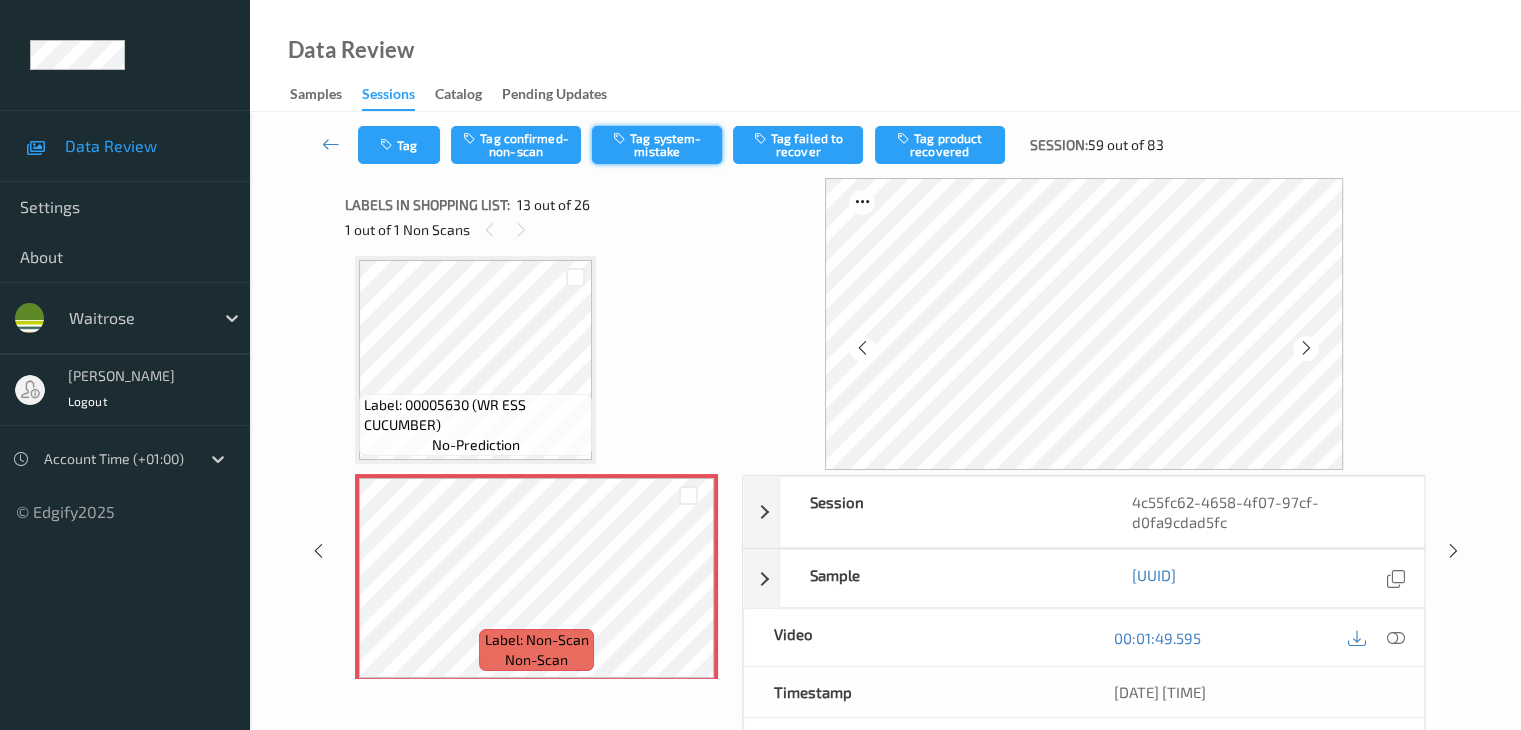 click on "Tag   system-mistake" at bounding box center [657, 145] 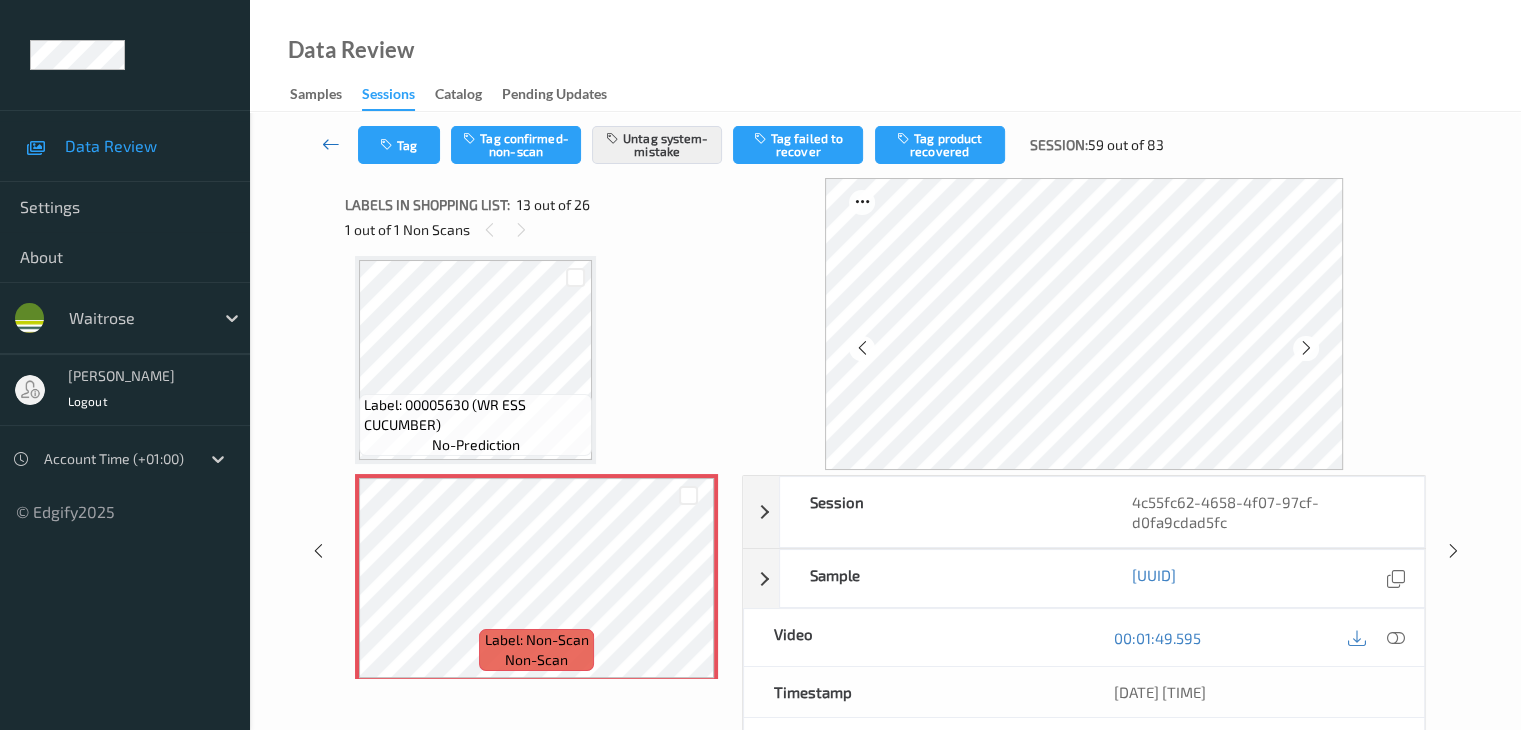 click at bounding box center (331, 144) 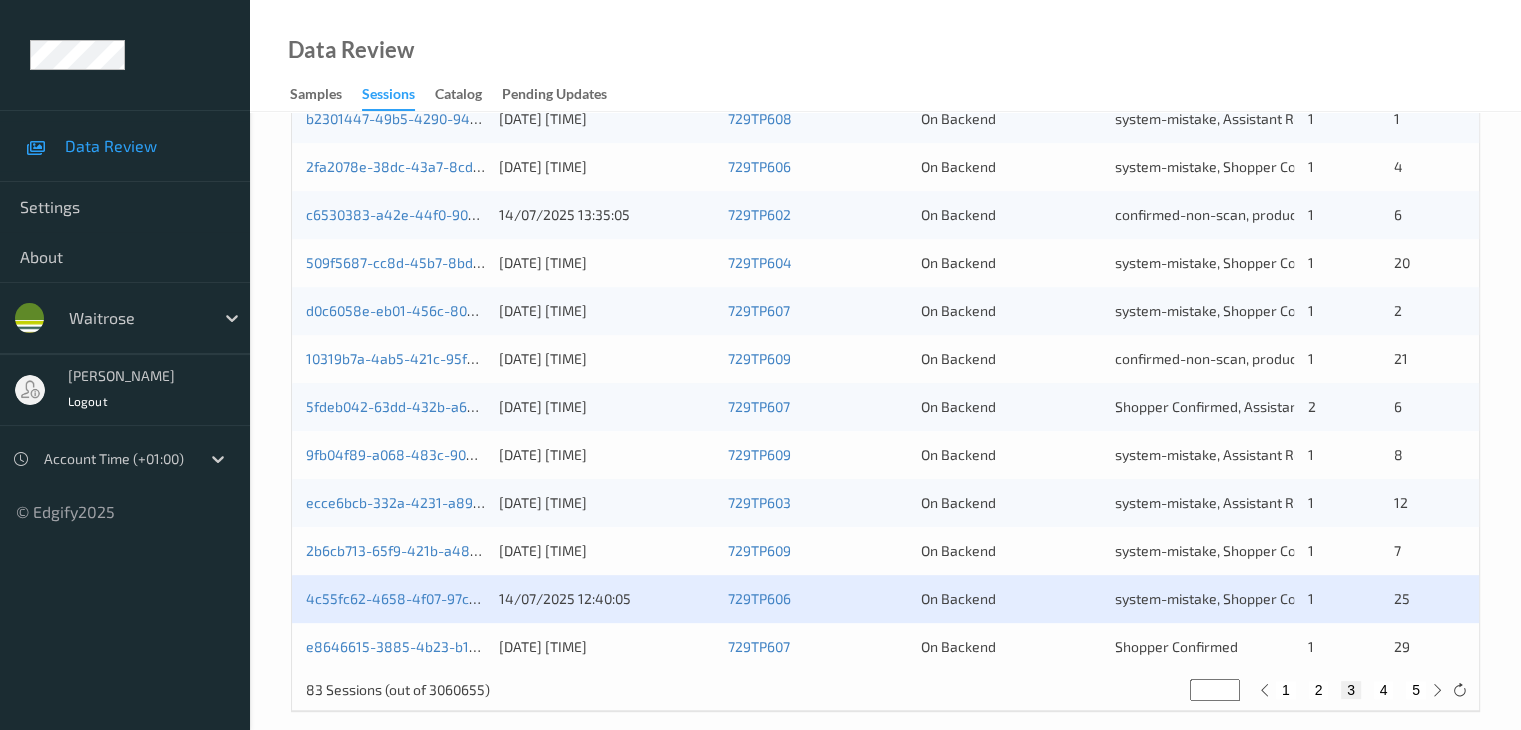 scroll, scrollTop: 932, scrollLeft: 0, axis: vertical 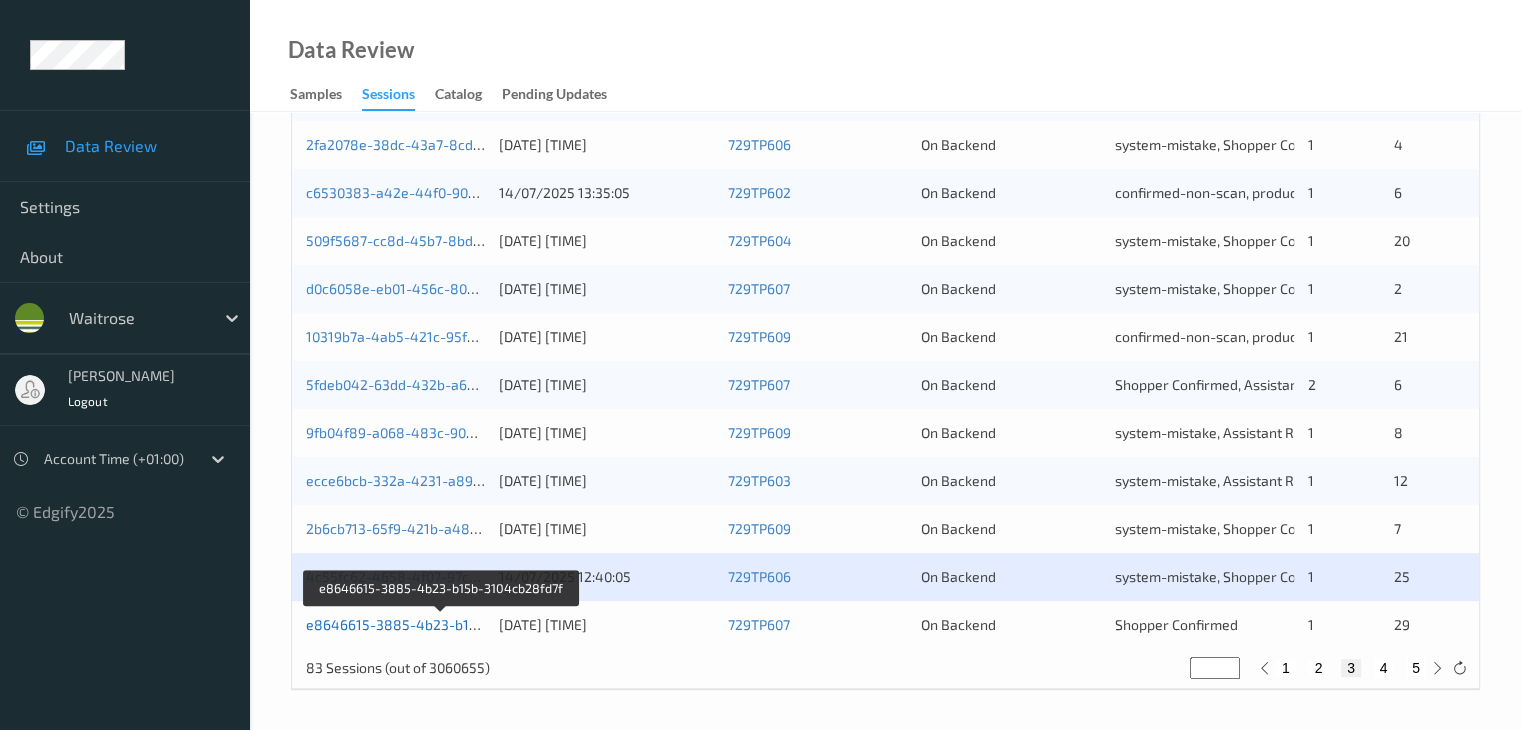click on "e8646615-3885-4b23-b15b-3104cb28fd7f" at bounding box center (442, 624) 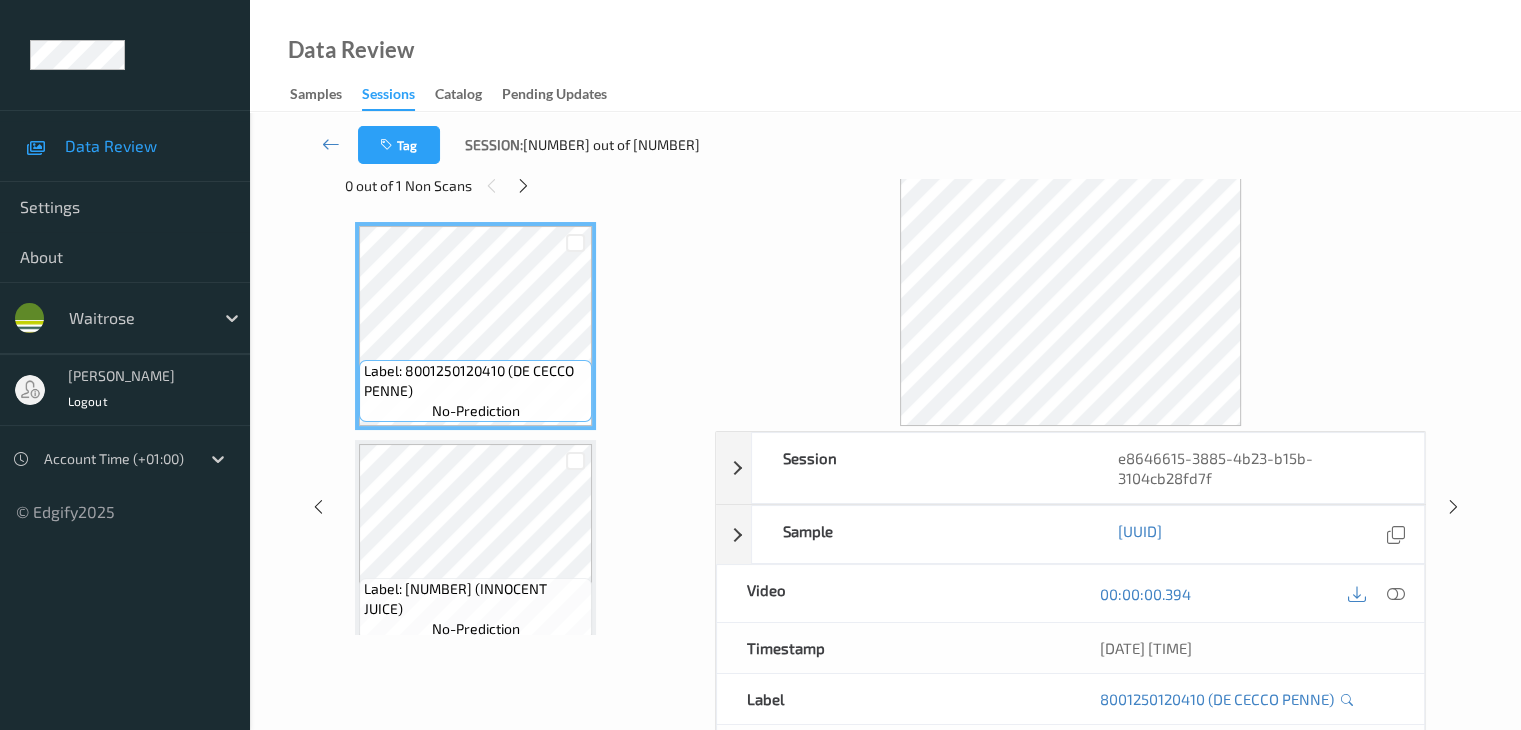 scroll, scrollTop: 0, scrollLeft: 0, axis: both 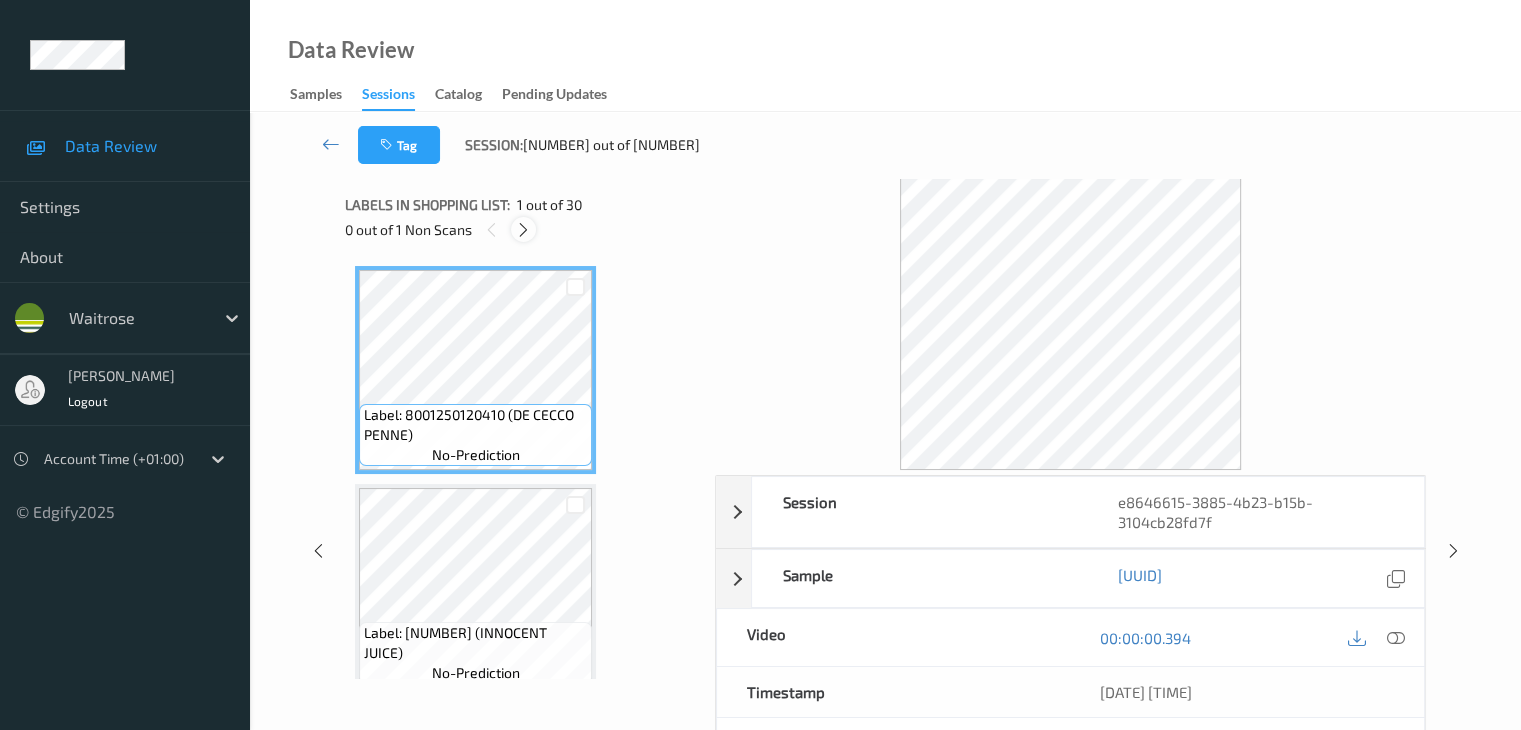 click at bounding box center [523, 230] 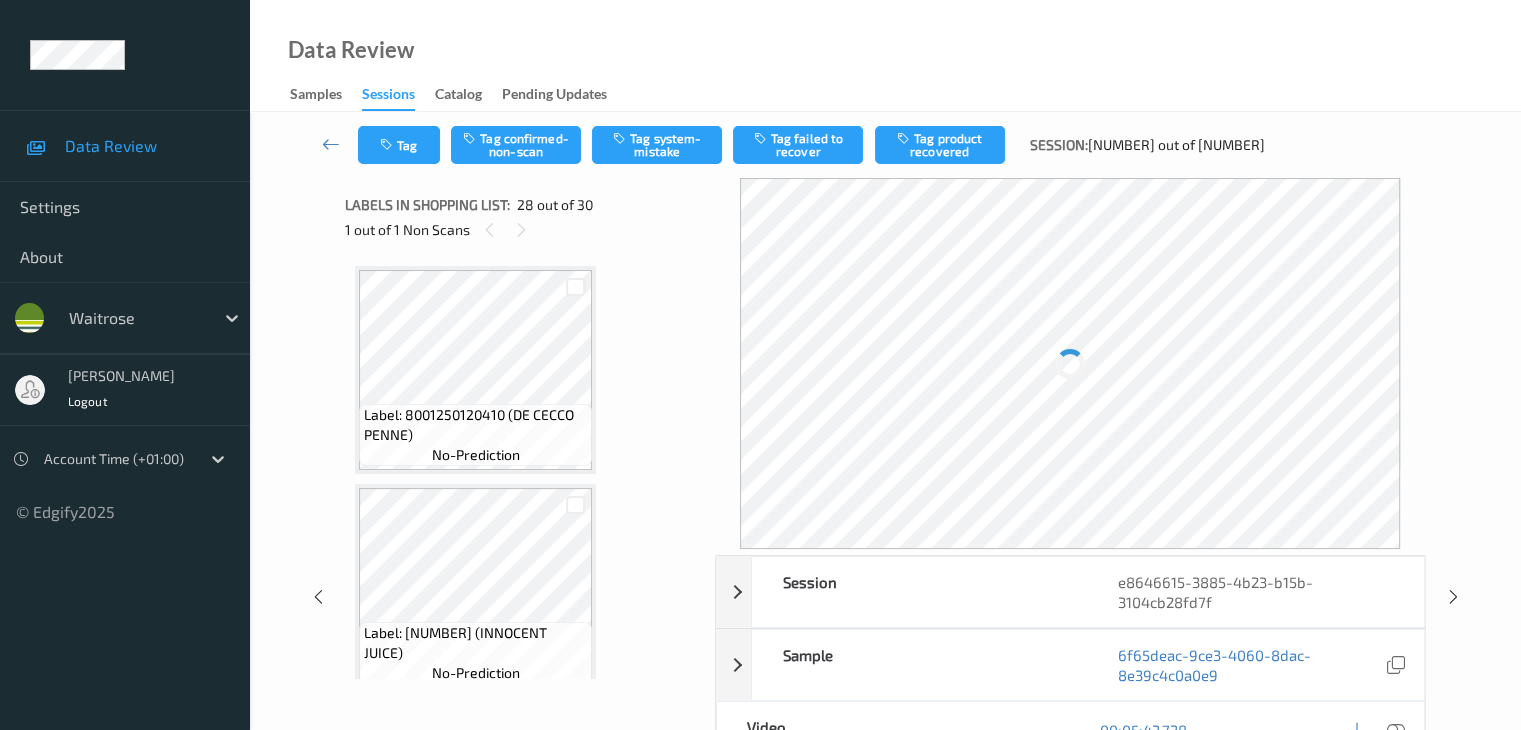 scroll, scrollTop: 5678, scrollLeft: 0, axis: vertical 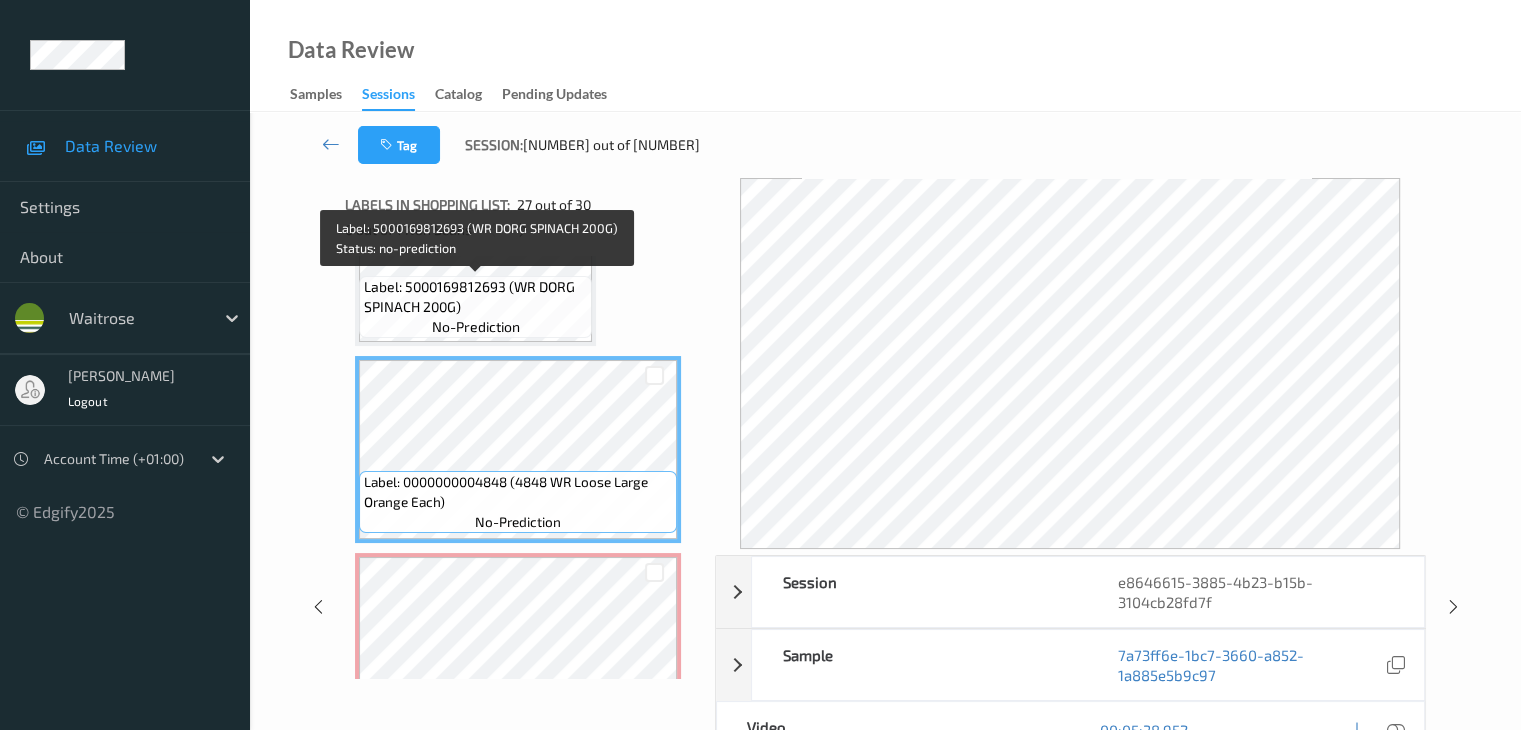 click on "Label: 5000169812693 (WR DORG SPINACH 200G) no-prediction" at bounding box center (475, 307) 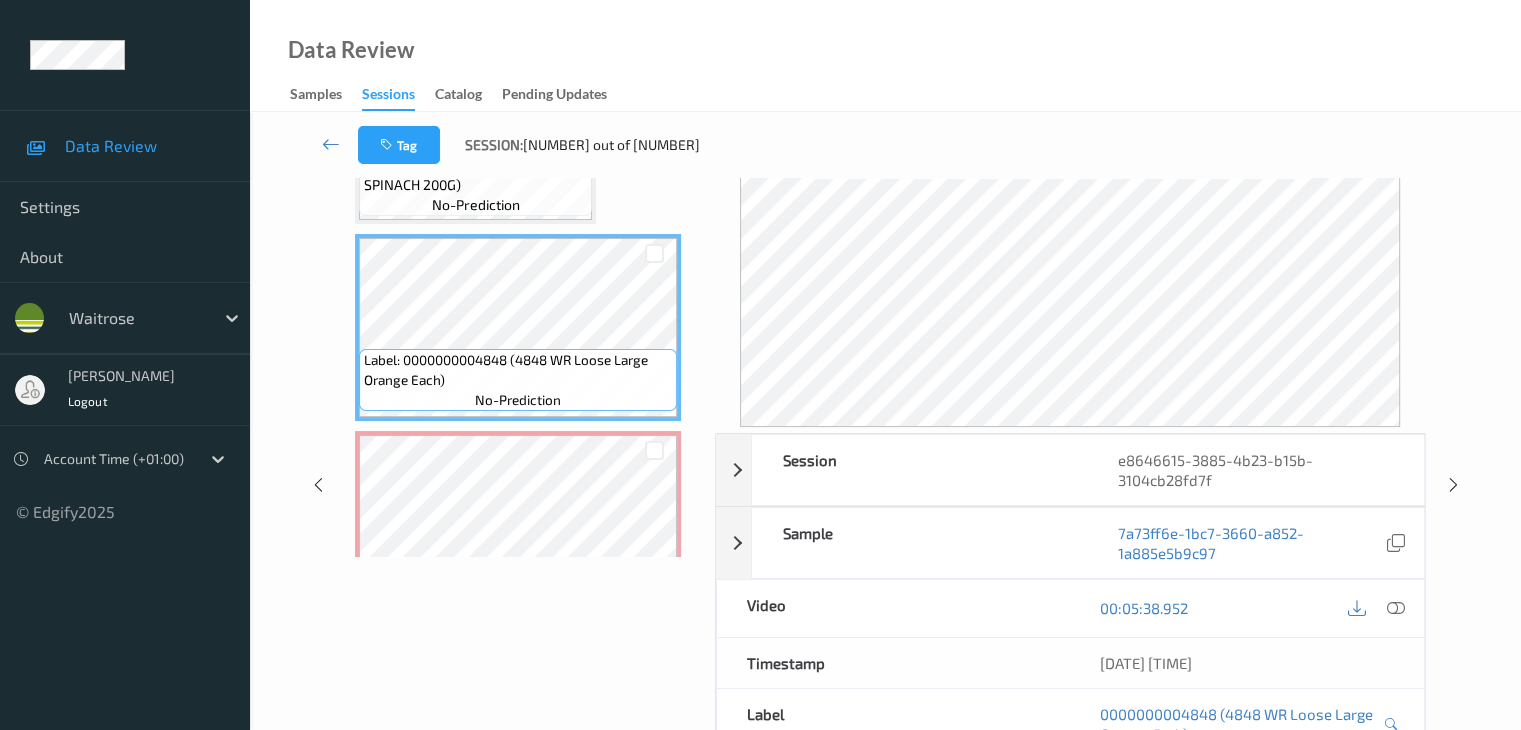 scroll, scrollTop: 200, scrollLeft: 0, axis: vertical 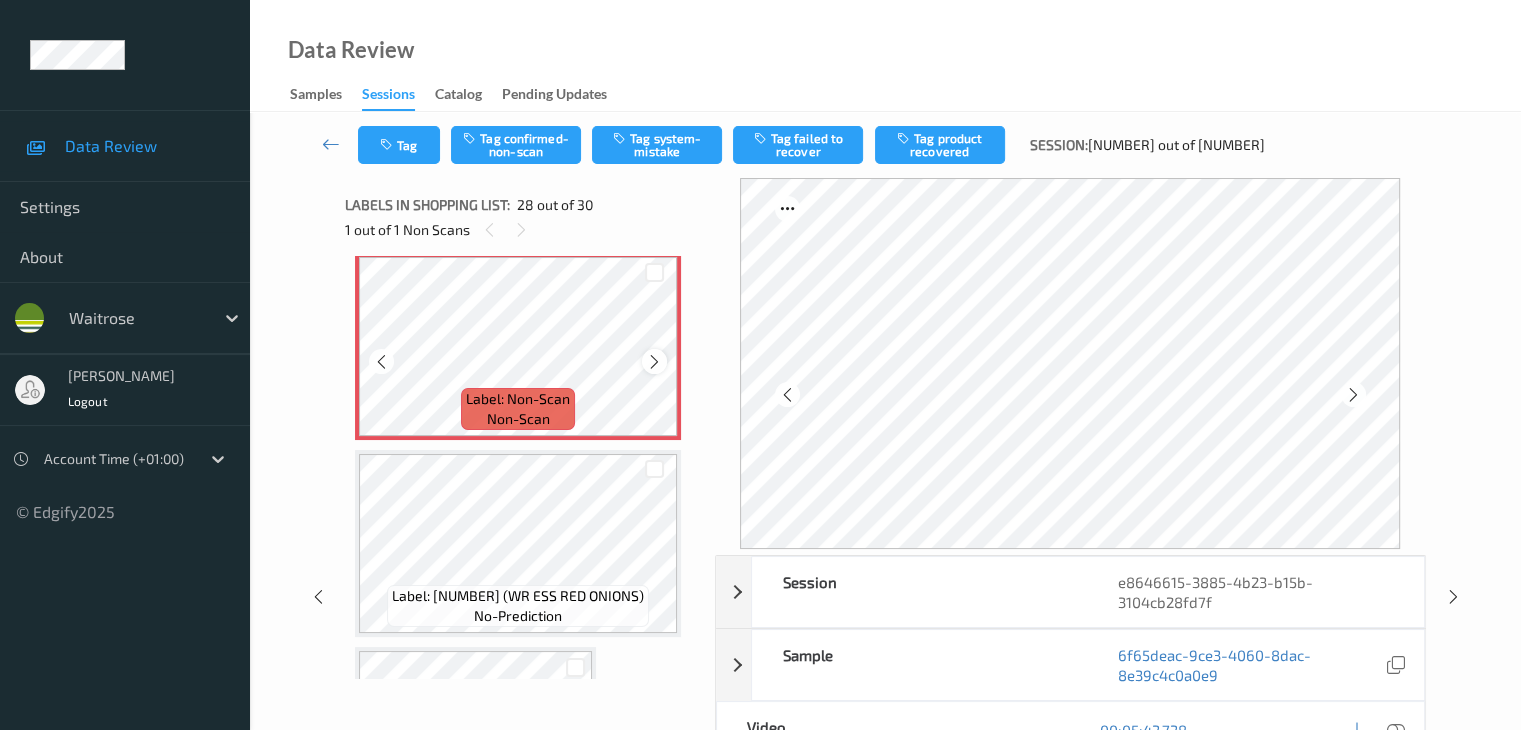 click at bounding box center (654, 362) 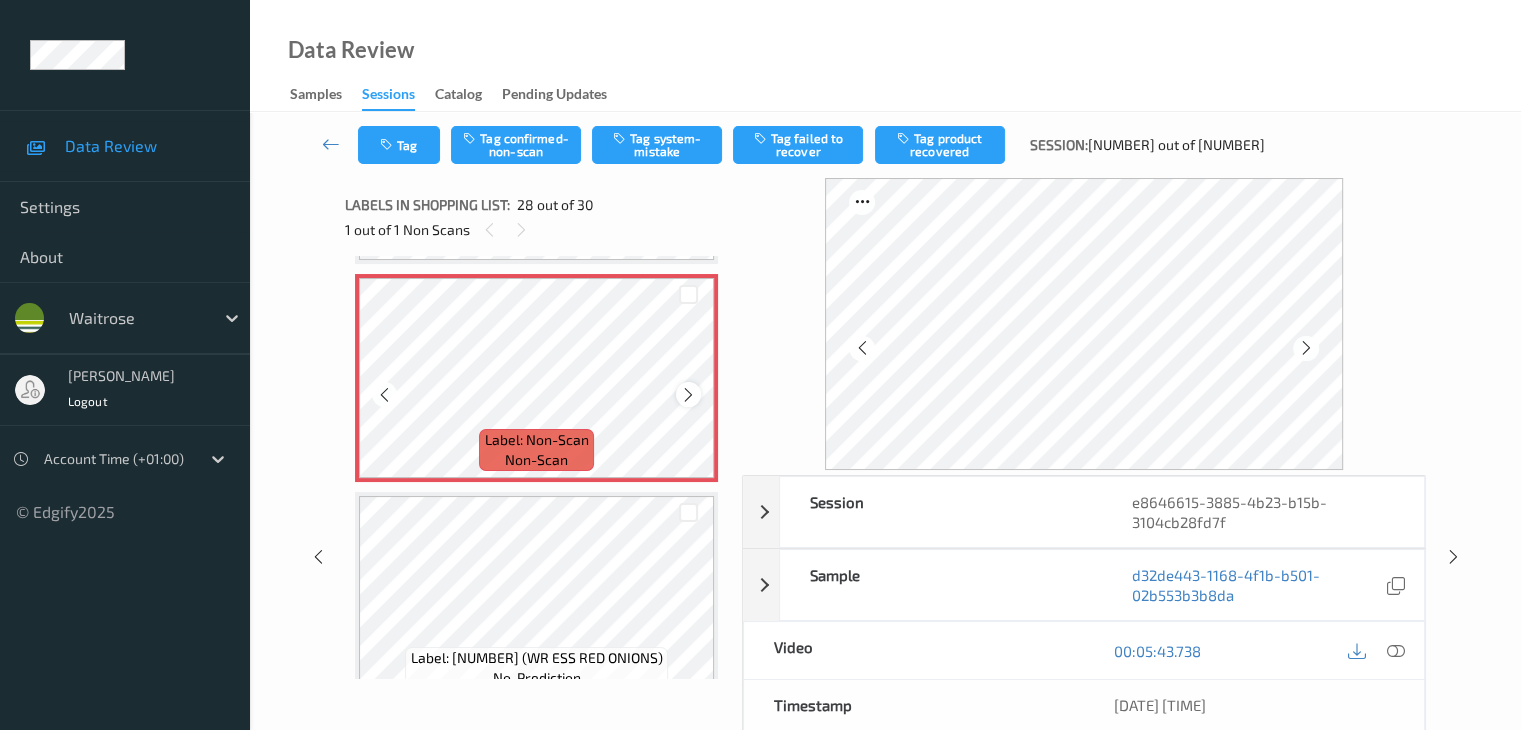 click at bounding box center (688, 395) 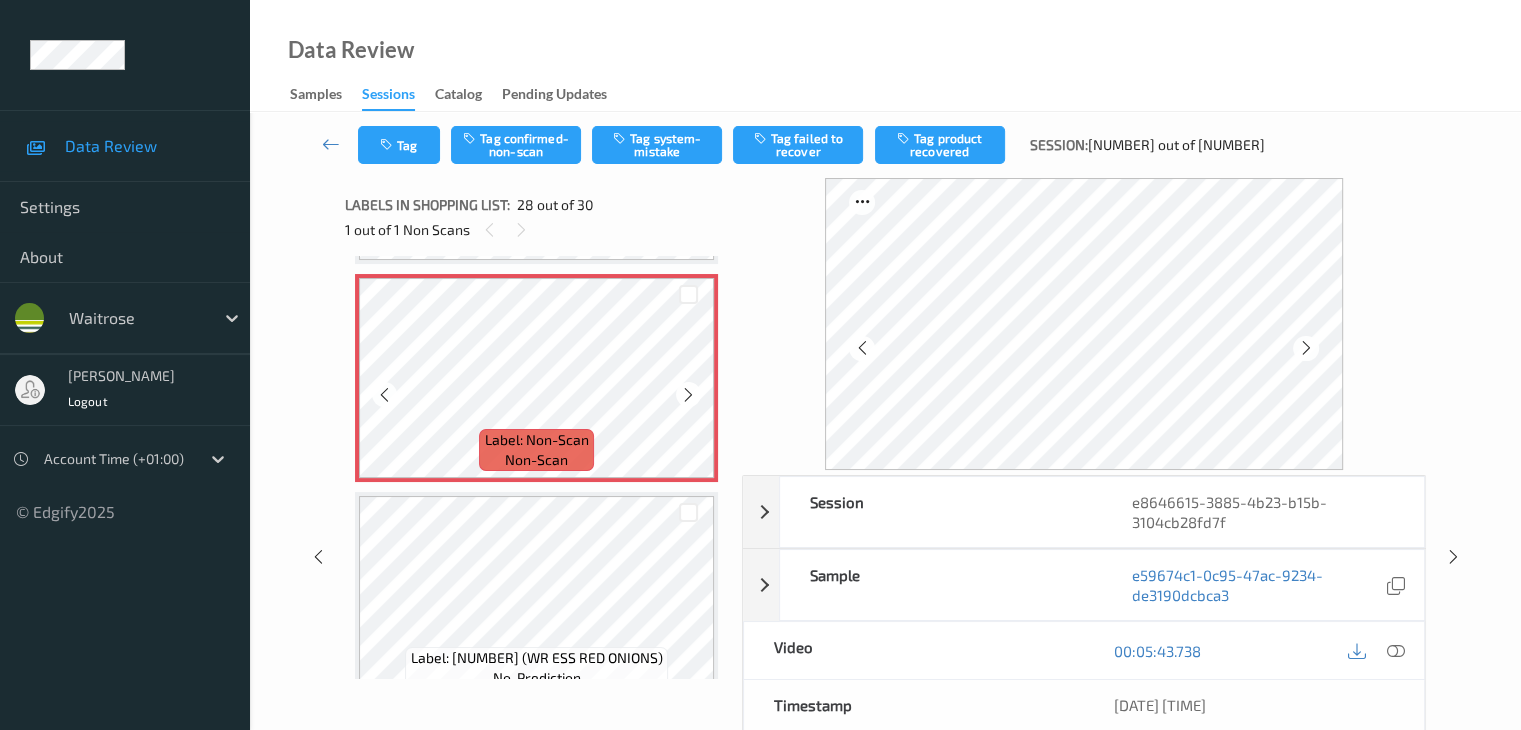 click at bounding box center [688, 395] 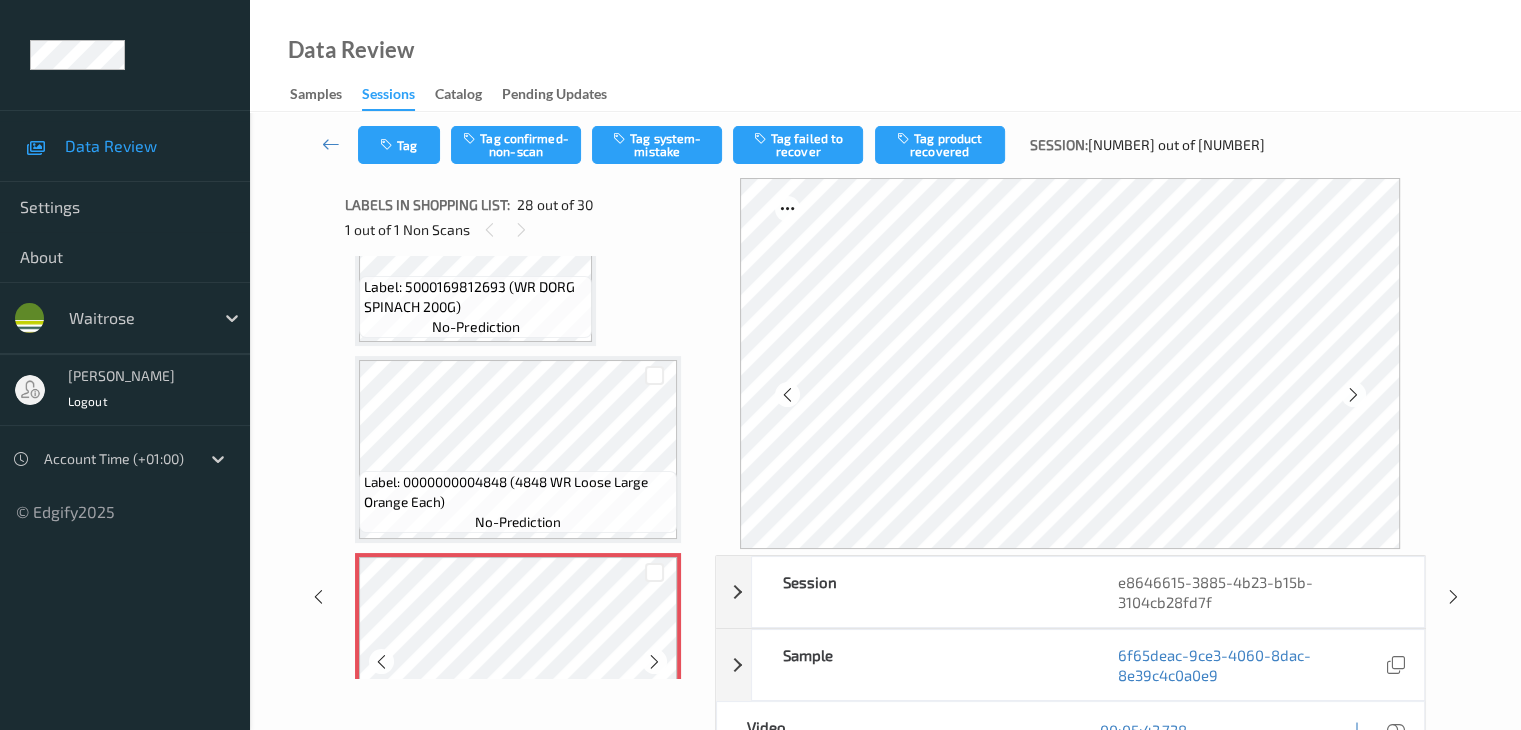 scroll, scrollTop: 5678, scrollLeft: 0, axis: vertical 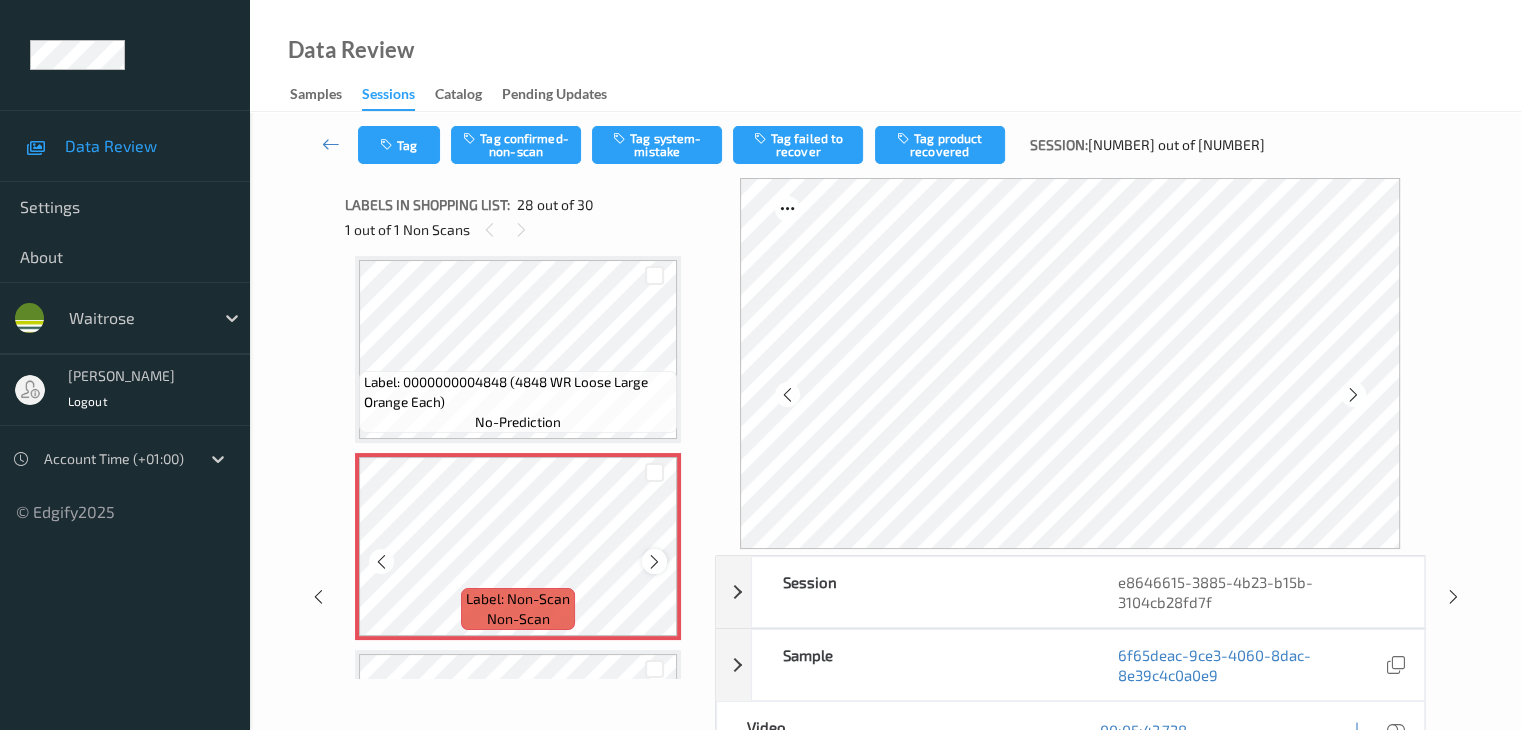 click at bounding box center [654, 561] 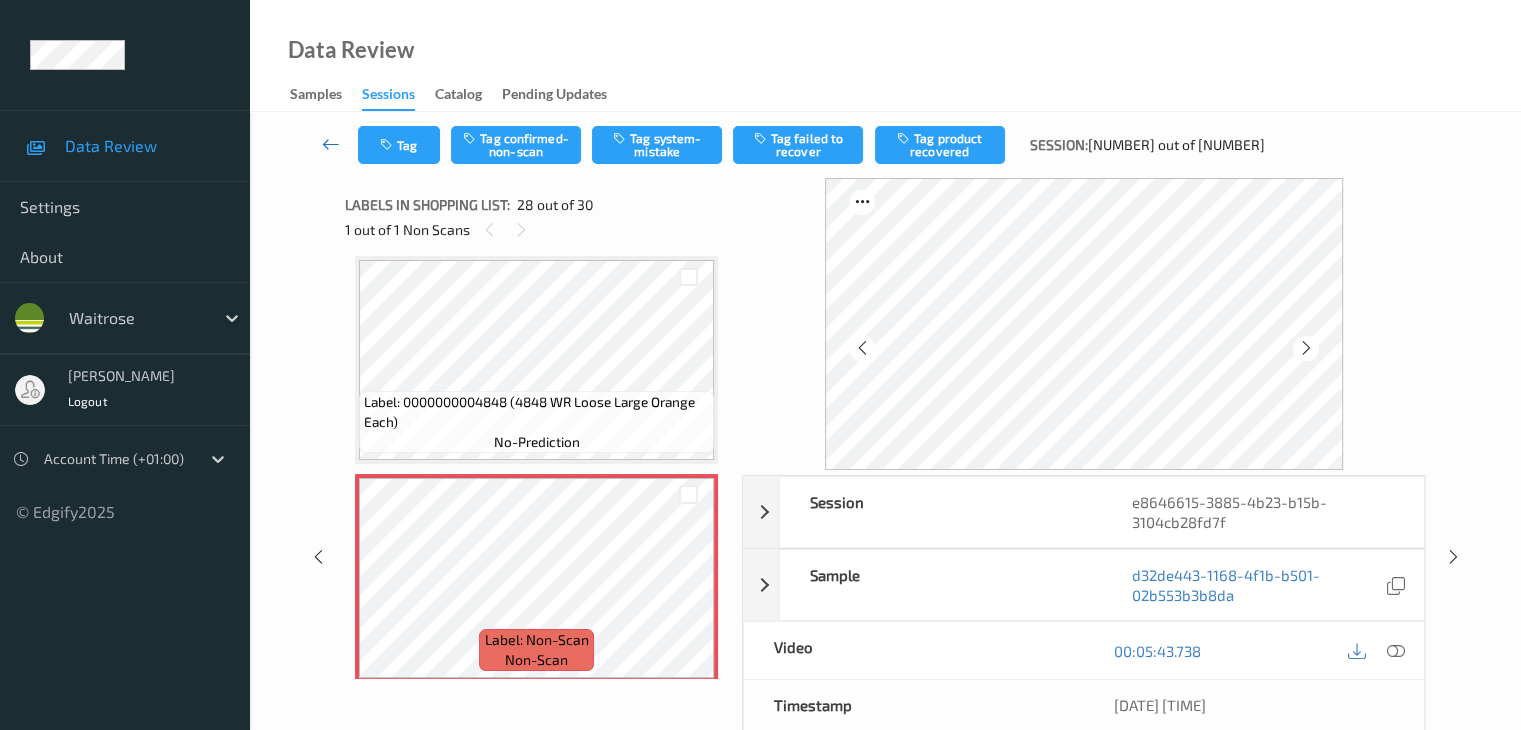 click at bounding box center (331, 144) 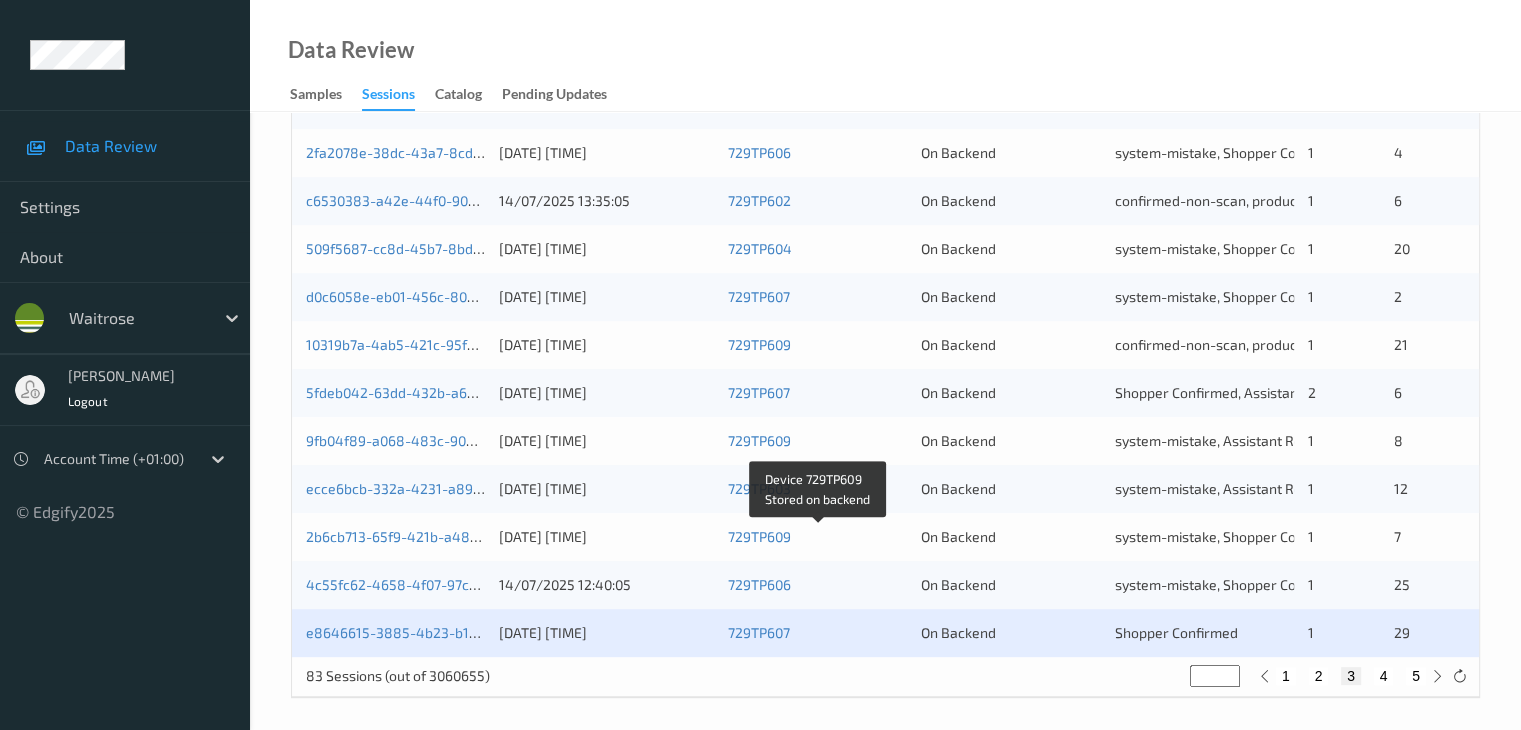 scroll, scrollTop: 932, scrollLeft: 0, axis: vertical 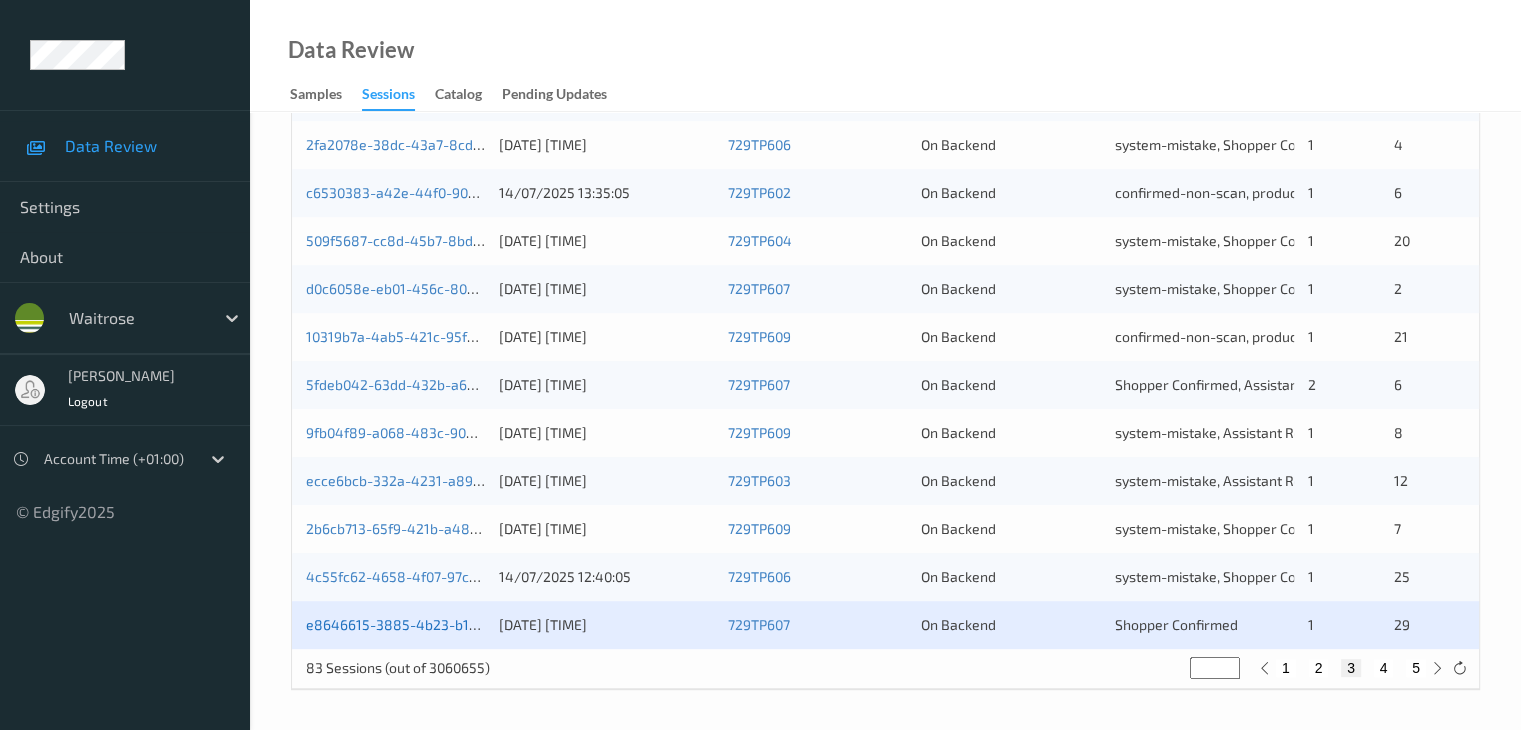 click on "e8646615-3885-4b23-b15b-3104cb28fd7f" at bounding box center [442, 624] 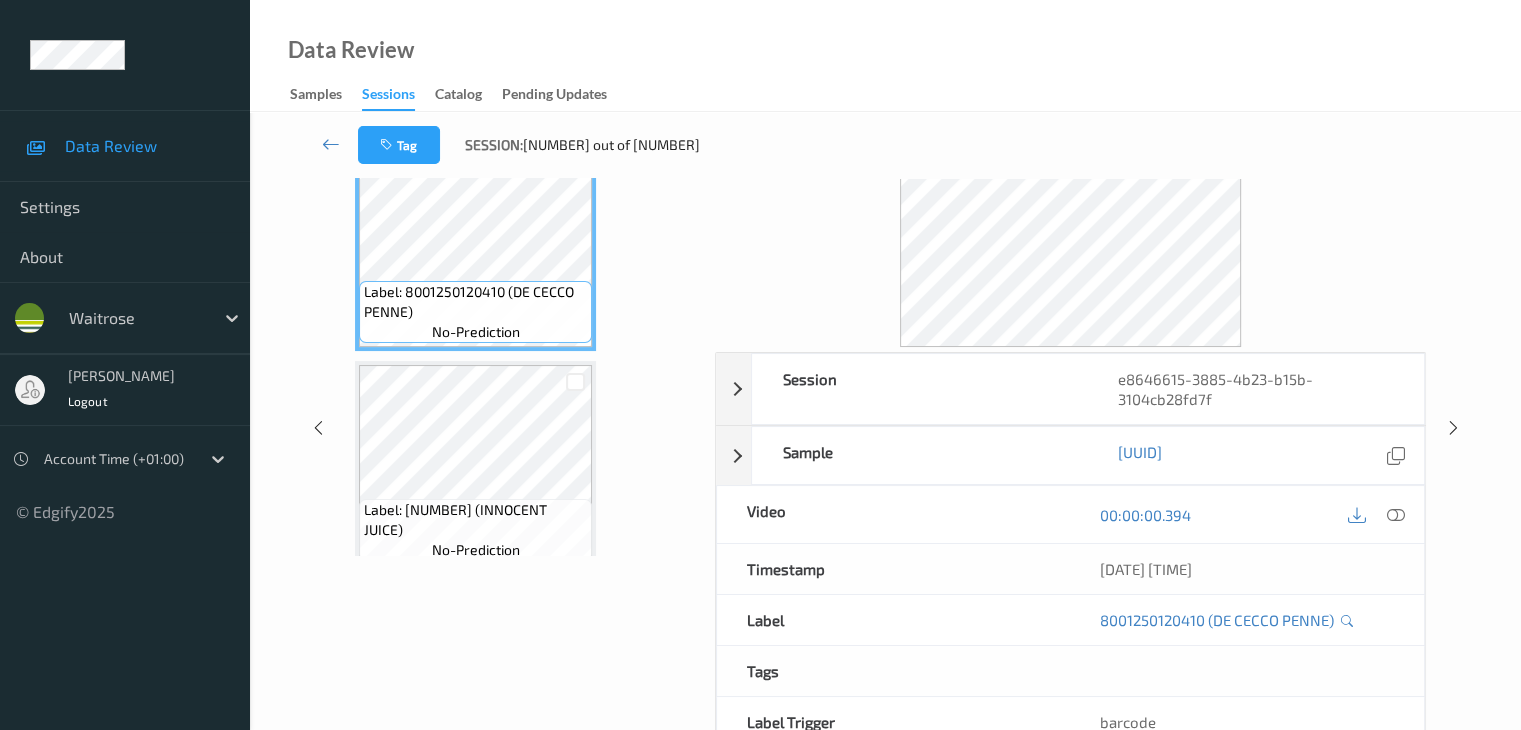 scroll, scrollTop: 0, scrollLeft: 0, axis: both 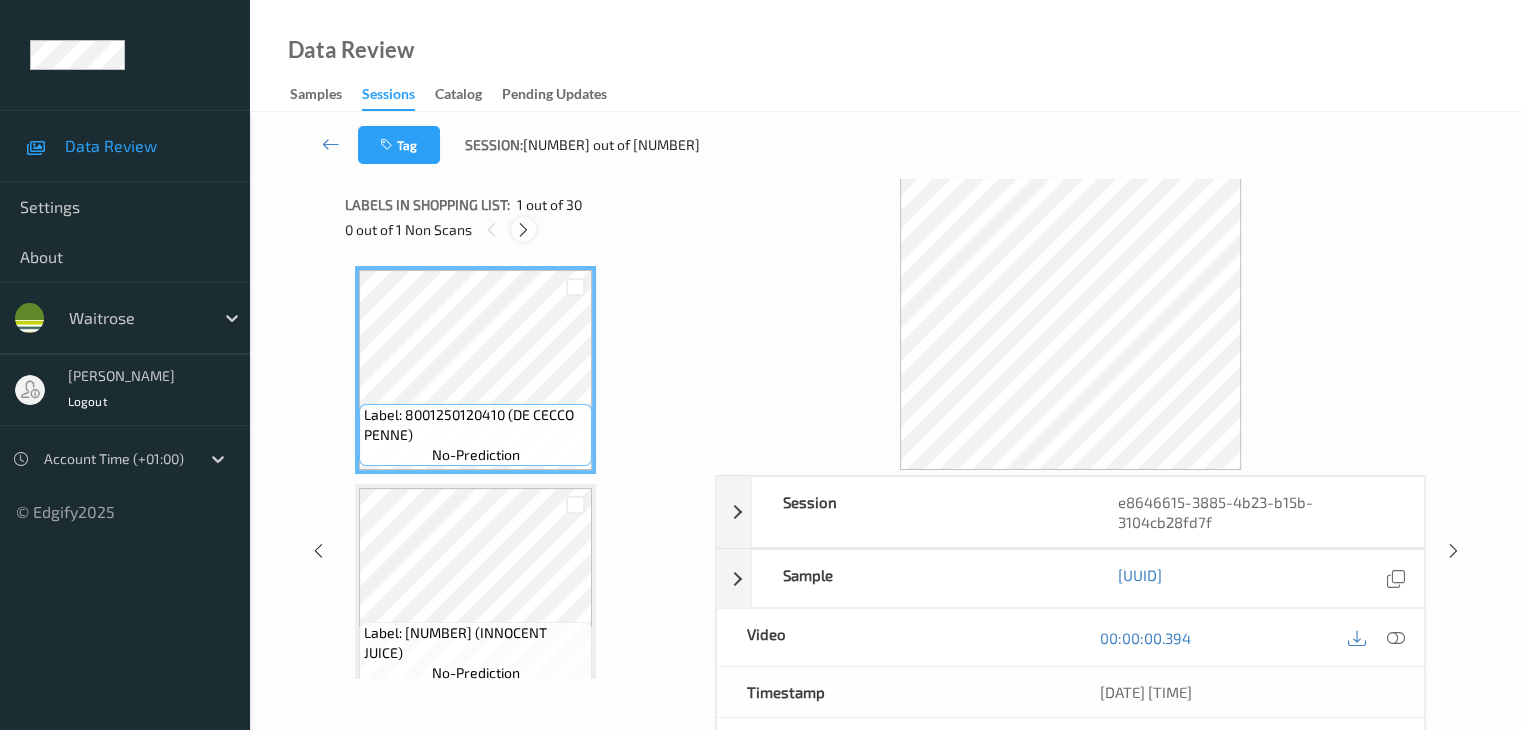 click at bounding box center [523, 230] 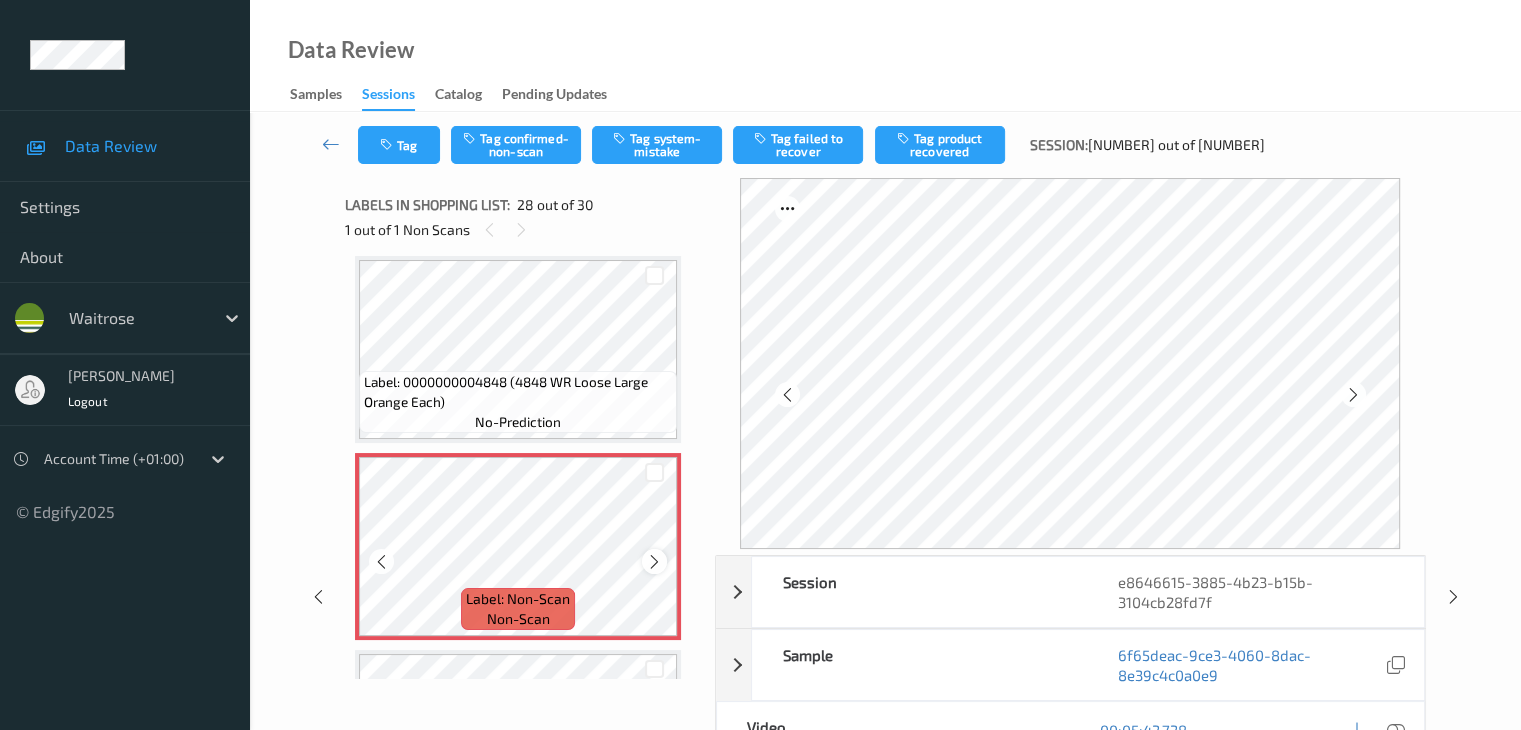 scroll, scrollTop: 5778, scrollLeft: 0, axis: vertical 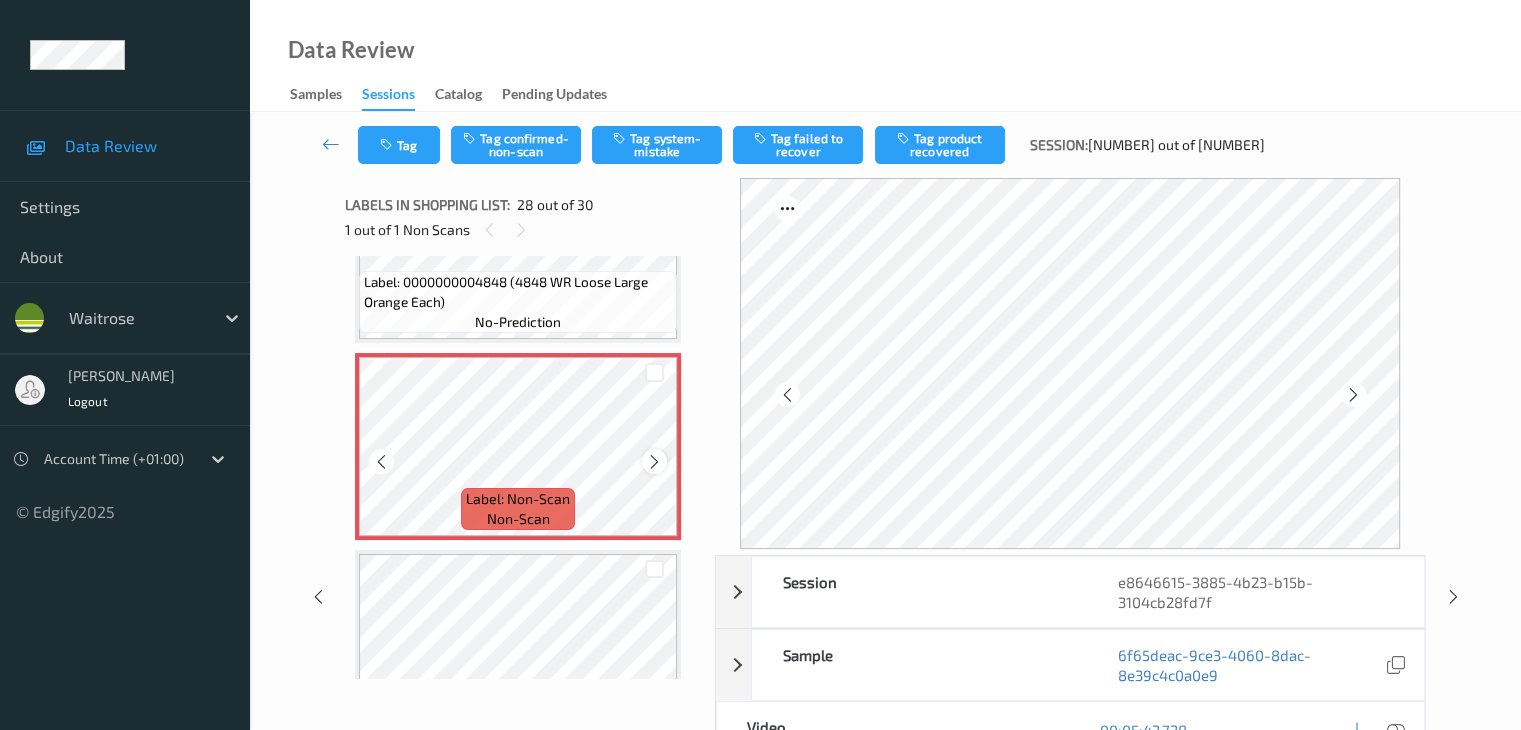 click at bounding box center (654, 462) 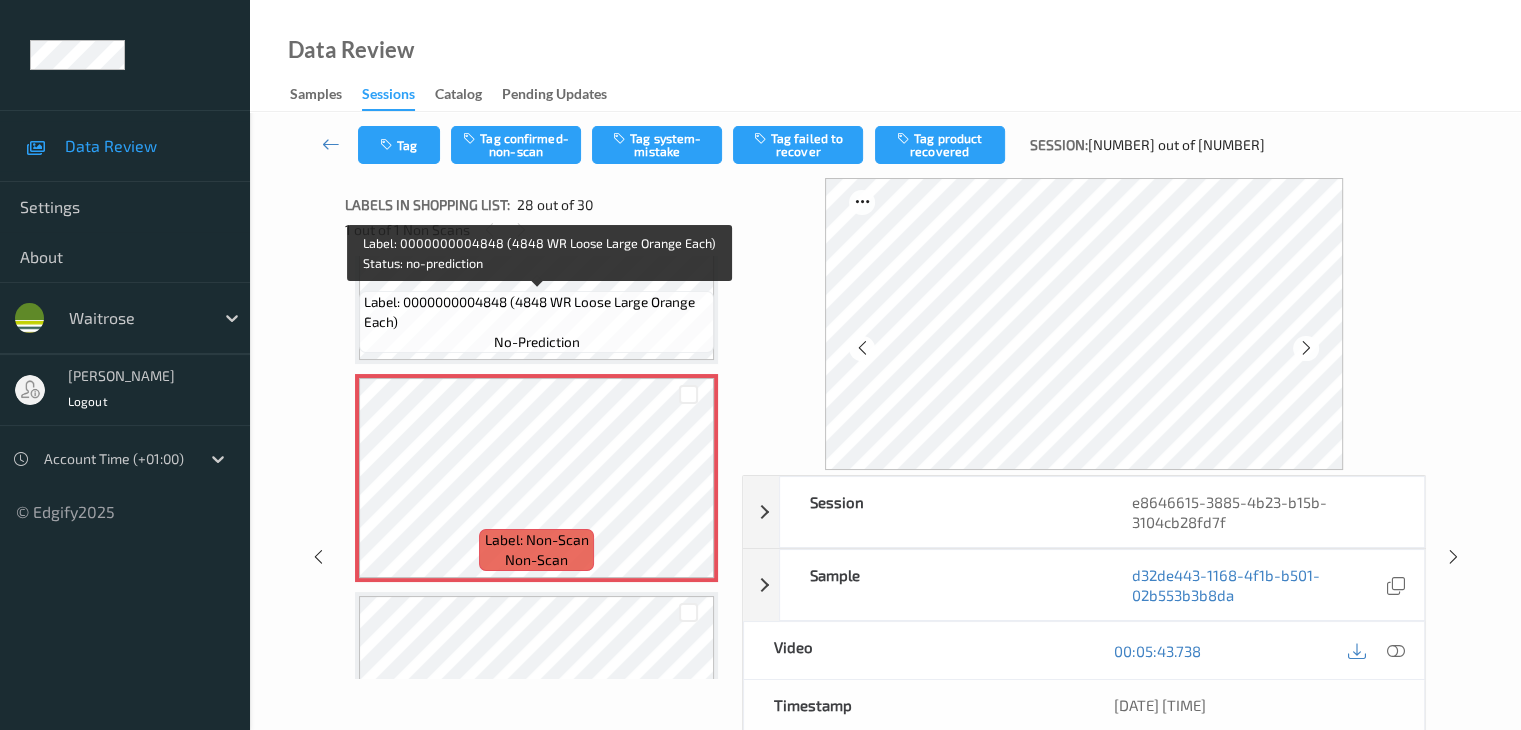 click on "Label: 0000000004848 (4848 WR Loose Large Orange Each)" at bounding box center [536, 312] 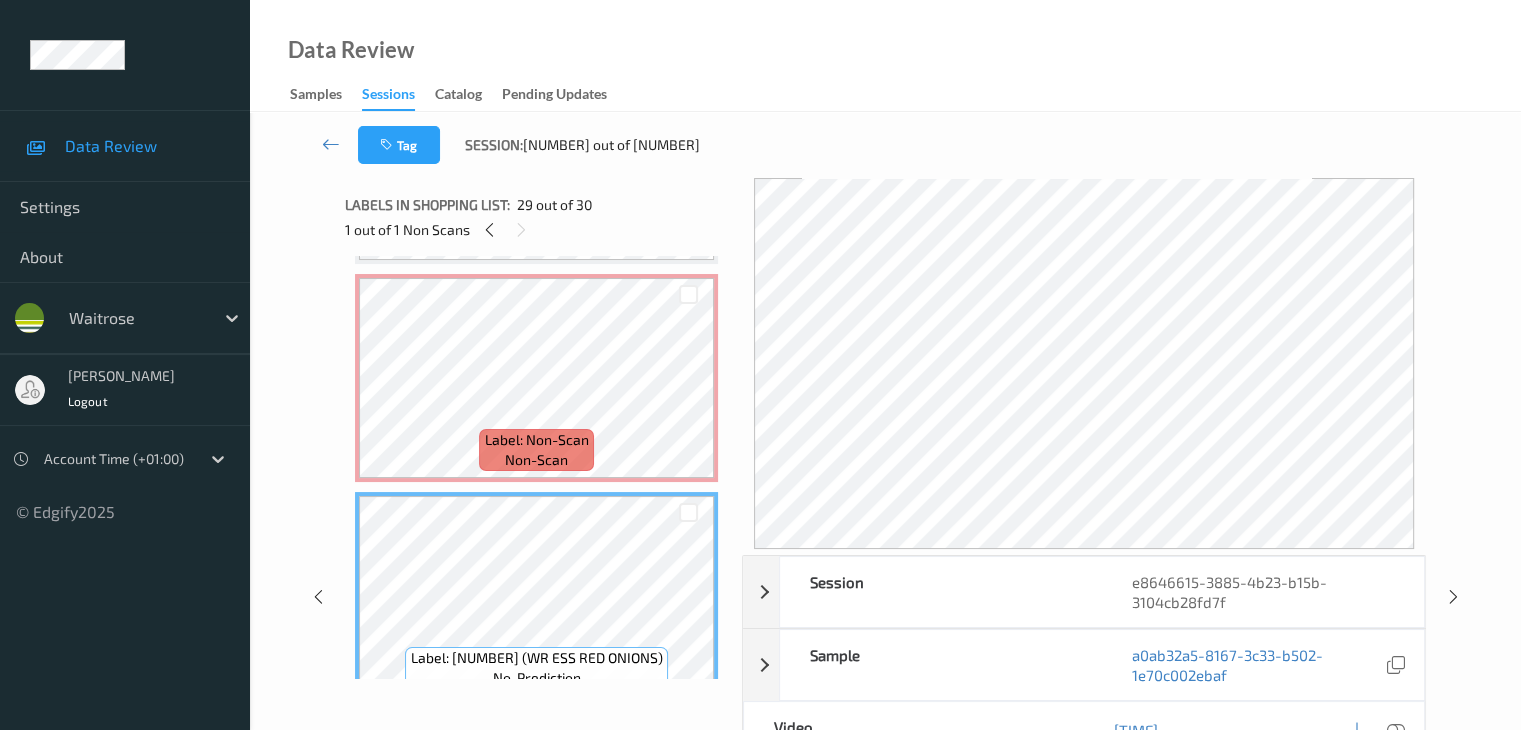 scroll, scrollTop: 5678, scrollLeft: 0, axis: vertical 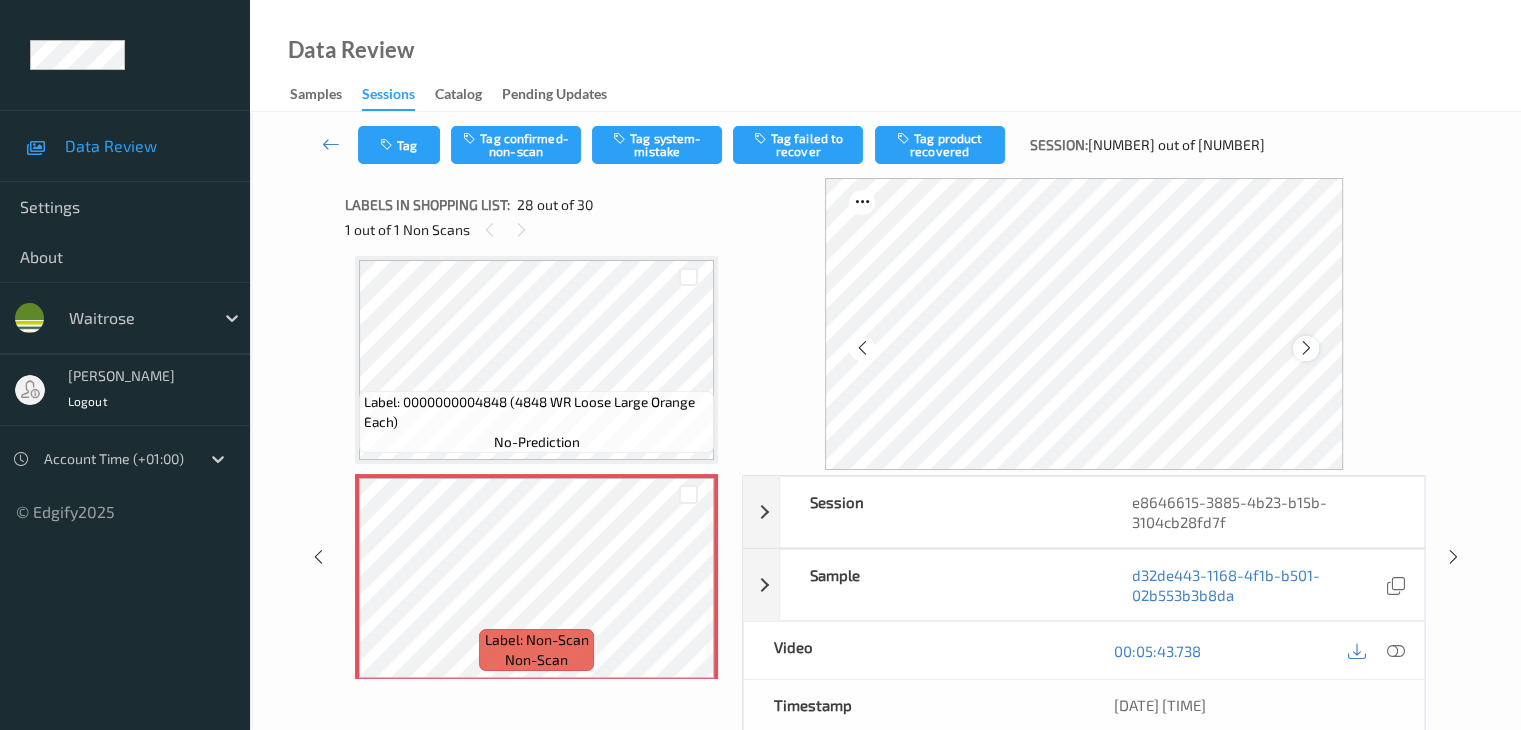 click at bounding box center (1306, 348) 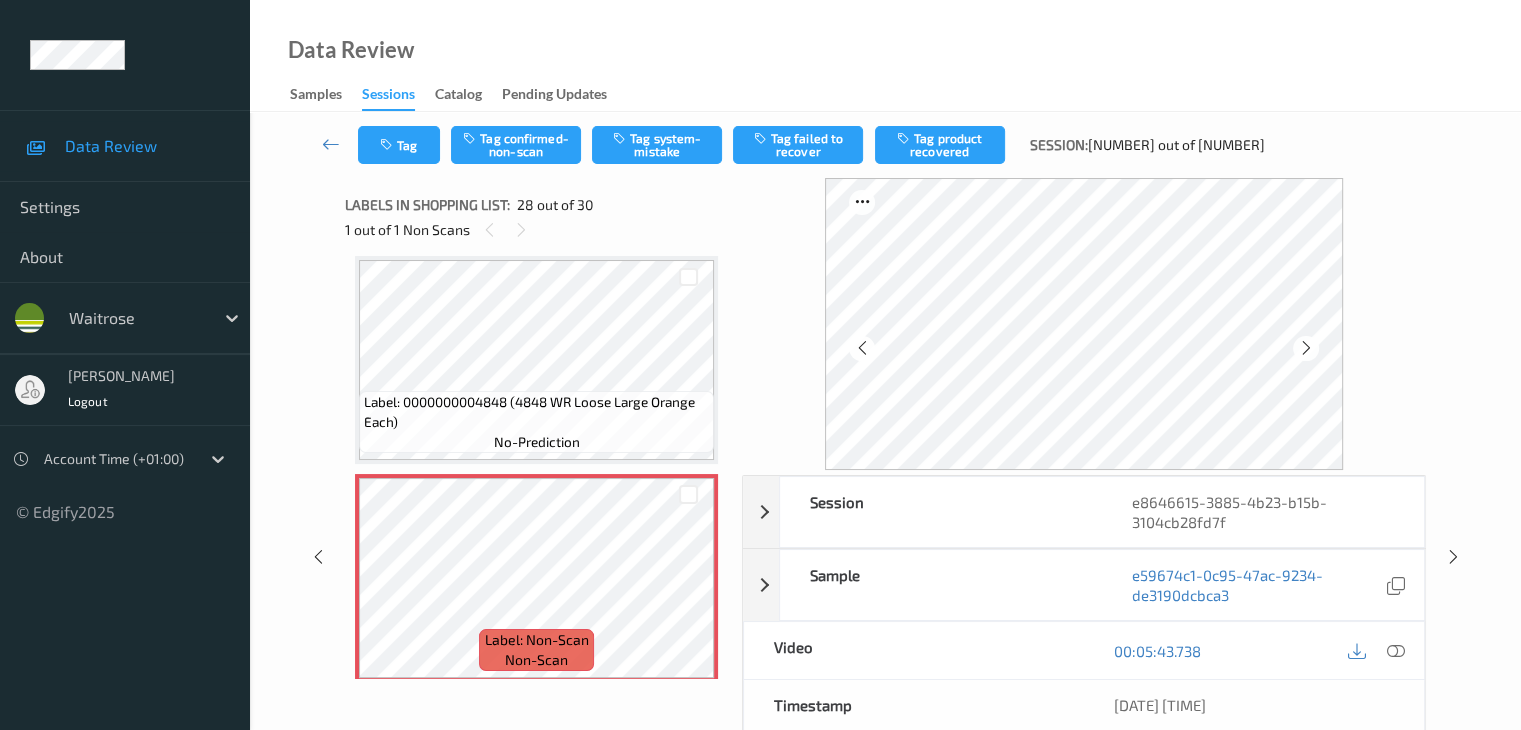 click at bounding box center [1306, 348] 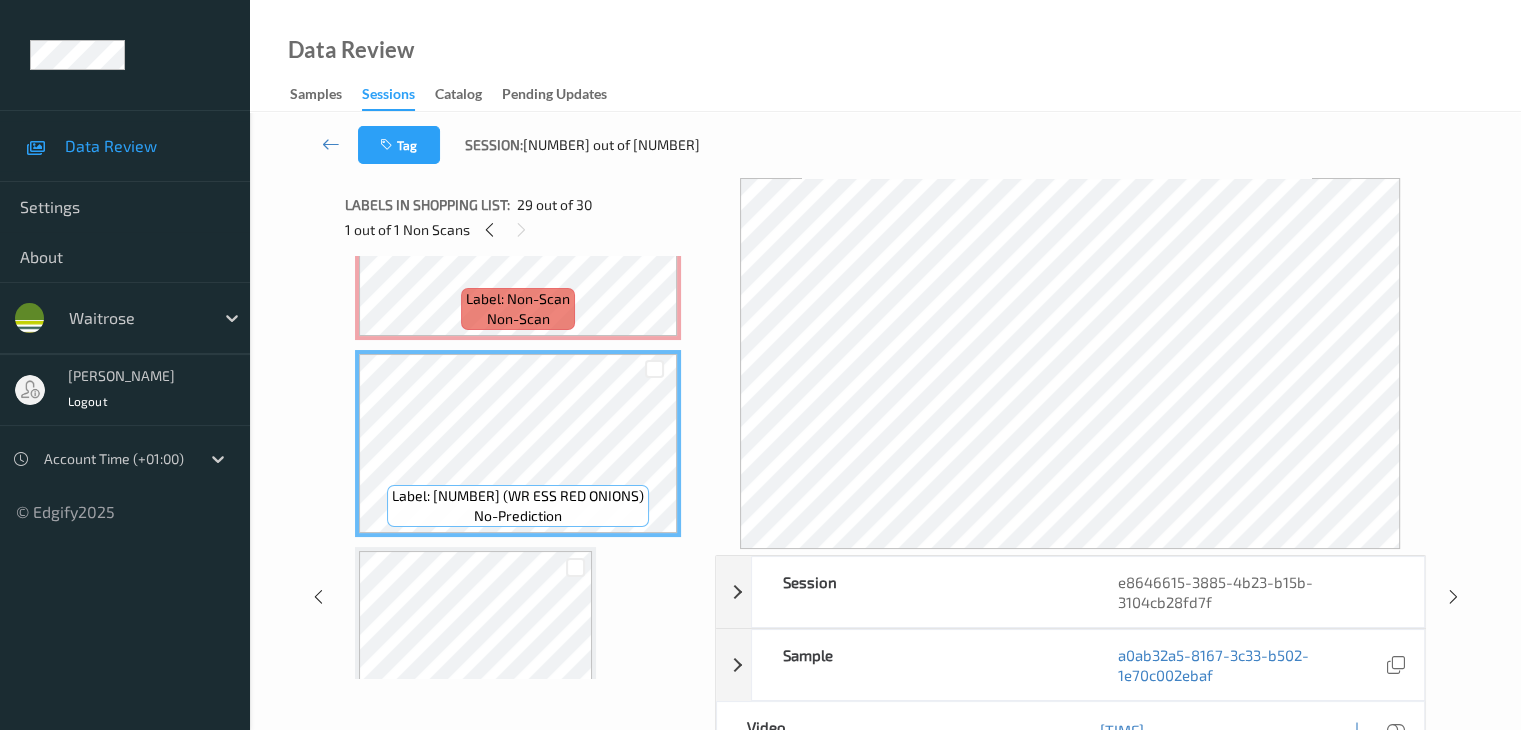 scroll, scrollTop: 5678, scrollLeft: 0, axis: vertical 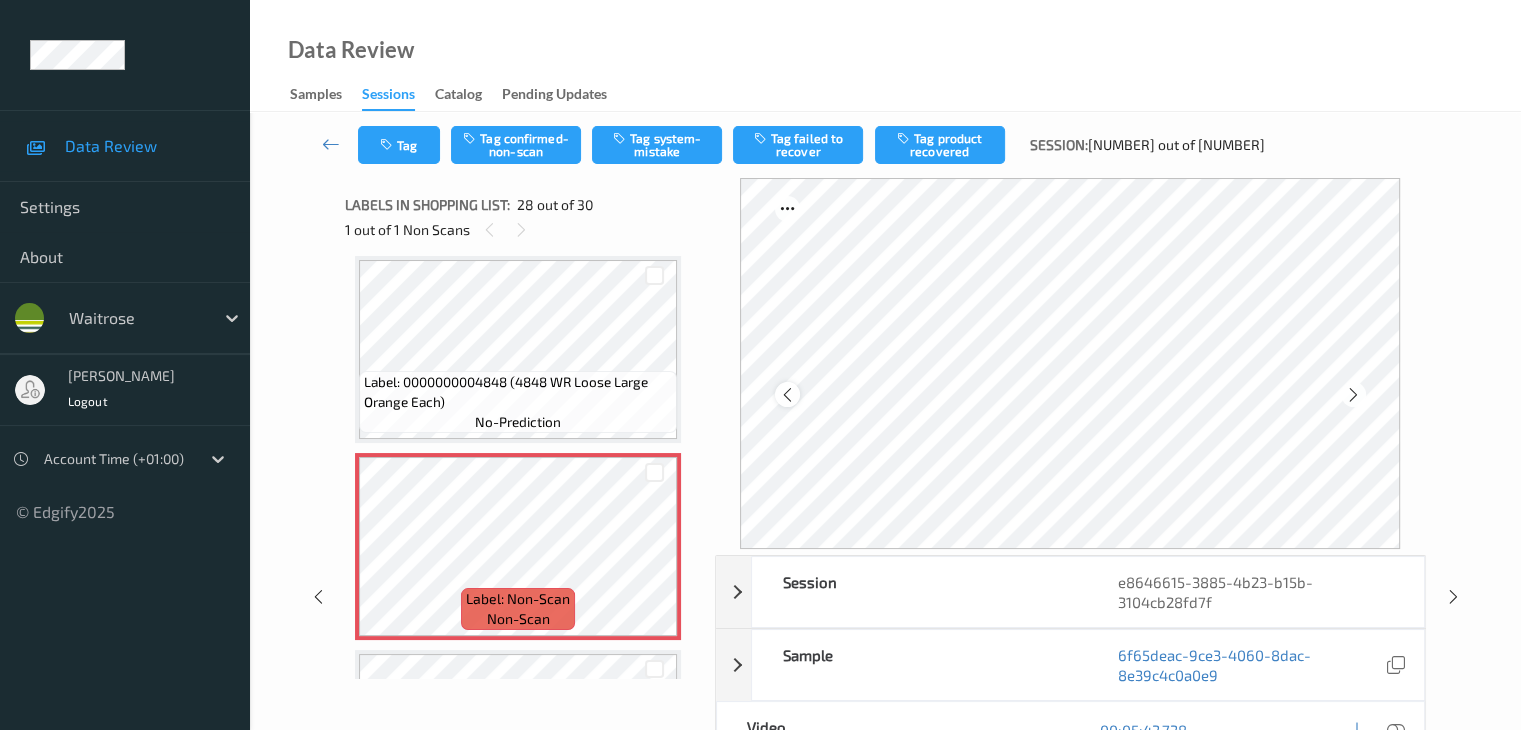 click at bounding box center (787, 395) 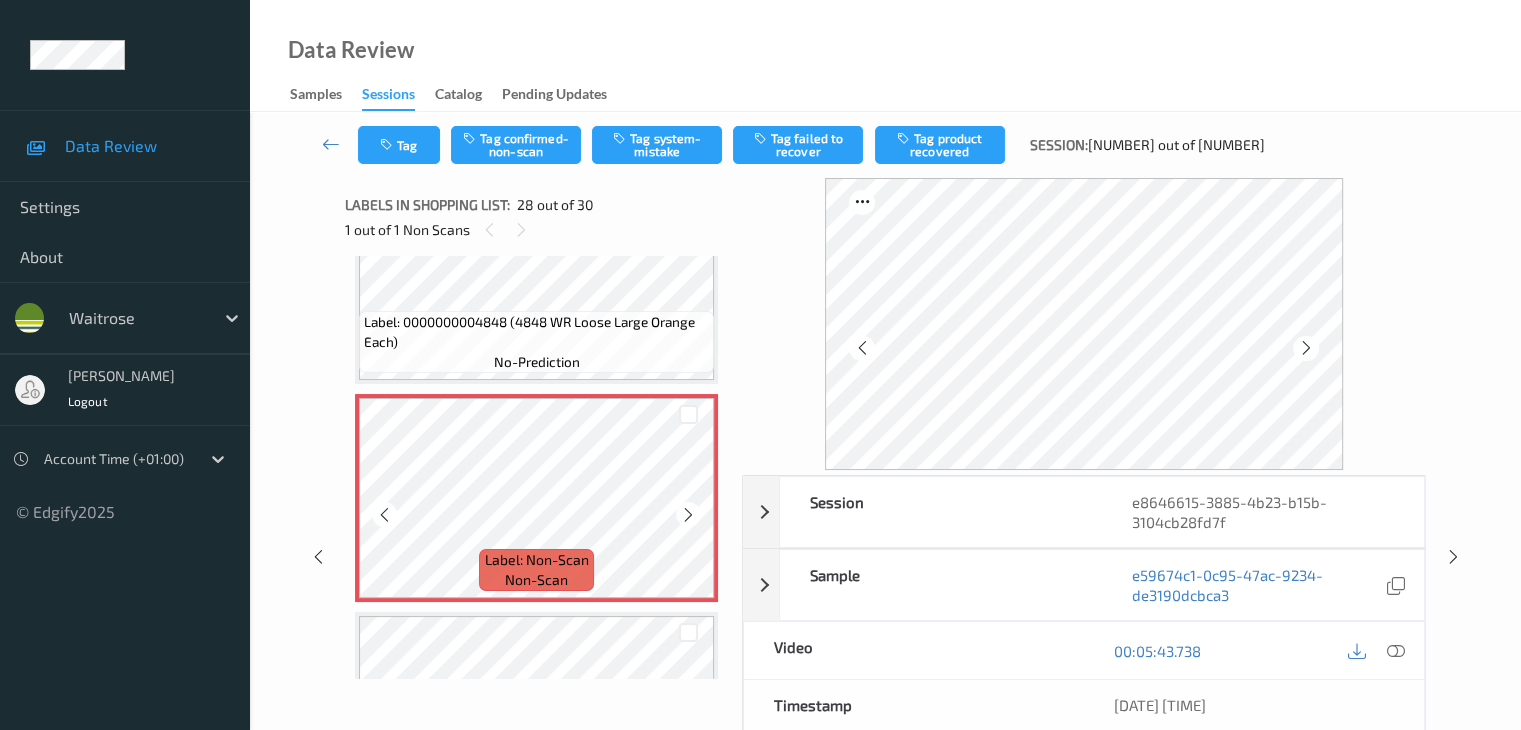 scroll, scrollTop: 5878, scrollLeft: 0, axis: vertical 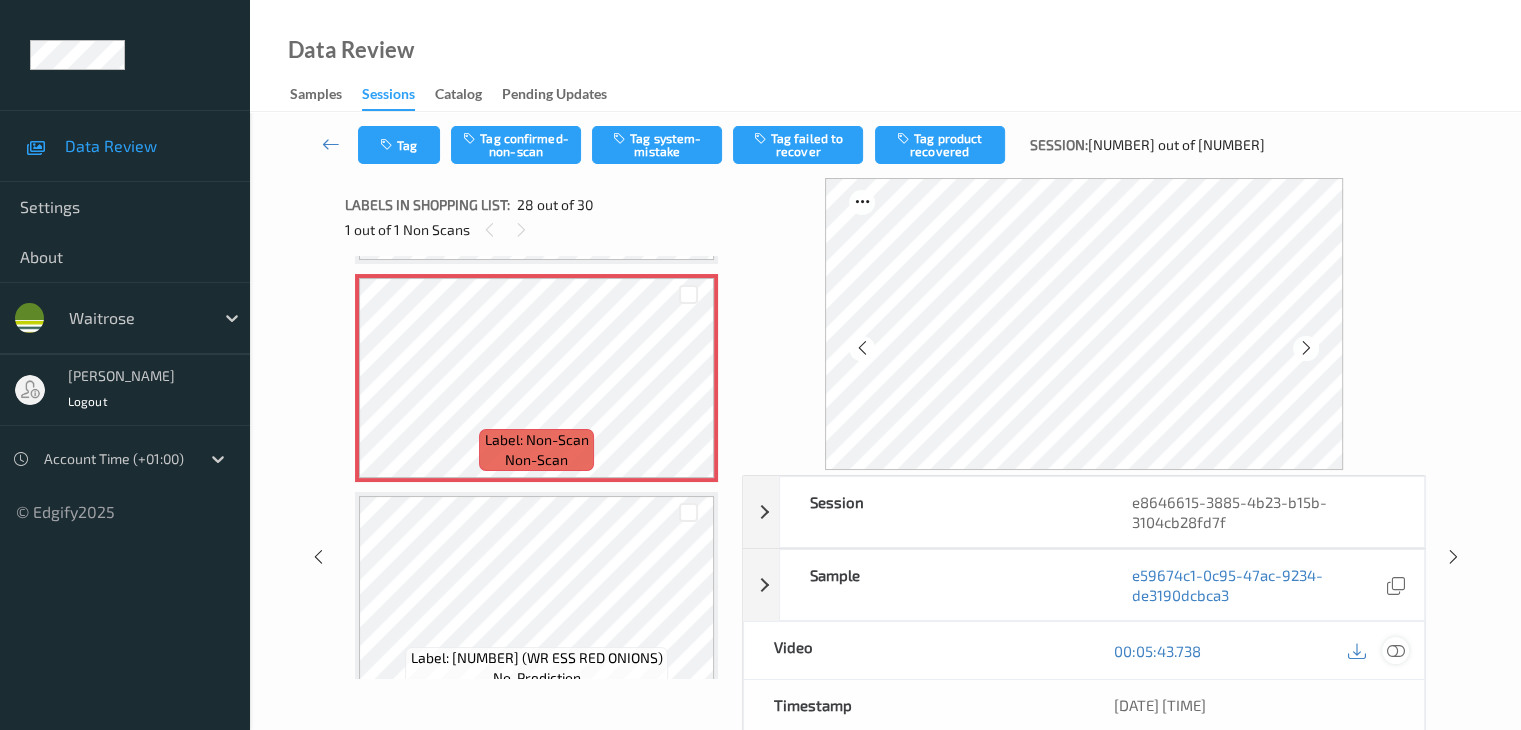 click at bounding box center (1395, 651) 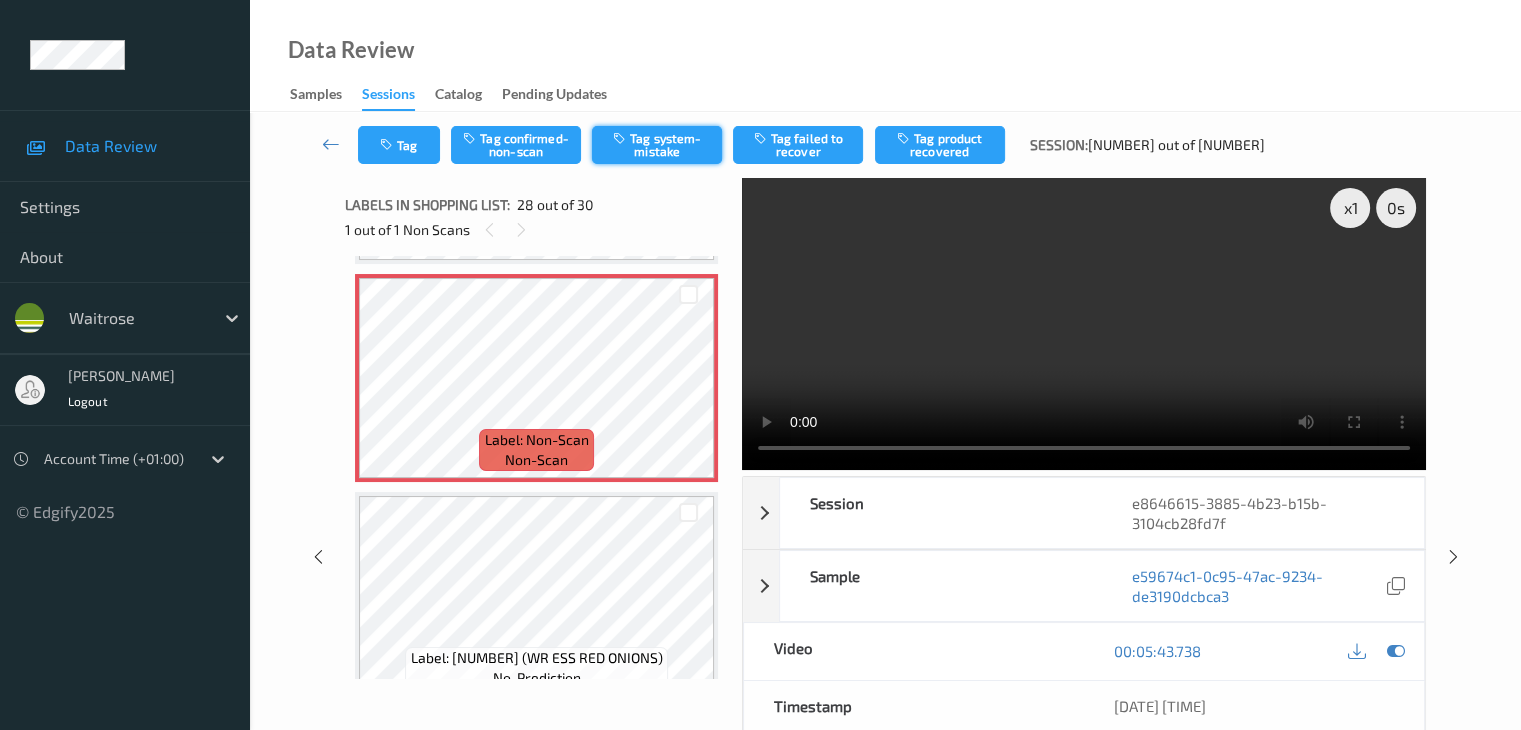 click on "Tag   system-mistake" at bounding box center [657, 145] 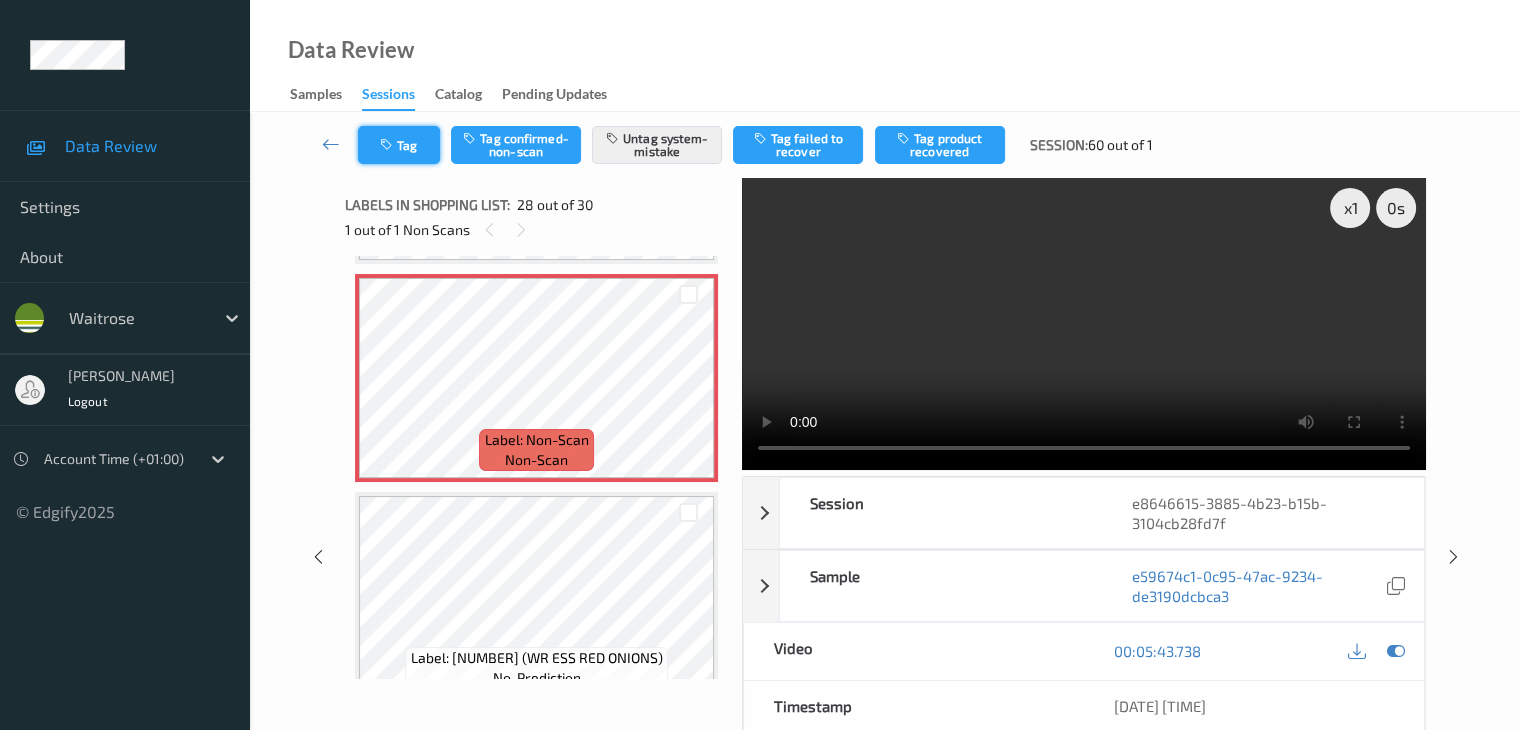 click at bounding box center [388, 145] 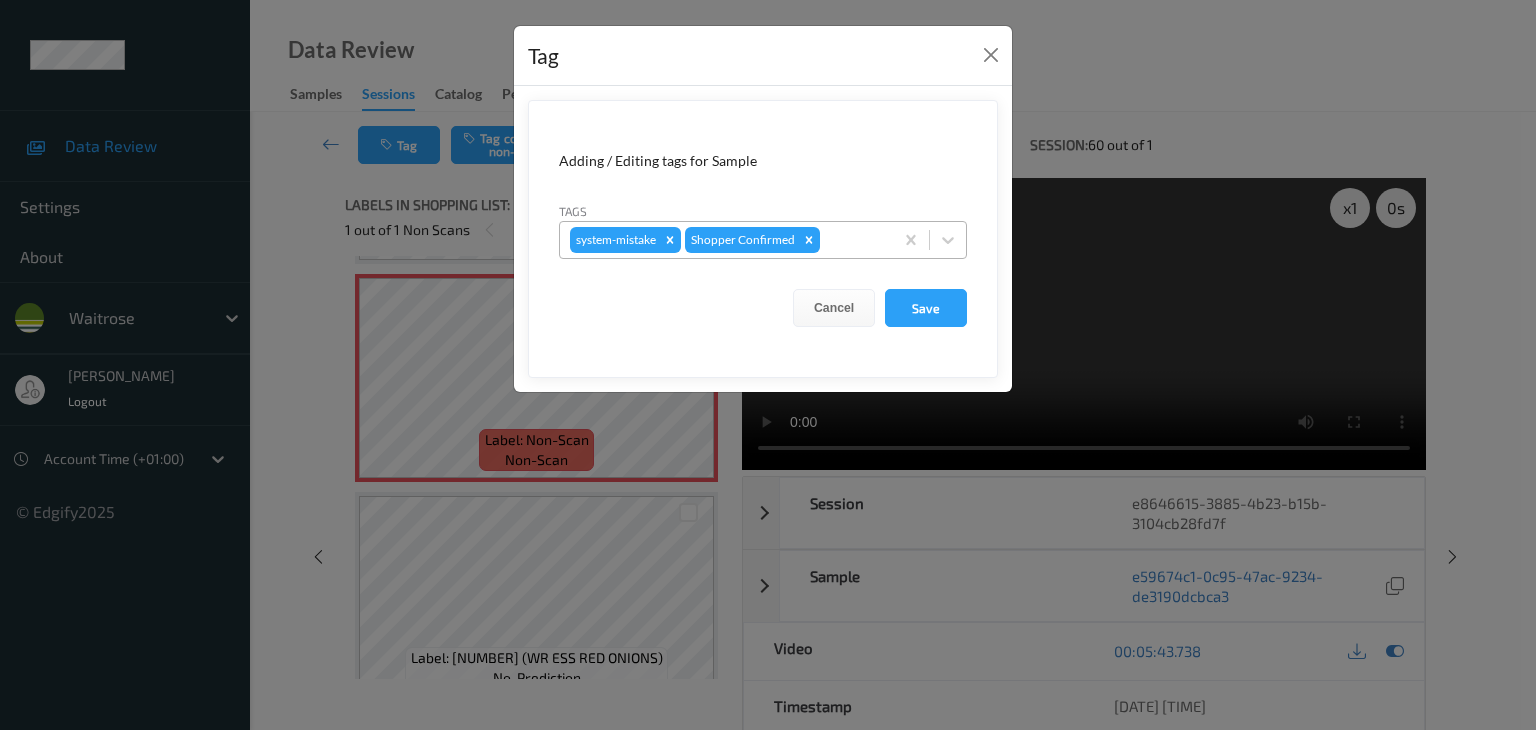 click at bounding box center [853, 240] 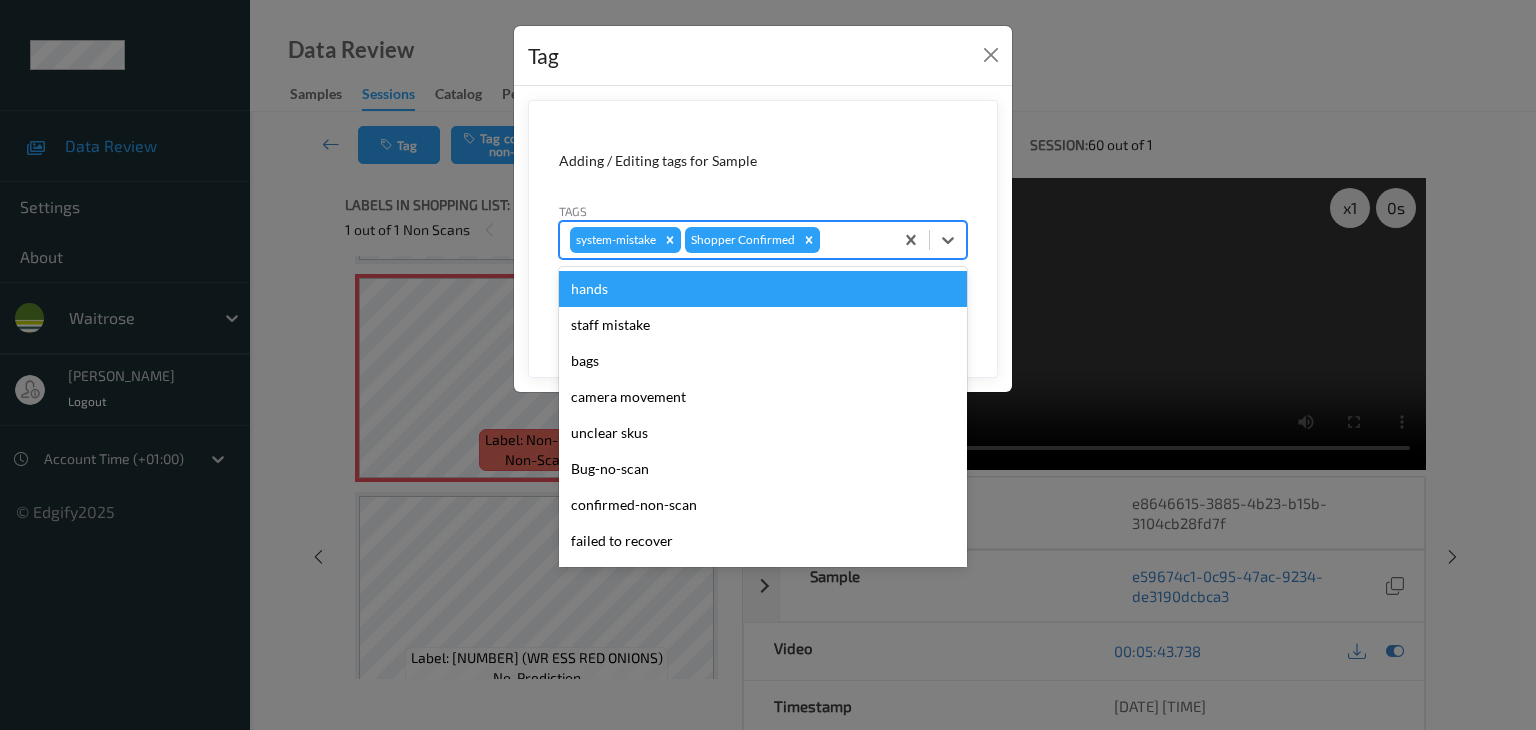 type on "u" 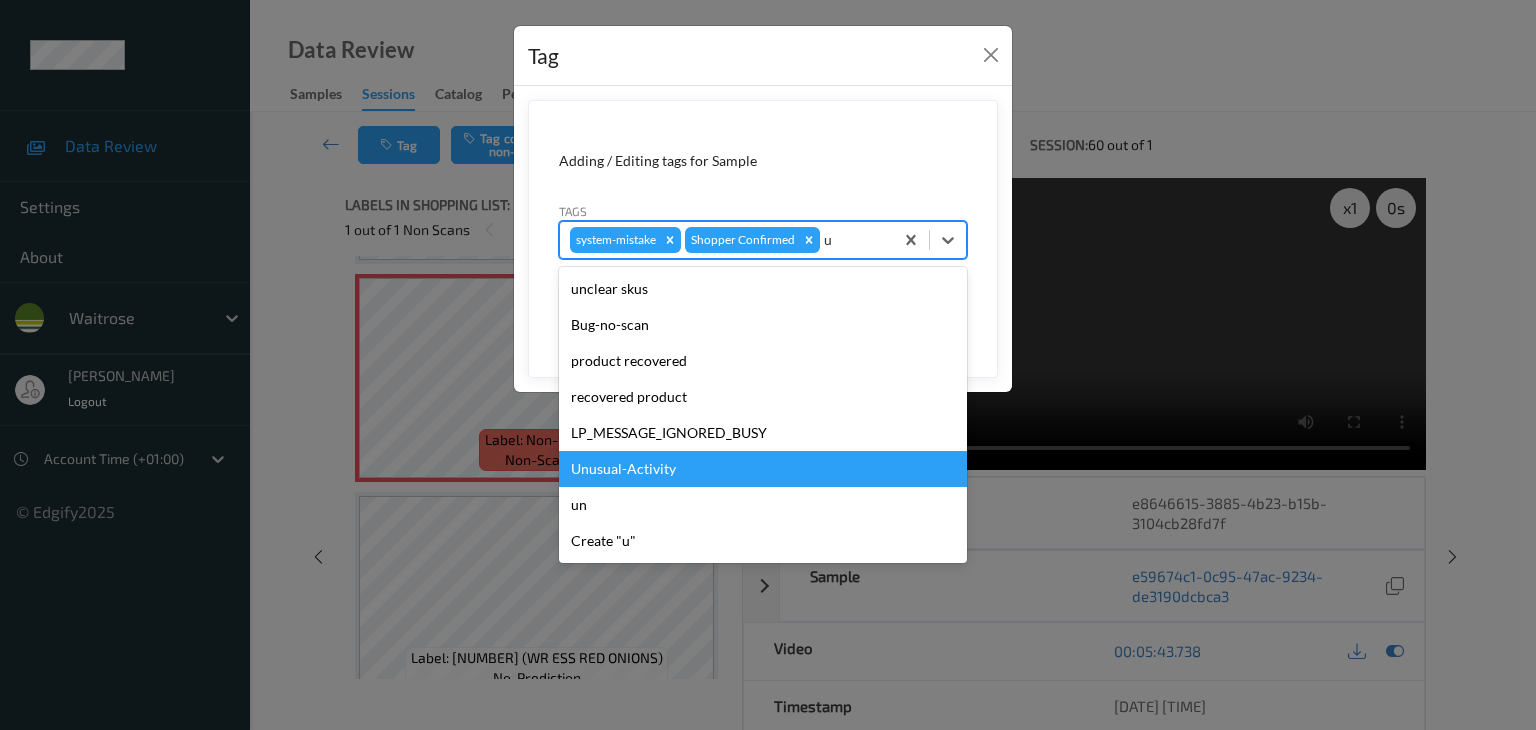 click on "Unusual-Activity" at bounding box center [763, 469] 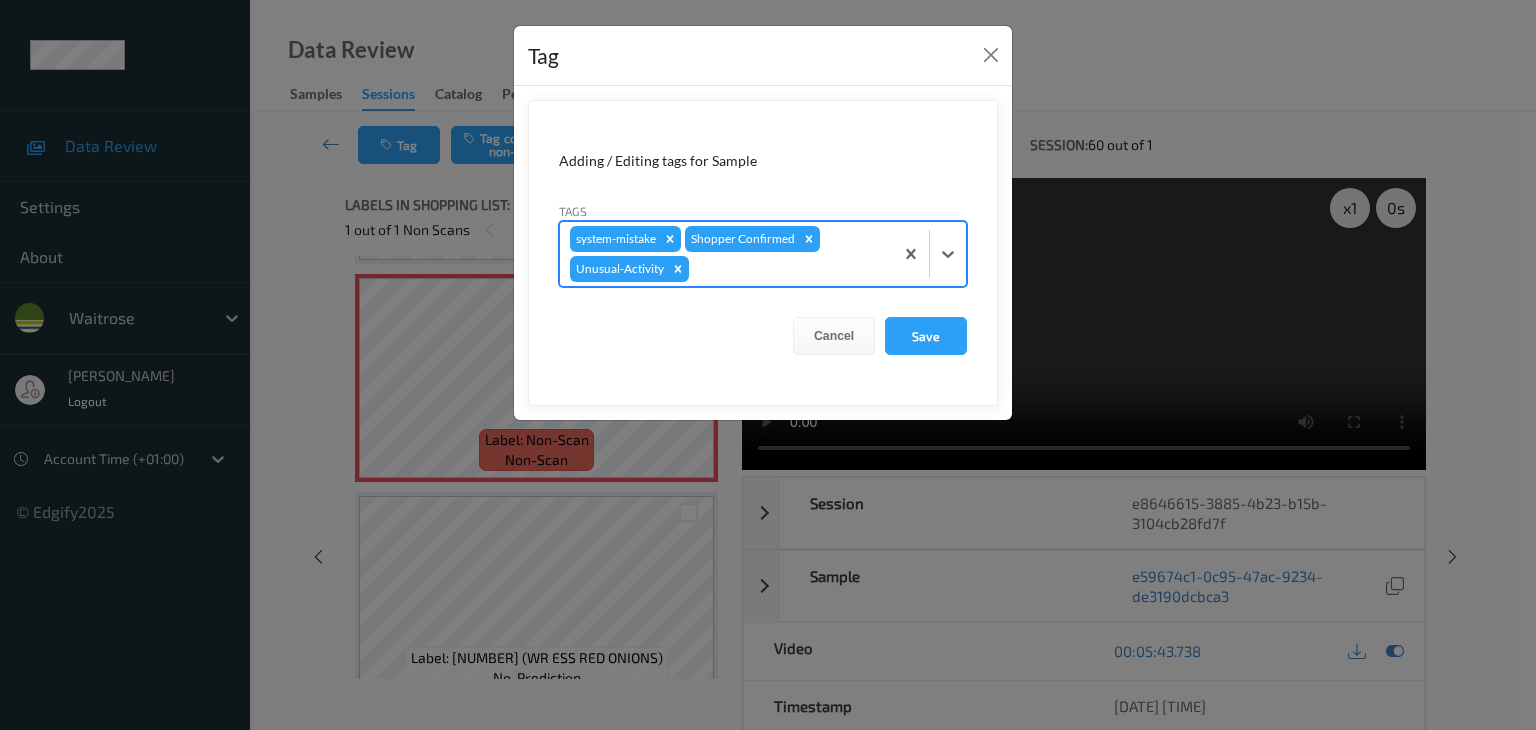 type on "p" 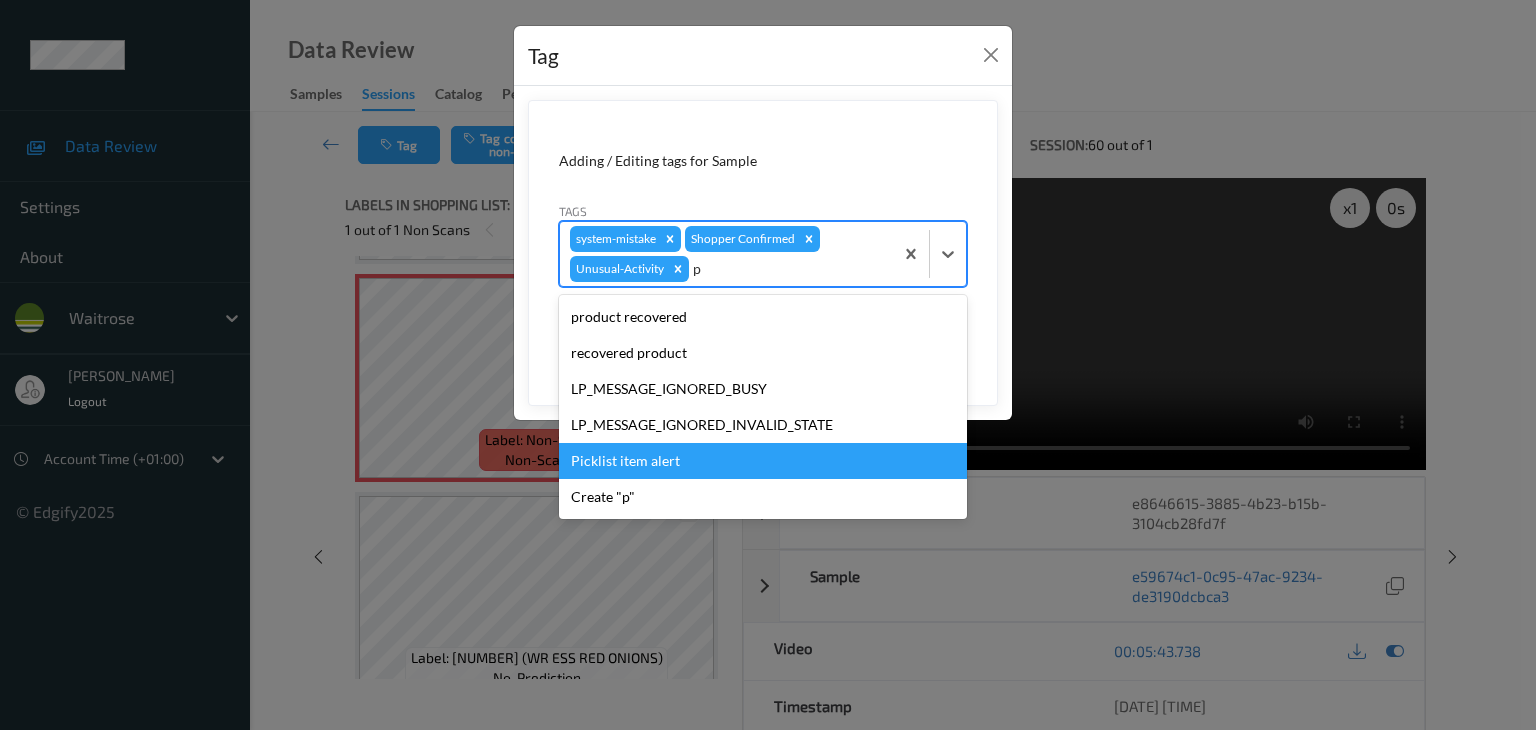 click on "Picklist item alert" at bounding box center [763, 461] 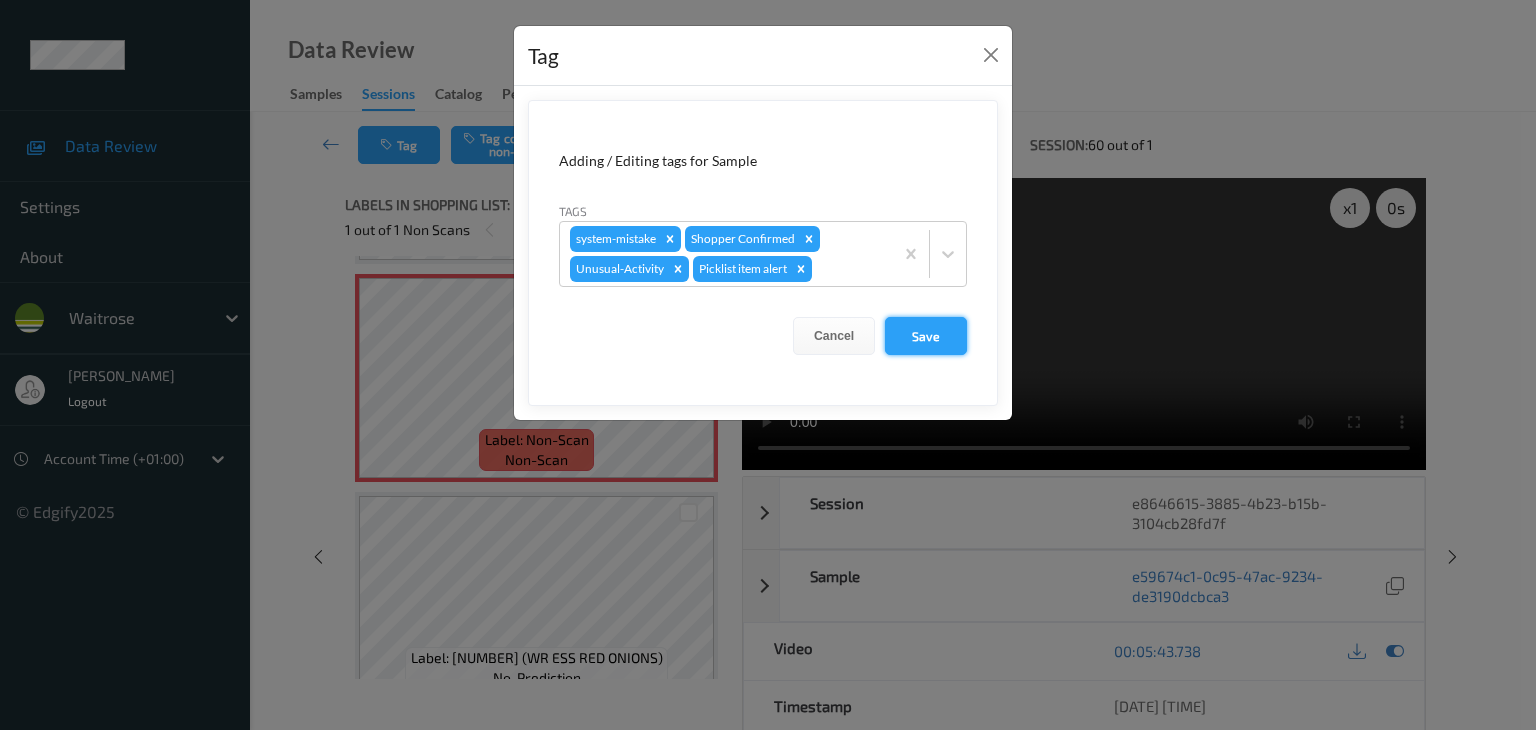 click on "Save" at bounding box center (926, 336) 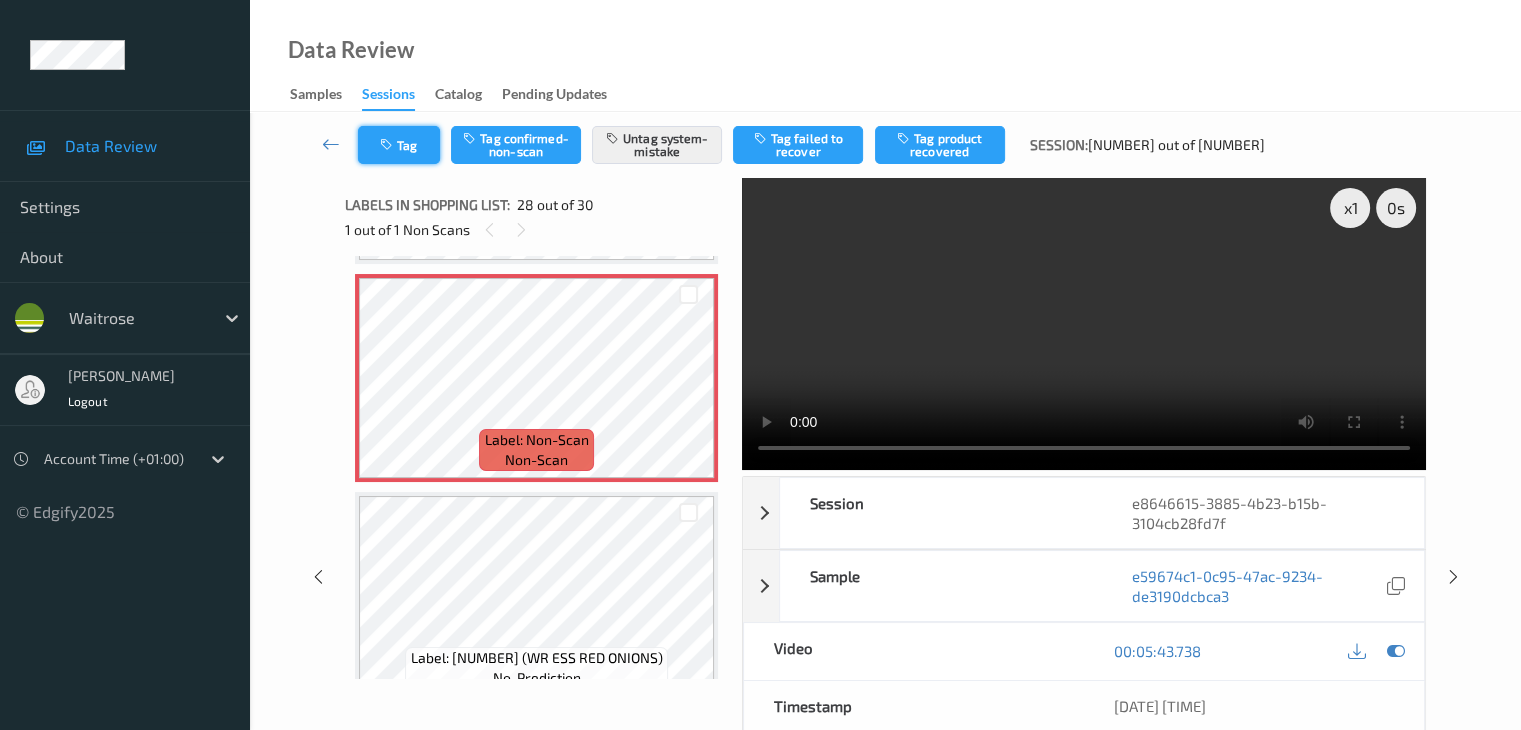 click on "Tag" at bounding box center (399, 145) 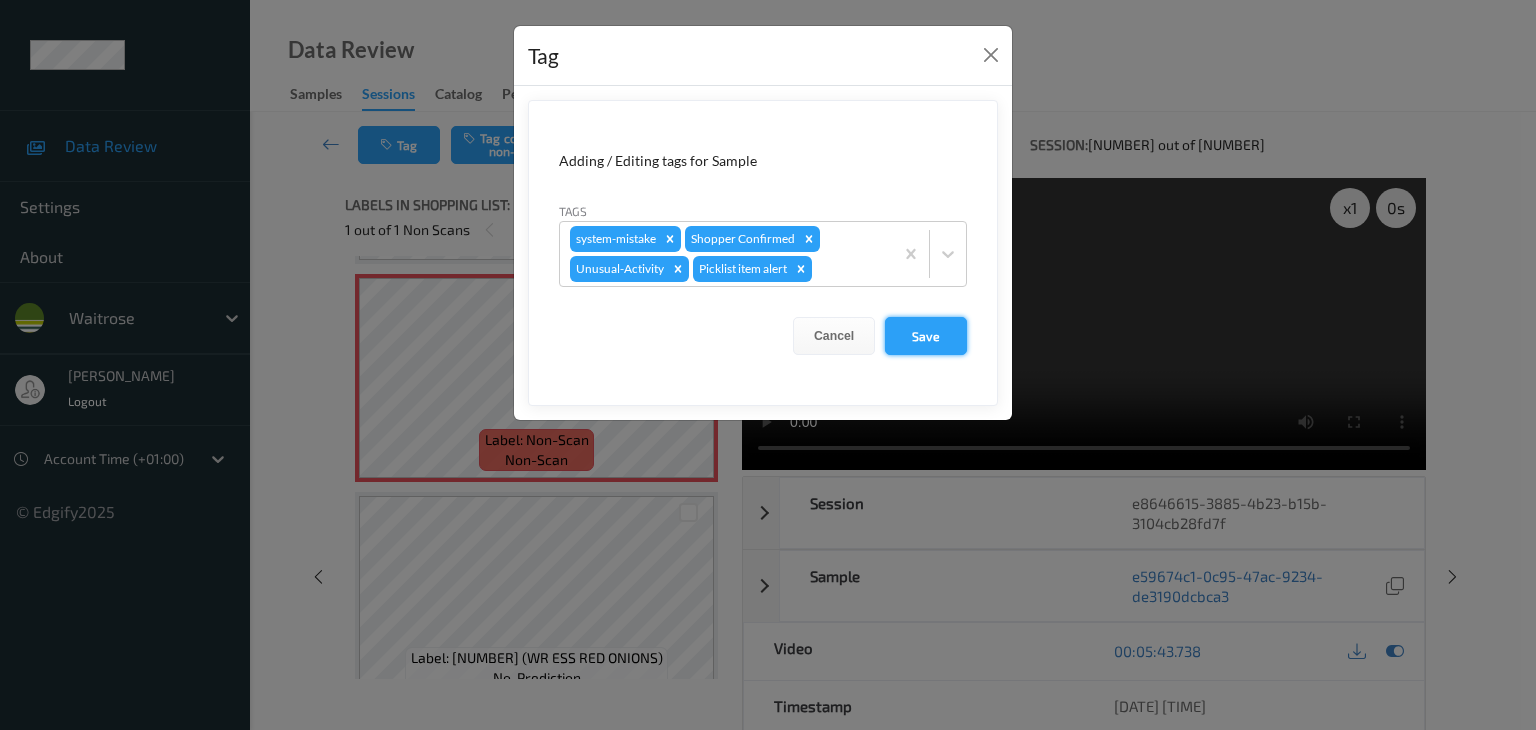 click on "Save" at bounding box center (926, 336) 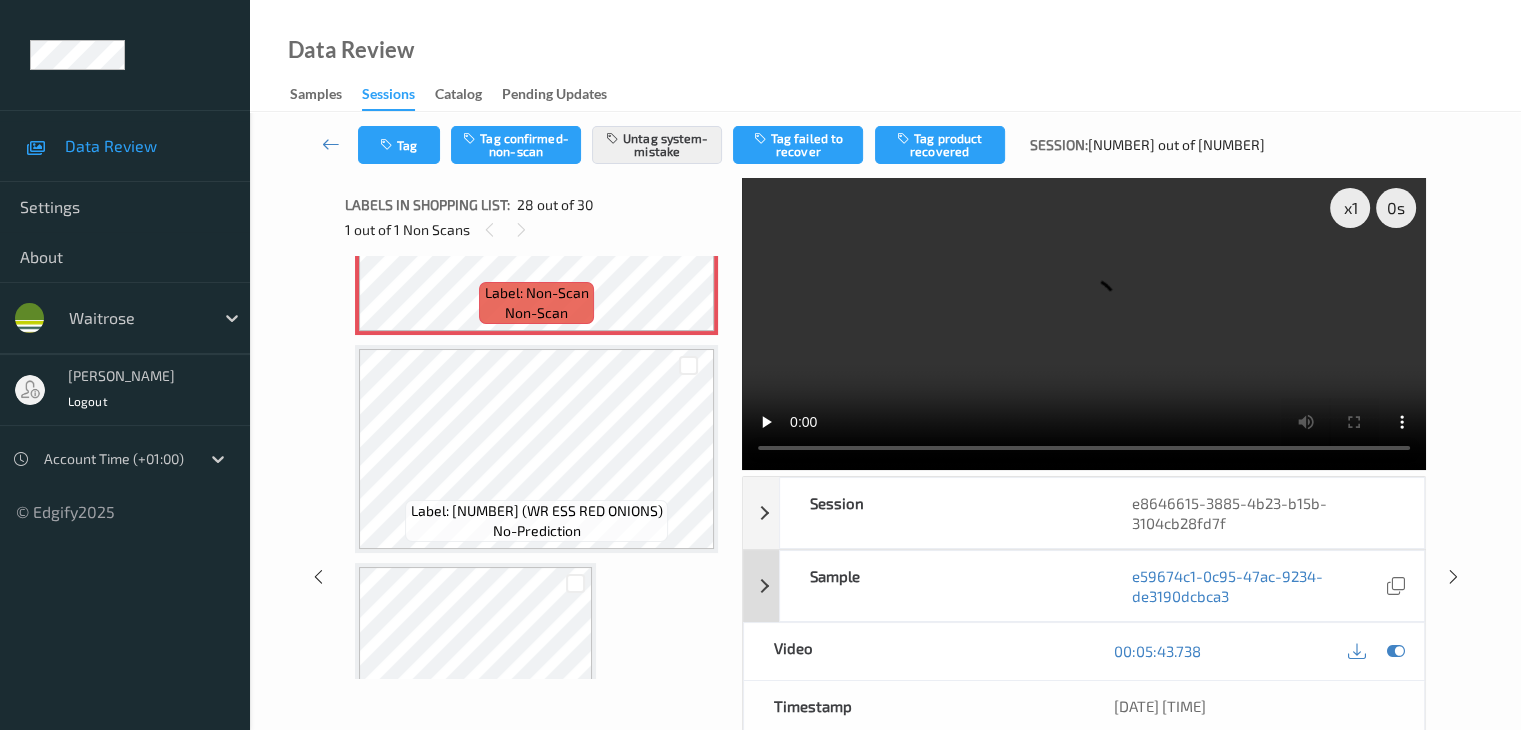 scroll, scrollTop: 6078, scrollLeft: 0, axis: vertical 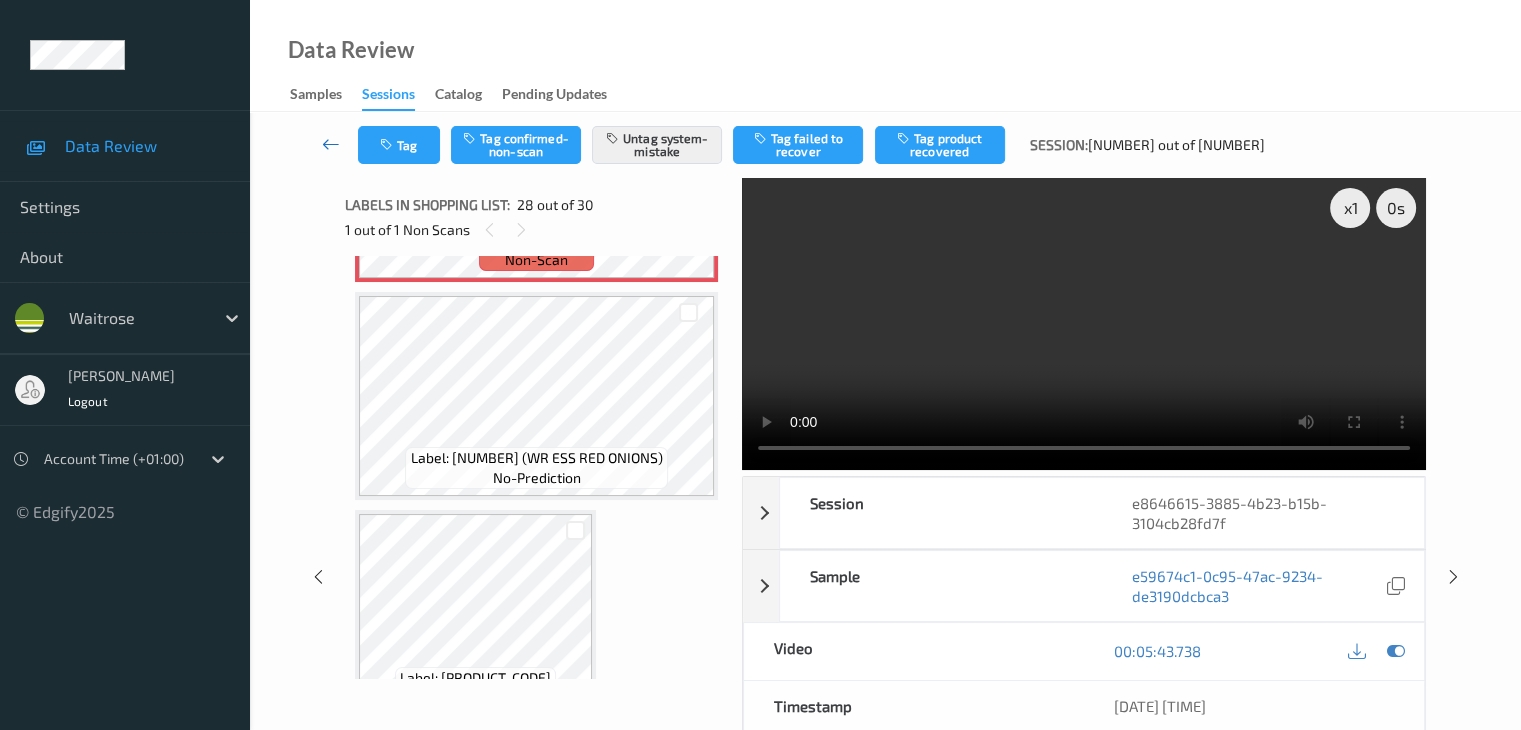 click at bounding box center [331, 144] 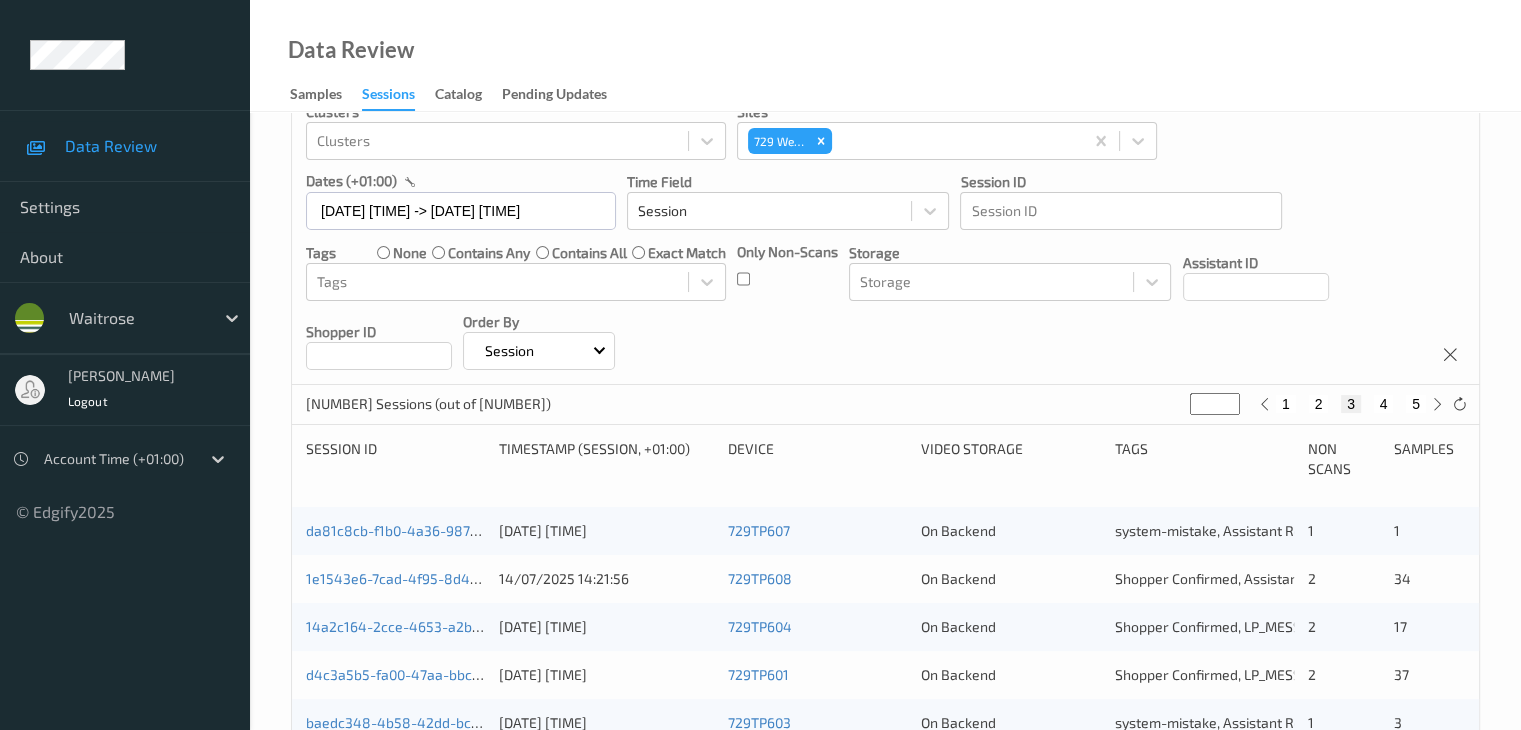 scroll, scrollTop: 300, scrollLeft: 0, axis: vertical 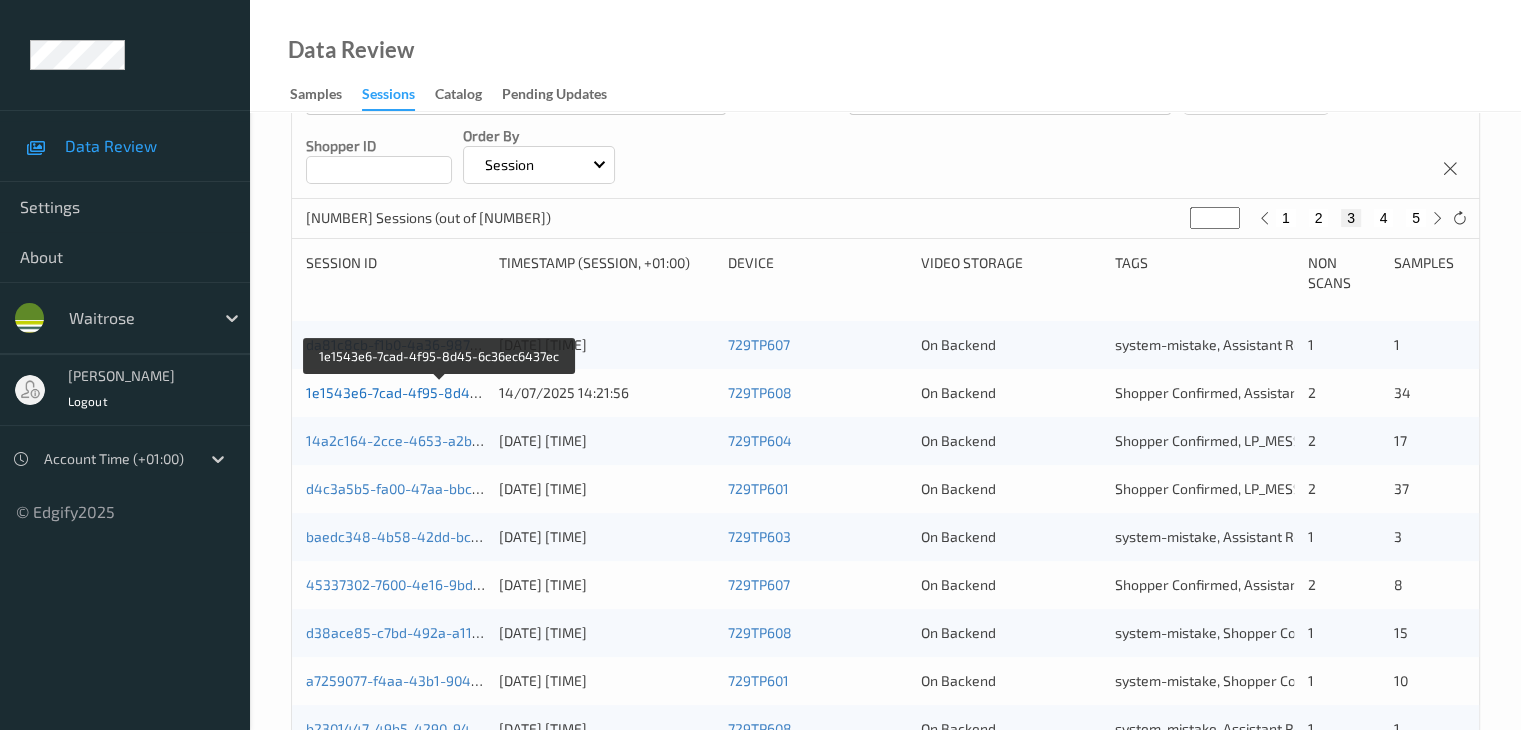 click on "1e1543e6-7cad-4f95-8d45-6c36ec6437ec" at bounding box center [441, 392] 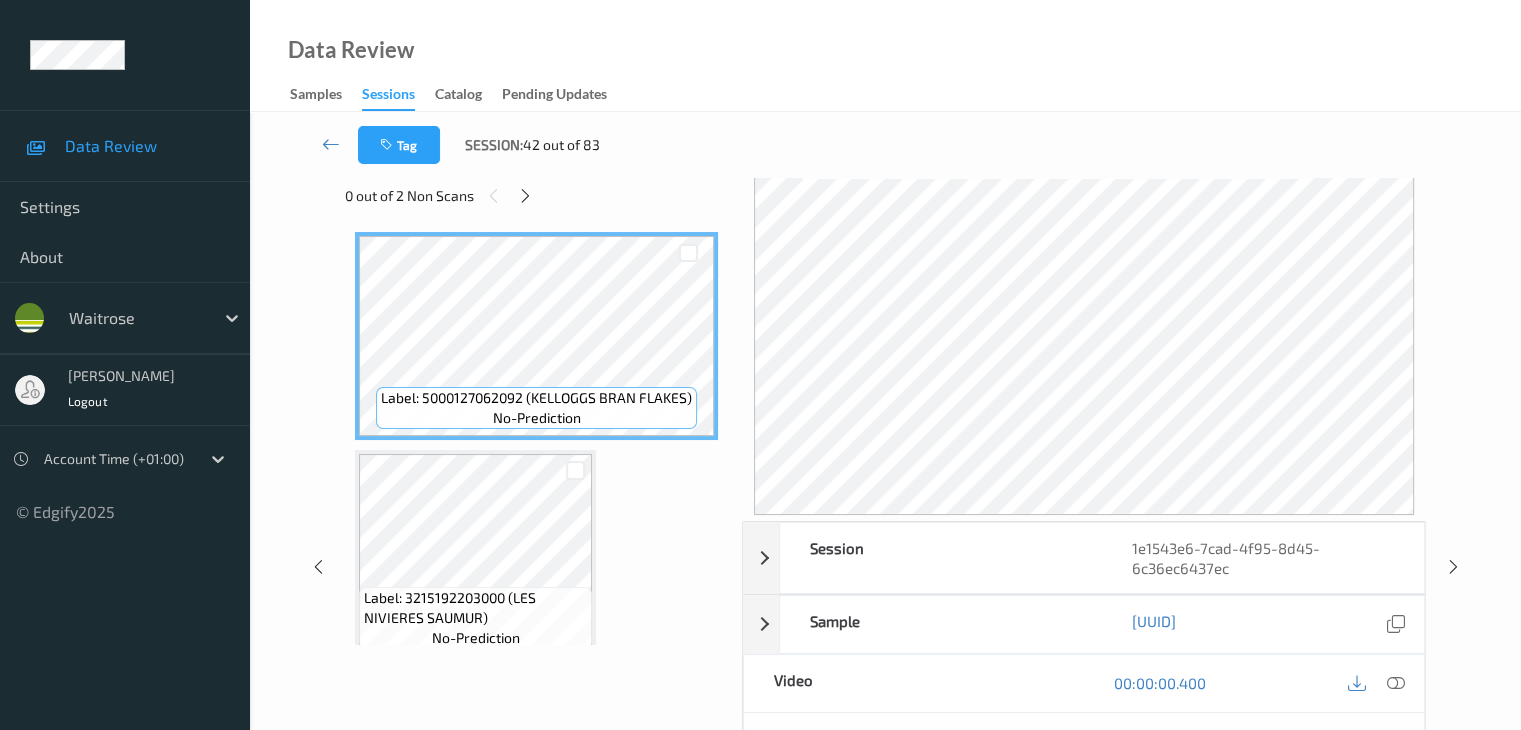 scroll, scrollTop: 0, scrollLeft: 0, axis: both 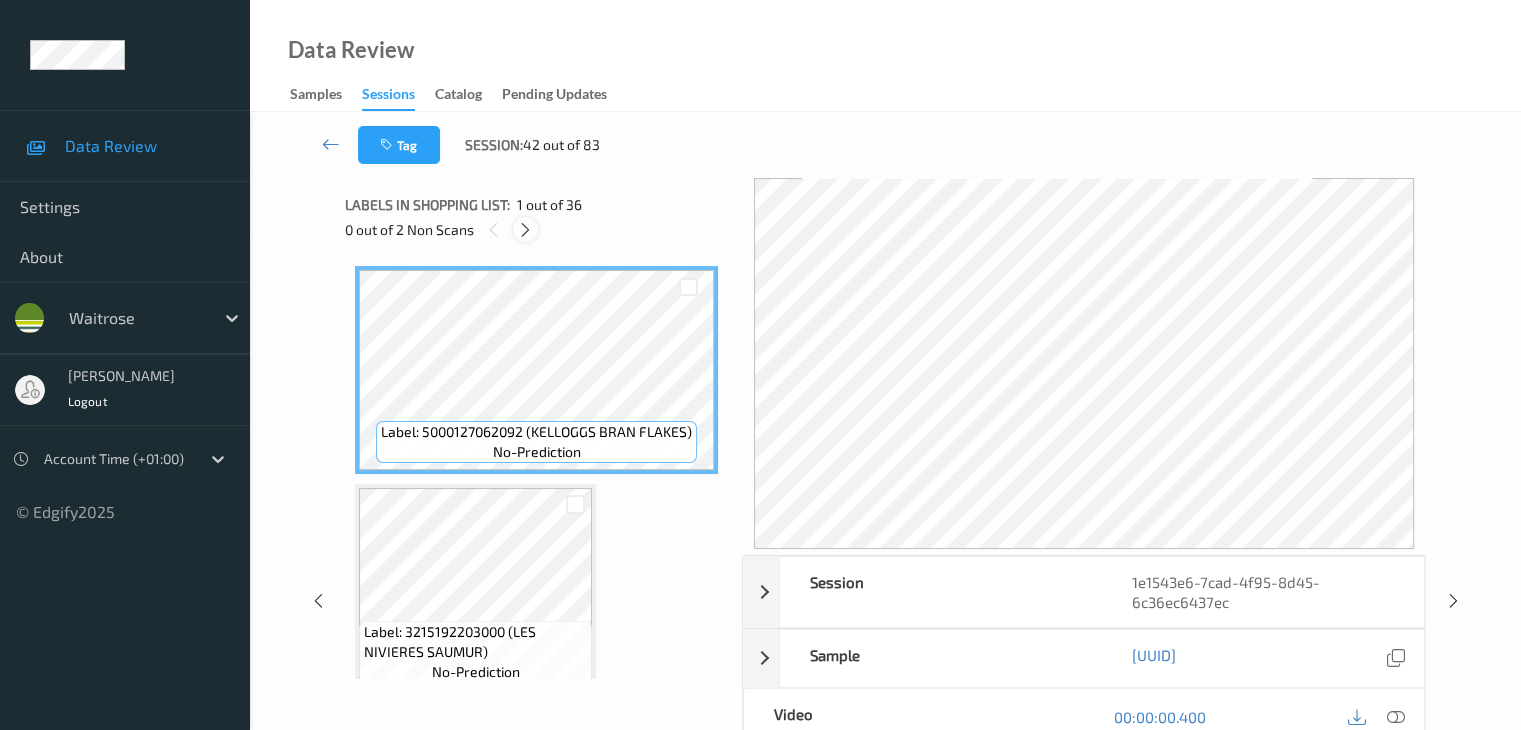 click at bounding box center [525, 230] 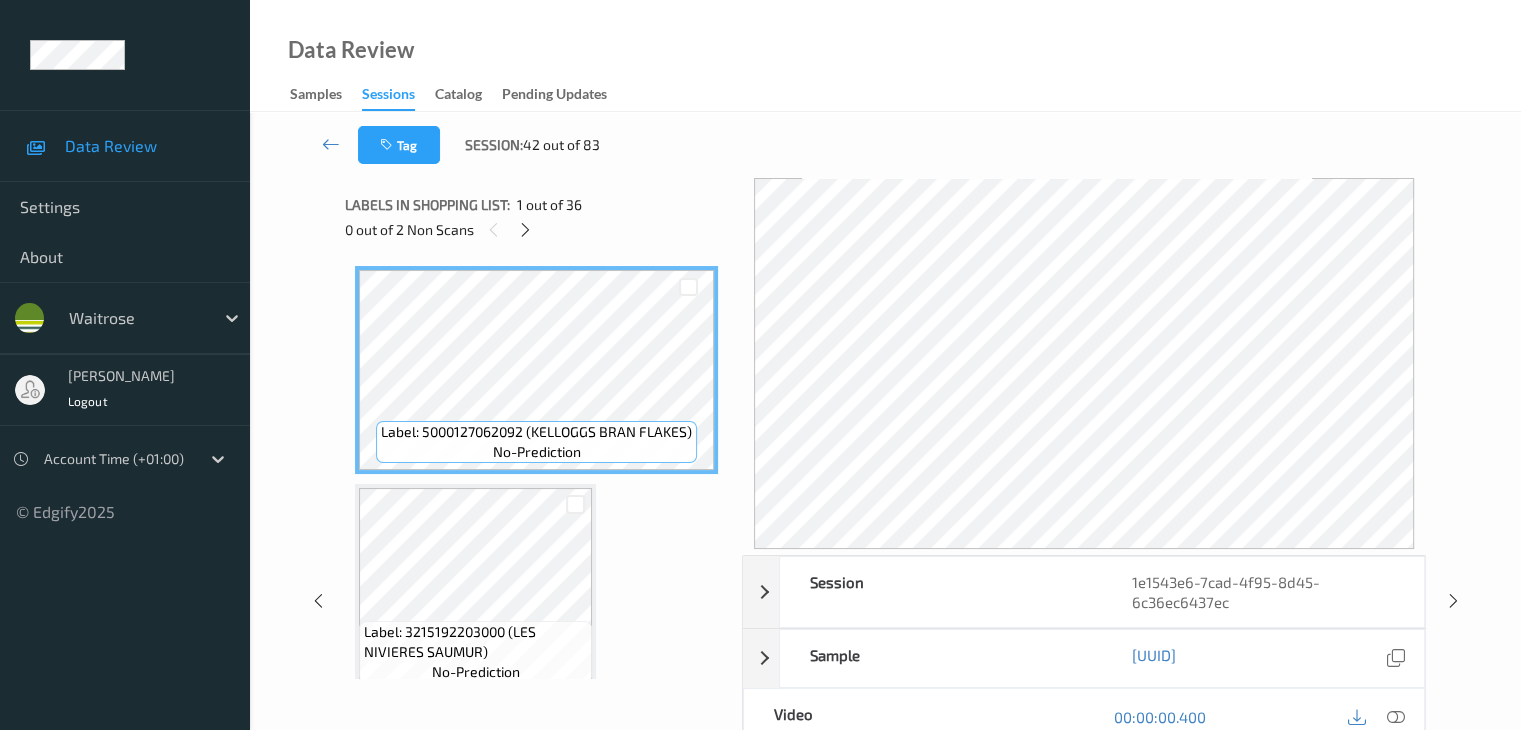scroll, scrollTop: 3934, scrollLeft: 0, axis: vertical 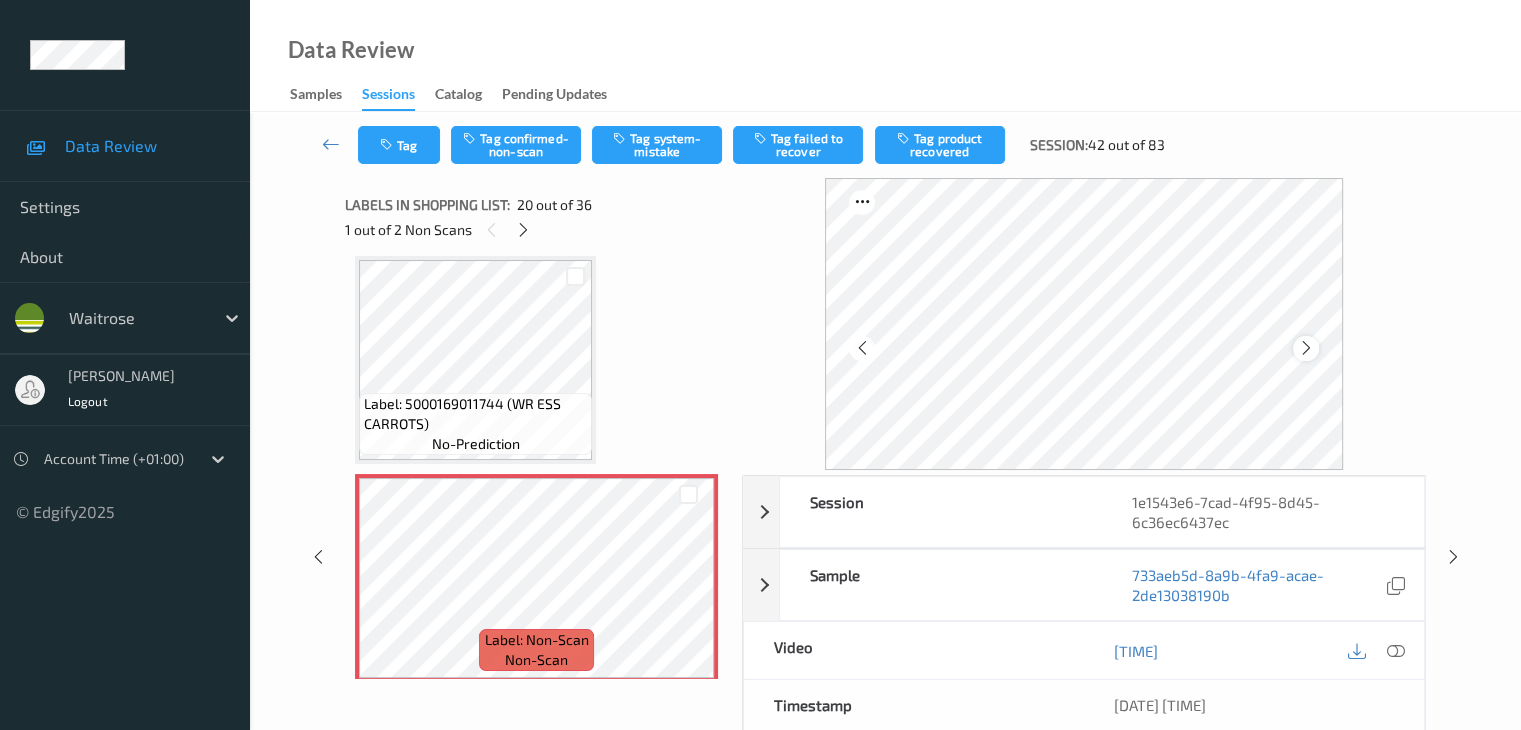 click at bounding box center [1306, 348] 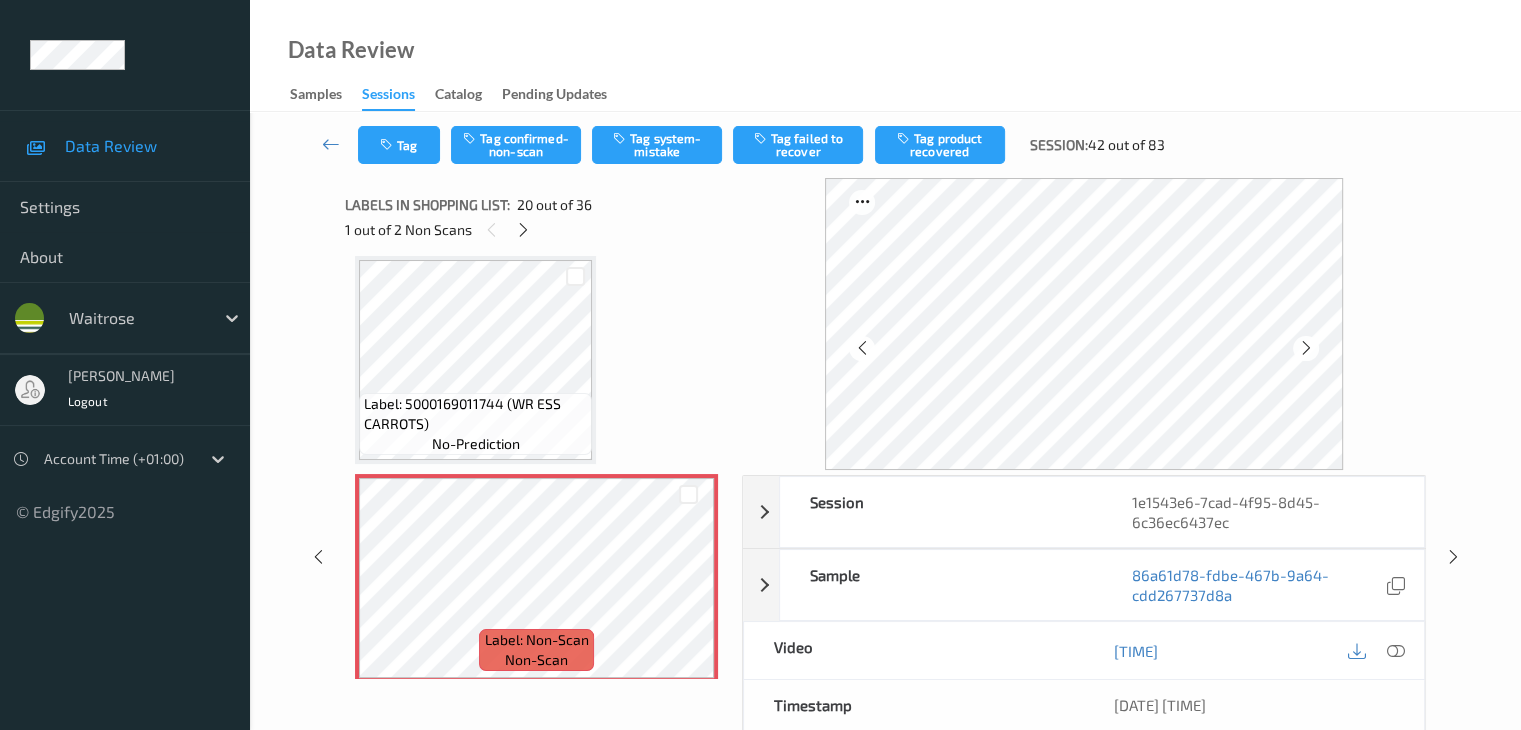 click at bounding box center (1306, 348) 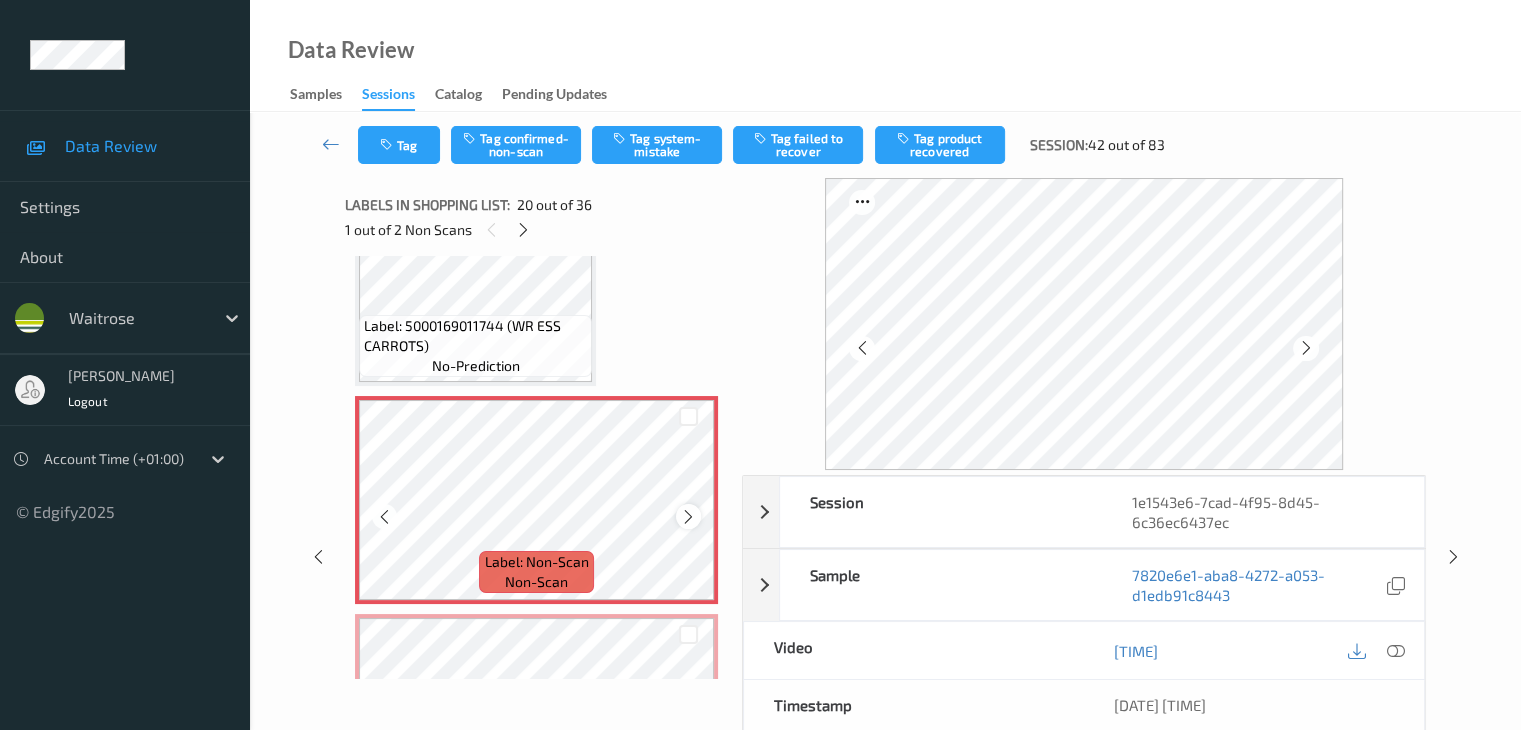 scroll, scrollTop: 3834, scrollLeft: 0, axis: vertical 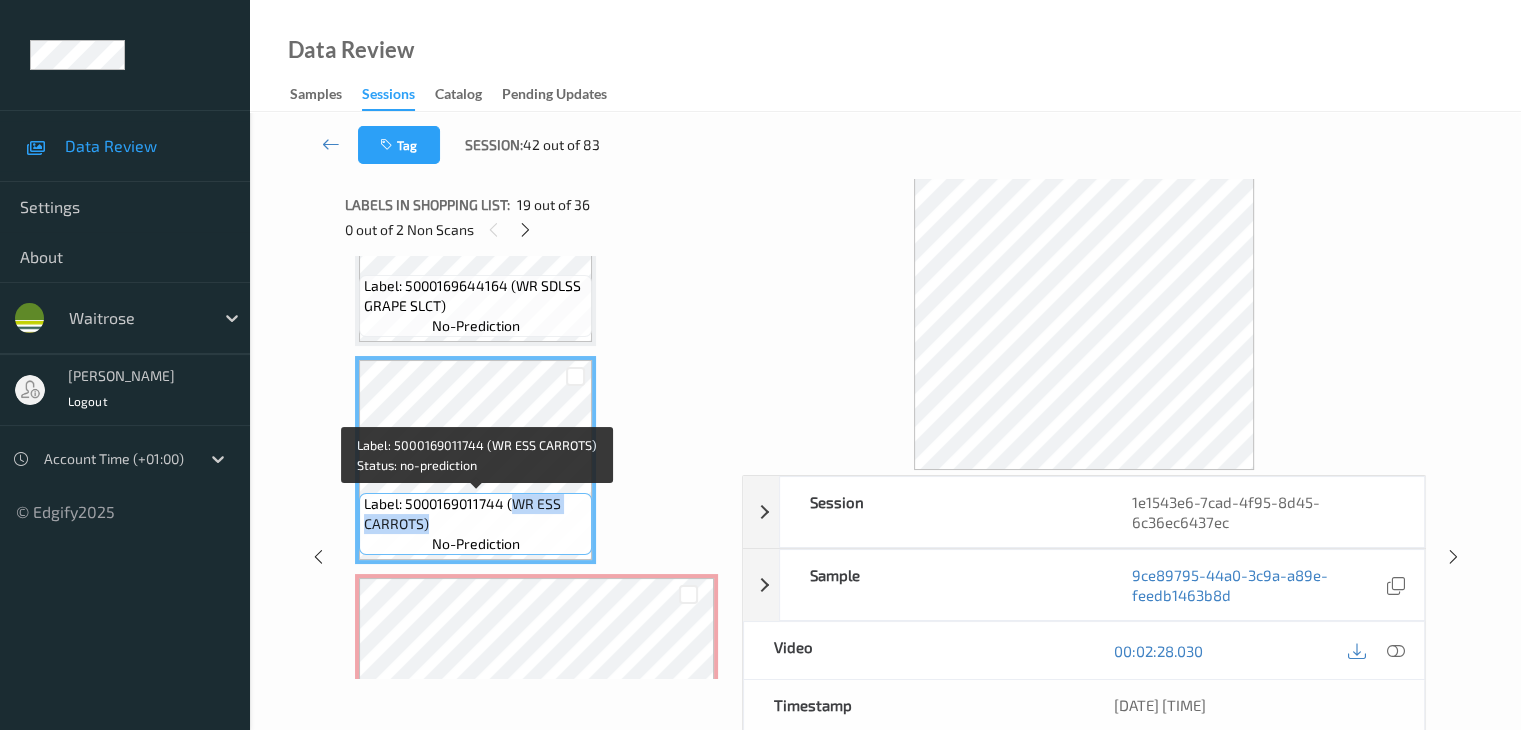 drag, startPoint x: 514, startPoint y: 506, endPoint x: 515, endPoint y: 523, distance: 17.029387 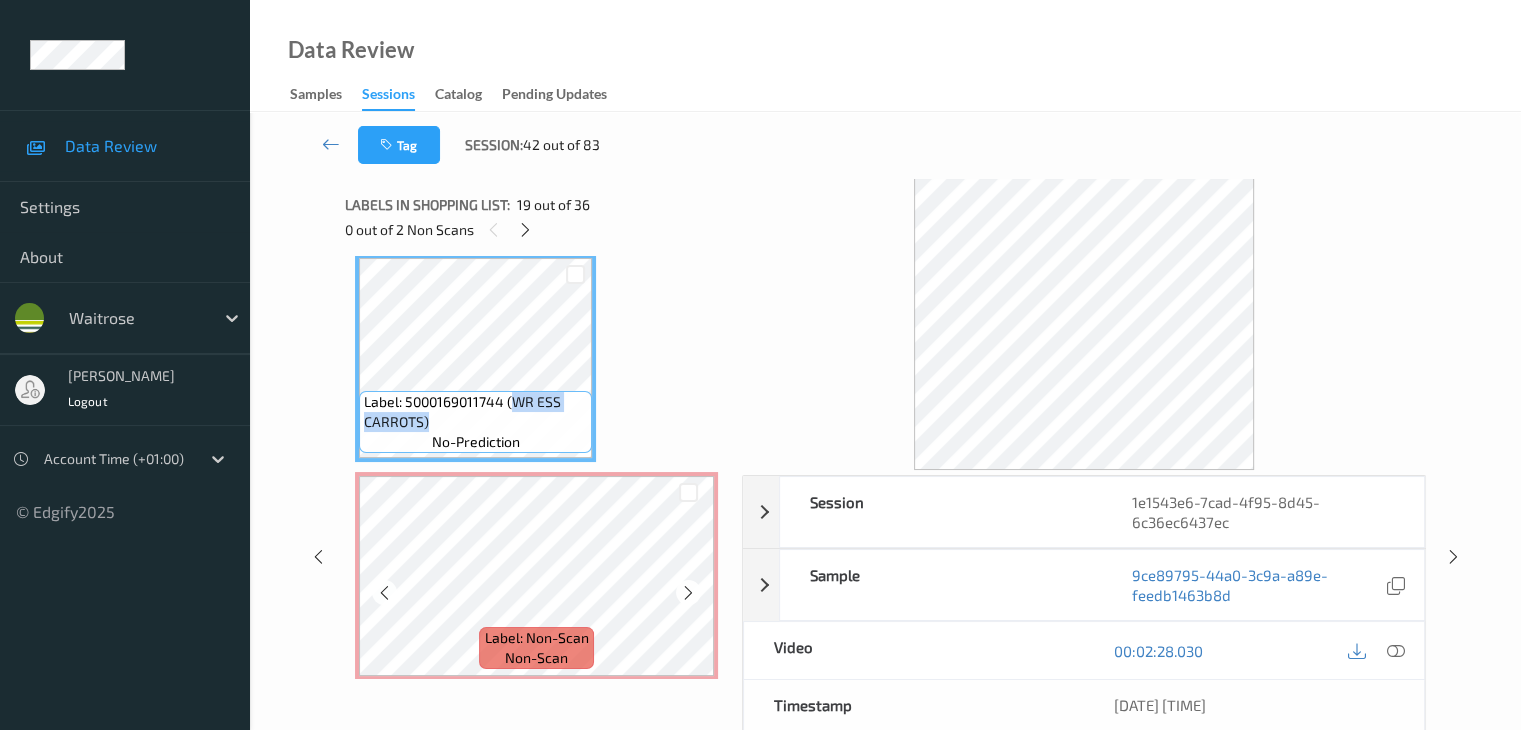 scroll, scrollTop: 3934, scrollLeft: 0, axis: vertical 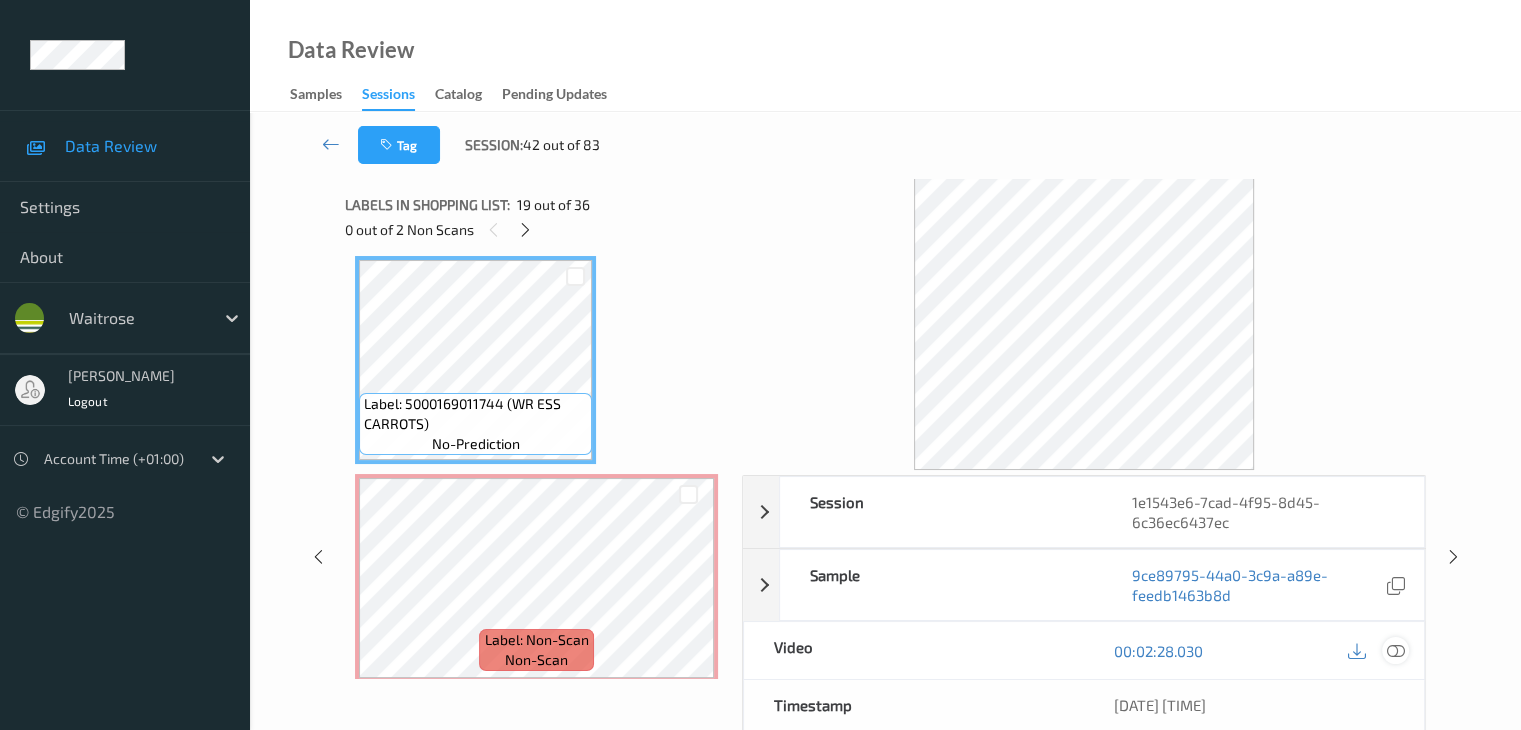 click at bounding box center [1395, 651] 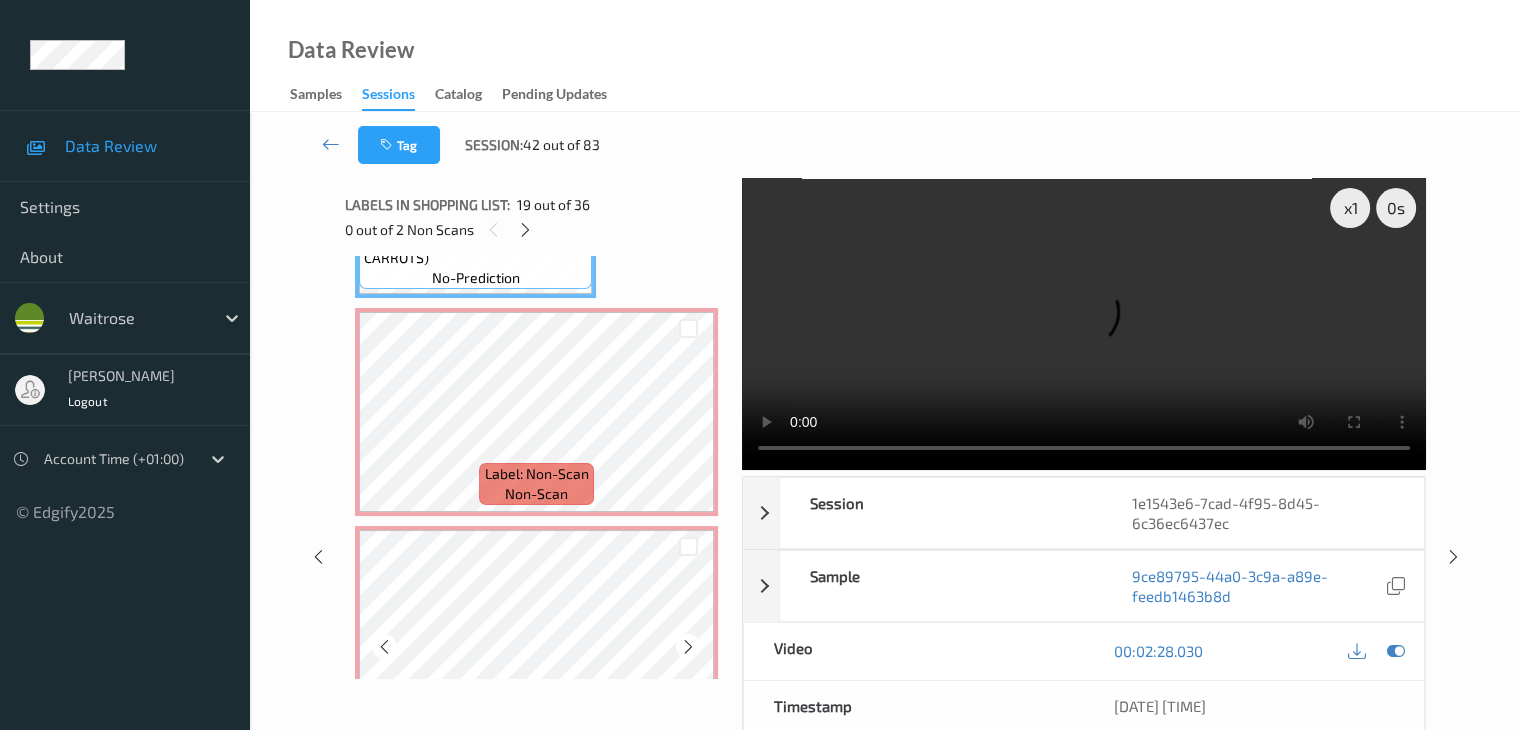 scroll, scrollTop: 4134, scrollLeft: 0, axis: vertical 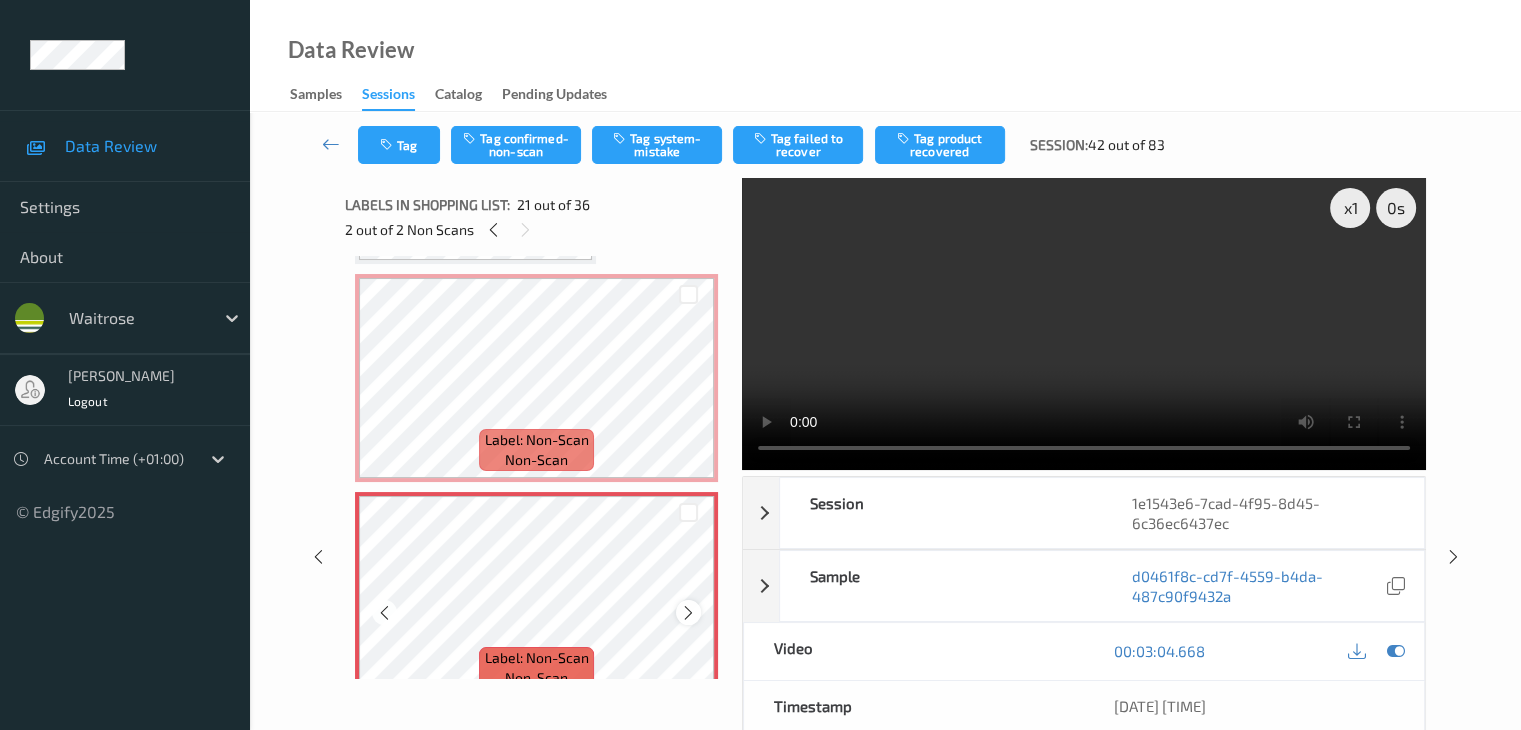 click at bounding box center [688, 613] 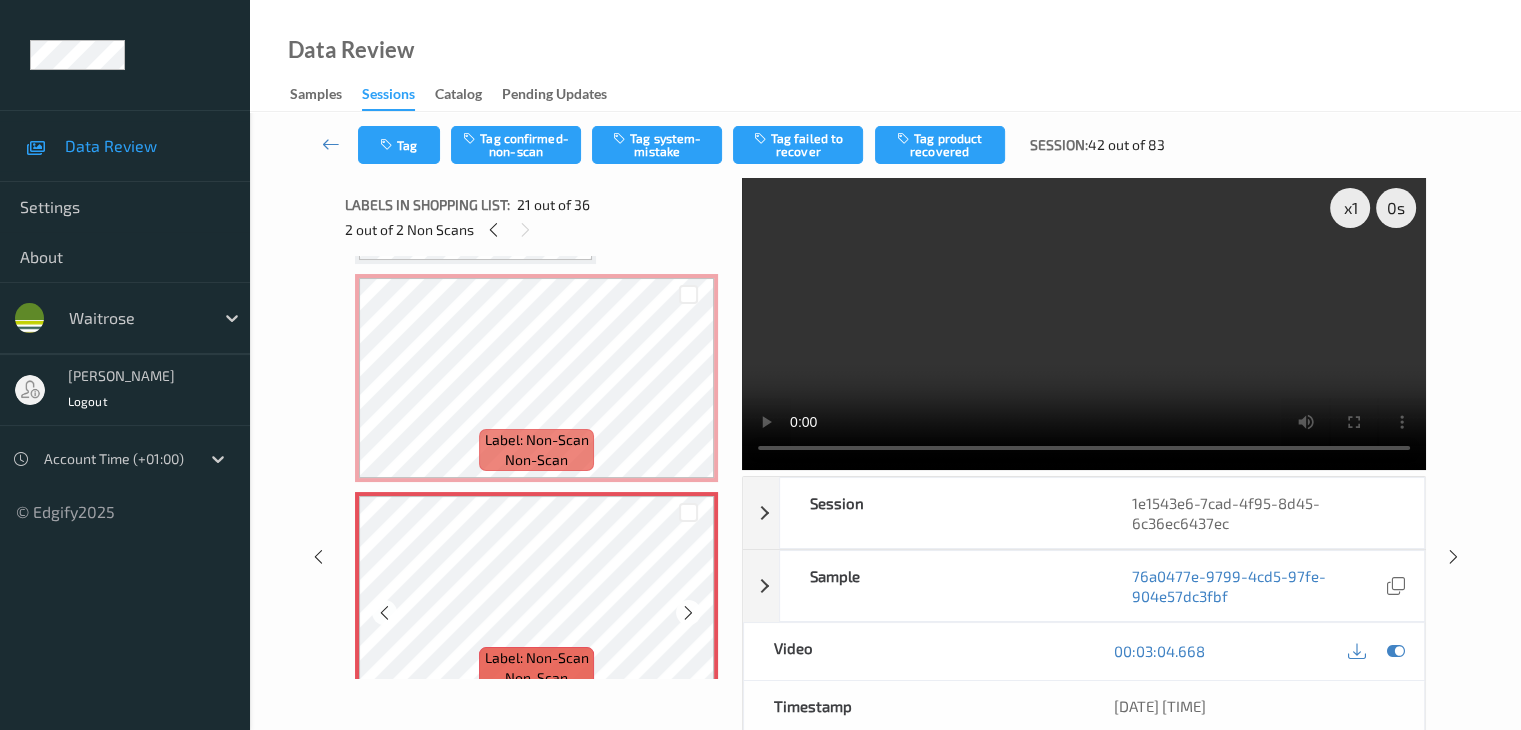click at bounding box center [688, 613] 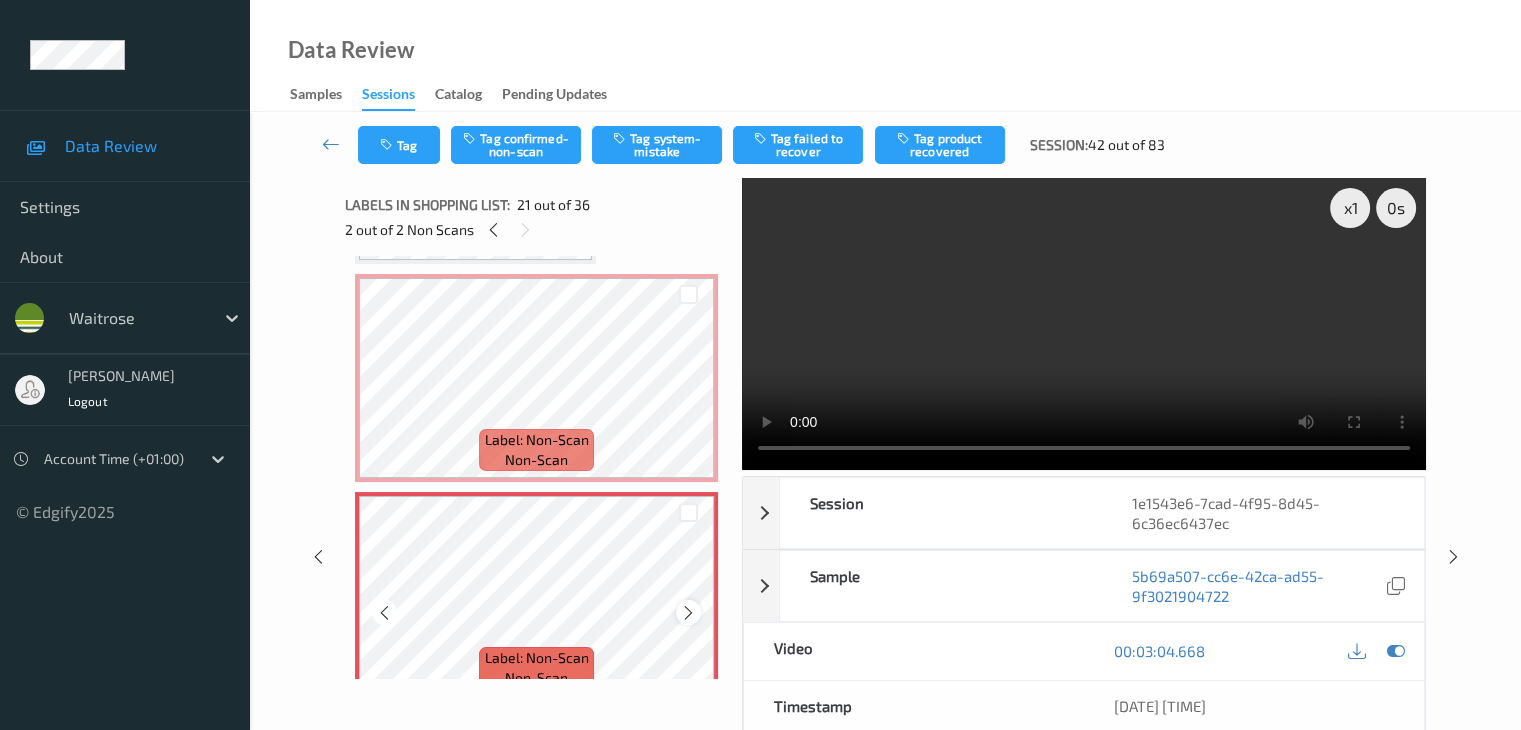 click at bounding box center [688, 613] 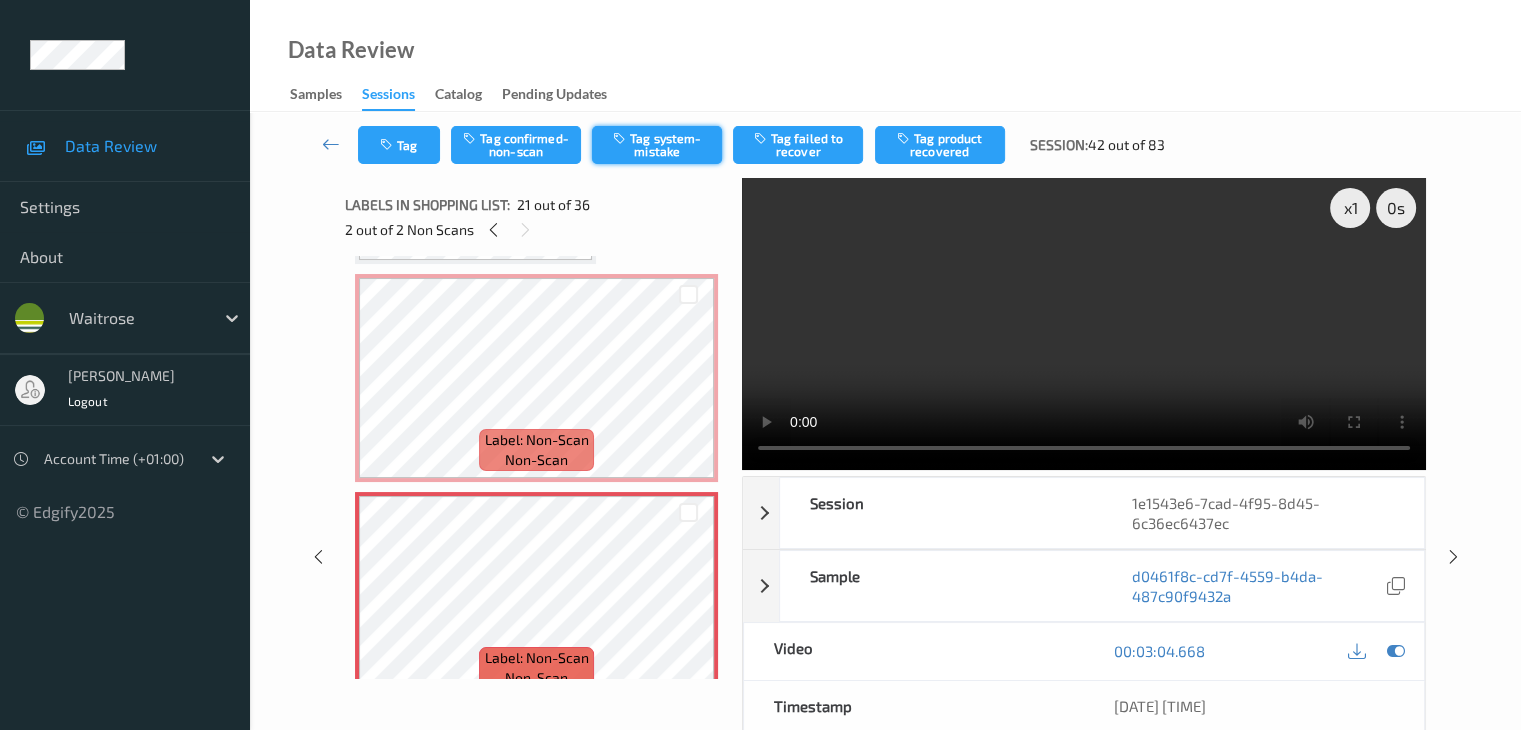 click on "Tag   system-mistake" at bounding box center [657, 145] 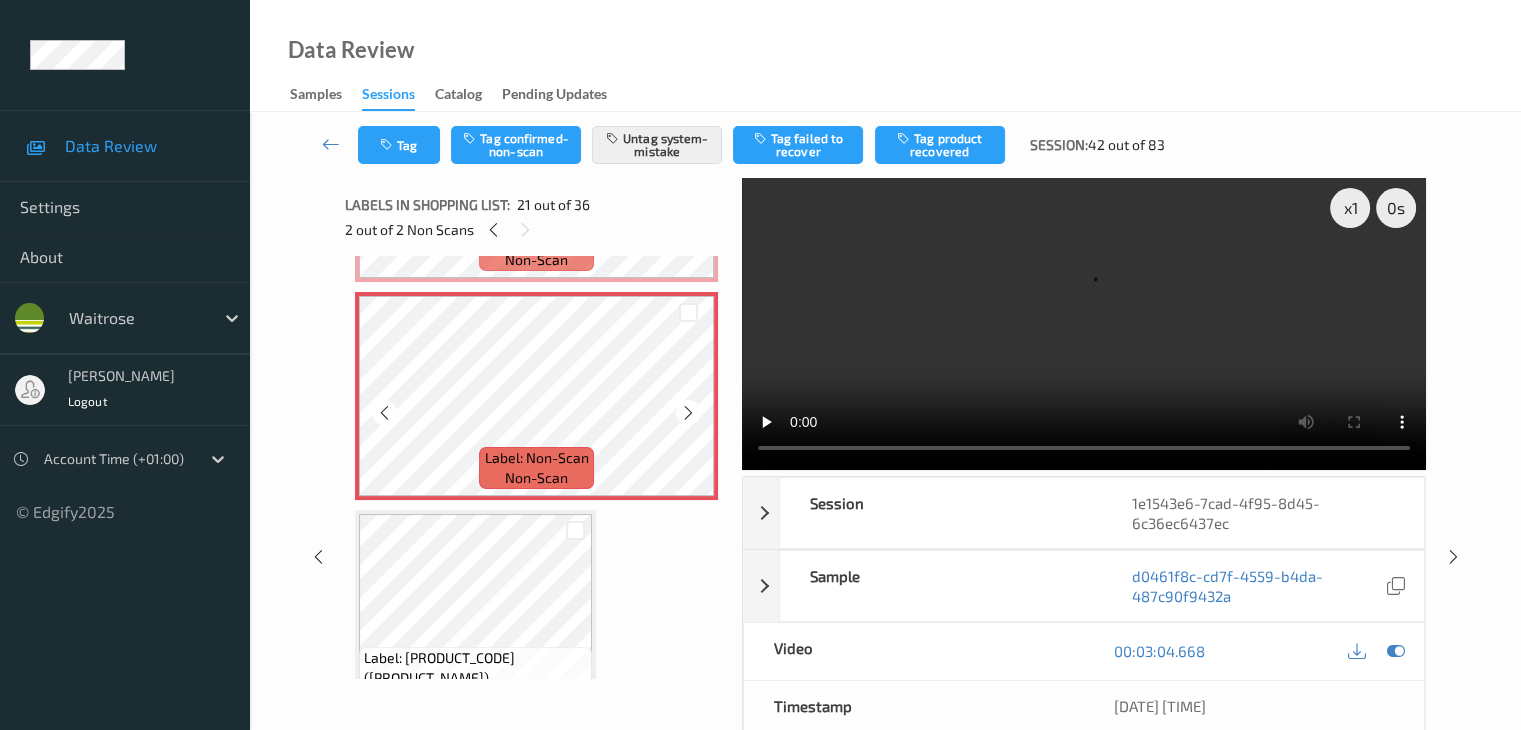 scroll, scrollTop: 4434, scrollLeft: 0, axis: vertical 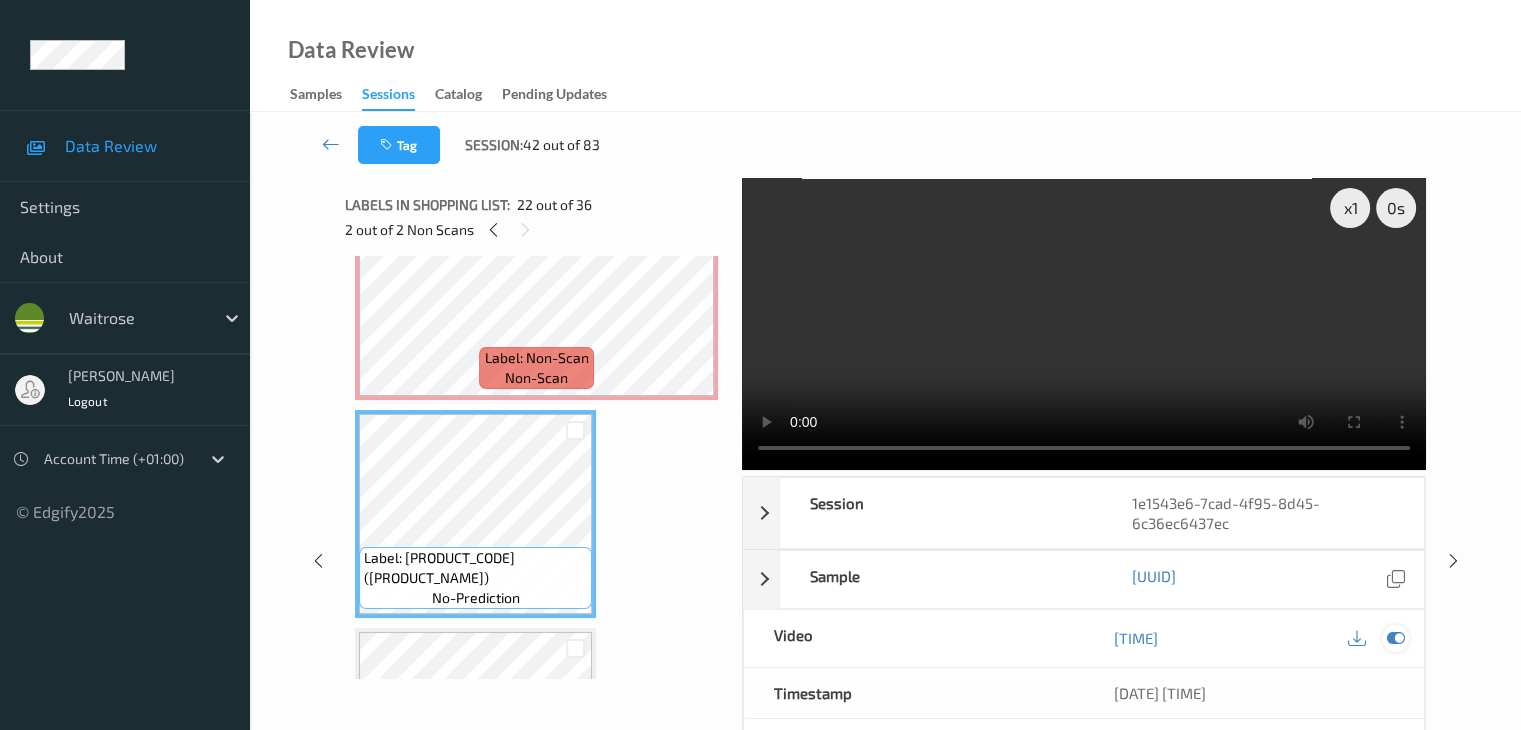 click at bounding box center [1395, 638] 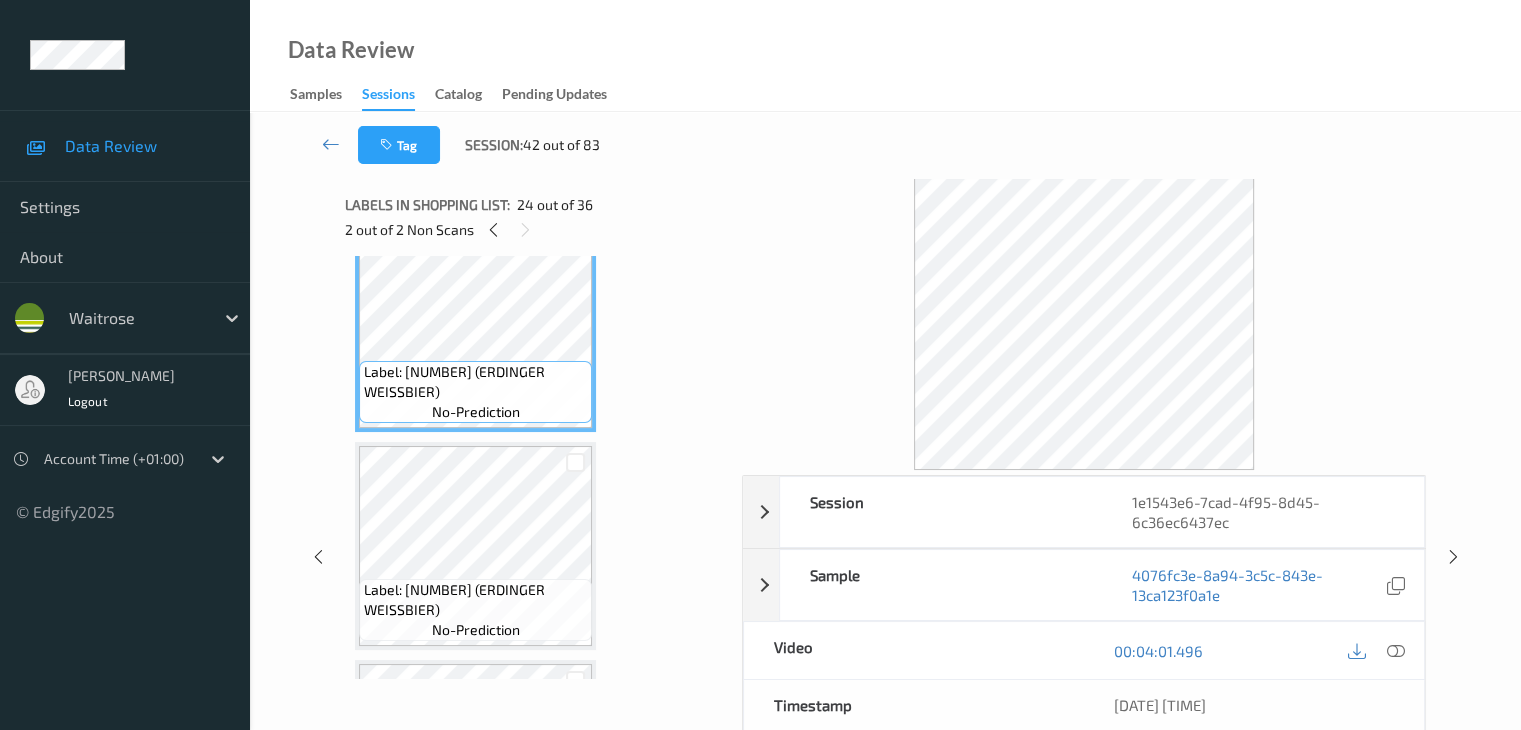 scroll, scrollTop: 5134, scrollLeft: 0, axis: vertical 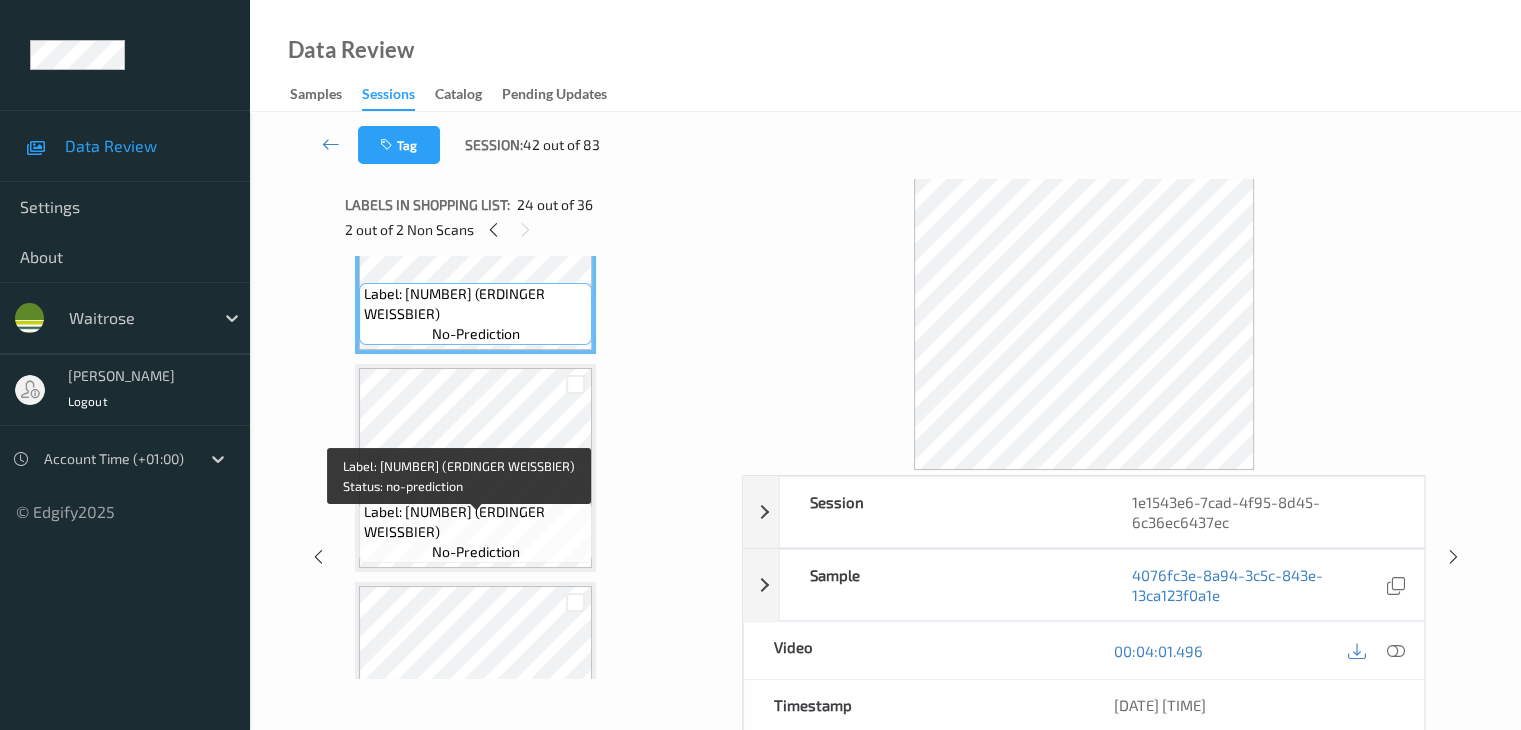 click on "Label: 4002103248248 (ERDINGER WEISSBIER)" at bounding box center [475, 522] 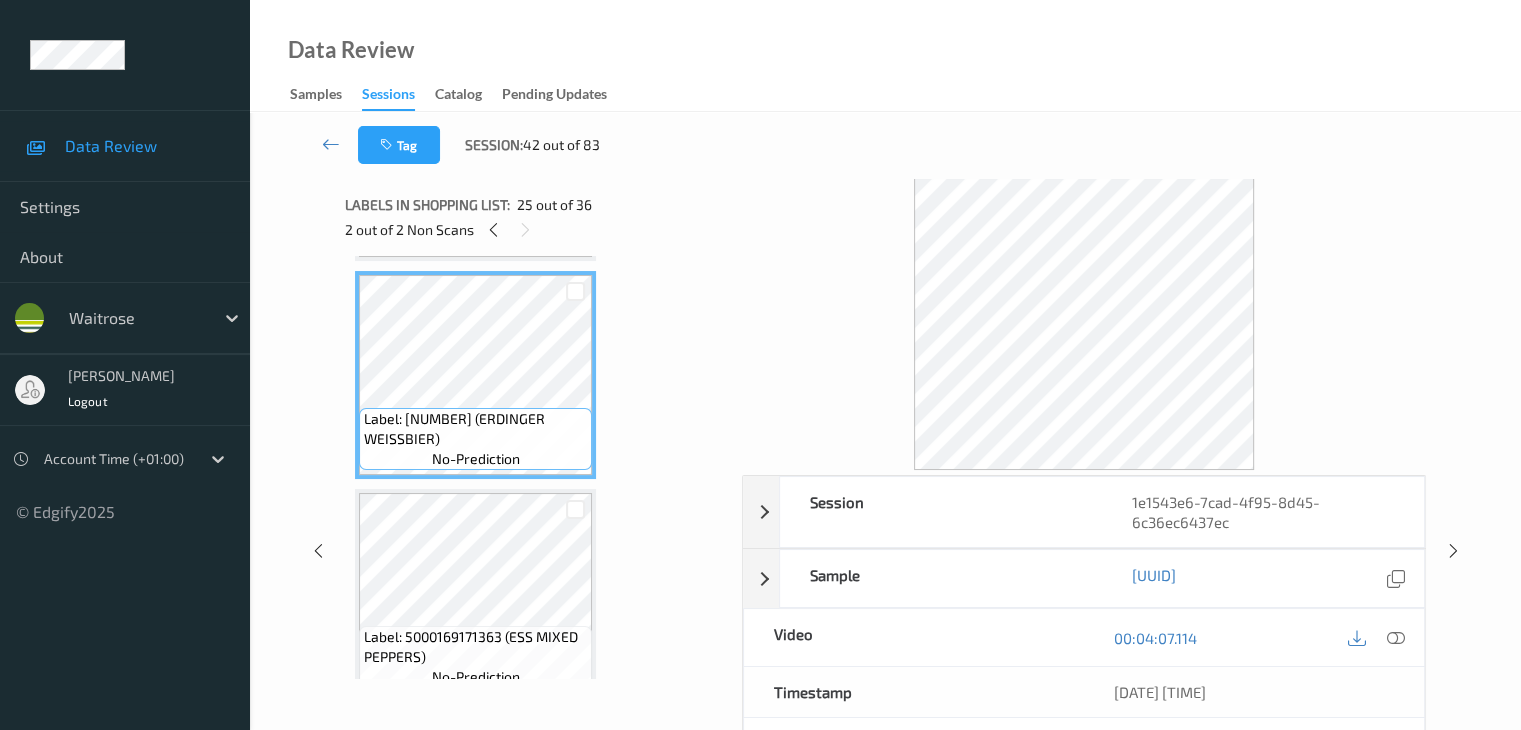 scroll, scrollTop: 5334, scrollLeft: 0, axis: vertical 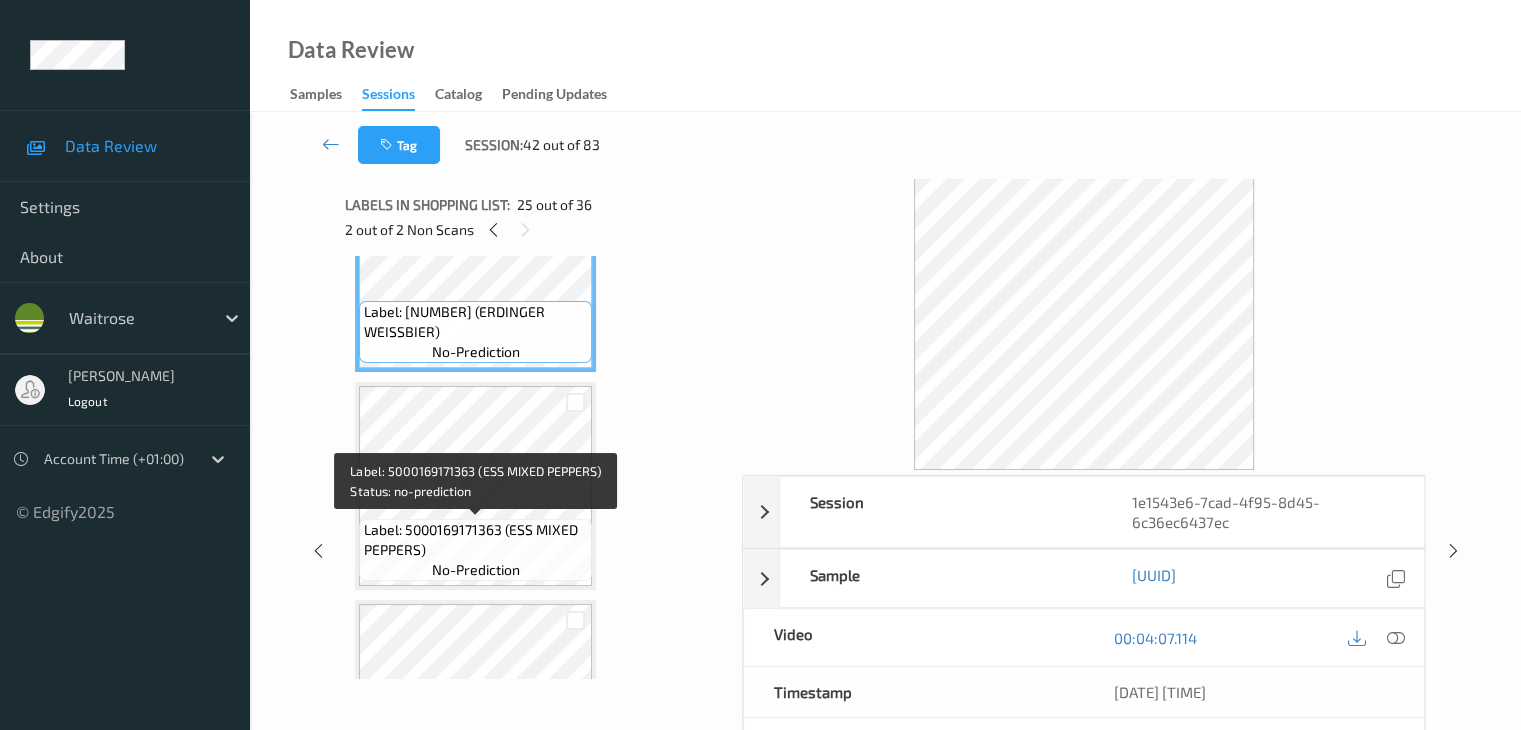 click on "Label: 5000169171363 (ESS MIXED PEPPERS)" at bounding box center (475, 540) 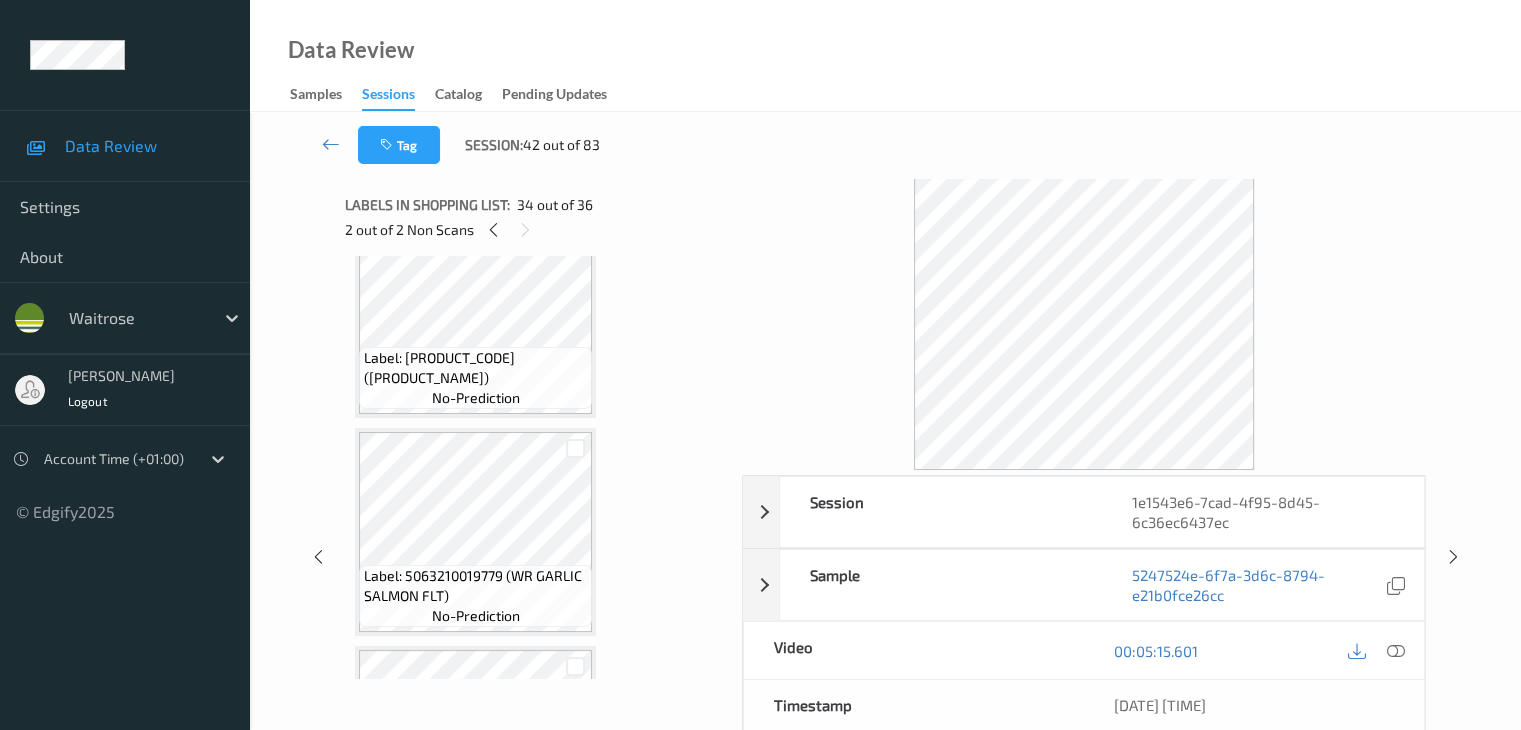 scroll, scrollTop: 4234, scrollLeft: 0, axis: vertical 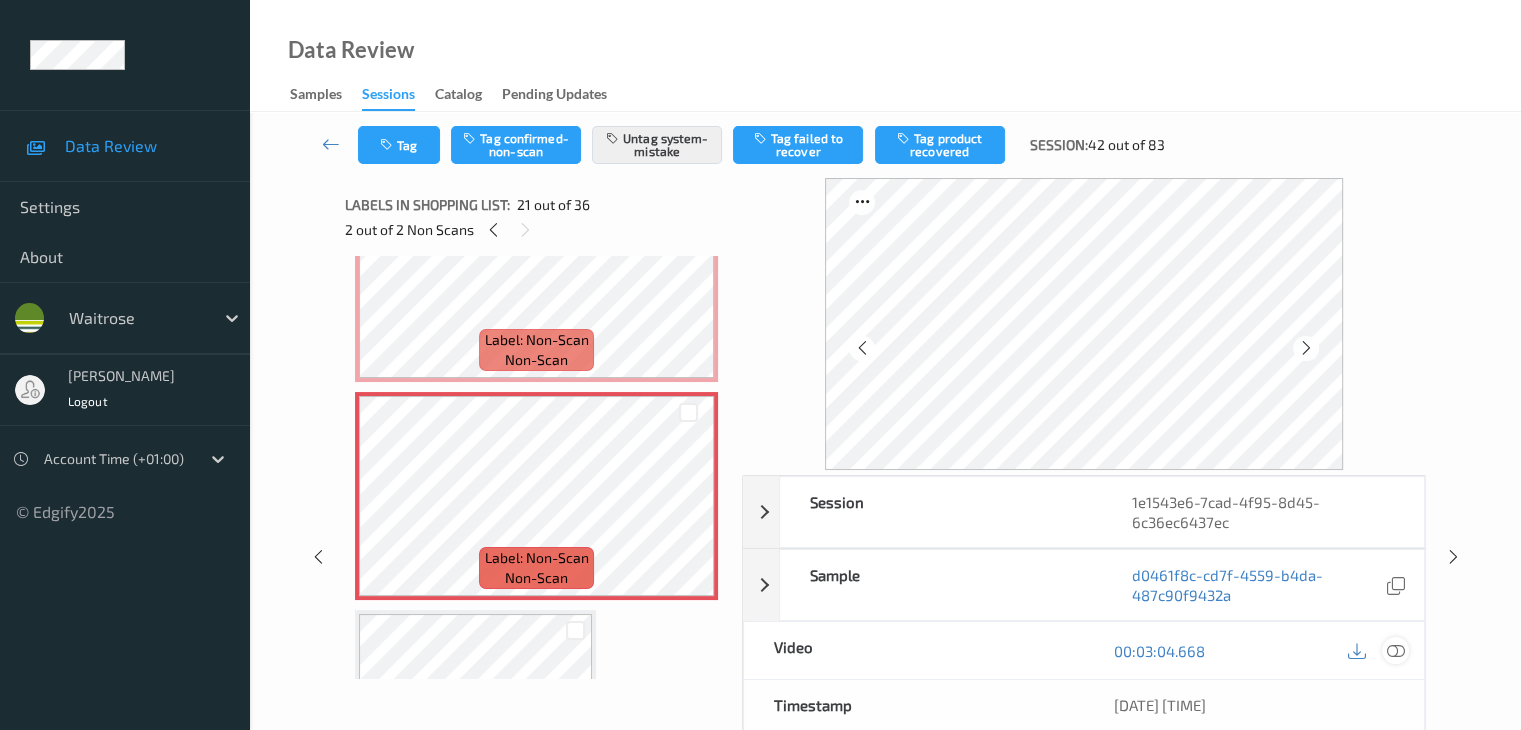 click at bounding box center [1395, 651] 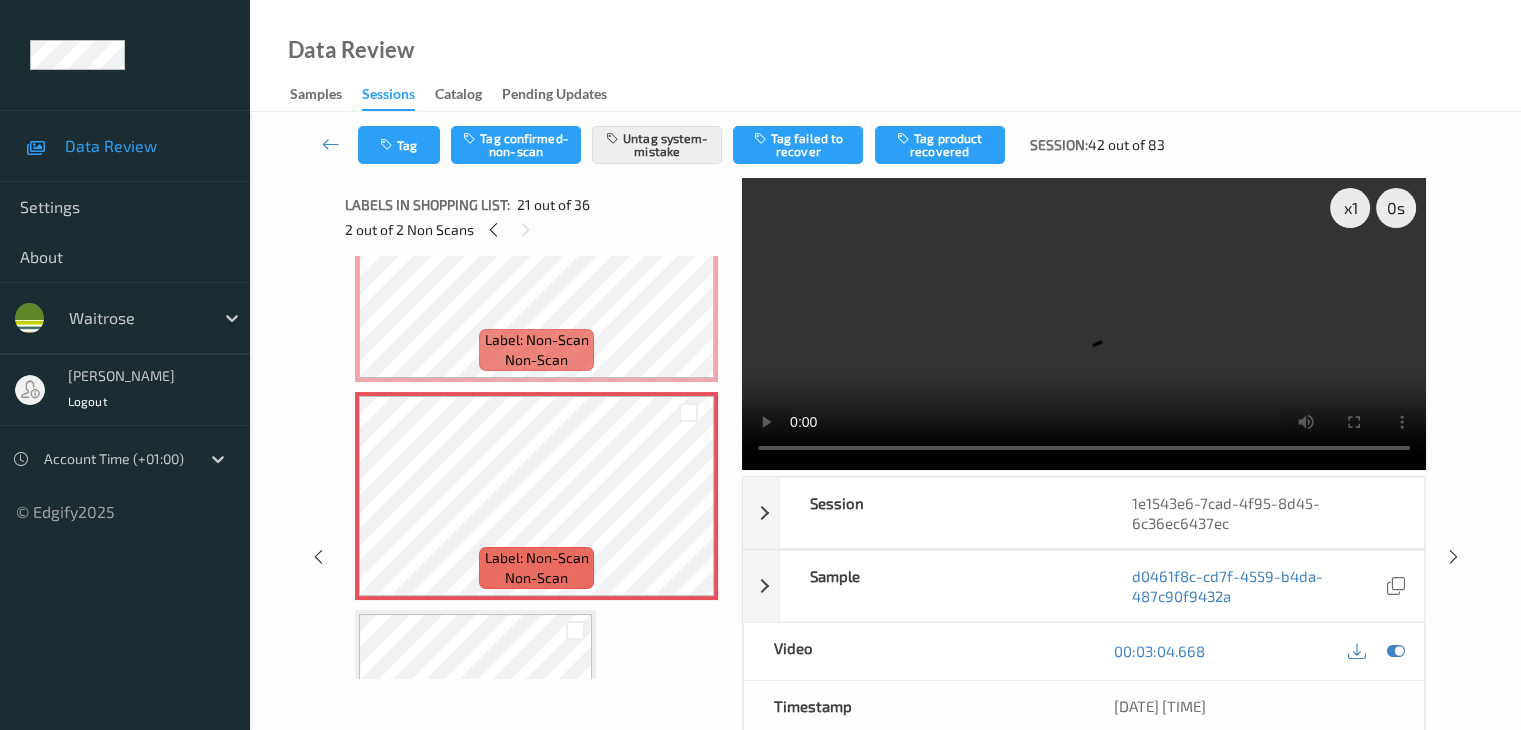 type 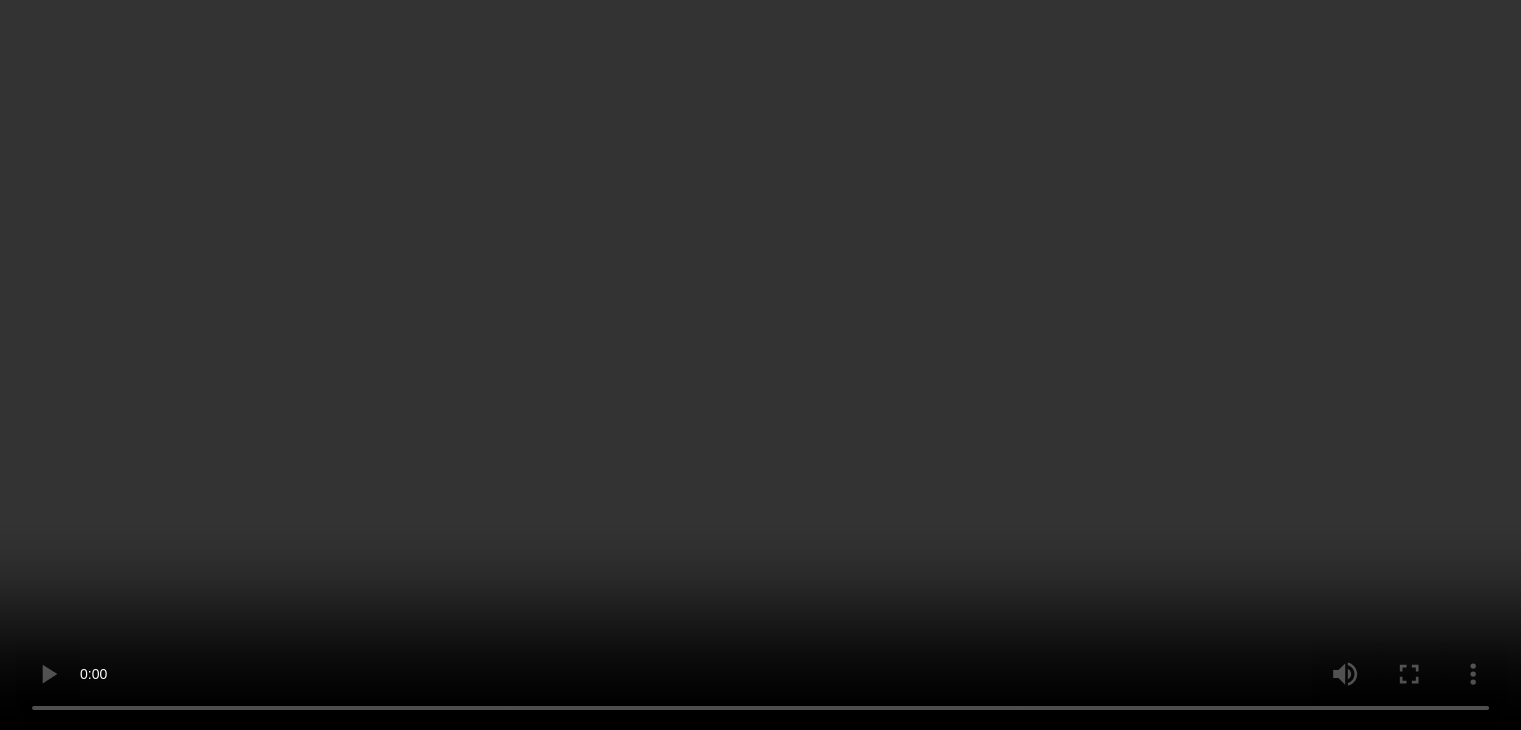 scroll, scrollTop: 4034, scrollLeft: 0, axis: vertical 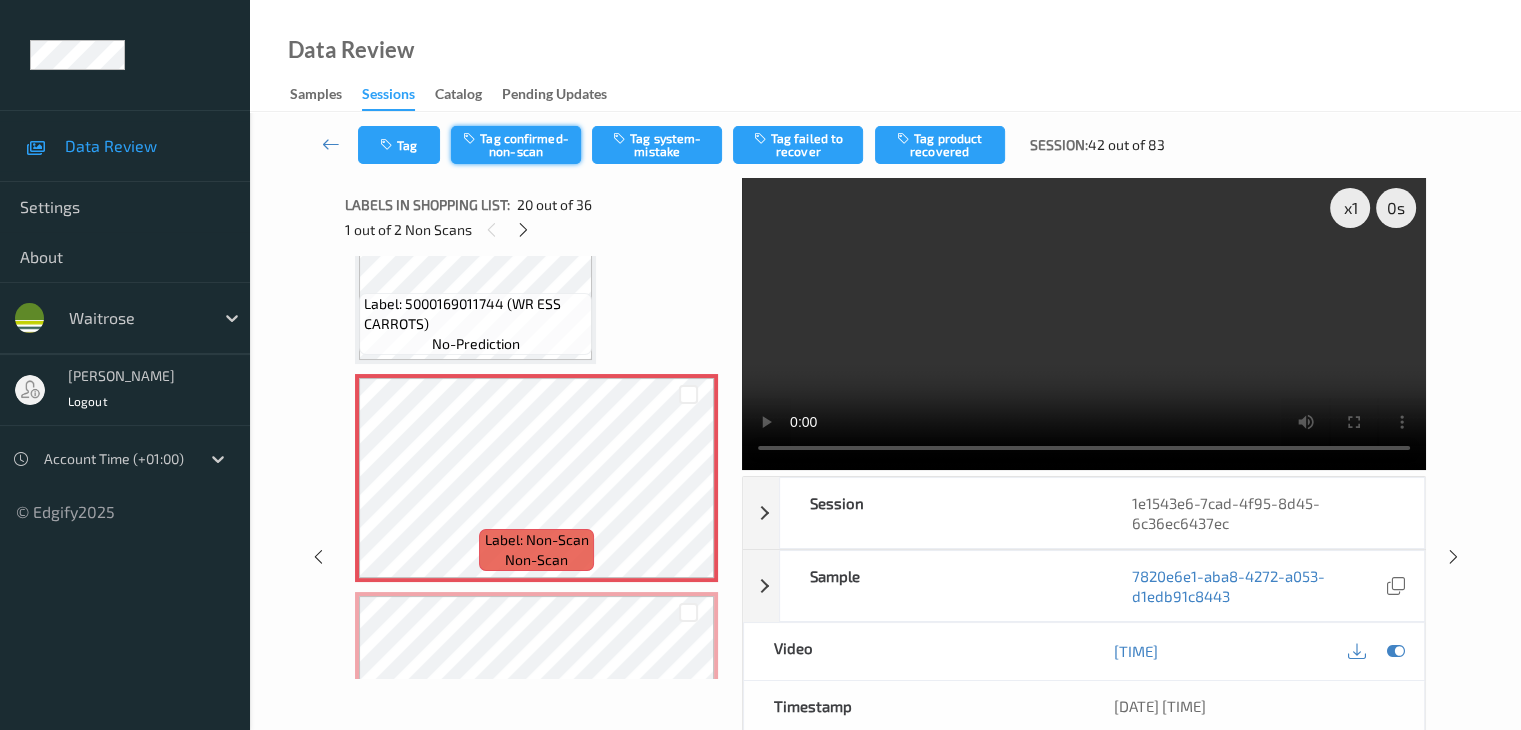click on "Tag   confirmed-non-scan" at bounding box center (516, 145) 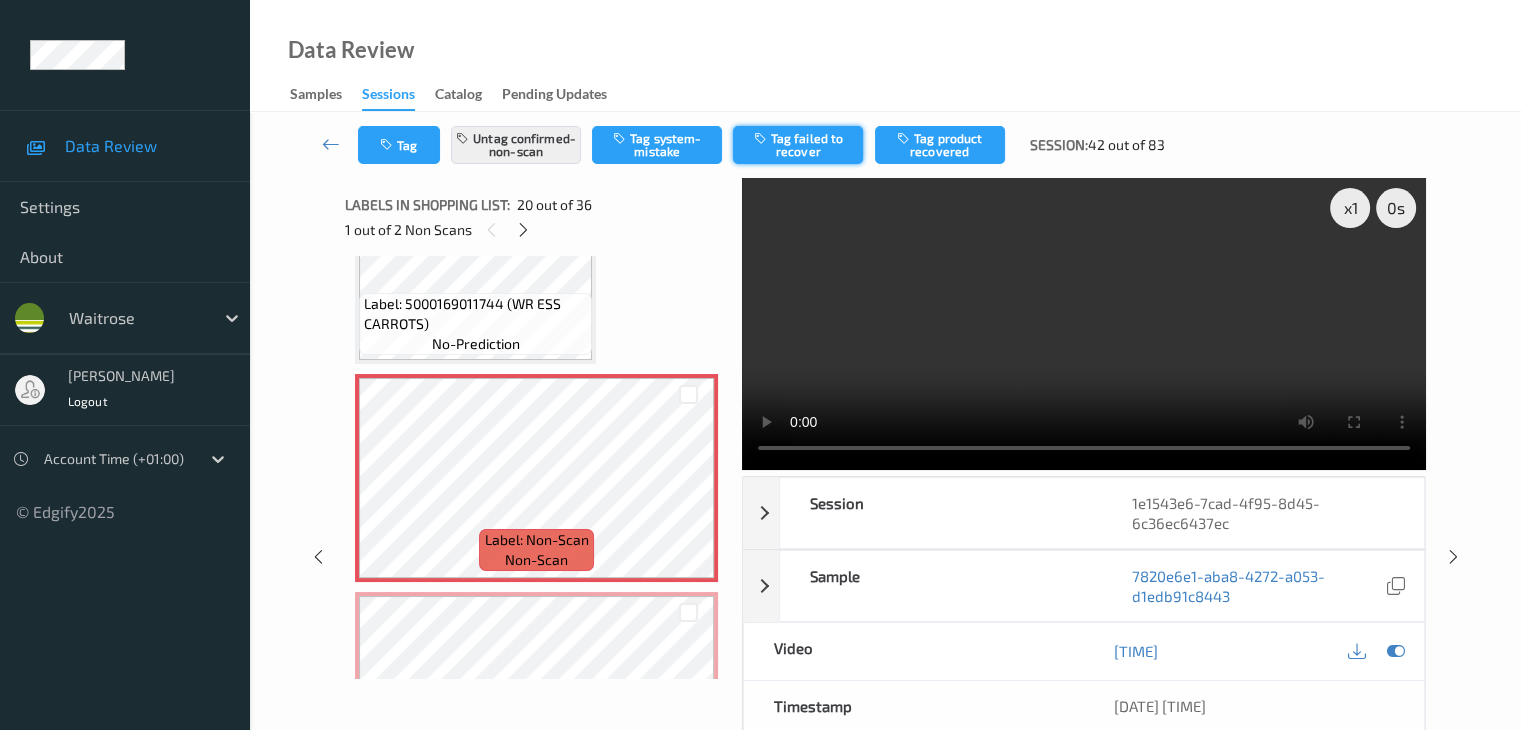 click on "Tag   failed to recover" at bounding box center (798, 145) 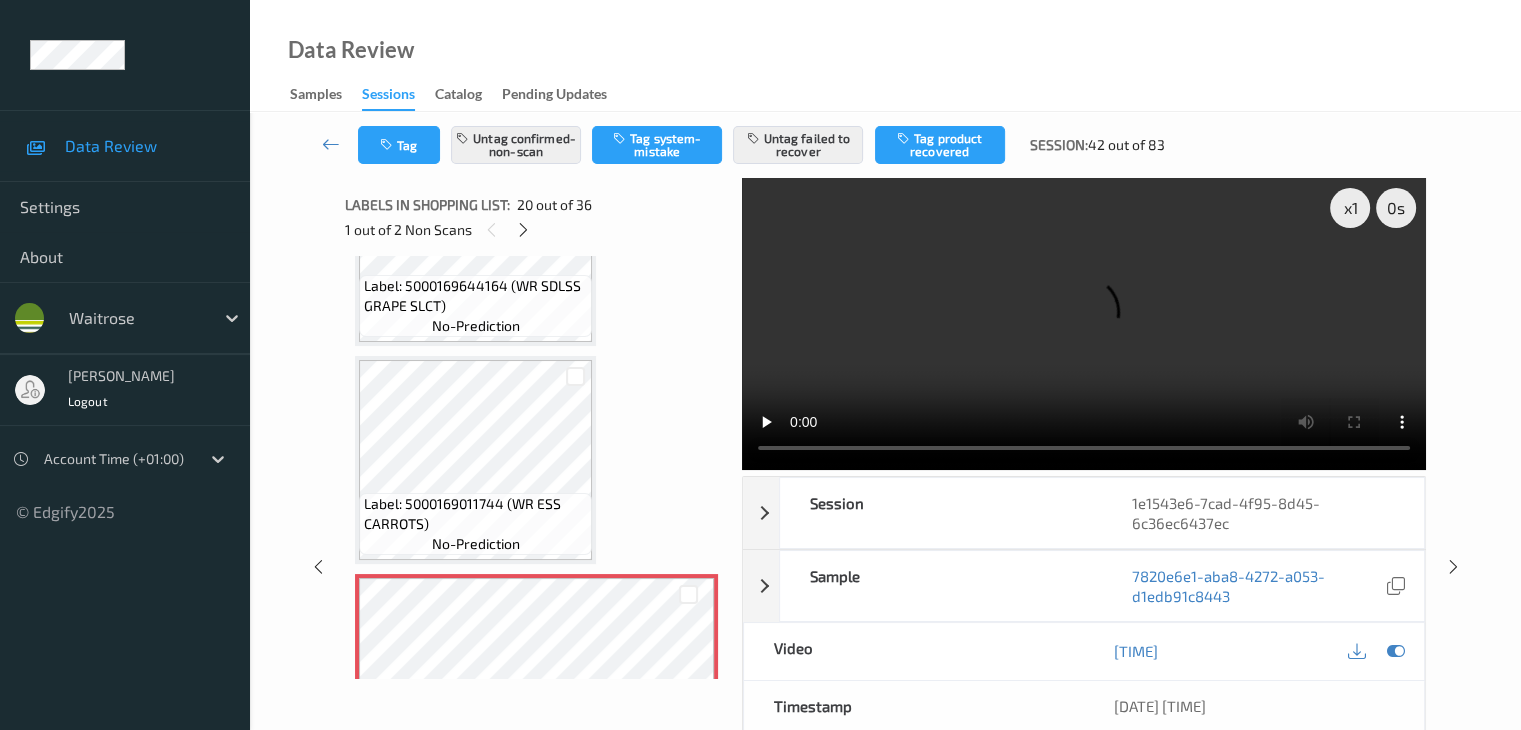 scroll, scrollTop: 3734, scrollLeft: 0, axis: vertical 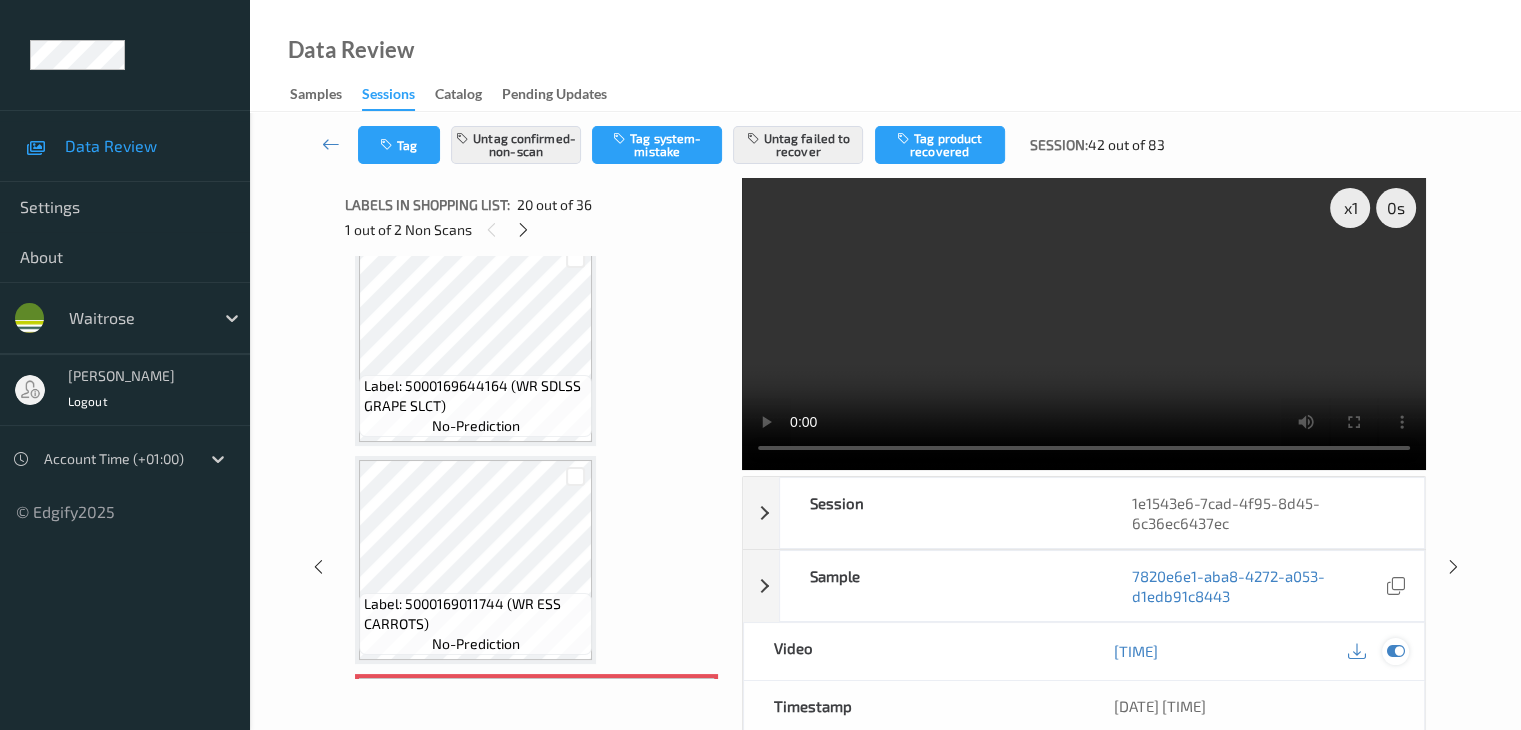 click at bounding box center (1395, 651) 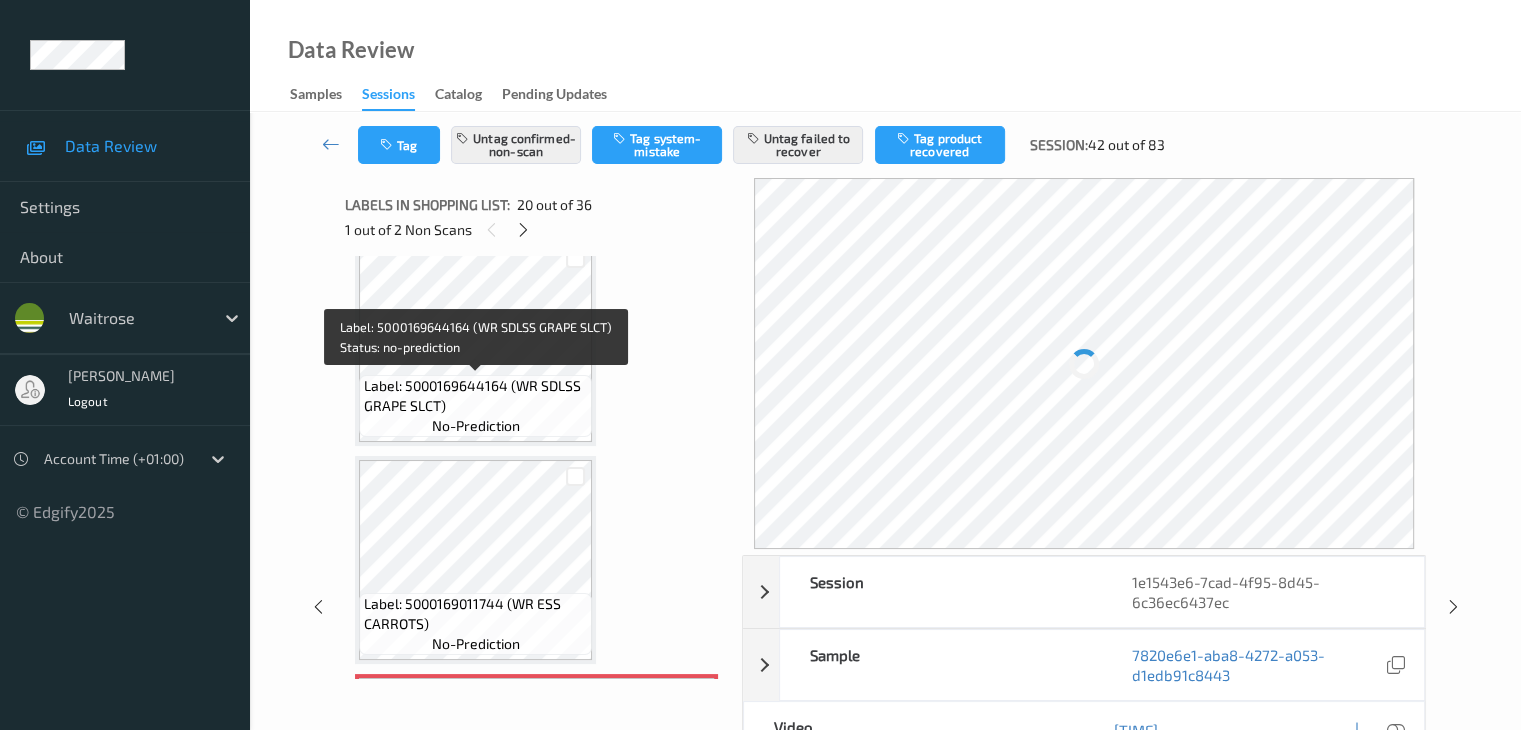 click on "Label: 5000169644164 (WR SDLSS GRAPE SLCT)" at bounding box center (475, 396) 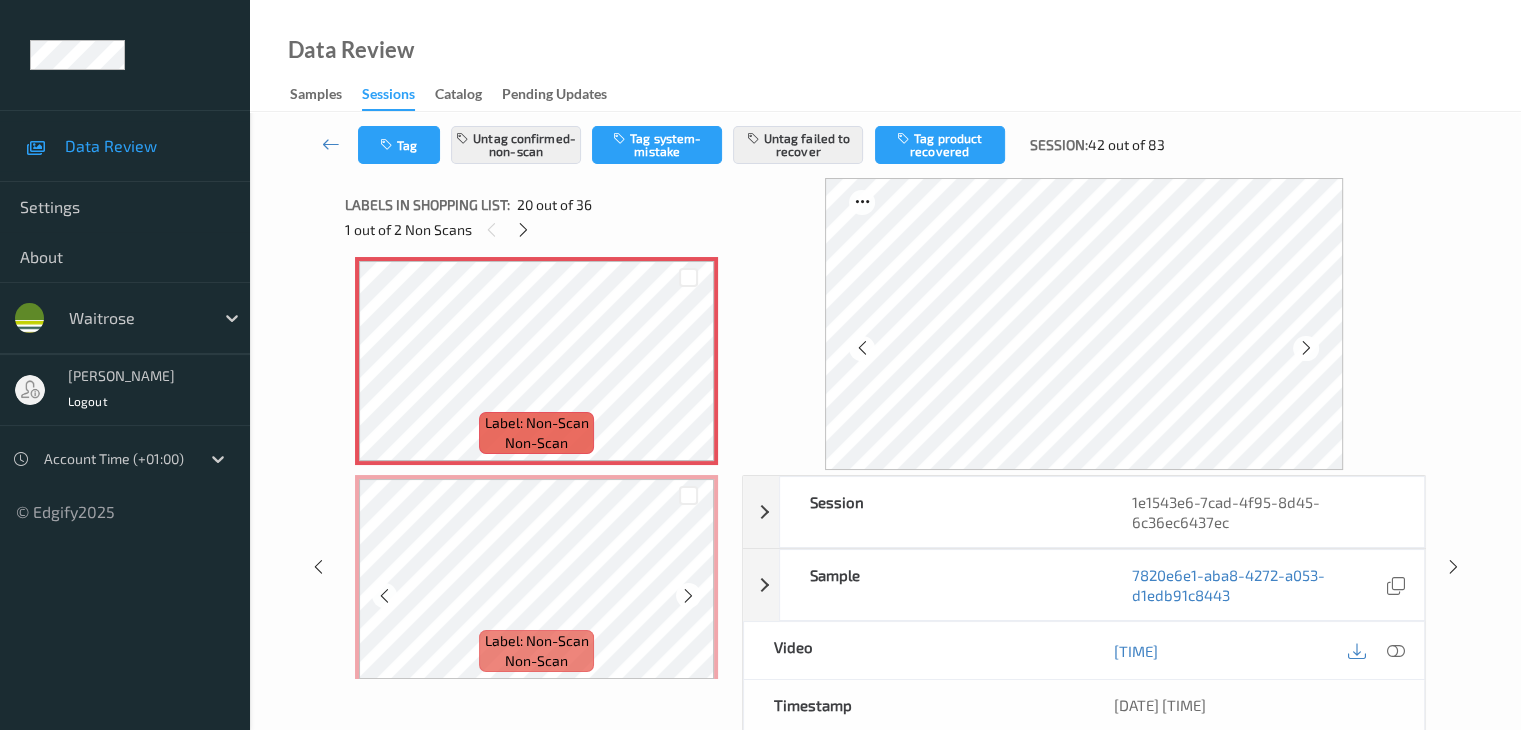 scroll, scrollTop: 4234, scrollLeft: 0, axis: vertical 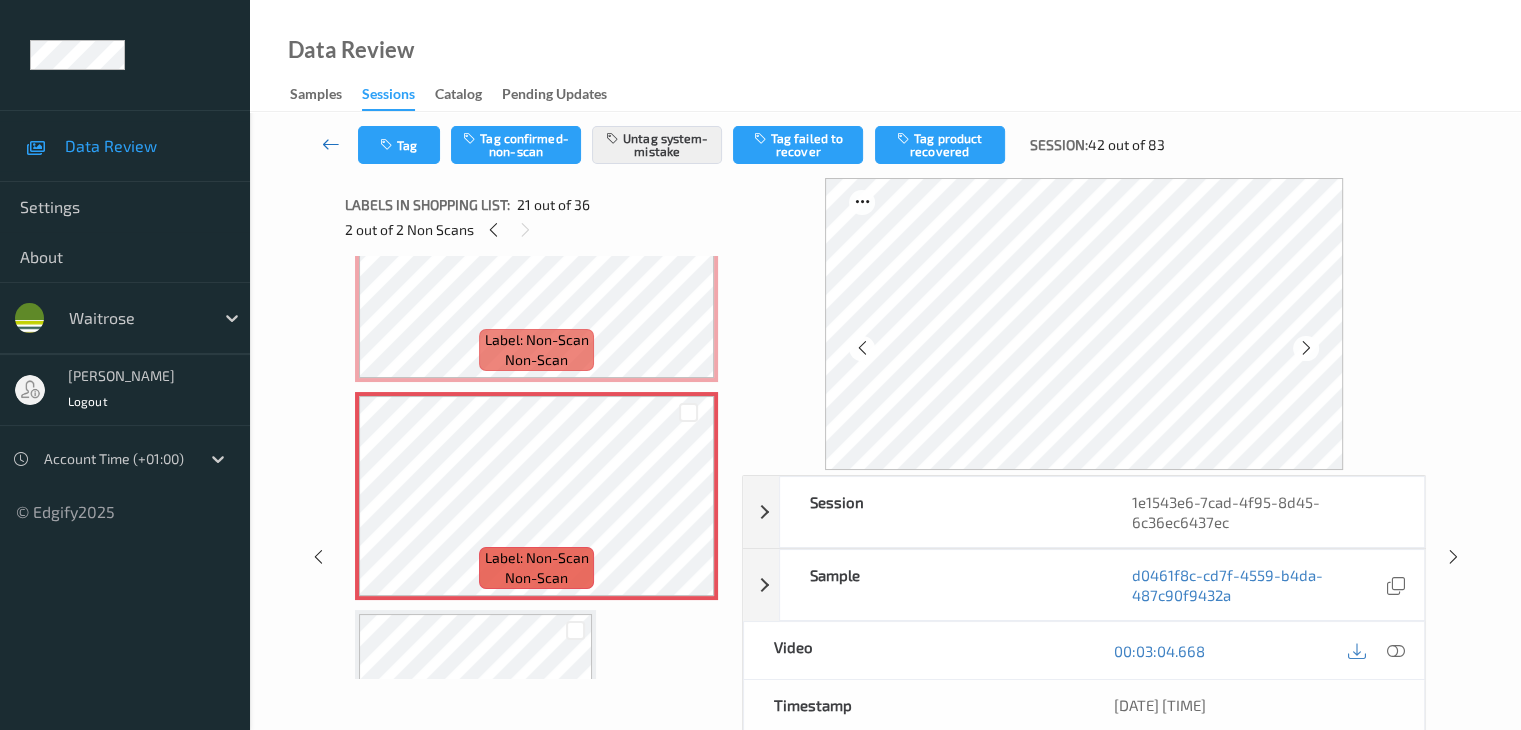 click at bounding box center [331, 144] 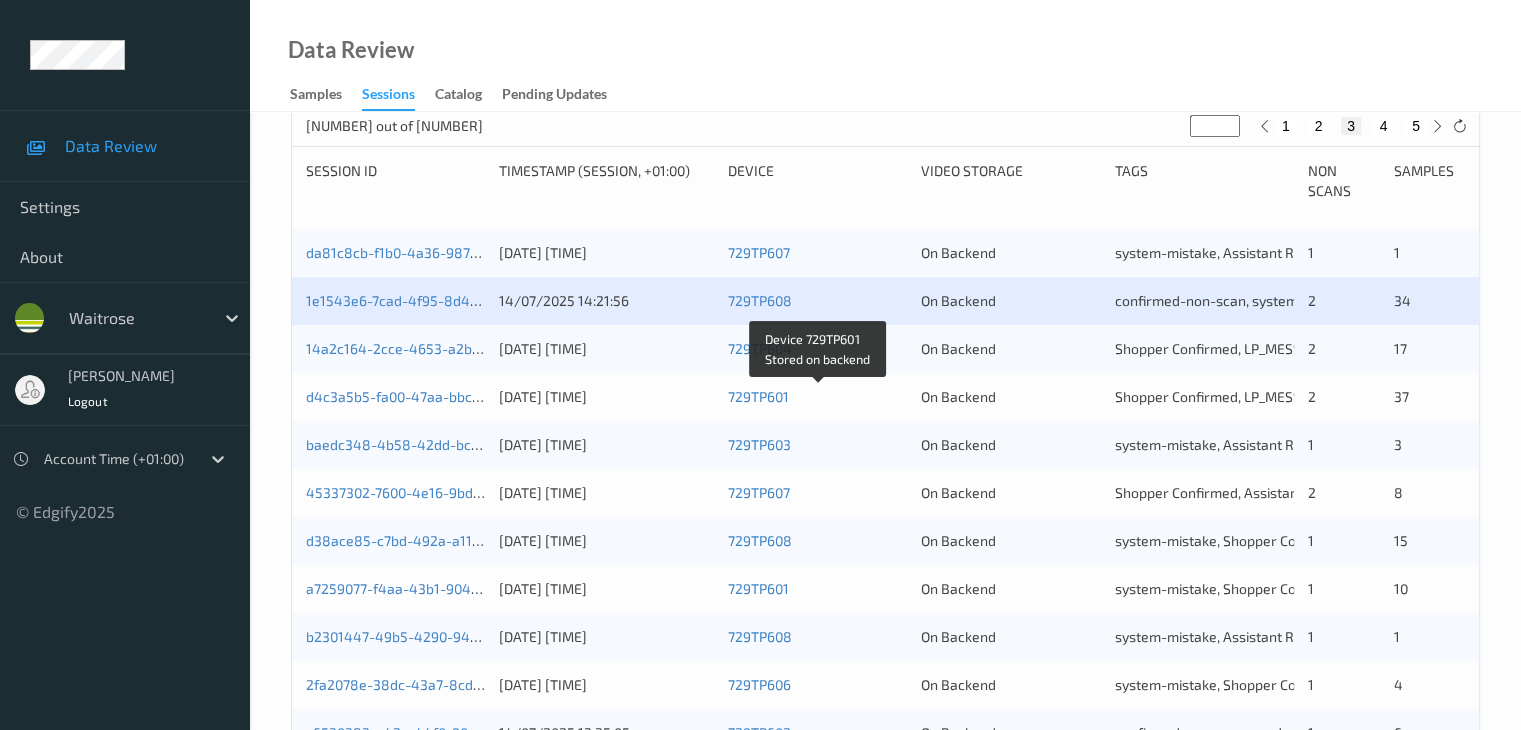 scroll, scrollTop: 500, scrollLeft: 0, axis: vertical 